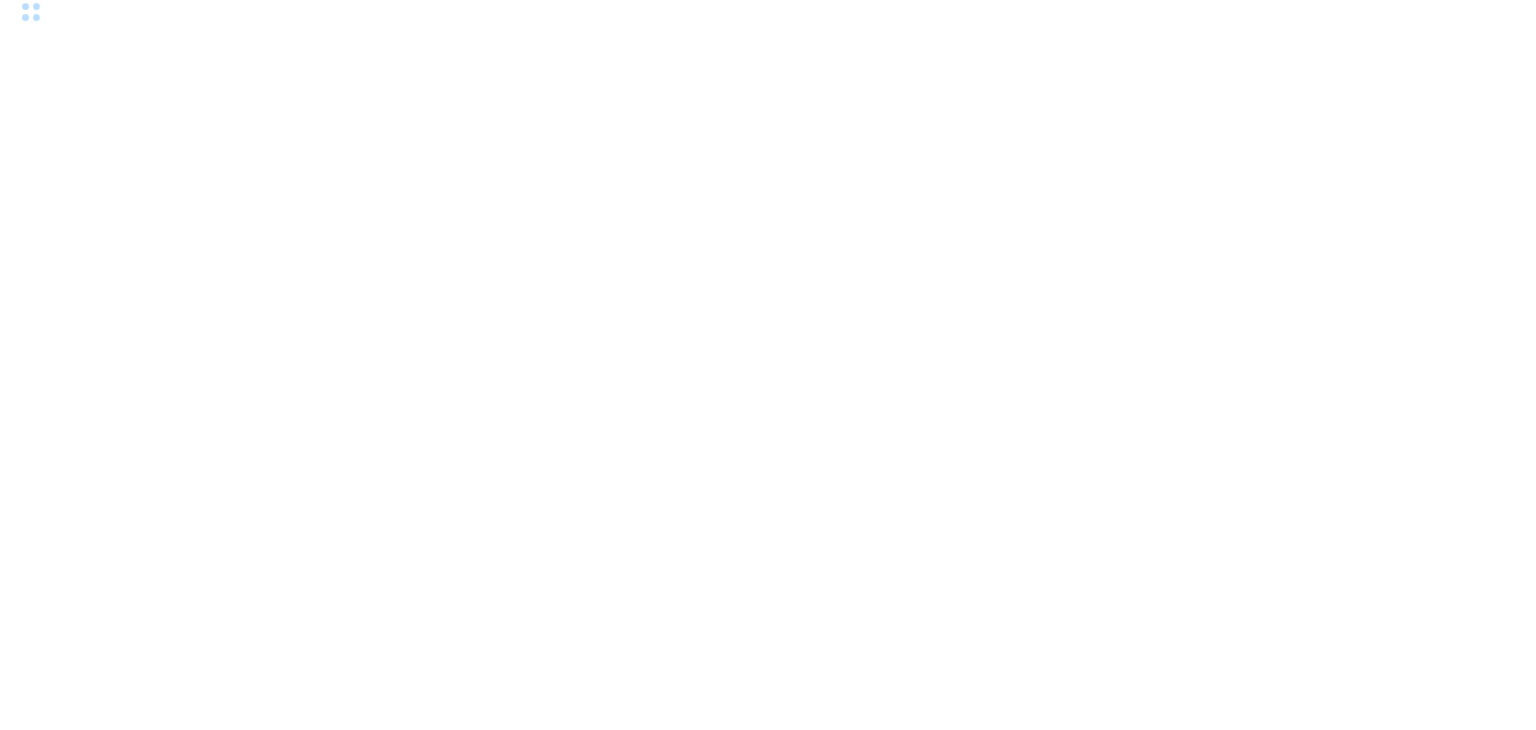 scroll, scrollTop: 0, scrollLeft: 0, axis: both 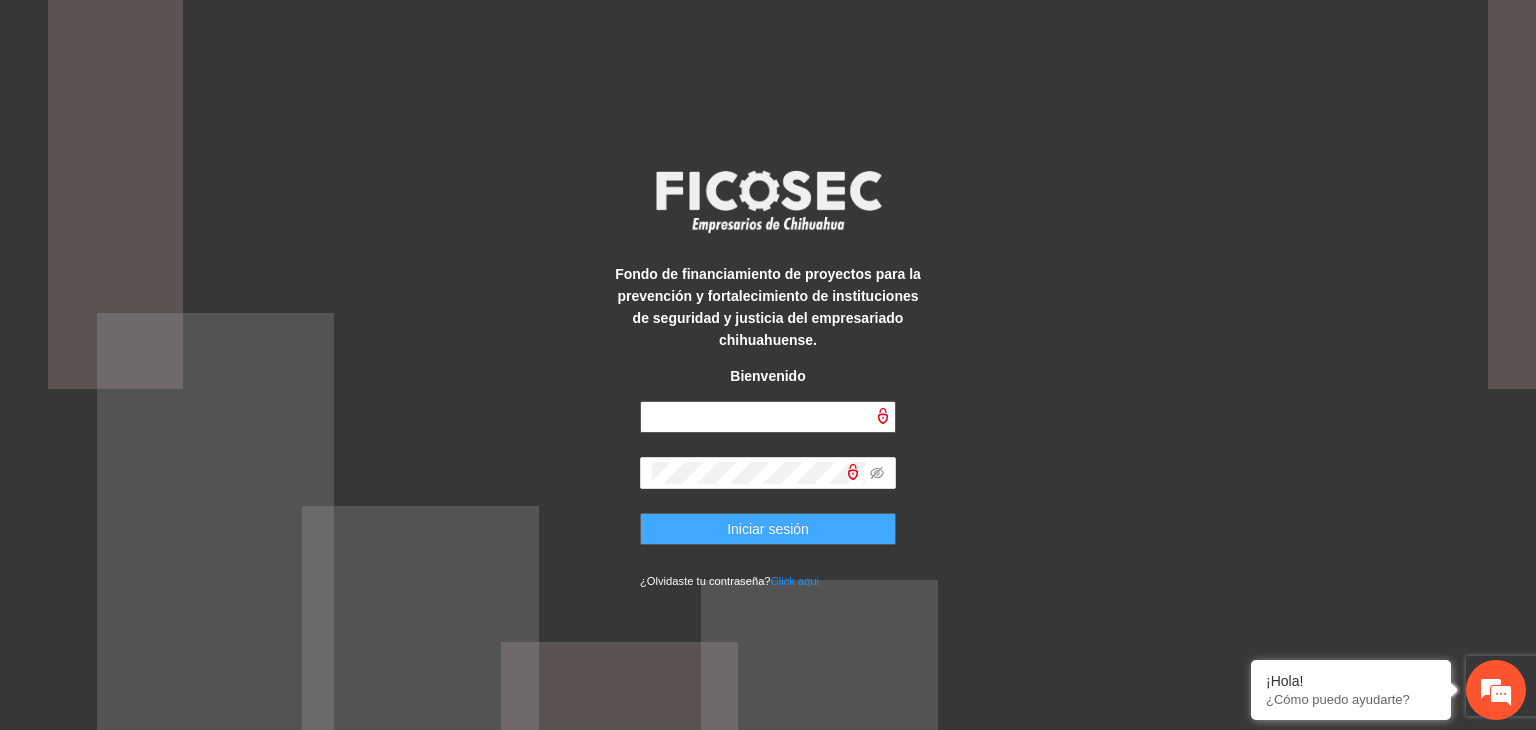 type on "**********" 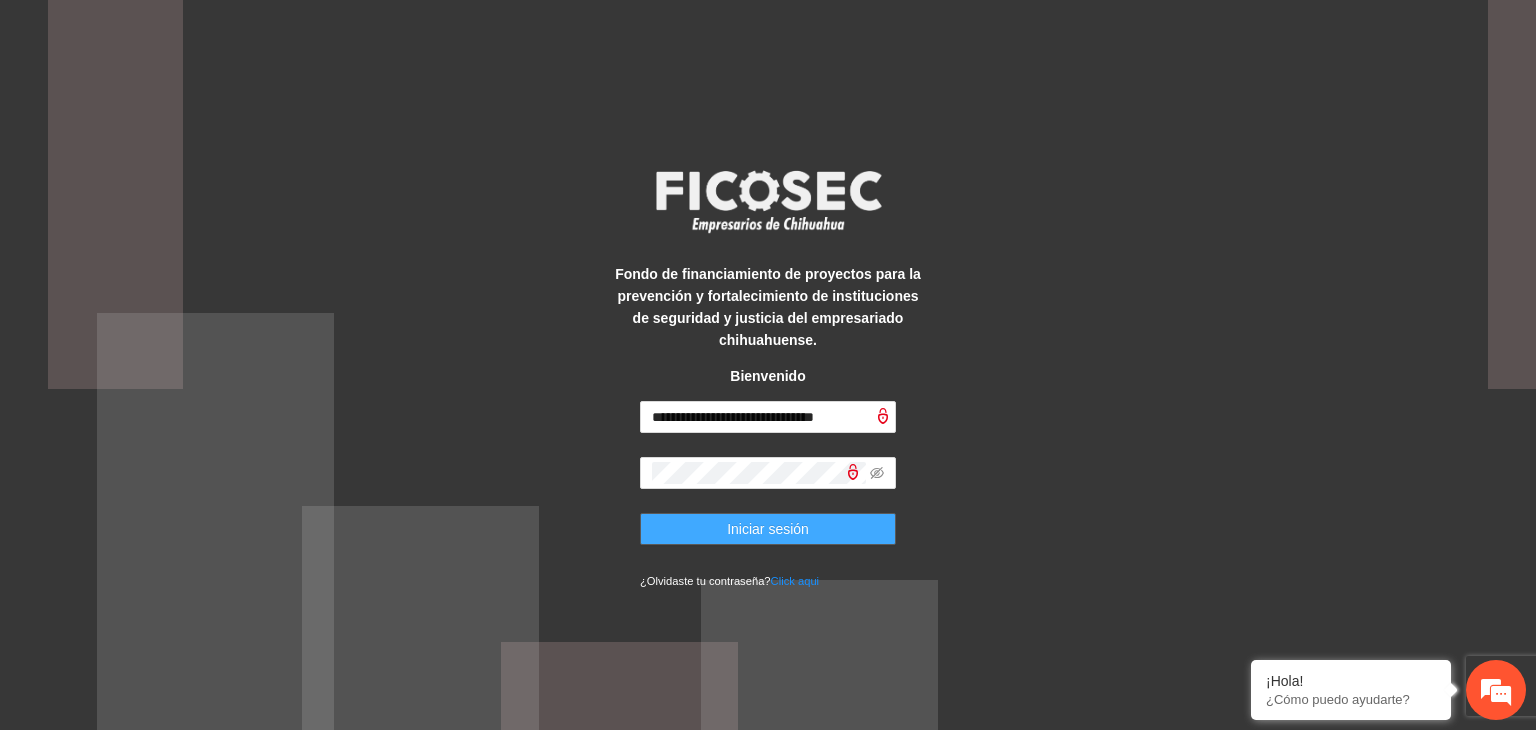 click on "Iniciar sesión" at bounding box center (768, 529) 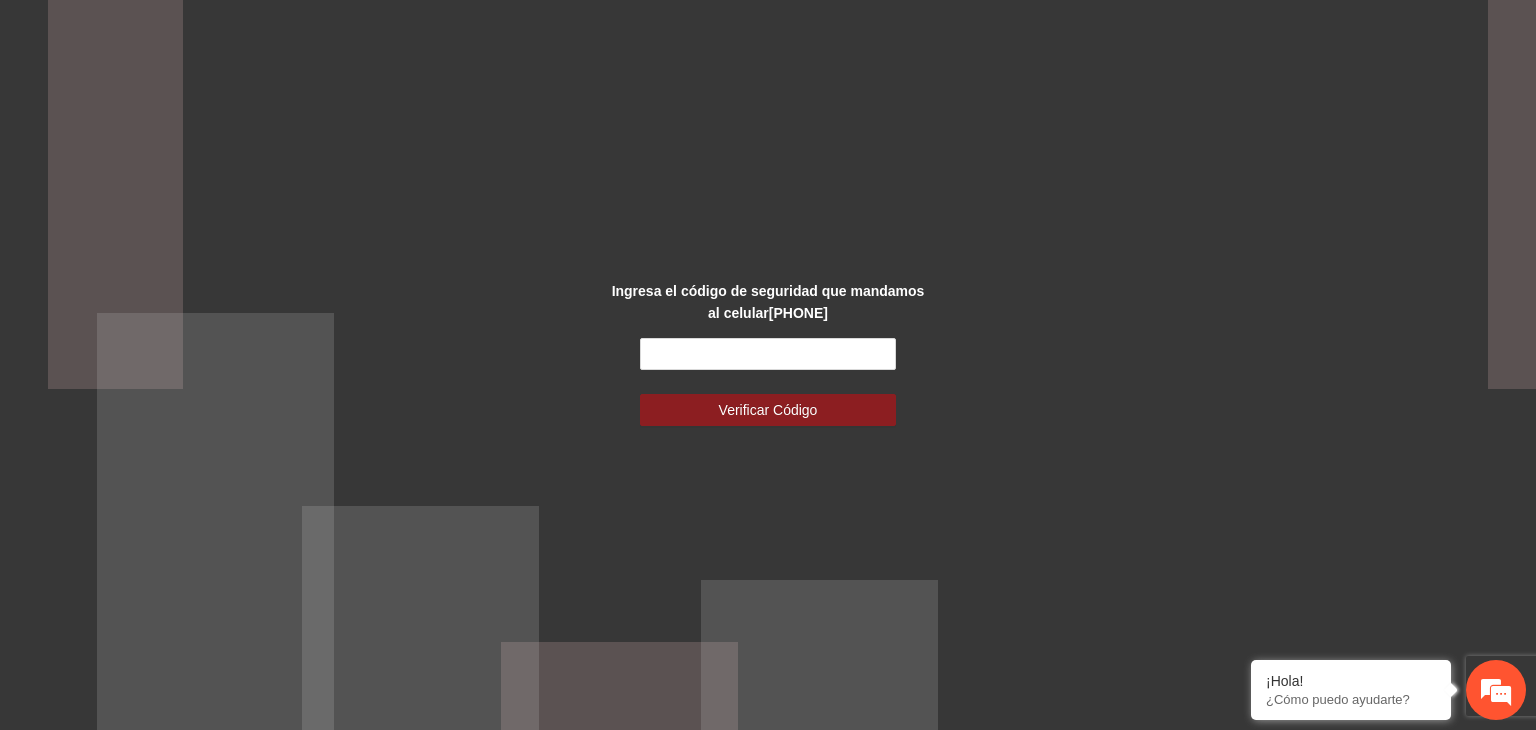 scroll, scrollTop: 0, scrollLeft: 0, axis: both 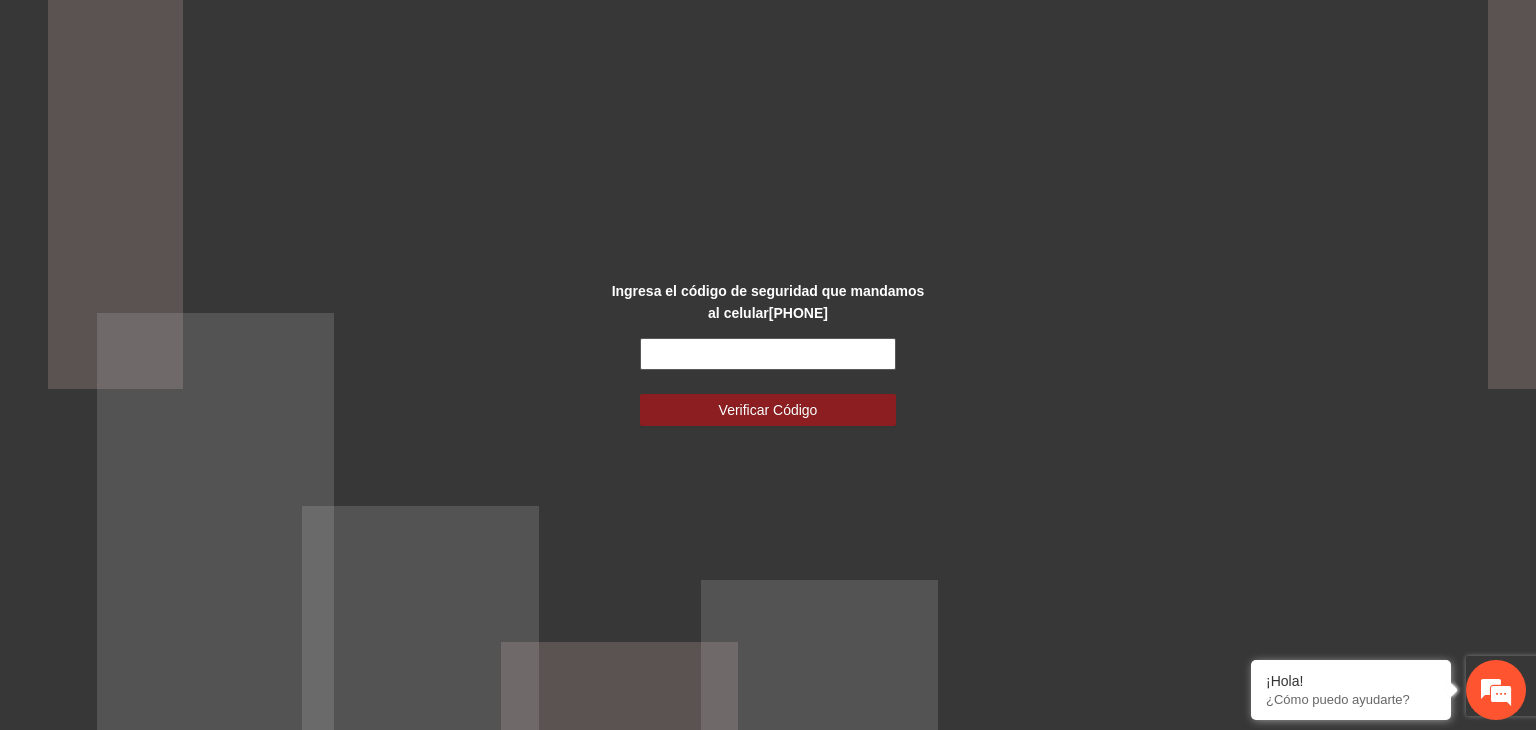 click at bounding box center (768, 354) 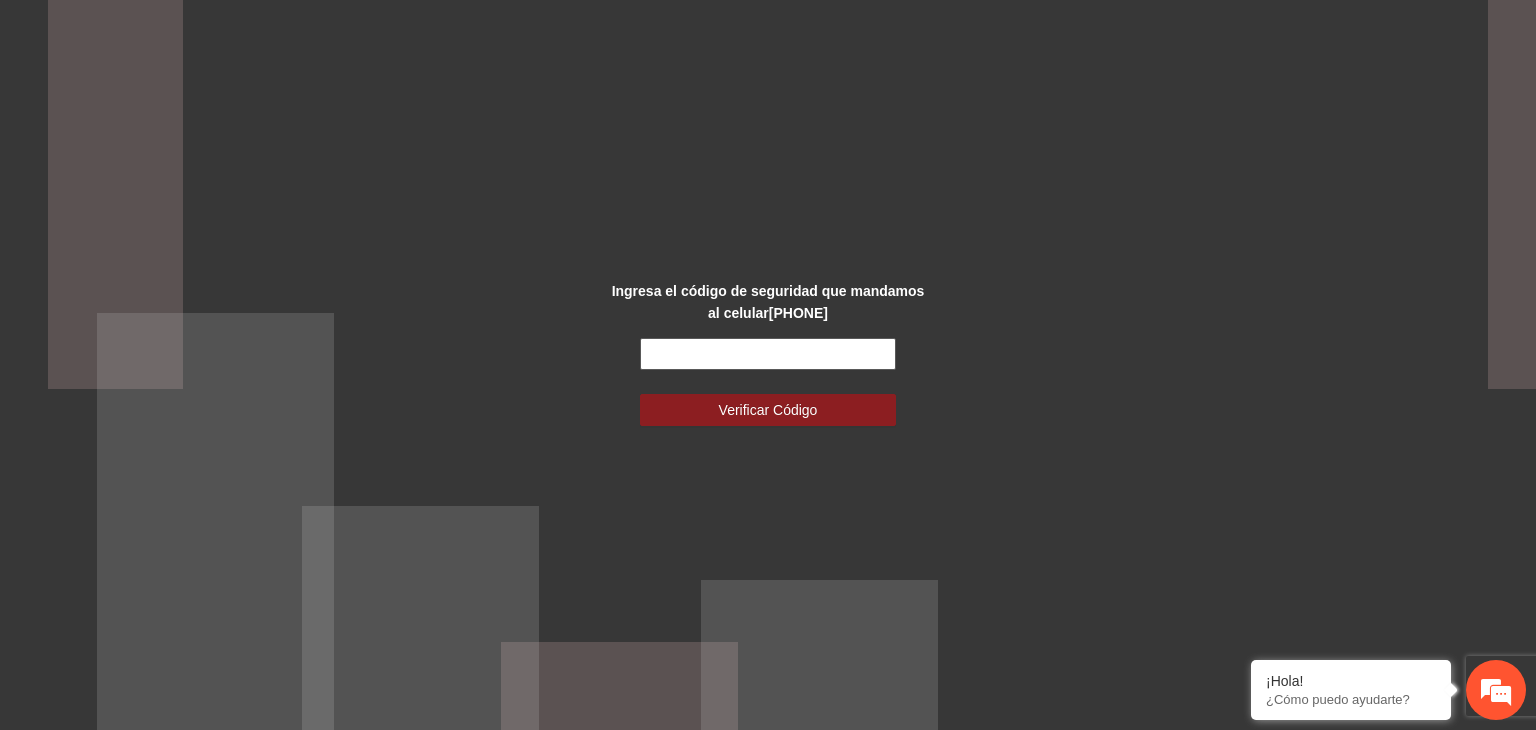 click at bounding box center [768, 354] 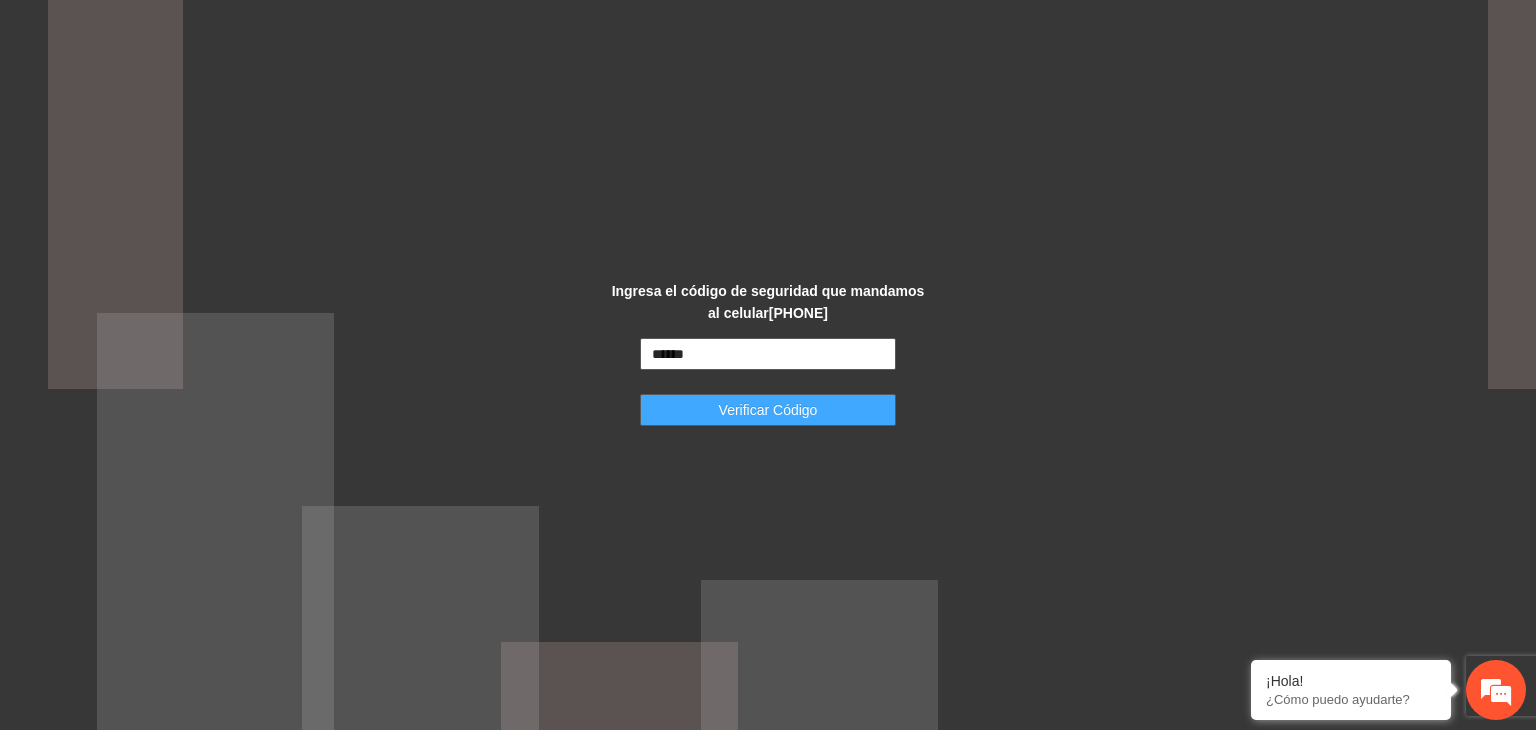 type on "******" 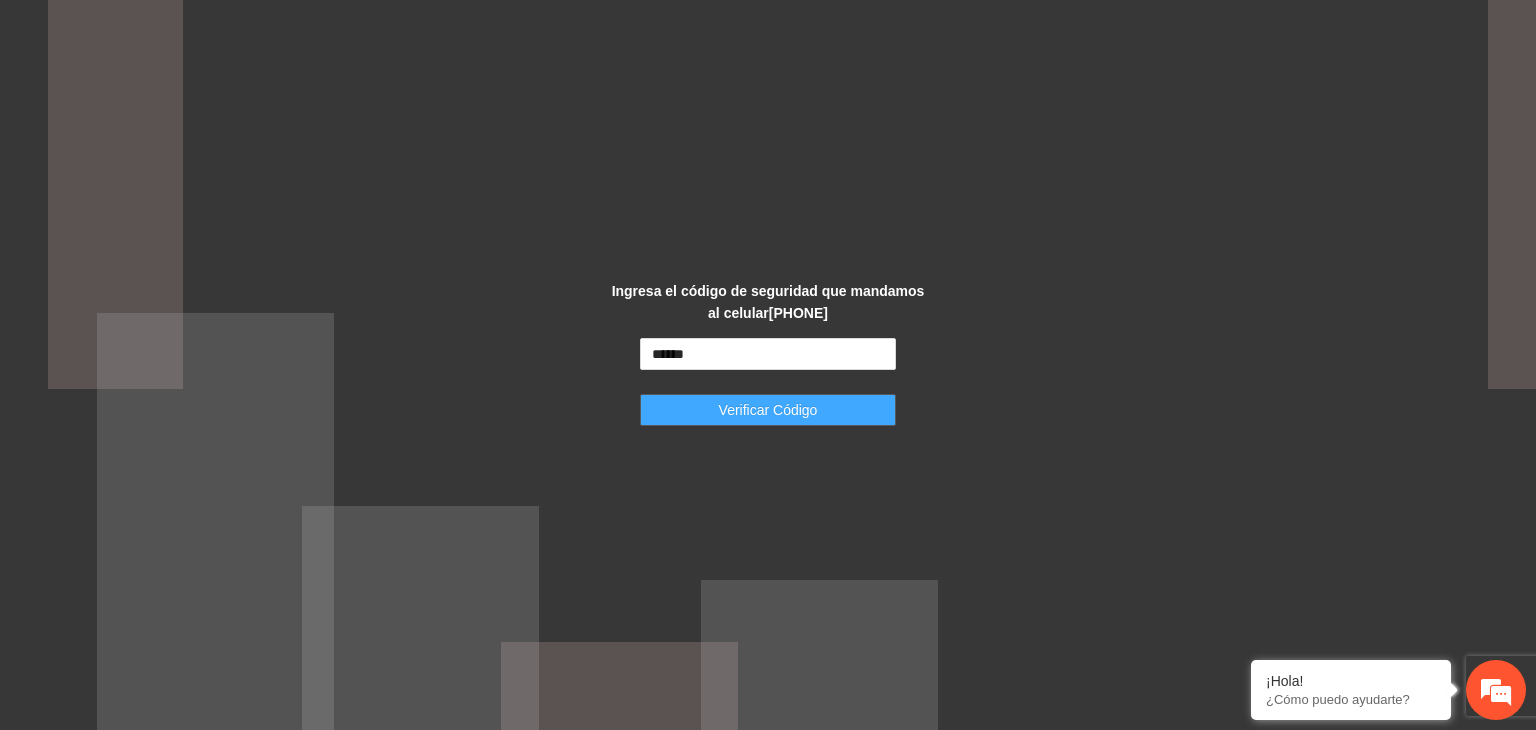 click on "Verificar Código" at bounding box center [768, 410] 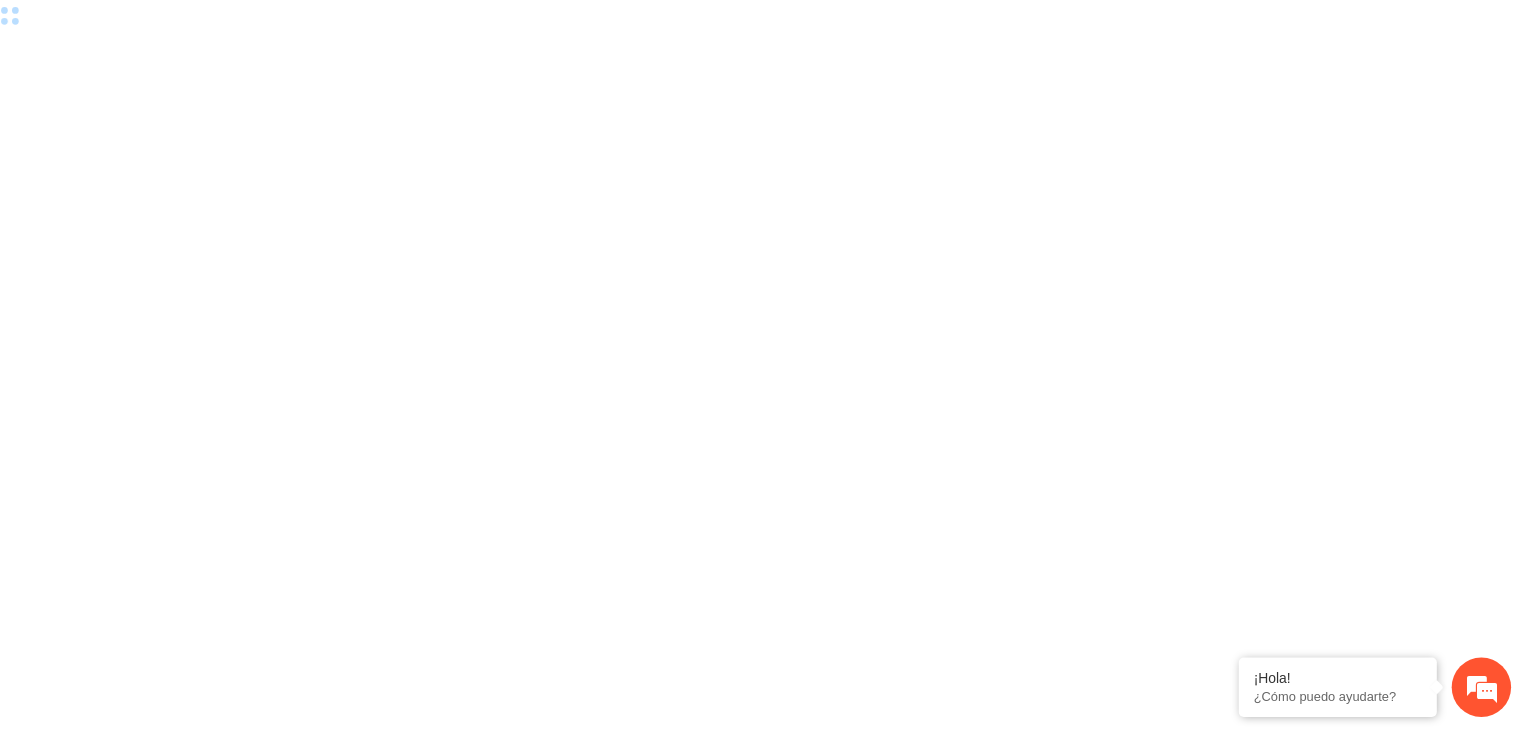 scroll, scrollTop: 0, scrollLeft: 0, axis: both 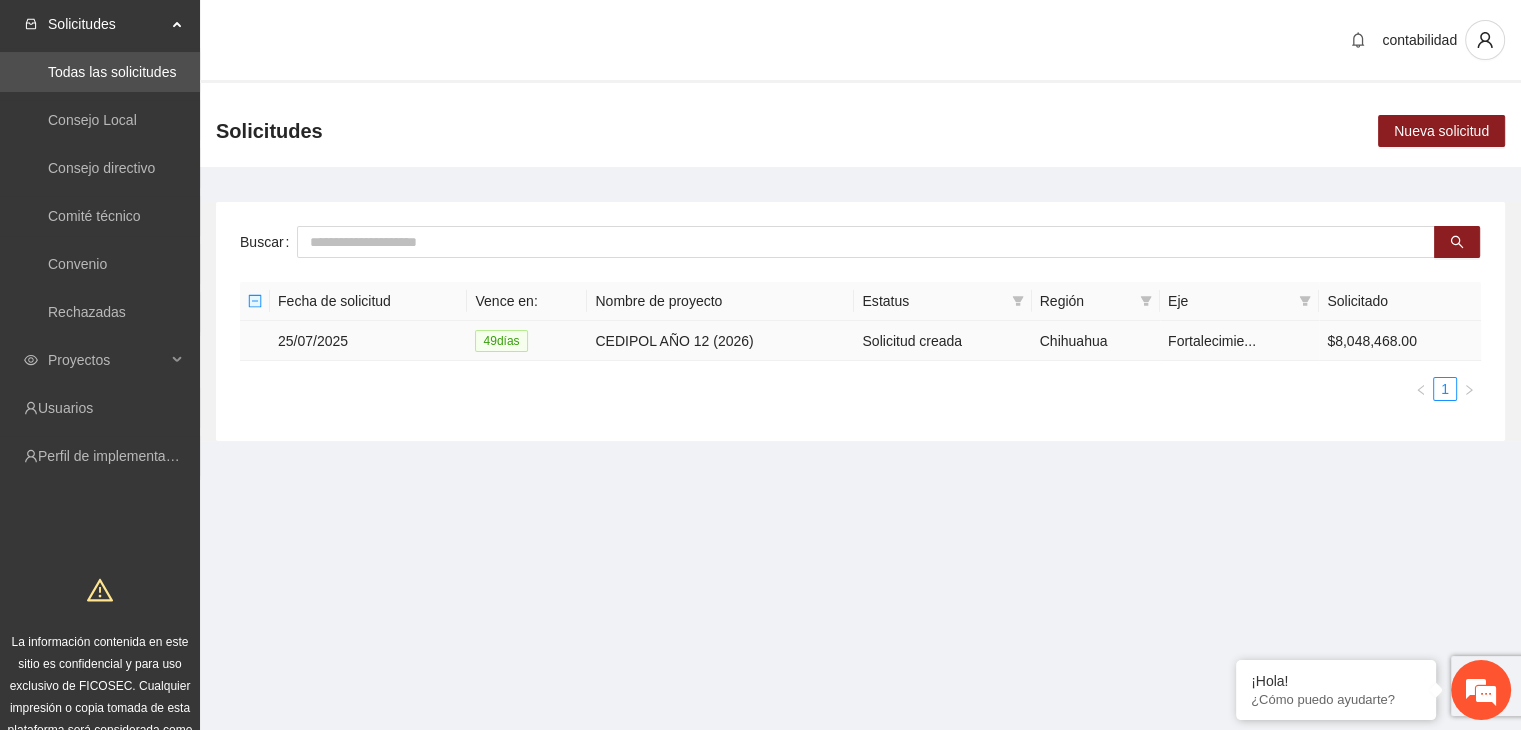click on "25/07/2025" at bounding box center [368, 341] 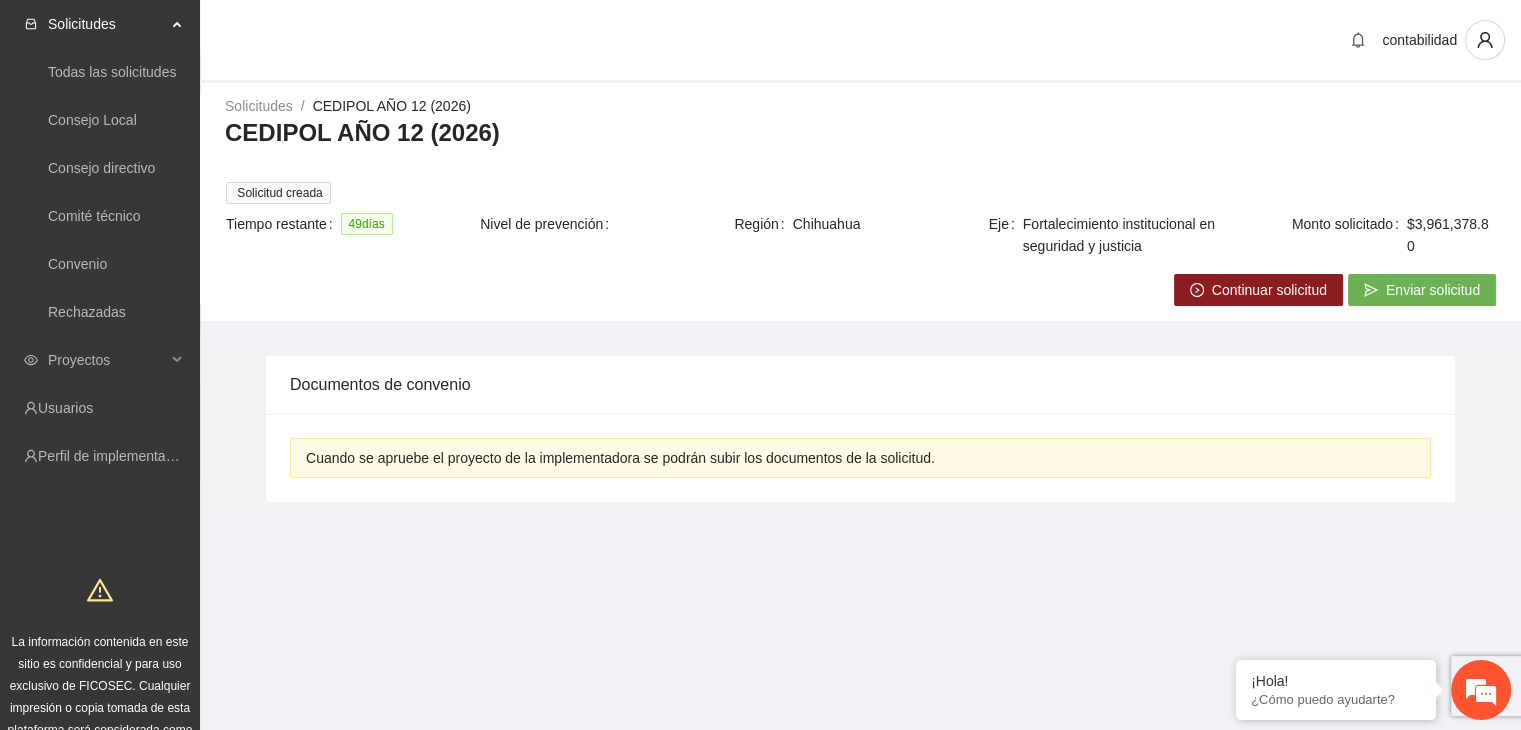 click on "Continuar solicitud" at bounding box center [1258, 290] 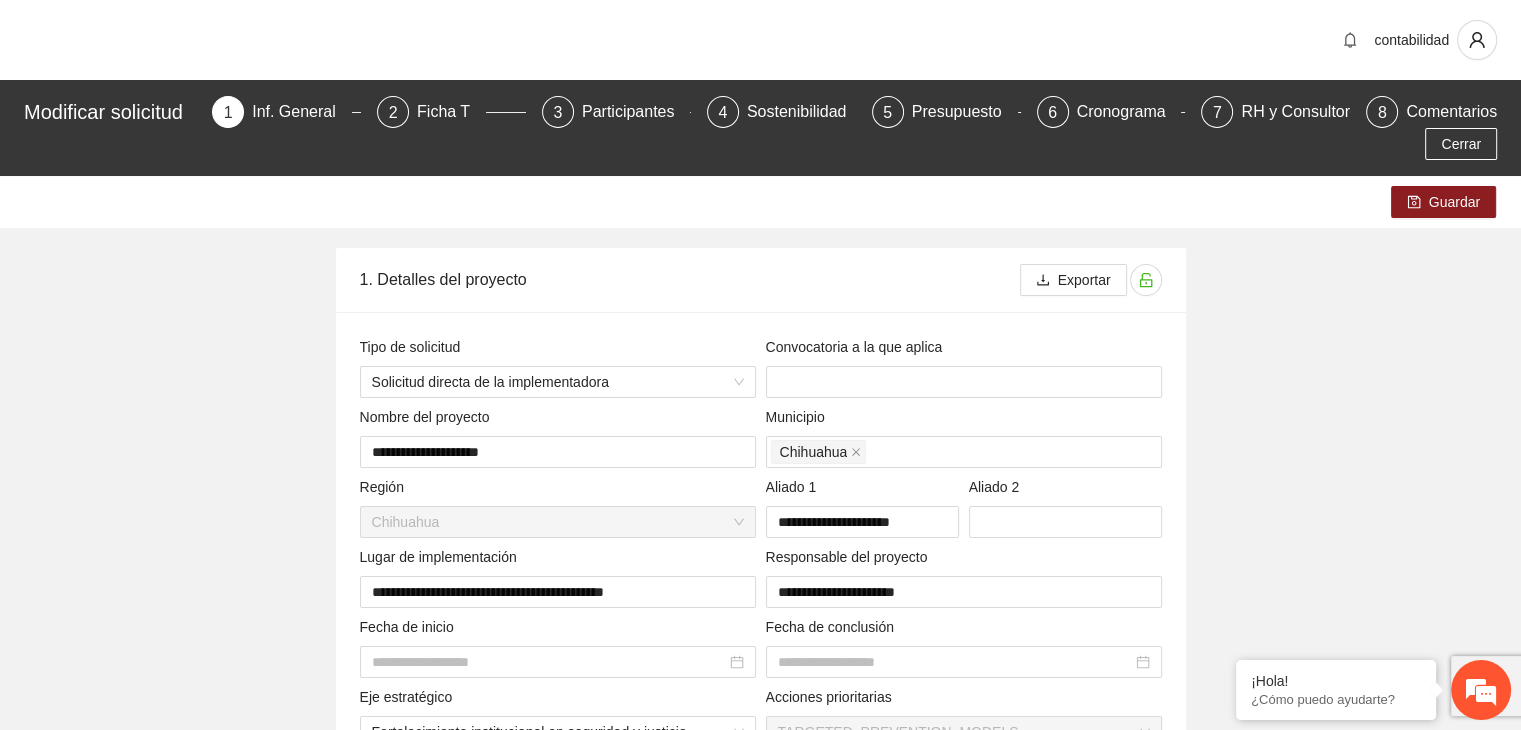 type on "**********" 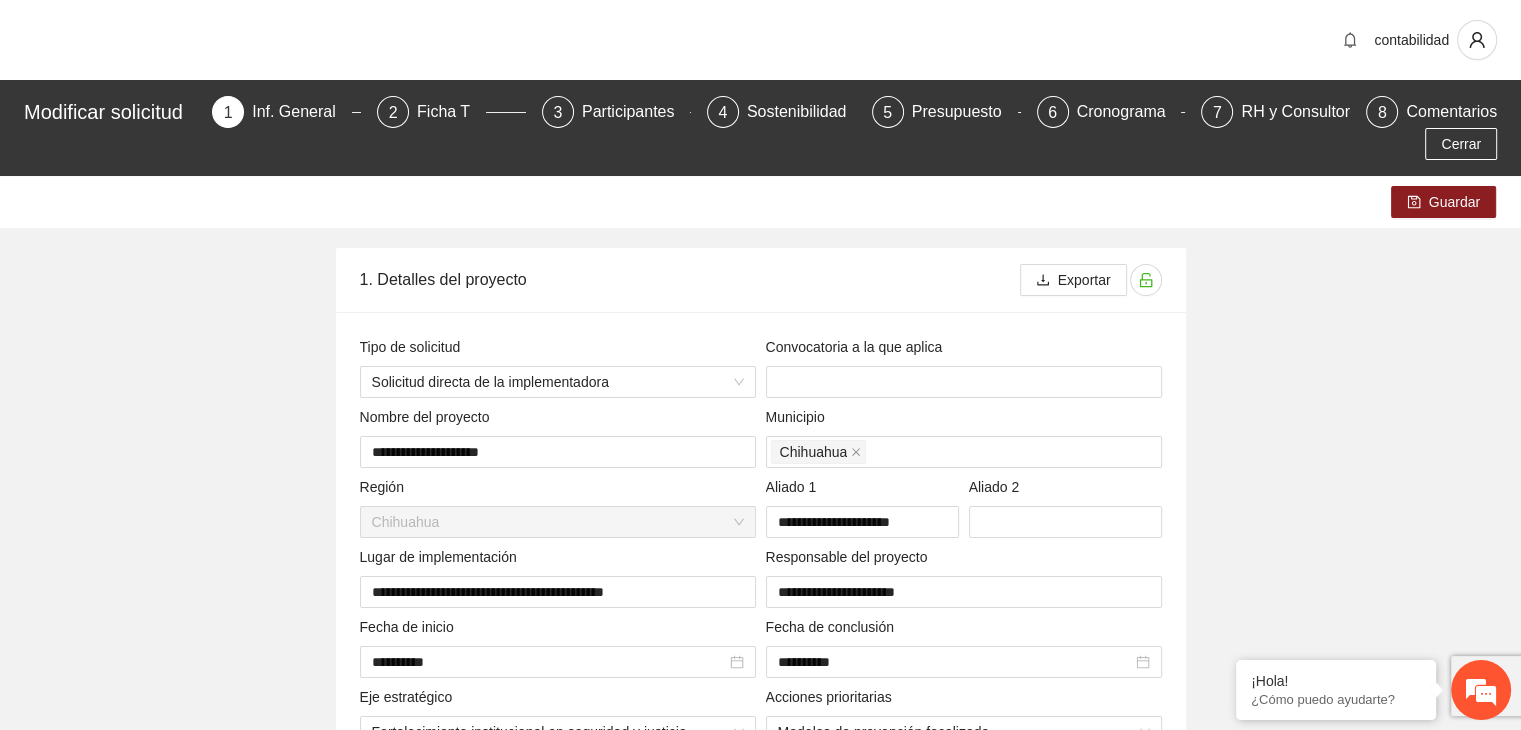 scroll, scrollTop: 0, scrollLeft: 0, axis: both 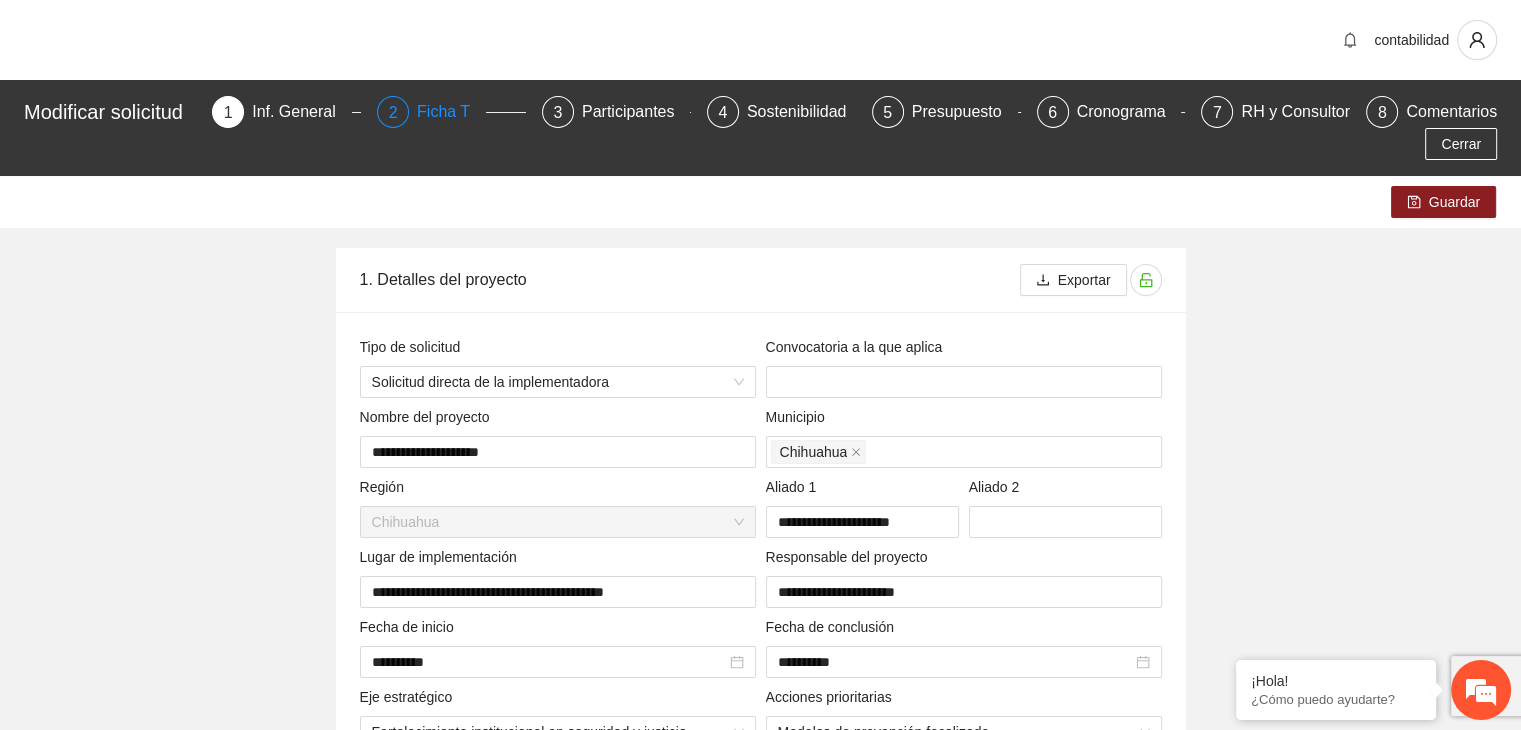 click on "Ficha T" at bounding box center [451, 112] 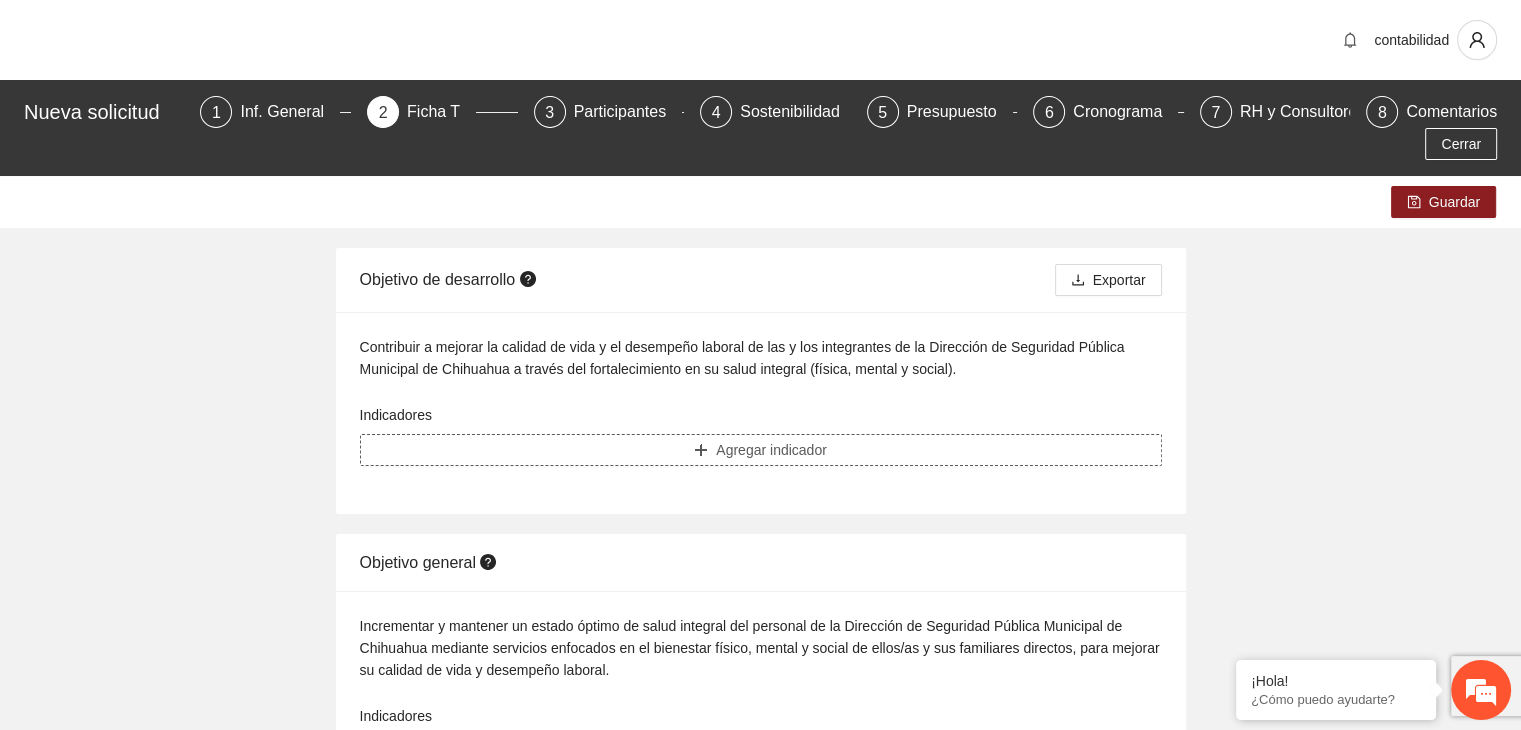 click on "Agregar indicador" at bounding box center [771, 450] 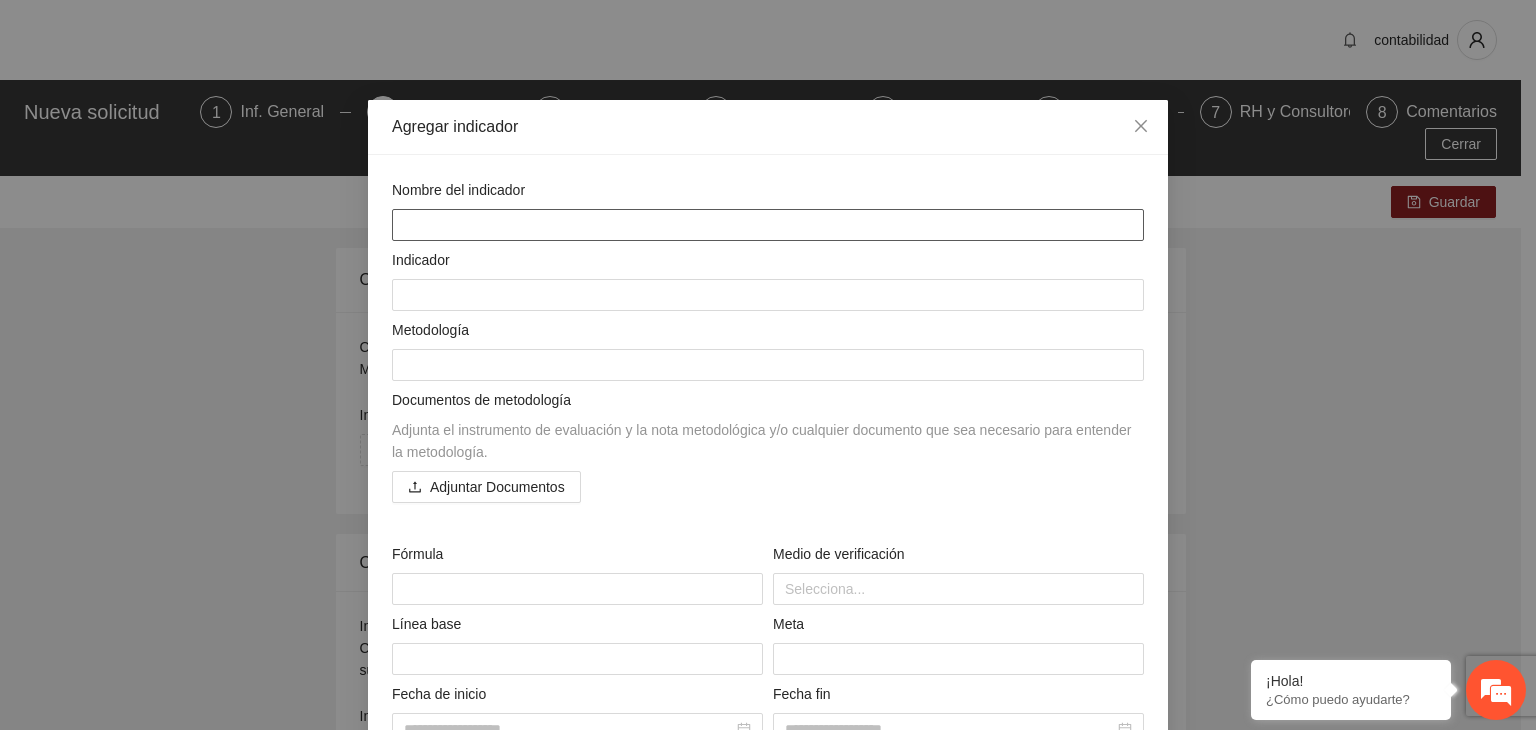 click at bounding box center (768, 225) 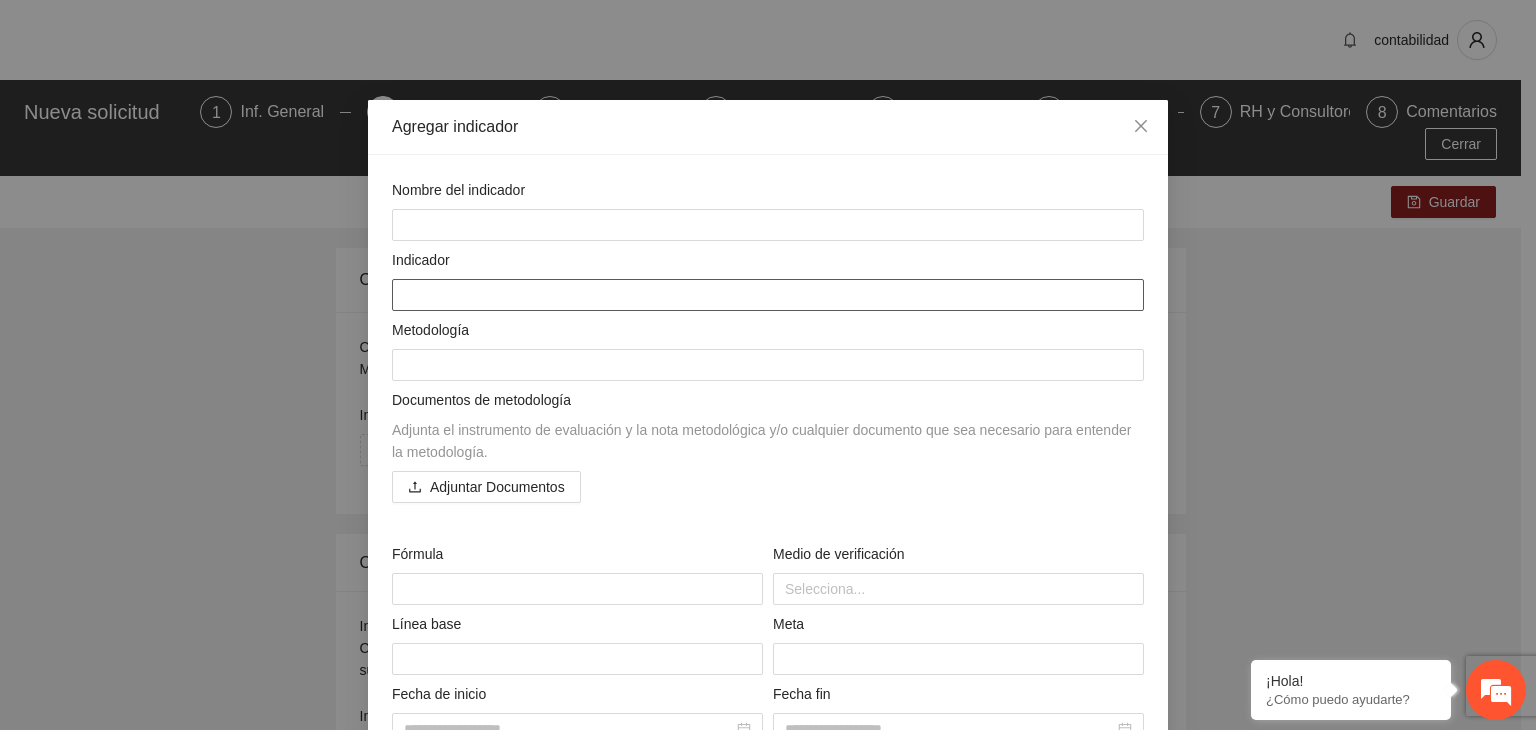 click at bounding box center [768, 295] 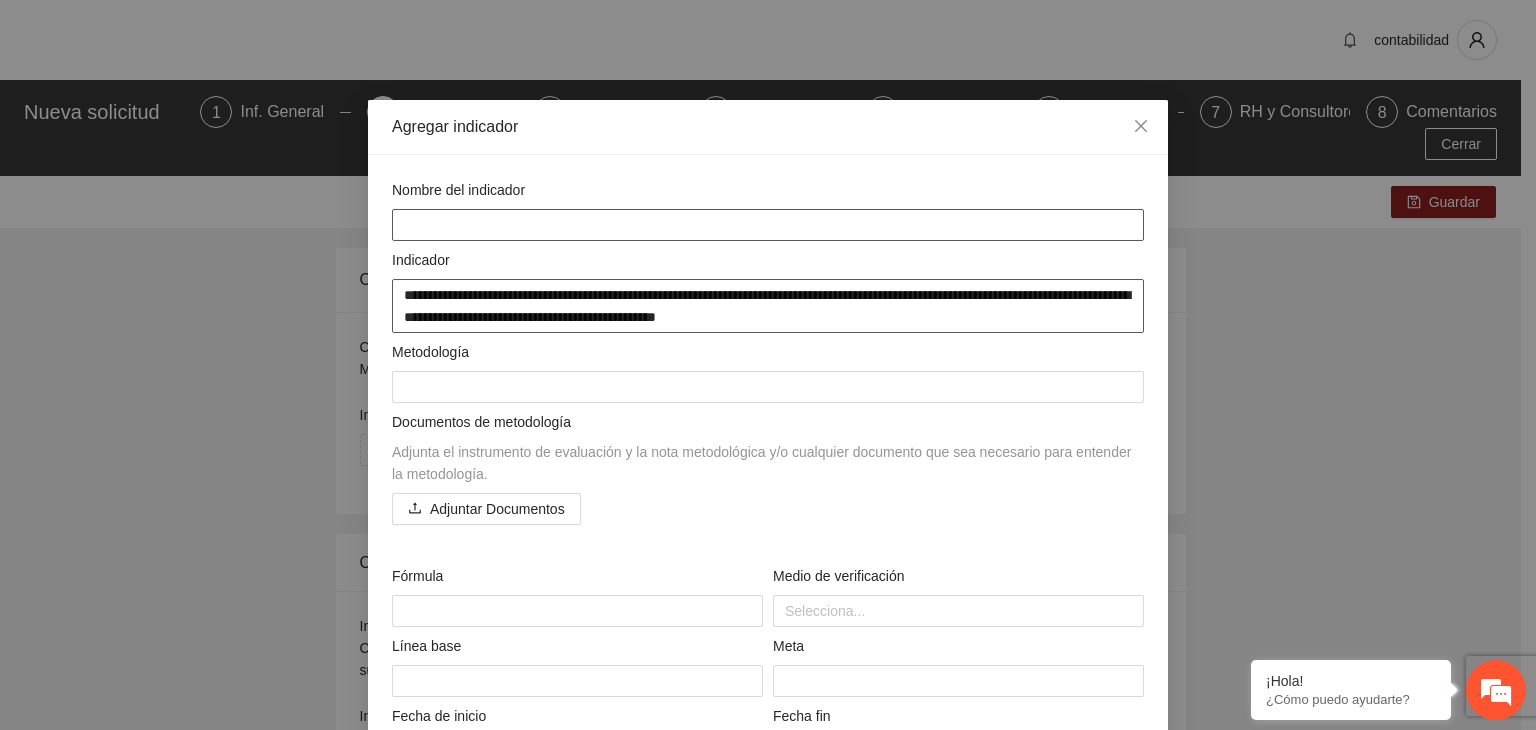 type on "**********" 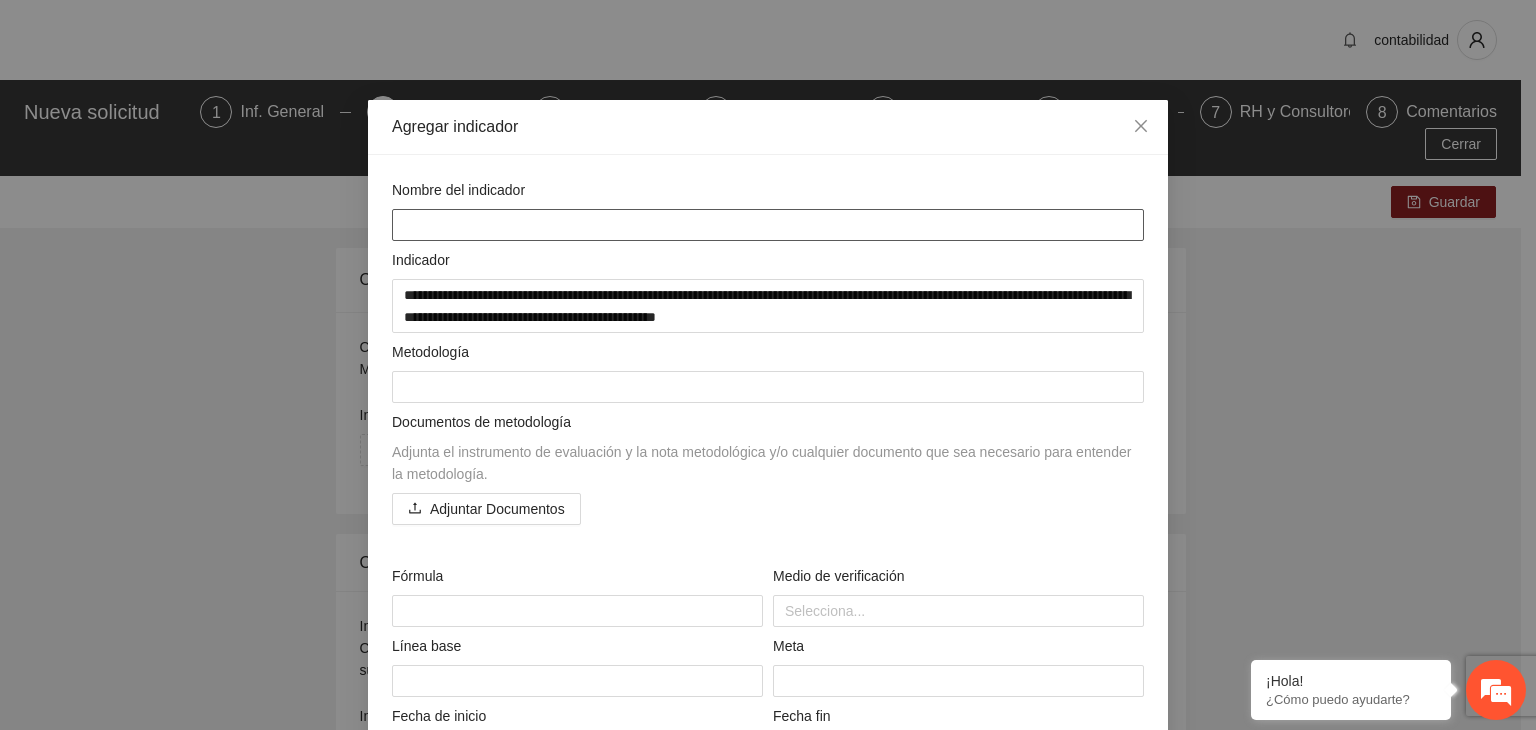 click at bounding box center (768, 225) 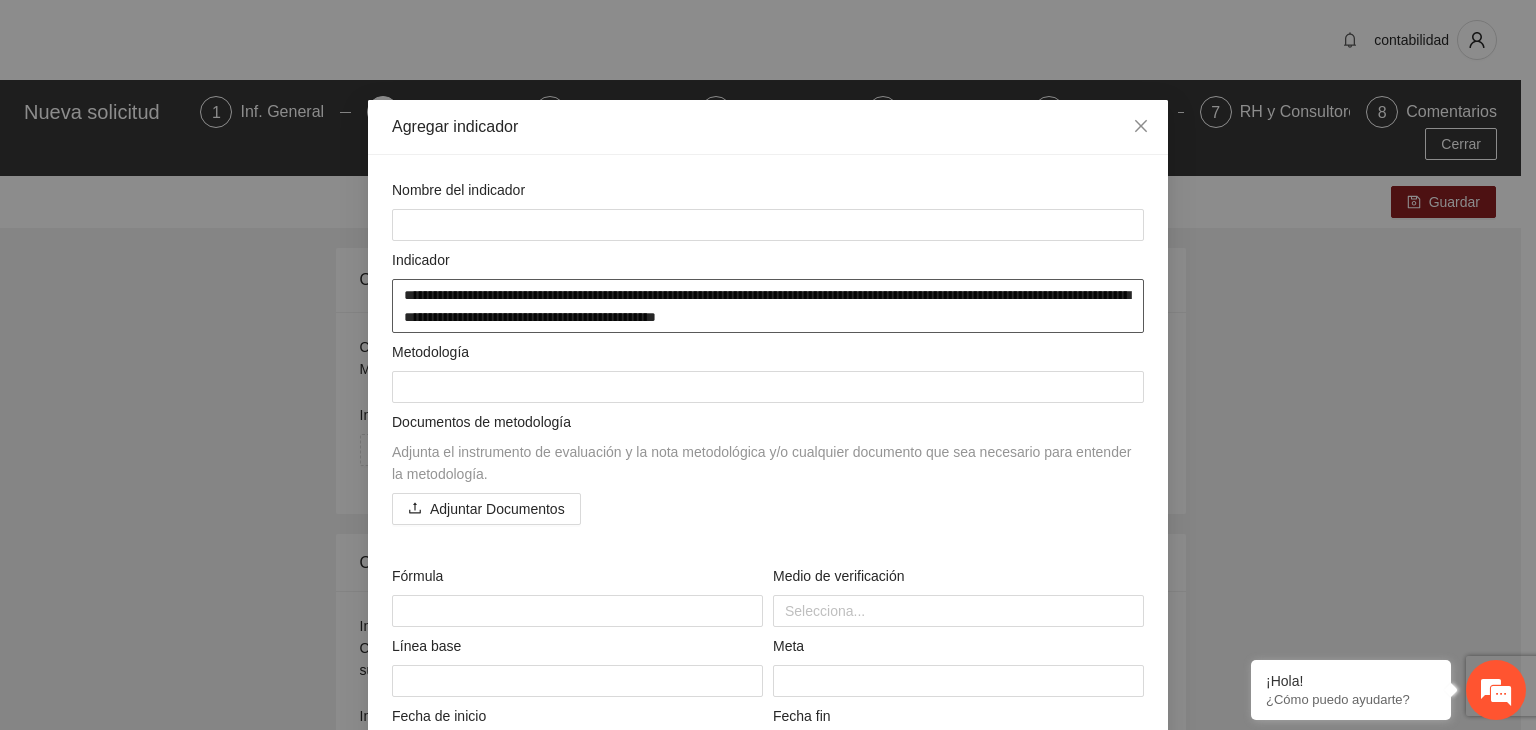 drag, startPoint x: 469, startPoint y: 294, endPoint x: 690, endPoint y: 317, distance: 222.1936 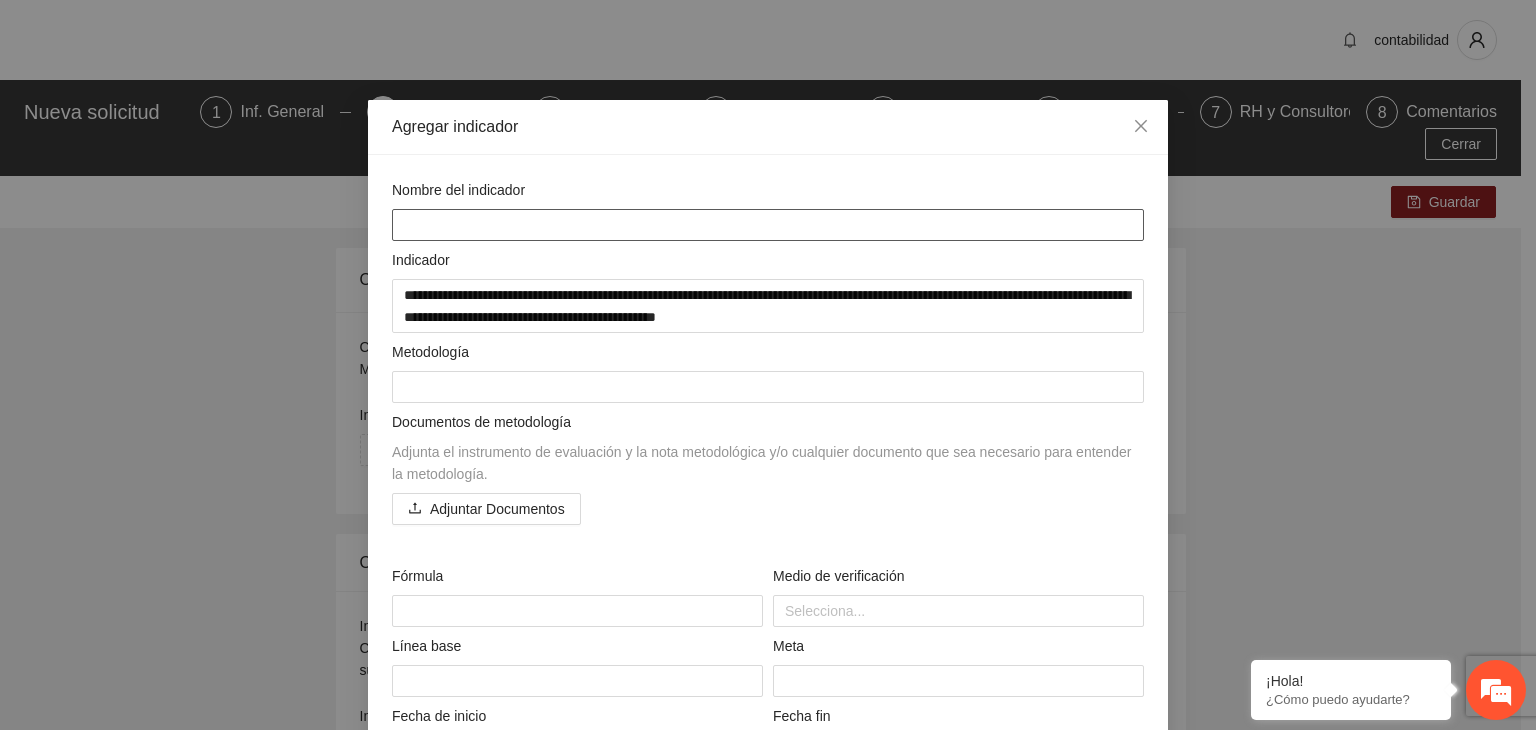 click at bounding box center [768, 225] 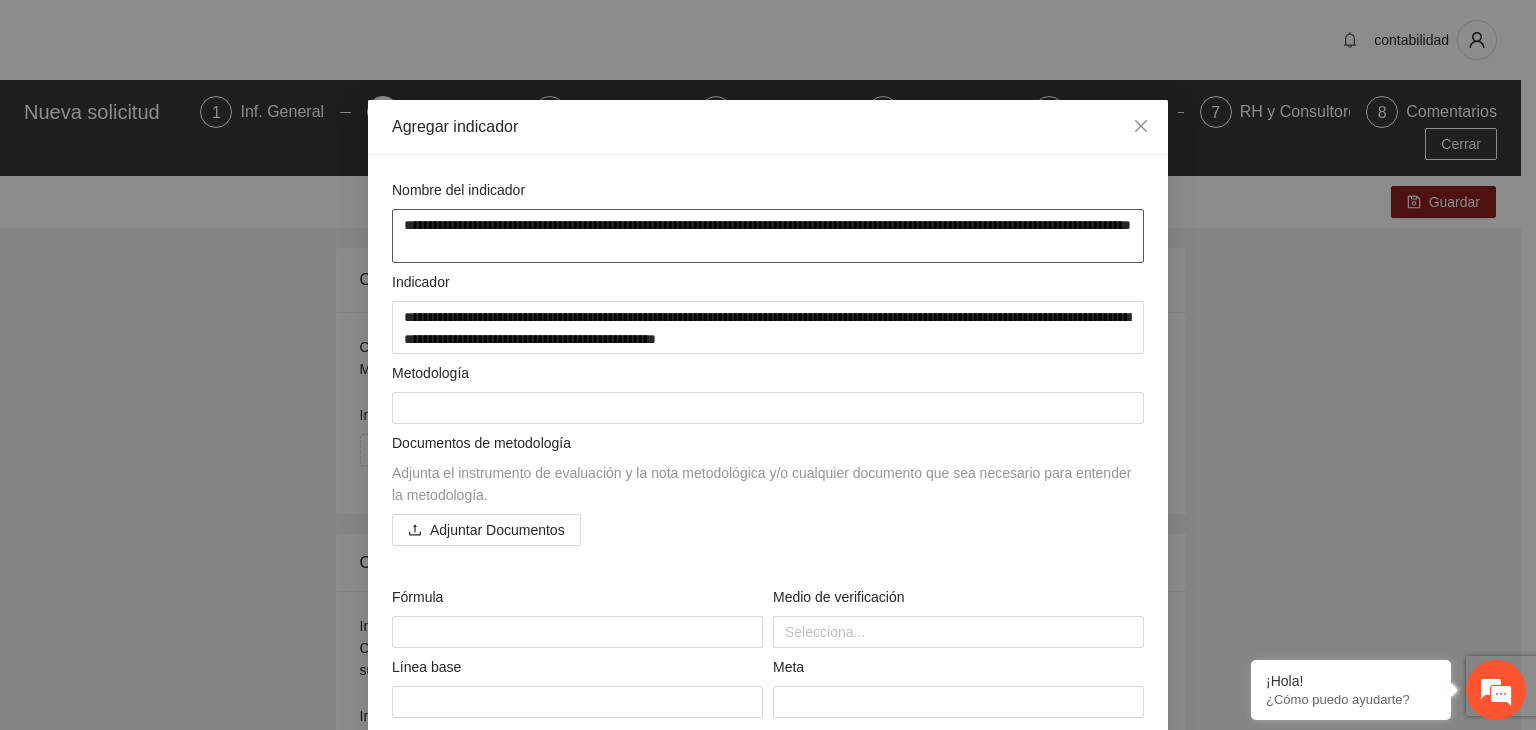 type on "**********" 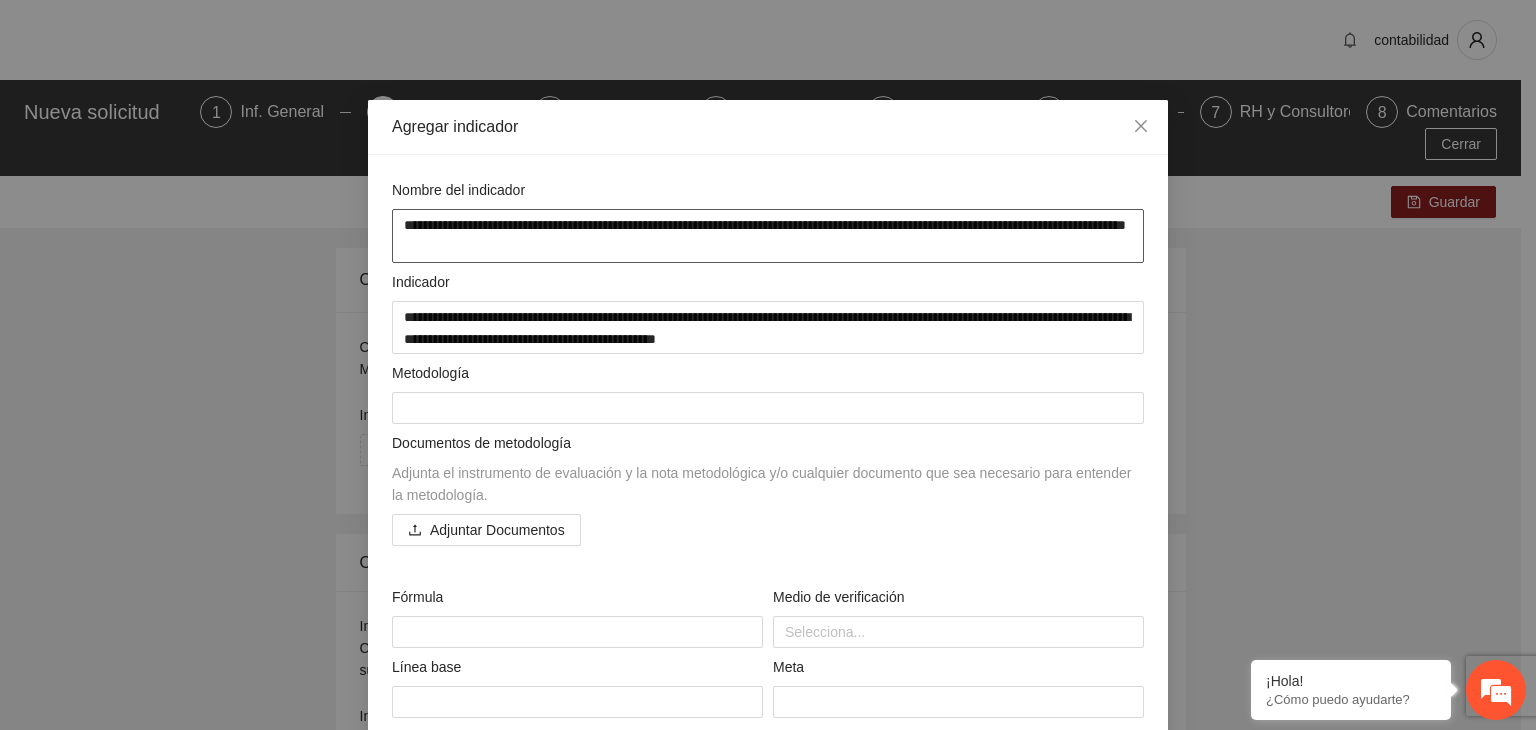 type on "**********" 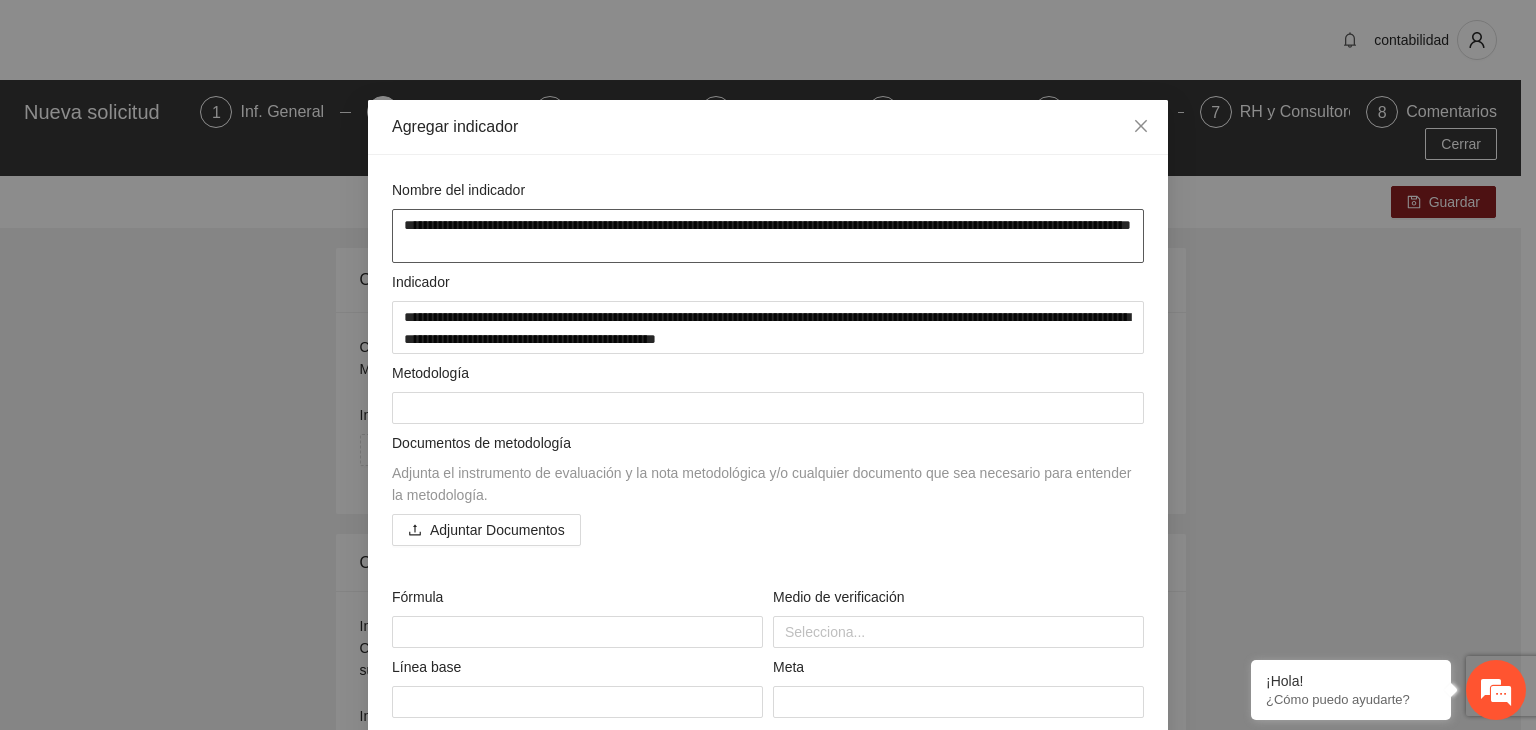 type on "**********" 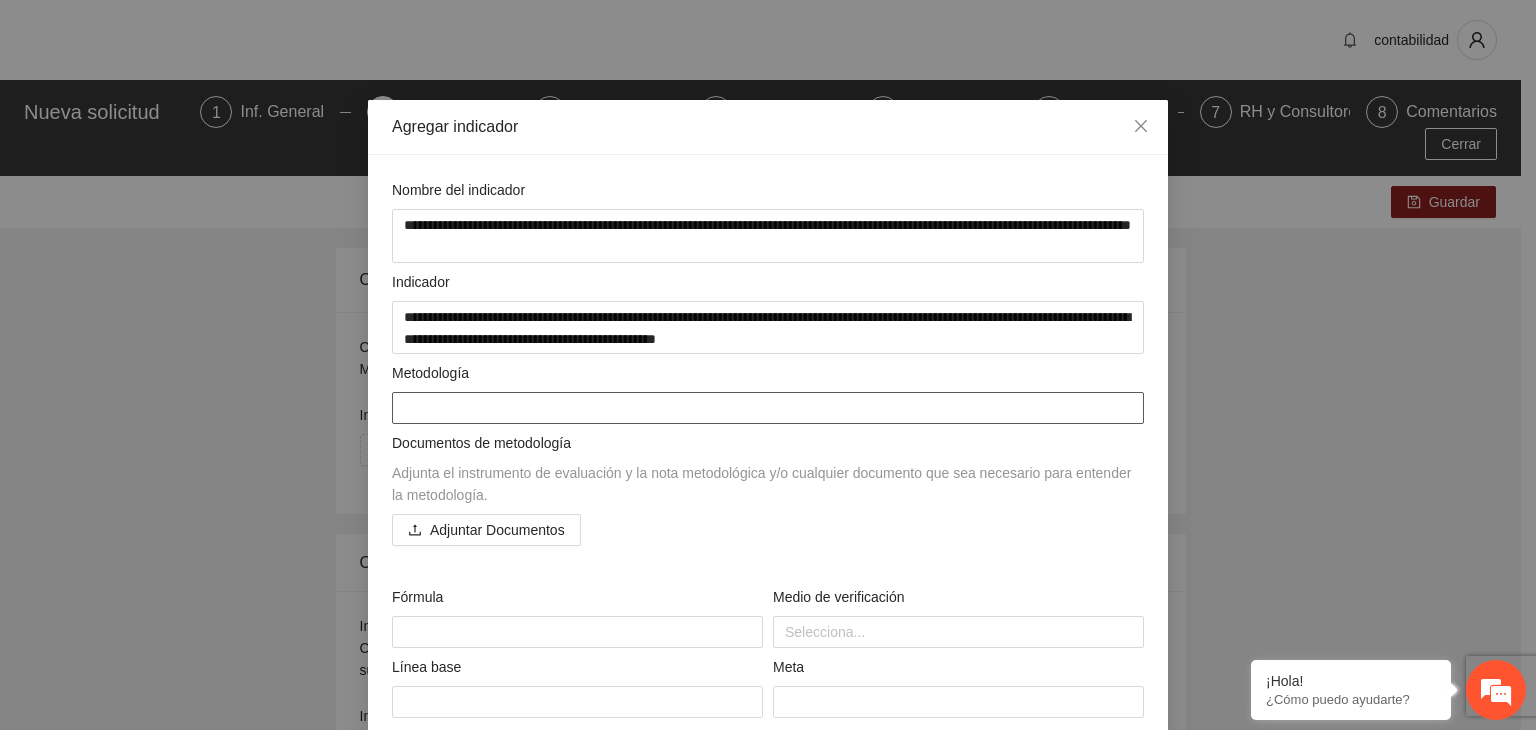 click at bounding box center [768, 408] 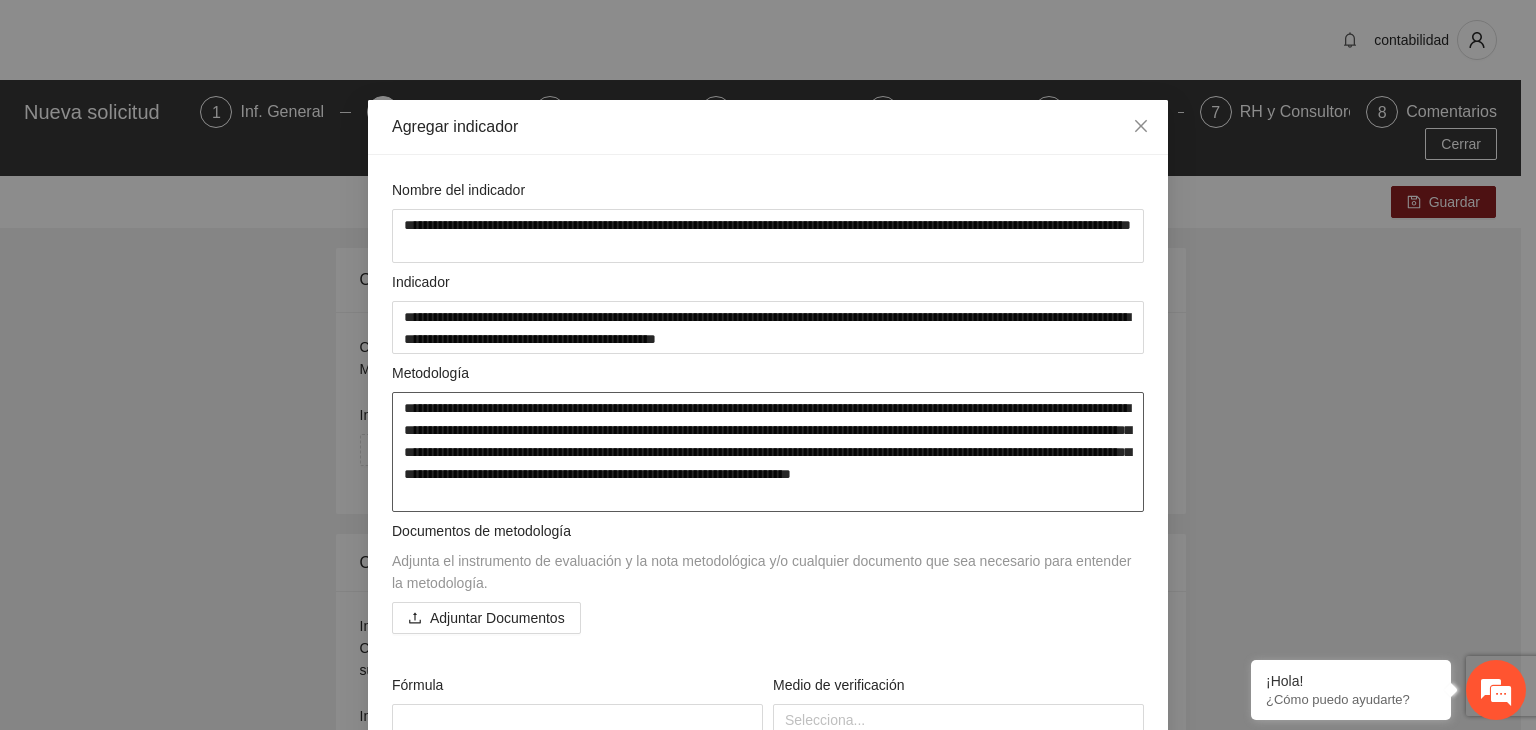type on "**********" 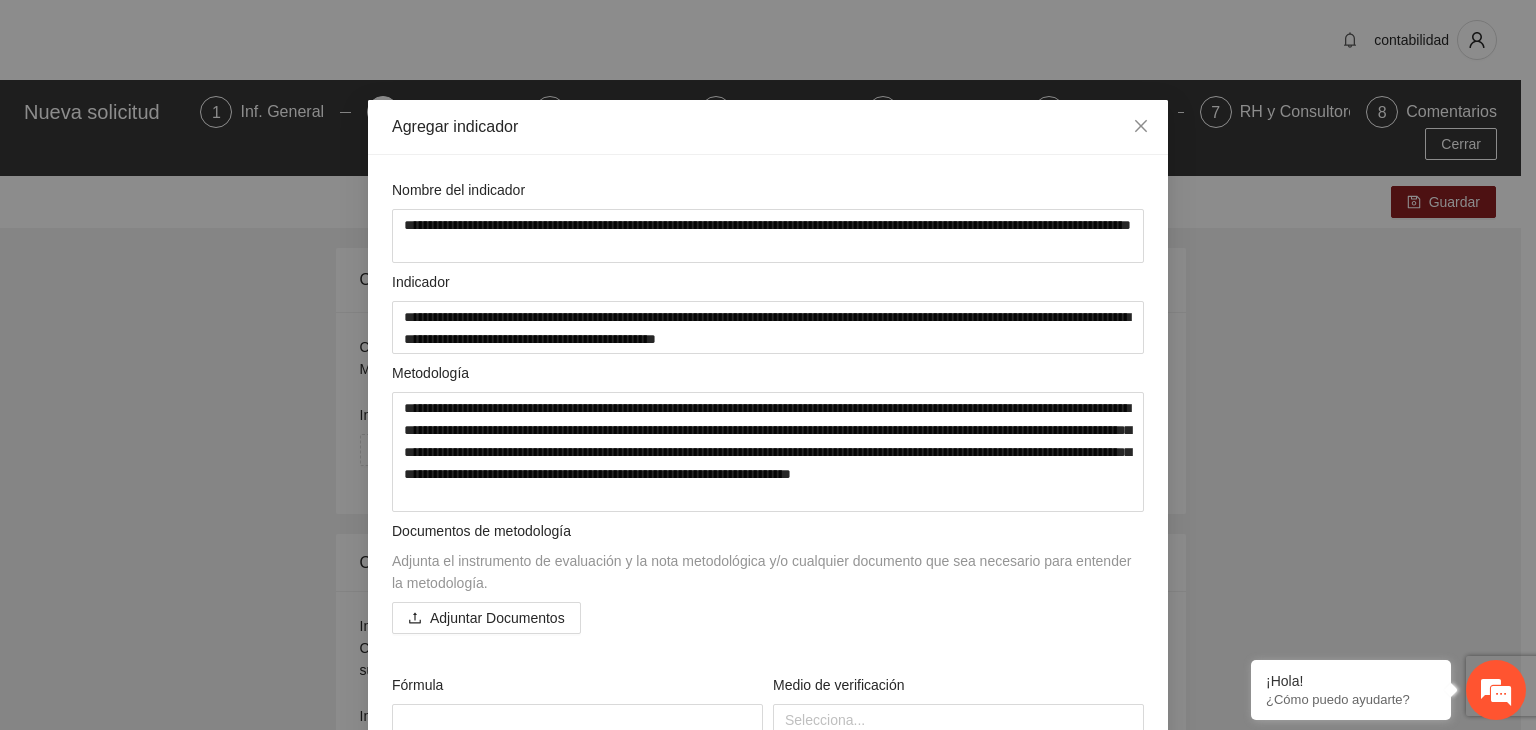scroll, scrollTop: 200, scrollLeft: 0, axis: vertical 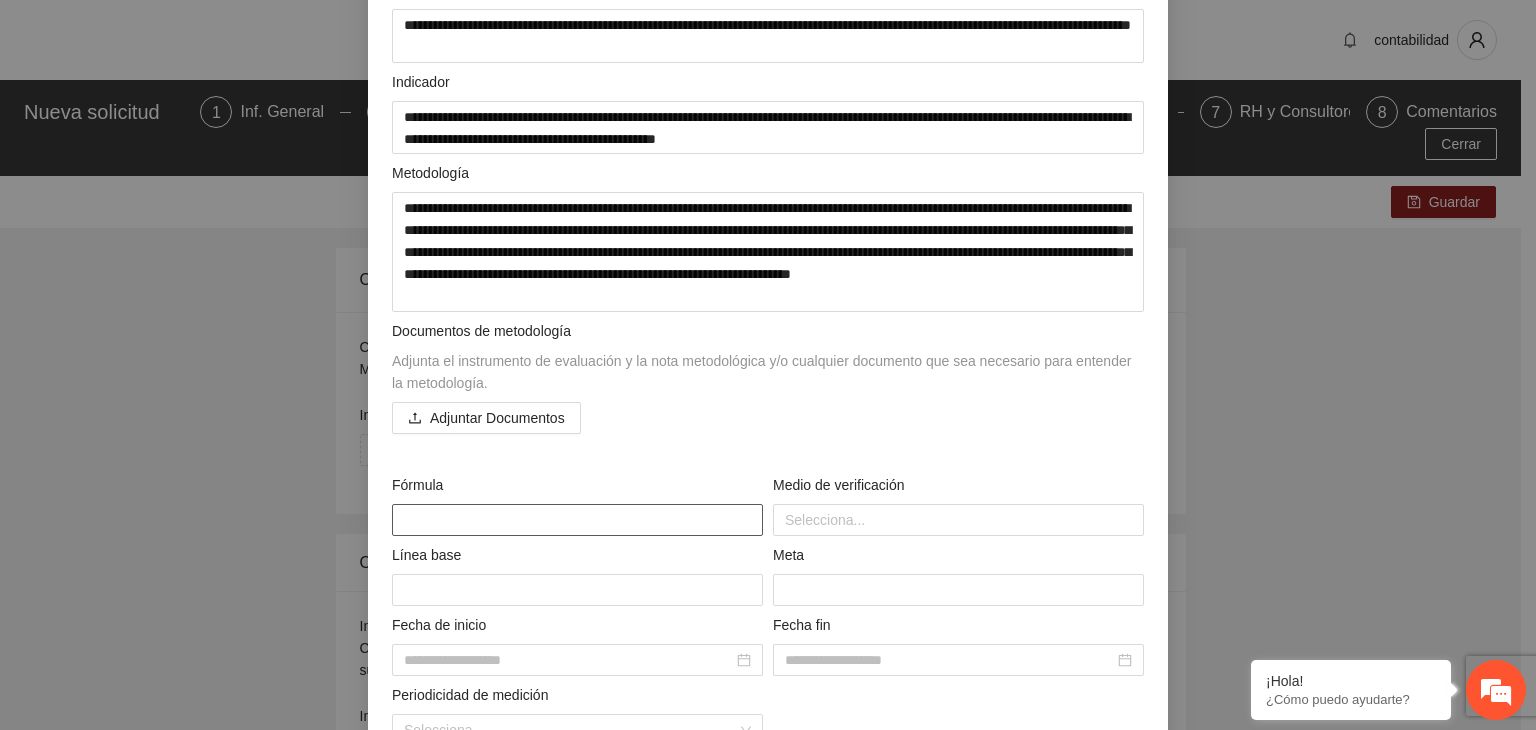 click at bounding box center [577, 520] 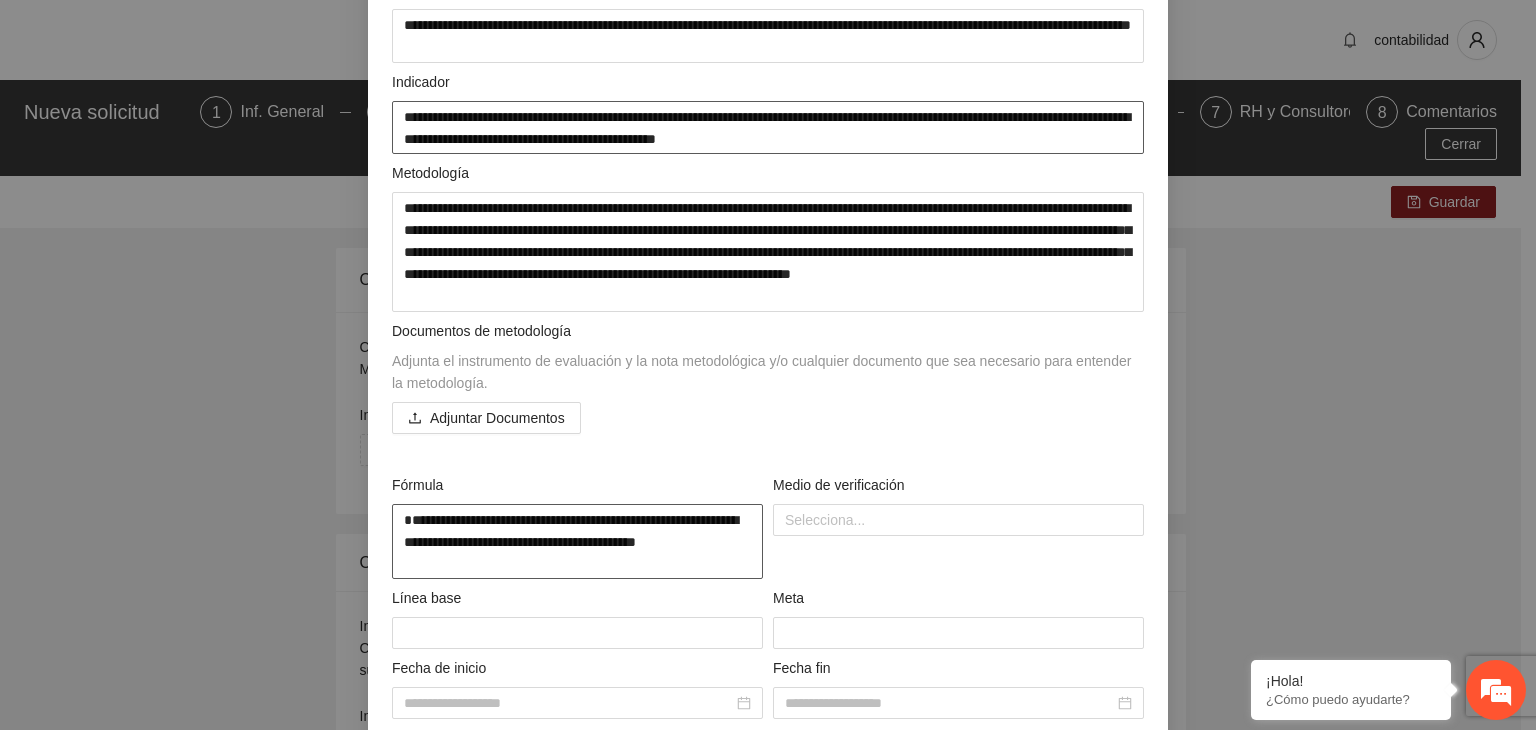 type on "**********" 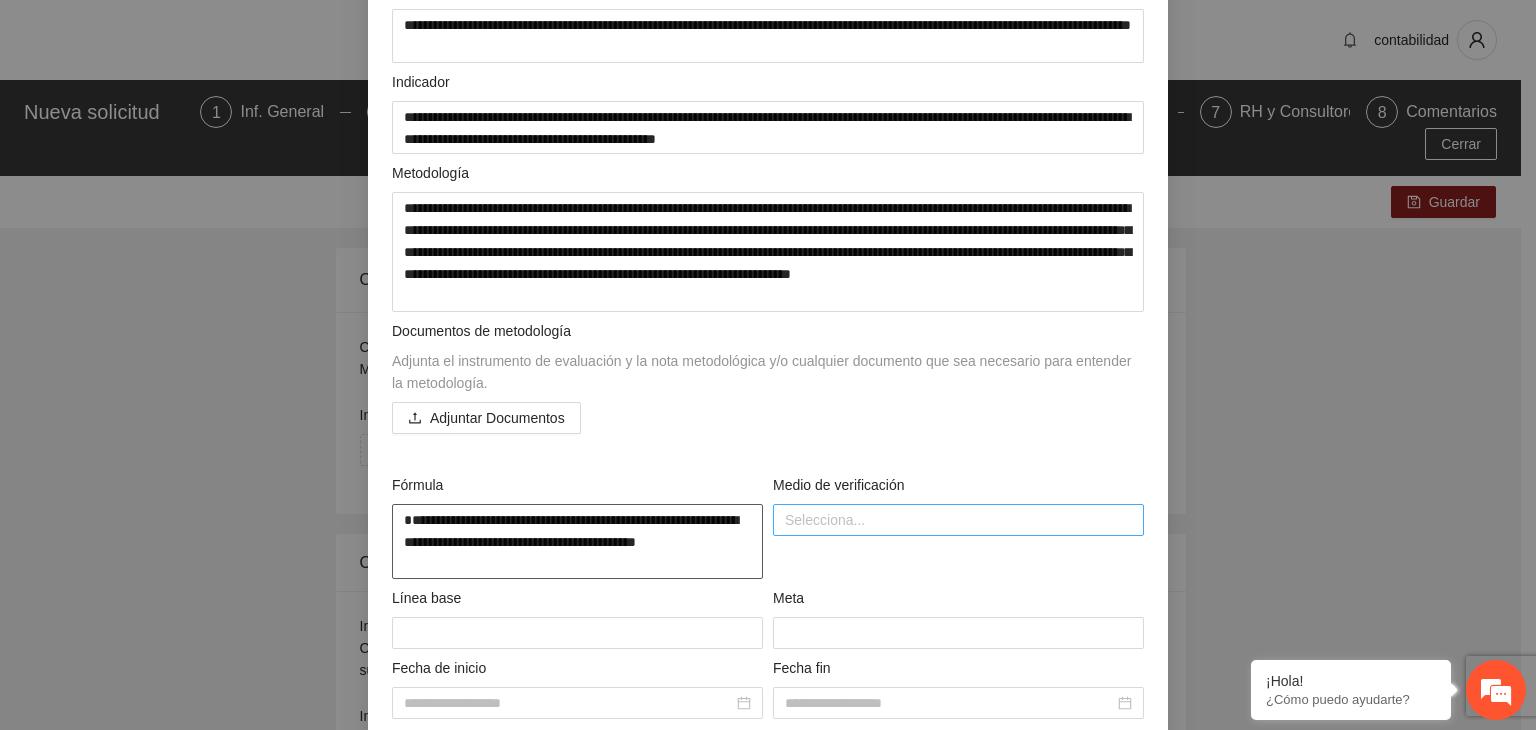 click at bounding box center (958, 520) 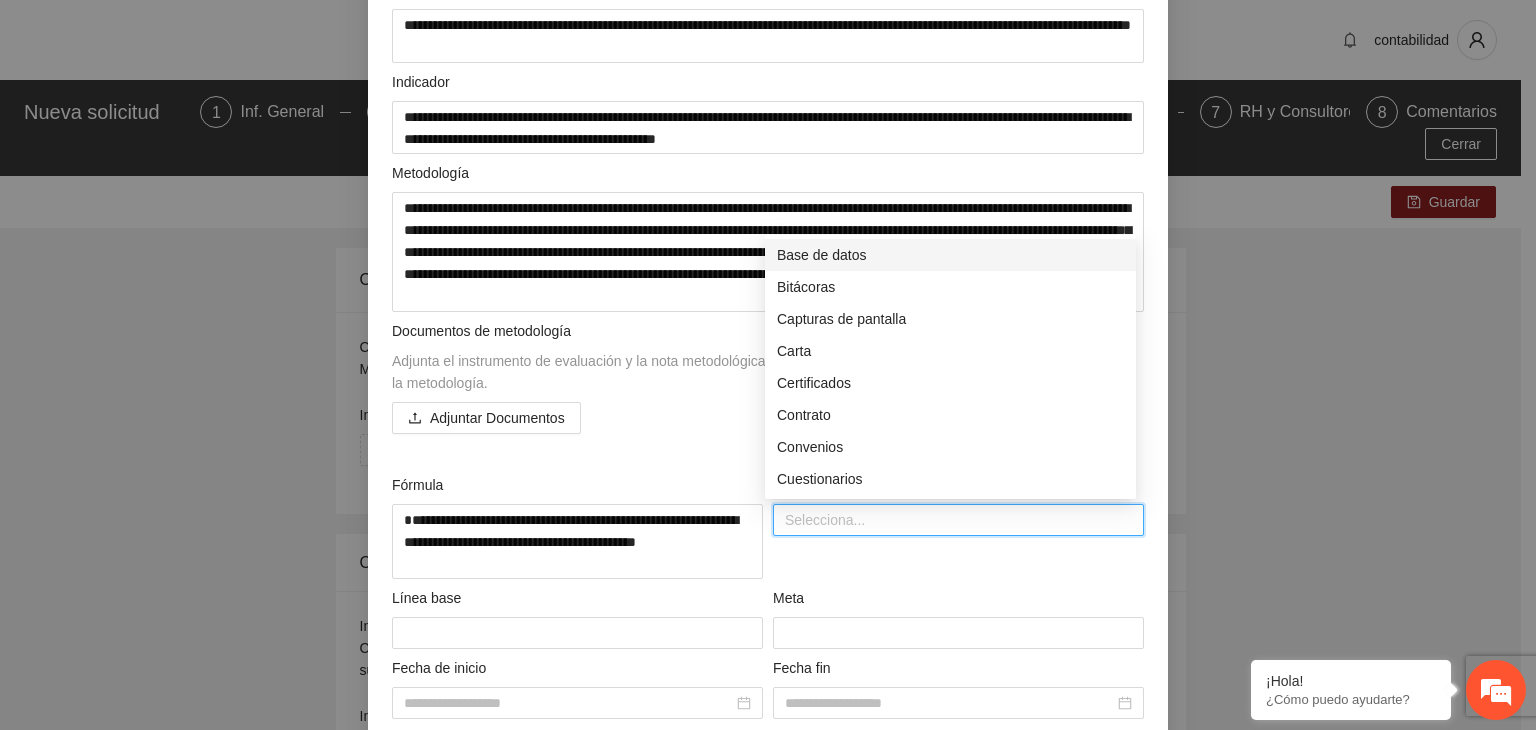 paste on "**********" 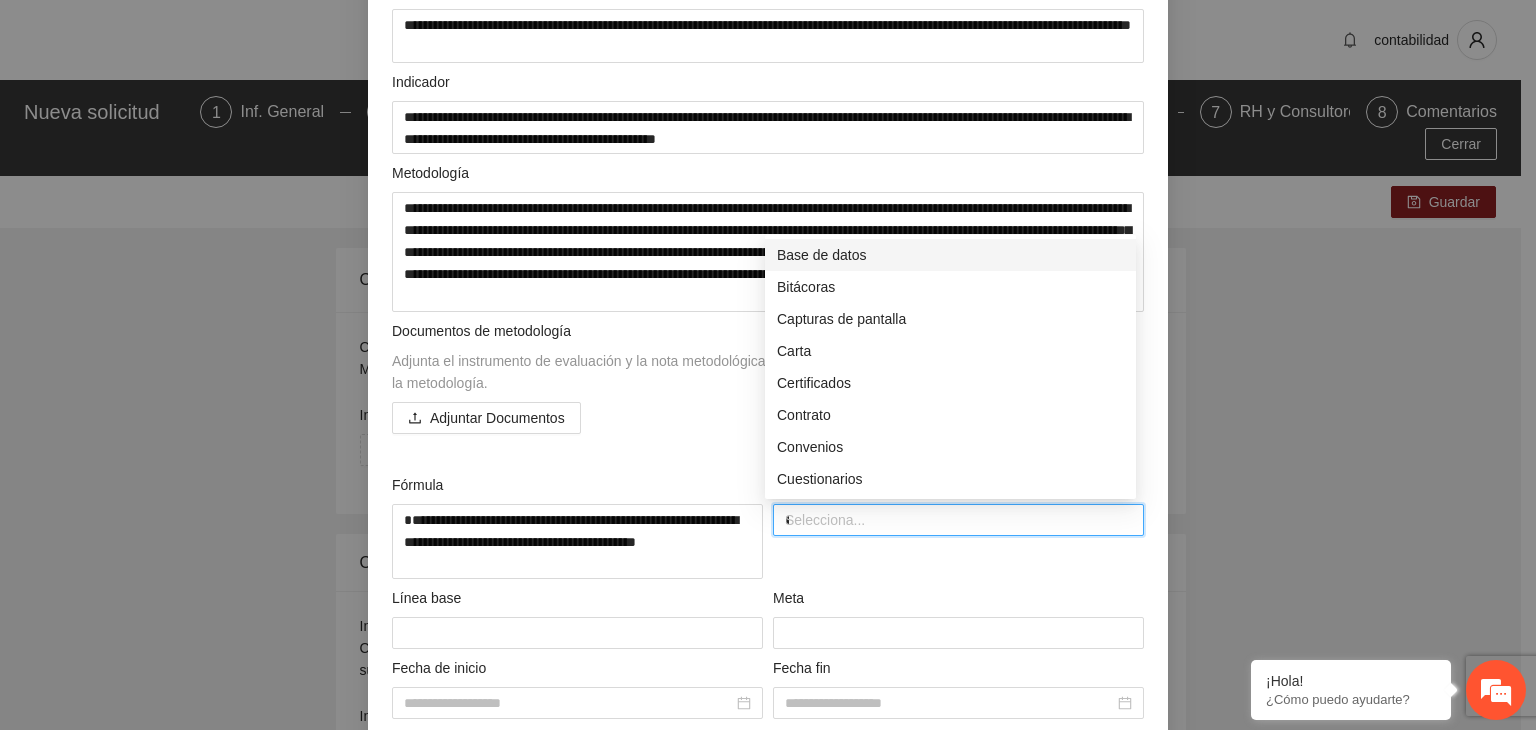 scroll, scrollTop: 0, scrollLeft: 183, axis: horizontal 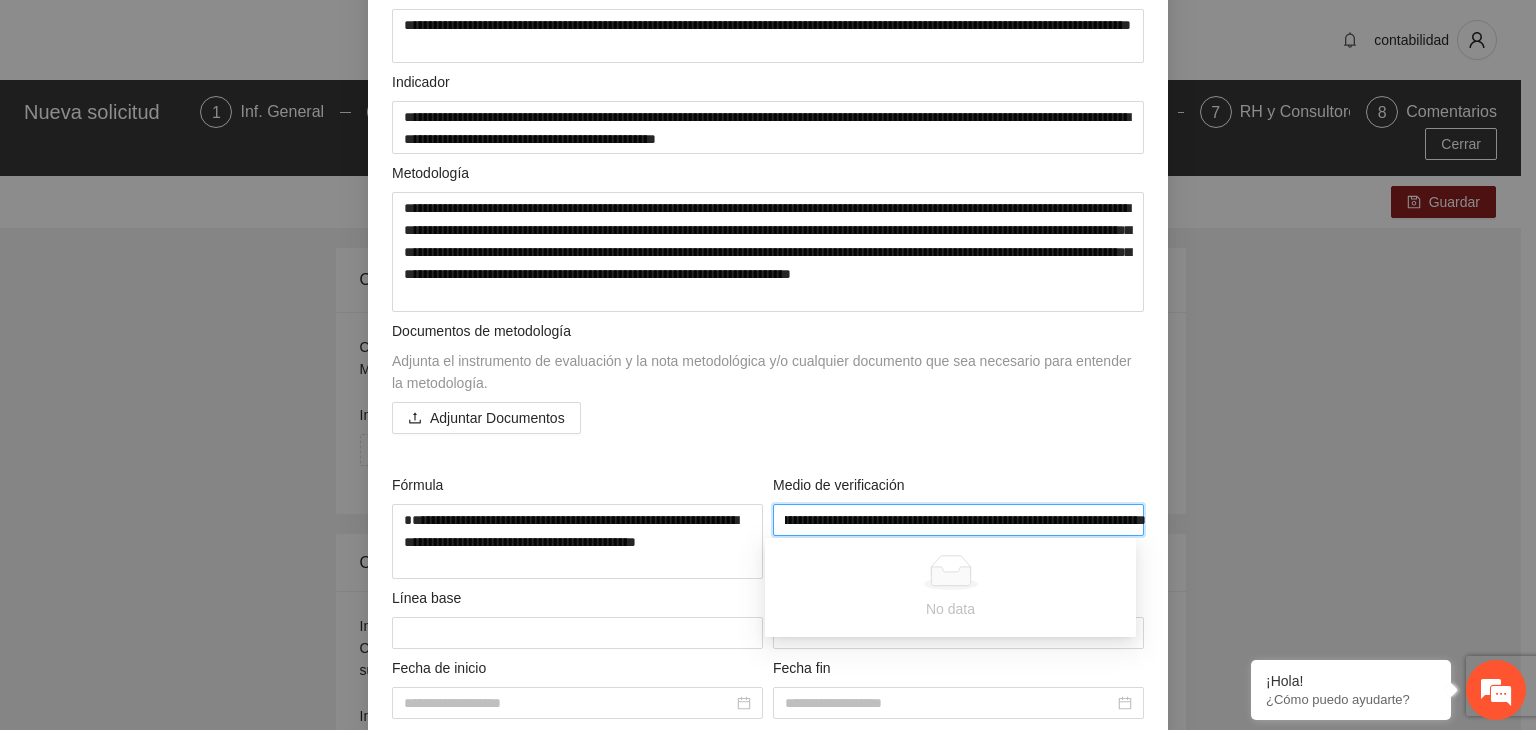 type 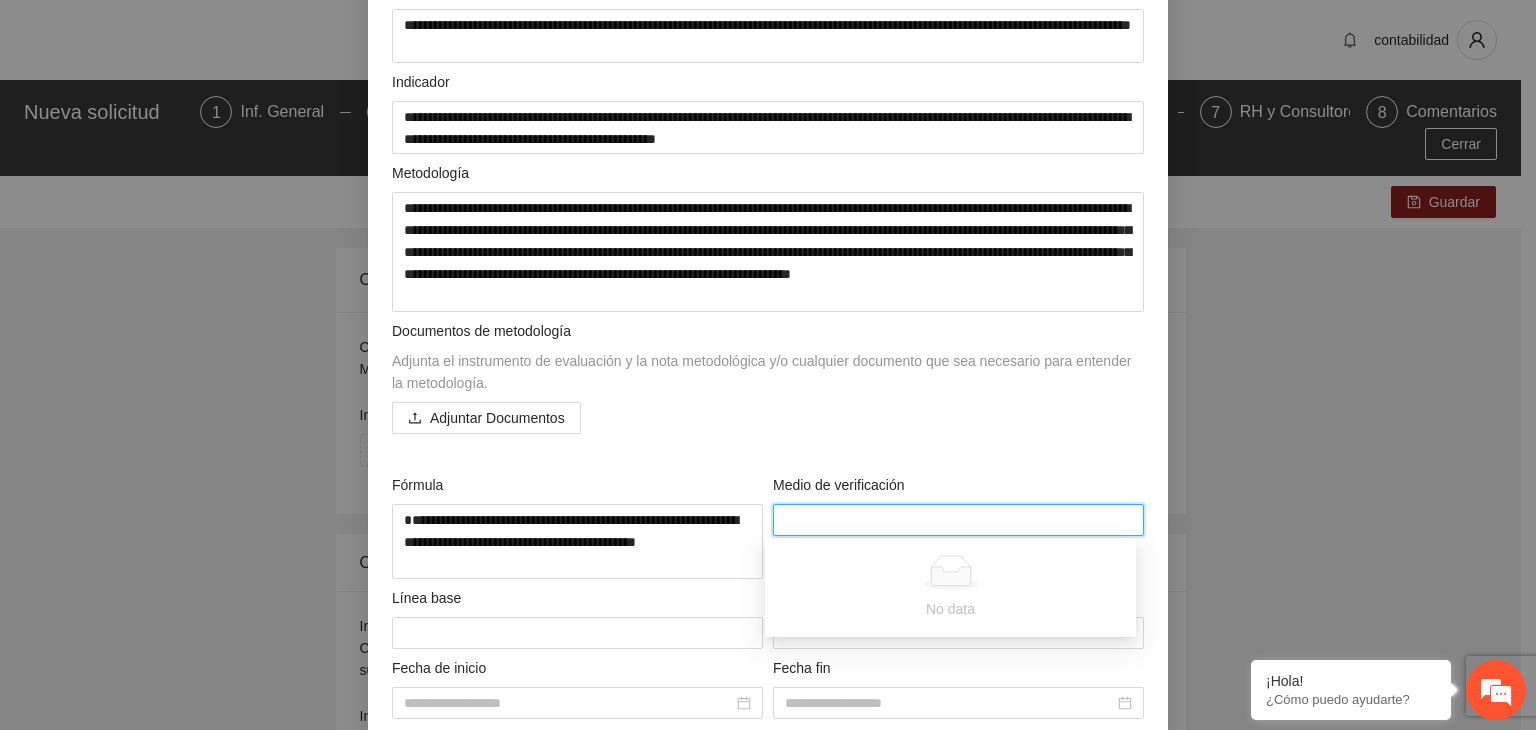 click on "**********" at bounding box center (768, 365) 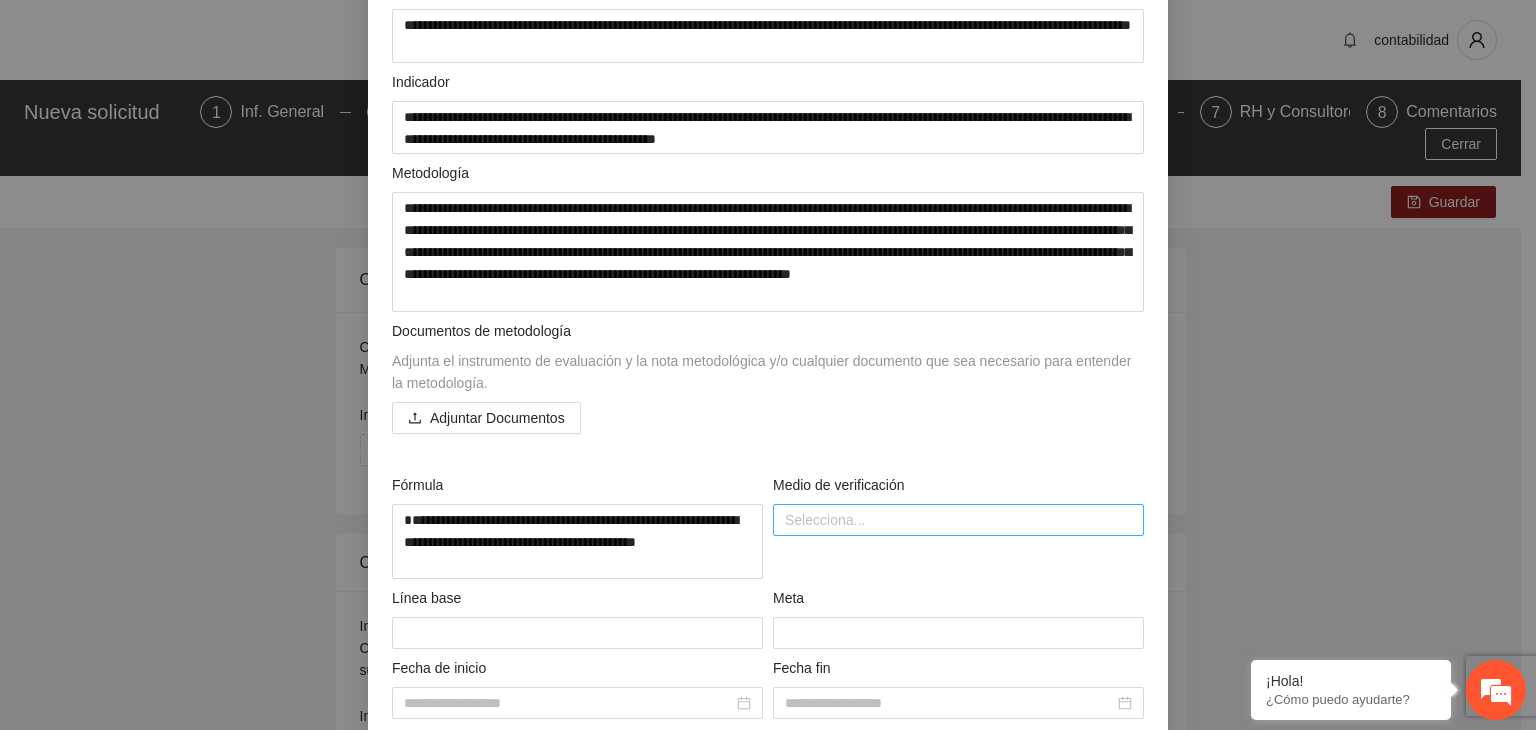 click at bounding box center [958, 520] 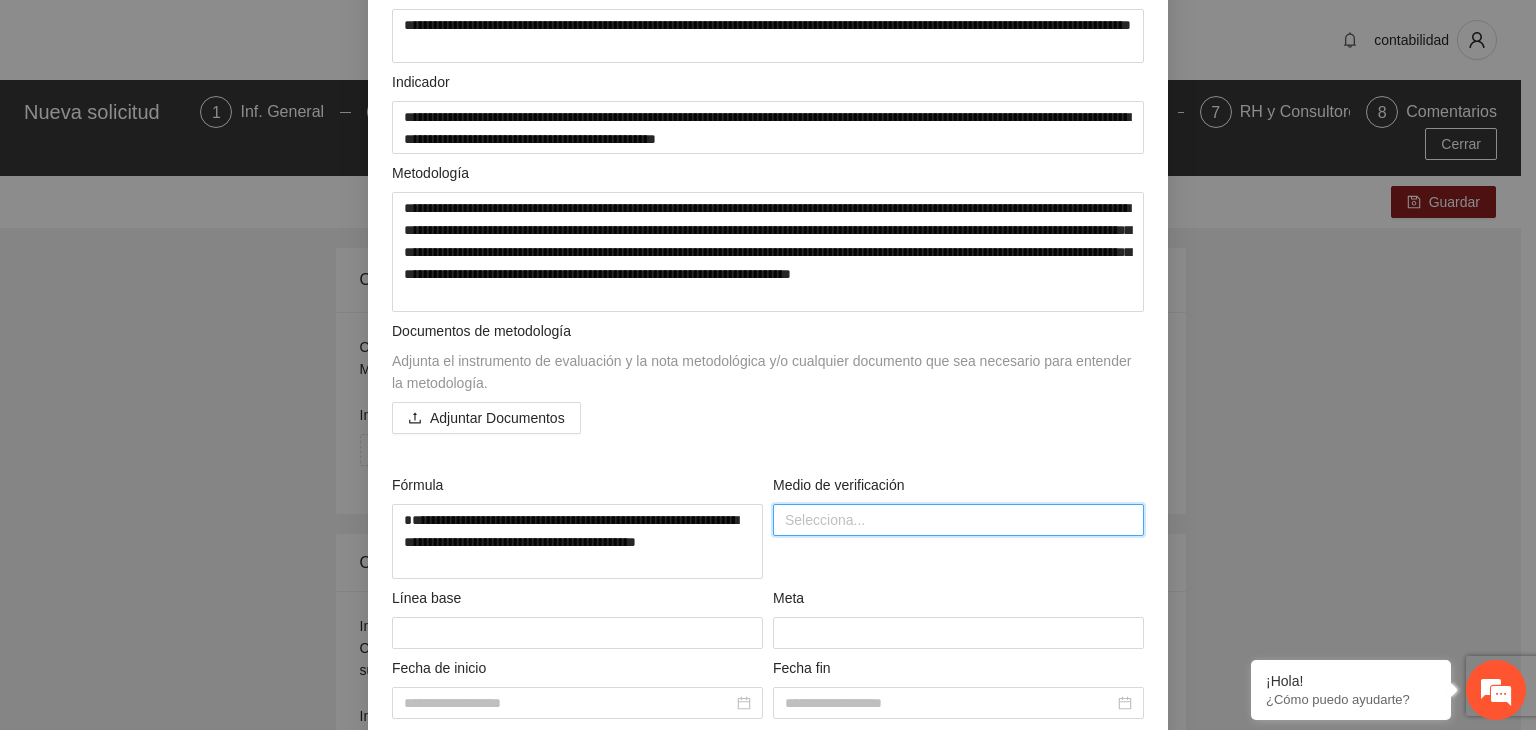 click at bounding box center (958, 520) 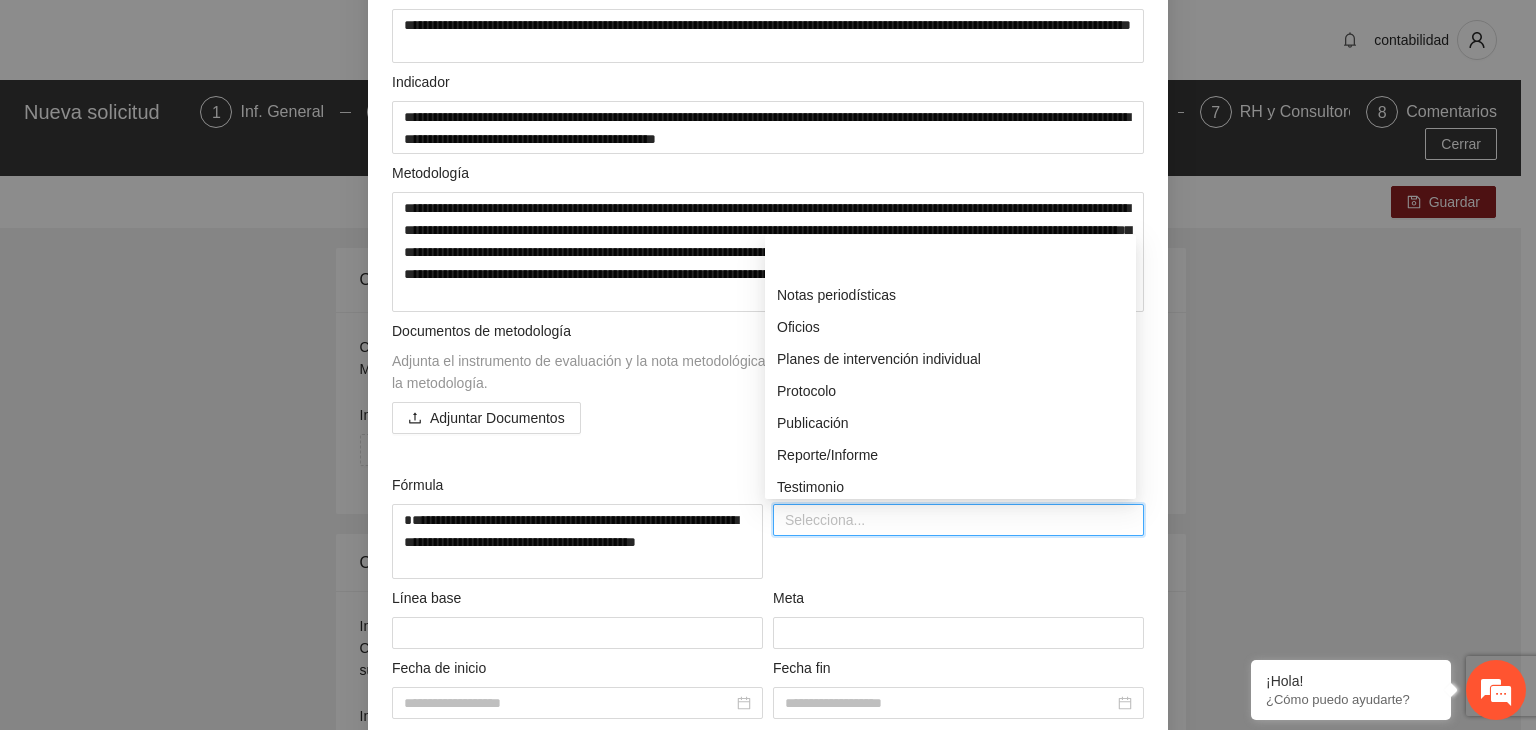 scroll, scrollTop: 672, scrollLeft: 0, axis: vertical 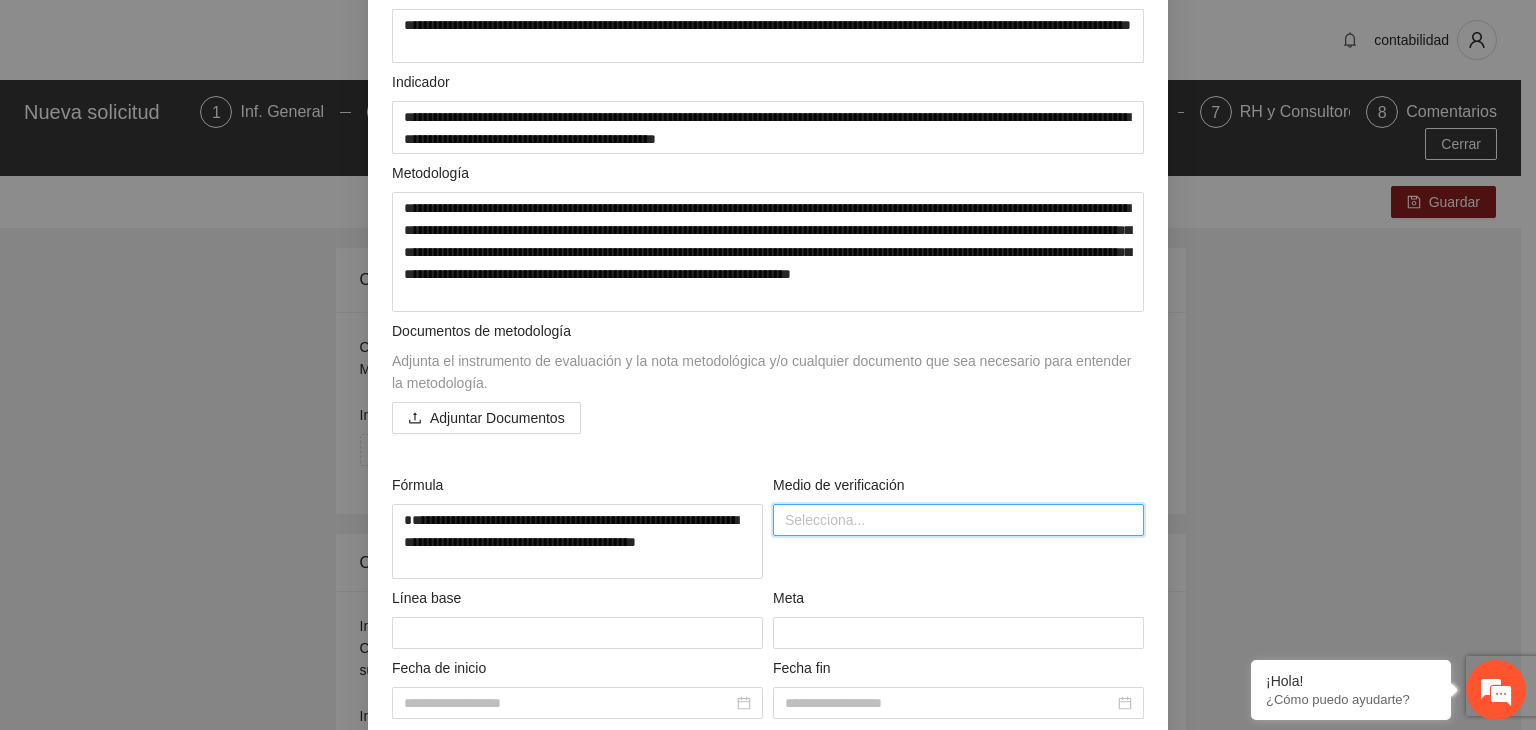 click at bounding box center [958, 520] 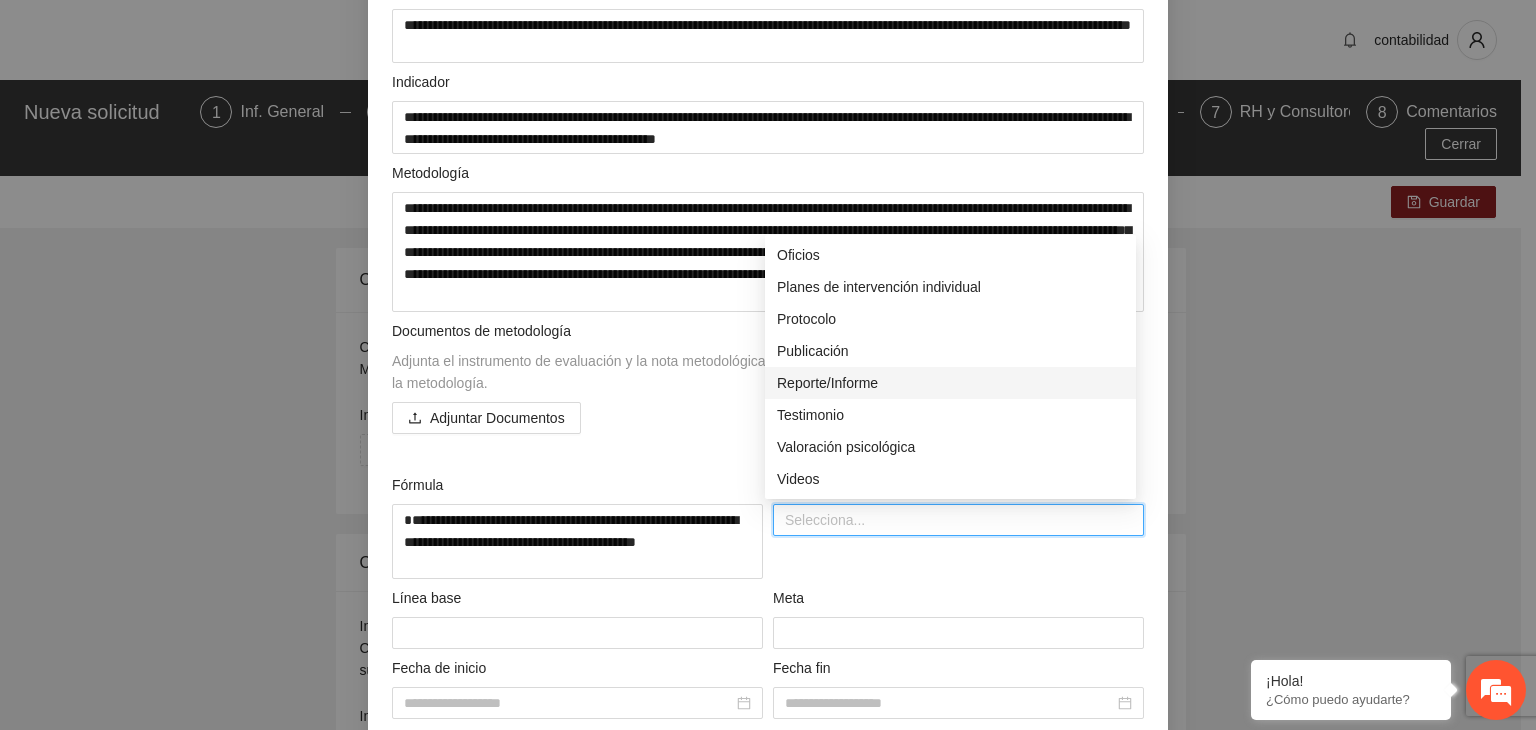 click on "Reporte/Informe" at bounding box center [950, 383] 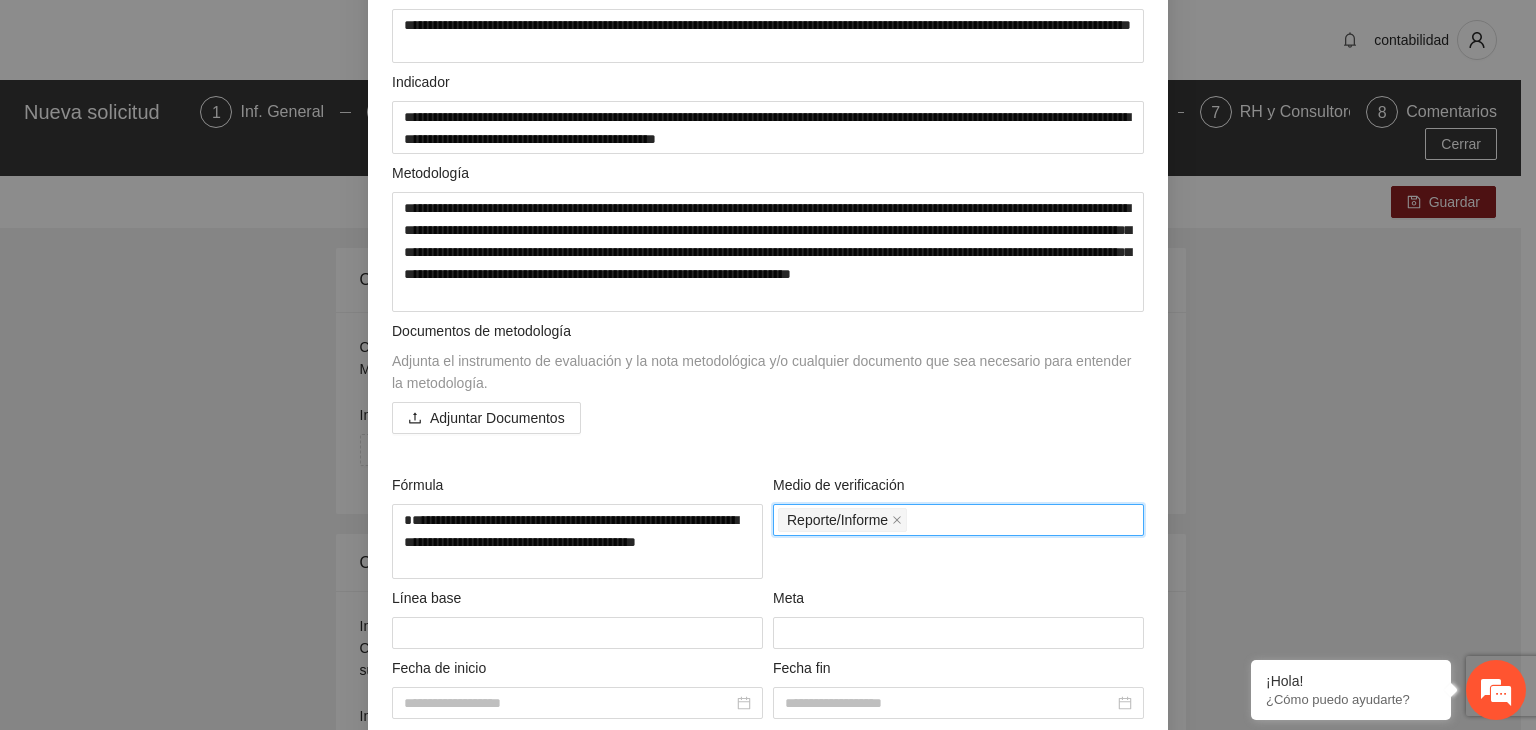 click on "Reporte/Informe" at bounding box center [958, 520] 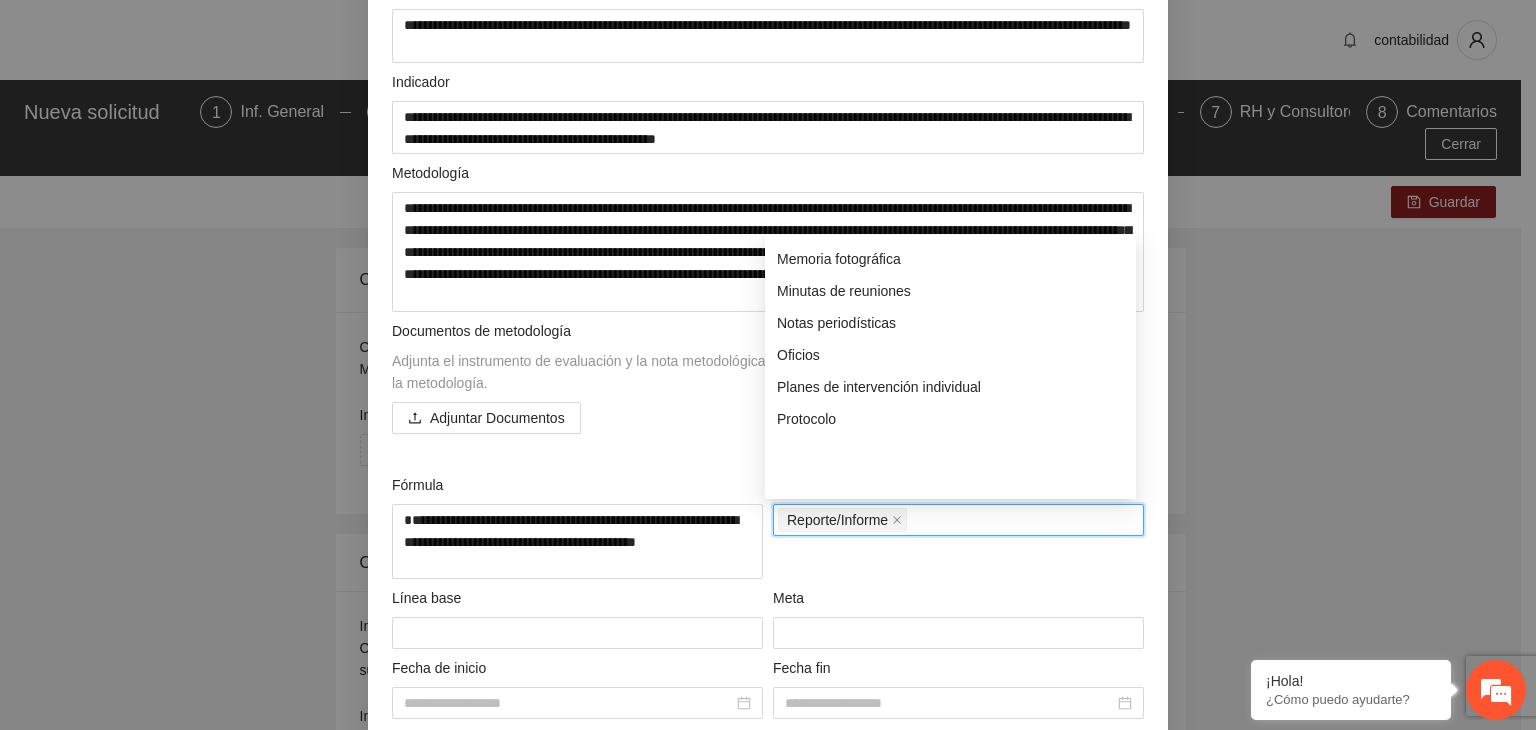 scroll, scrollTop: 372, scrollLeft: 0, axis: vertical 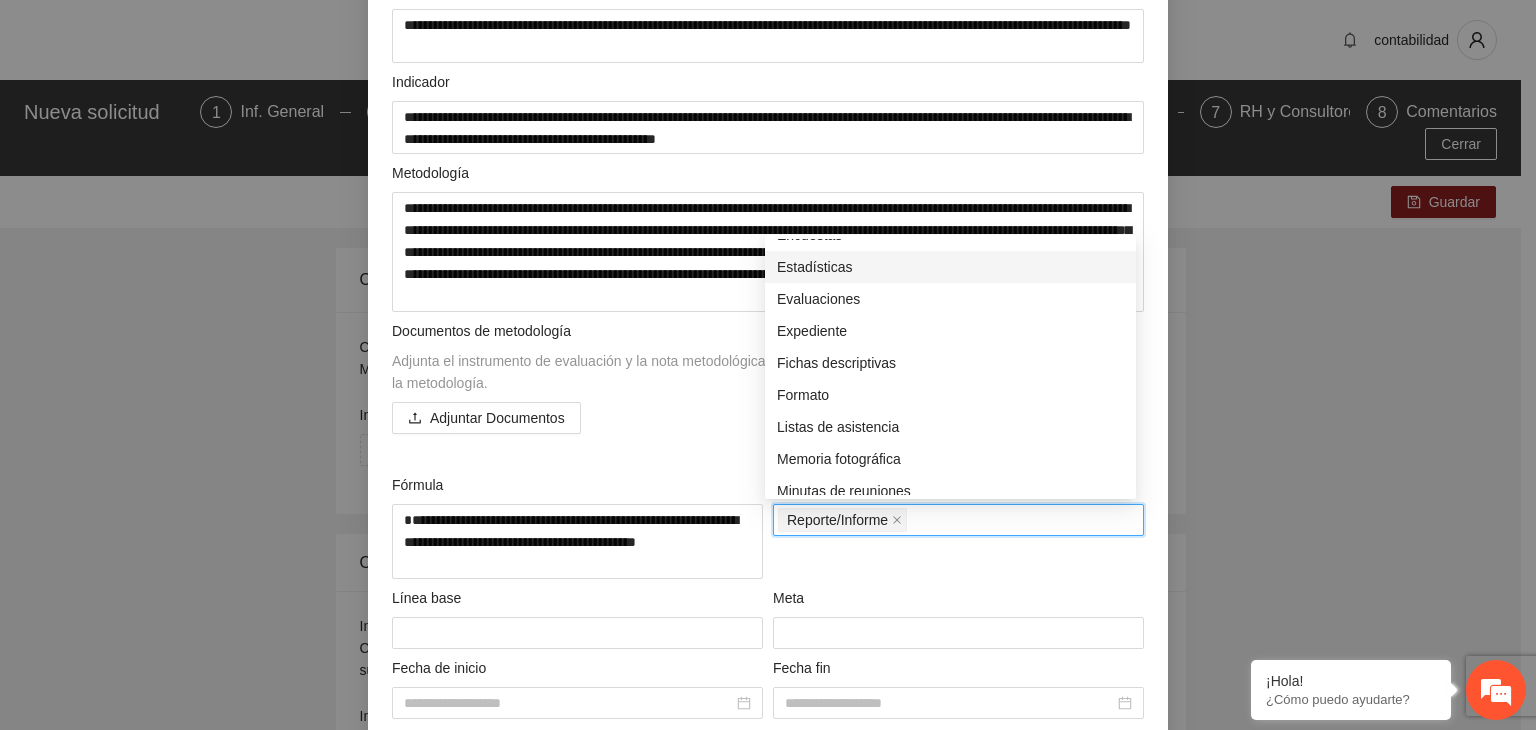 click on "Estadísticas" at bounding box center [950, 267] 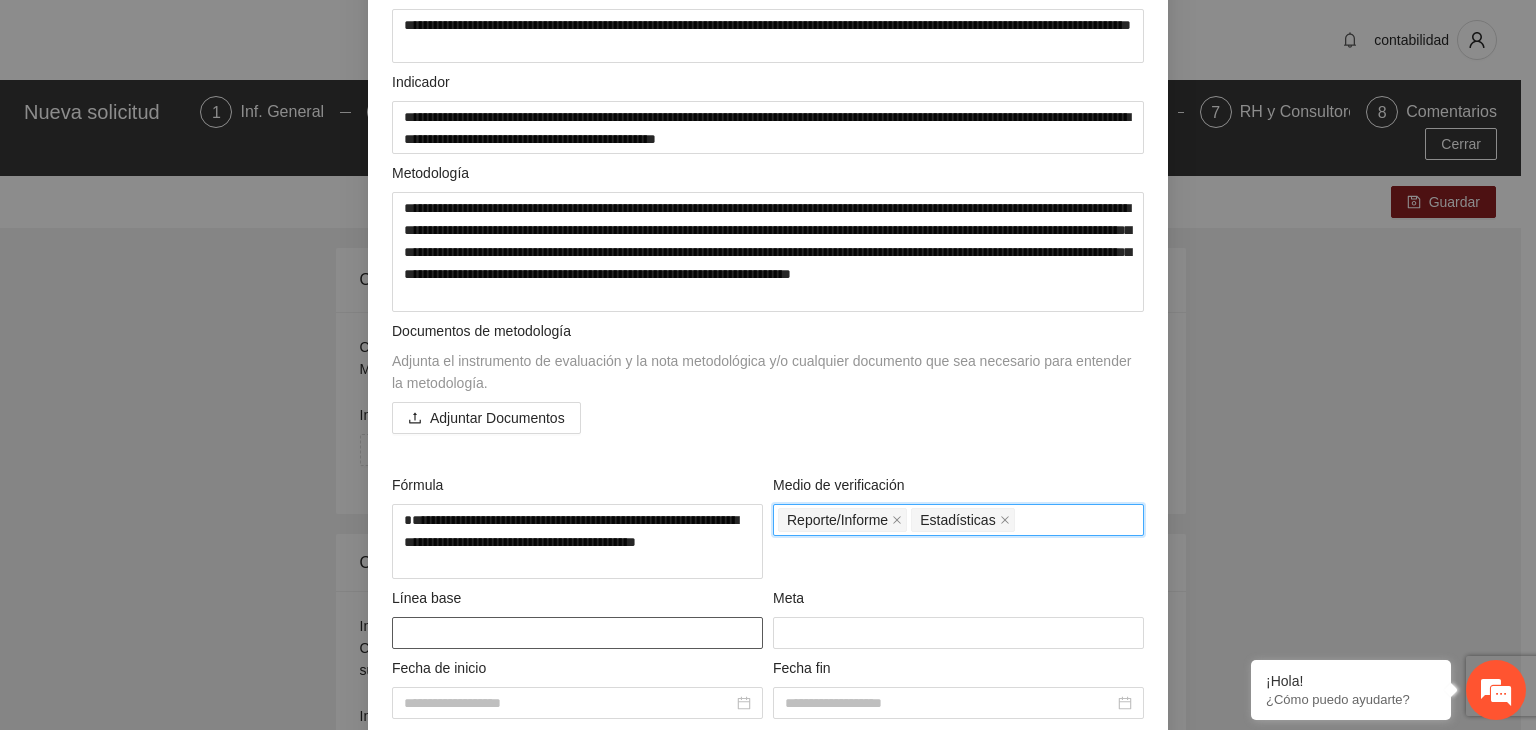 click at bounding box center [577, 633] 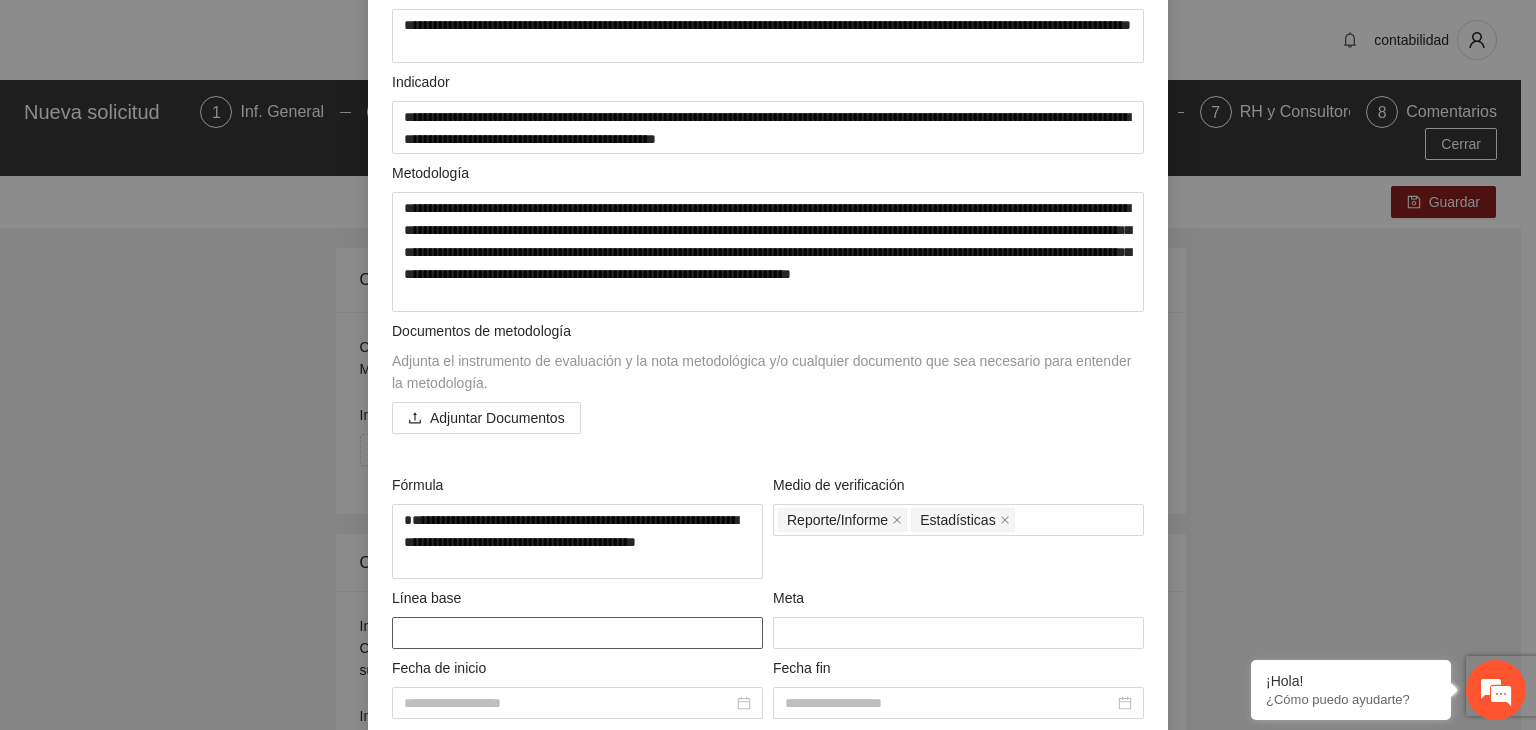 type on "*" 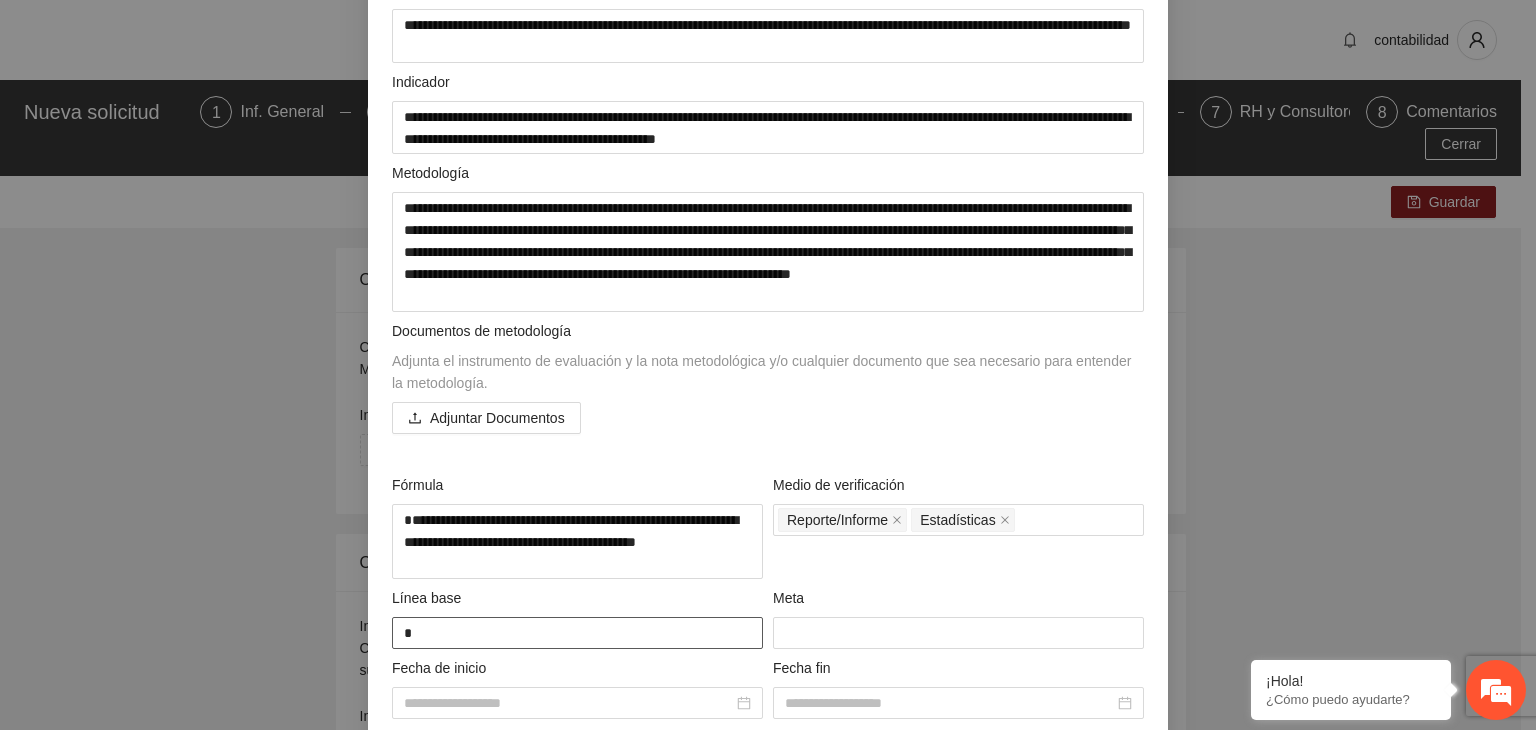 type on "**" 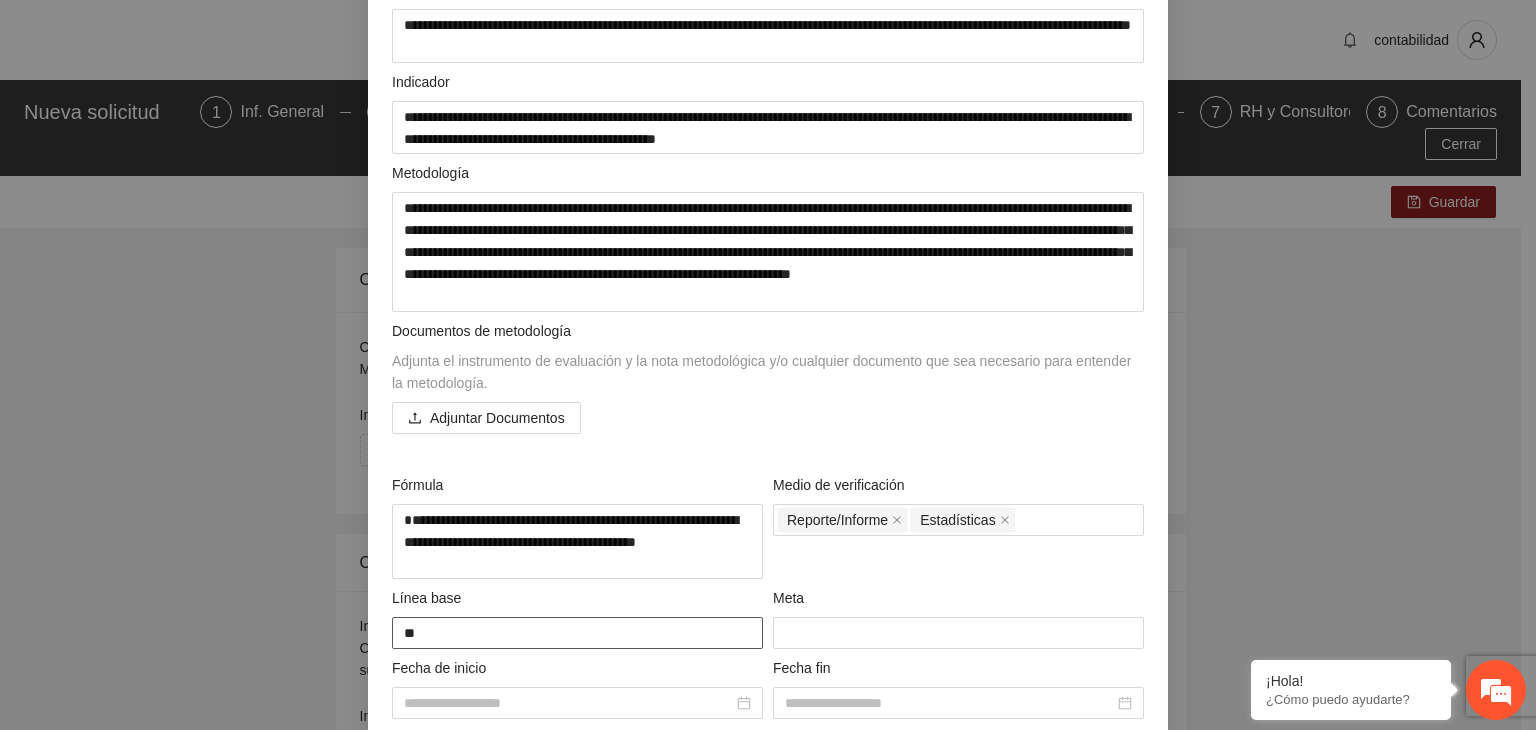 type on "***" 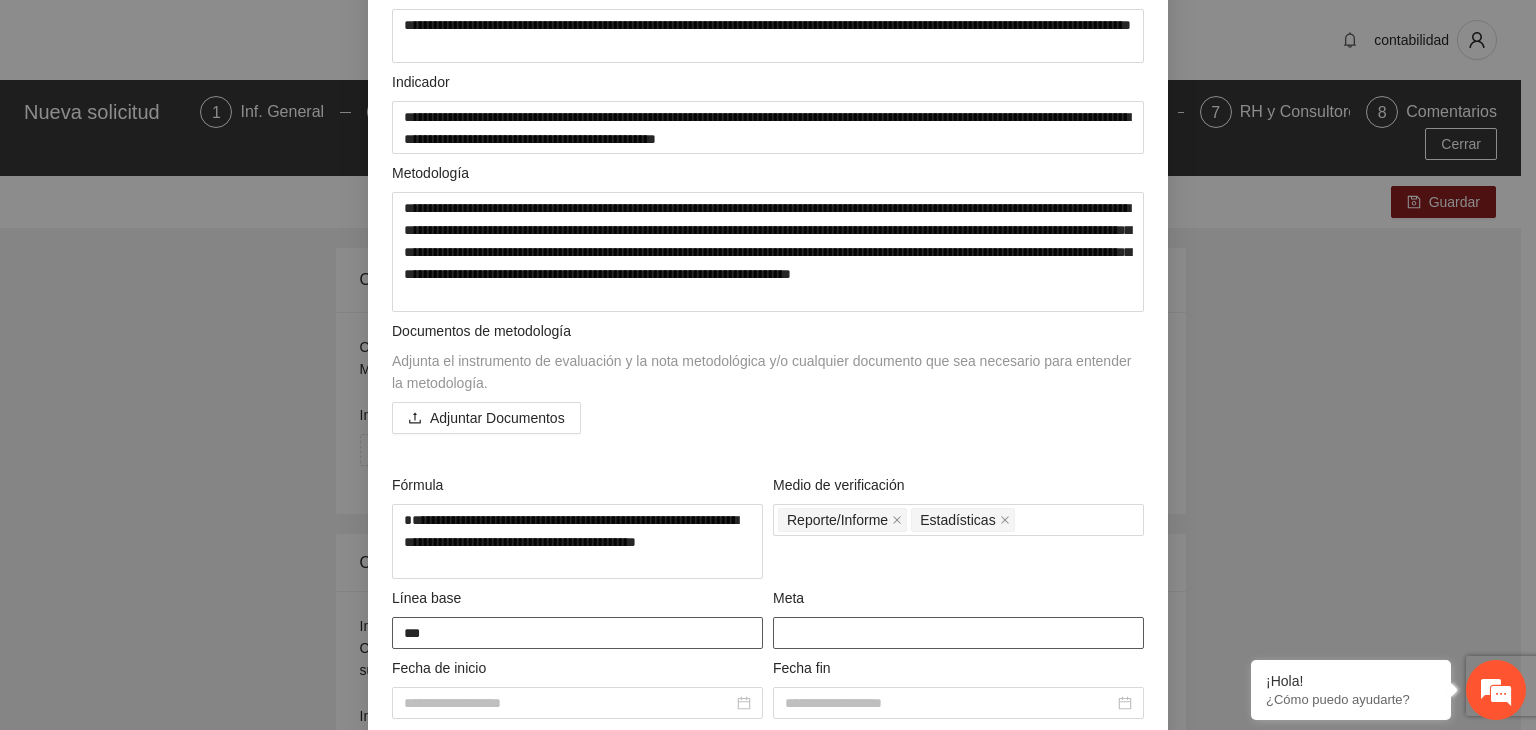 type on "***" 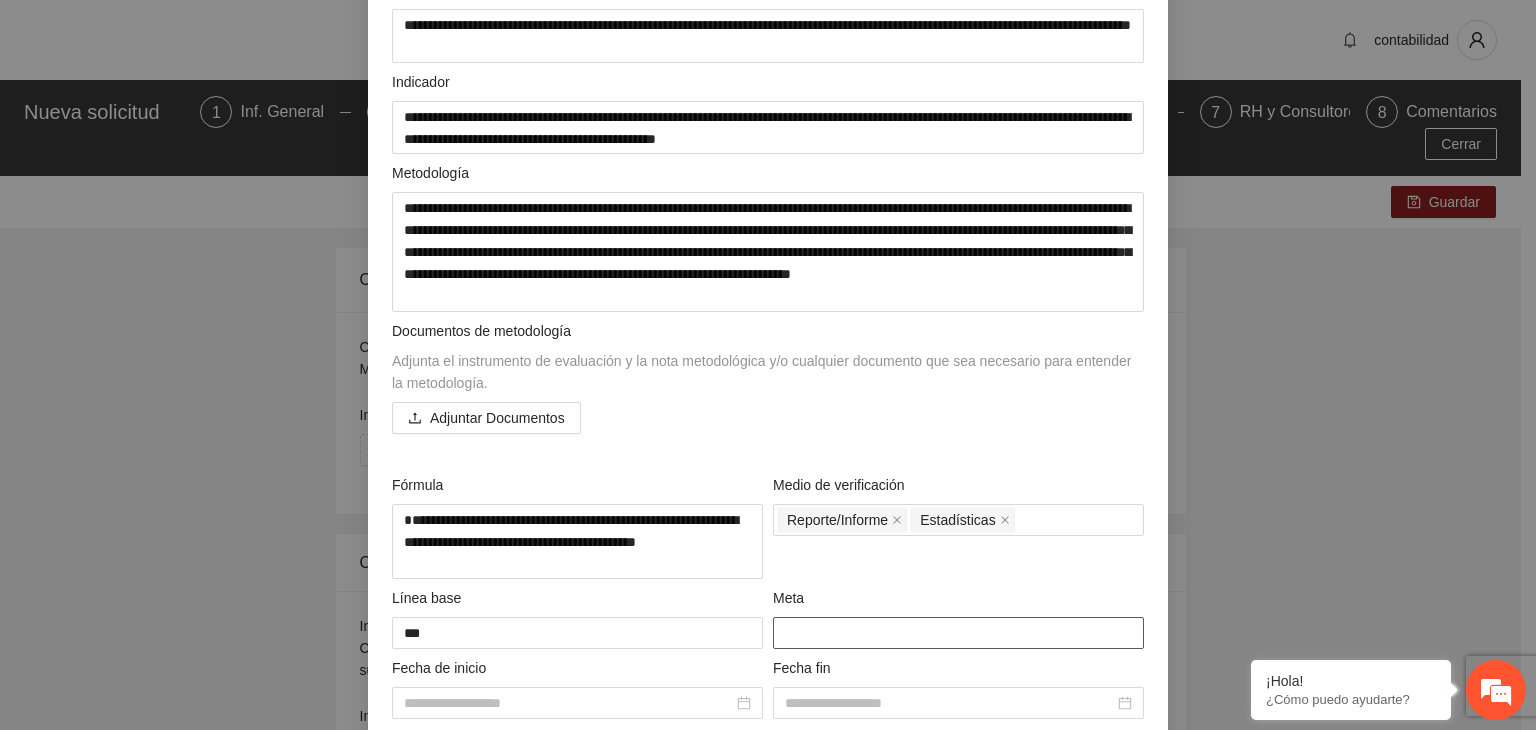click at bounding box center [958, 633] 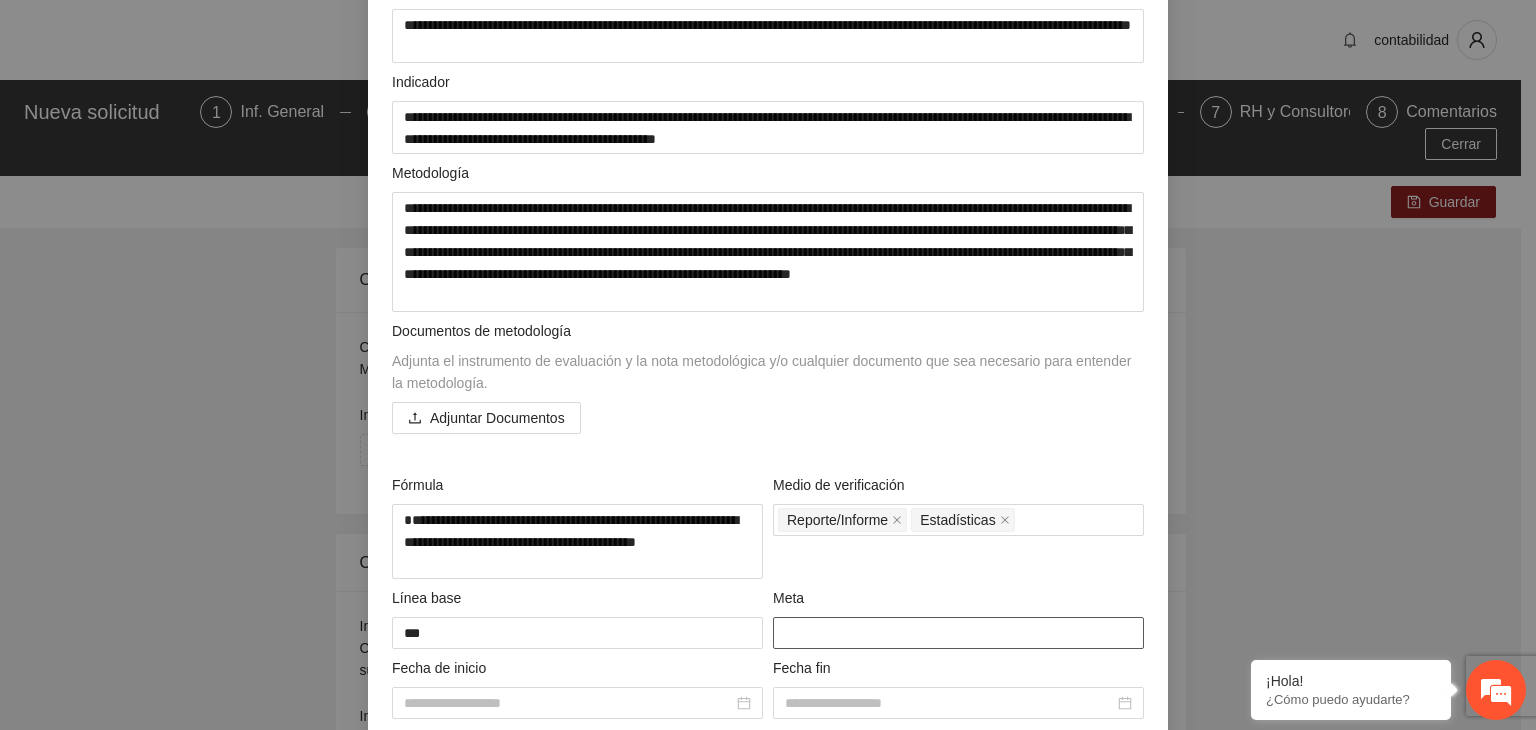 scroll, scrollTop: 430, scrollLeft: 0, axis: vertical 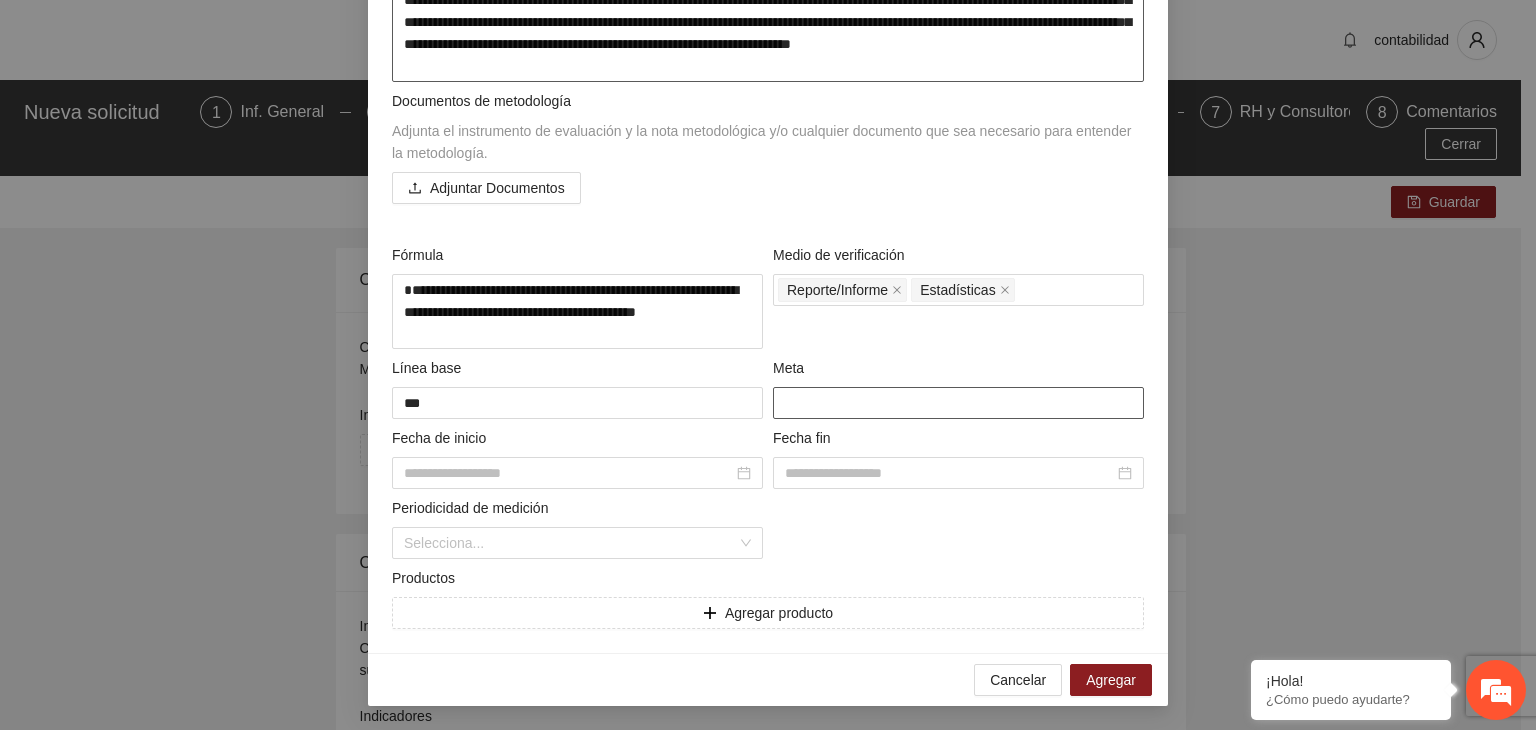 type on "***" 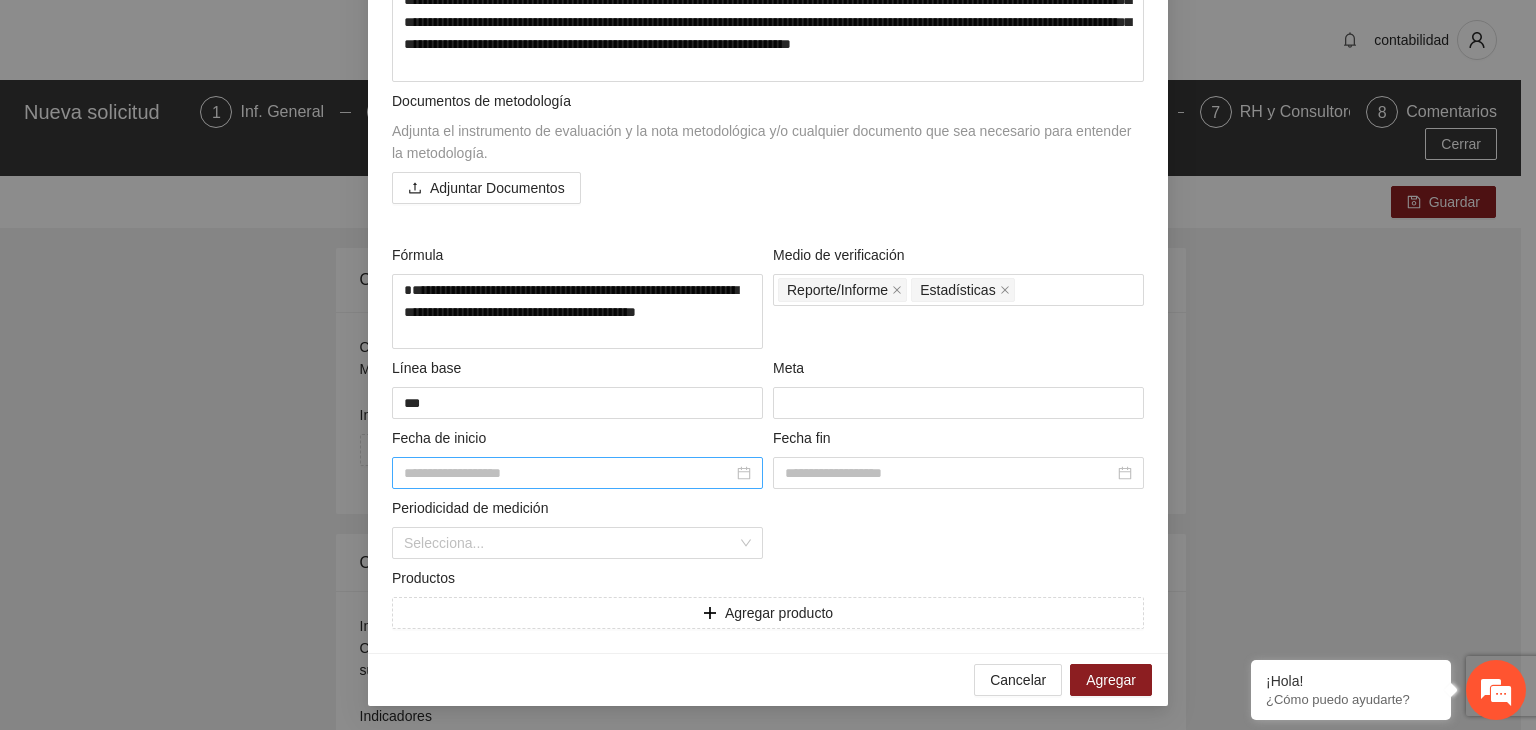 click at bounding box center [577, 473] 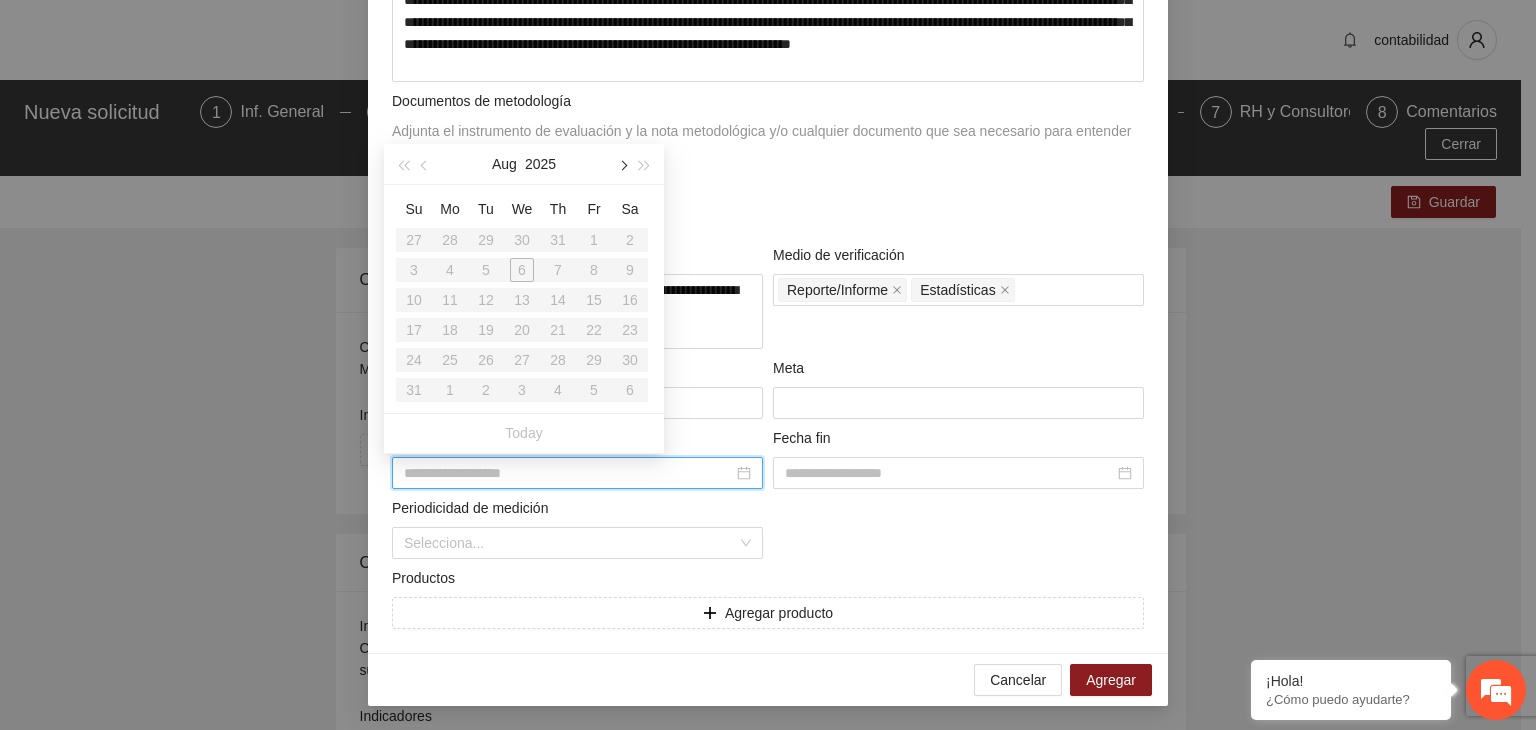 click at bounding box center [622, 166] 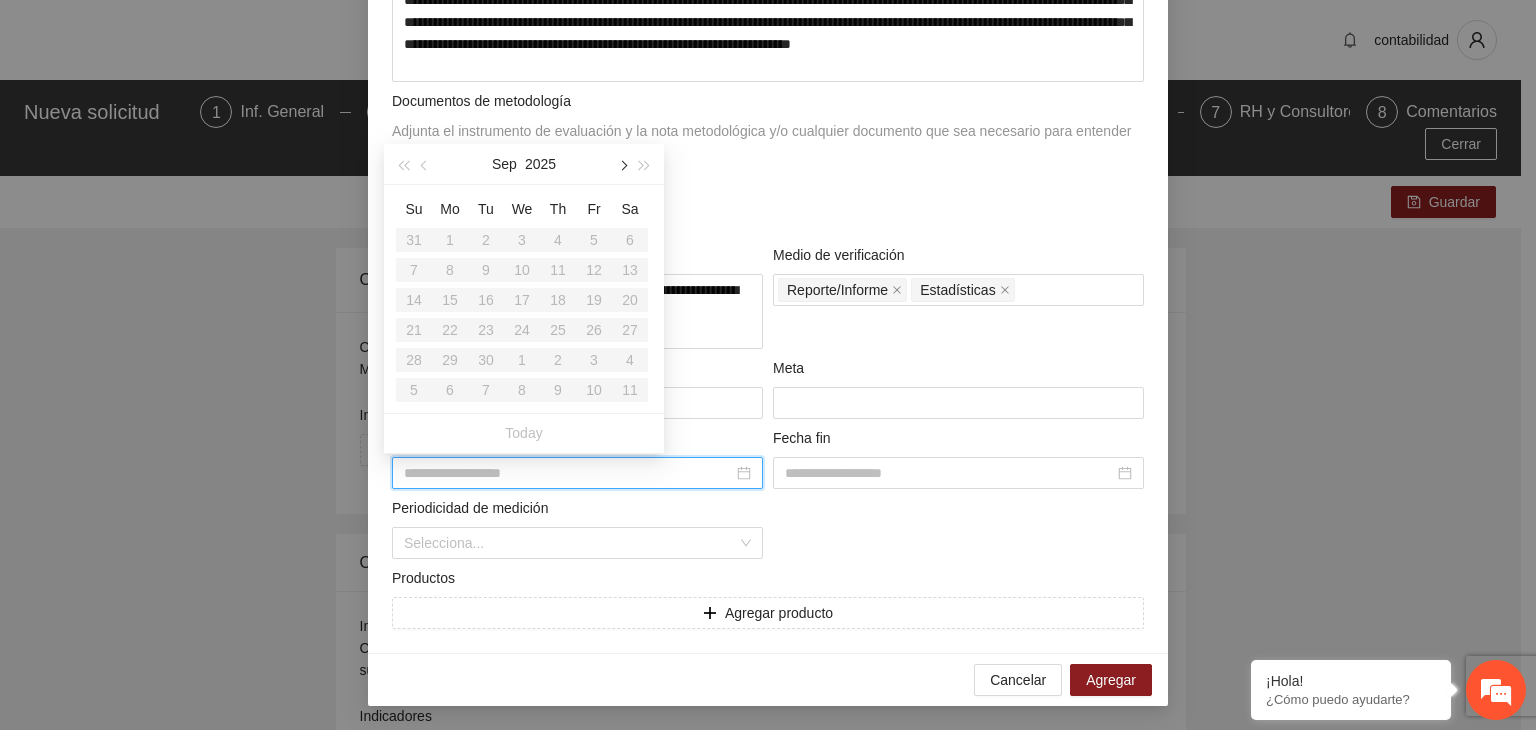click at bounding box center [622, 166] 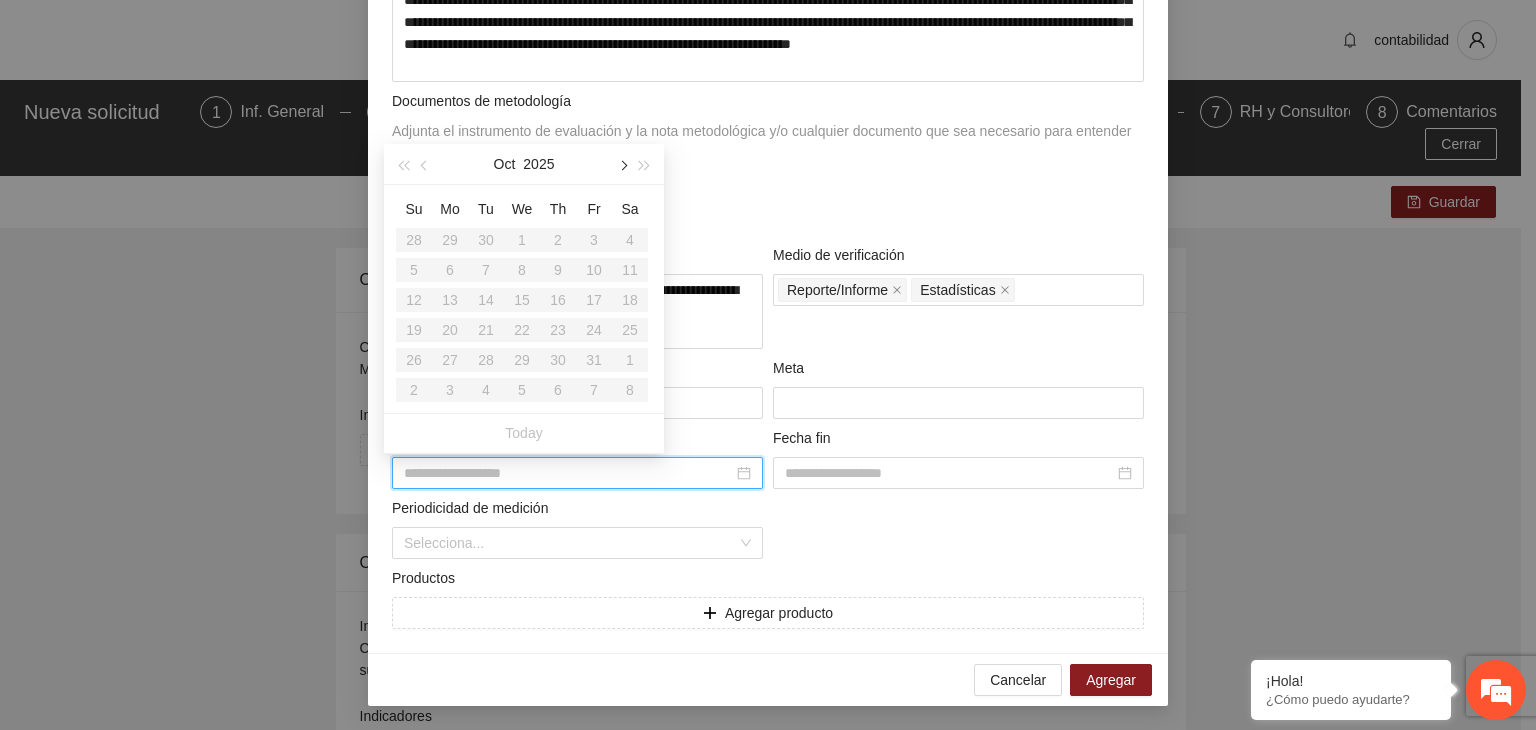 click at bounding box center [622, 166] 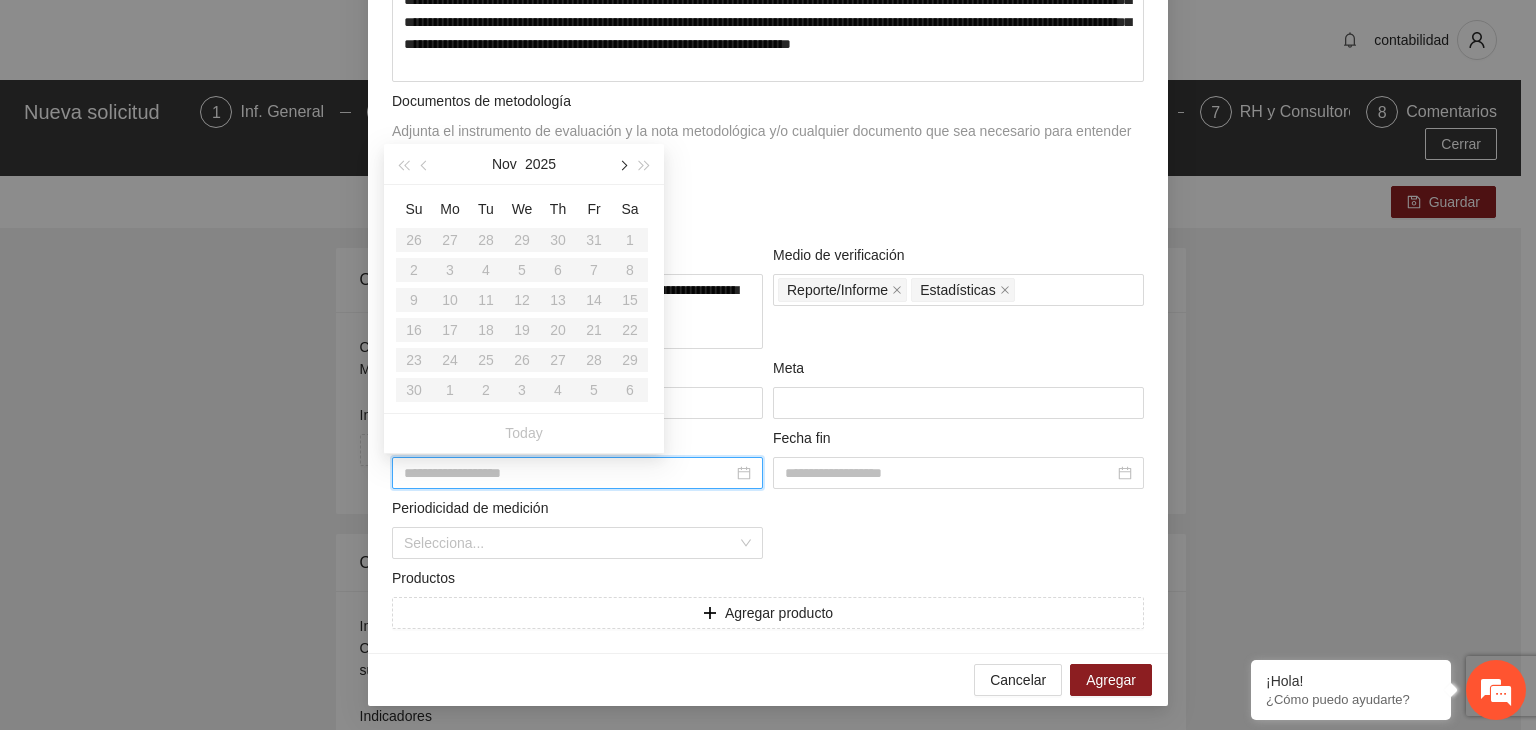 click at bounding box center (622, 166) 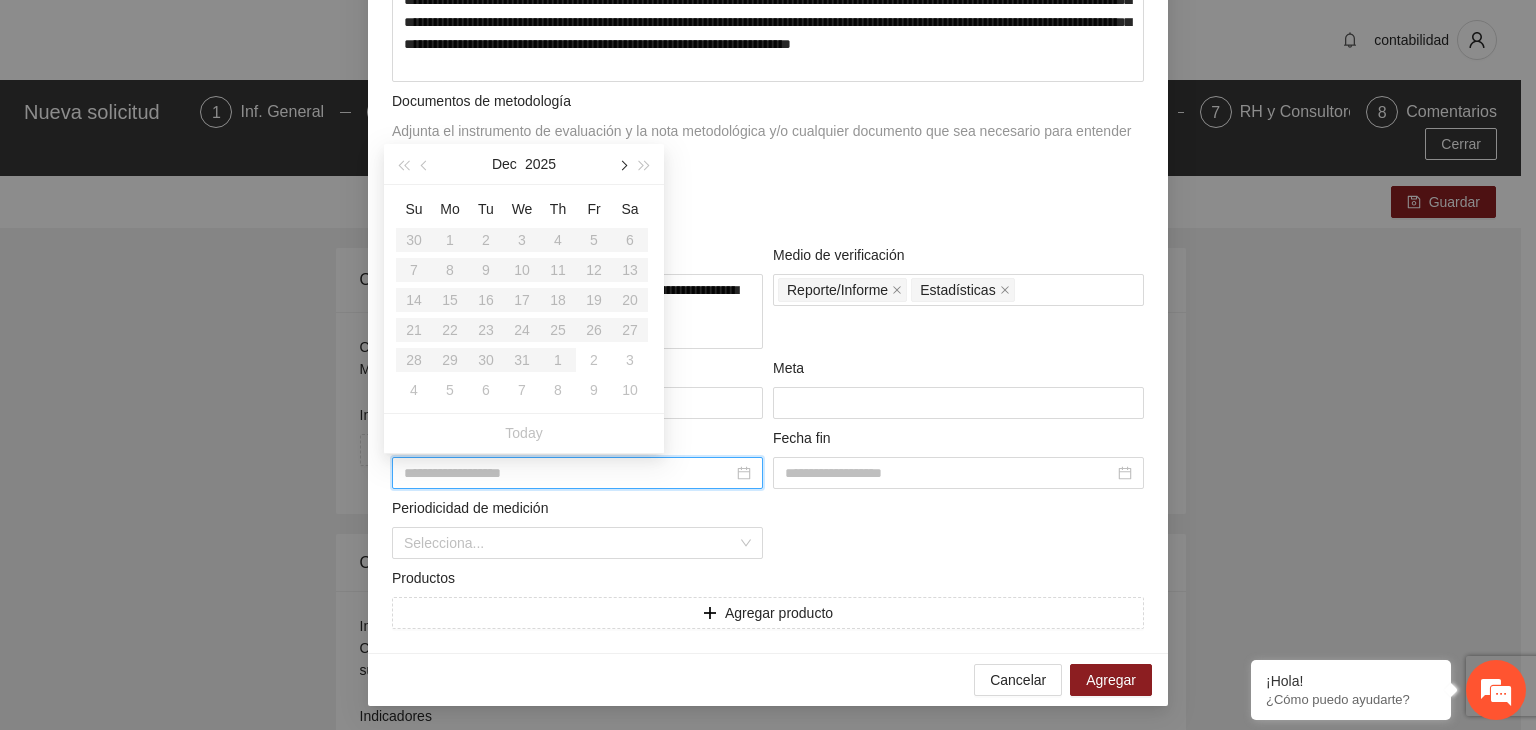 click at bounding box center [622, 166] 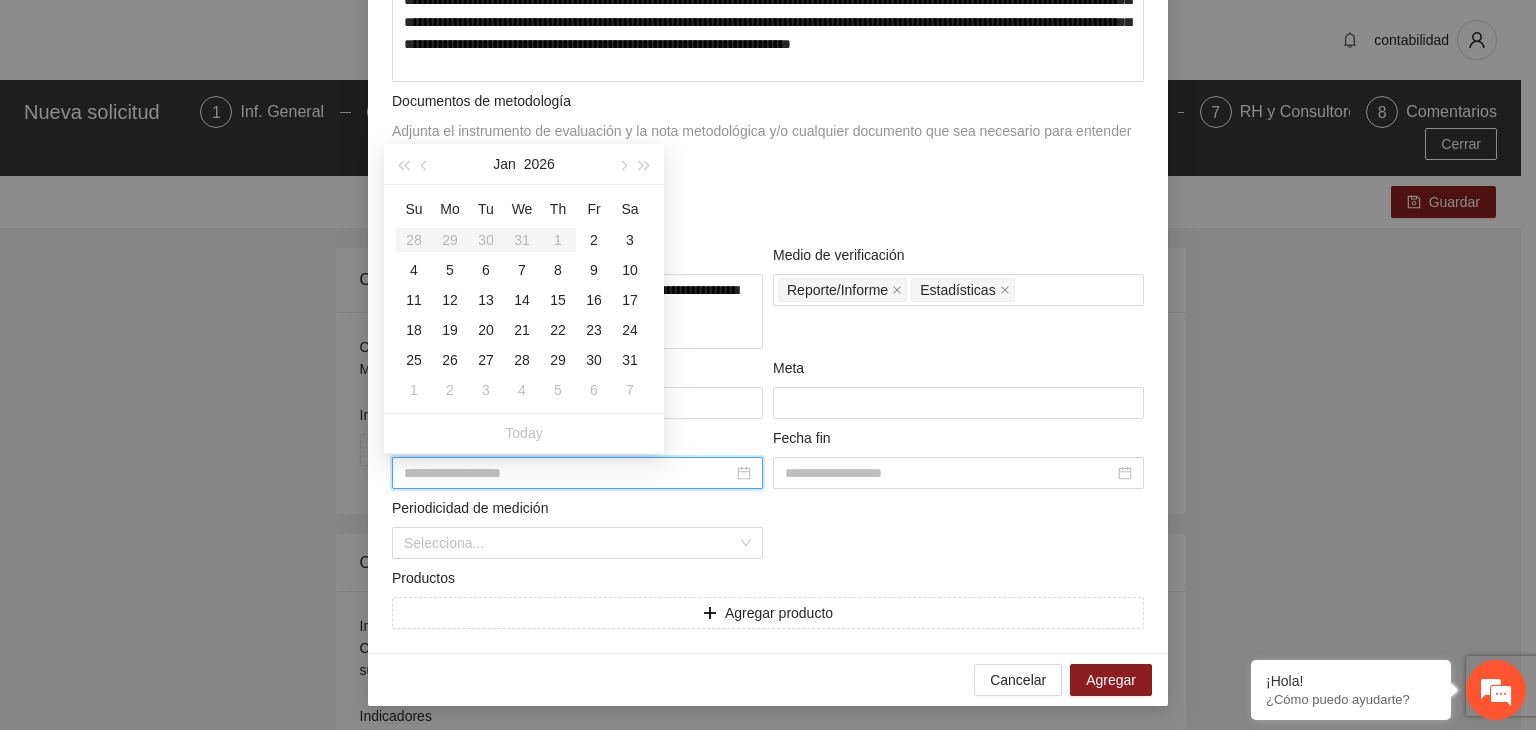 type on "**********" 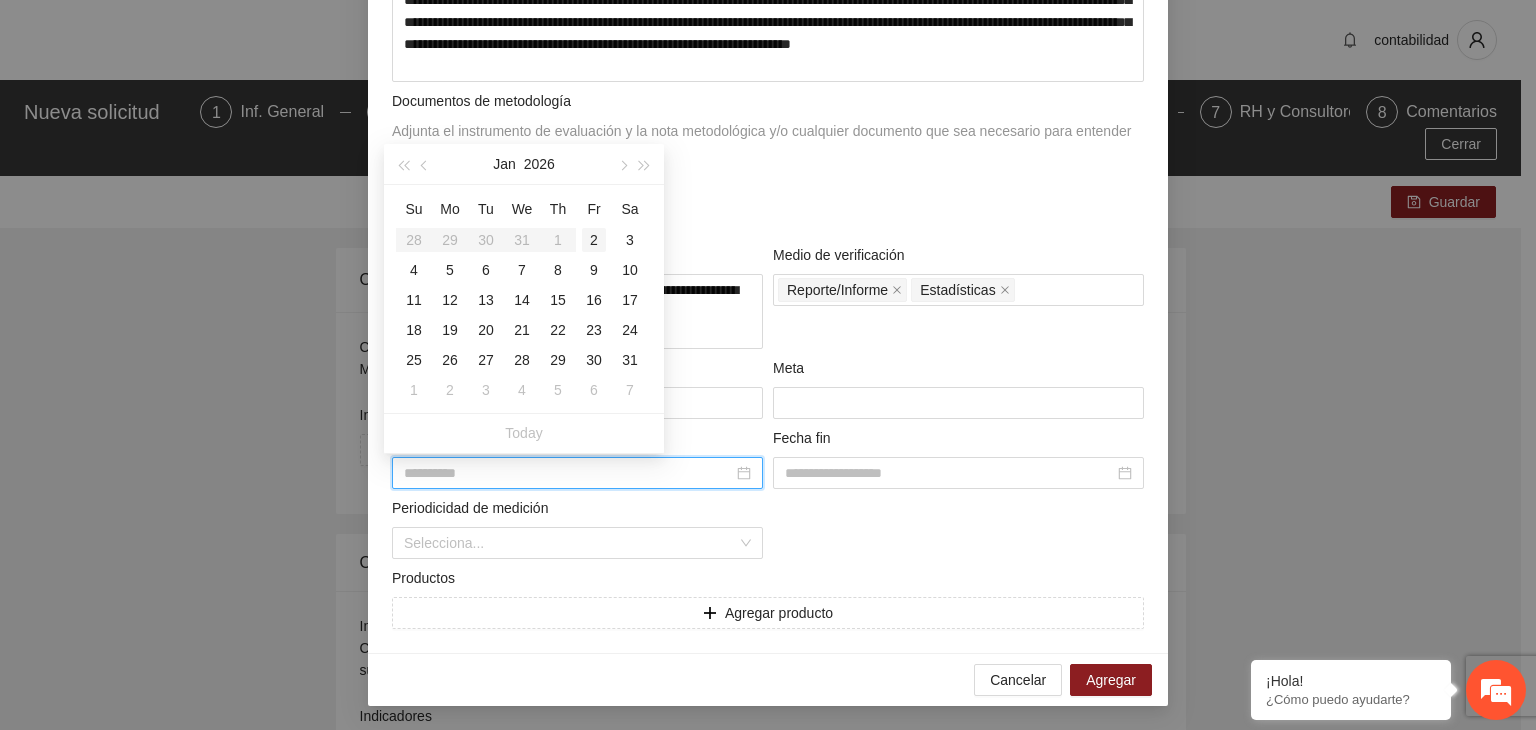 type on "**********" 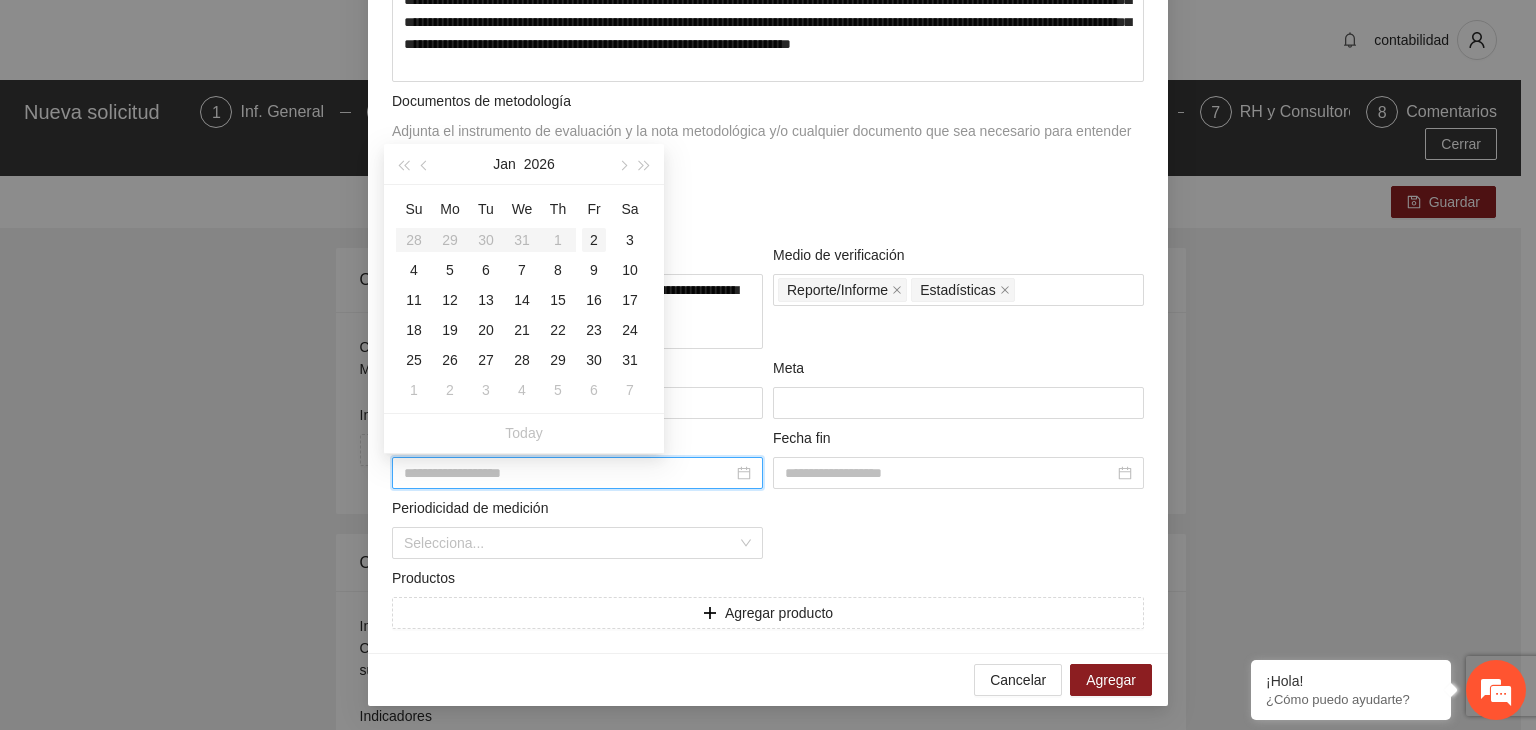 type on "**********" 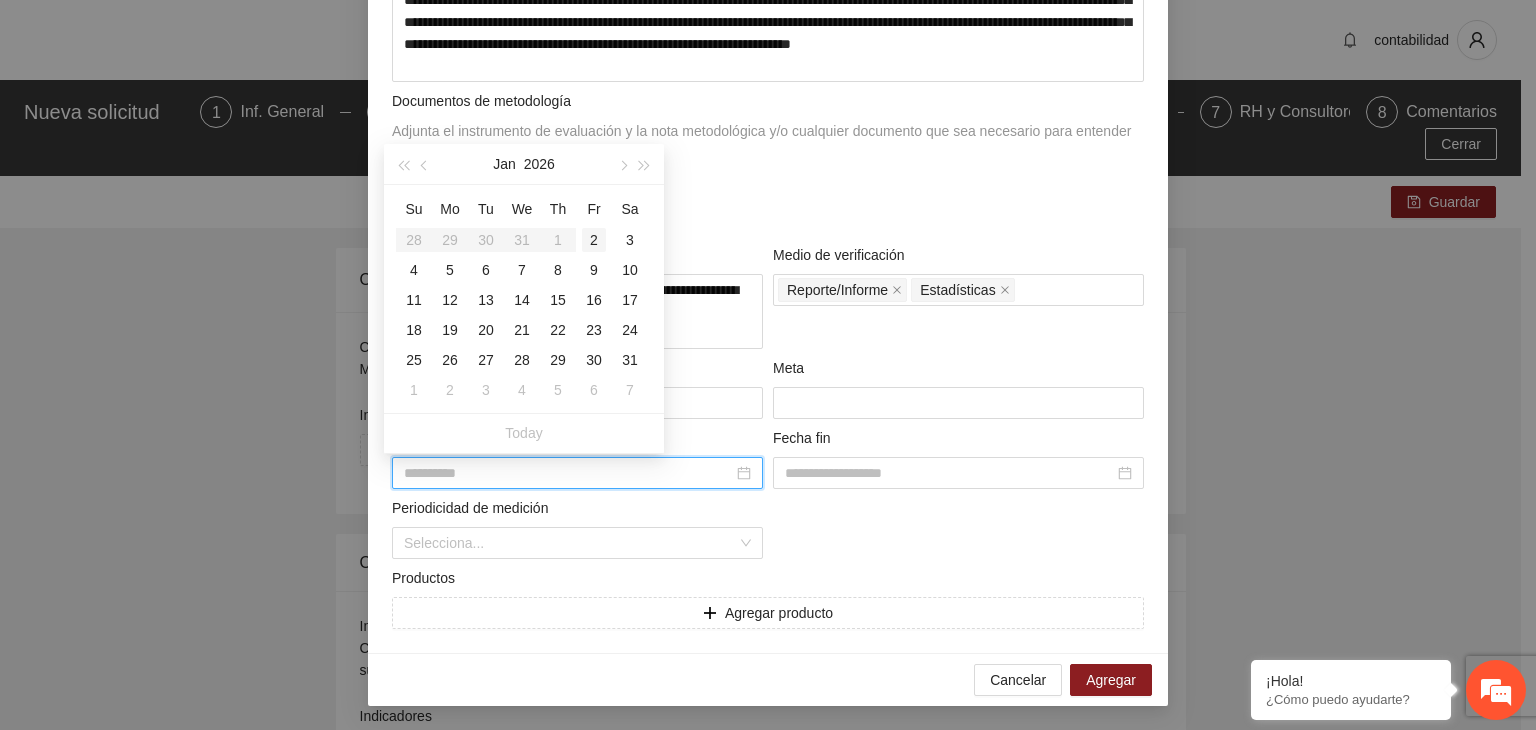 click on "2" at bounding box center (594, 240) 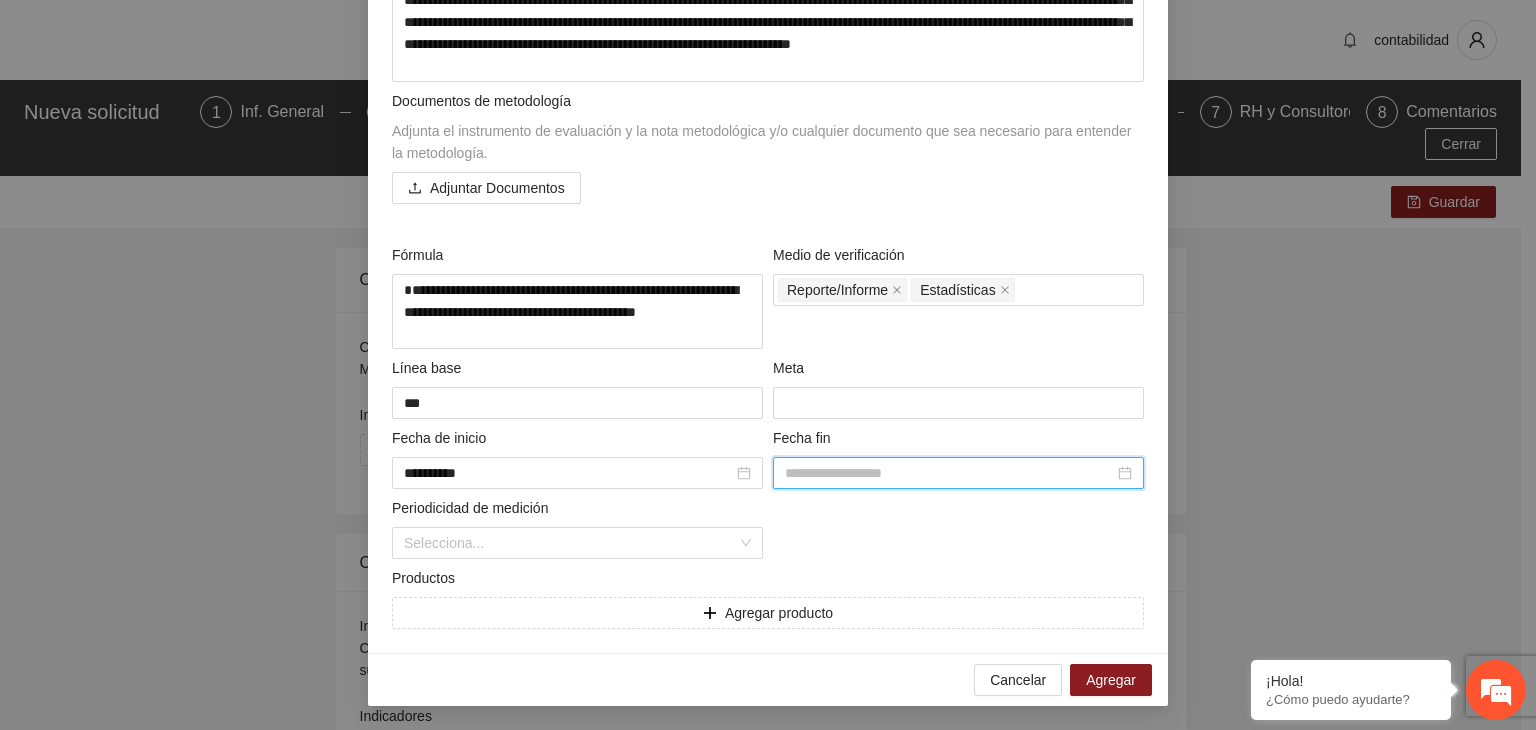 click at bounding box center (949, 473) 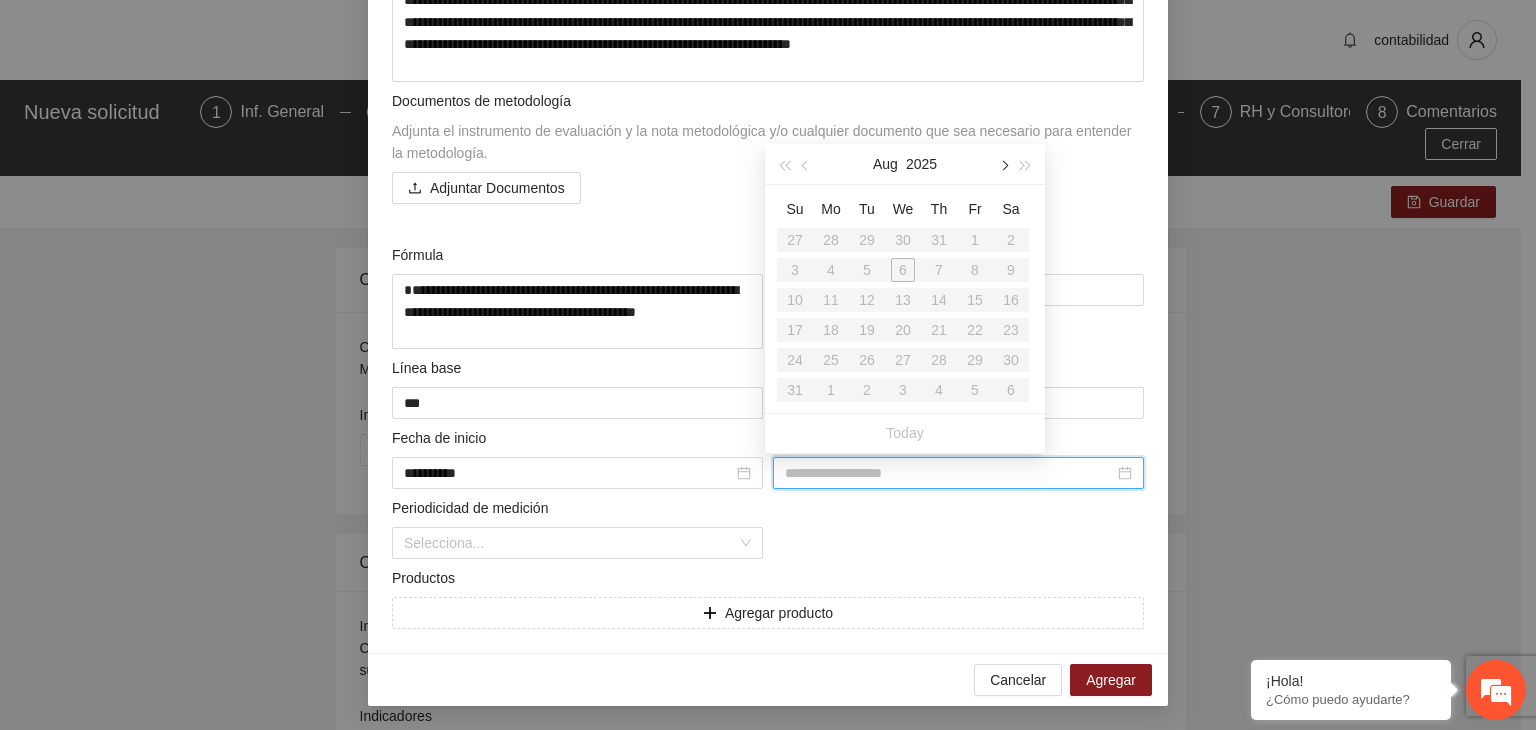 click at bounding box center (1003, 166) 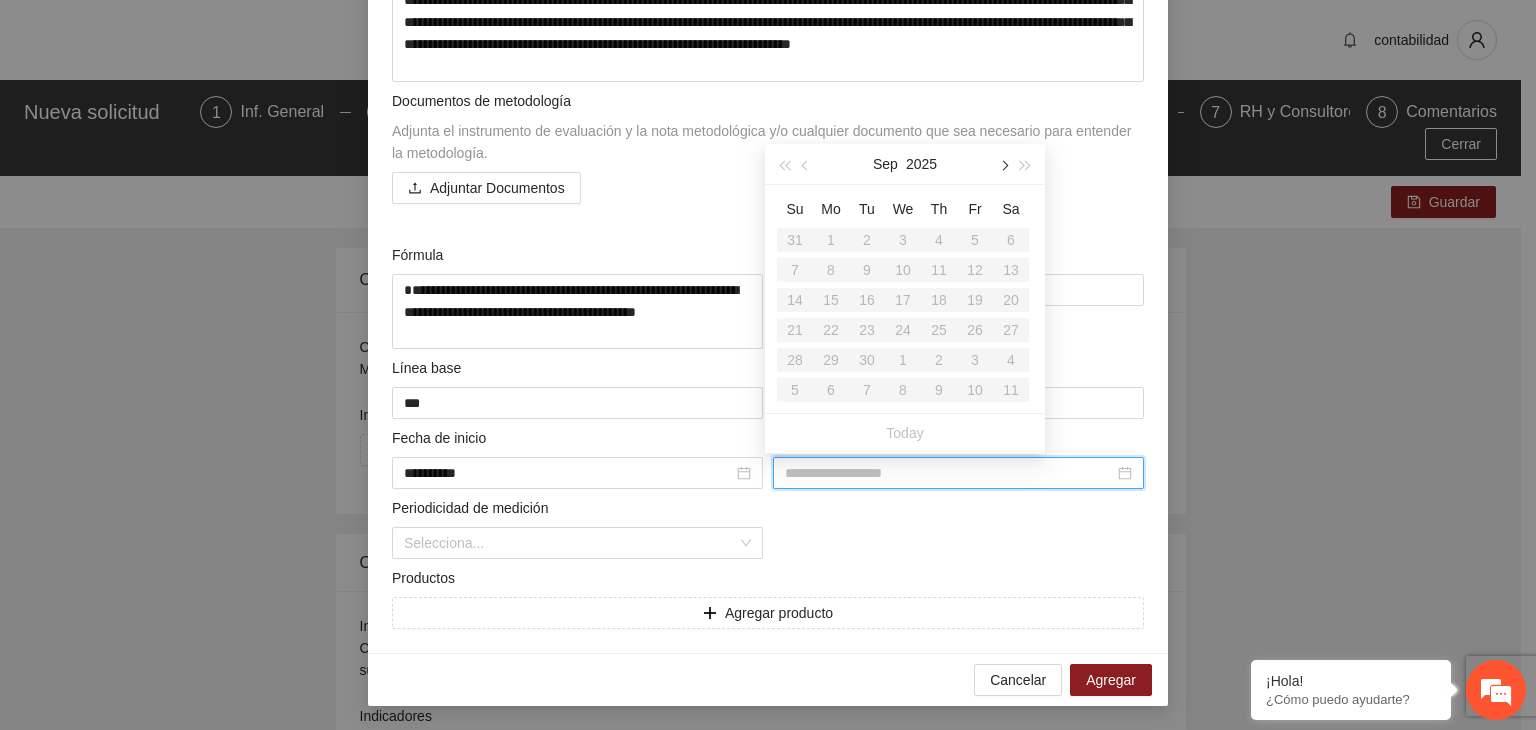 click at bounding box center [1003, 166] 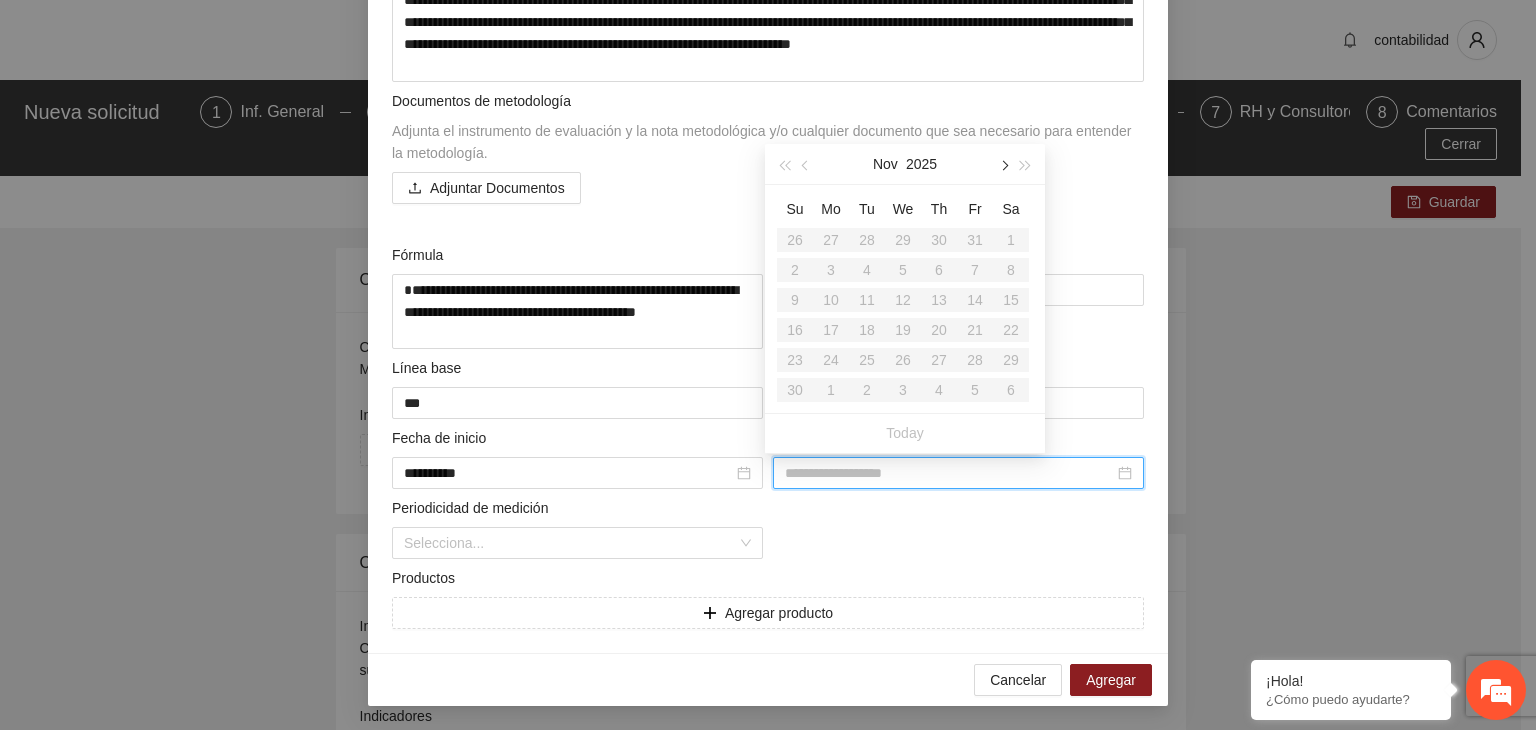 click at bounding box center [1003, 166] 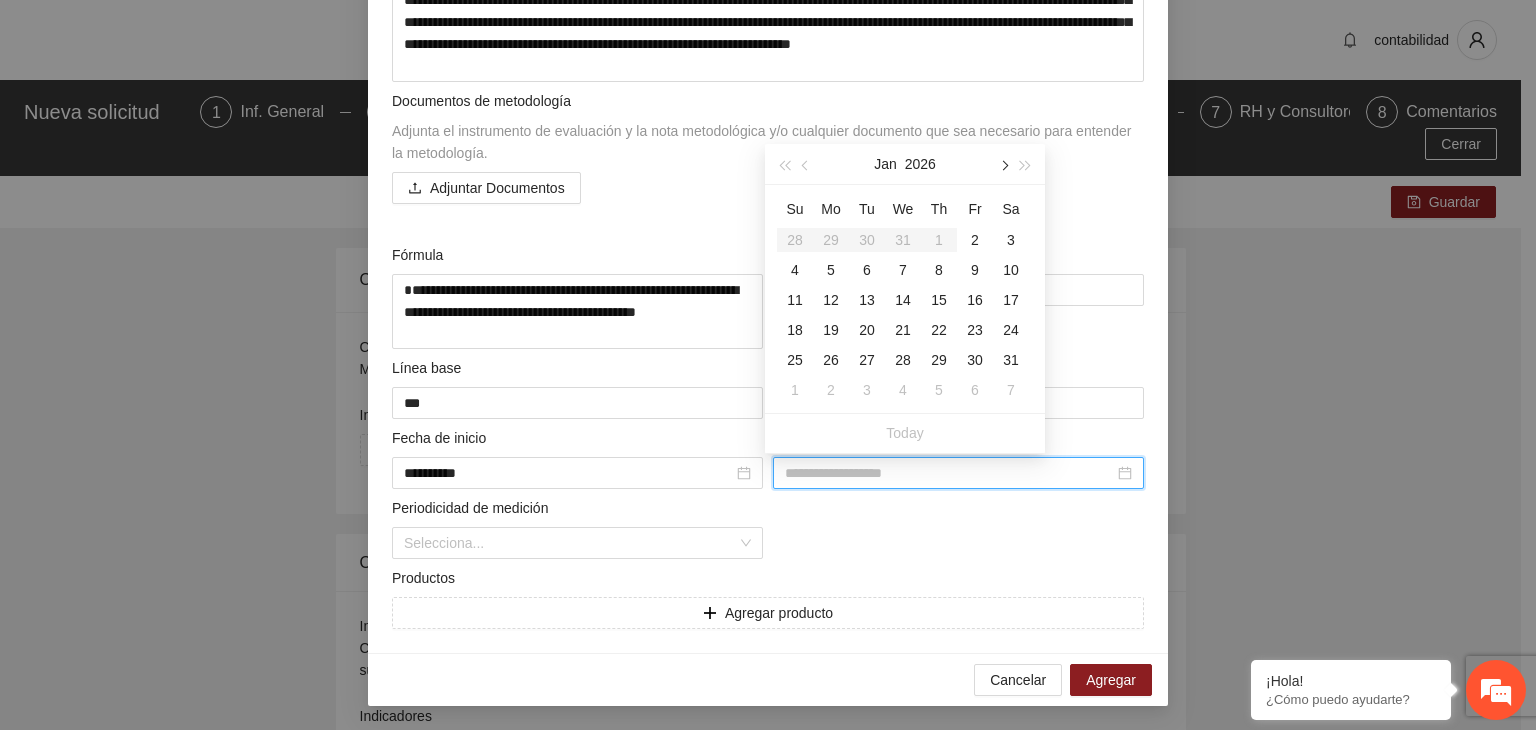 click at bounding box center (1003, 166) 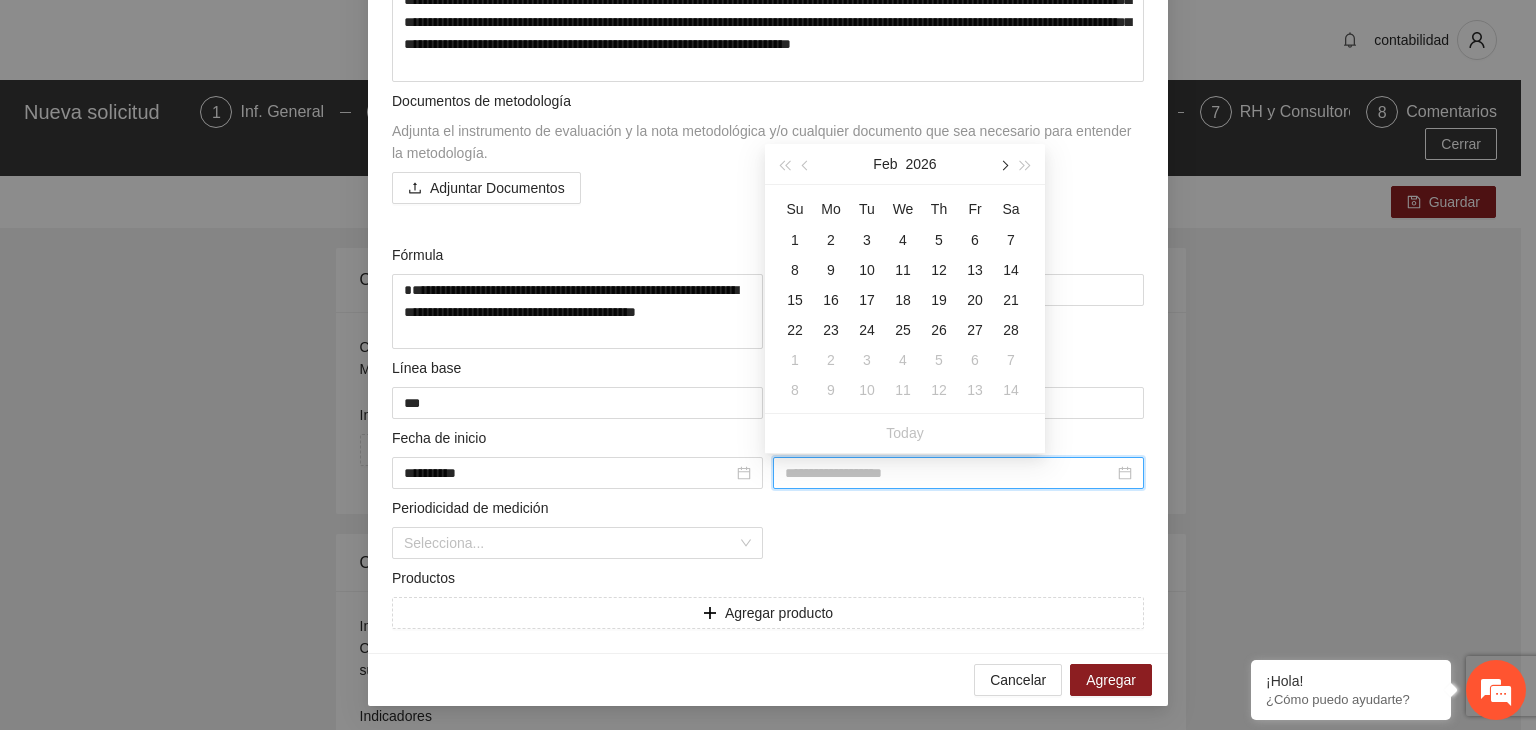 click at bounding box center (1003, 166) 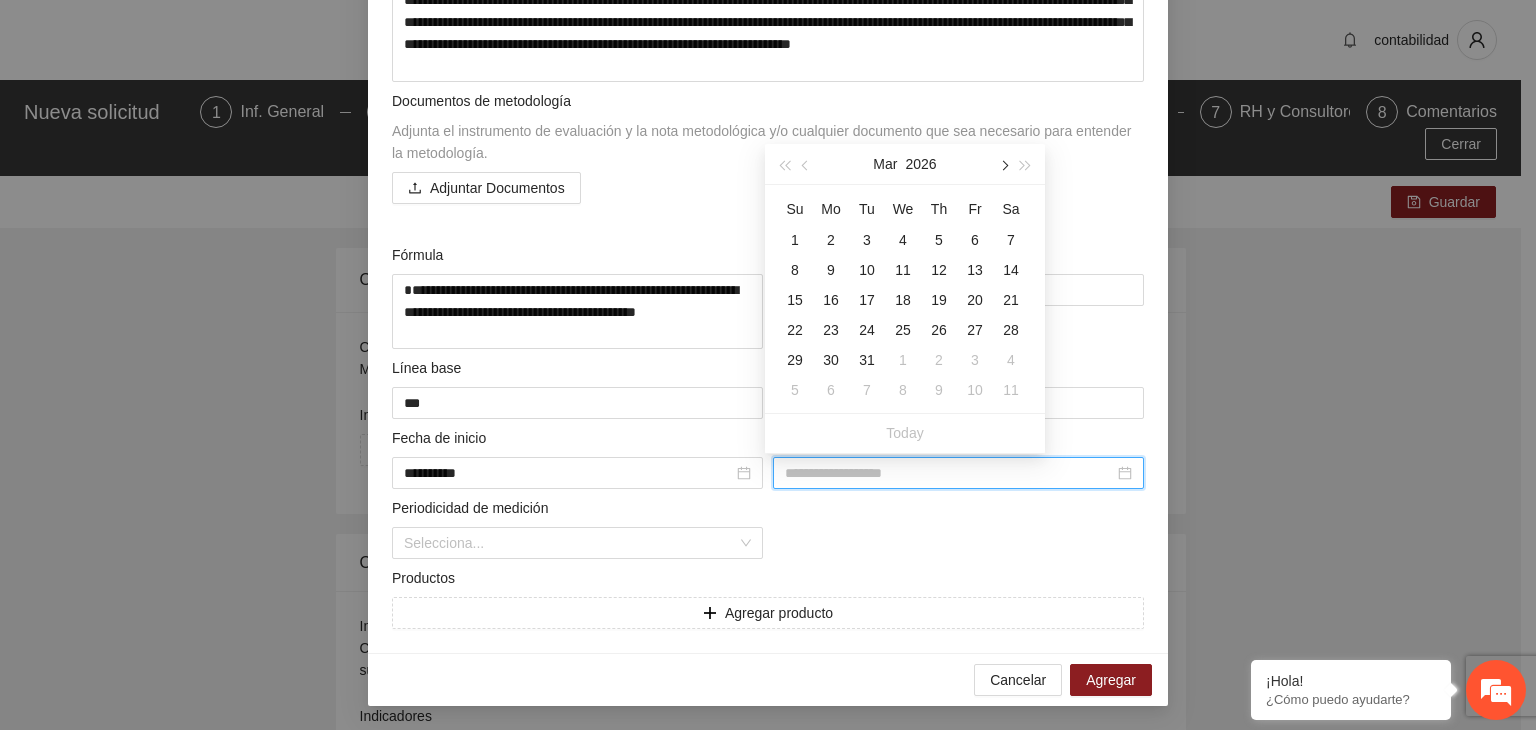 click at bounding box center [1003, 166] 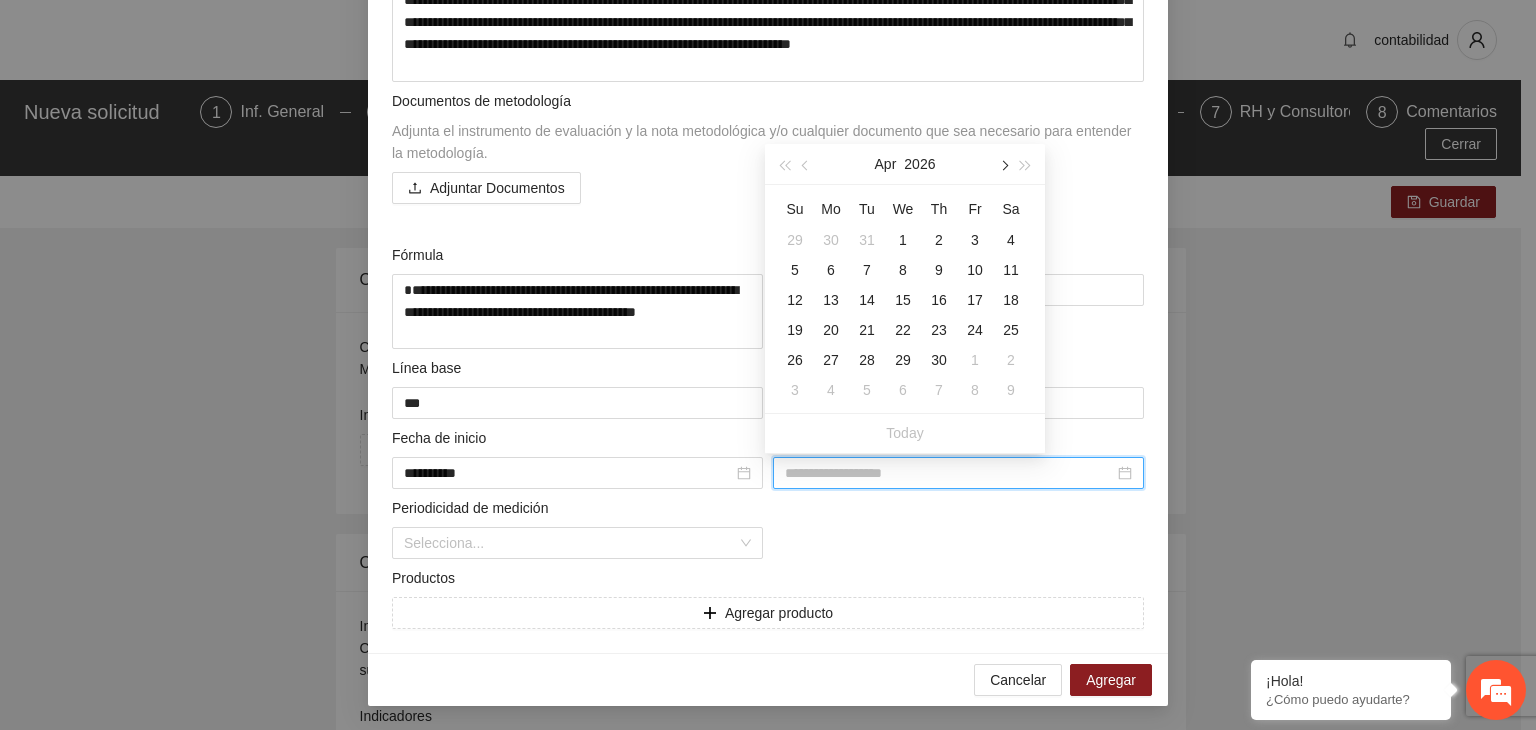 click at bounding box center (1003, 166) 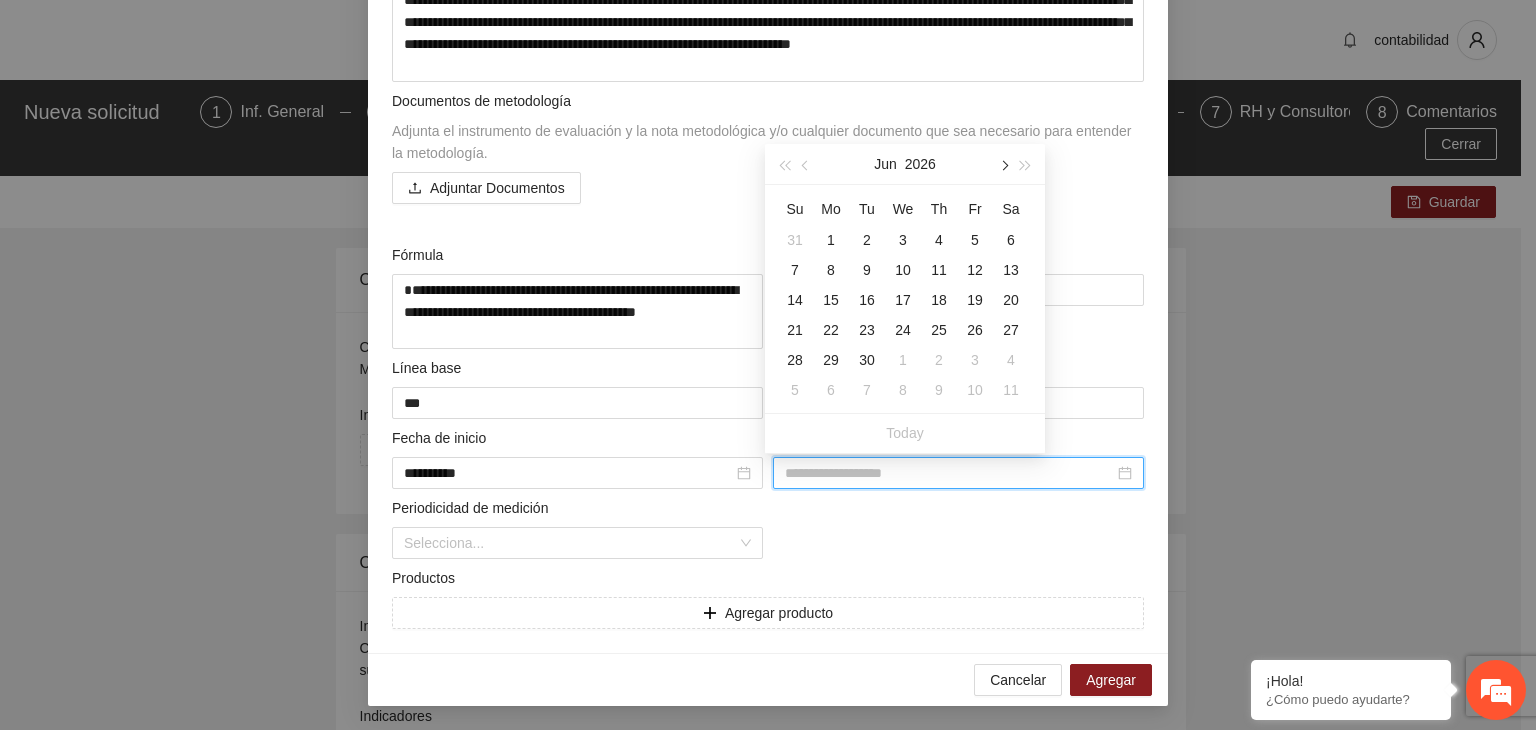 click at bounding box center [1003, 166] 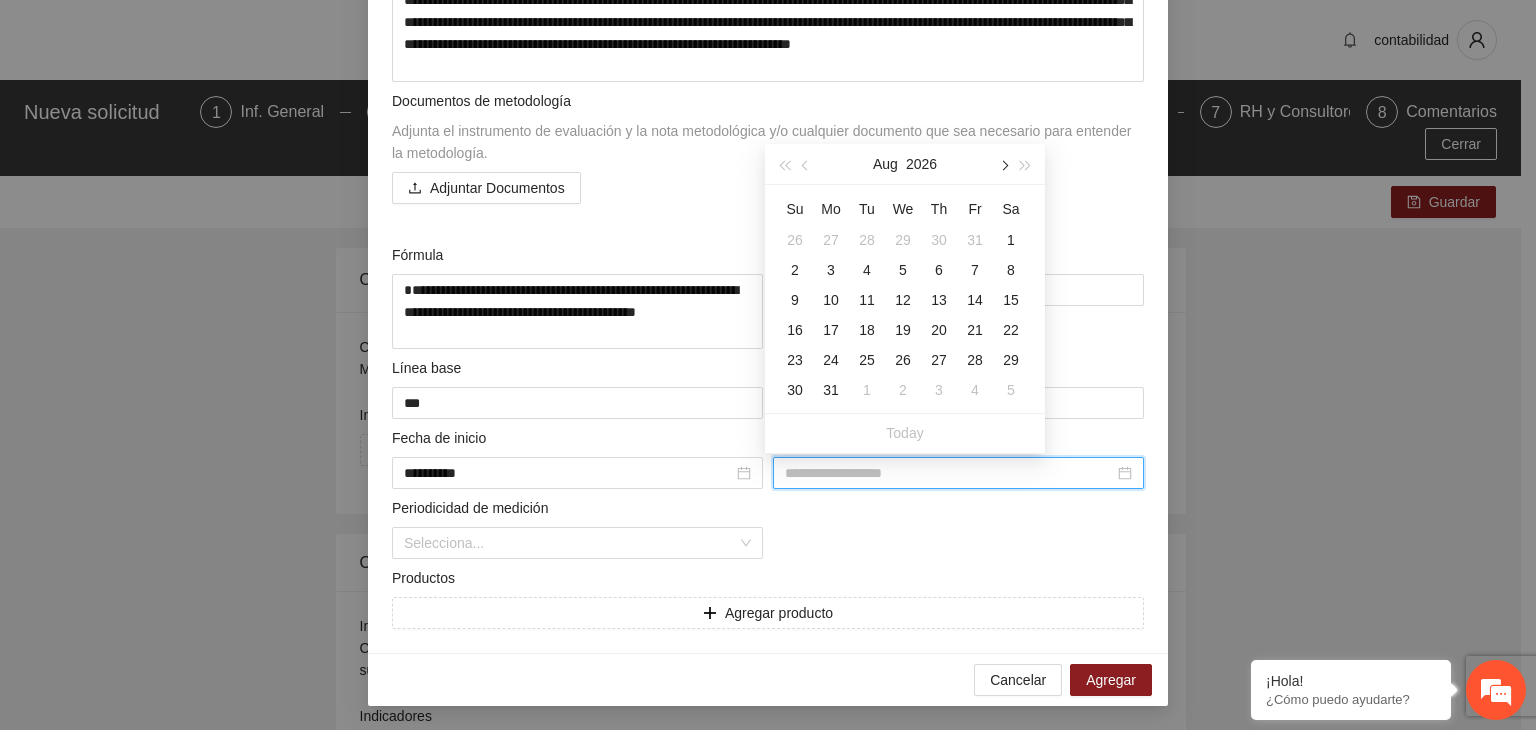 click at bounding box center [1003, 166] 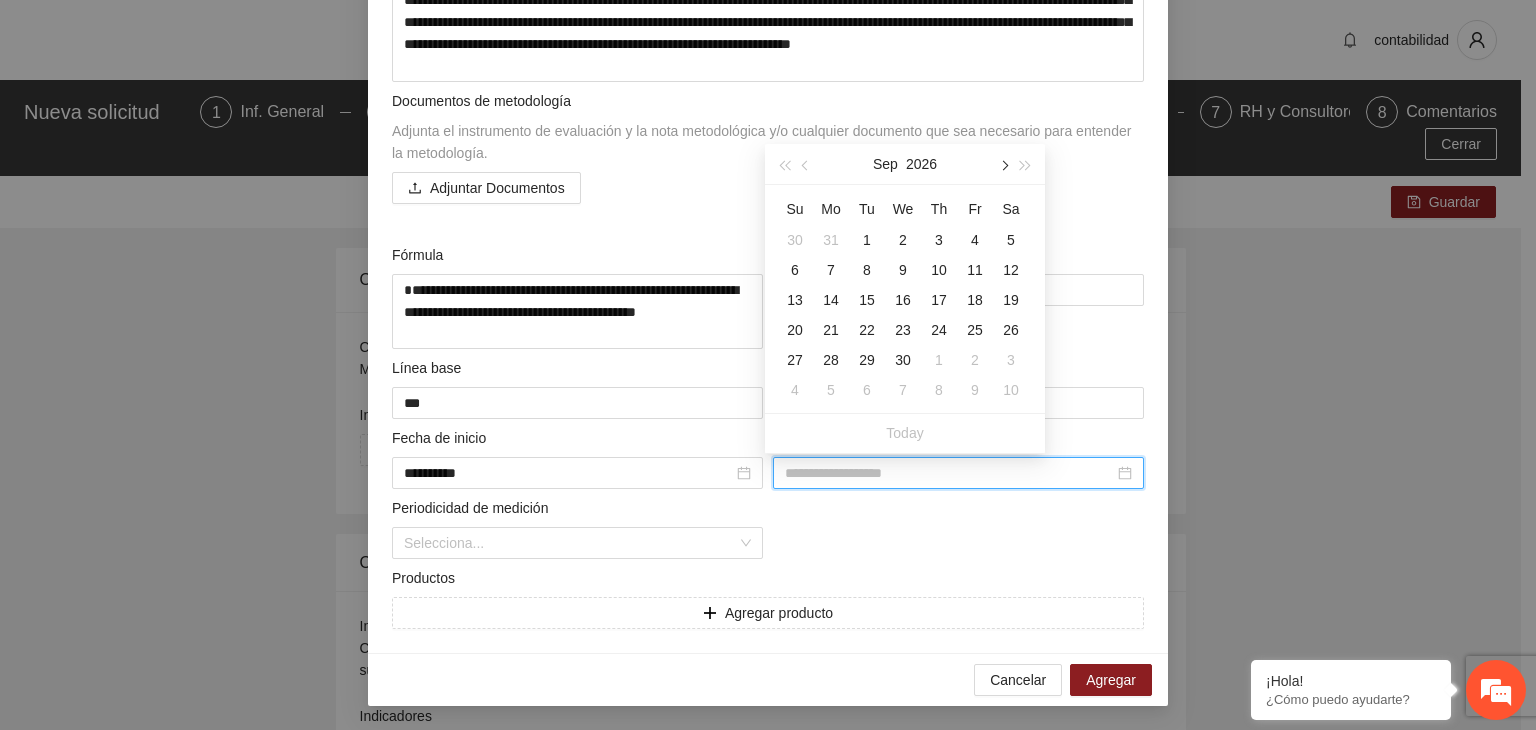 click at bounding box center [1003, 166] 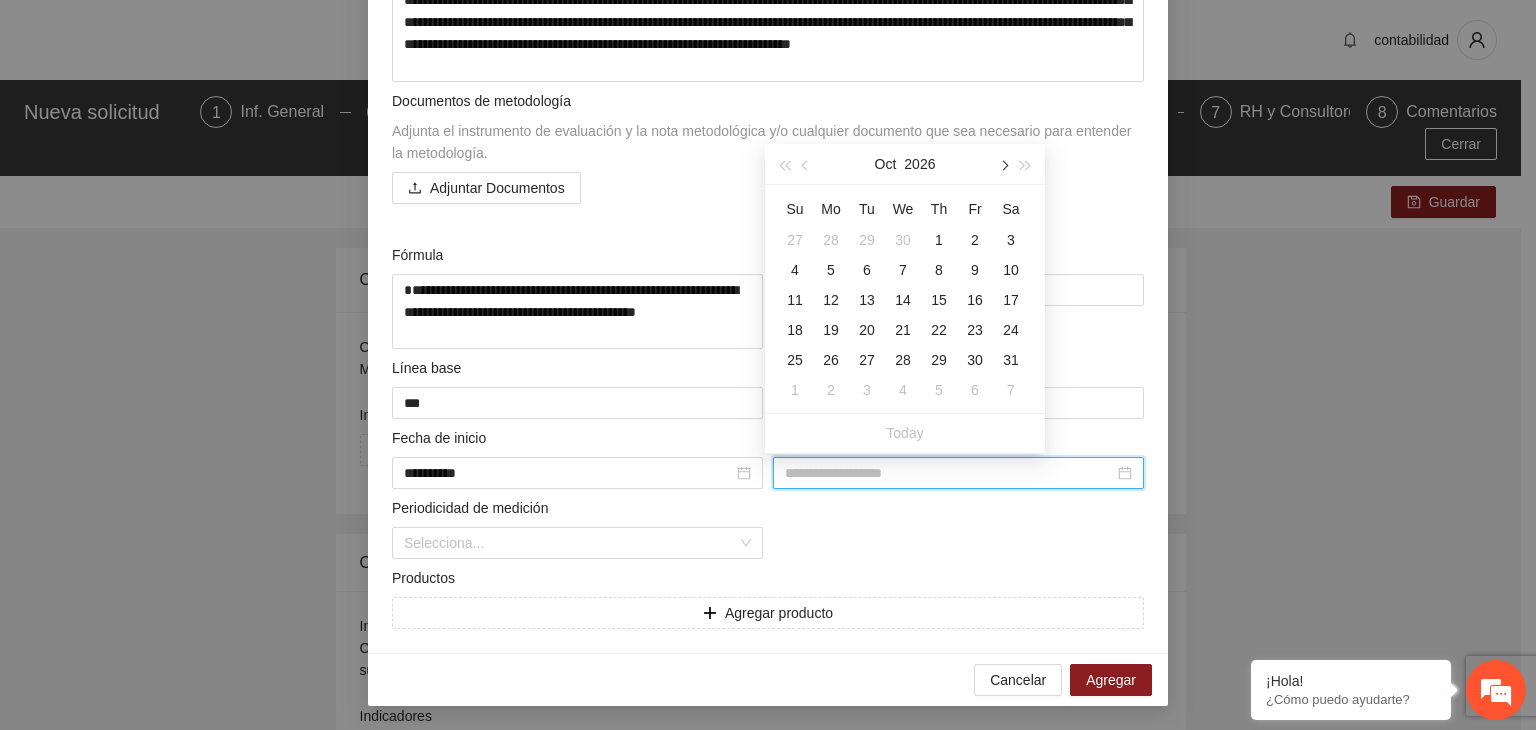 click at bounding box center [1003, 166] 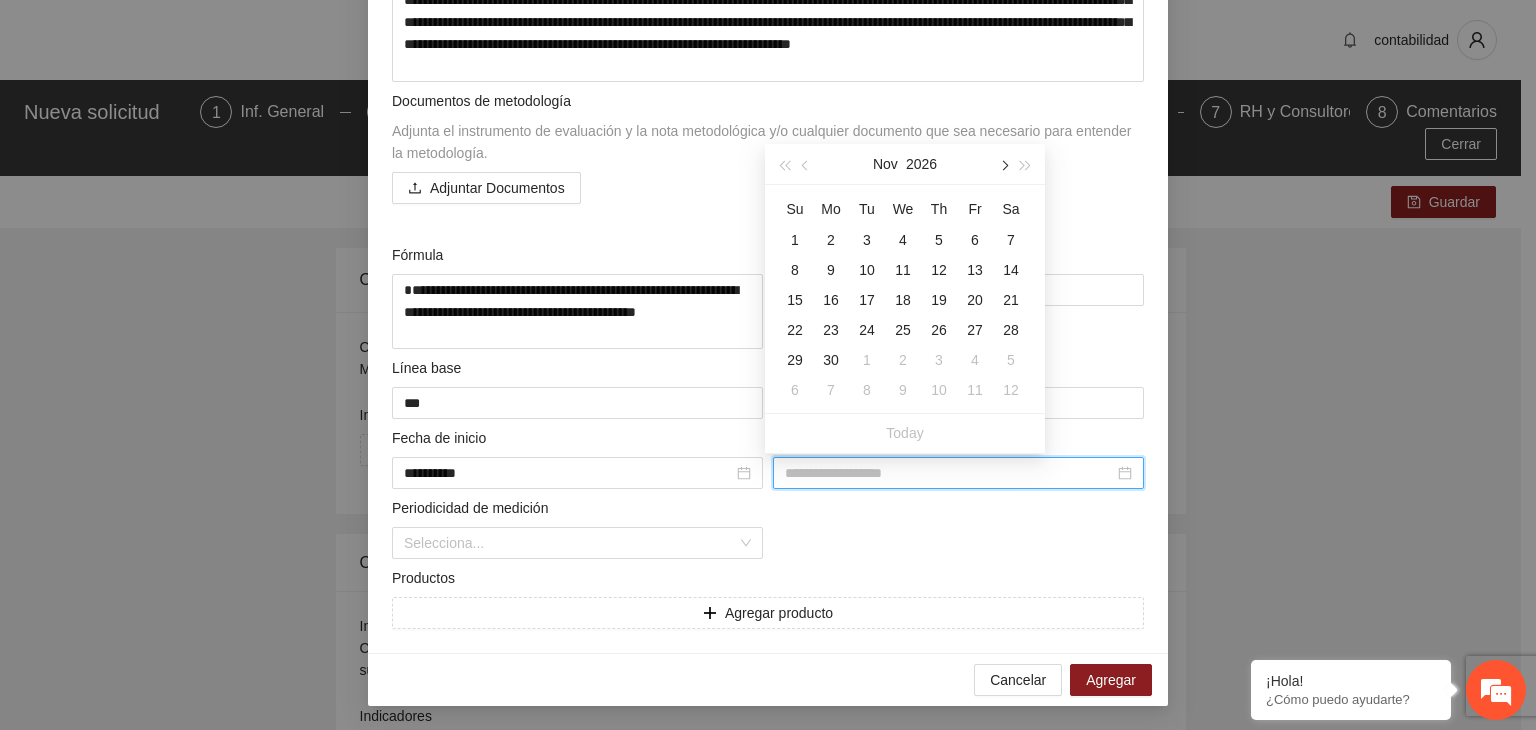 click at bounding box center [1003, 166] 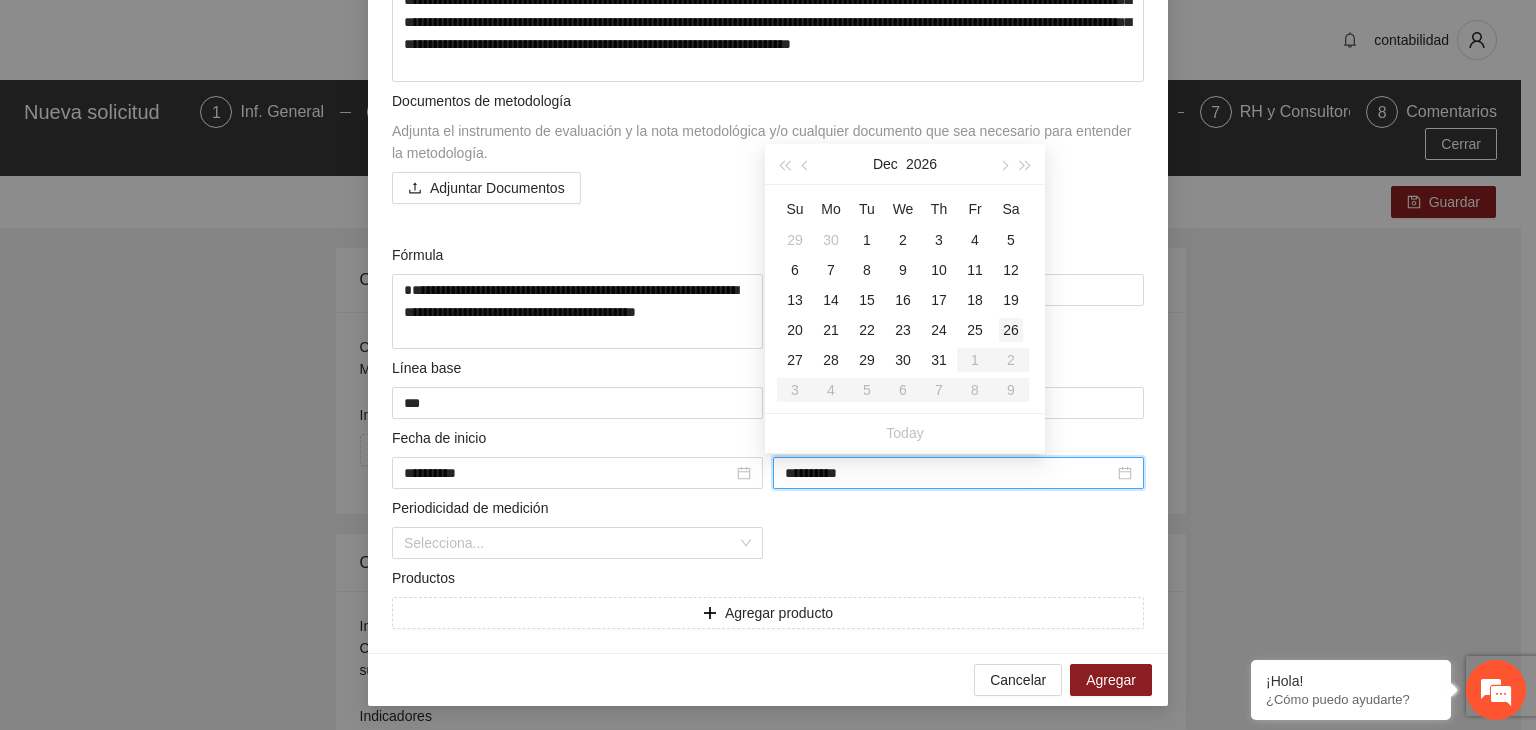type on "**********" 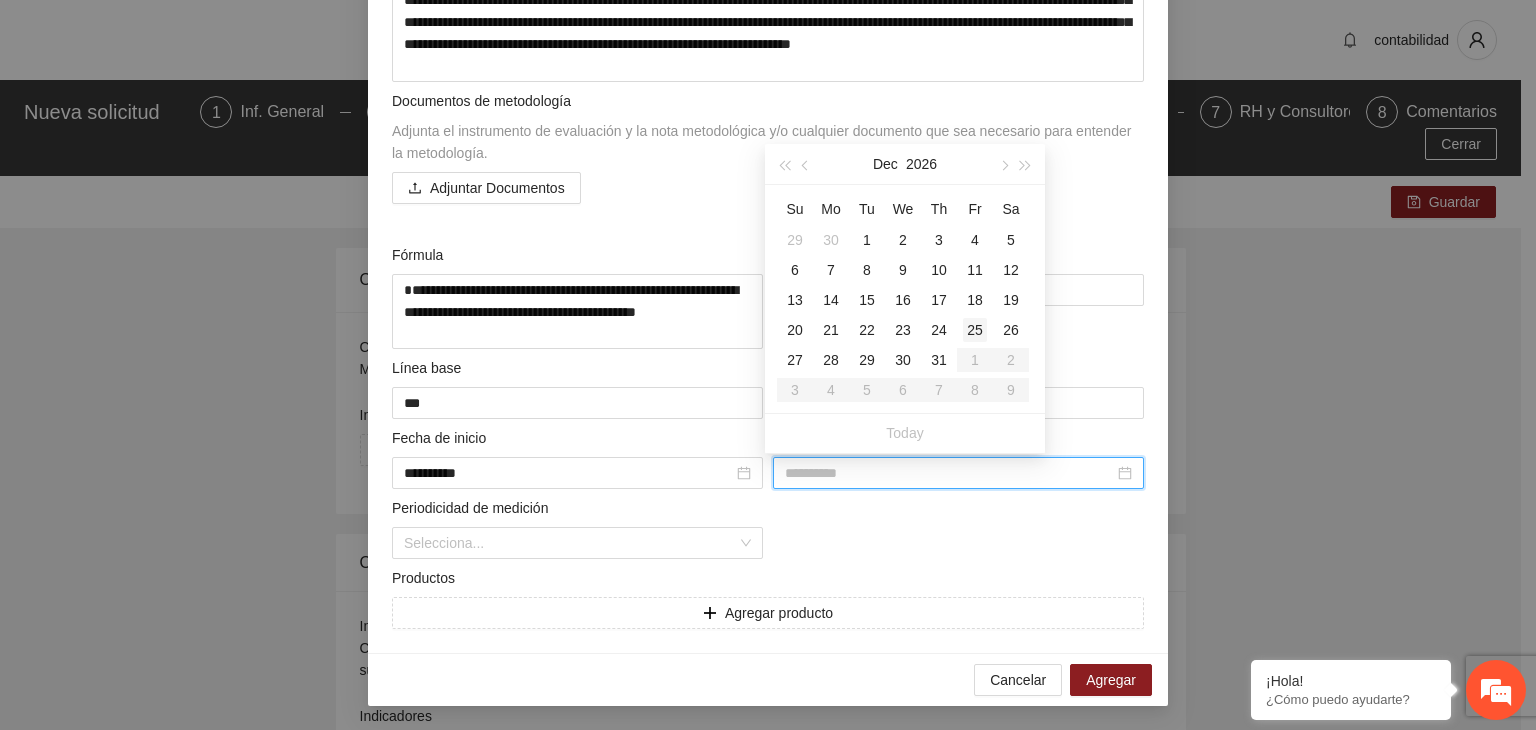 type on "**********" 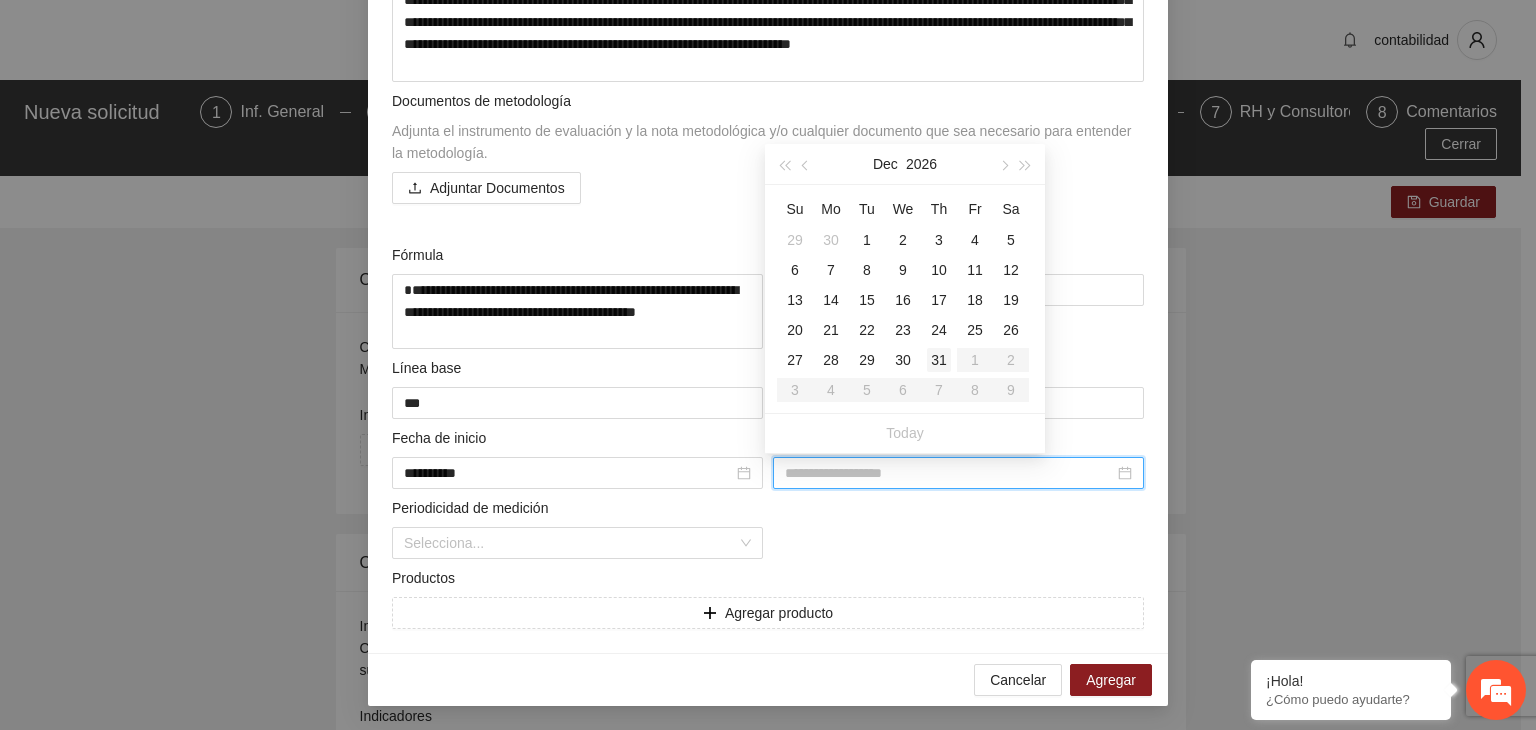 type on "**********" 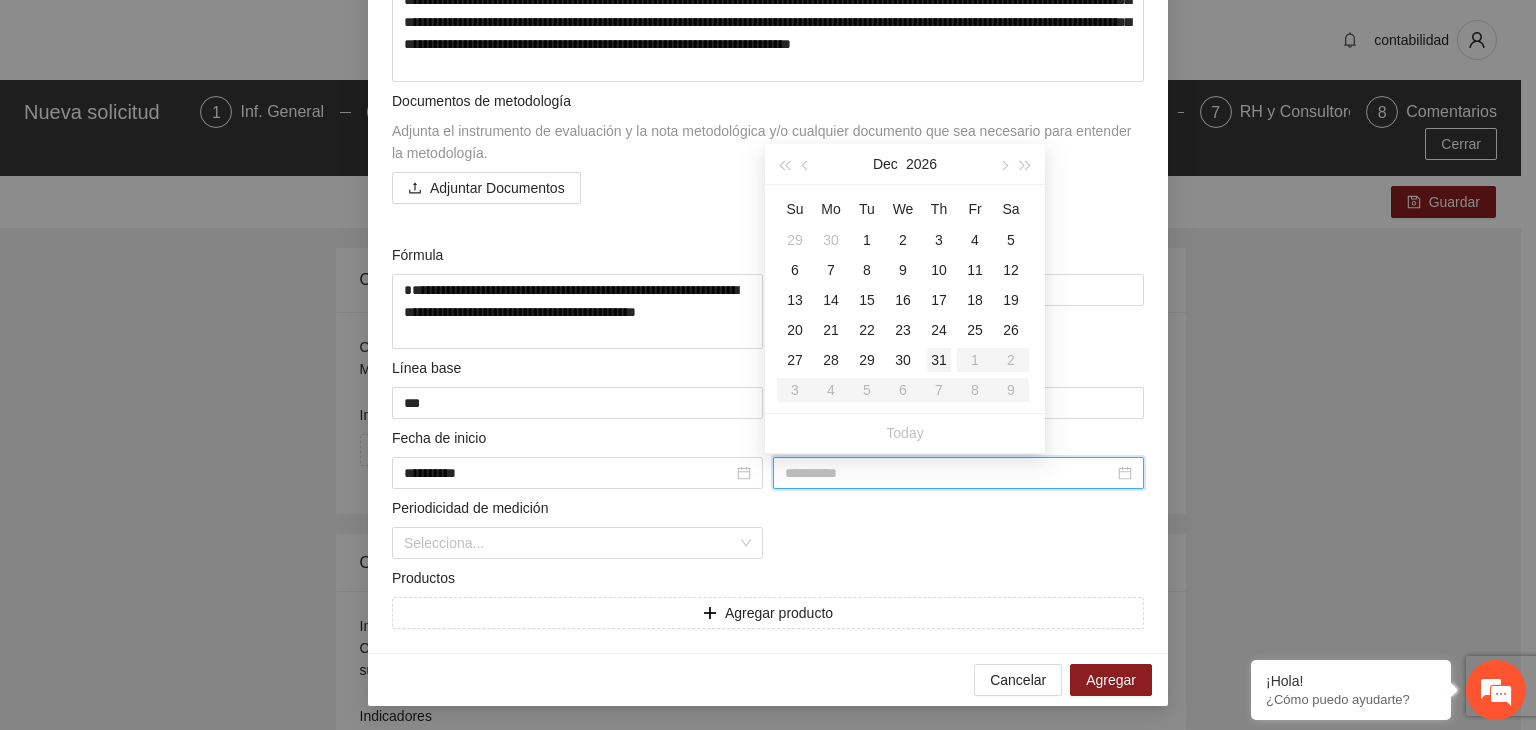 click on "31" at bounding box center (939, 360) 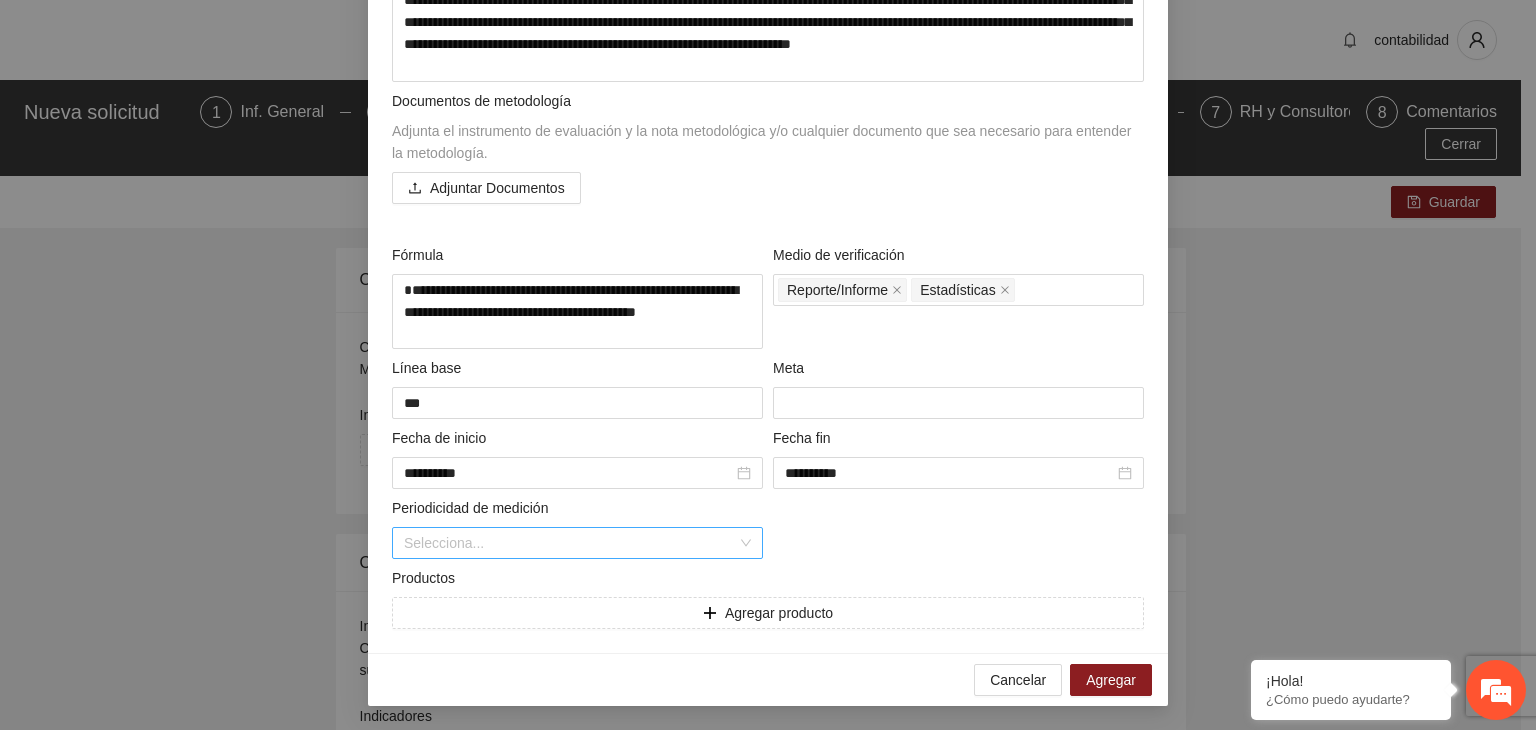 click at bounding box center [570, 543] 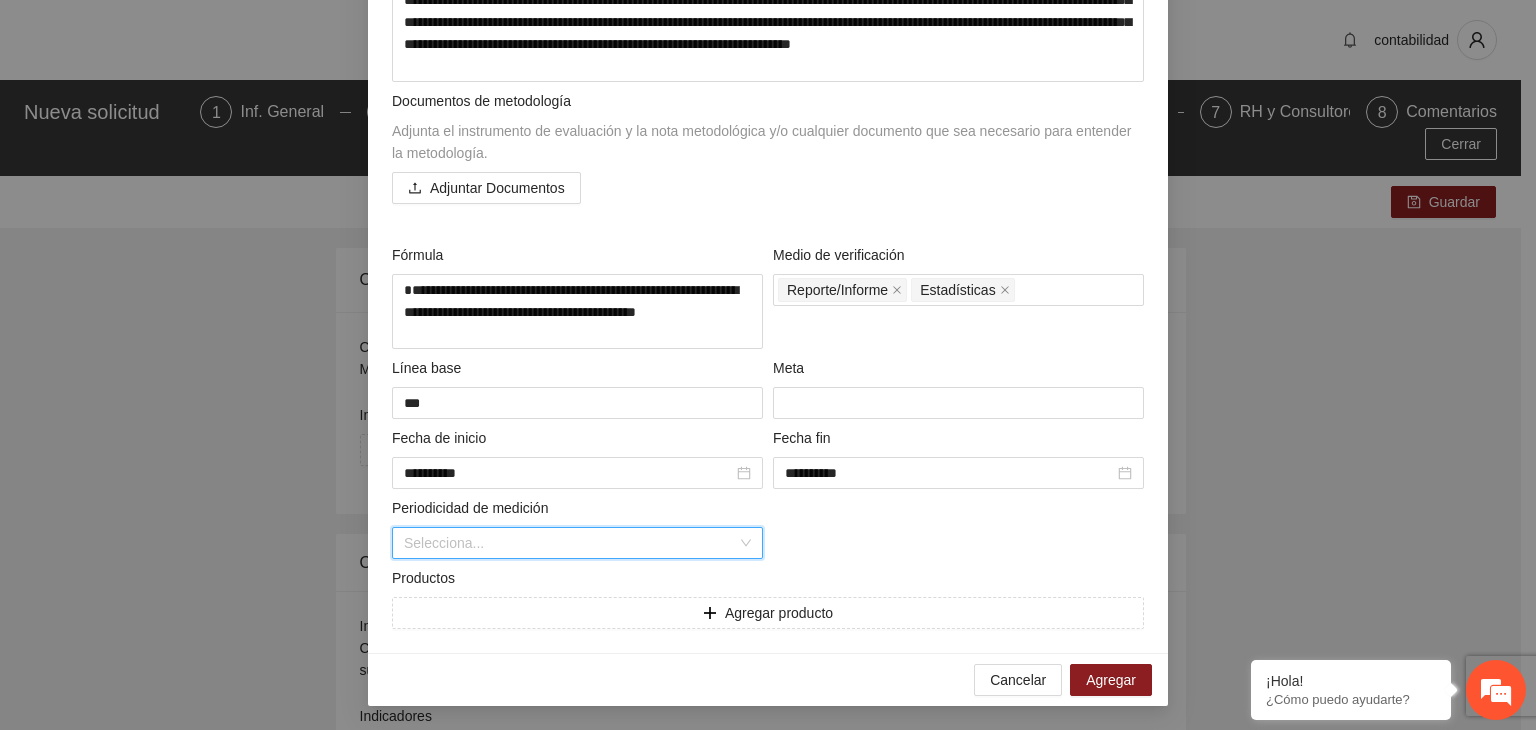 click at bounding box center (570, 543) 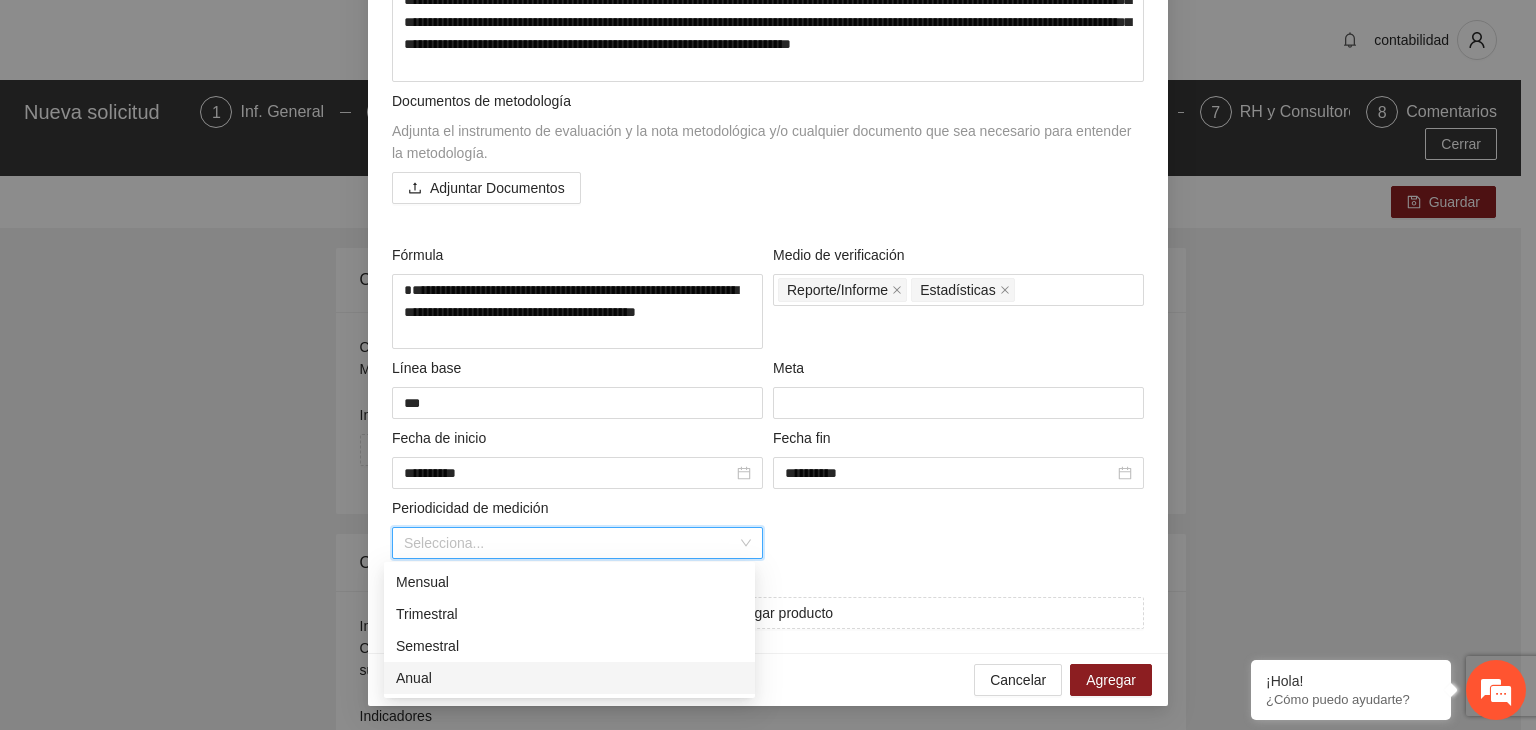 click on "Anual" at bounding box center (569, 678) 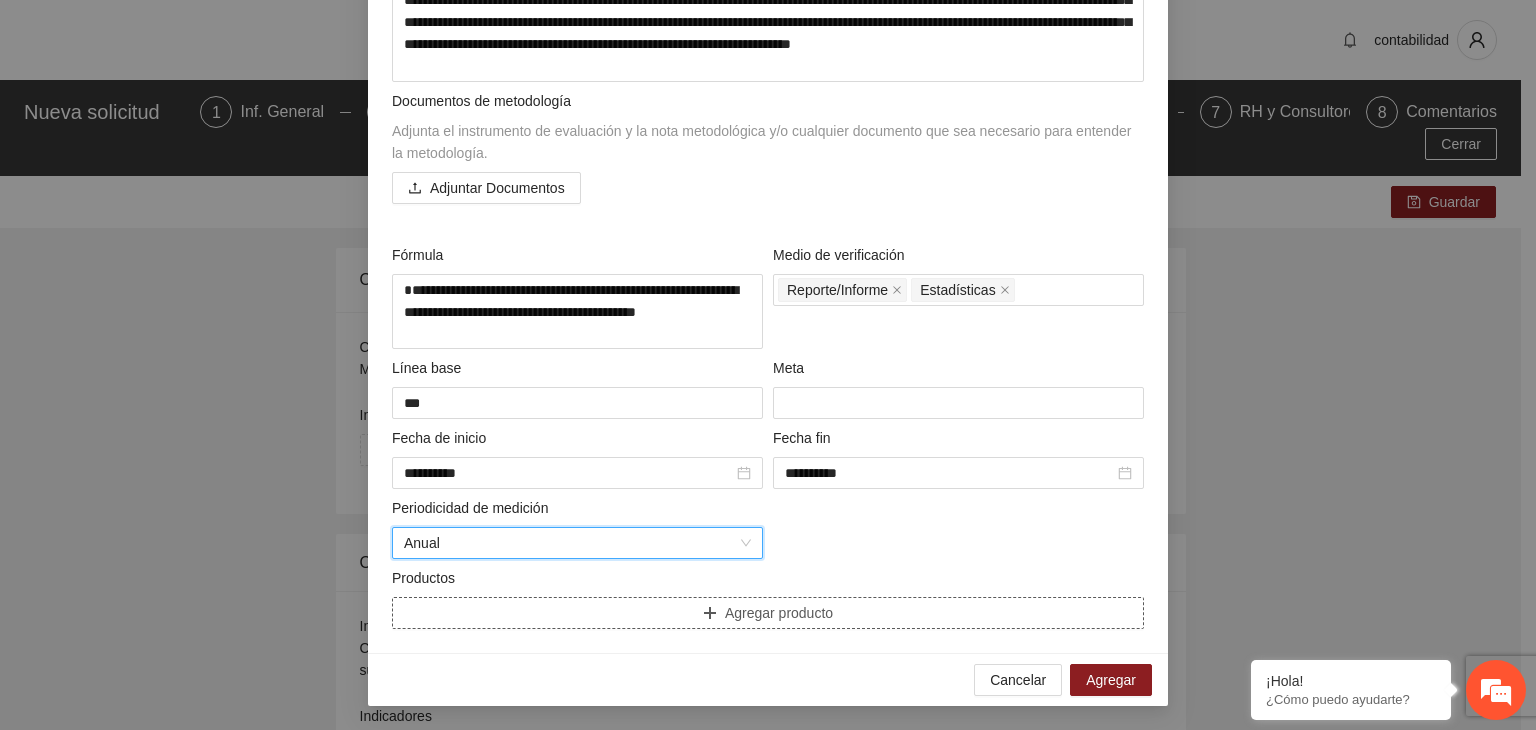 click on "Agregar producto" at bounding box center (768, 613) 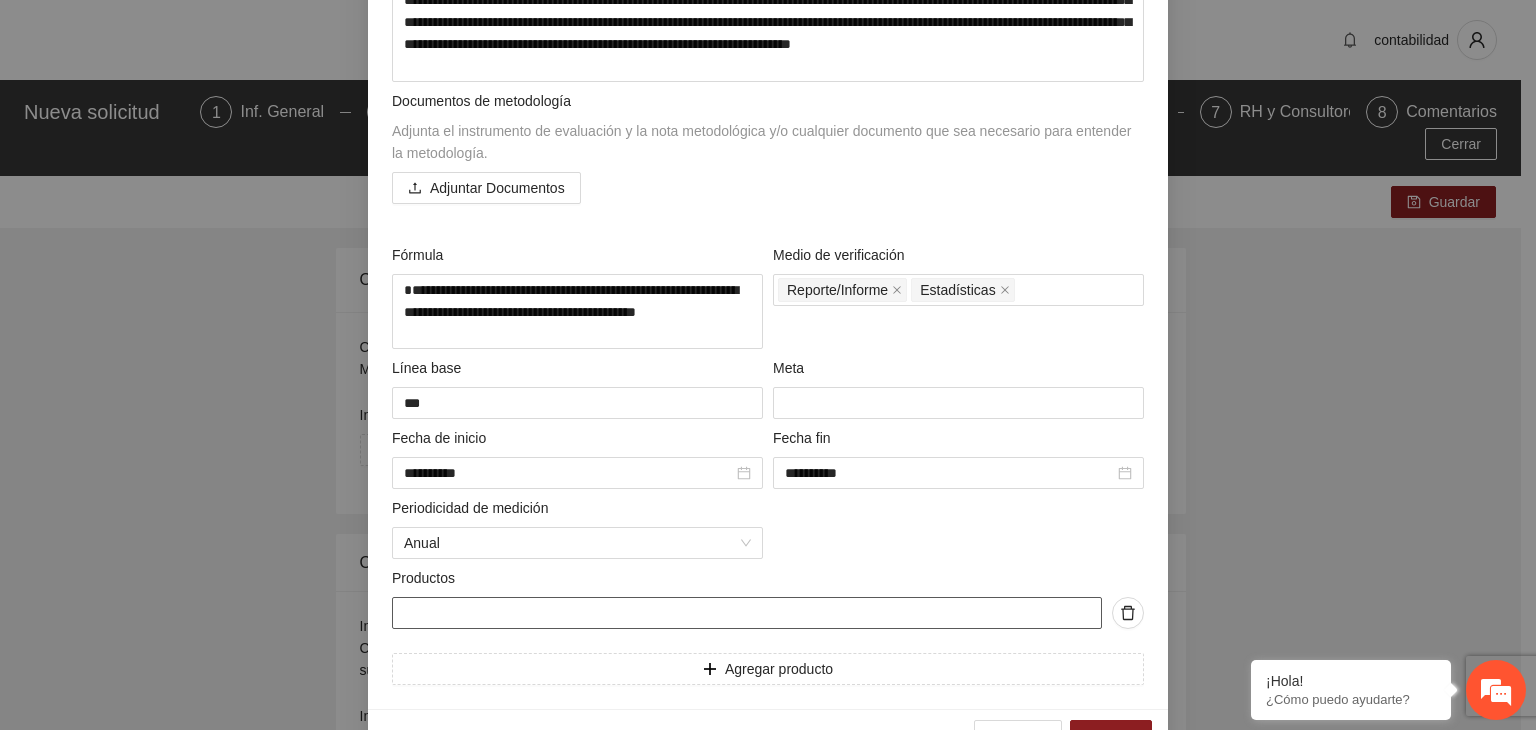 click at bounding box center [747, 613] 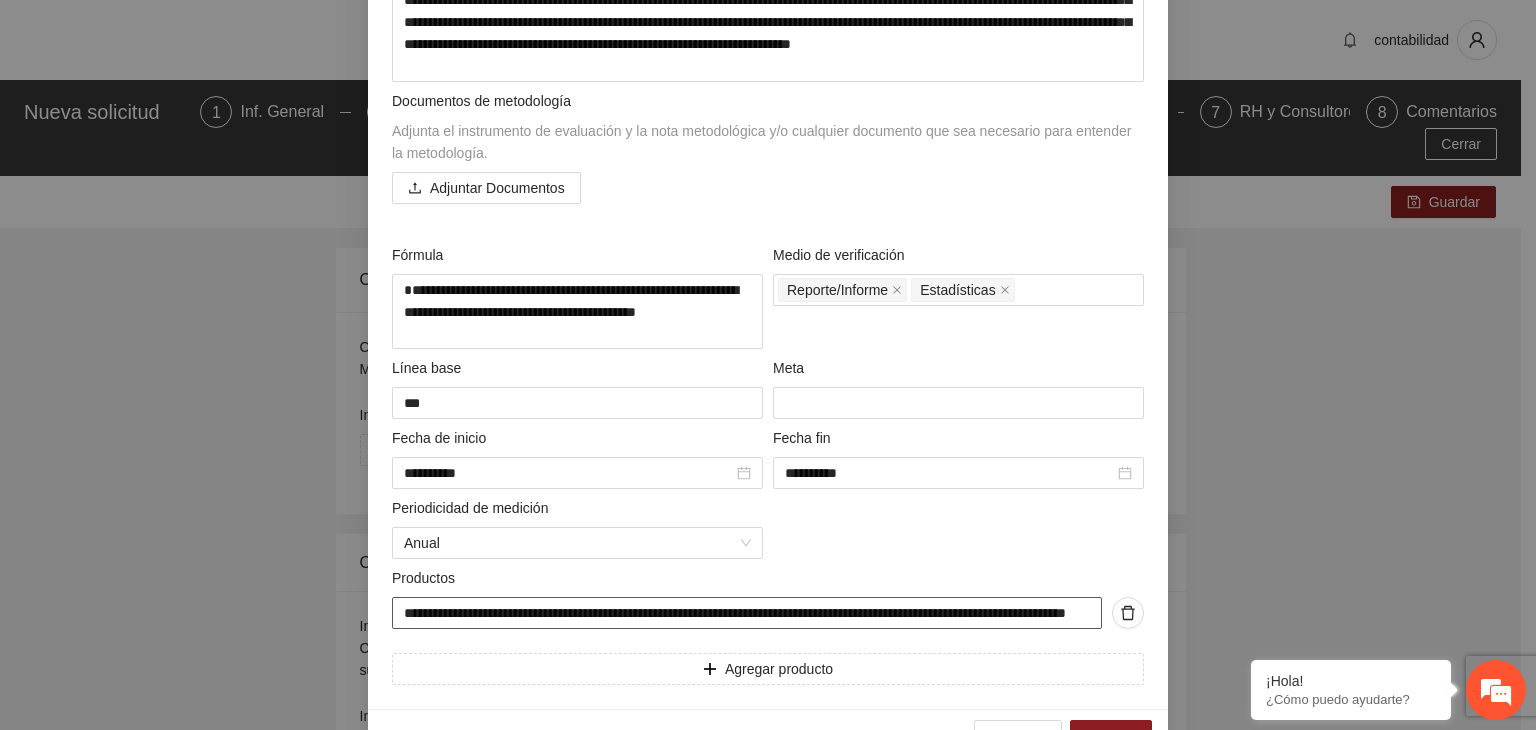 scroll, scrollTop: 0, scrollLeft: 180, axis: horizontal 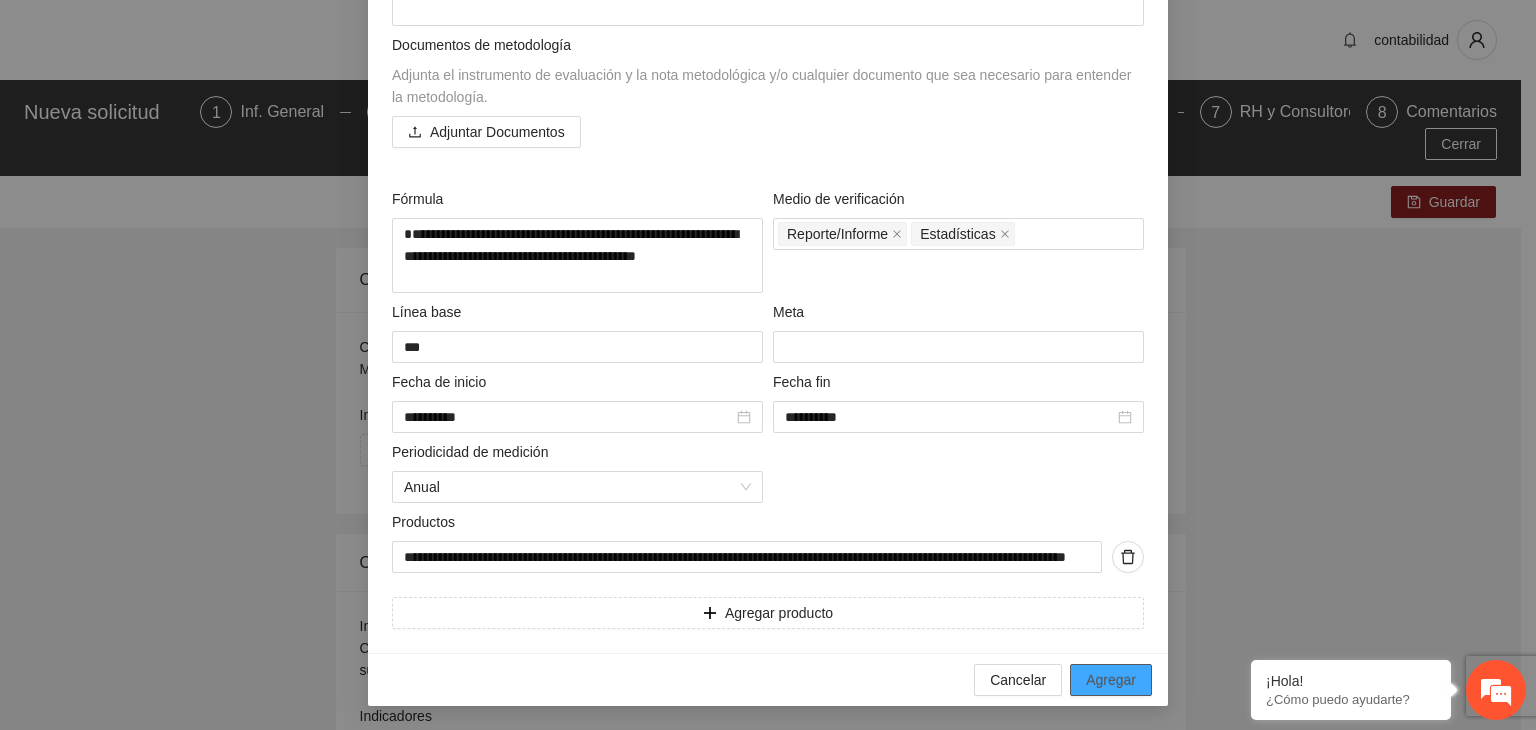 click on "Agregar" at bounding box center [1111, 680] 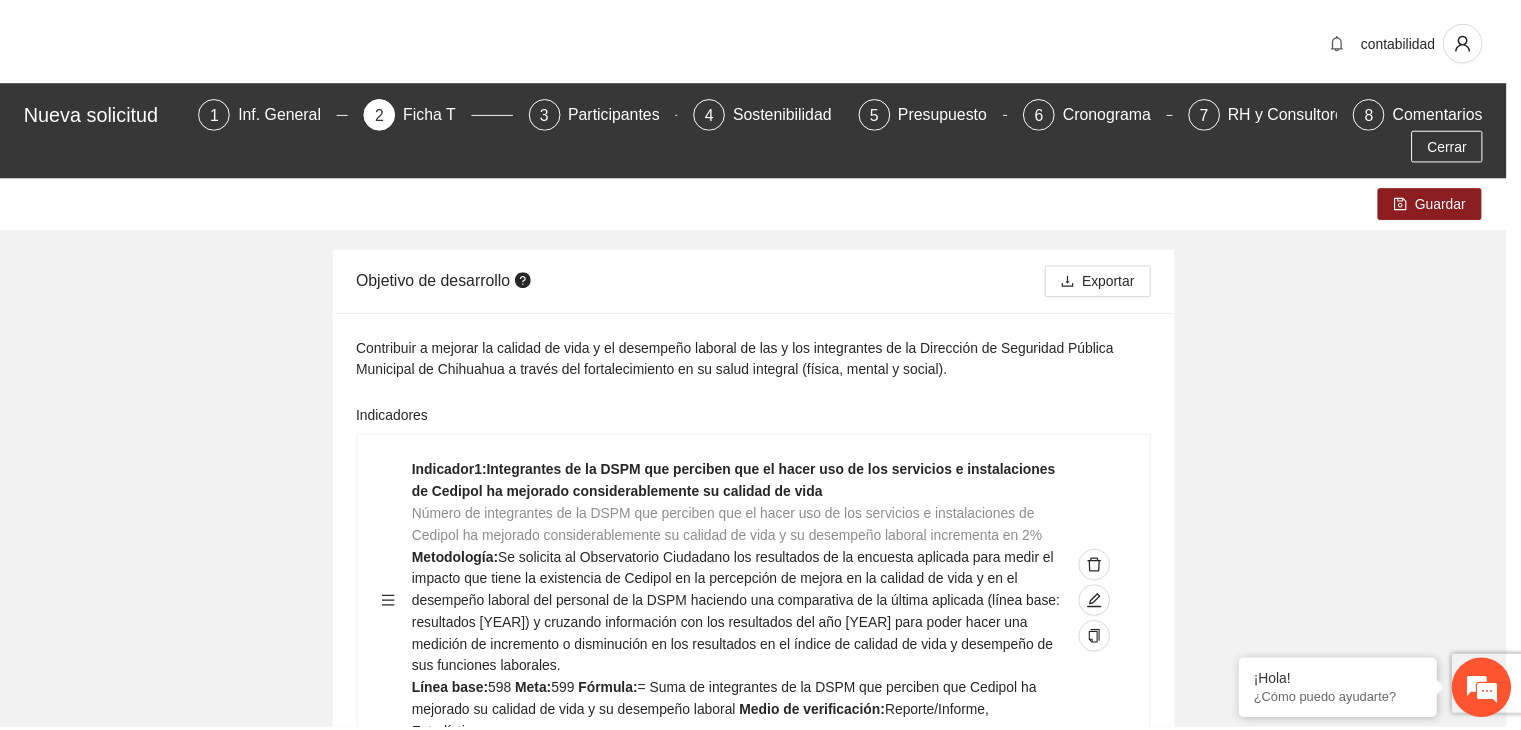 scroll, scrollTop: 156, scrollLeft: 0, axis: vertical 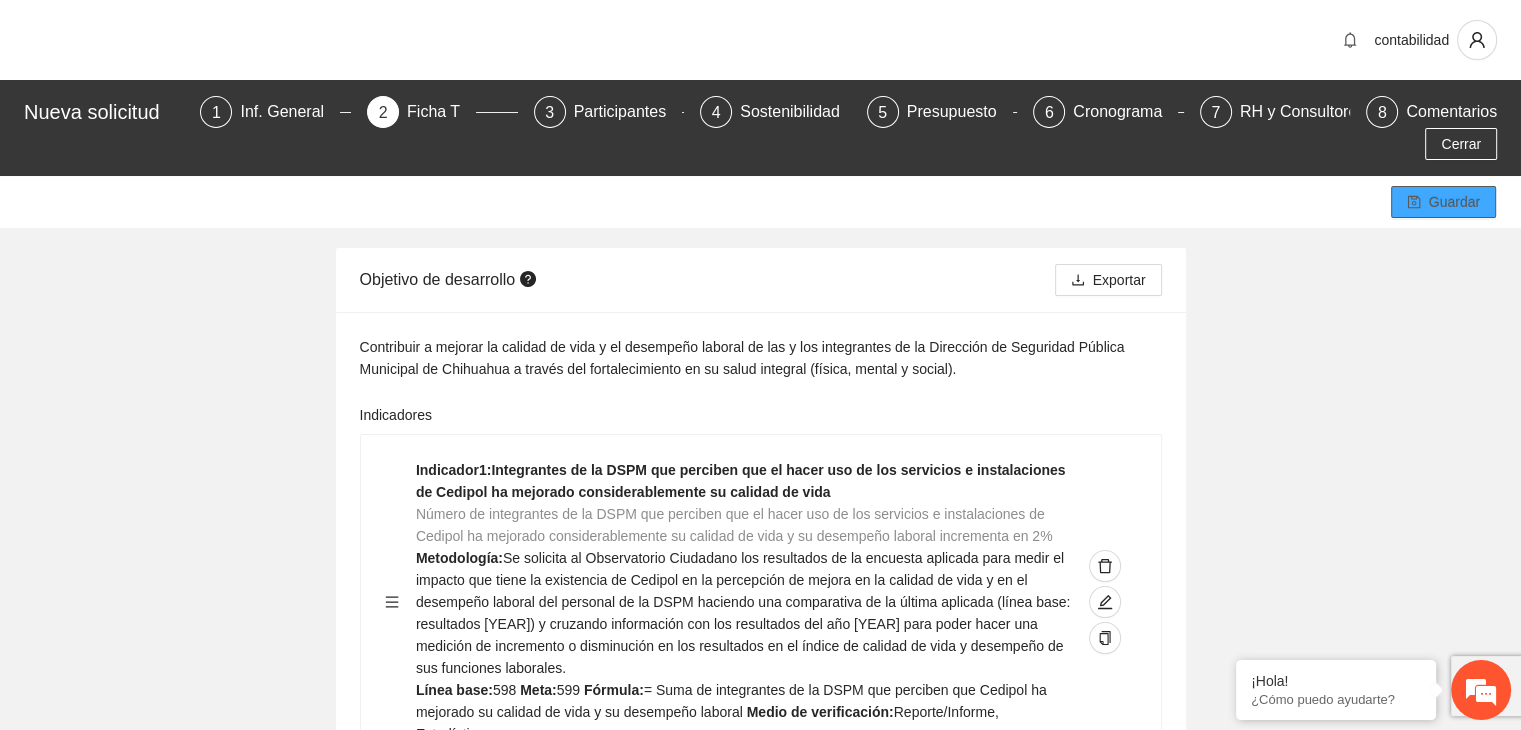 click on "Guardar" at bounding box center [1443, 202] 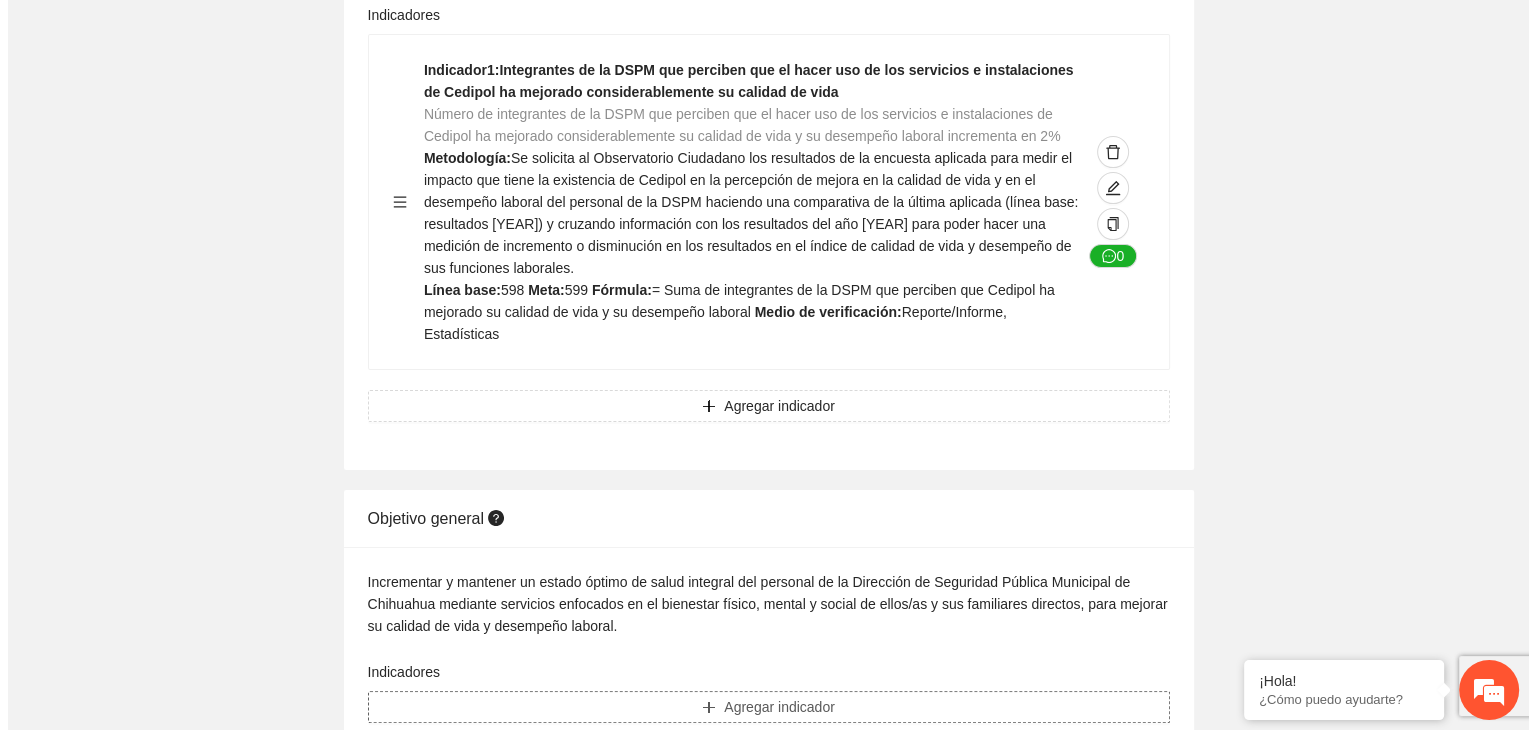 scroll, scrollTop: 600, scrollLeft: 0, axis: vertical 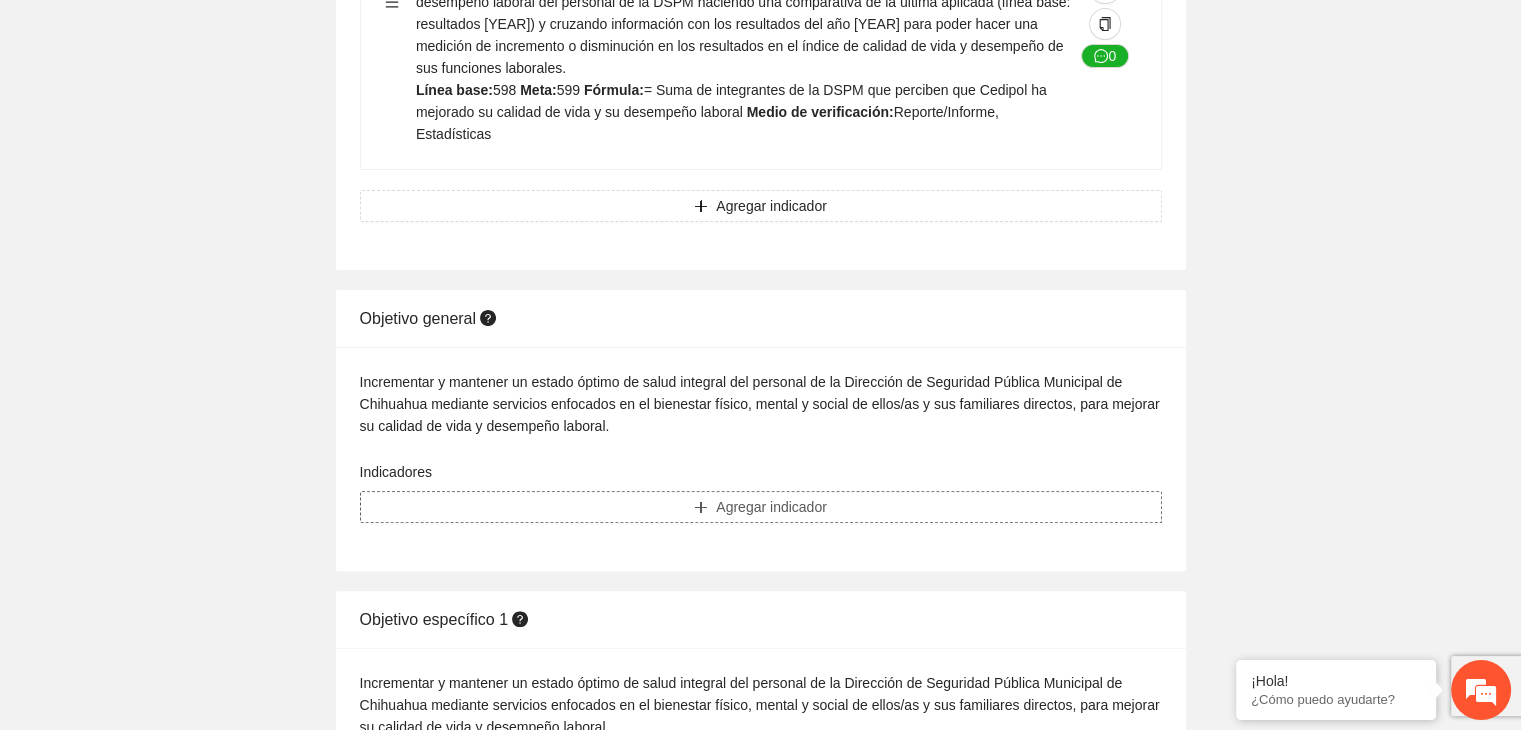 click on "Agregar indicador" at bounding box center (771, 206) 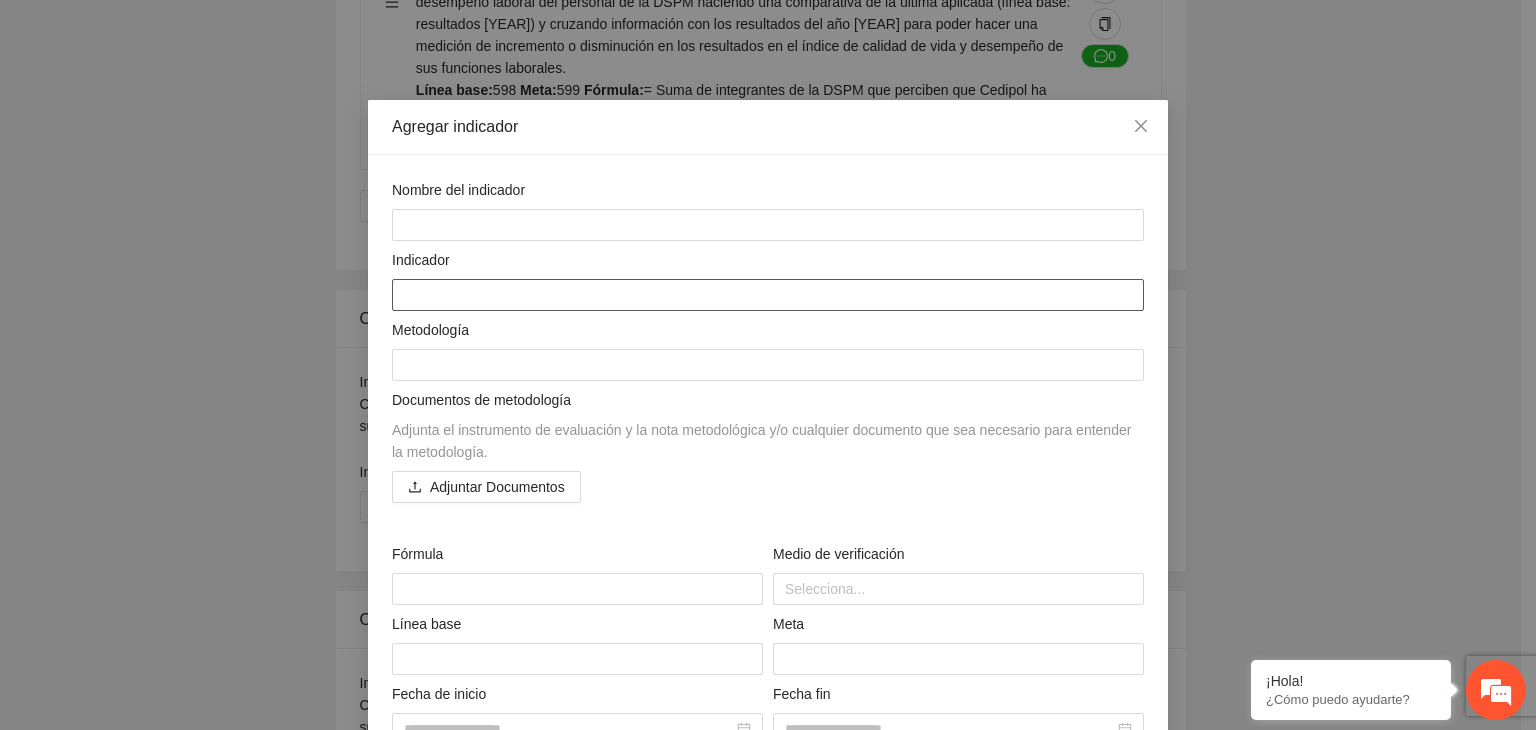 click at bounding box center [768, 295] 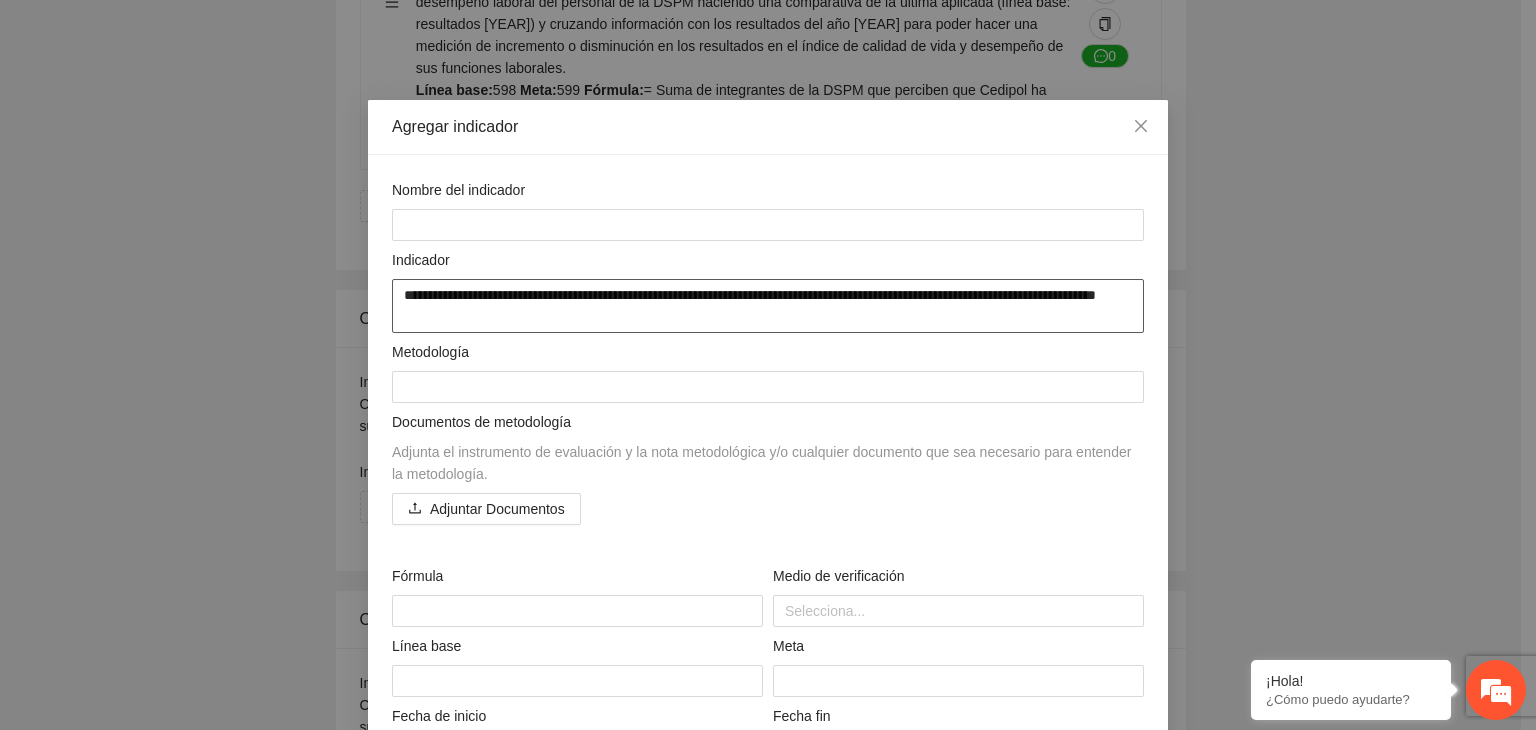 drag, startPoint x: 471, startPoint y: 299, endPoint x: 540, endPoint y: 314, distance: 70.61161 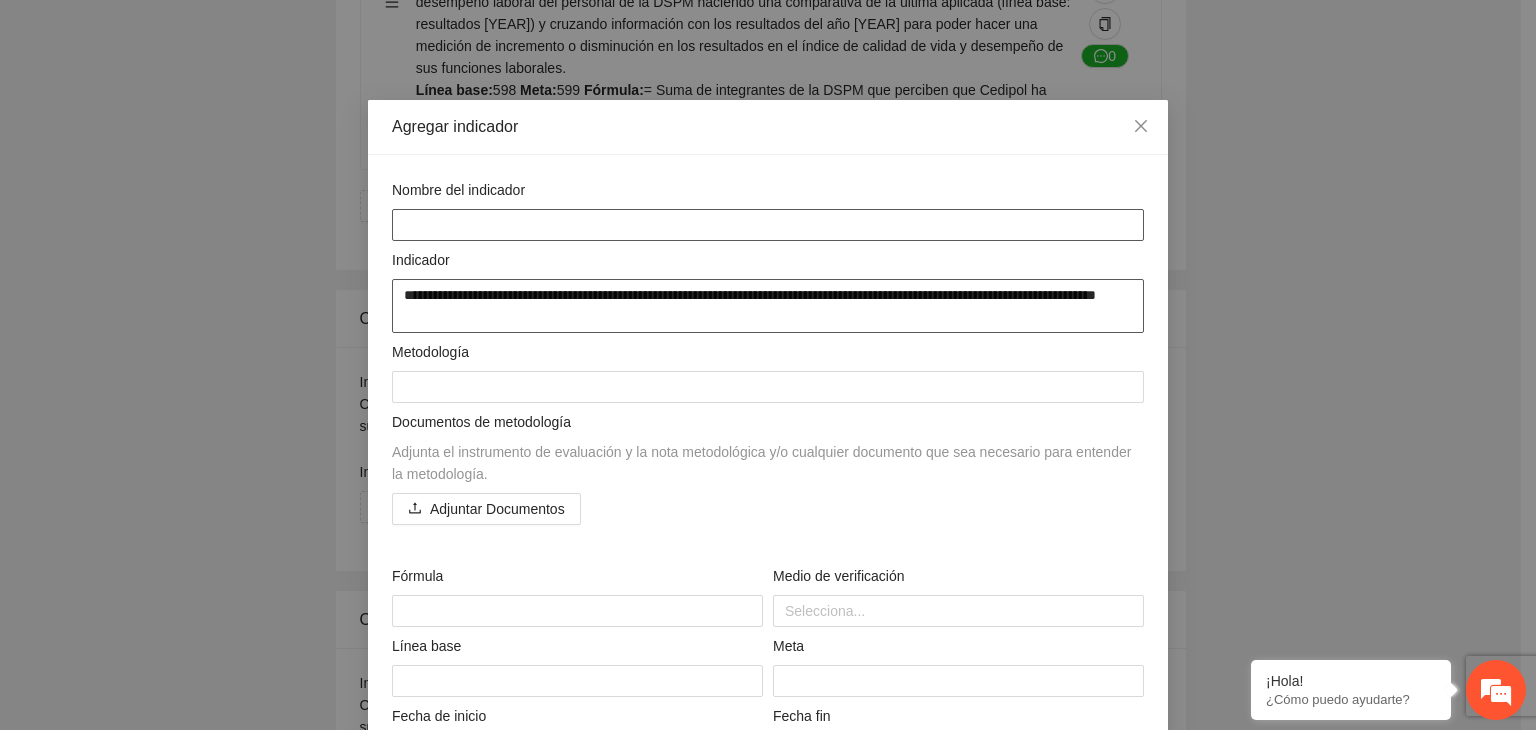 type on "**********" 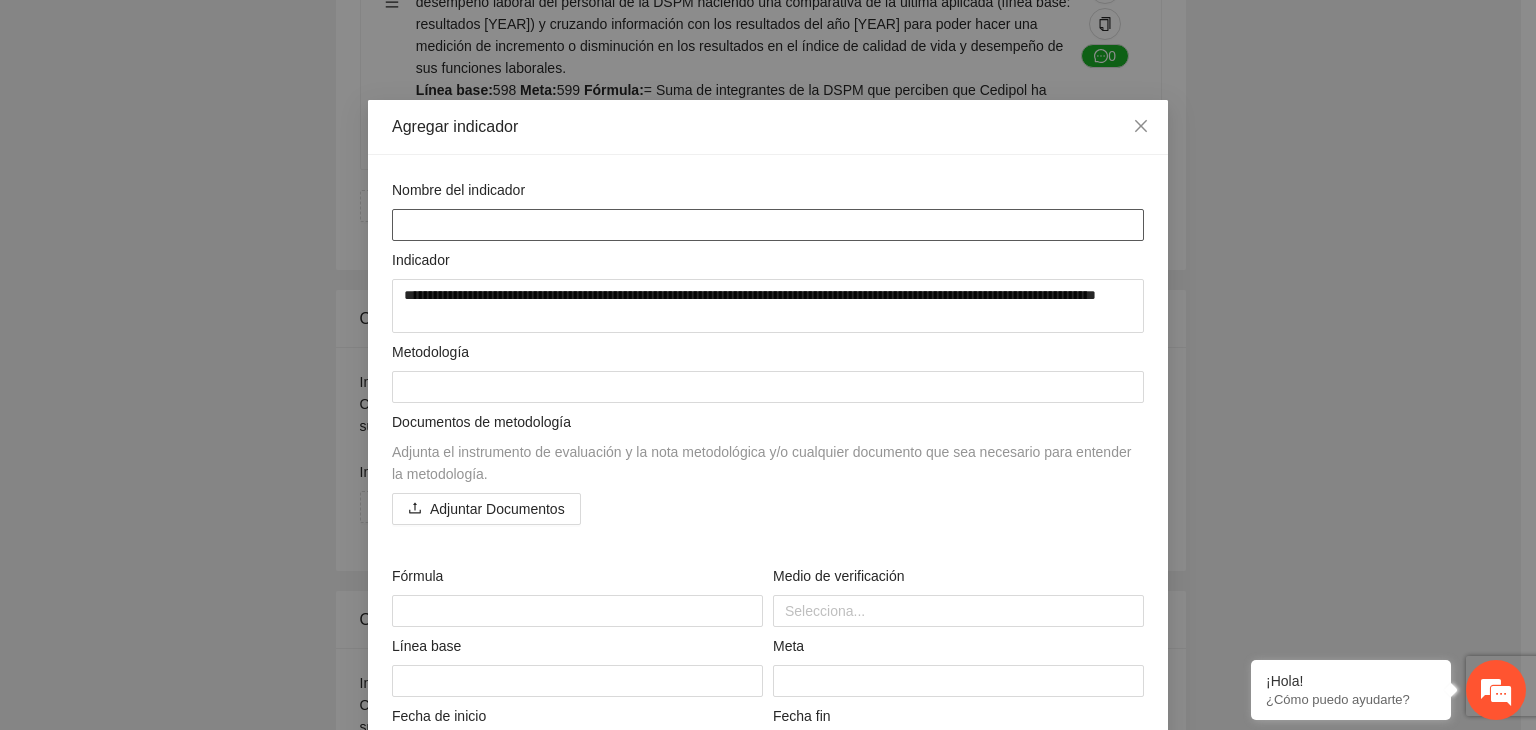 click at bounding box center (768, 225) 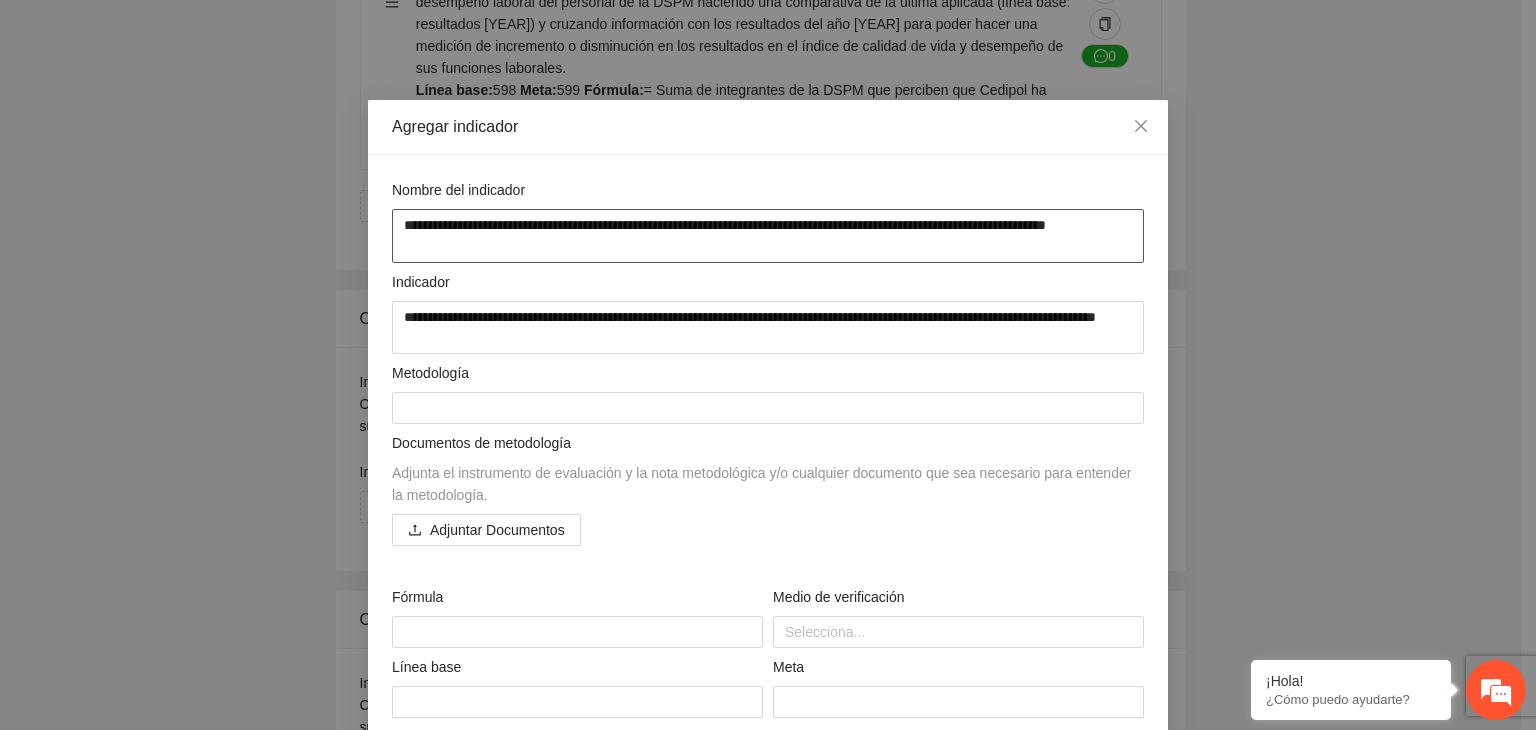 click on "**********" at bounding box center [768, 236] 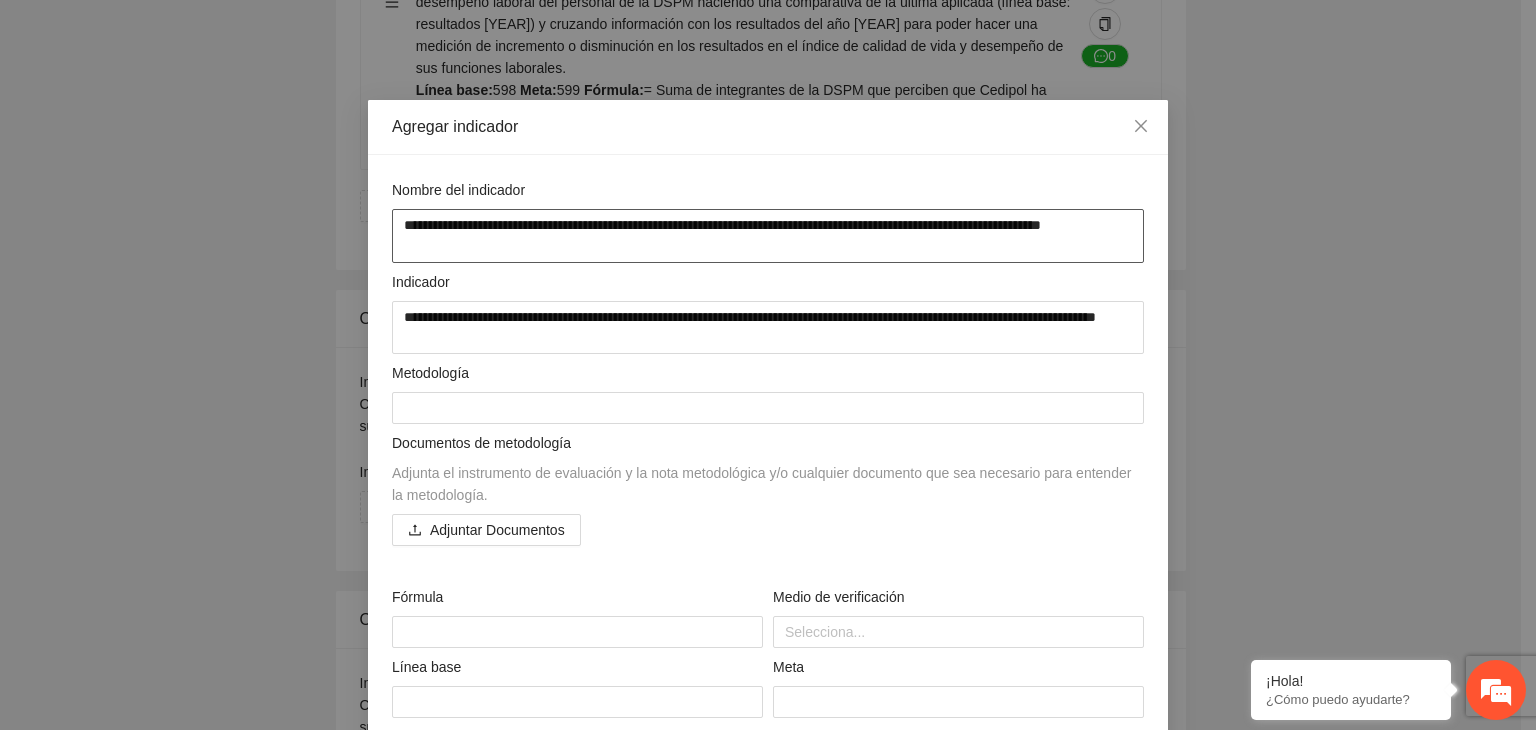 type on "**********" 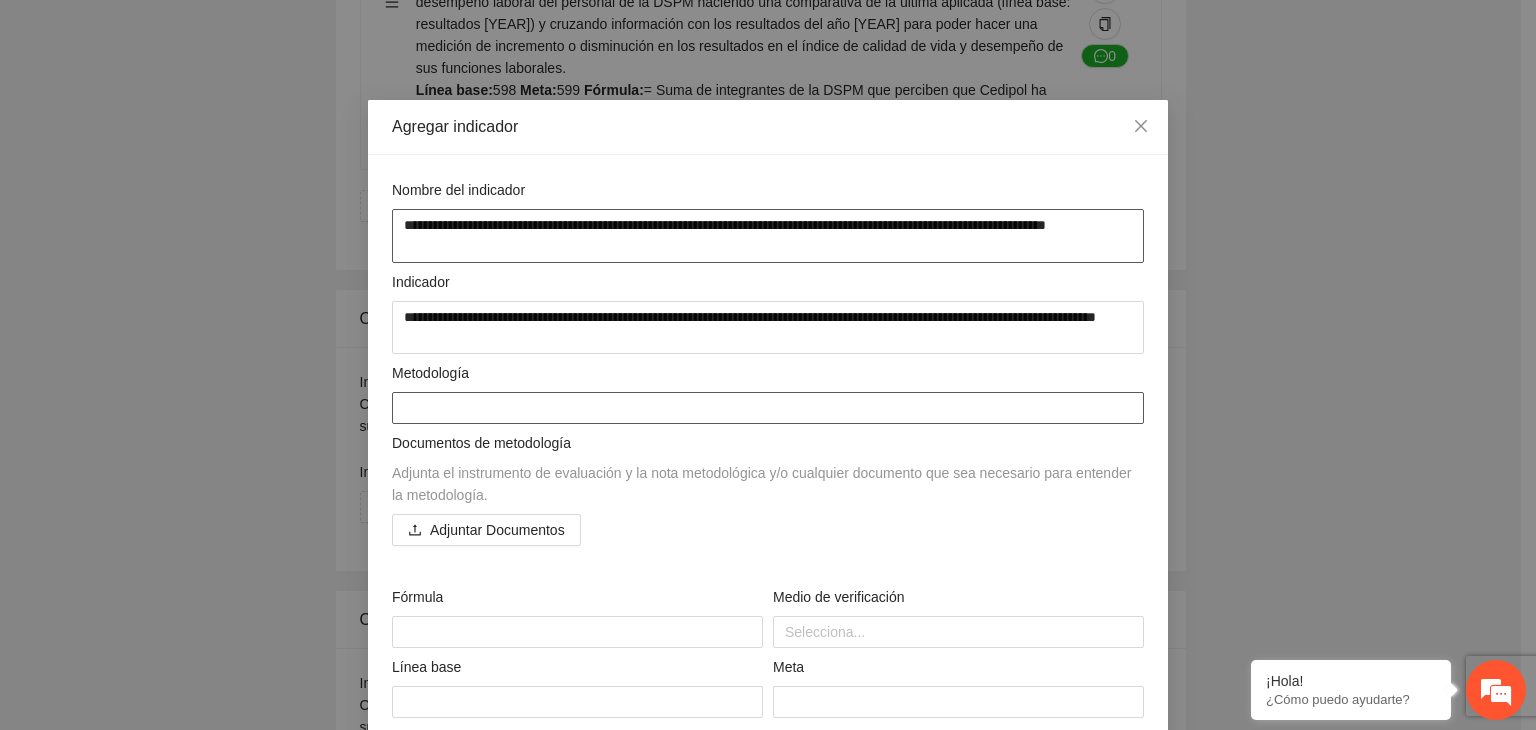 type on "**********" 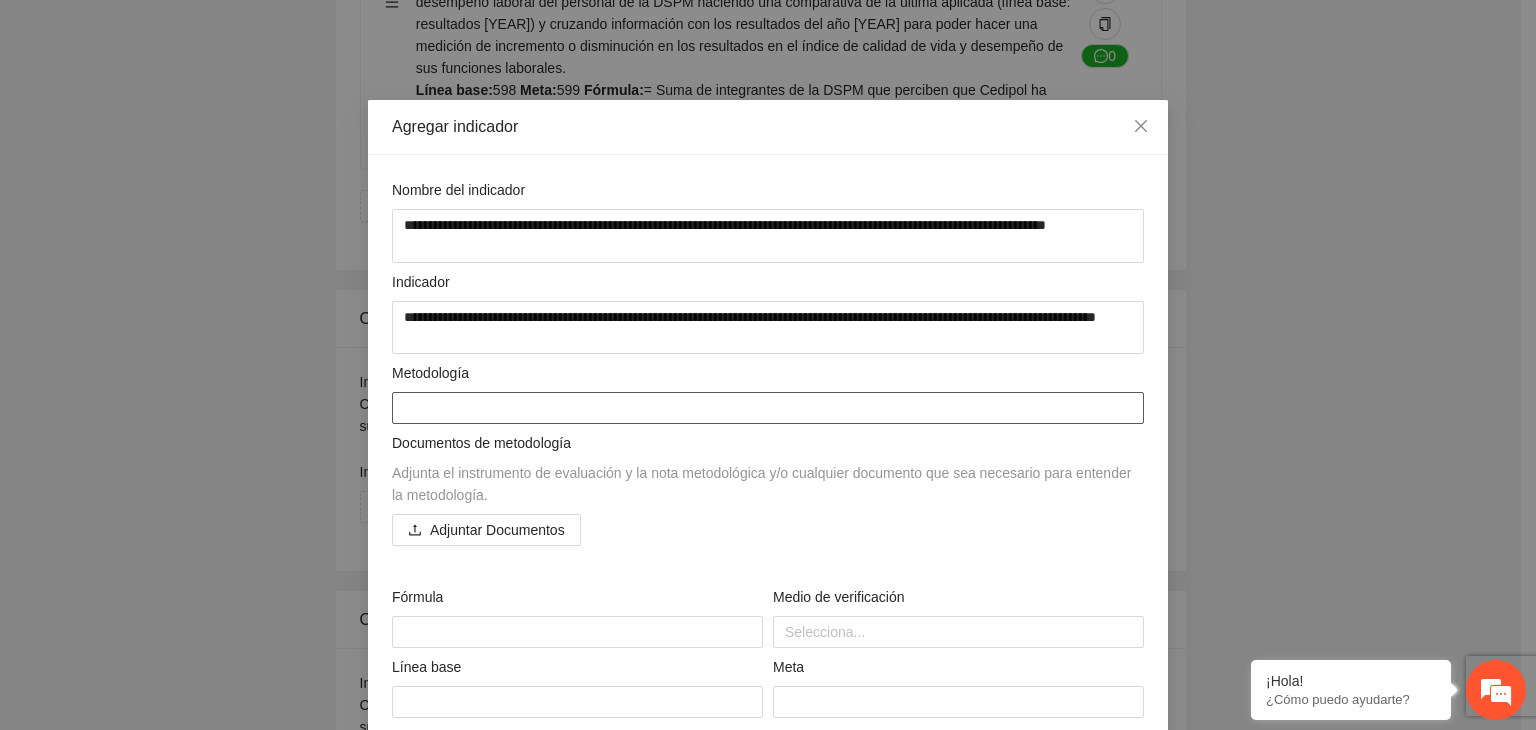 click at bounding box center (768, 408) 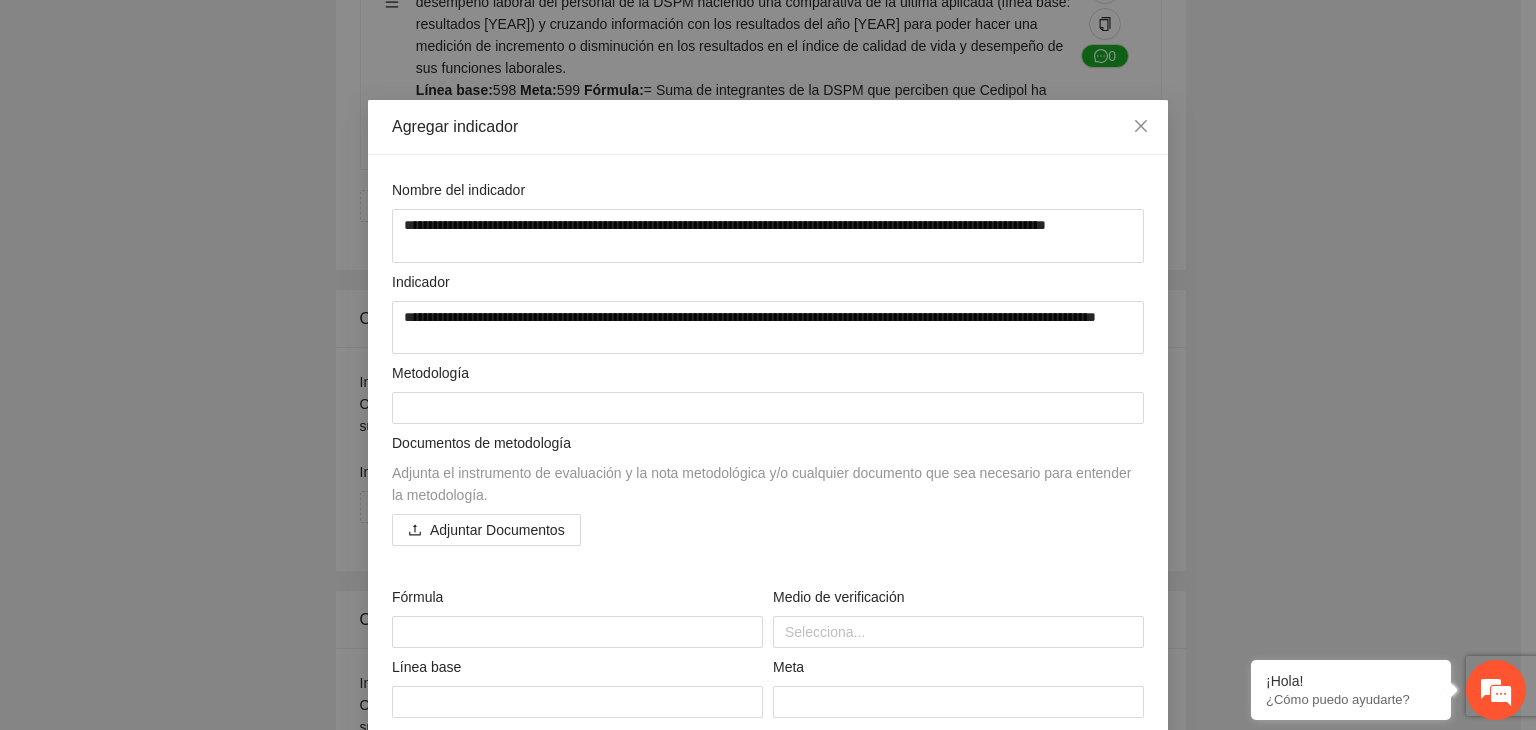 drag, startPoint x: 937, startPoint y: 79, endPoint x: 887, endPoint y: 49, distance: 58.30952 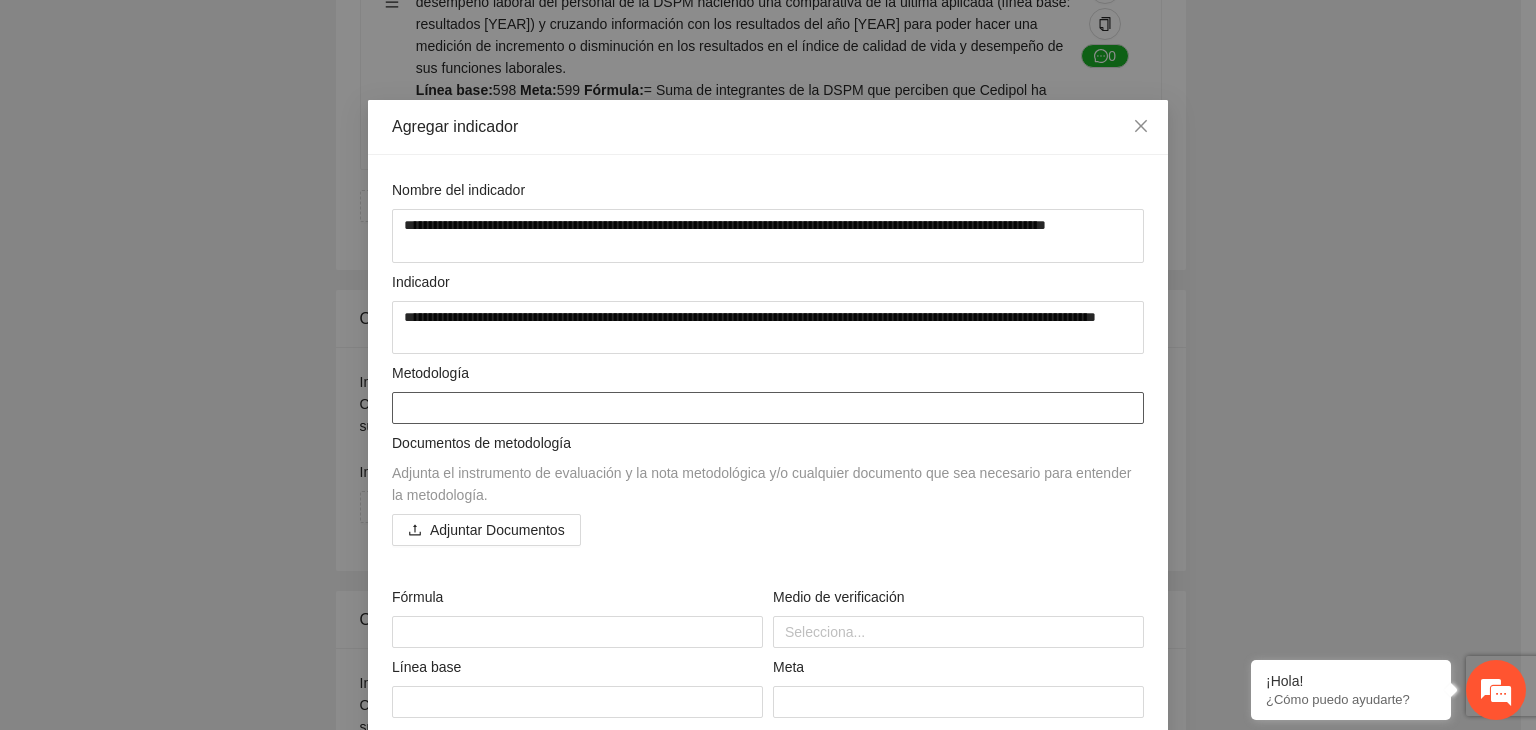 click at bounding box center (768, 408) 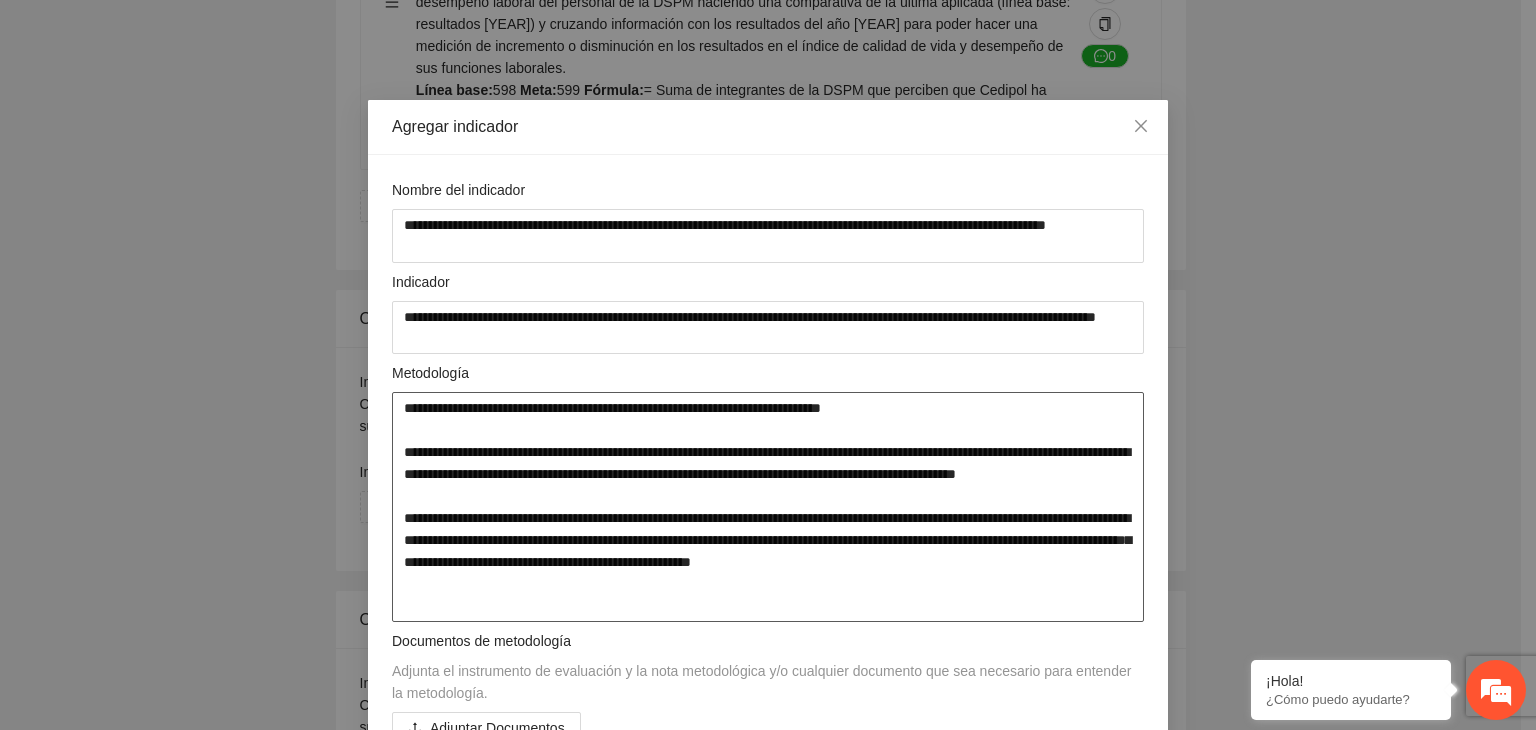 type on "**********" 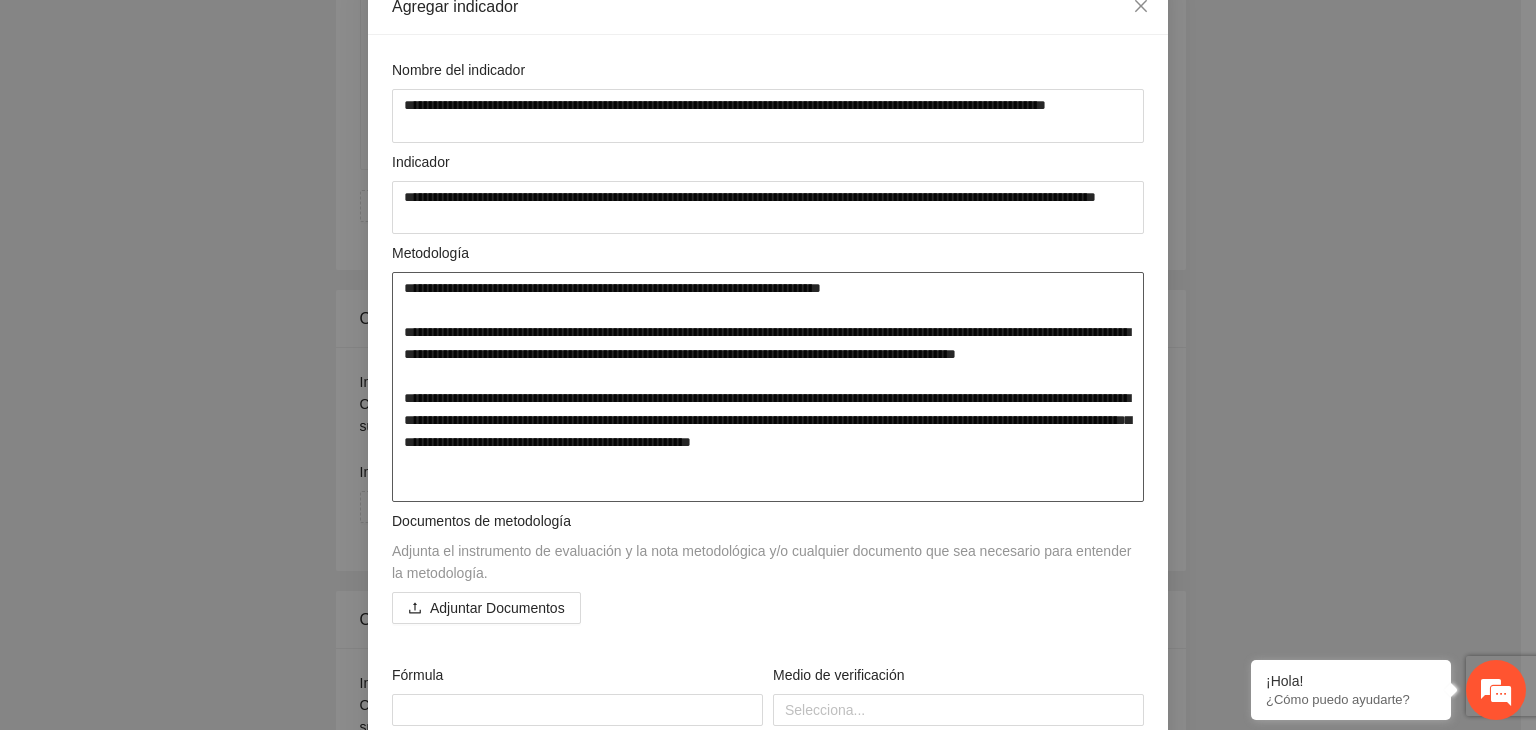 scroll, scrollTop: 300, scrollLeft: 0, axis: vertical 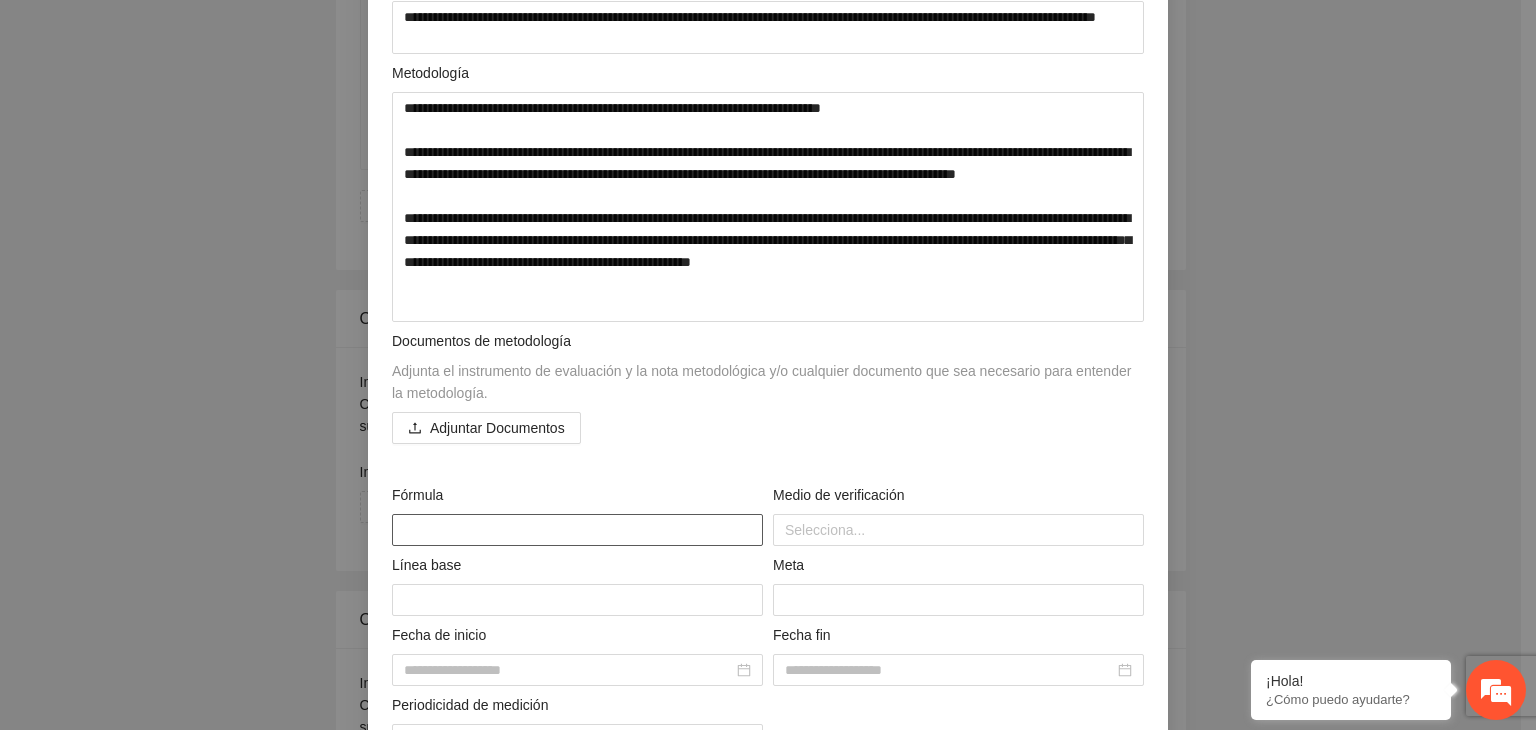click at bounding box center (577, 530) 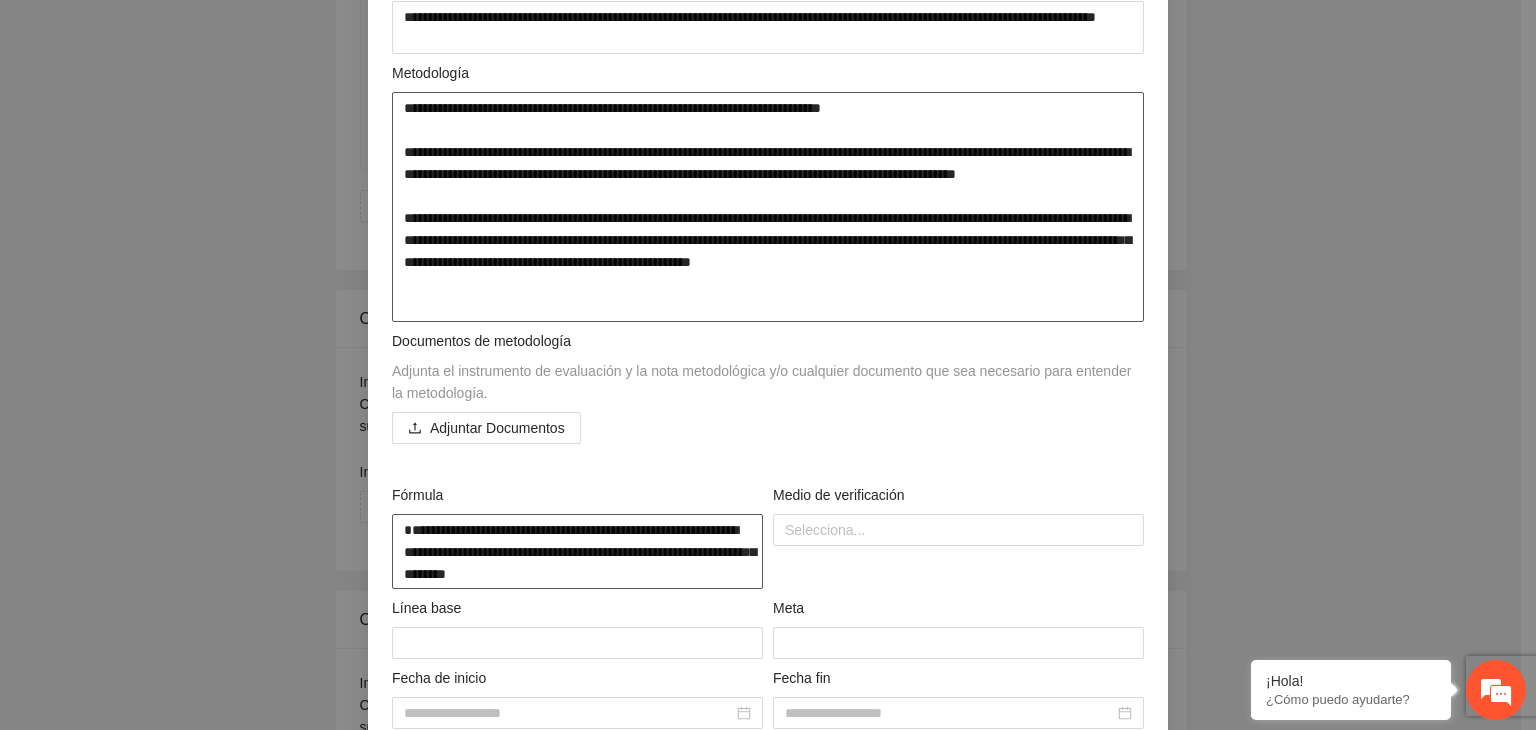 type on "**********" 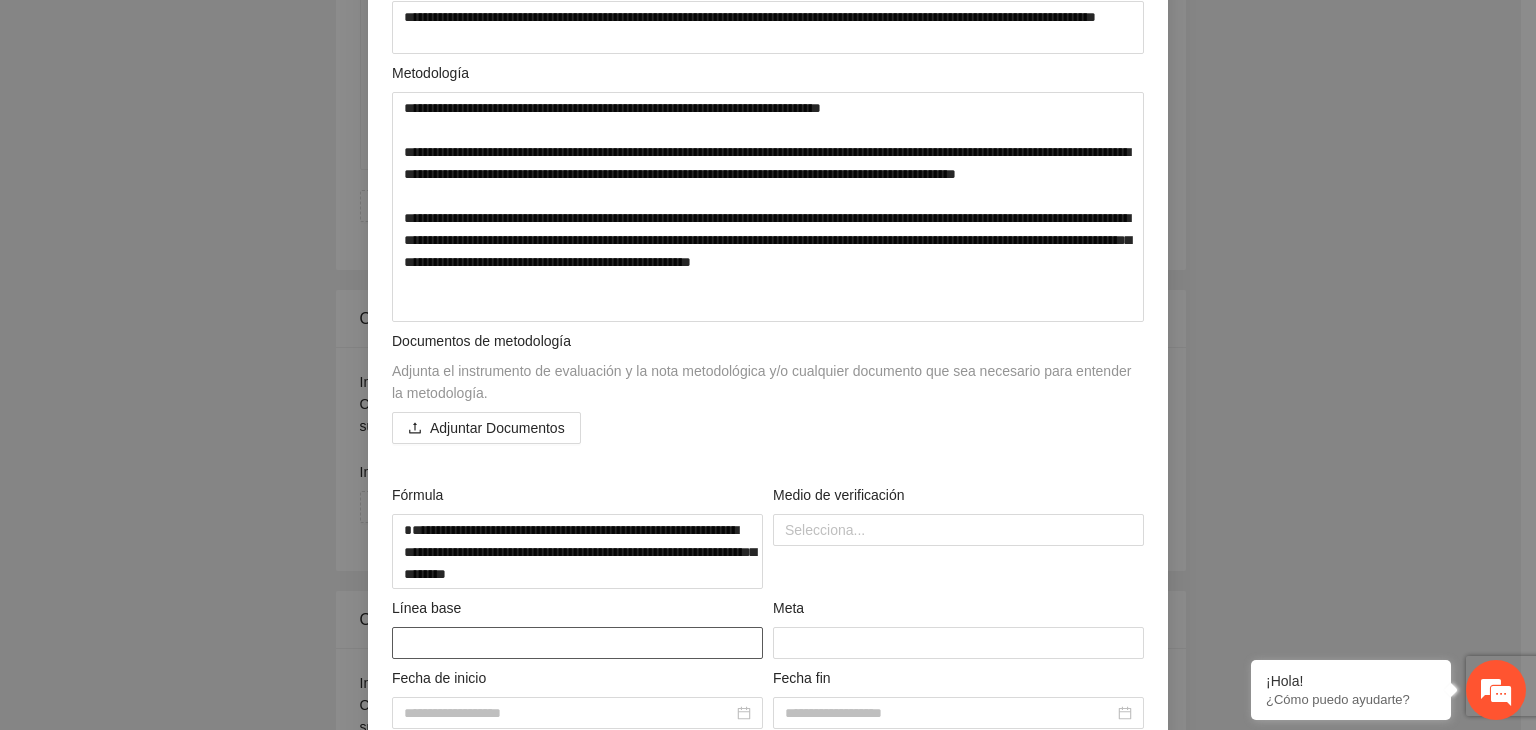 click at bounding box center [577, 643] 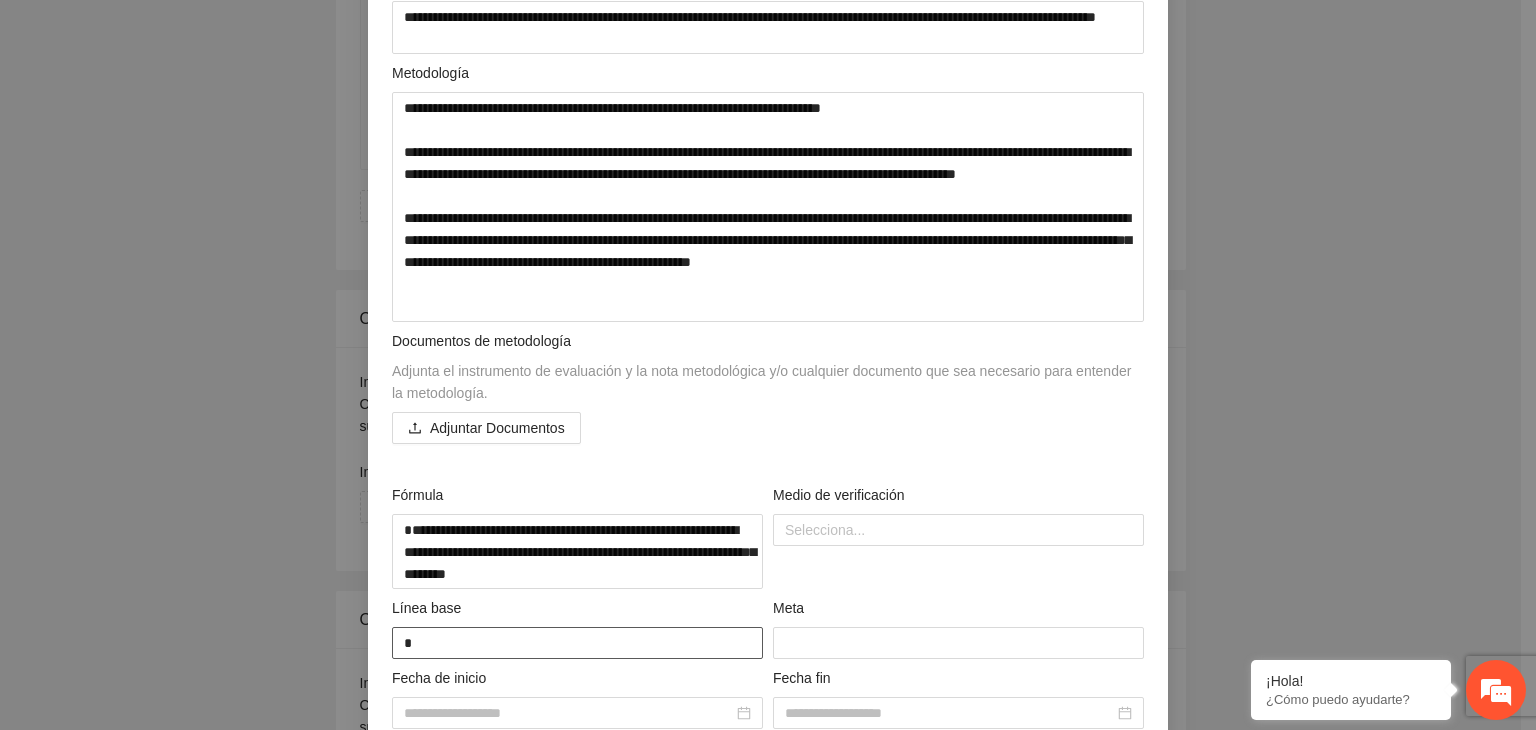 type on "**" 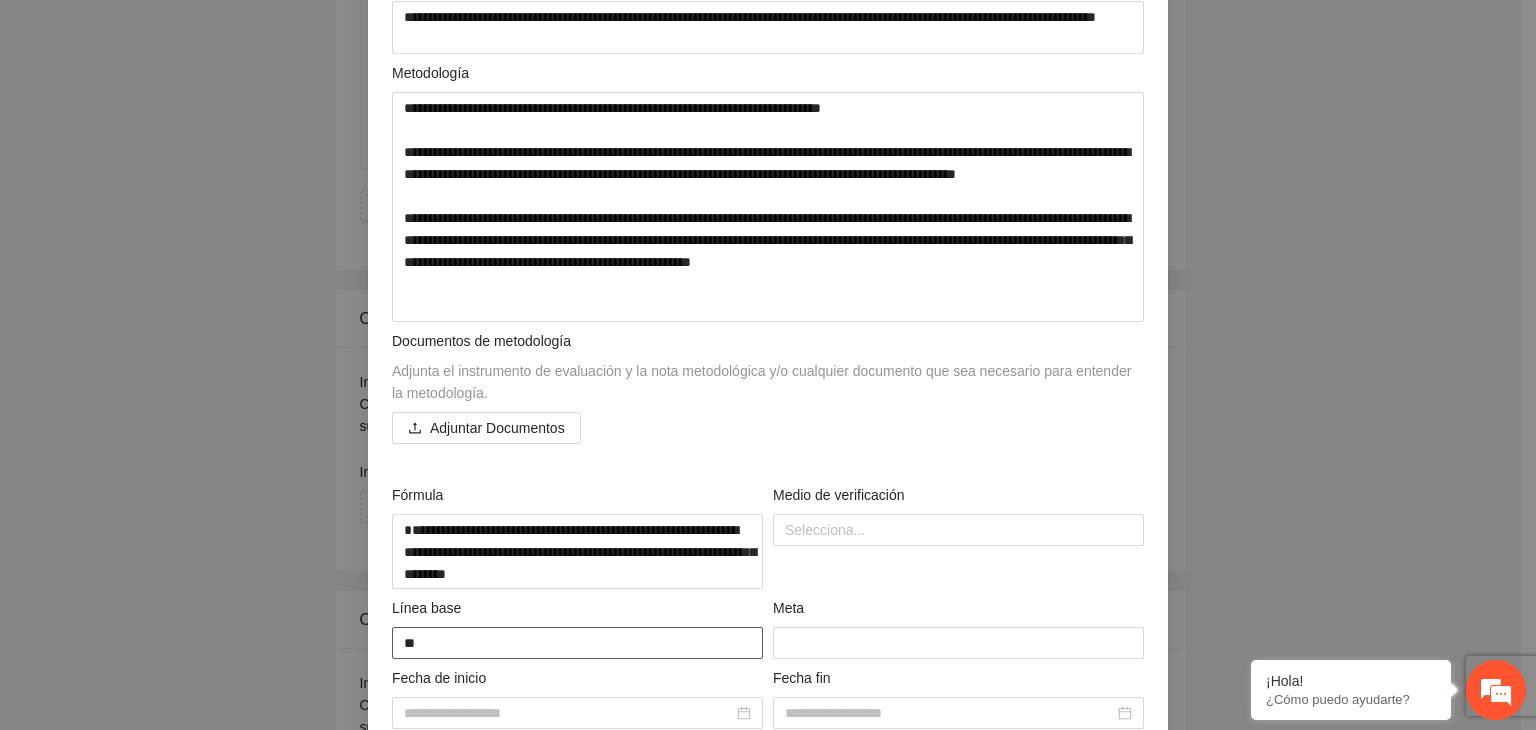 type on "***" 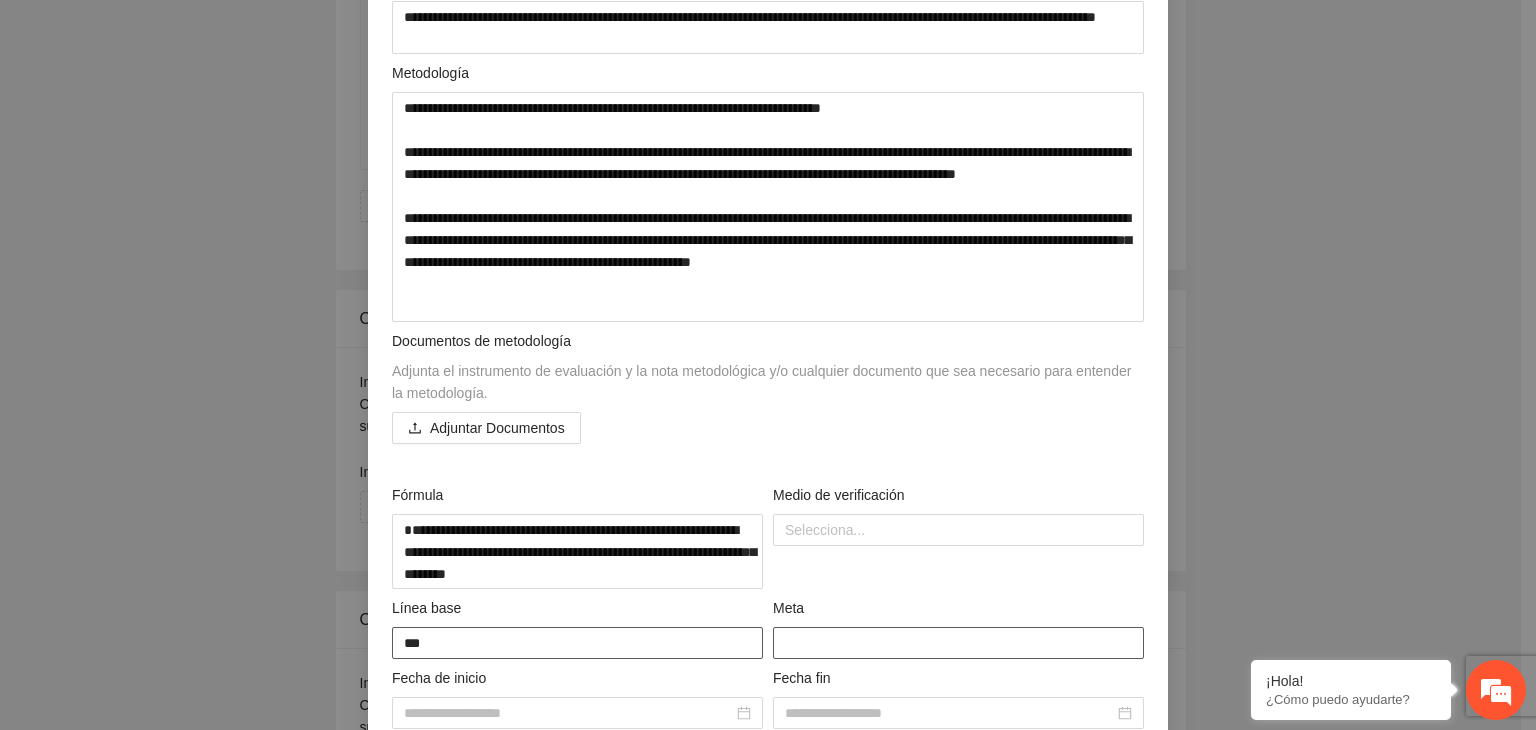 type on "***" 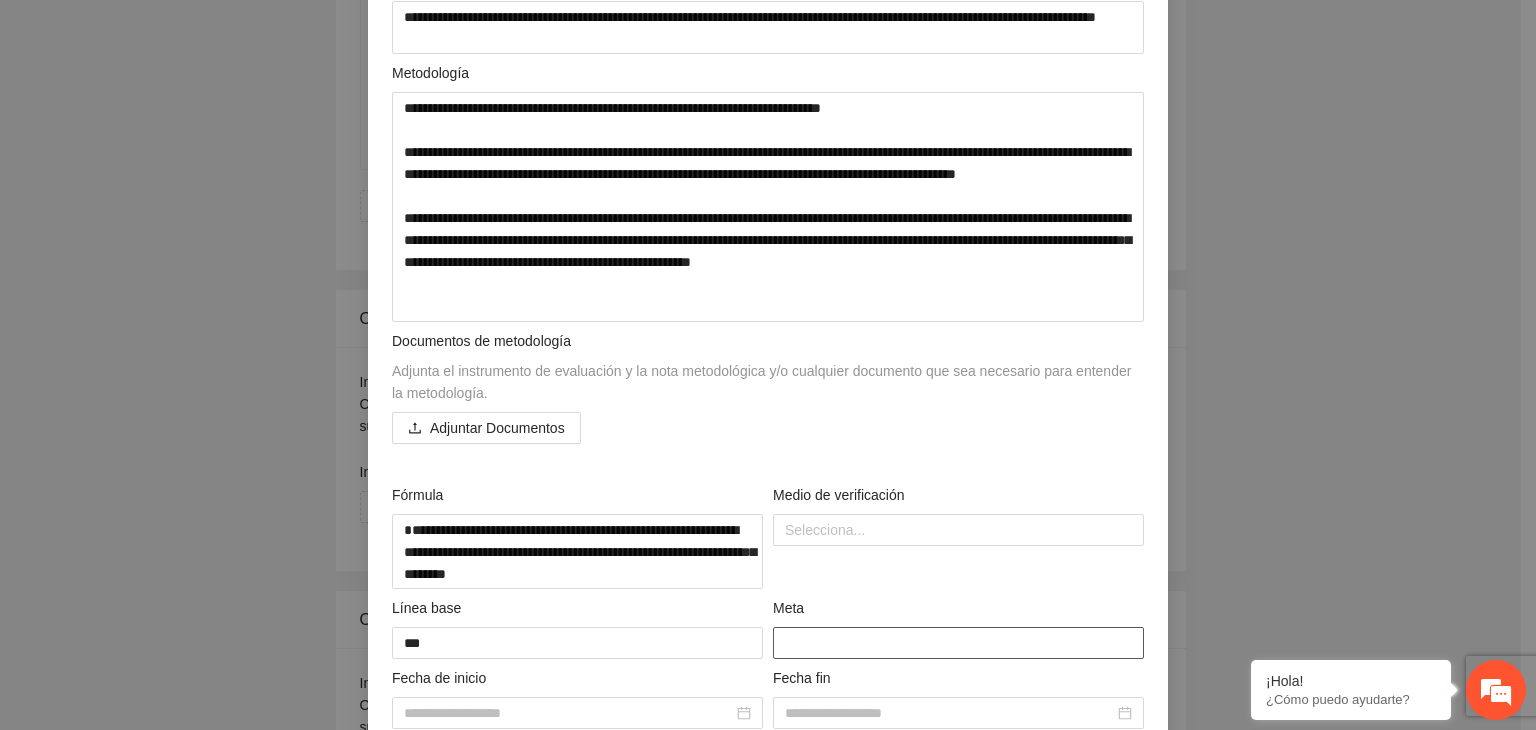 click at bounding box center [958, 643] 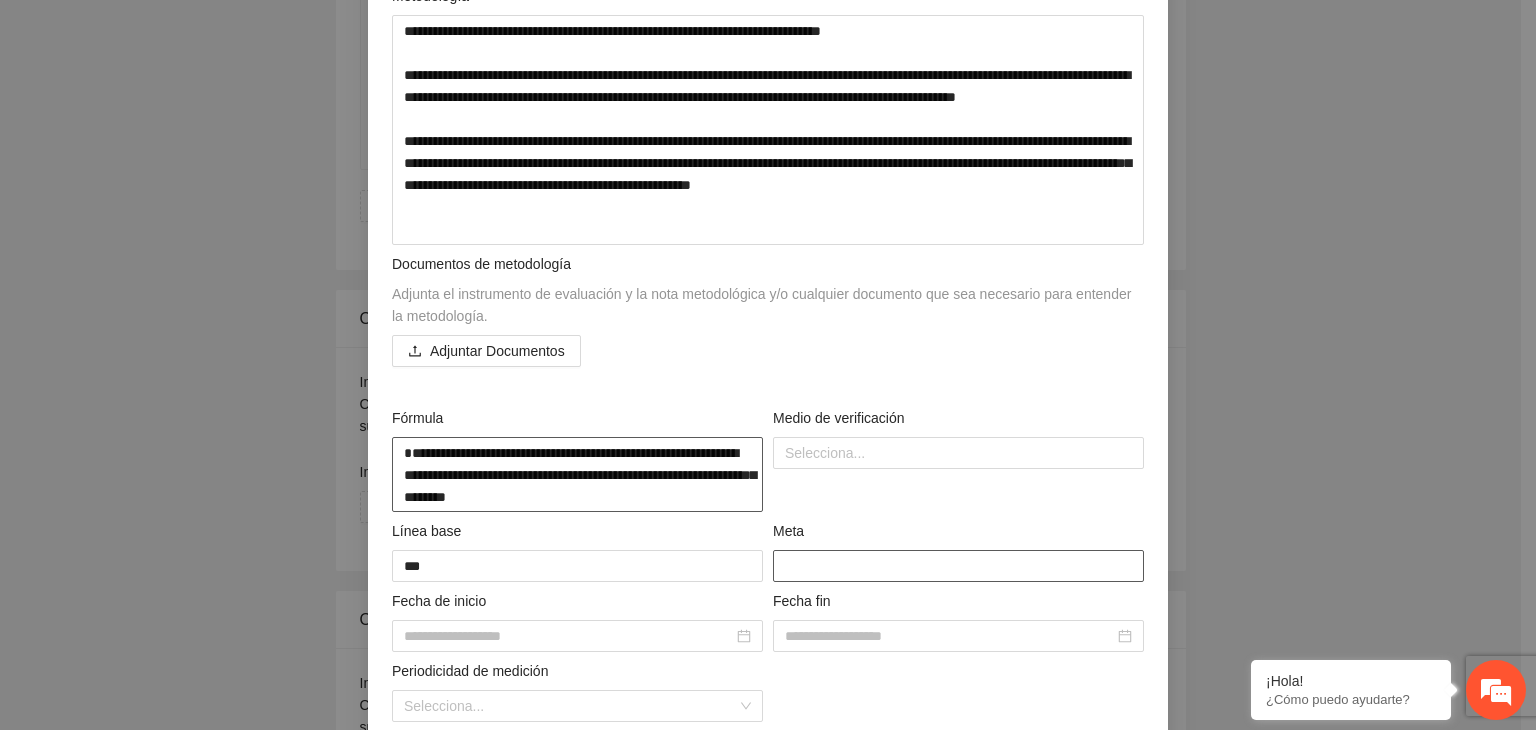 scroll, scrollTop: 400, scrollLeft: 0, axis: vertical 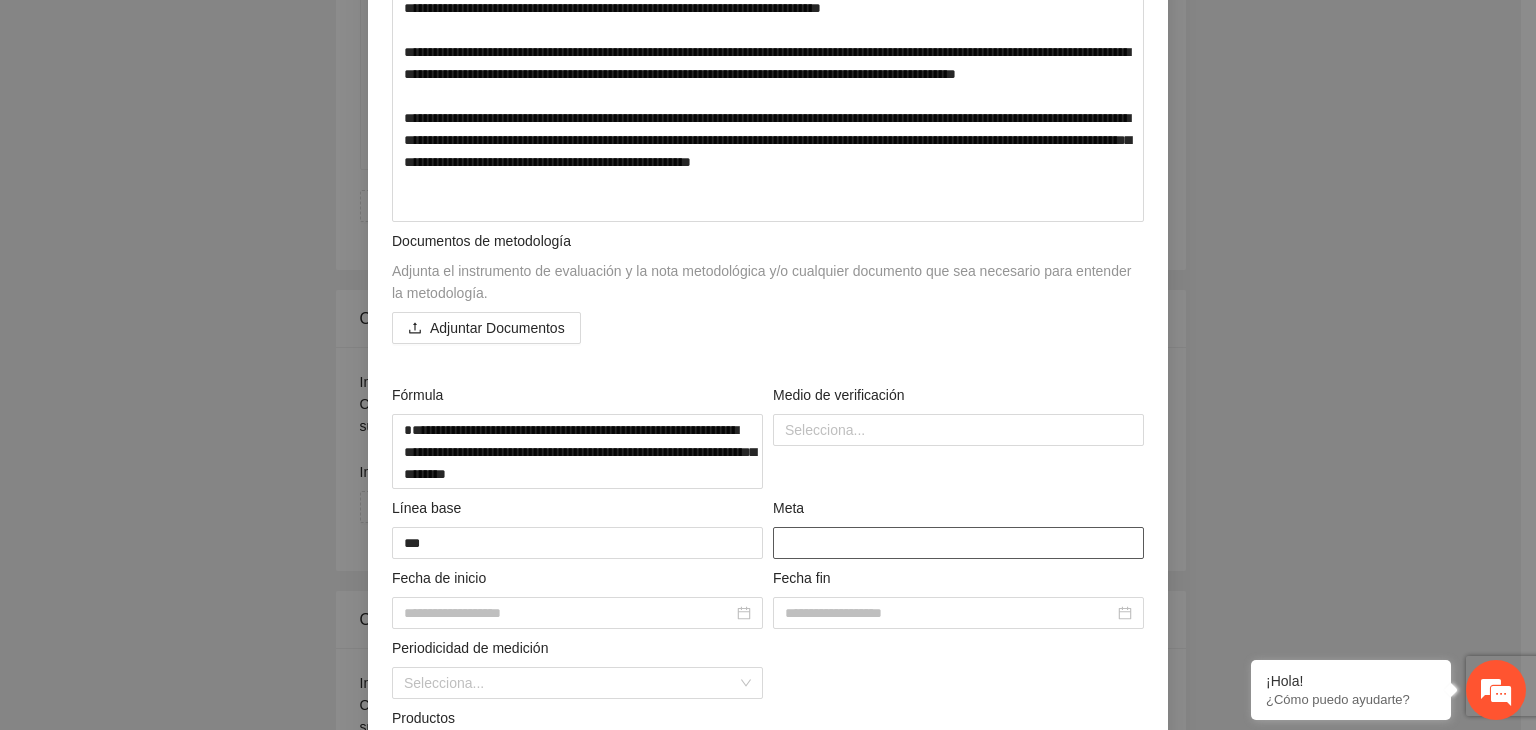 type on "***" 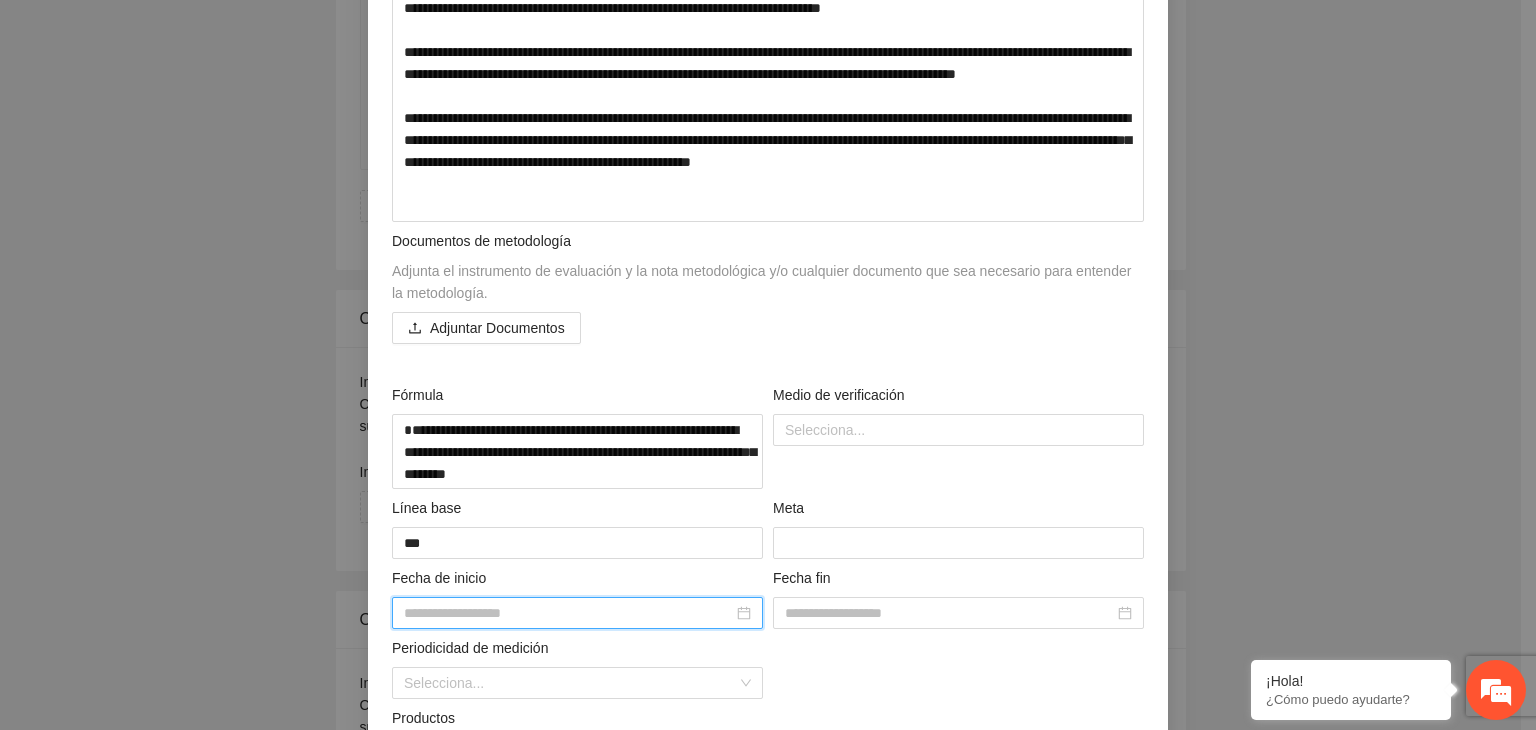 click at bounding box center [568, 613] 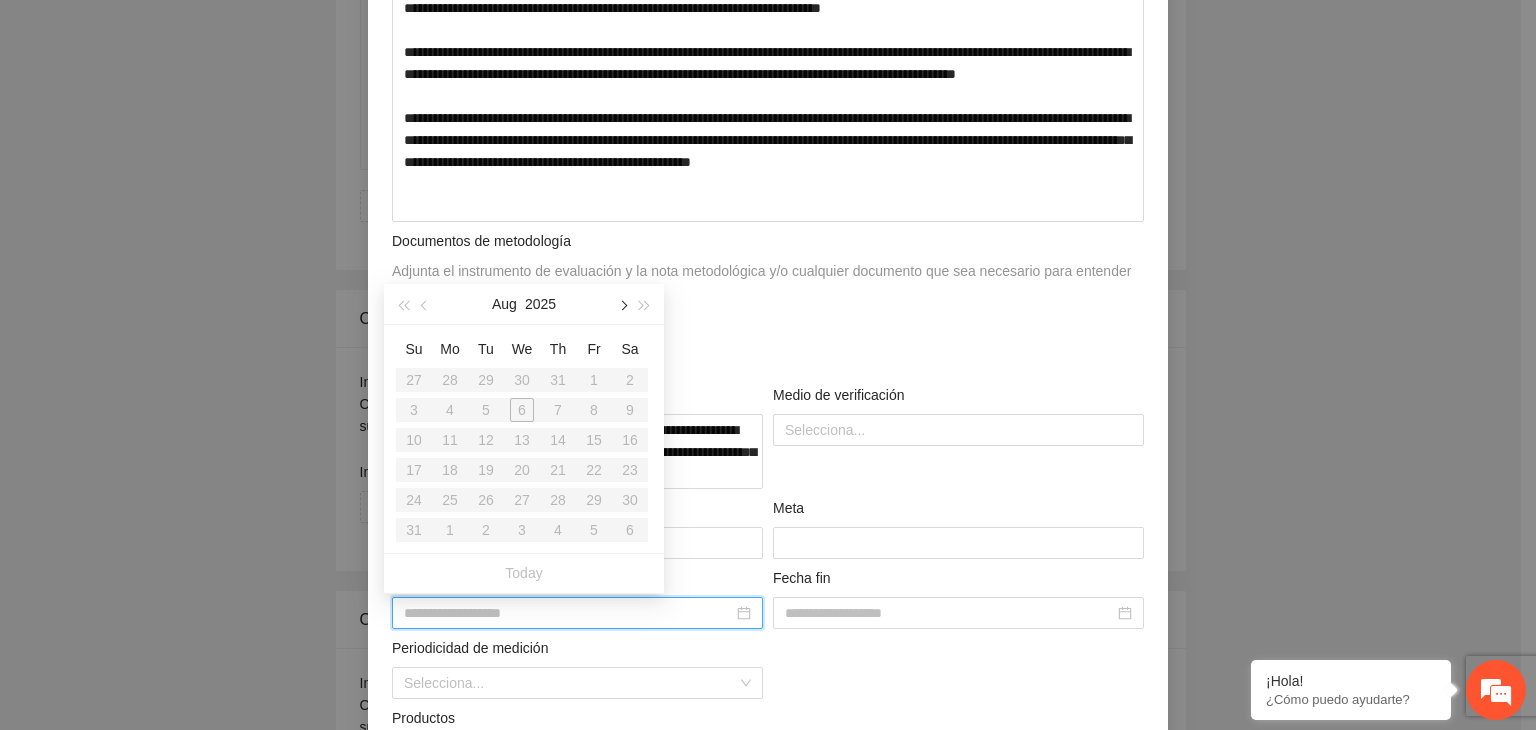 click at bounding box center (622, 304) 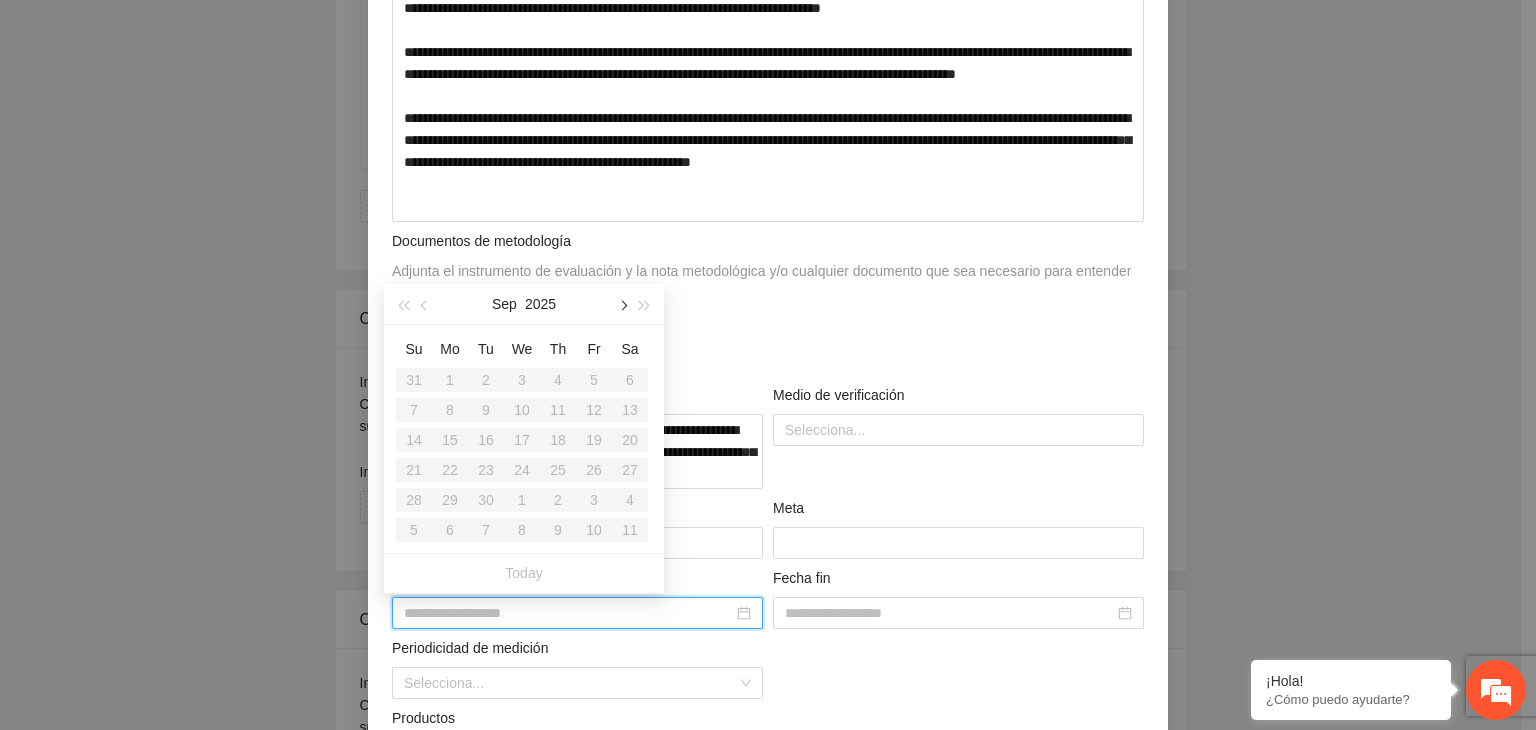 click at bounding box center (622, 304) 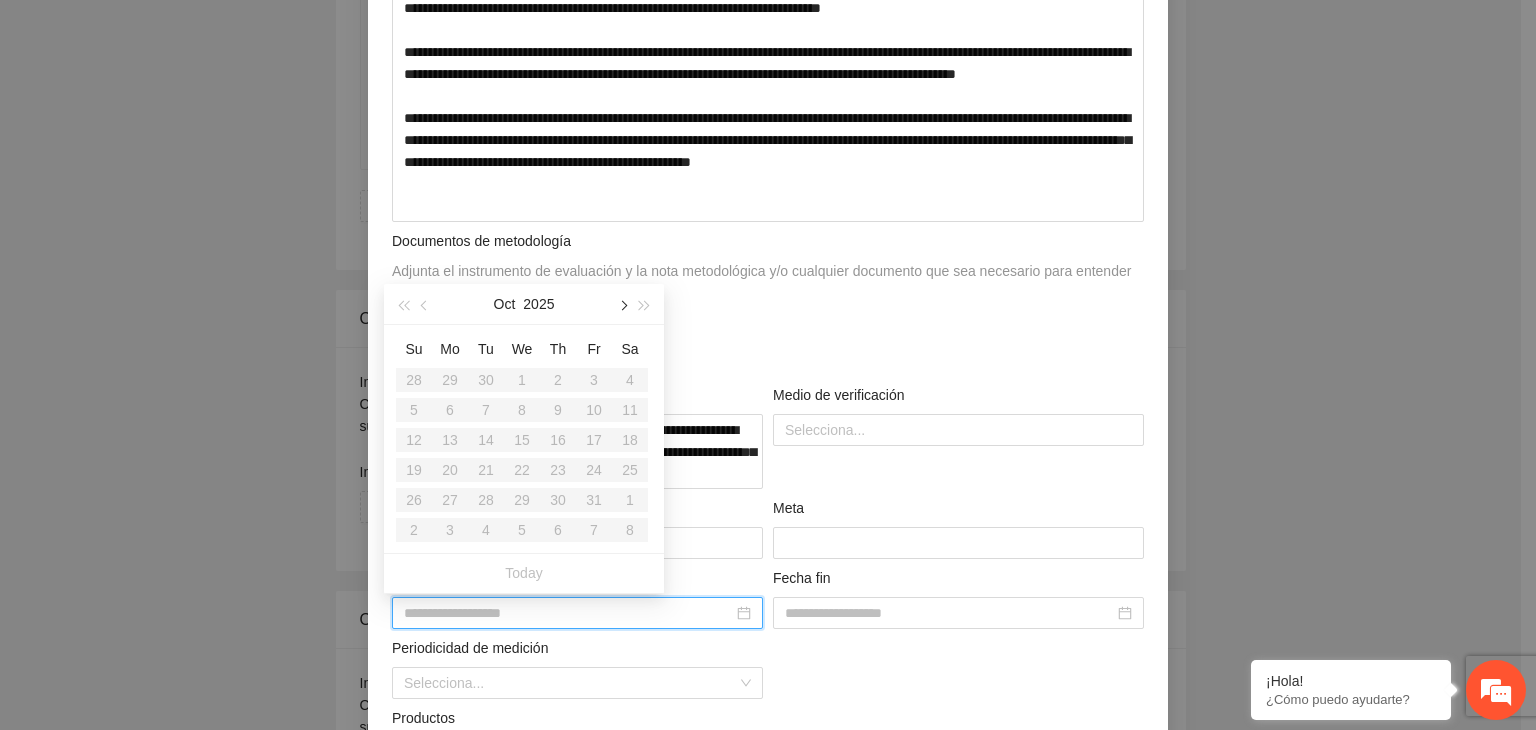 click at bounding box center (622, 304) 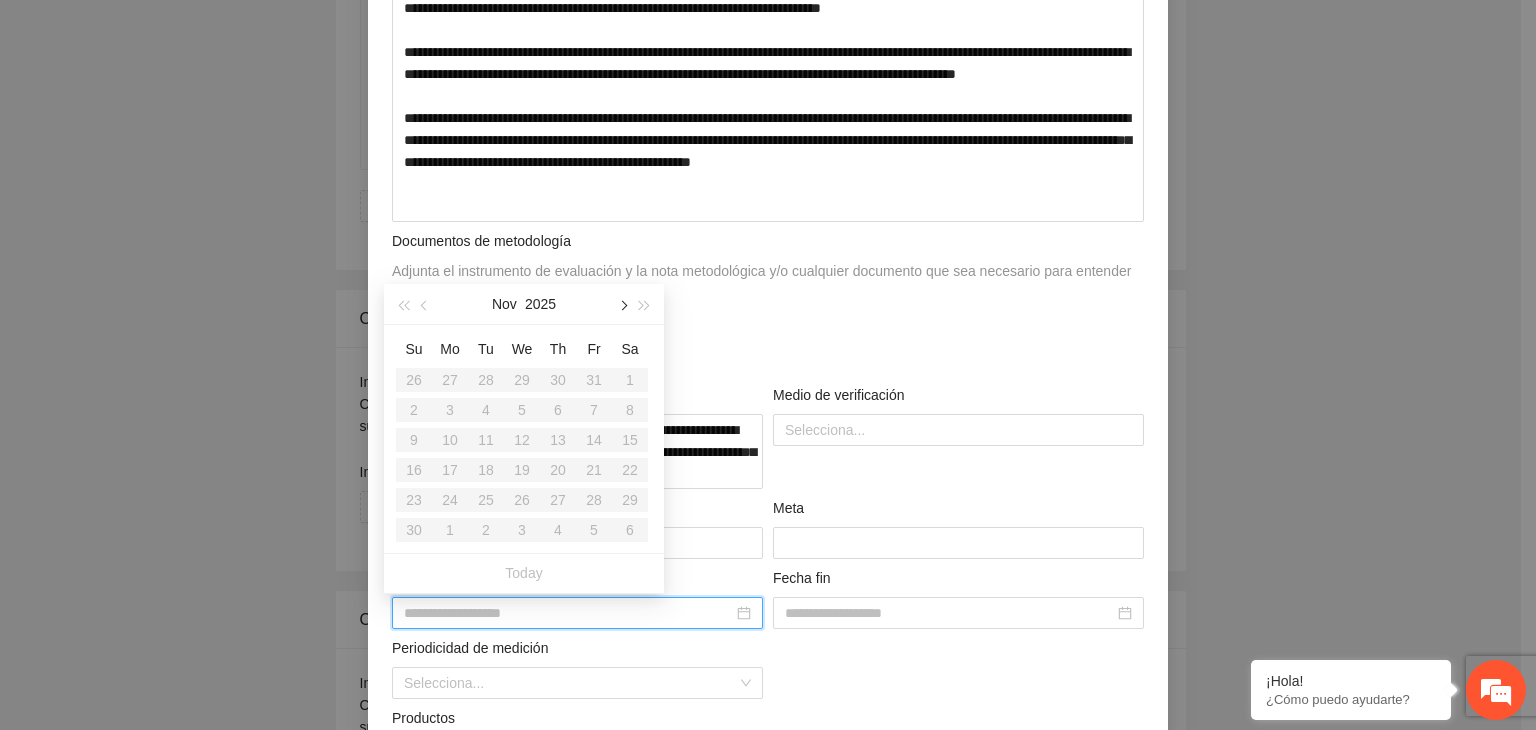 click at bounding box center (622, 304) 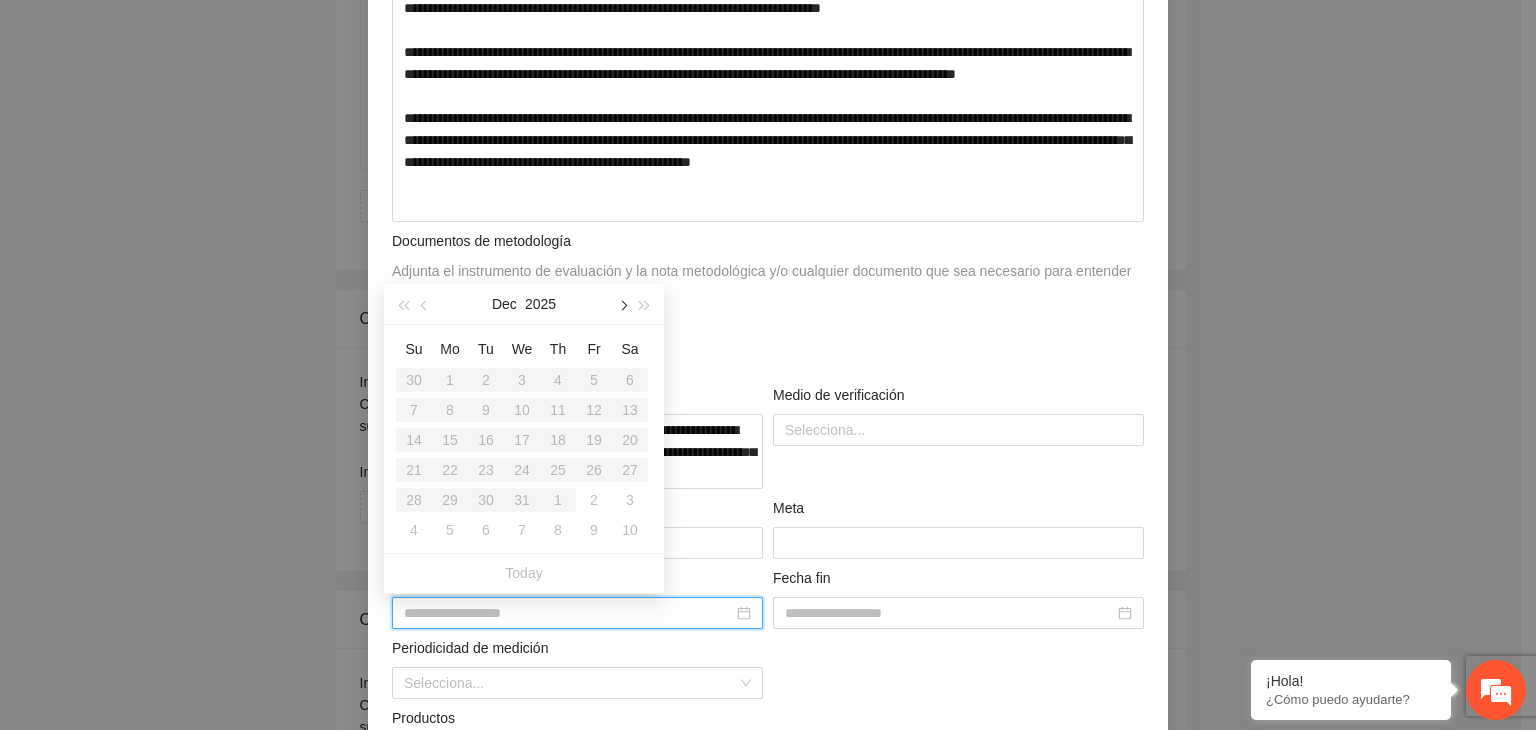 click at bounding box center (622, 304) 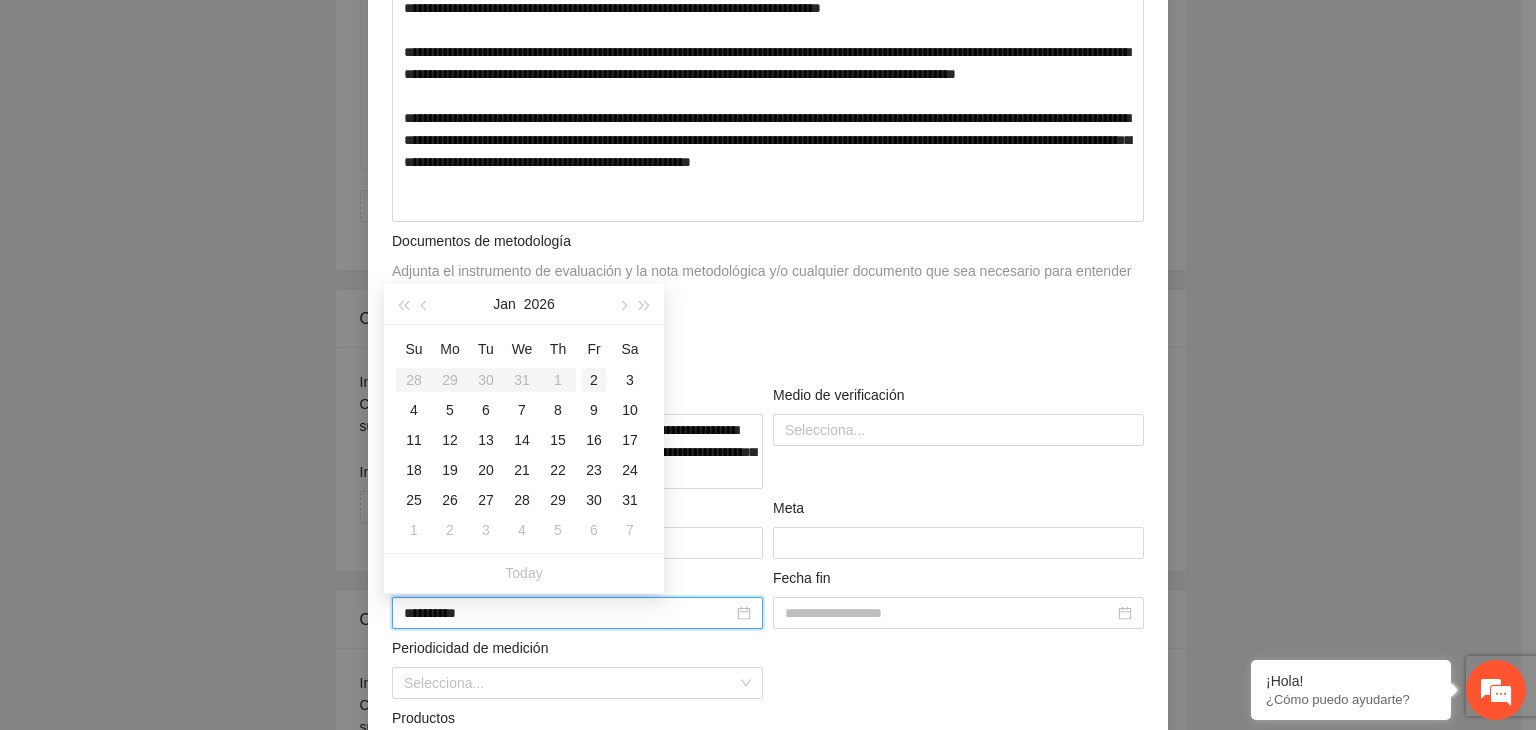 type on "**********" 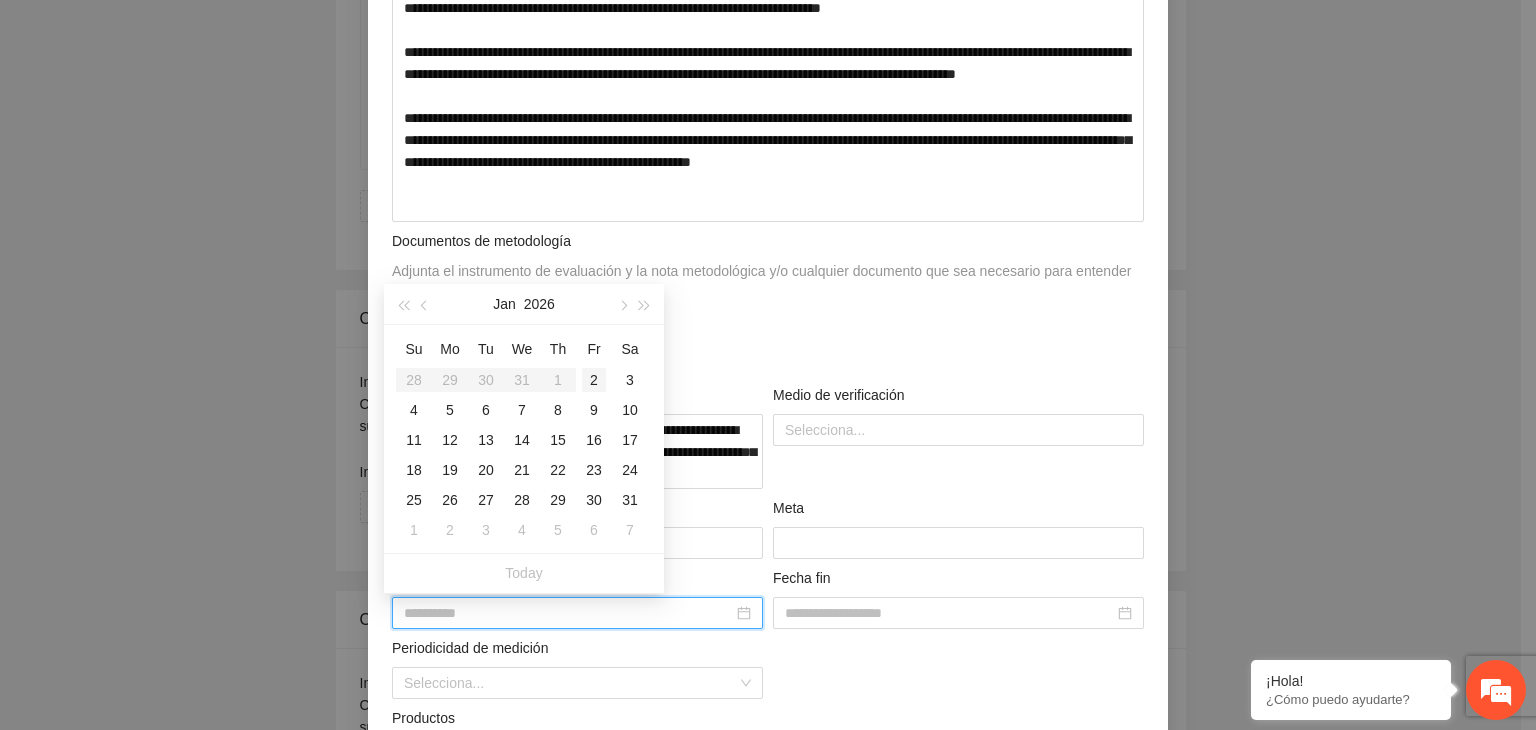 click on "2" at bounding box center [594, 380] 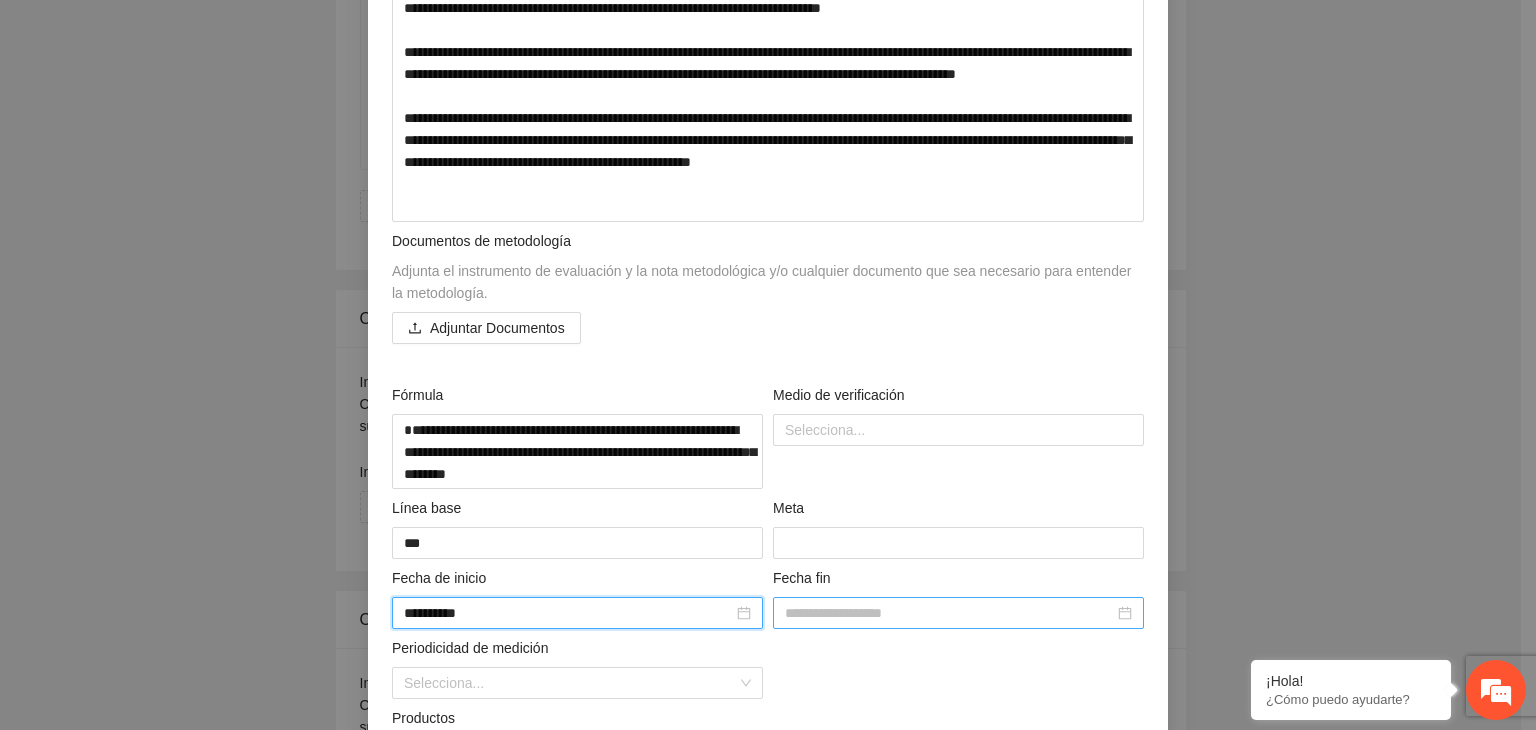 click at bounding box center [949, 613] 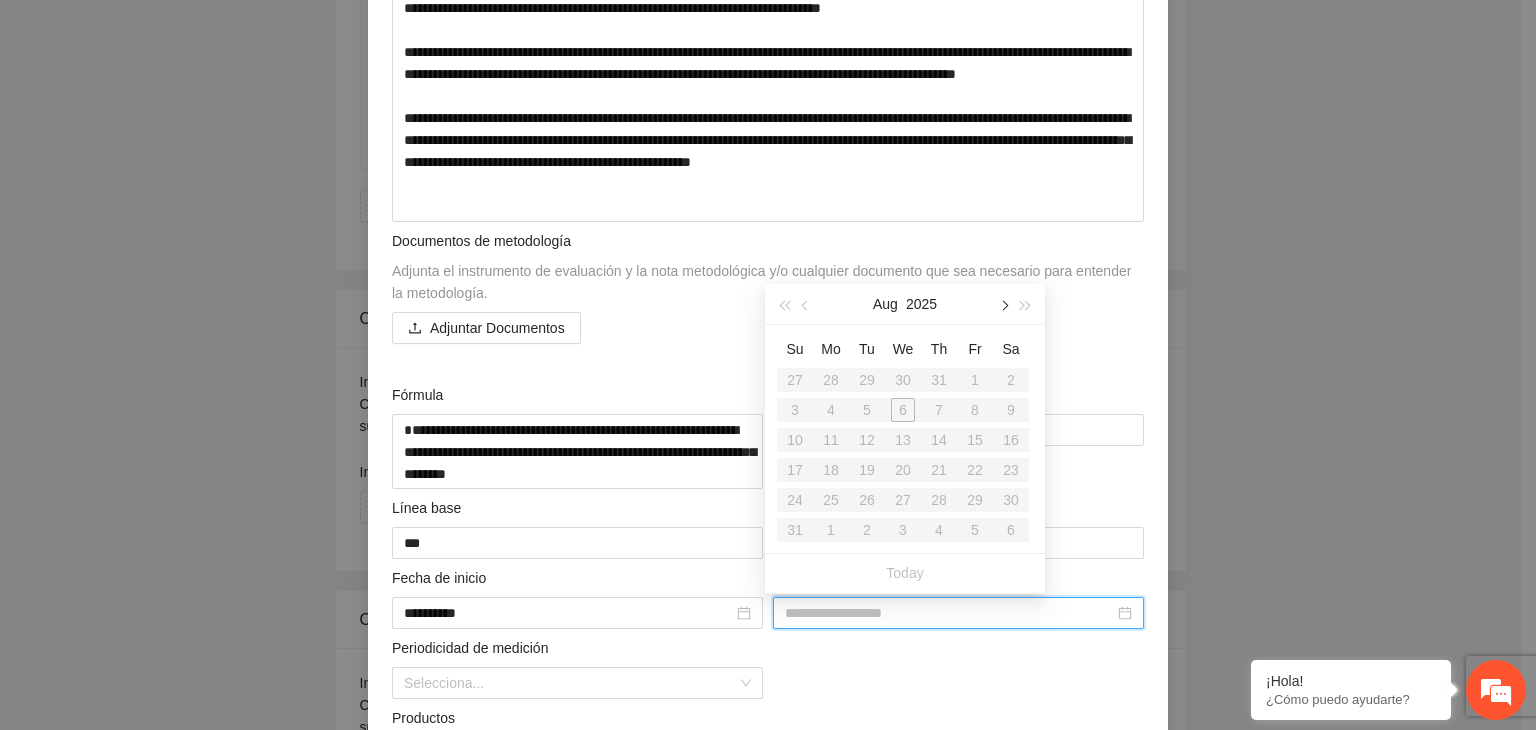 click at bounding box center (1003, 306) 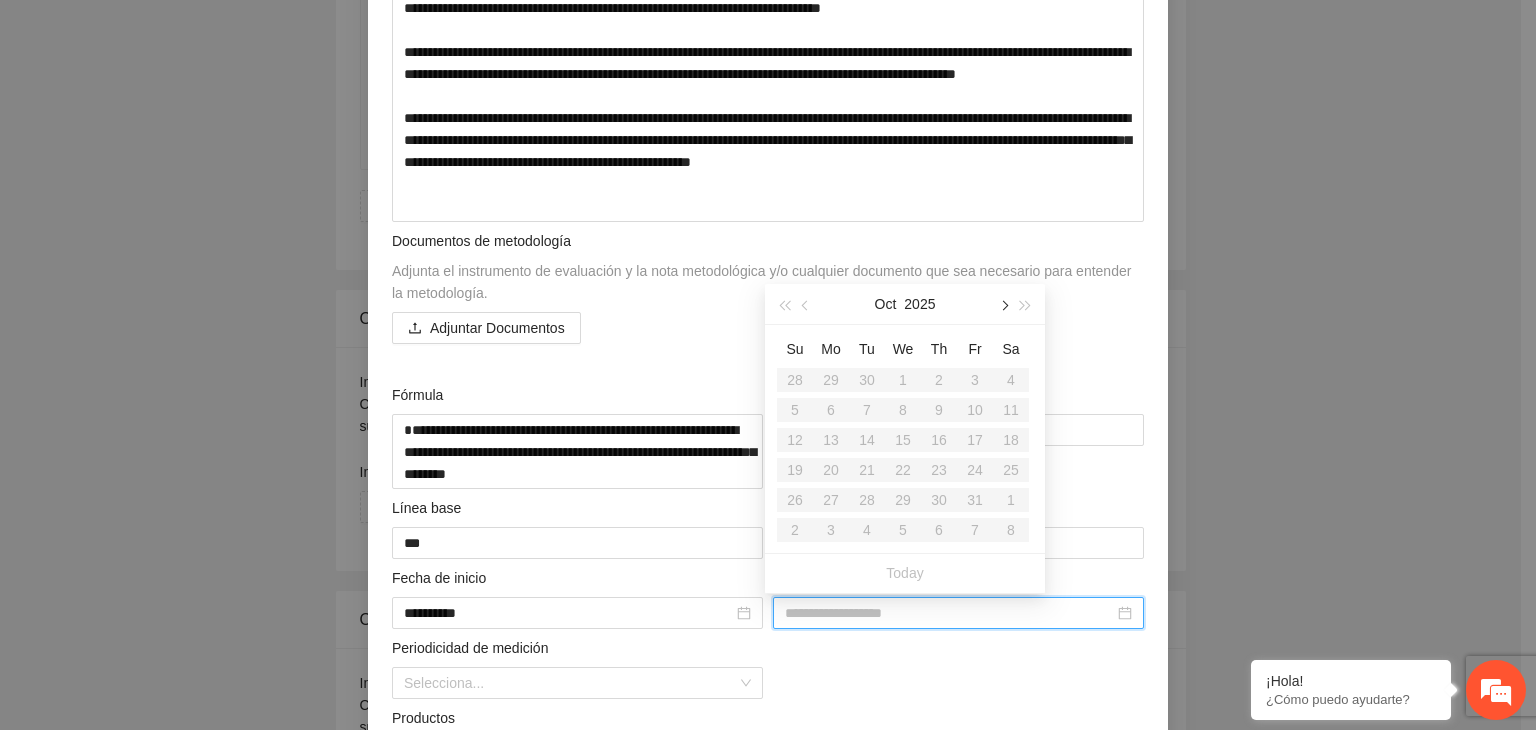 click at bounding box center [1003, 306] 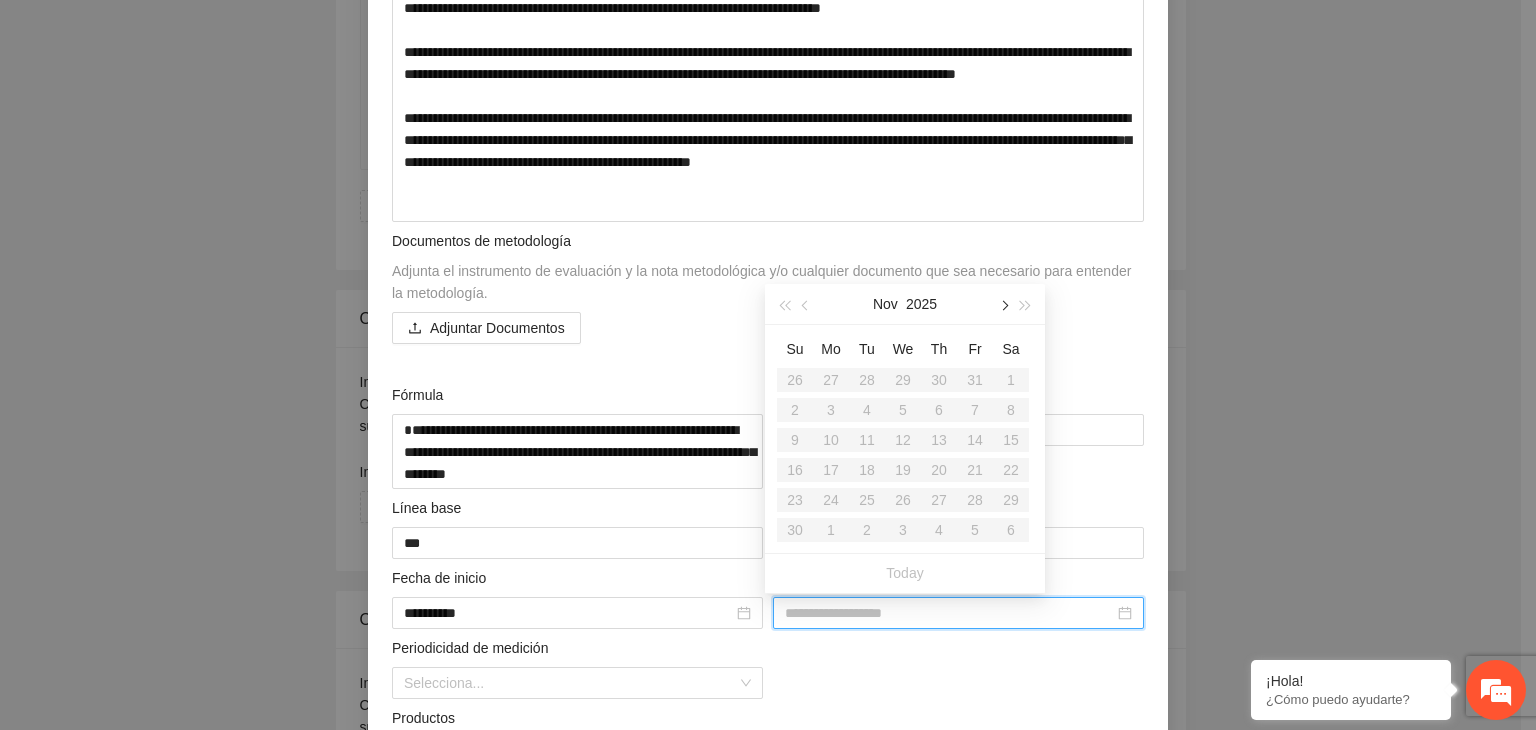click at bounding box center (1003, 306) 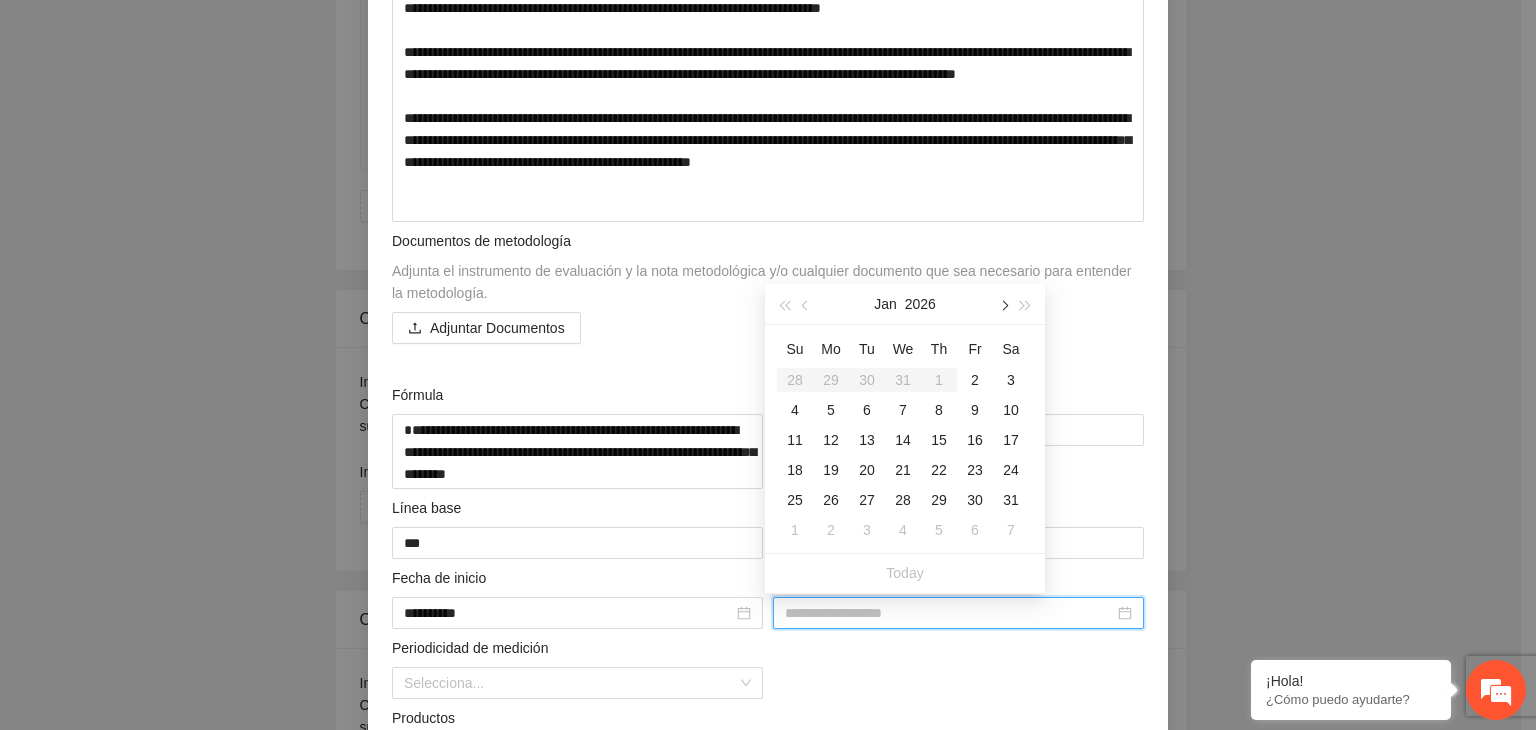 click at bounding box center (1003, 306) 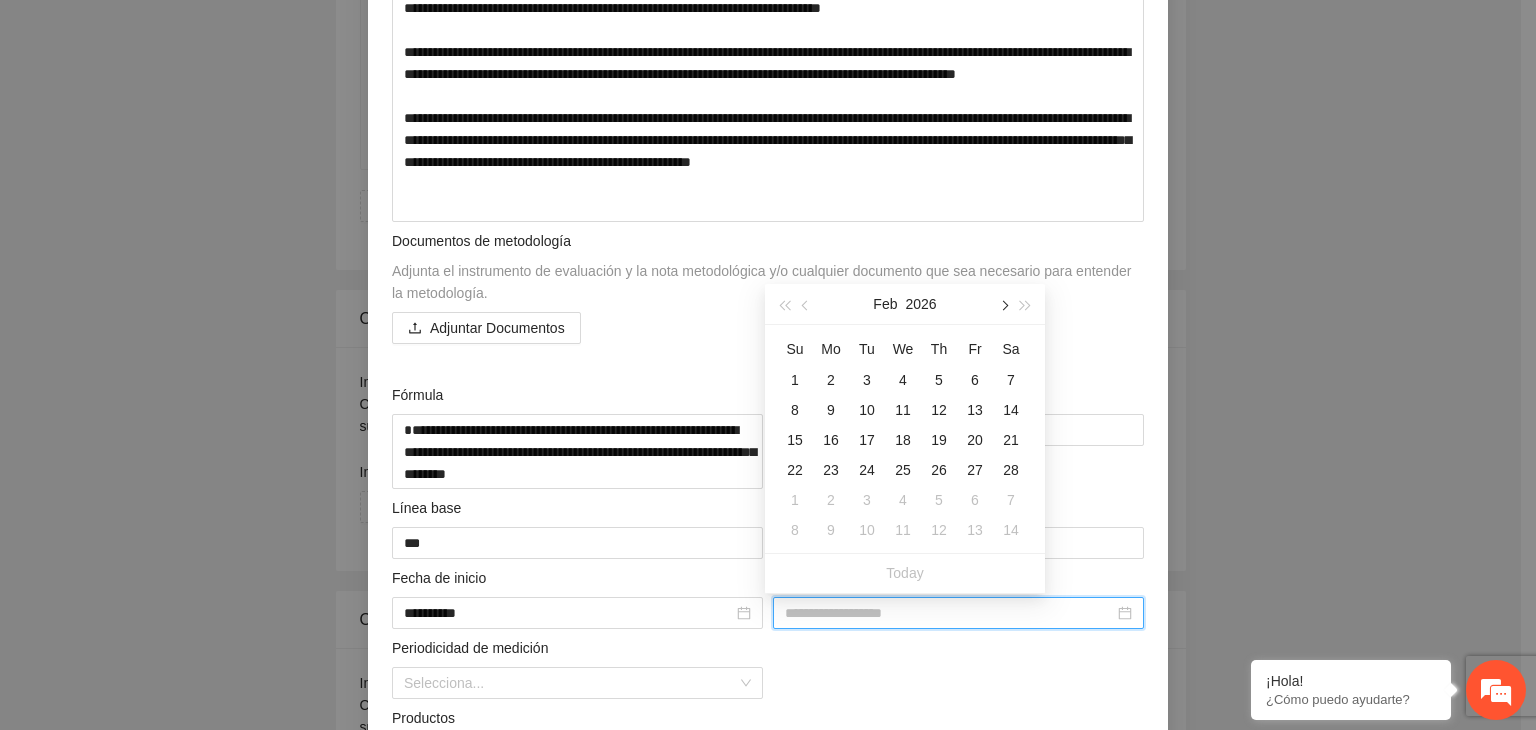 click at bounding box center (1003, 306) 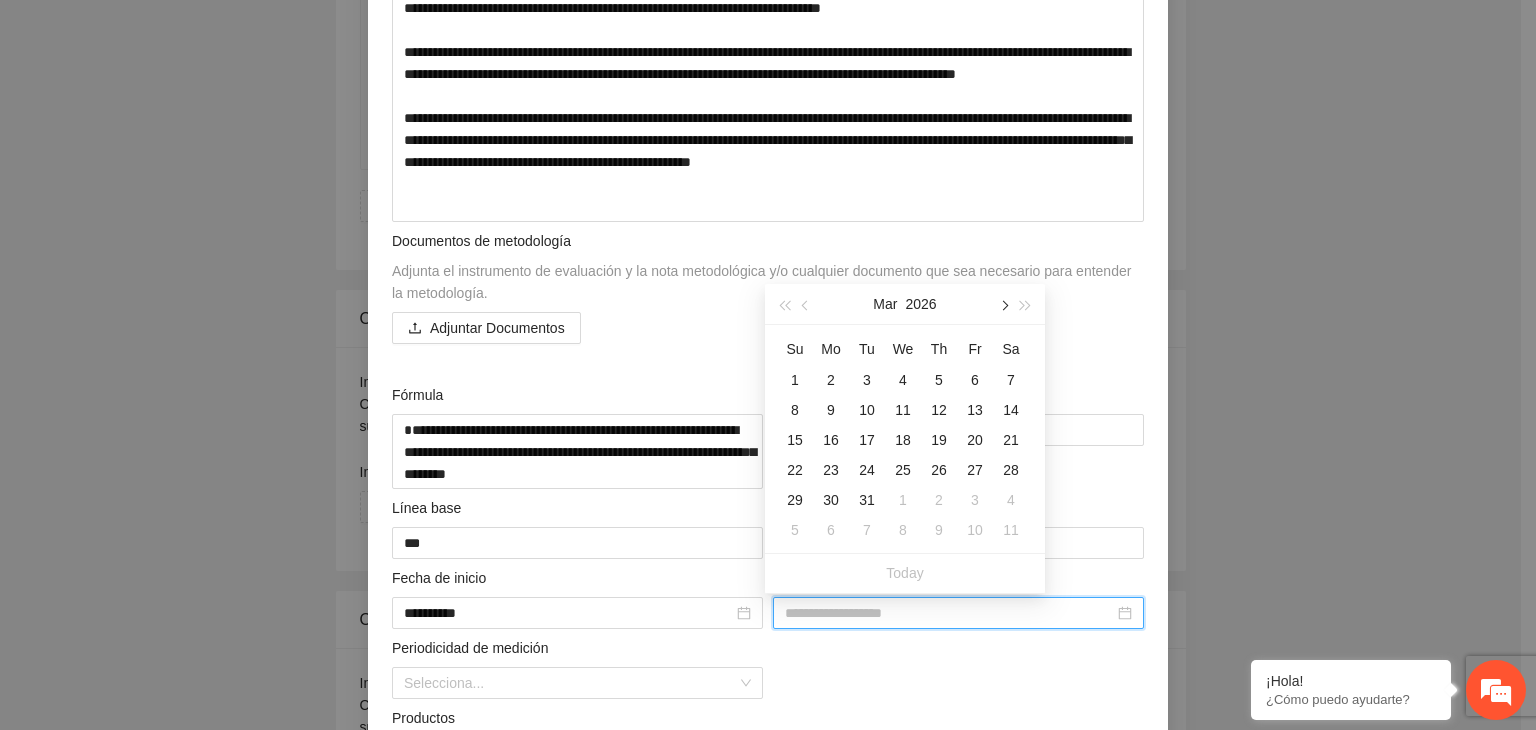 click at bounding box center [1003, 306] 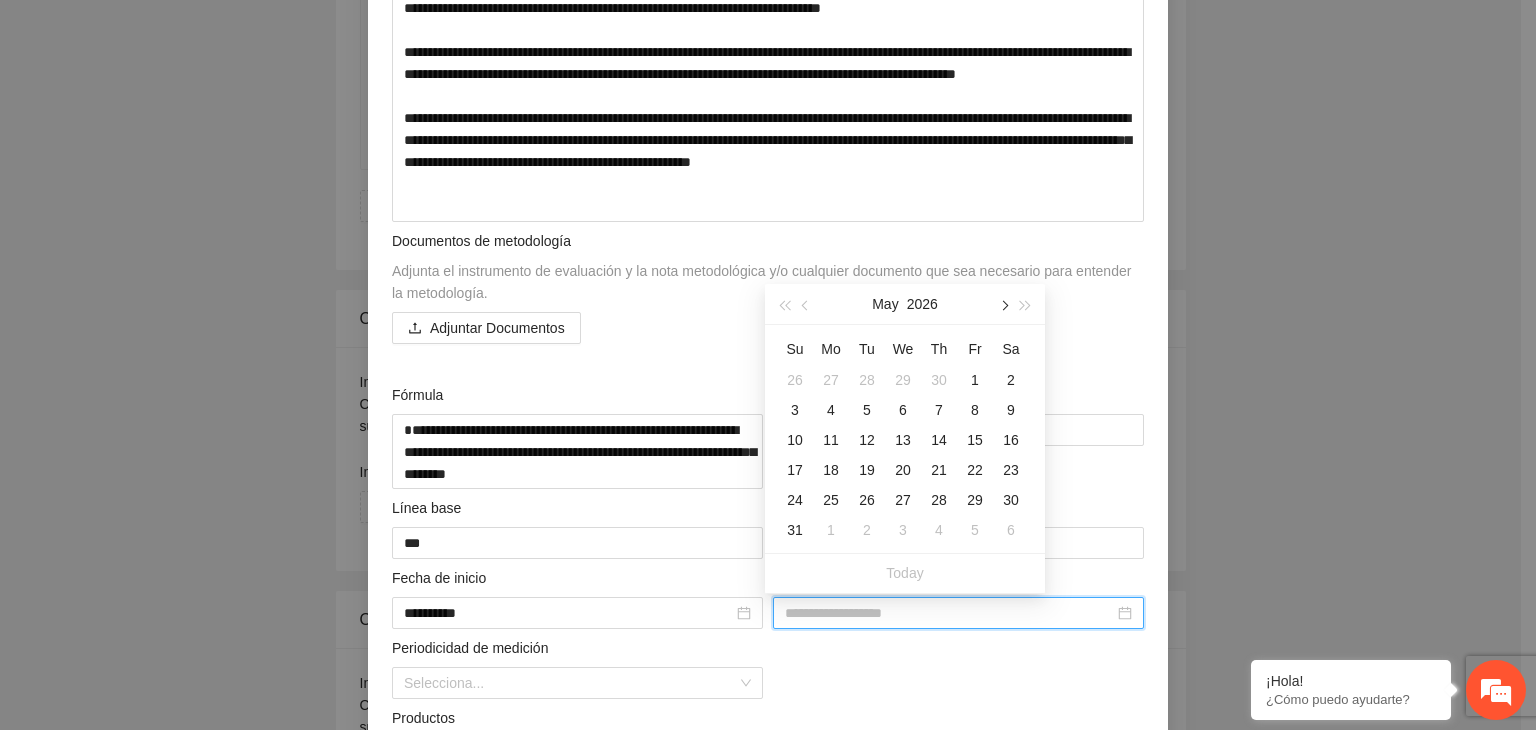 click at bounding box center (1003, 306) 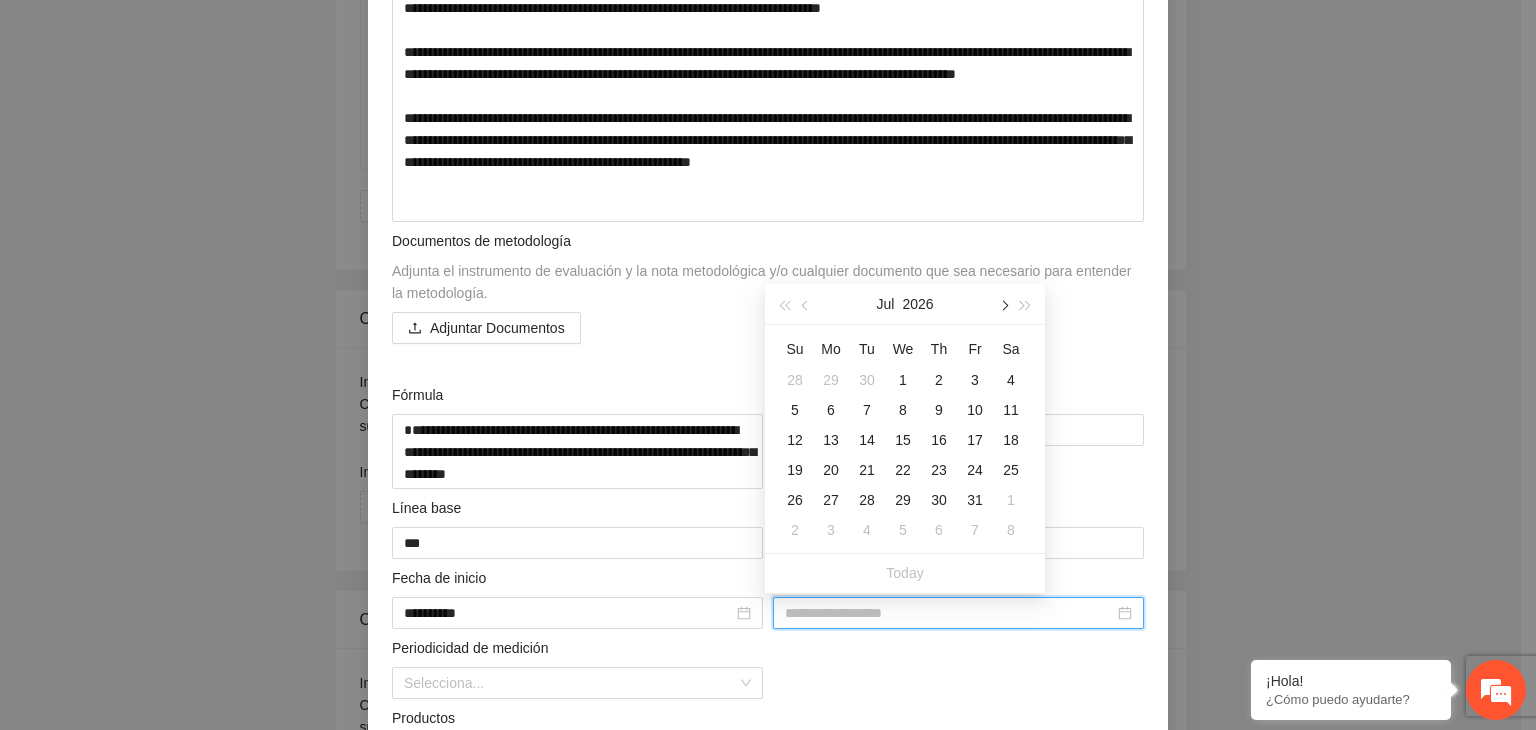 click at bounding box center (1003, 306) 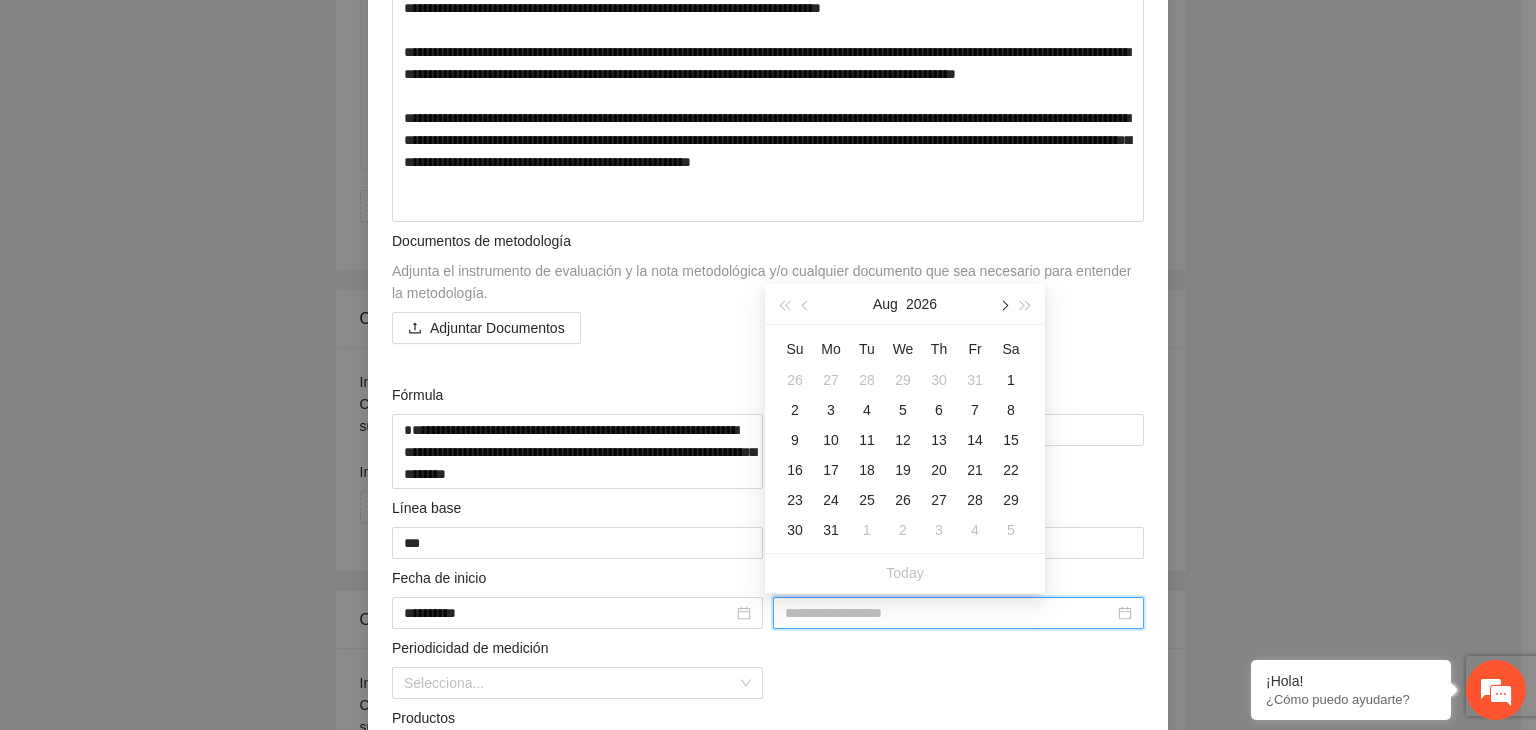 click at bounding box center (1003, 306) 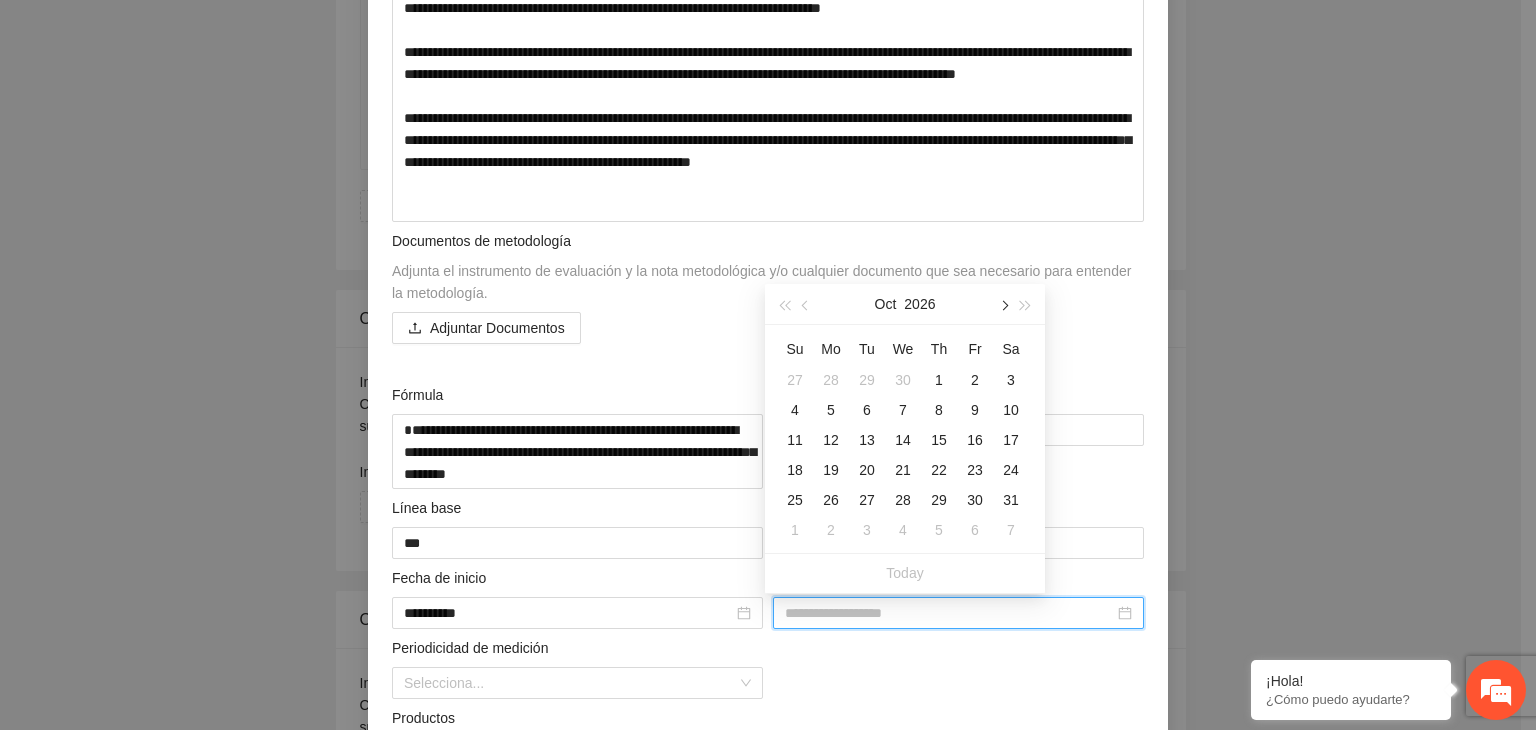 click at bounding box center (1003, 306) 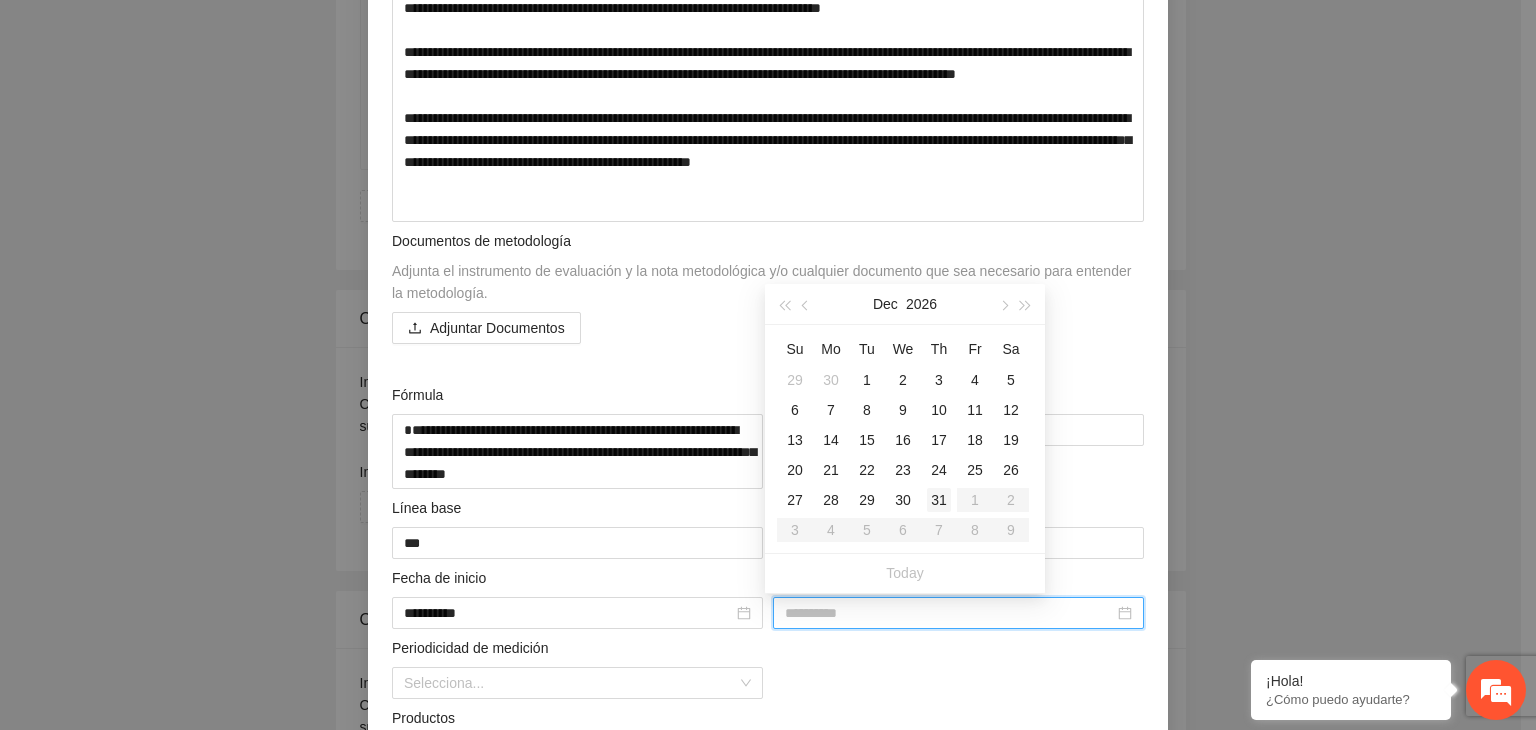 type on "**********" 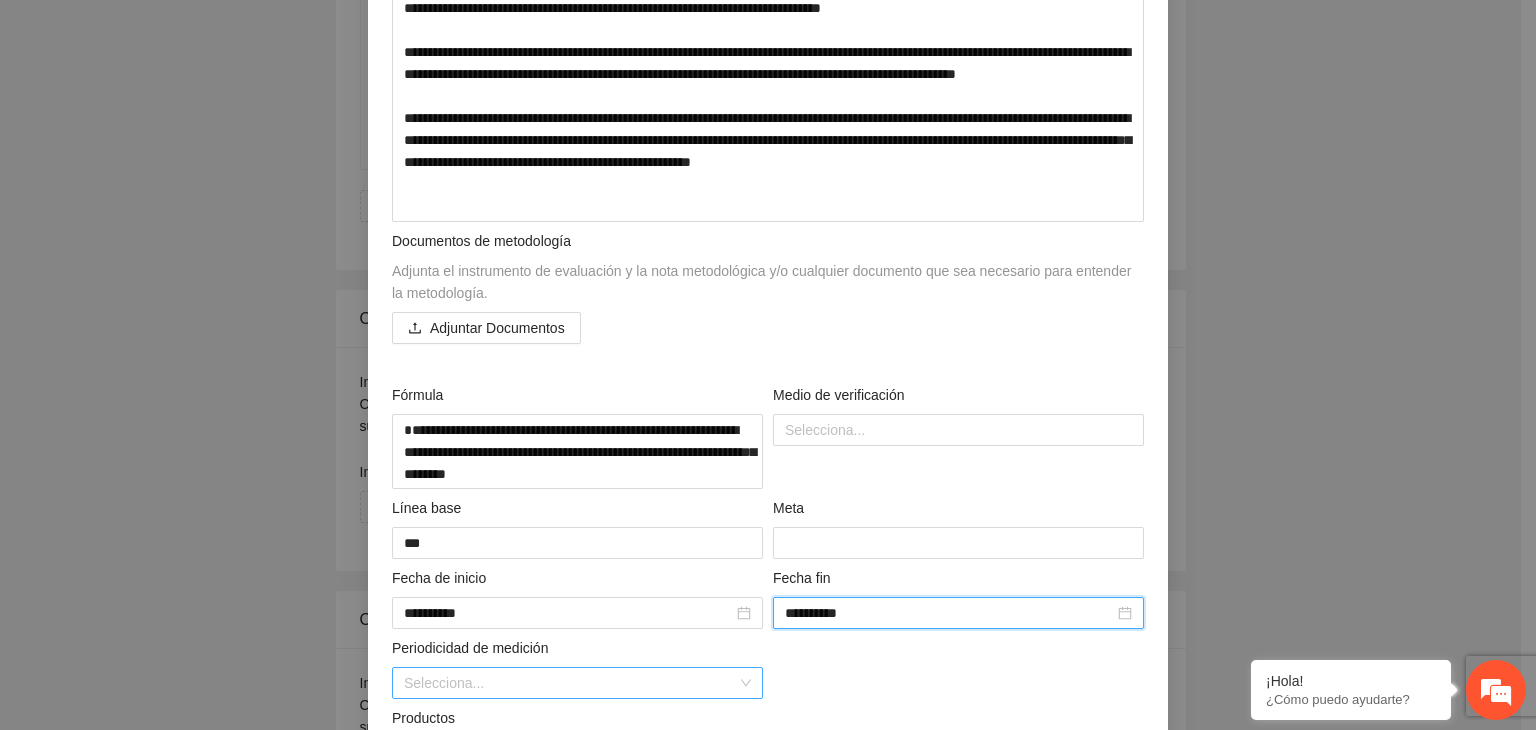 click at bounding box center (570, 683) 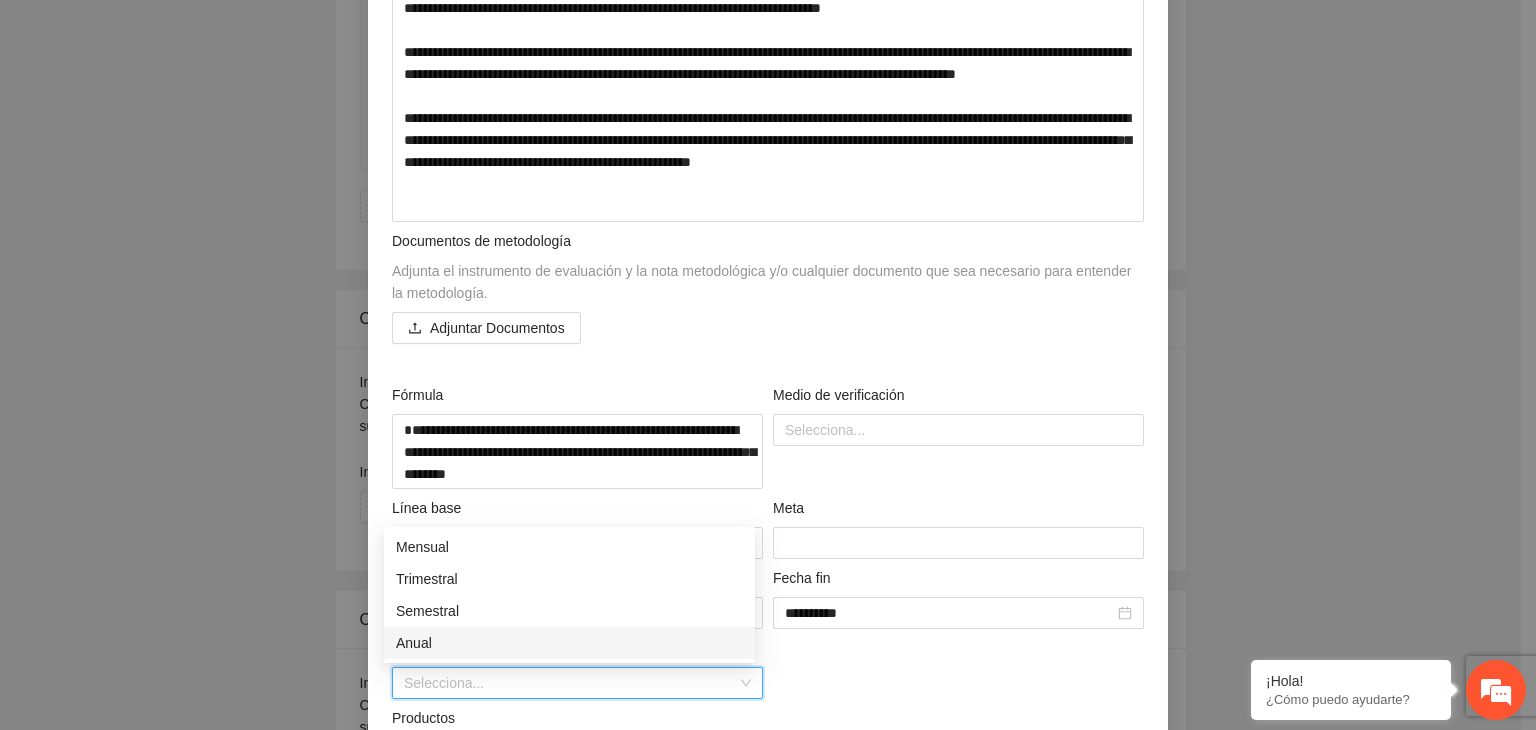 click on "Anual" at bounding box center [569, 643] 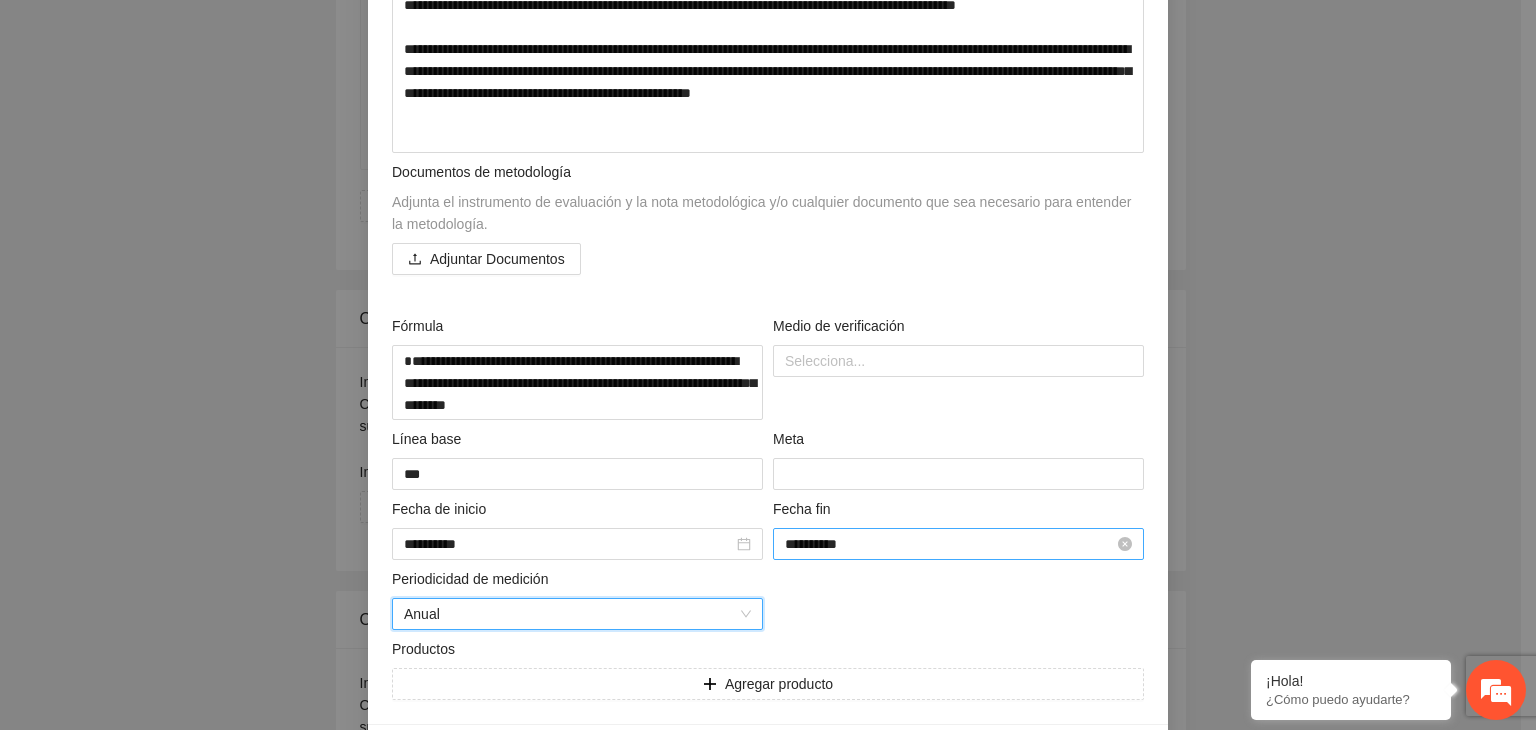 scroll, scrollTop: 540, scrollLeft: 0, axis: vertical 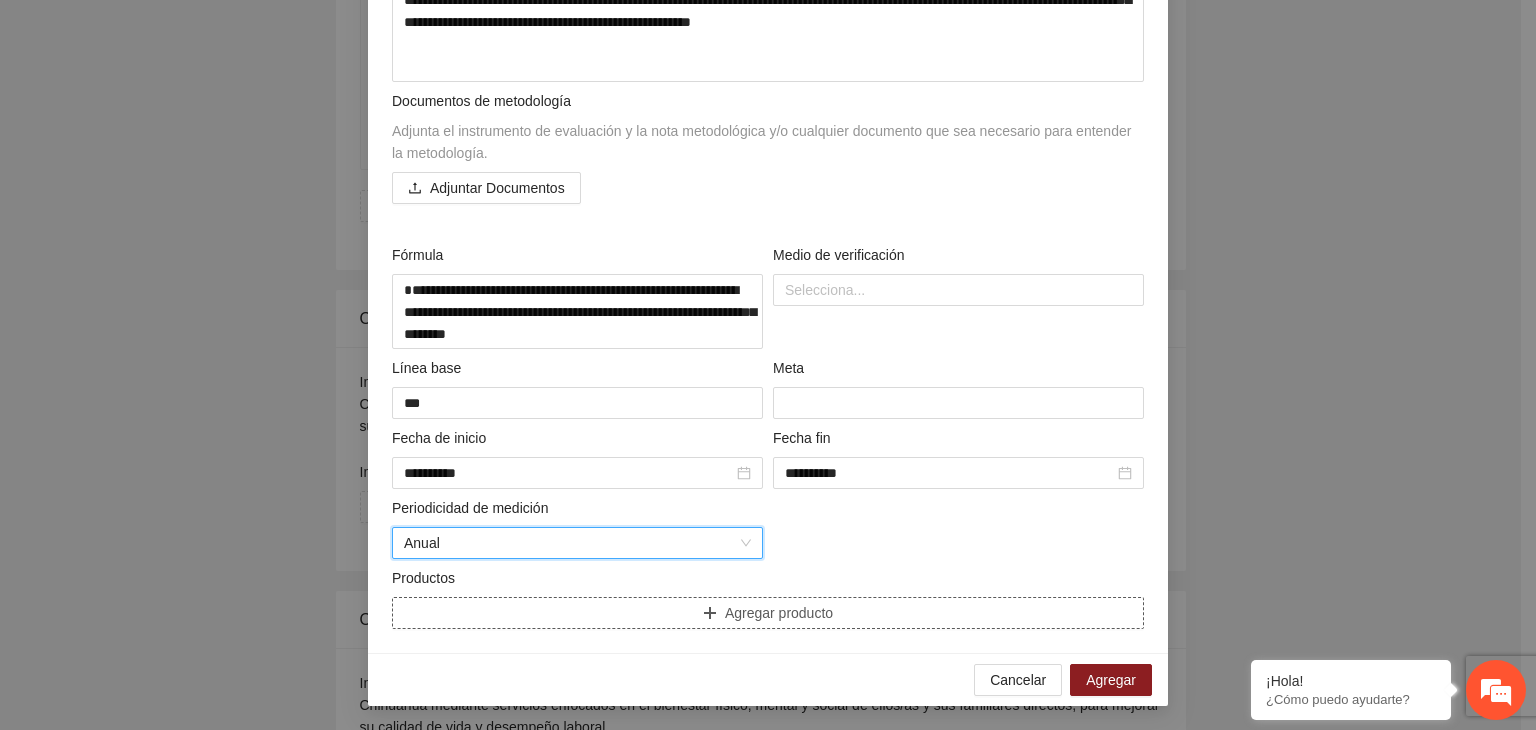 click on "Agregar producto" at bounding box center (768, 613) 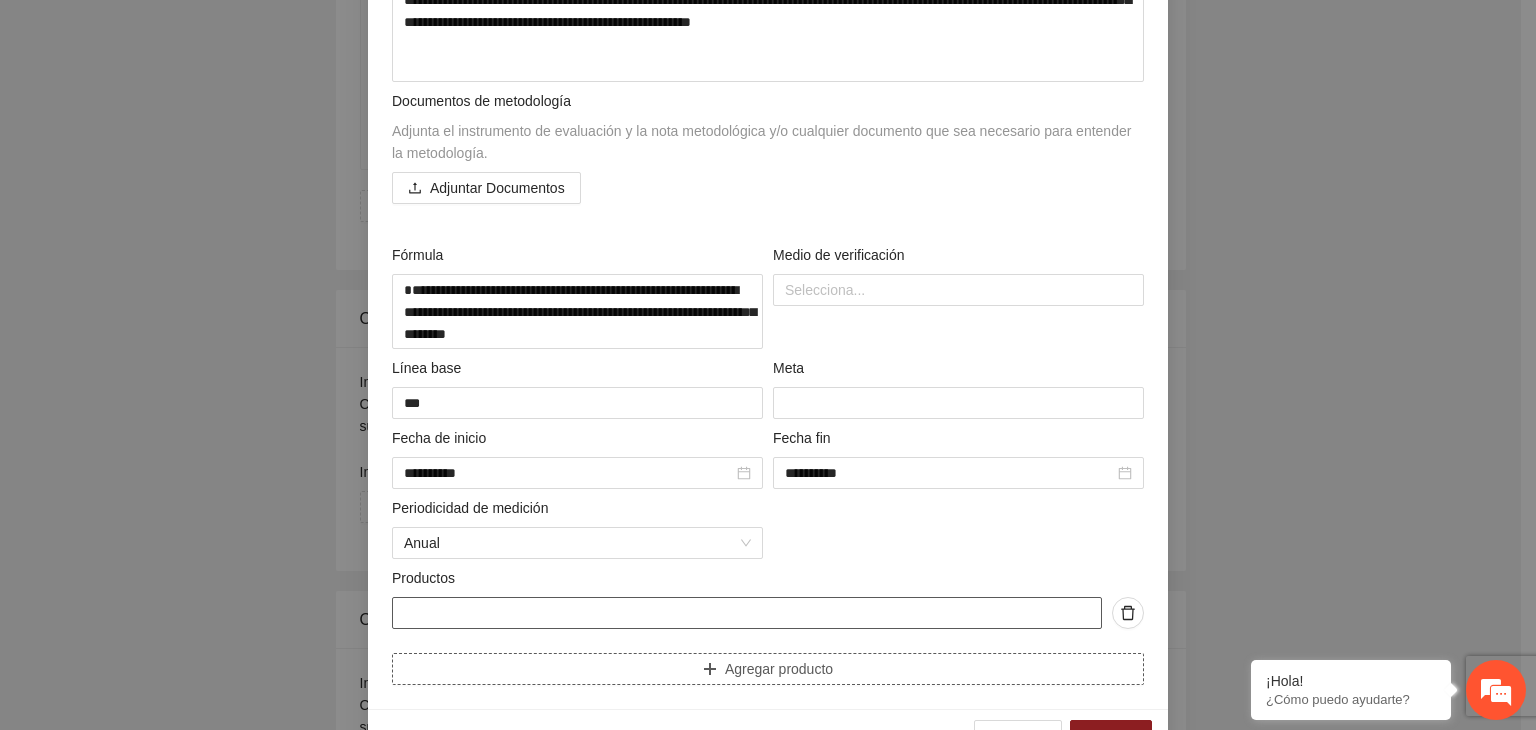 type 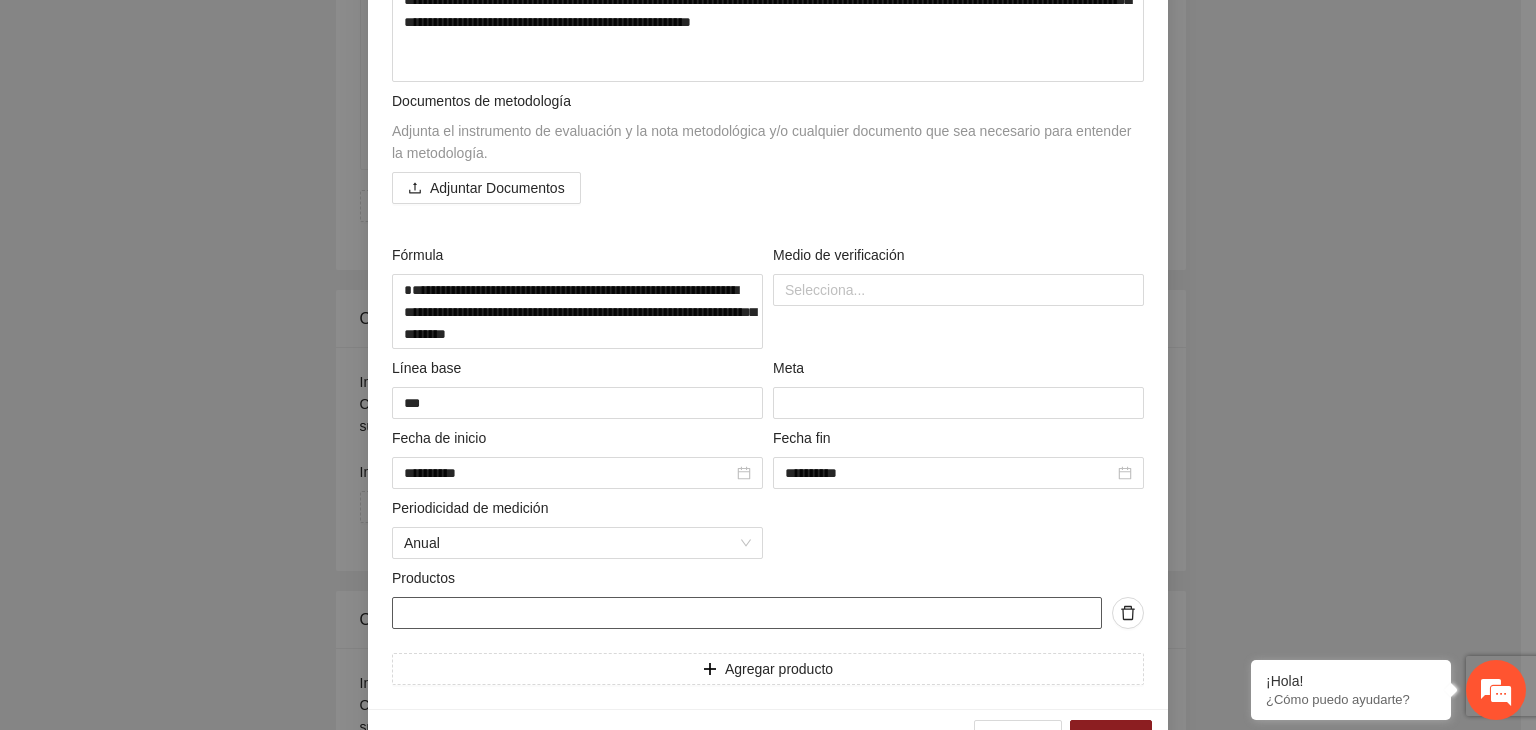click at bounding box center [747, 613] 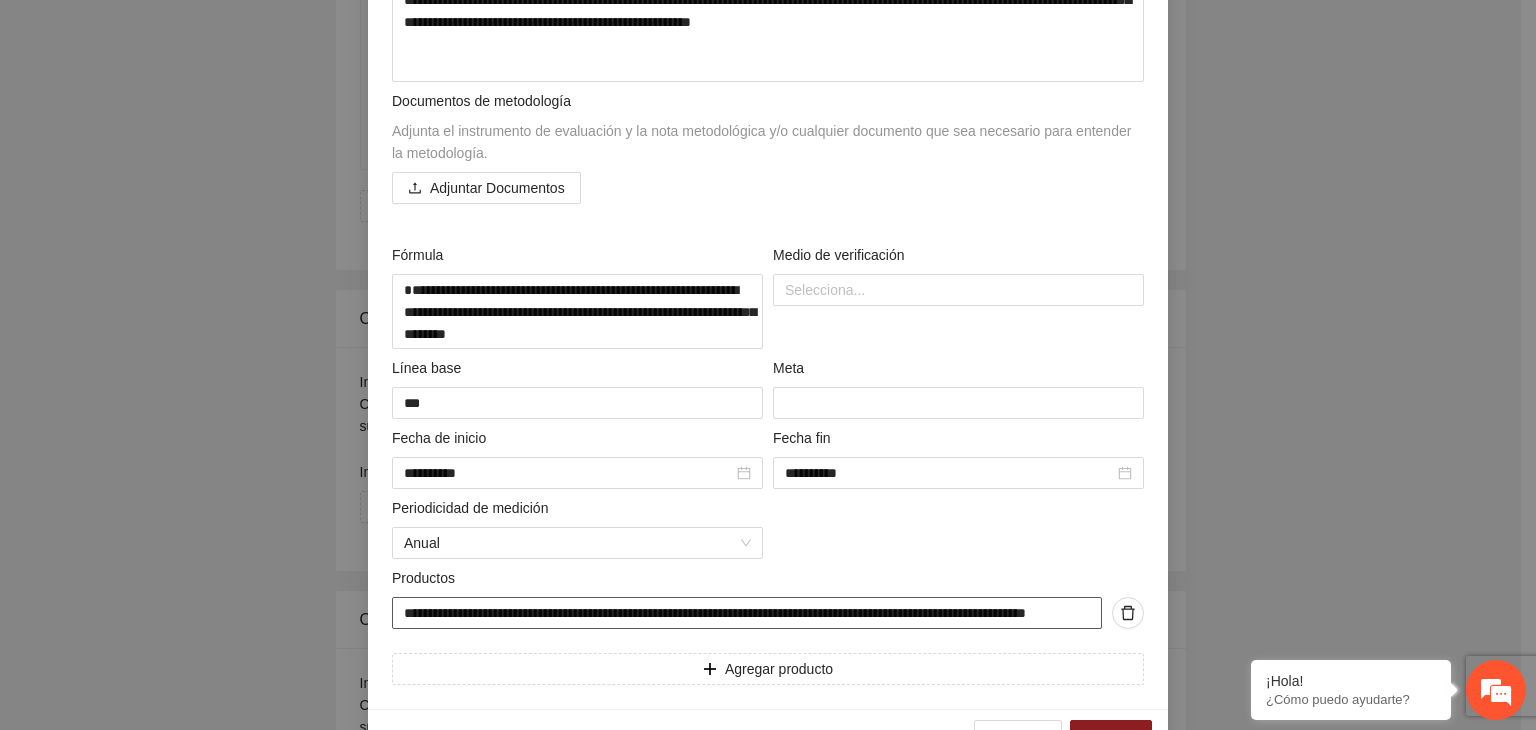 scroll, scrollTop: 0, scrollLeft: 77, axis: horizontal 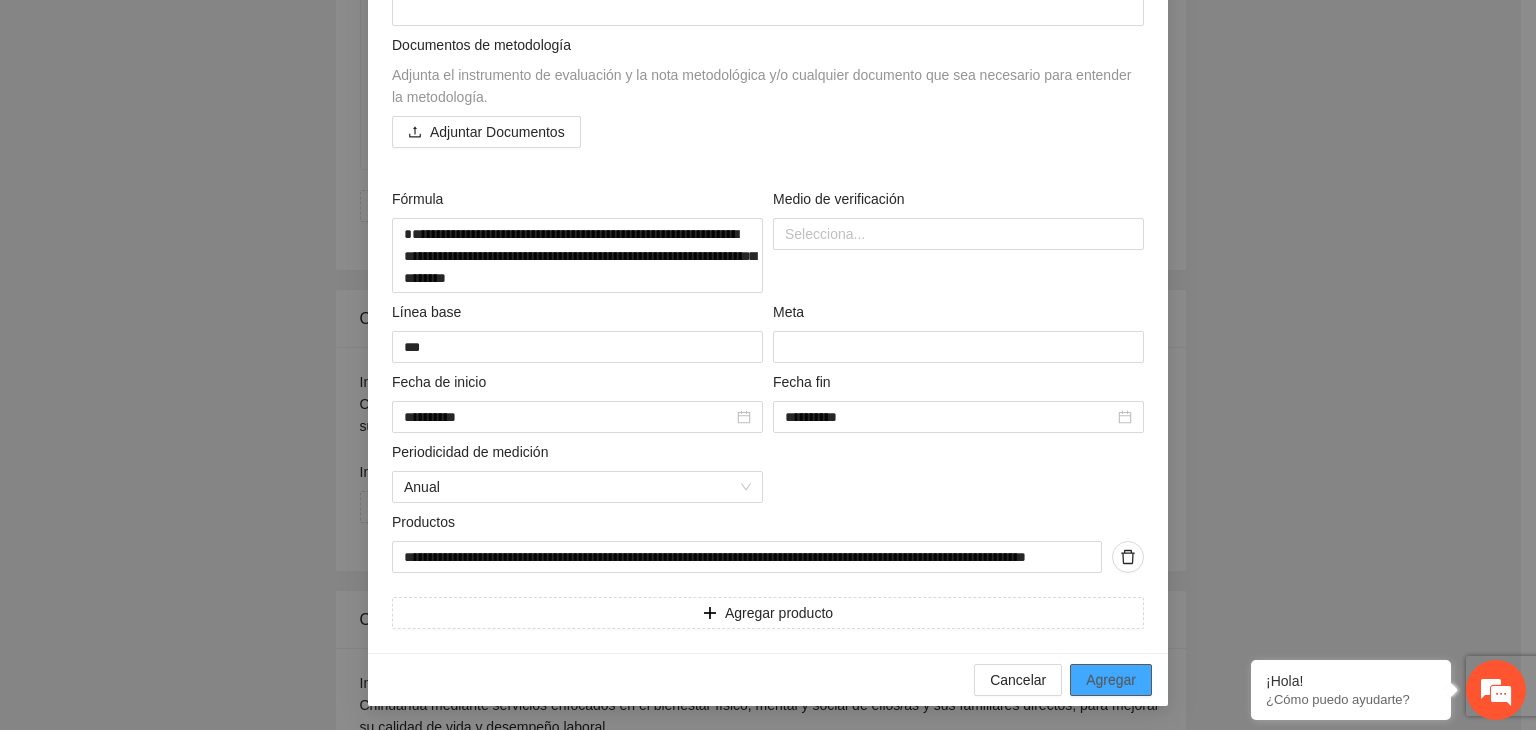 click on "Agregar" at bounding box center [1111, 680] 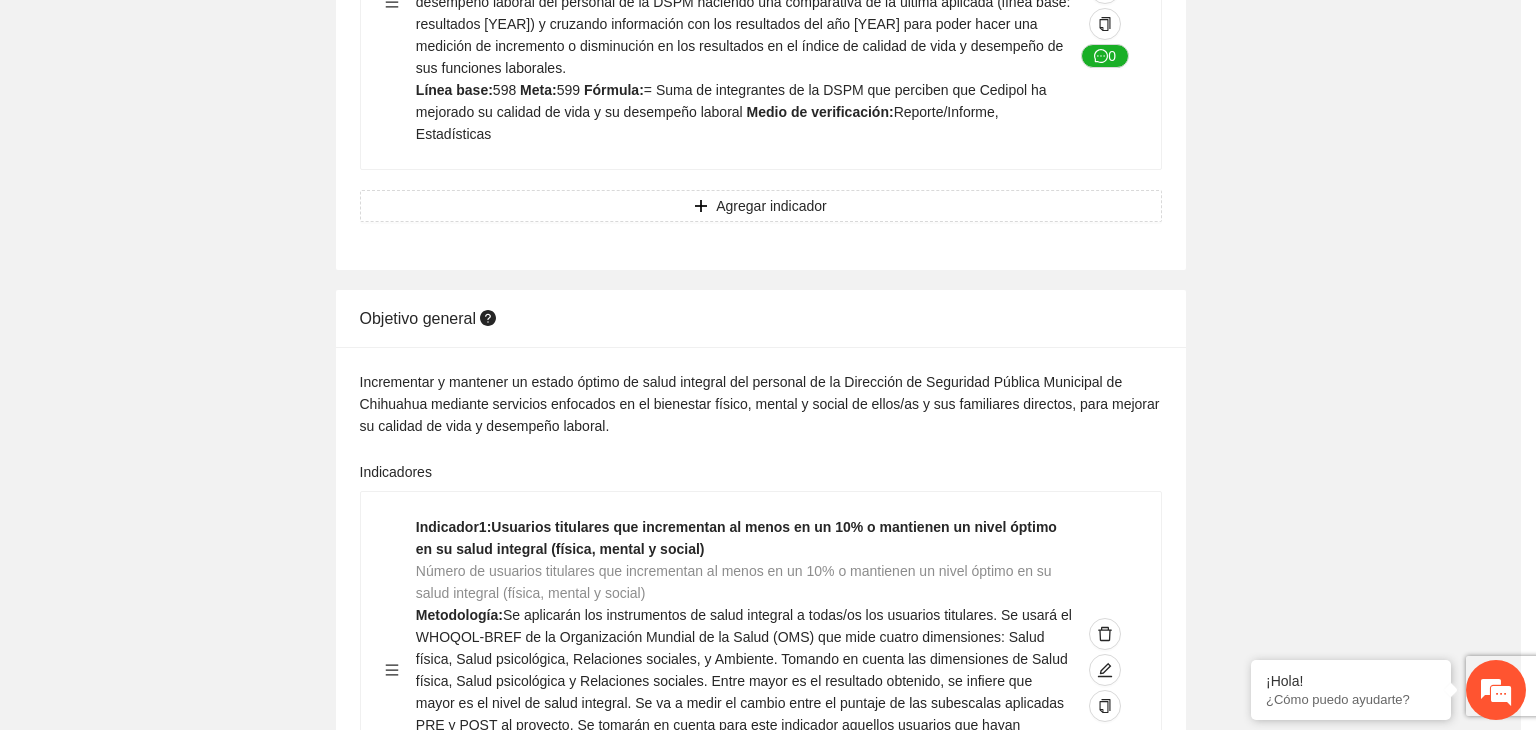scroll, scrollTop: 156, scrollLeft: 0, axis: vertical 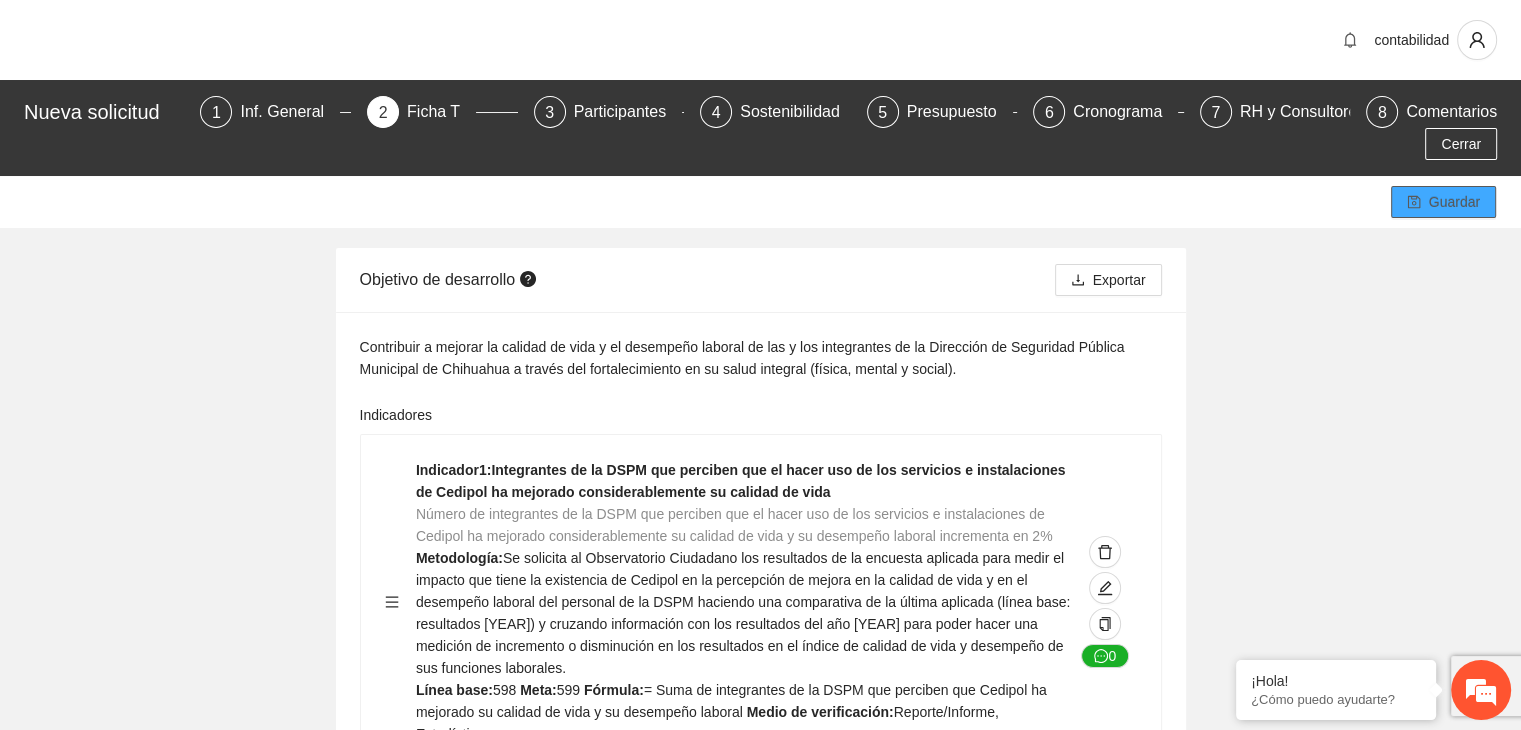 click on "Guardar" at bounding box center [1454, 202] 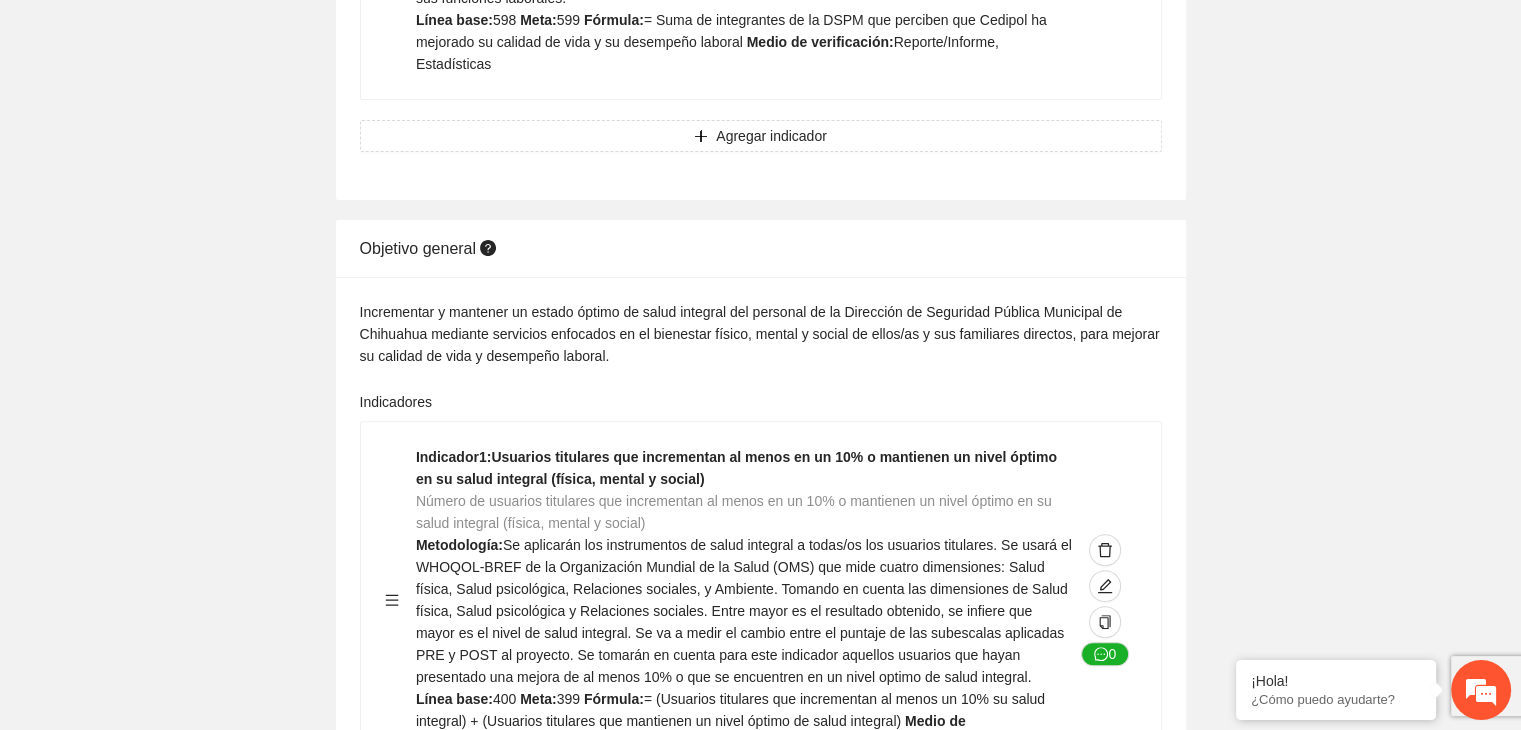 scroll, scrollTop: 800, scrollLeft: 0, axis: vertical 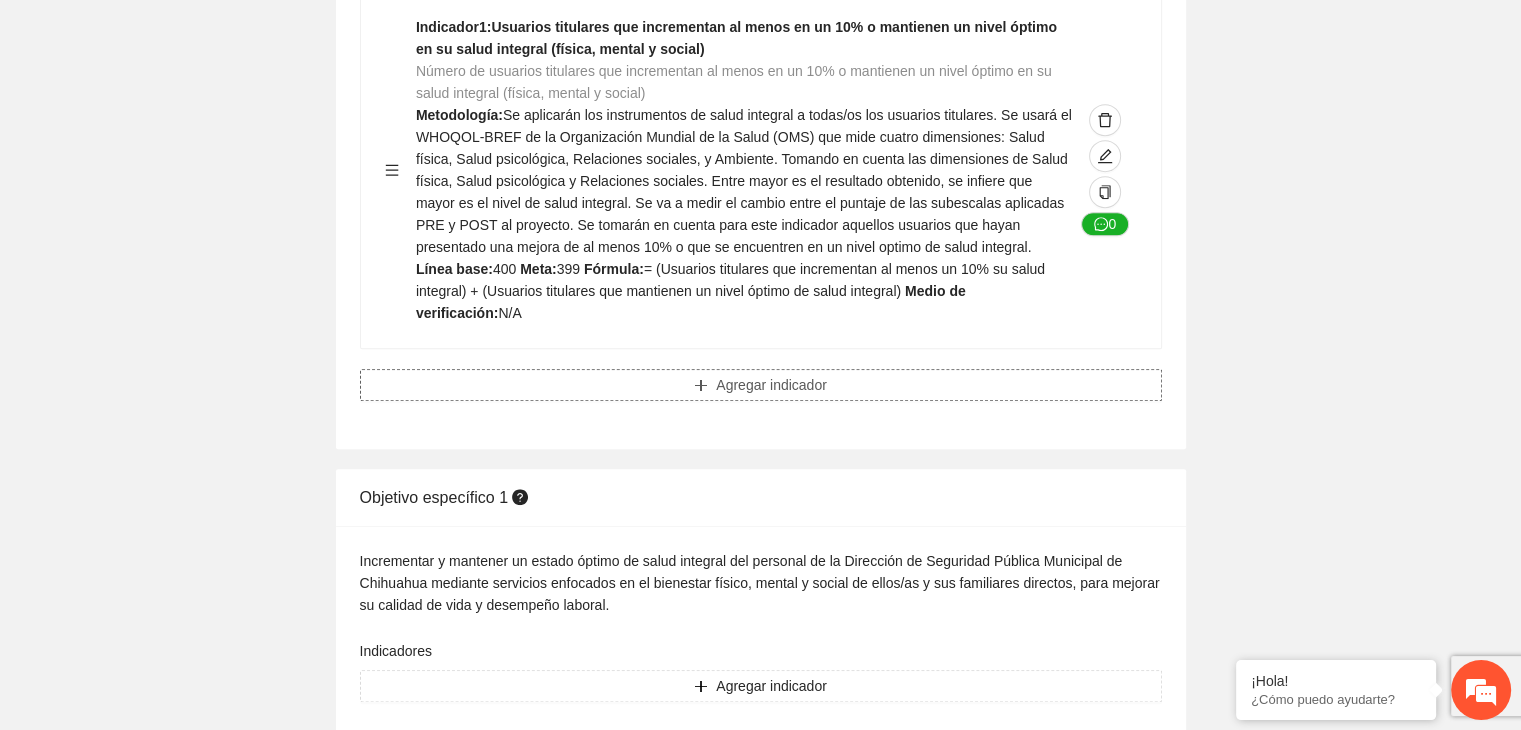 click on "Agregar indicador" at bounding box center [771, -294] 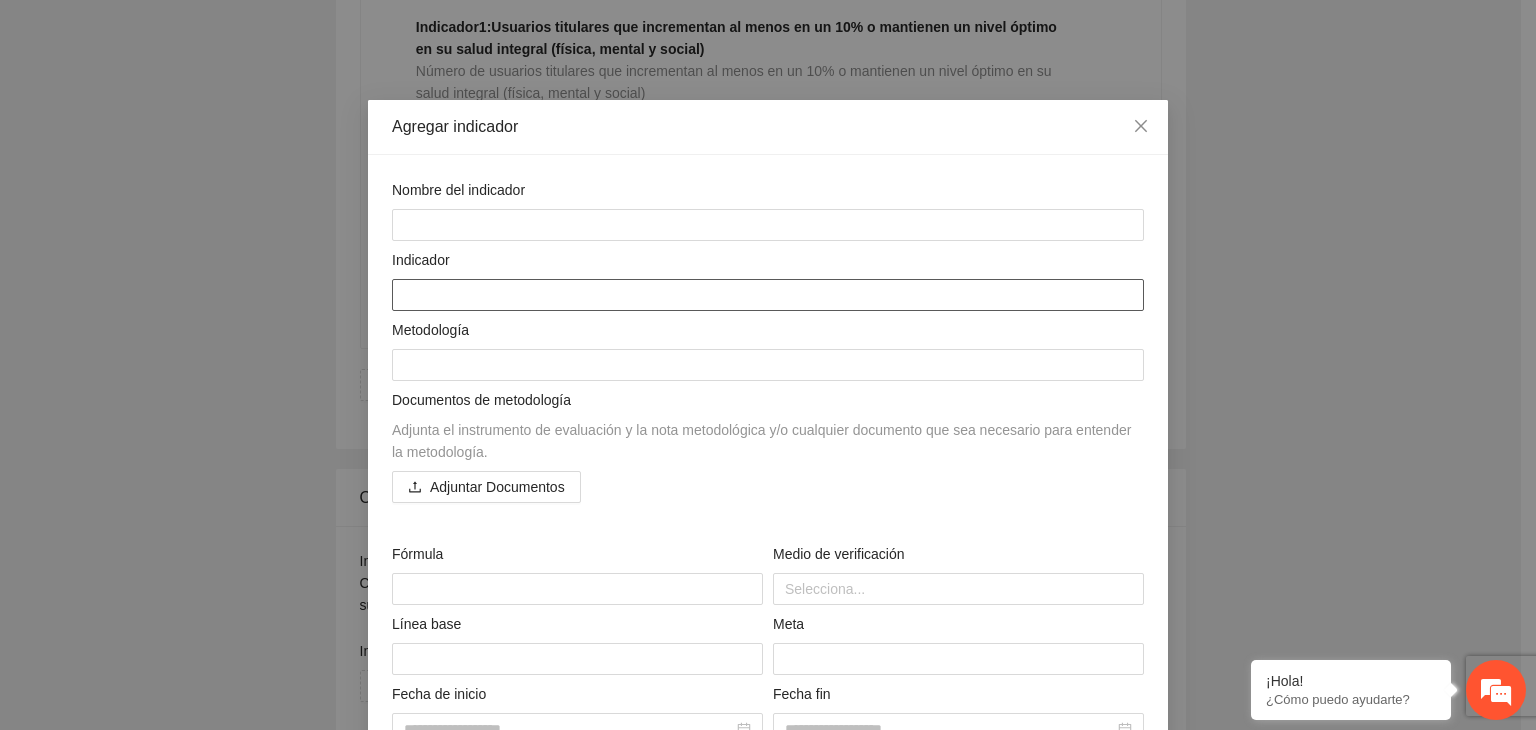 click at bounding box center [768, 295] 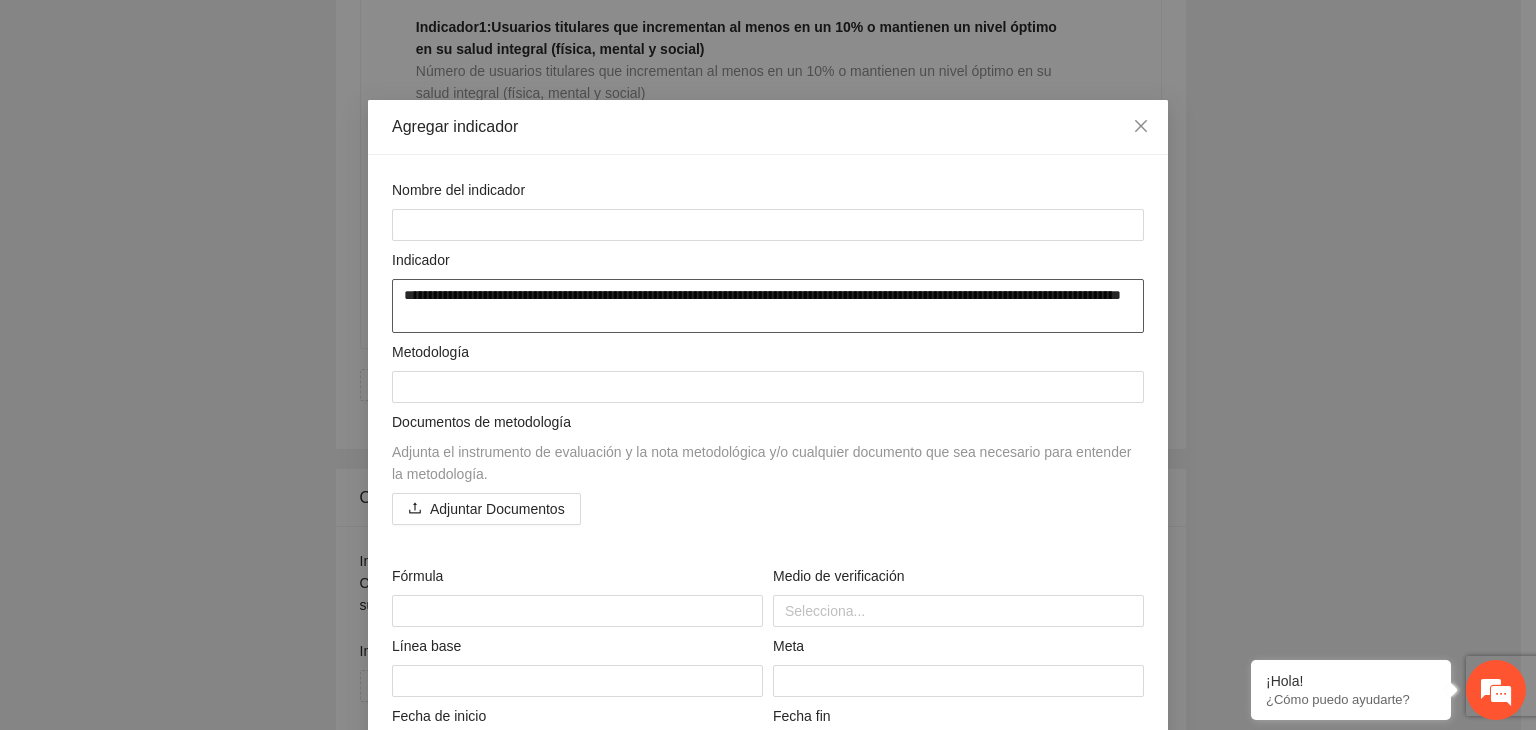 drag, startPoint x: 451, startPoint y: 301, endPoint x: 608, endPoint y: 321, distance: 158.26875 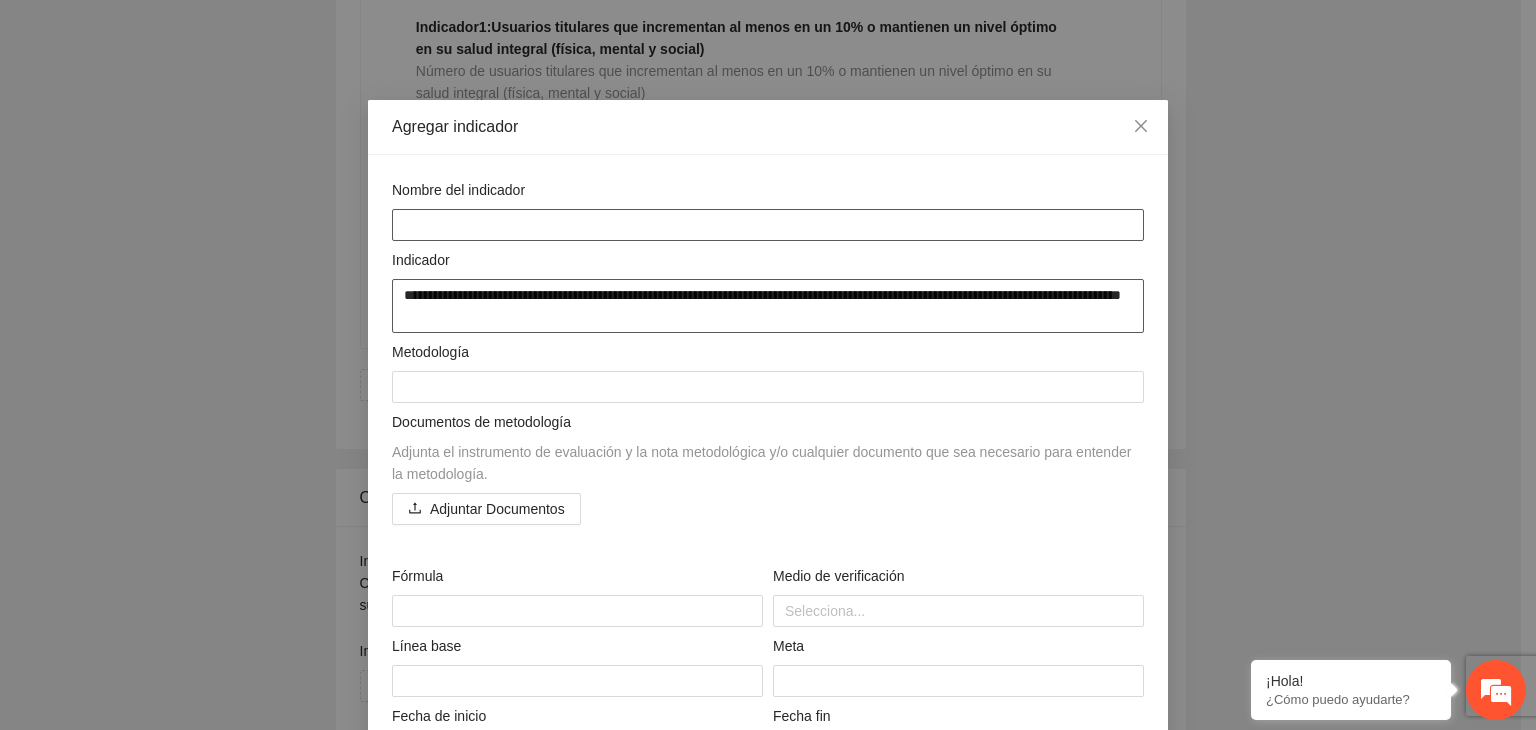 type on "**********" 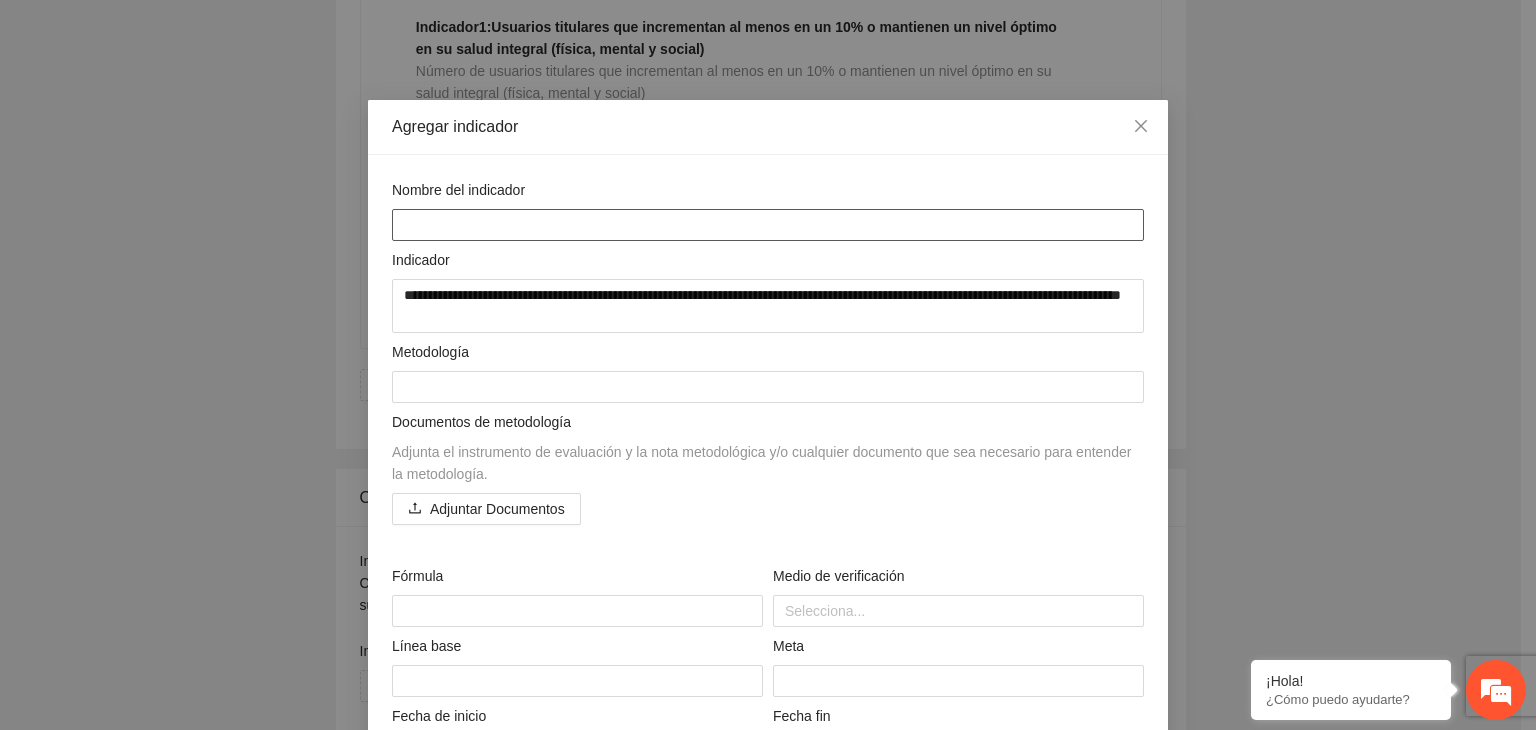 click at bounding box center (768, 225) 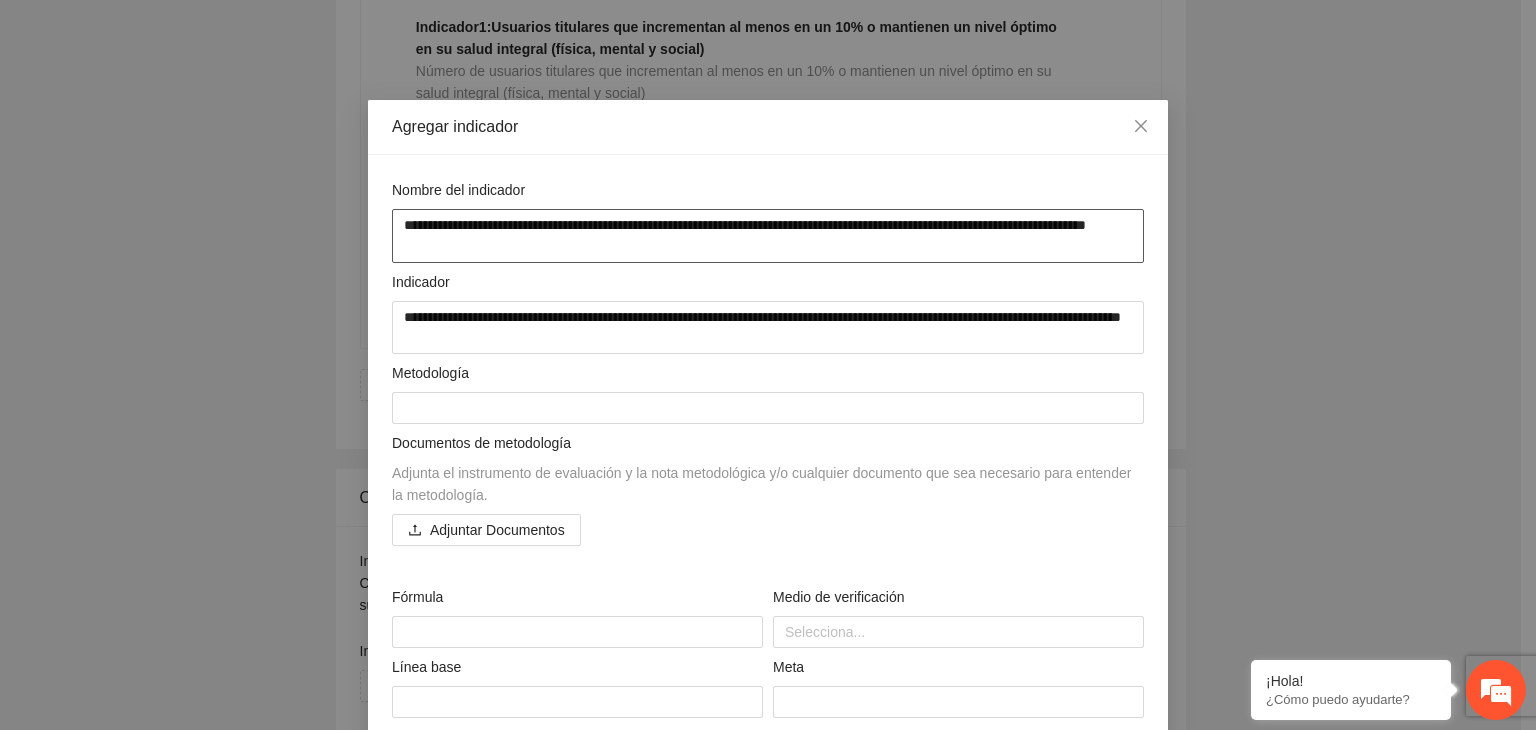 click on "**********" at bounding box center (768, 236) 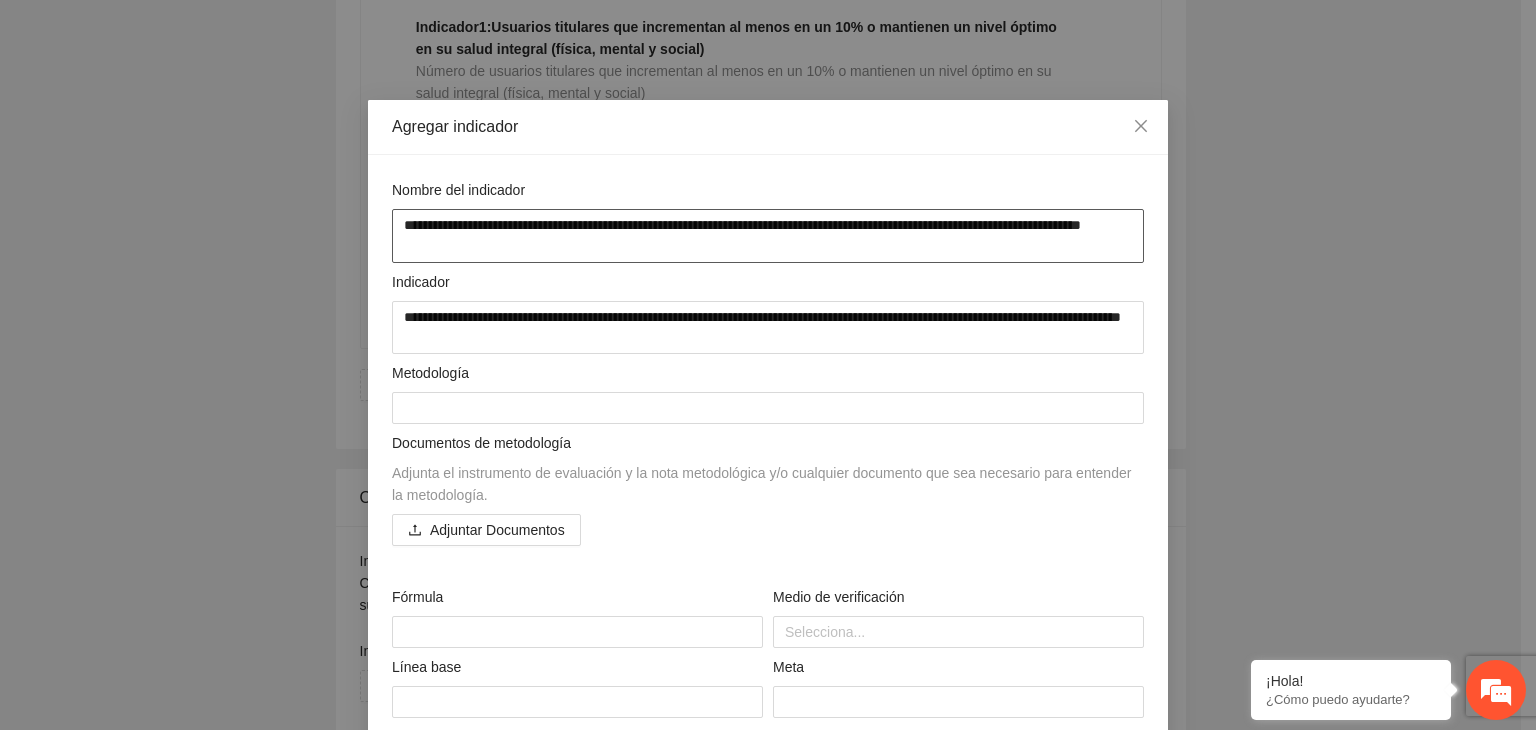 type on "**********" 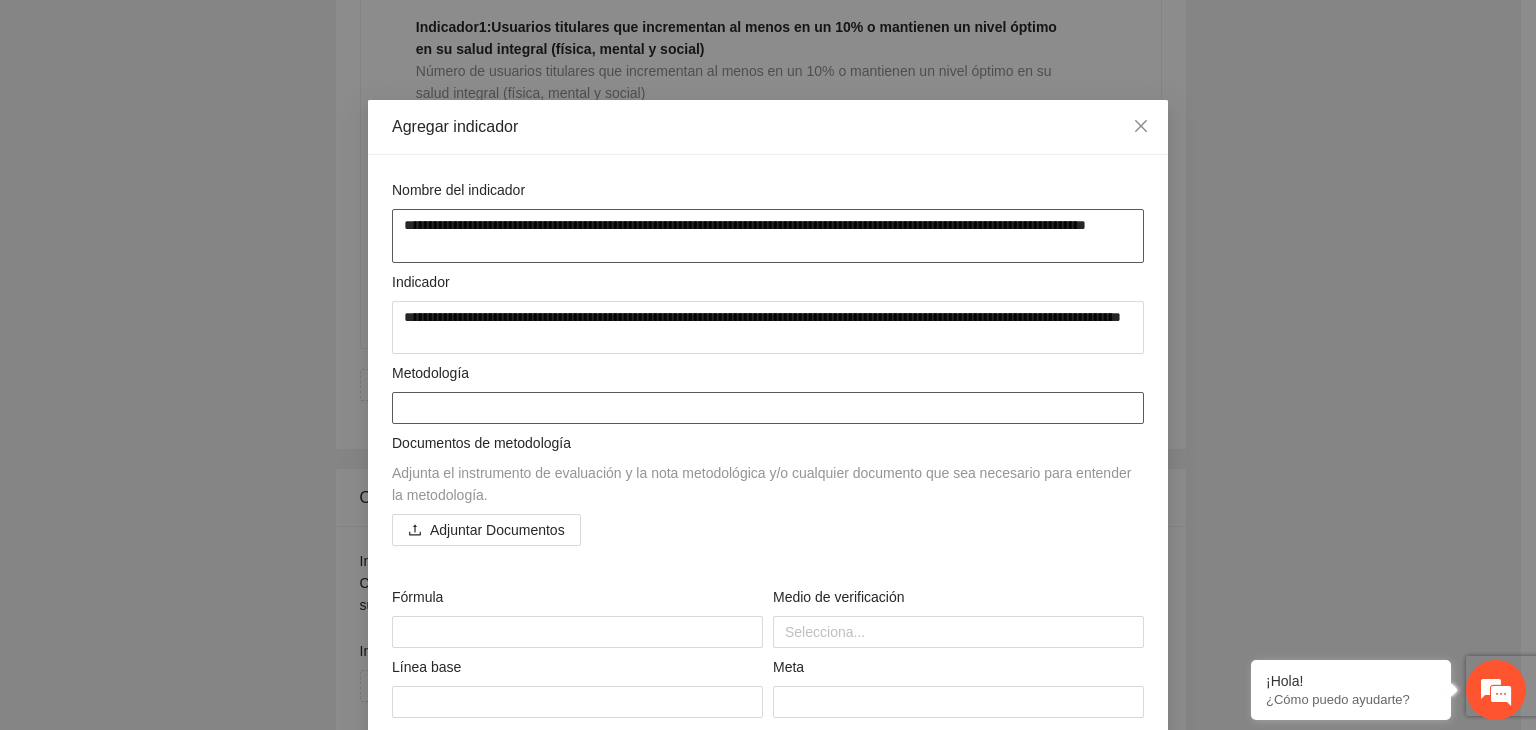 type on "**********" 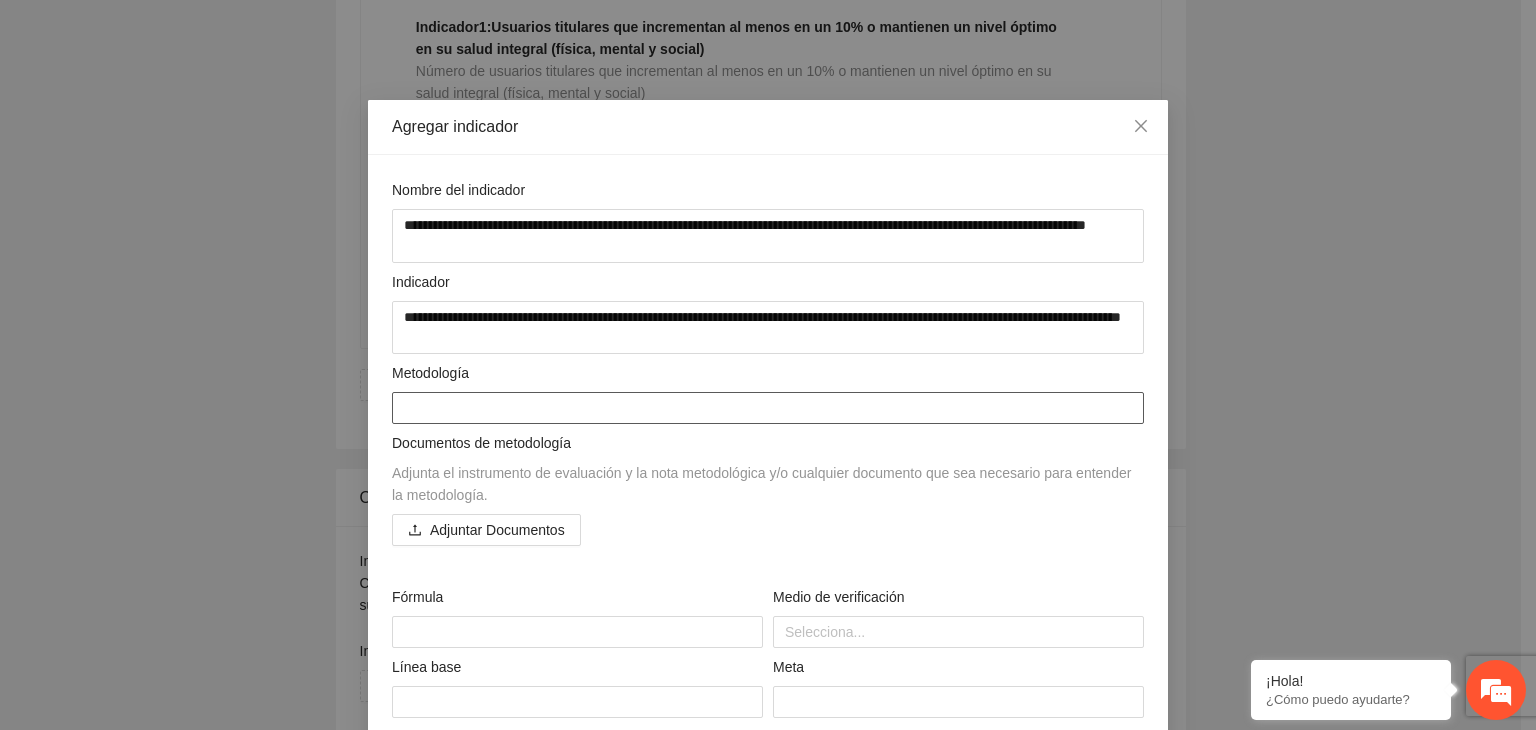 click at bounding box center [768, 408] 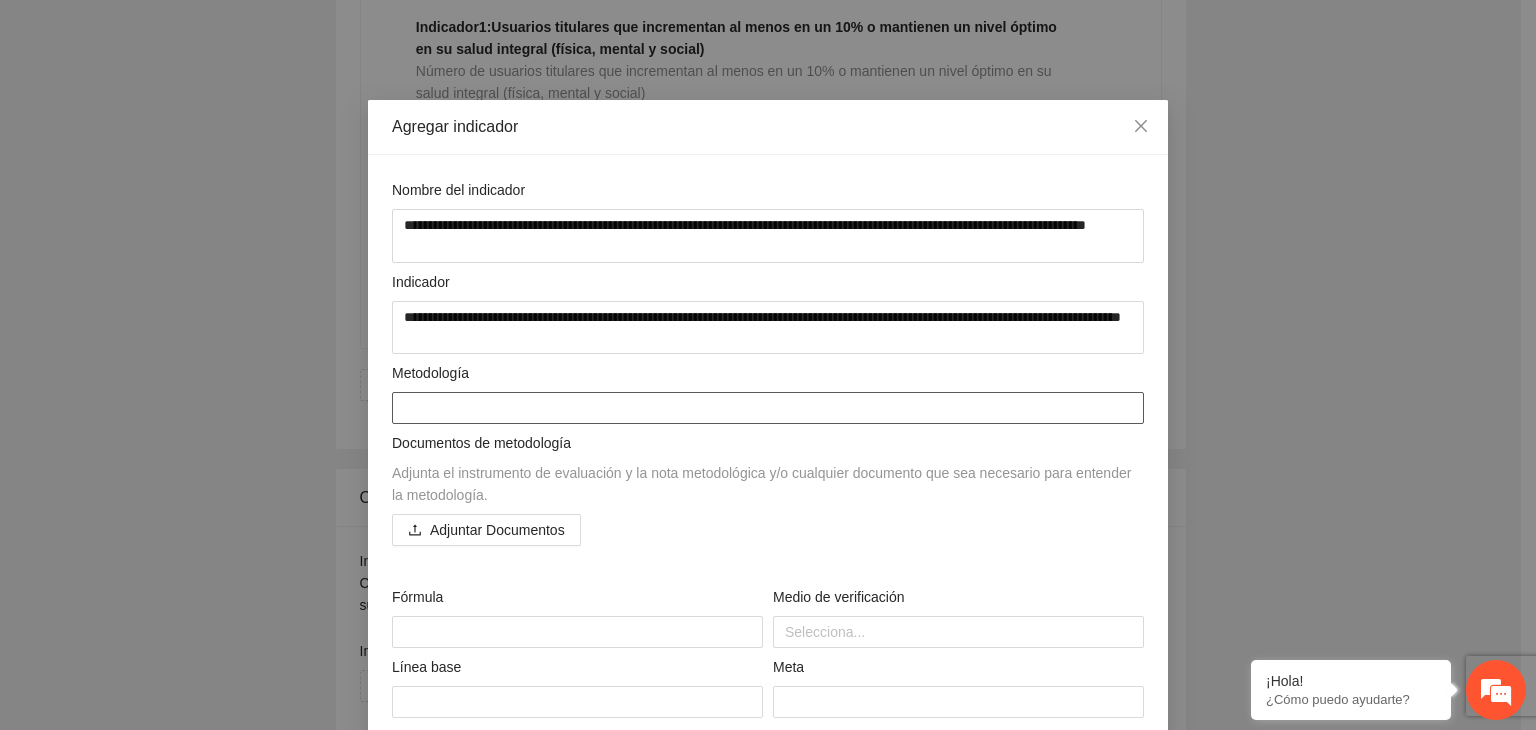 paste on "**********" 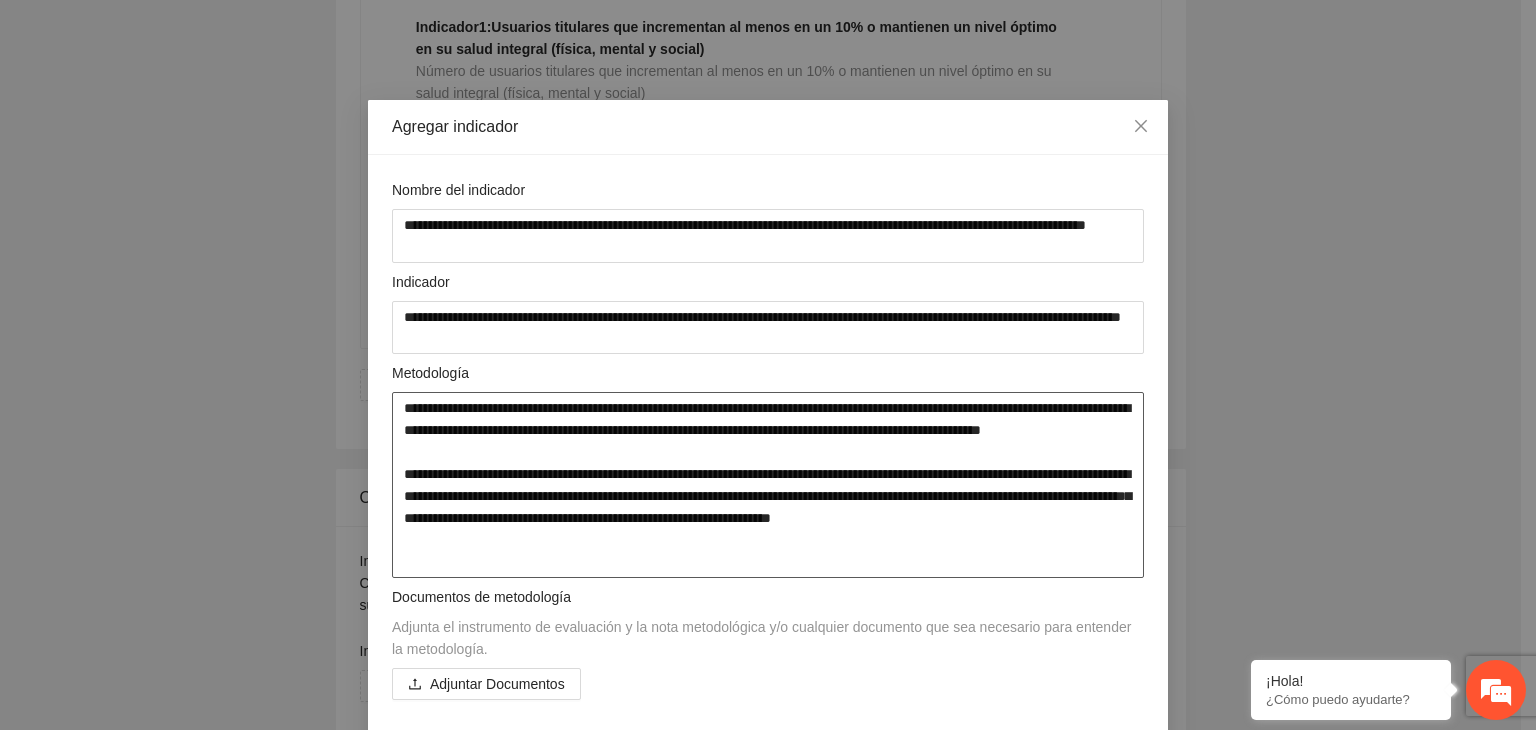 type on "**********" 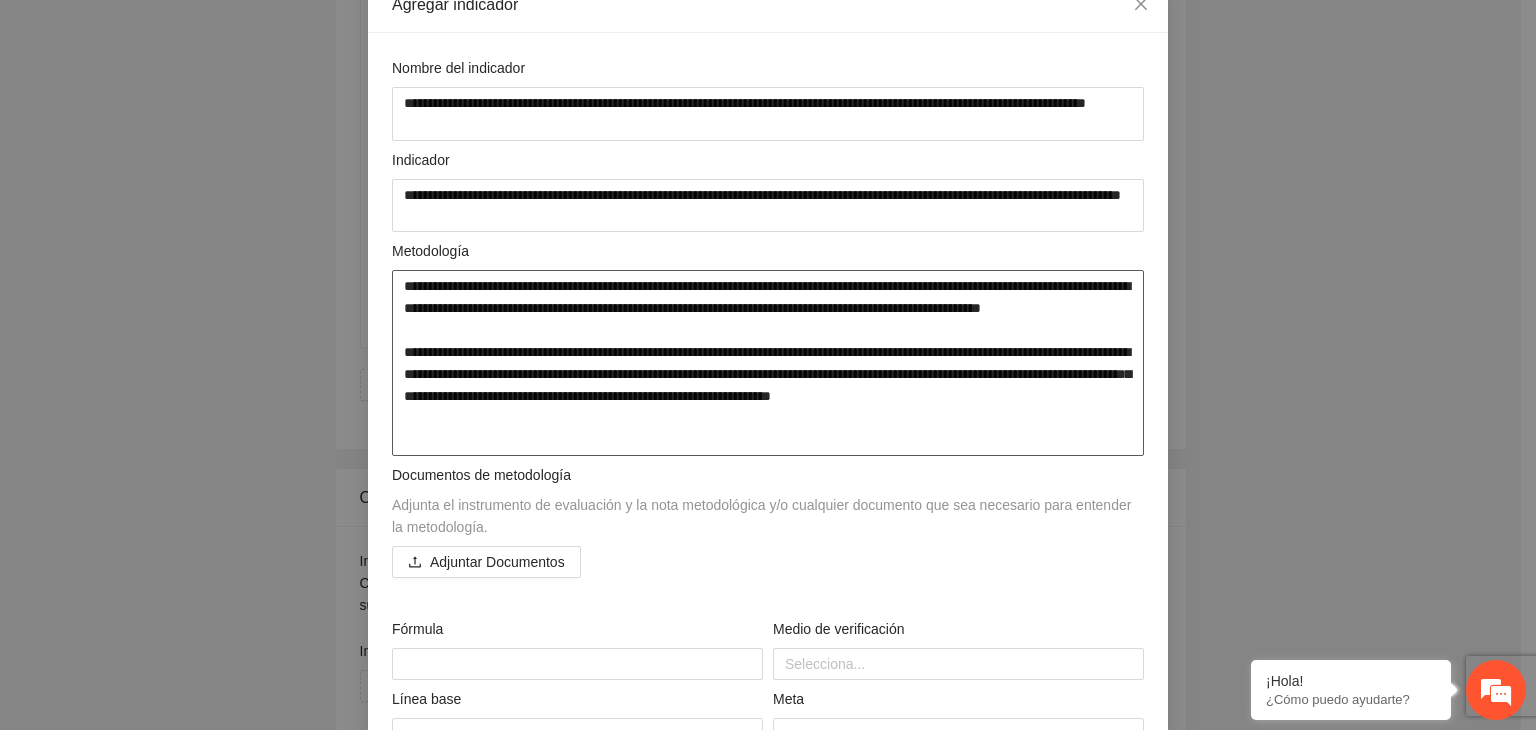 scroll, scrollTop: 200, scrollLeft: 0, axis: vertical 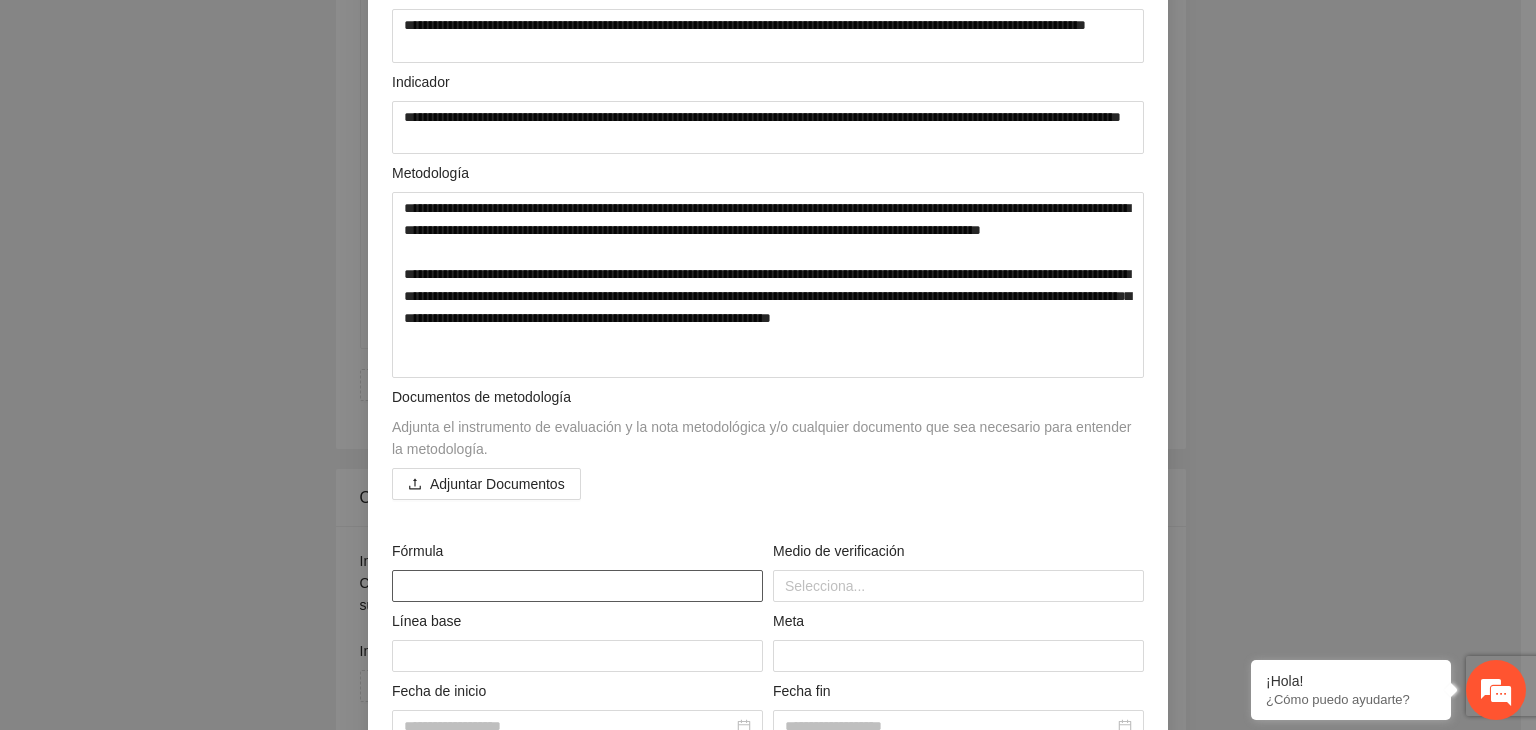 click at bounding box center (577, 586) 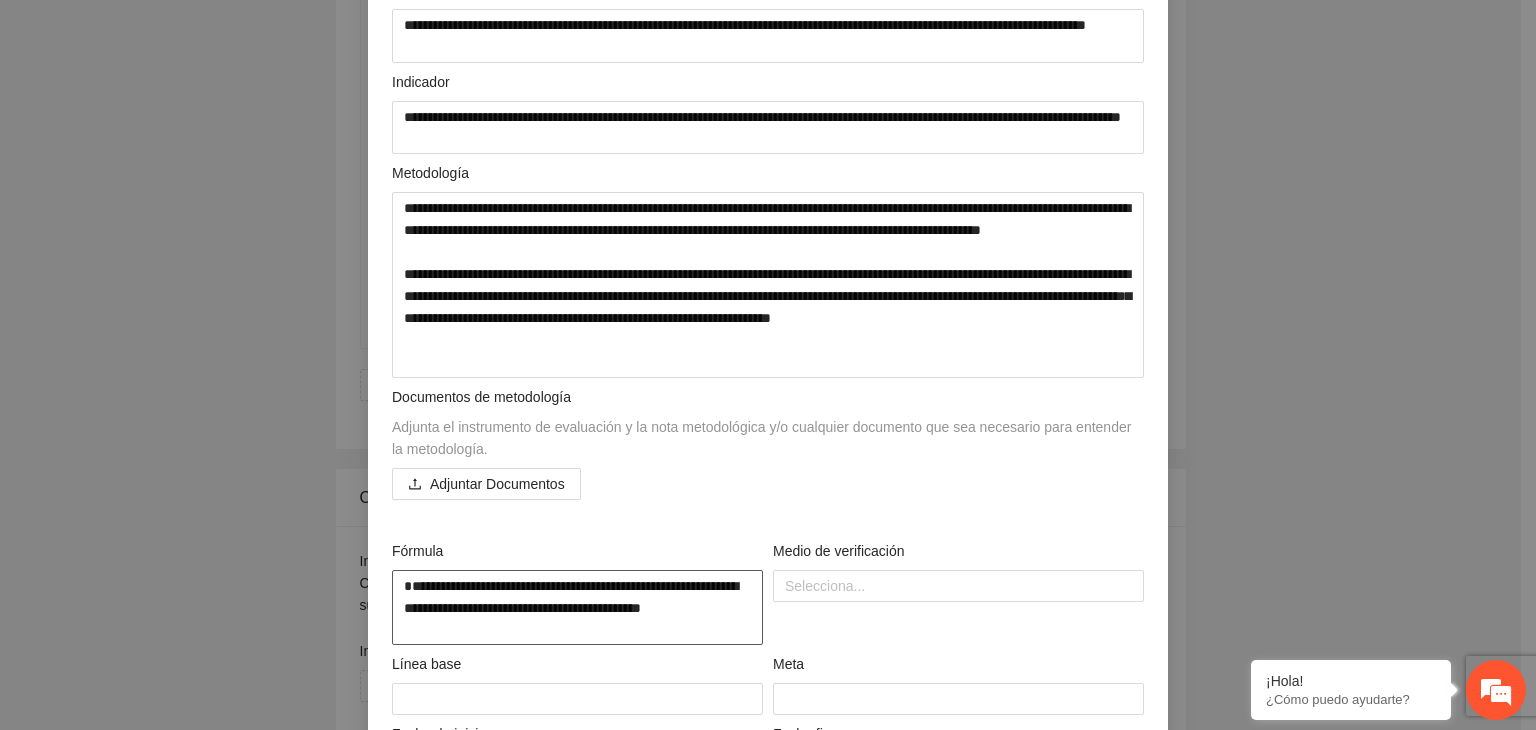 type on "**********" 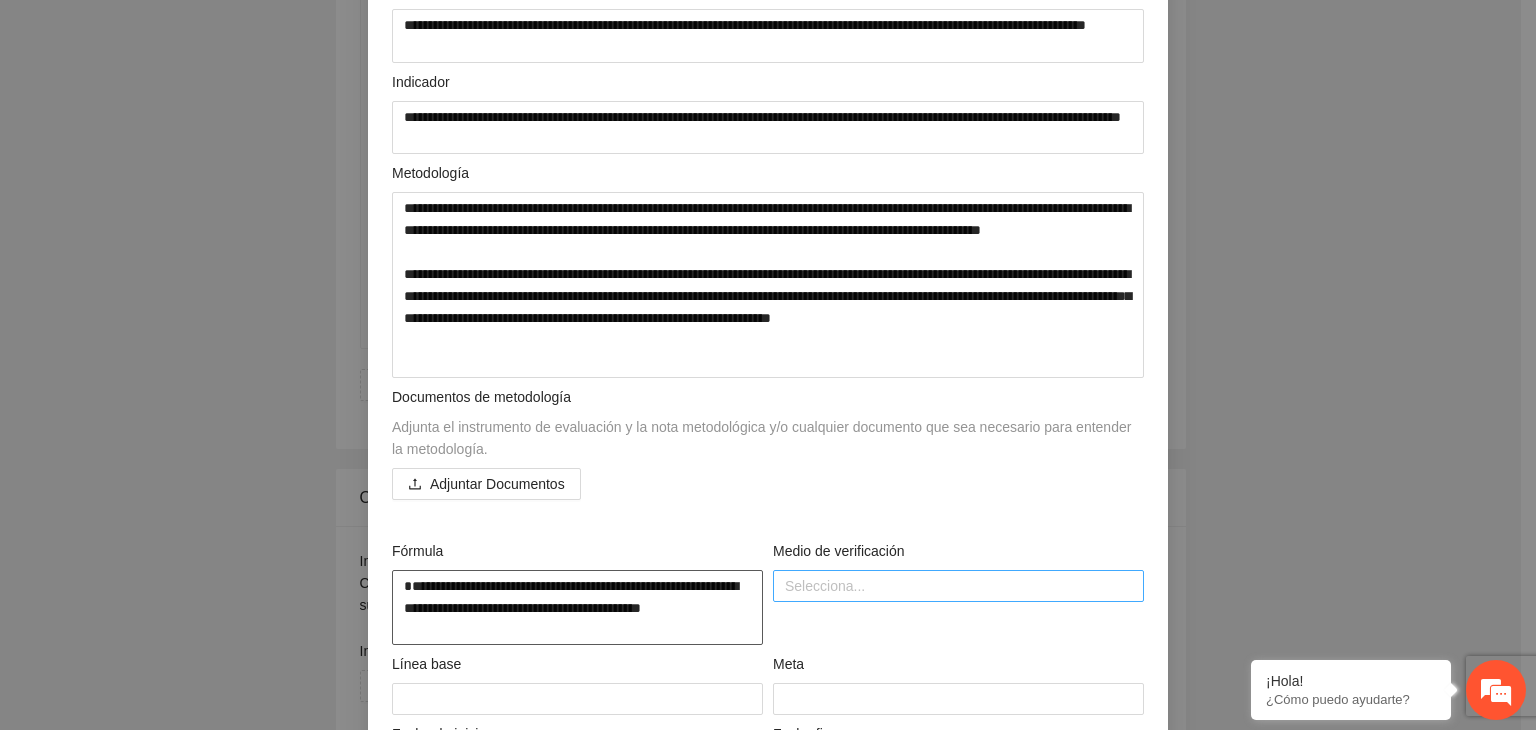 click at bounding box center (958, 586) 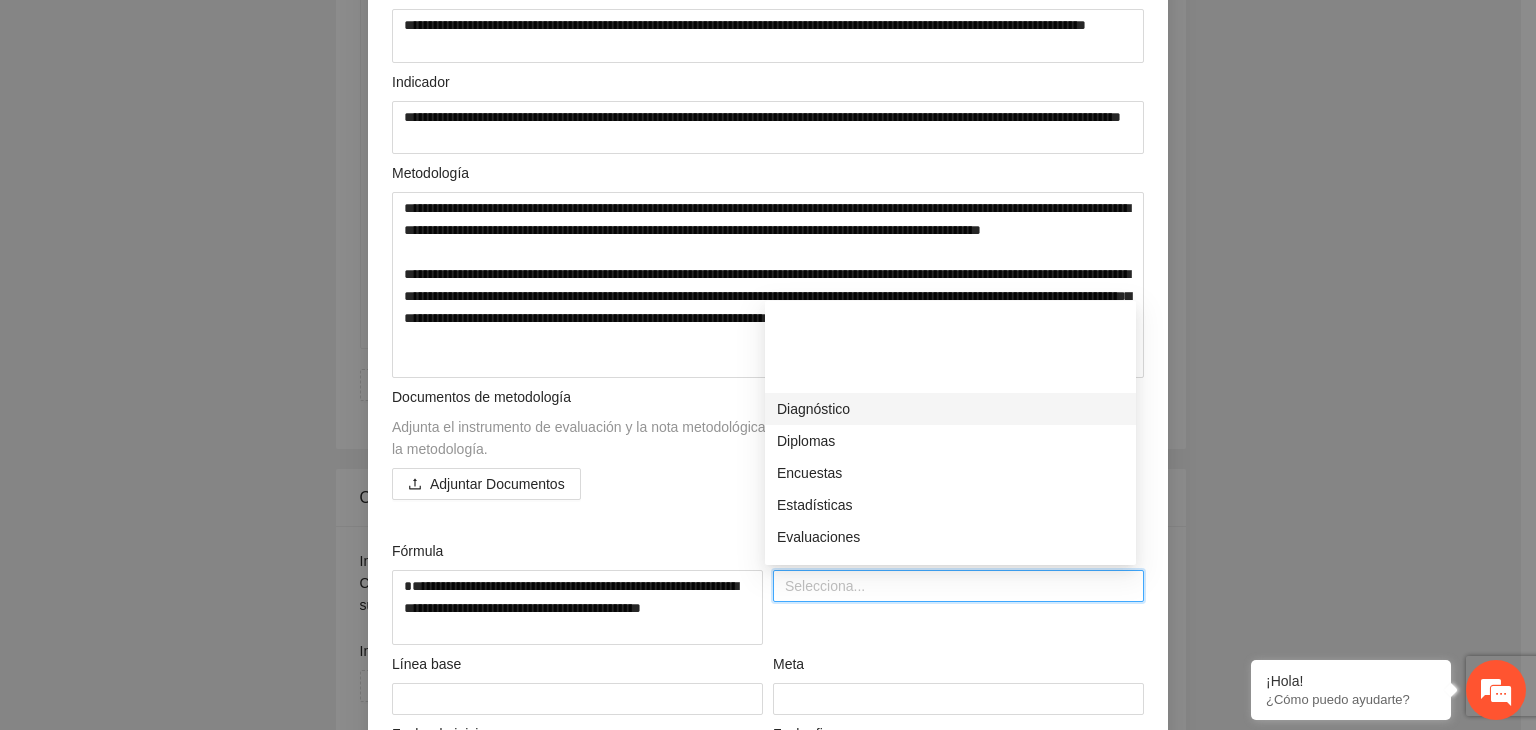 scroll, scrollTop: 400, scrollLeft: 0, axis: vertical 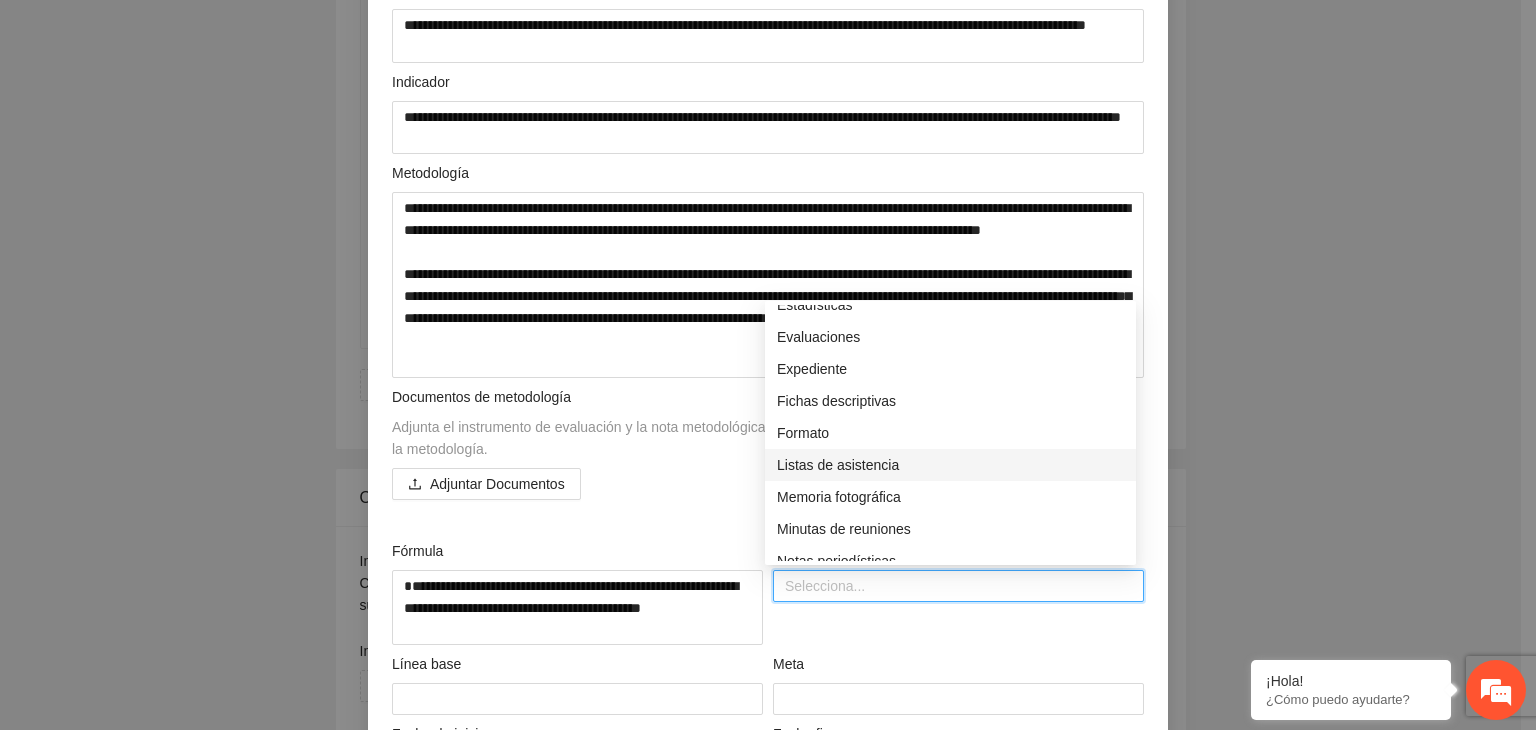 click on "Listas de asistencia" at bounding box center [950, 465] 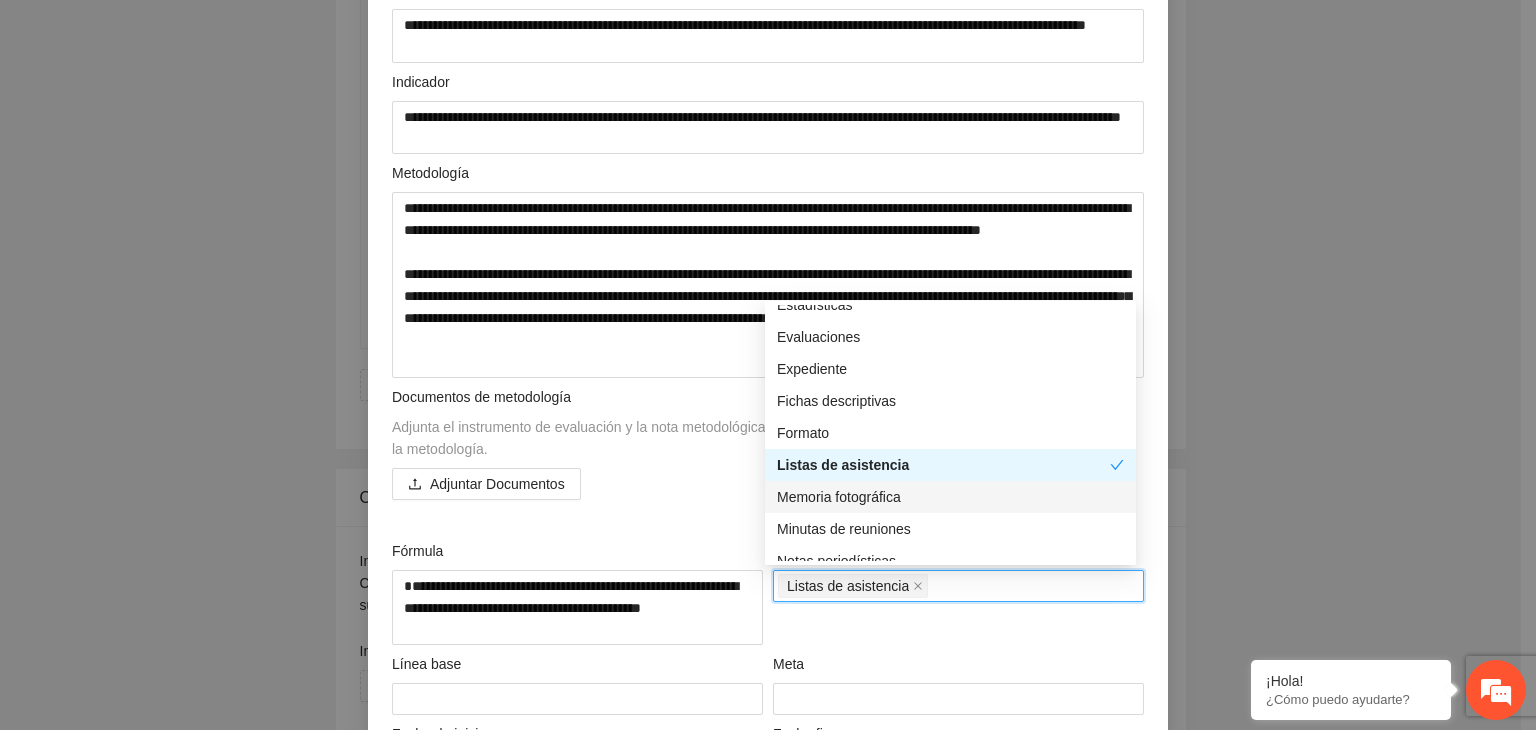 click on "Memoria fotográfica" at bounding box center (950, 497) 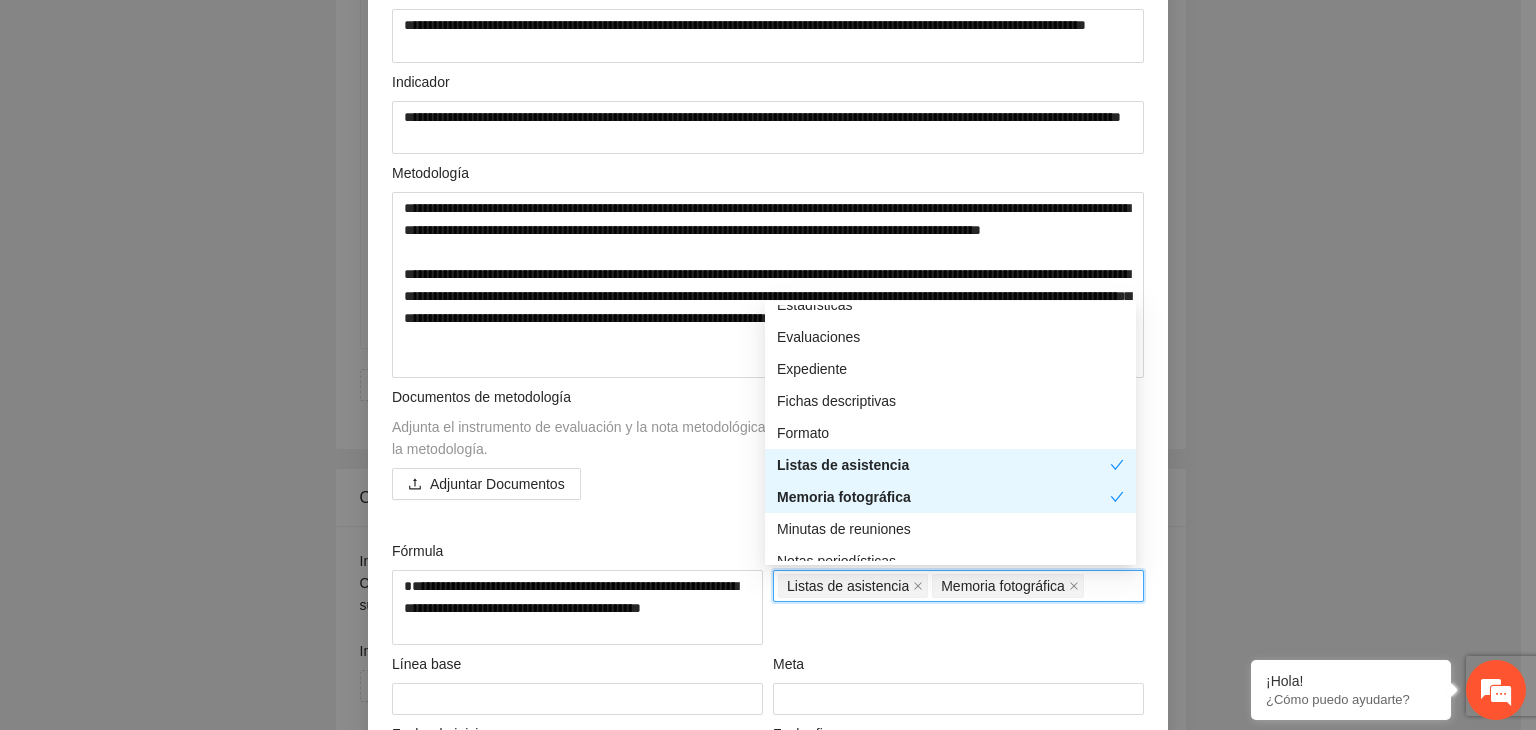 scroll, scrollTop: 600, scrollLeft: 0, axis: vertical 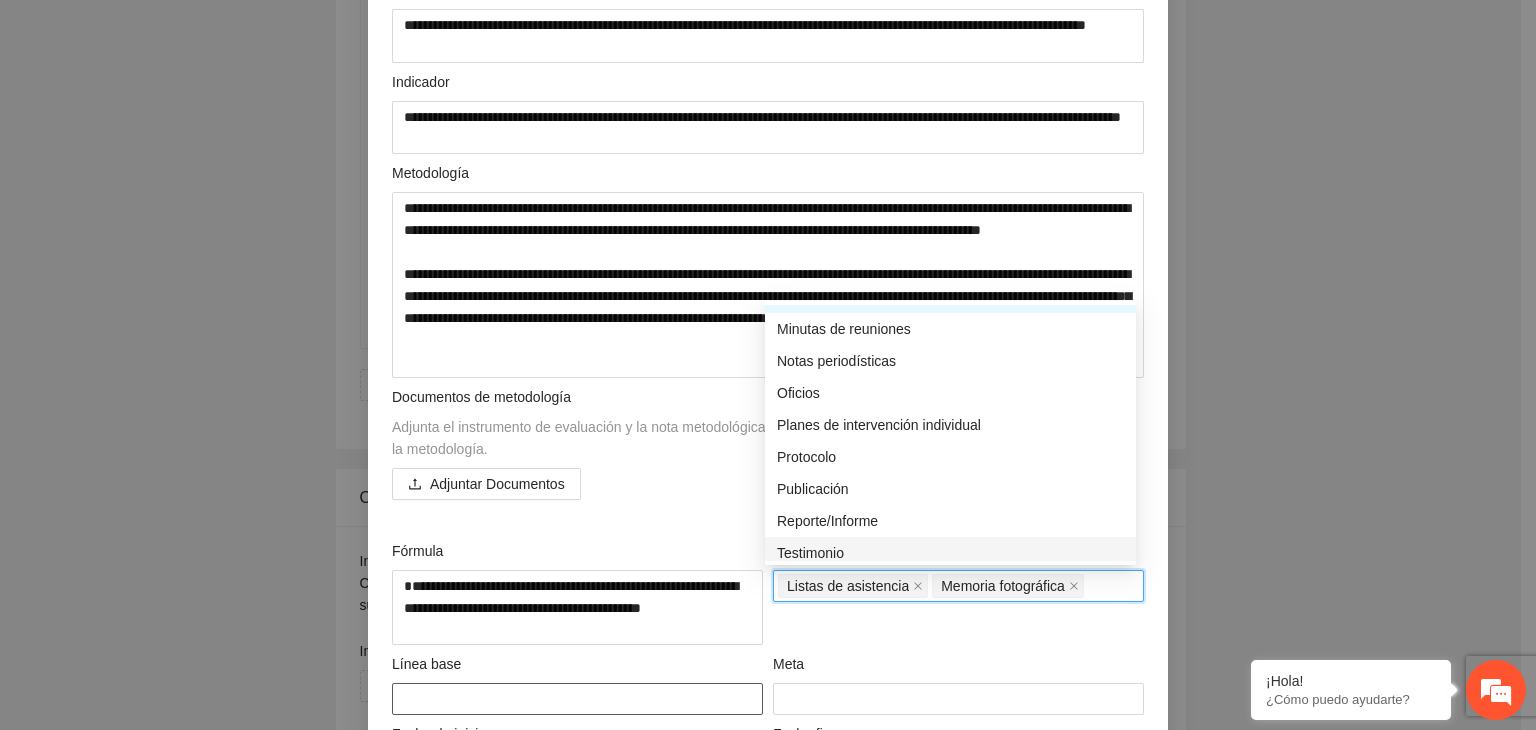 click at bounding box center (577, 699) 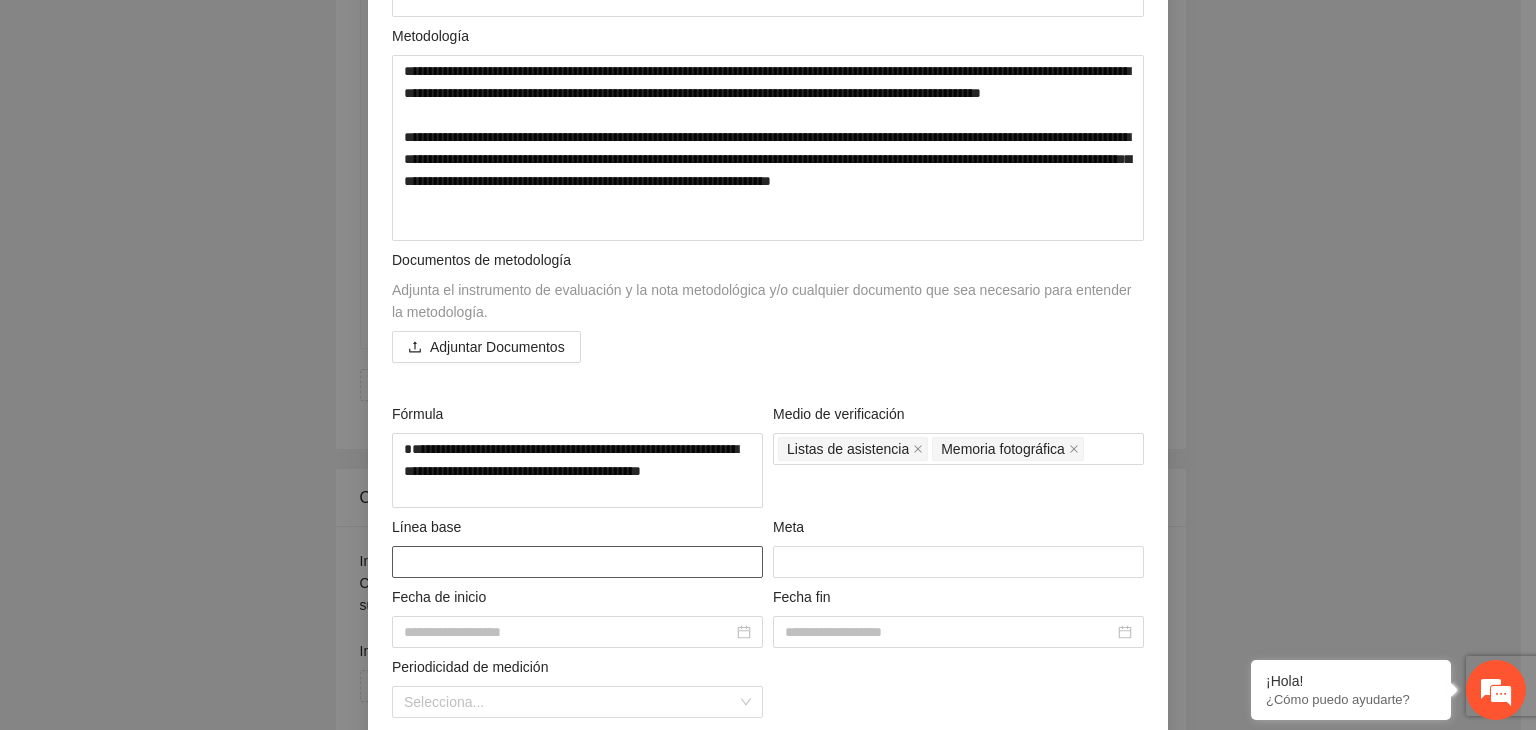 scroll, scrollTop: 400, scrollLeft: 0, axis: vertical 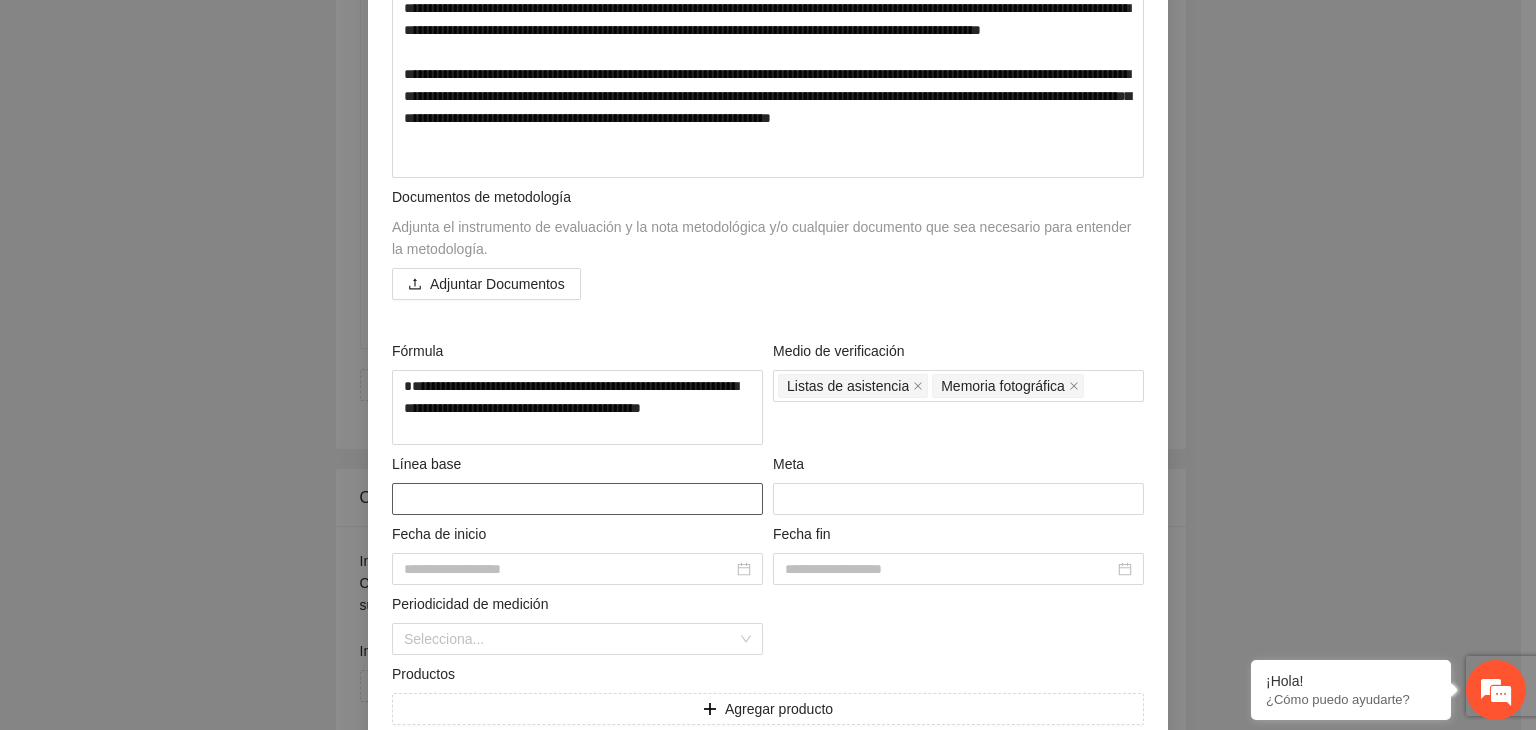 type on "*" 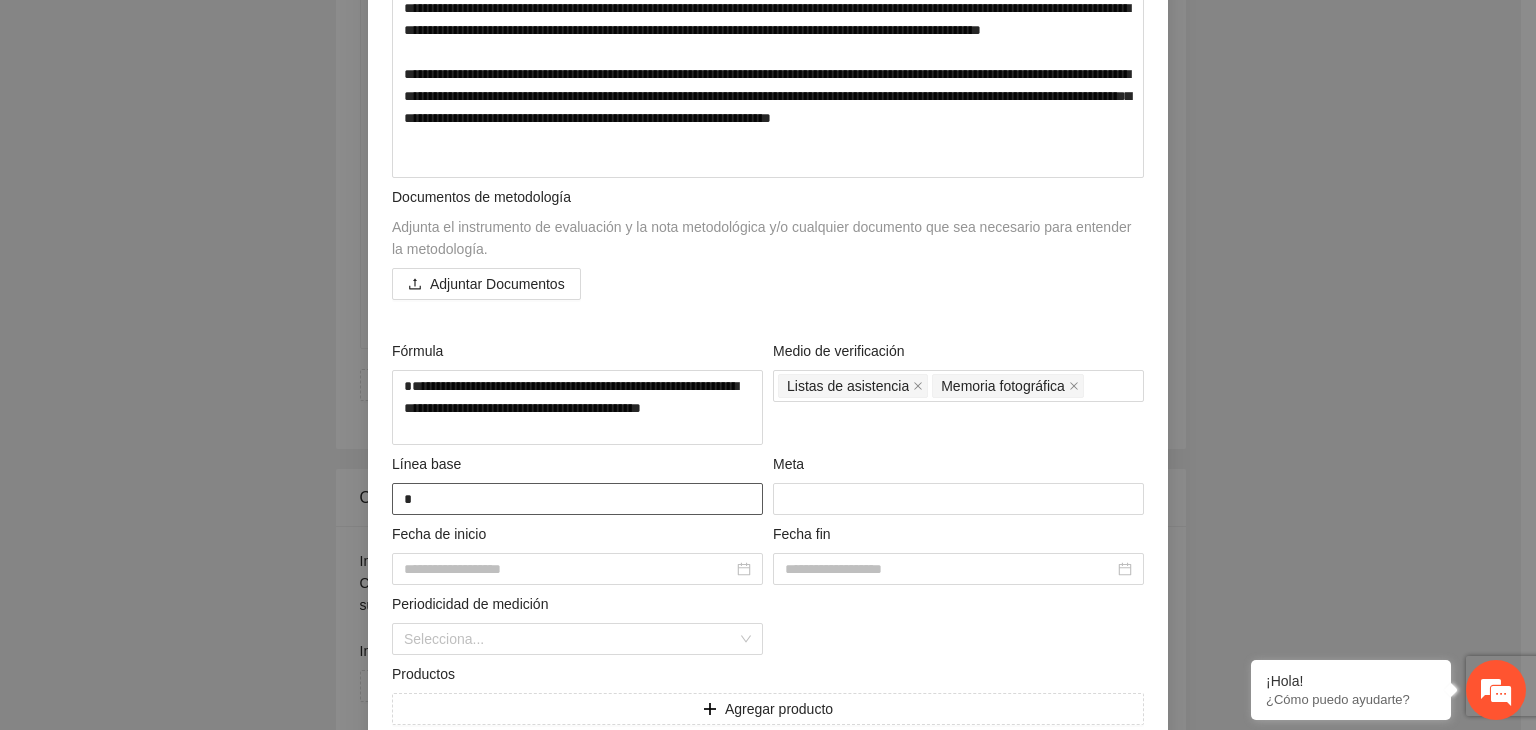 type on "**" 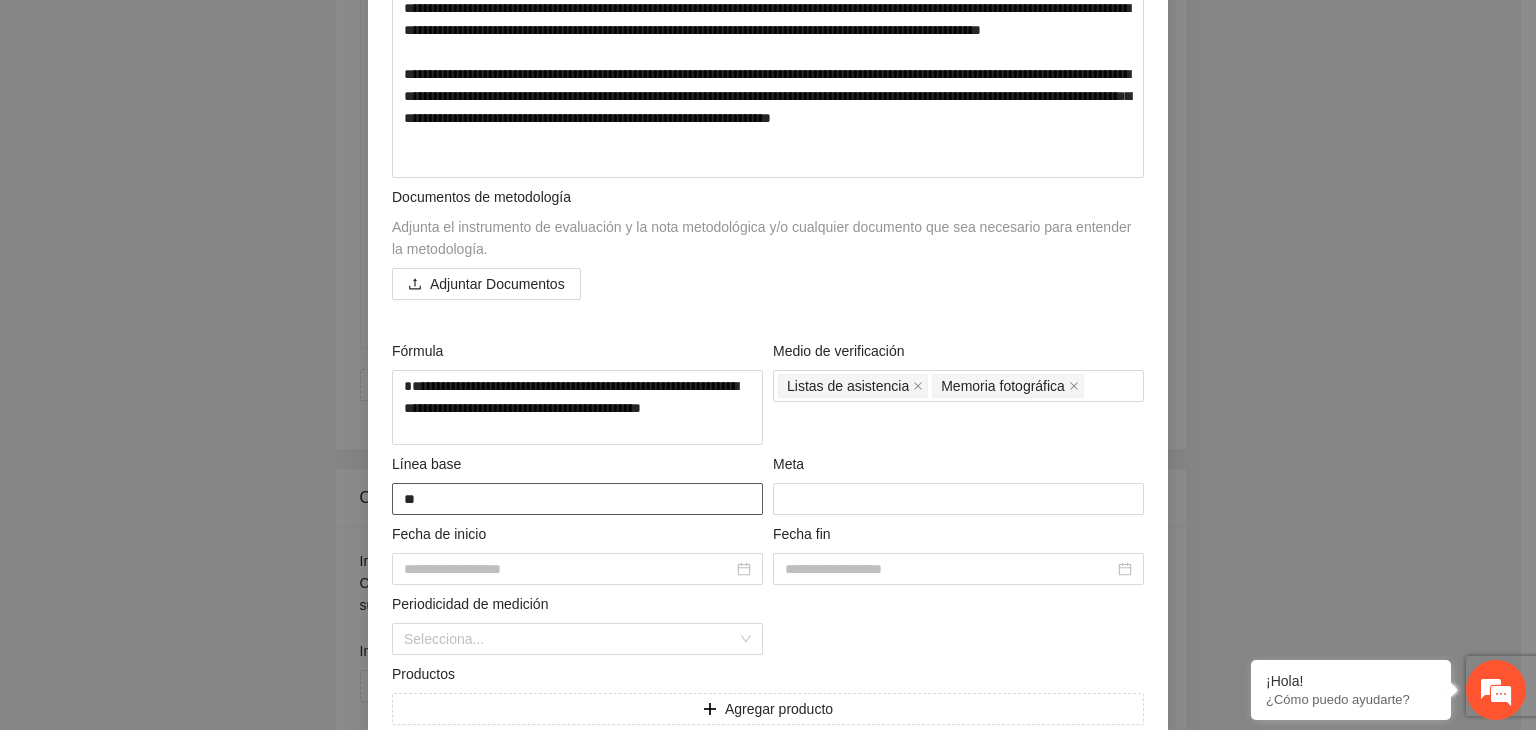 type on "***" 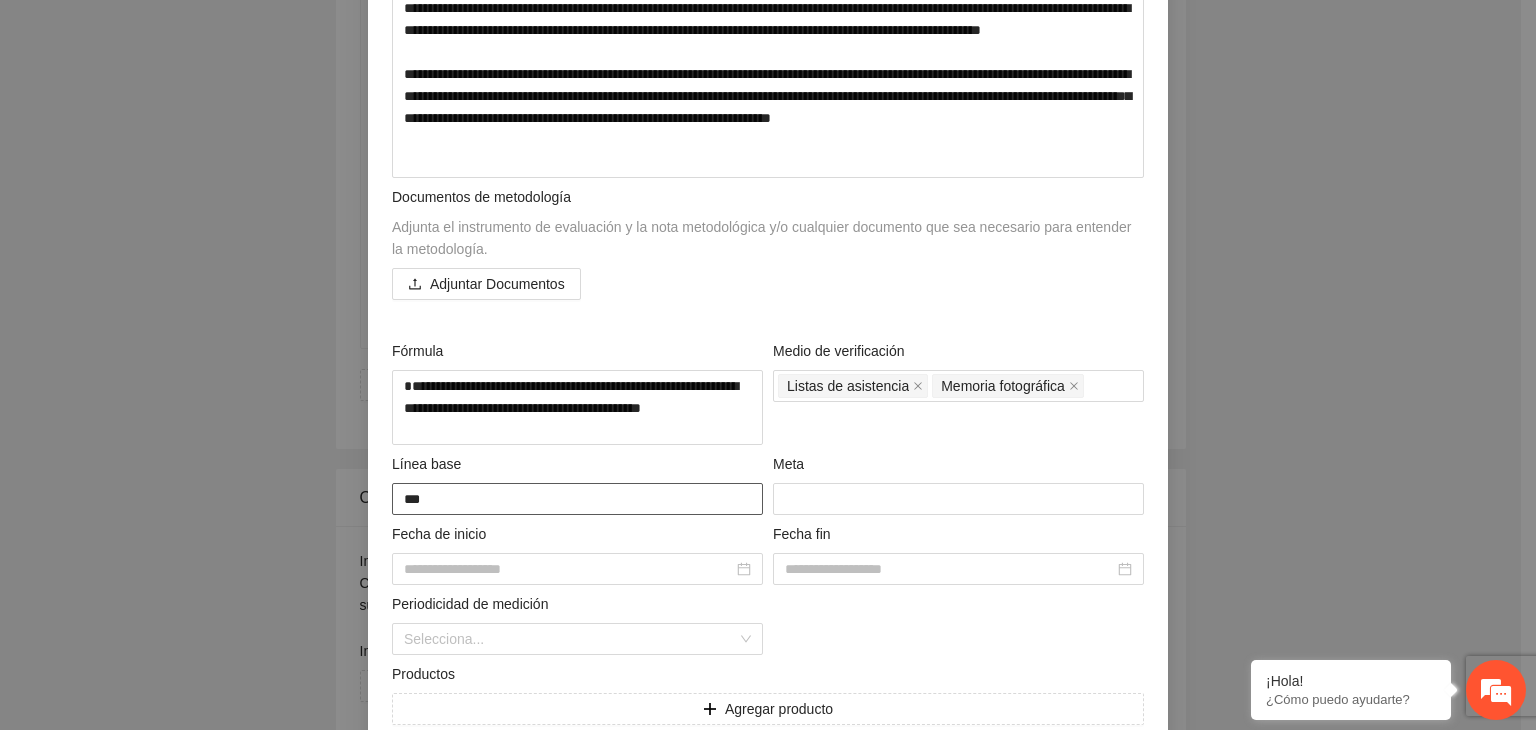type on "**" 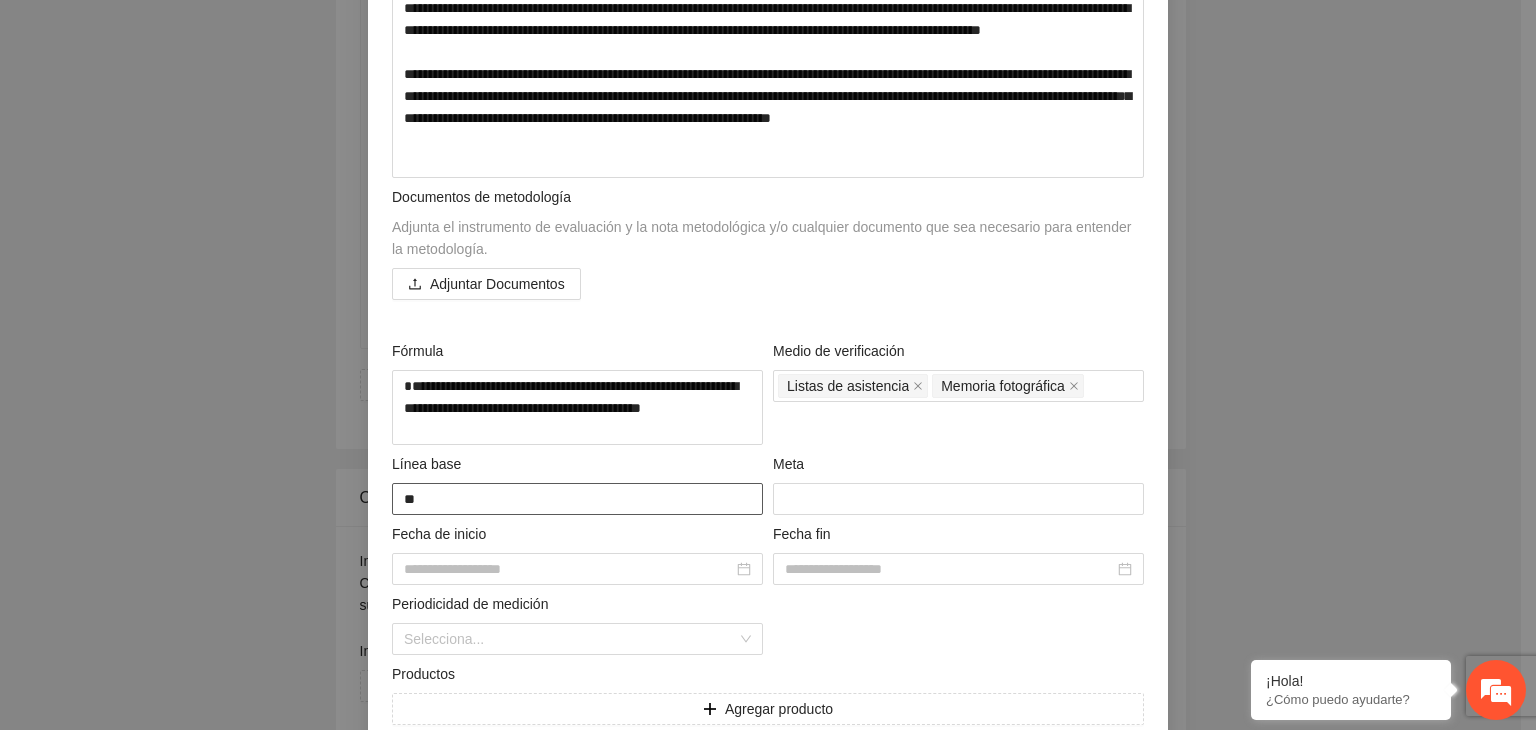 type on "*" 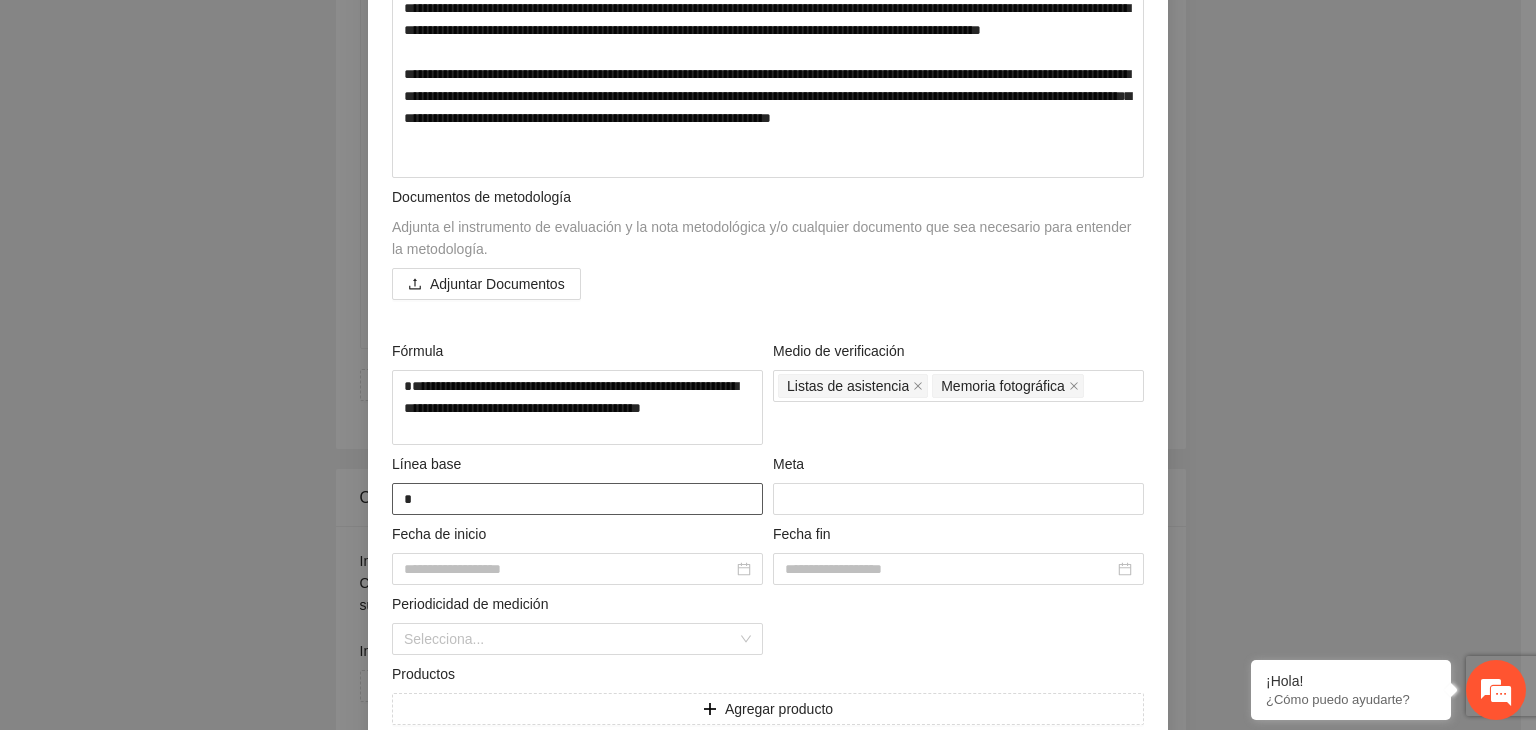 type on "**" 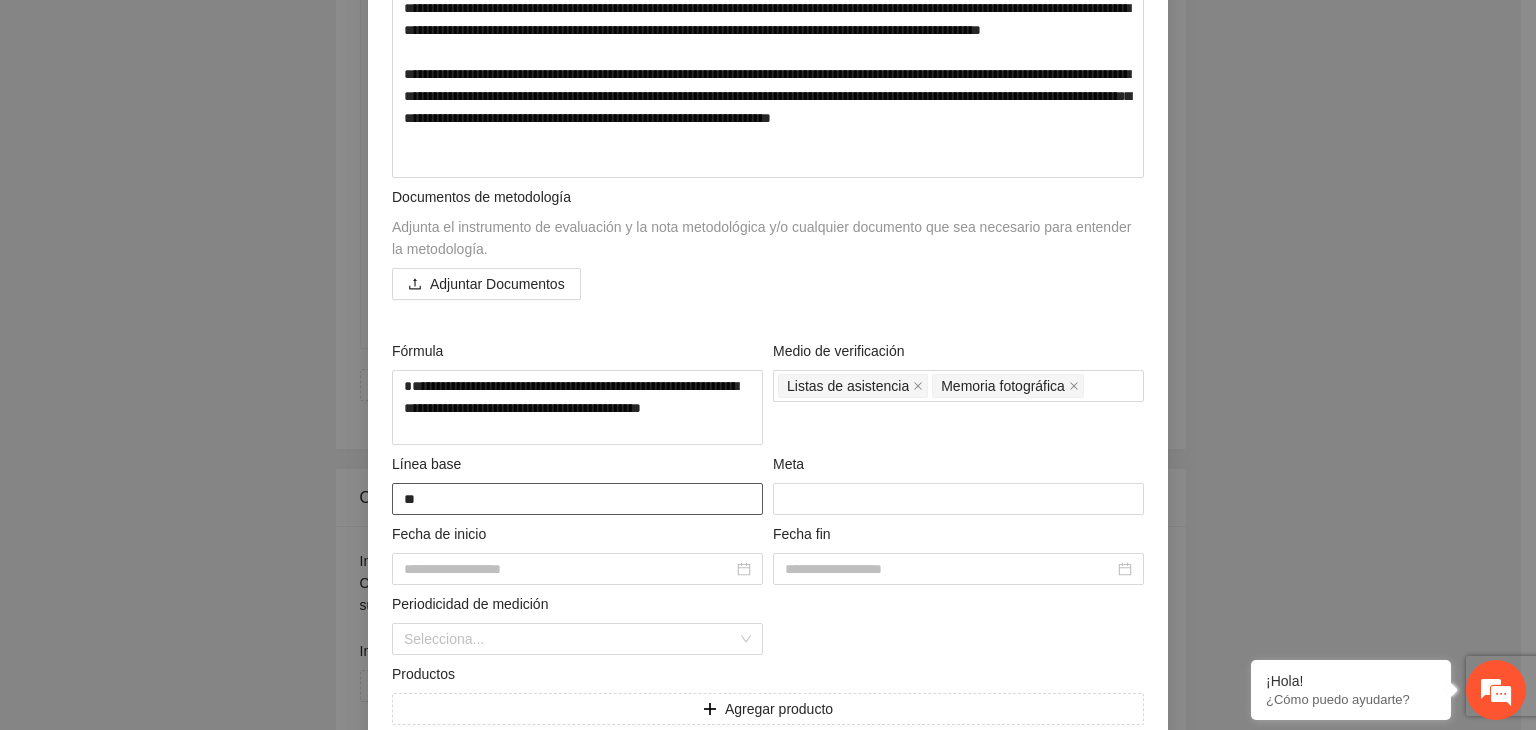 type on "***" 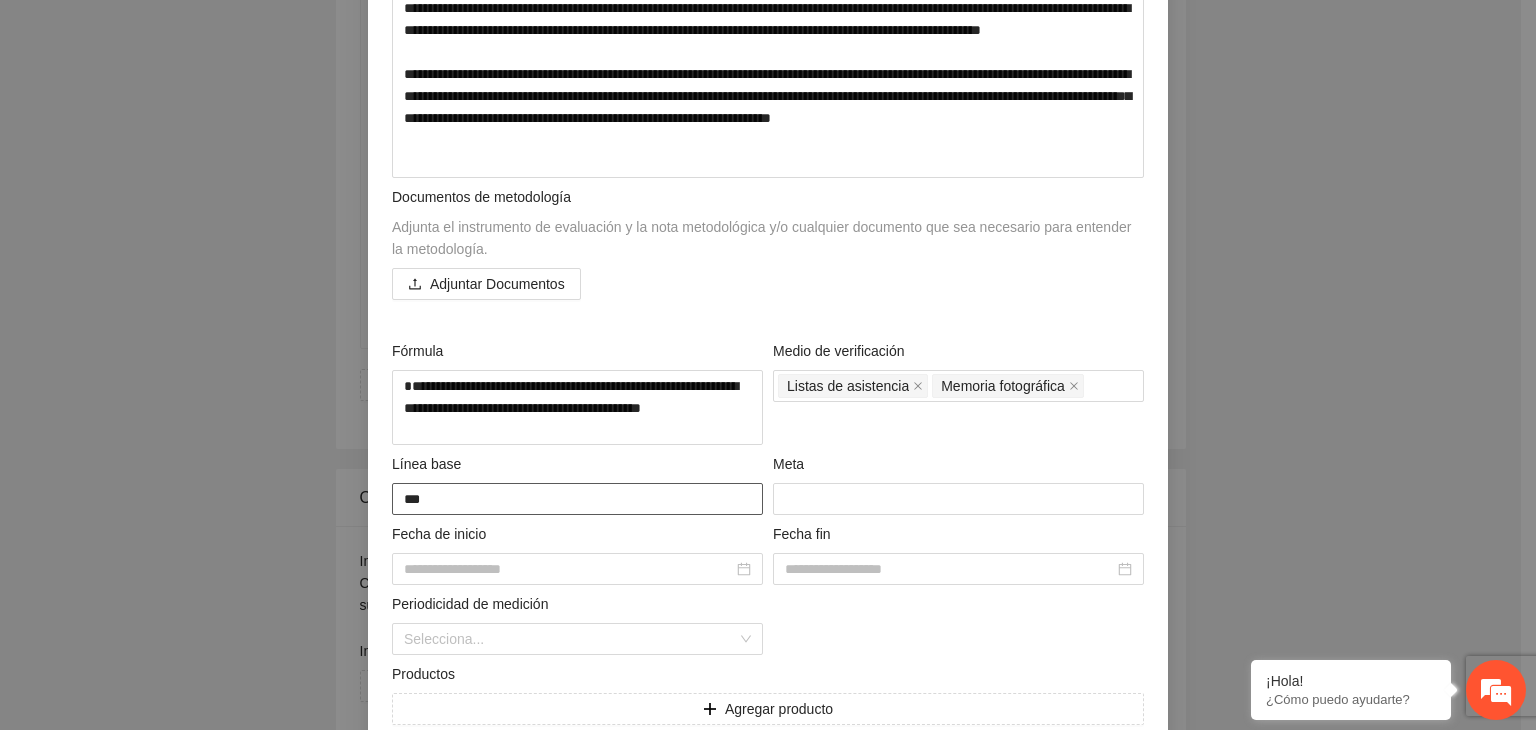 type on "****" 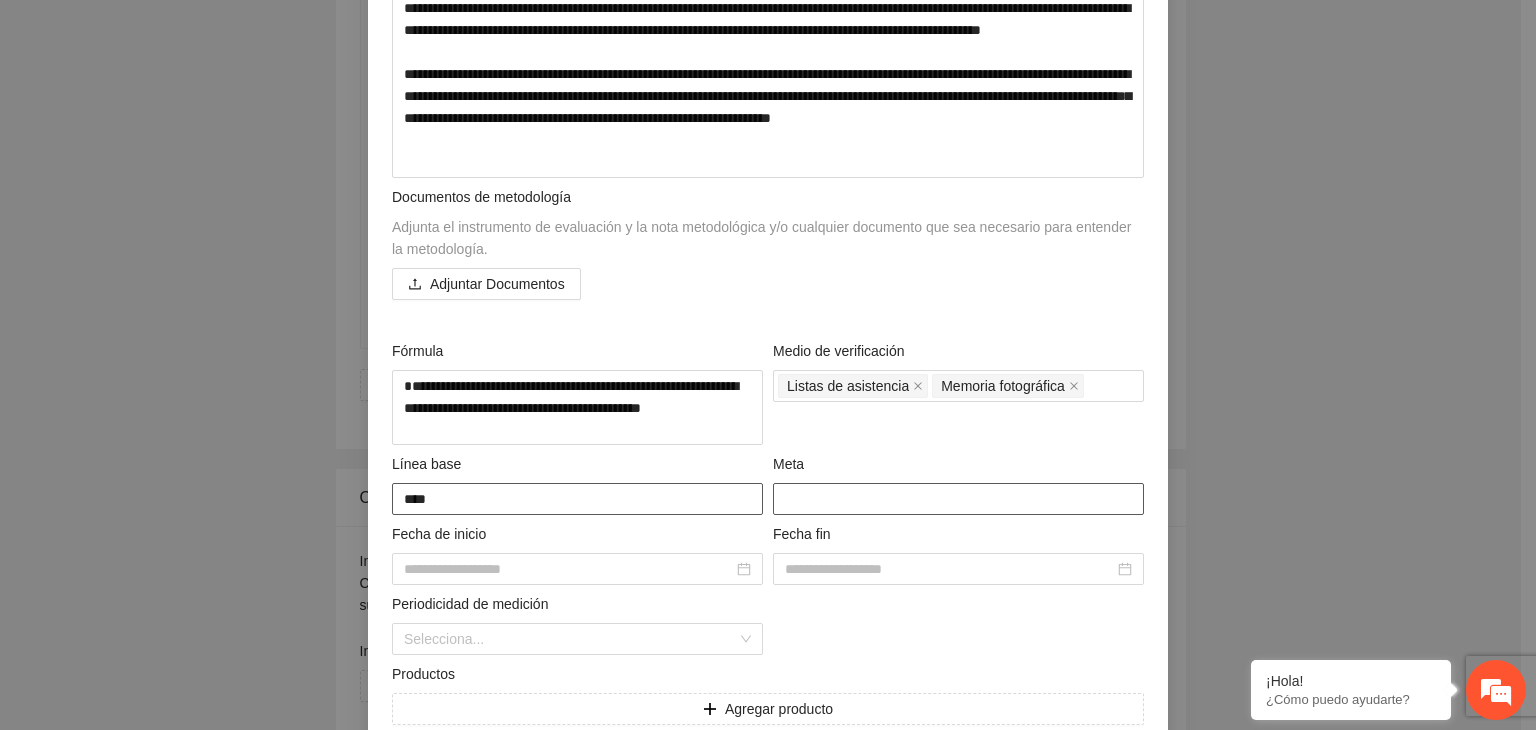 type on "****" 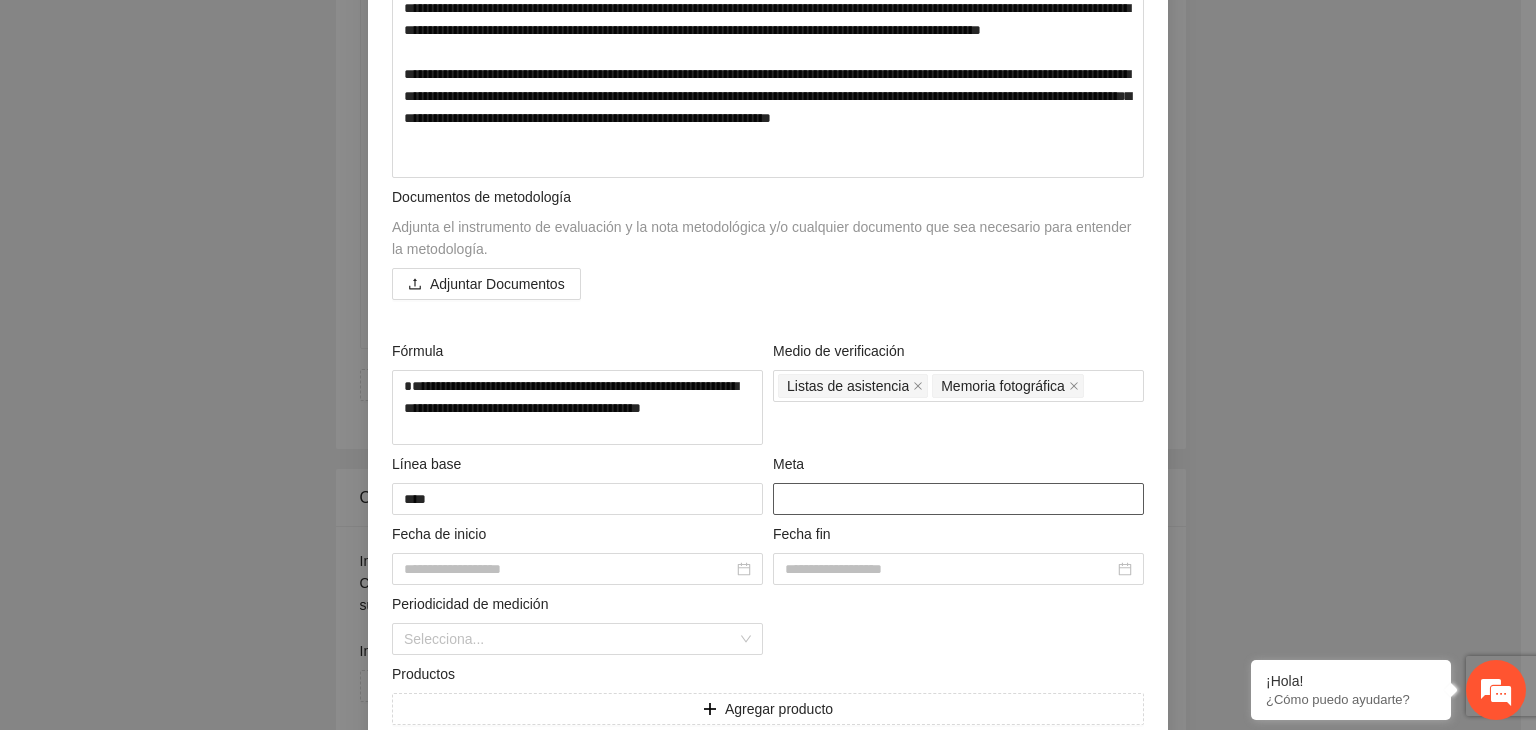 click at bounding box center [958, 499] 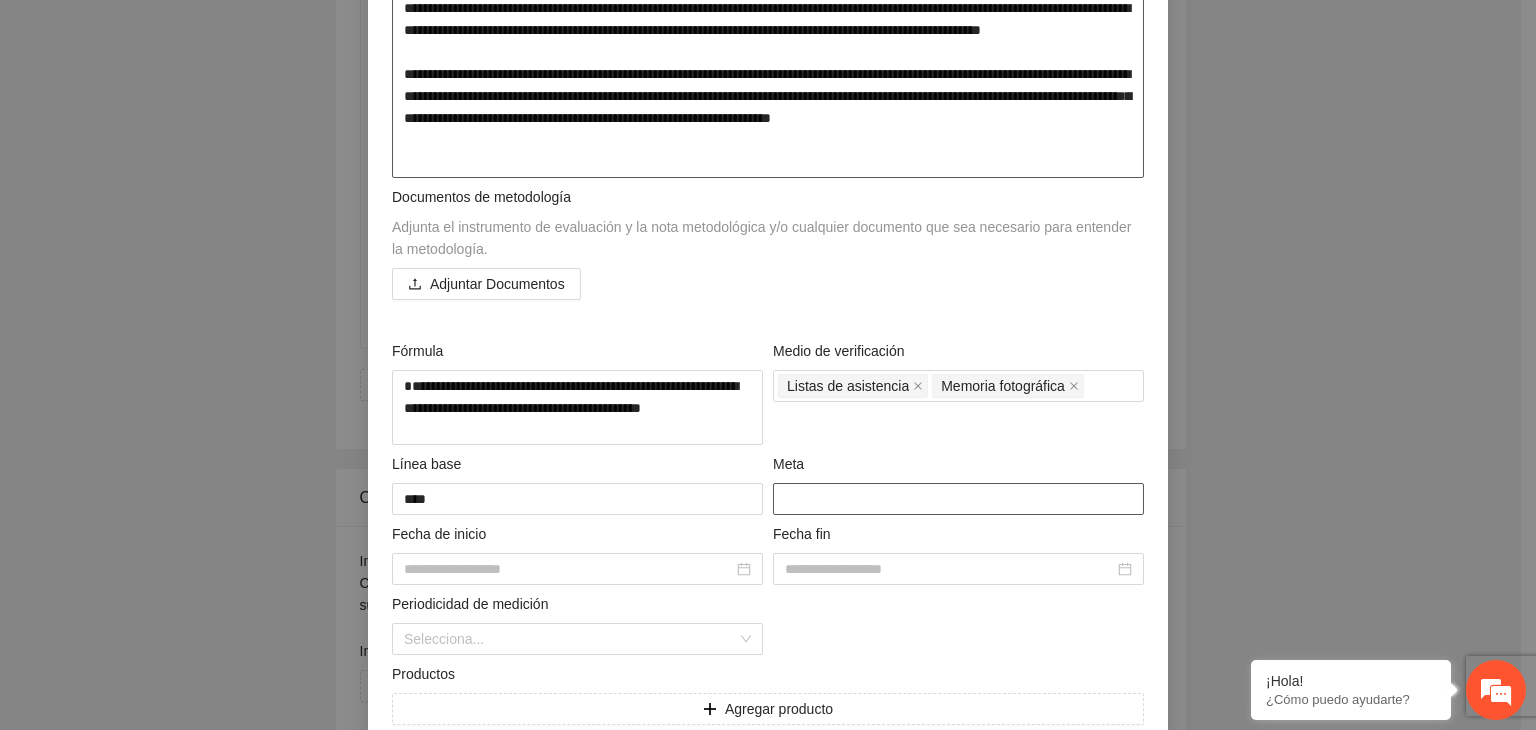 type on "****" 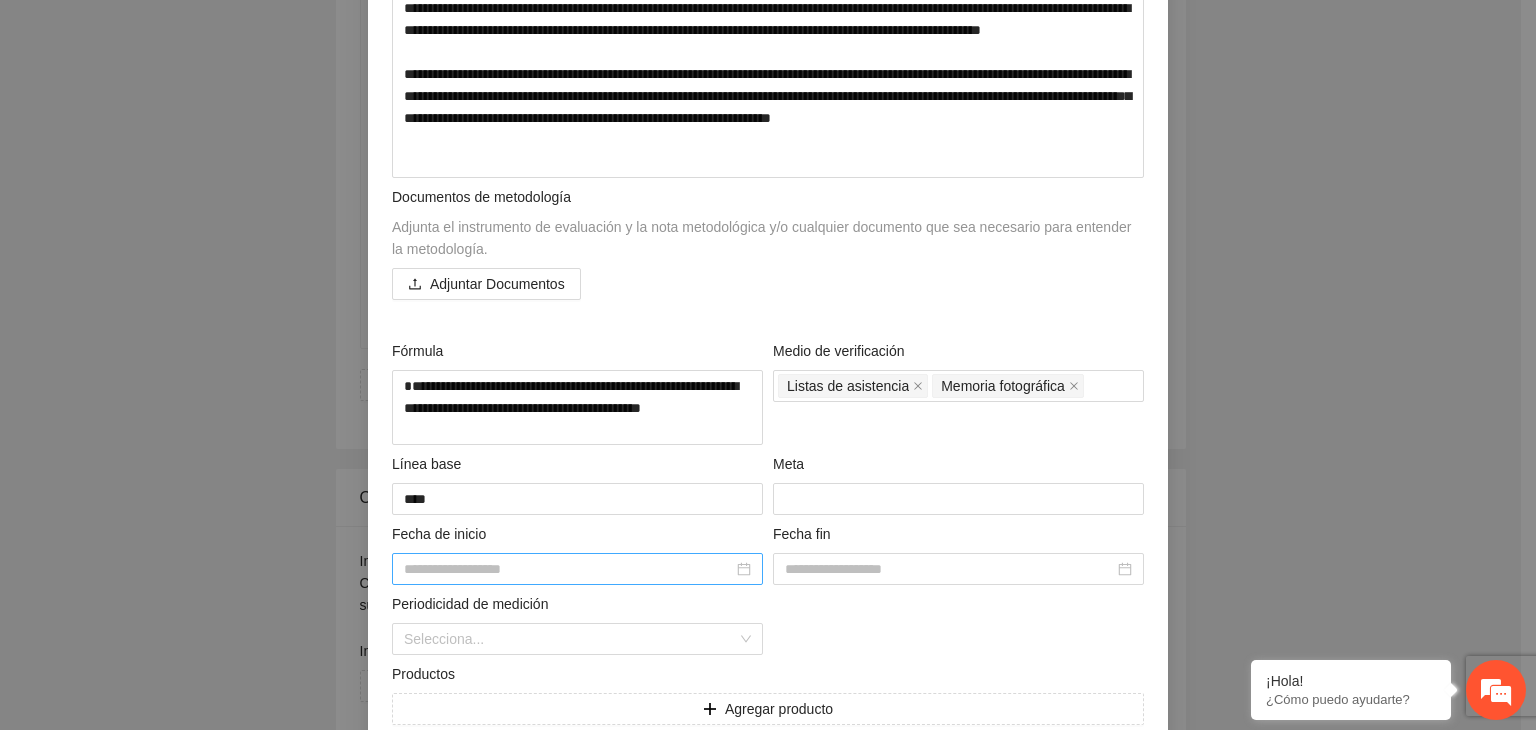 click at bounding box center [577, 569] 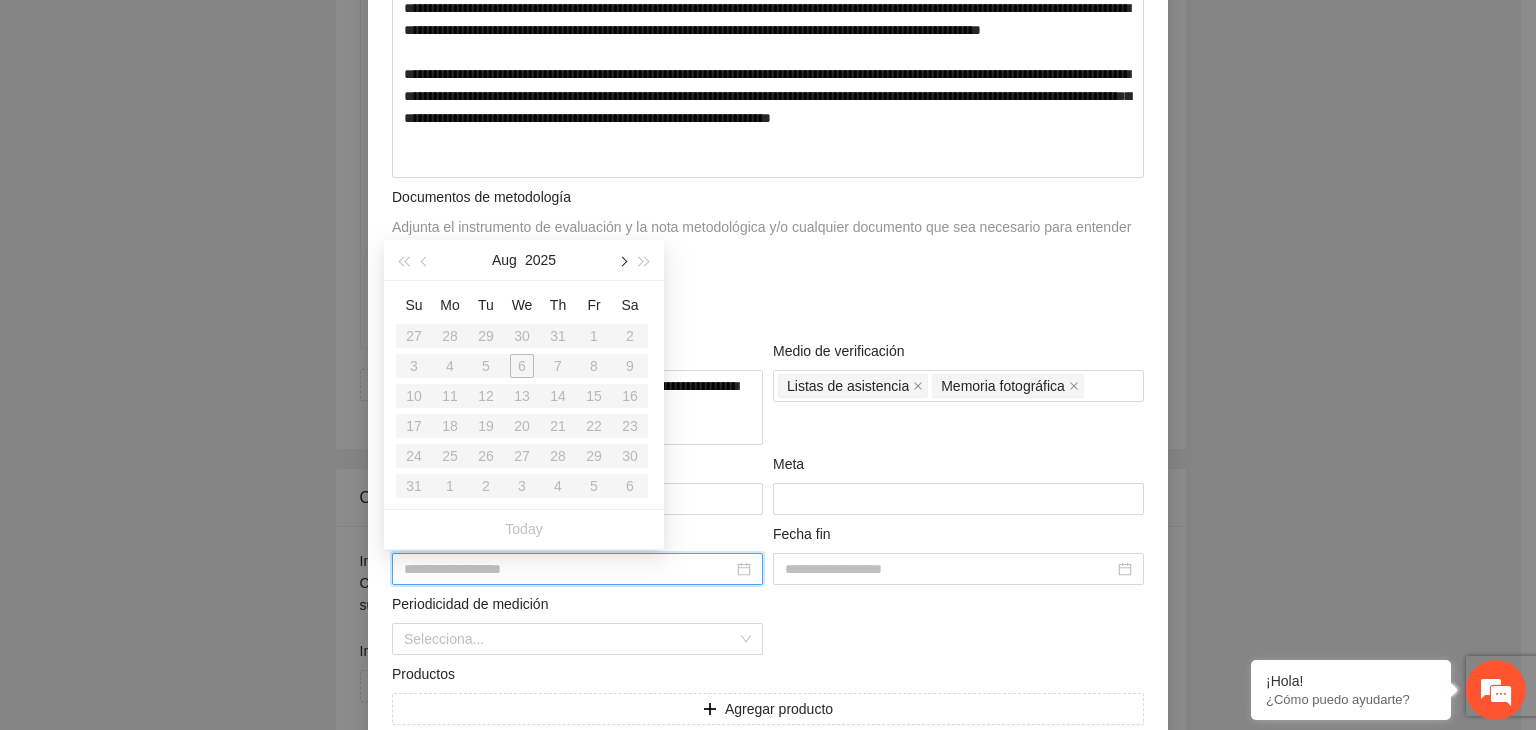 click at bounding box center [622, 262] 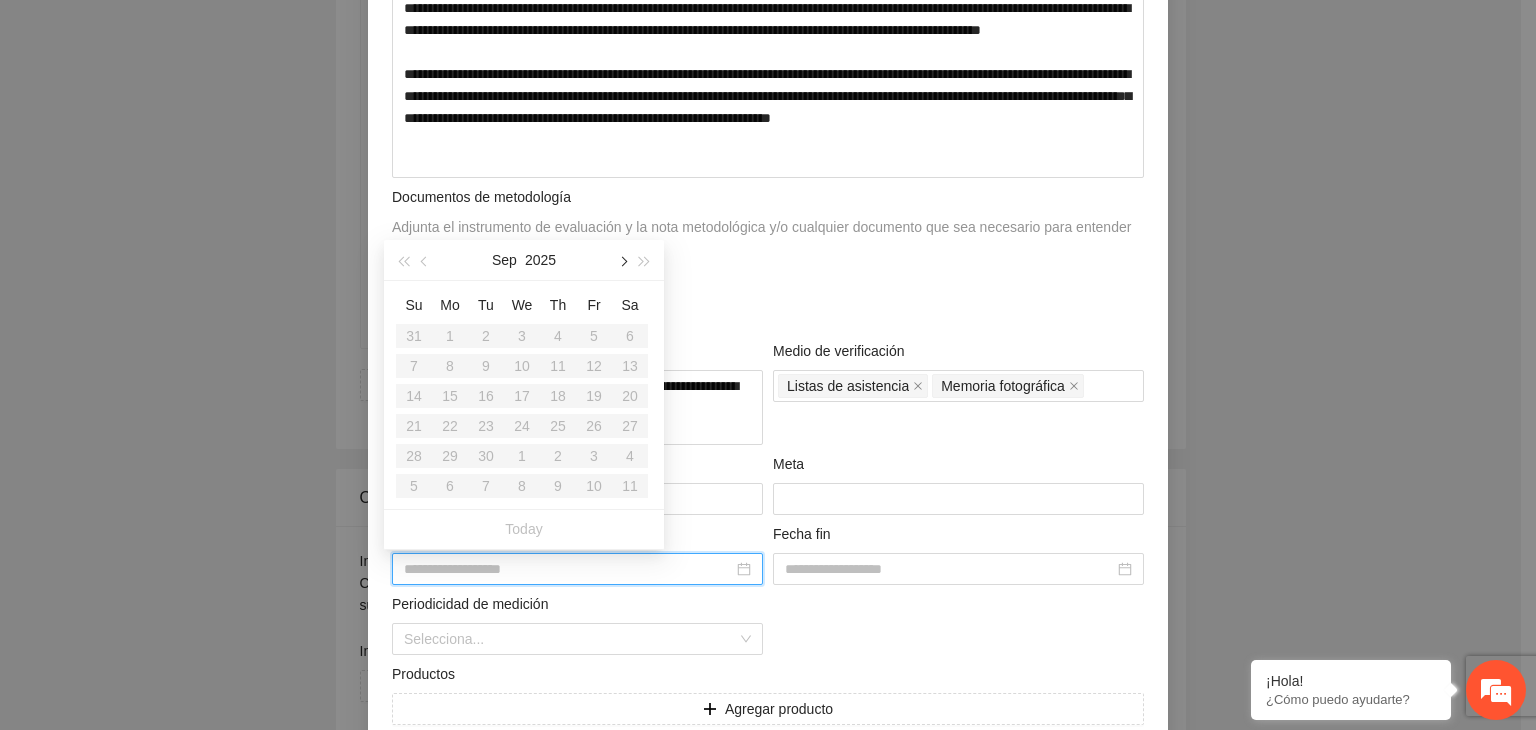 click at bounding box center (622, 262) 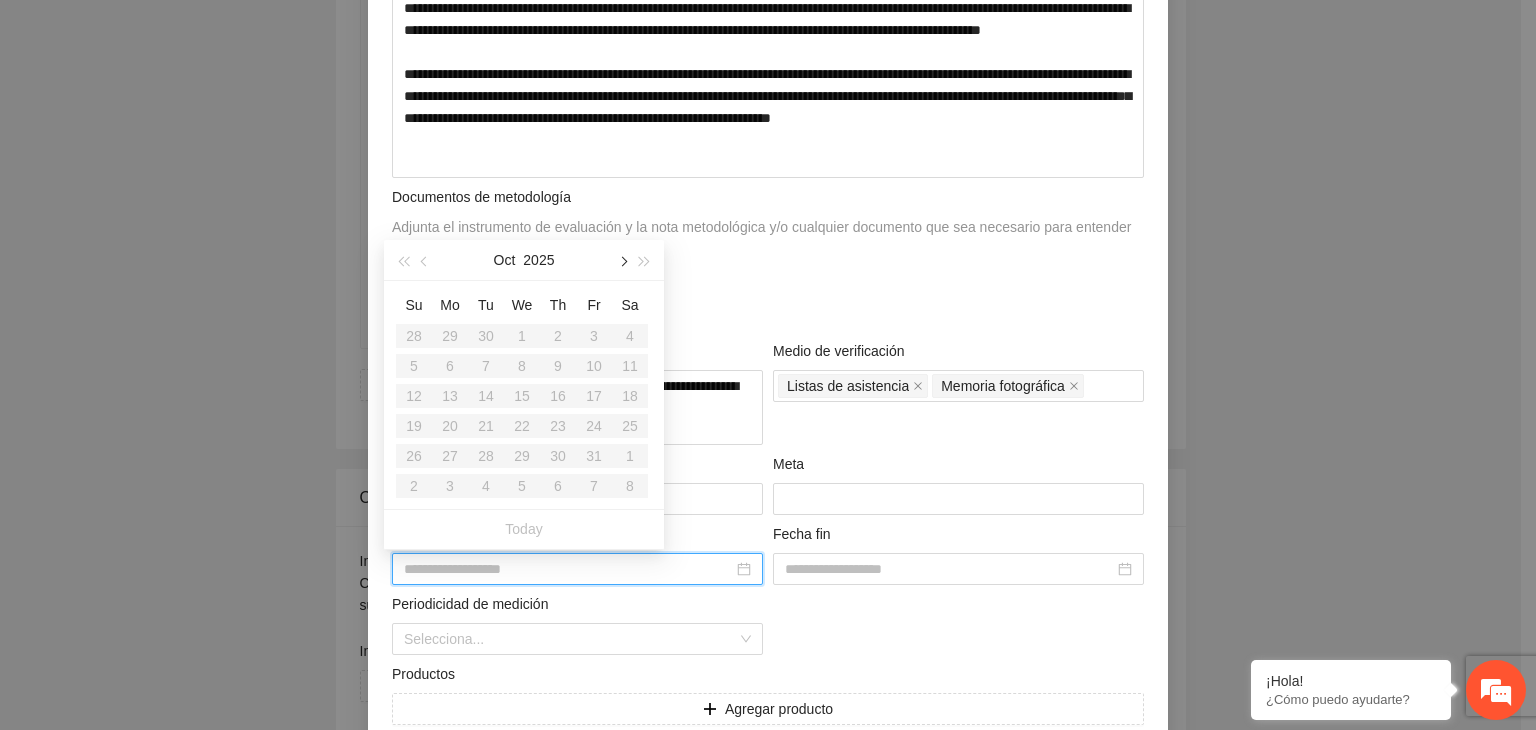 click at bounding box center [622, 262] 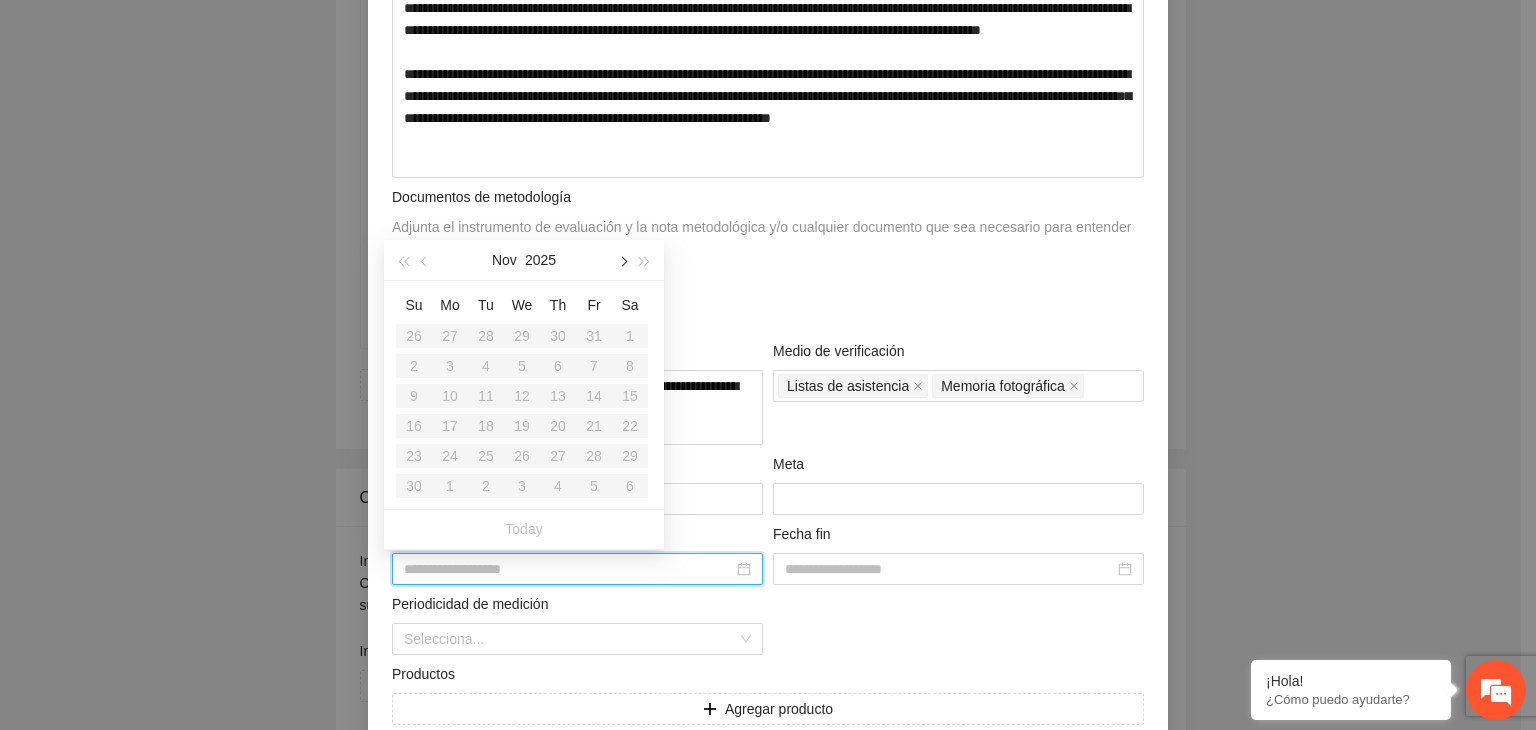 click at bounding box center [622, 262] 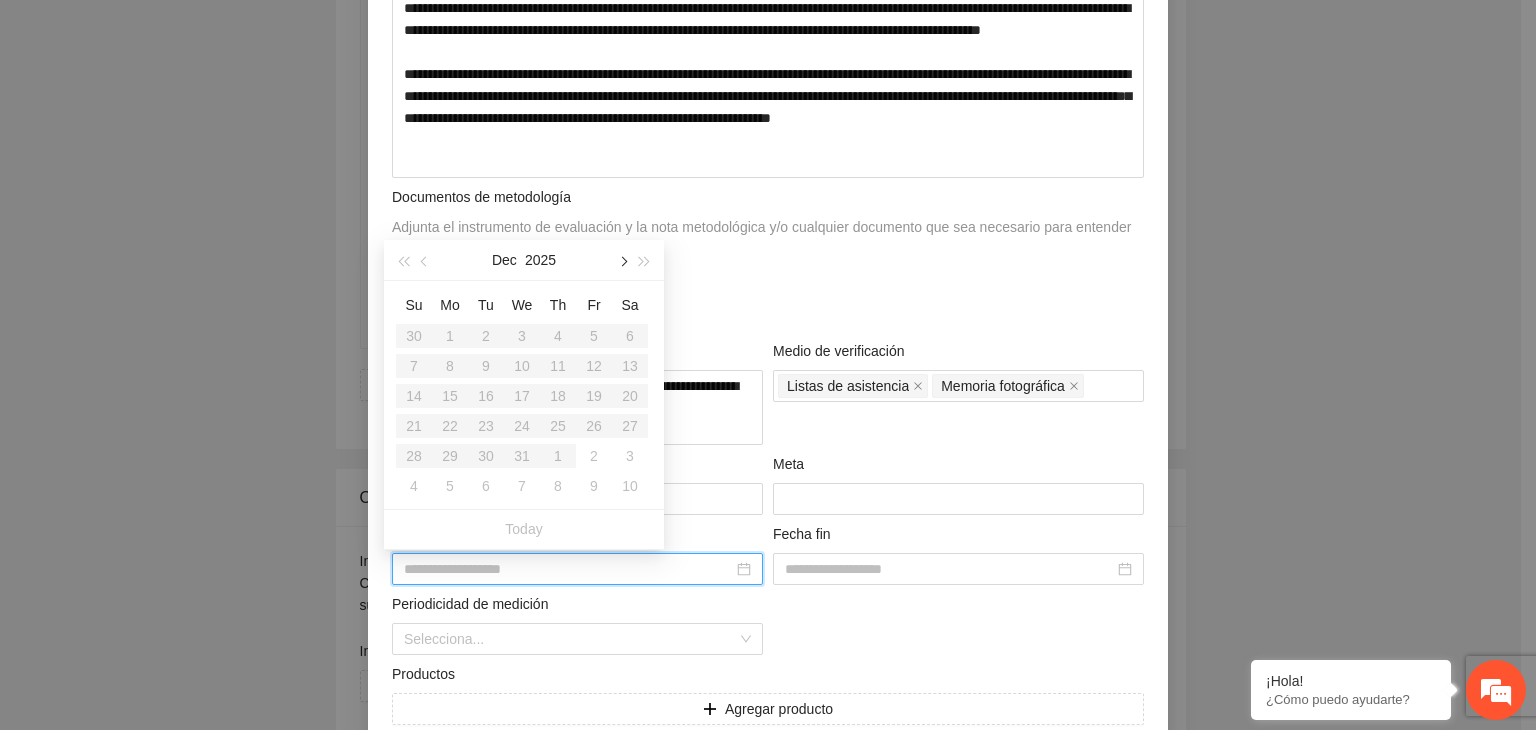 click at bounding box center (622, 262) 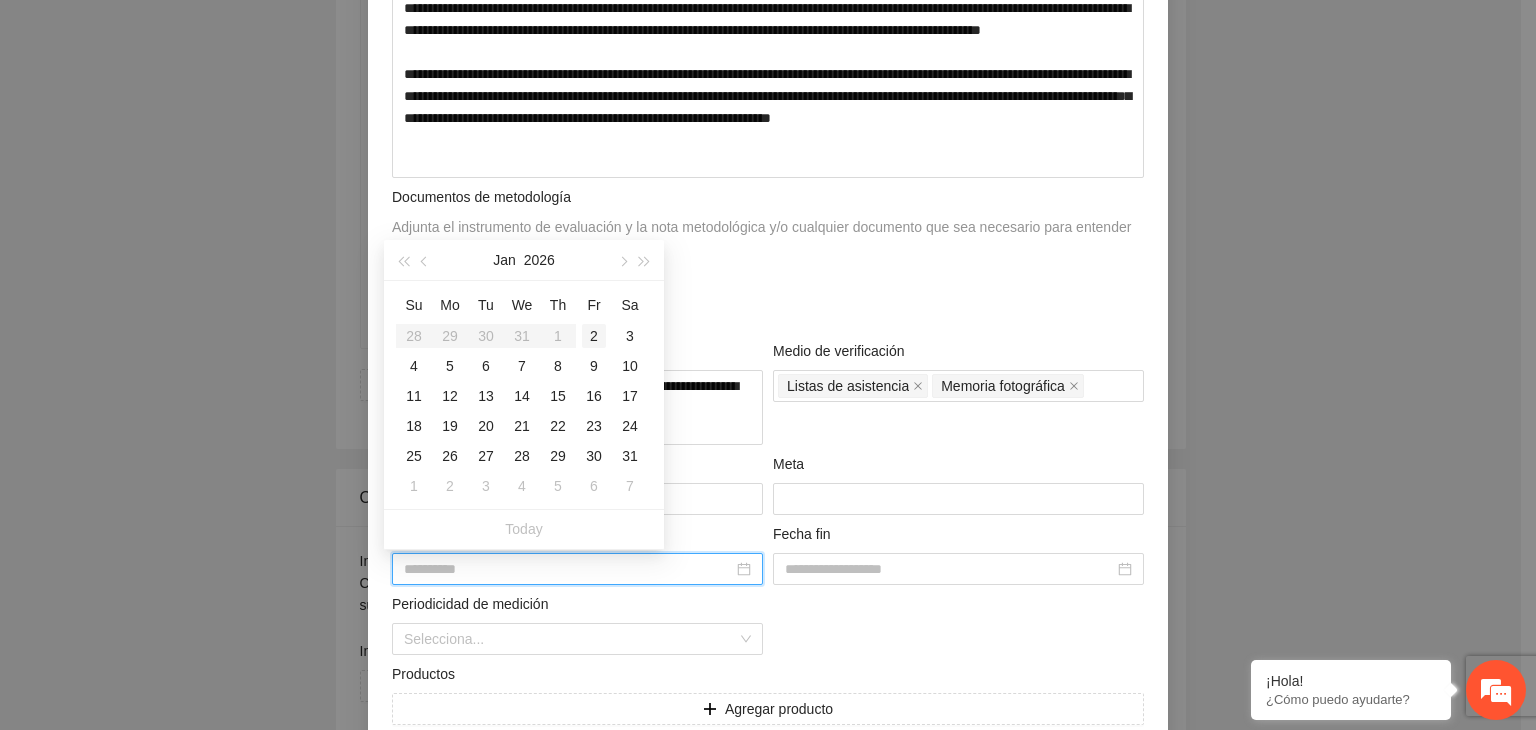 type on "**********" 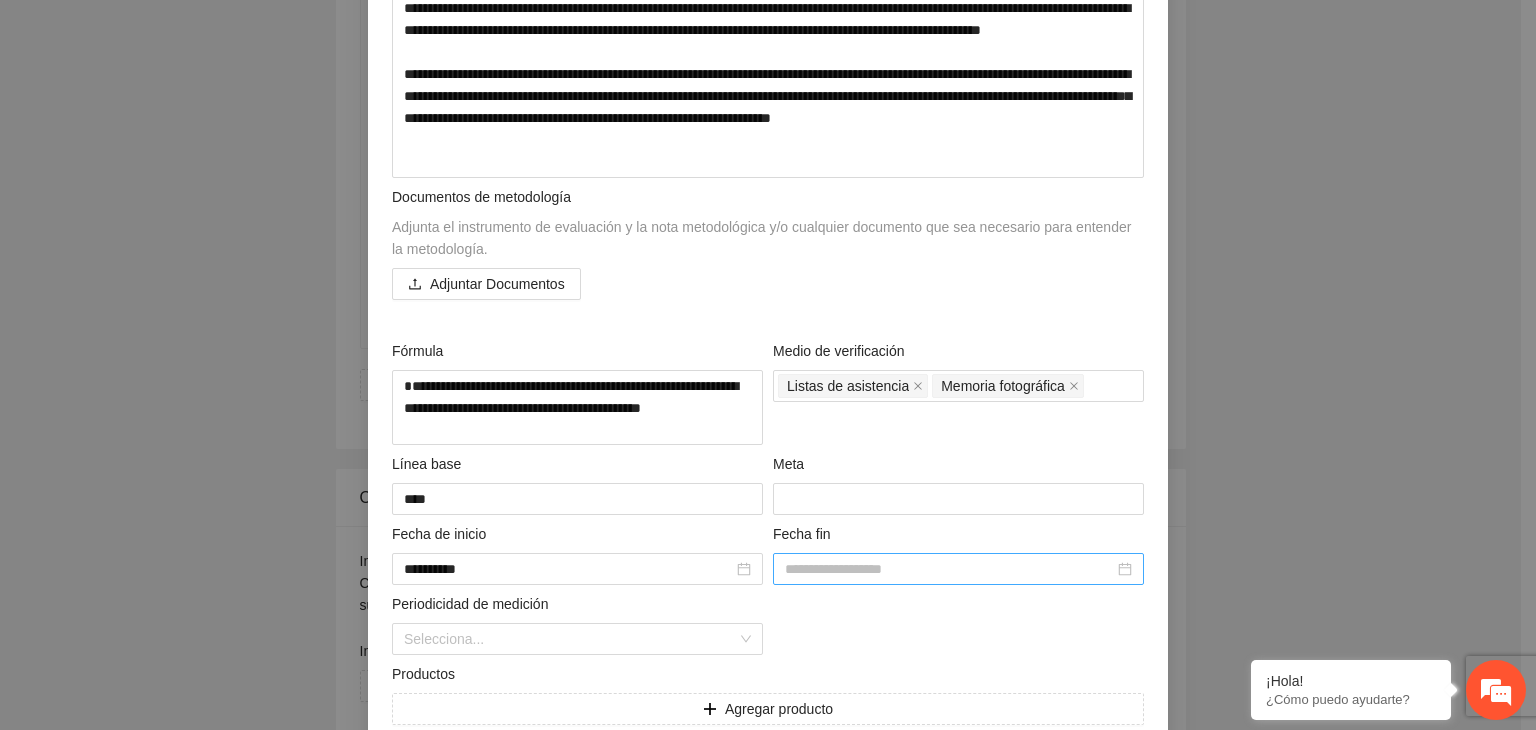click at bounding box center (958, 569) 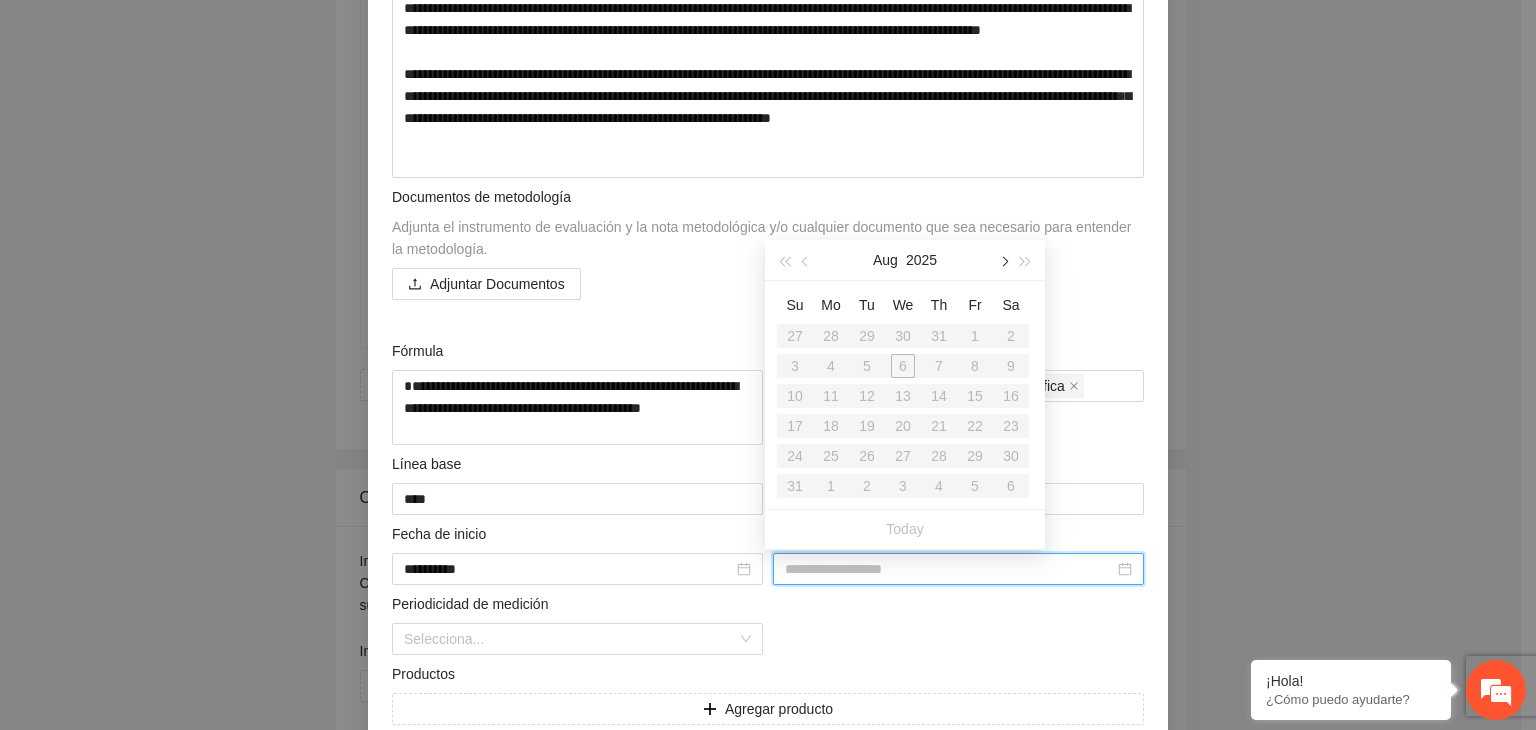 click at bounding box center (1003, 262) 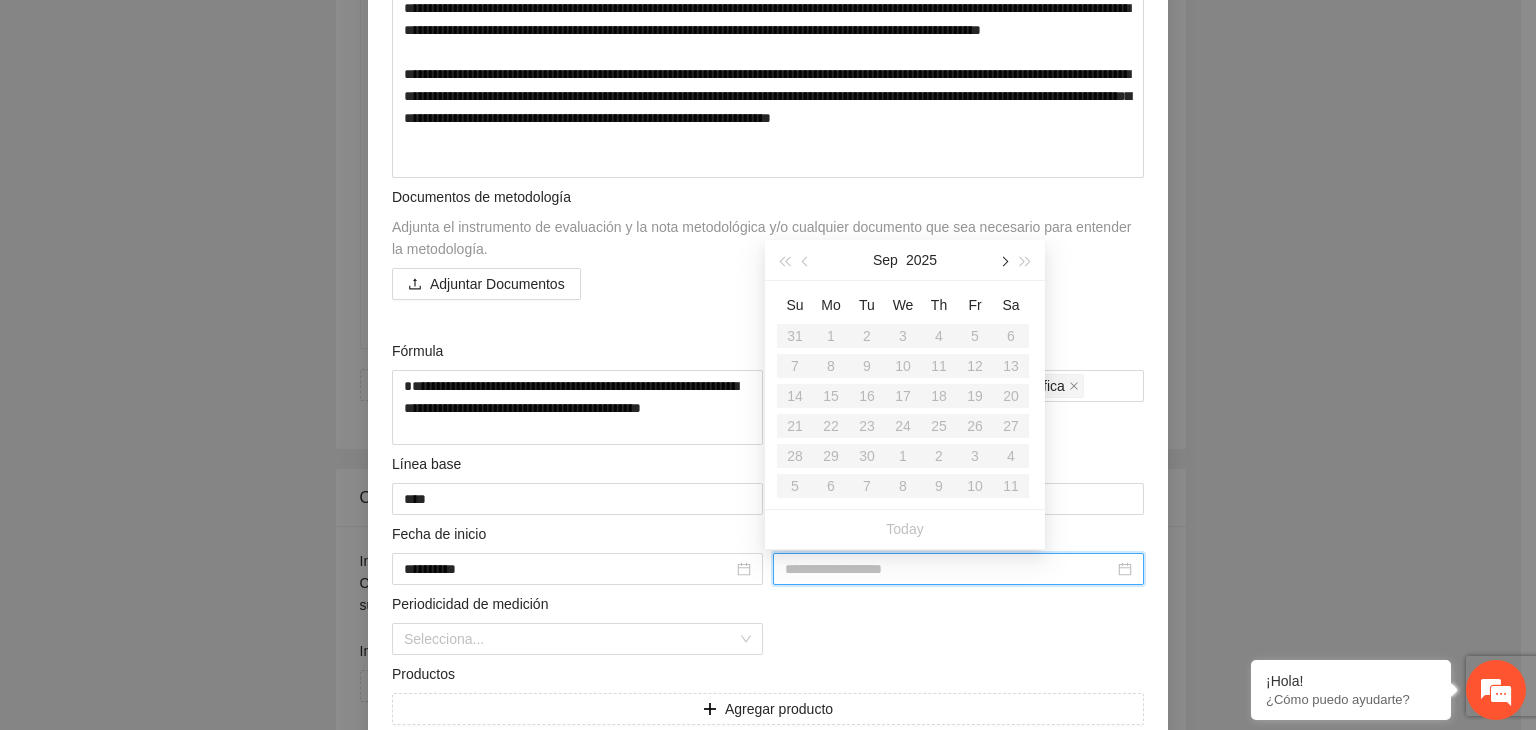 click at bounding box center [1003, 262] 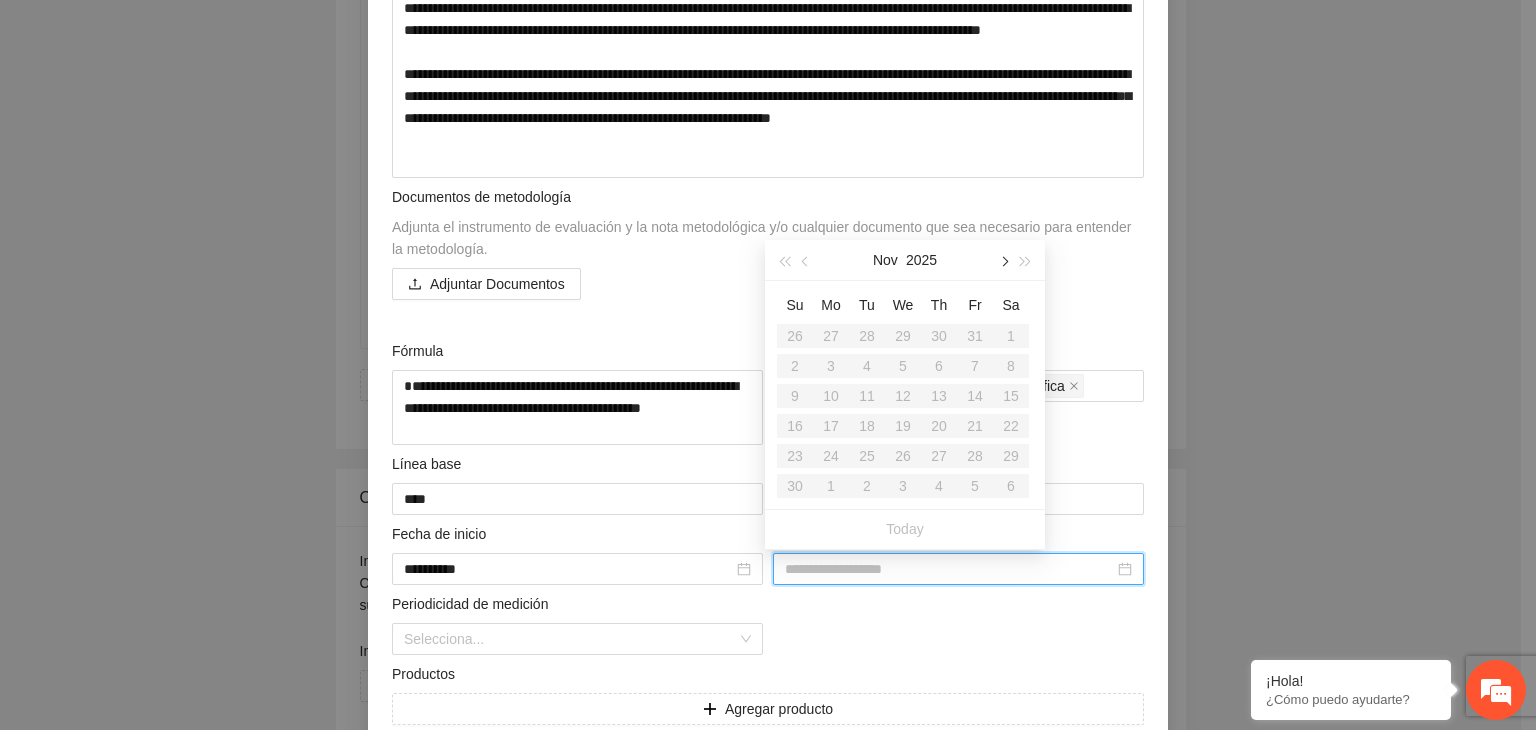 click at bounding box center (1003, 262) 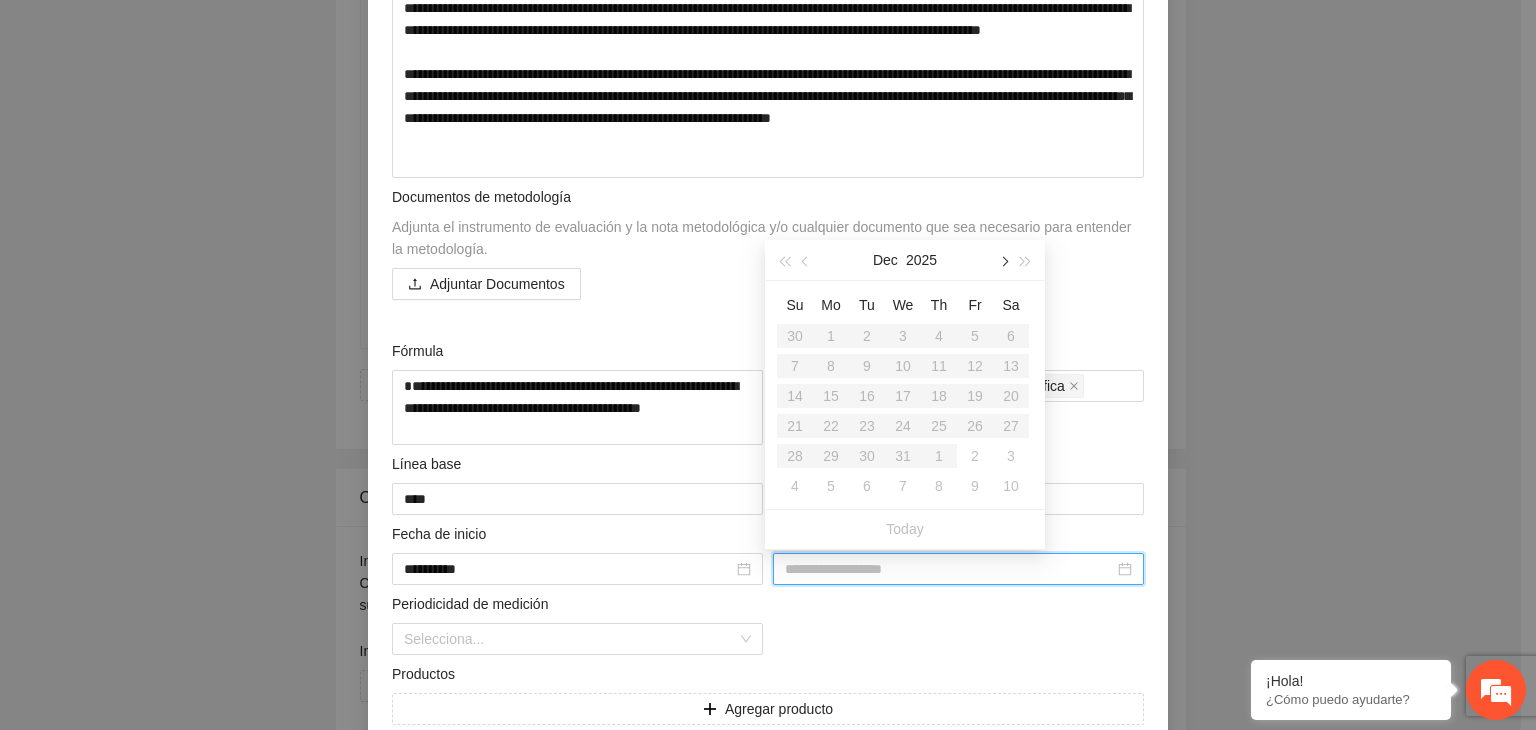 click at bounding box center (1003, 262) 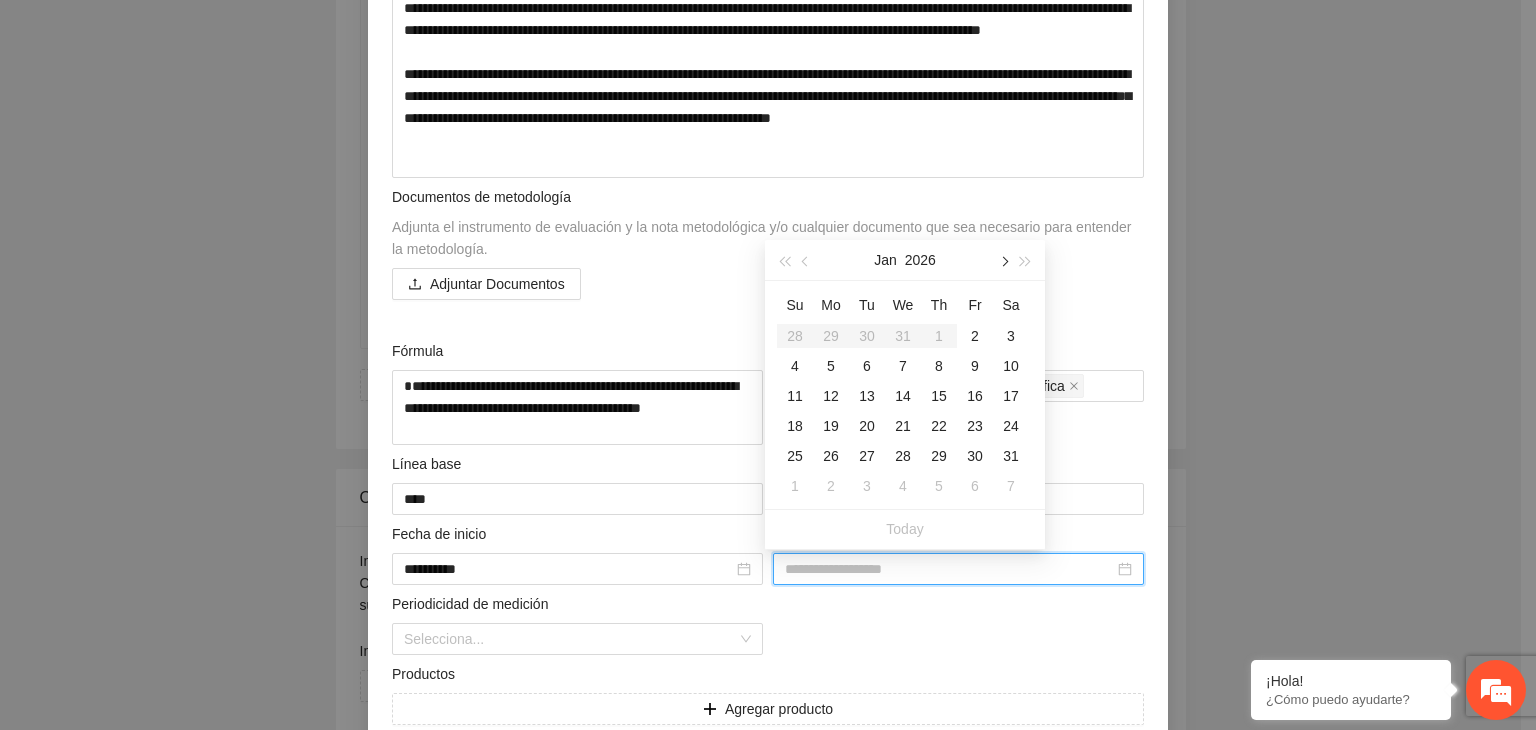 click at bounding box center (1003, 262) 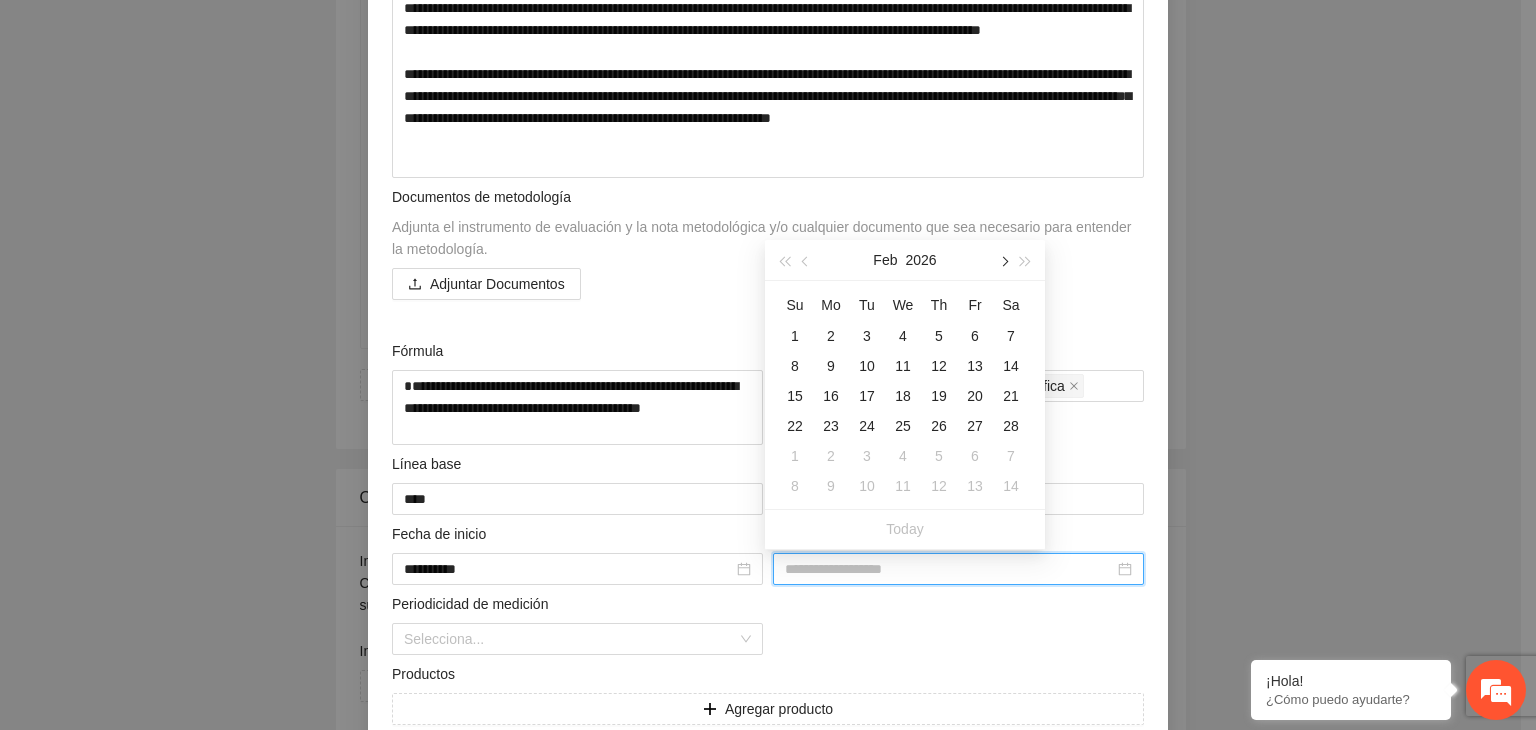 click at bounding box center [1003, 262] 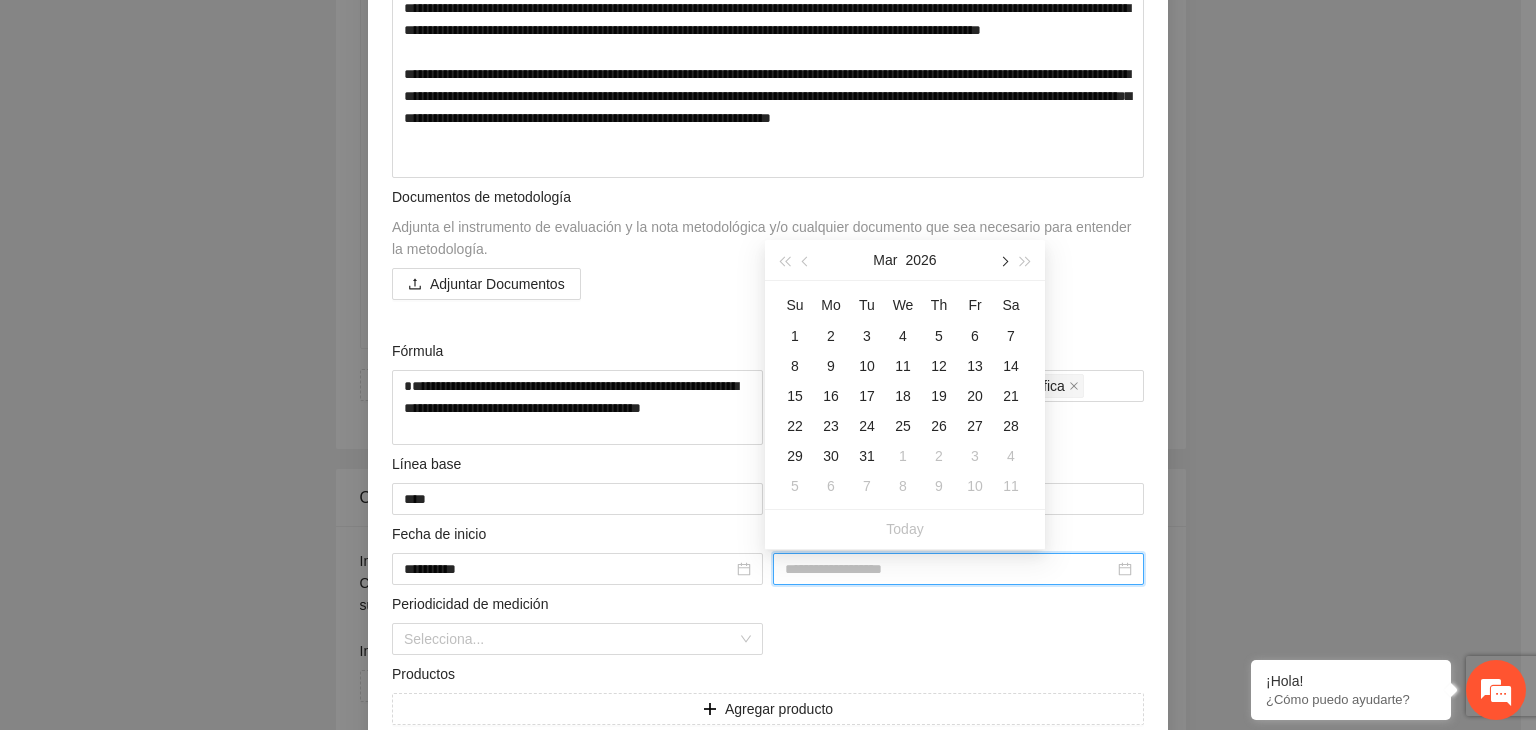 click at bounding box center (1003, 262) 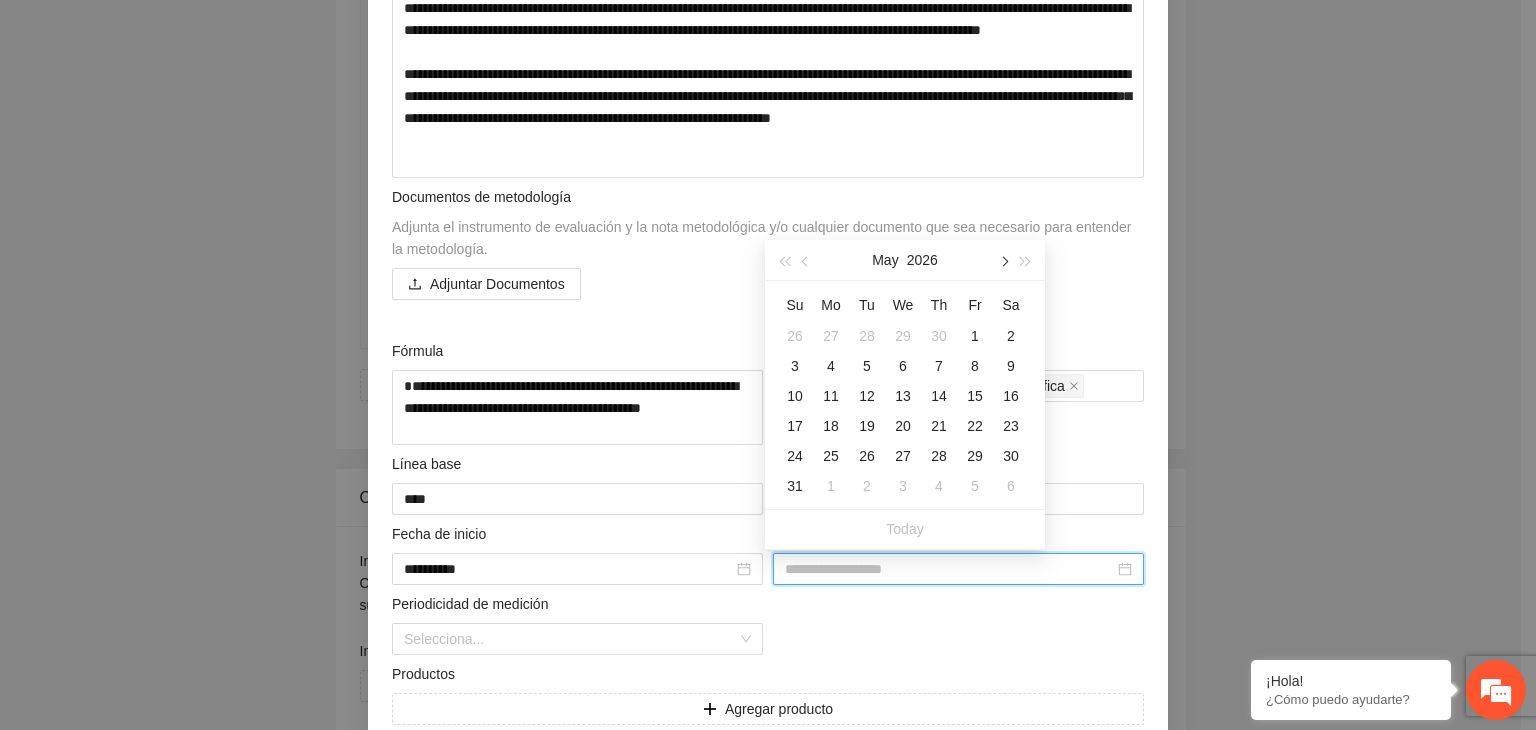 click at bounding box center (1003, 262) 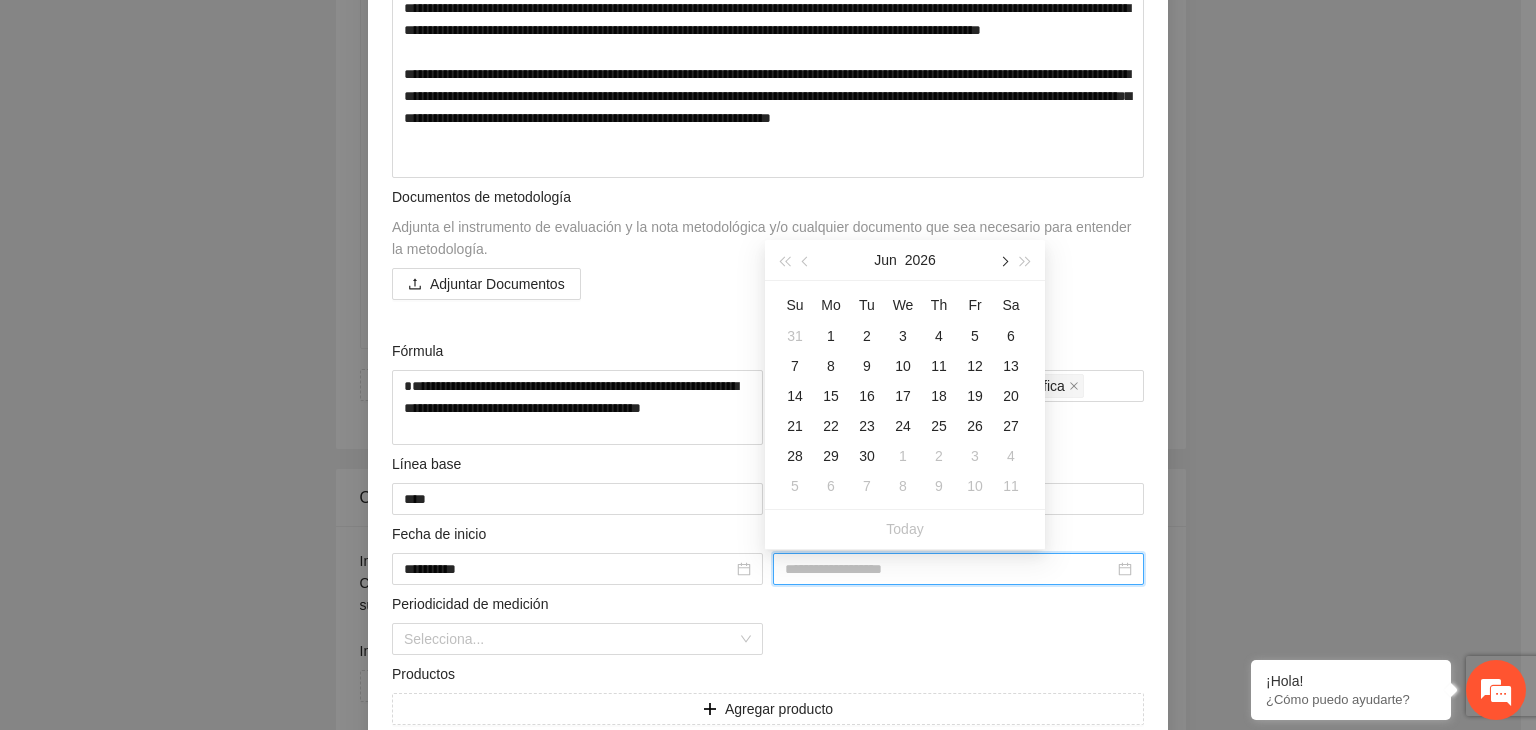 click at bounding box center [1003, 262] 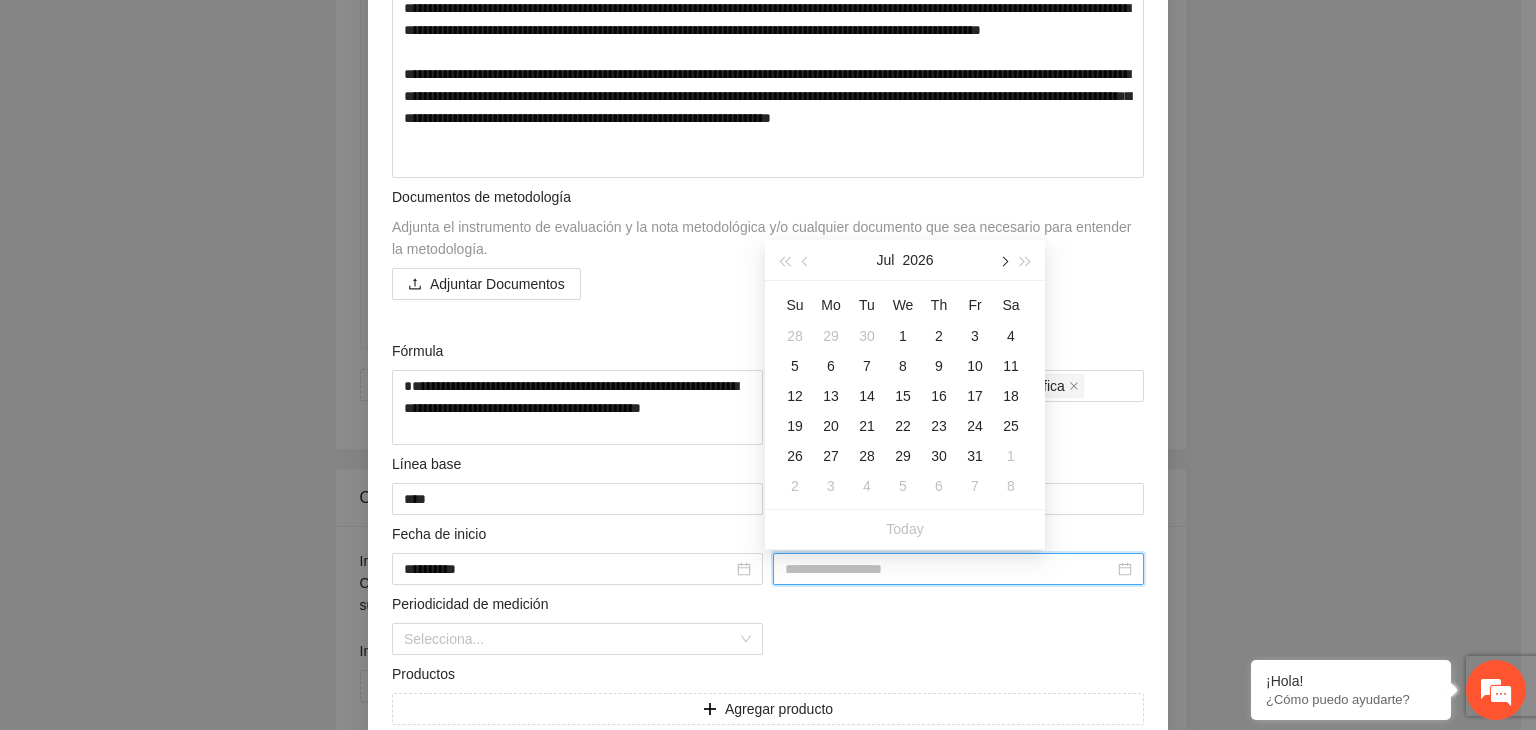 click at bounding box center [1003, 262] 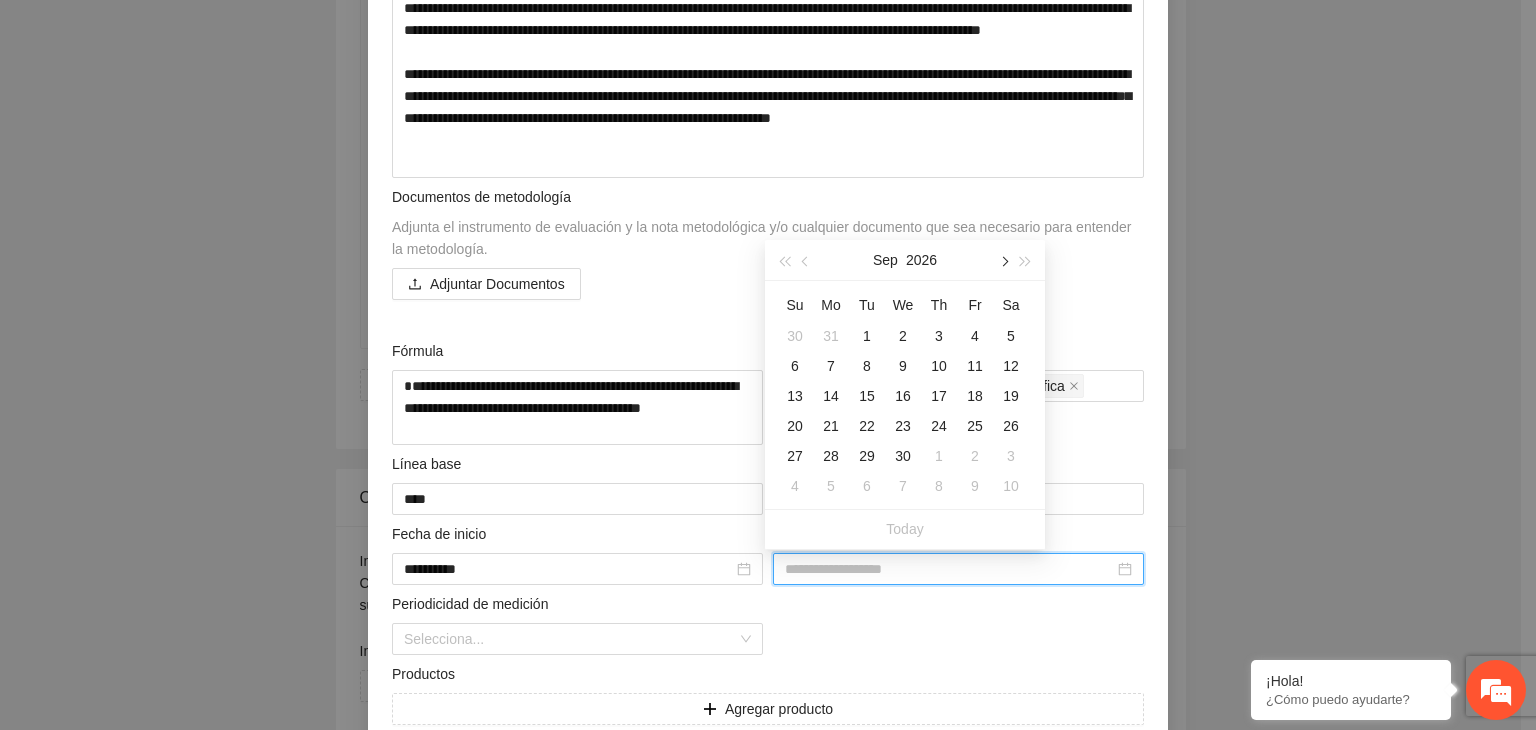 click at bounding box center (1003, 262) 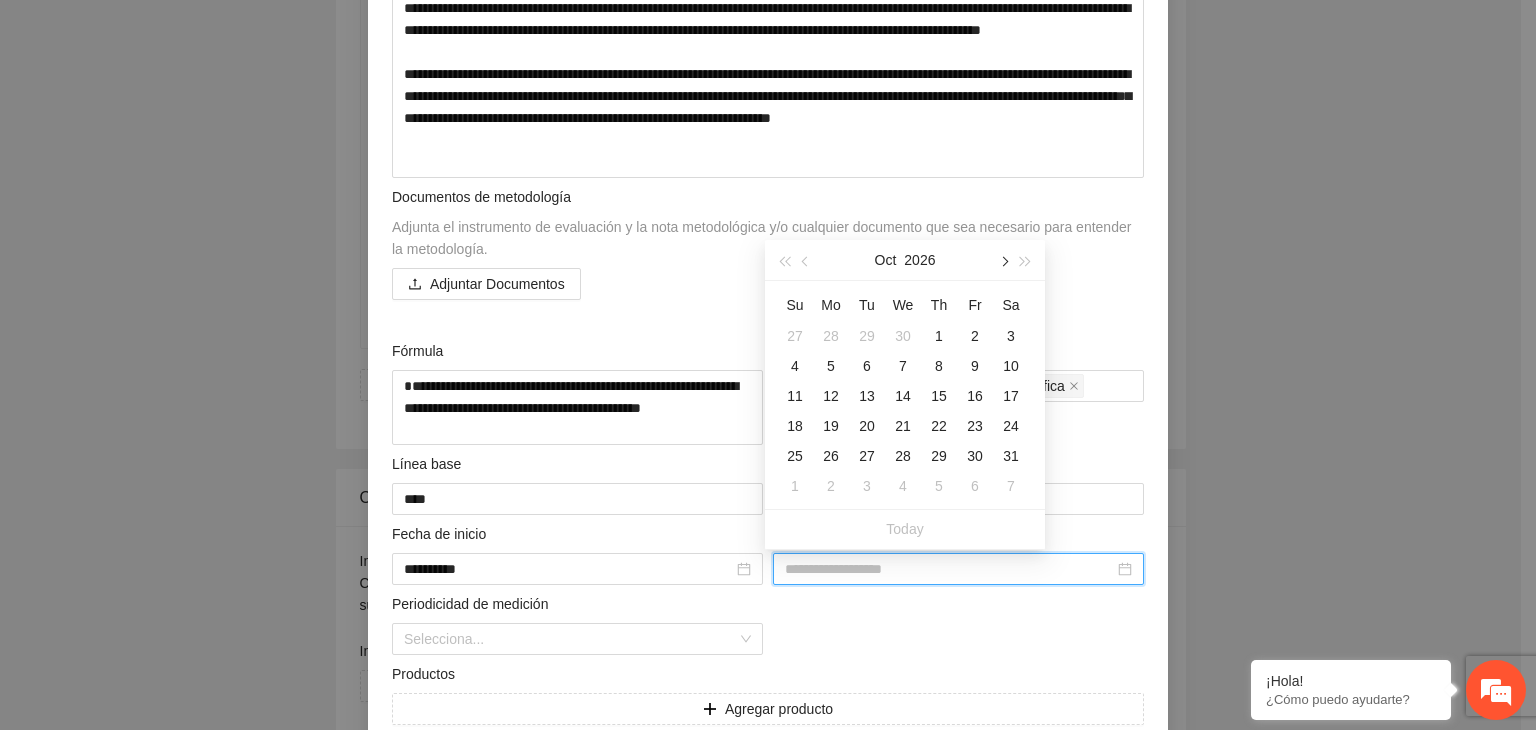 click at bounding box center [1003, 262] 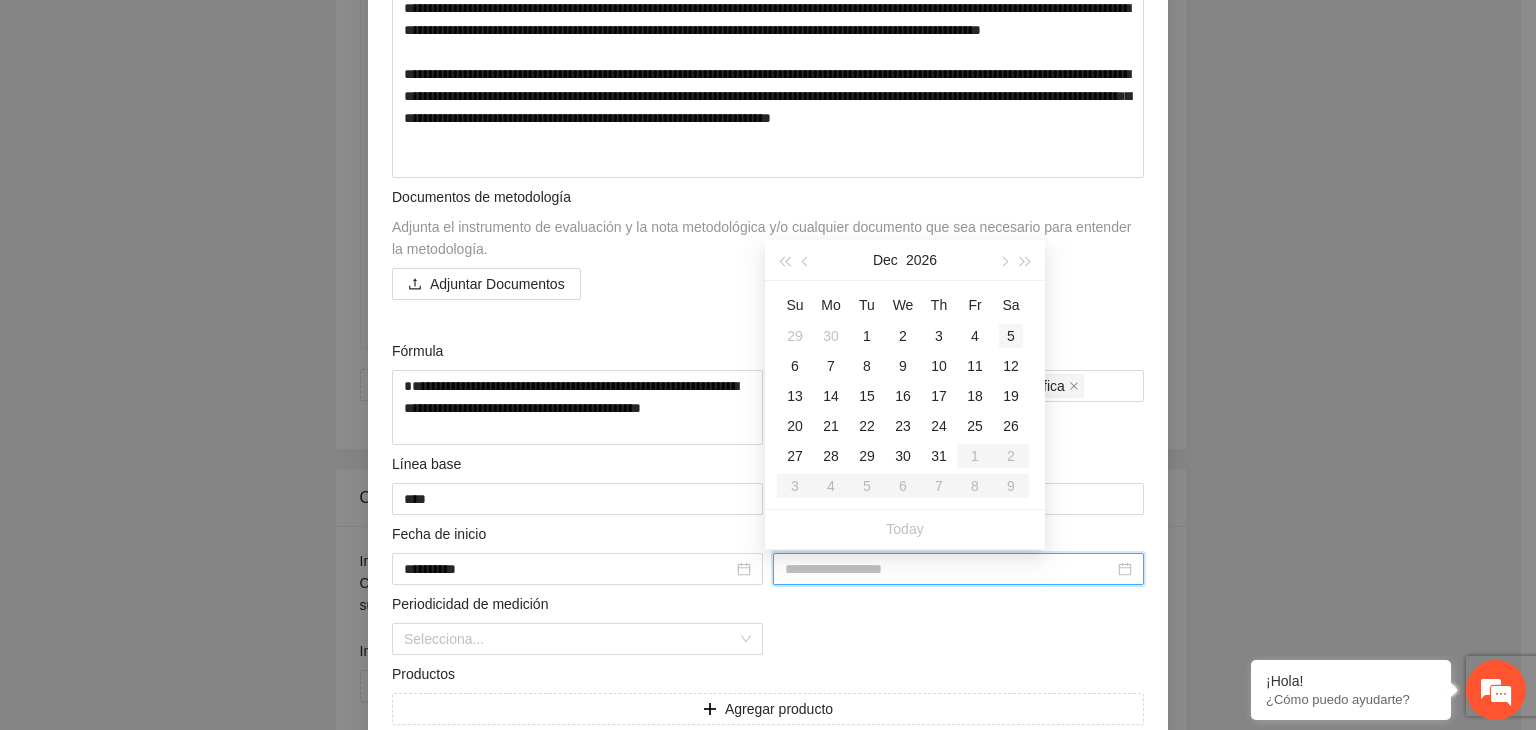 type on "**********" 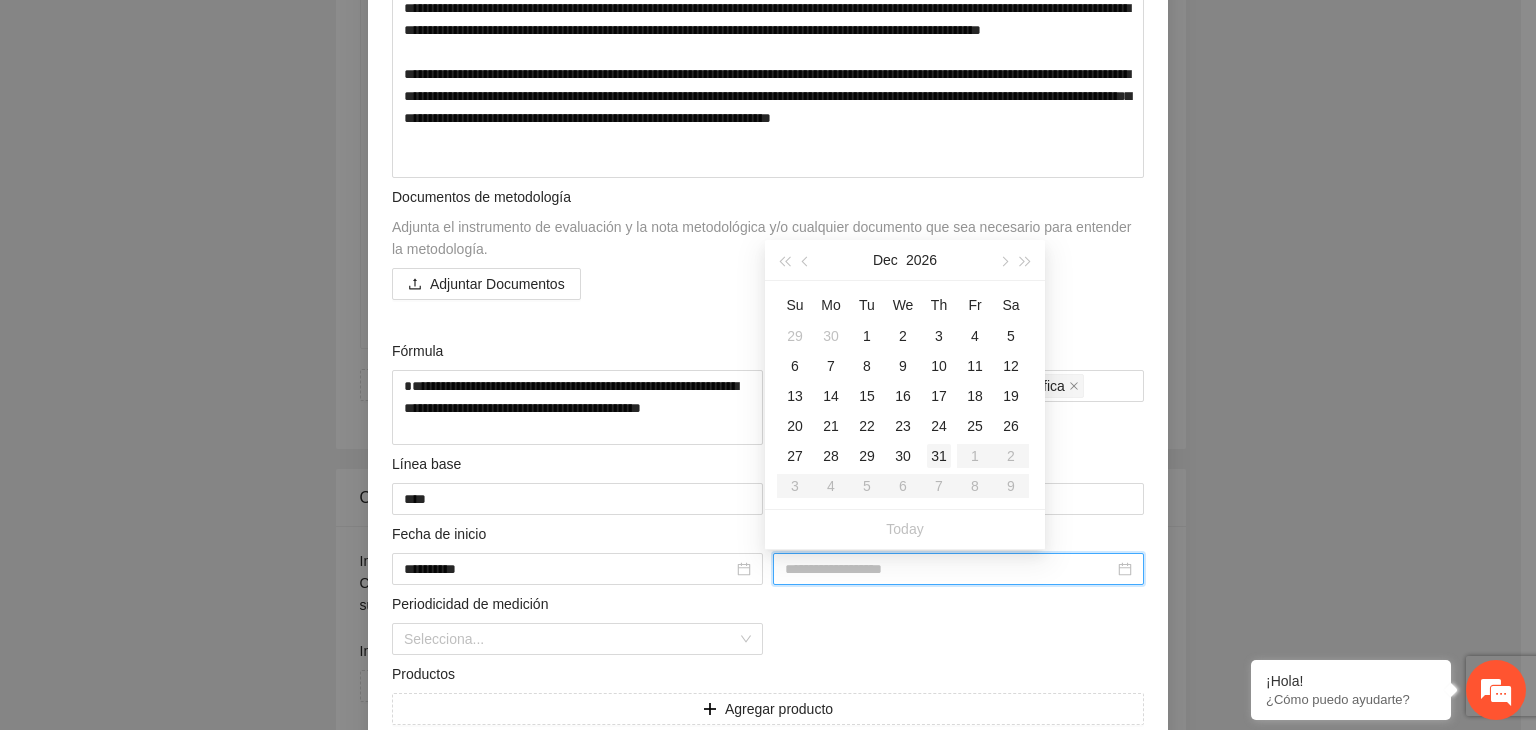 type on "**********" 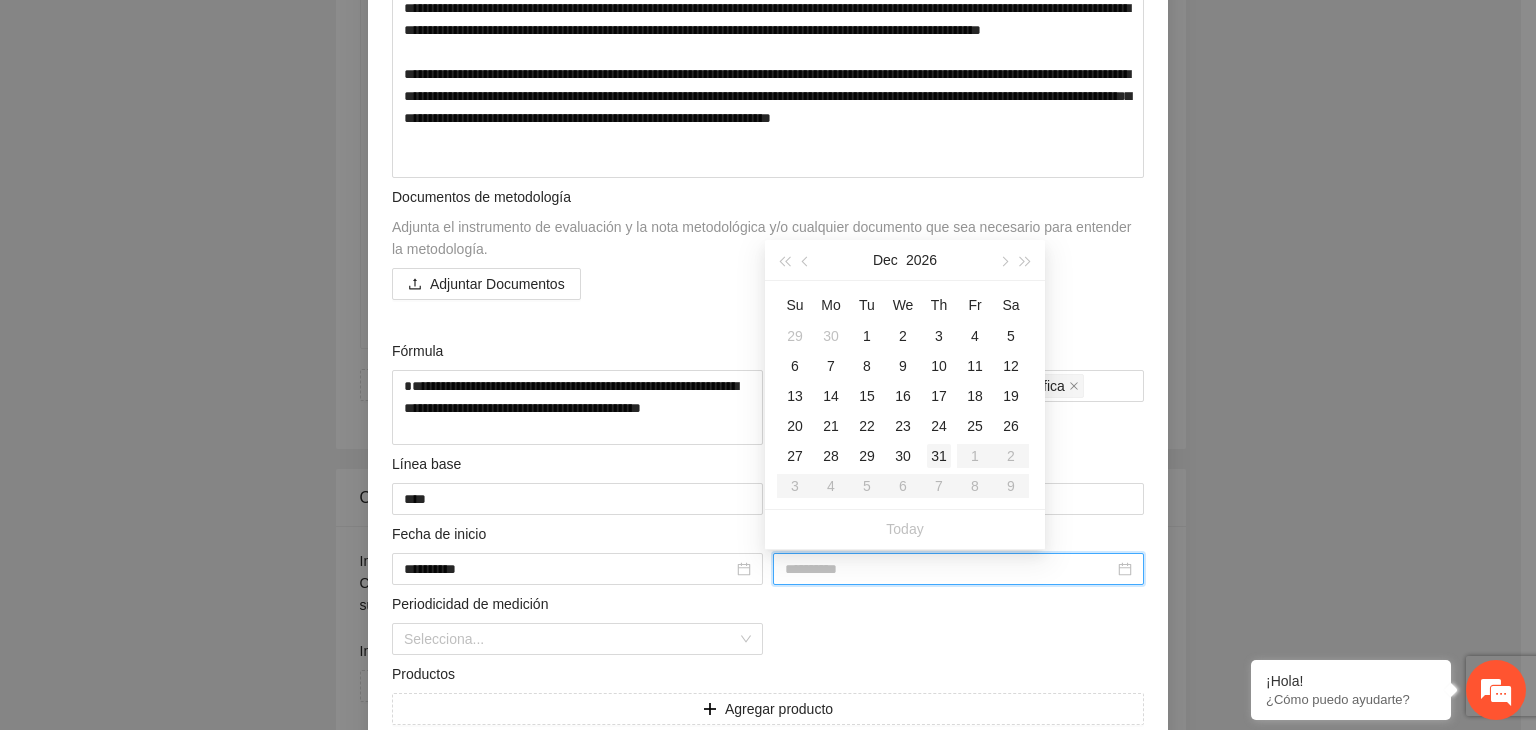 click on "31" at bounding box center (939, 456) 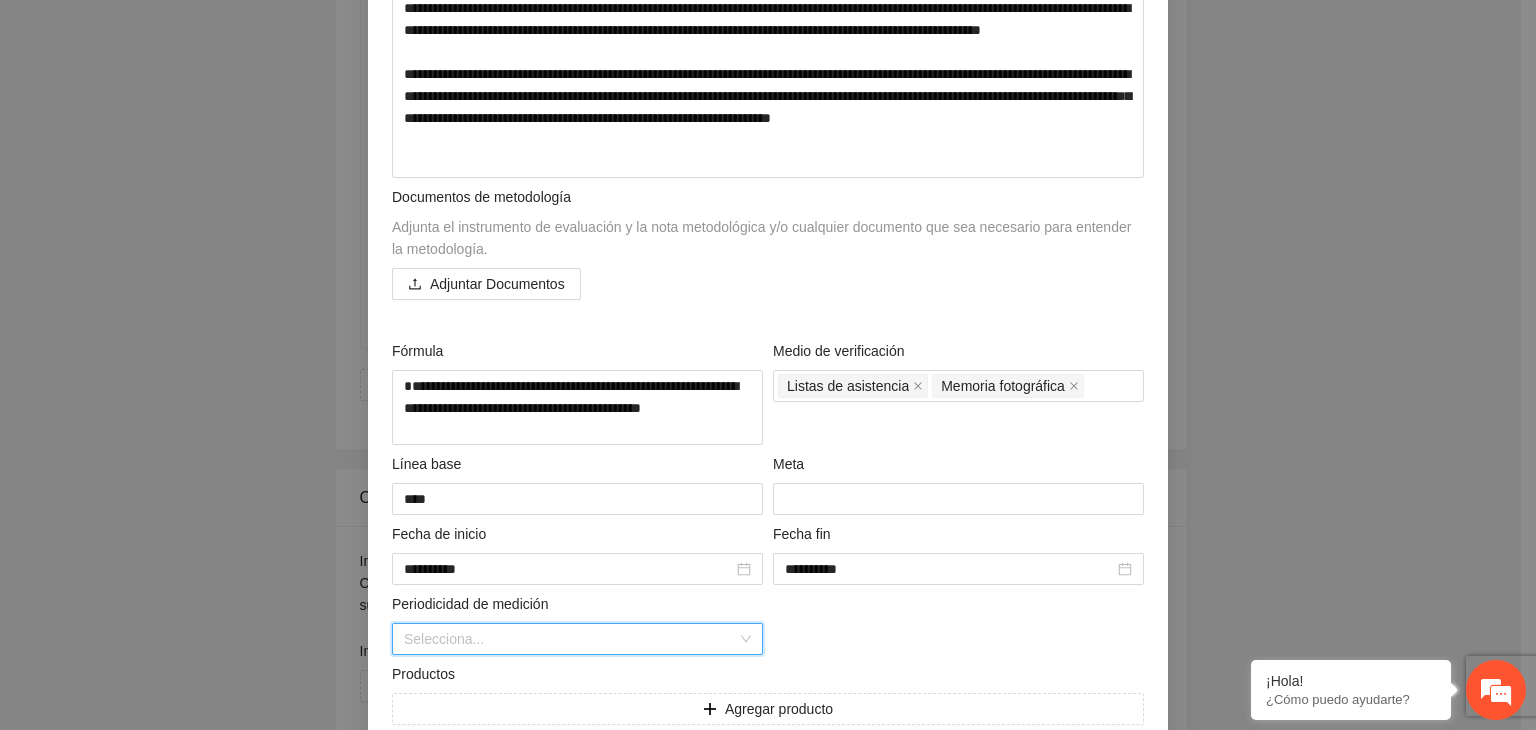 click at bounding box center (570, 639) 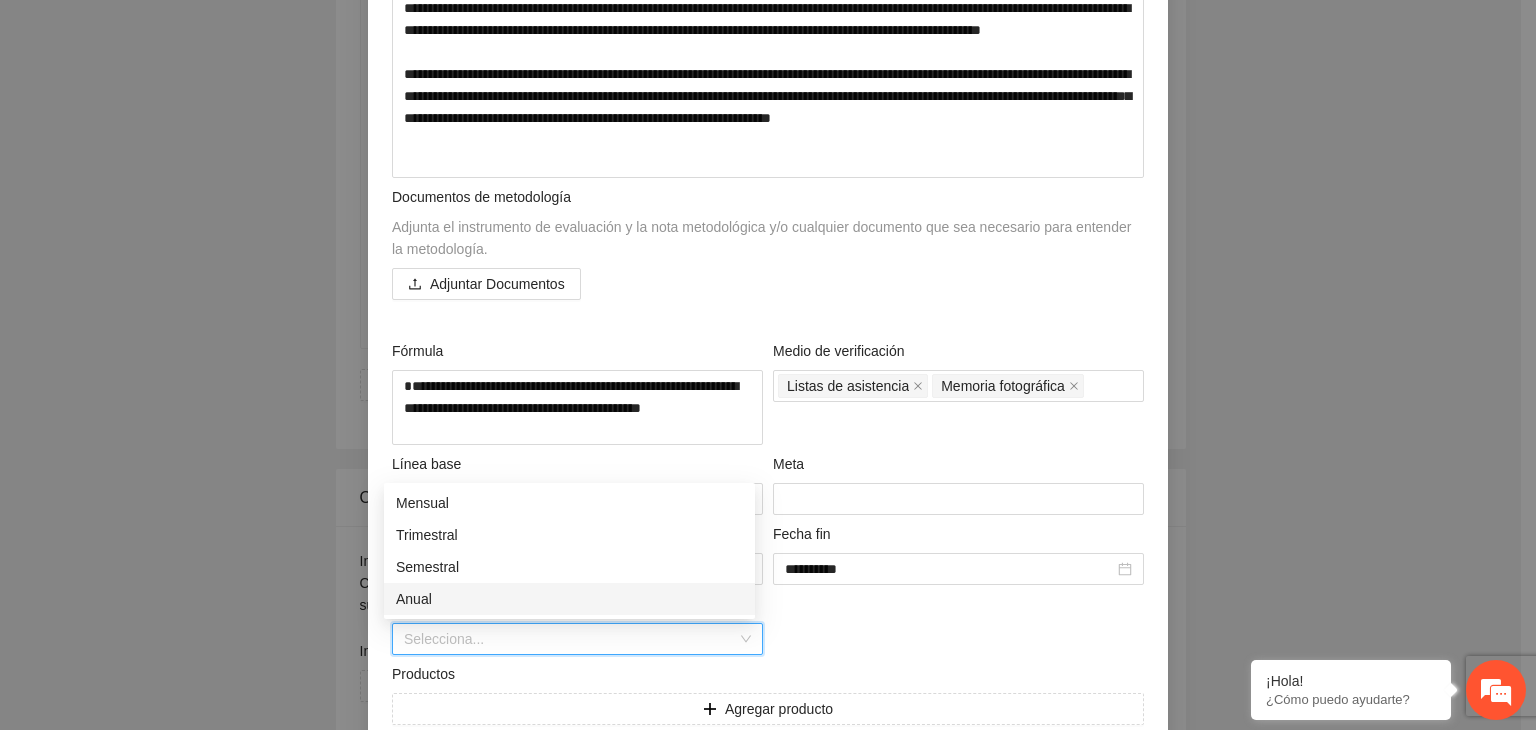 click on "Anual" at bounding box center [569, 599] 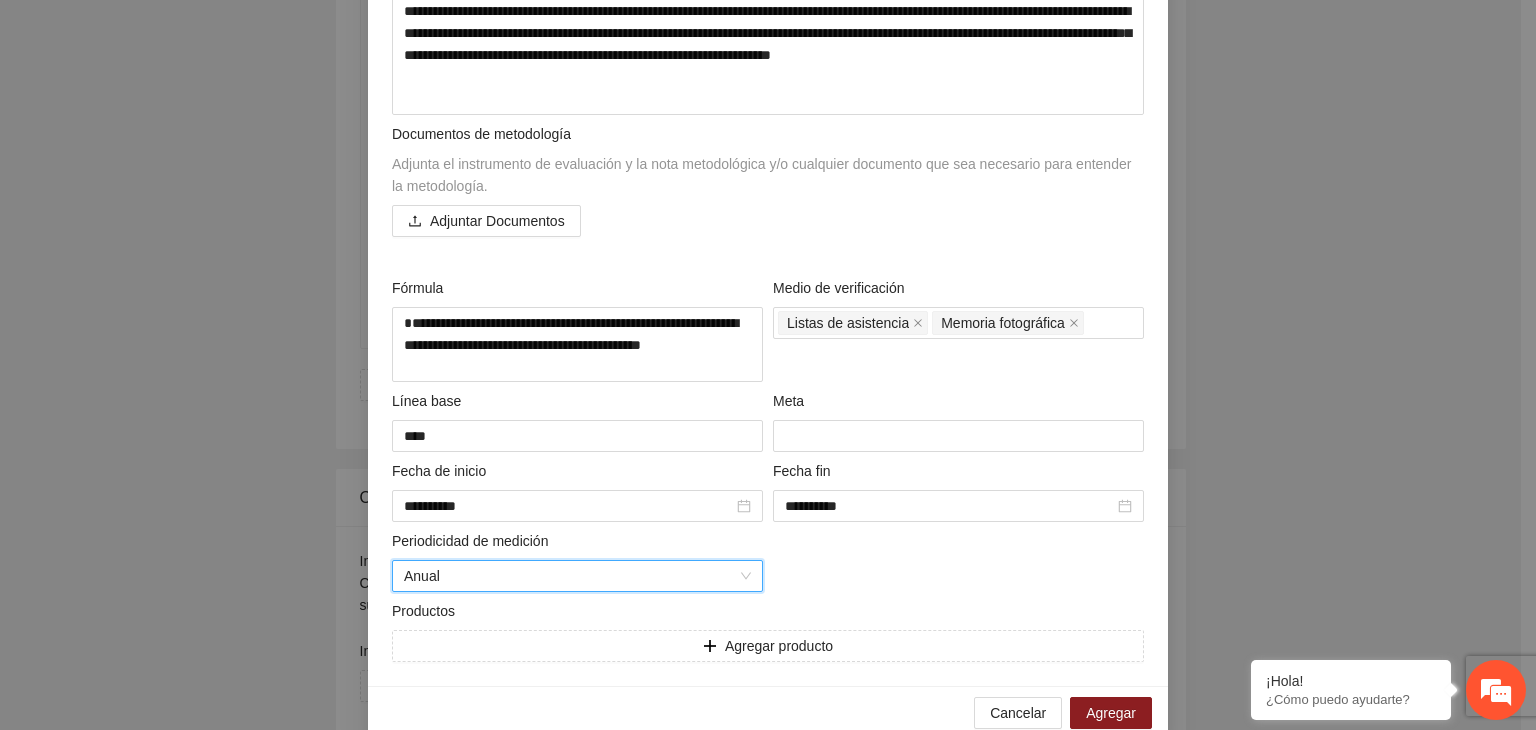 scroll, scrollTop: 496, scrollLeft: 0, axis: vertical 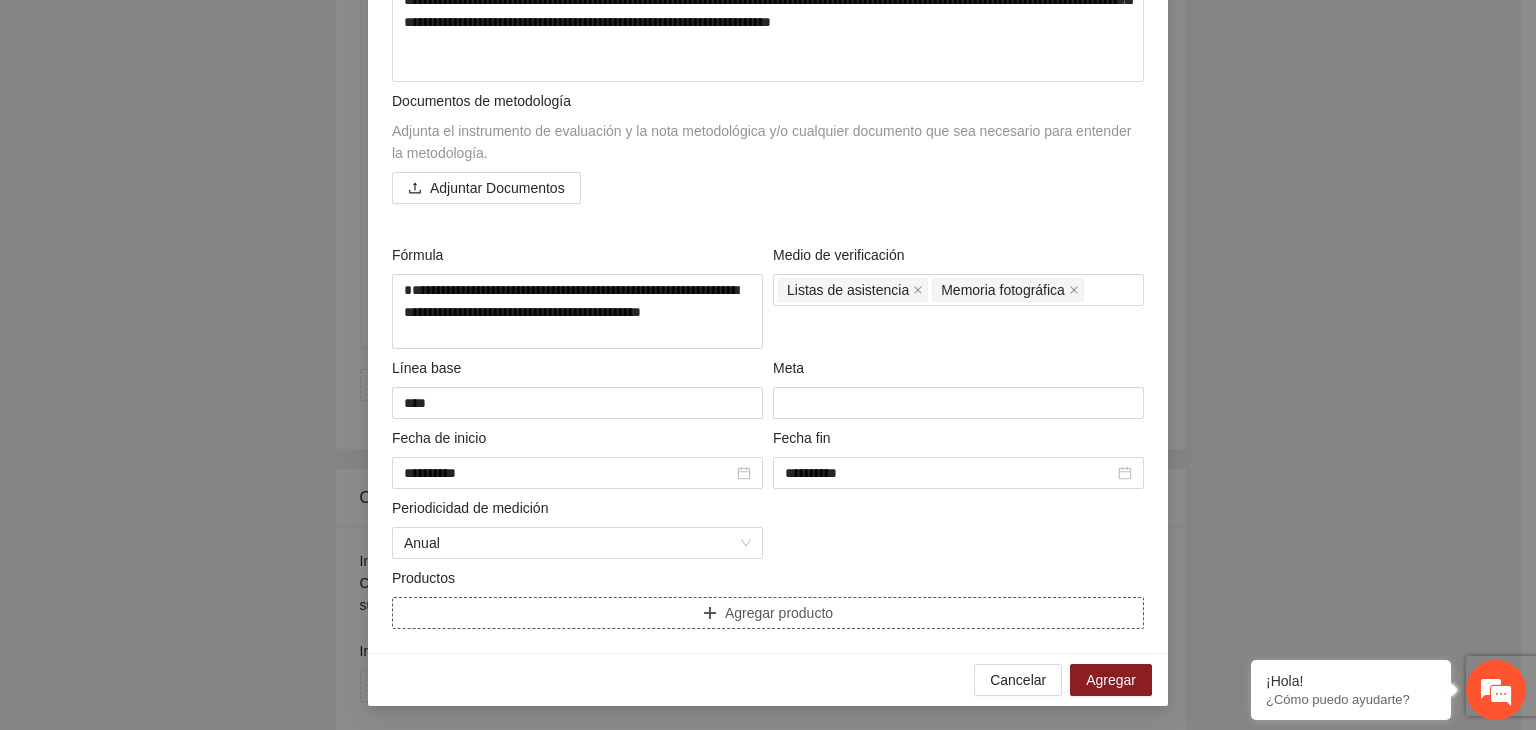 click on "Agregar producto" at bounding box center (779, 613) 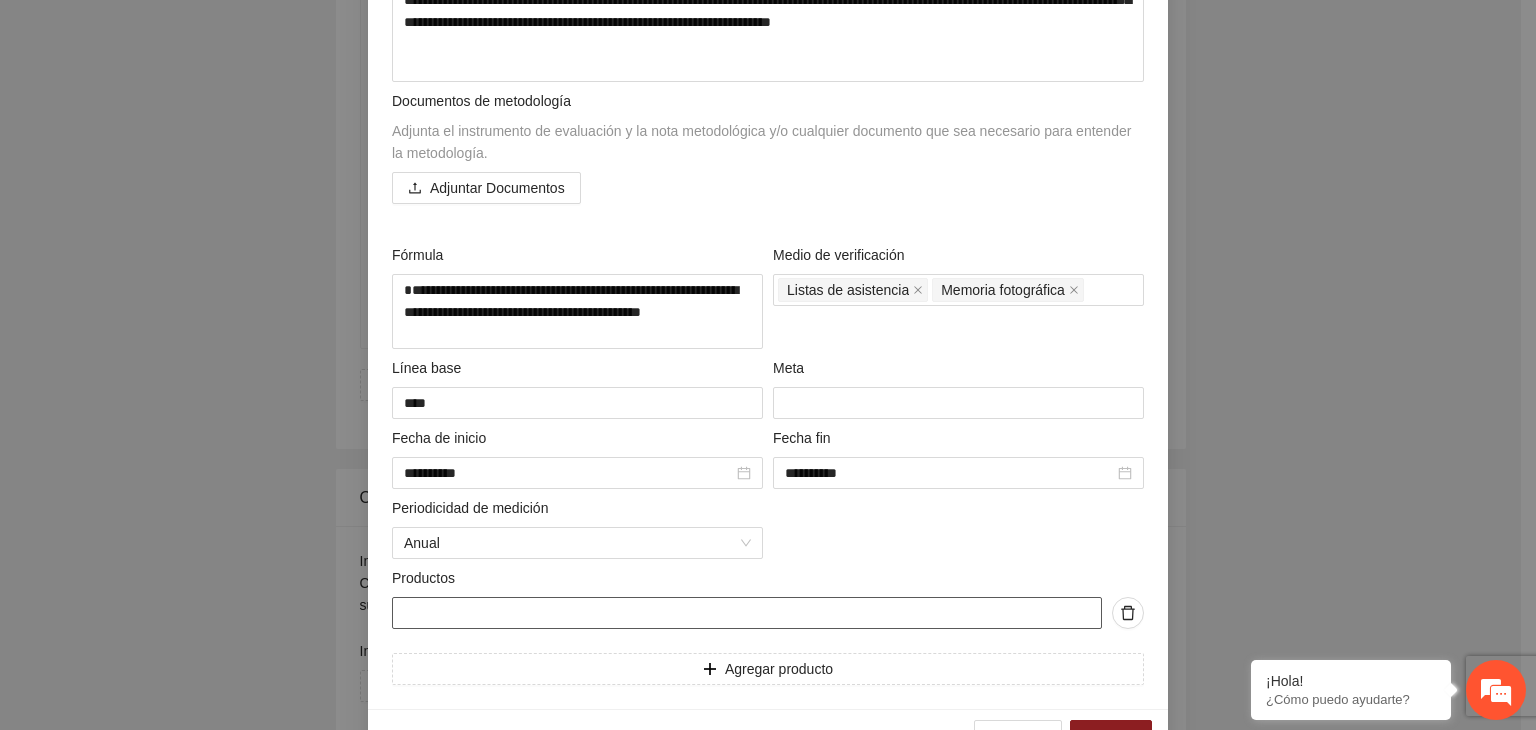 click at bounding box center [747, 613] 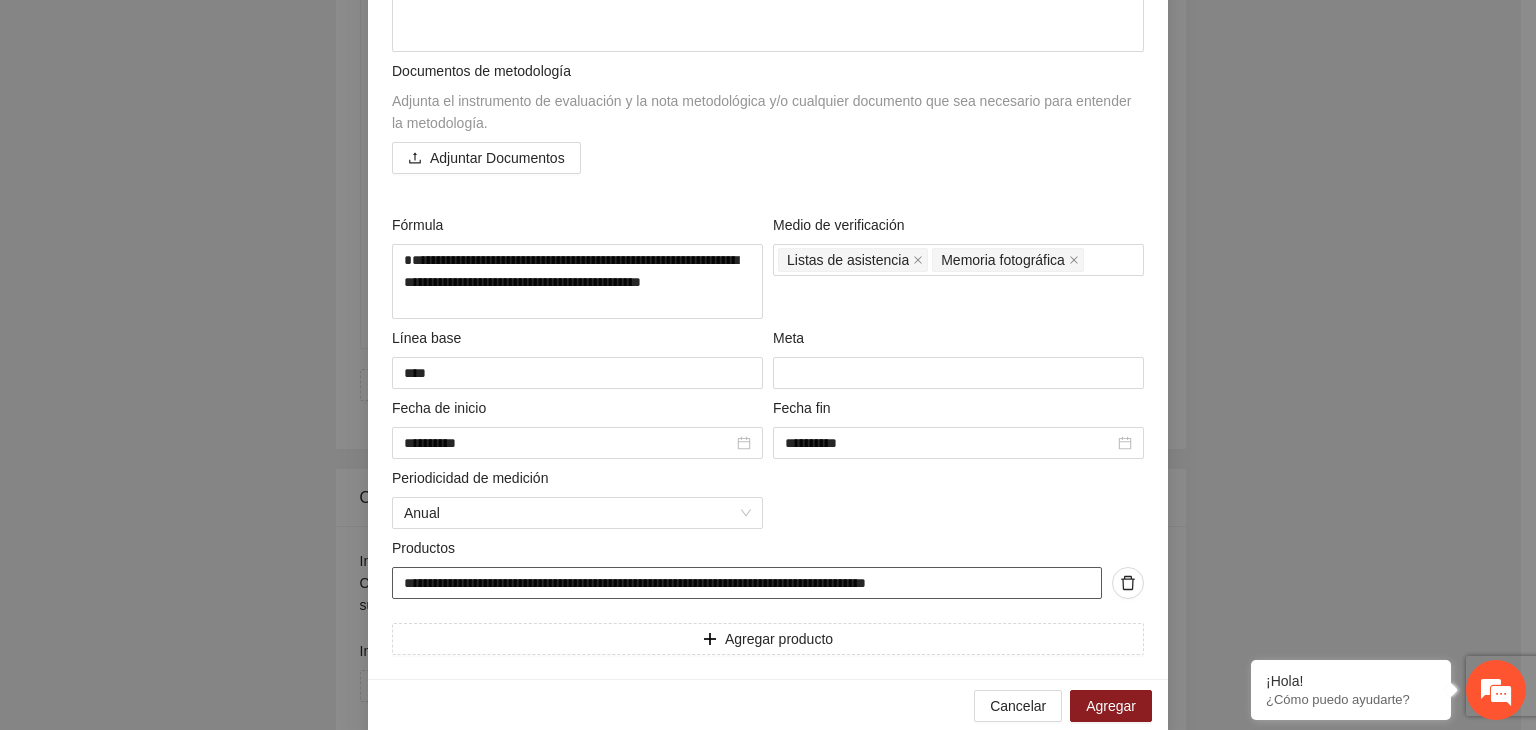 scroll, scrollTop: 552, scrollLeft: 0, axis: vertical 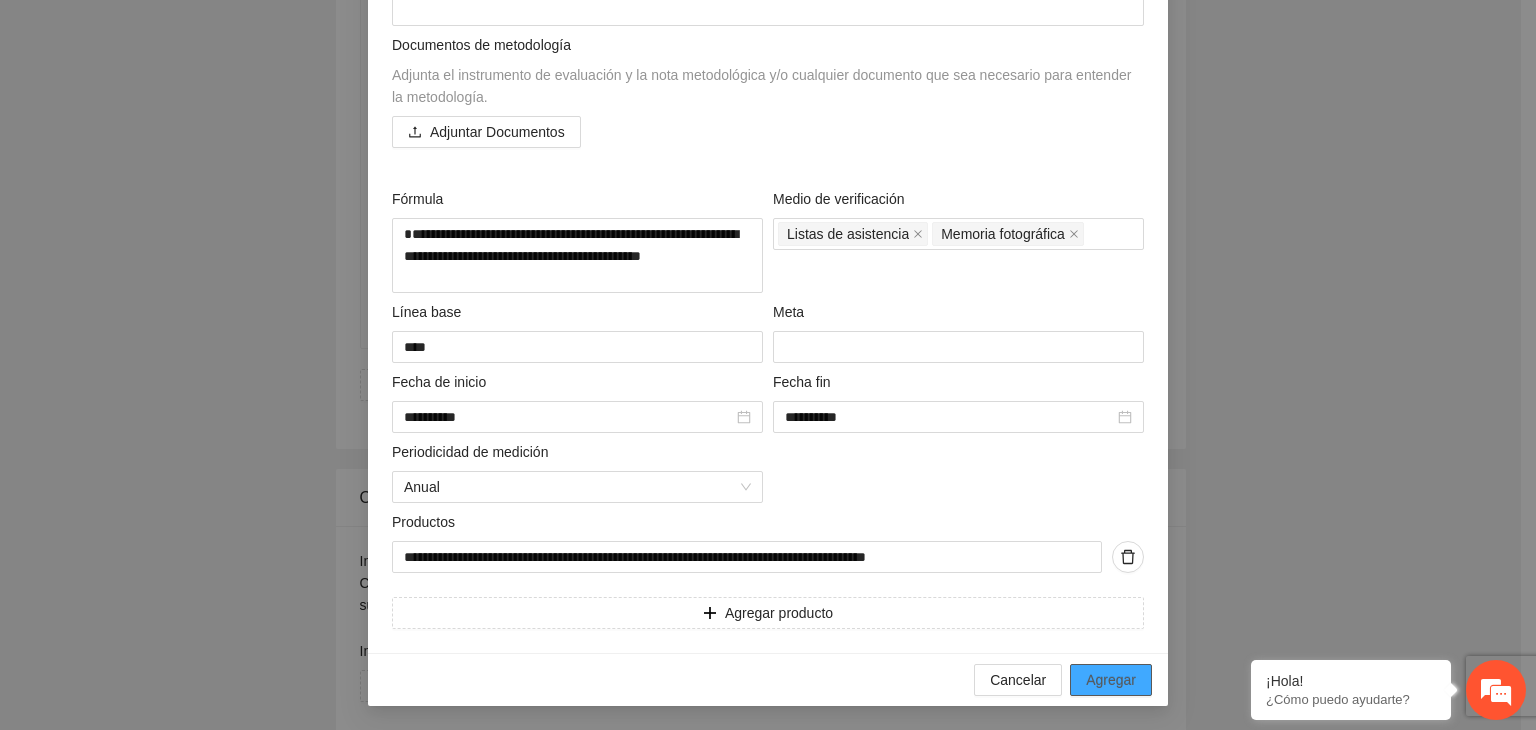 click on "Agregar" at bounding box center (1111, 680) 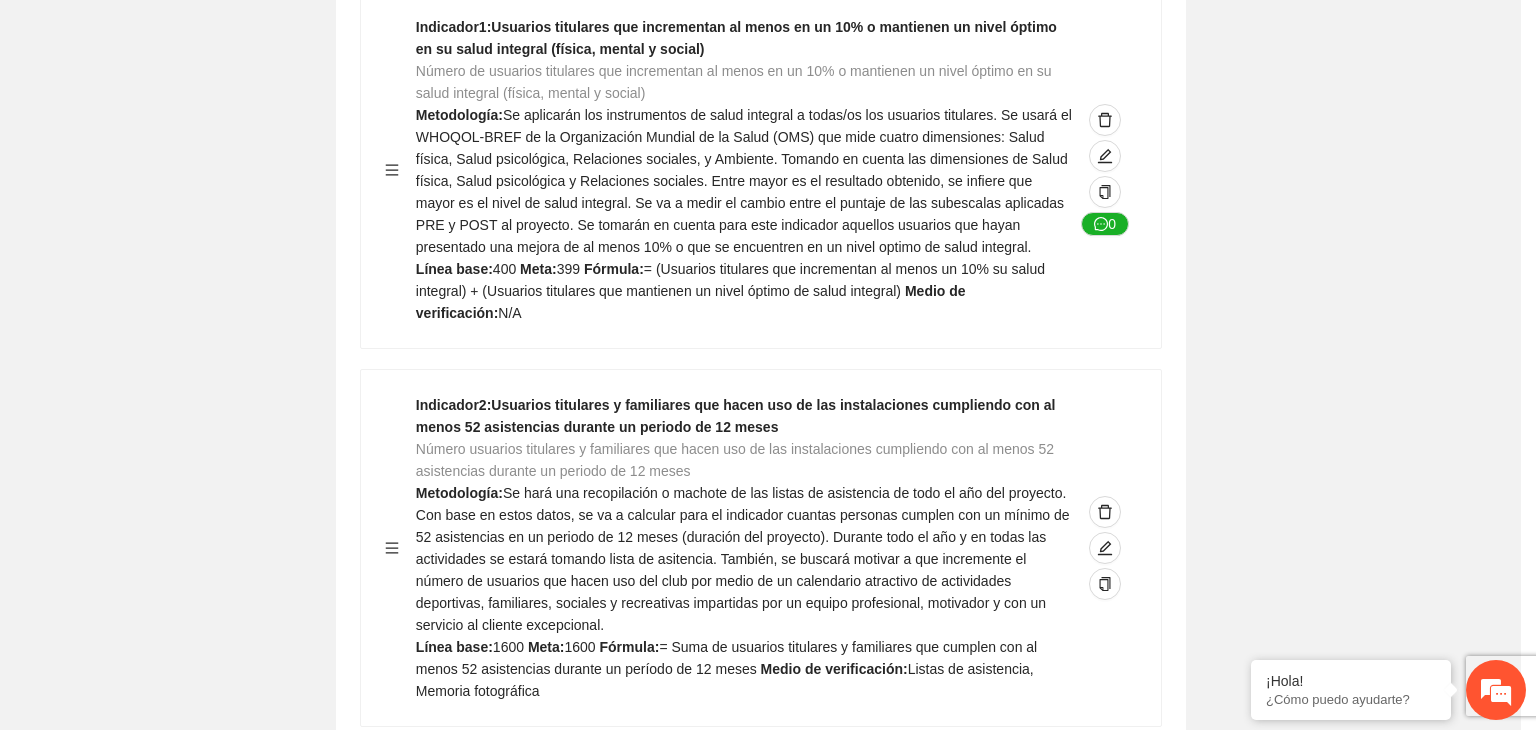 scroll, scrollTop: 0, scrollLeft: 0, axis: both 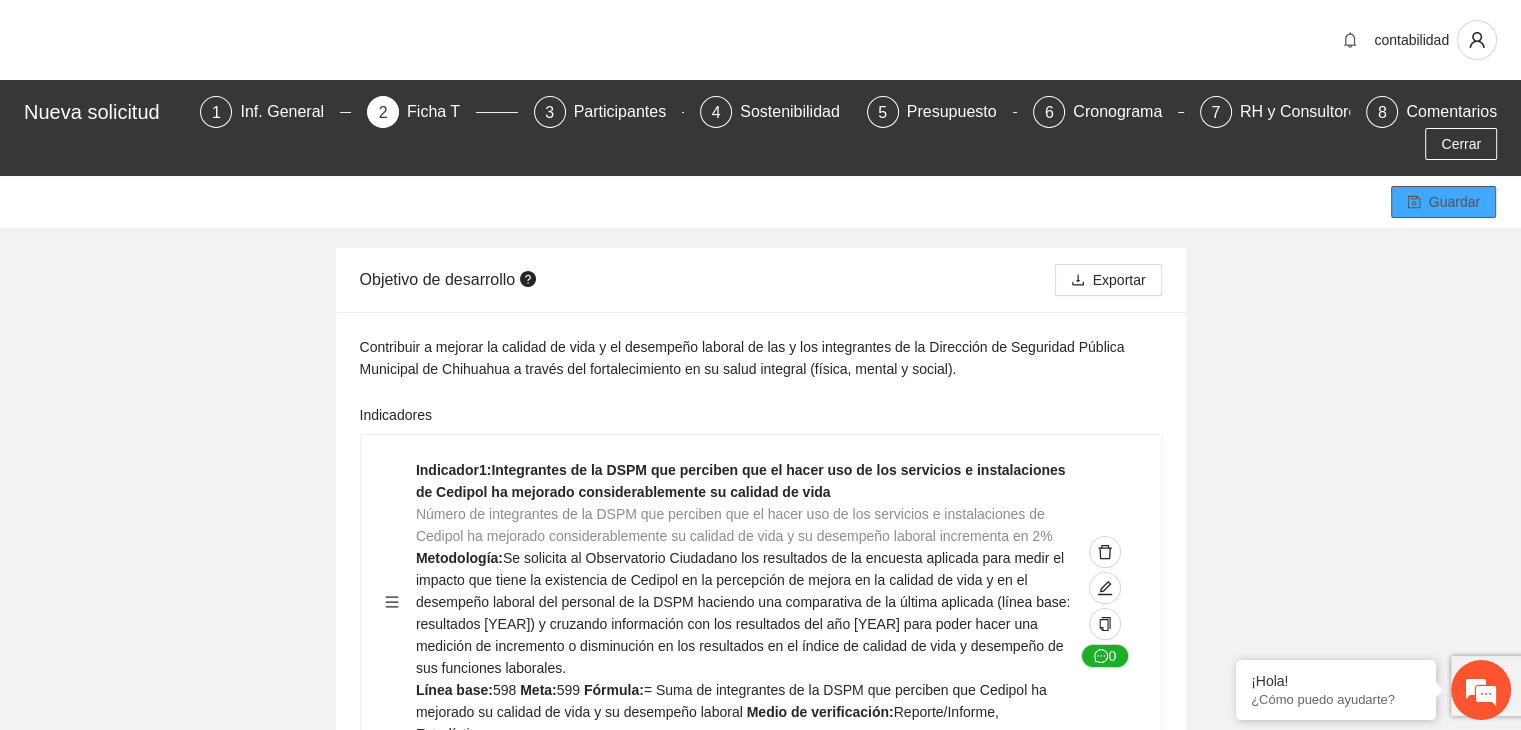 click on "Guardar" at bounding box center (1443, 202) 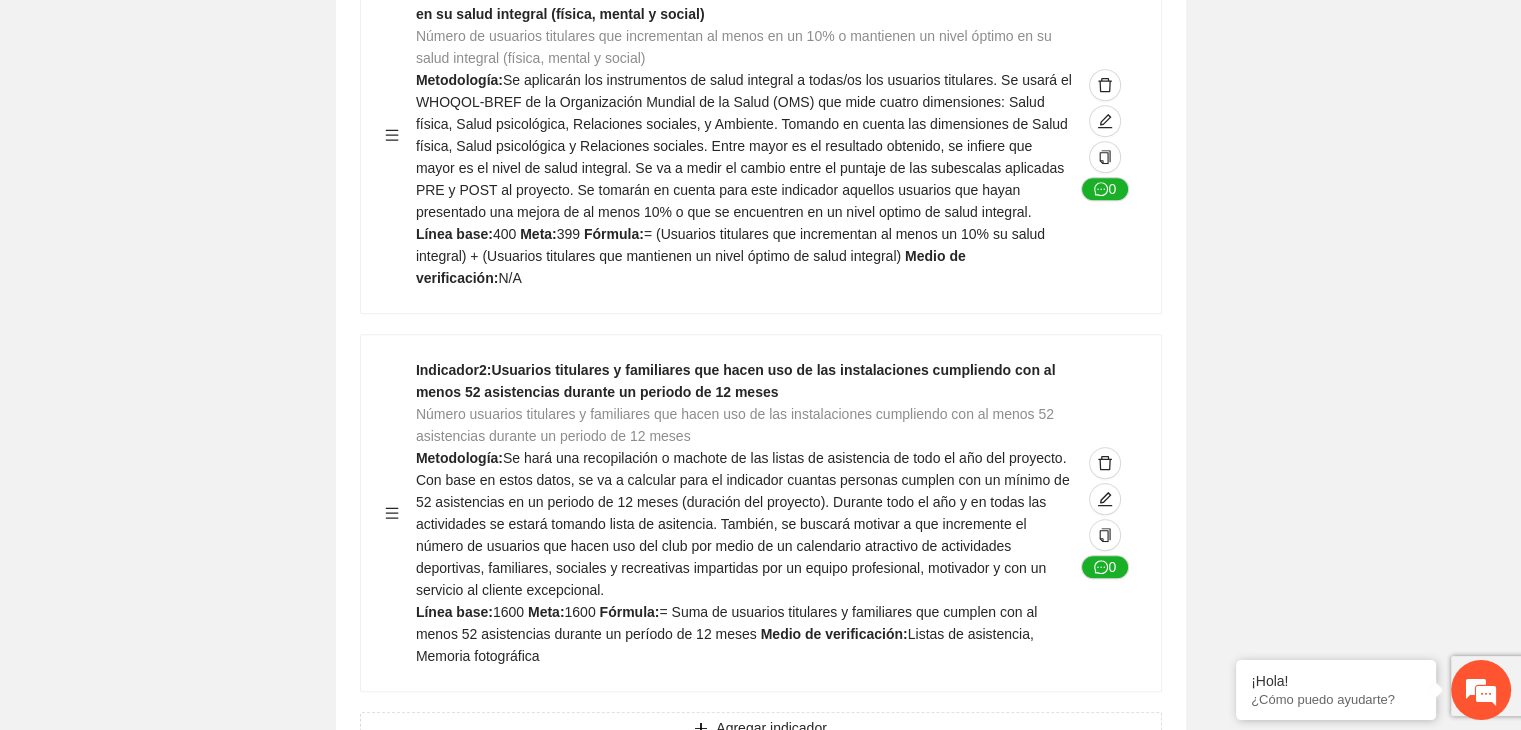 scroll, scrollTop: 1100, scrollLeft: 0, axis: vertical 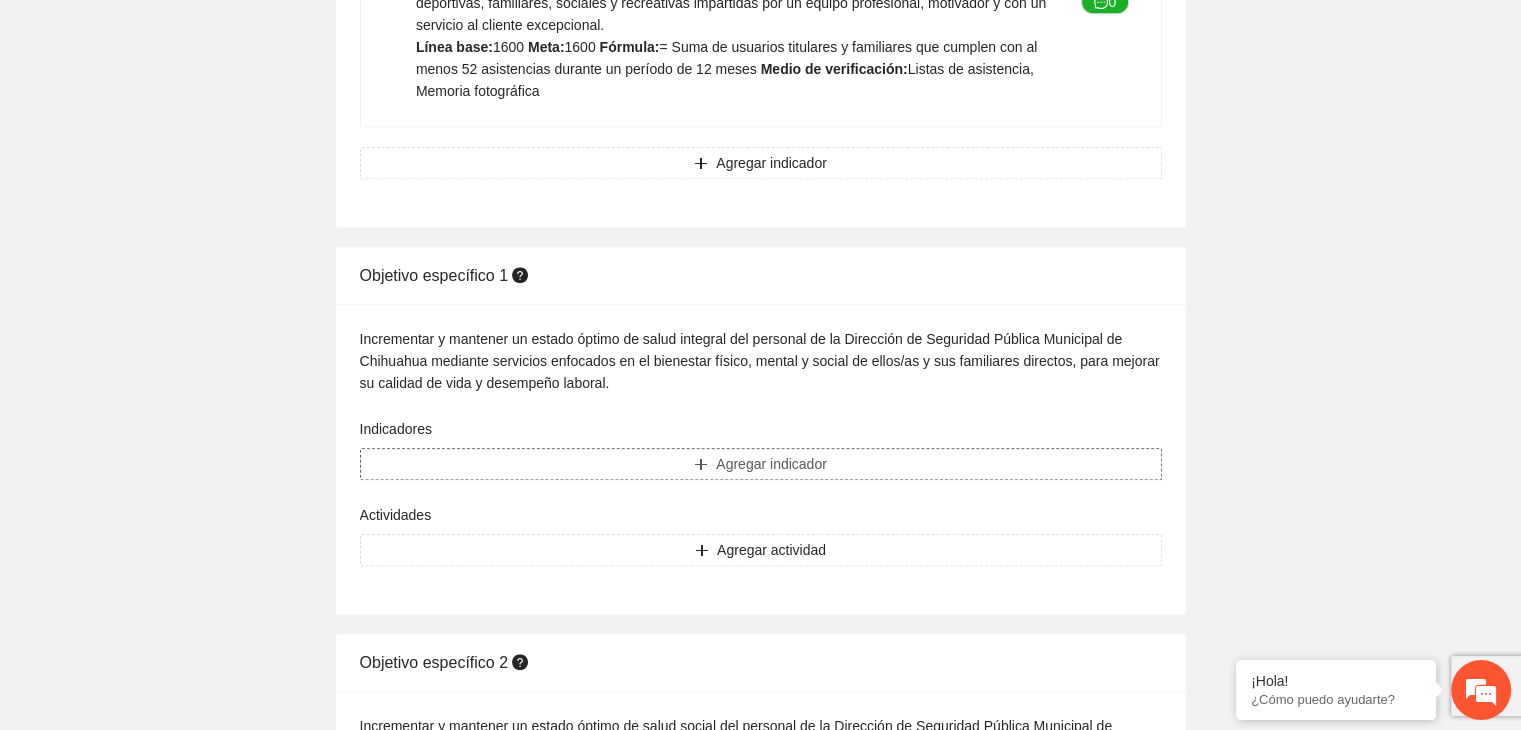 click on "Agregar indicador" at bounding box center [771, 464] 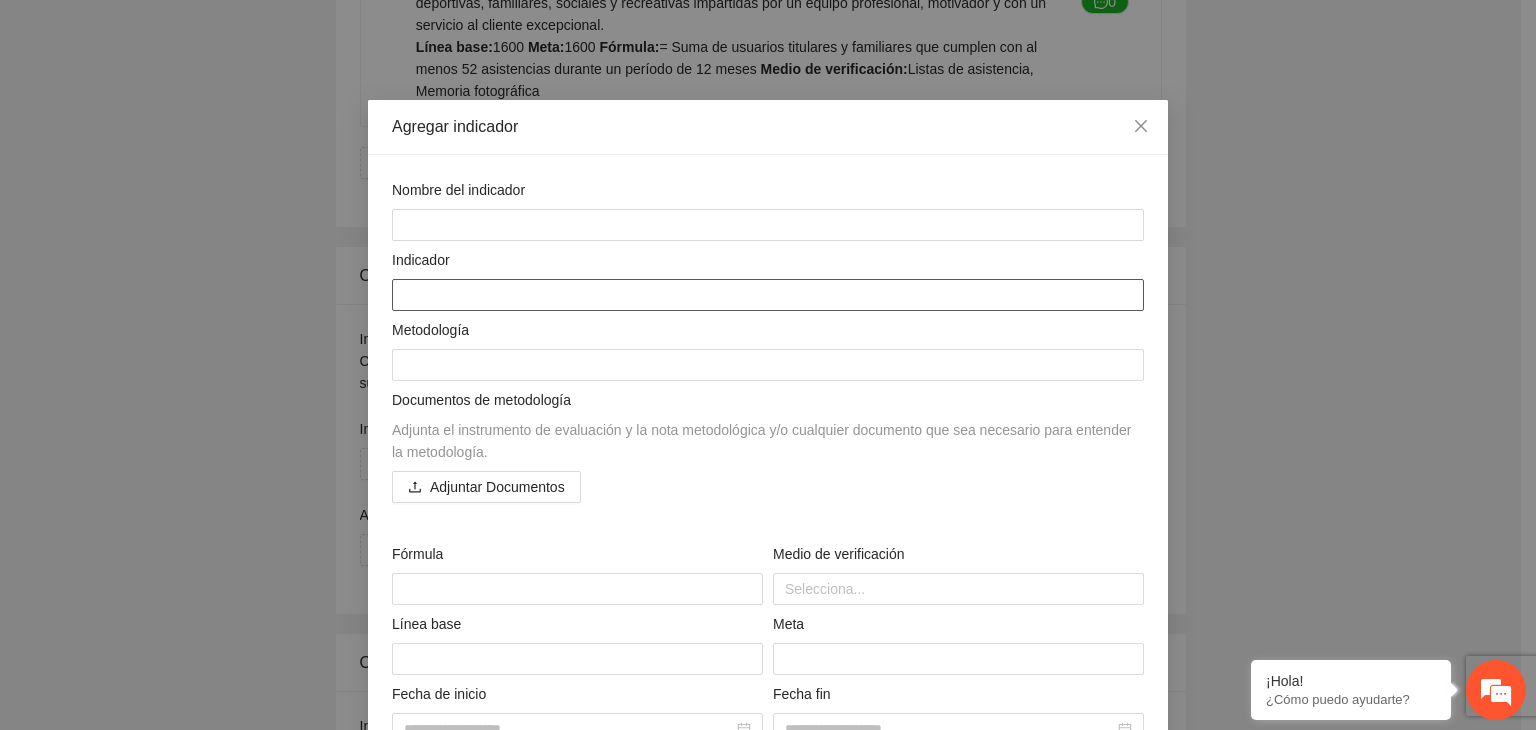 click at bounding box center [768, 295] 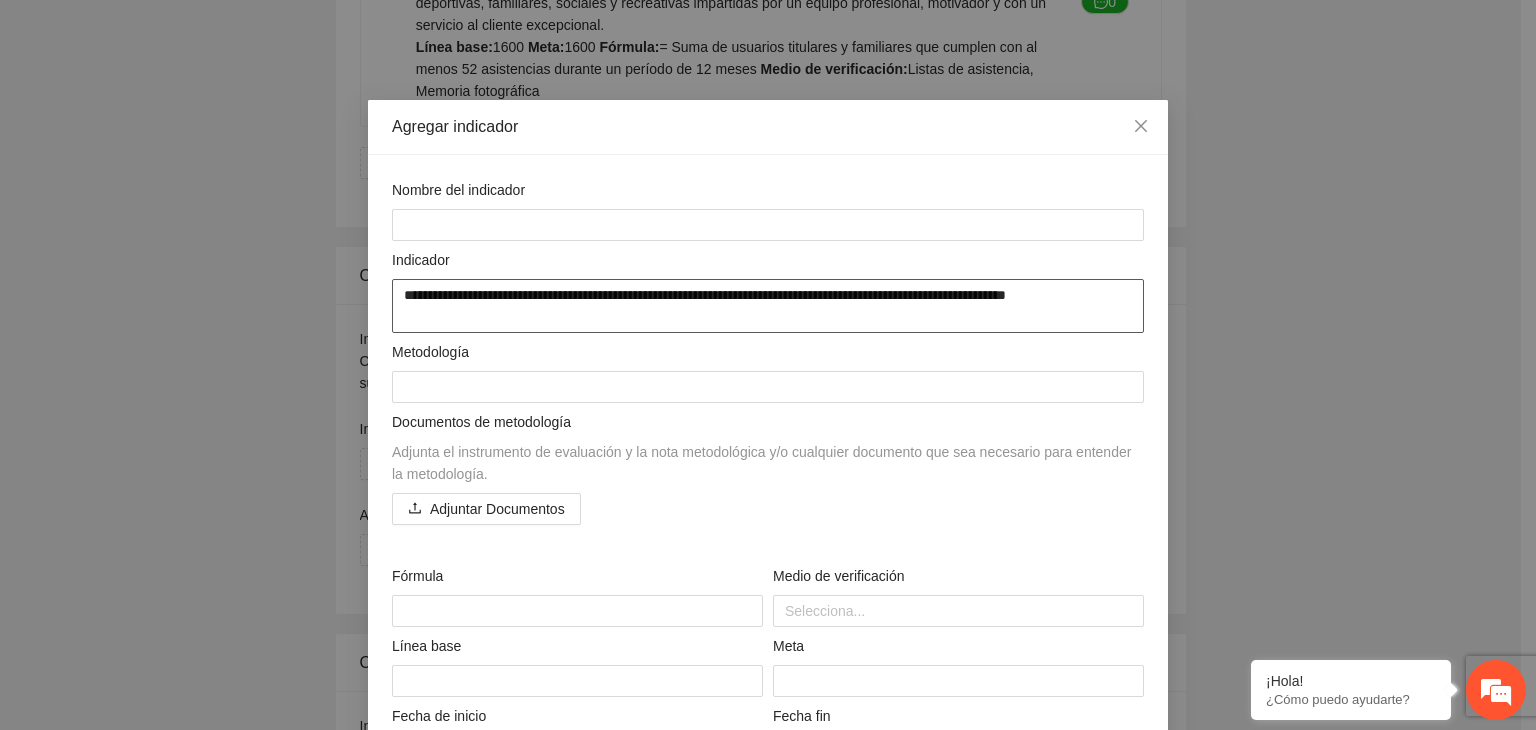 drag, startPoint x: 470, startPoint y: 298, endPoint x: 567, endPoint y: 326, distance: 100.96039 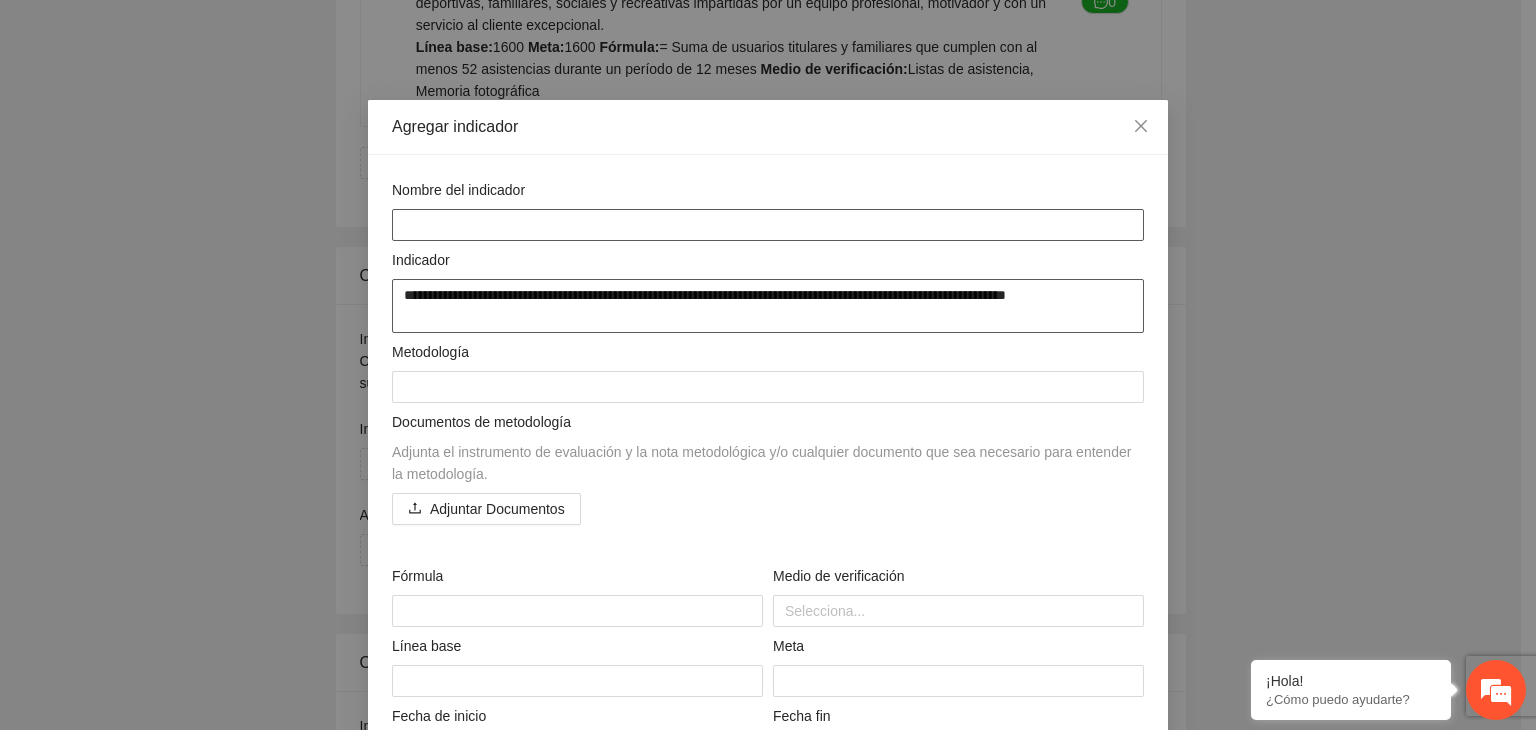 type on "**********" 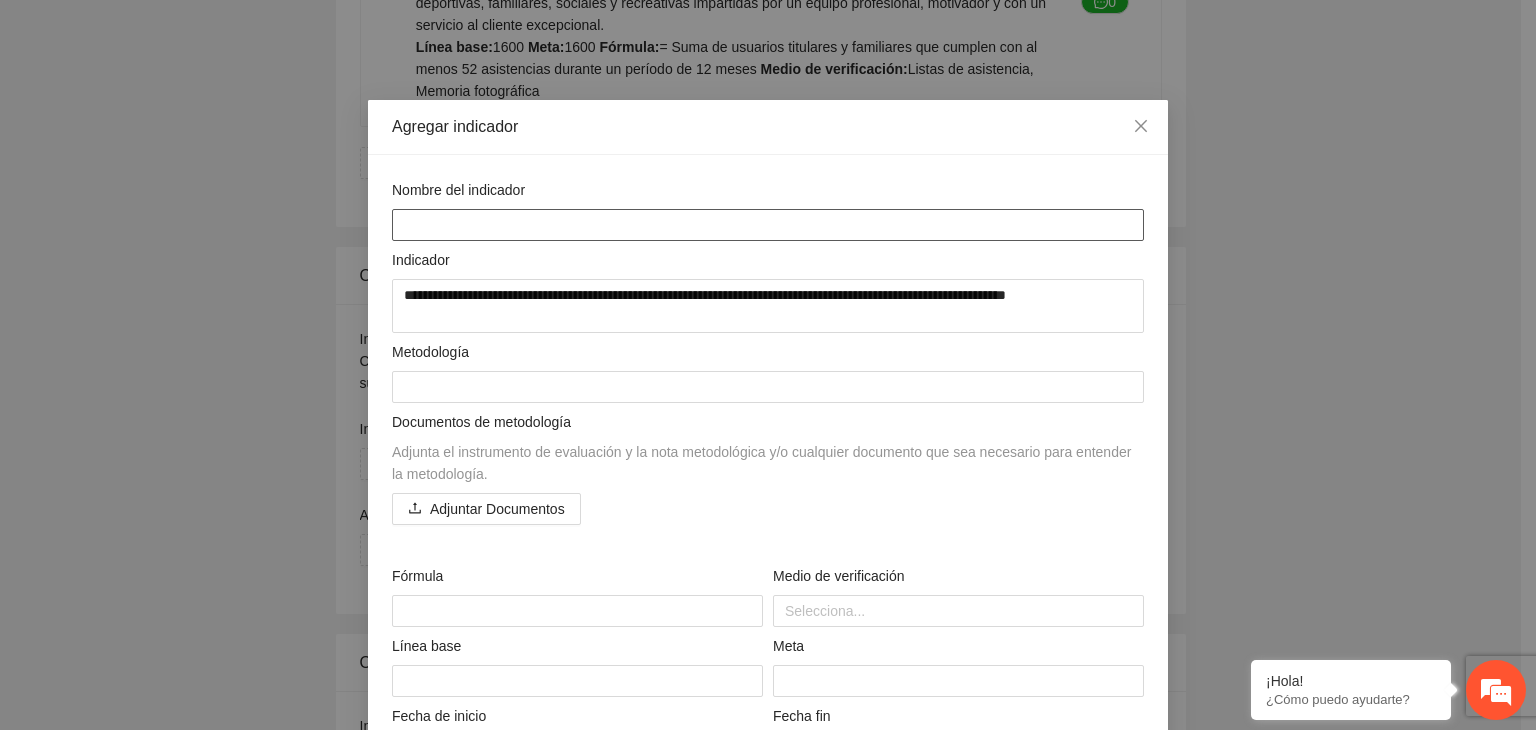 click at bounding box center [768, 225] 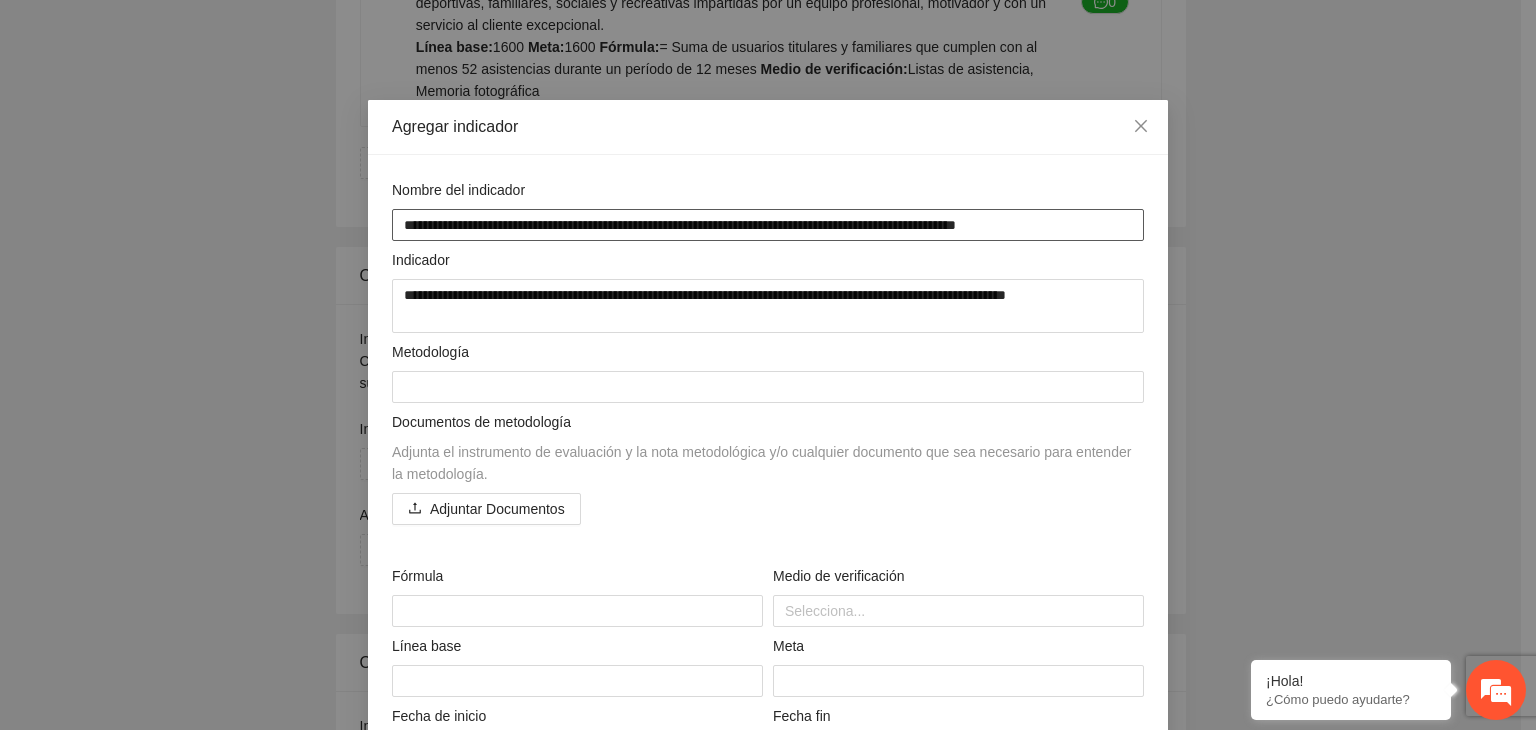 click on "**********" at bounding box center (768, 225) 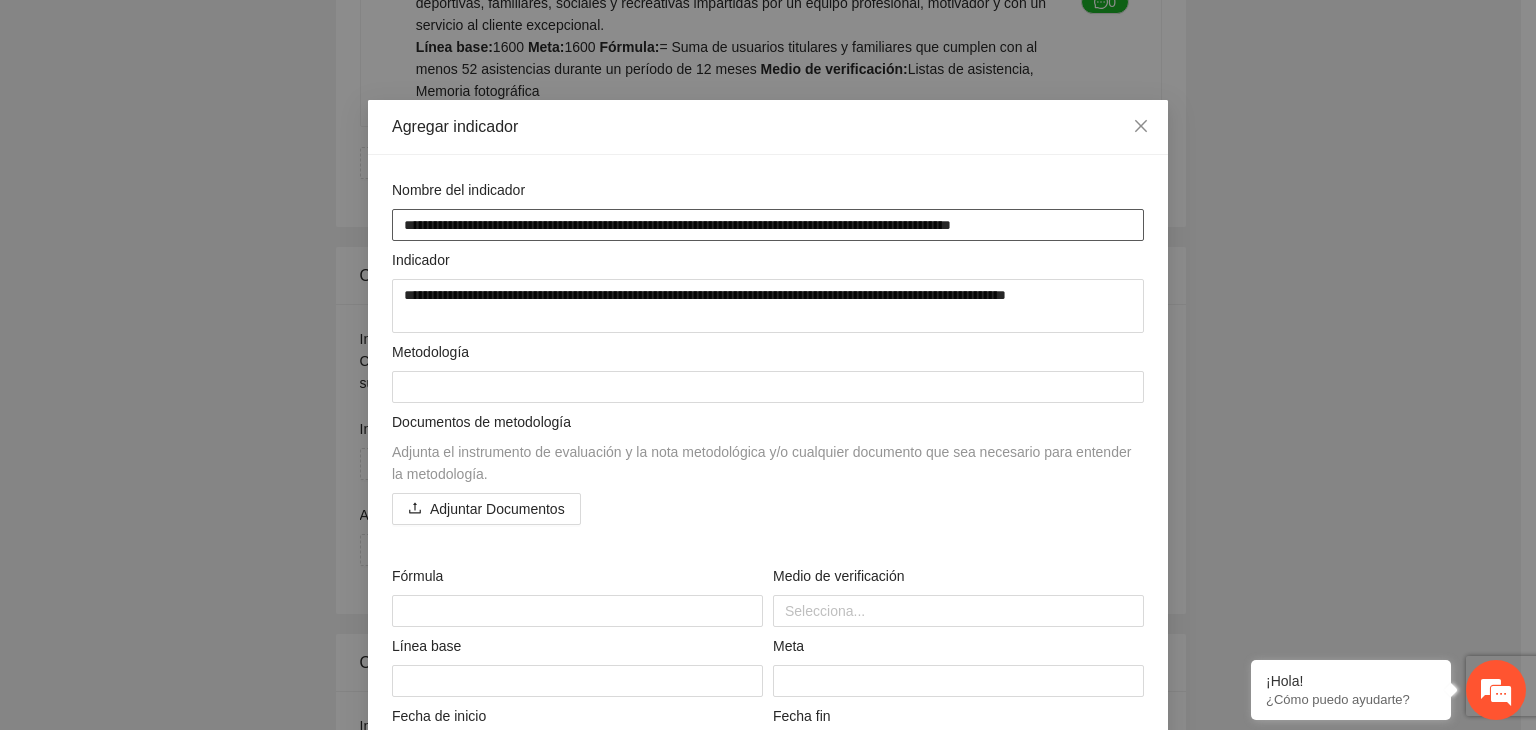 type on "**********" 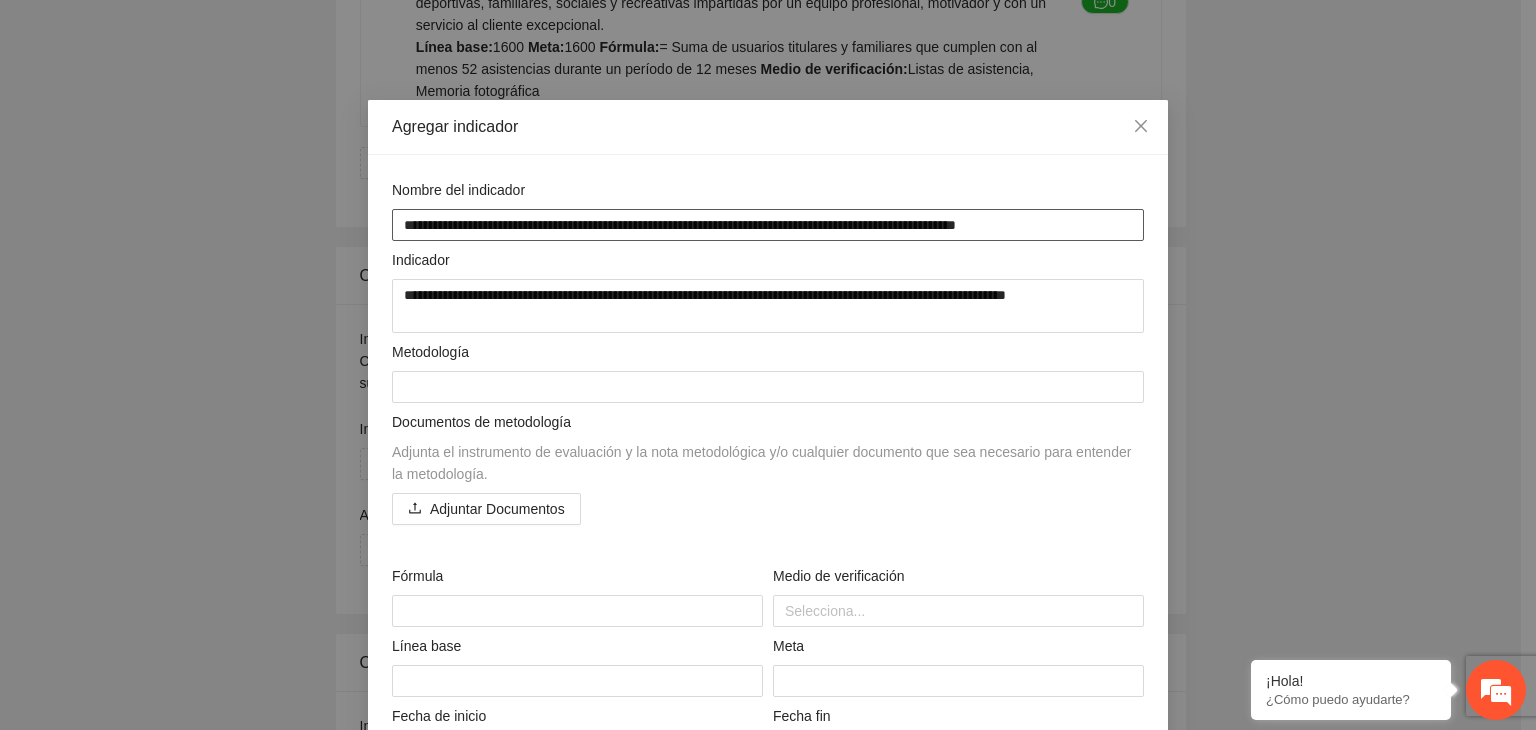 type on "**********" 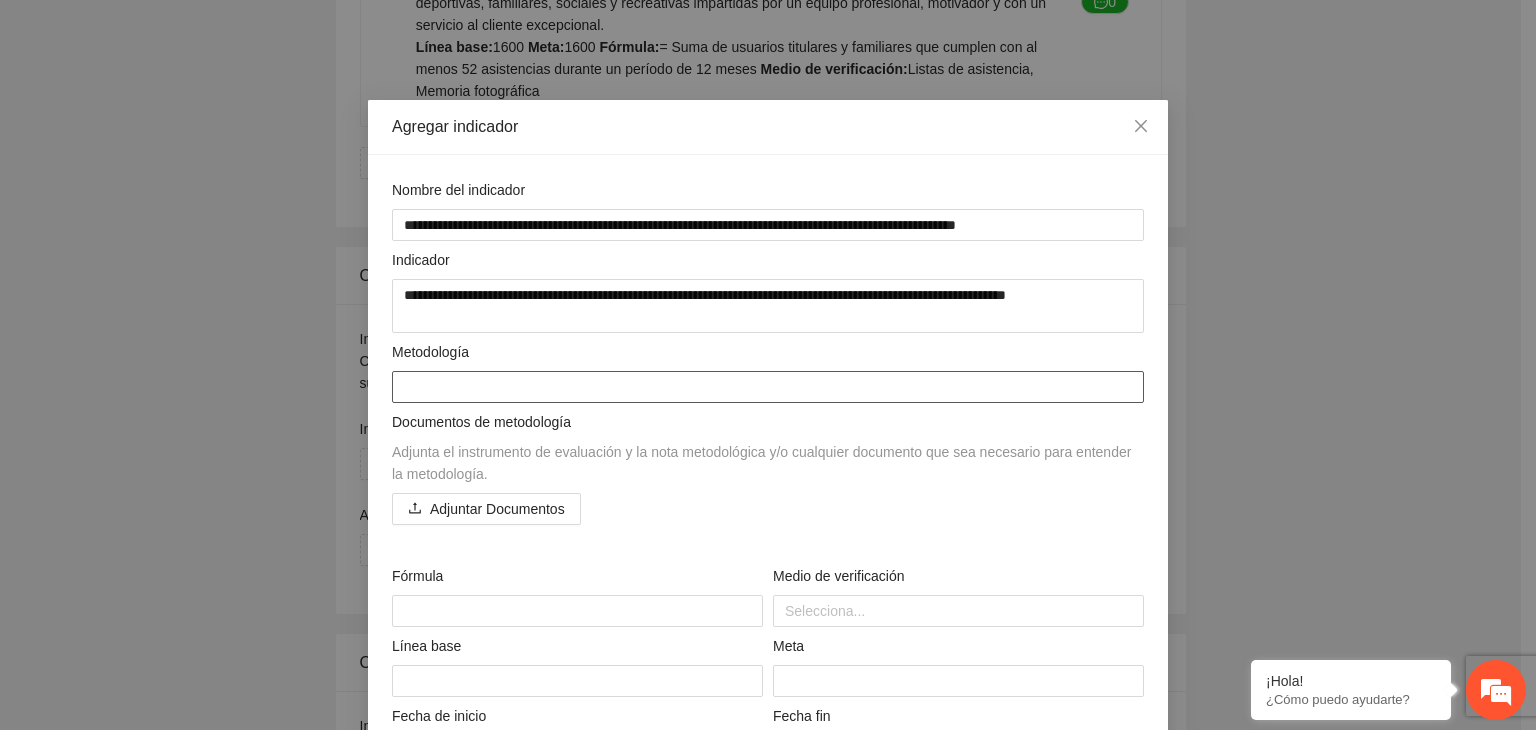 click at bounding box center (768, 387) 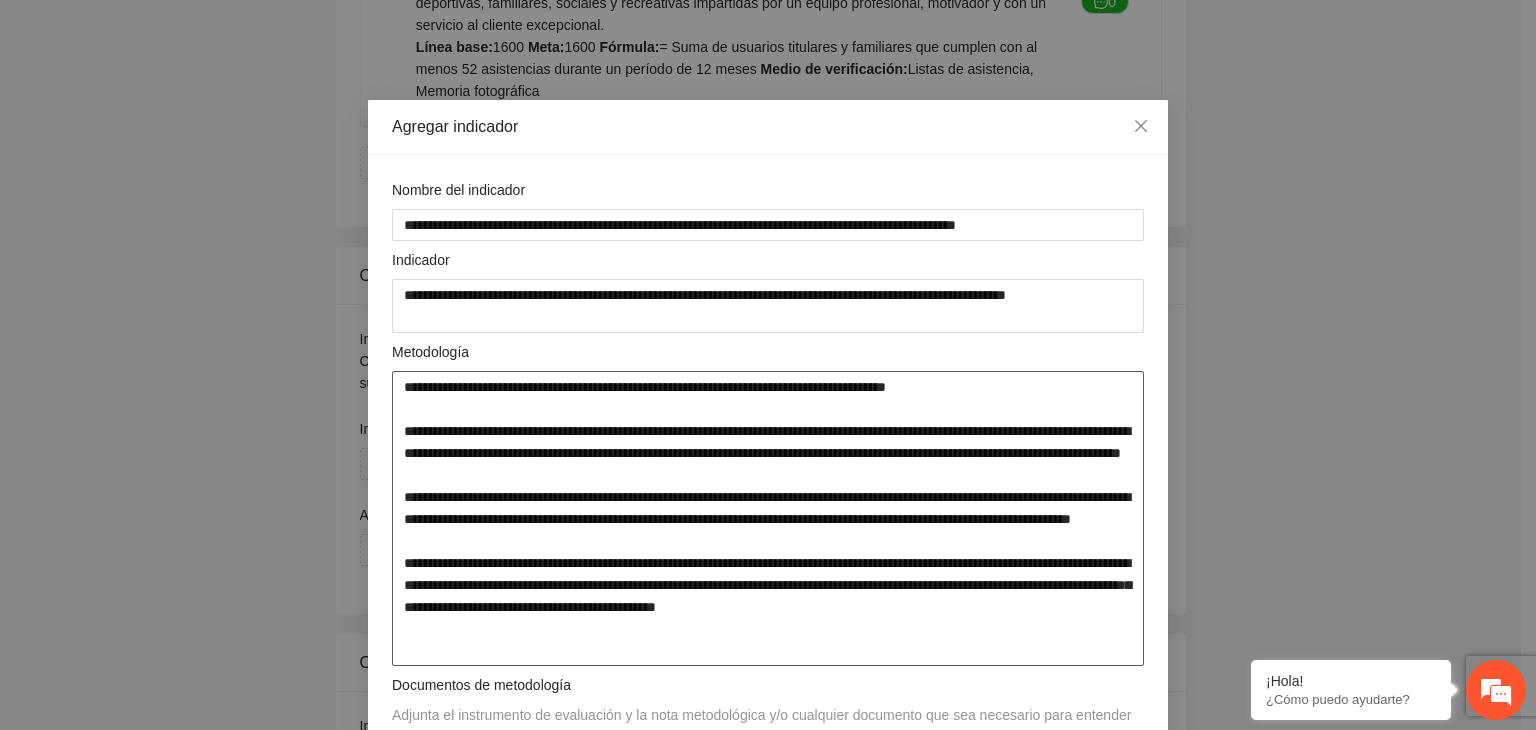 scroll, scrollTop: 0, scrollLeft: 0, axis: both 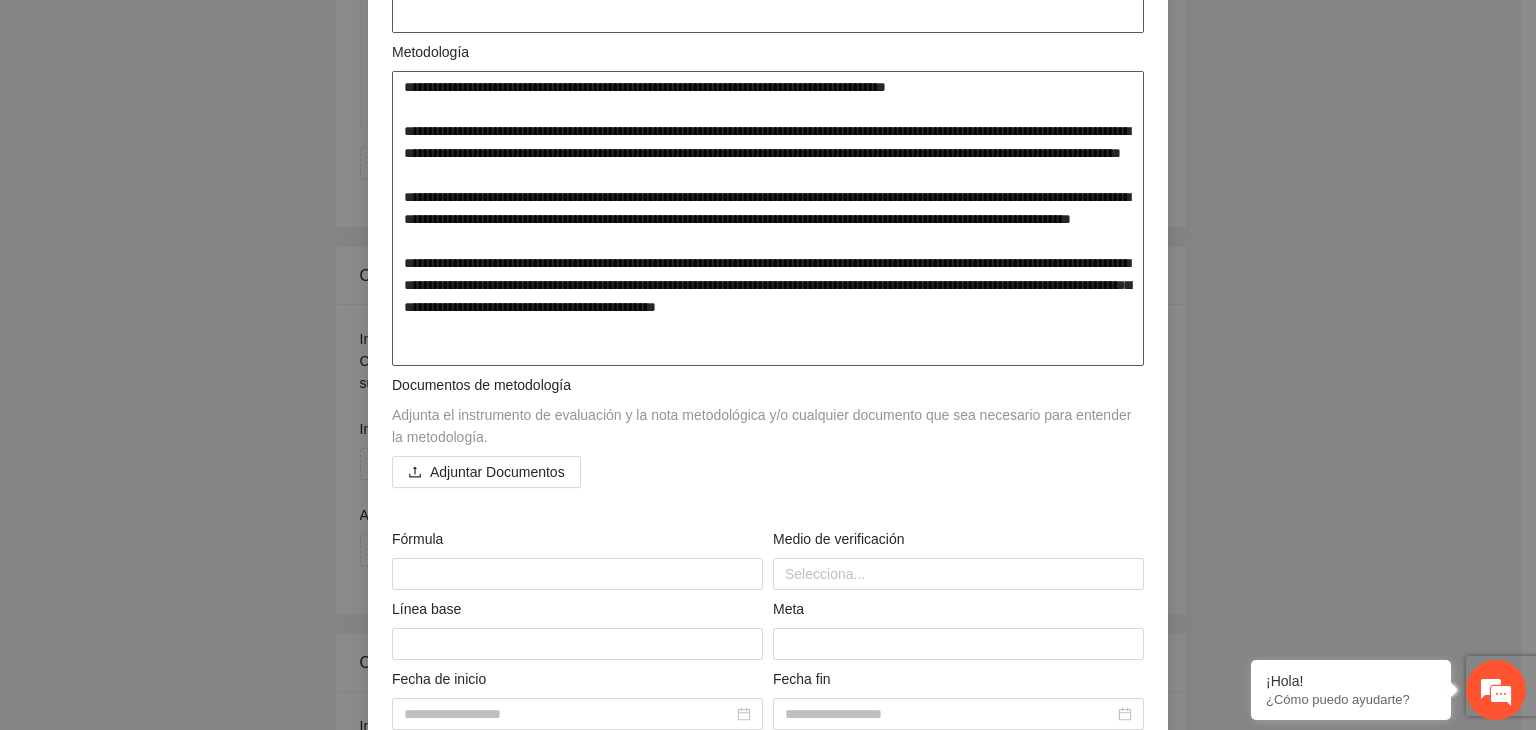 type on "**********" 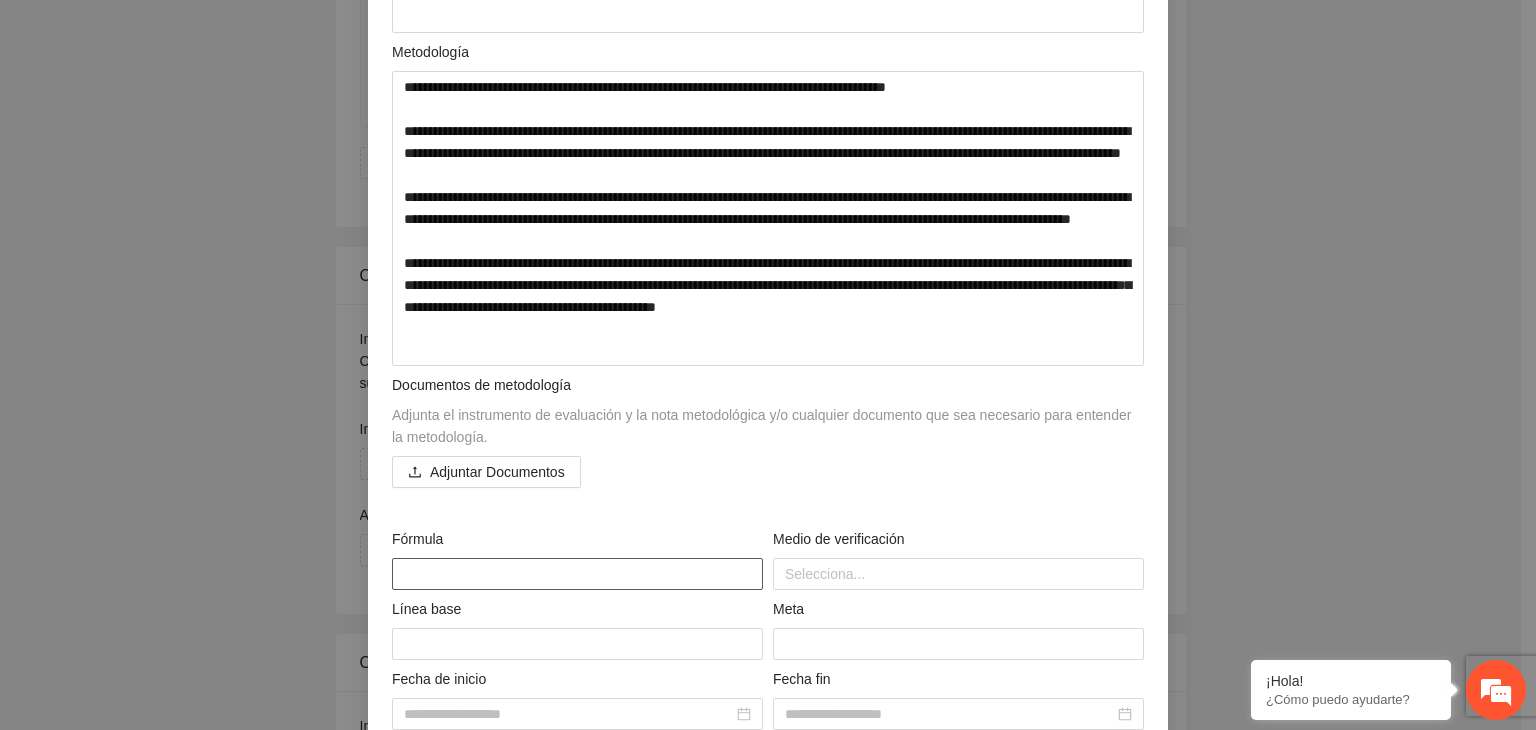 click at bounding box center [577, 574] 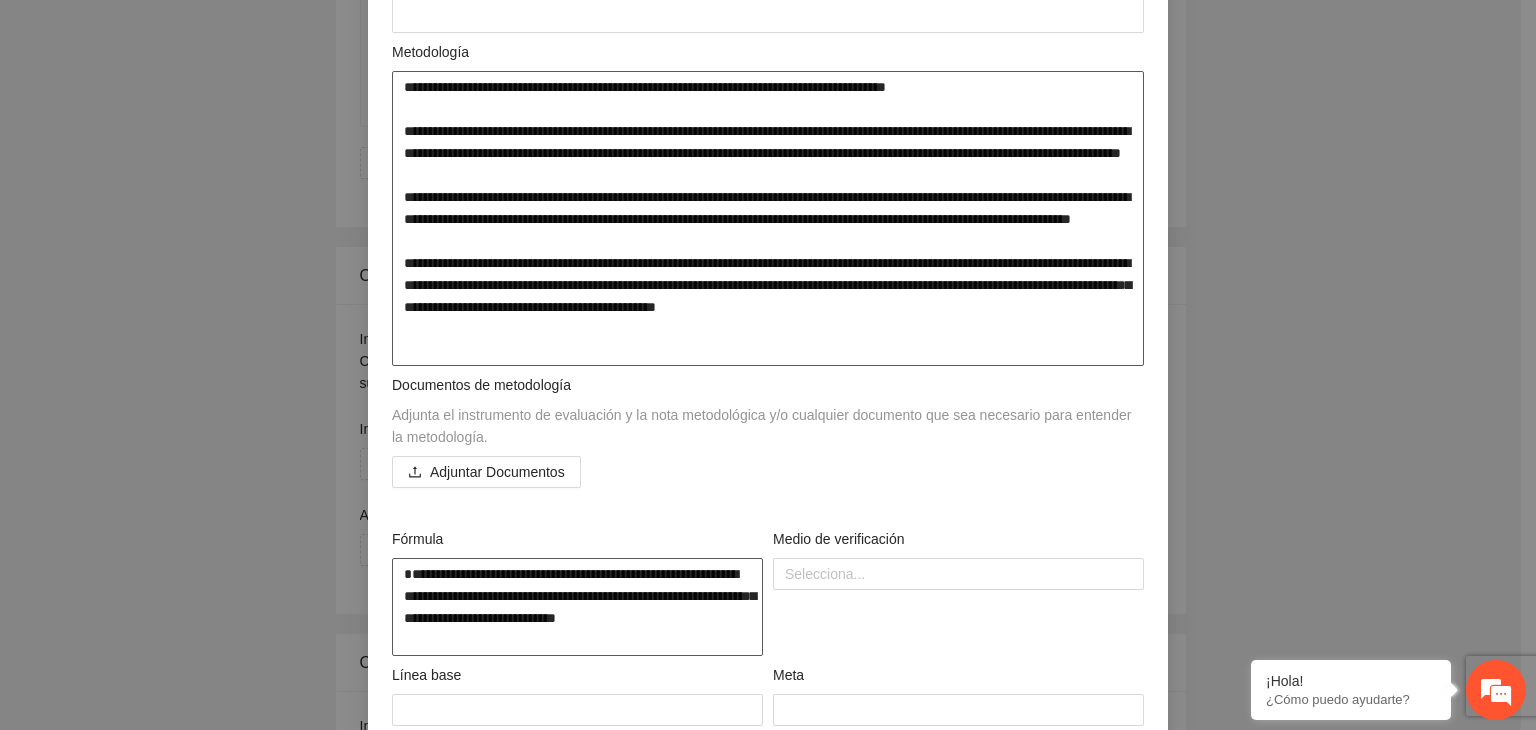 type on "**********" 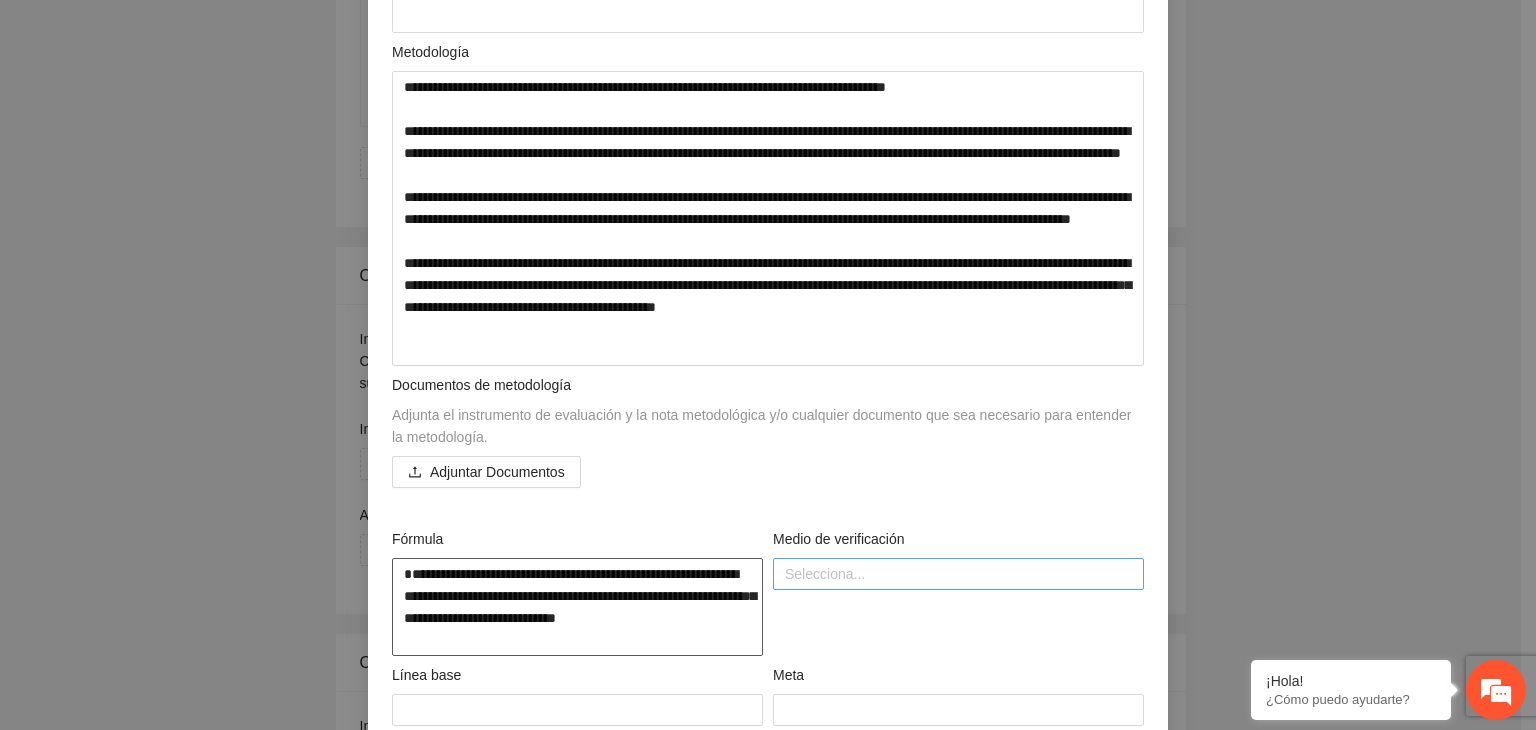 click at bounding box center (958, 574) 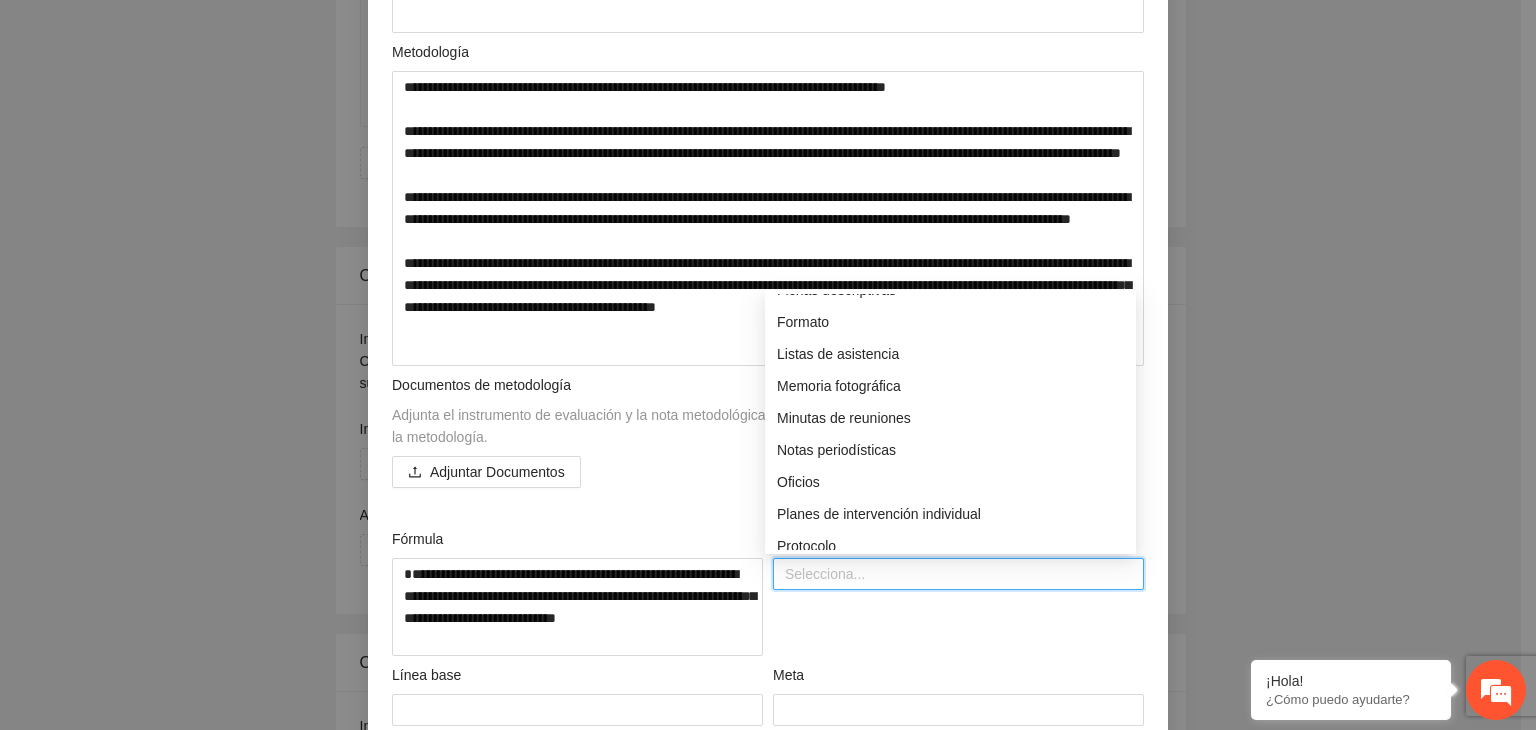 scroll, scrollTop: 672, scrollLeft: 0, axis: vertical 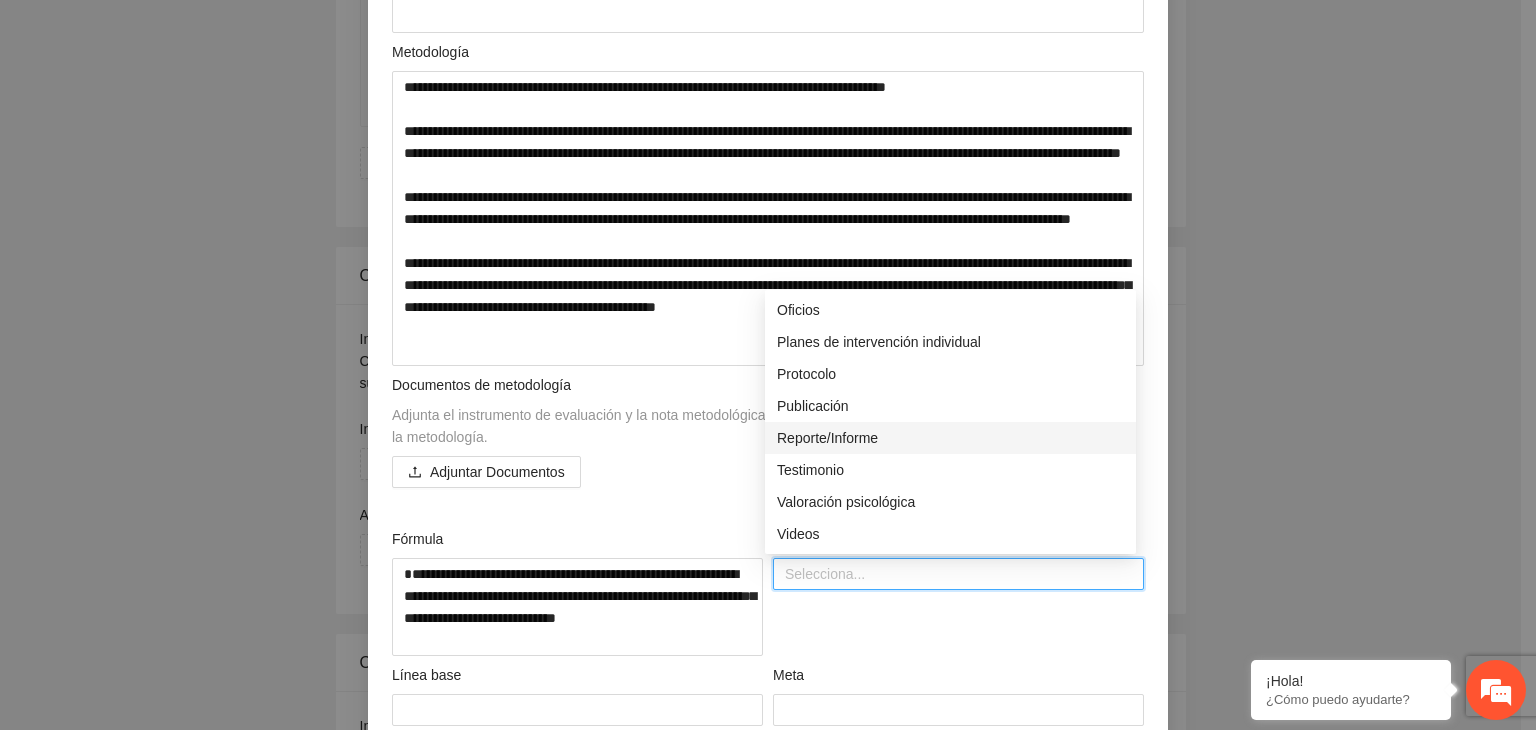 click on "Reporte/Informe" at bounding box center (950, 438) 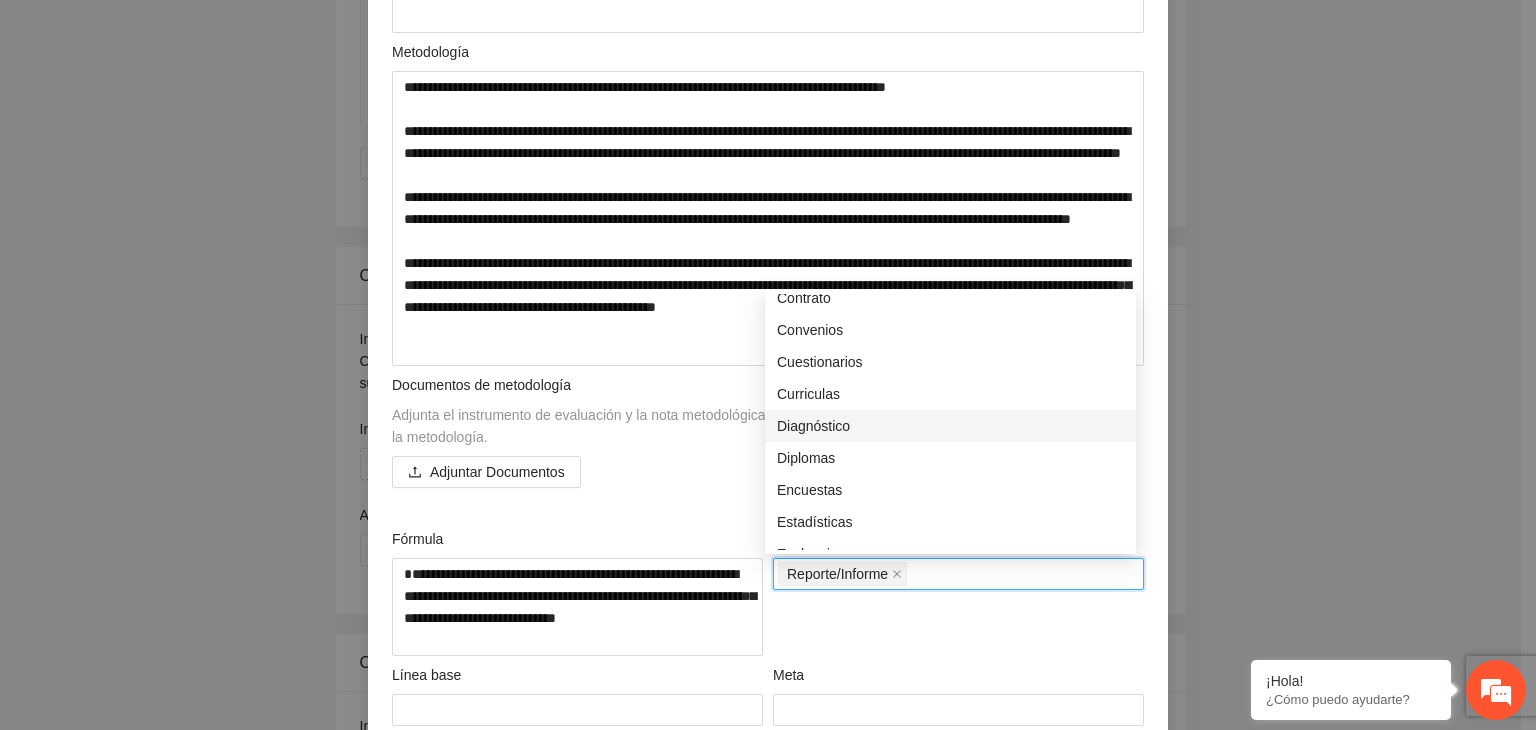 scroll, scrollTop: 0, scrollLeft: 0, axis: both 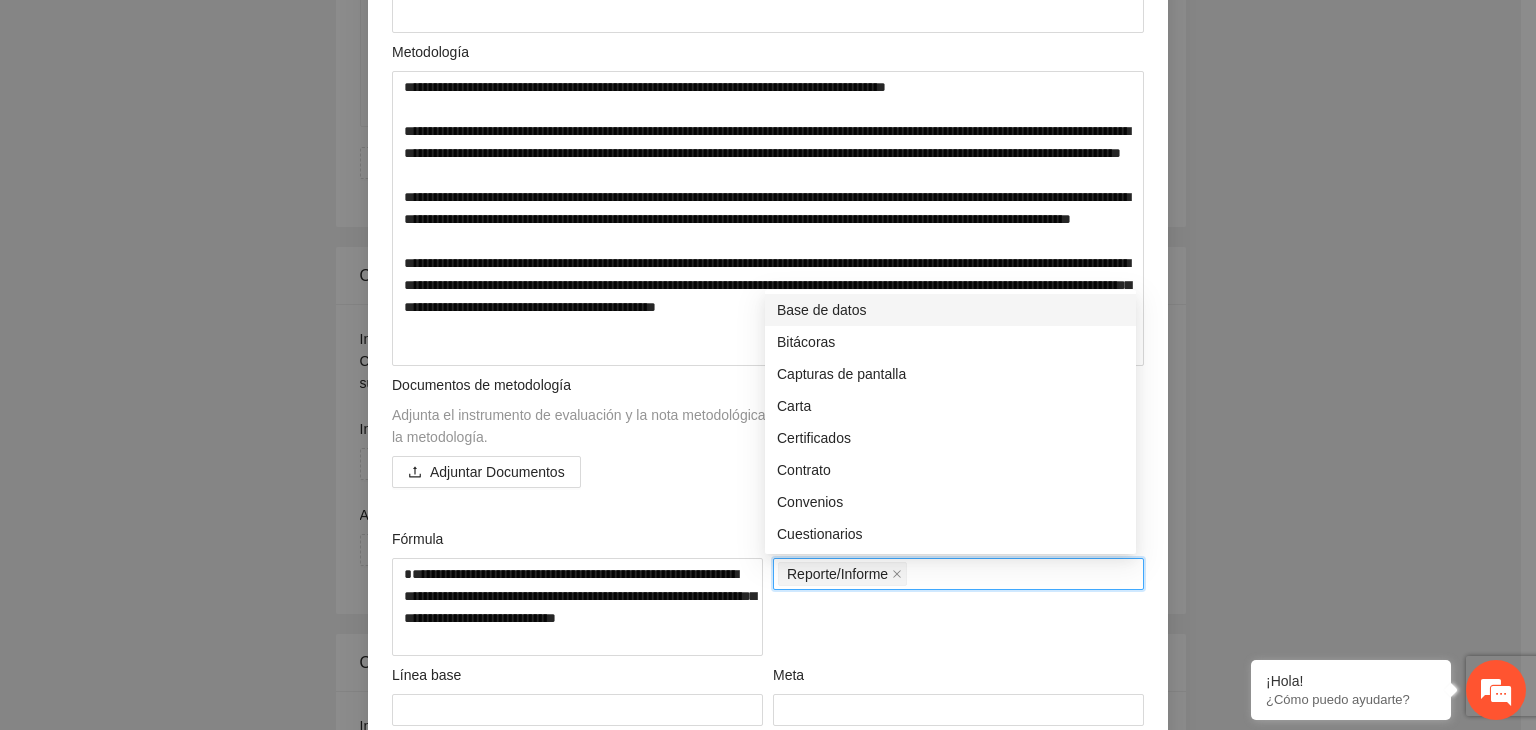 click on "Base de datos" at bounding box center [950, 310] 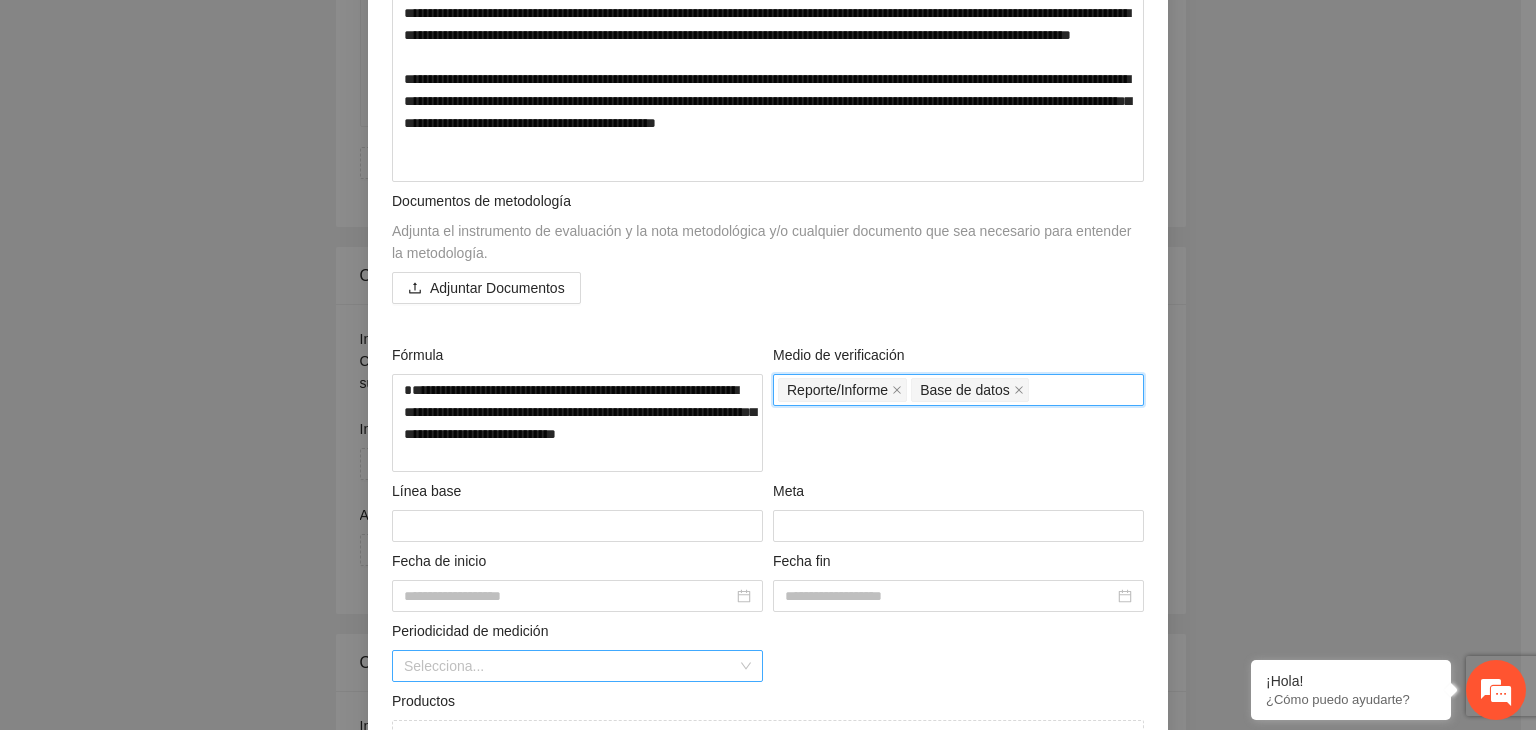 scroll, scrollTop: 600, scrollLeft: 0, axis: vertical 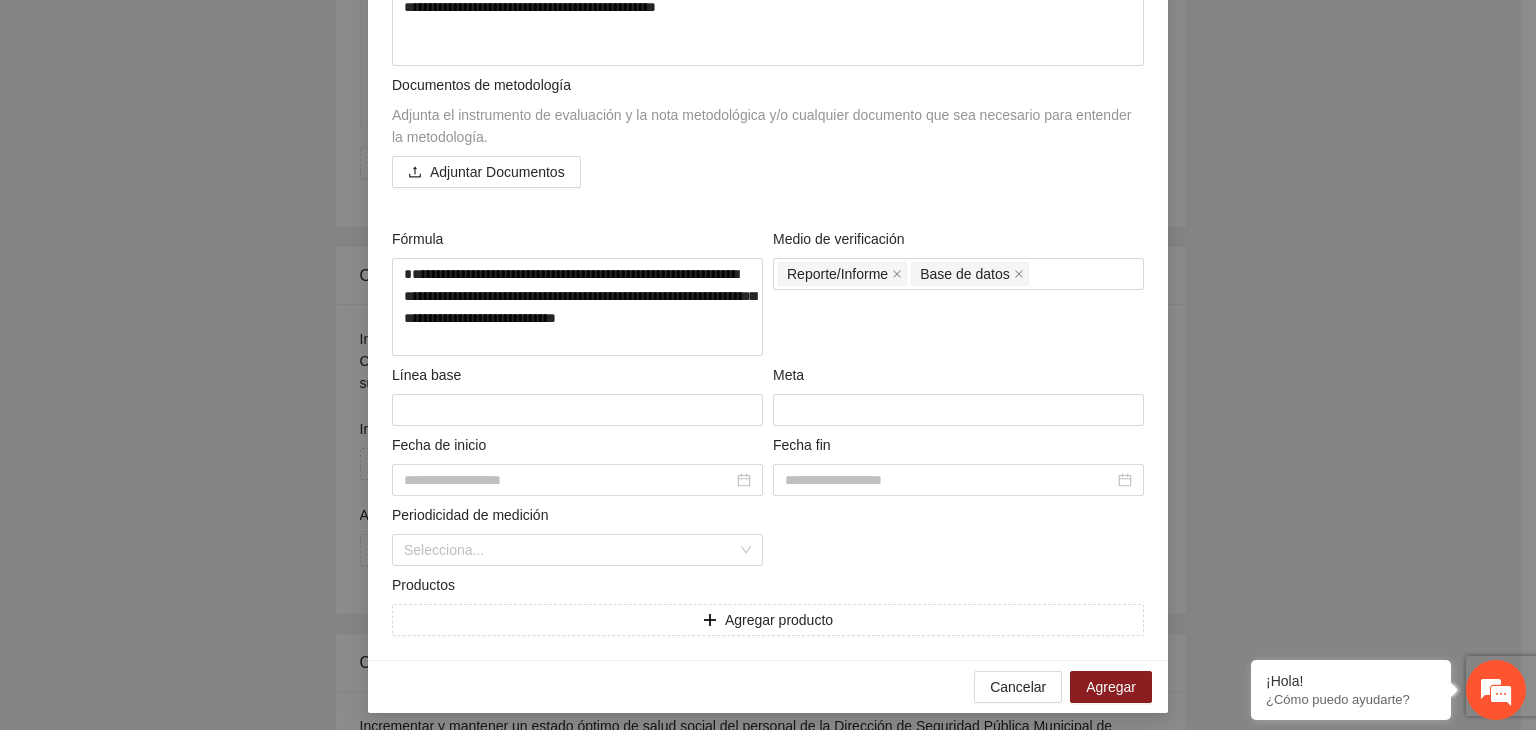 click on "Línea base" at bounding box center (577, 379) 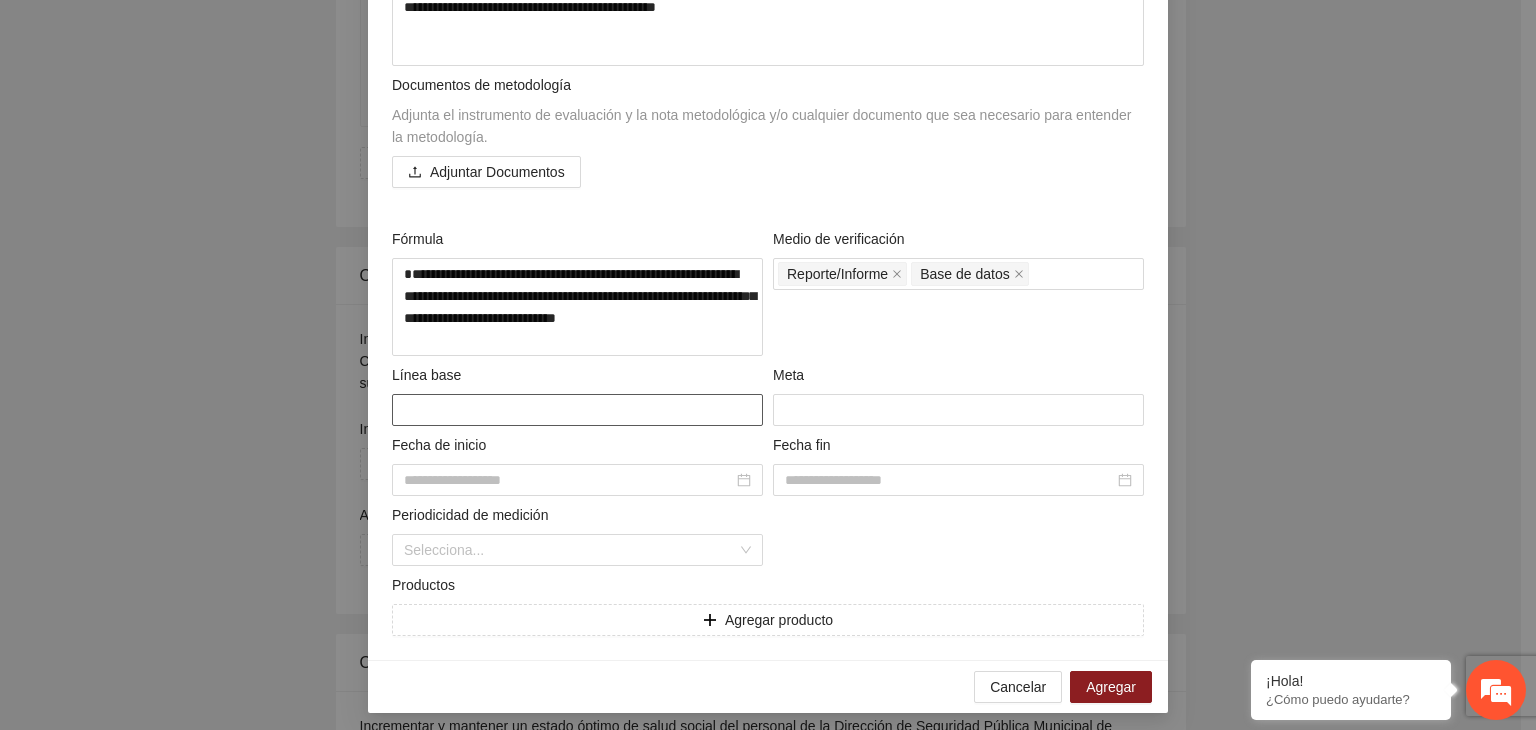click at bounding box center (577, 410) 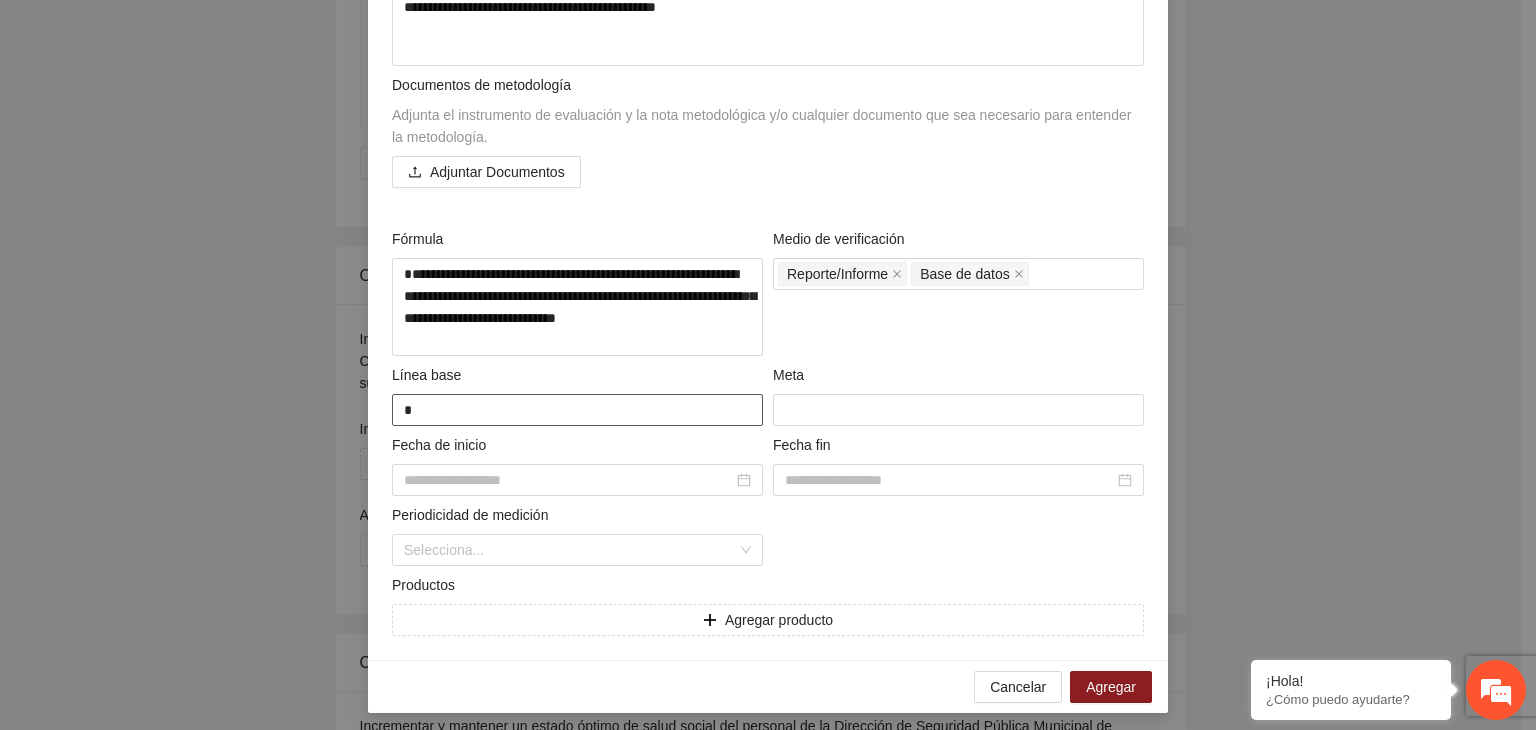 type on "**" 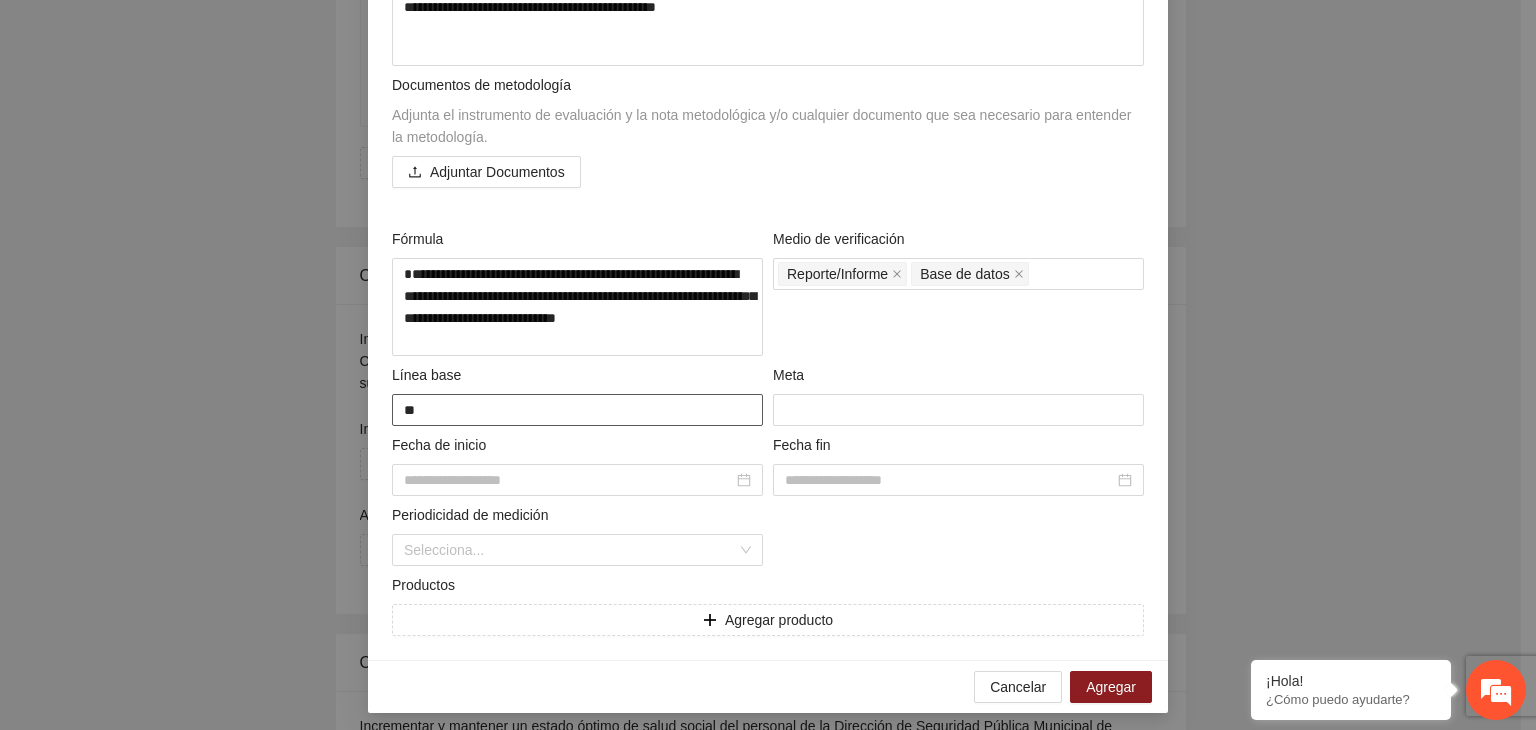 type on "***" 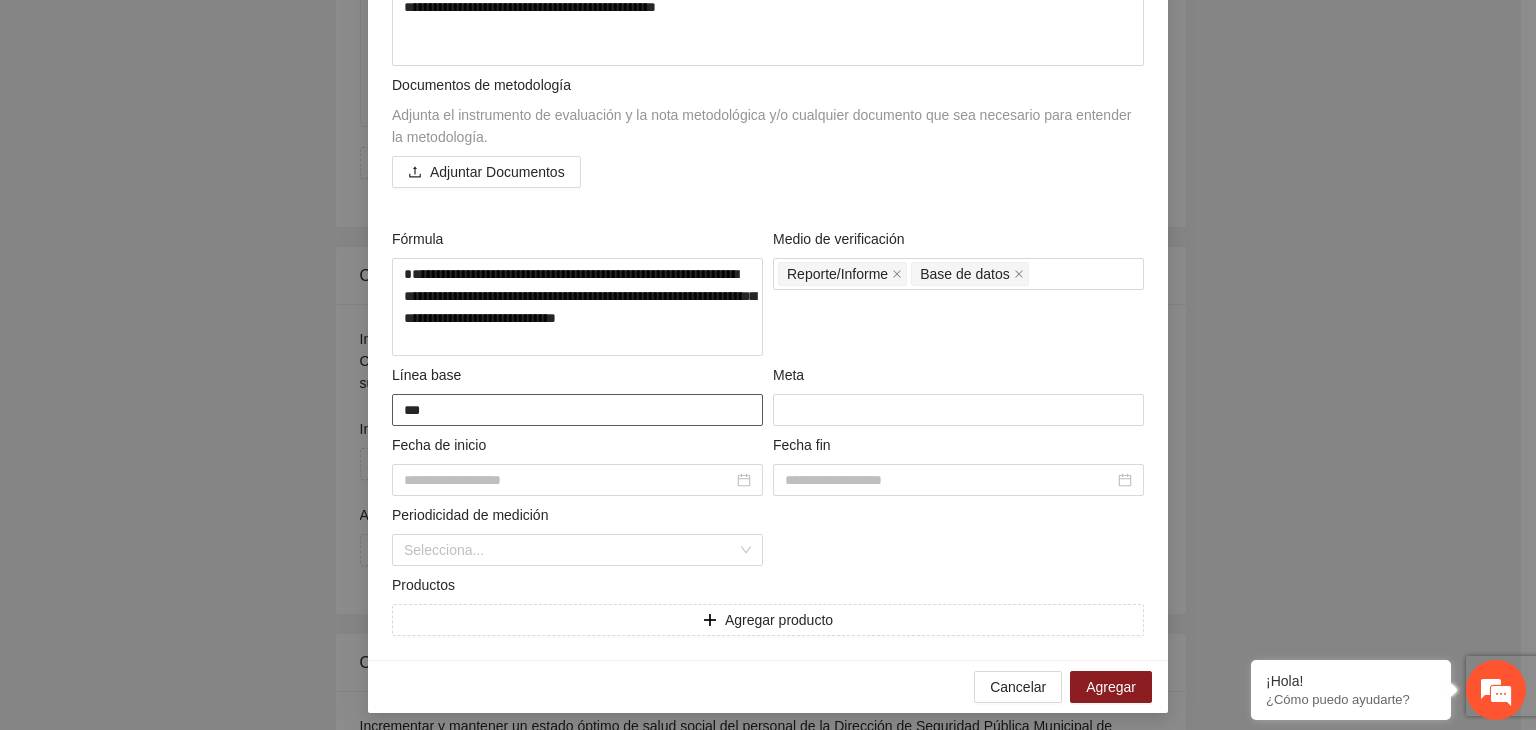 type on "****" 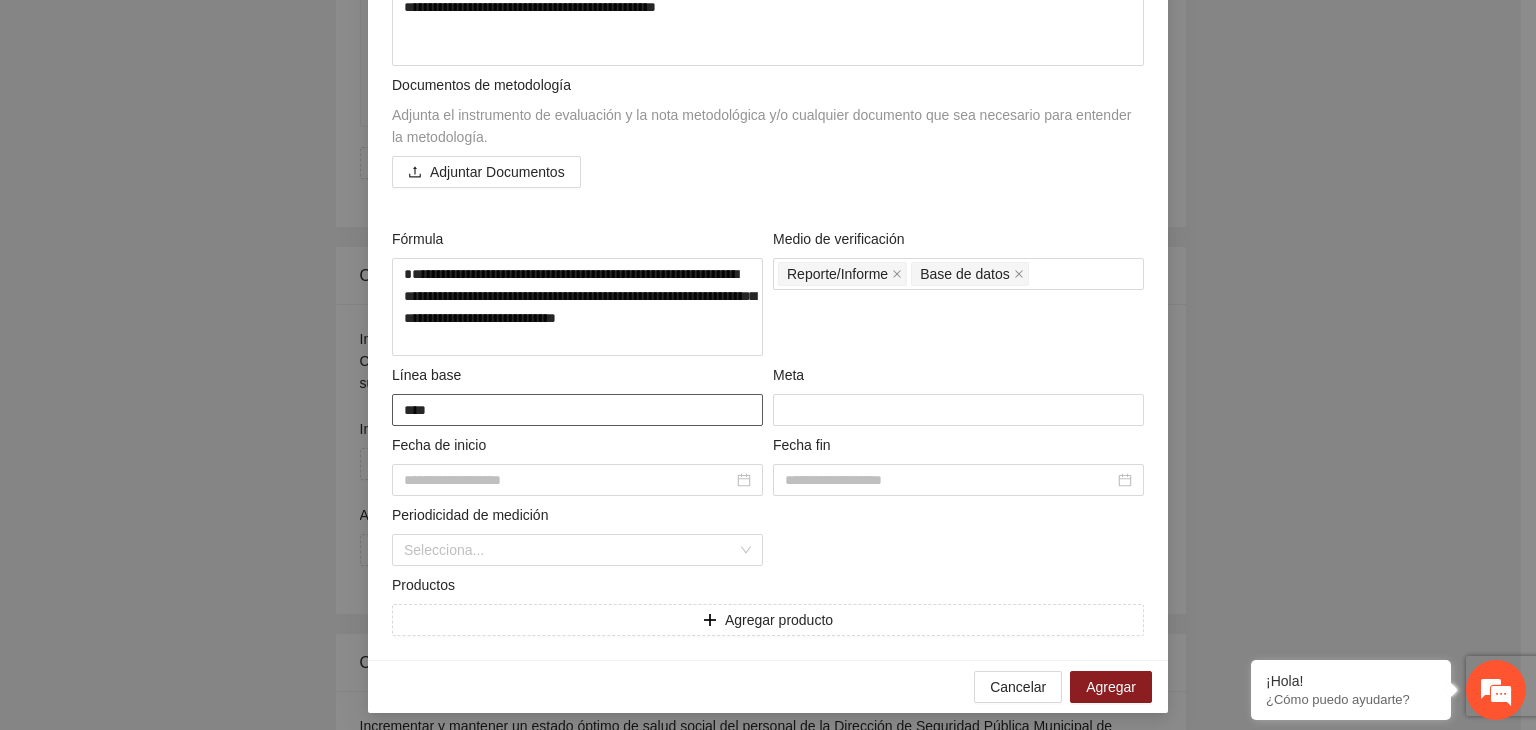 type on "****" 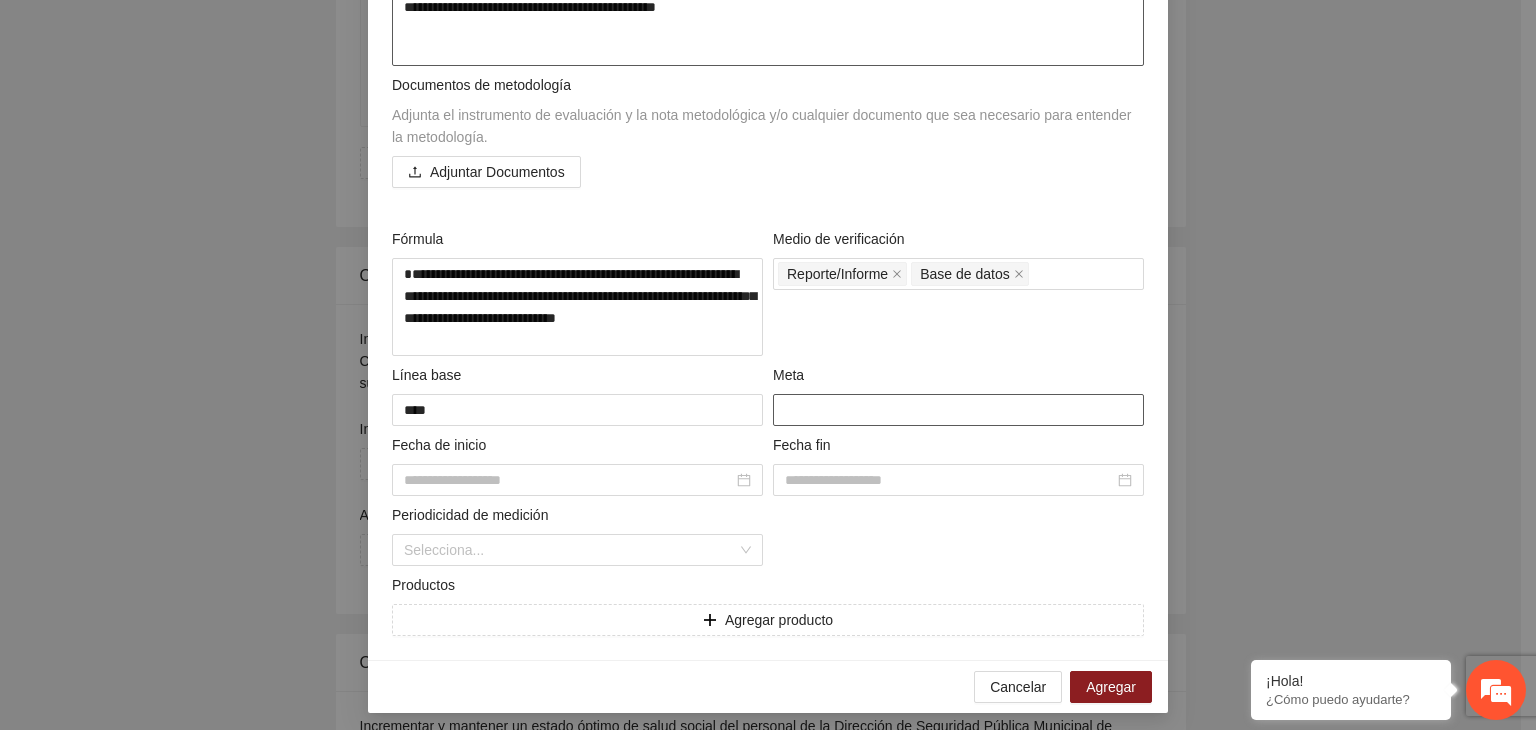 type on "****" 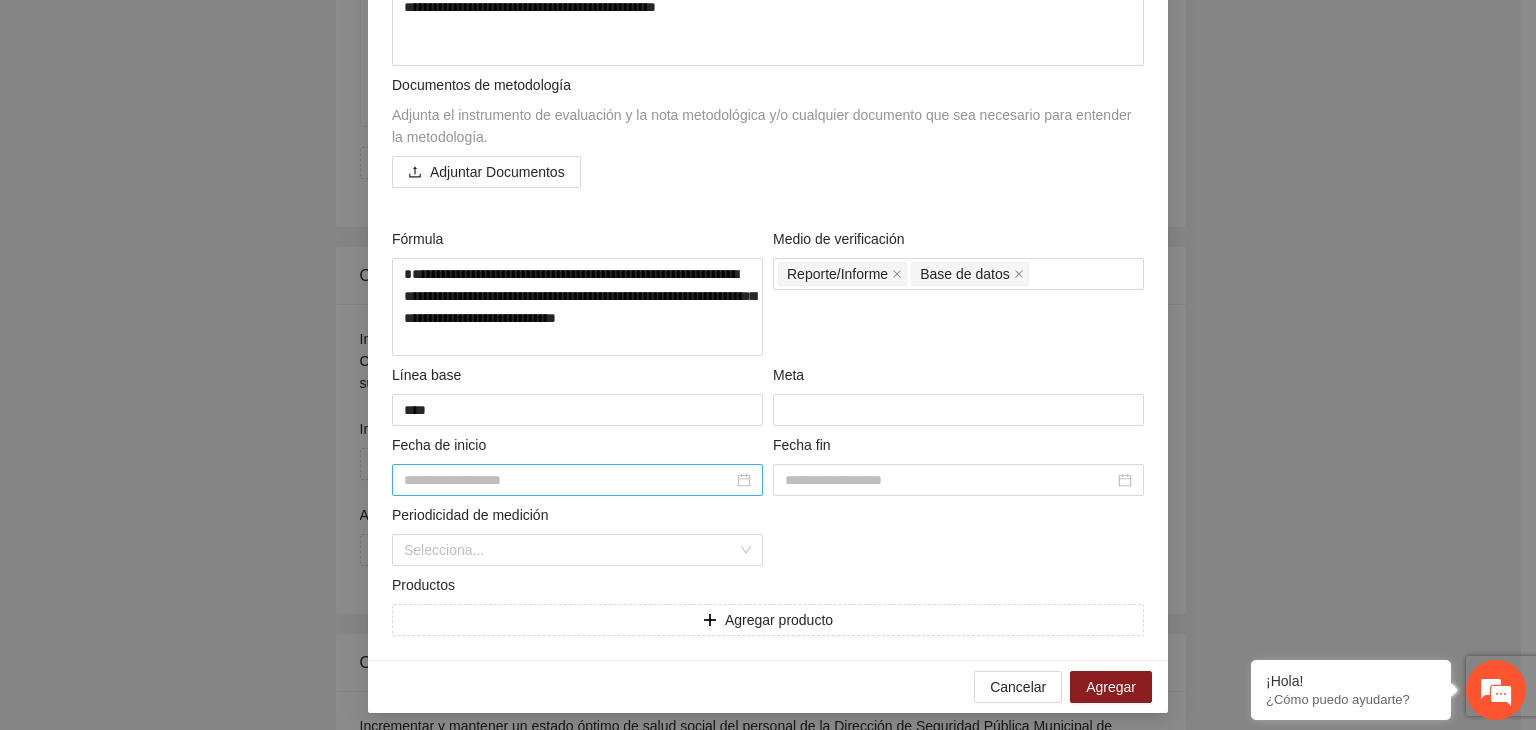 click at bounding box center [577, 480] 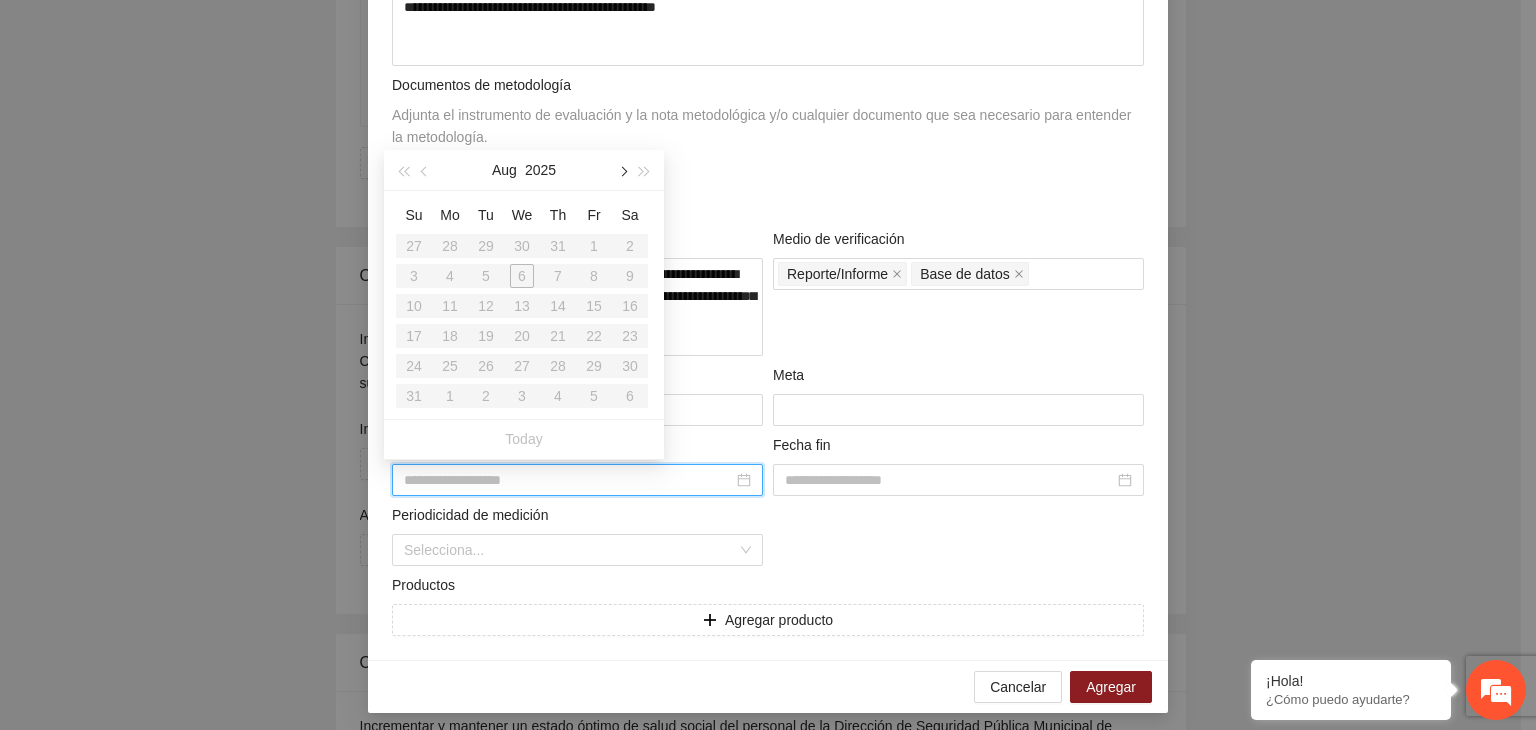 click at bounding box center (622, 170) 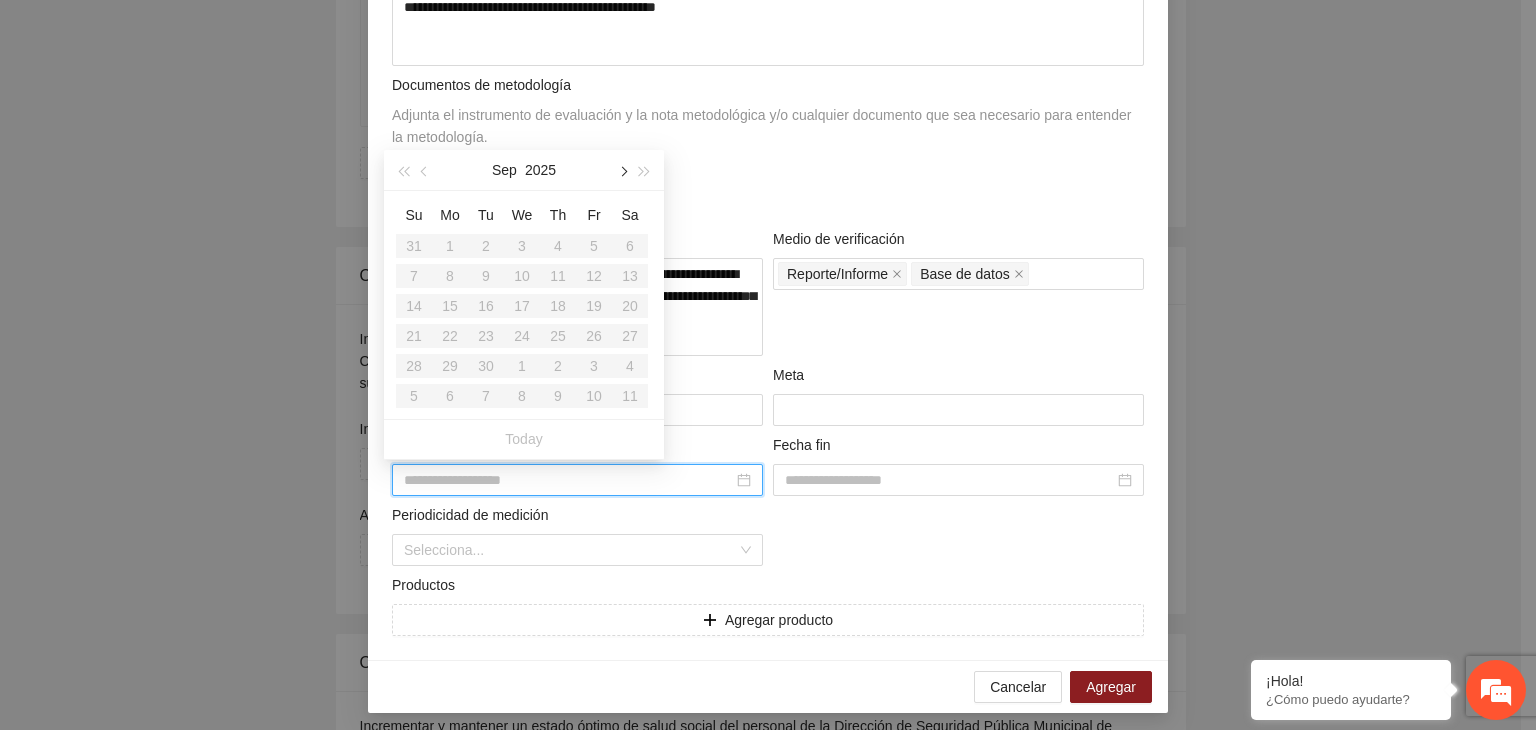 click at bounding box center (622, 170) 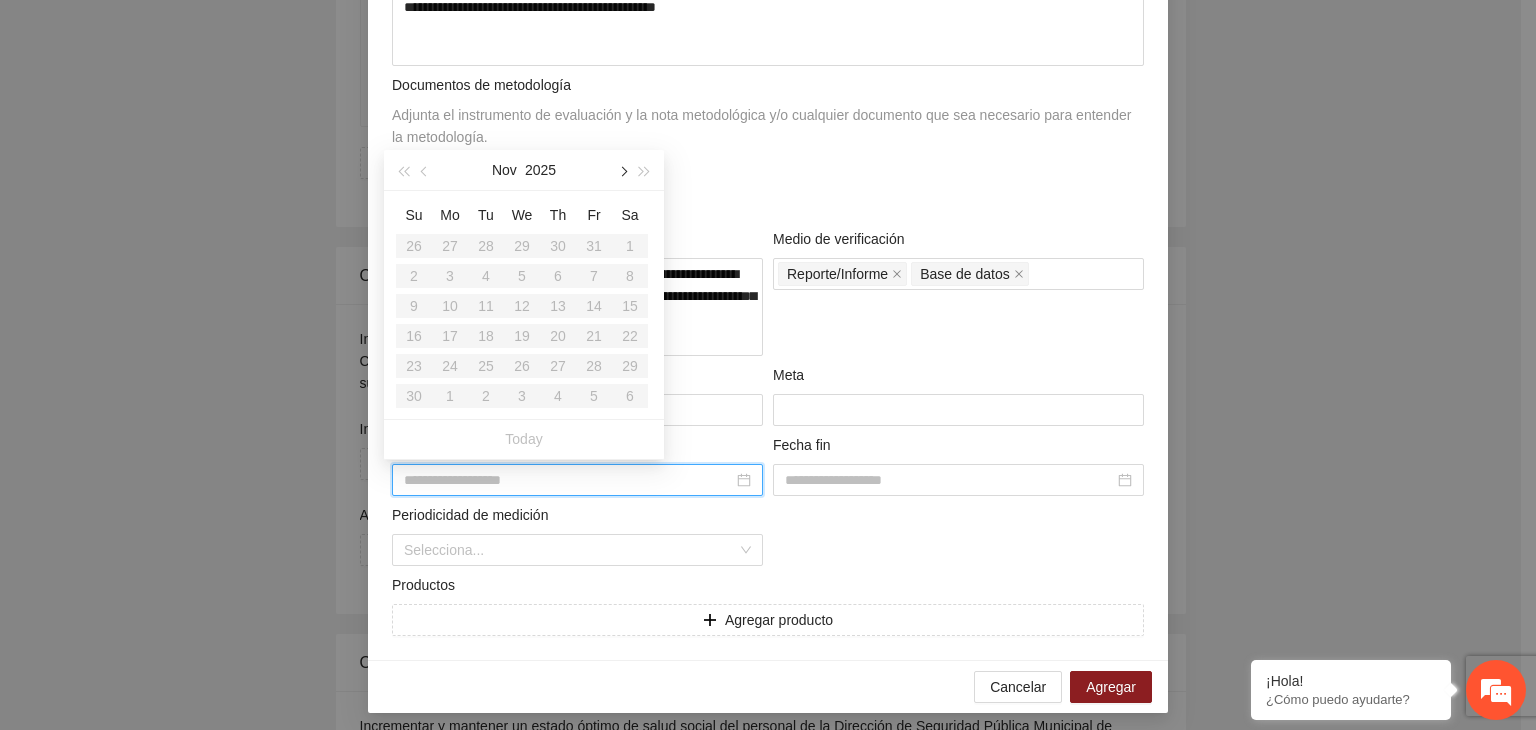 click at bounding box center (622, 170) 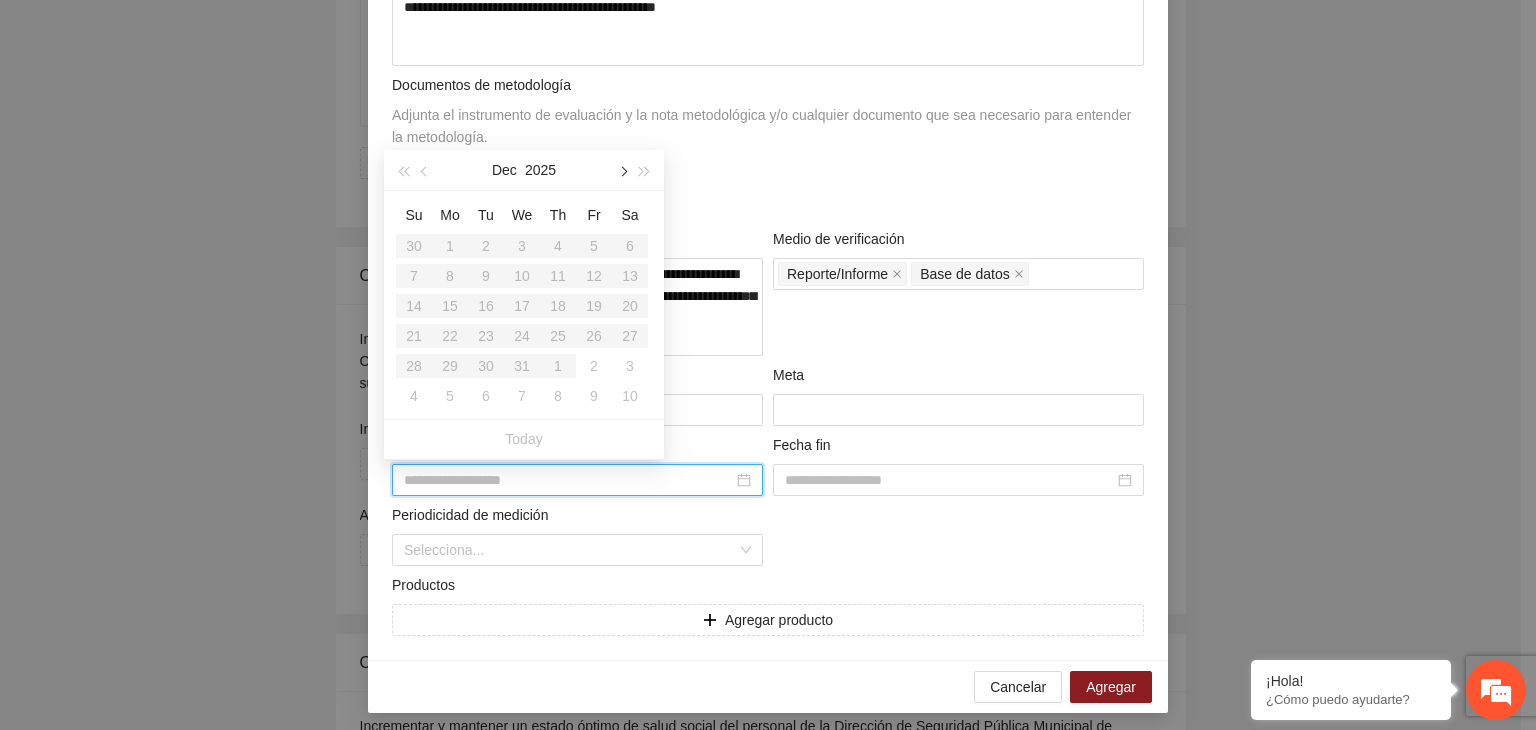 click at bounding box center [622, 170] 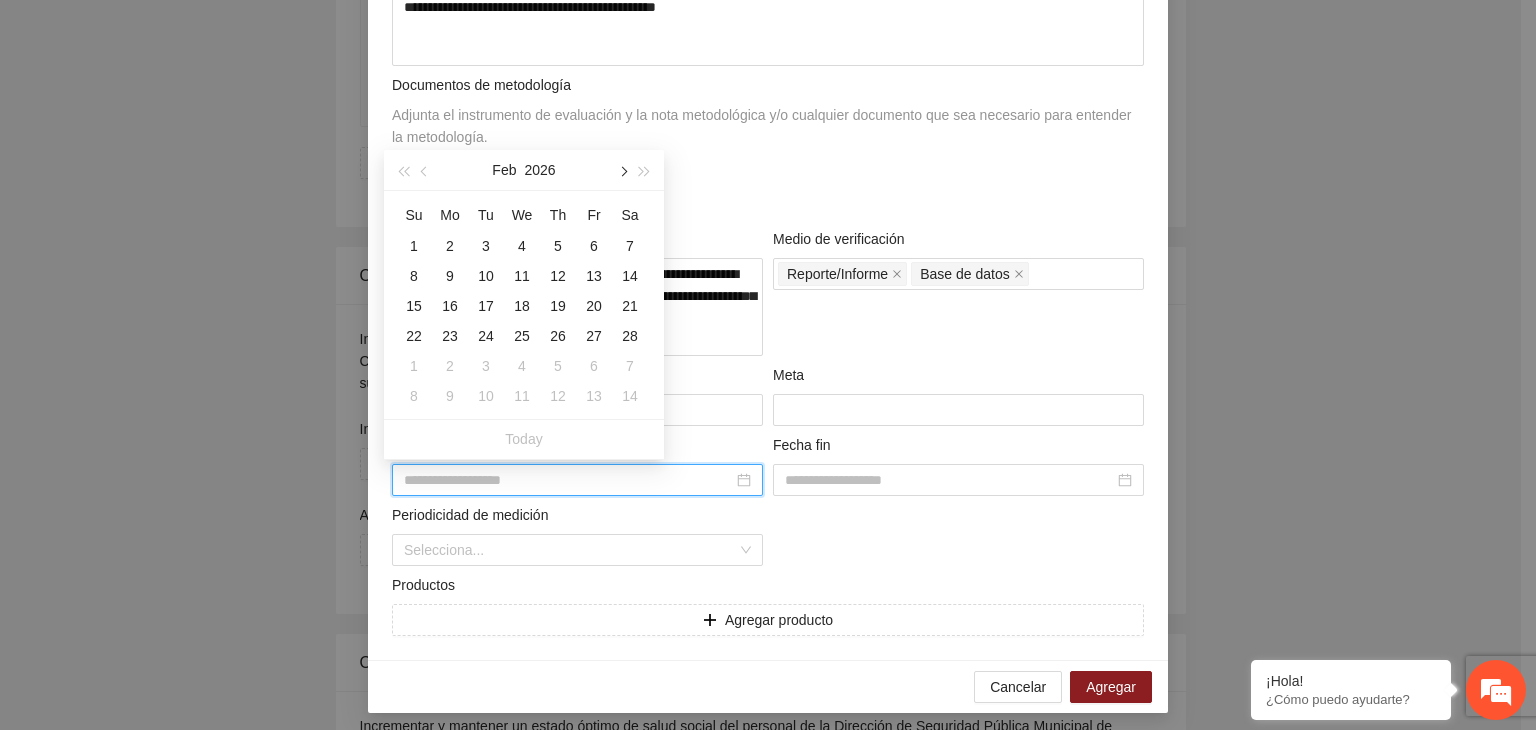 click at bounding box center (622, 170) 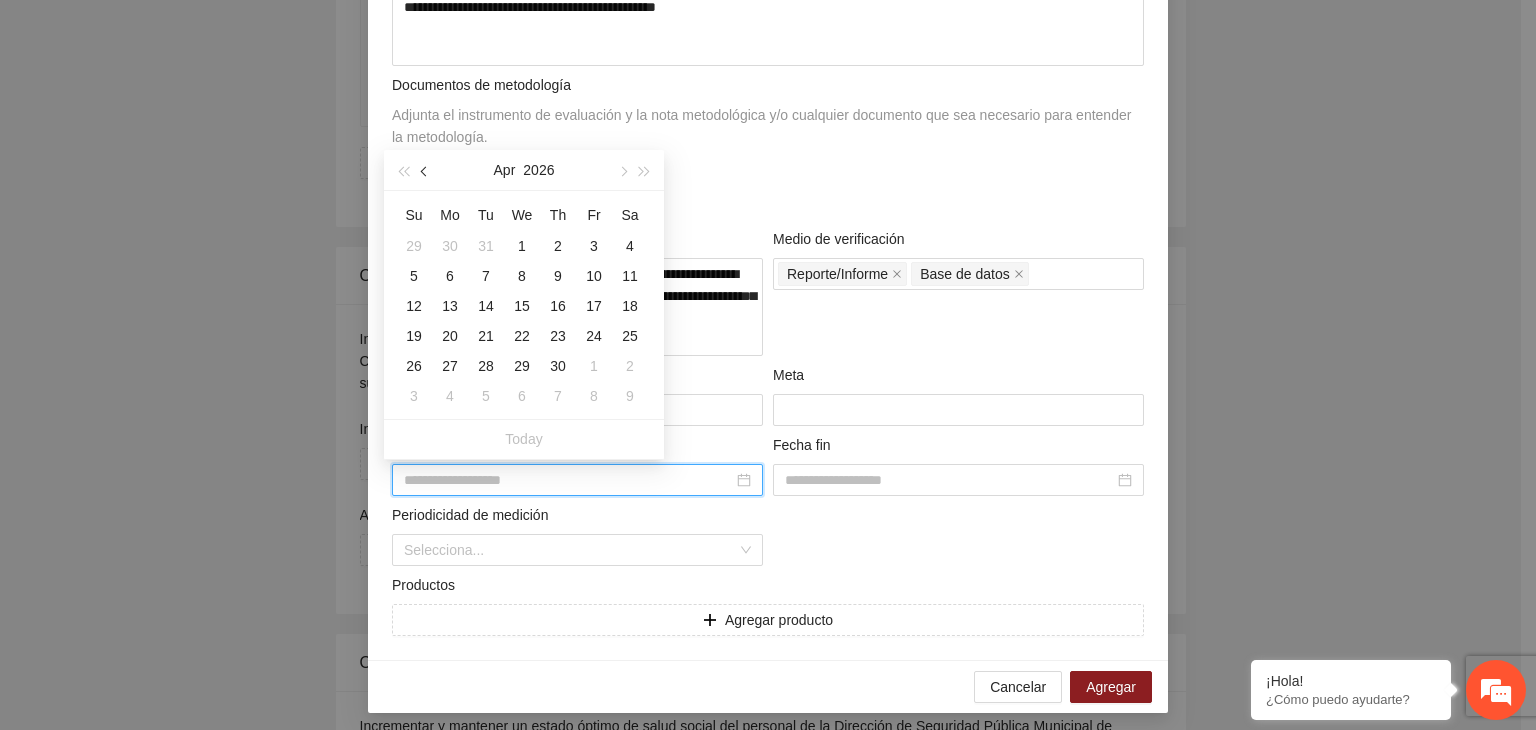 click at bounding box center [425, 170] 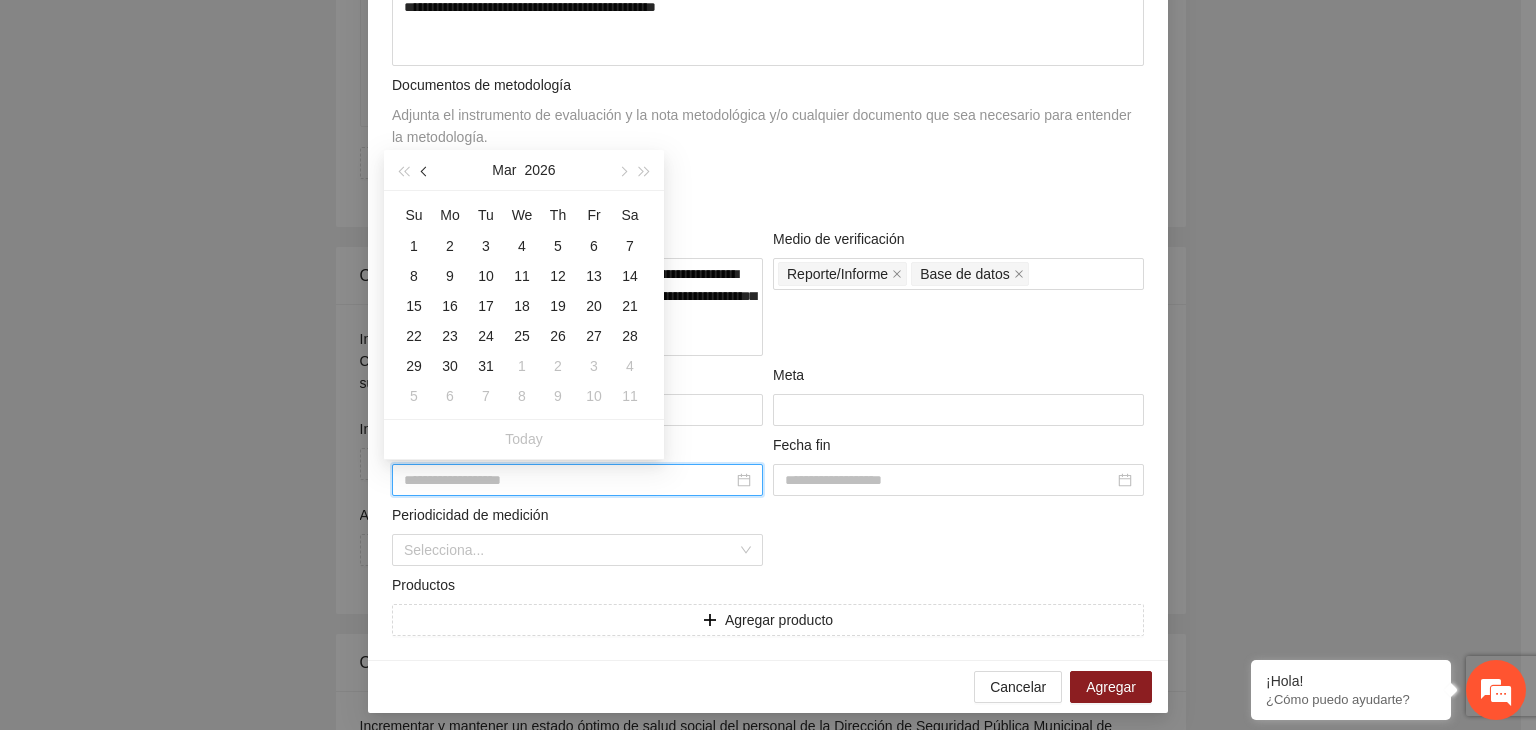 click at bounding box center (425, 170) 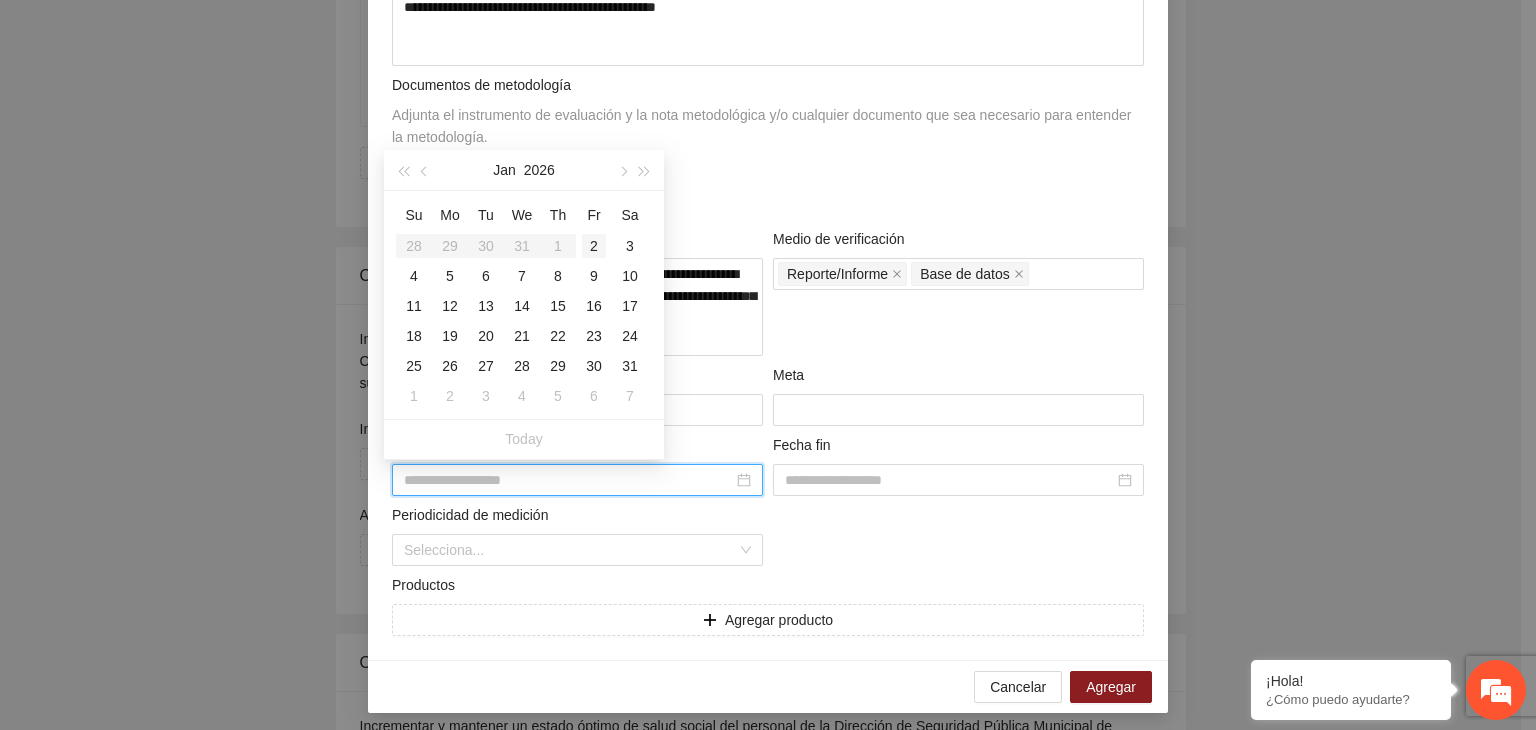 type on "**********" 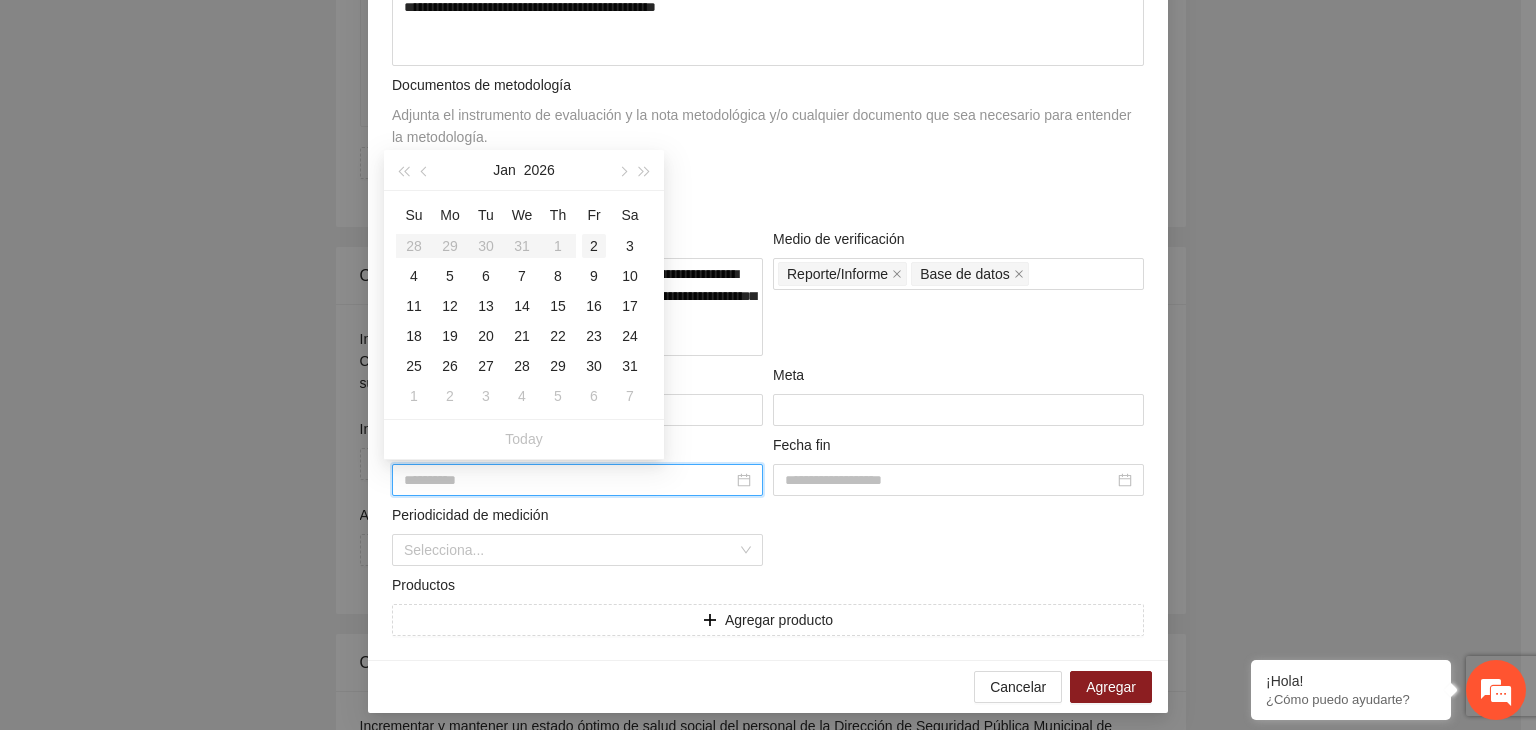 click on "2" at bounding box center (594, 246) 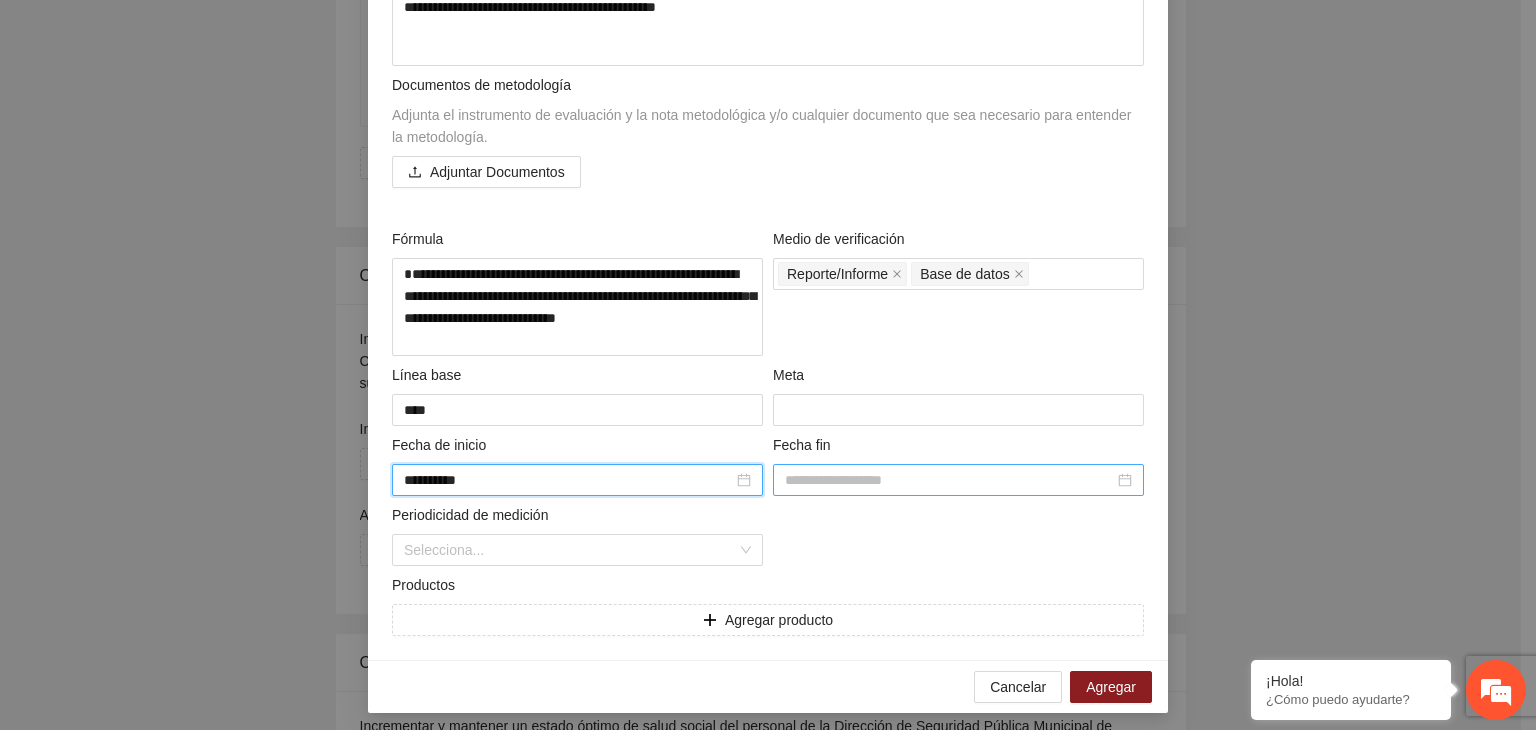 click at bounding box center (949, 480) 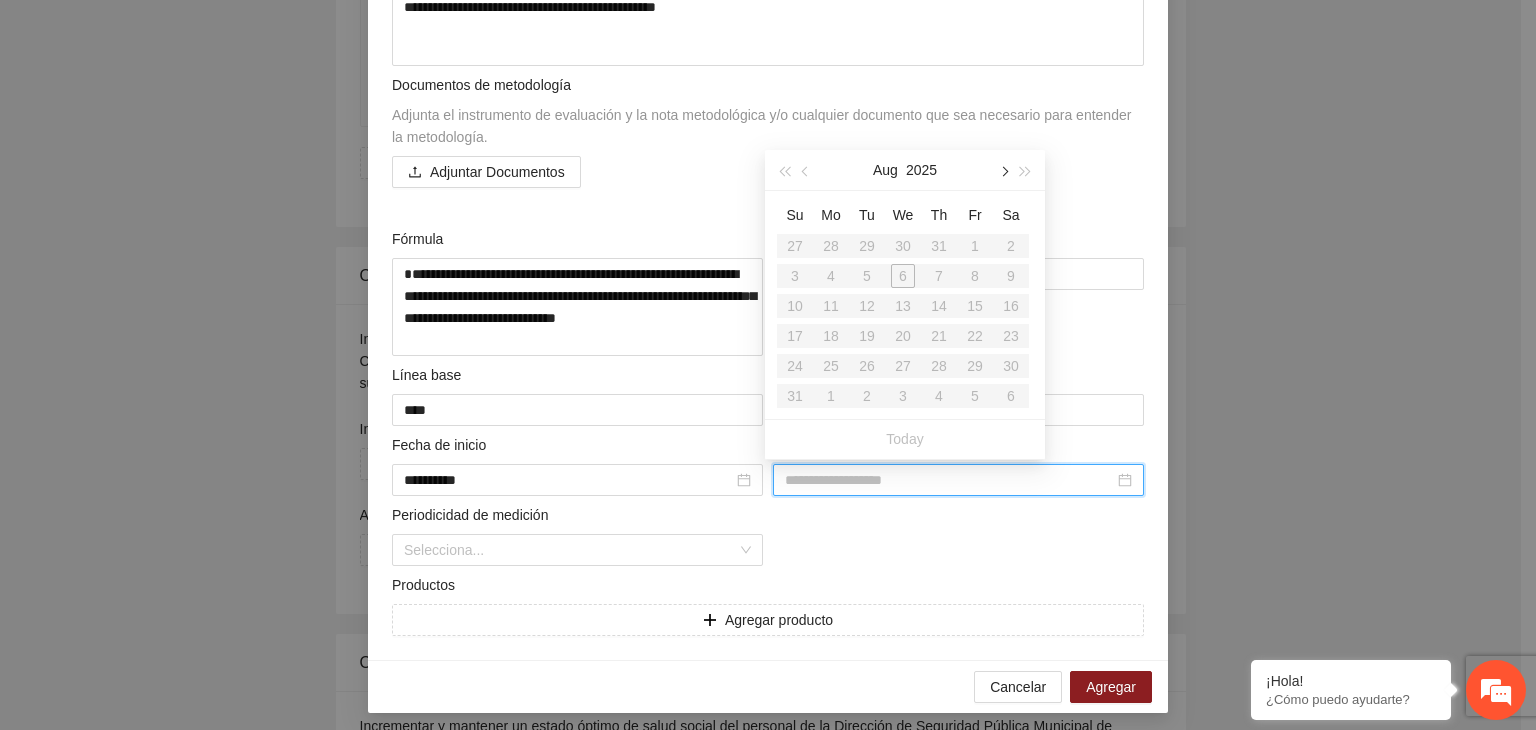 click at bounding box center (1003, 172) 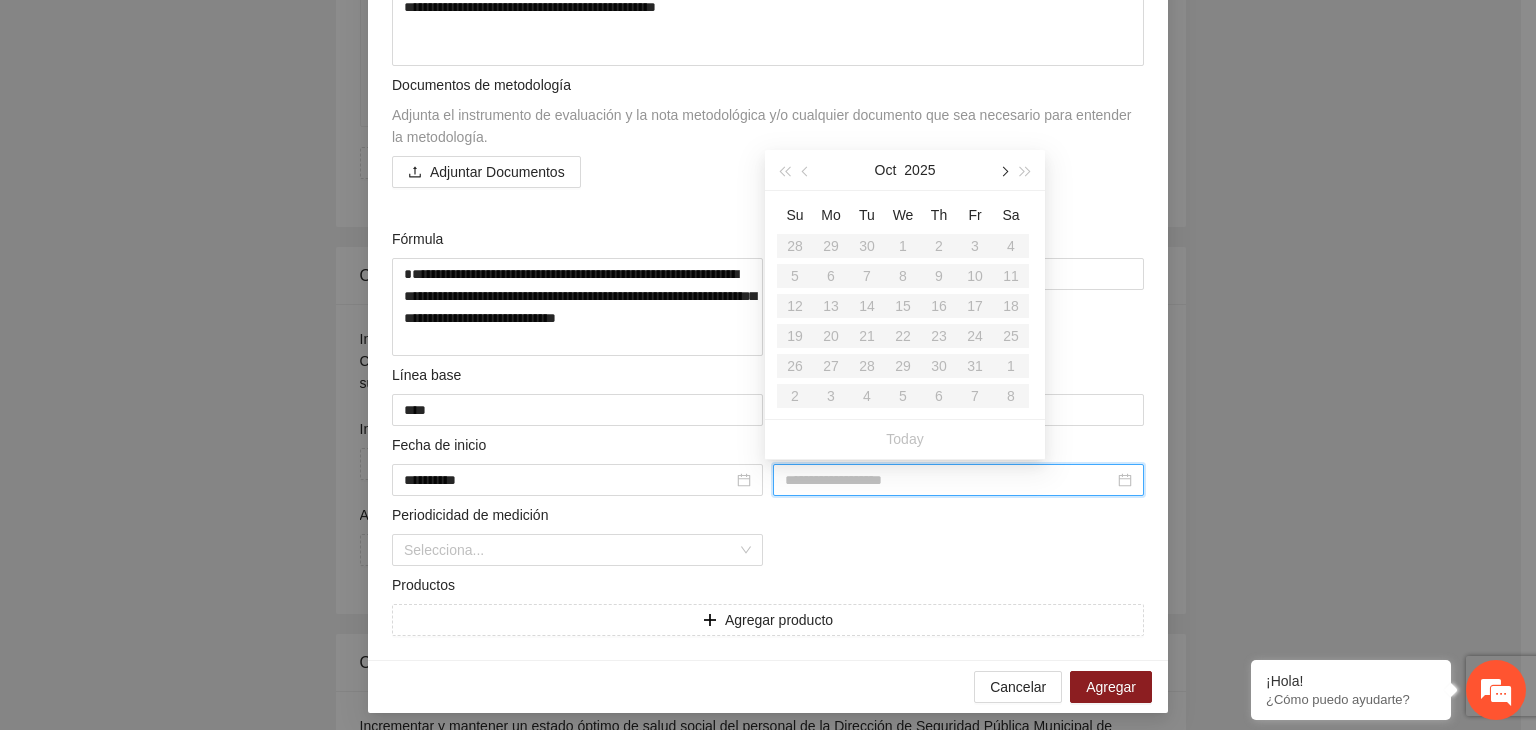 click at bounding box center [1003, 172] 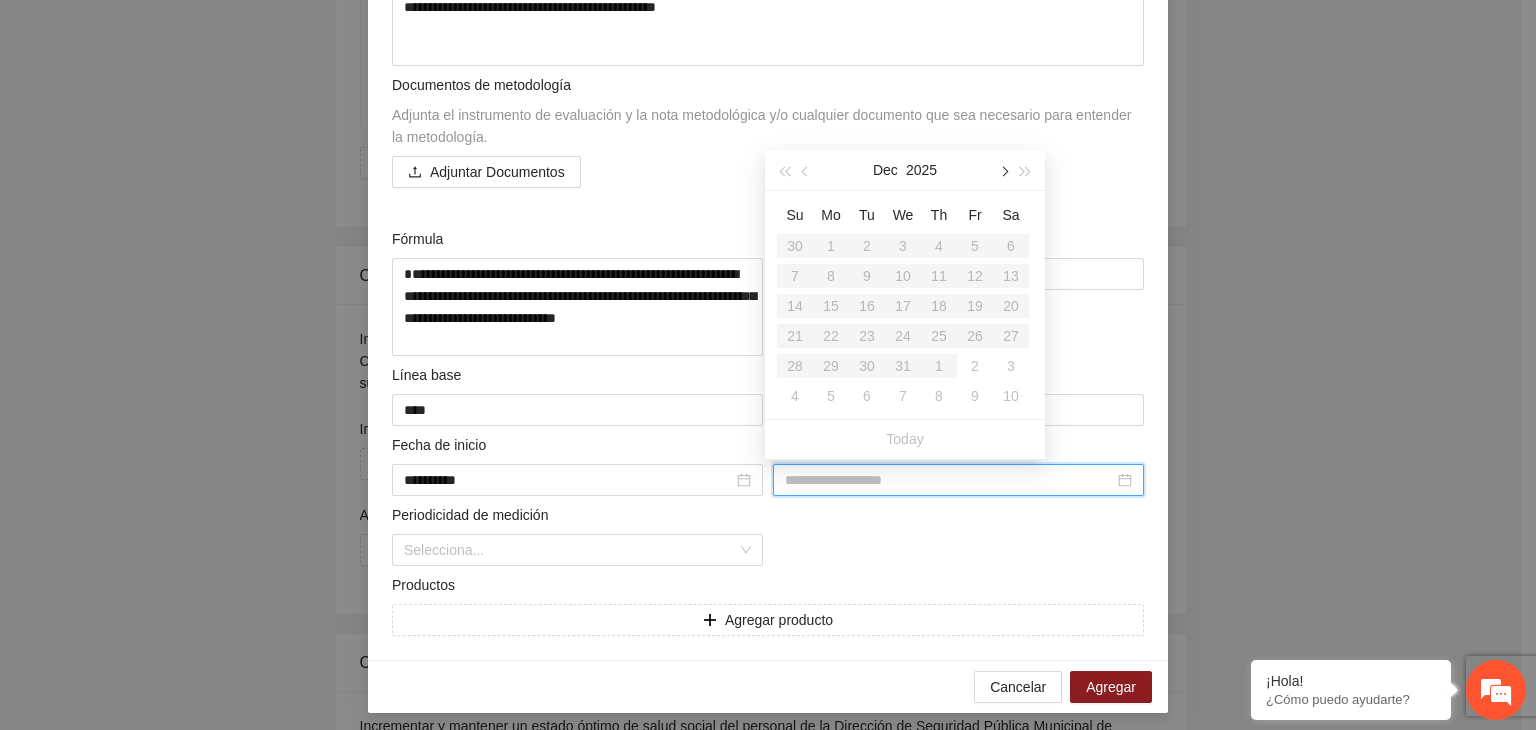 click at bounding box center [1003, 172] 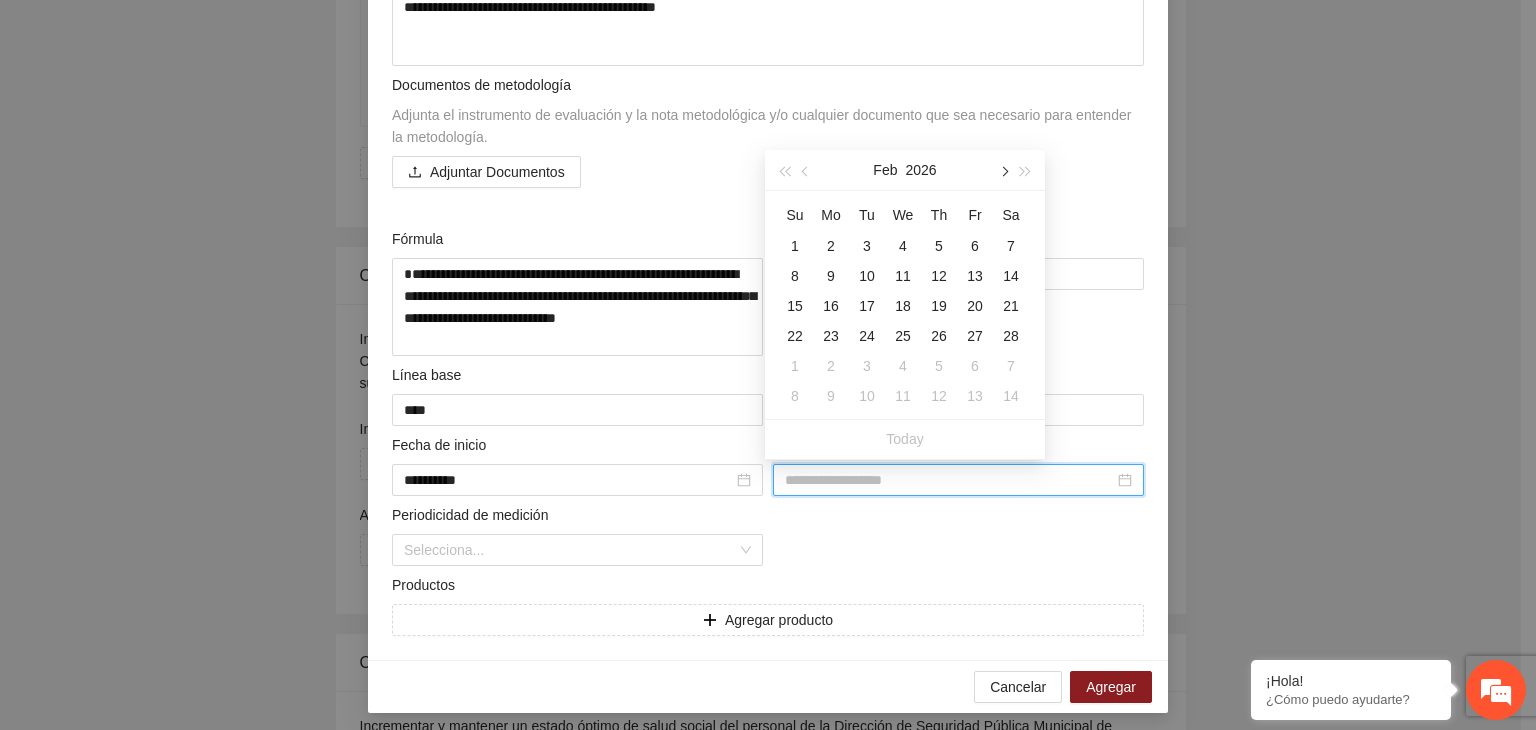 click at bounding box center (1003, 172) 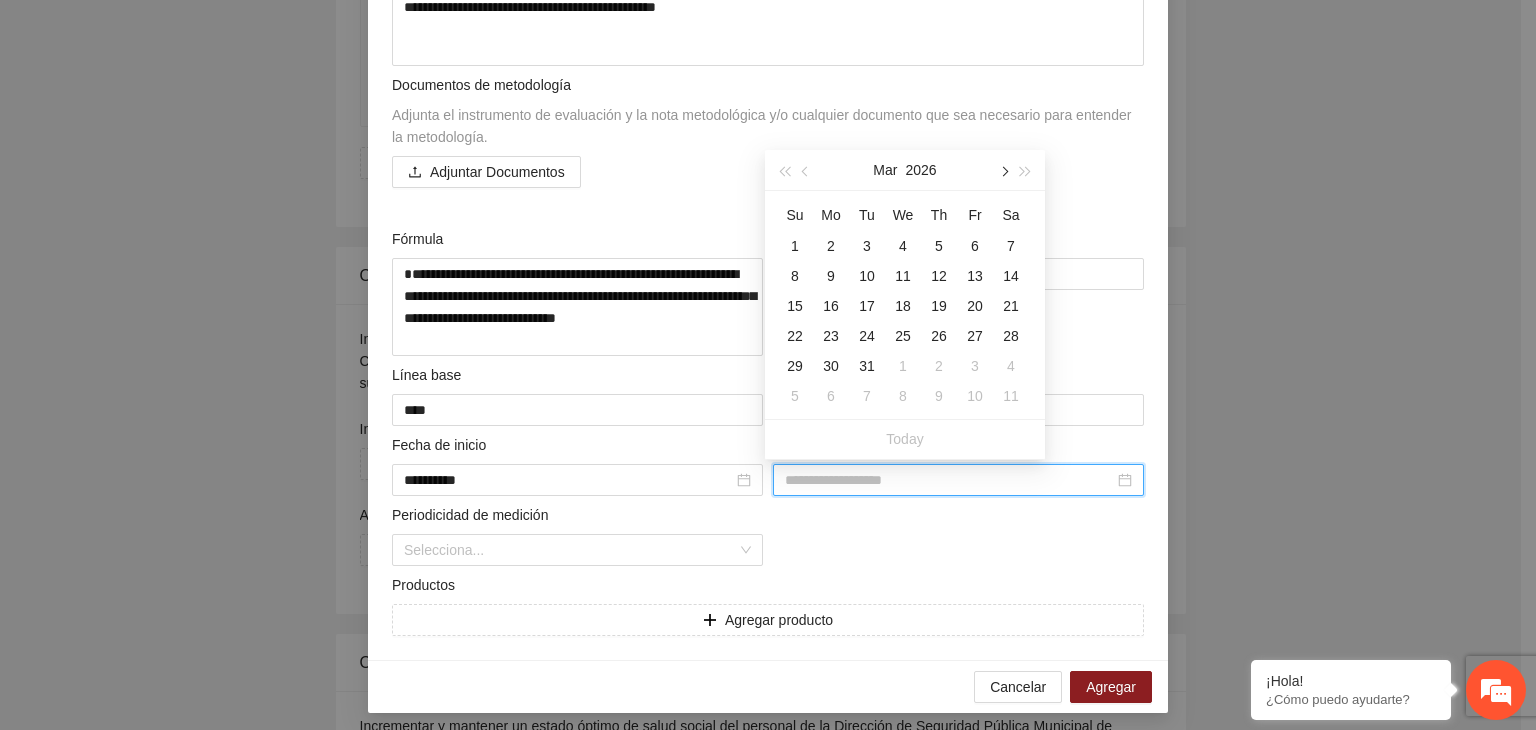 click at bounding box center [1003, 172] 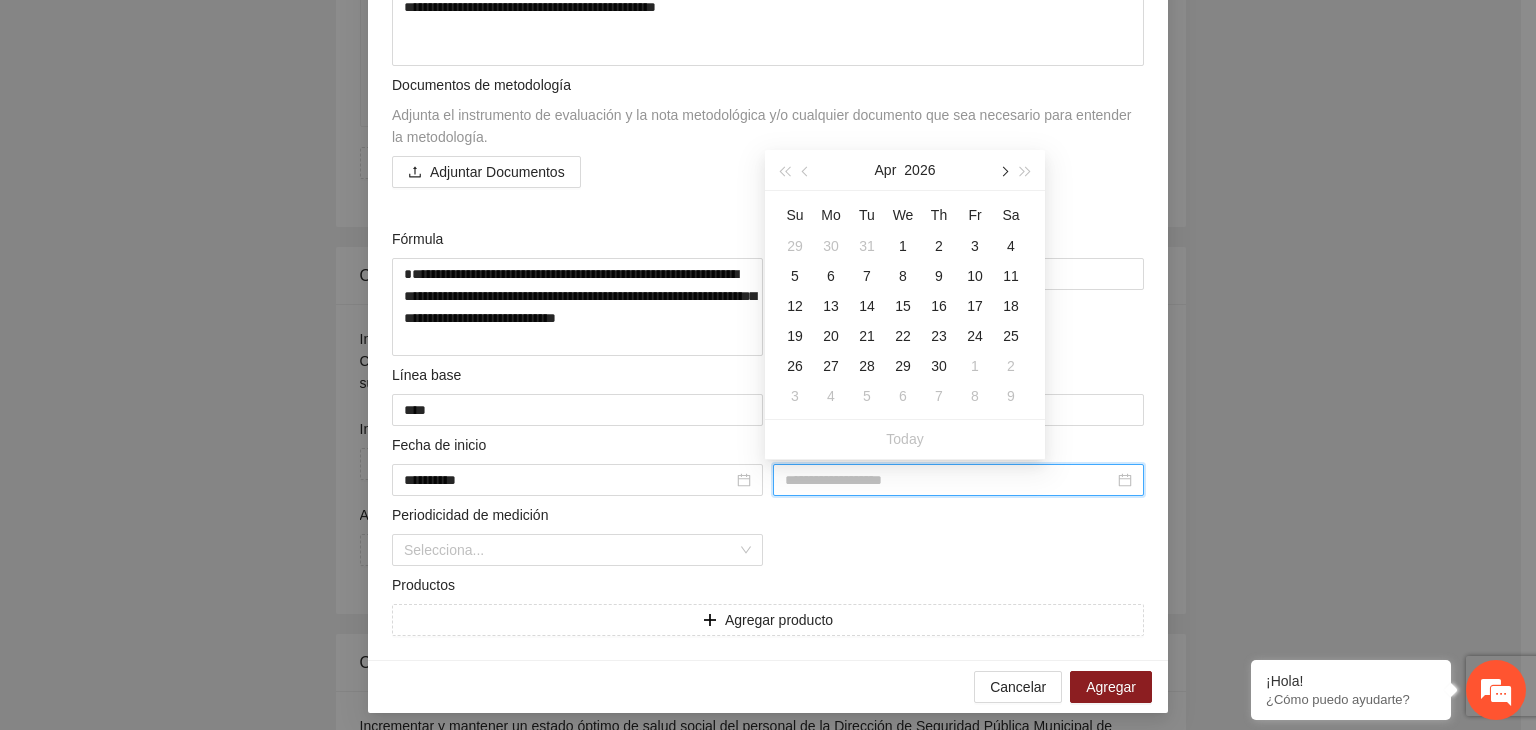 click at bounding box center [1003, 172] 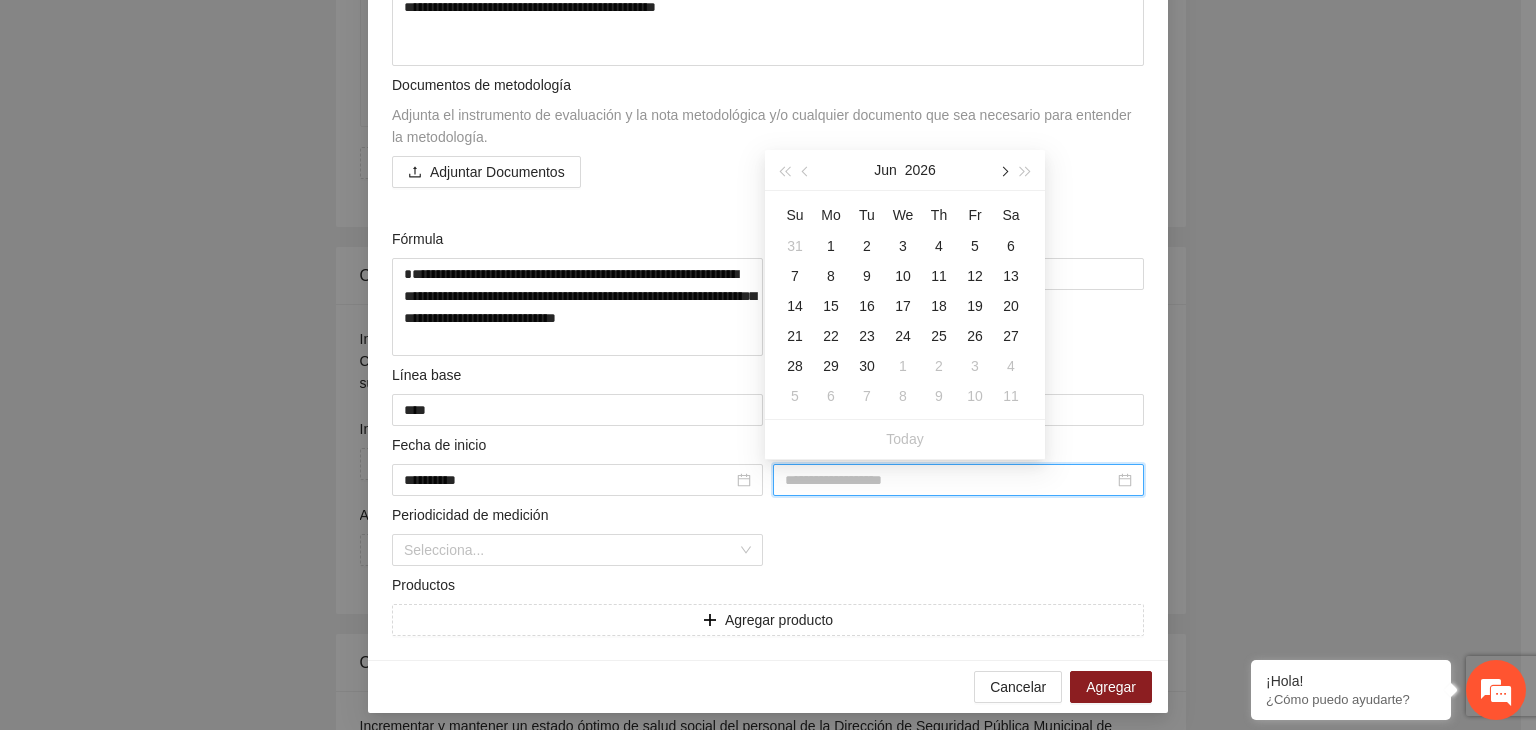 click at bounding box center [1003, 172] 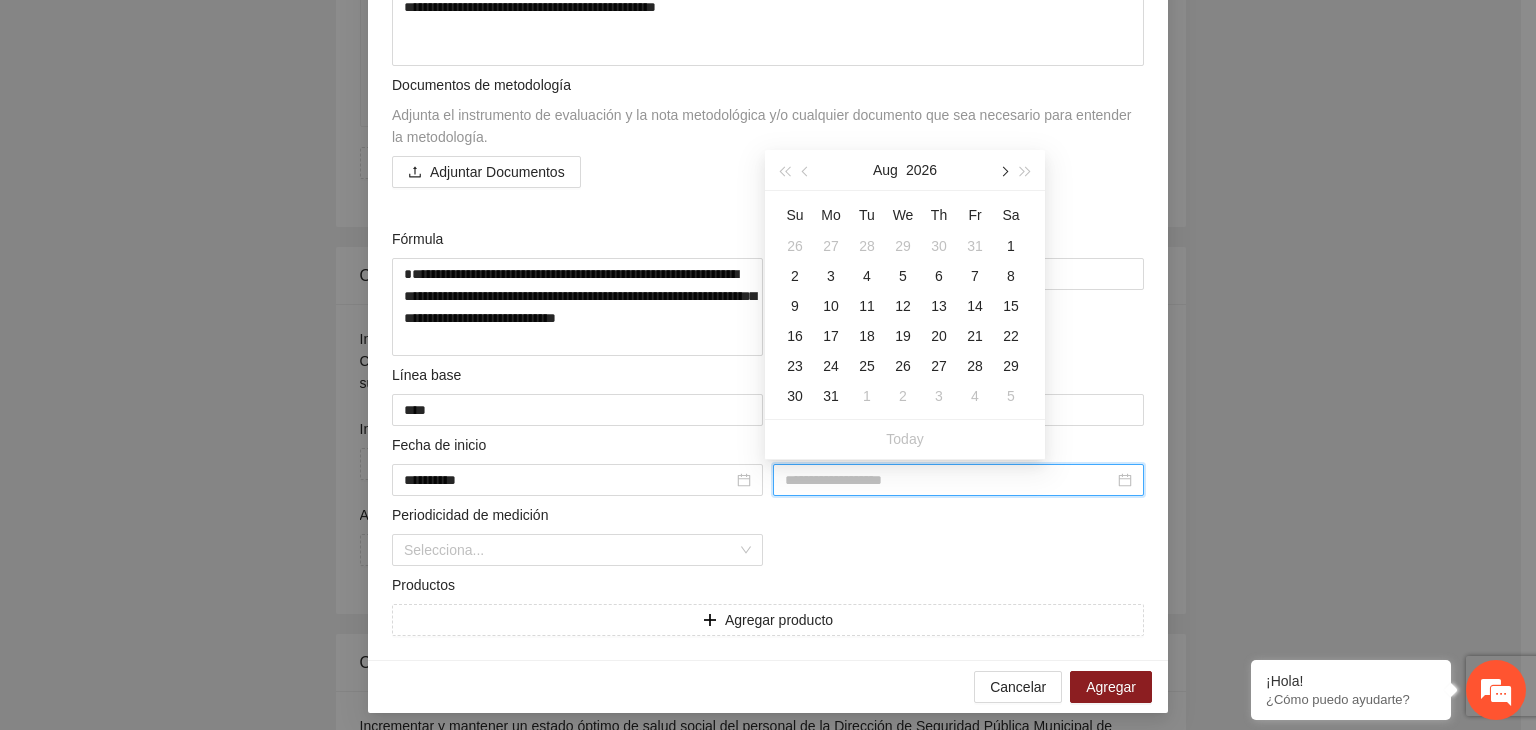 click at bounding box center (1003, 172) 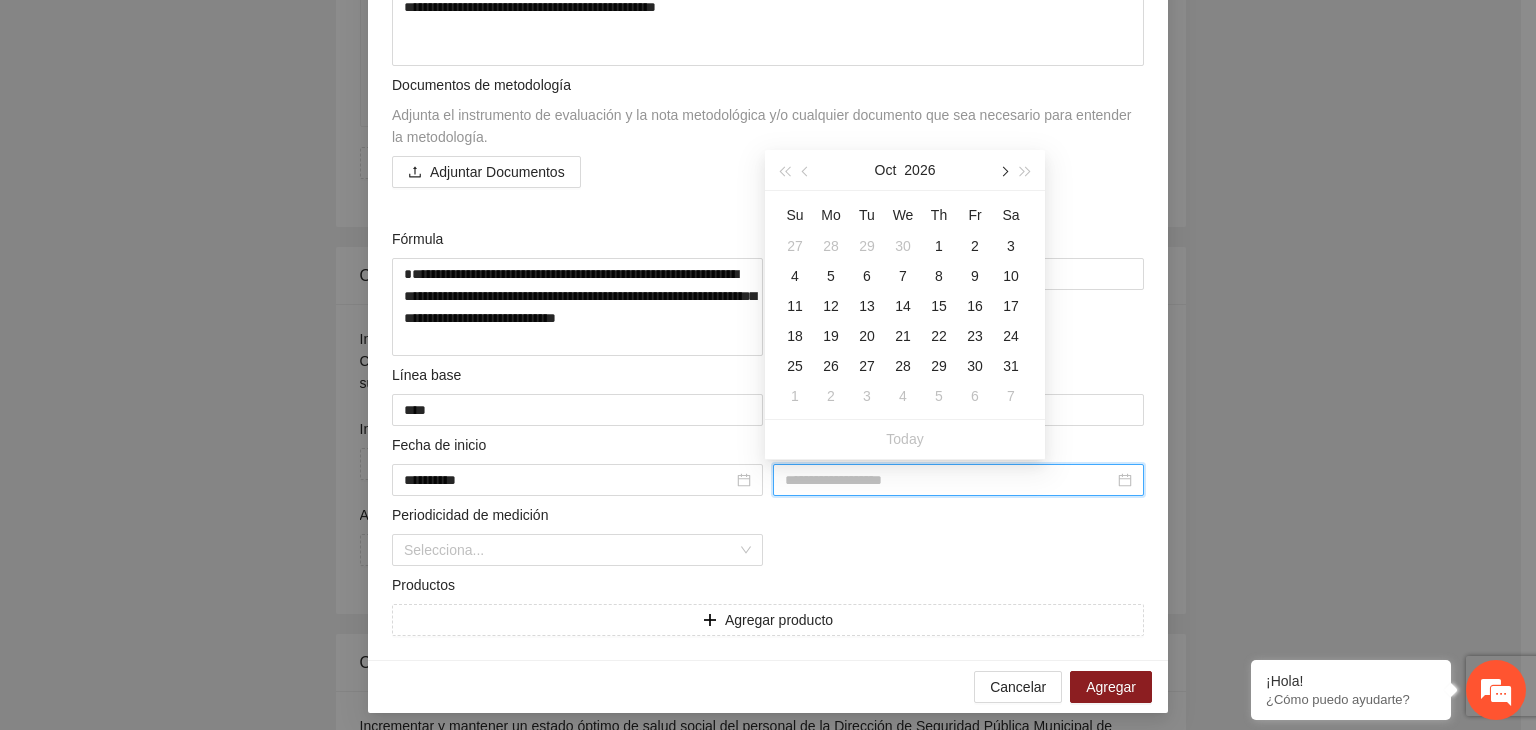 click at bounding box center [1003, 172] 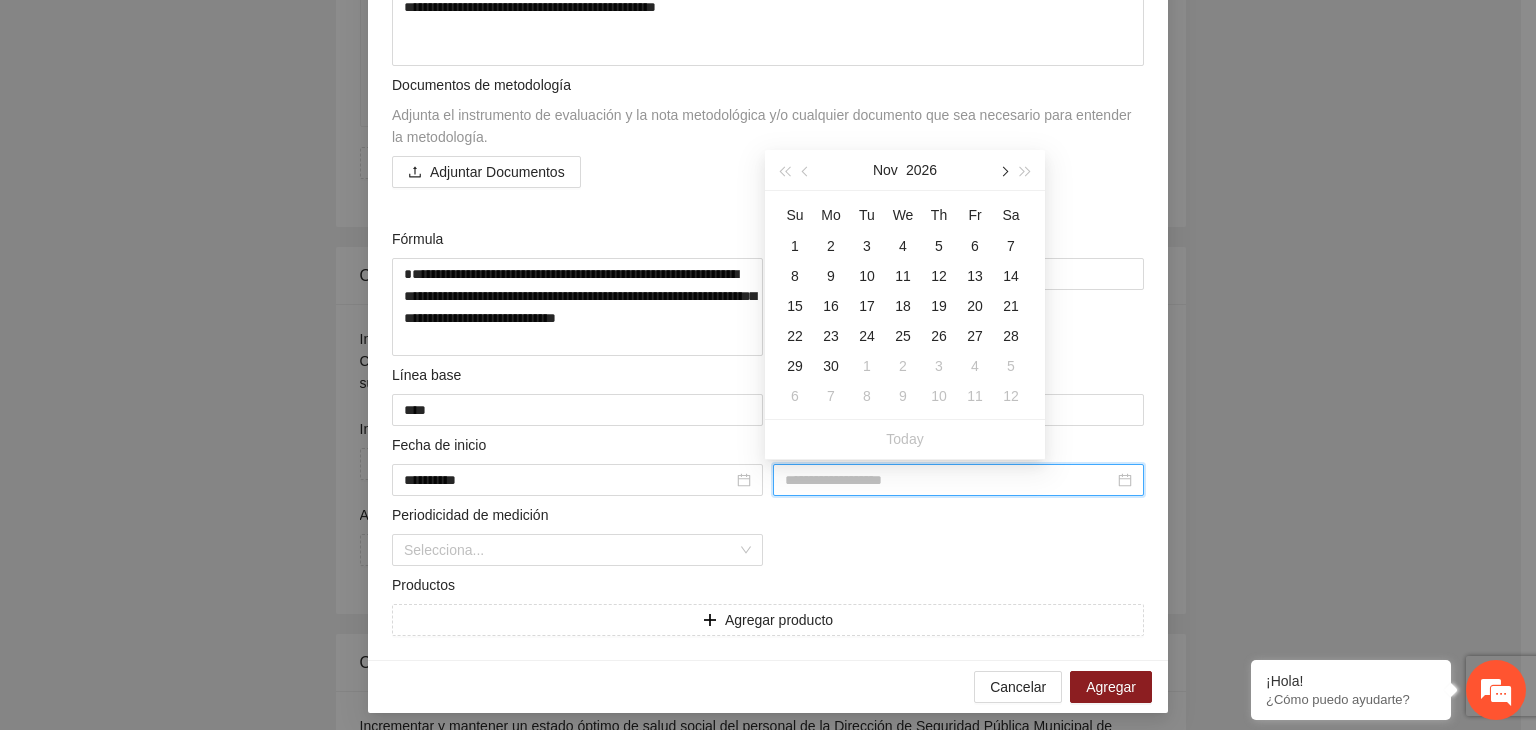 click at bounding box center [1003, 172] 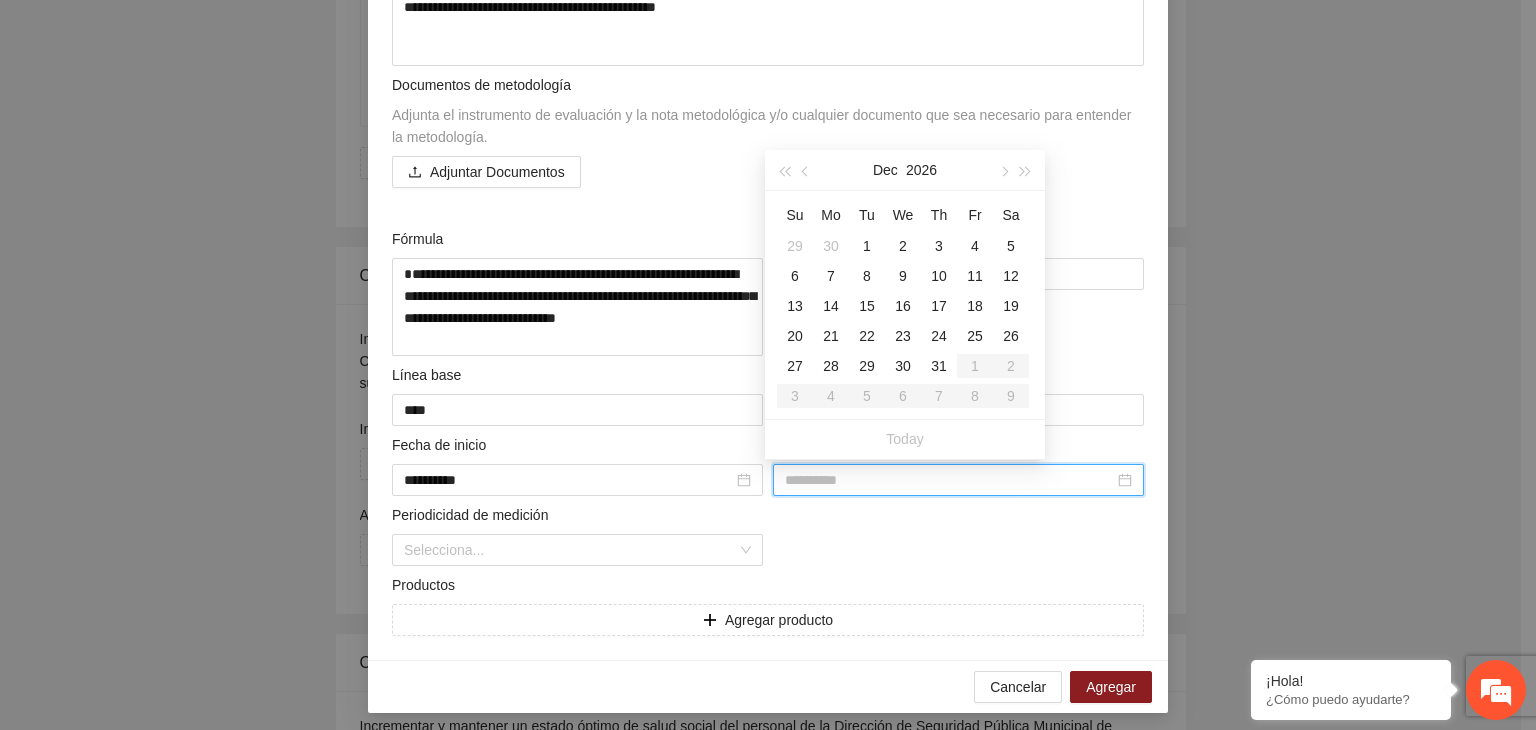 type on "**********" 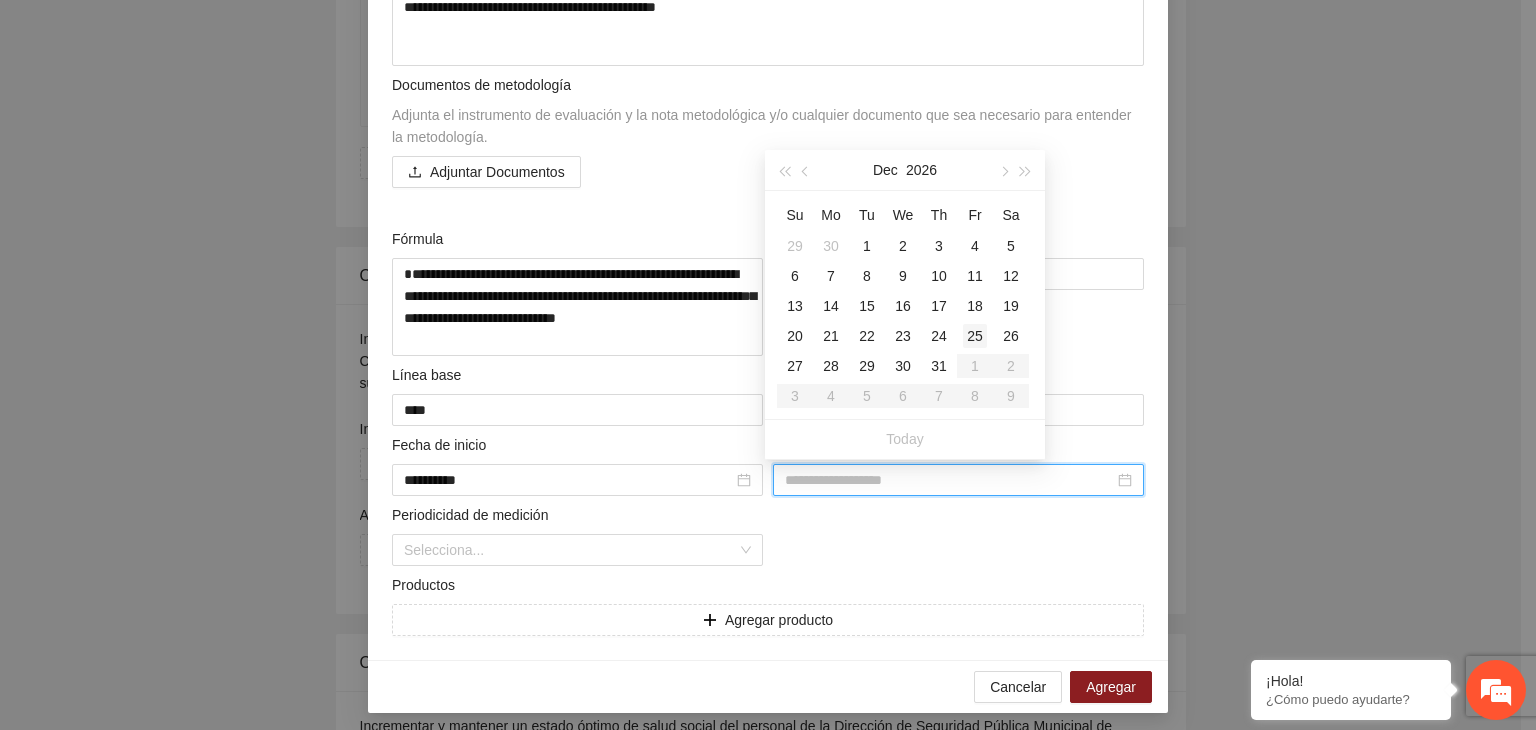 type on "**********" 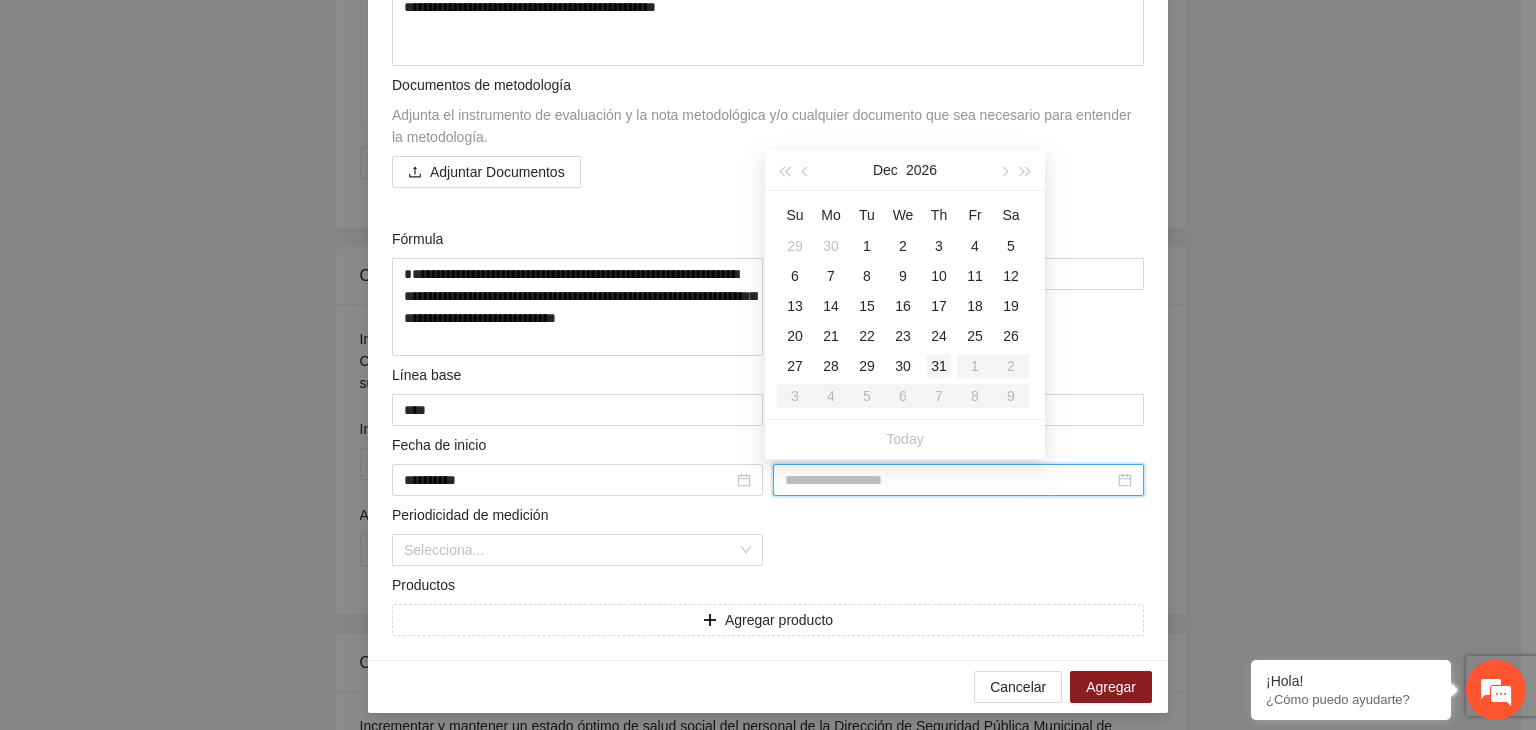 type on "**********" 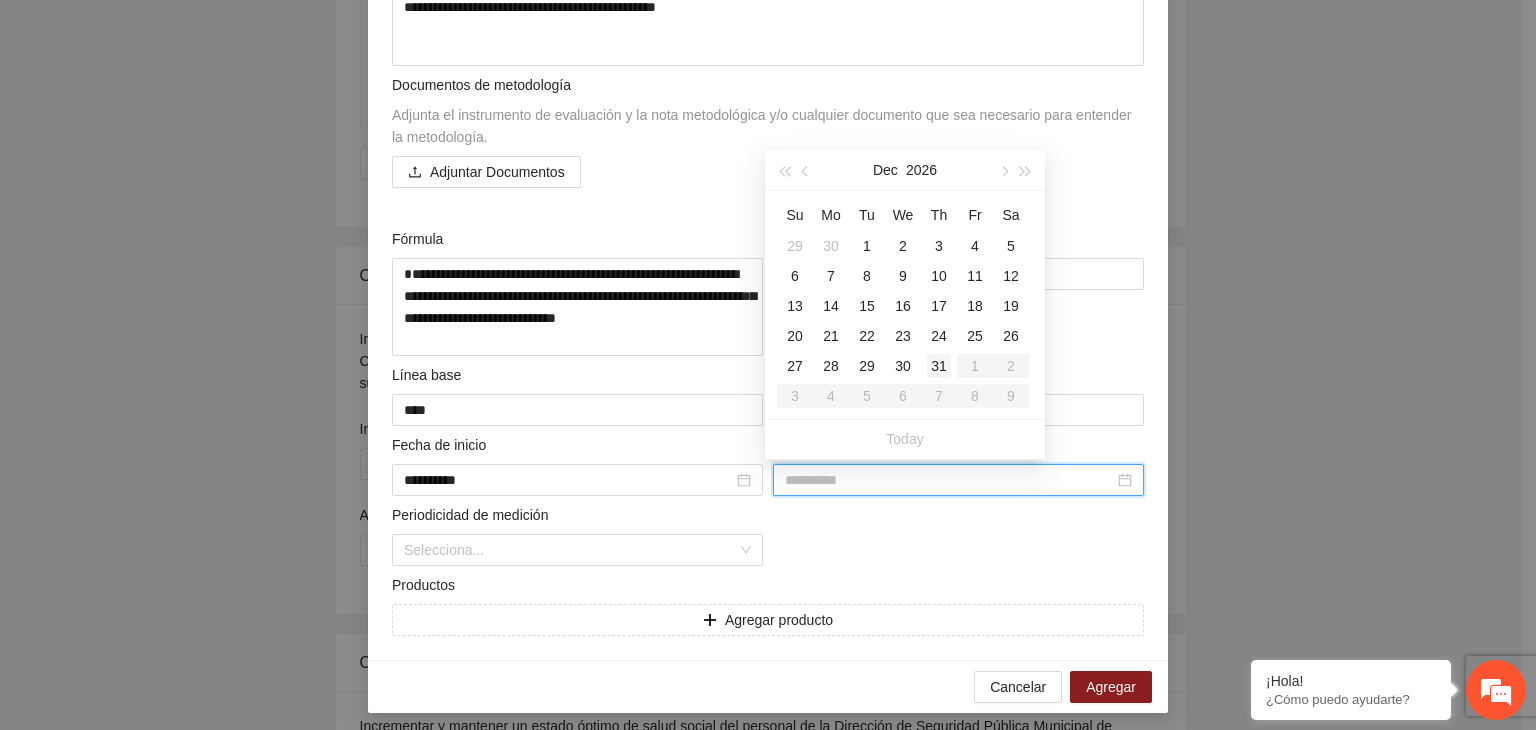 click on "31" at bounding box center (939, 366) 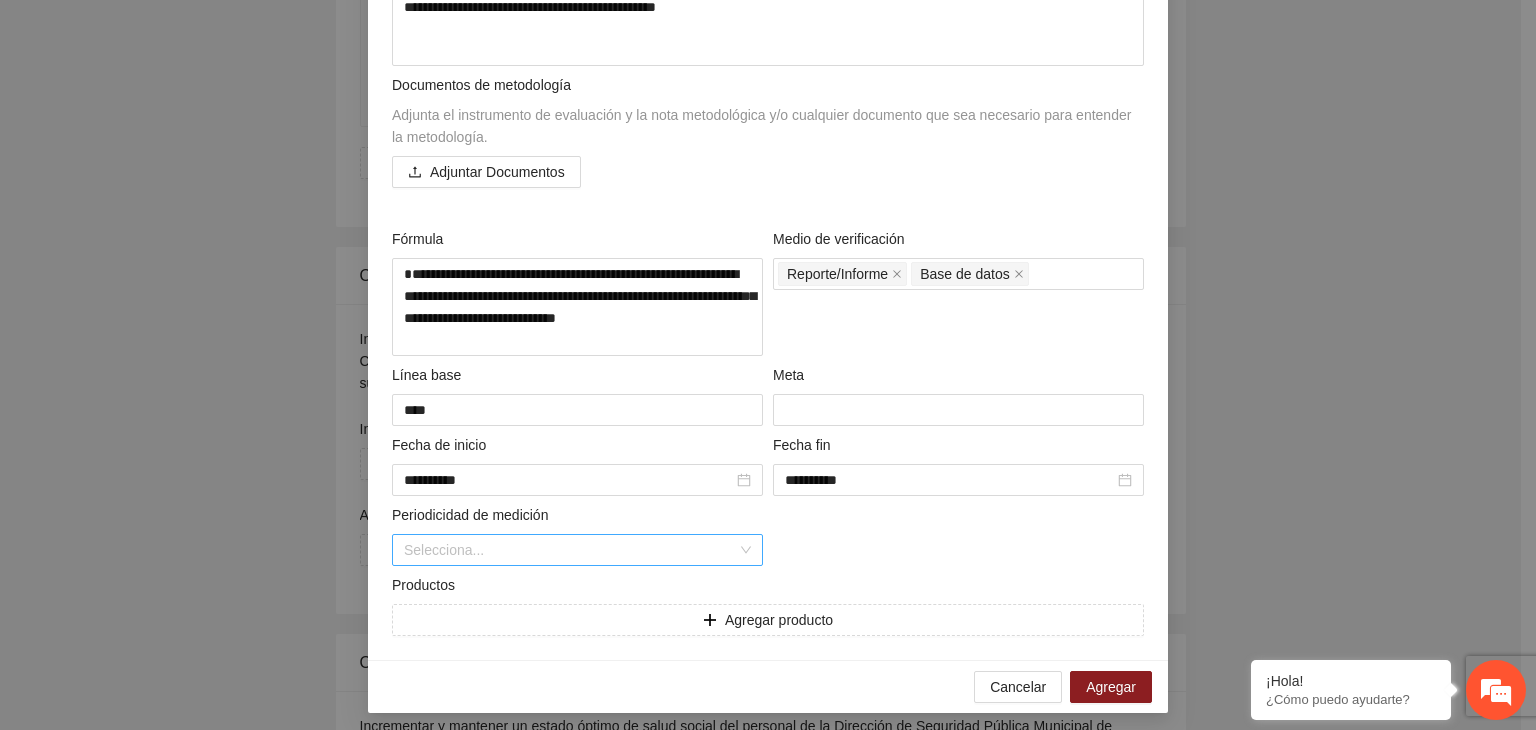 click at bounding box center [570, 550] 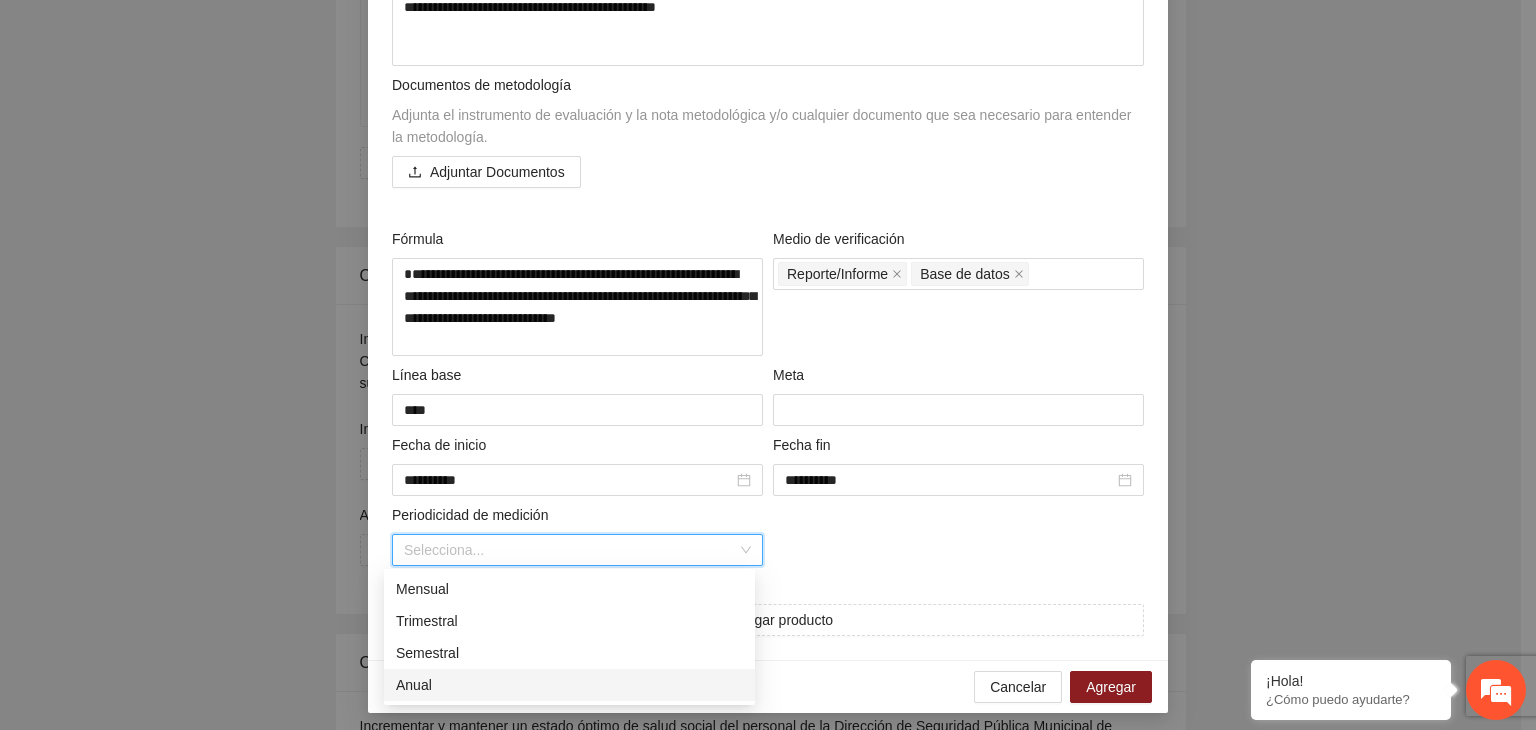 click on "Anual" at bounding box center (569, 685) 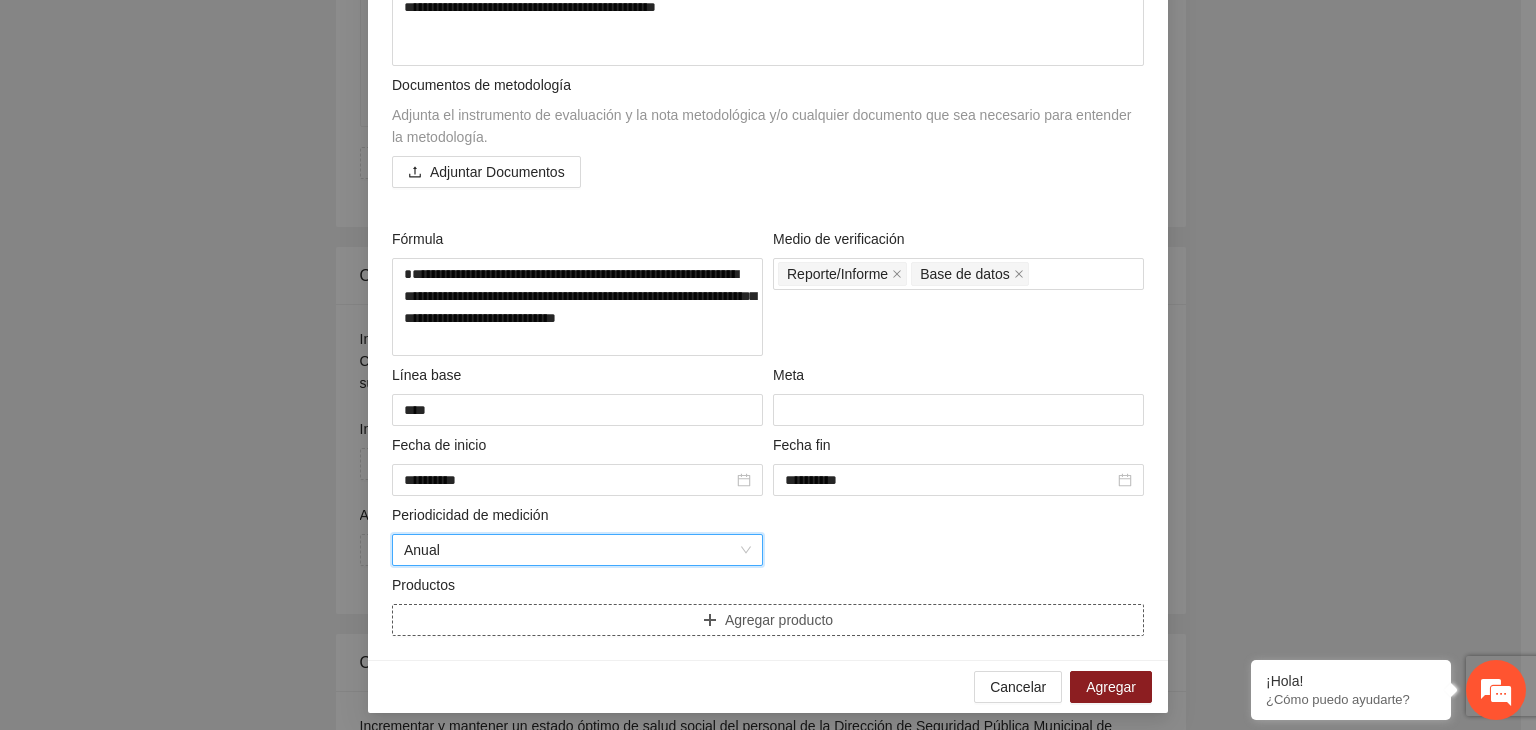 click on "Agregar producto" at bounding box center [768, 620] 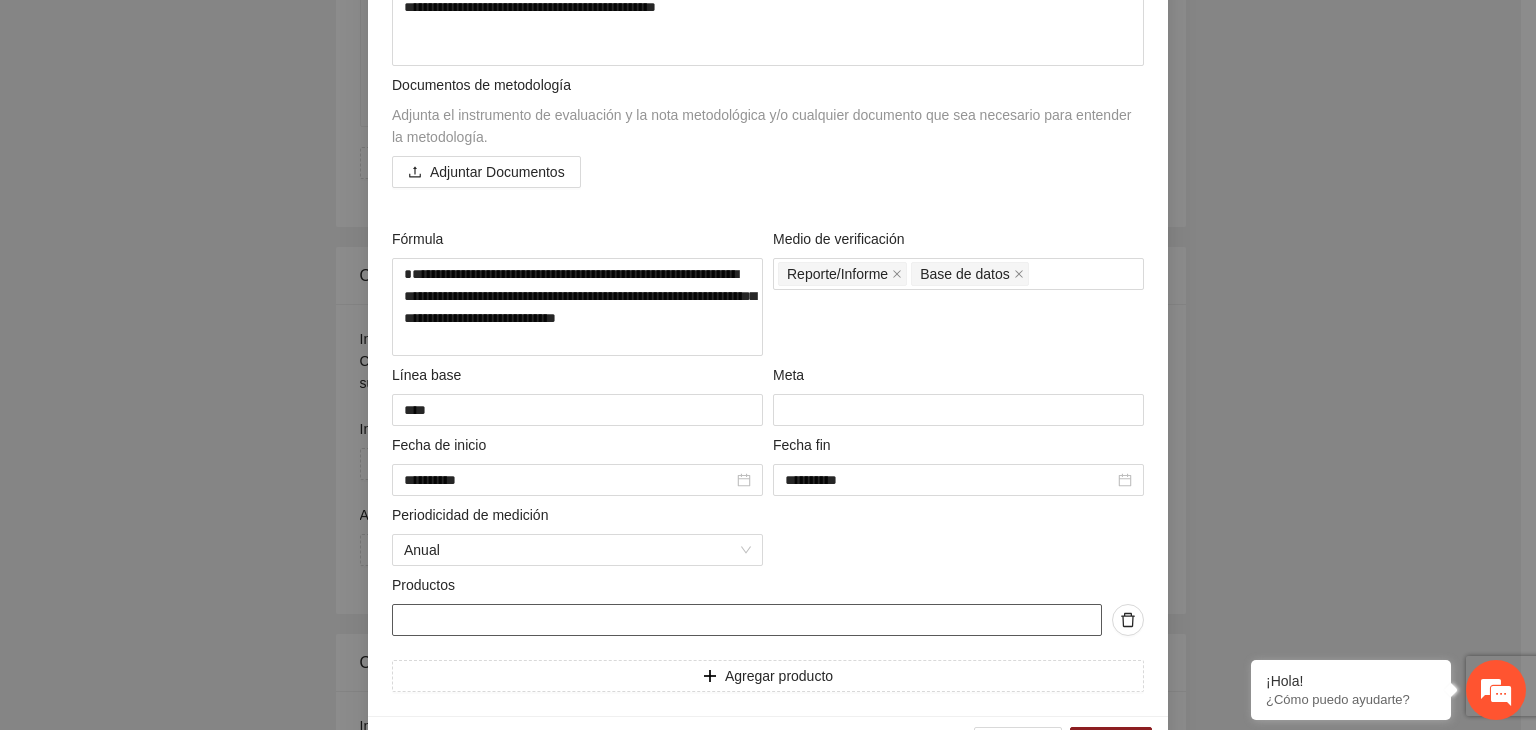 click at bounding box center (747, 620) 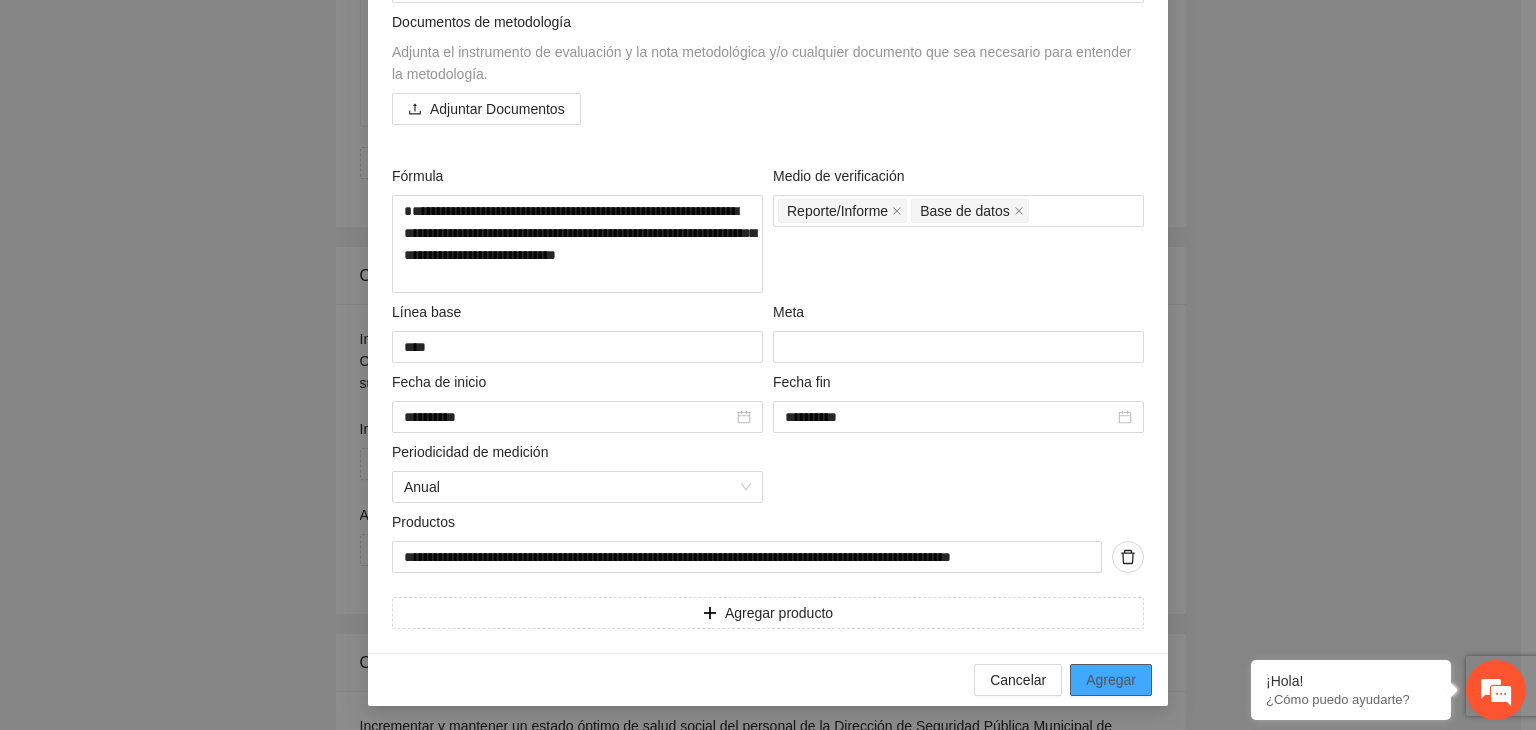 click on "Agregar" at bounding box center [1111, 680] 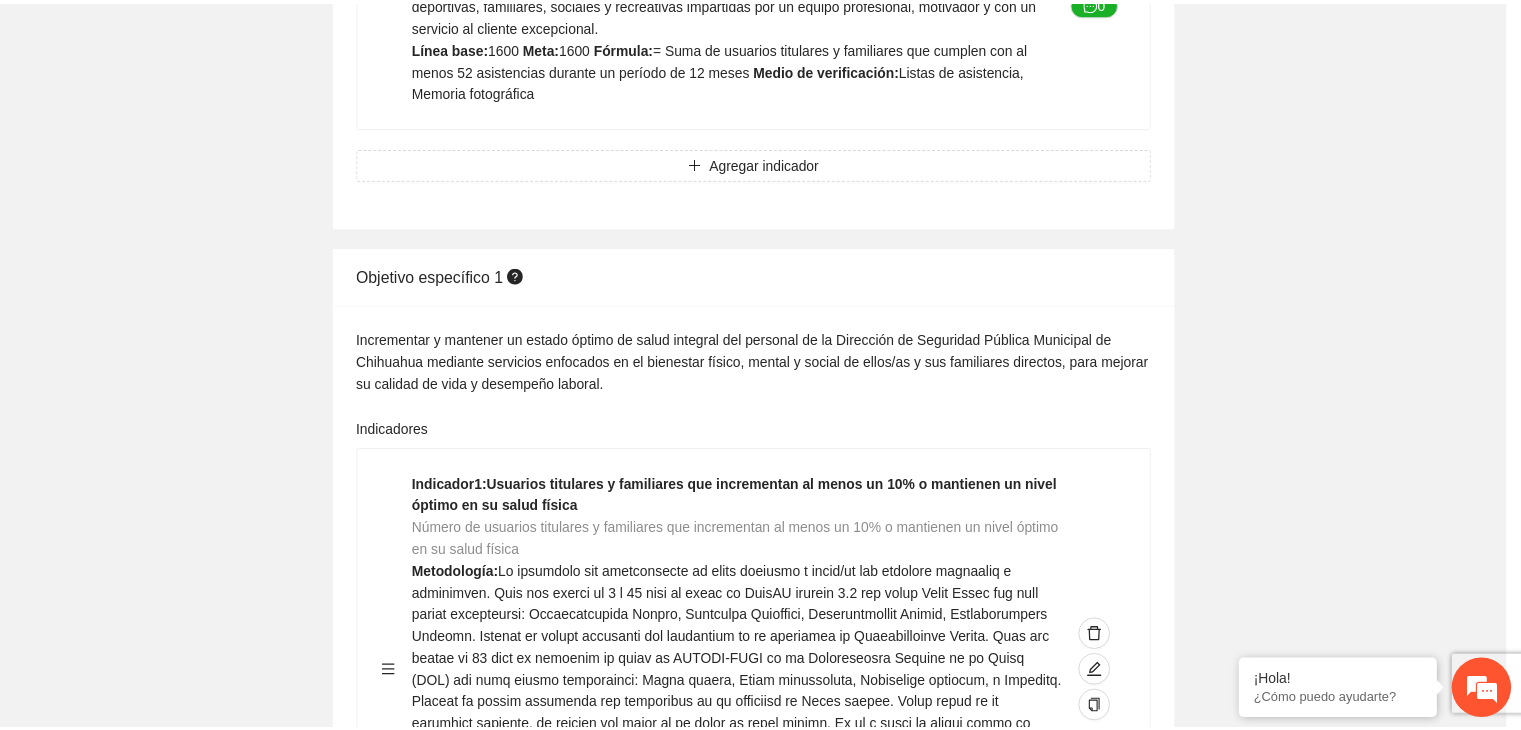 scroll, scrollTop: 156, scrollLeft: 0, axis: vertical 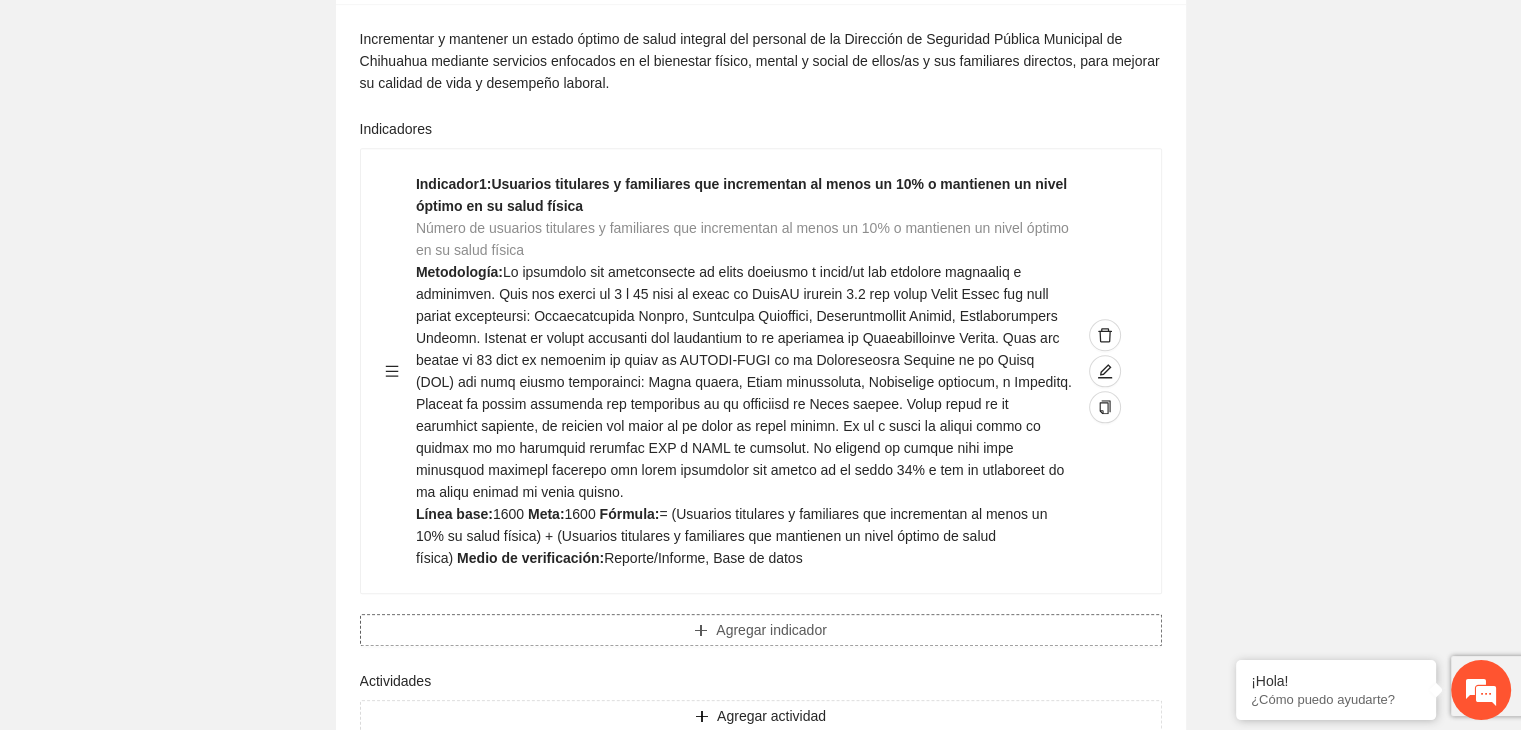 click on "Agregar indicador" at bounding box center [771, 630] 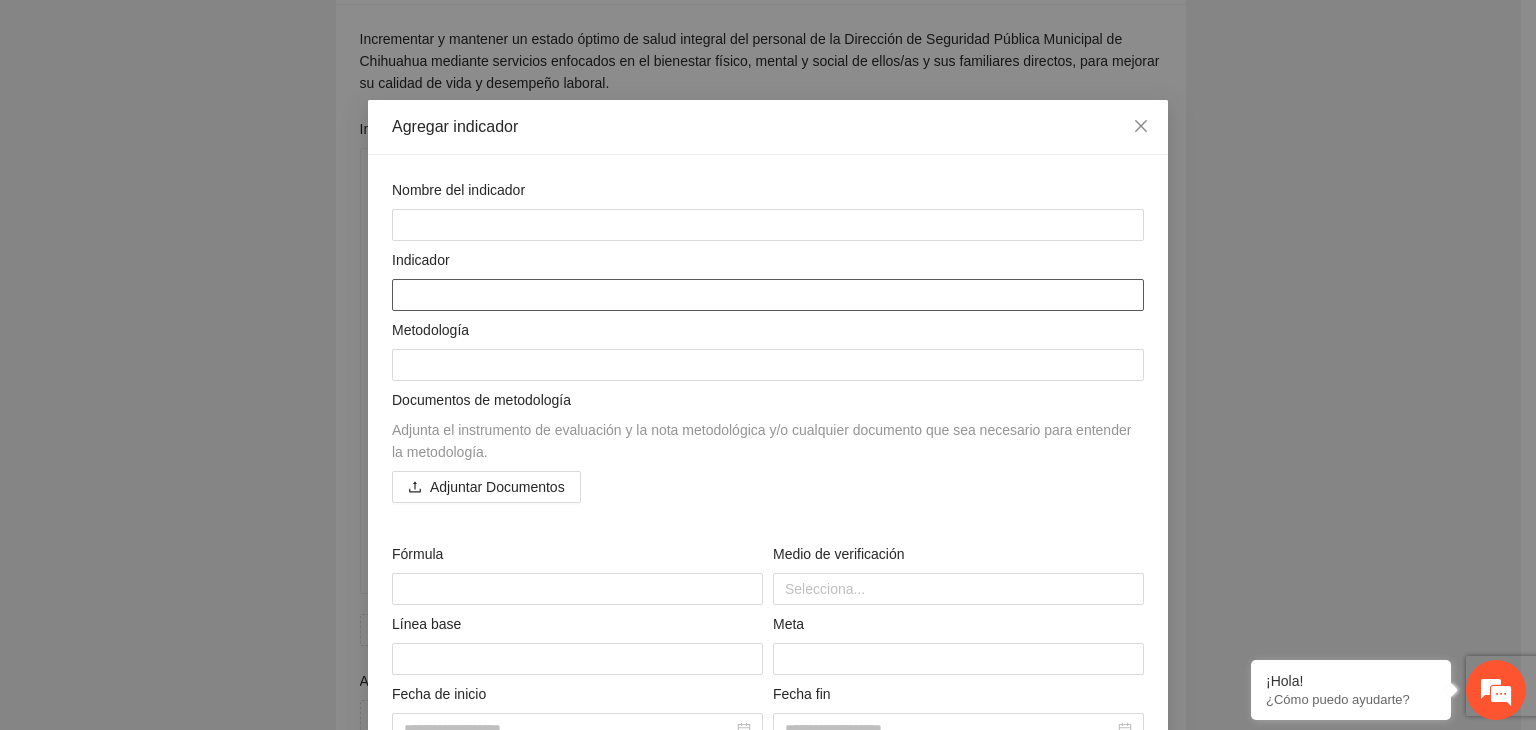 click at bounding box center [768, 295] 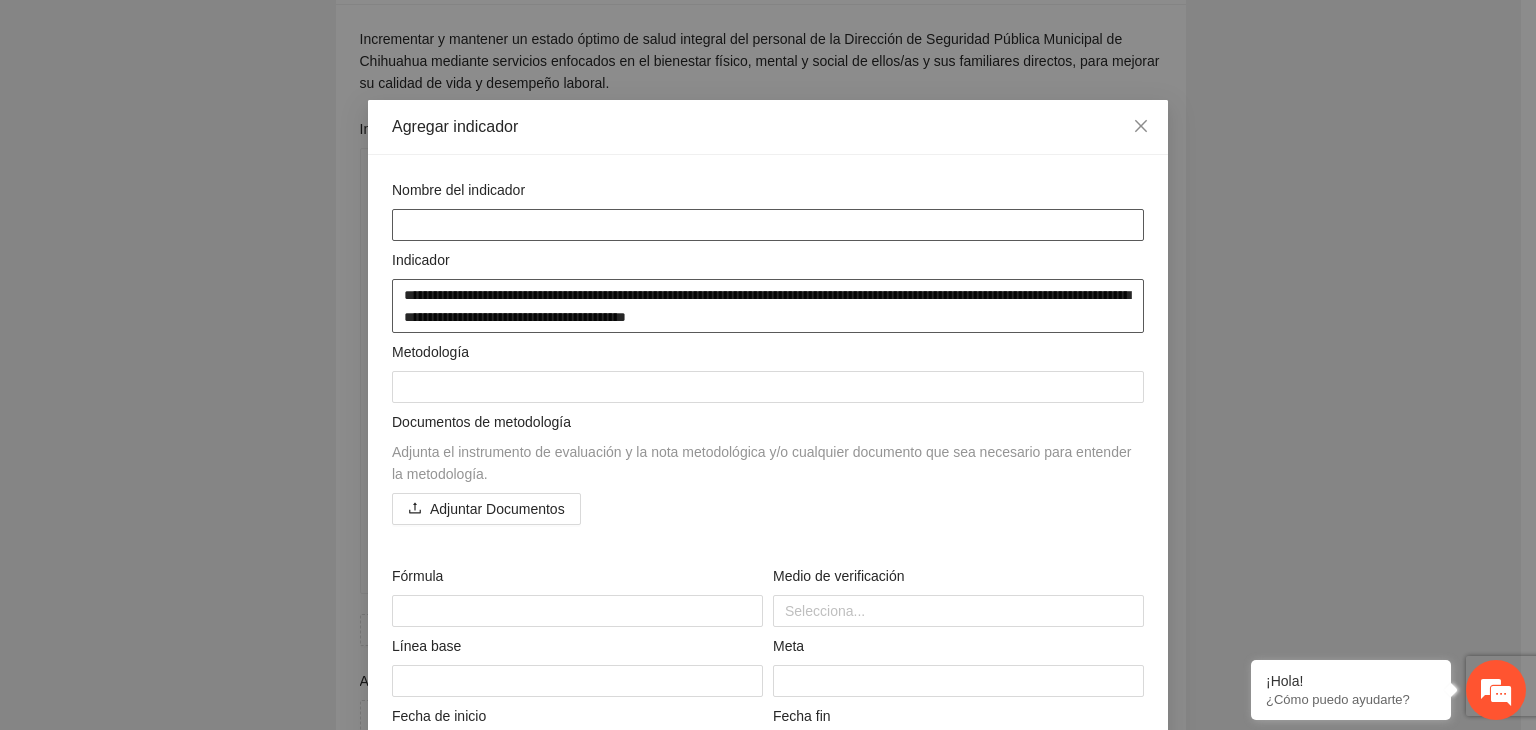 type on "**********" 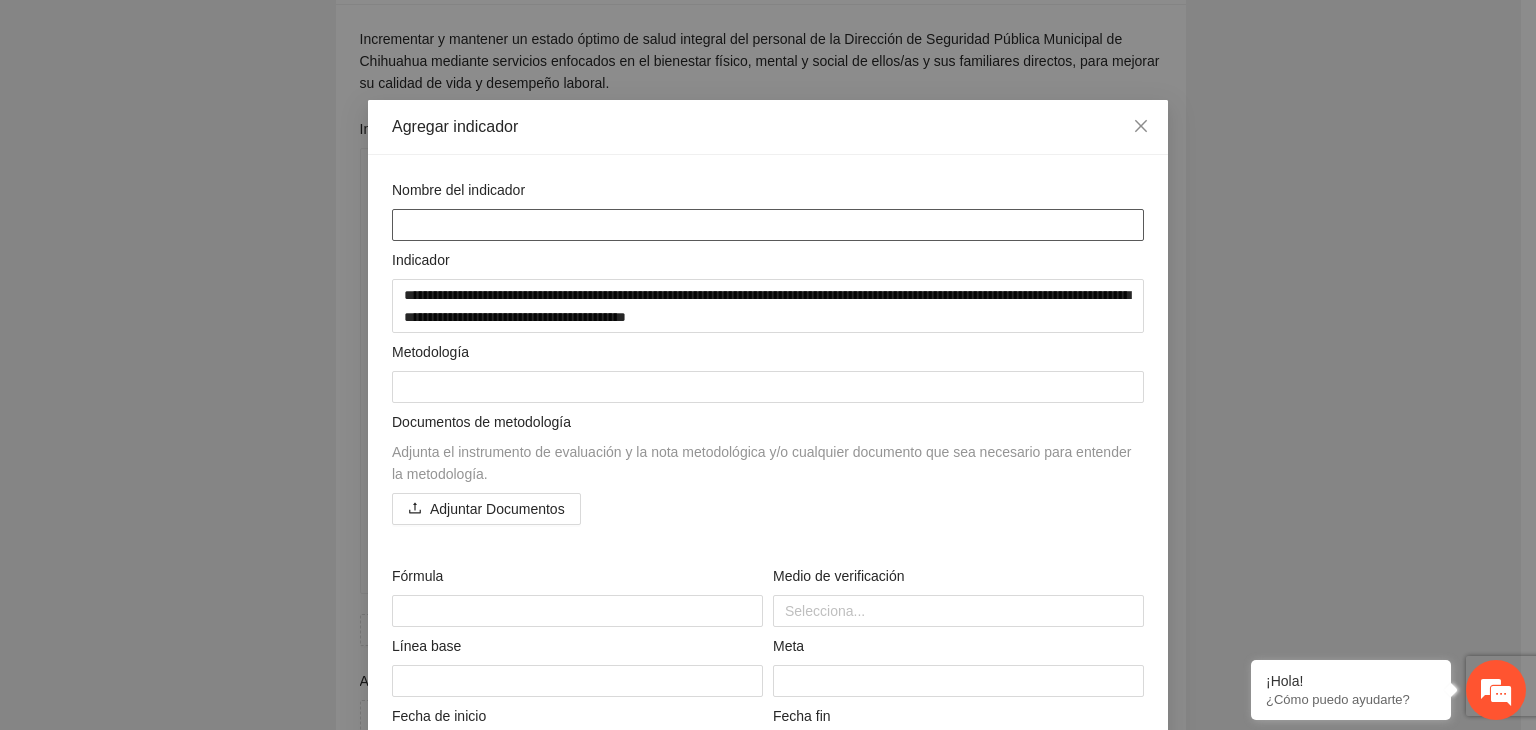 click at bounding box center (768, 225) 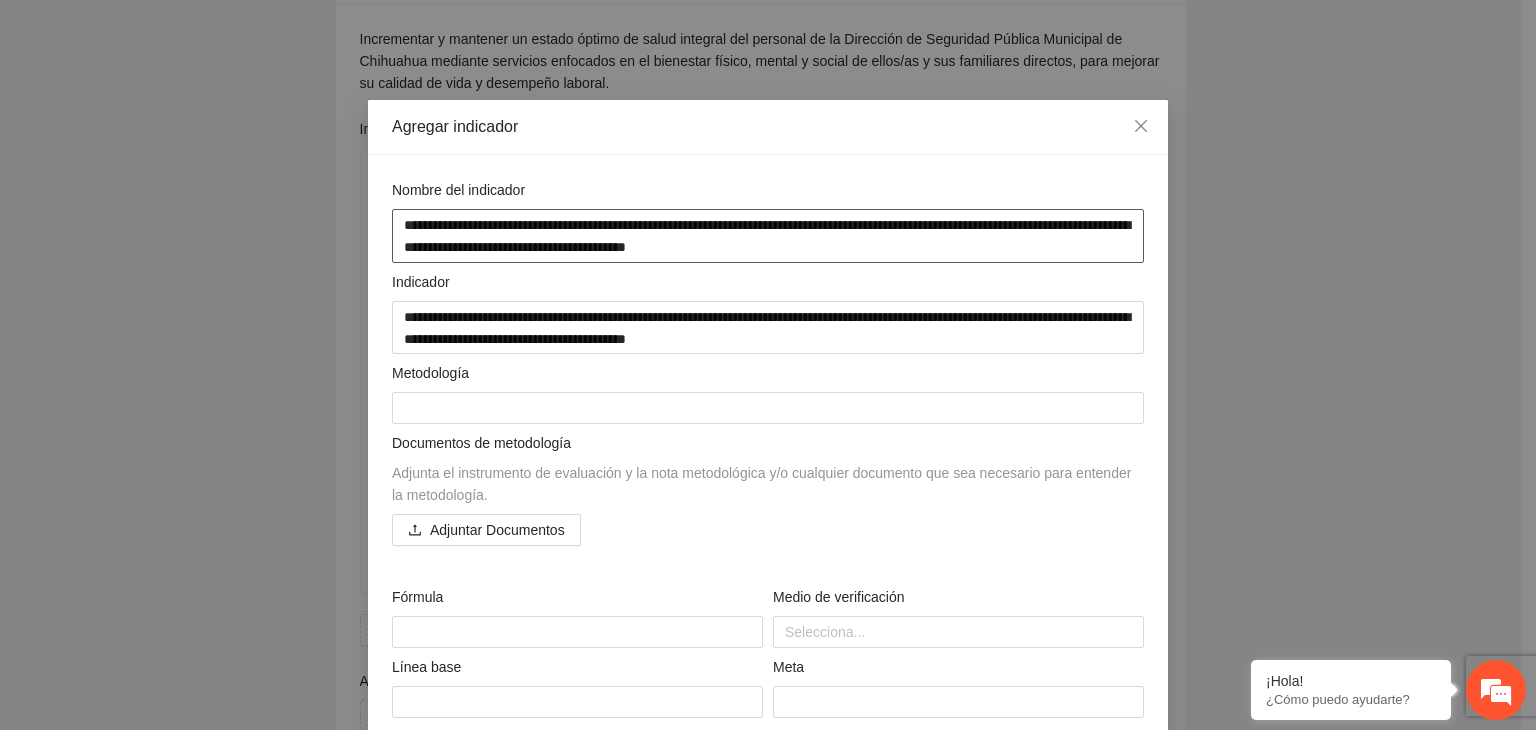 drag, startPoint x: 475, startPoint y: 228, endPoint x: 365, endPoint y: 224, distance: 110.0727 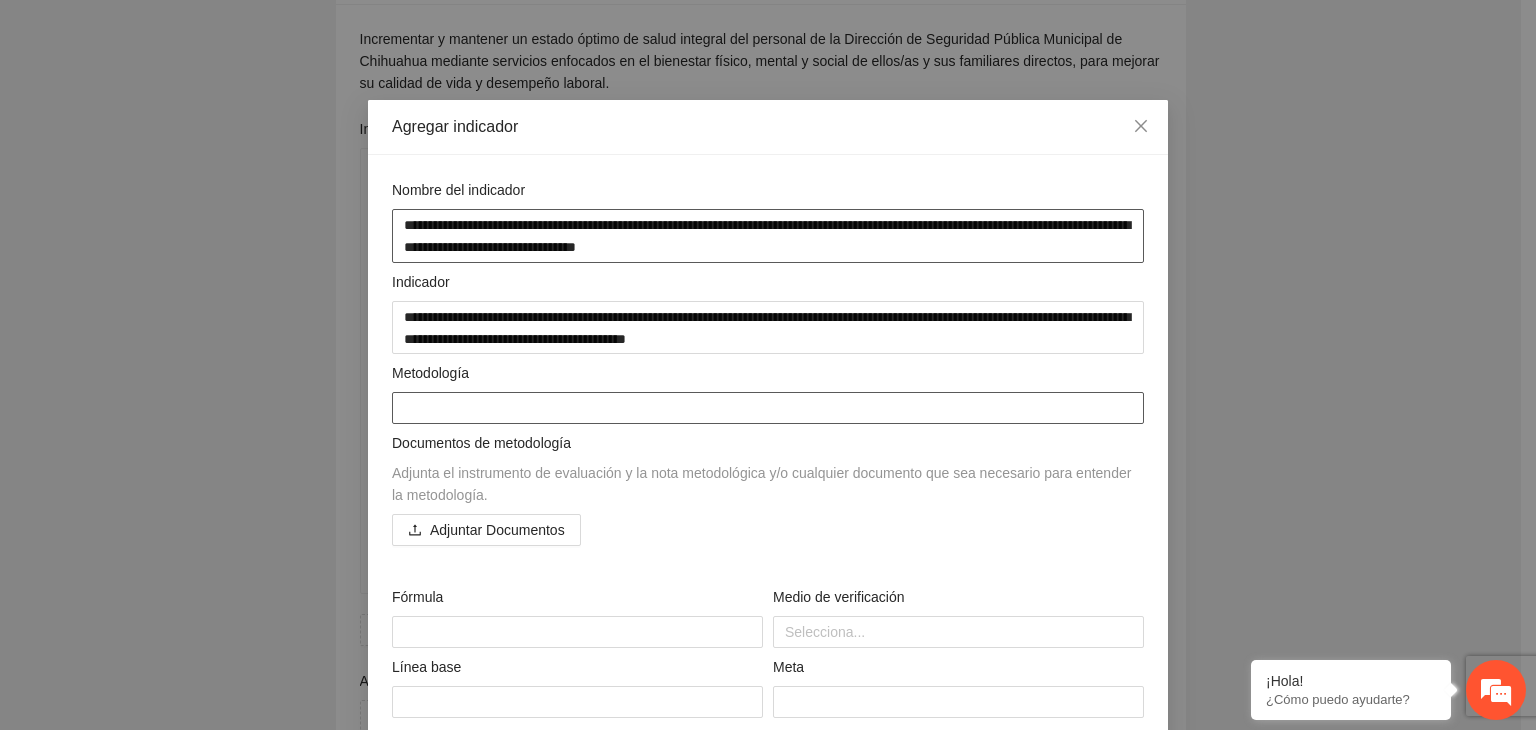 type on "**********" 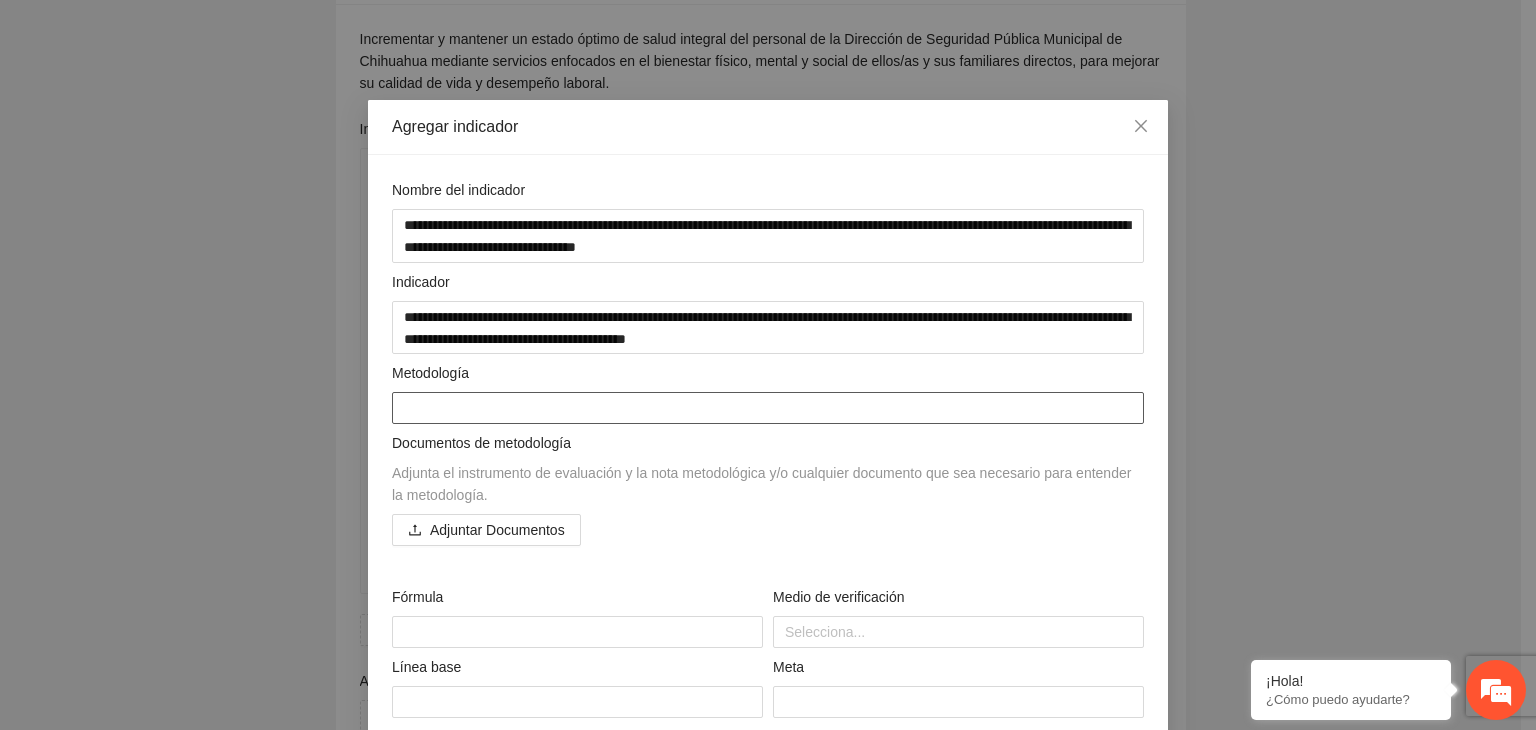 click at bounding box center (768, 408) 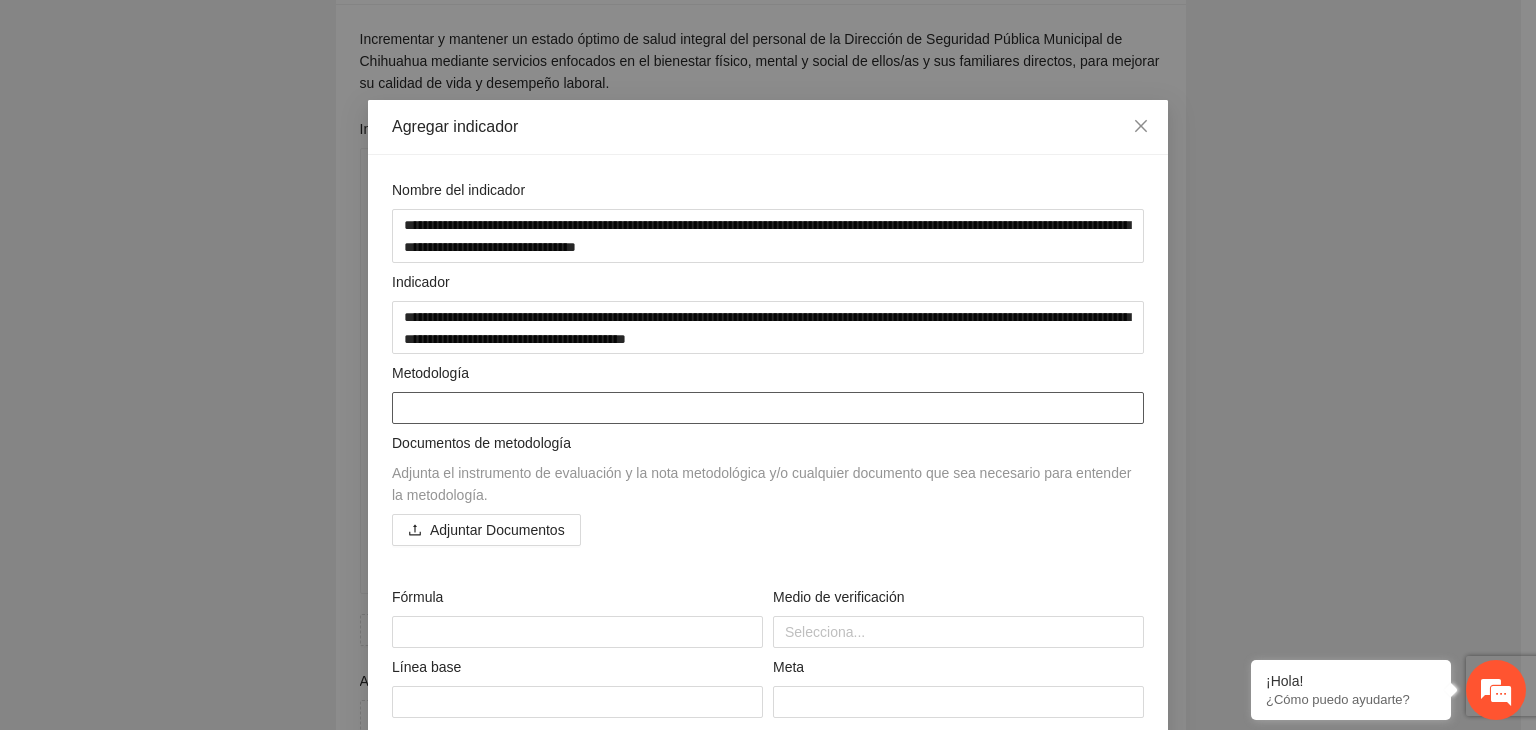 paste on "**********" 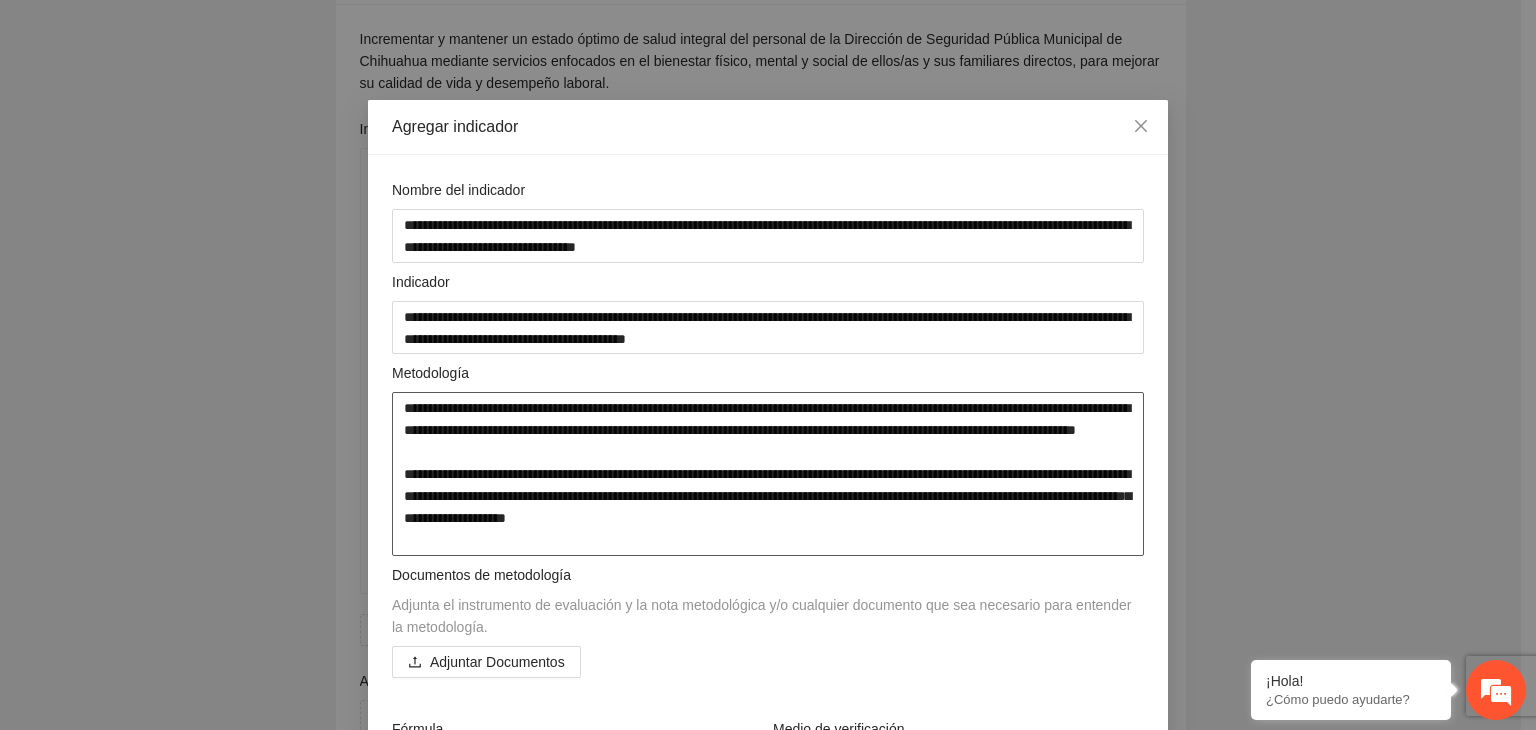 type on "**********" 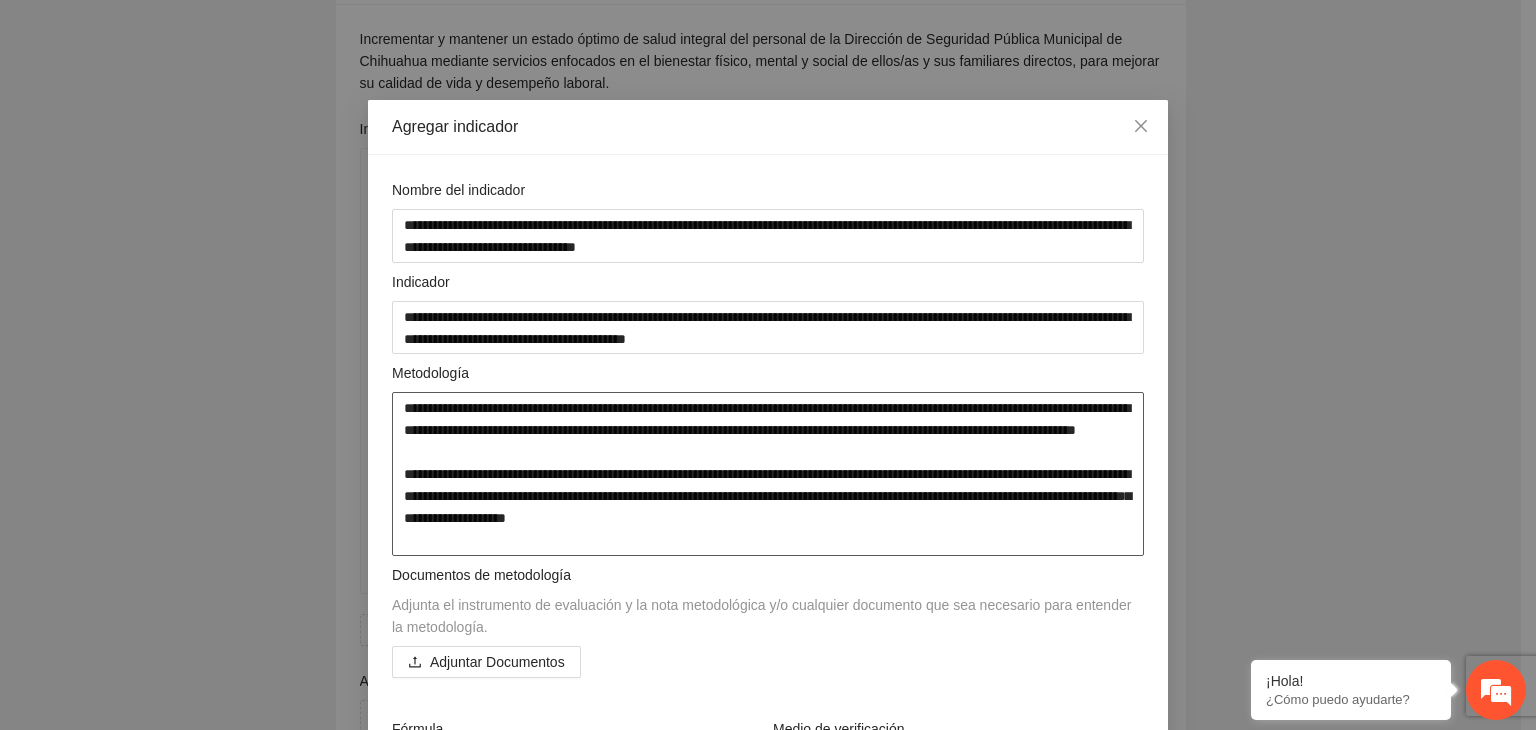 scroll, scrollTop: 200, scrollLeft: 0, axis: vertical 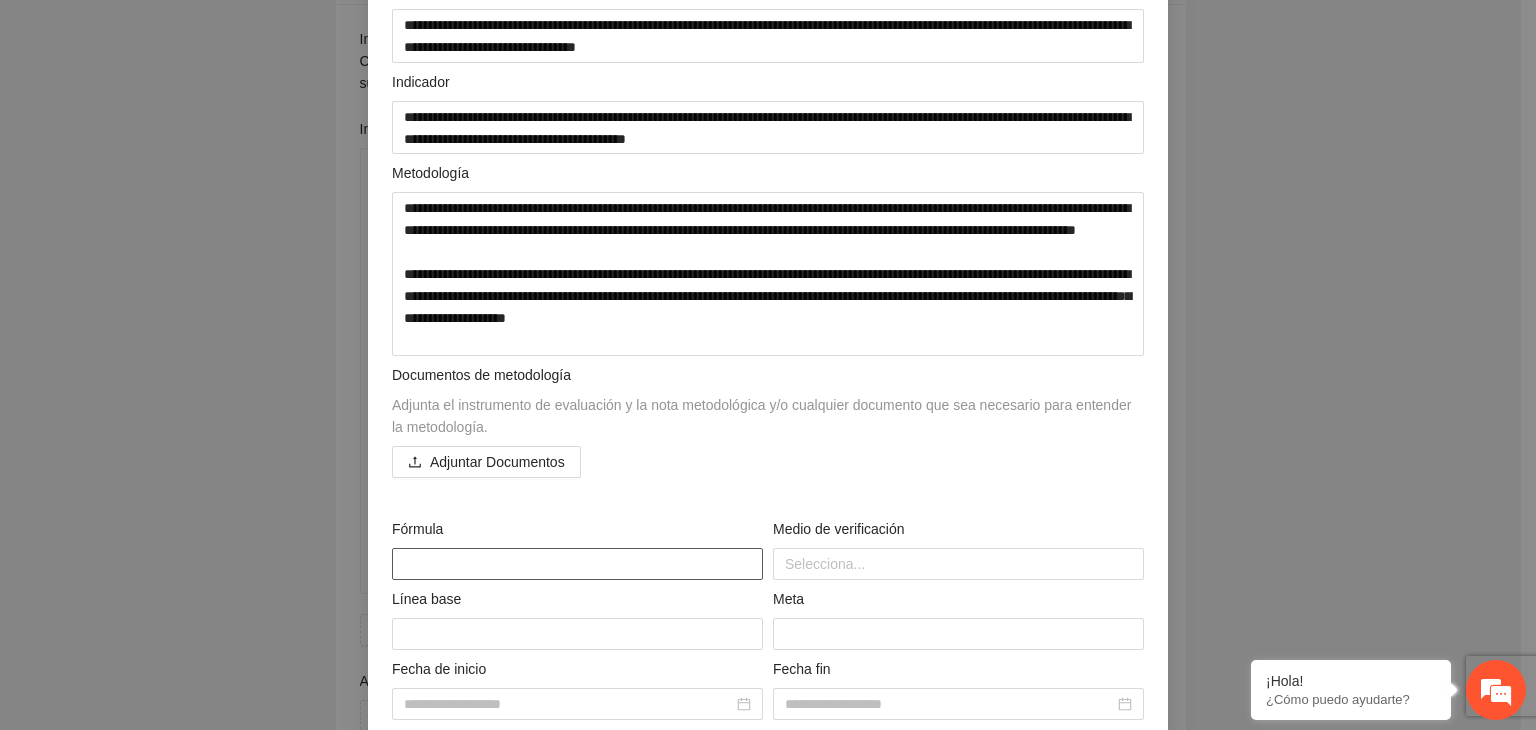 click at bounding box center [577, 564] 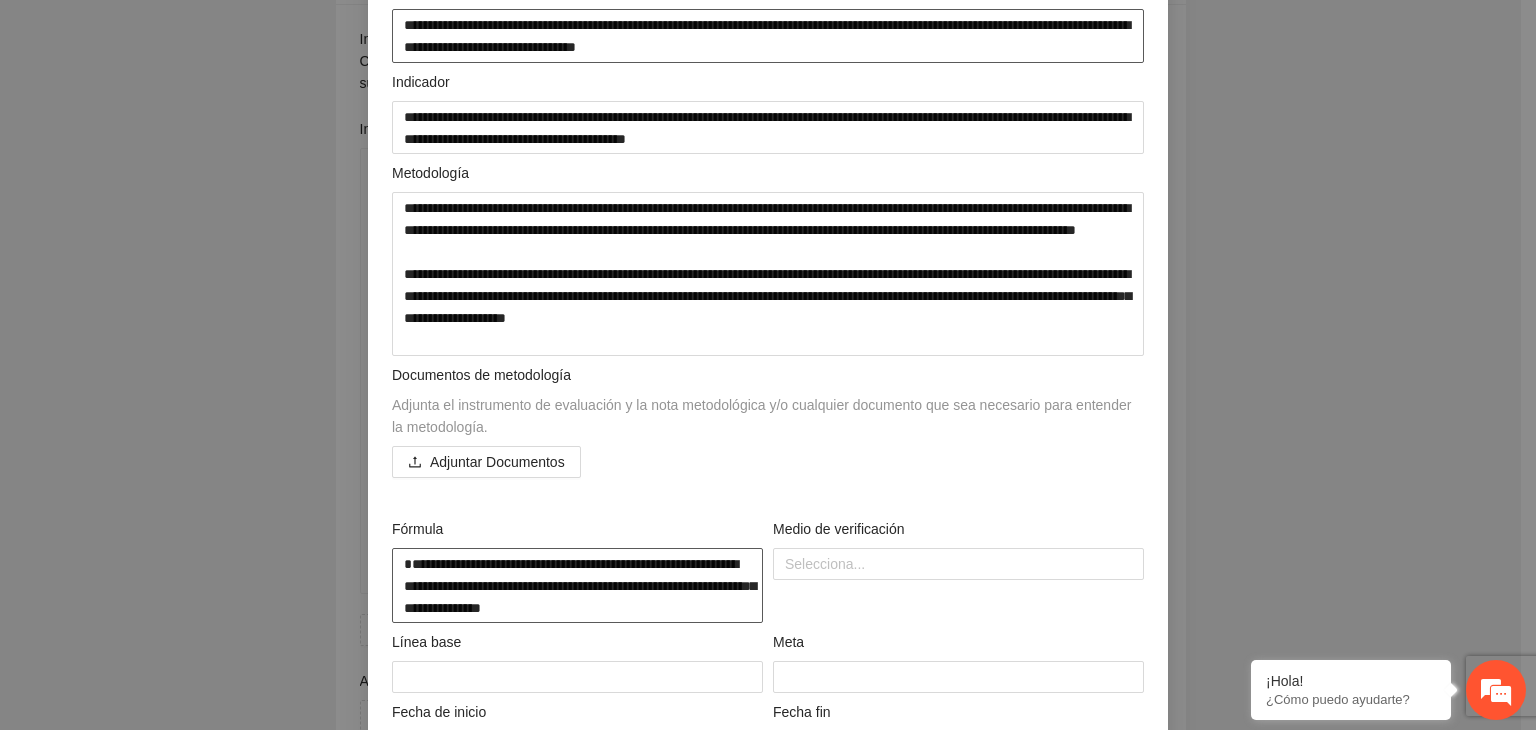 type on "**********" 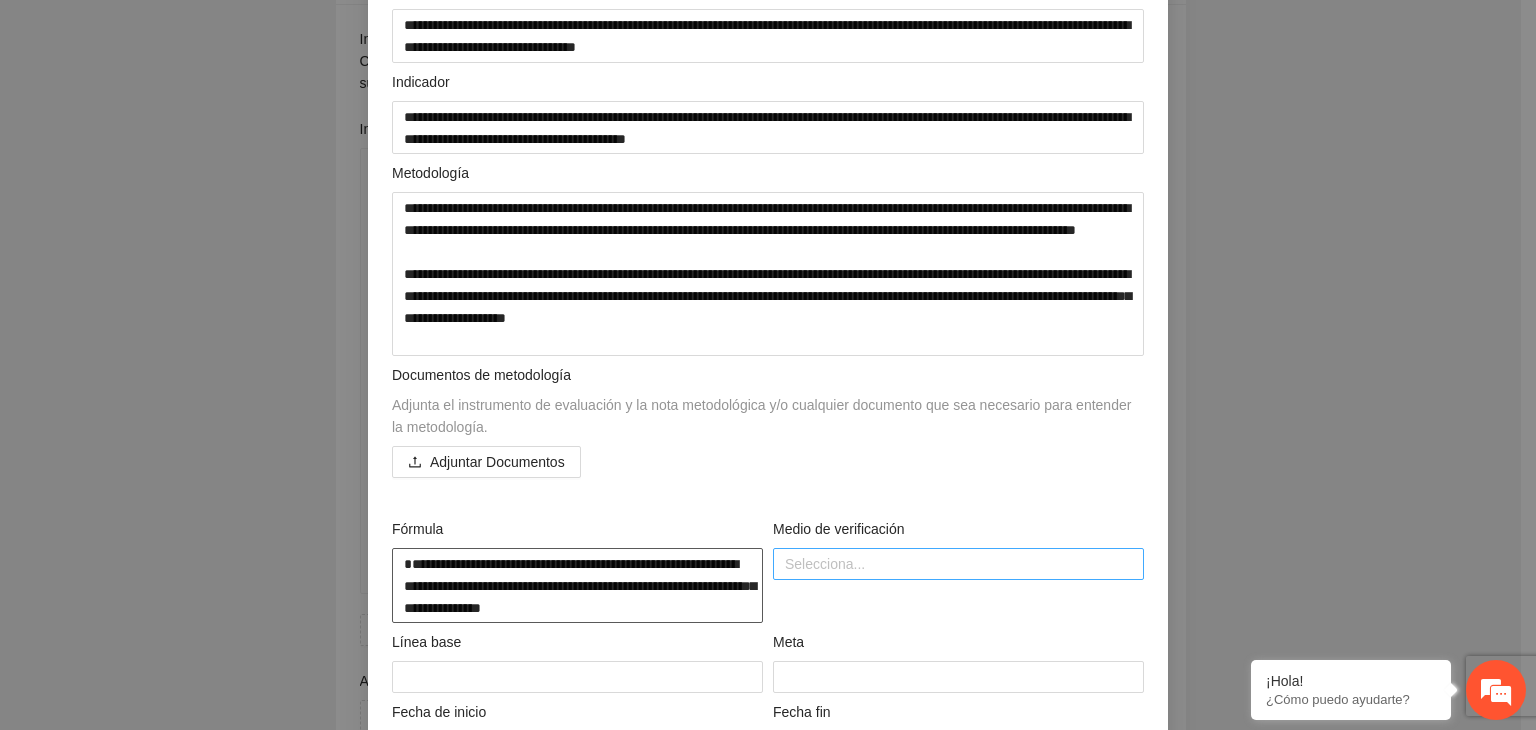 click at bounding box center [958, 564] 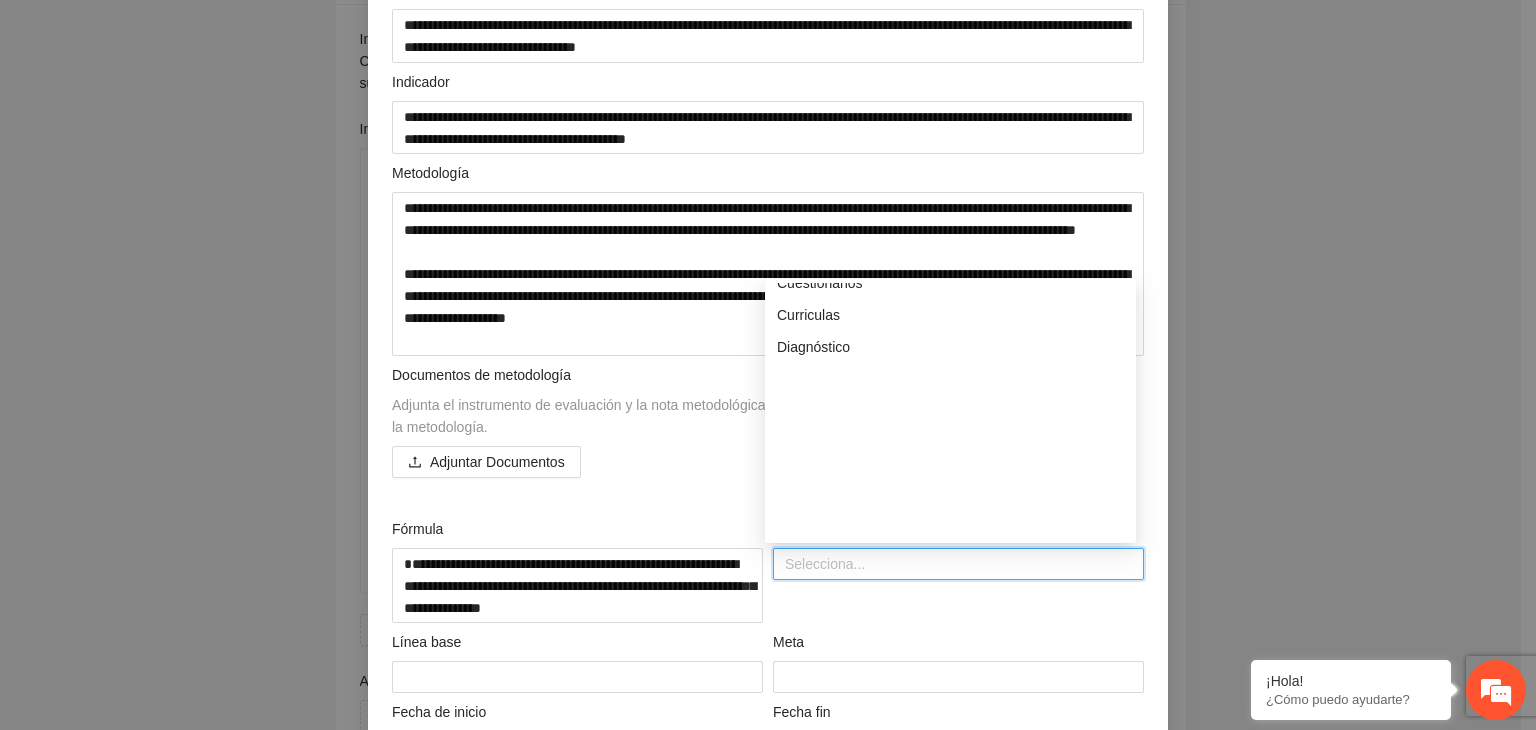 scroll, scrollTop: 0, scrollLeft: 0, axis: both 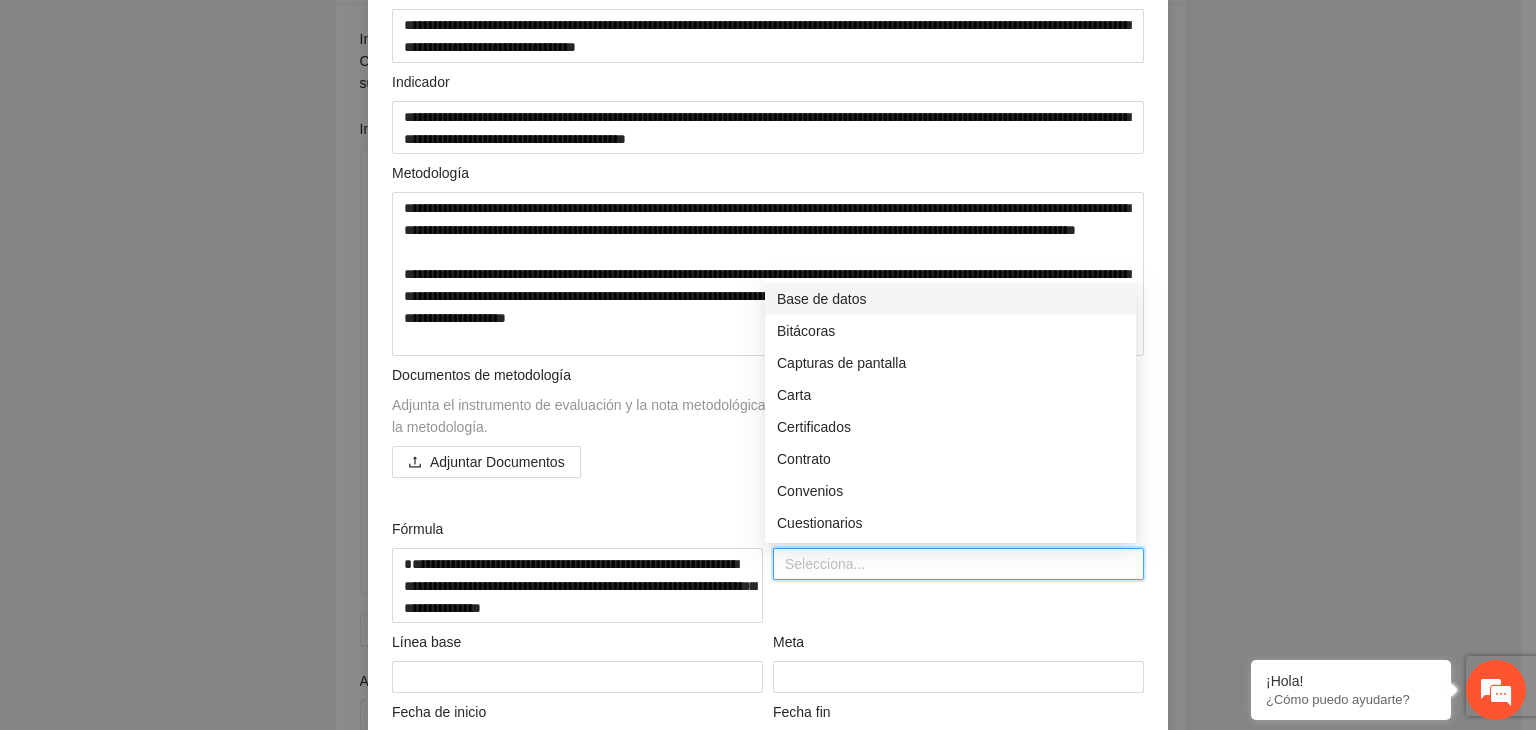 click on "Base de datos" at bounding box center [950, 299] 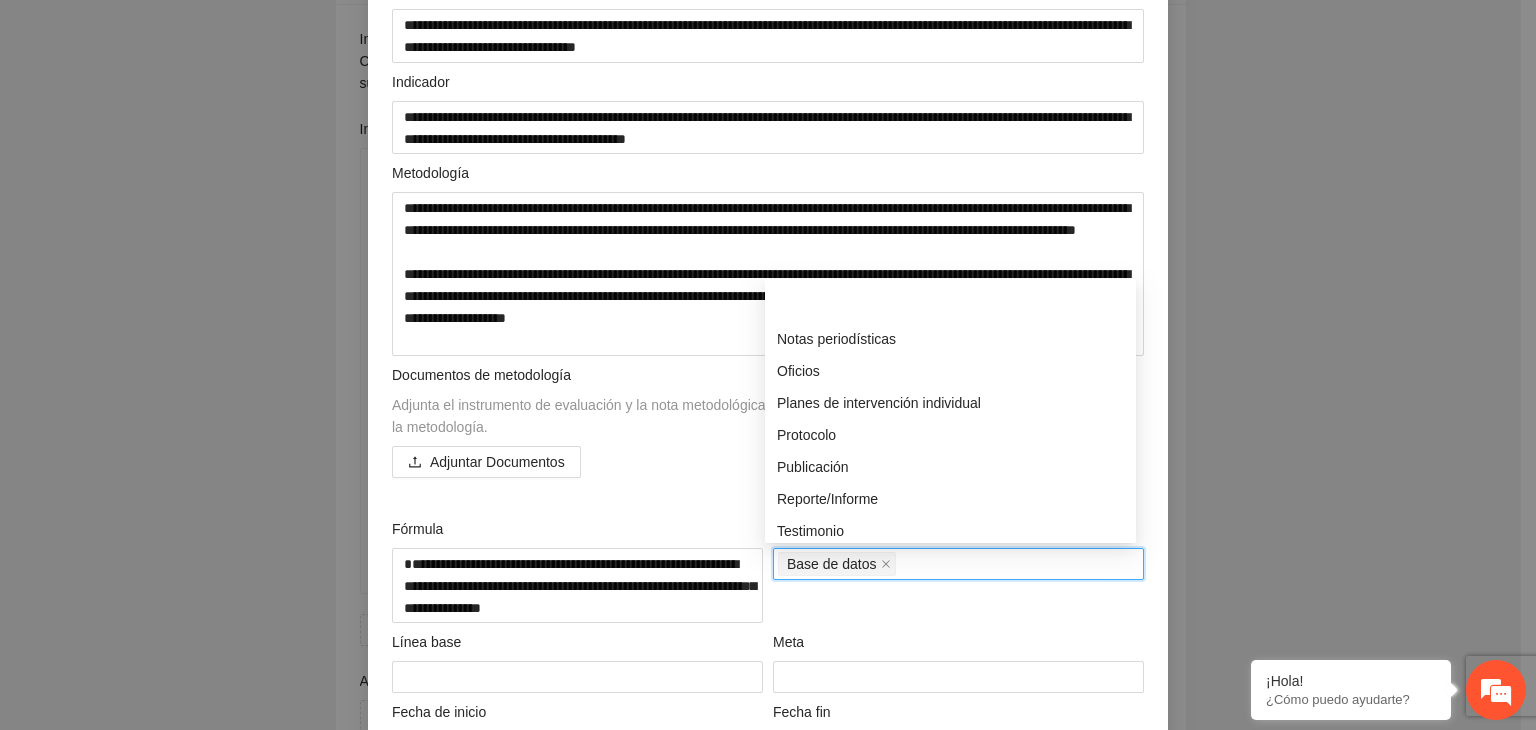scroll, scrollTop: 672, scrollLeft: 0, axis: vertical 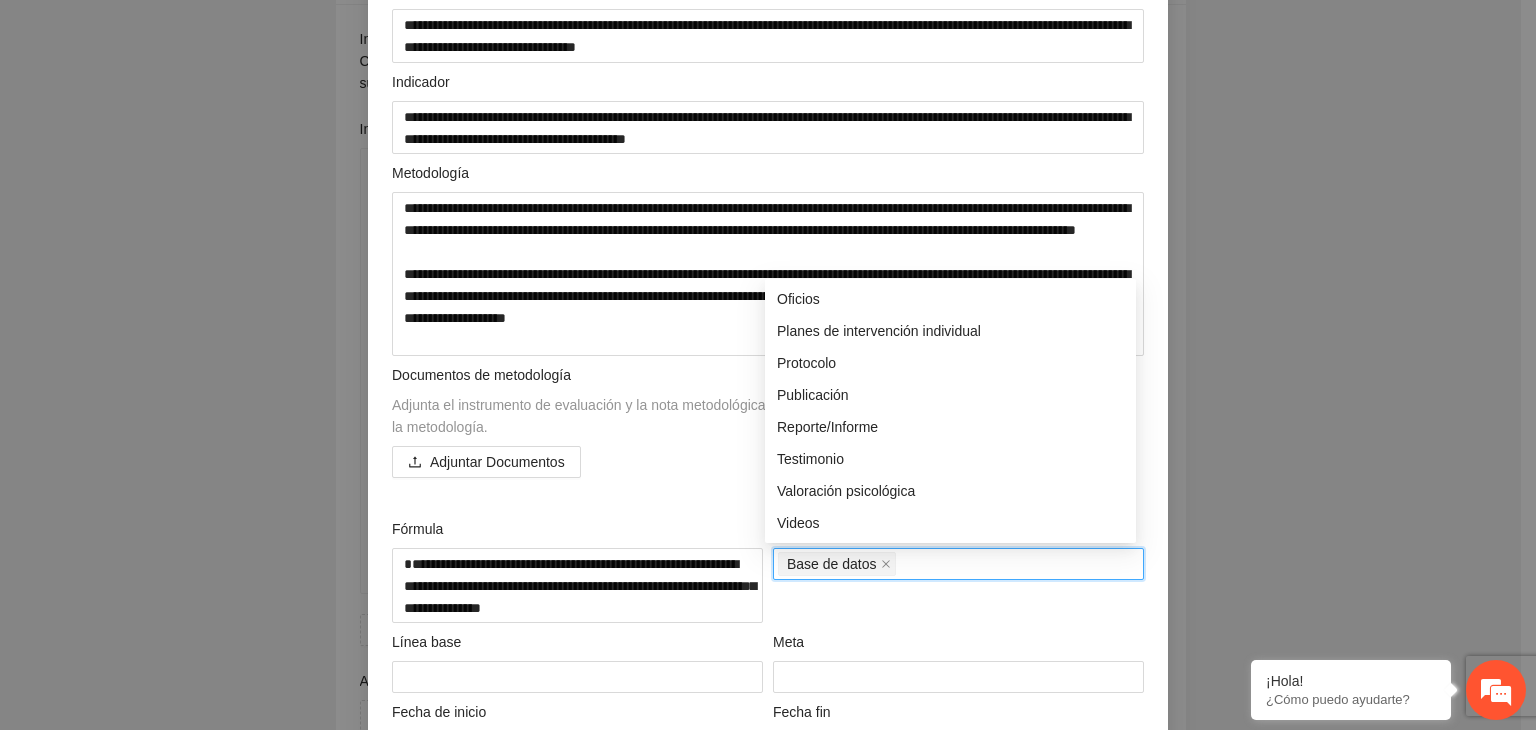 click on "Reporte/Informe" at bounding box center (950, 427) 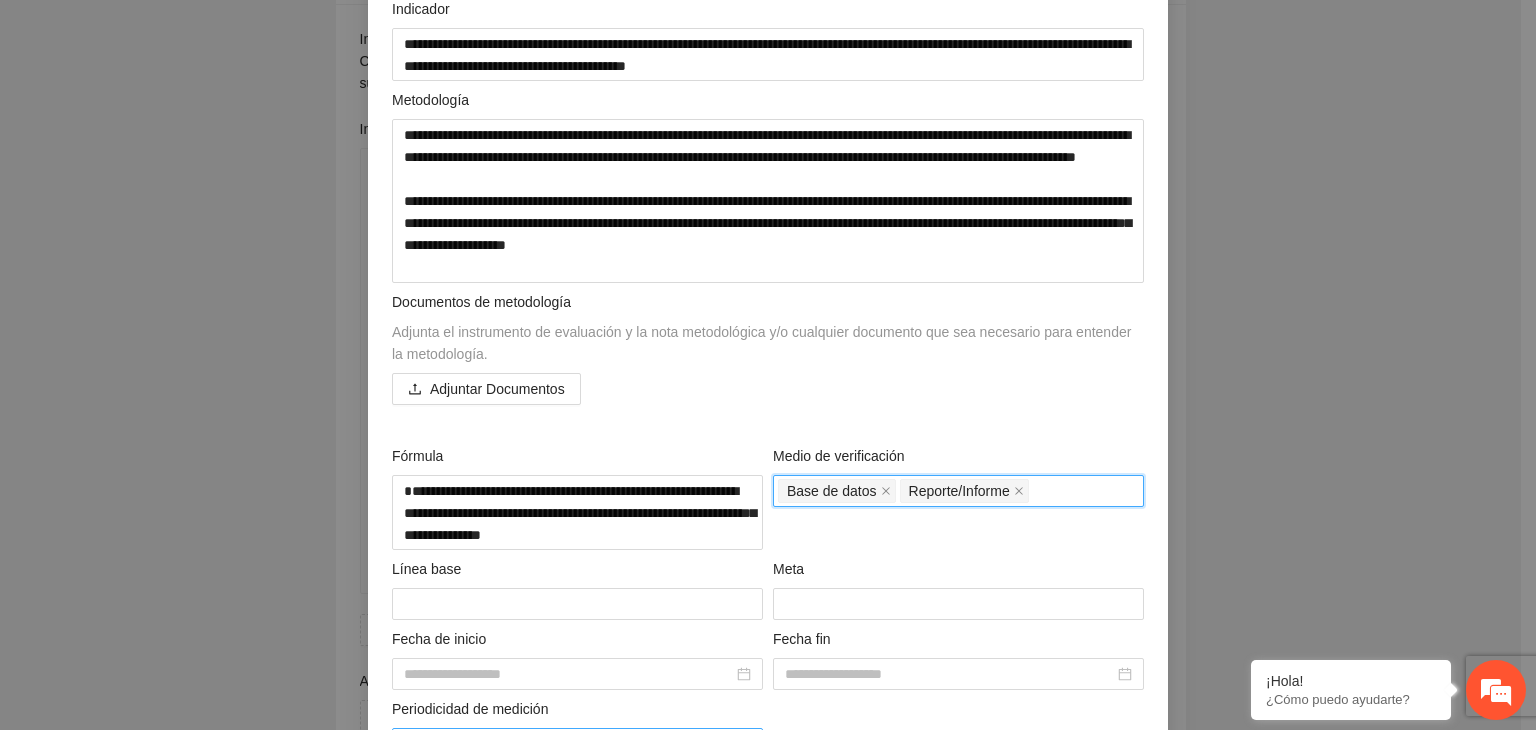 scroll, scrollTop: 400, scrollLeft: 0, axis: vertical 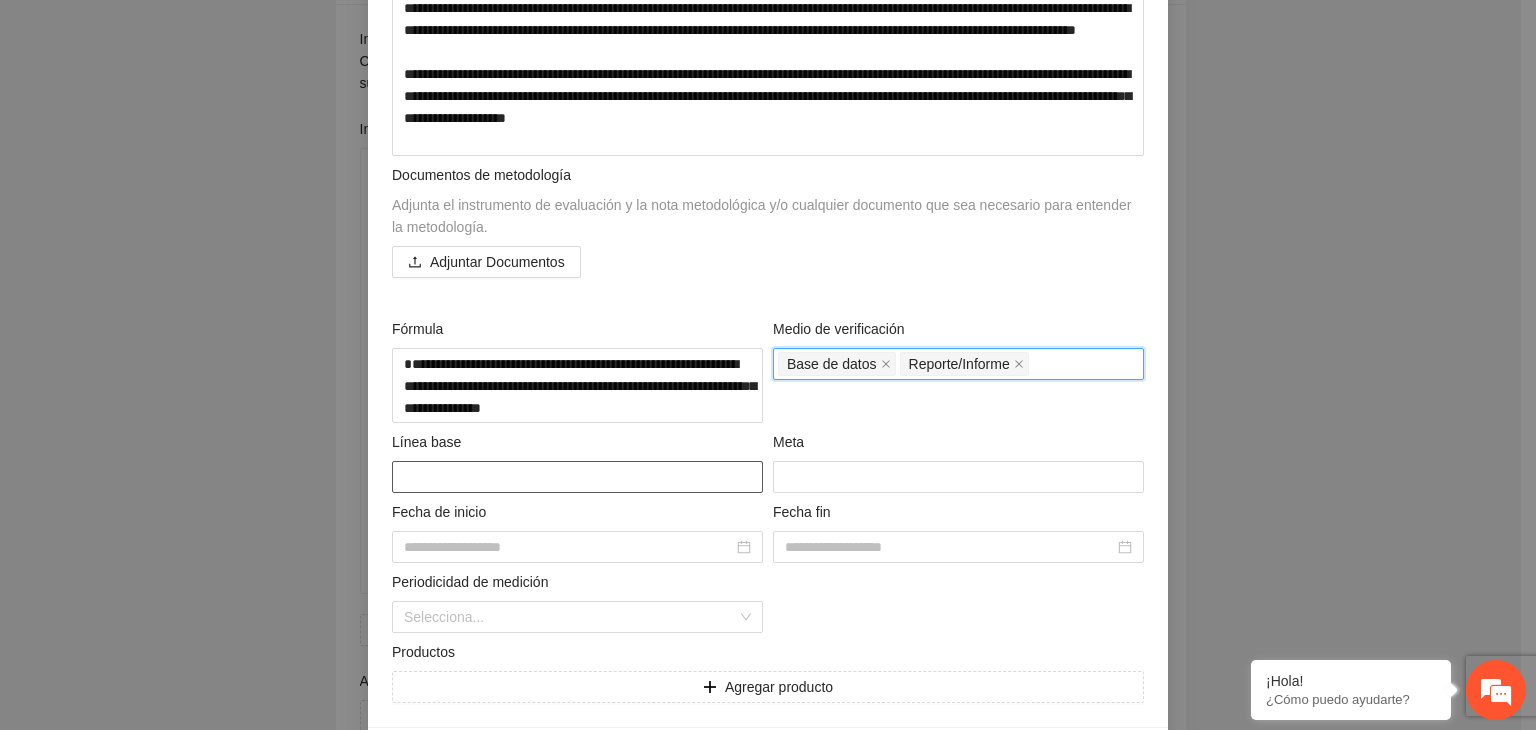click at bounding box center (577, 477) 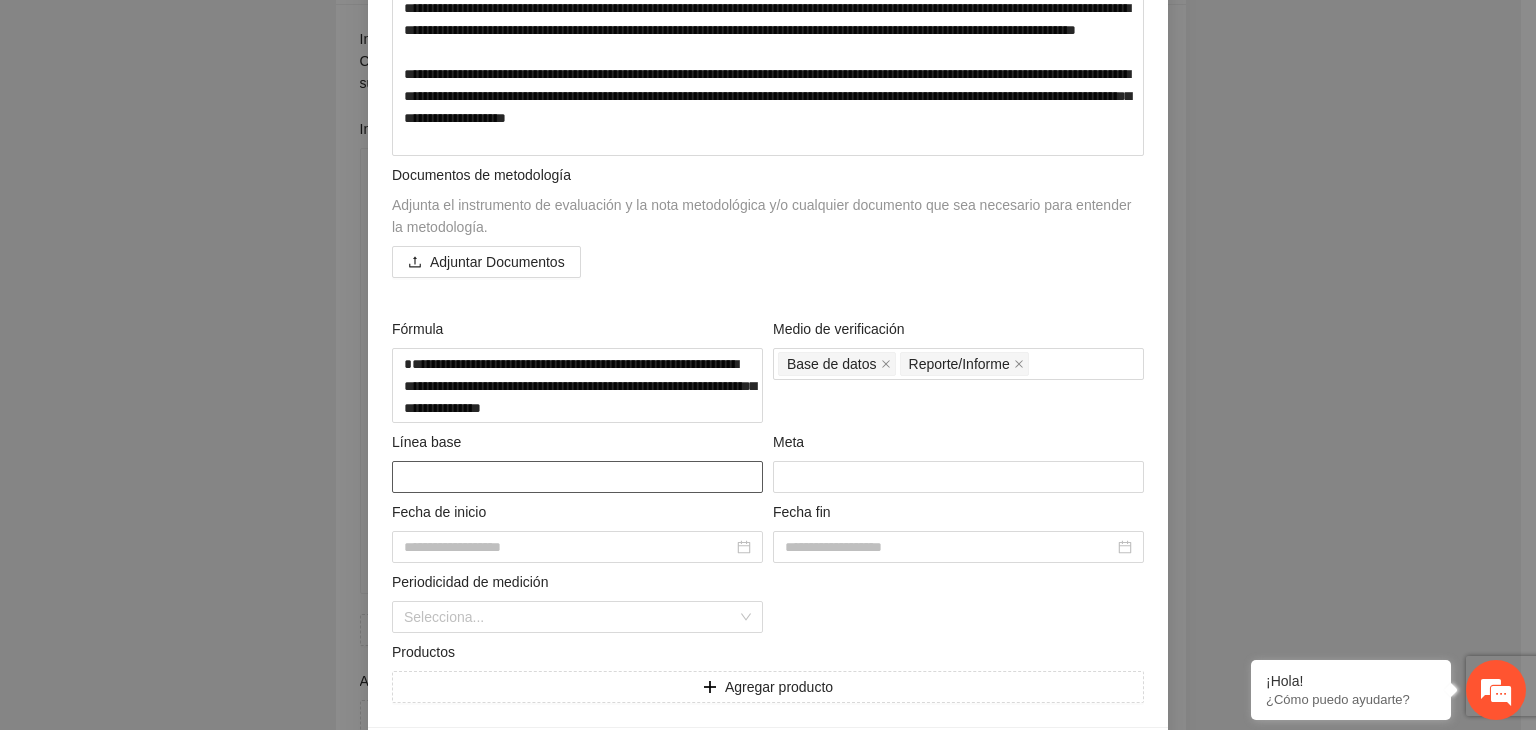 type on "*" 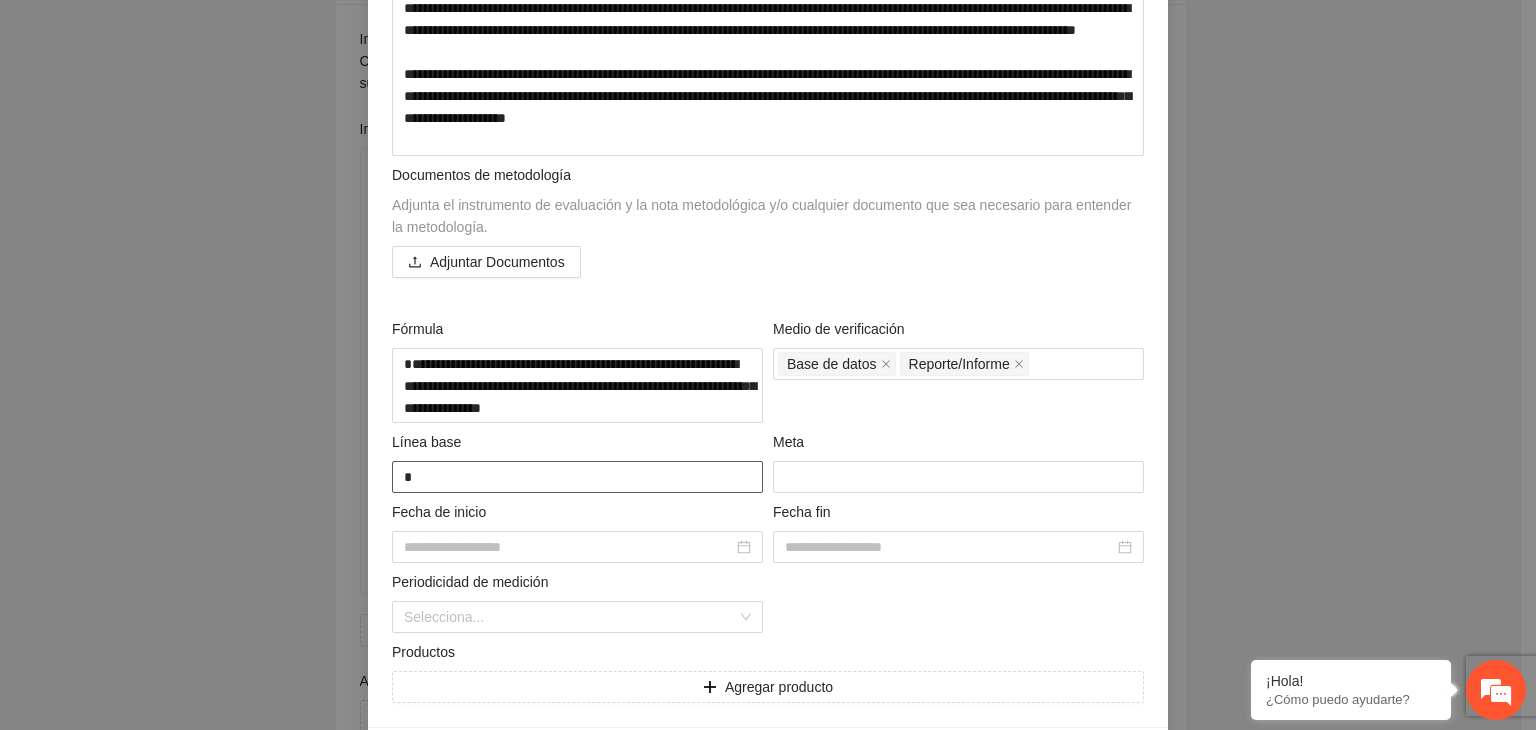 type on "**" 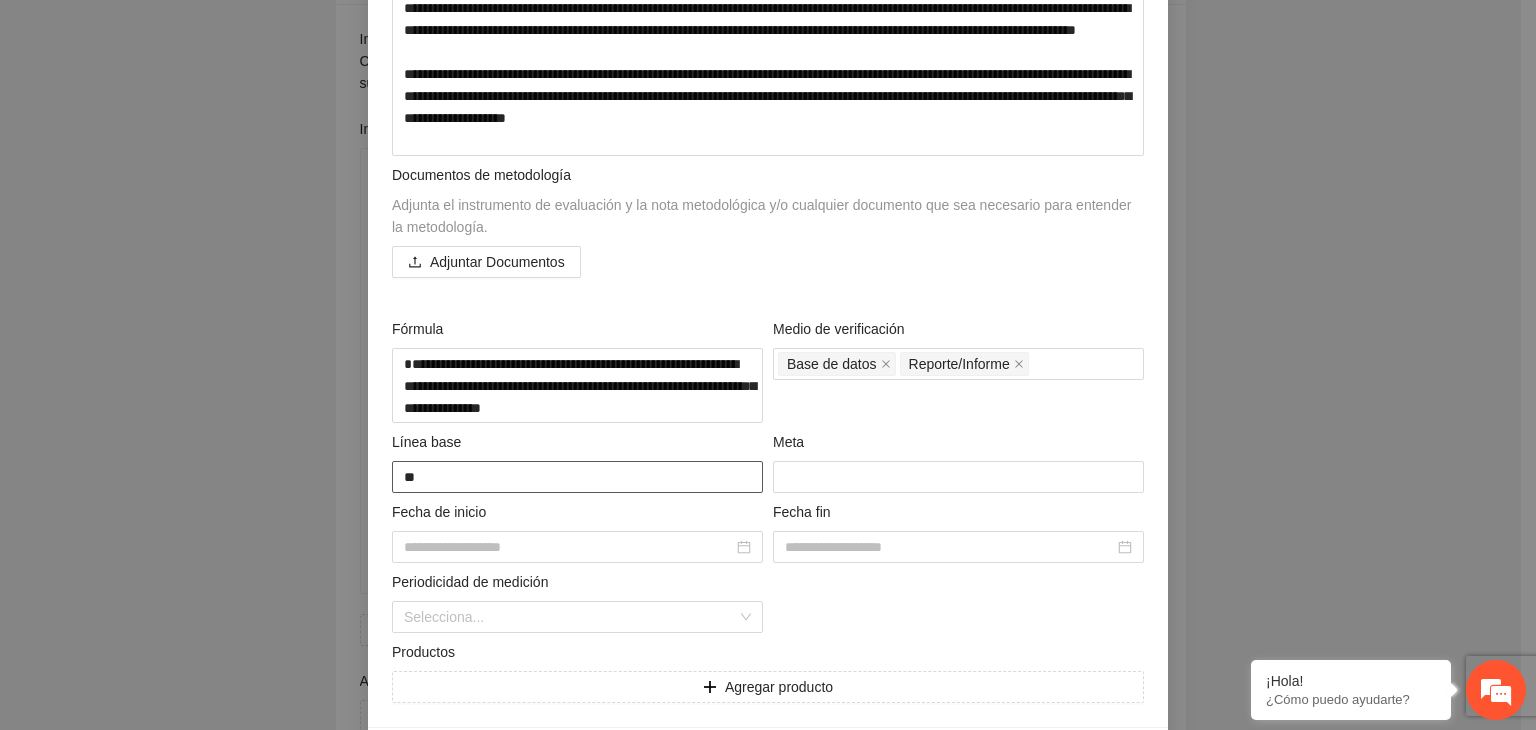 type on "***" 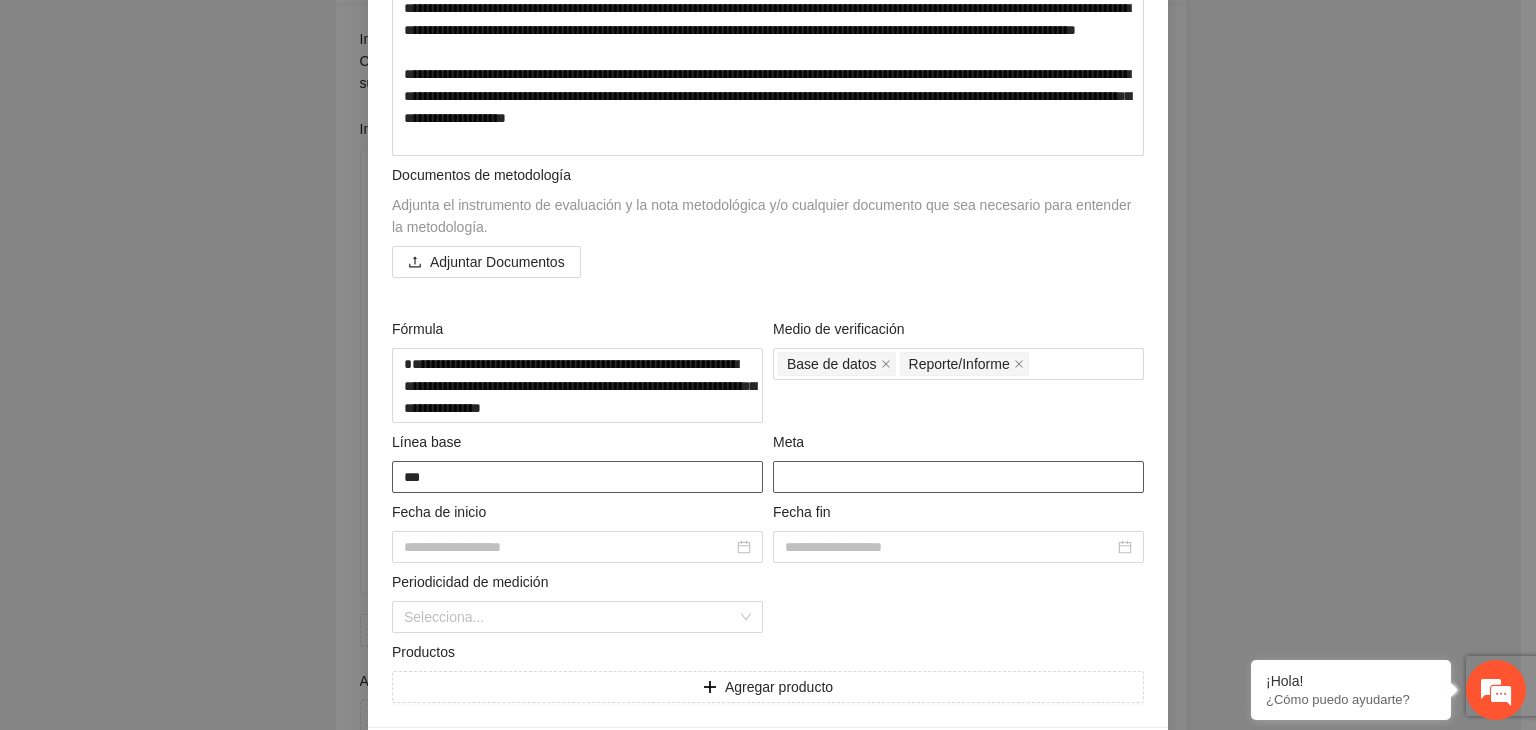 type on "***" 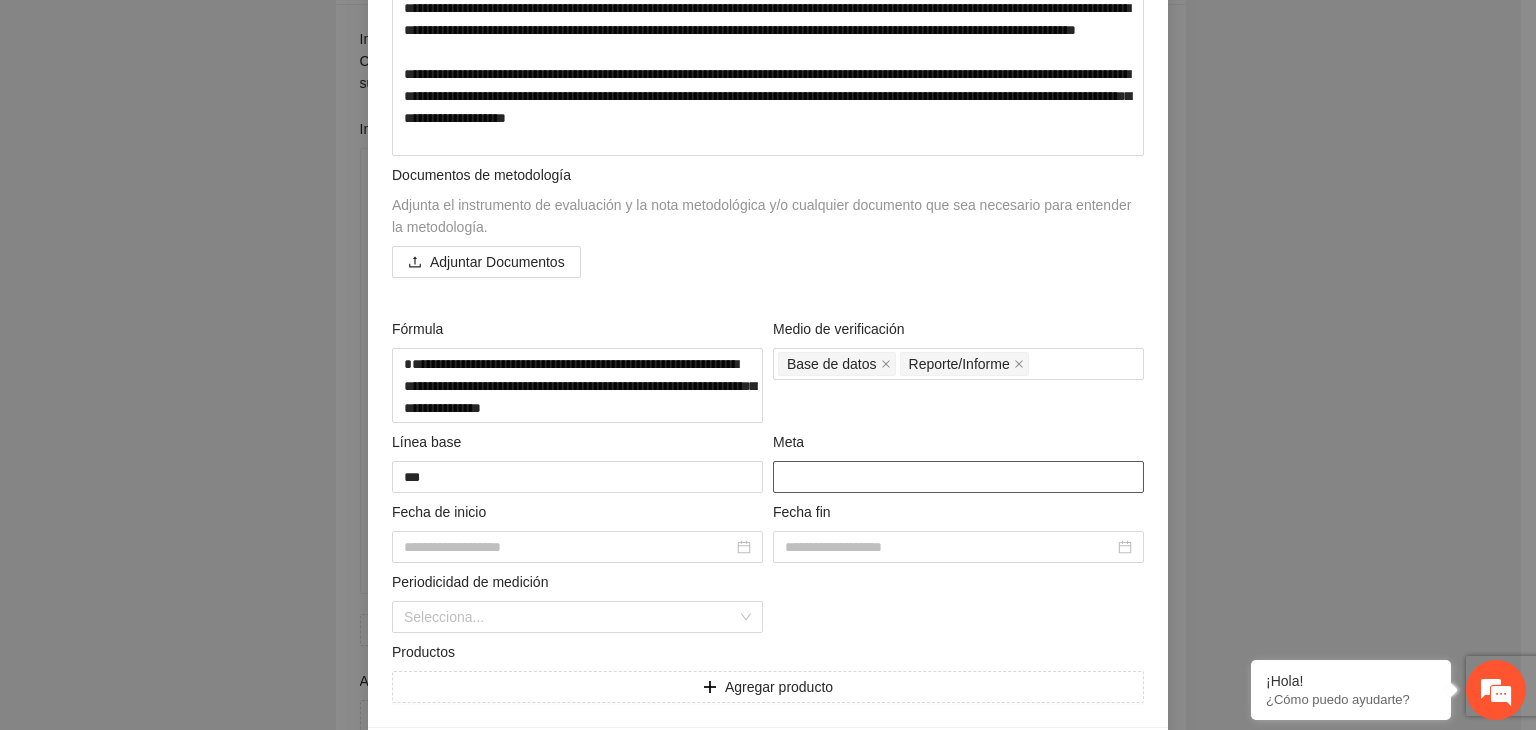 click at bounding box center [958, 477] 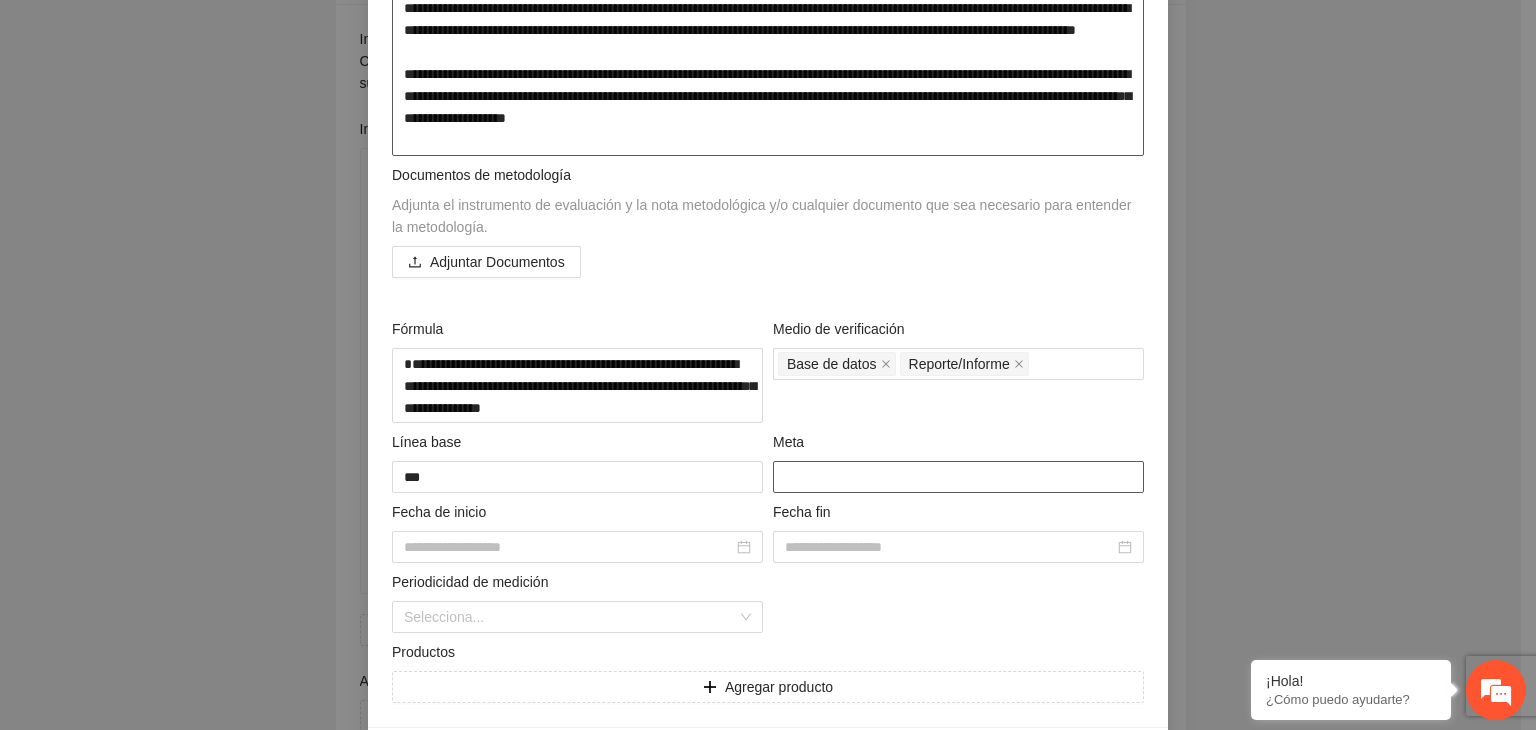 type on "***" 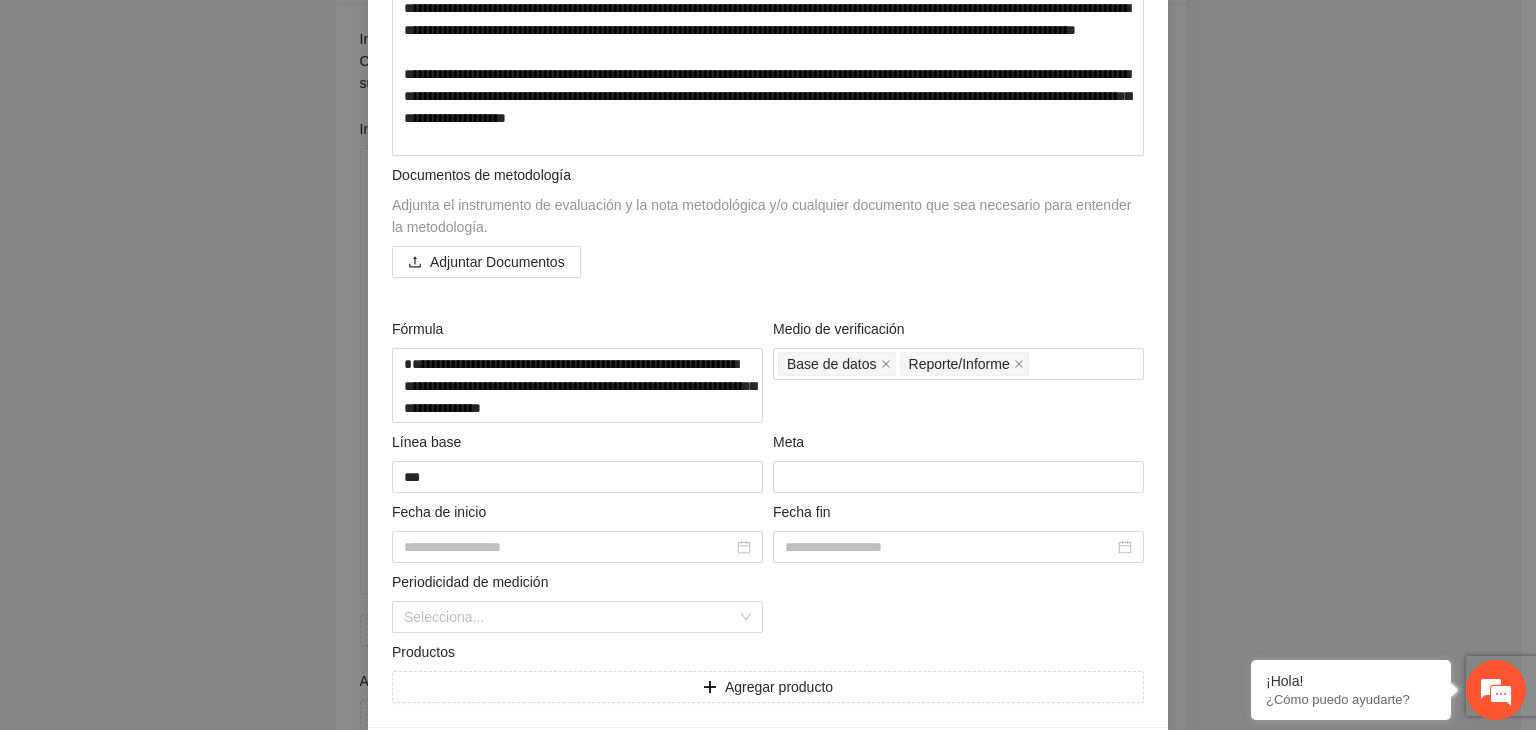 click on "**********" at bounding box center (768, 241) 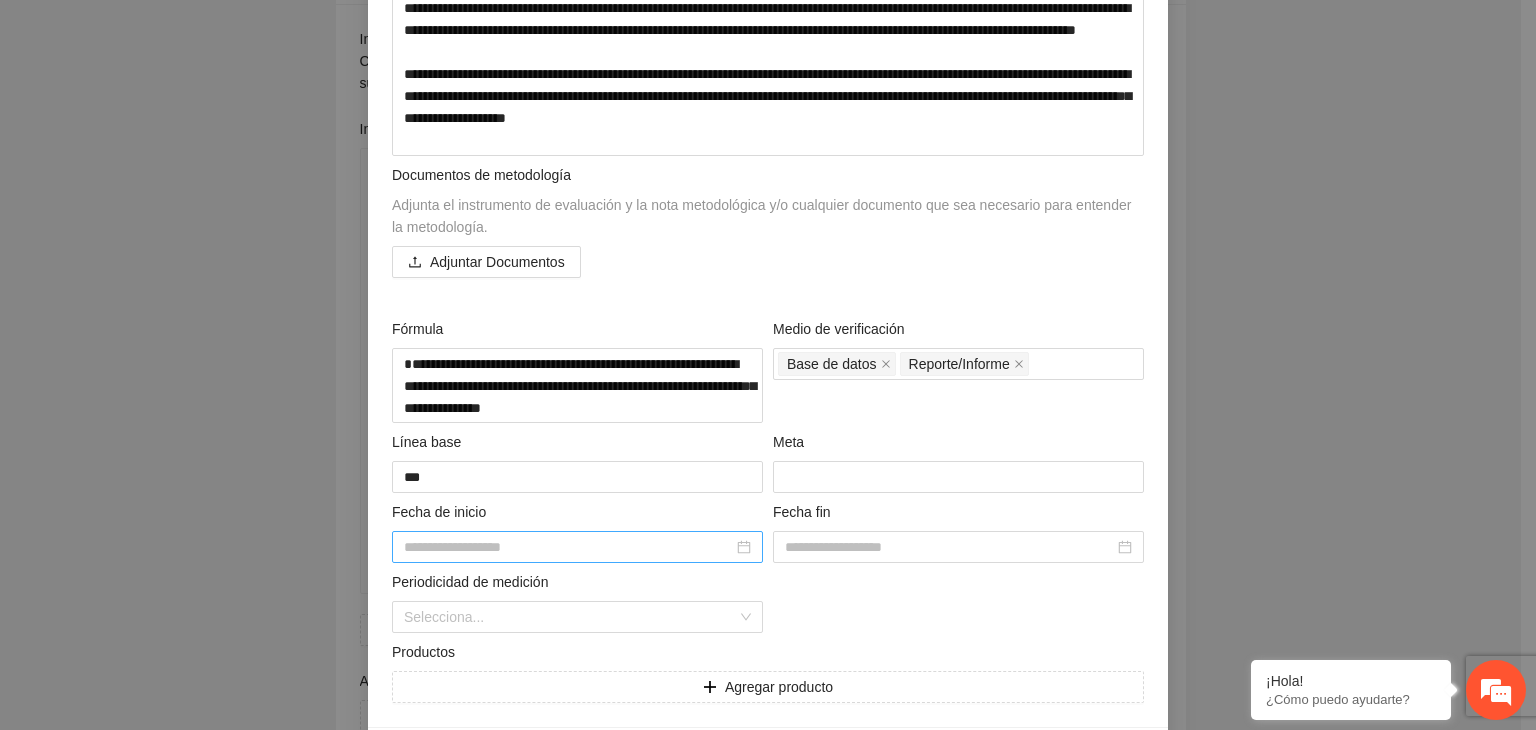 click at bounding box center (568, 547) 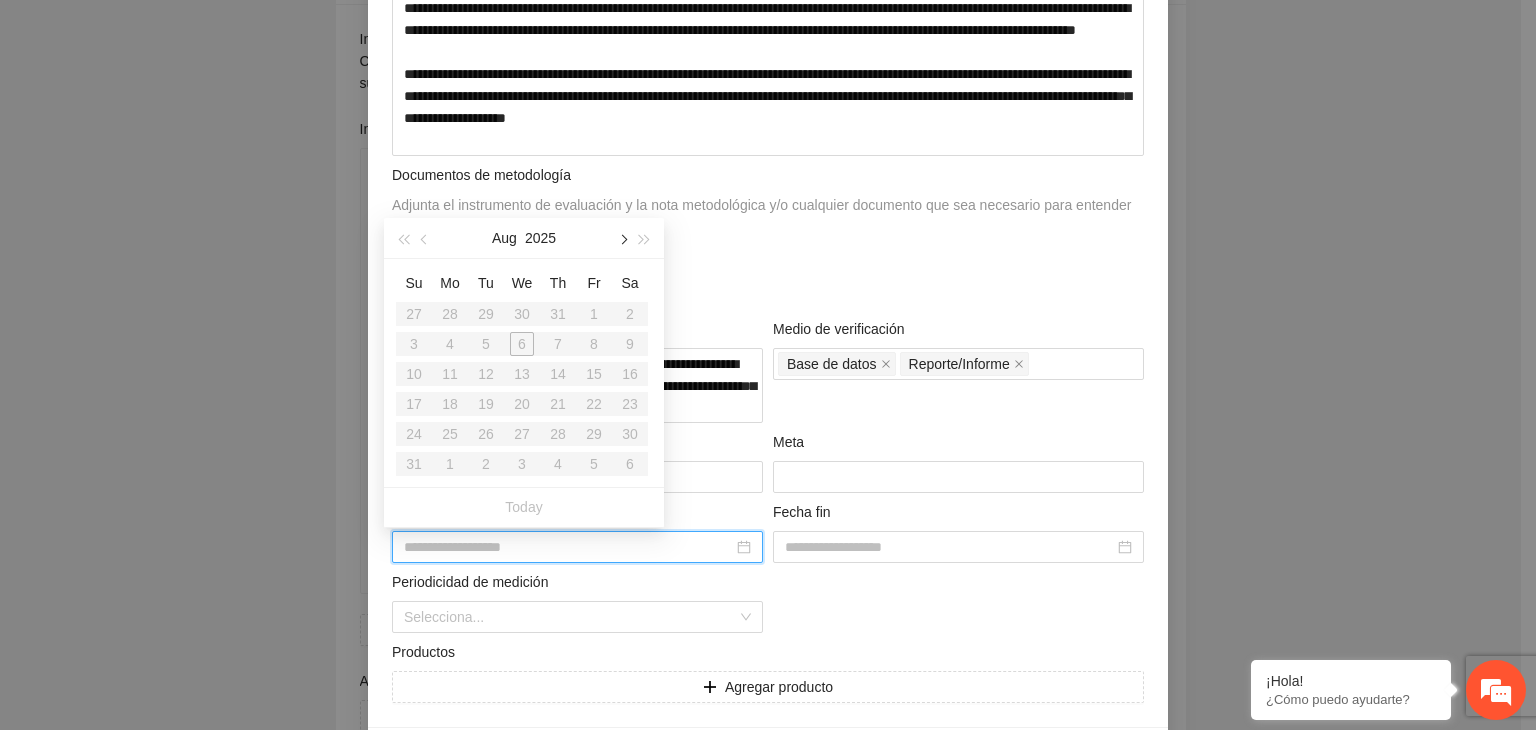 click at bounding box center [622, 238] 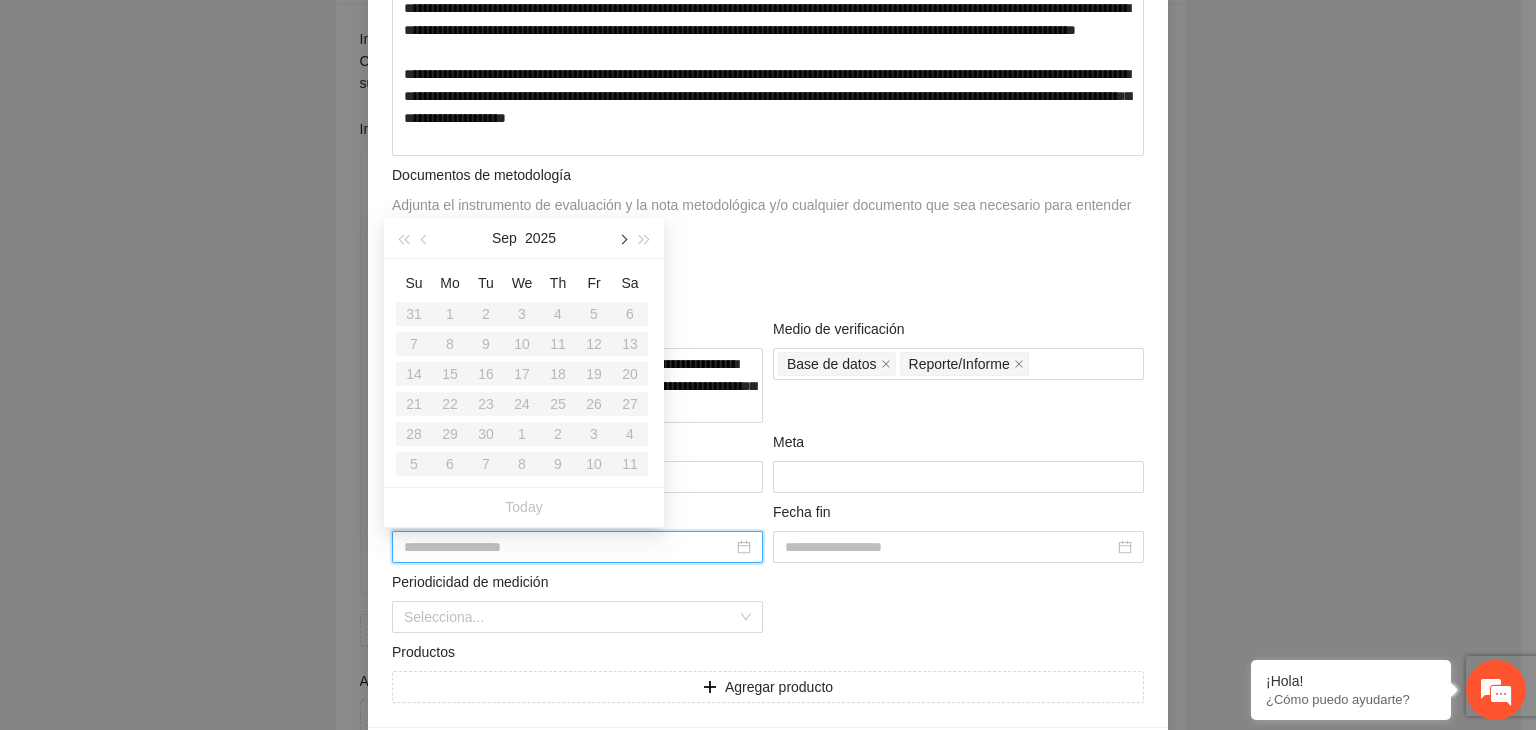 click at bounding box center [622, 238] 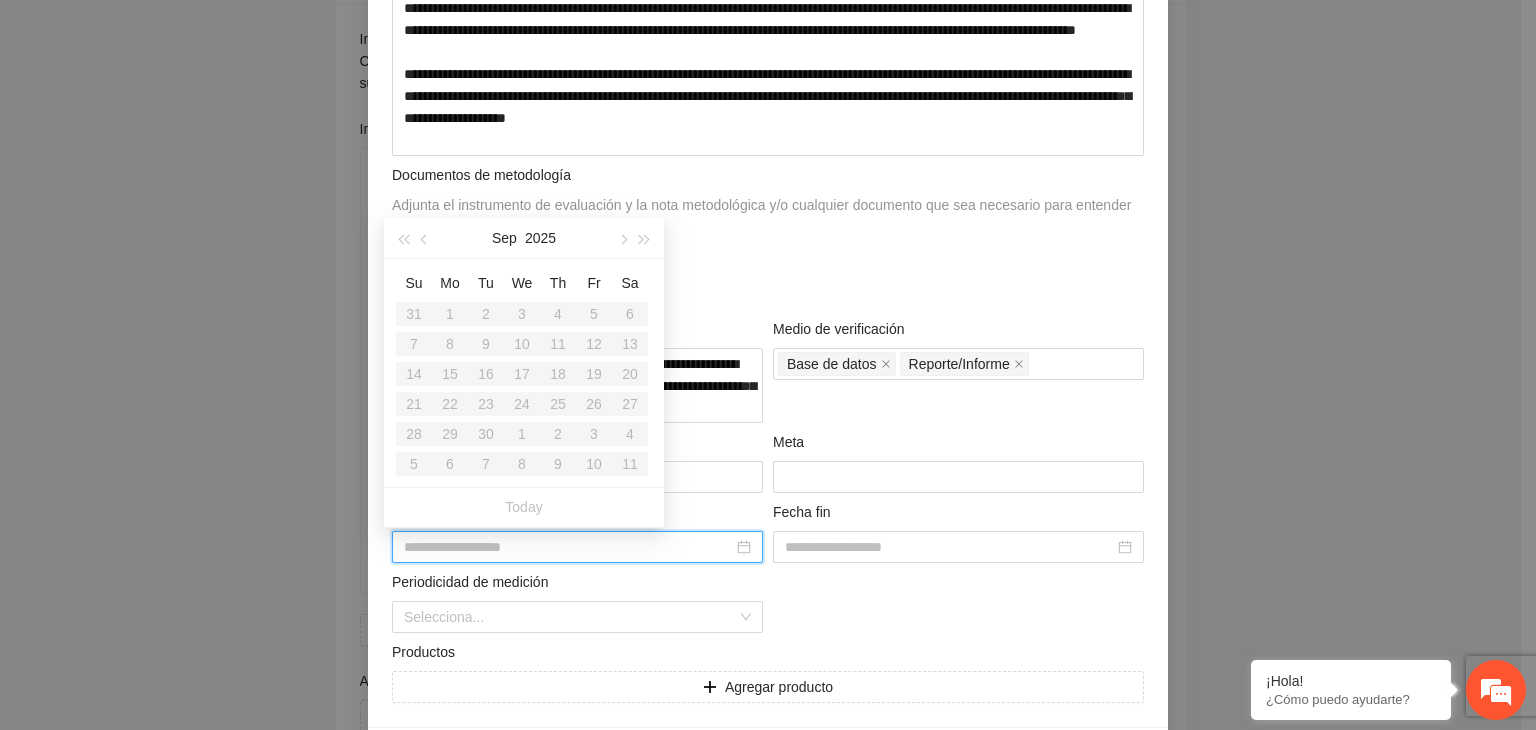 drag, startPoint x: 616, startPoint y: 246, endPoint x: 609, endPoint y: 256, distance: 12.206555 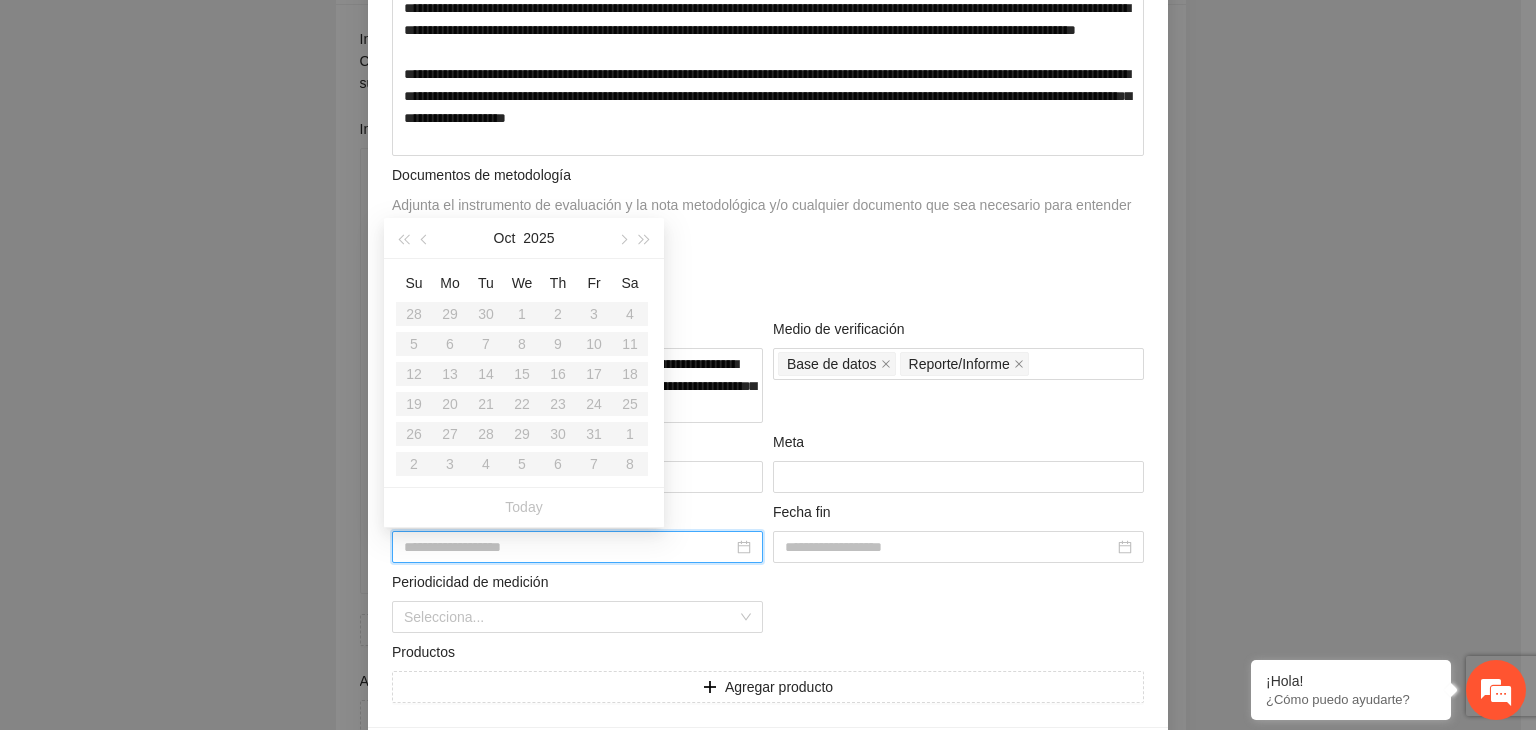 click on "[MONTH] [YEAR]" at bounding box center [524, 238] 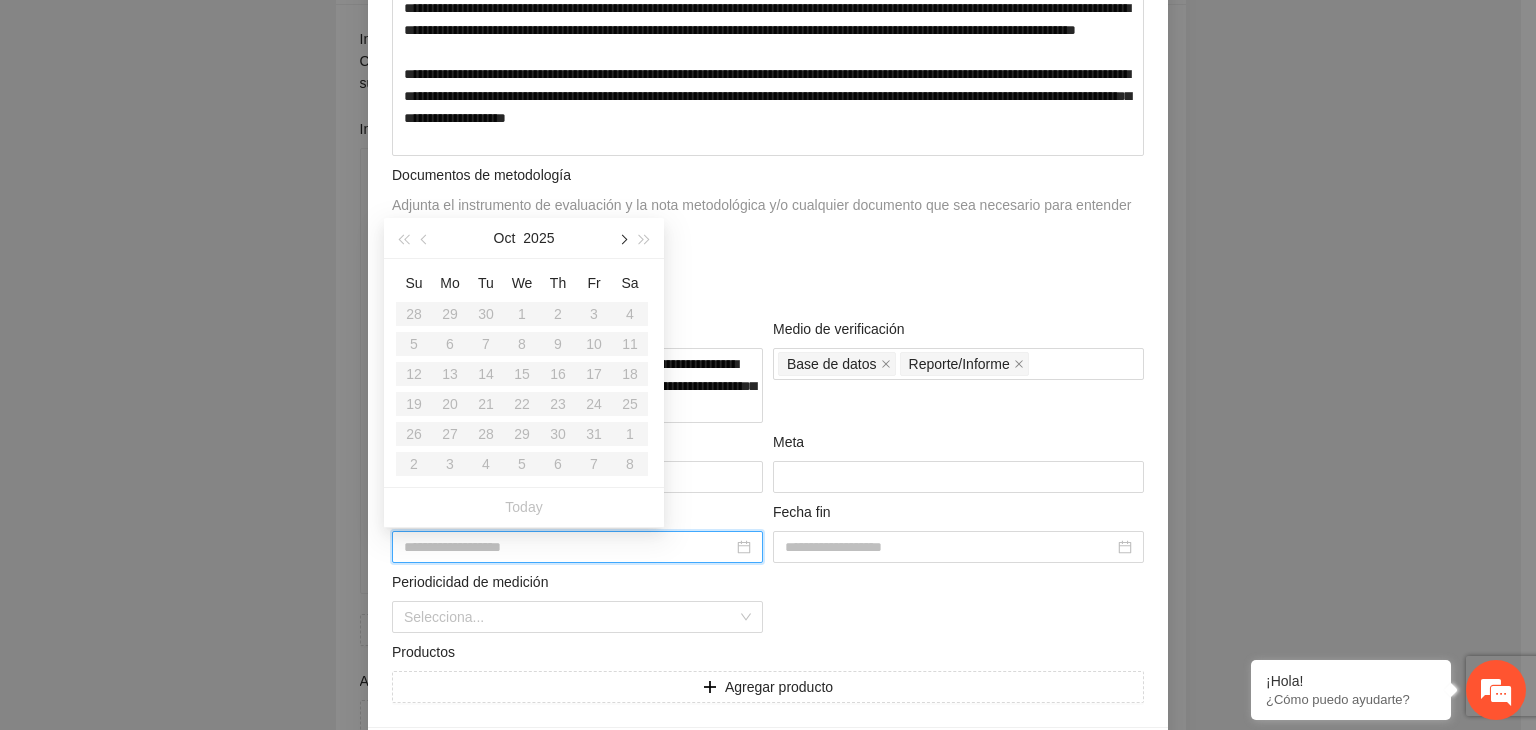 click at bounding box center [622, 238] 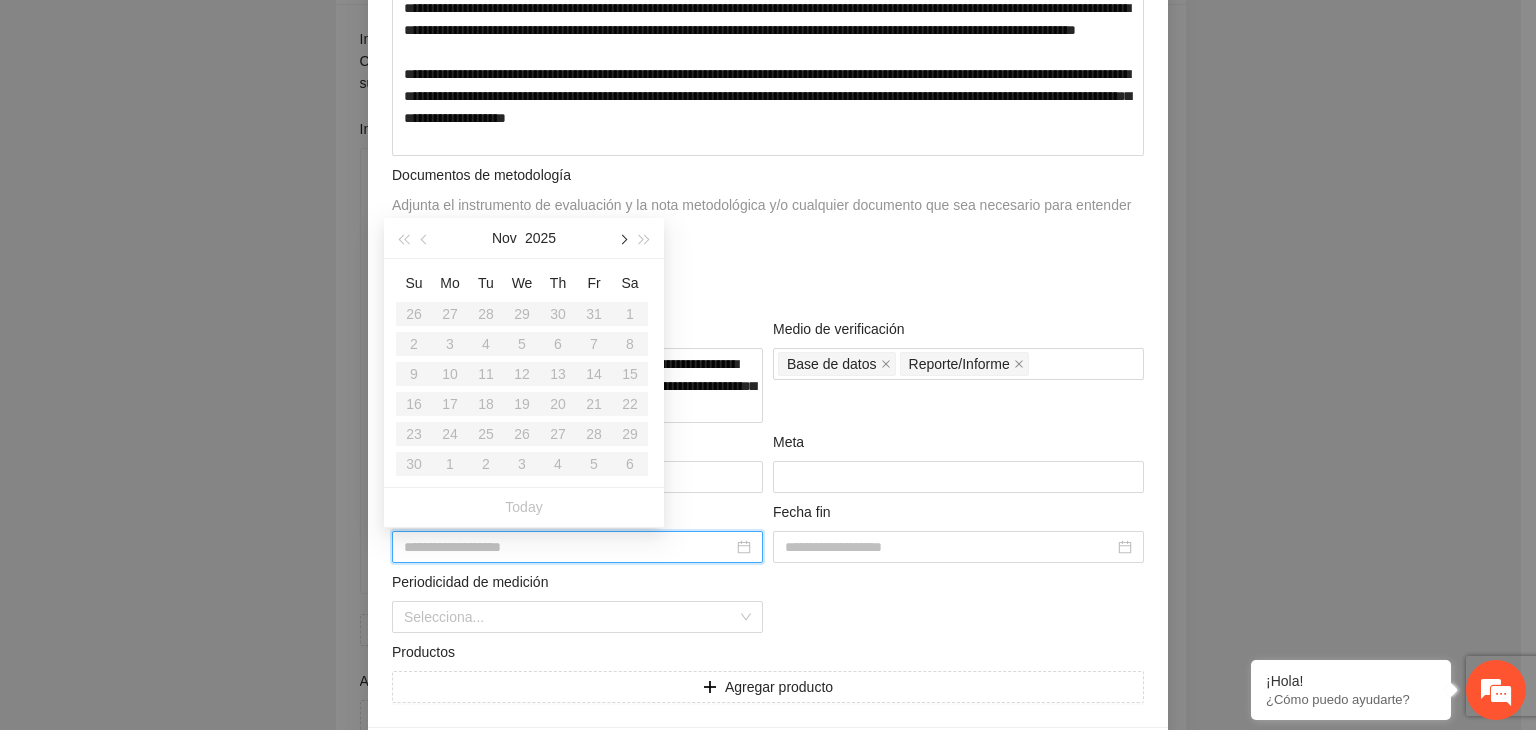 click at bounding box center (622, 238) 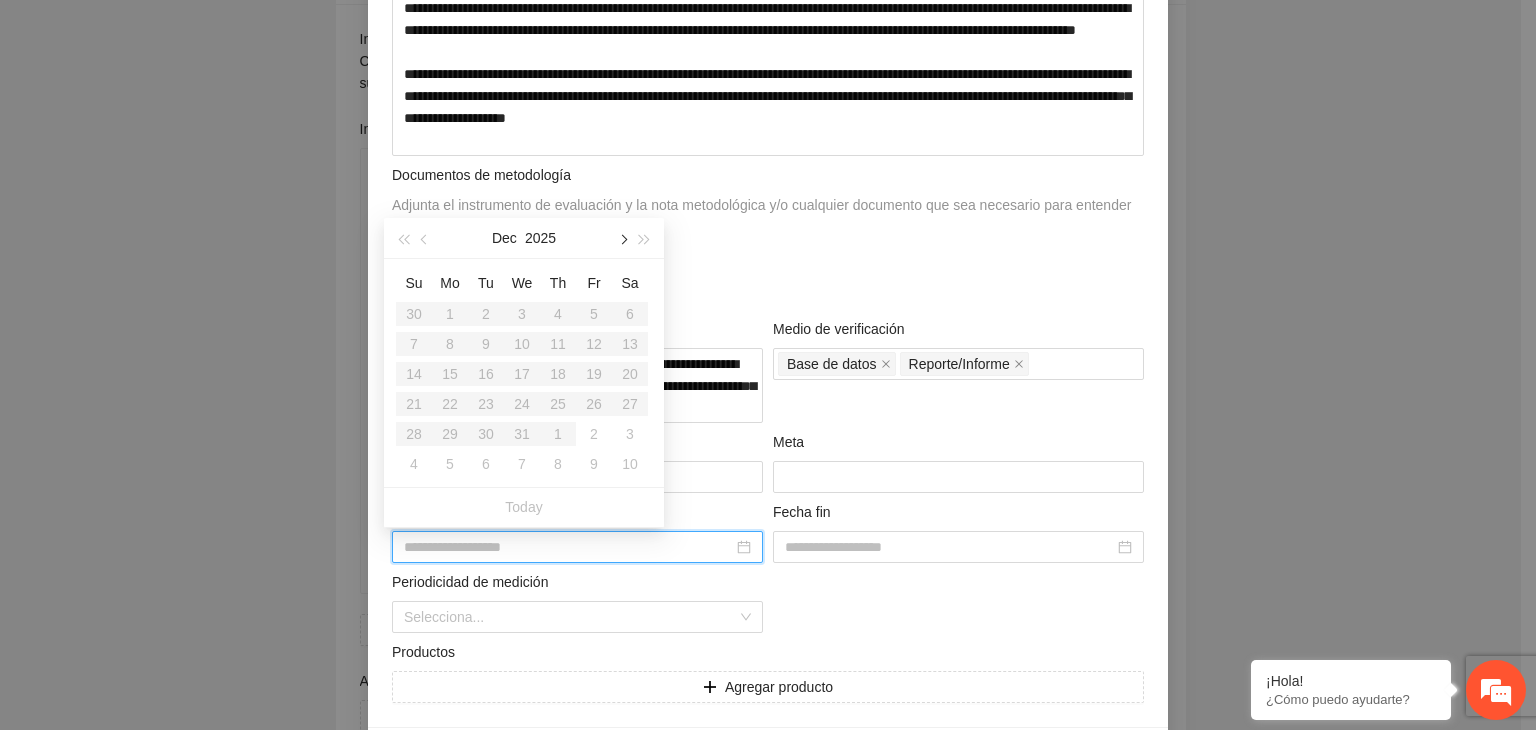click at bounding box center (622, 238) 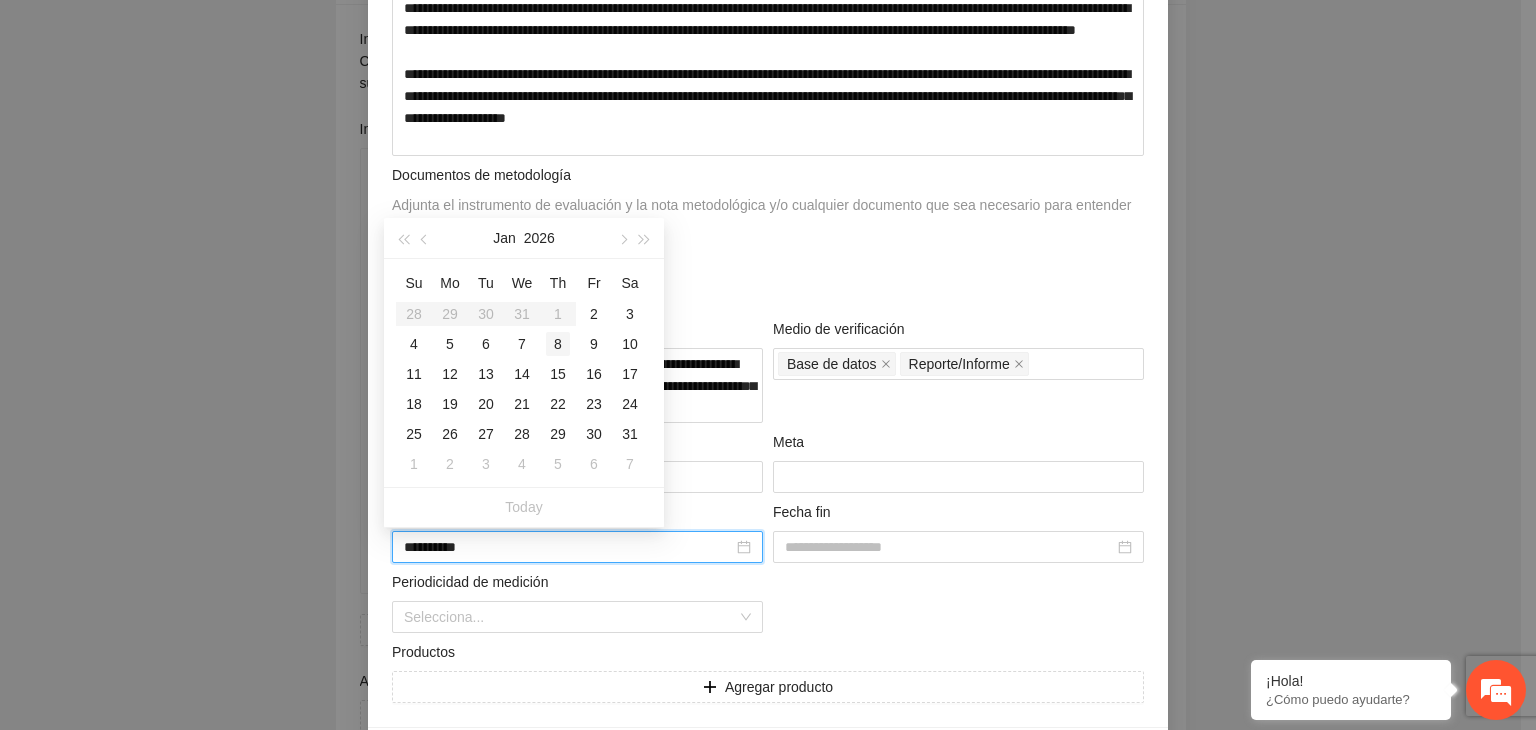 type on "**********" 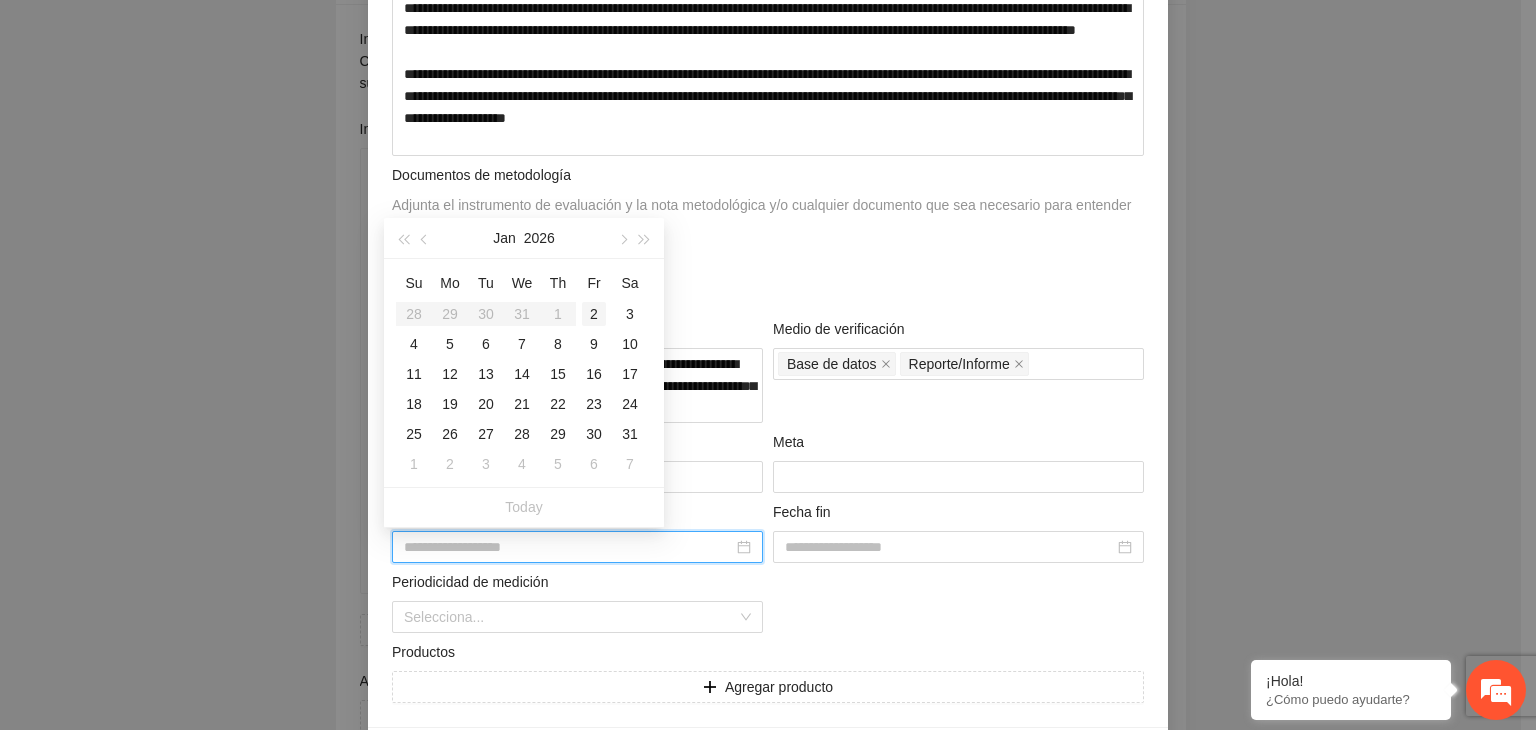 type on "**********" 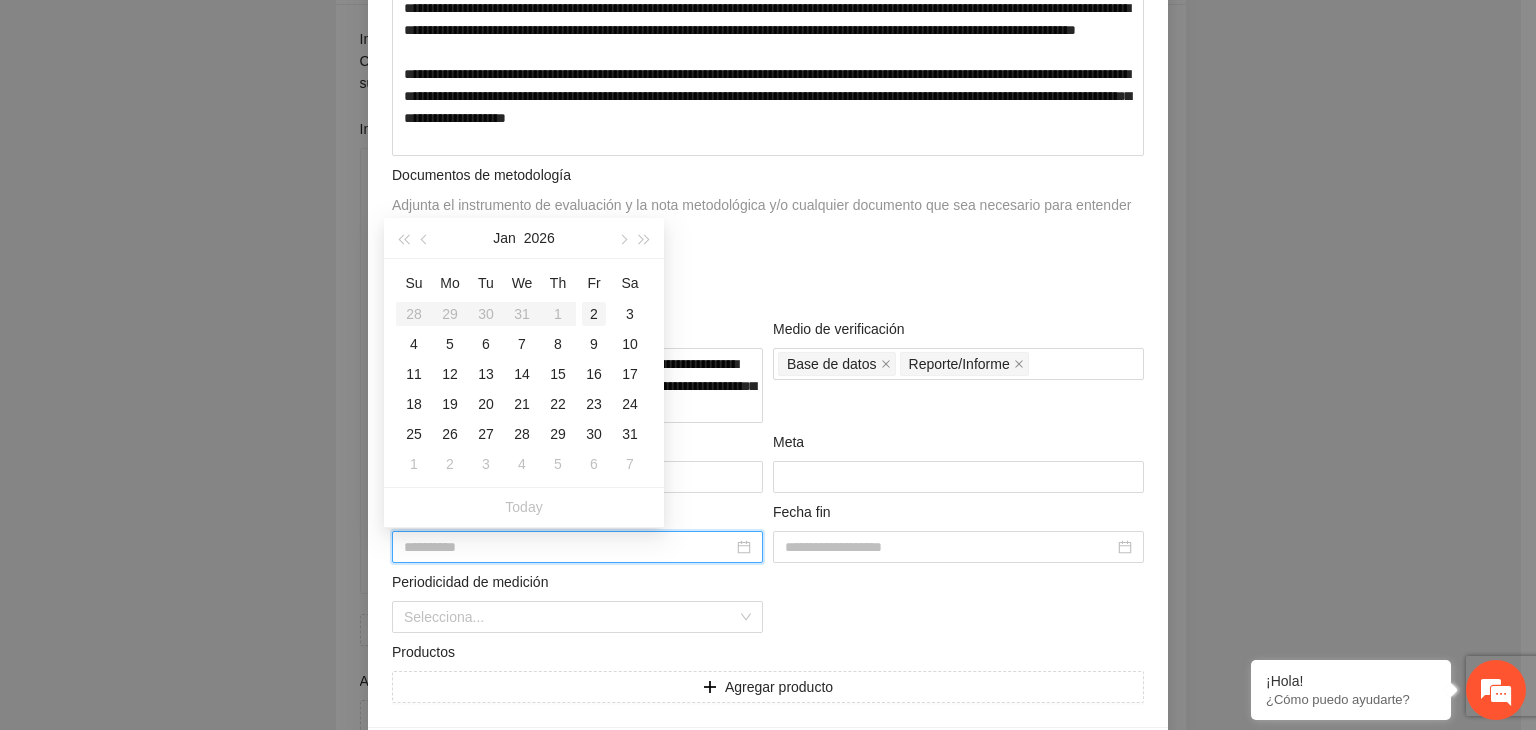 click on "2" at bounding box center [594, 314] 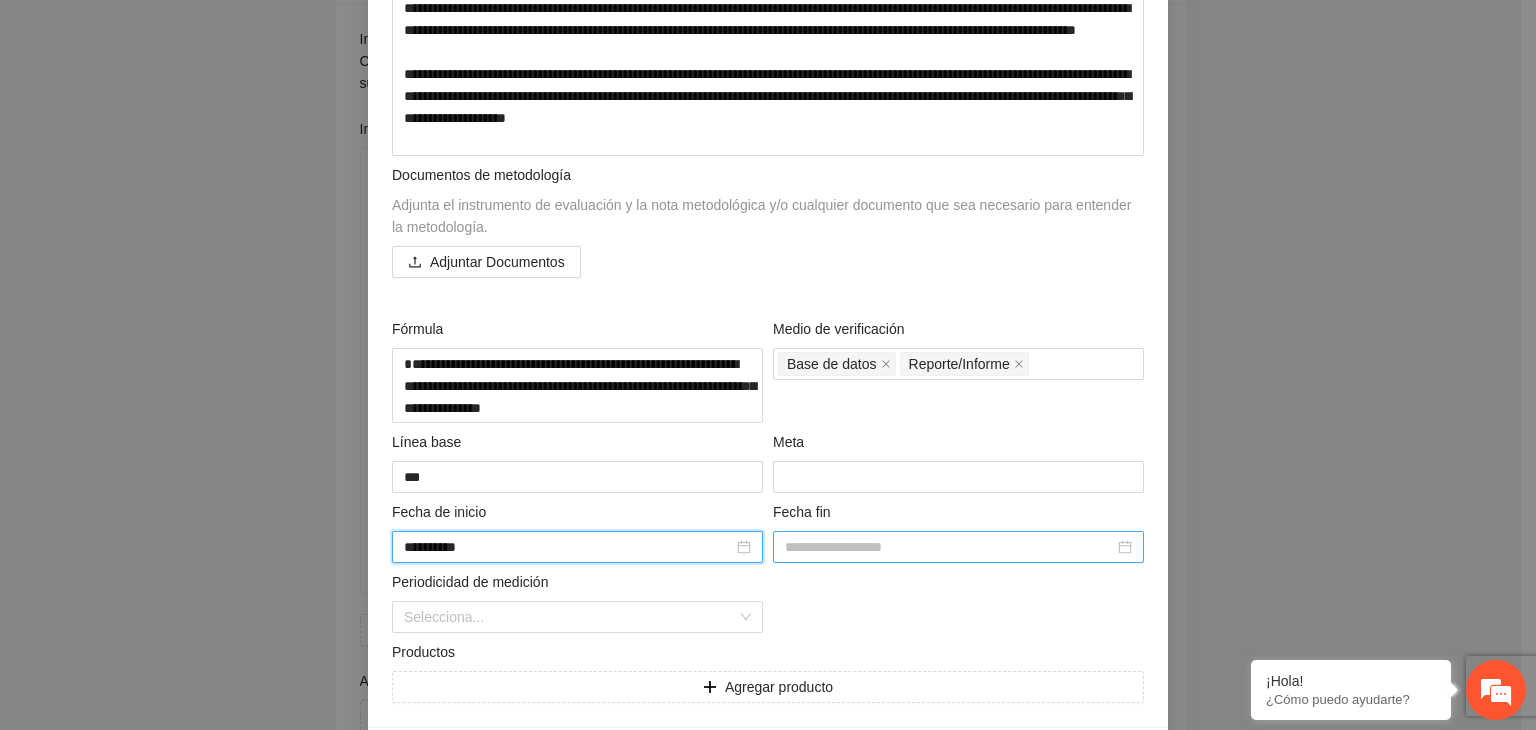 click at bounding box center (949, 547) 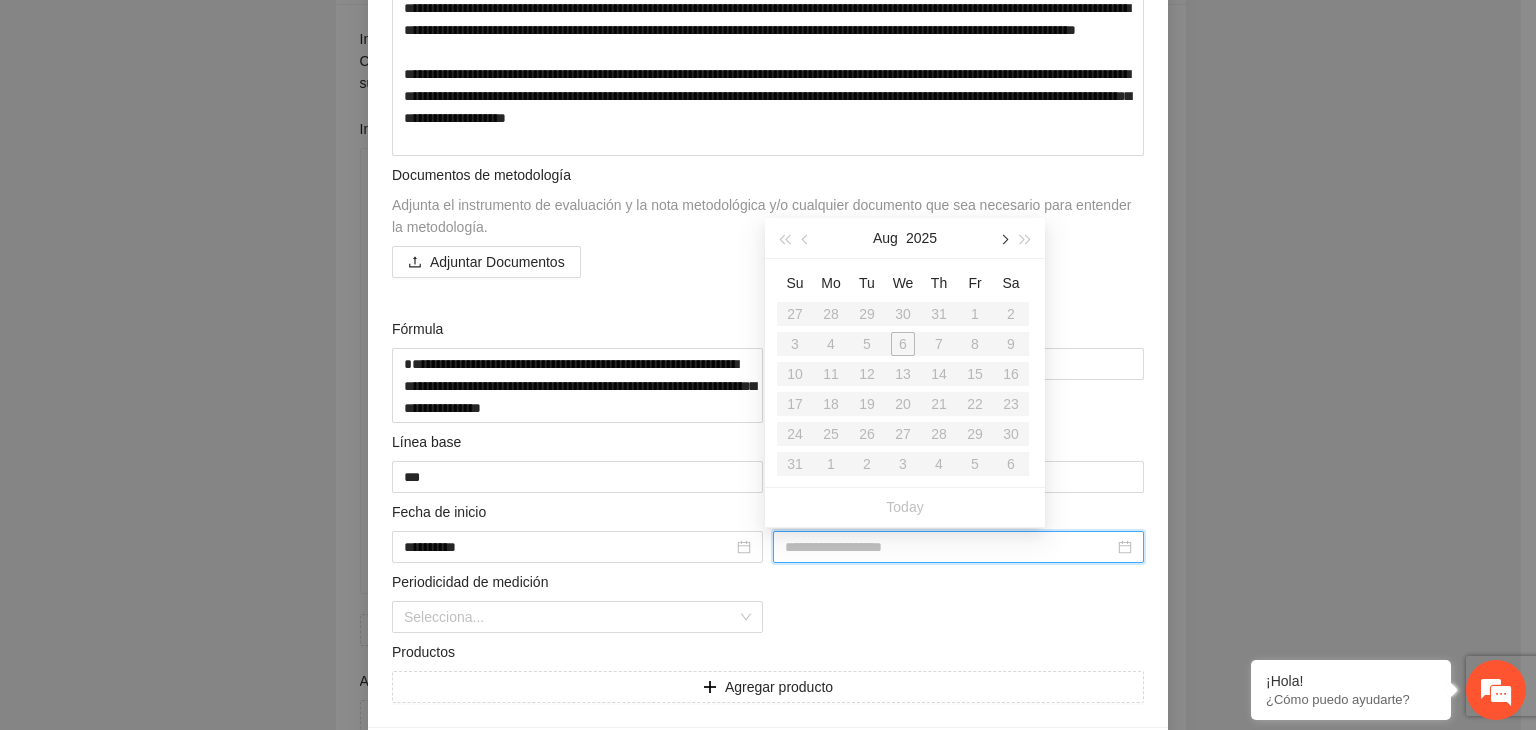 click at bounding box center (1003, 238) 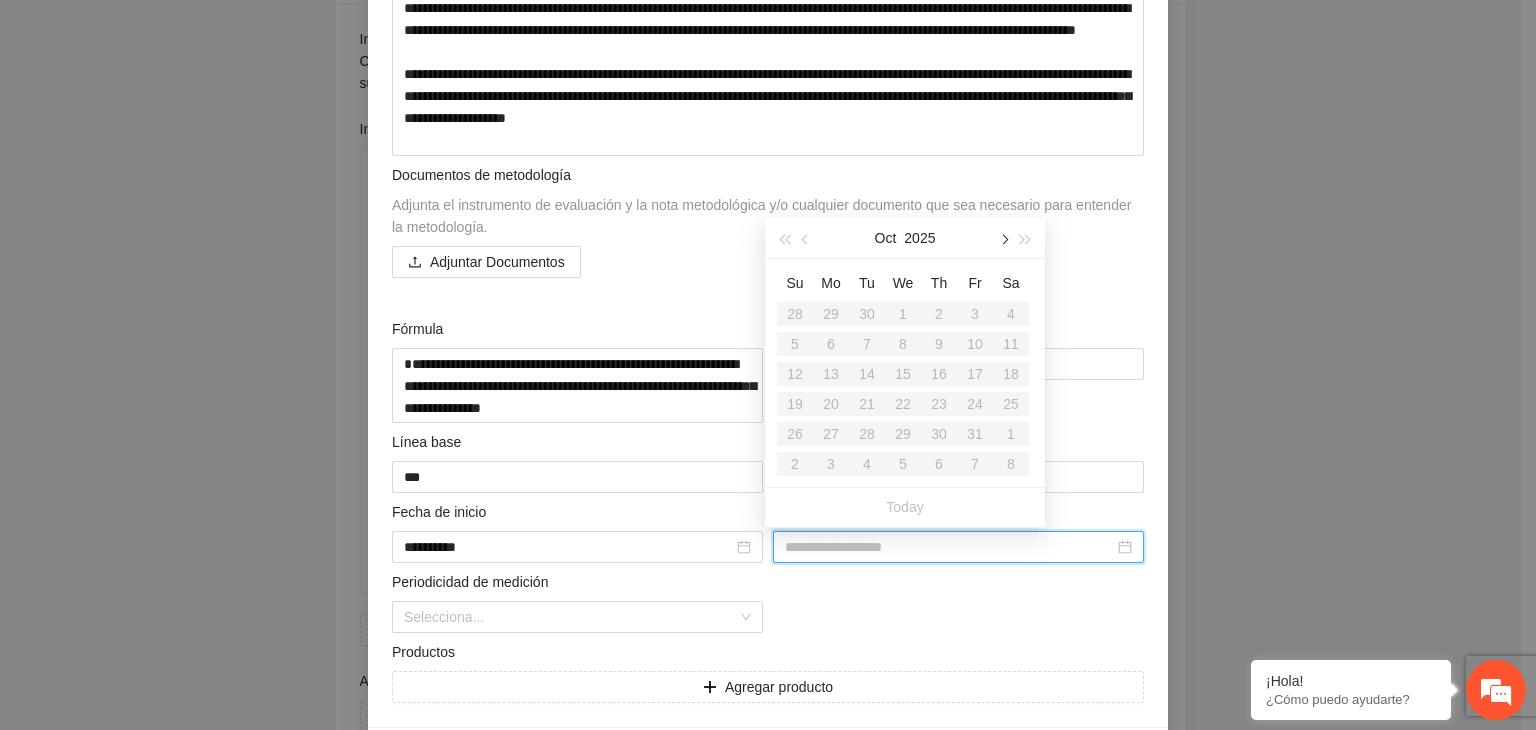 click at bounding box center [1003, 238] 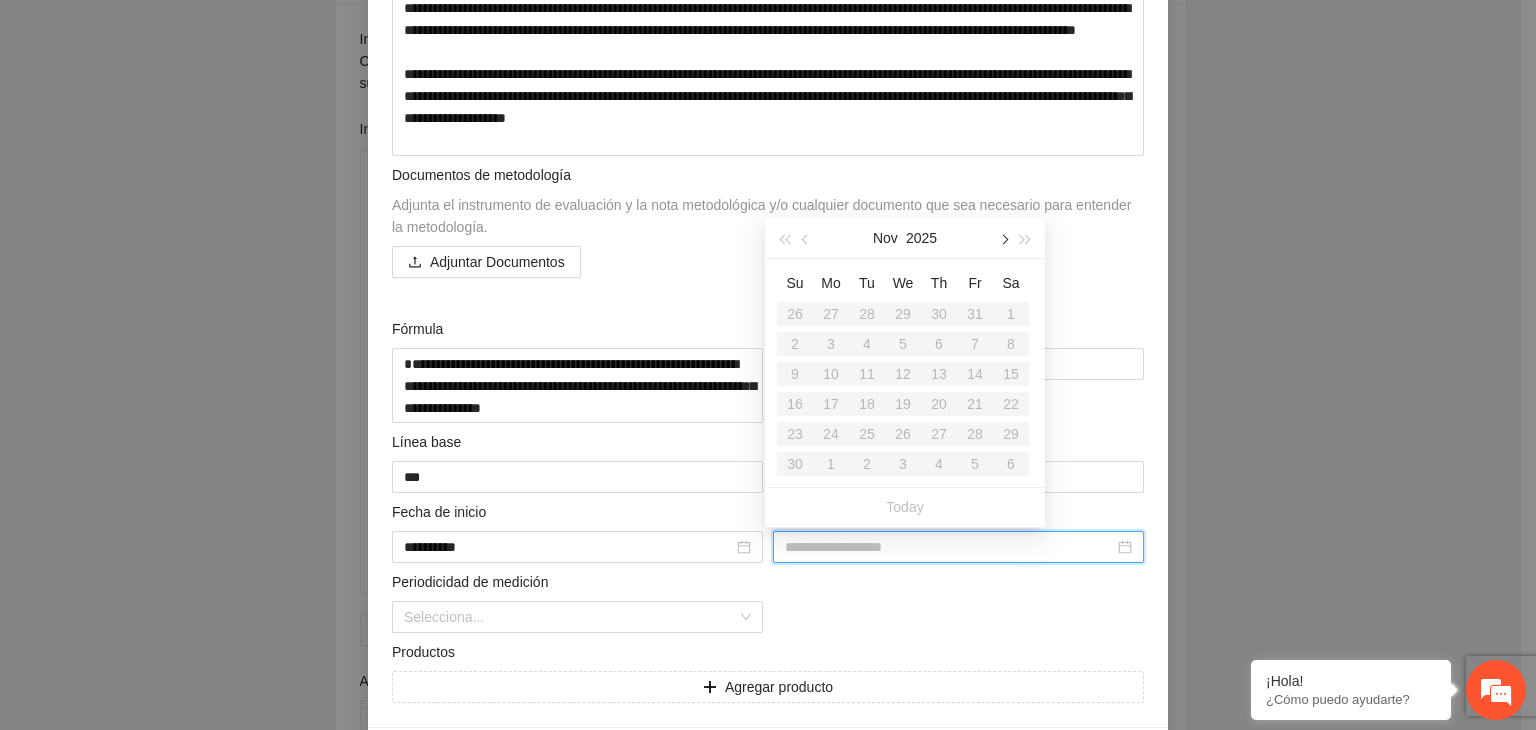 click at bounding box center (1003, 238) 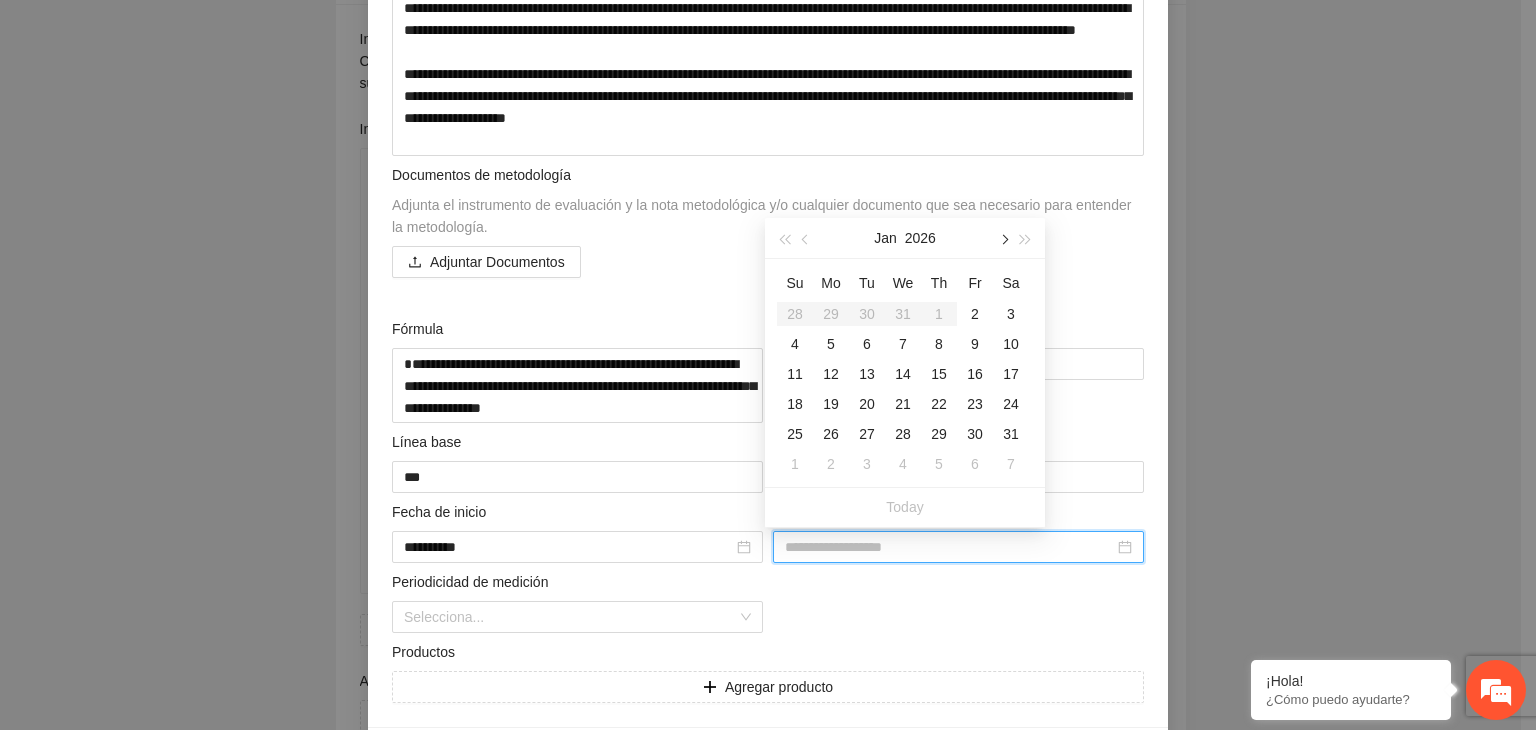 click at bounding box center (1003, 238) 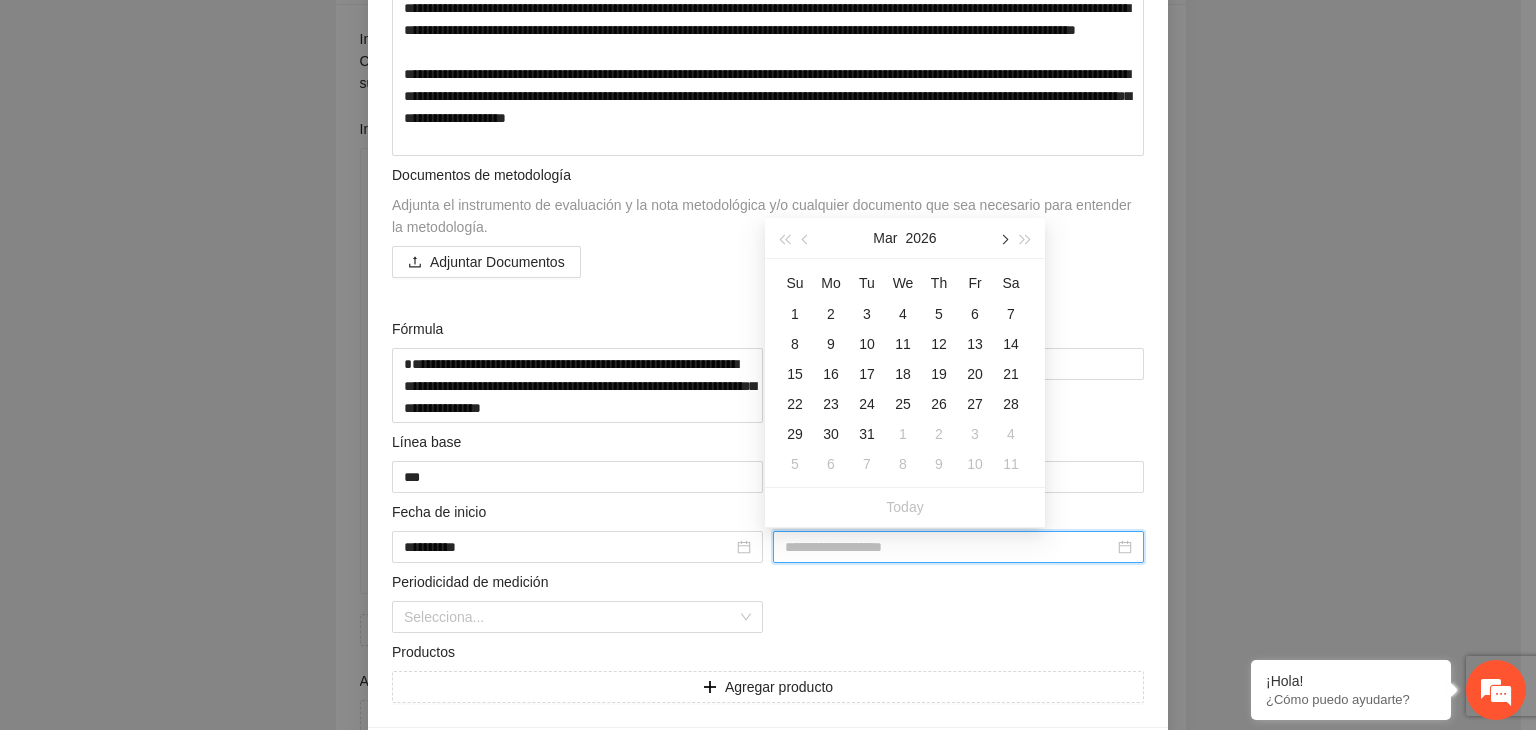 click at bounding box center (1003, 238) 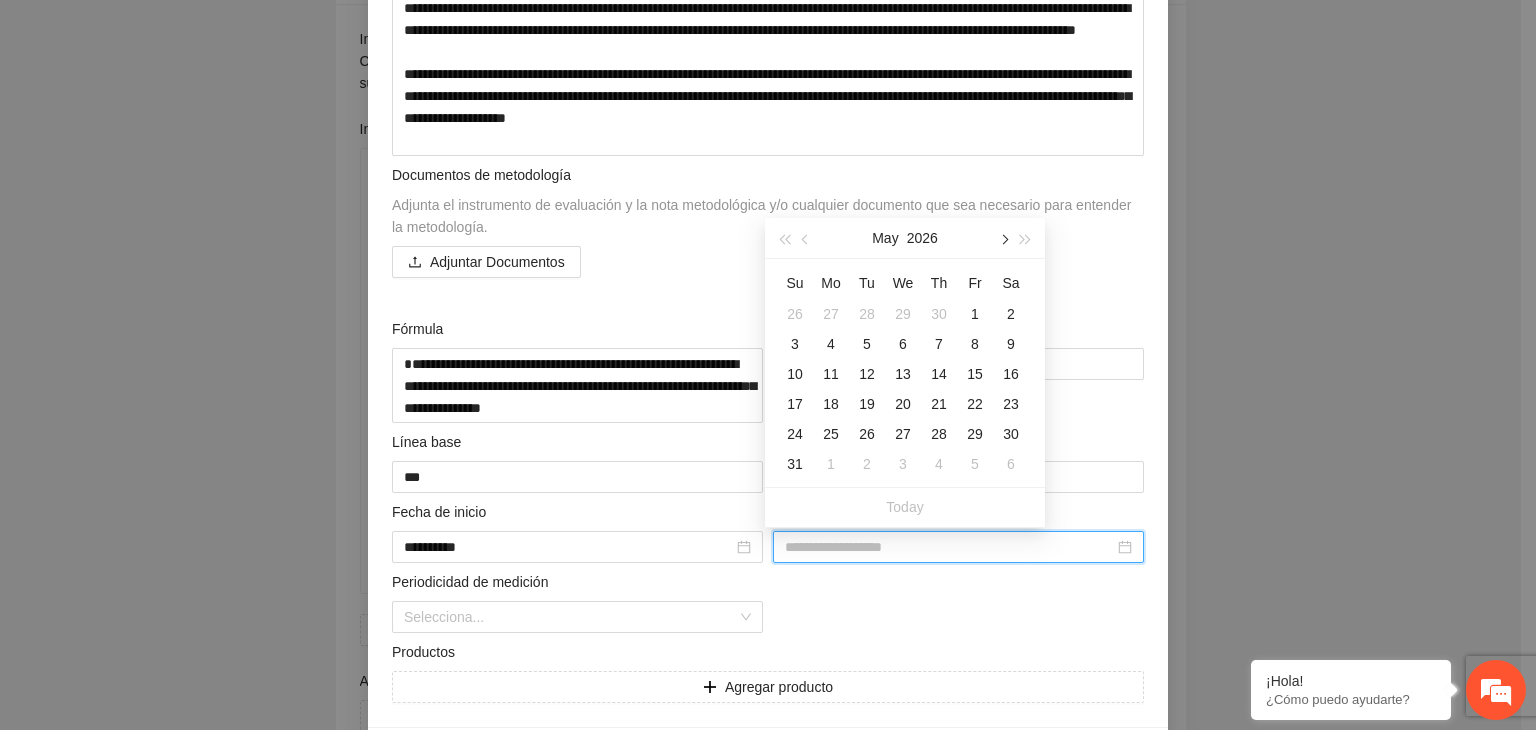 click at bounding box center (1003, 238) 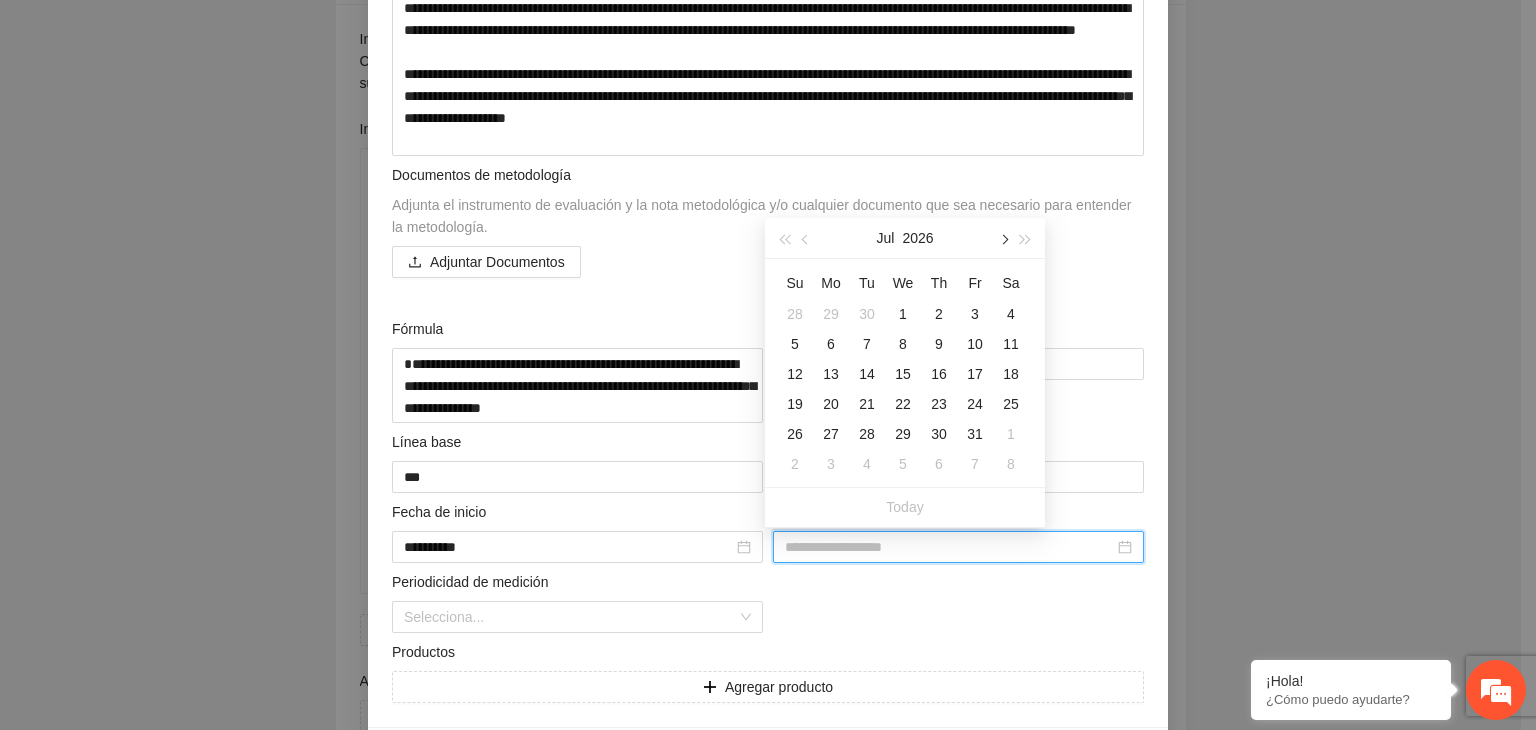 click at bounding box center (1003, 240) 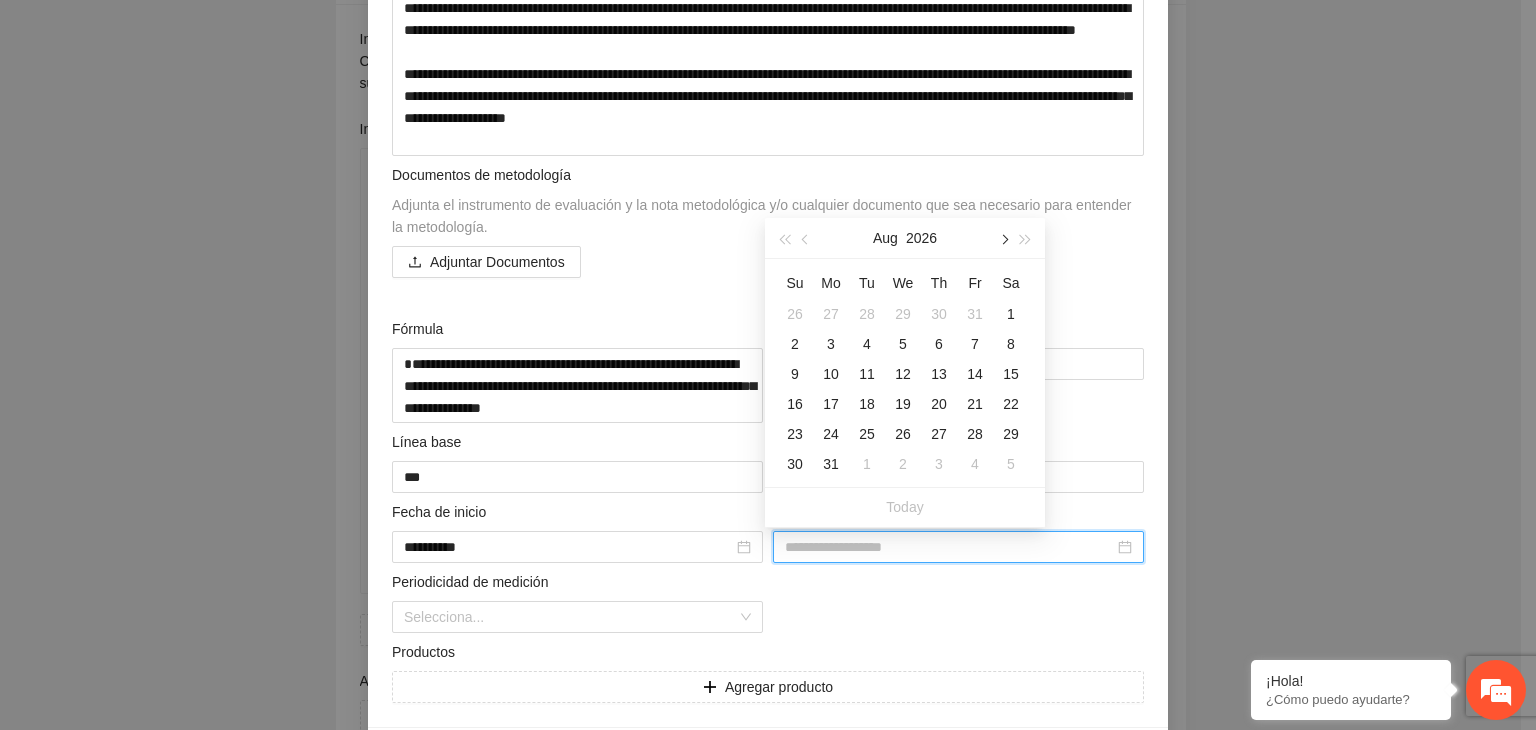 click at bounding box center [1003, 240] 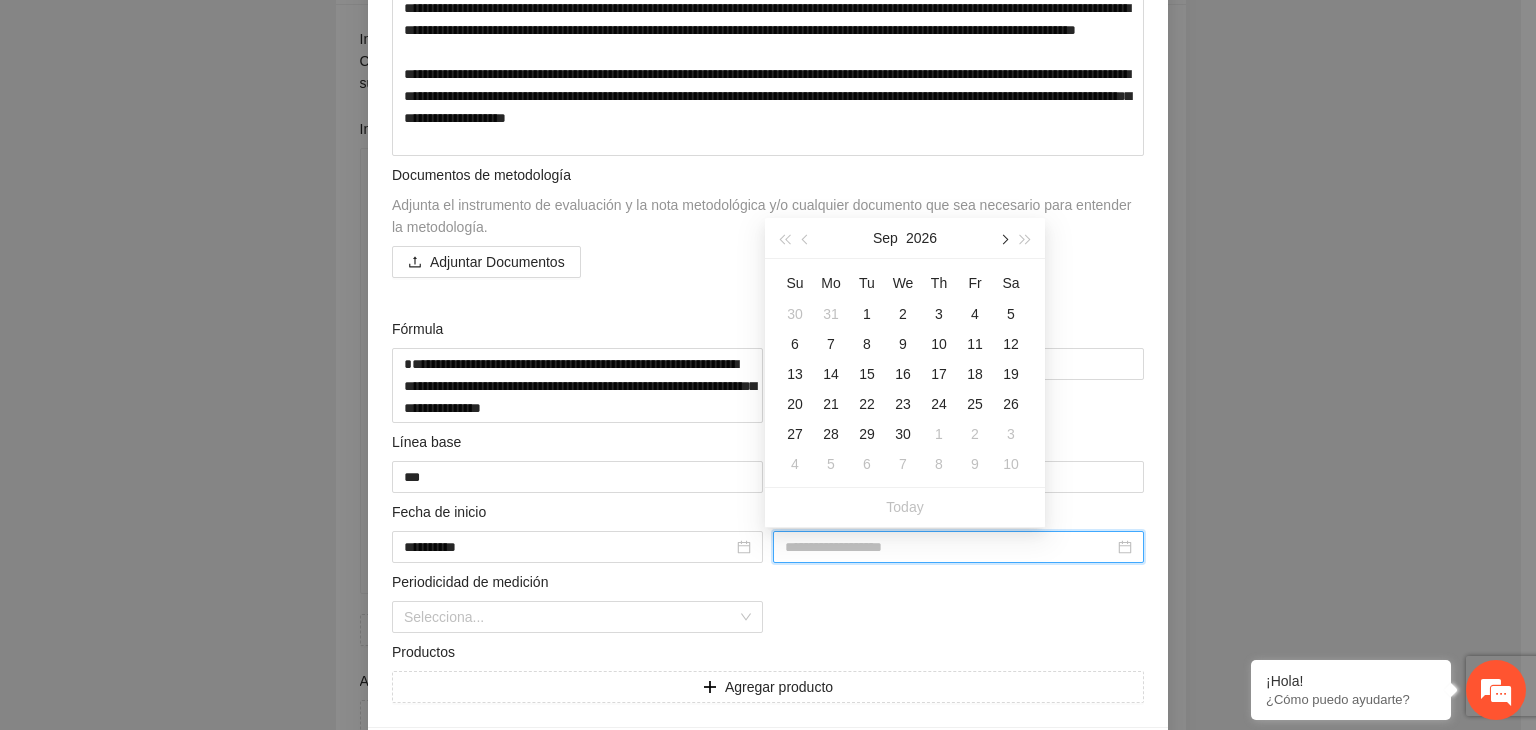 click at bounding box center [1003, 240] 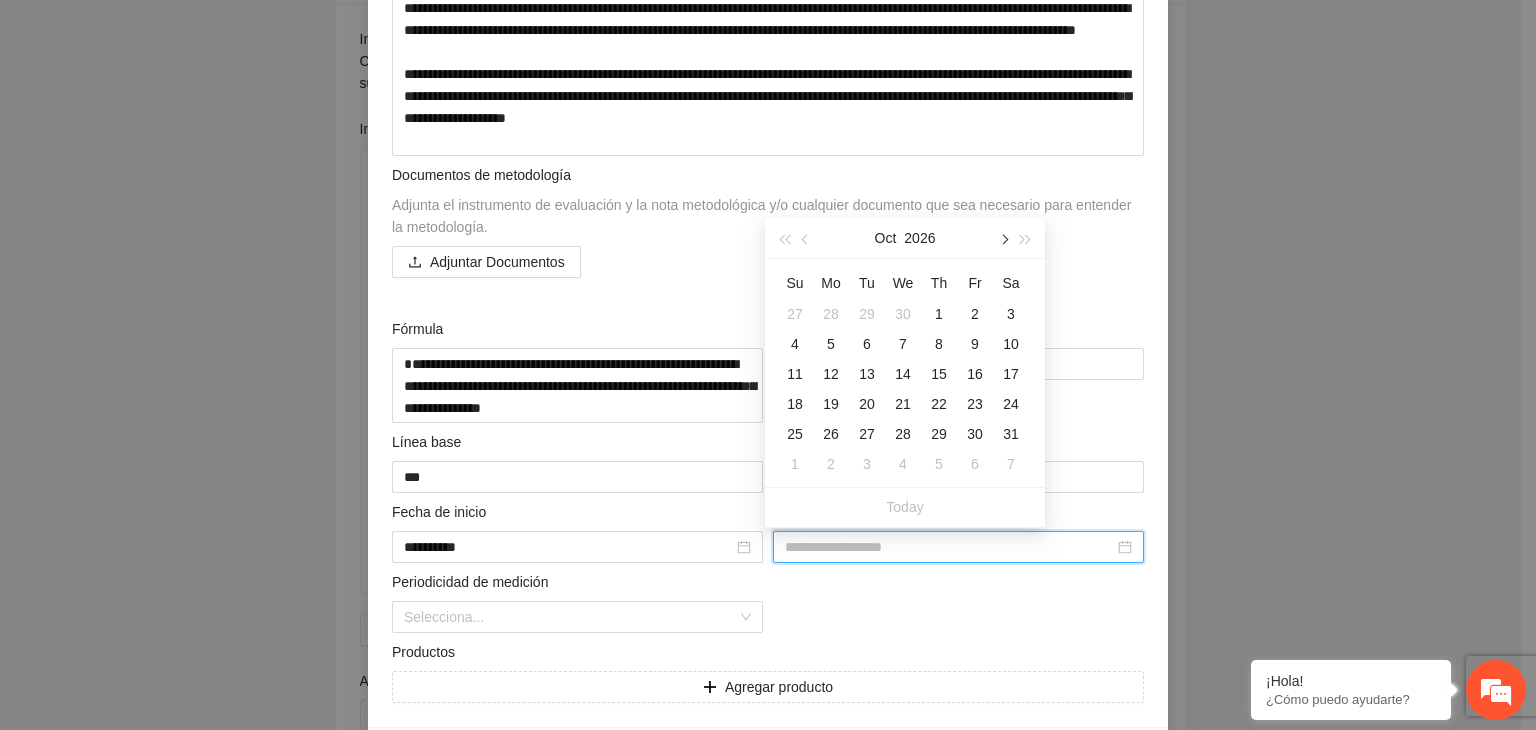 click at bounding box center [1003, 240] 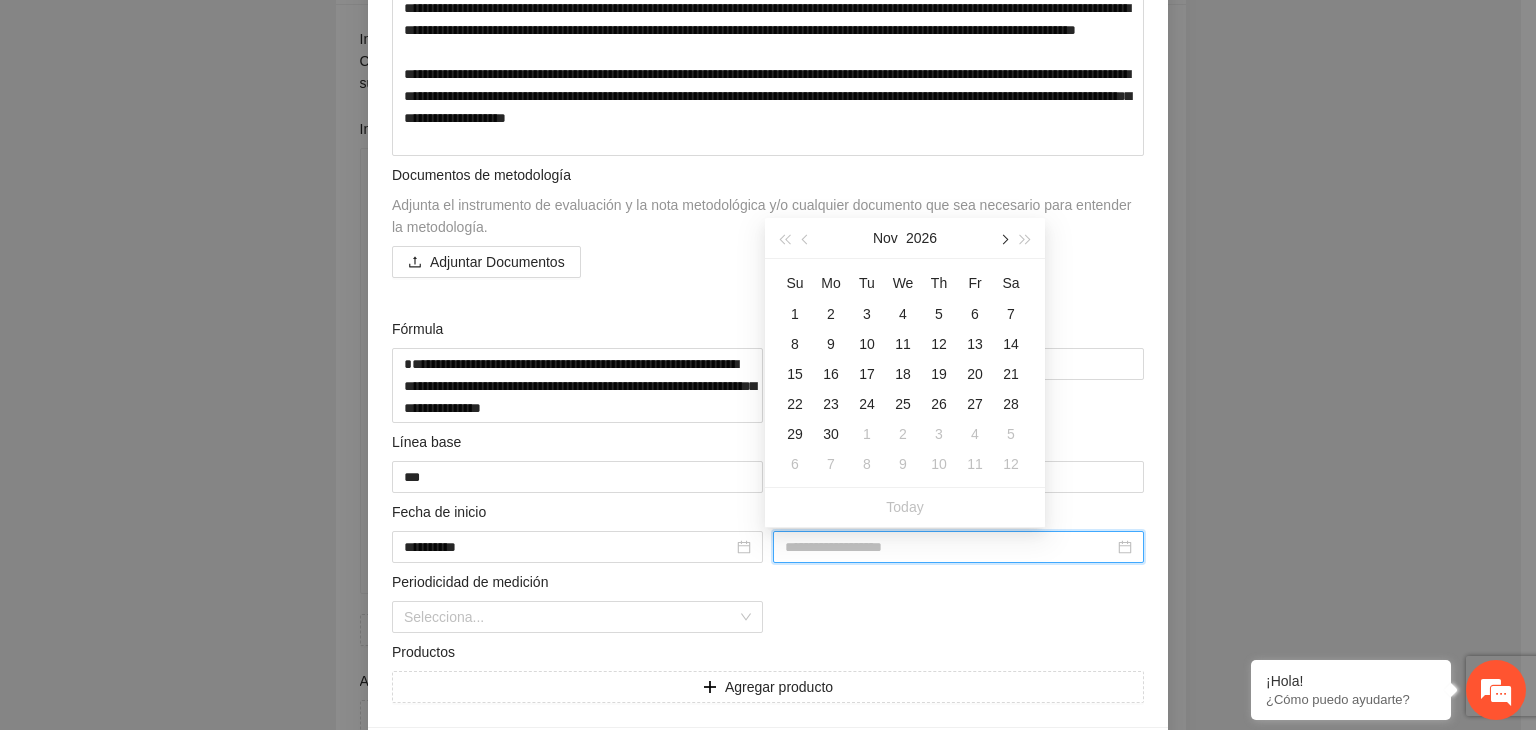click at bounding box center (1003, 240) 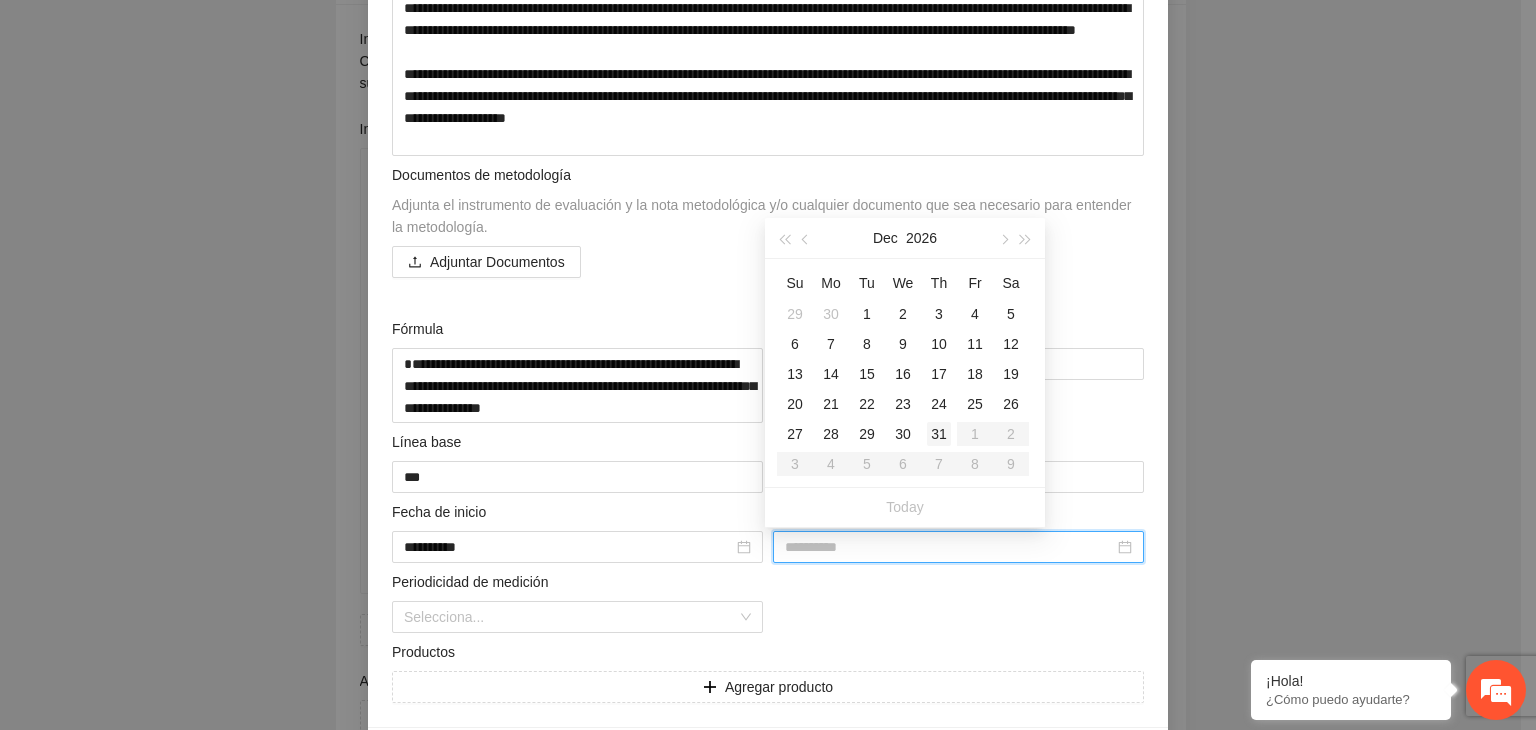 type on "**********" 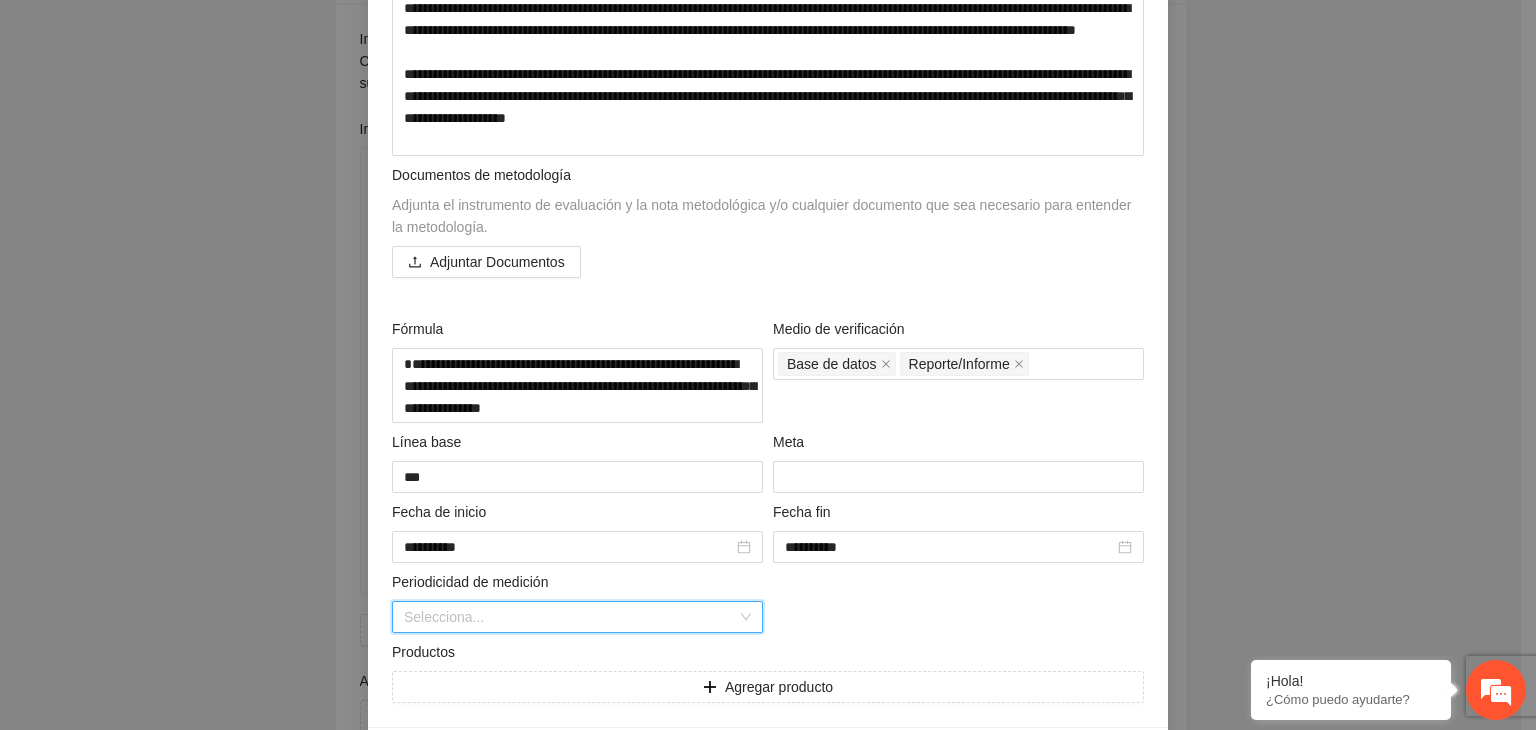 click at bounding box center (570, 617) 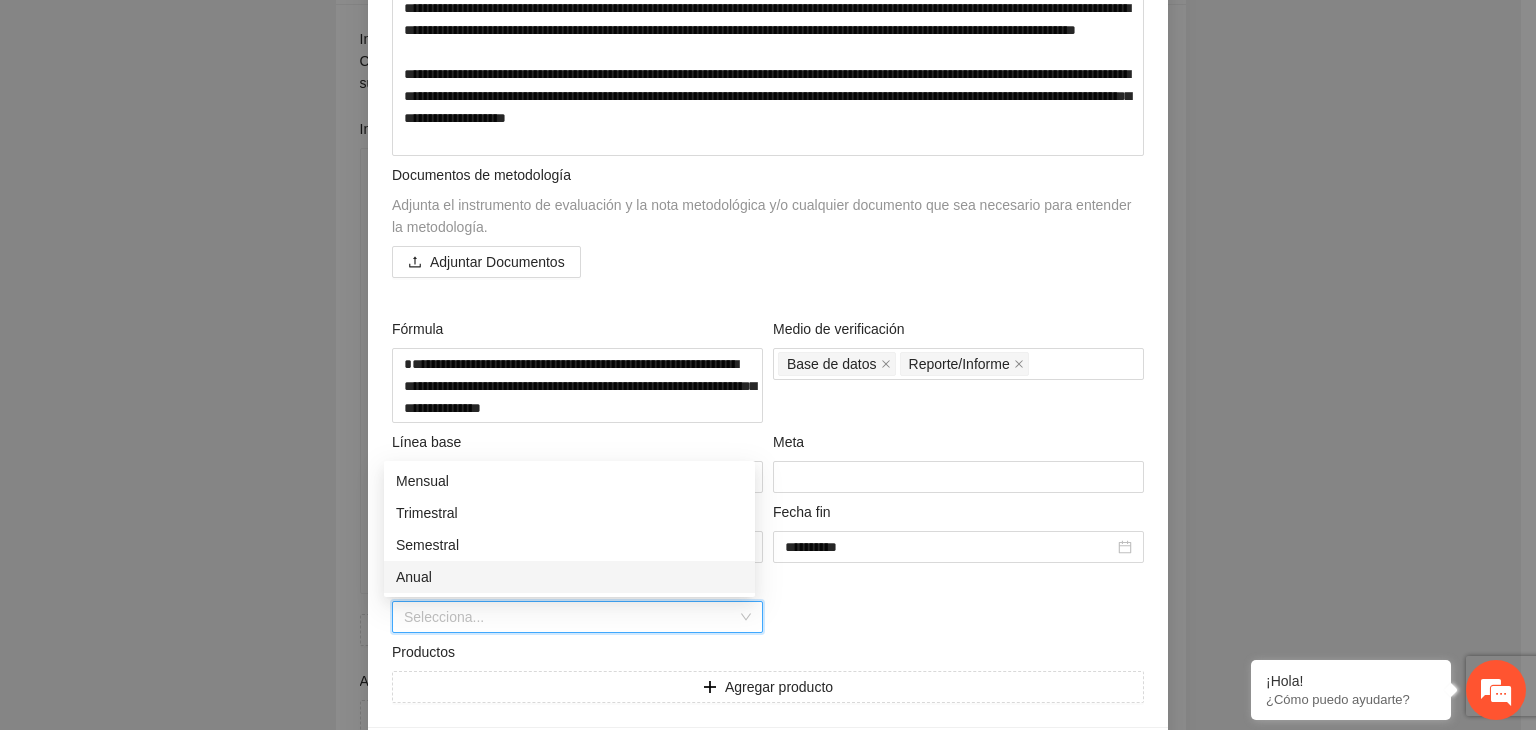 drag, startPoint x: 423, startPoint y: 569, endPoint x: 458, endPoint y: 428, distance: 145.27904 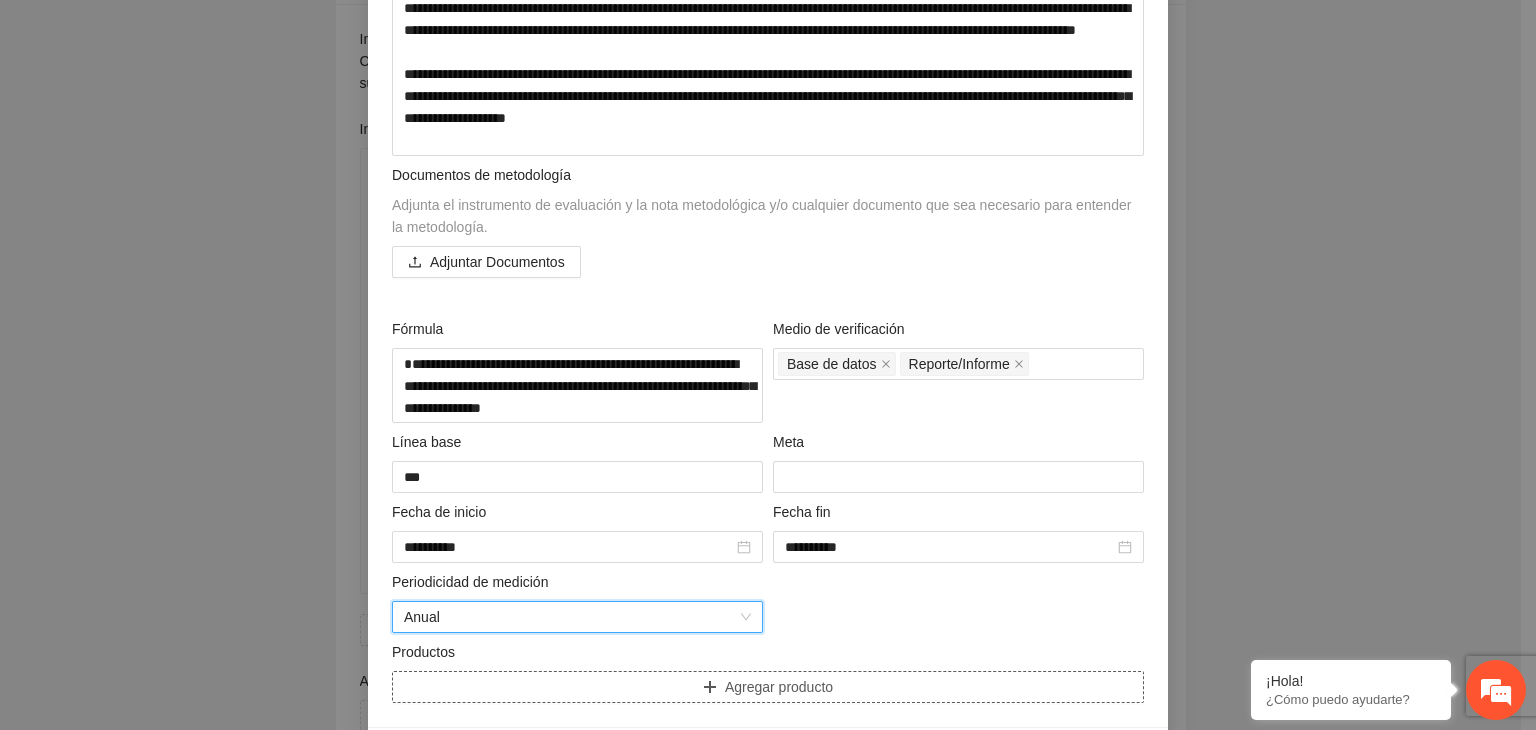 scroll, scrollTop: 474, scrollLeft: 0, axis: vertical 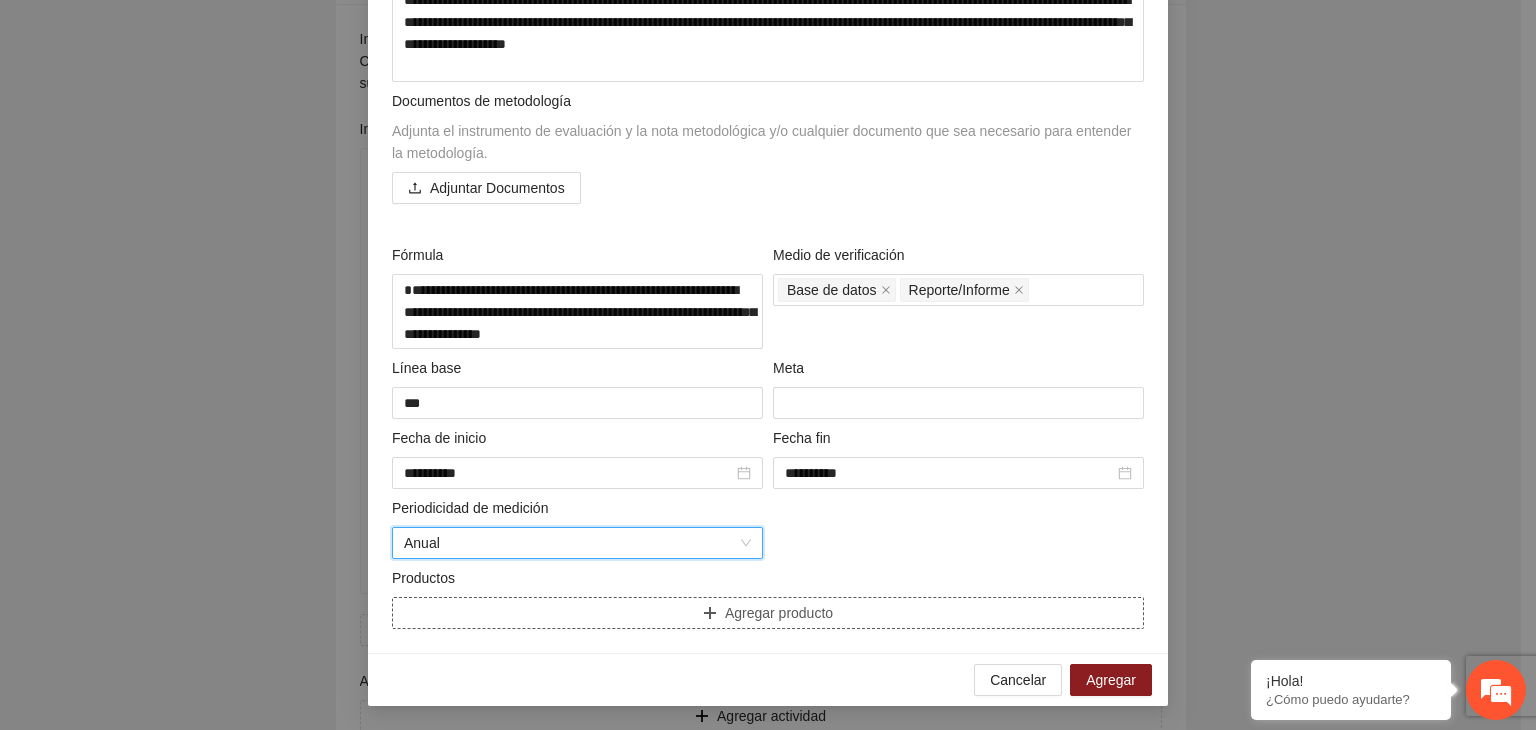 click on "Agregar producto" at bounding box center (768, 613) 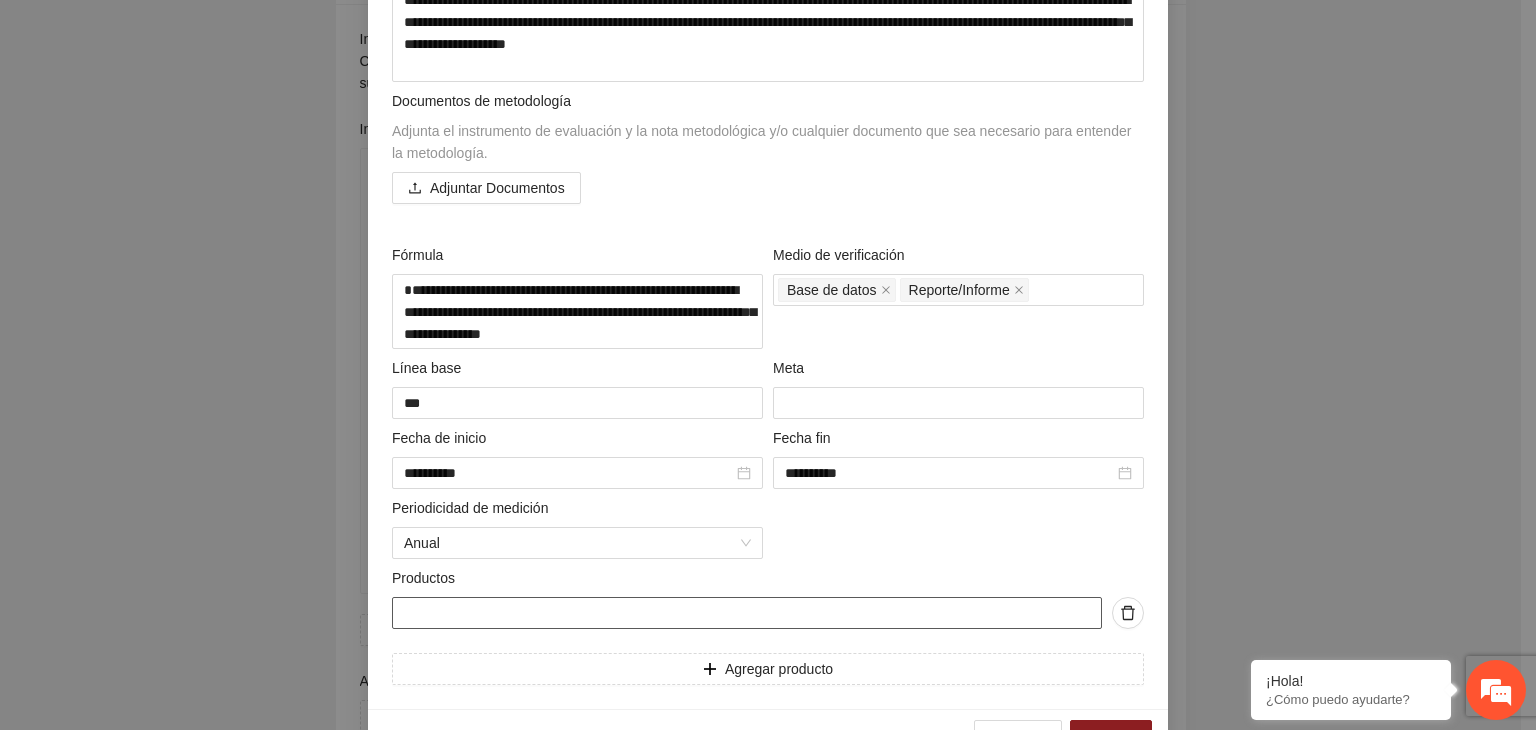click at bounding box center [747, 613] 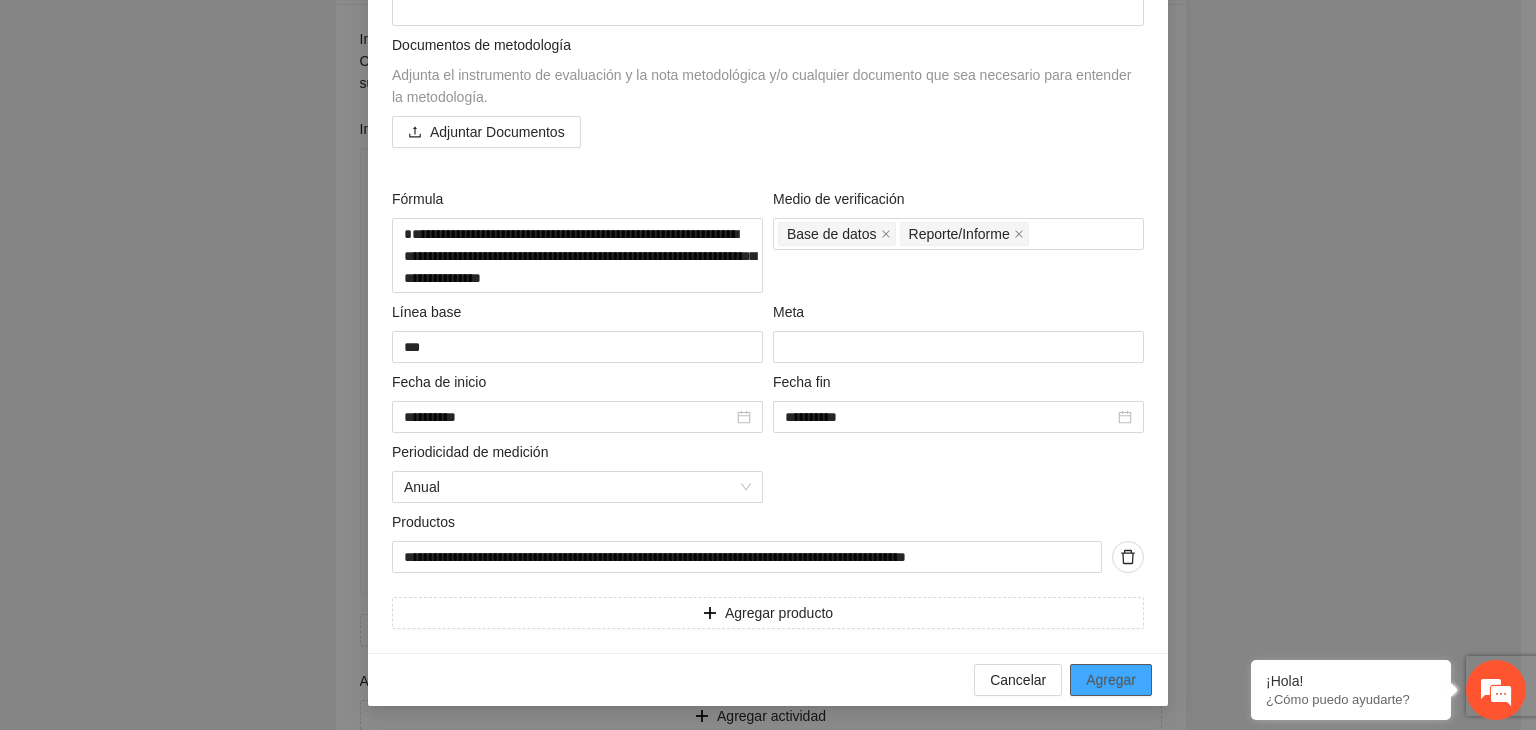 click on "Agregar" at bounding box center (1111, 680) 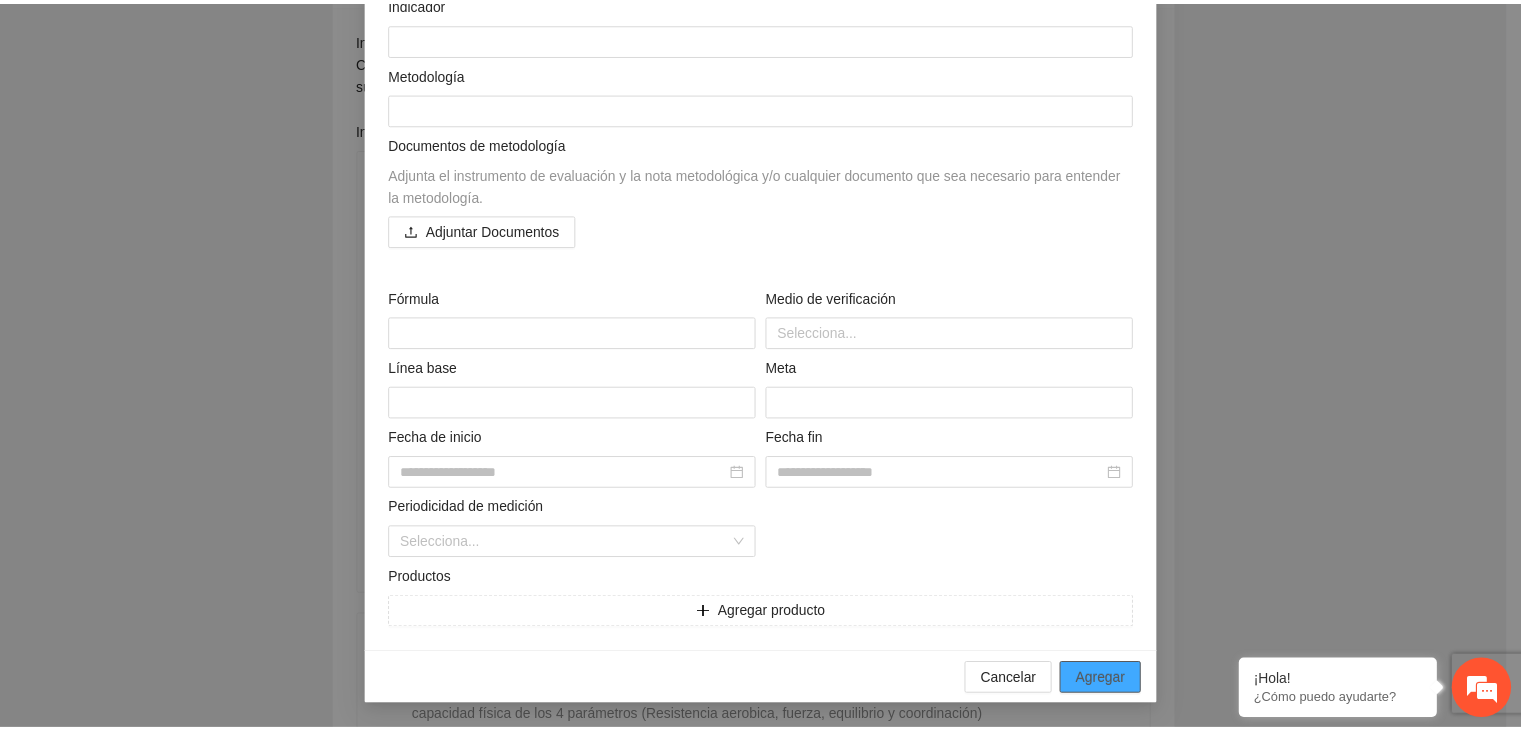 scroll, scrollTop: 156, scrollLeft: 0, axis: vertical 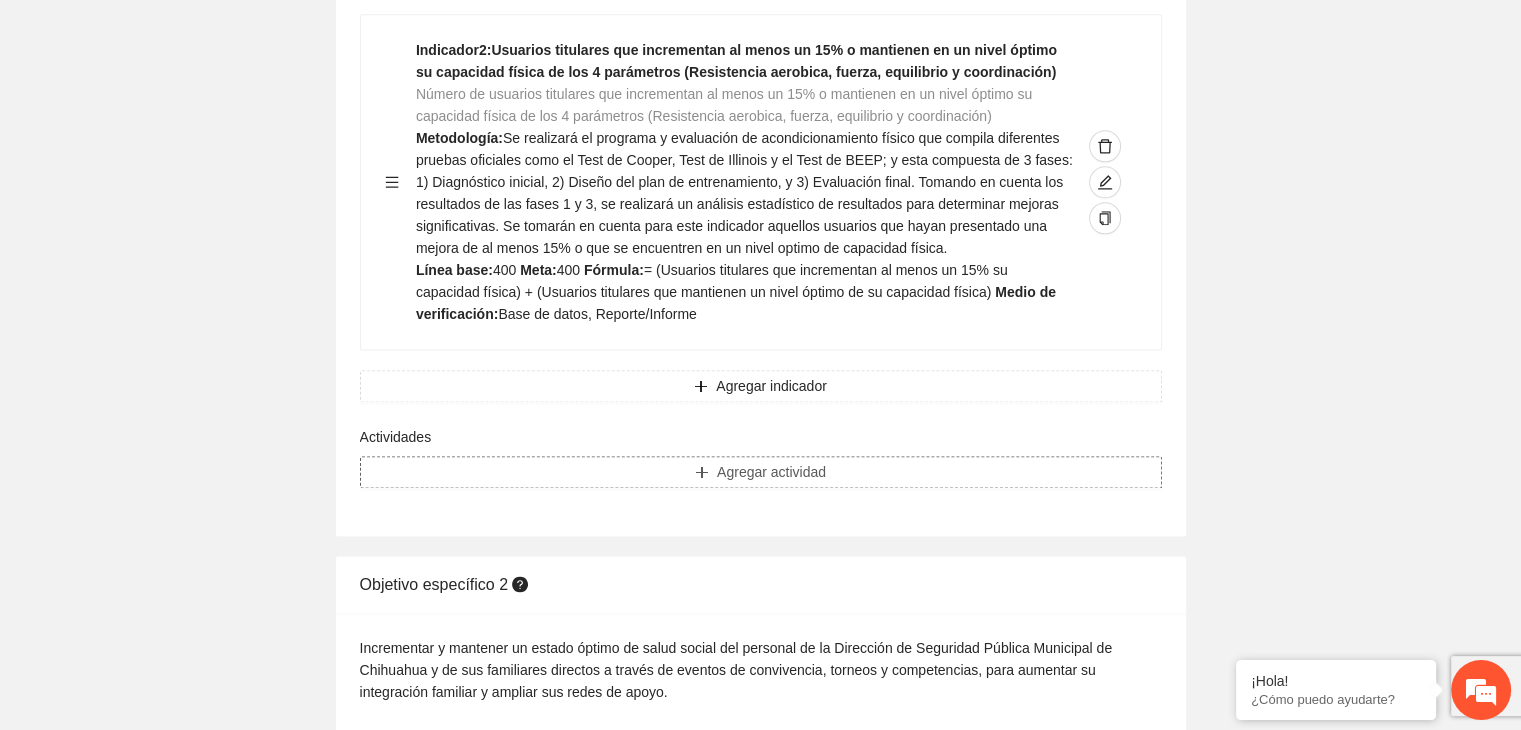 click on "Agregar actividad" at bounding box center [771, 472] 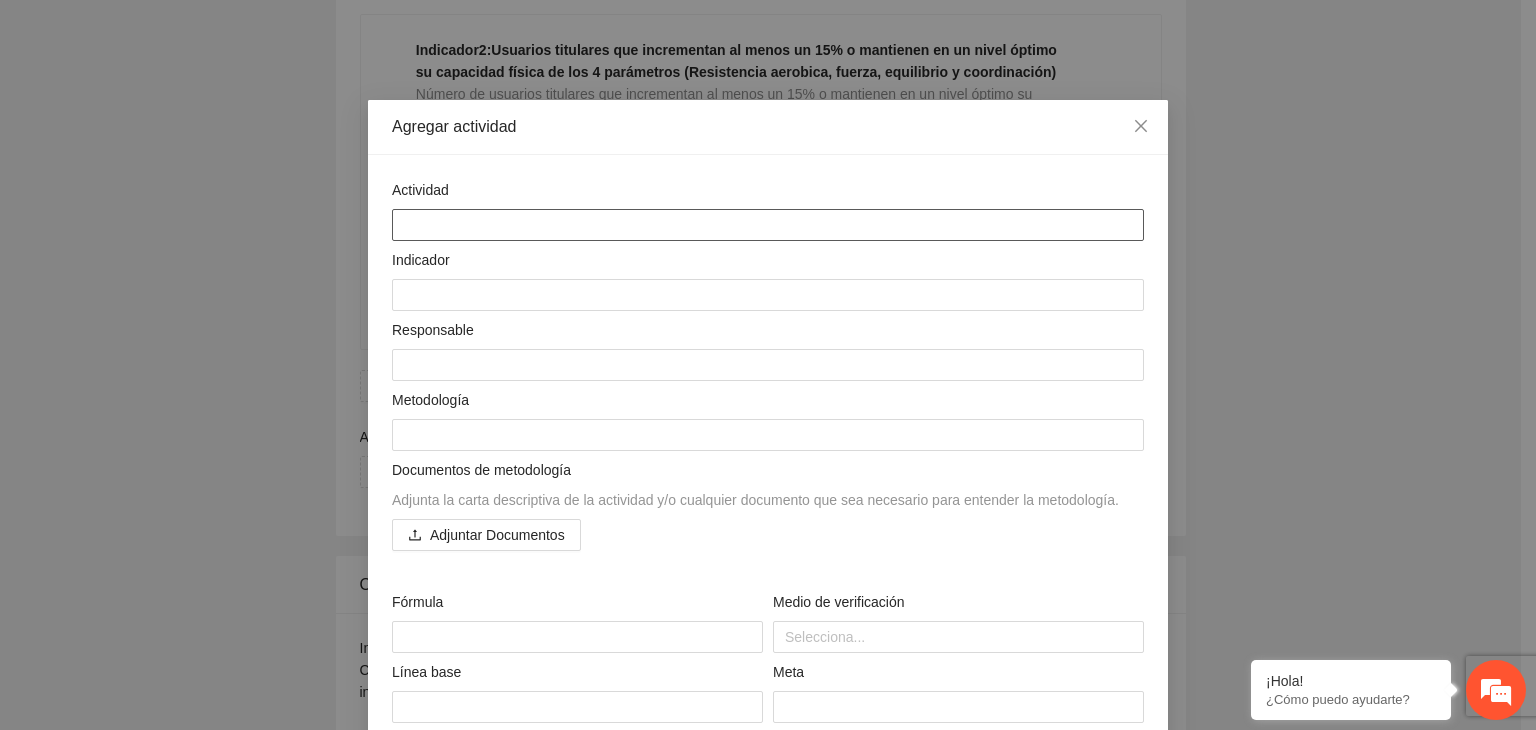 click at bounding box center [768, 225] 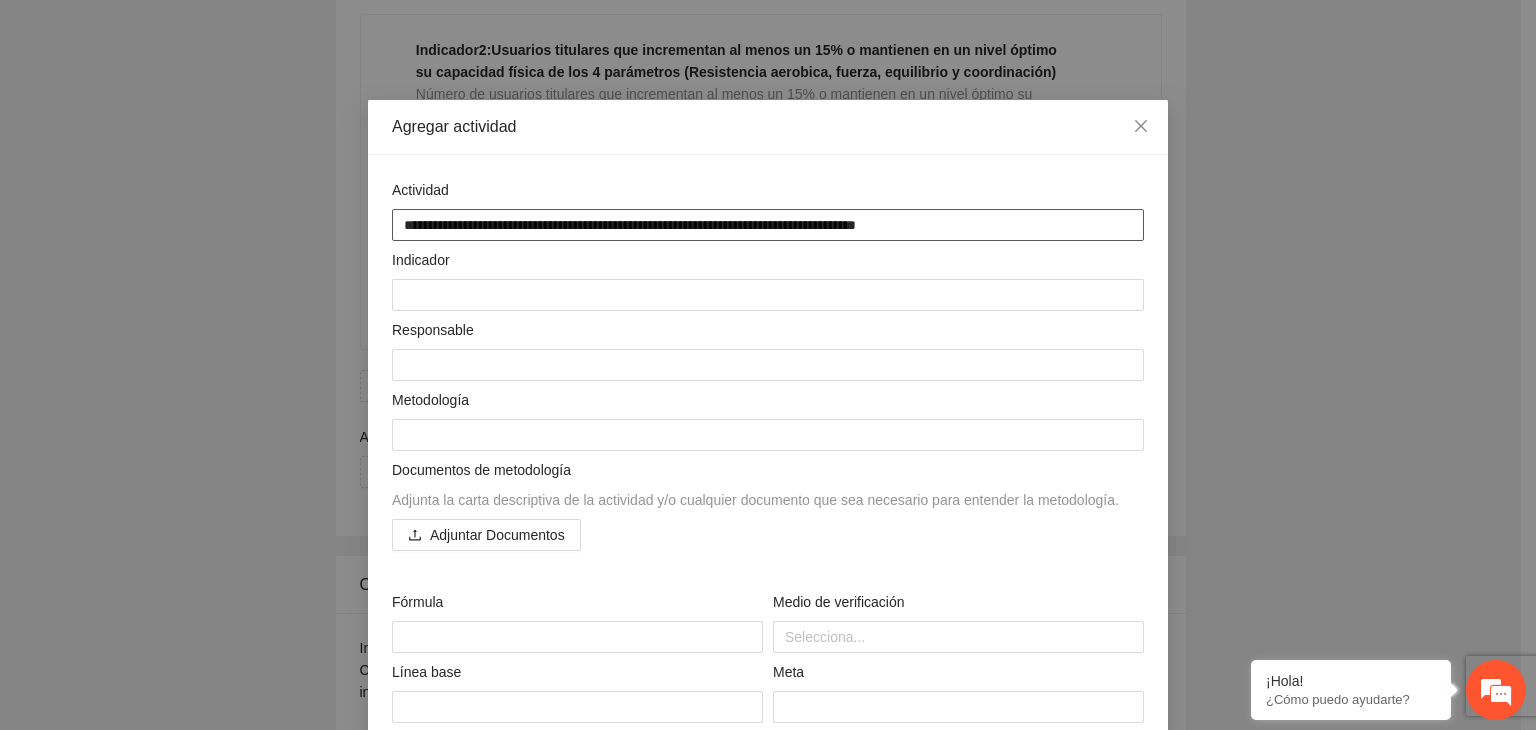 type on "**********" 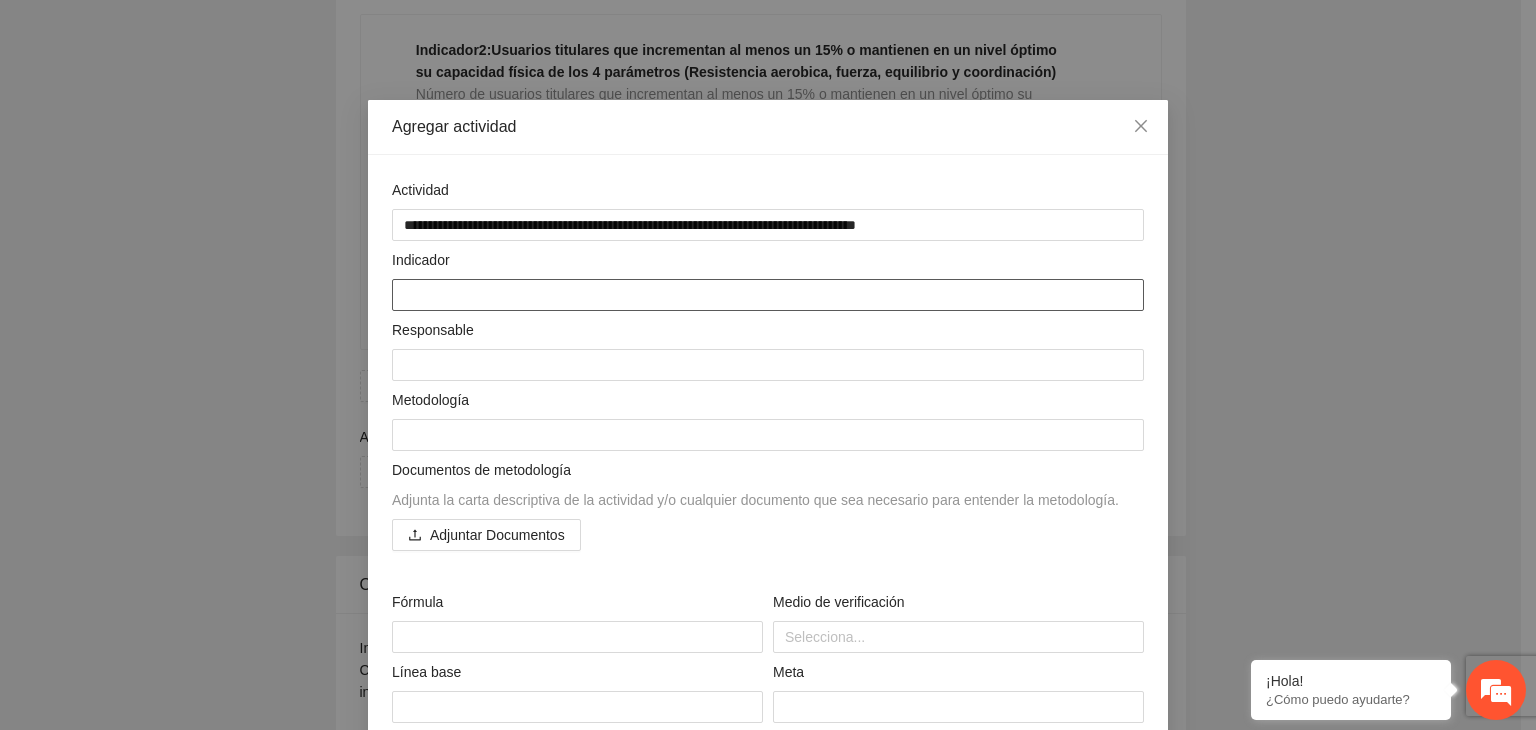 click at bounding box center (768, 295) 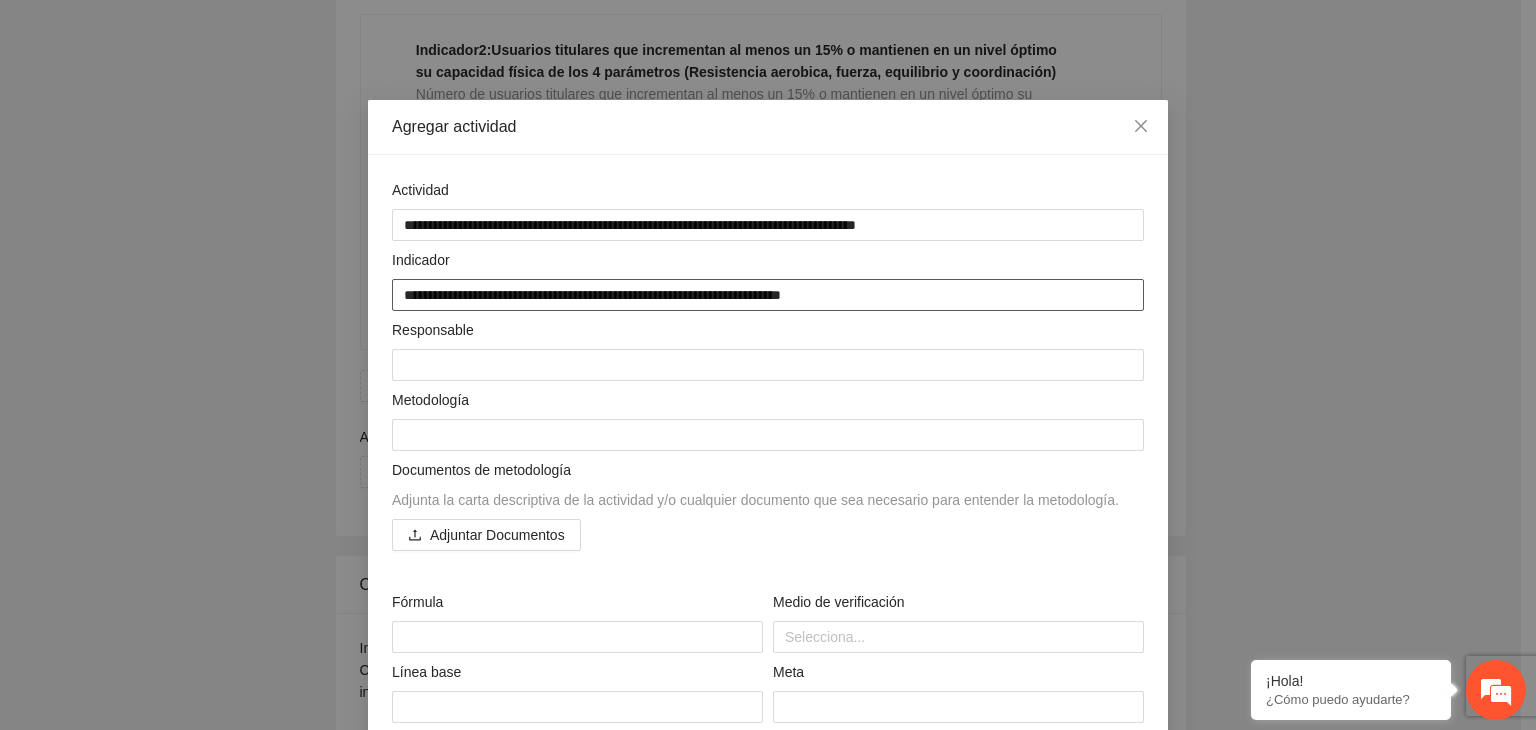 type on "**********" 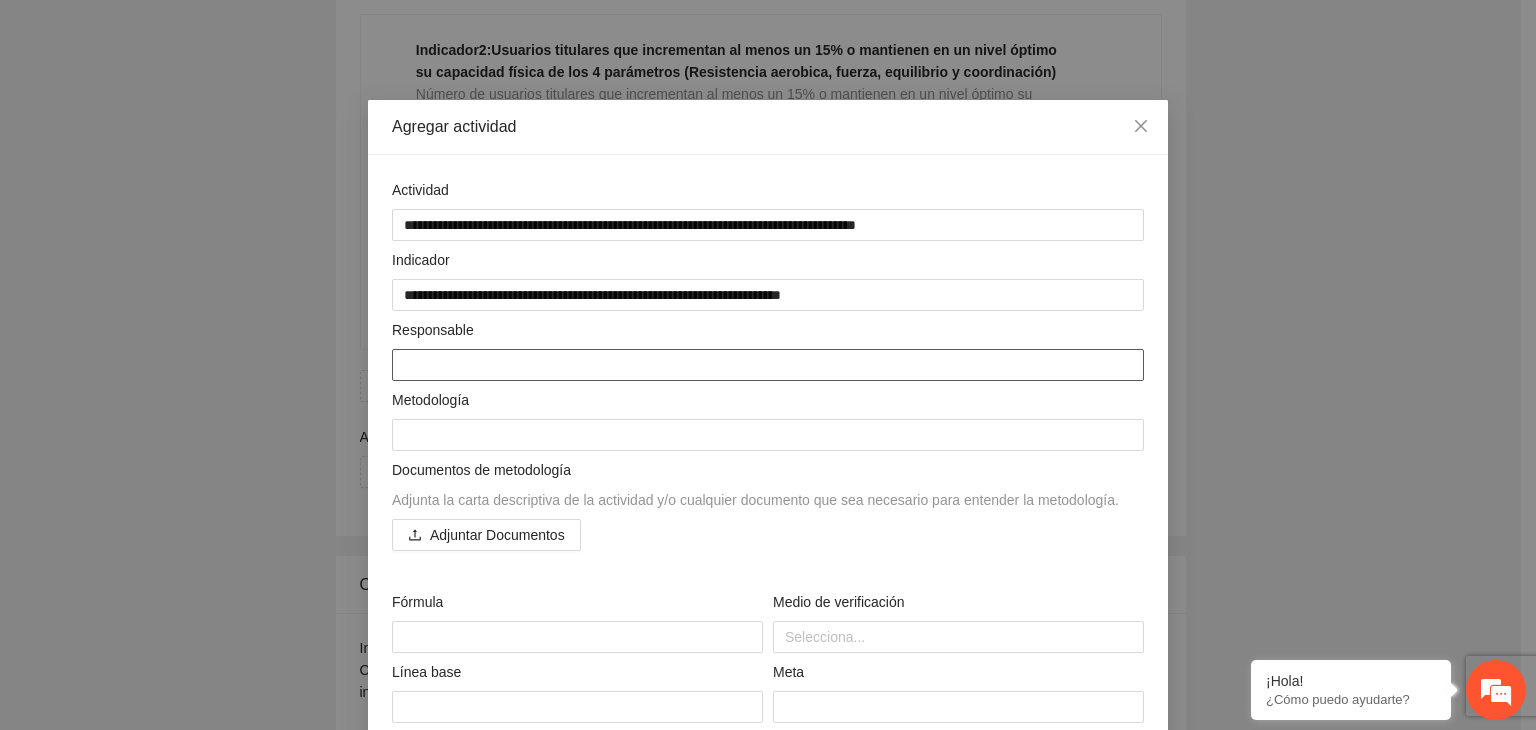 click at bounding box center [768, 365] 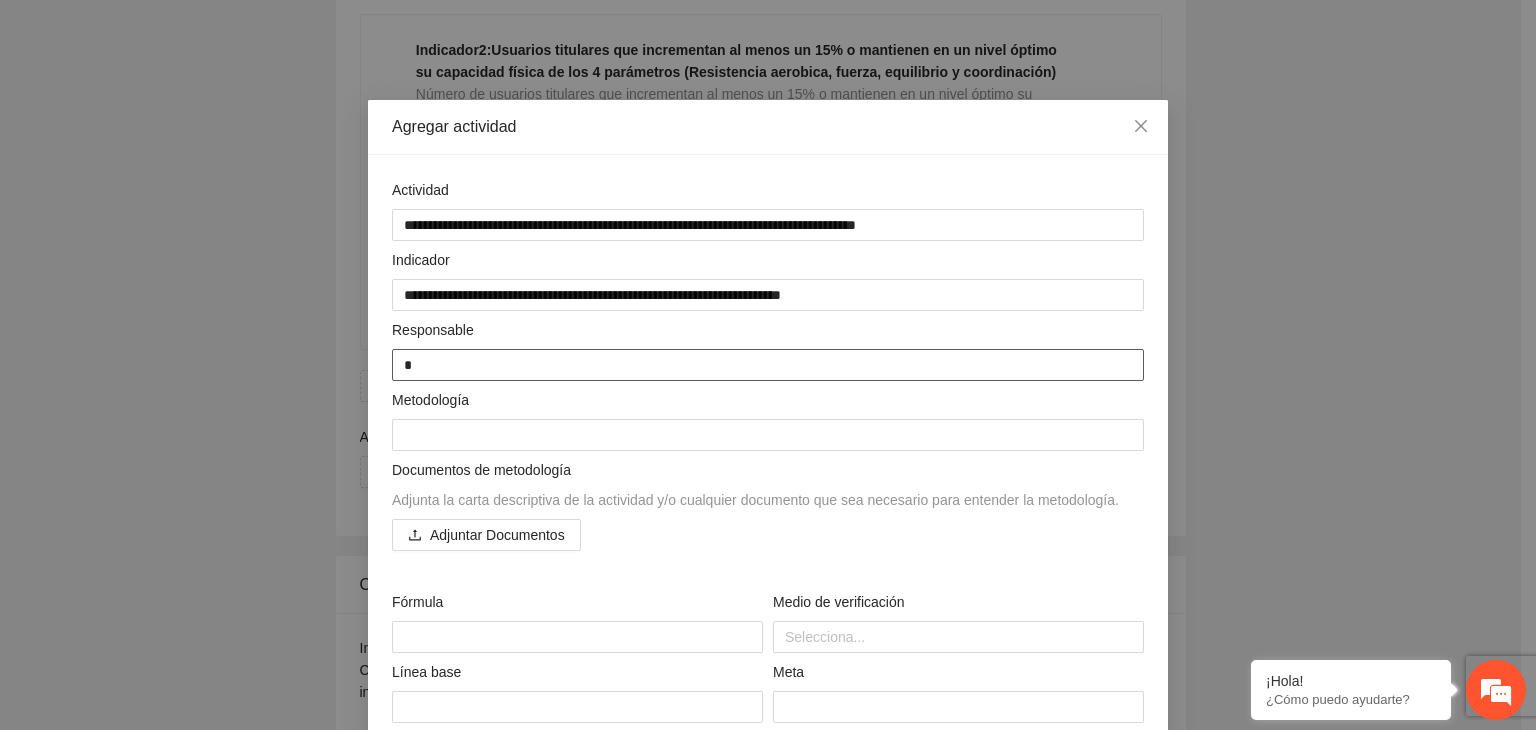 type on "**" 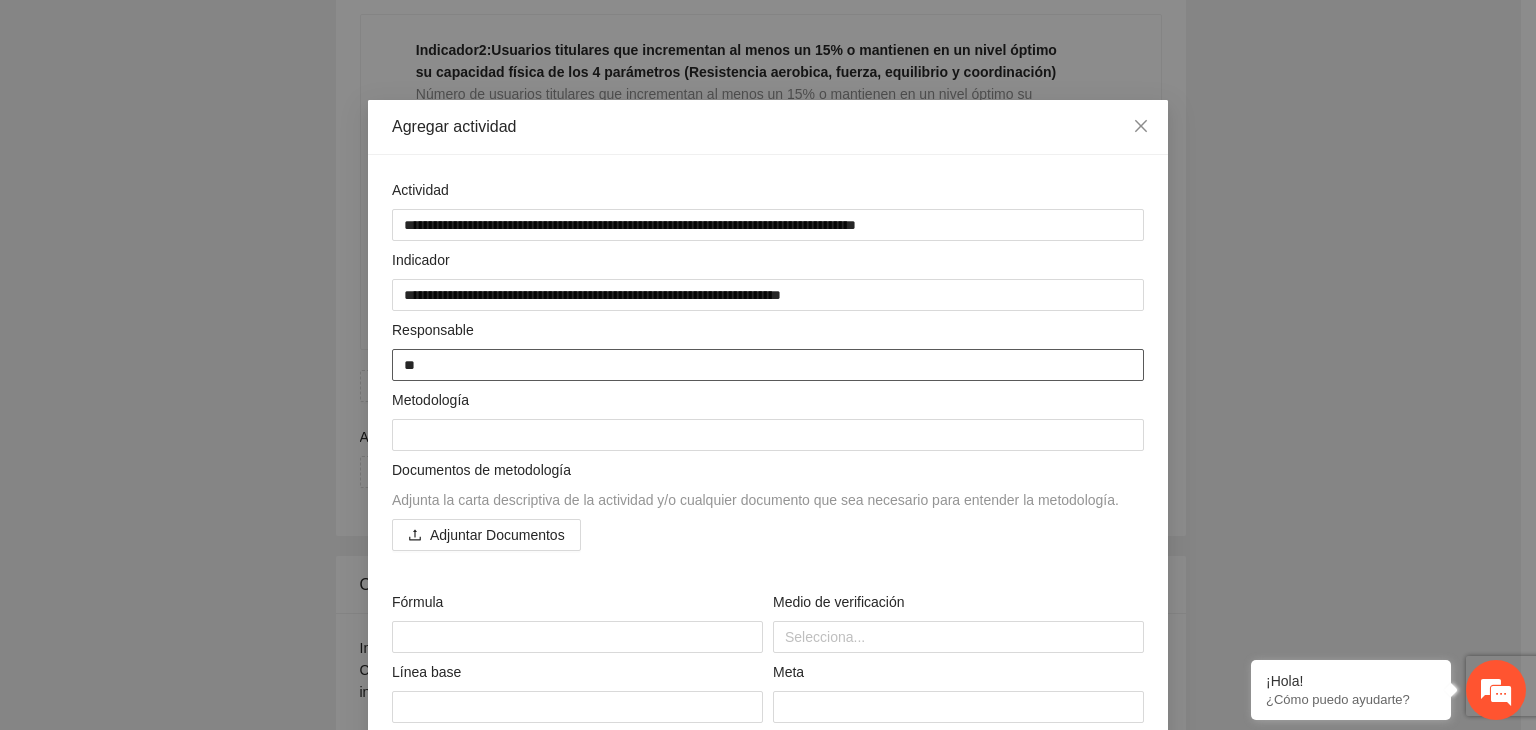 type on "***" 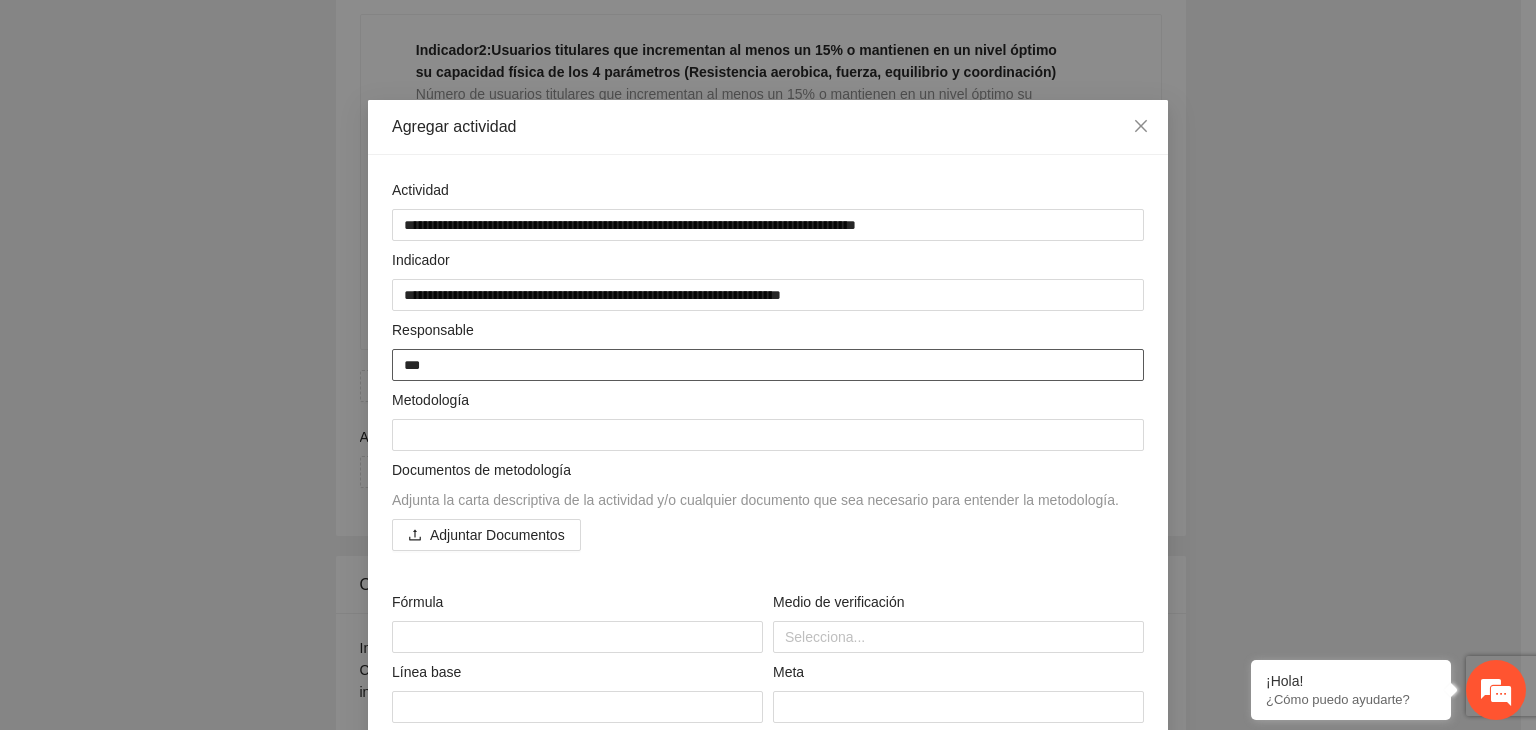 type on "****" 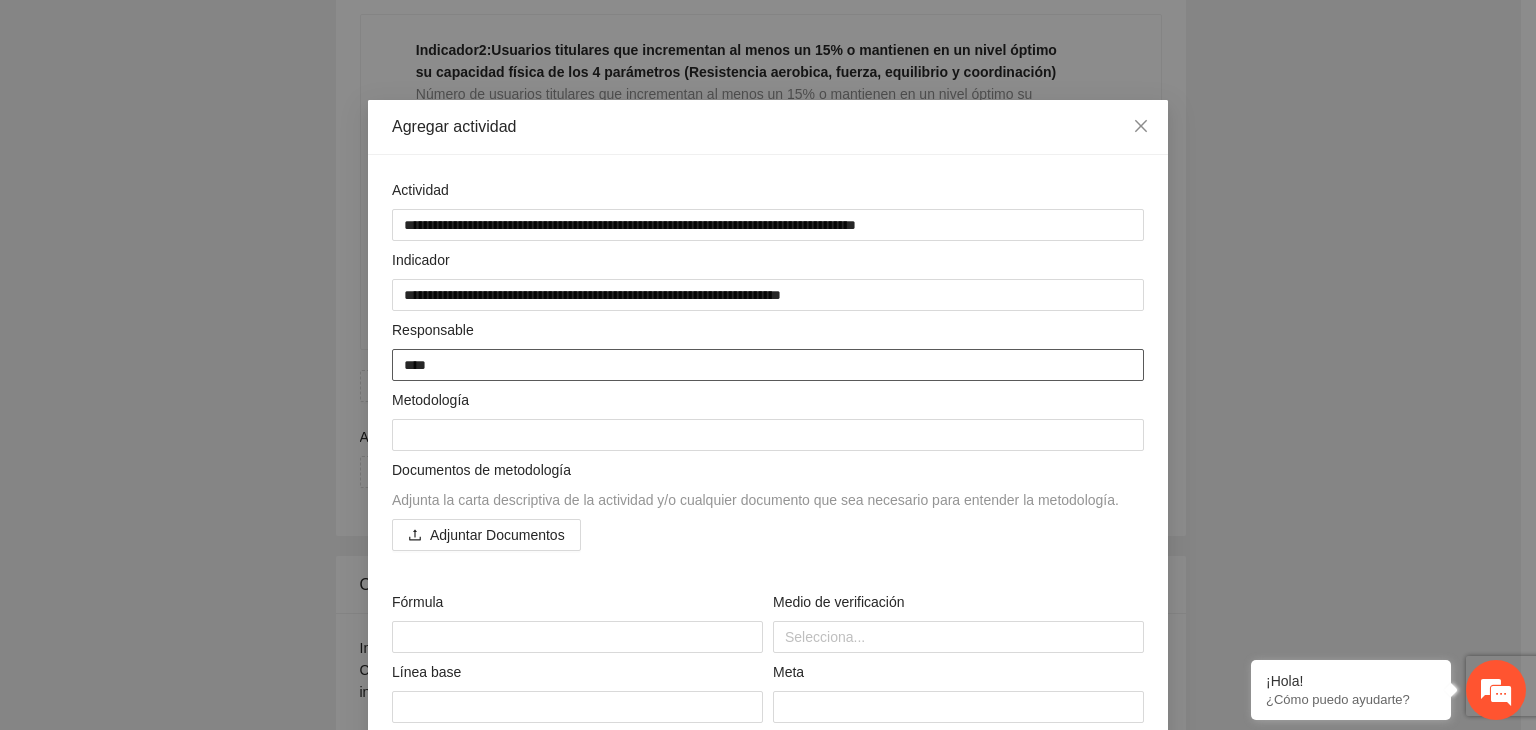 type on "*****" 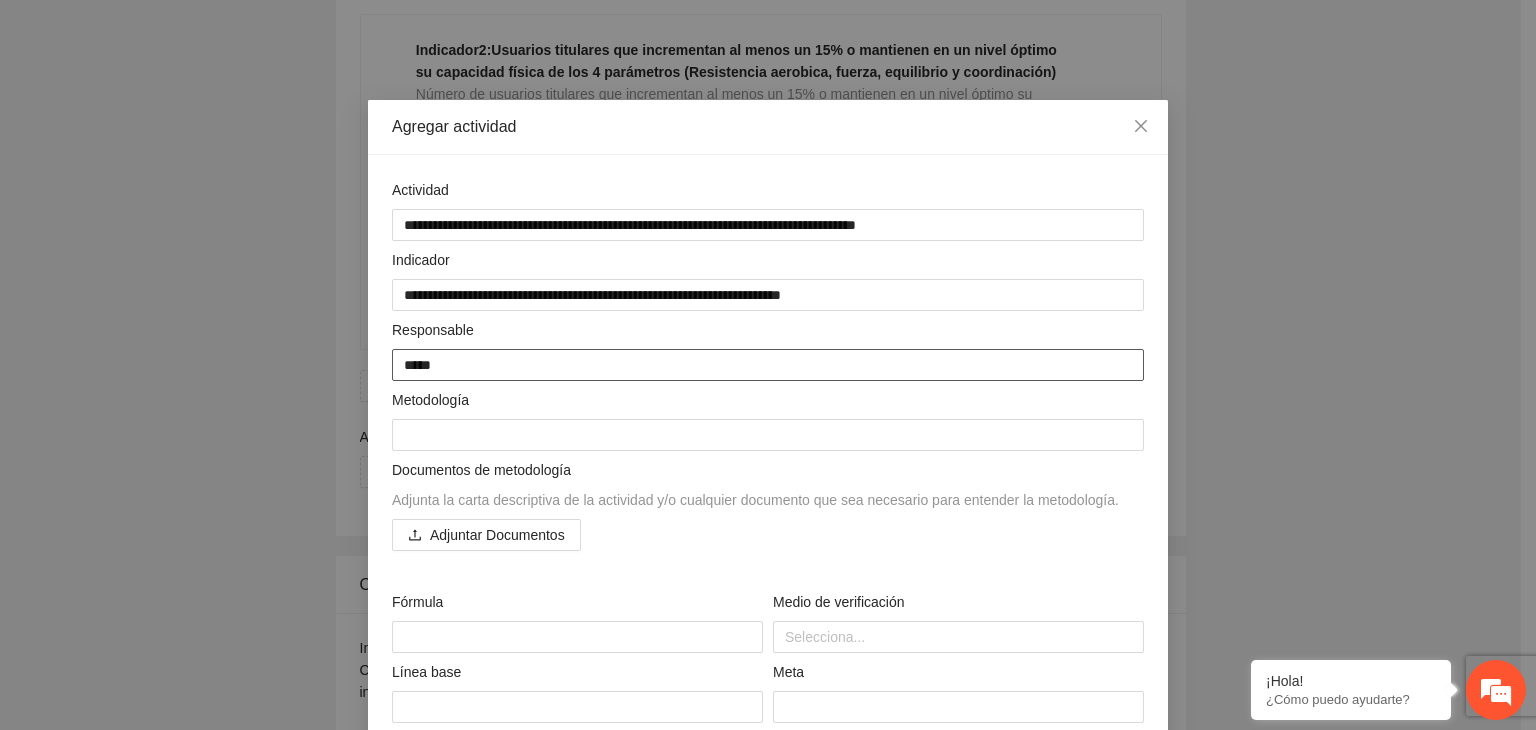 type on "******" 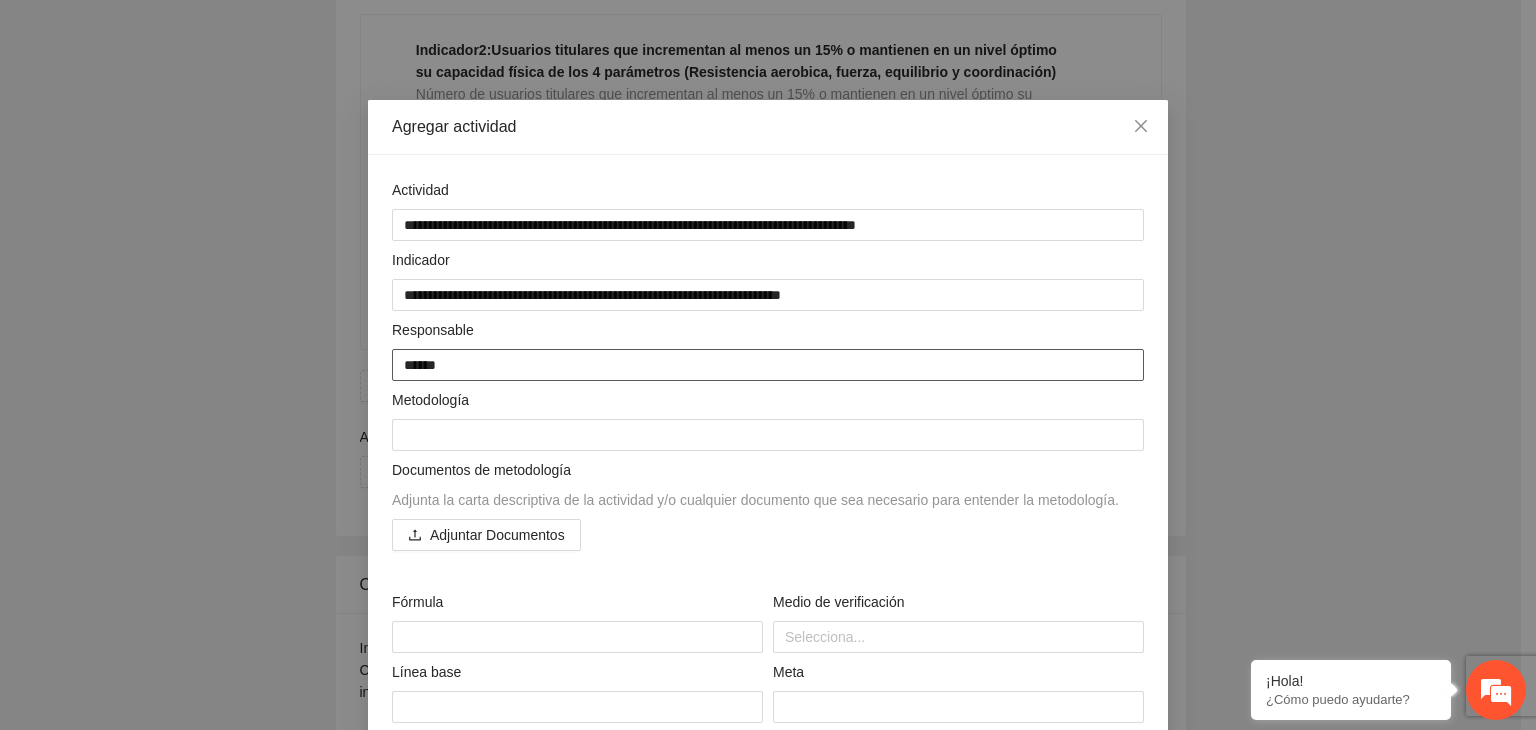 type on "*******" 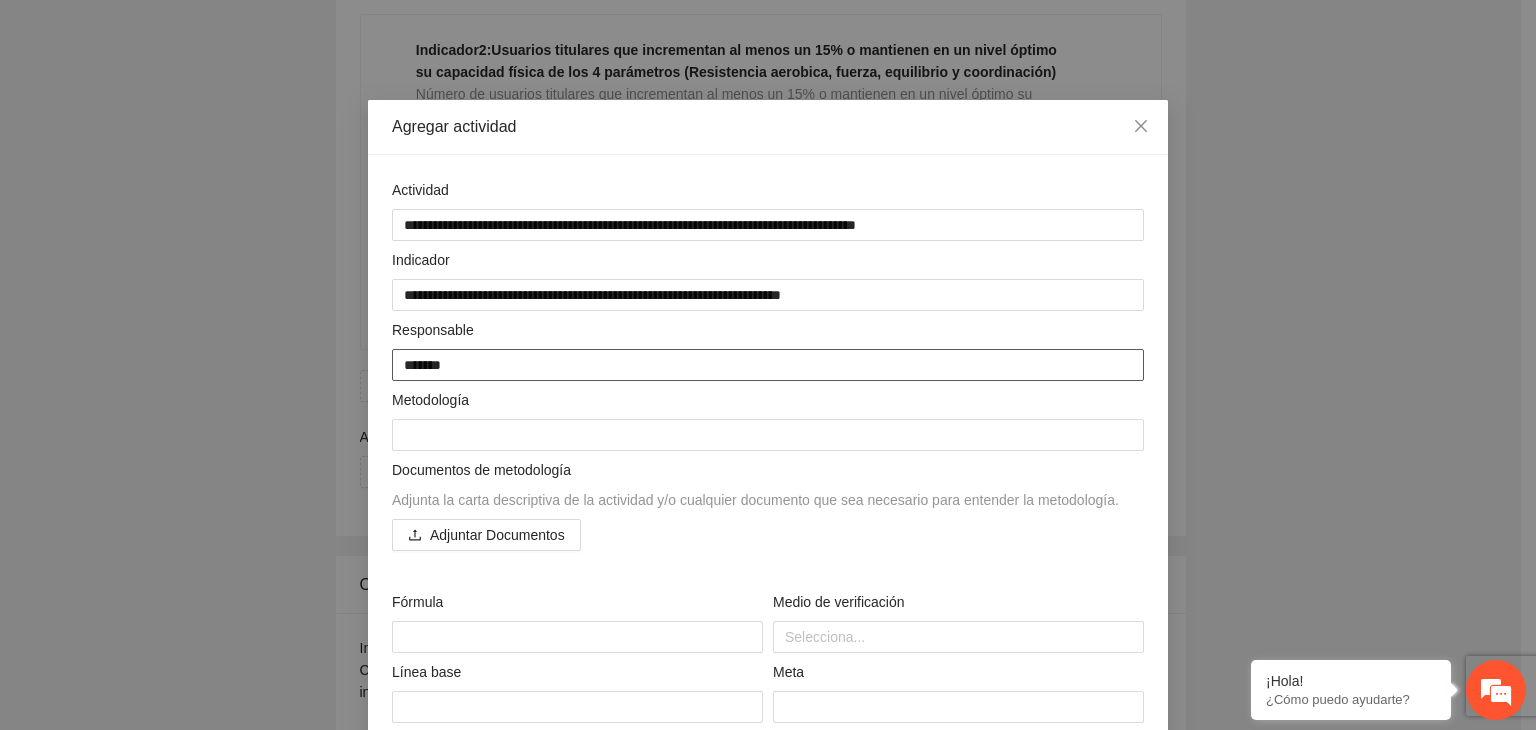 type on "********" 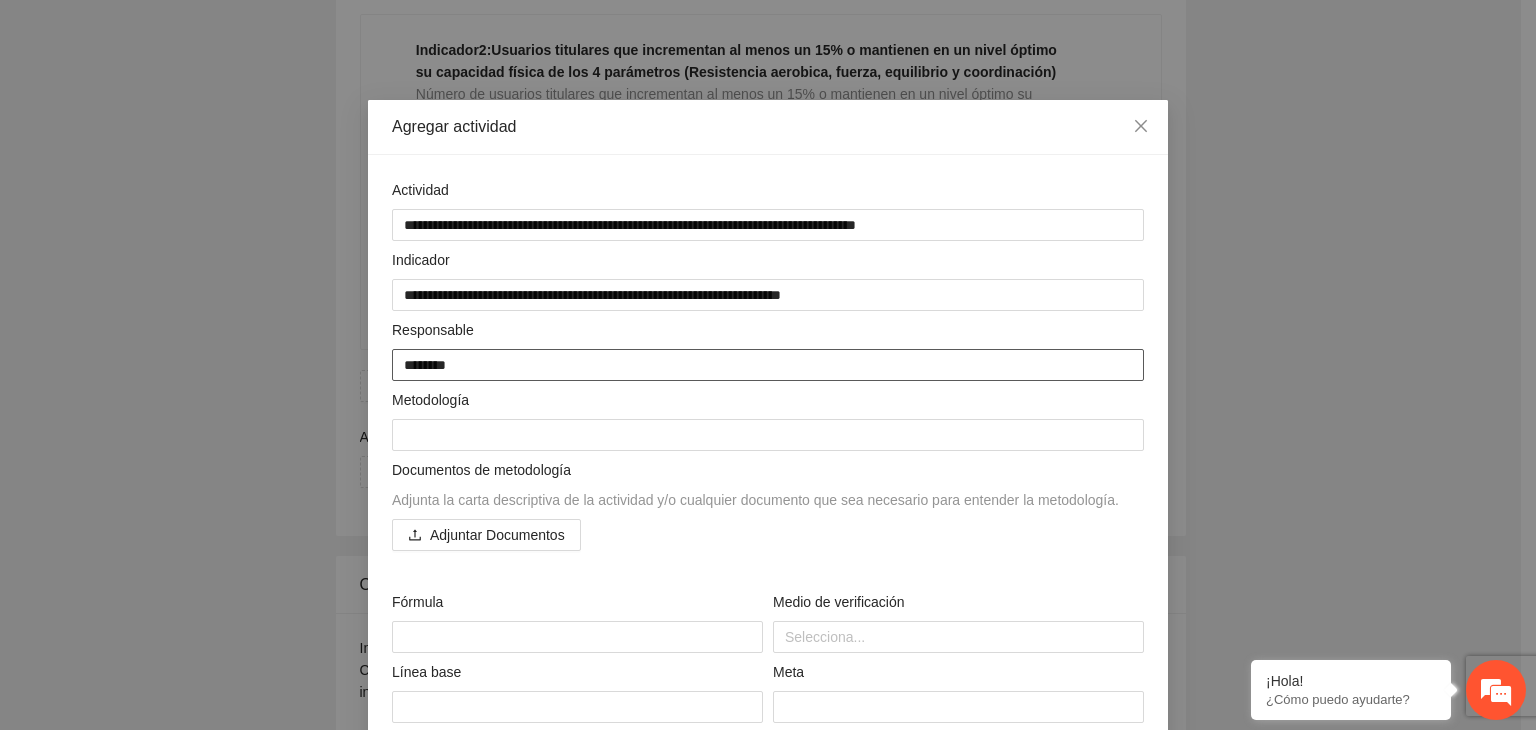 type on "*********" 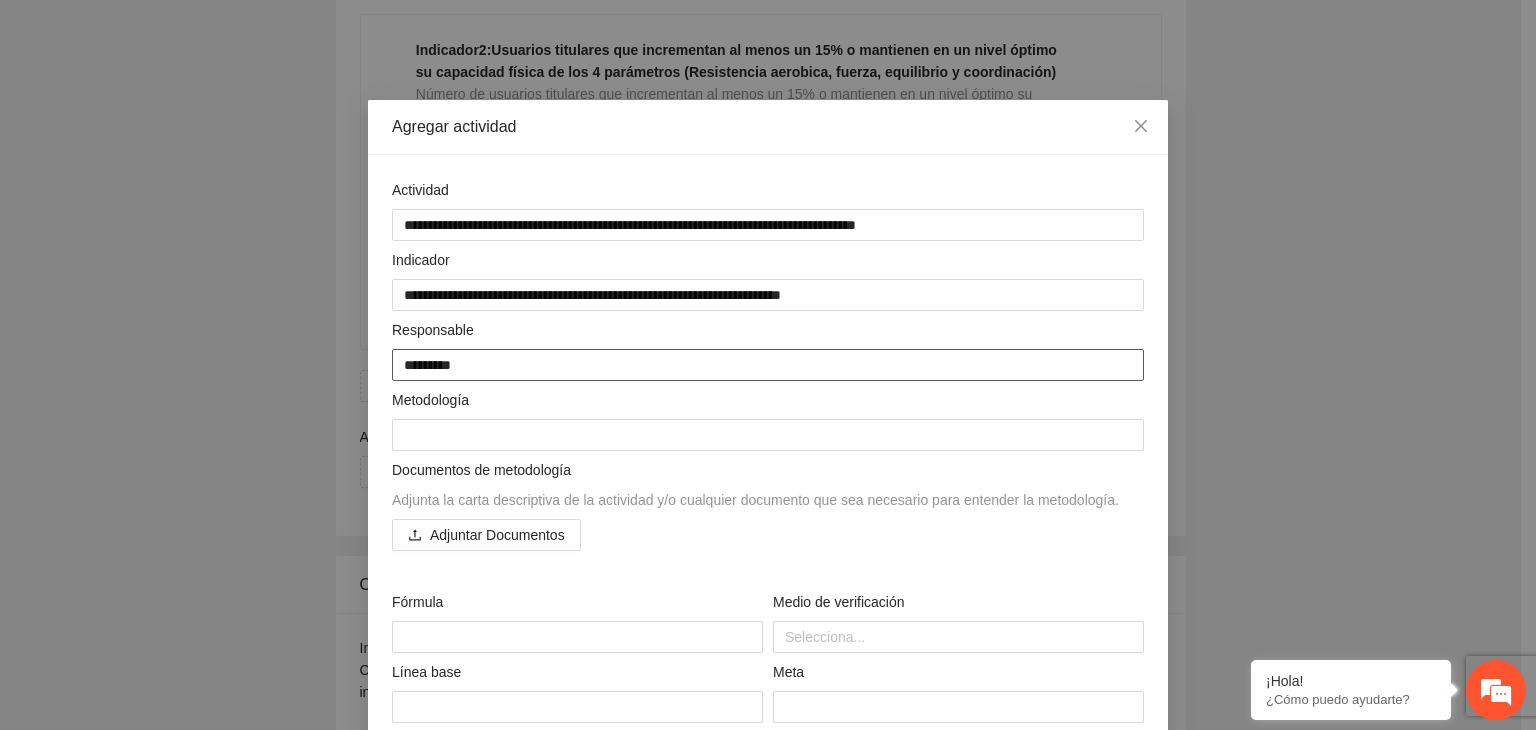 type on "*********" 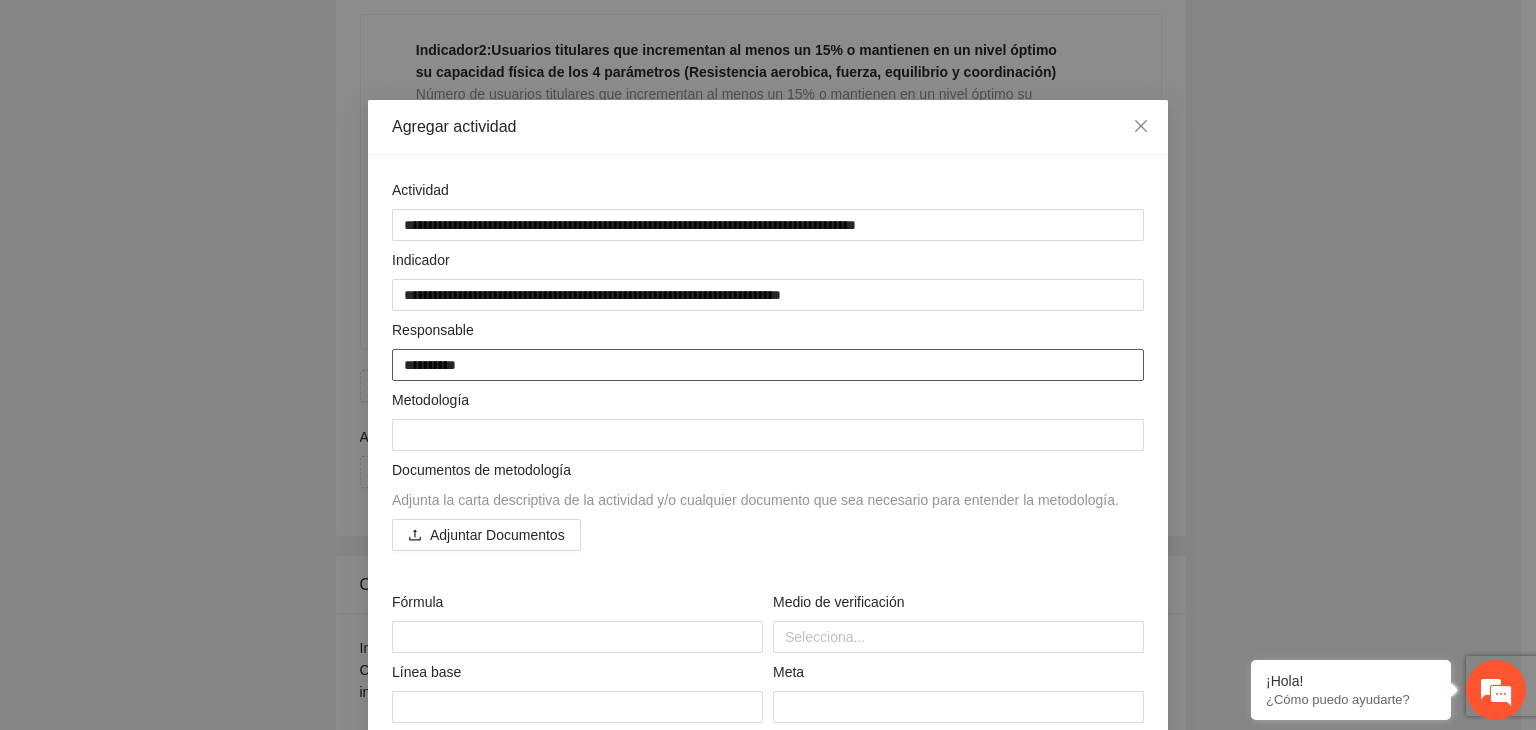 type on "**********" 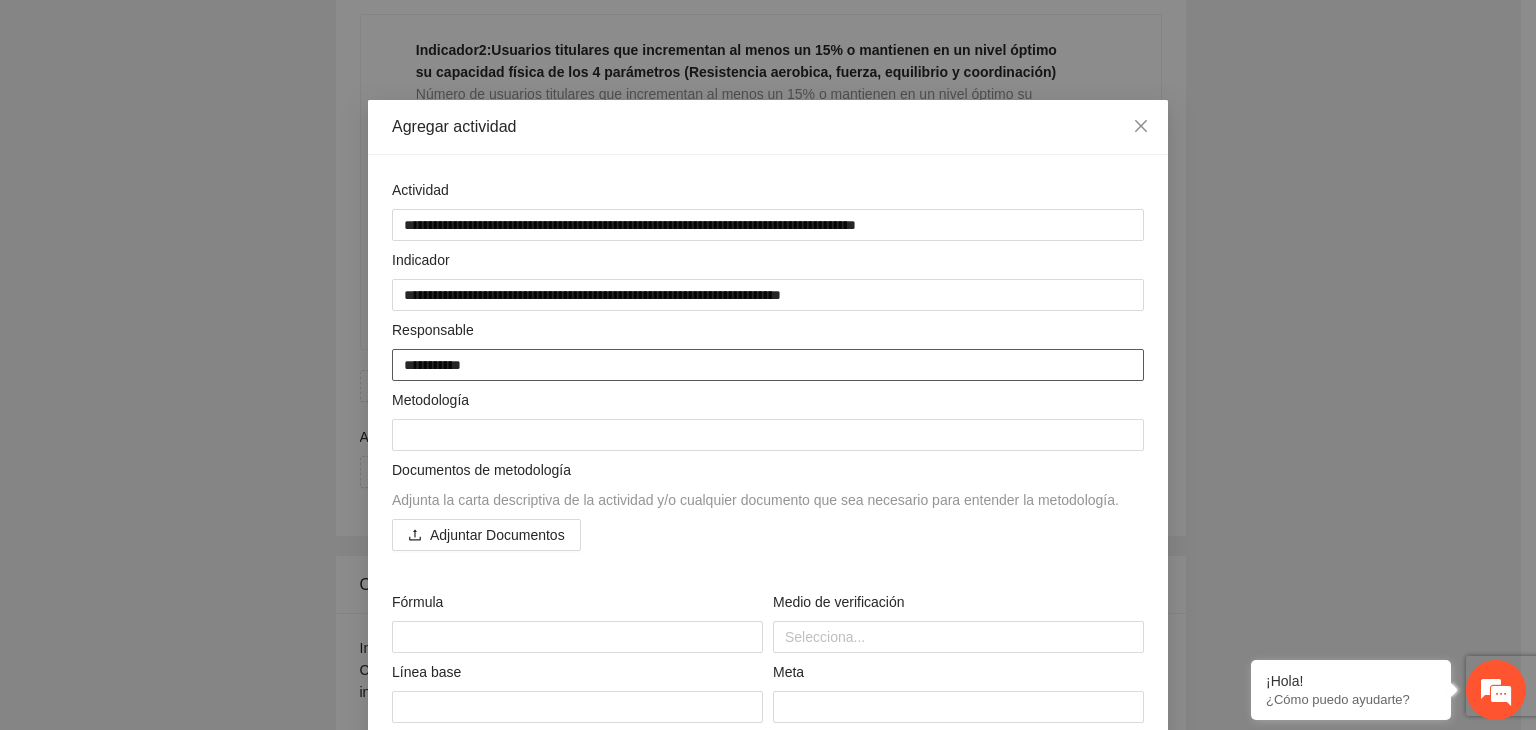 type on "**********" 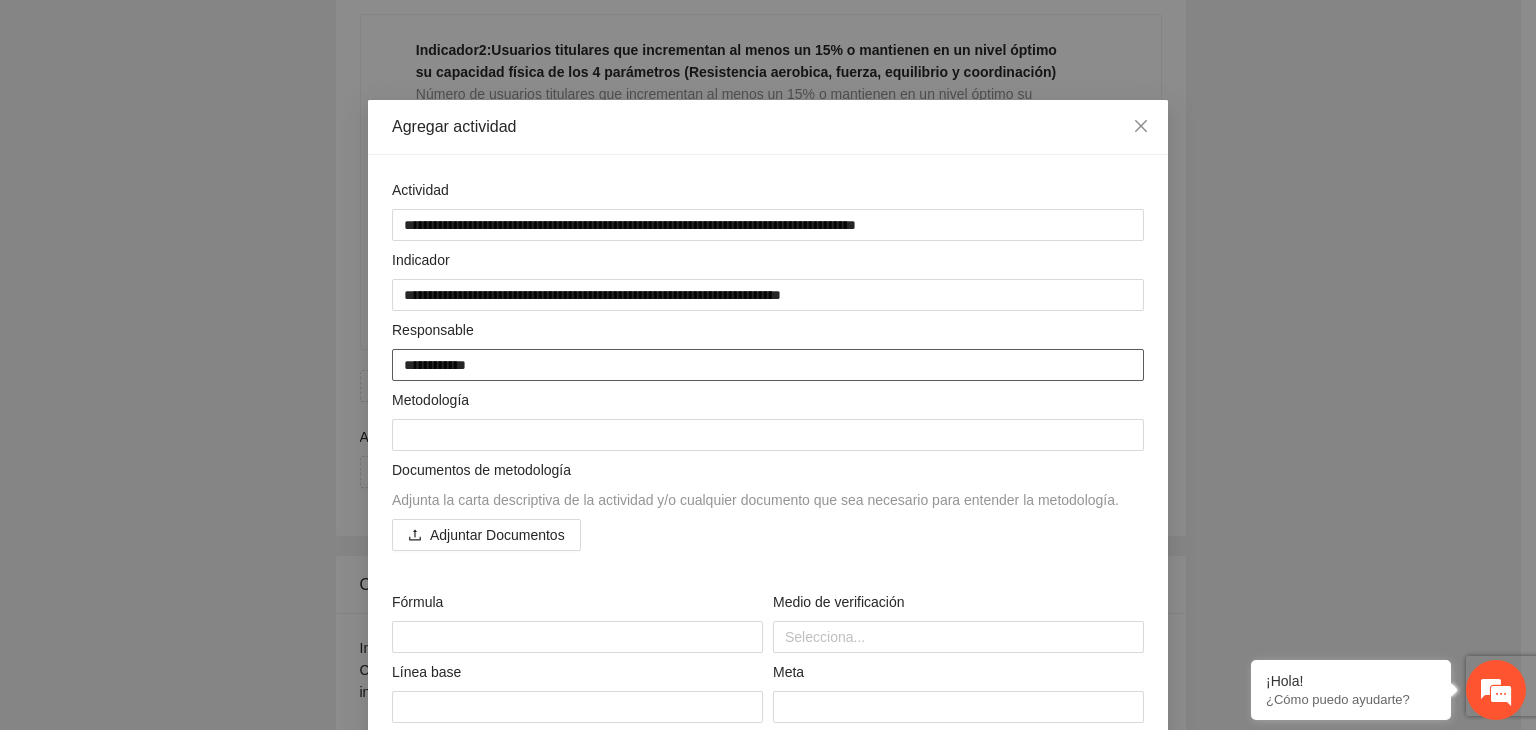type on "**********" 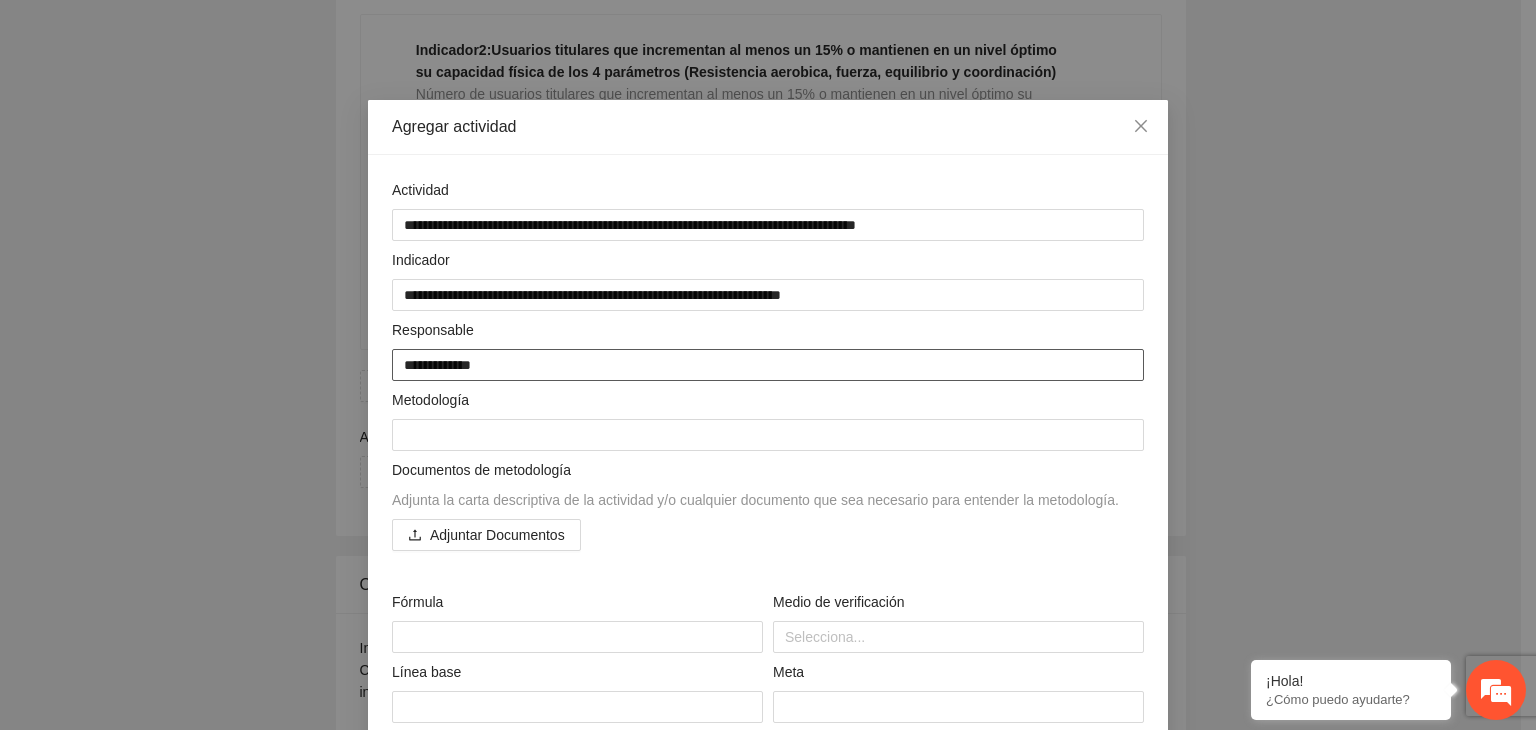 type on "**********" 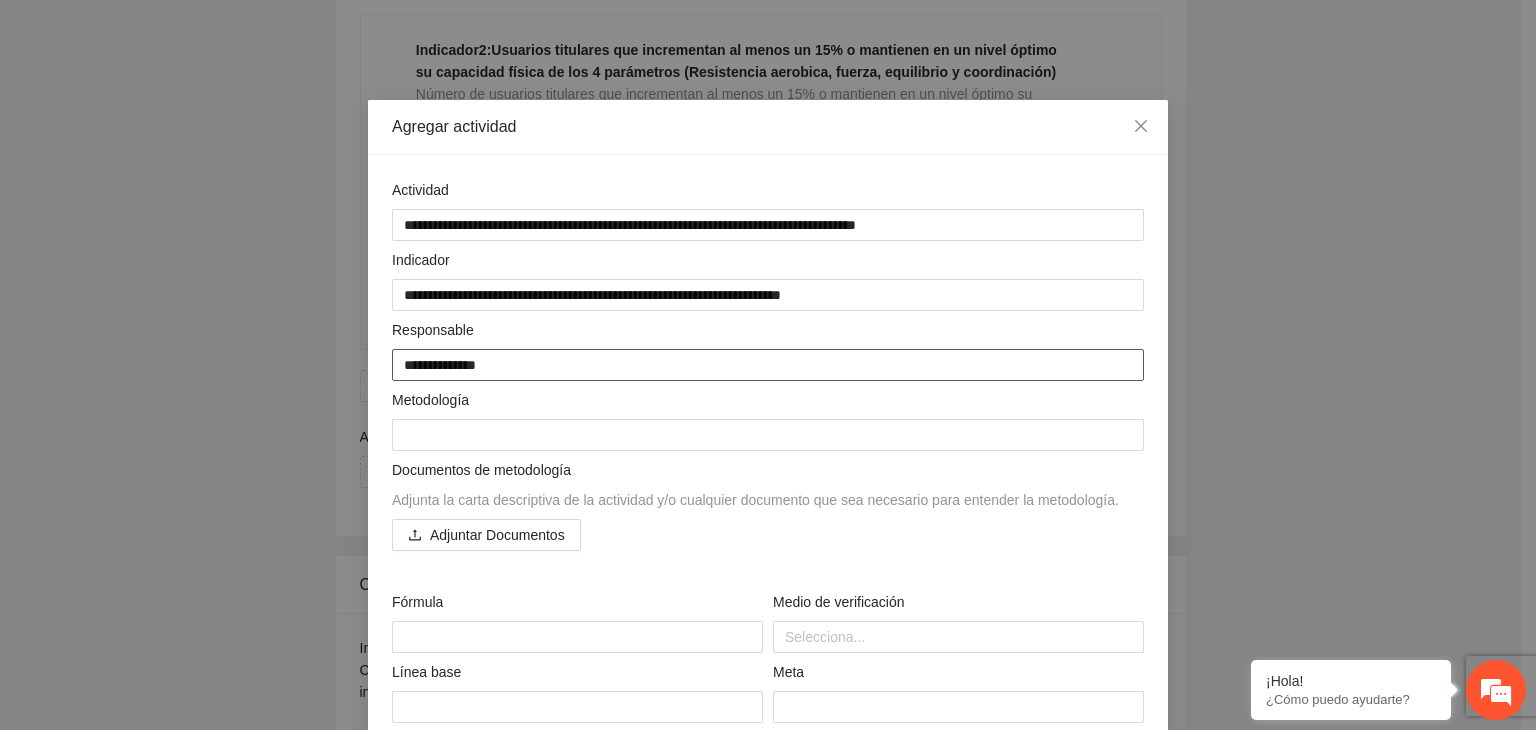 type on "**********" 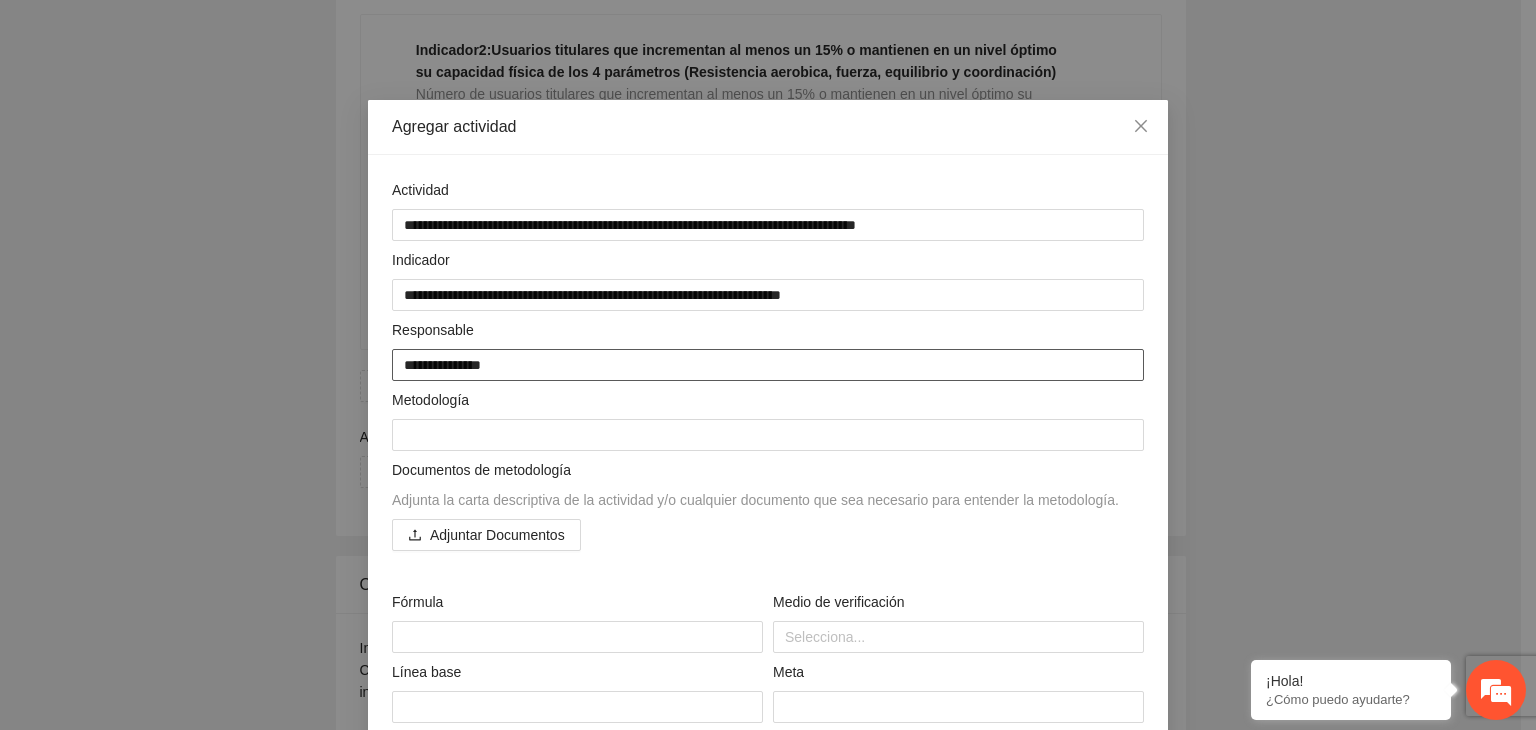 type on "**********" 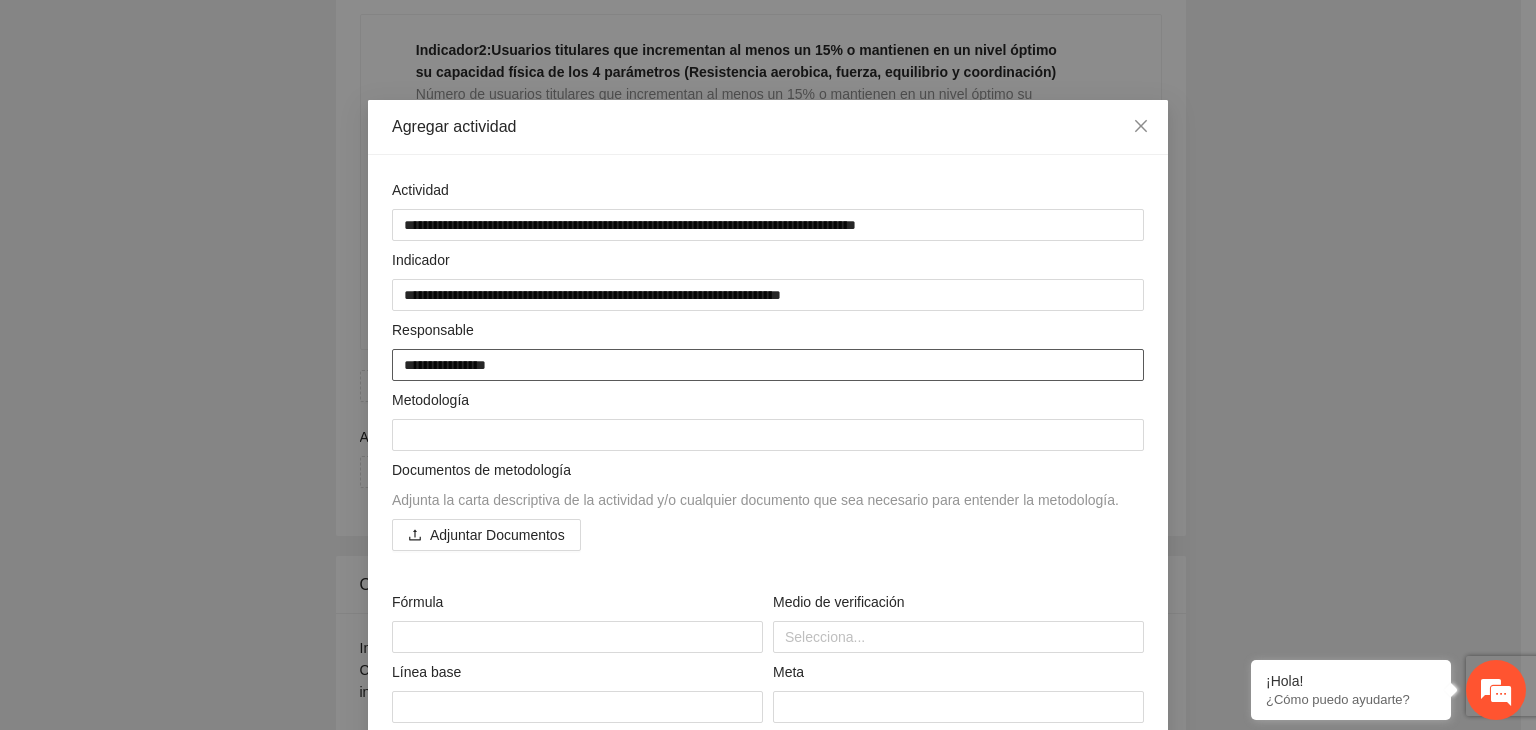 type on "**********" 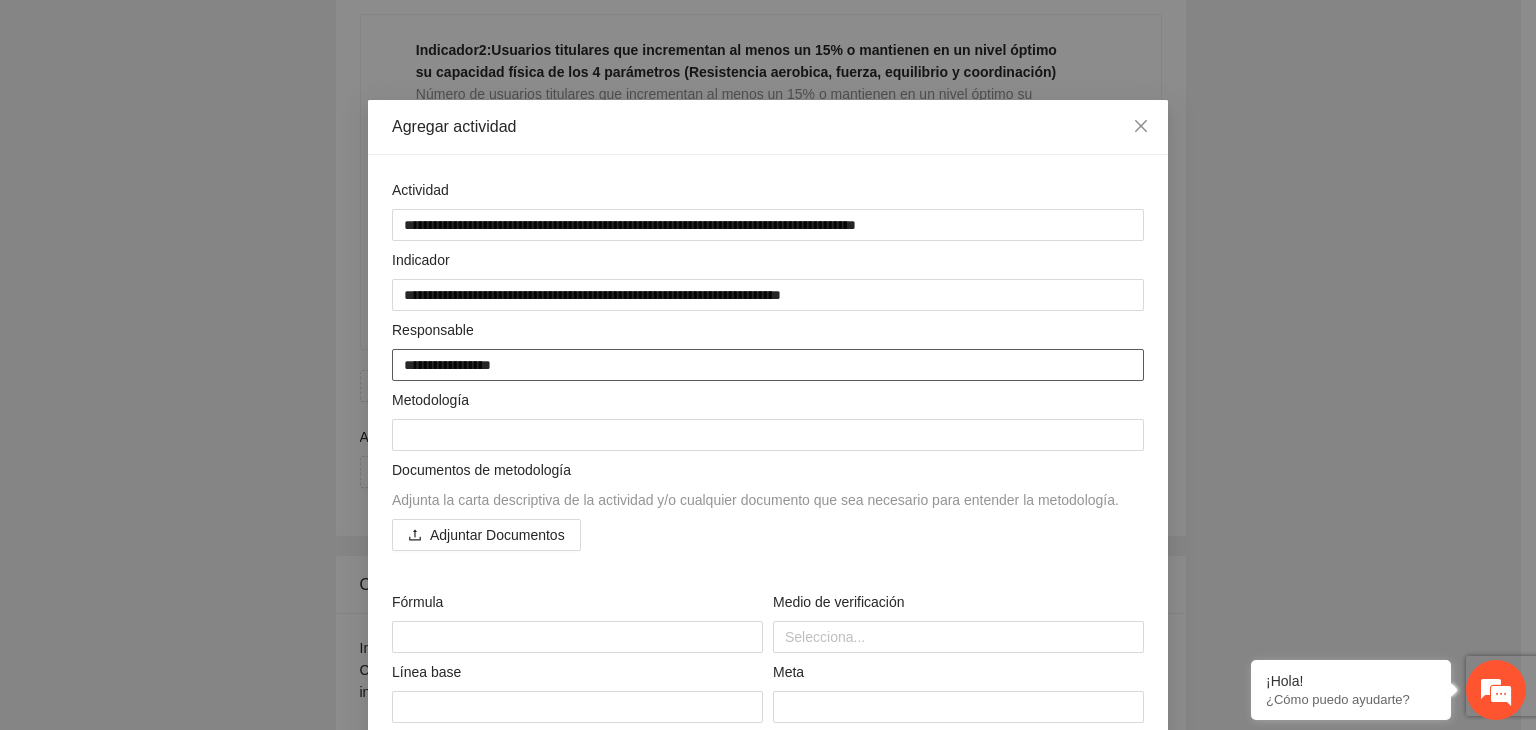 type on "**********" 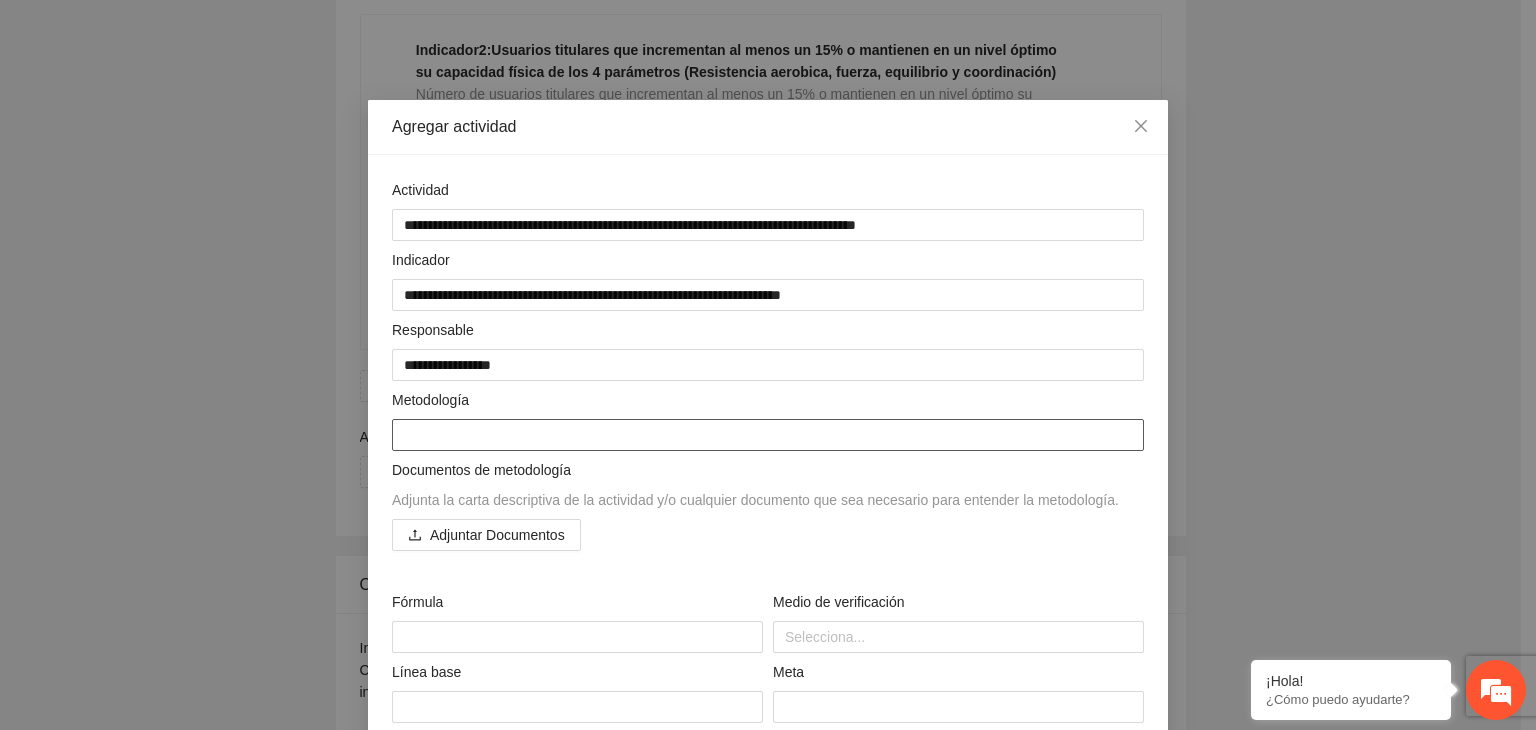 click at bounding box center [768, 435] 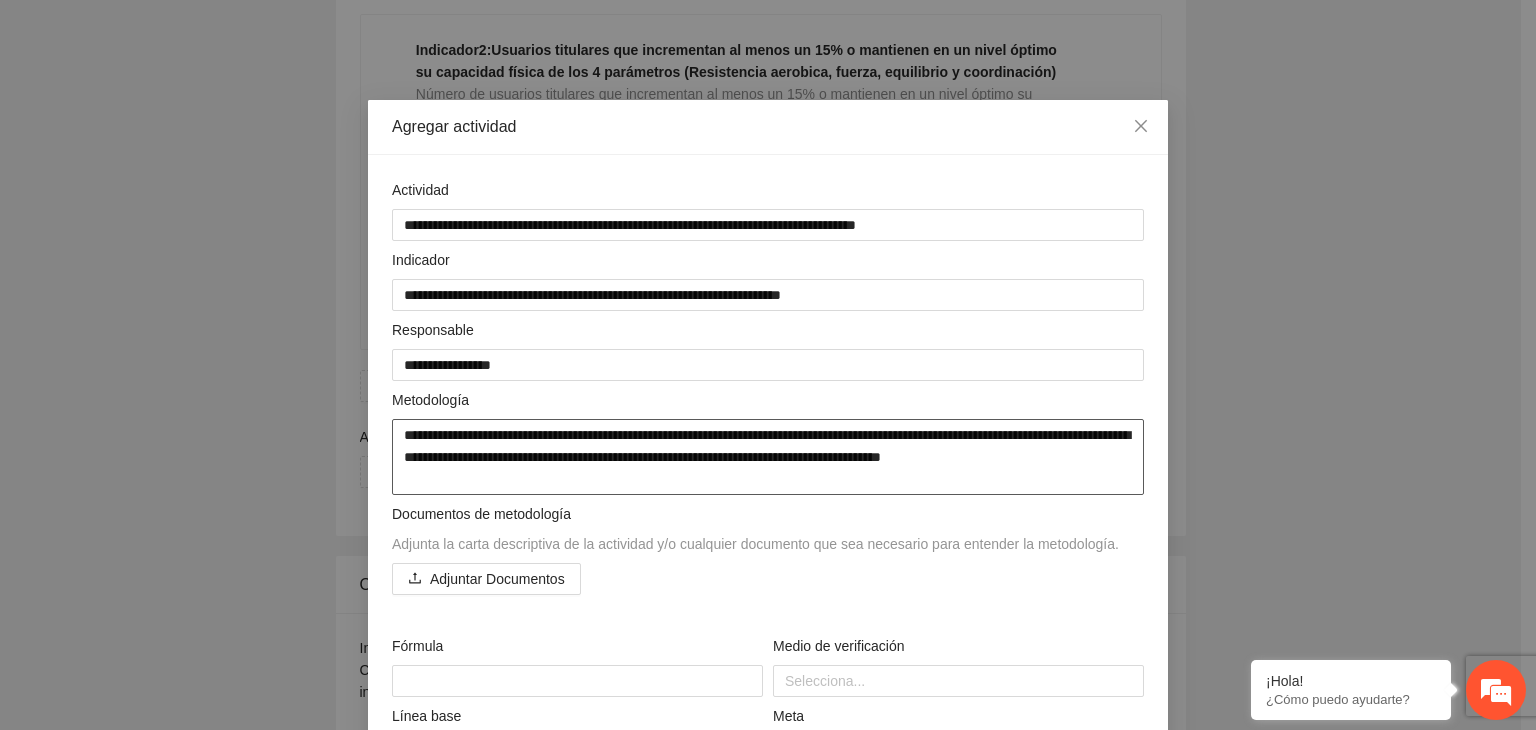 type on "**********" 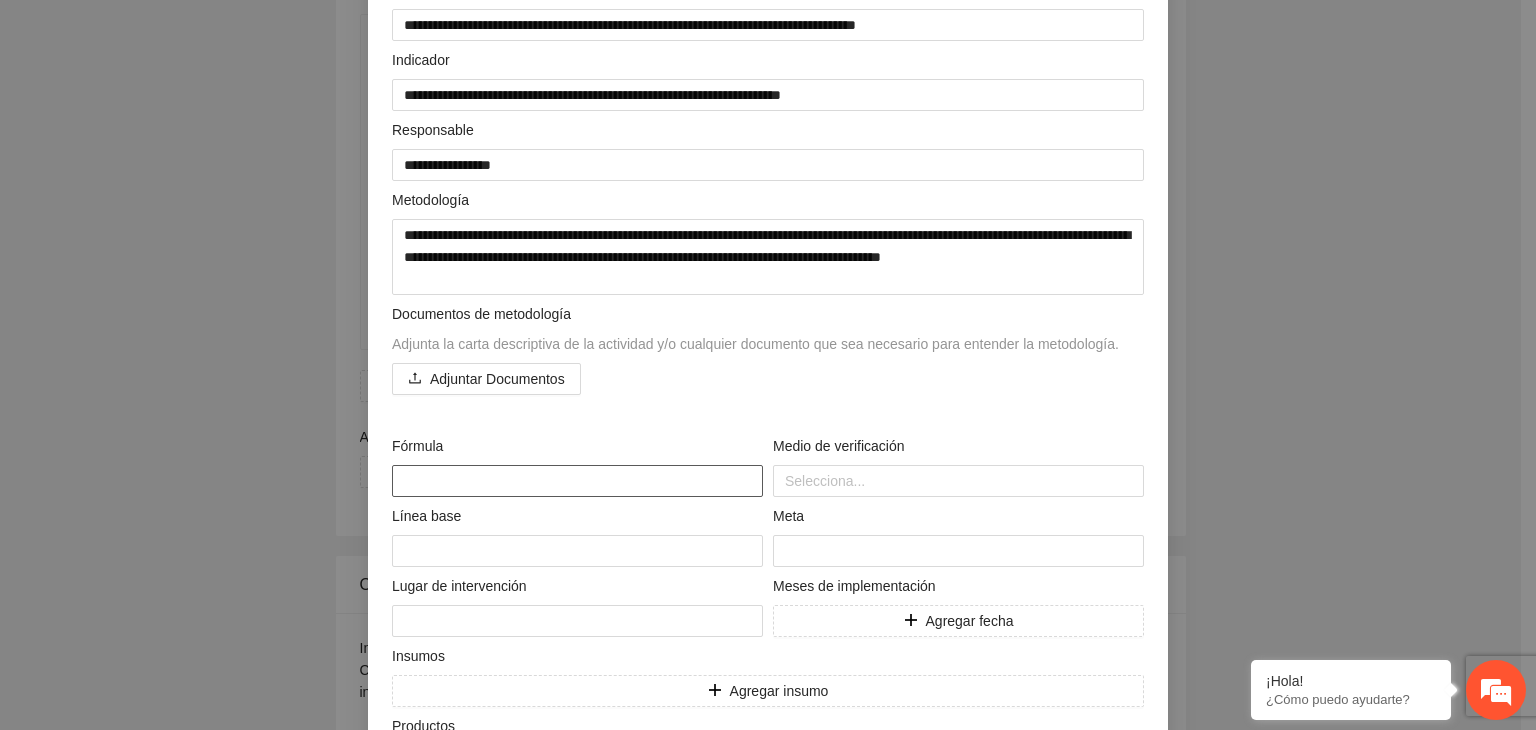 click at bounding box center (577, 481) 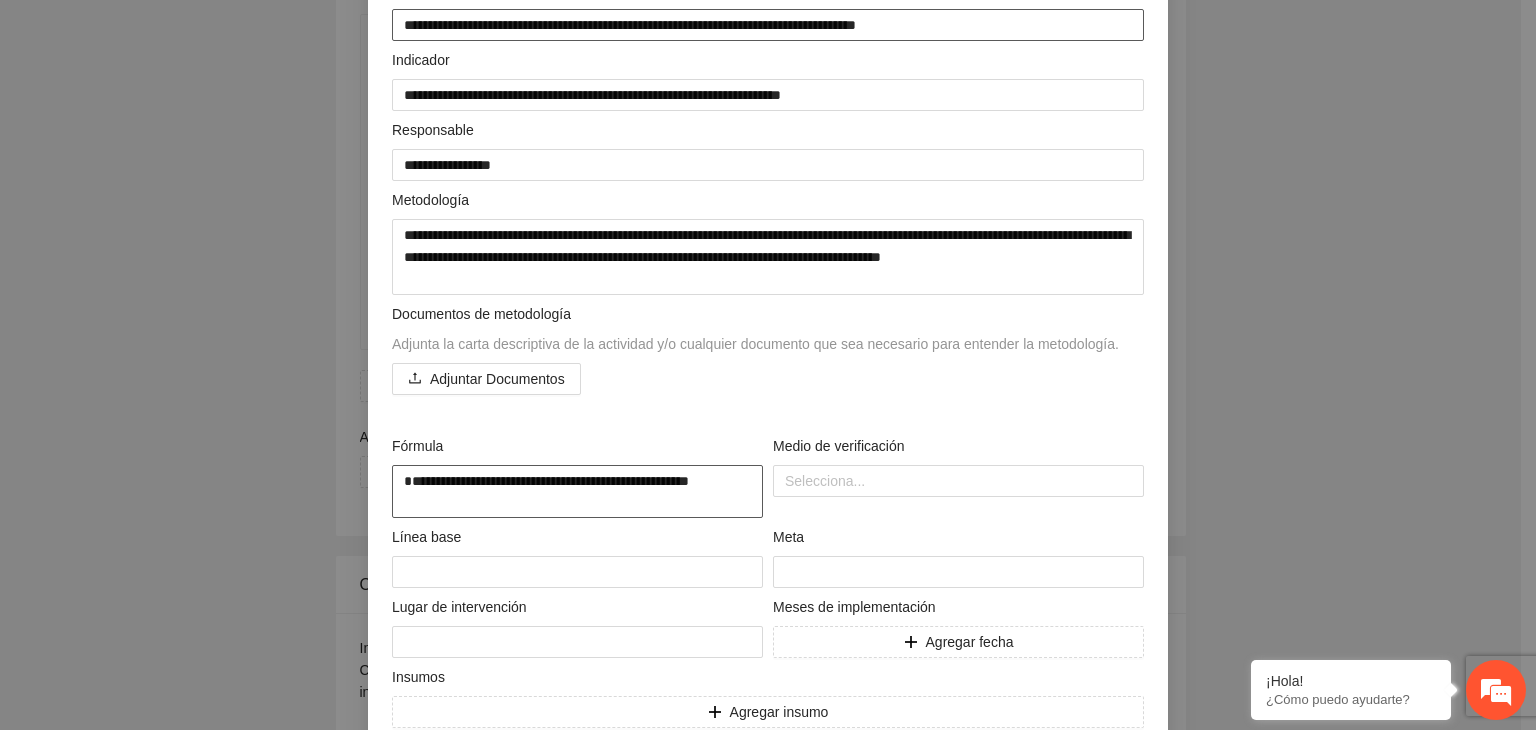 type on "**********" 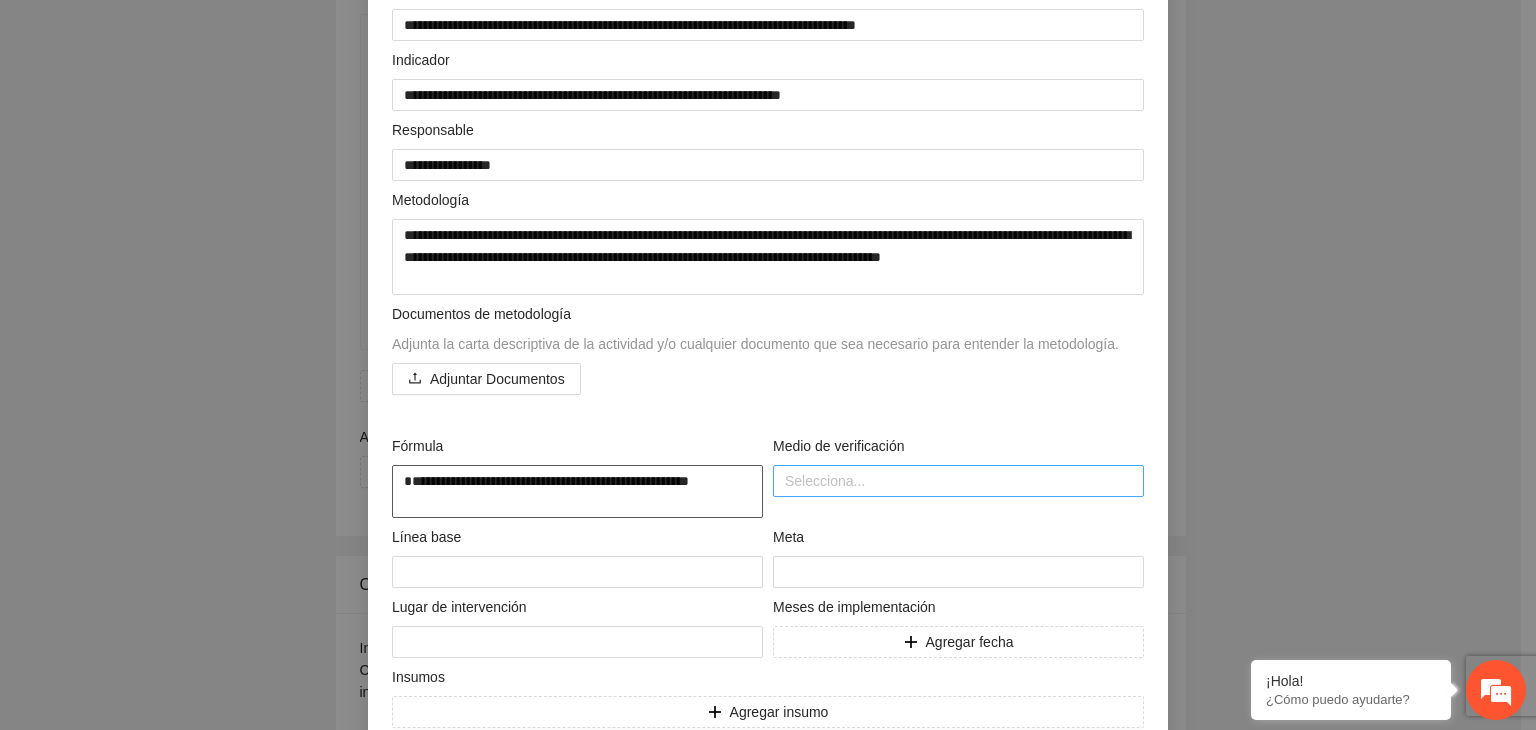 click at bounding box center (958, 481) 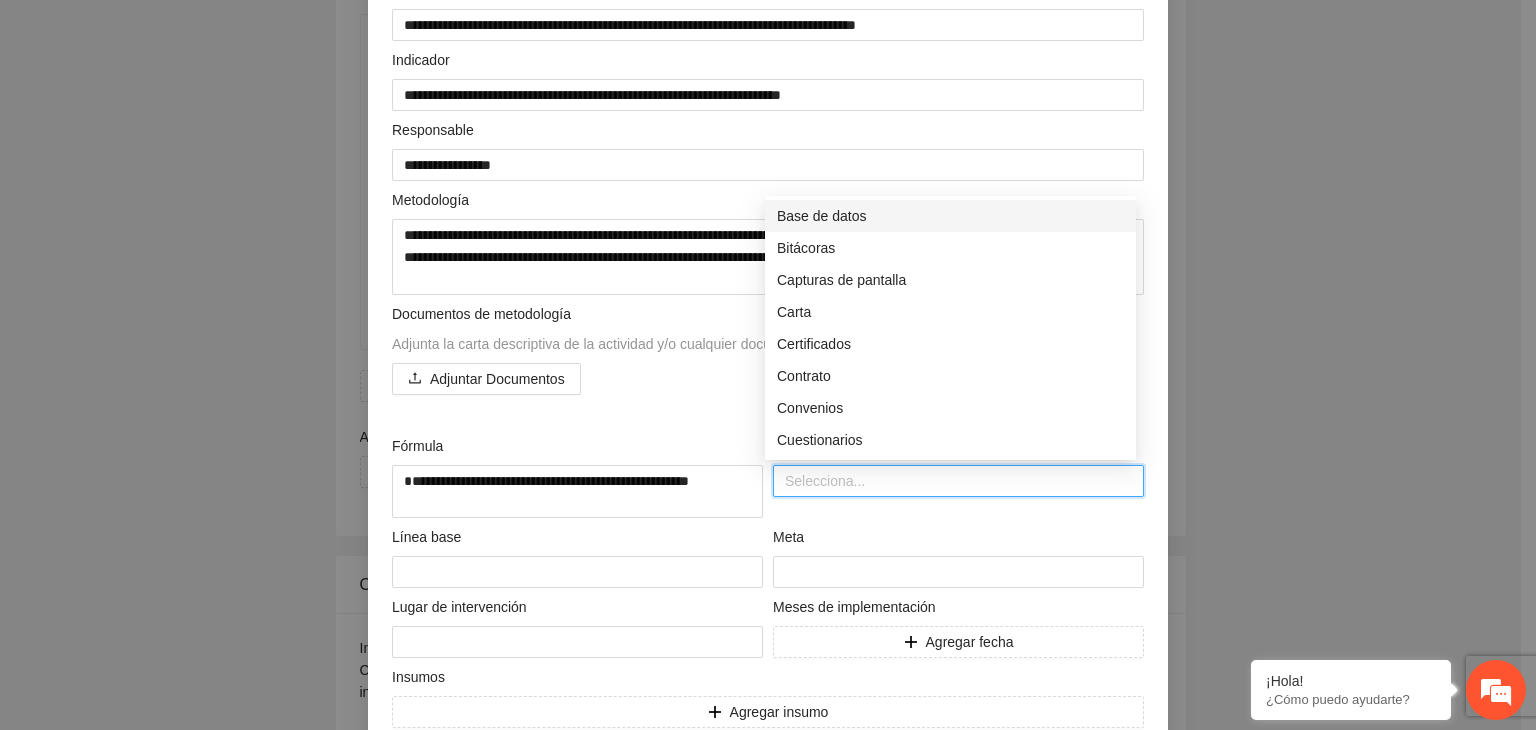 click on "Base de datos" at bounding box center (950, 216) 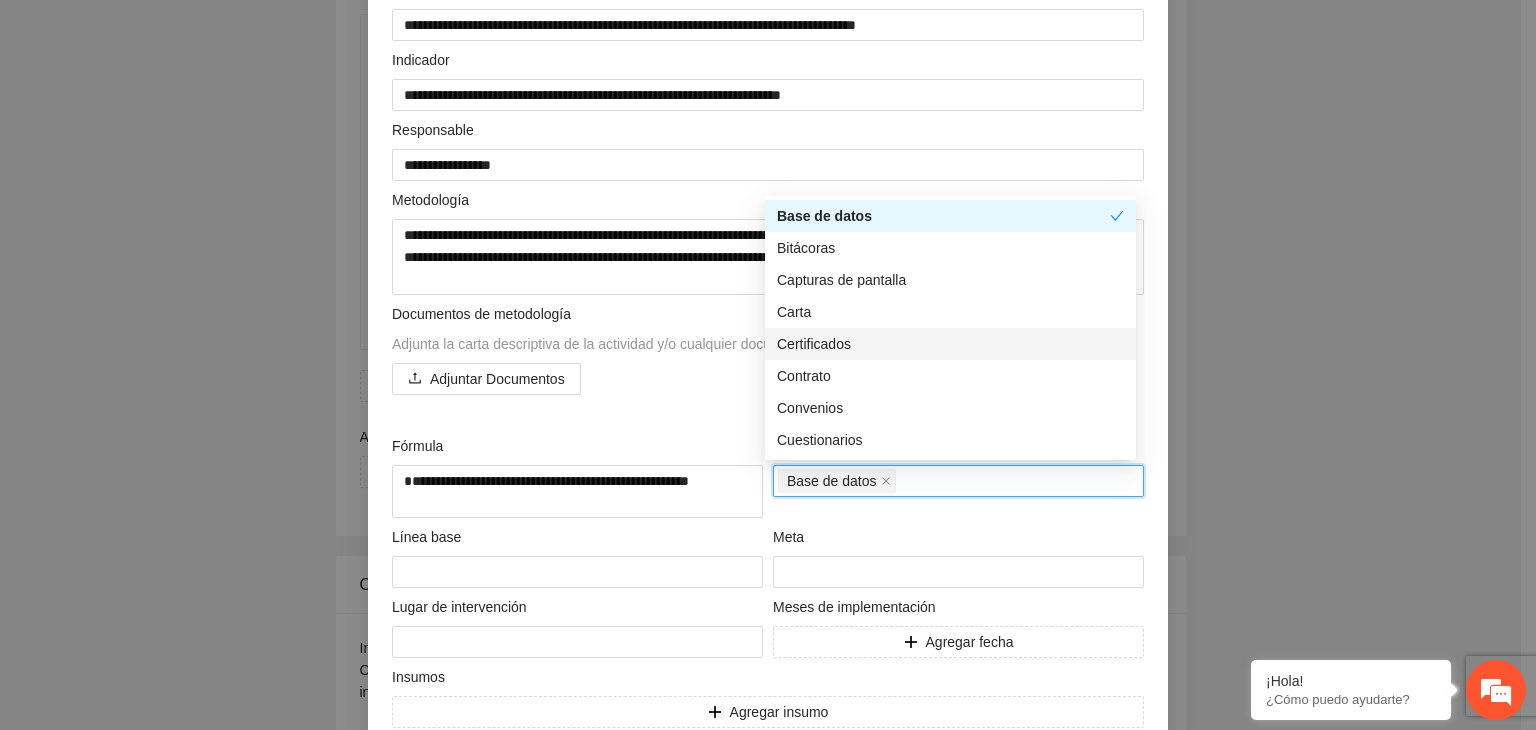 scroll, scrollTop: 200, scrollLeft: 0, axis: vertical 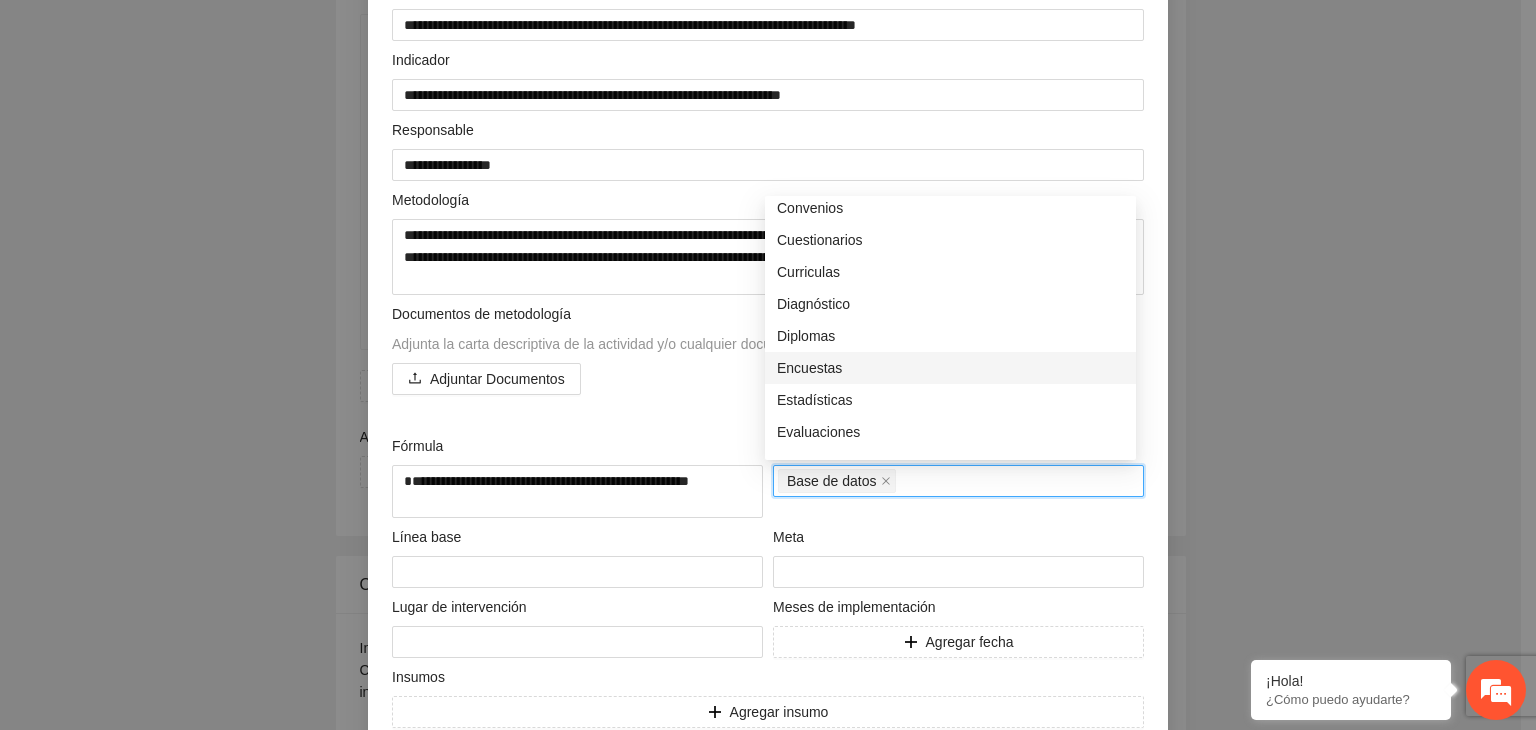 click on "Encuestas" at bounding box center (950, 368) 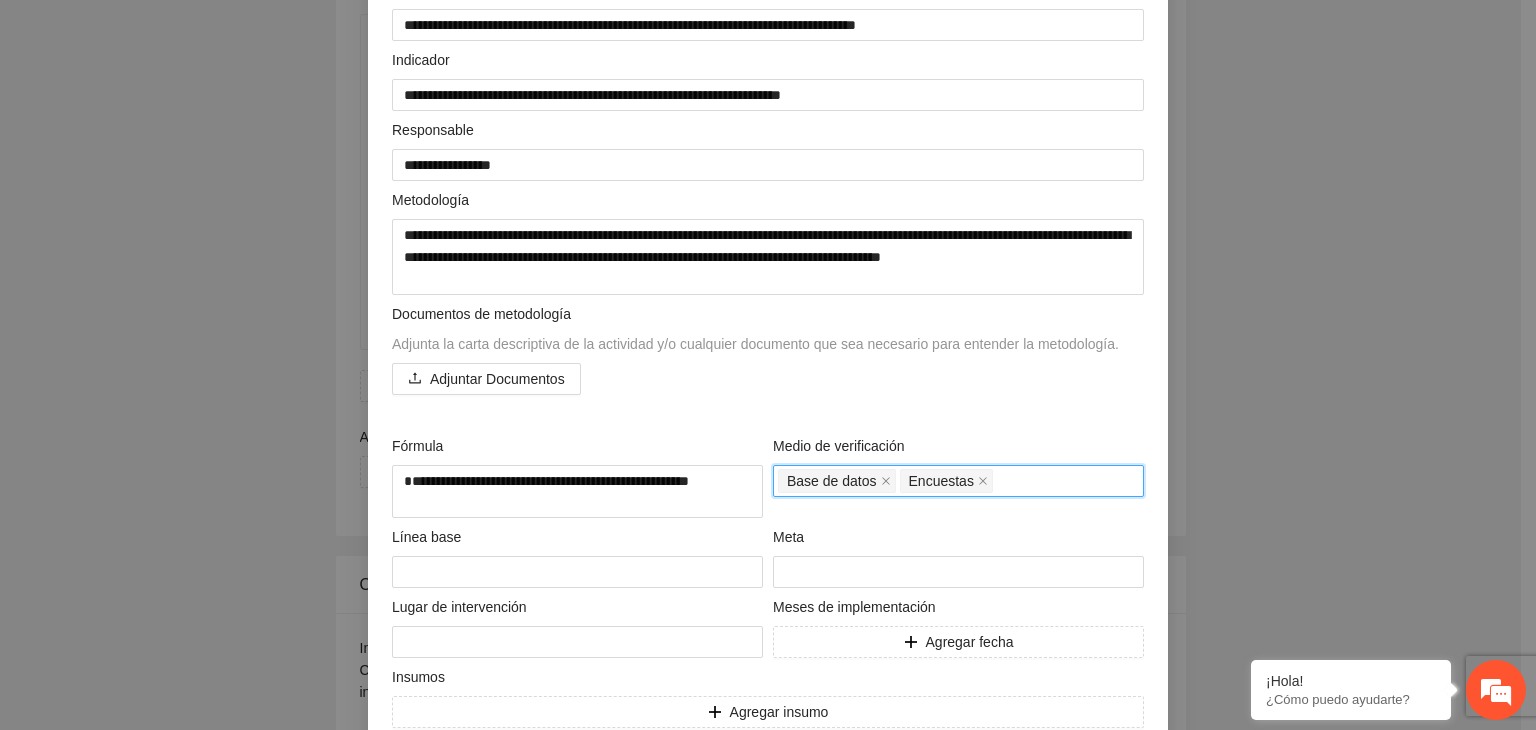 click on "Base de datos Encuestas" at bounding box center (958, 481) 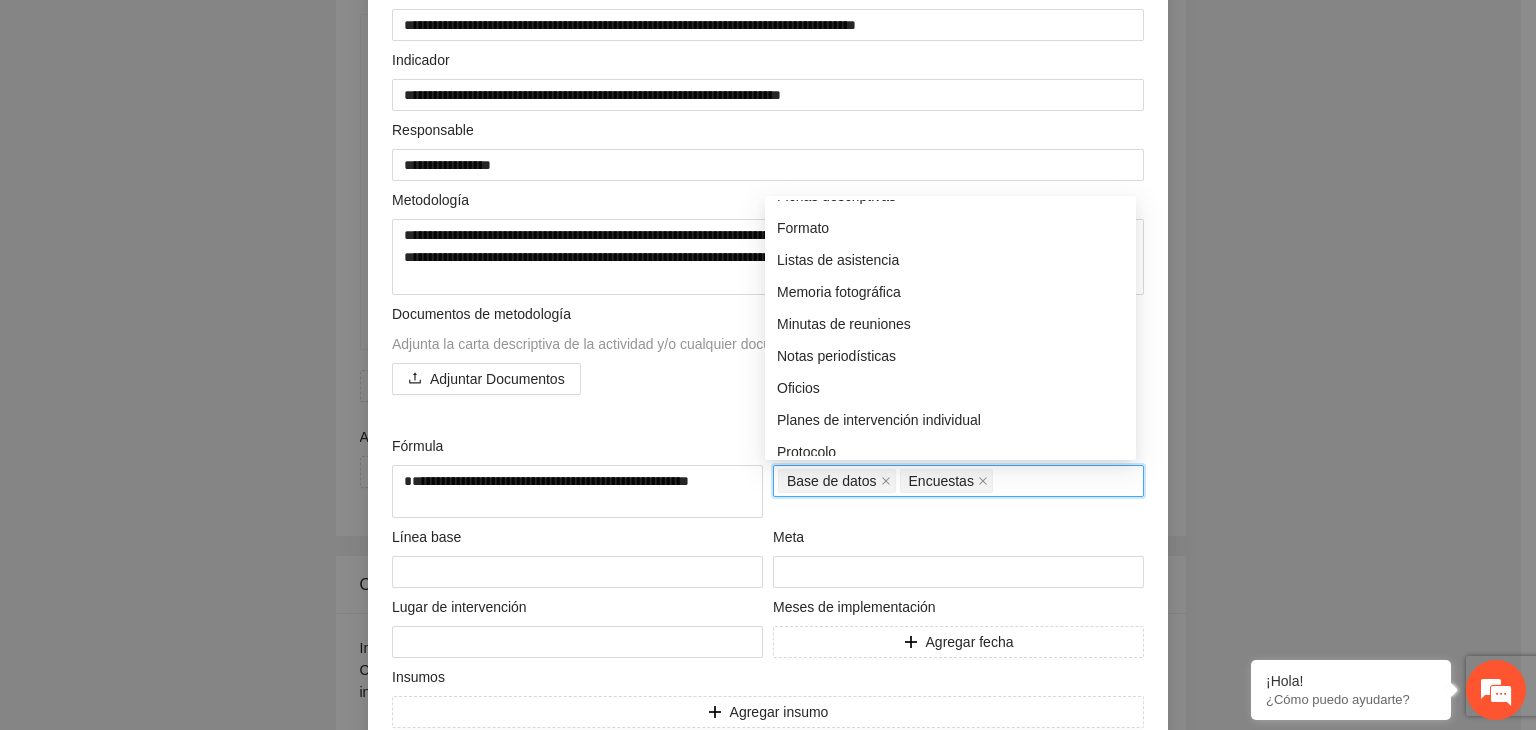 scroll, scrollTop: 600, scrollLeft: 0, axis: vertical 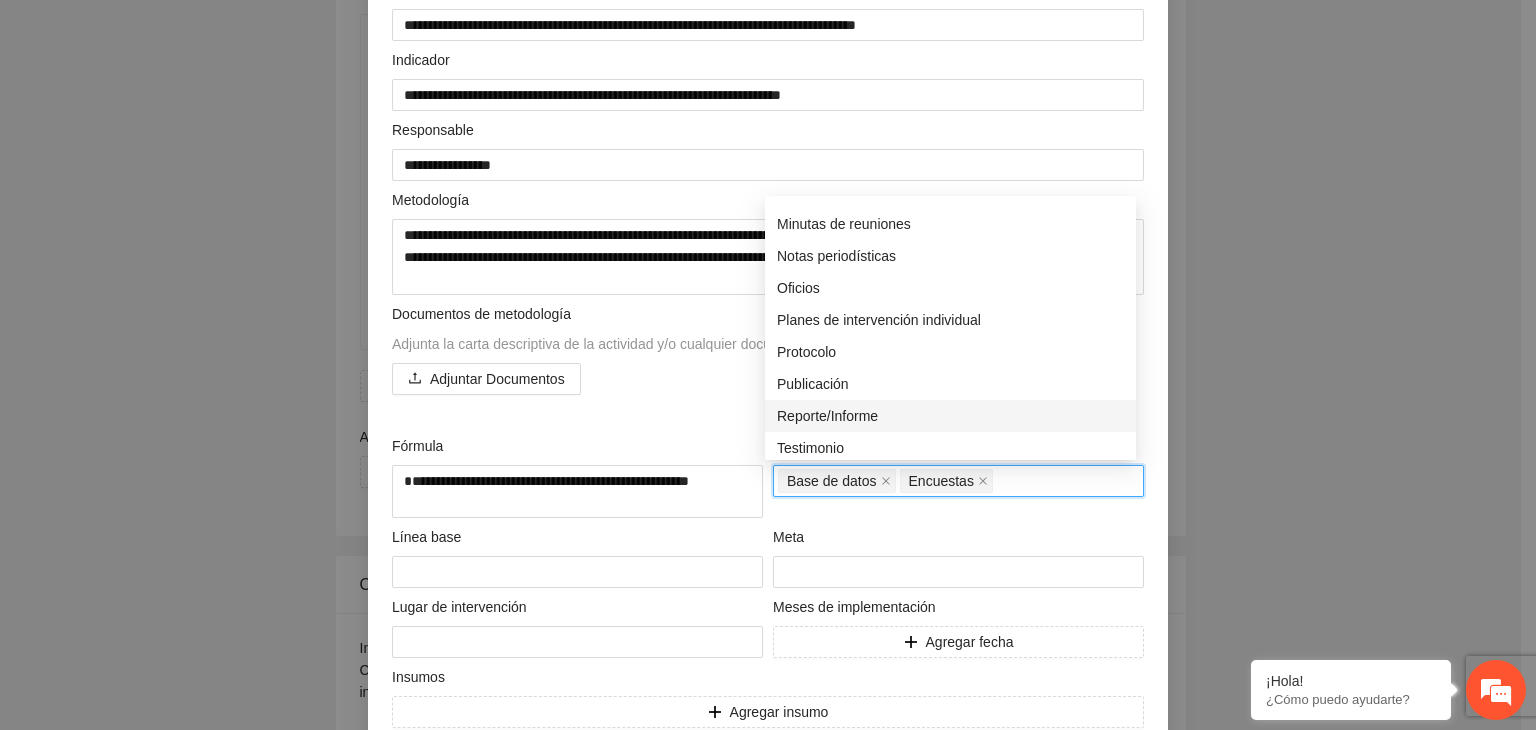 click on "Reporte/Informe" at bounding box center [950, 416] 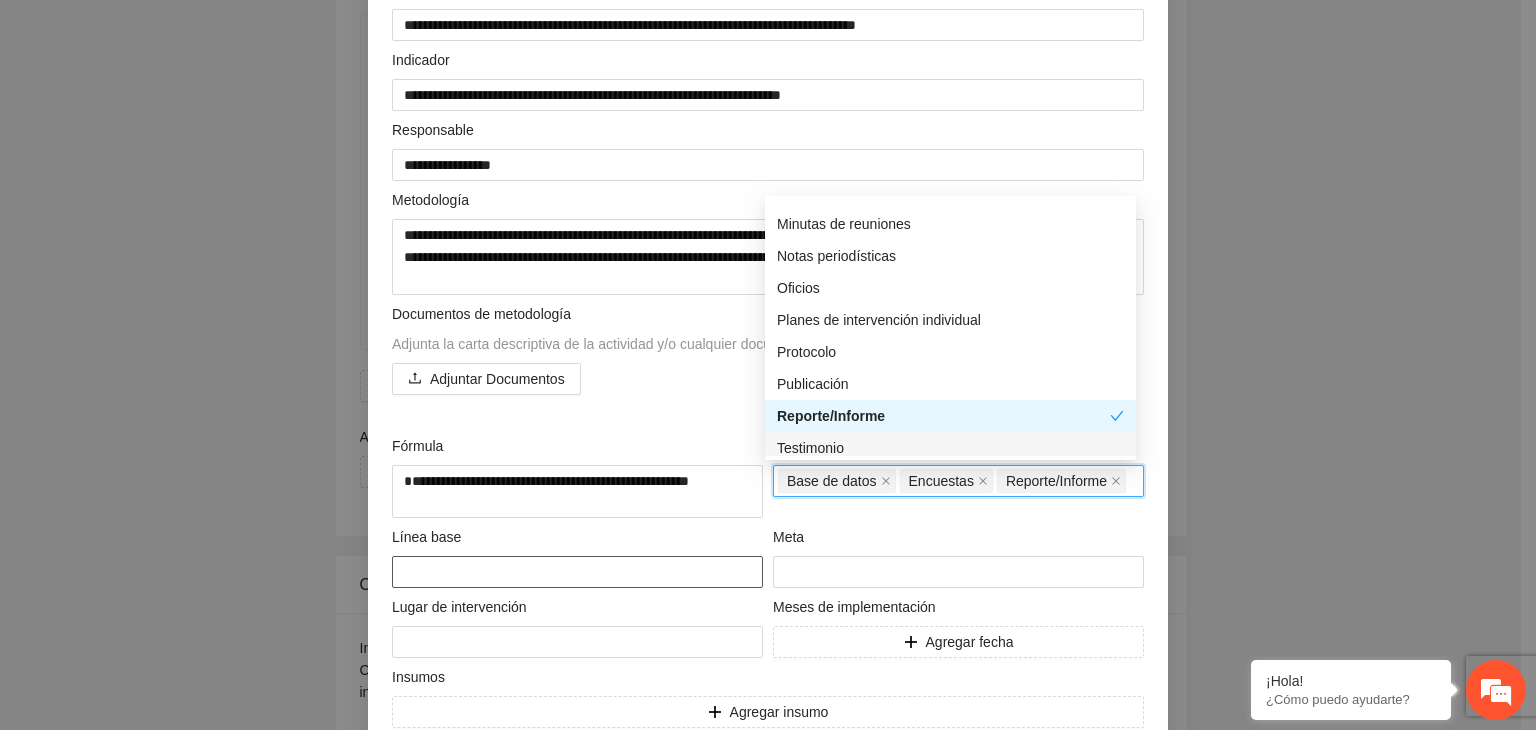 click at bounding box center [577, 572] 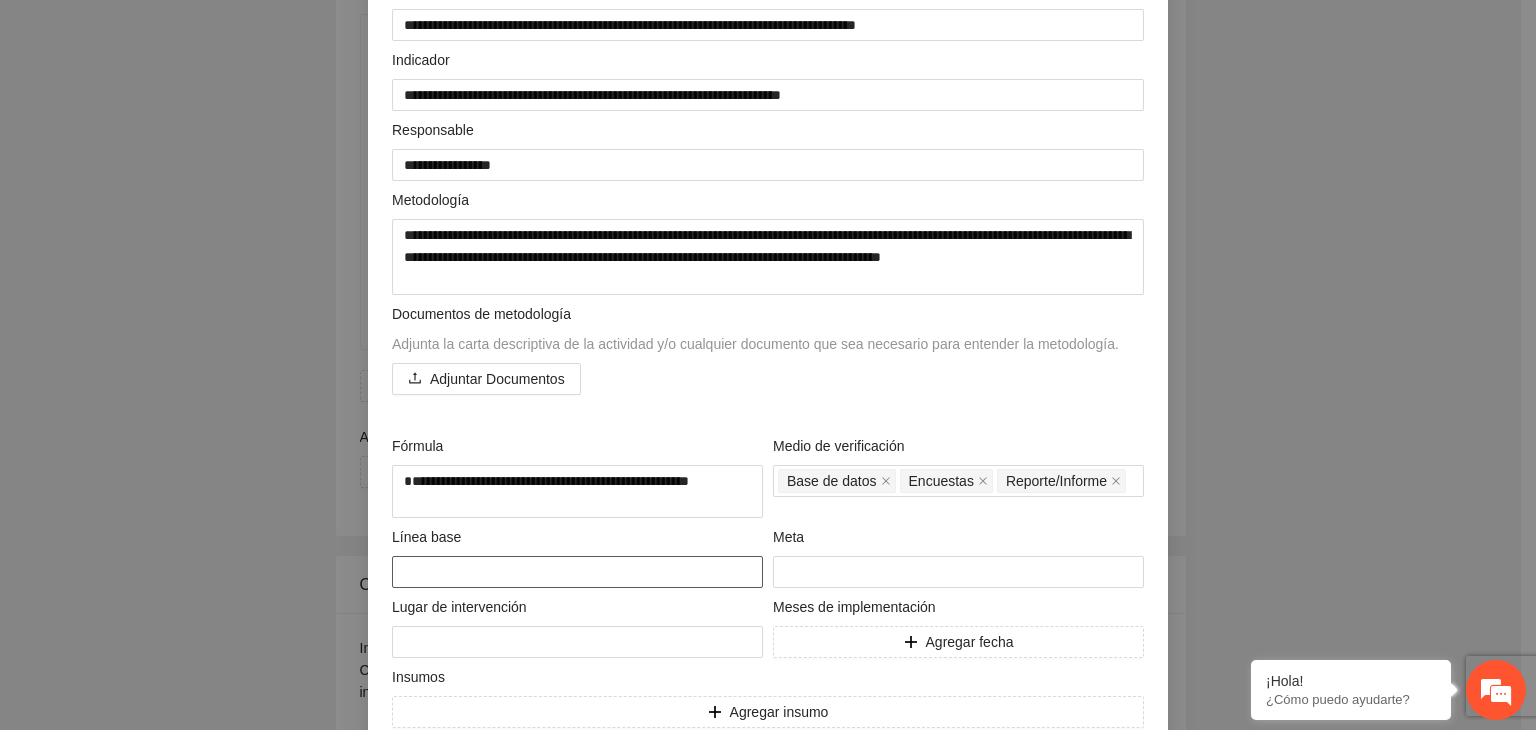 type on "*" 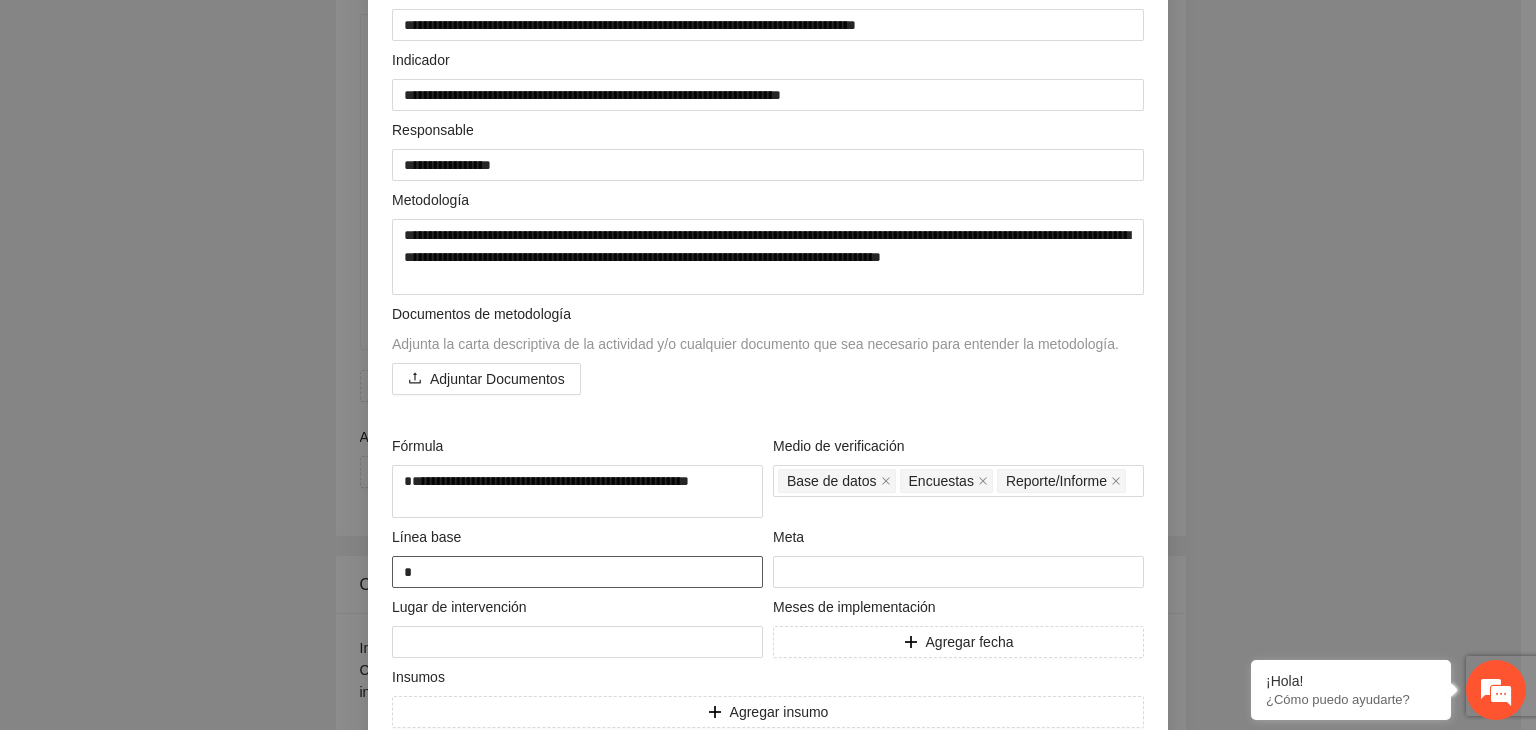 type on "**" 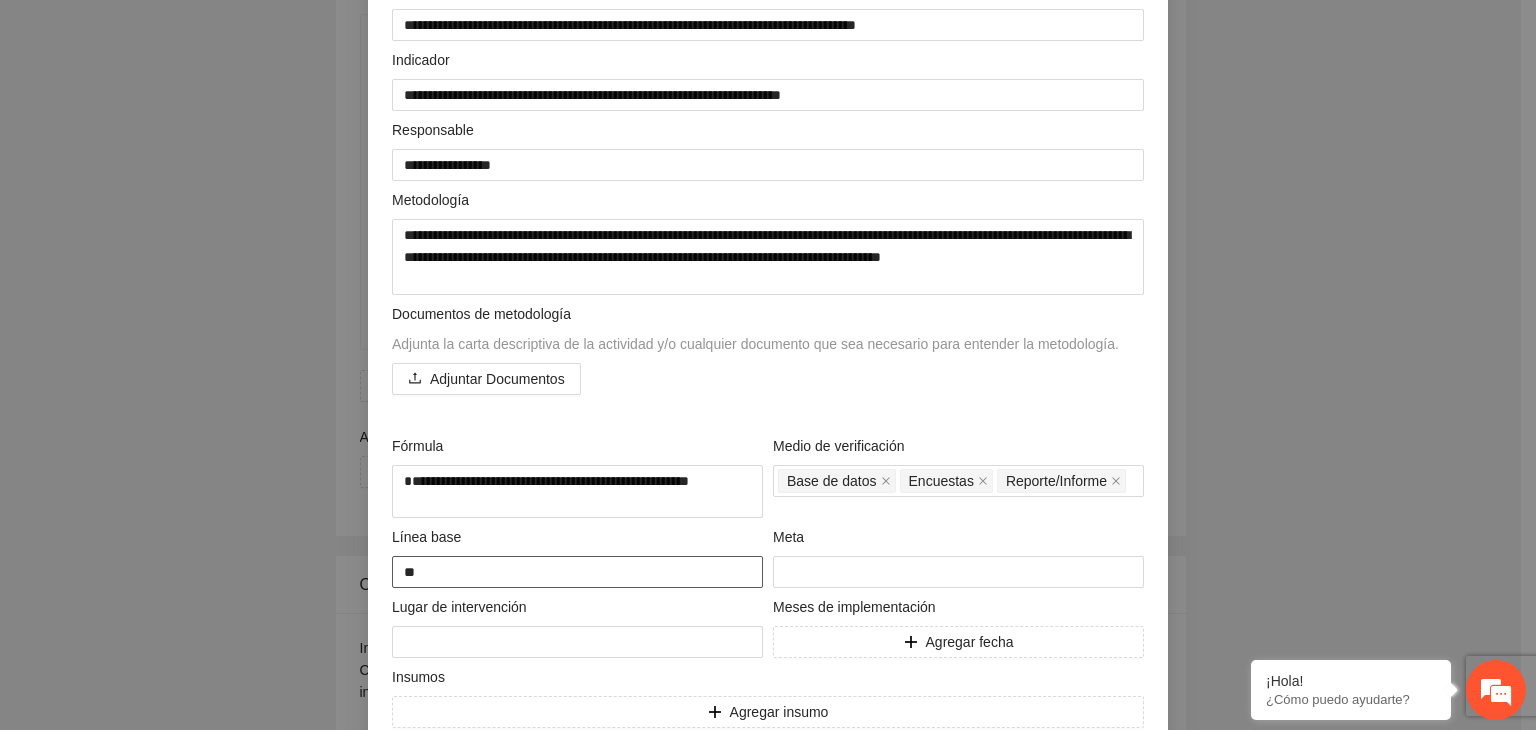 type on "***" 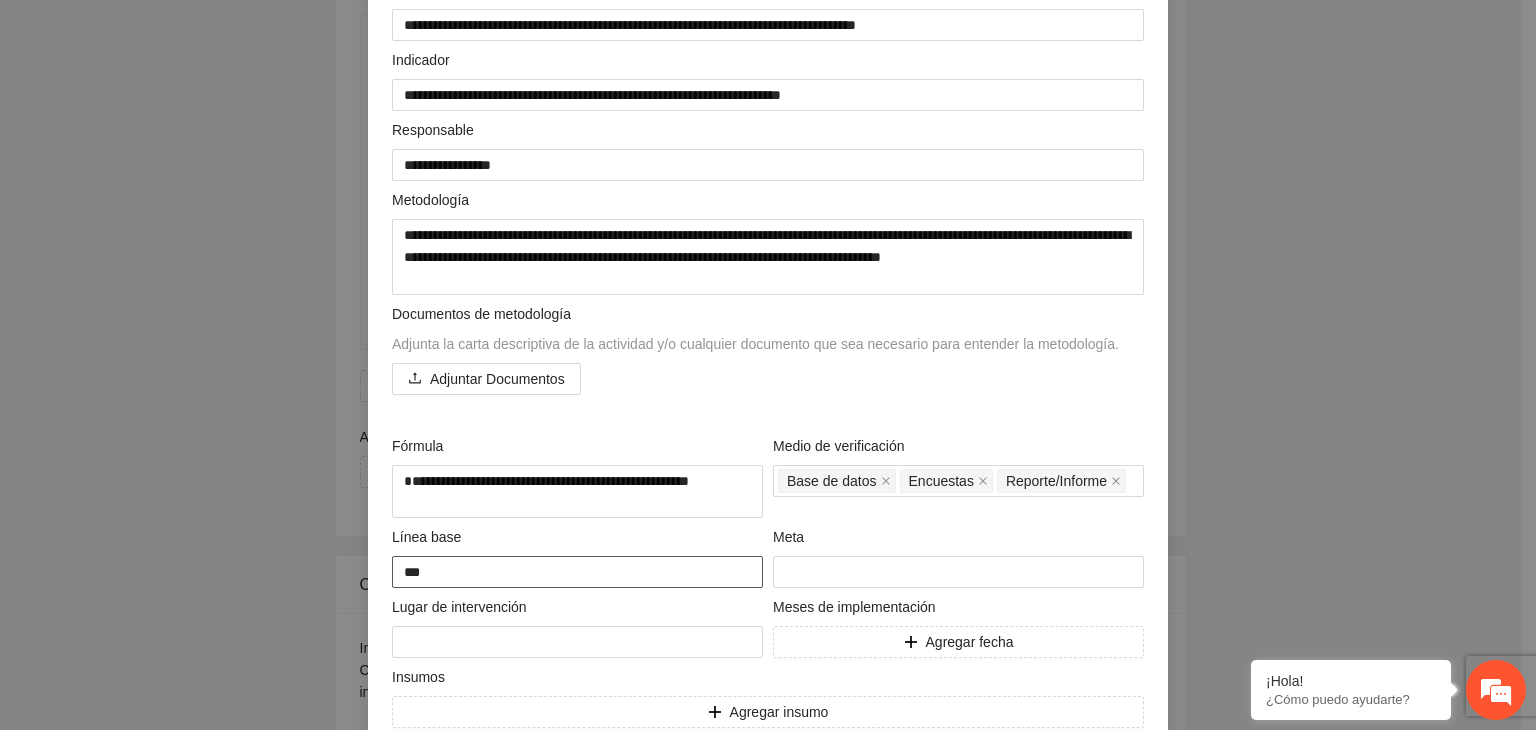 type on "***" 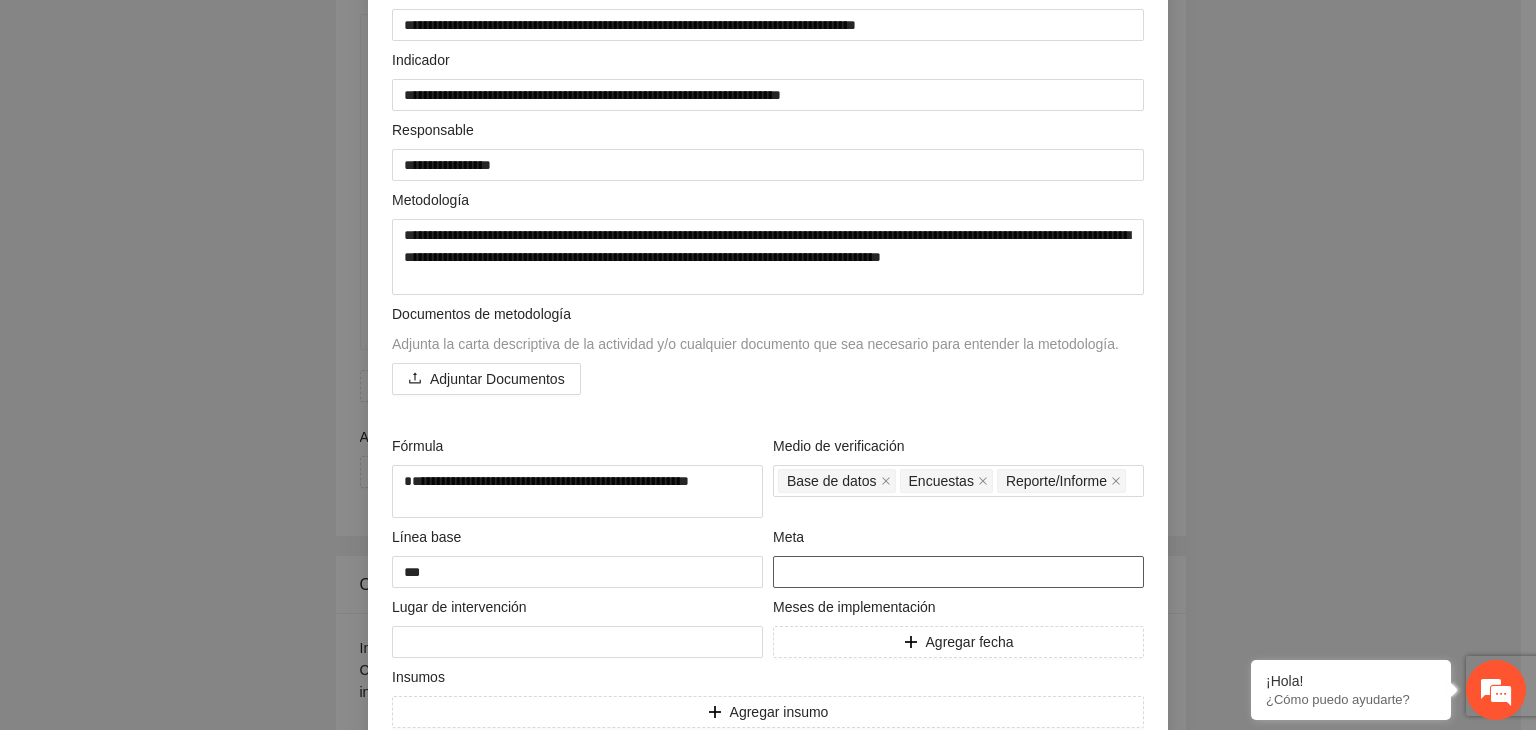 type on "****" 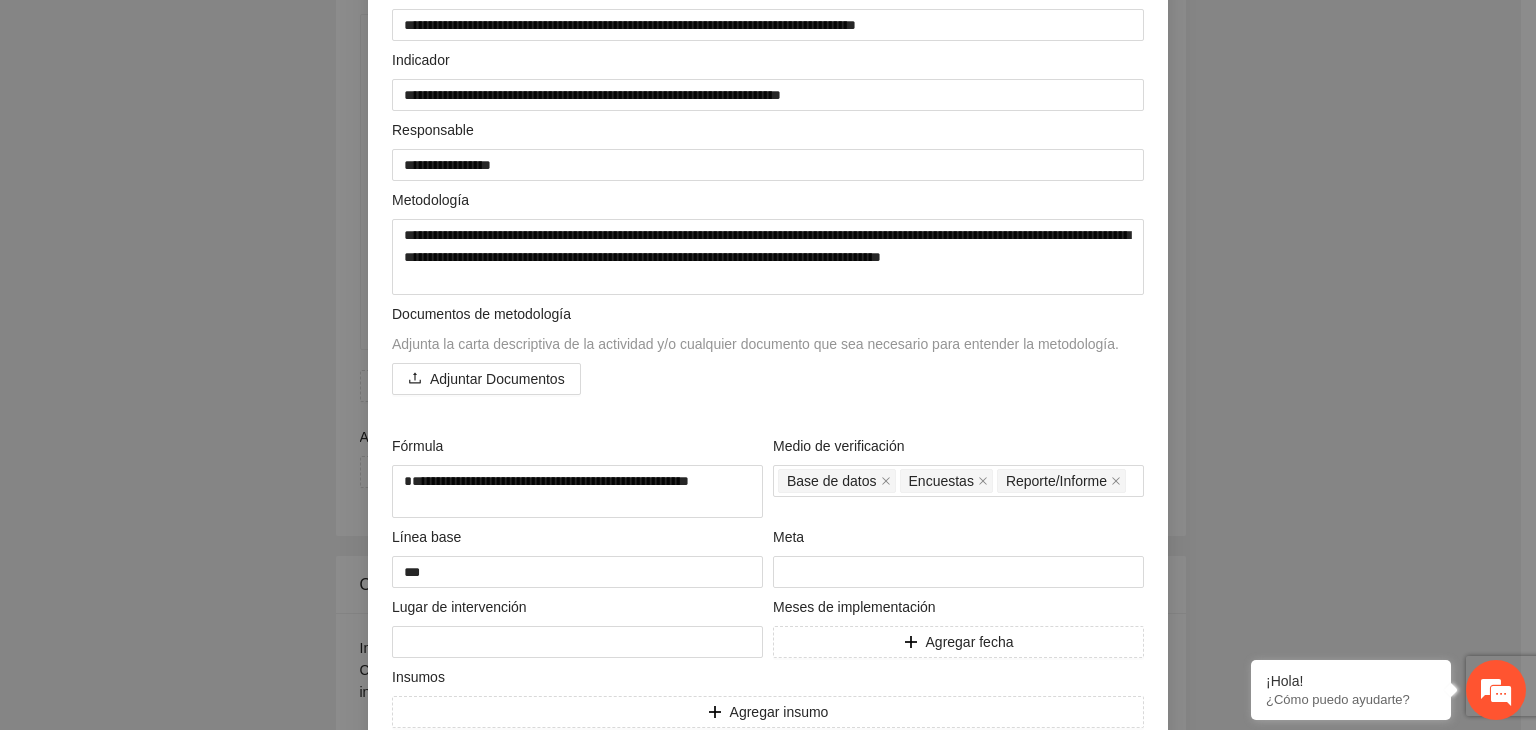 click on "Línea base" at bounding box center (577, 541) 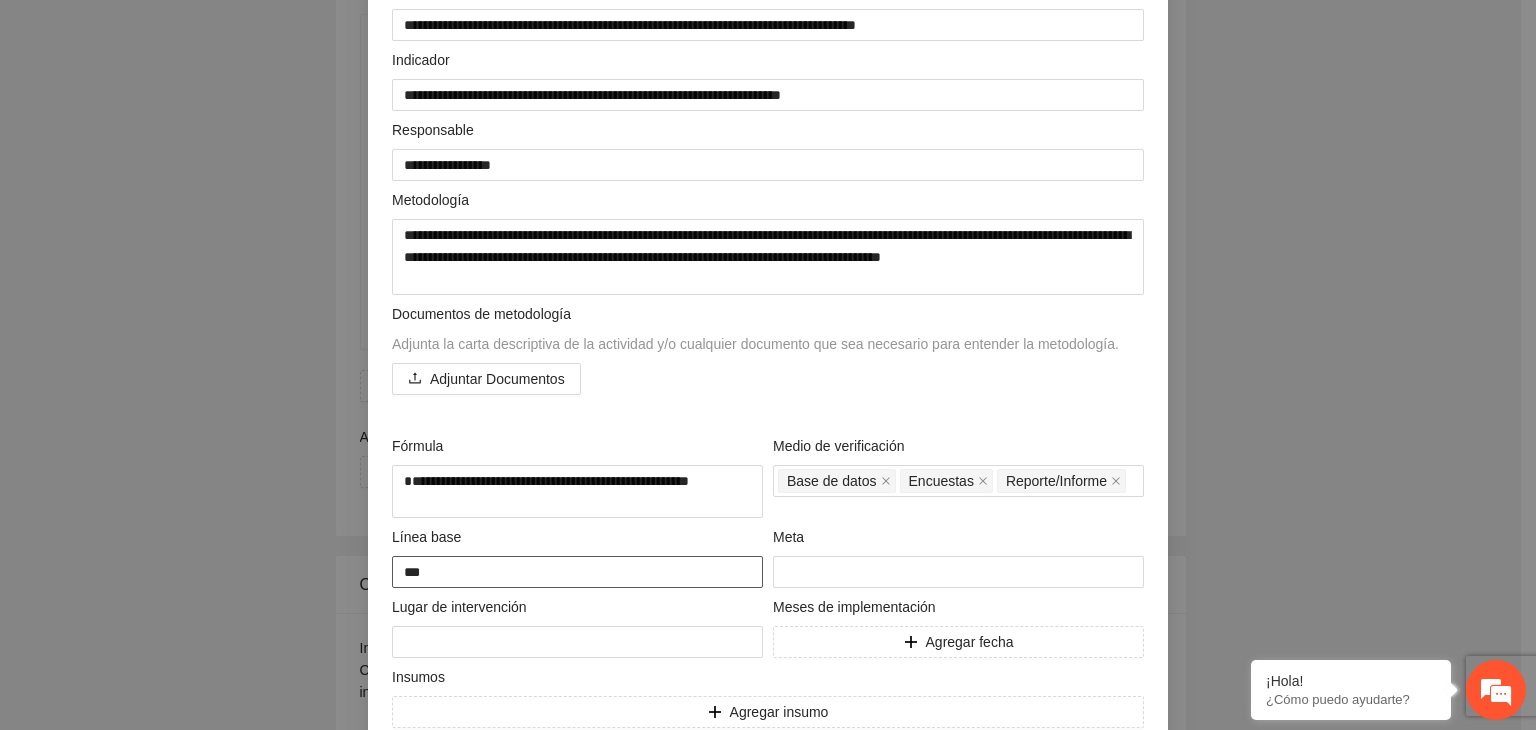 click on "***" at bounding box center (577, 572) 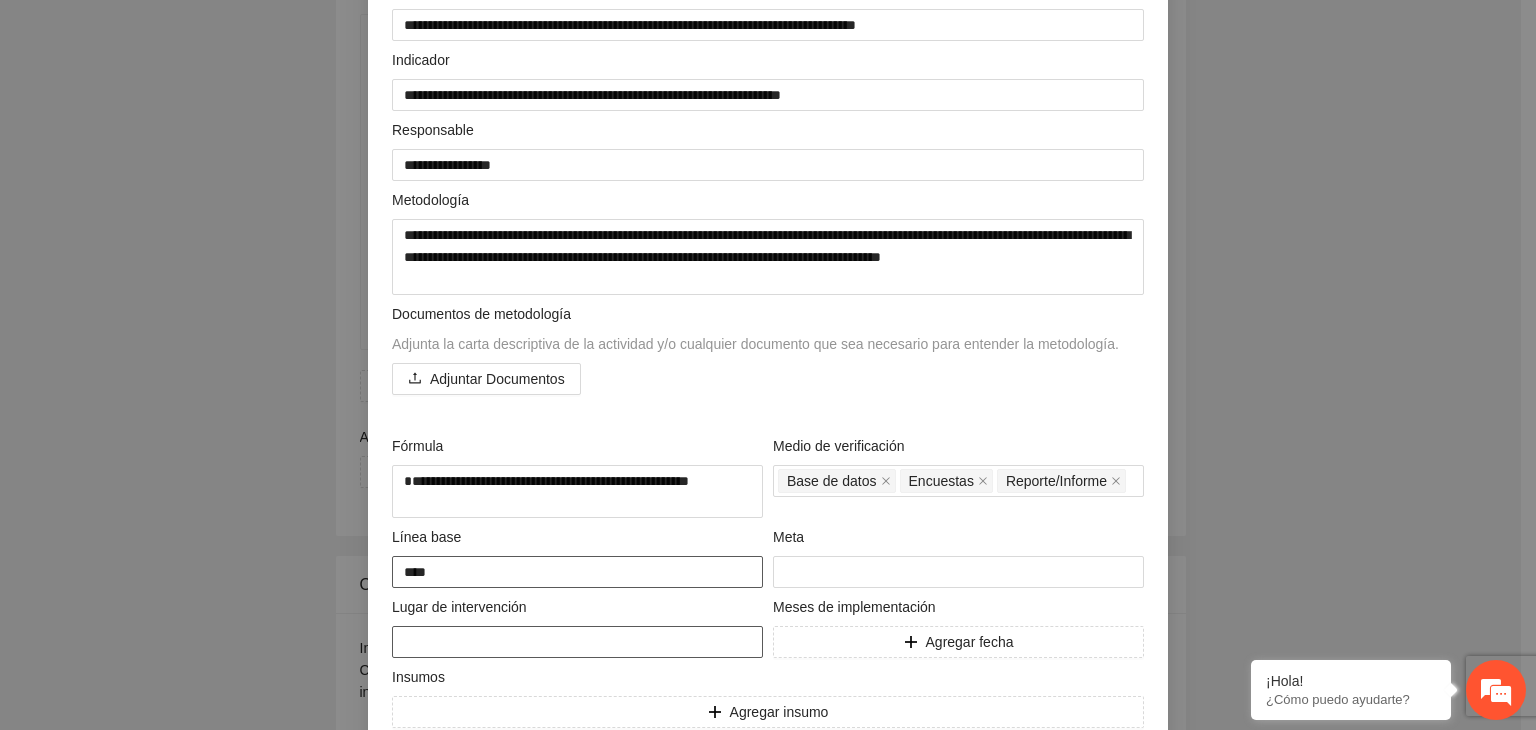 type on "****" 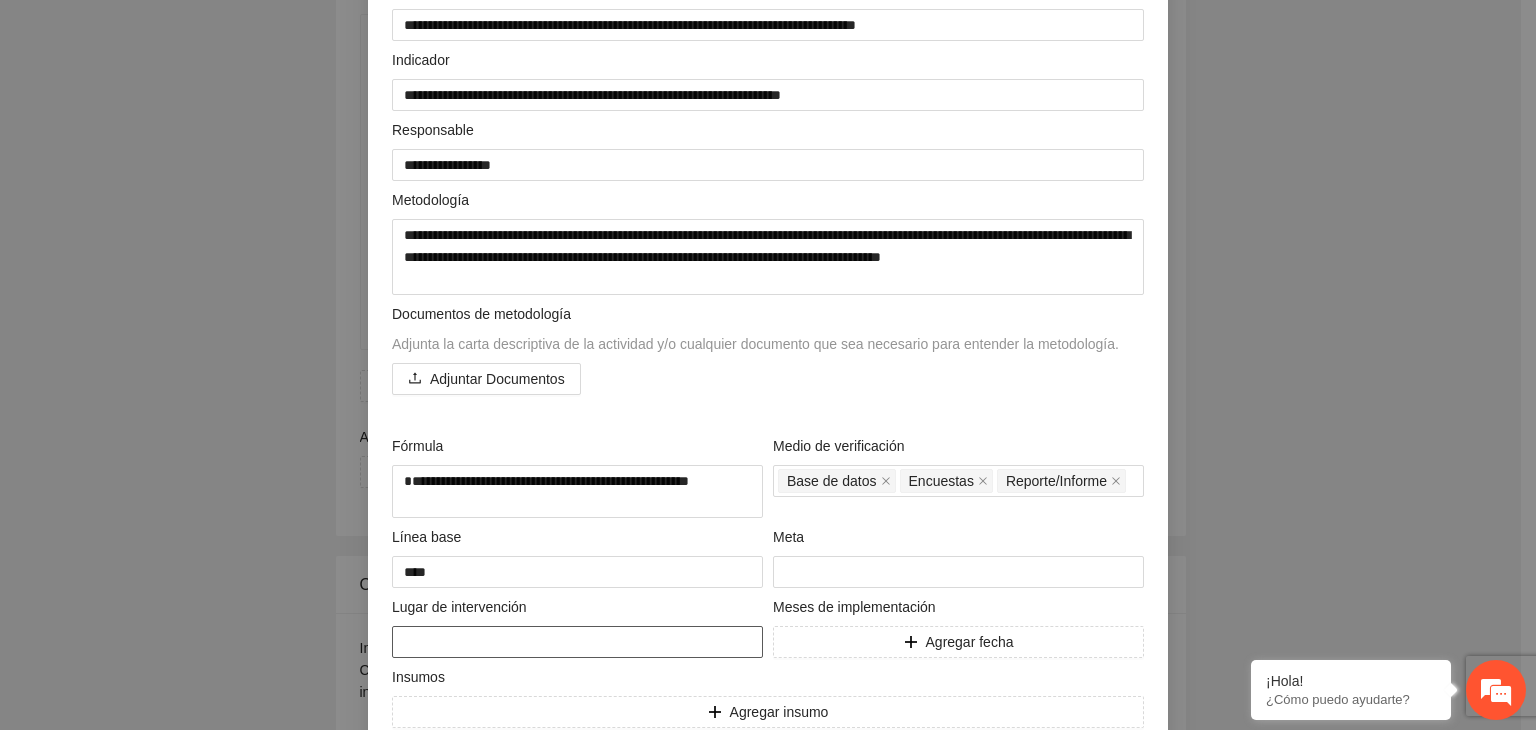 click at bounding box center [577, 642] 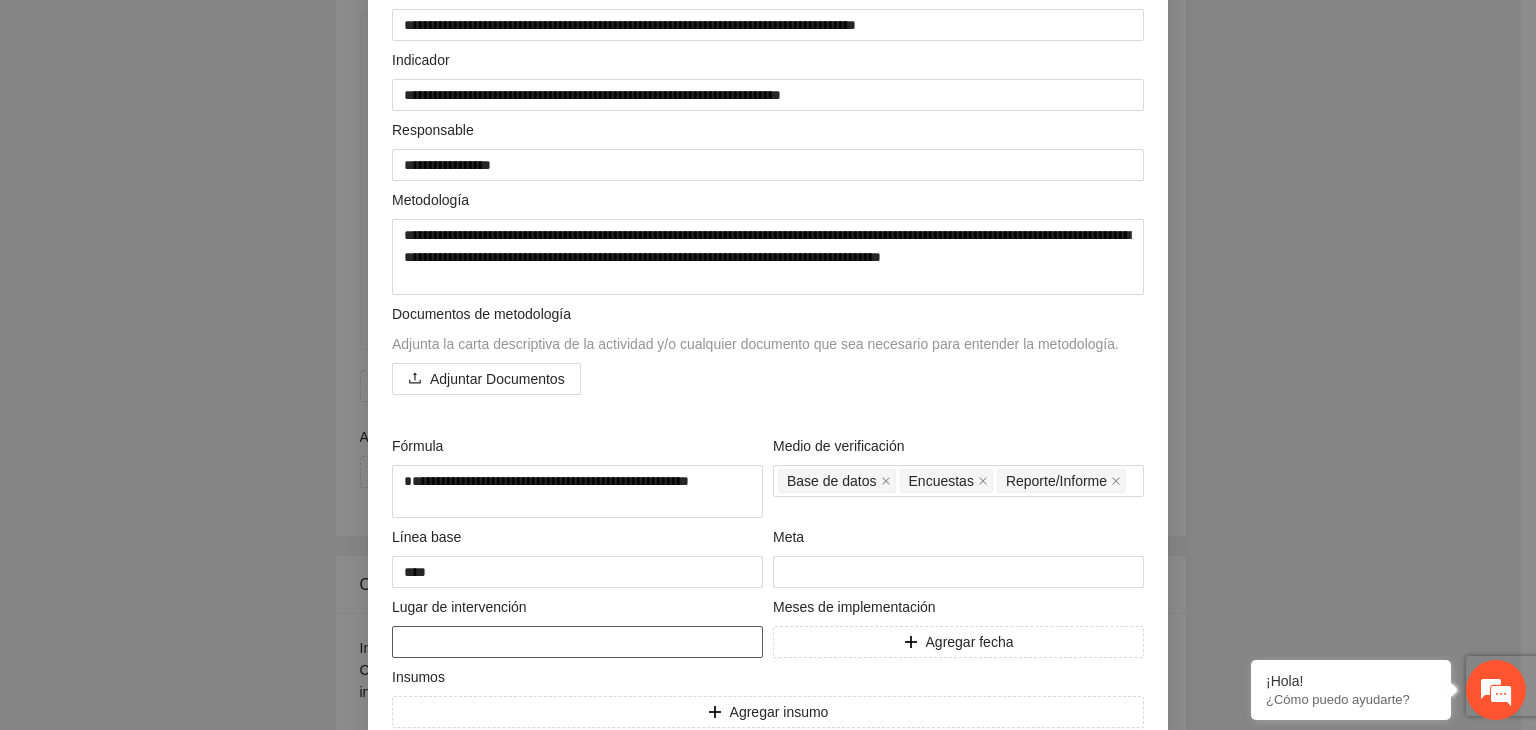 type on "*" 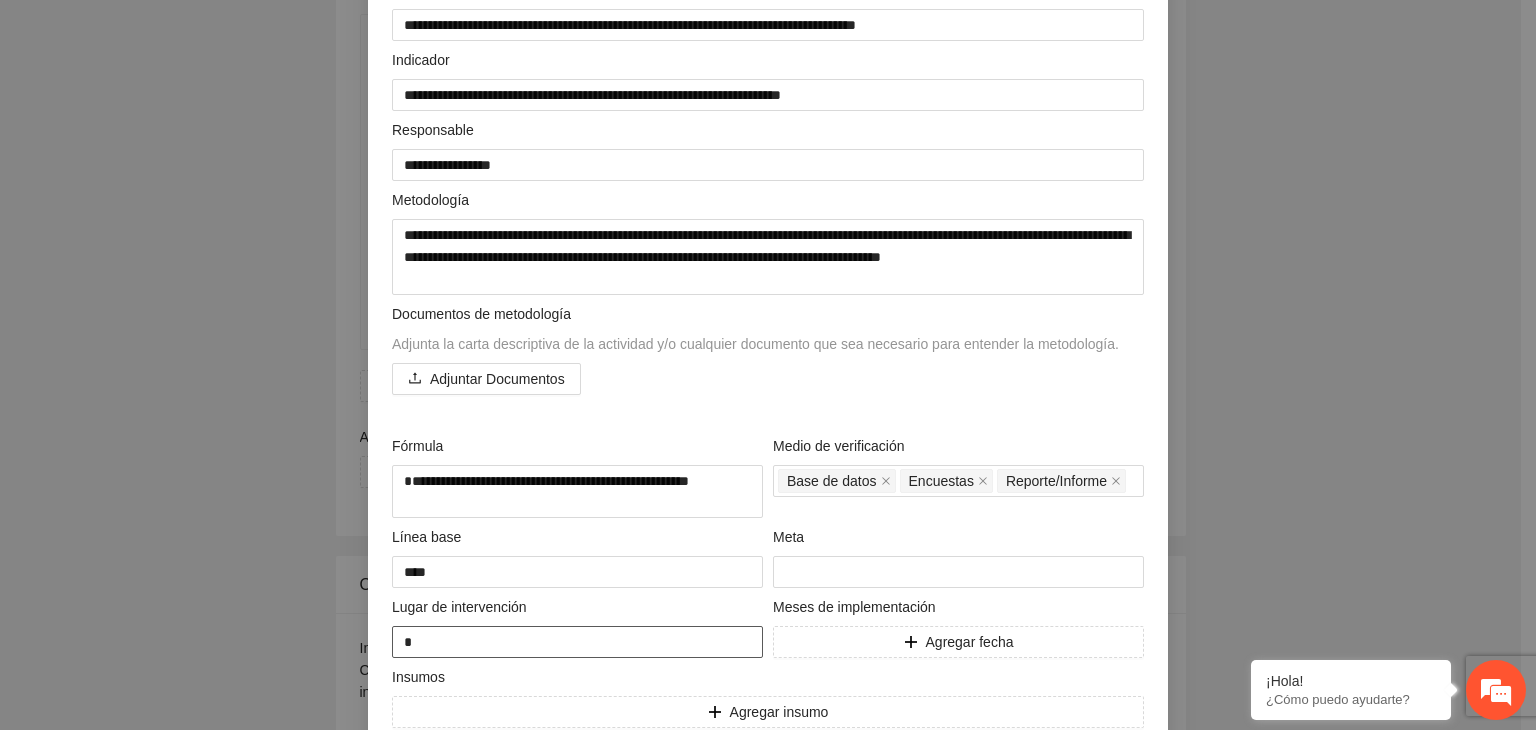 type on "**" 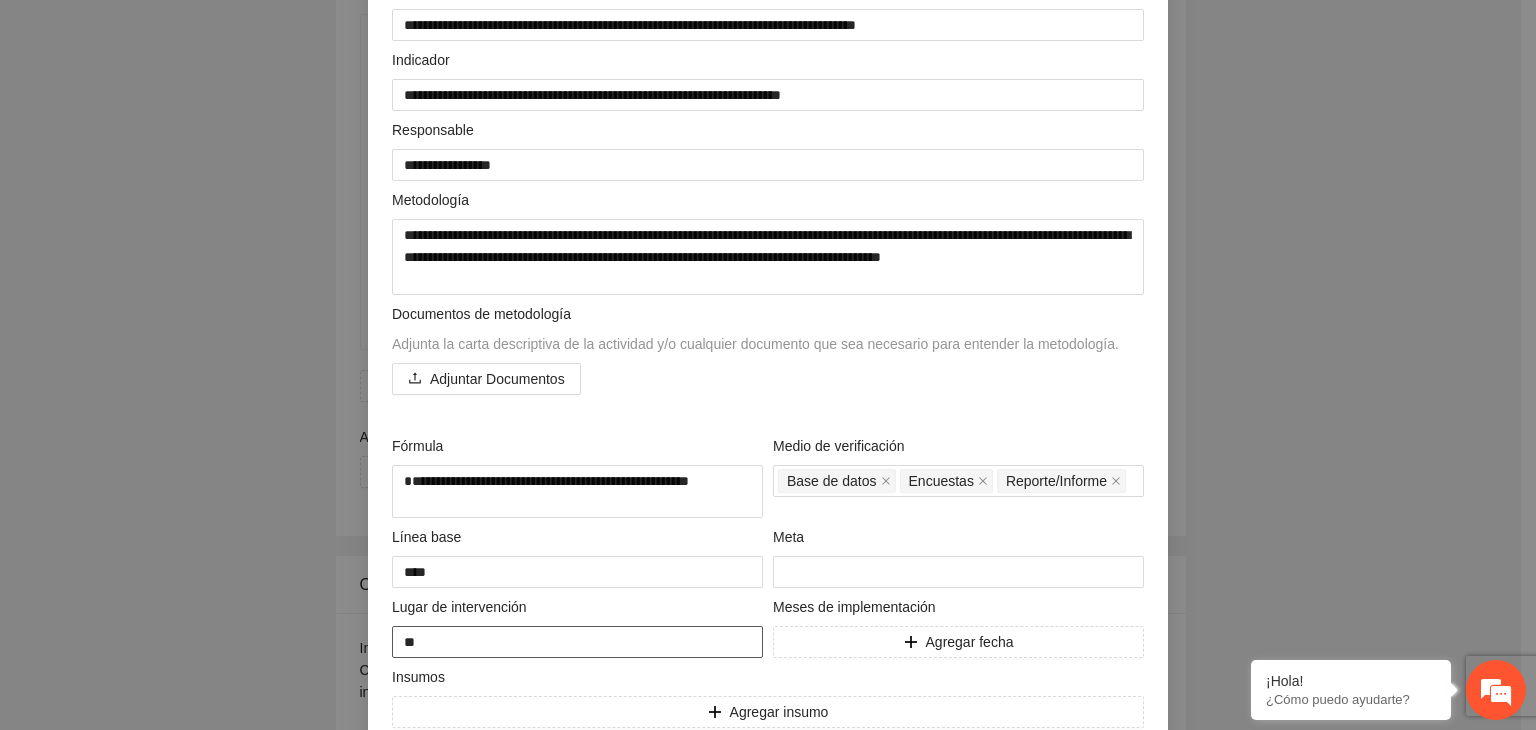 type on "***" 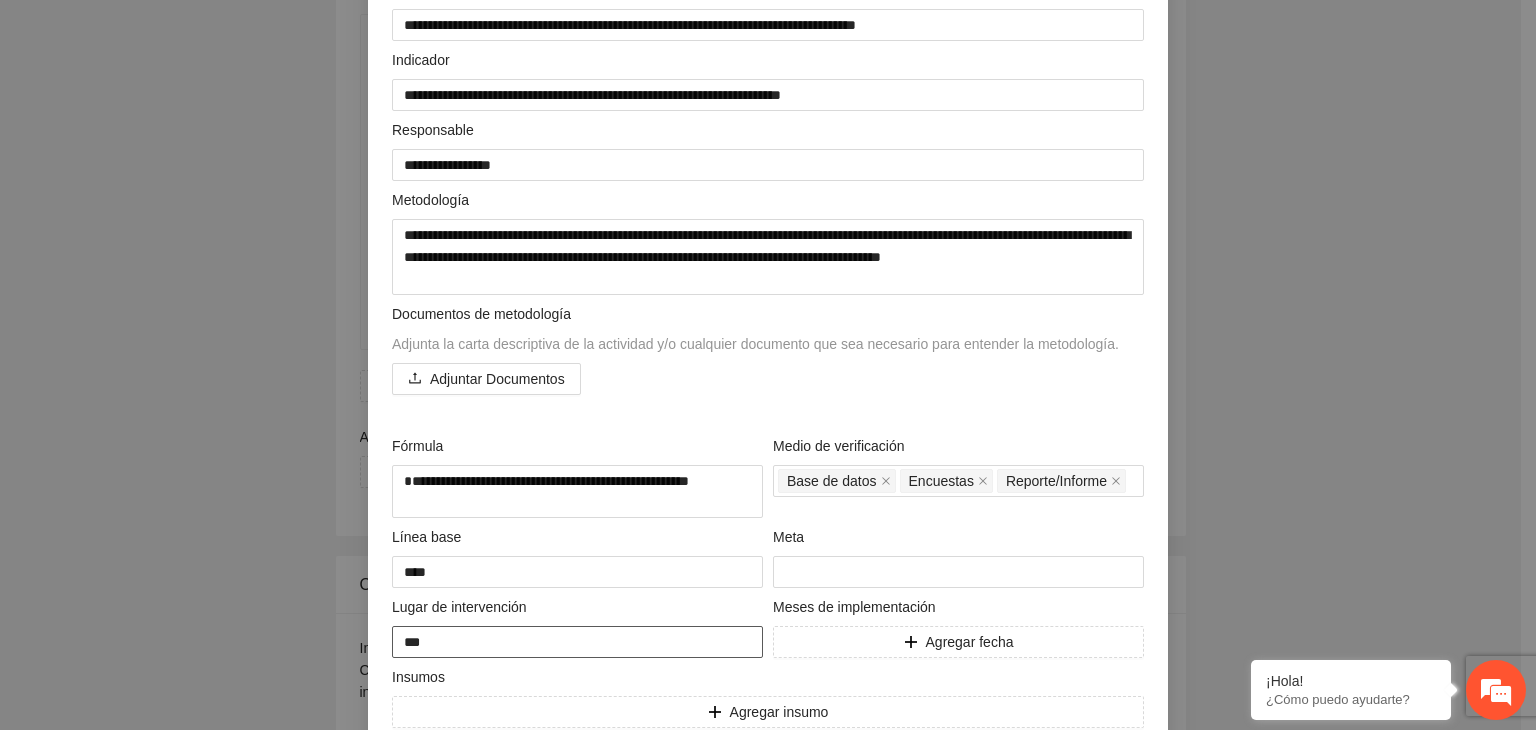 type on "****" 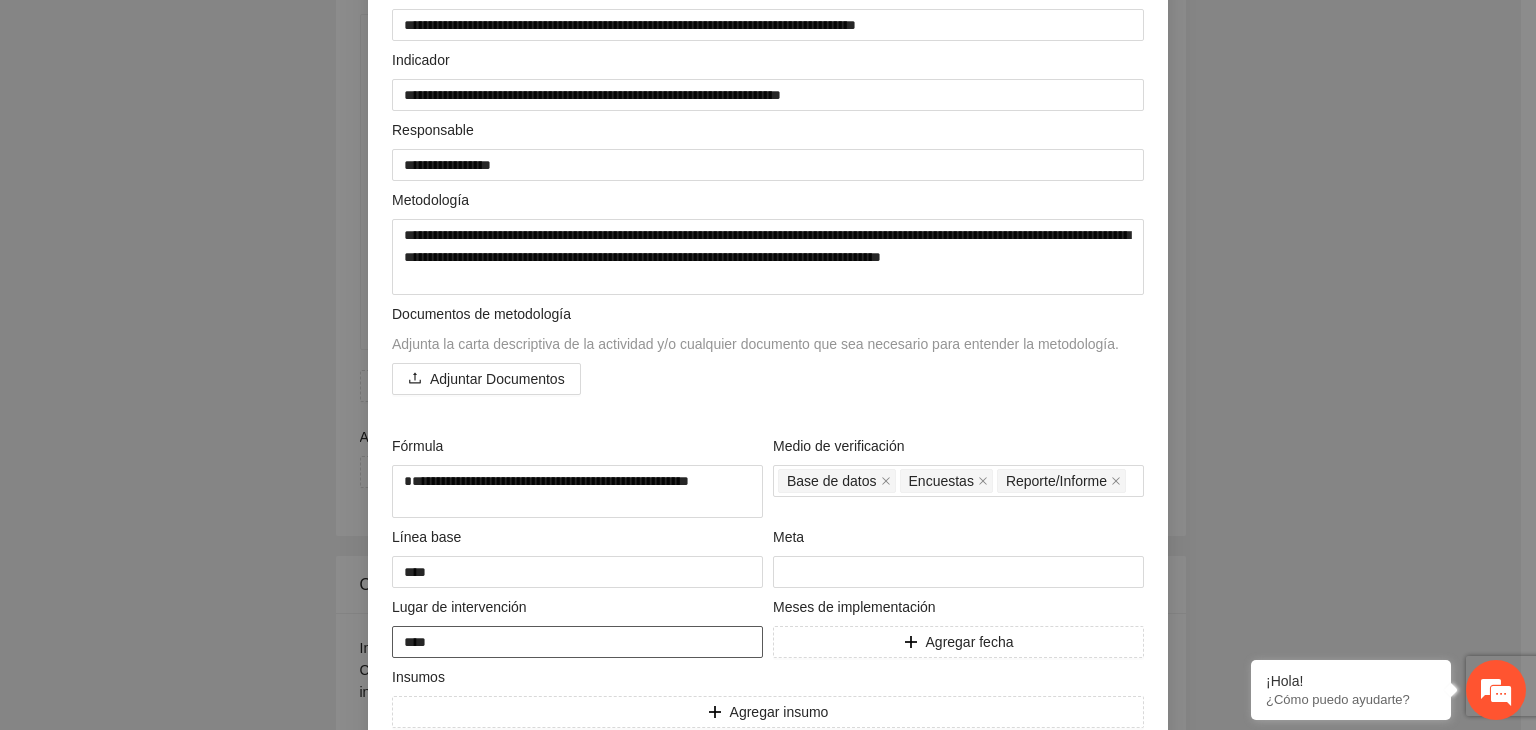 type on "*****" 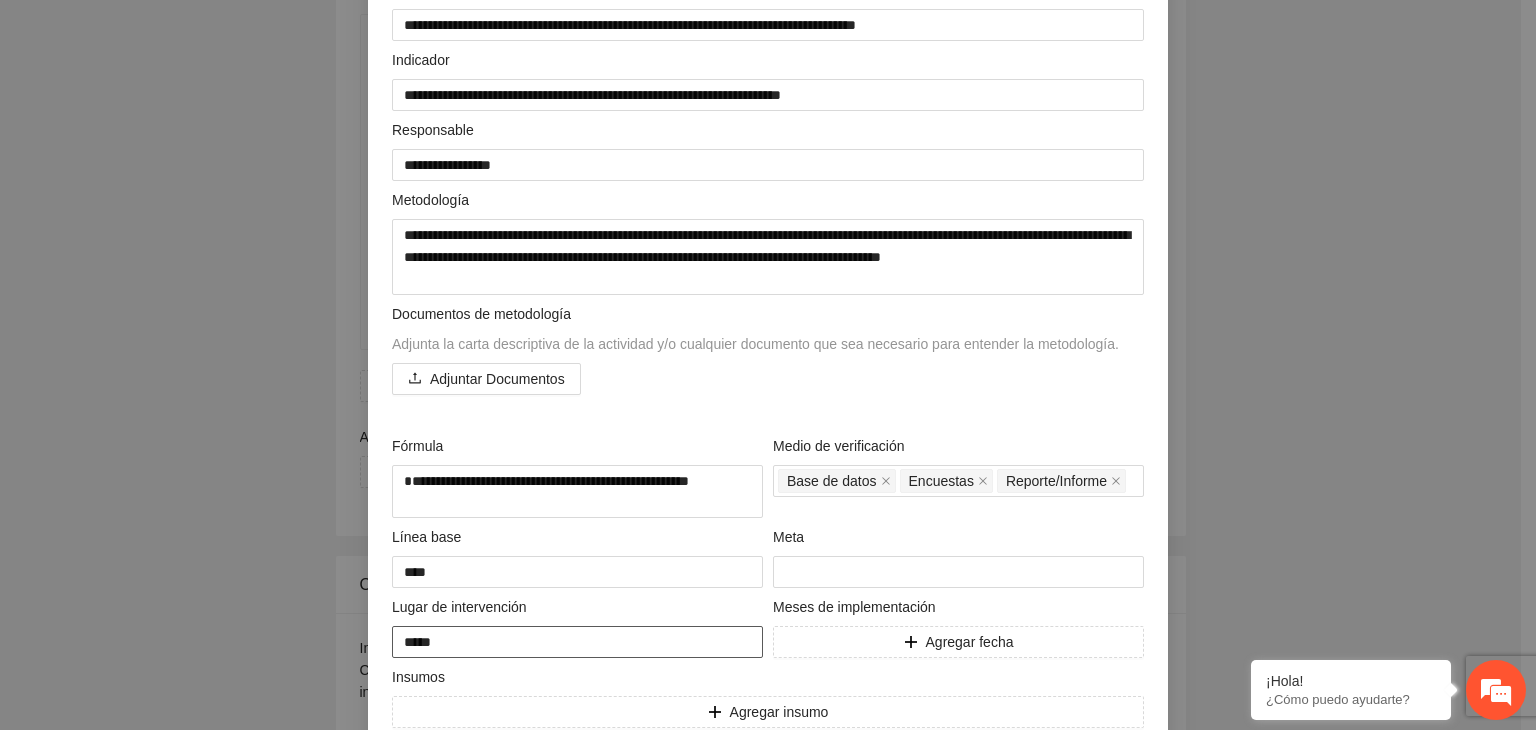 type on "******" 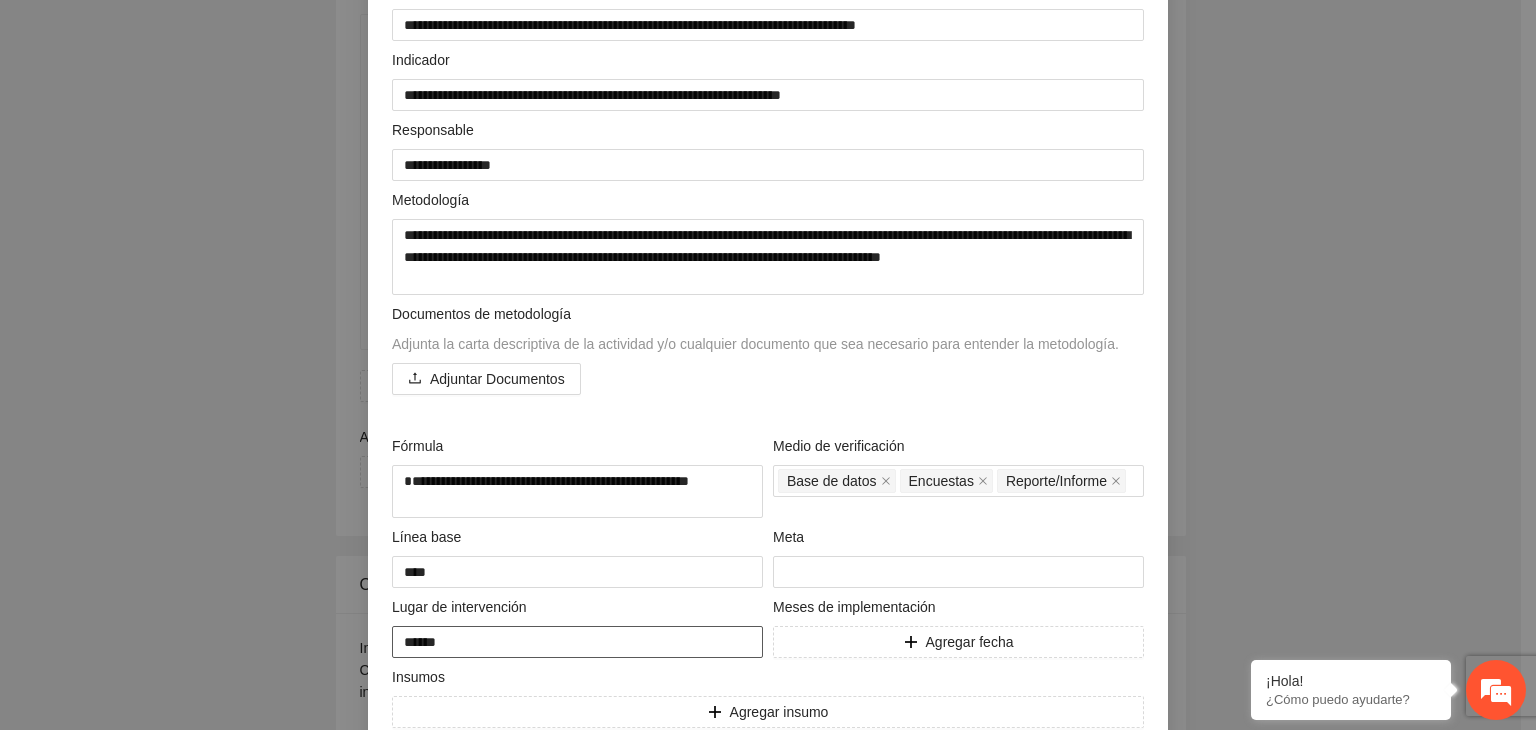 type on "*******" 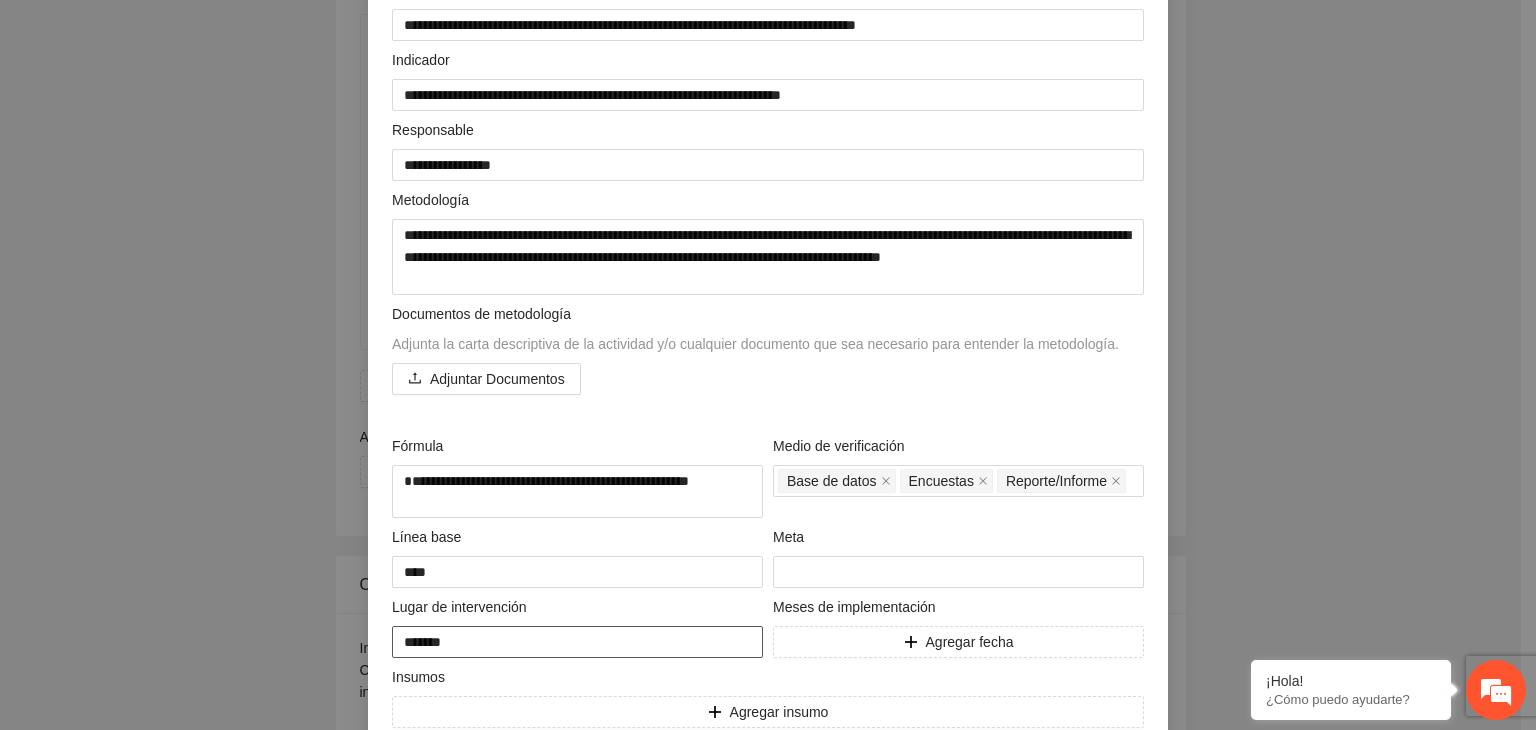 type on "*******" 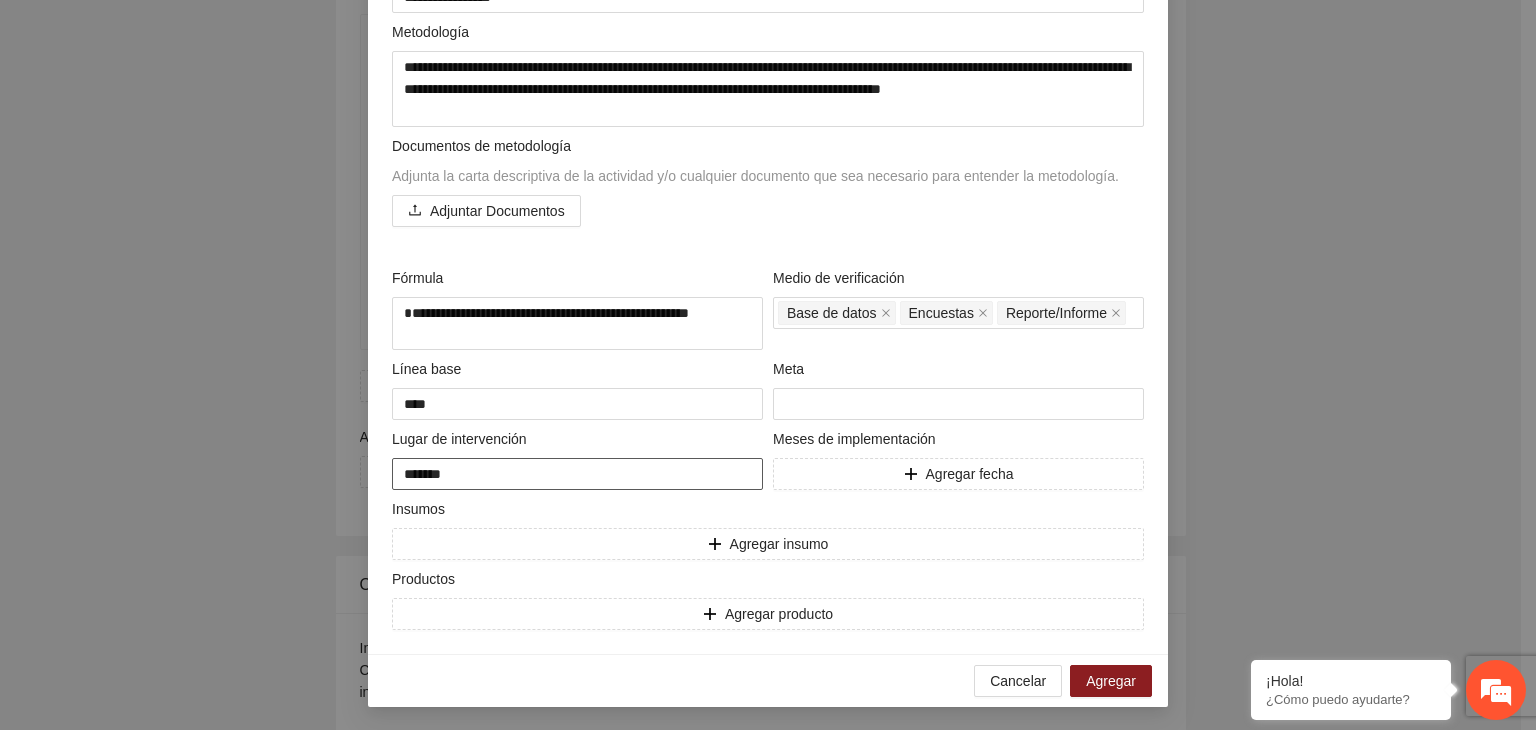 scroll, scrollTop: 369, scrollLeft: 0, axis: vertical 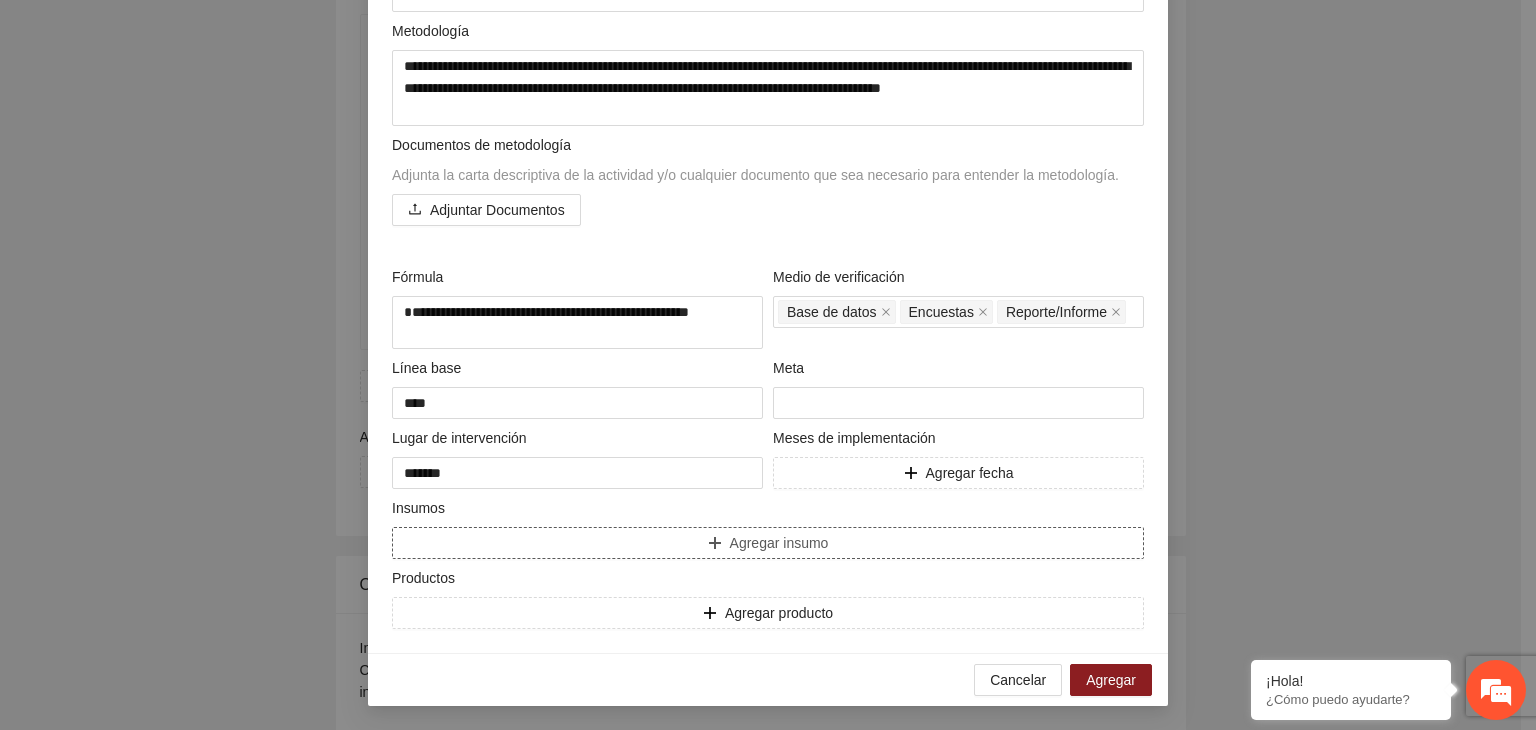 click on "Agregar insumo" at bounding box center [768, 543] 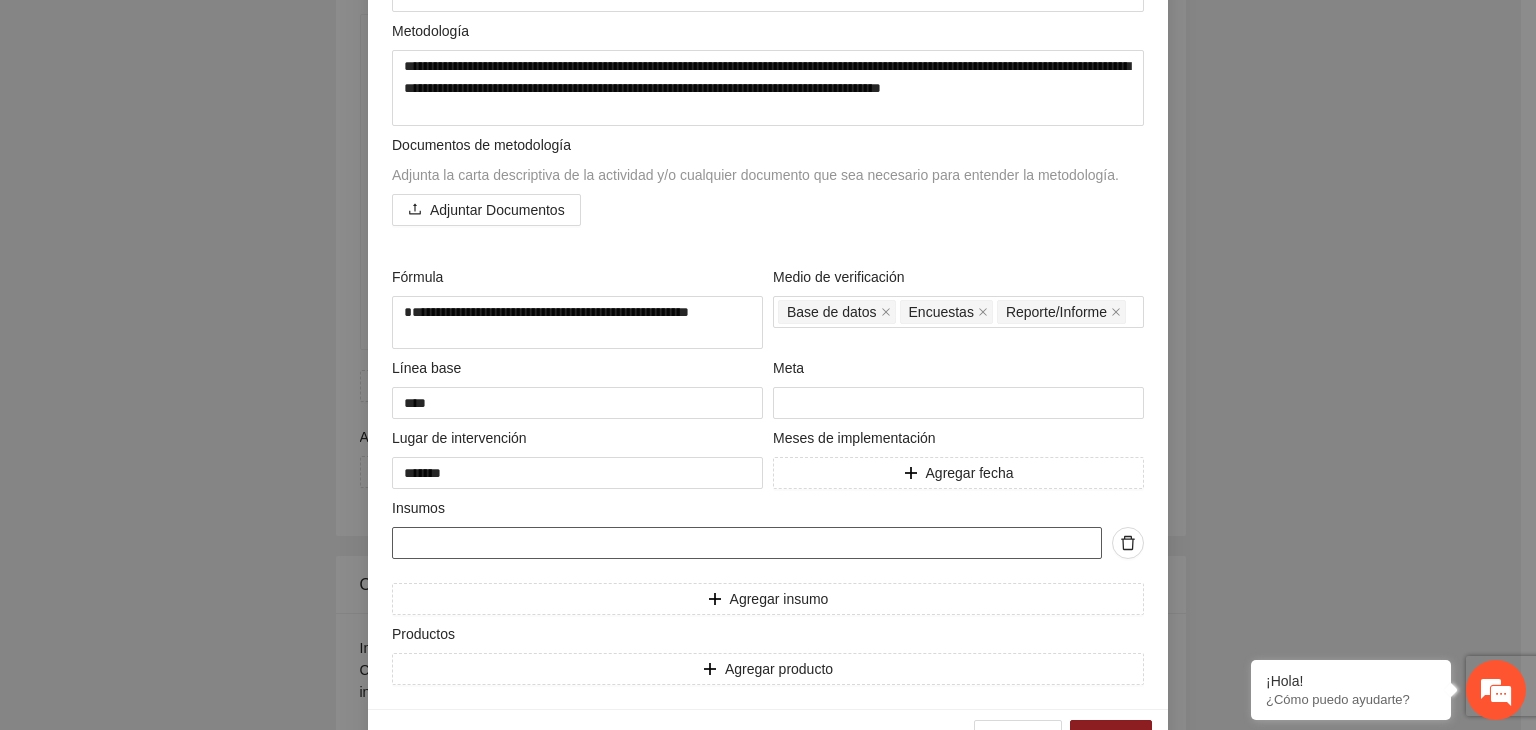 click at bounding box center [747, 543] 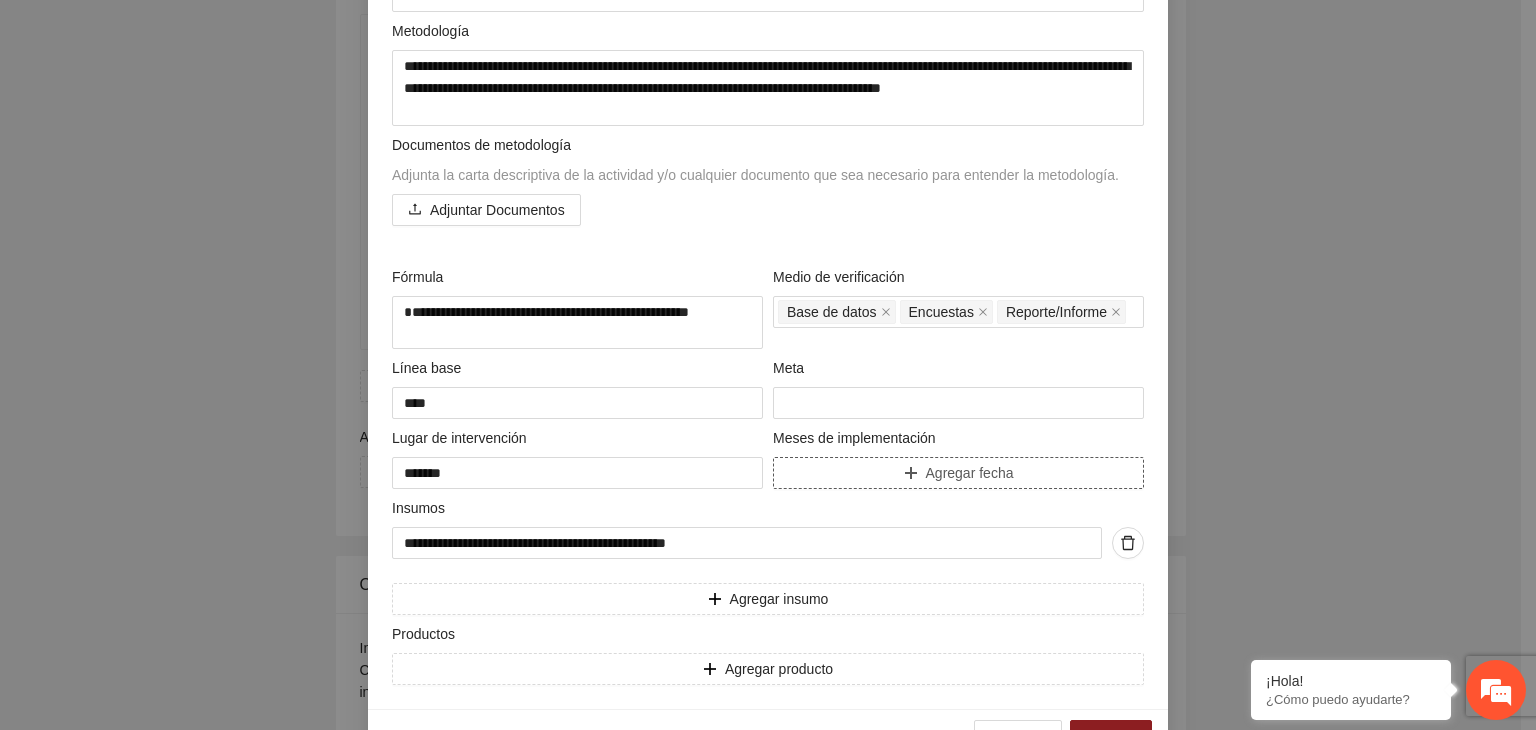 click on "Agregar fecha" at bounding box center (958, 473) 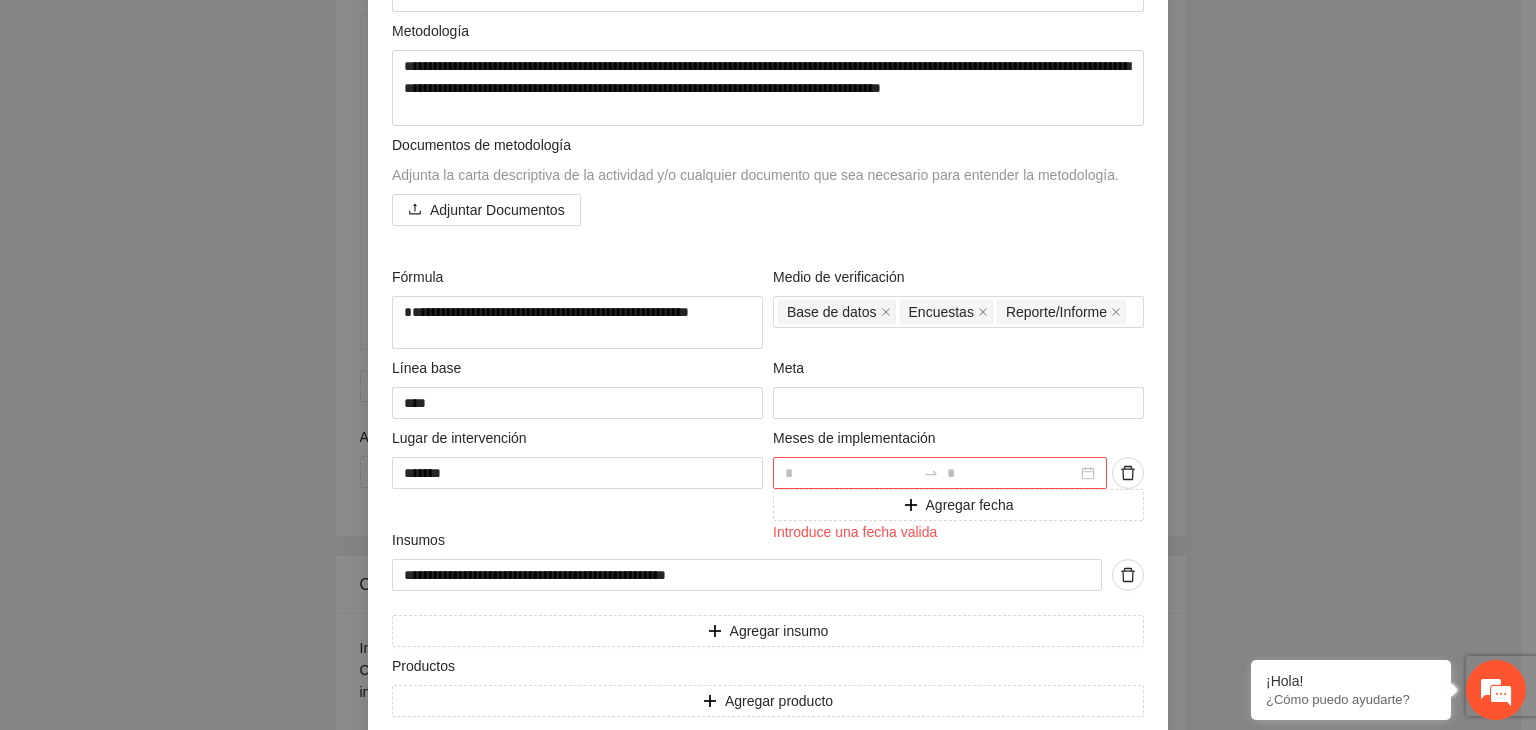 click at bounding box center [940, 473] 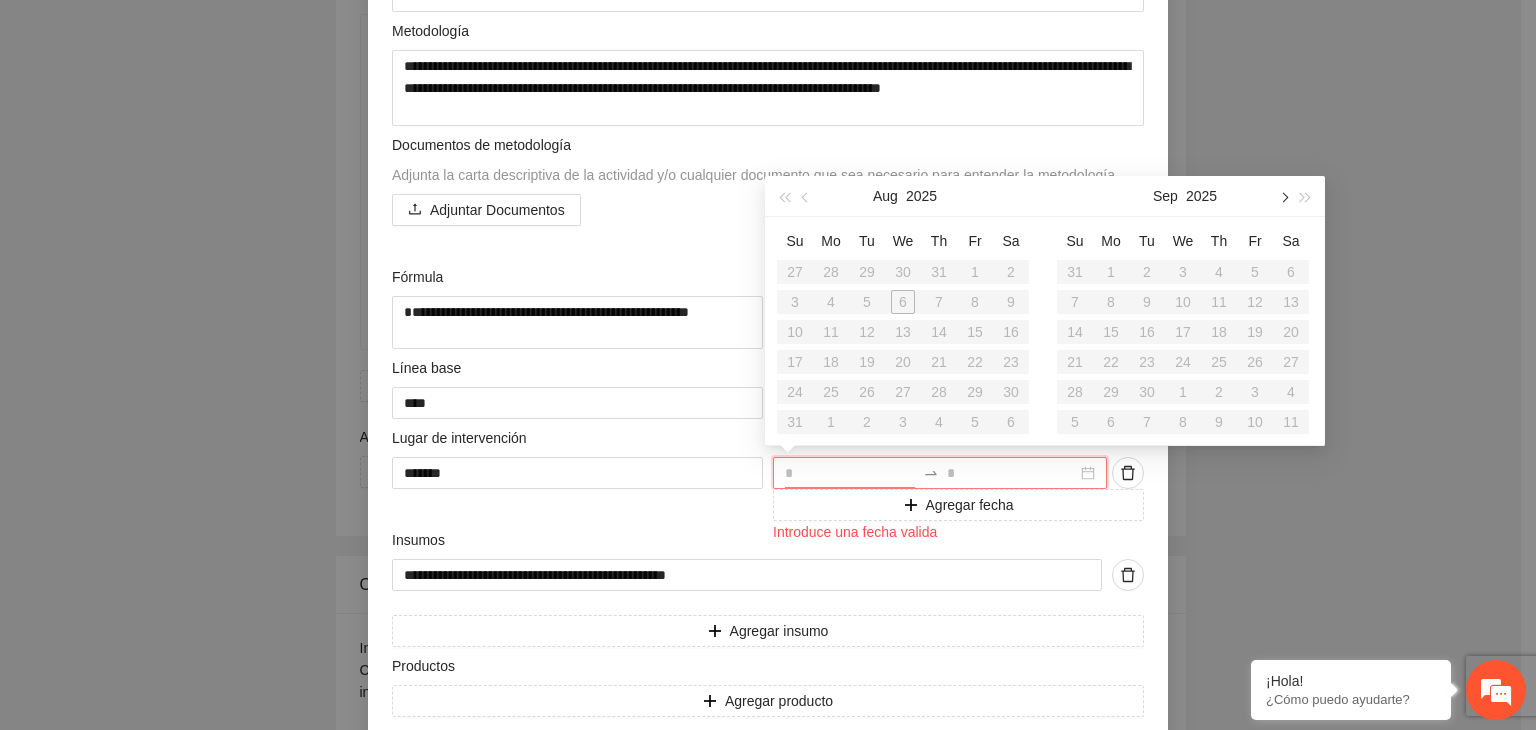 click at bounding box center (1283, 196) 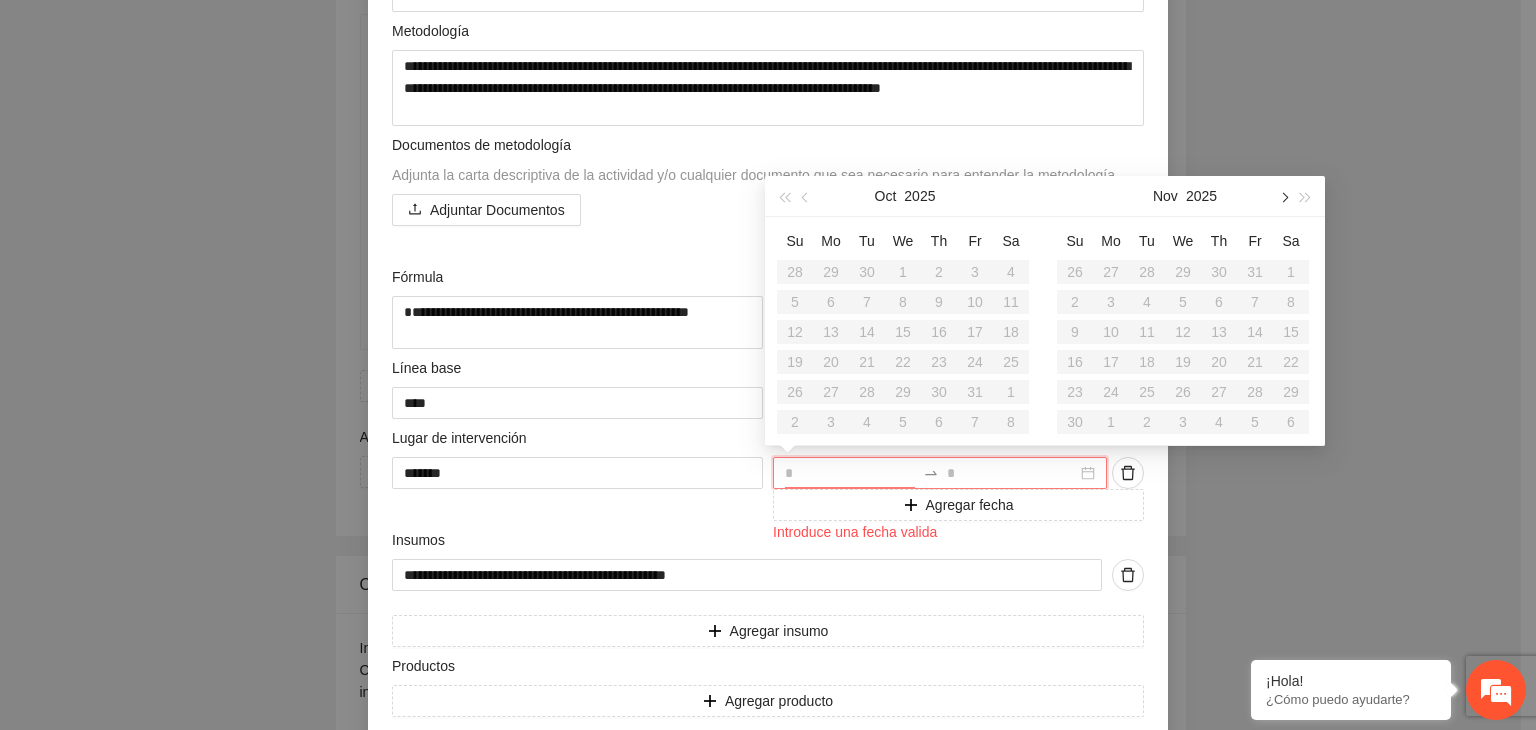 click at bounding box center [1283, 196] 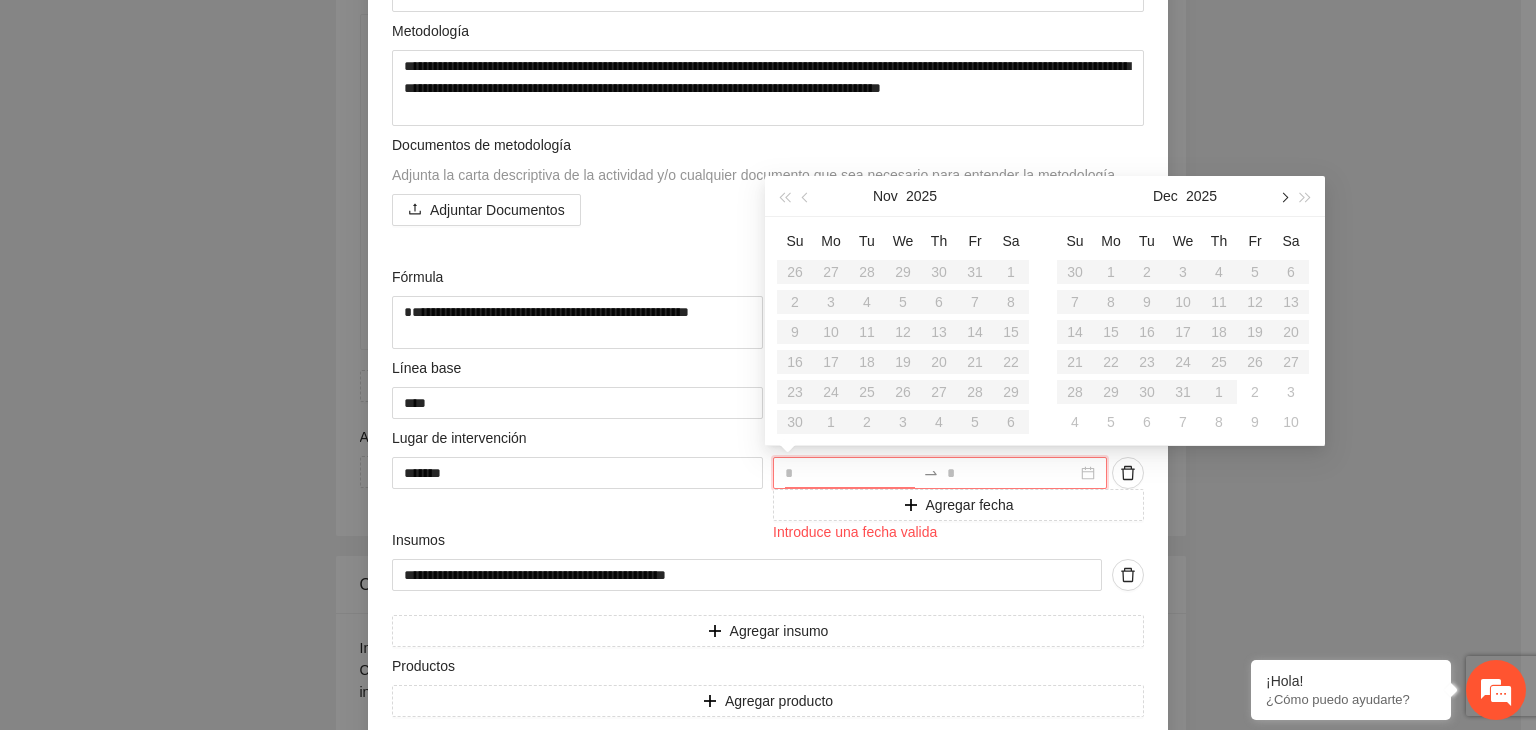 click at bounding box center [1283, 196] 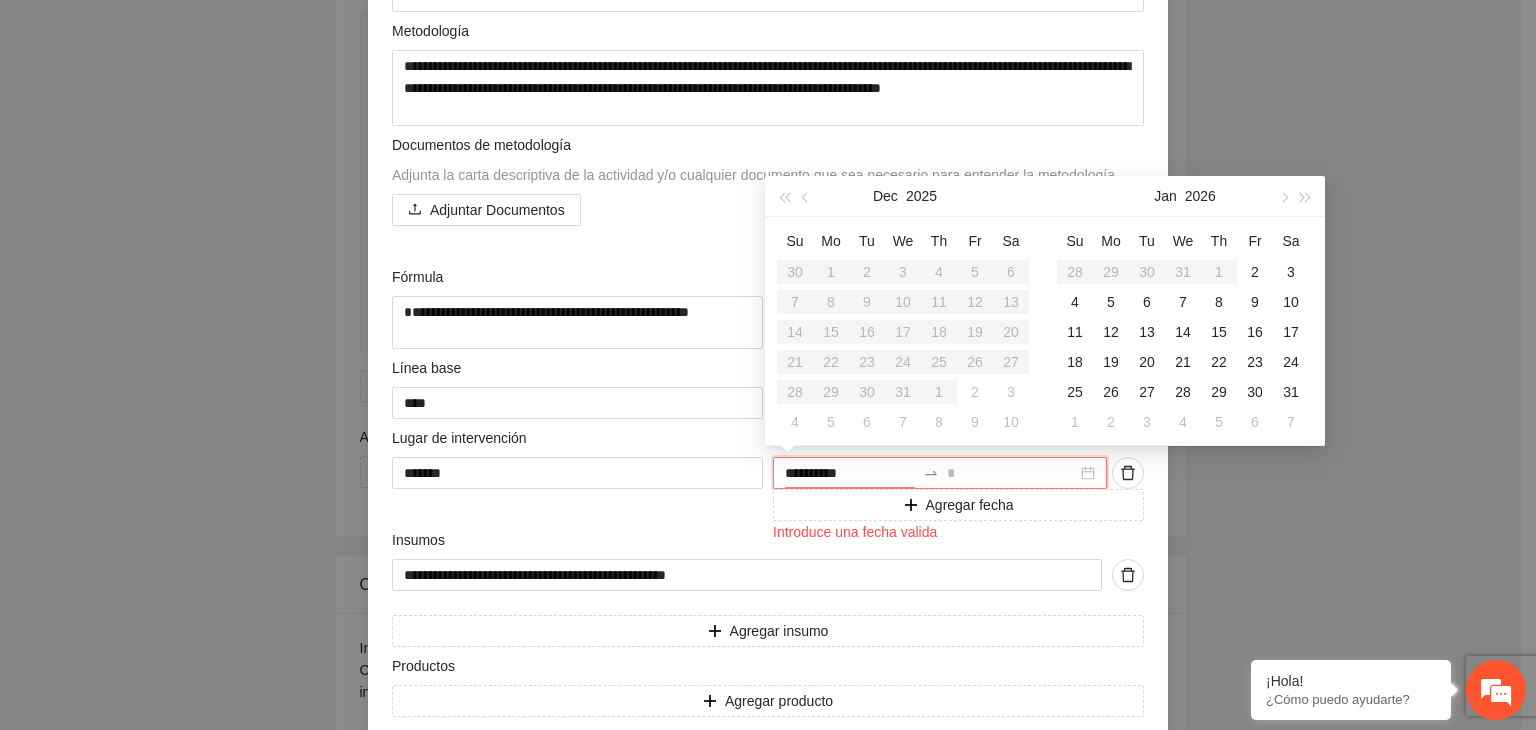 type on "**********" 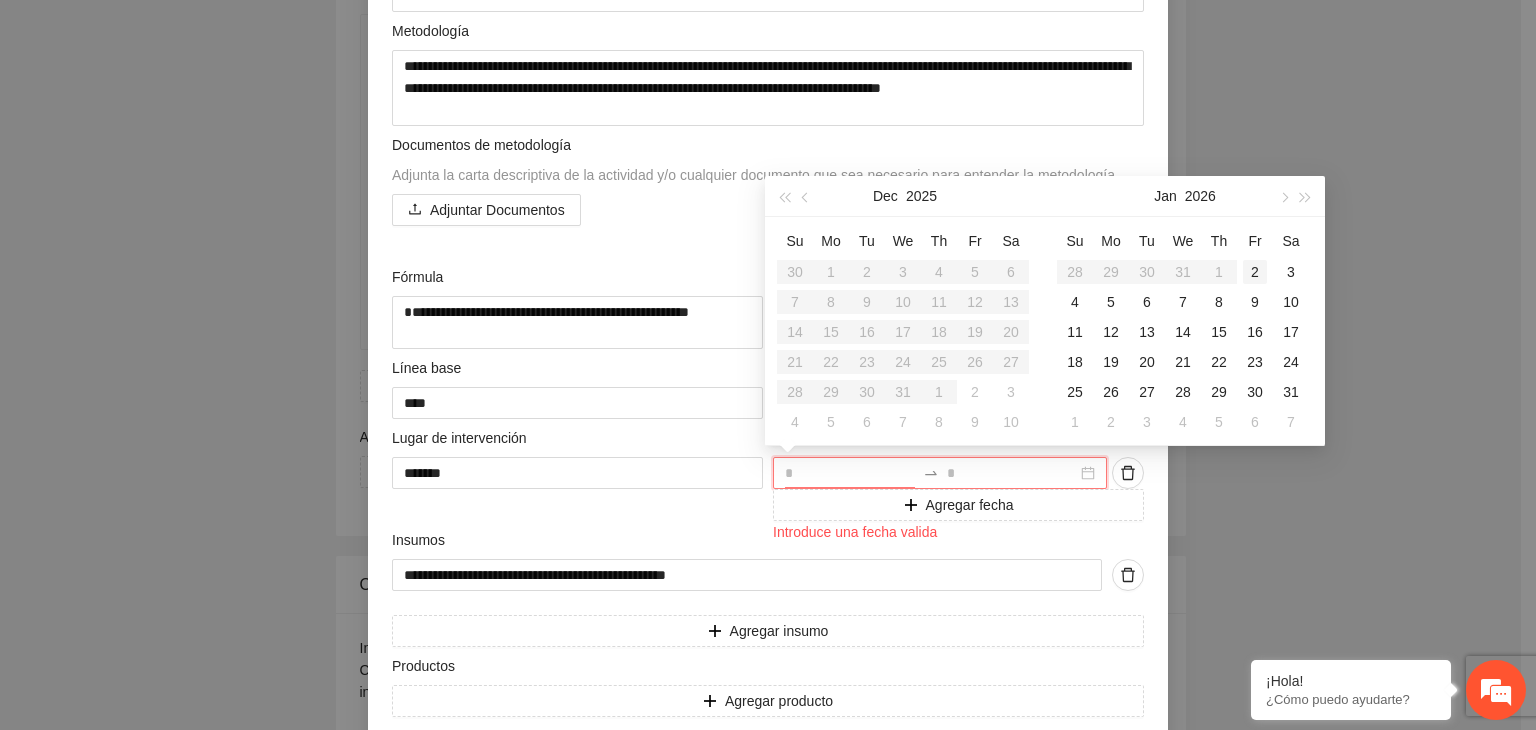 type on "**********" 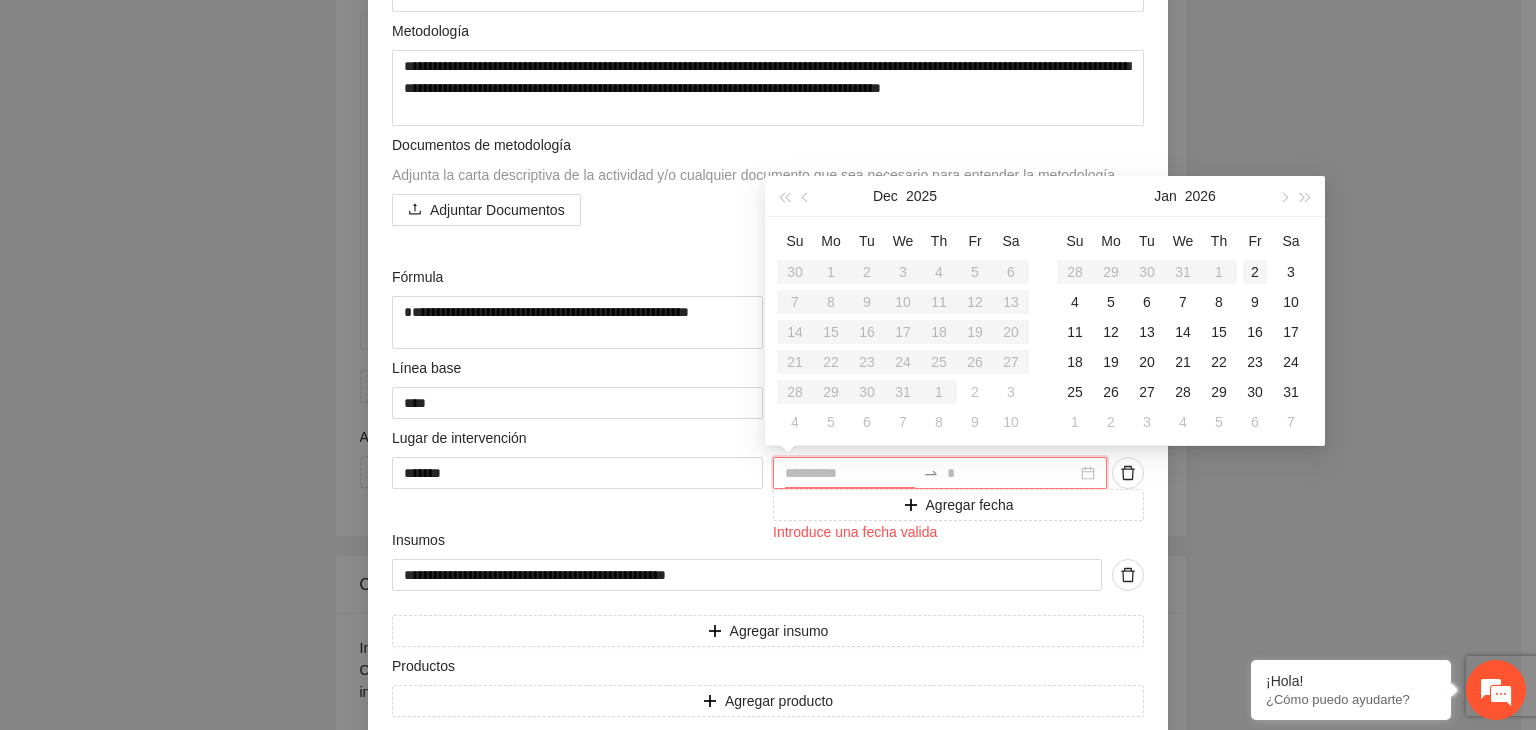 click on "2" at bounding box center [1255, 272] 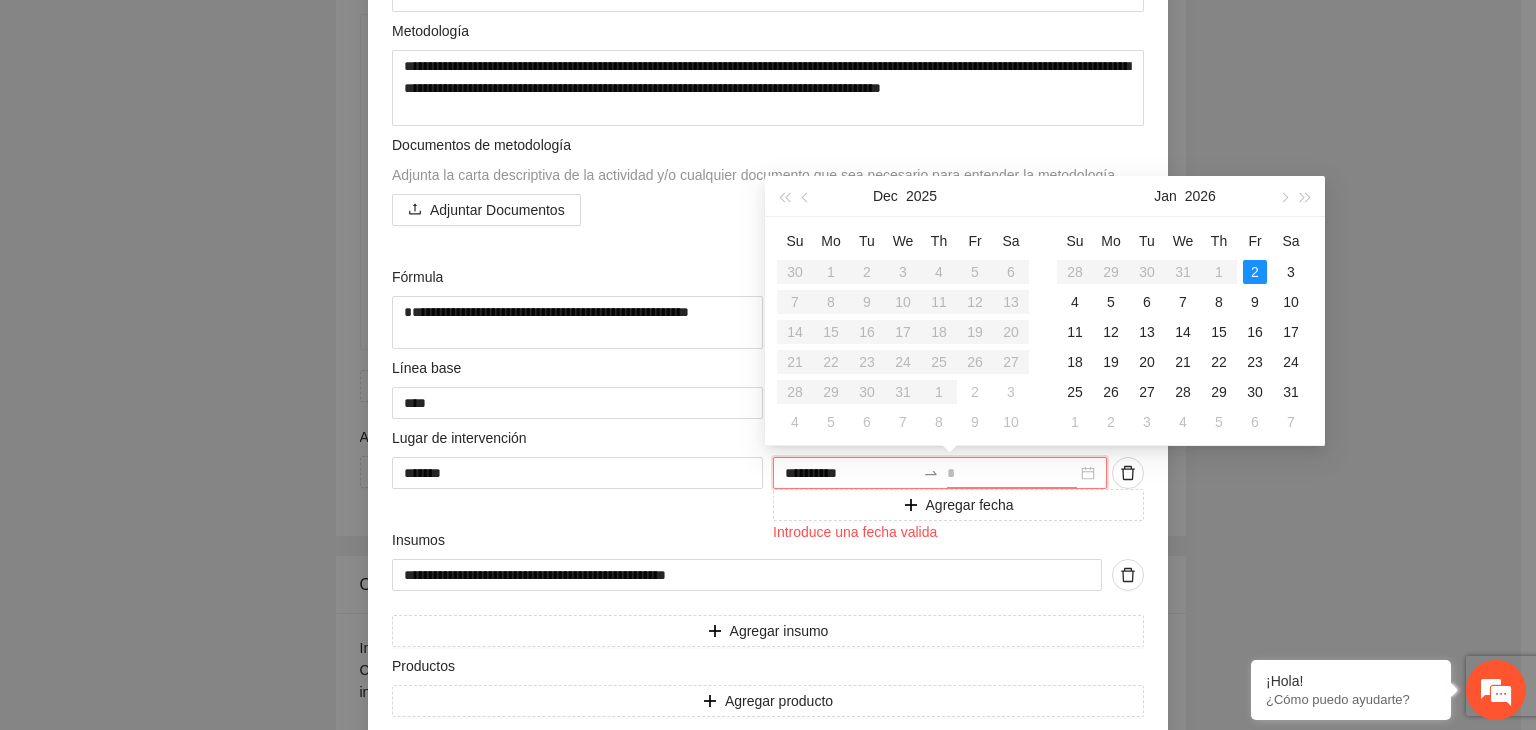 type 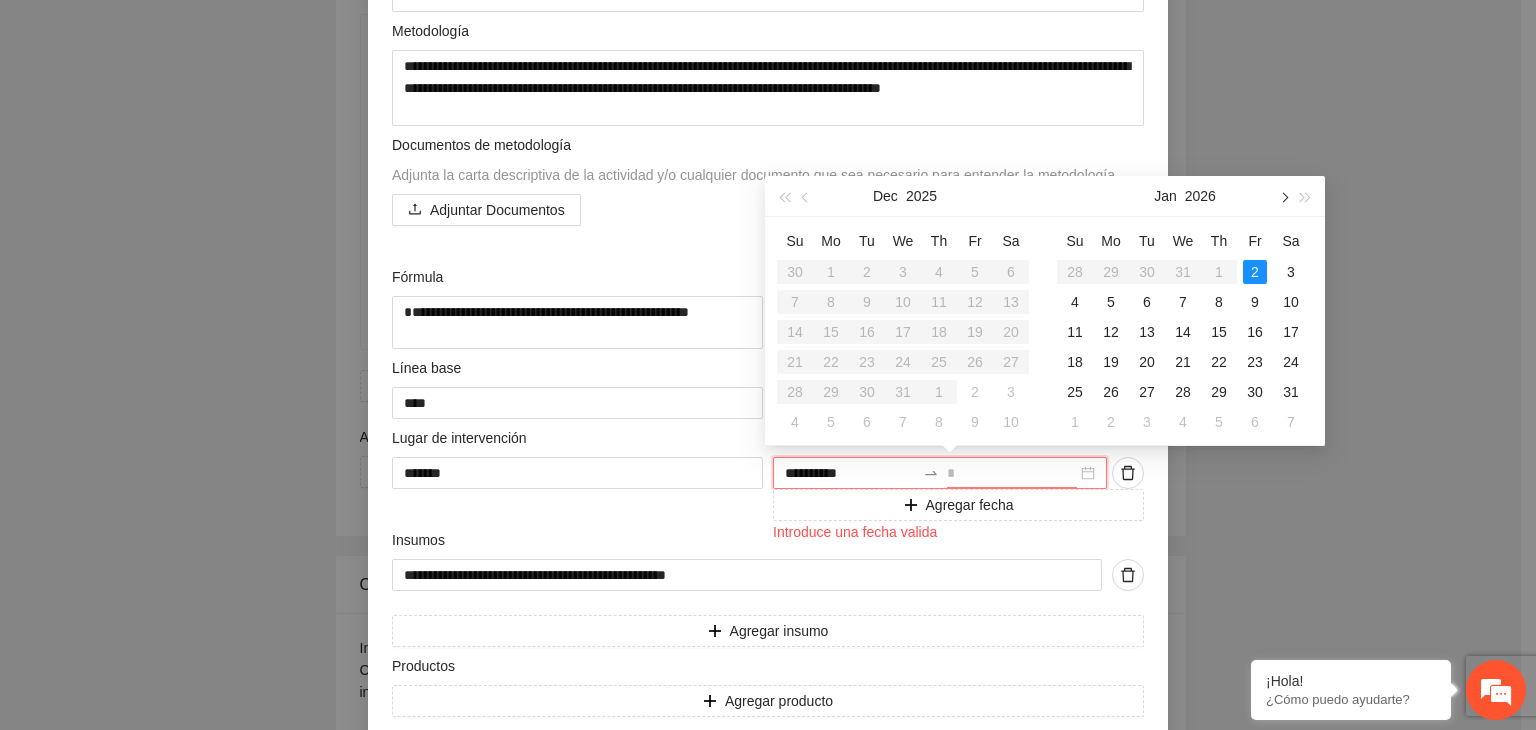 click at bounding box center (1283, 197) 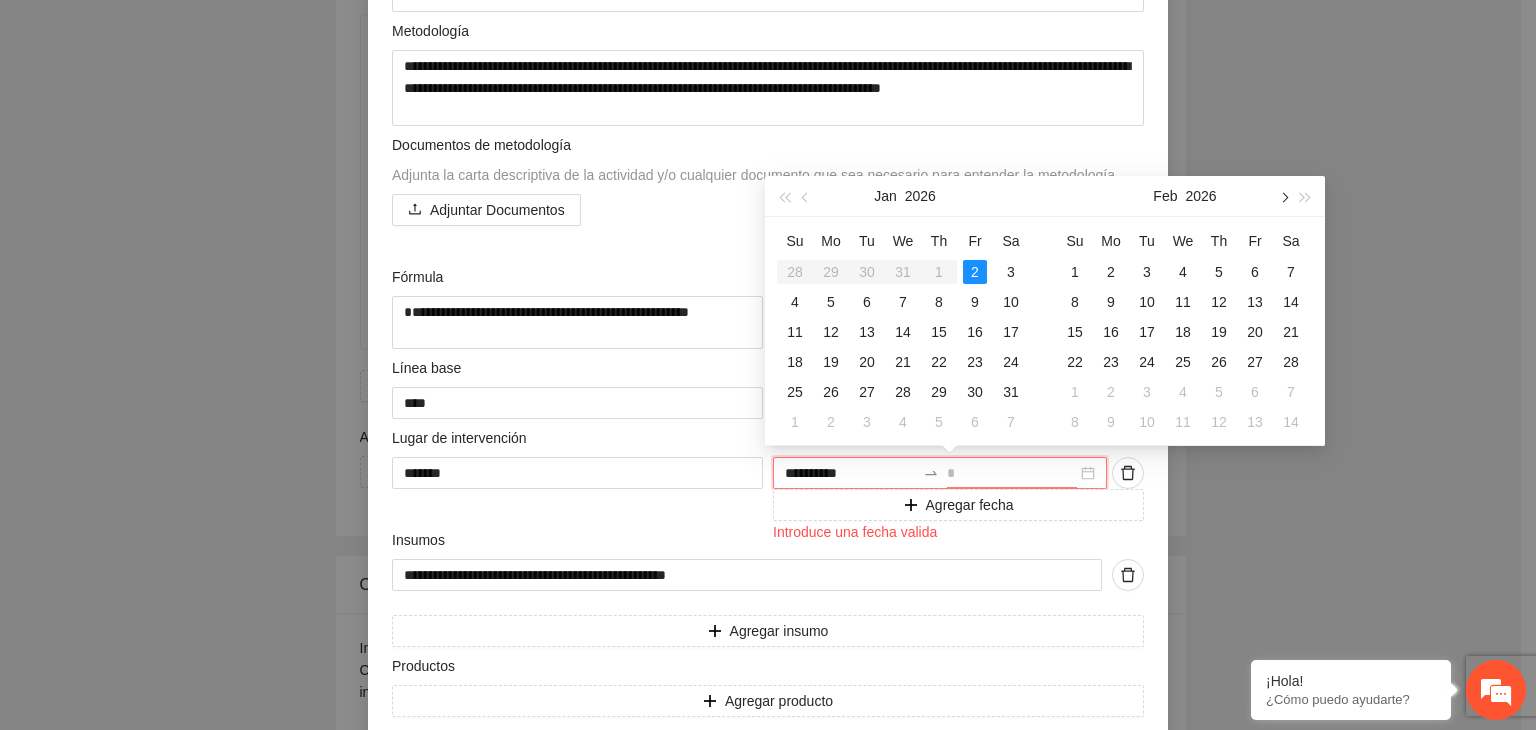 click at bounding box center [1283, 197] 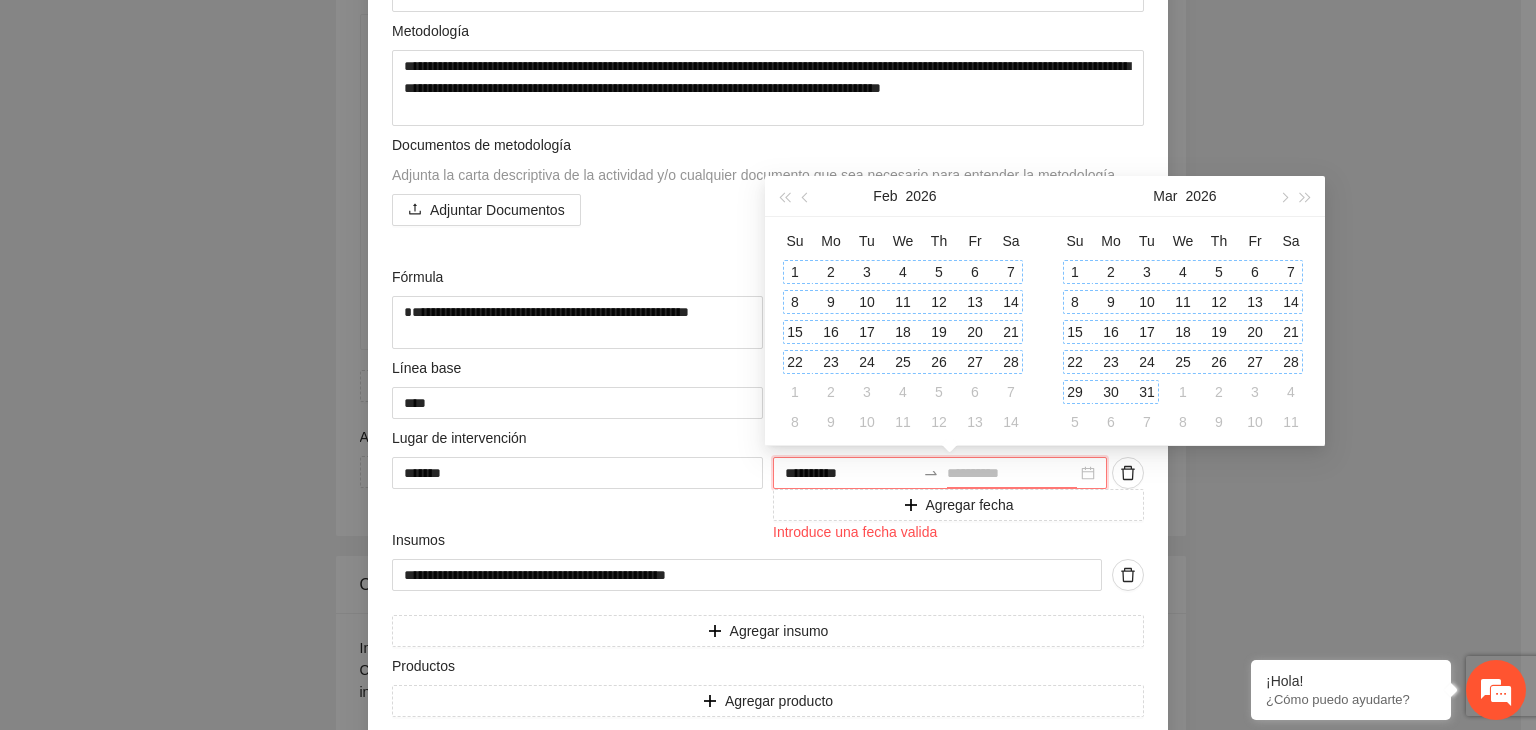click on "31" at bounding box center [1147, 392] 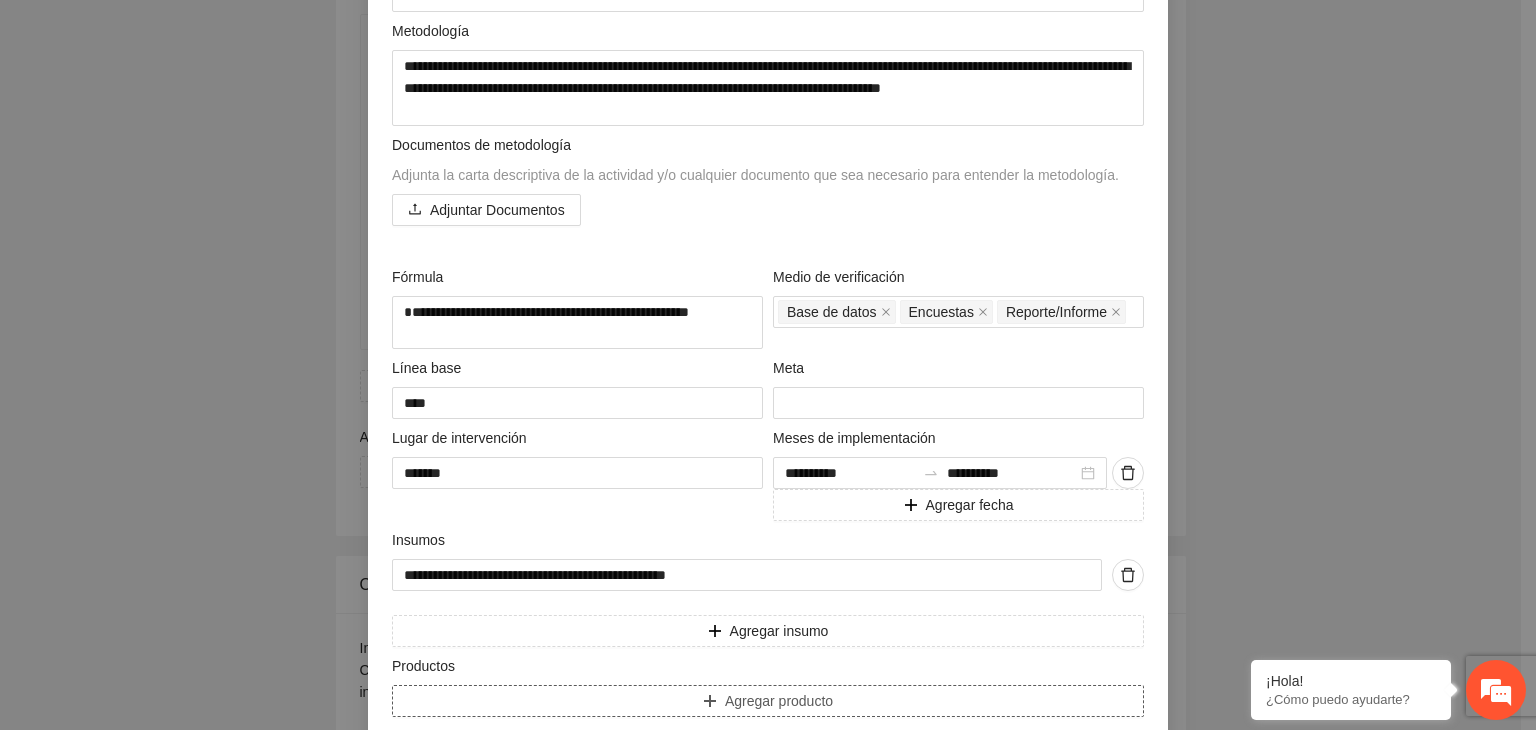 scroll, scrollTop: 457, scrollLeft: 0, axis: vertical 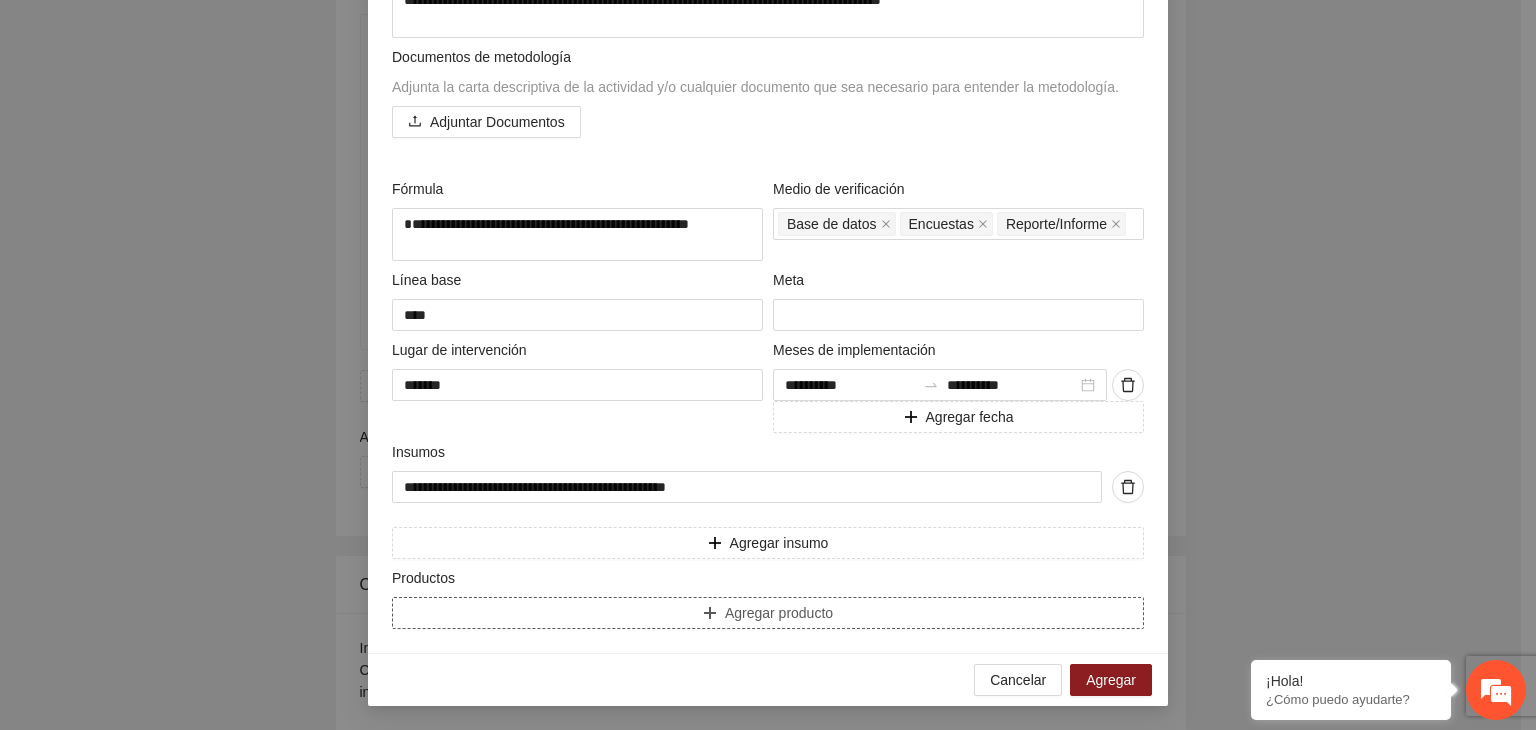click on "Agregar producto" at bounding box center (779, 613) 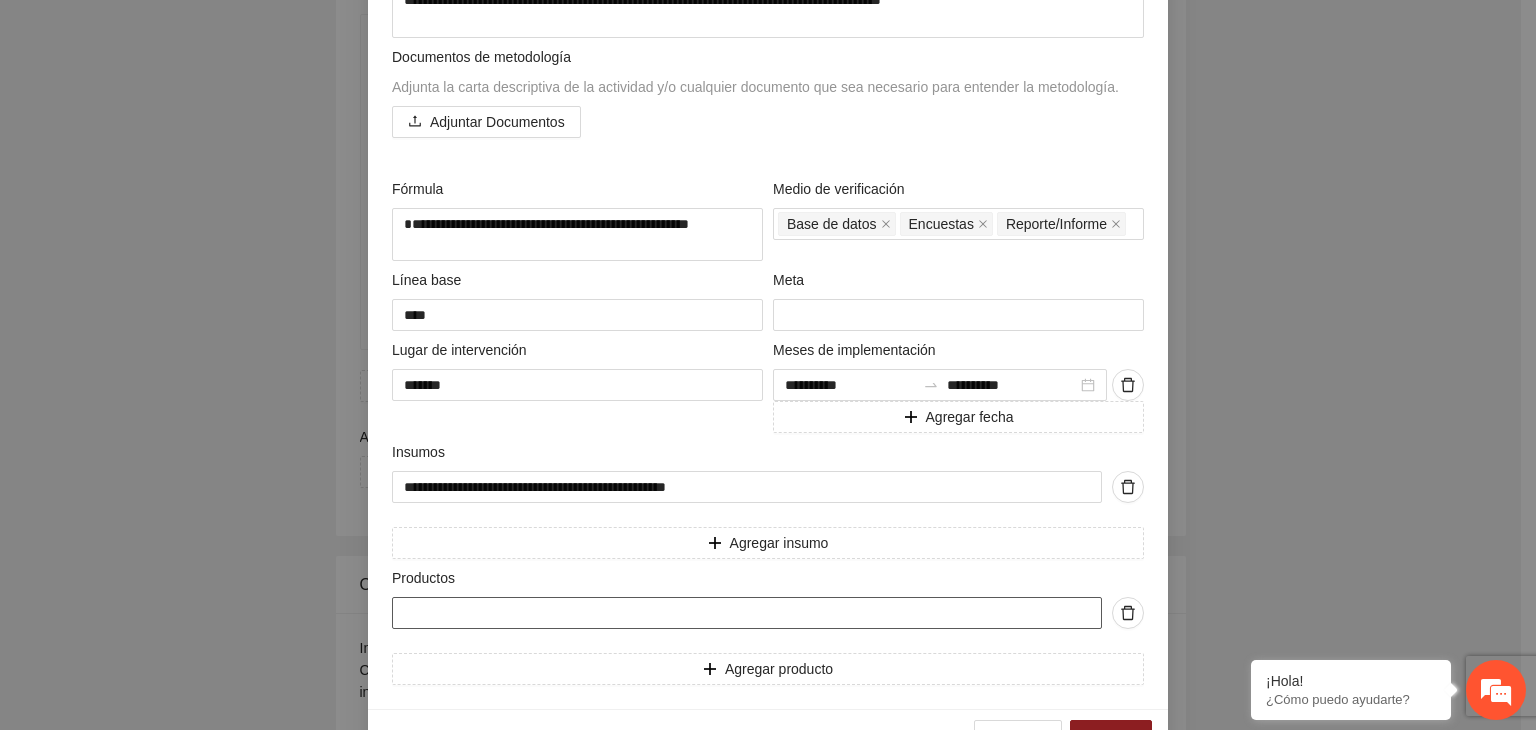 click at bounding box center [747, 613] 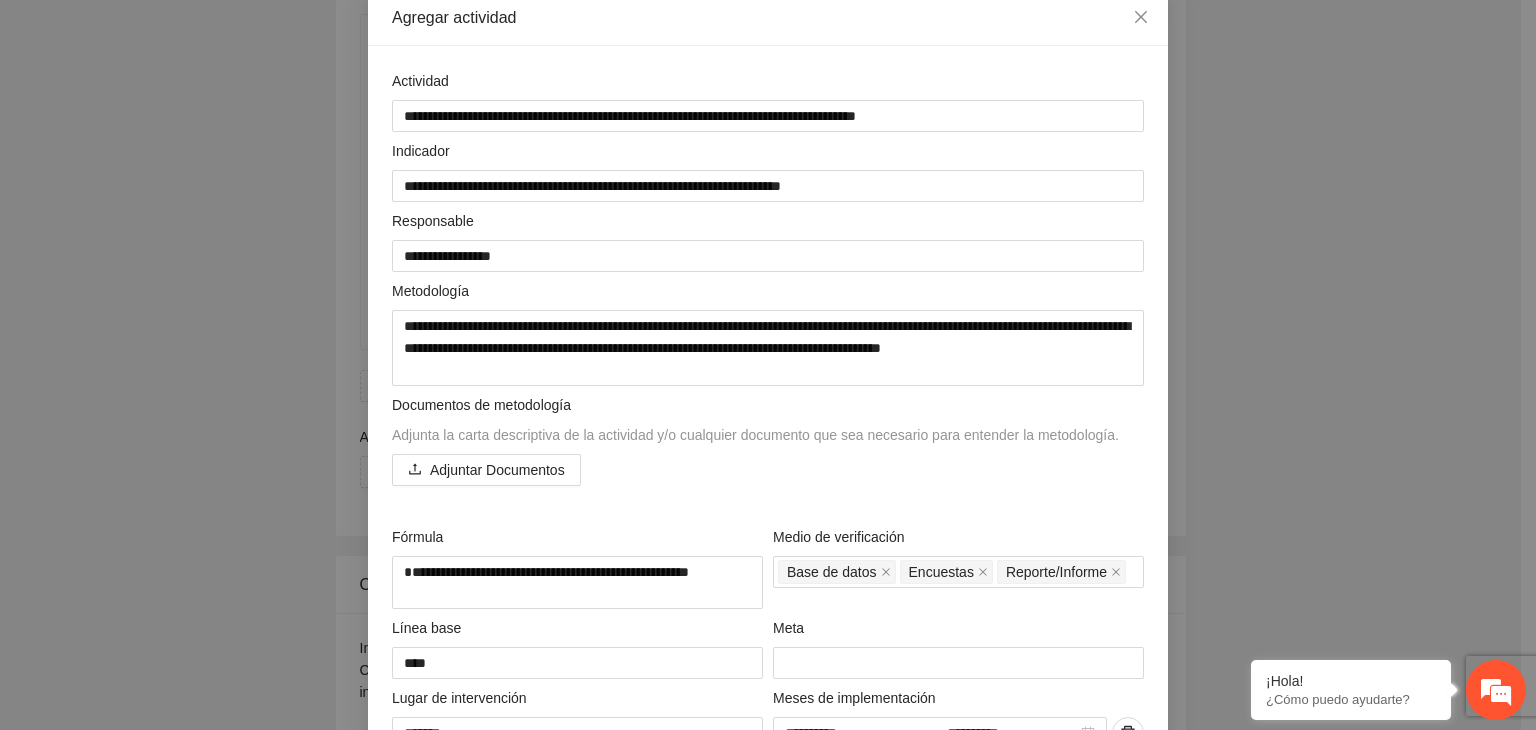 scroll, scrollTop: 0, scrollLeft: 0, axis: both 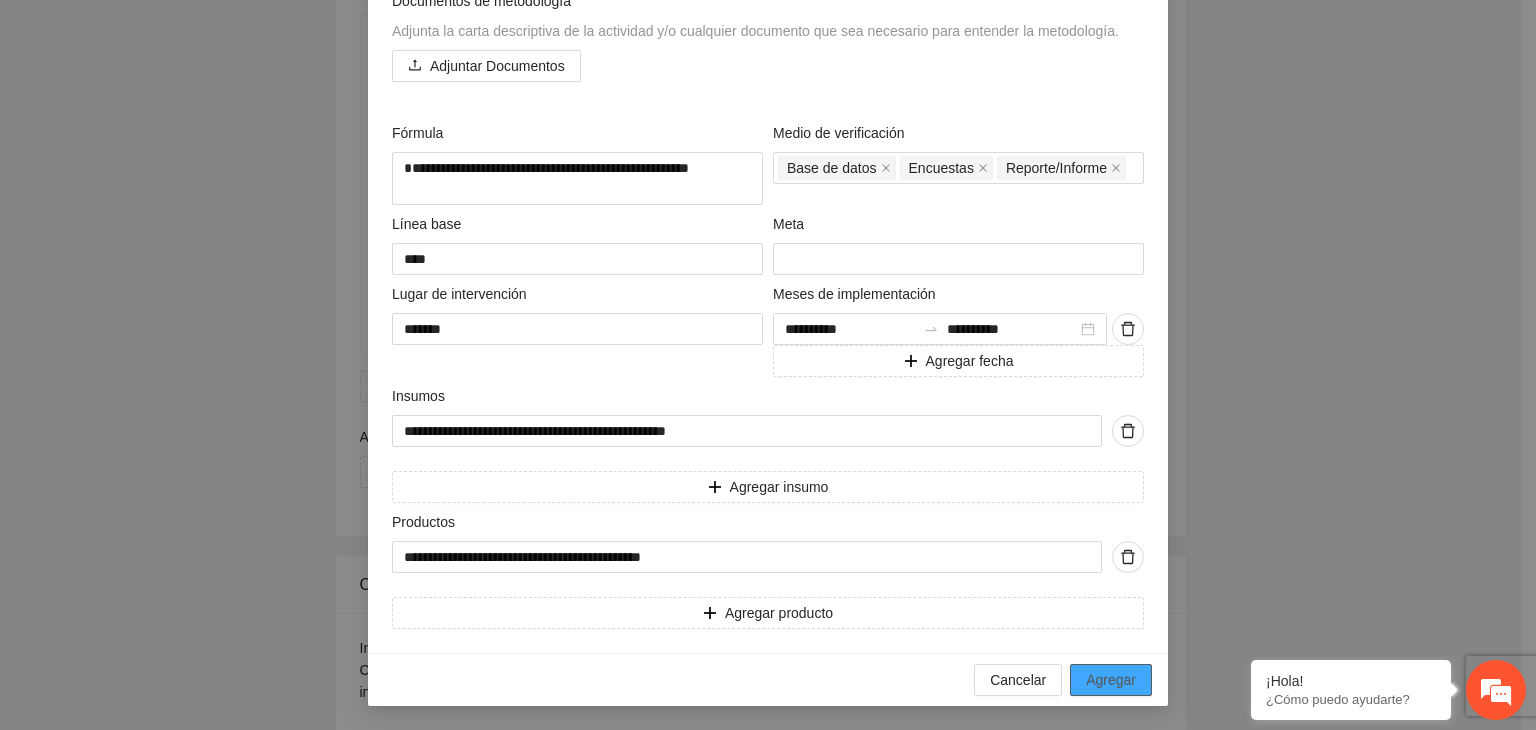 click on "Agregar" at bounding box center (1111, 680) 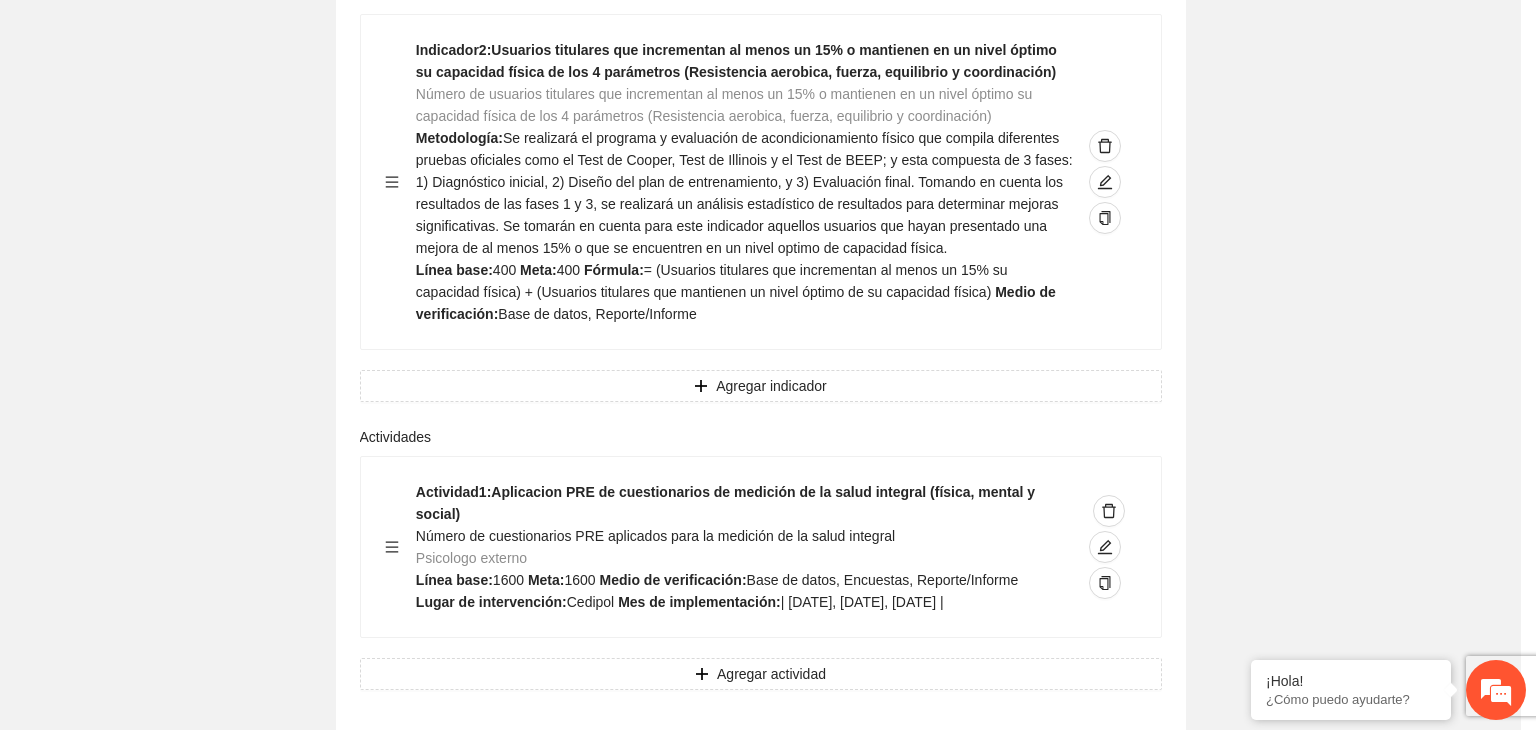 scroll, scrollTop: 204, scrollLeft: 0, axis: vertical 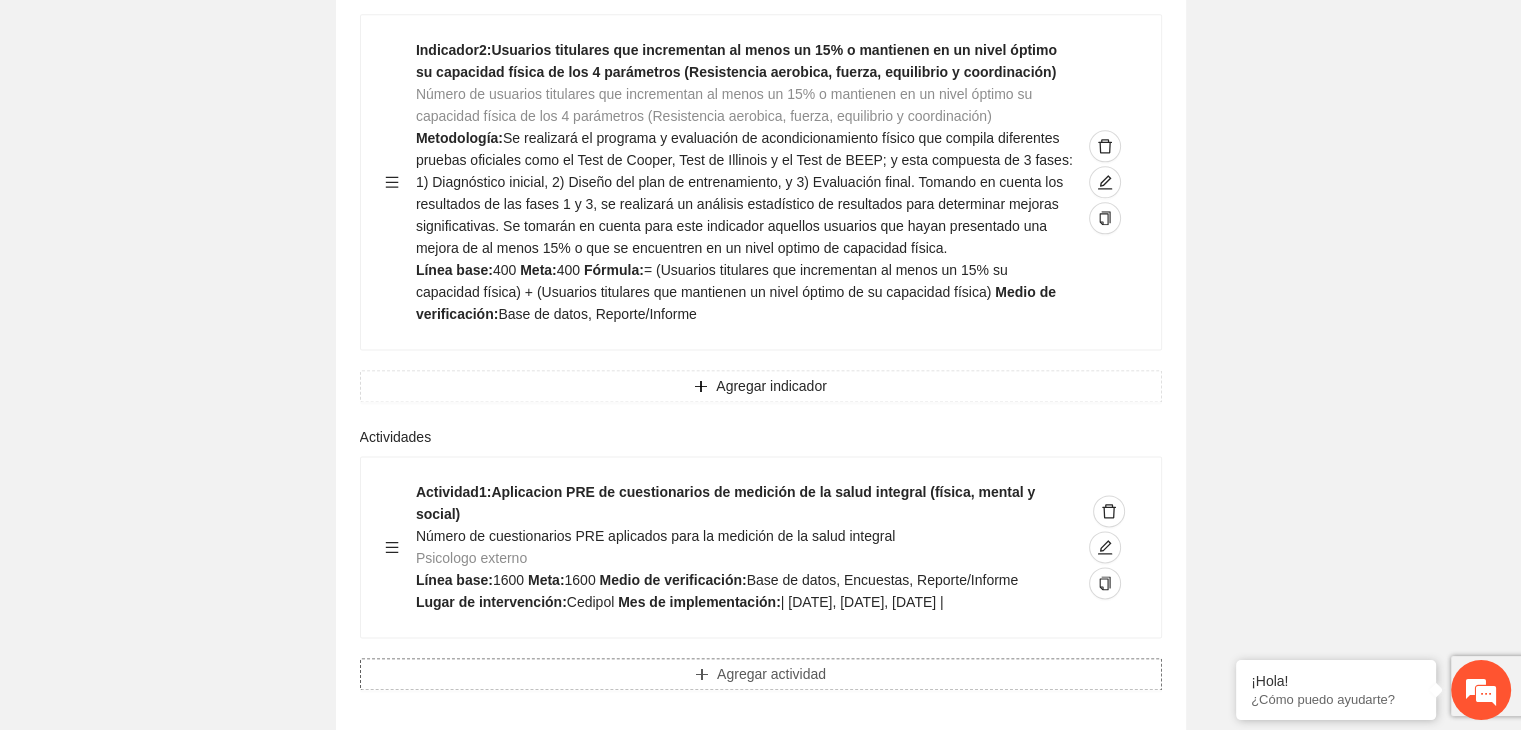 click on "Agregar actividad" at bounding box center (771, 674) 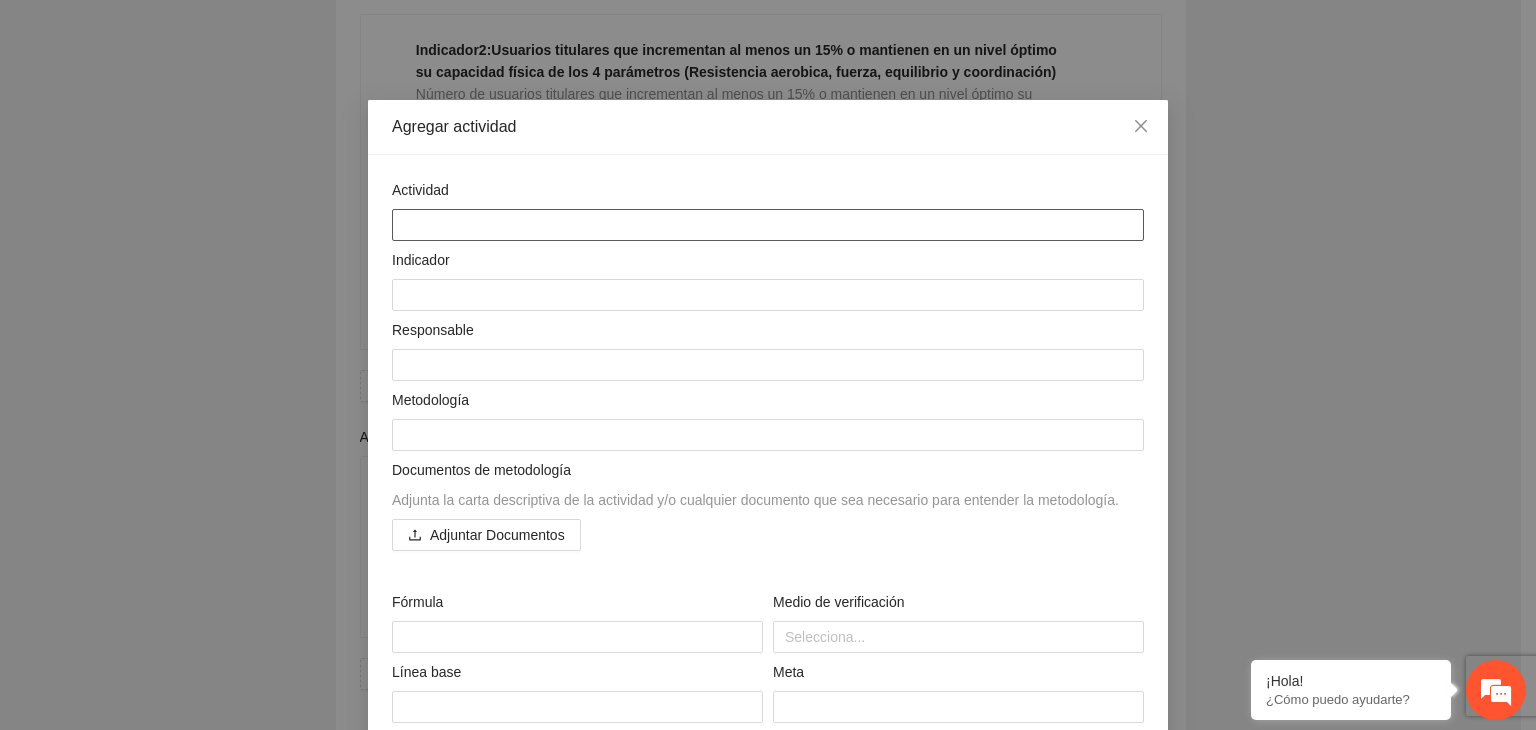 click at bounding box center (768, 225) 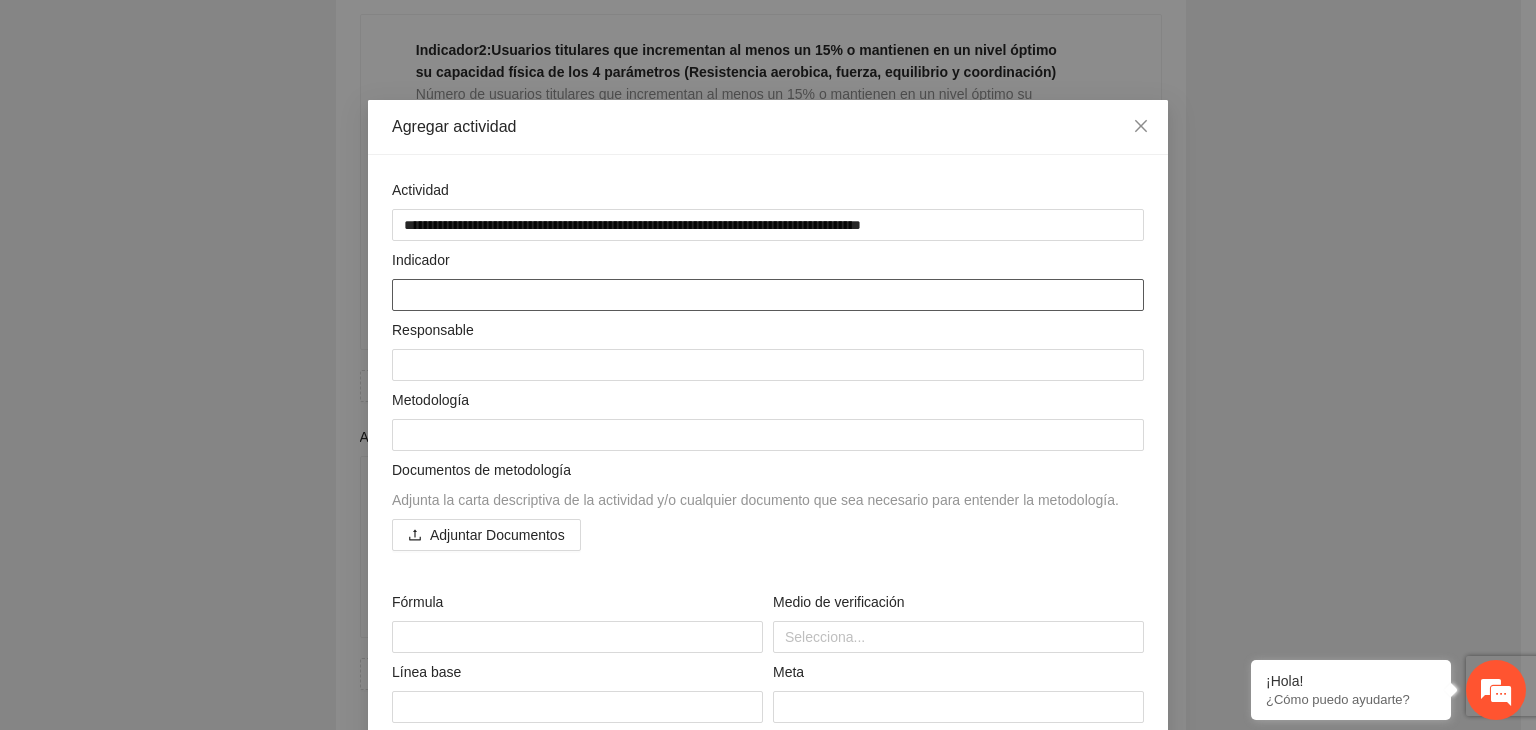 click at bounding box center (768, 295) 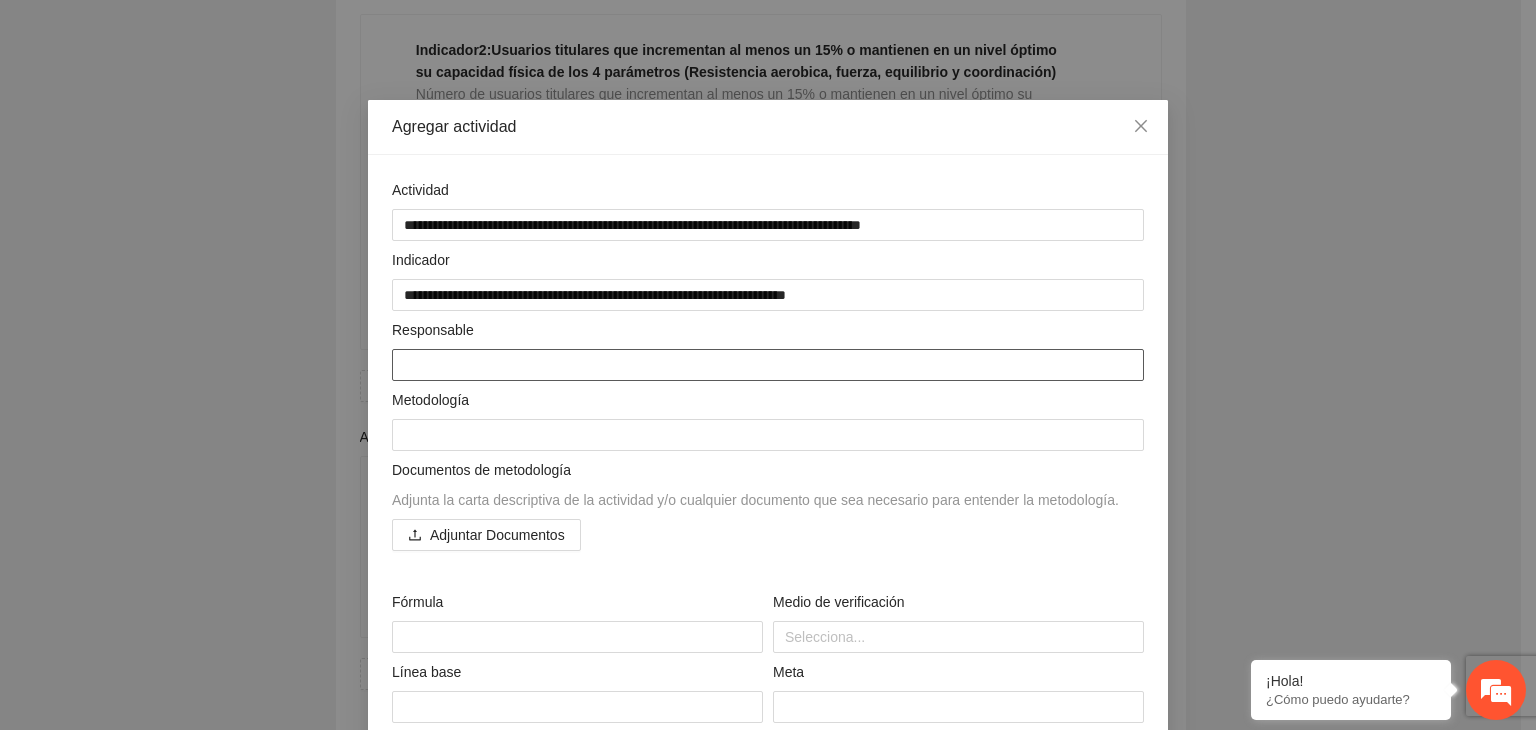 click at bounding box center [768, 365] 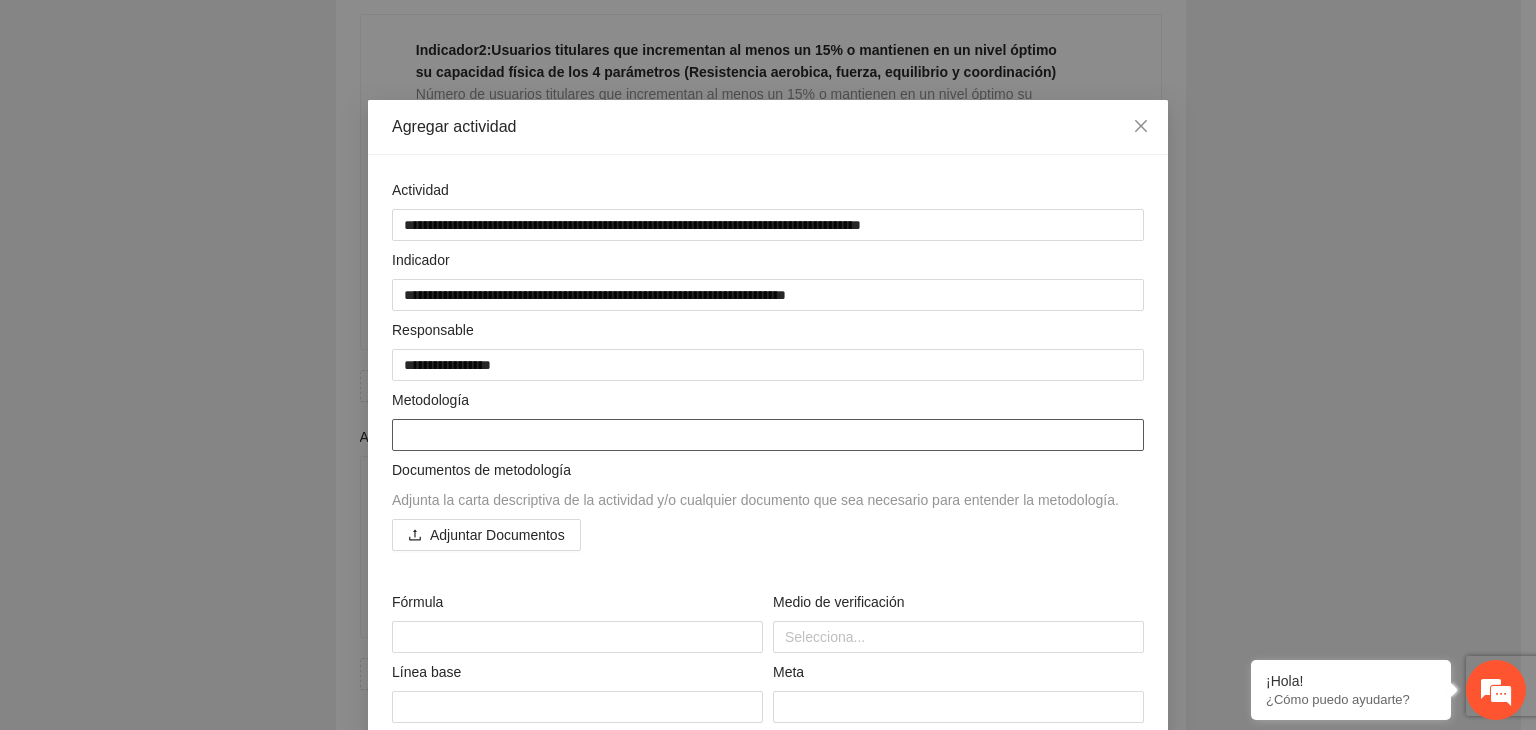 click at bounding box center (768, 435) 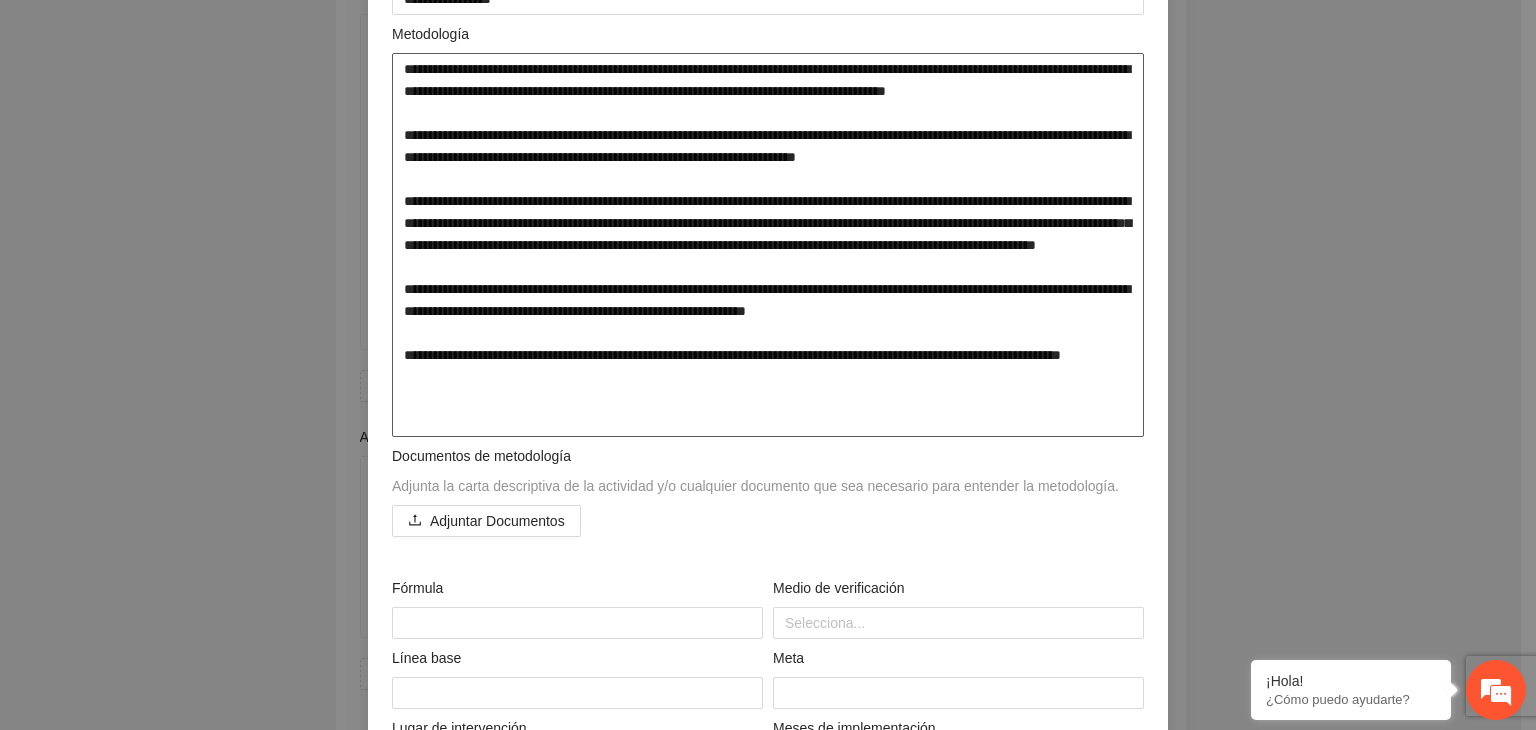 scroll, scrollTop: 0, scrollLeft: 0, axis: both 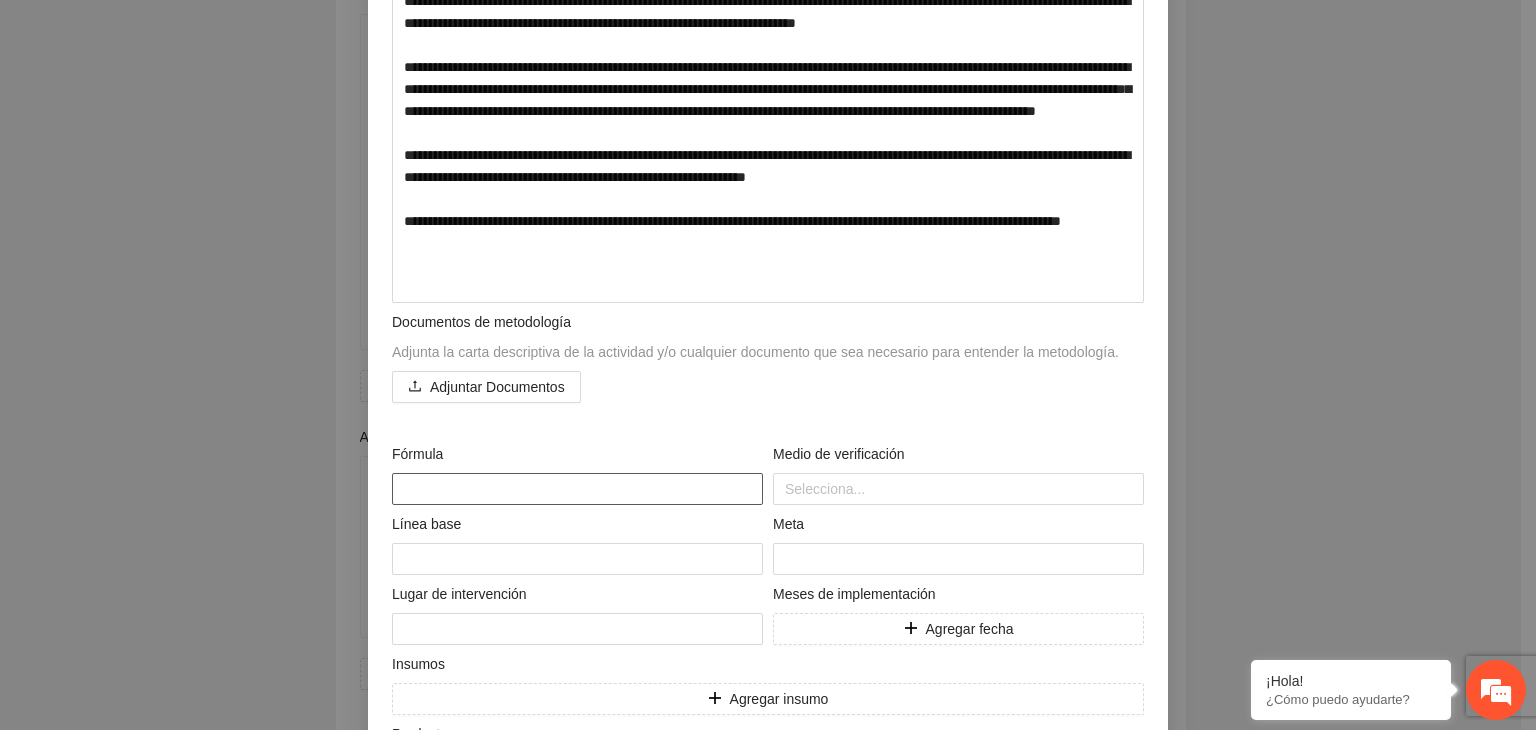 click at bounding box center (577, 489) 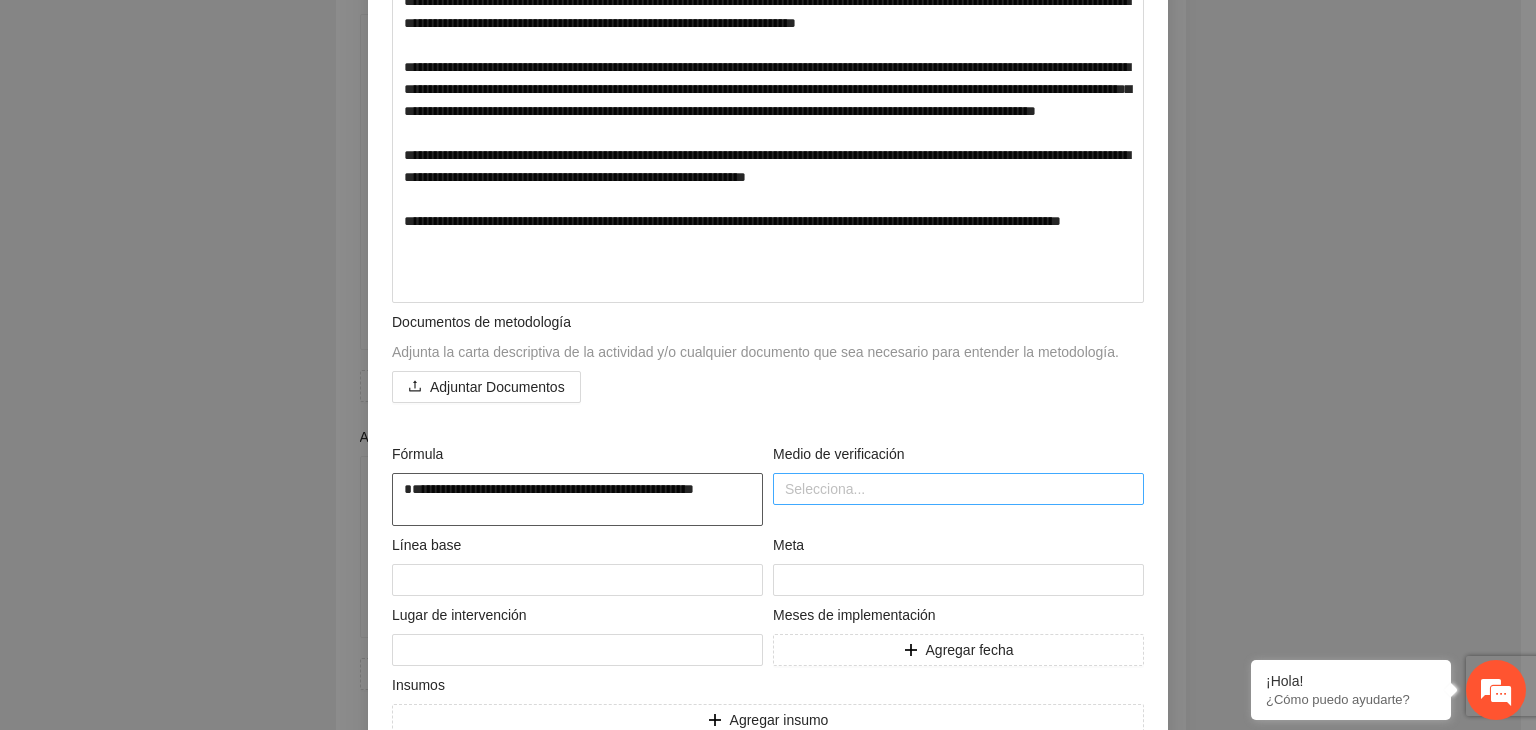 click on "Selecciona..." at bounding box center (958, 489) 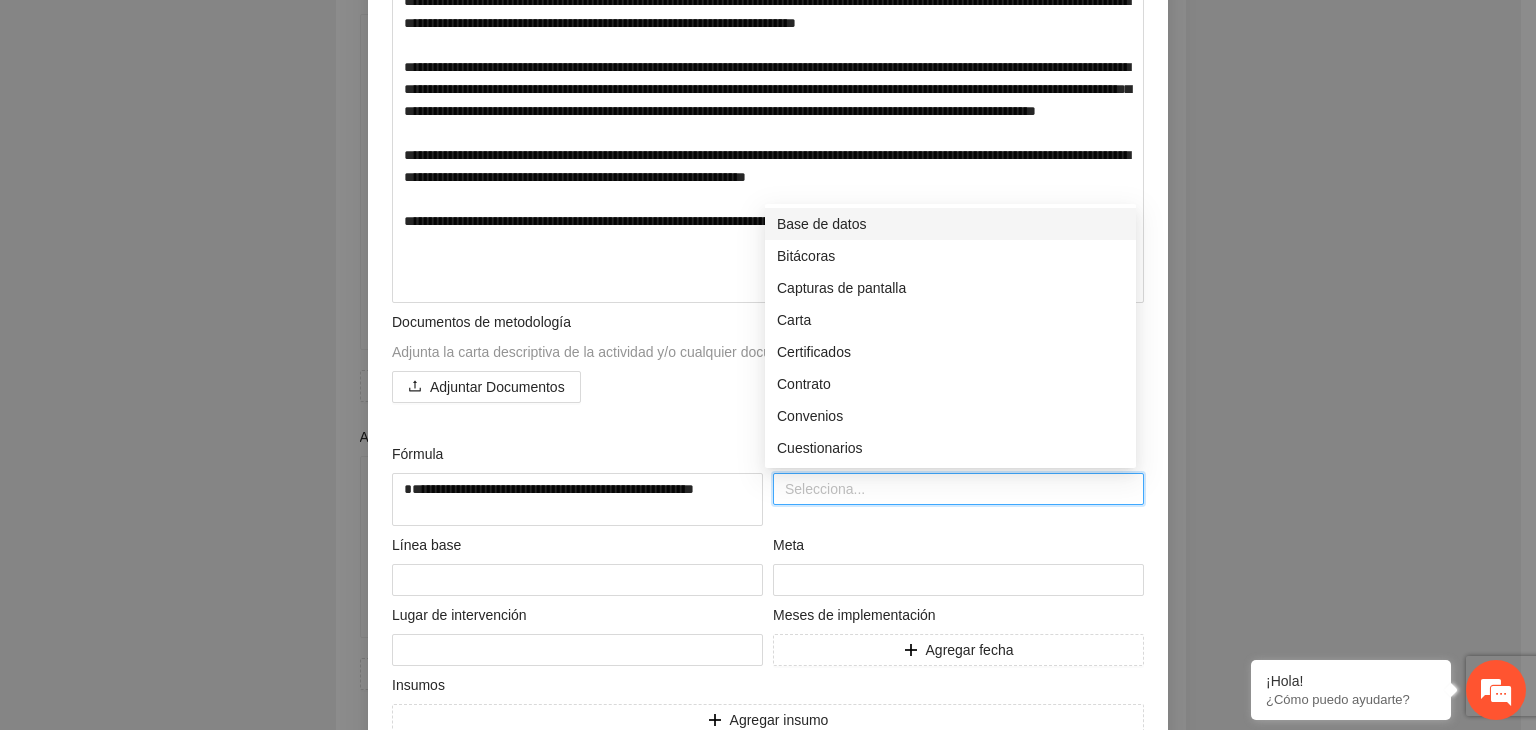 click on "Base de datos" at bounding box center (950, 224) 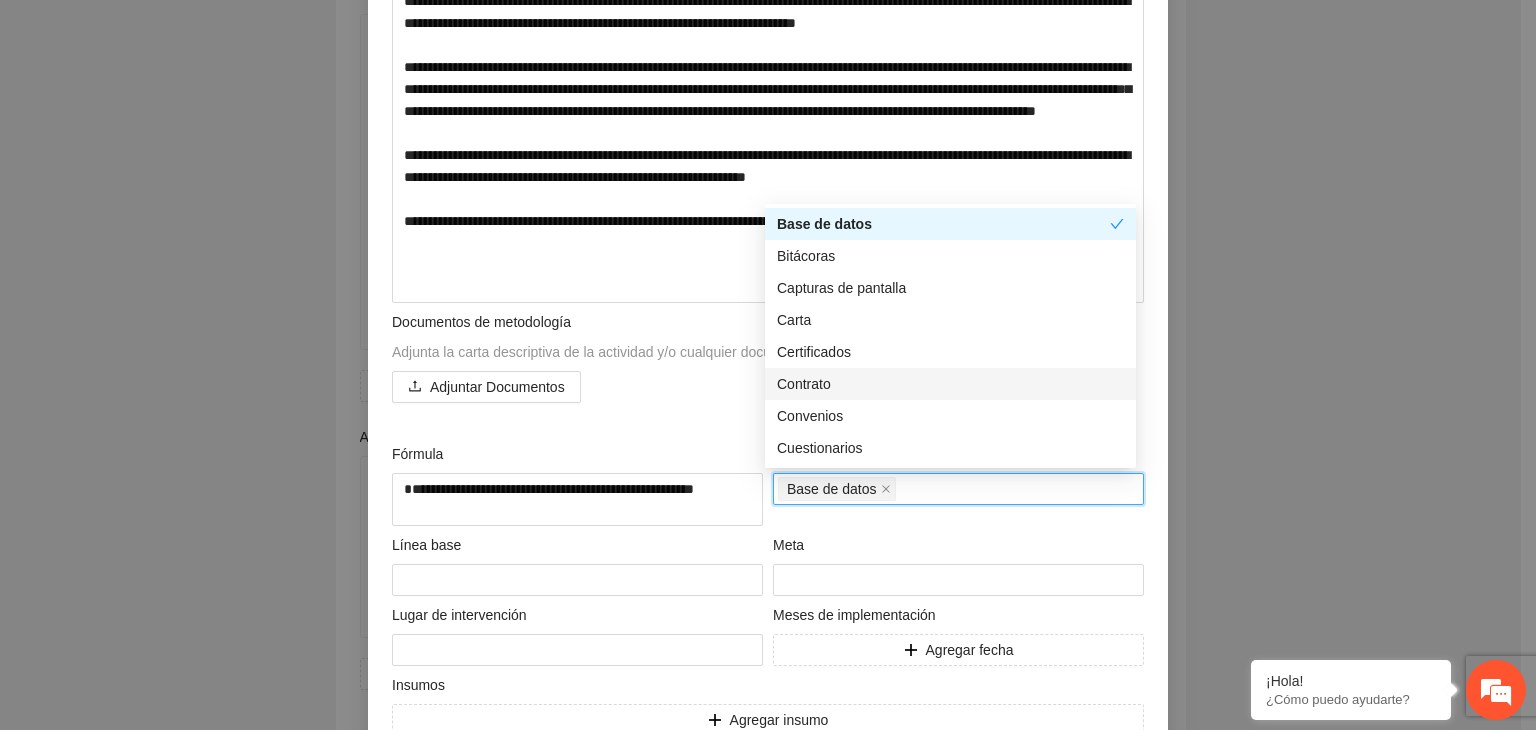 scroll, scrollTop: 200, scrollLeft: 0, axis: vertical 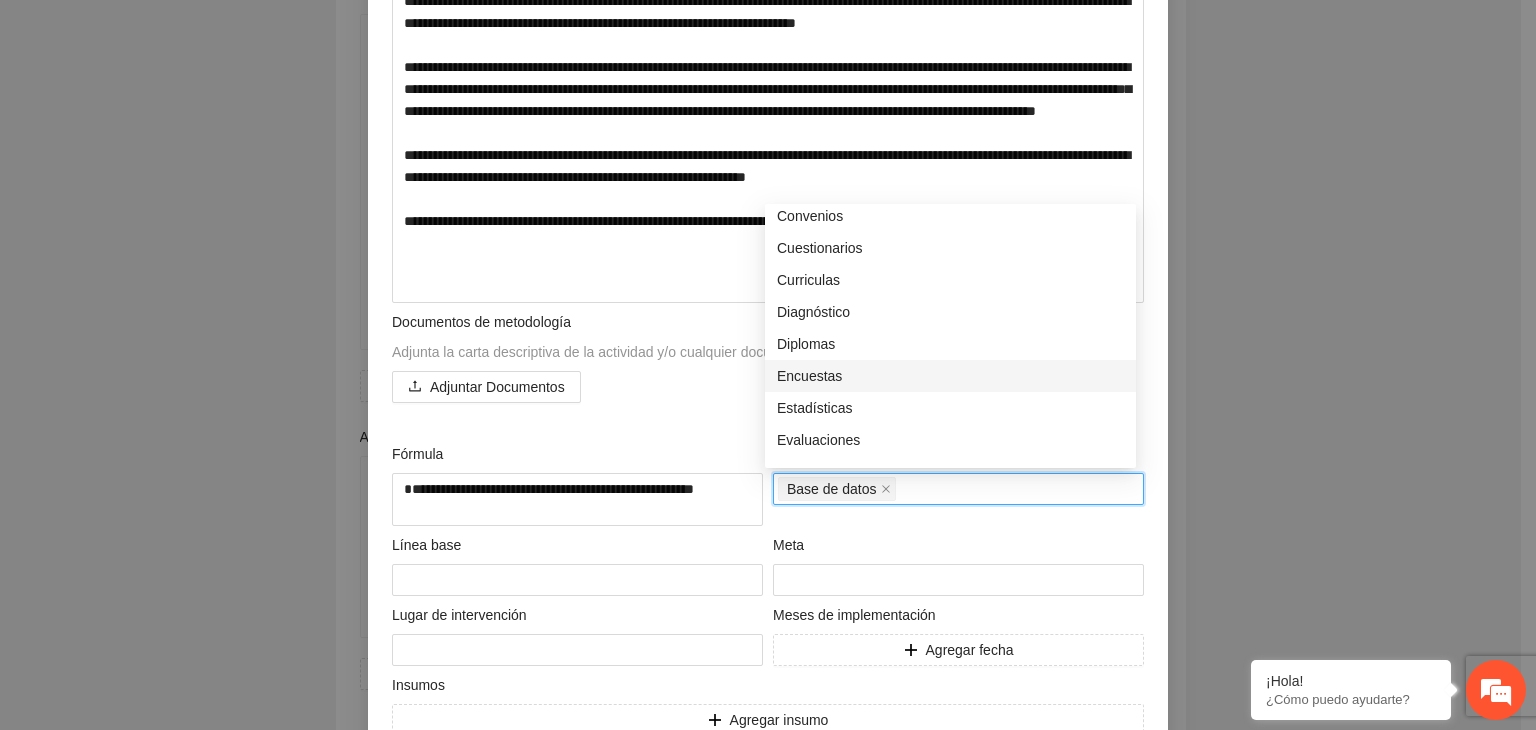 click on "Encuestas" at bounding box center [950, 376] 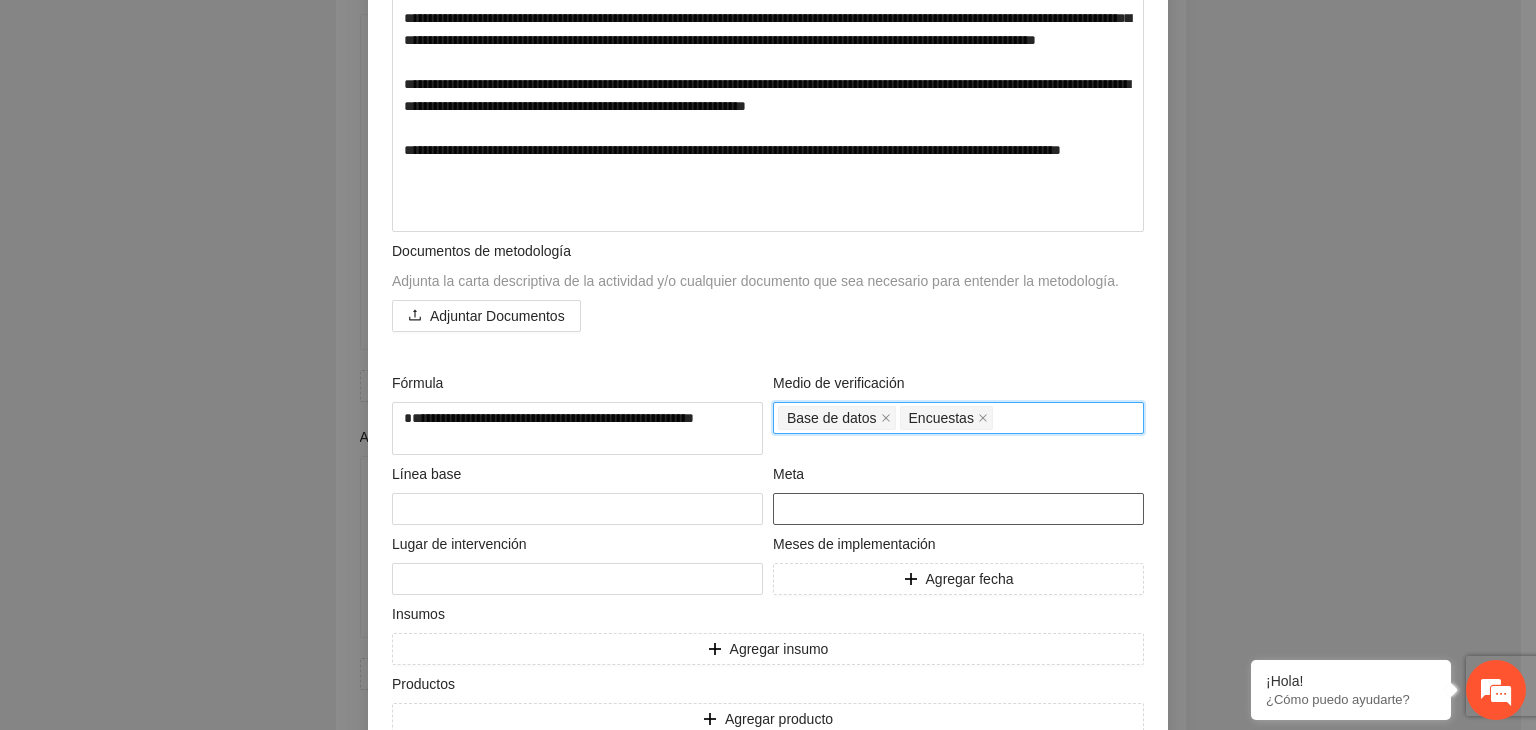 scroll, scrollTop: 677, scrollLeft: 0, axis: vertical 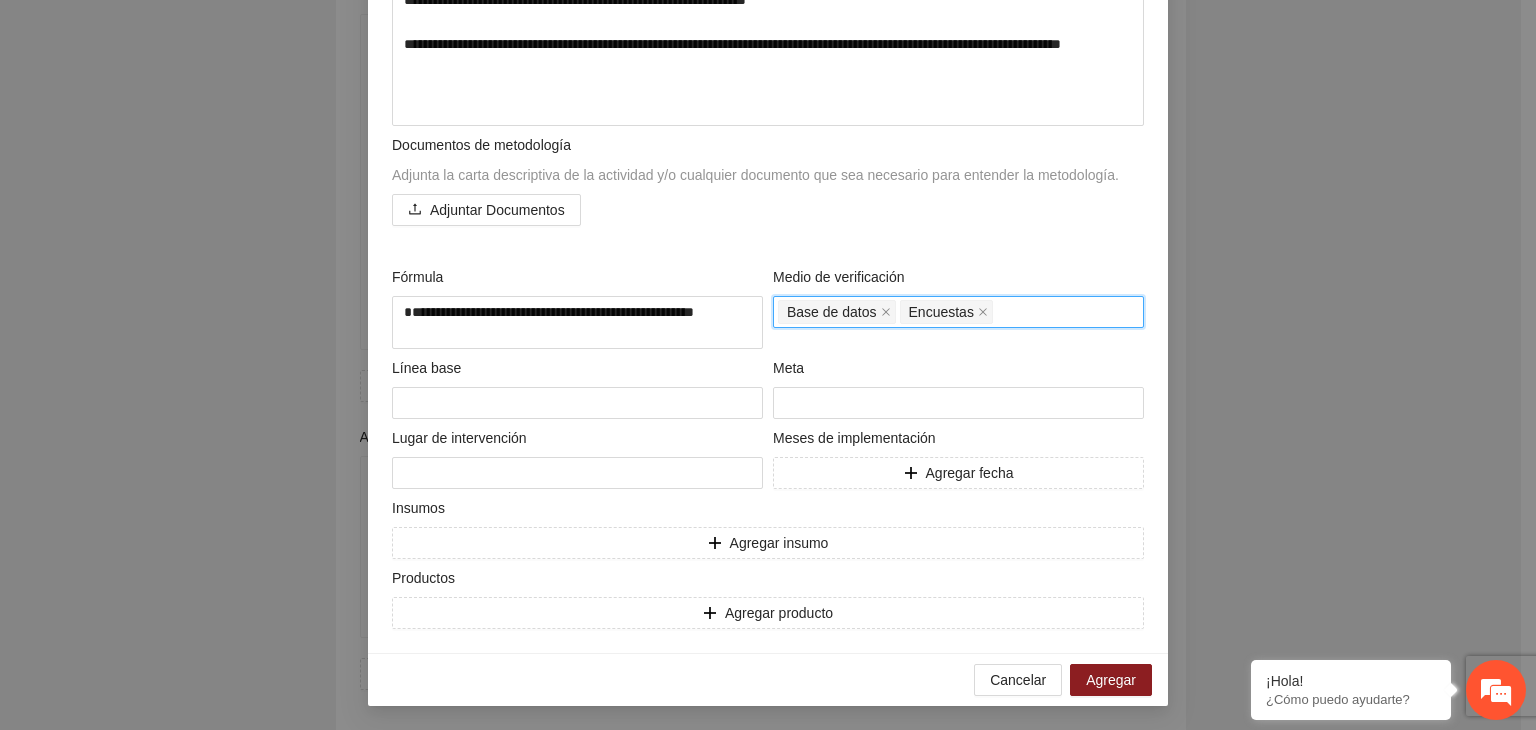 click on "Base de datos Encuestas" at bounding box center [958, 312] 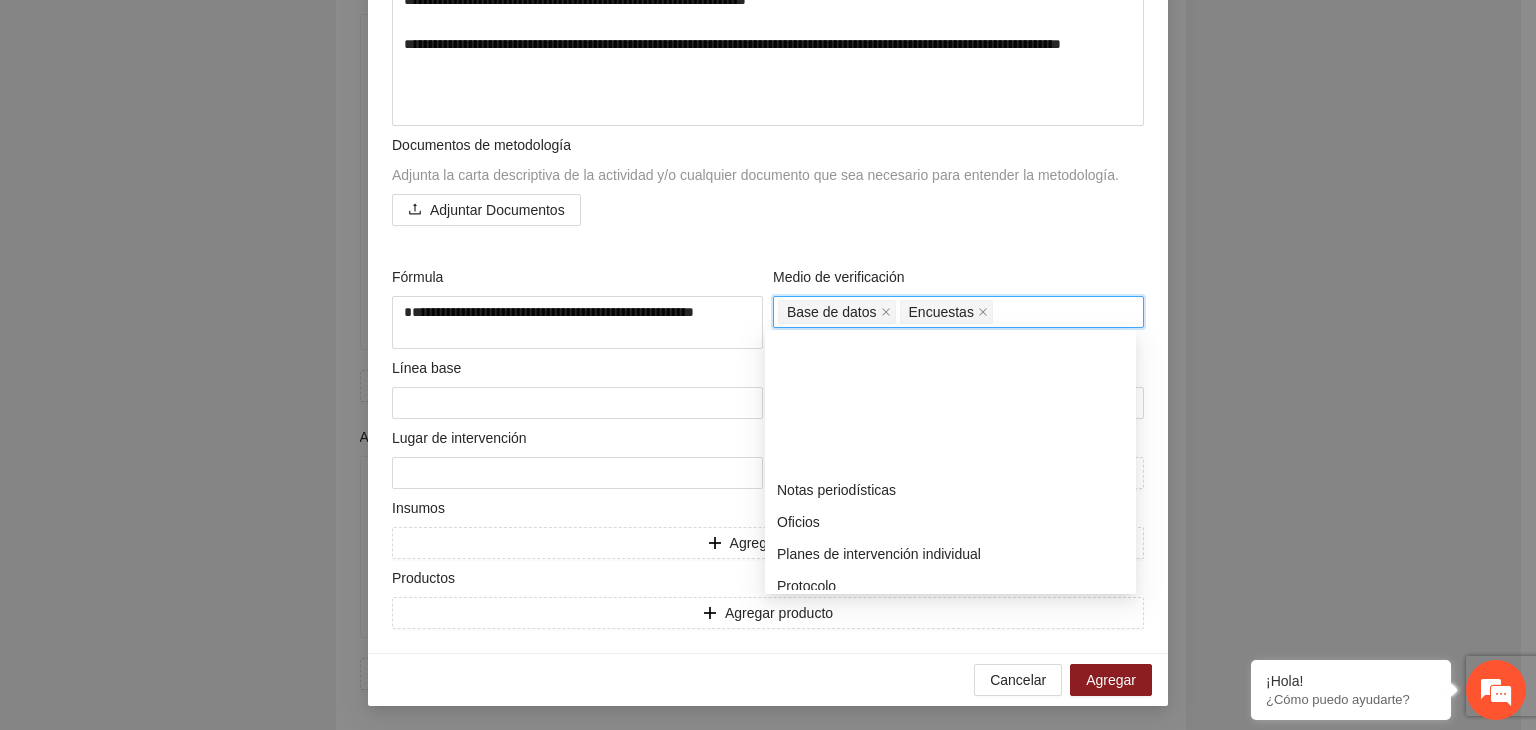 scroll, scrollTop: 672, scrollLeft: 0, axis: vertical 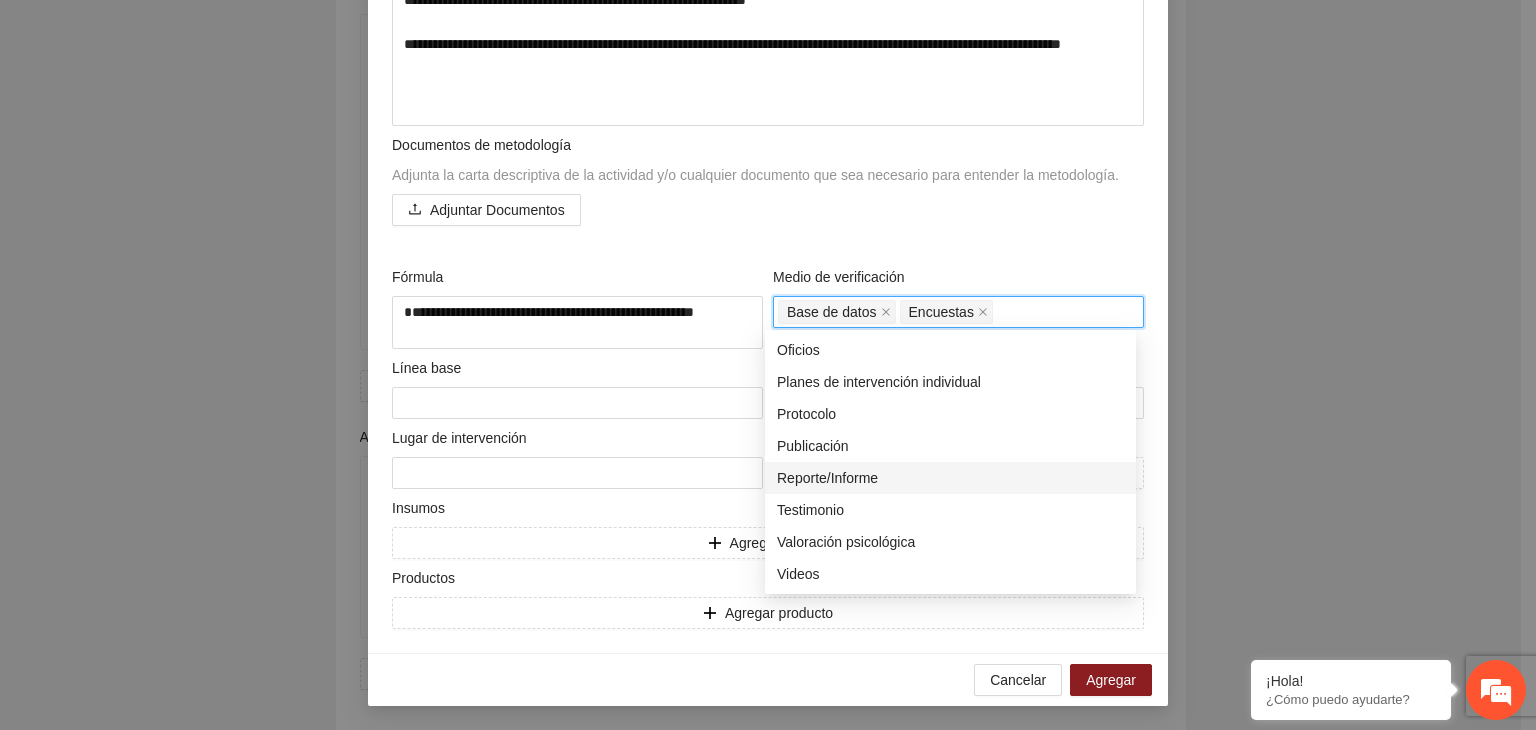 click on "Reporte/Informe" at bounding box center [950, 478] 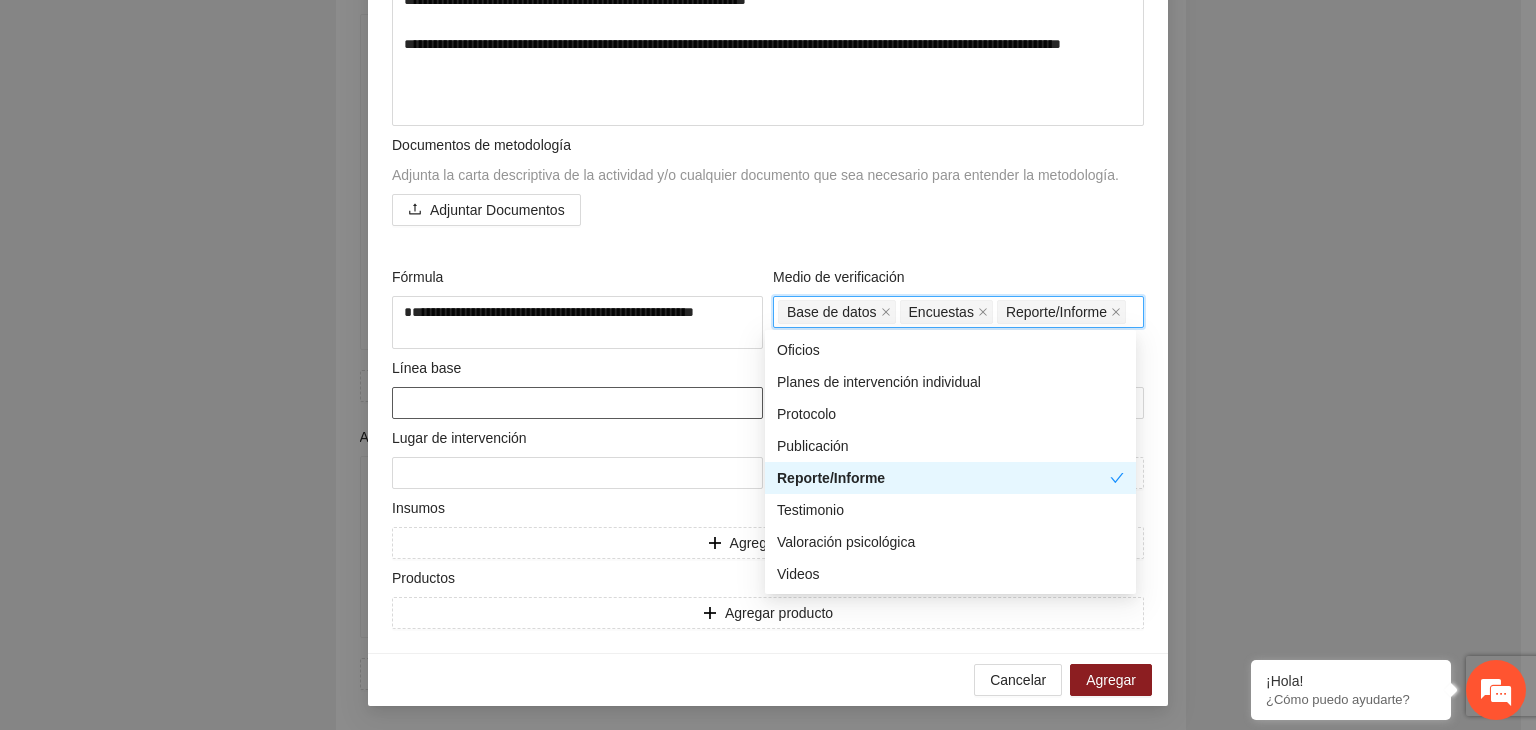 click at bounding box center [577, 403] 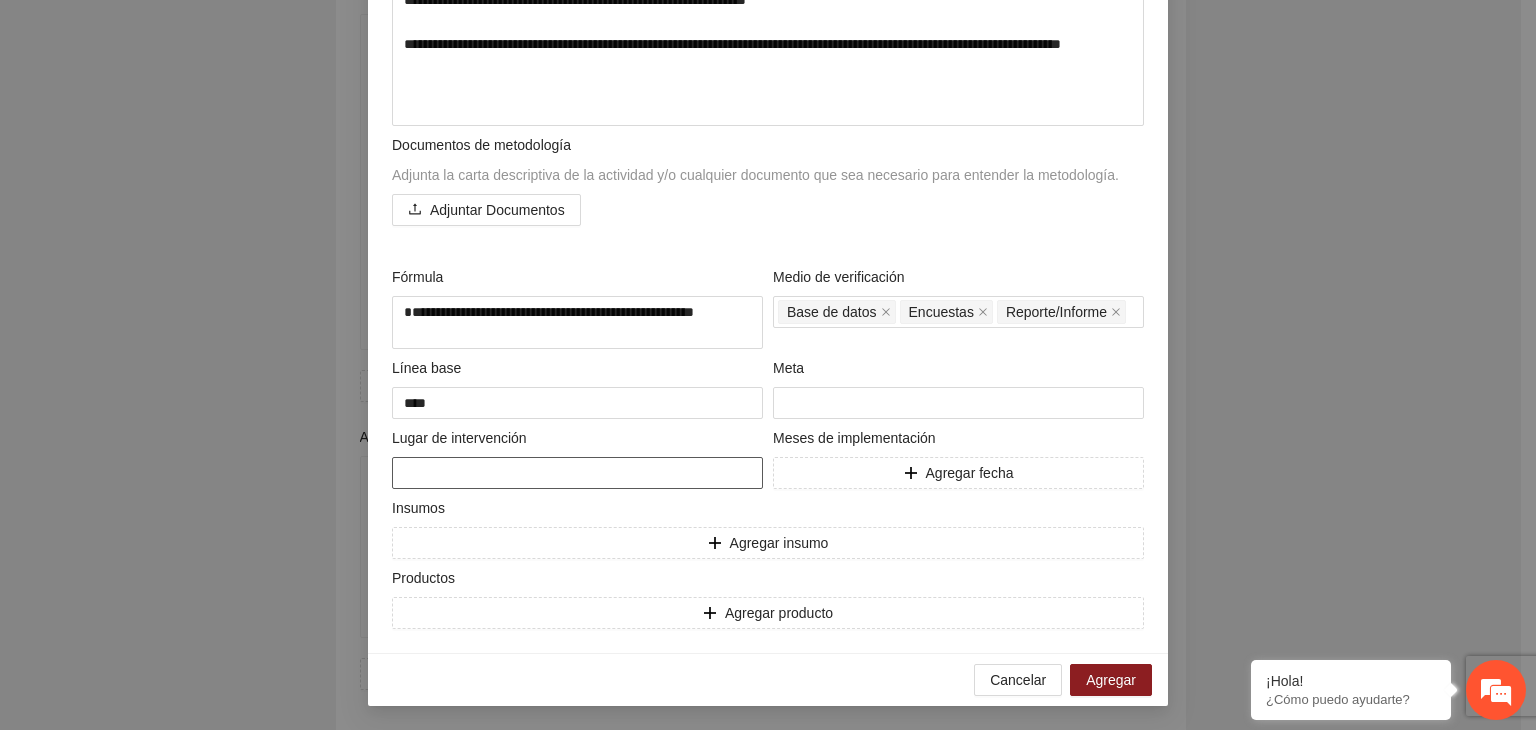 click at bounding box center [577, 473] 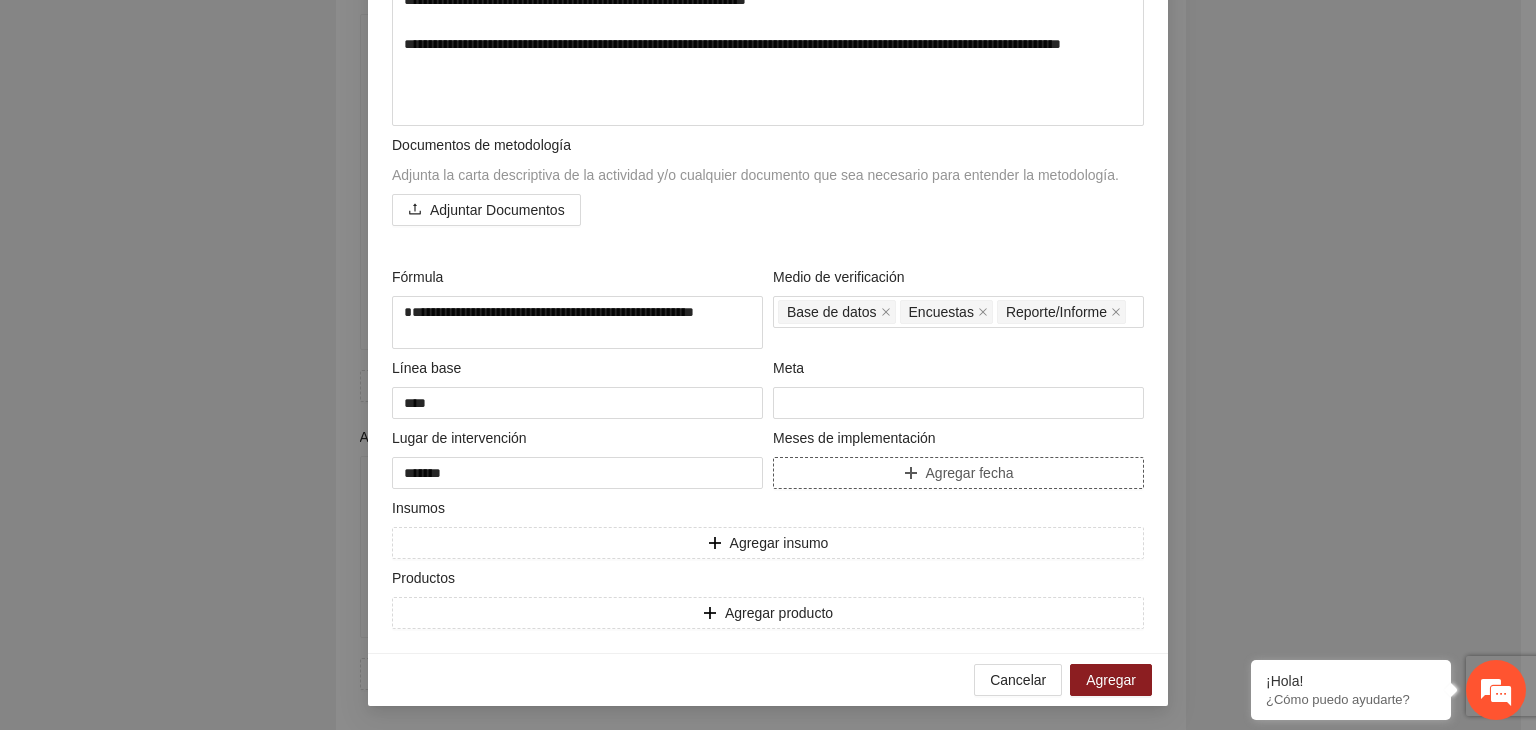 click on "Agregar fecha" at bounding box center [958, 473] 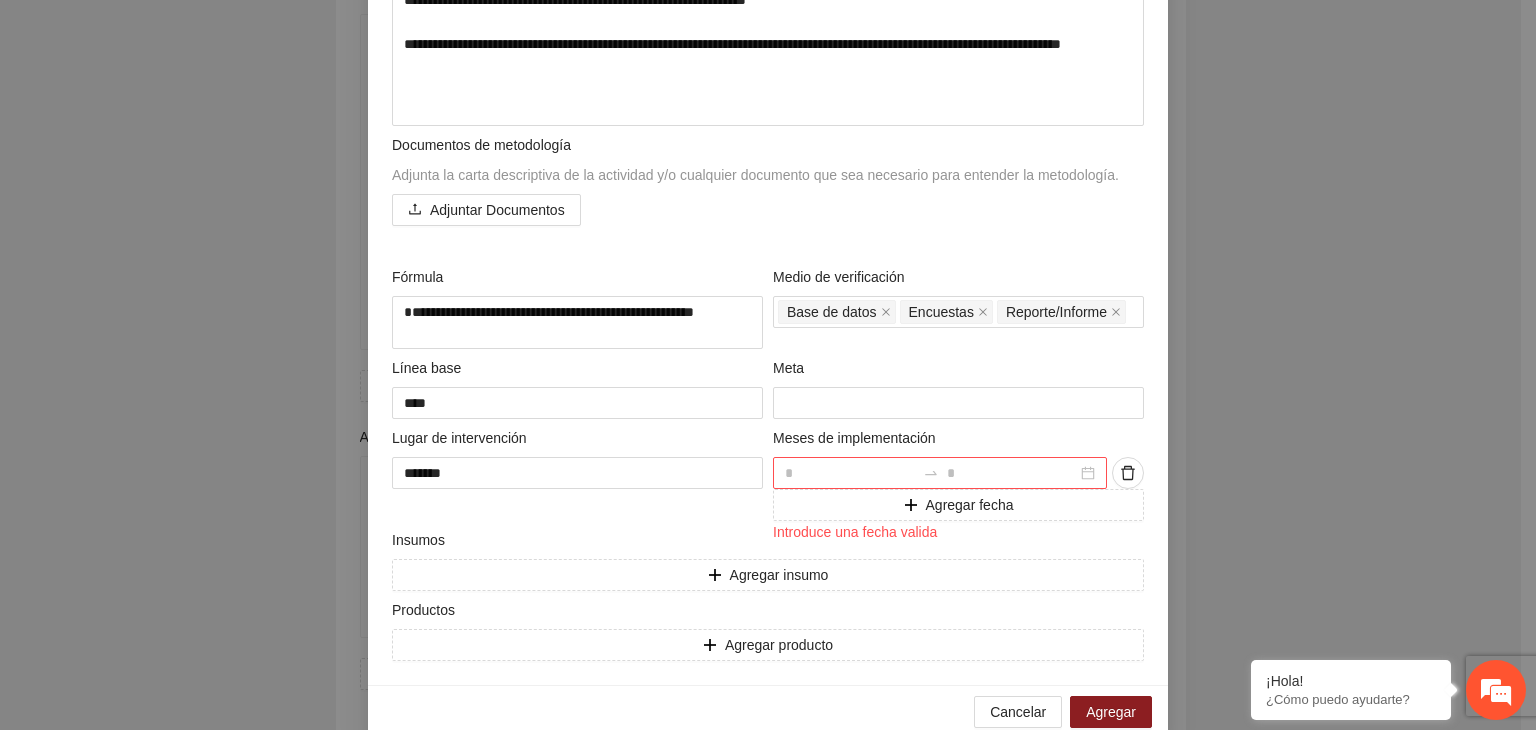click at bounding box center (940, 473) 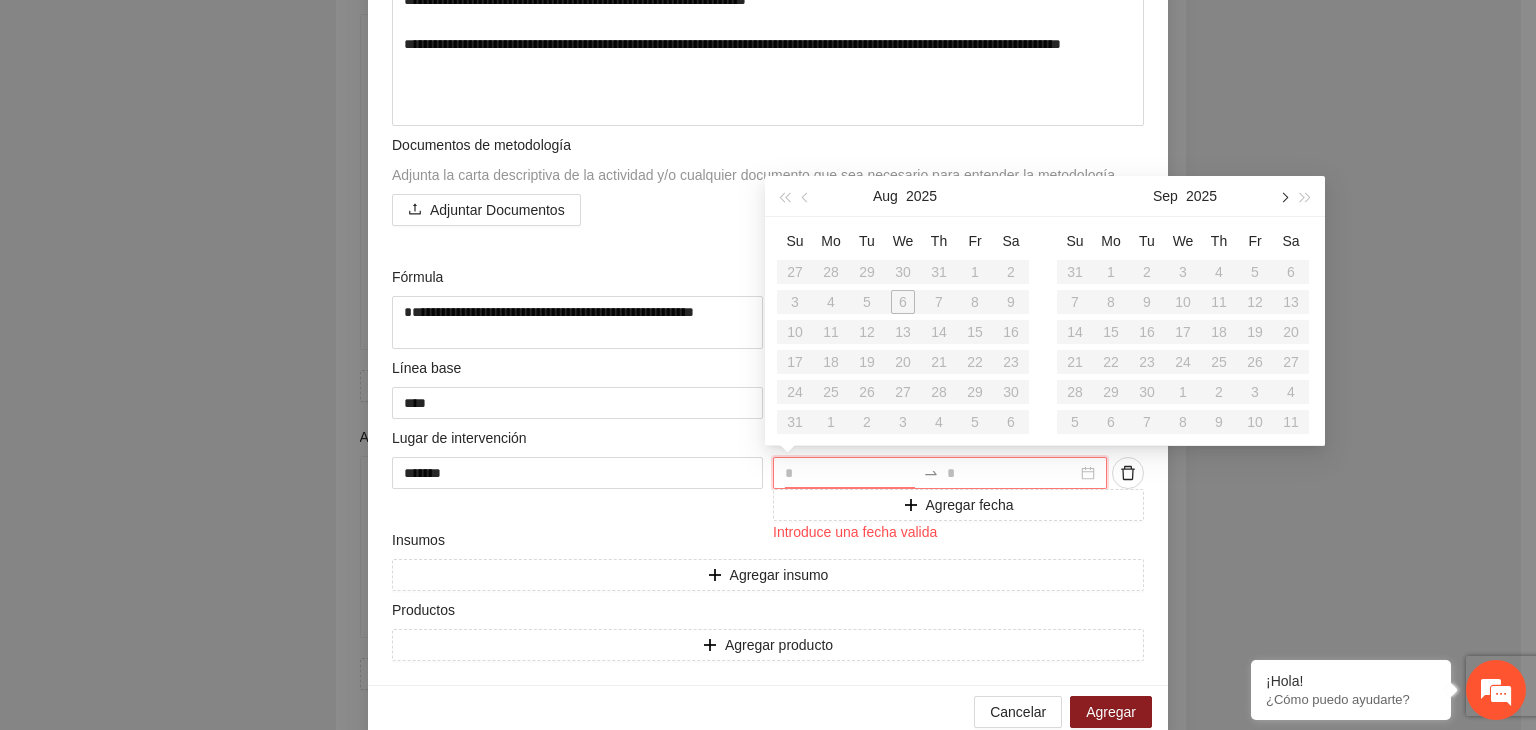 click at bounding box center [1283, 196] 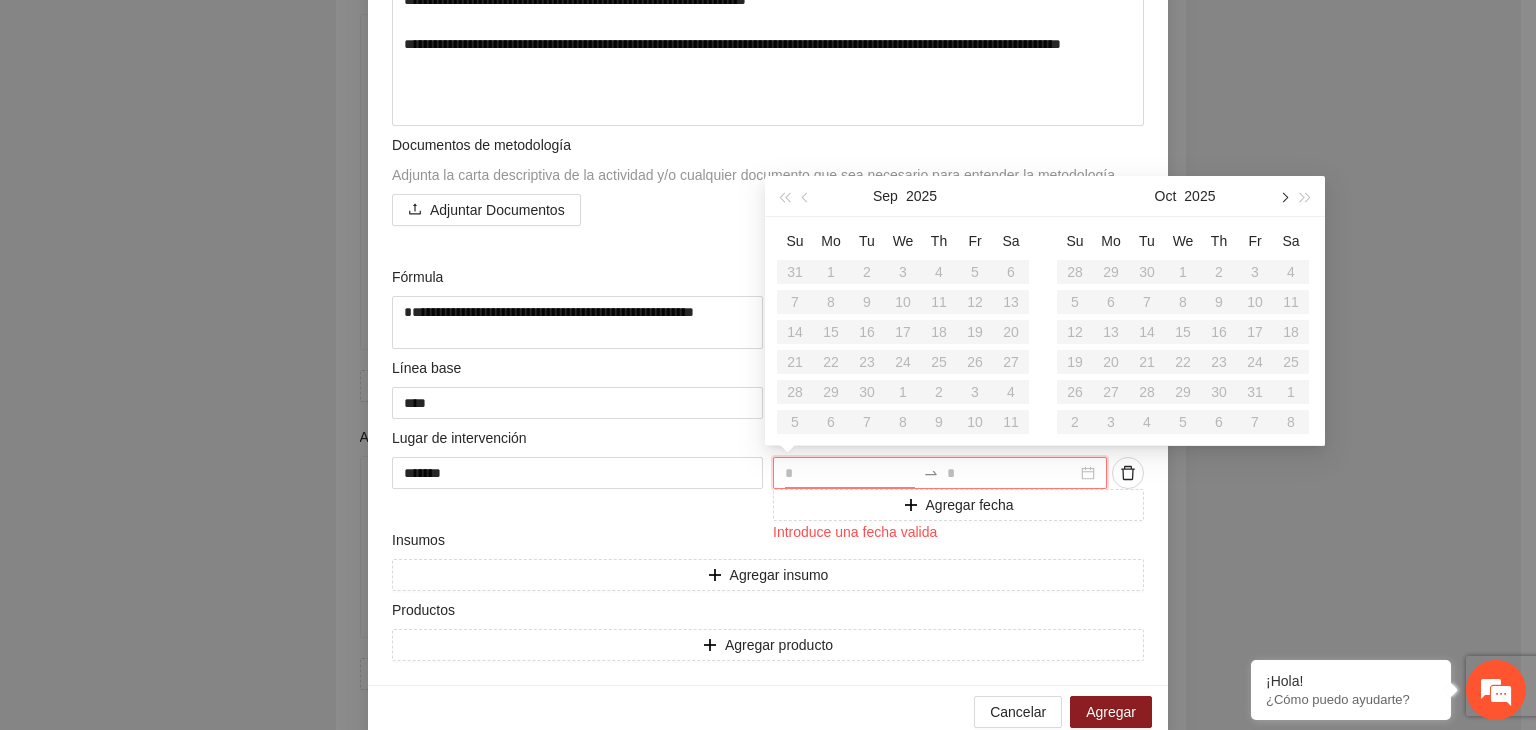 click at bounding box center (1283, 196) 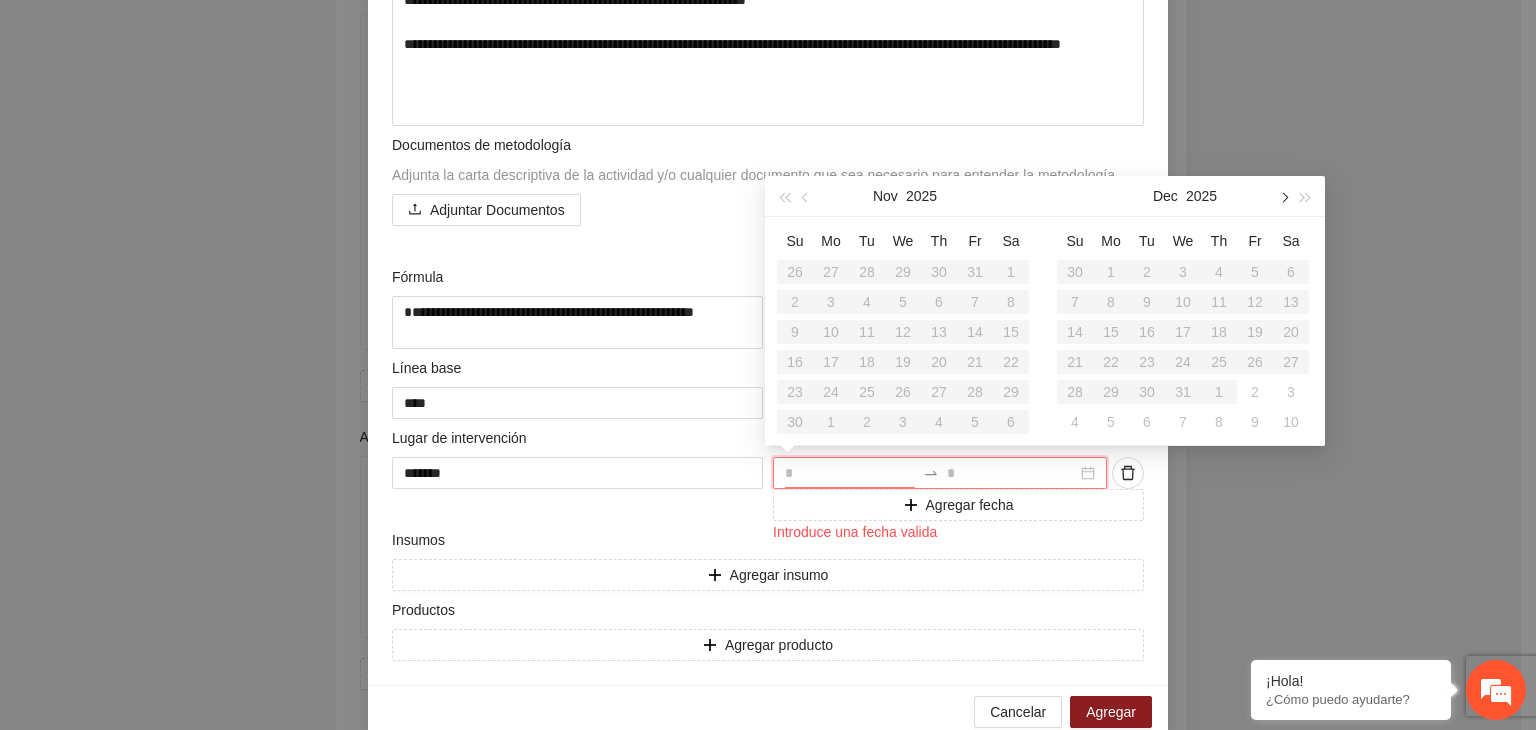 click at bounding box center (1283, 196) 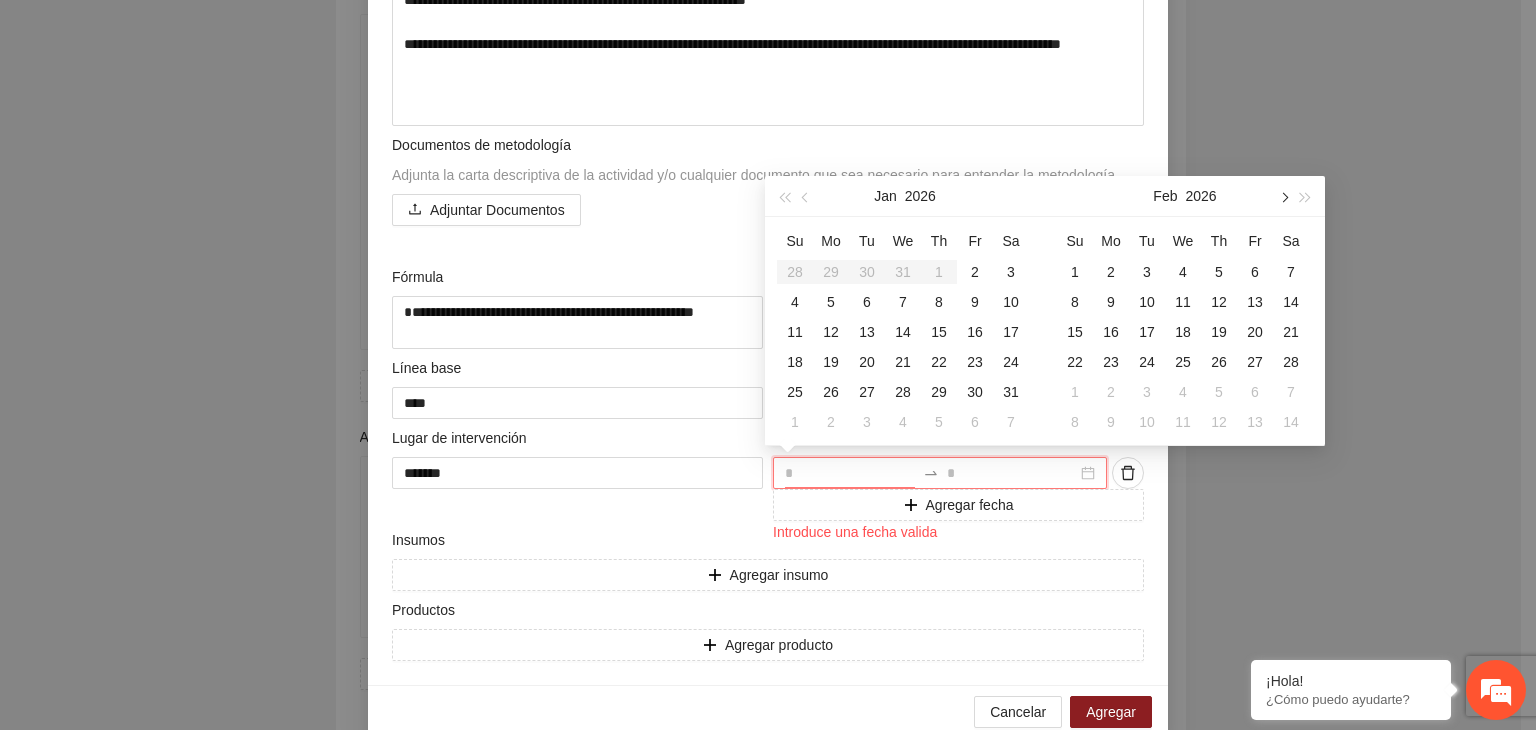 click at bounding box center [1283, 196] 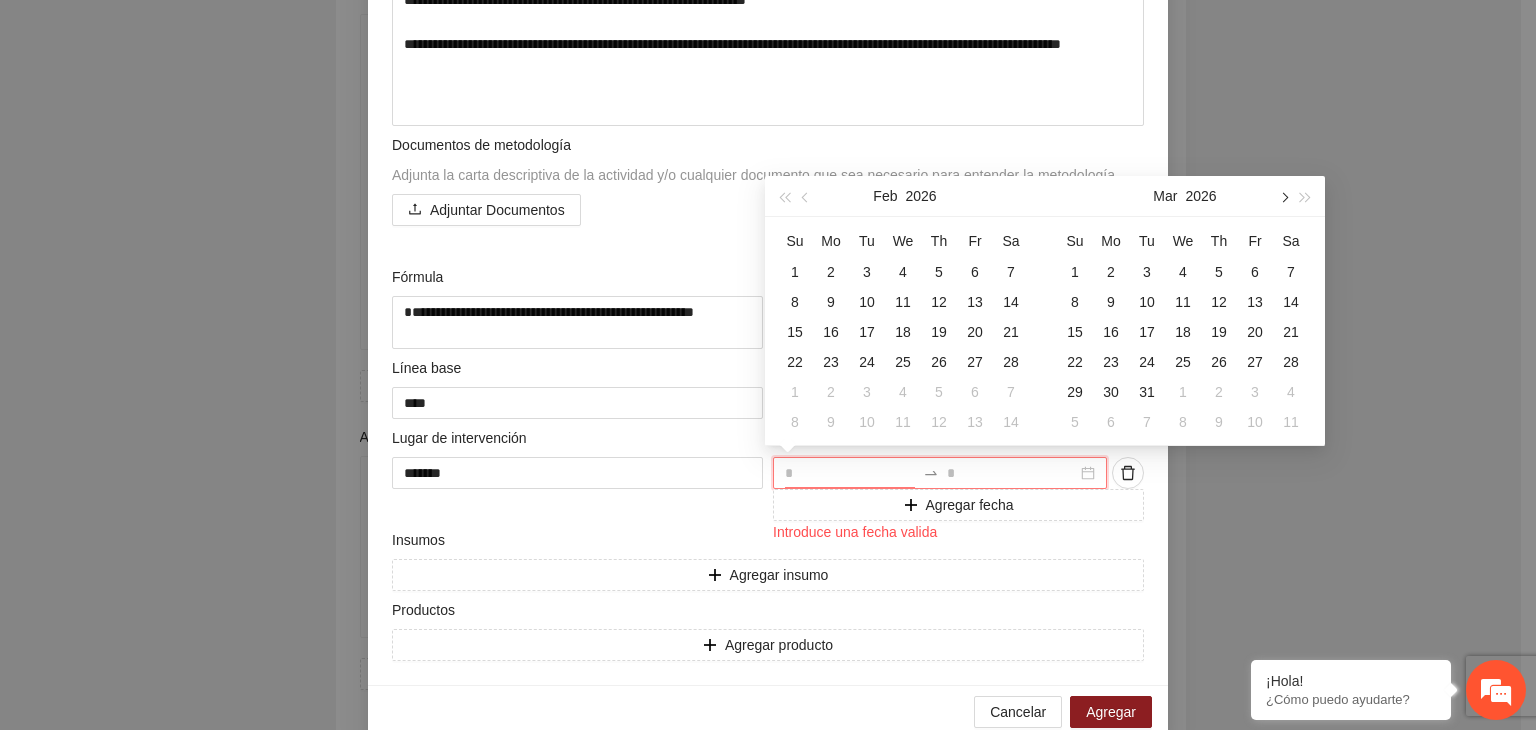 click at bounding box center (1283, 196) 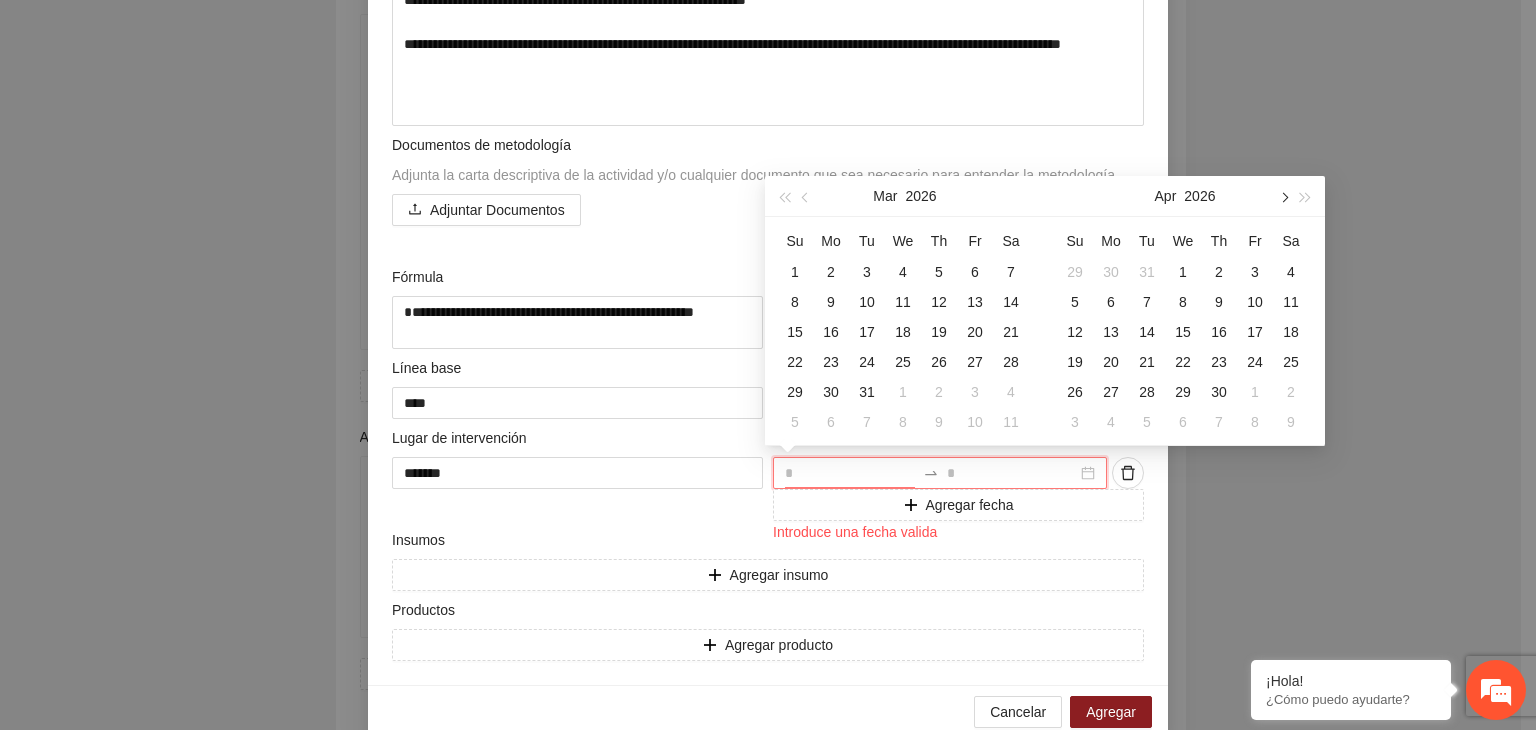 click at bounding box center [1283, 196] 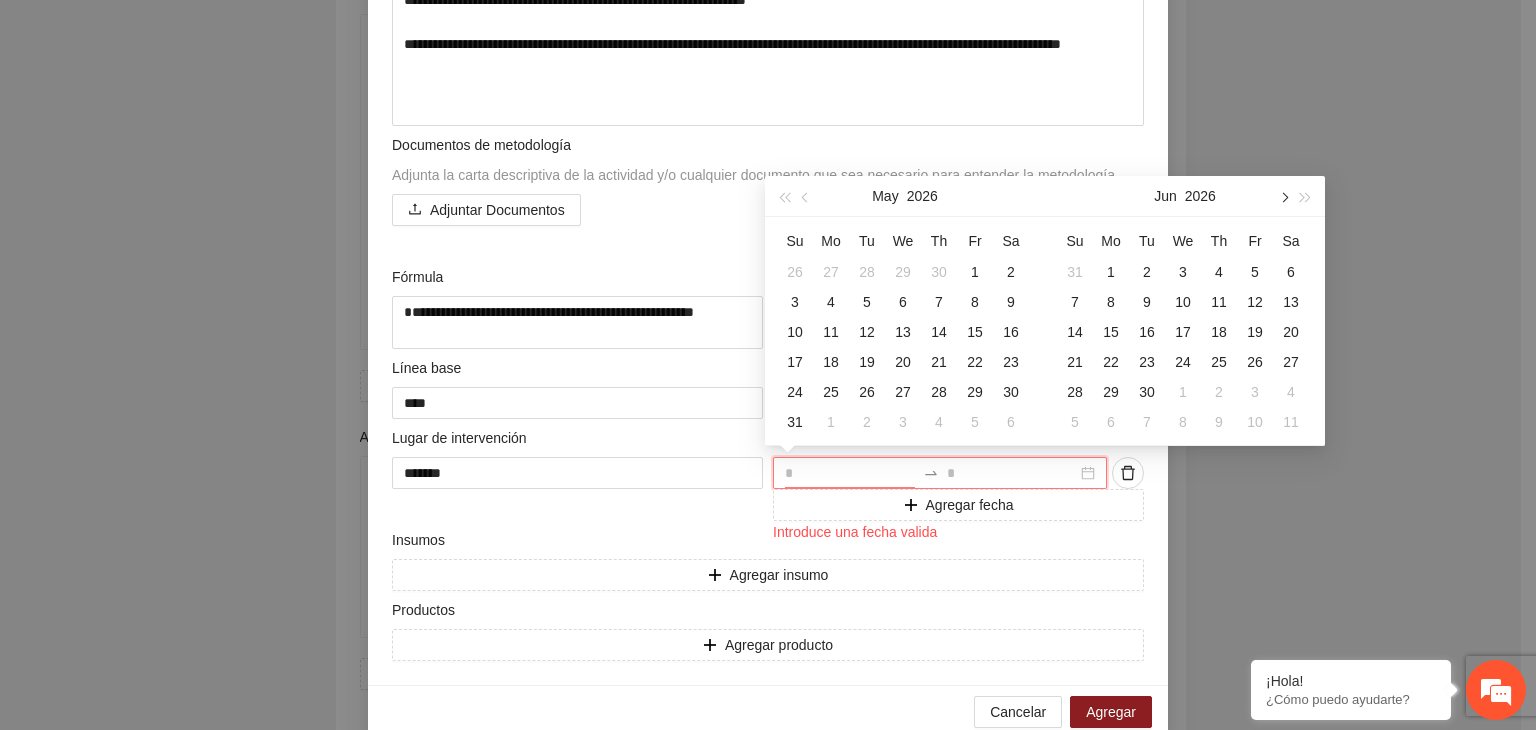 click at bounding box center (1283, 196) 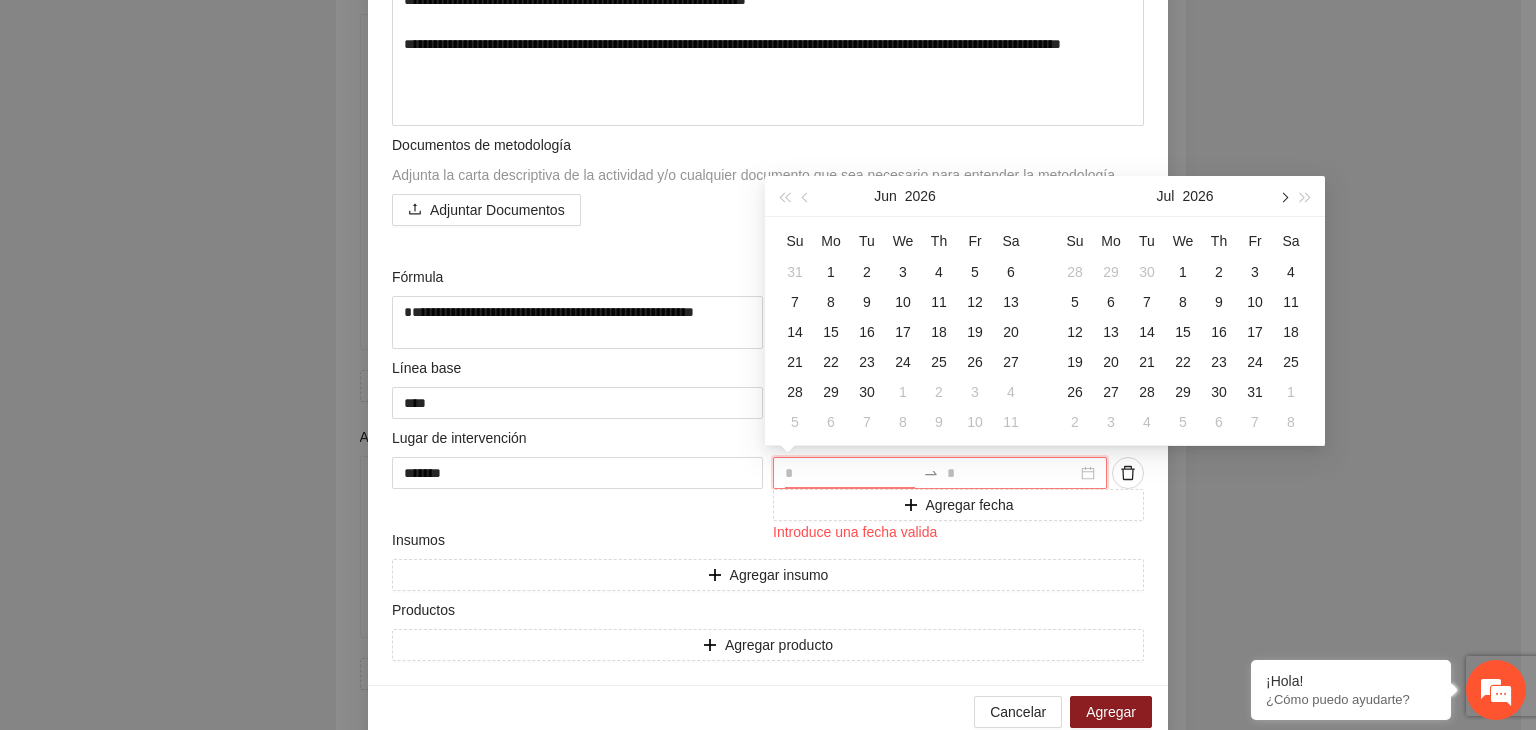 click at bounding box center [1283, 196] 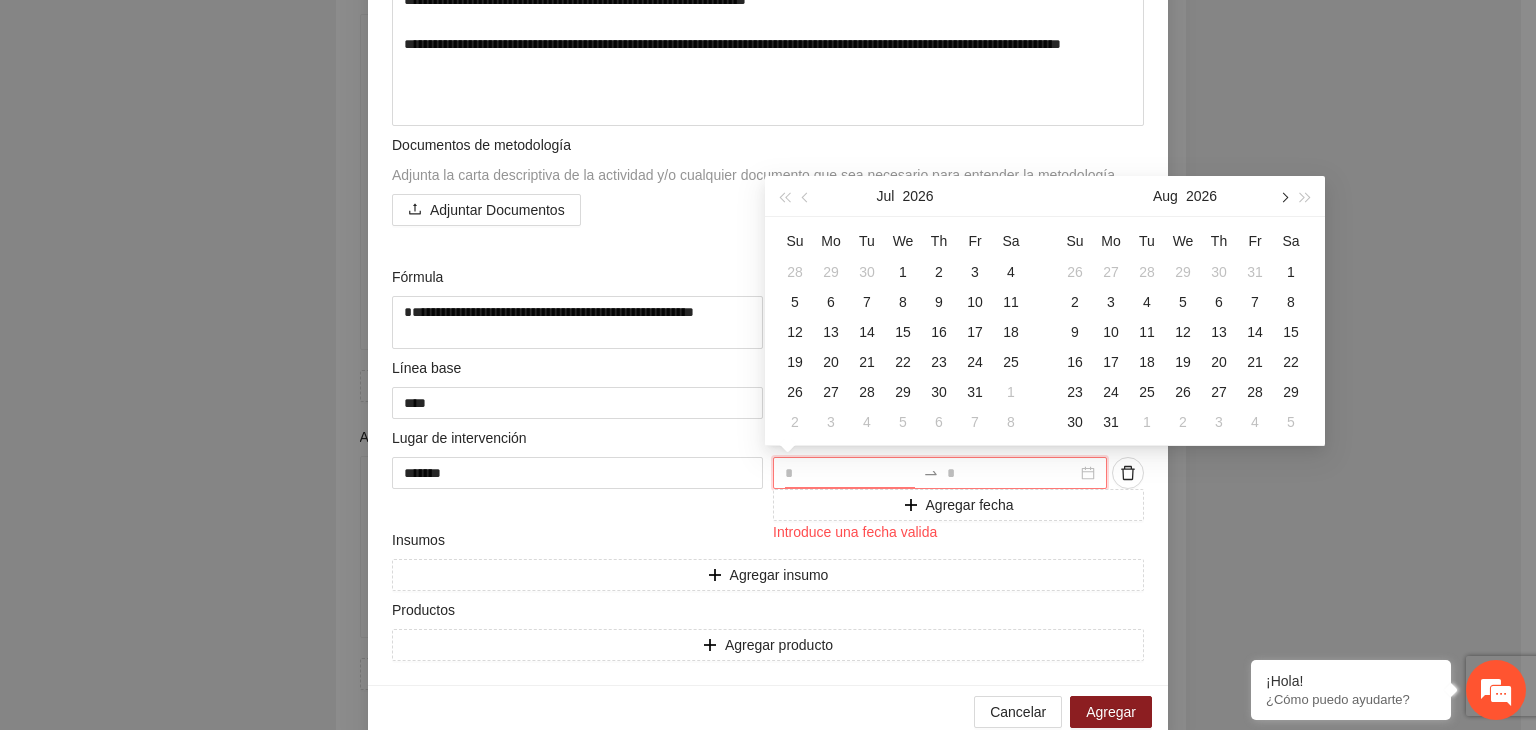 click at bounding box center [1283, 196] 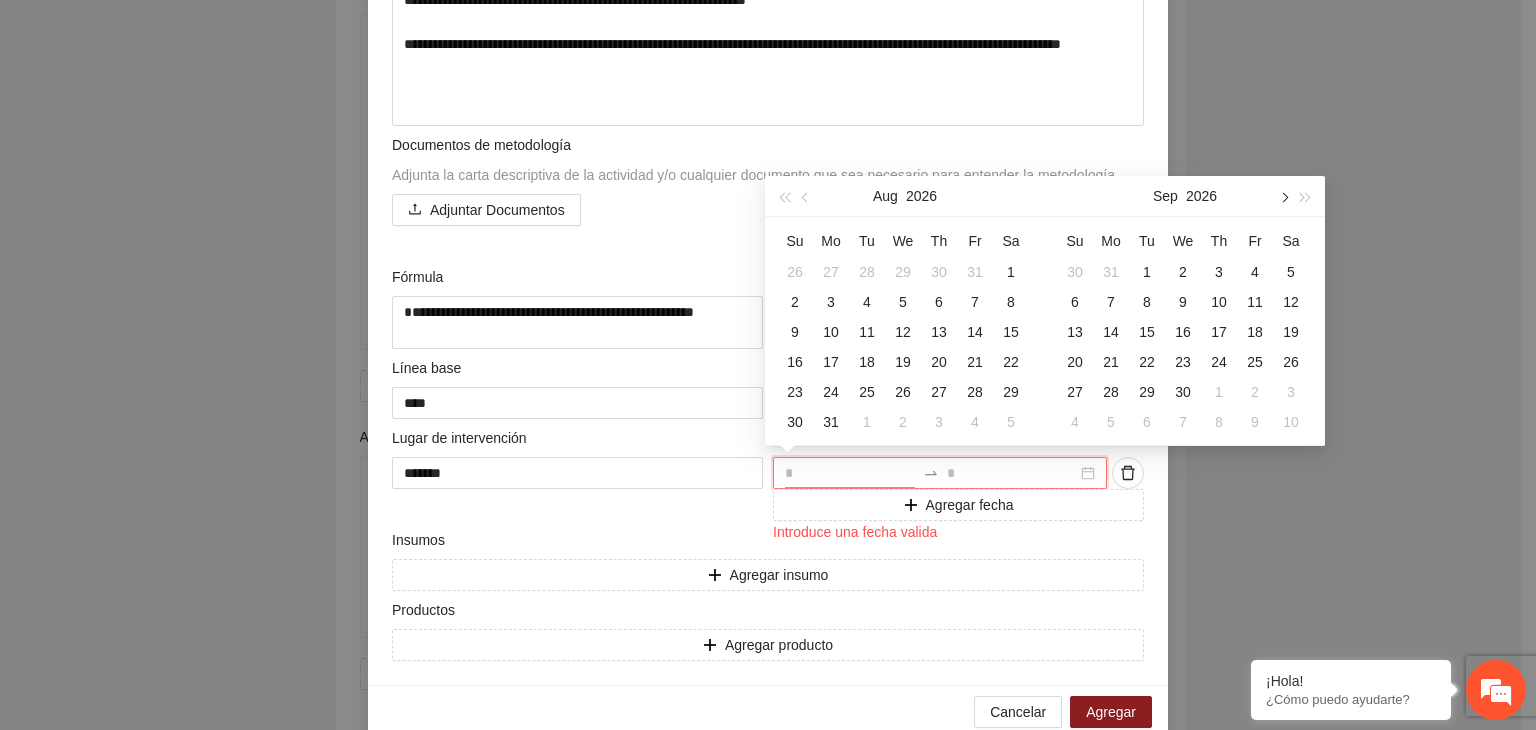 click at bounding box center [1283, 196] 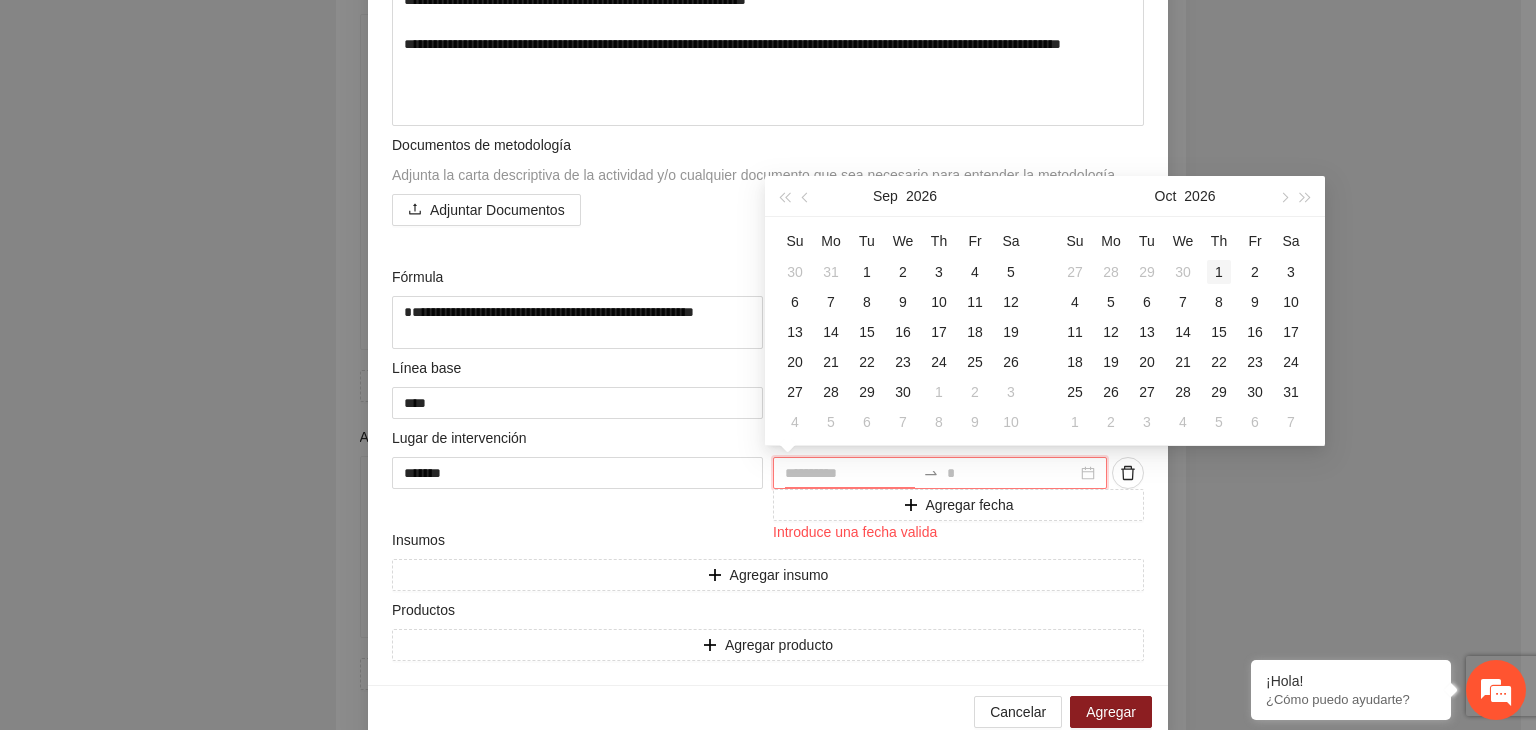 click on "1" at bounding box center [1219, 272] 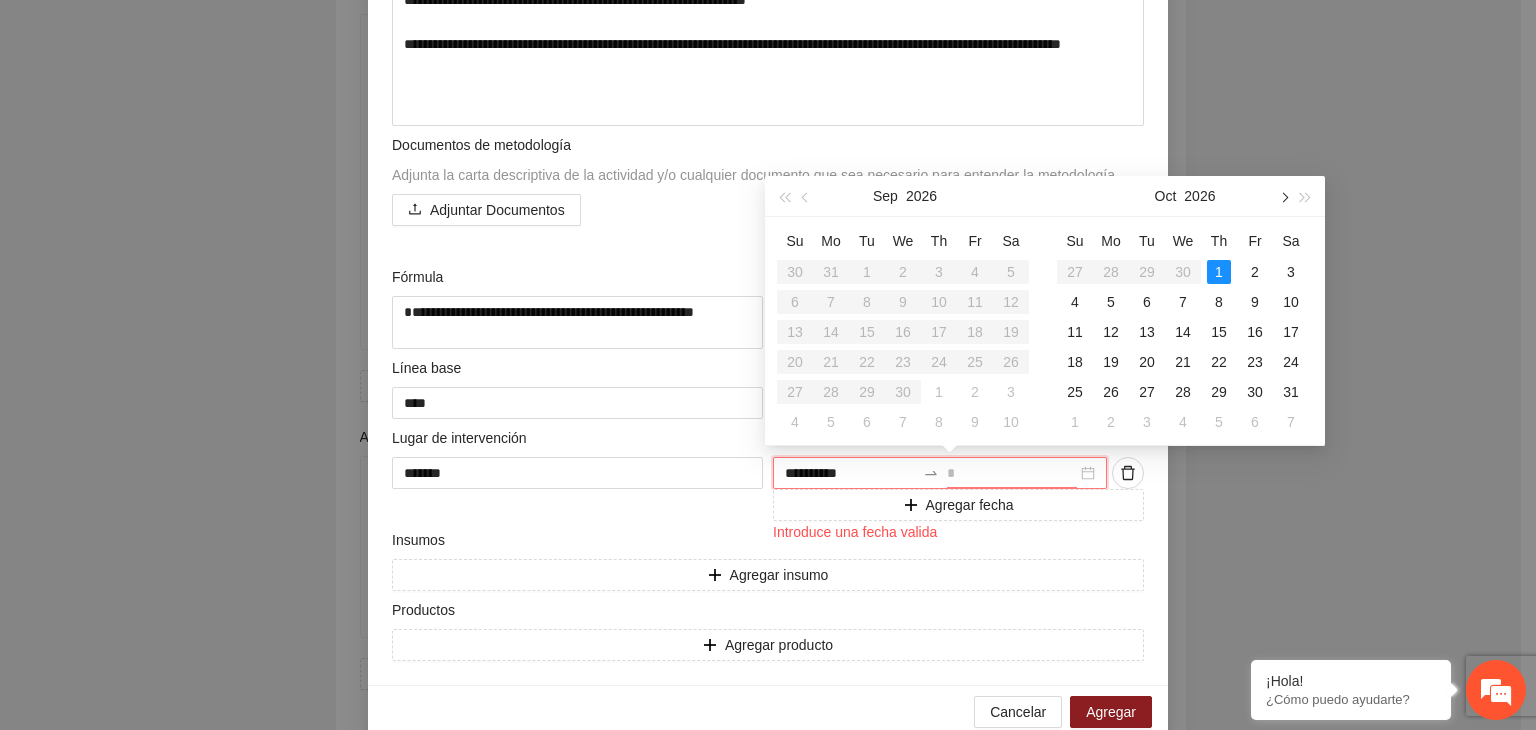 click at bounding box center [1283, 197] 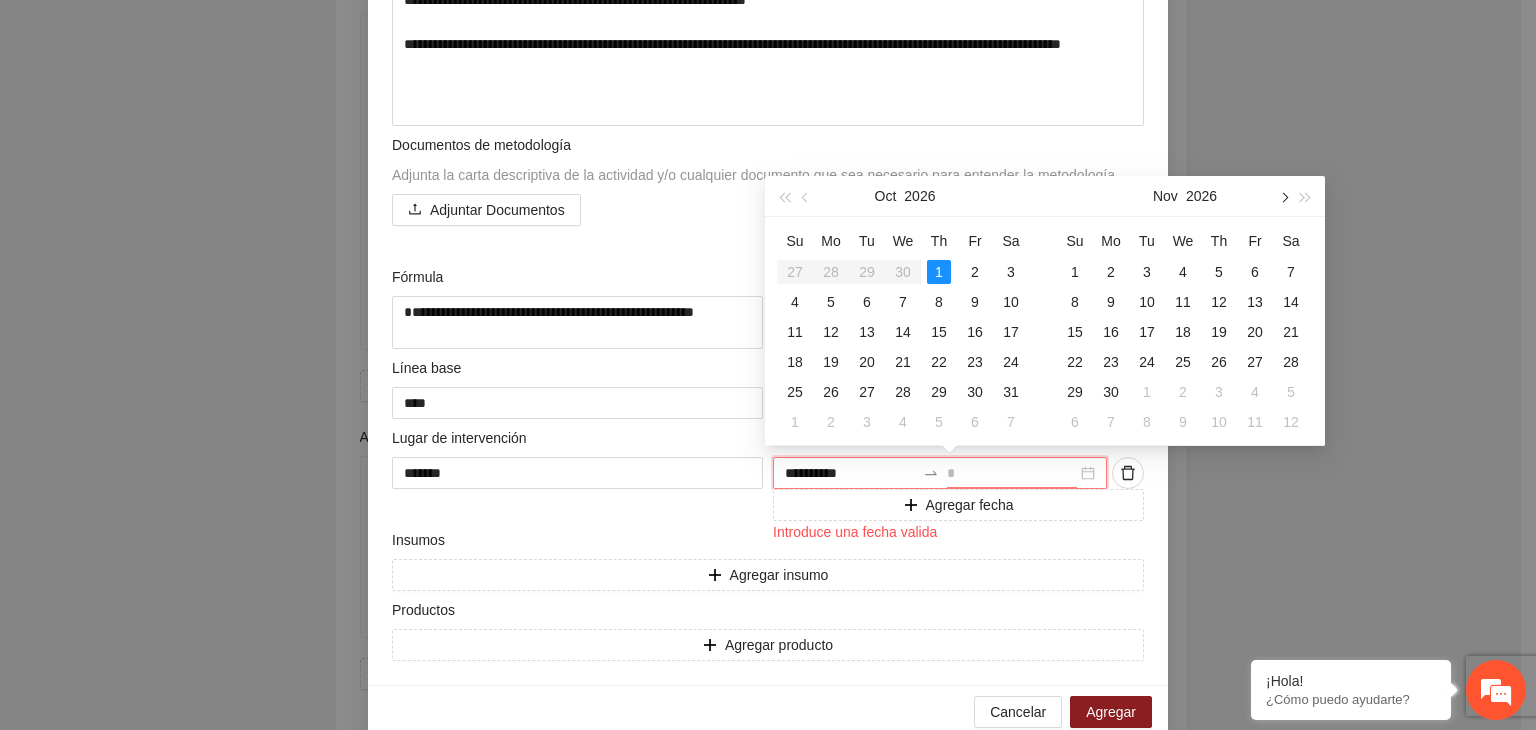 click at bounding box center (1283, 197) 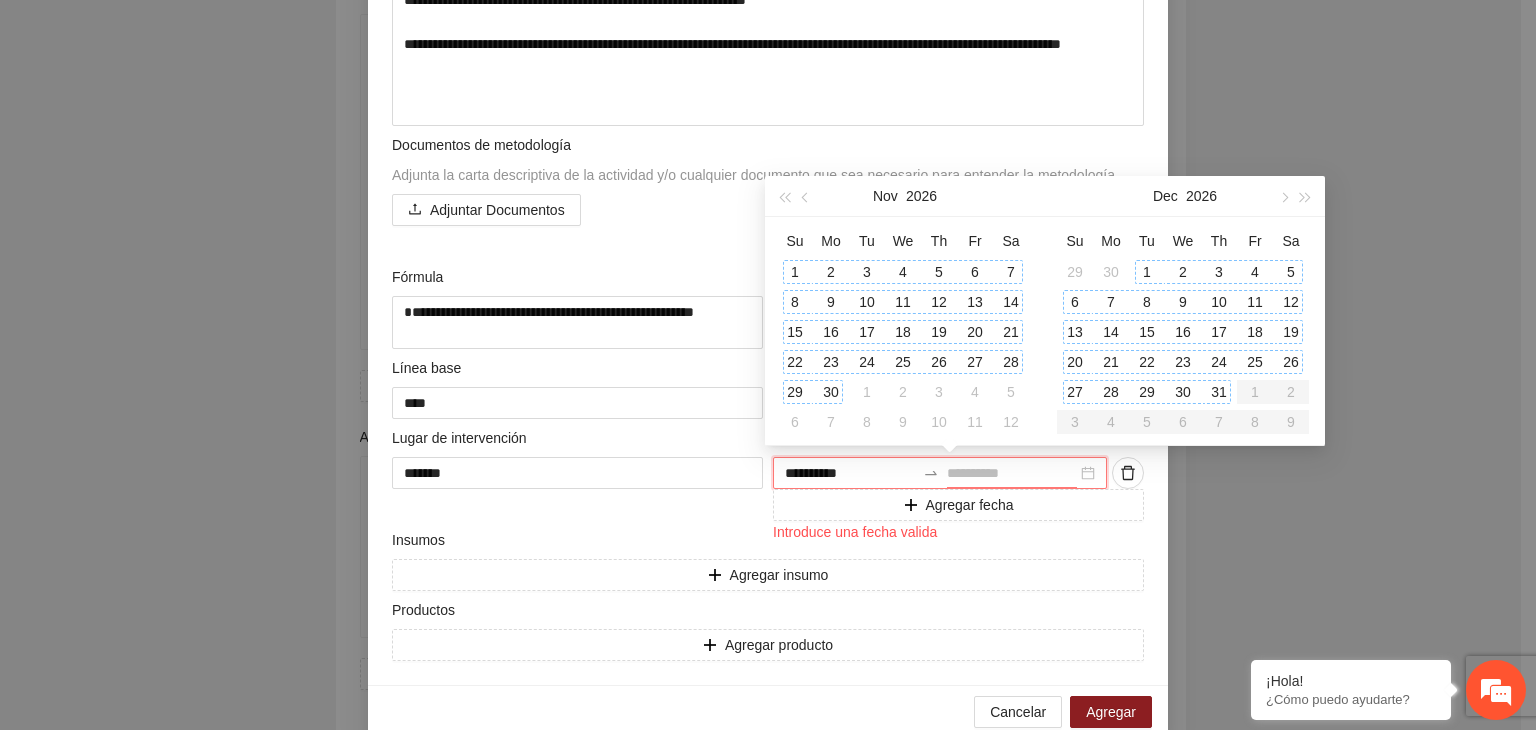 click on "31" at bounding box center (1219, 392) 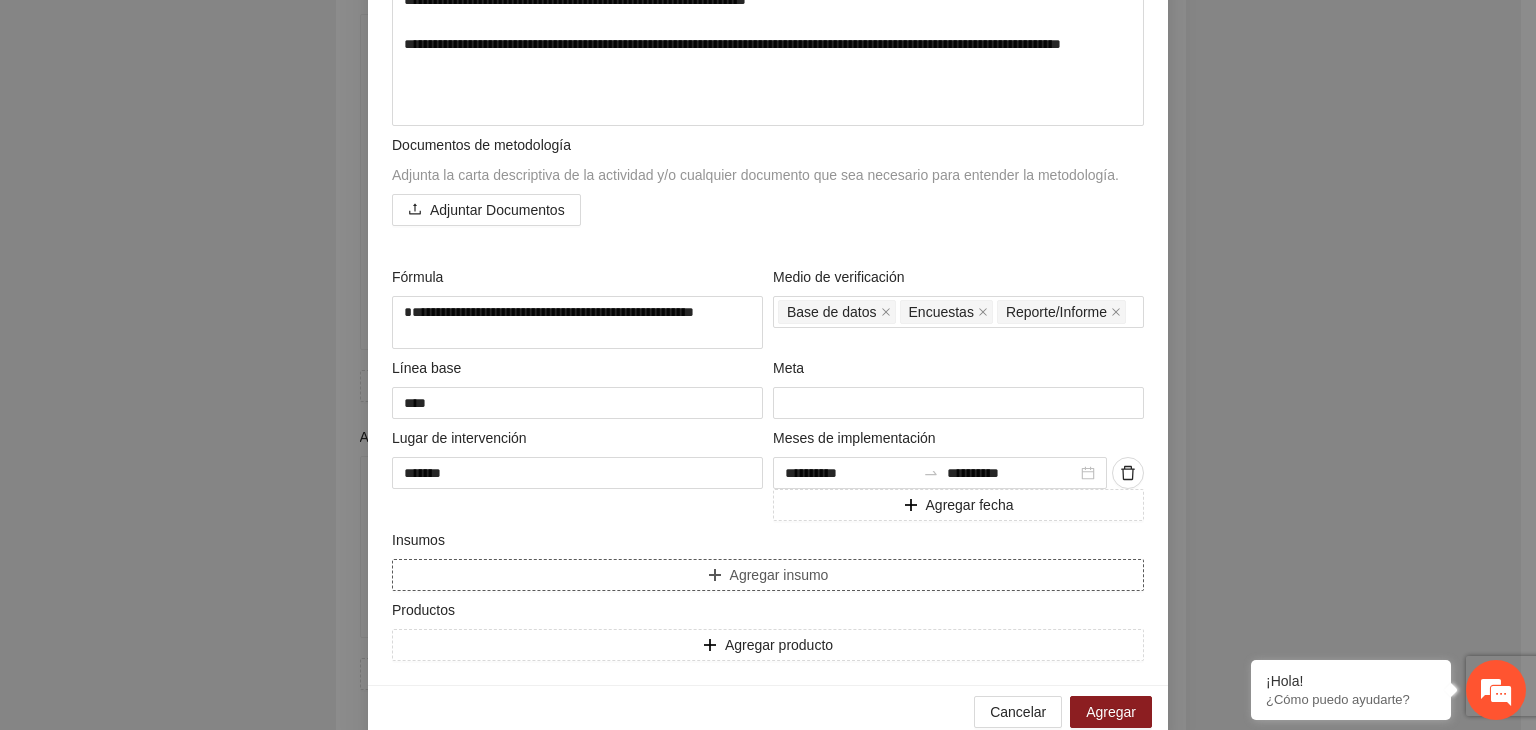 click on "Agregar insumo" at bounding box center [768, 575] 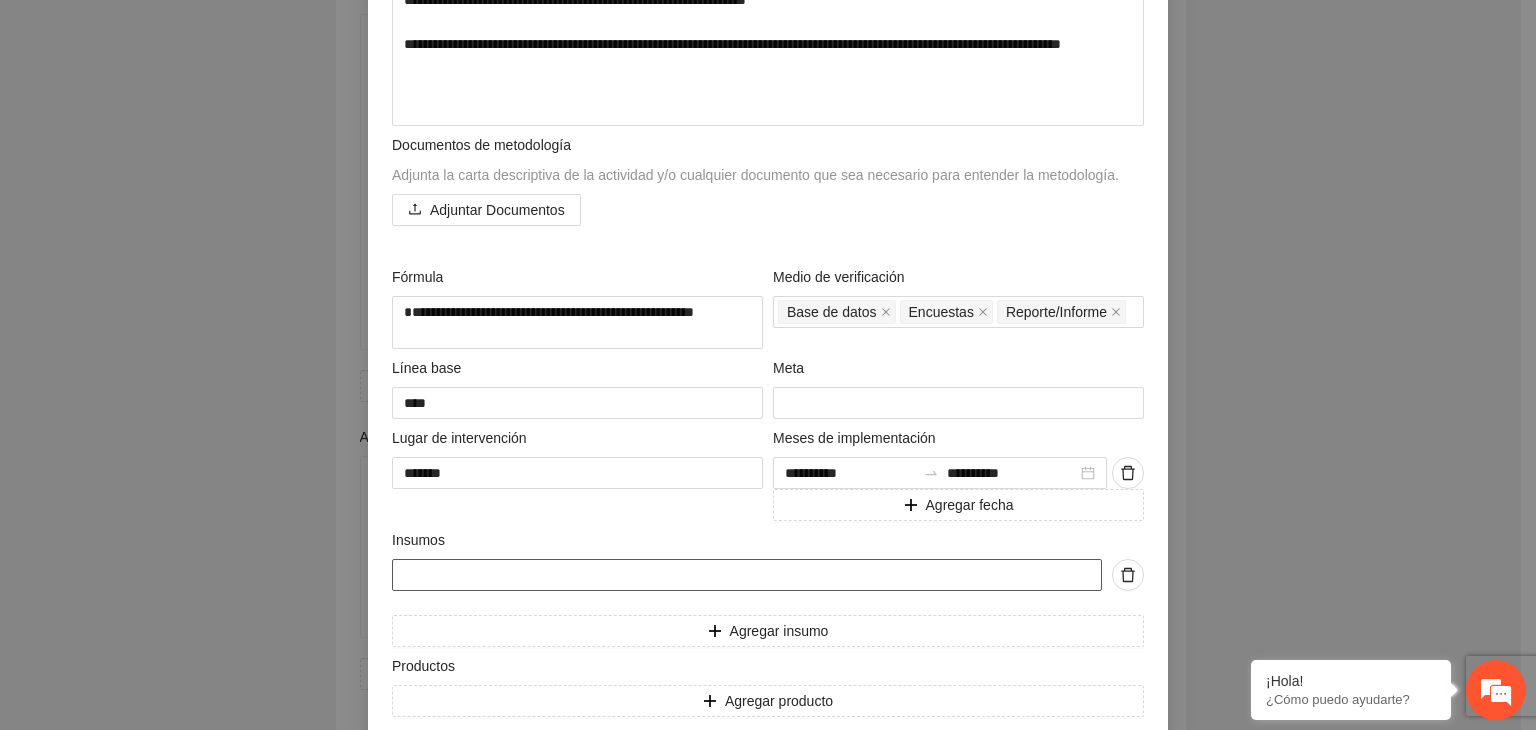 click at bounding box center (747, 575) 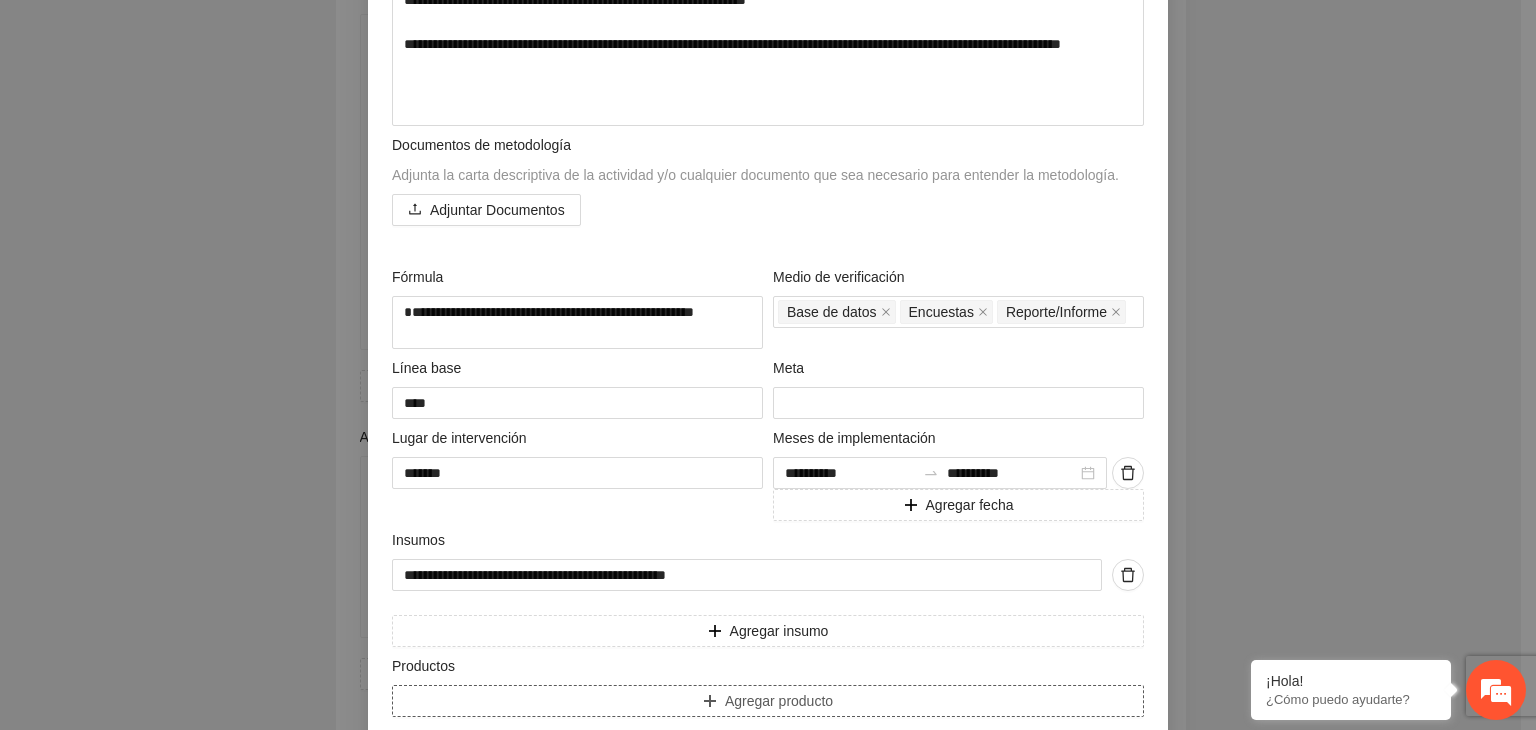 click on "Agregar producto" at bounding box center [768, 701] 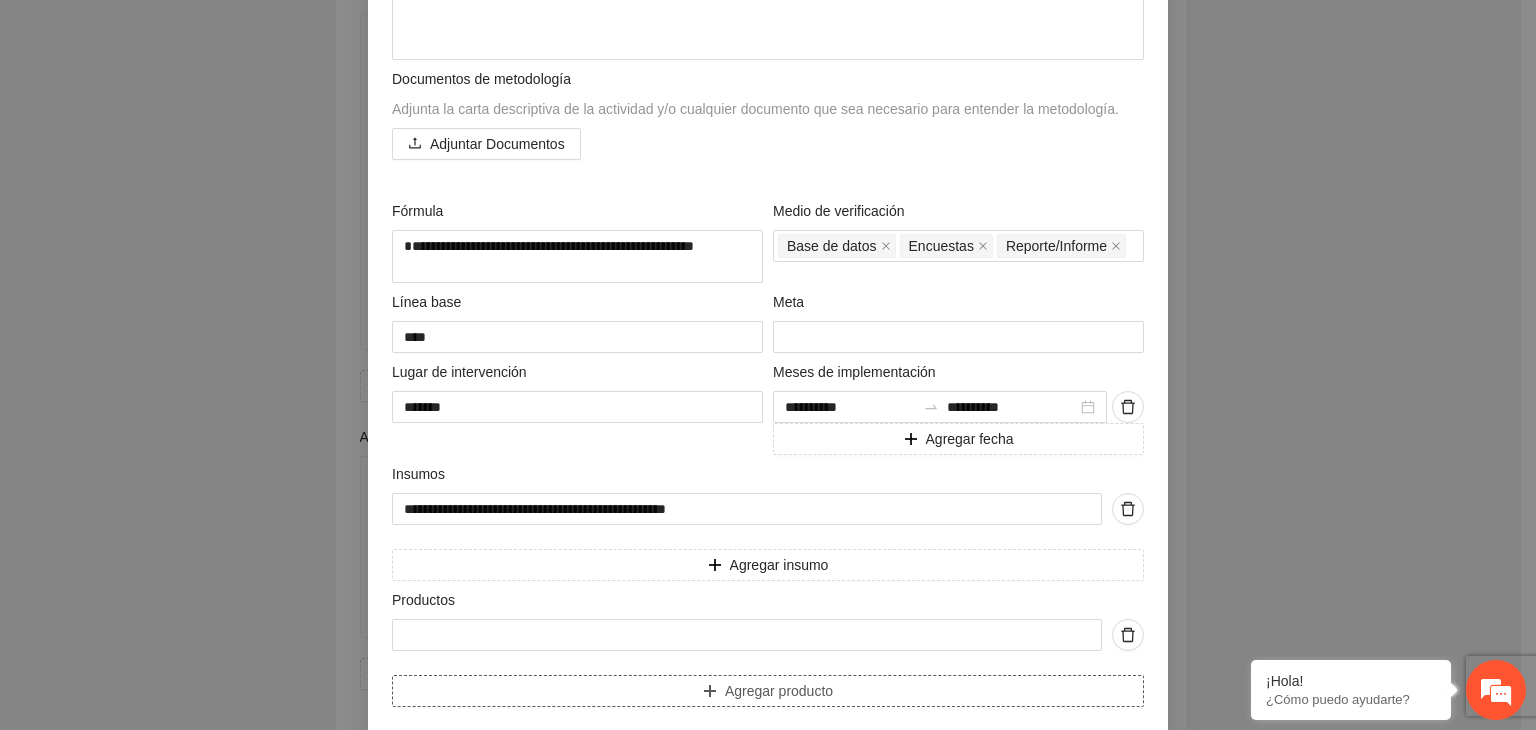 scroll, scrollTop: 777, scrollLeft: 0, axis: vertical 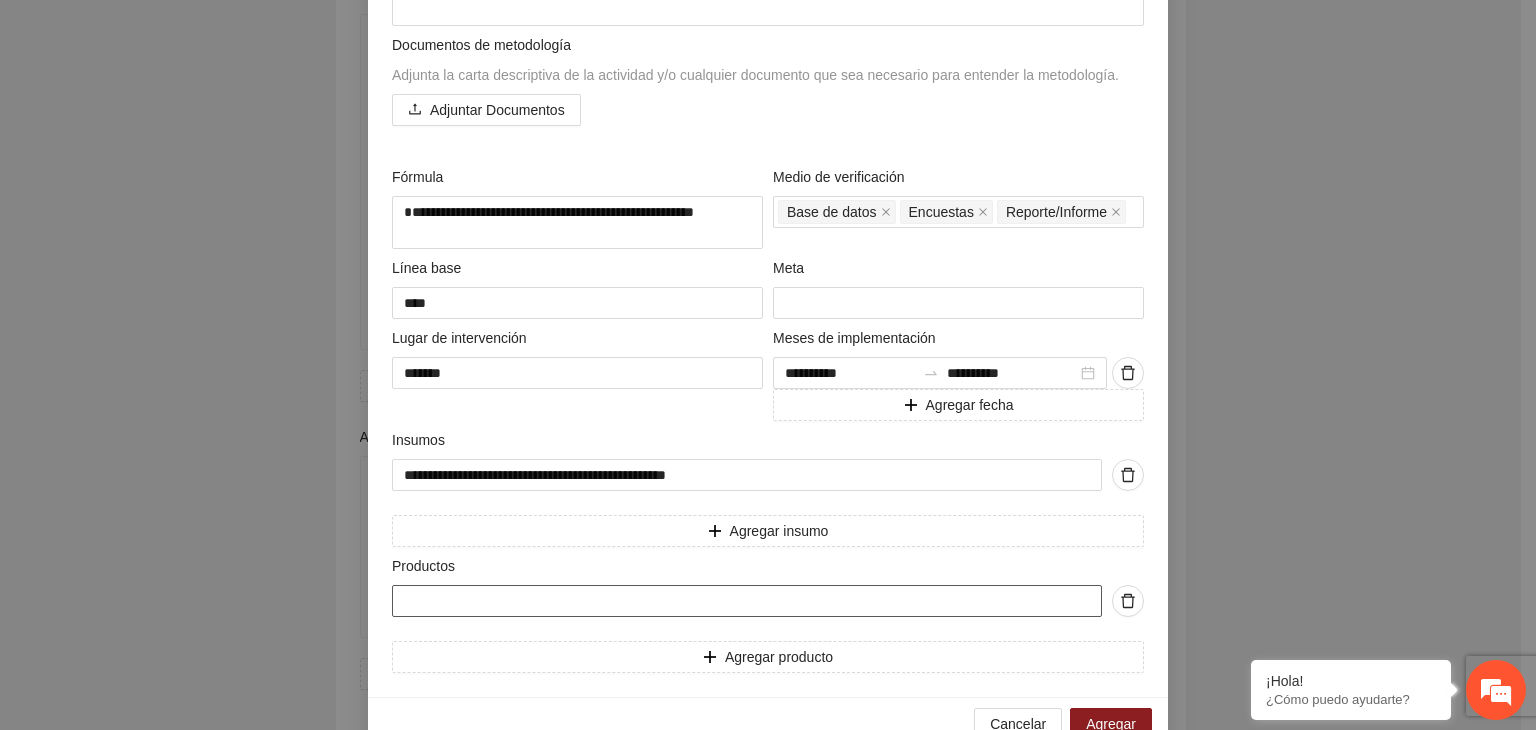 click at bounding box center [747, 601] 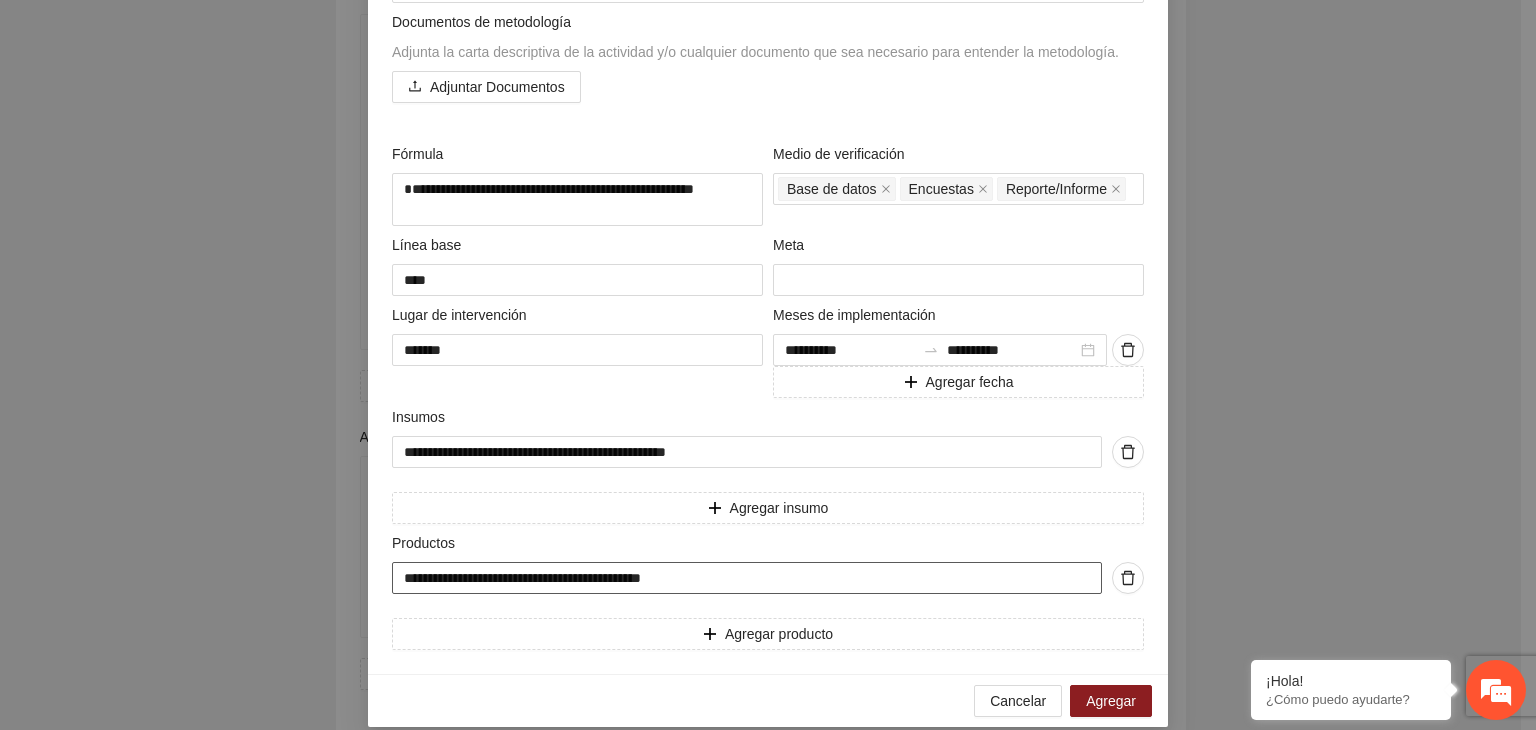 scroll, scrollTop: 821, scrollLeft: 0, axis: vertical 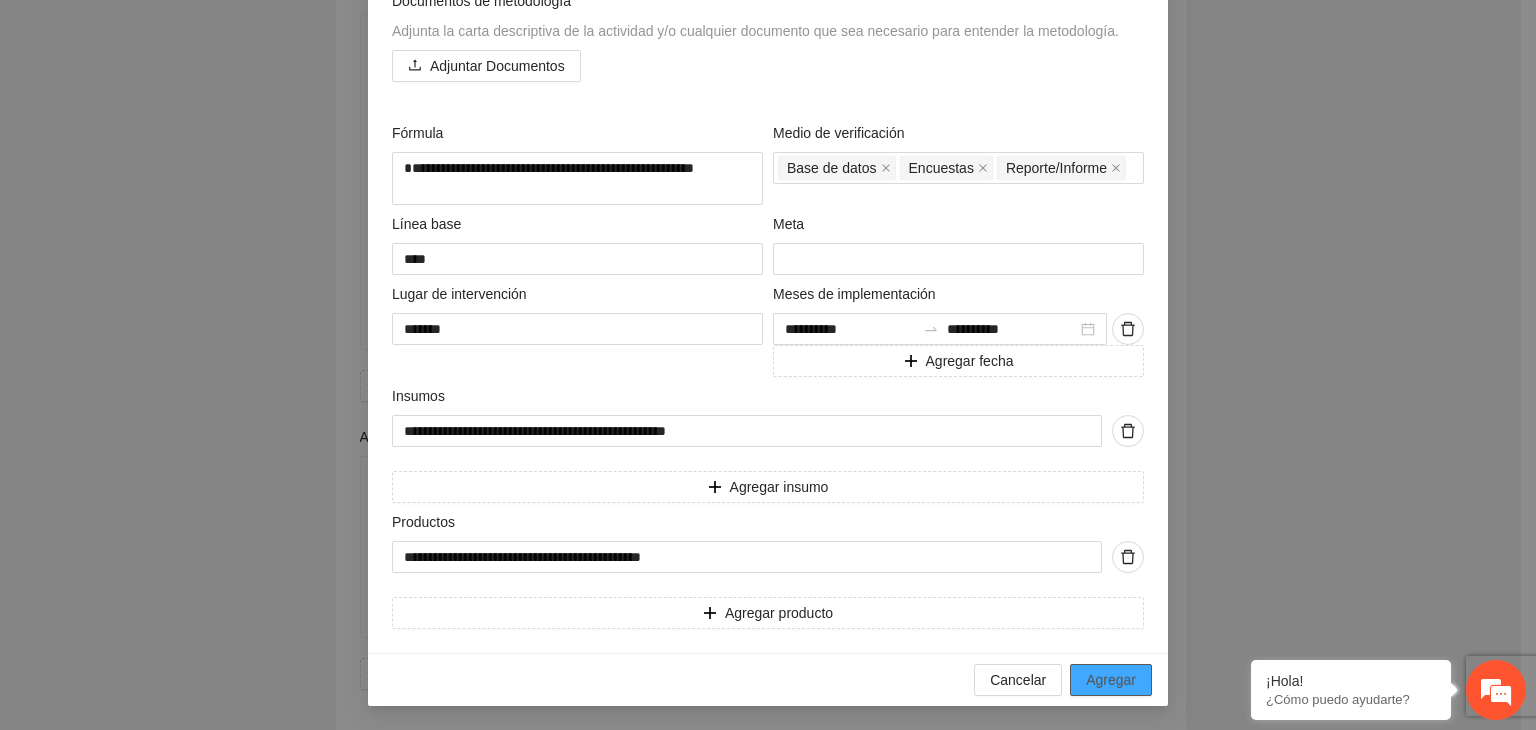 click on "Agregar" at bounding box center [1111, 680] 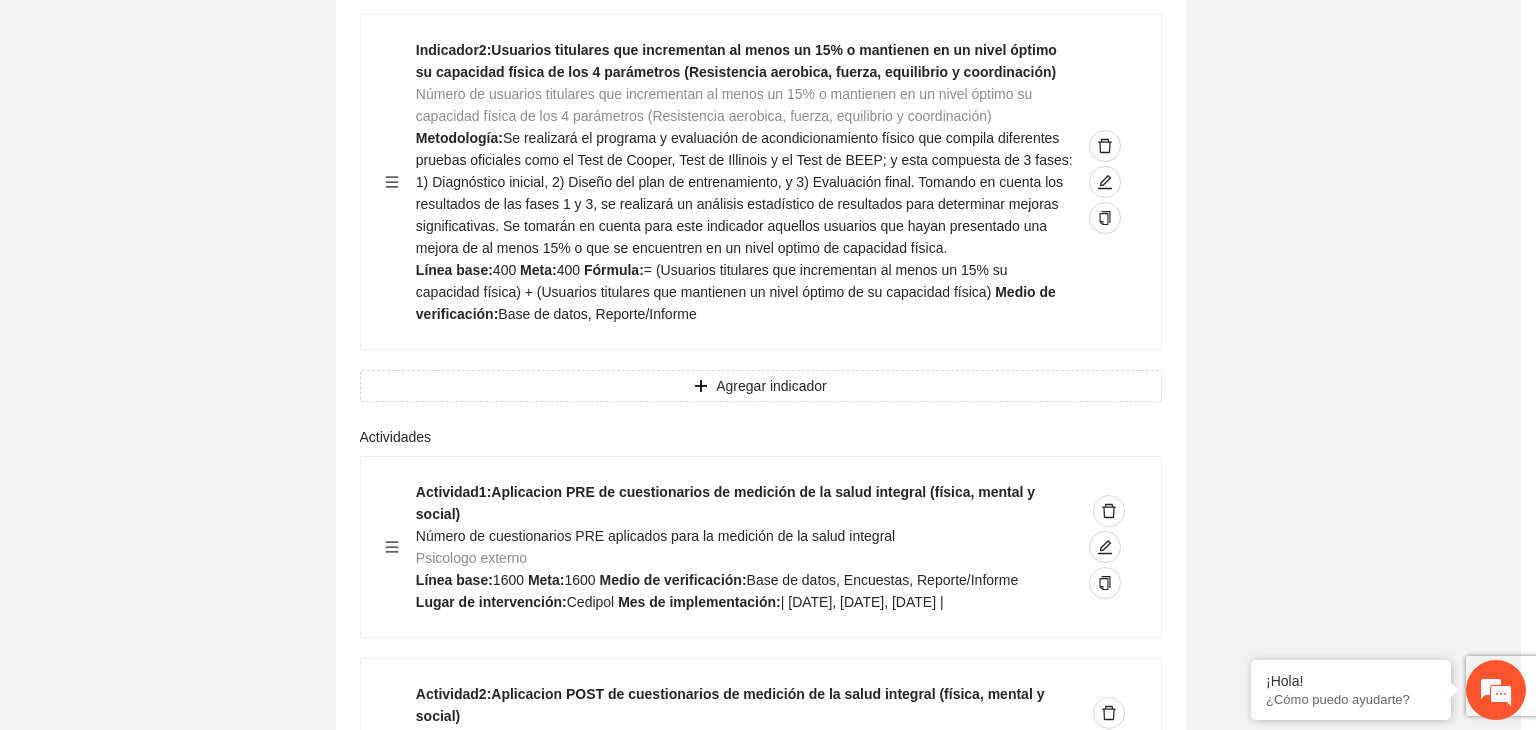 scroll, scrollTop: 204, scrollLeft: 0, axis: vertical 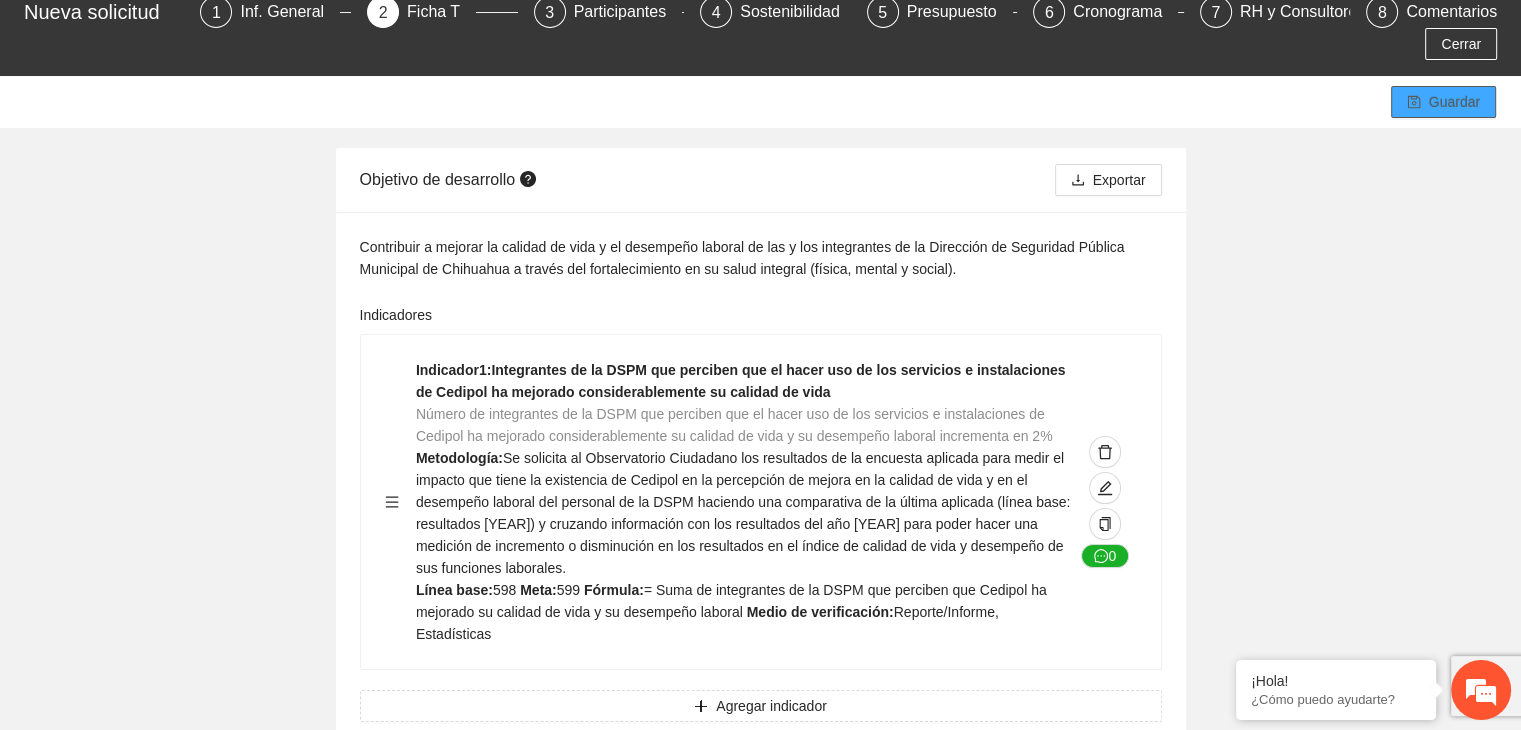 click on "Guardar" at bounding box center (1454, 102) 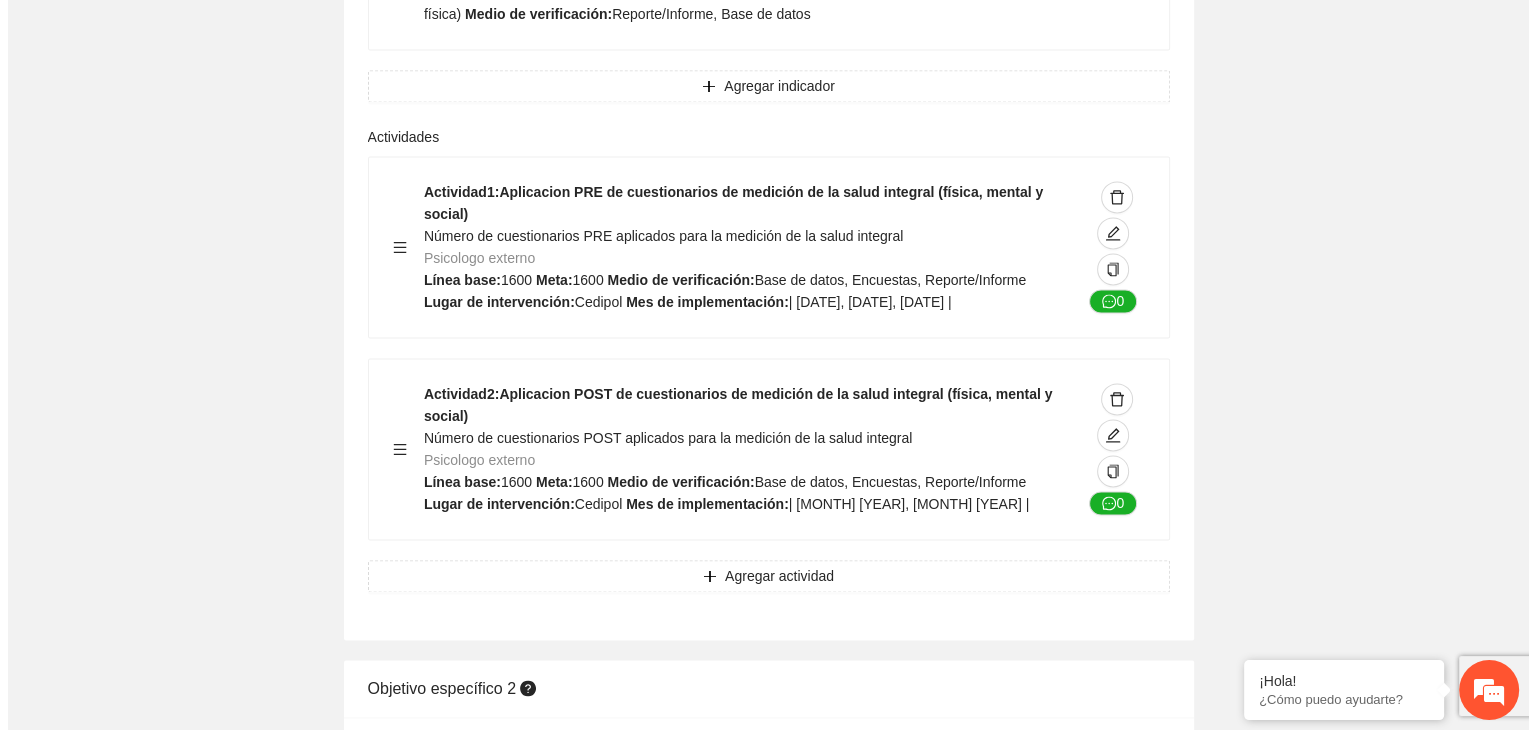 scroll, scrollTop: 3000, scrollLeft: 0, axis: vertical 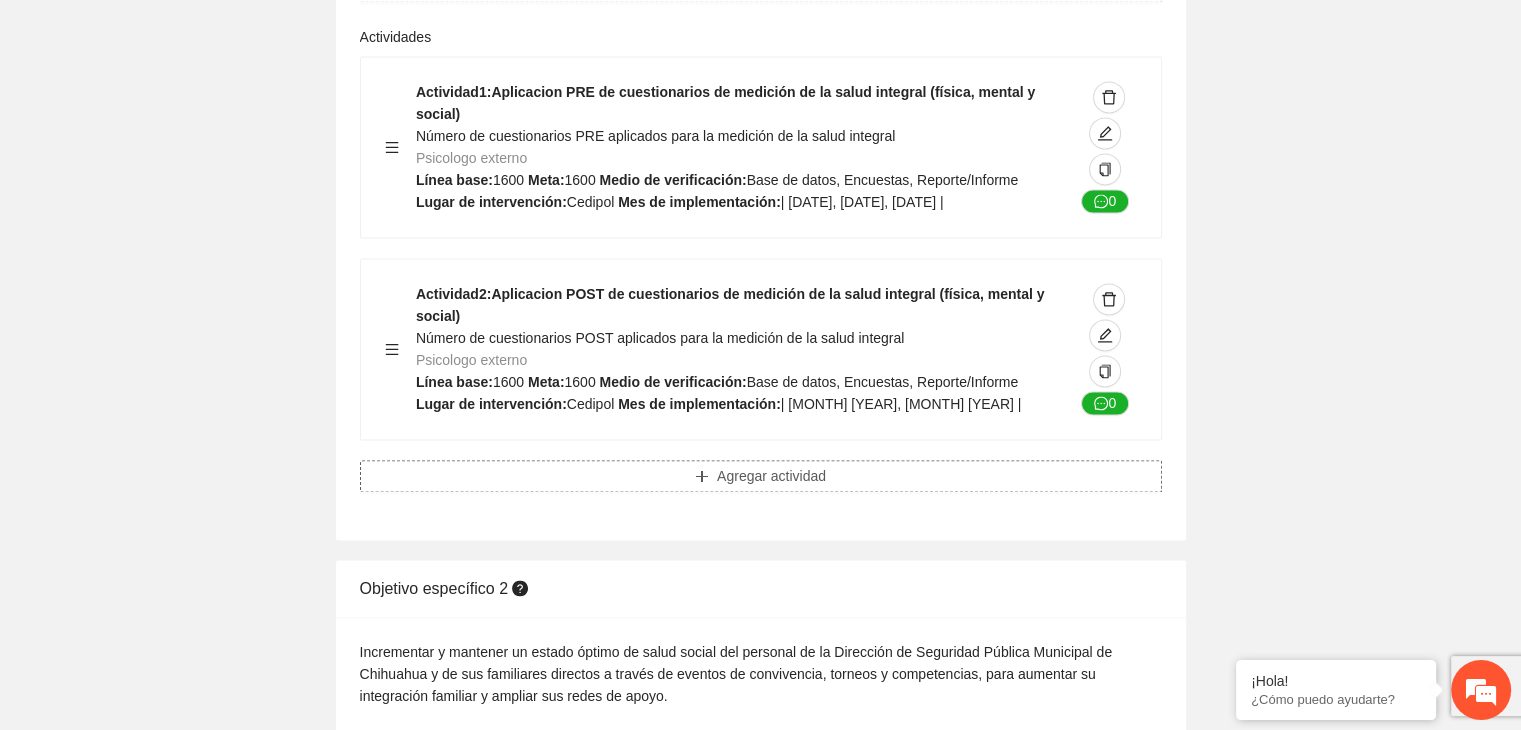 click on "Agregar actividad" at bounding box center (771, 476) 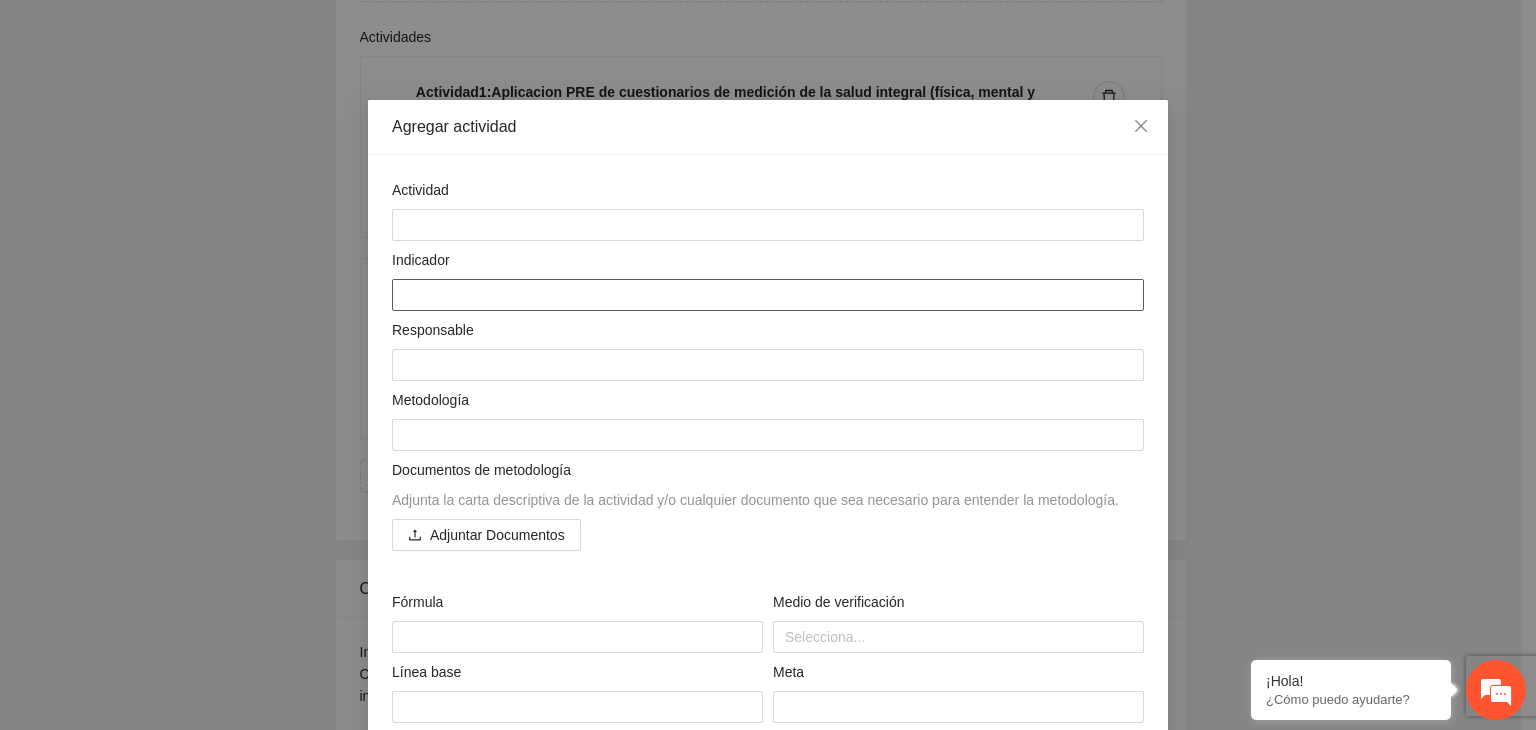 click at bounding box center (768, 295) 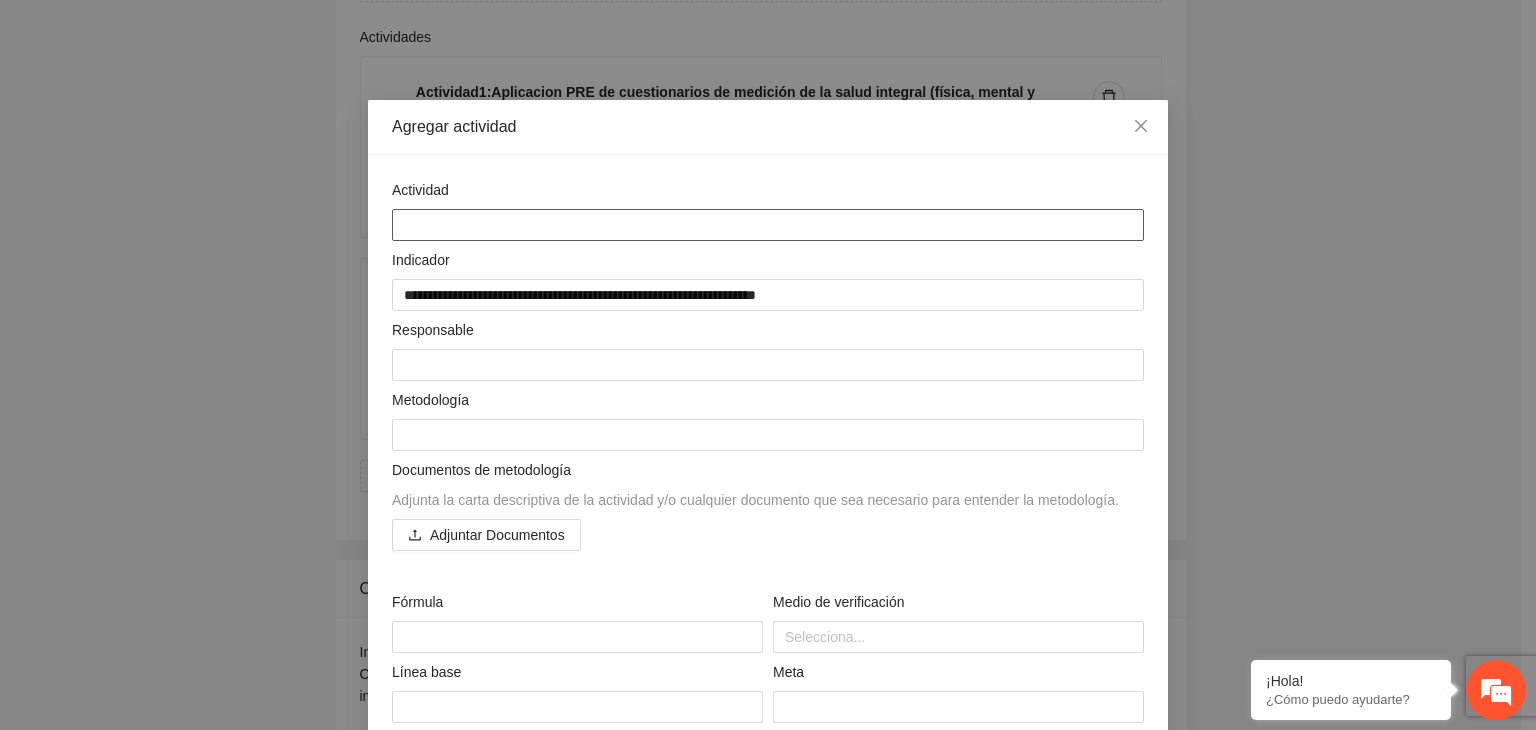 click at bounding box center [768, 225] 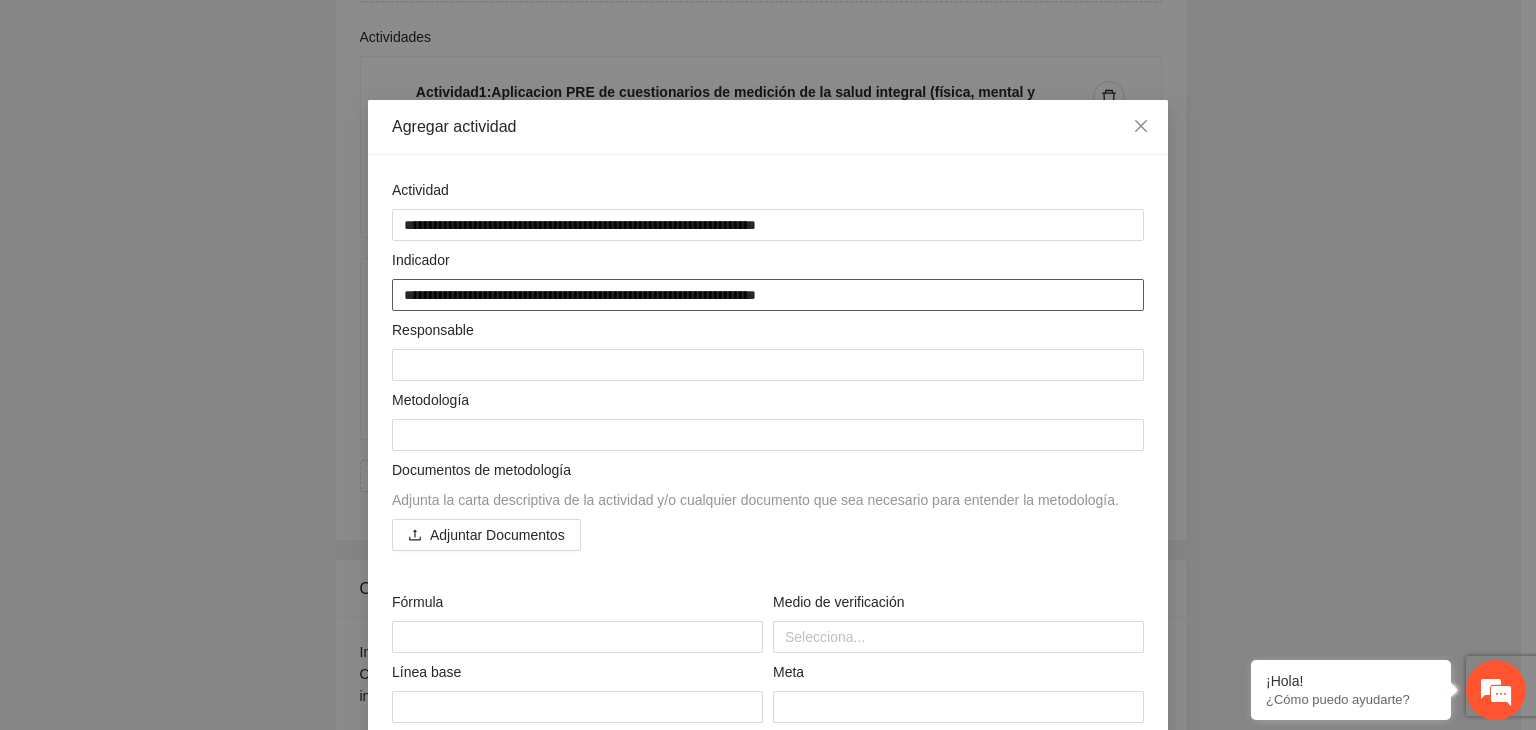 drag, startPoint x: 895, startPoint y: 297, endPoint x: 397, endPoint y: 279, distance: 498.3252 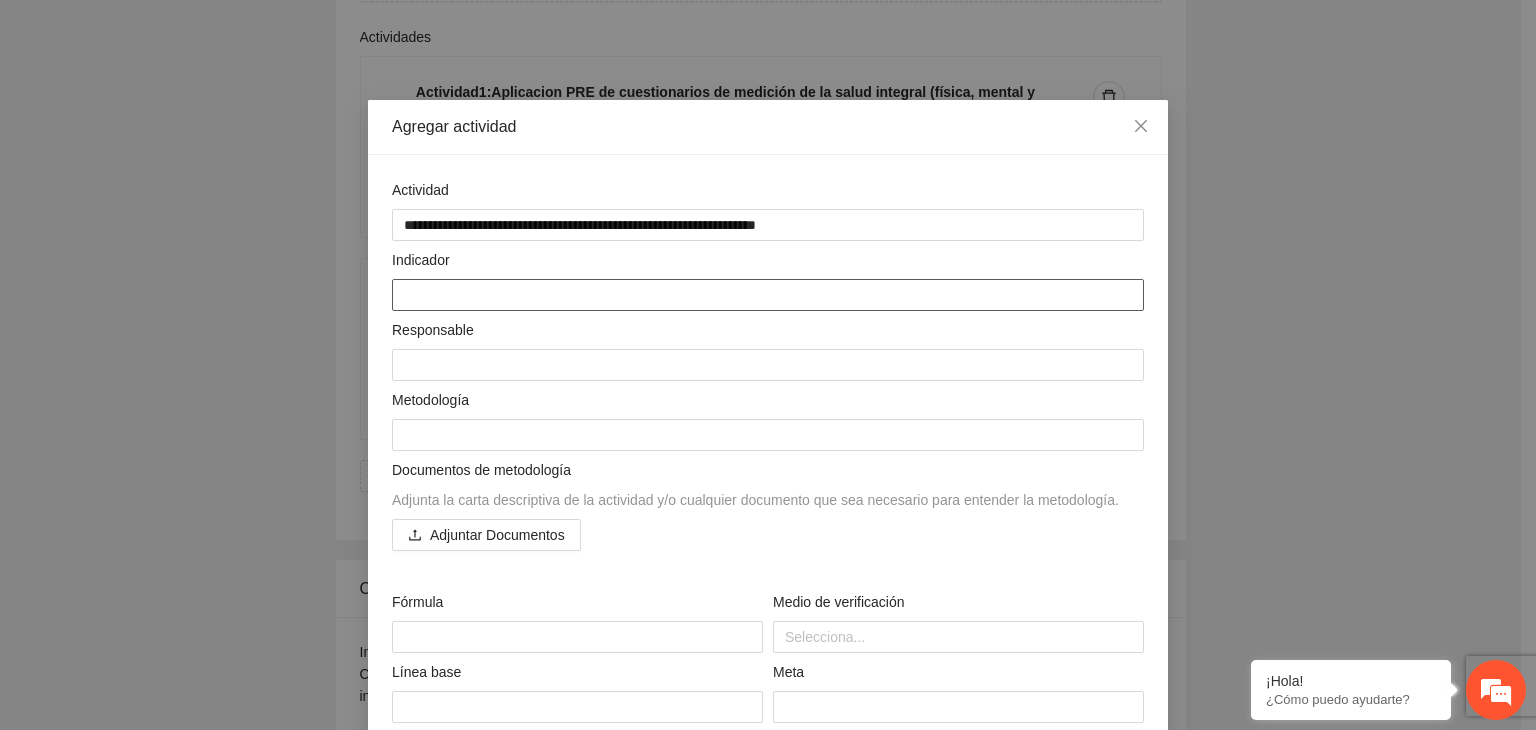 paste on "**********" 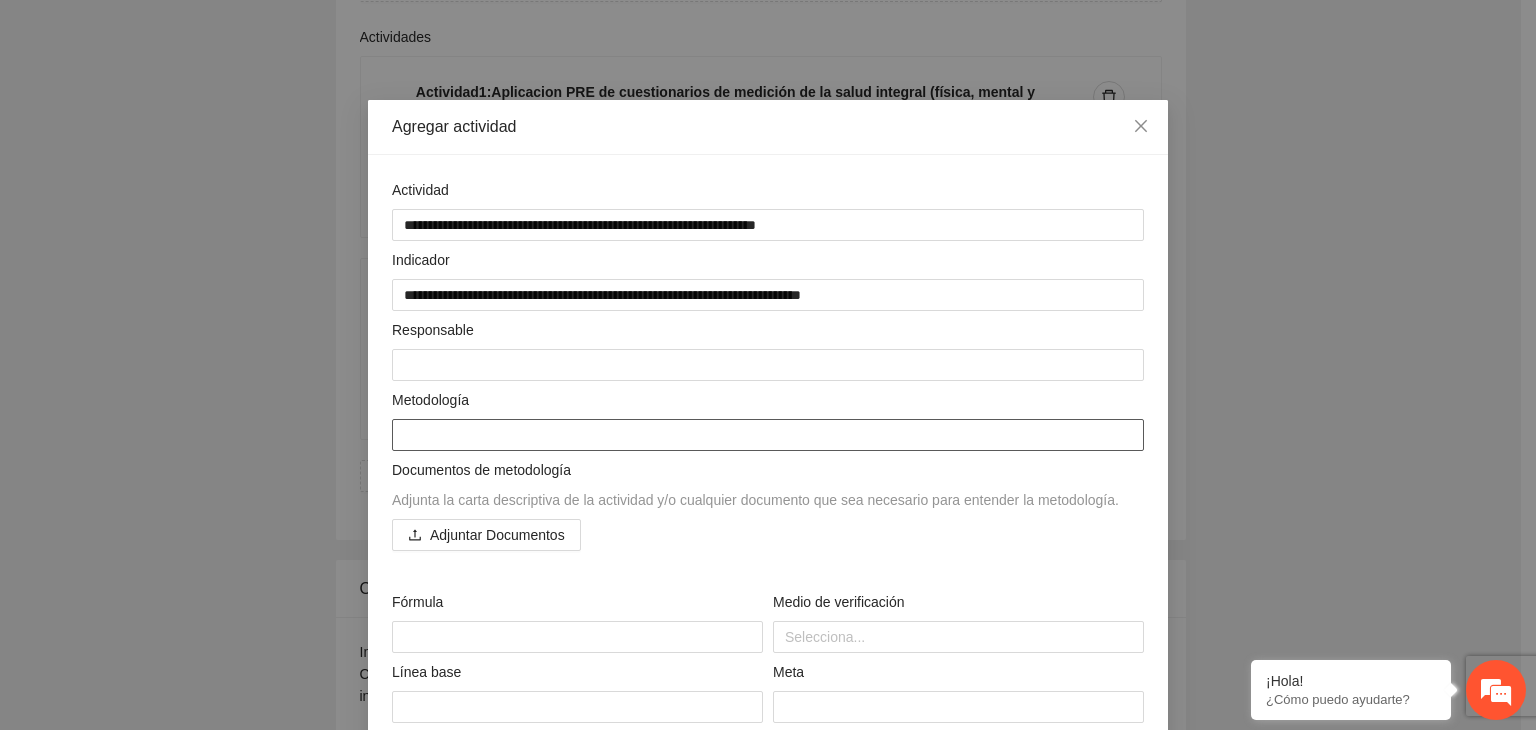 click at bounding box center (768, 435) 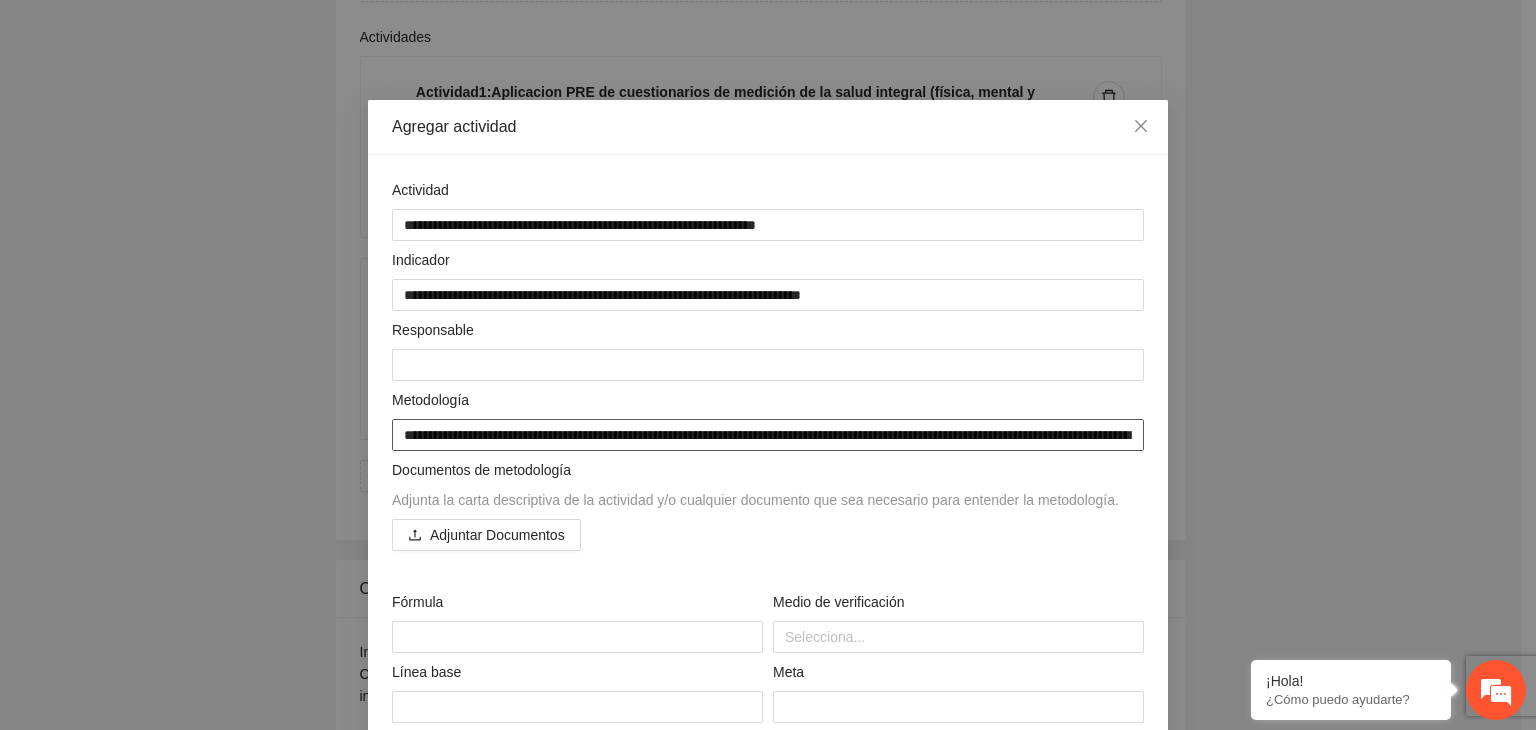 scroll, scrollTop: 176, scrollLeft: 0, axis: vertical 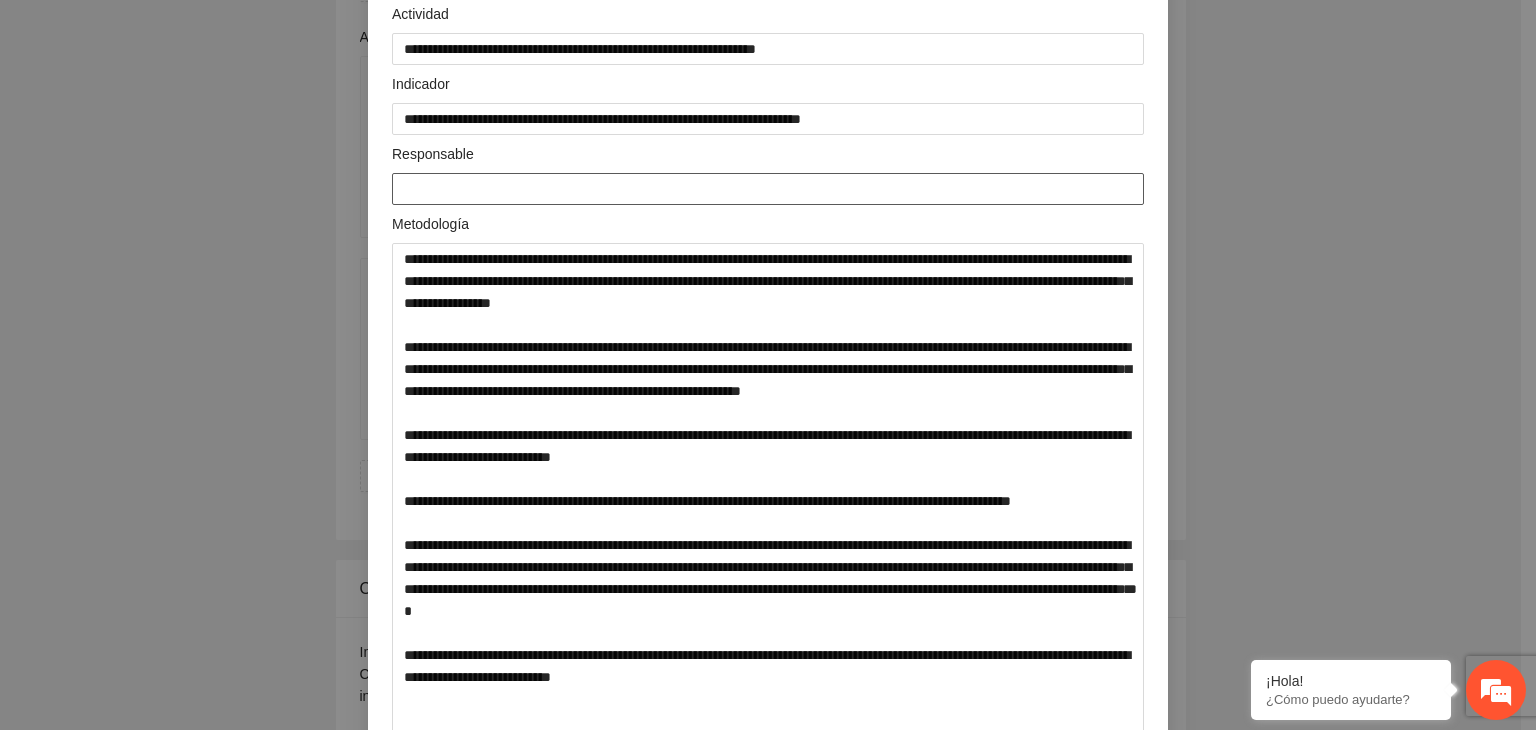 click at bounding box center (768, 189) 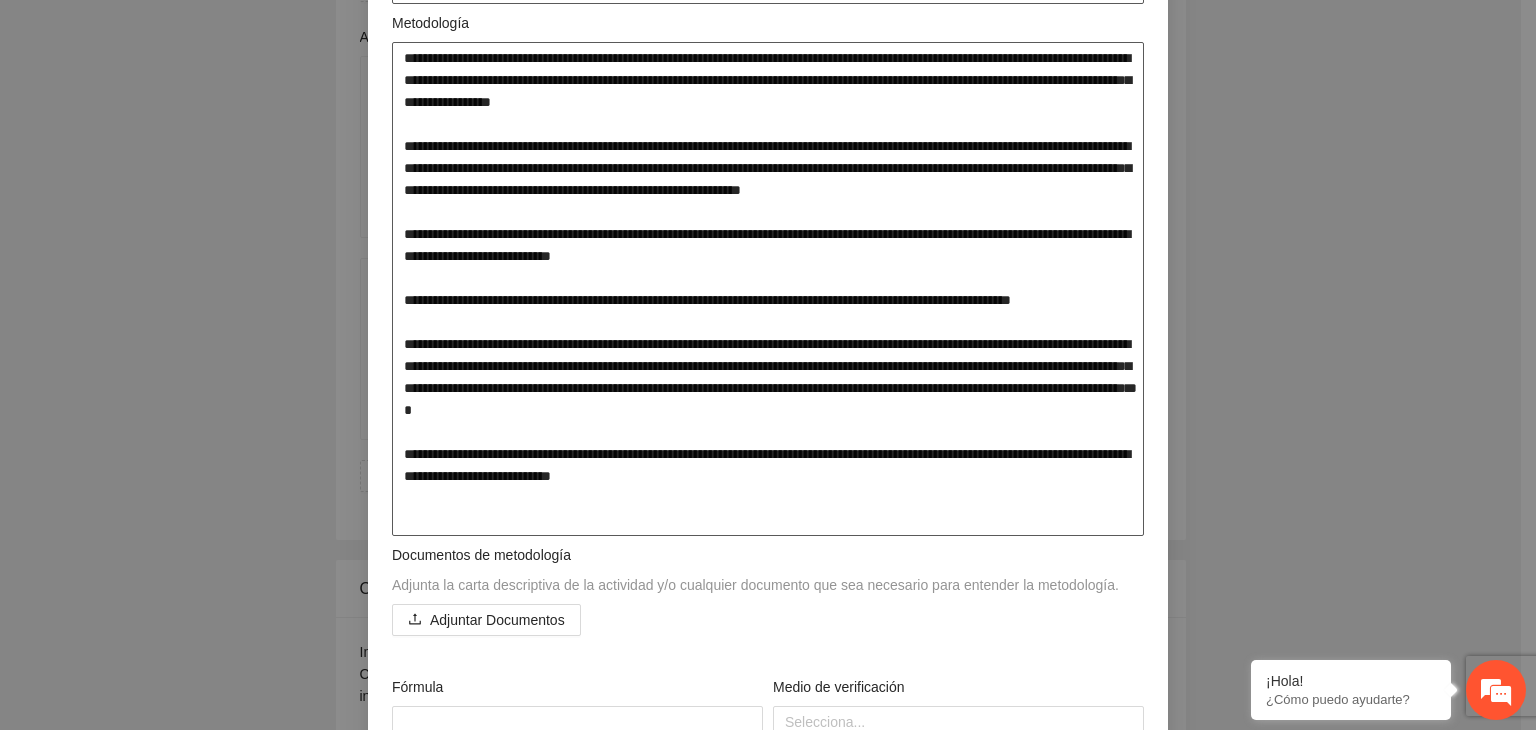 scroll, scrollTop: 676, scrollLeft: 0, axis: vertical 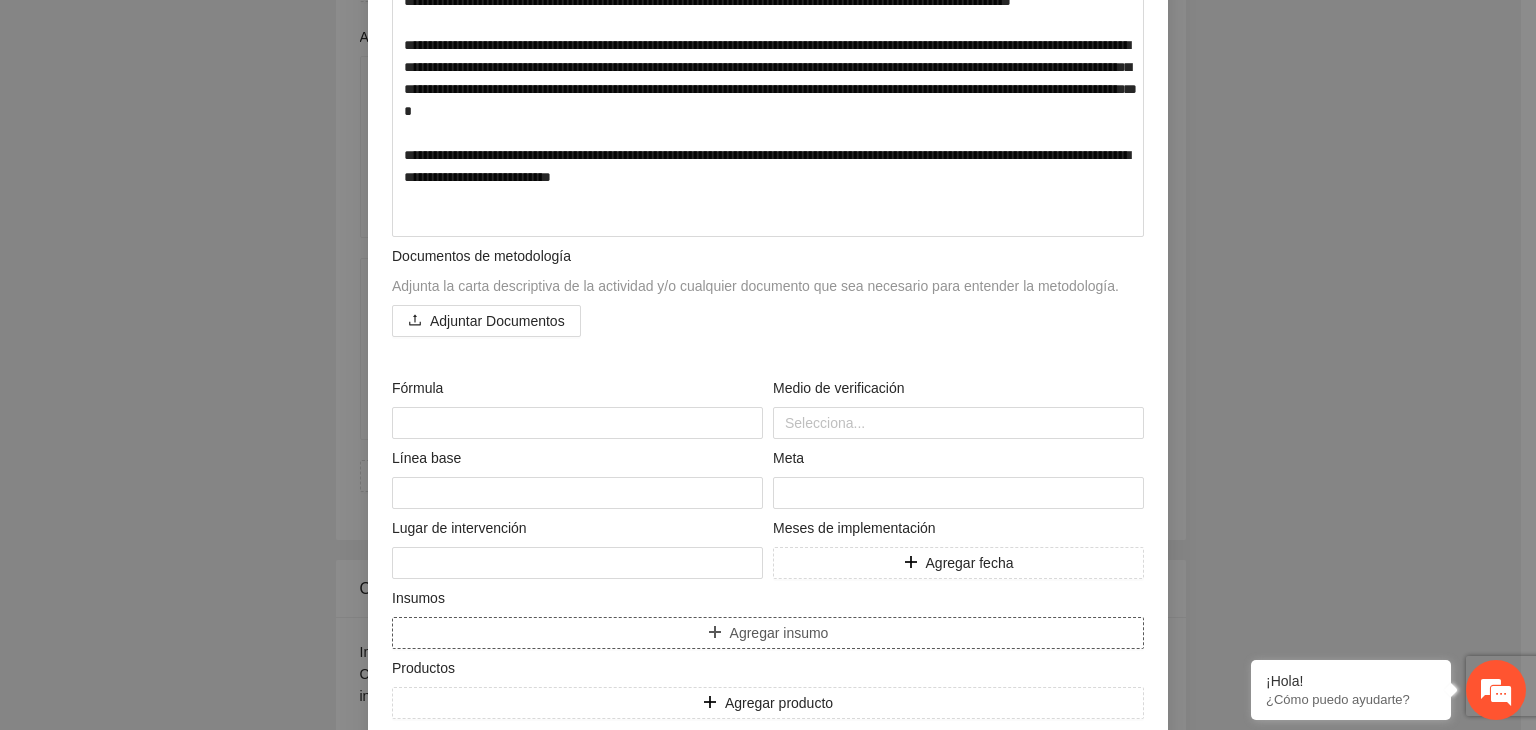 click on "Agregar insumo" at bounding box center (768, 633) 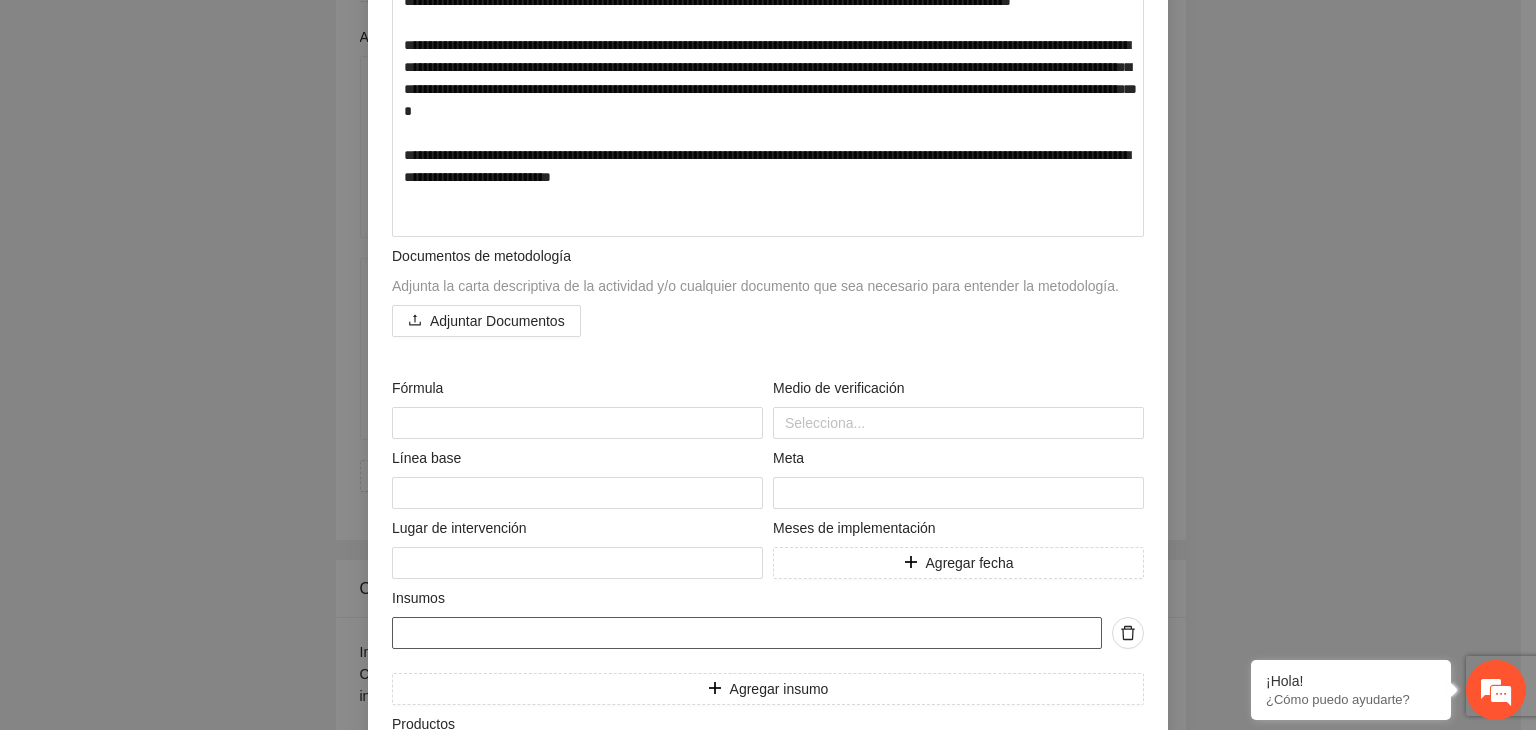 click at bounding box center [747, 633] 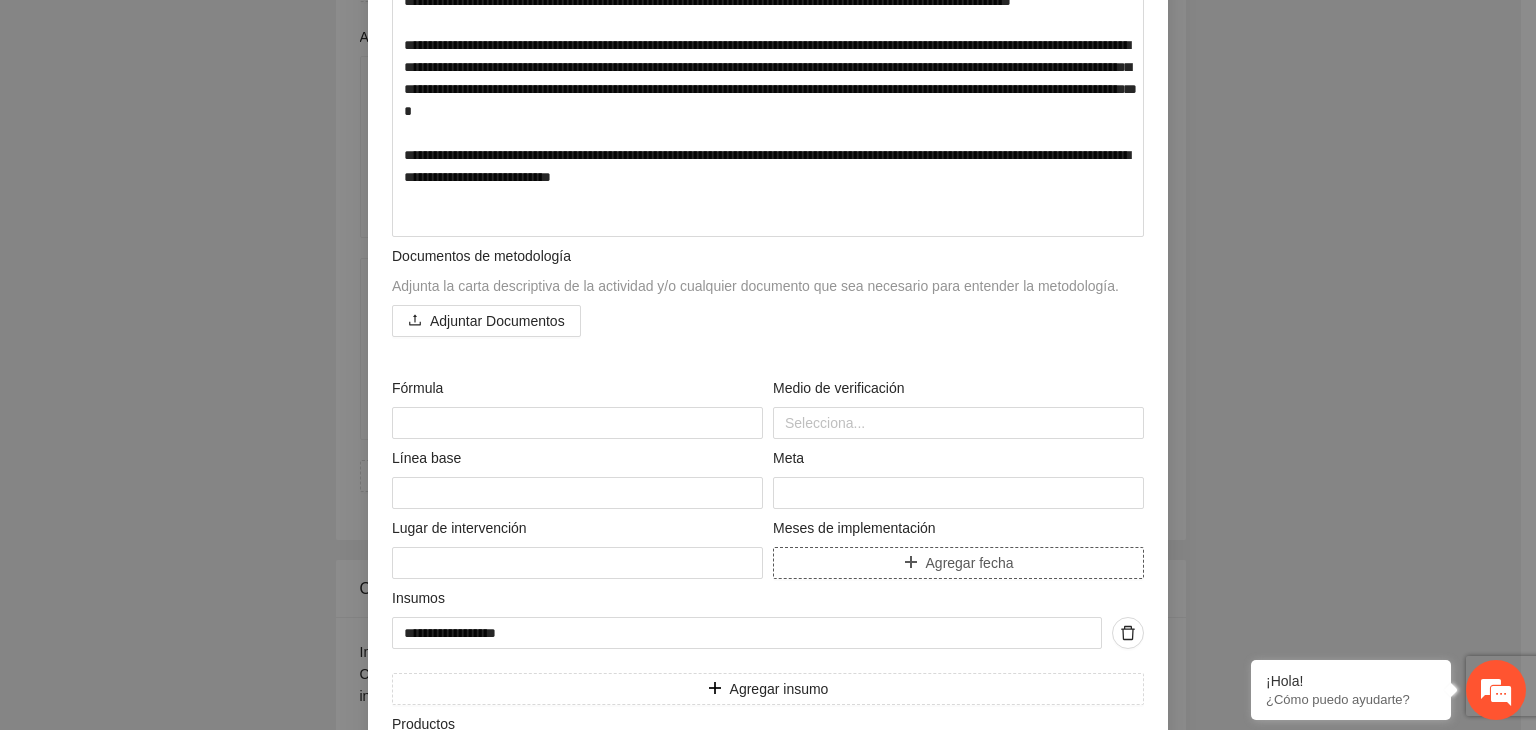 click on "Agregar fecha" at bounding box center [970, 563] 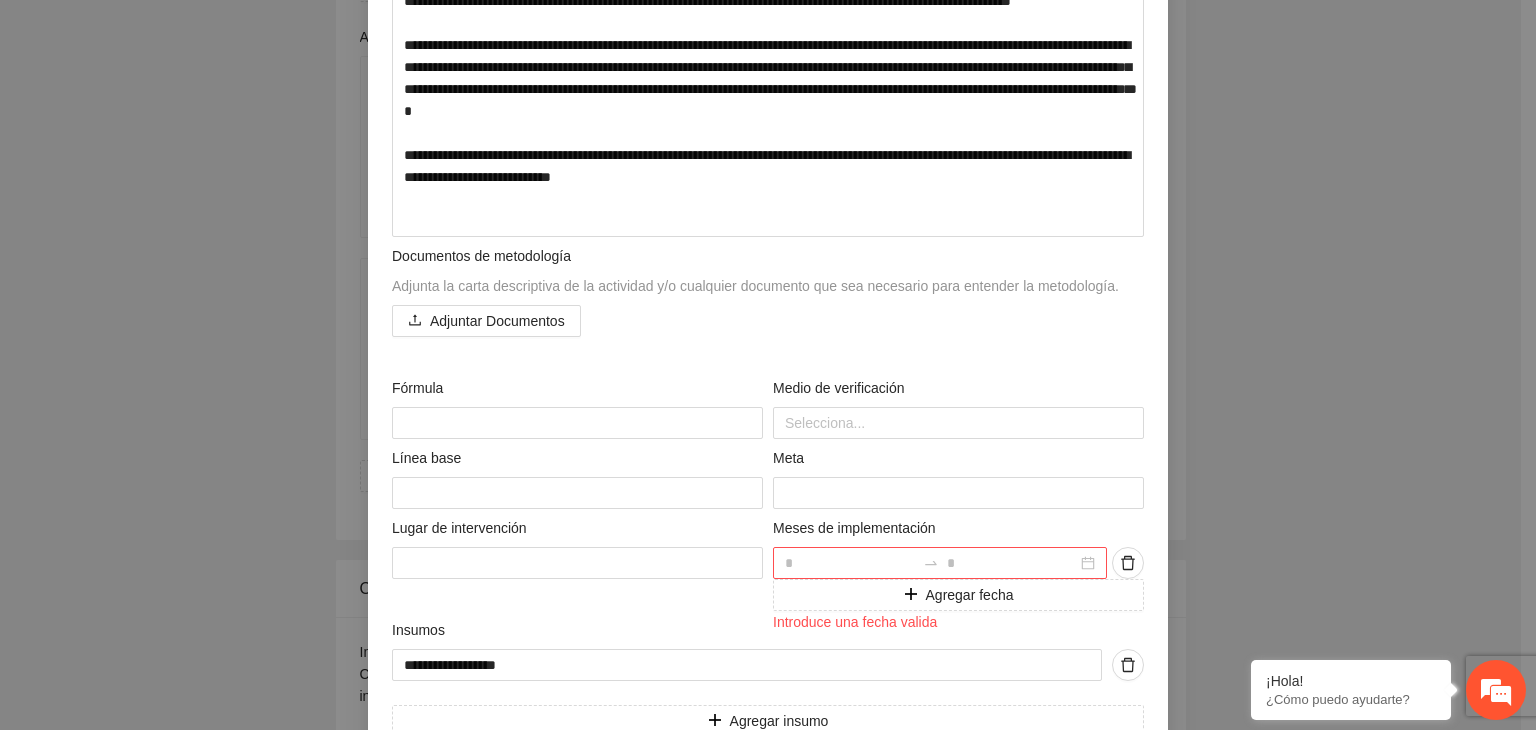 click at bounding box center (940, 563) 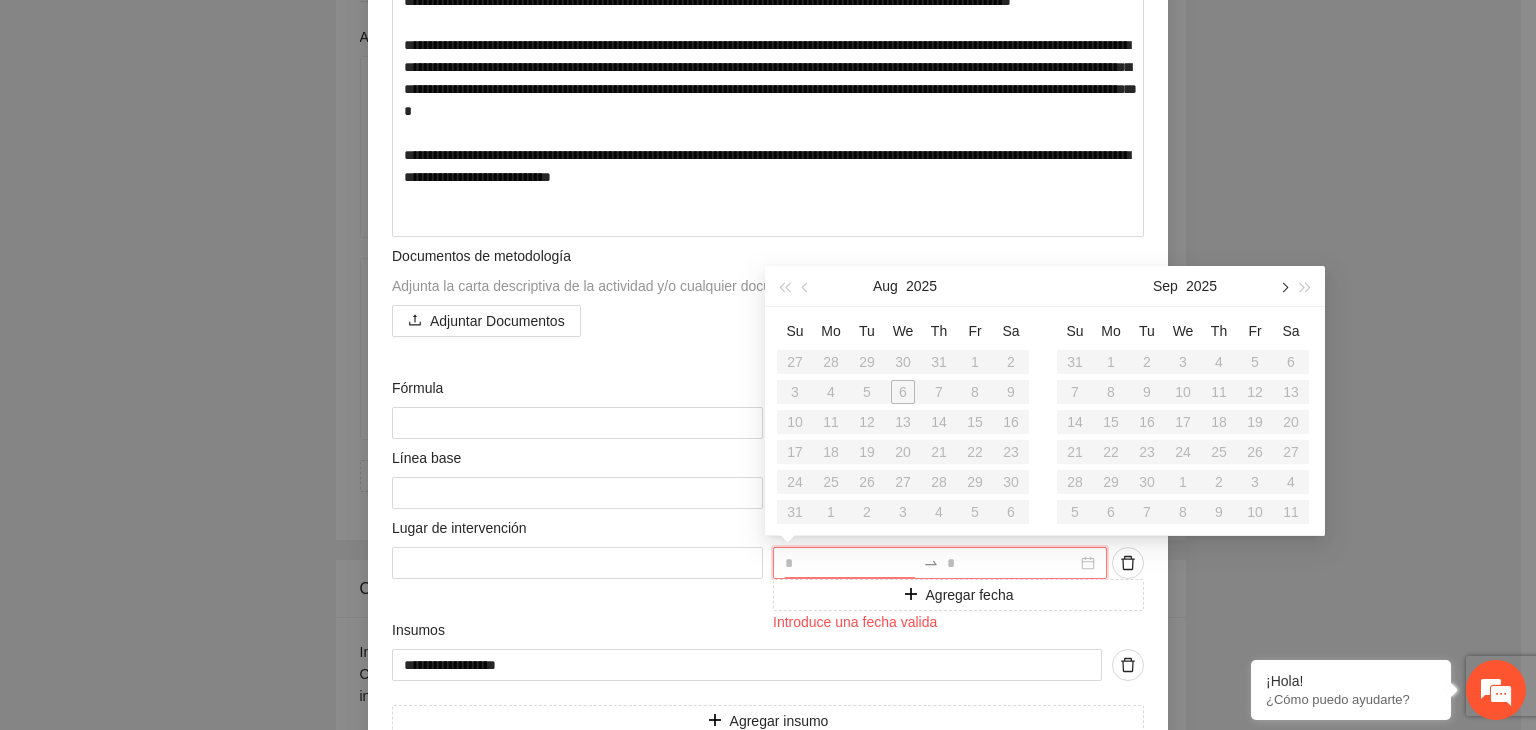 click at bounding box center [1283, 286] 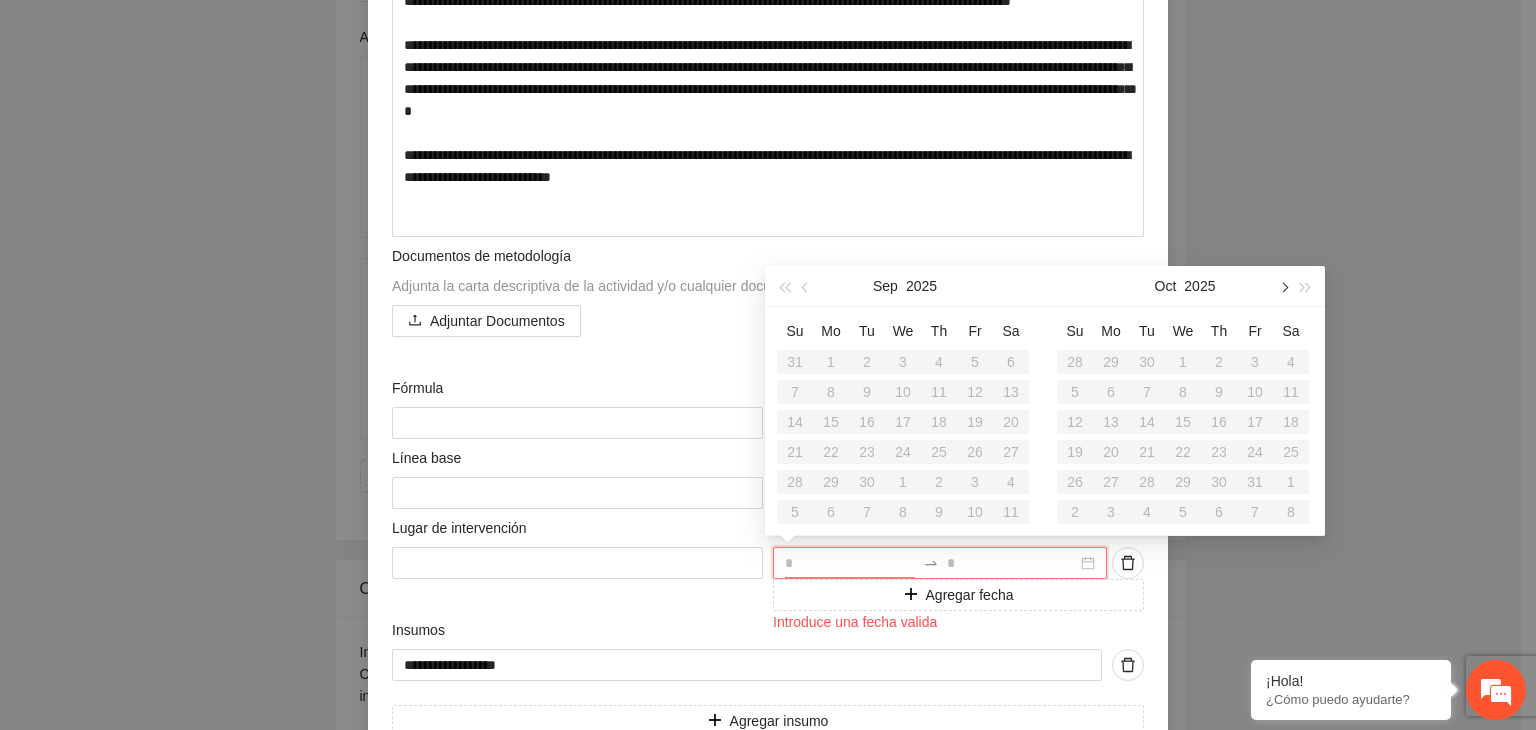 click at bounding box center (1283, 286) 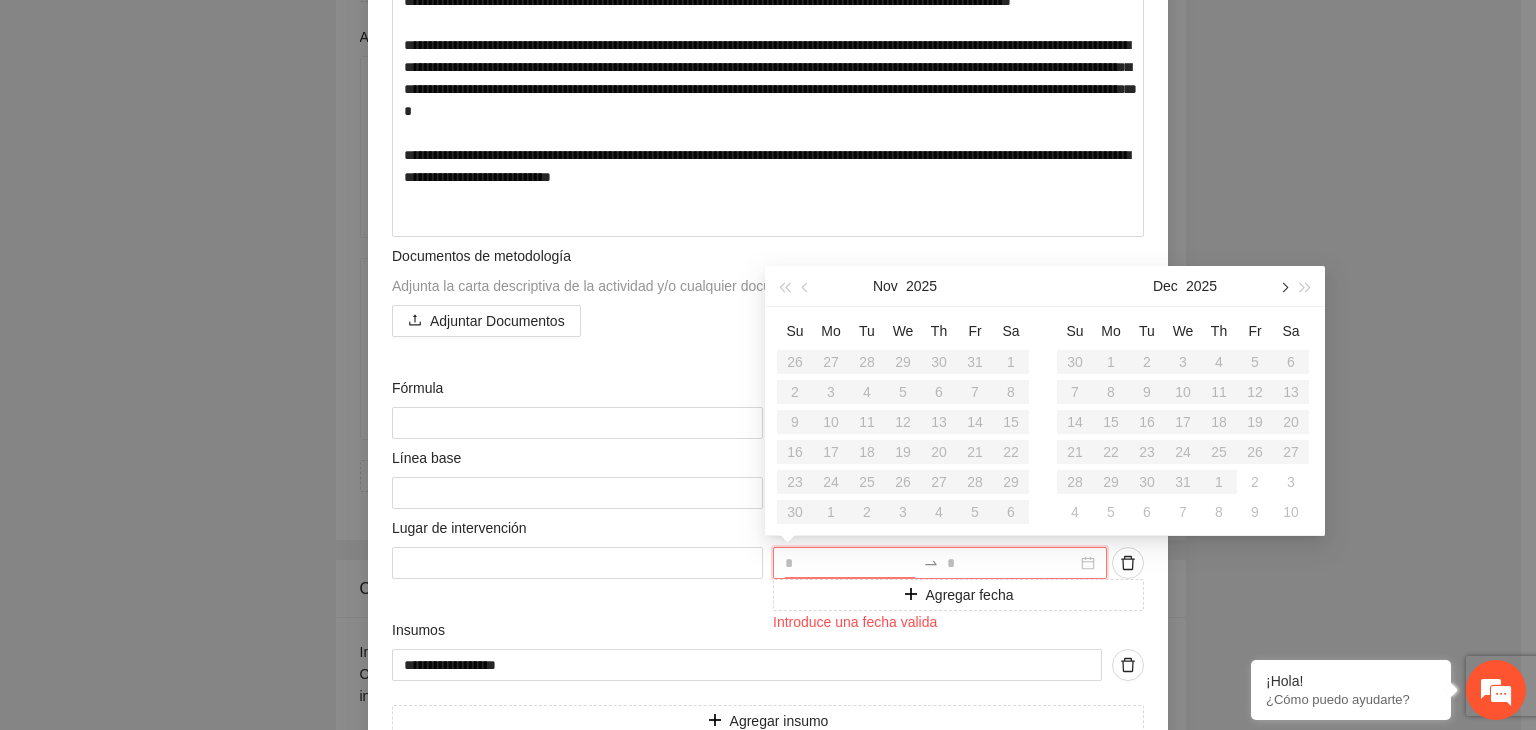 click at bounding box center [1283, 286] 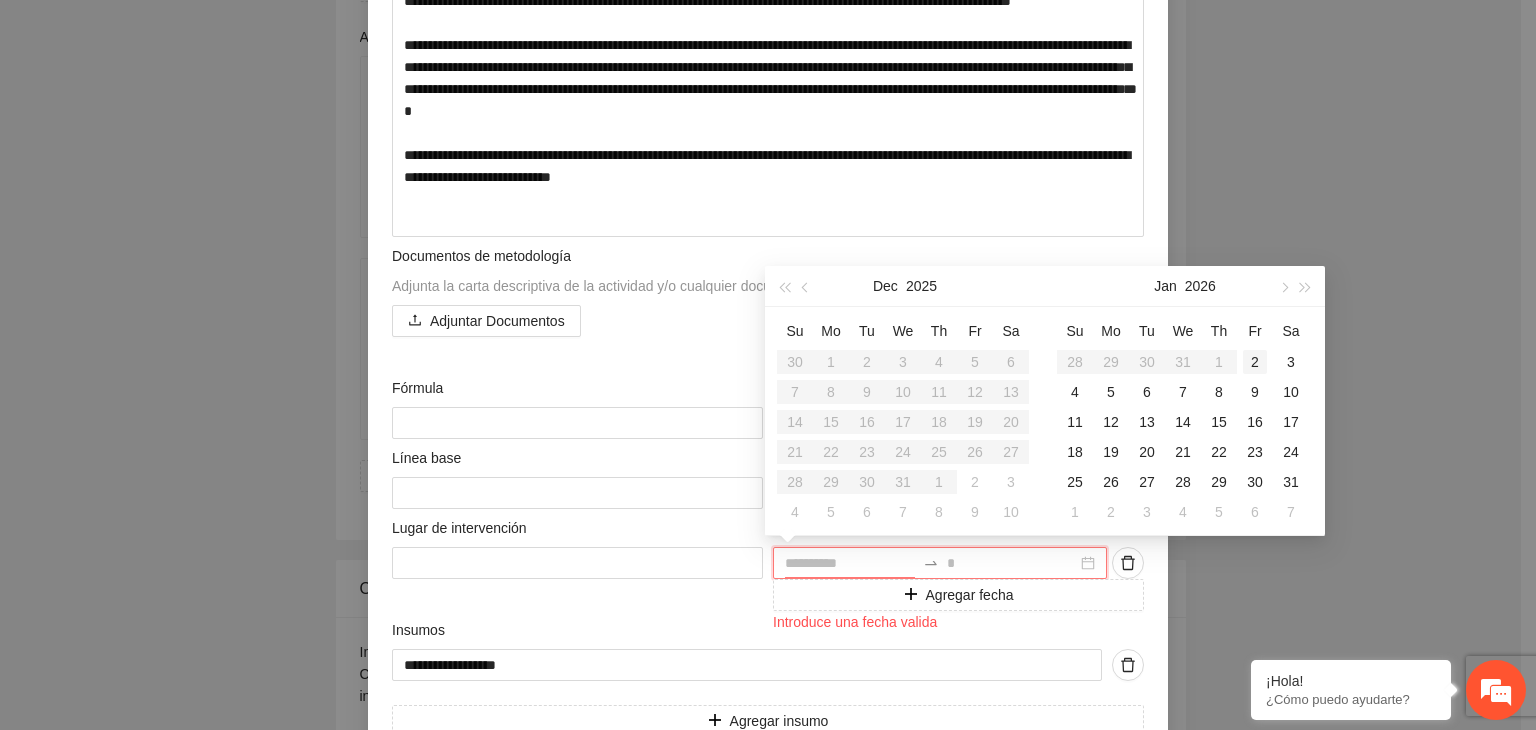 click on "2" at bounding box center (1255, 362) 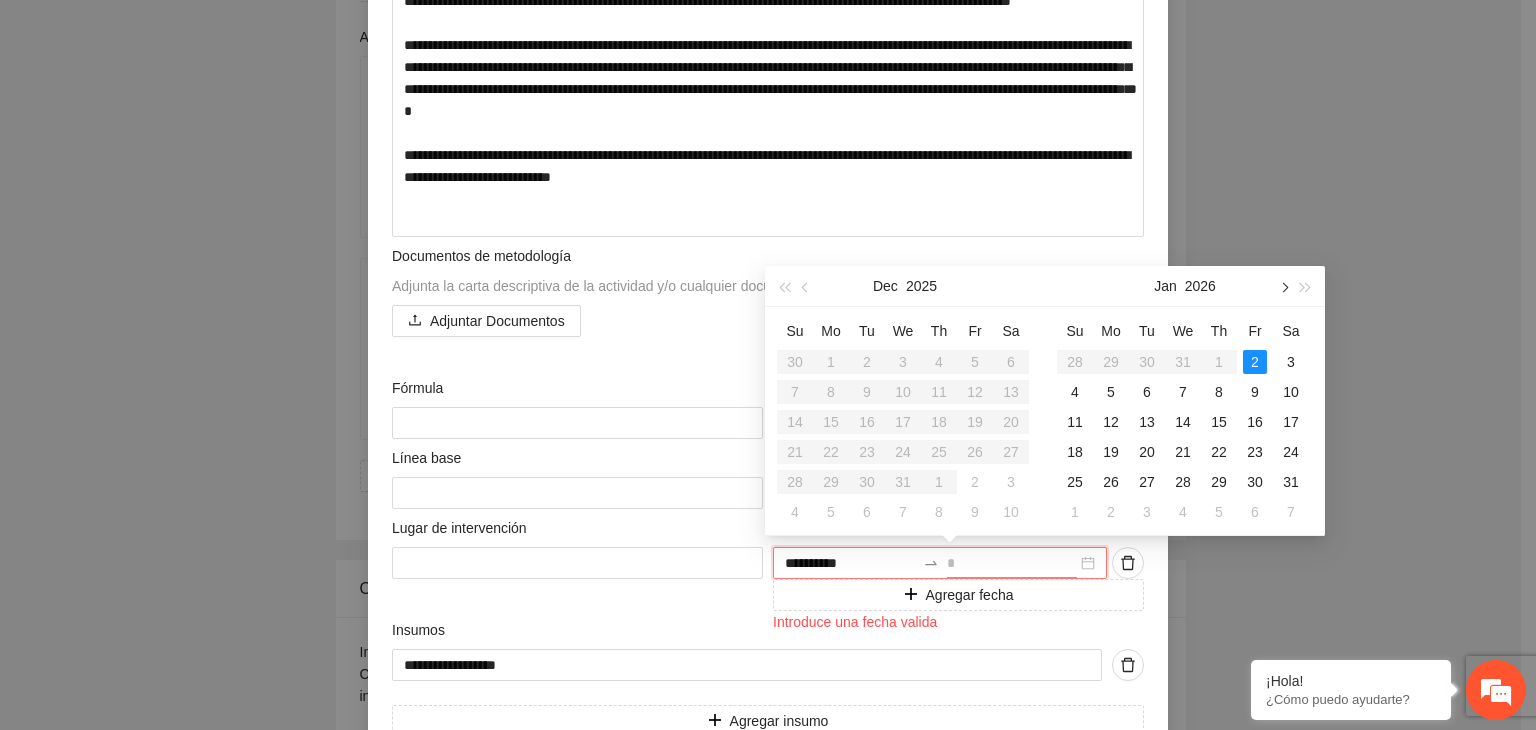 click at bounding box center (1283, 287) 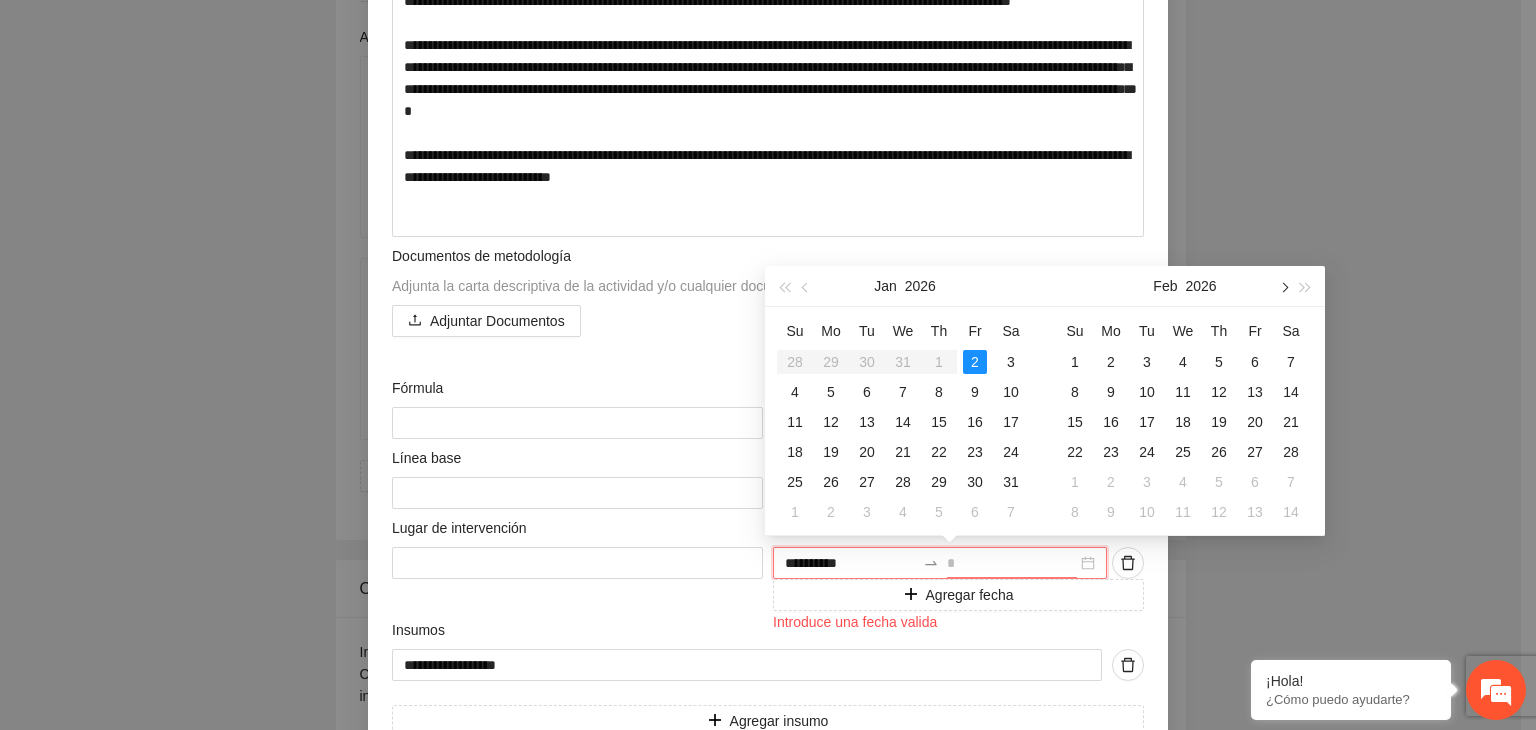 click at bounding box center [1283, 287] 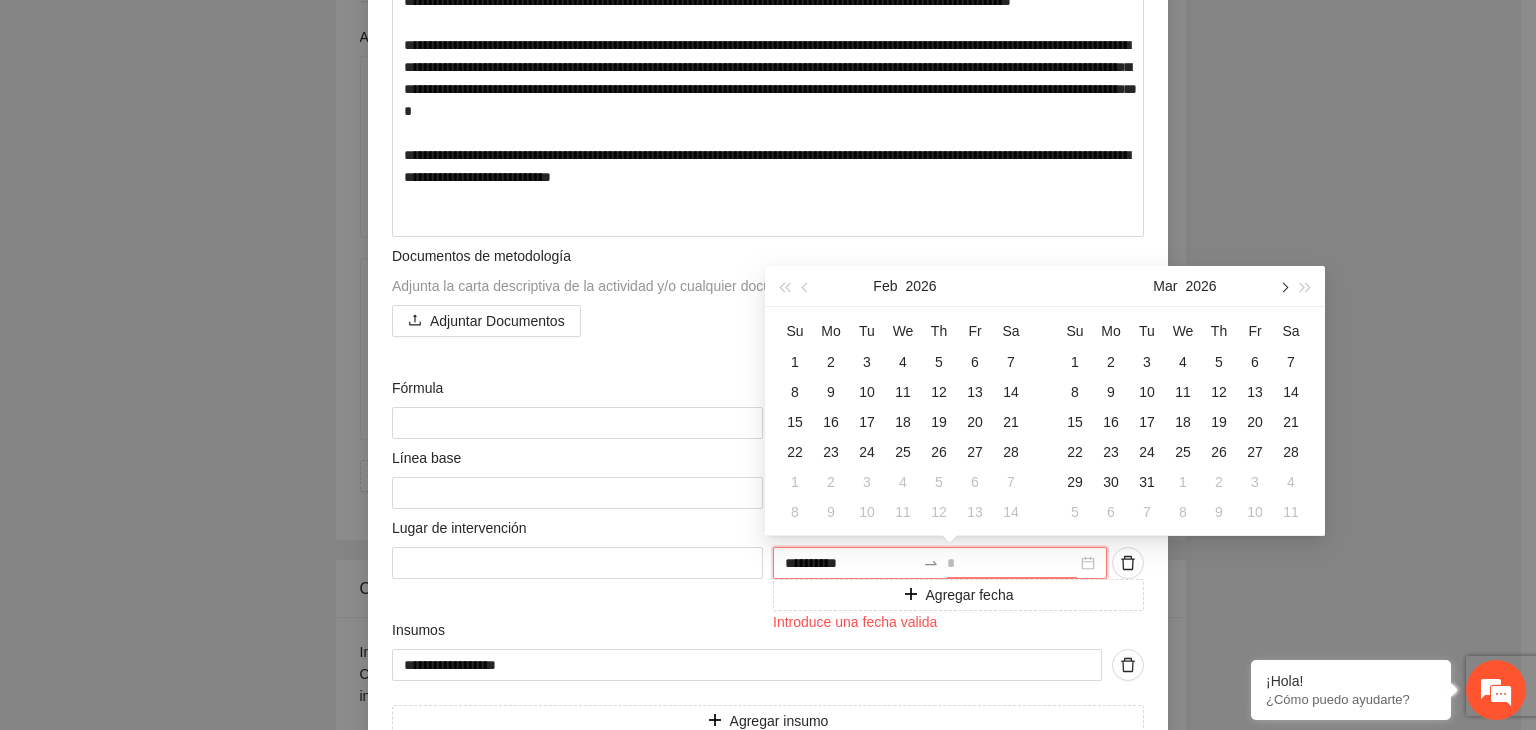 click at bounding box center [1283, 287] 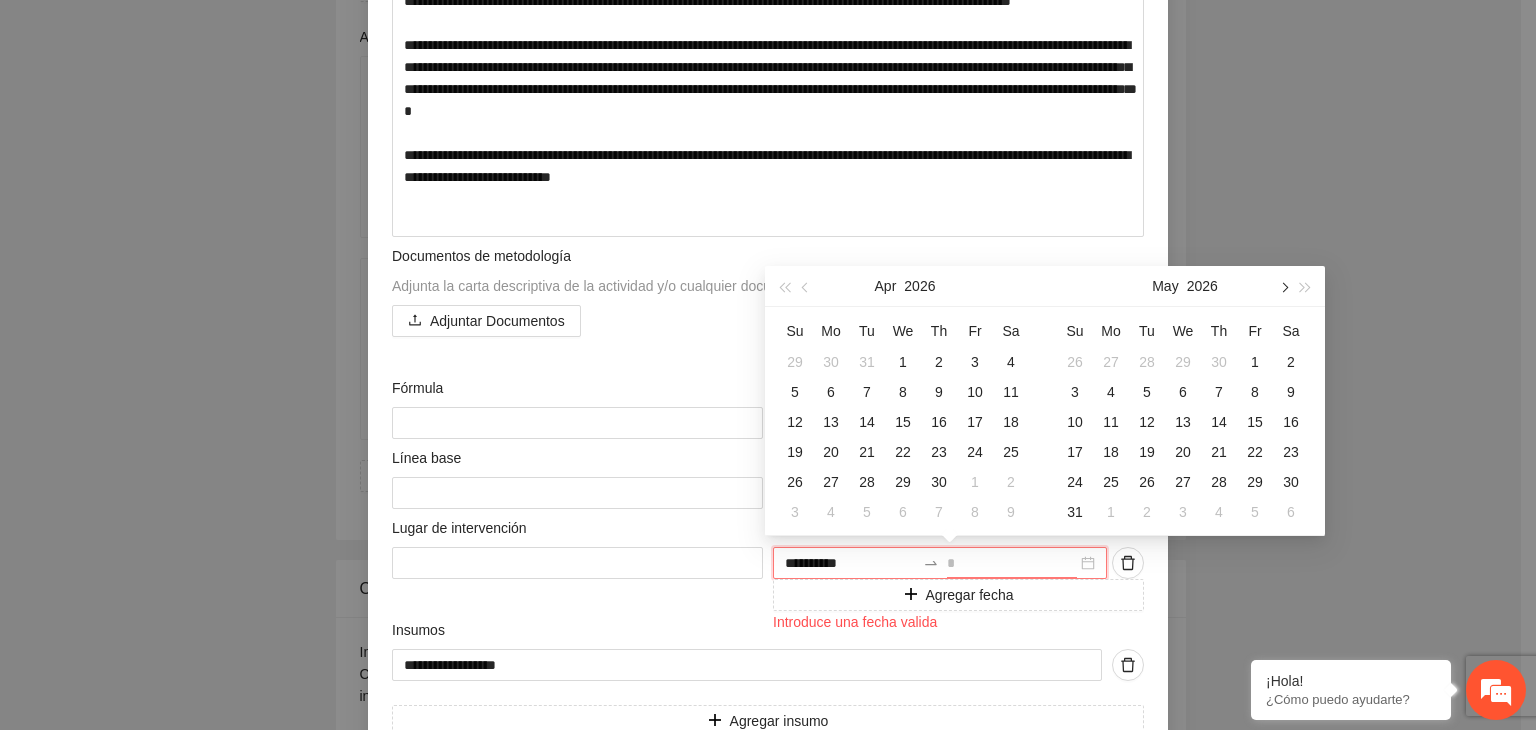 click at bounding box center (1283, 287) 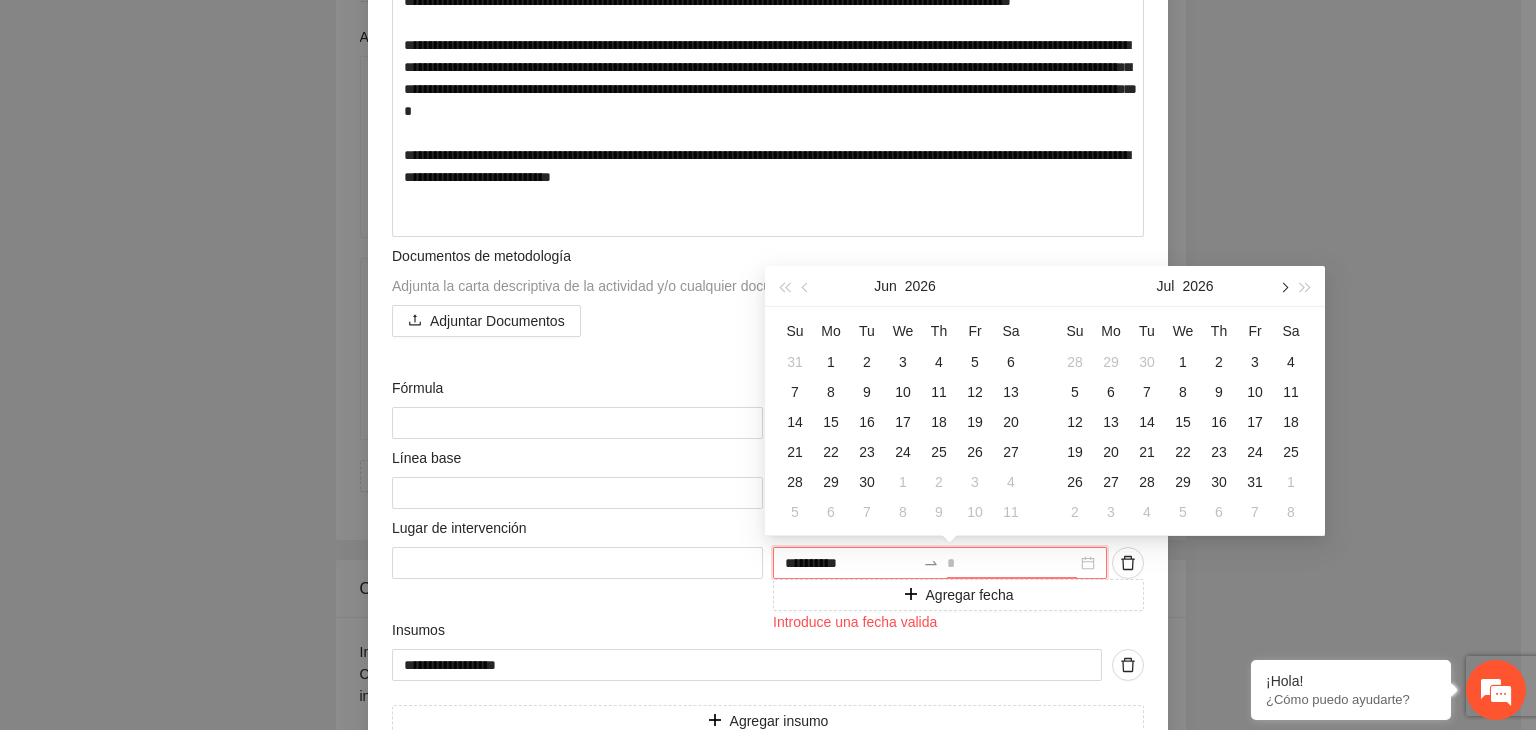 click at bounding box center (1283, 287) 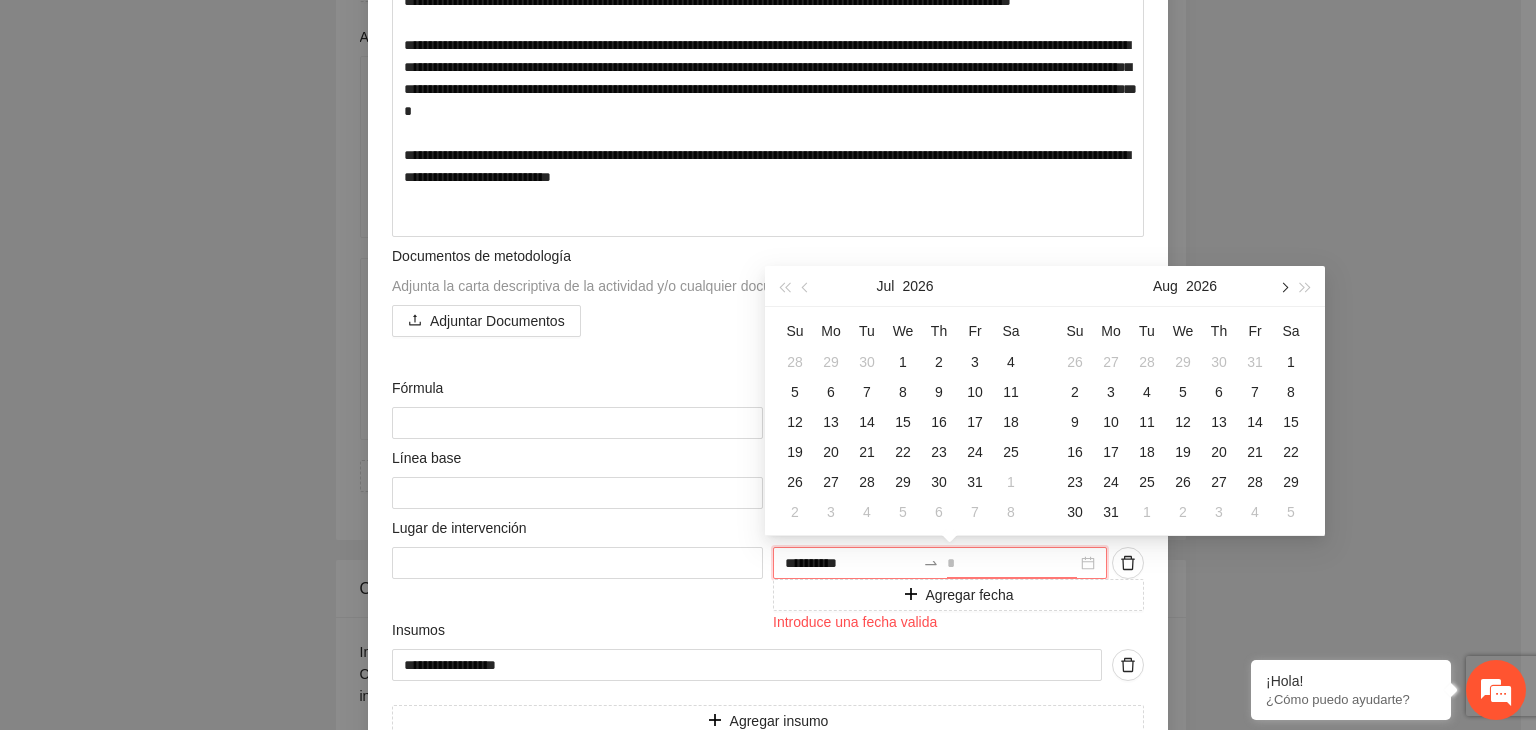 click at bounding box center [1283, 287] 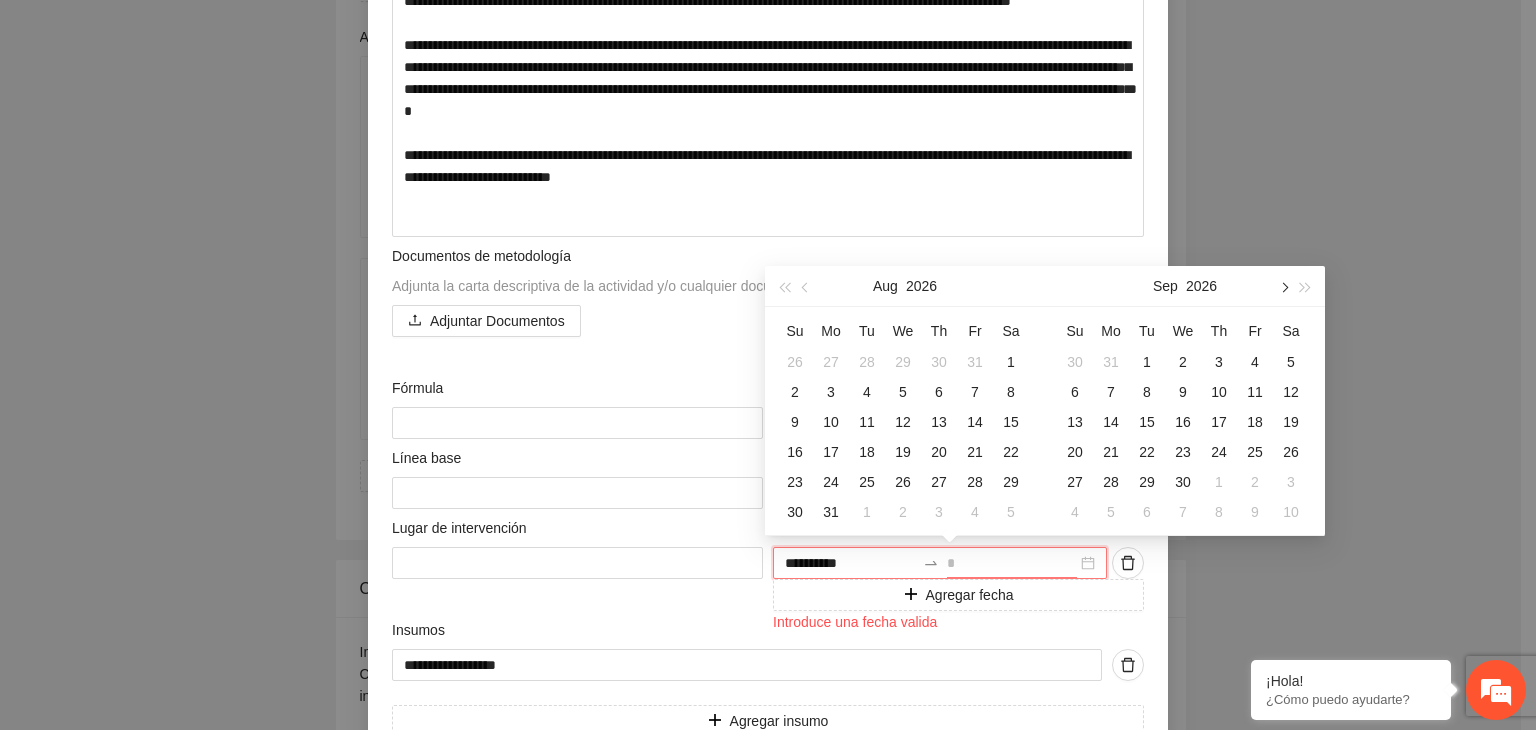 click at bounding box center [1283, 287] 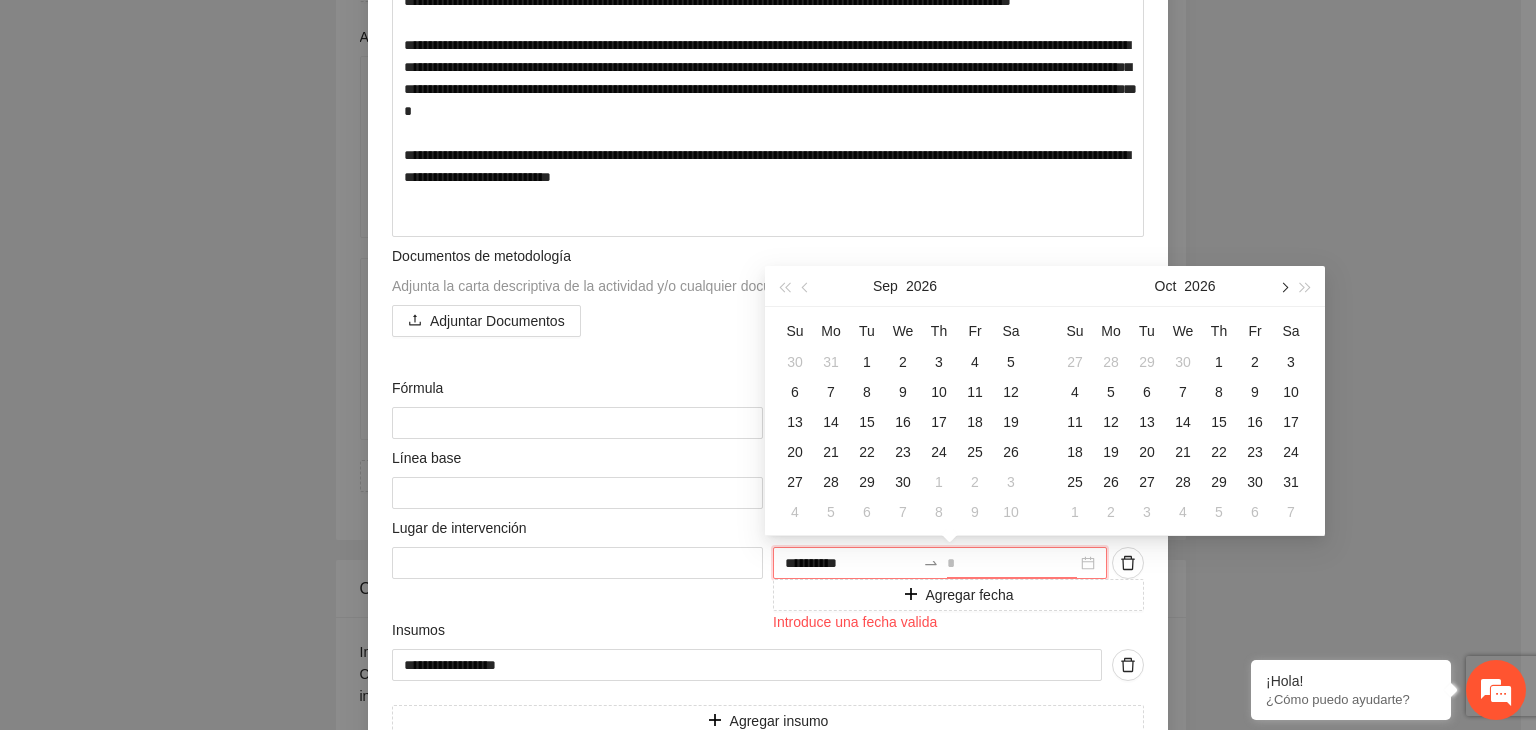 click at bounding box center (1283, 287) 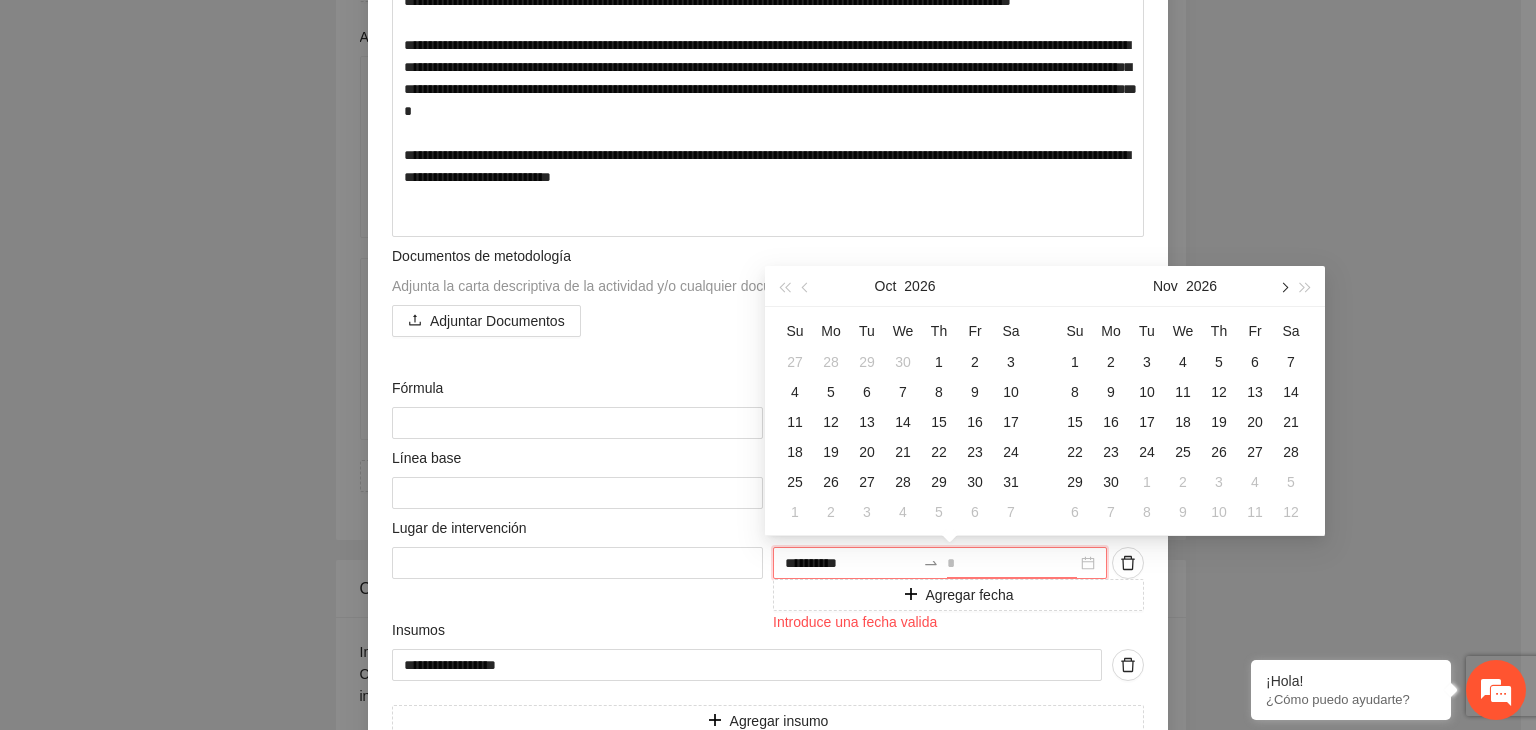 click at bounding box center (1283, 287) 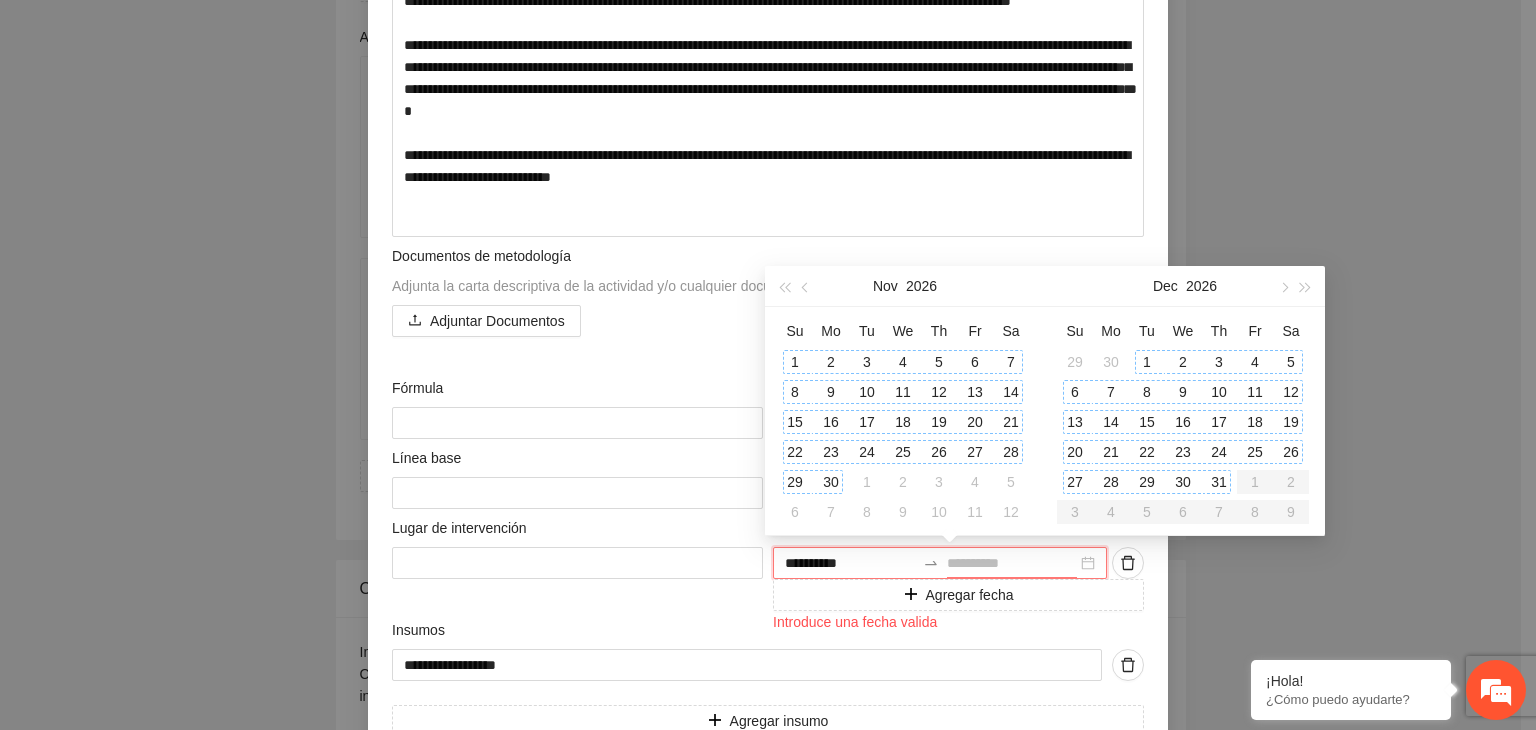 click on "31" at bounding box center [1219, 482] 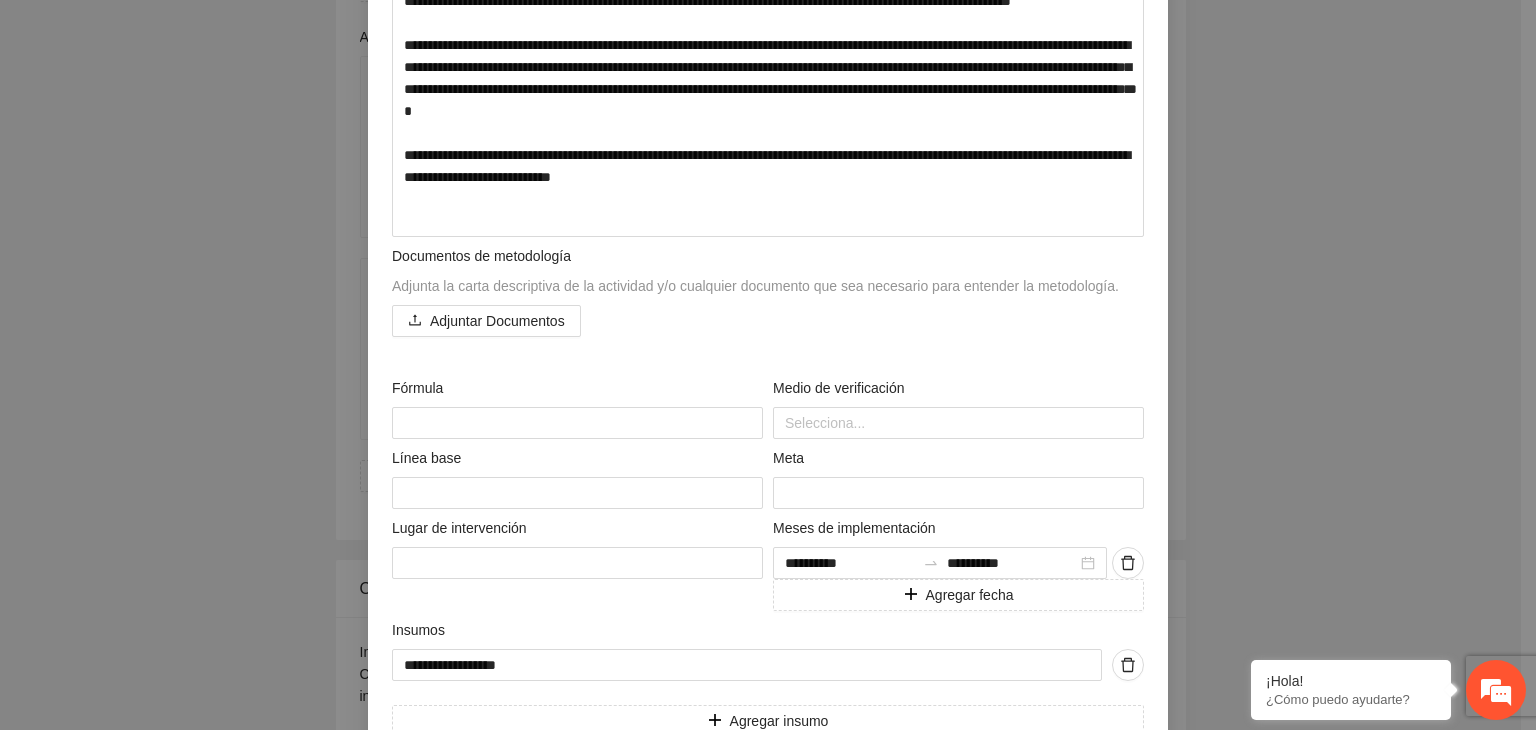 click on "**********" at bounding box center [768, 365] 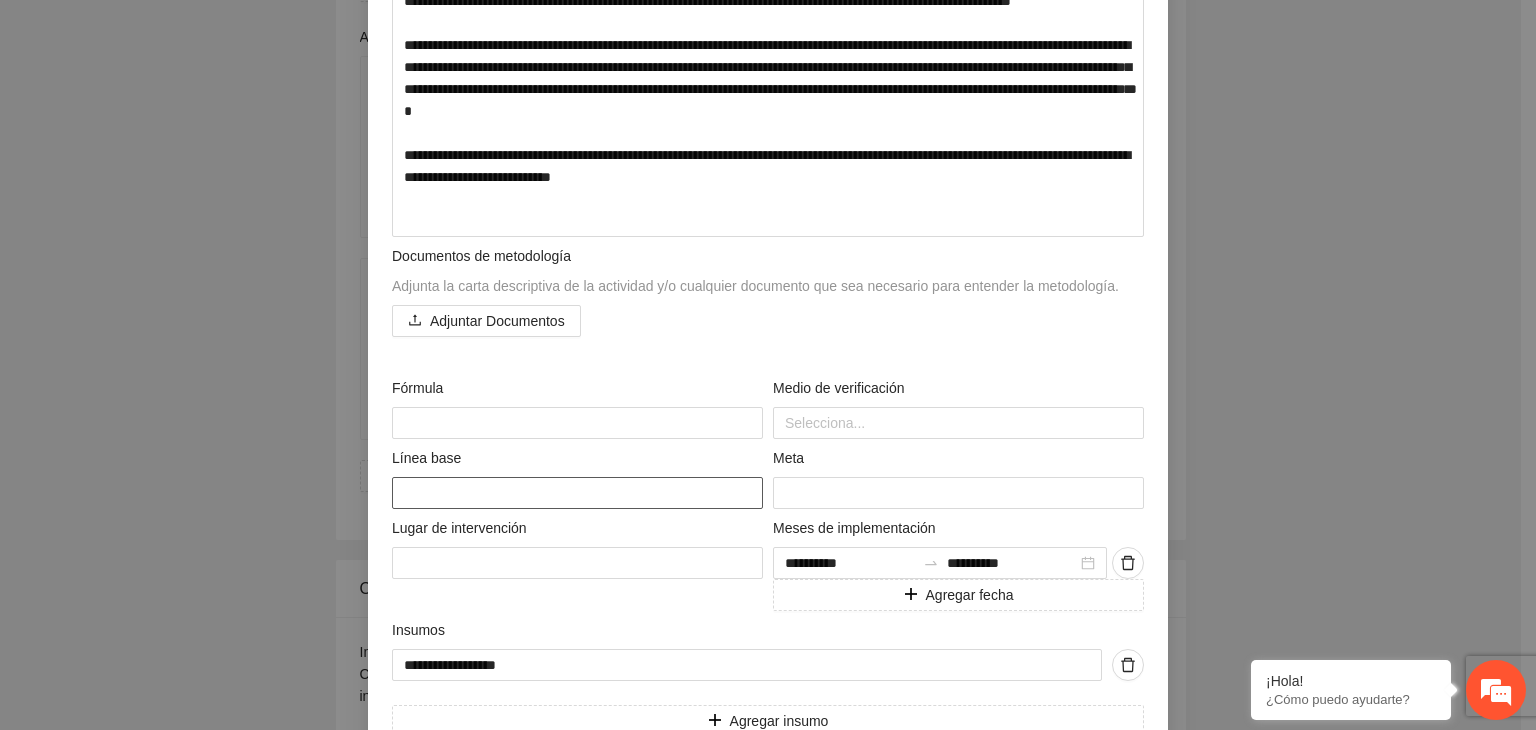 click at bounding box center (577, 493) 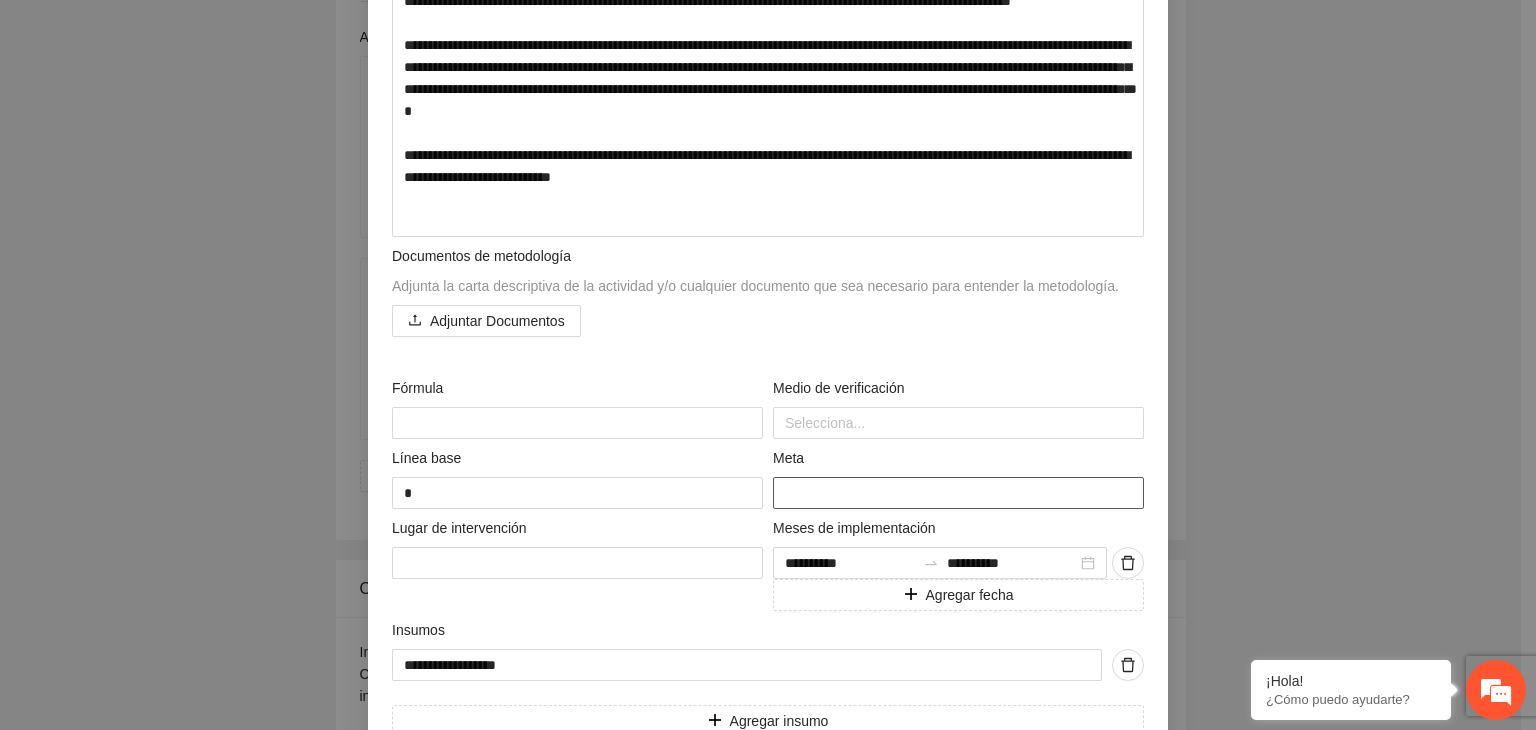 click at bounding box center (958, 493) 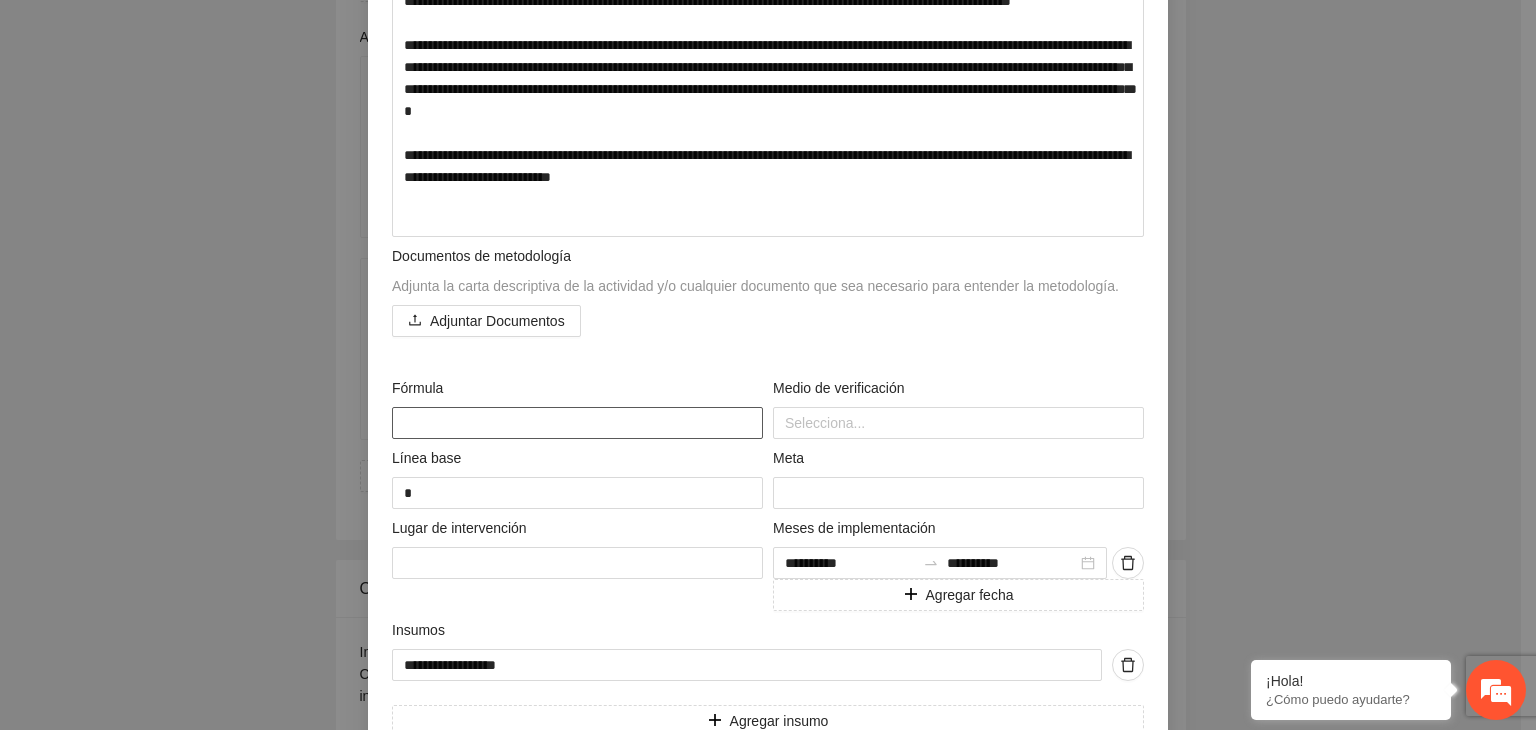 click at bounding box center (577, 423) 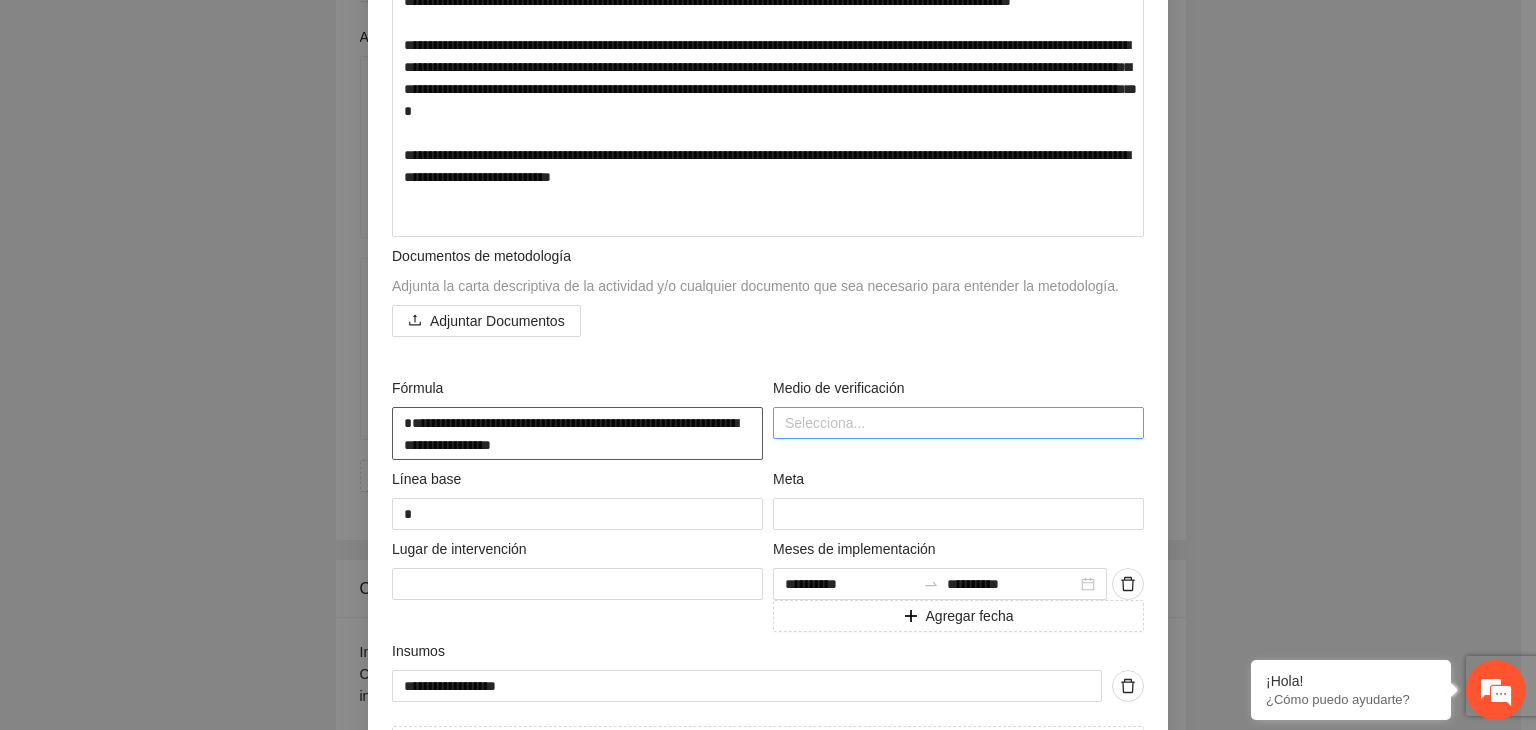 click at bounding box center [958, 423] 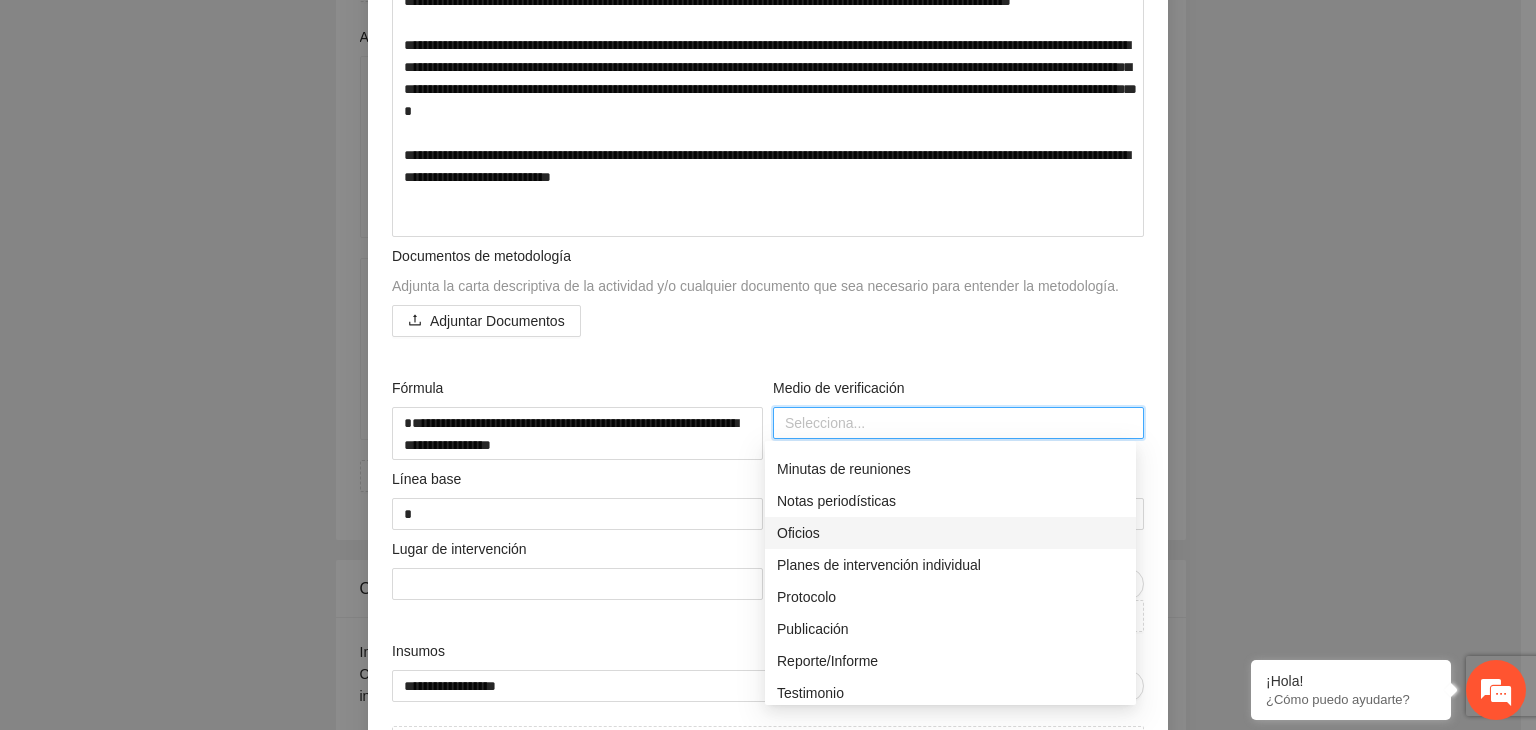 scroll, scrollTop: 500, scrollLeft: 0, axis: vertical 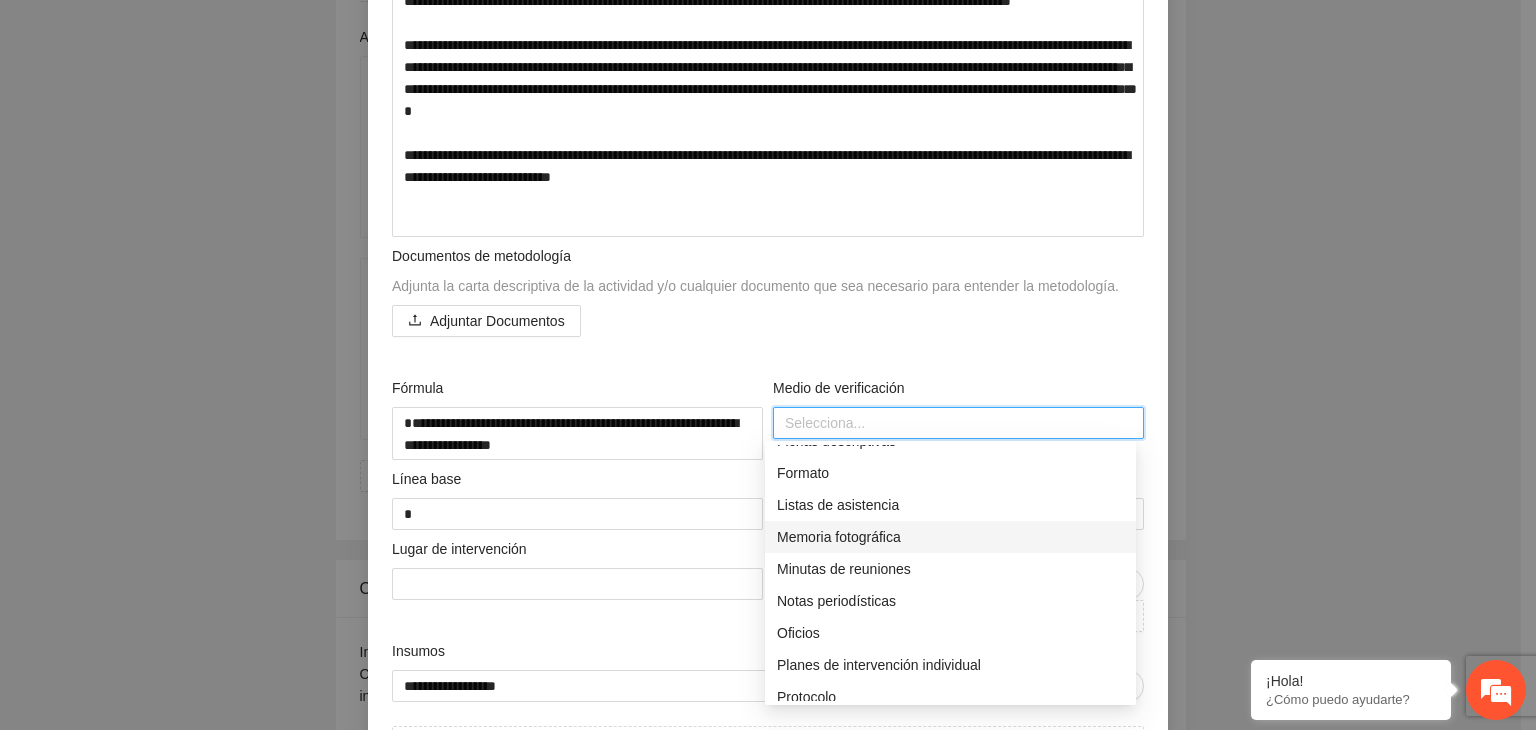 click on "Memoria fotográfica" at bounding box center [950, 537] 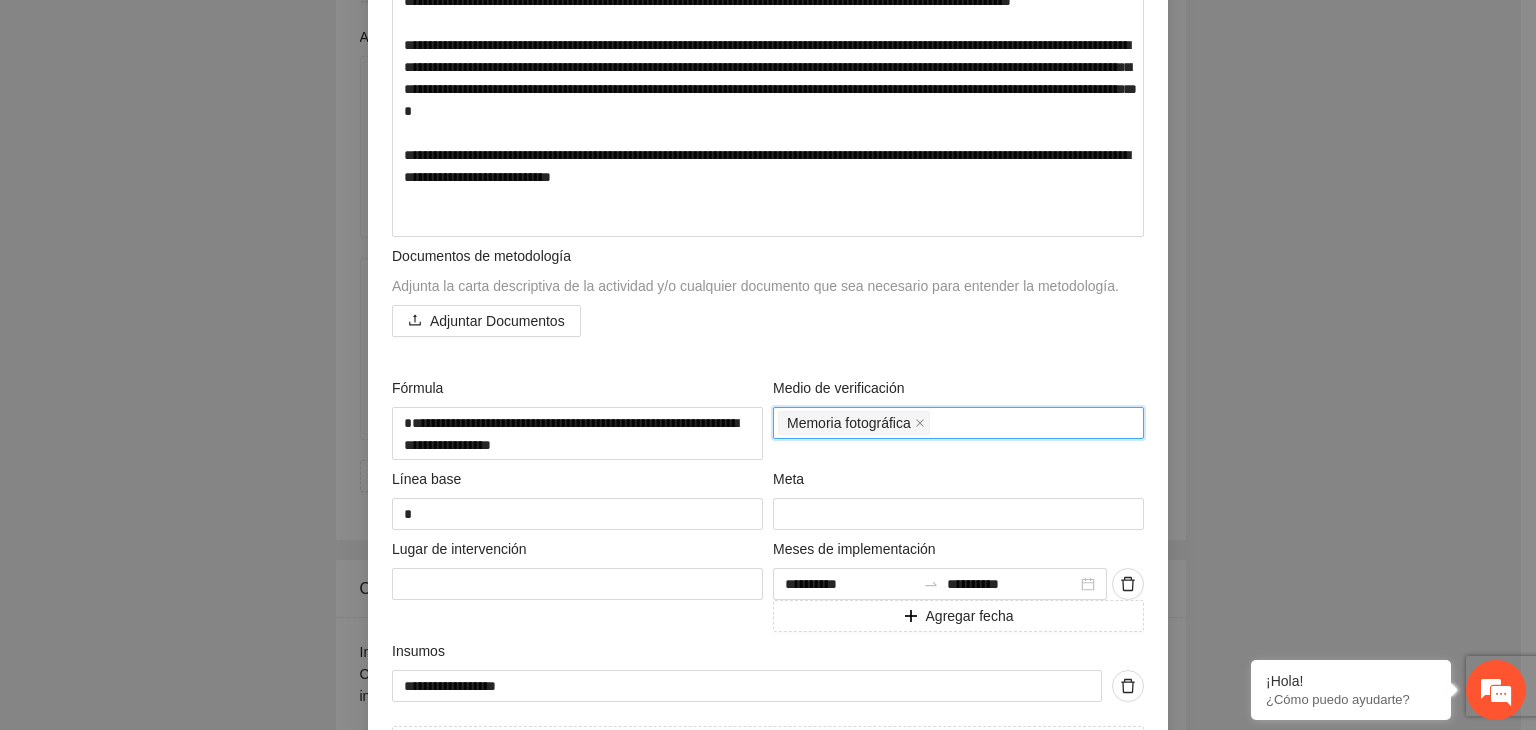 click on "Memoria fotográfica" at bounding box center (958, 423) 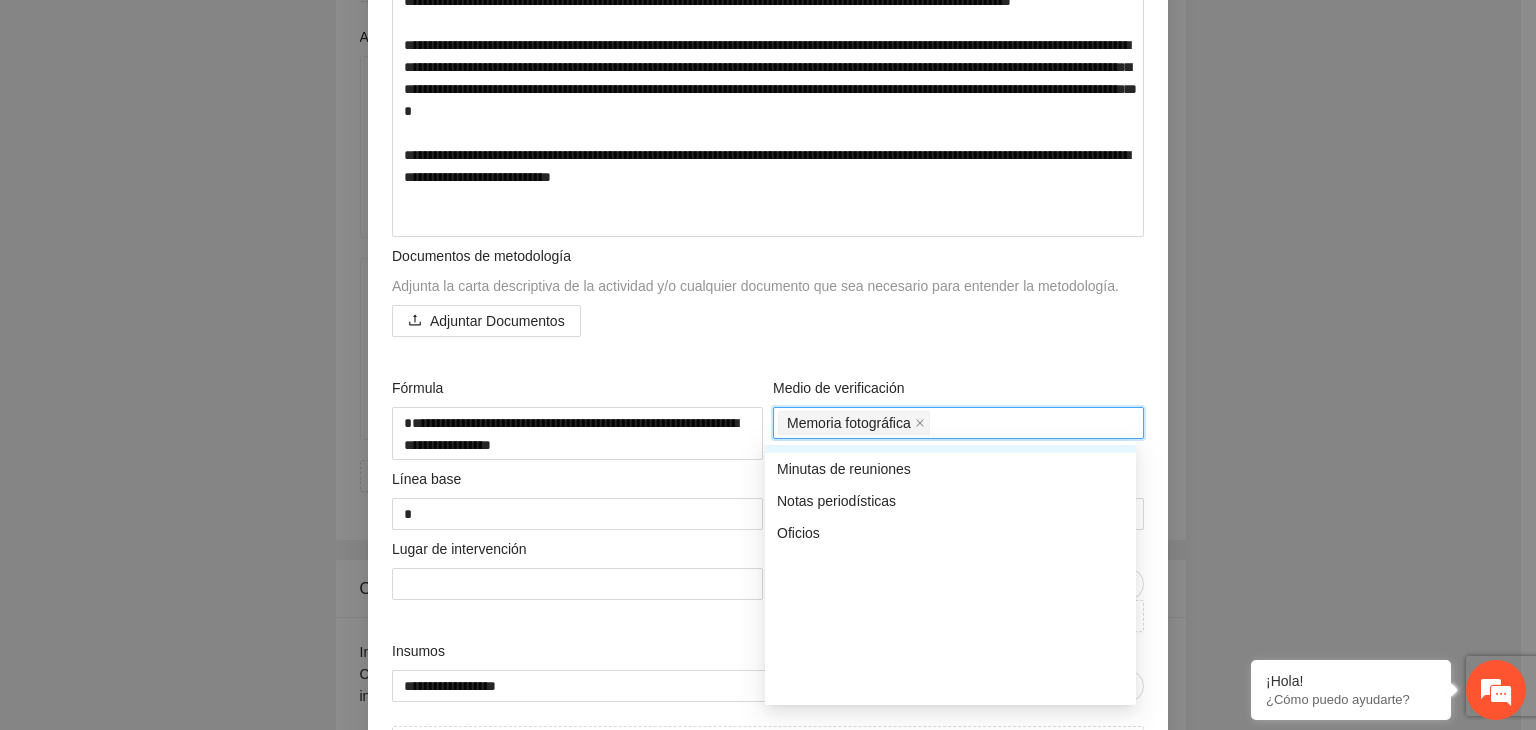 scroll, scrollTop: 400, scrollLeft: 0, axis: vertical 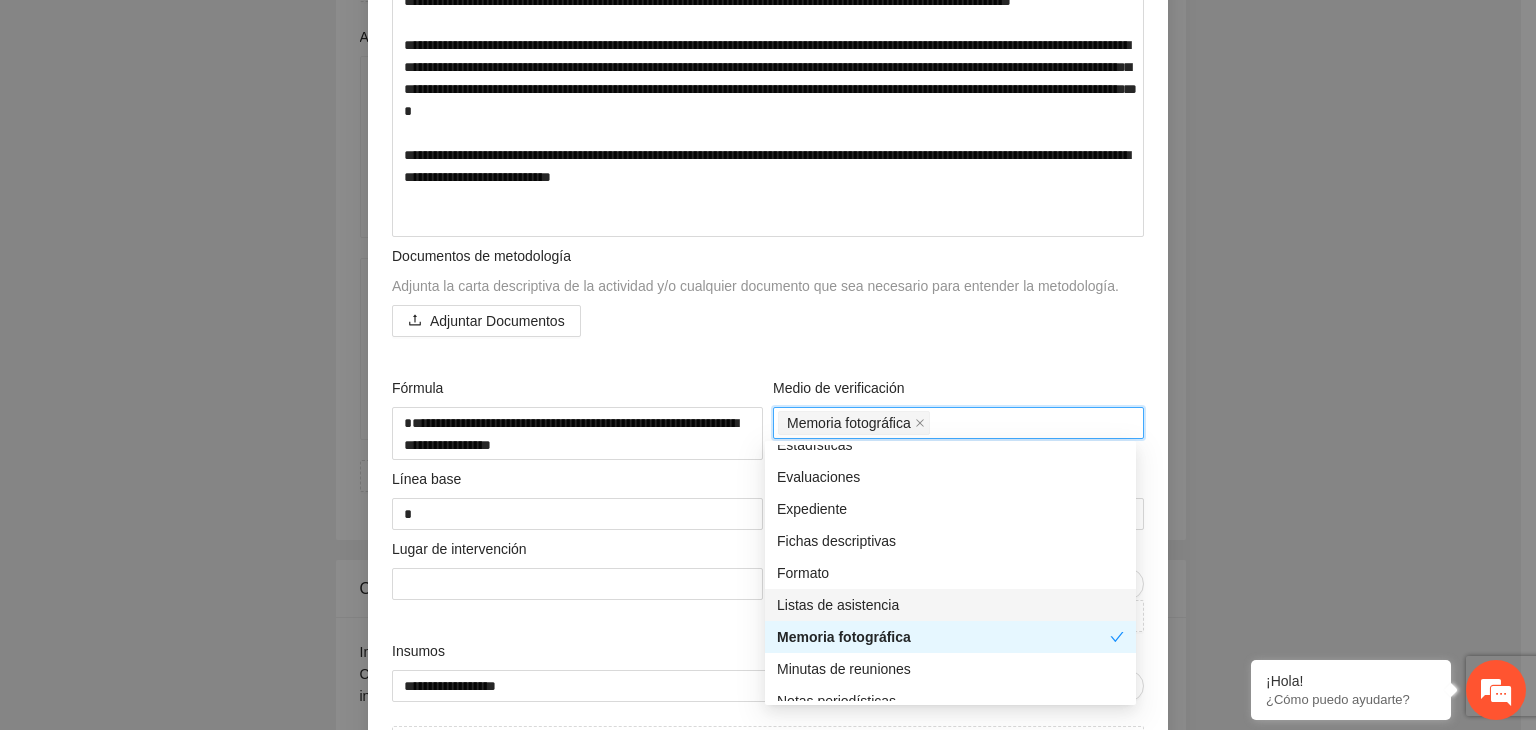 click on "Listas de asistencia" at bounding box center (950, 605) 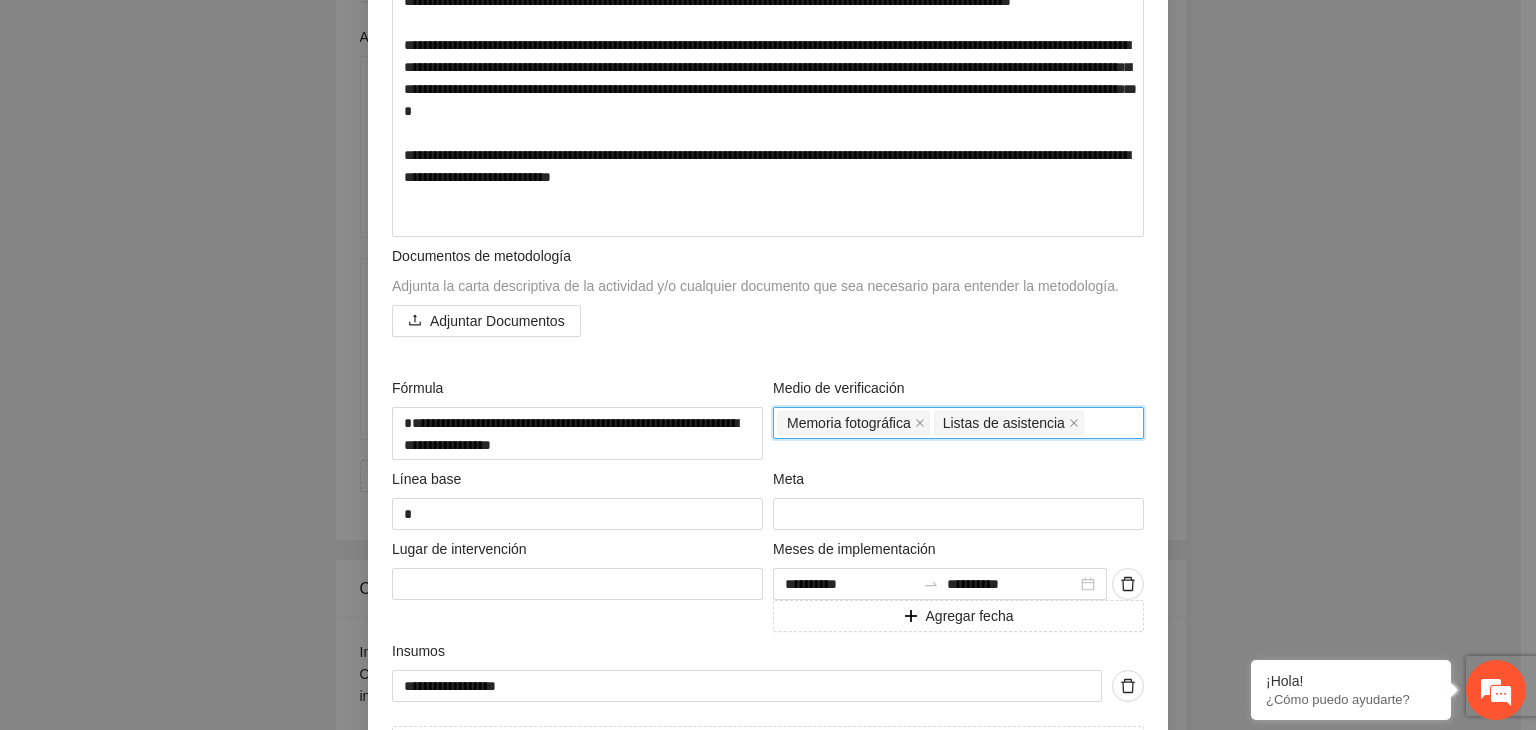 click on "Memoria fotográfica Listas de asistencia" at bounding box center (958, 423) 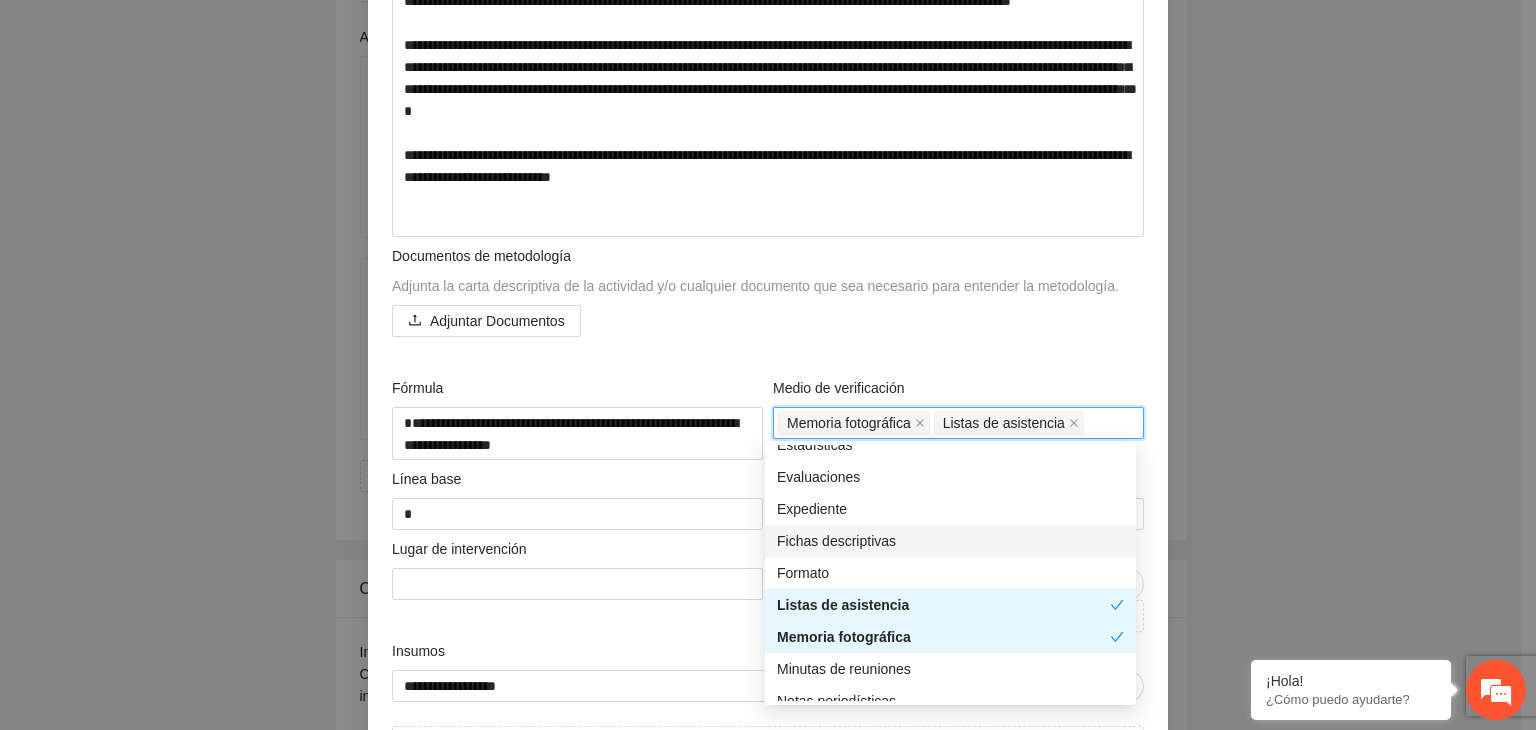 click on "Fichas descriptivas" at bounding box center (950, 541) 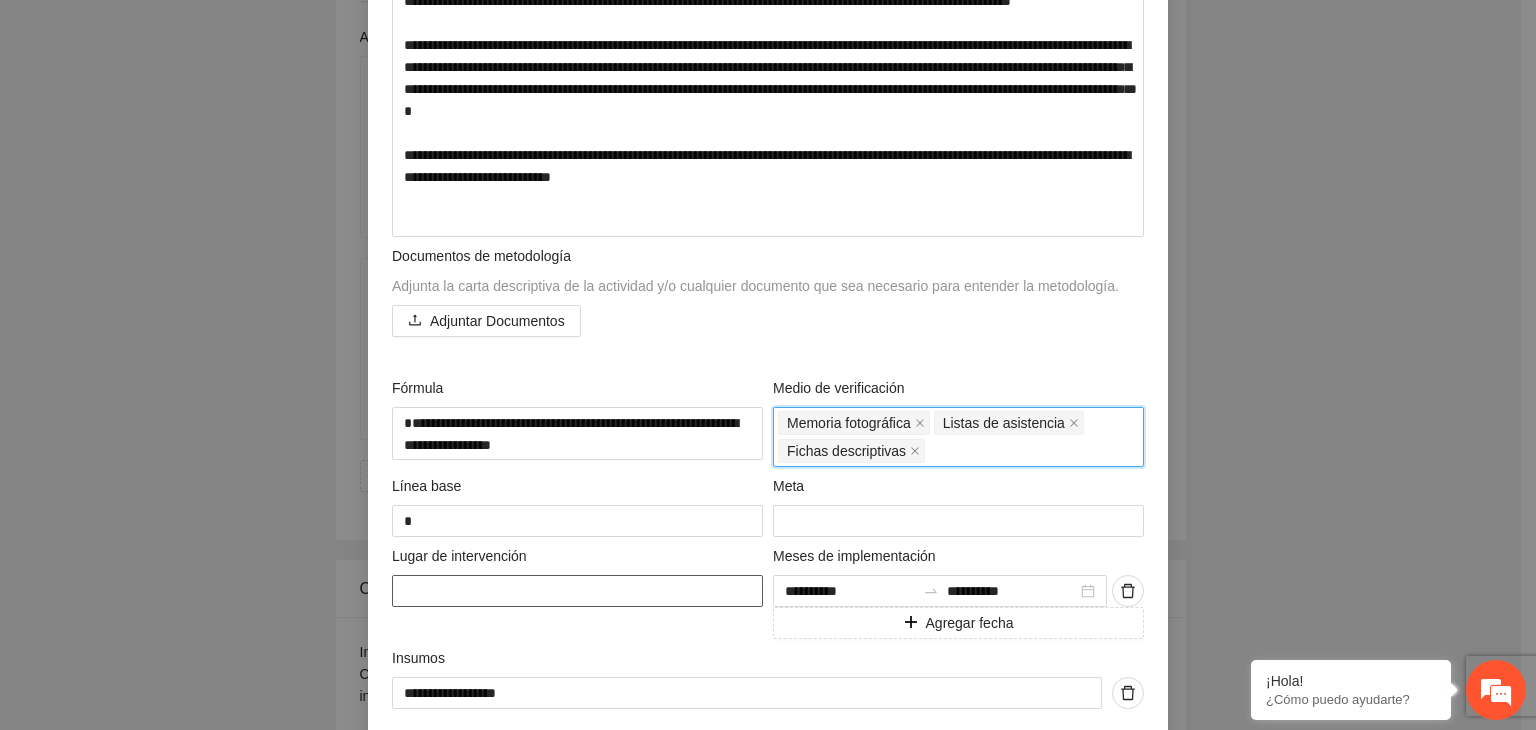 click at bounding box center (577, 591) 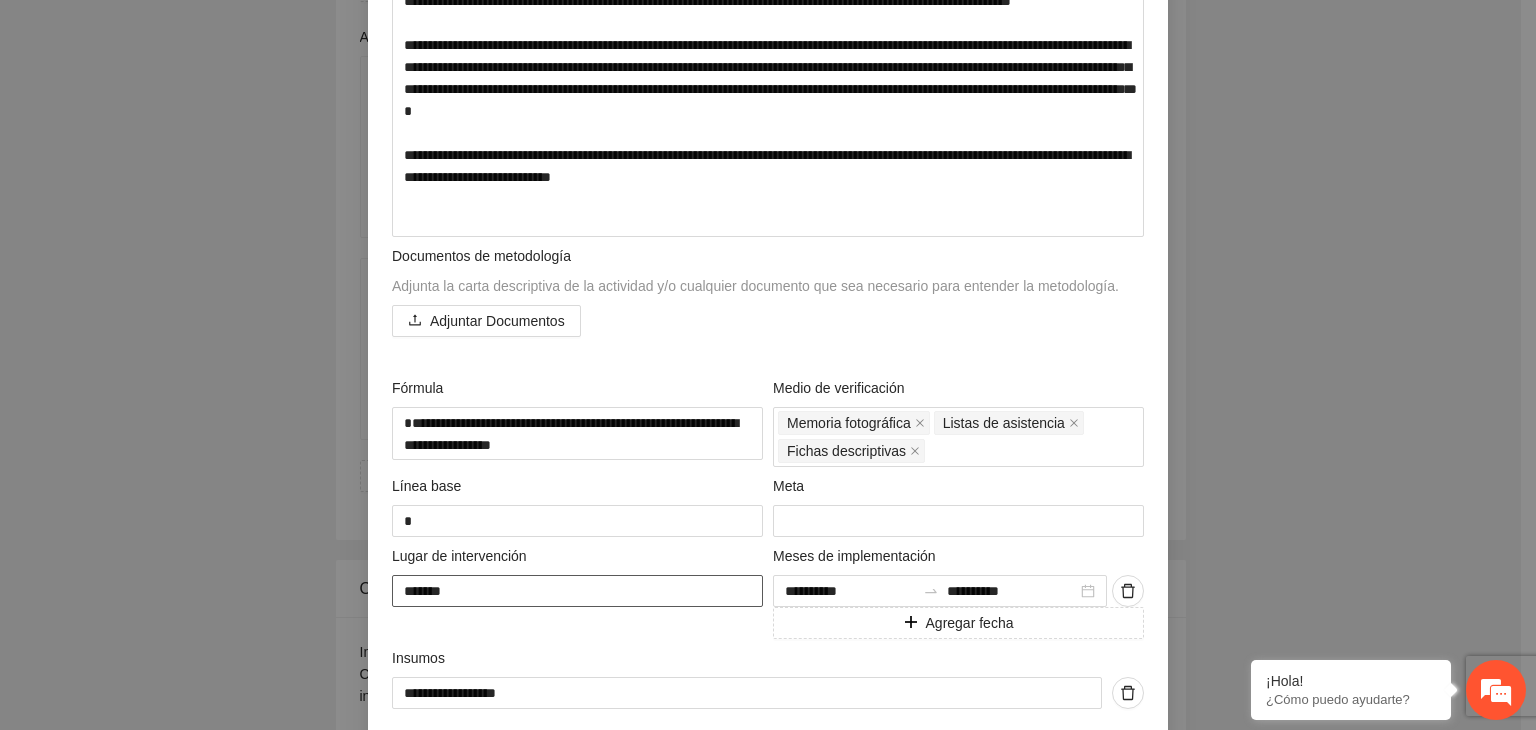 scroll, scrollTop: 876, scrollLeft: 0, axis: vertical 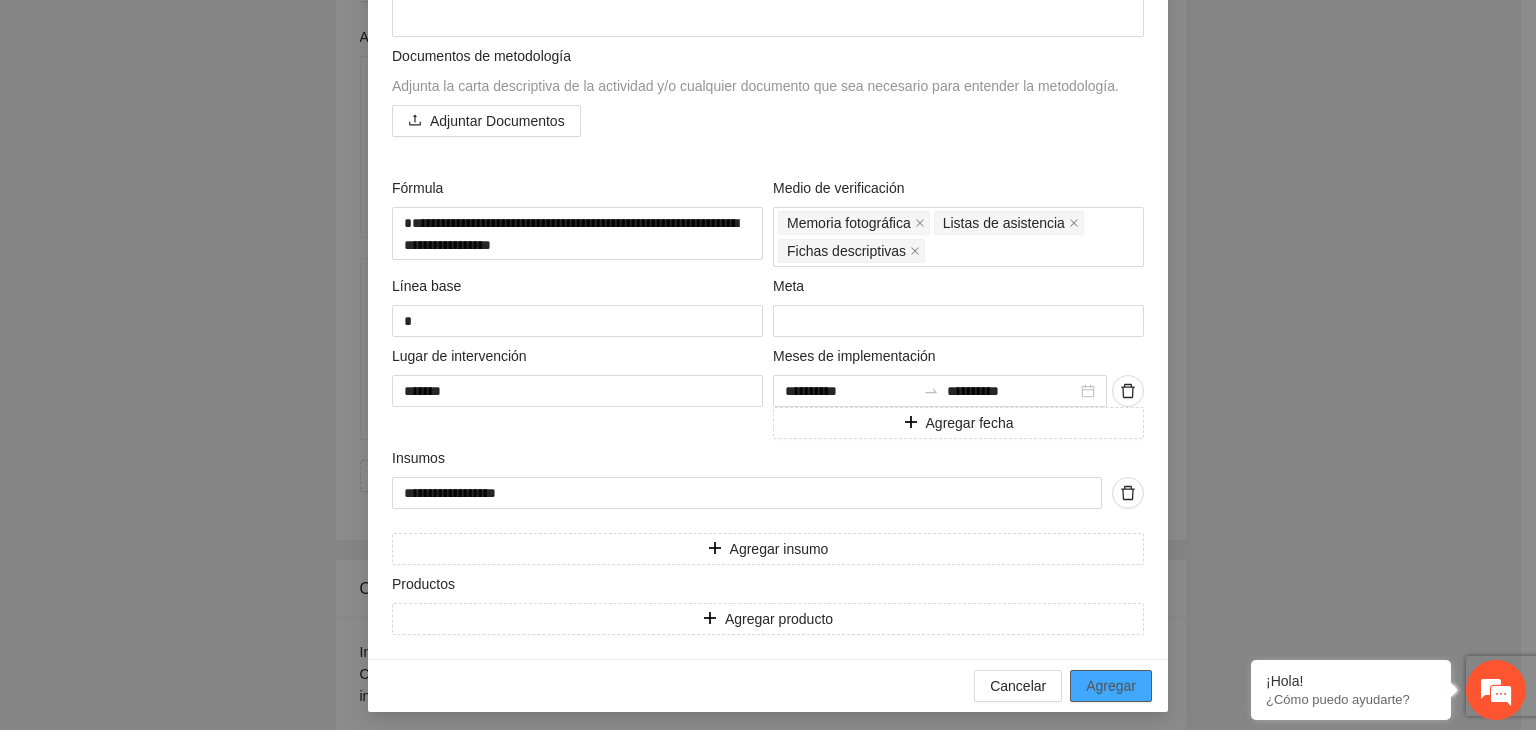 click on "Agregar" at bounding box center (1111, 686) 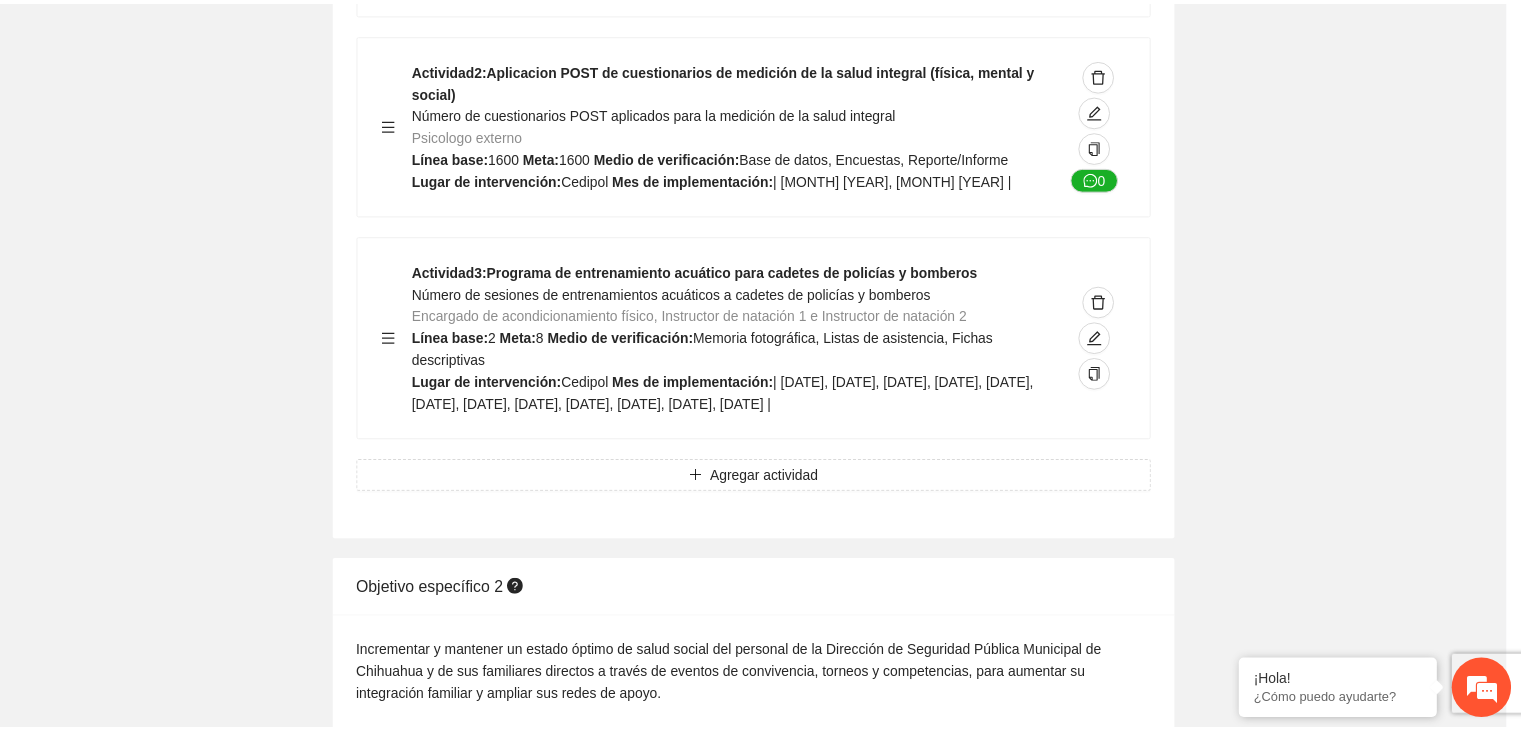 scroll, scrollTop: 204, scrollLeft: 0, axis: vertical 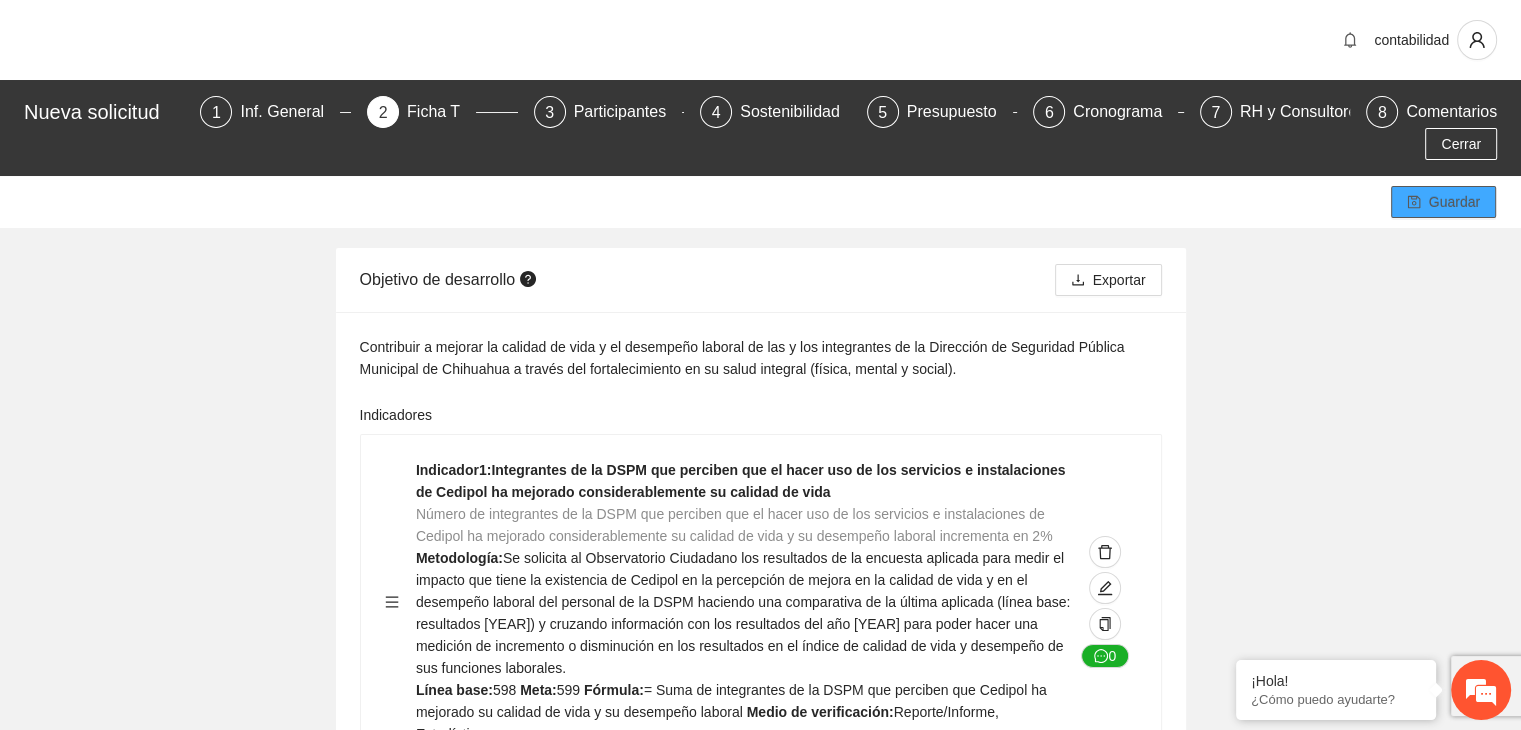 click on "Guardar" at bounding box center (1443, 202) 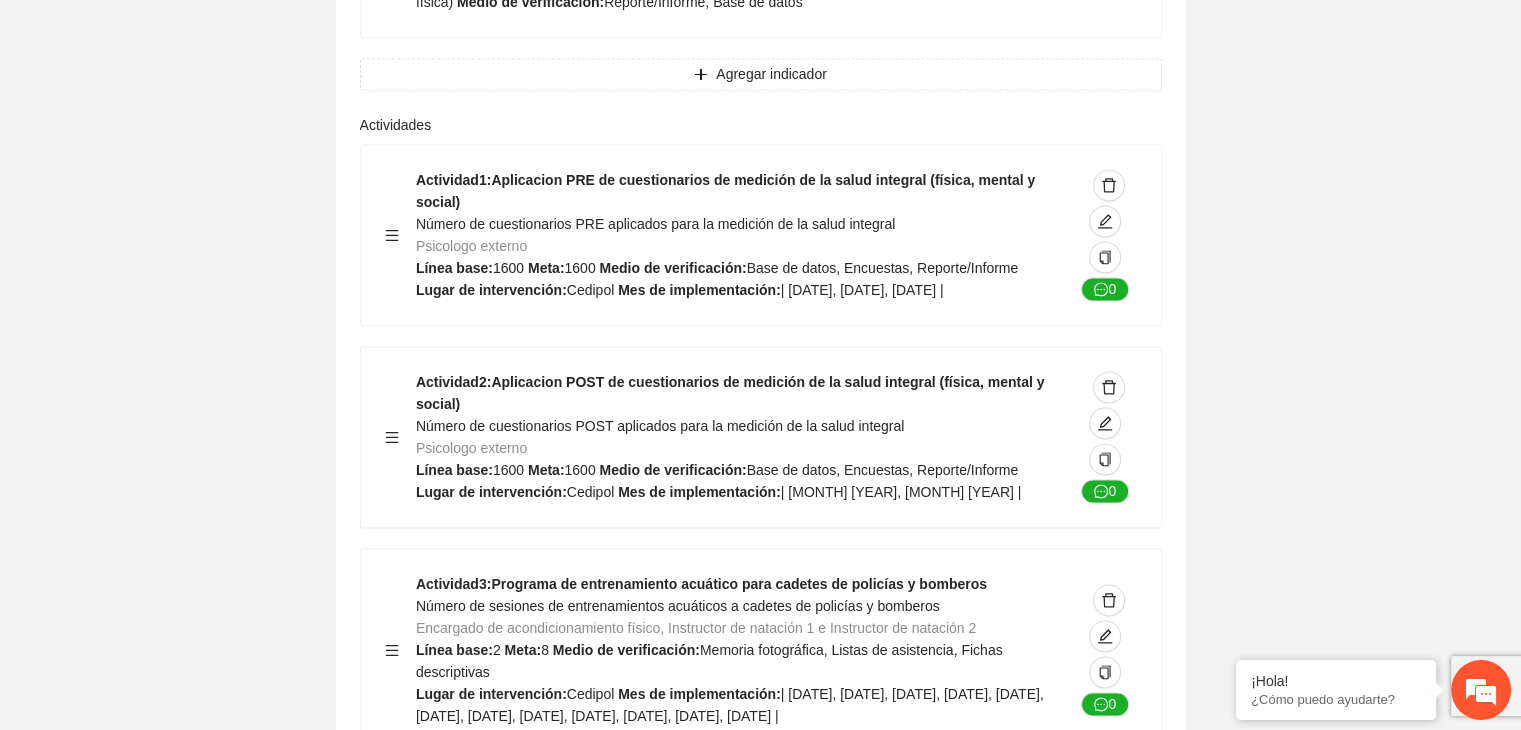 scroll, scrollTop: 3100, scrollLeft: 0, axis: vertical 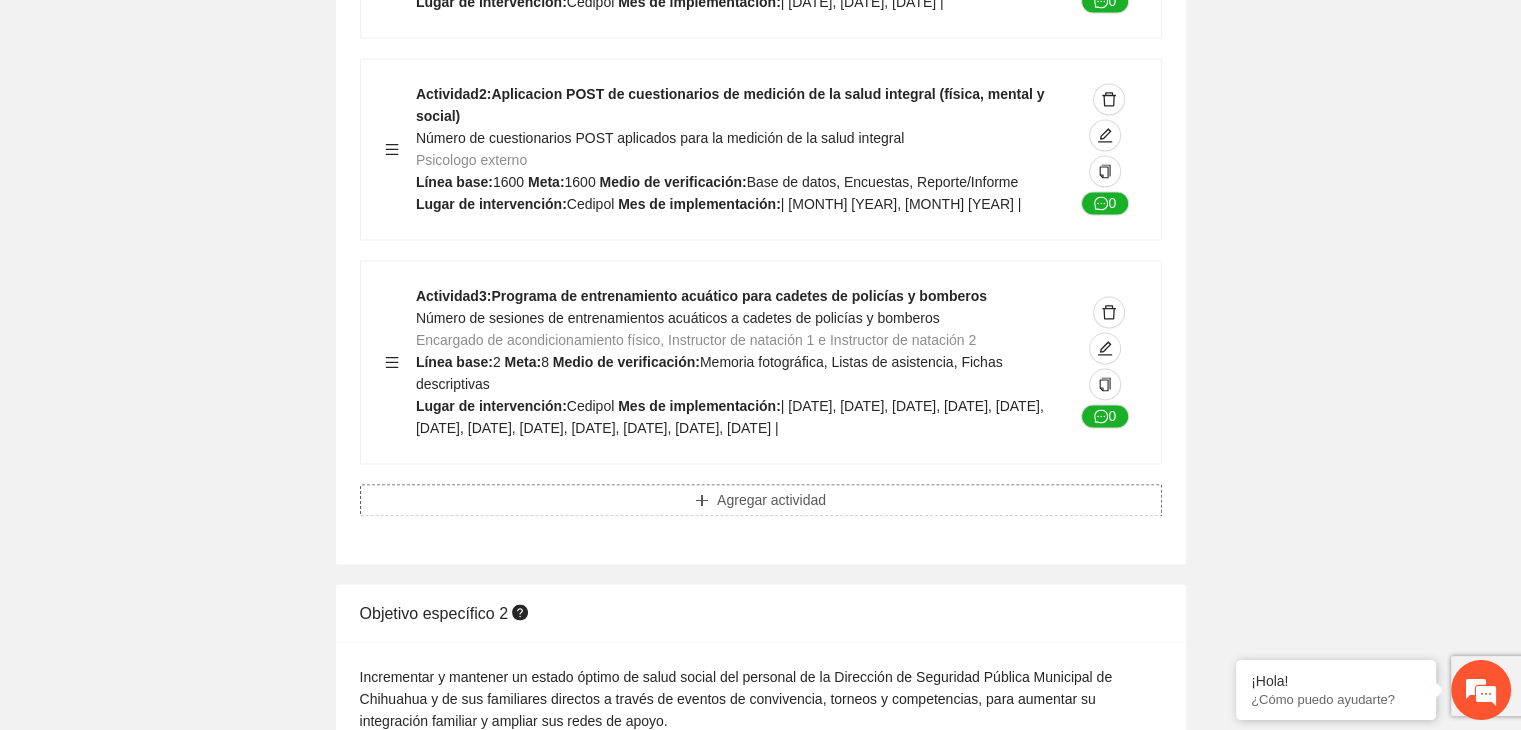click on "Agregar actividad" at bounding box center (771, 500) 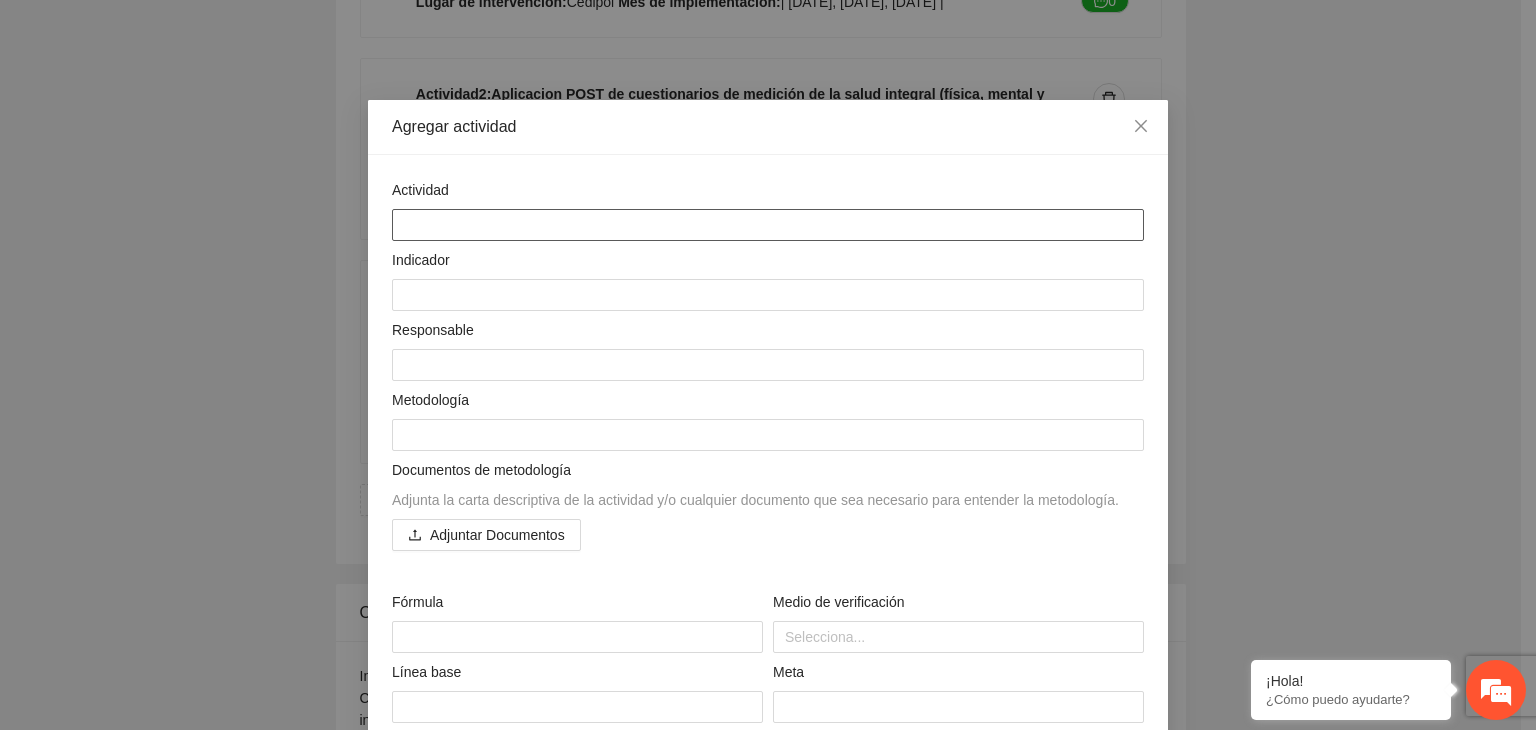 click at bounding box center [768, 225] 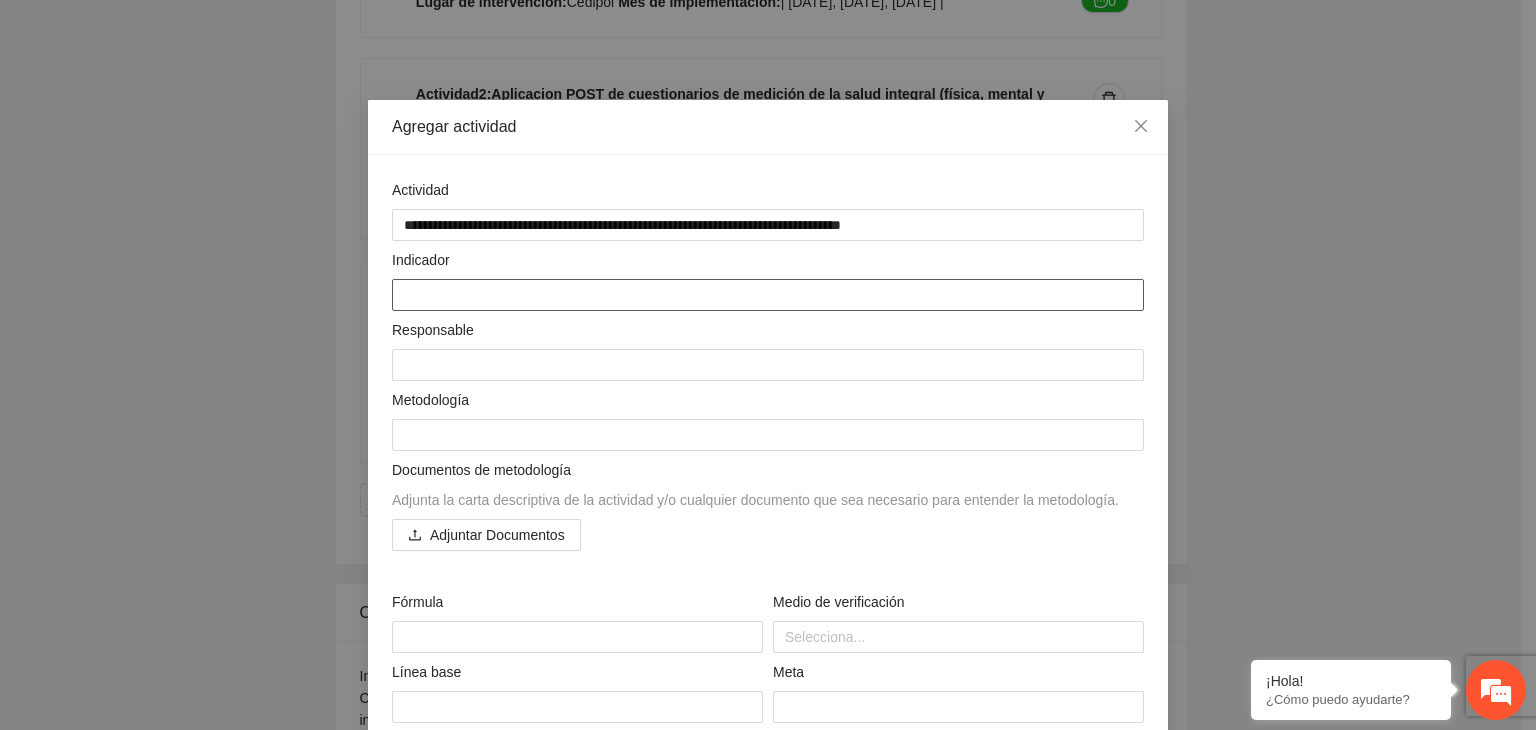 click at bounding box center (768, 295) 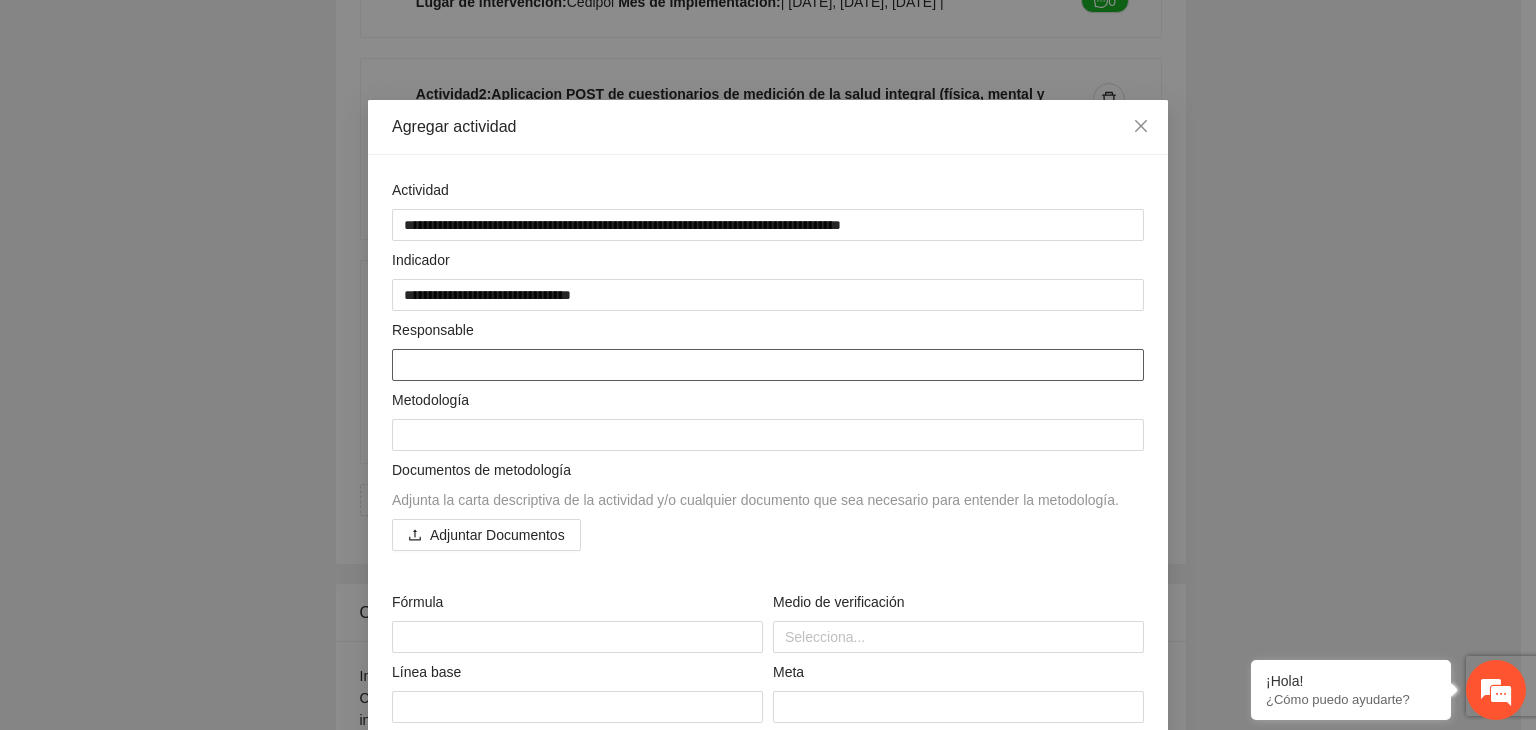 click at bounding box center (768, 365) 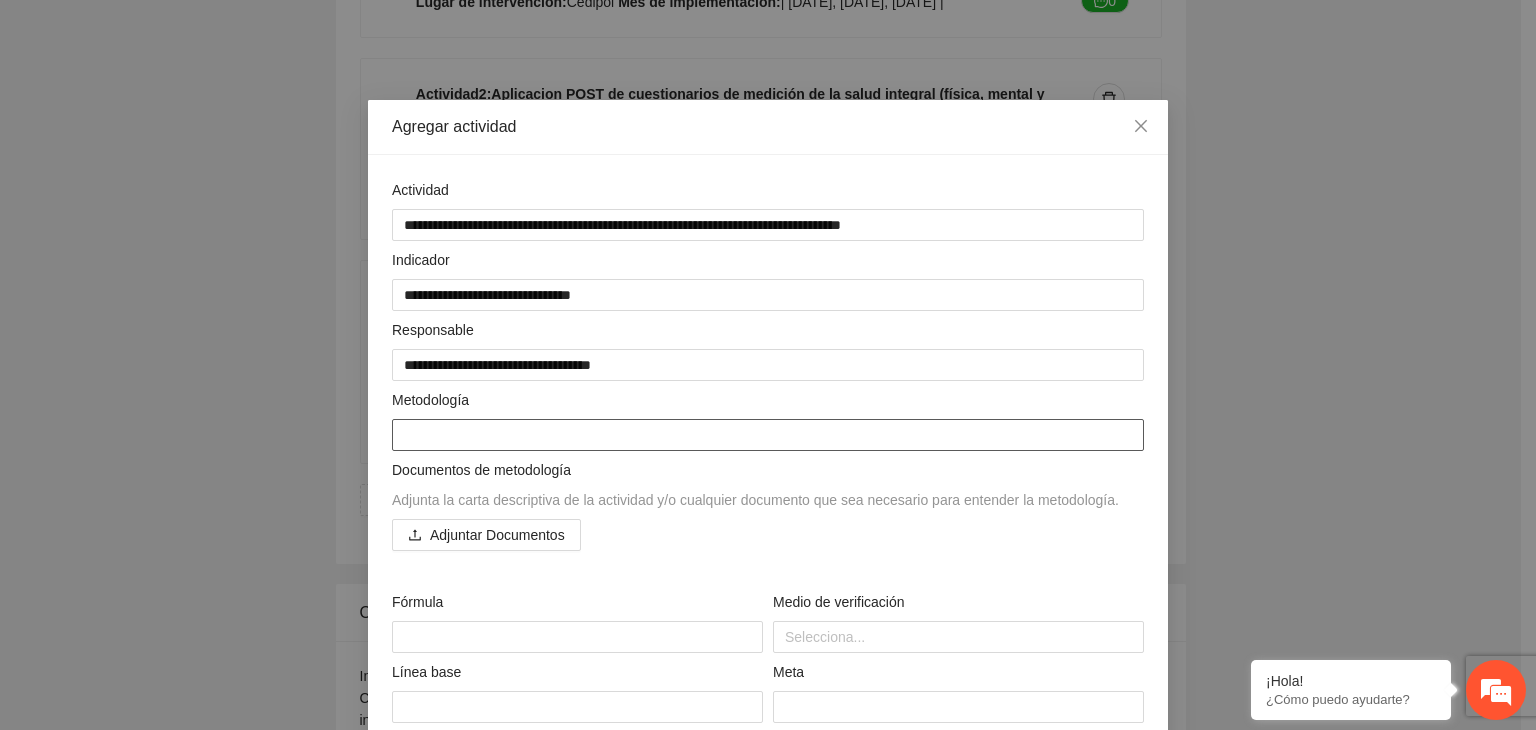 click at bounding box center [768, 435] 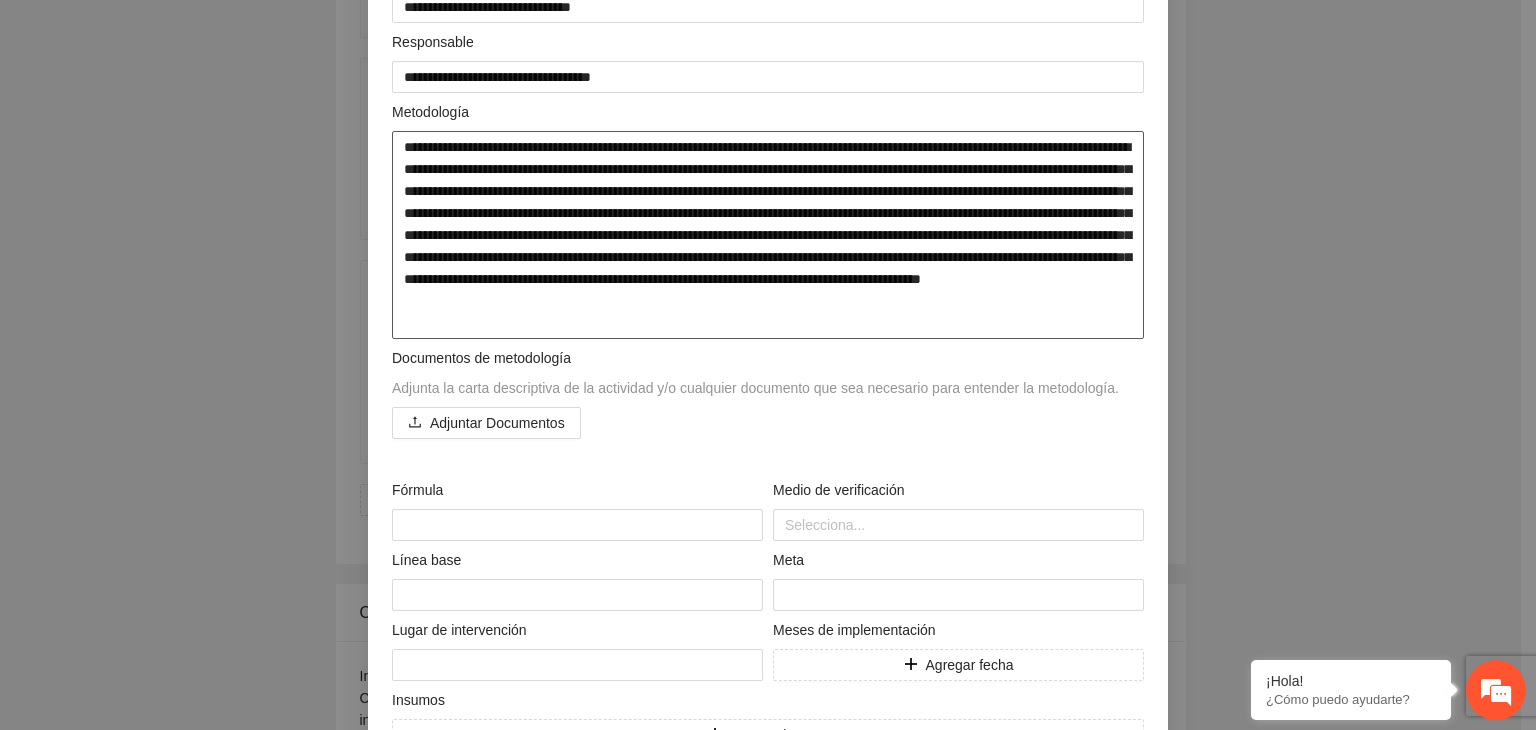 scroll, scrollTop: 300, scrollLeft: 0, axis: vertical 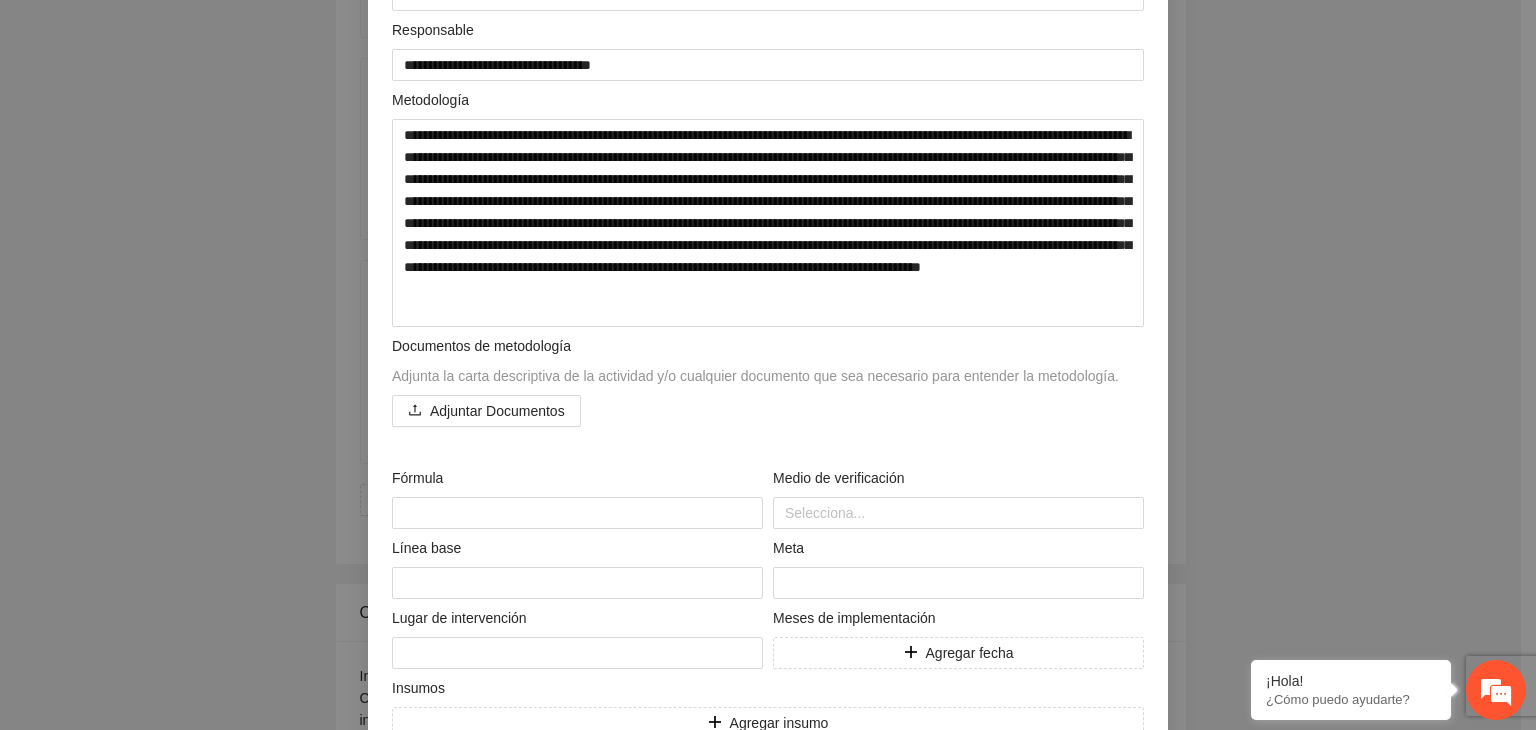 click on "**********" at bounding box center [768, 344] 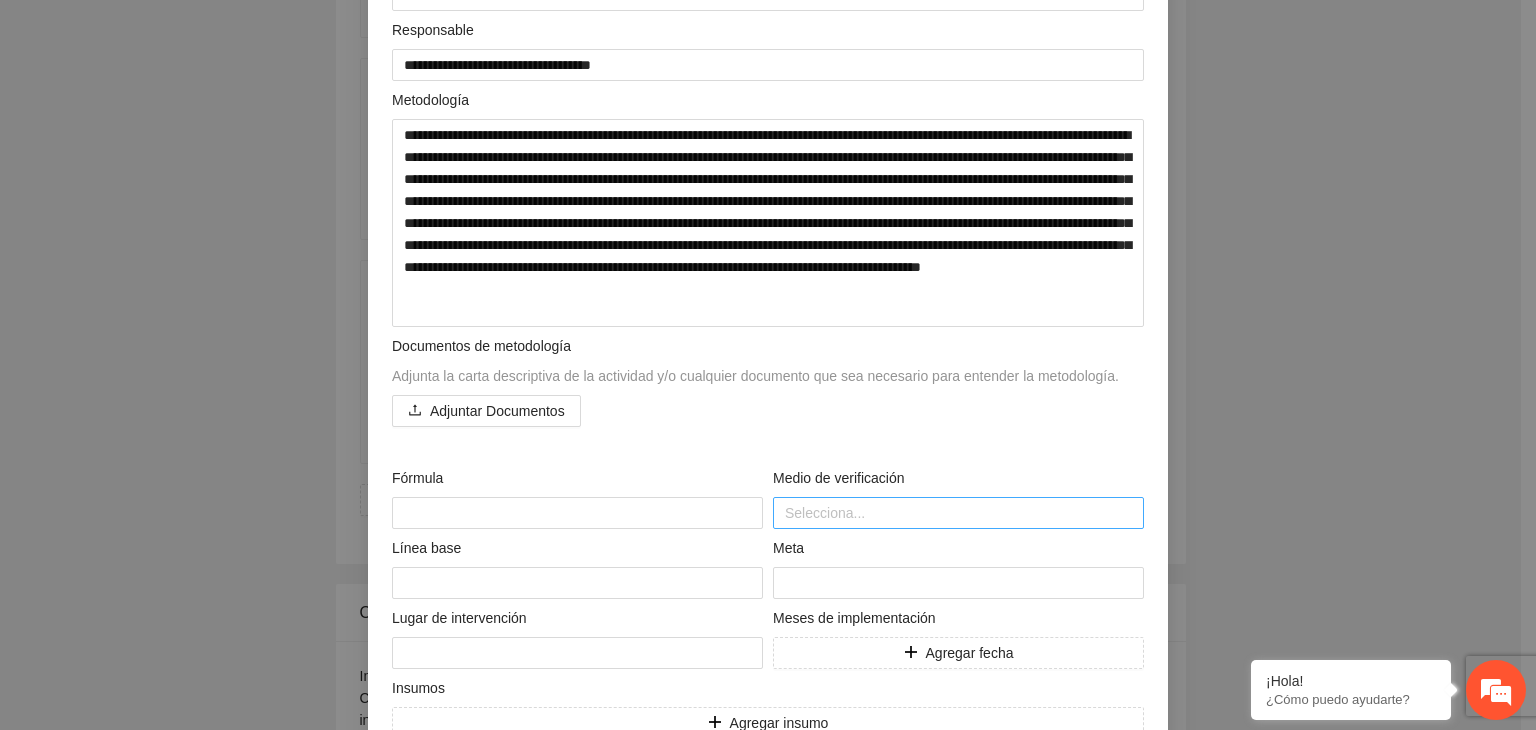 click at bounding box center (958, 513) 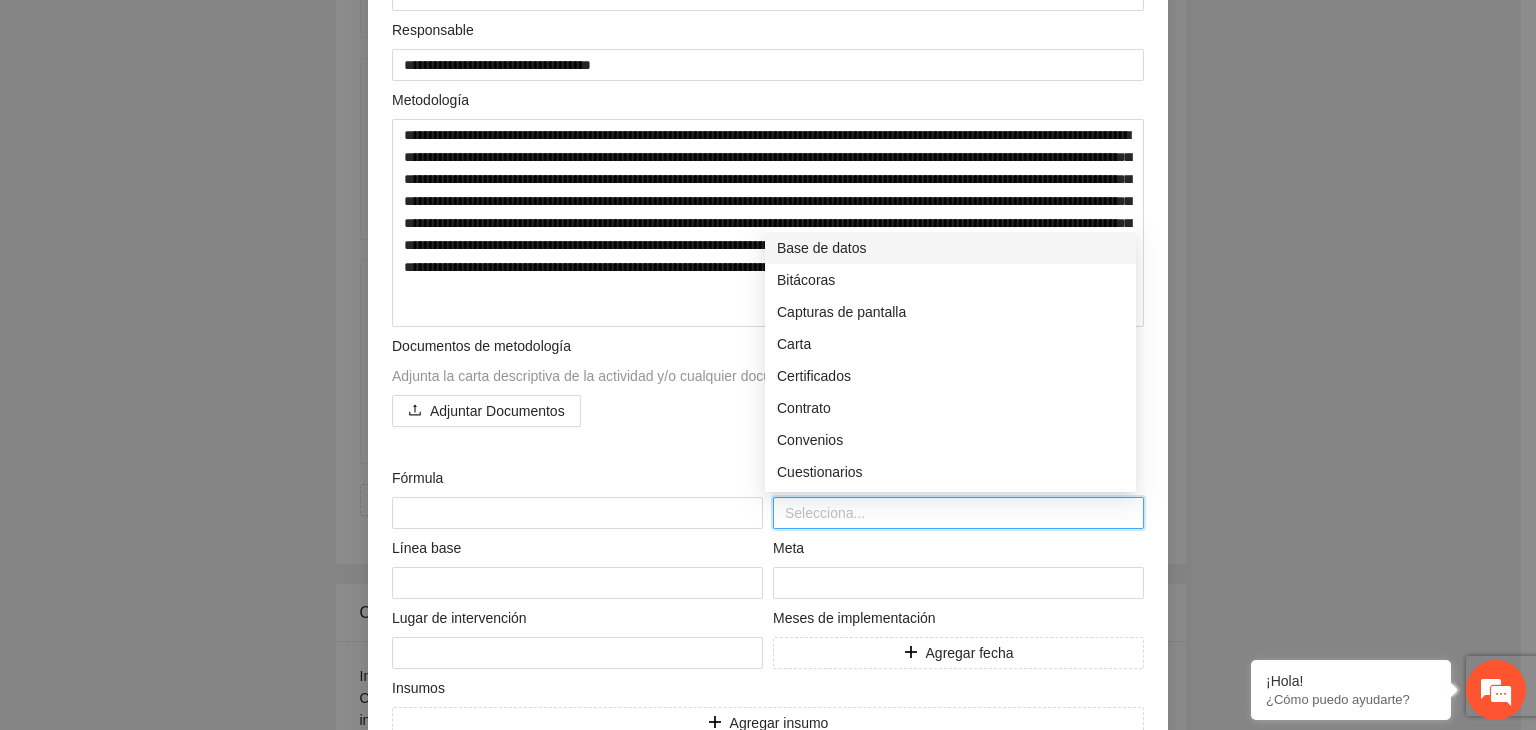 click on "Base de datos" at bounding box center (950, 248) 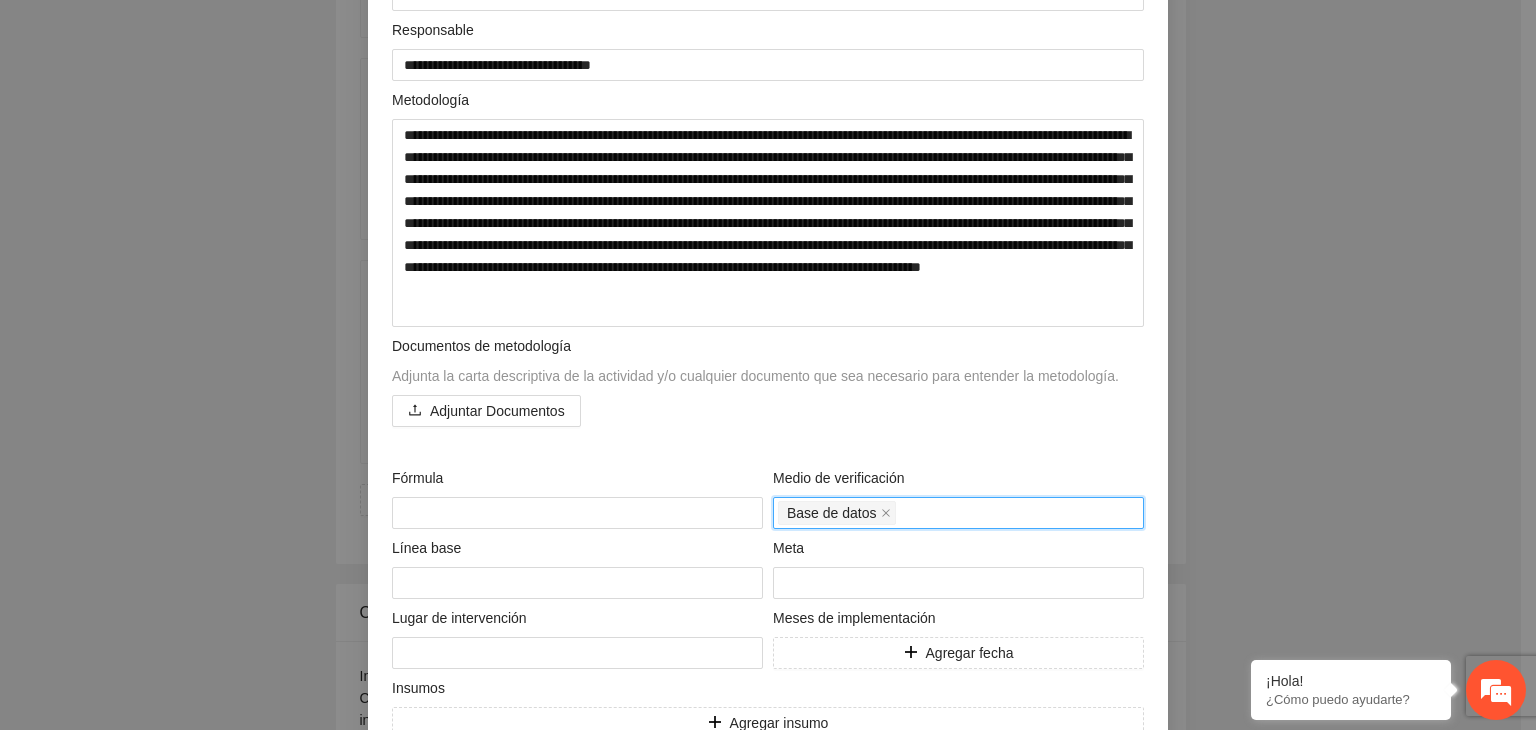 click on "Base de datos" at bounding box center [958, 513] 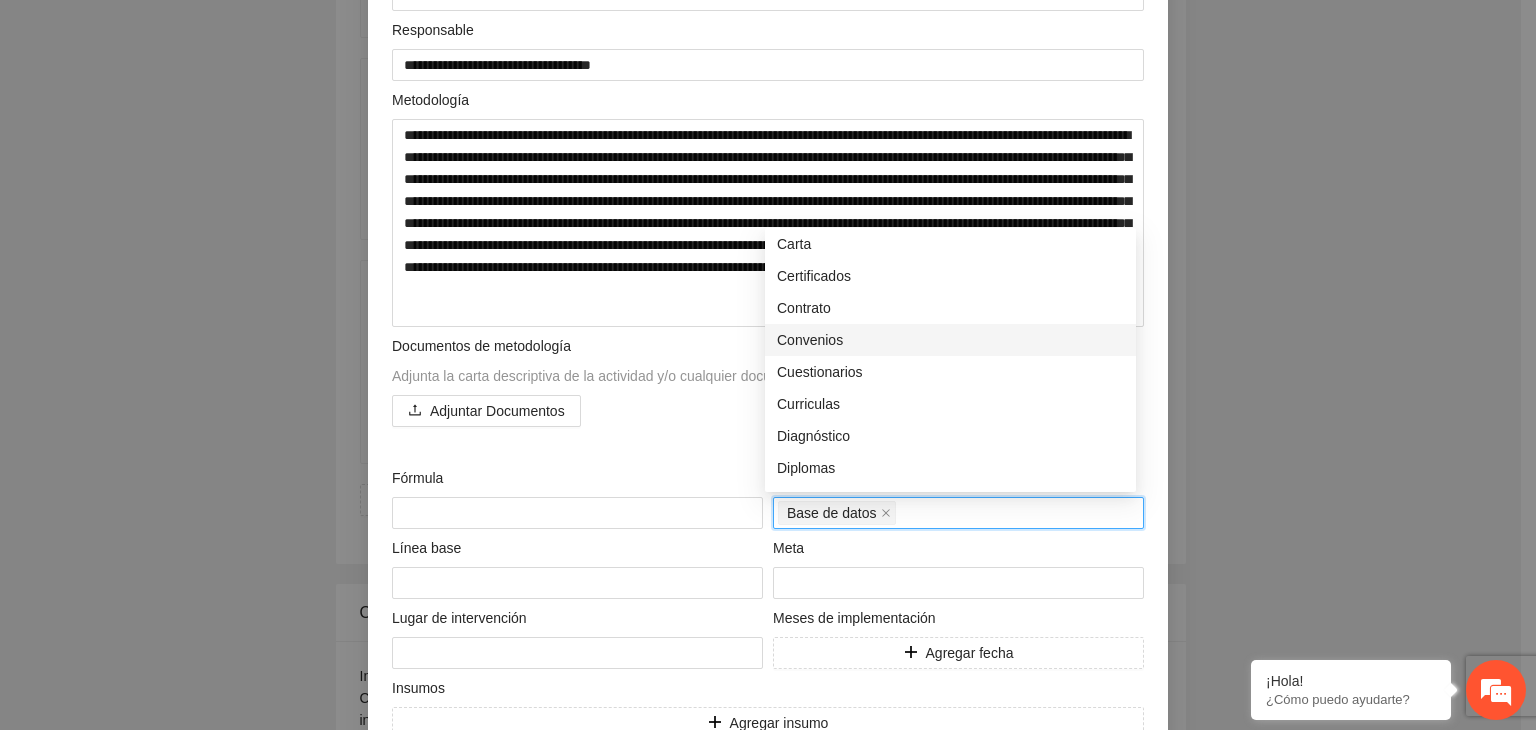 scroll, scrollTop: 300, scrollLeft: 0, axis: vertical 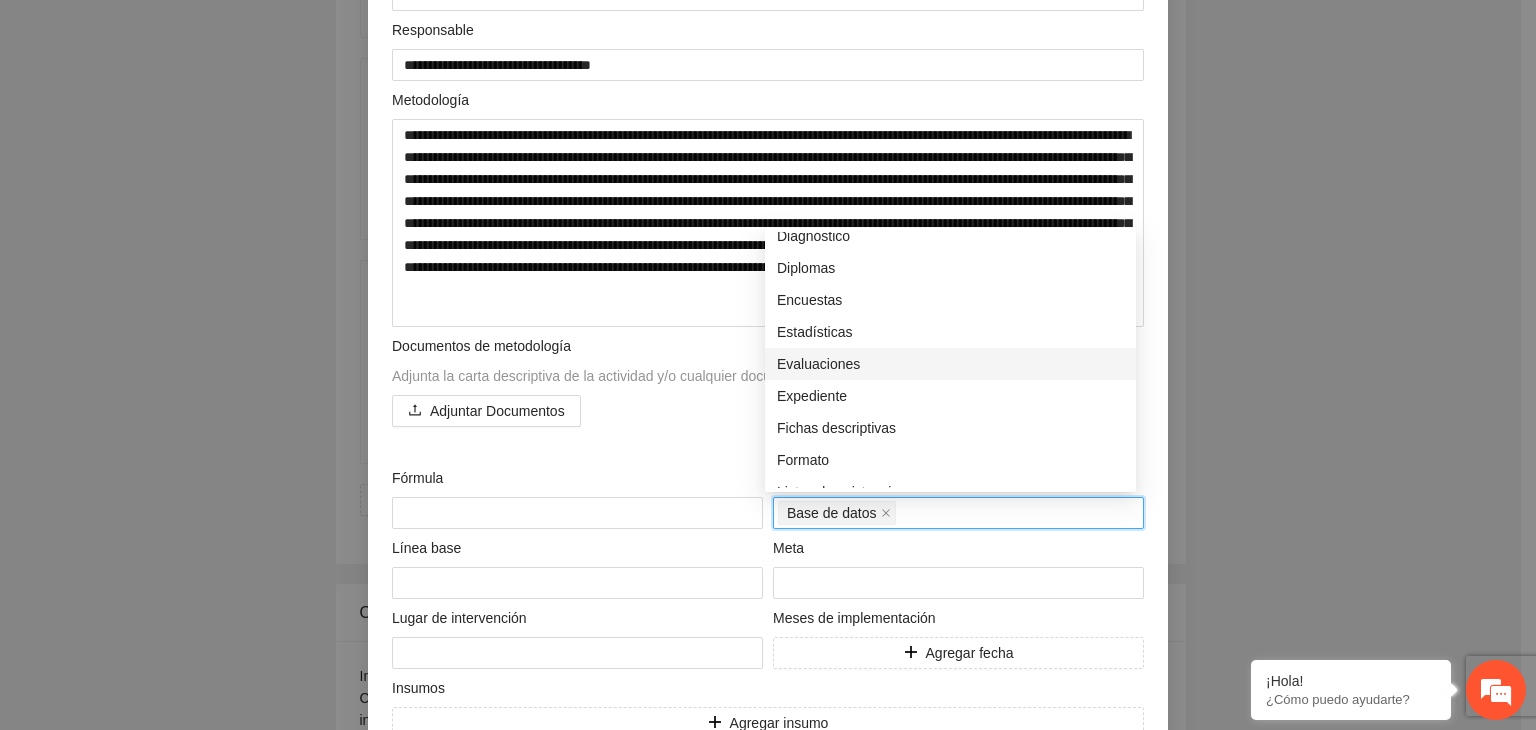 click on "Evaluaciones" at bounding box center [950, 364] 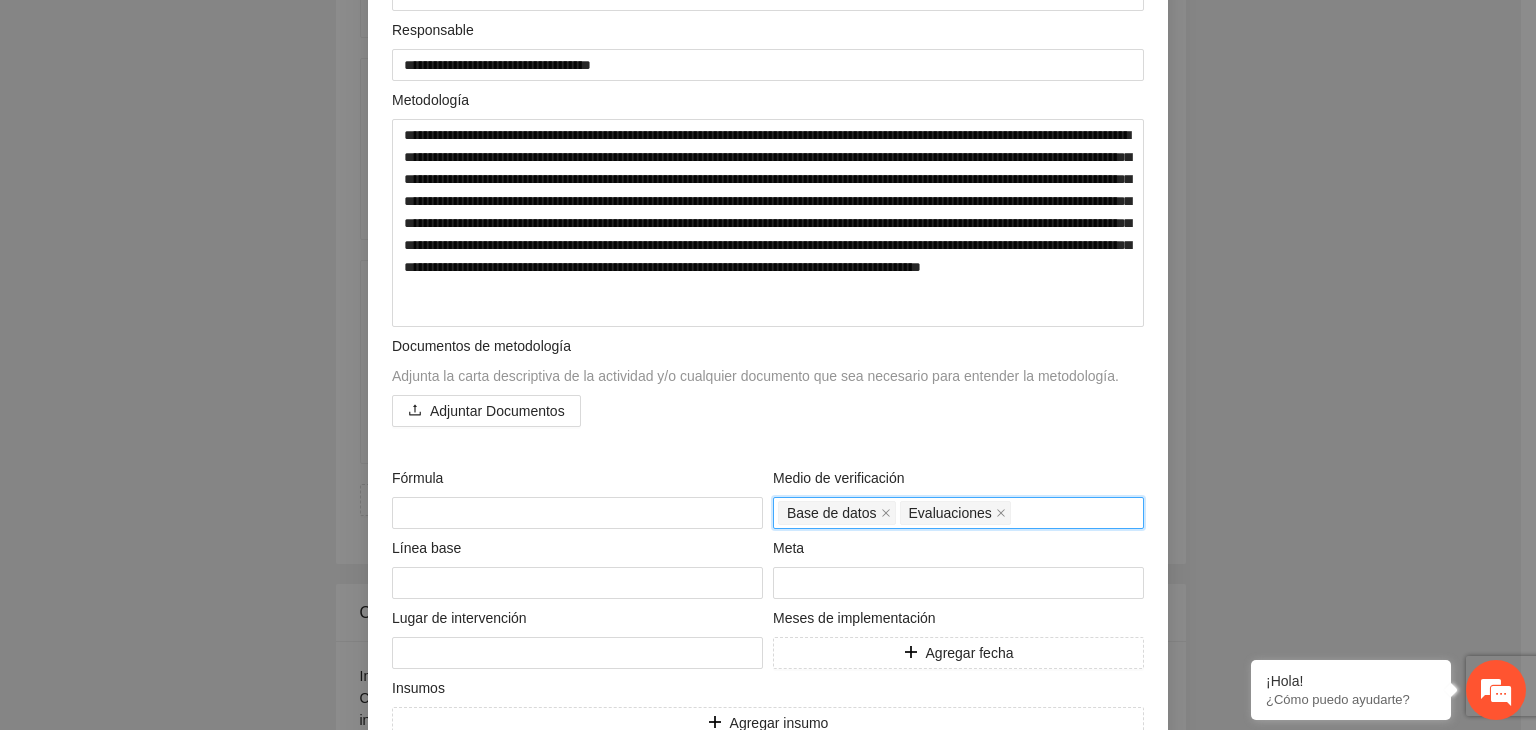 click on "Base de datos Evaluaciones" at bounding box center [958, 513] 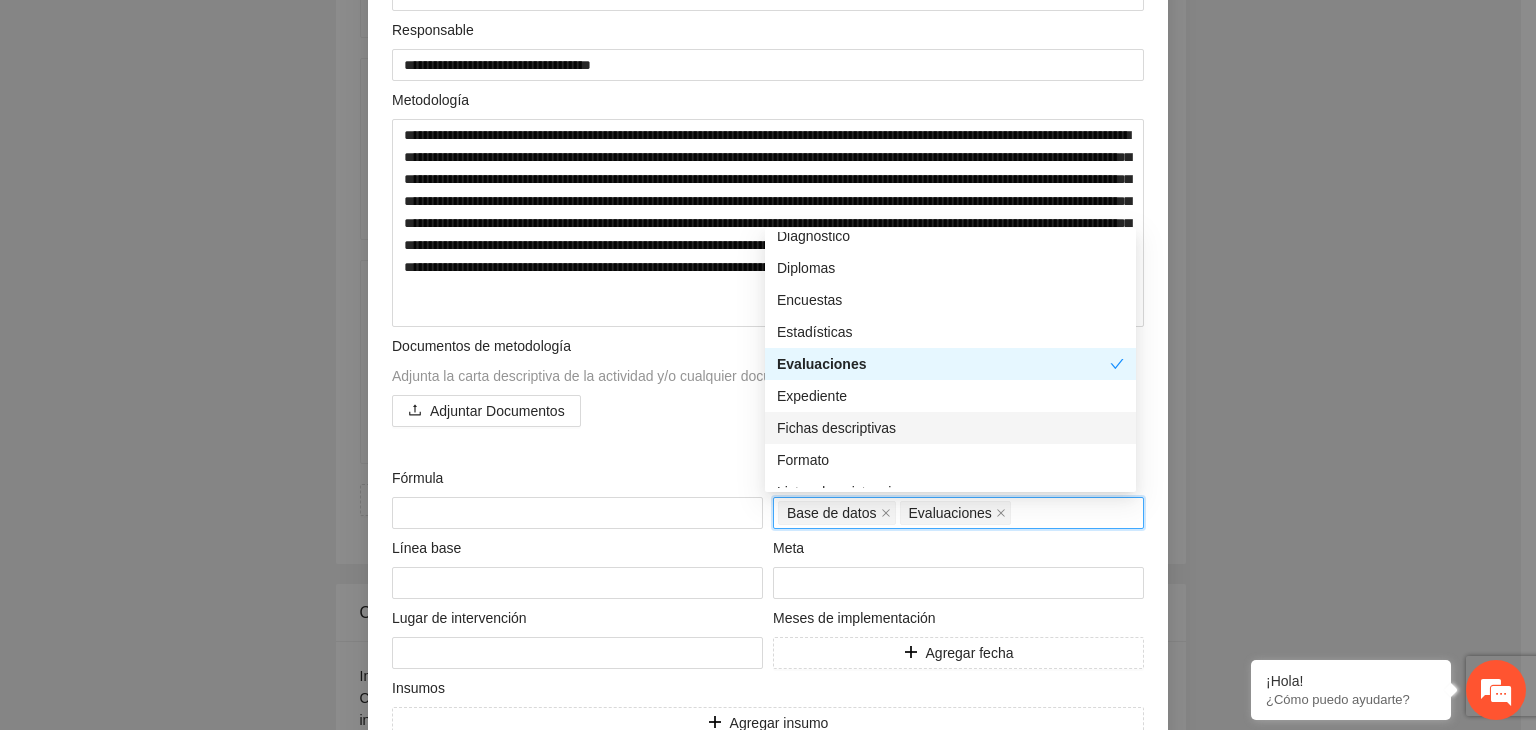 click on "Fichas descriptivas" at bounding box center [950, 428] 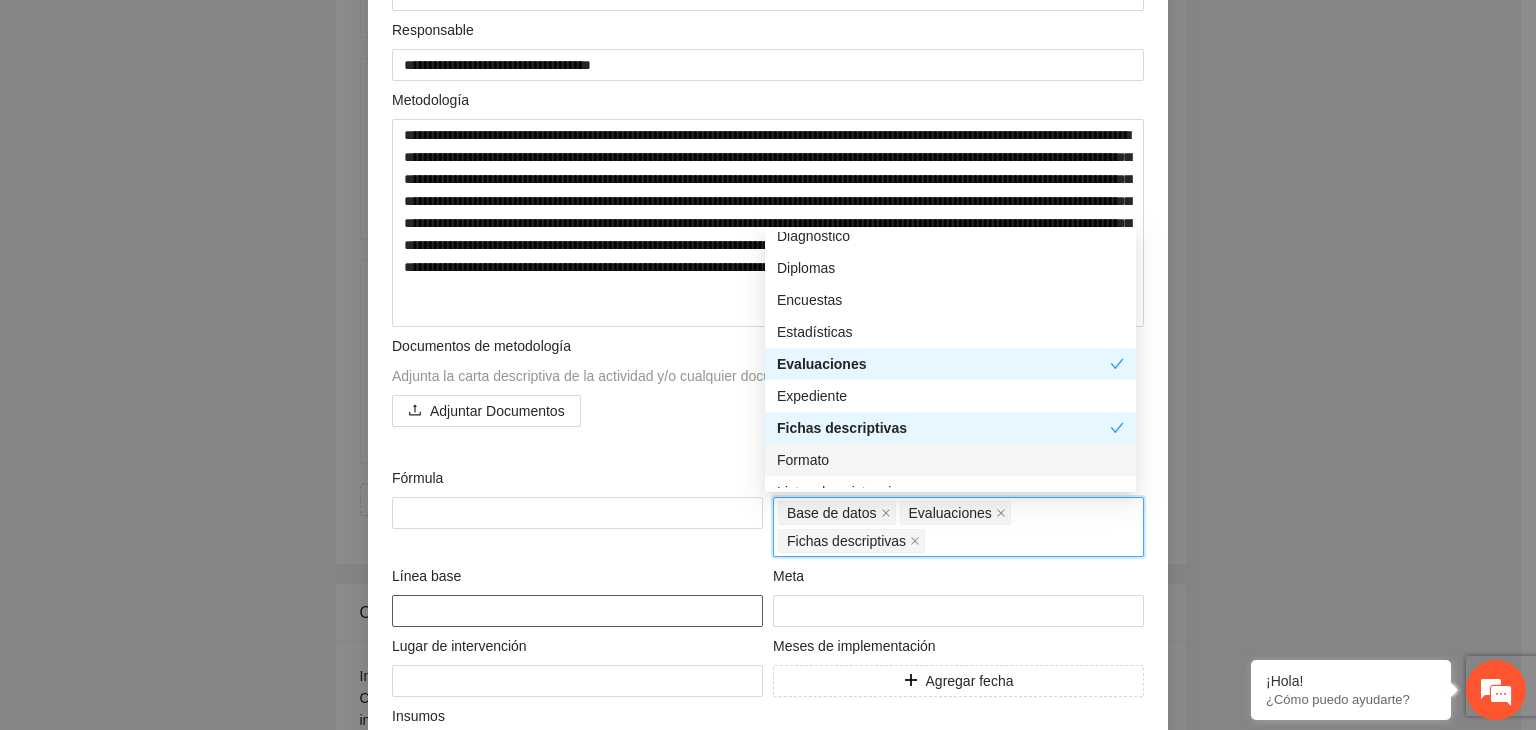 click at bounding box center [577, 611] 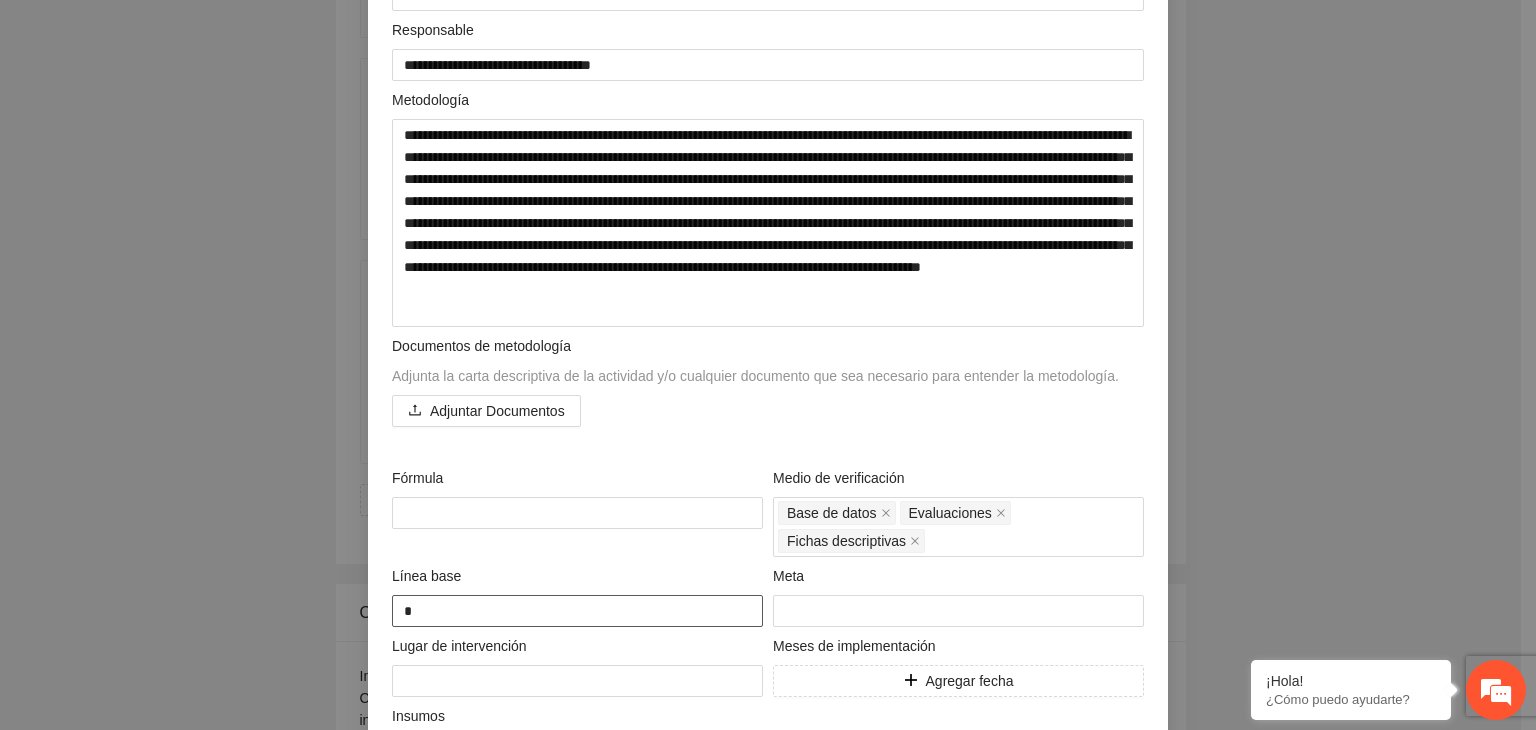 click on "*" at bounding box center (577, 611) 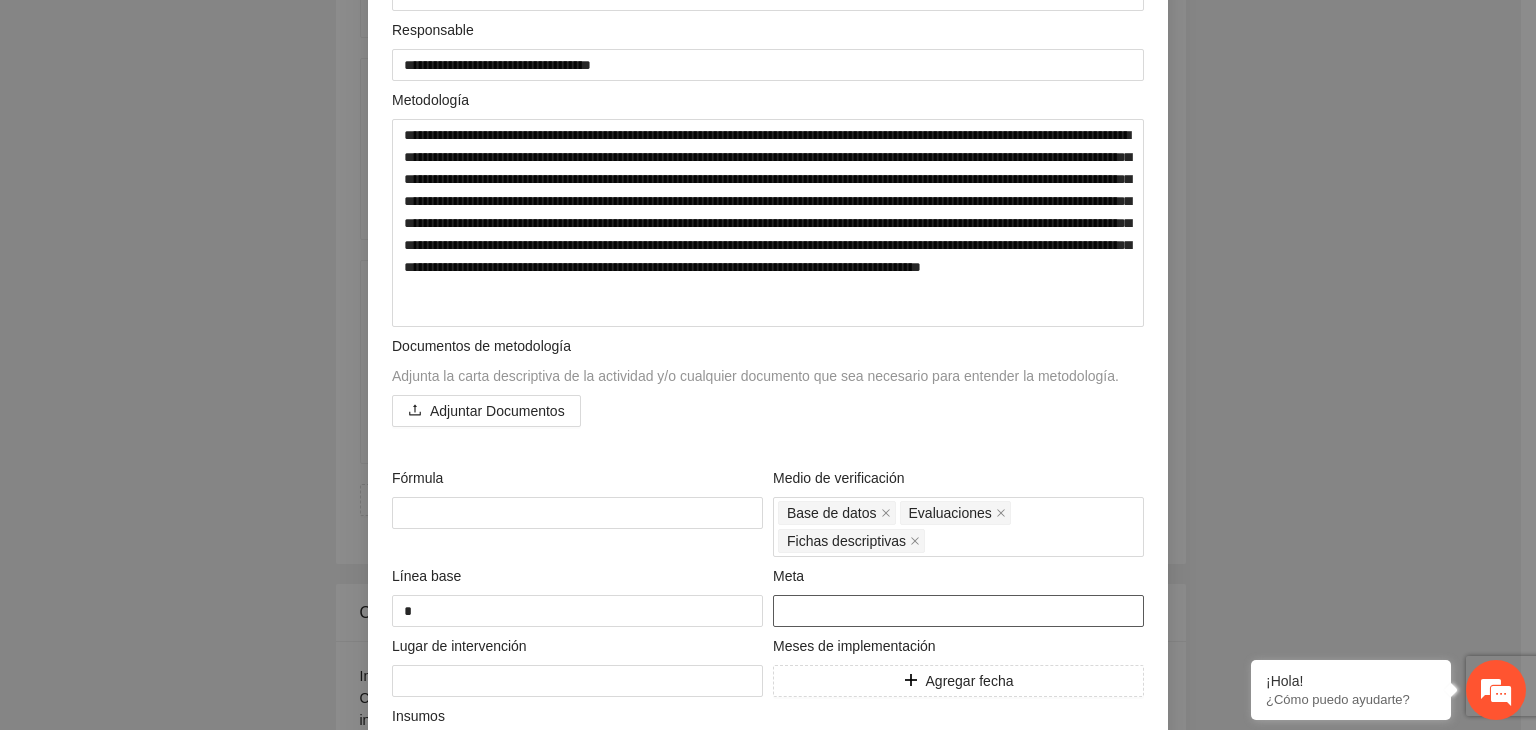 click at bounding box center [958, 611] 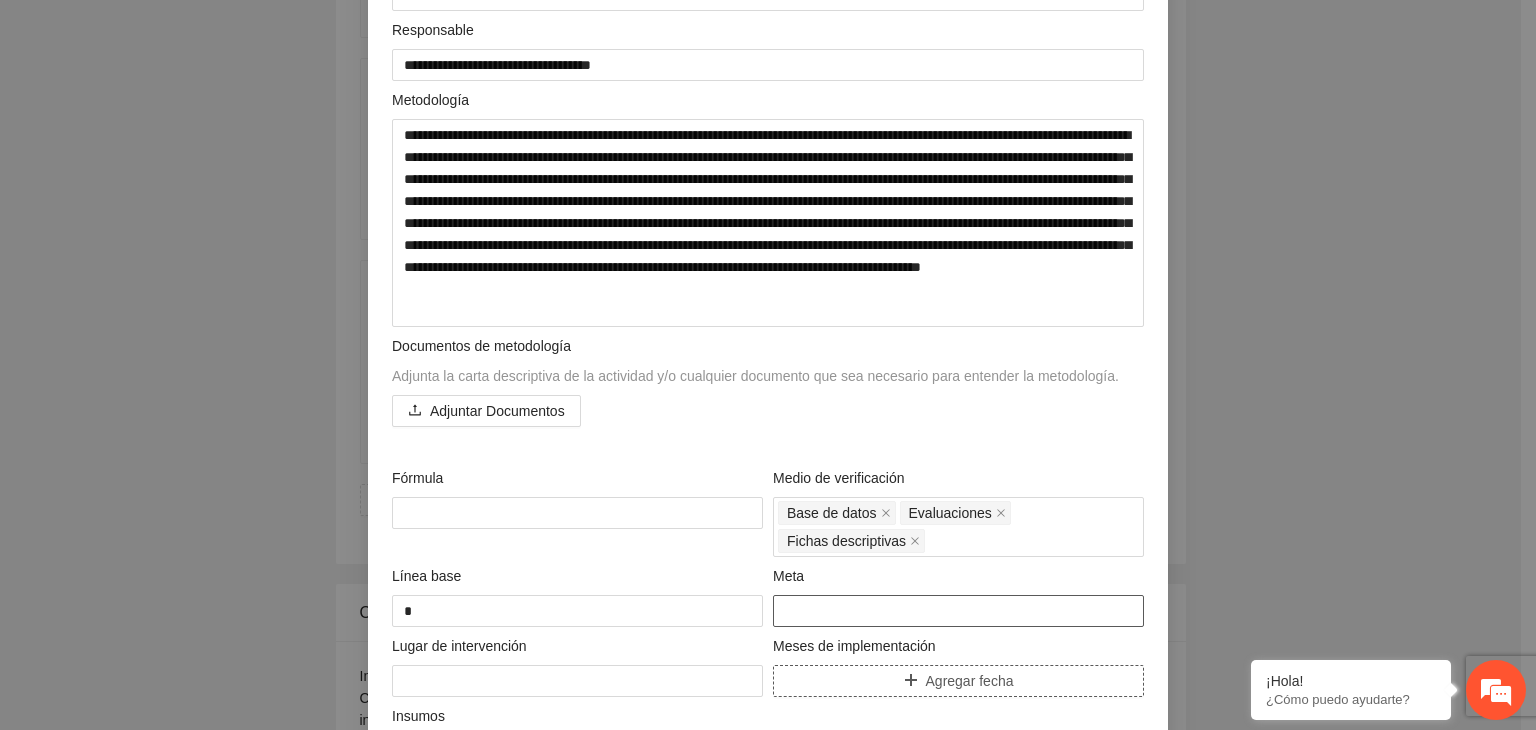 scroll, scrollTop: 500, scrollLeft: 0, axis: vertical 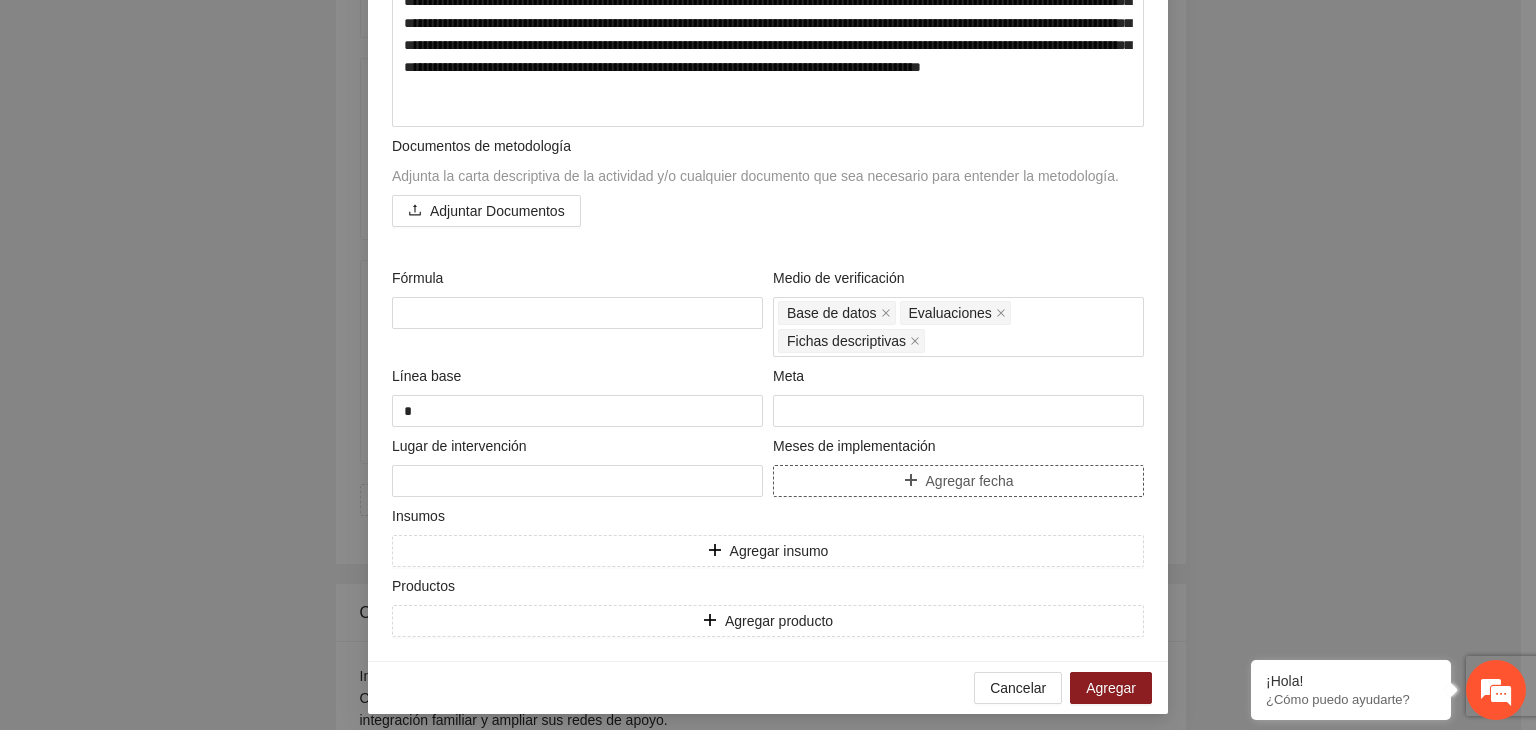 click on "Agregar fecha" at bounding box center [958, 481] 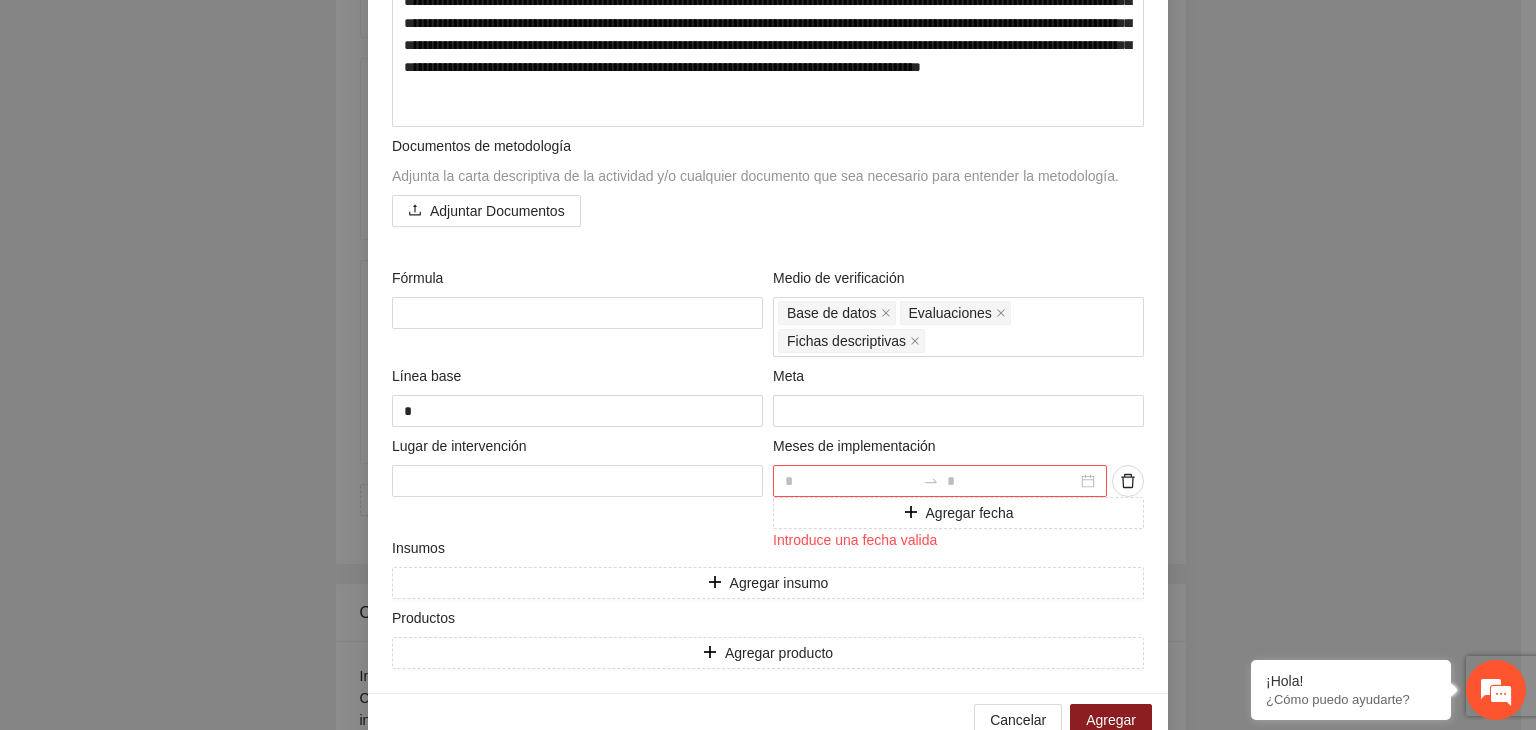 click at bounding box center (940, 481) 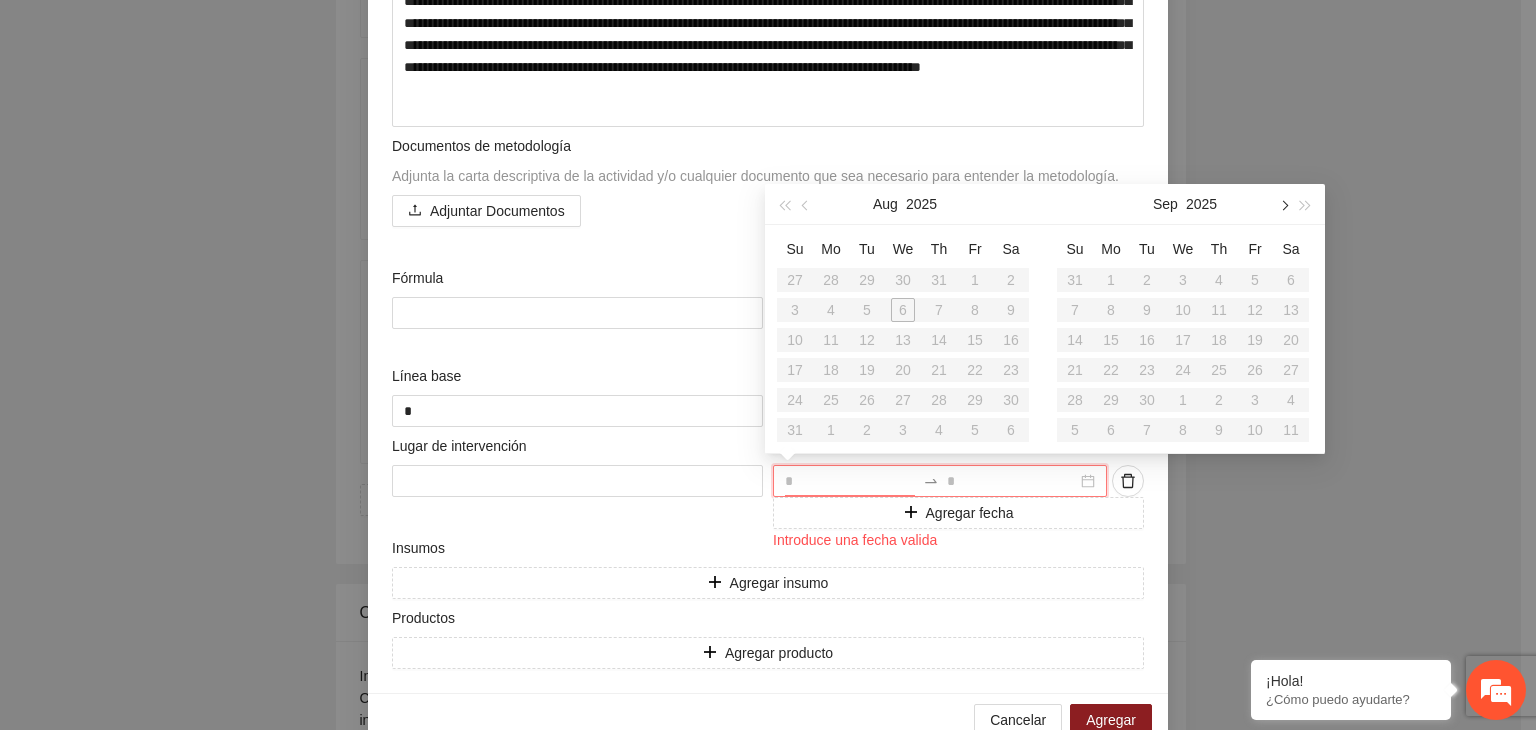 click at bounding box center [1283, 204] 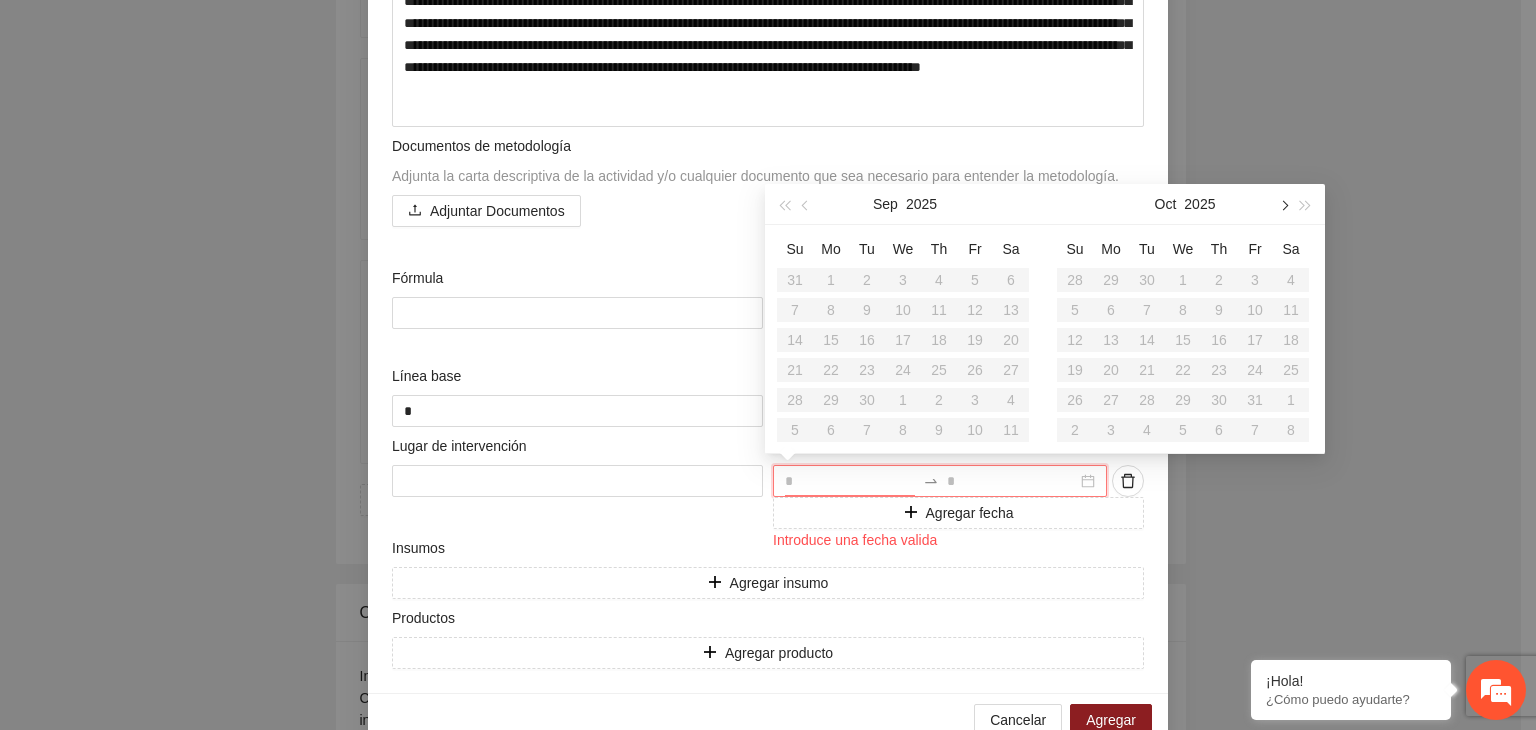 click at bounding box center (1283, 204) 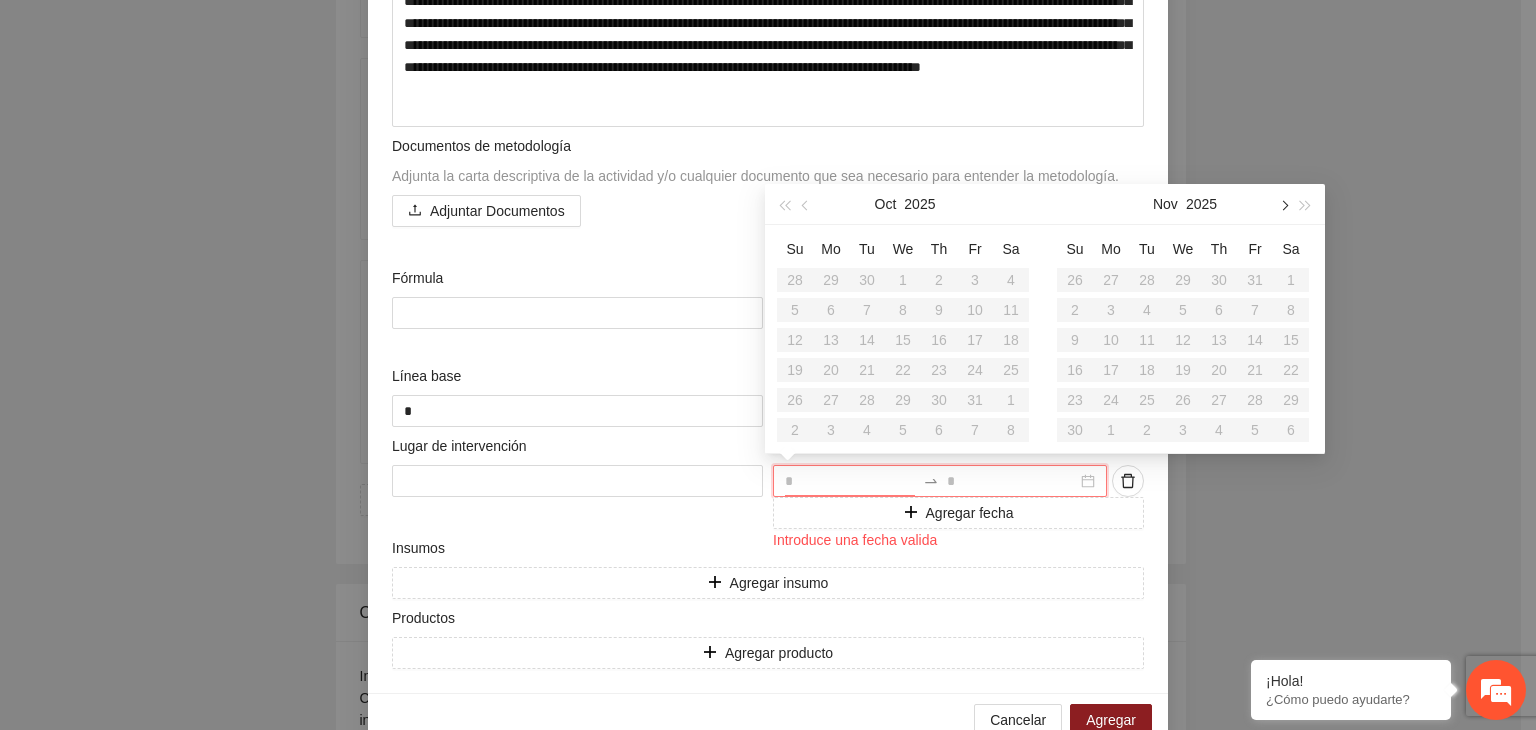 click at bounding box center (1283, 204) 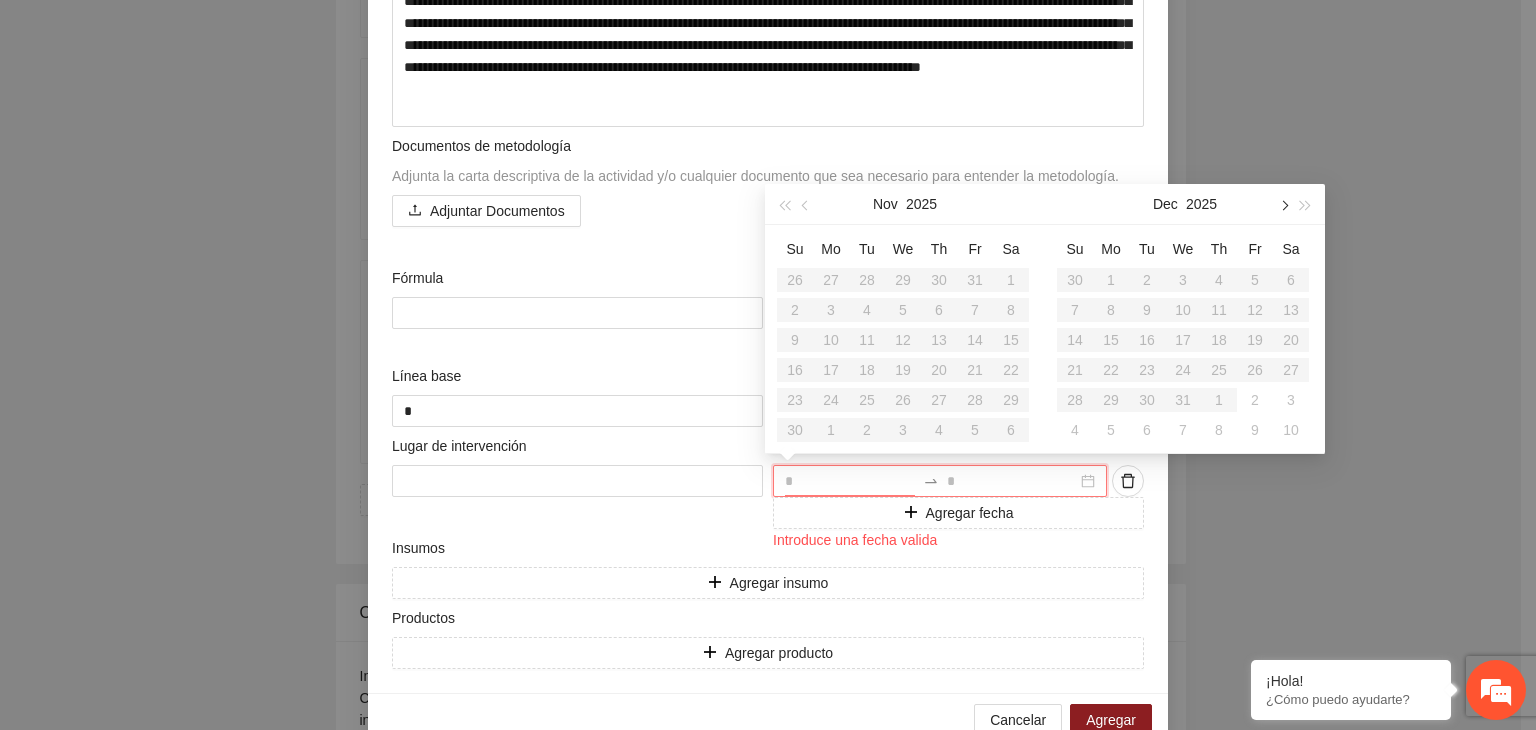 click at bounding box center [1283, 204] 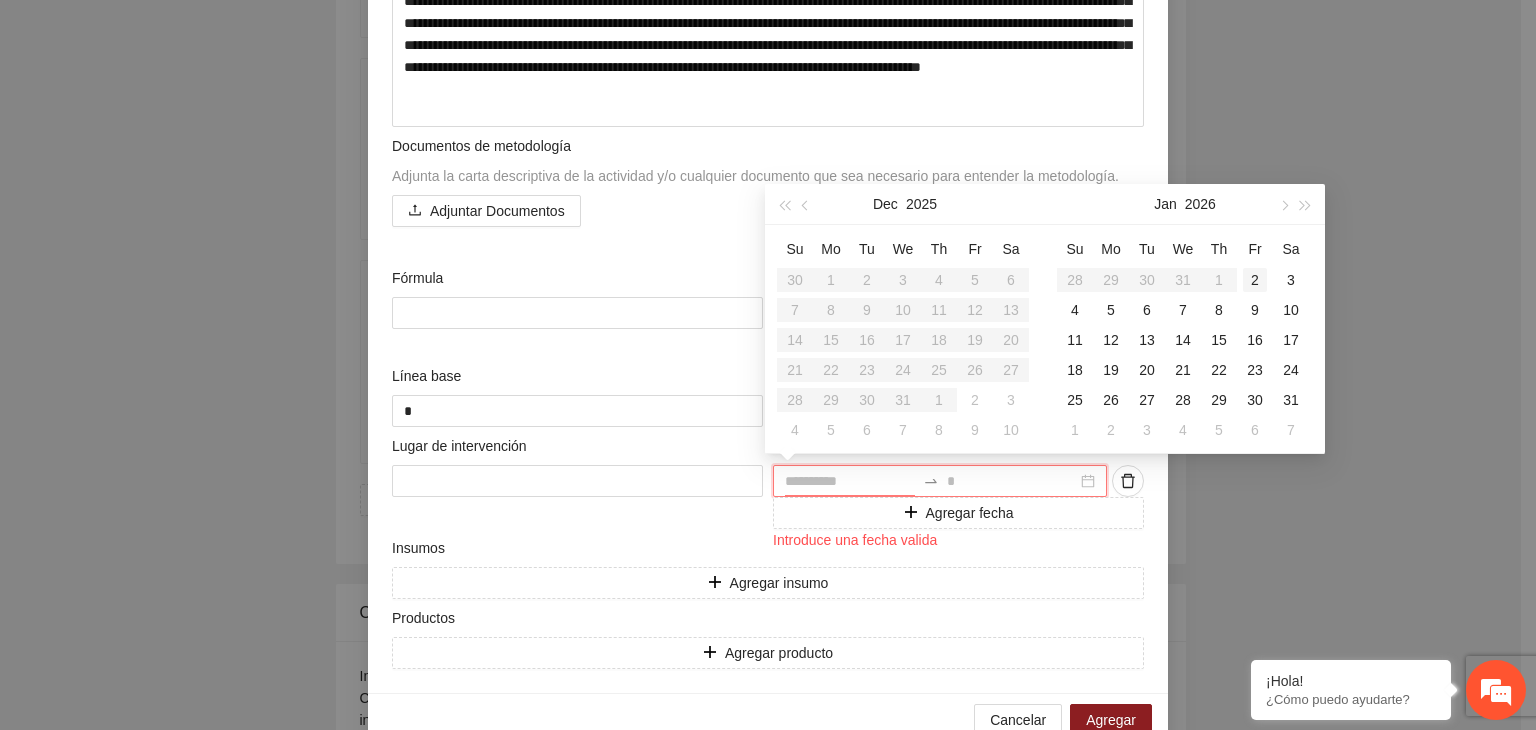 click on "2" at bounding box center (1255, 280) 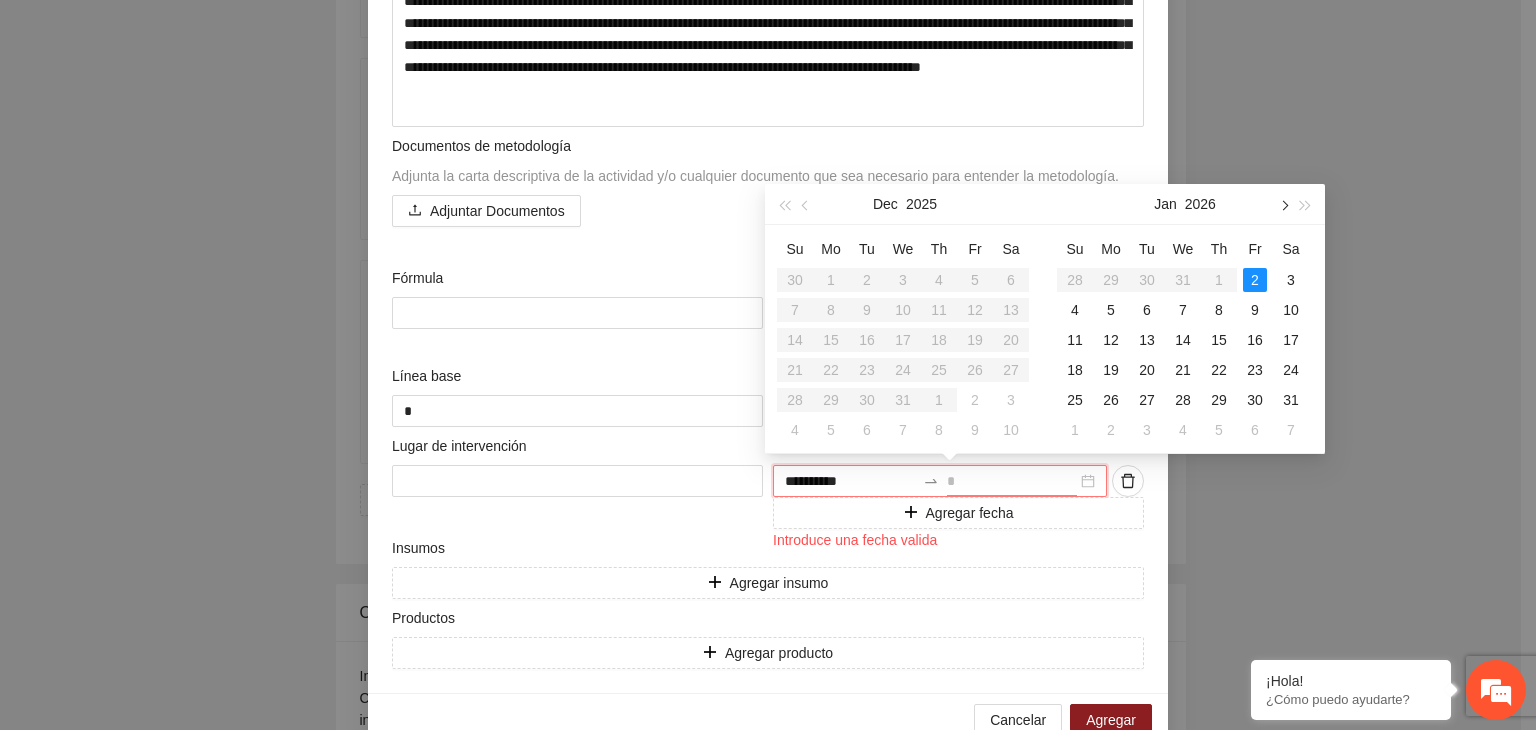 click at bounding box center [1283, 205] 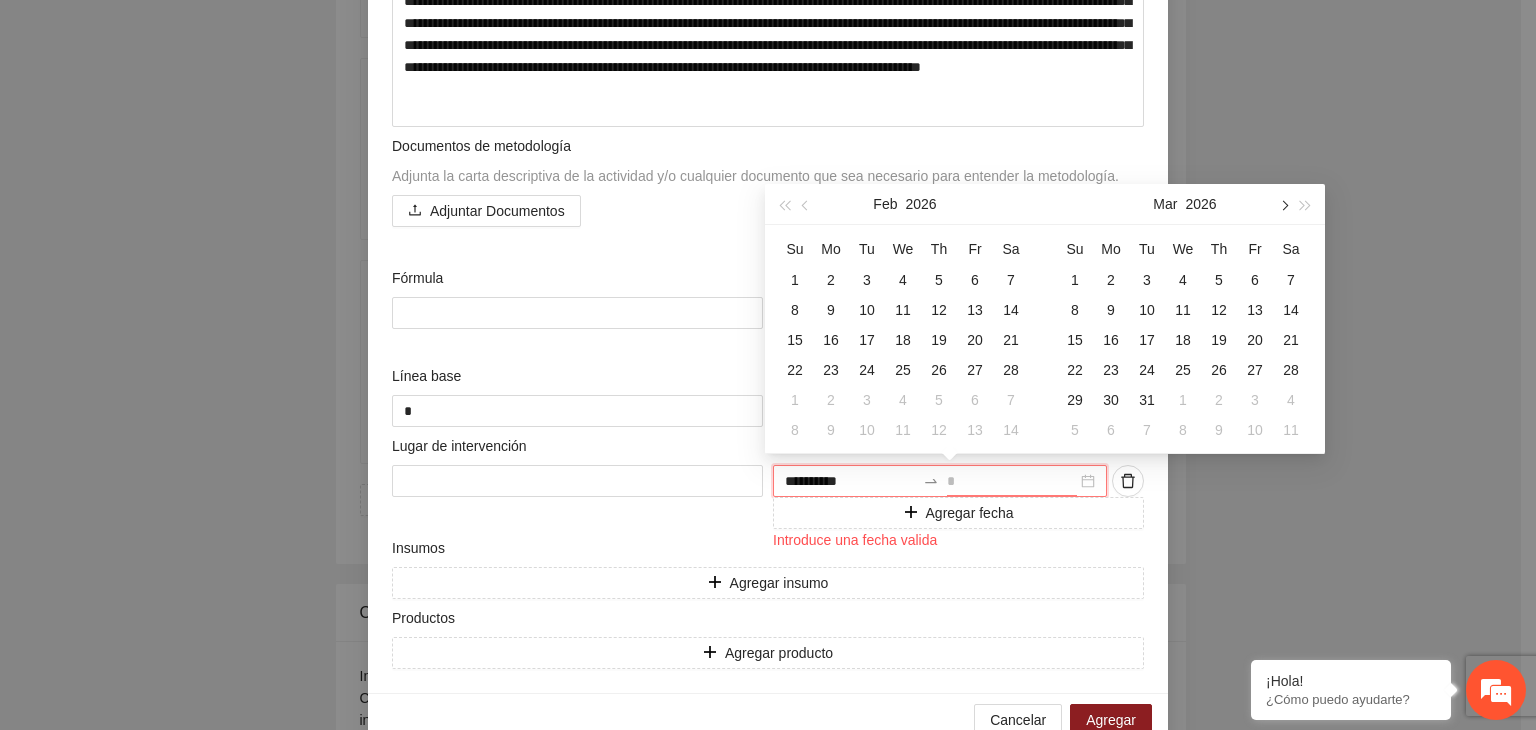 click at bounding box center (1283, 205) 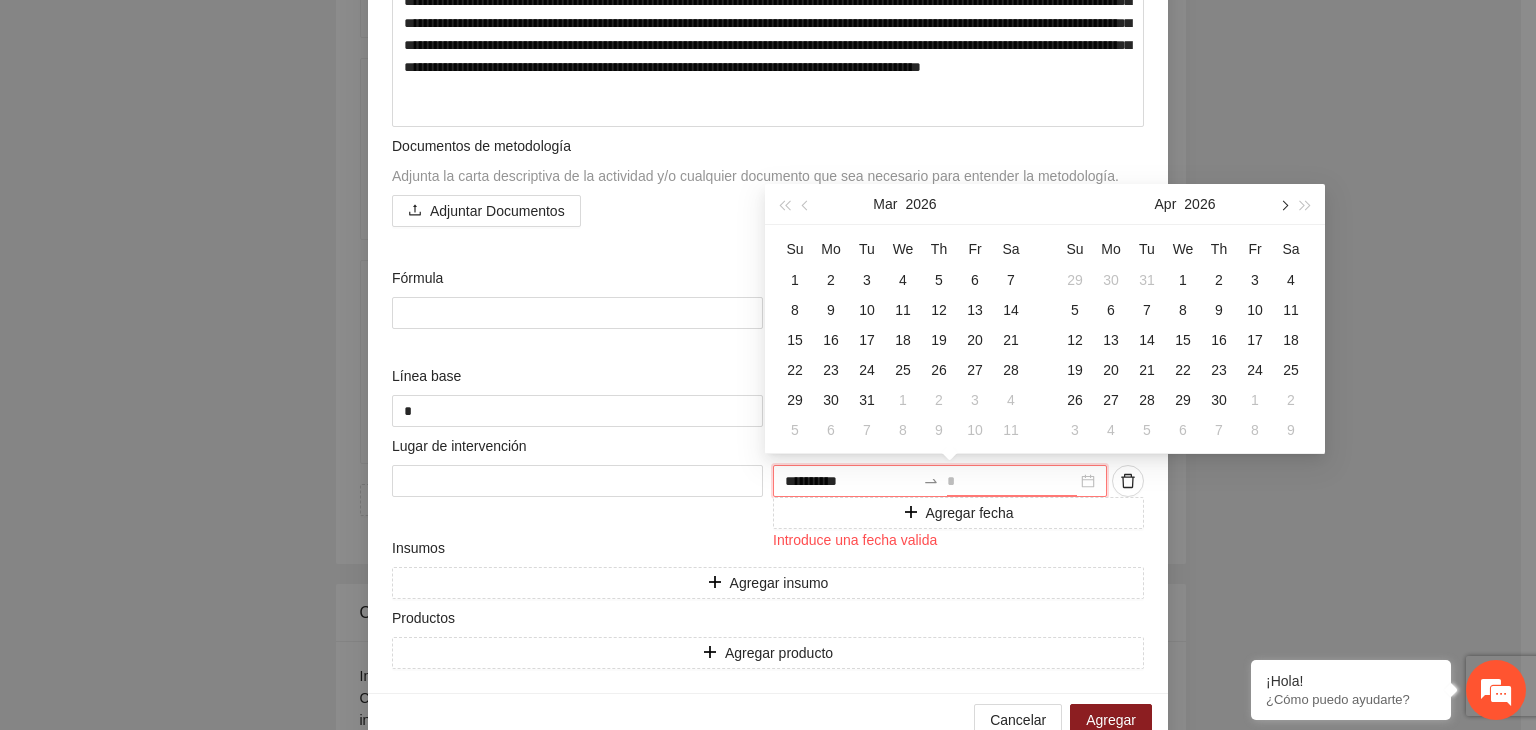 click at bounding box center (1283, 205) 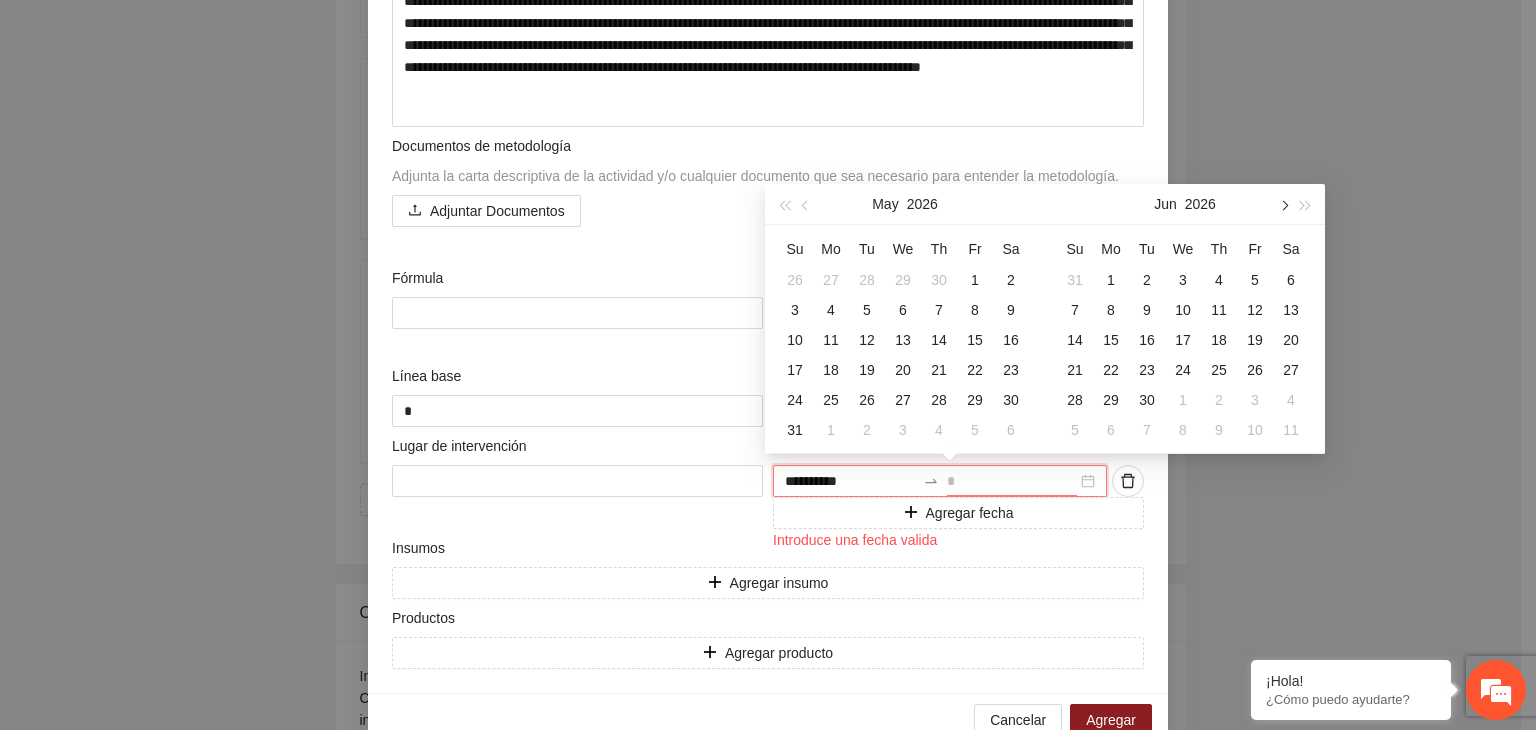 click at bounding box center (1283, 205) 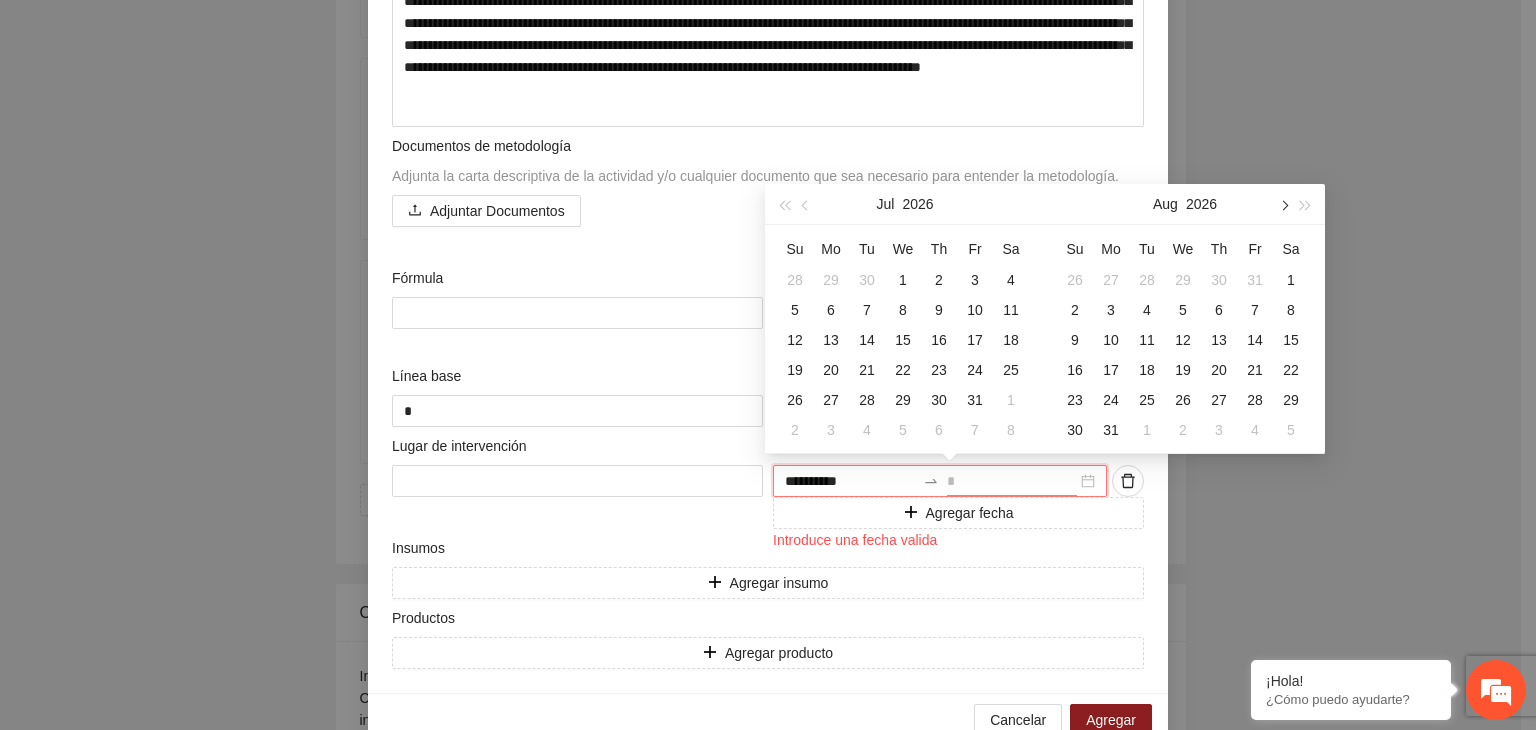 click at bounding box center [1283, 205] 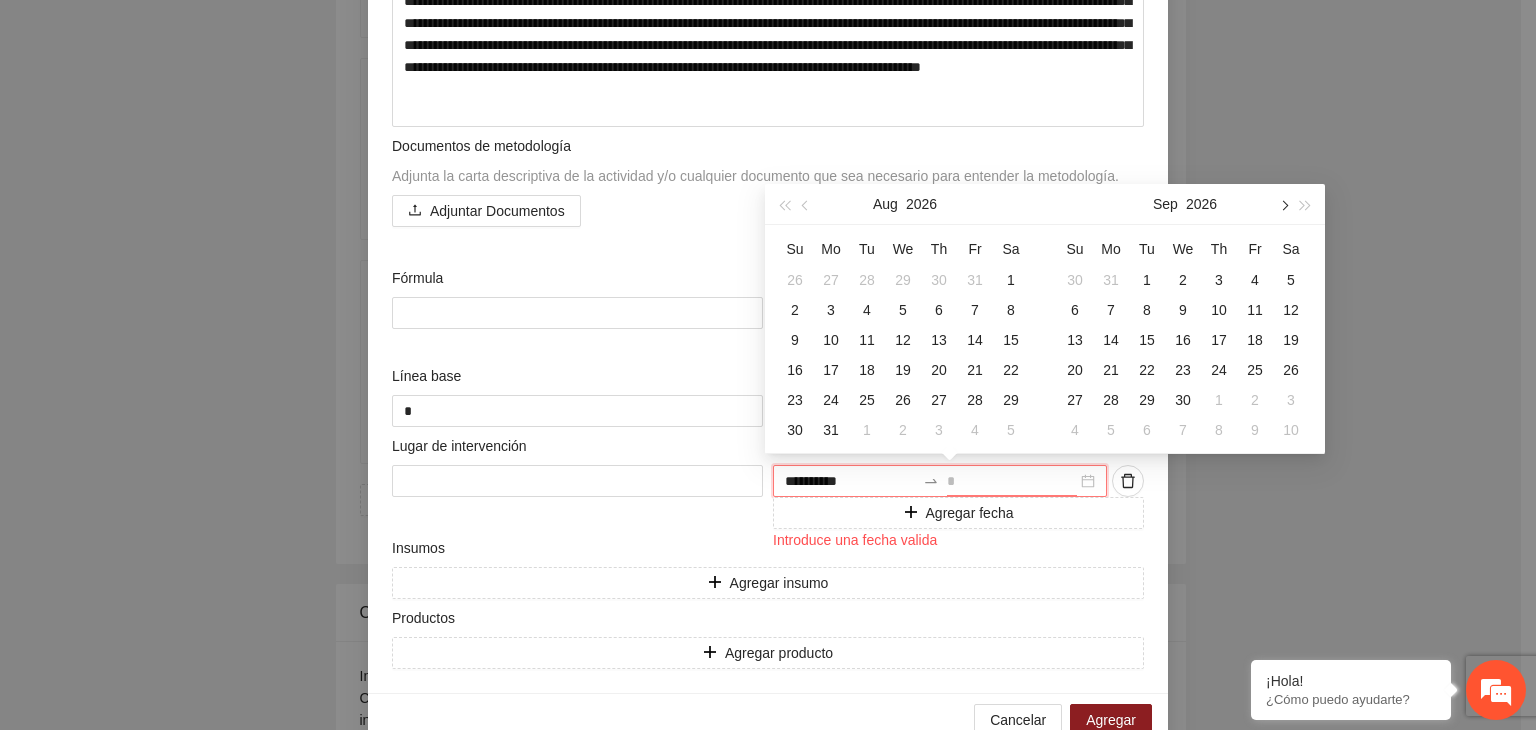 click at bounding box center (1283, 205) 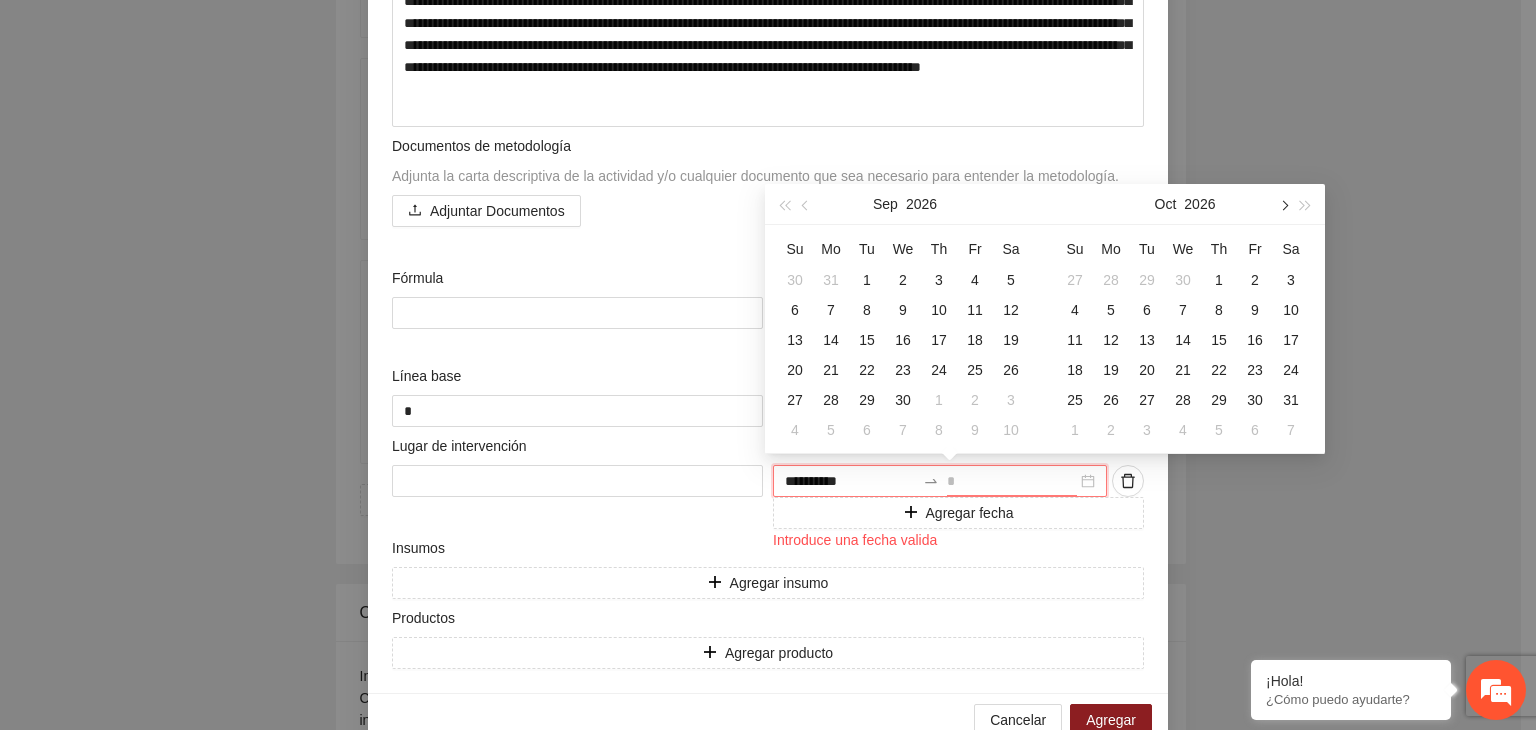 click at bounding box center (1283, 205) 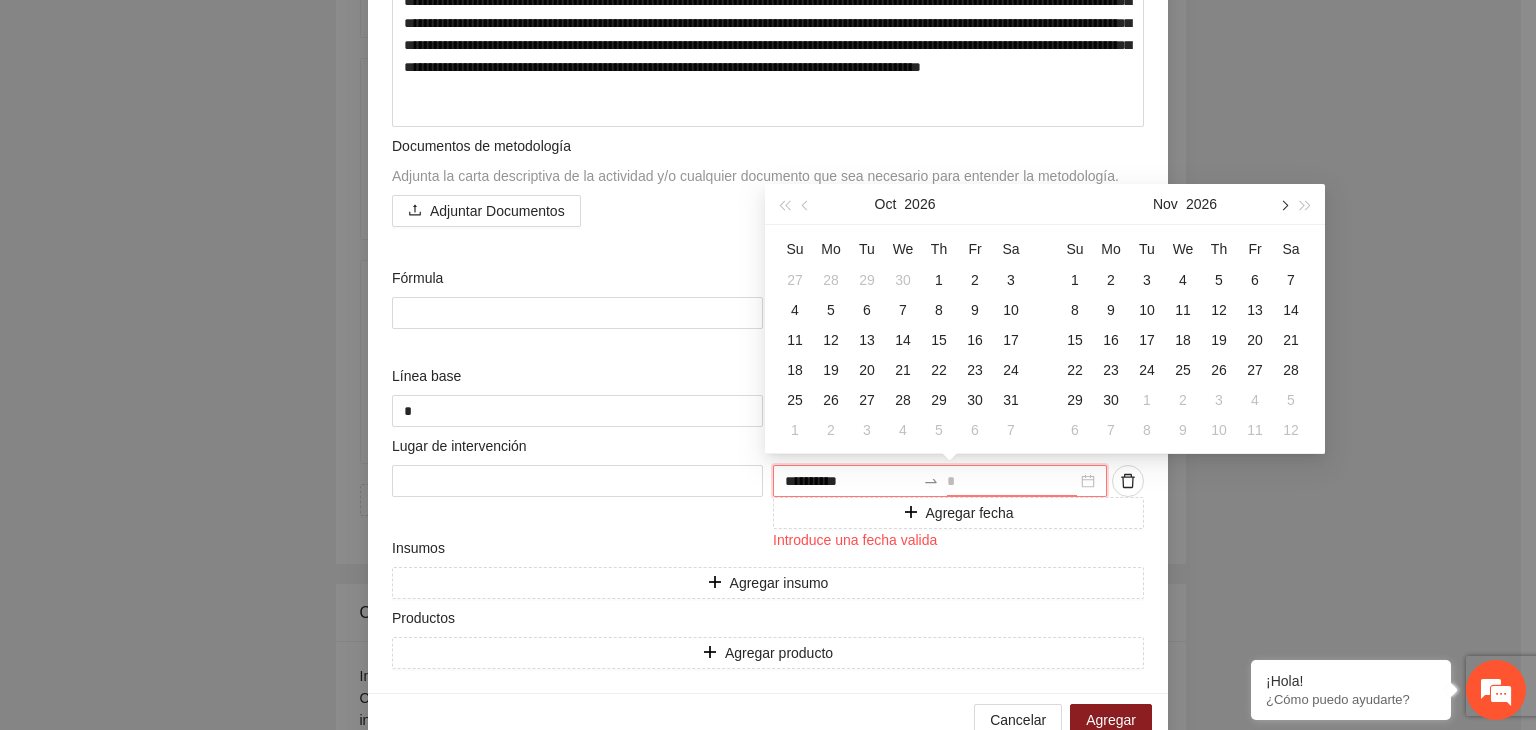 click at bounding box center [1283, 205] 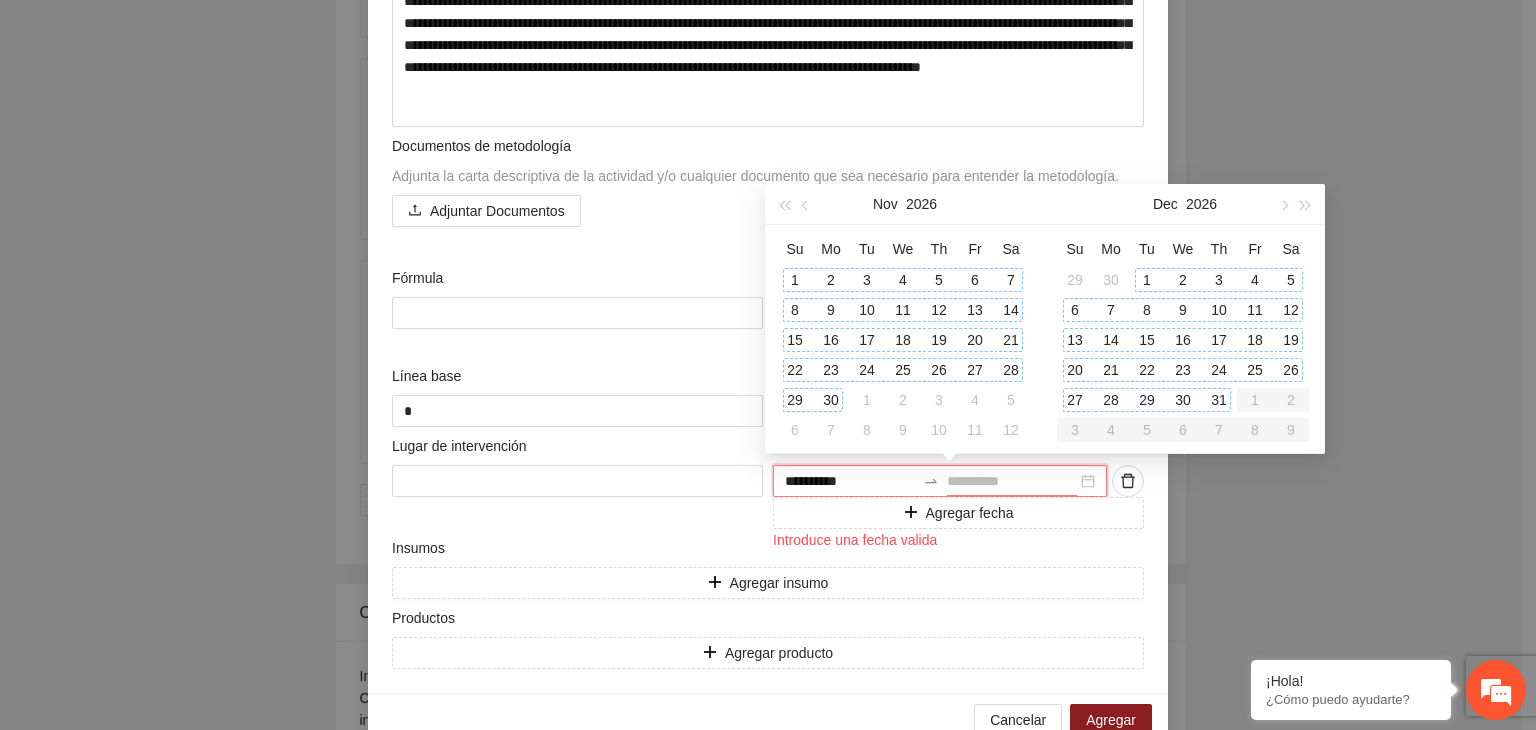 click on "31" at bounding box center (1219, 400) 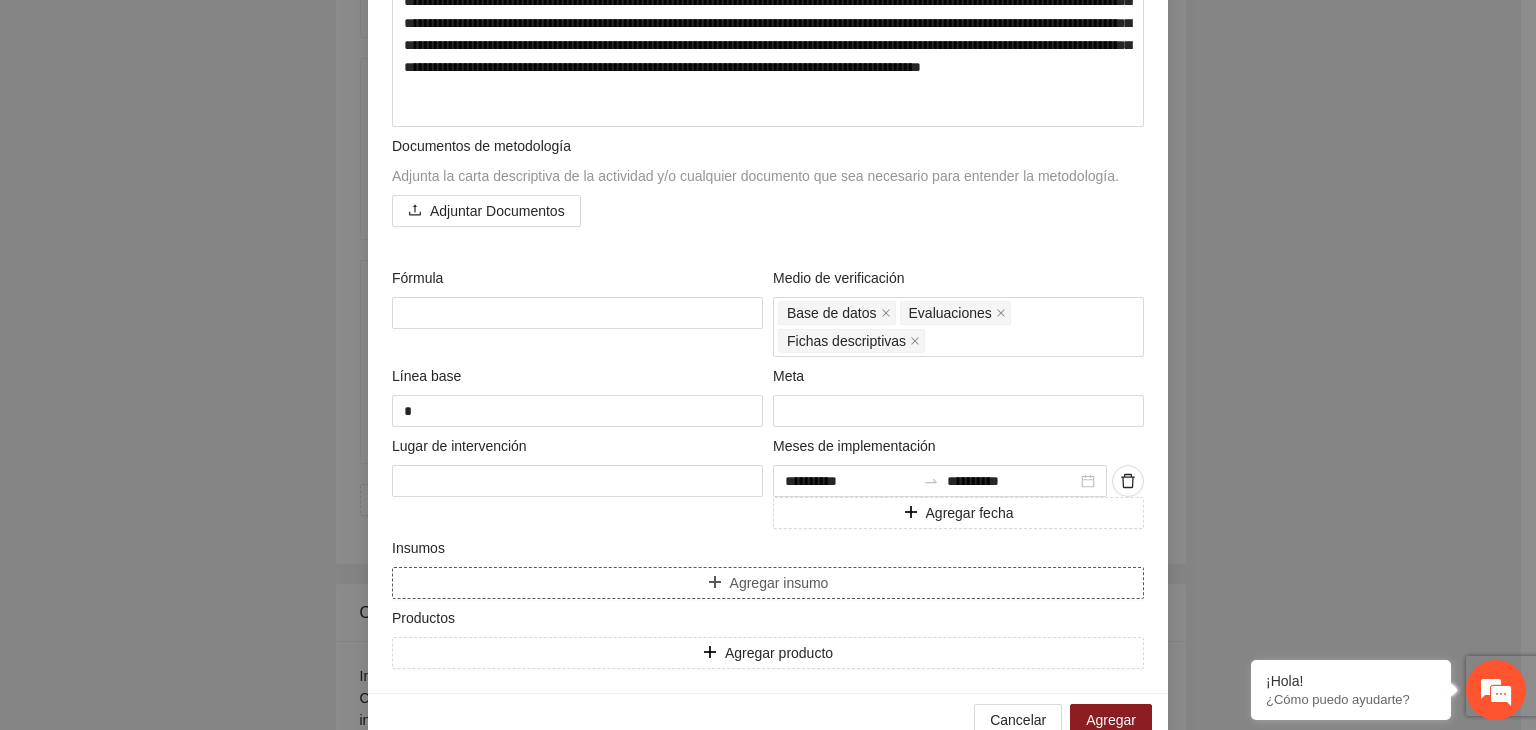 click on "Agregar insumo" at bounding box center (768, 583) 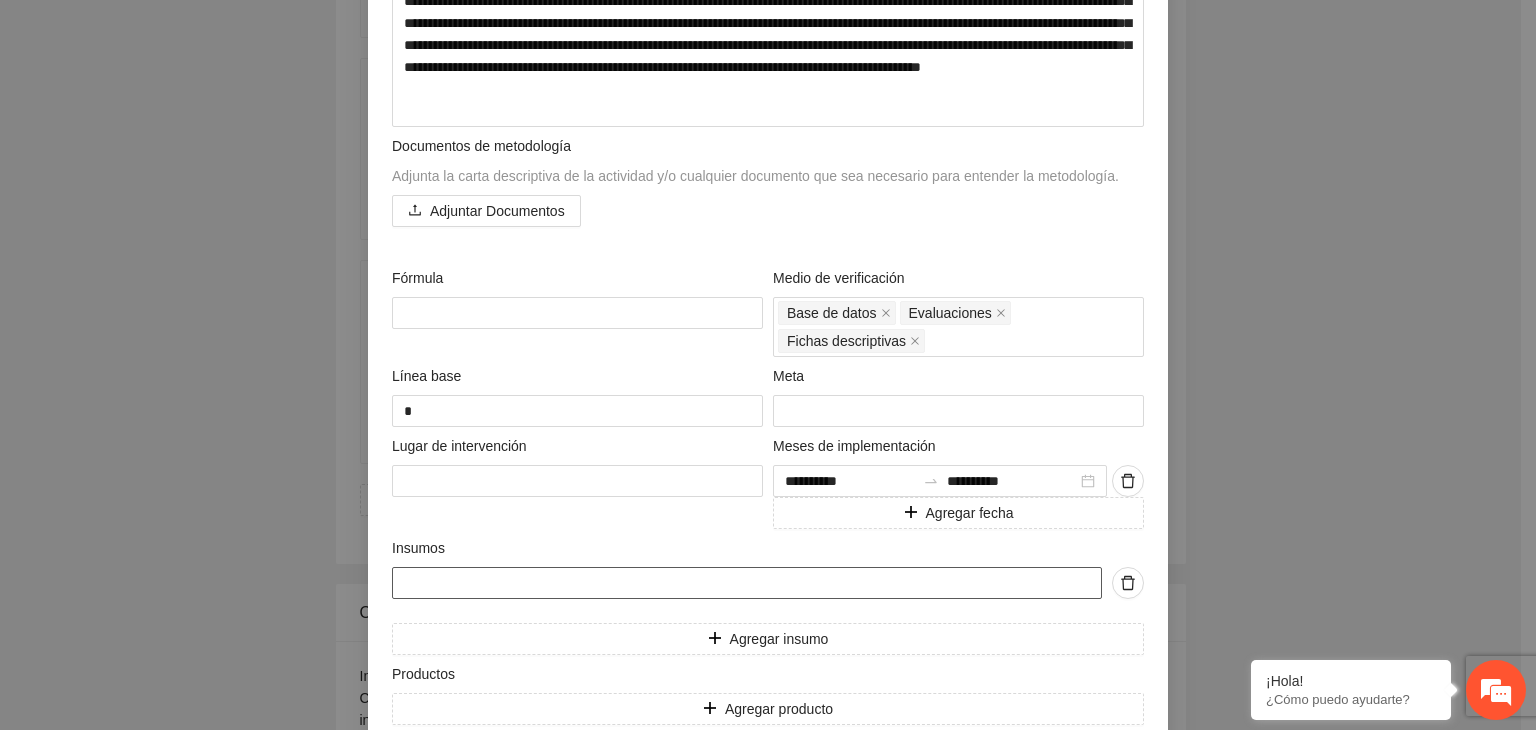 click at bounding box center (747, 583) 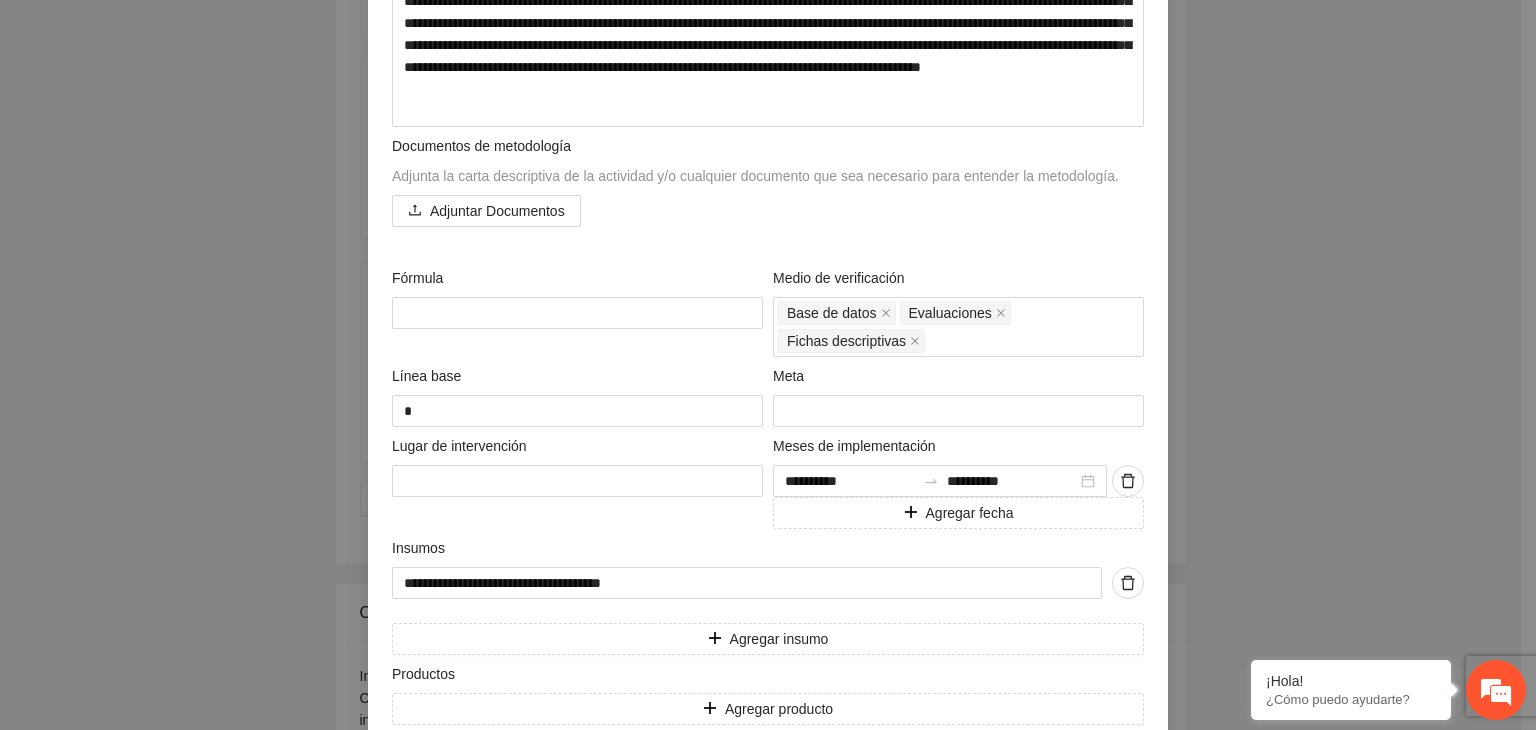 scroll, scrollTop: 595, scrollLeft: 0, axis: vertical 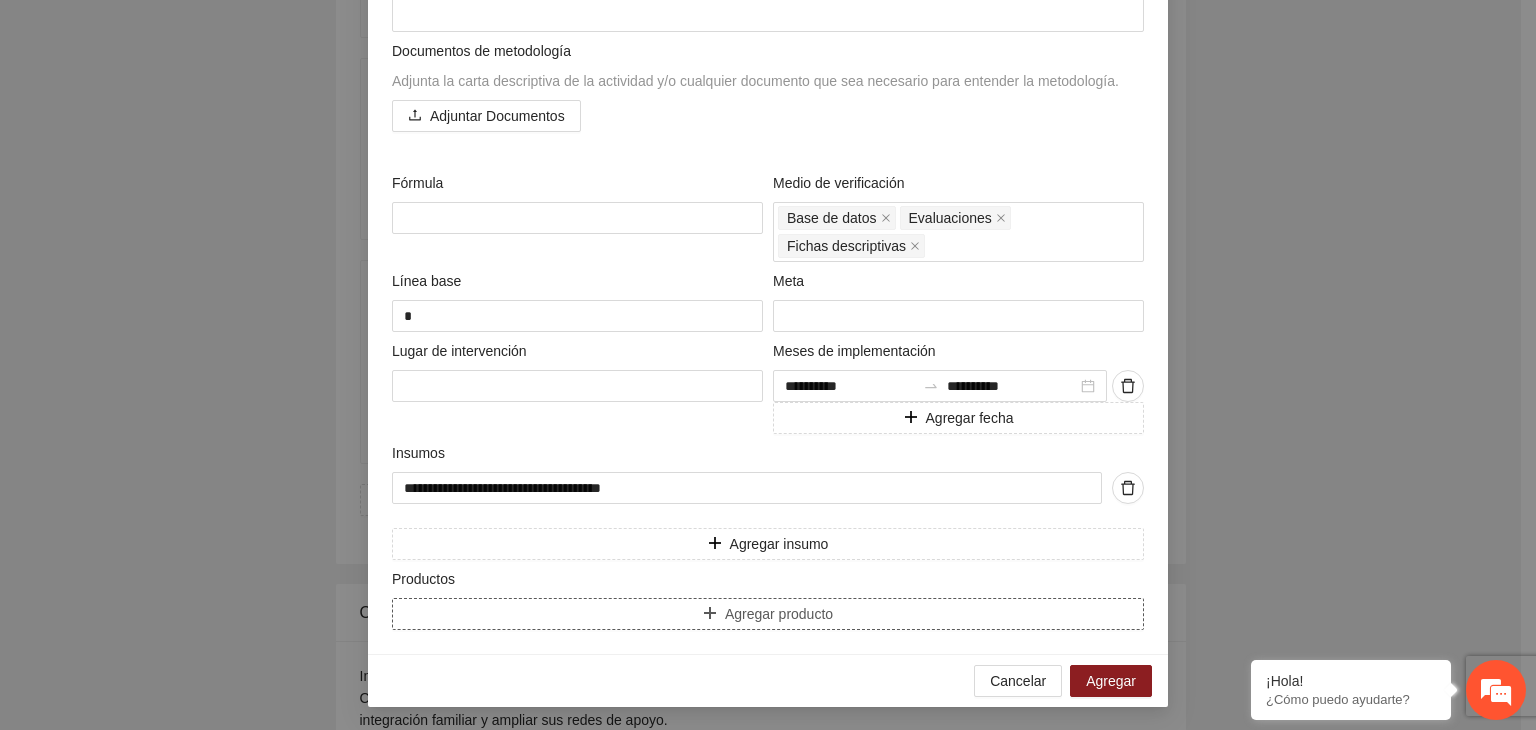 click on "Agregar producto" at bounding box center [768, 614] 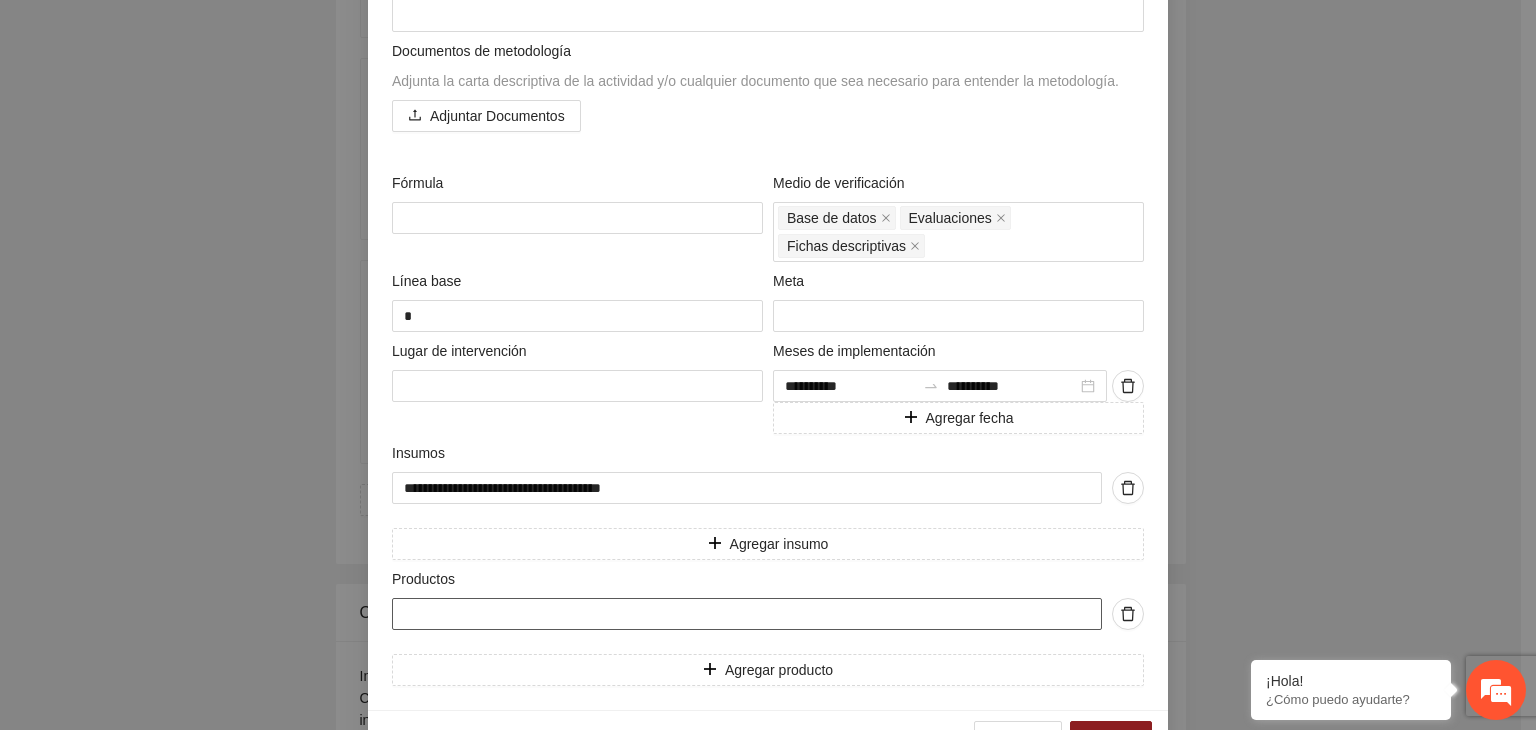 click at bounding box center [747, 614] 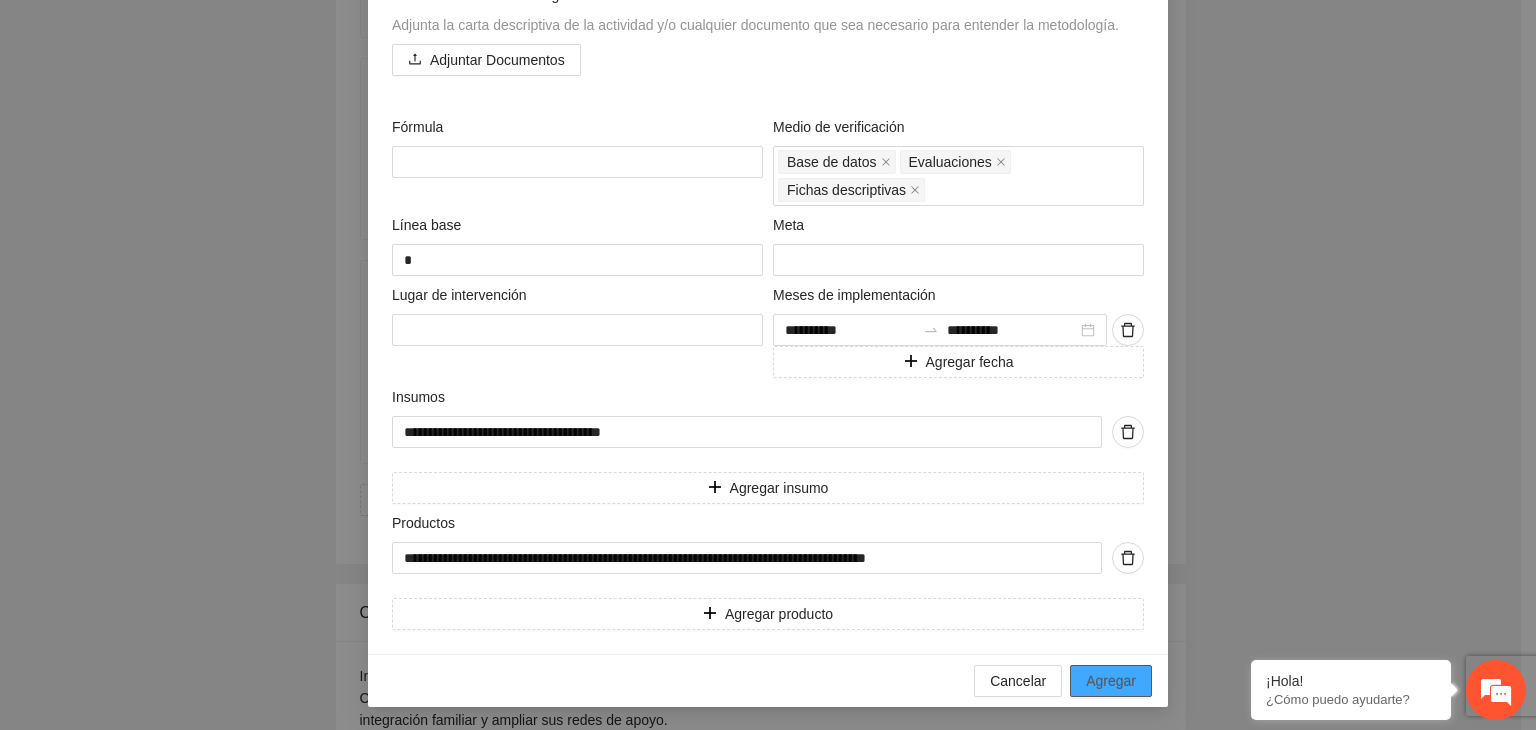 click on "Agregar" at bounding box center [1111, 681] 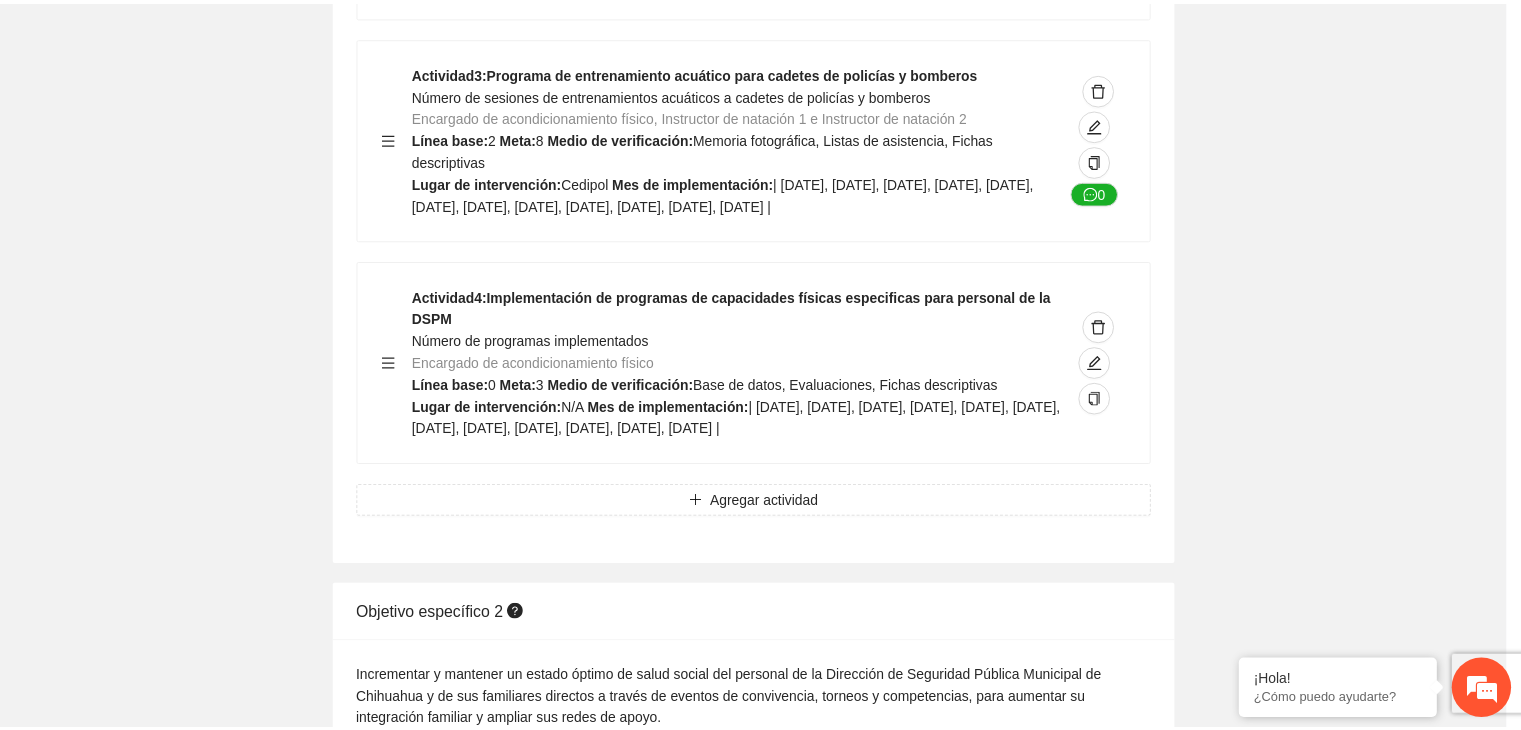 scroll, scrollTop: 204, scrollLeft: 0, axis: vertical 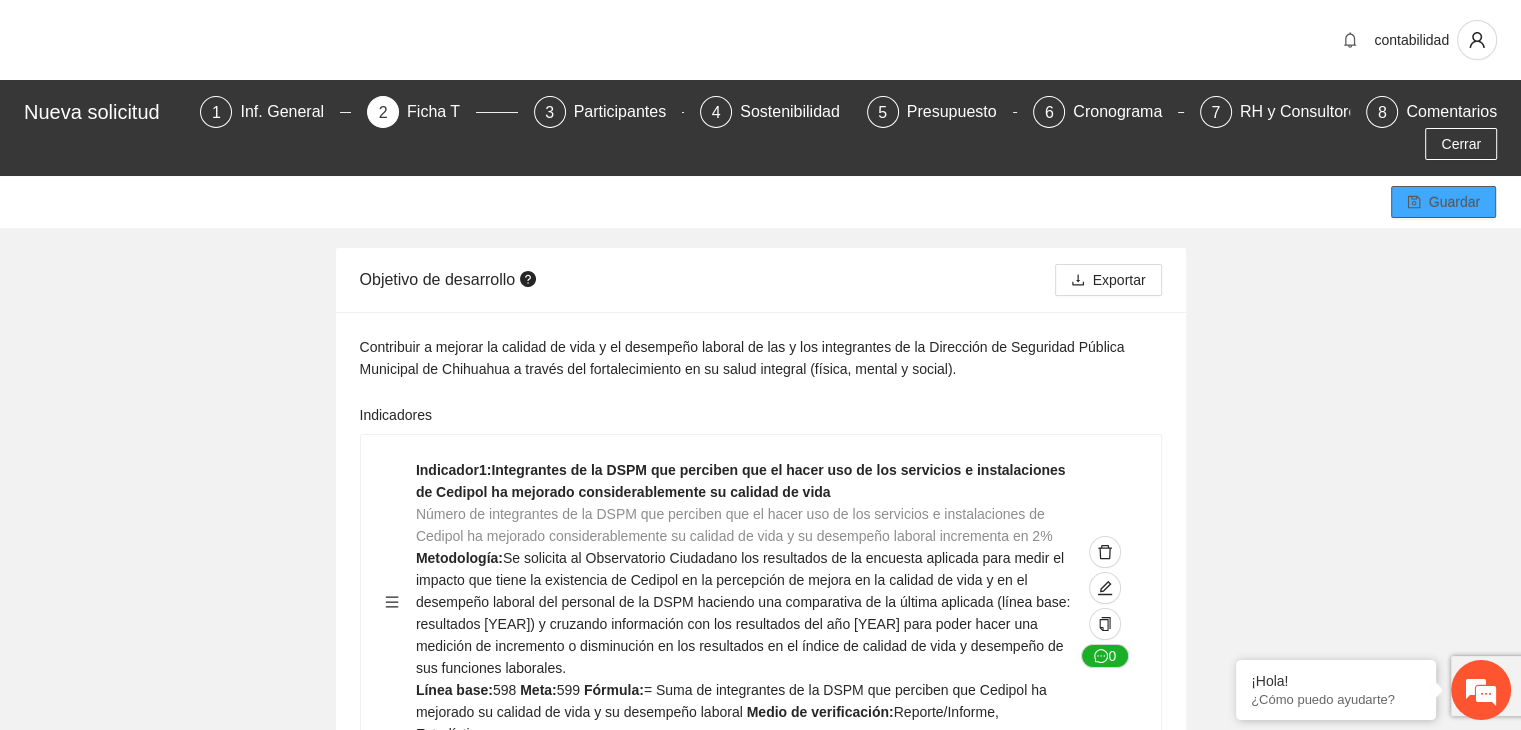 click on "Guardar" at bounding box center [1443, 202] 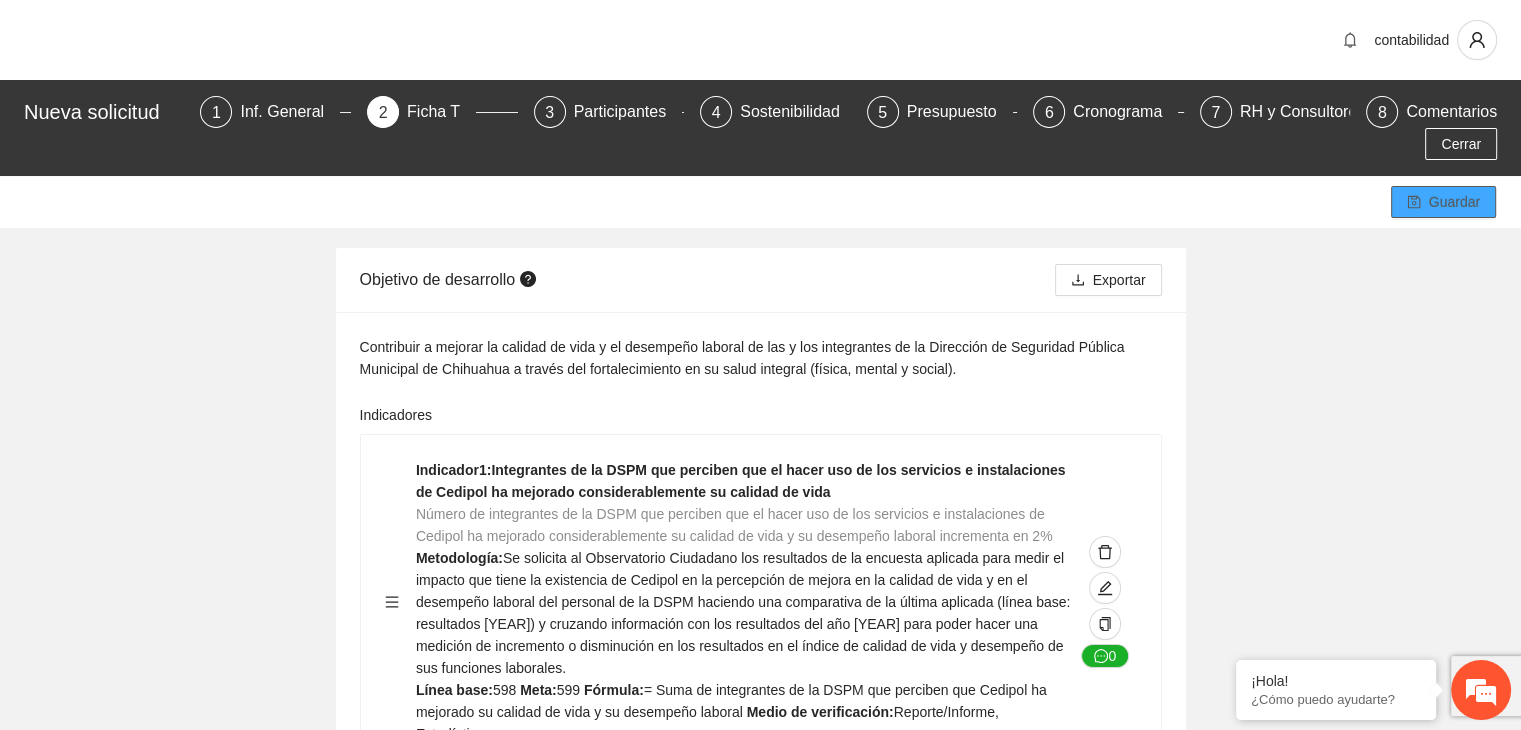 scroll, scrollTop: 400, scrollLeft: 0, axis: vertical 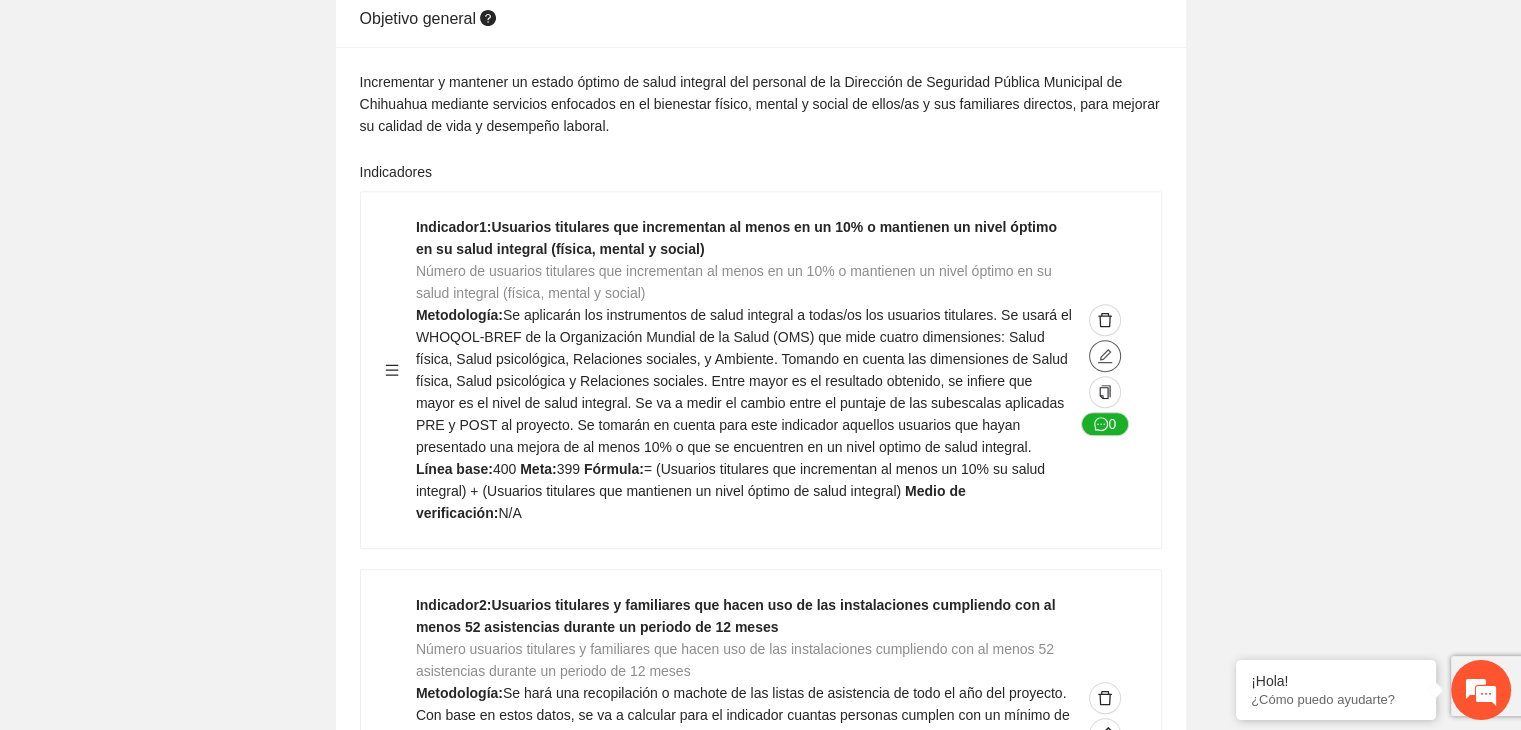 click 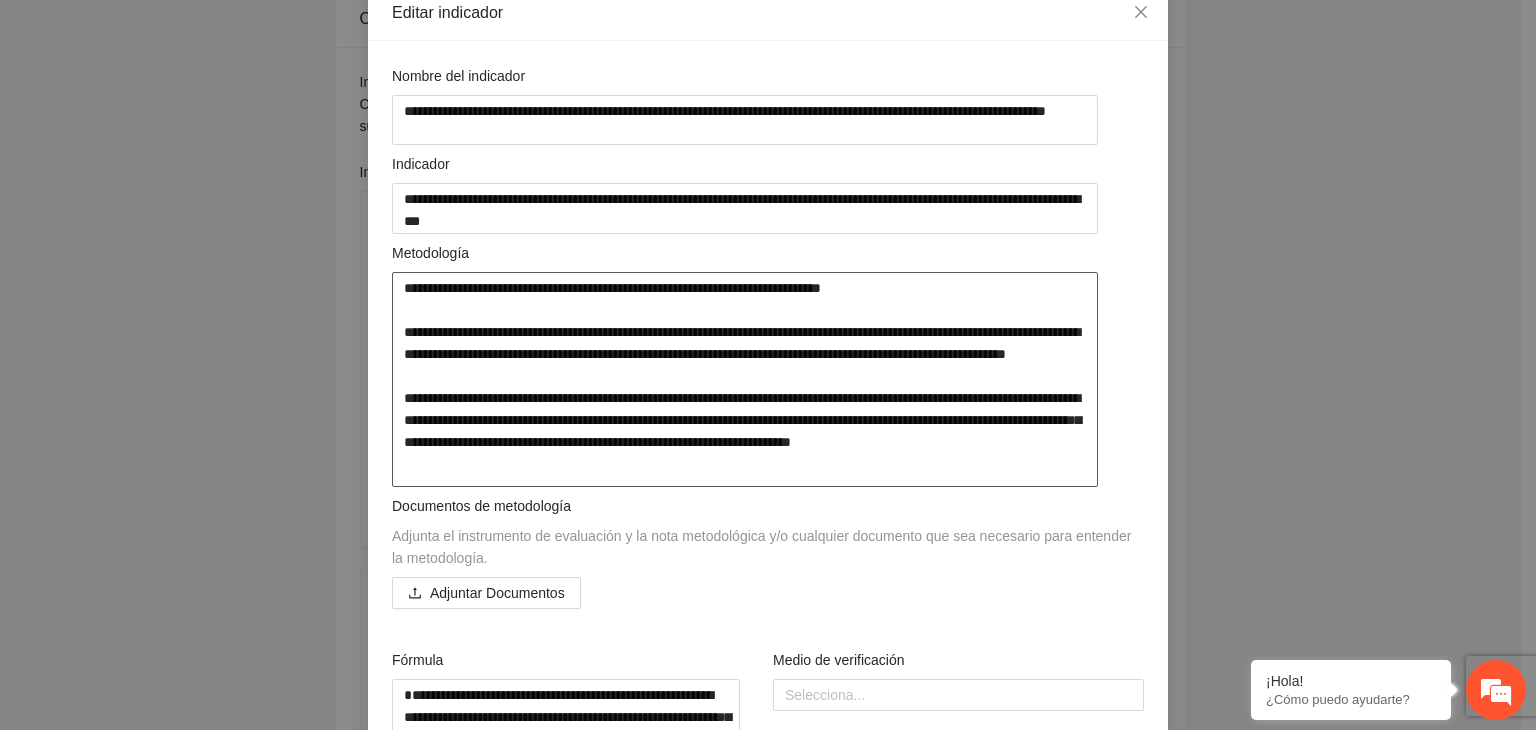 scroll, scrollTop: 200, scrollLeft: 0, axis: vertical 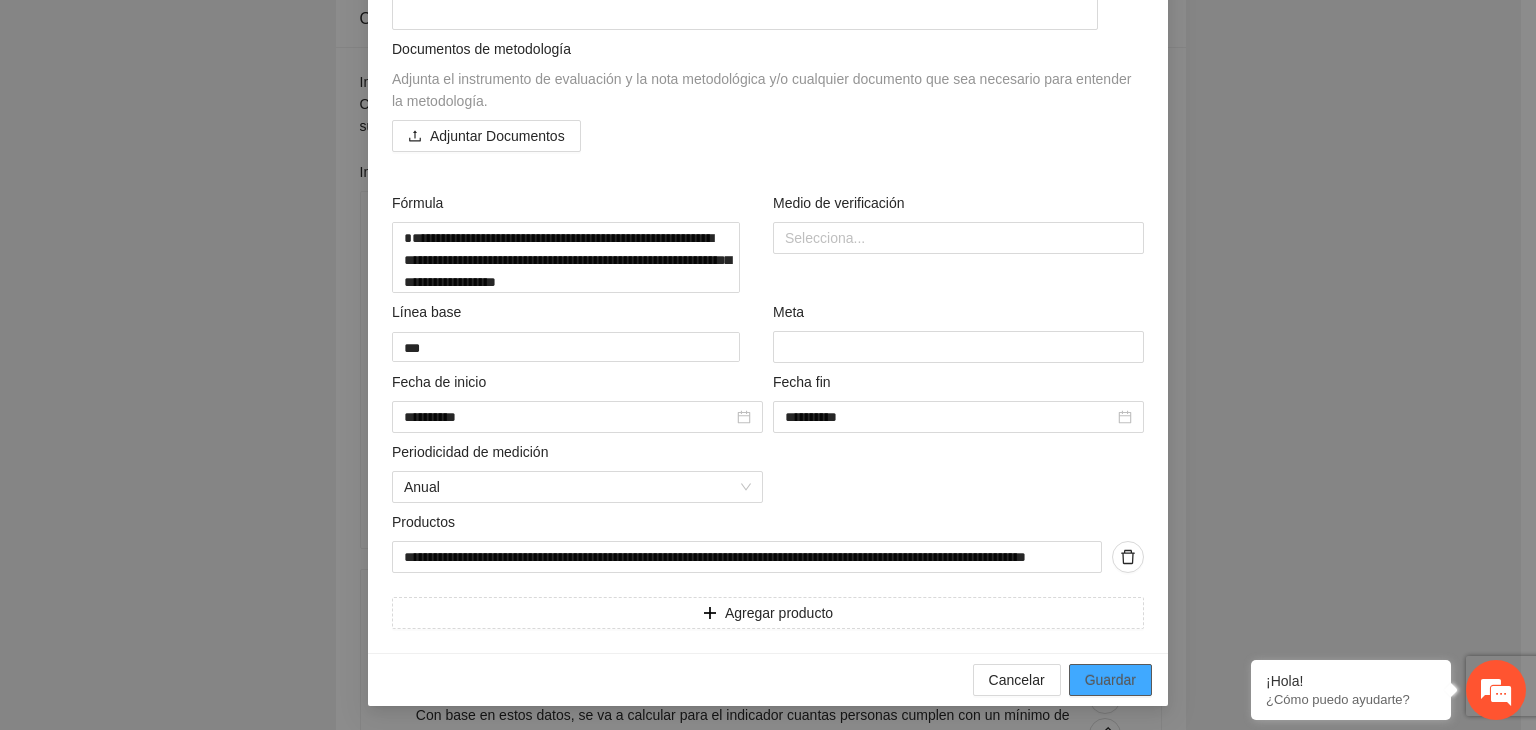 click on "Guardar" at bounding box center (1110, 680) 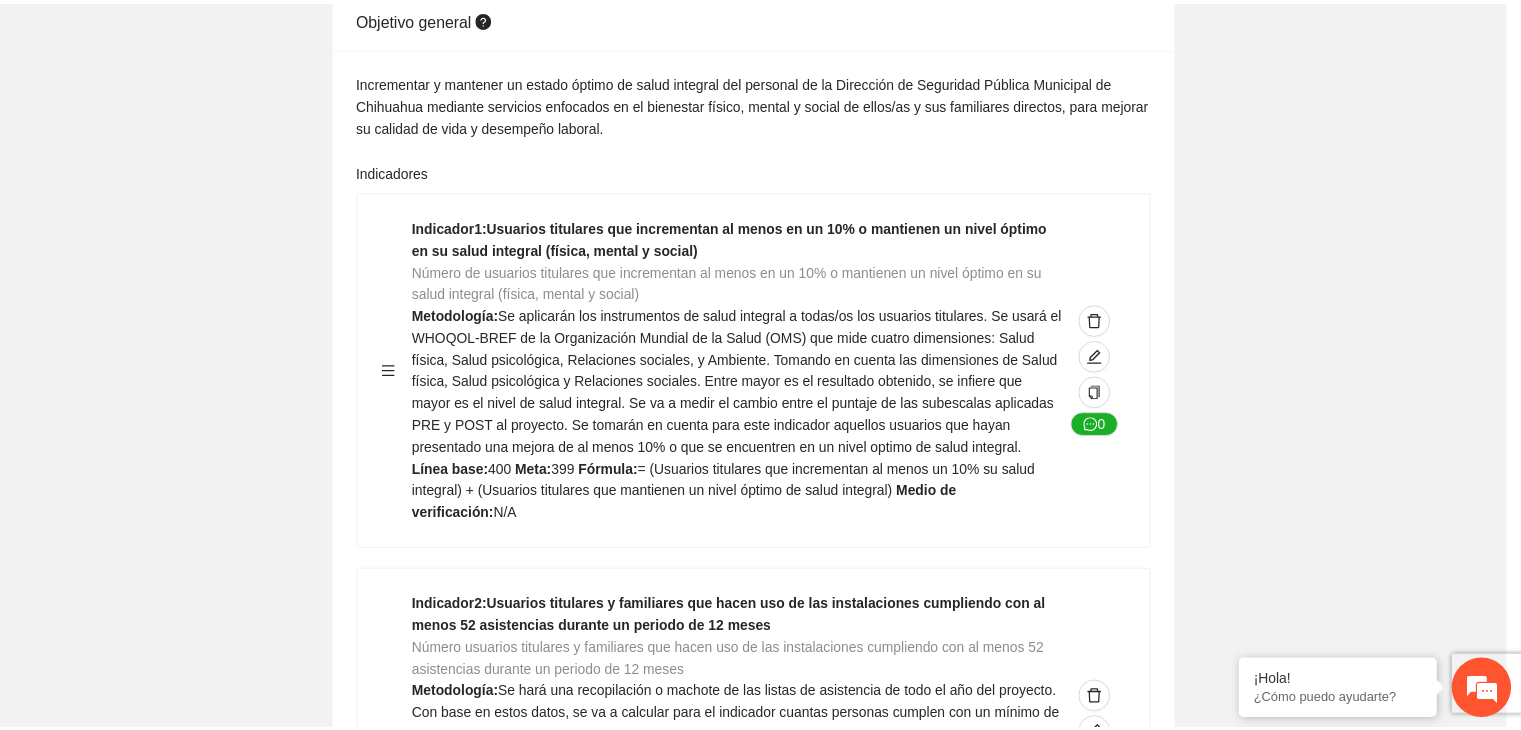 scroll, scrollTop: 156, scrollLeft: 0, axis: vertical 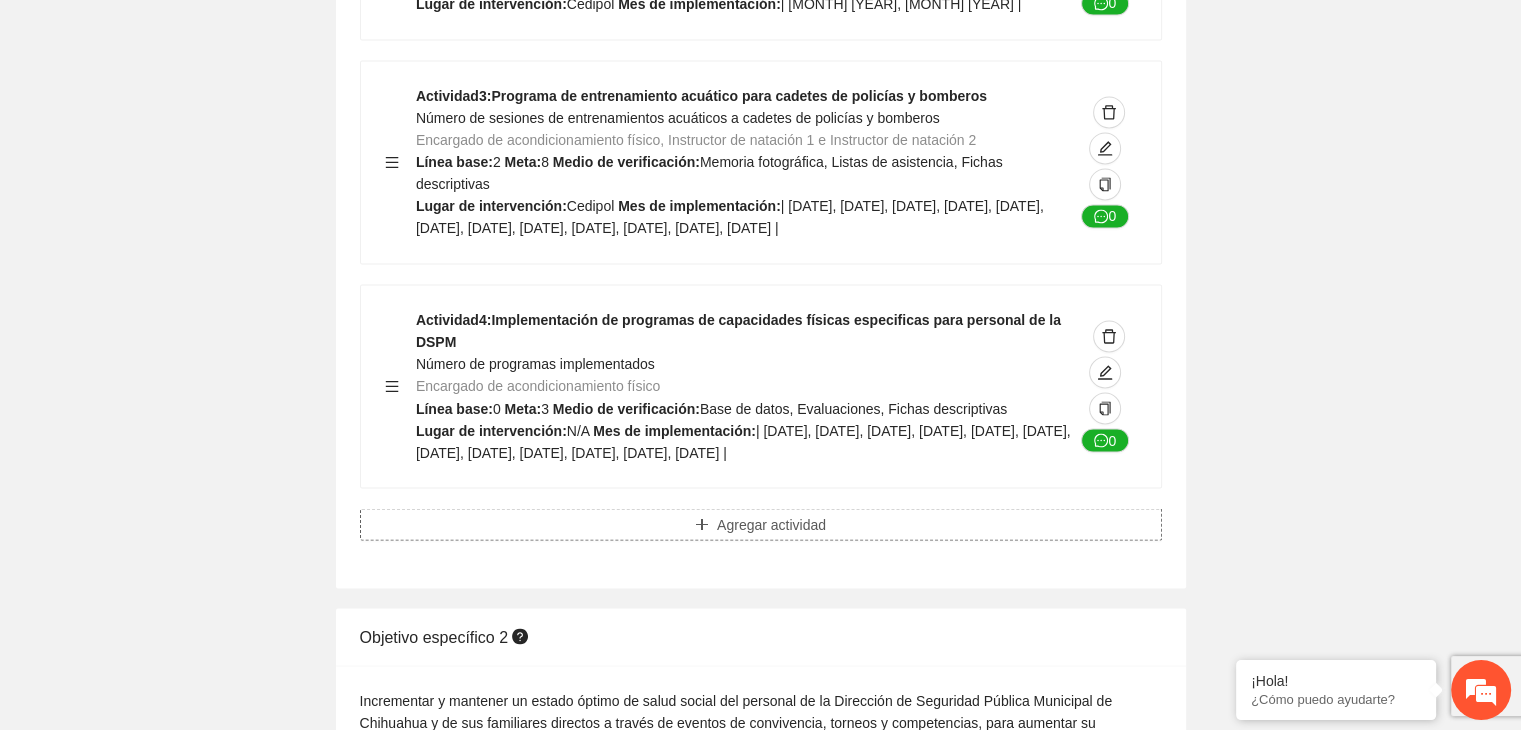 click on "Agregar actividad" at bounding box center [771, 524] 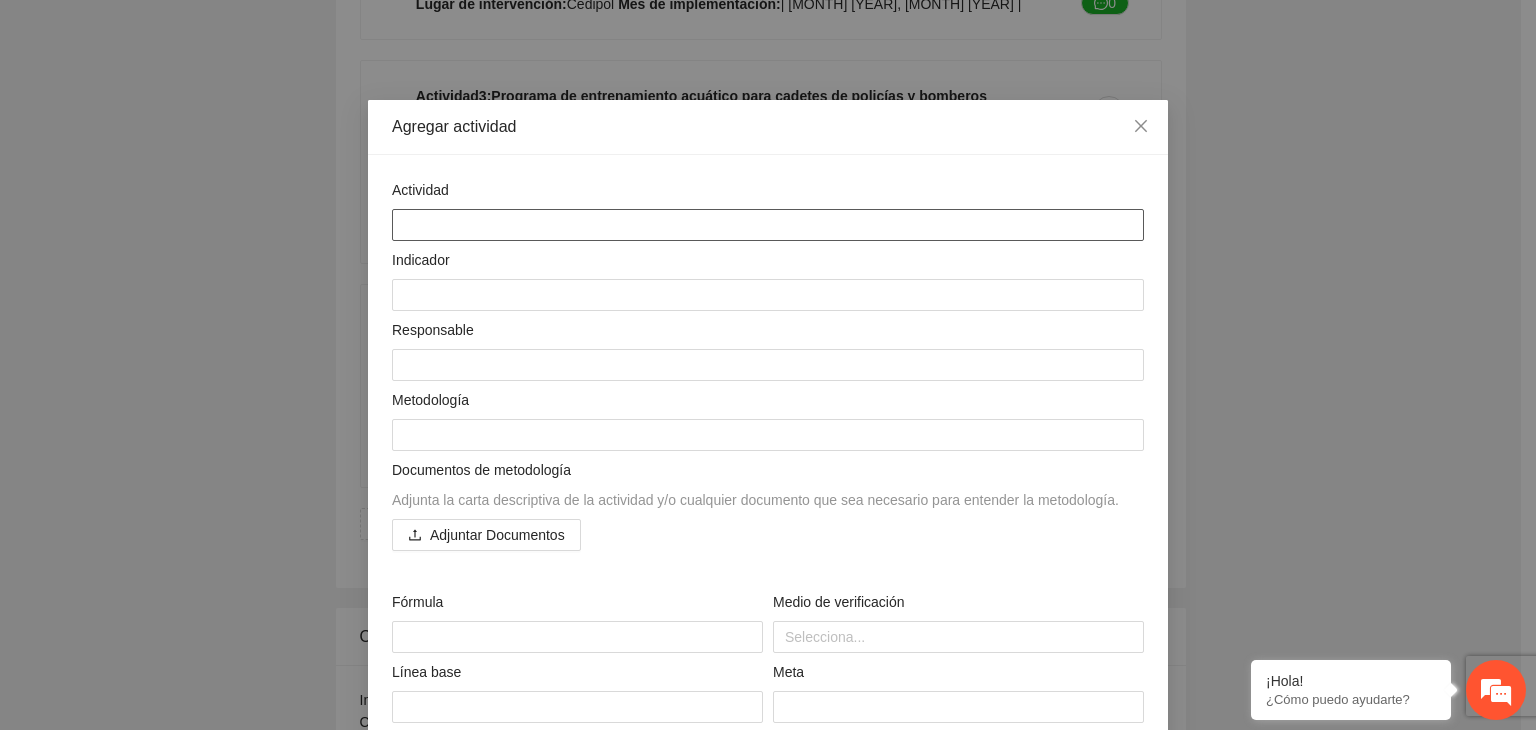 click at bounding box center [768, 225] 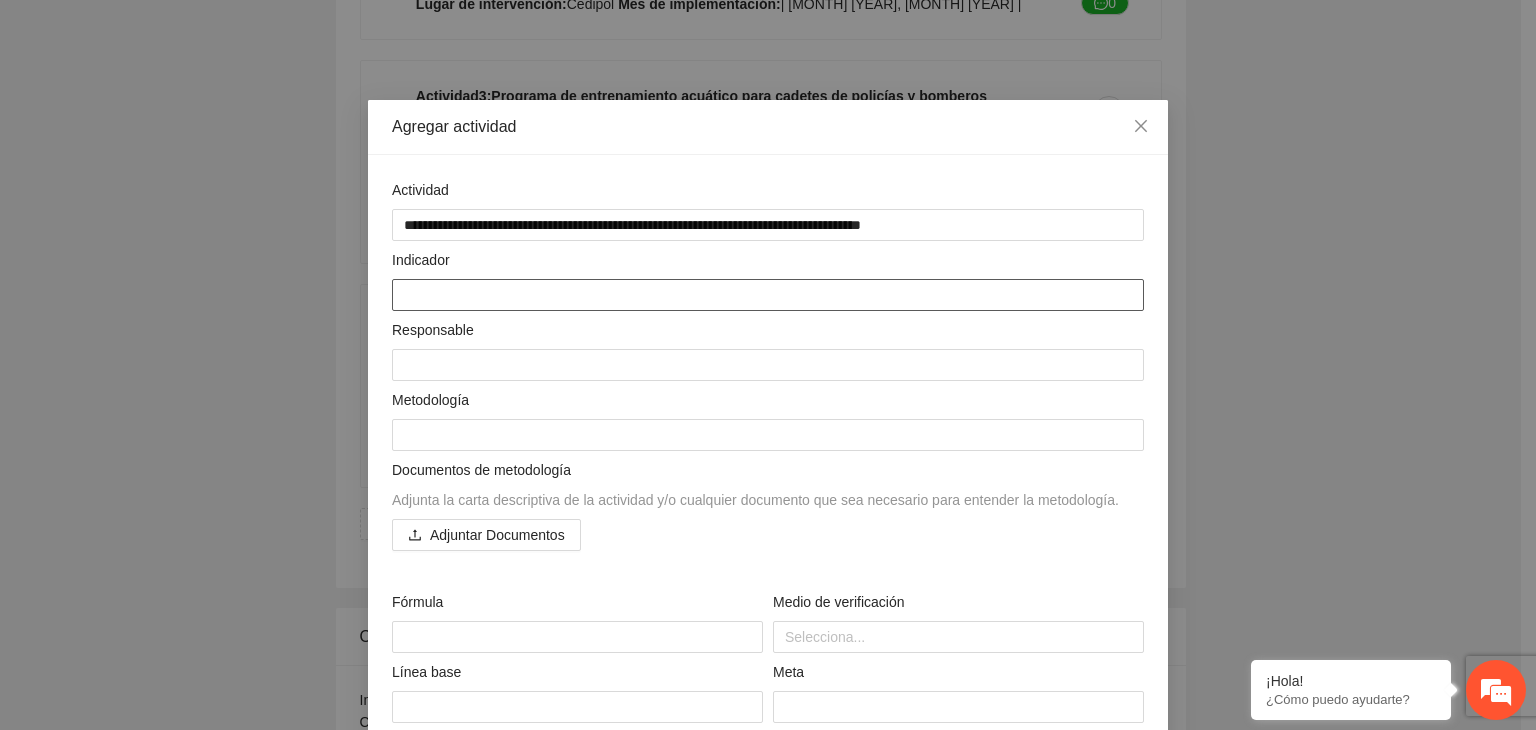 click at bounding box center (768, 295) 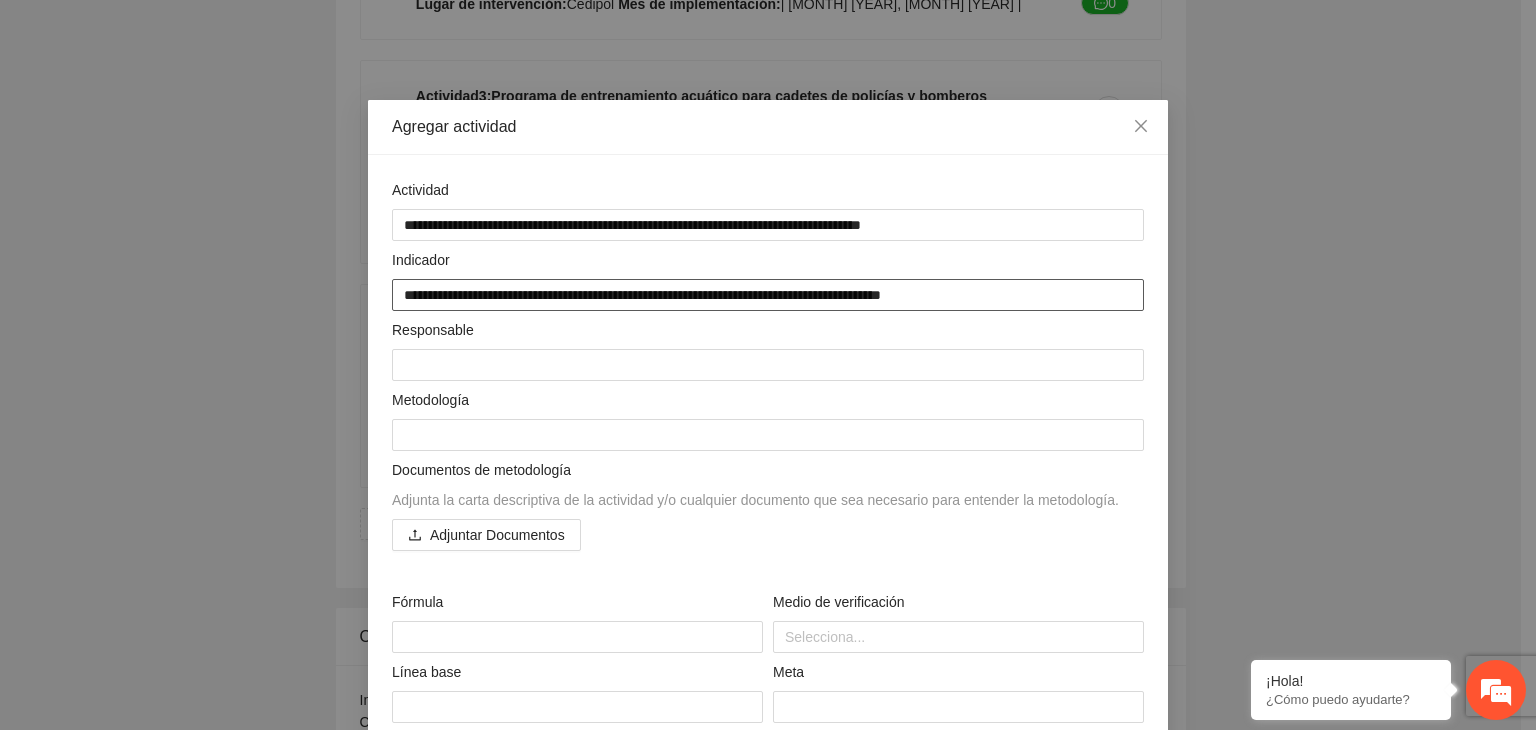drag, startPoint x: 416, startPoint y: 288, endPoint x: 437, endPoint y: 302, distance: 25.23886 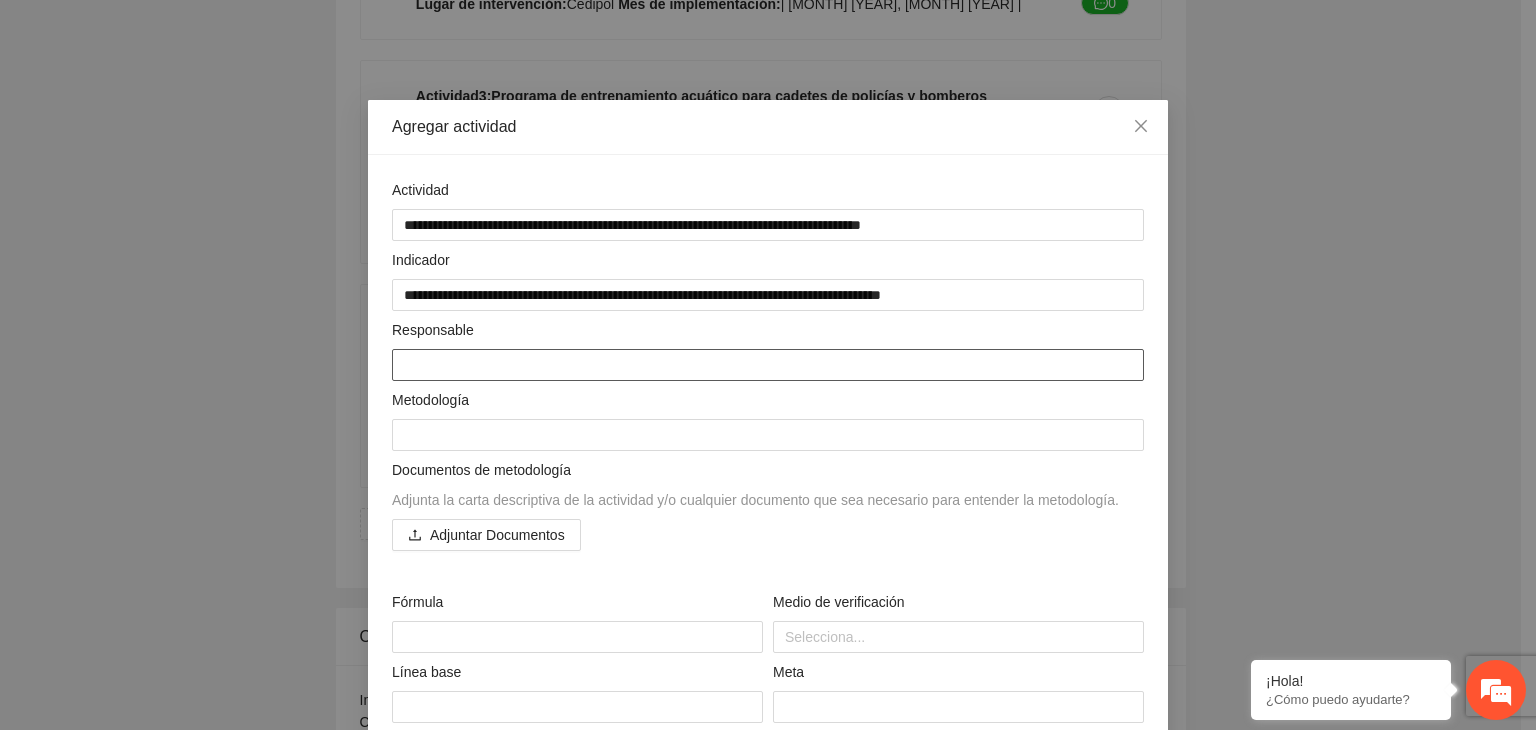 click at bounding box center [768, 365] 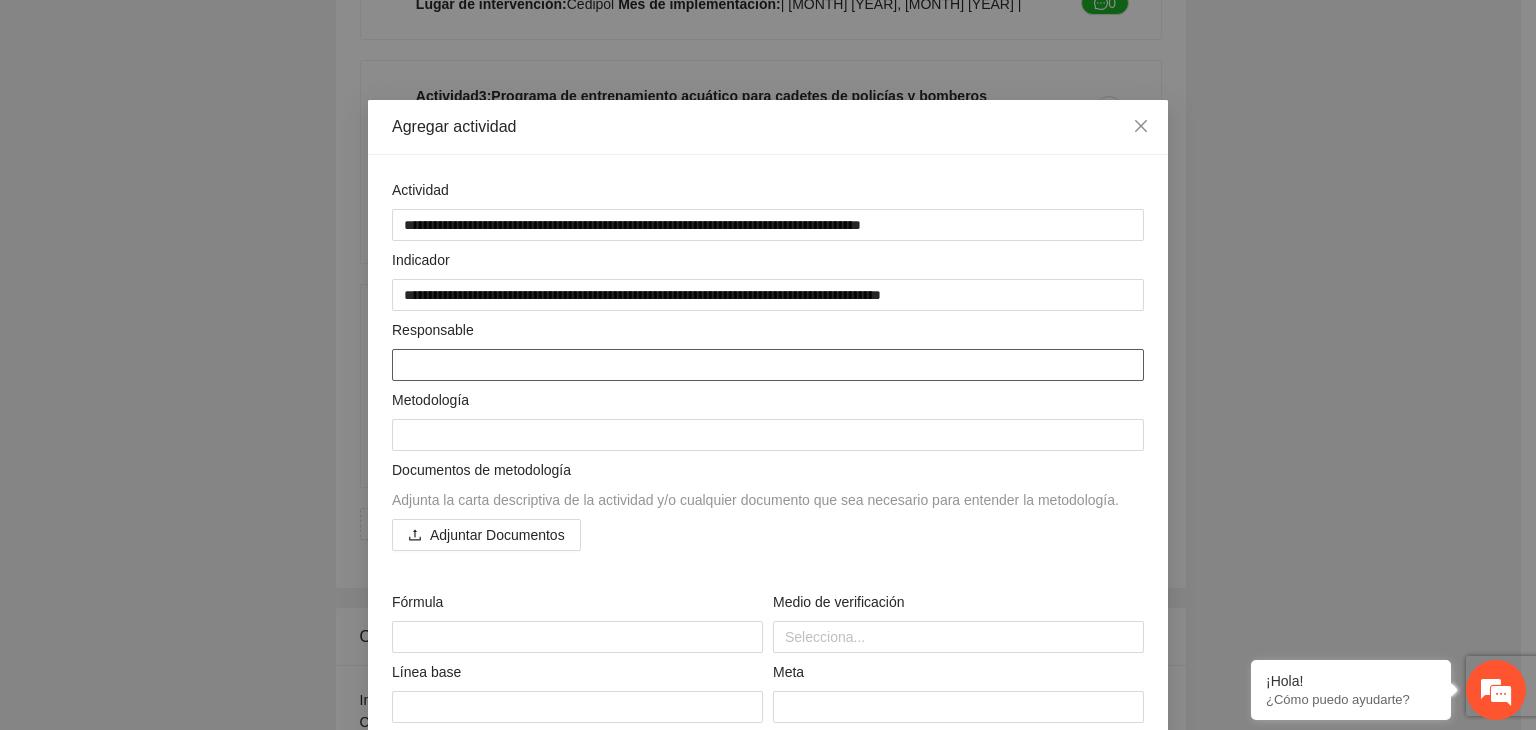 paste on "**********" 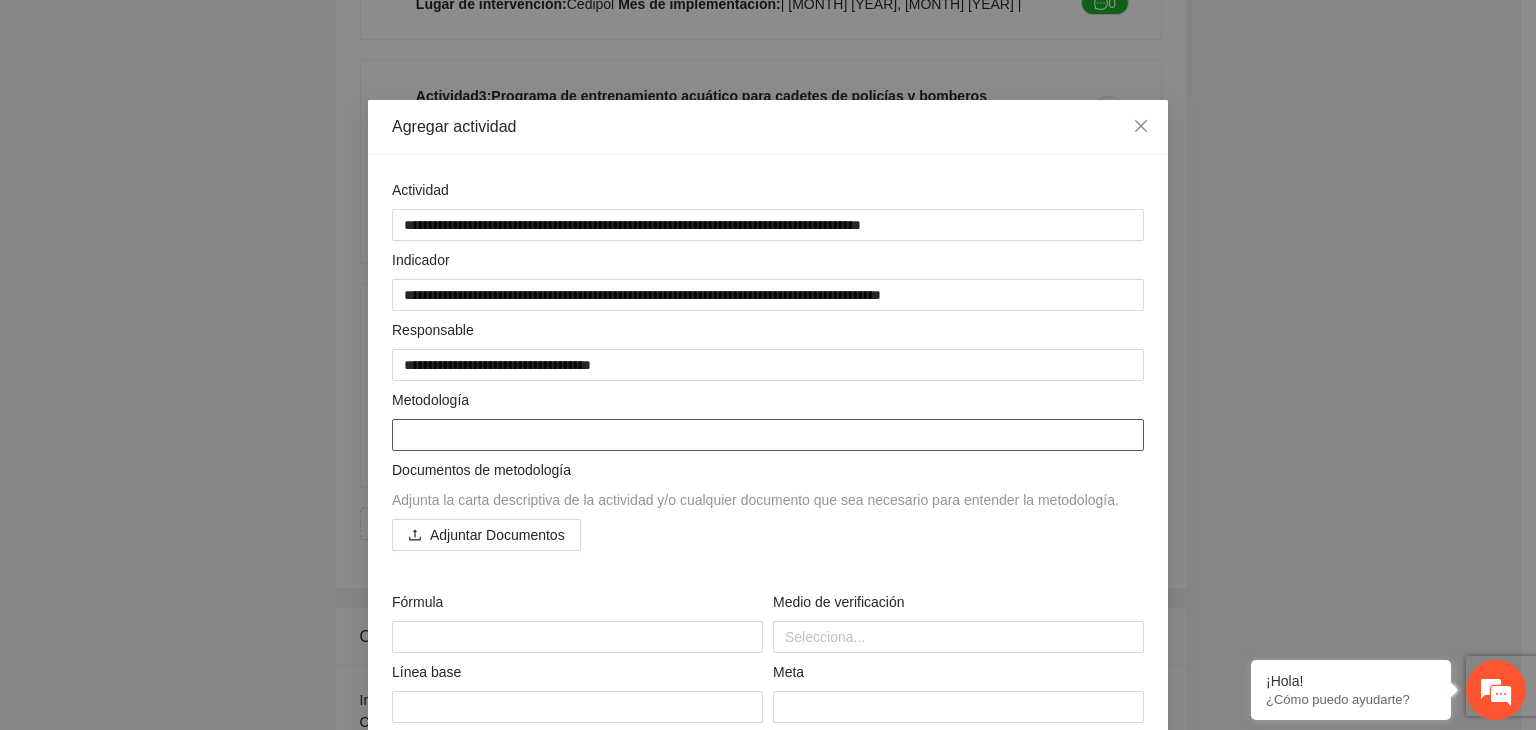 click at bounding box center [768, 435] 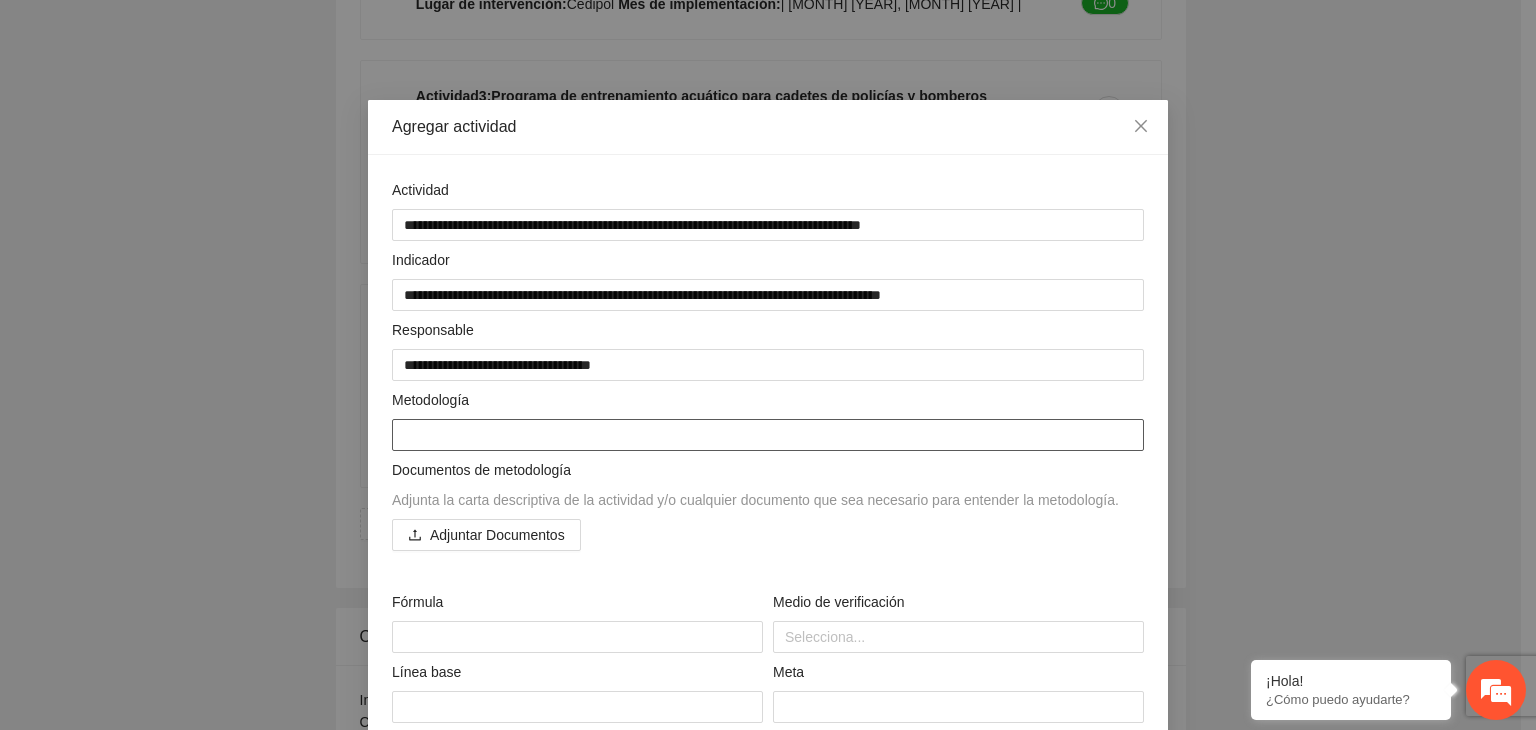 paste on "**********" 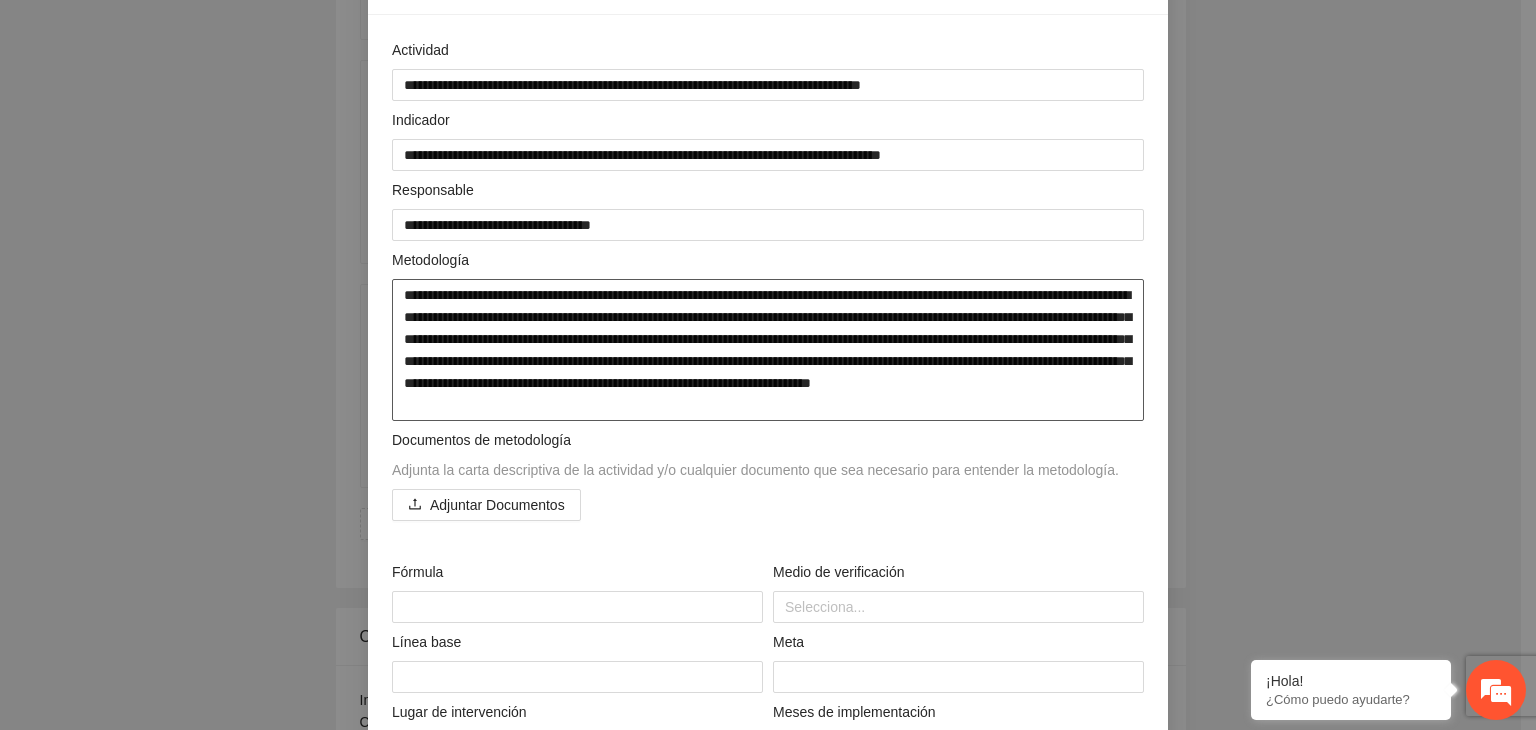 scroll, scrollTop: 200, scrollLeft: 0, axis: vertical 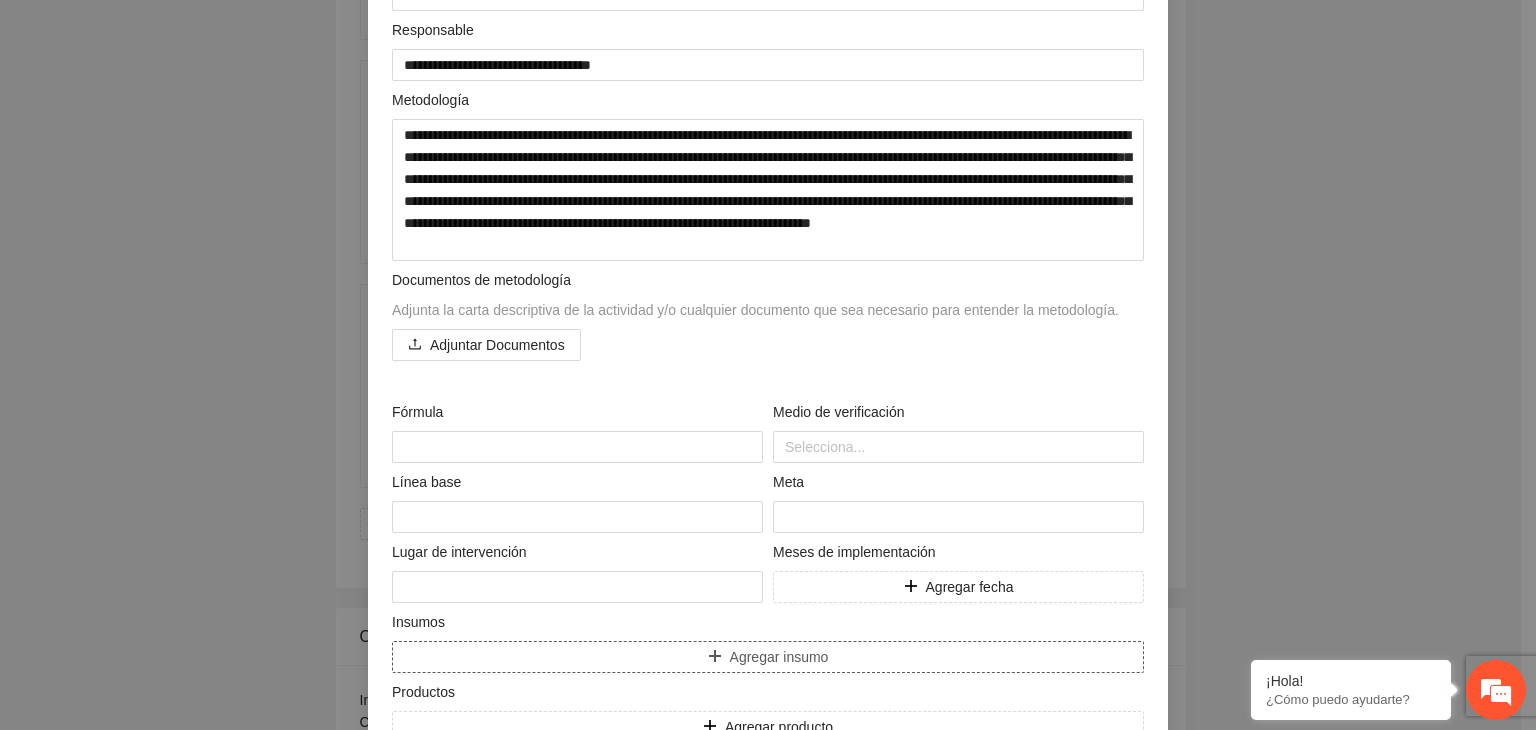 click on "Agregar insumo" at bounding box center (768, 657) 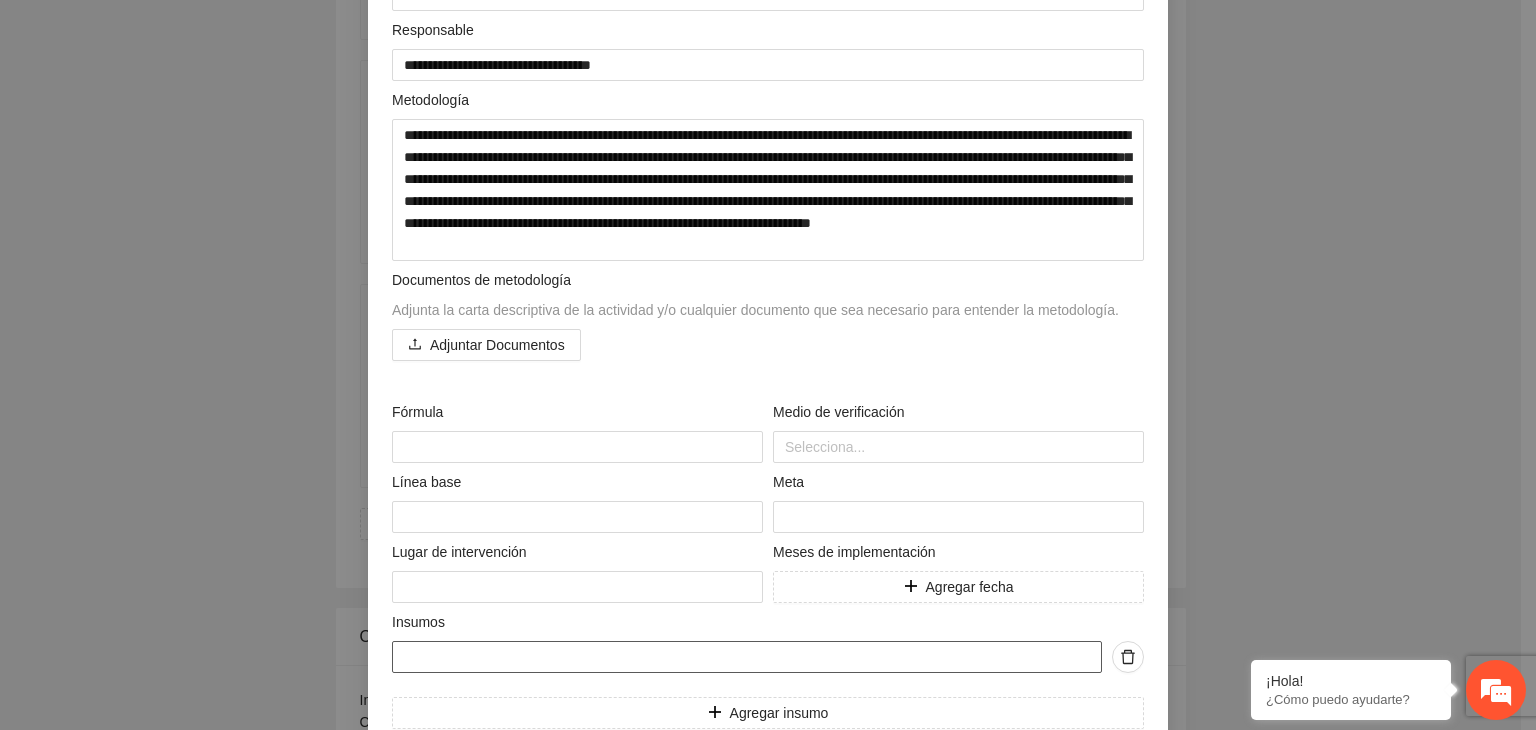 click at bounding box center [747, 657] 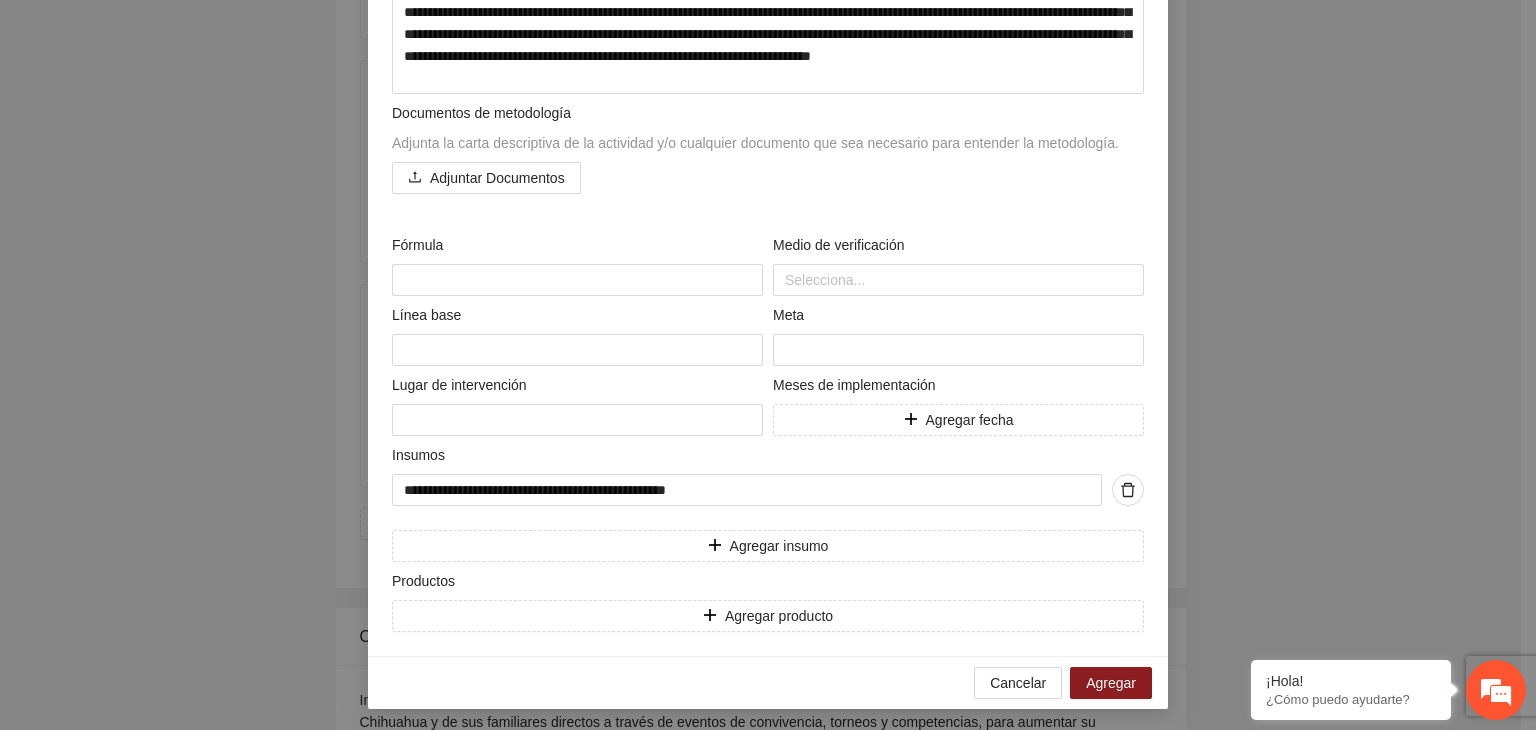 scroll, scrollTop: 469, scrollLeft: 0, axis: vertical 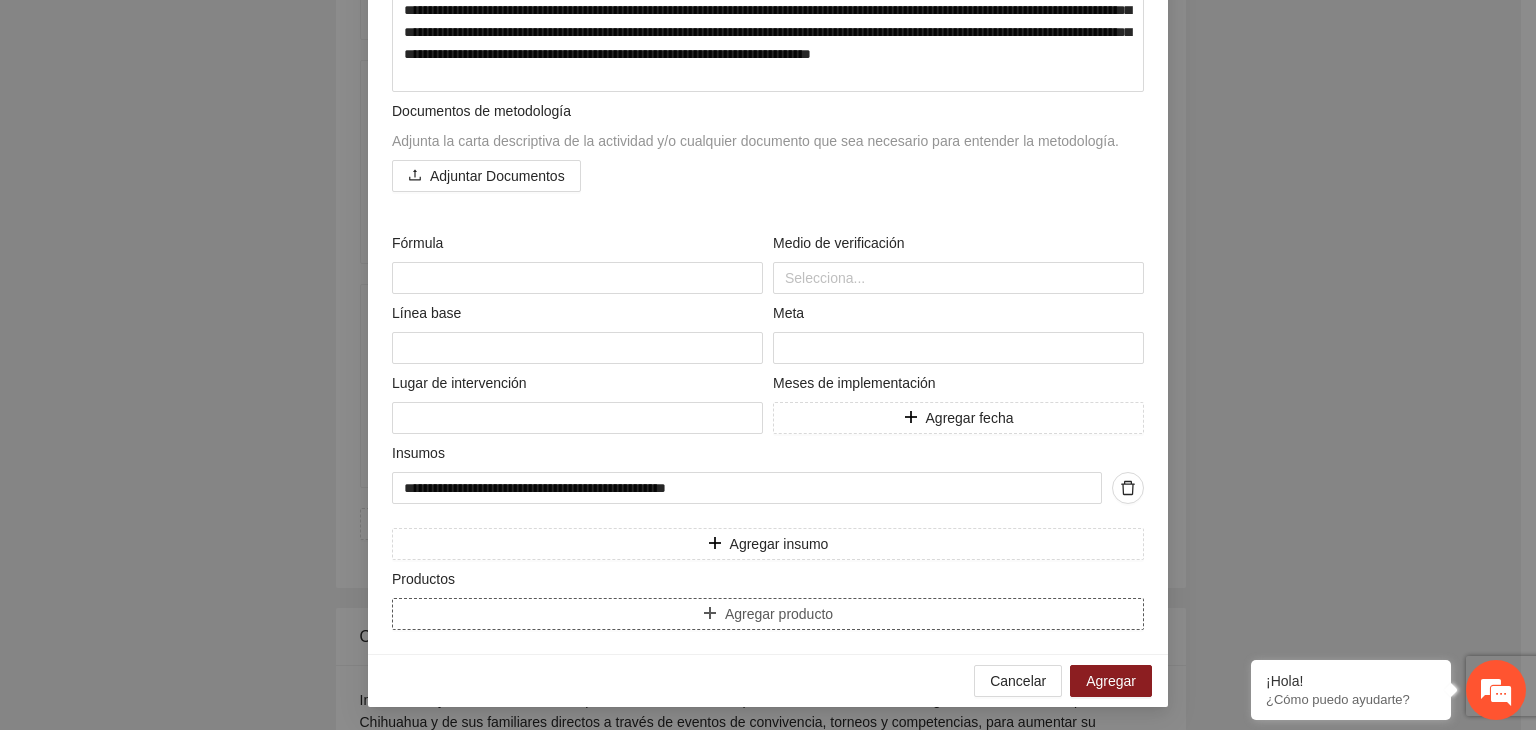 click on "Agregar producto" at bounding box center [768, 614] 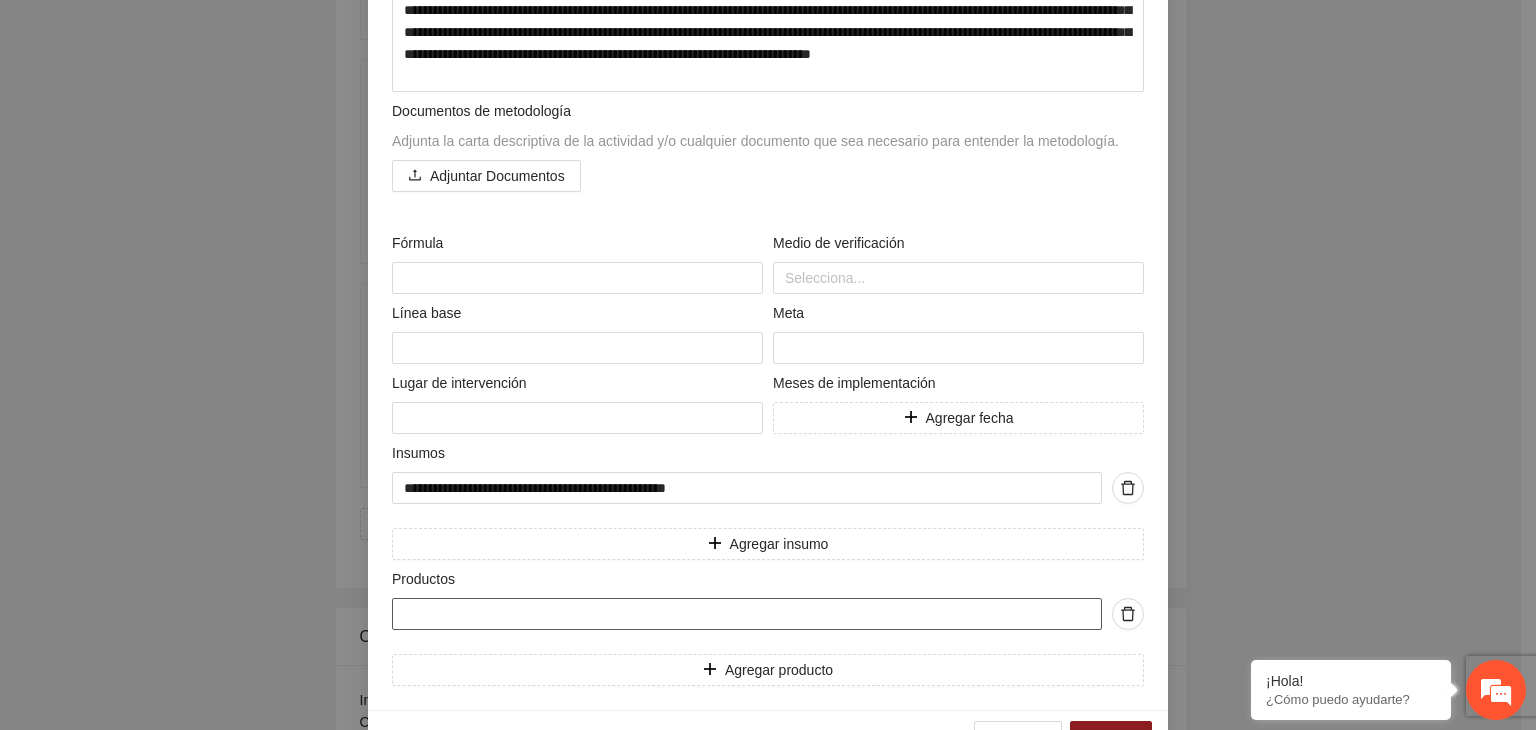 click at bounding box center [747, 614] 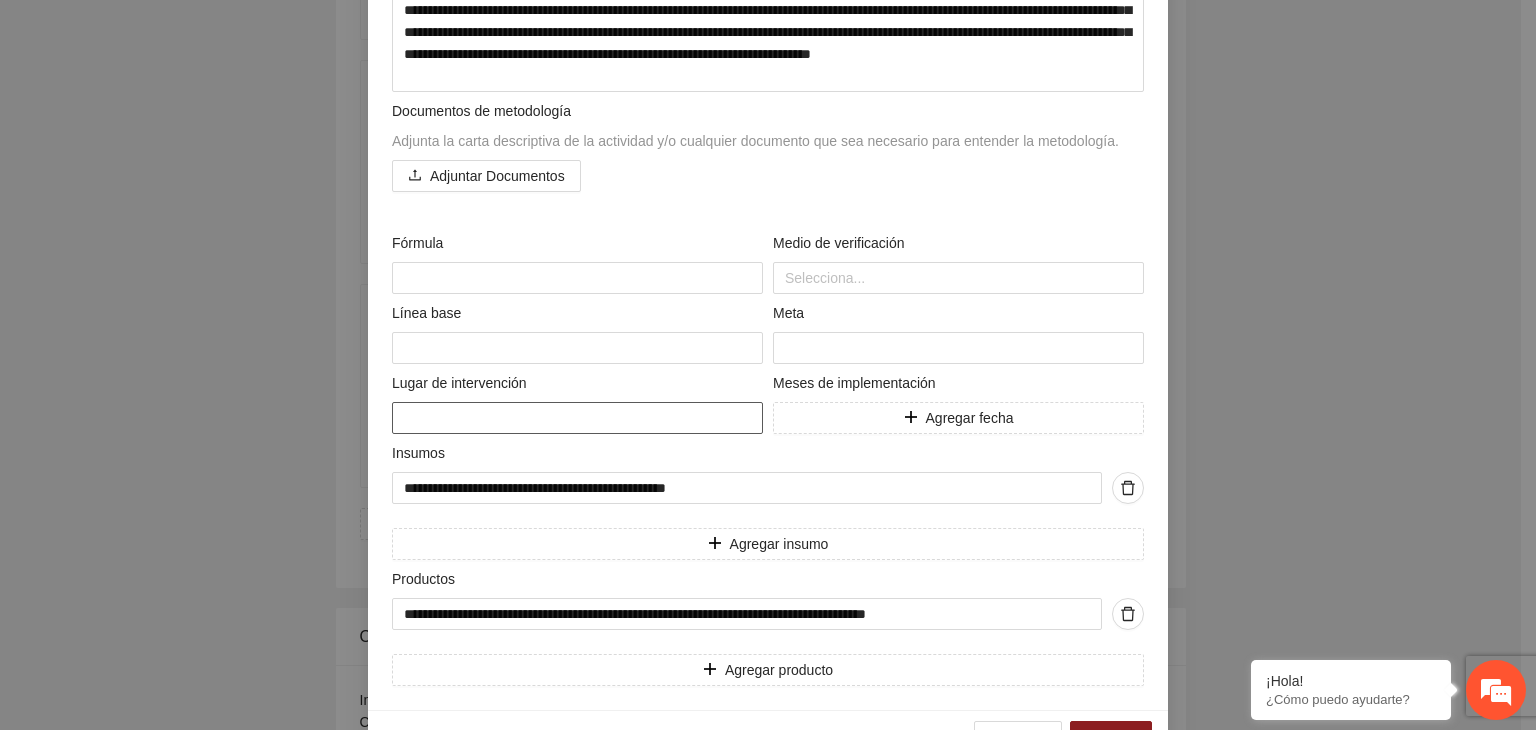 click at bounding box center [577, 418] 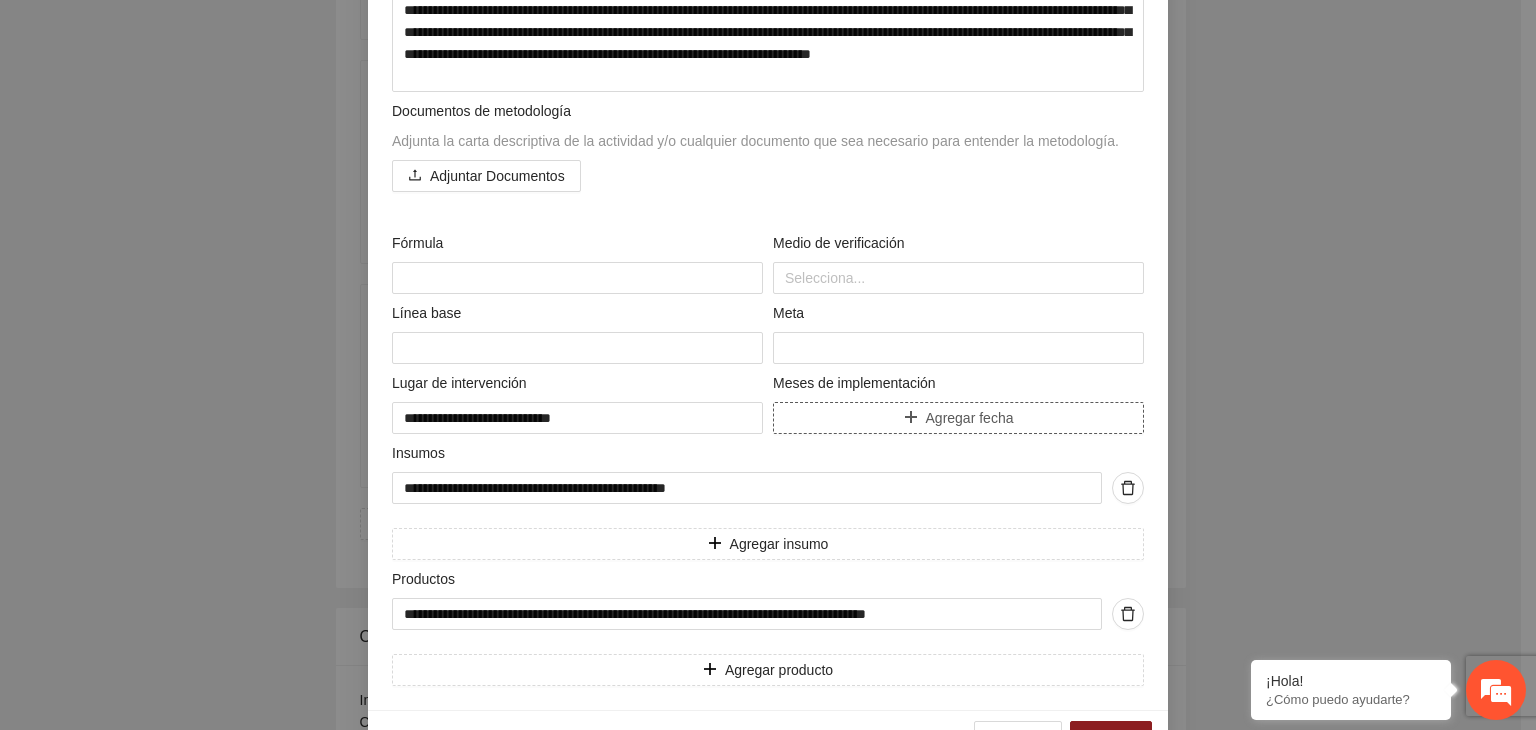 click on "Agregar fecha" at bounding box center (958, 418) 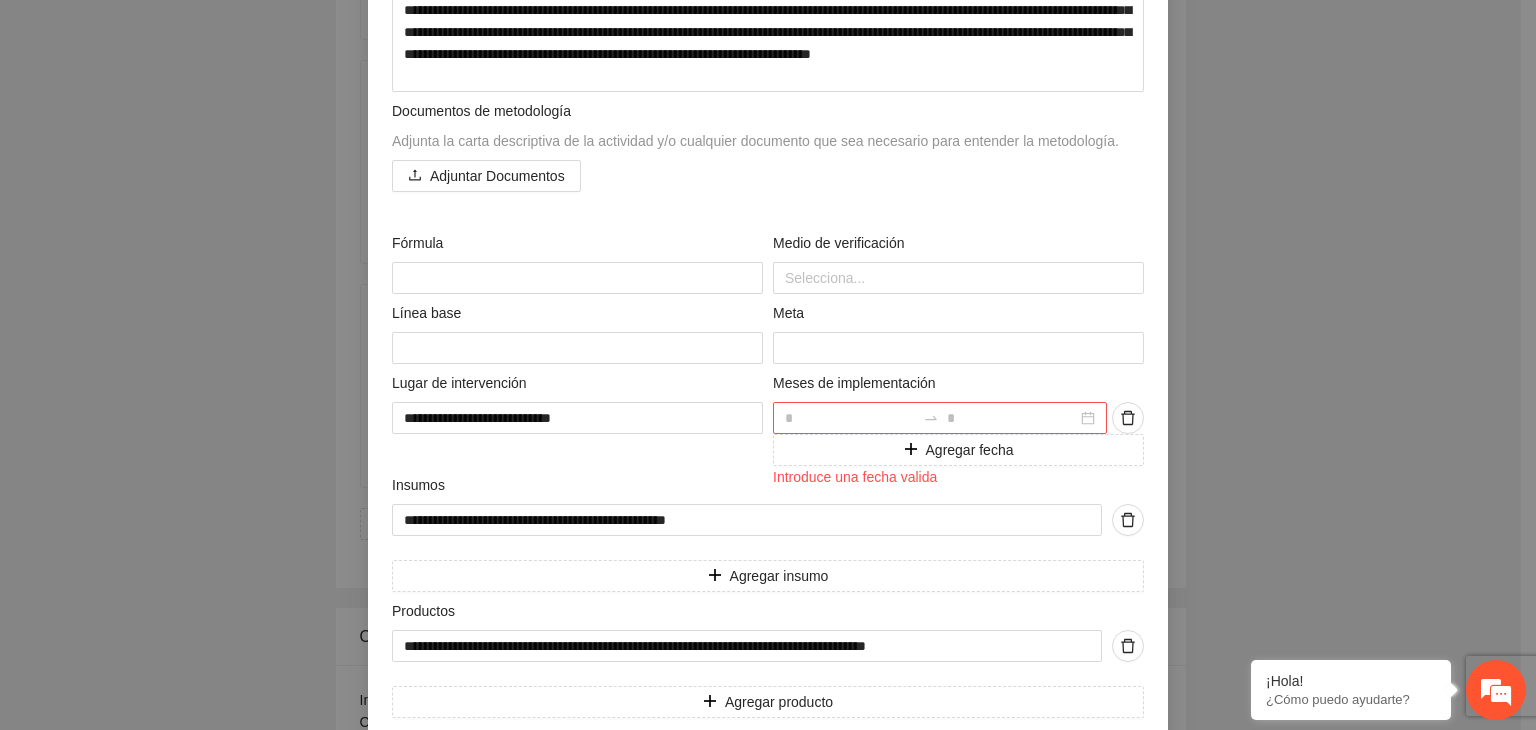 click at bounding box center [940, 418] 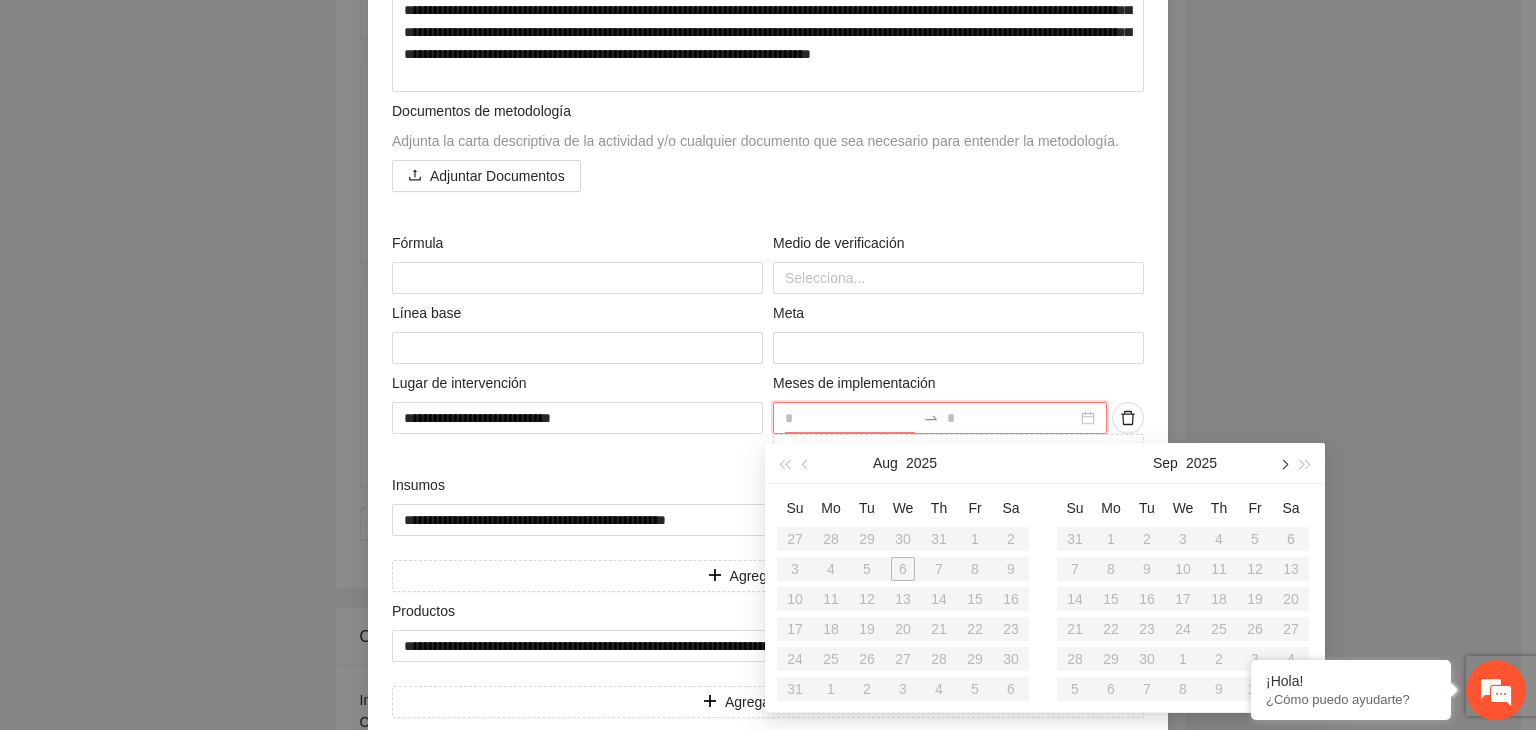 click at bounding box center [1283, 463] 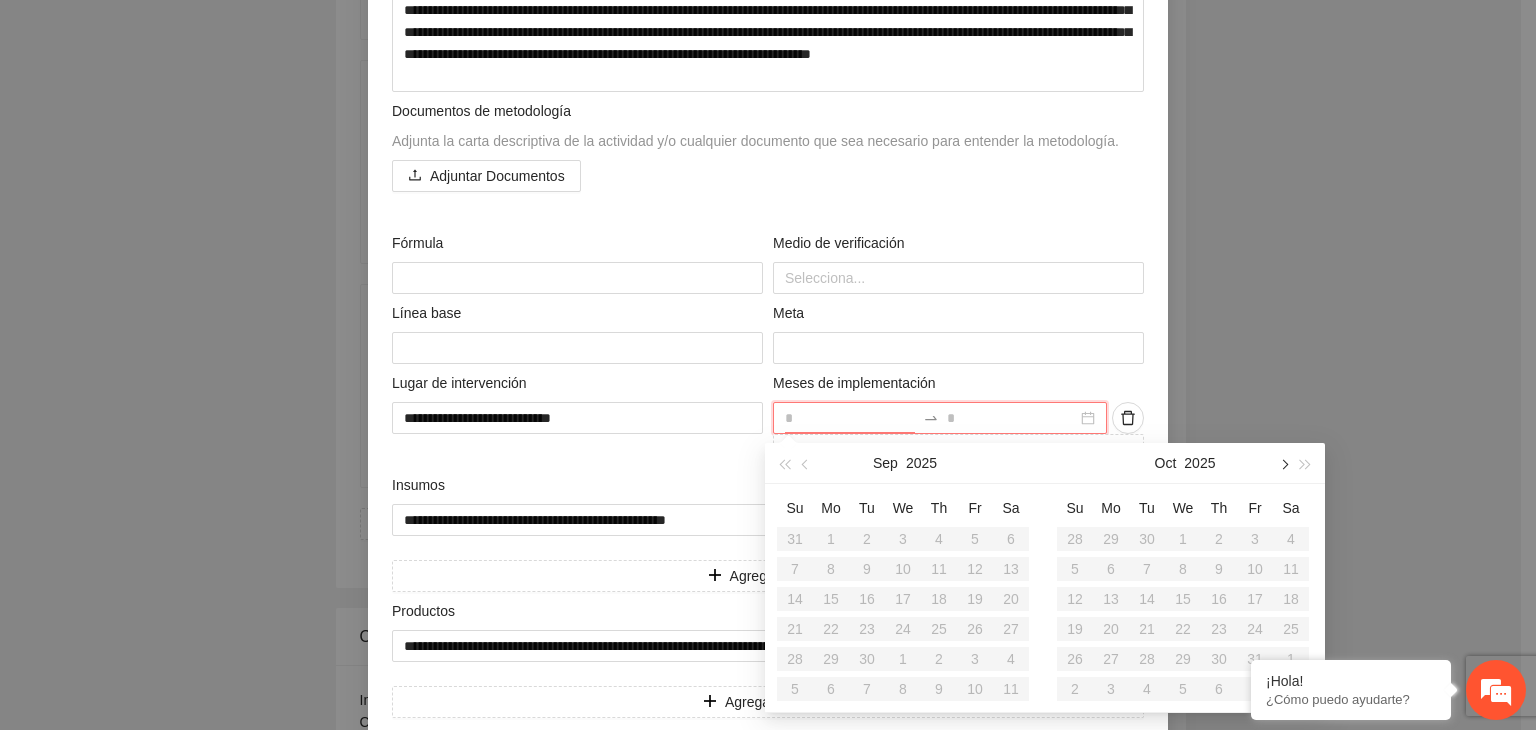 click at bounding box center (1283, 463) 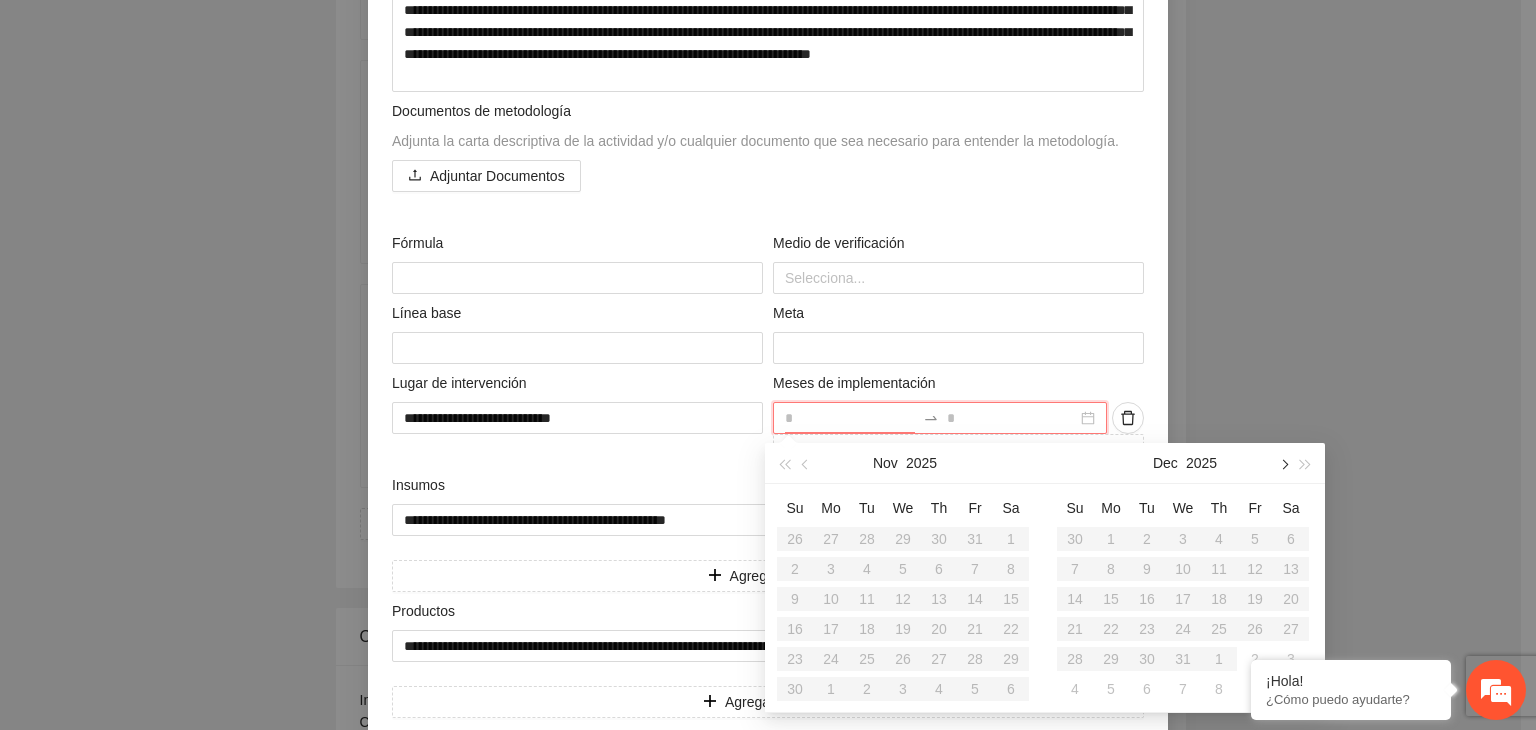 click at bounding box center [1283, 463] 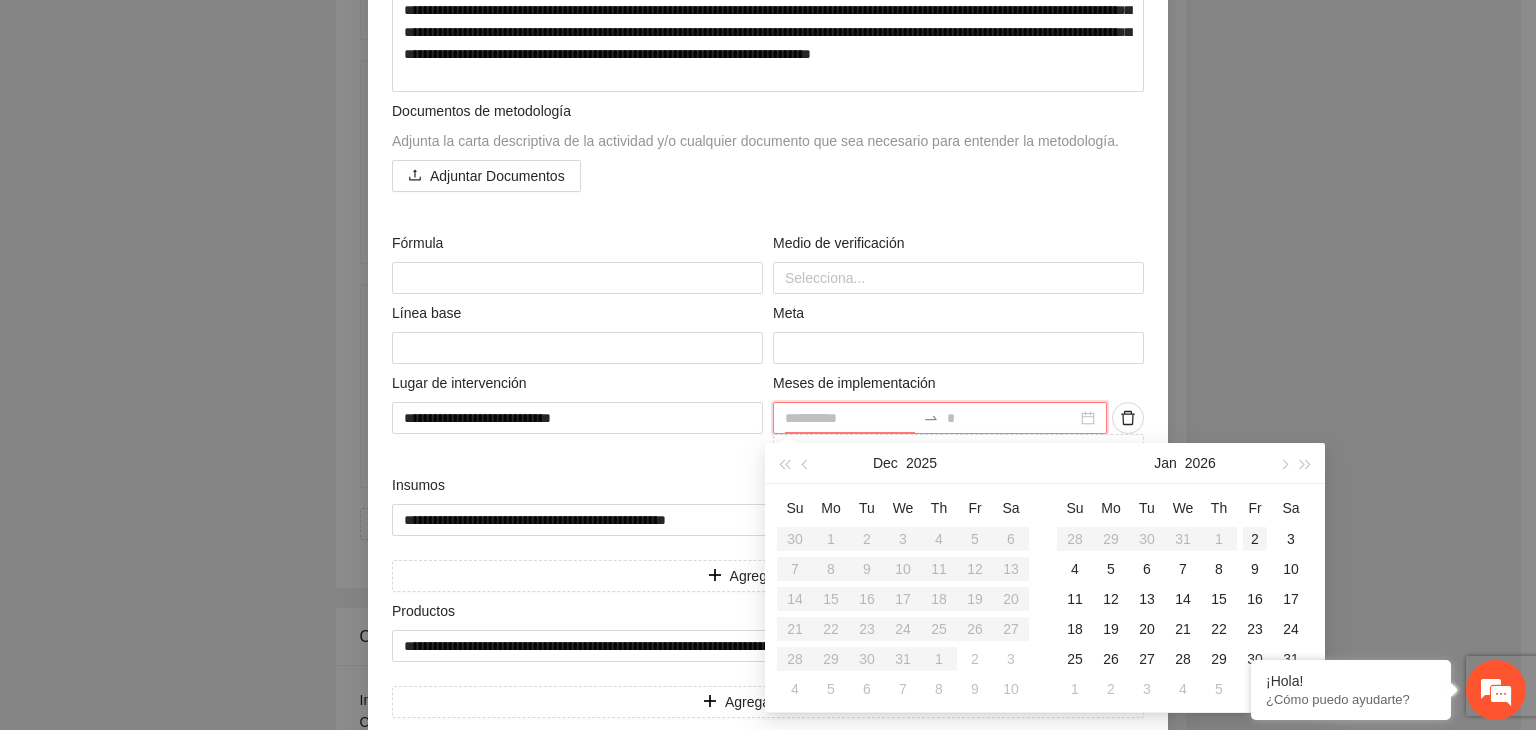 click on "2" at bounding box center [1255, 539] 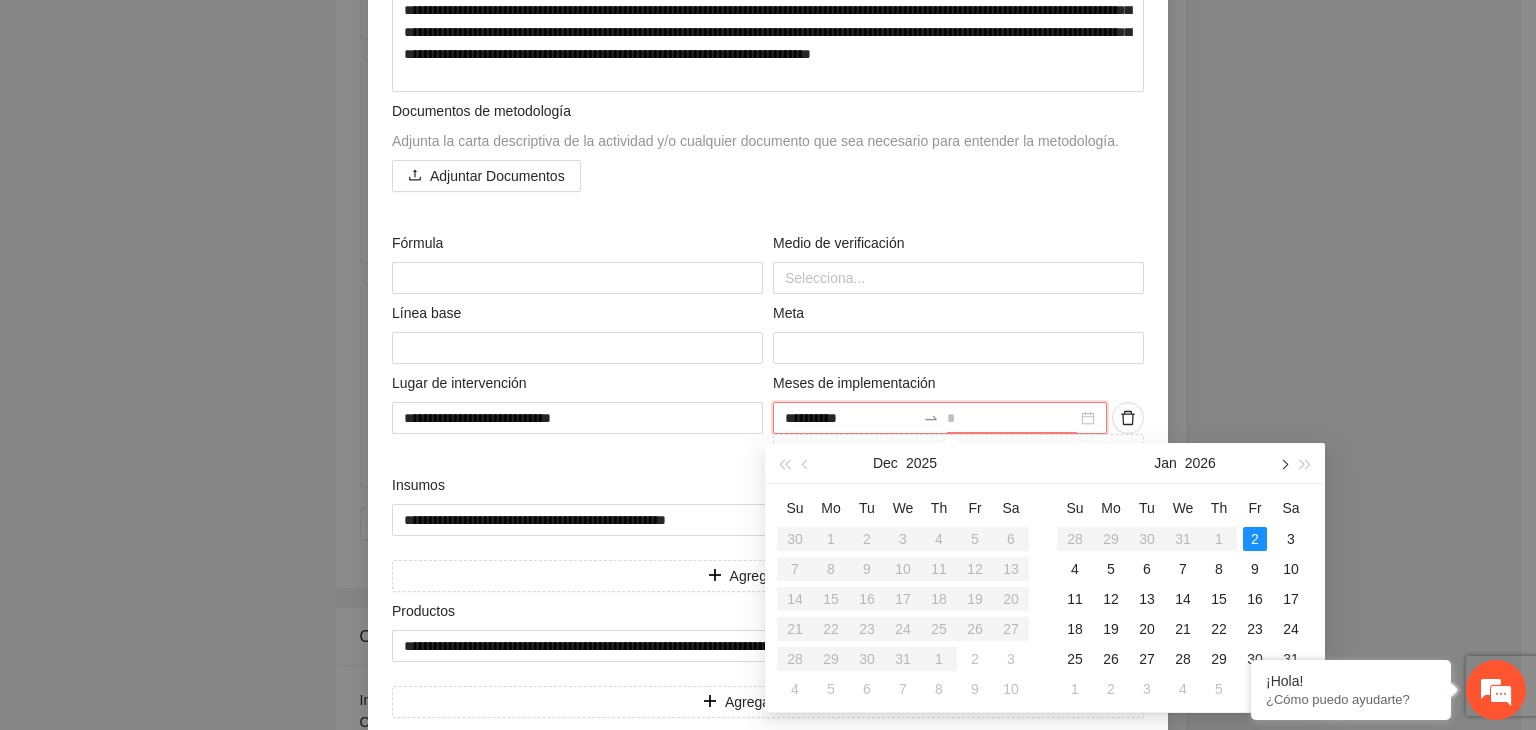 click at bounding box center [1283, 463] 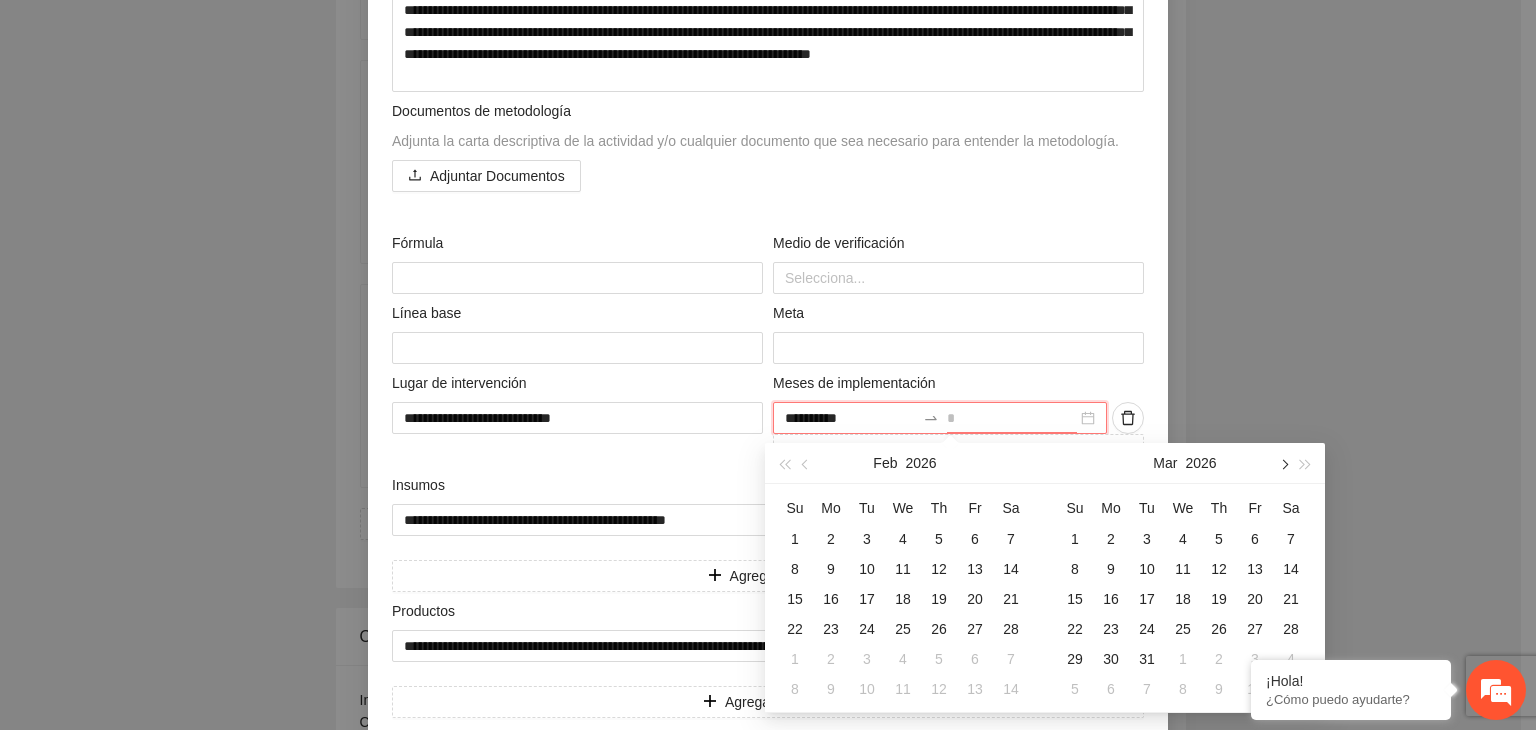 click at bounding box center [1283, 463] 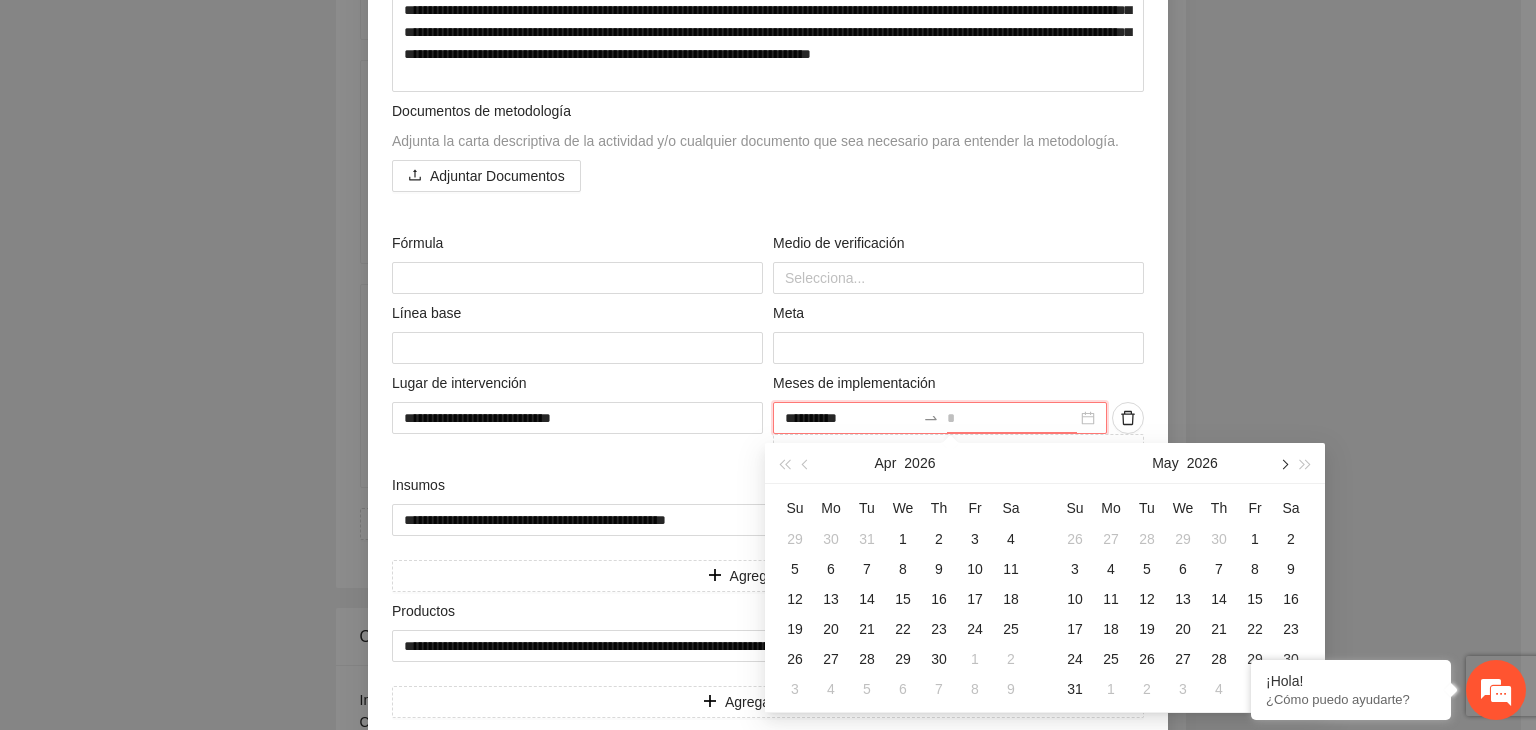 click at bounding box center (1283, 463) 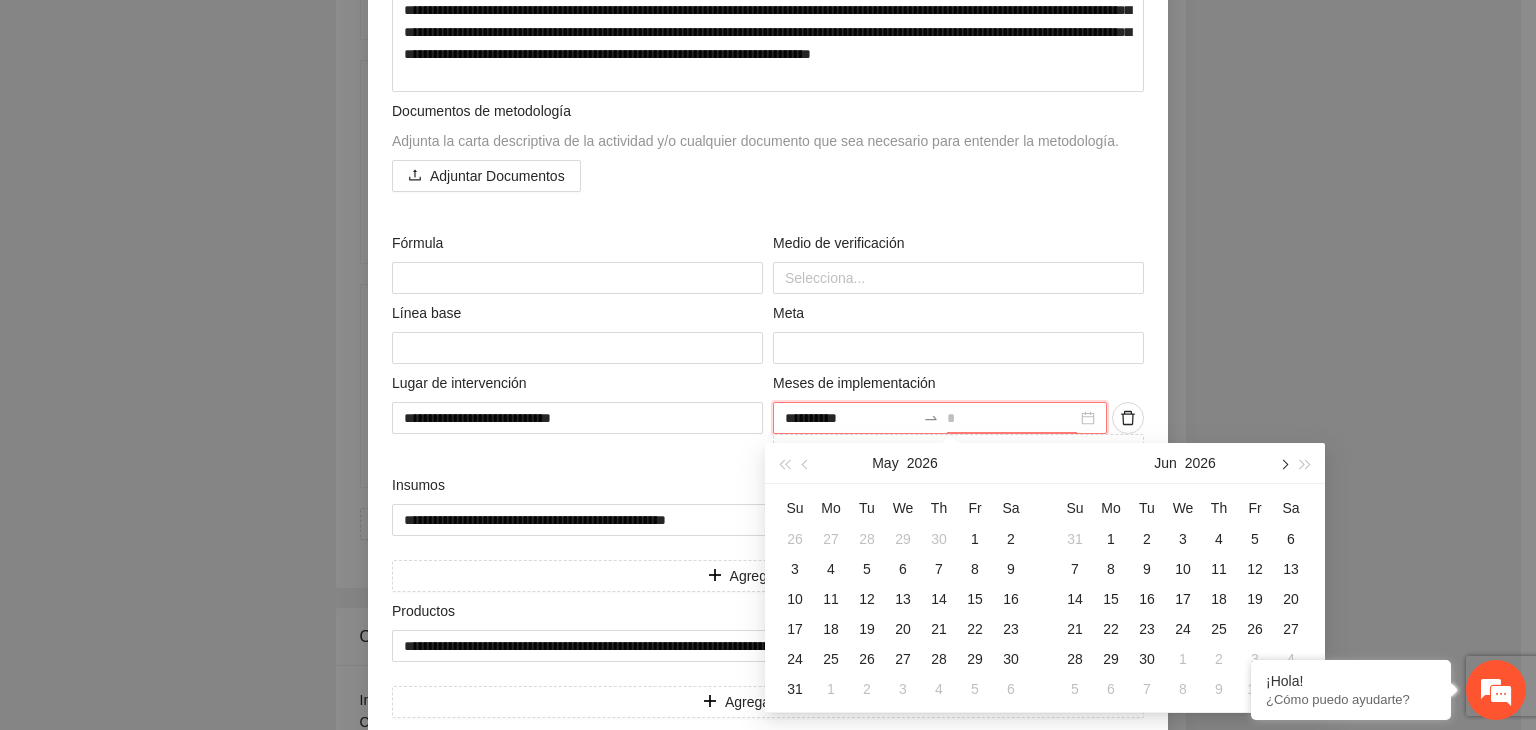 click at bounding box center [1283, 463] 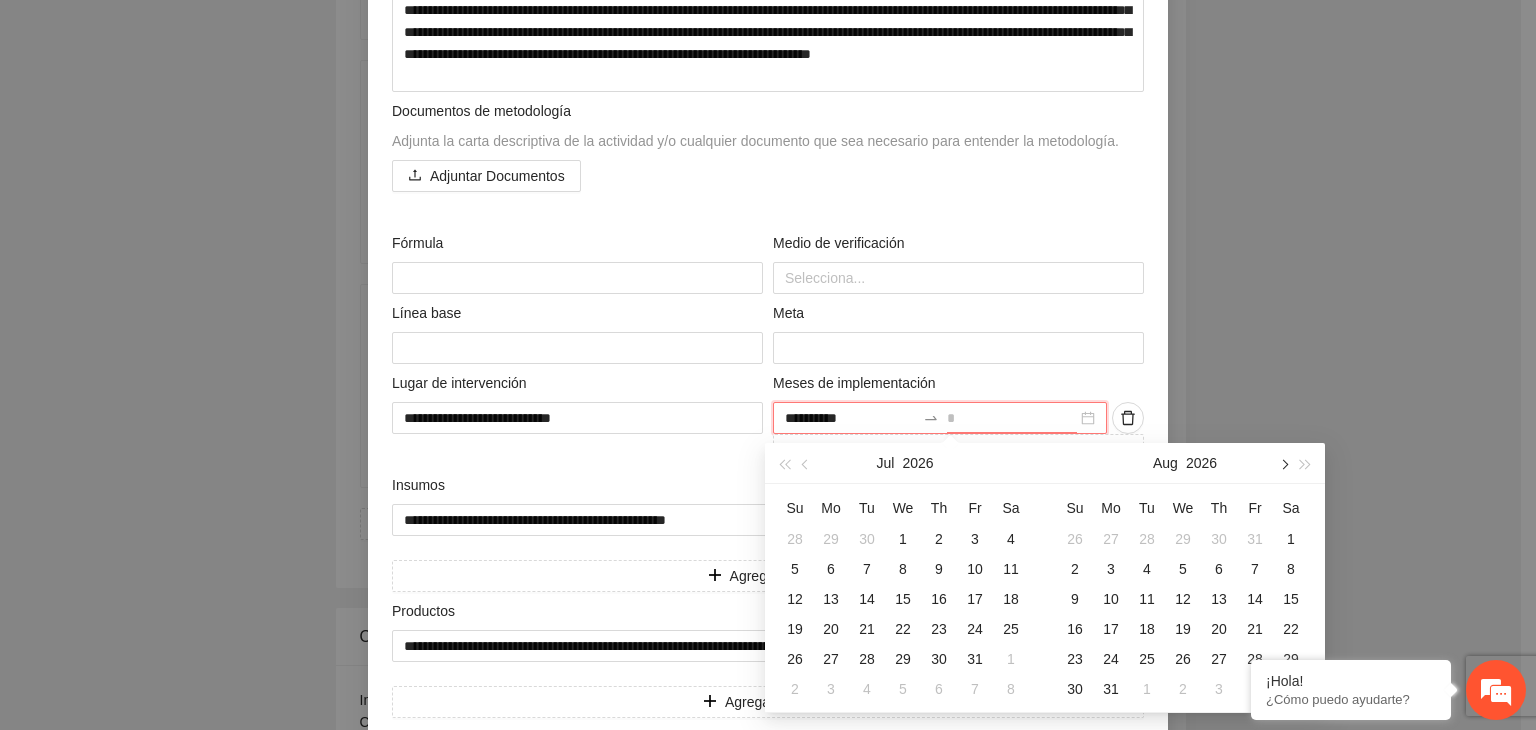 click at bounding box center (1283, 463) 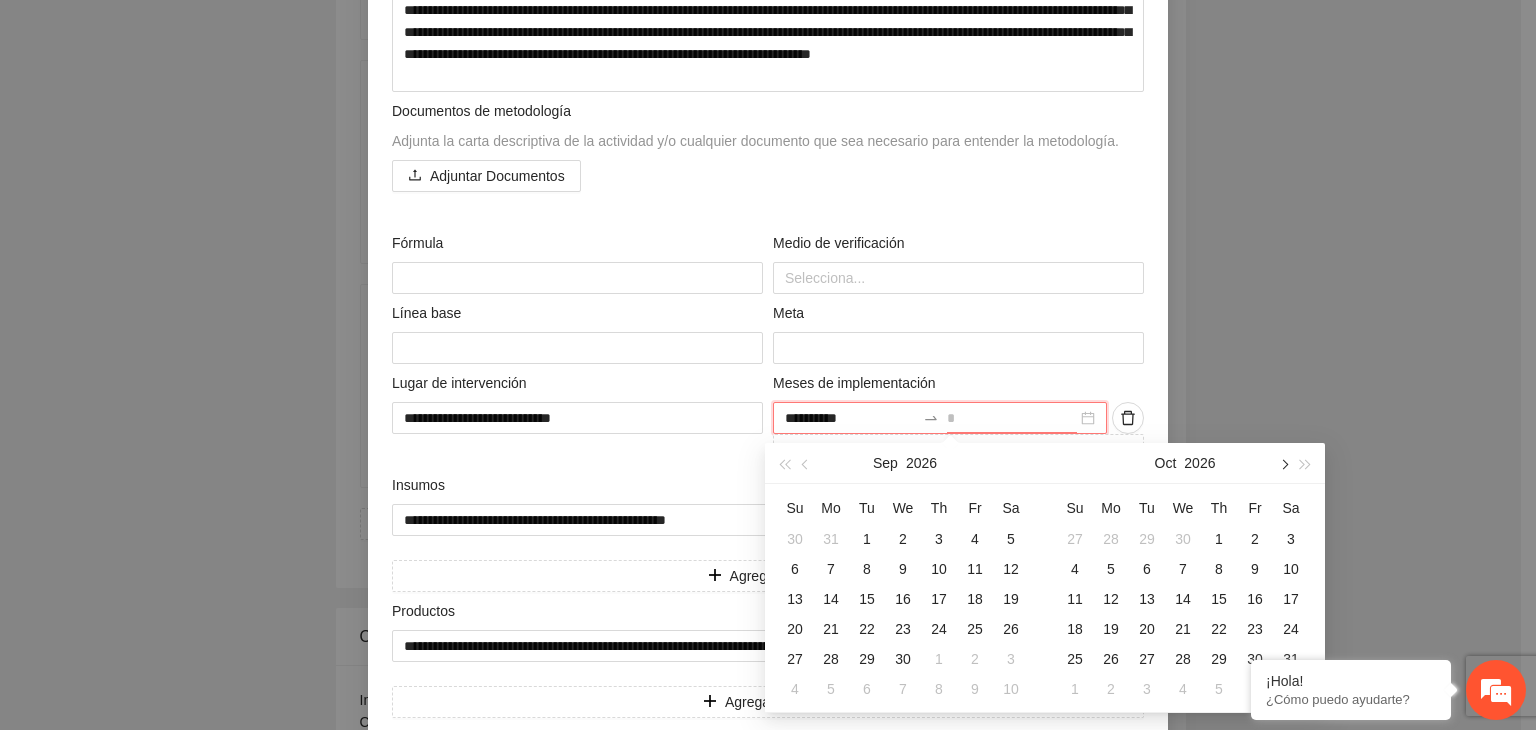click at bounding box center (1283, 463) 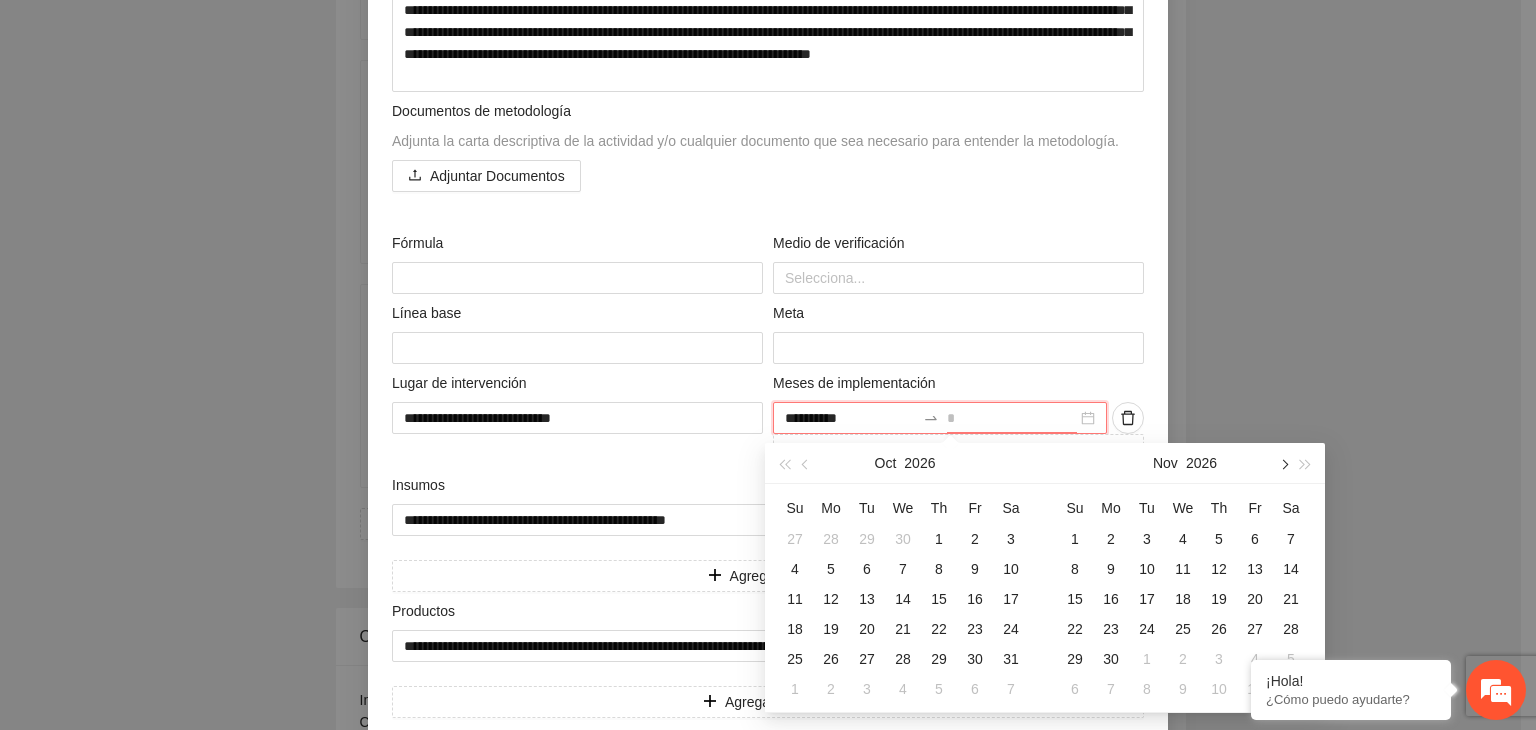 click at bounding box center [1283, 463] 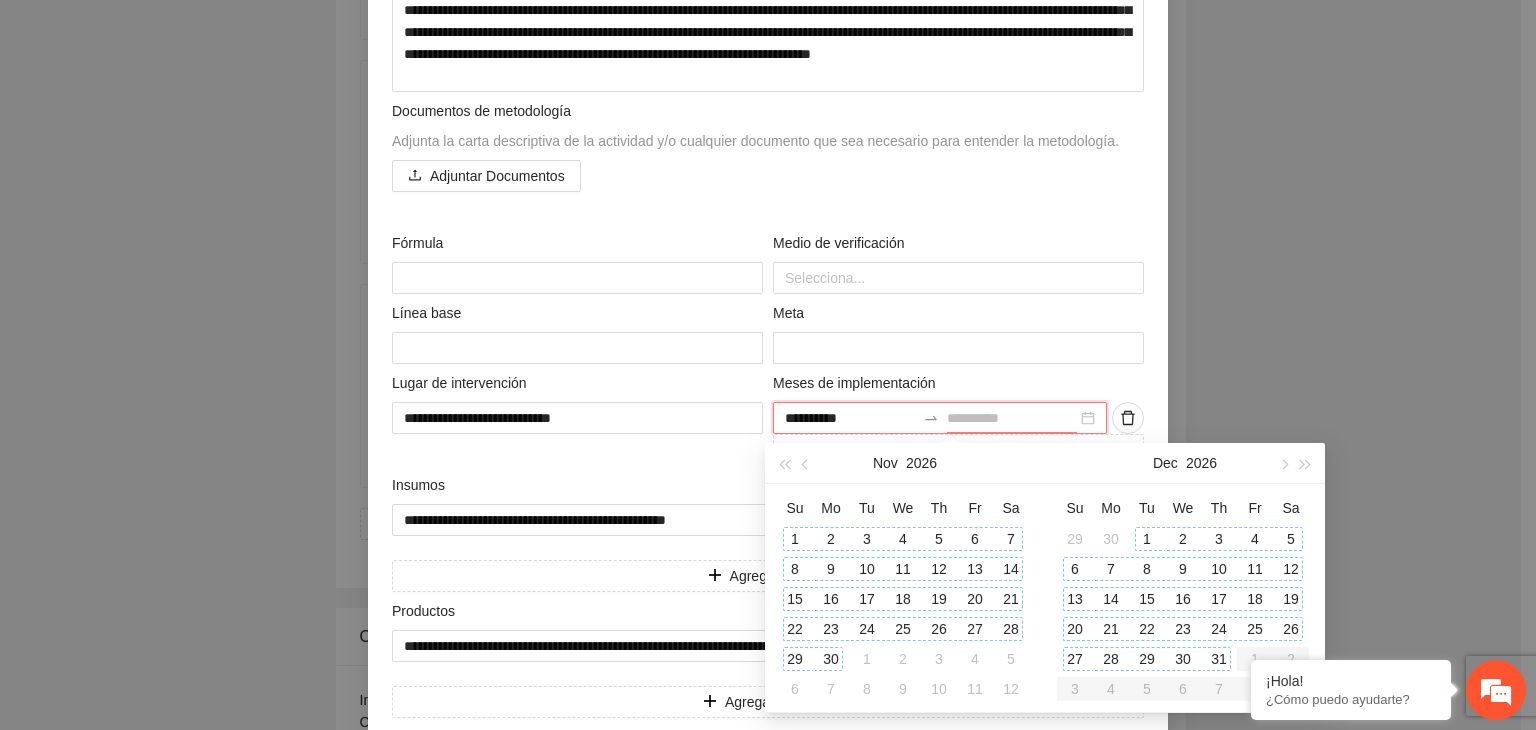 click on "31" at bounding box center (1219, 659) 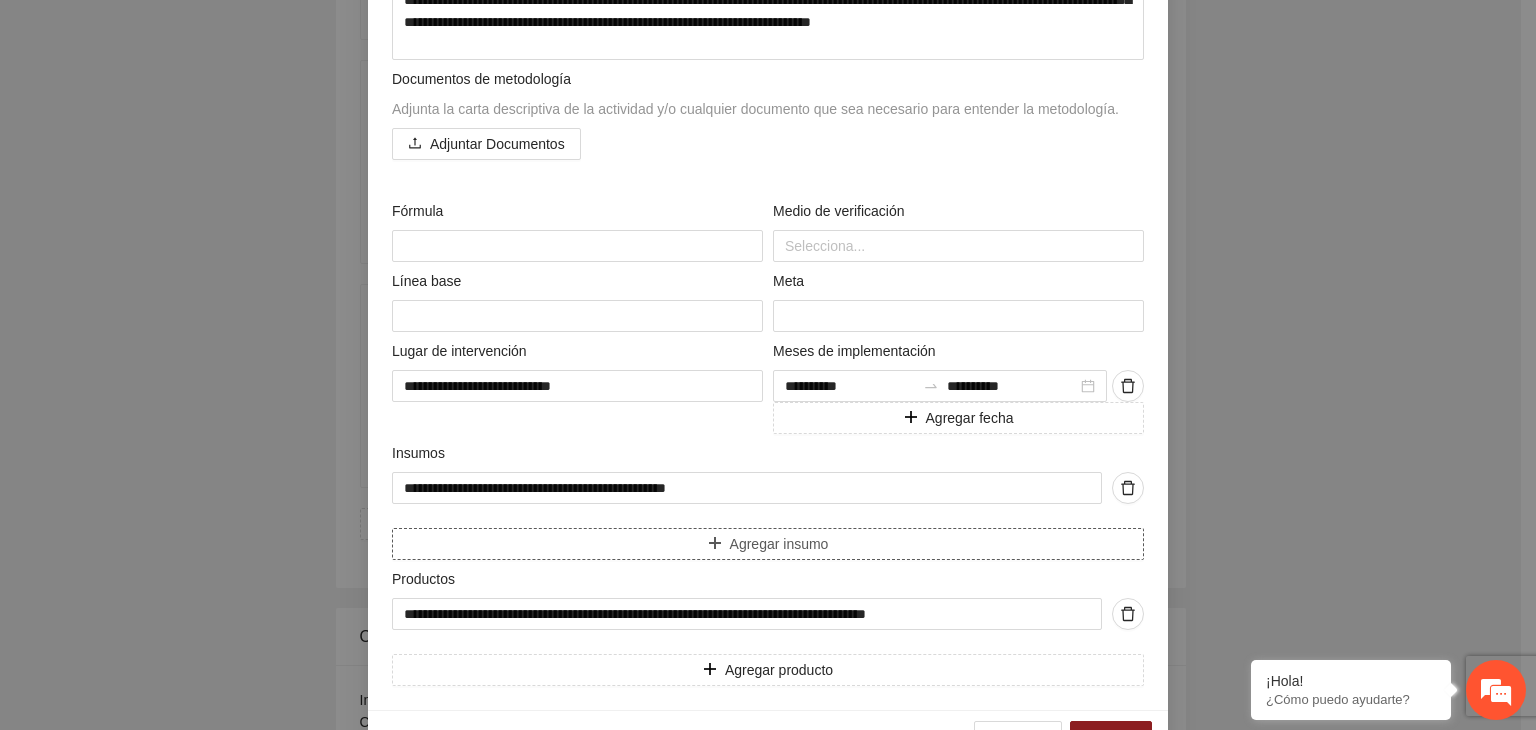 scroll, scrollTop: 557, scrollLeft: 0, axis: vertical 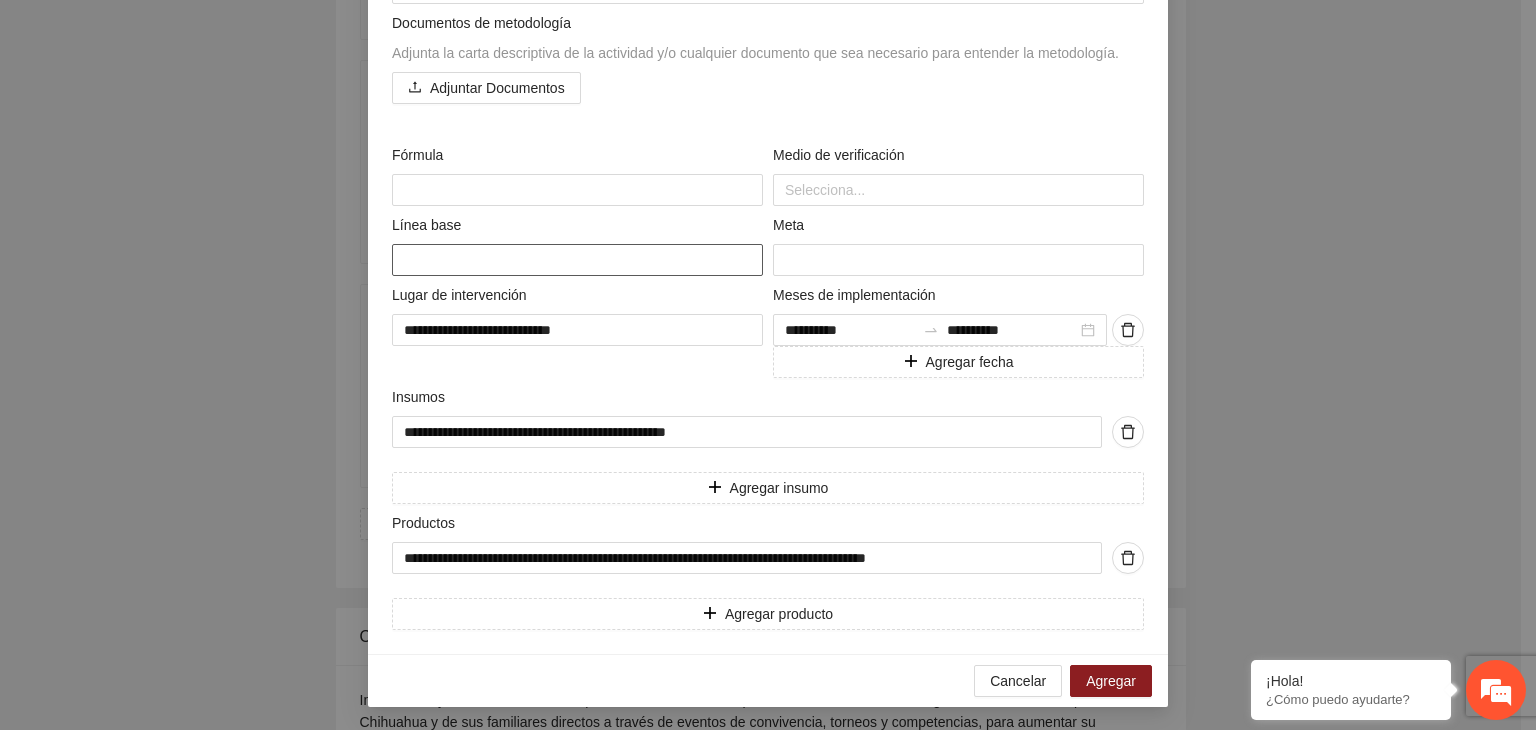 click at bounding box center [577, 260] 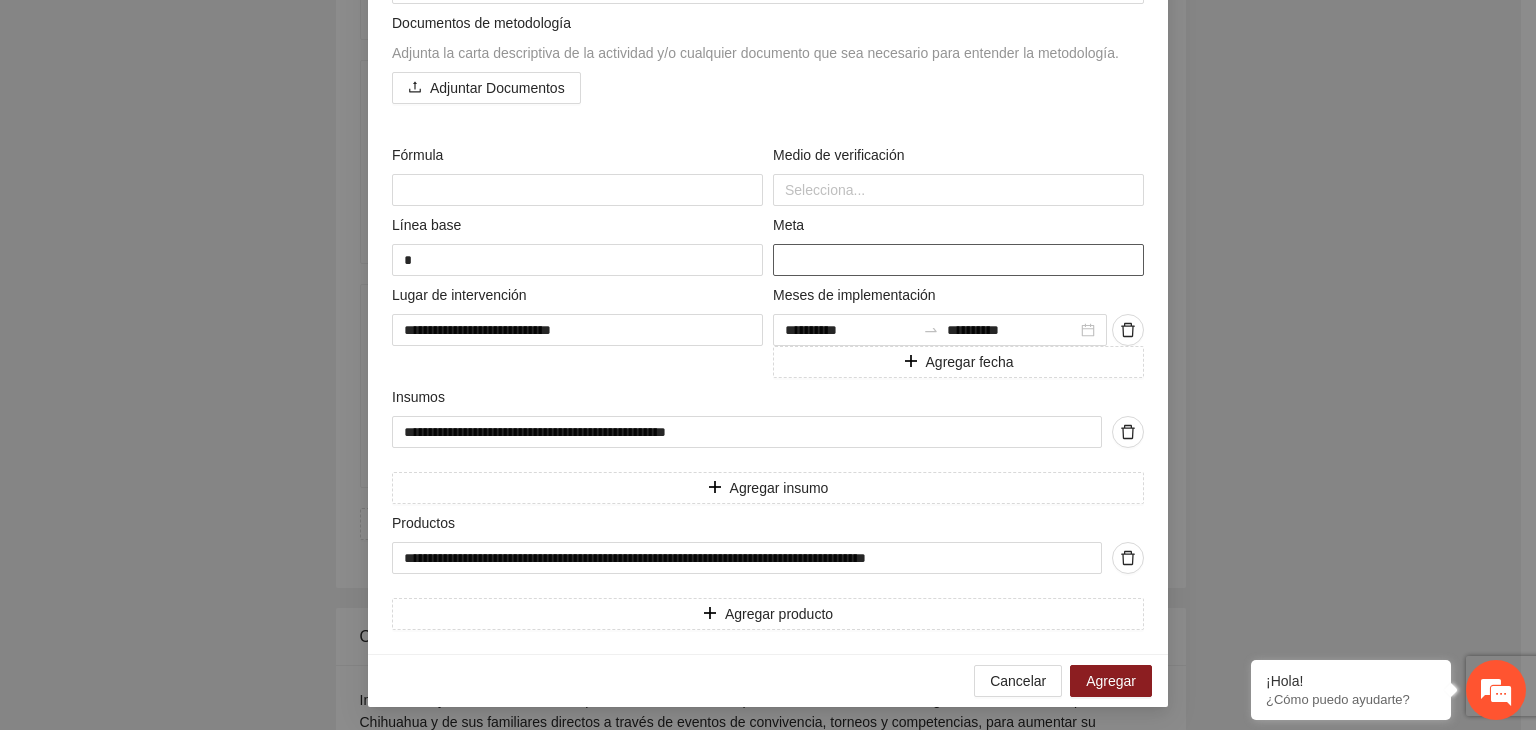 click at bounding box center (958, 260) 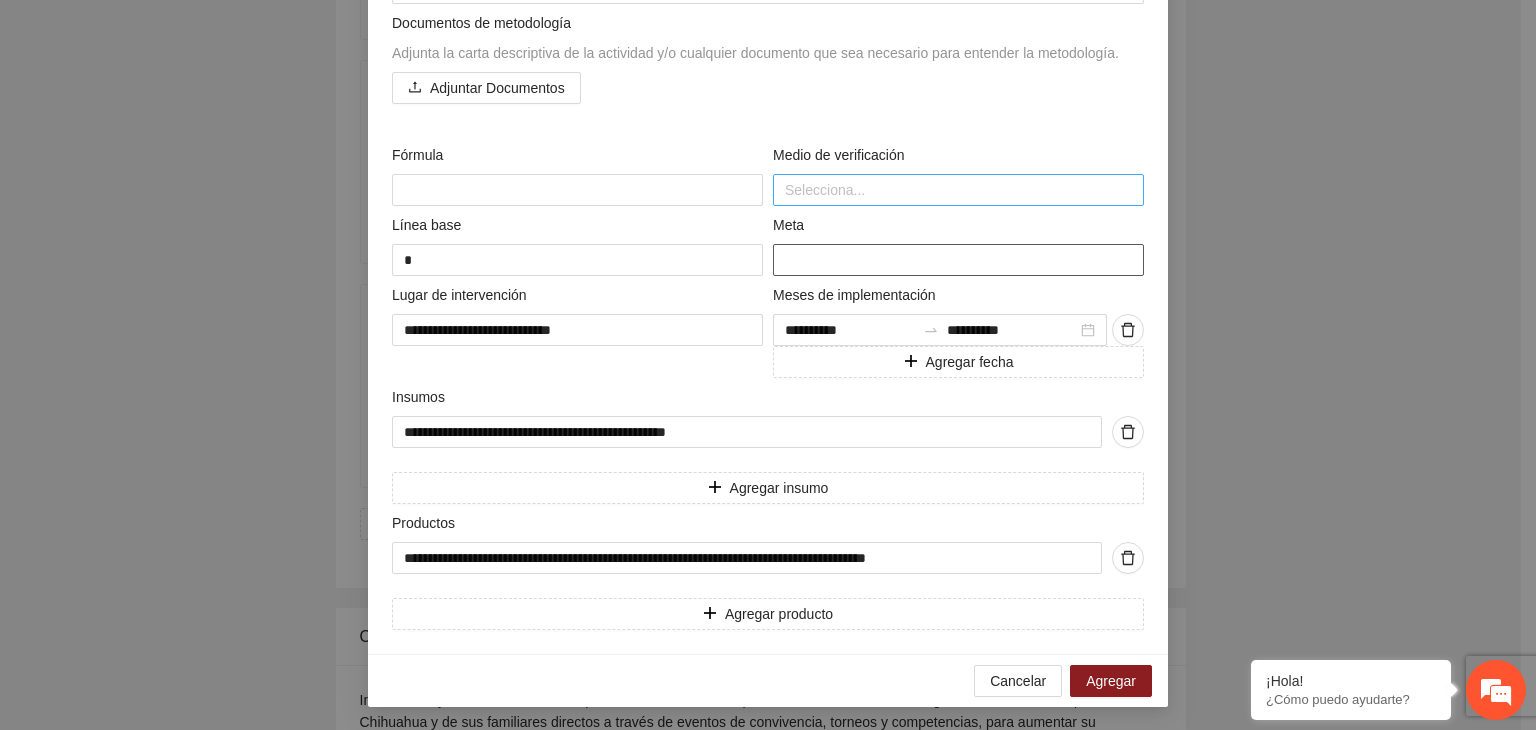 click at bounding box center [958, 190] 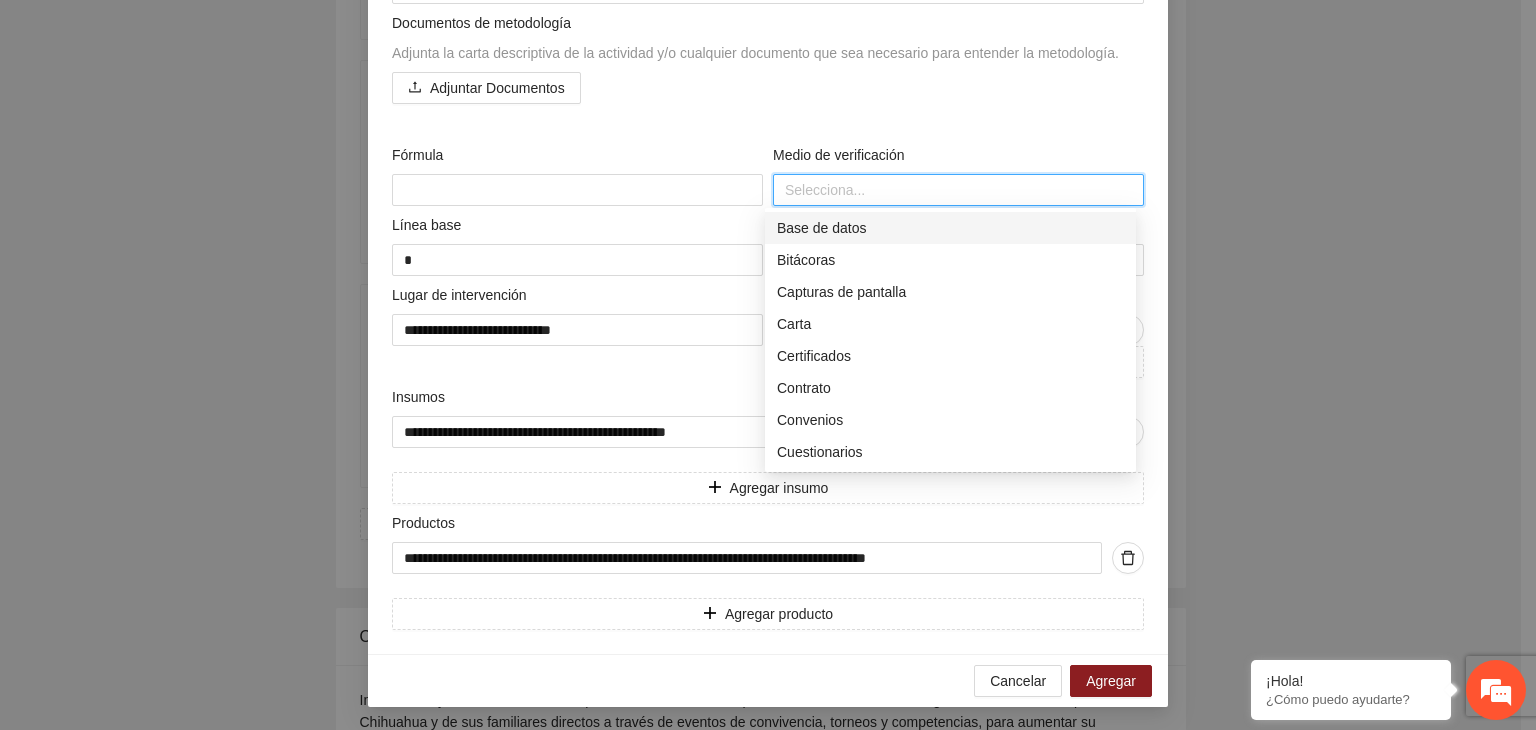 click on "Base de datos" at bounding box center (950, 228) 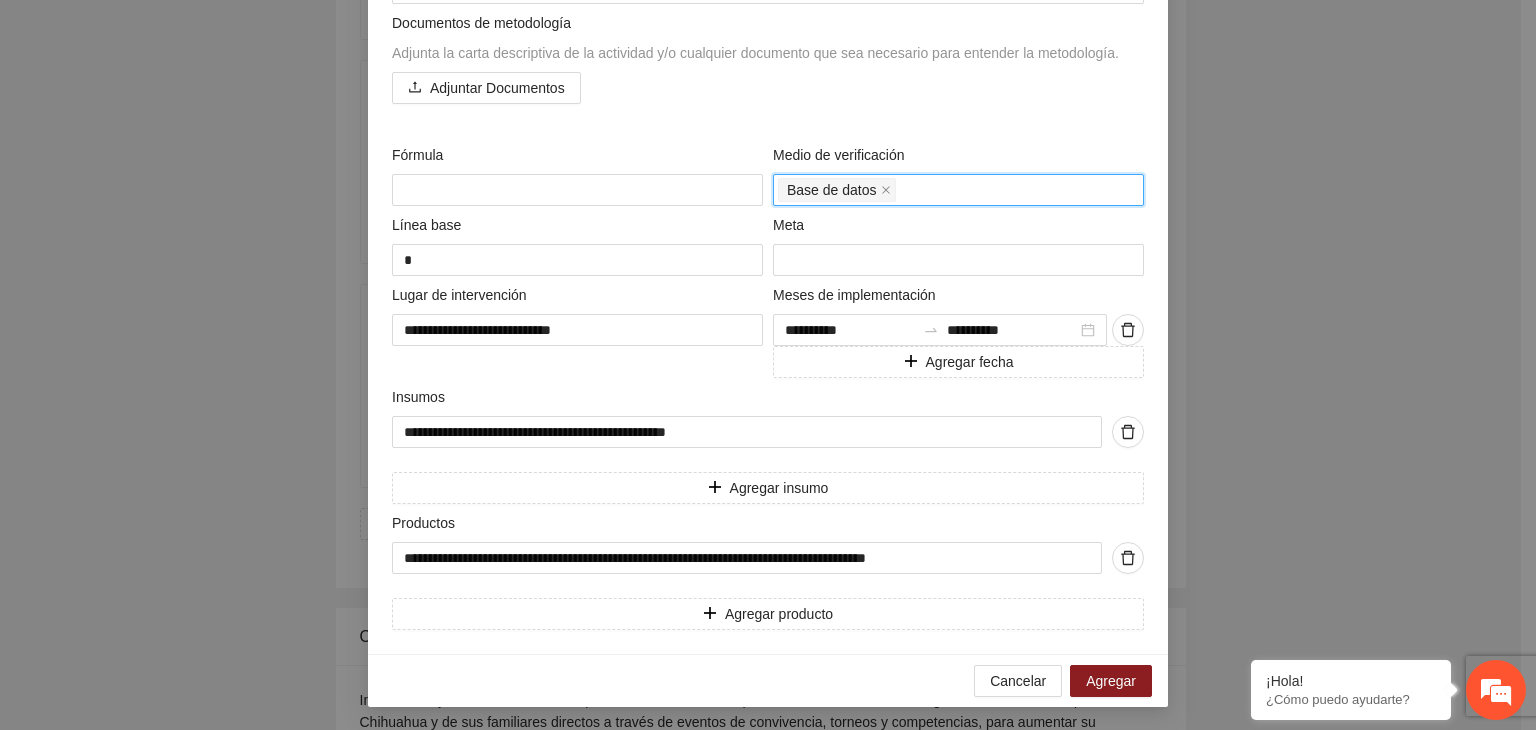 click on "Base de datos" at bounding box center [958, 190] 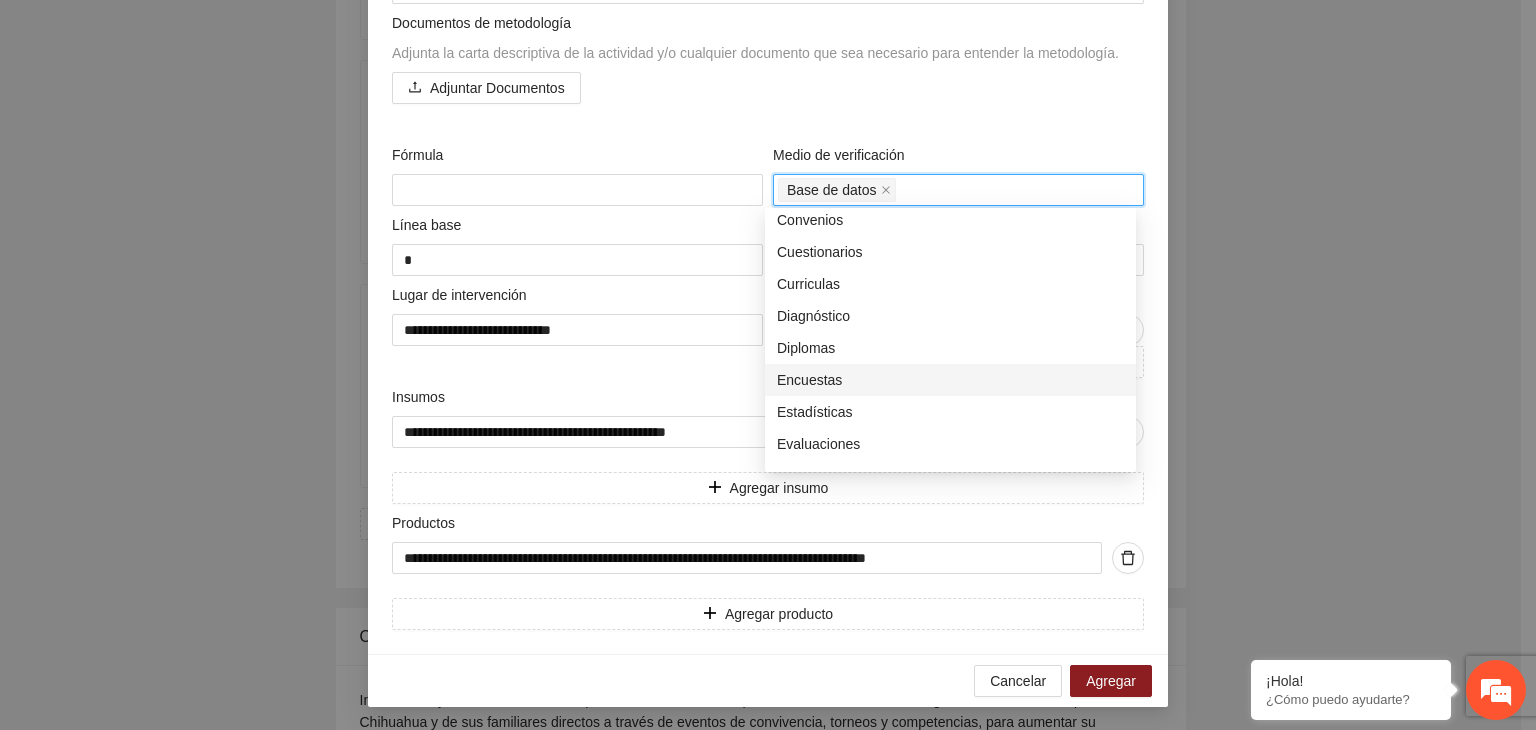 scroll, scrollTop: 300, scrollLeft: 0, axis: vertical 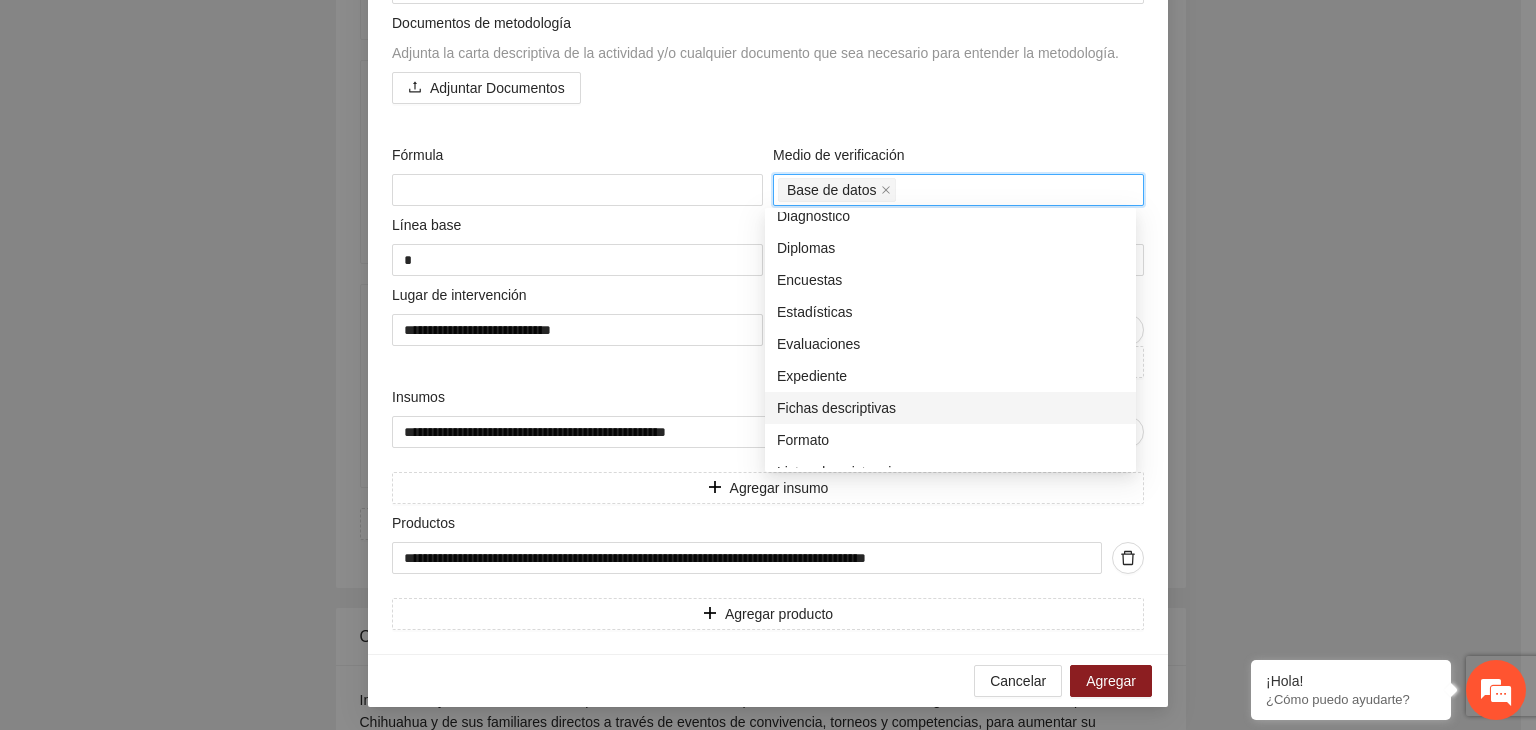 click on "Fichas descriptivas" at bounding box center [950, 408] 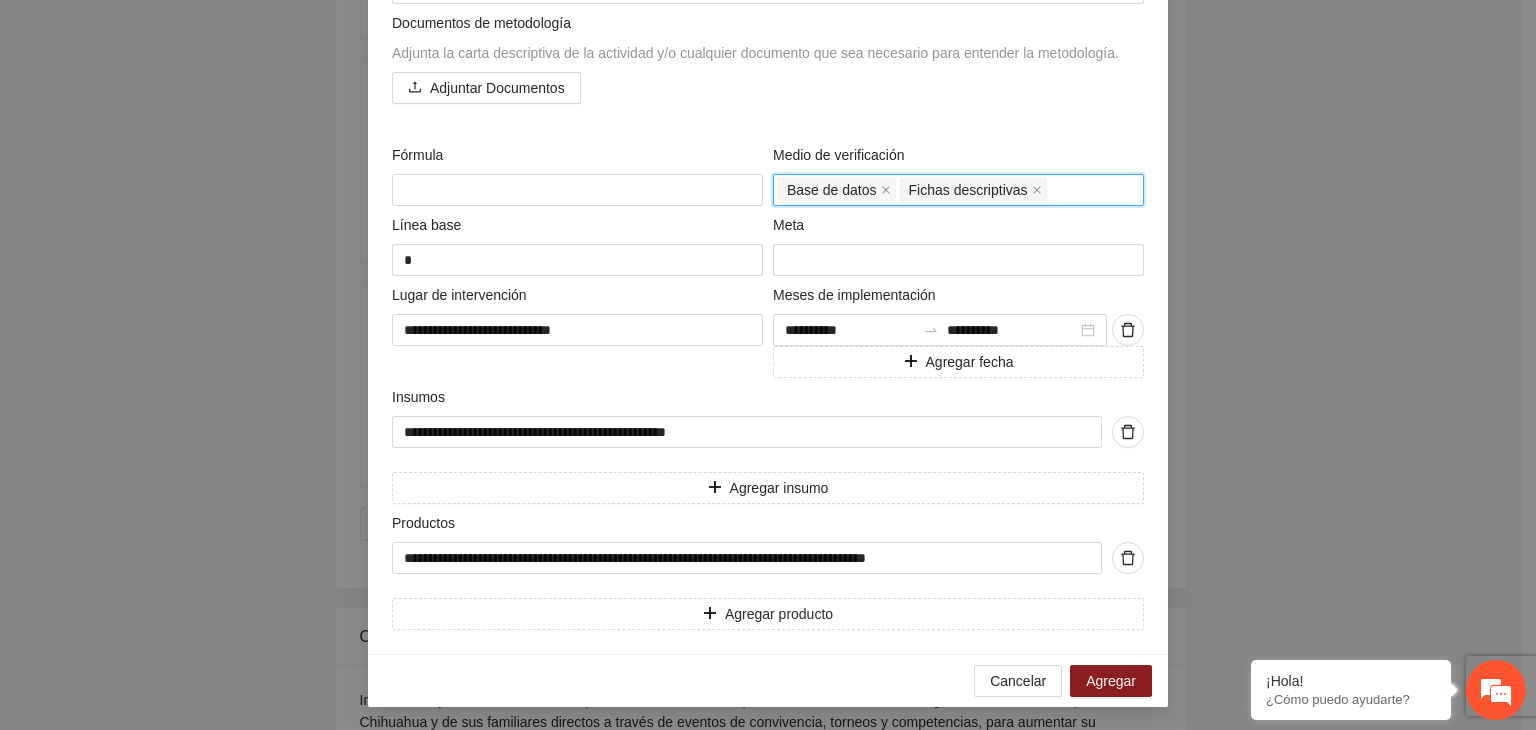 click on "Base de datos Fichas descriptivas" at bounding box center [958, 190] 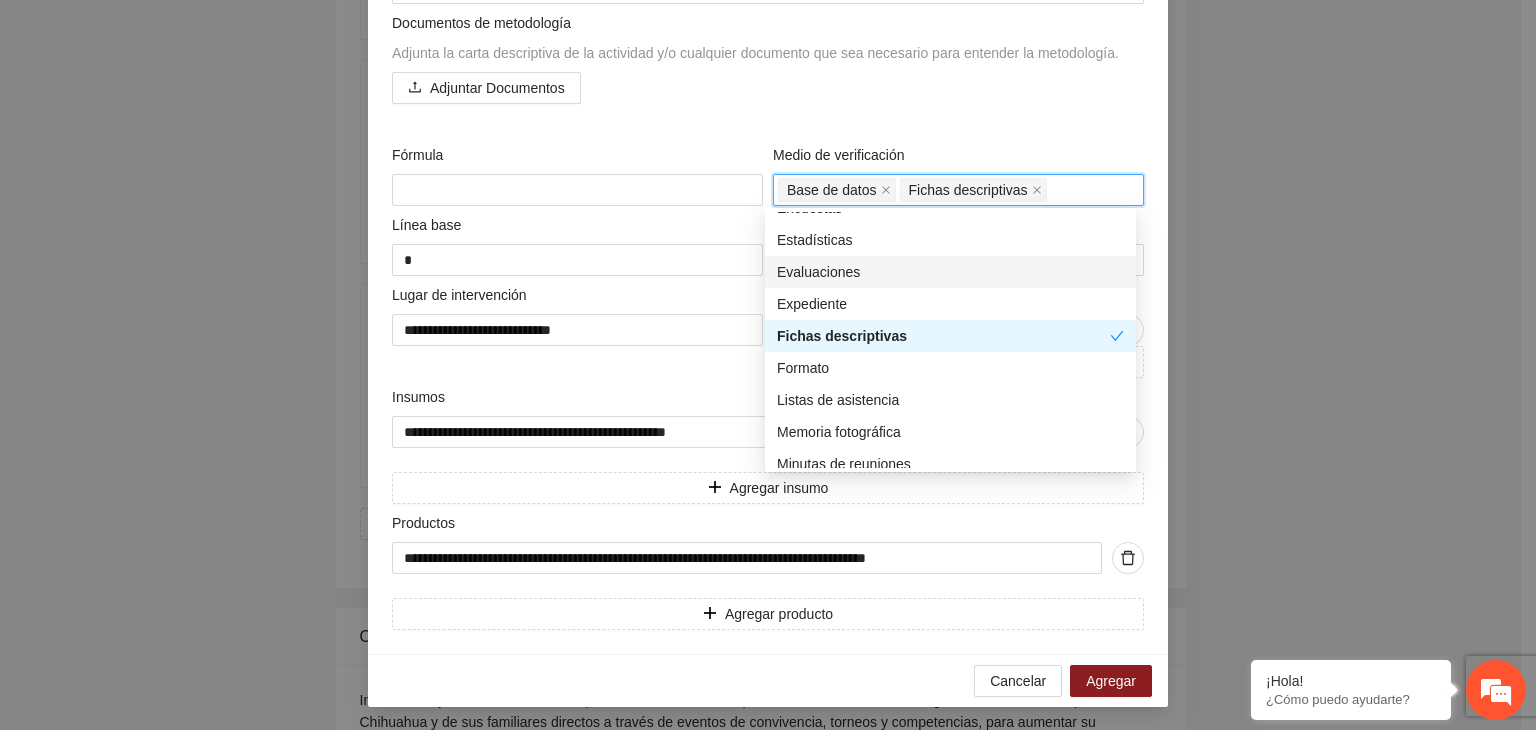 scroll, scrollTop: 0, scrollLeft: 0, axis: both 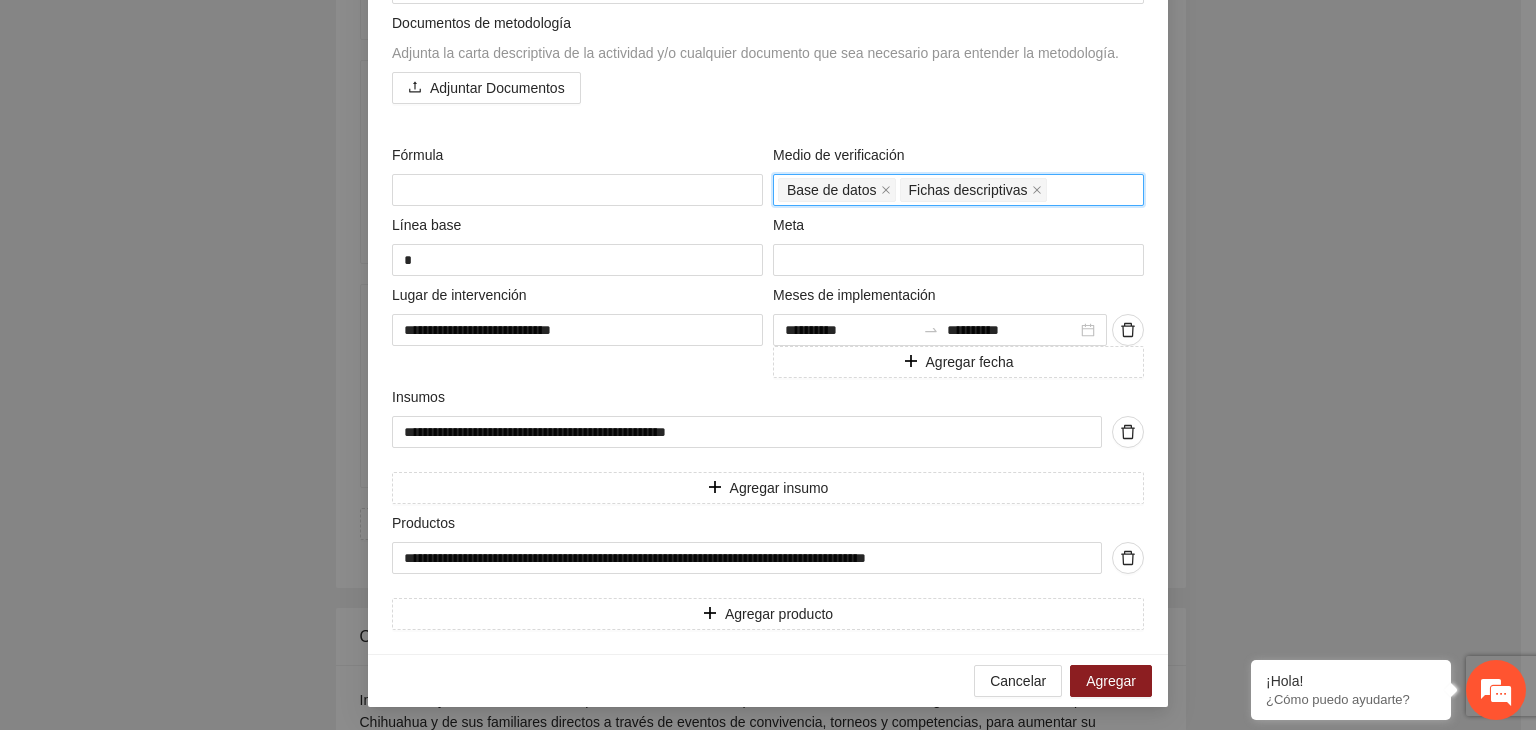 click on "Base de datos Fichas descriptivas" at bounding box center [958, 190] 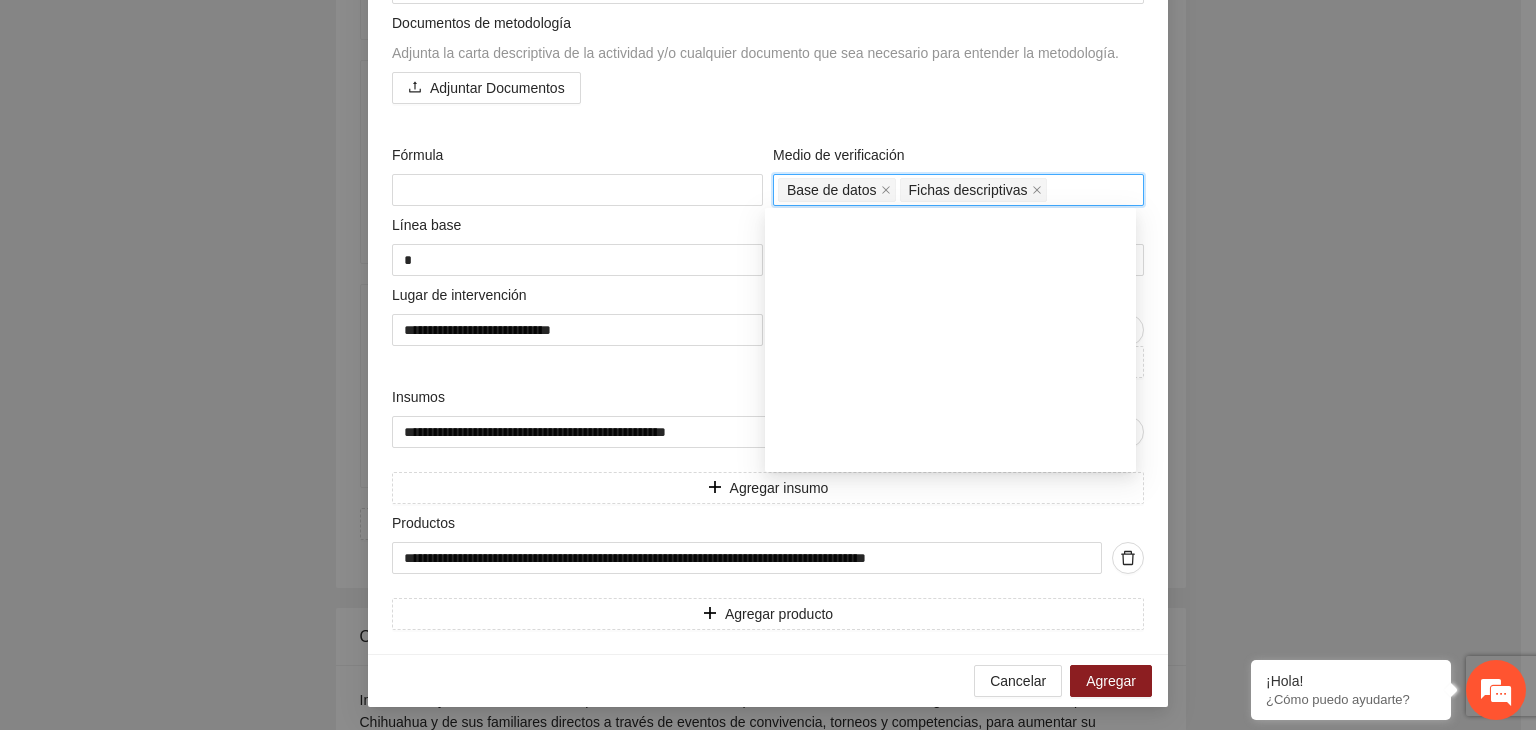 scroll, scrollTop: 400, scrollLeft: 0, axis: vertical 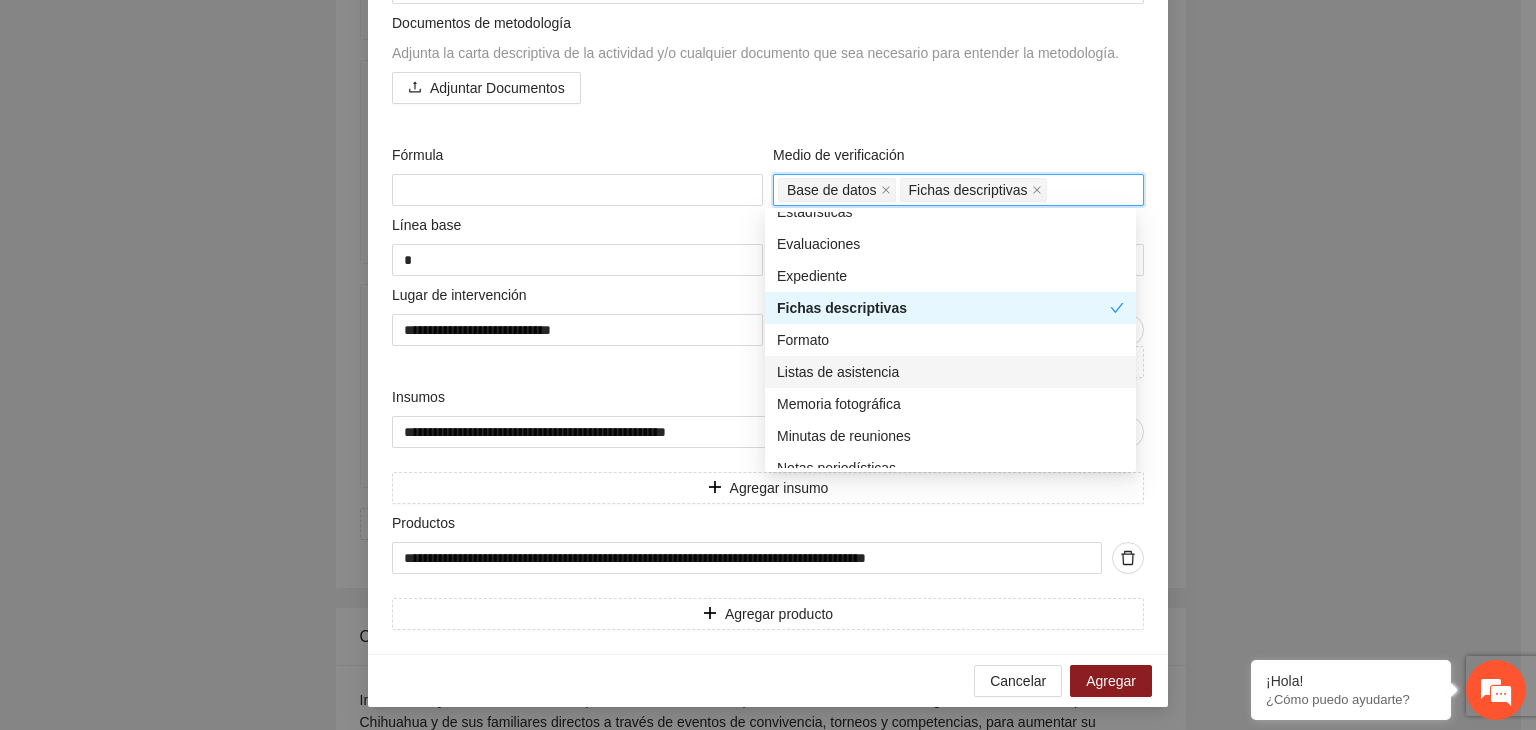 click on "Listas de asistencia" at bounding box center [950, 372] 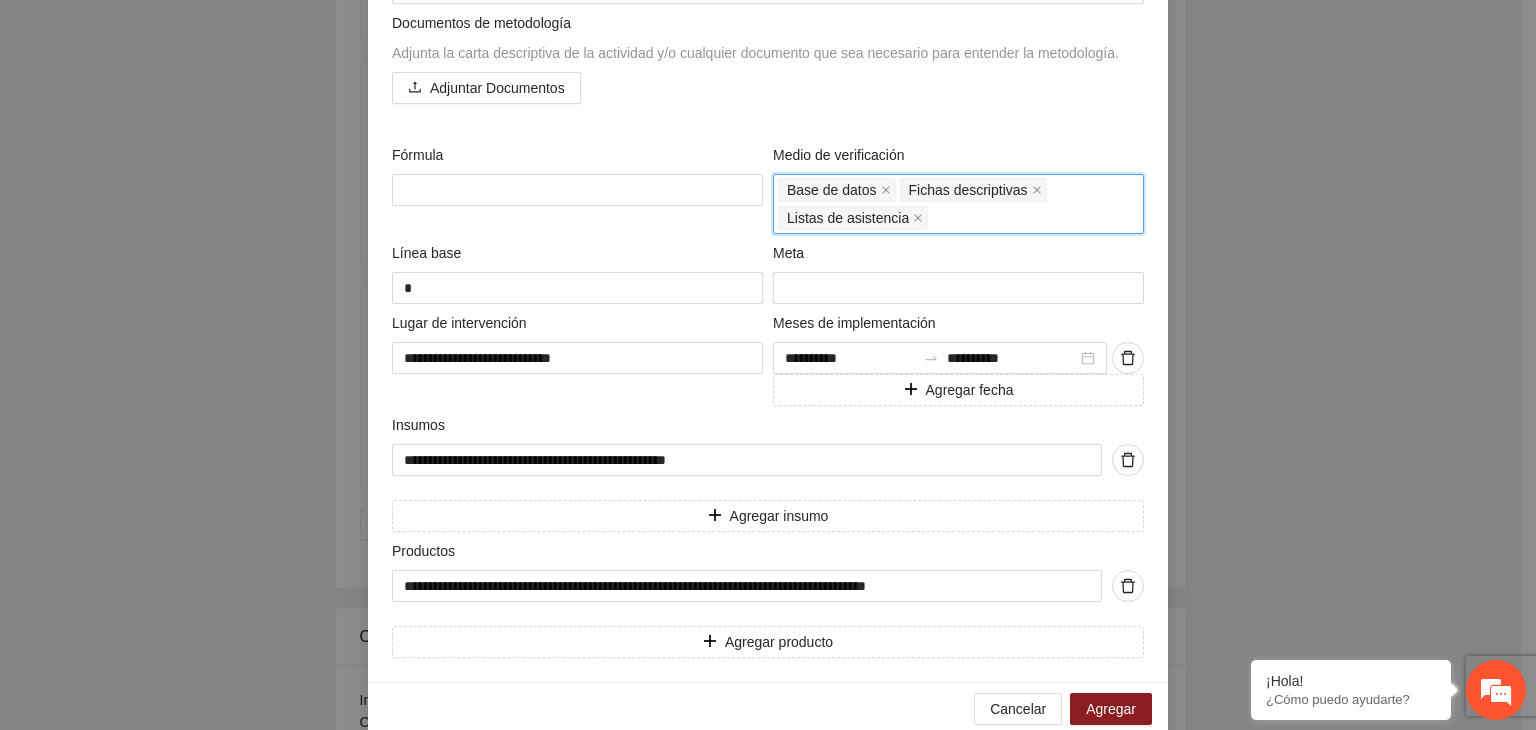 click on "Base de datos Fichas descriptivas Listas de asistencia" at bounding box center (958, 204) 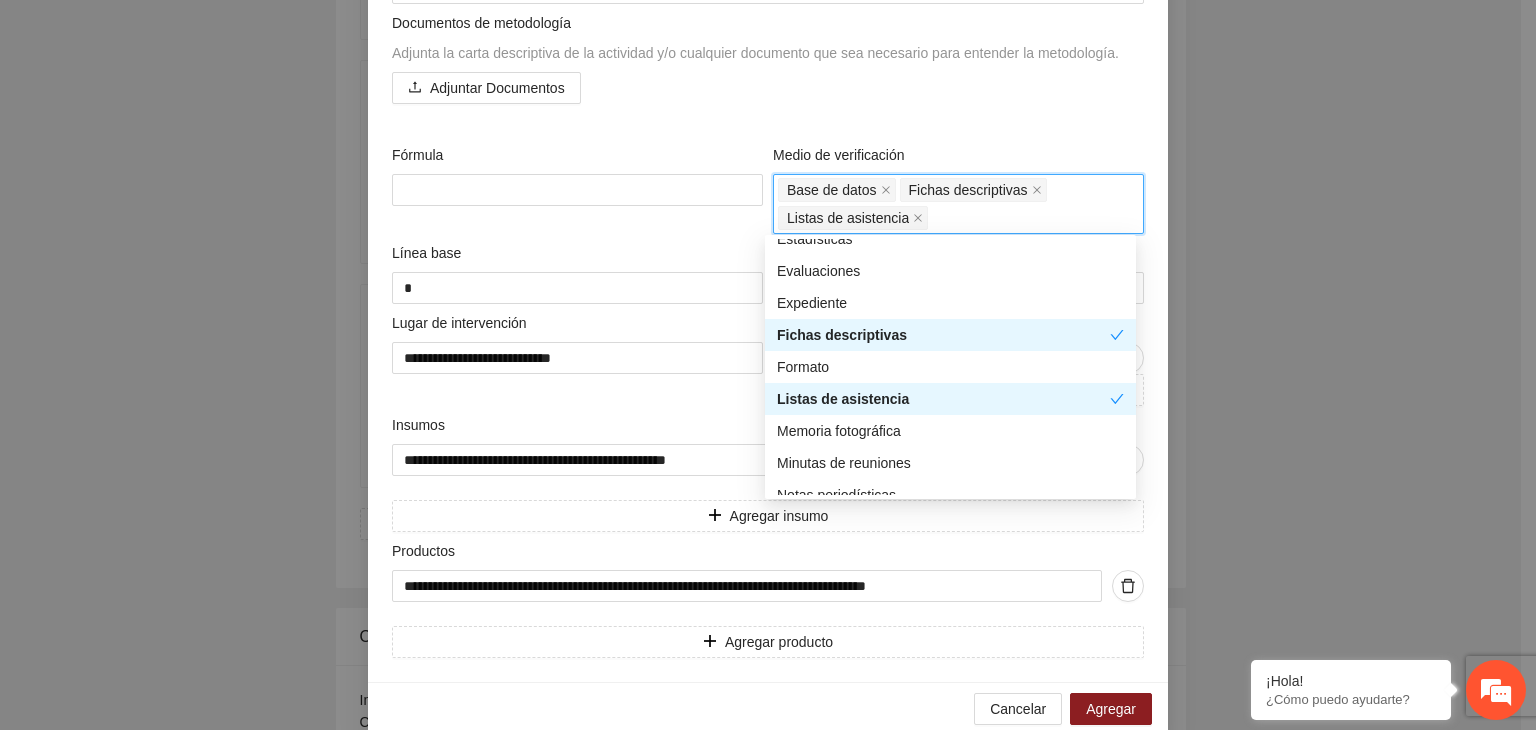 scroll, scrollTop: 500, scrollLeft: 0, axis: vertical 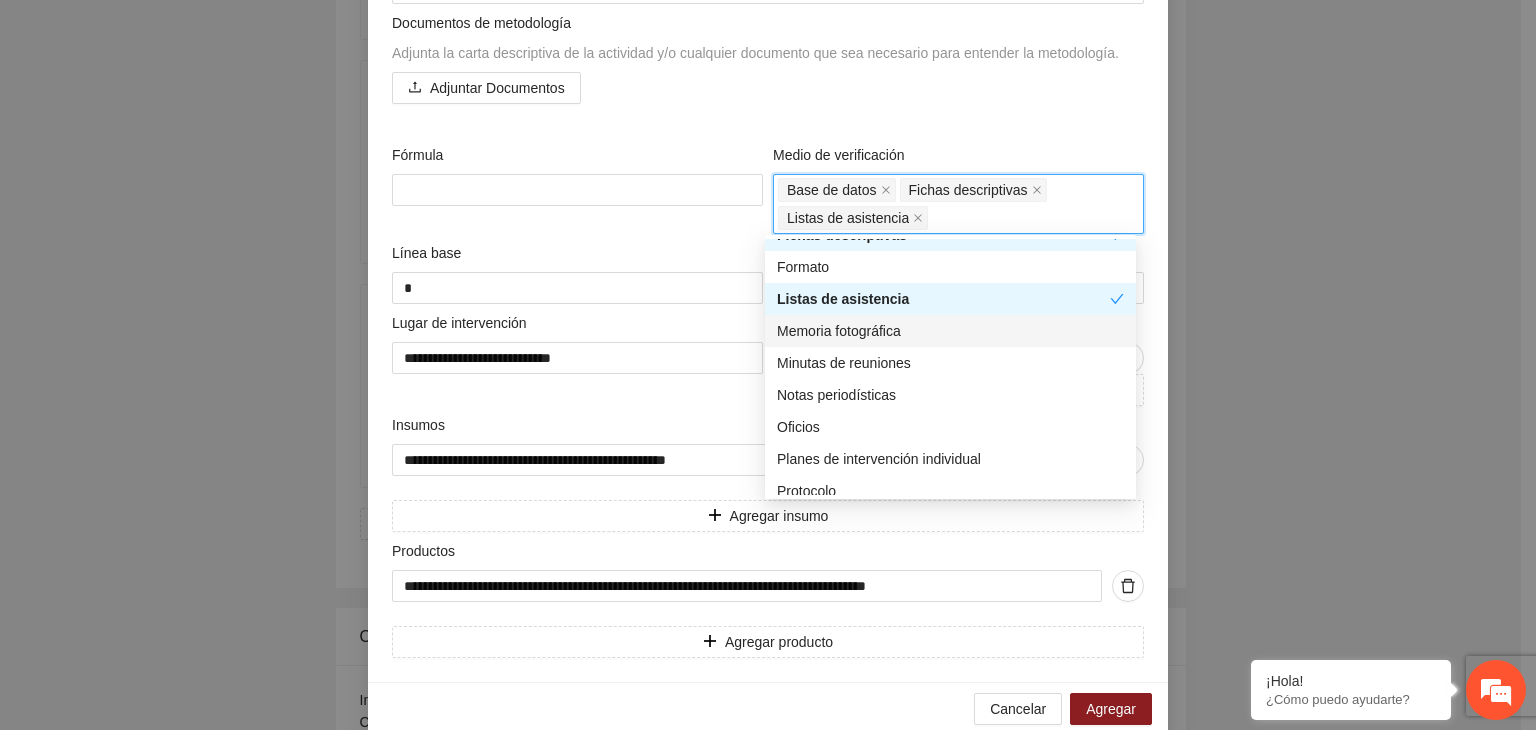 click on "Memoria fotográfica" at bounding box center (950, 331) 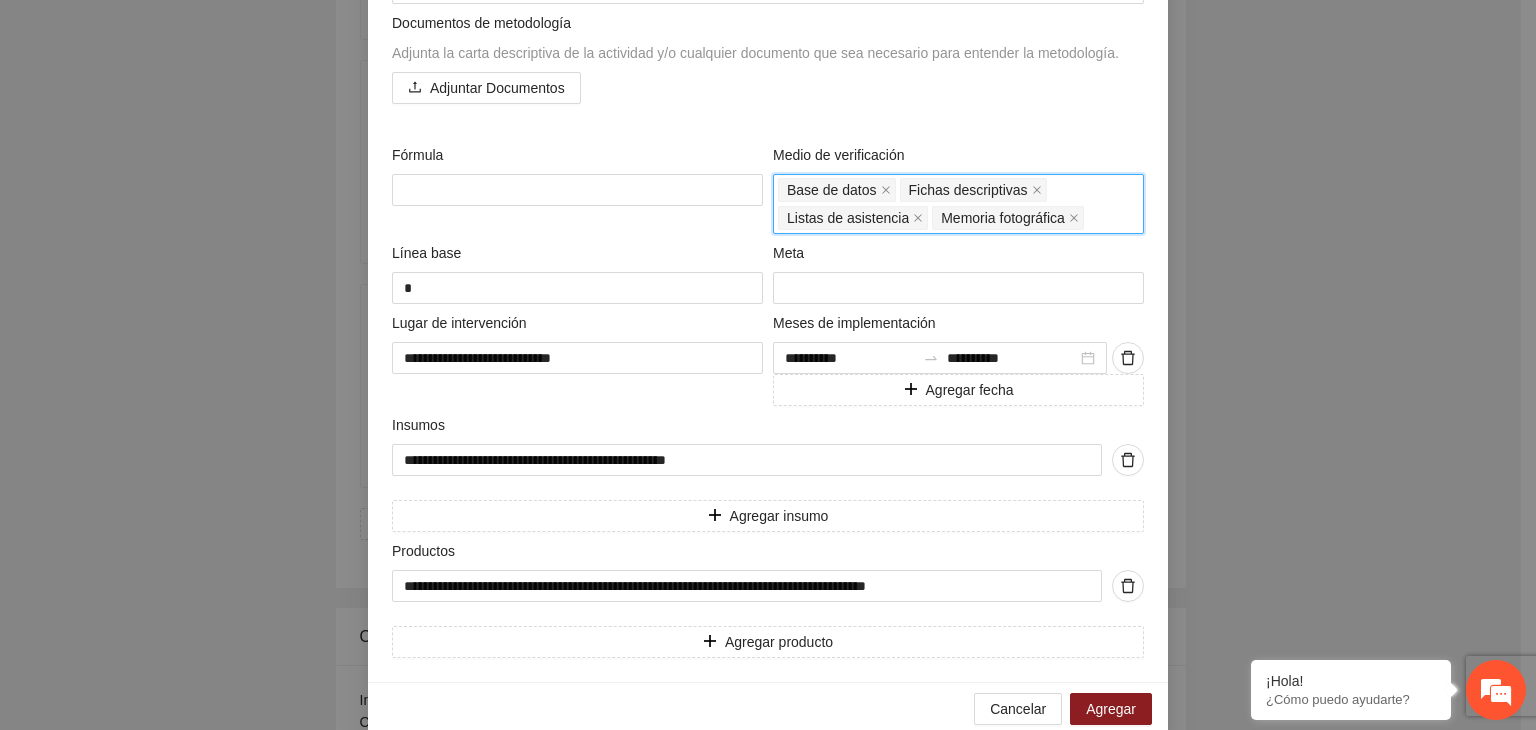 click on "Base de datos Fichas descriptivas Listas de asistencia Memoria fotográfica" at bounding box center [958, 204] 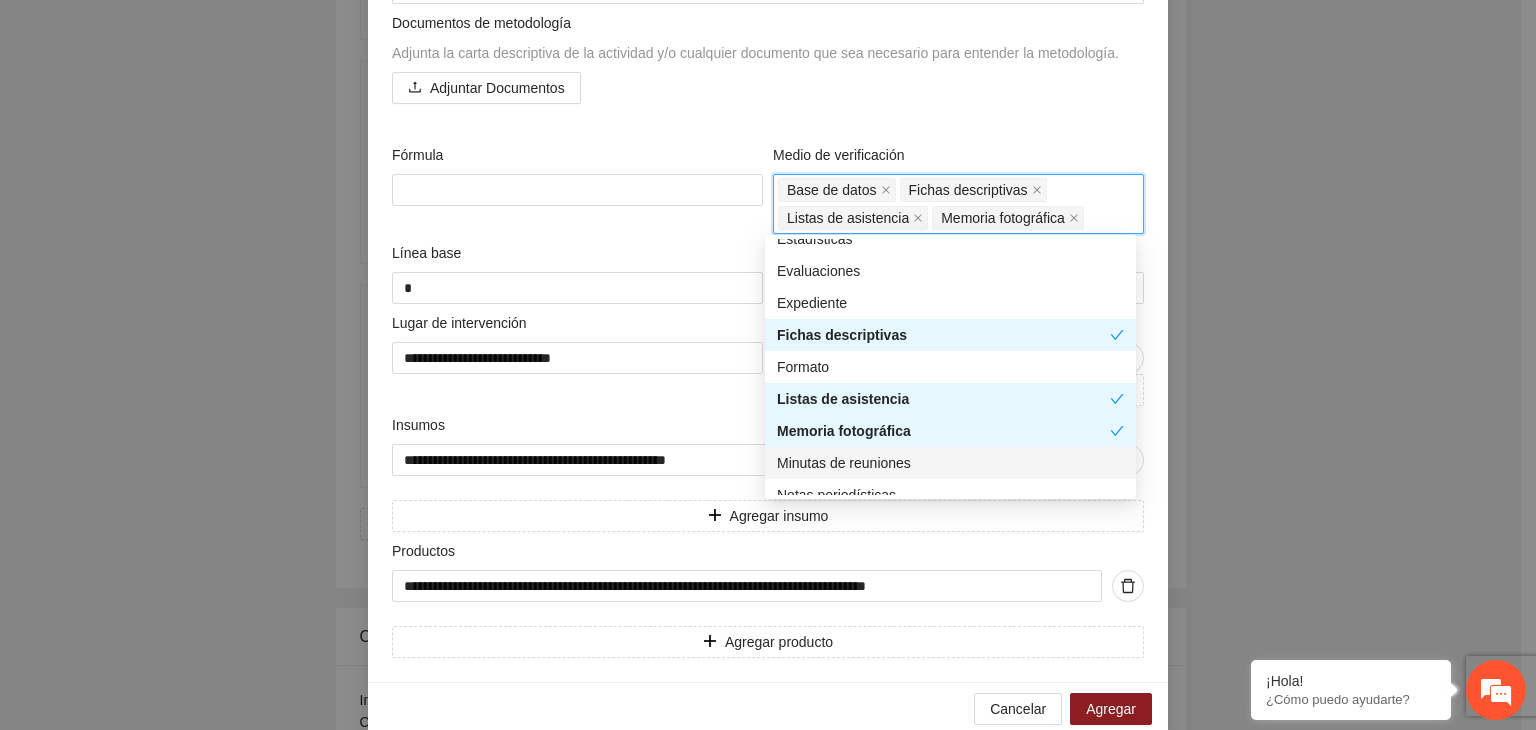 scroll, scrollTop: 300, scrollLeft: 0, axis: vertical 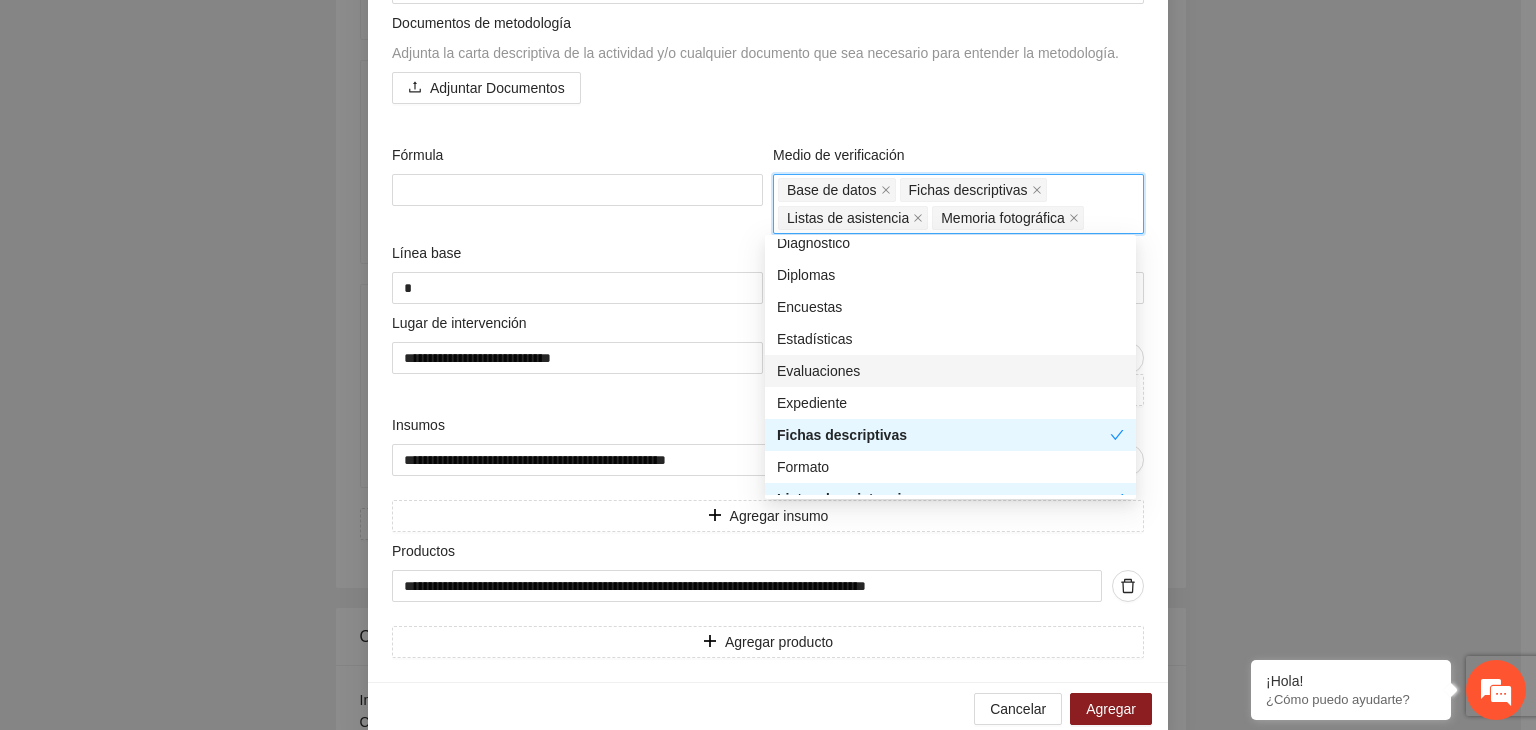 click on "Evaluaciones" at bounding box center [950, 371] 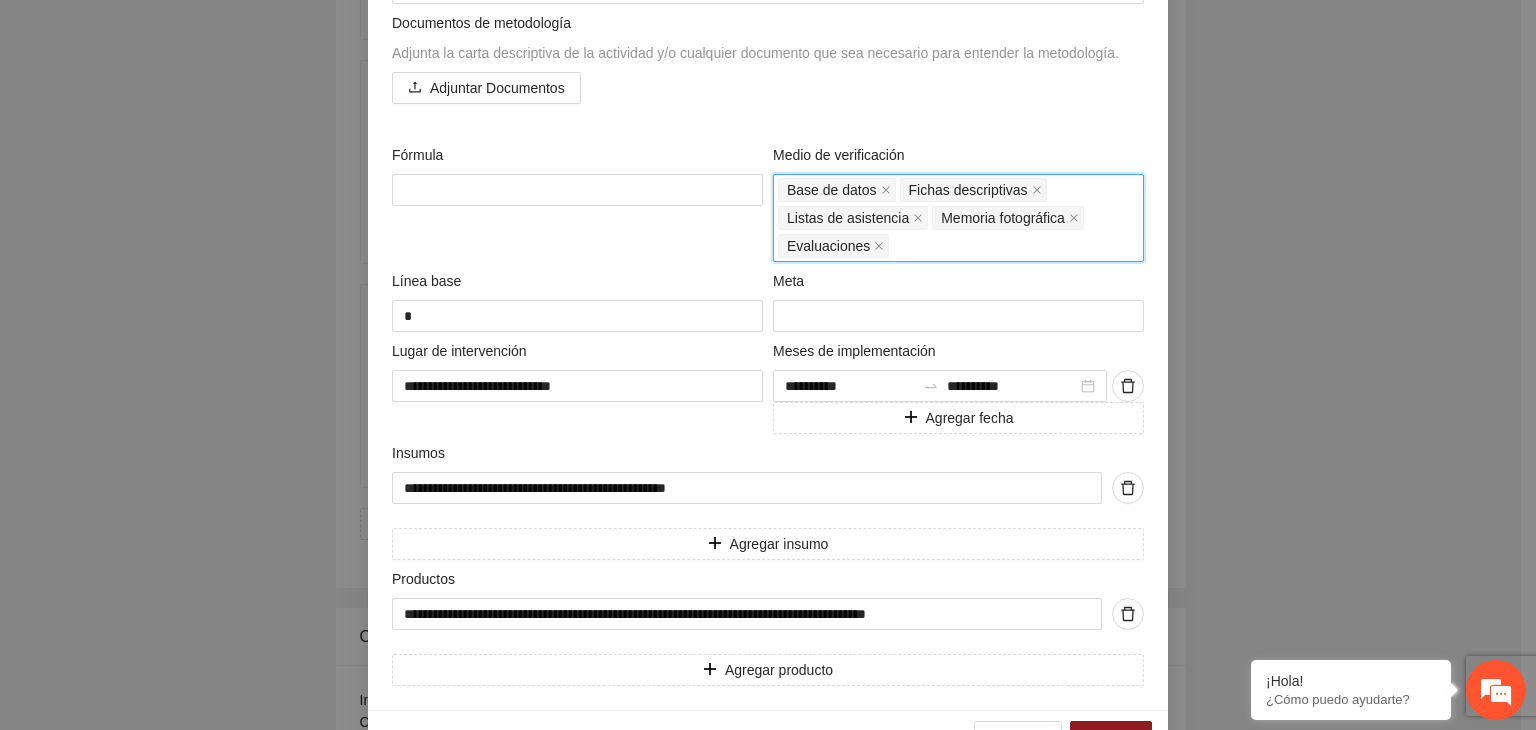 click on "Base de datos Fichas descriptivas Listas de asistencia Memoria fotográfica Evaluaciones" at bounding box center (958, 218) 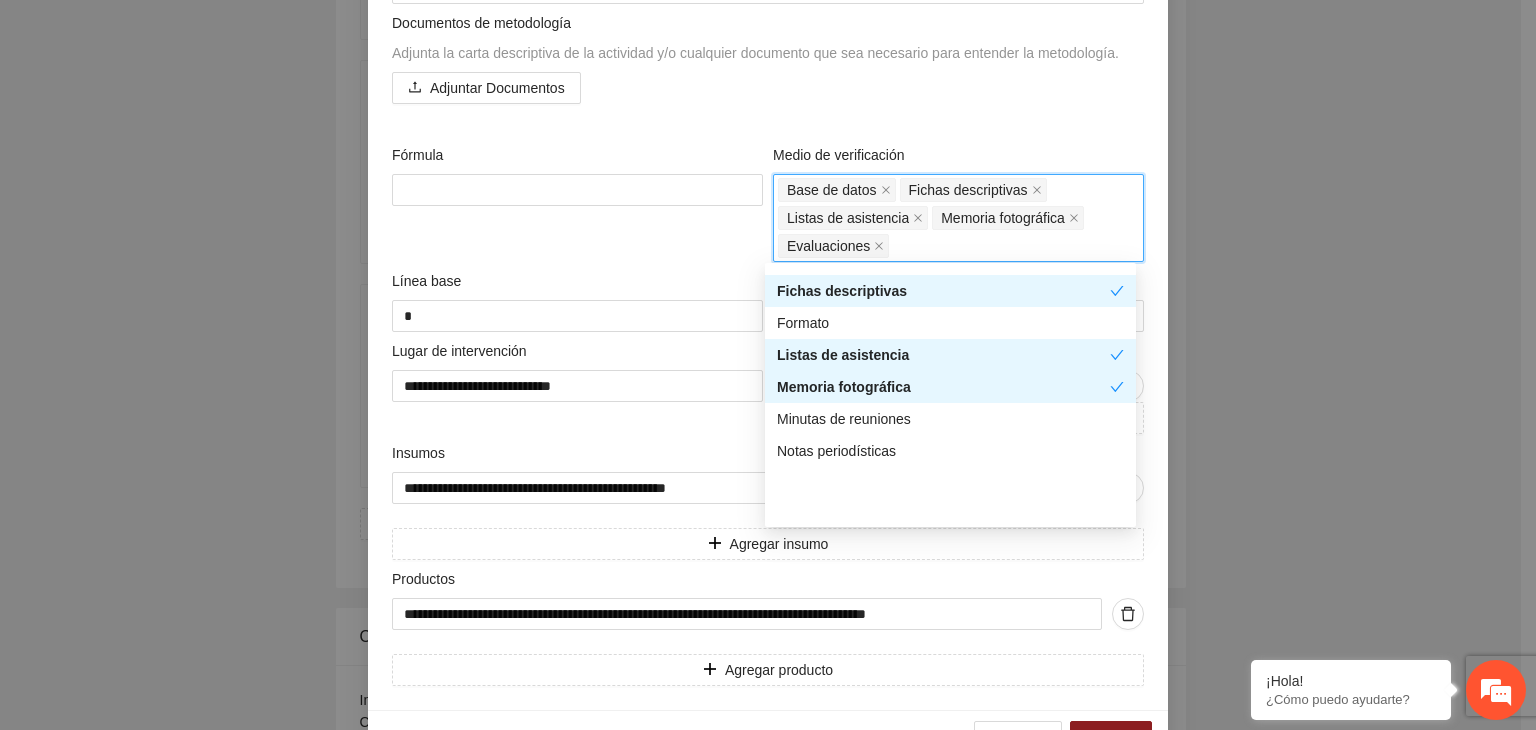 scroll, scrollTop: 372, scrollLeft: 0, axis: vertical 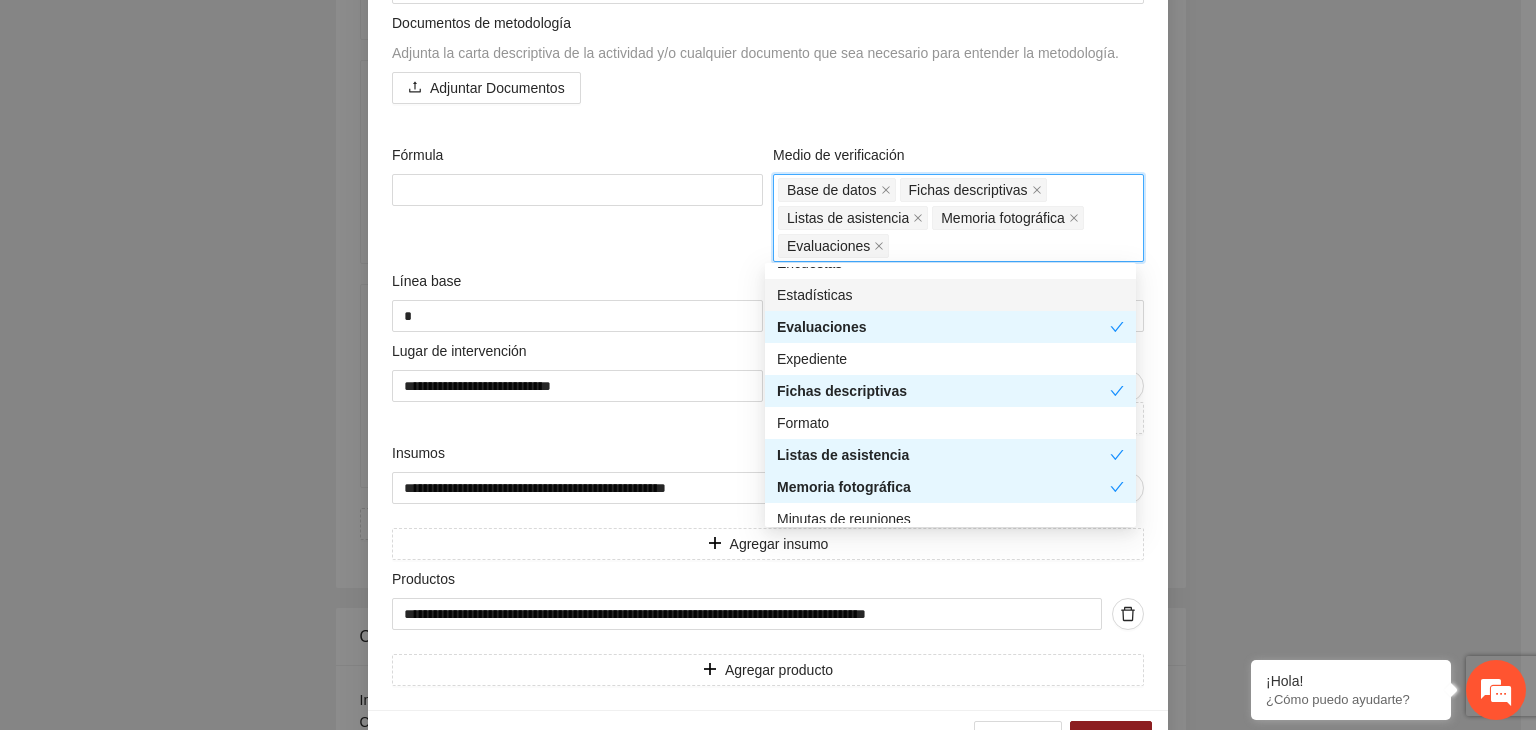 click on "Estadísticas" at bounding box center (950, 295) 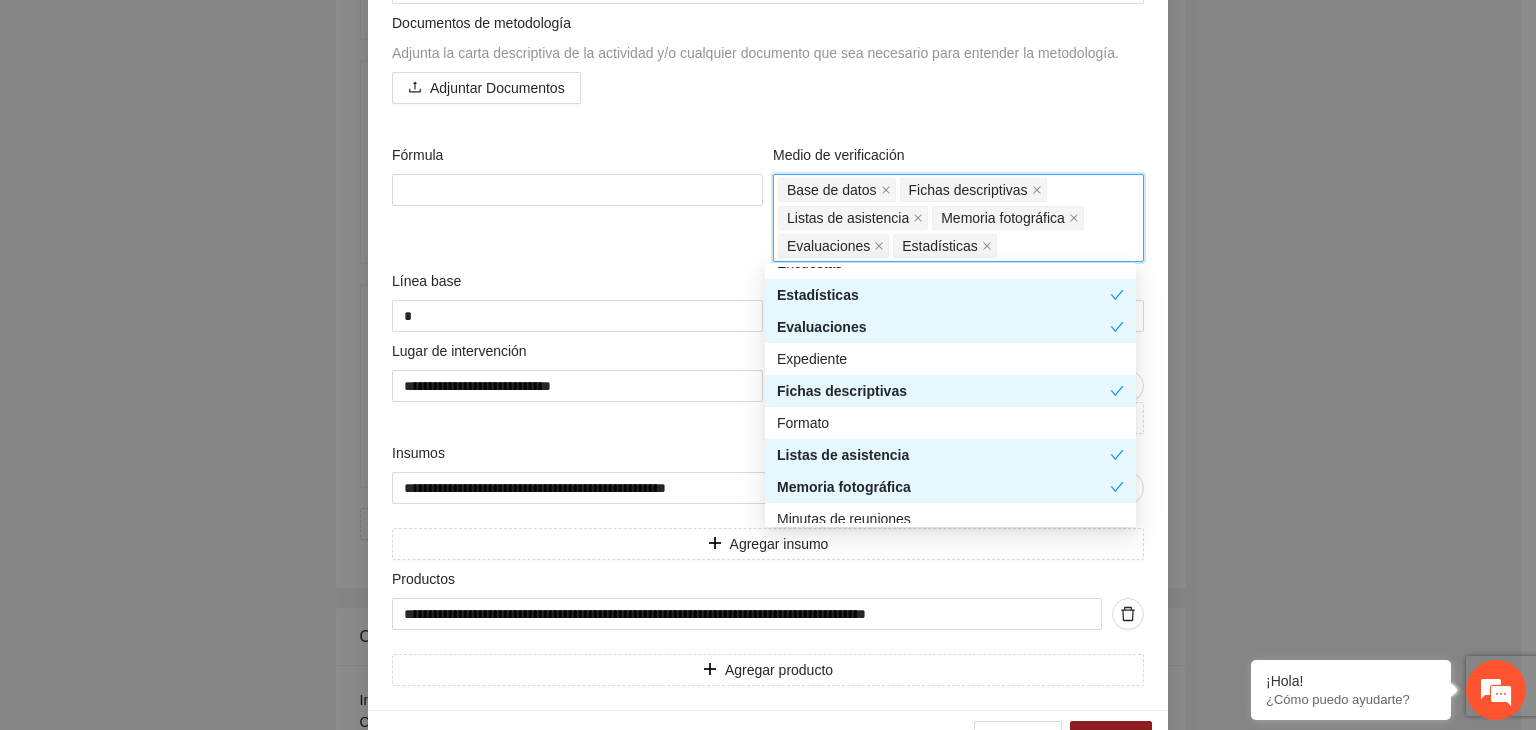 click on "**********" at bounding box center (768, 365) 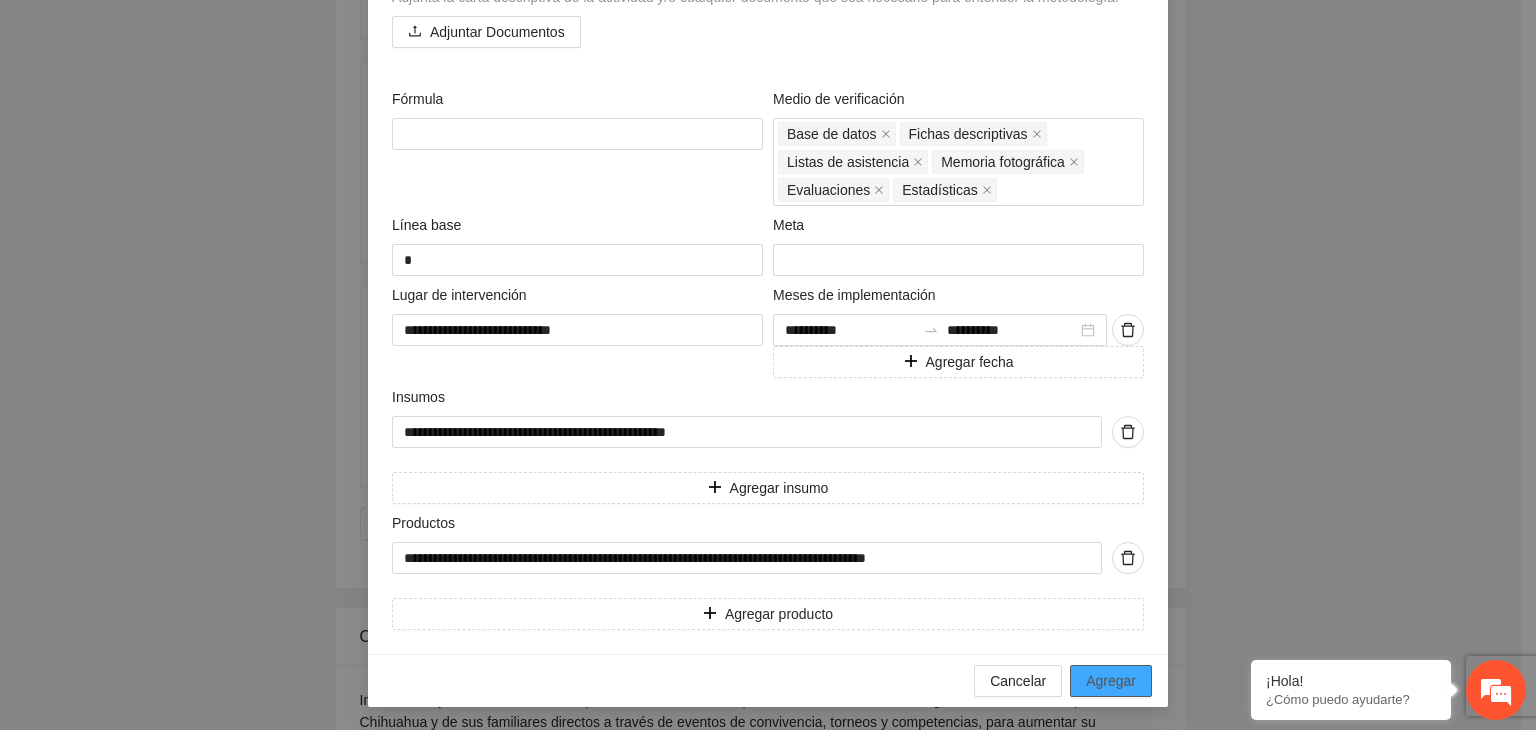 click on "Agregar" at bounding box center (1111, 681) 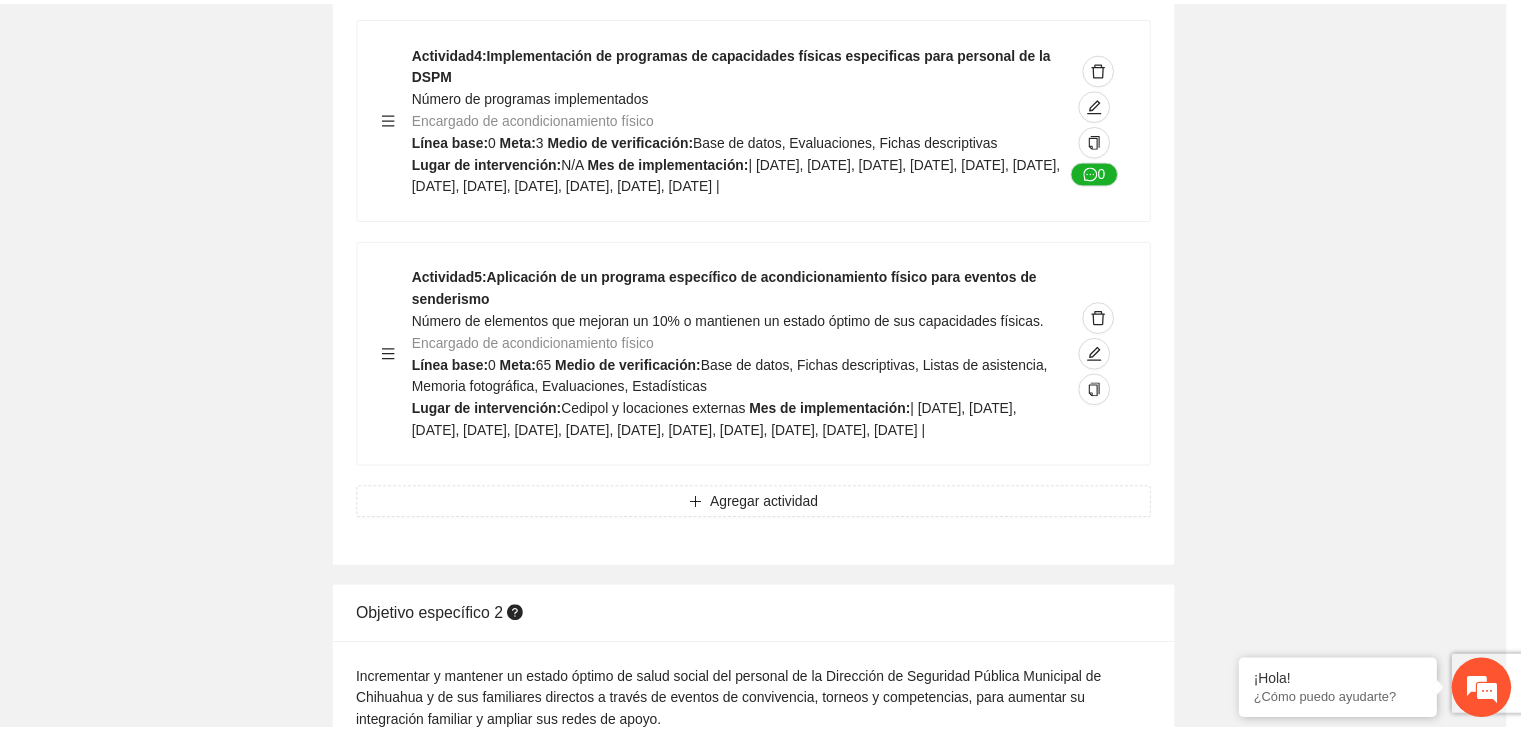 scroll, scrollTop: 204, scrollLeft: 0, axis: vertical 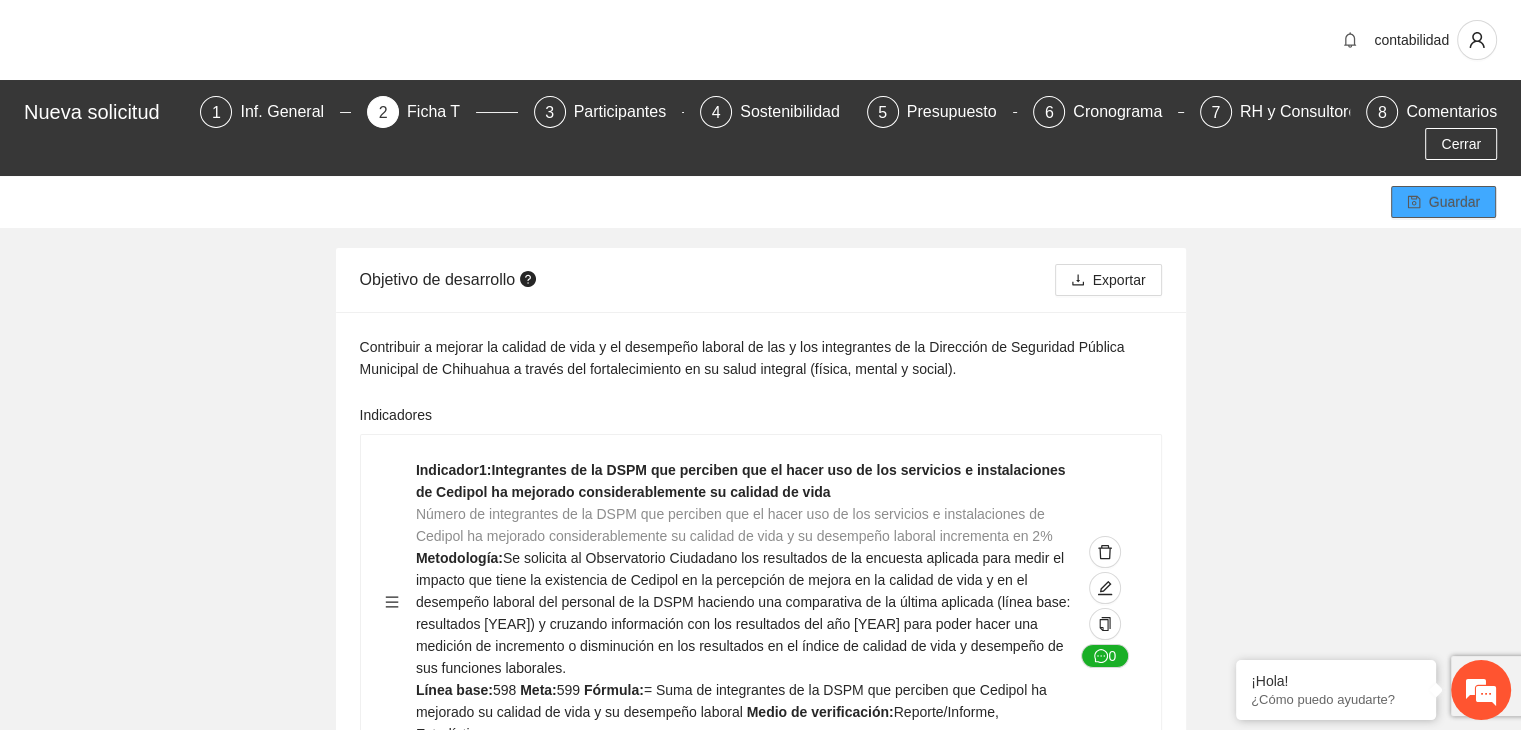 click on "Guardar" at bounding box center (1454, 202) 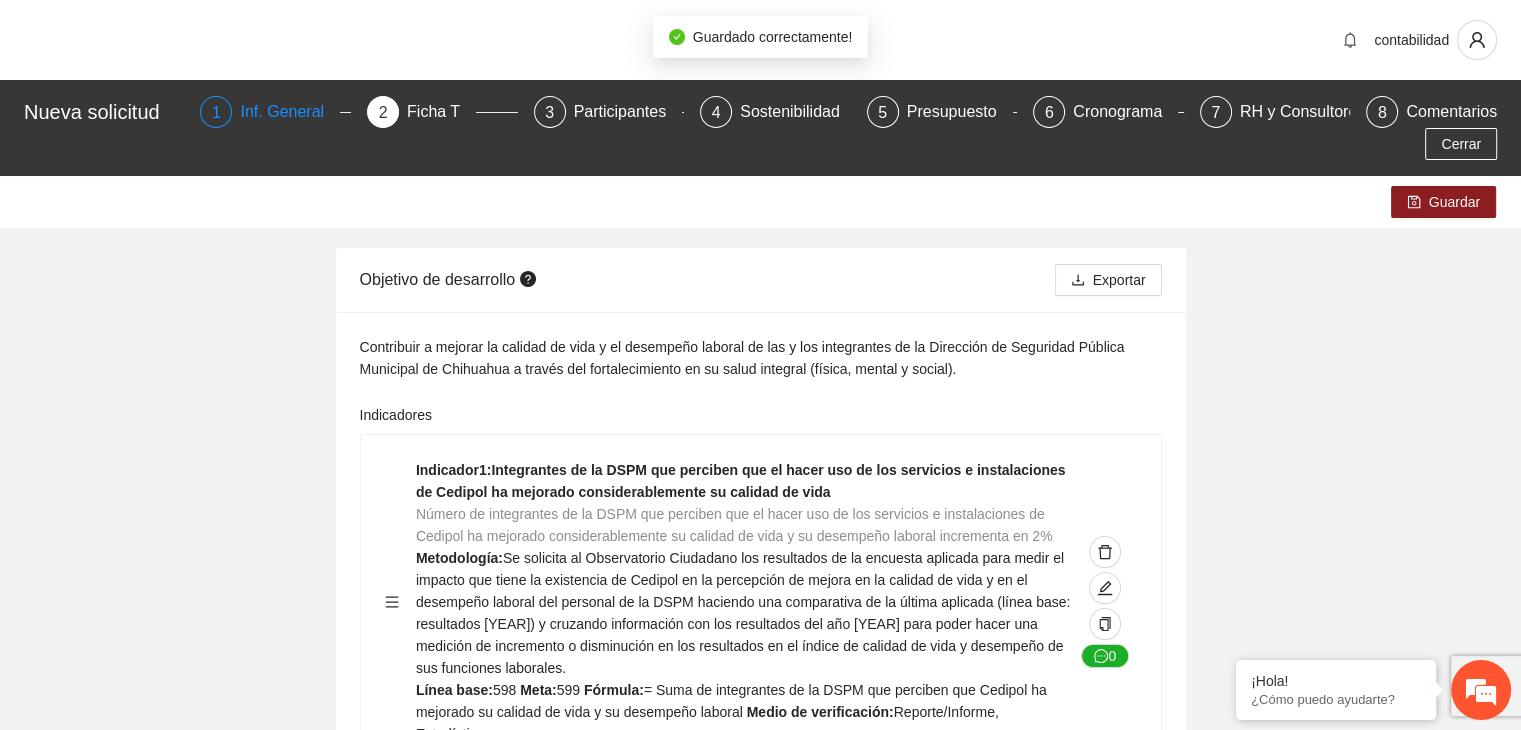 click on "Inf. General" at bounding box center (290, 112) 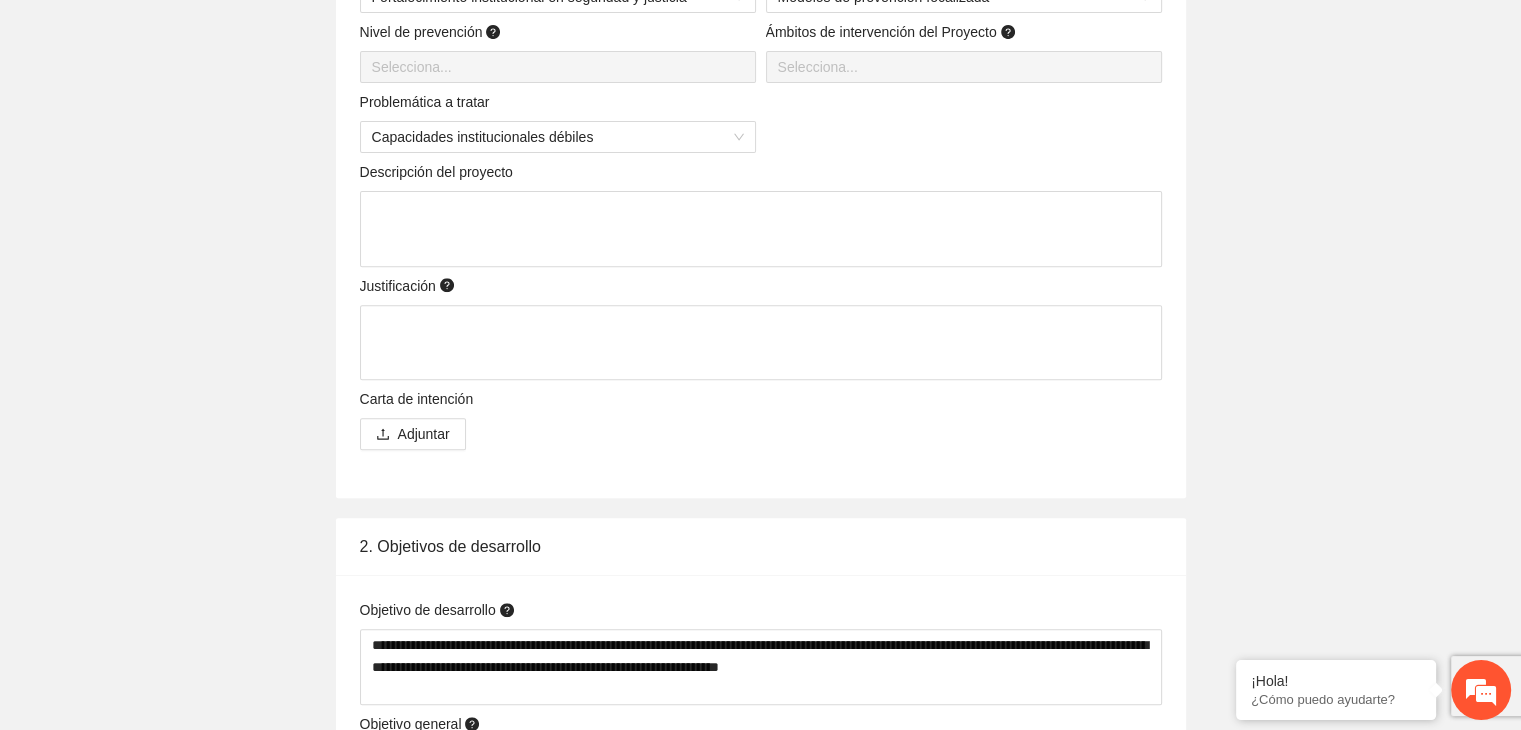 scroll, scrollTop: 700, scrollLeft: 0, axis: vertical 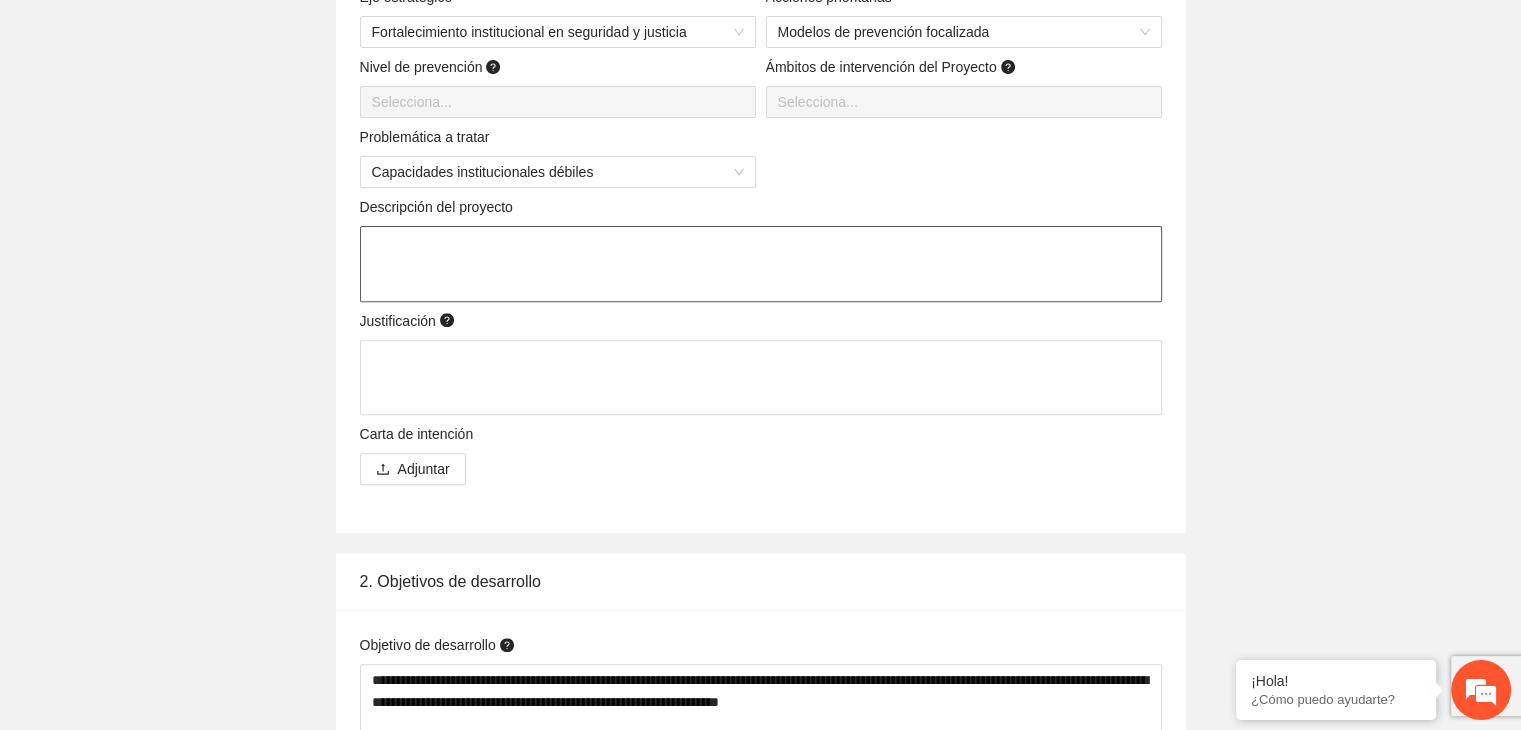 click at bounding box center [761, 264] 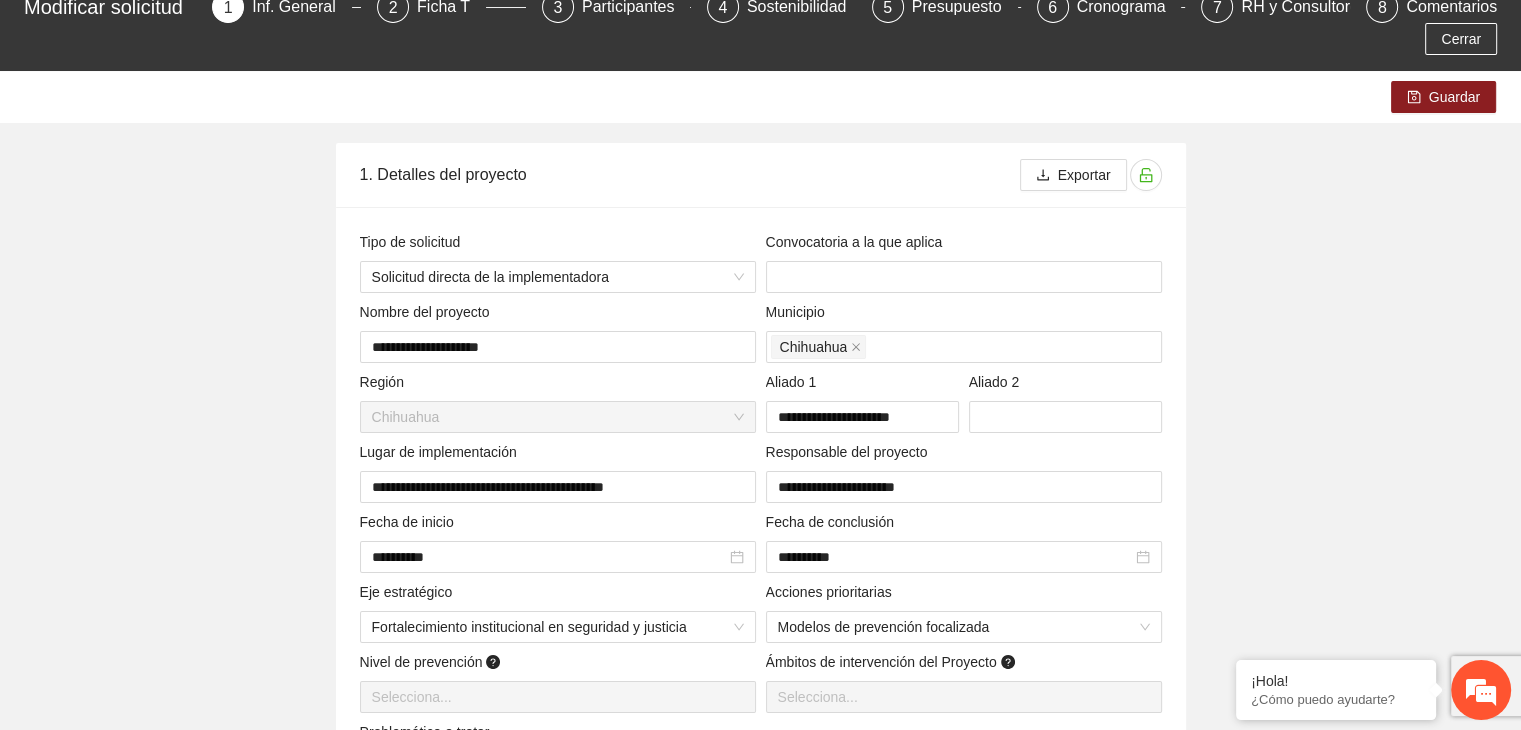 scroll, scrollTop: 0, scrollLeft: 0, axis: both 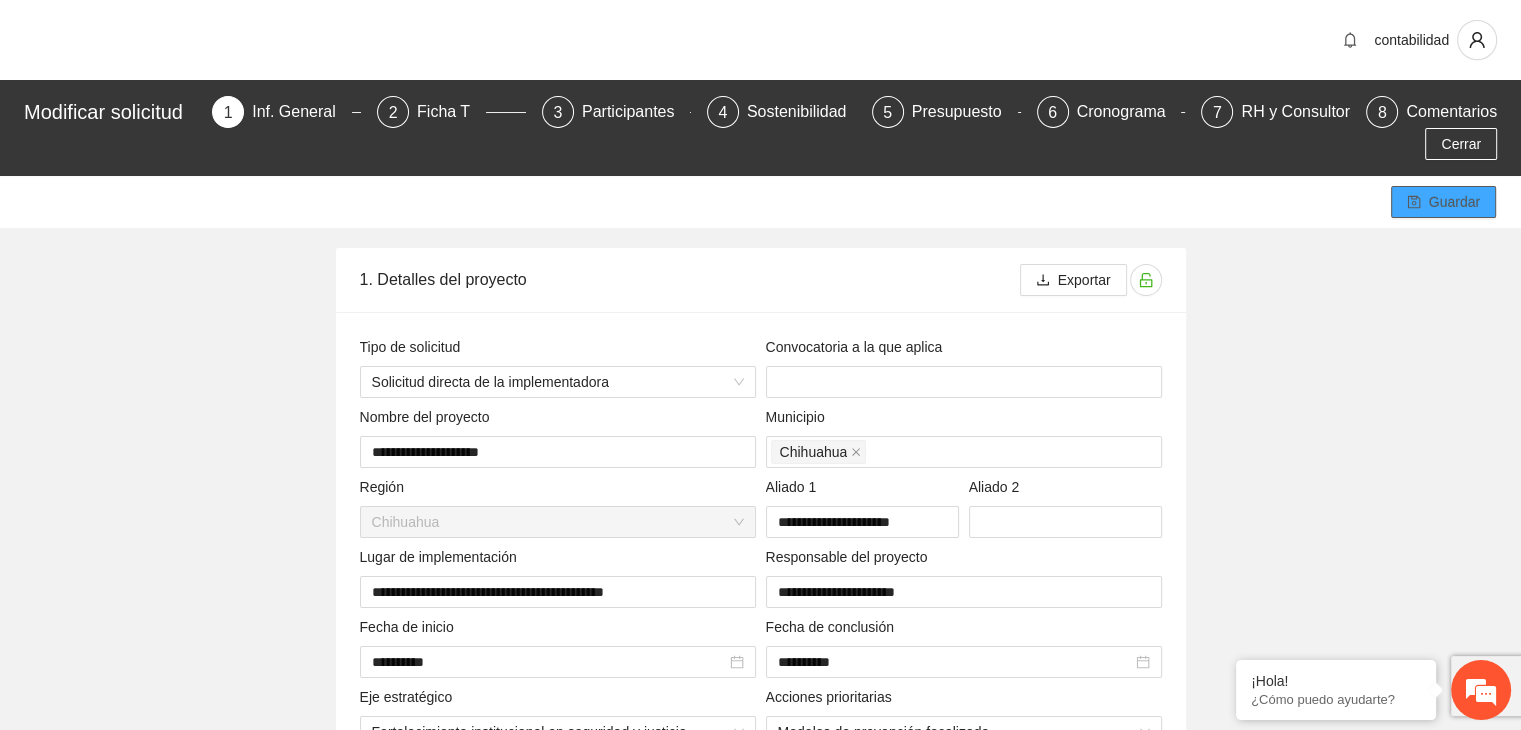 click on "Guardar" at bounding box center [1454, 202] 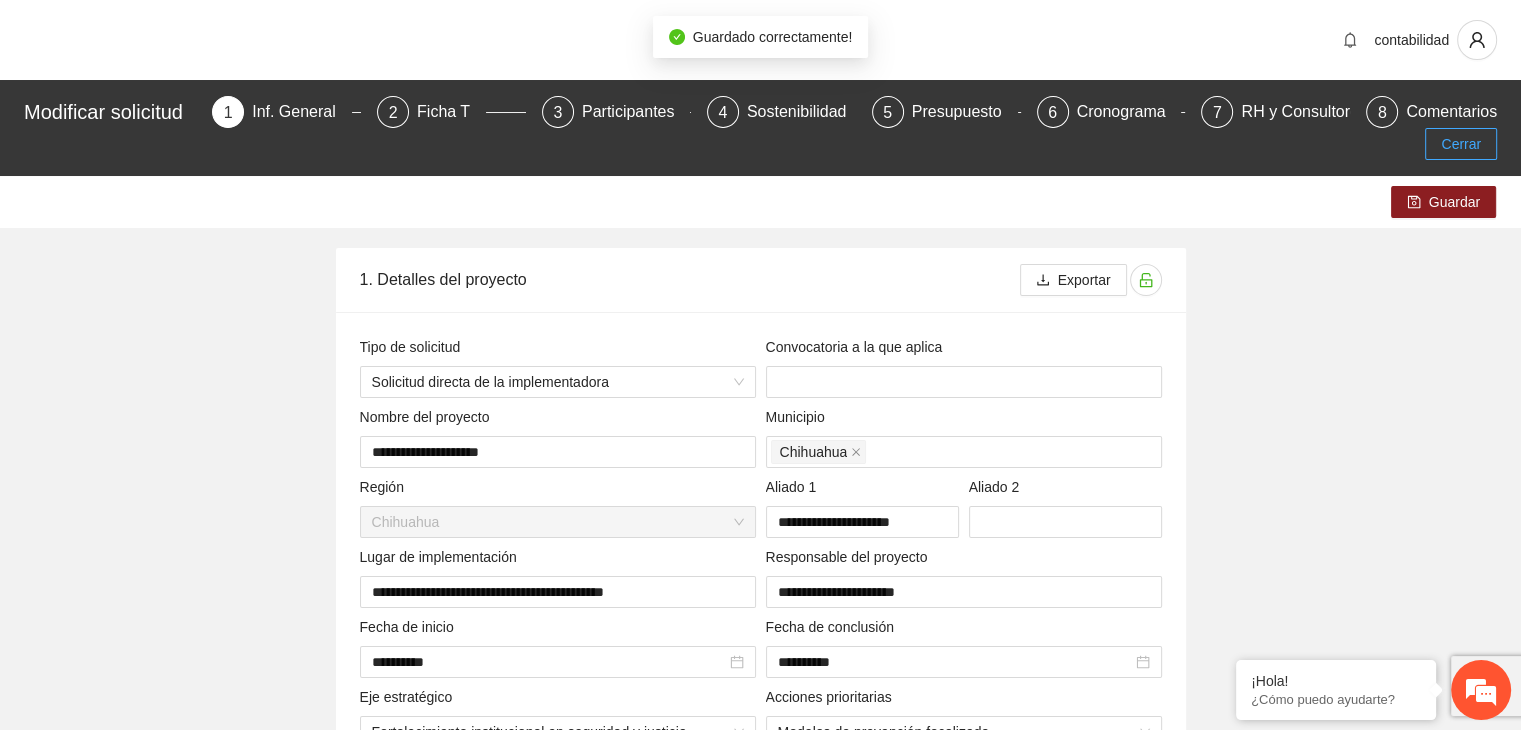 click on "Cerrar" at bounding box center (1461, 144) 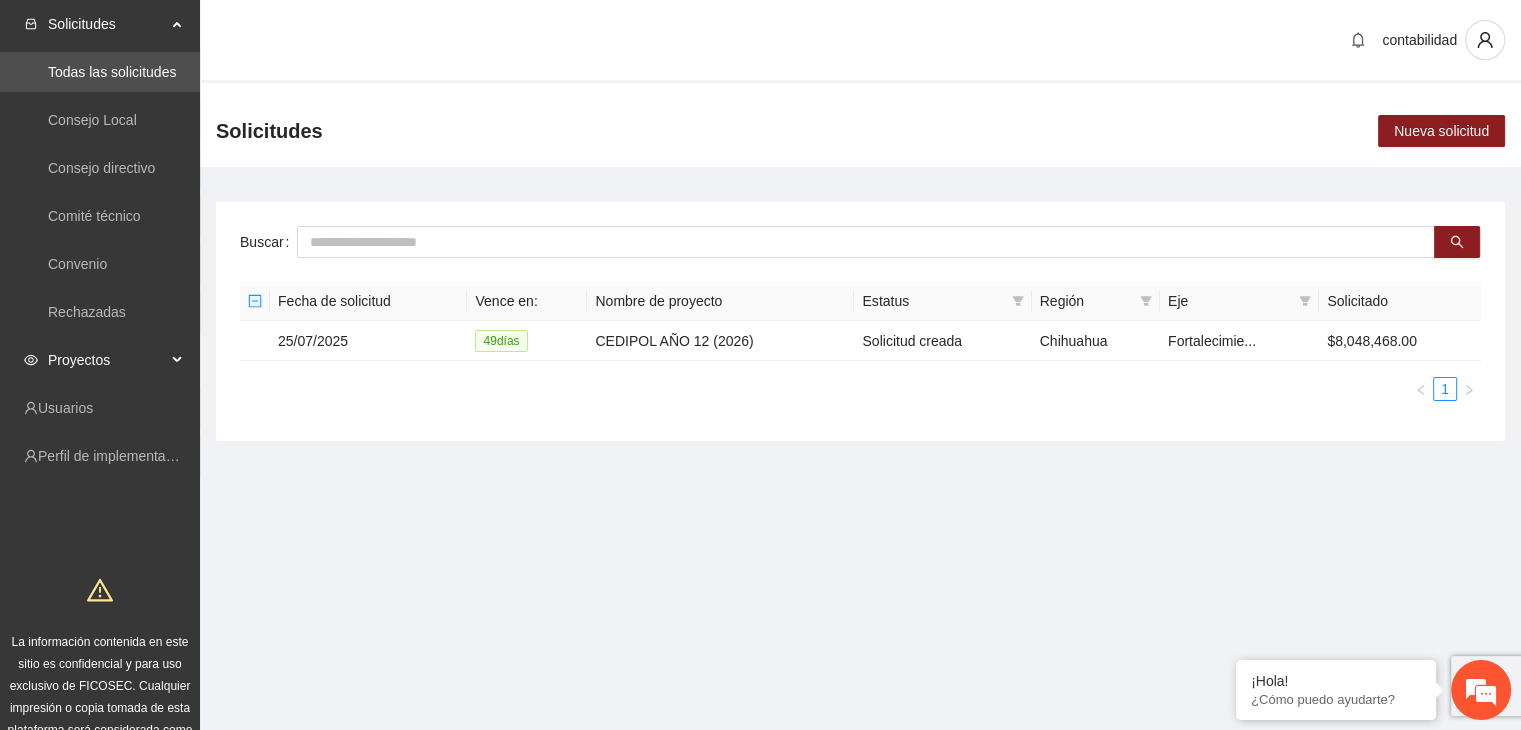 click on "Proyectos" at bounding box center (107, 360) 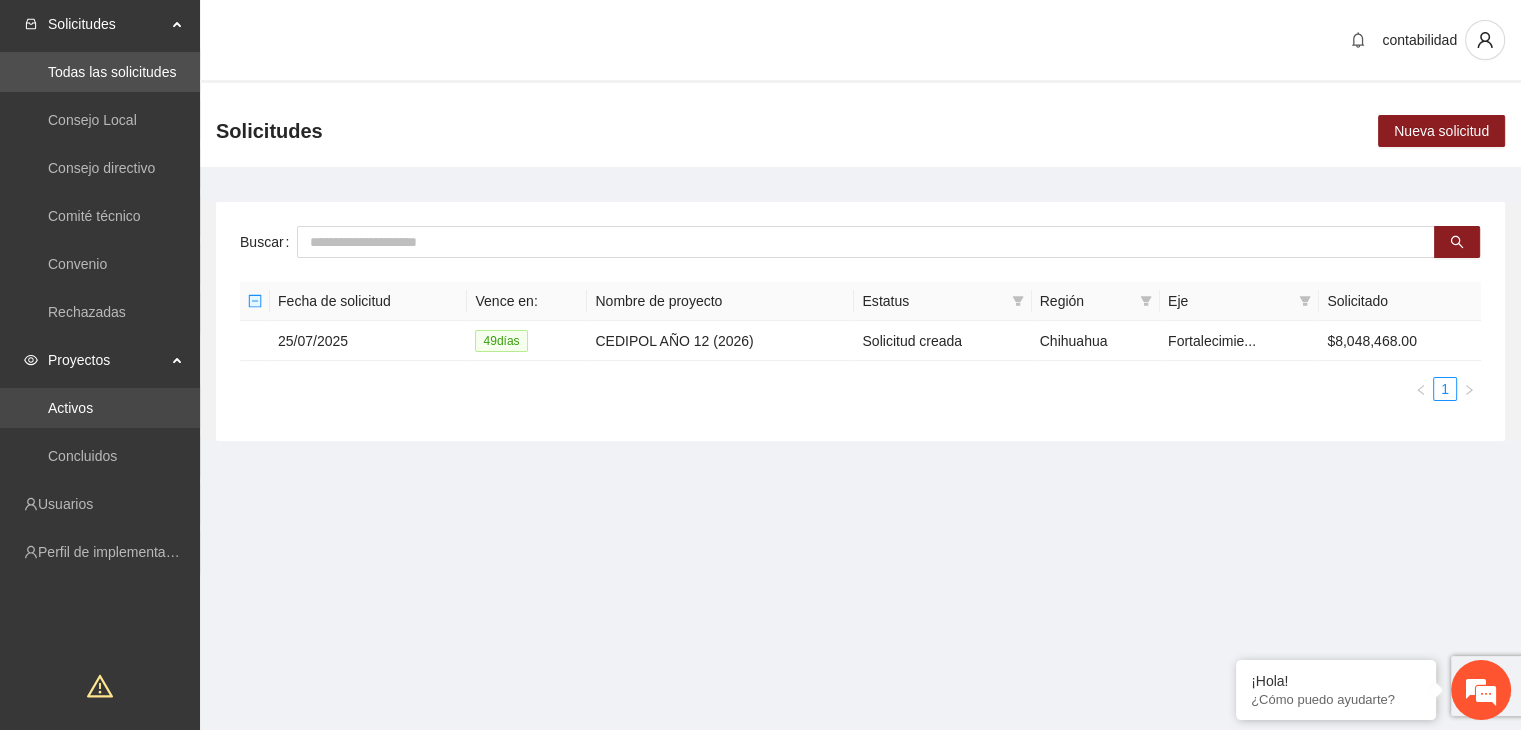 click on "Activos" at bounding box center (70, 408) 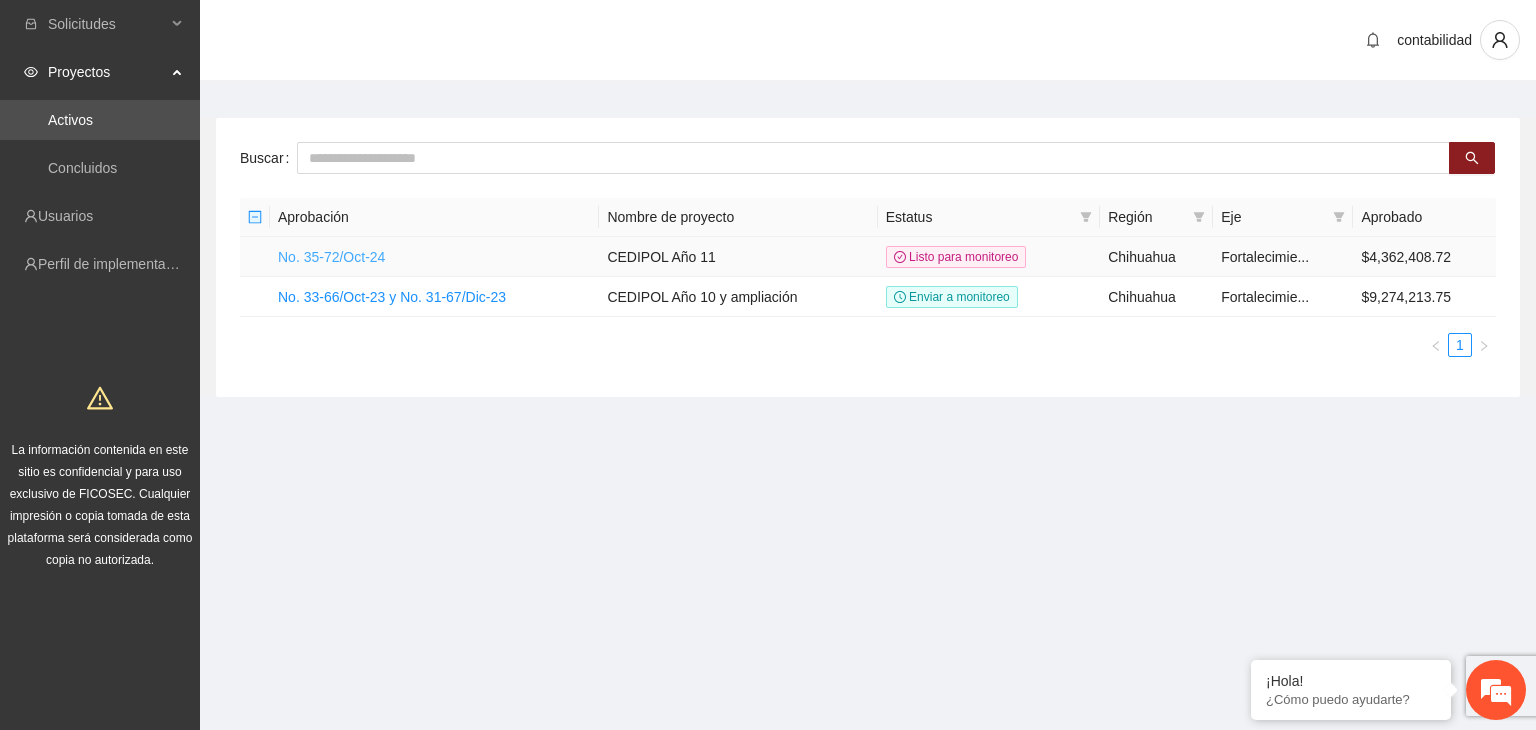 click on "No. 35-72/Oct-24" at bounding box center [331, 257] 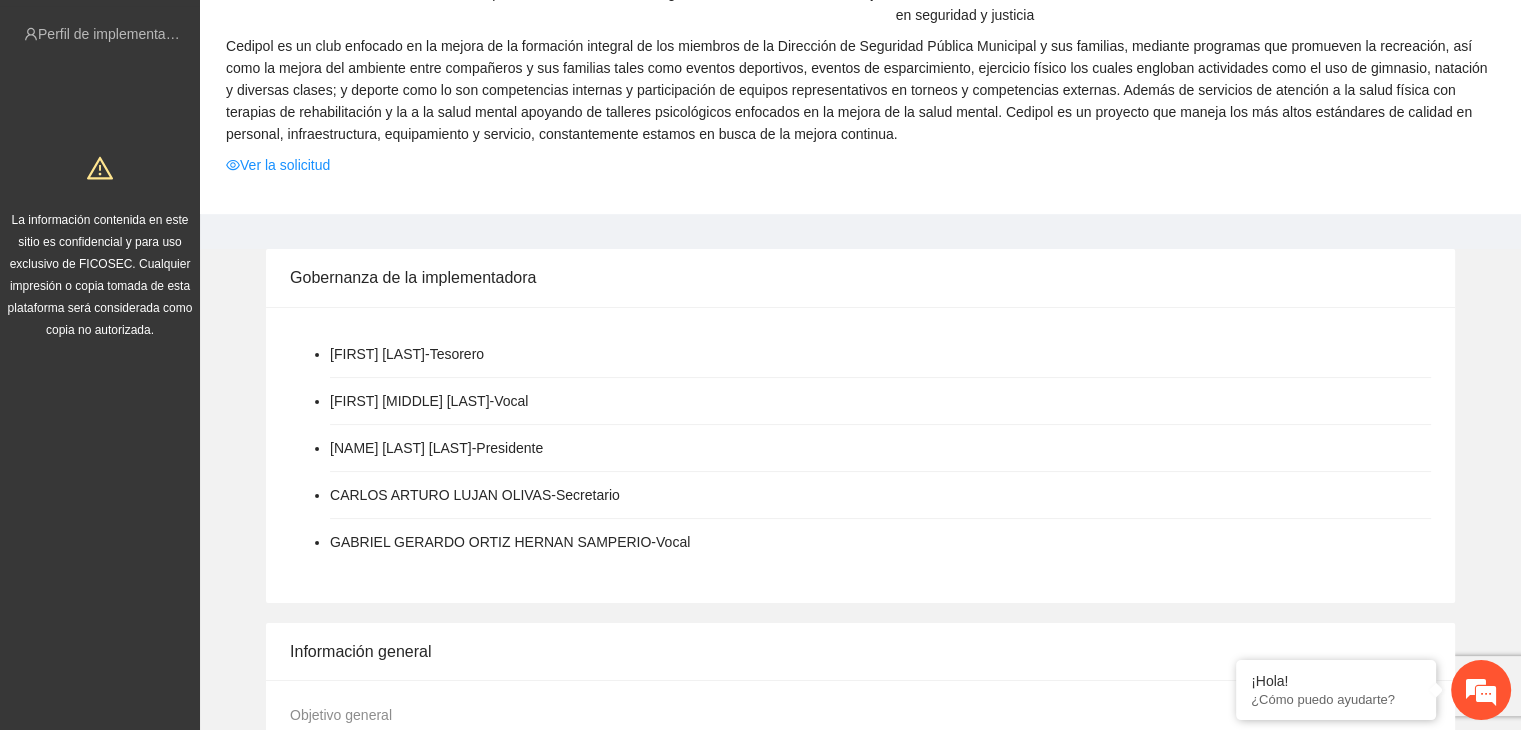 scroll, scrollTop: 100, scrollLeft: 0, axis: vertical 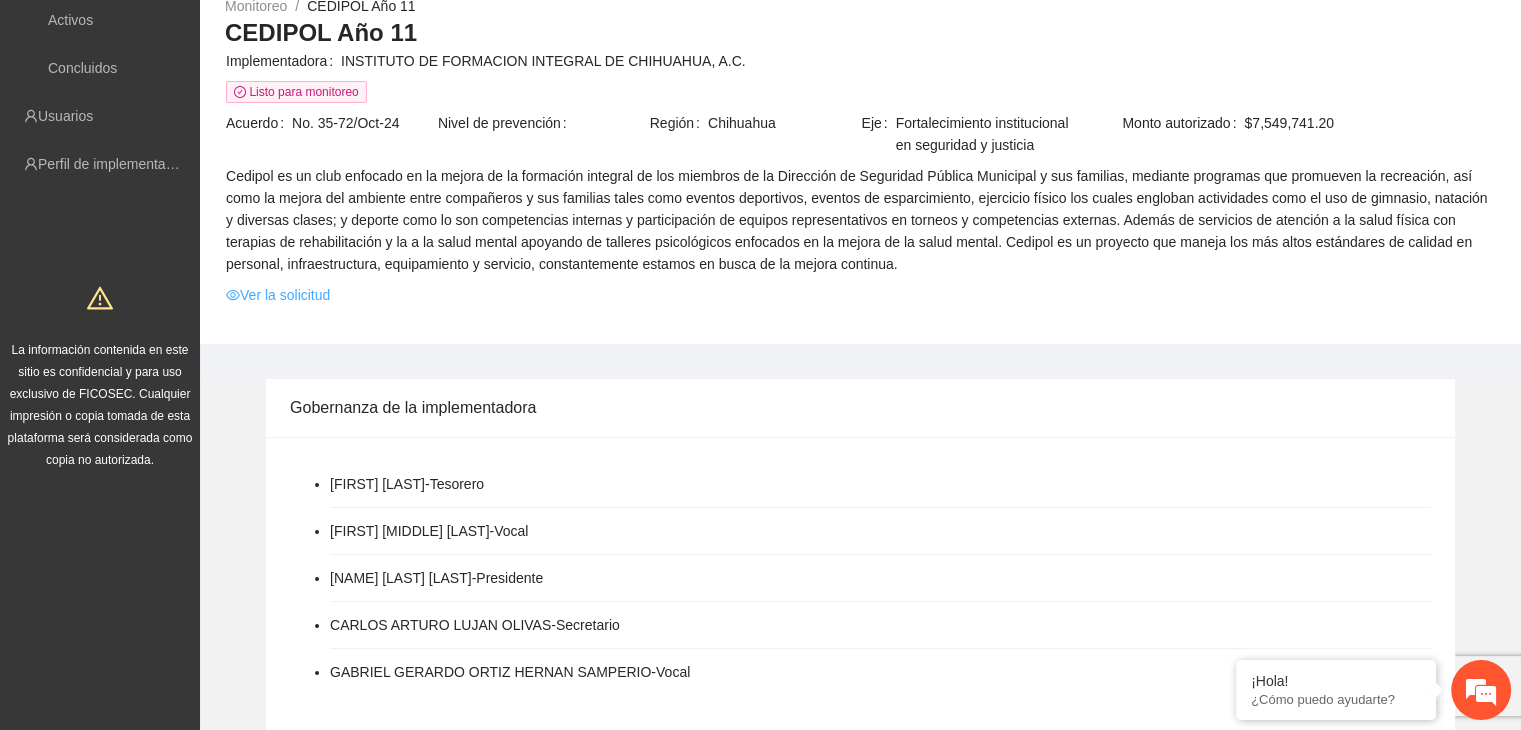 click on "Ver la solicitud" at bounding box center [278, 295] 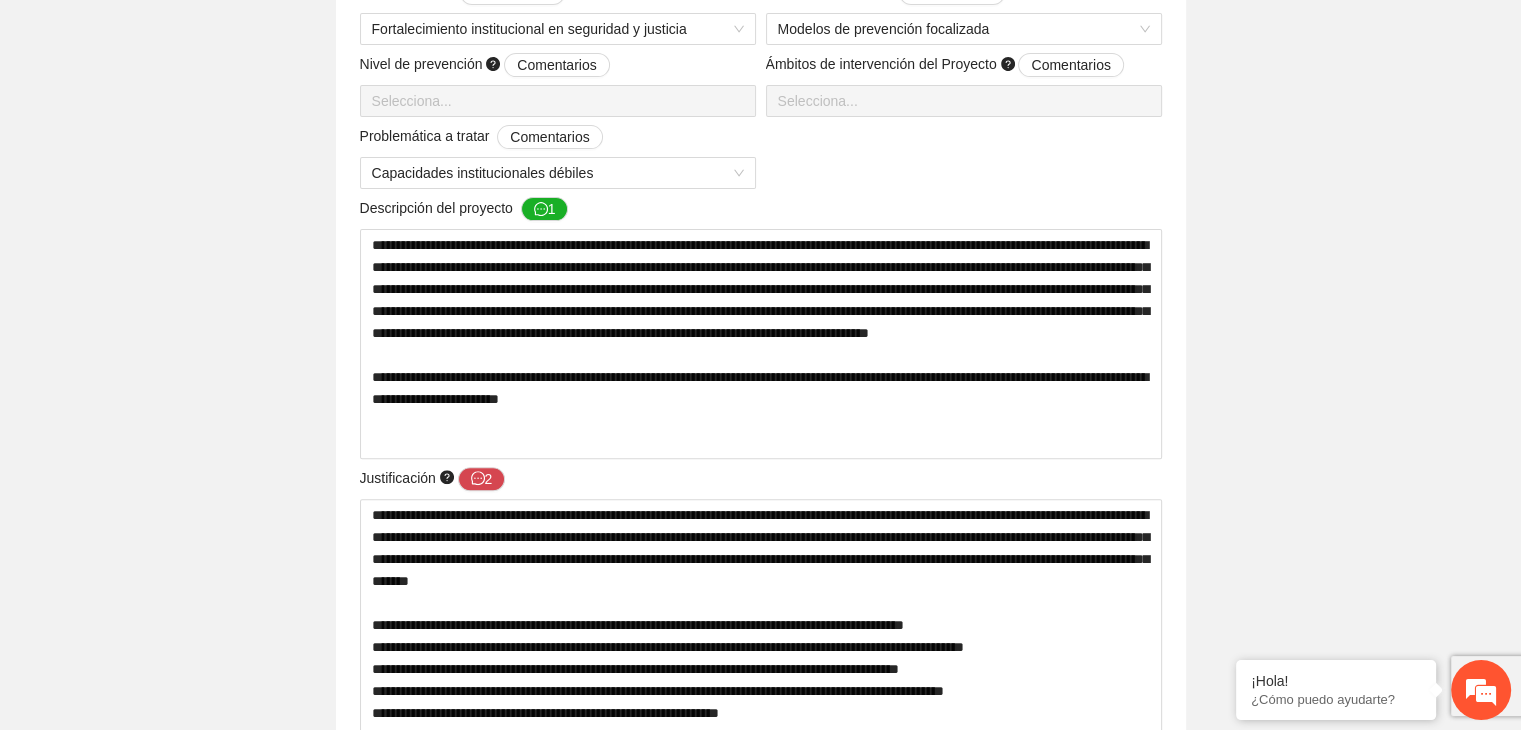 scroll, scrollTop: 700, scrollLeft: 0, axis: vertical 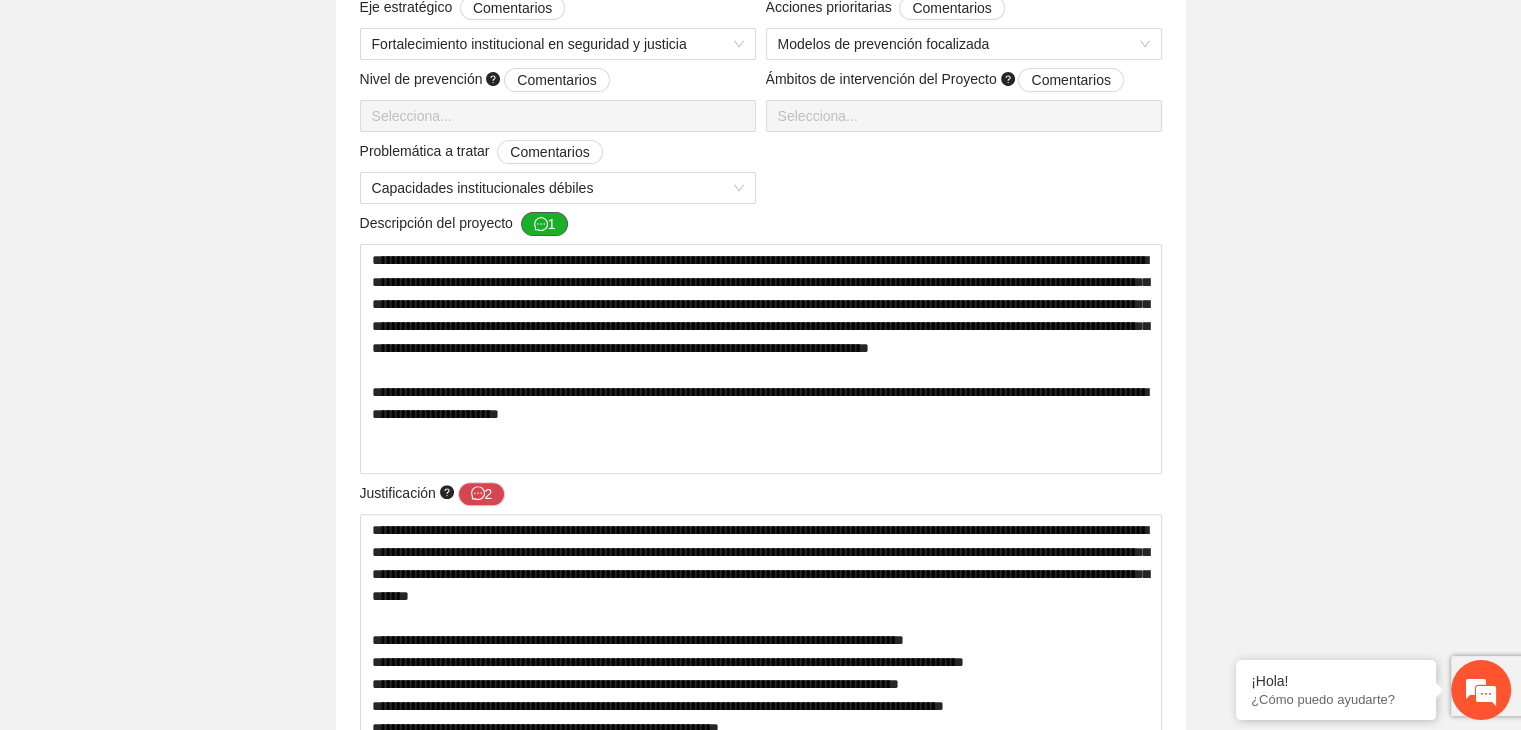 click on "1" at bounding box center (545, 224) 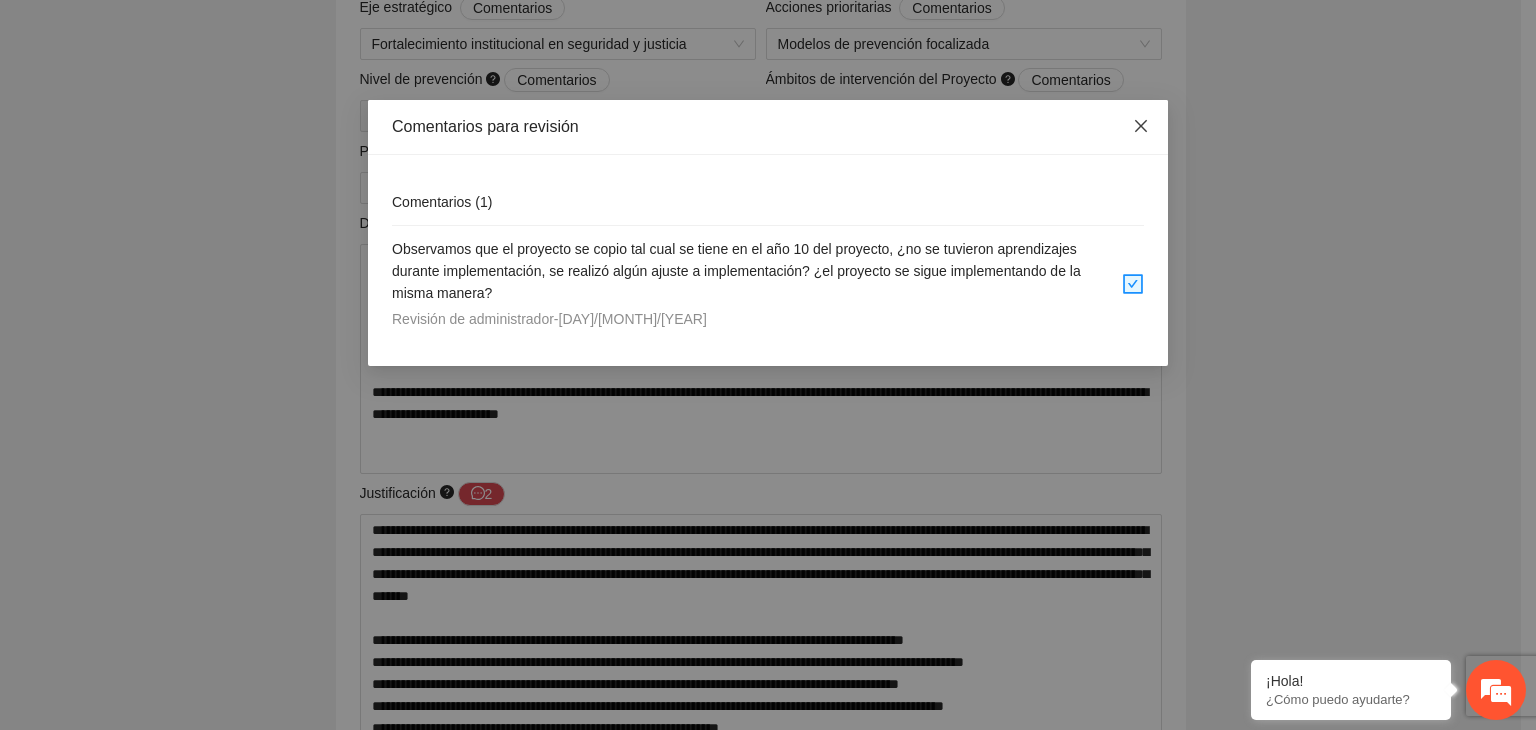 click 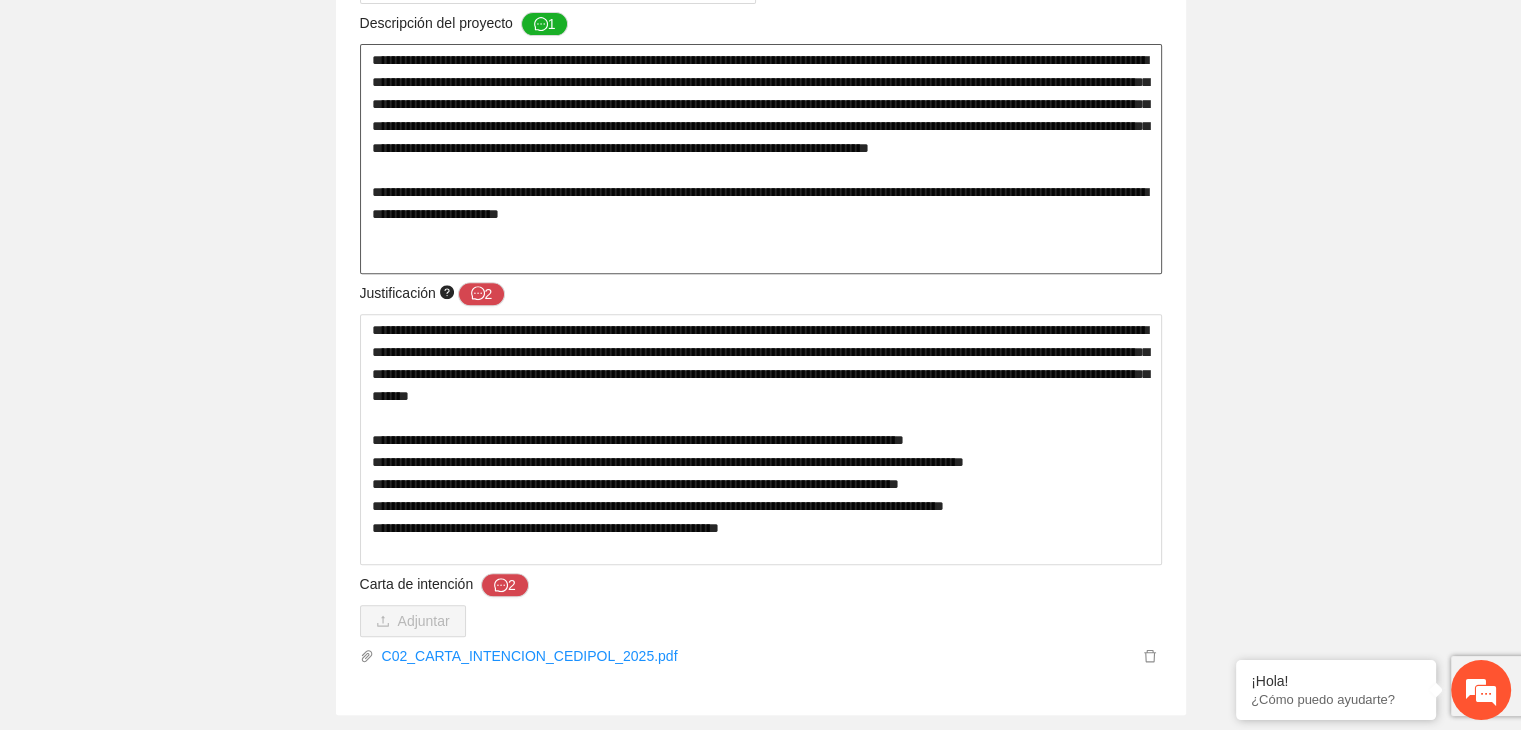 scroll, scrollTop: 700, scrollLeft: 0, axis: vertical 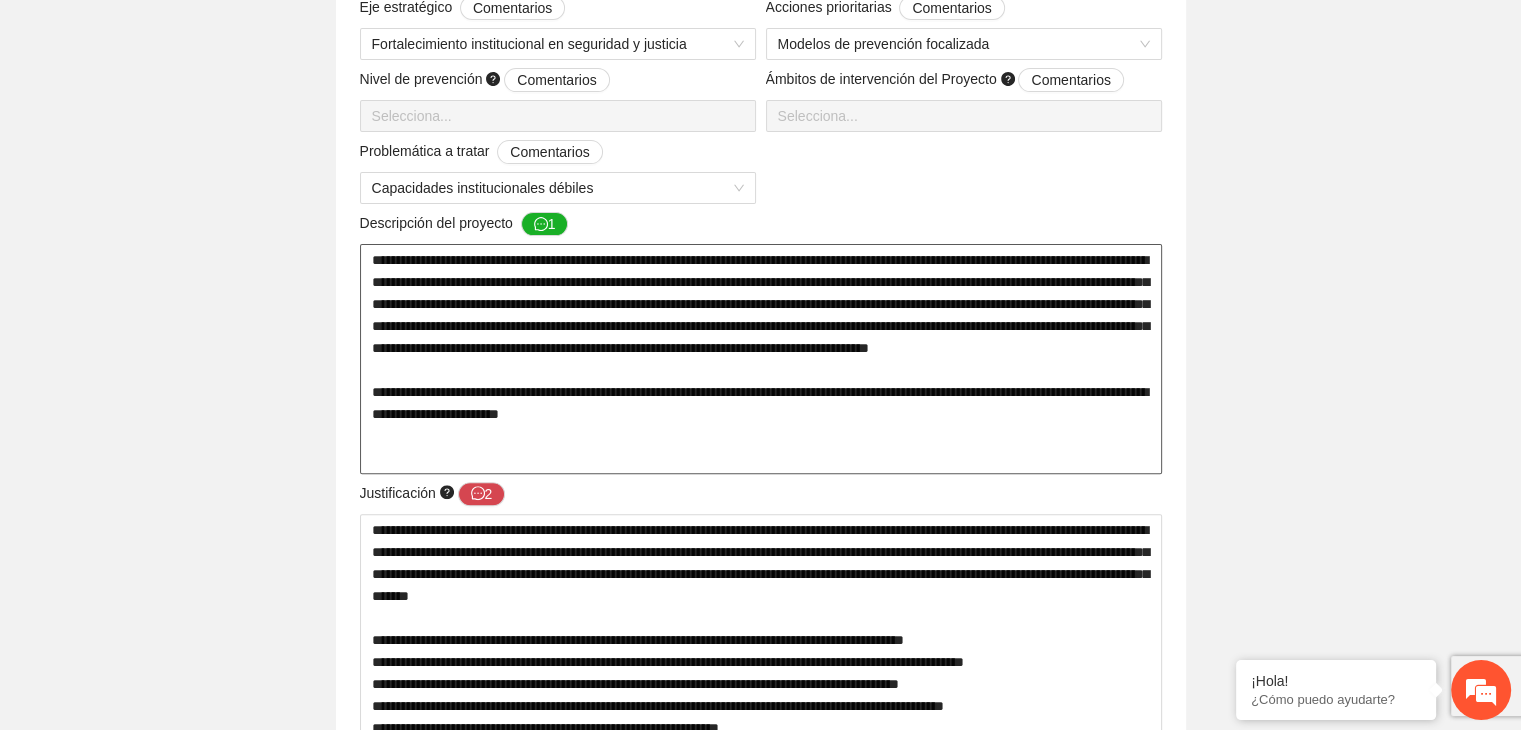 drag, startPoint x: 803, startPoint y: 445, endPoint x: 374, endPoint y: 257, distance: 468.38553 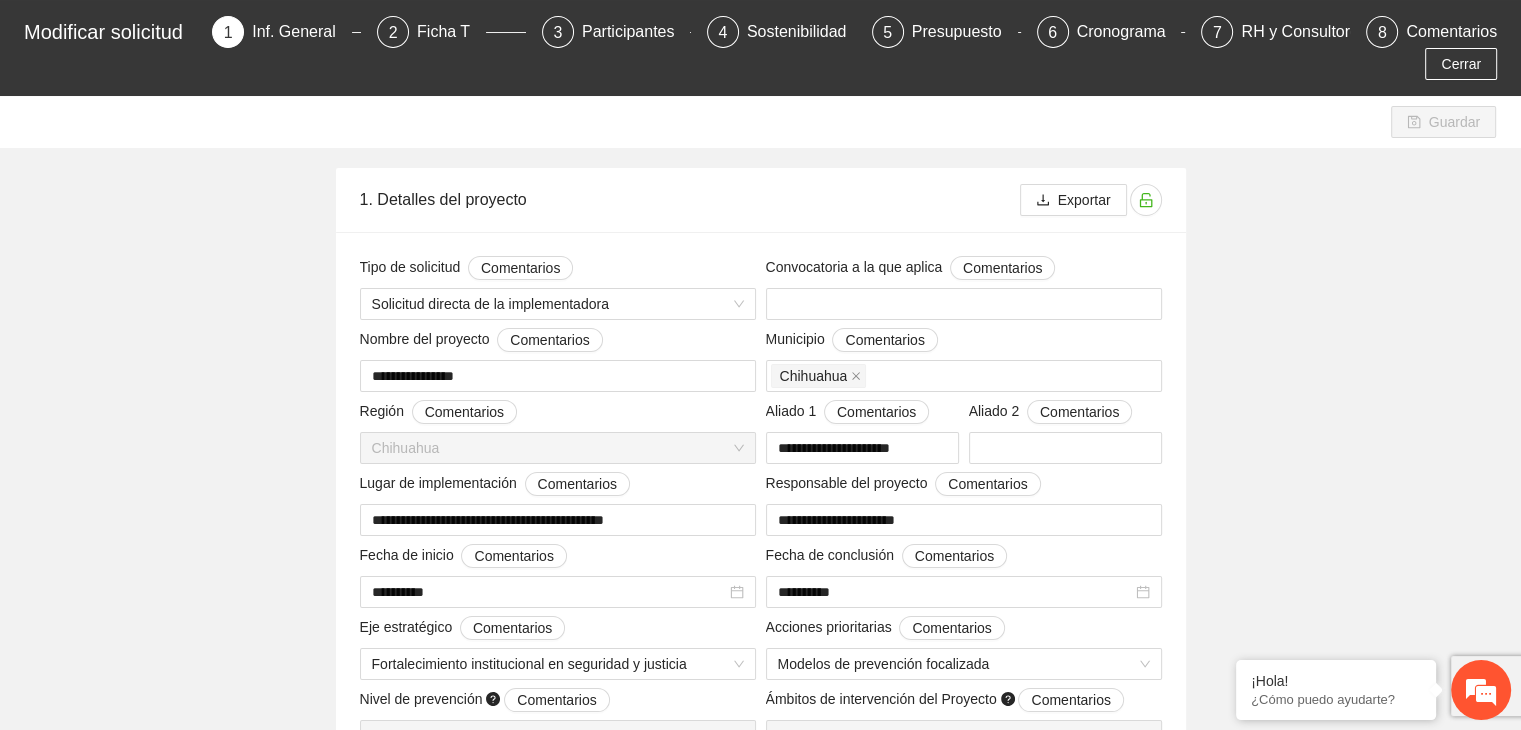 scroll, scrollTop: 0, scrollLeft: 0, axis: both 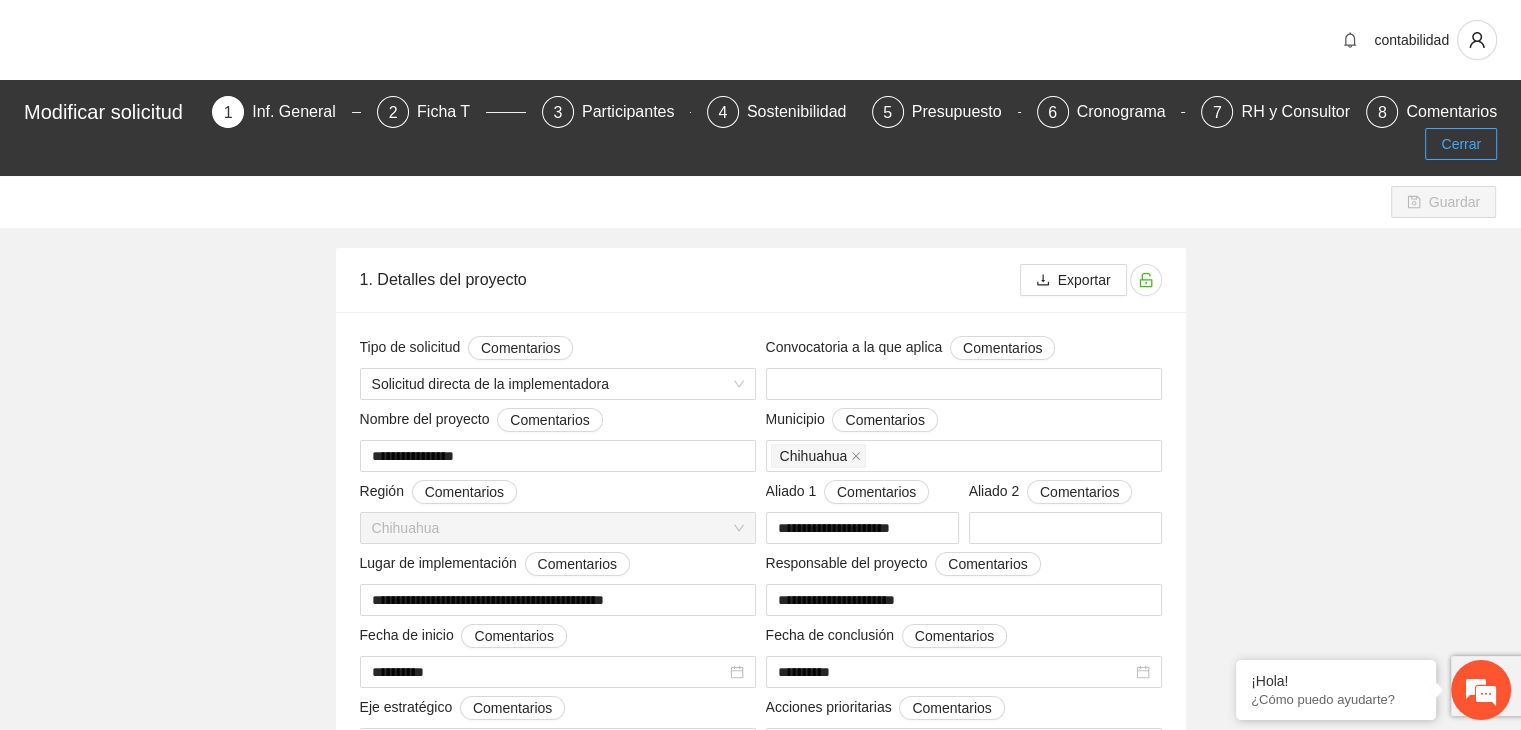 click on "Cerrar" at bounding box center (1461, 144) 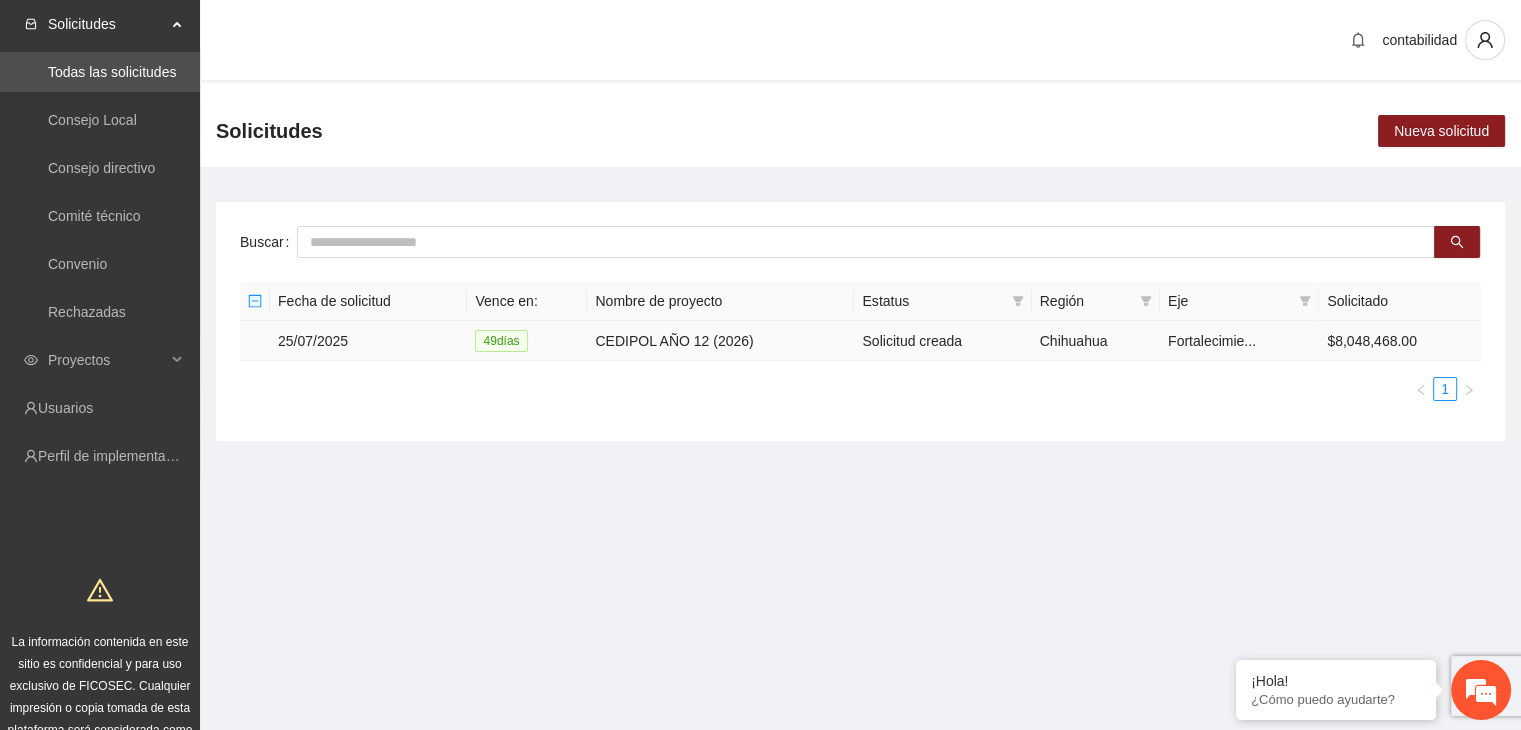 click on "25/07/2025" at bounding box center [368, 341] 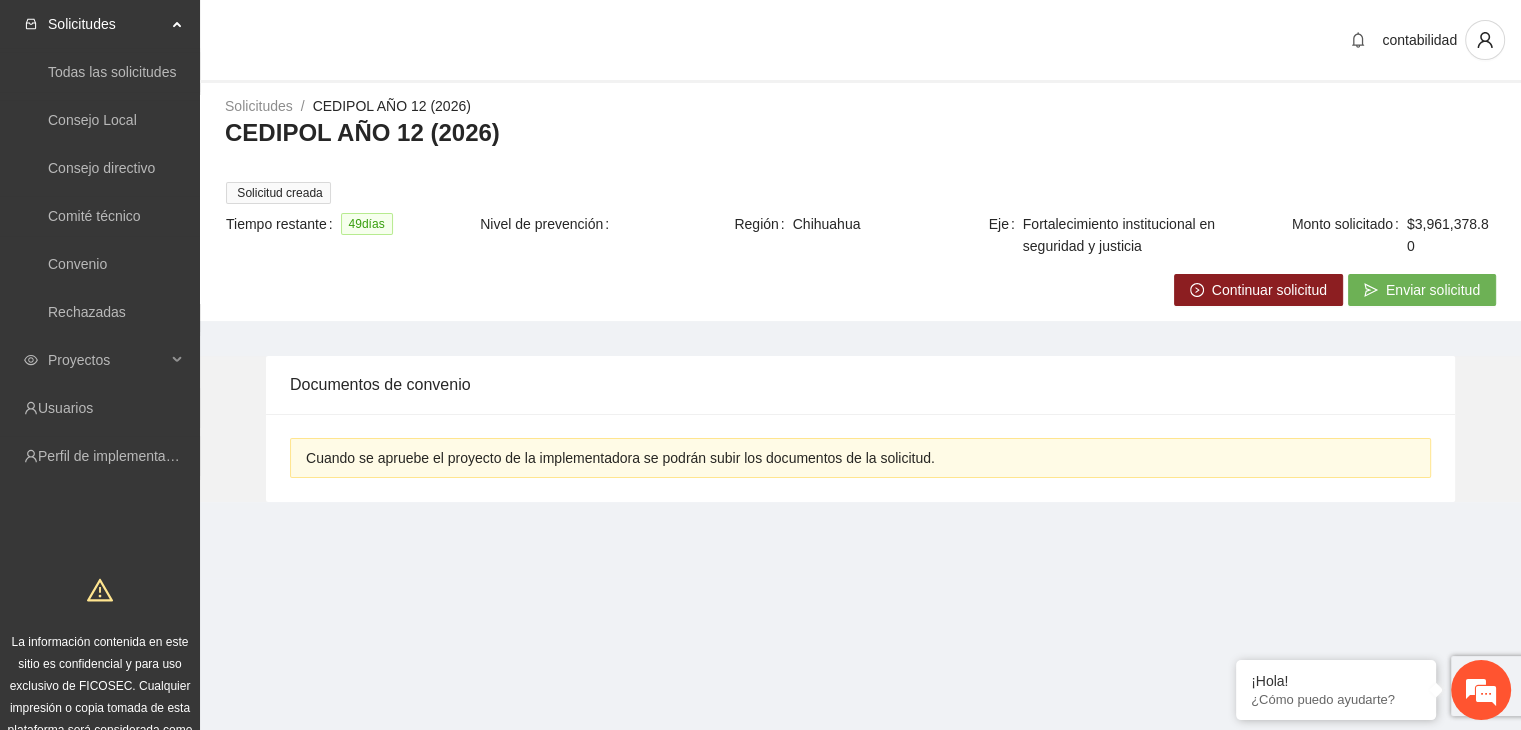 click on "Continuar solicitud" at bounding box center [1269, 290] 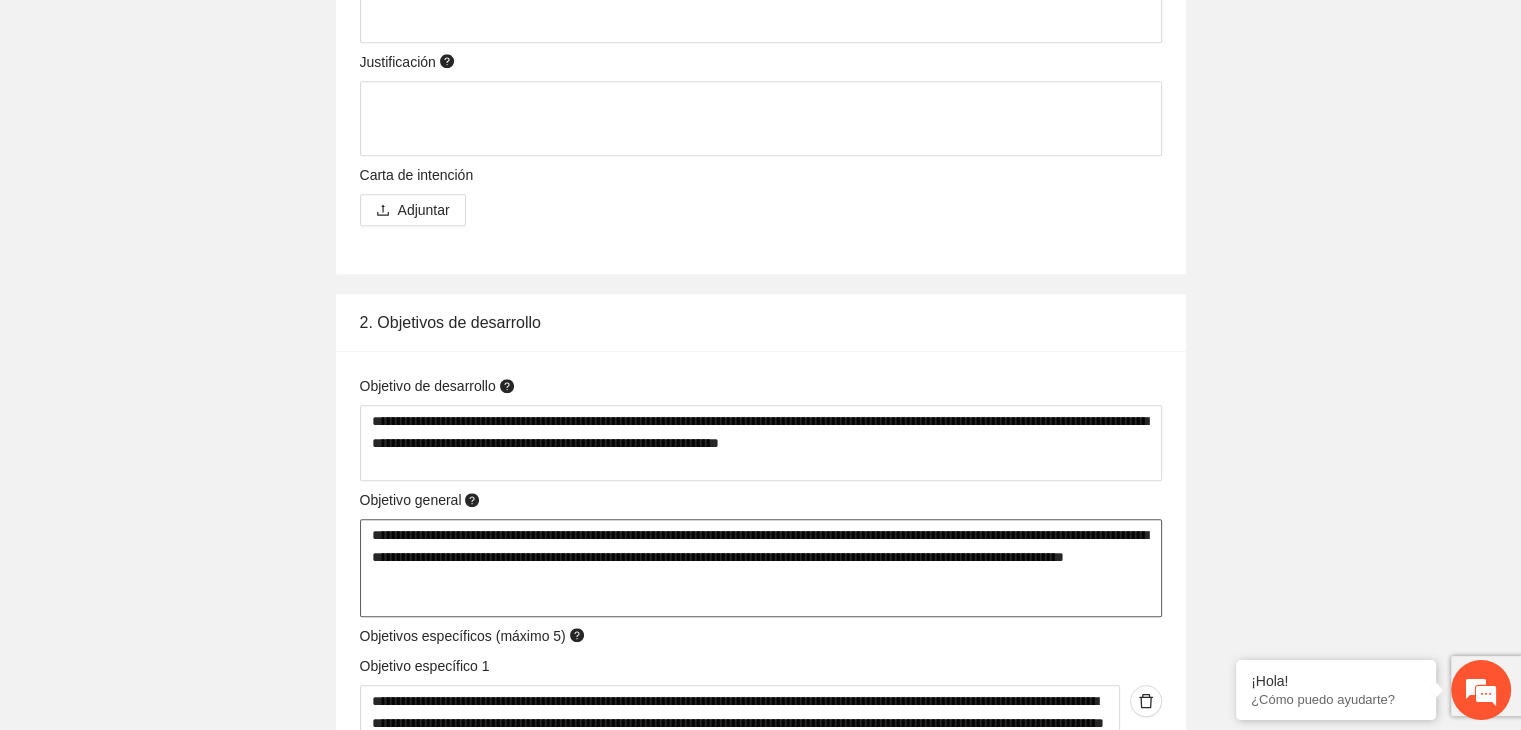 scroll, scrollTop: 700, scrollLeft: 0, axis: vertical 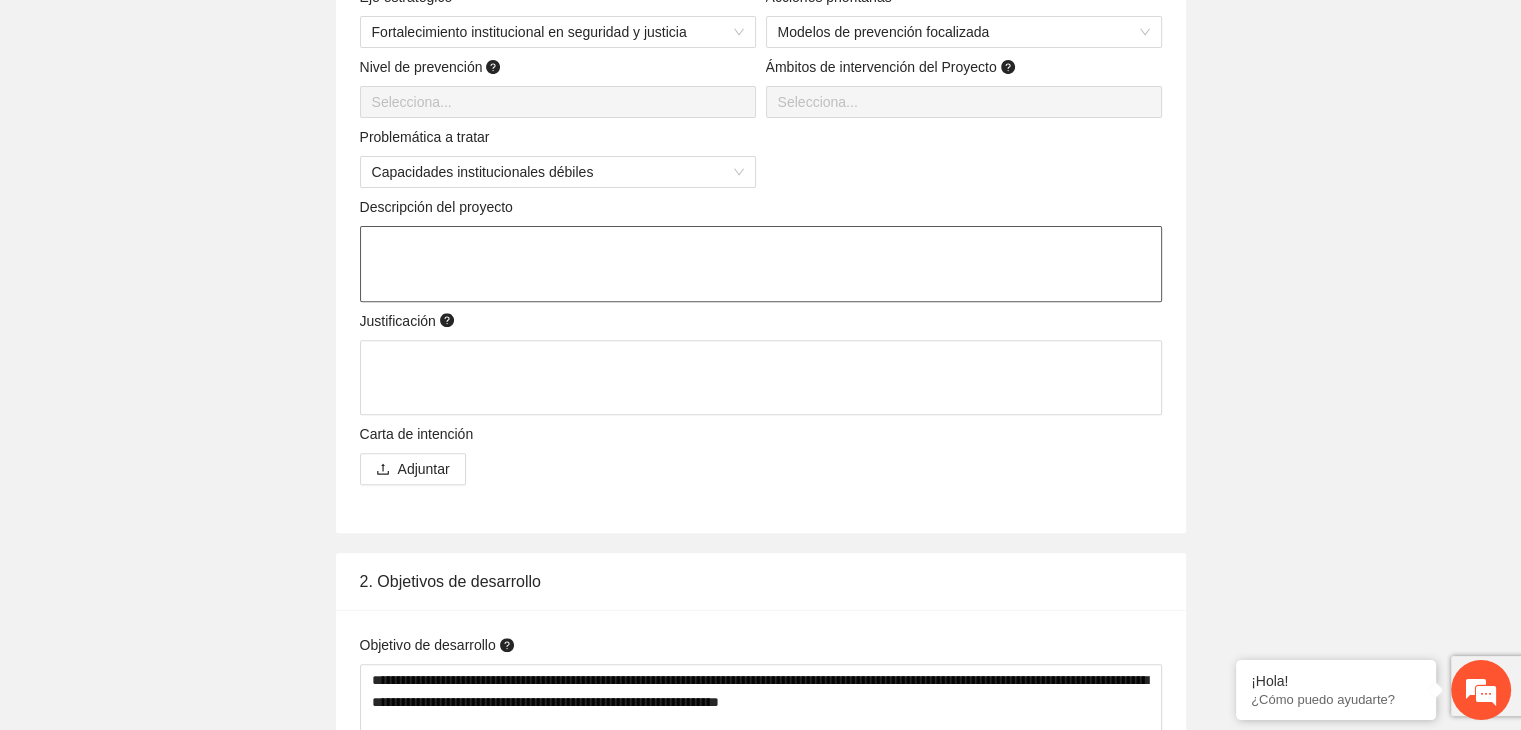 click at bounding box center [761, 264] 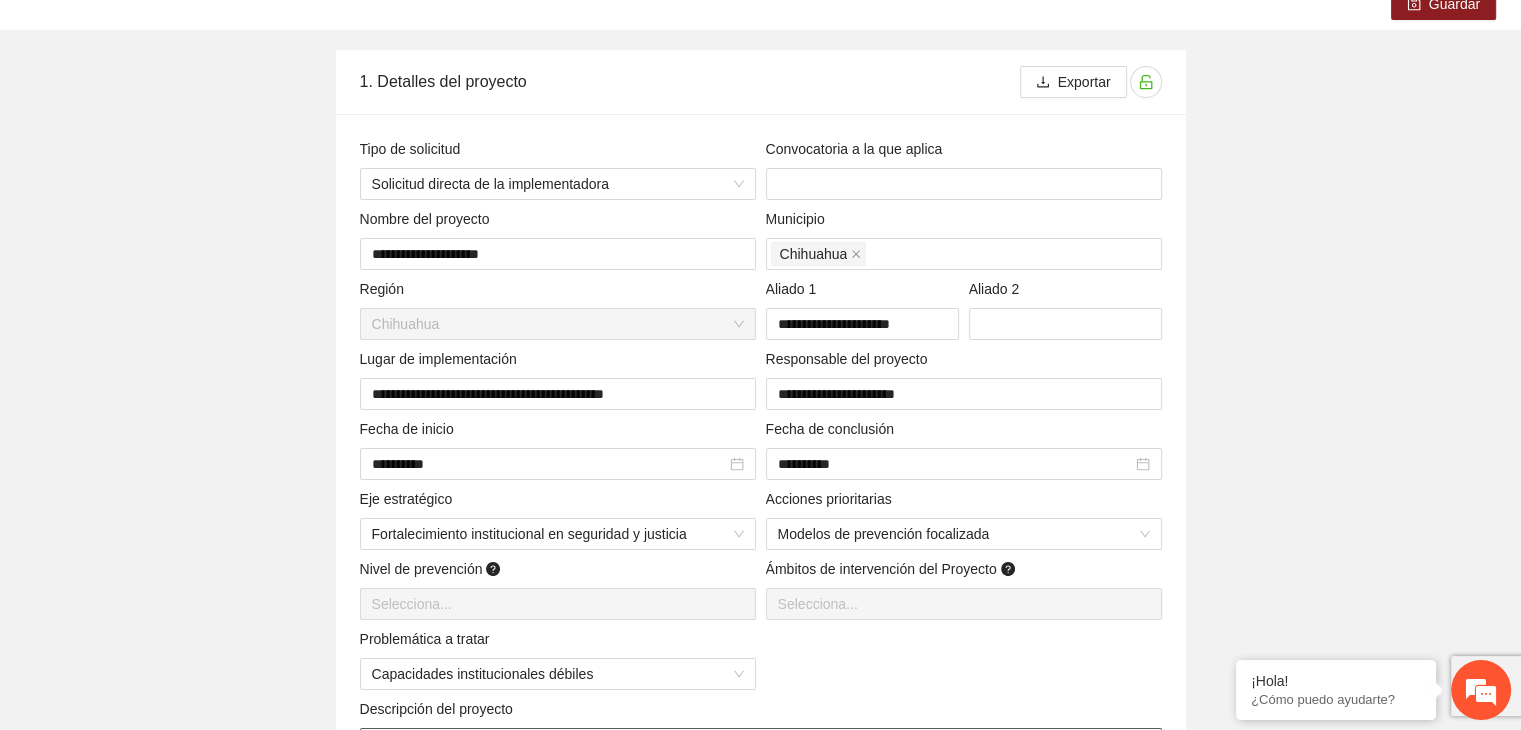 scroll, scrollTop: 0, scrollLeft: 0, axis: both 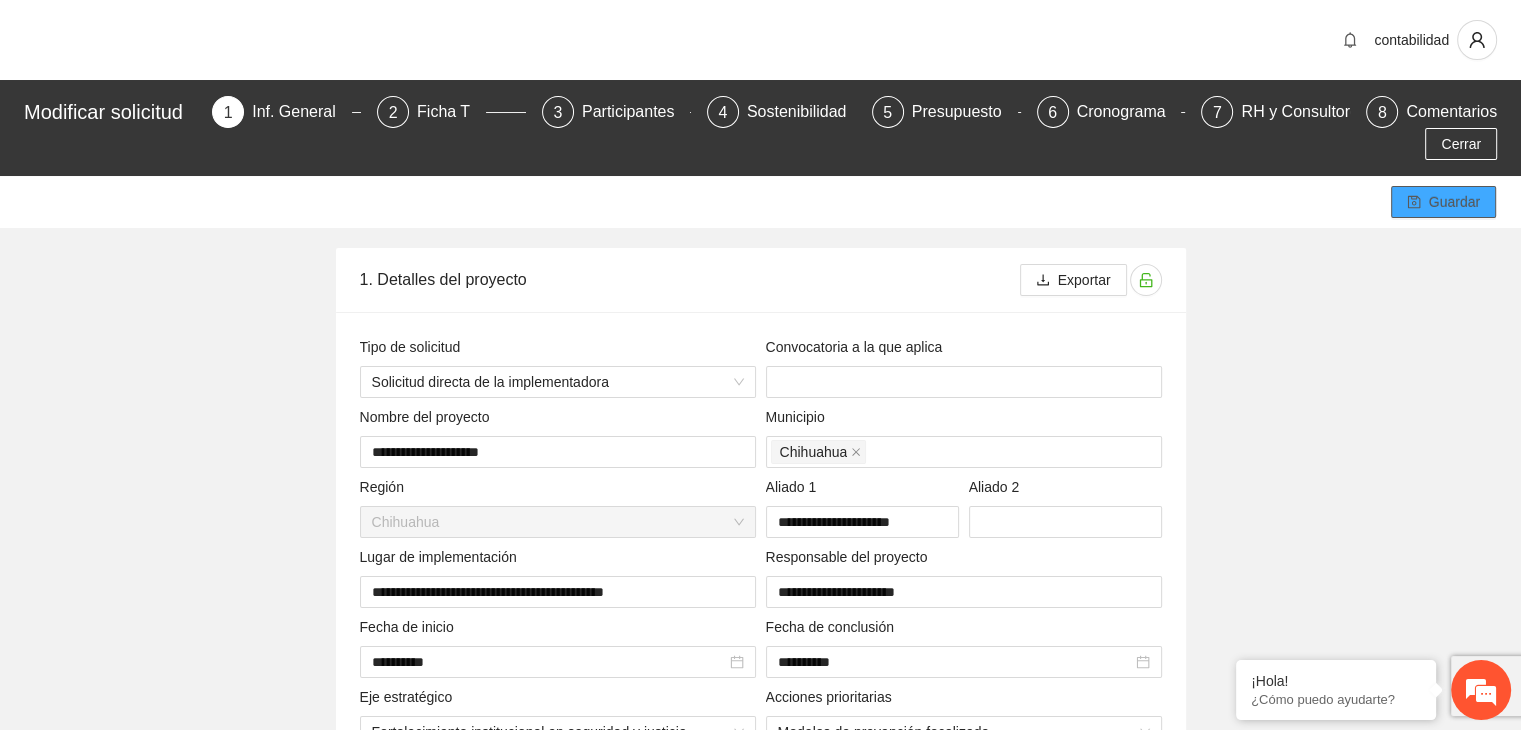click on "Guardar" at bounding box center [1454, 202] 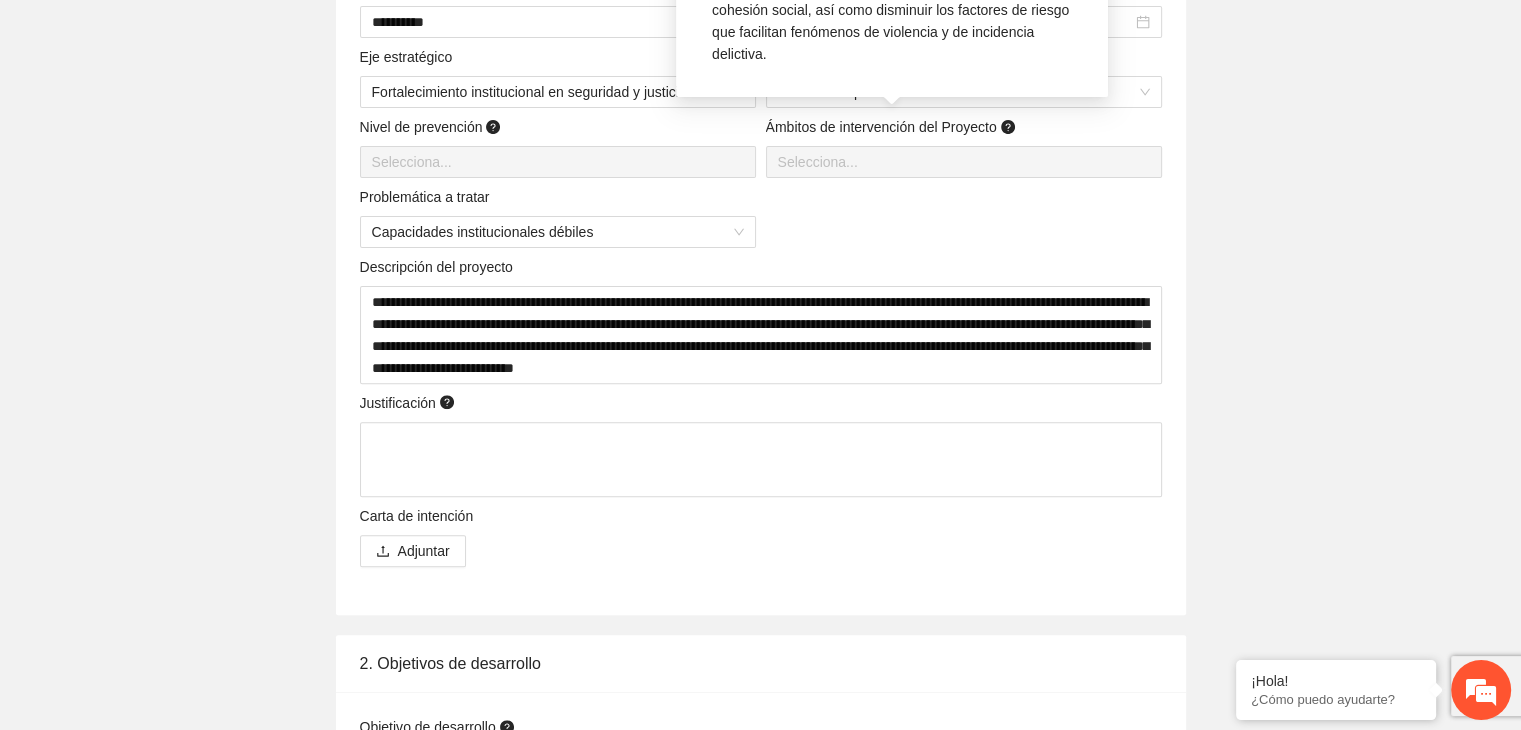 scroll, scrollTop: 700, scrollLeft: 0, axis: vertical 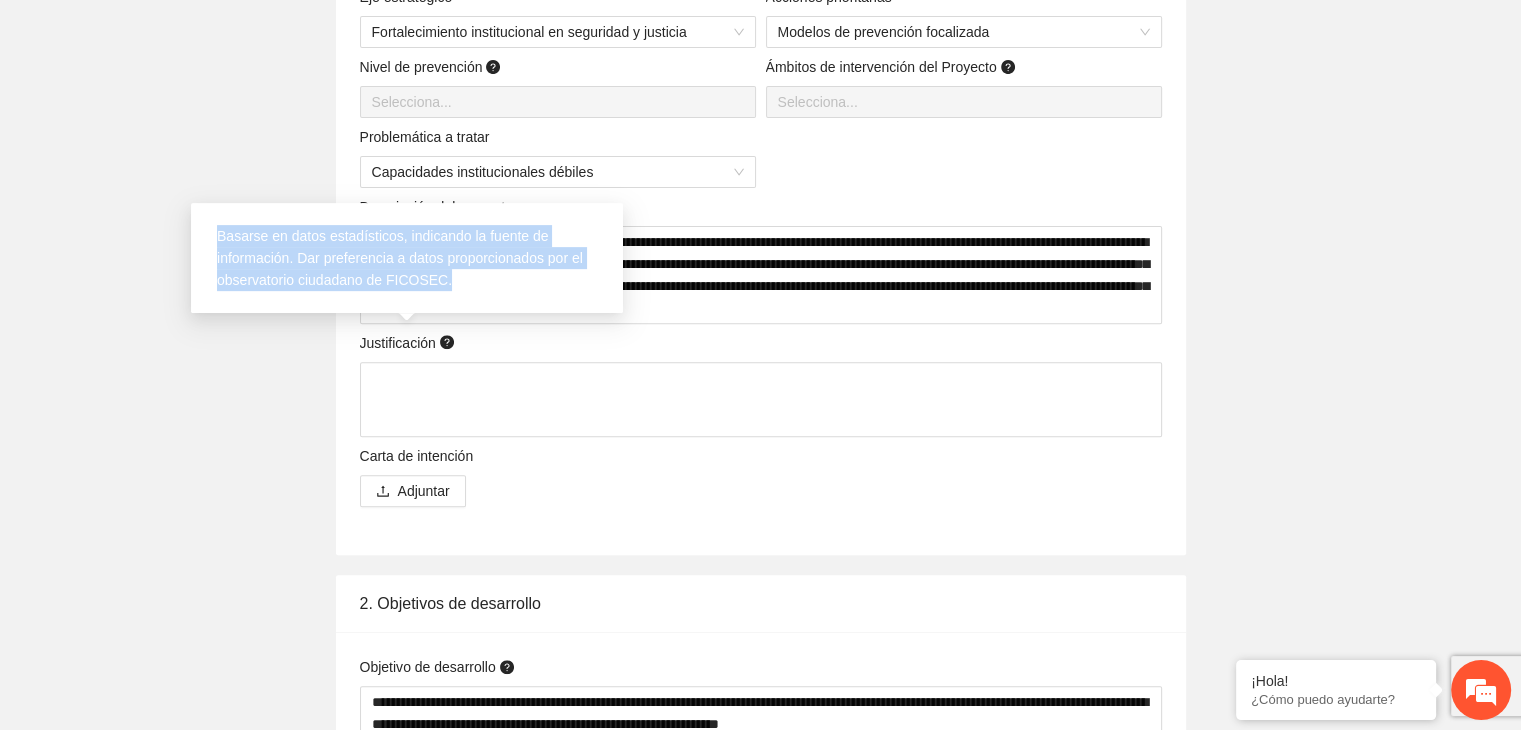 drag, startPoint x: 449, startPoint y: 289, endPoint x: 215, endPoint y: 245, distance: 238.10081 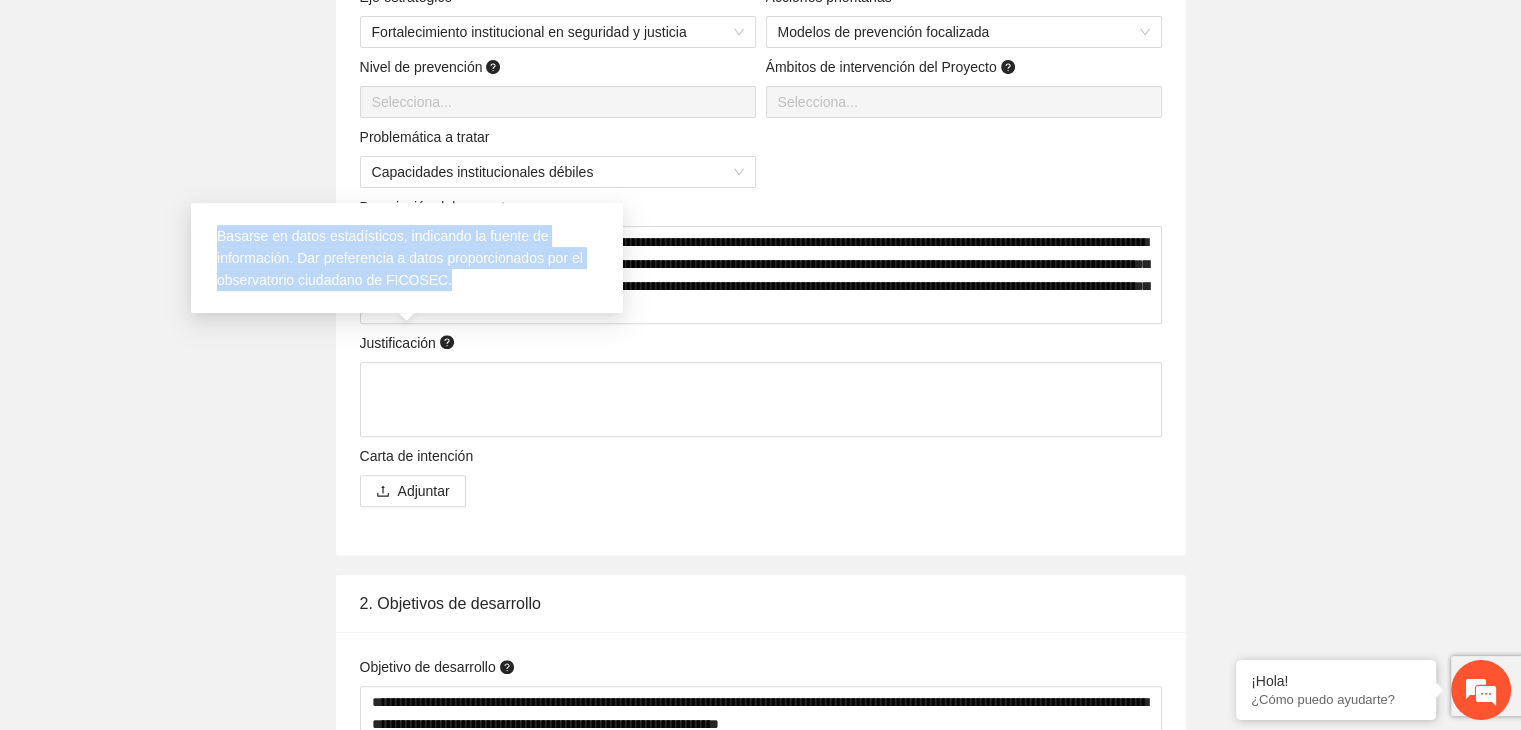 click on "Basarse en datos estadísticos, indicando la fuente de información. Dar preferencia a datos proporcionados por el observatorio ciudadano de FICOSEC." at bounding box center [407, 258] 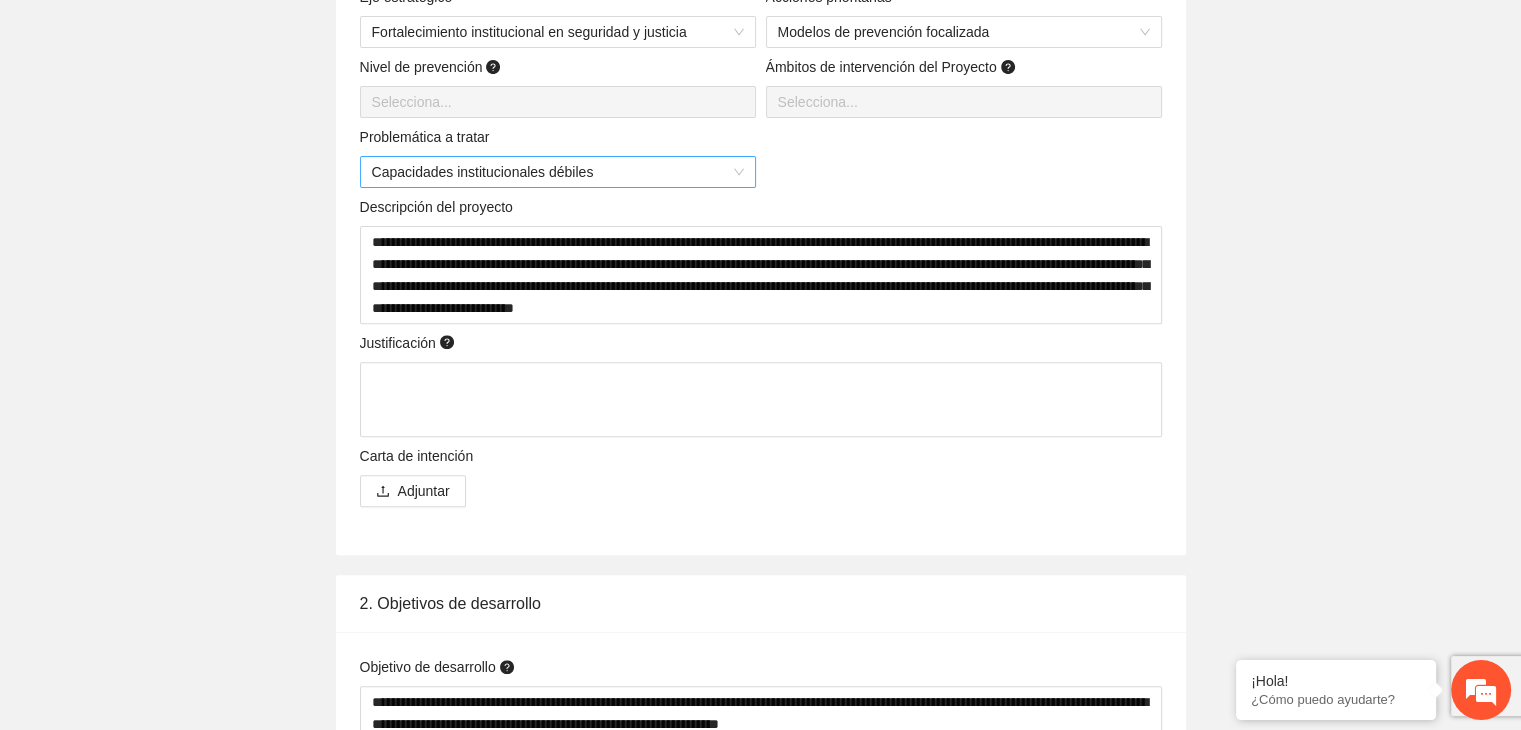 copy on "Basarse en datos estadísticos, indicando la fuente de información. Dar preferencia a datos proporcionados por el observatorio ciudadano de FICOSEC." 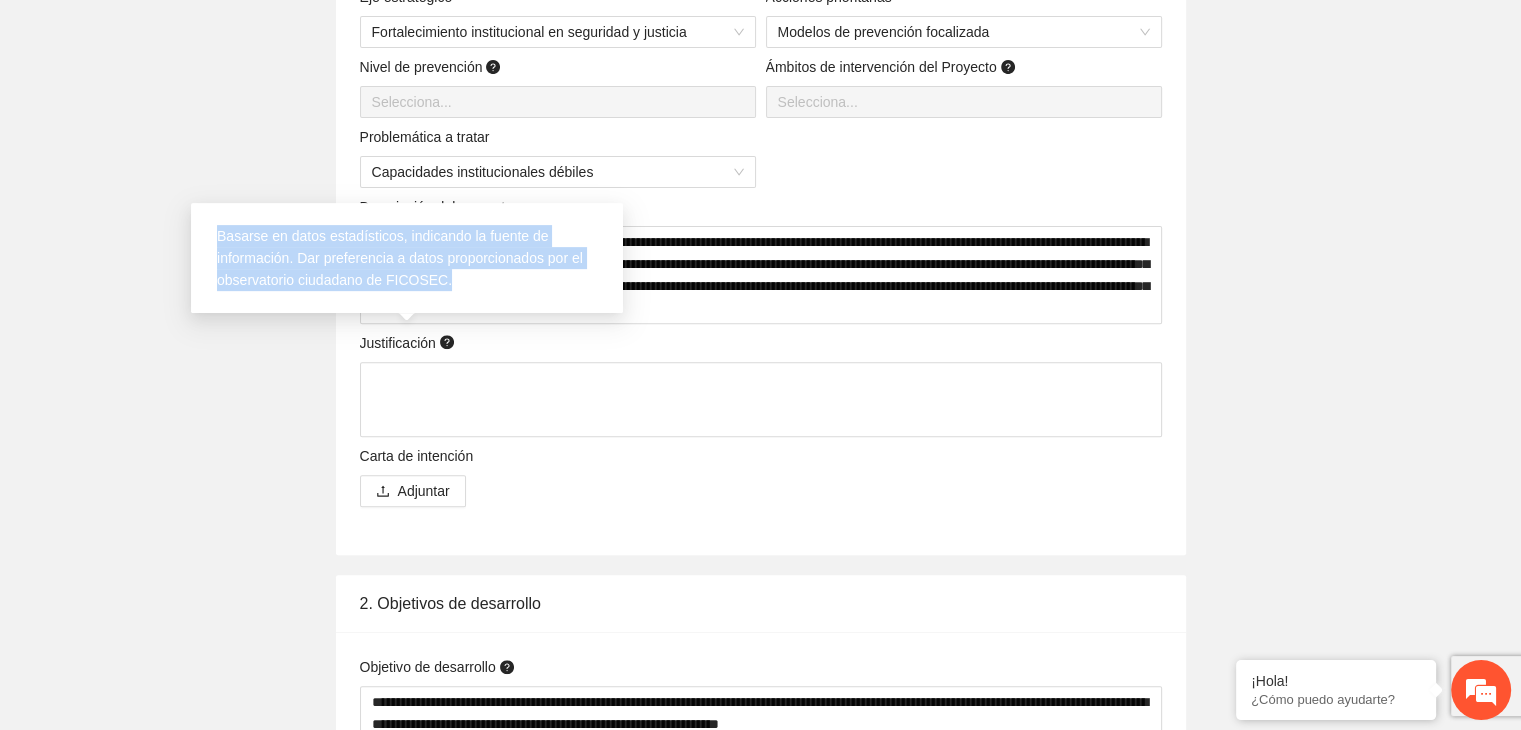 click on "Basarse en datos estadísticos, indicando la fuente de información. Dar preferencia a datos proporcionados por el observatorio ciudadano de FICOSEC." at bounding box center (400, 258) 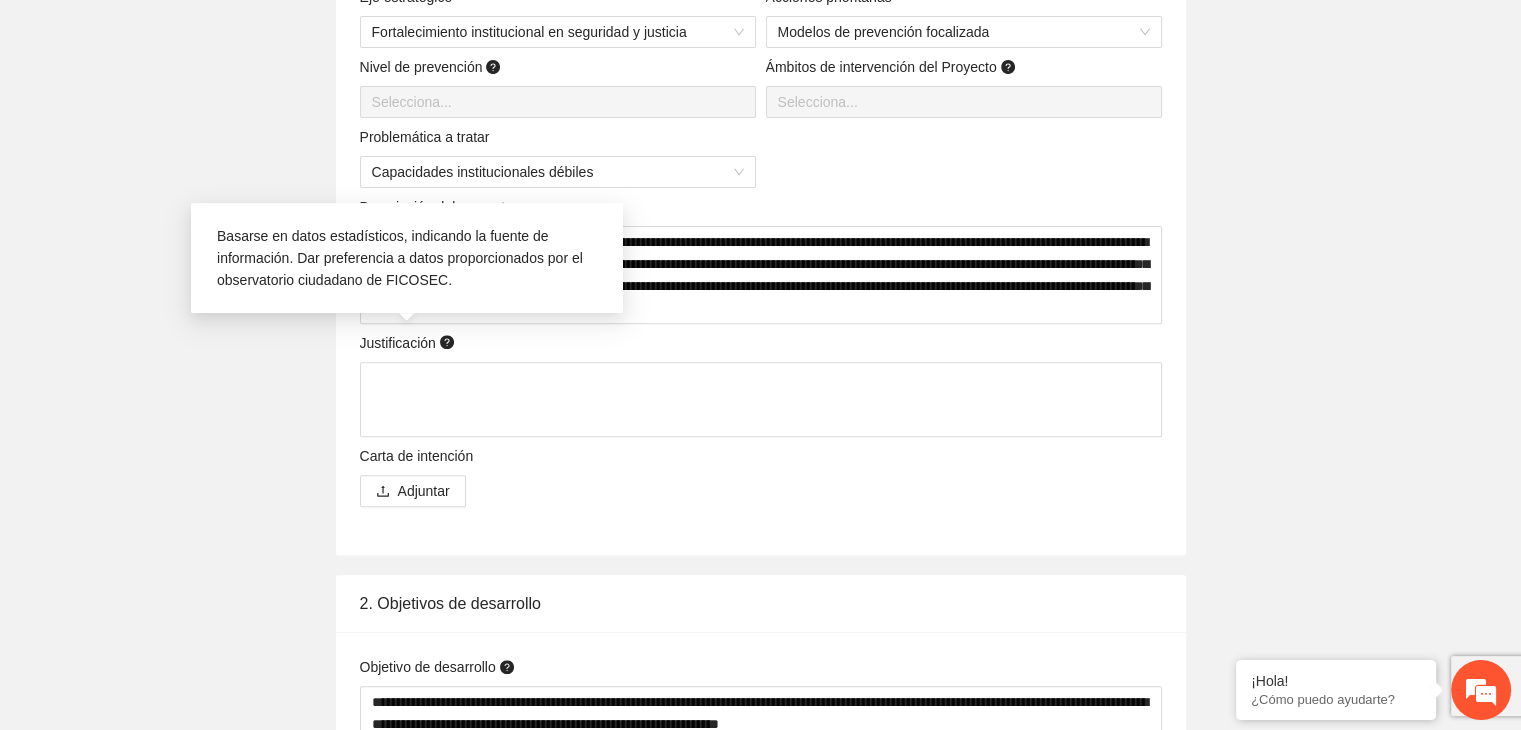 click on "Basarse en datos estadísticos, indicando la fuente de información. Dar preferencia a datos proporcionados por el observatorio ciudadano de FICOSEC." at bounding box center [407, 258] 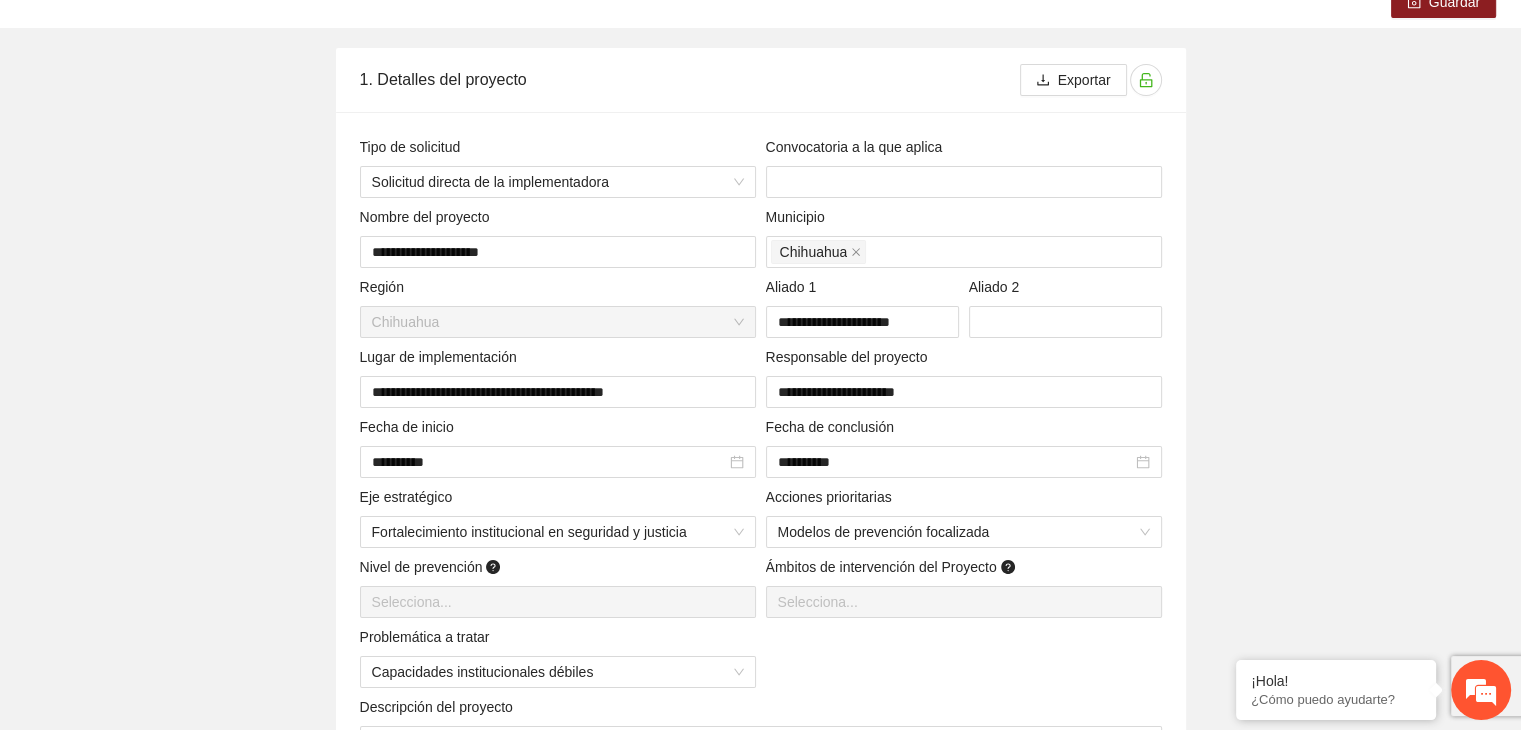 scroll, scrollTop: 0, scrollLeft: 0, axis: both 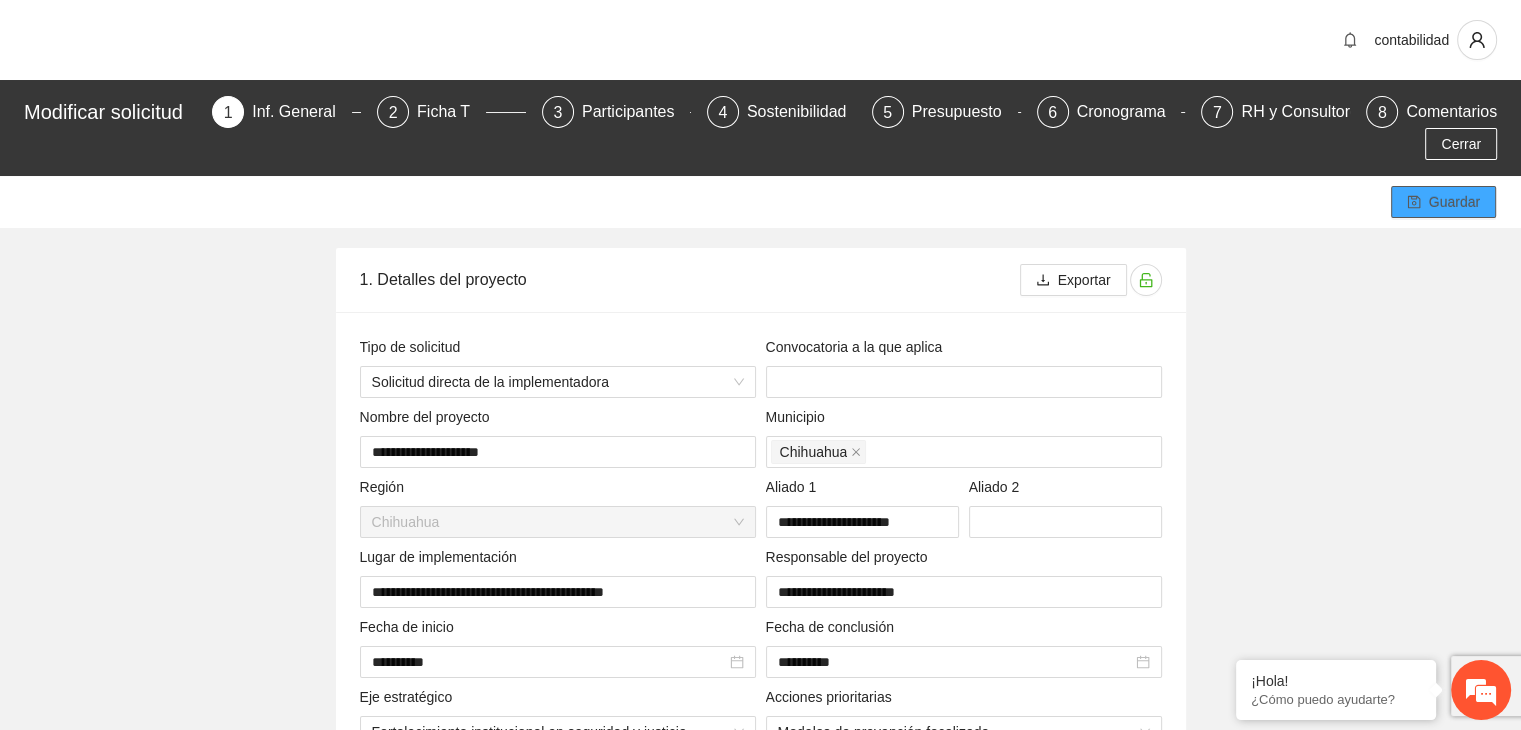 click 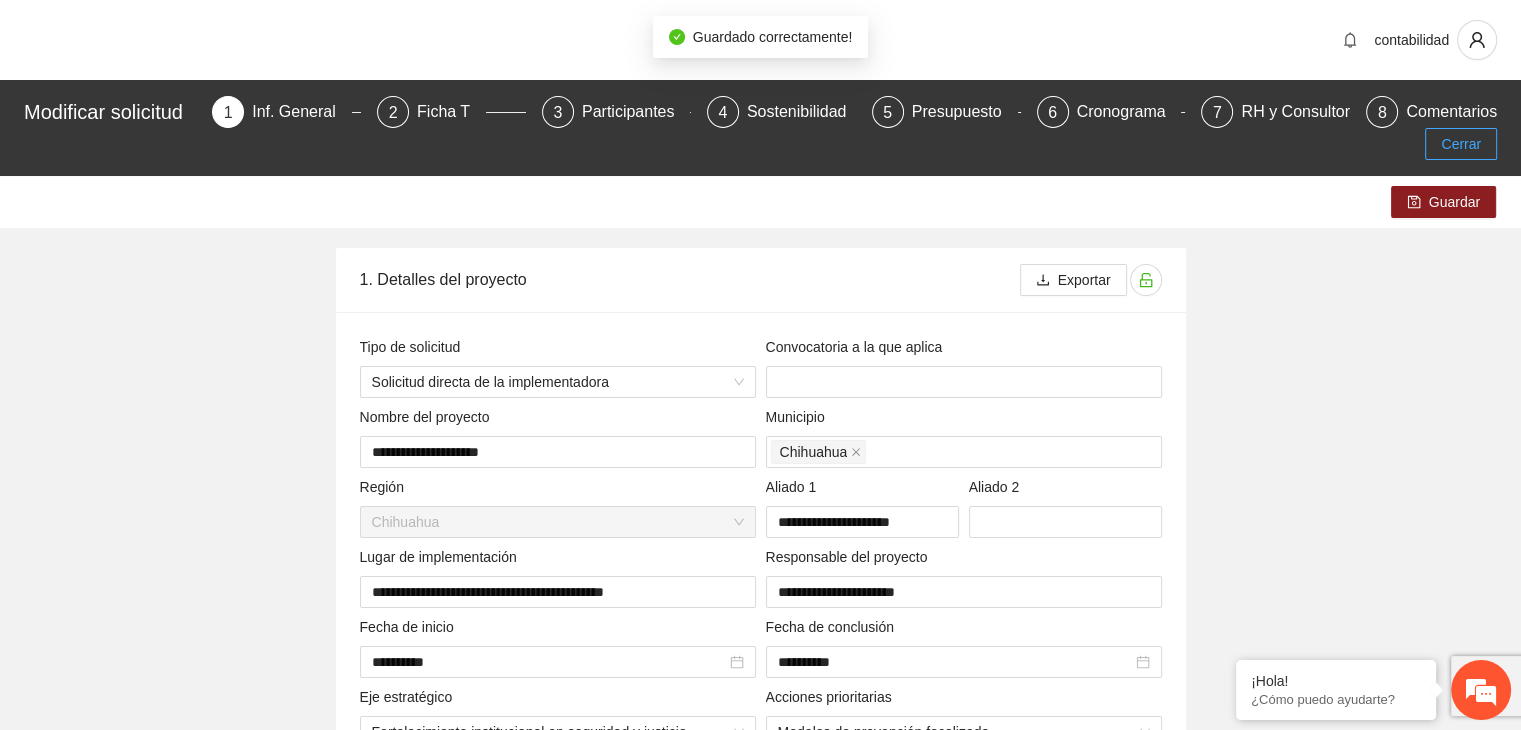 click on "Cerrar" at bounding box center [1461, 144] 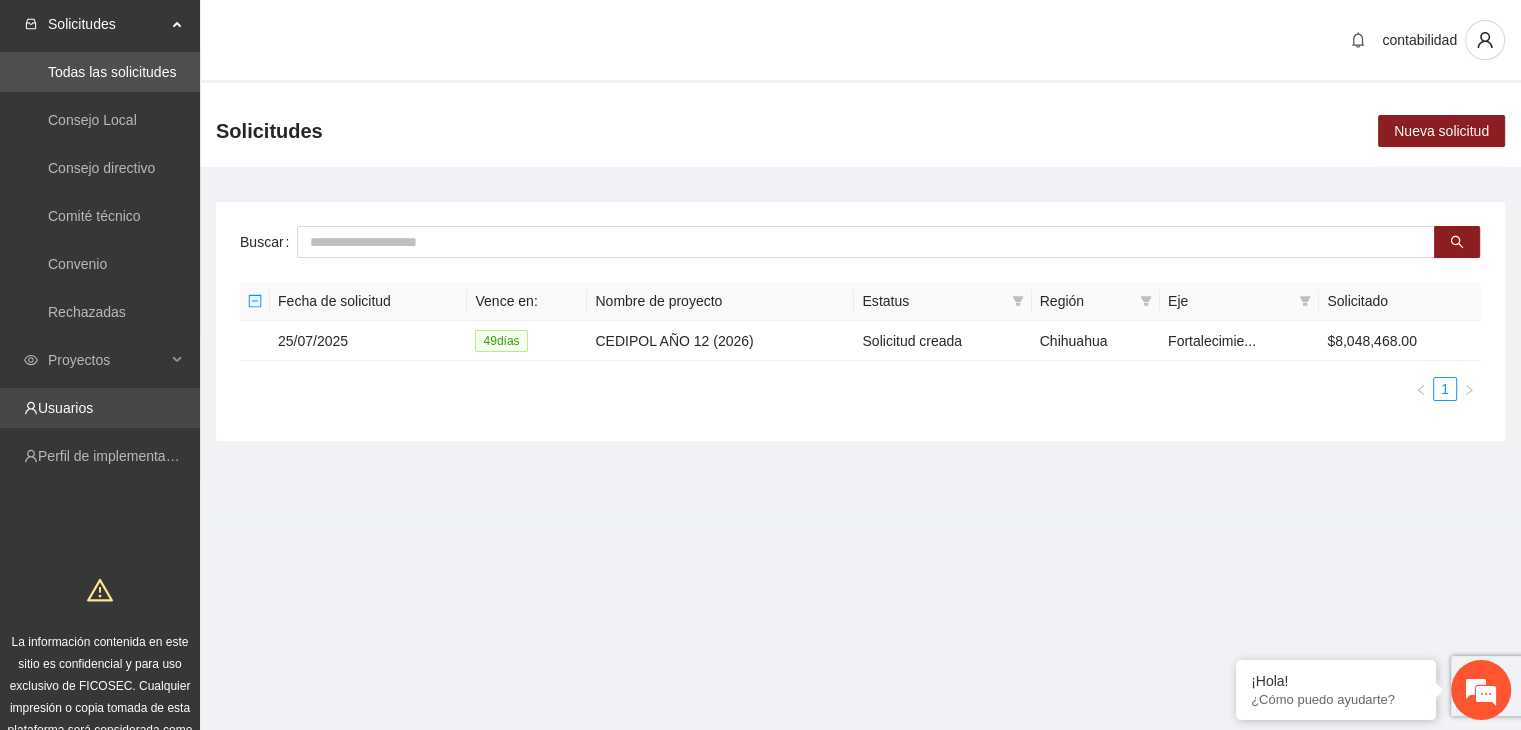 click on "Usuarios" at bounding box center (65, 408) 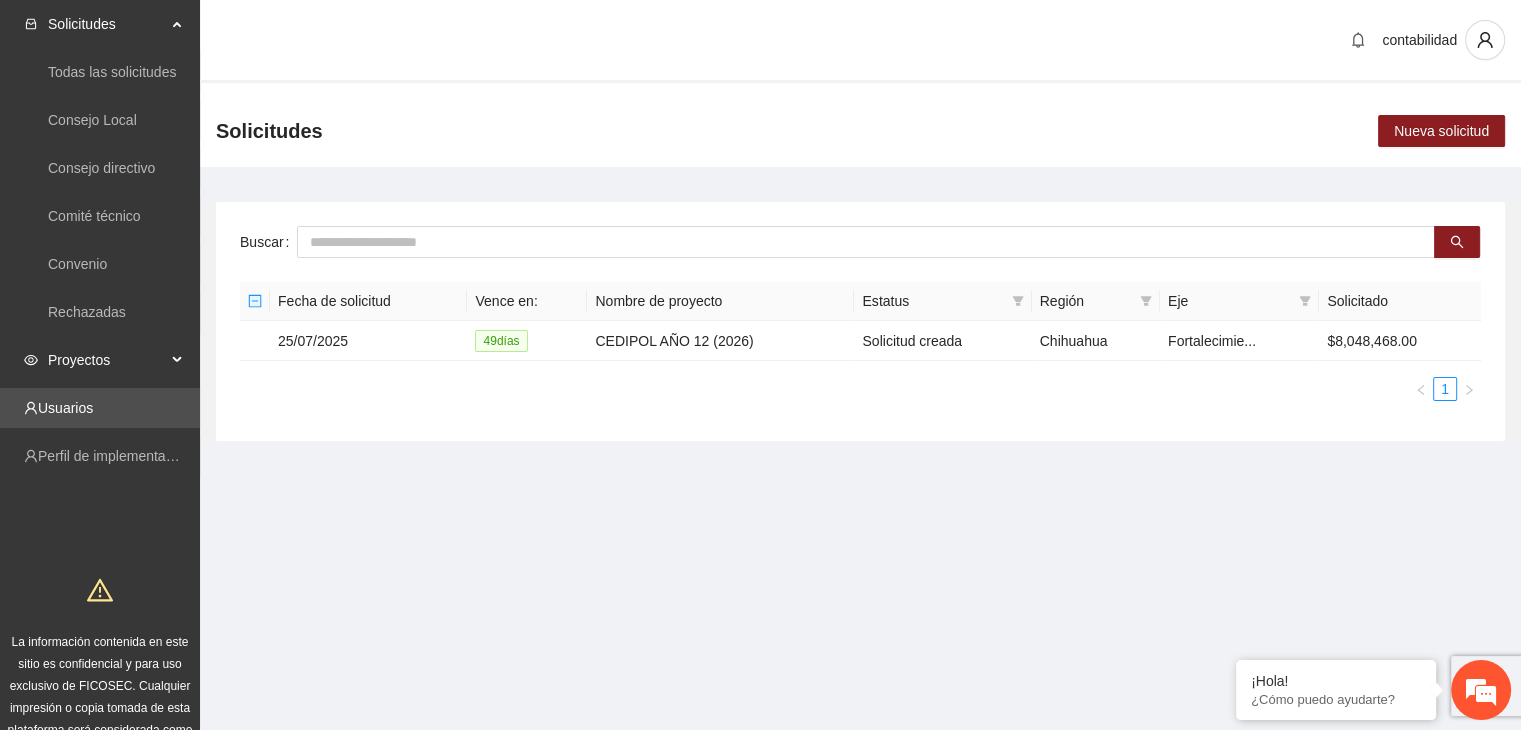 click on "Proyectos" at bounding box center (107, 360) 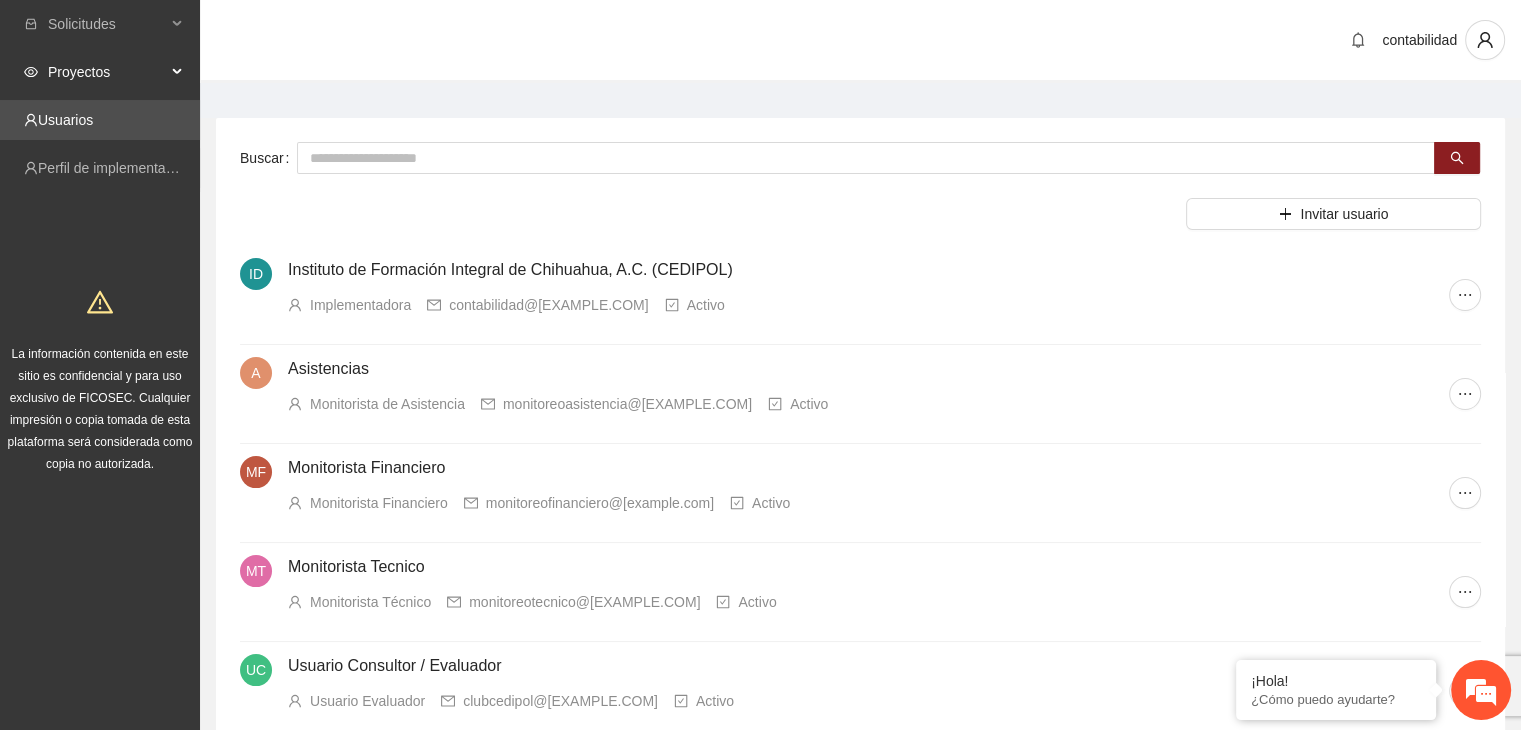 click on "Proyectos" at bounding box center (107, 72) 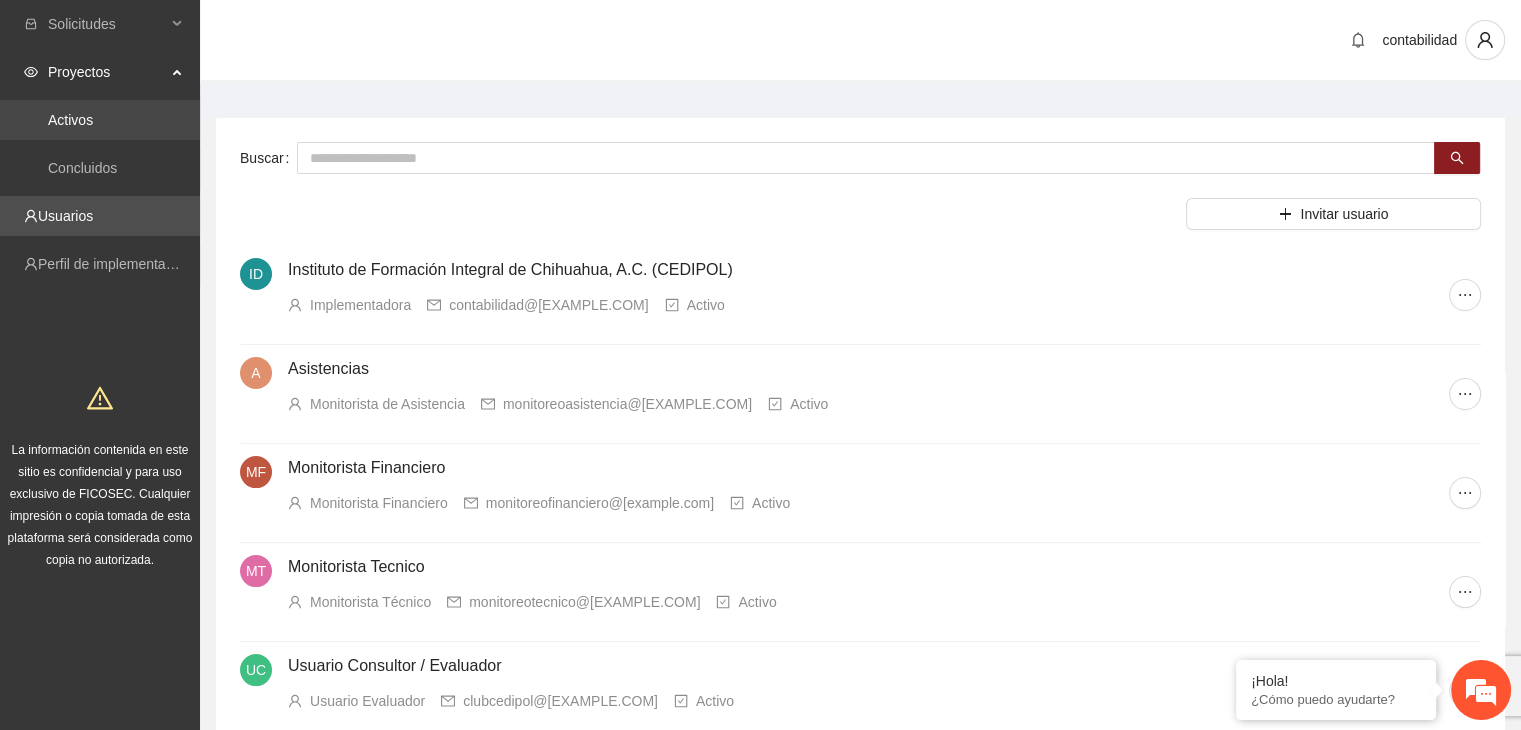 click on "Activos" at bounding box center (70, 120) 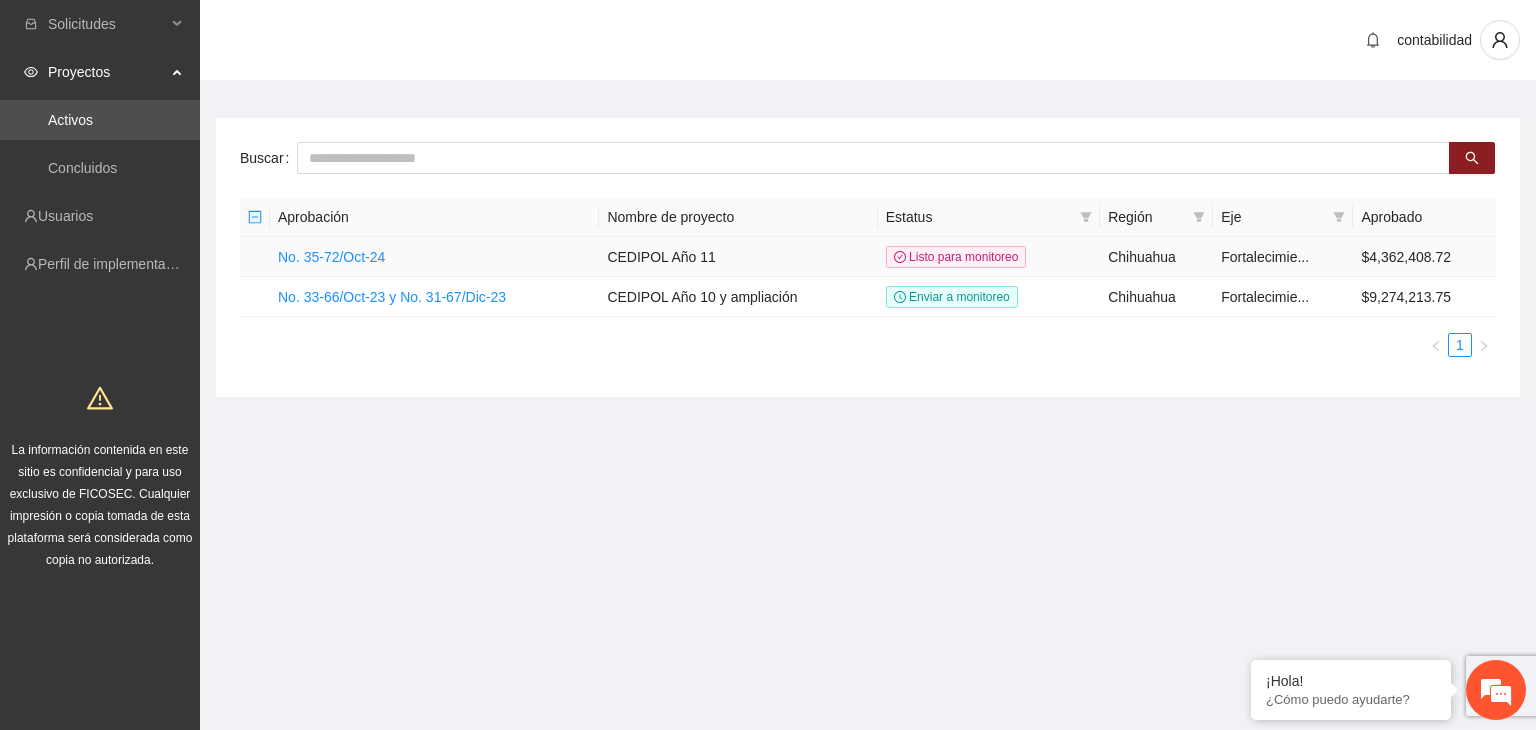 click on "No. 35-72/Oct-24" at bounding box center (434, 257) 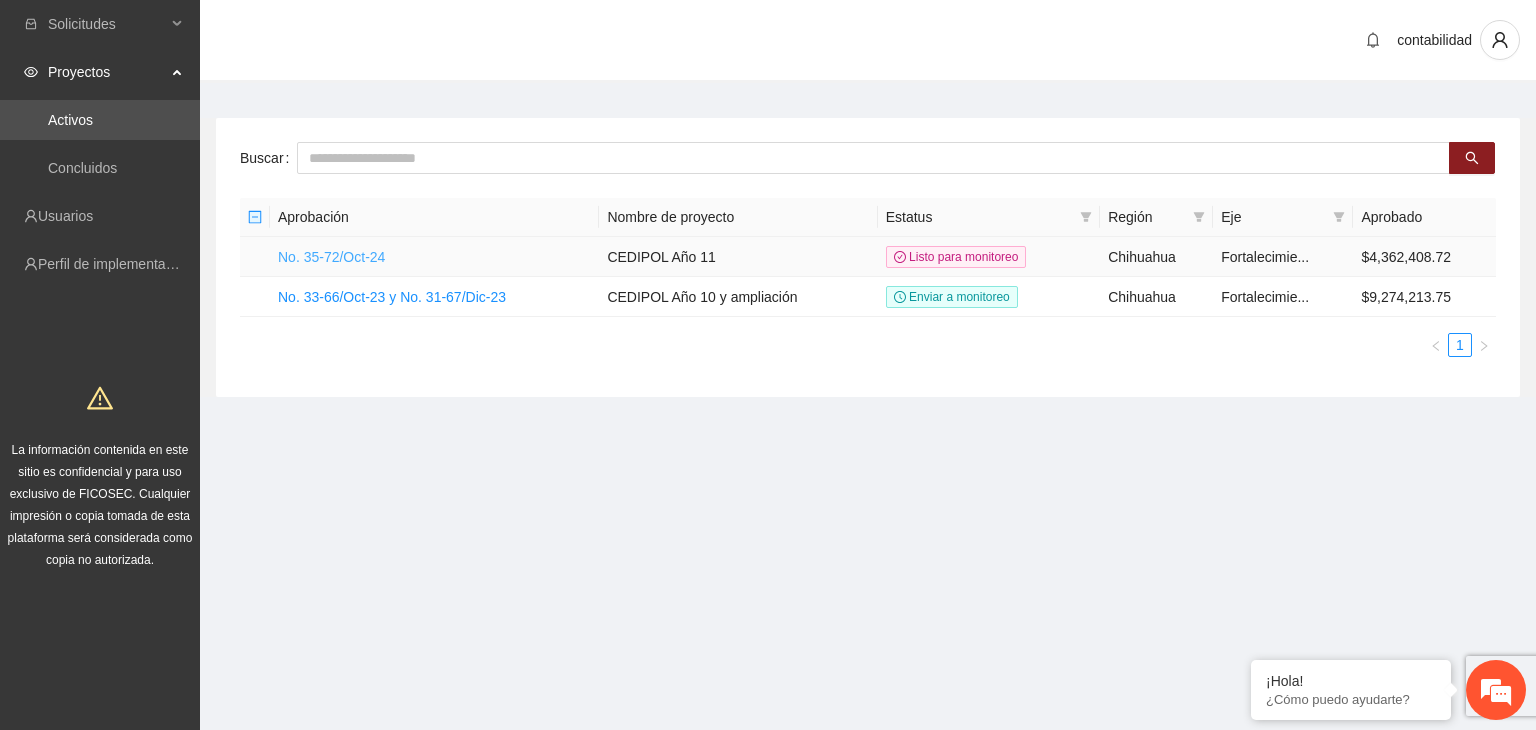 click on "No. 35-72/Oct-24" at bounding box center [331, 257] 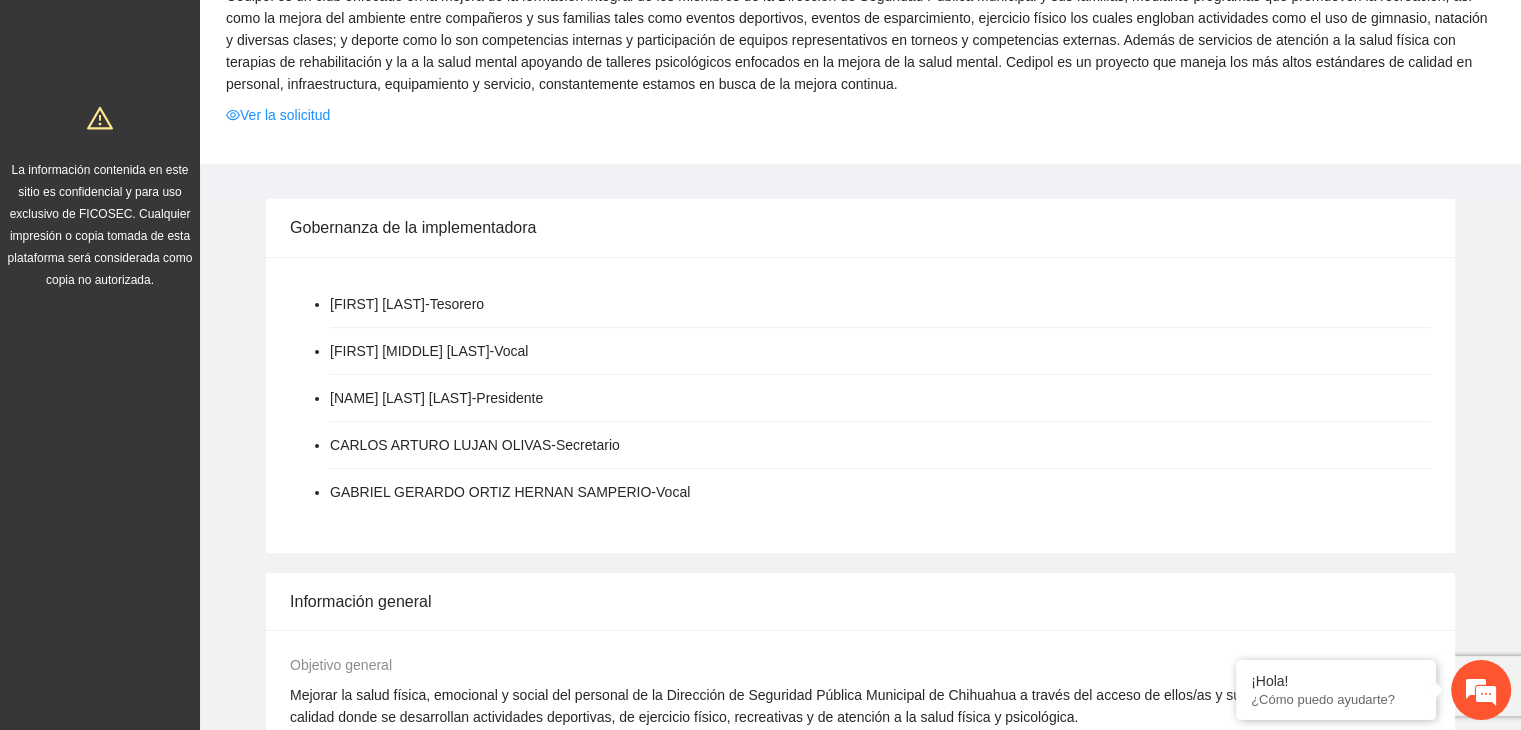 scroll, scrollTop: 200, scrollLeft: 0, axis: vertical 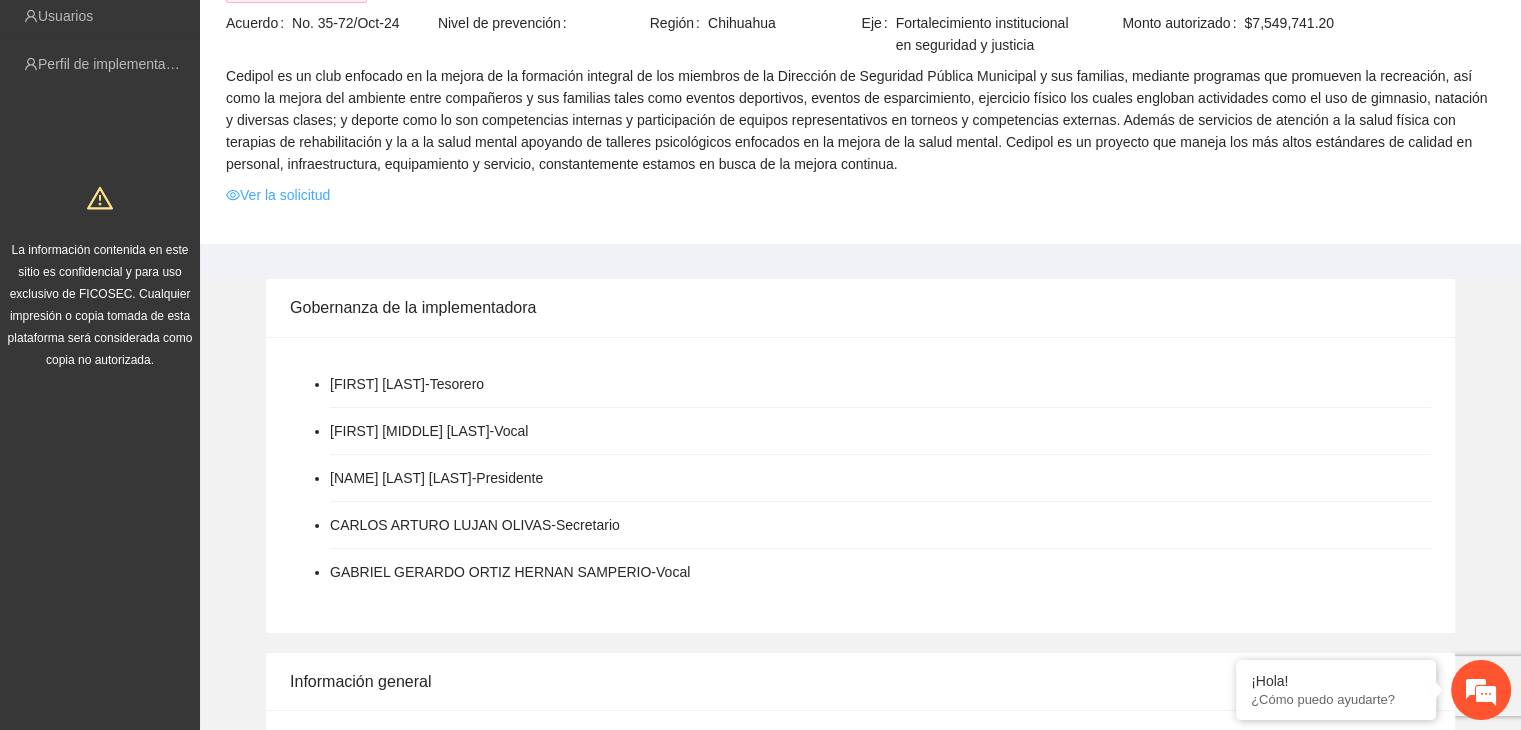 click on "Ver la solicitud" at bounding box center [278, 195] 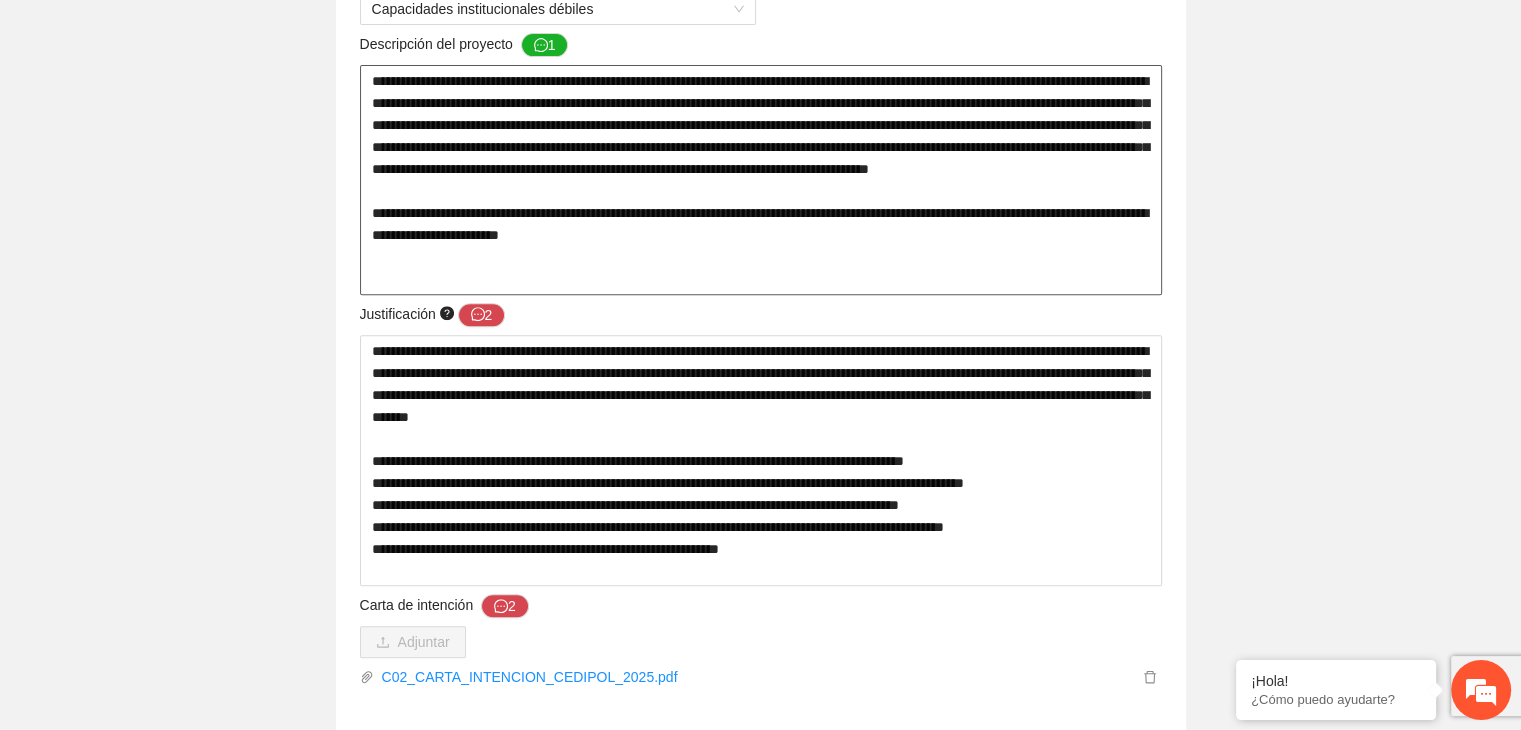 scroll, scrollTop: 1000, scrollLeft: 0, axis: vertical 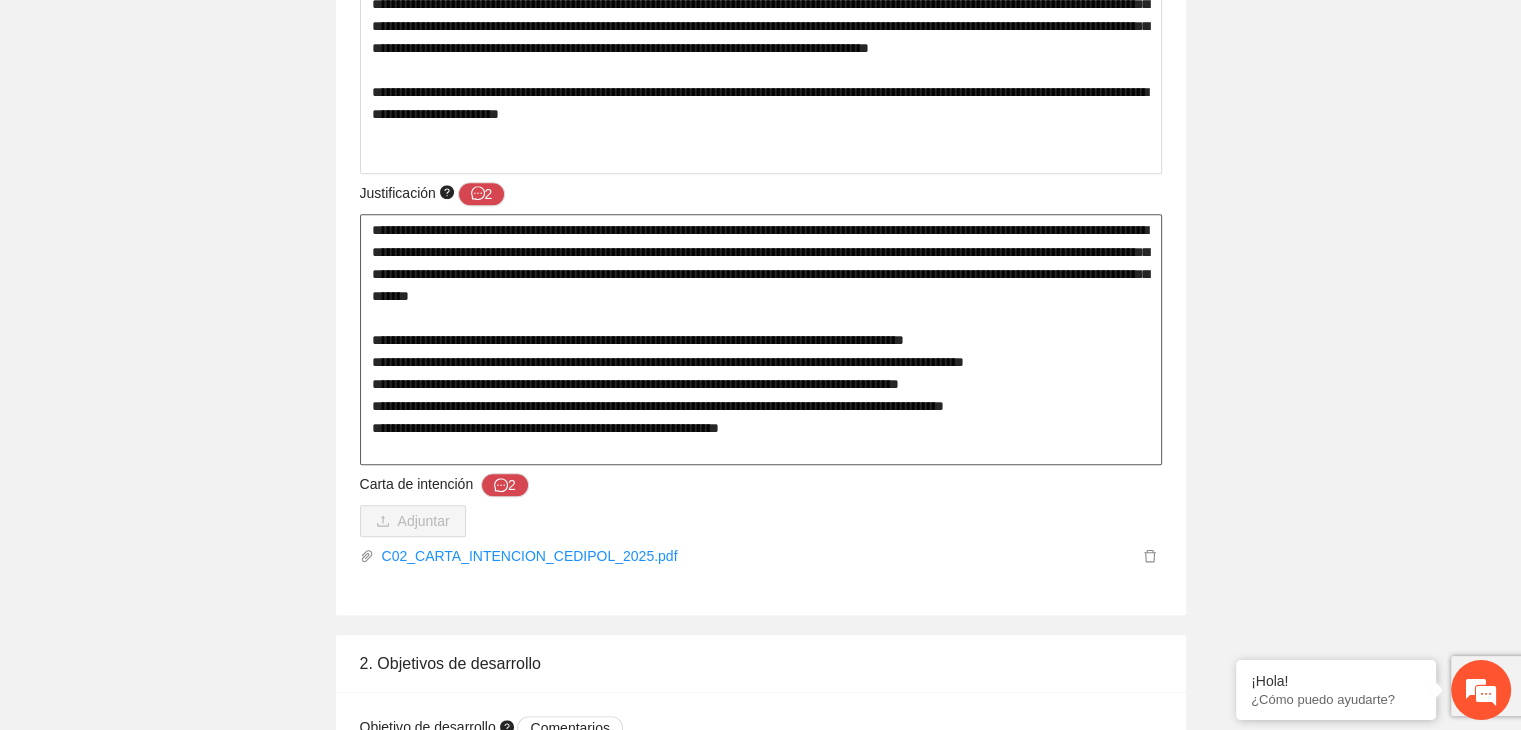 drag, startPoint x: 842, startPoint y: 429, endPoint x: 347, endPoint y: 225, distance: 535.3887 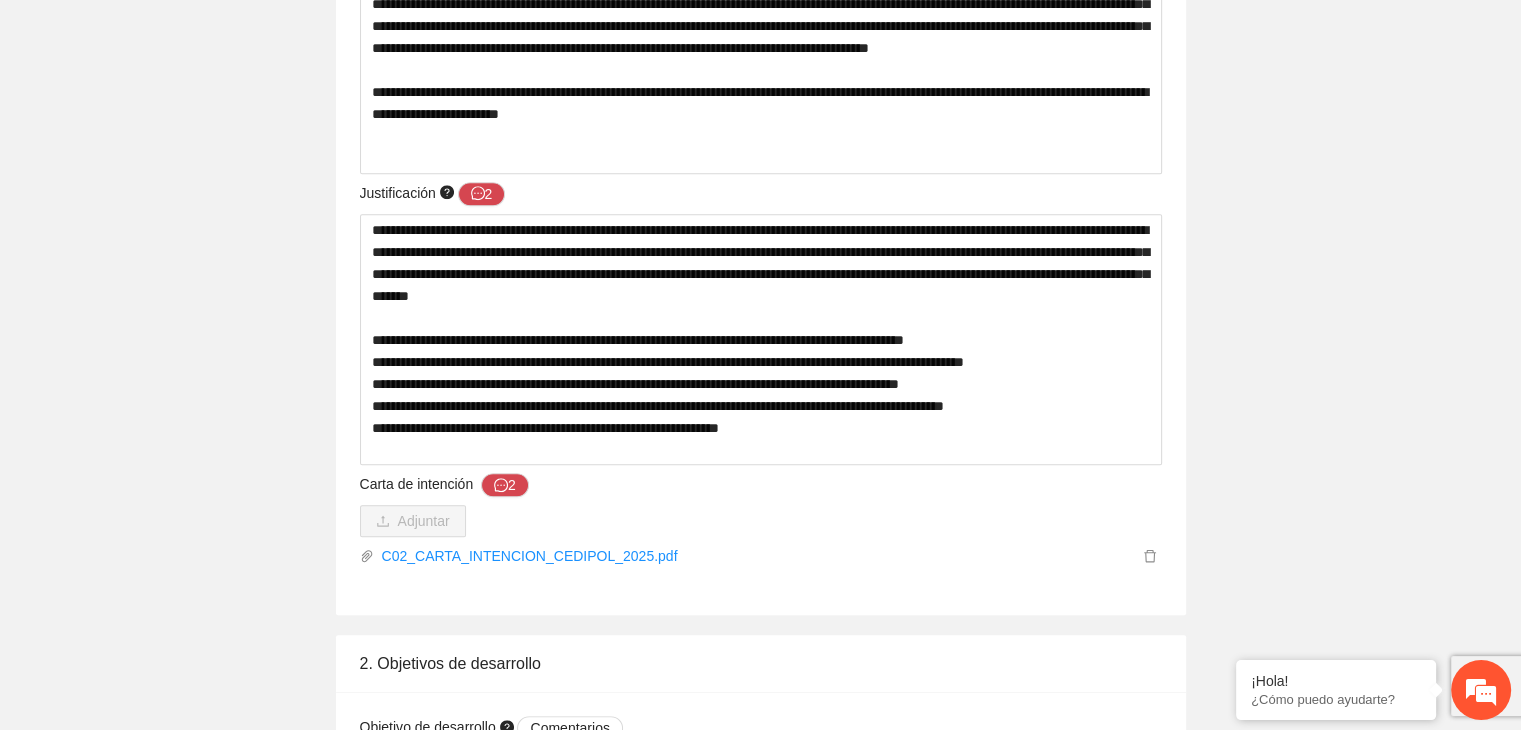 click on "**********" at bounding box center (760, 1229) 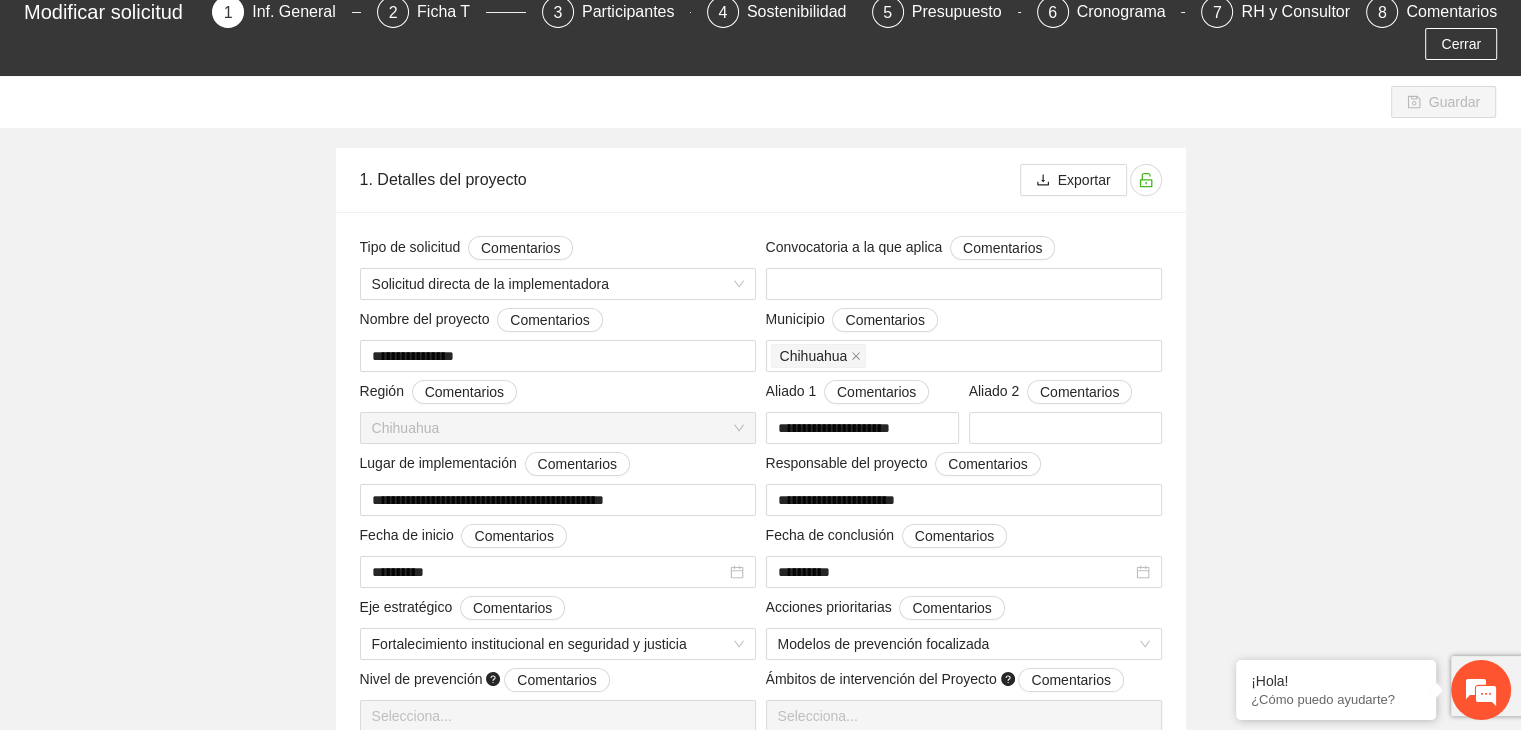 scroll, scrollTop: 0, scrollLeft: 0, axis: both 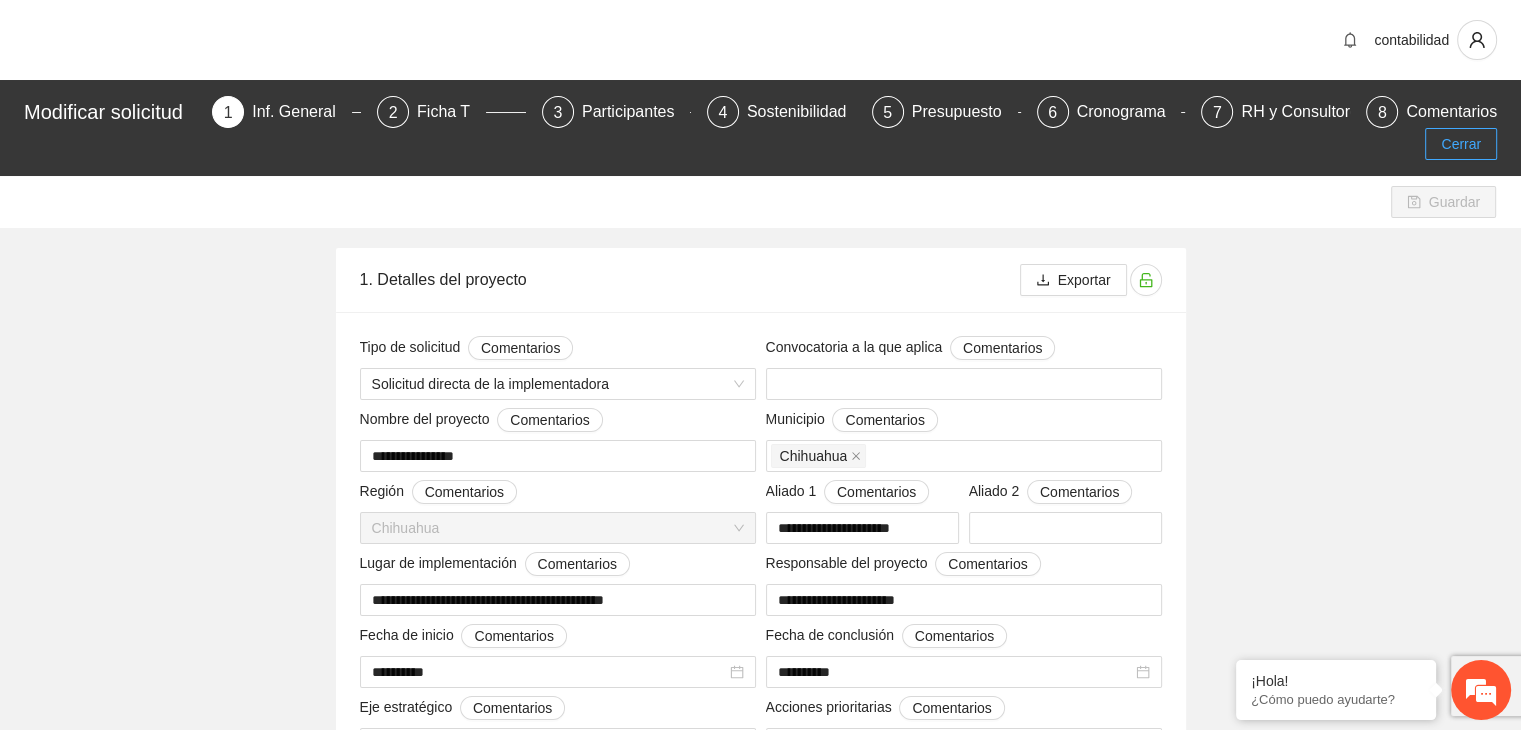 click on "Cerrar" at bounding box center (1461, 144) 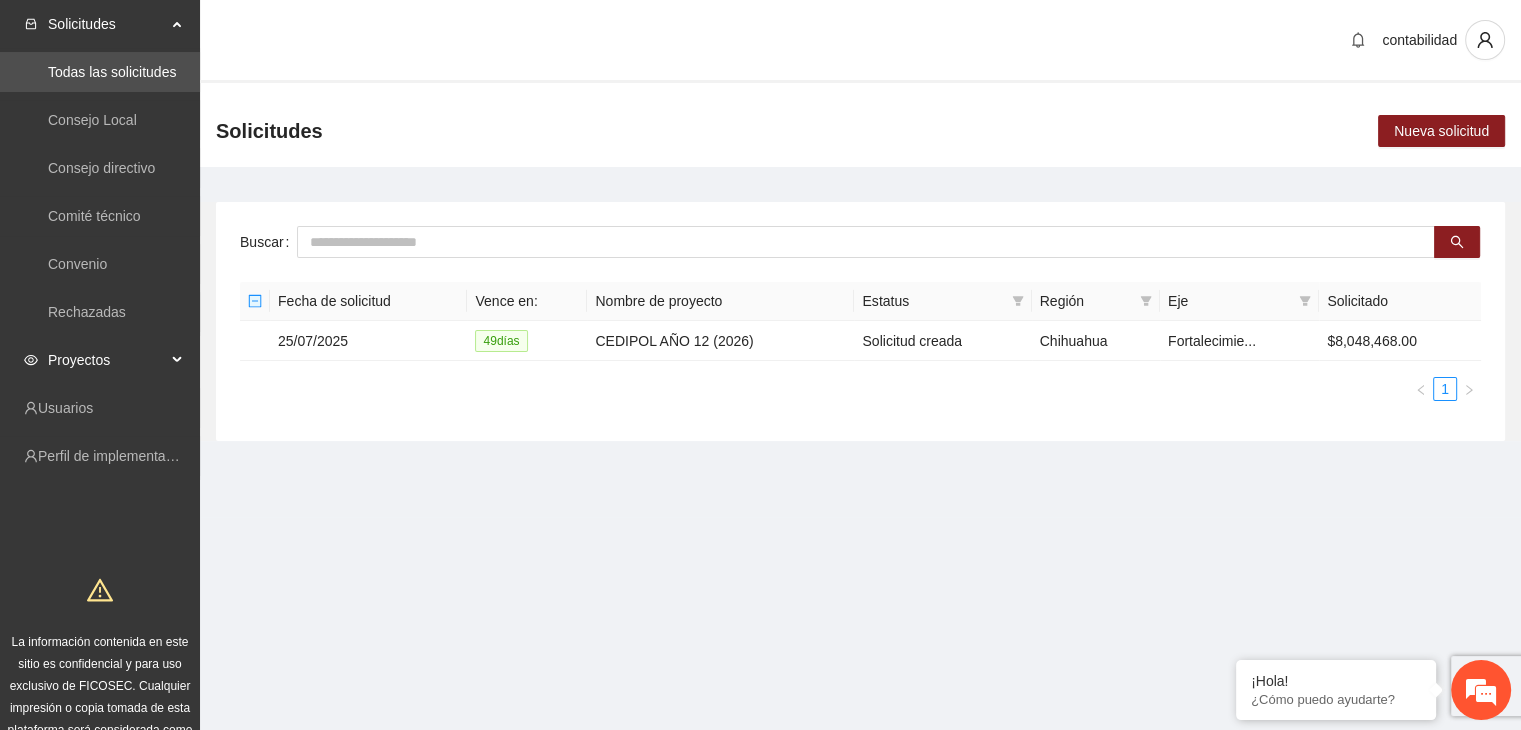 click on "Proyectos" at bounding box center [107, 360] 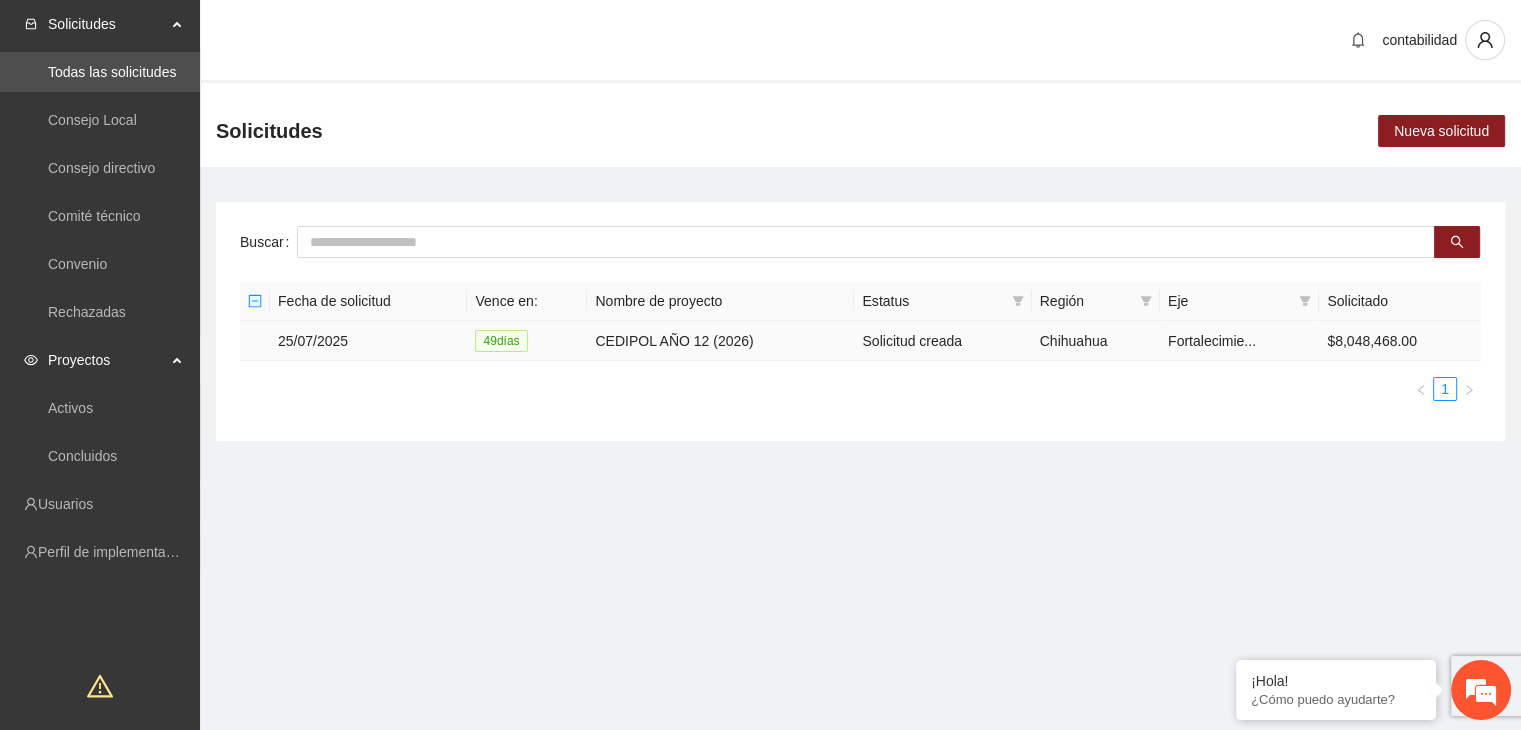 click on "25/07/2025" at bounding box center (368, 341) 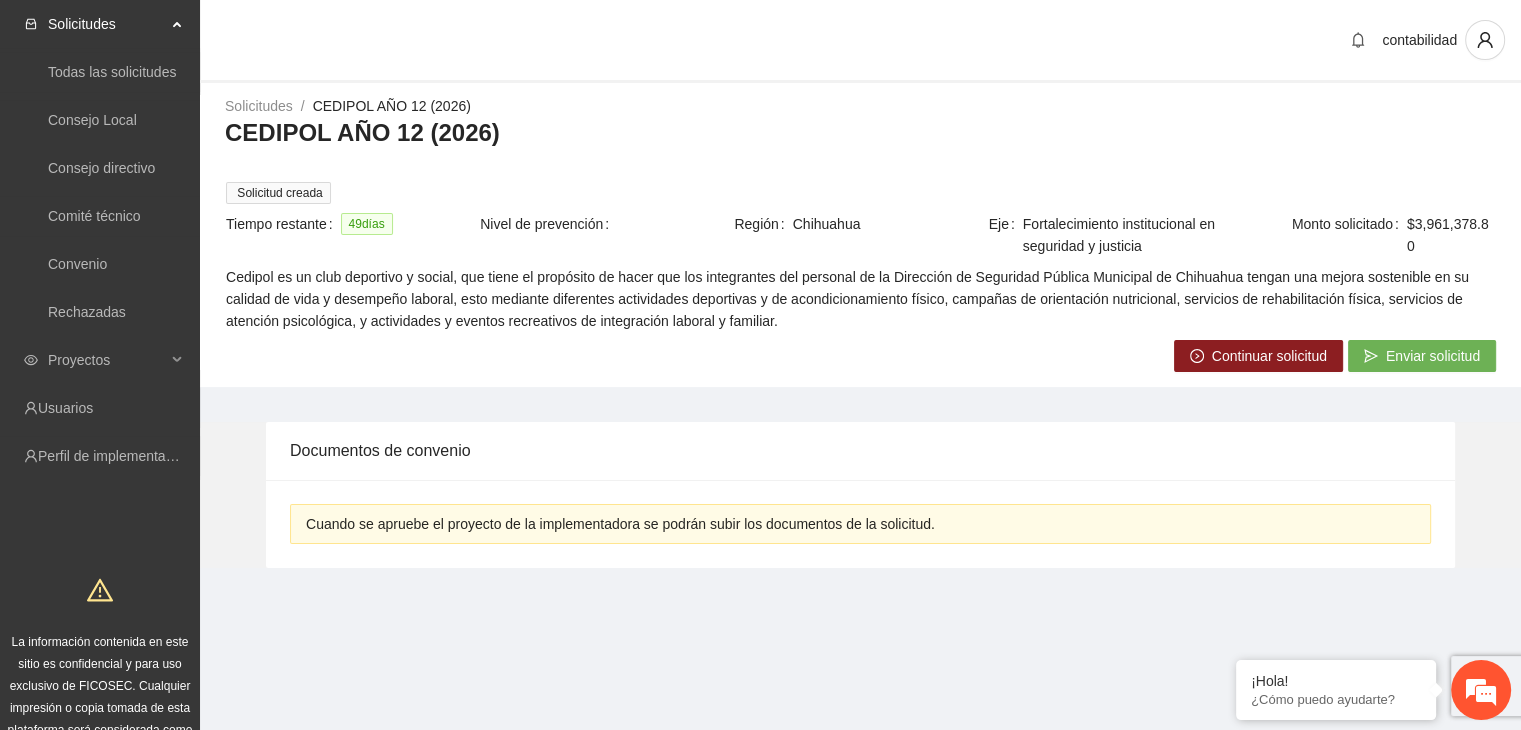 click on "Continuar solicitud" at bounding box center [1269, 356] 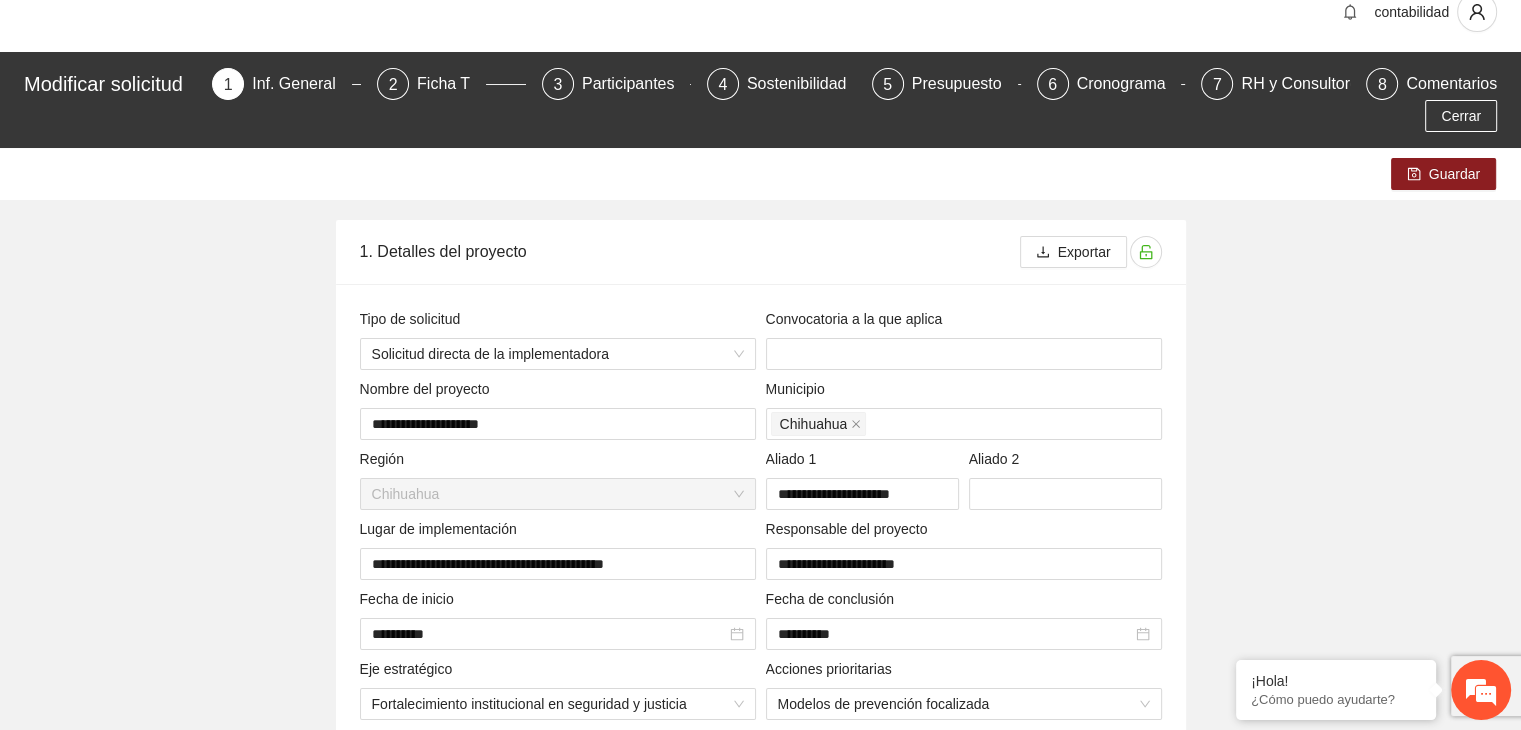 scroll, scrollTop: 0, scrollLeft: 0, axis: both 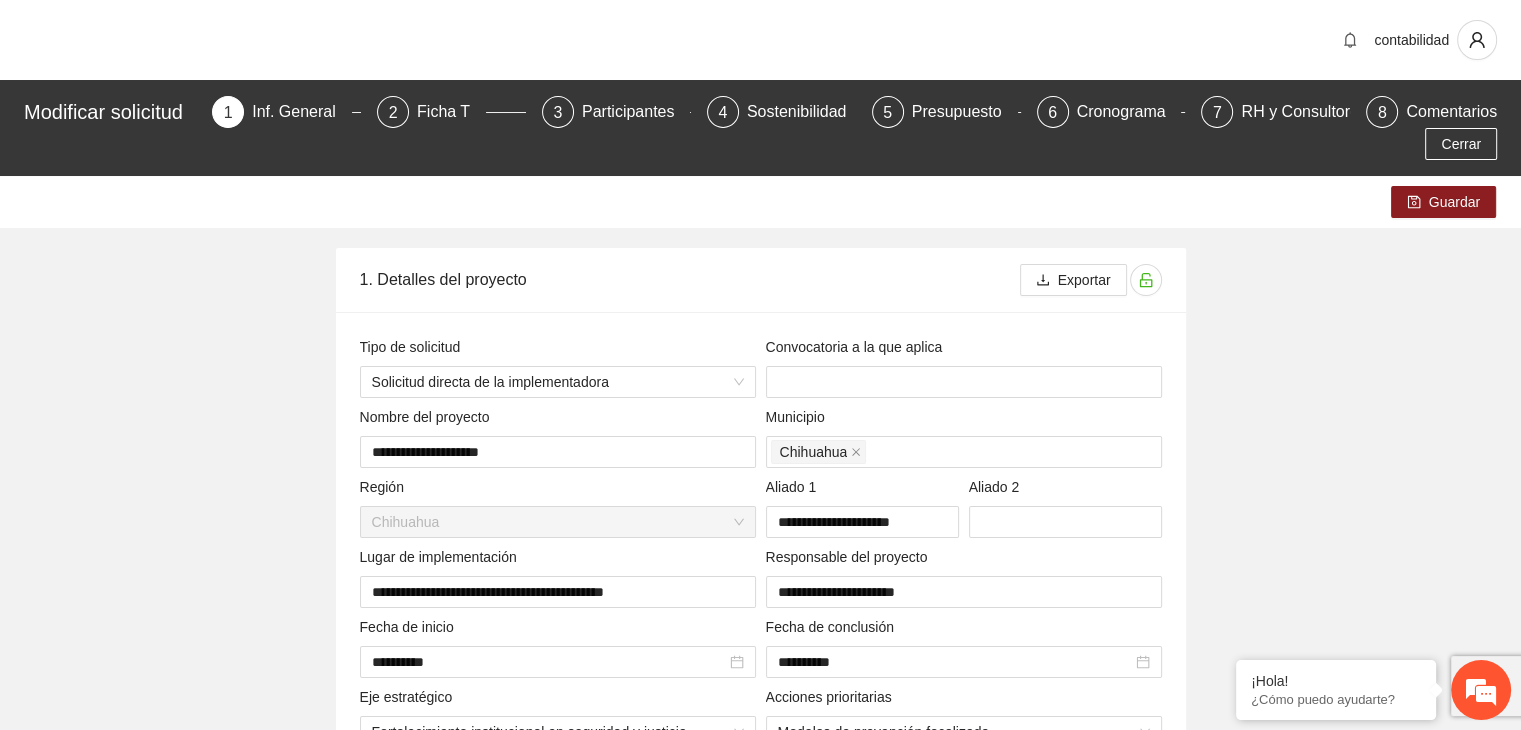 click on "Modificar solicitud 1 Inf. General 2 Ficha T 3 Participantes 4 Sostenibilidad 5 Presupuesto 6 Cronograma 7 RH y Consultores 8 Comentarios Cerrar" at bounding box center [760, 128] 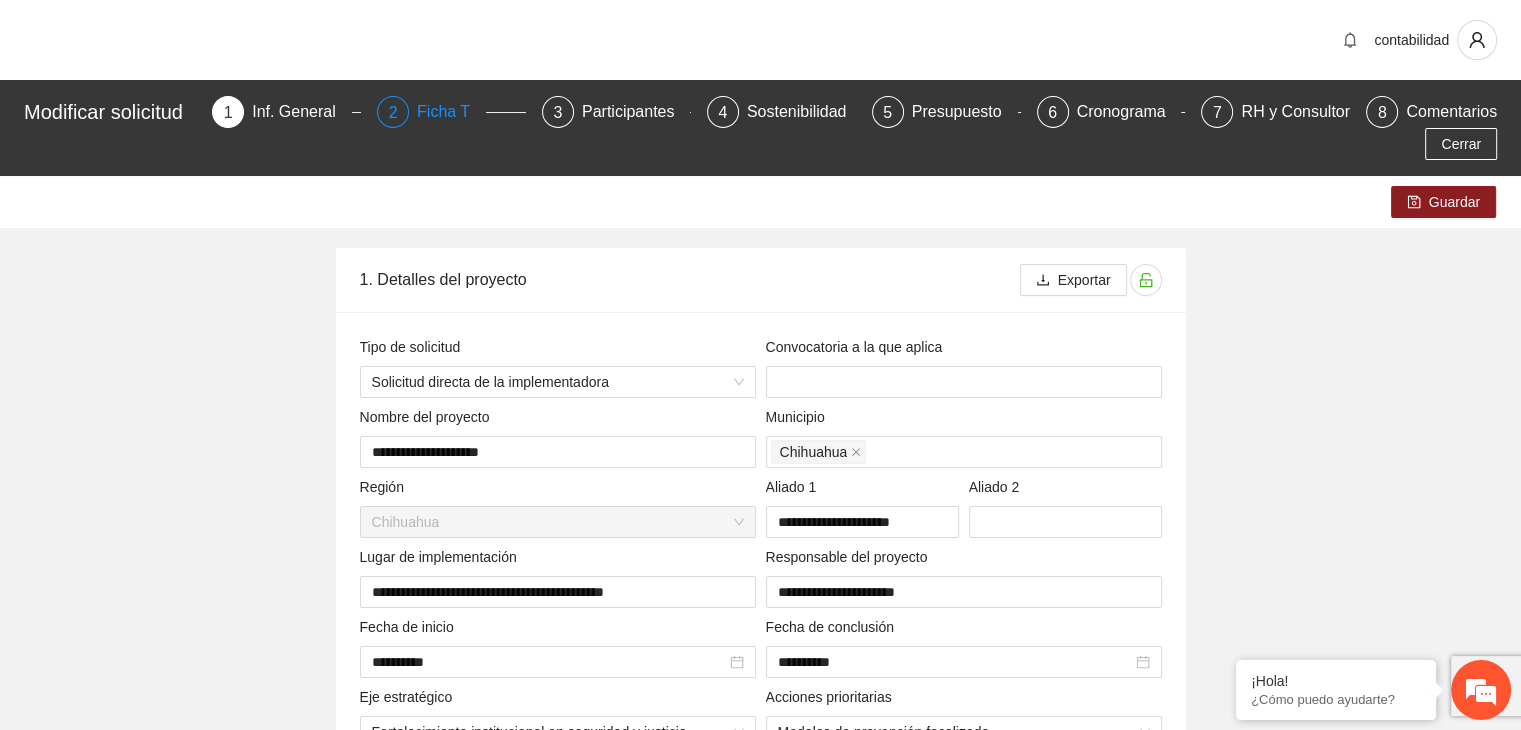 click on "Ficha T" at bounding box center (451, 112) 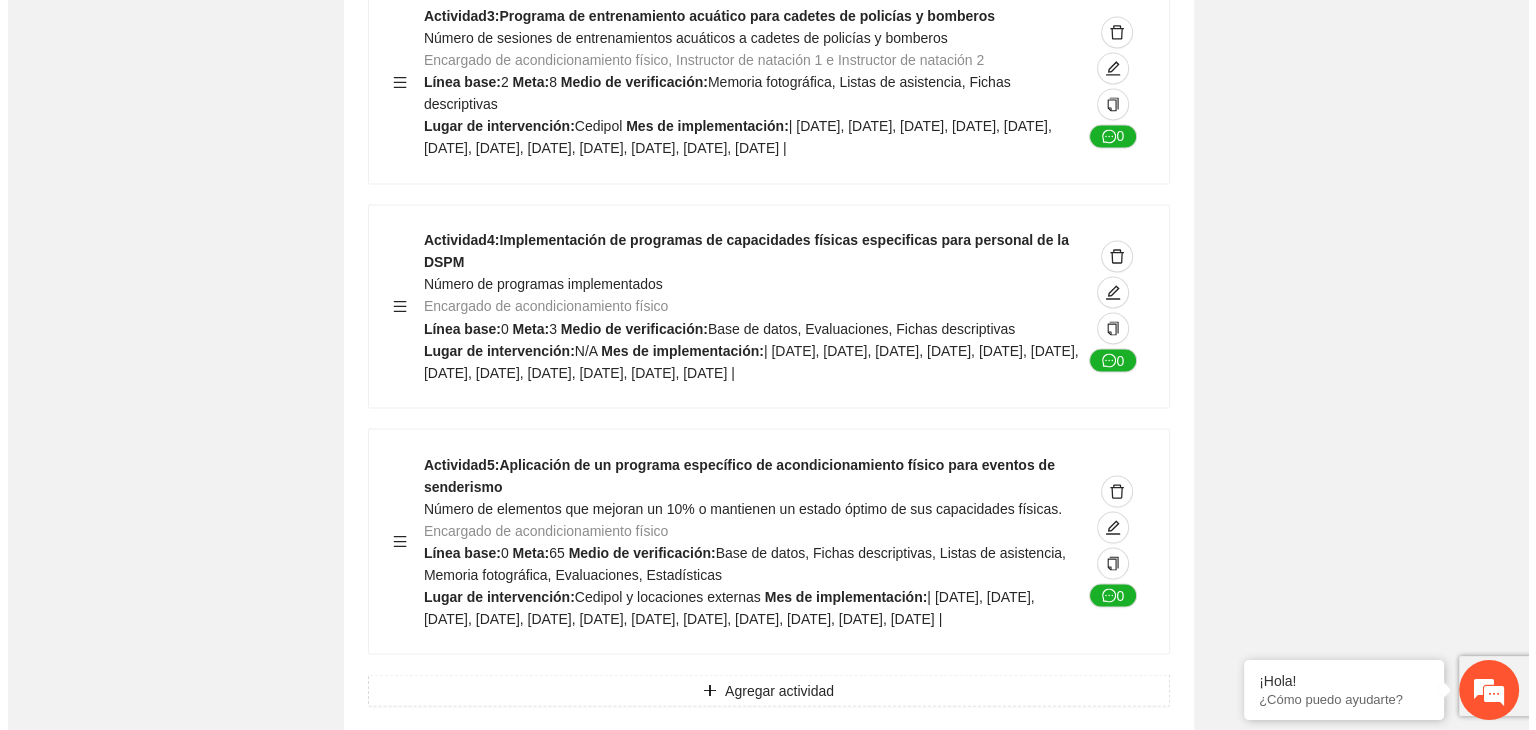 scroll, scrollTop: 3600, scrollLeft: 0, axis: vertical 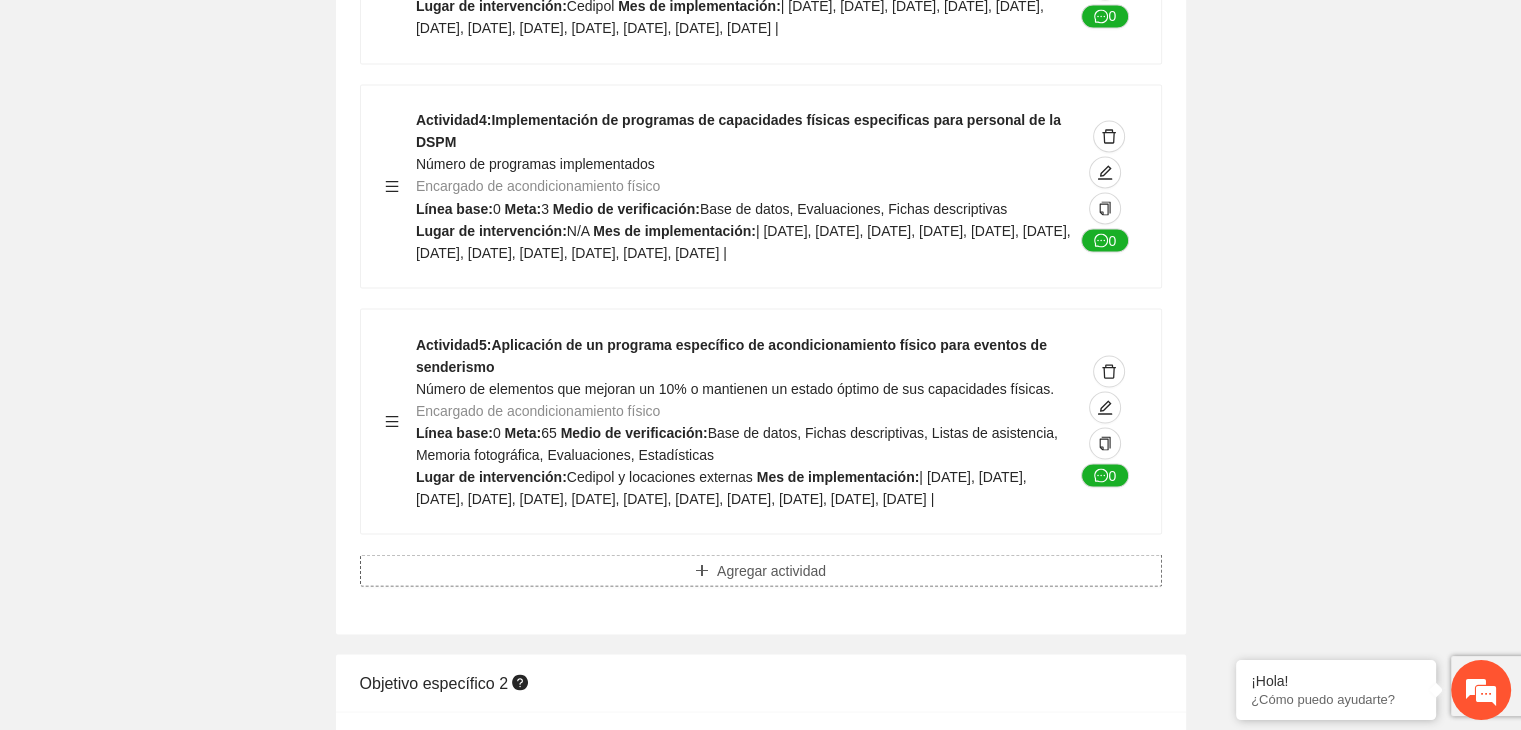 click on "Agregar actividad" at bounding box center [761, 570] 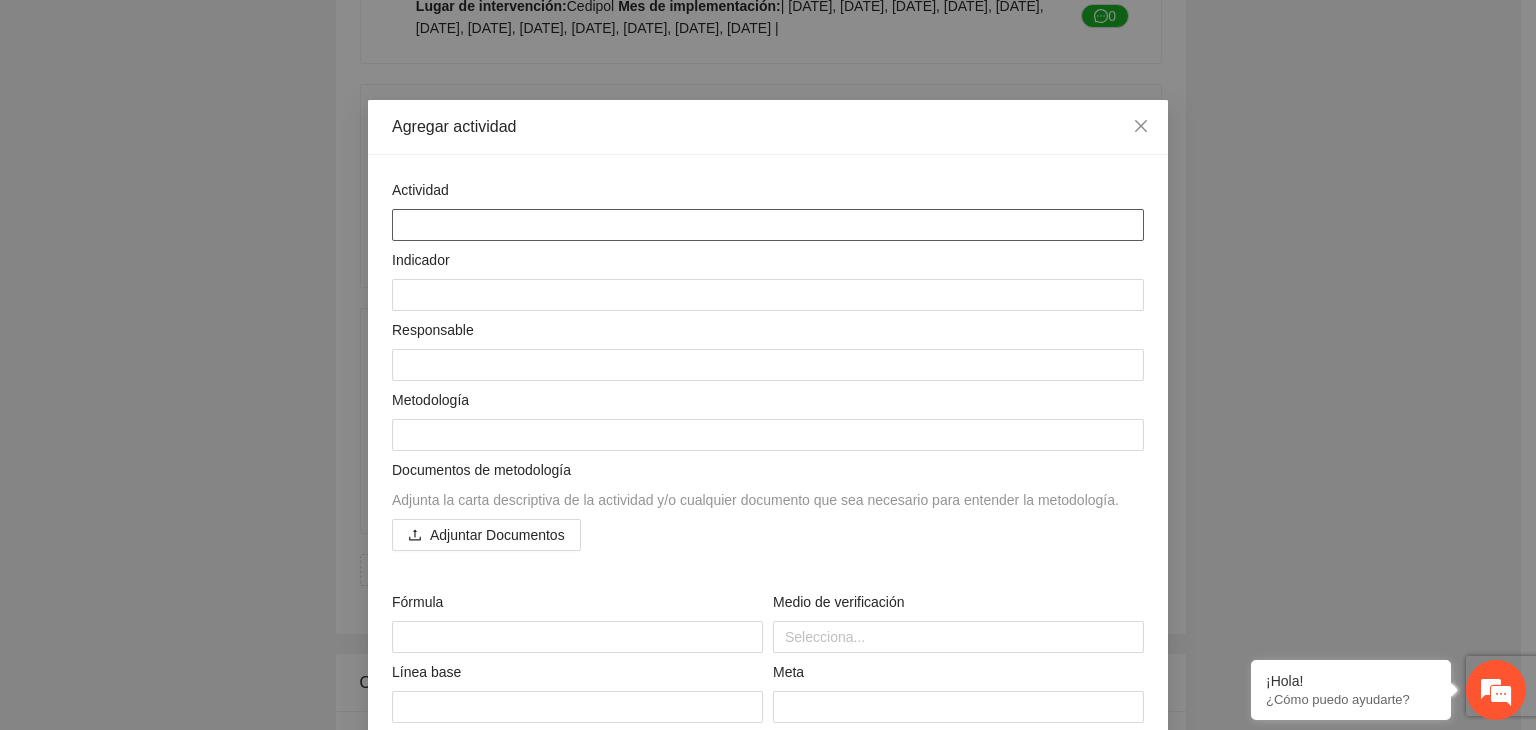 click at bounding box center [768, 225] 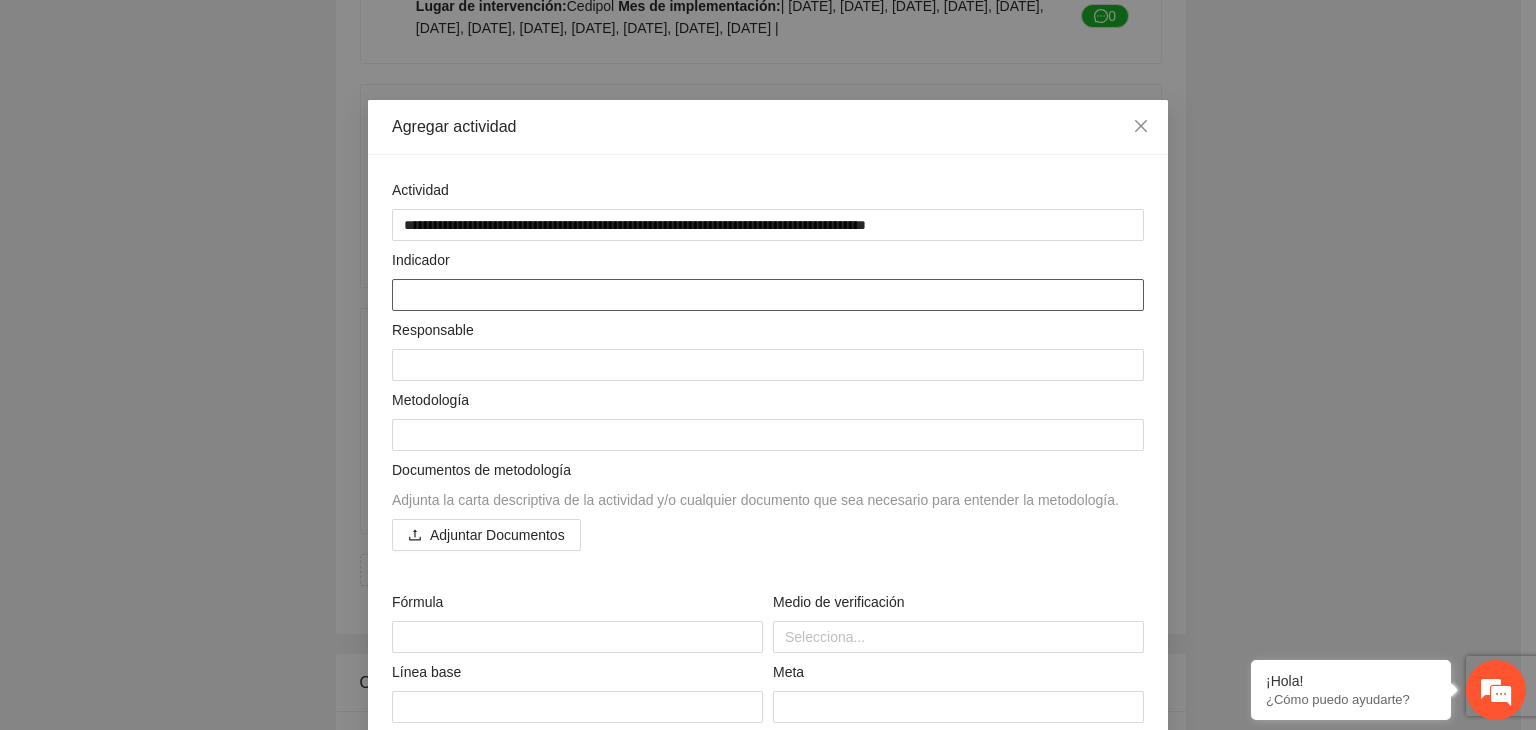click at bounding box center (768, 295) 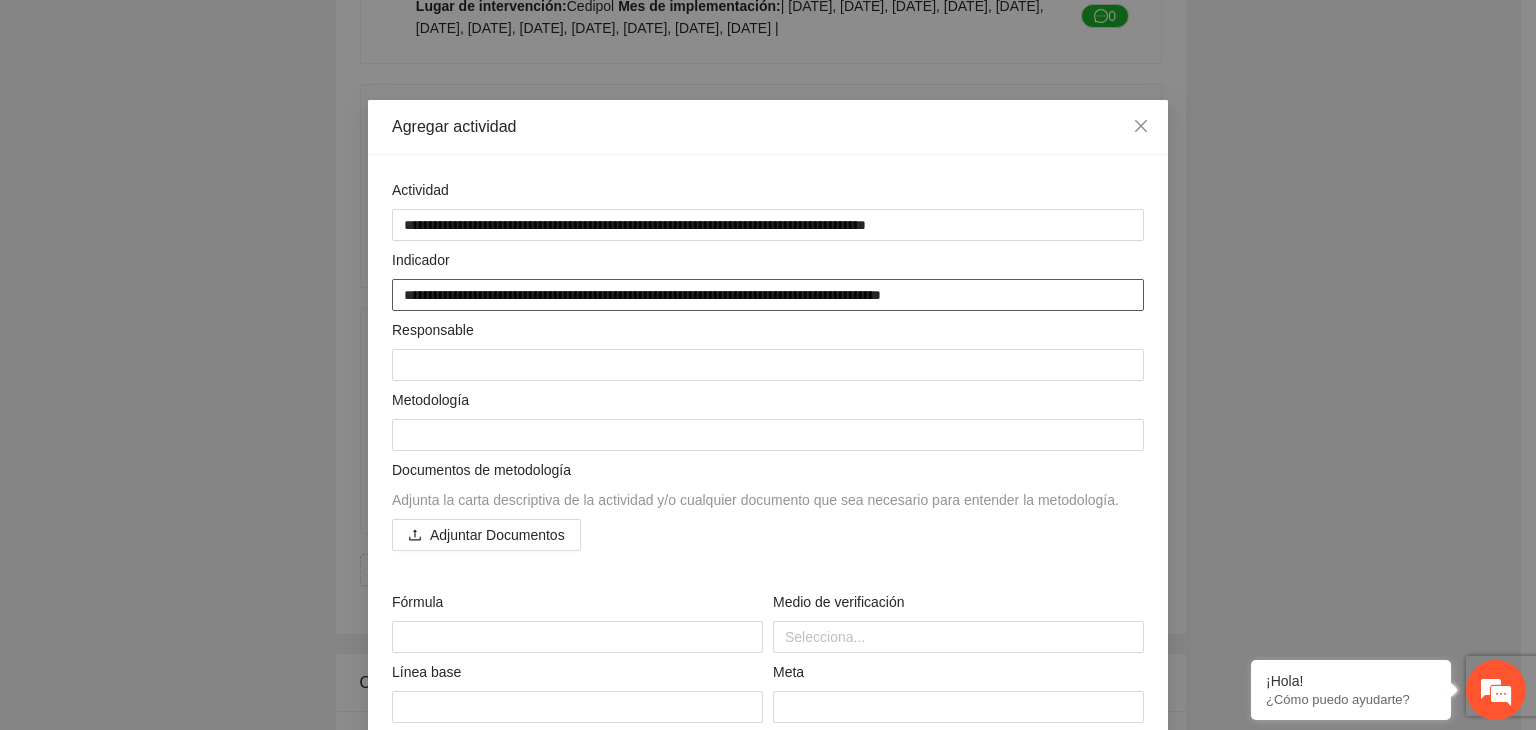 click on "**********" at bounding box center [768, 295] 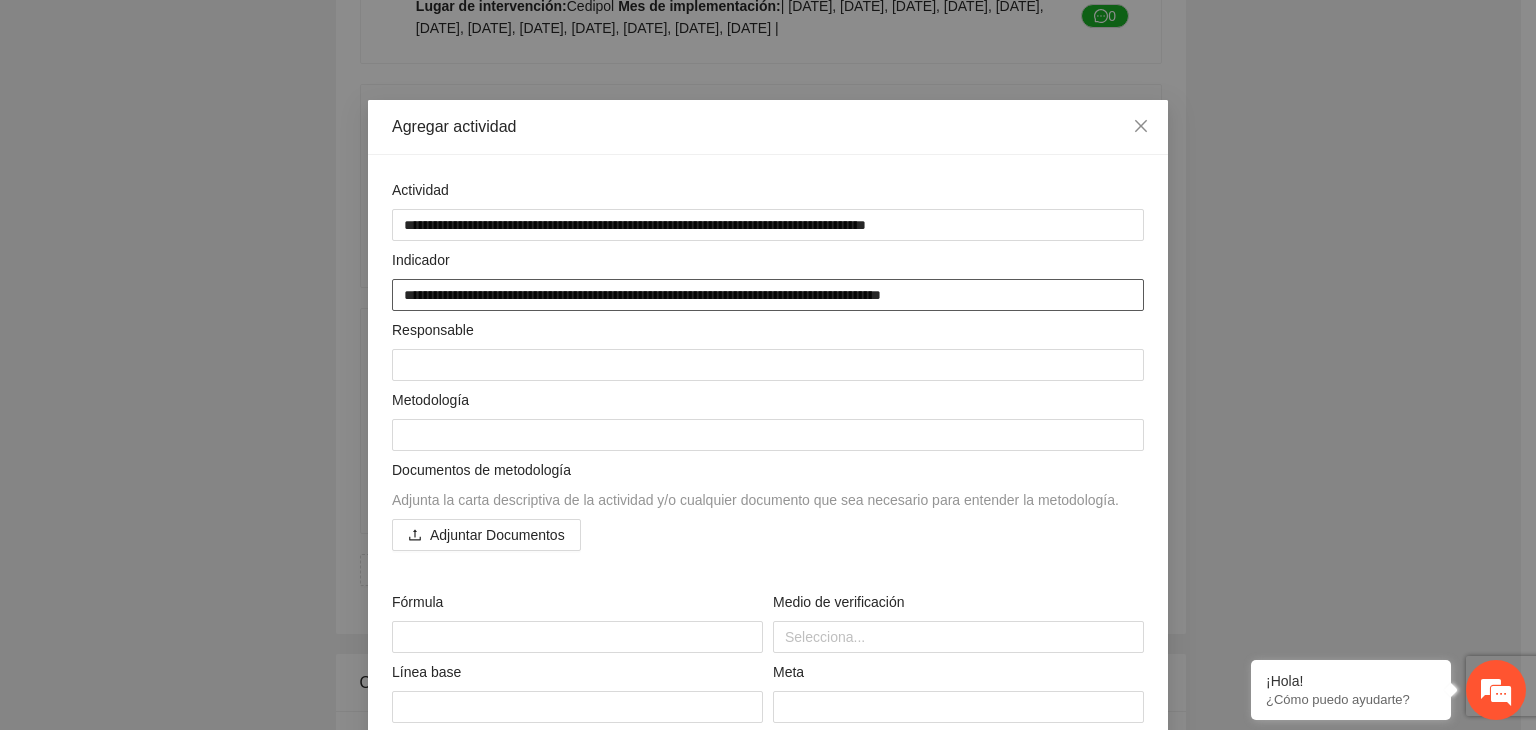 click on "**********" at bounding box center (768, 295) 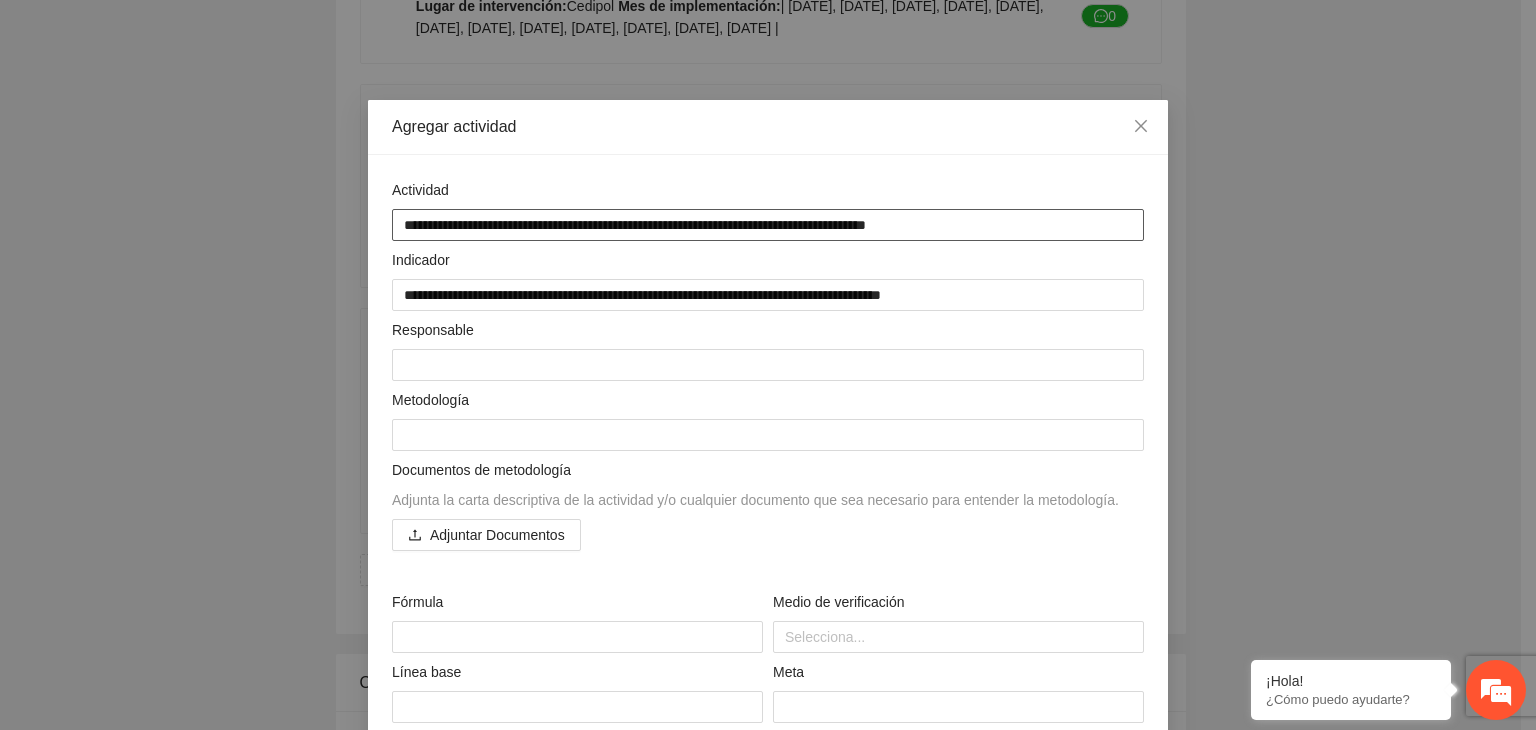 click on "**********" at bounding box center [768, 225] 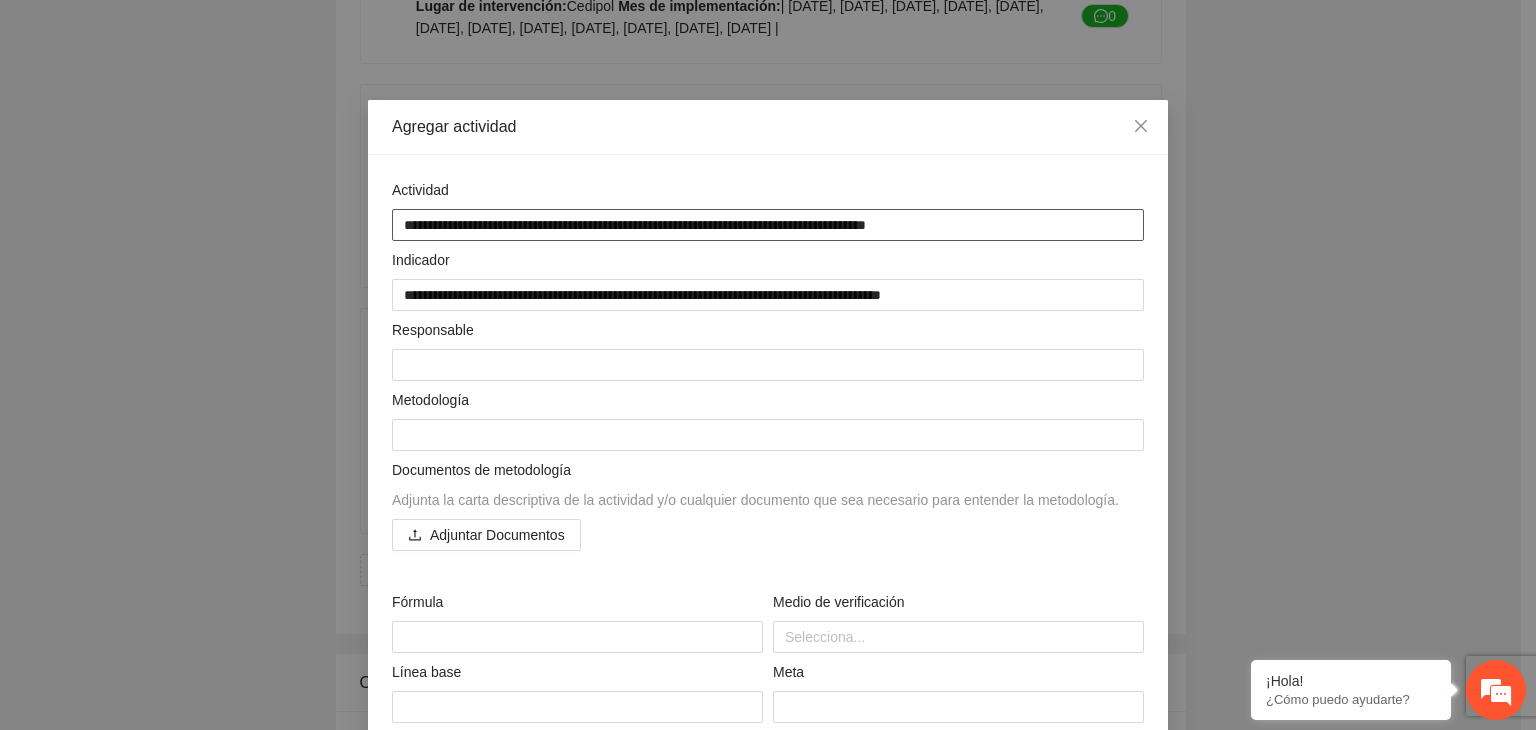 click on "**********" at bounding box center (768, 225) 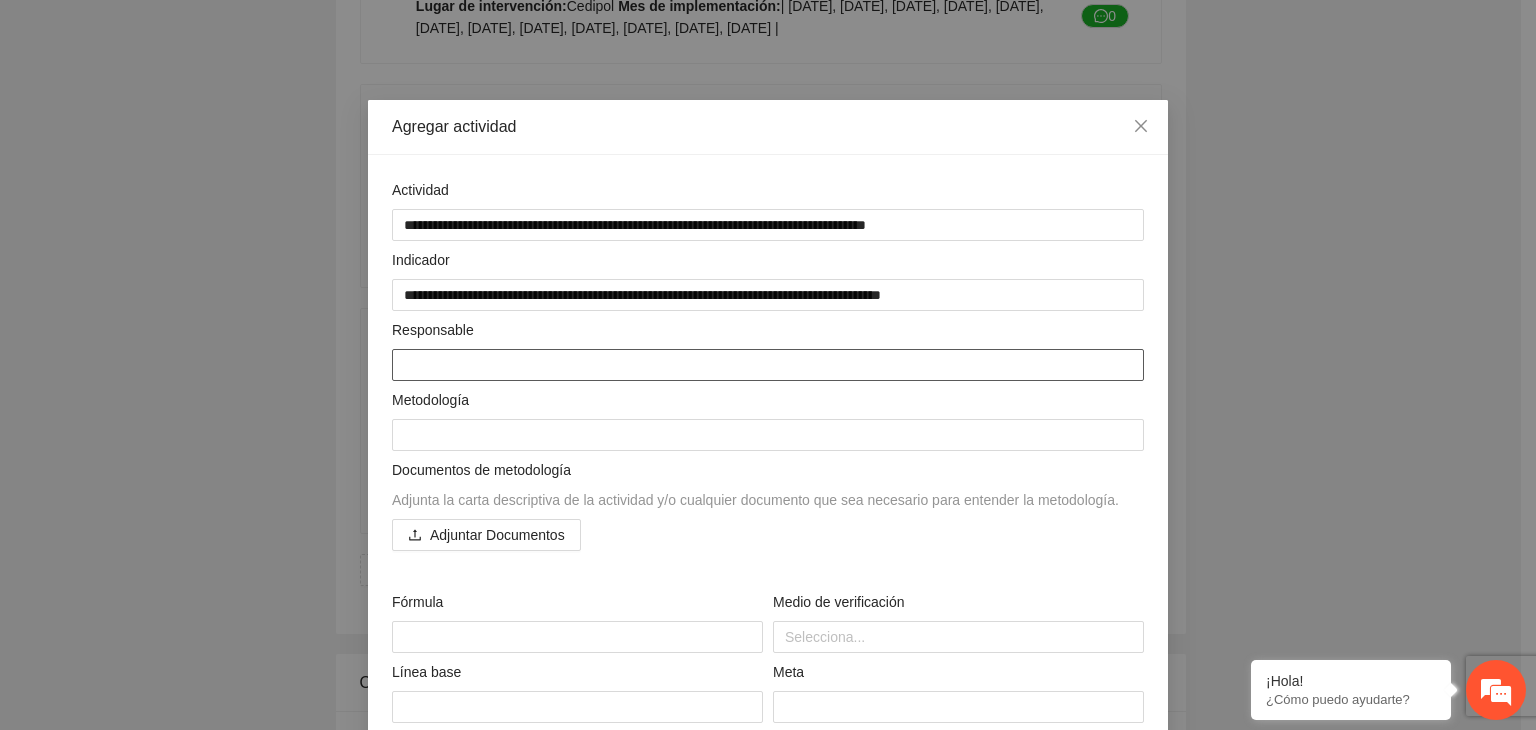 click at bounding box center (768, 365) 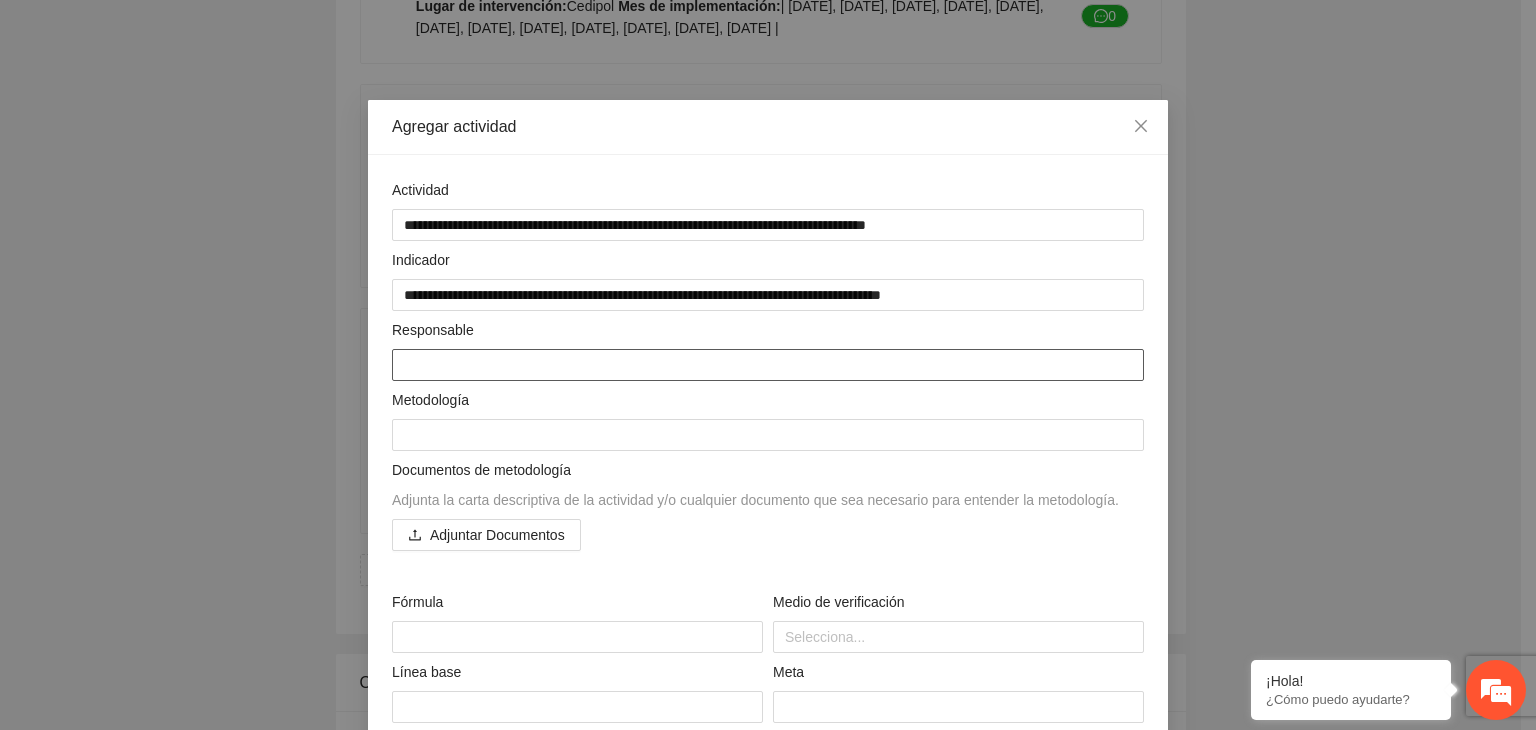 paste on "**********" 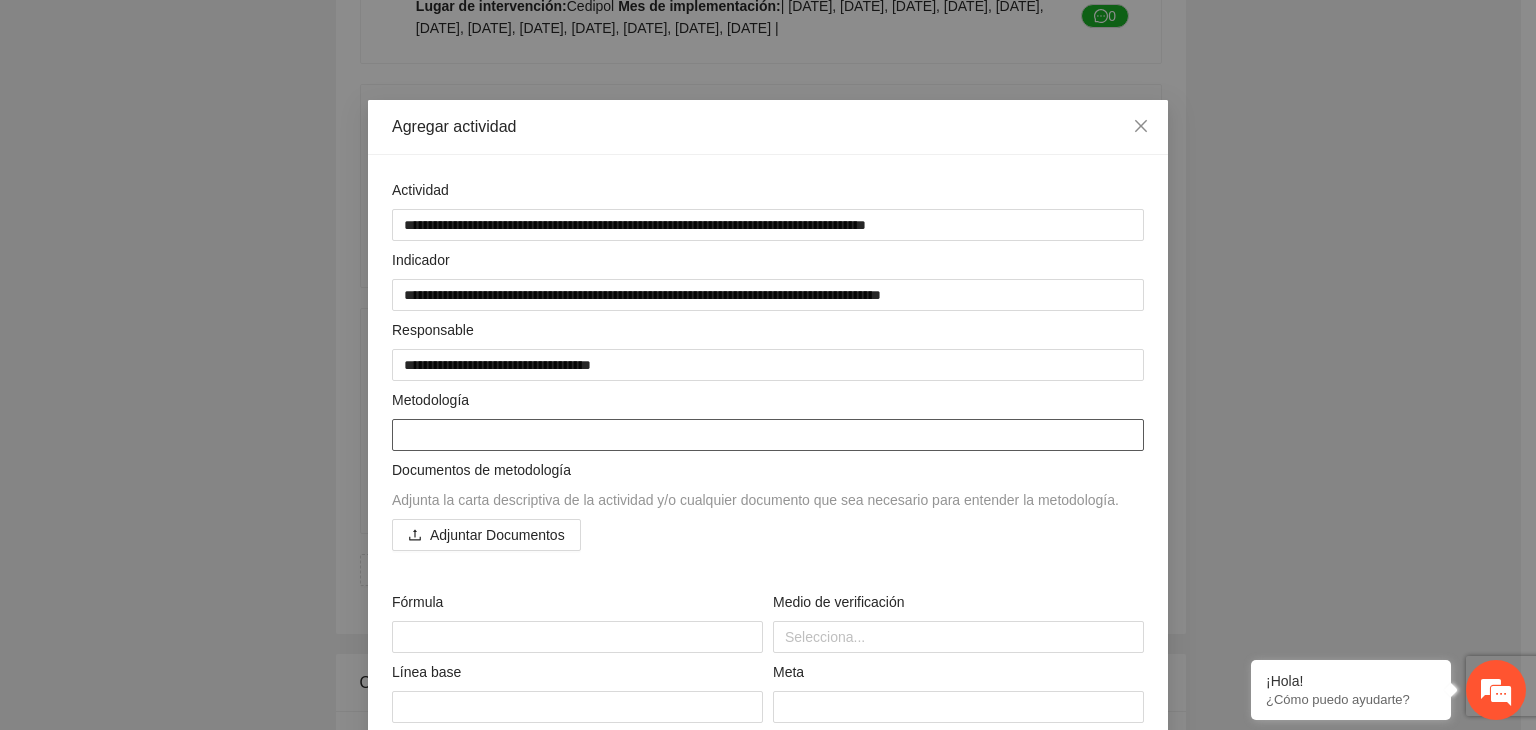 click at bounding box center (768, 435) 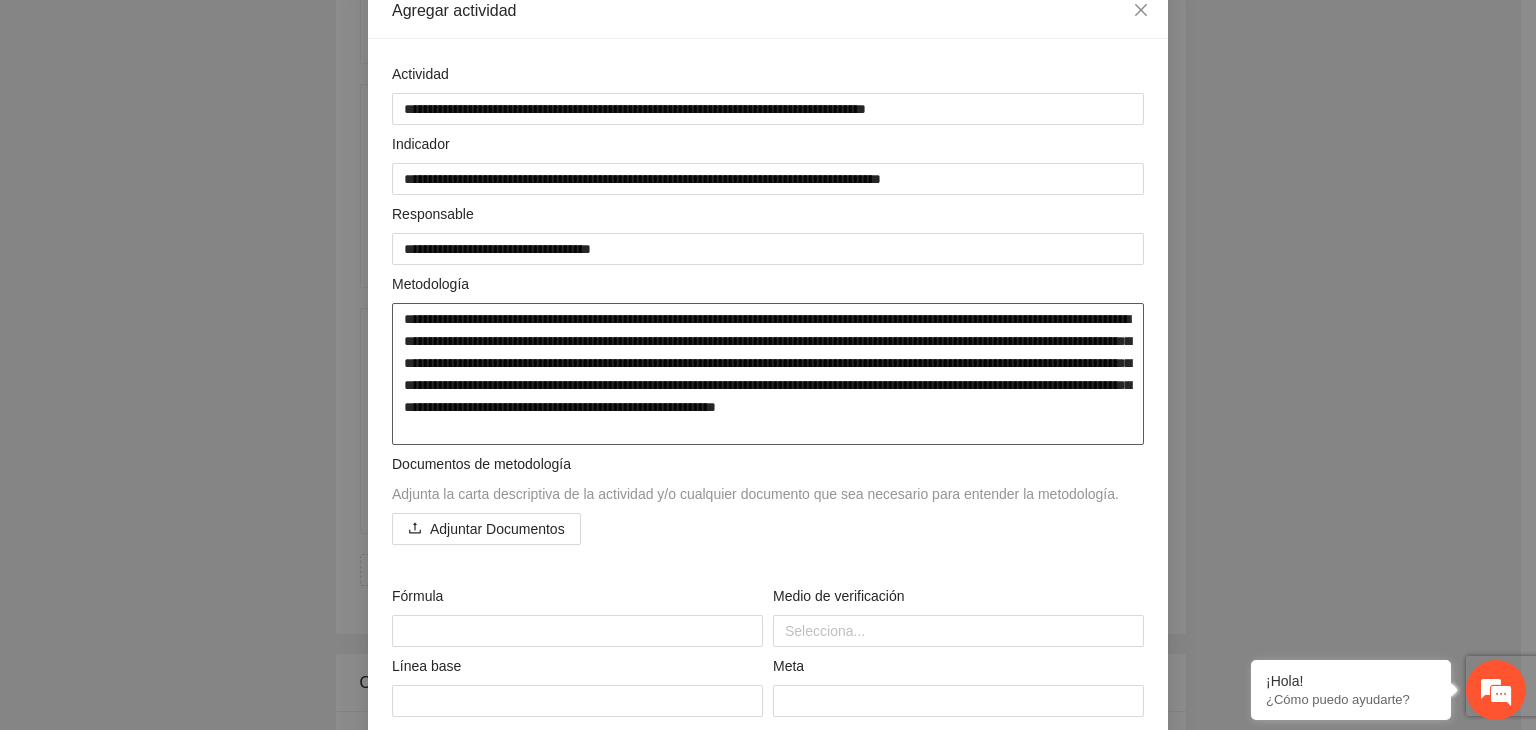 scroll, scrollTop: 200, scrollLeft: 0, axis: vertical 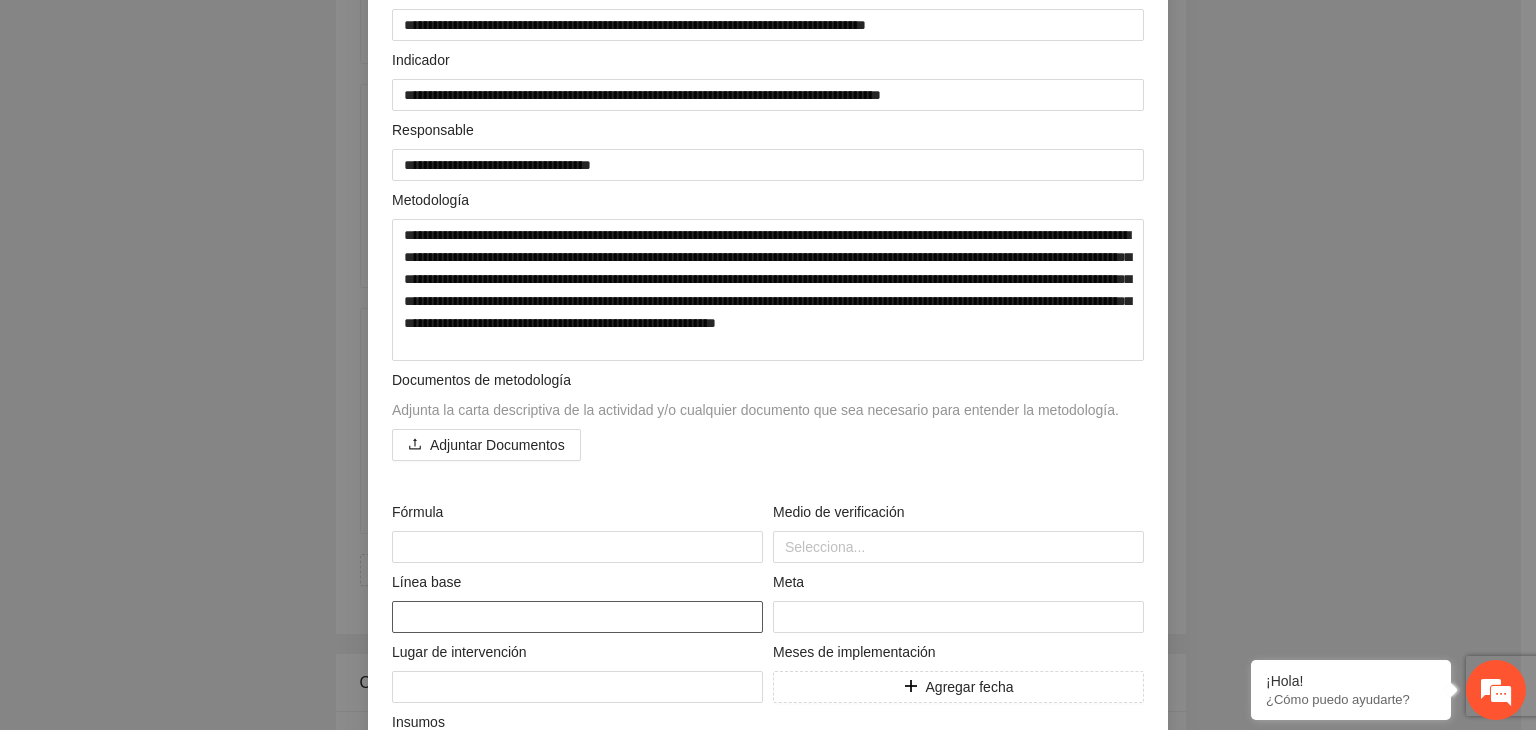click at bounding box center (577, 617) 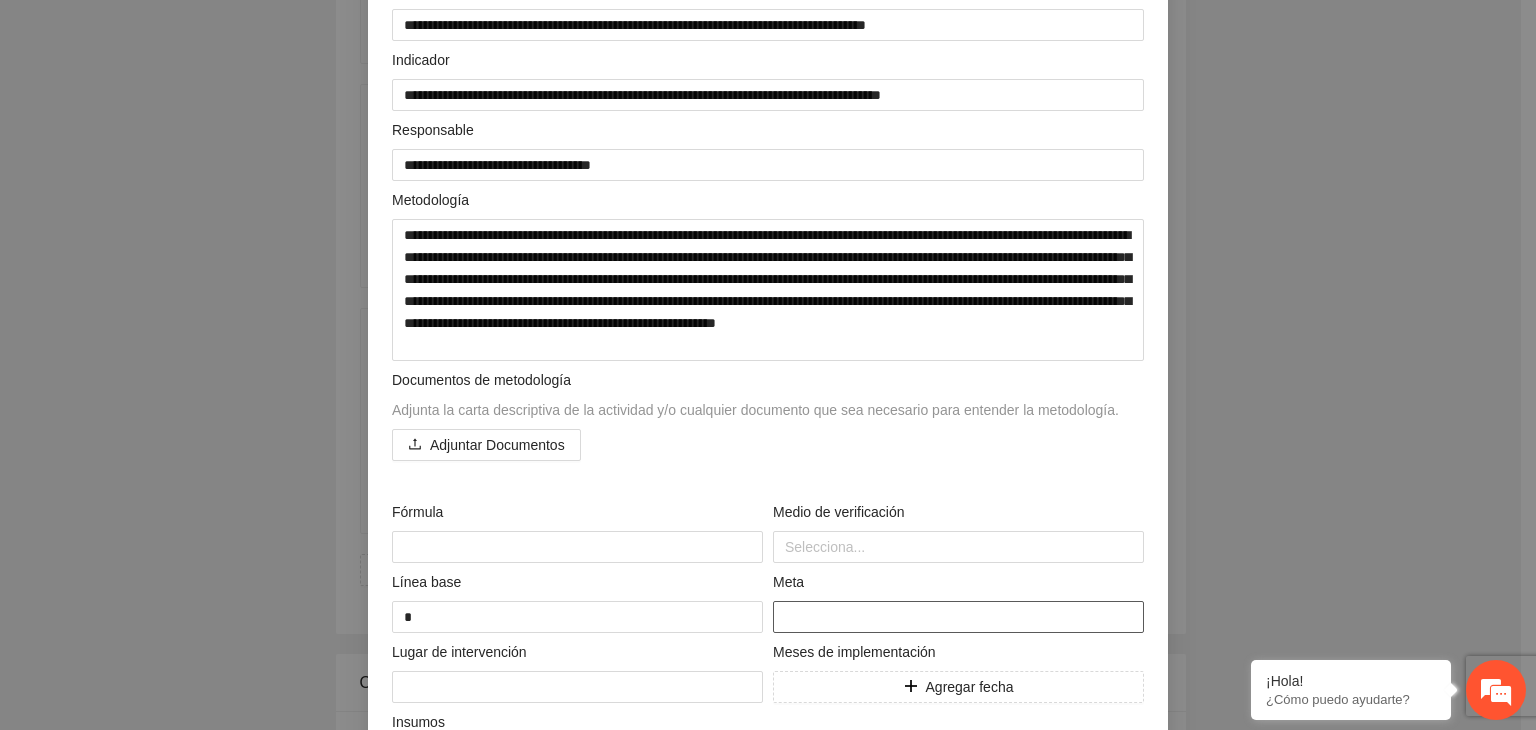 click at bounding box center [958, 617] 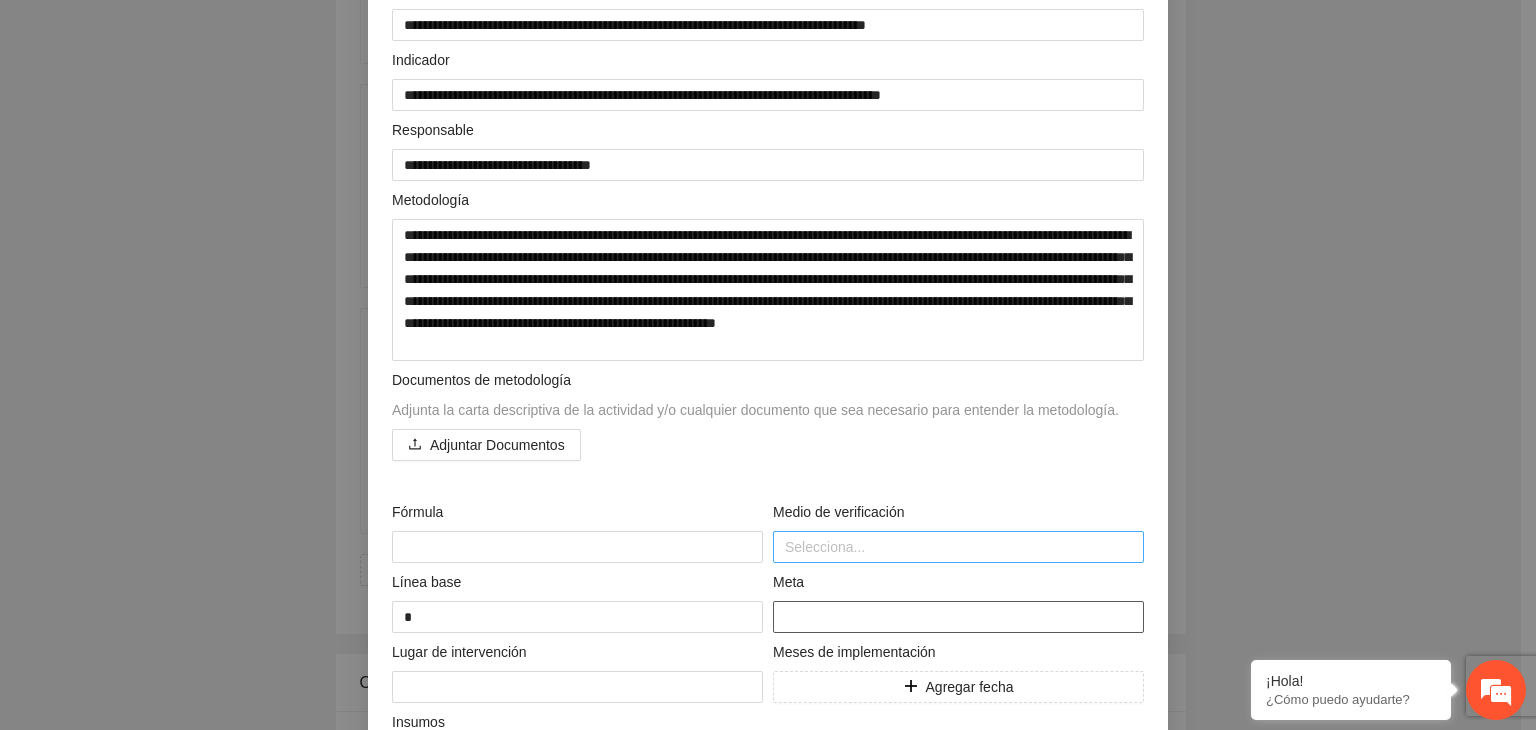 click at bounding box center (958, 547) 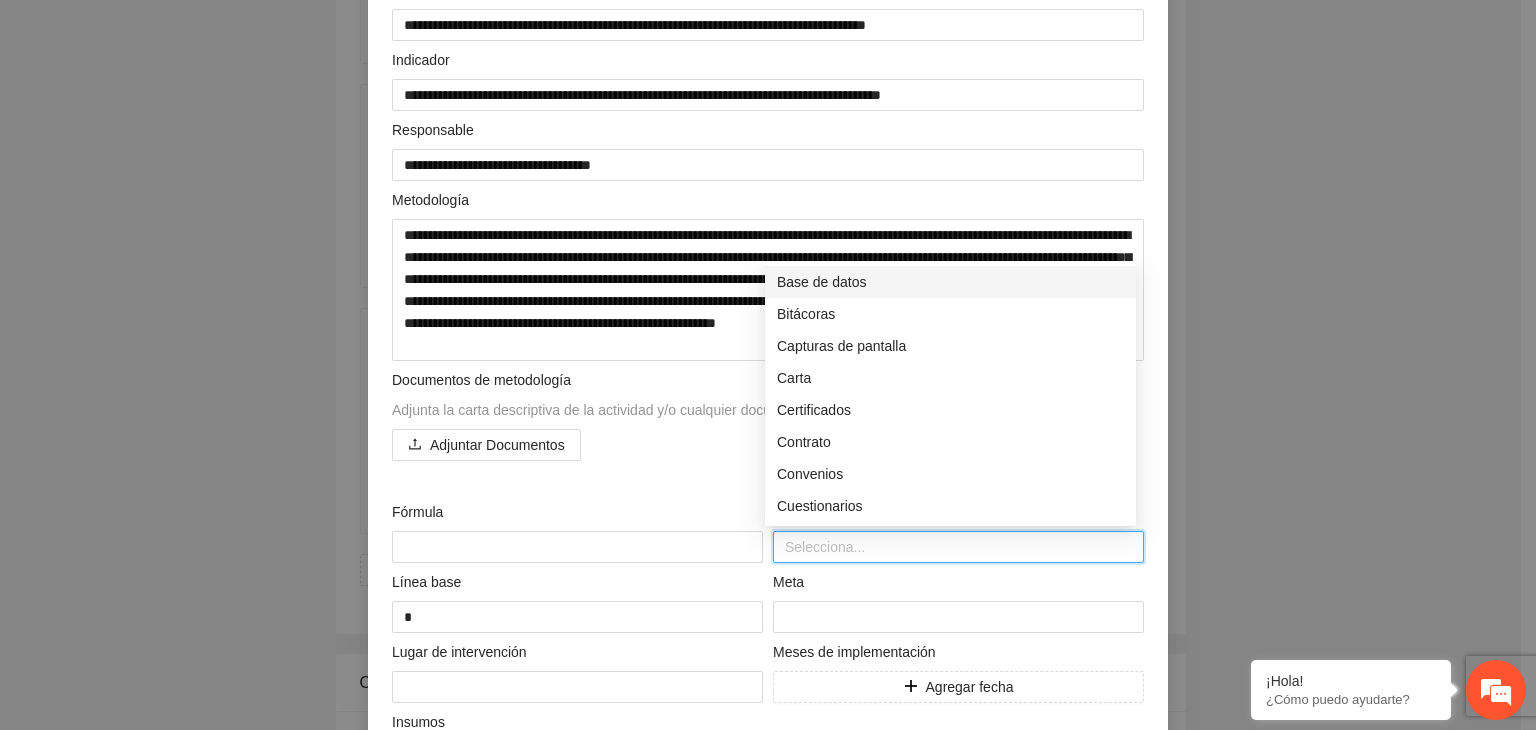 click on "Base de datos" at bounding box center [950, 282] 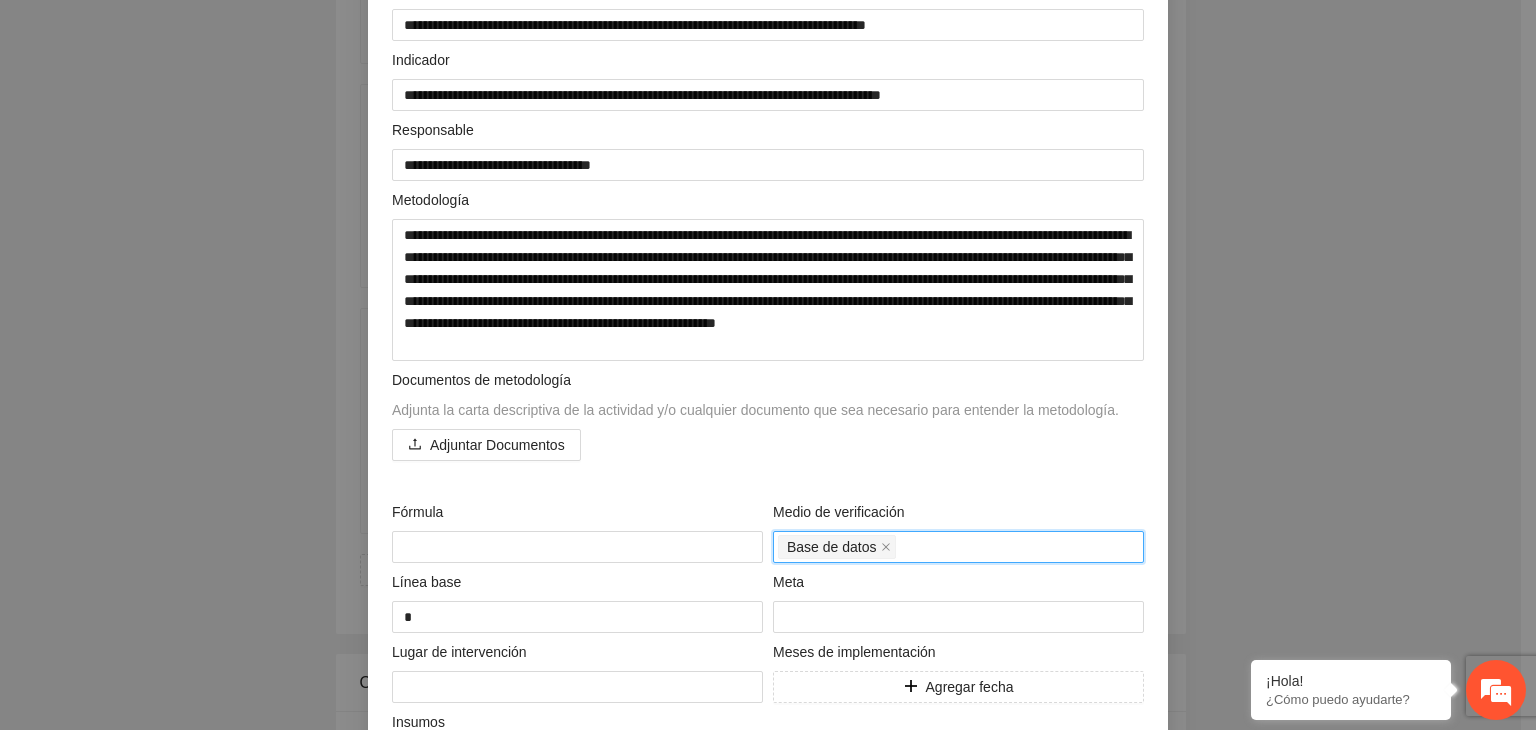 click on "Base de datos" at bounding box center [958, 547] 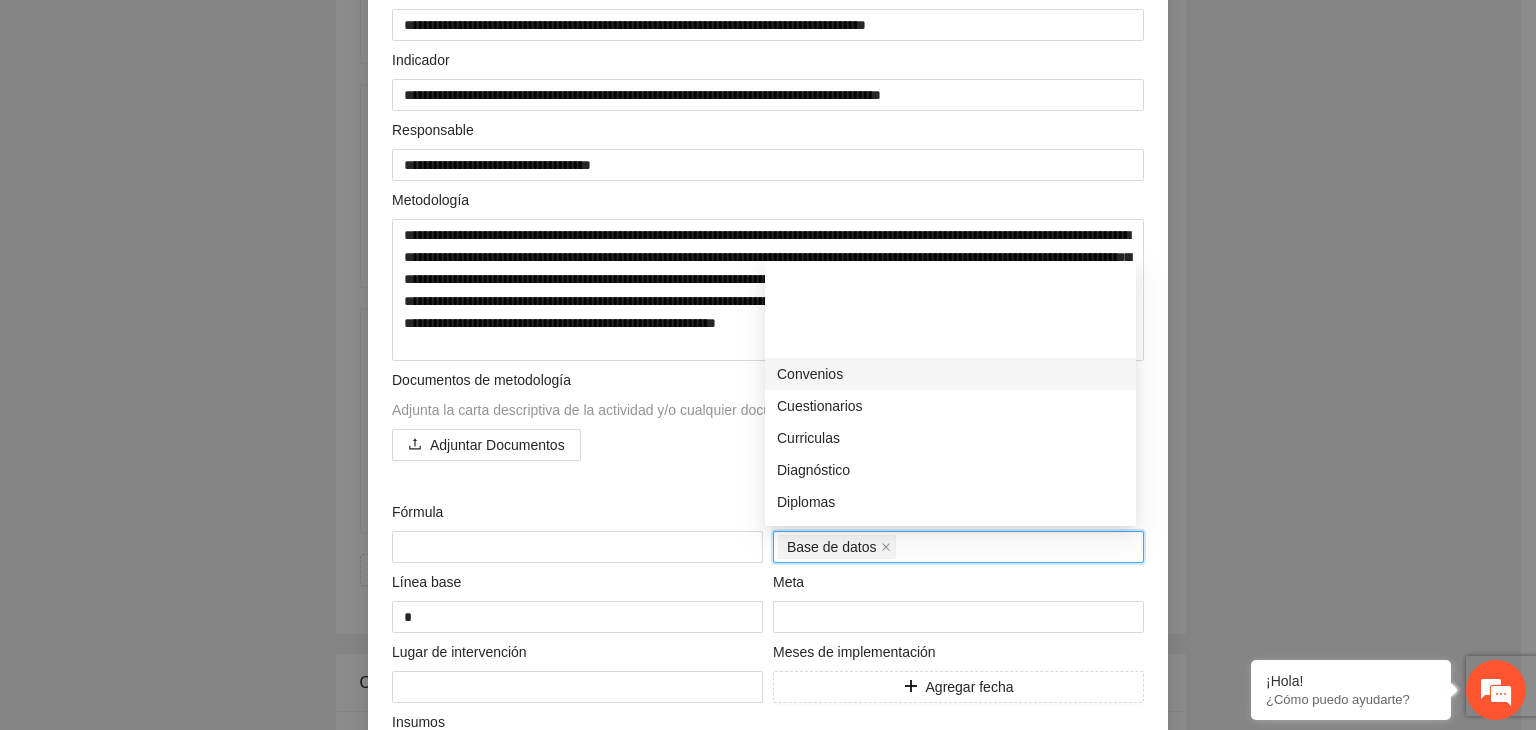 scroll, scrollTop: 300, scrollLeft: 0, axis: vertical 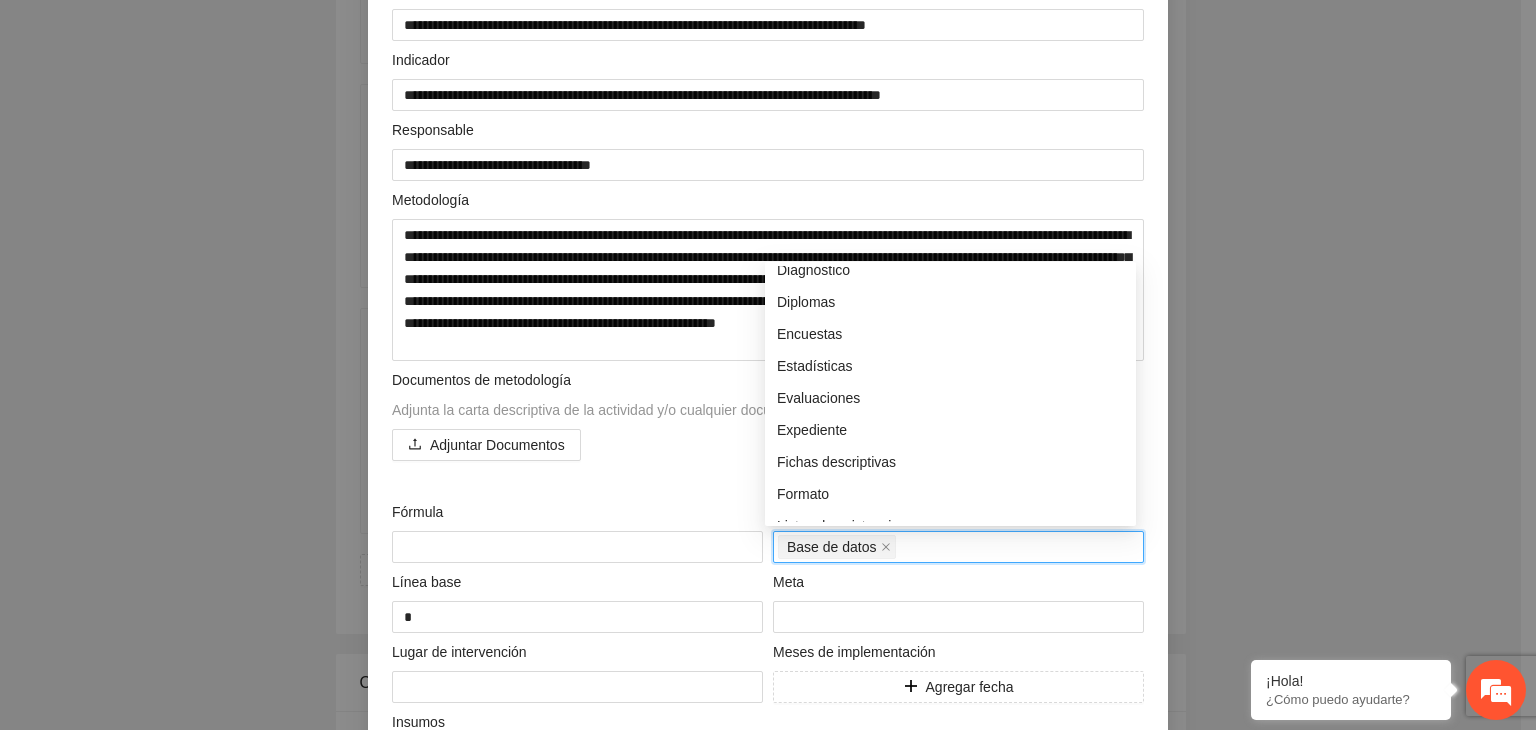 click on "Fichas descriptivas" at bounding box center [950, 462] 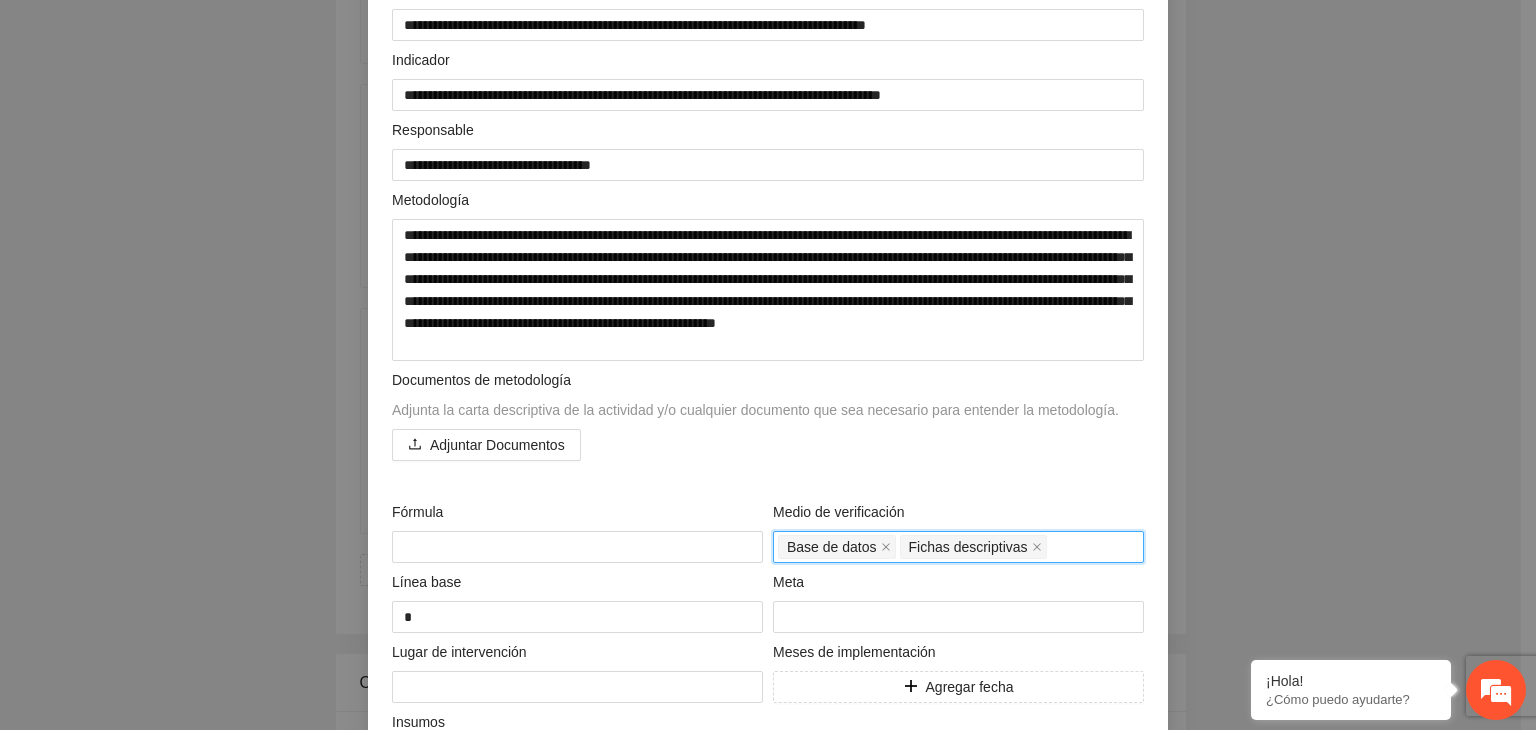 click on "Base de datos Fichas descriptivas" at bounding box center (958, 547) 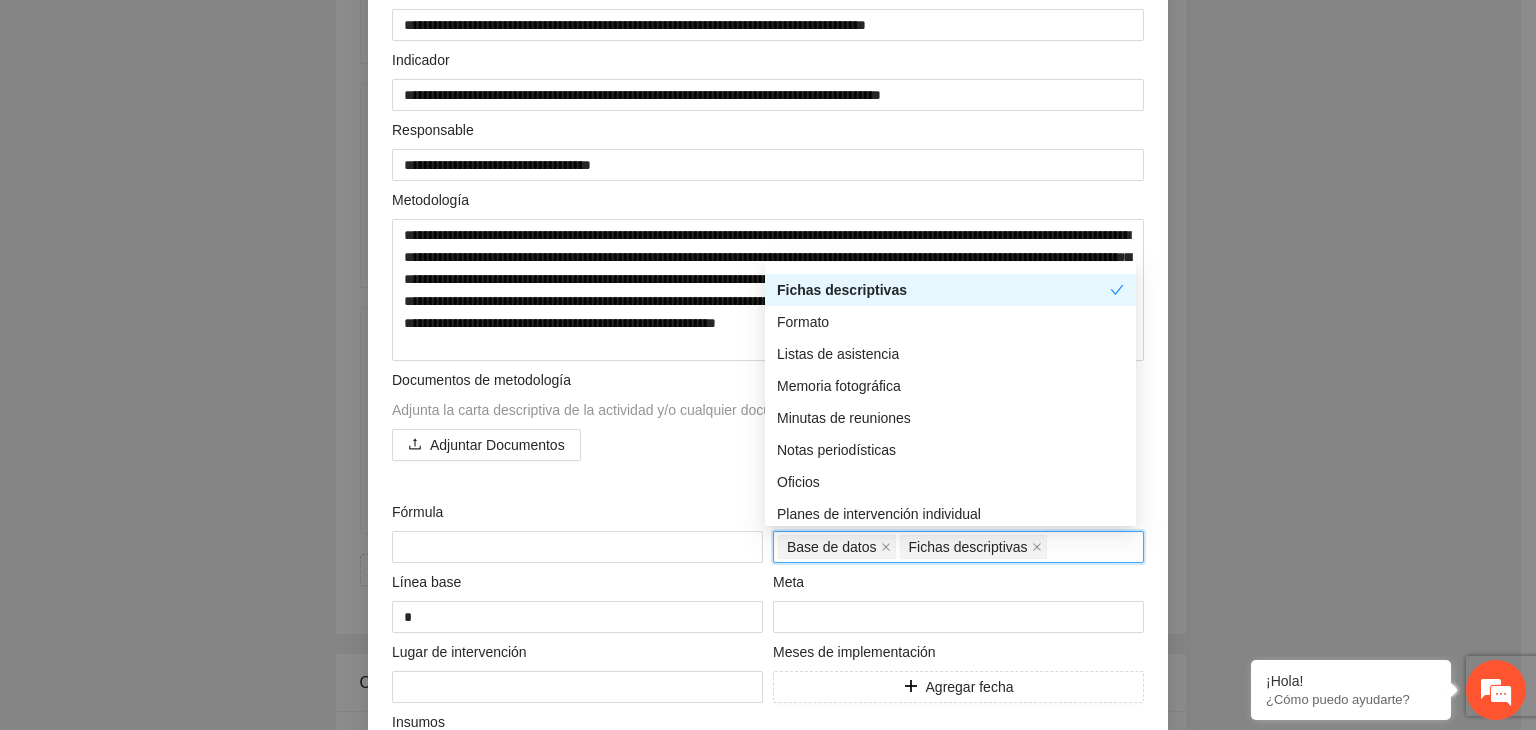 scroll, scrollTop: 372, scrollLeft: 0, axis: vertical 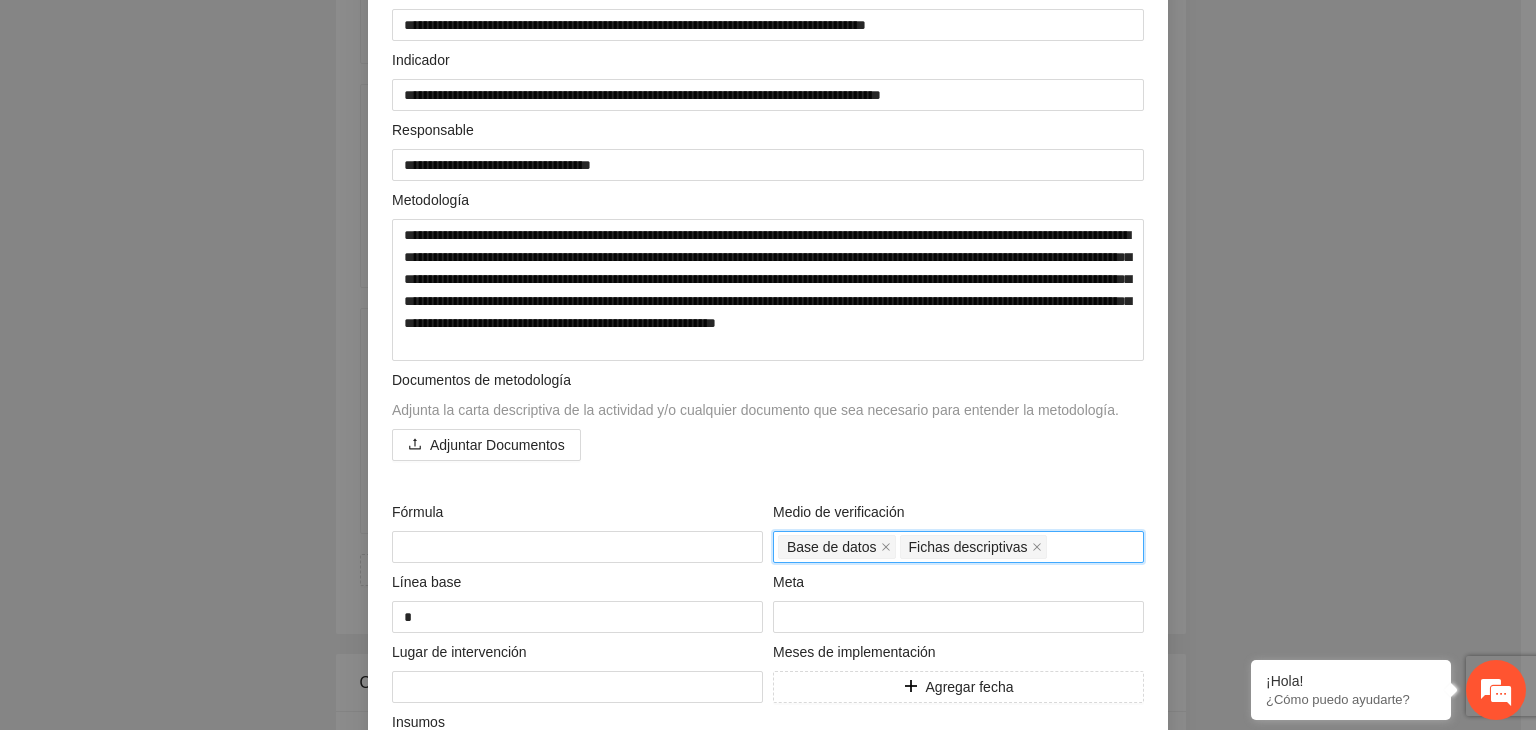 click on "Base de datos Fichas descriptivas" at bounding box center [958, 547] 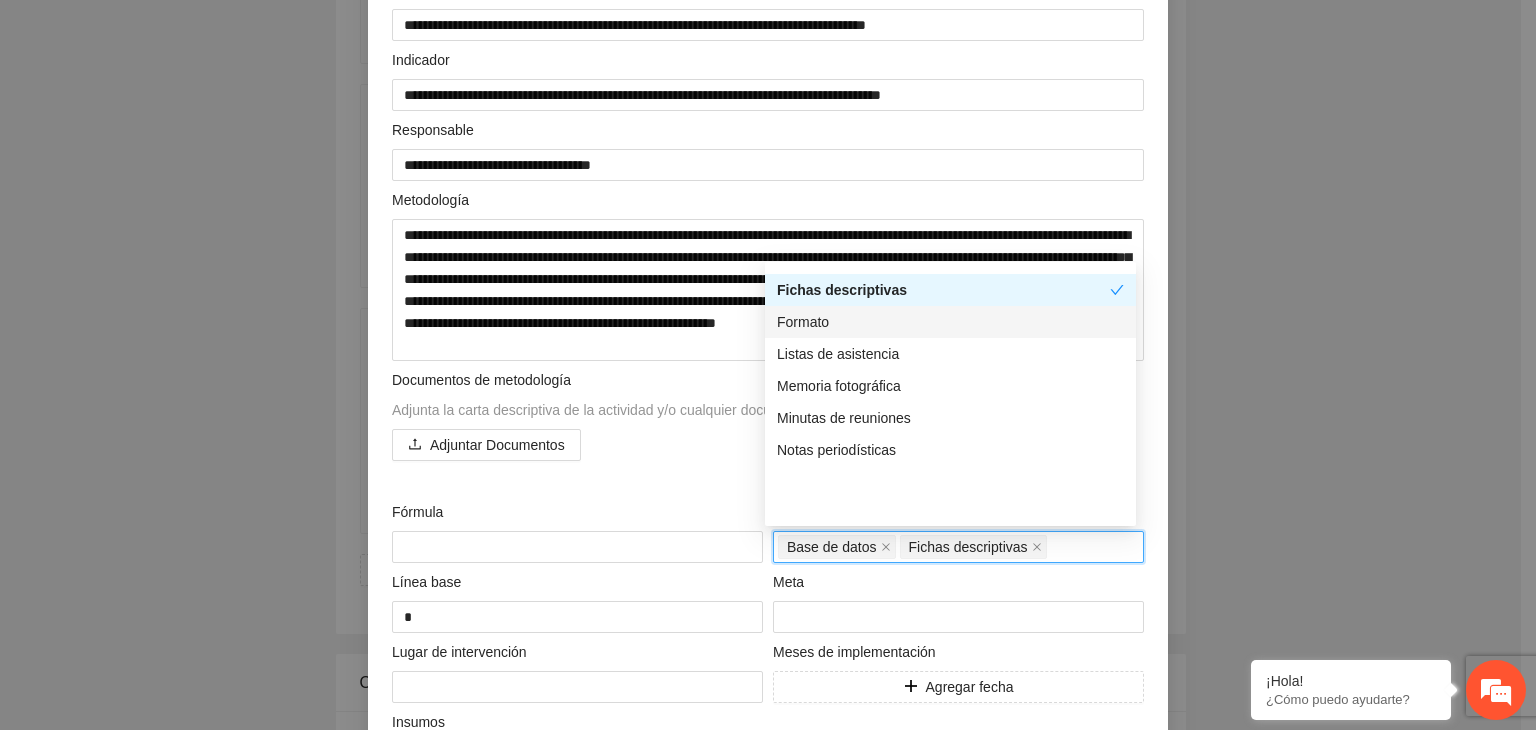 scroll, scrollTop: 372, scrollLeft: 0, axis: vertical 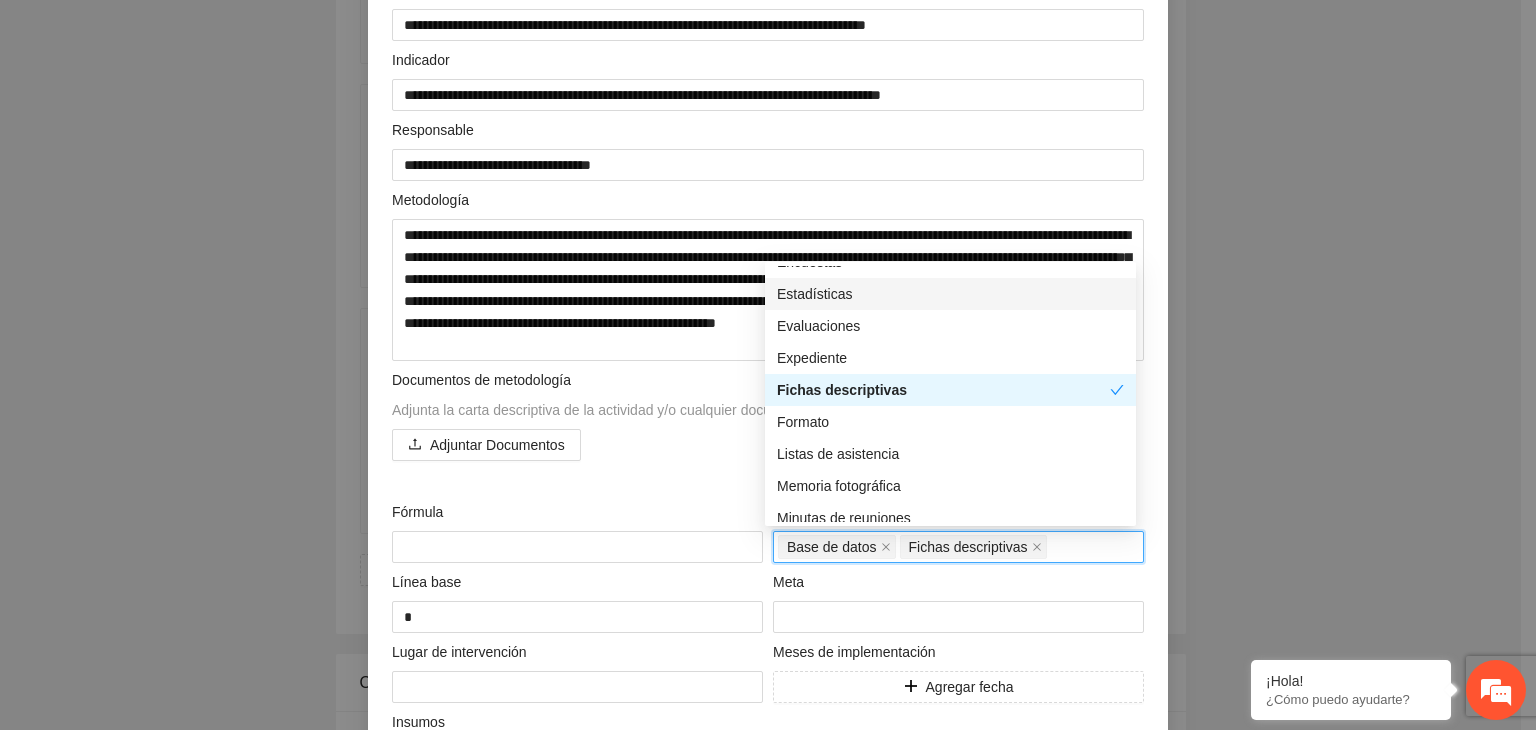 click on "Estadísticas" at bounding box center (950, 294) 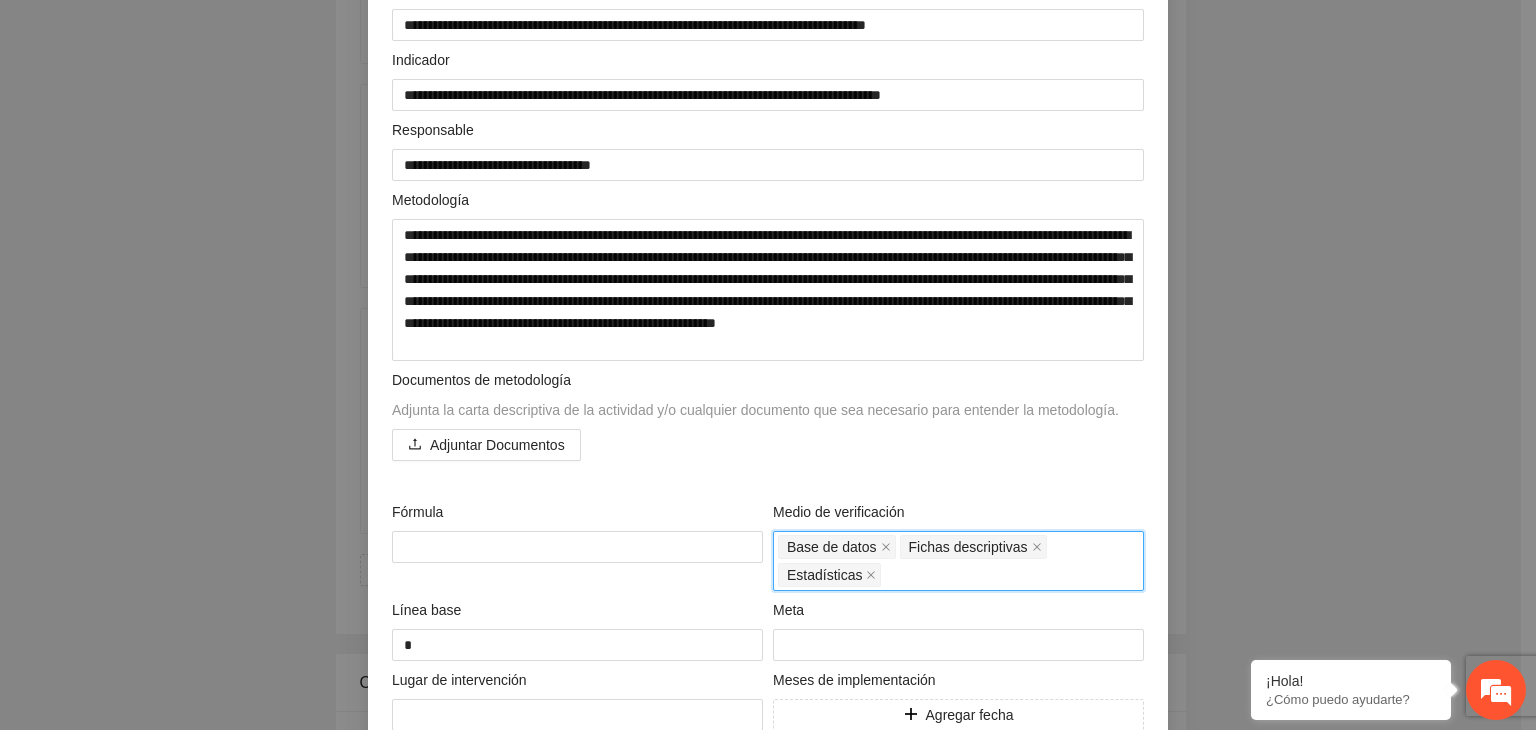 click on "Base de datos Fichas descriptivas Estadísticas" at bounding box center (958, 561) 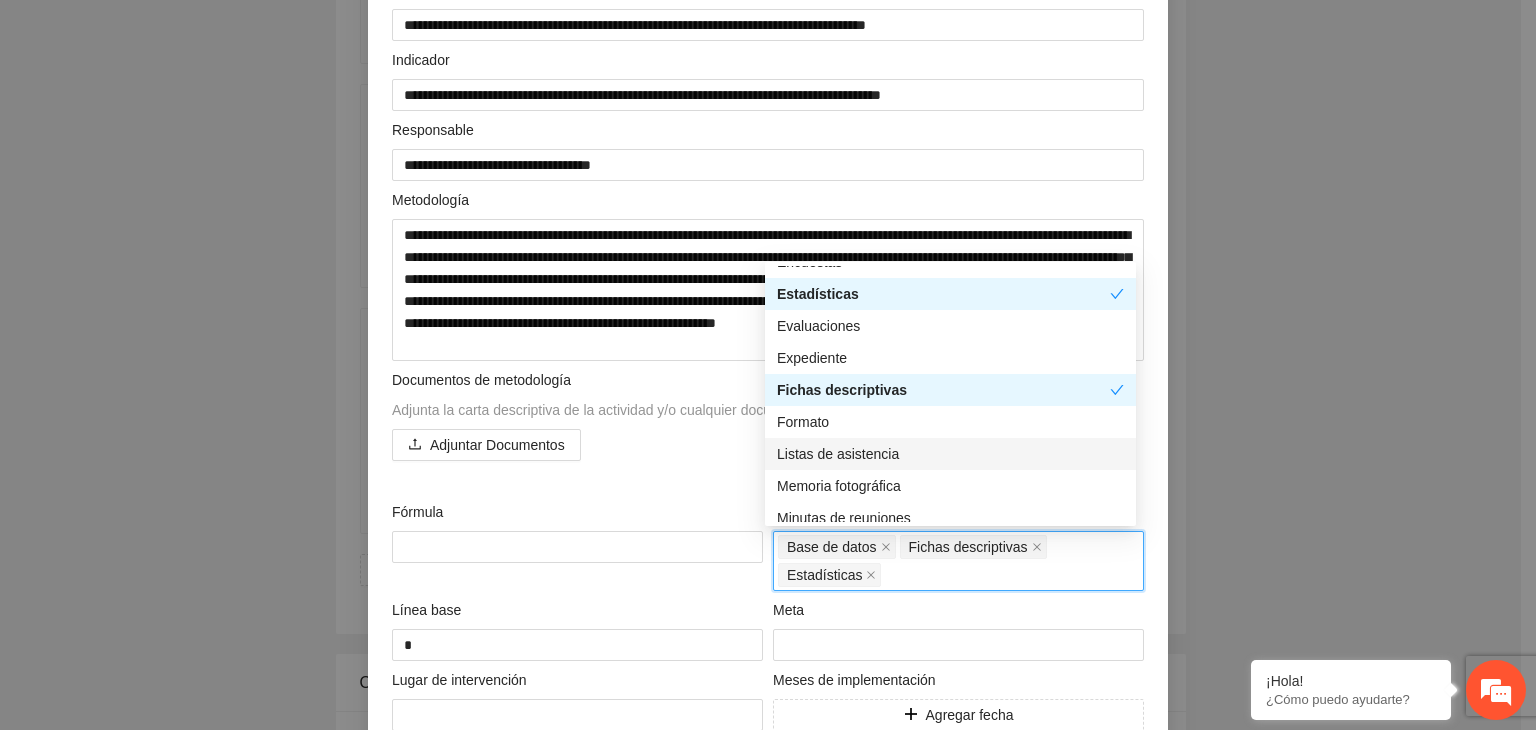 click on "Listas de asistencia" at bounding box center (950, 454) 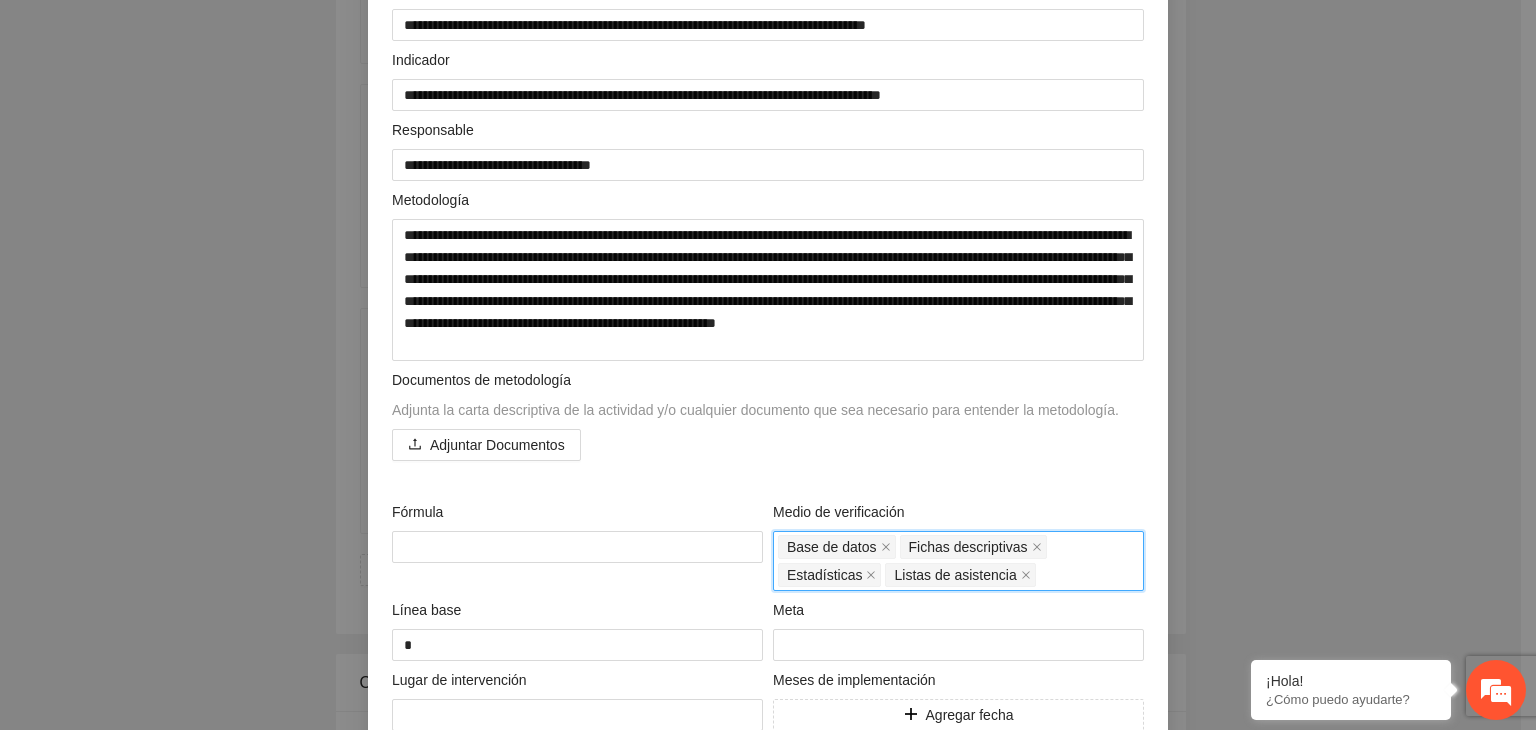 click on "Base de datos Fichas descriptivas Estadísticas Listas de asistencia" at bounding box center (958, 561) 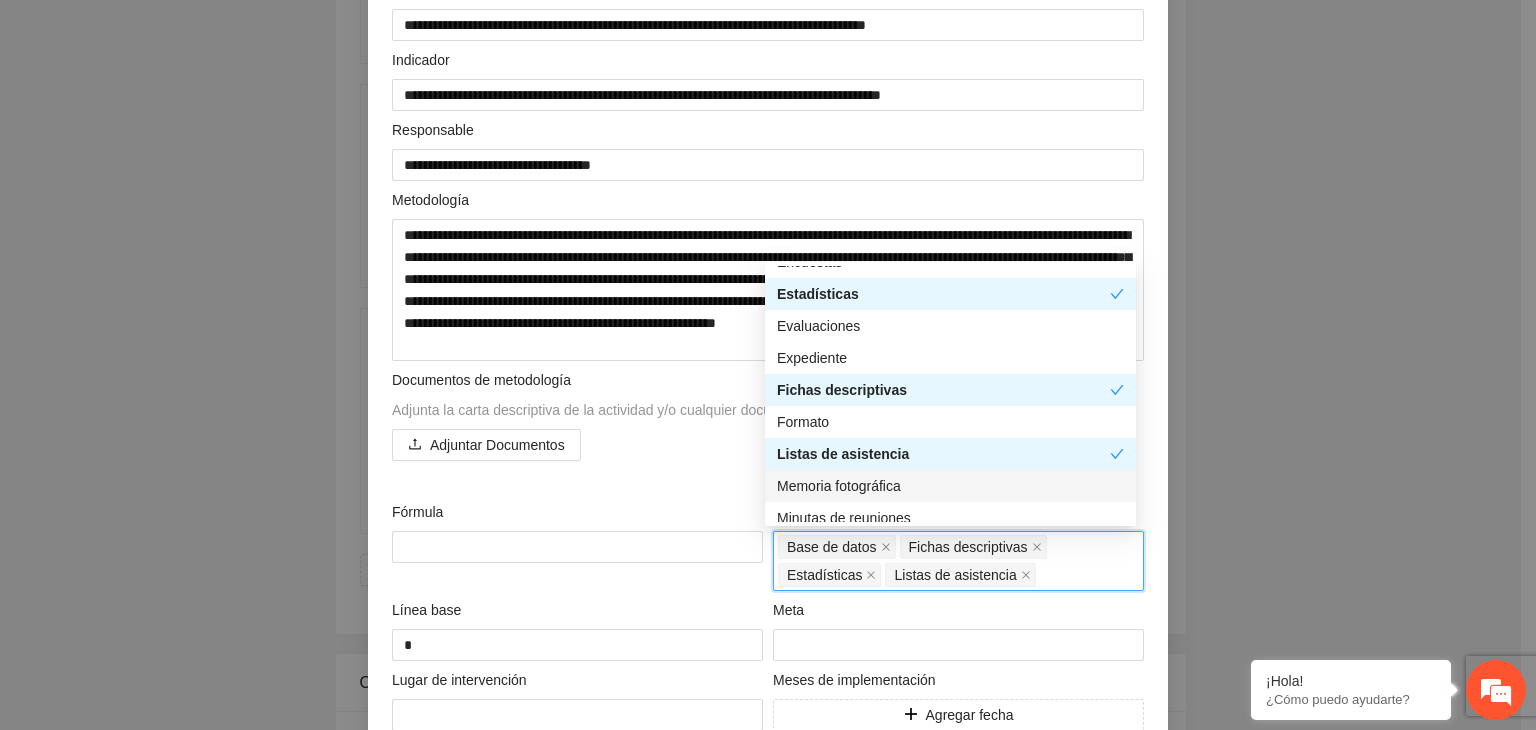 click on "Memoria fotográfica" at bounding box center (950, 486) 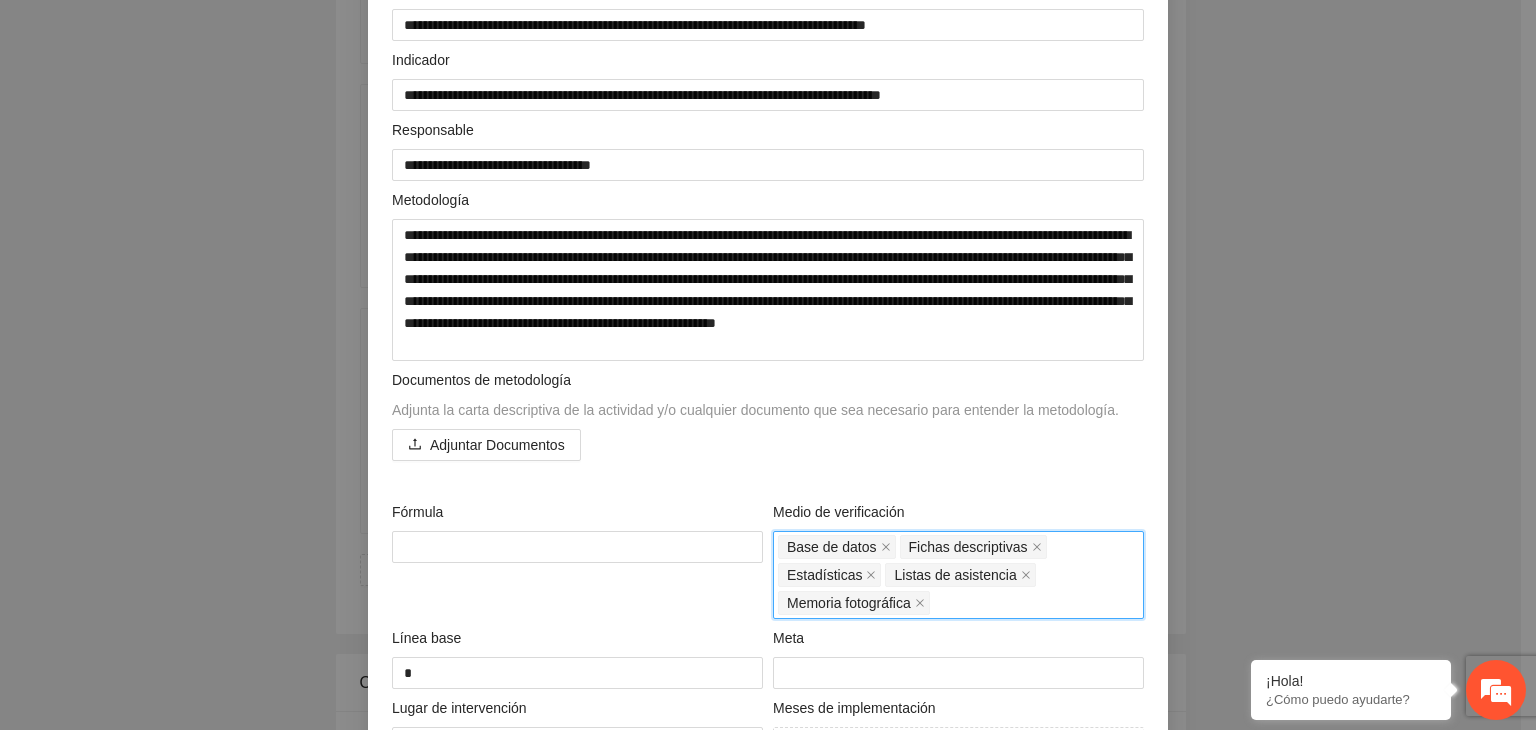 click on "Base de datos Fichas descriptivas Estadísticas Listas de asistencia Memoria fotográfica" at bounding box center (958, 575) 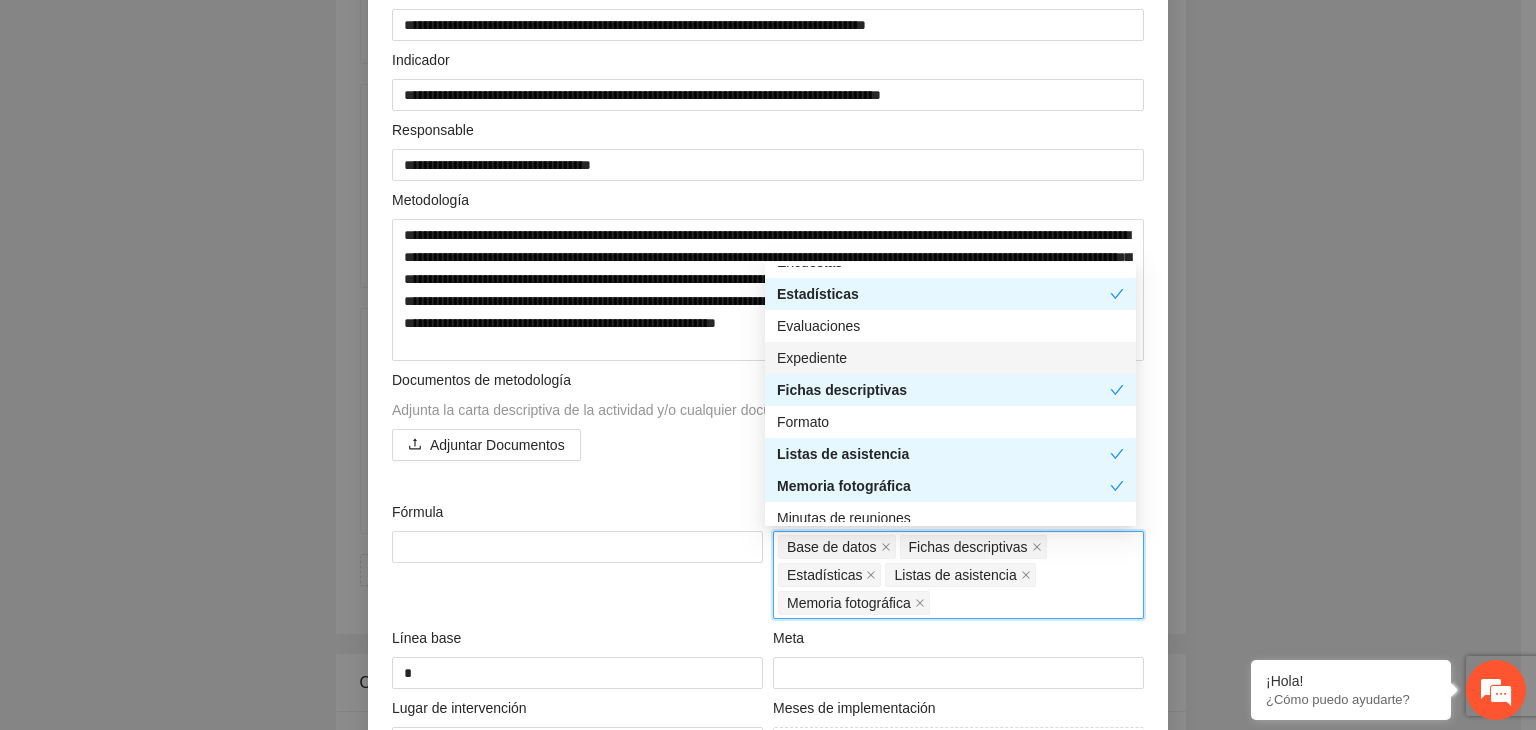 click on "Expediente" at bounding box center [950, 358] 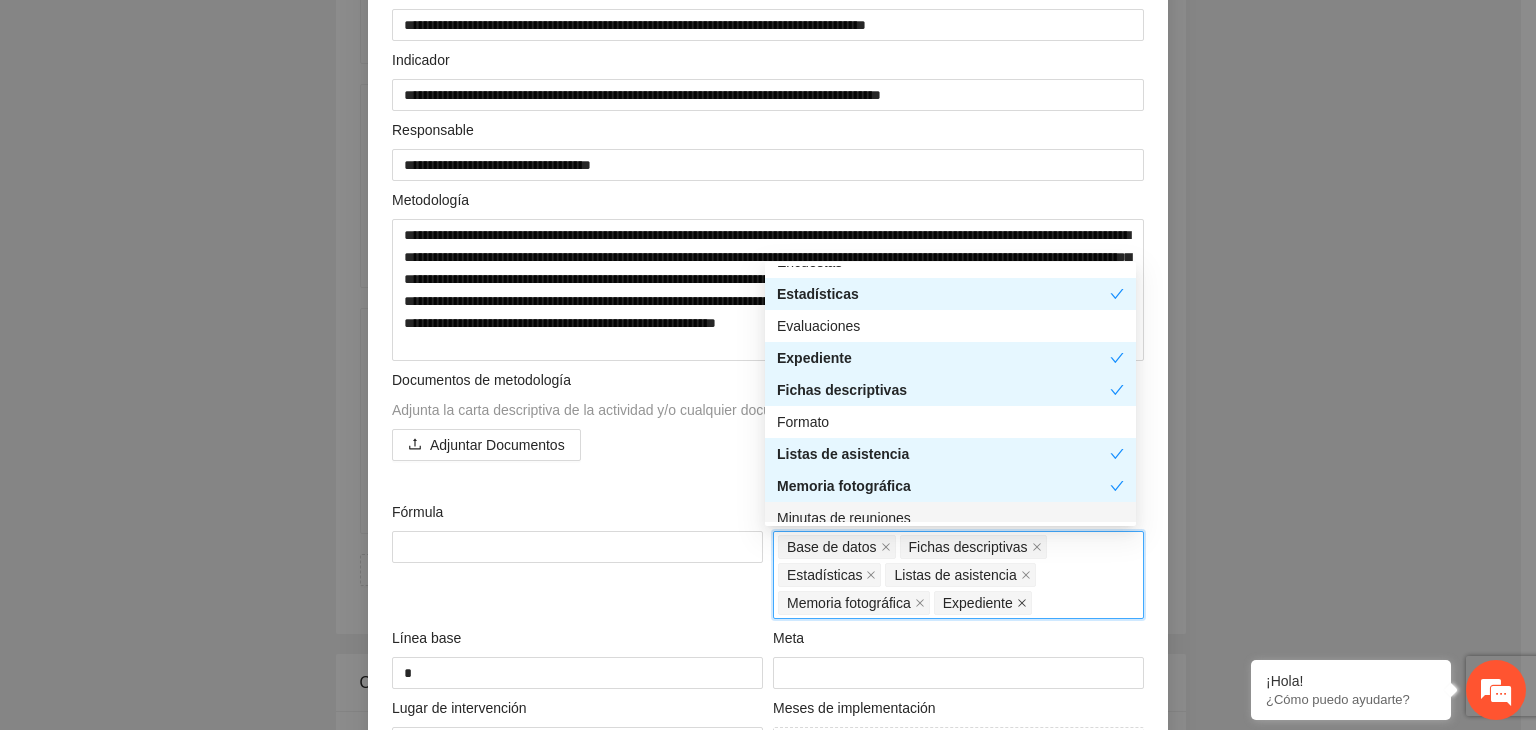 click 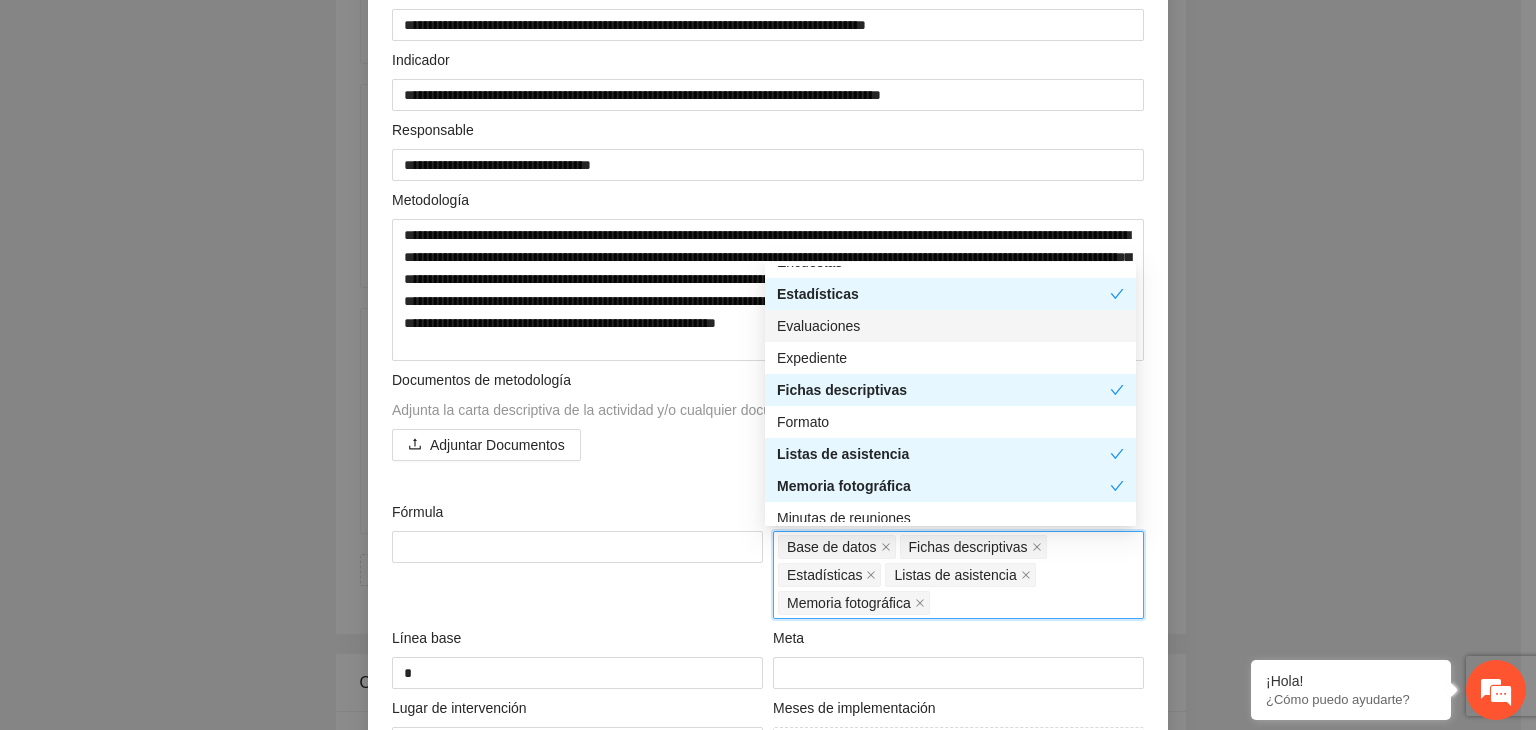 click on "Evaluaciones" at bounding box center [950, 326] 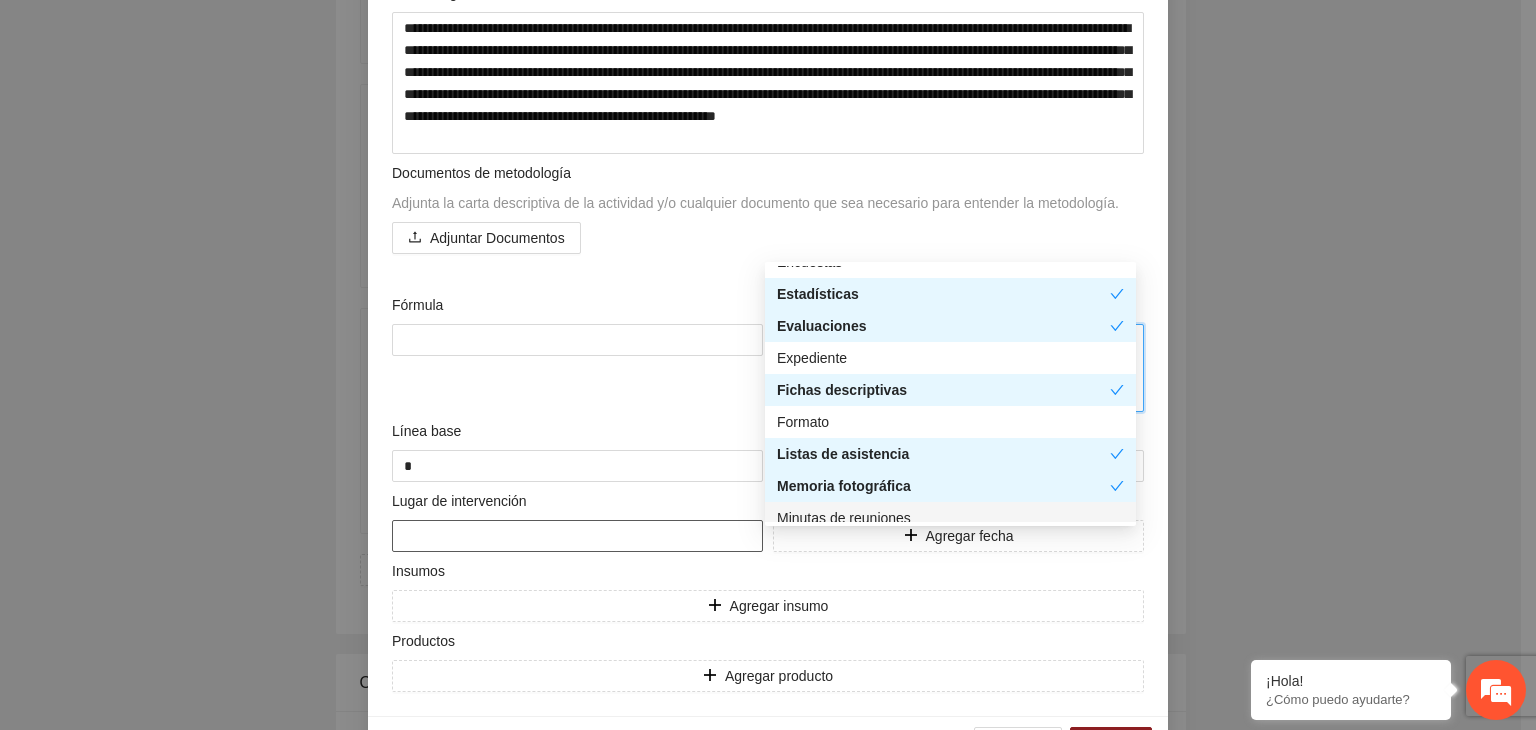scroll, scrollTop: 469, scrollLeft: 0, axis: vertical 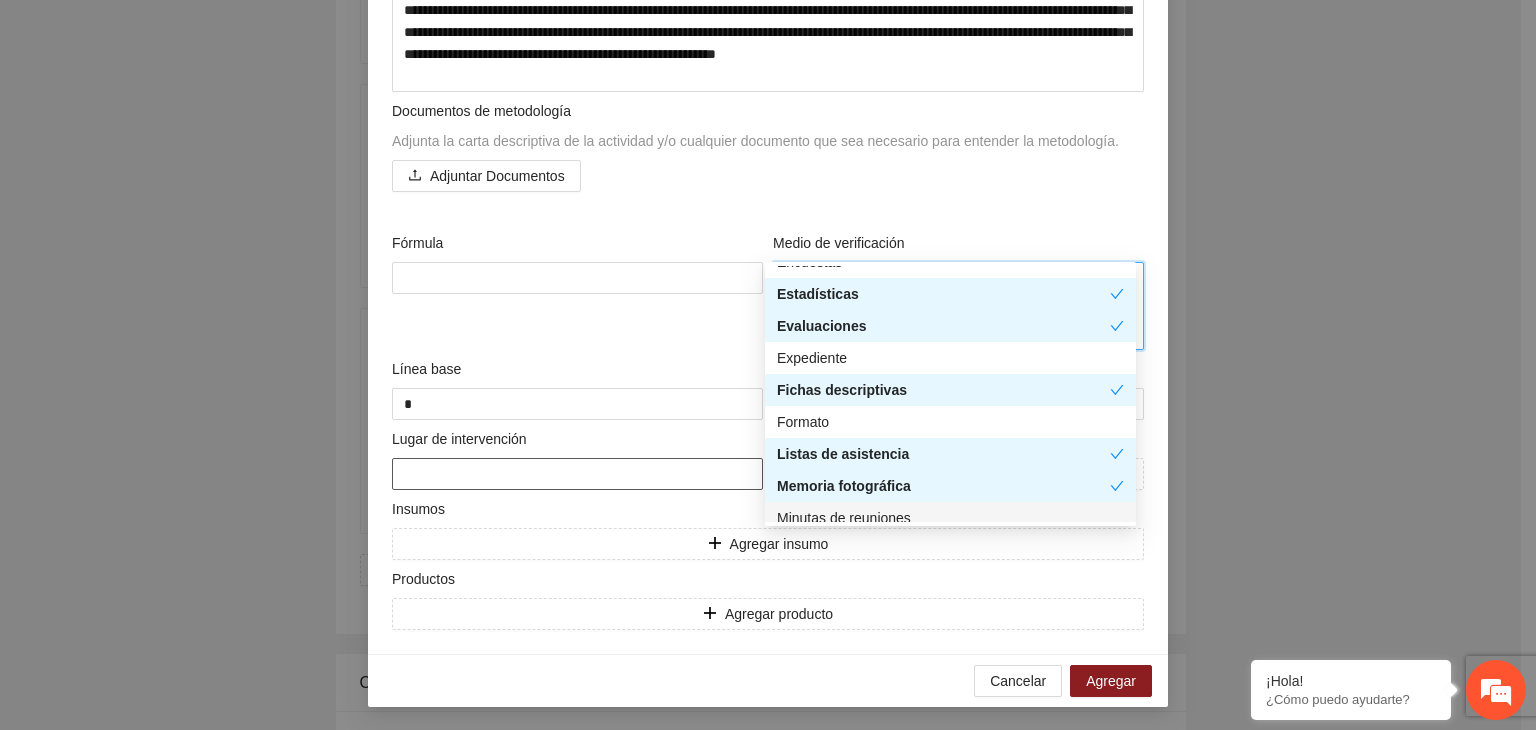 click at bounding box center (577, 474) 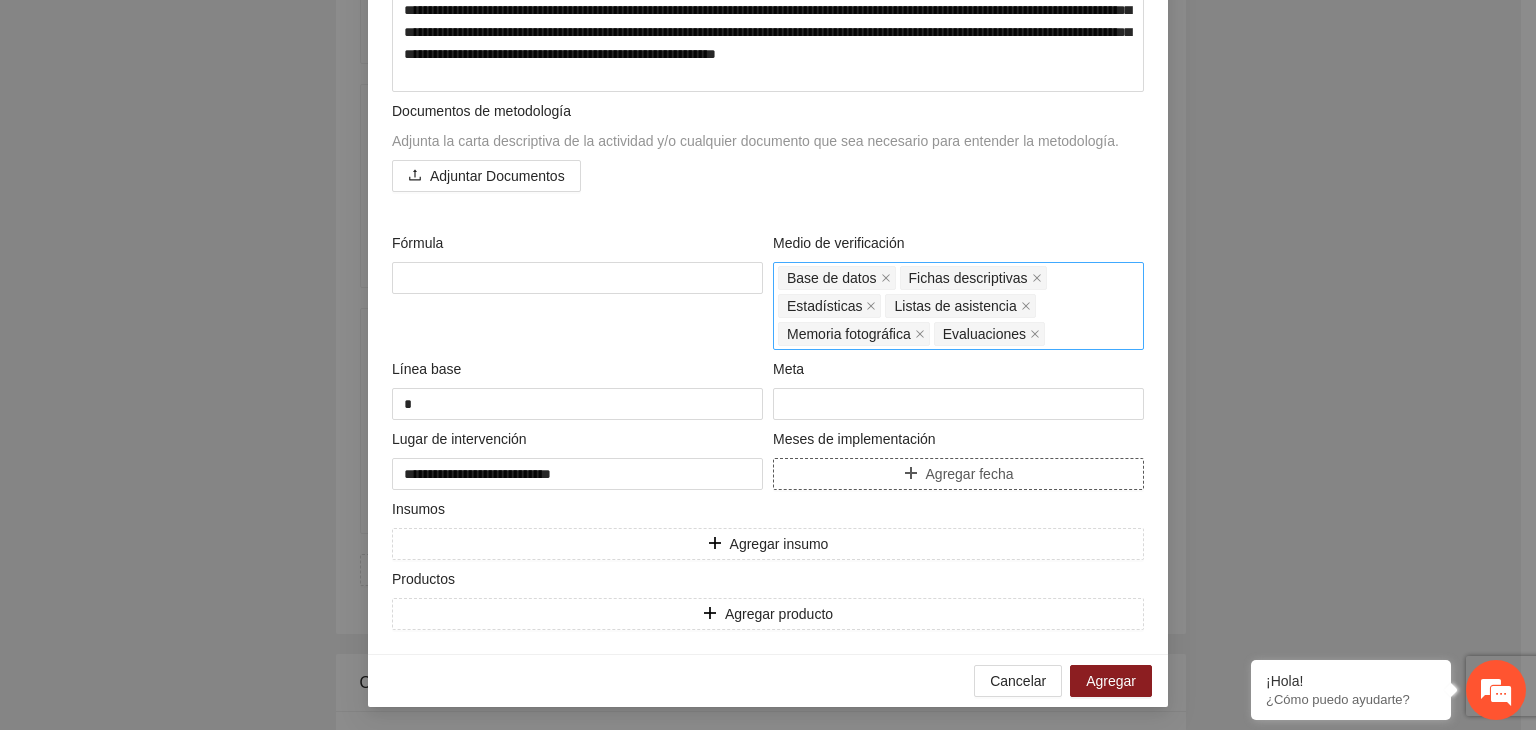 click on "Agregar fecha" at bounding box center (958, 474) 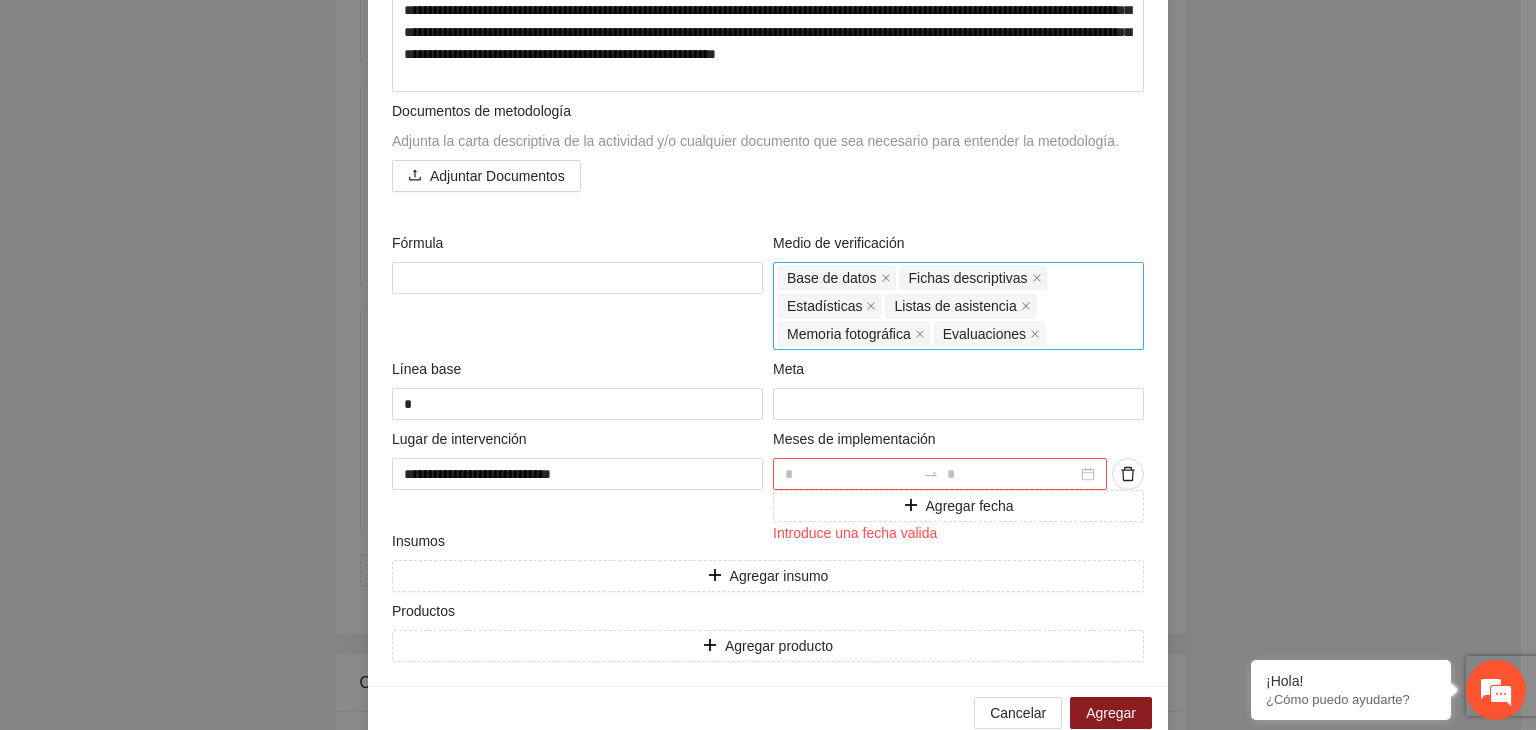 click at bounding box center (940, 474) 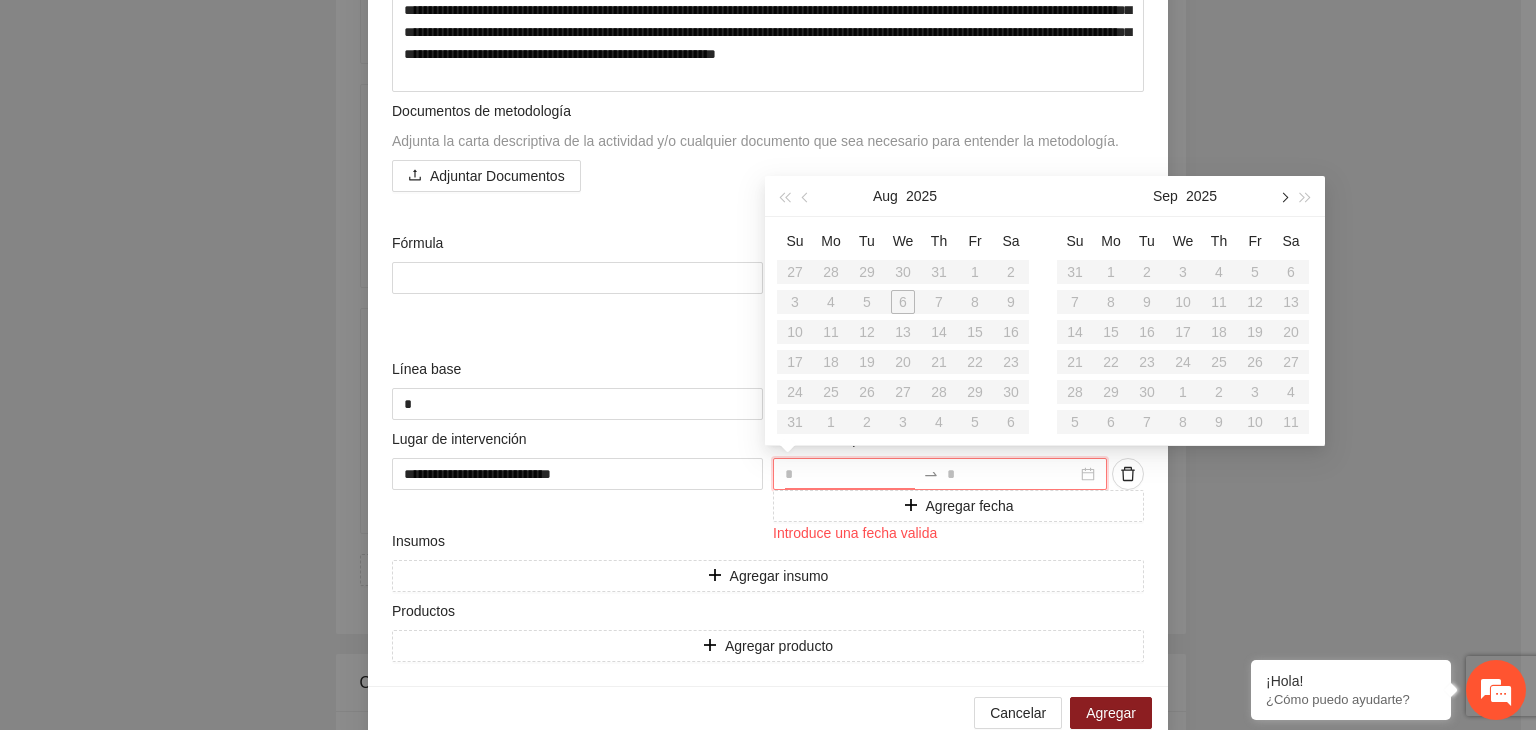 click at bounding box center (1283, 196) 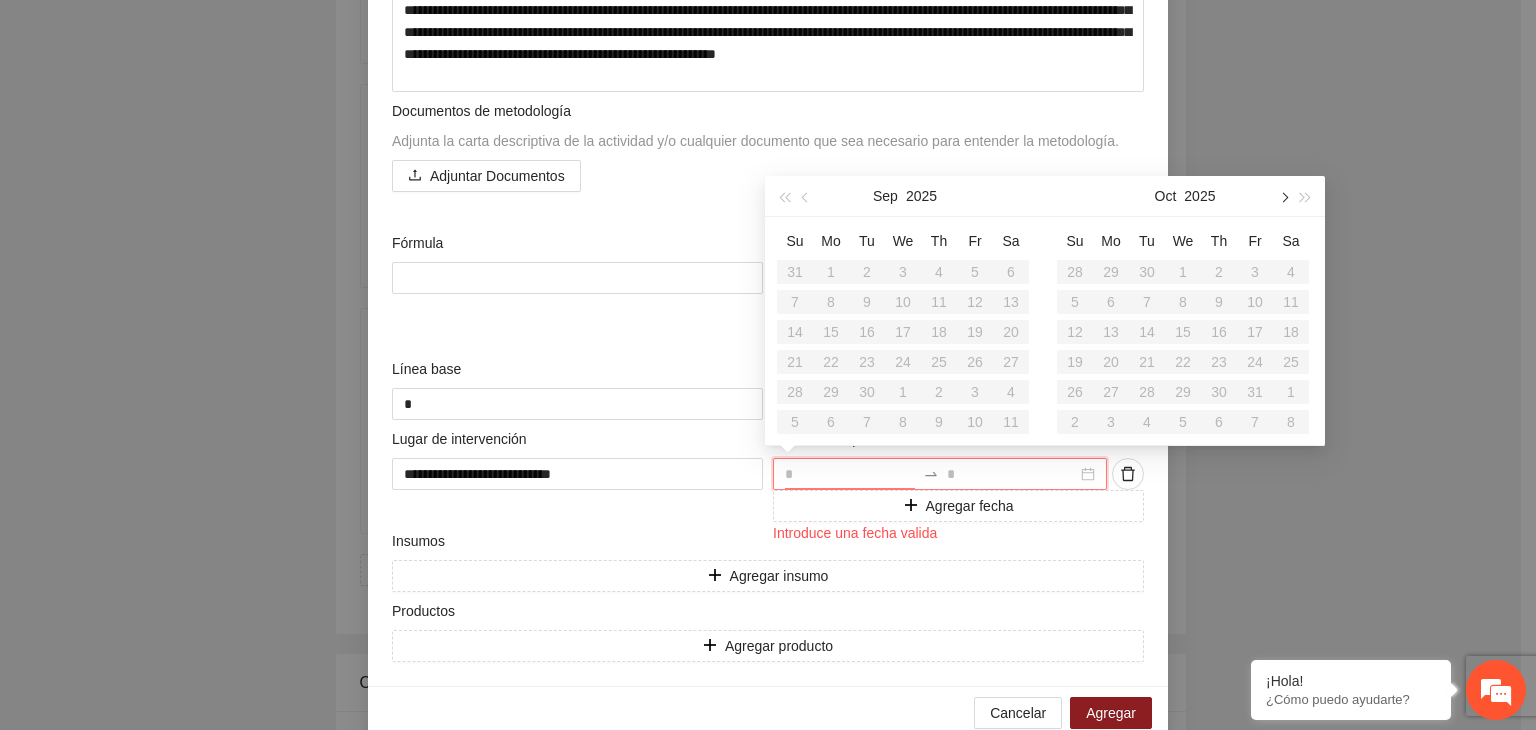 click at bounding box center [1283, 196] 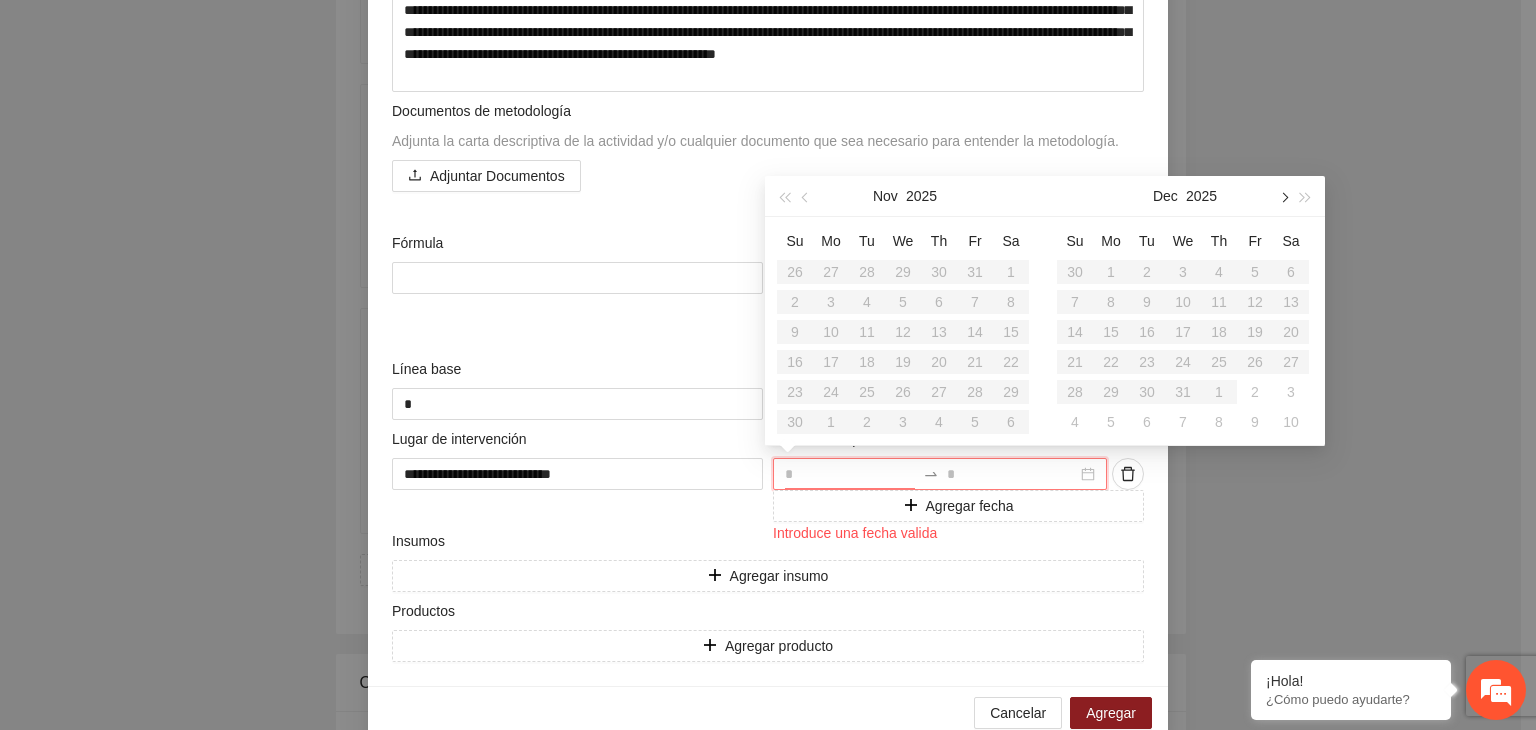 click at bounding box center (1283, 196) 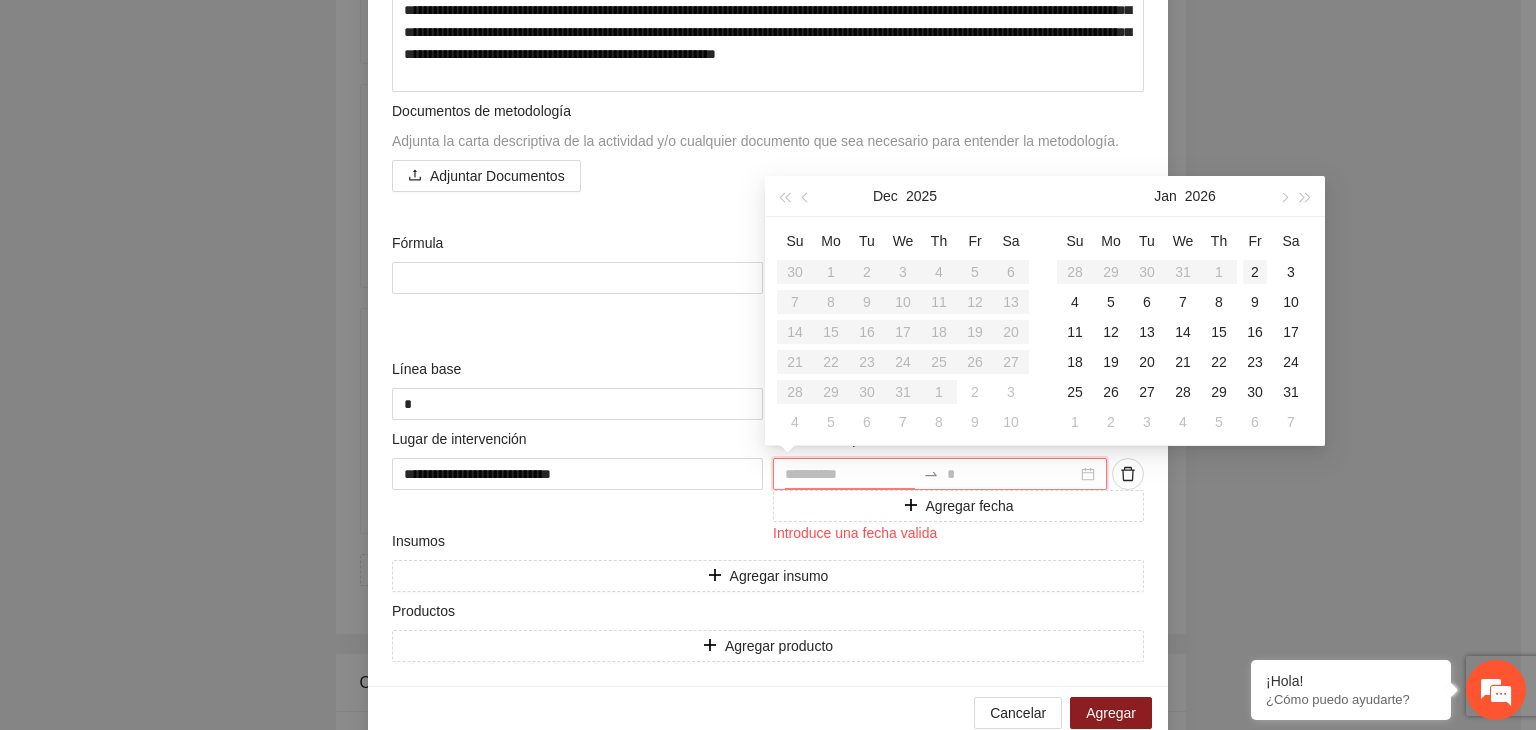 click on "2" at bounding box center [1255, 272] 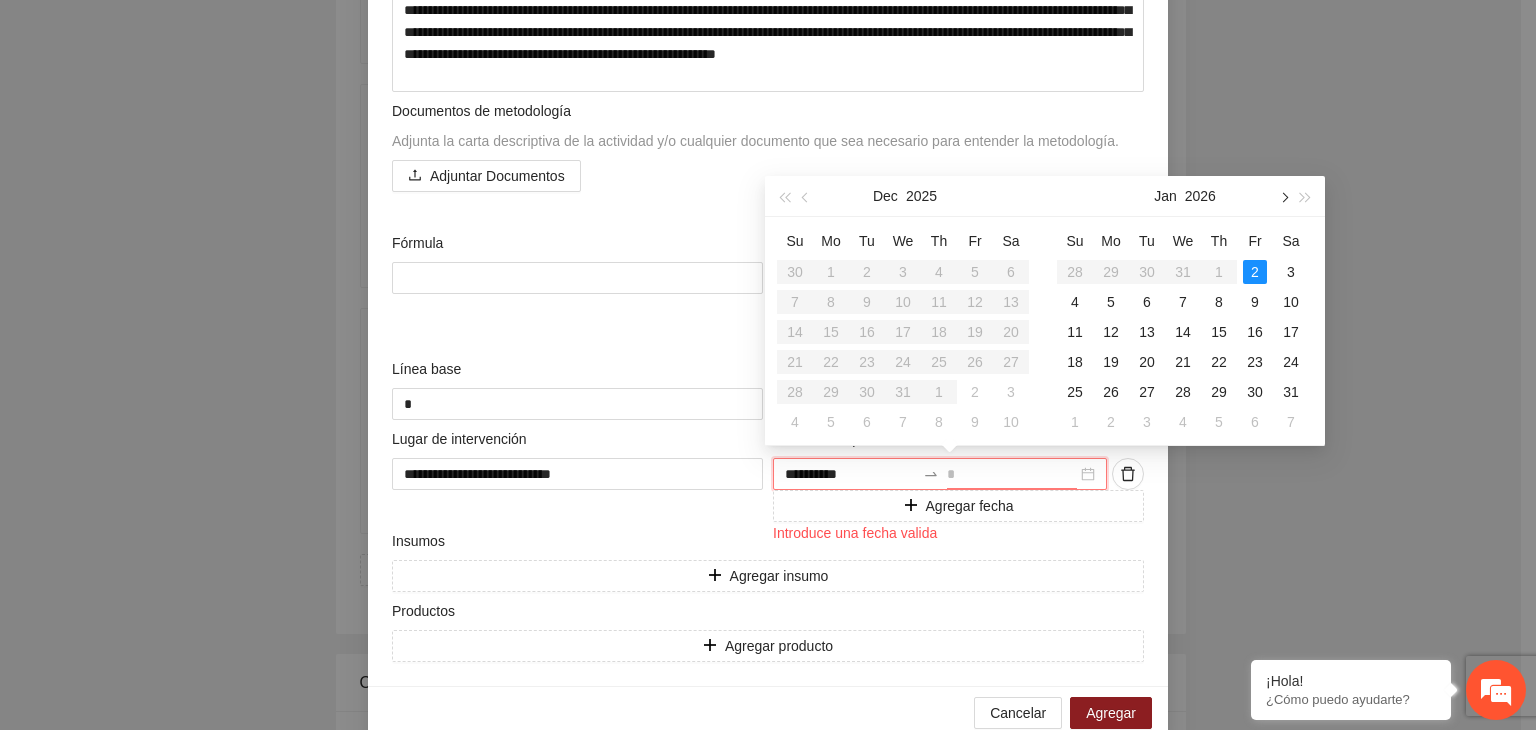 click at bounding box center (1283, 196) 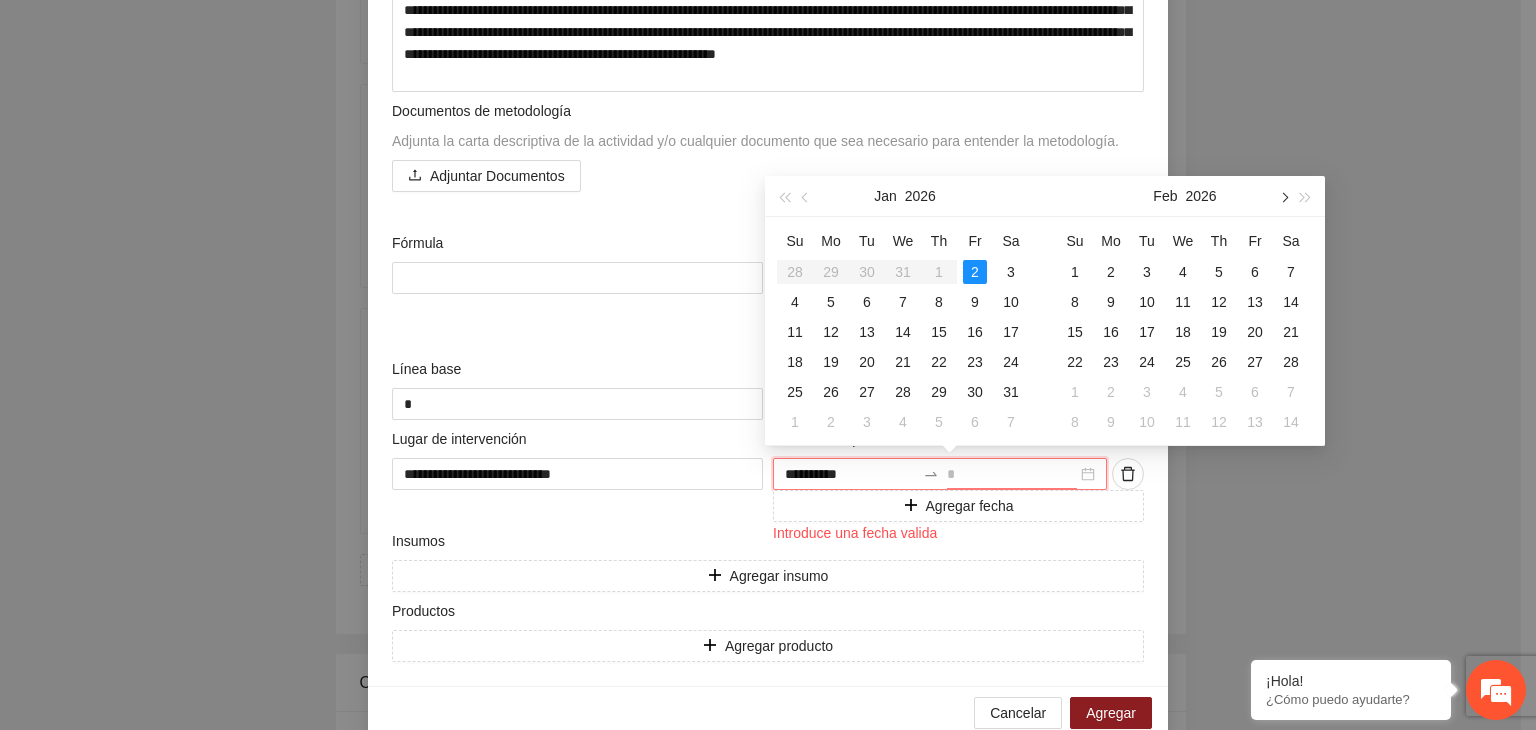 click at bounding box center (1283, 196) 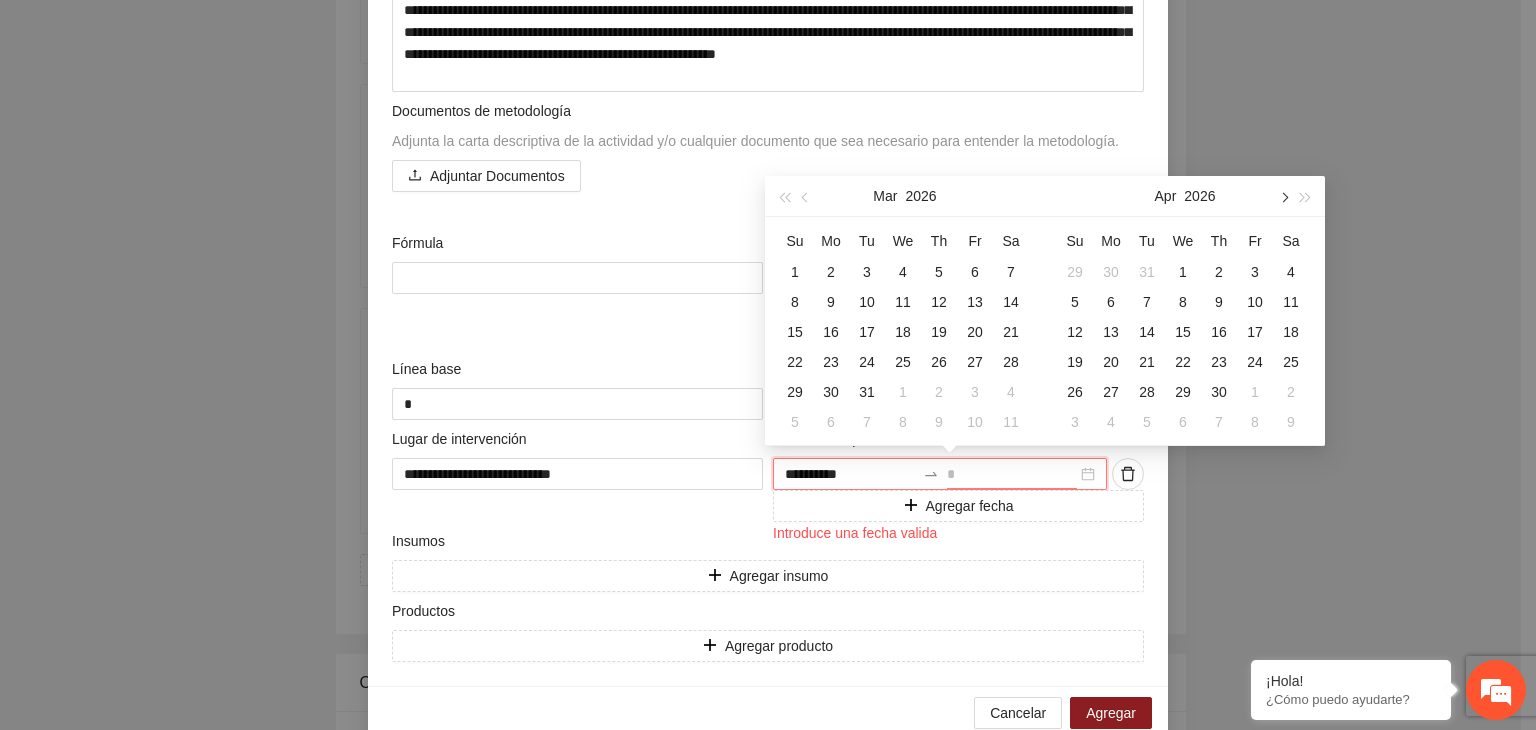 click at bounding box center (1283, 196) 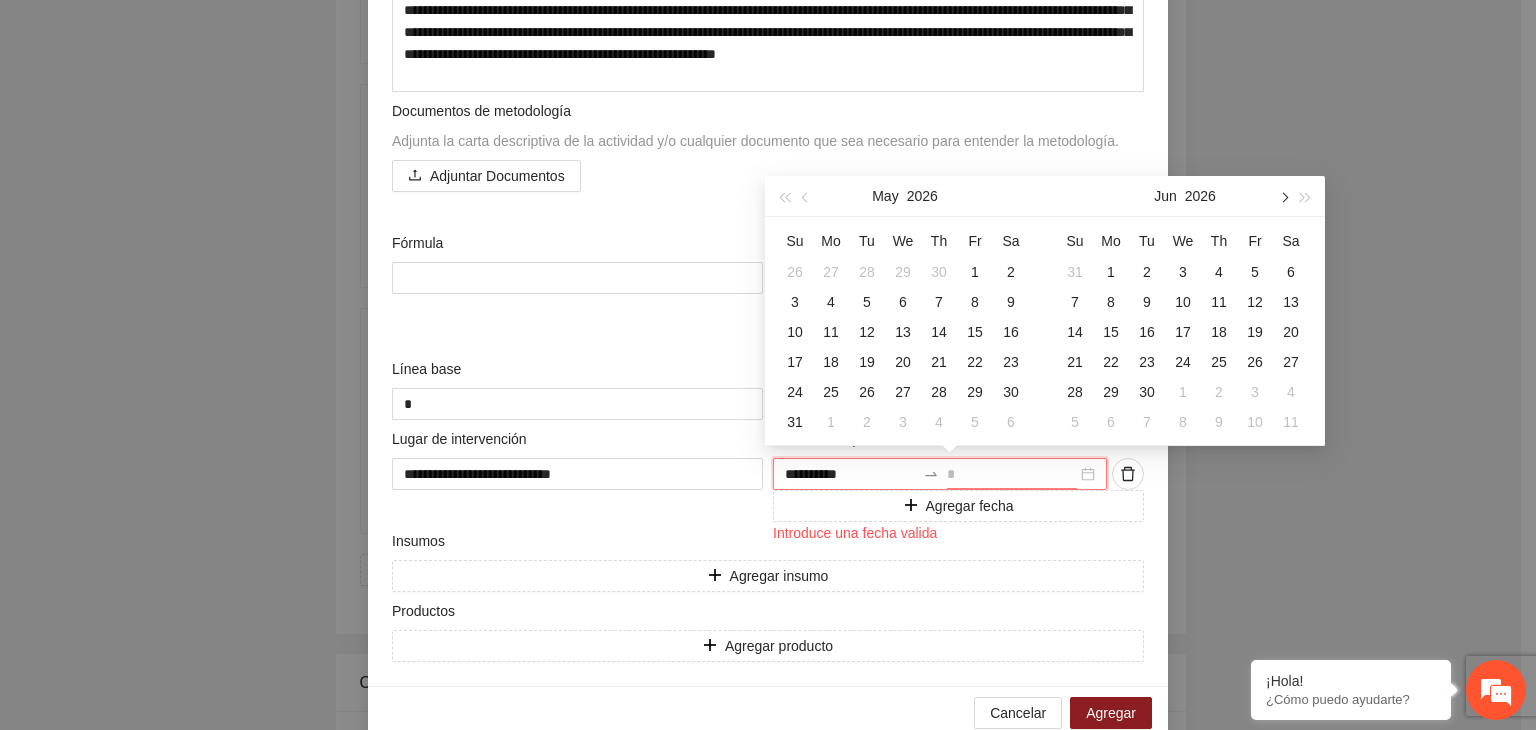 click at bounding box center (1283, 196) 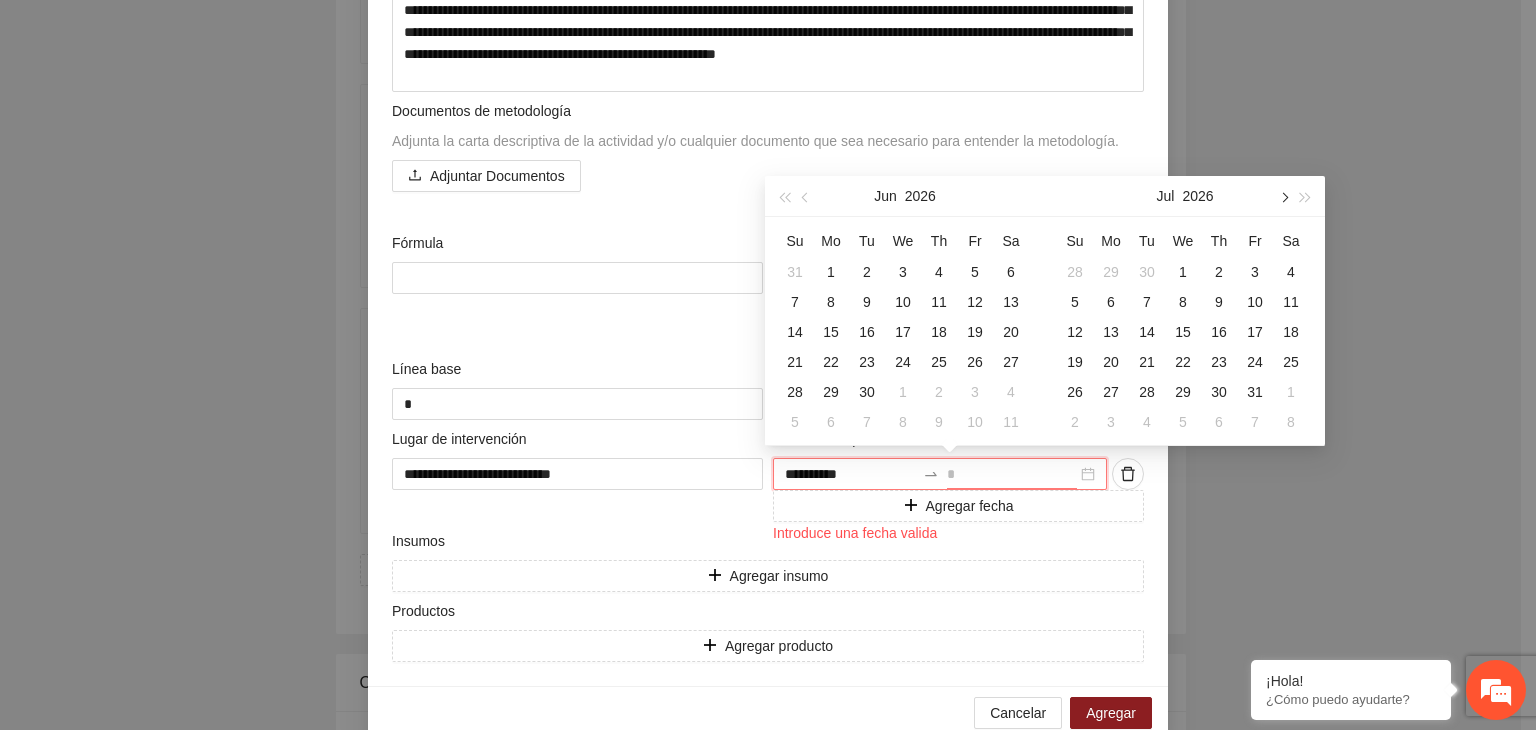 click at bounding box center (1283, 196) 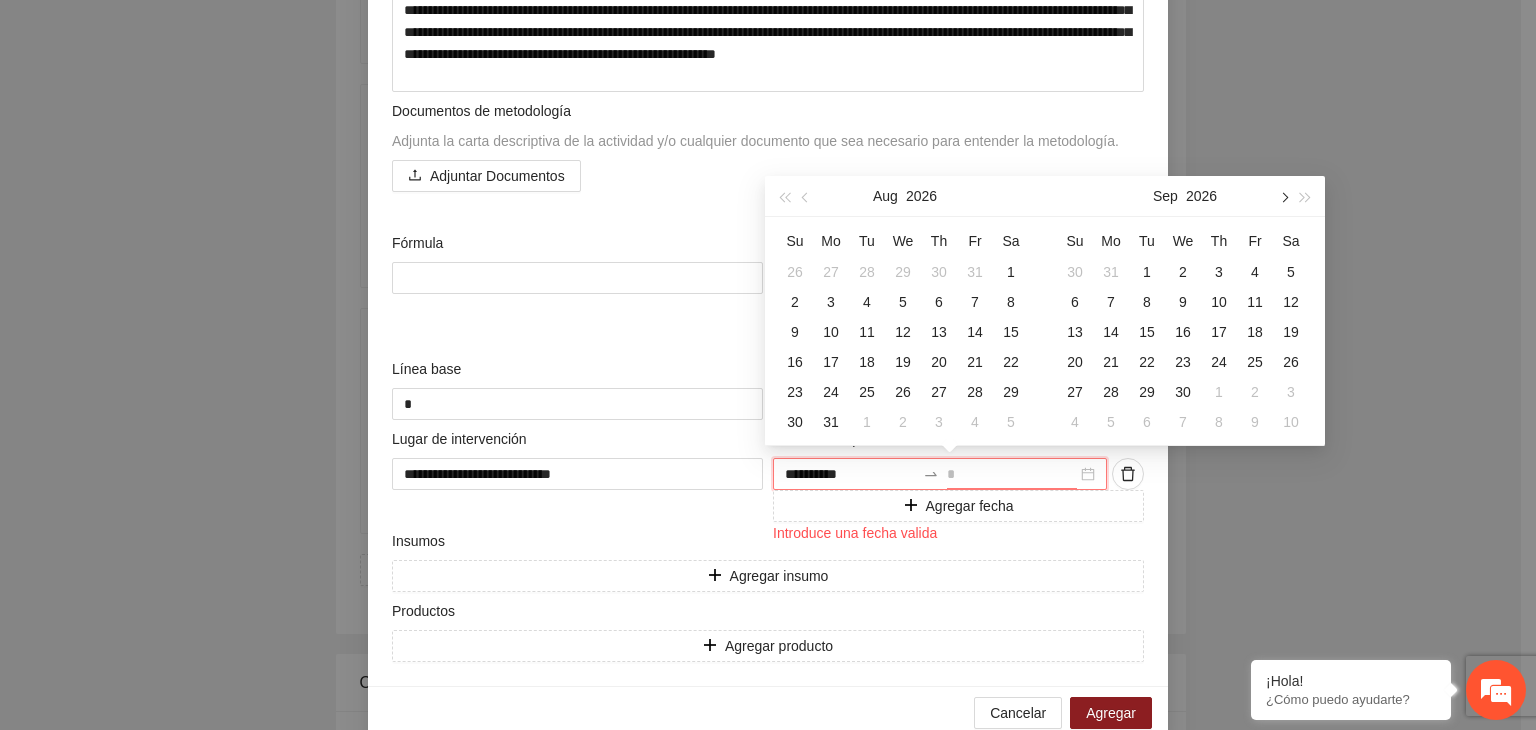 click at bounding box center (1283, 196) 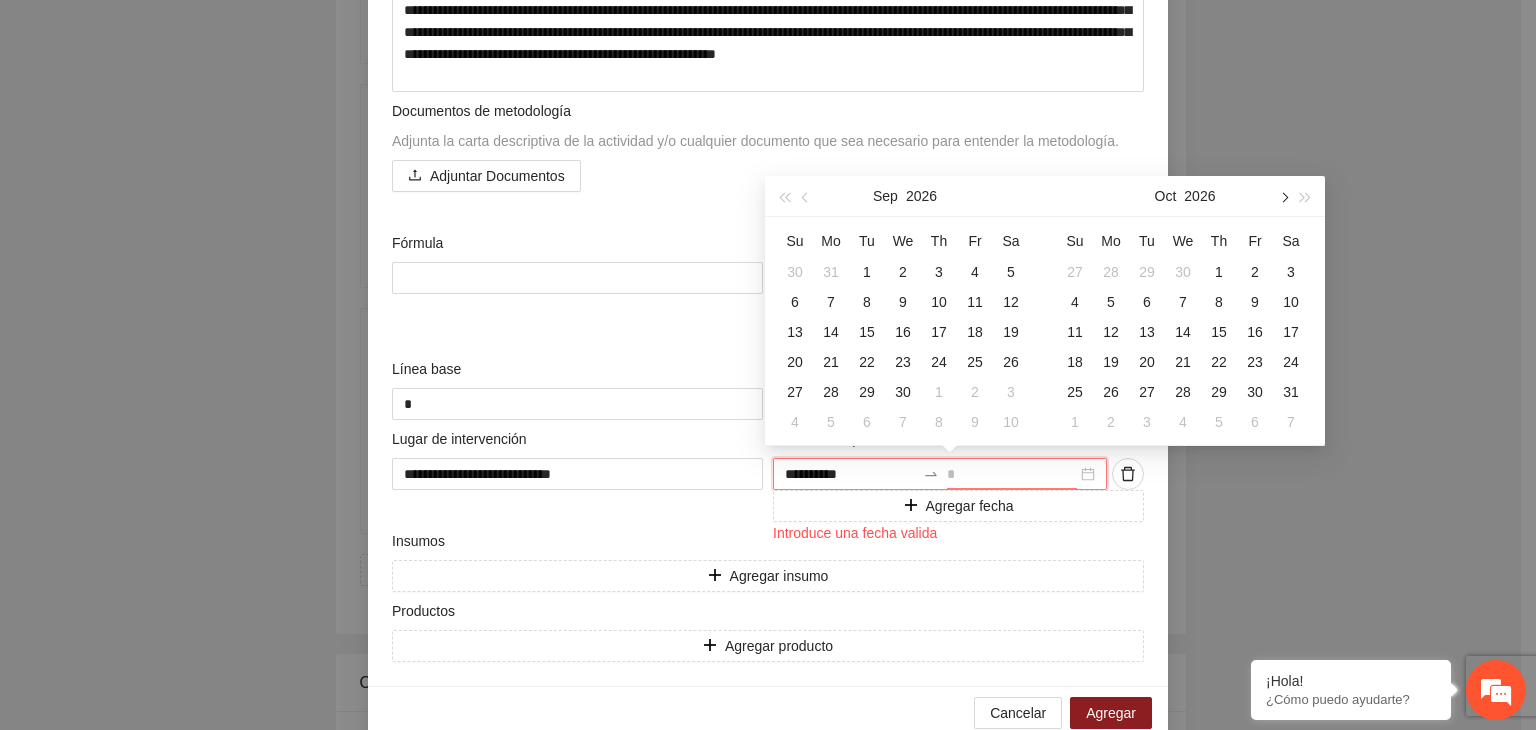 click at bounding box center (1283, 196) 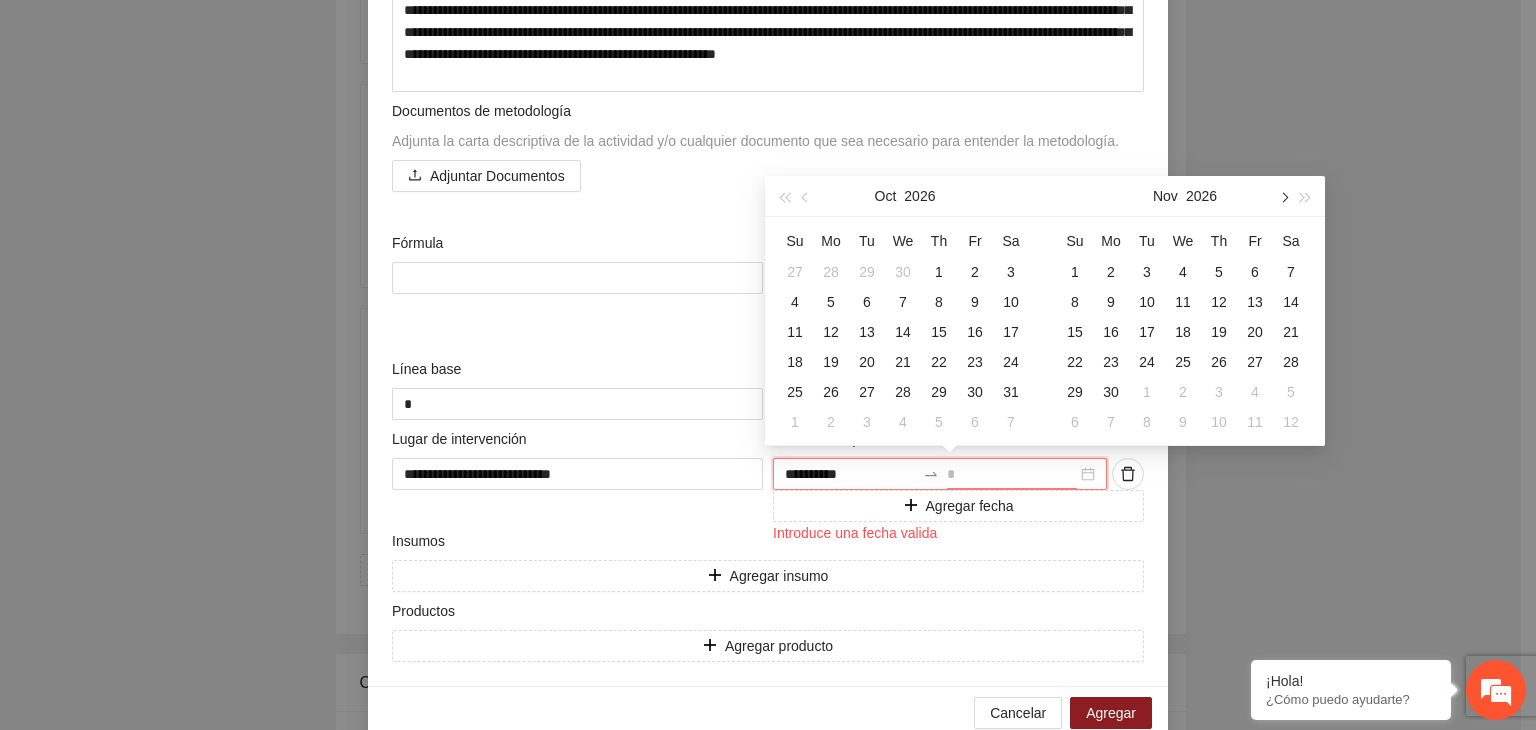click at bounding box center (1283, 196) 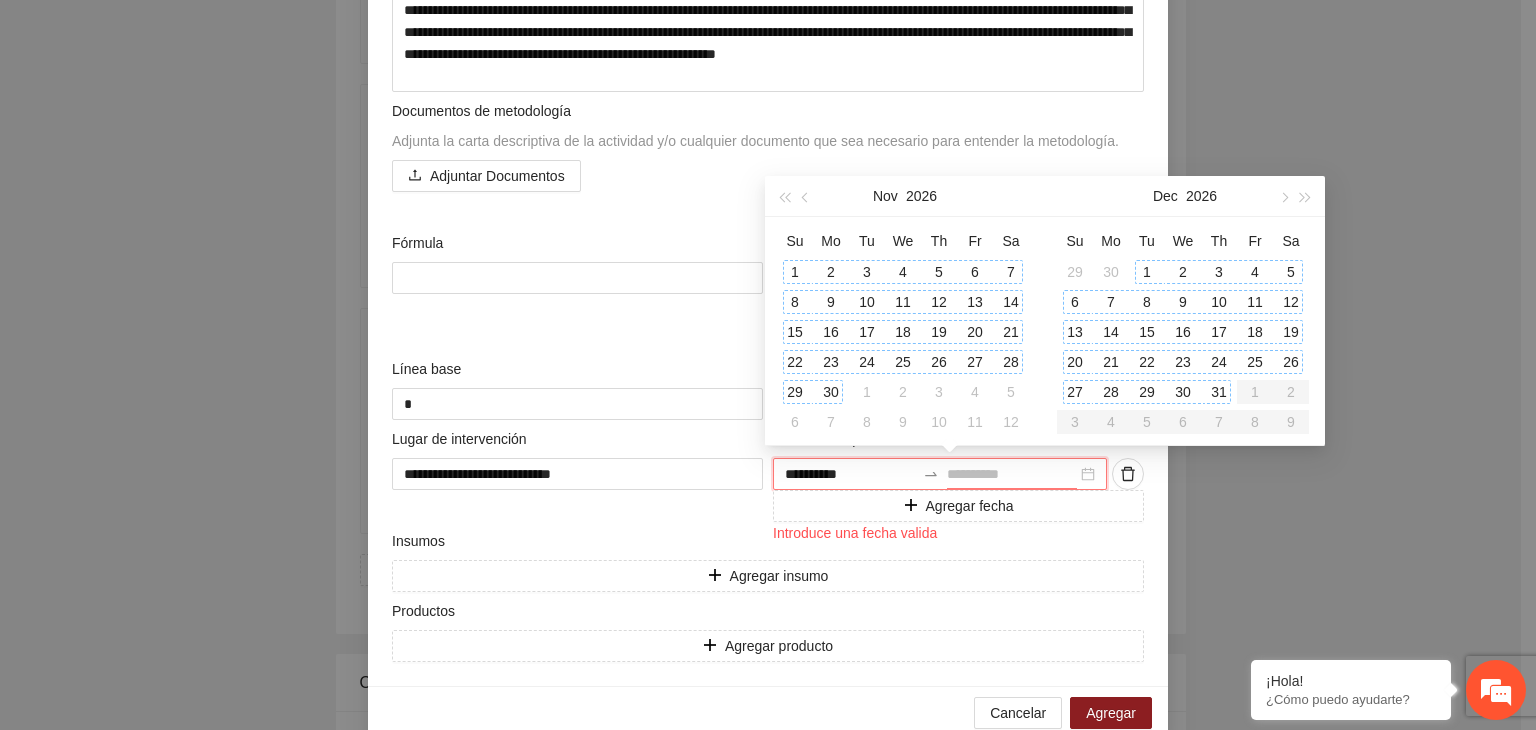 click on "31" at bounding box center [1219, 392] 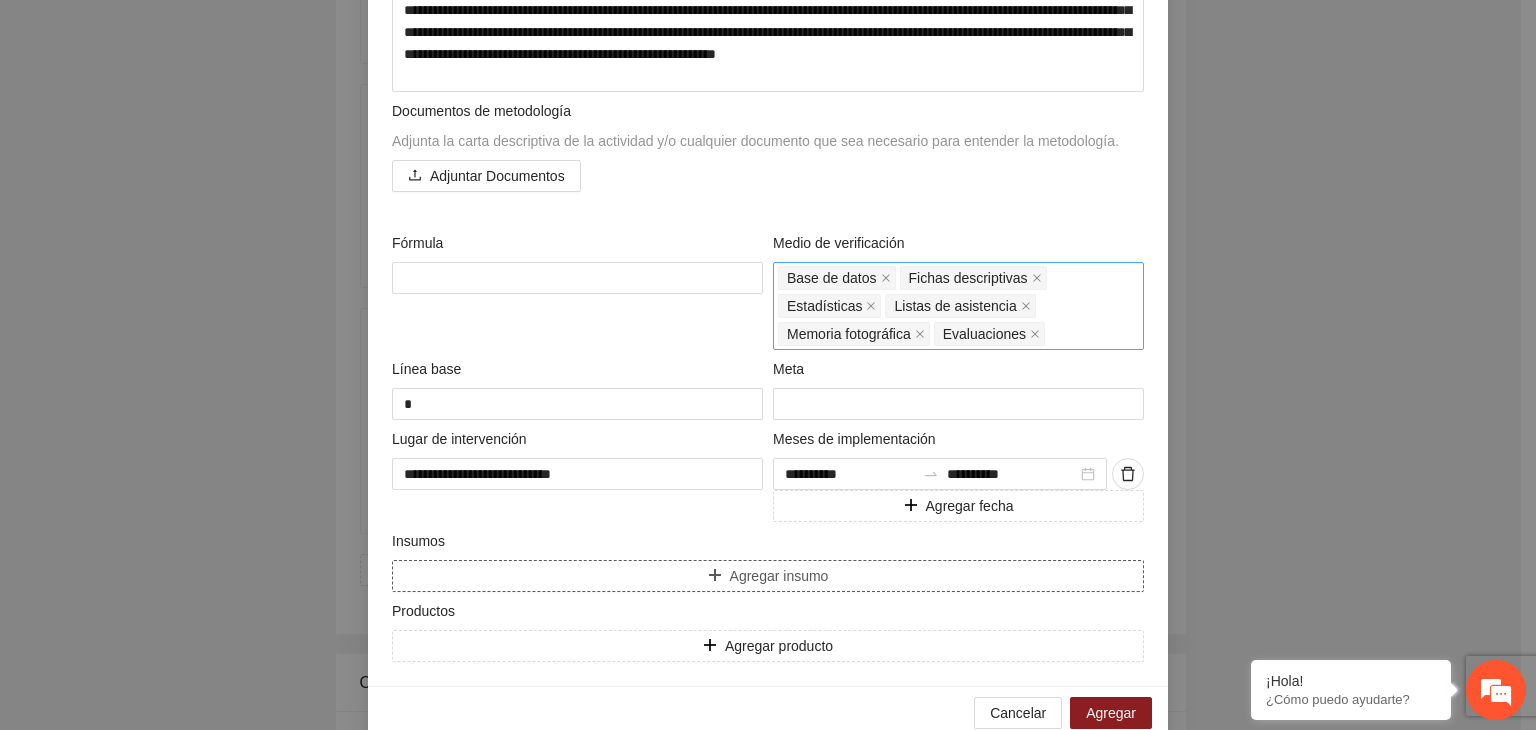 click on "Agregar insumo" at bounding box center (768, 576) 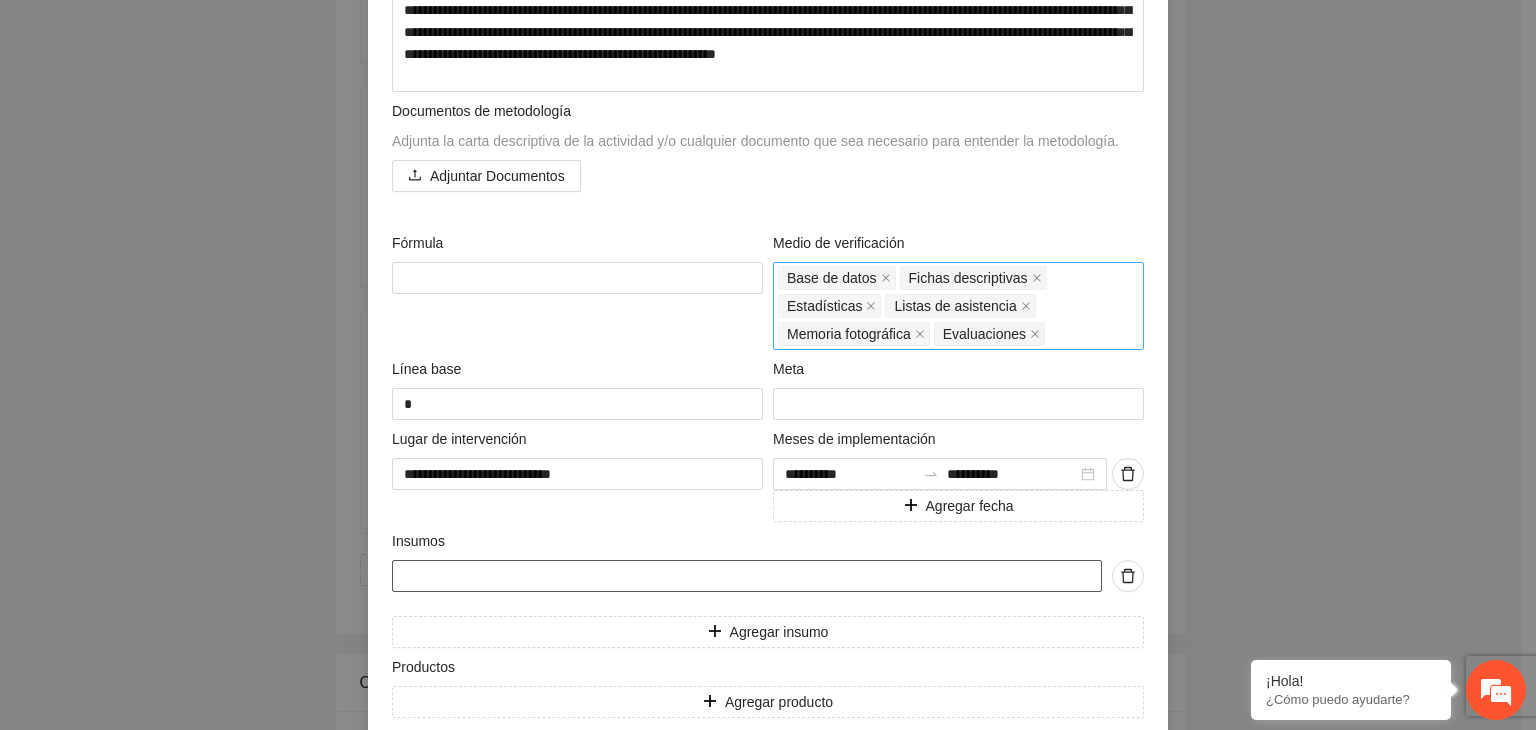click at bounding box center (747, 576) 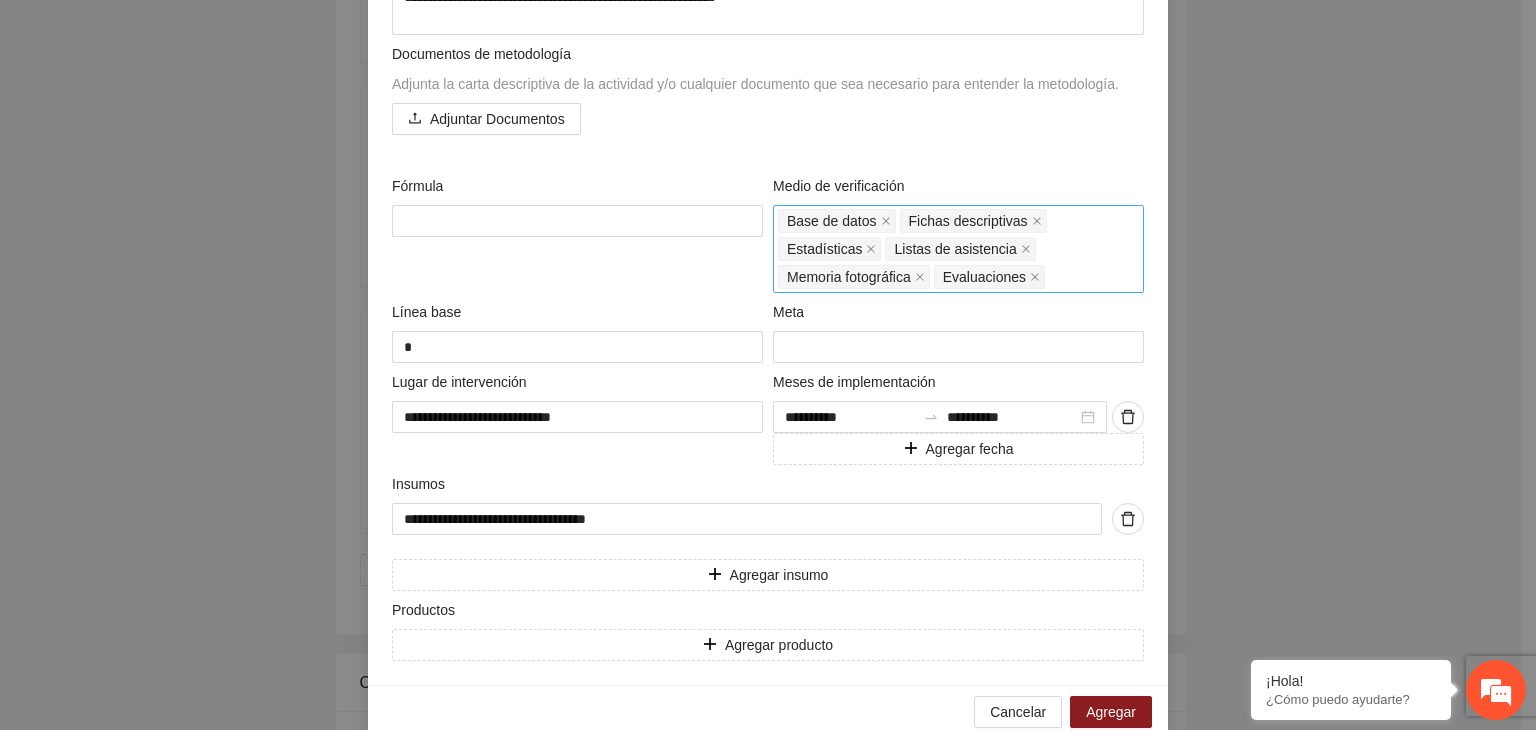 scroll, scrollTop: 557, scrollLeft: 0, axis: vertical 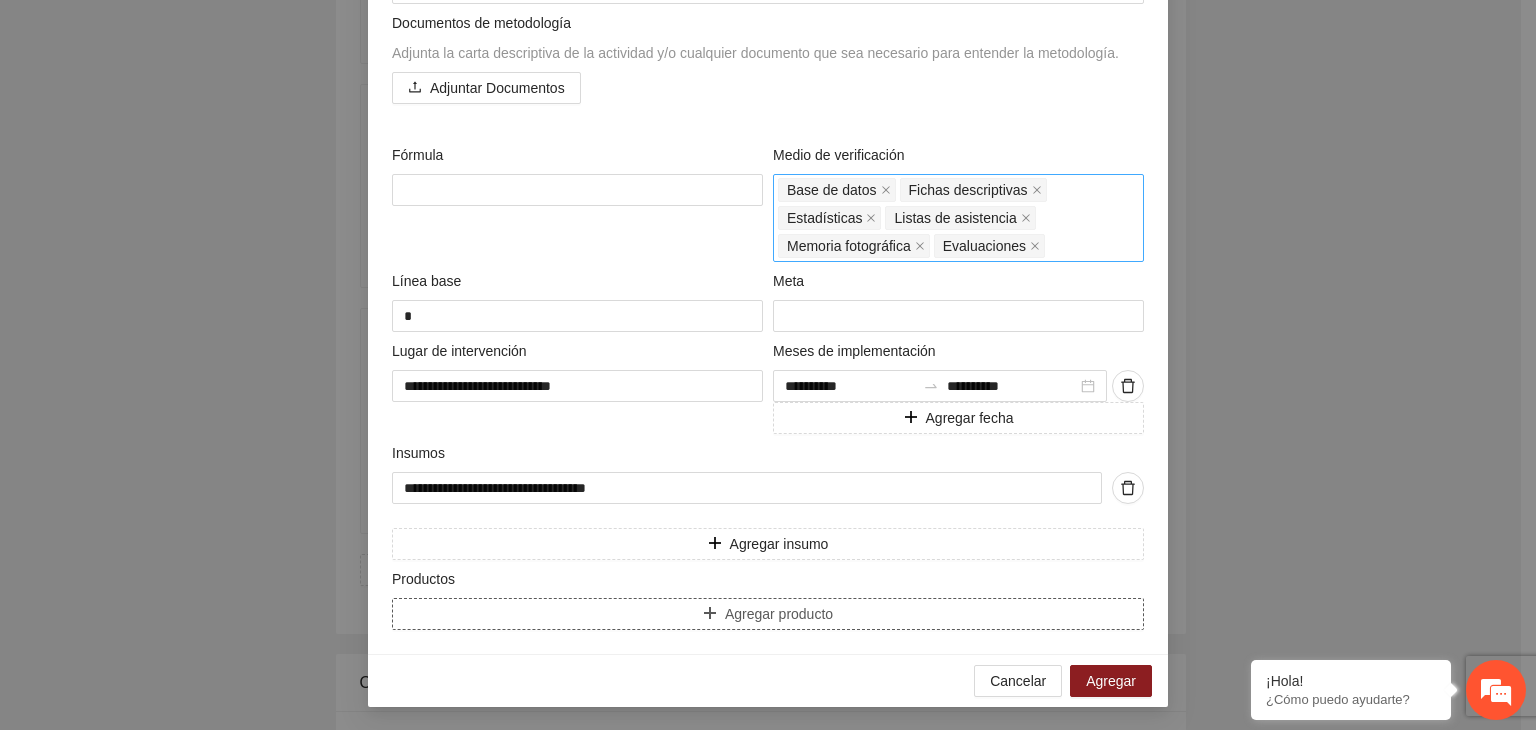 click on "Agregar producto" at bounding box center [768, 614] 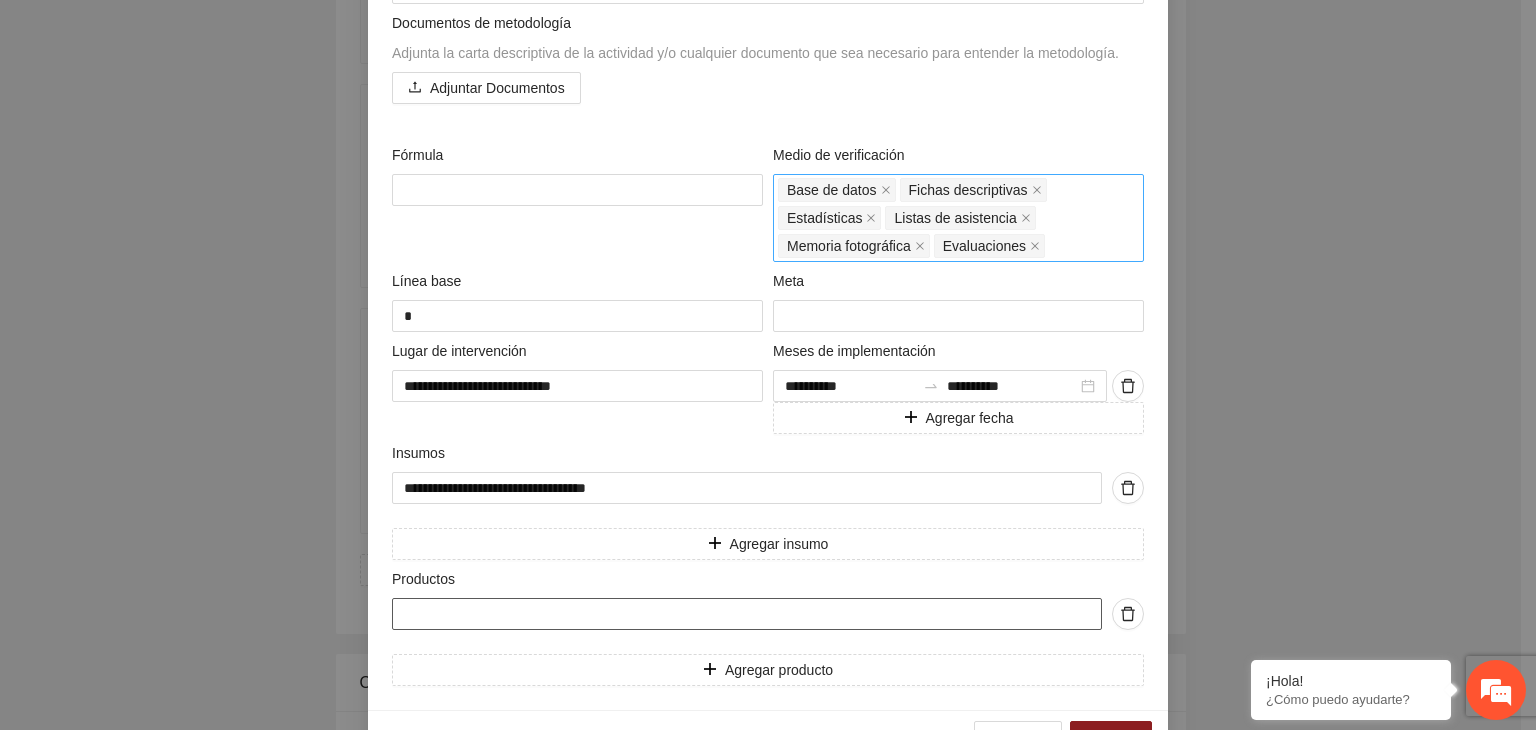 click at bounding box center [747, 614] 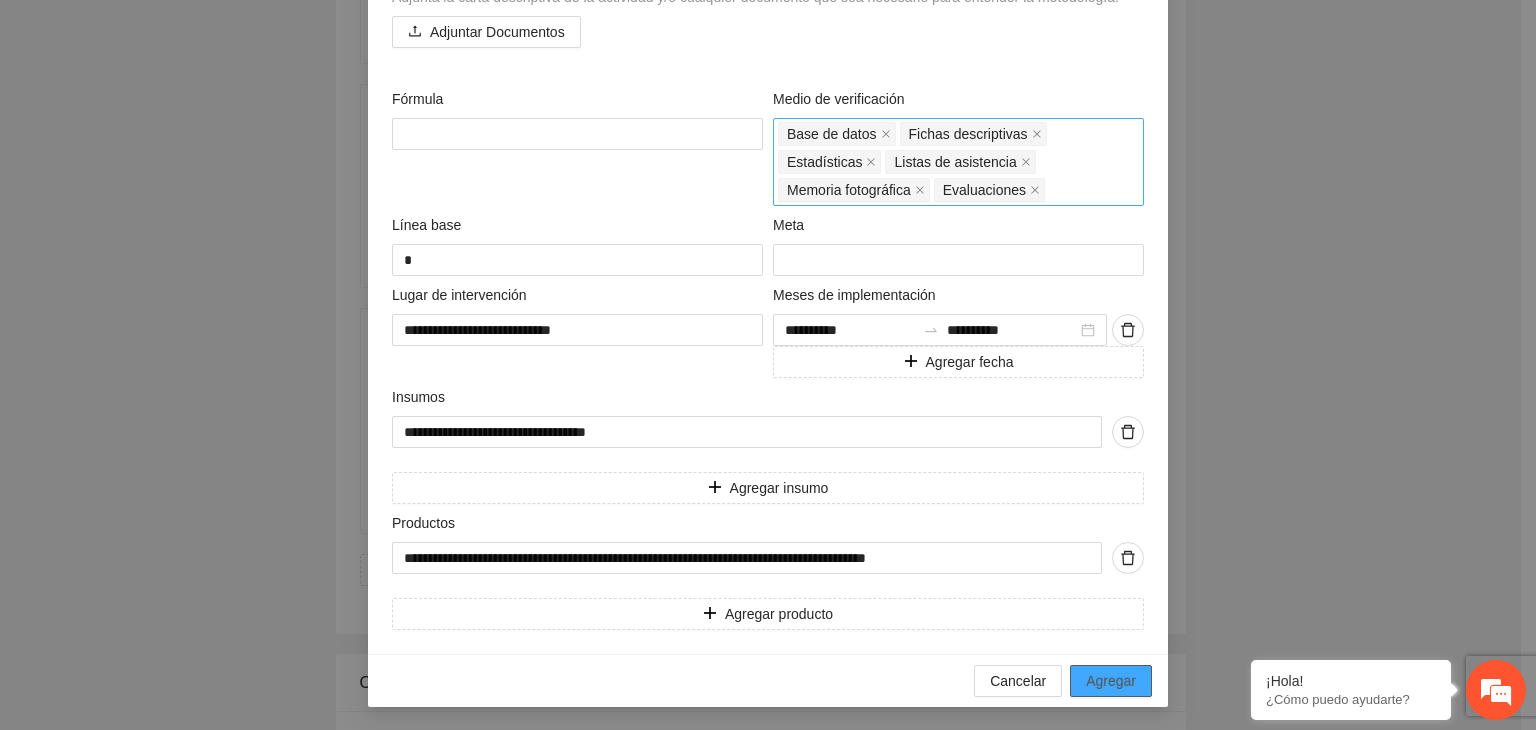 drag, startPoint x: 1076, startPoint y: 686, endPoint x: 1055, endPoint y: 668, distance: 27.658634 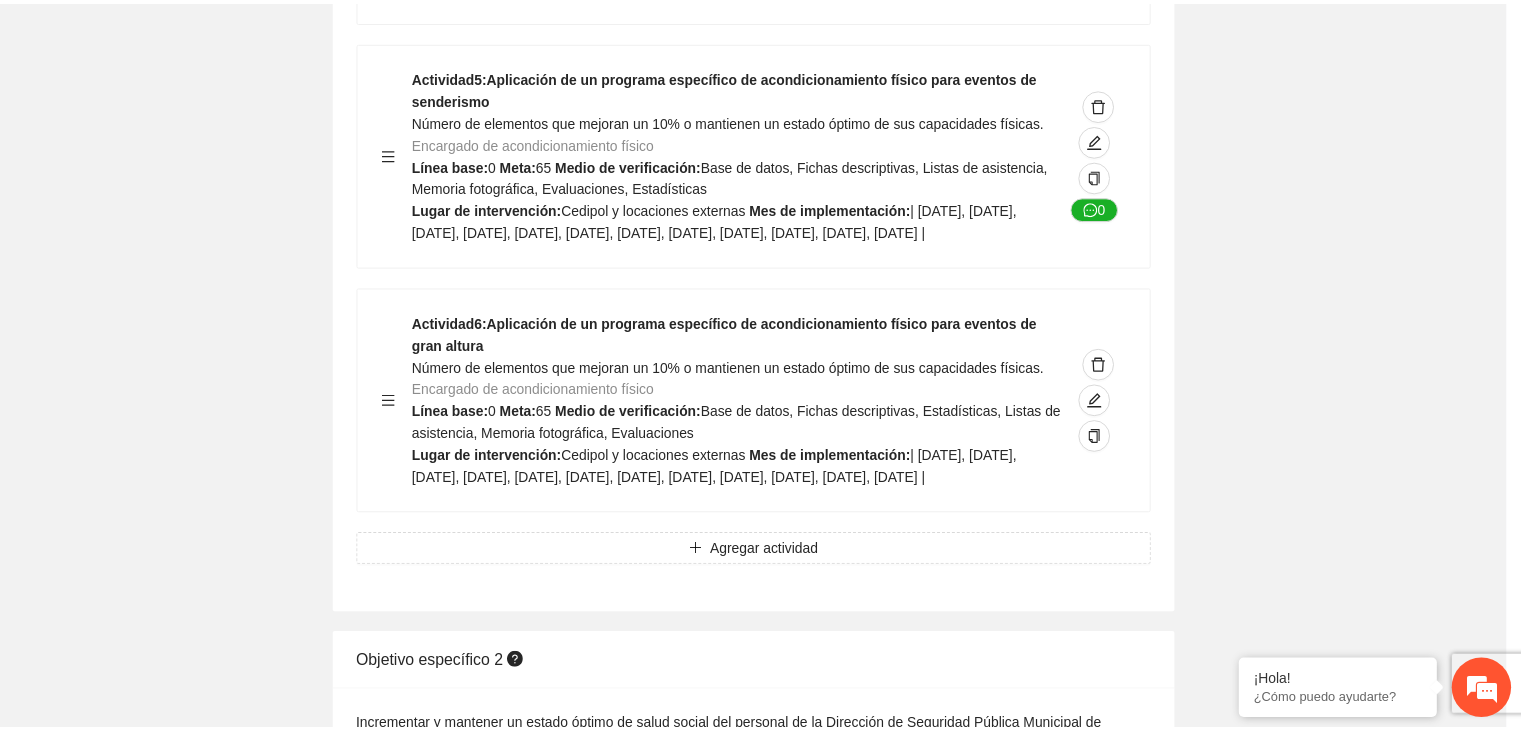 scroll, scrollTop: 204, scrollLeft: 0, axis: vertical 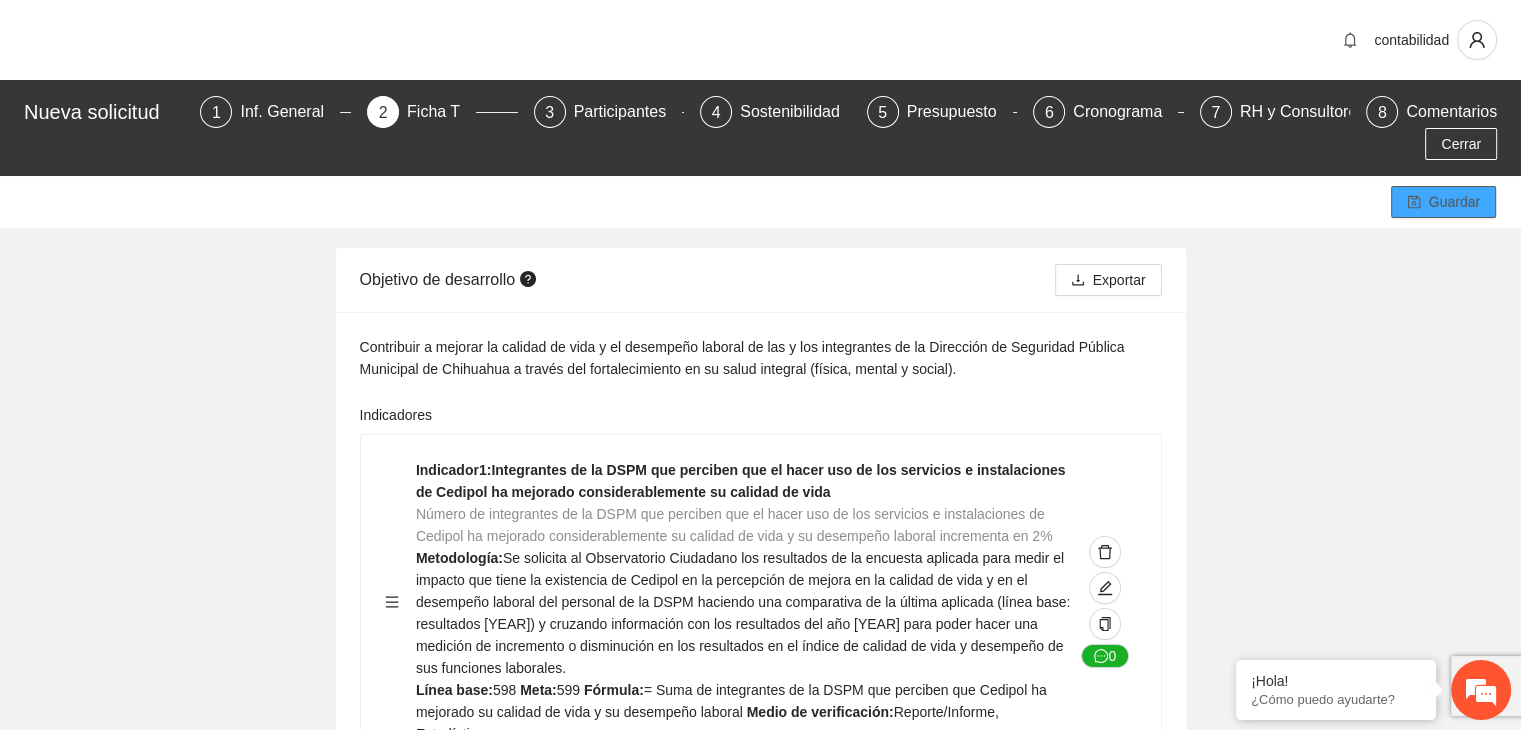 click on "Guardar" at bounding box center [1443, 202] 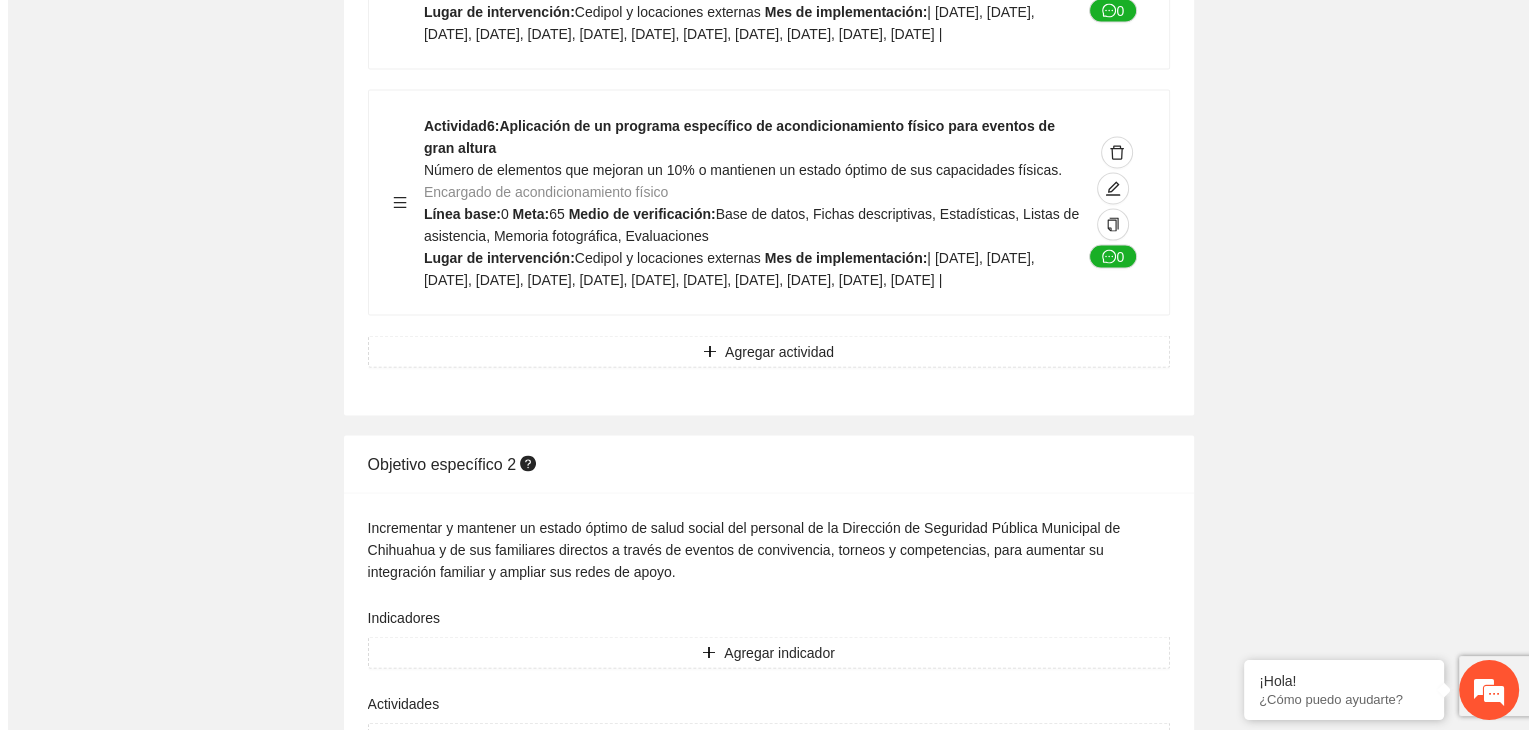 scroll, scrollTop: 4100, scrollLeft: 0, axis: vertical 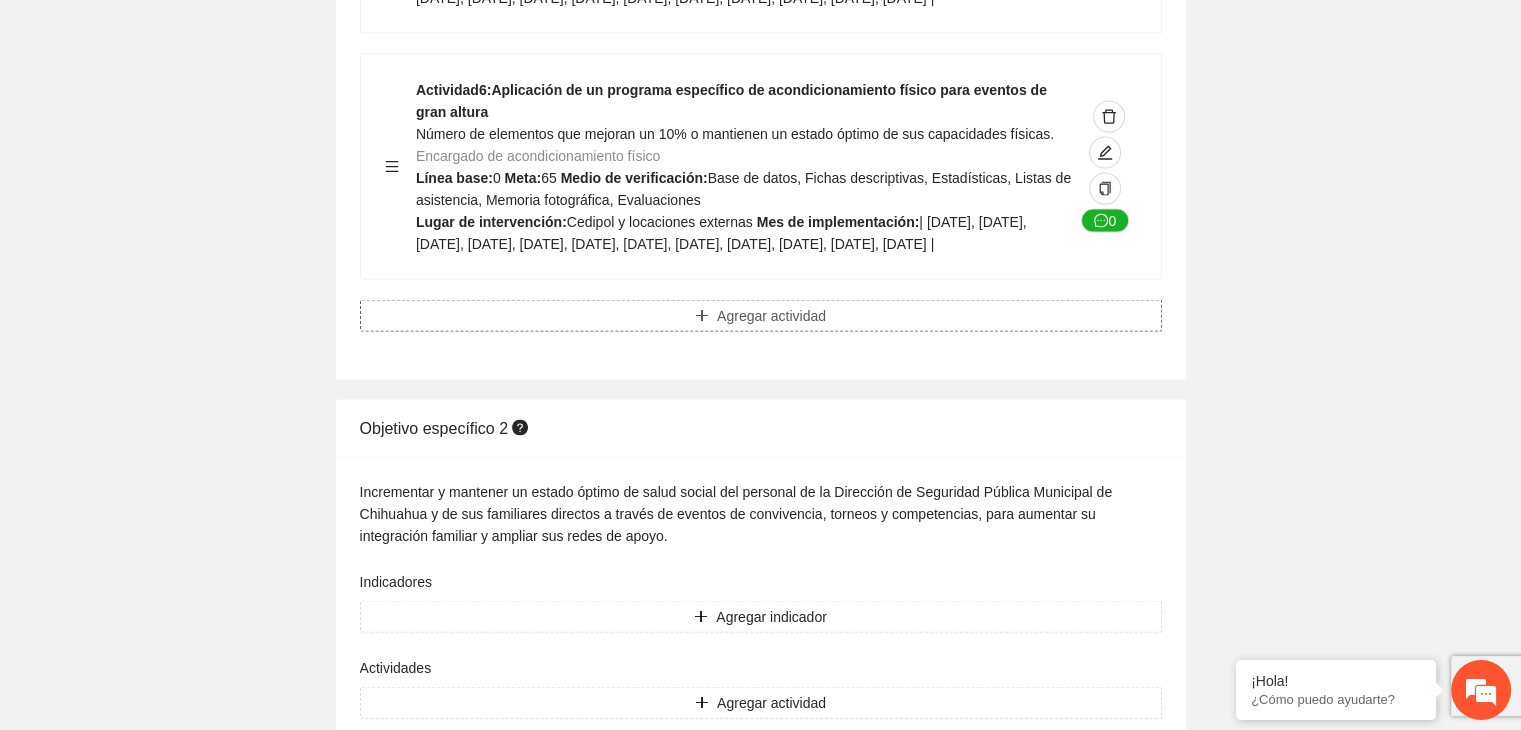 click on "Agregar actividad" at bounding box center (771, 316) 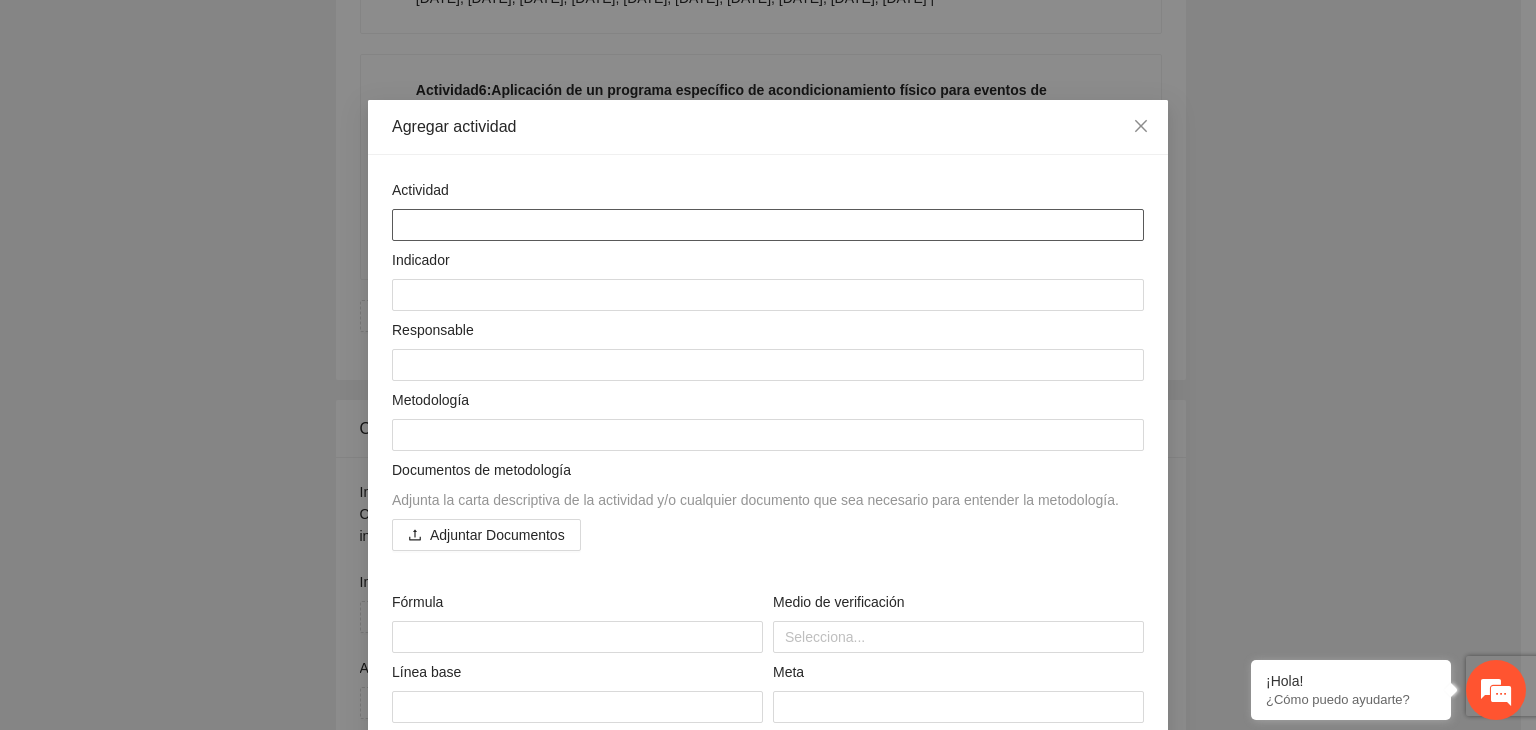 click at bounding box center [768, 225] 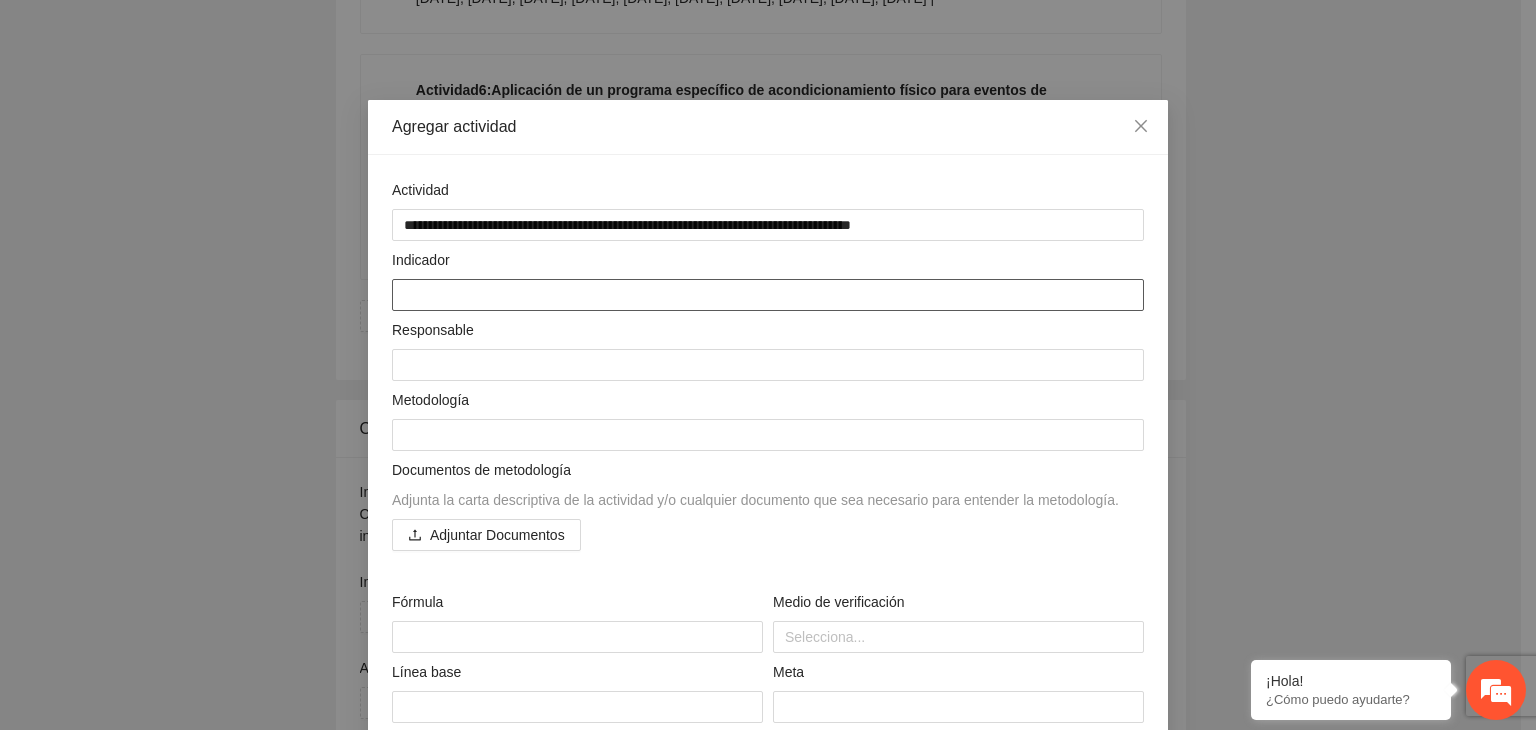 click at bounding box center [768, 295] 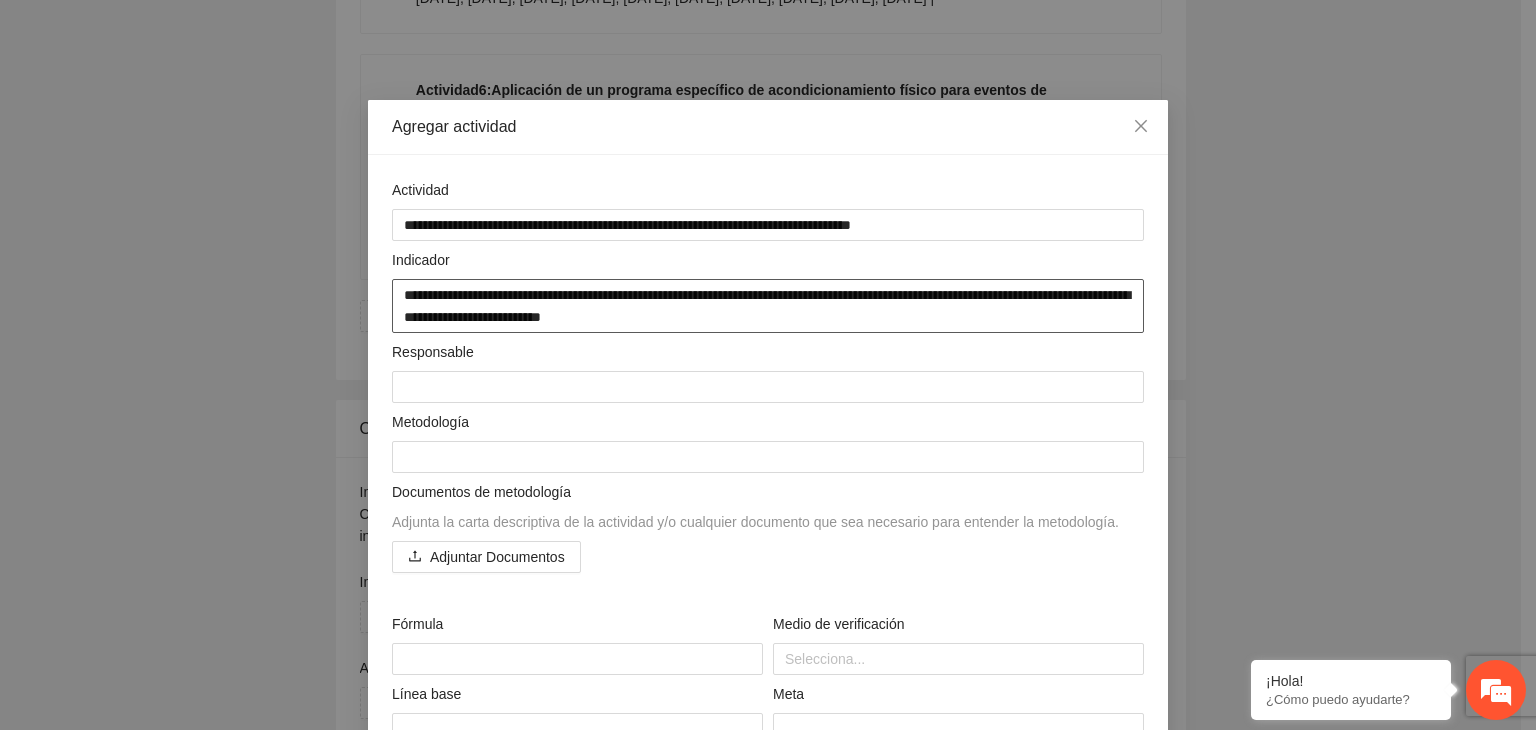 click on "**********" at bounding box center (768, 306) 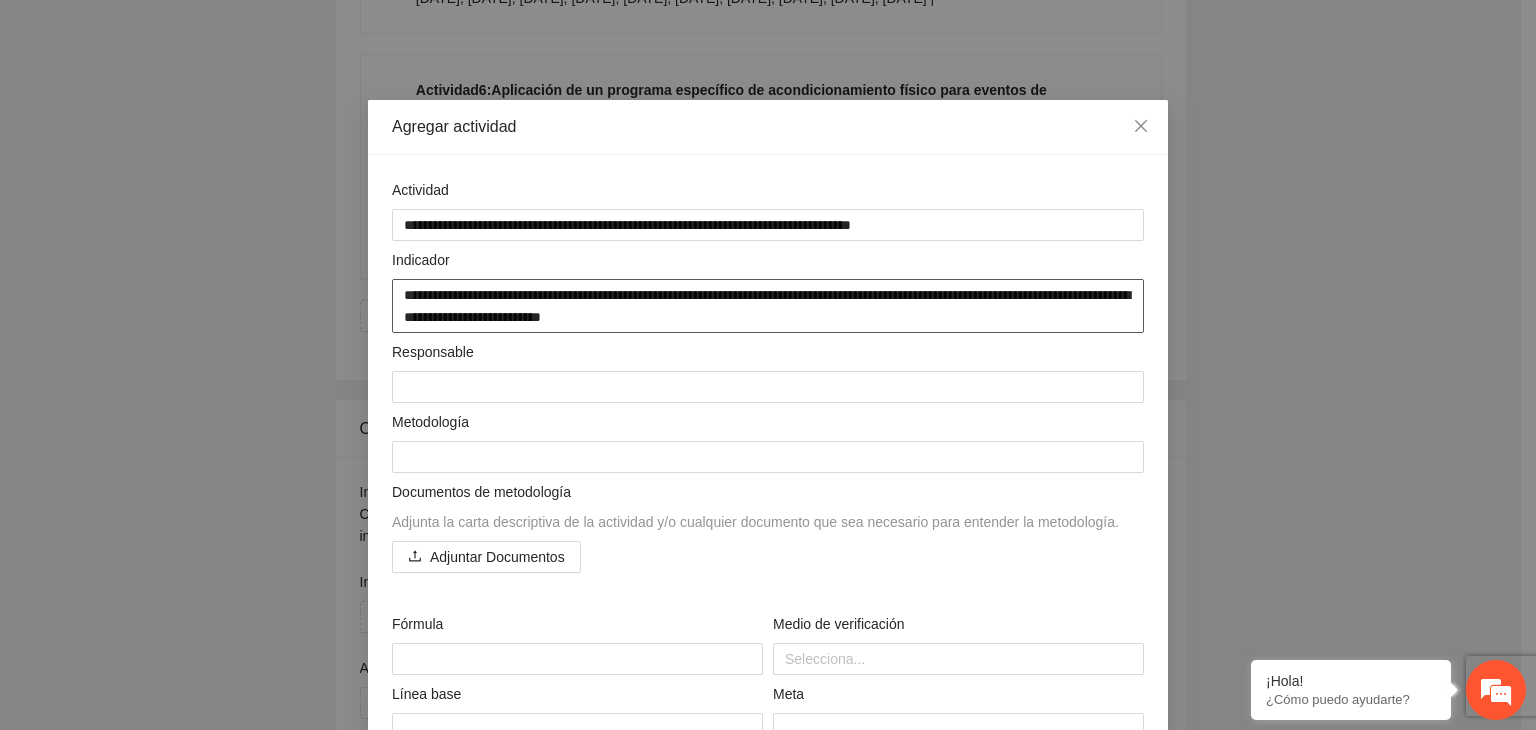 click on "**********" at bounding box center (768, 306) 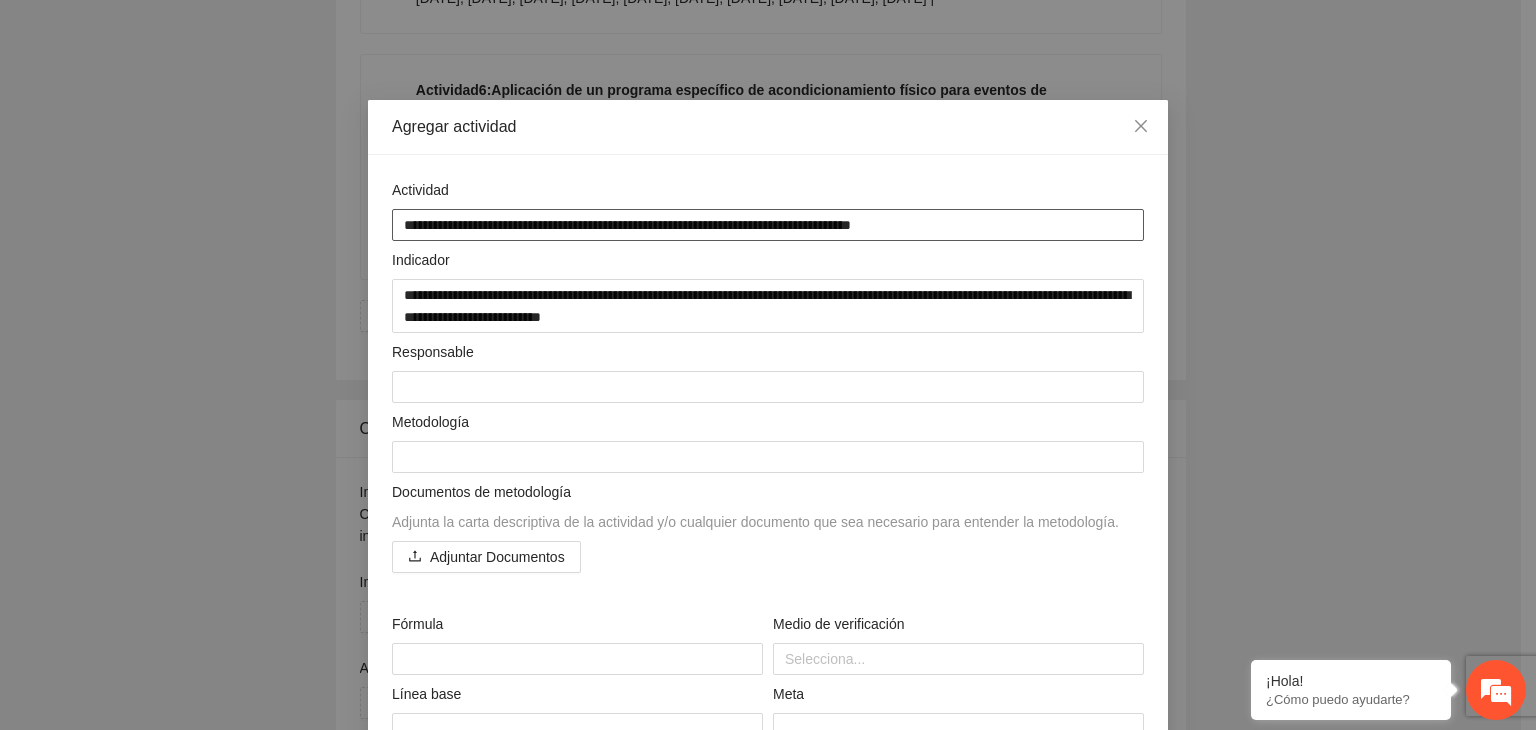 click on "**********" at bounding box center (768, 225) 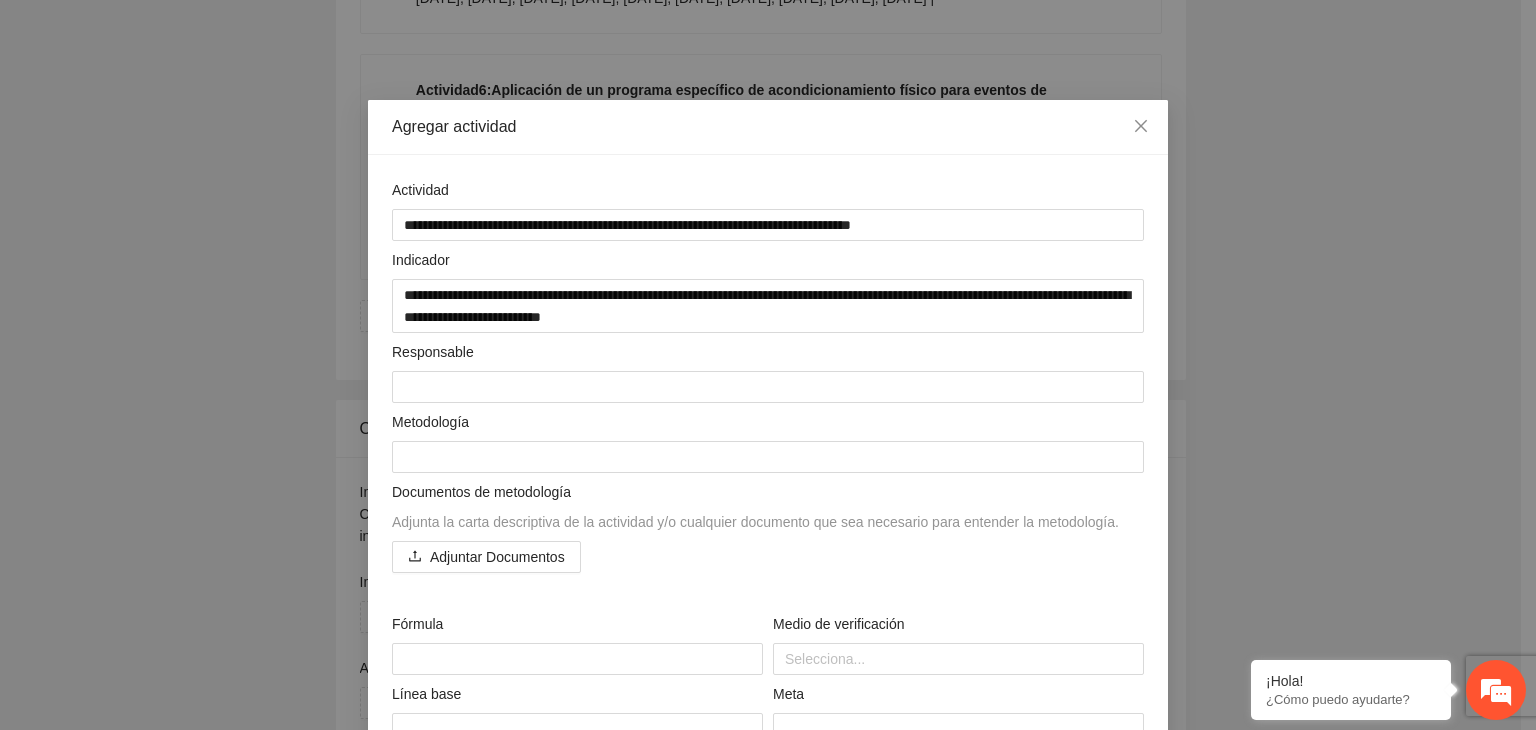 click on "**********" at bounding box center (768, 567) 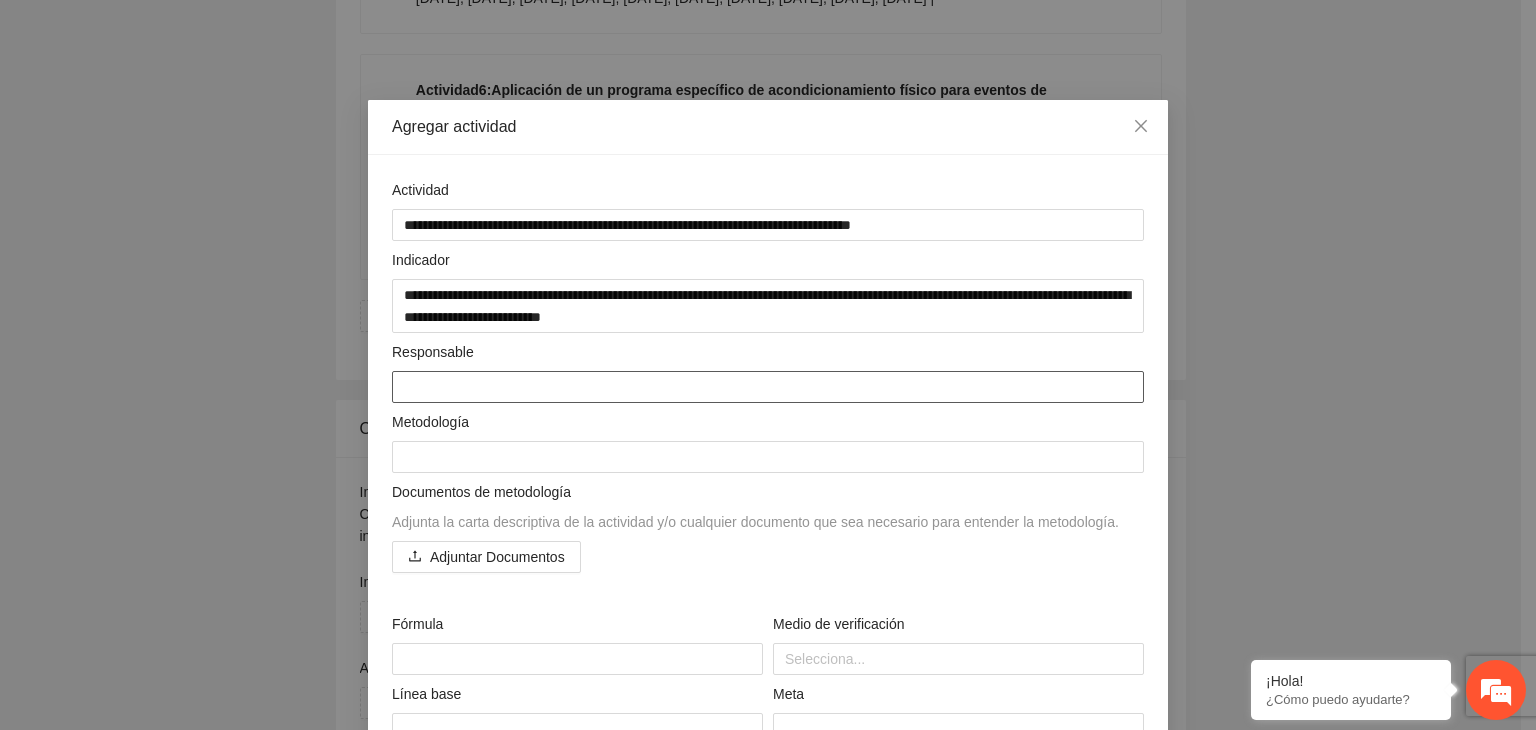 click at bounding box center [768, 387] 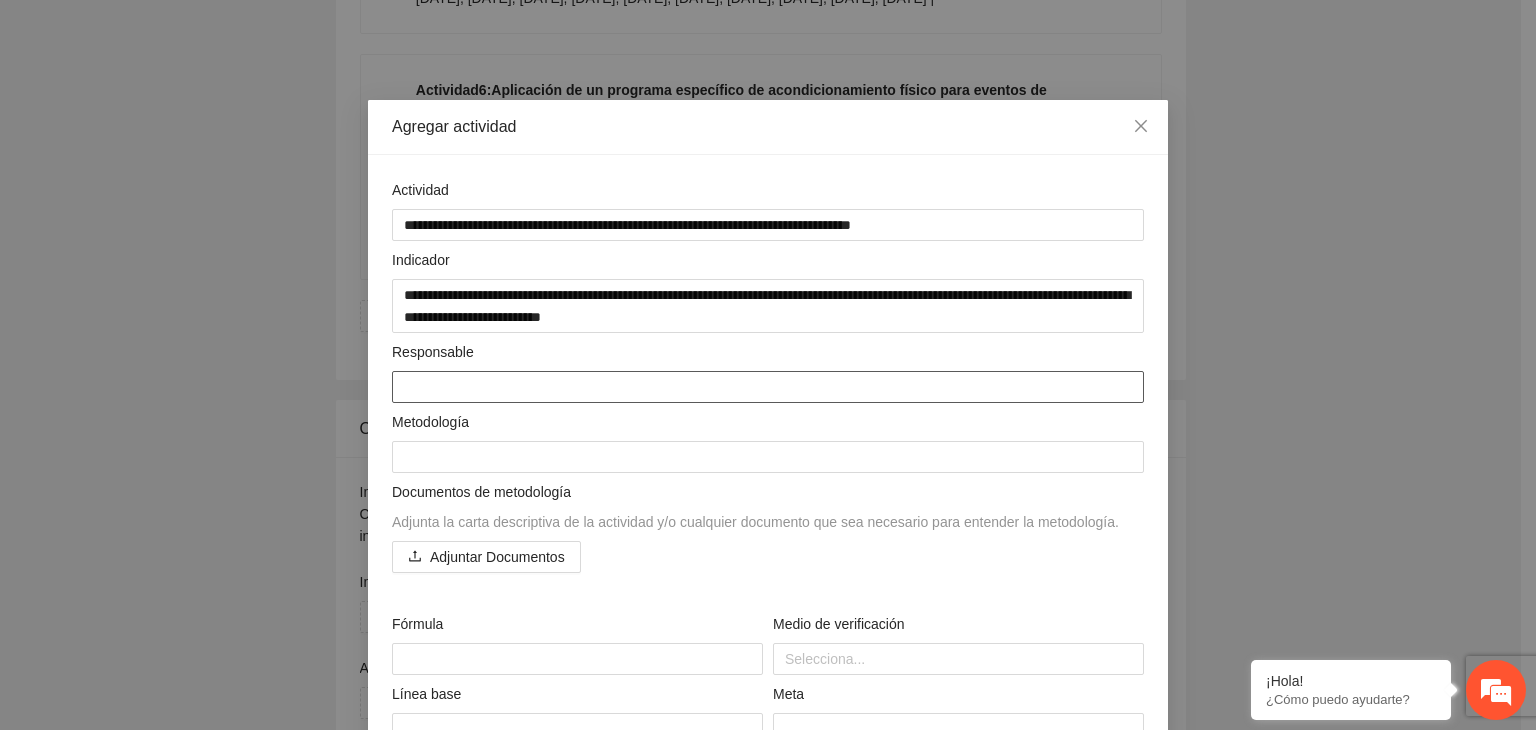 paste on "**********" 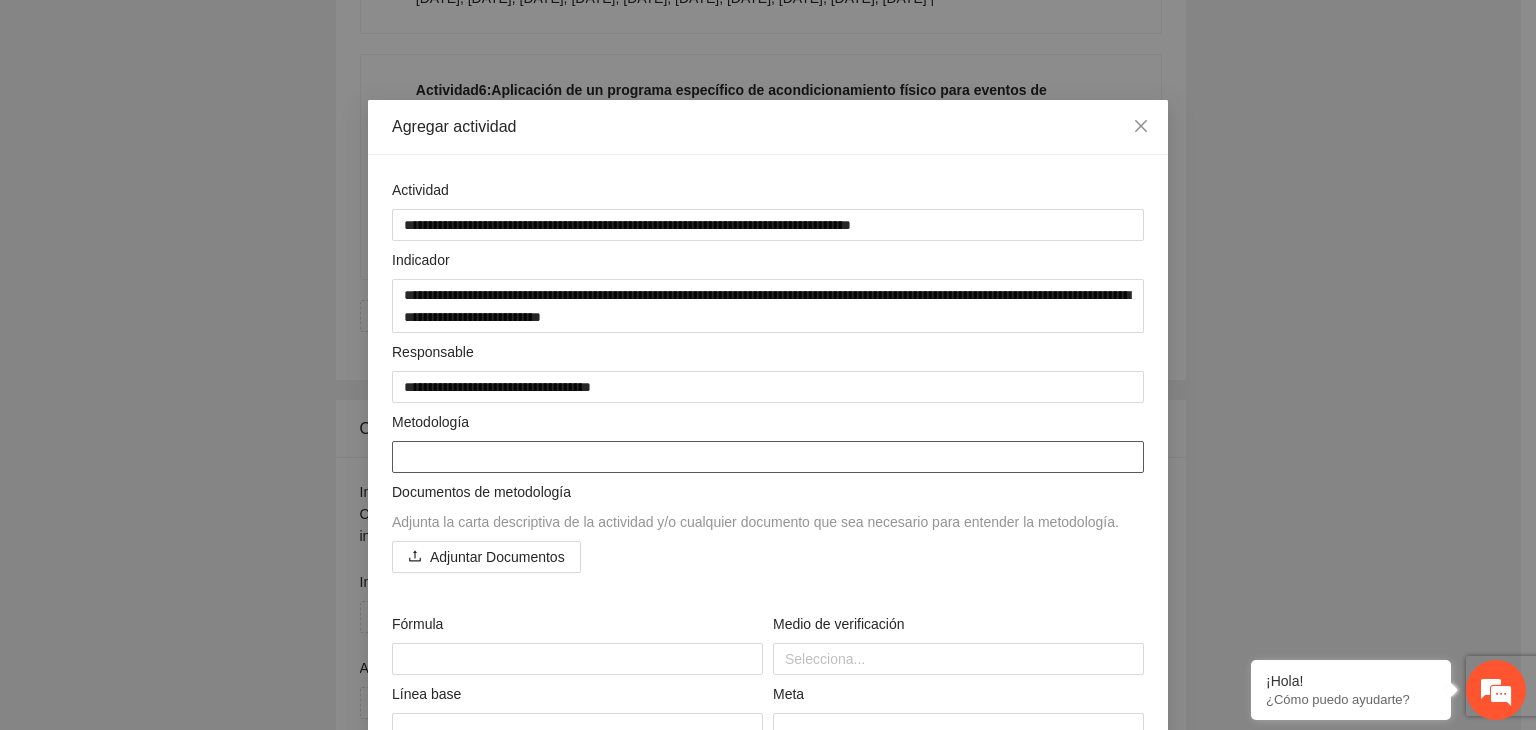 click at bounding box center [768, 457] 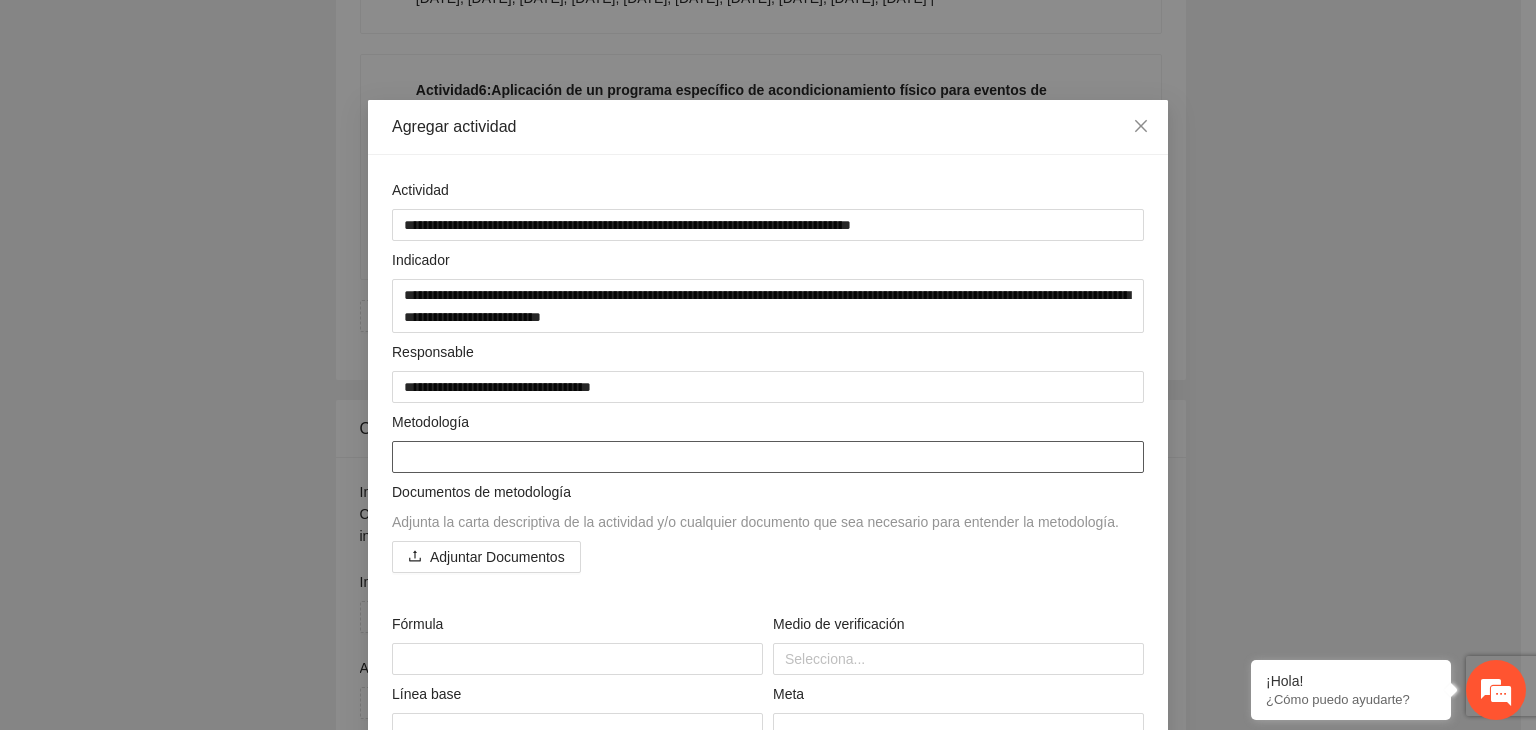 paste on "**********" 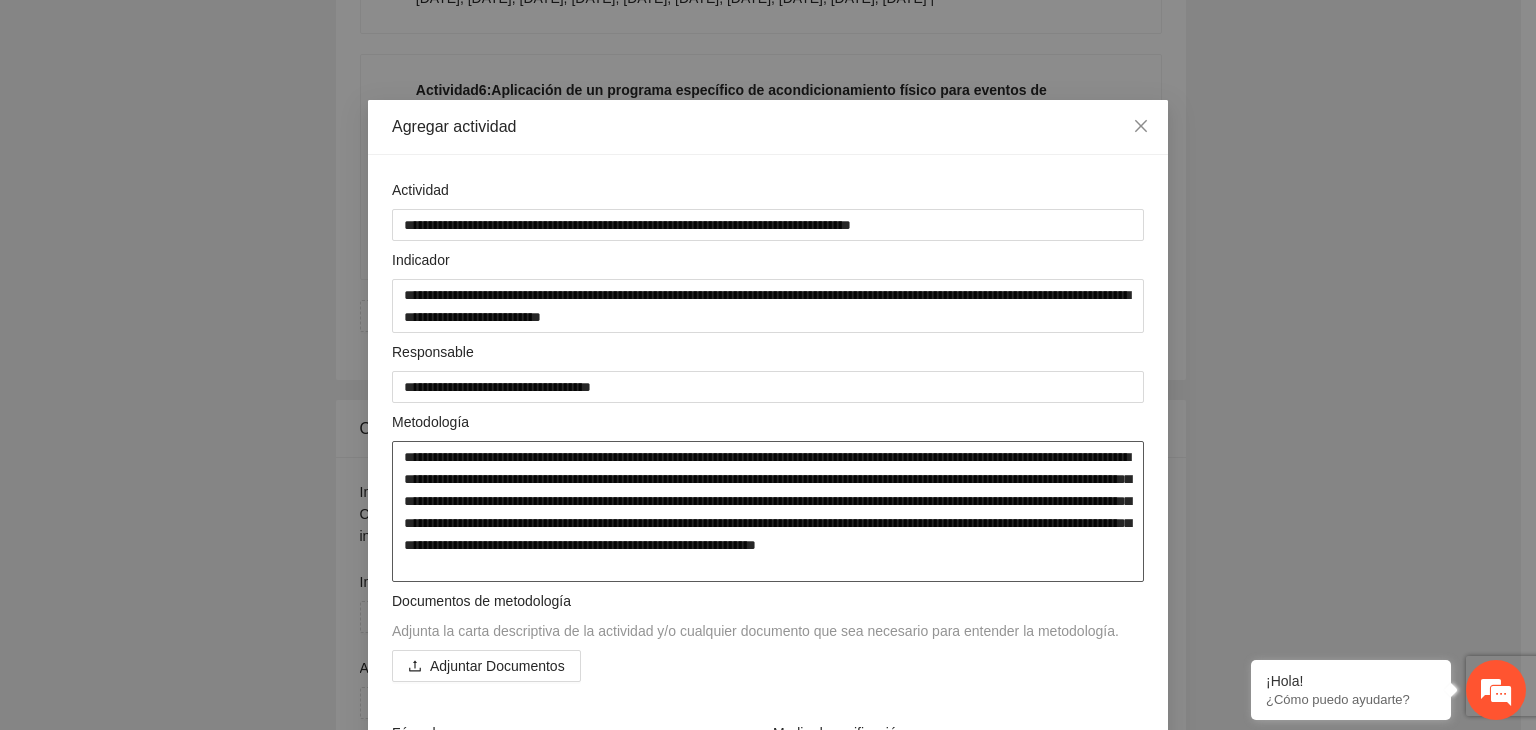 click on "**********" at bounding box center (768, 512) 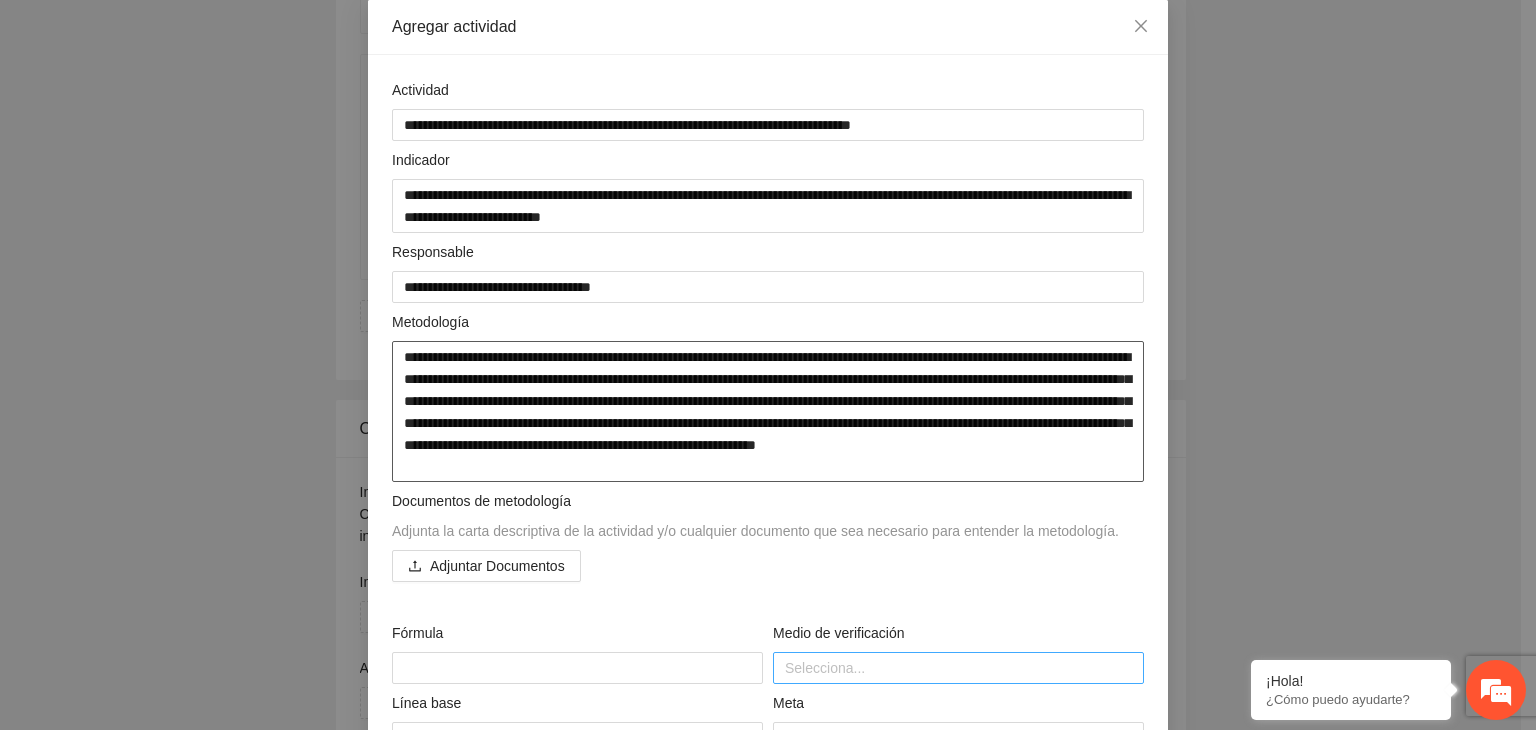 scroll, scrollTop: 300, scrollLeft: 0, axis: vertical 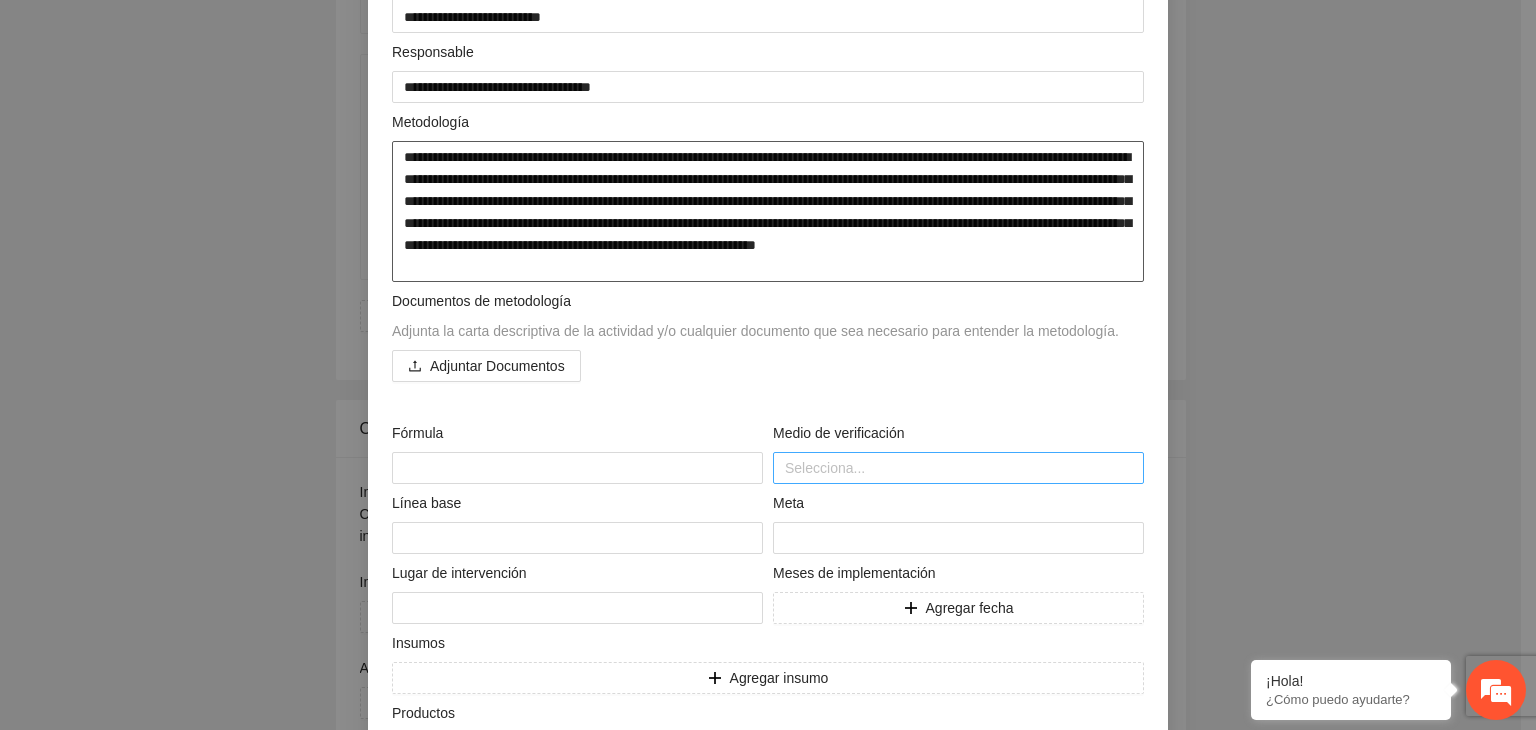 click at bounding box center (958, 468) 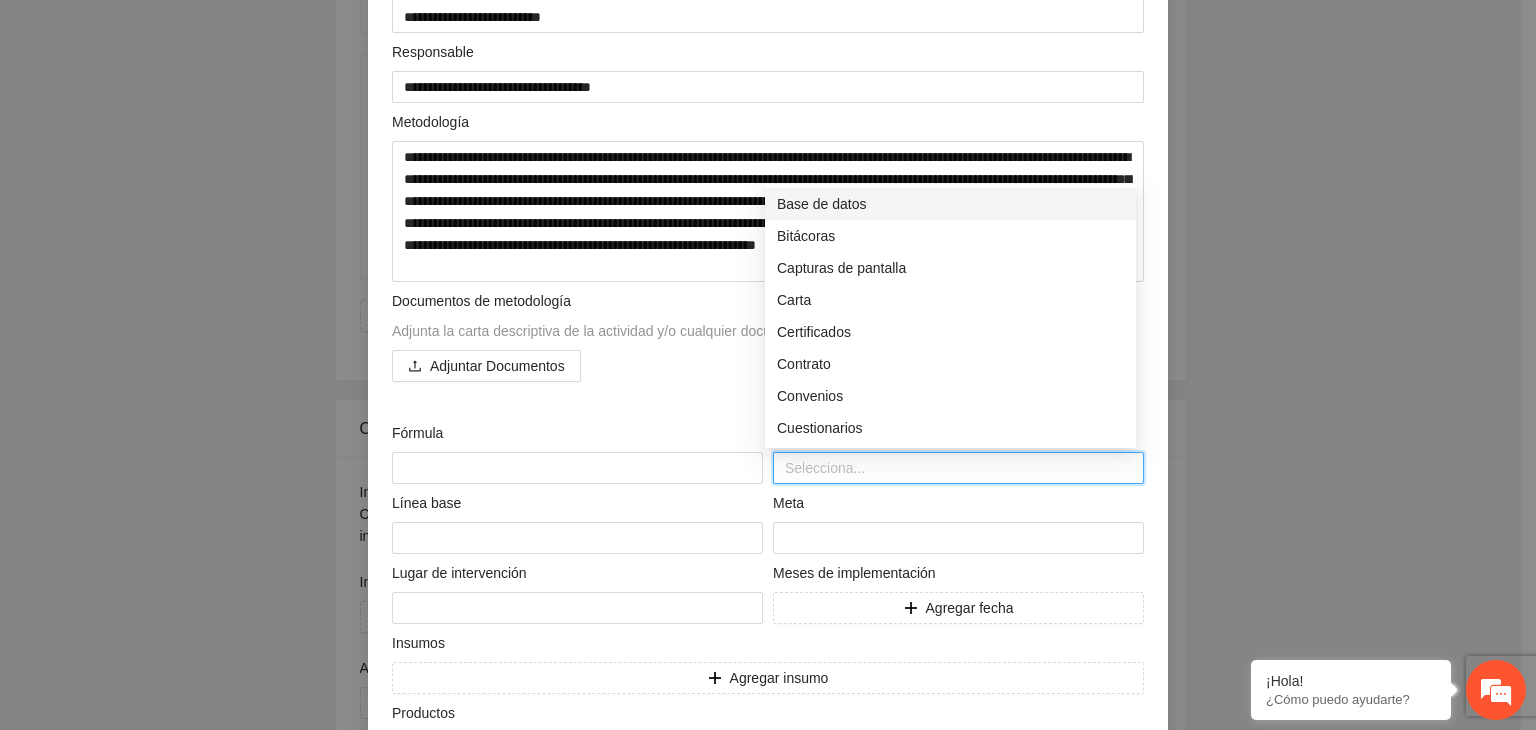 click on "Base de datos" at bounding box center [950, 204] 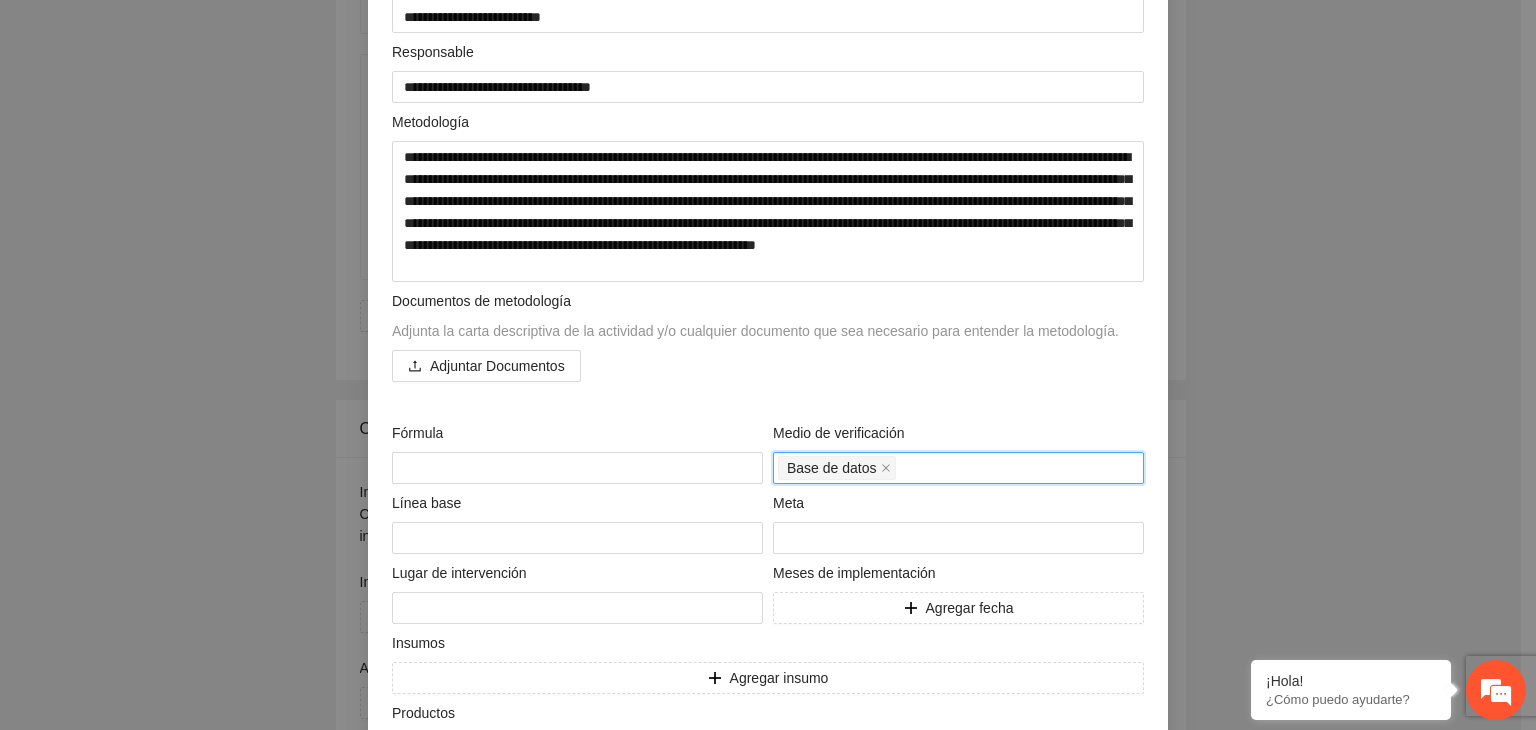 click on "Base de datos" at bounding box center [958, 468] 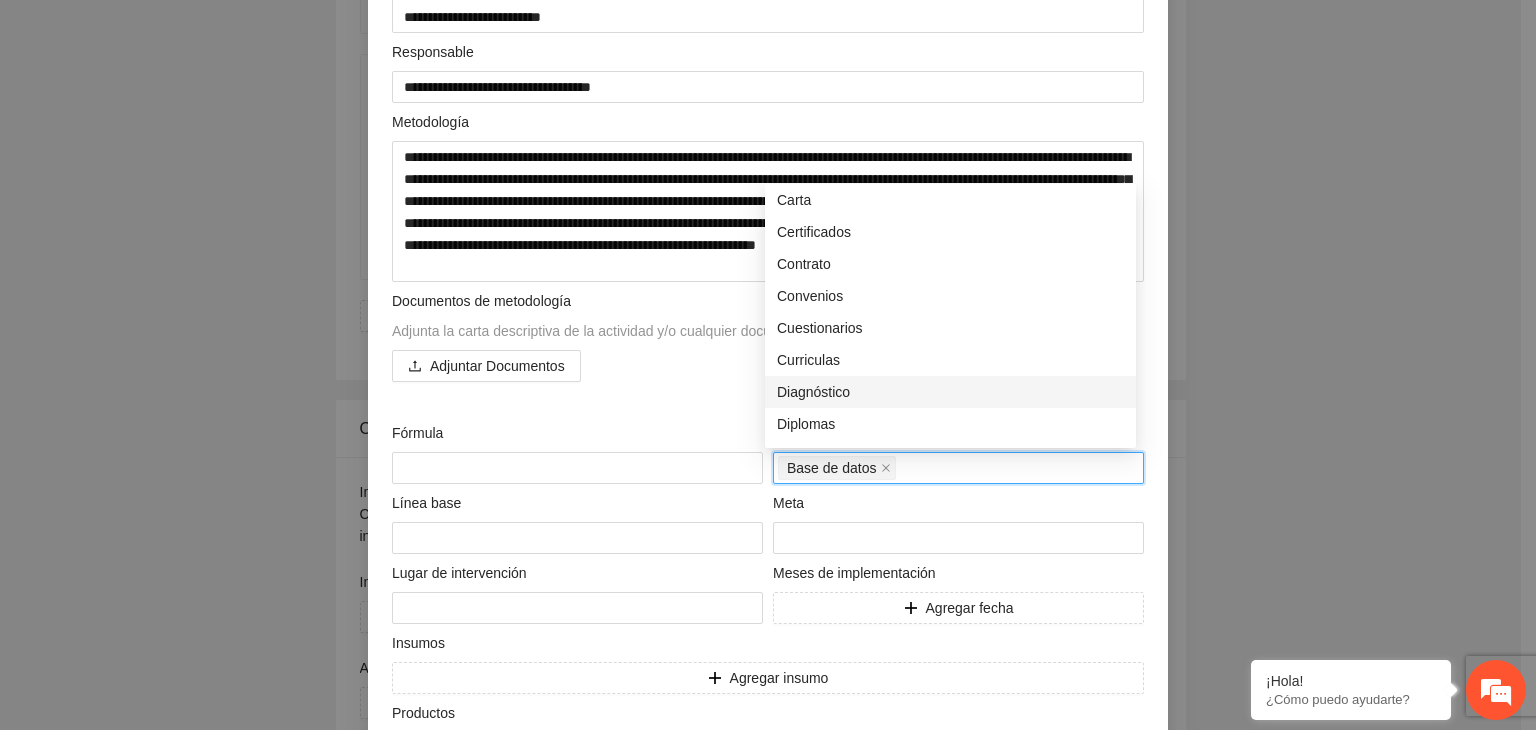 scroll, scrollTop: 300, scrollLeft: 0, axis: vertical 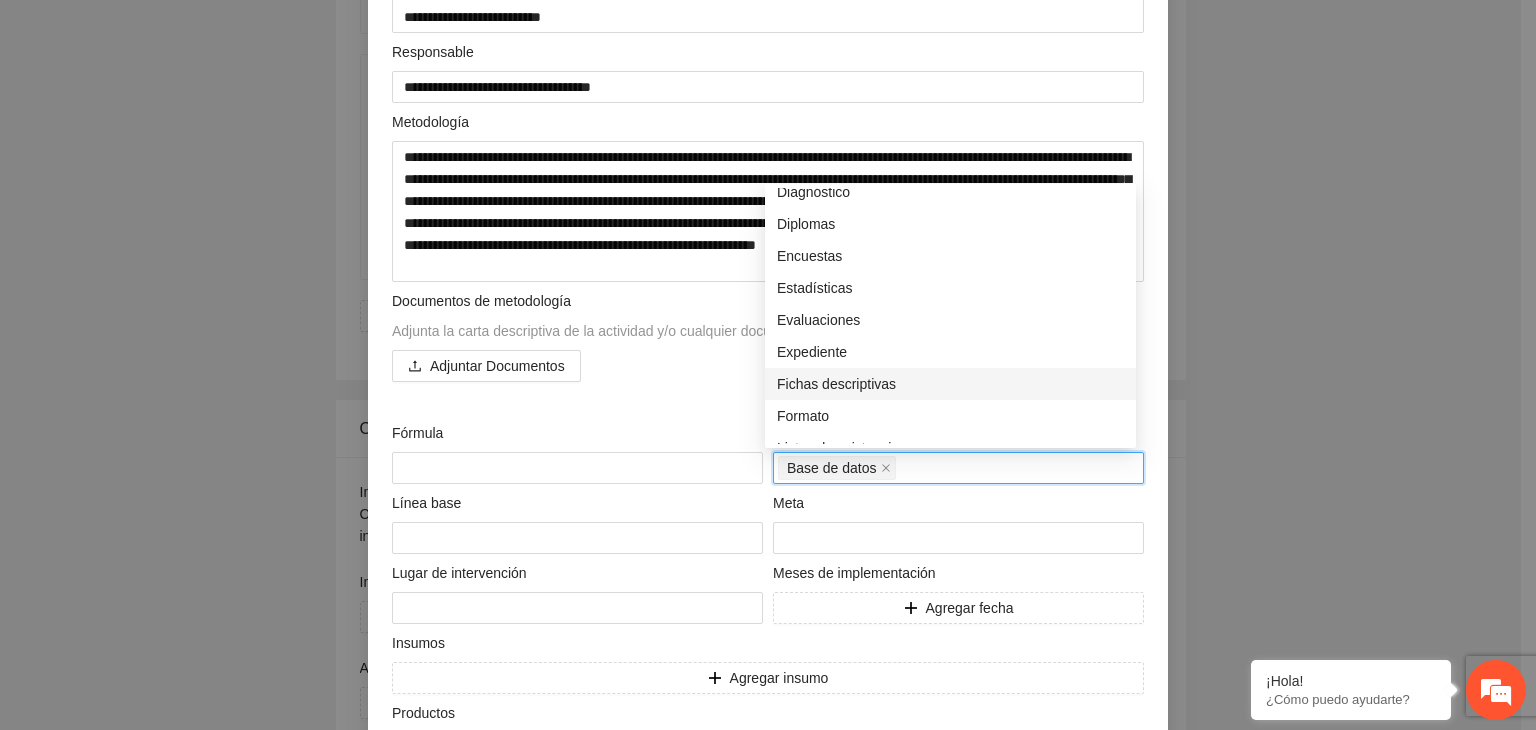 click on "Fichas descriptivas" at bounding box center (950, 384) 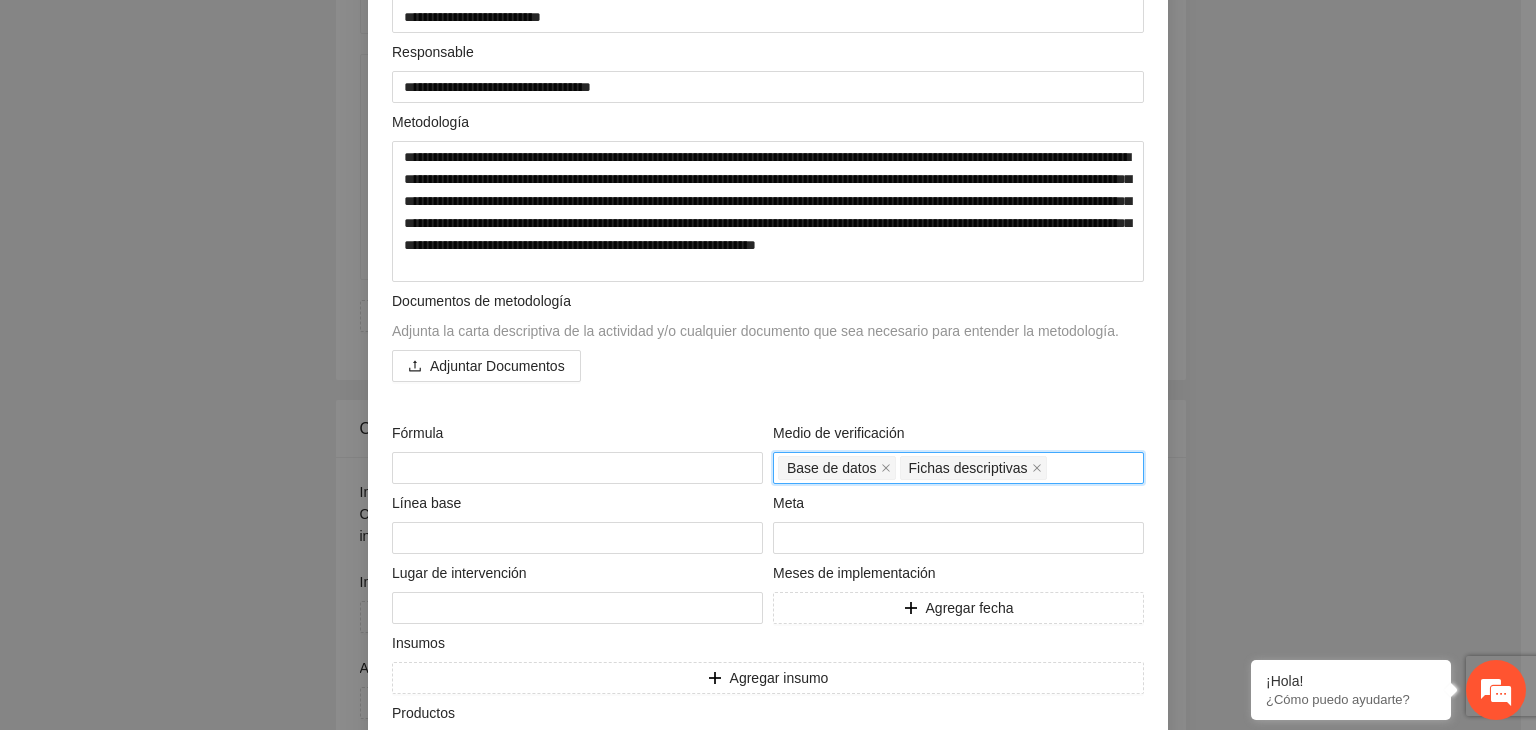 click on "Base de datos Fichas descriptivas" at bounding box center [958, 468] 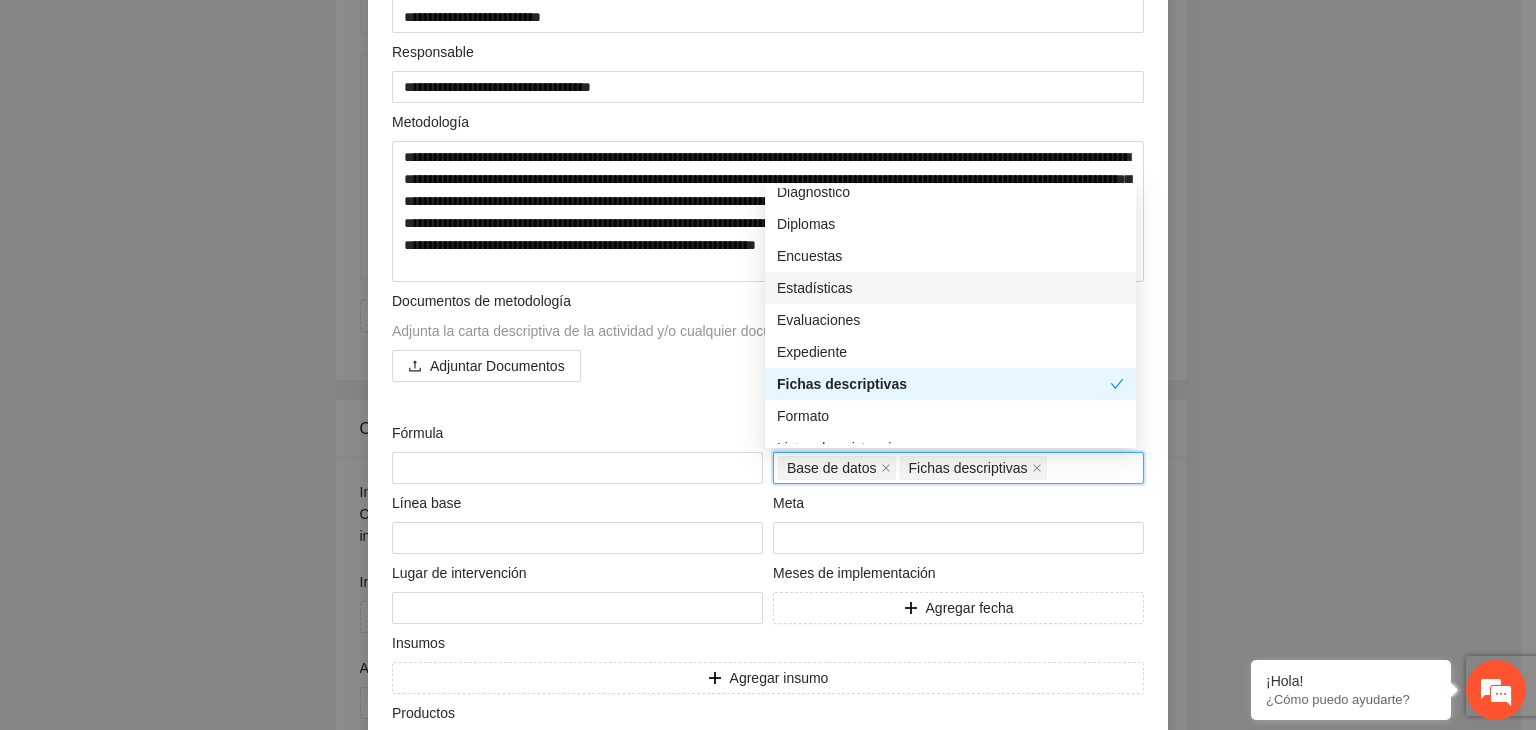 click on "Estadísticas" at bounding box center [950, 288] 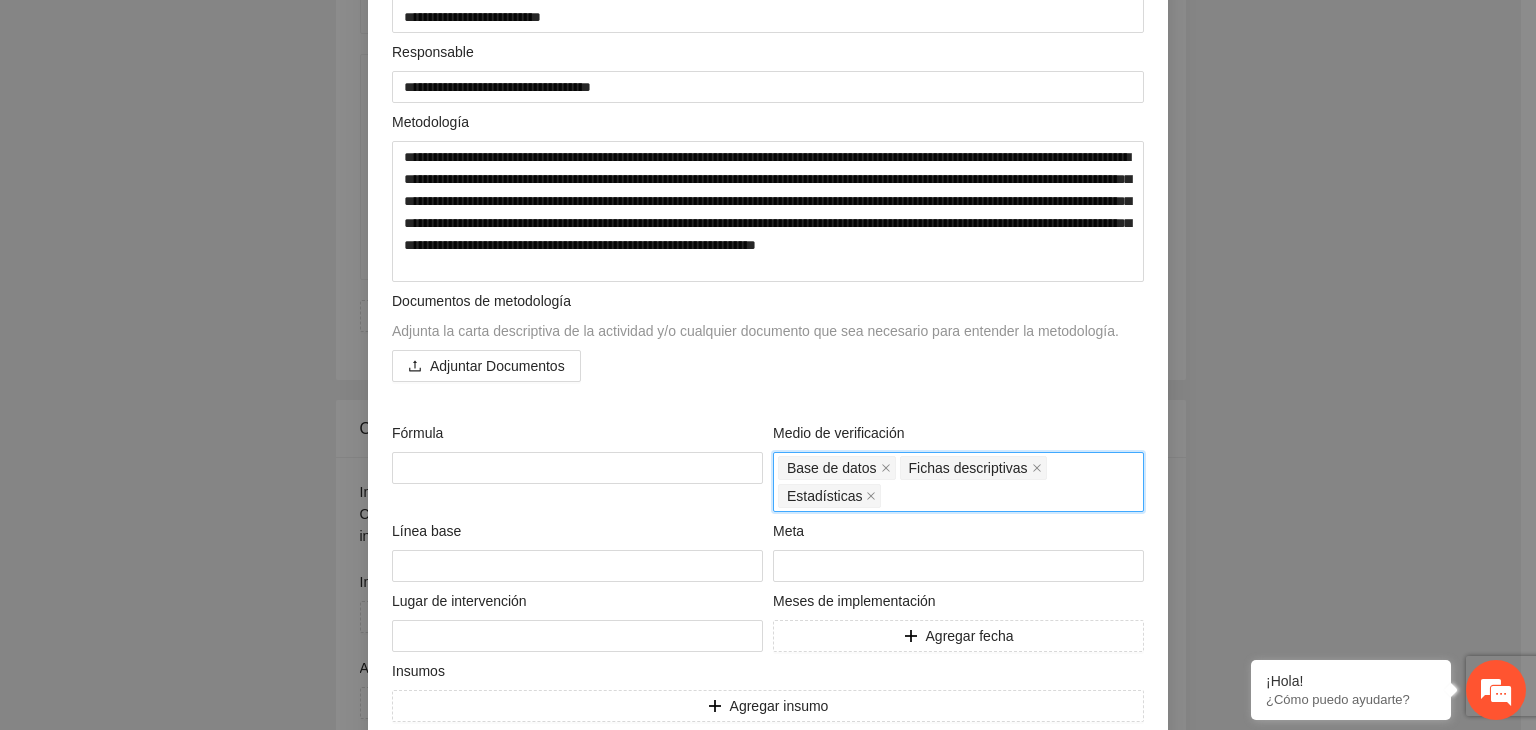 click on "Base de datos Fichas descriptivas Estadísticas" at bounding box center [958, 482] 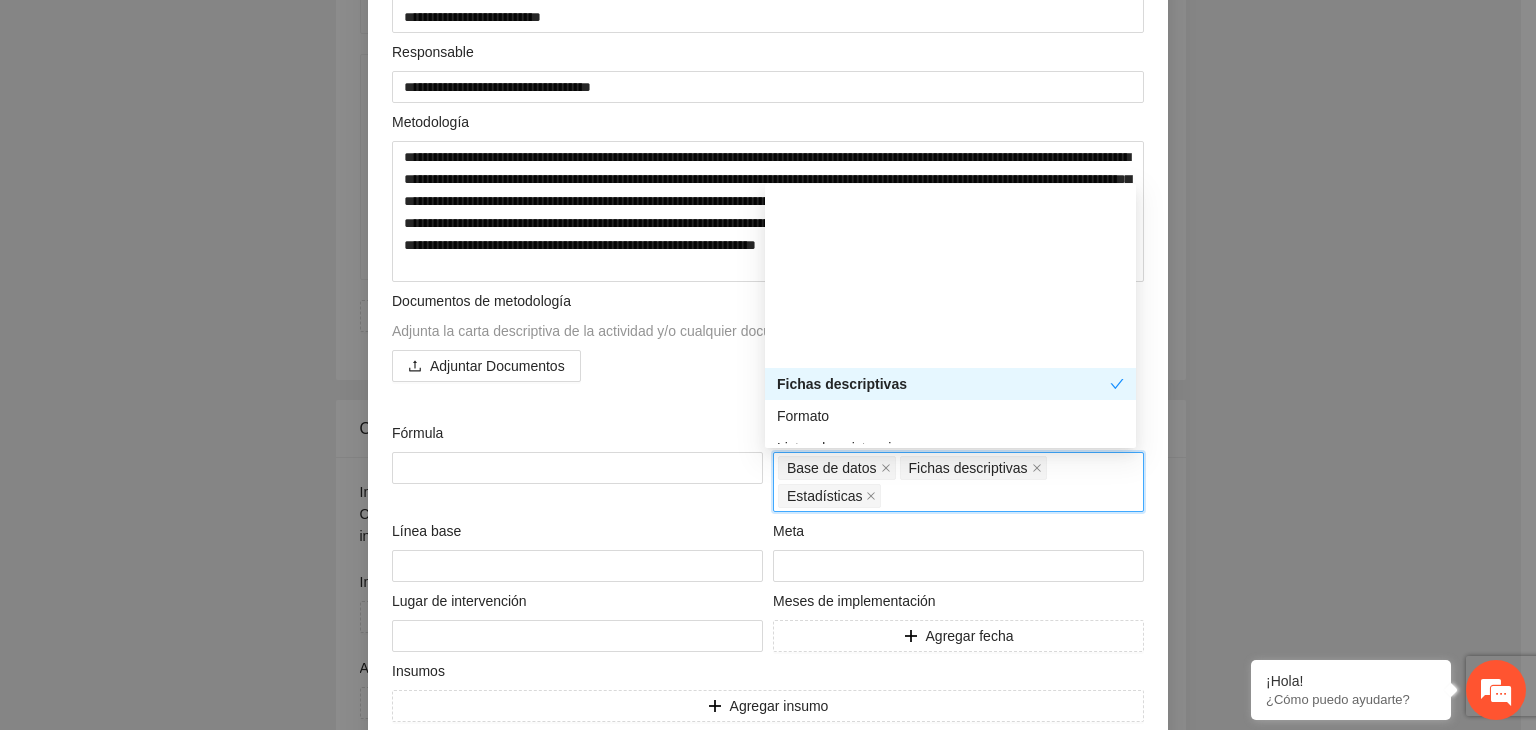 scroll, scrollTop: 500, scrollLeft: 0, axis: vertical 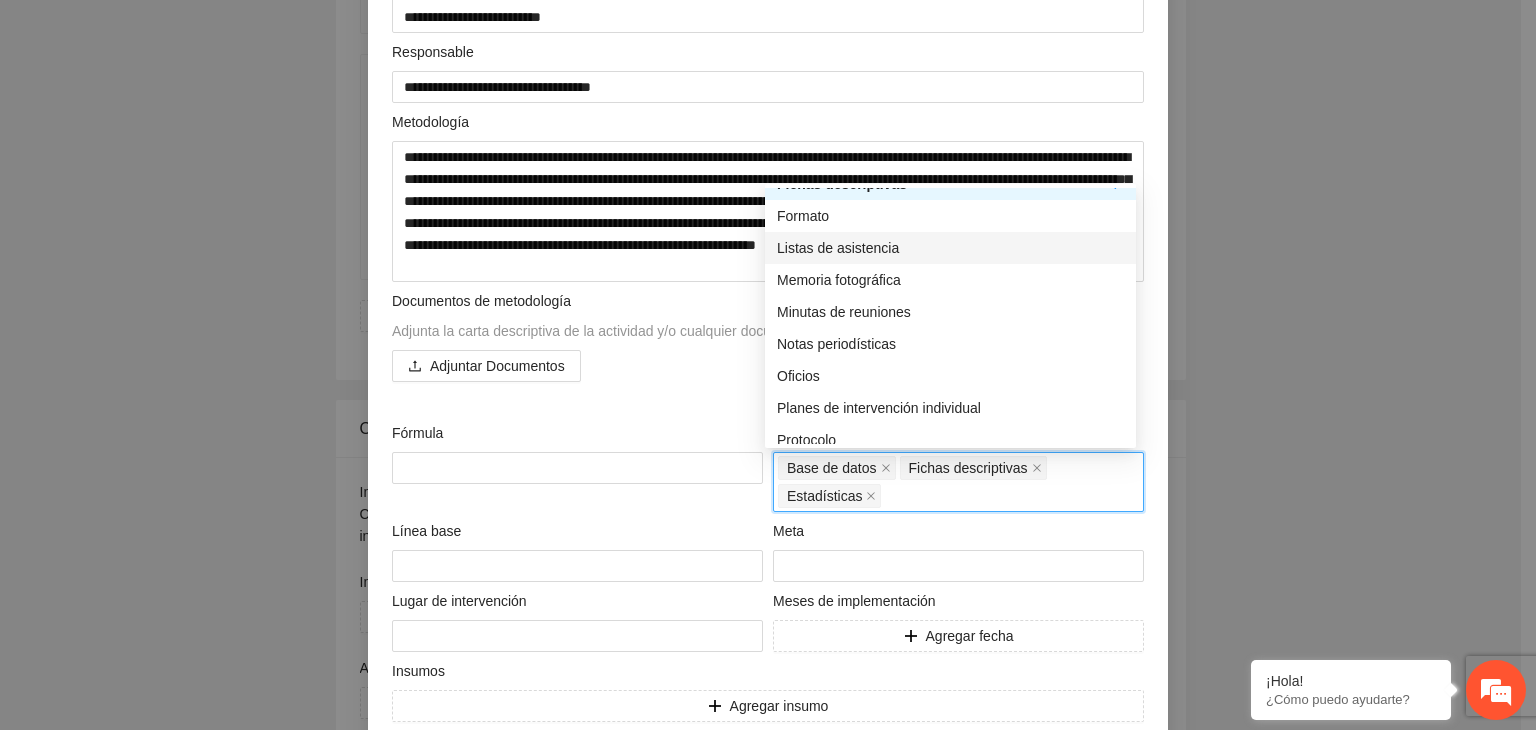 click on "Listas de asistencia" at bounding box center [950, 248] 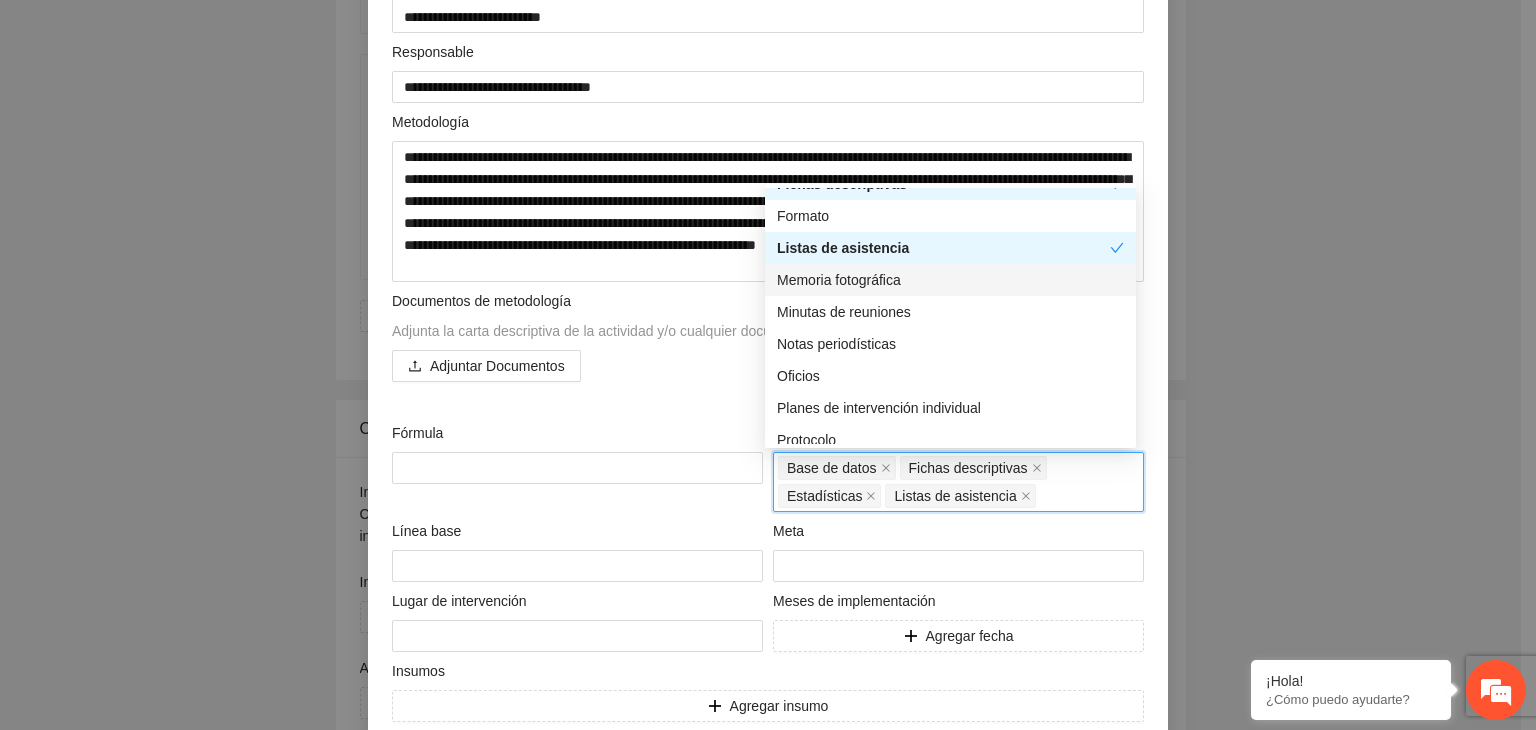 click on "Memoria fotográfica" at bounding box center [950, 280] 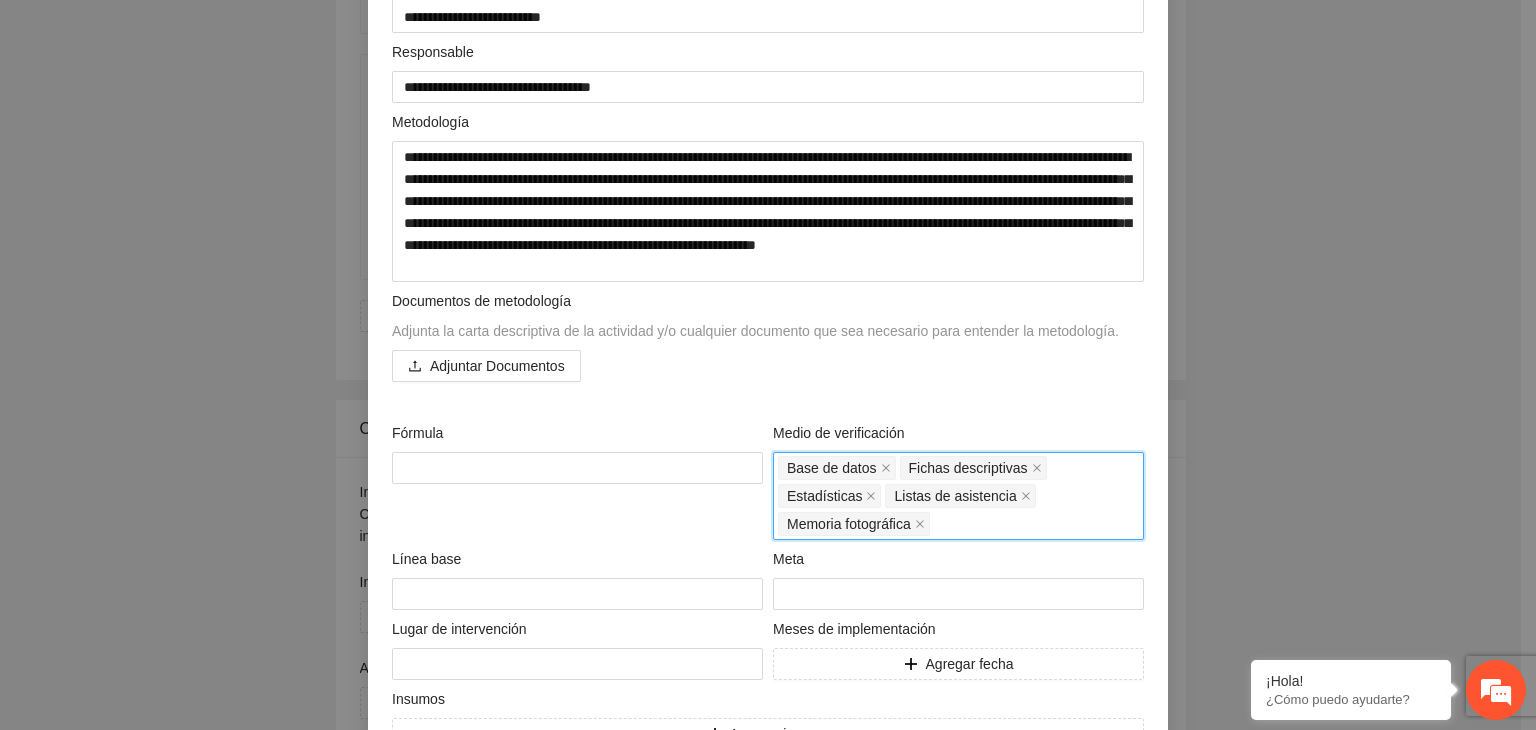click on "Base de datos Fichas descriptivas Estadísticas Listas de asistencia Memoria fotográfica" at bounding box center [958, 496] 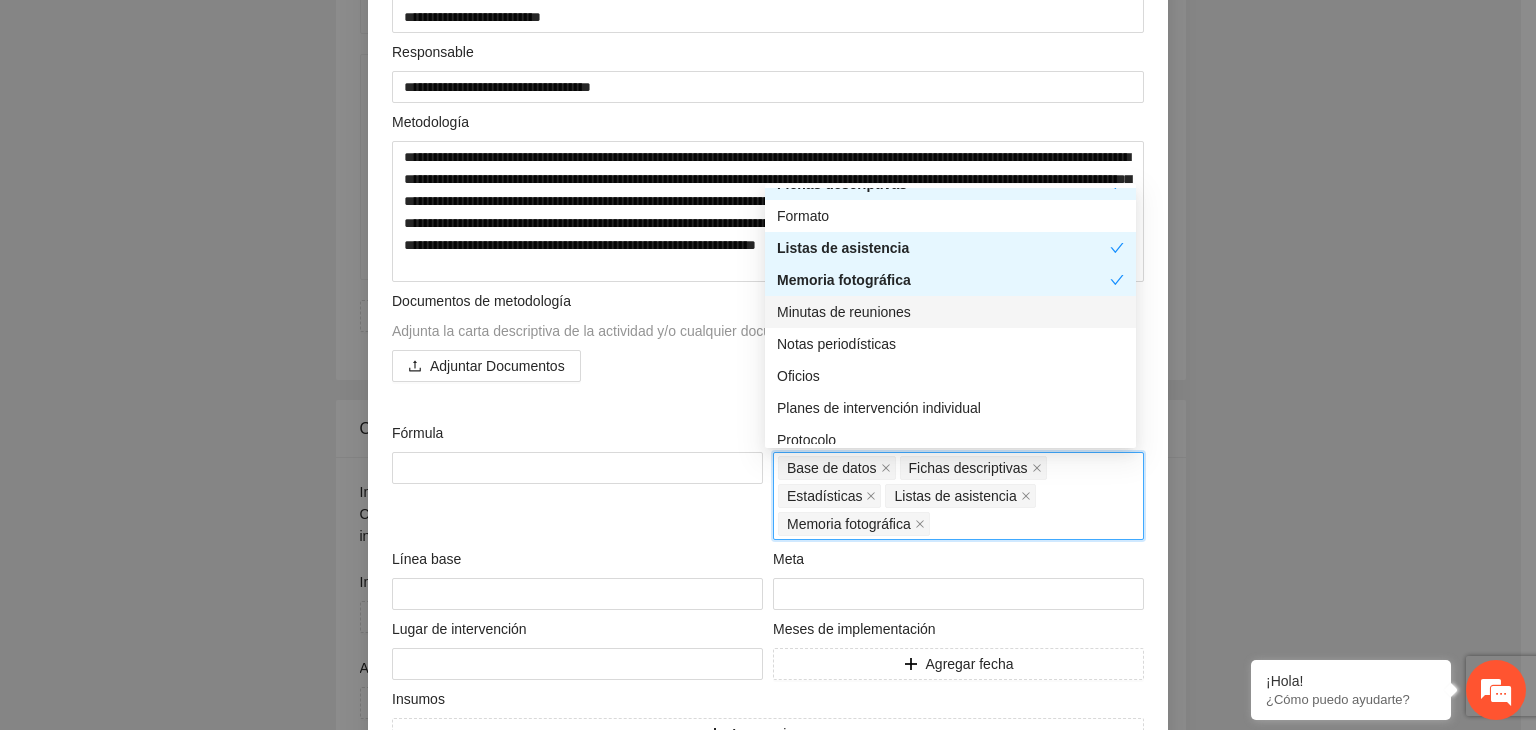 scroll, scrollTop: 200, scrollLeft: 0, axis: vertical 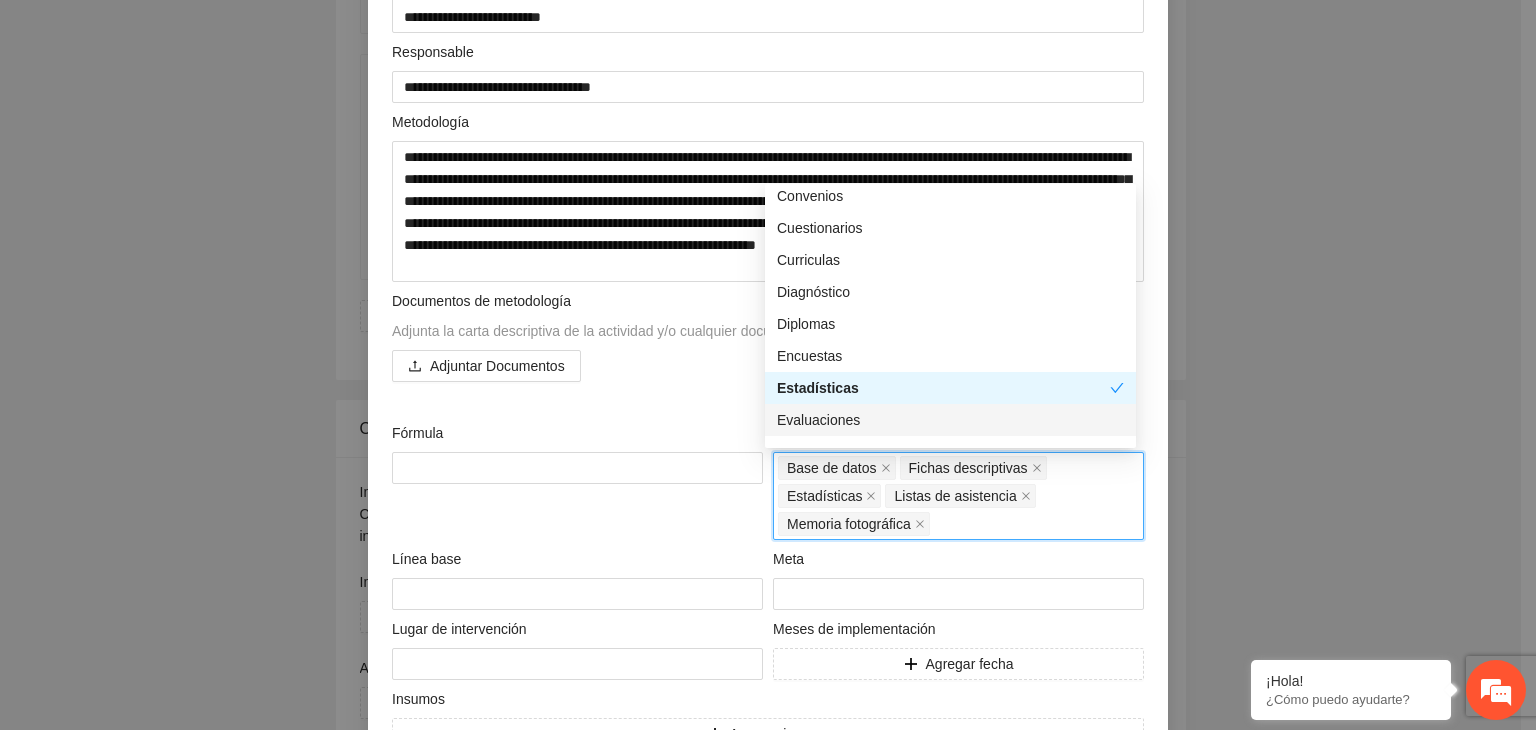 click on "Evaluaciones" at bounding box center (950, 420) 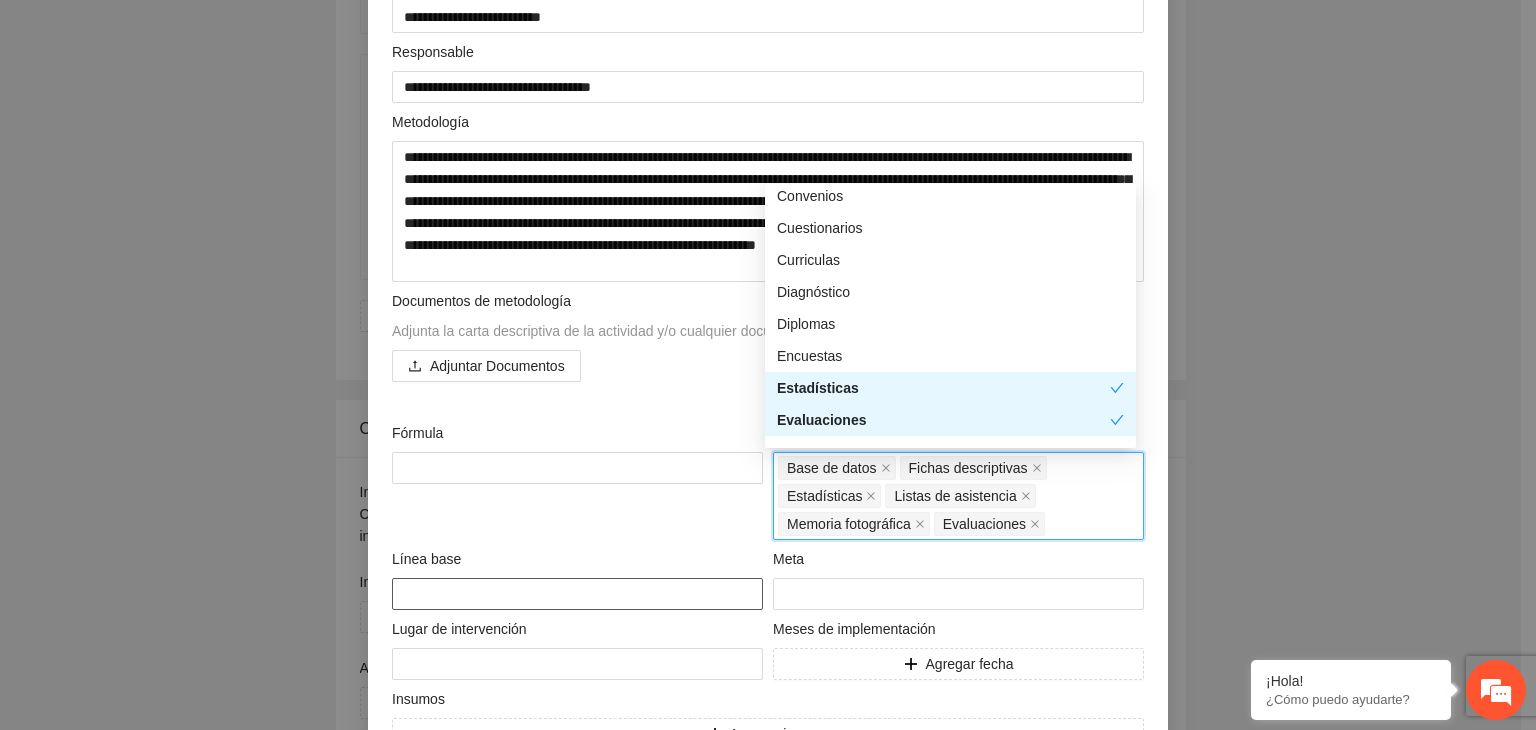 click at bounding box center [577, 594] 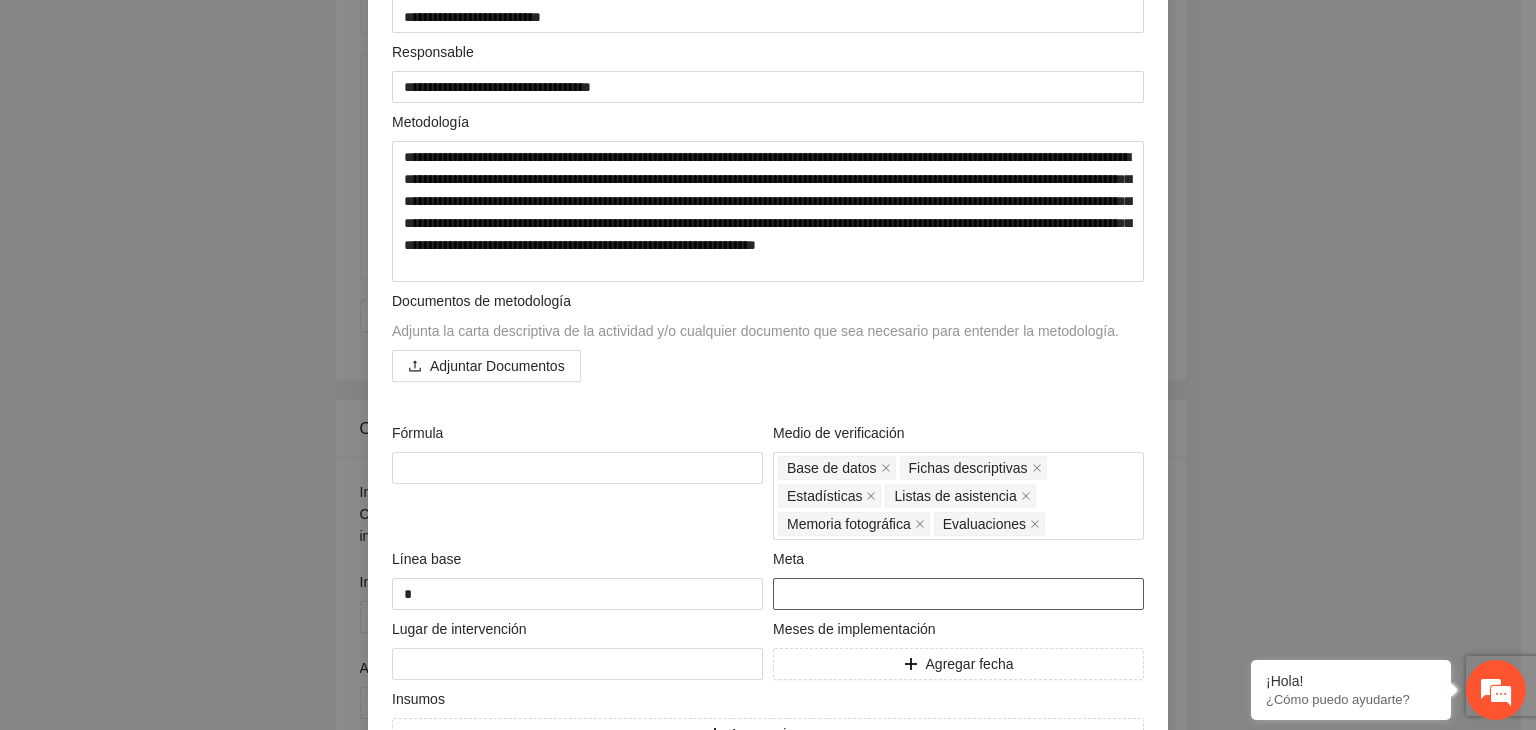 click at bounding box center [958, 594] 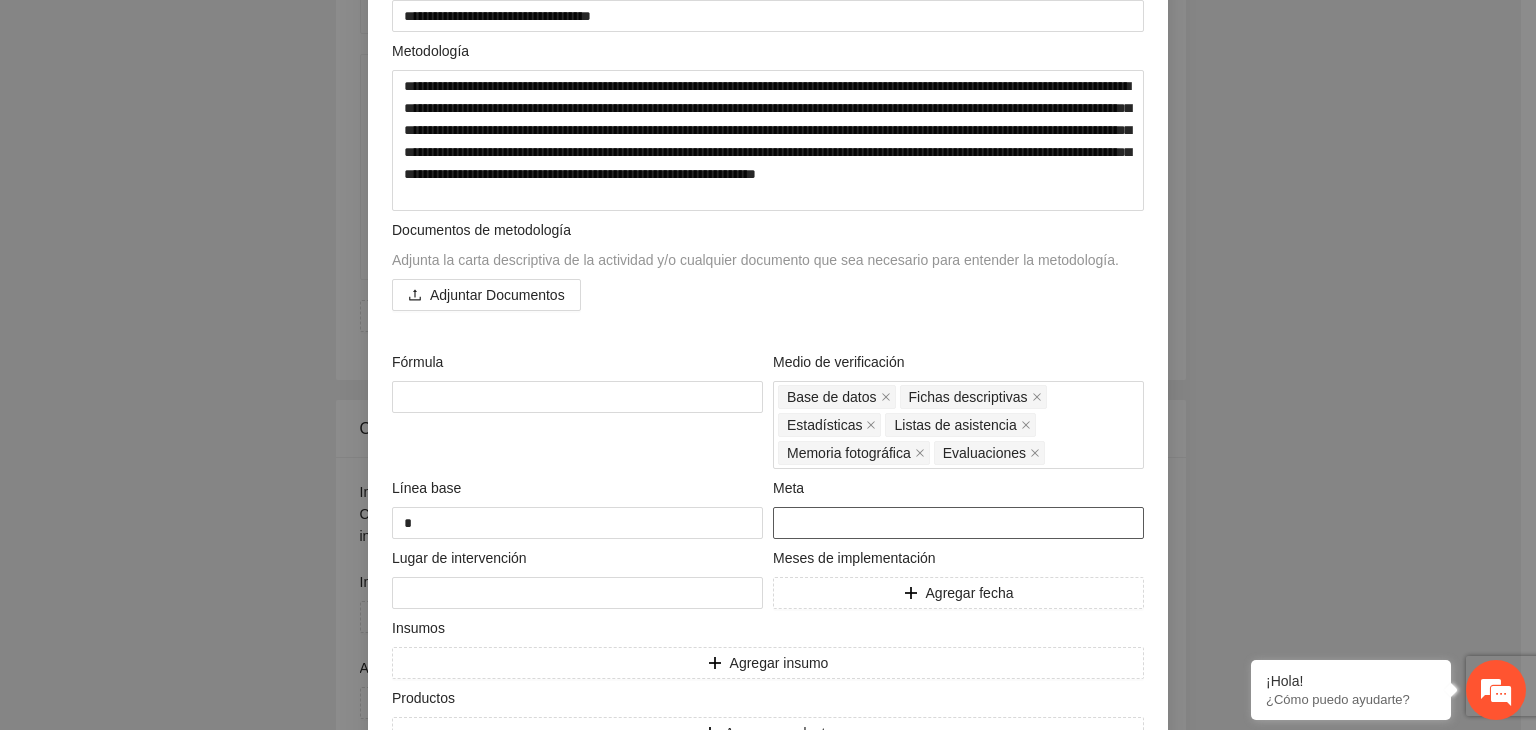 scroll, scrollTop: 400, scrollLeft: 0, axis: vertical 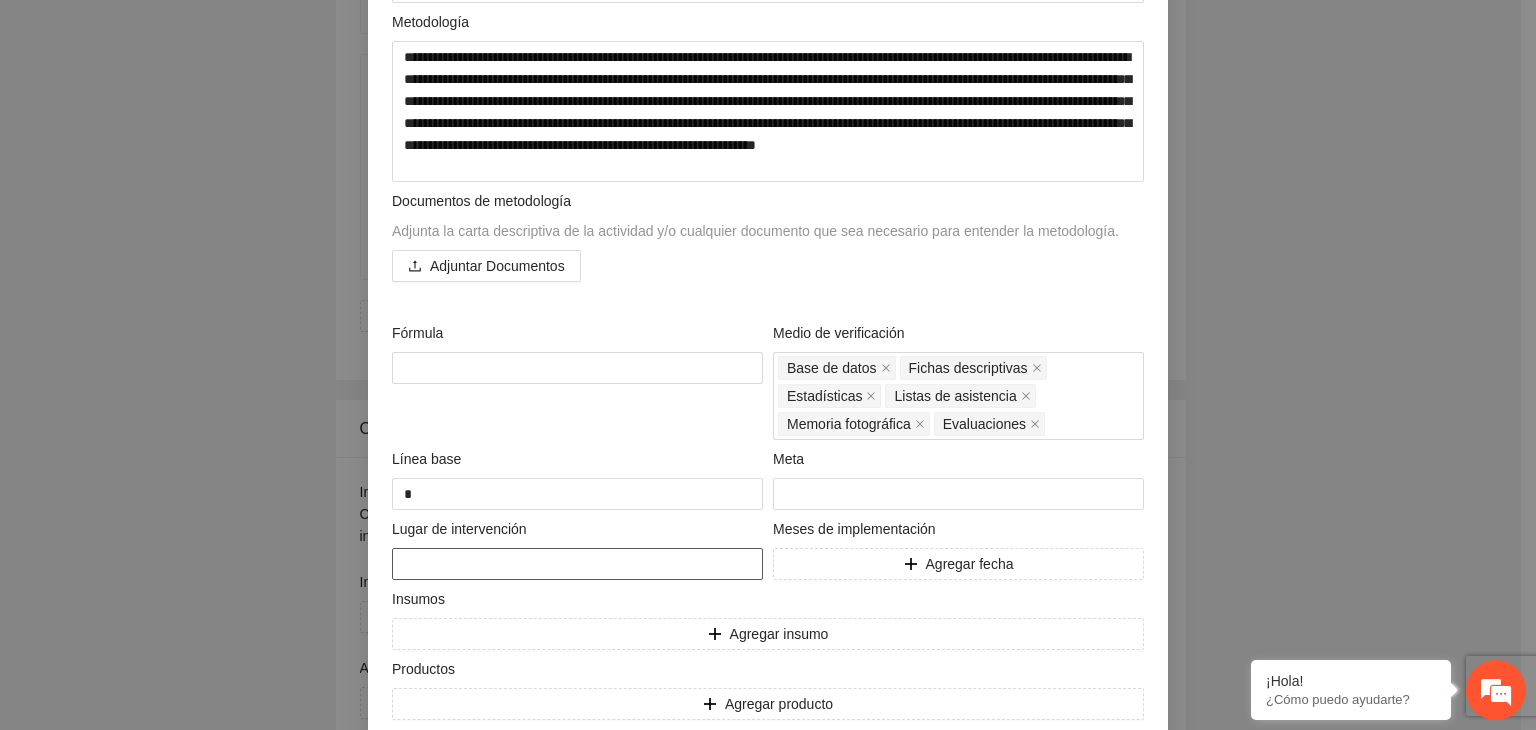 click at bounding box center (577, 564) 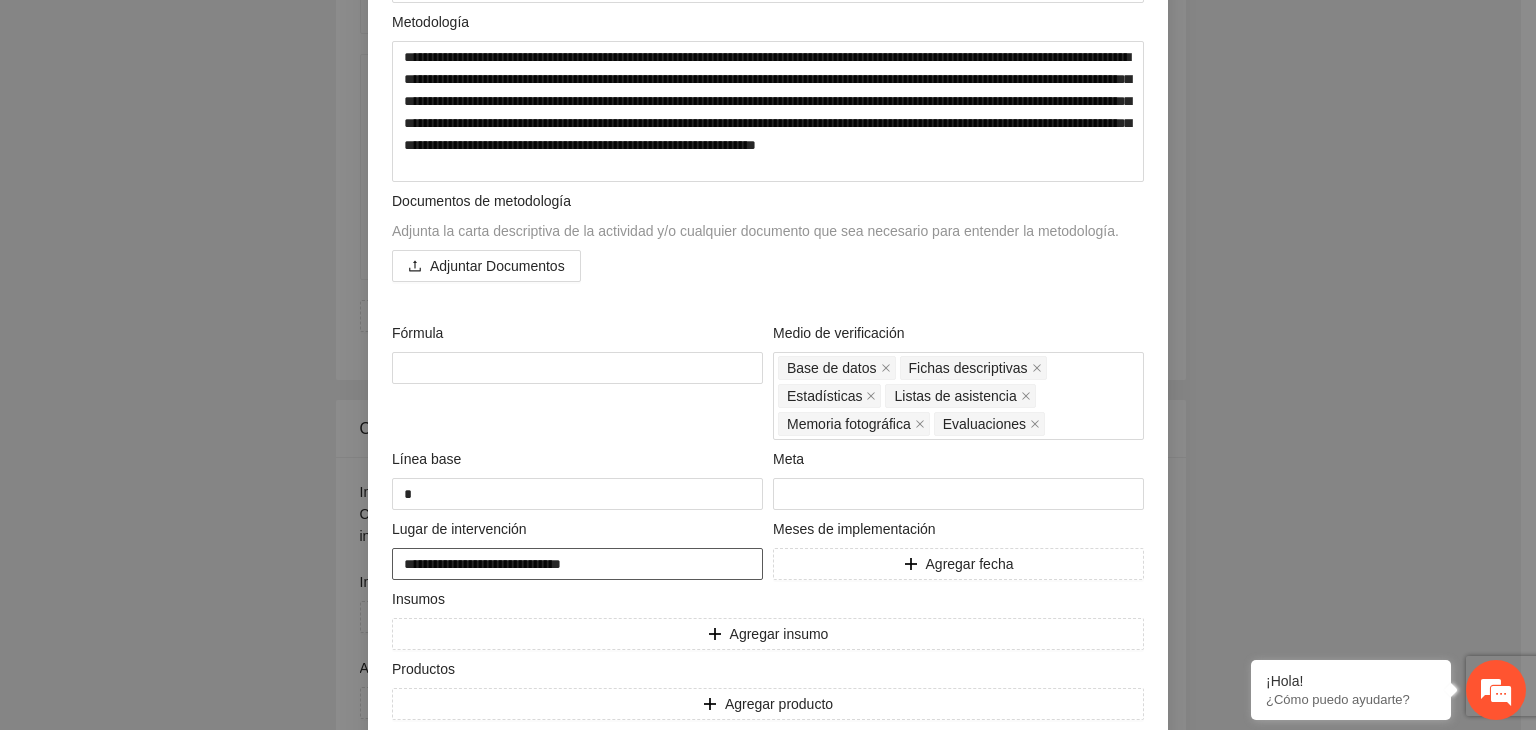 click on "**********" at bounding box center (577, 564) 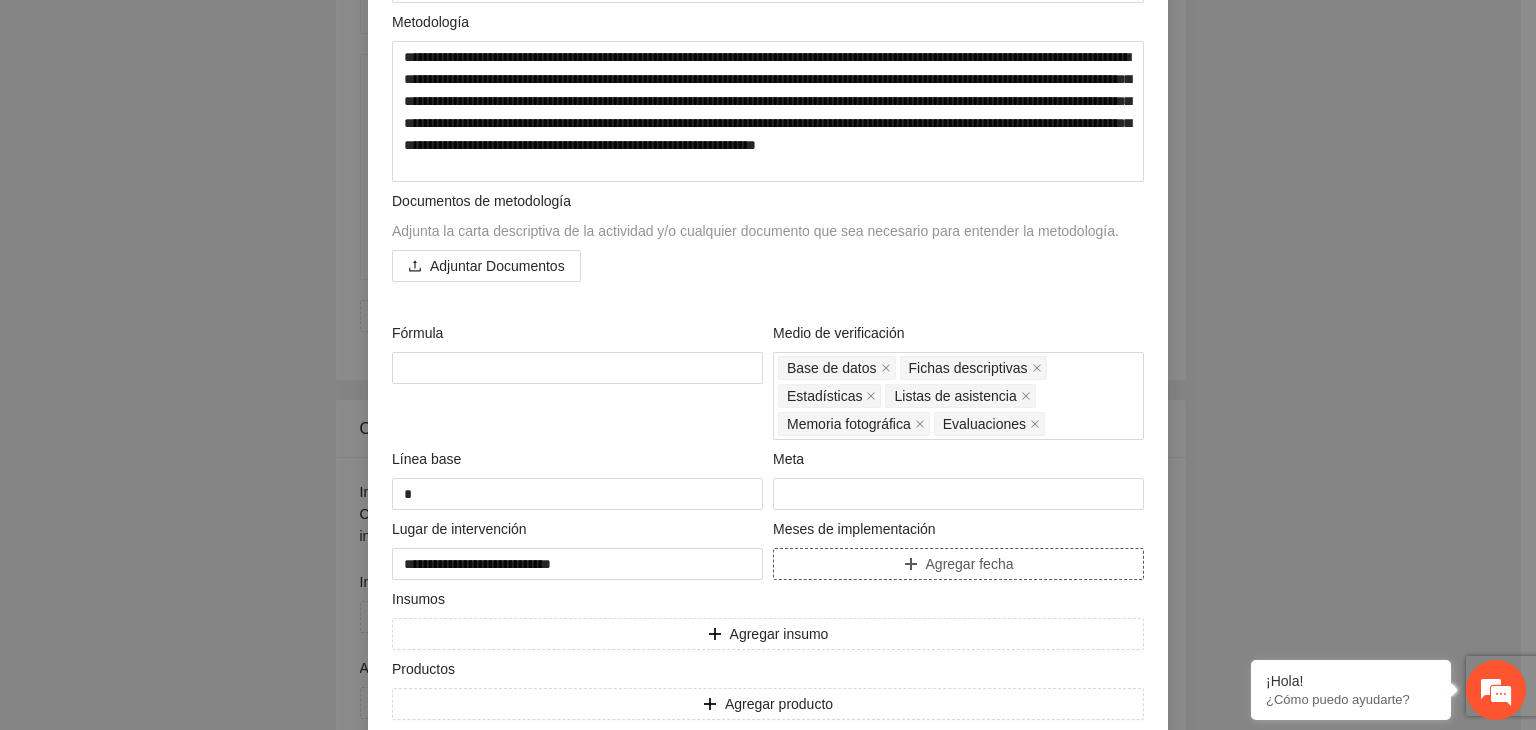 click on "Agregar fecha" at bounding box center [970, 564] 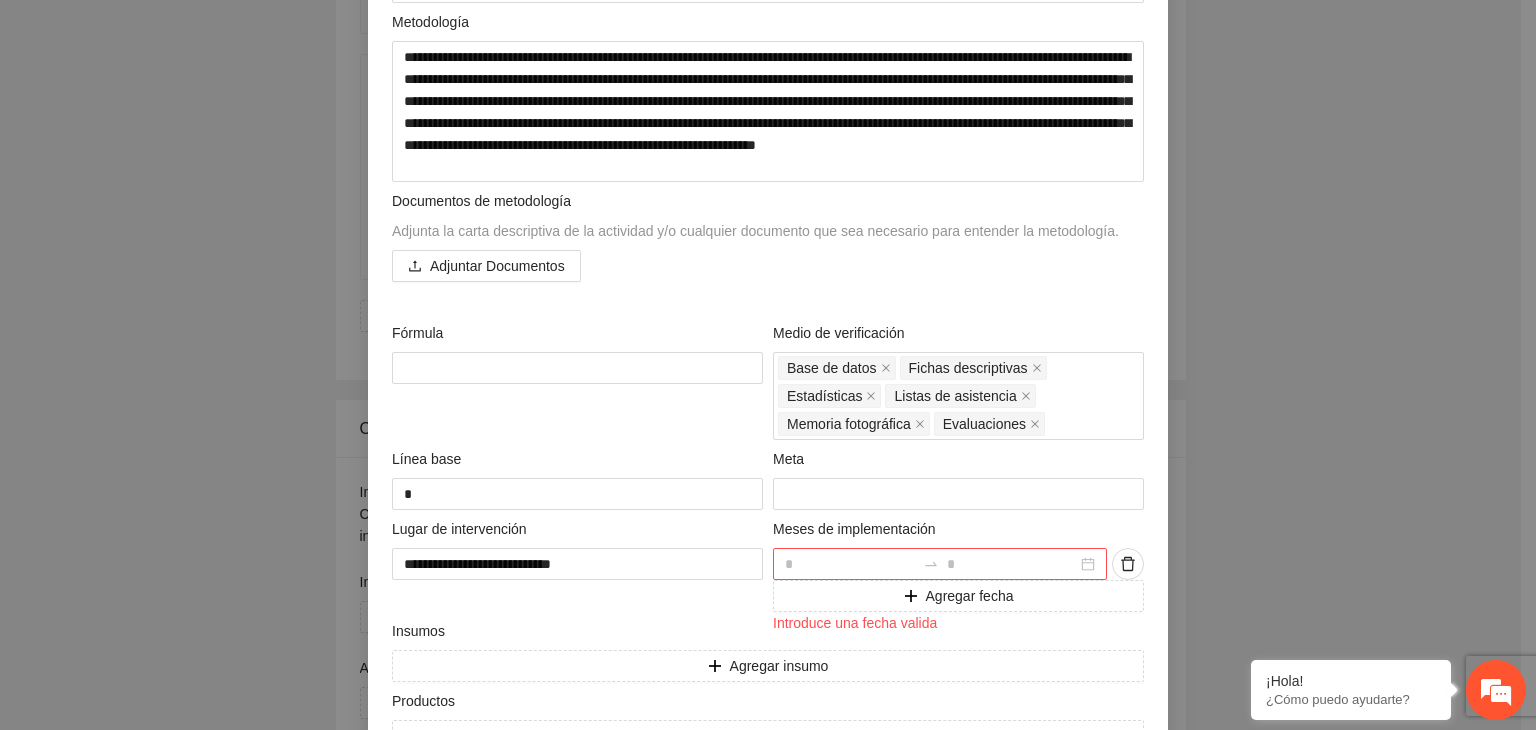 click at bounding box center (940, 564) 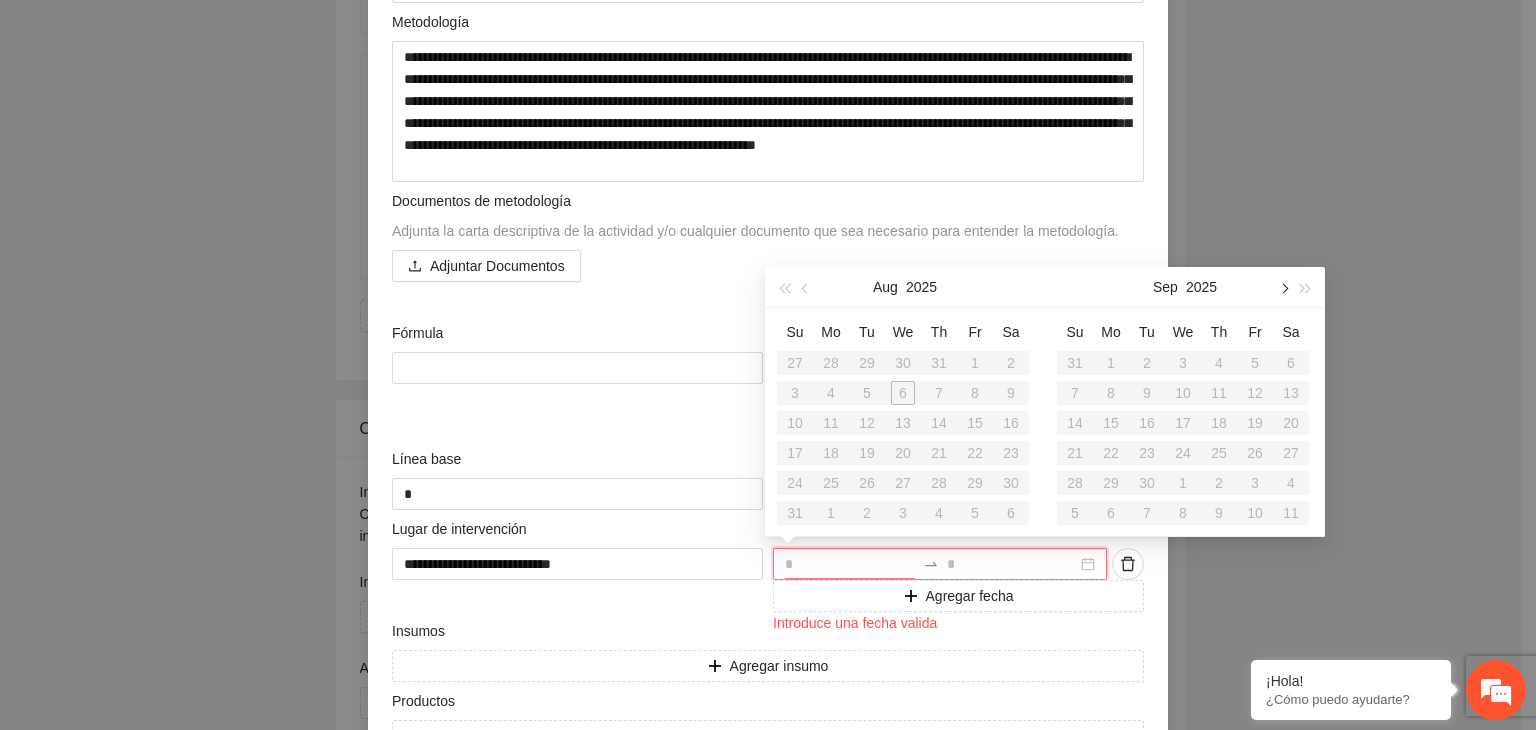 click at bounding box center (1283, 288) 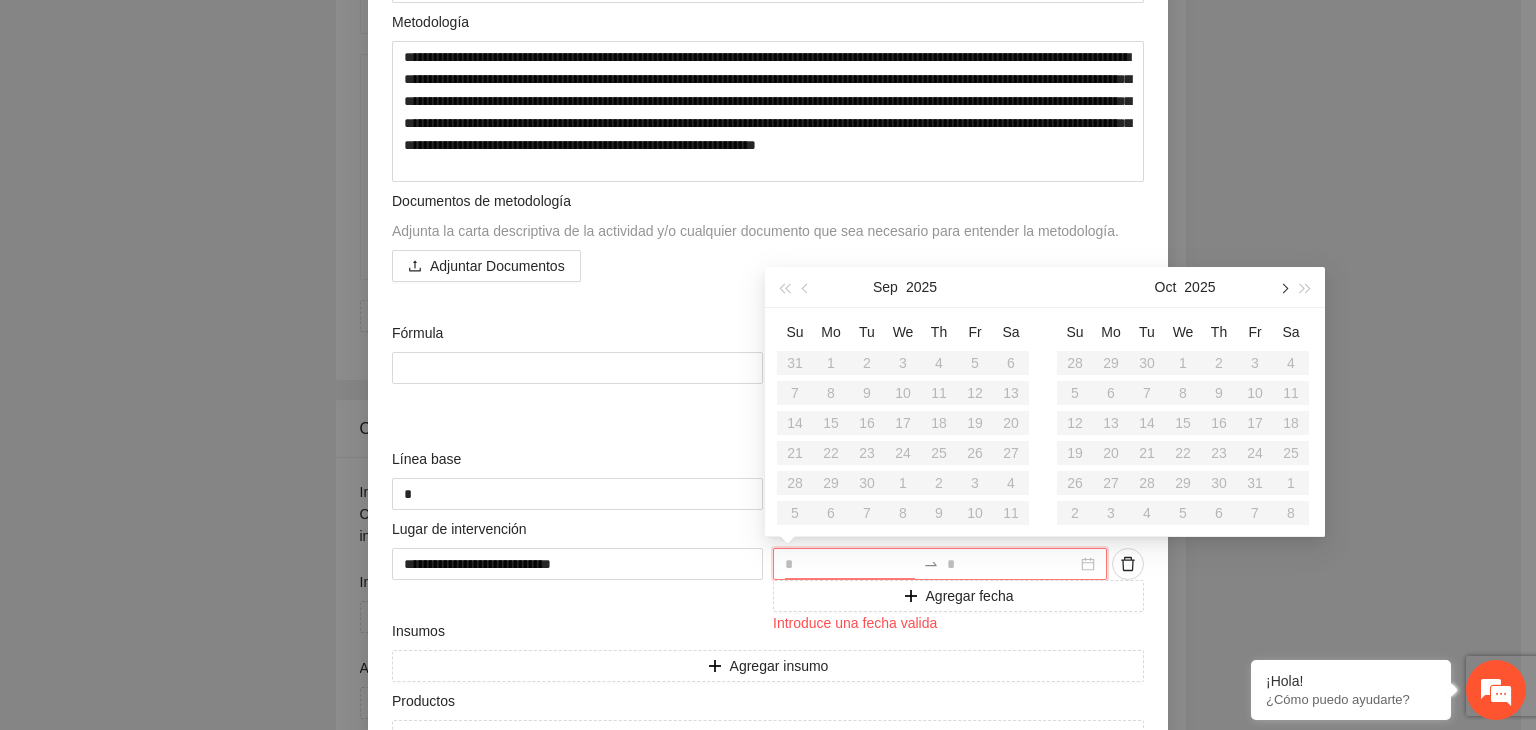 click at bounding box center (1283, 288) 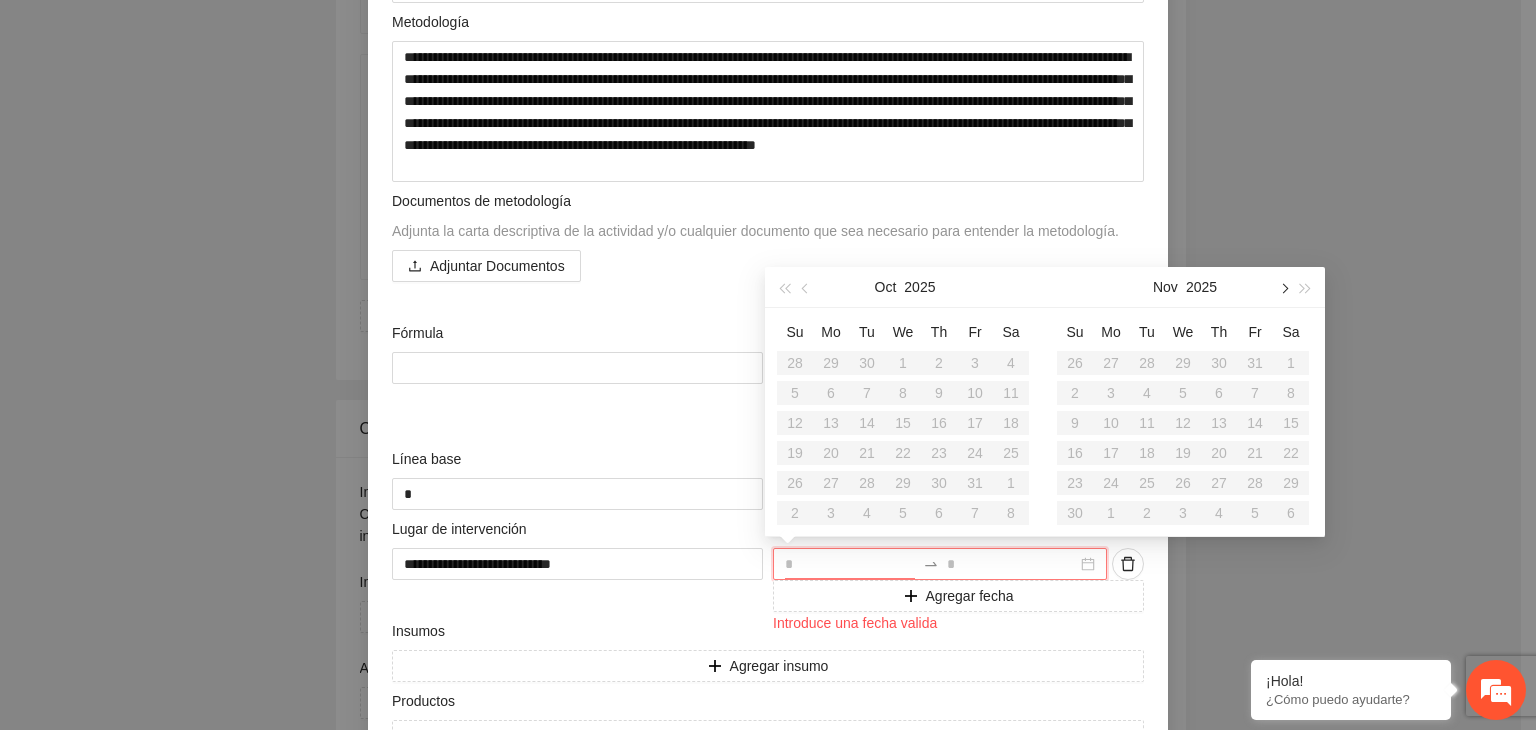 click at bounding box center [1283, 288] 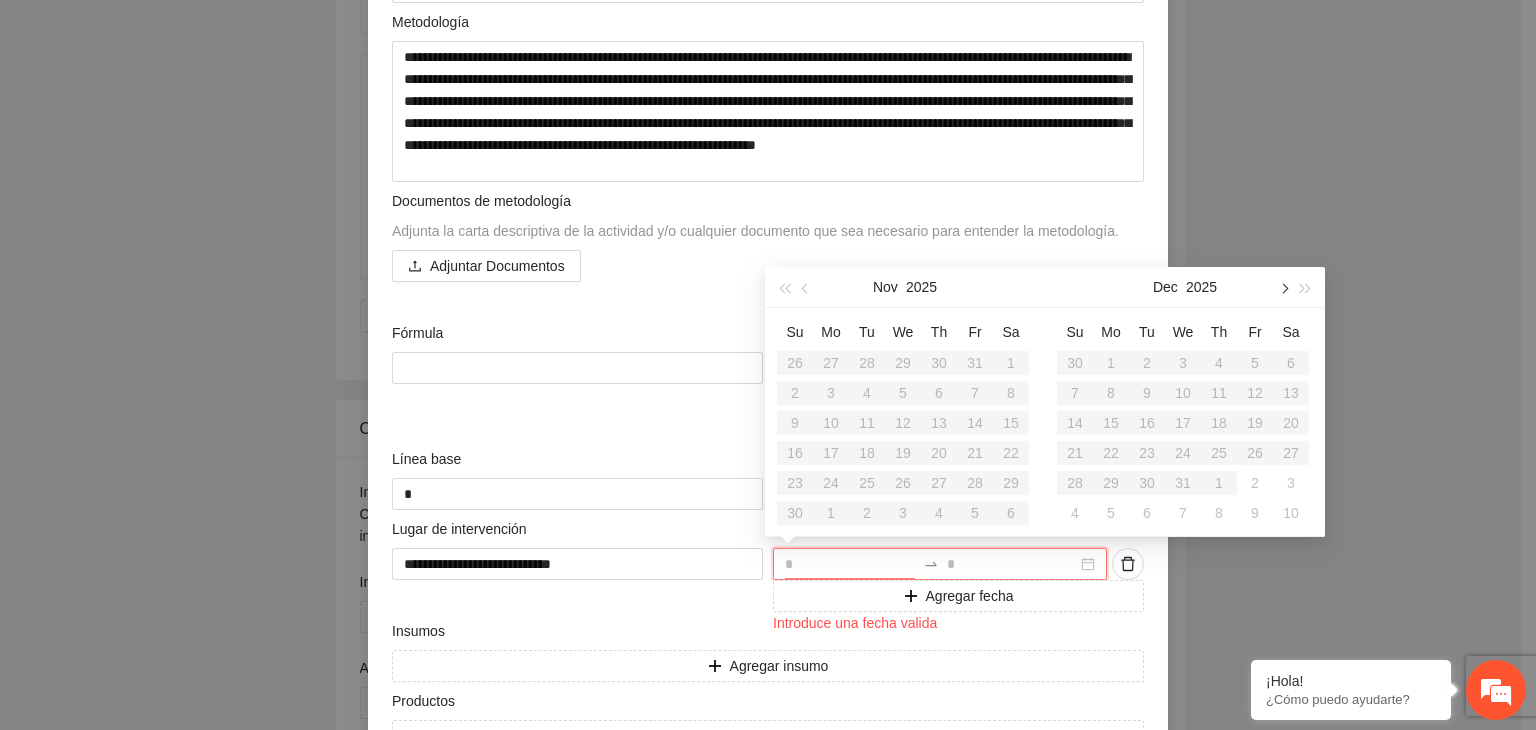 click at bounding box center [1283, 288] 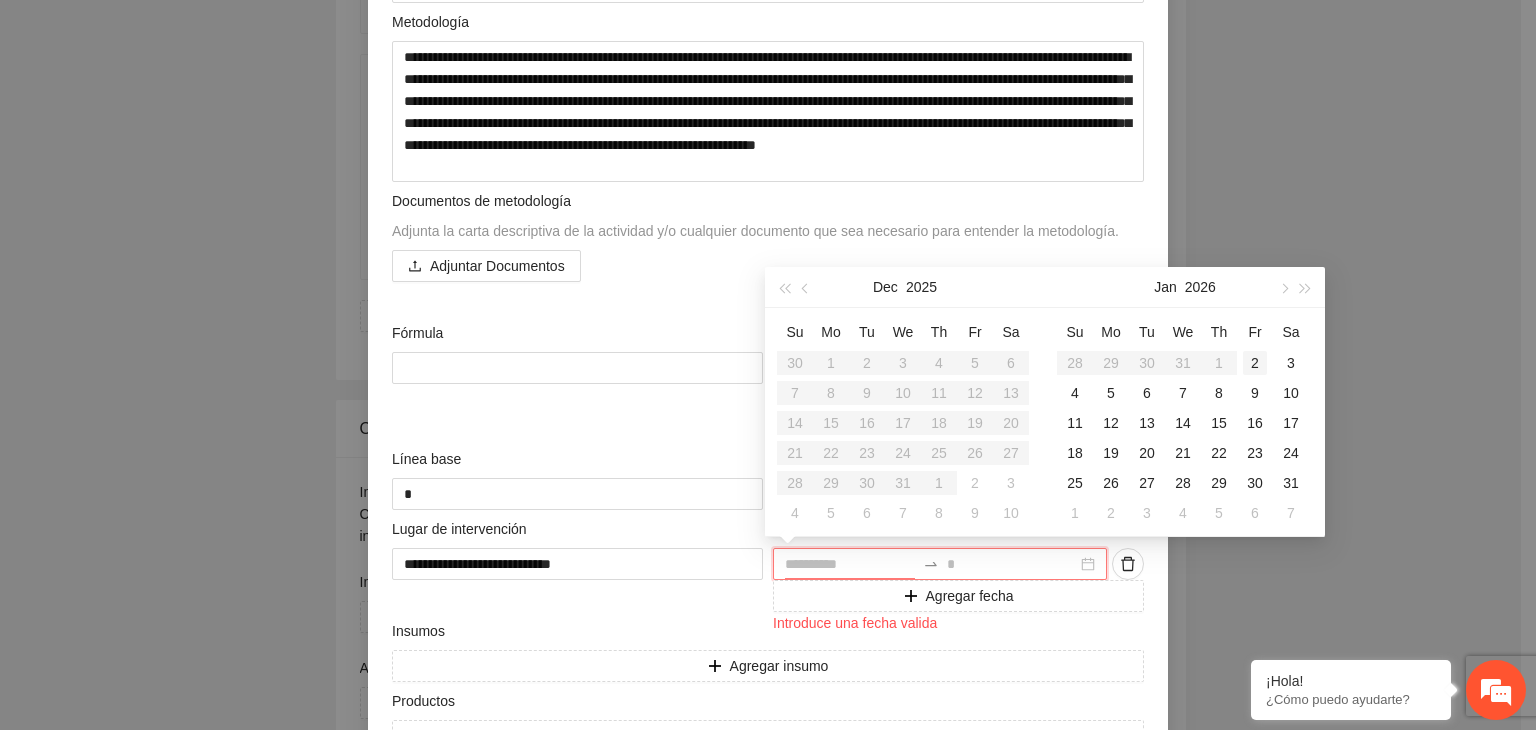 click on "2" at bounding box center [1255, 363] 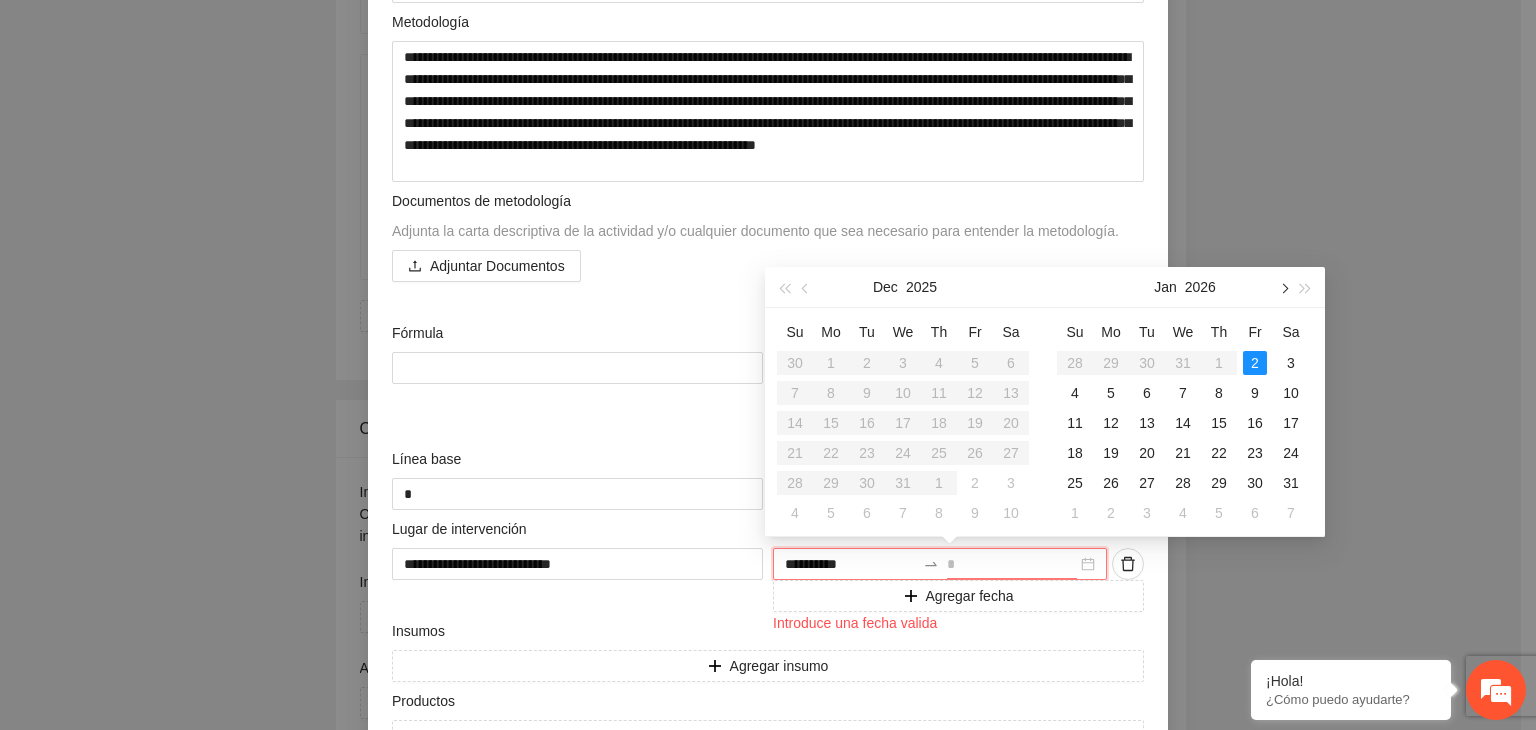 click at bounding box center [1283, 287] 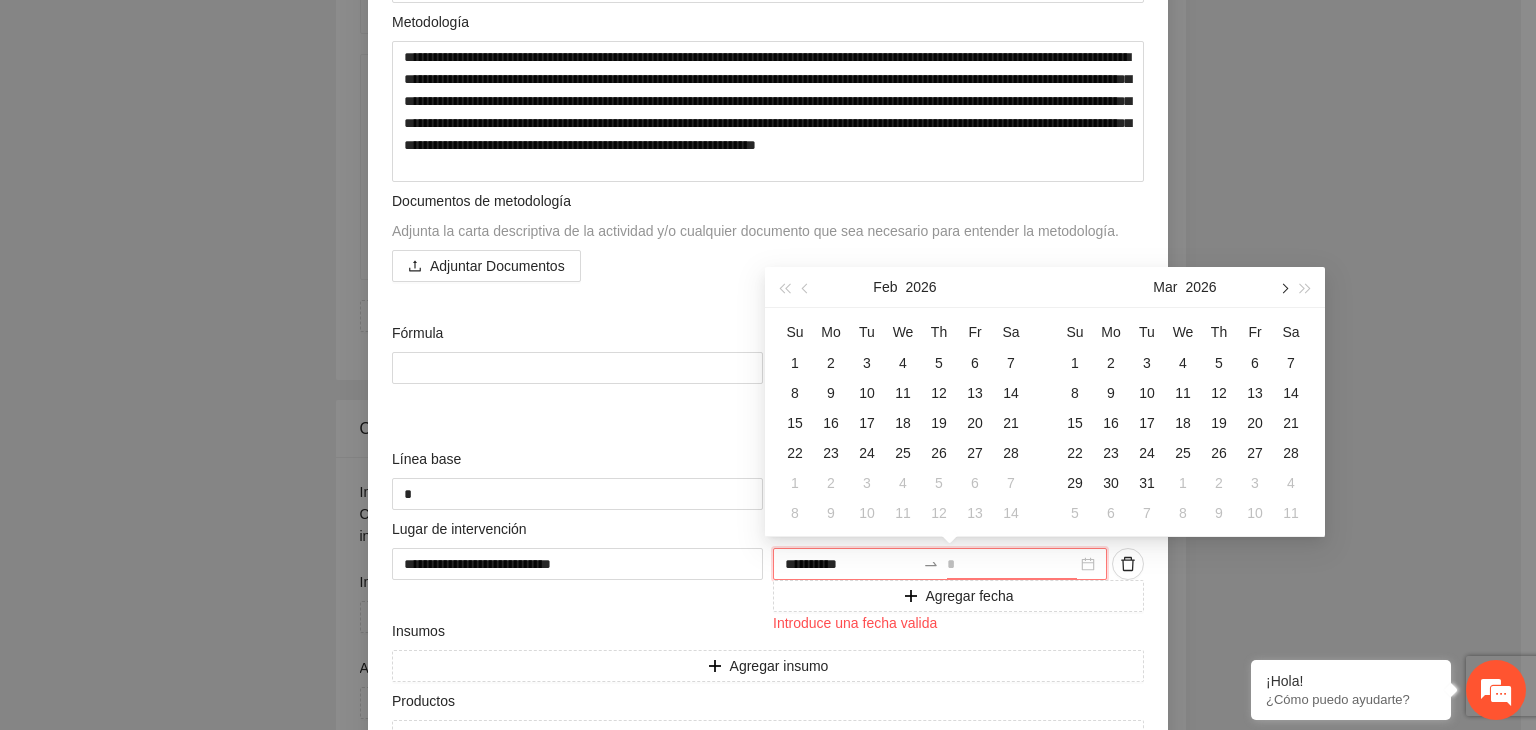 click at bounding box center [1283, 287] 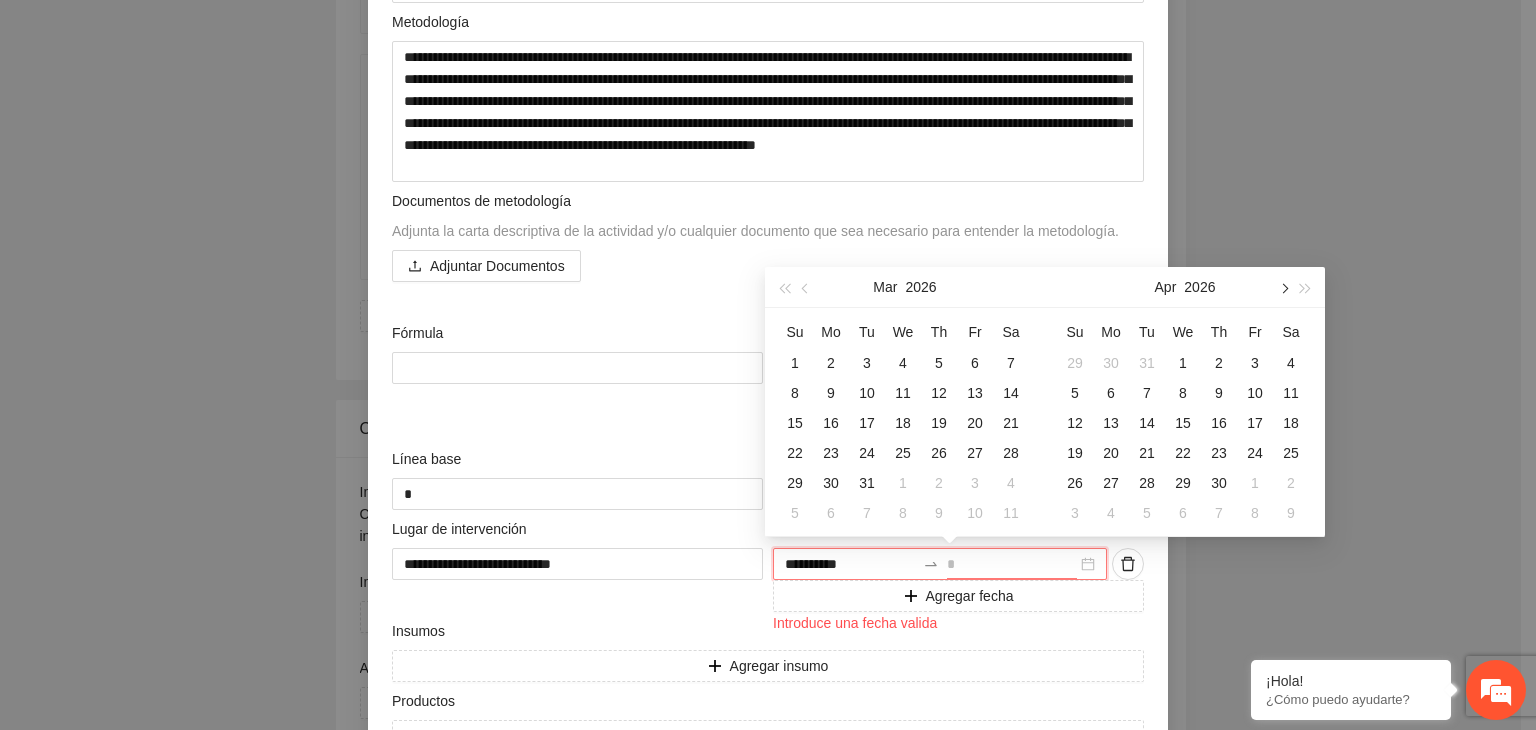 click at bounding box center [1283, 287] 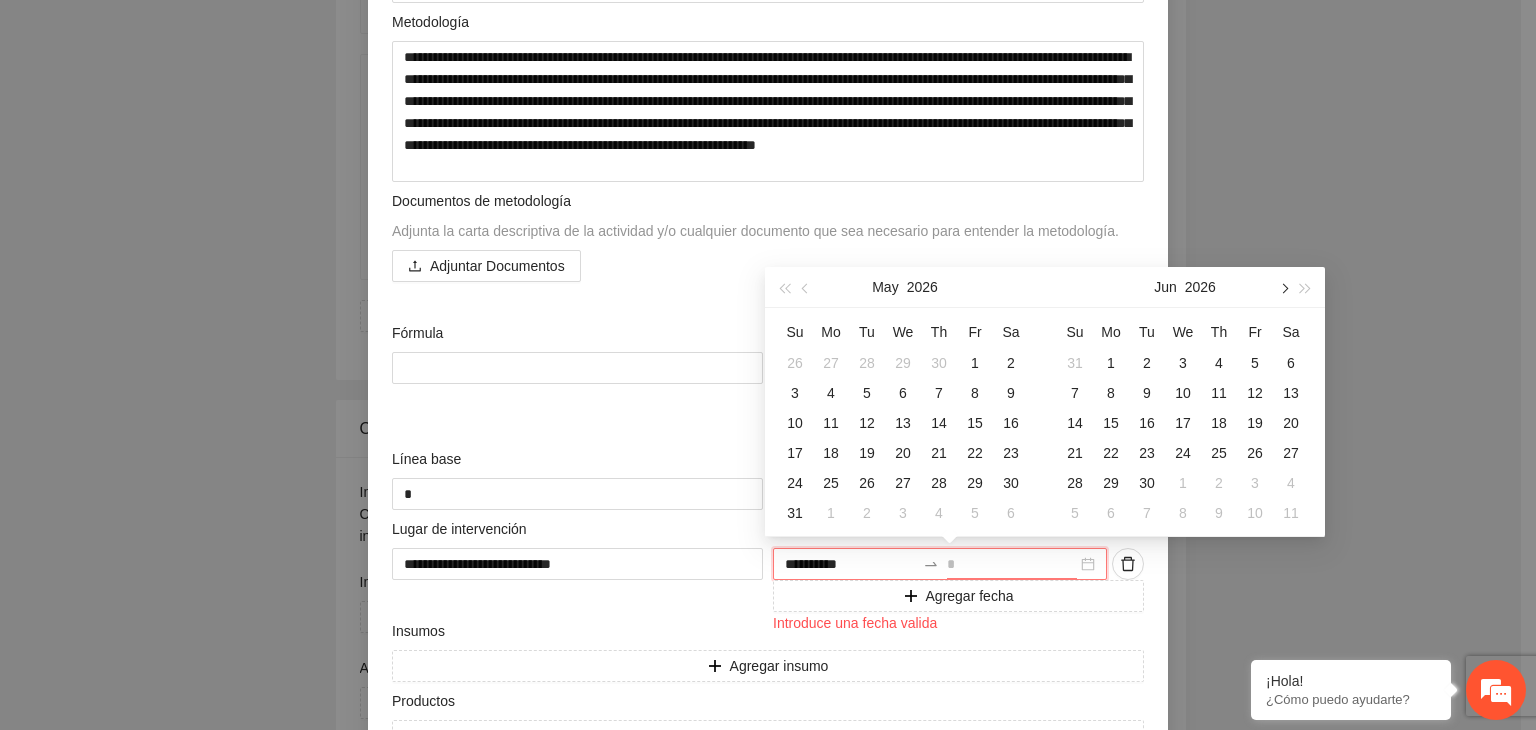 click at bounding box center [1283, 287] 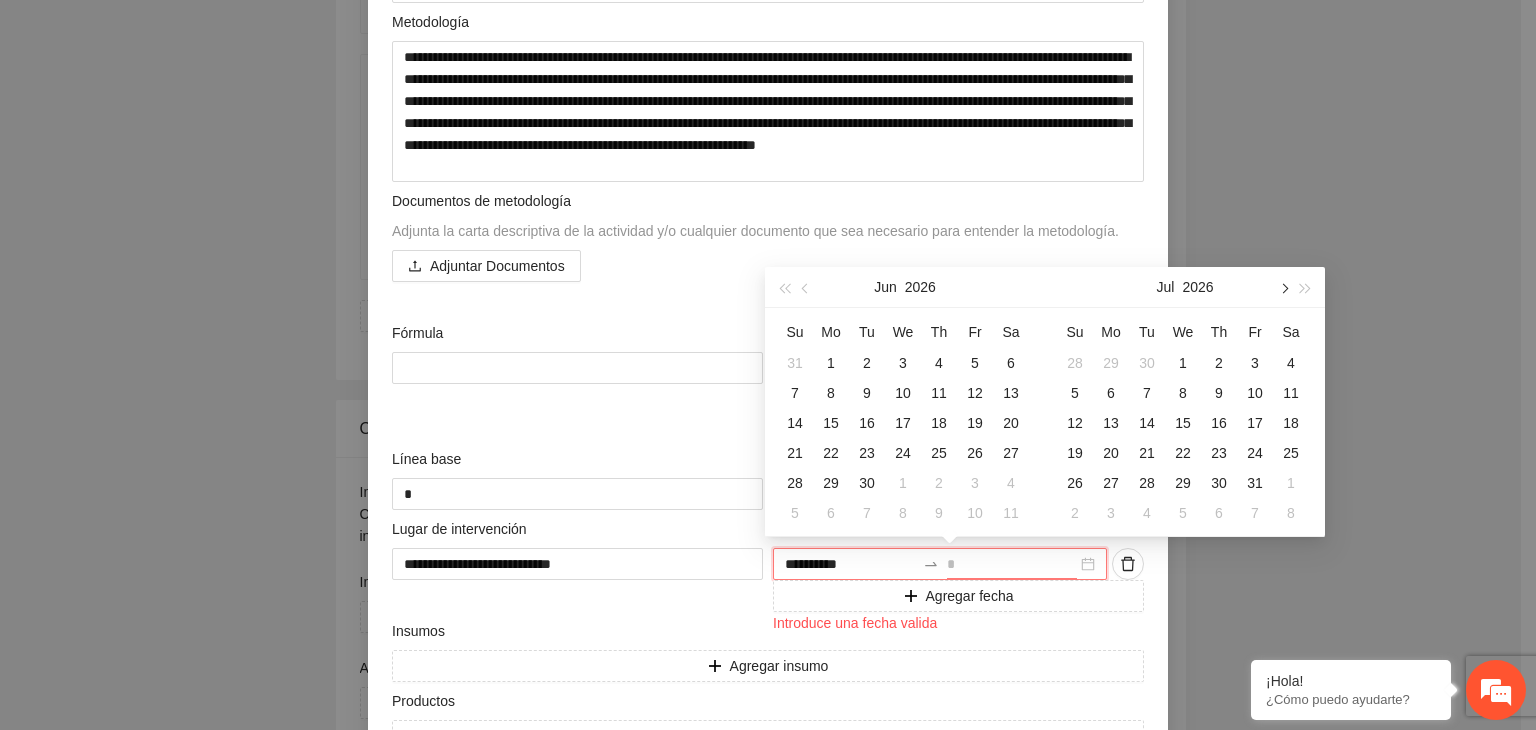 click at bounding box center [1283, 287] 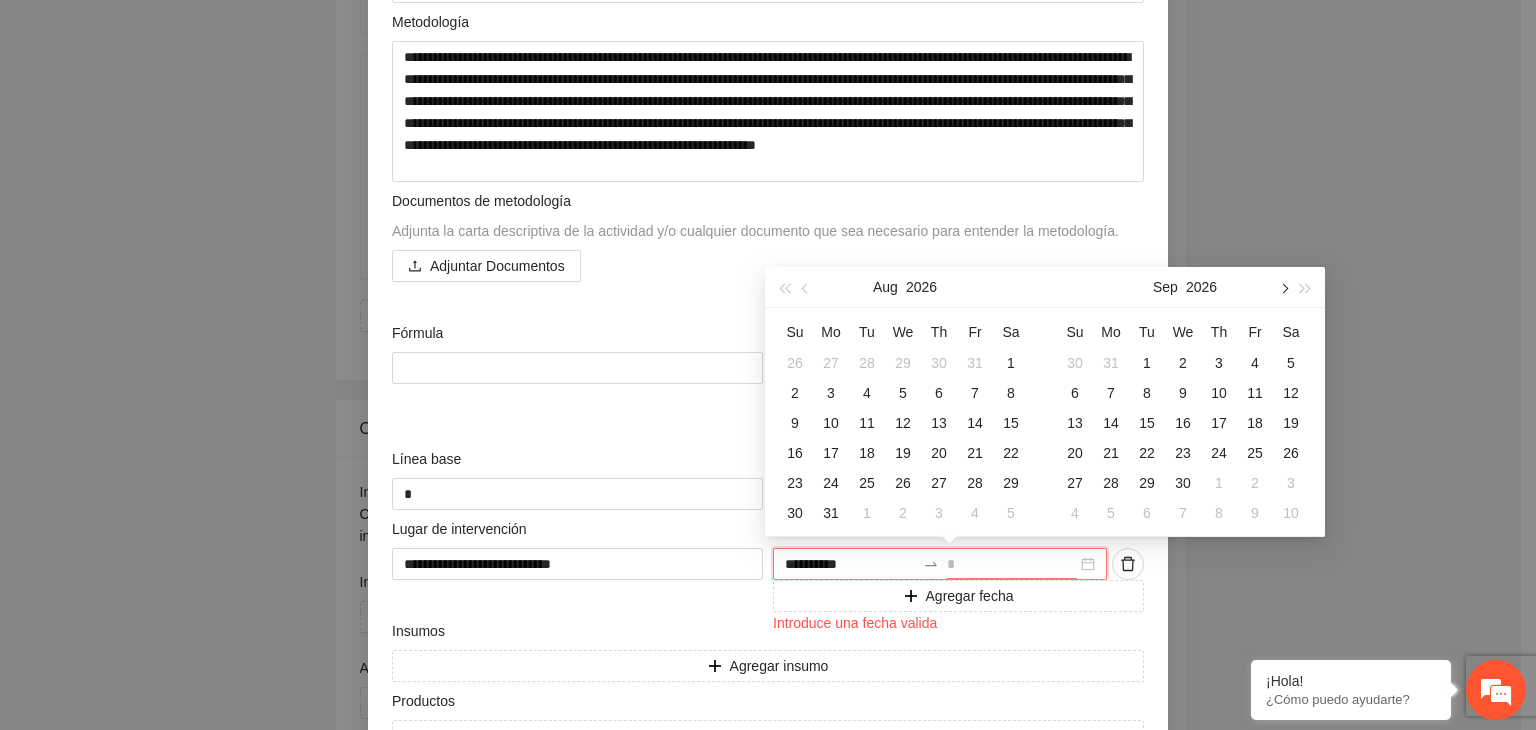 click at bounding box center (1283, 287) 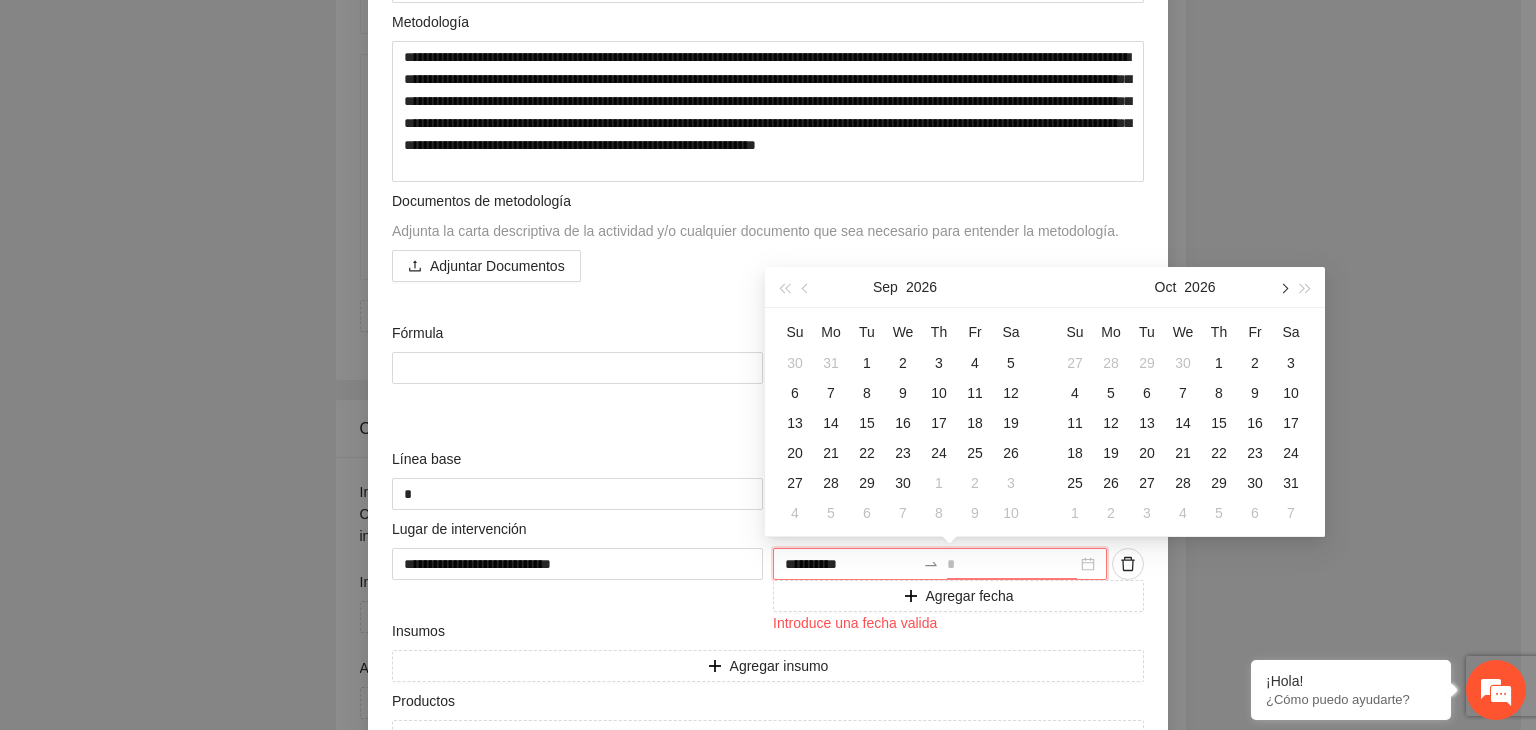 click at bounding box center [1283, 287] 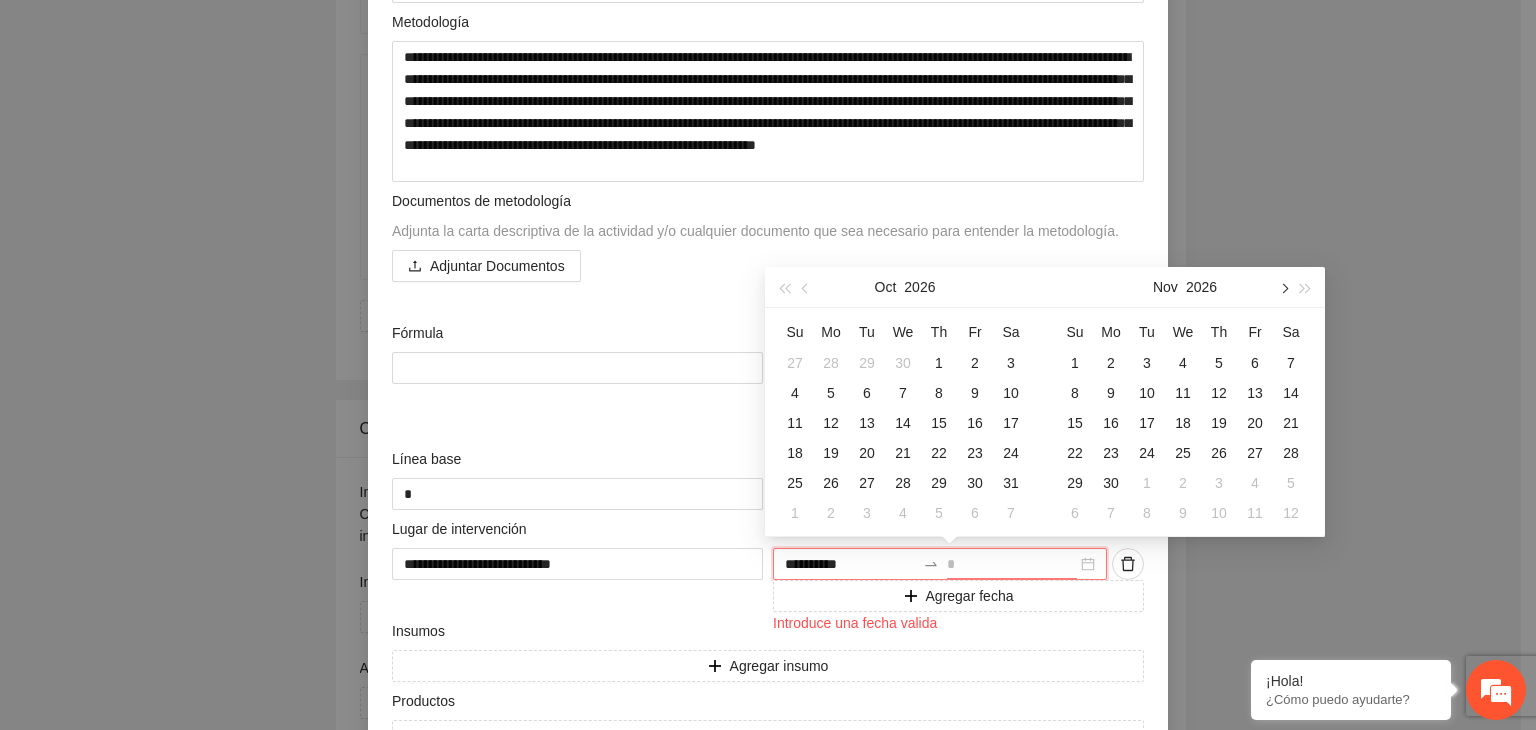 click at bounding box center [1283, 287] 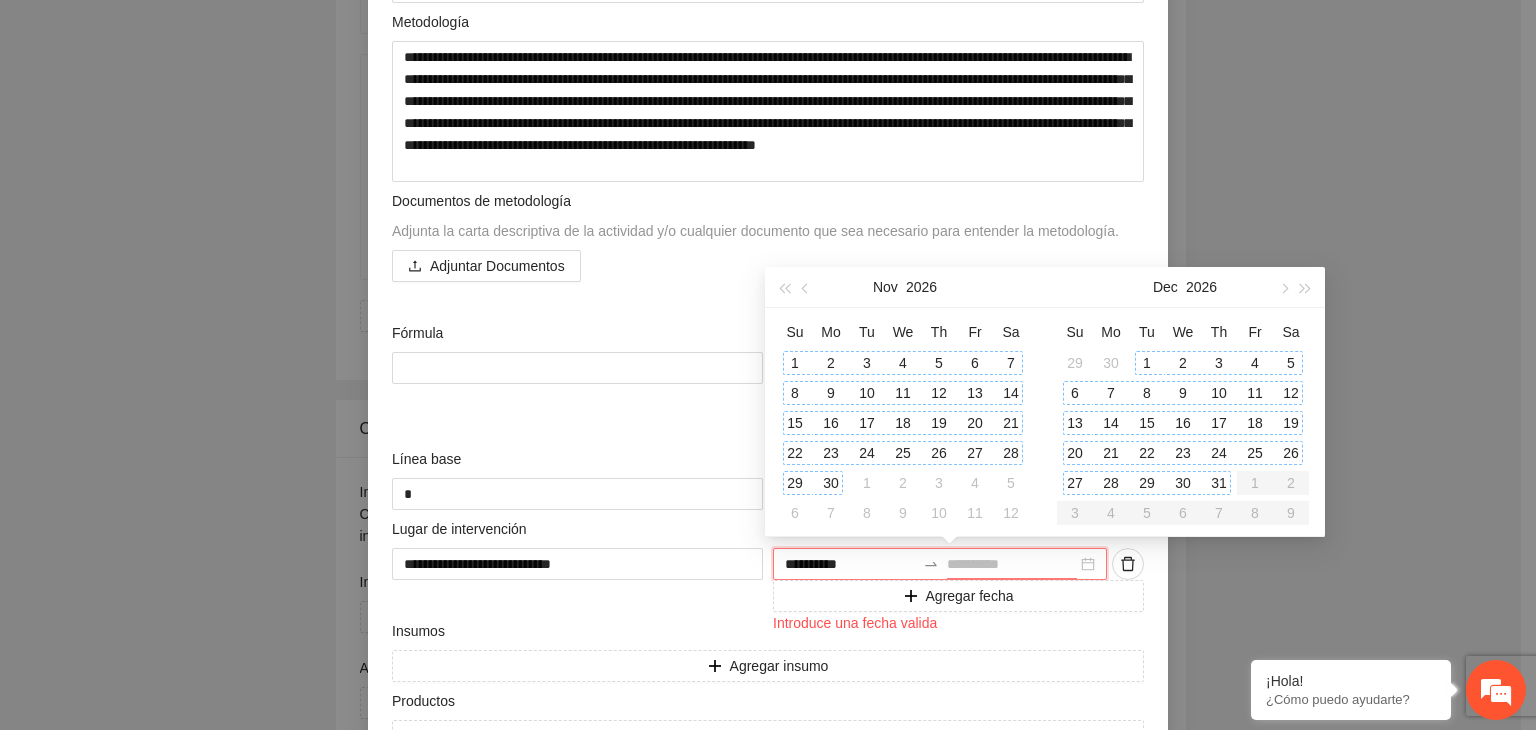 click on "31" at bounding box center [1219, 483] 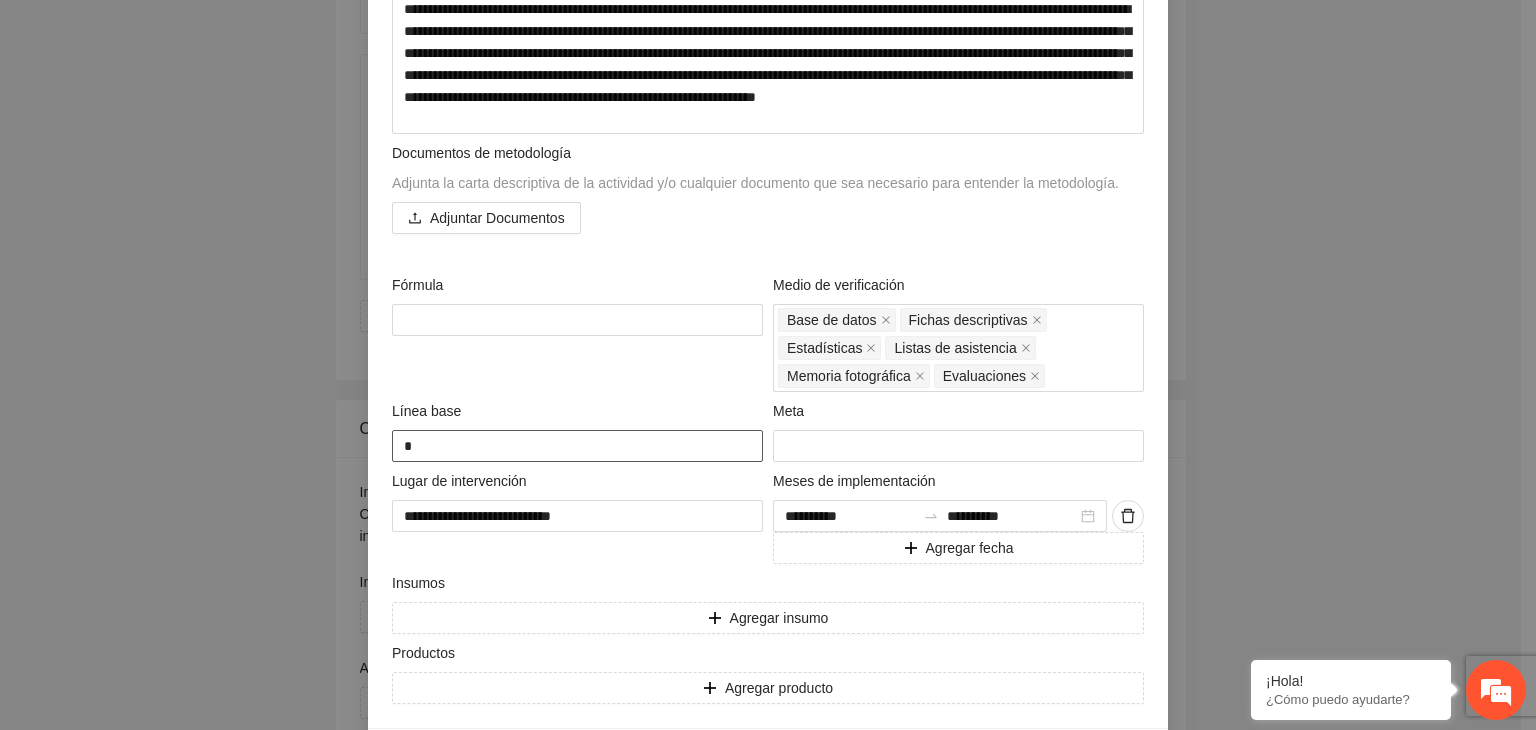 scroll, scrollTop: 523, scrollLeft: 0, axis: vertical 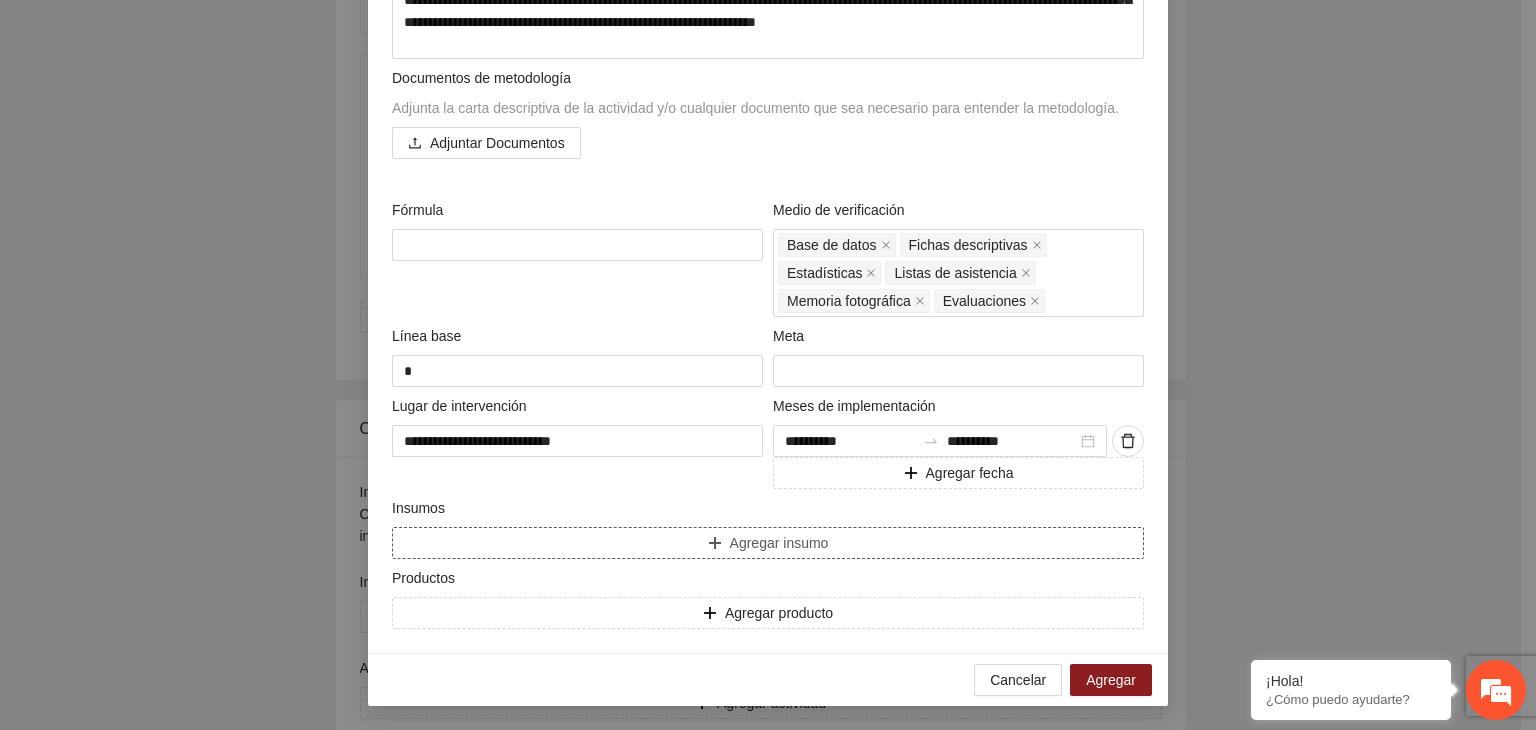 click on "Agregar insumo" at bounding box center (768, 543) 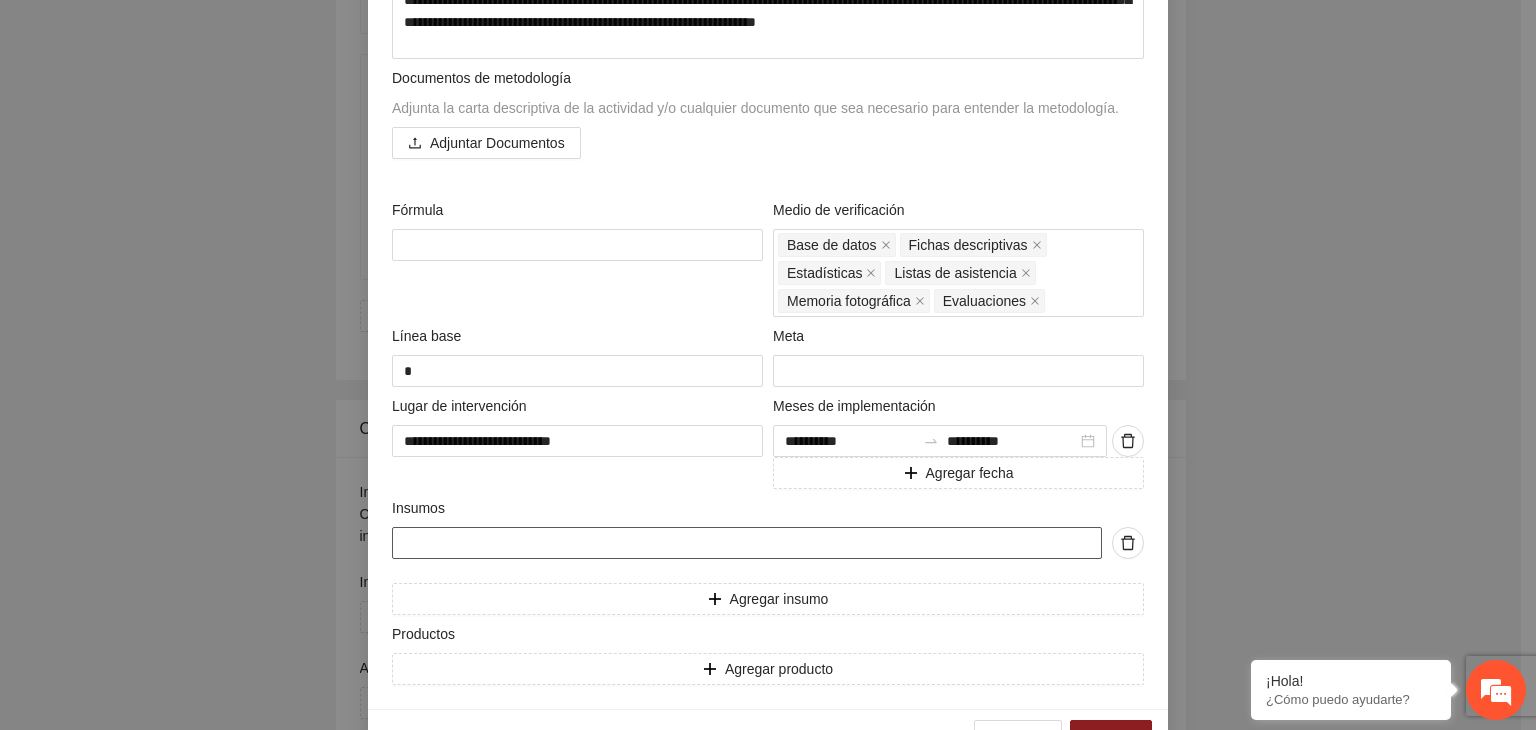click at bounding box center [747, 543] 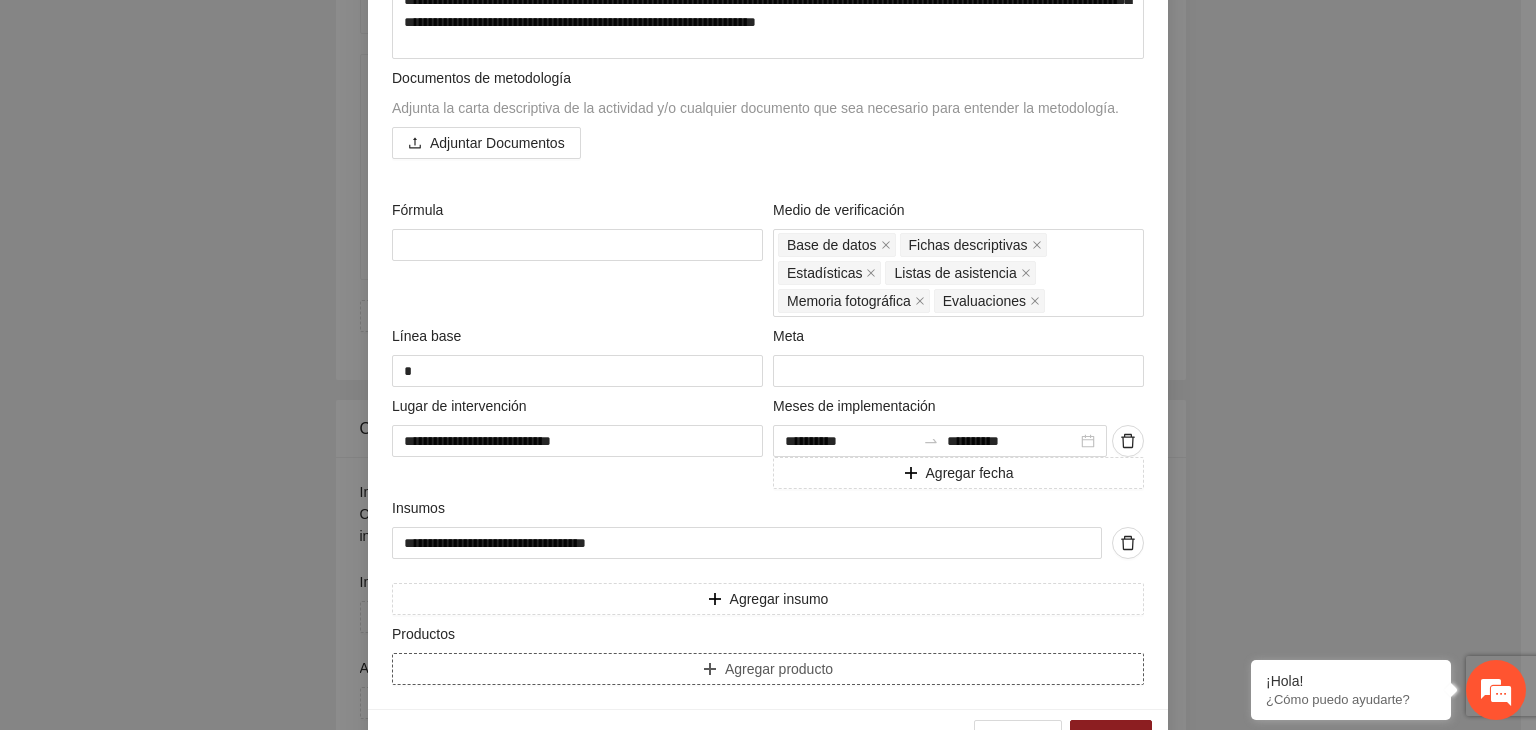 click on "Agregar producto" at bounding box center [768, 669] 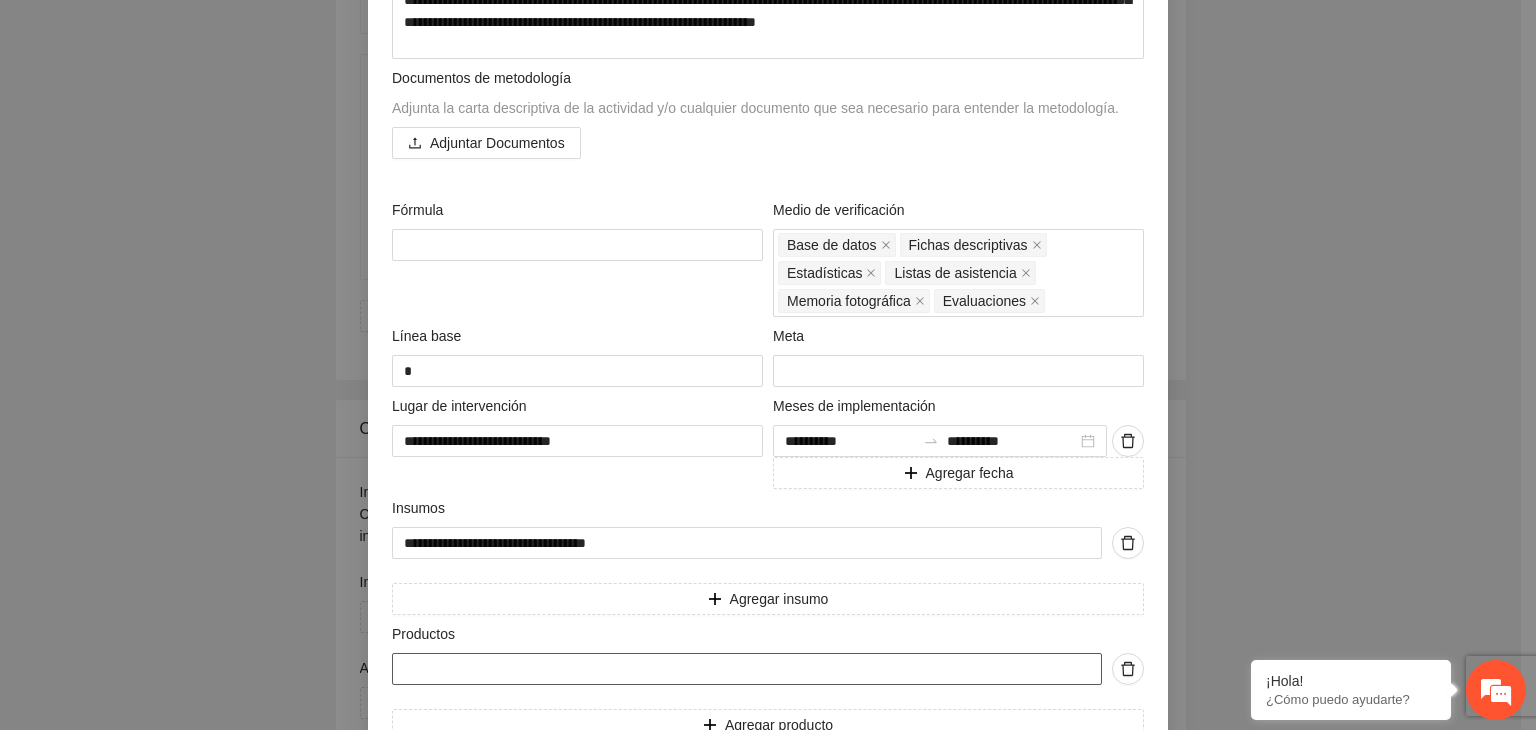 click at bounding box center [747, 669] 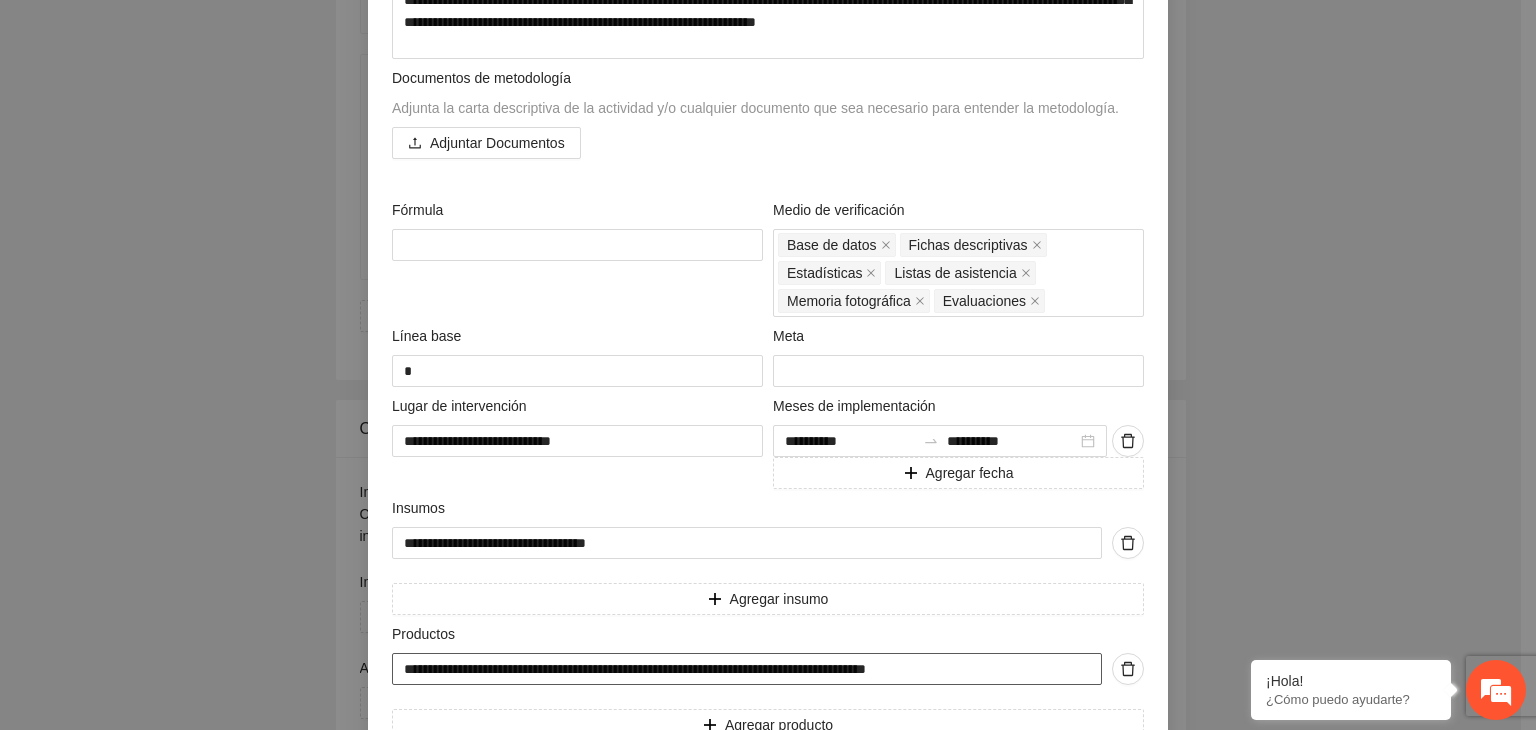 drag, startPoint x: 406, startPoint y: 669, endPoint x: 436, endPoint y: 677, distance: 31.04835 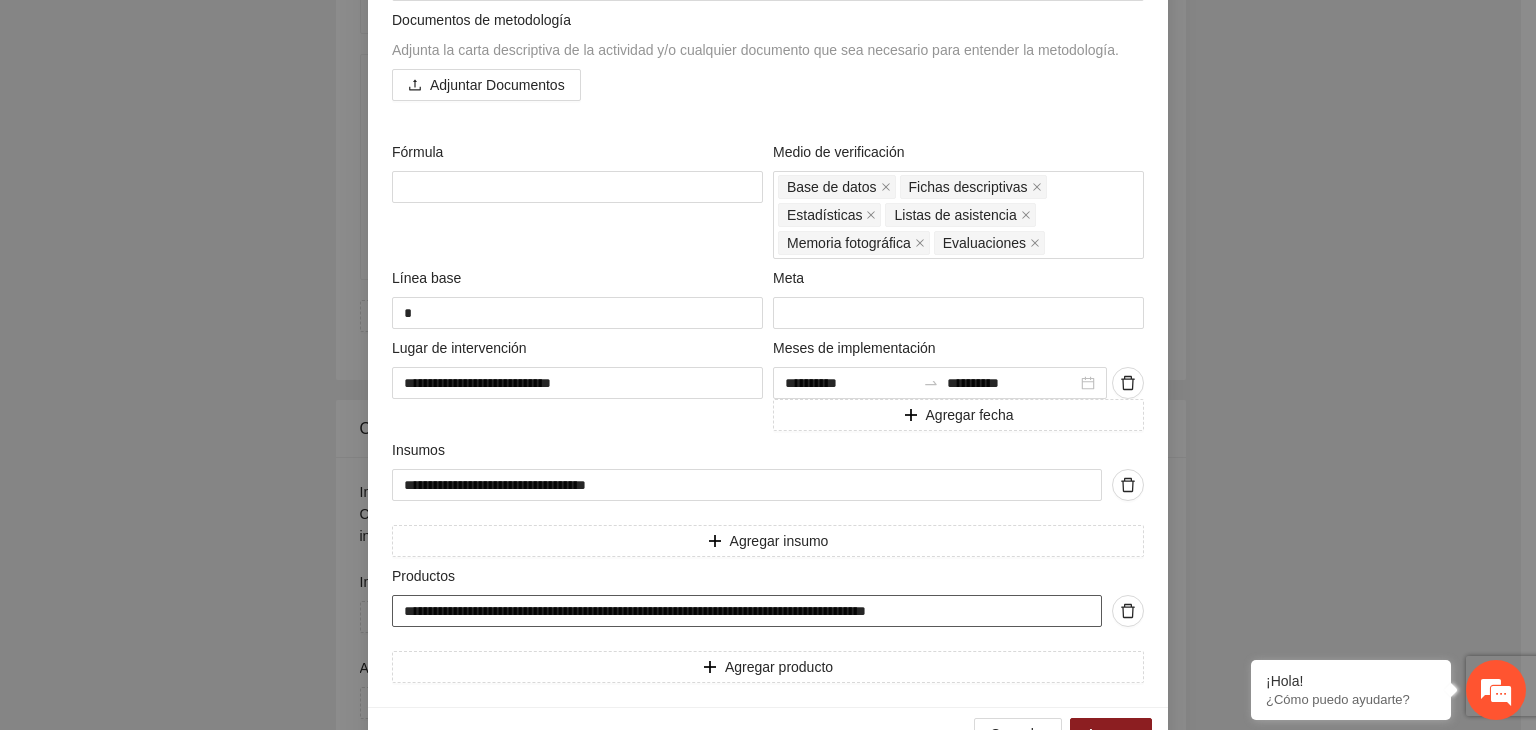 scroll, scrollTop: 635, scrollLeft: 0, axis: vertical 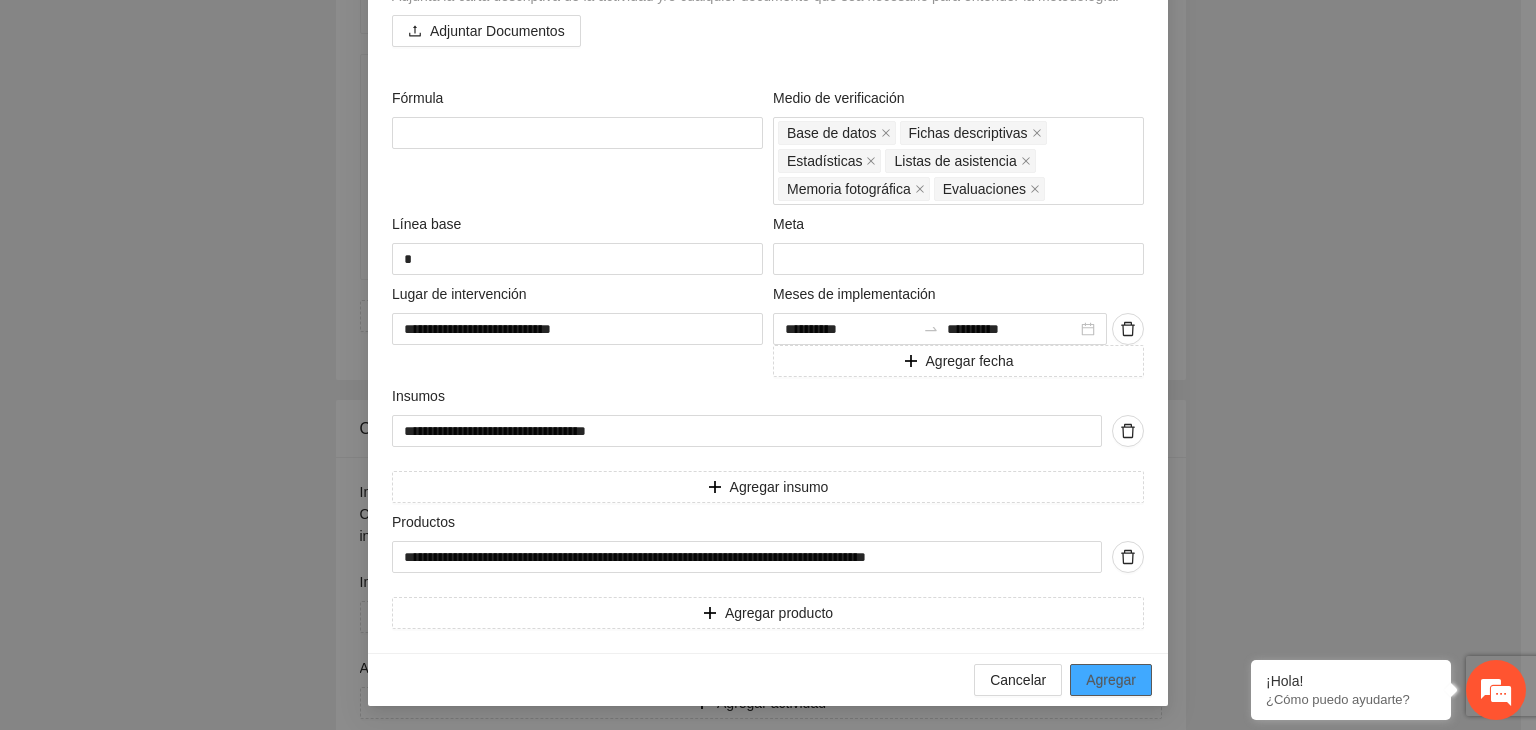click on "Agregar" at bounding box center [1111, 680] 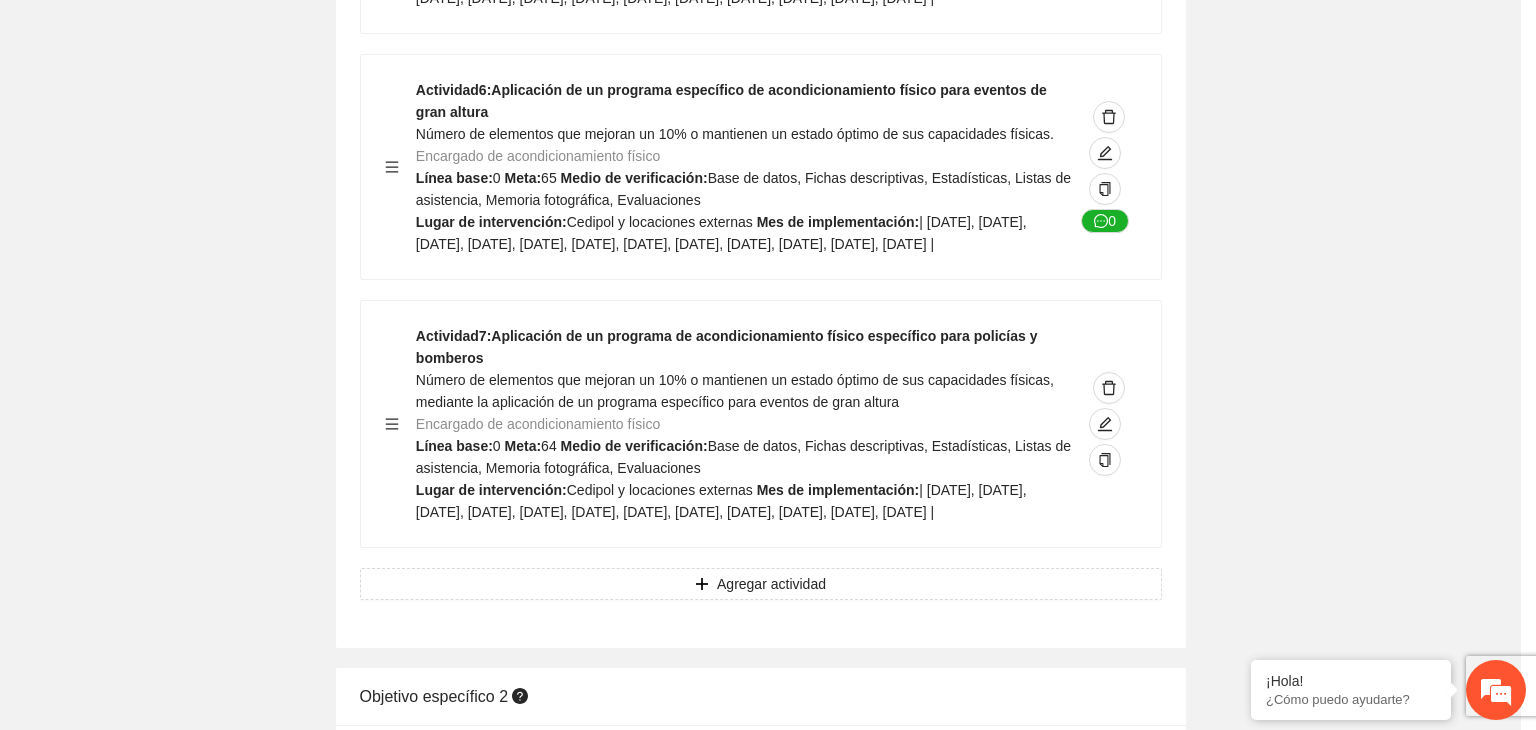 scroll, scrollTop: 4389, scrollLeft: 0, axis: vertical 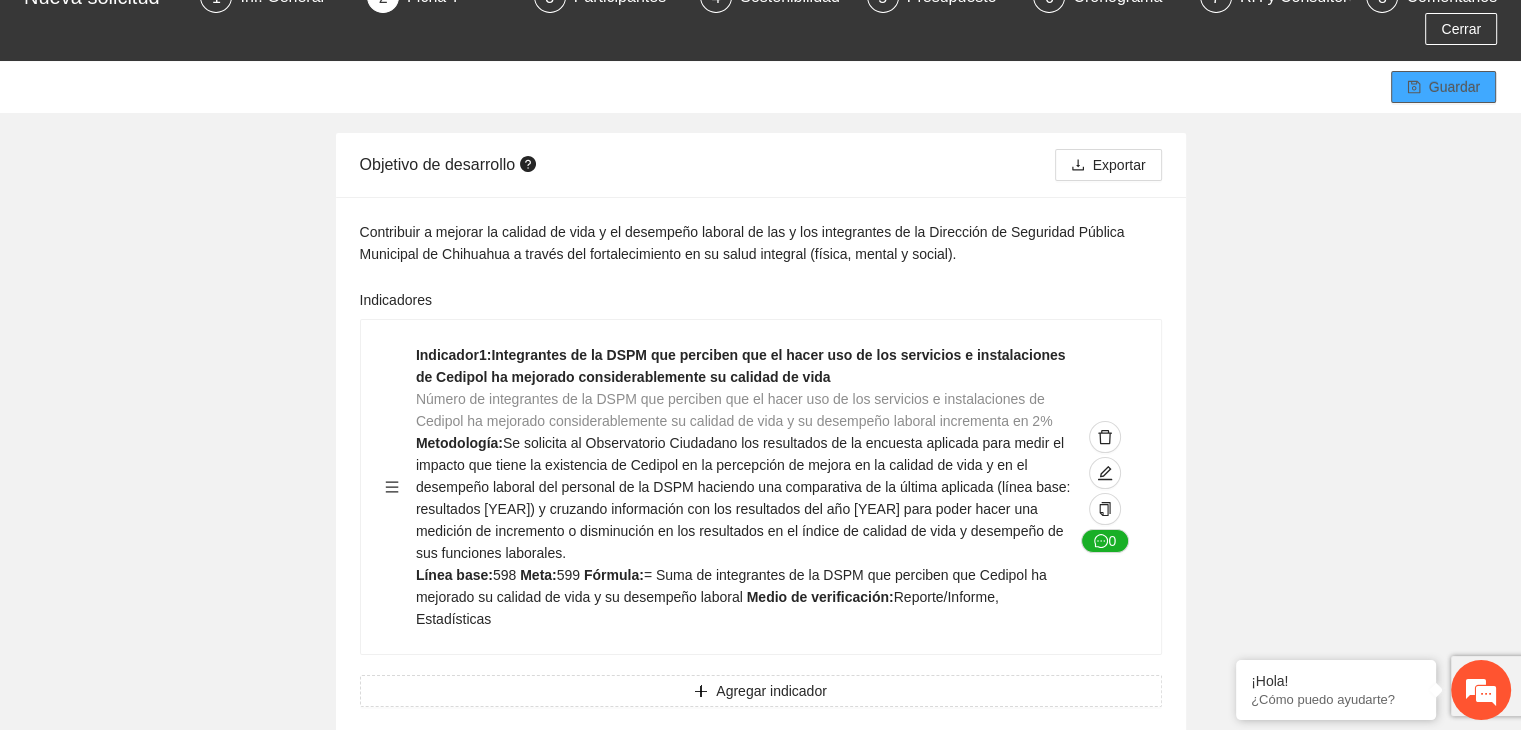 click on "Guardar" at bounding box center [1443, 87] 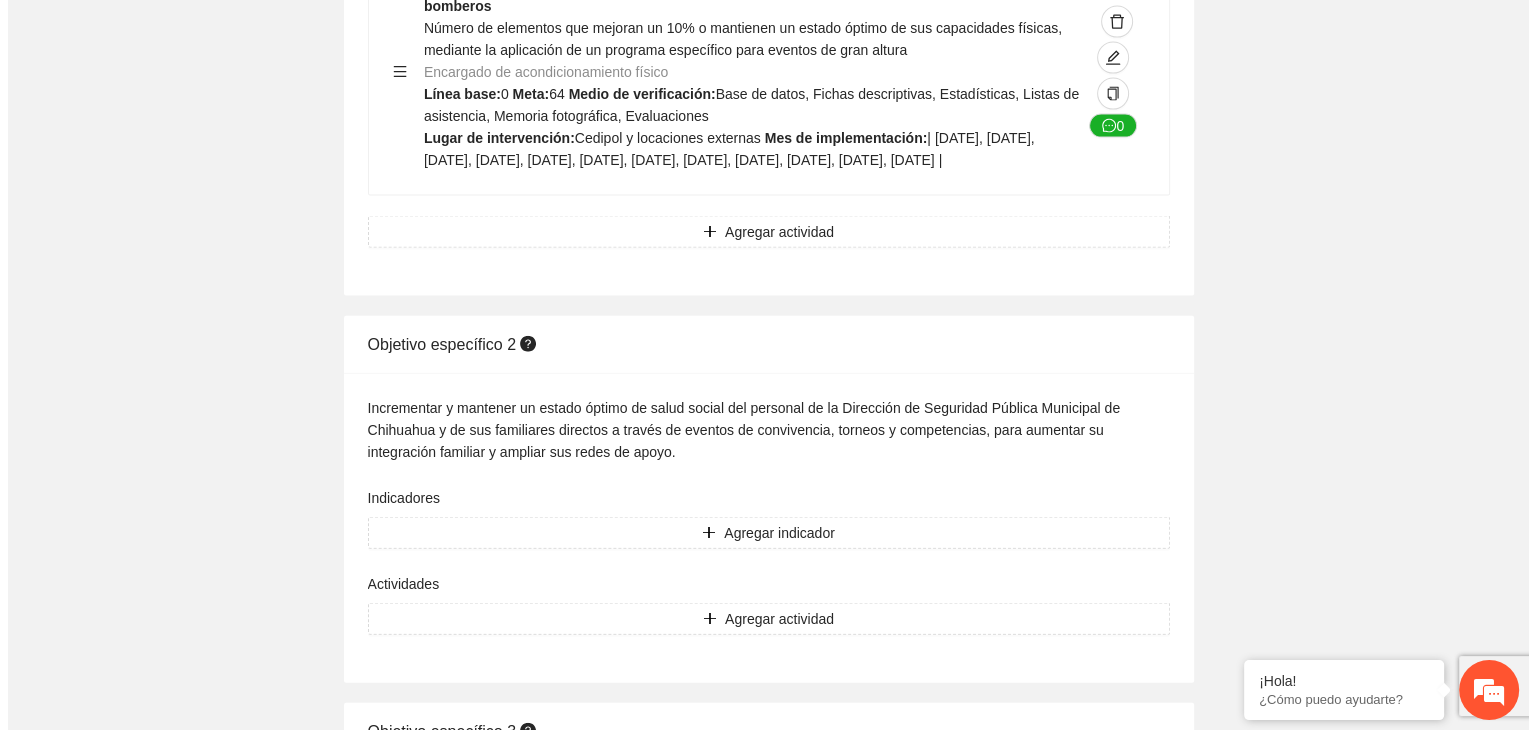 scroll, scrollTop: 4352, scrollLeft: 0, axis: vertical 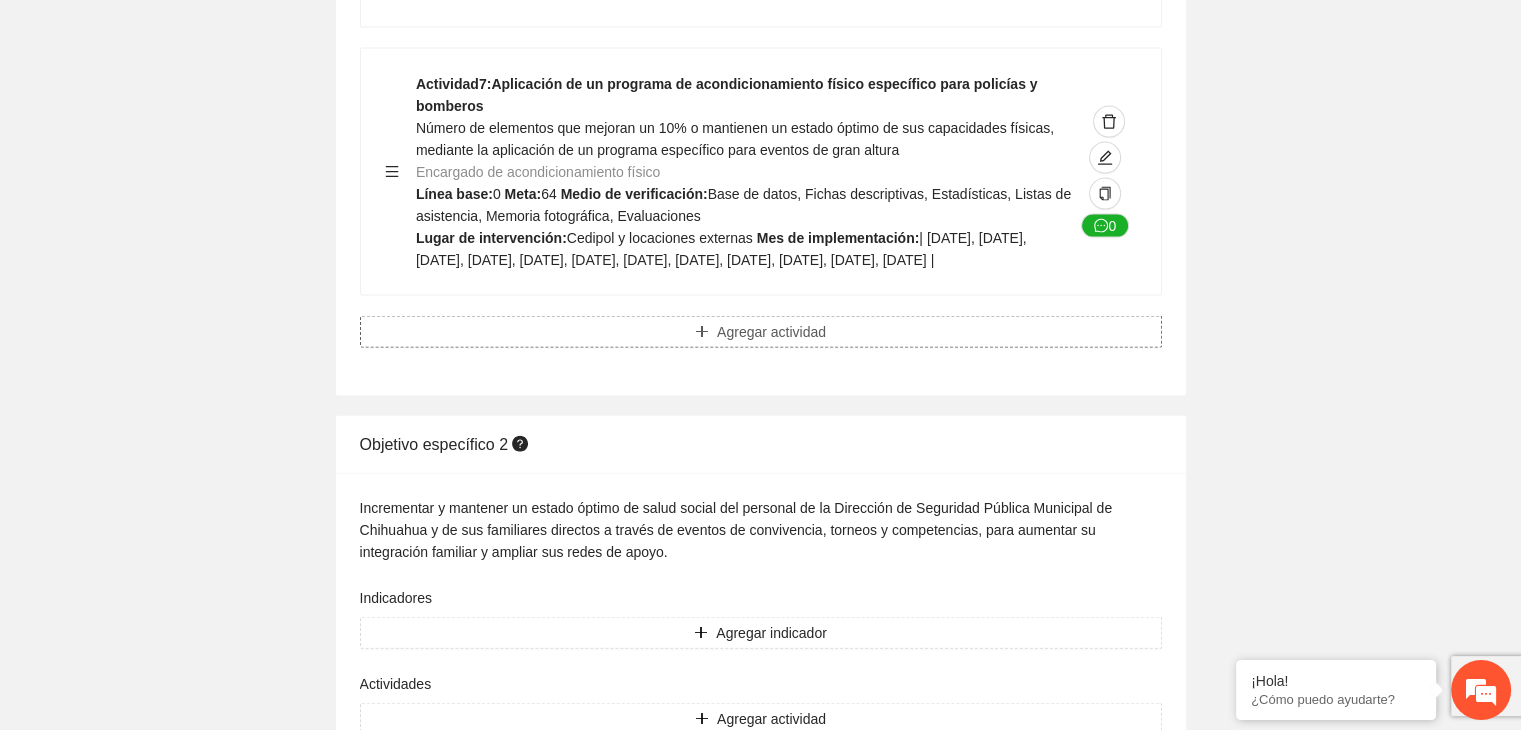 click on "Agregar actividad" at bounding box center [771, 332] 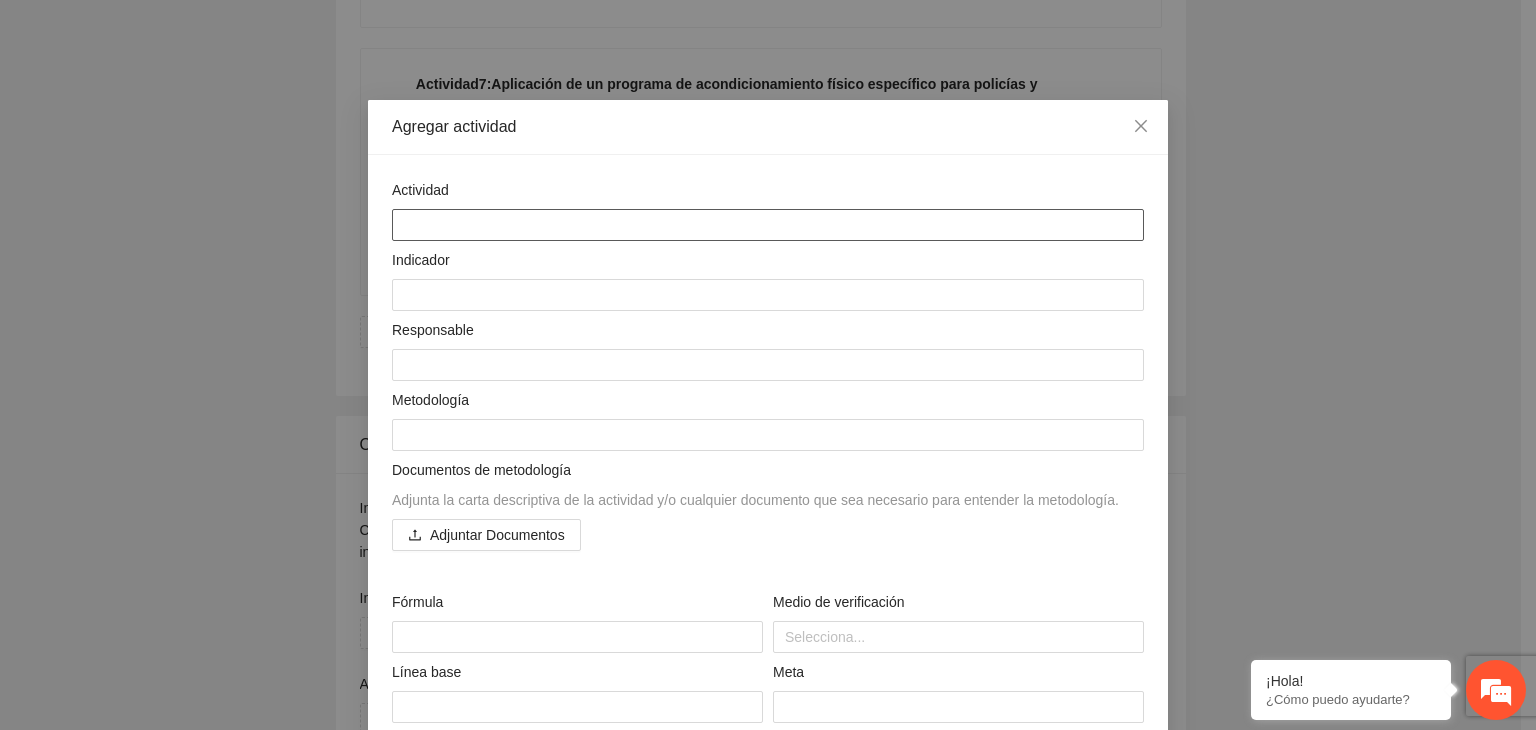 click at bounding box center (768, 225) 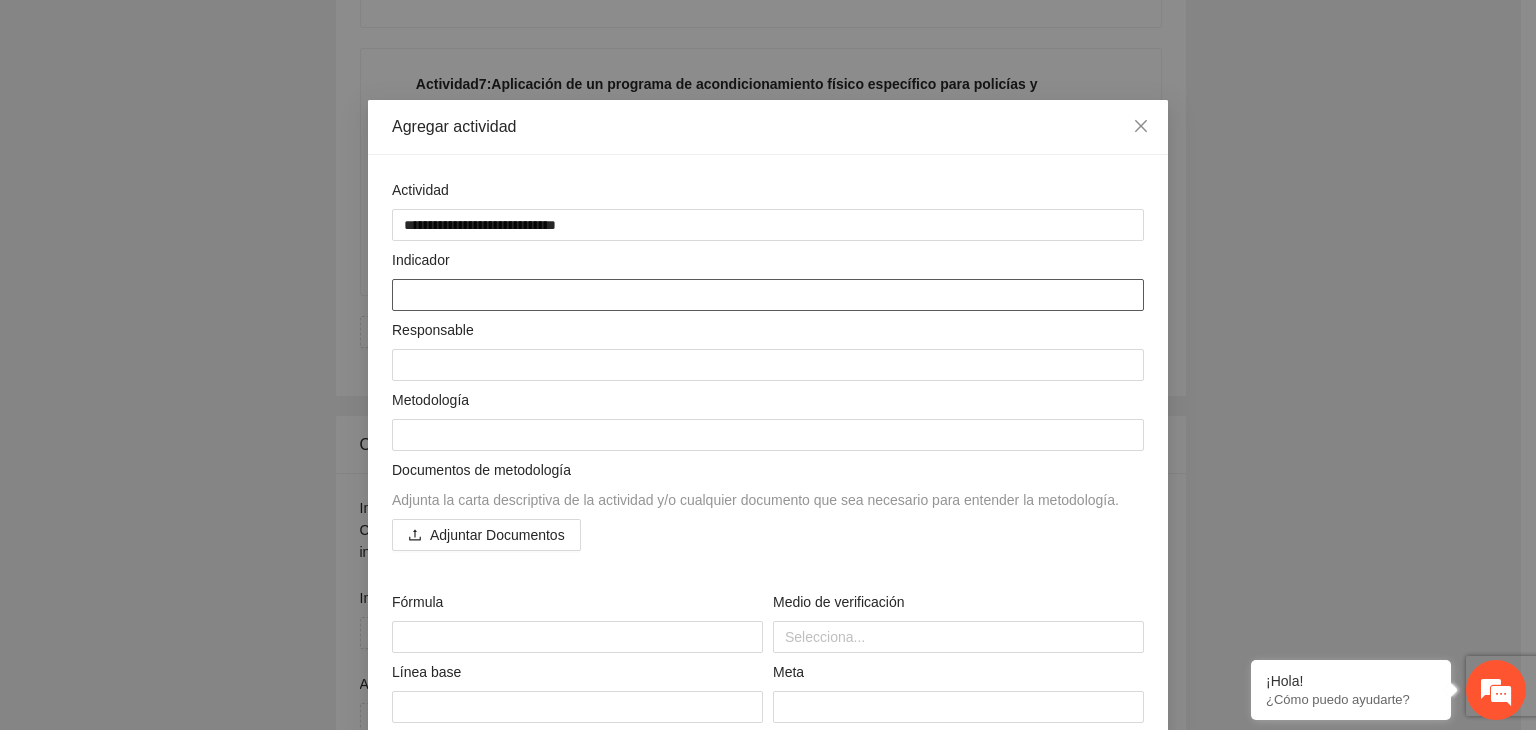 click at bounding box center [768, 295] 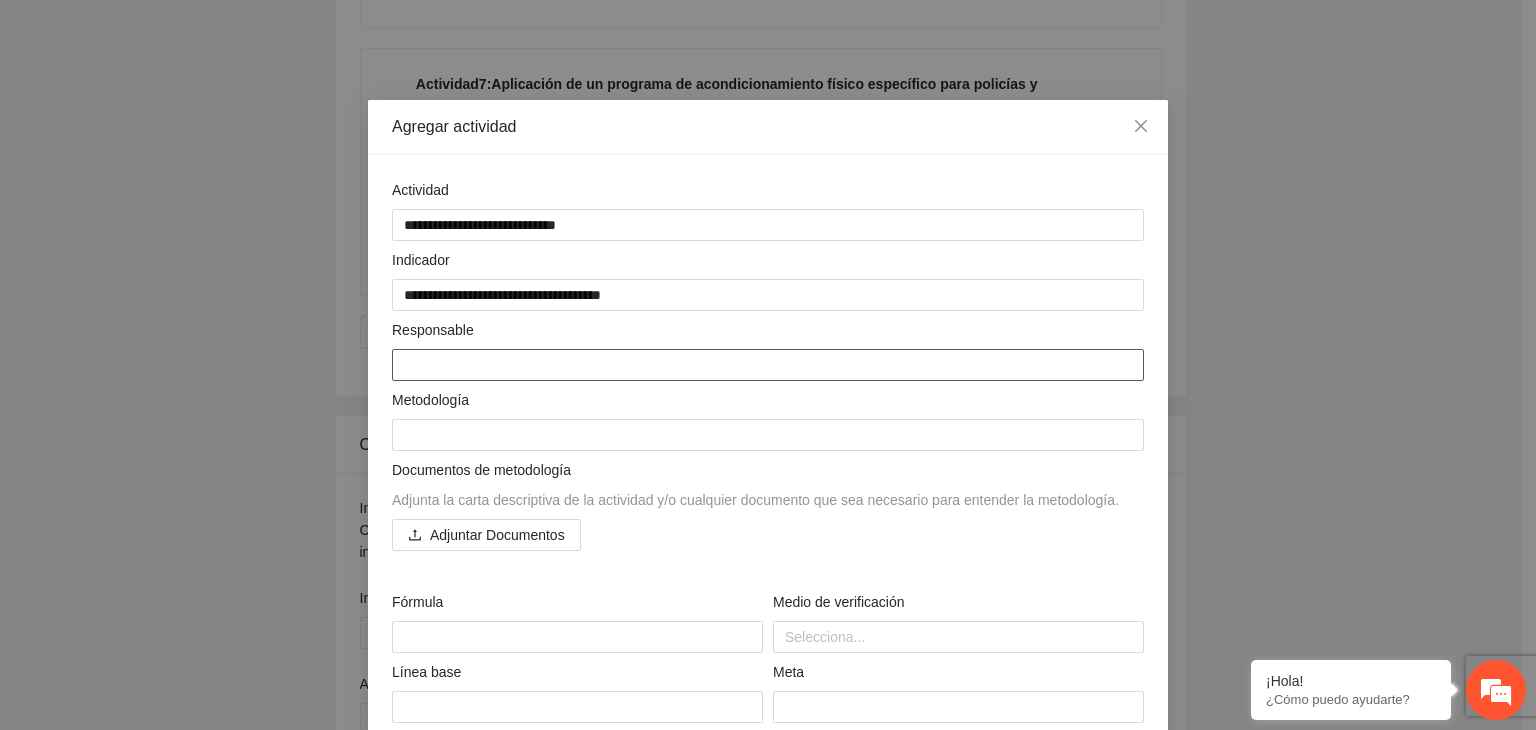 click at bounding box center (768, 365) 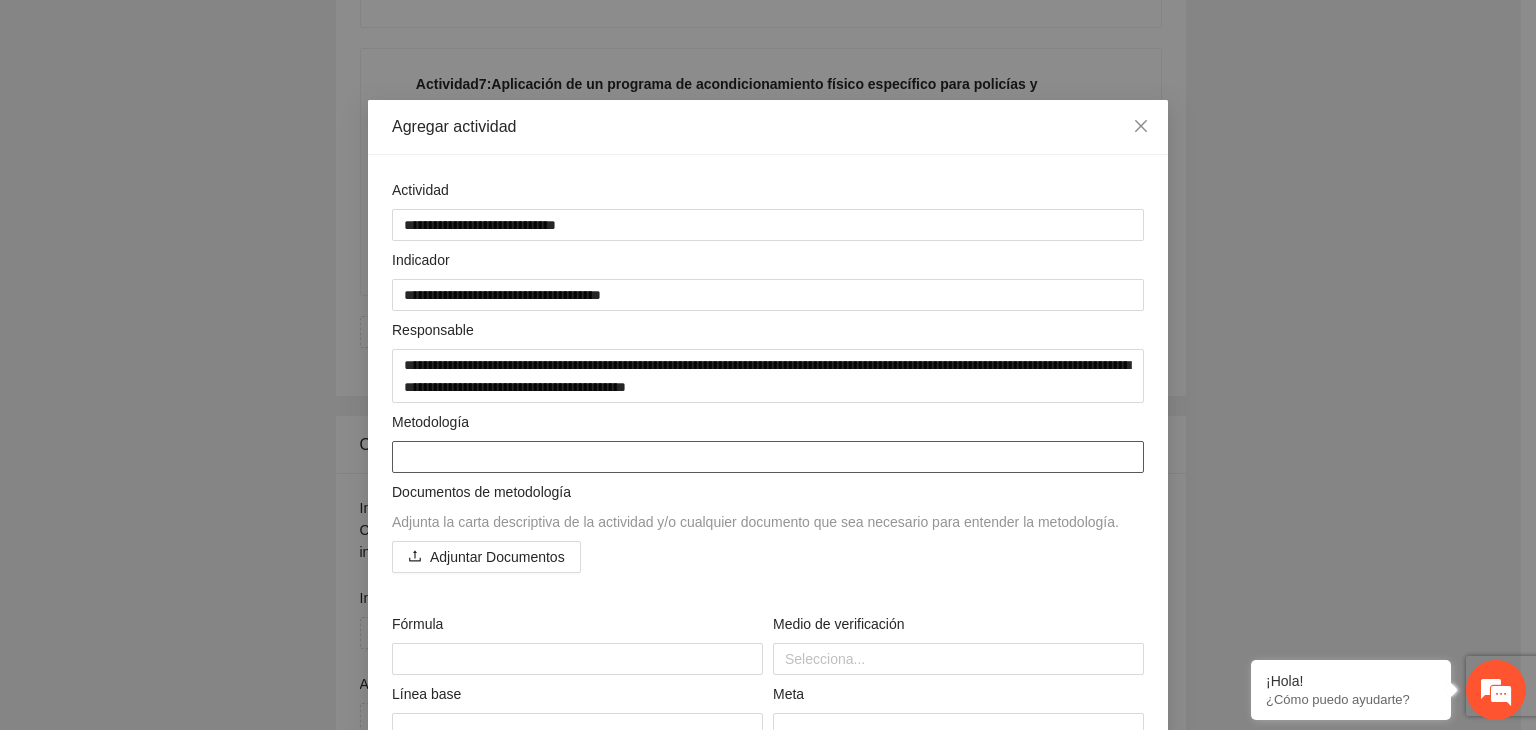 click at bounding box center (768, 457) 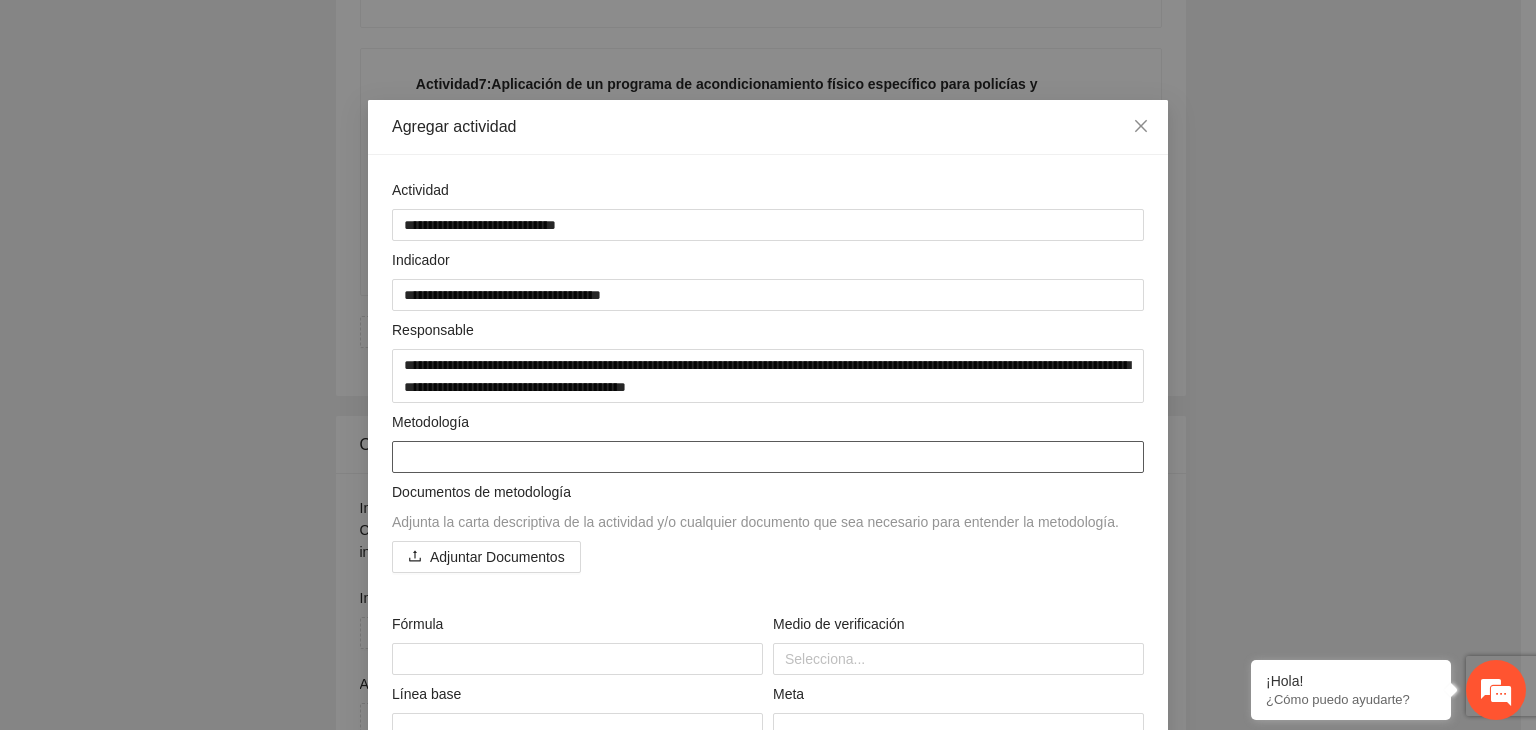 paste on "**********" 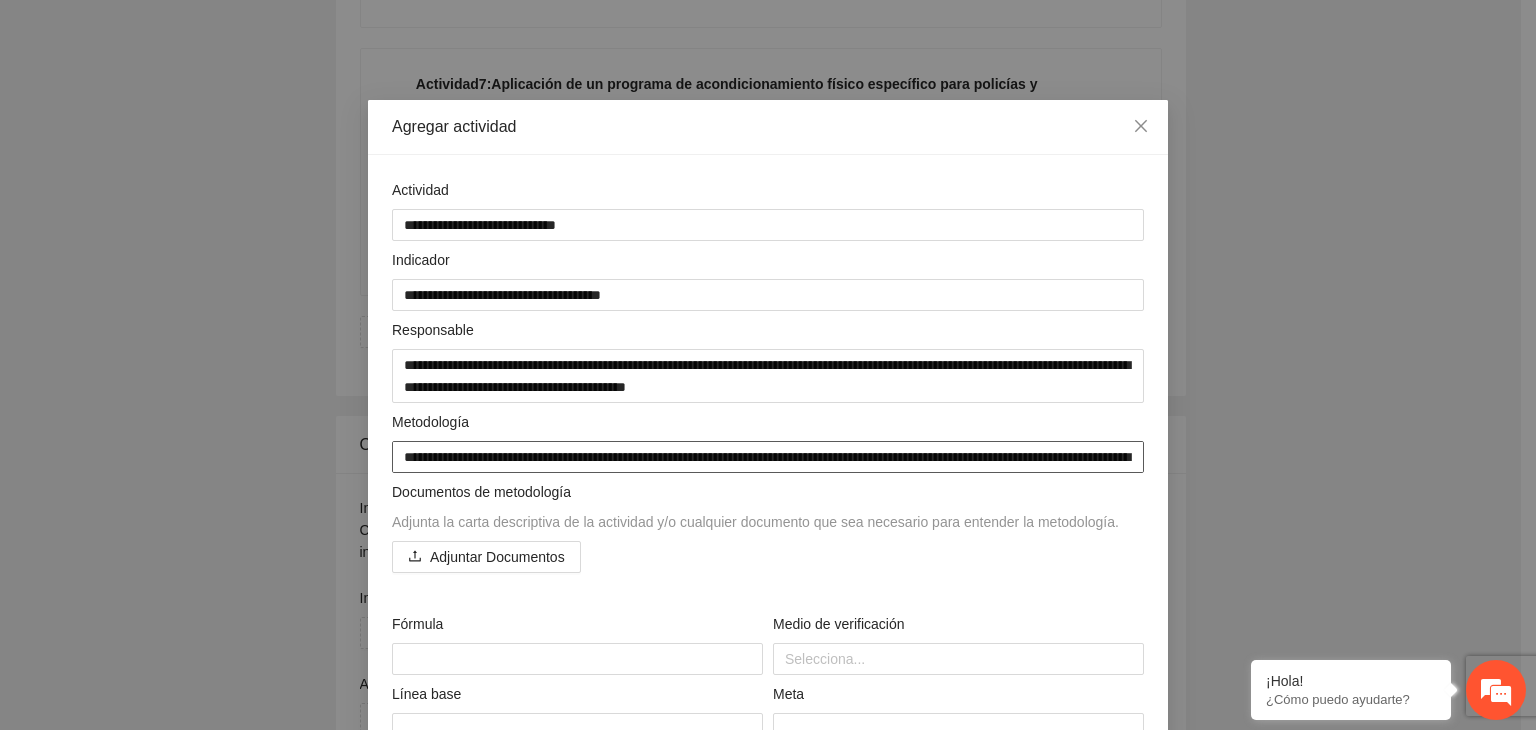scroll, scrollTop: 197, scrollLeft: 0, axis: vertical 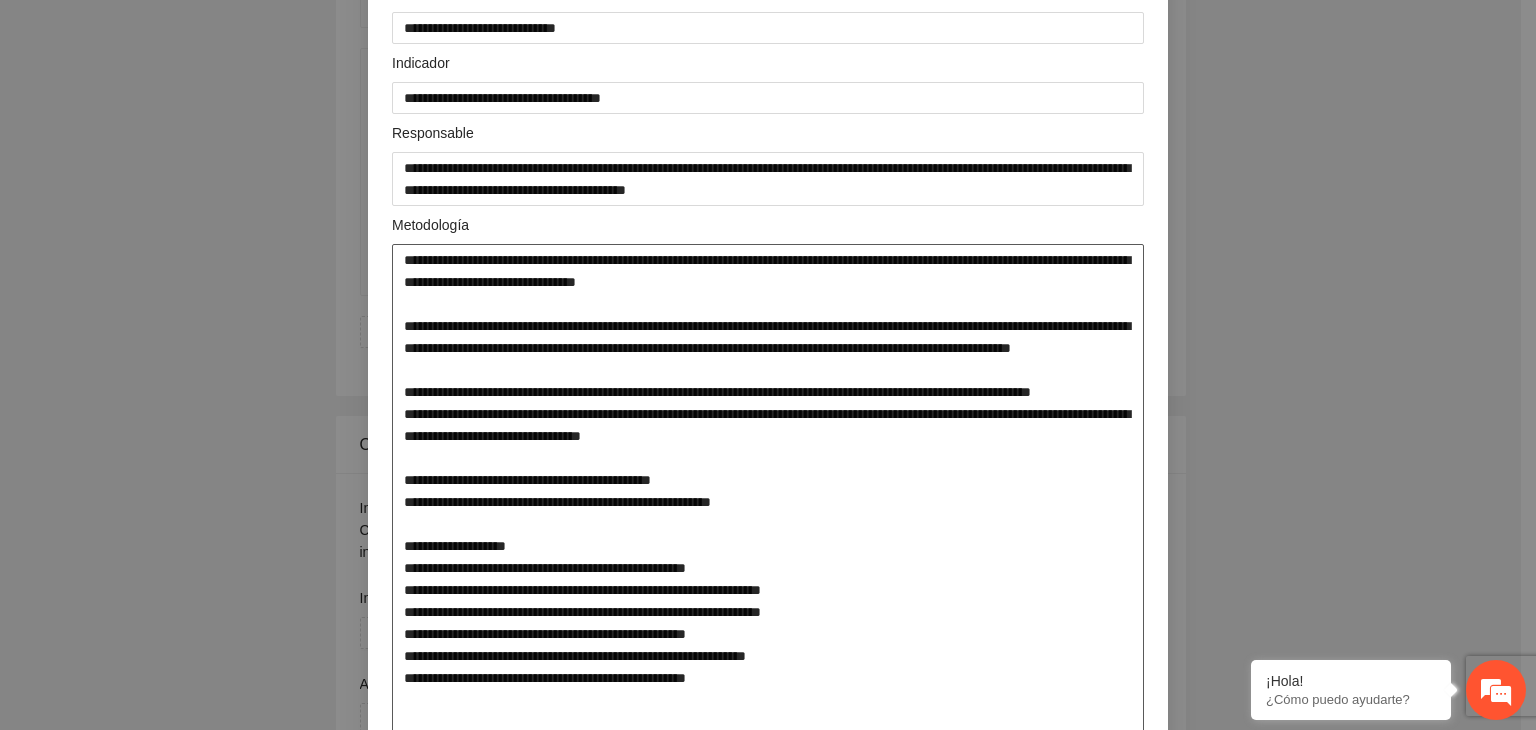 click at bounding box center [768, 491] 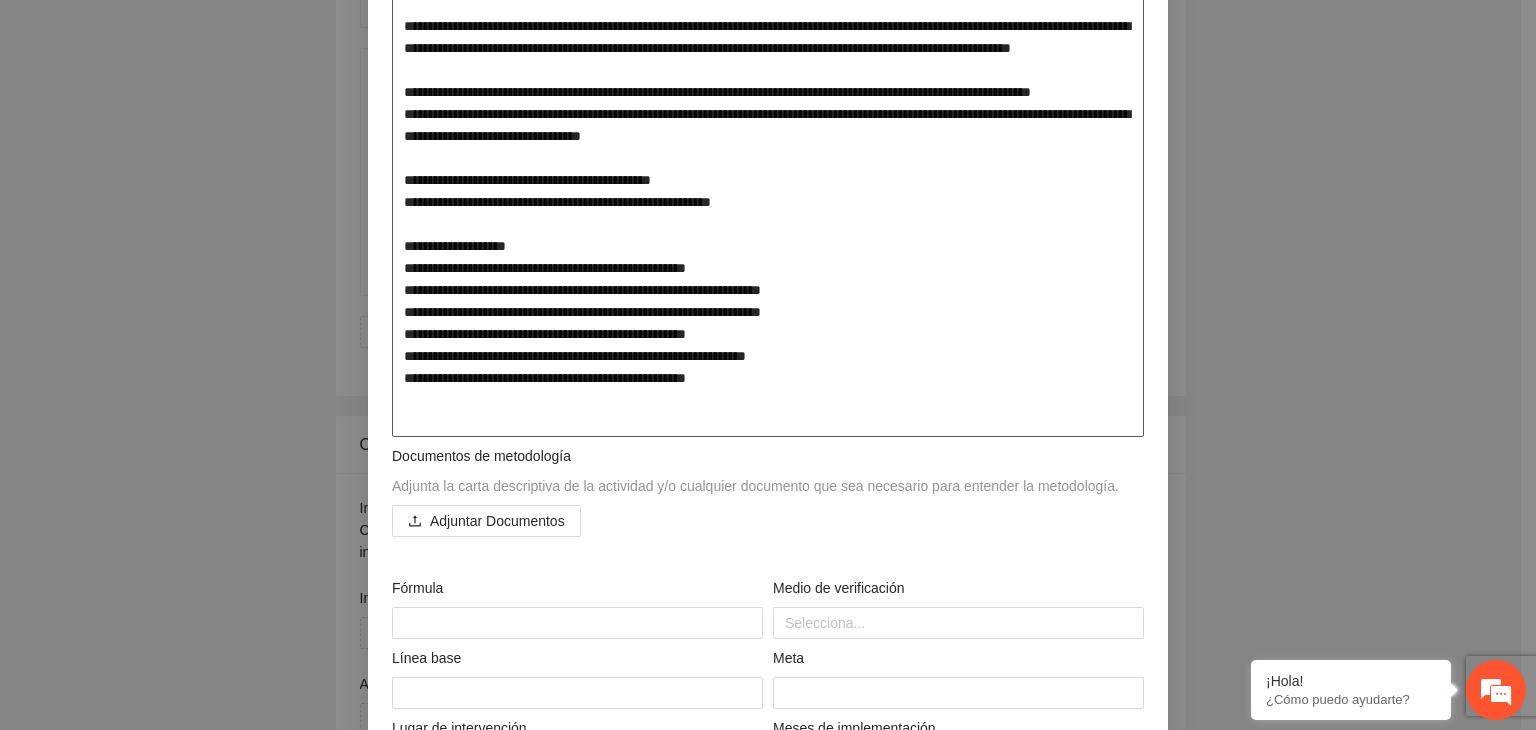 scroll, scrollTop: 697, scrollLeft: 0, axis: vertical 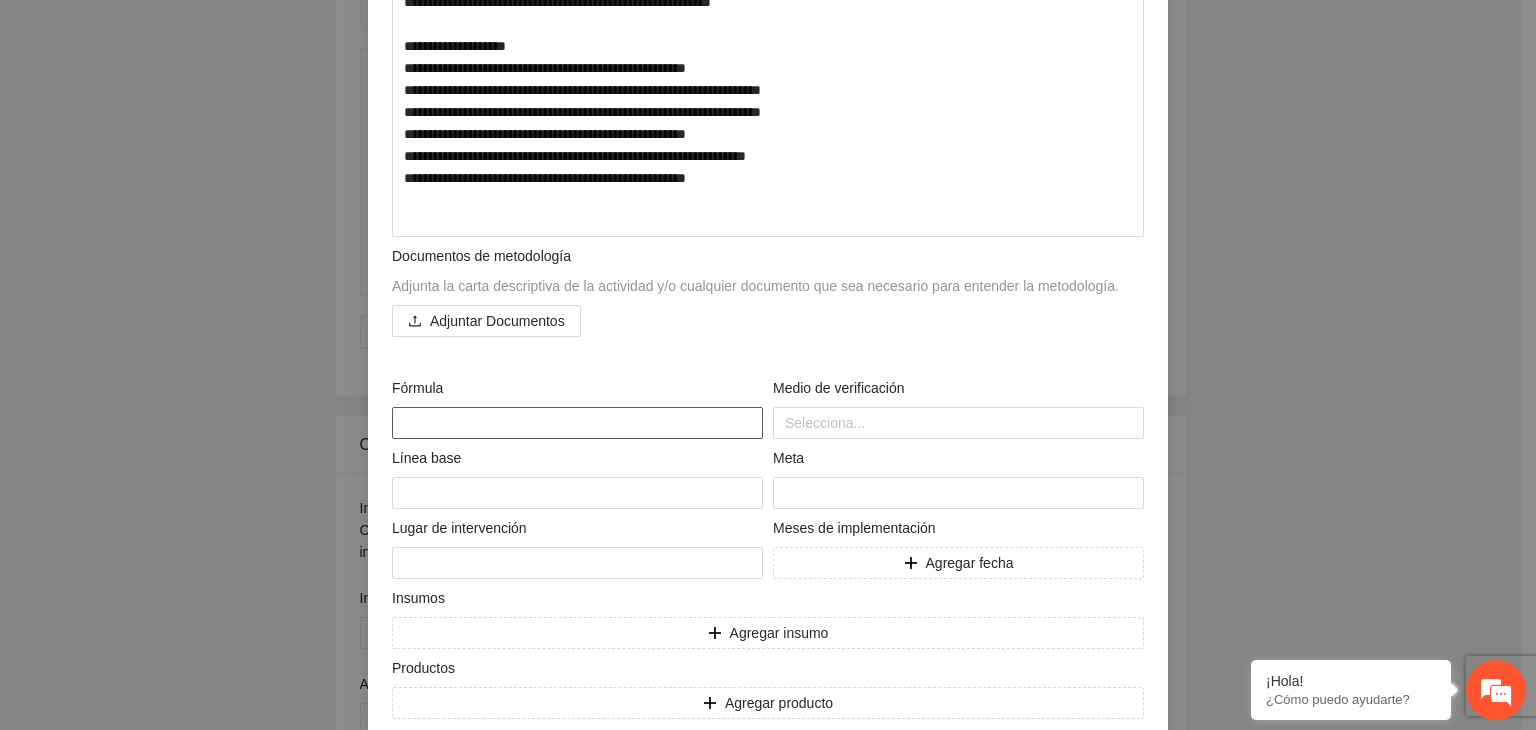 click at bounding box center [577, 423] 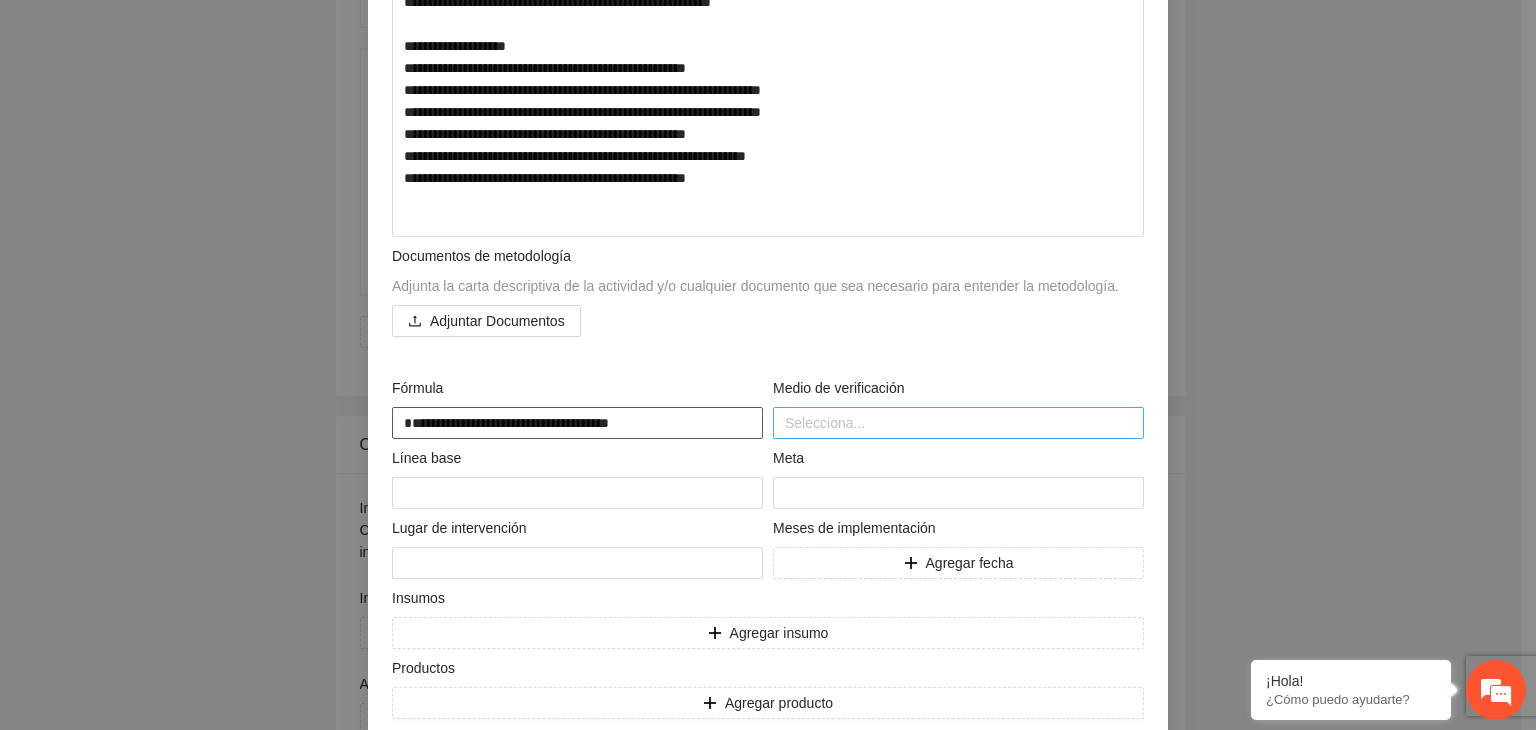 click at bounding box center (958, 423) 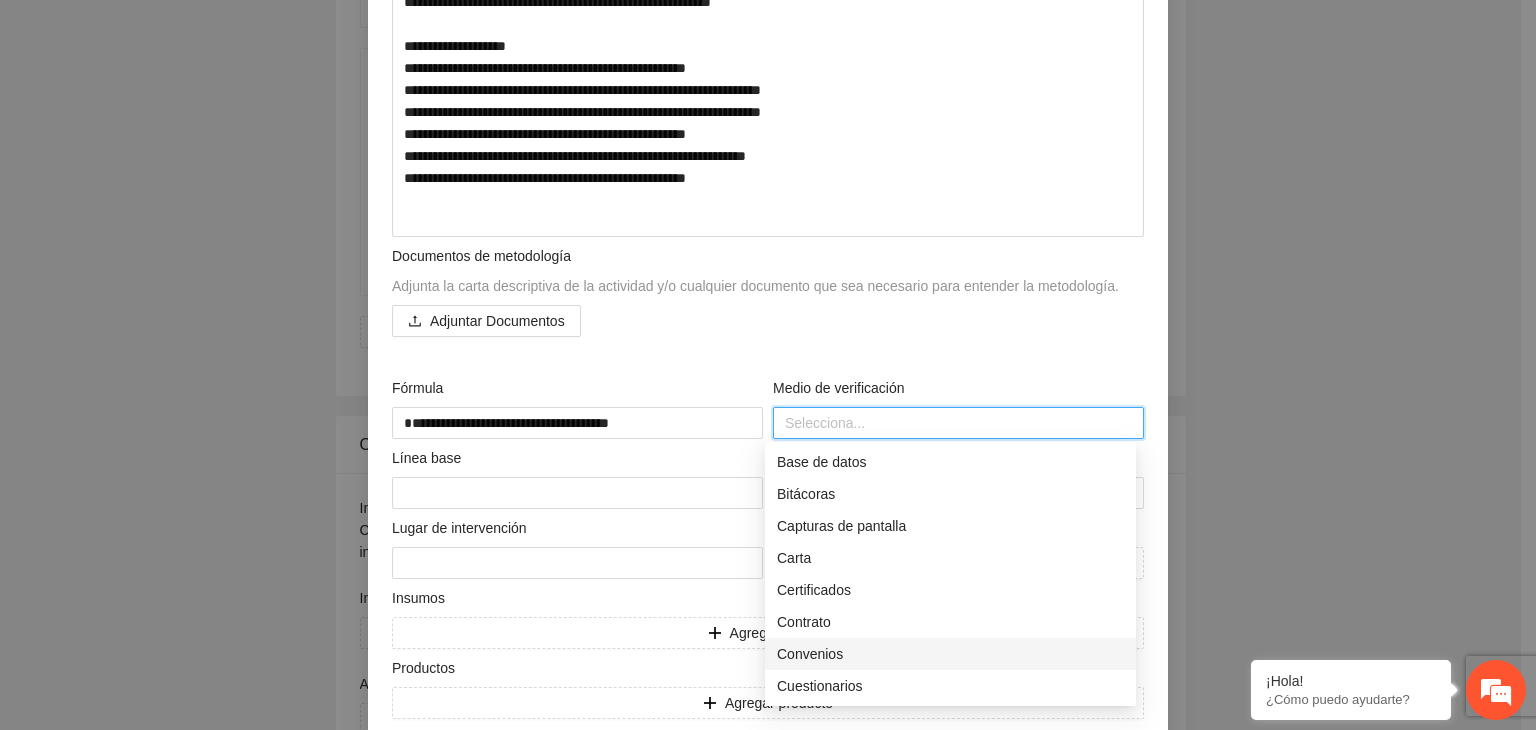 scroll, scrollTop: 400, scrollLeft: 0, axis: vertical 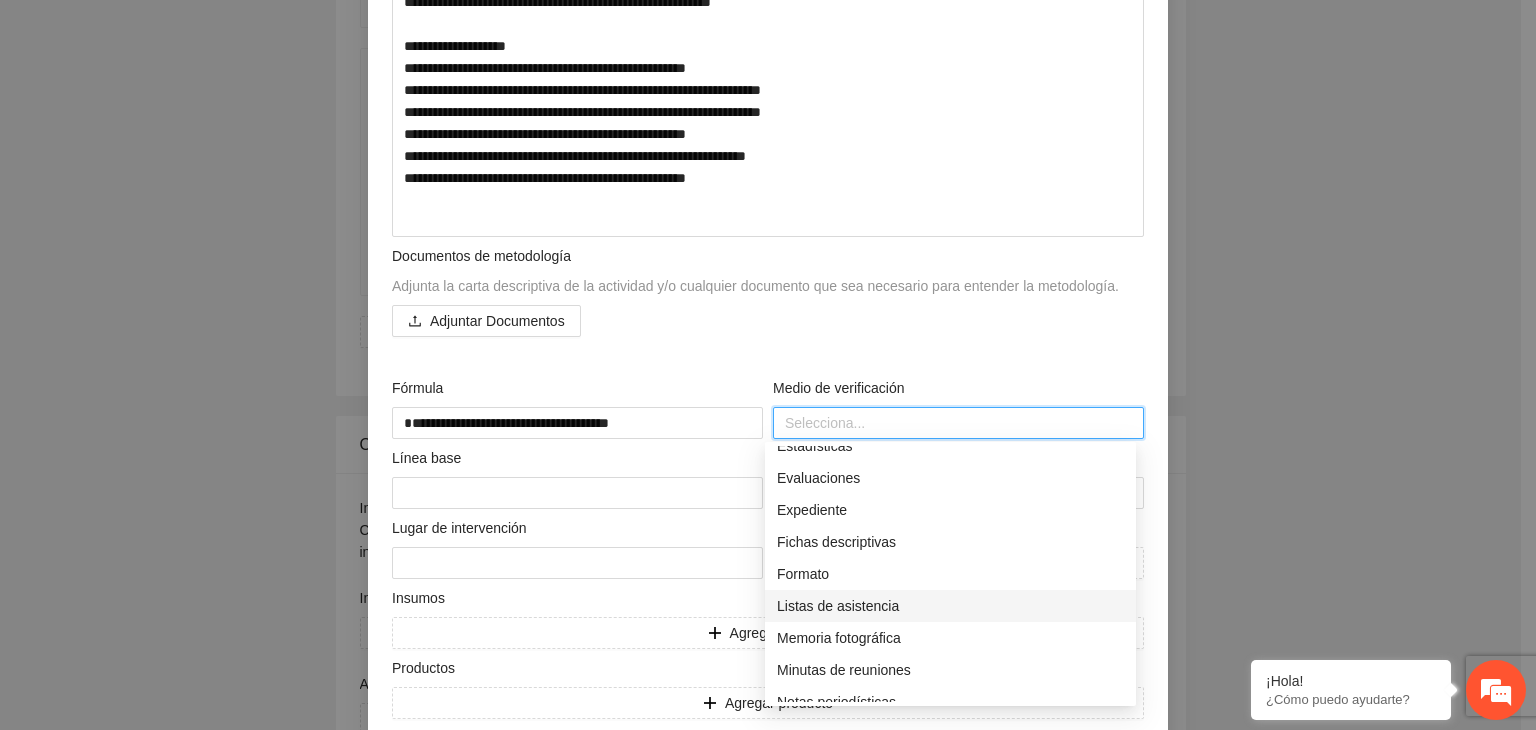 click on "Listas de asistencia" at bounding box center [950, 606] 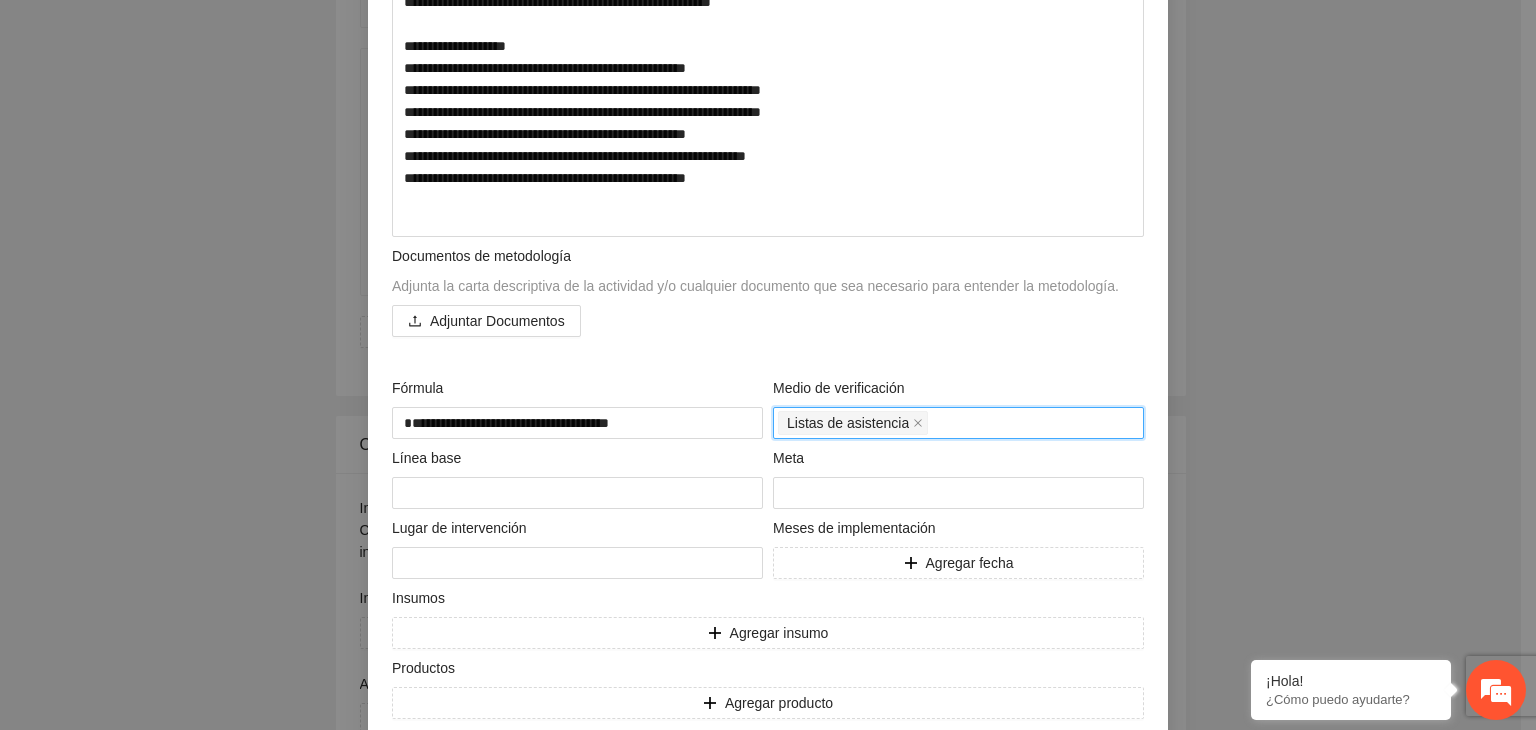 click on "Listas de asistencia" at bounding box center (958, 423) 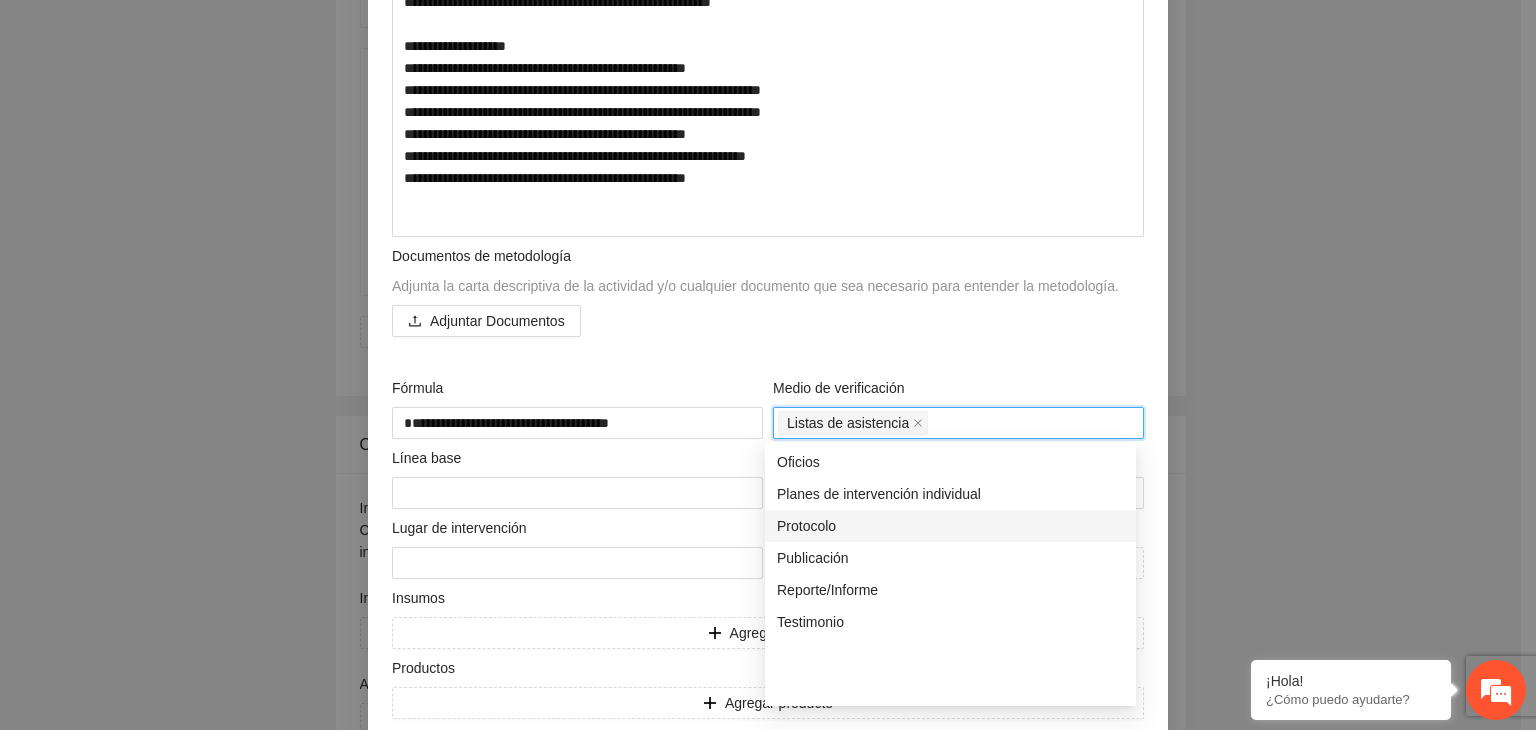 scroll, scrollTop: 472, scrollLeft: 0, axis: vertical 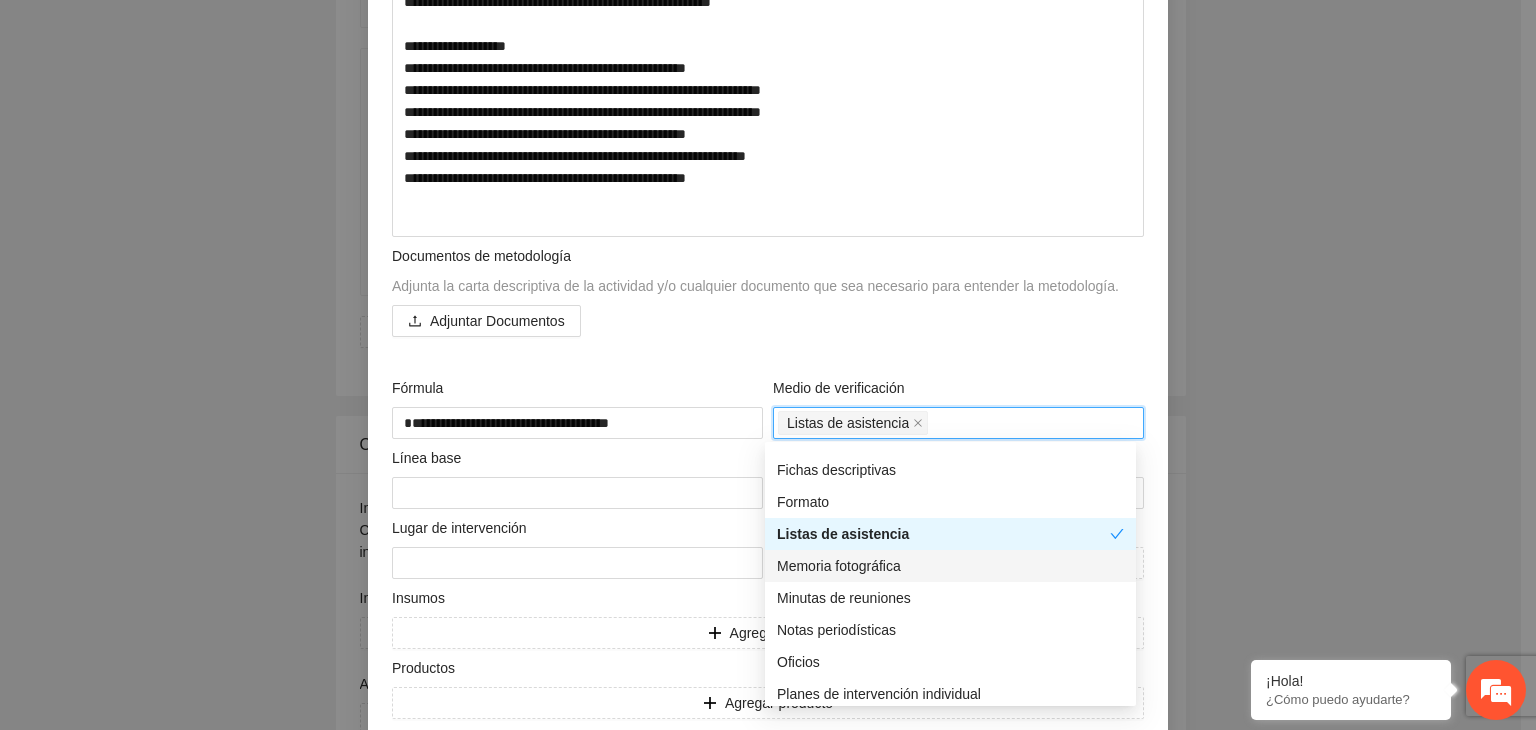 click on "Memoria fotográfica" at bounding box center (950, 566) 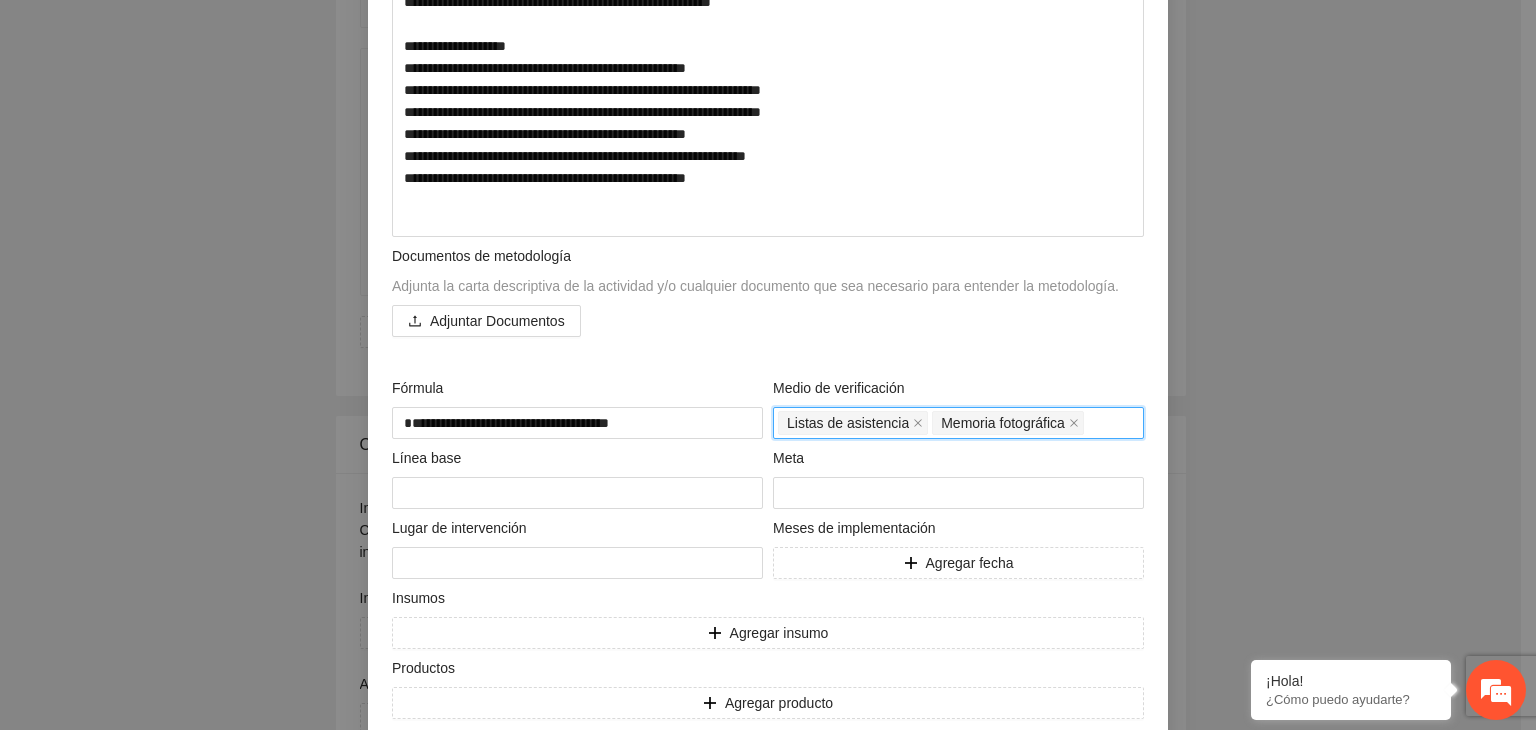 click on "Listas de asistencia Memoria fotográfica" at bounding box center (958, 423) 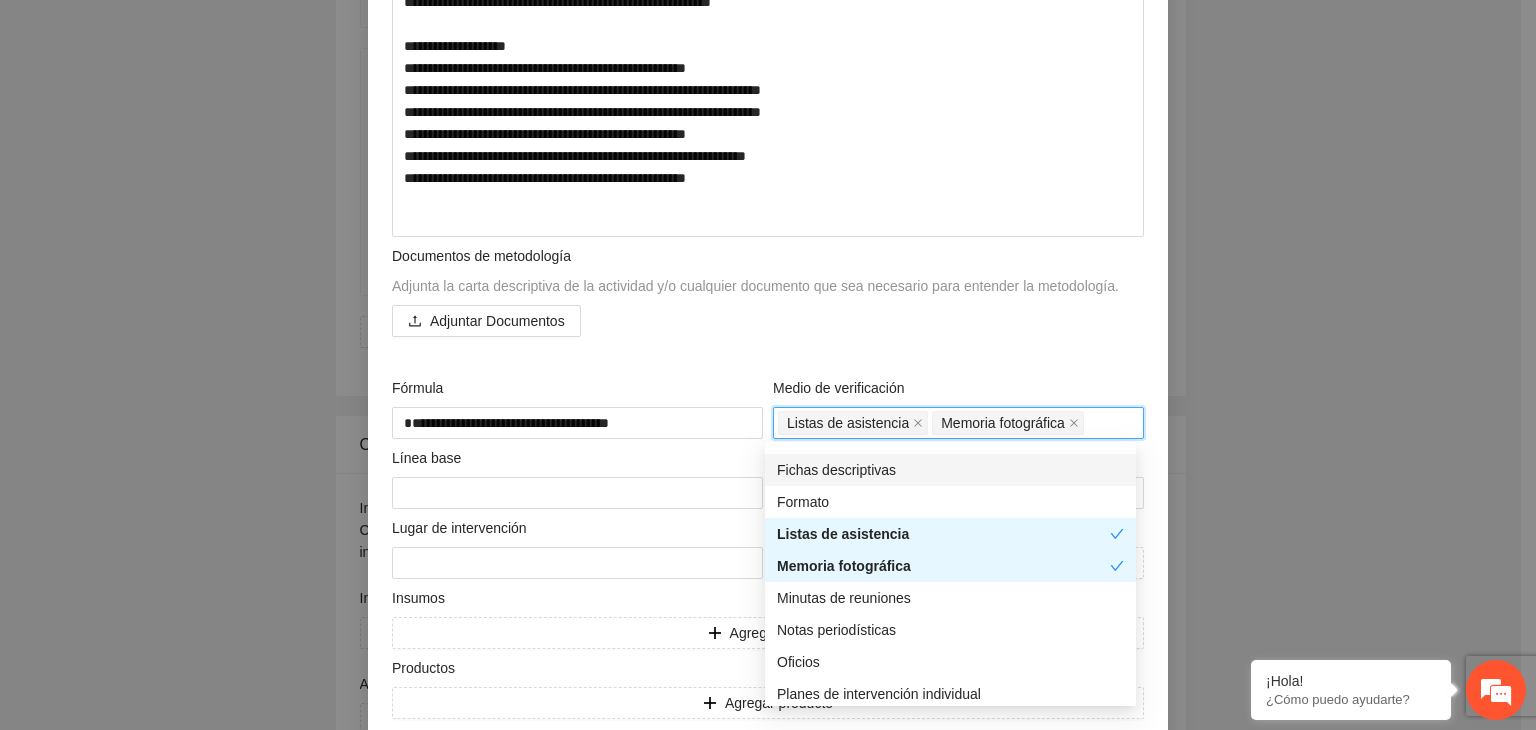 click on "Fichas descriptivas" at bounding box center (950, 470) 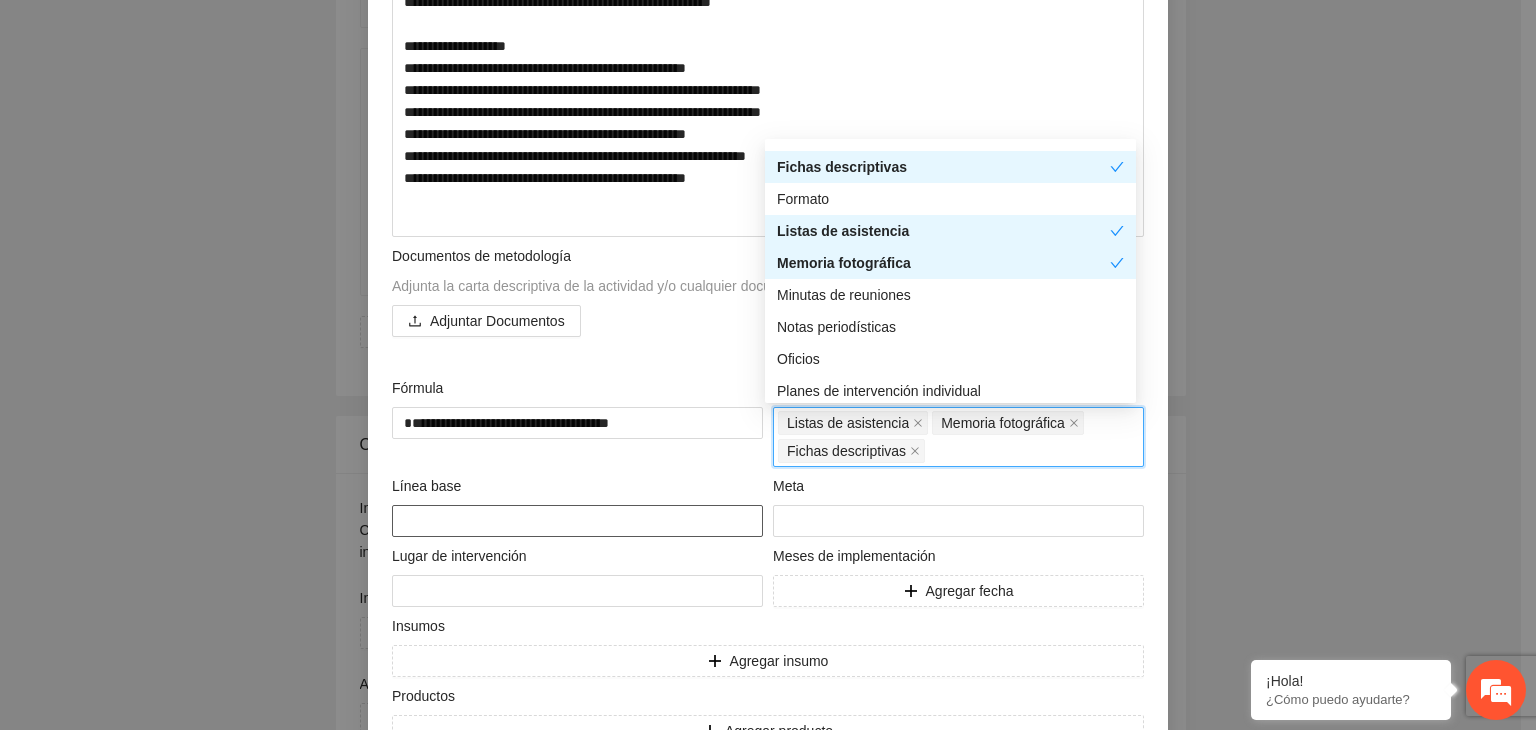 click at bounding box center [577, 521] 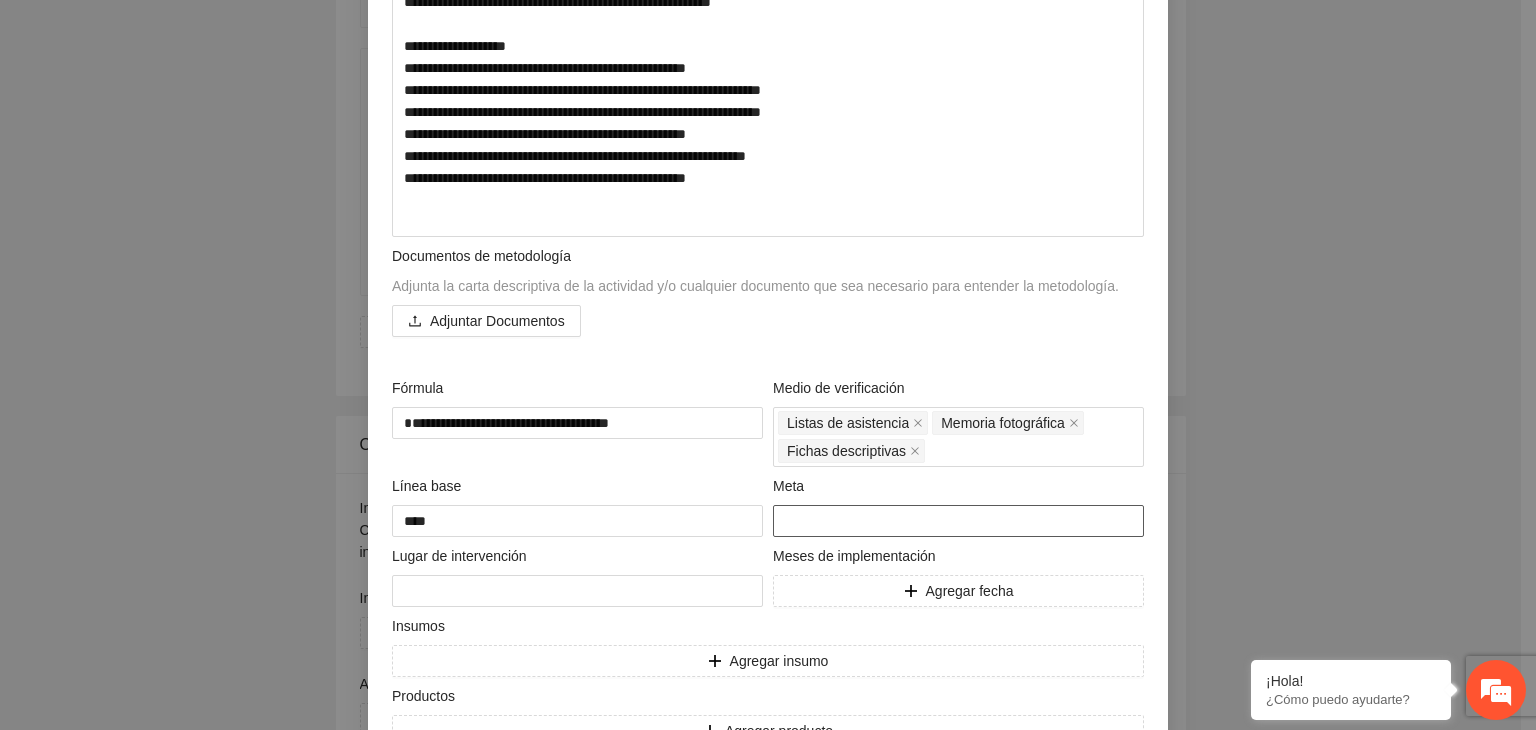 click at bounding box center [958, 521] 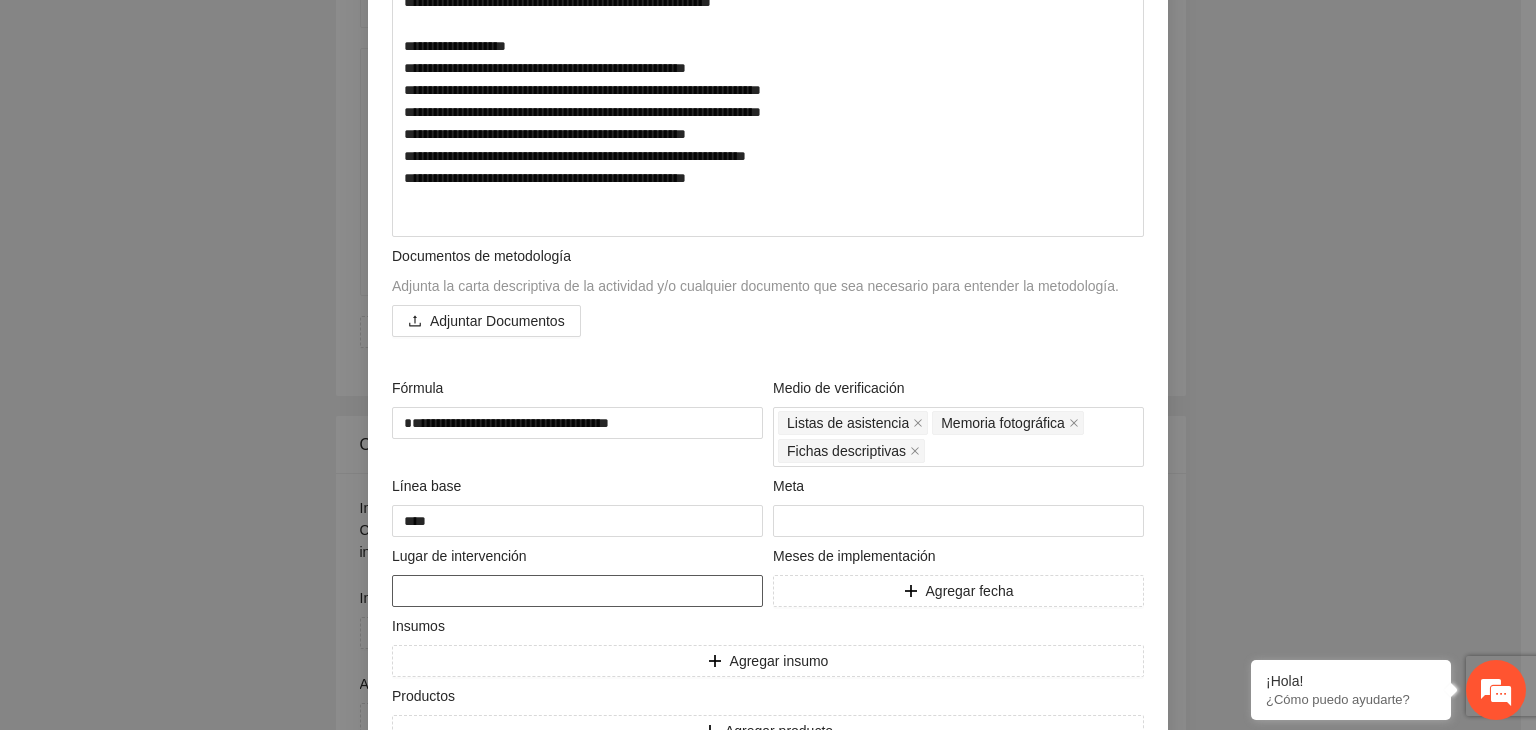 click at bounding box center (577, 591) 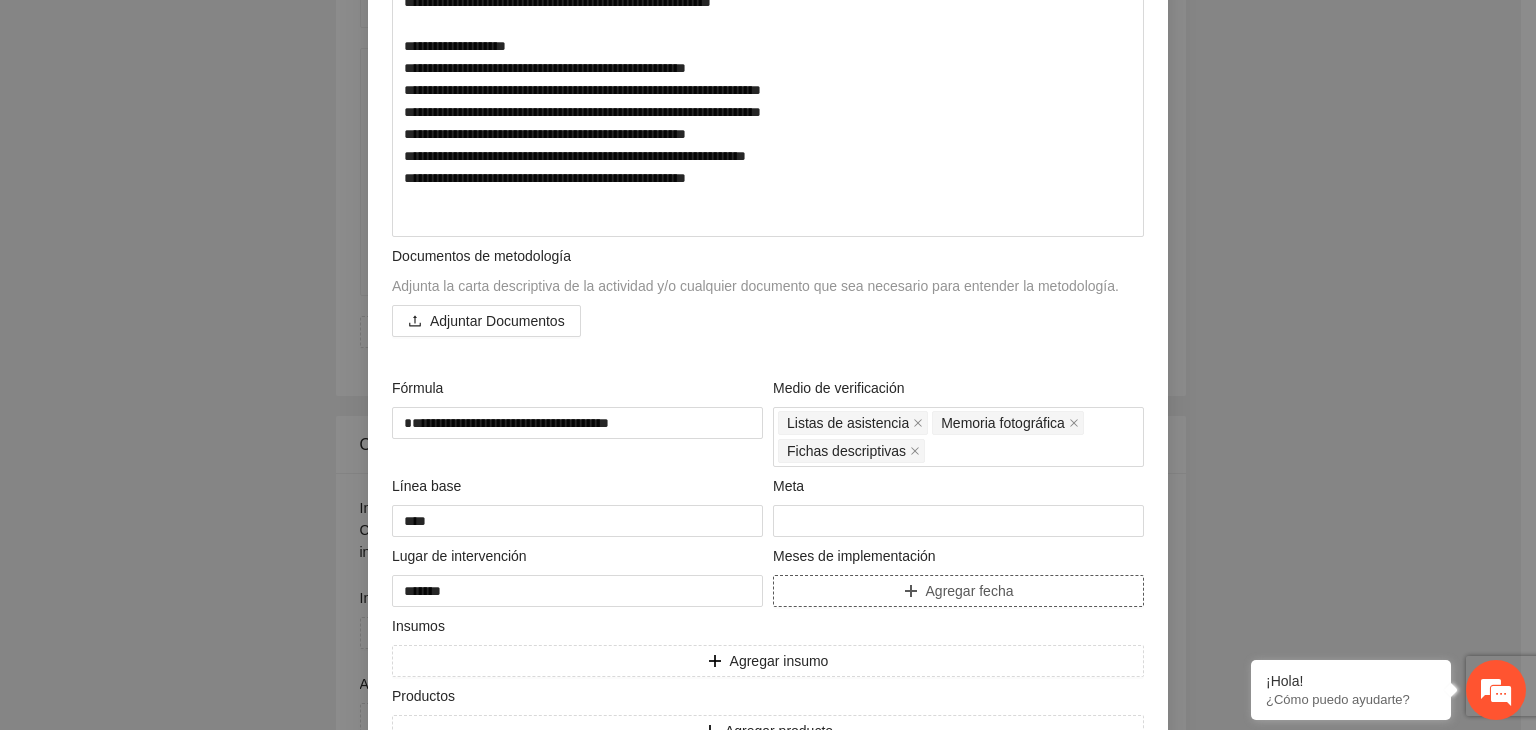 click on "Agregar fecha" at bounding box center (970, 591) 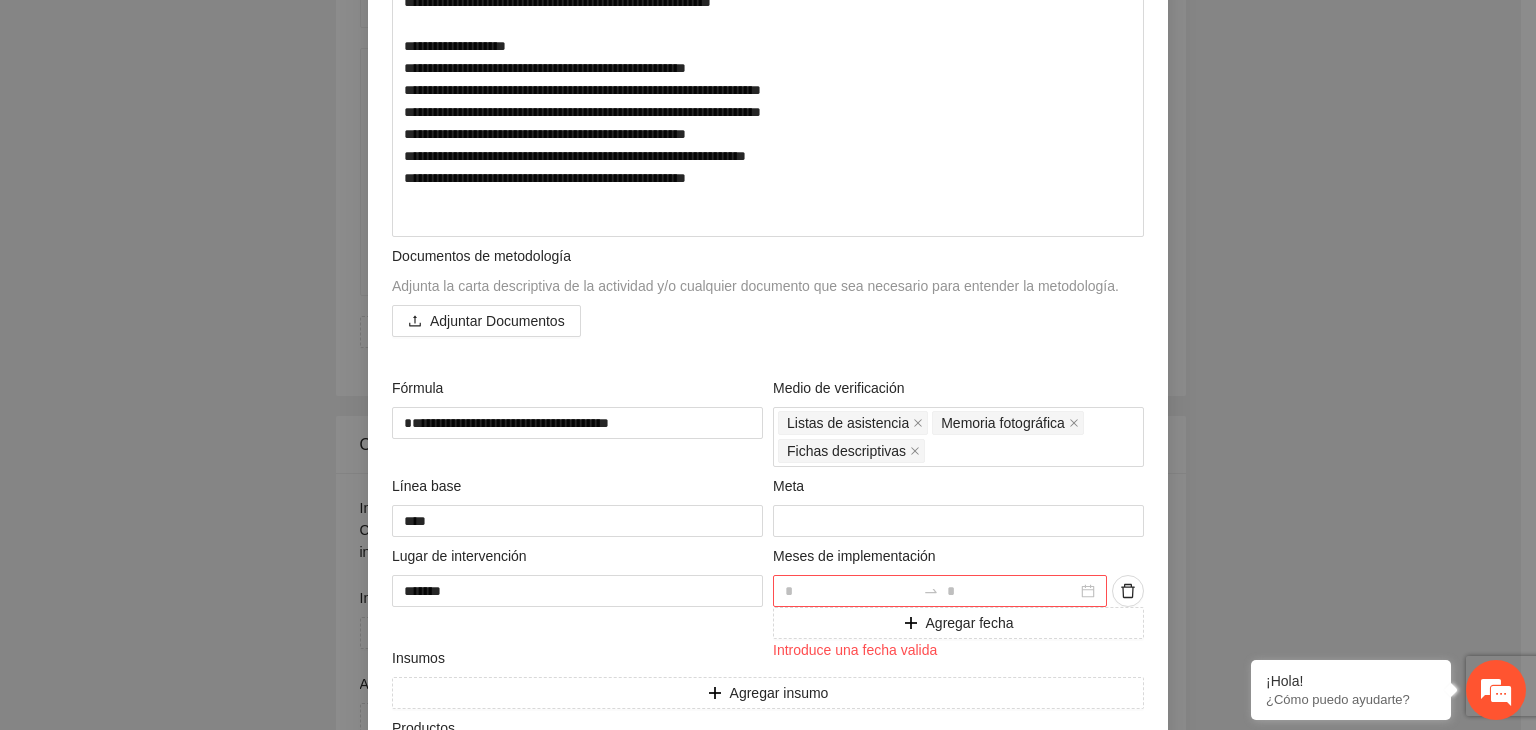 click at bounding box center (940, 591) 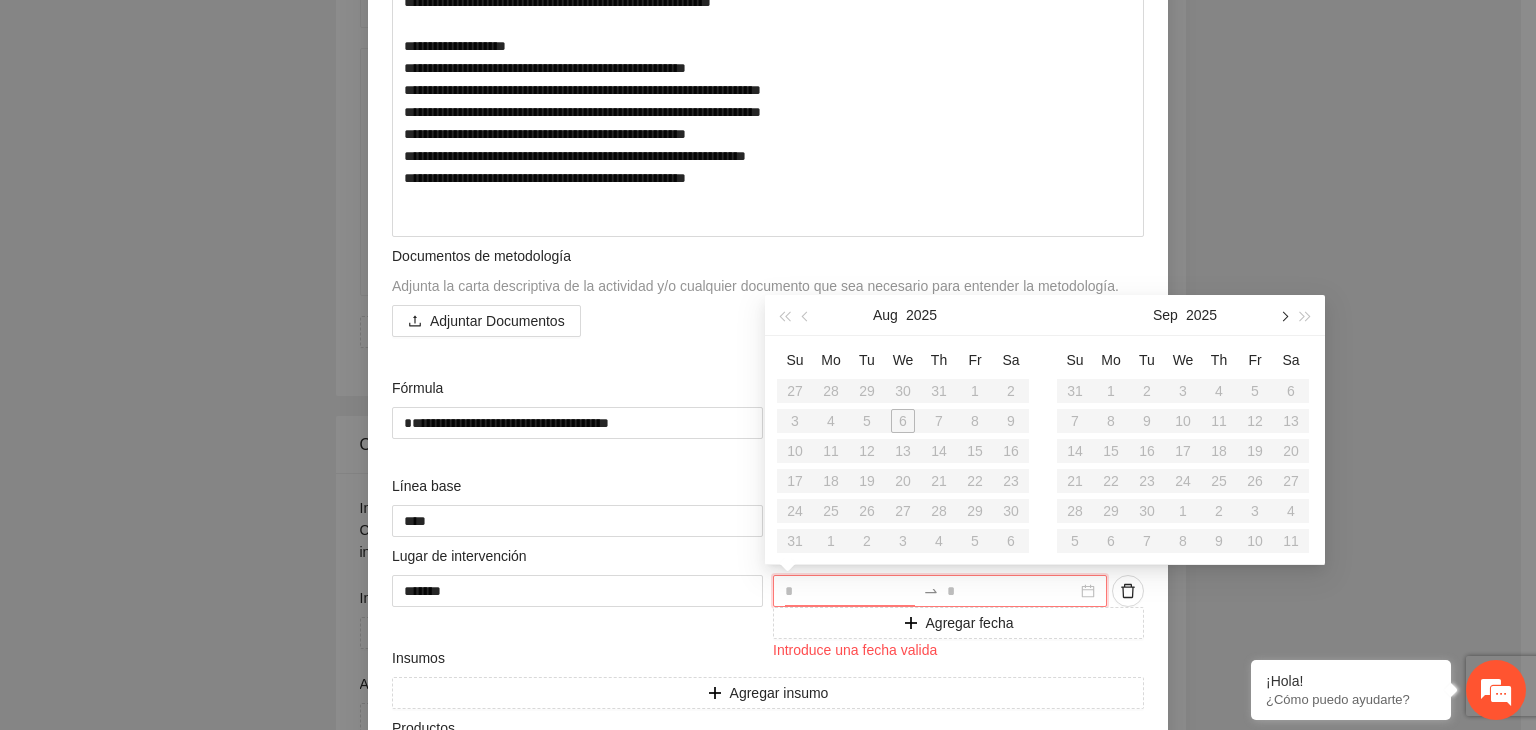 click at bounding box center [1283, 315] 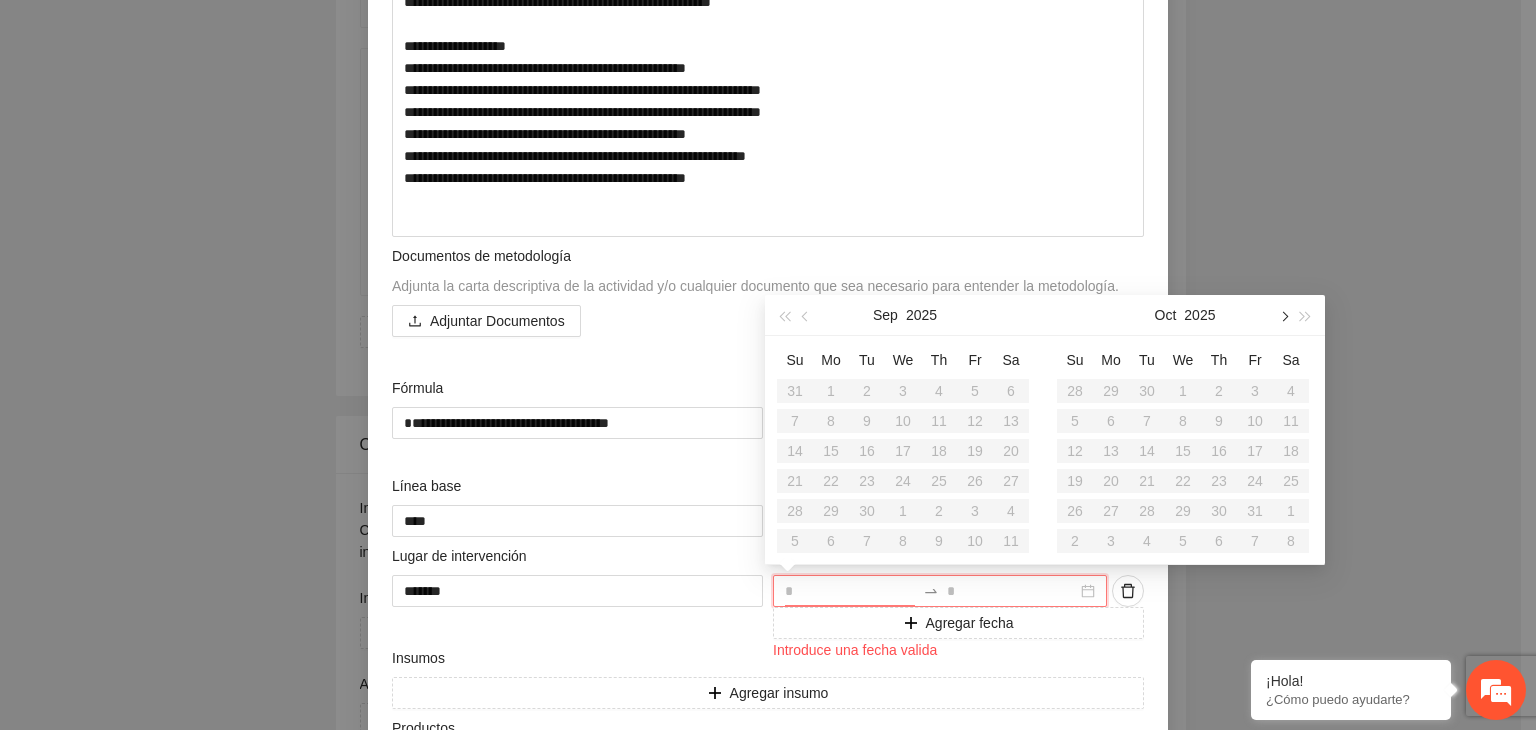 click at bounding box center (1283, 315) 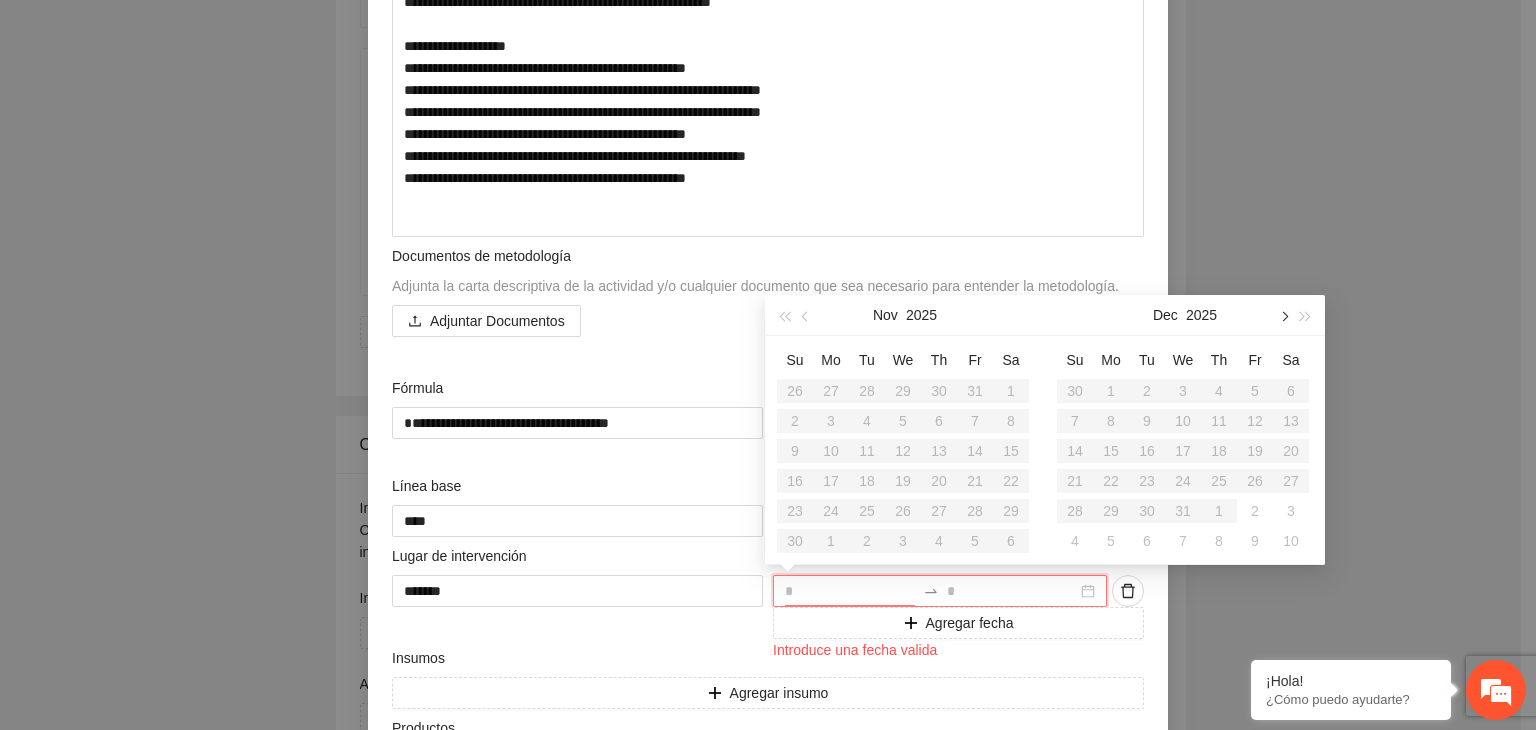 click at bounding box center (1283, 315) 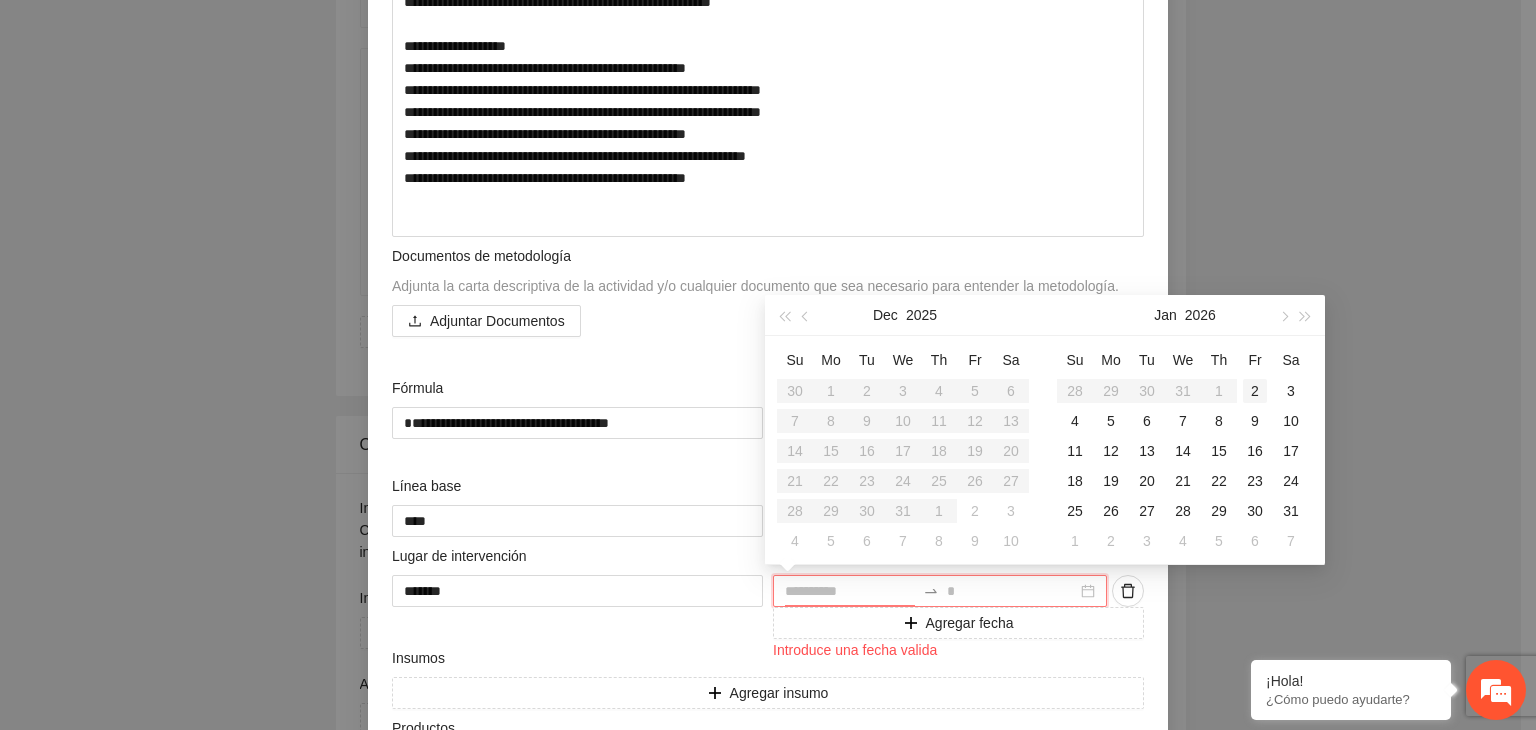click on "2" at bounding box center (1255, 391) 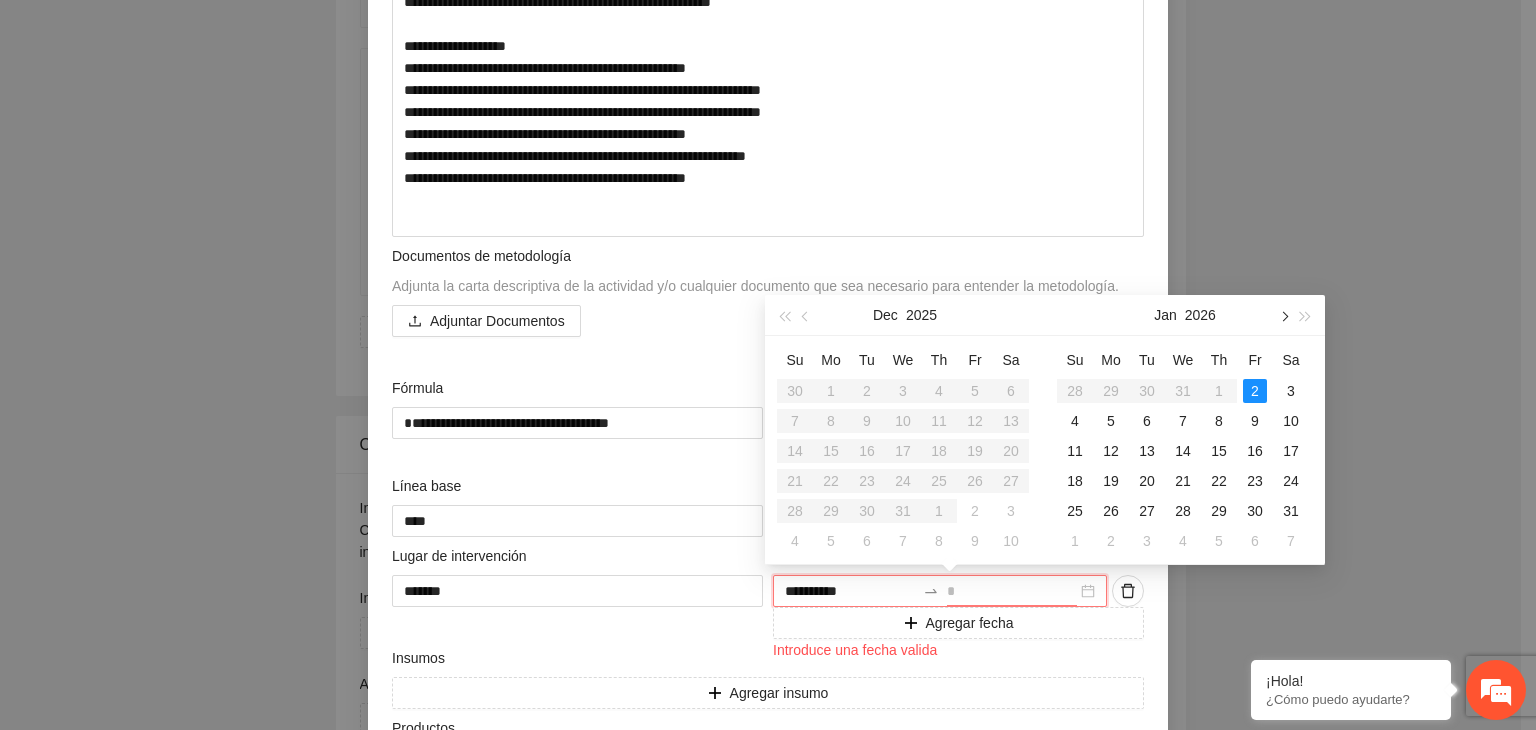 click at bounding box center [1283, 315] 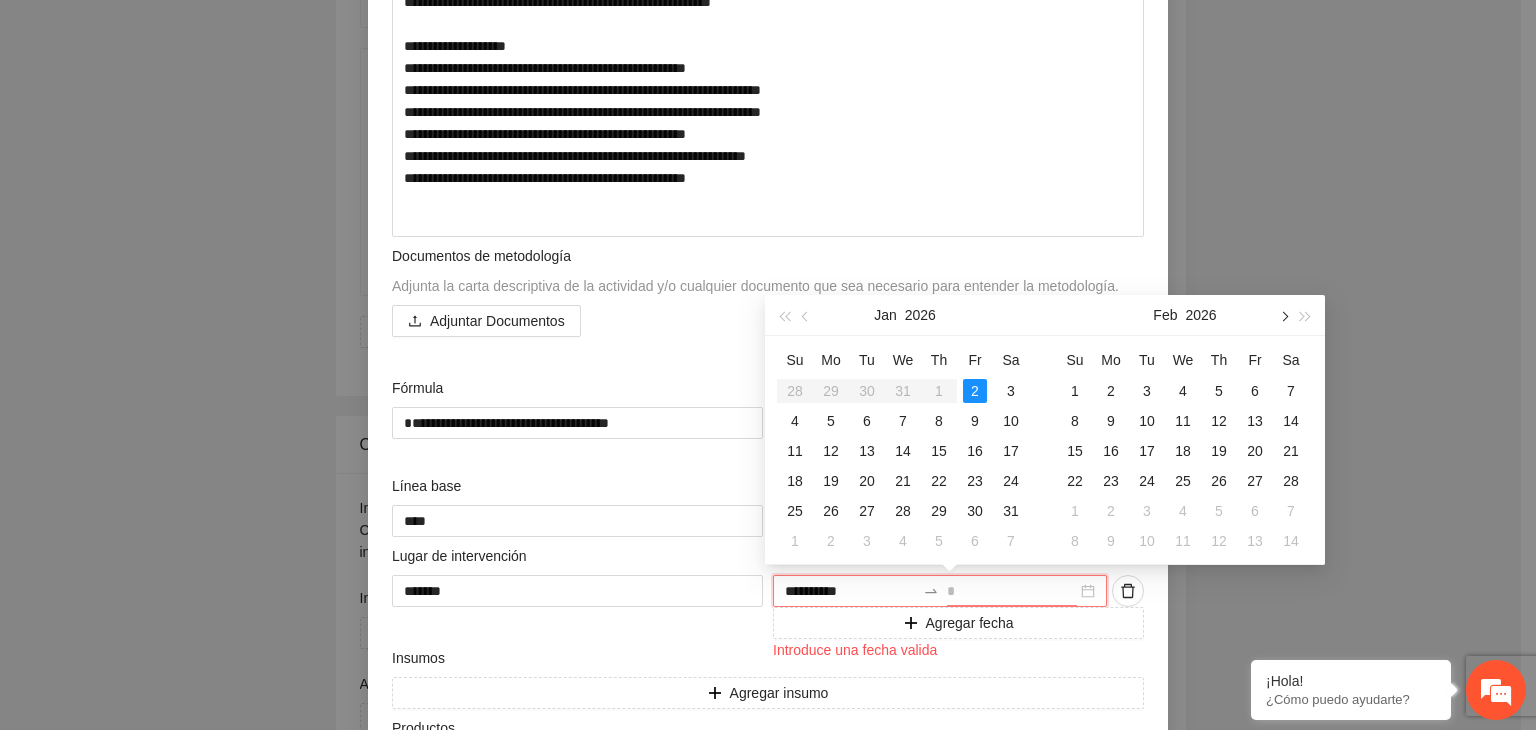 click at bounding box center (1283, 315) 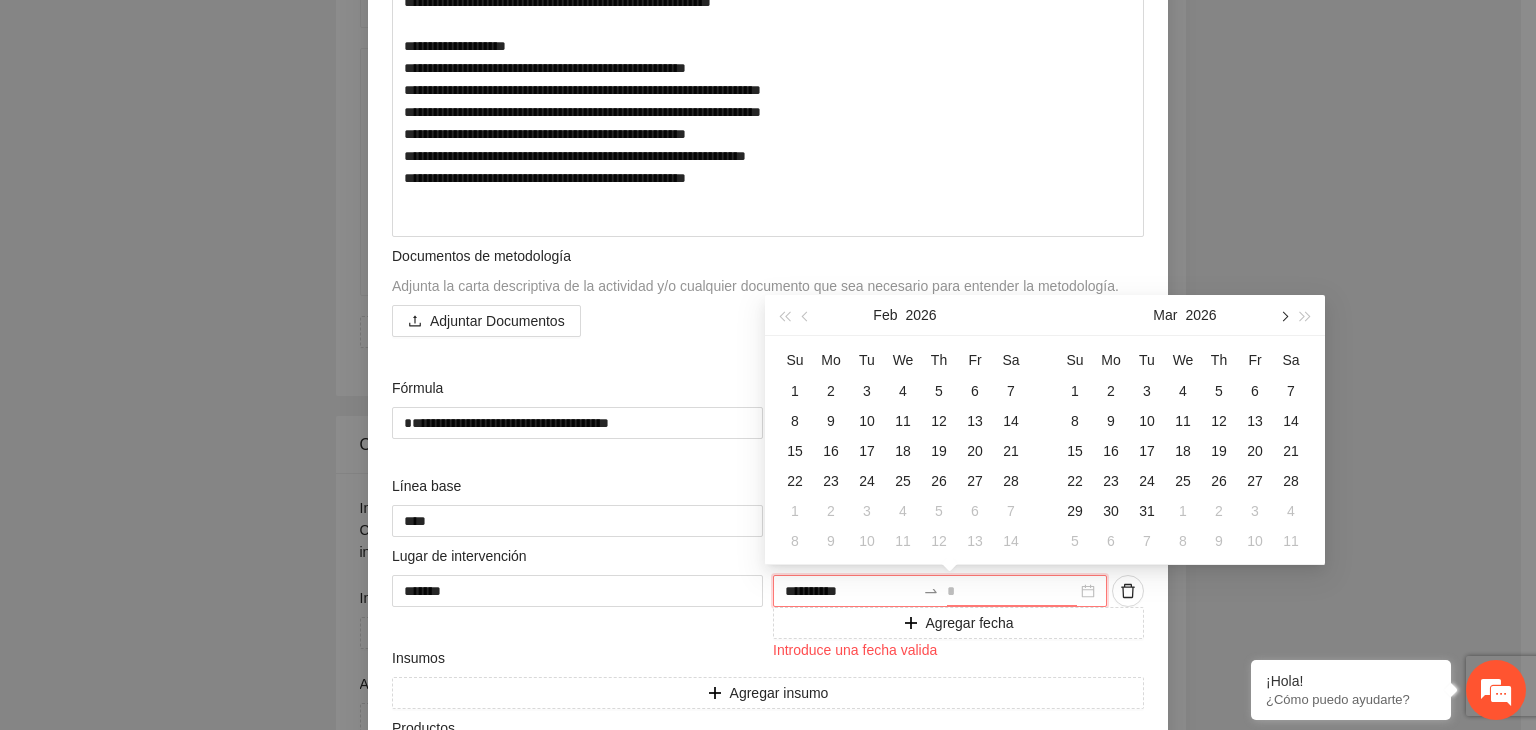 click at bounding box center (1283, 315) 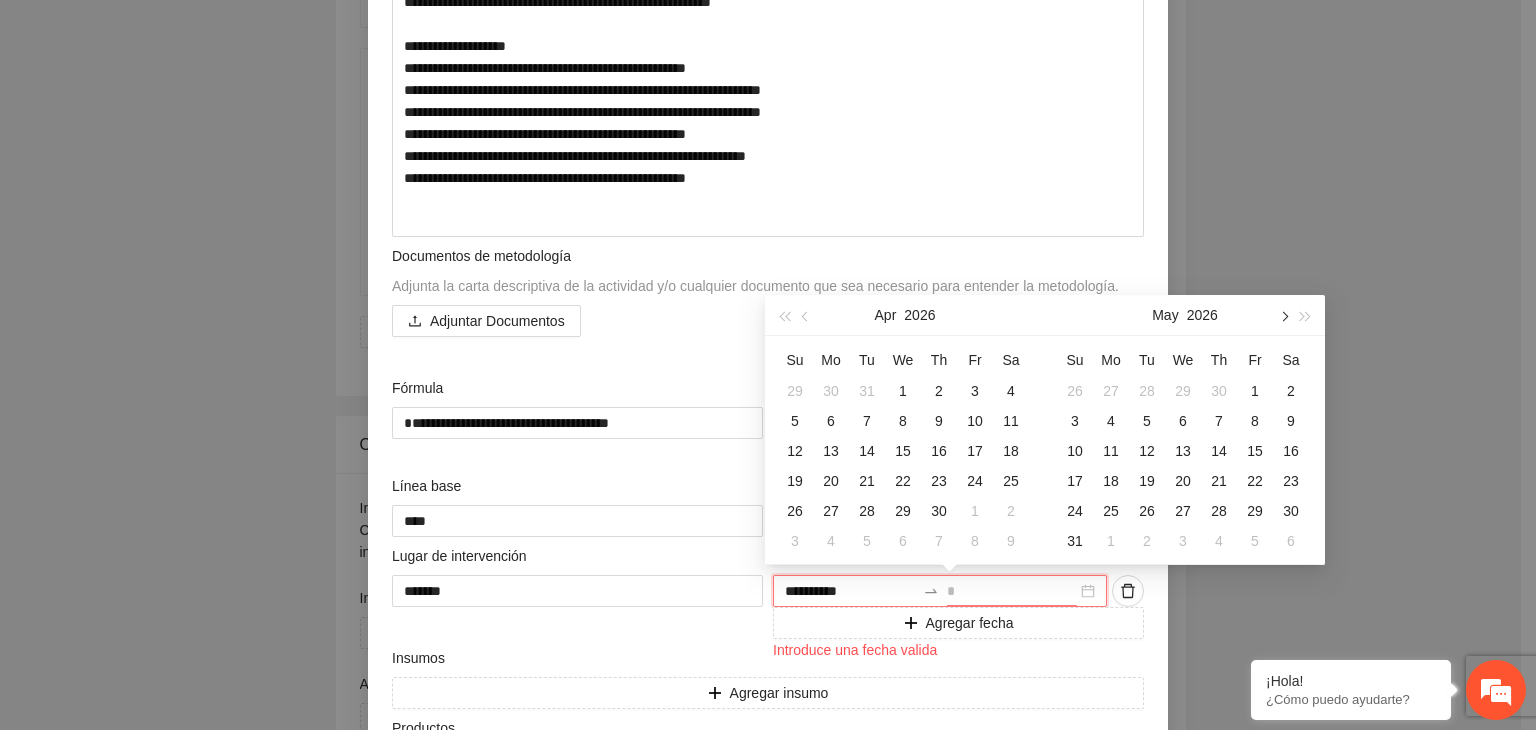 click at bounding box center (1283, 315) 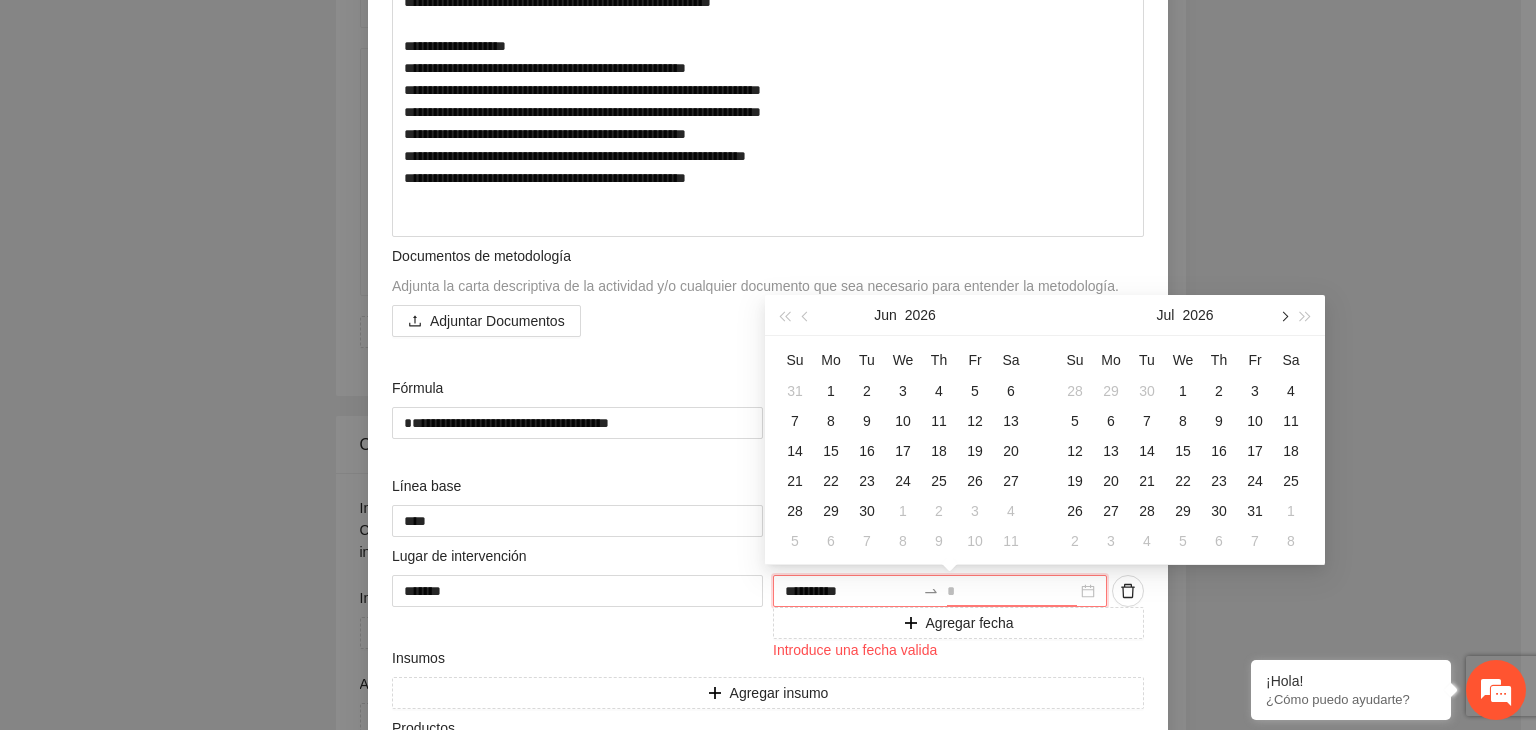 click at bounding box center (1283, 315) 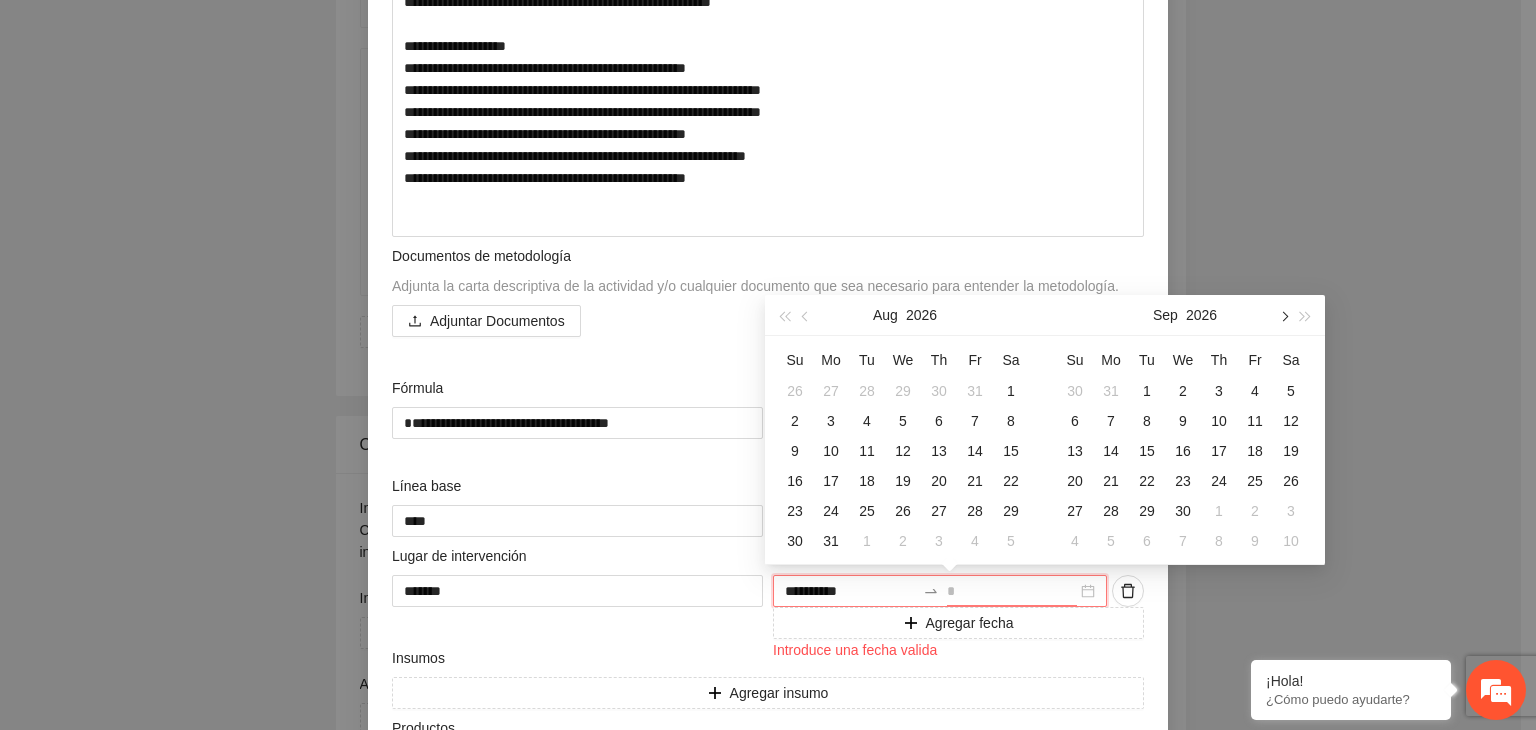 click at bounding box center [1283, 315] 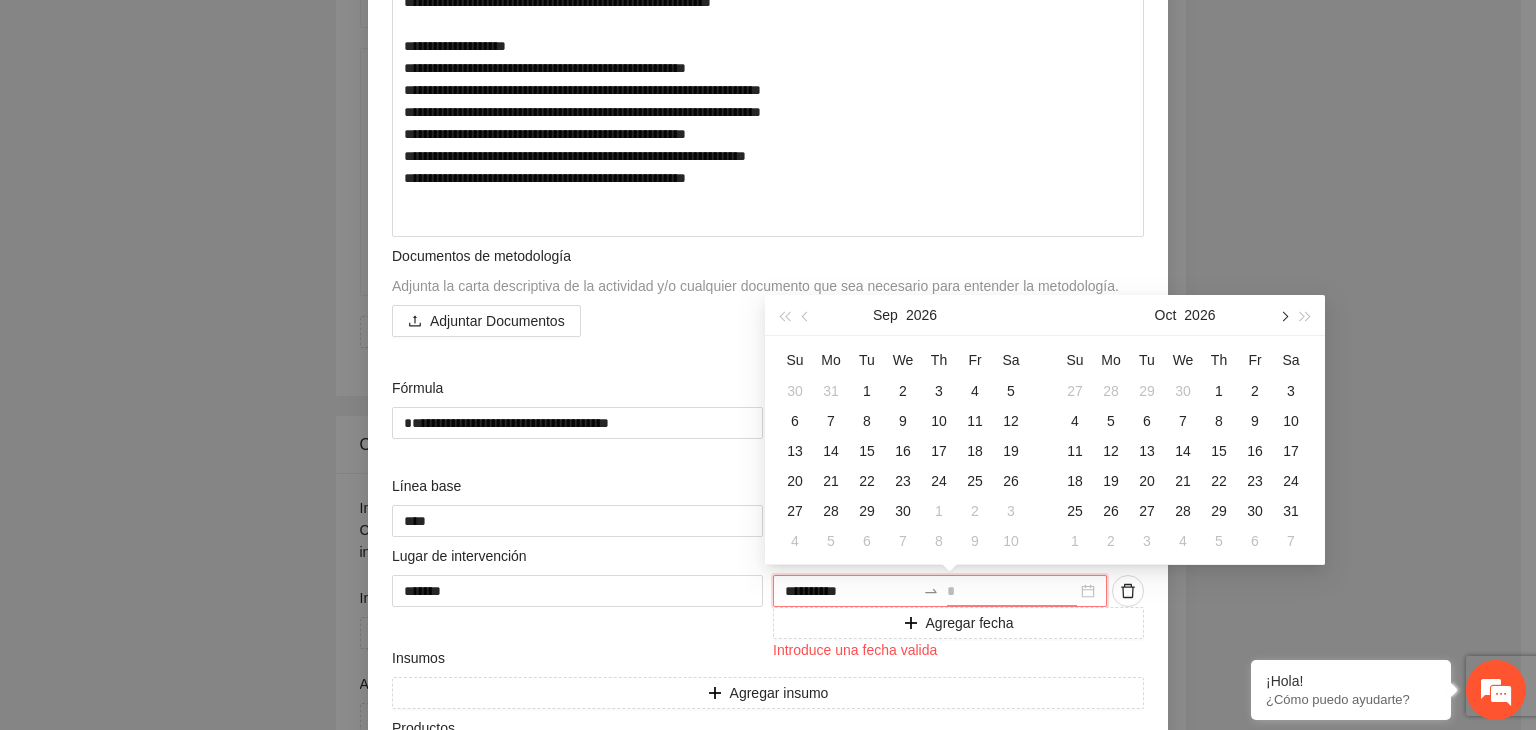 click at bounding box center [1283, 315] 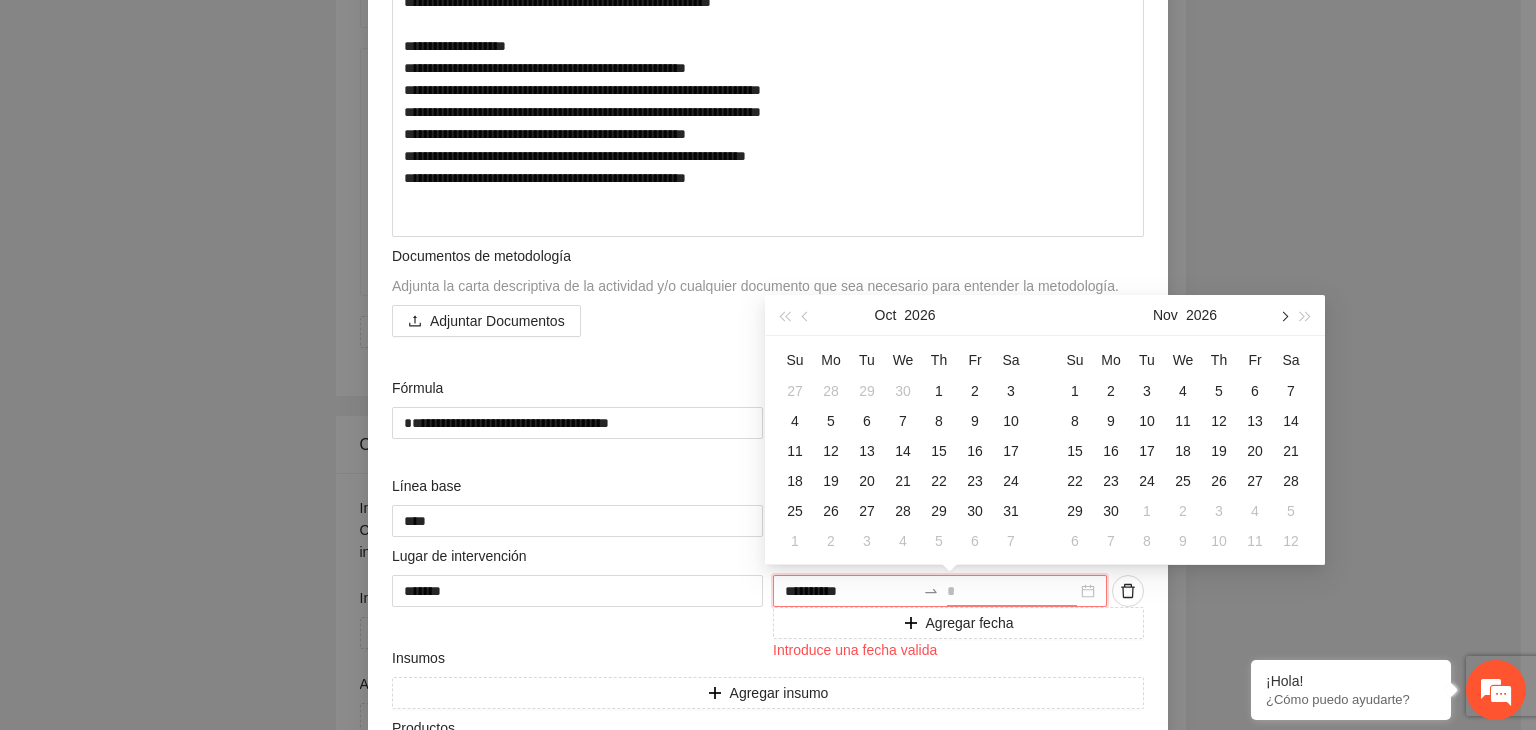 click at bounding box center (1283, 315) 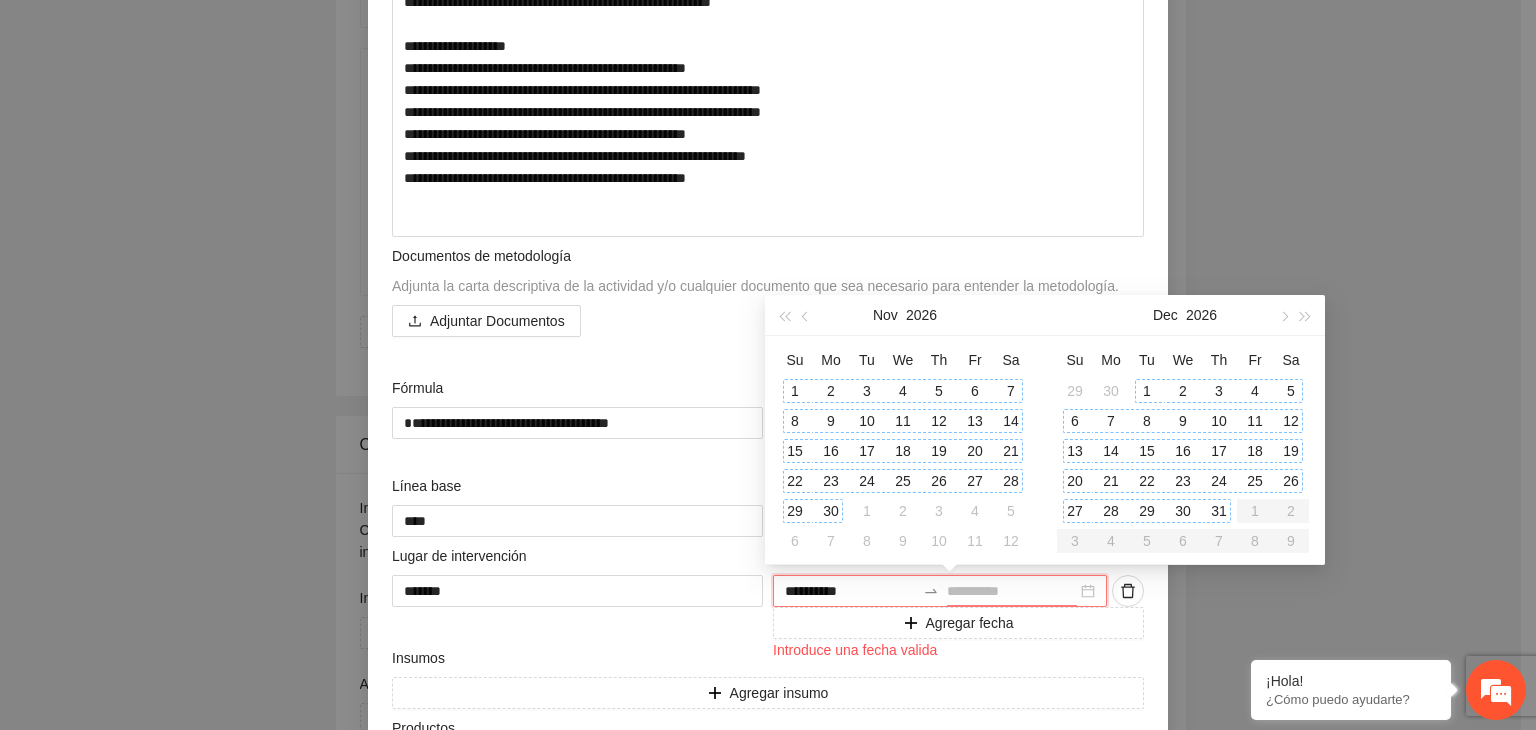 click on "31" at bounding box center [1219, 511] 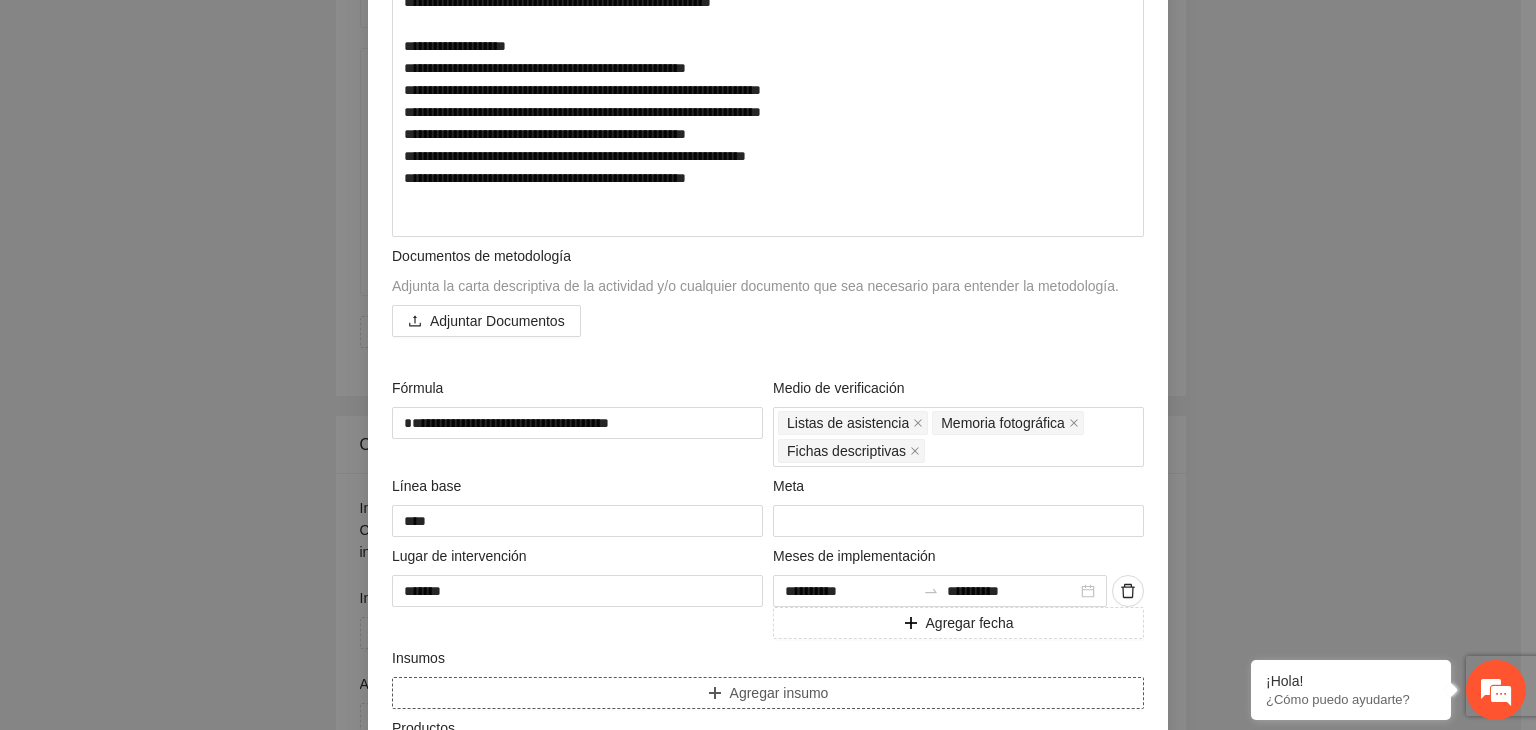 click on "Agregar insumo" at bounding box center [768, 693] 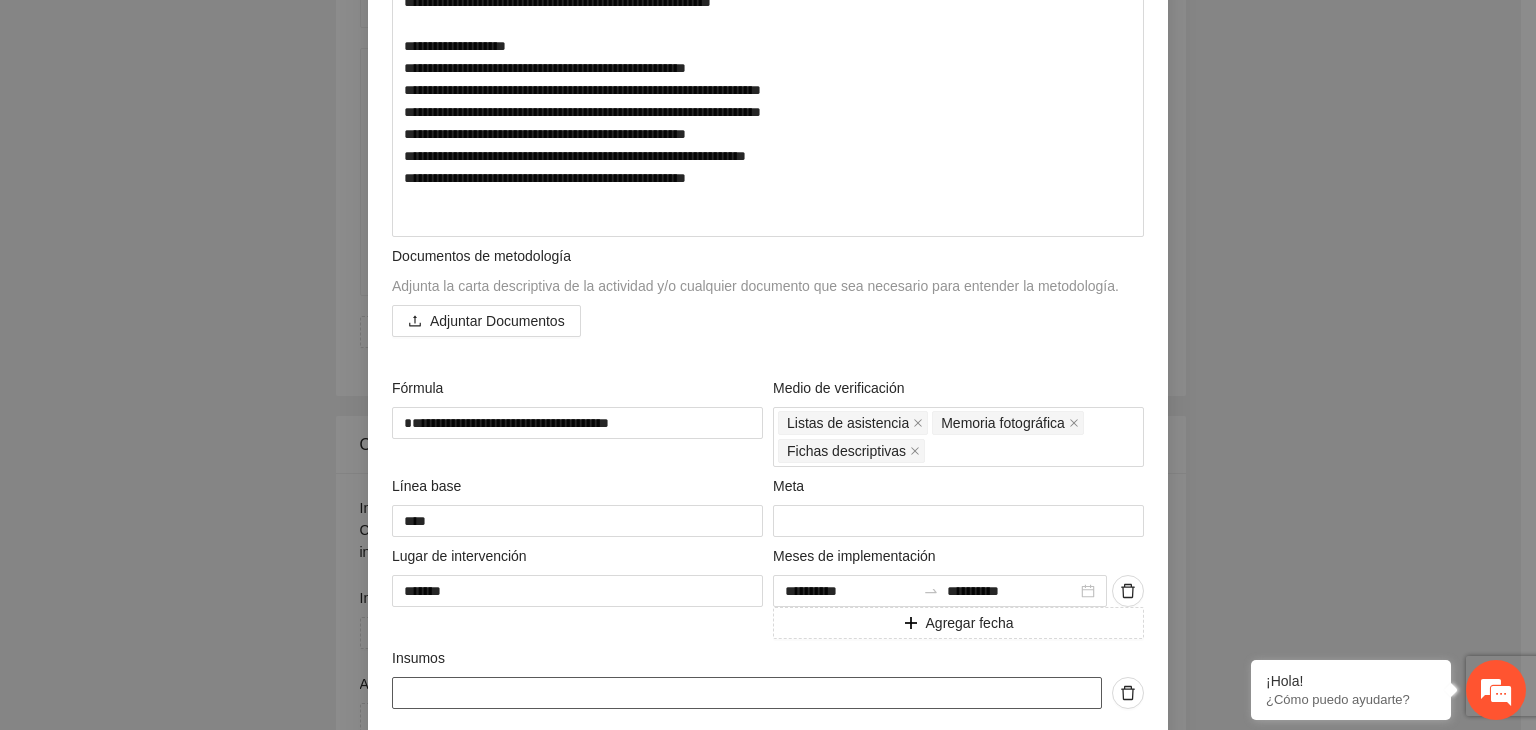 click at bounding box center (747, 693) 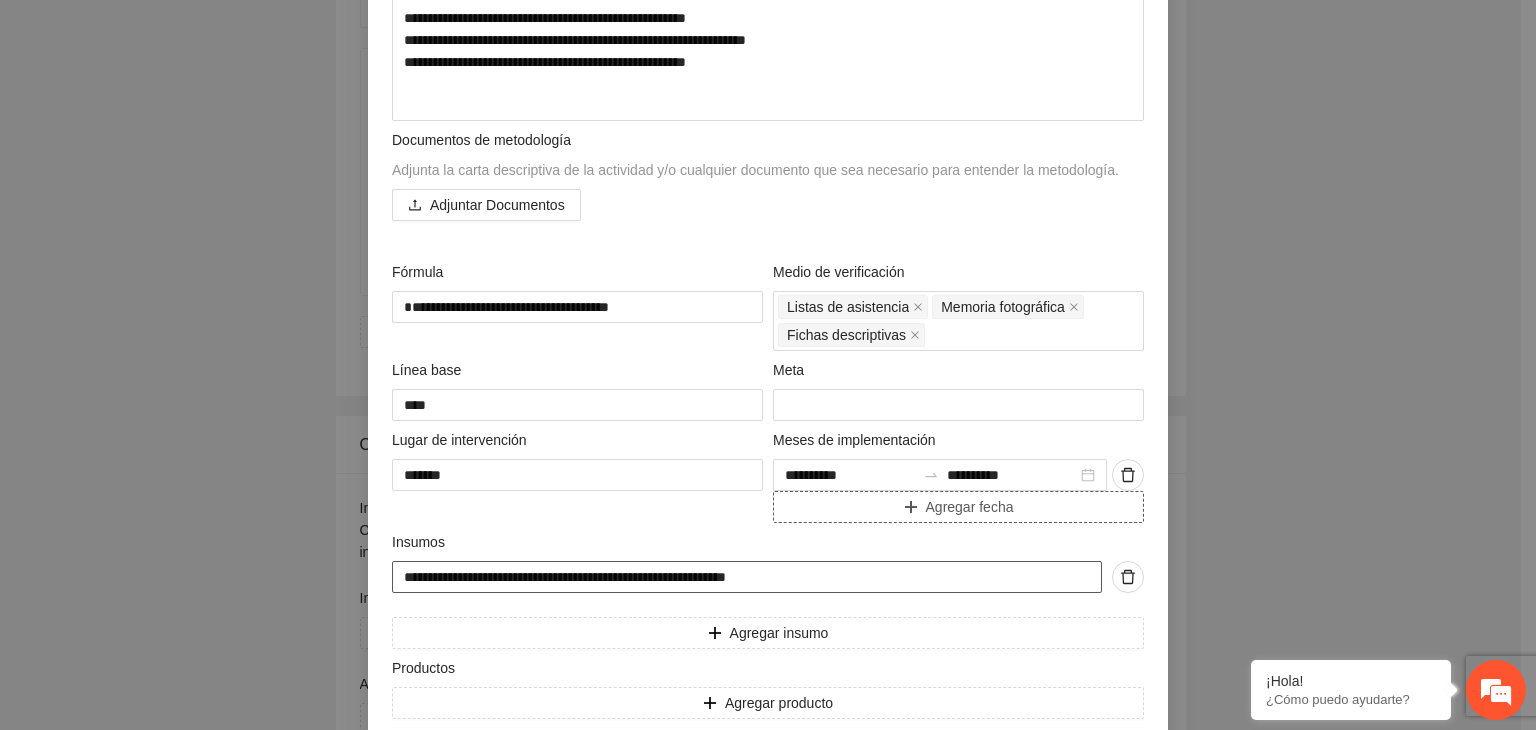 scroll, scrollTop: 897, scrollLeft: 0, axis: vertical 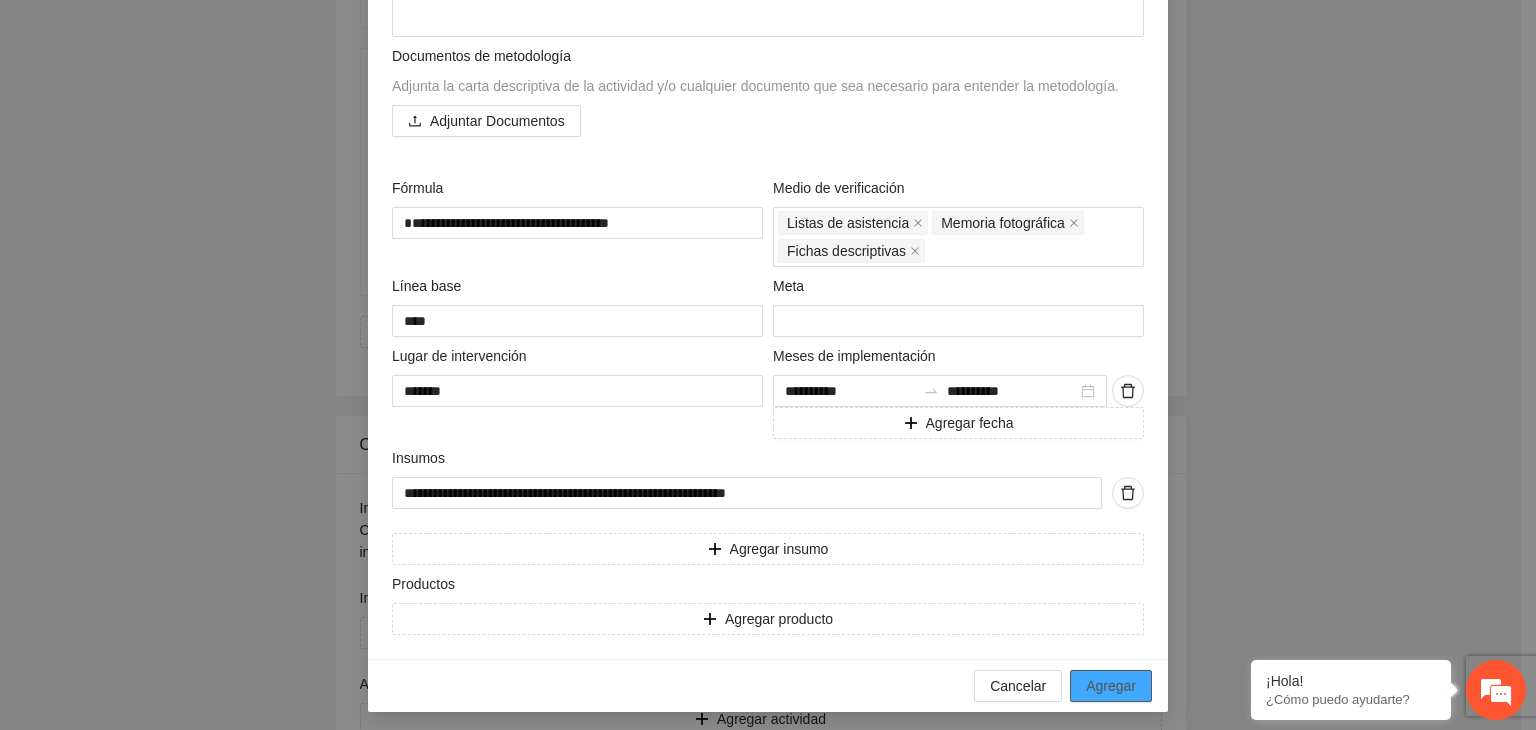 click on "Agregar" at bounding box center (1111, 686) 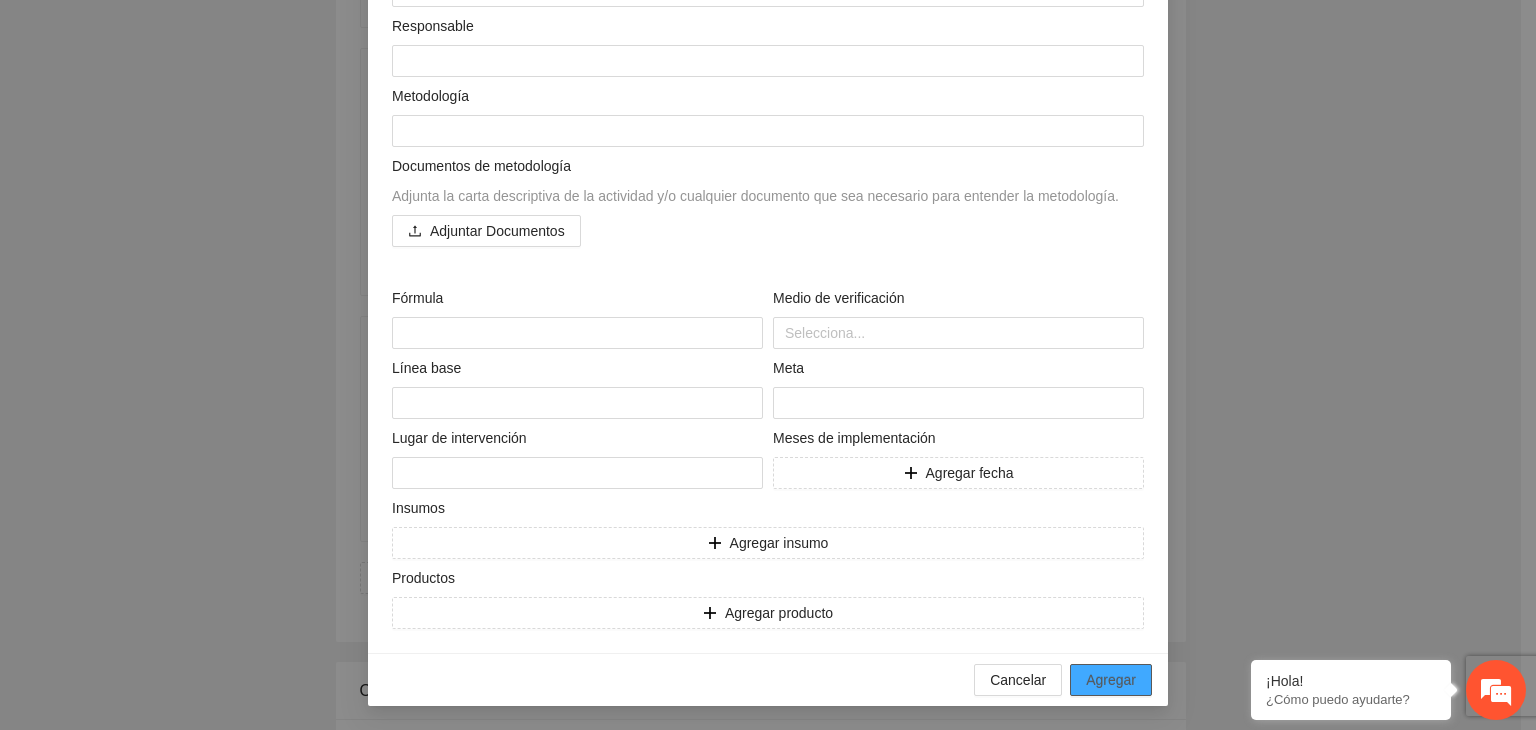 scroll, scrollTop: 4620, scrollLeft: 0, axis: vertical 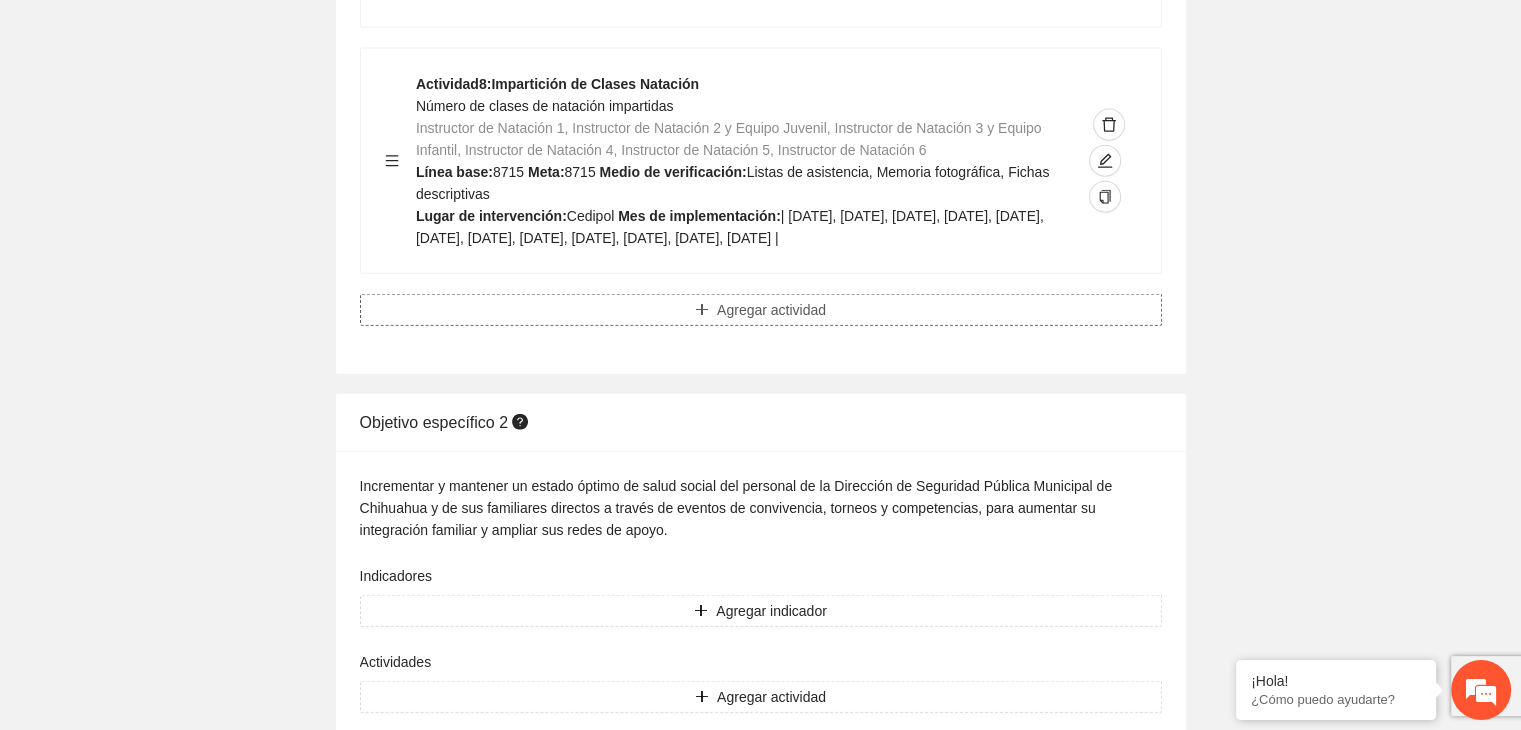 click on "Agregar actividad" at bounding box center (771, 310) 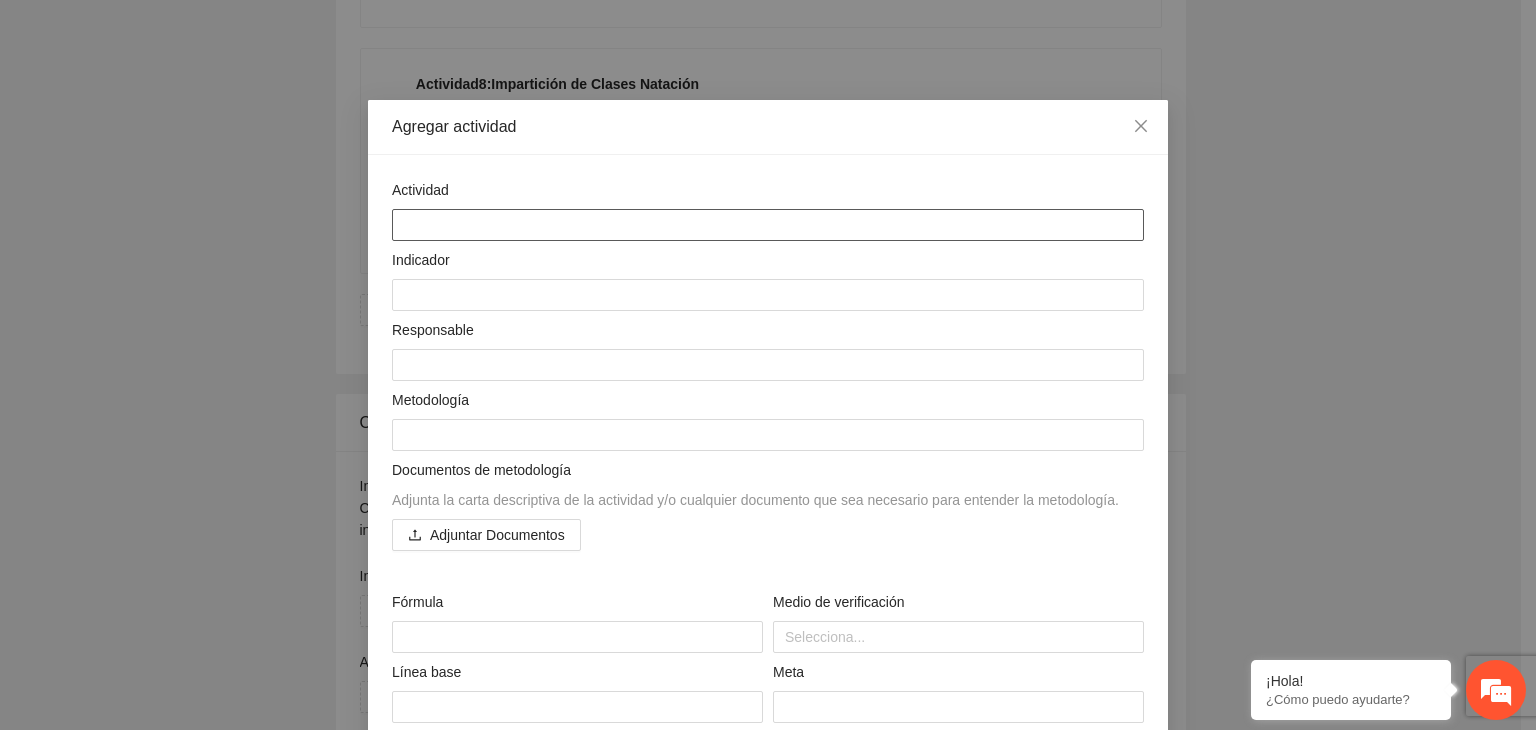 click at bounding box center (768, 225) 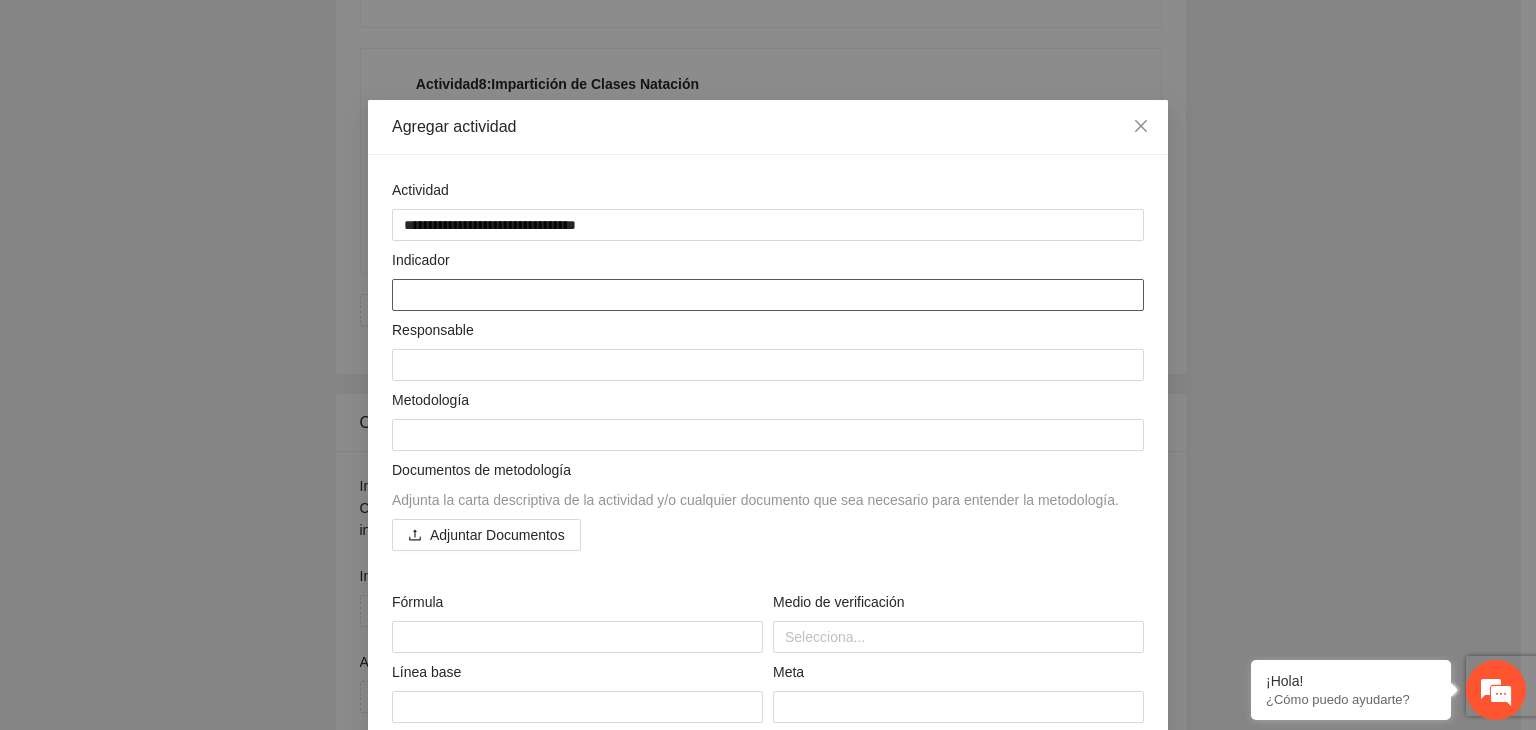 click at bounding box center [768, 295] 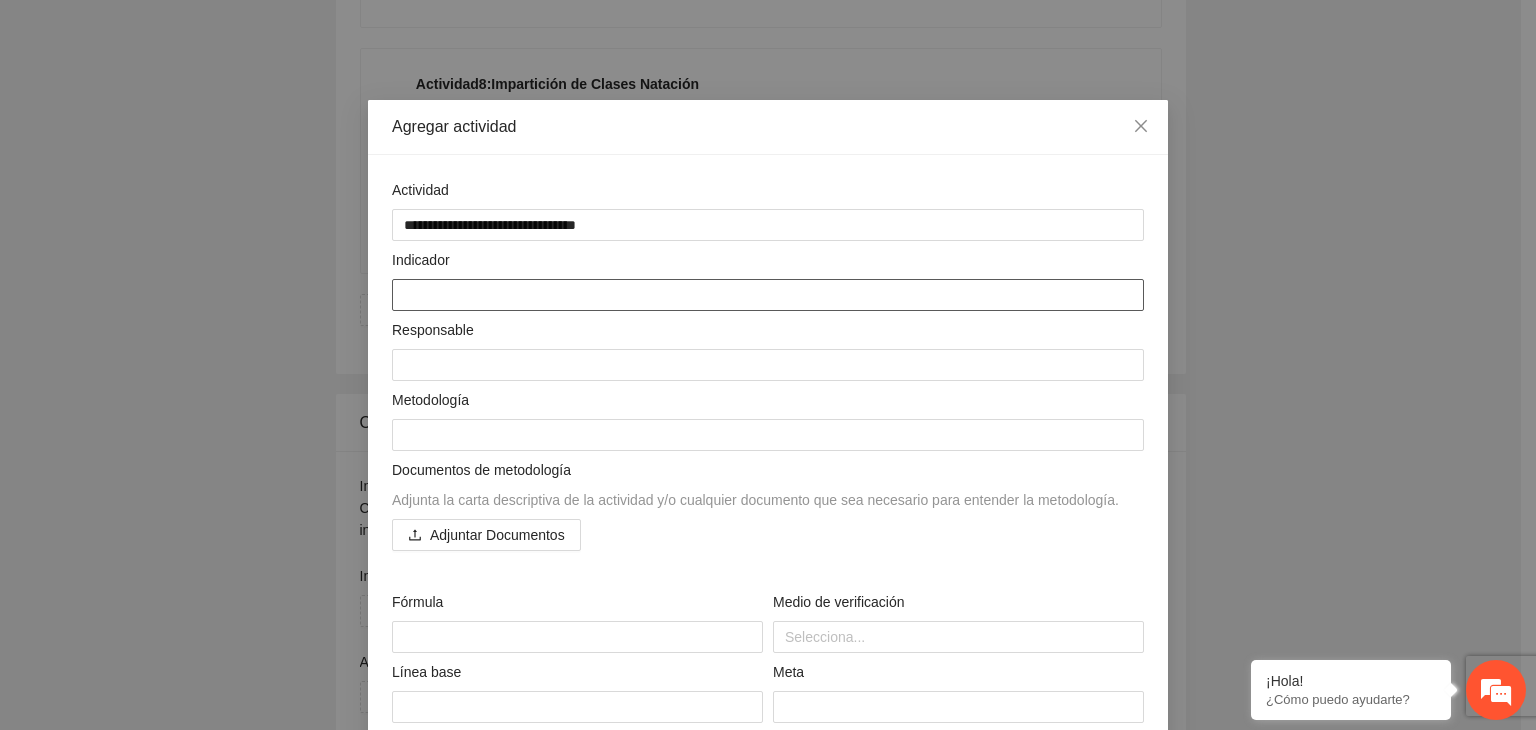 paste on "**********" 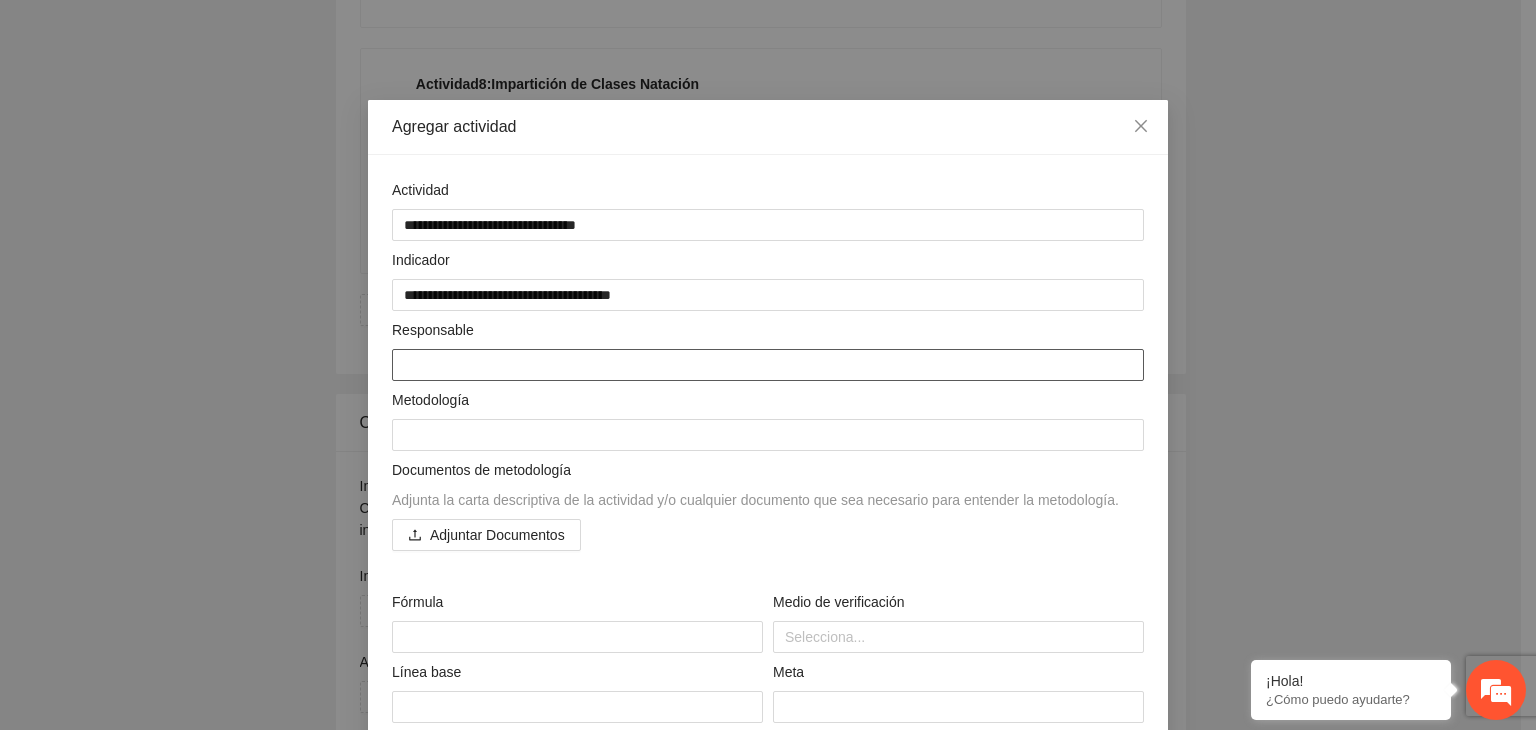 click at bounding box center [768, 365] 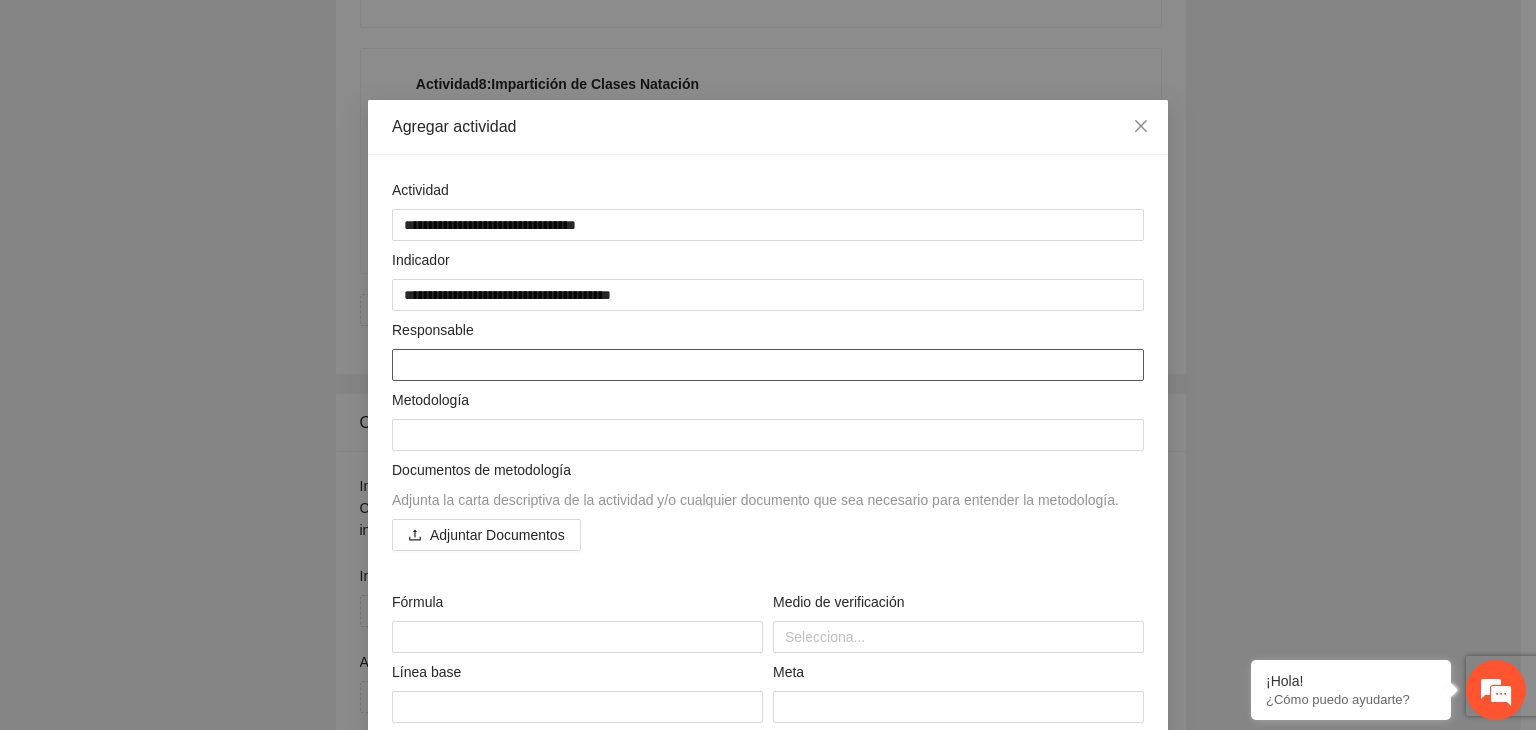 paste on "**********" 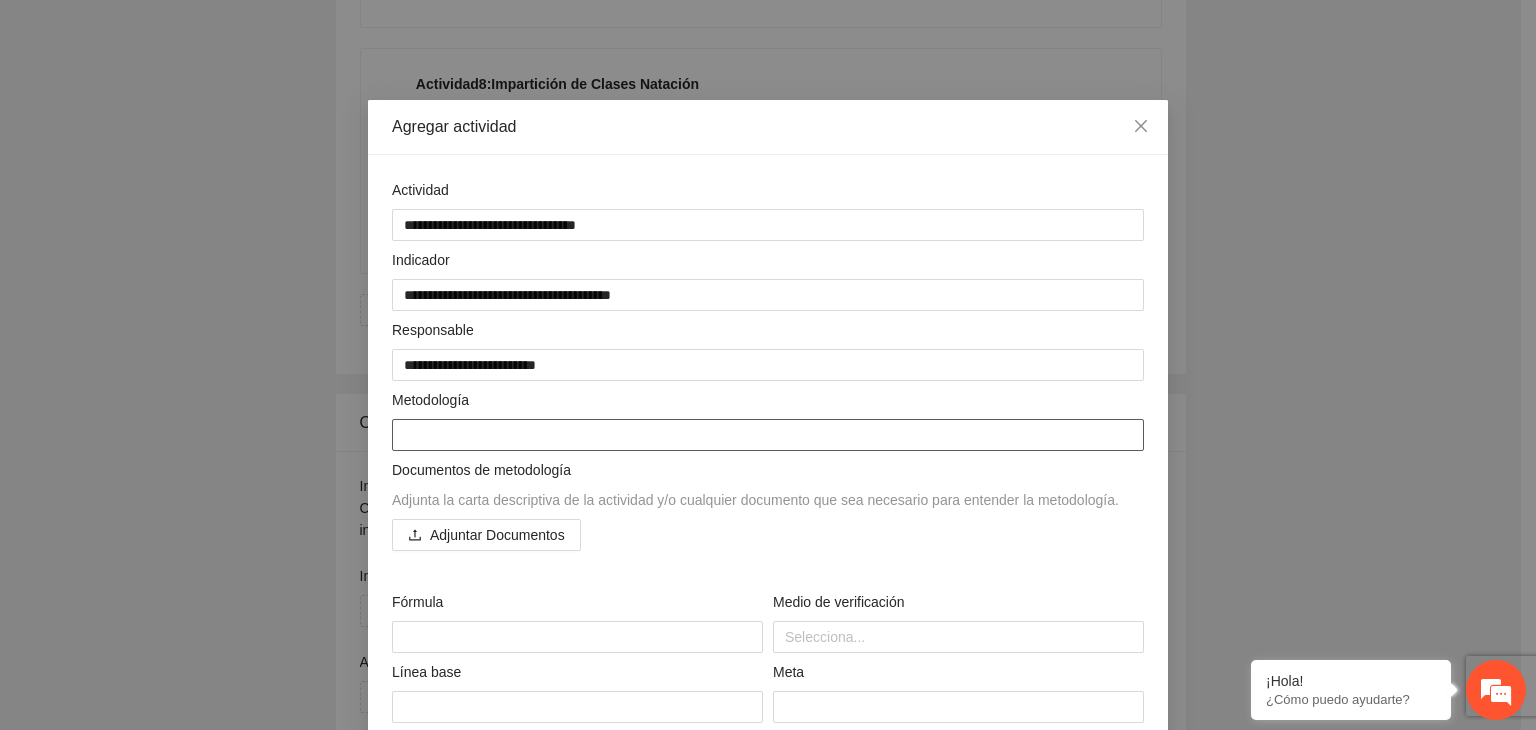 click at bounding box center [768, 435] 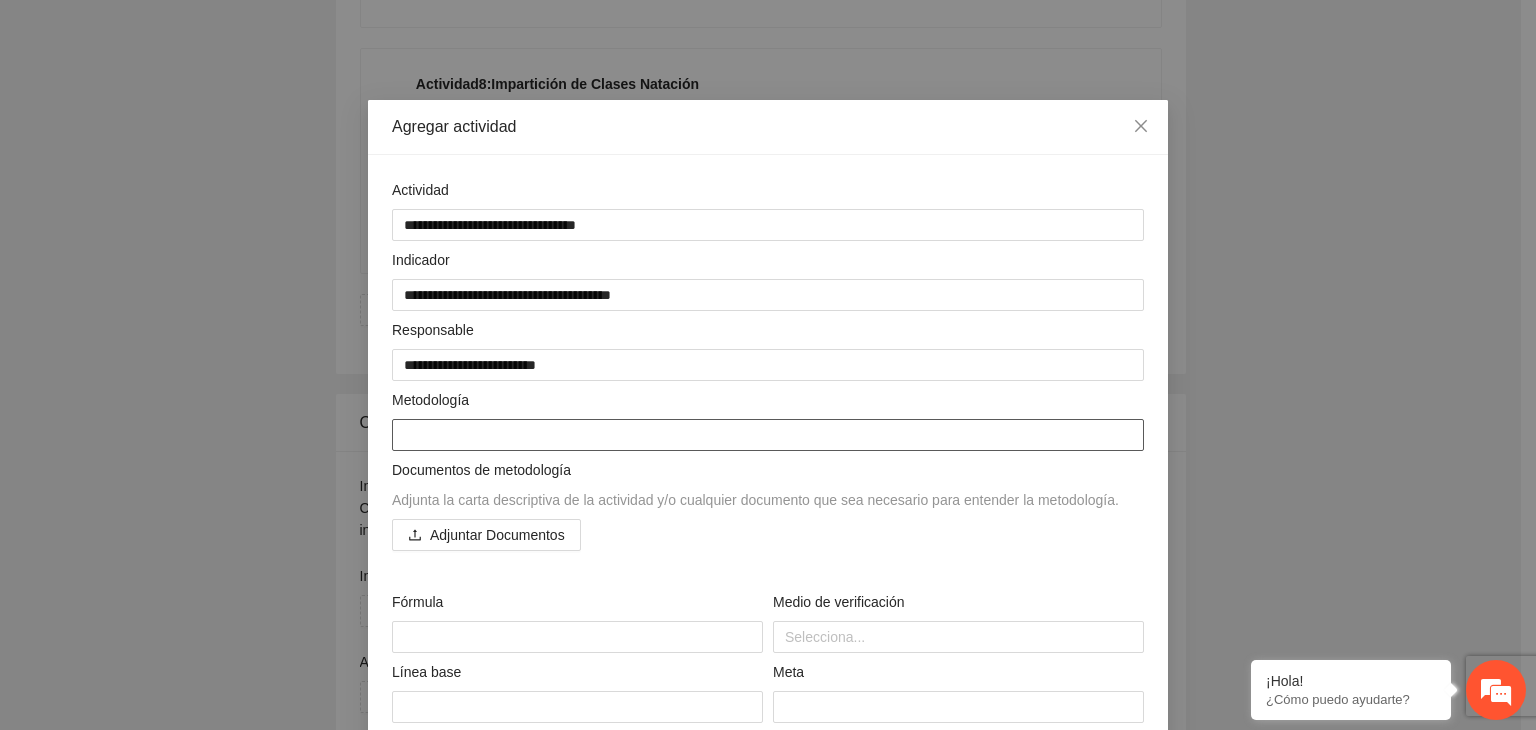 paste on "**********" 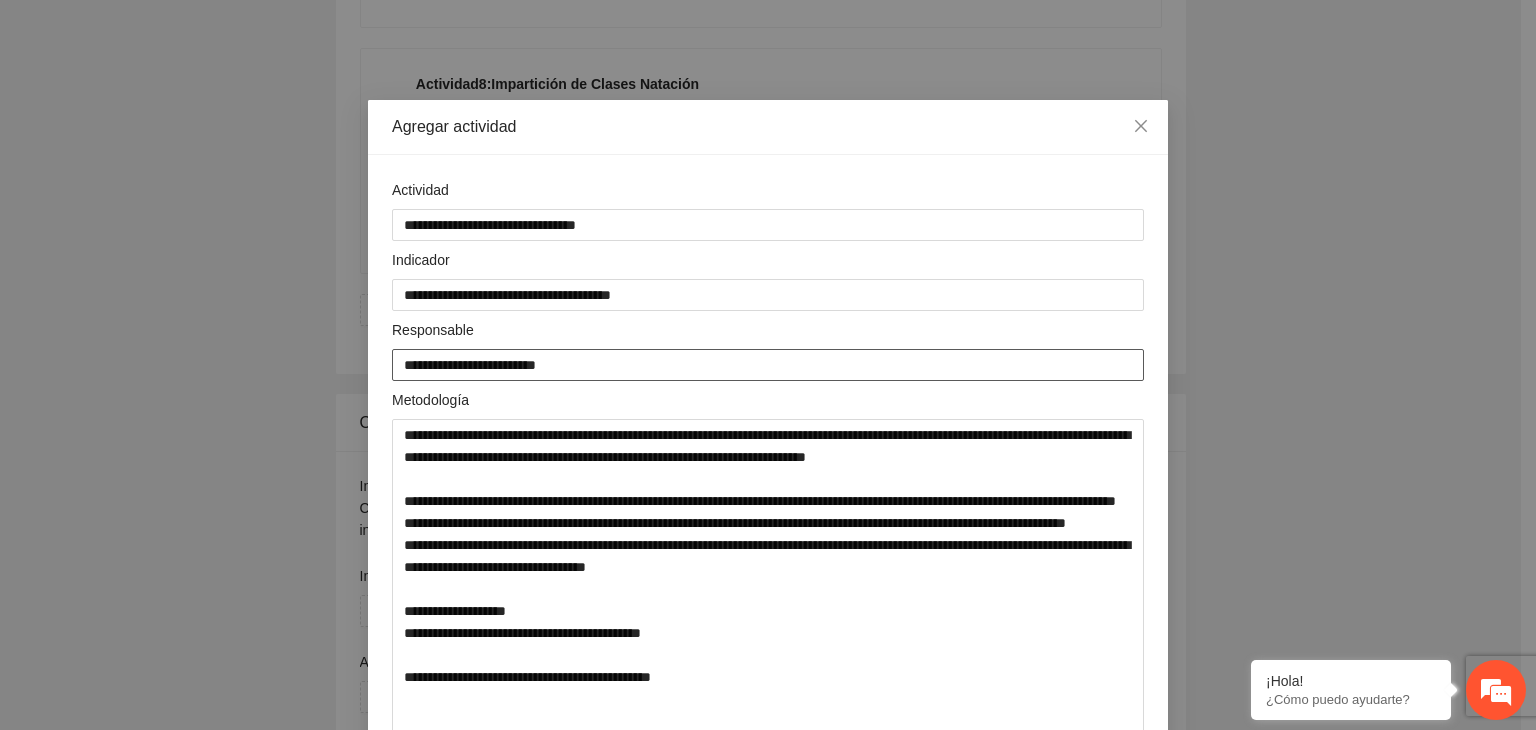 click on "**********" at bounding box center (768, 365) 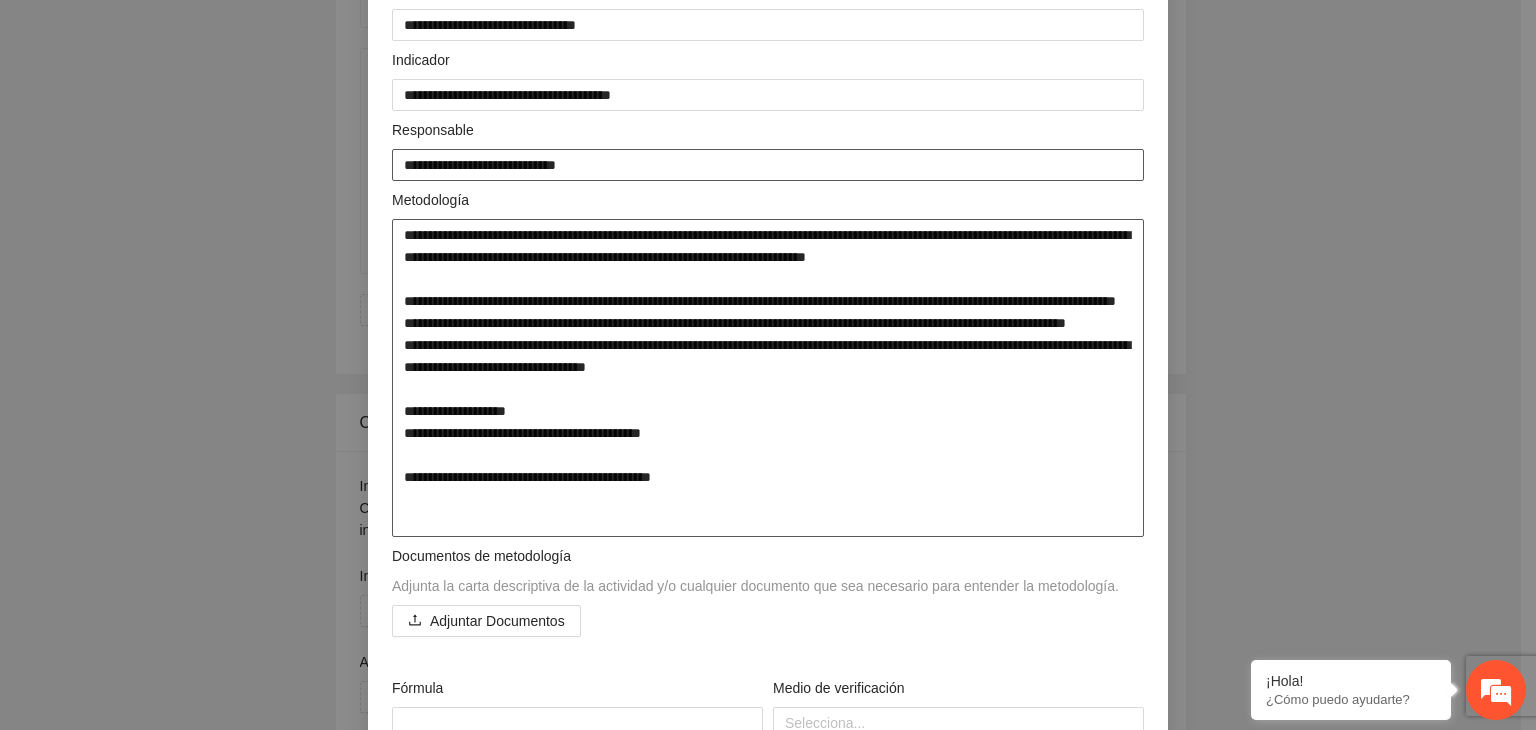 scroll, scrollTop: 300, scrollLeft: 0, axis: vertical 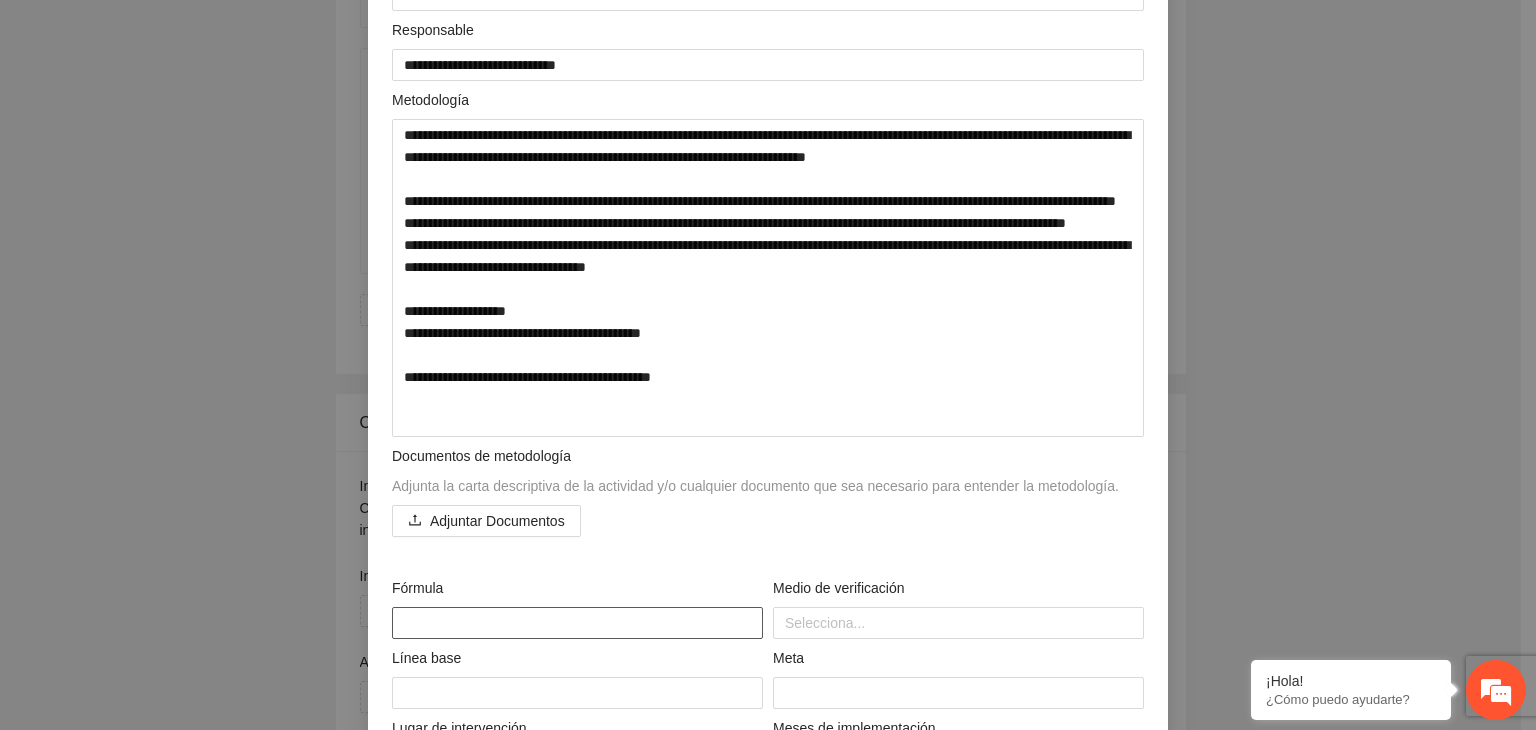 click at bounding box center [577, 623] 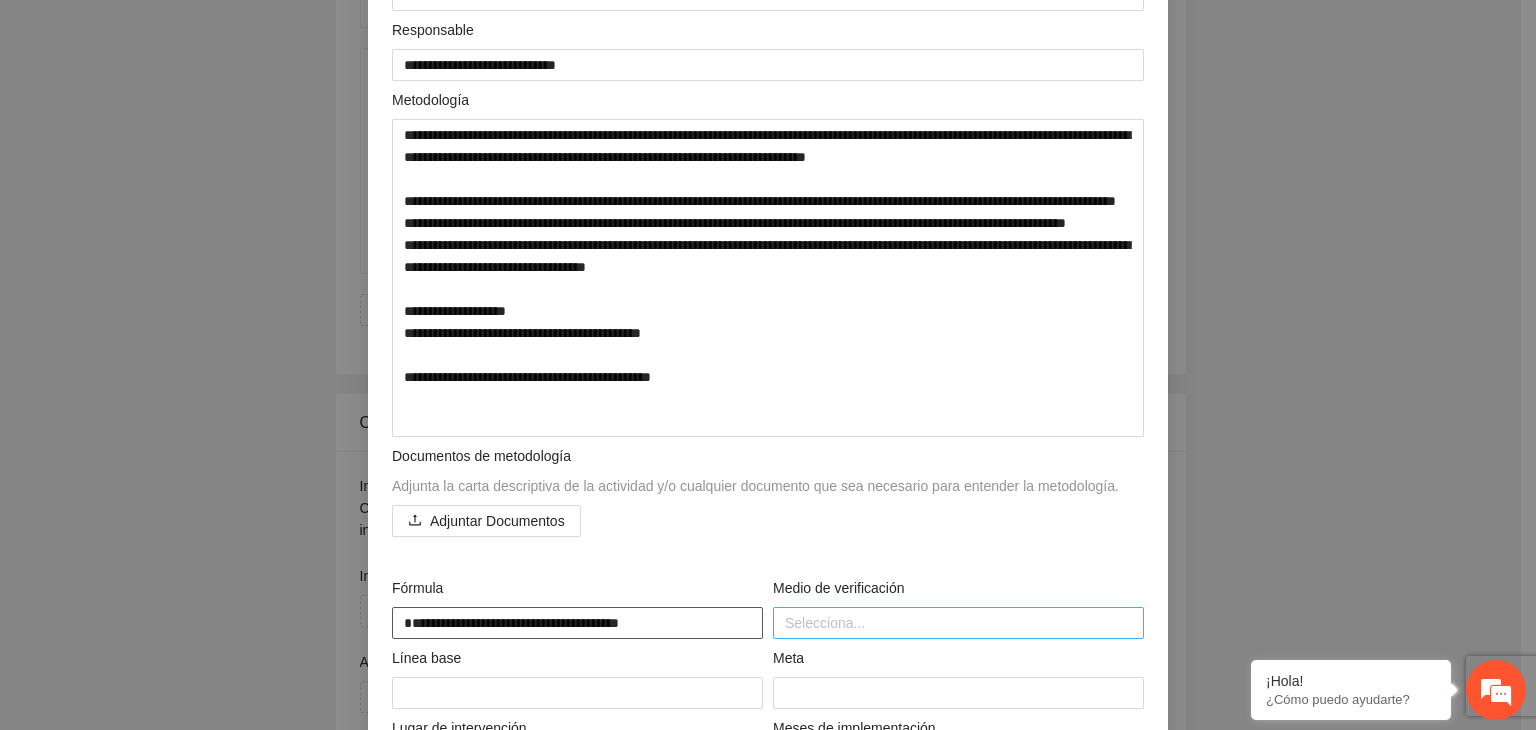 click at bounding box center (958, 623) 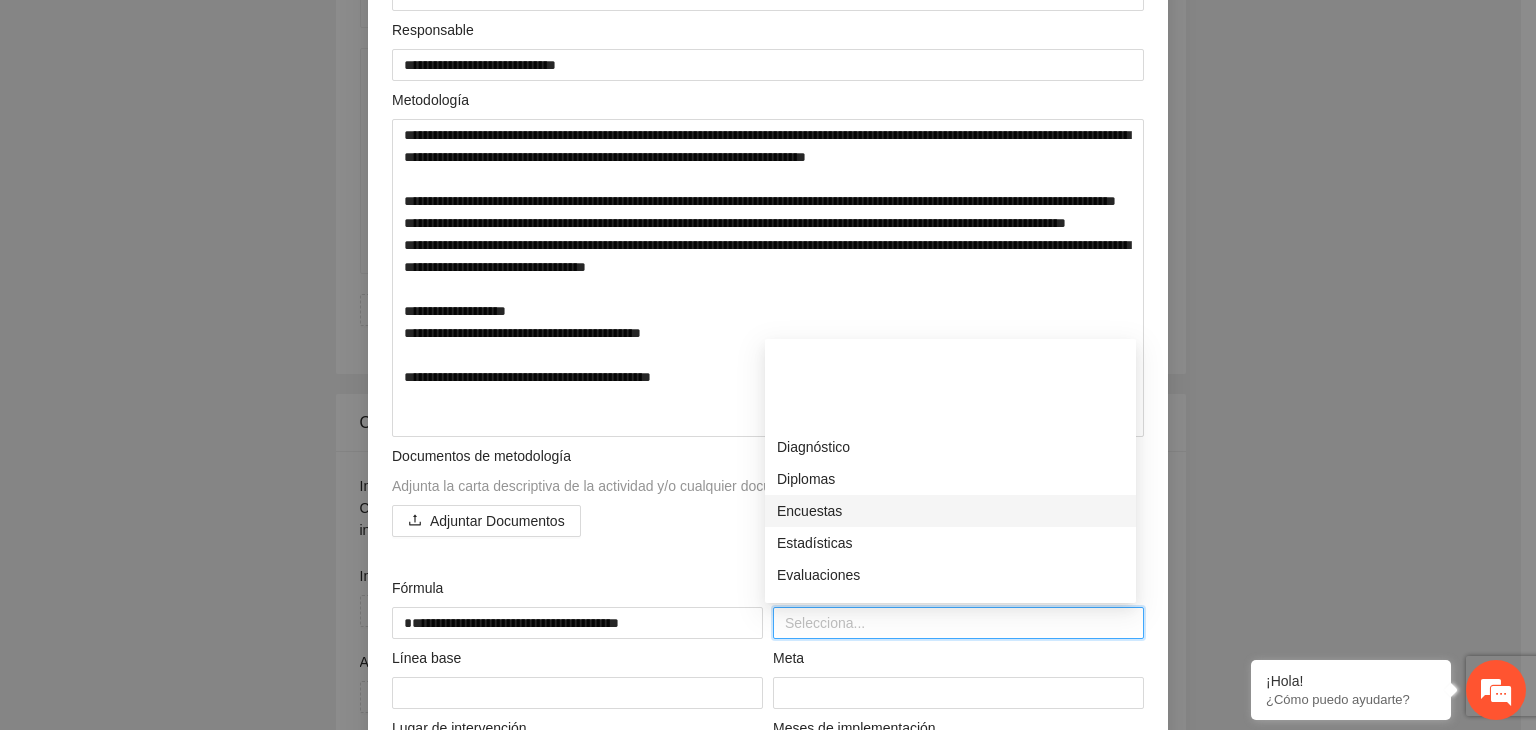 scroll, scrollTop: 400, scrollLeft: 0, axis: vertical 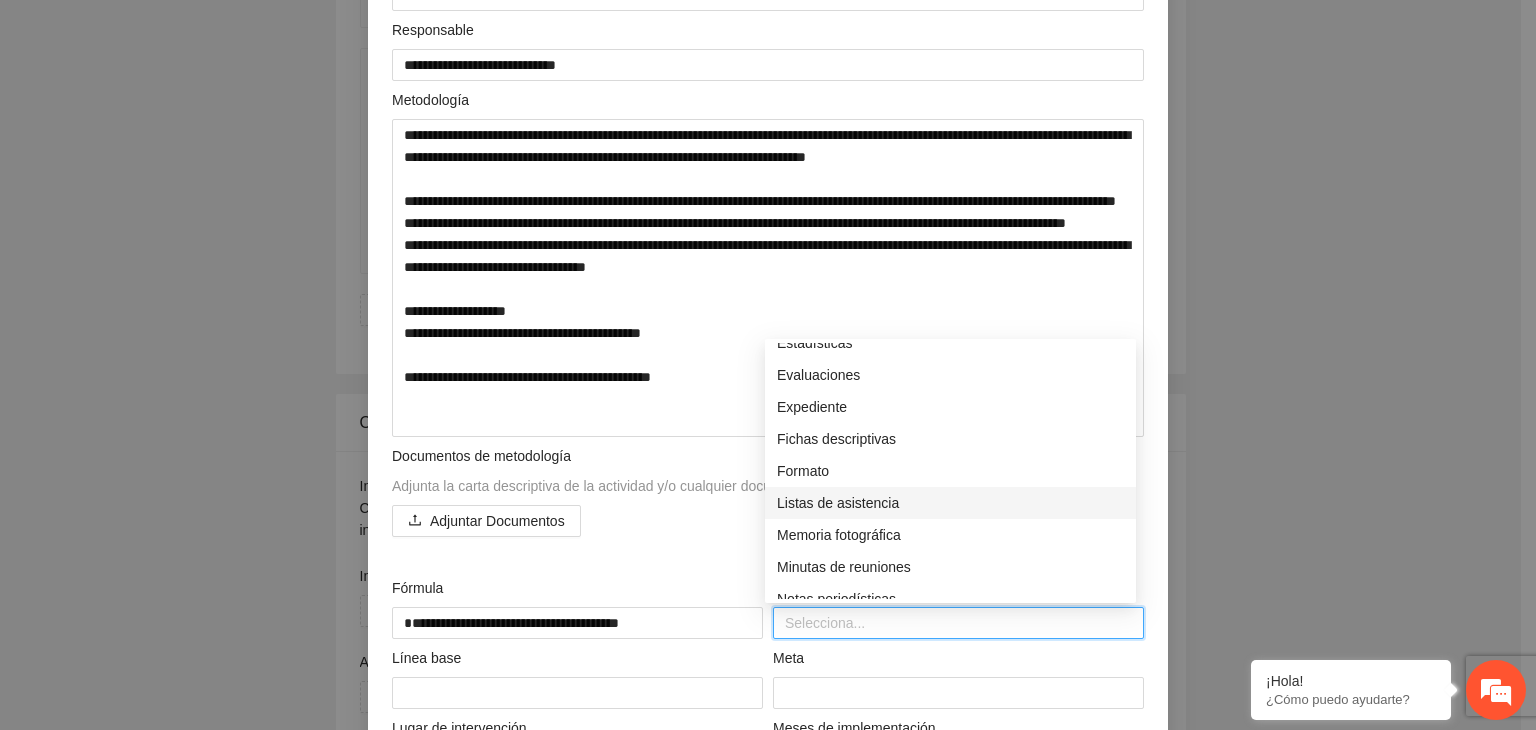 click on "Listas de asistencia" at bounding box center [950, 503] 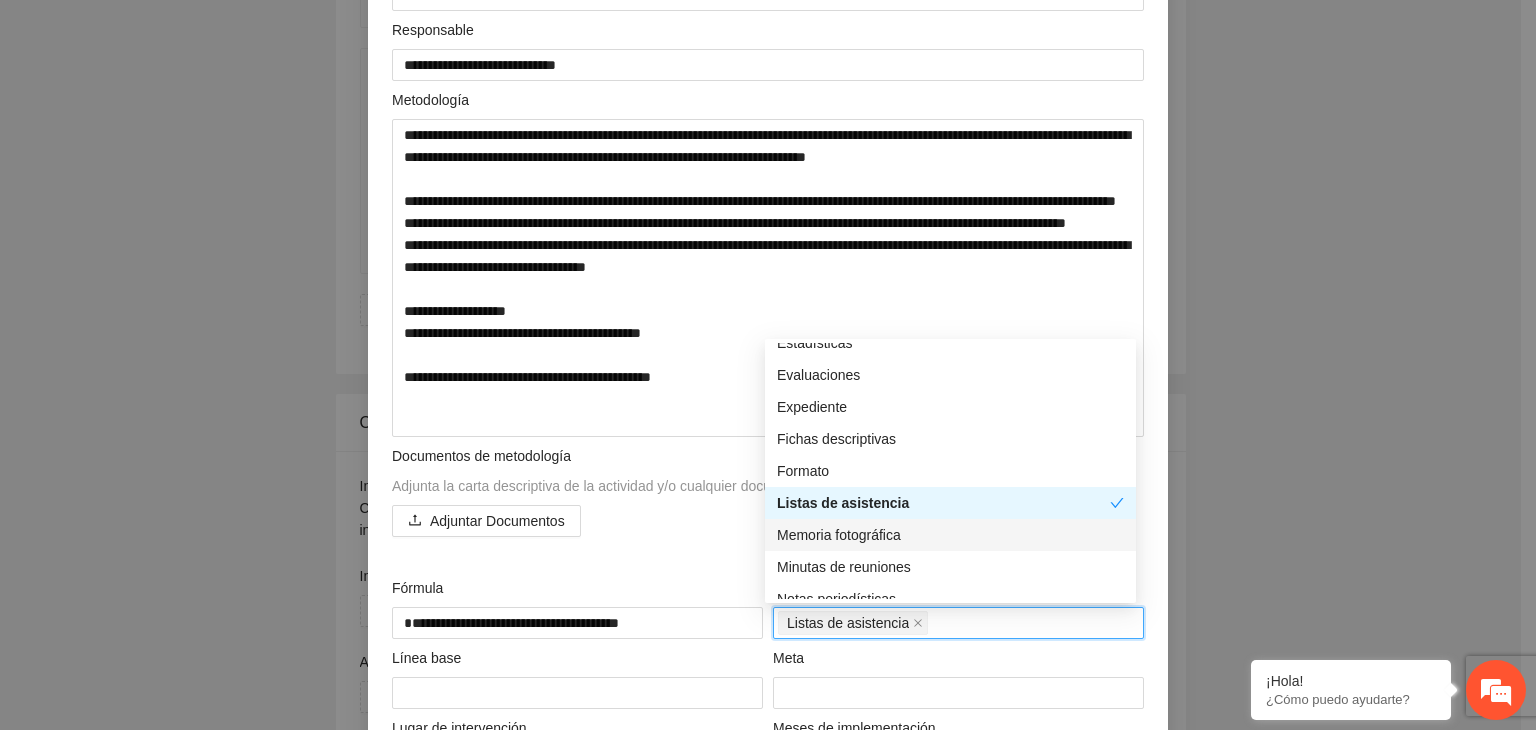 click on "Memoria fotográfica" at bounding box center [950, 535] 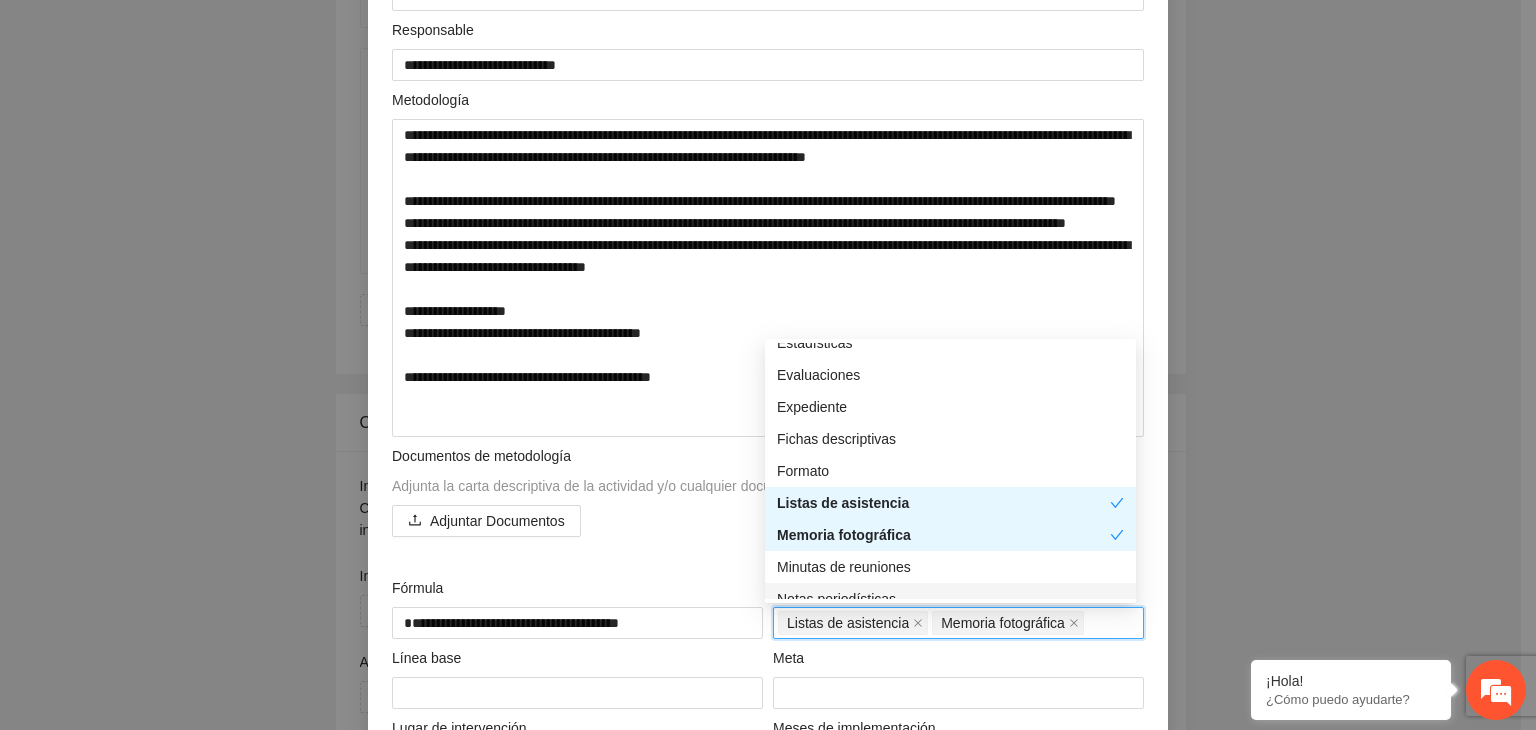 scroll, scrollTop: 500, scrollLeft: 0, axis: vertical 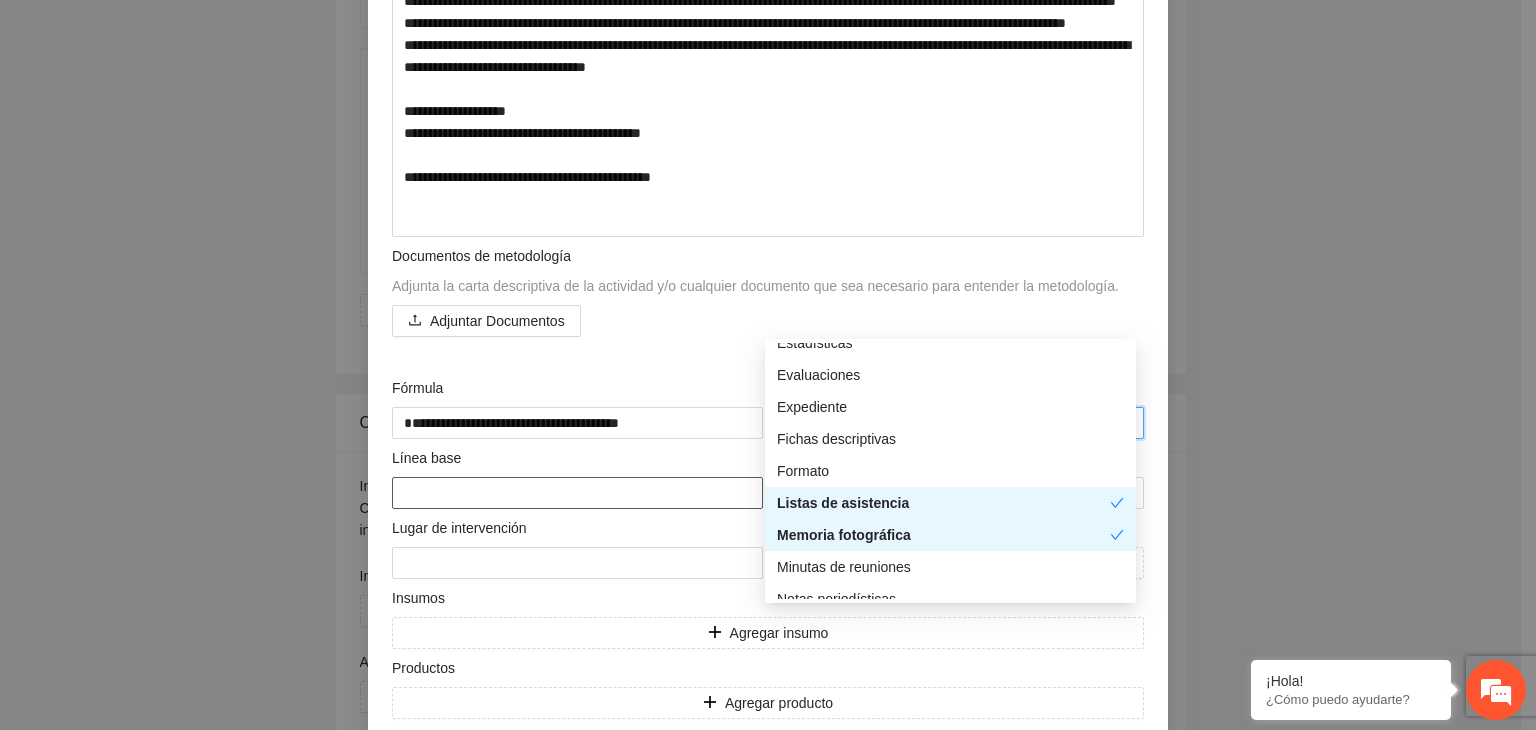 click at bounding box center (577, 493) 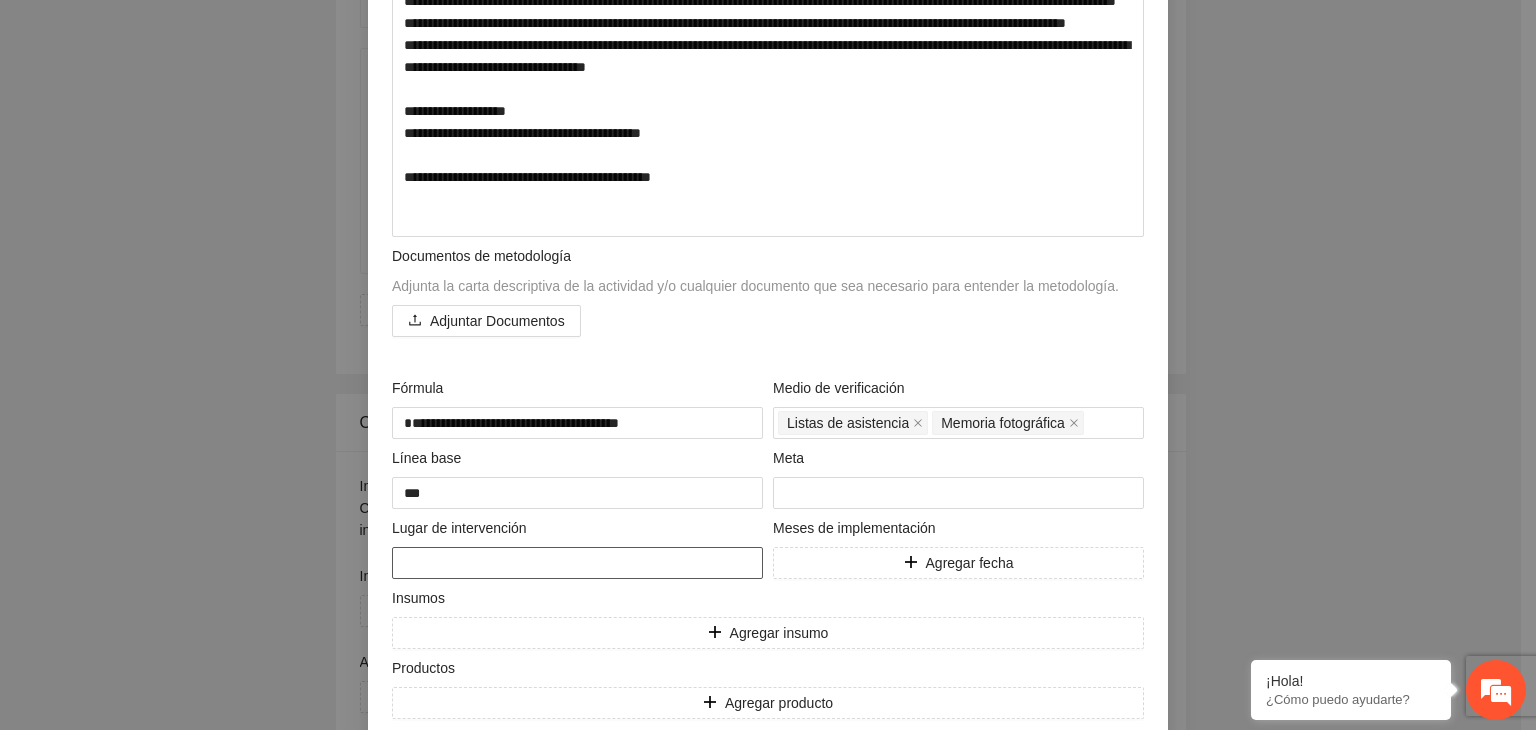 click at bounding box center [577, 563] 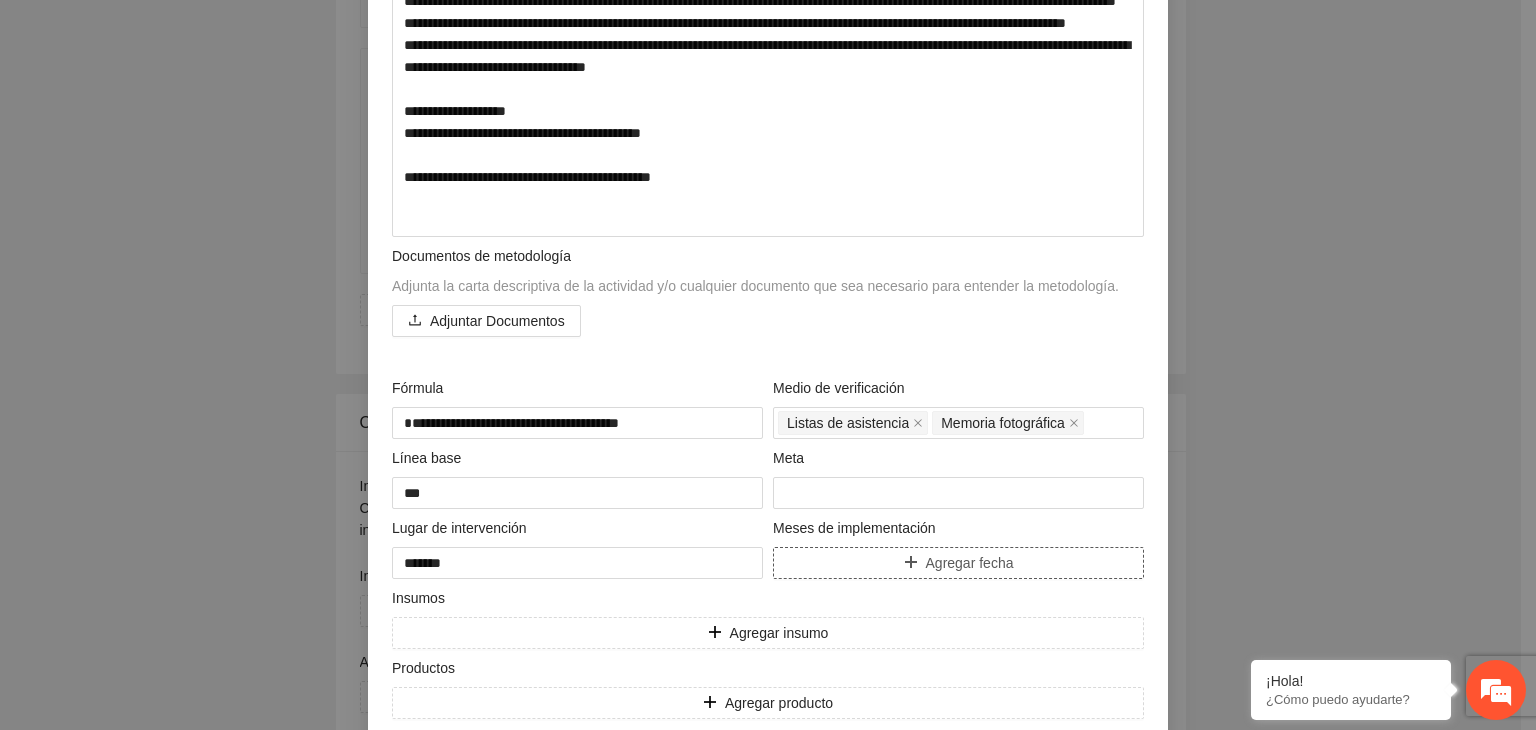 click on "Agregar fecha" at bounding box center [970, 563] 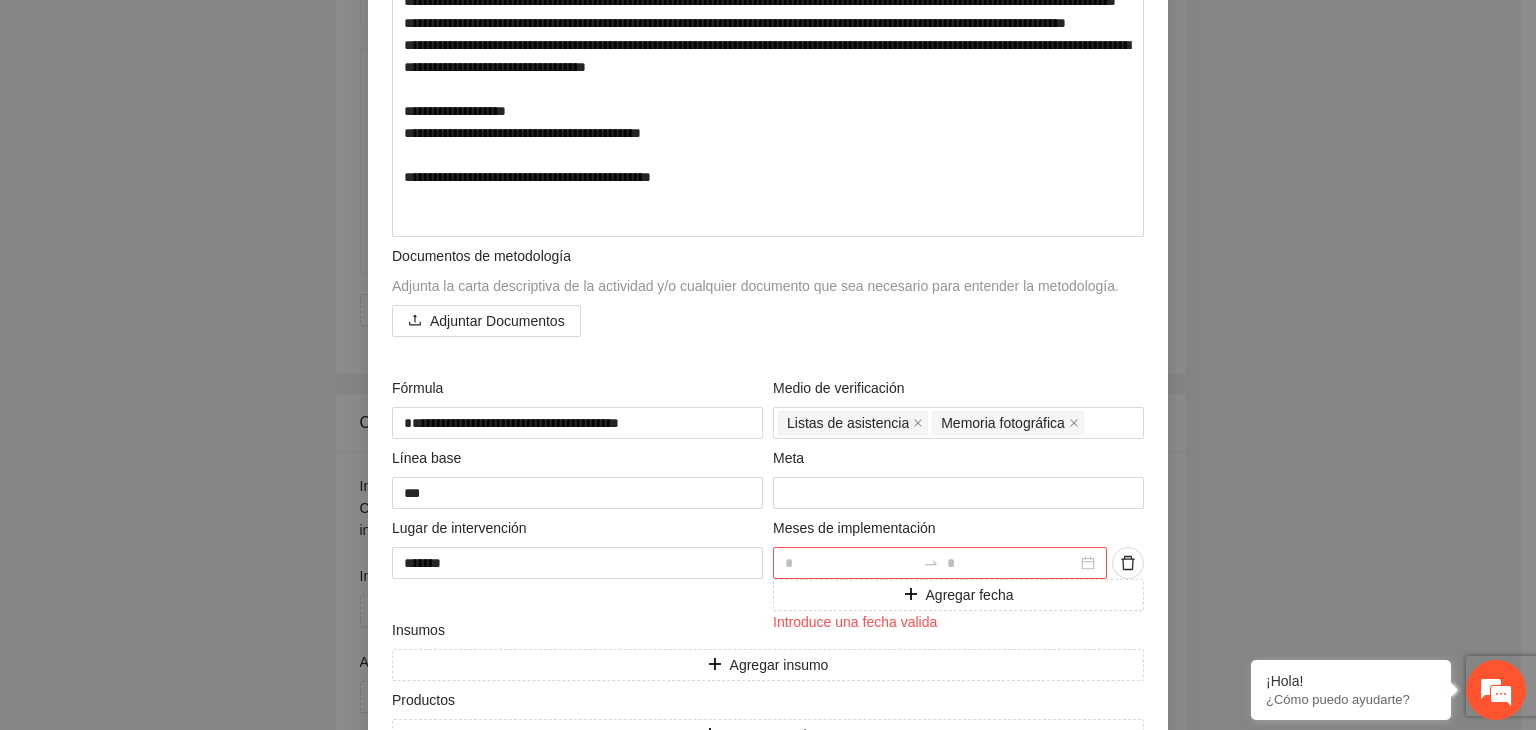 click at bounding box center (940, 563) 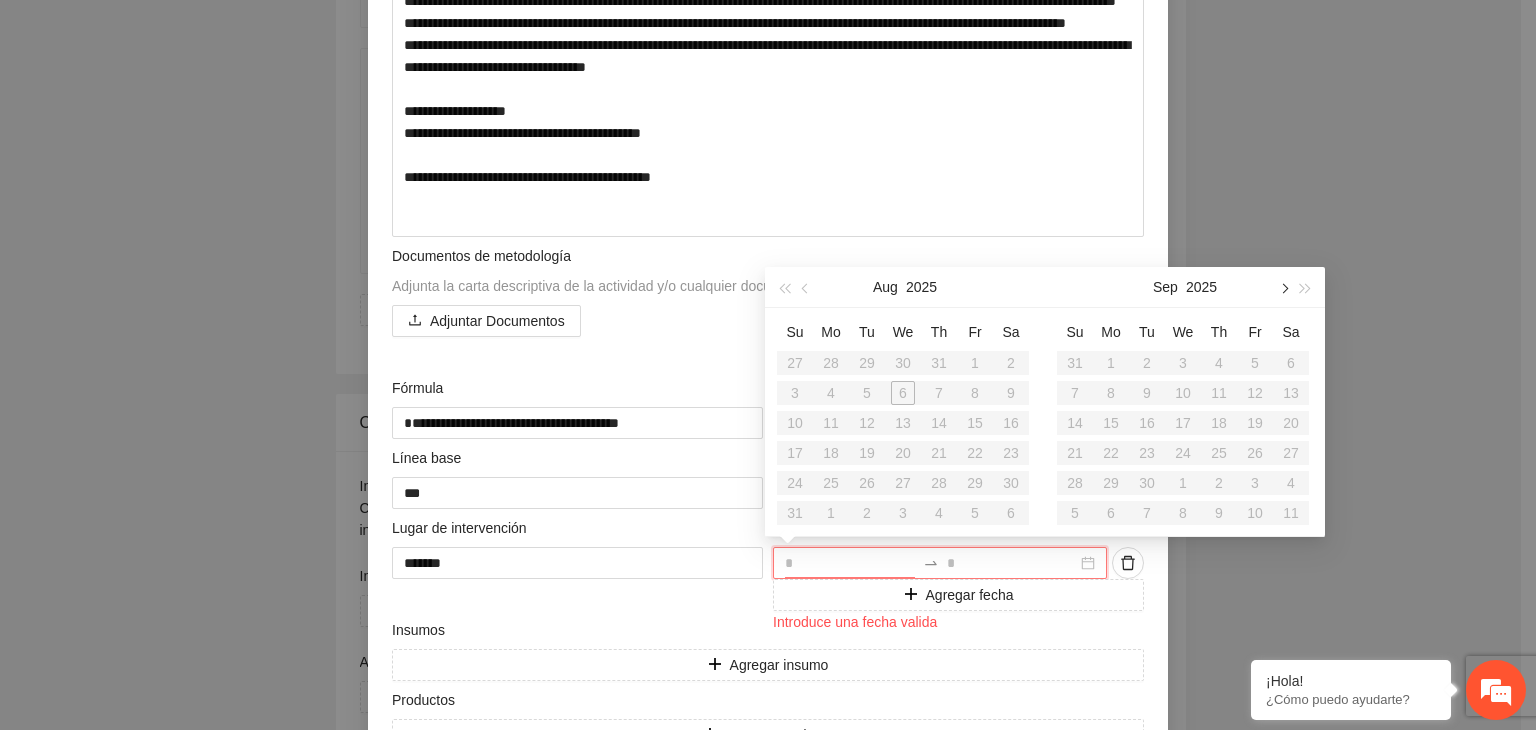 click at bounding box center (1283, 287) 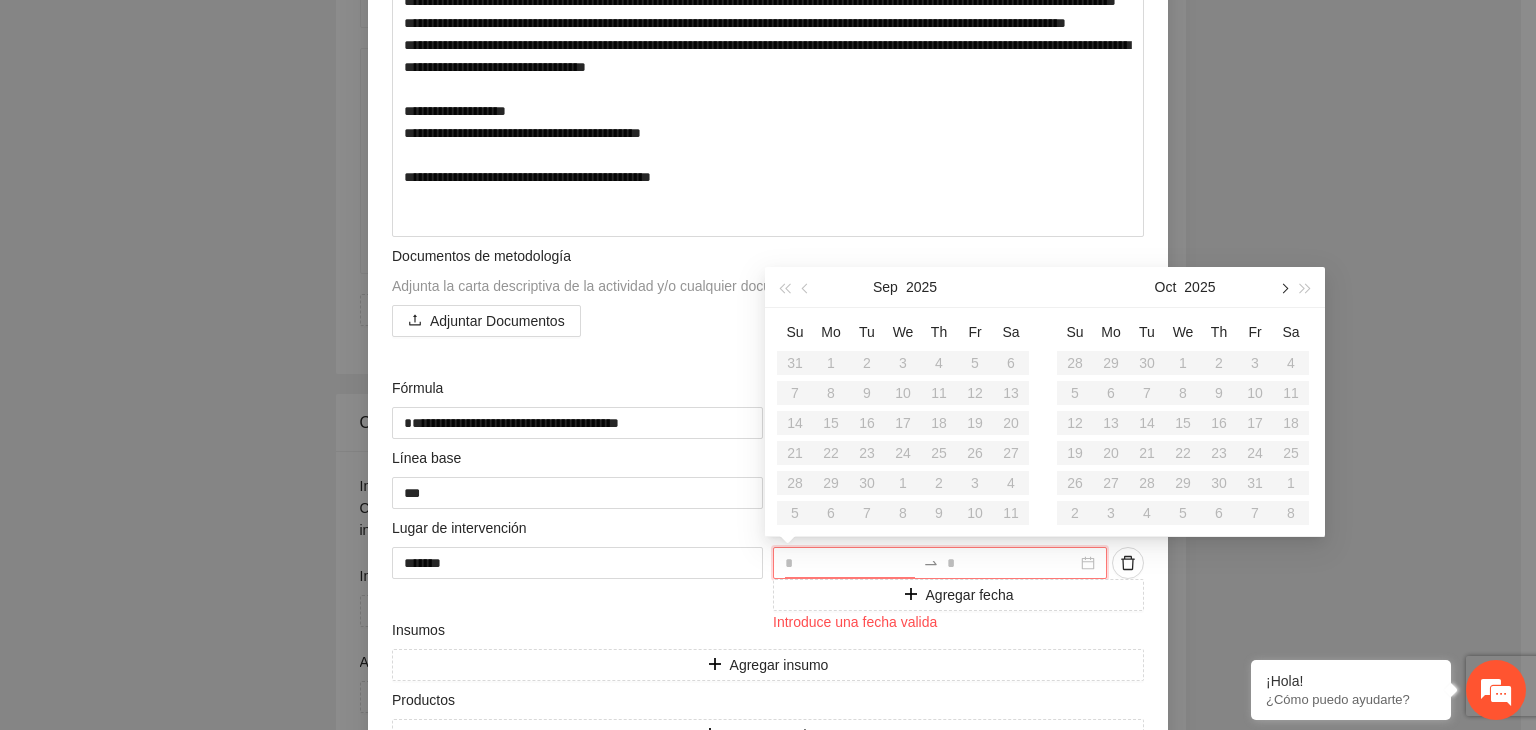 click at bounding box center [1283, 287] 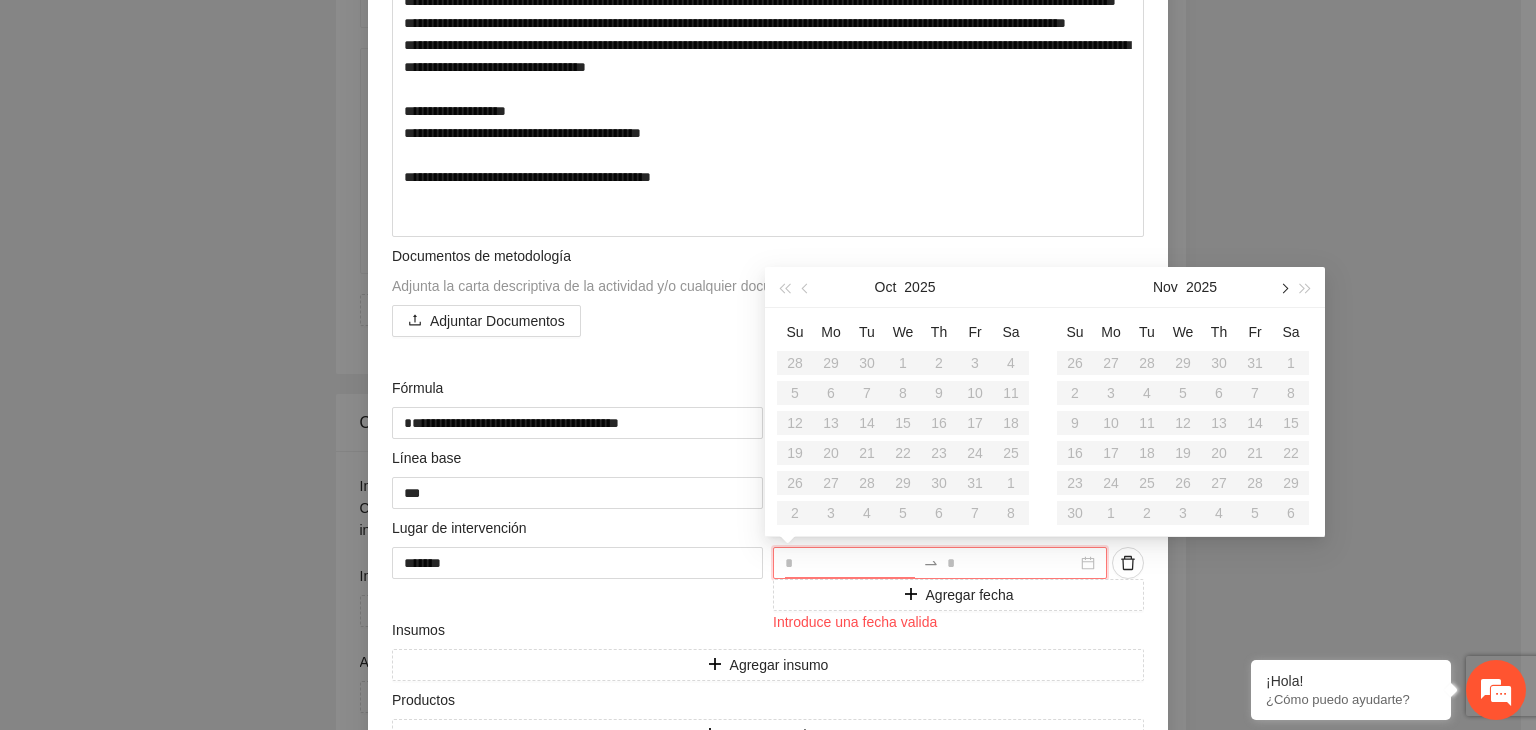 click at bounding box center [1283, 287] 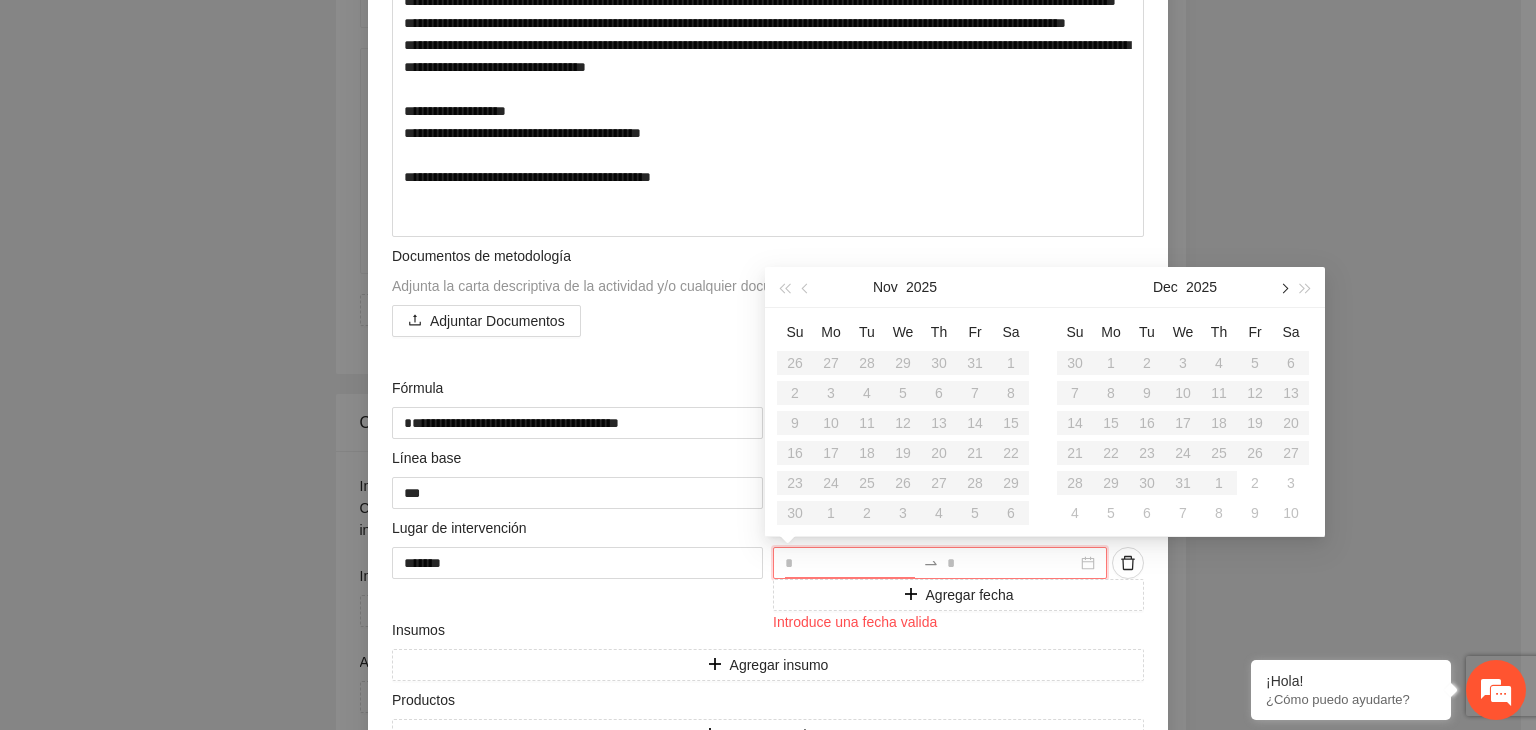 click at bounding box center (1283, 287) 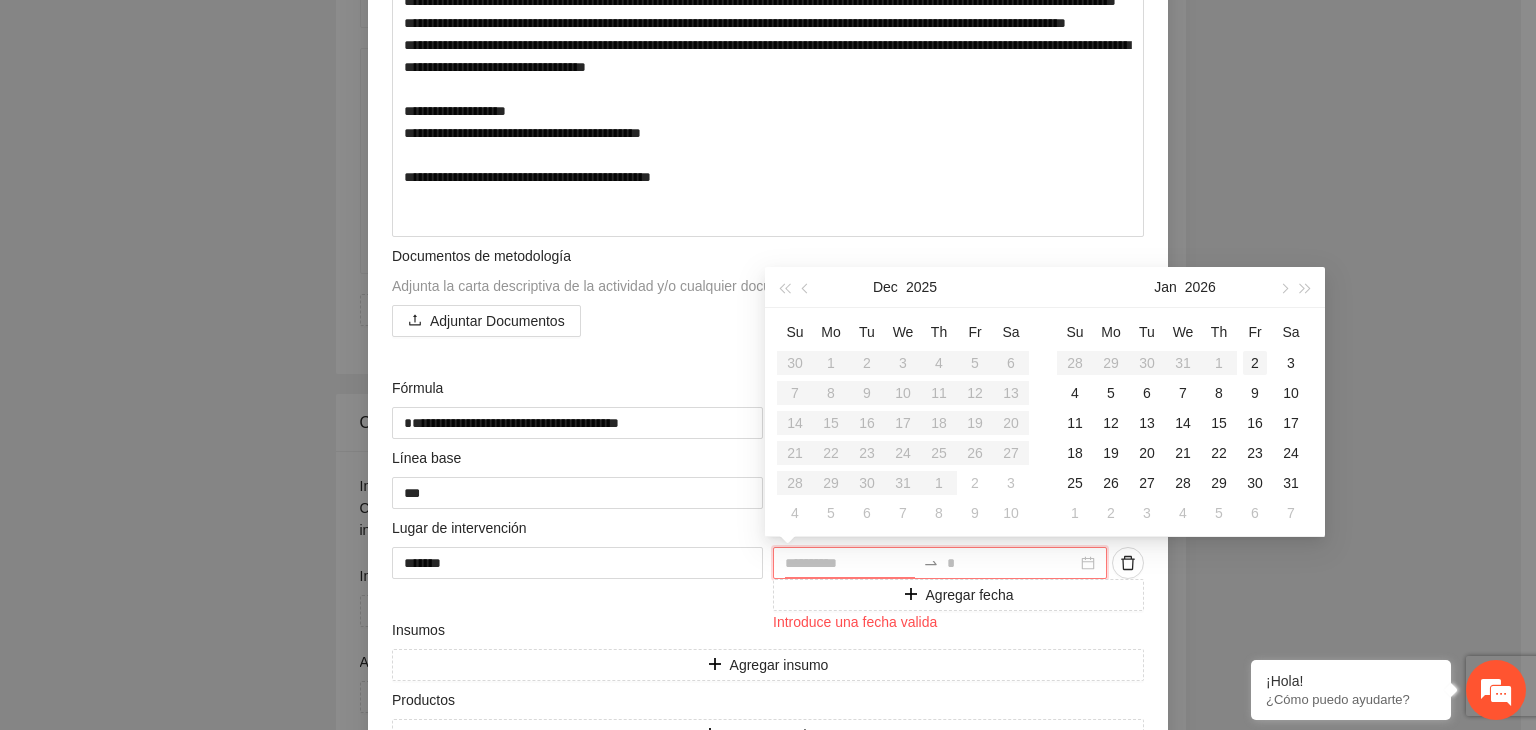 click on "2" at bounding box center (1255, 363) 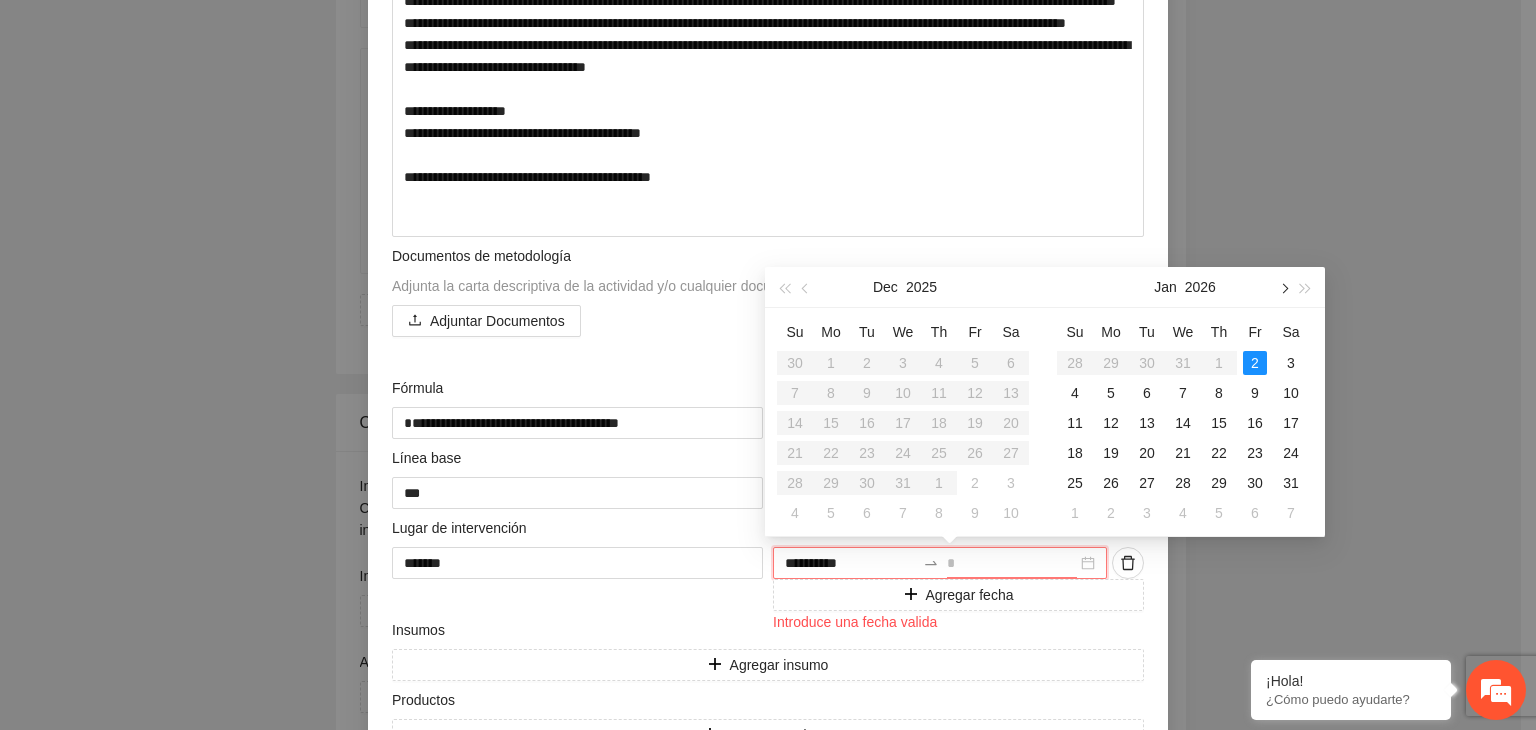 click at bounding box center [1283, 288] 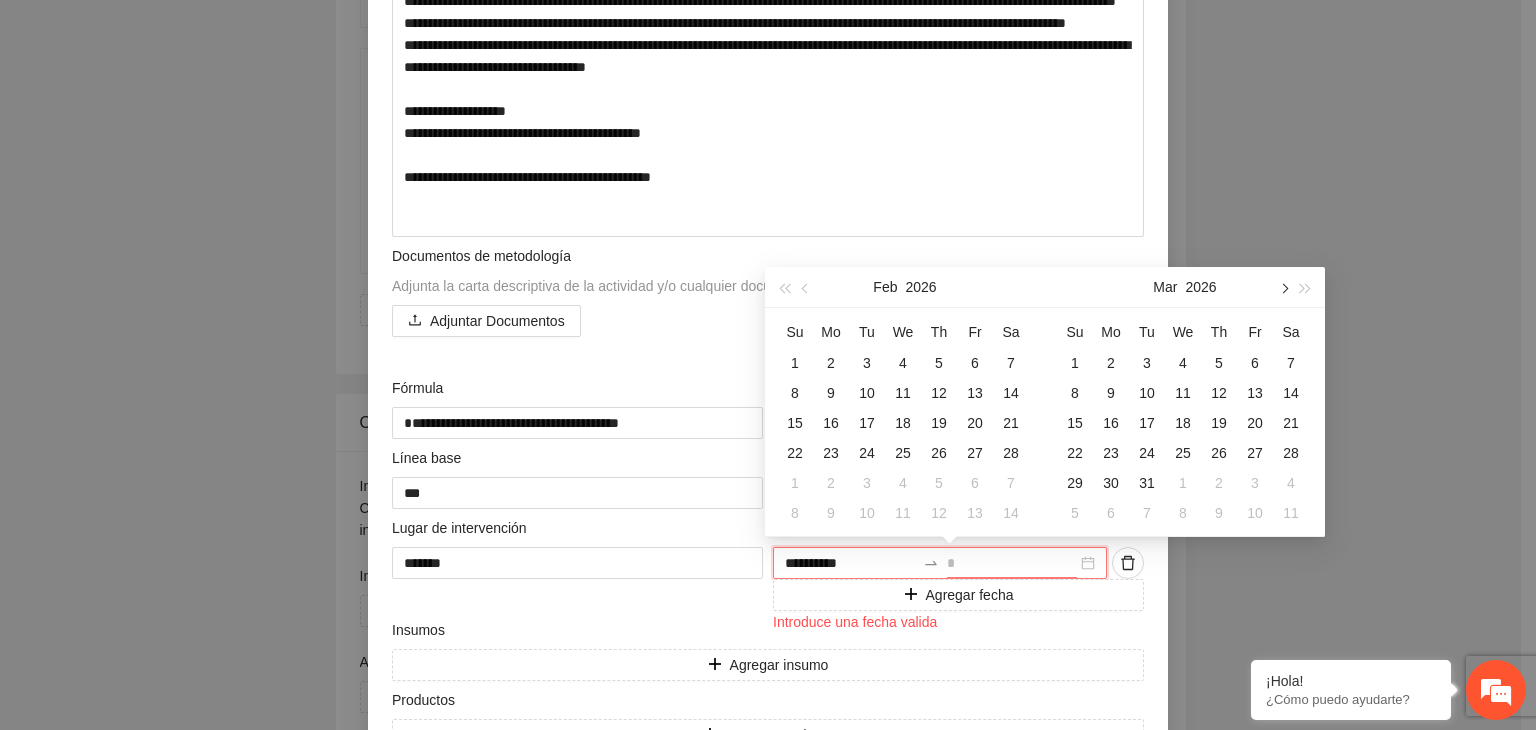 click at bounding box center (1283, 288) 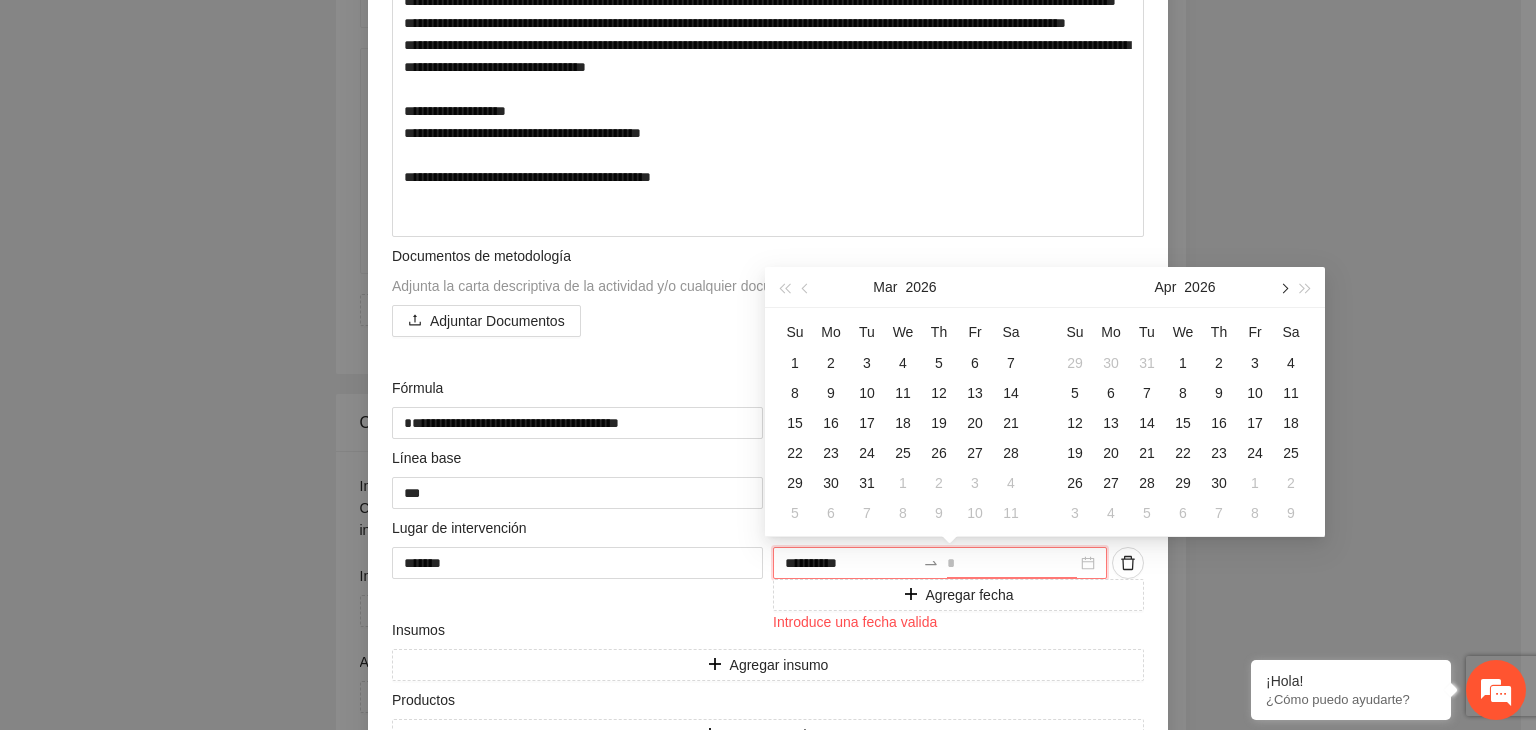 click at bounding box center [1283, 288] 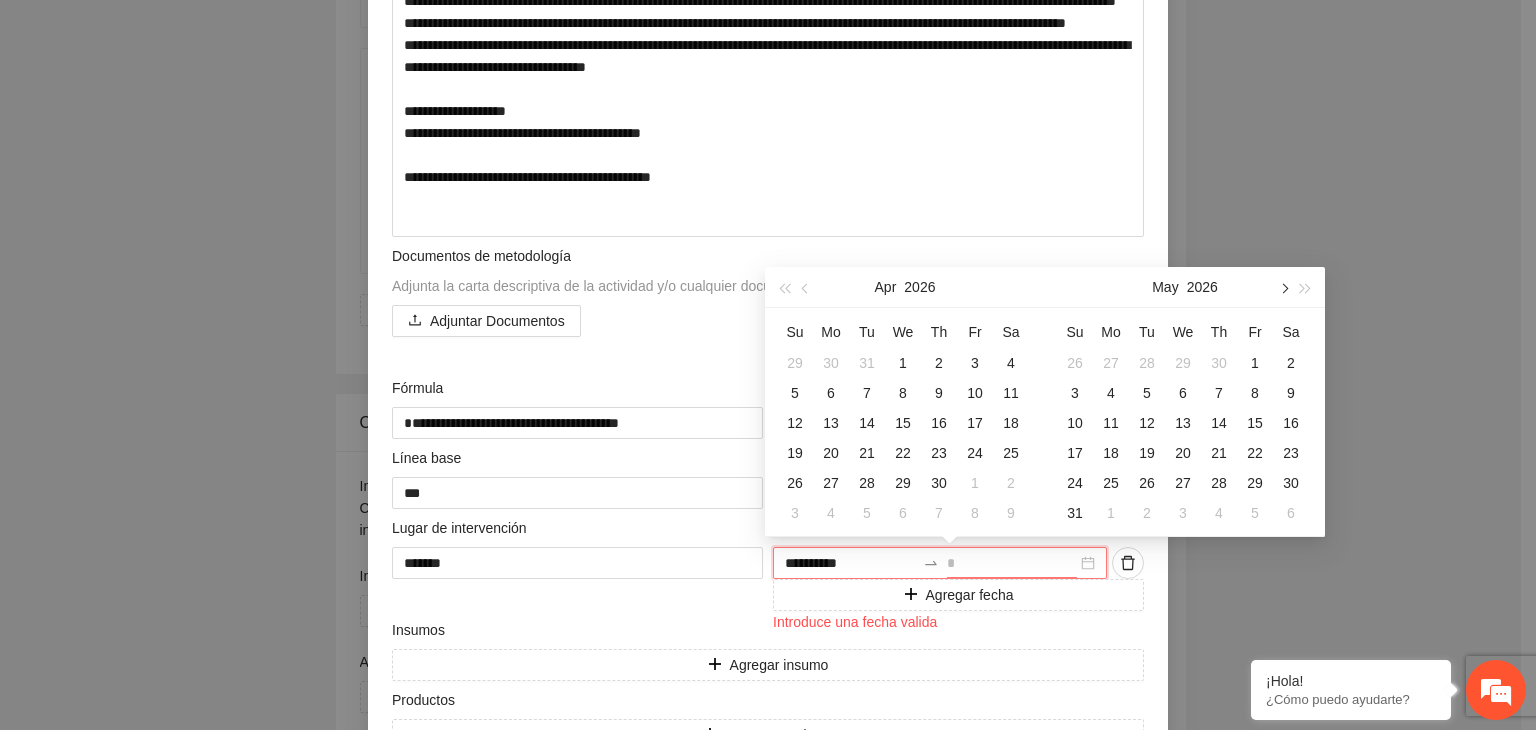 click at bounding box center [1283, 288] 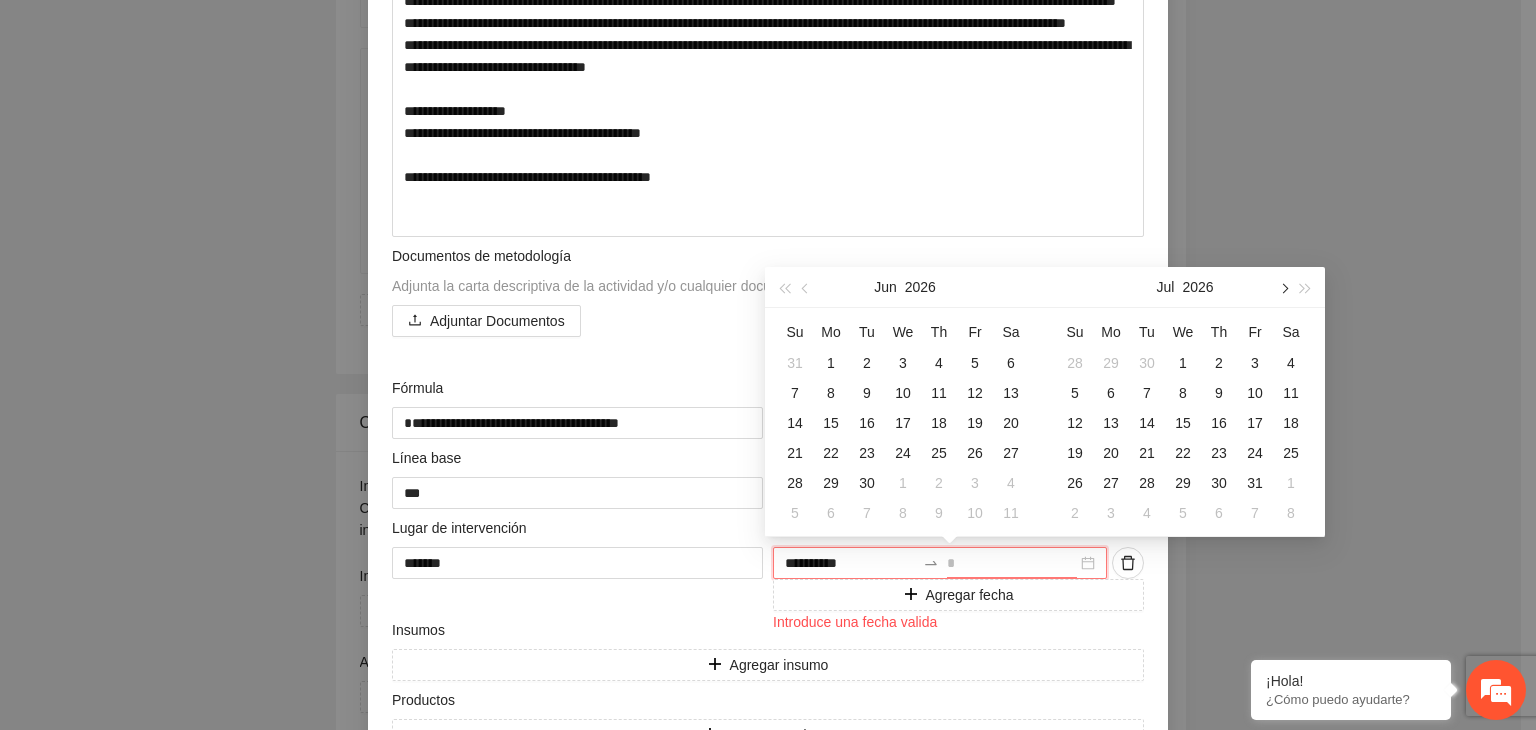 click at bounding box center (1283, 288) 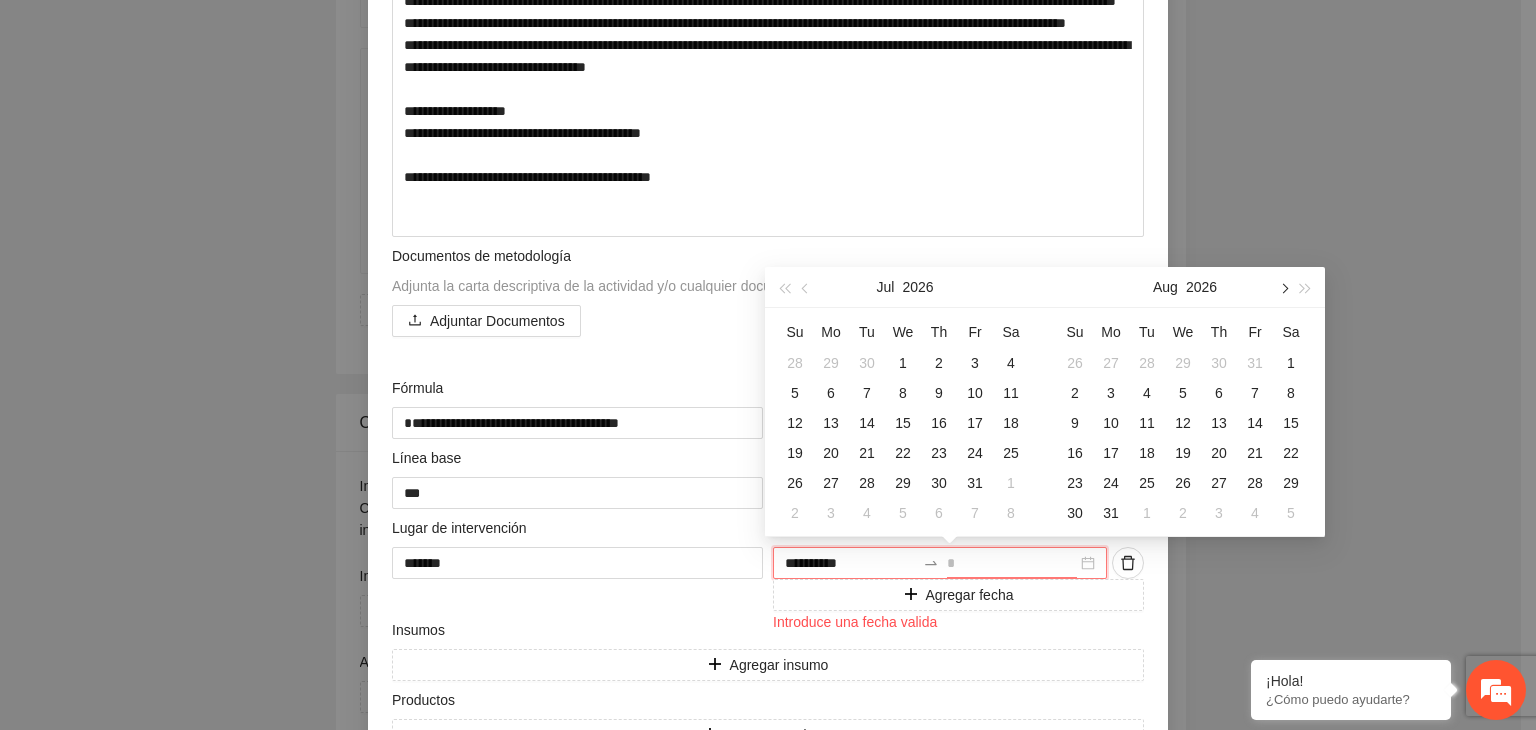 click at bounding box center [1283, 288] 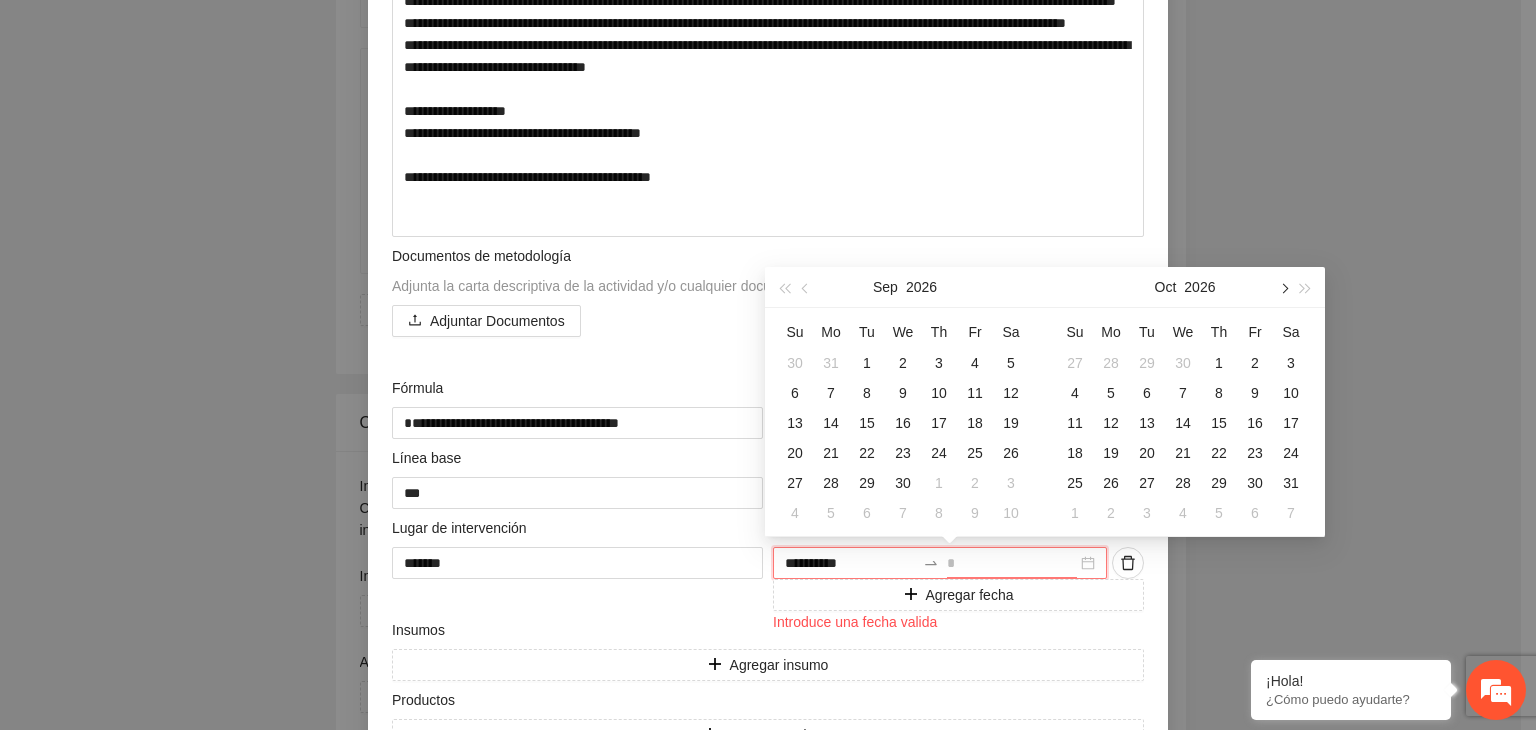 click at bounding box center (1283, 288) 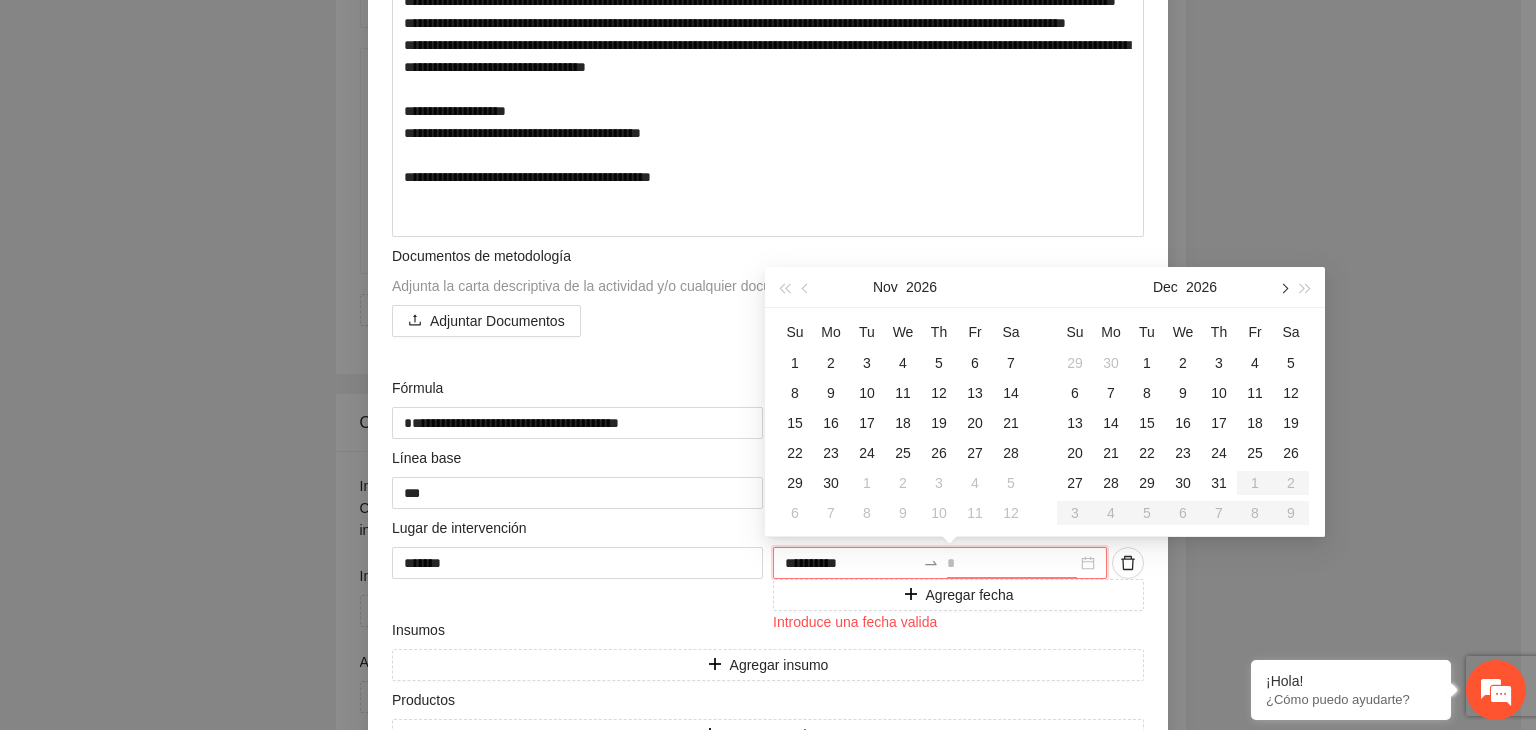 click at bounding box center (1283, 288) 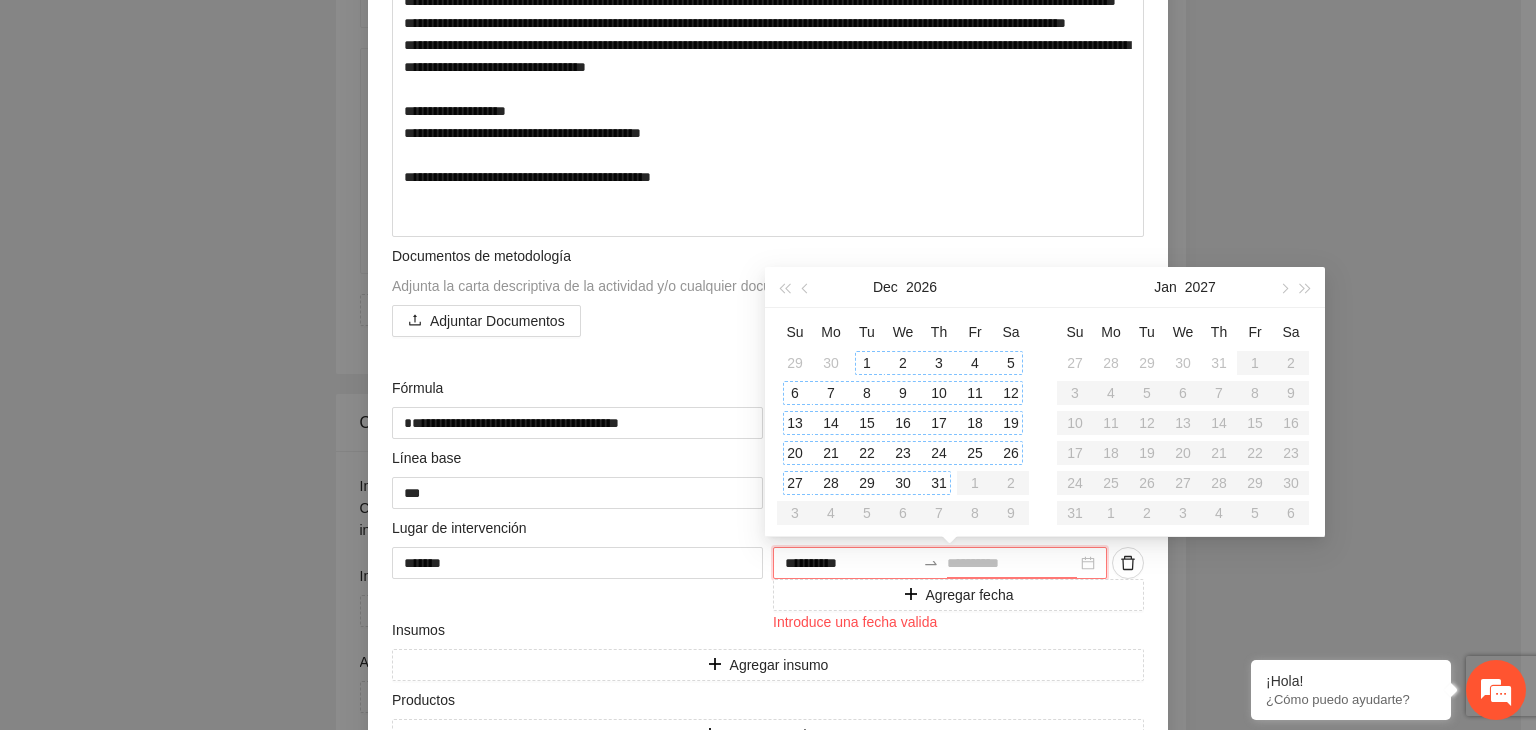 click on "31" at bounding box center [939, 483] 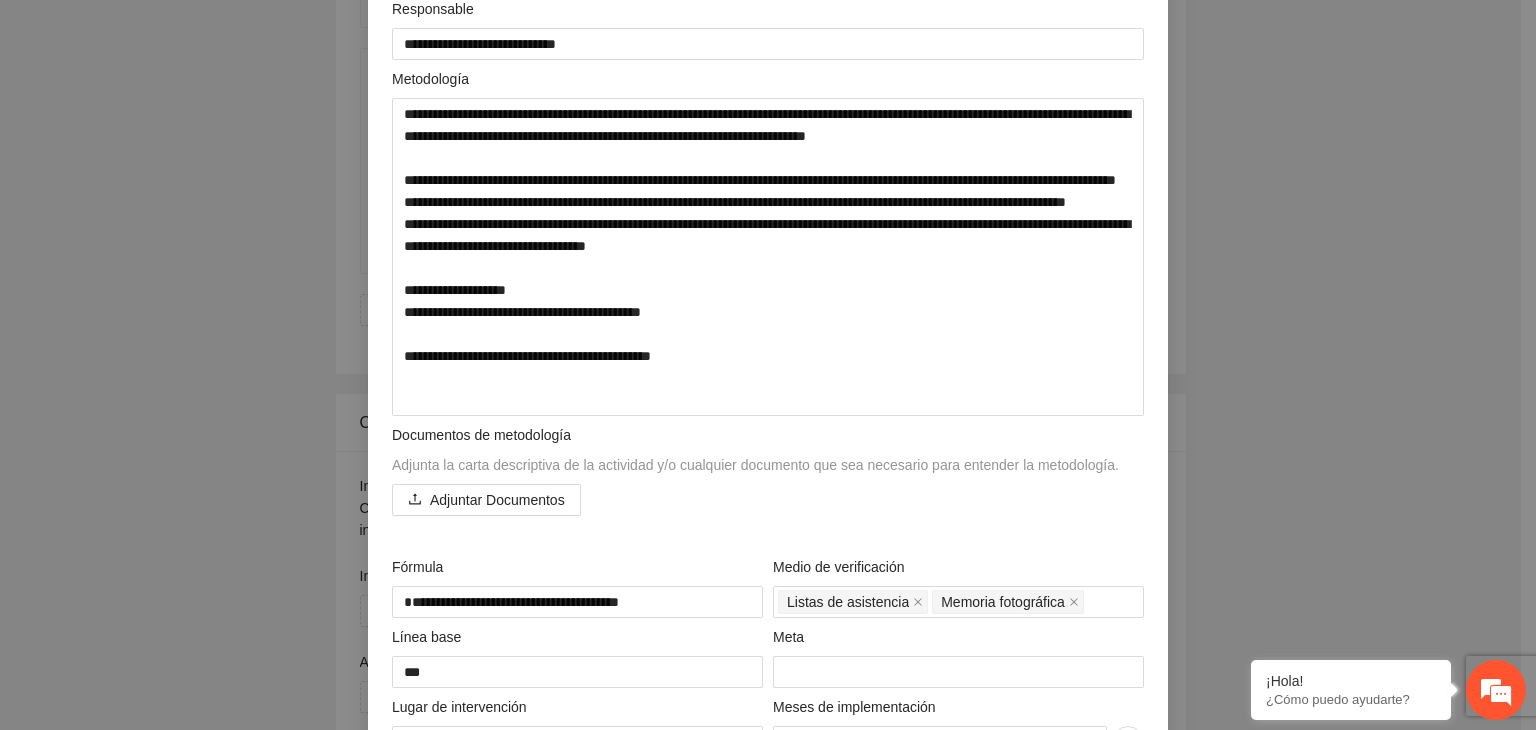 scroll, scrollTop: 621, scrollLeft: 0, axis: vertical 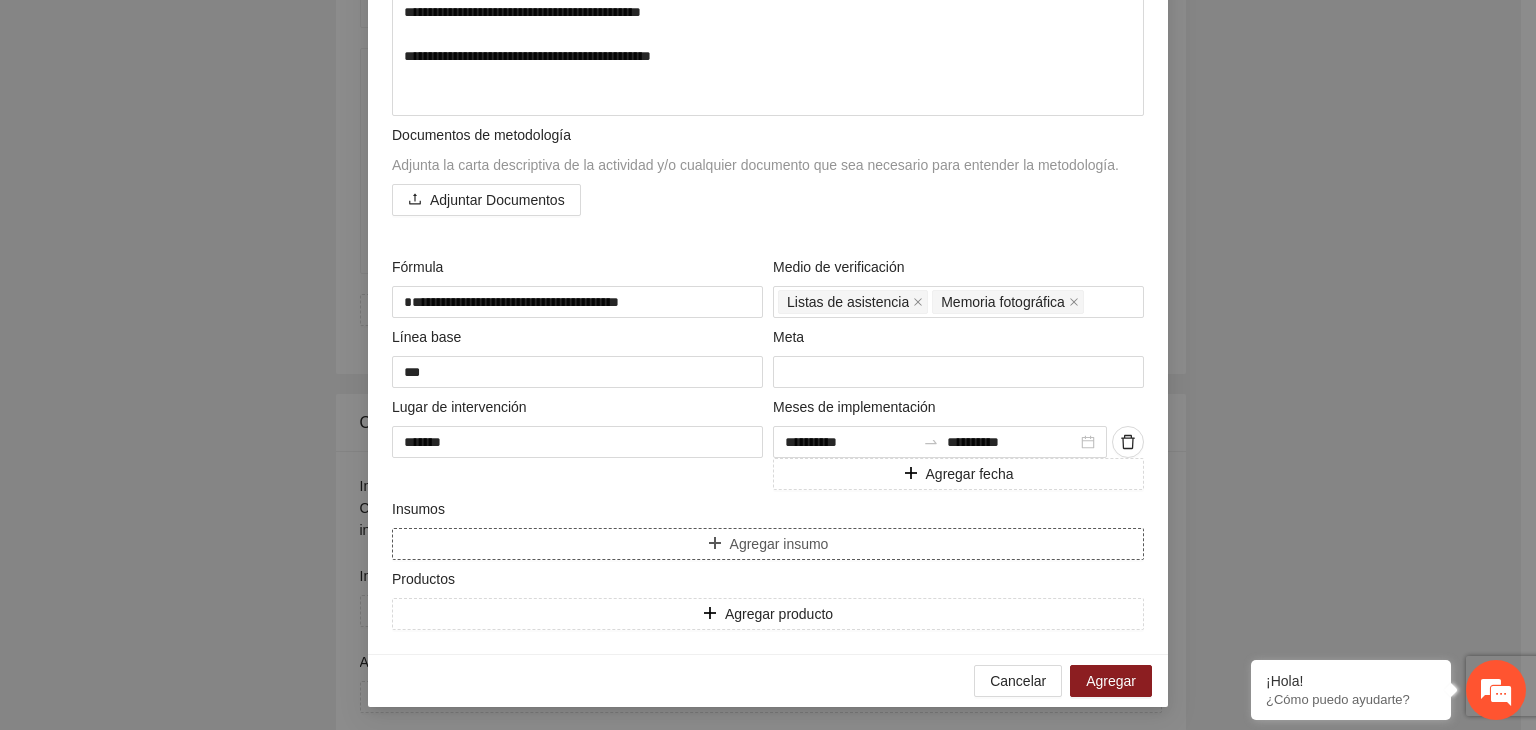 click on "Agregar insumo" at bounding box center (779, 544) 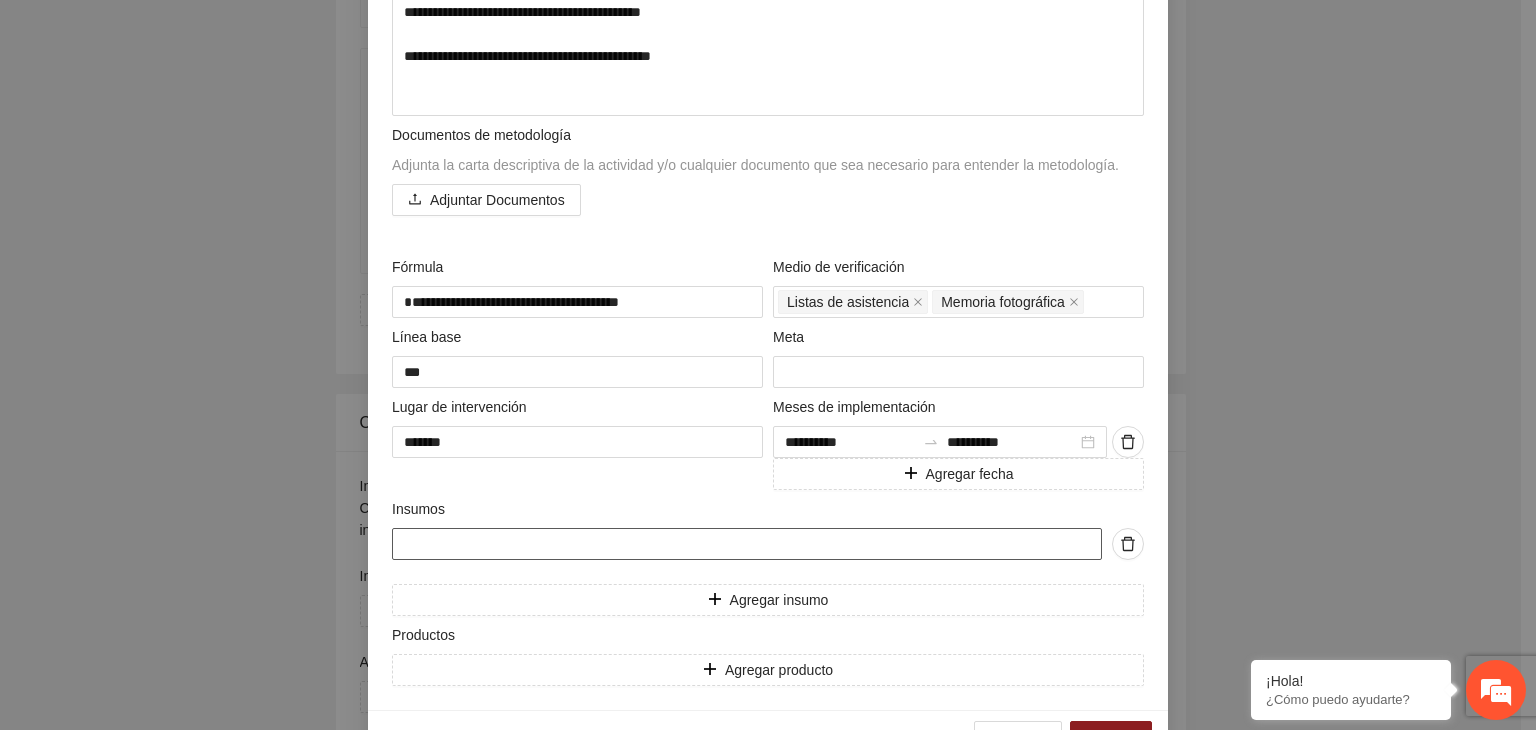 click at bounding box center (747, 544) 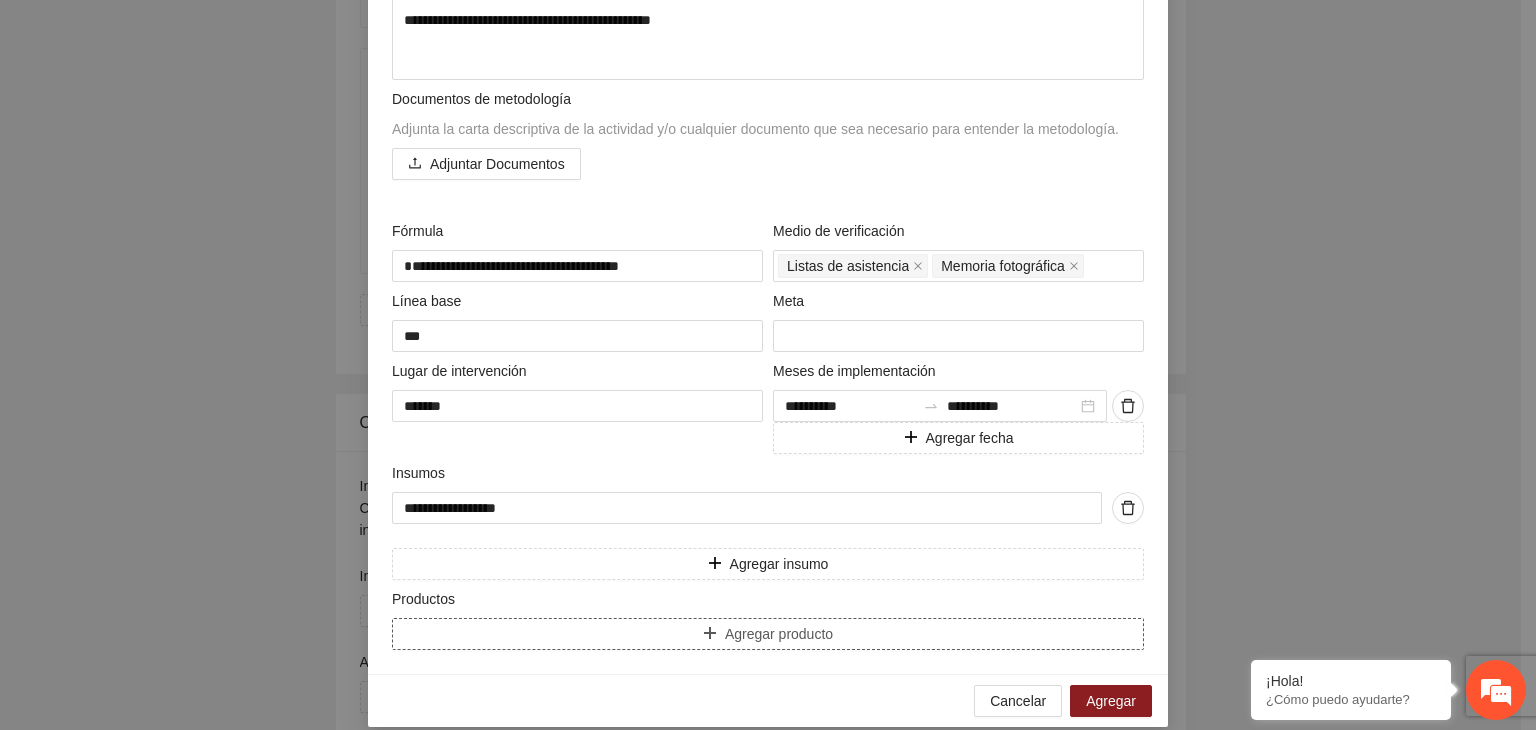 scroll, scrollTop: 677, scrollLeft: 0, axis: vertical 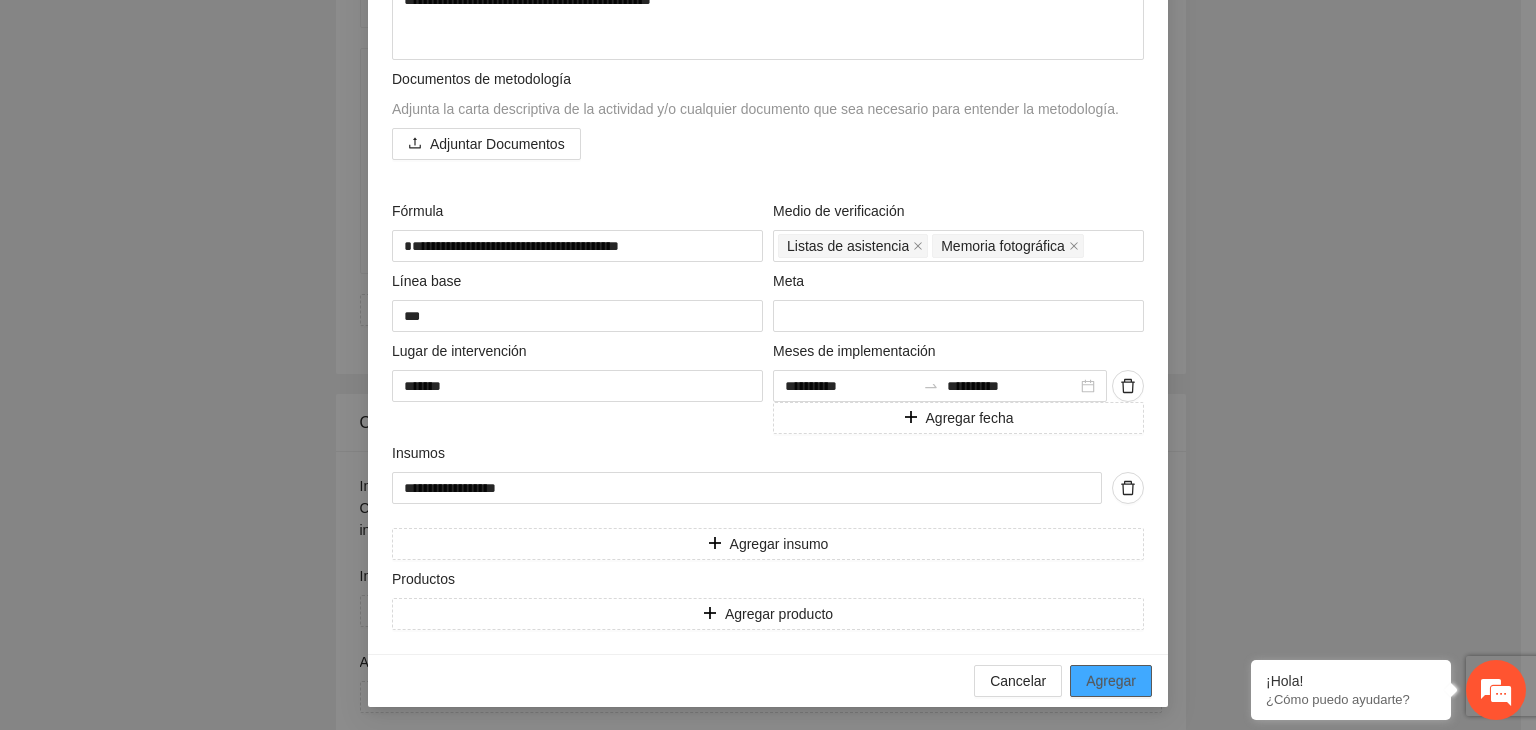 click on "Agregar" at bounding box center [1111, 681] 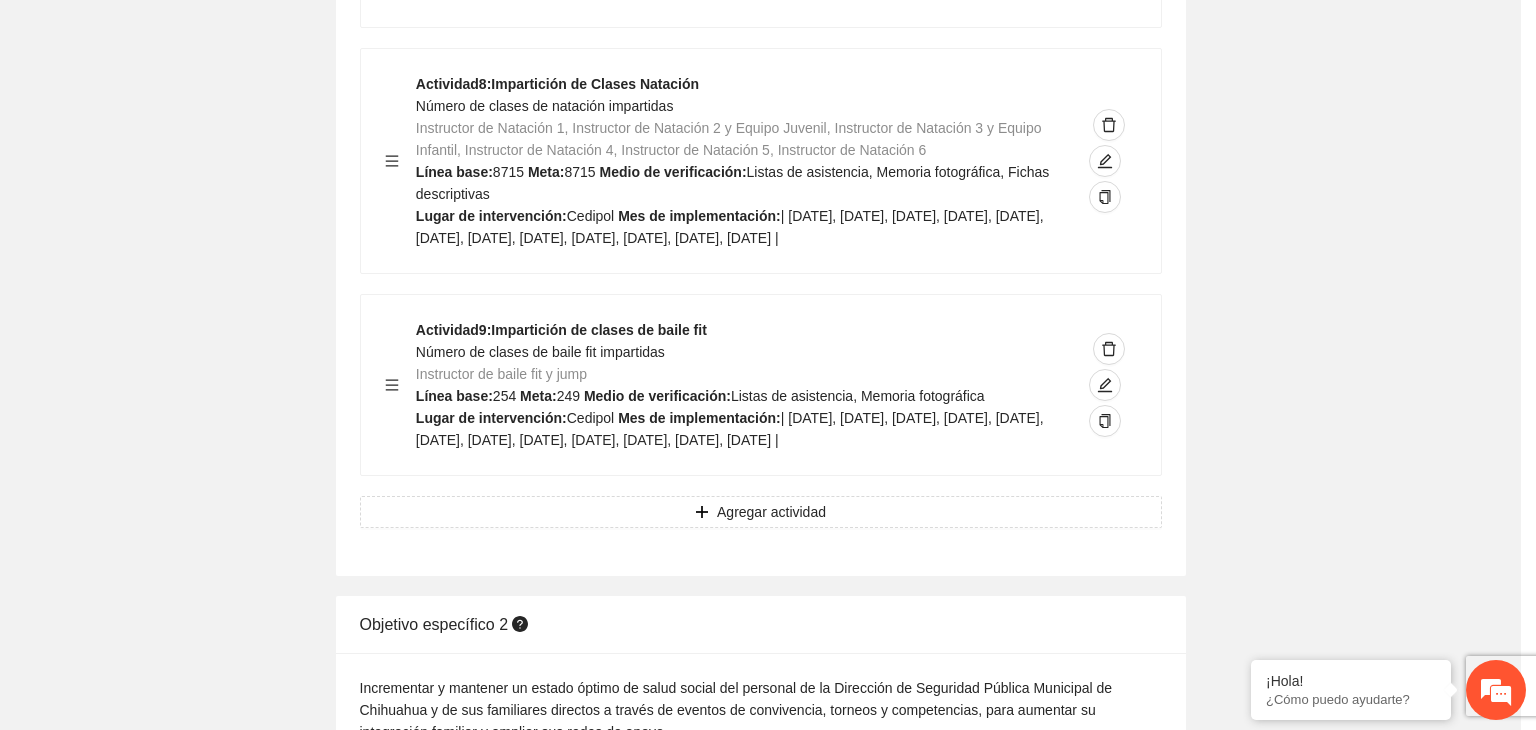 scroll, scrollTop: 4844, scrollLeft: 0, axis: vertical 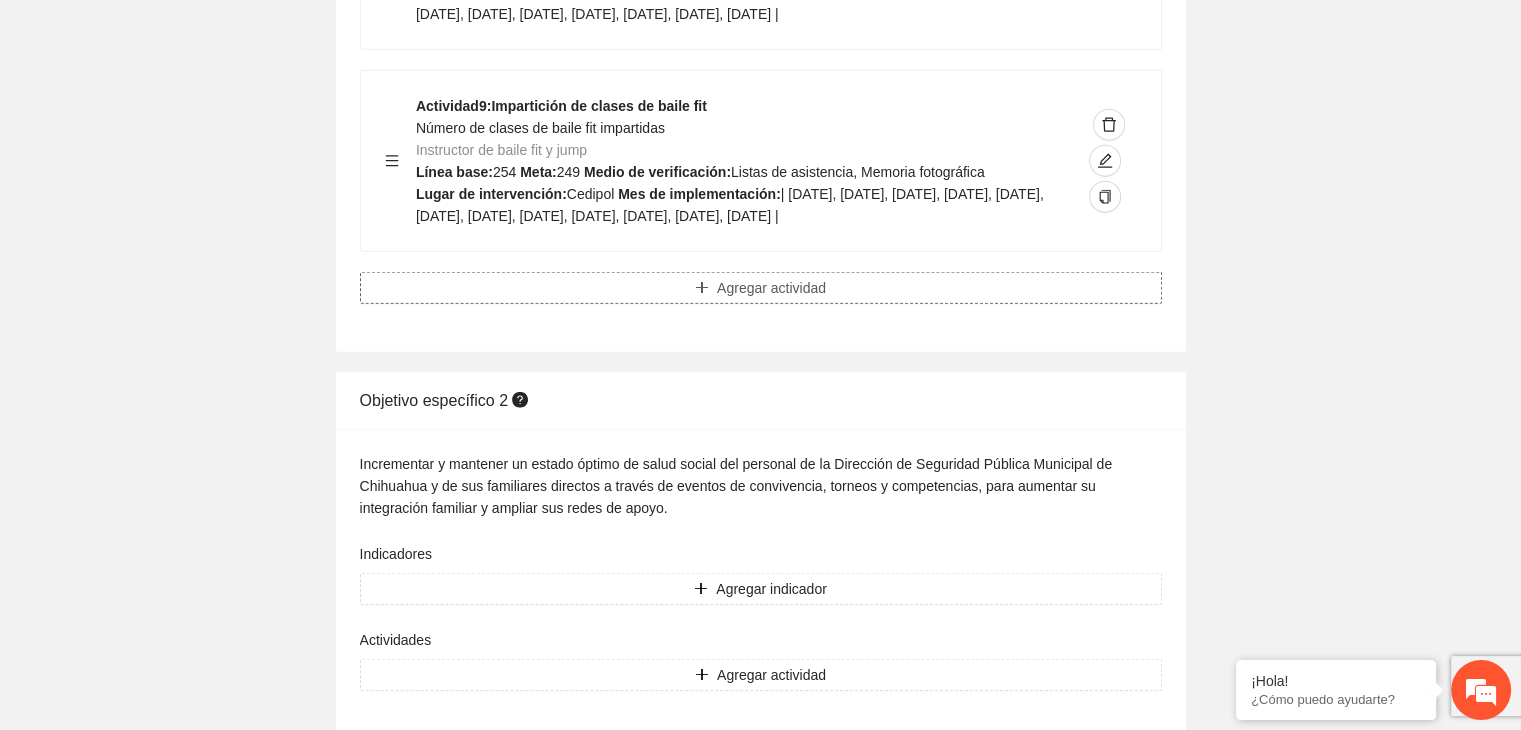click on "Agregar actividad" at bounding box center [771, 288] 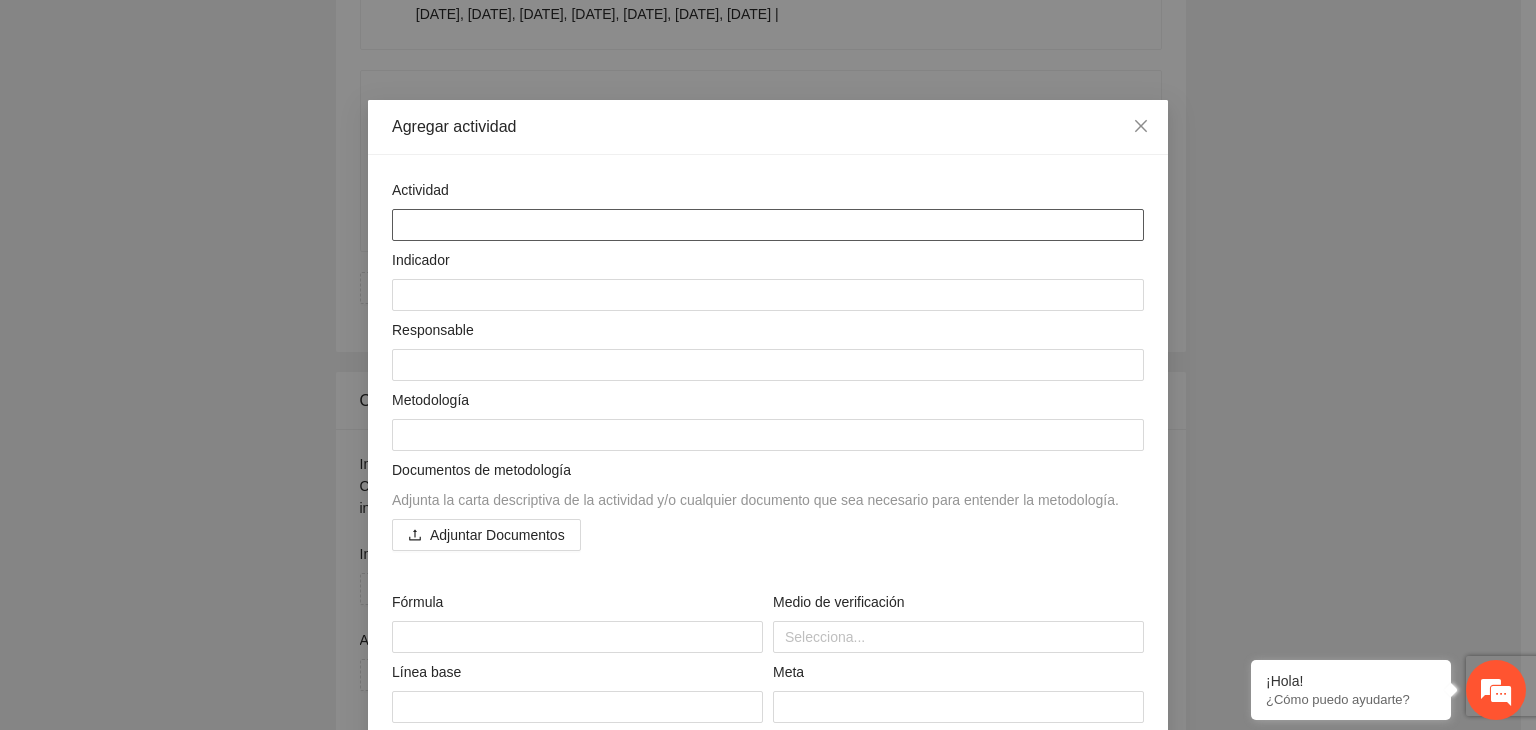 click at bounding box center (768, 225) 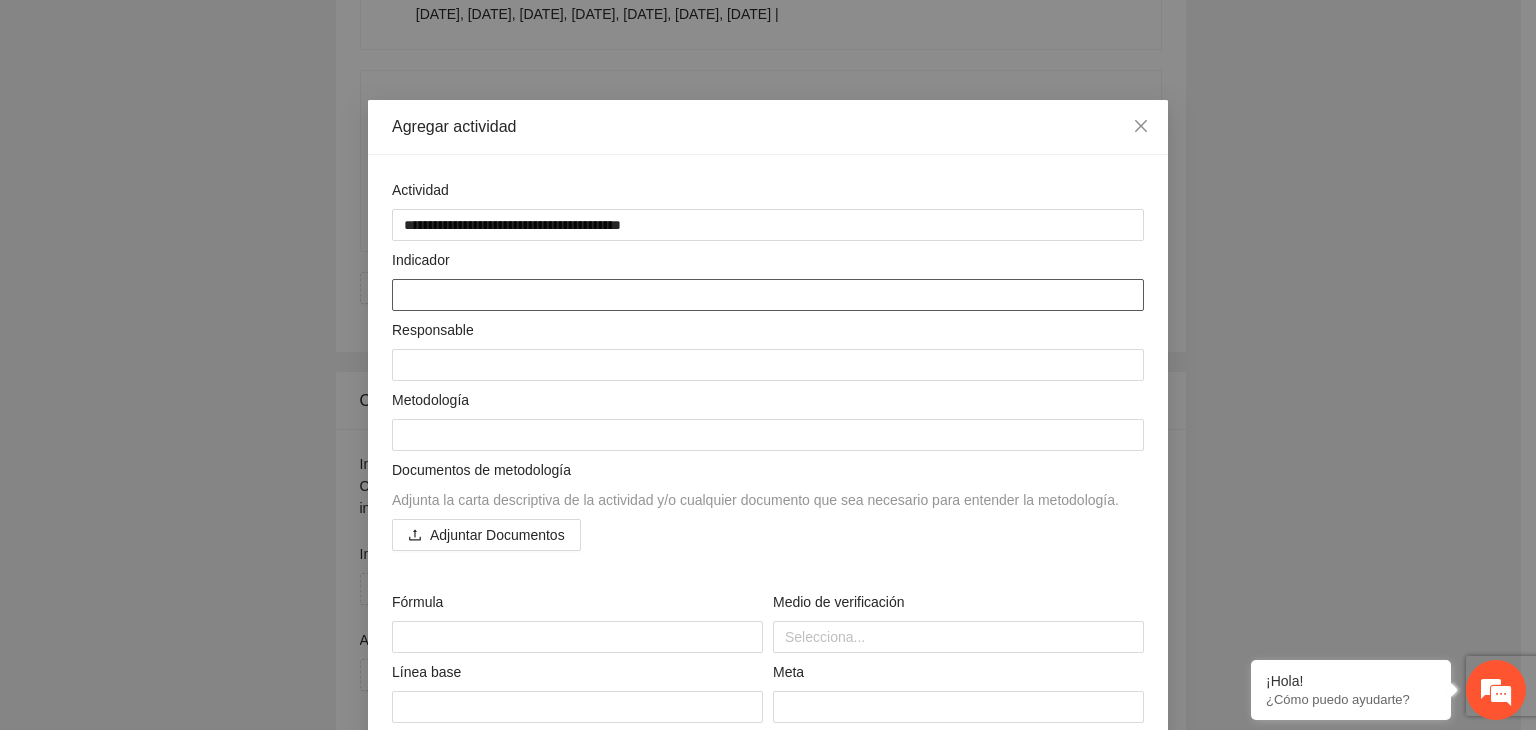 click at bounding box center [768, 295] 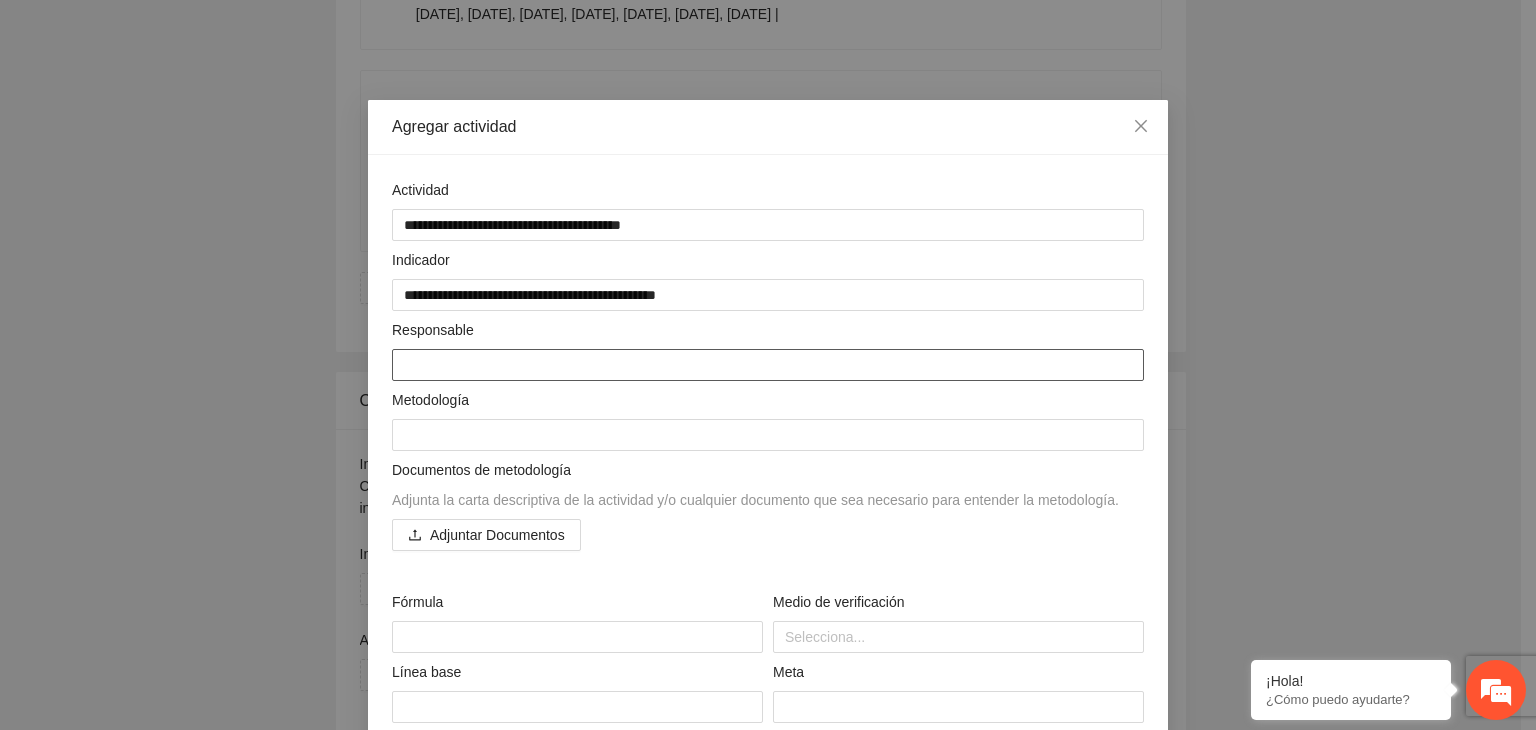 click at bounding box center (768, 365) 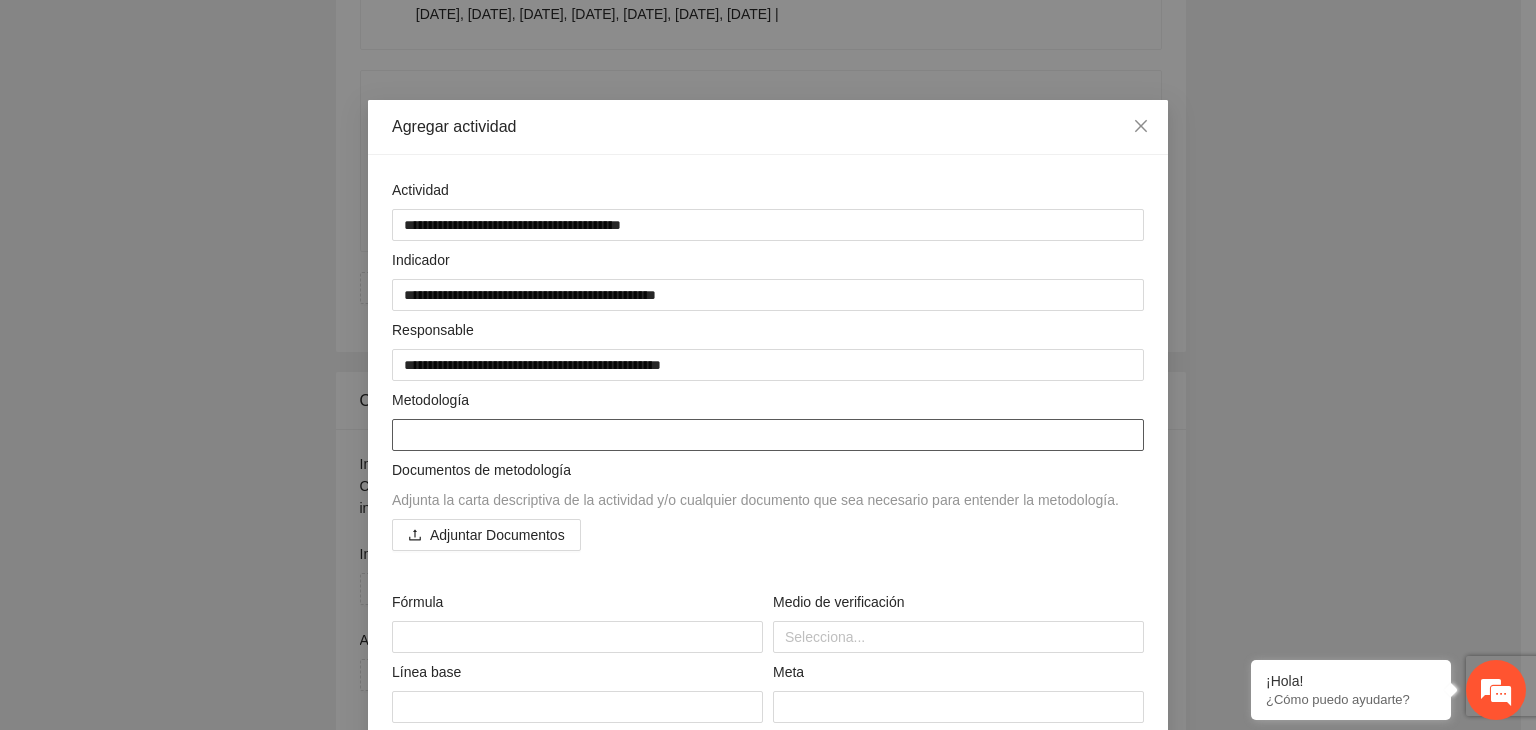click at bounding box center [768, 435] 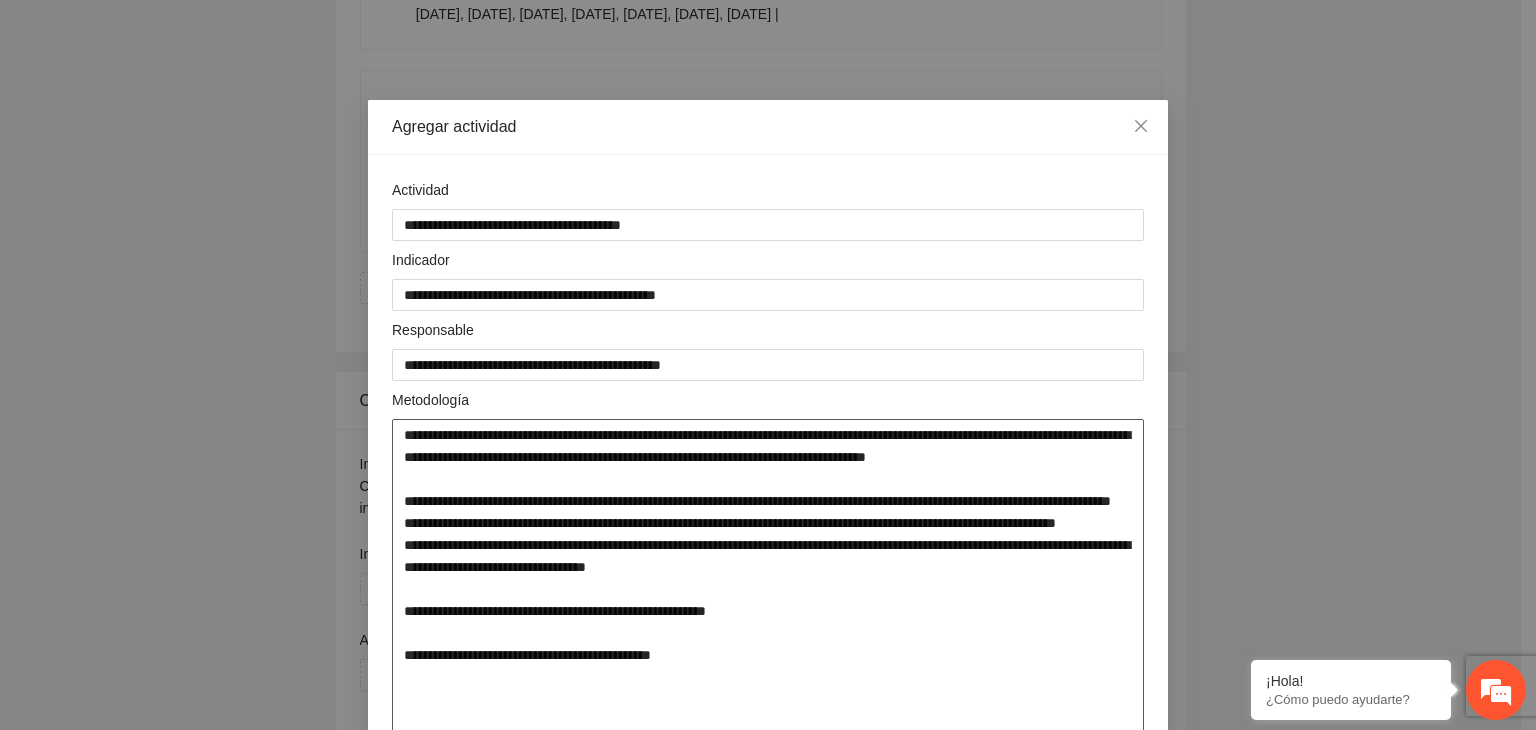 scroll, scrollTop: 300, scrollLeft: 0, axis: vertical 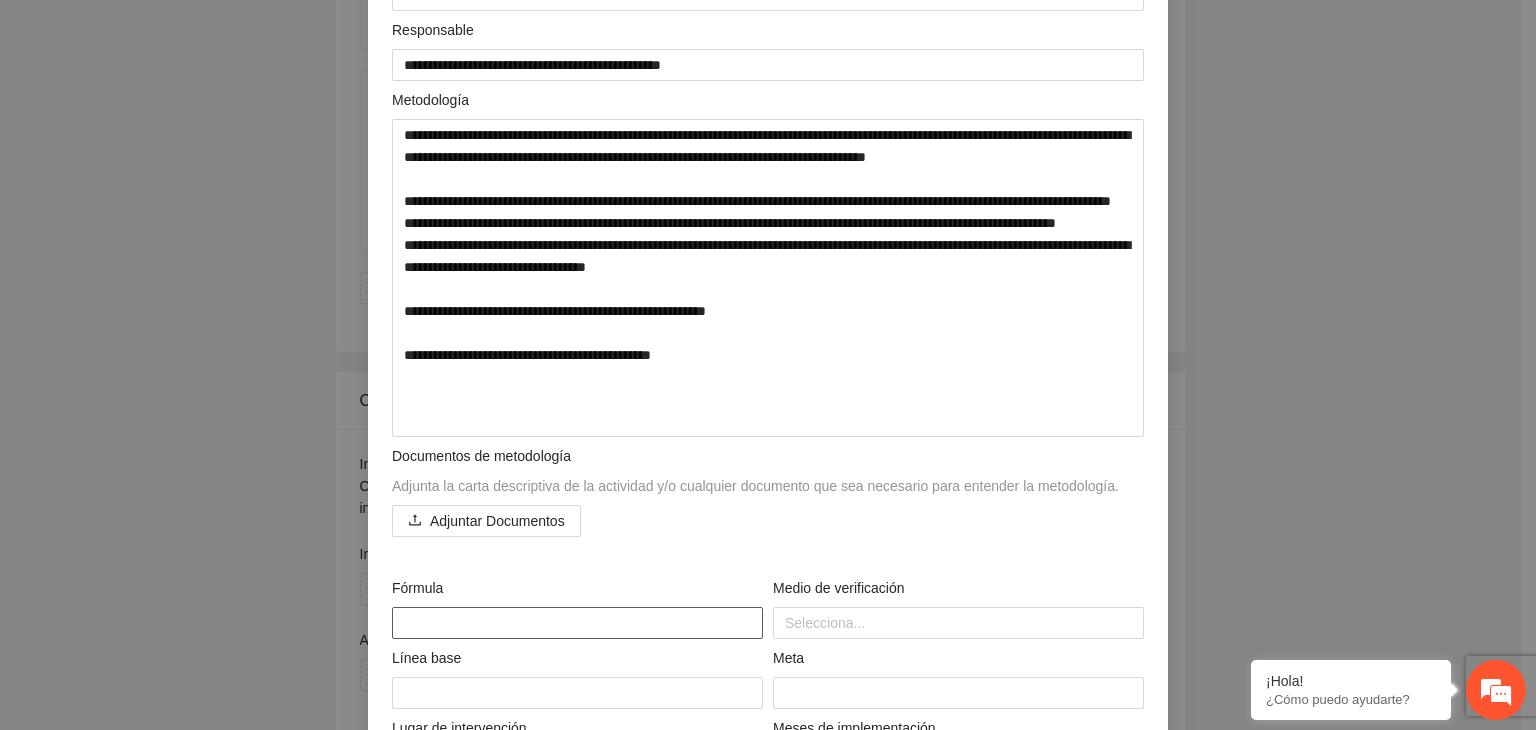 click at bounding box center [577, 623] 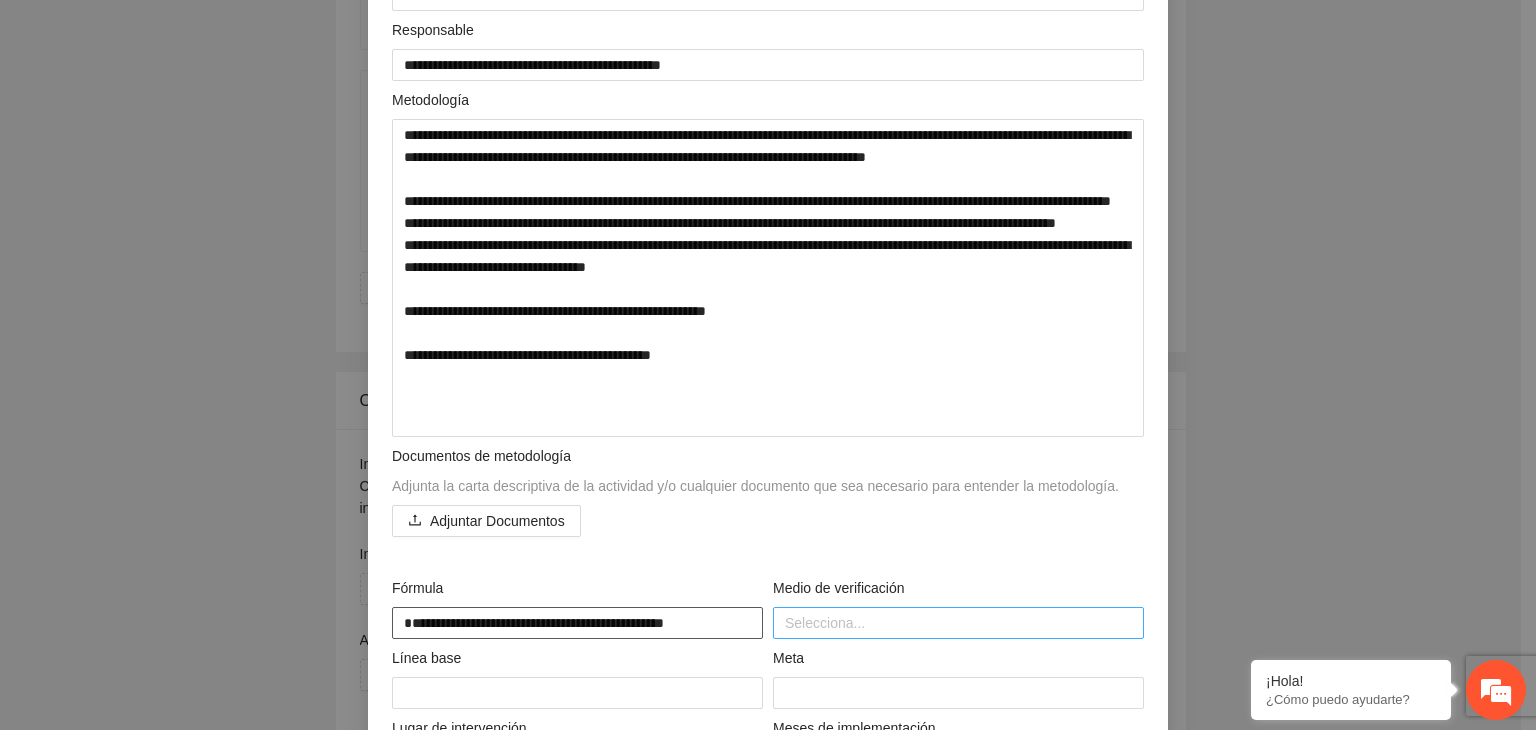 click at bounding box center (958, 623) 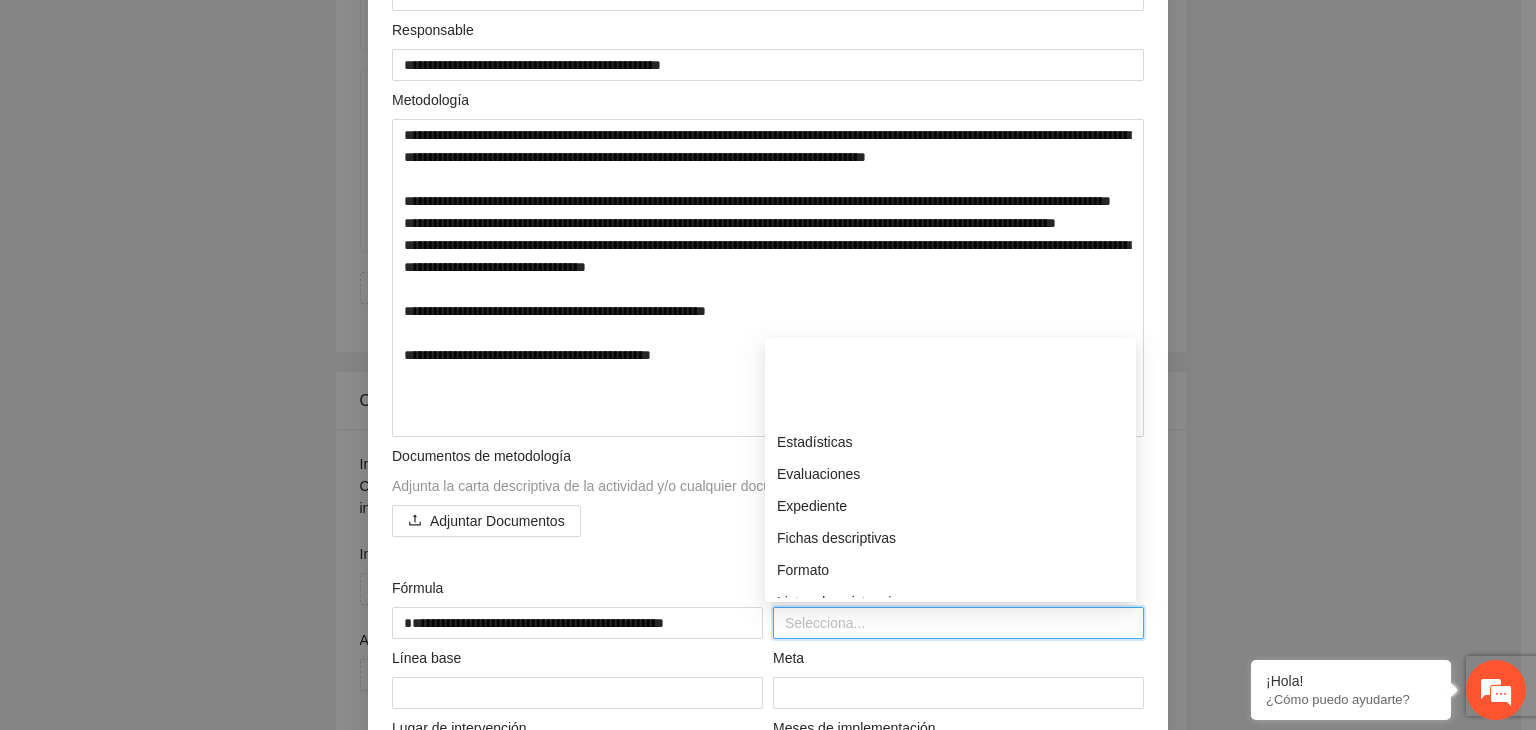 scroll, scrollTop: 500, scrollLeft: 0, axis: vertical 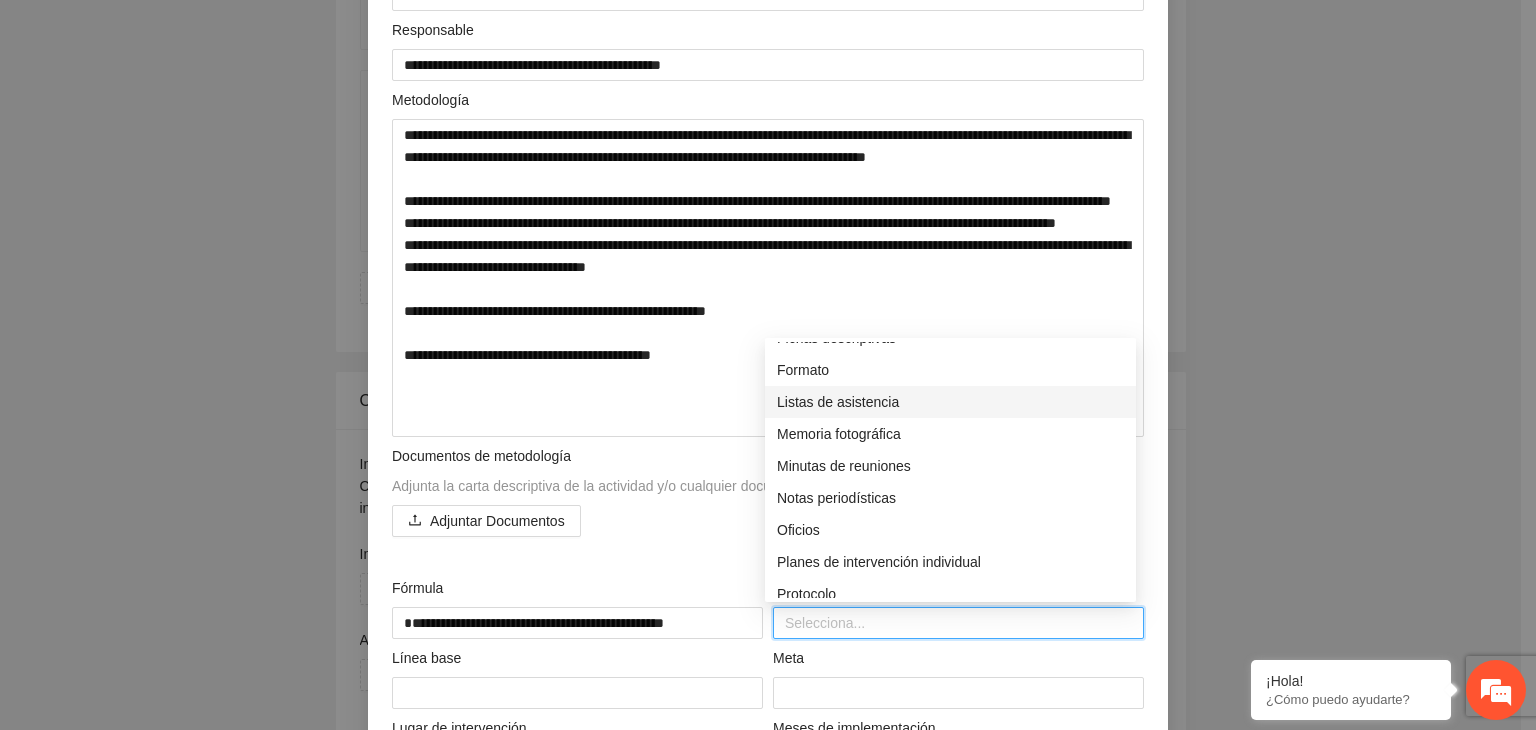 click on "Listas de asistencia" at bounding box center (950, 402) 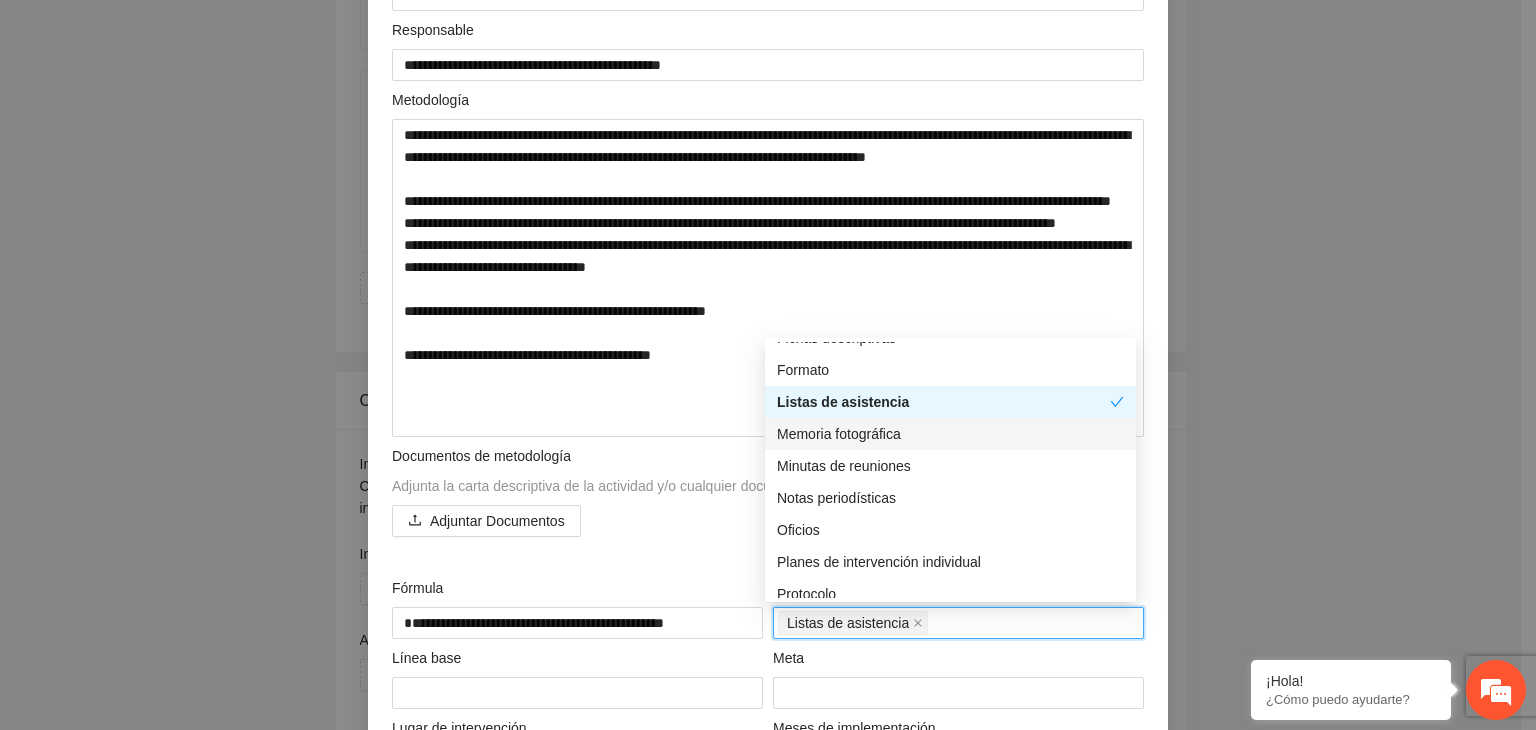 click on "Memoria fotográfica" at bounding box center [950, 434] 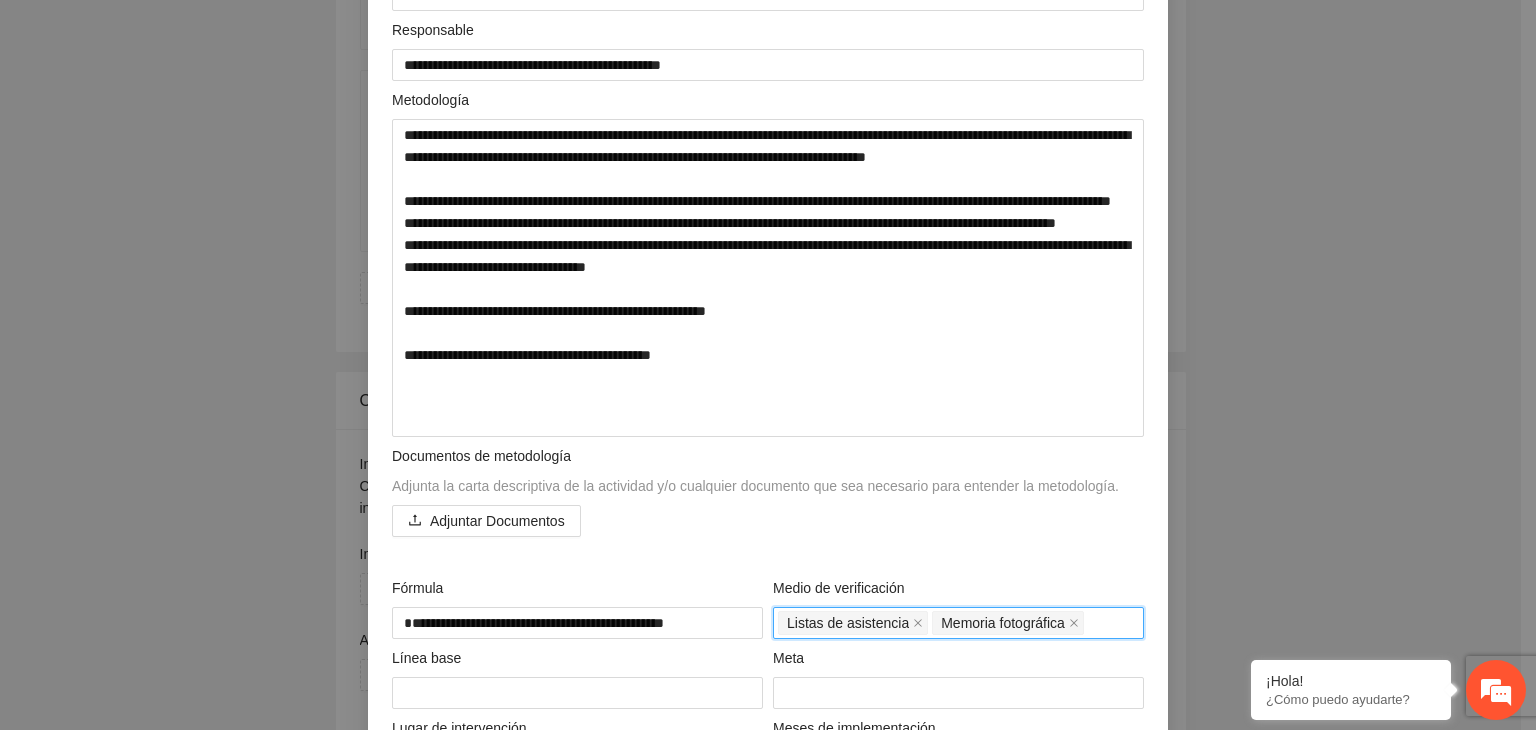 click at bounding box center [1090, 623] 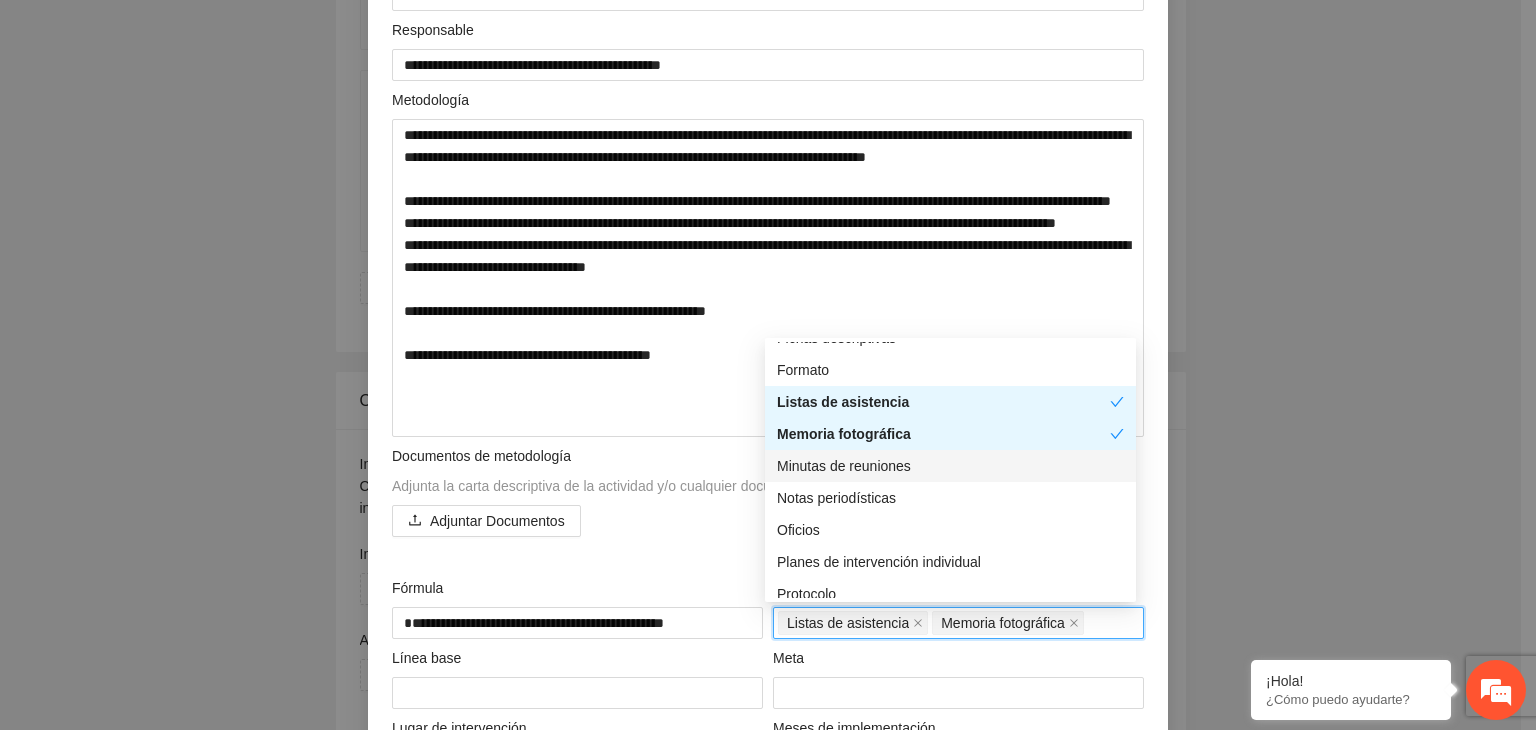 scroll, scrollTop: 400, scrollLeft: 0, axis: vertical 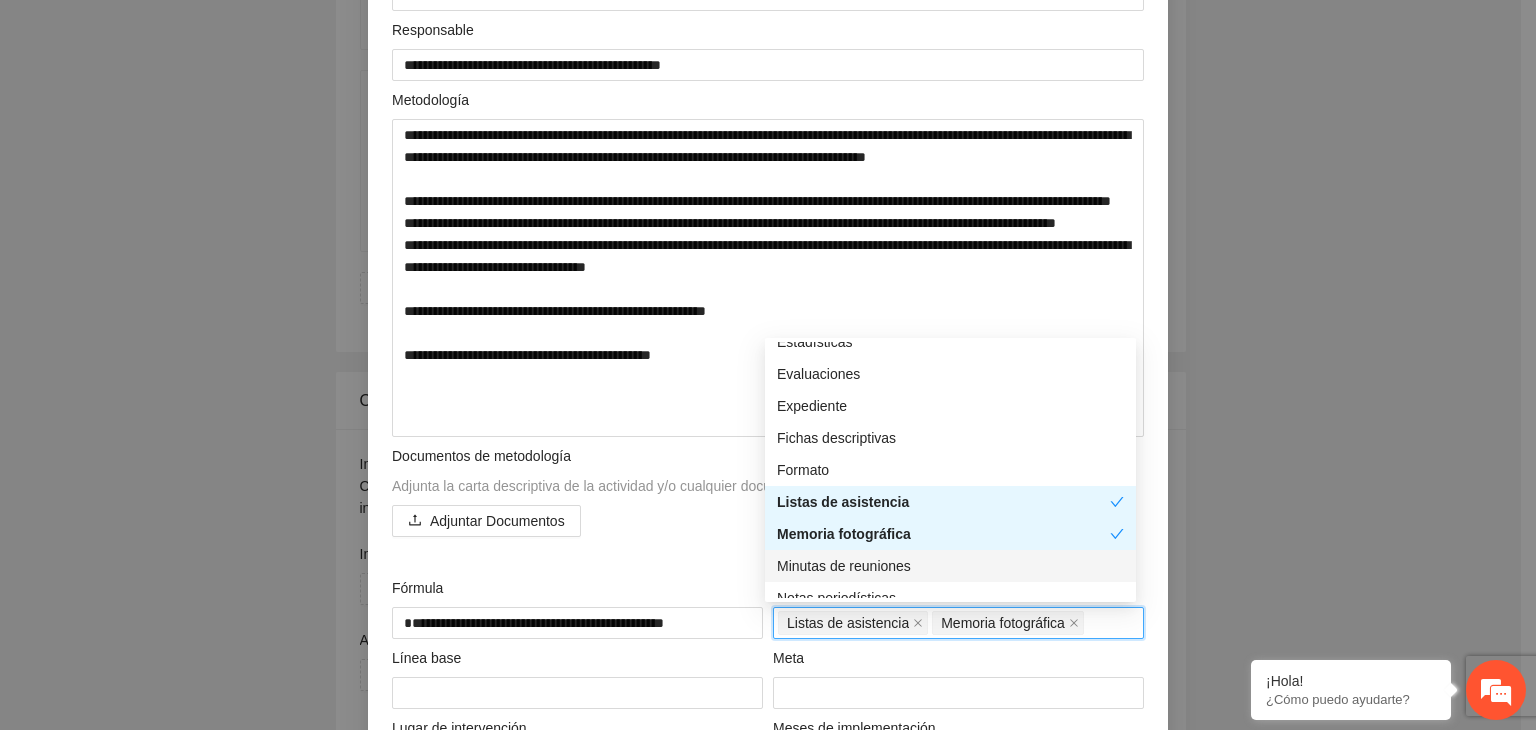 click on "Fichas descriptivas" at bounding box center [950, 438] 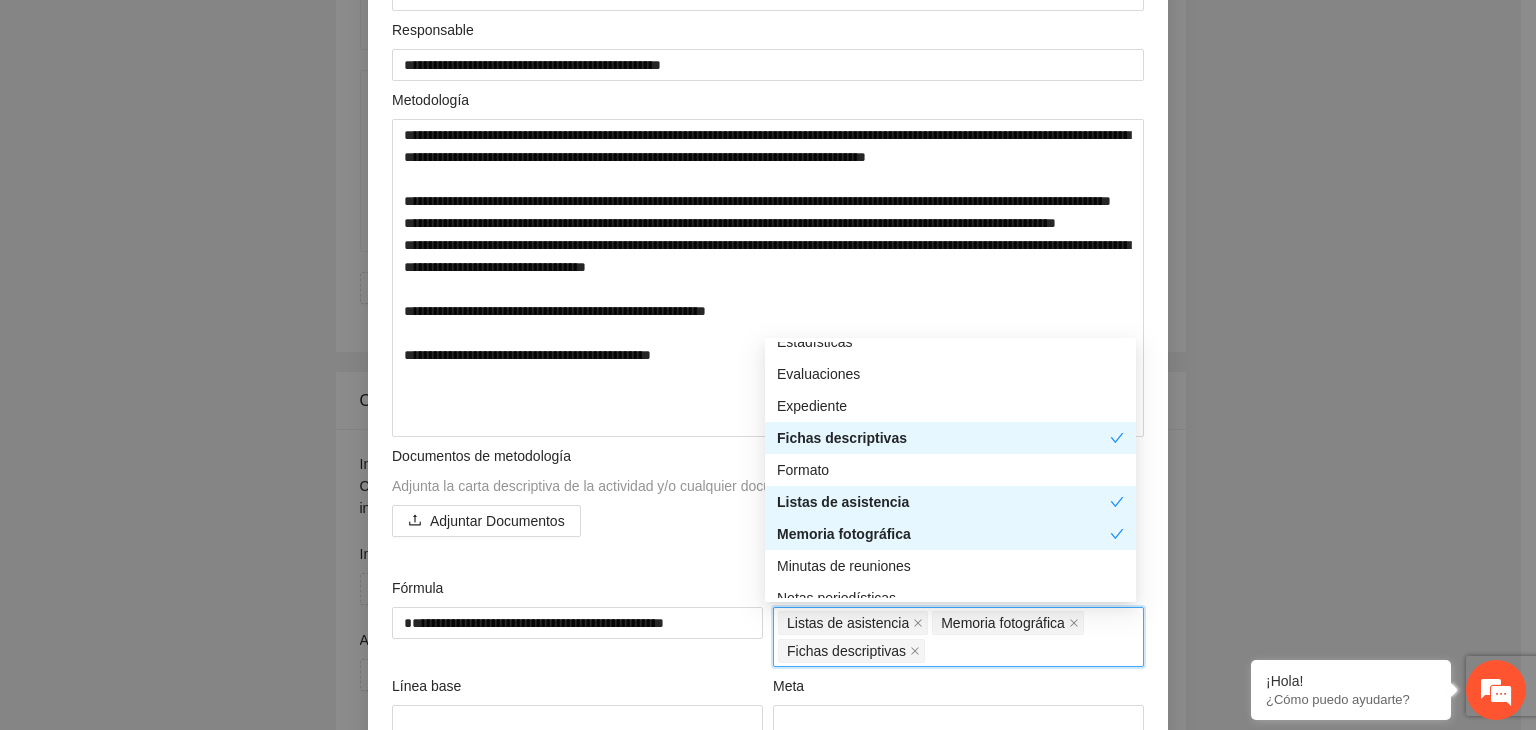 scroll, scrollTop: 600, scrollLeft: 0, axis: vertical 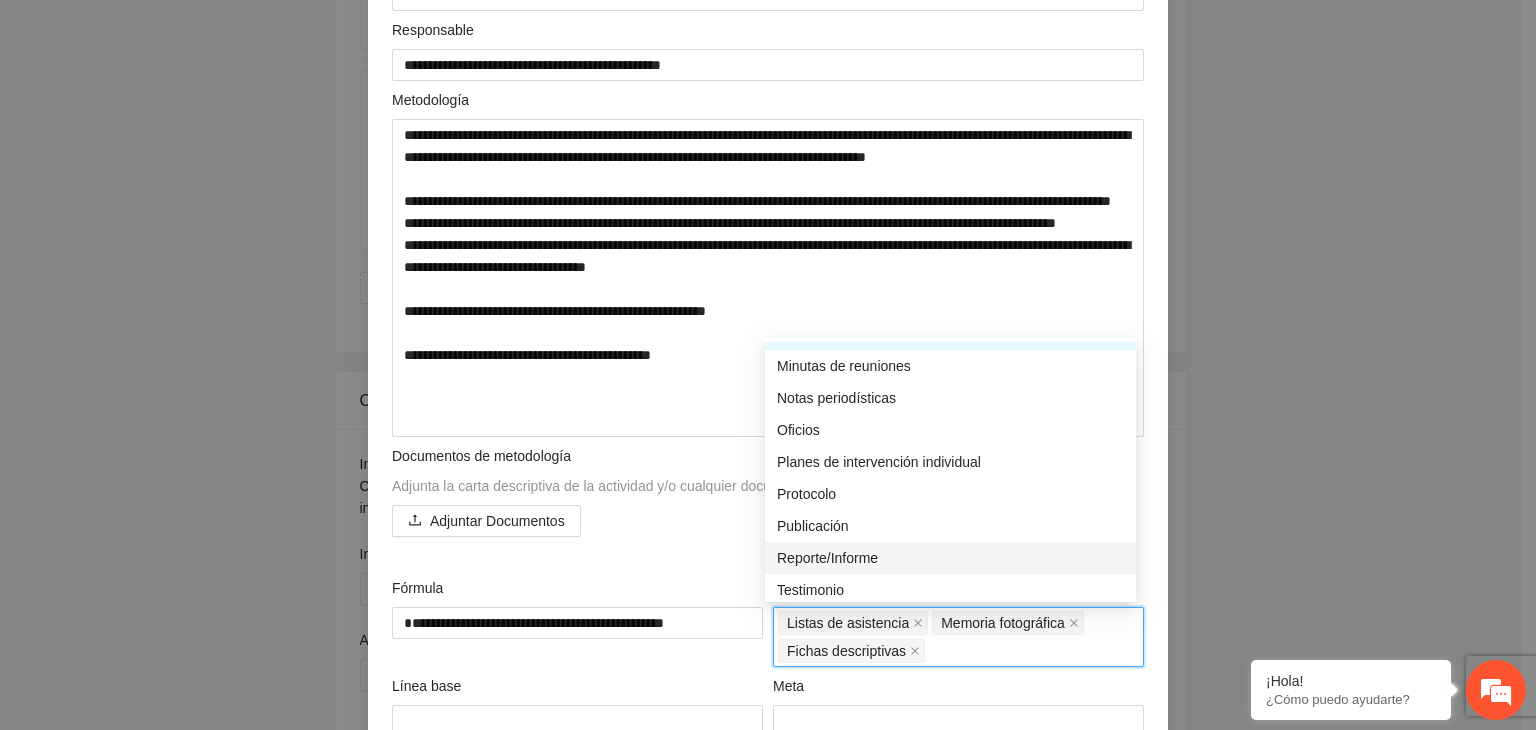 click on "**********" at bounding box center [768, 365] 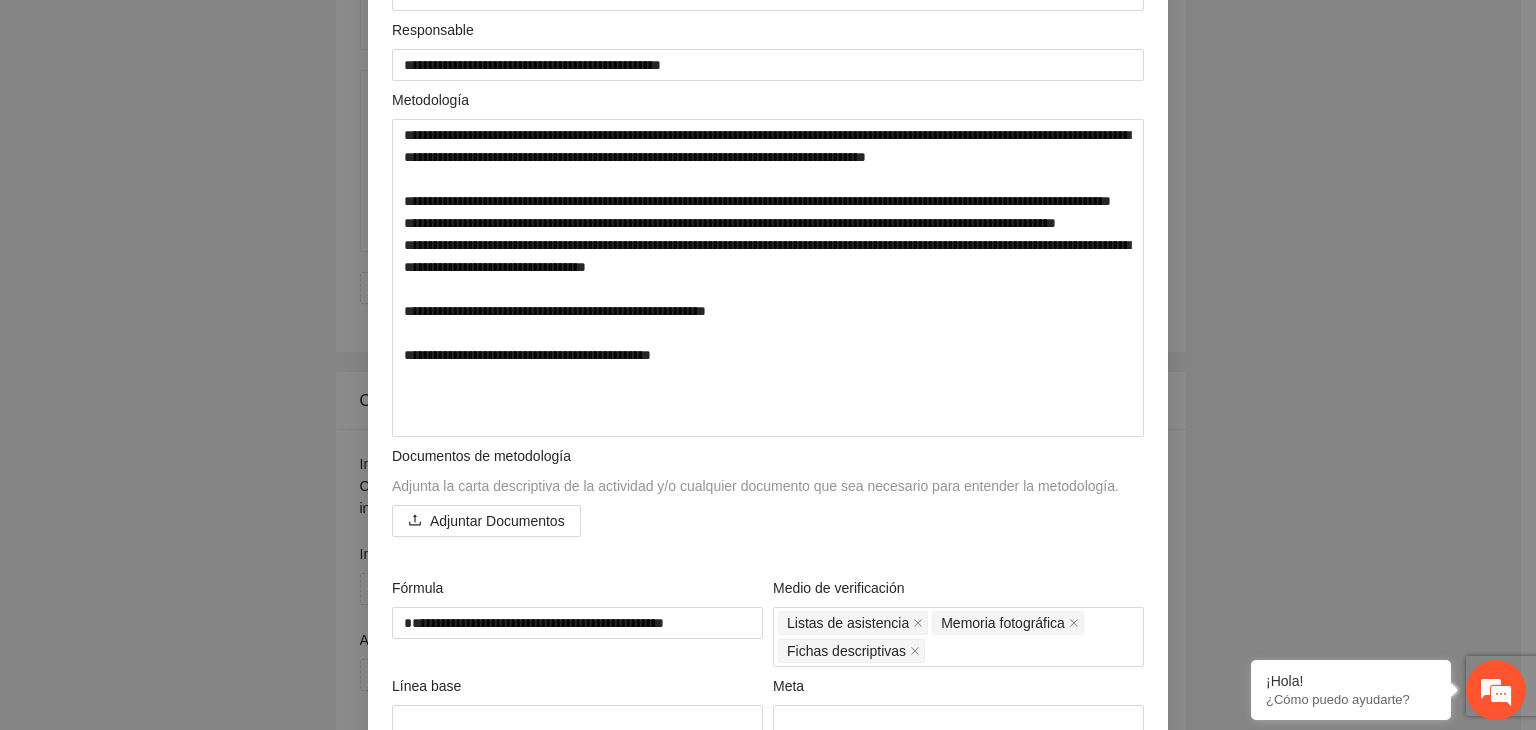 scroll, scrollTop: 500, scrollLeft: 0, axis: vertical 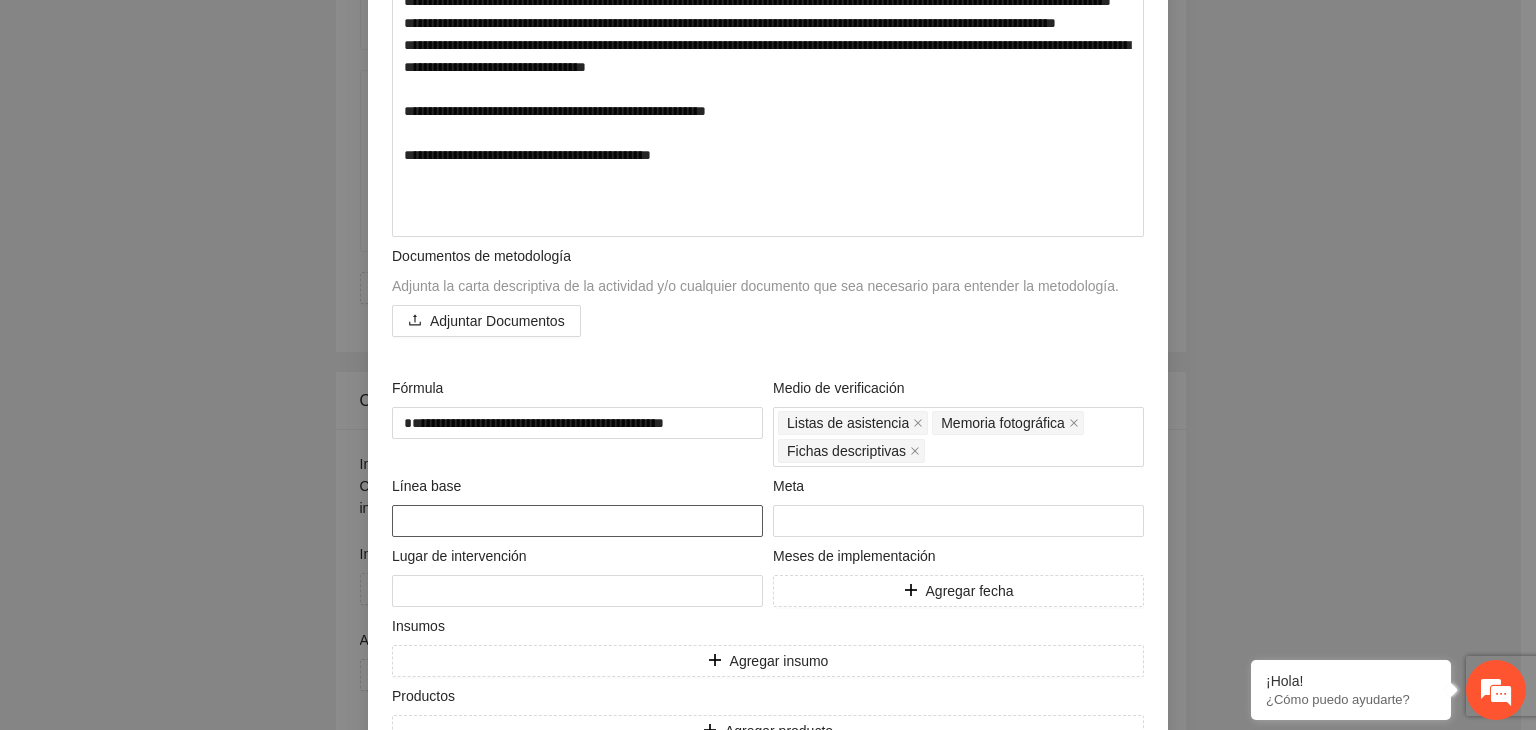 click at bounding box center (577, 521) 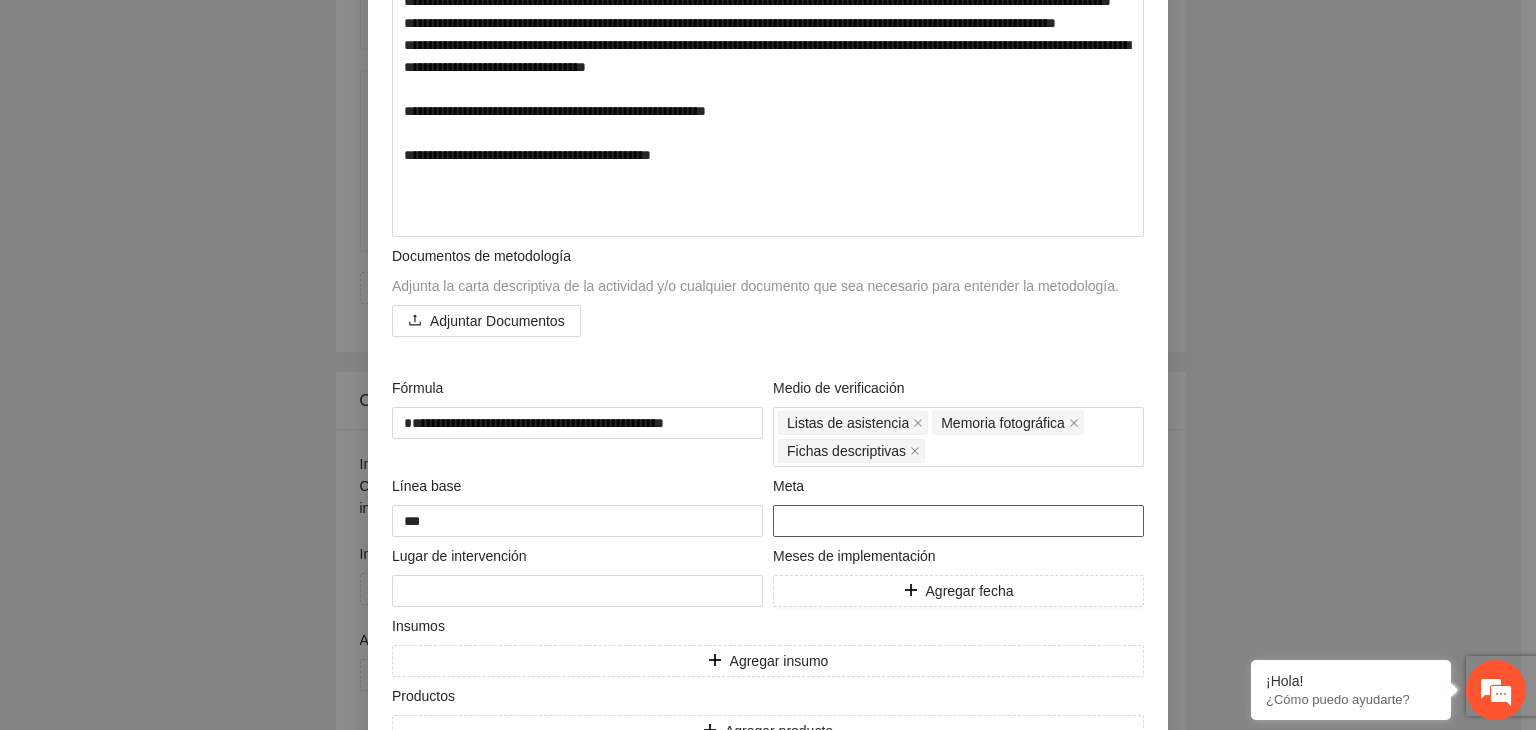 click at bounding box center [958, 521] 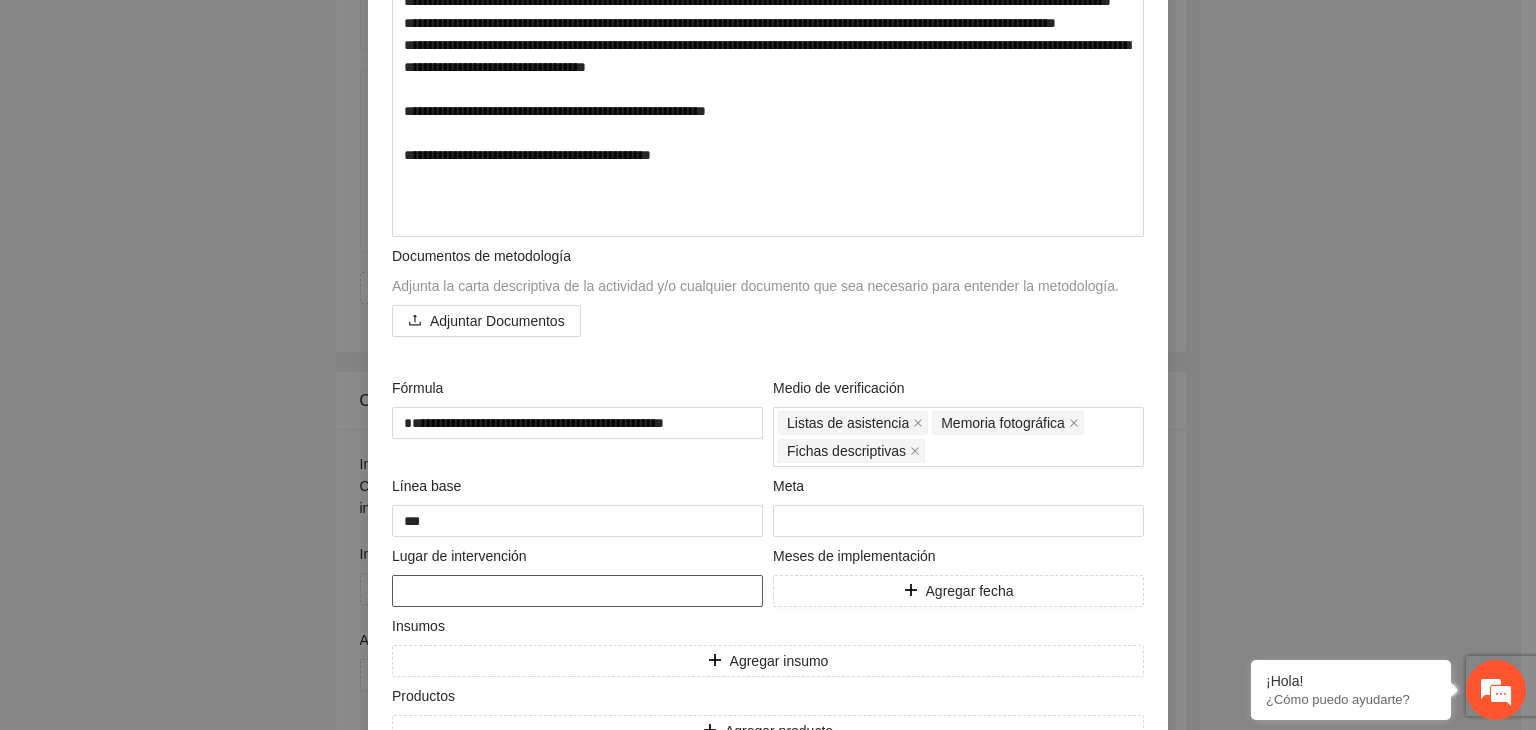 click at bounding box center [577, 591] 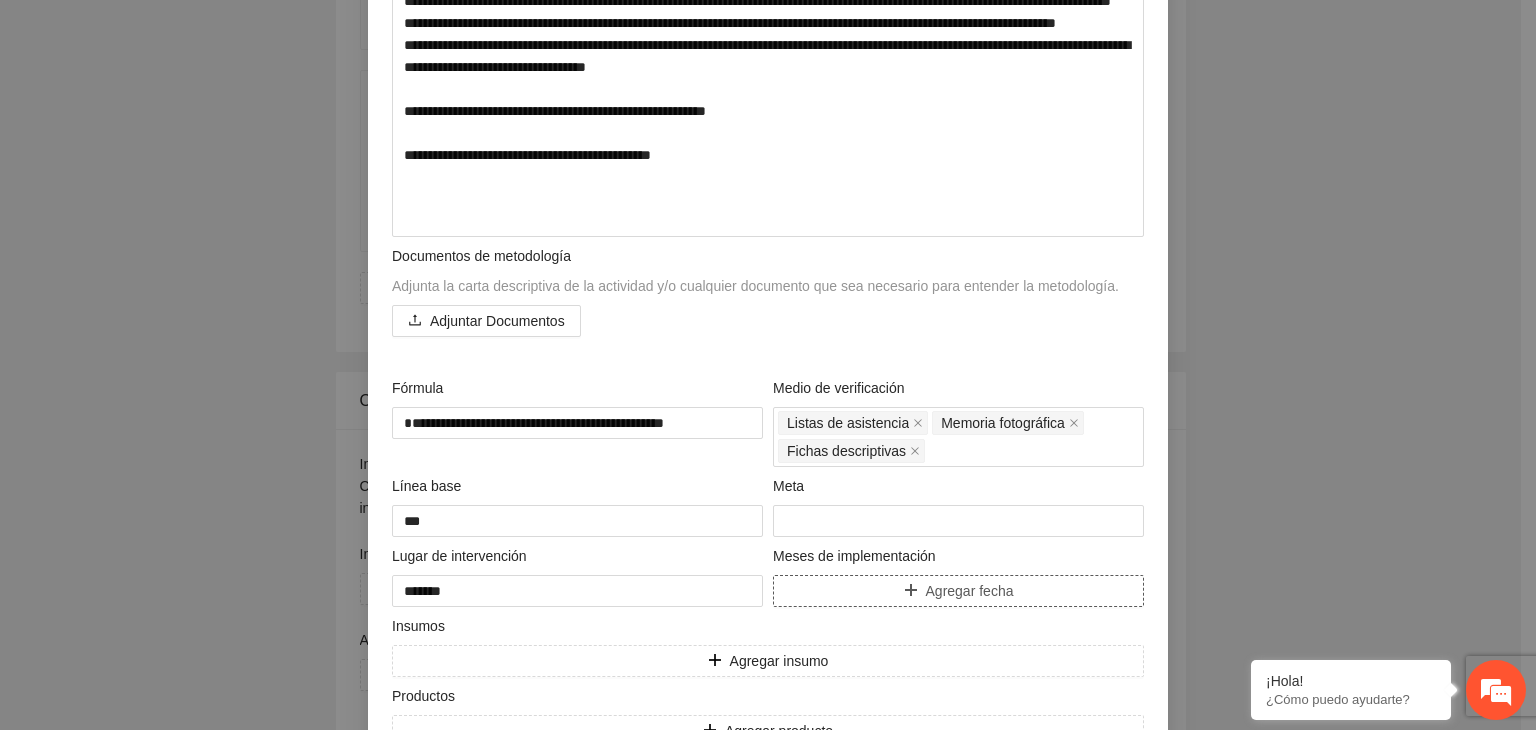 click on "Agregar fecha" at bounding box center (970, 591) 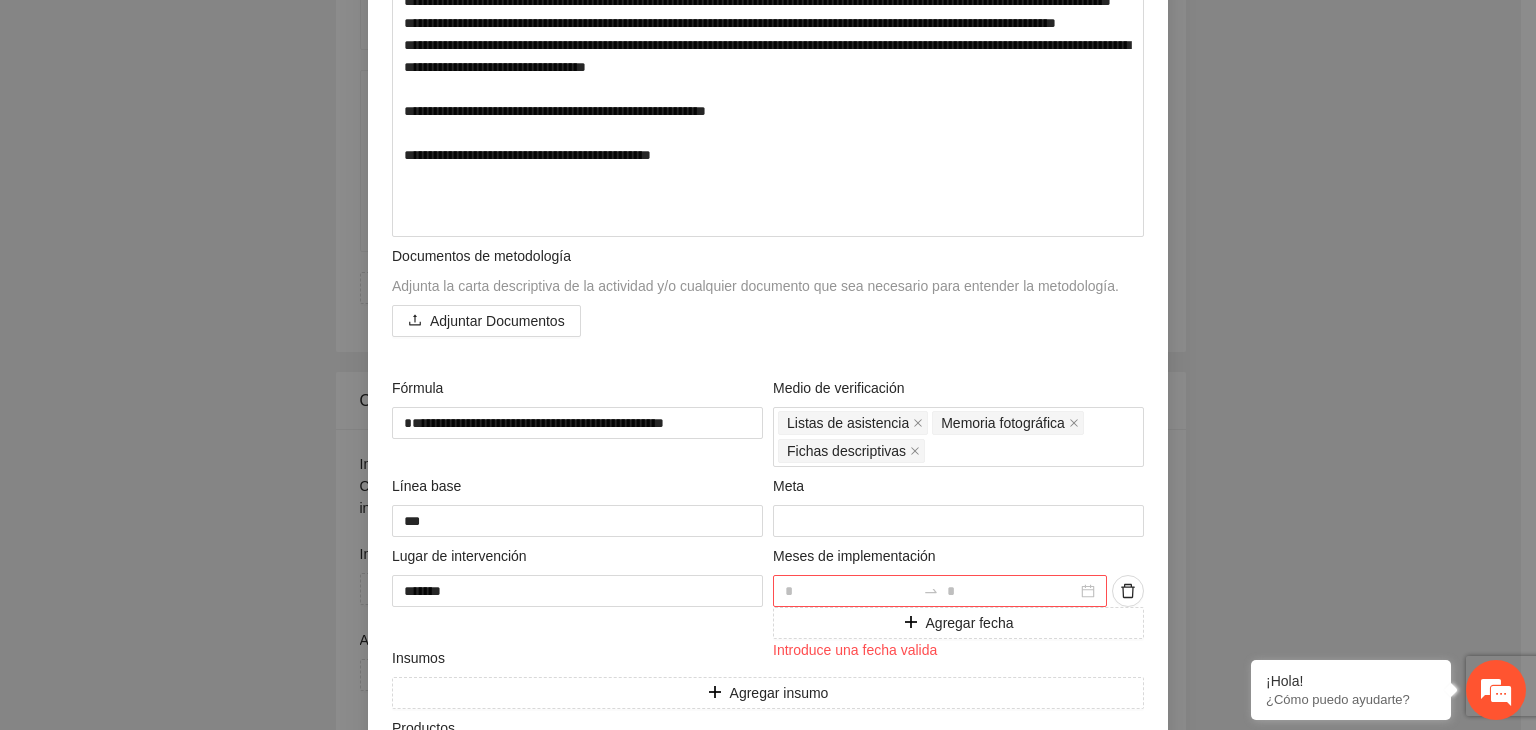click at bounding box center [940, 591] 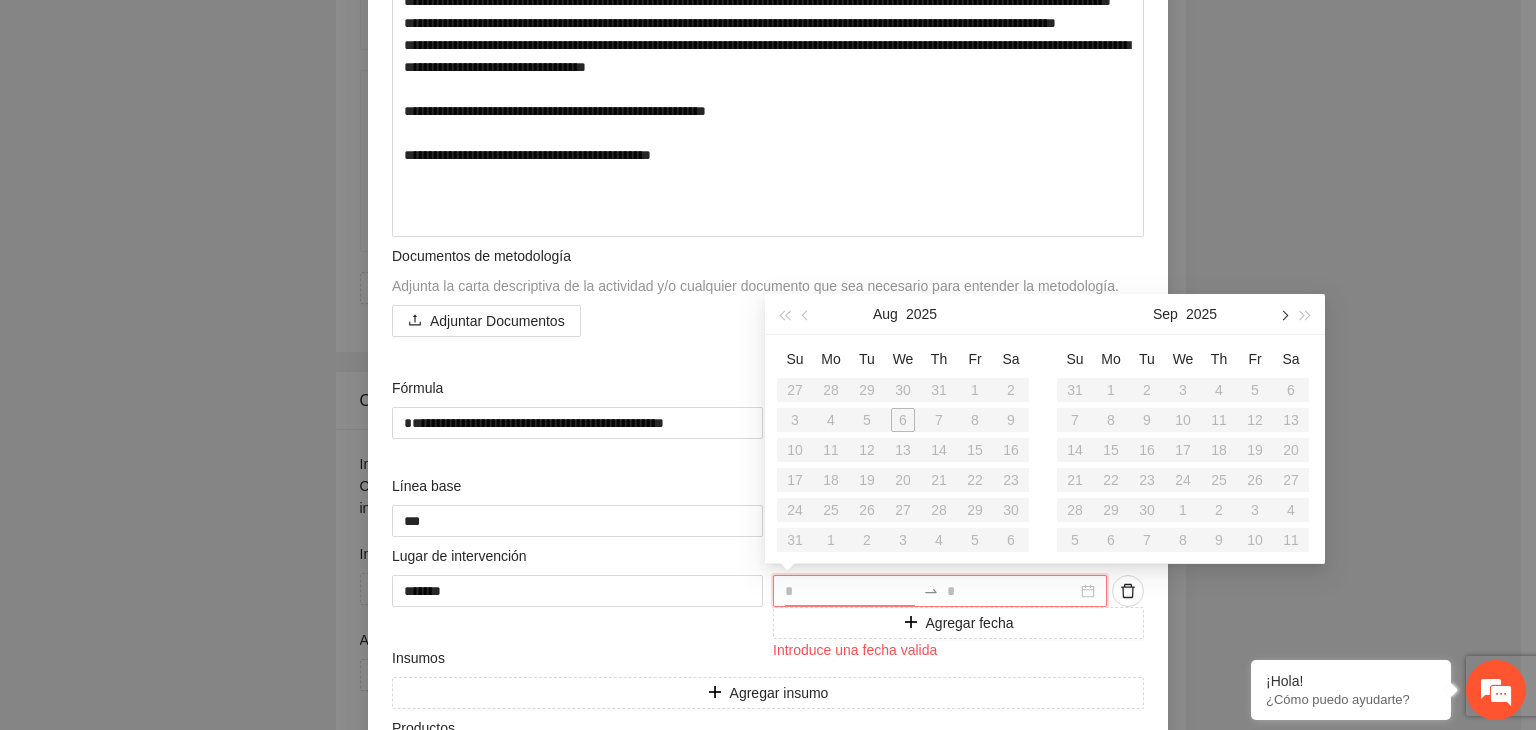 click at bounding box center [1283, 315] 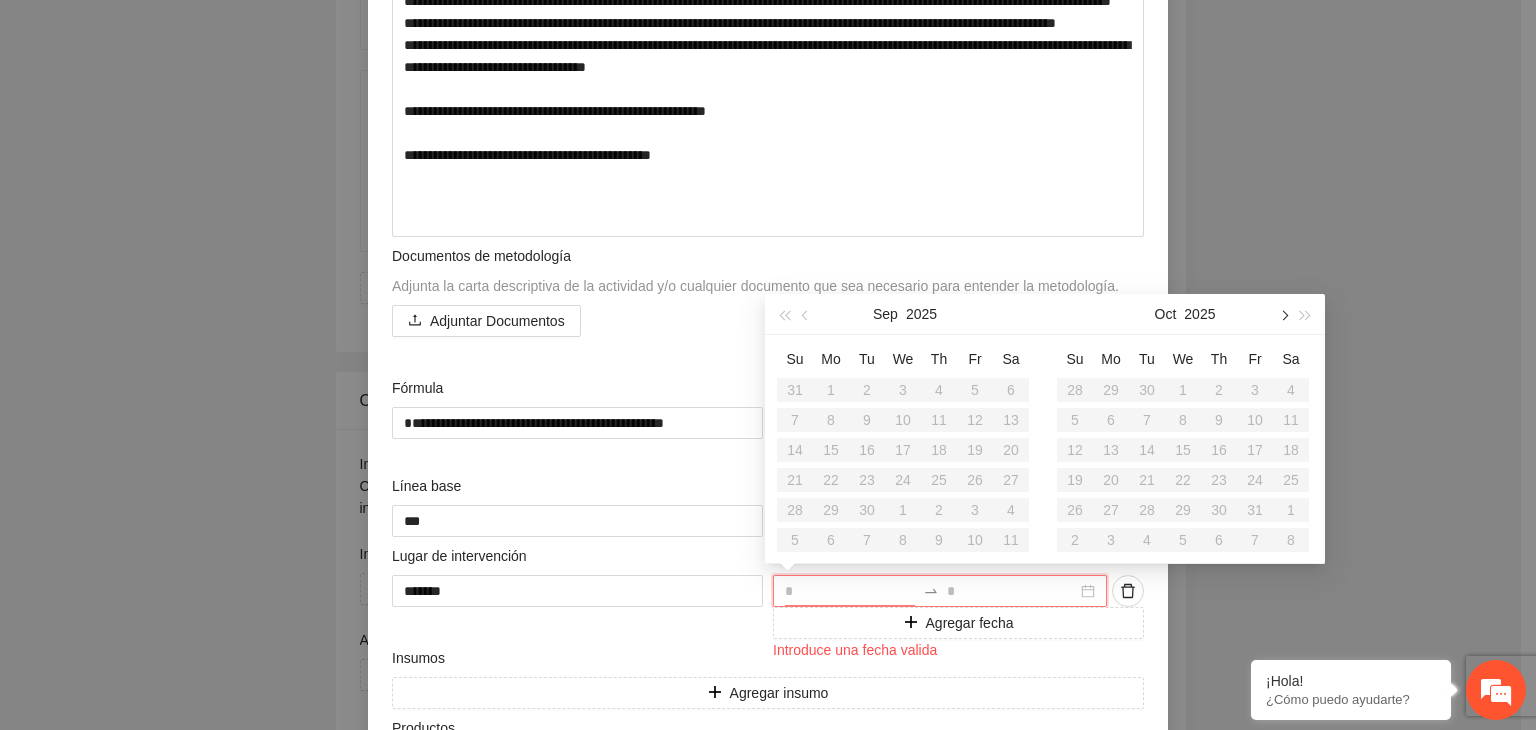 click at bounding box center (1283, 315) 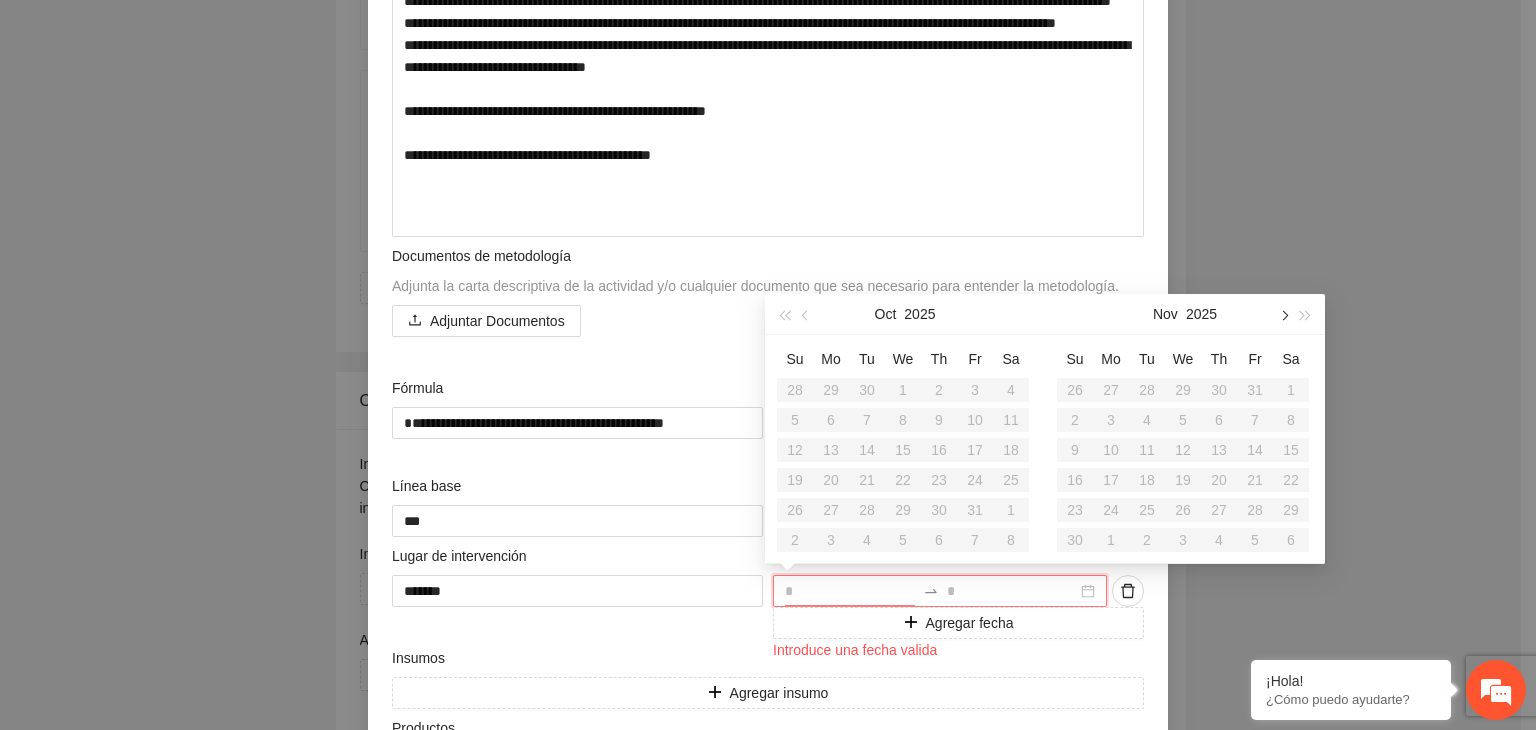 click at bounding box center [1283, 315] 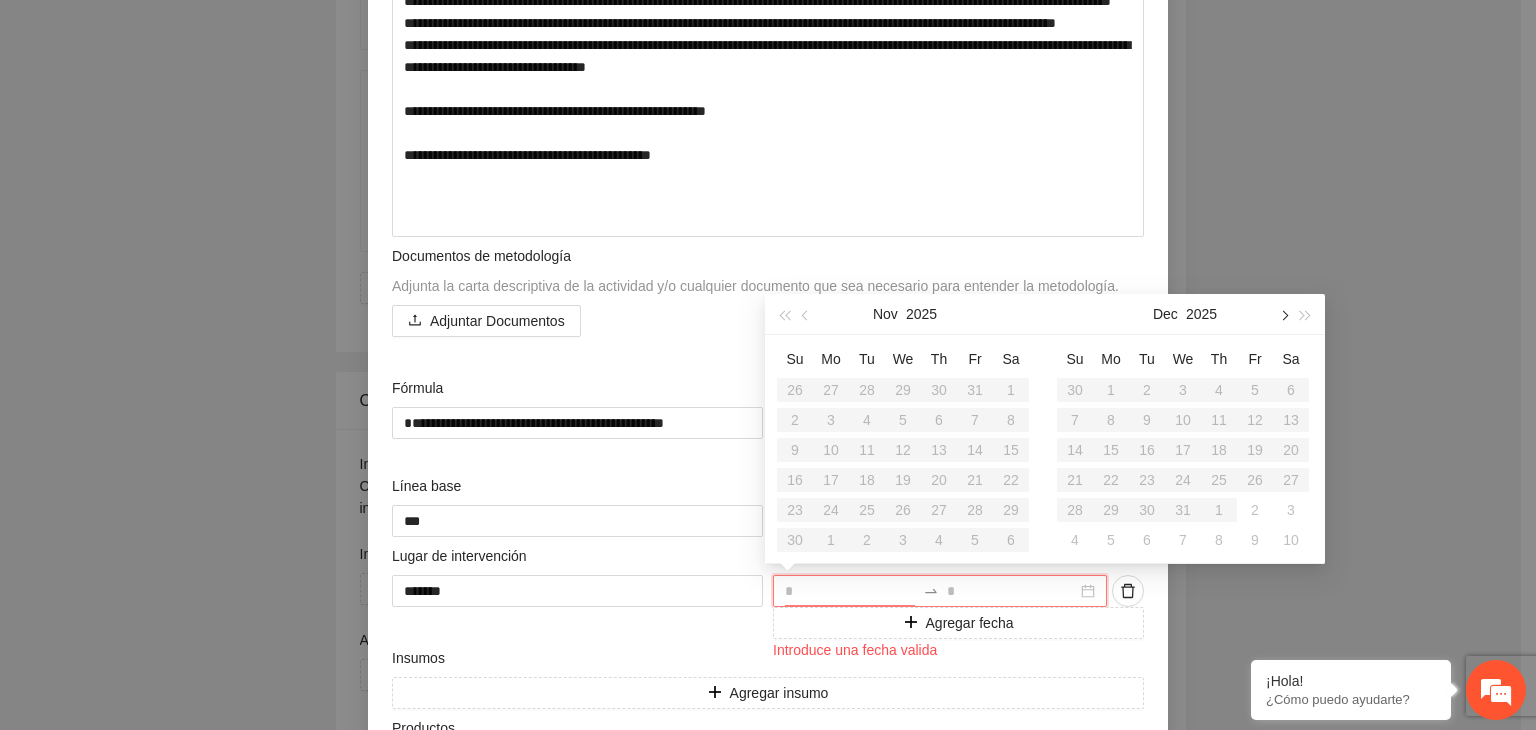 click at bounding box center (1283, 315) 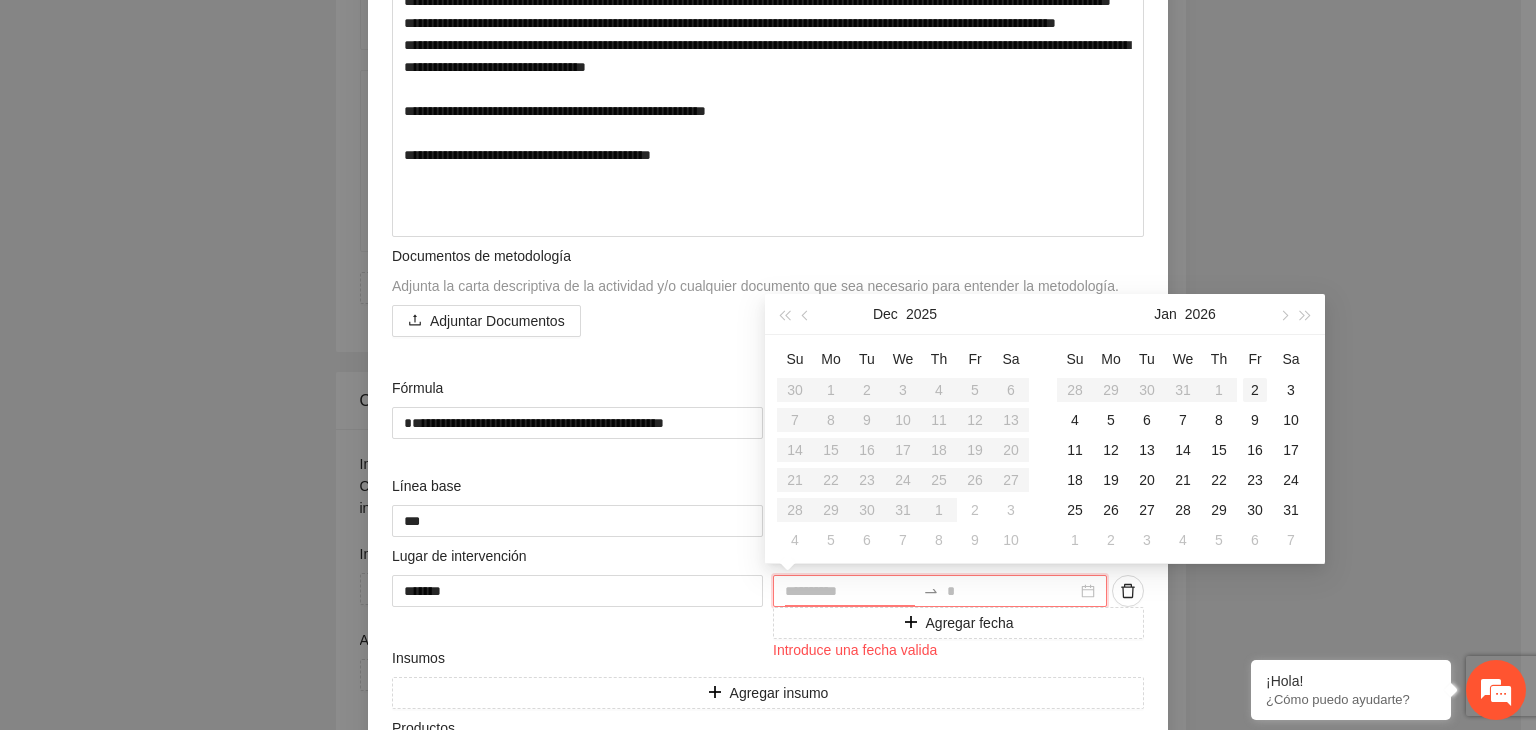 click on "2" at bounding box center [1255, 390] 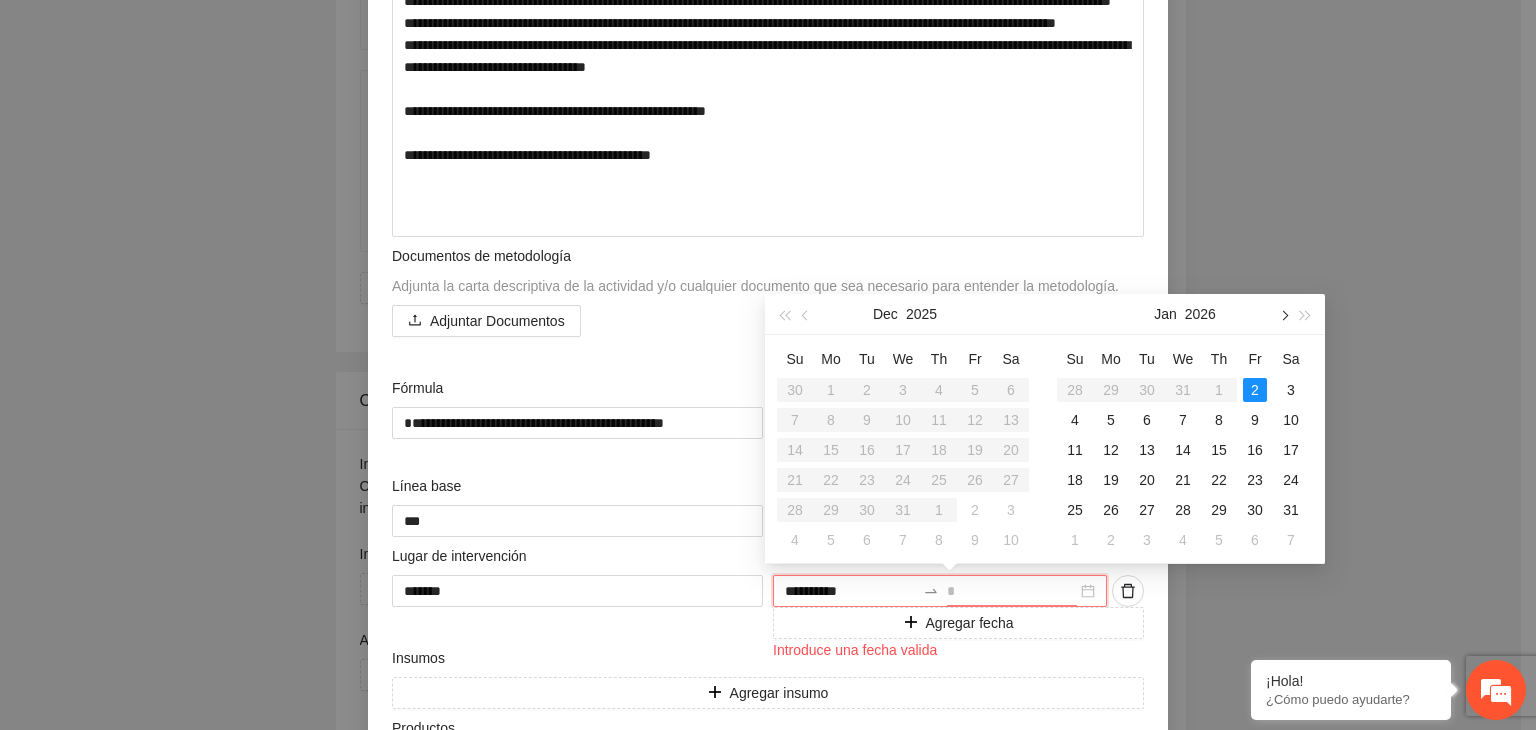 click at bounding box center (1283, 315) 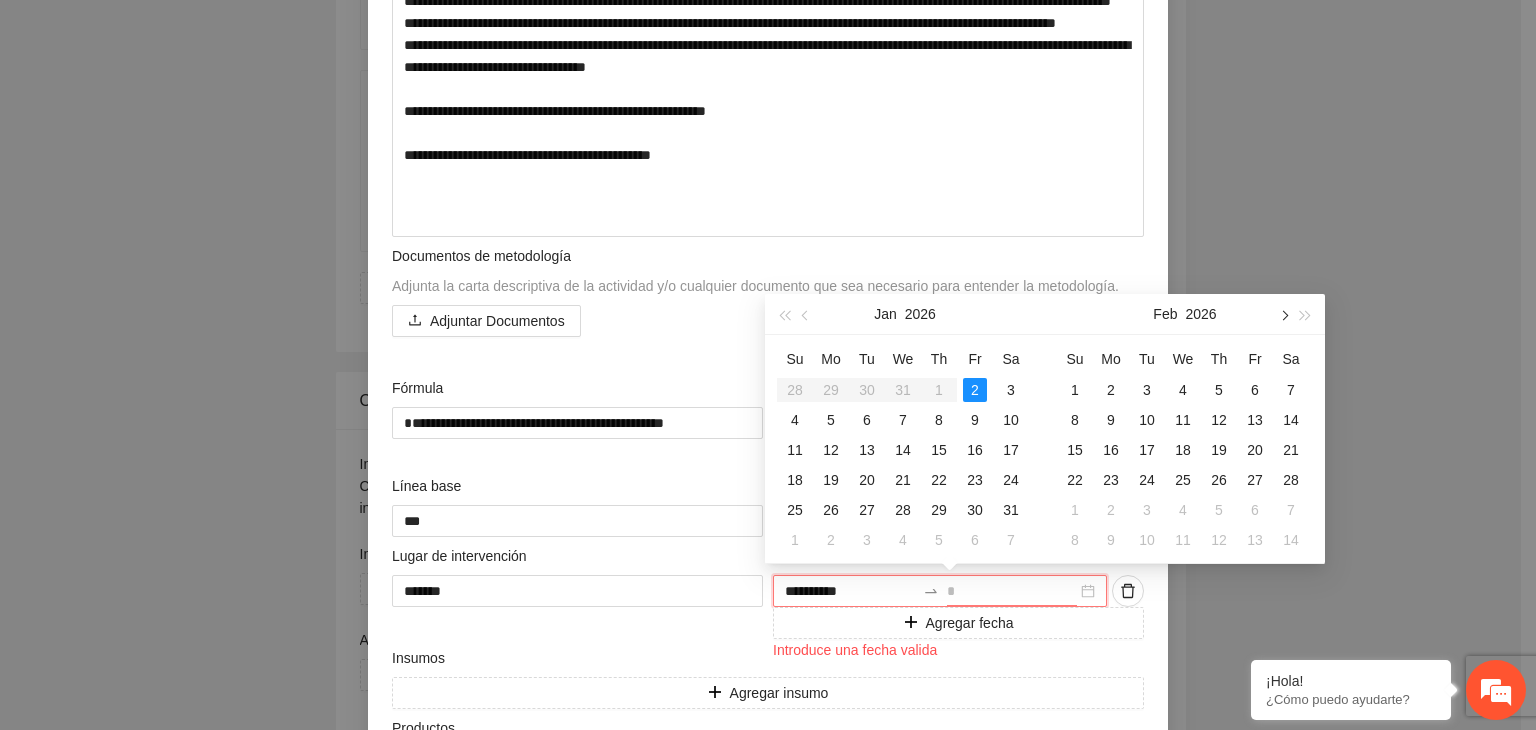 click at bounding box center (1283, 315) 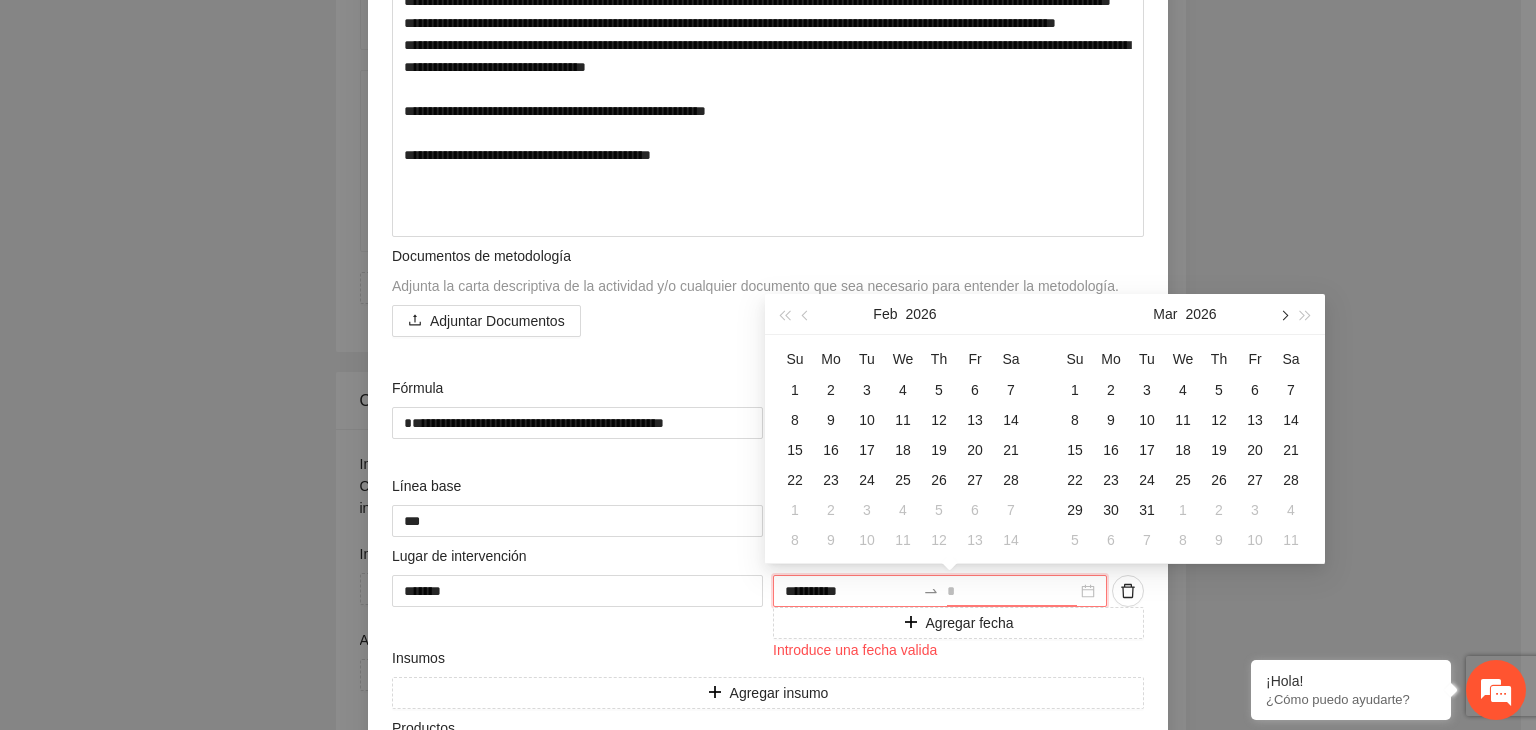 click at bounding box center [1283, 315] 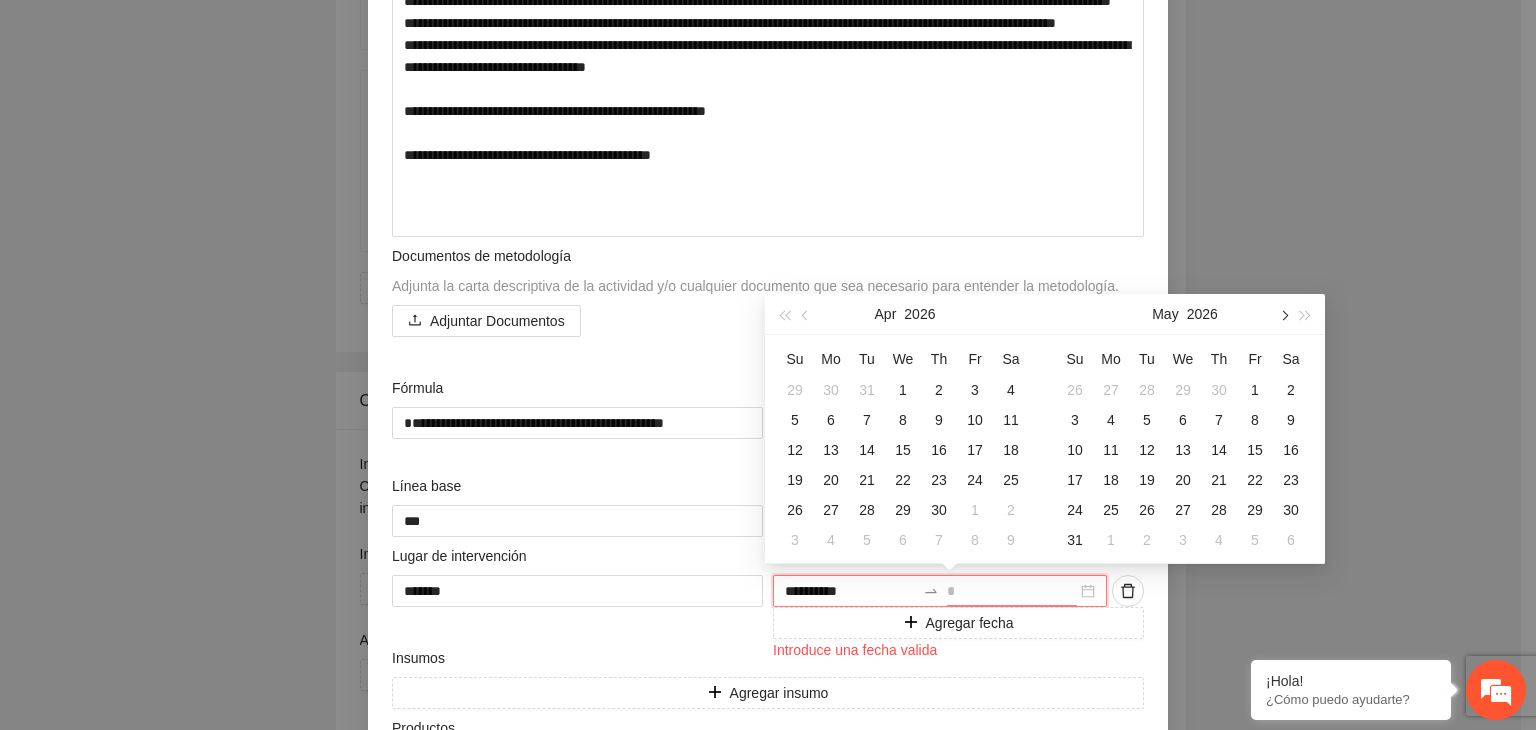 click at bounding box center (1283, 315) 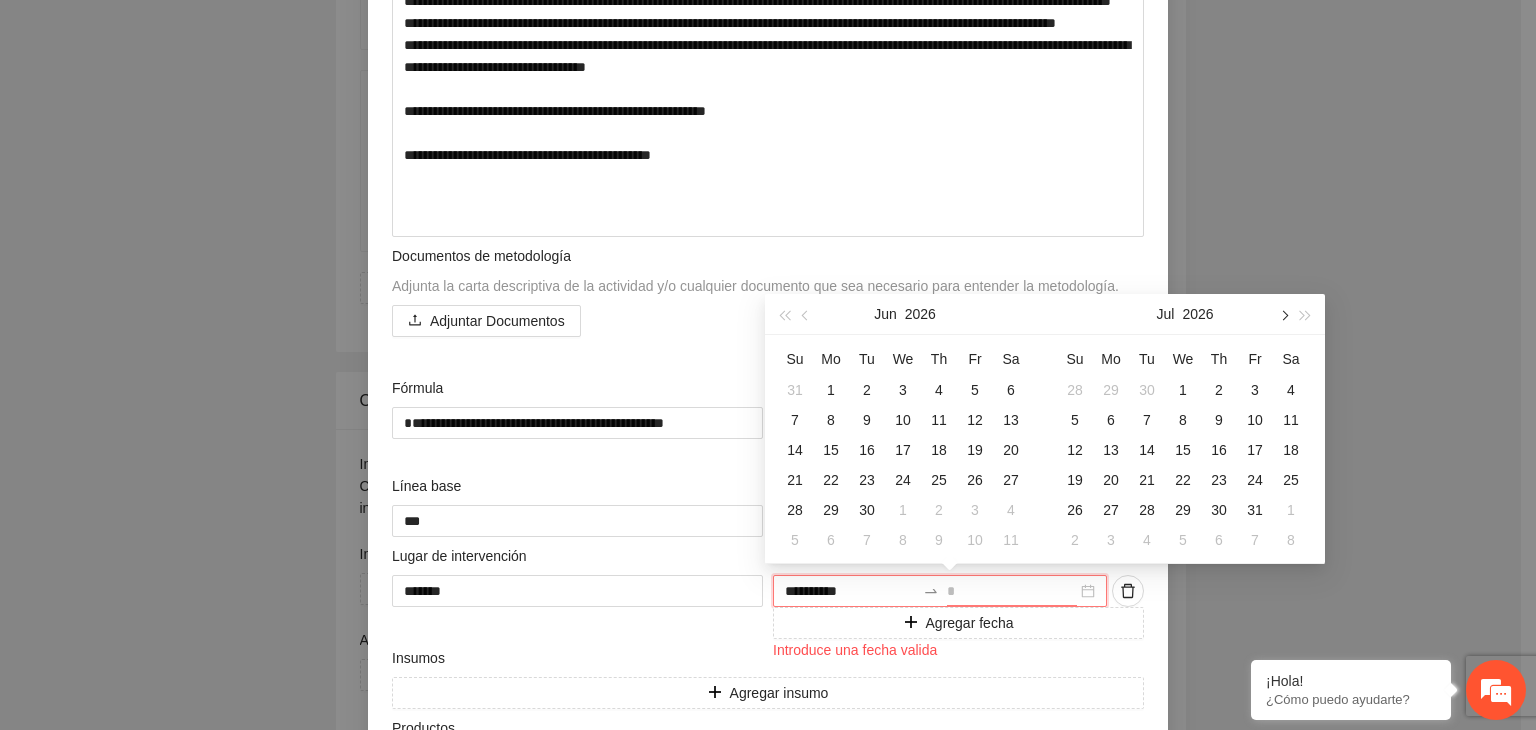 click at bounding box center [1283, 315] 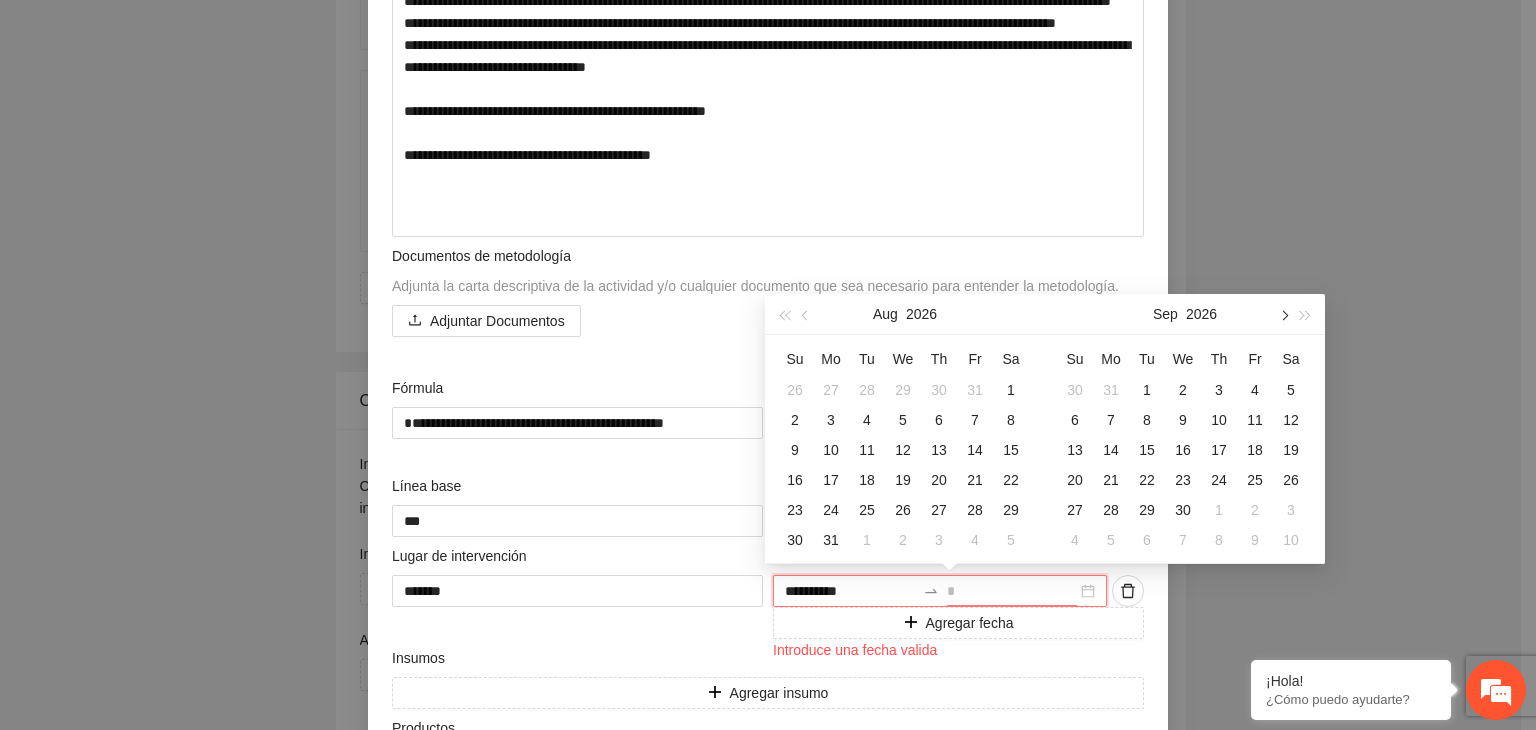 click at bounding box center [1283, 315] 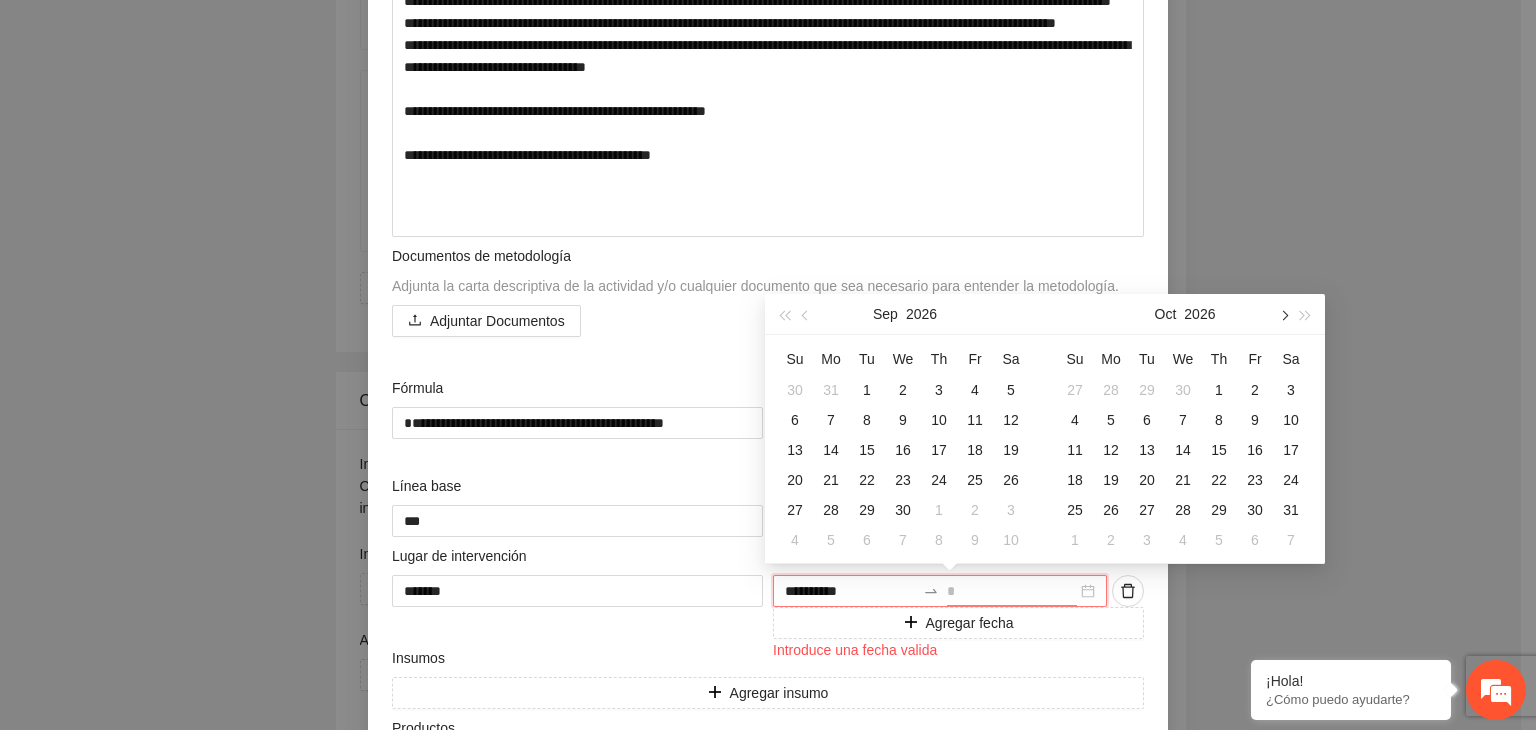 click at bounding box center (1283, 315) 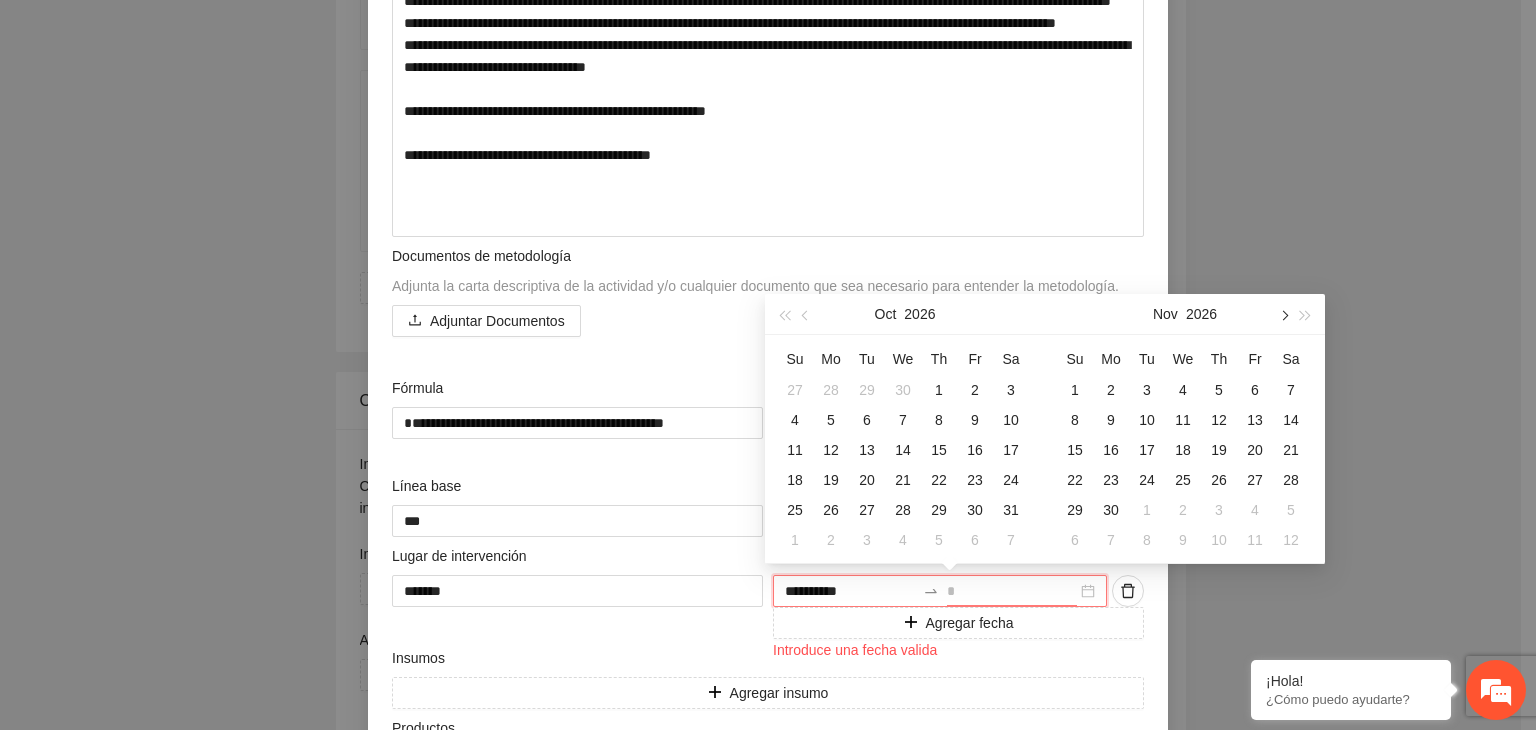 click at bounding box center (1283, 315) 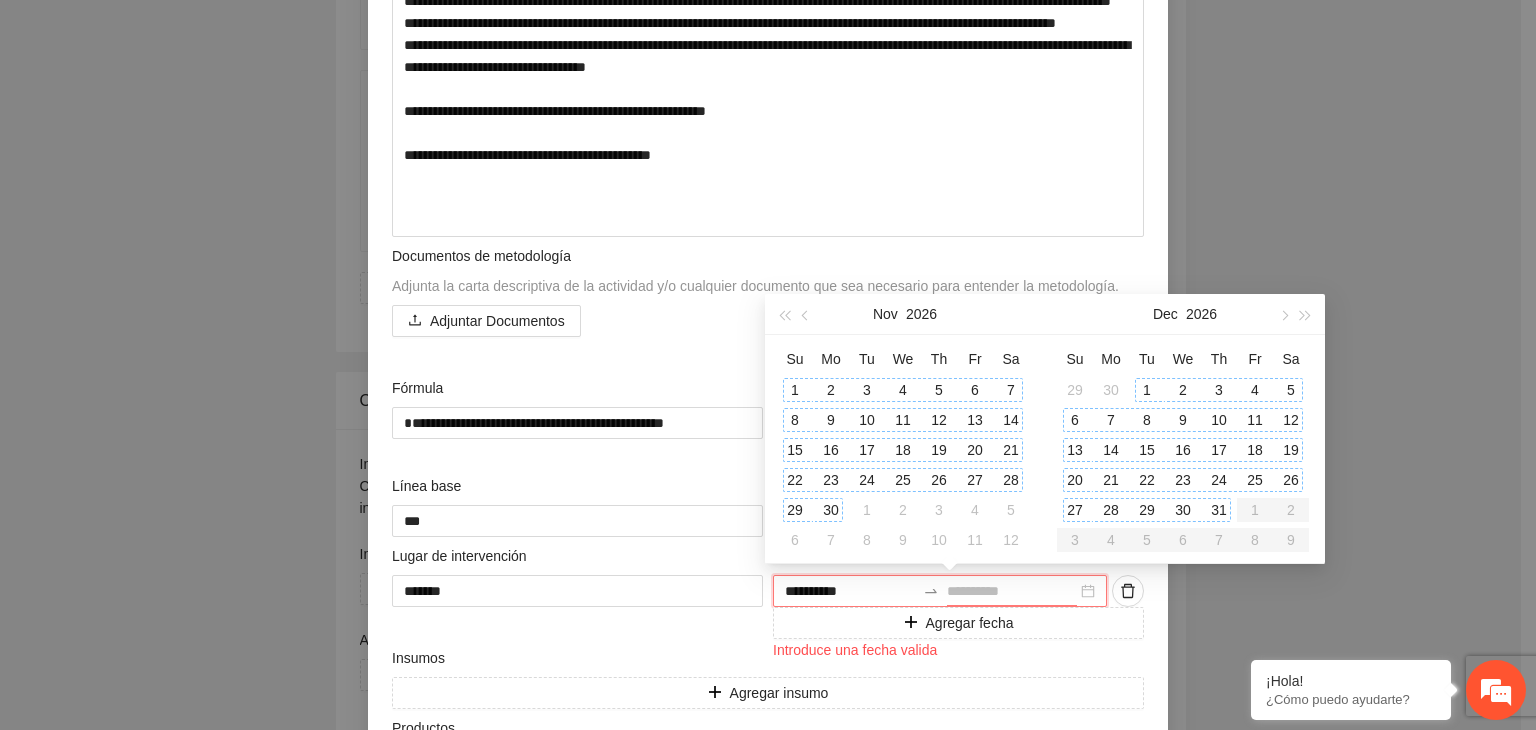 click on "31" at bounding box center (1219, 510) 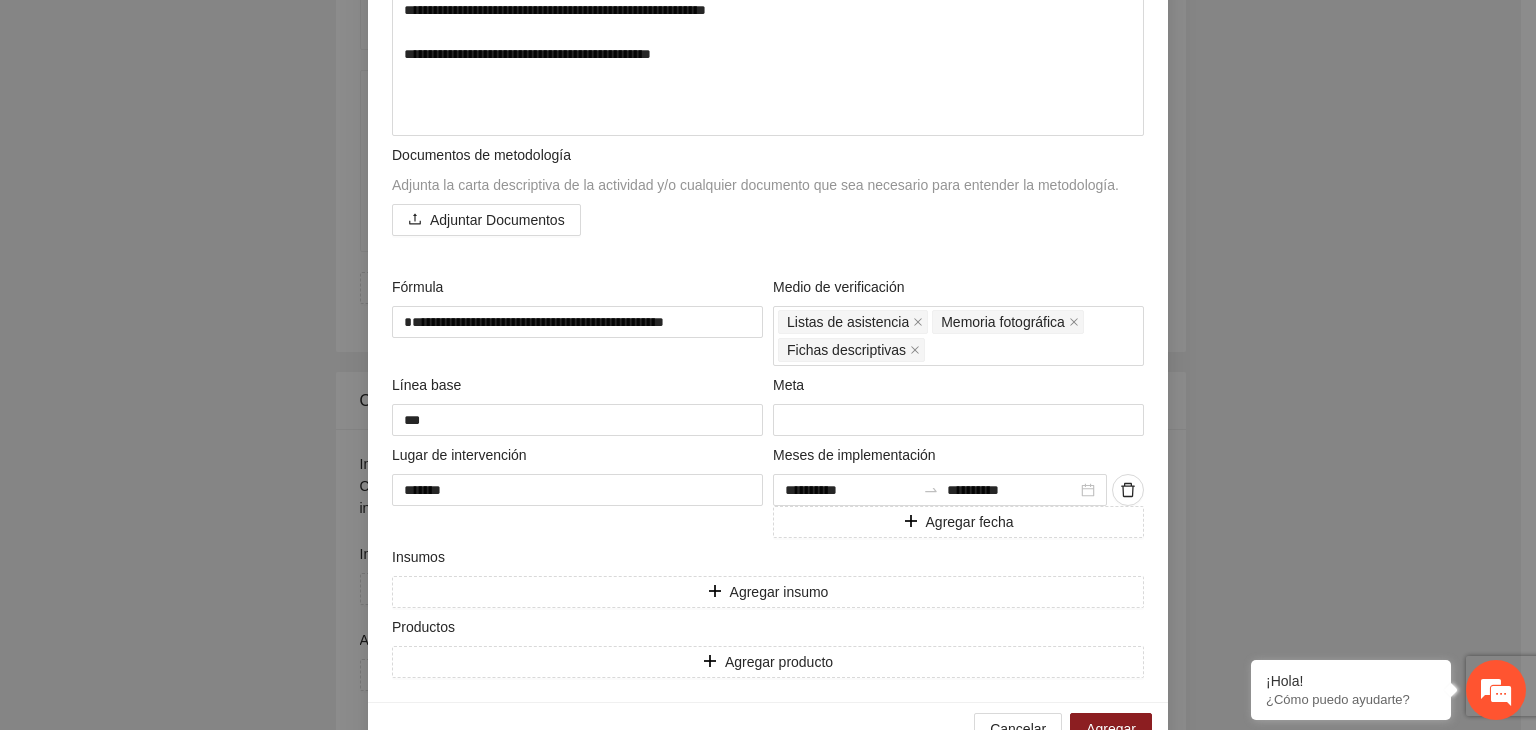 scroll, scrollTop: 649, scrollLeft: 0, axis: vertical 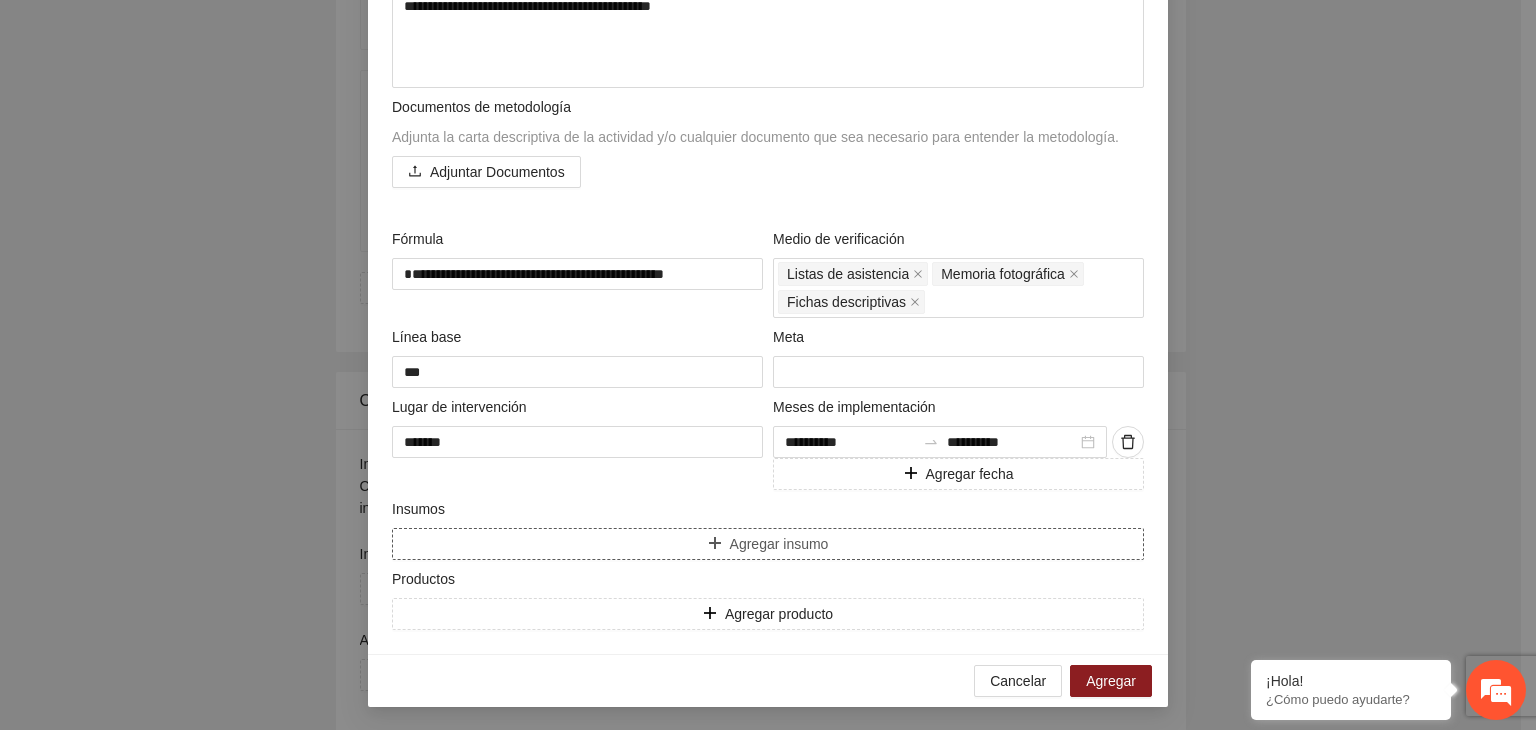 click on "Agregar insumo" at bounding box center (779, 544) 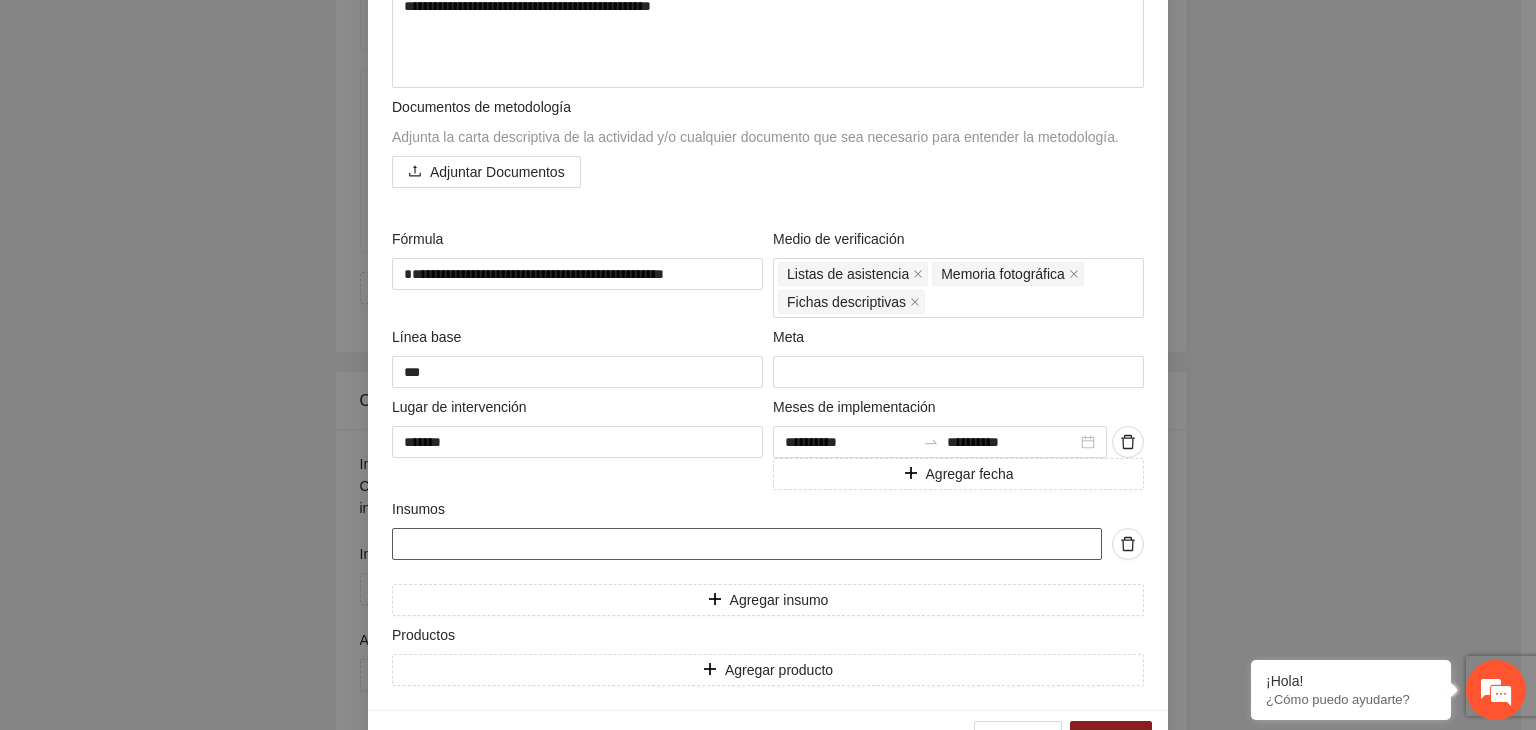 click at bounding box center (747, 544) 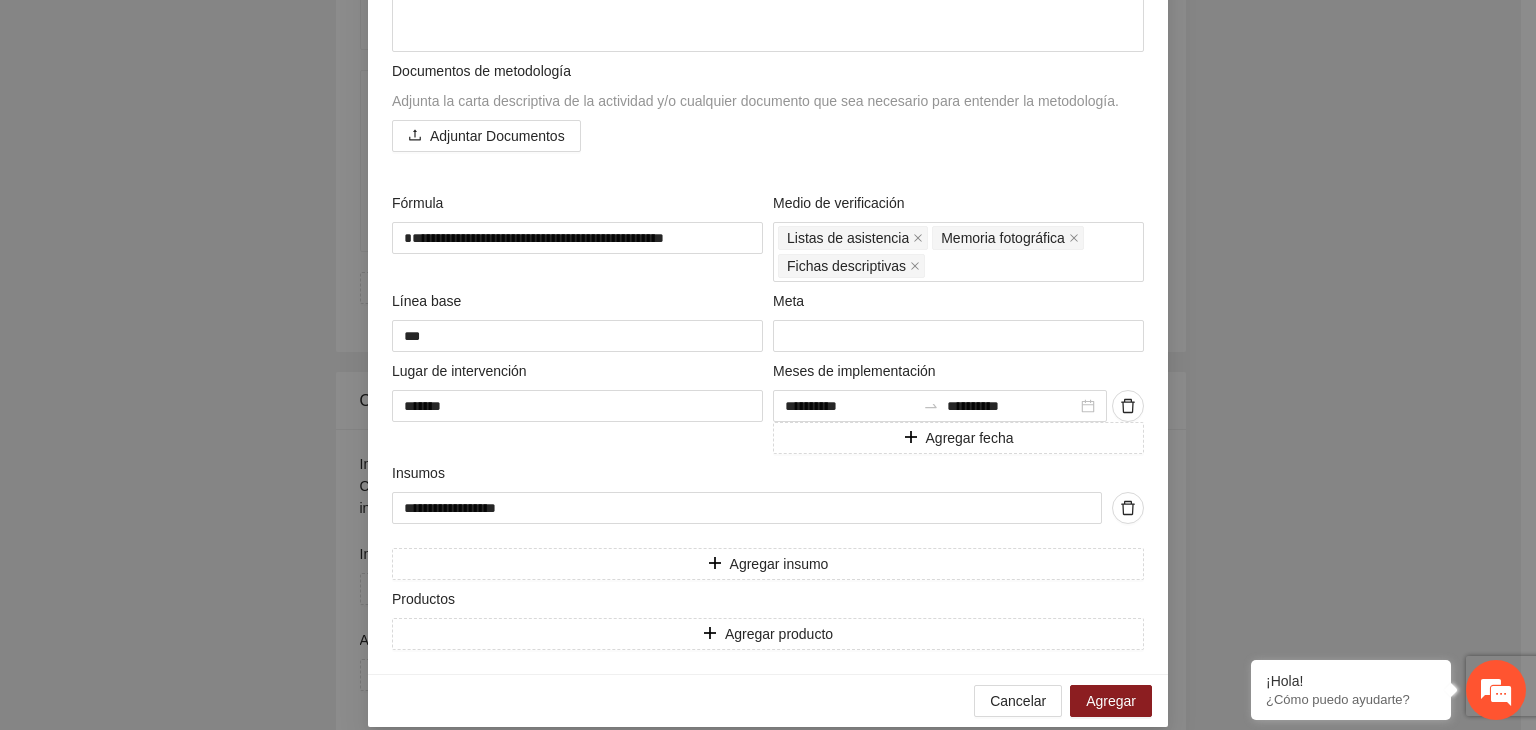 scroll, scrollTop: 705, scrollLeft: 0, axis: vertical 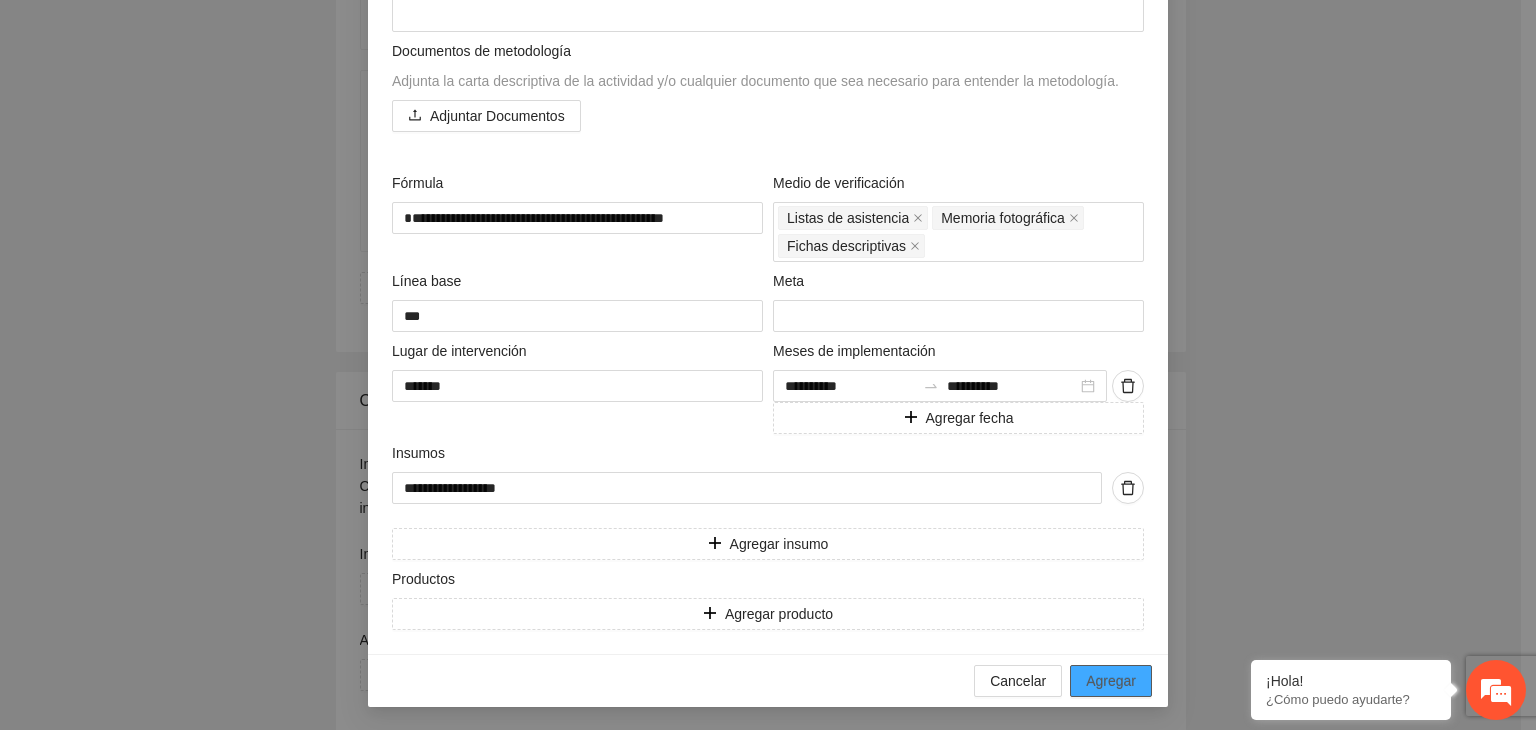 click on "Agregar" at bounding box center (1111, 681) 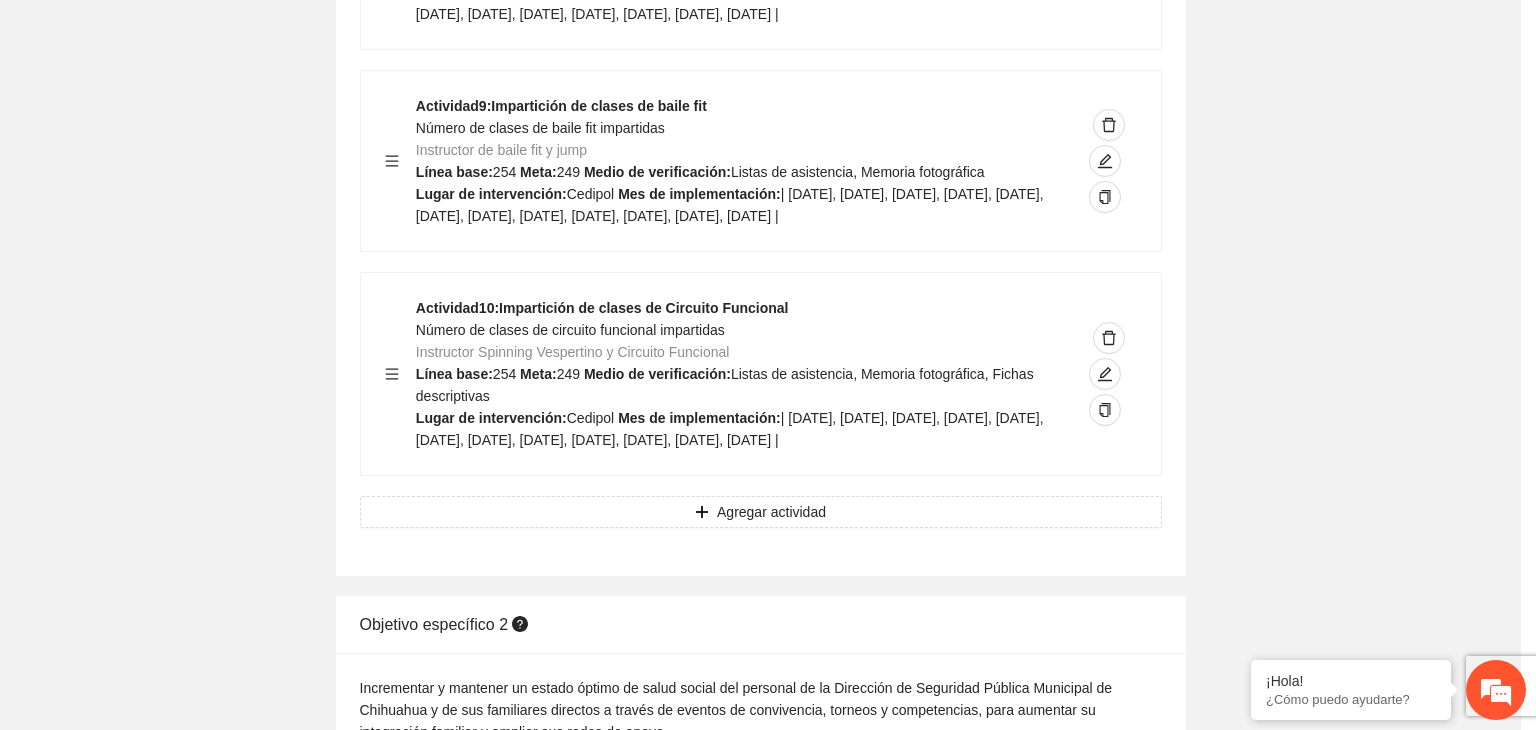 scroll, scrollTop: 5089, scrollLeft: 0, axis: vertical 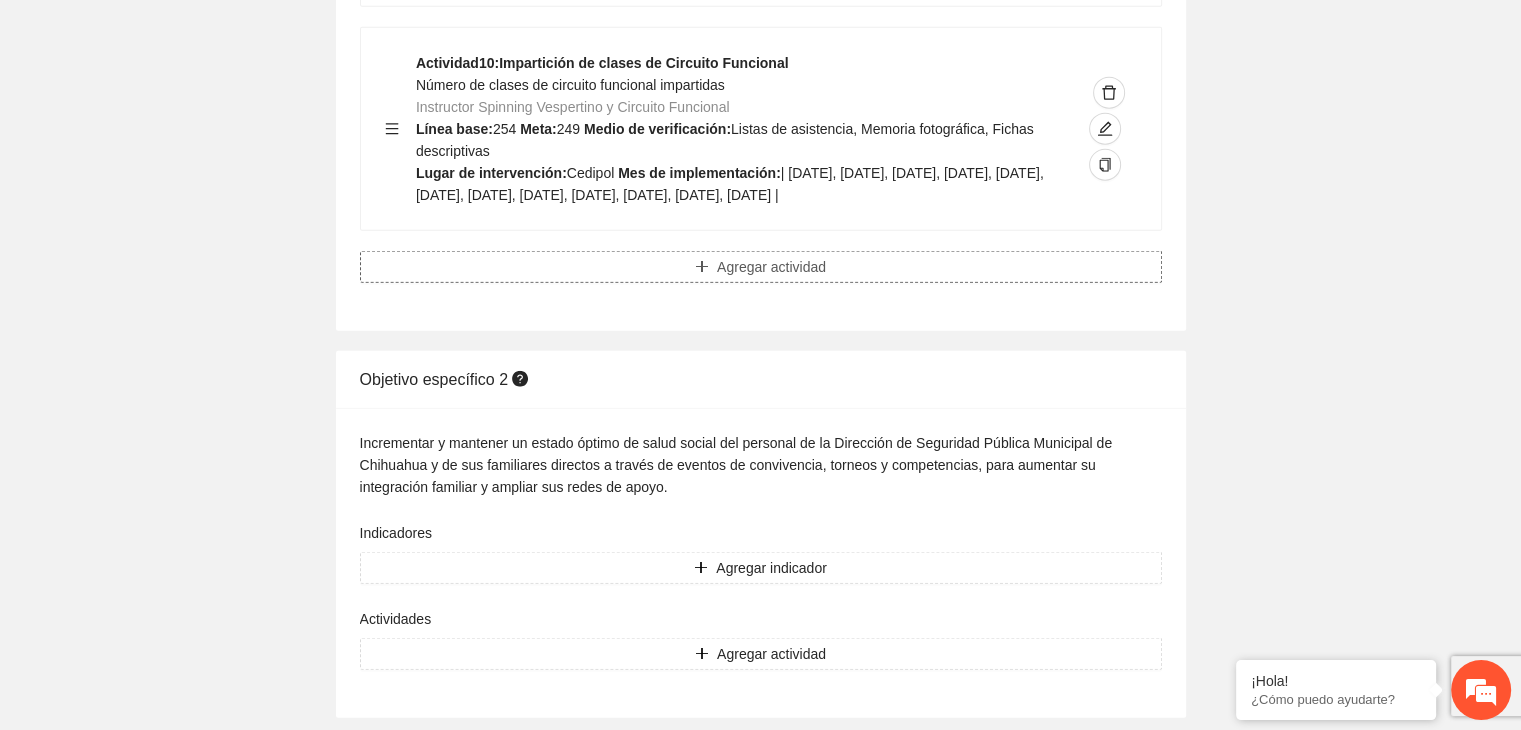 click on "Agregar actividad" at bounding box center (771, 267) 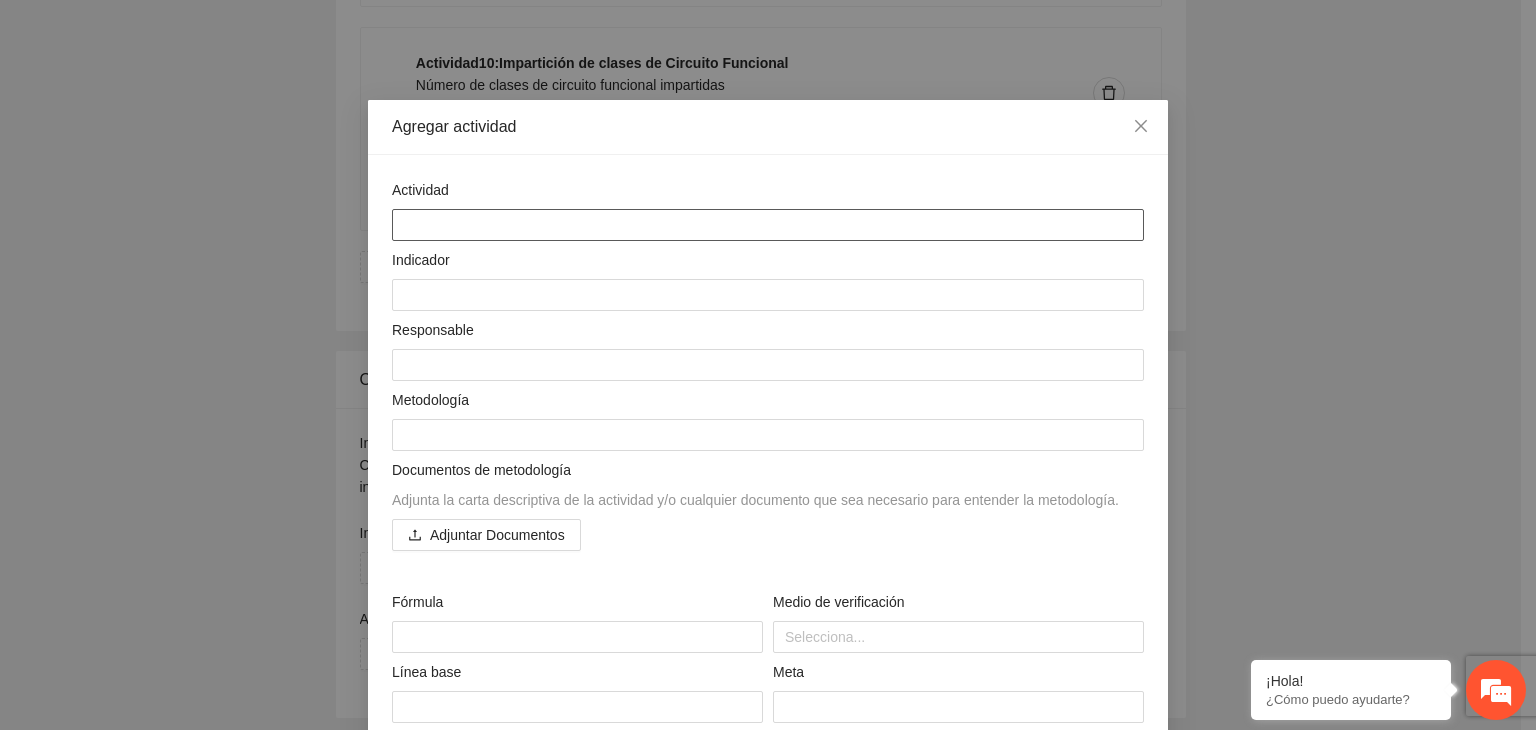 click at bounding box center (768, 225) 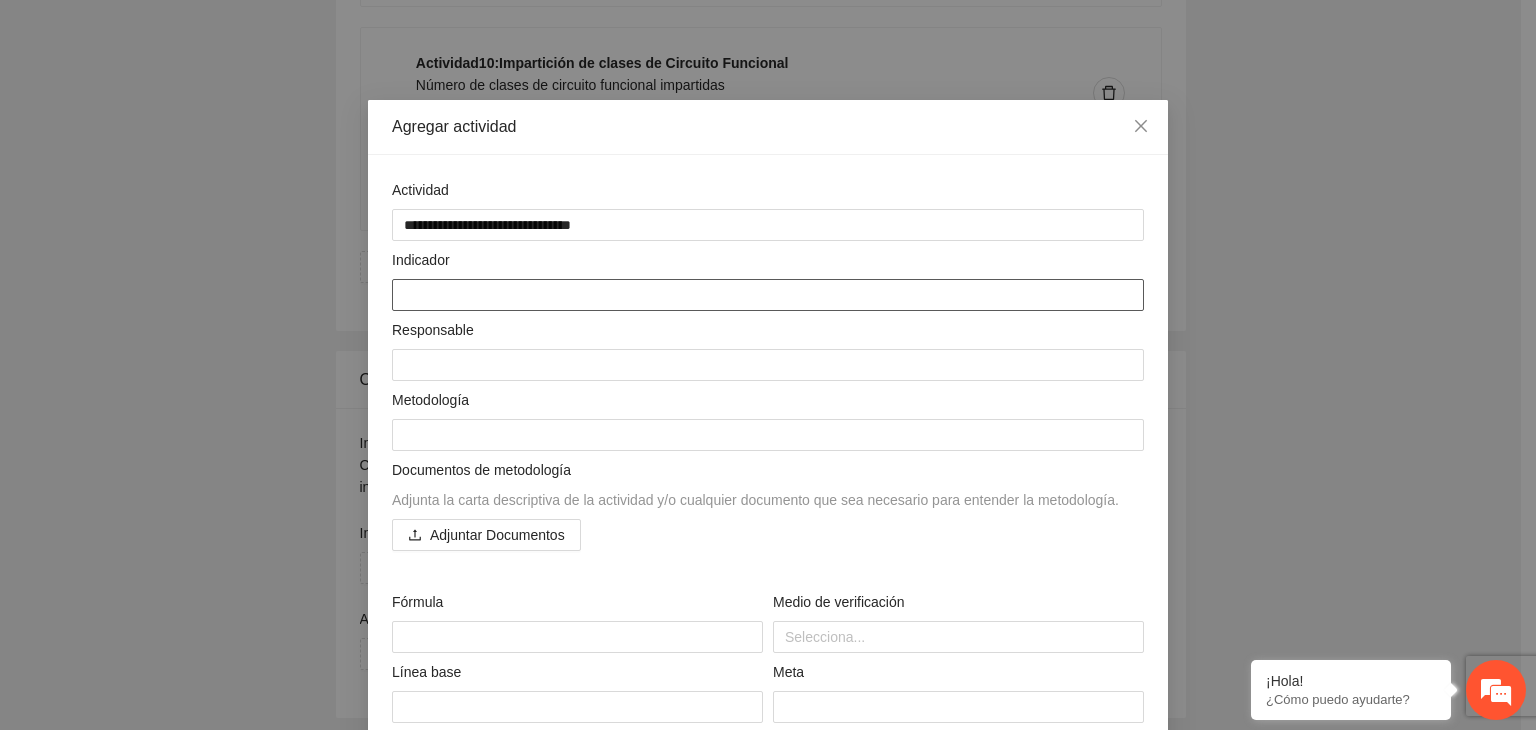 click at bounding box center (768, 295) 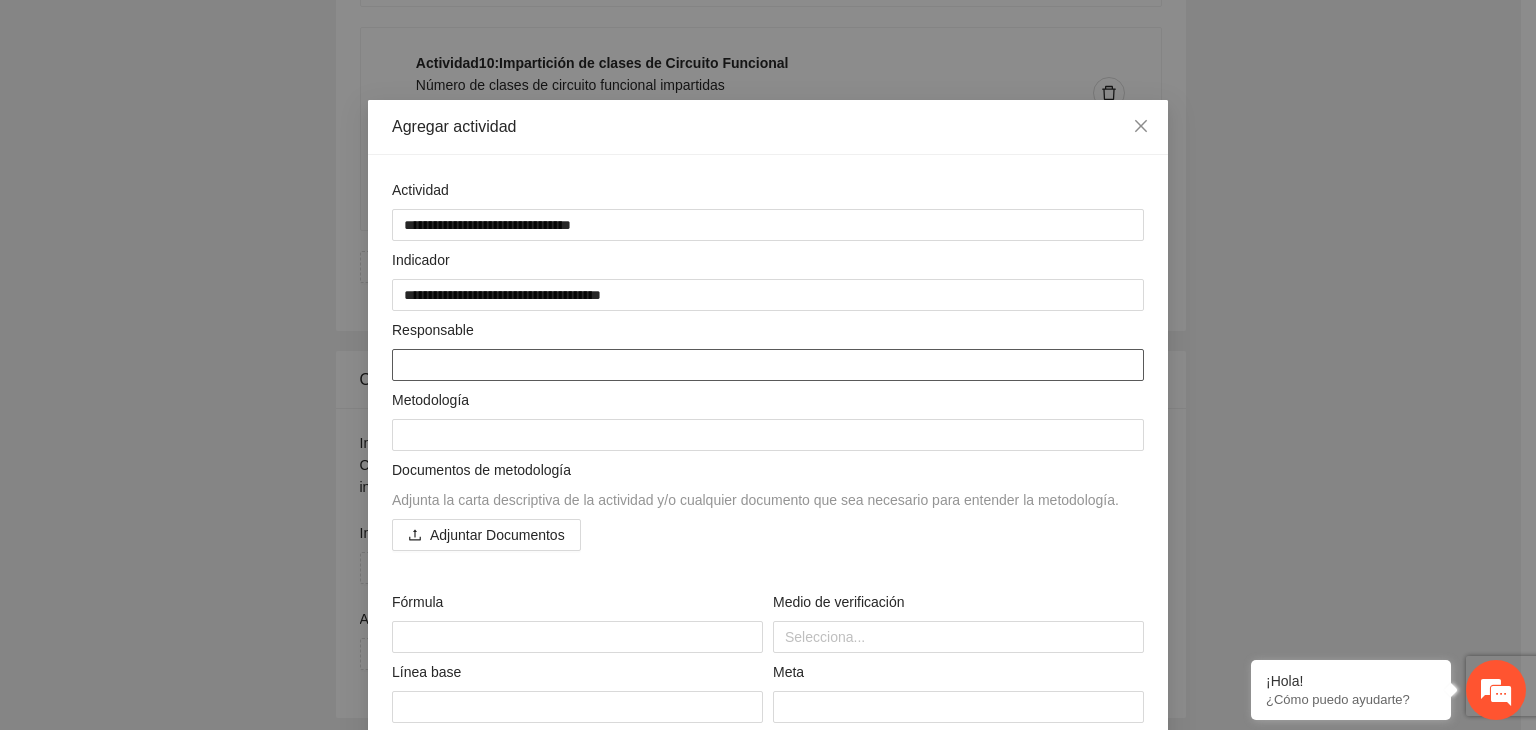 click at bounding box center [768, 365] 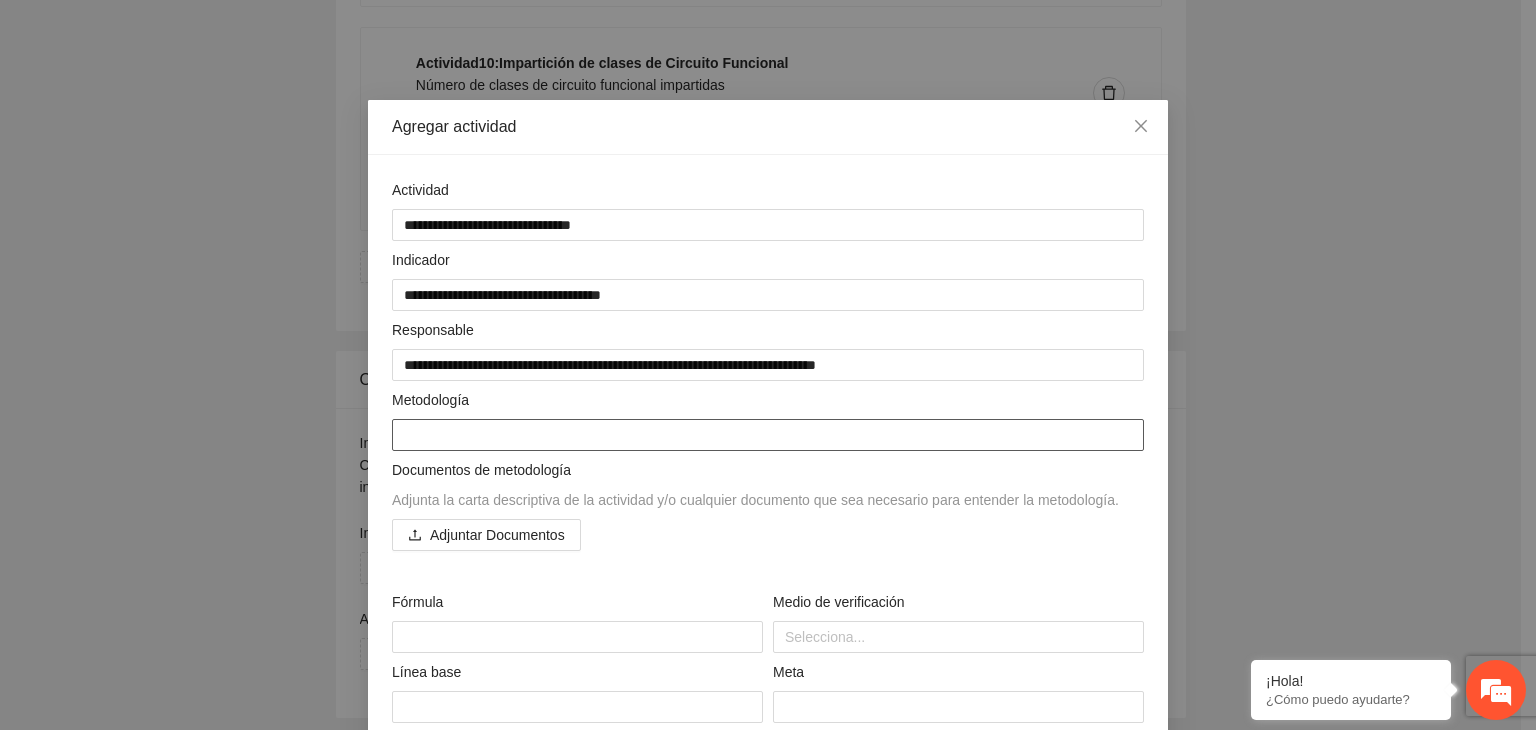 click at bounding box center (768, 435) 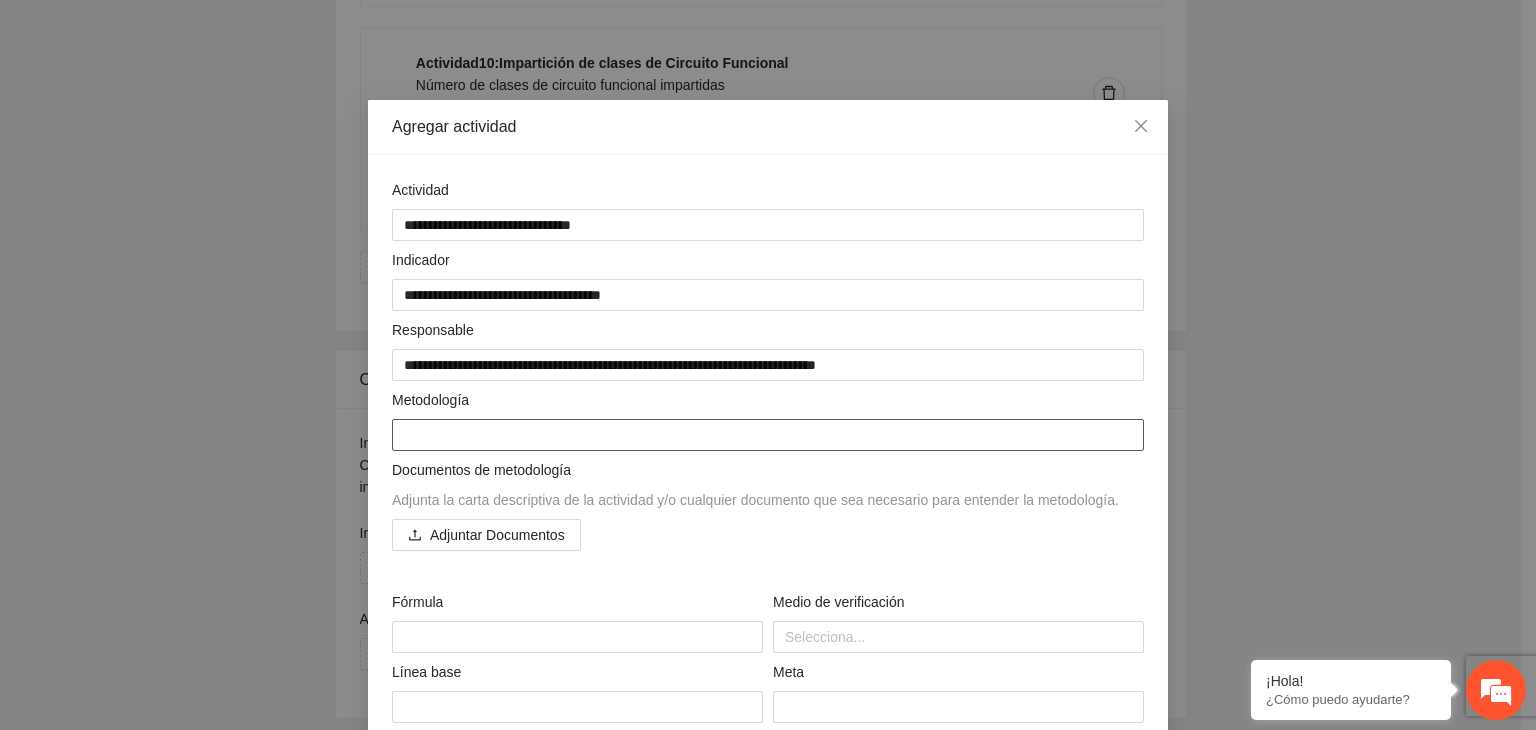 click at bounding box center (768, 435) 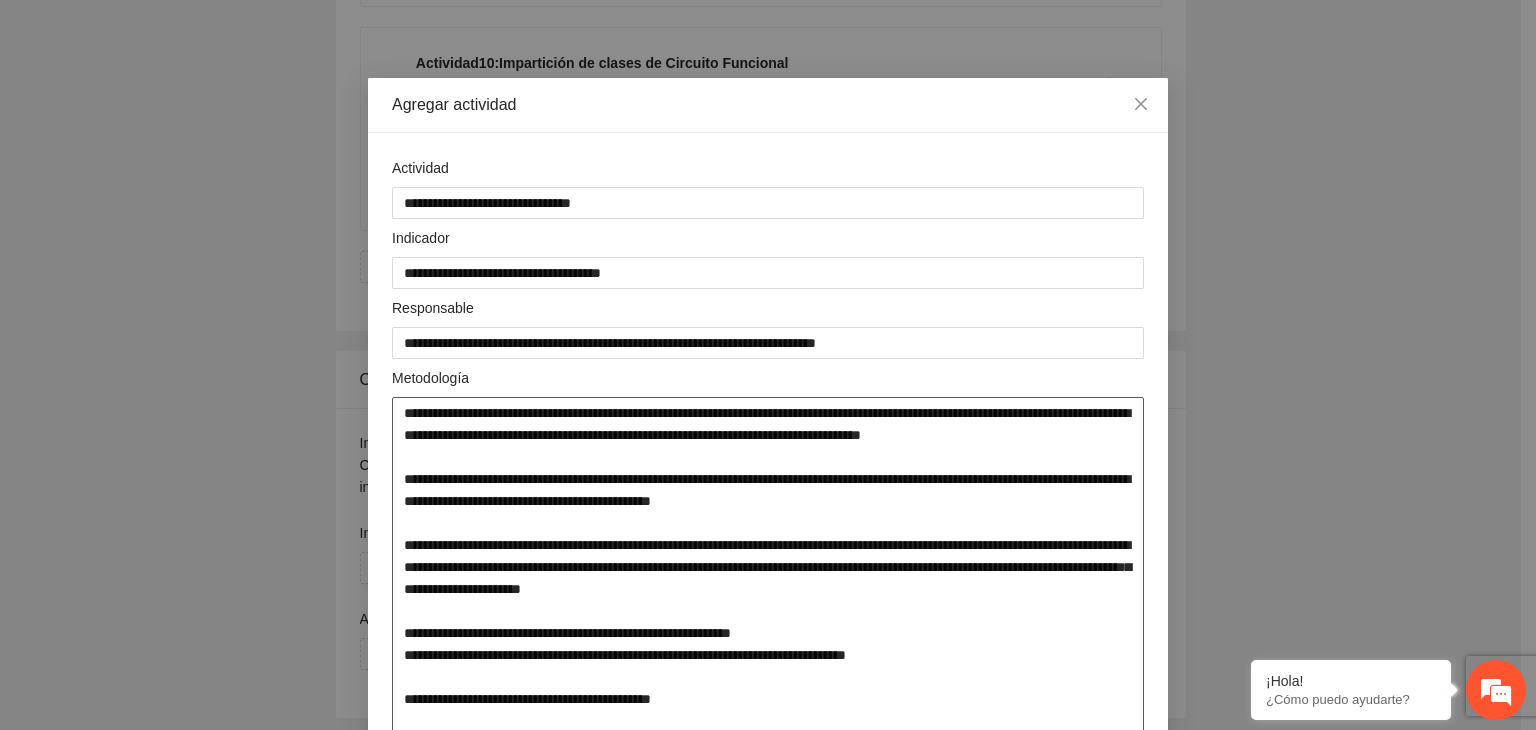 scroll, scrollTop: 322, scrollLeft: 0, axis: vertical 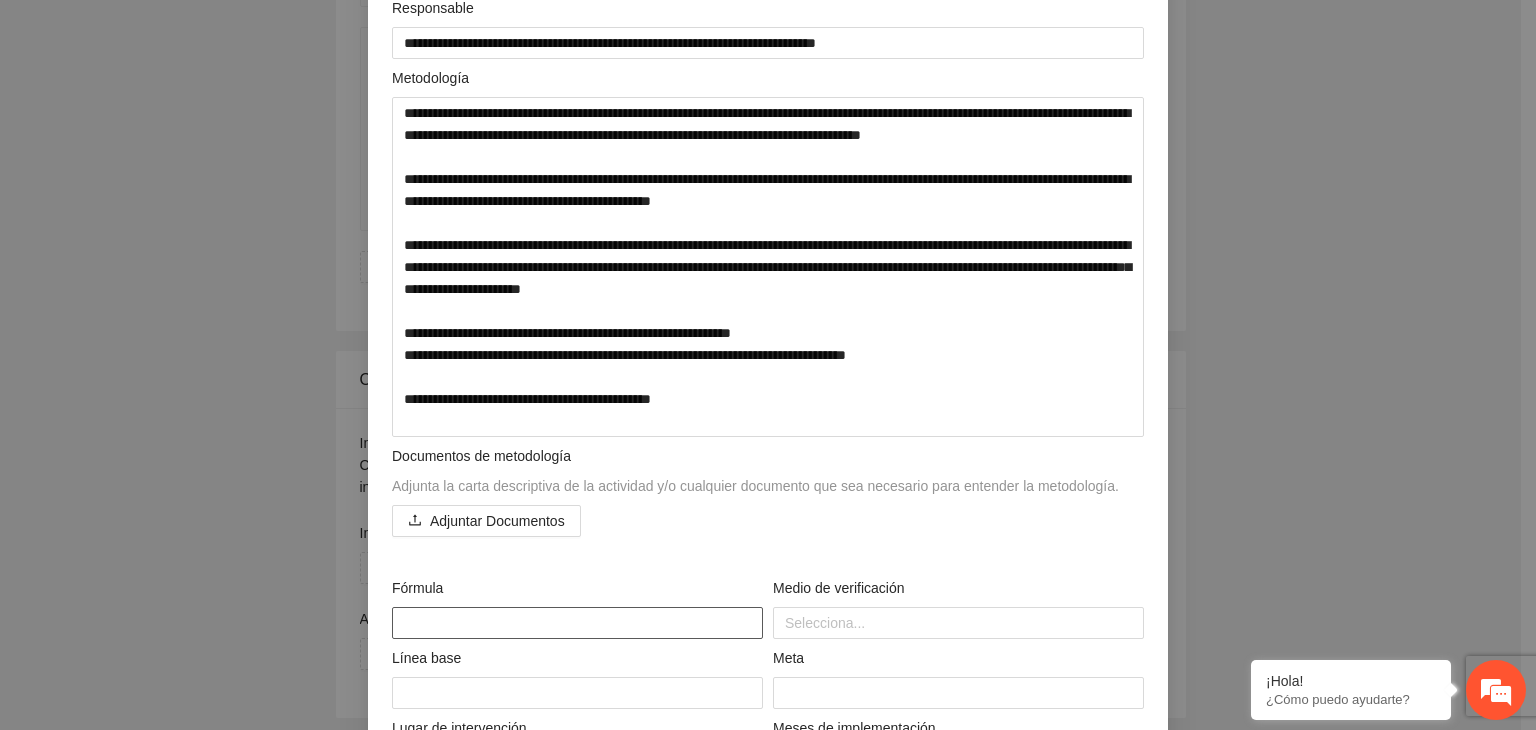 click at bounding box center (577, 623) 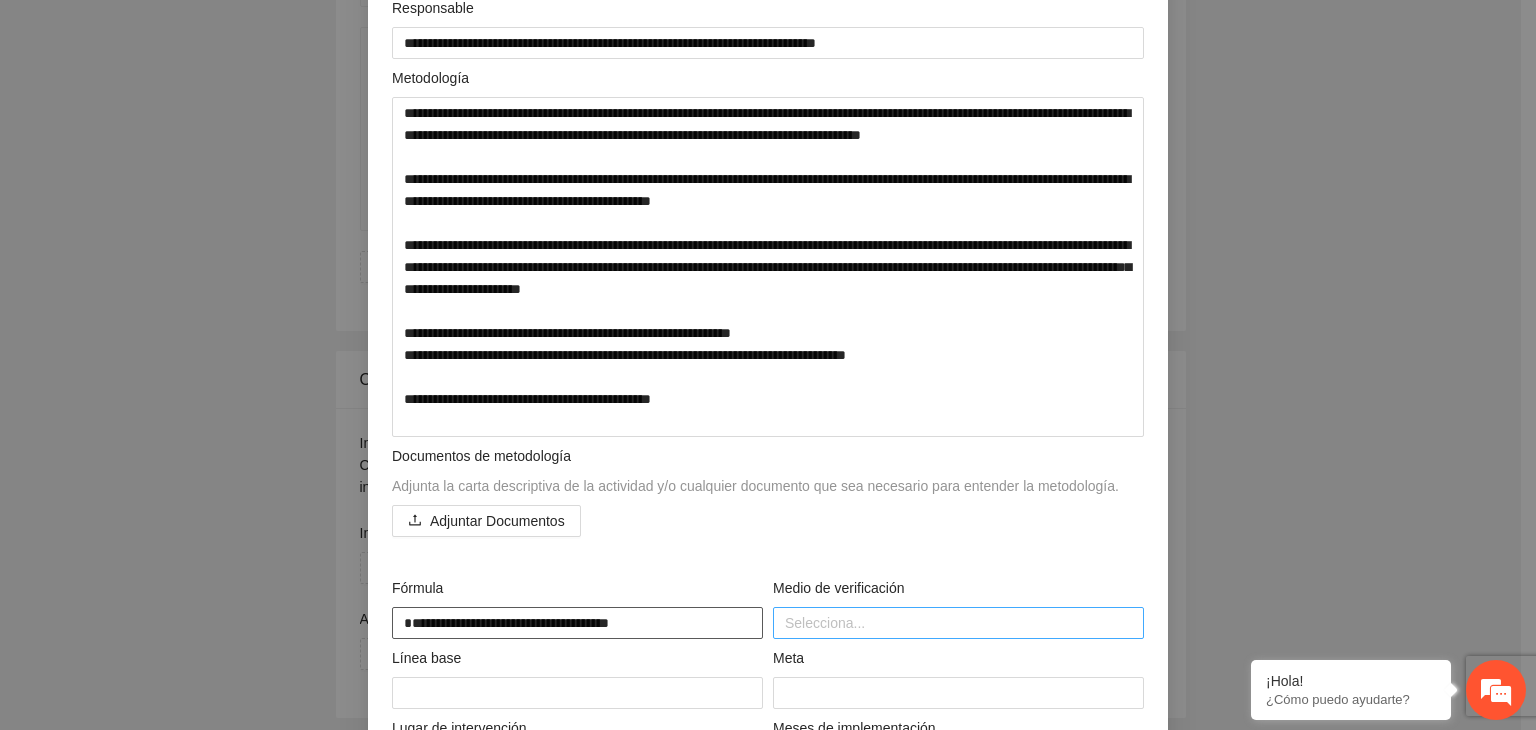 click at bounding box center [958, 623] 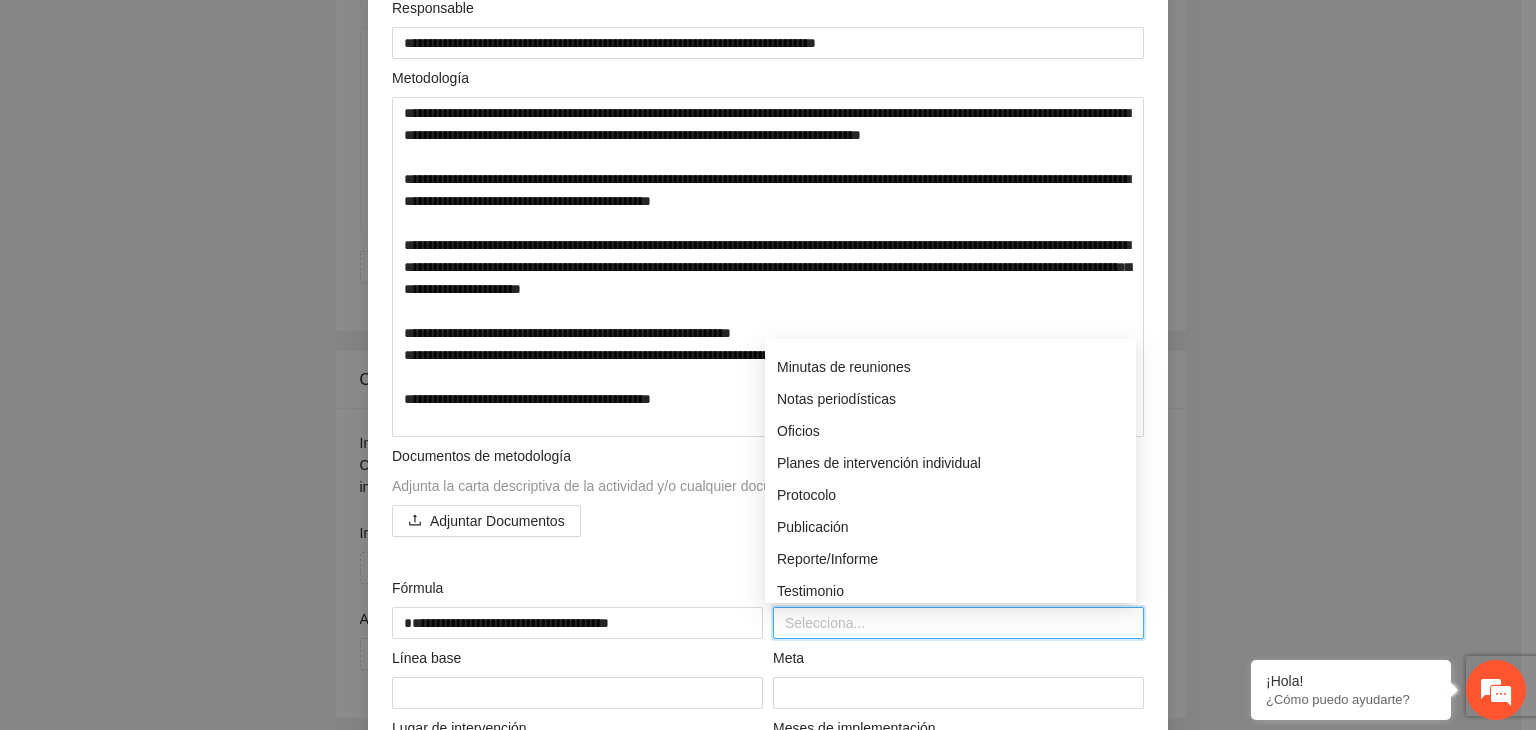 scroll, scrollTop: 400, scrollLeft: 0, axis: vertical 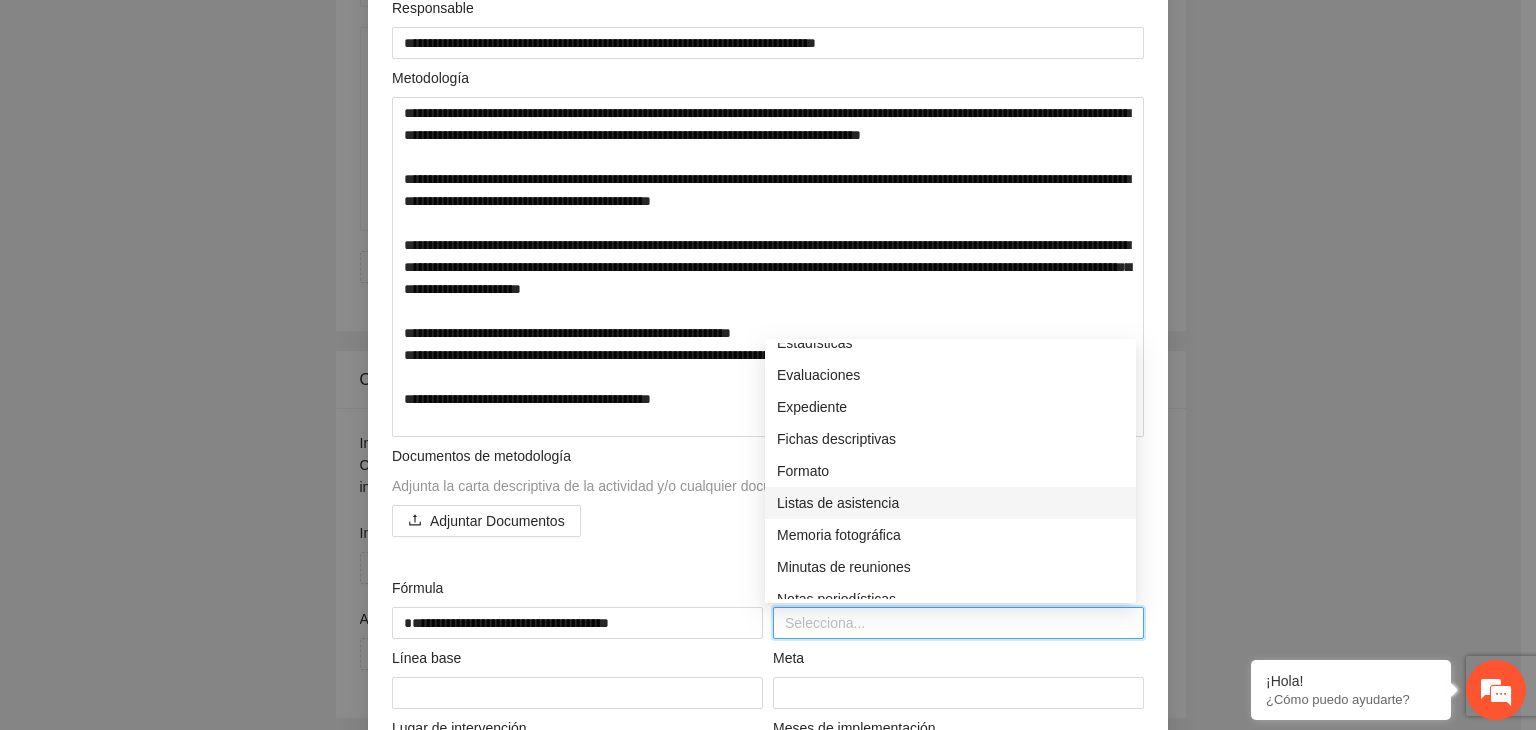 click on "Listas de asistencia" at bounding box center (950, 503) 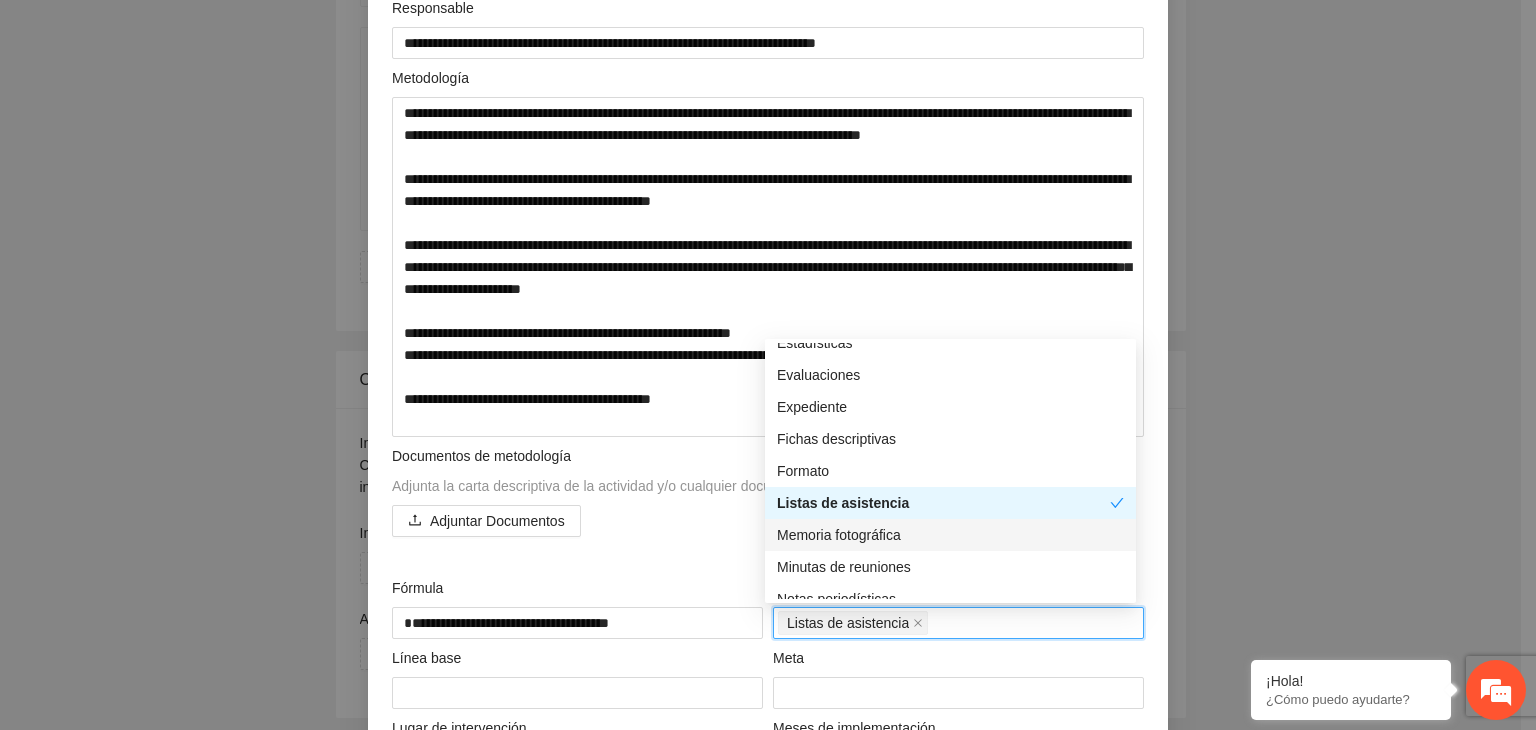 click on "Memoria fotográfica" at bounding box center (950, 535) 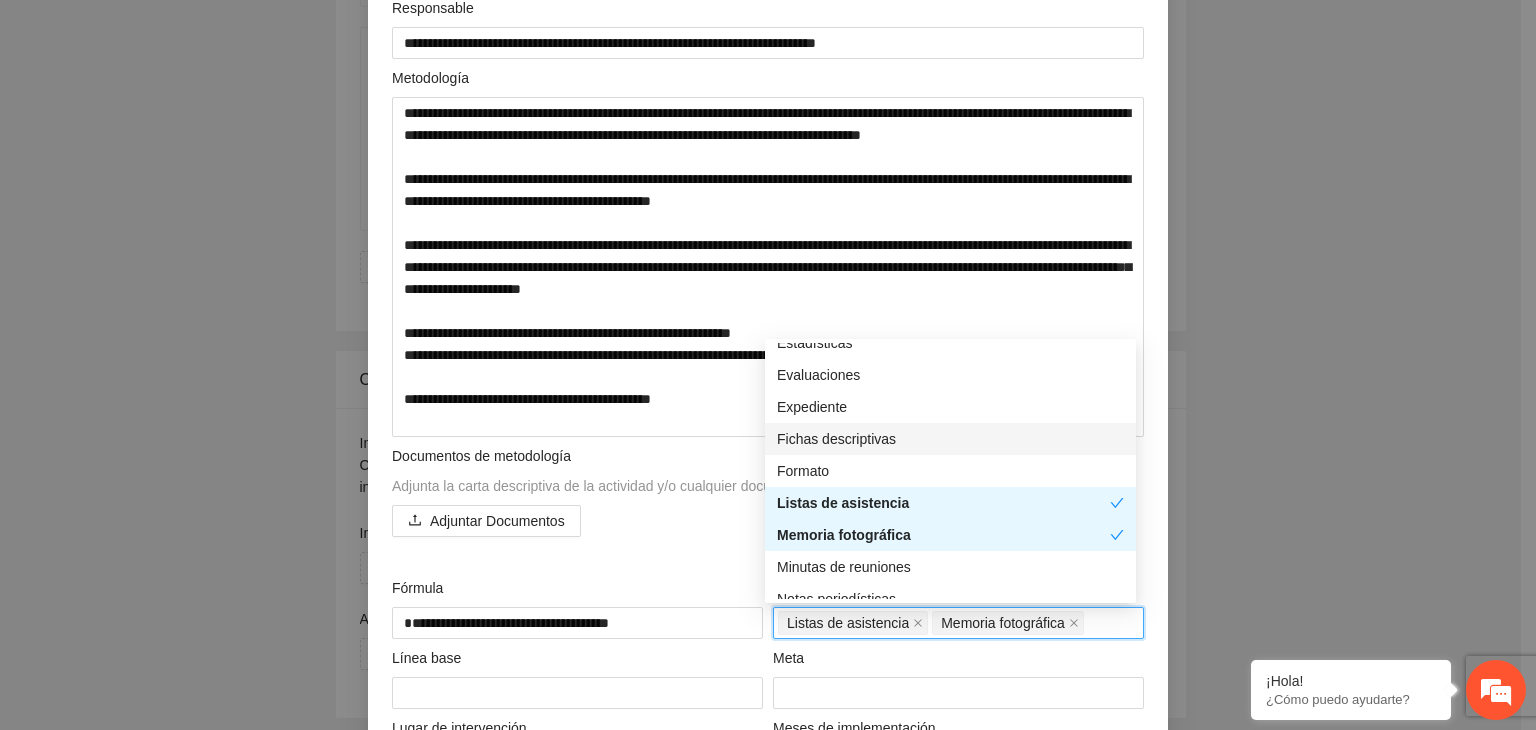 click on "Fichas descriptivas" at bounding box center [950, 439] 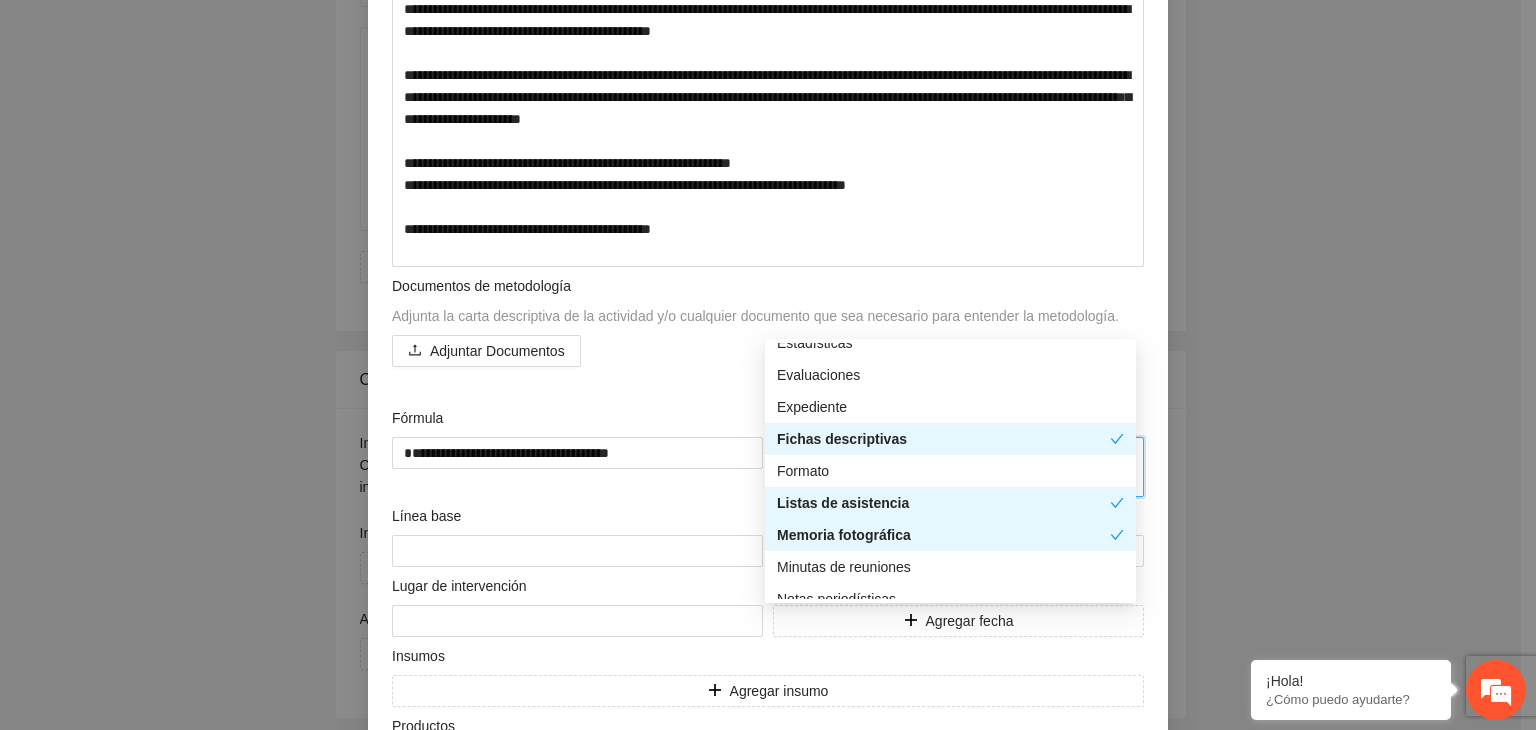 scroll, scrollTop: 622, scrollLeft: 0, axis: vertical 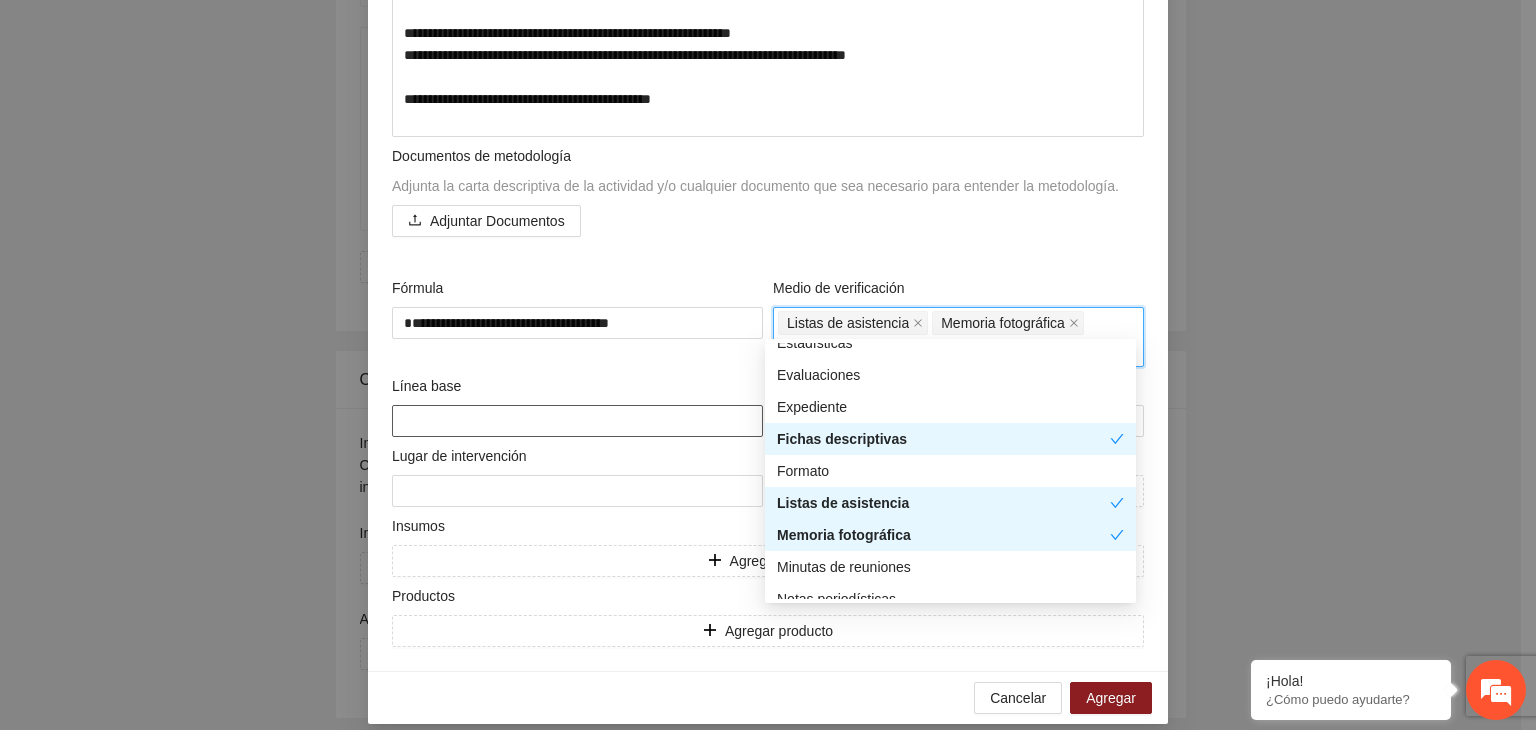 click at bounding box center [577, 421] 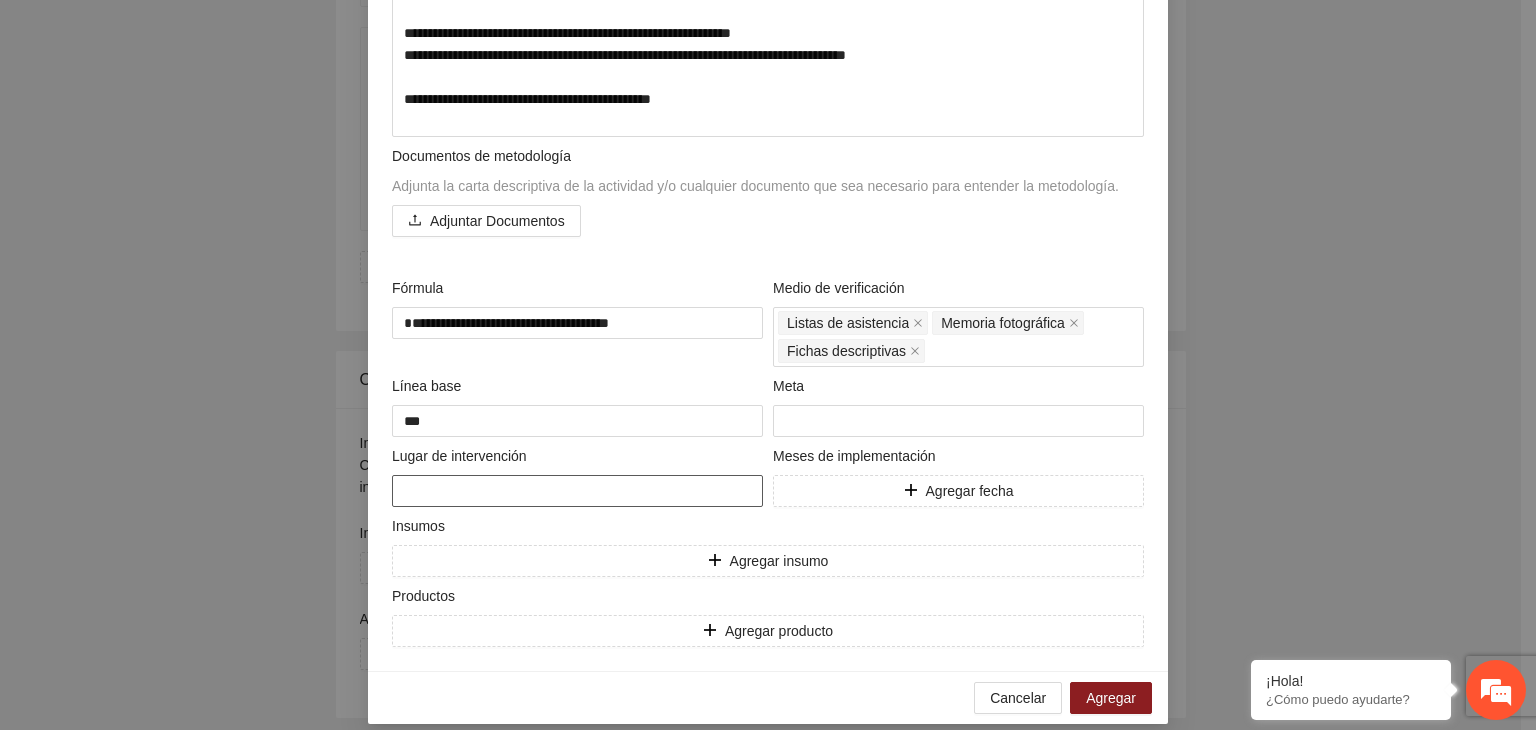 click at bounding box center (577, 491) 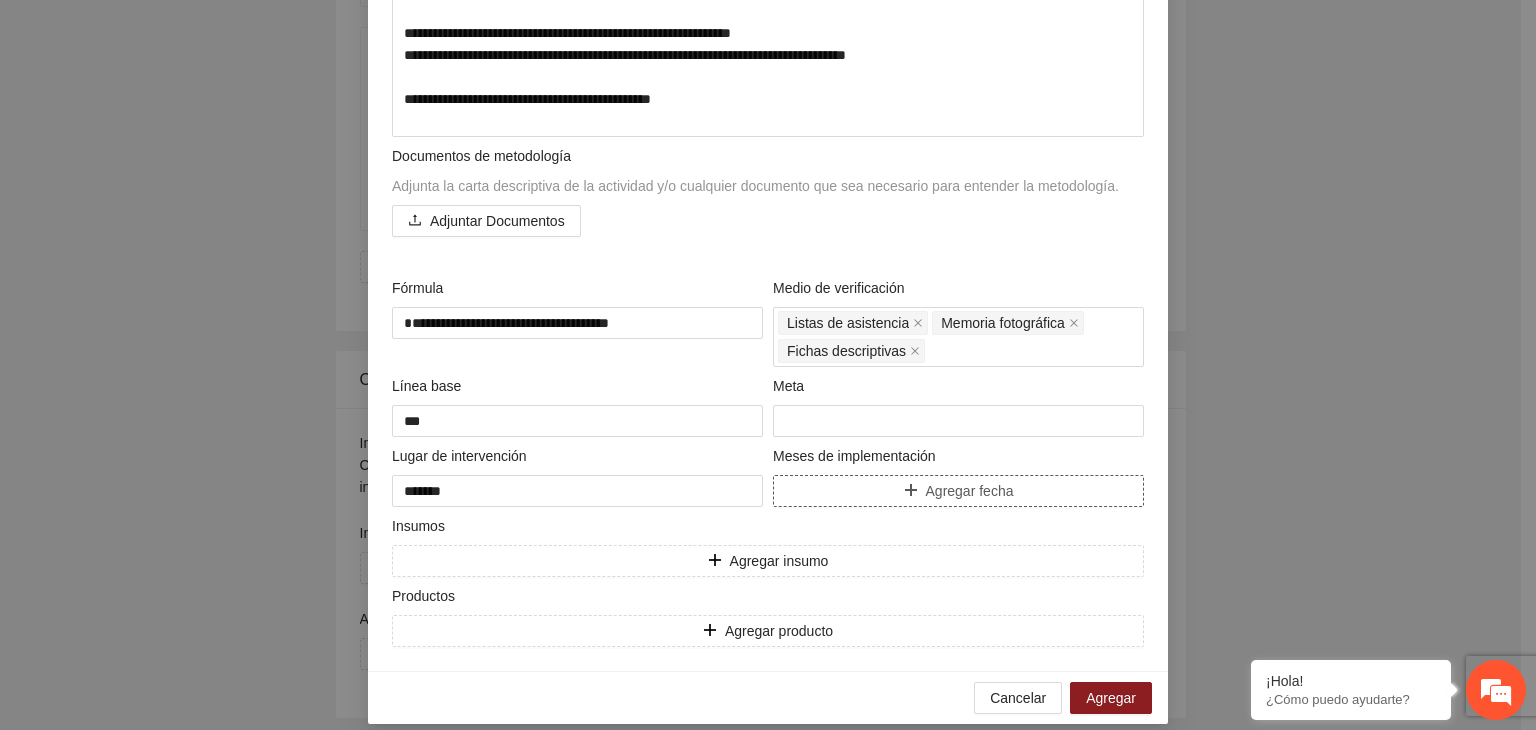 click on "Agregar fecha" at bounding box center [958, 491] 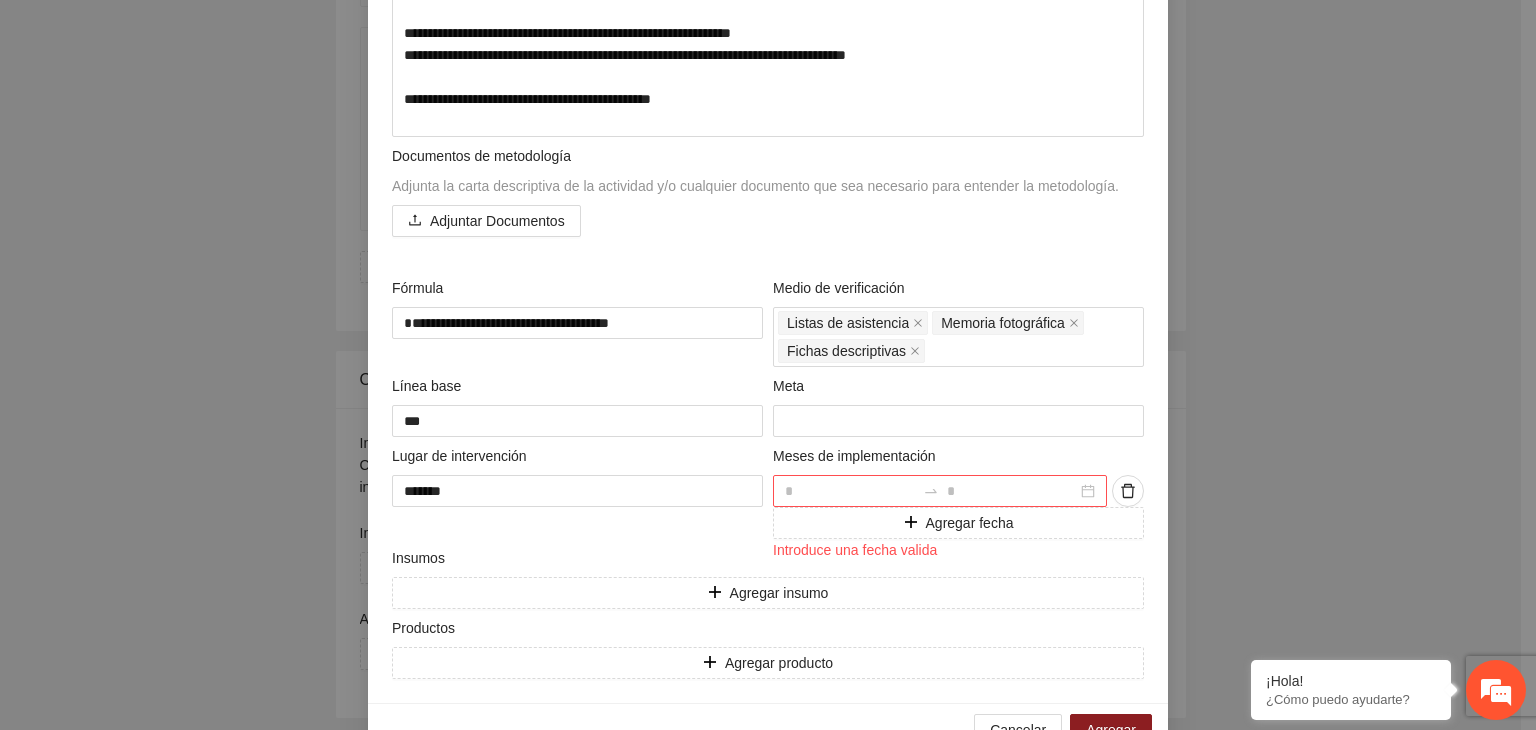 click at bounding box center (940, 491) 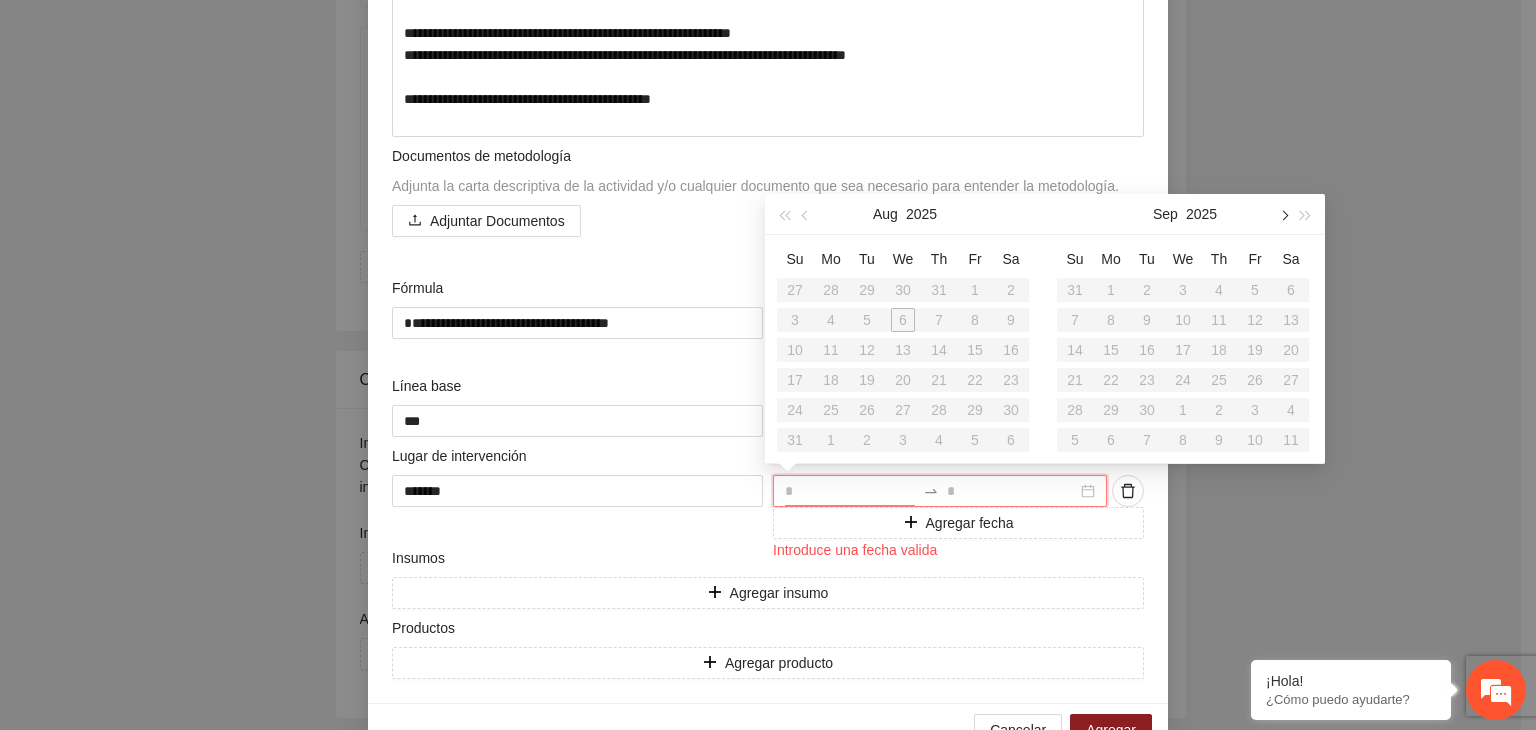 click at bounding box center [1283, 214] 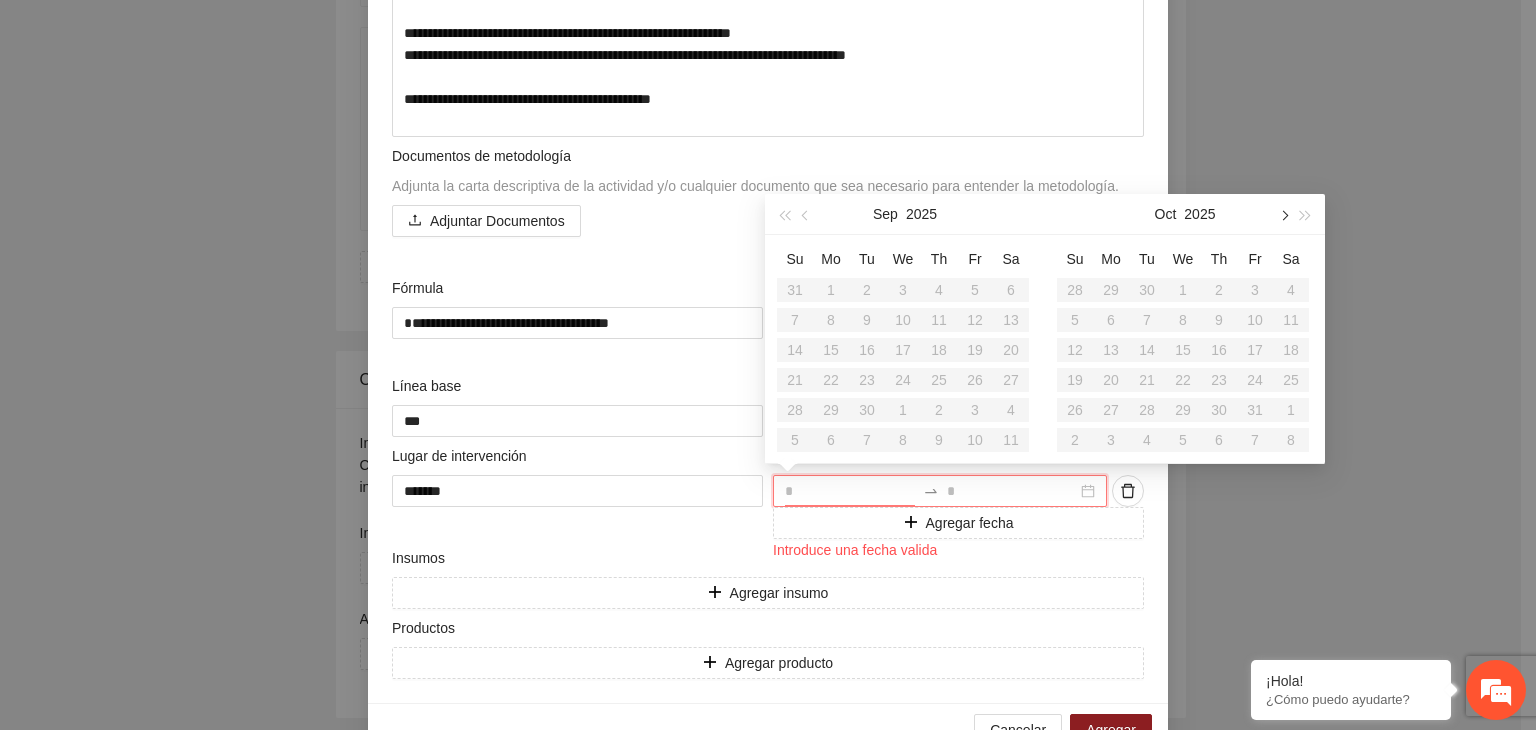 click at bounding box center [1283, 214] 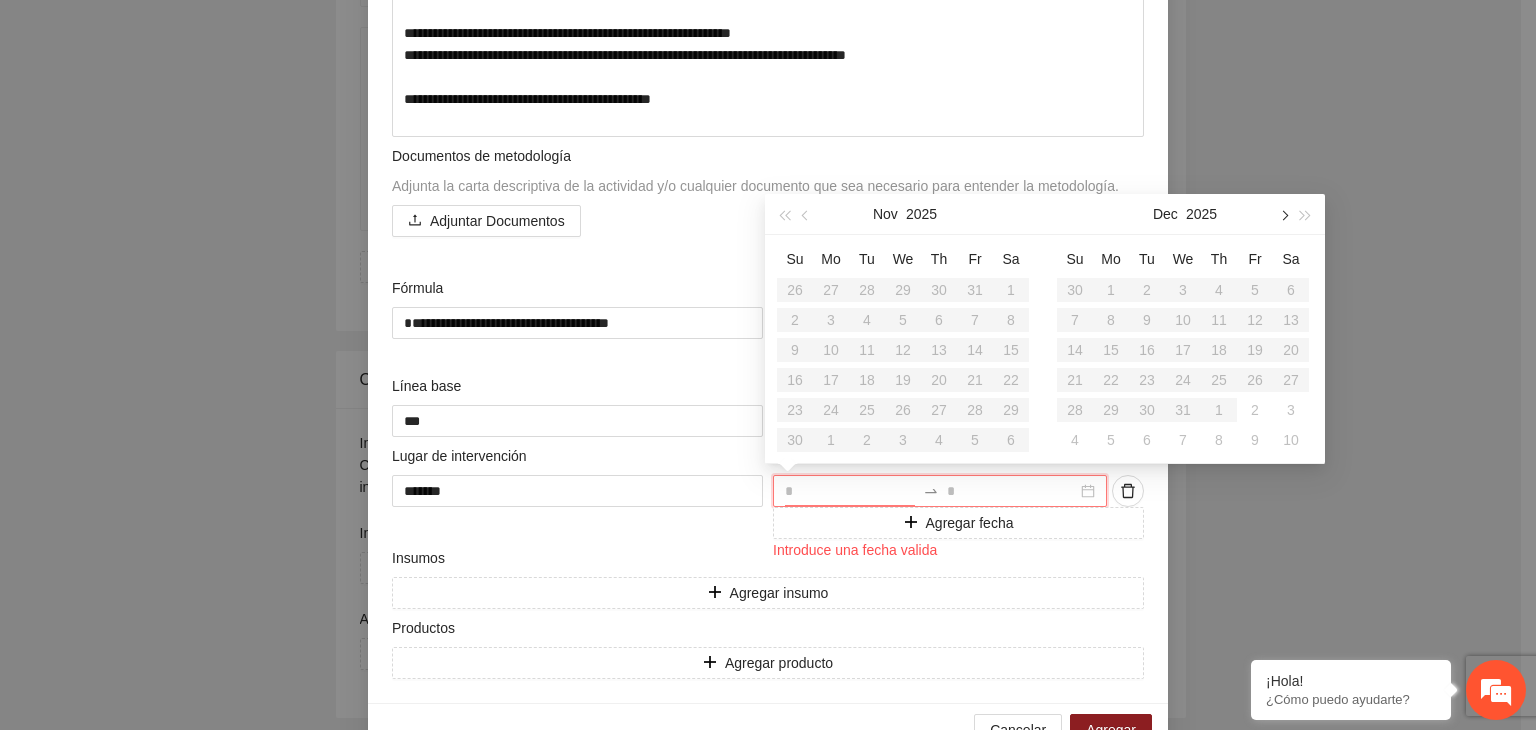 click at bounding box center (1283, 214) 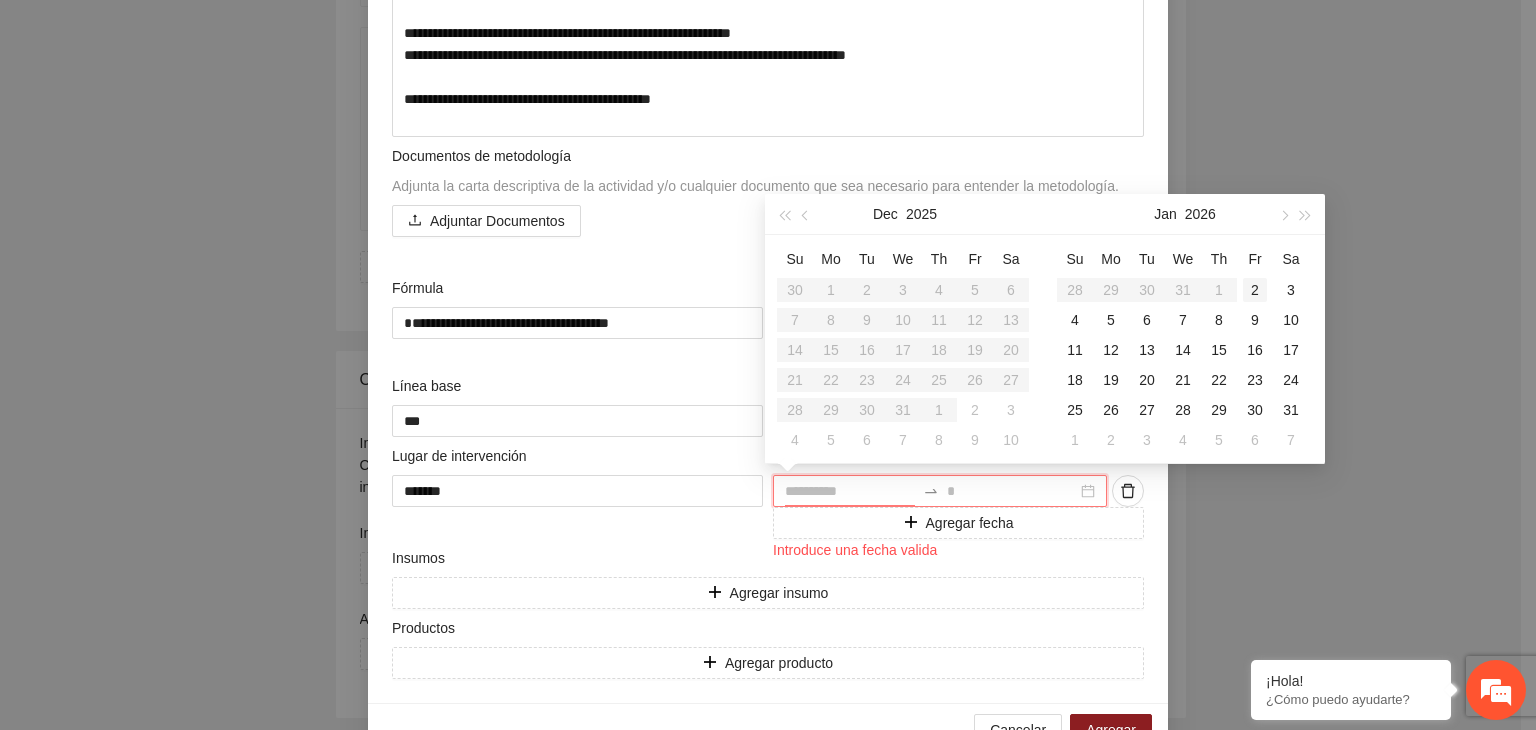 click on "2" at bounding box center (1255, 290) 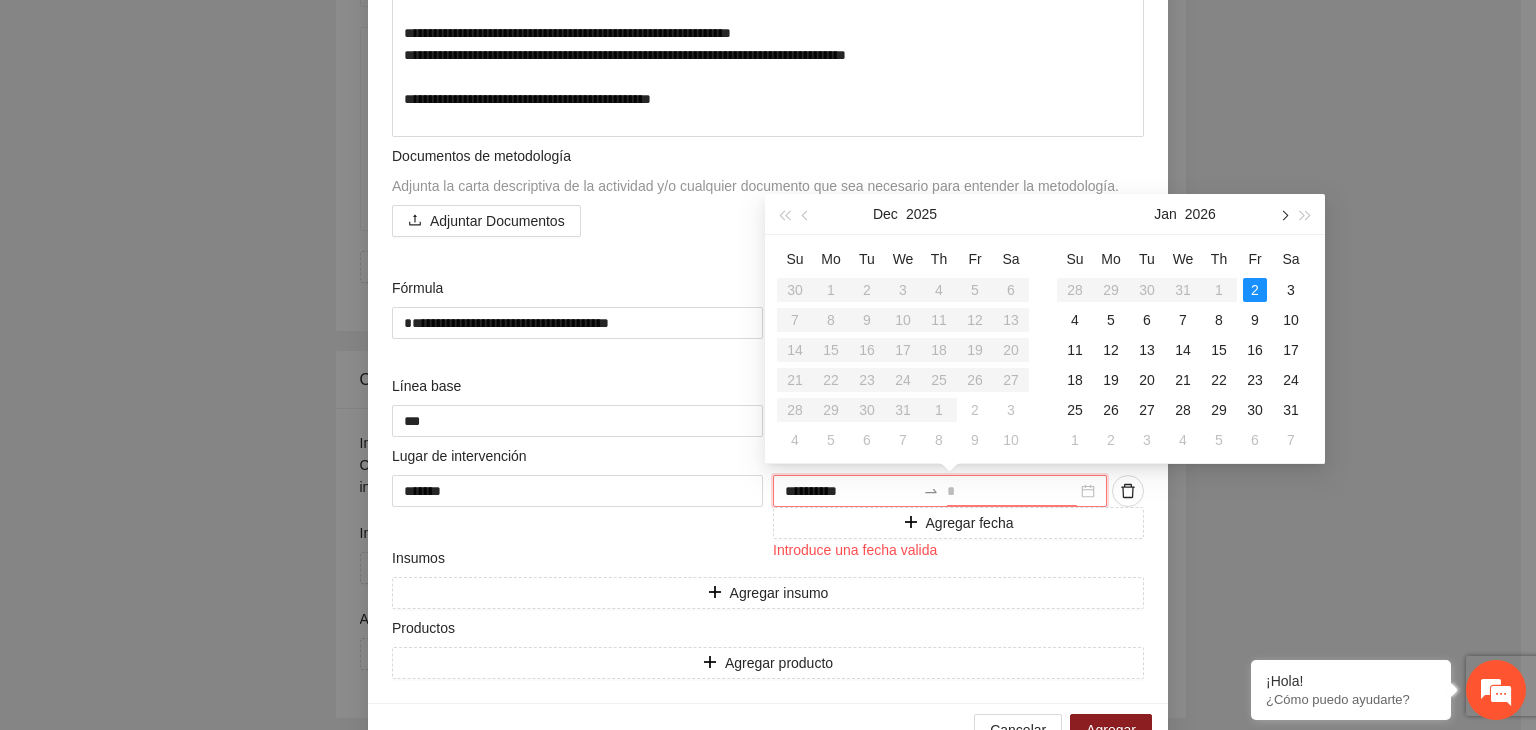 click at bounding box center [1283, 214] 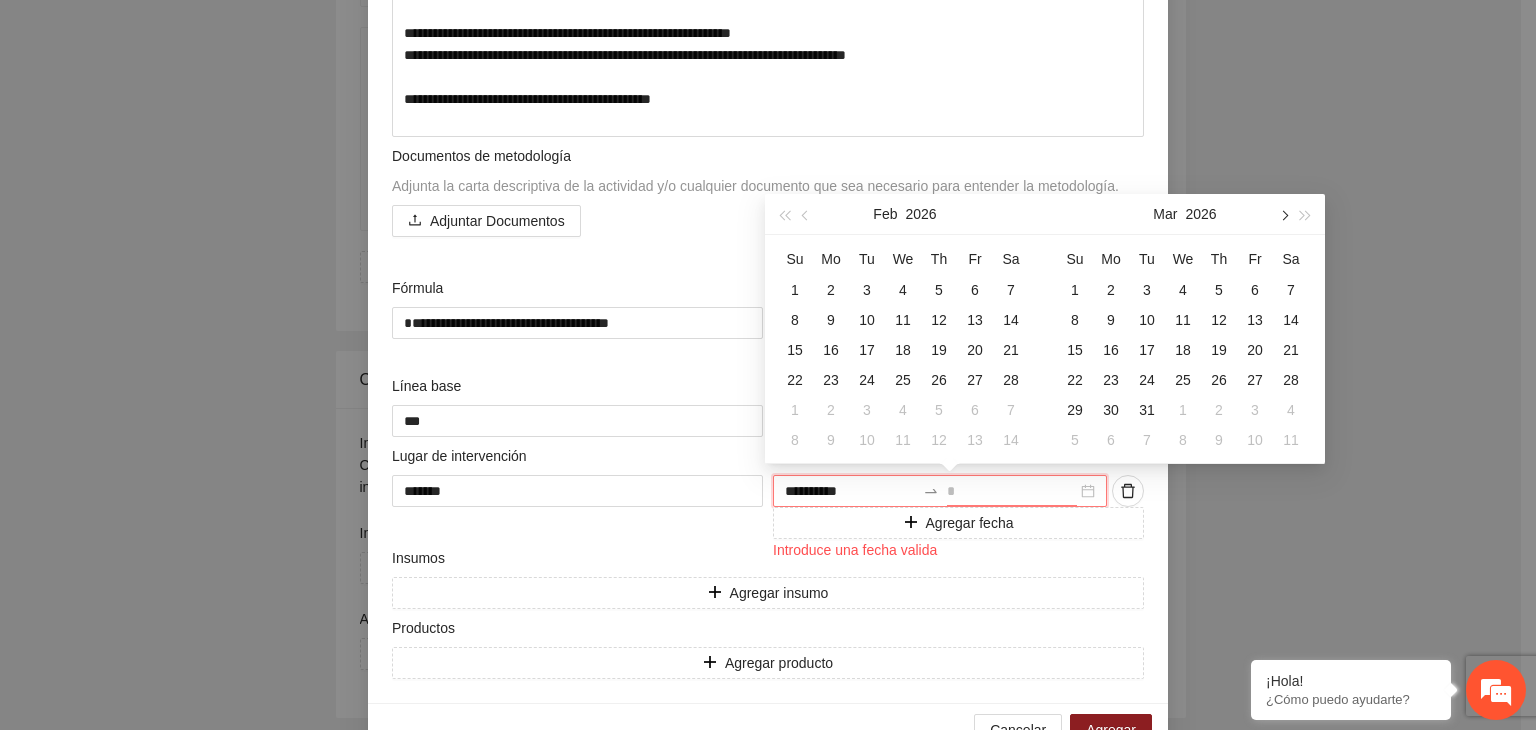 click at bounding box center [1283, 214] 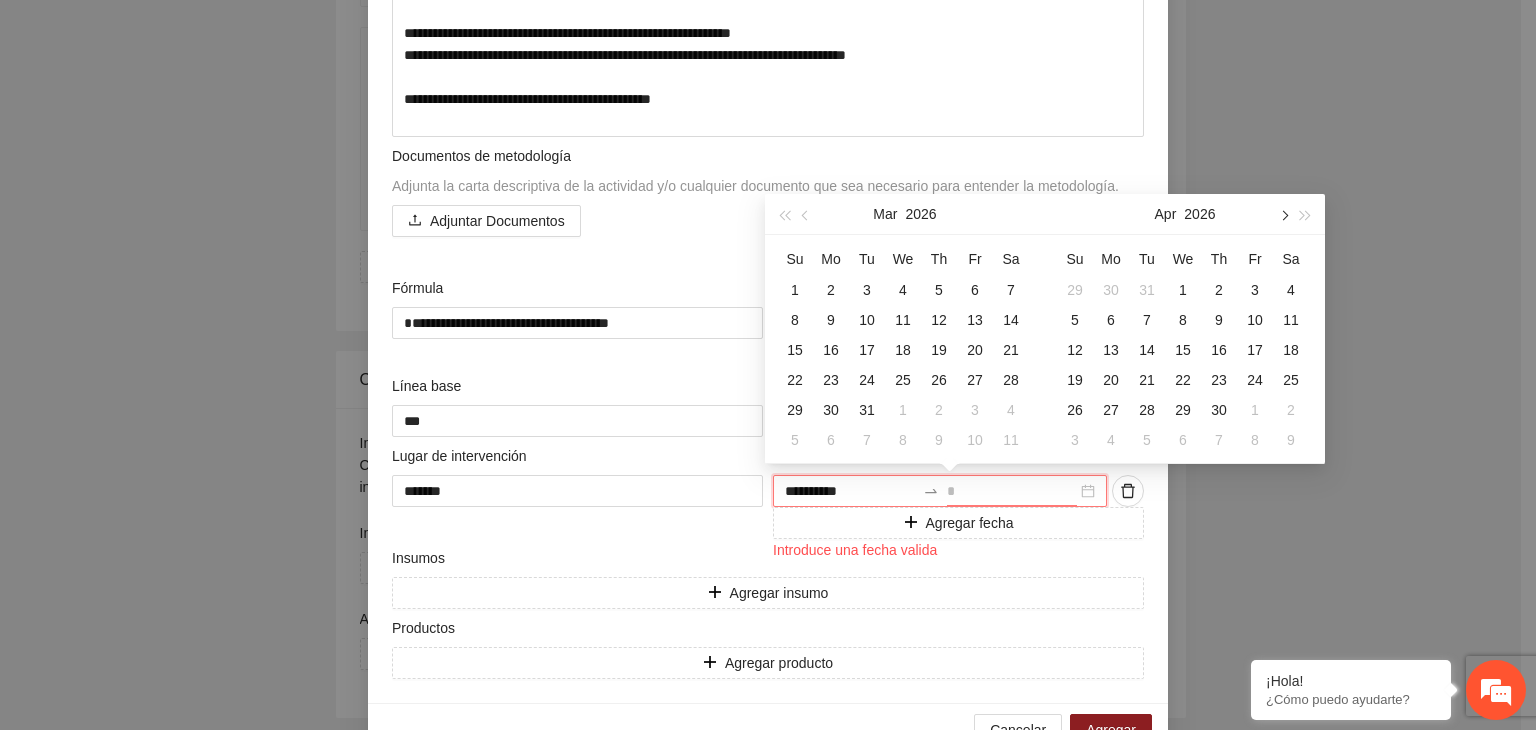 click at bounding box center (1283, 214) 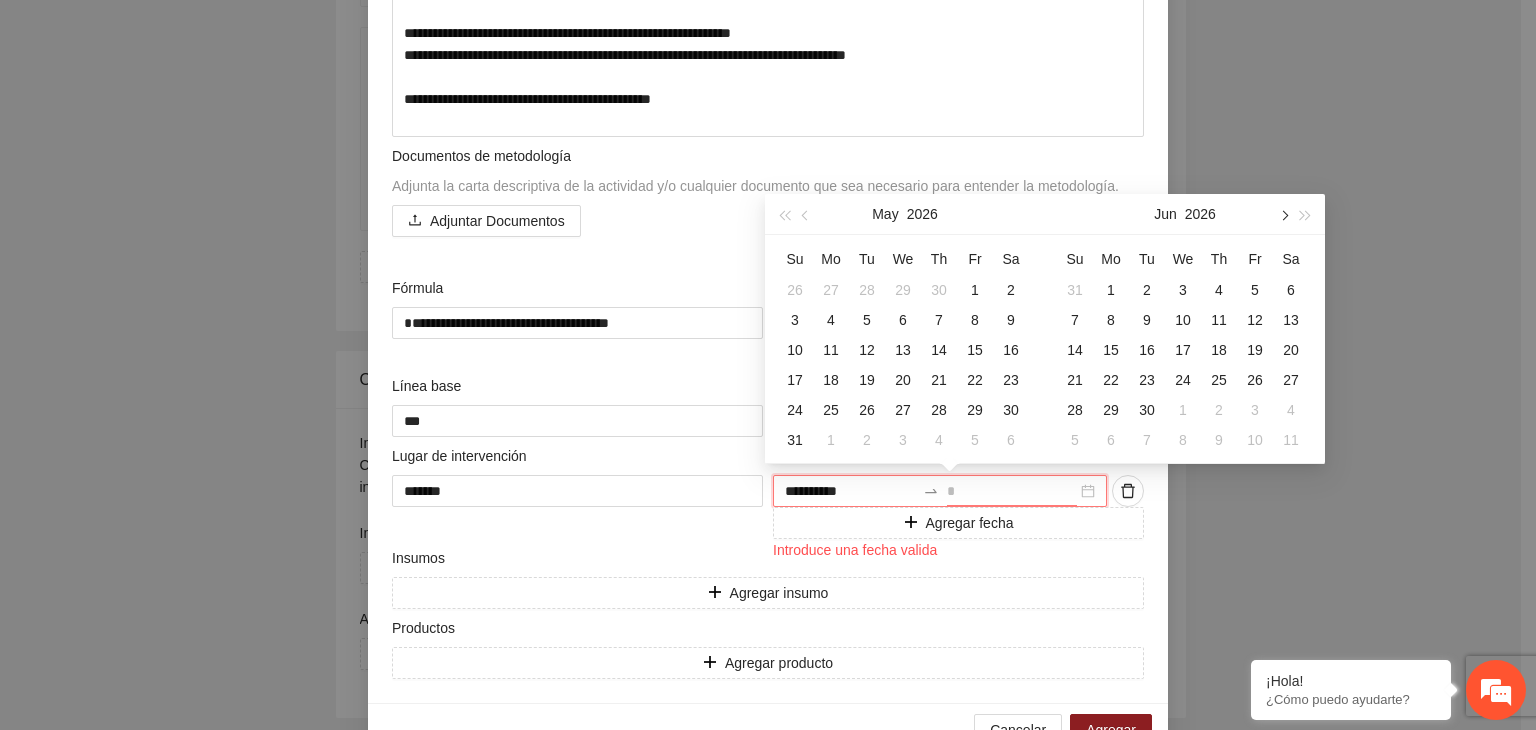 click at bounding box center (1283, 214) 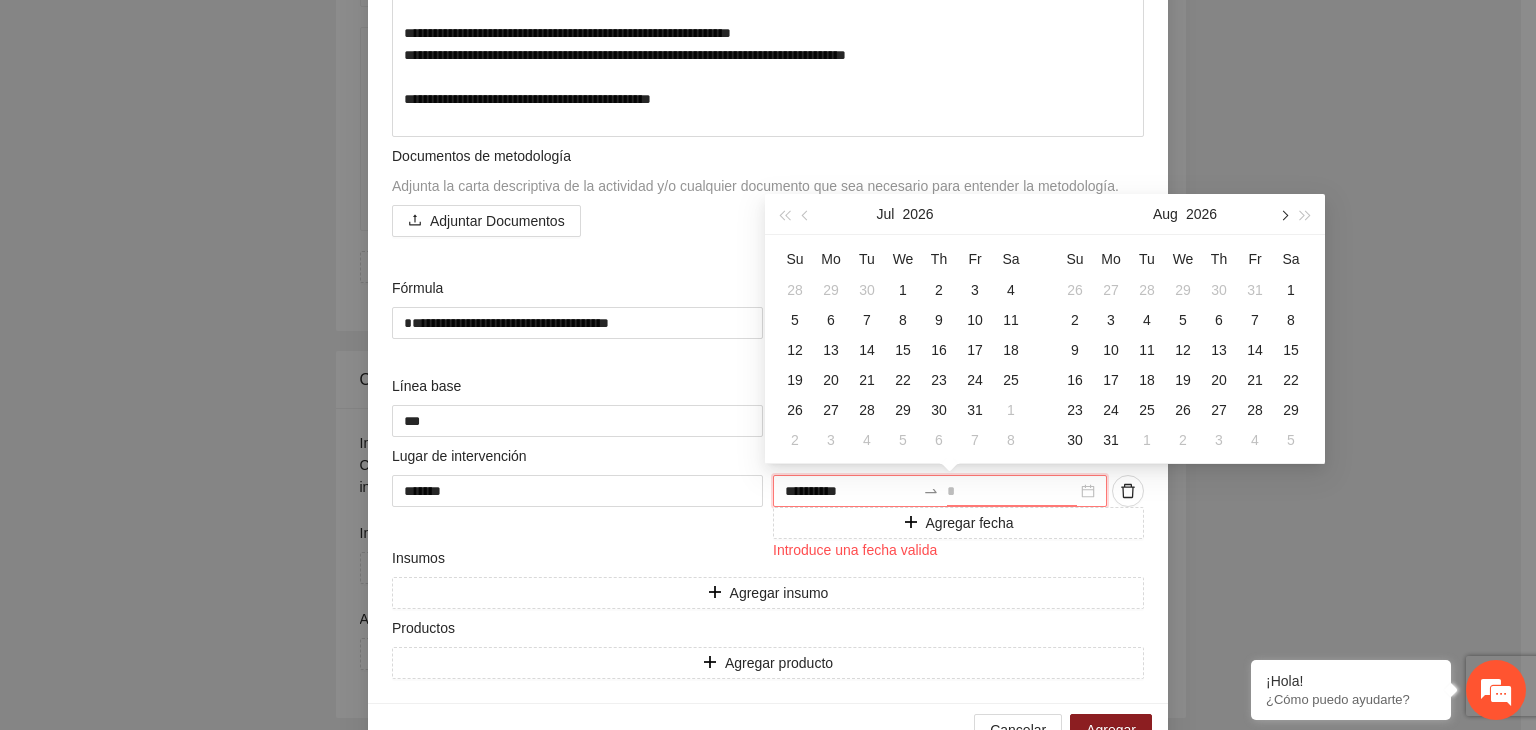 click at bounding box center [1283, 214] 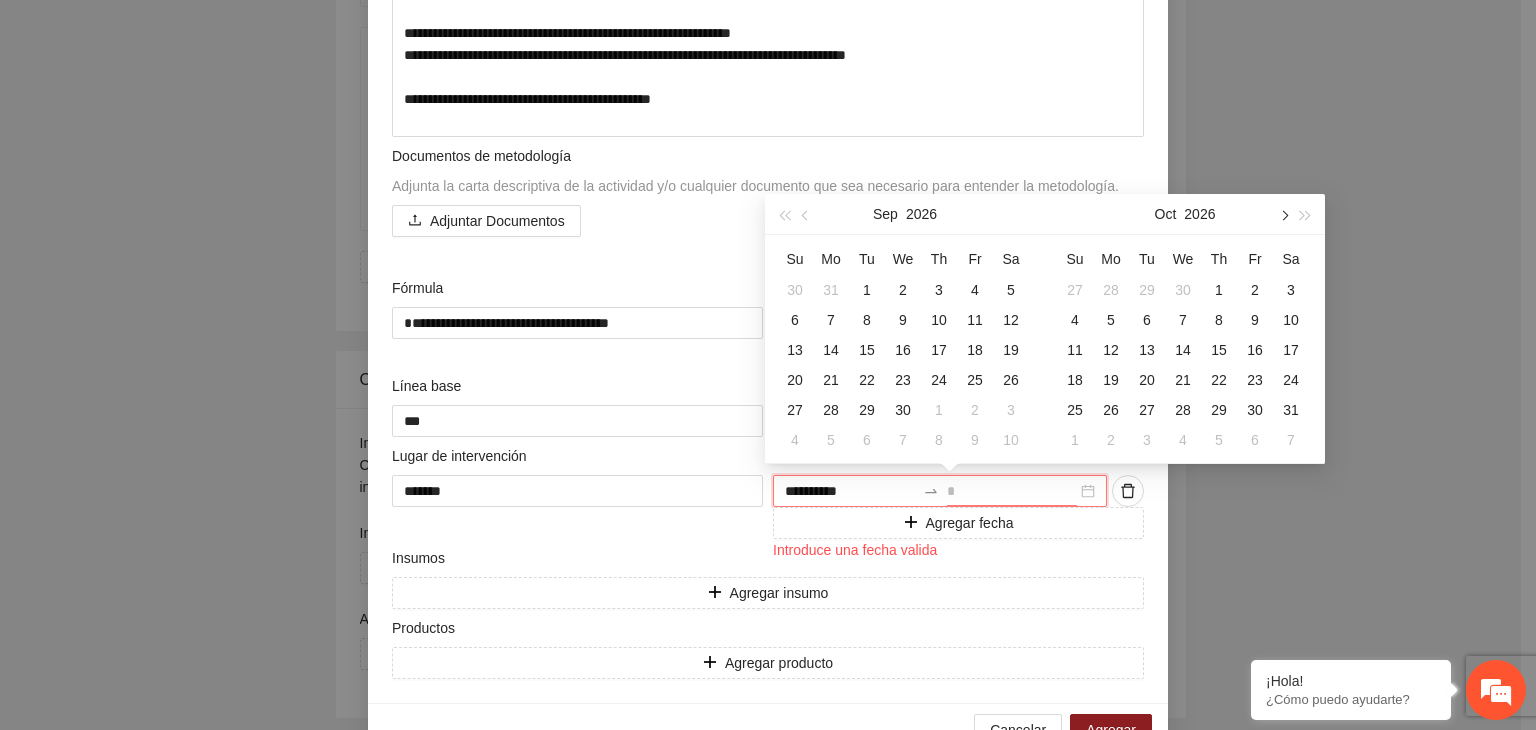 click at bounding box center (1283, 214) 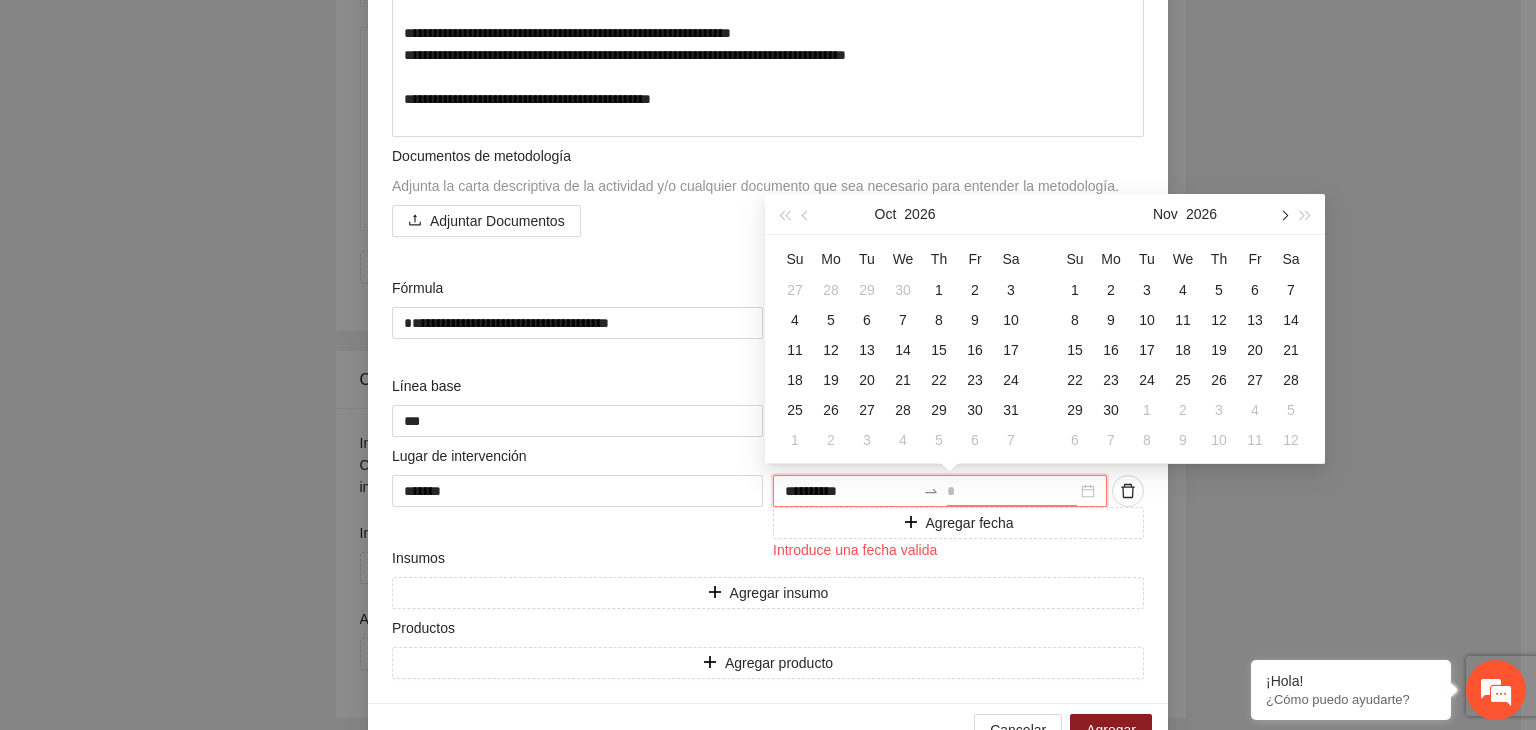 click at bounding box center [1283, 214] 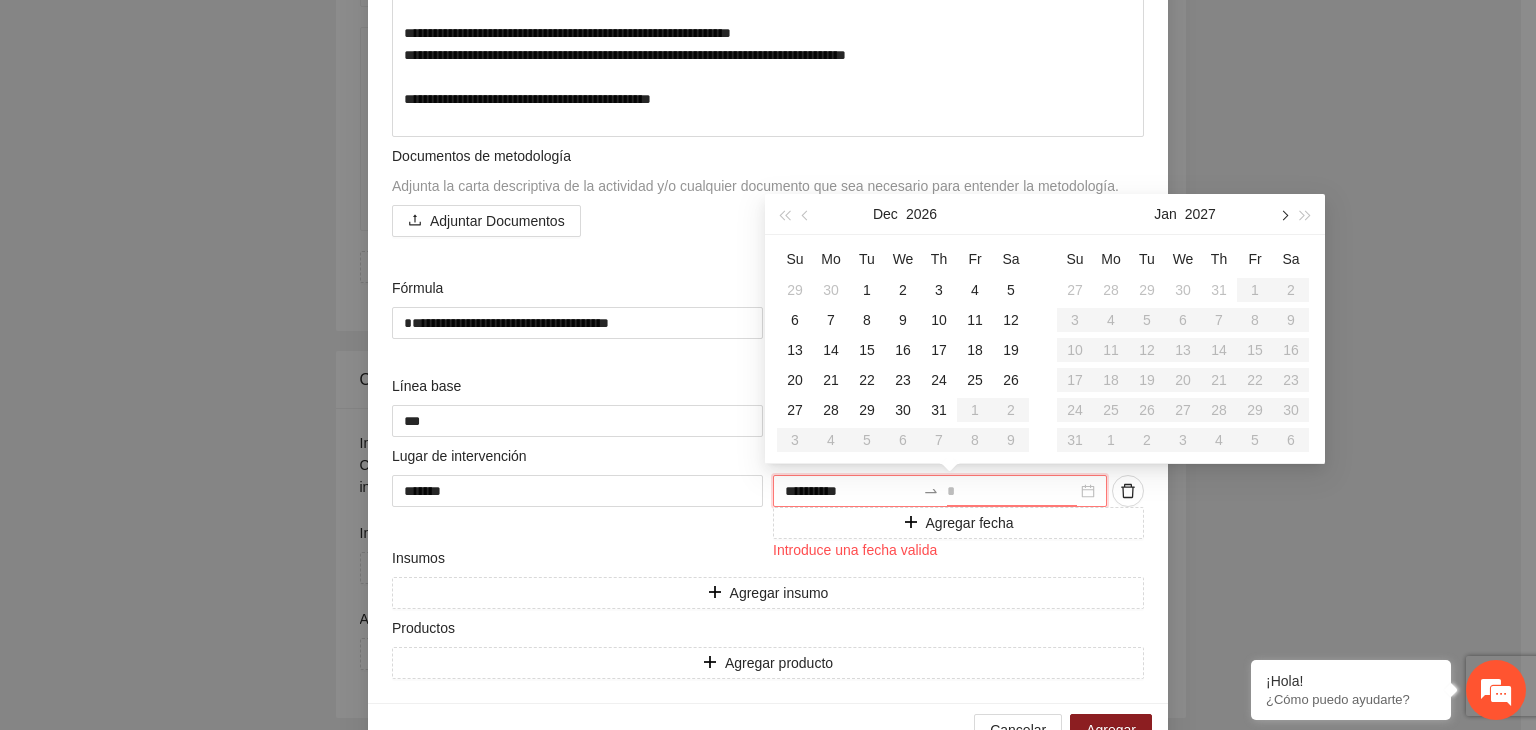 click at bounding box center (1283, 214) 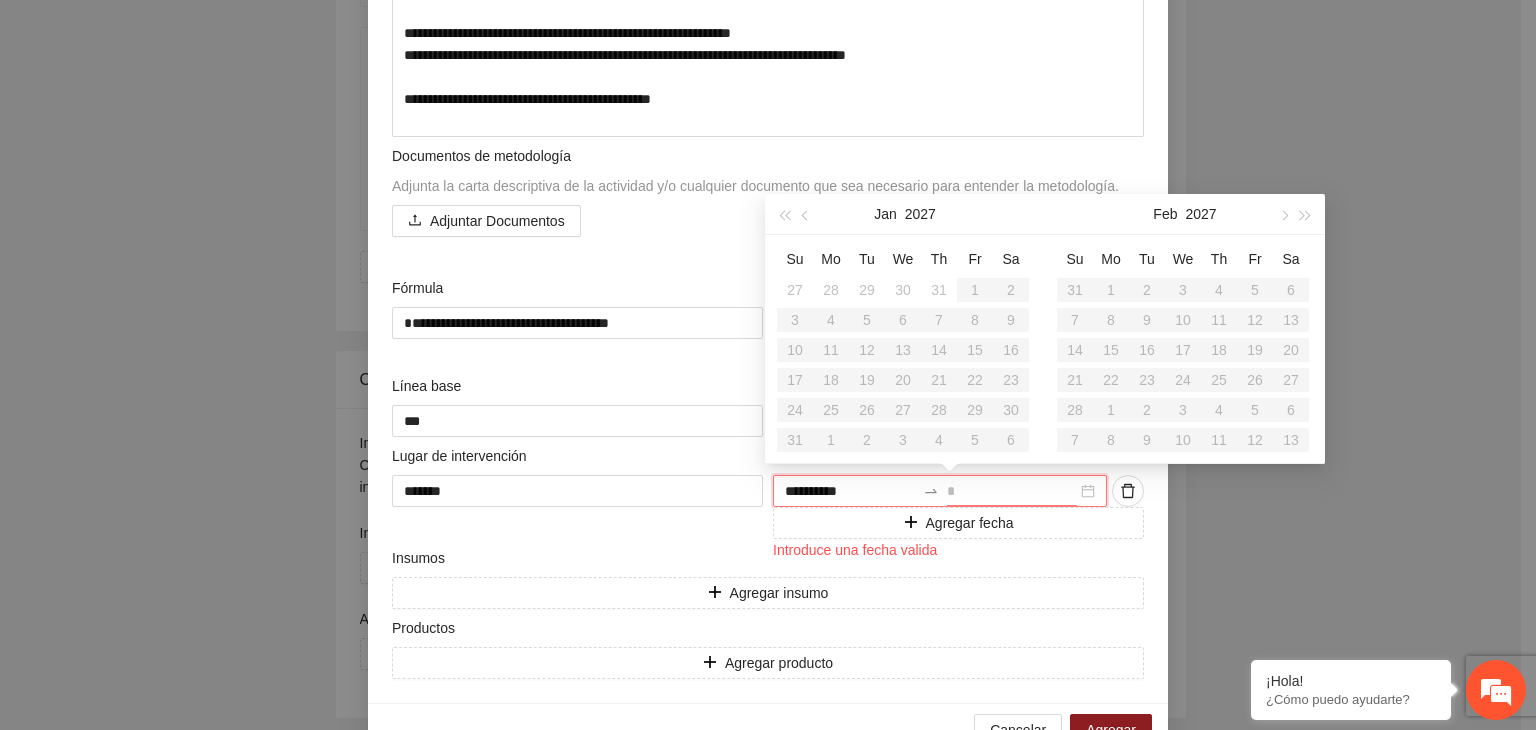 click at bounding box center [806, 214] 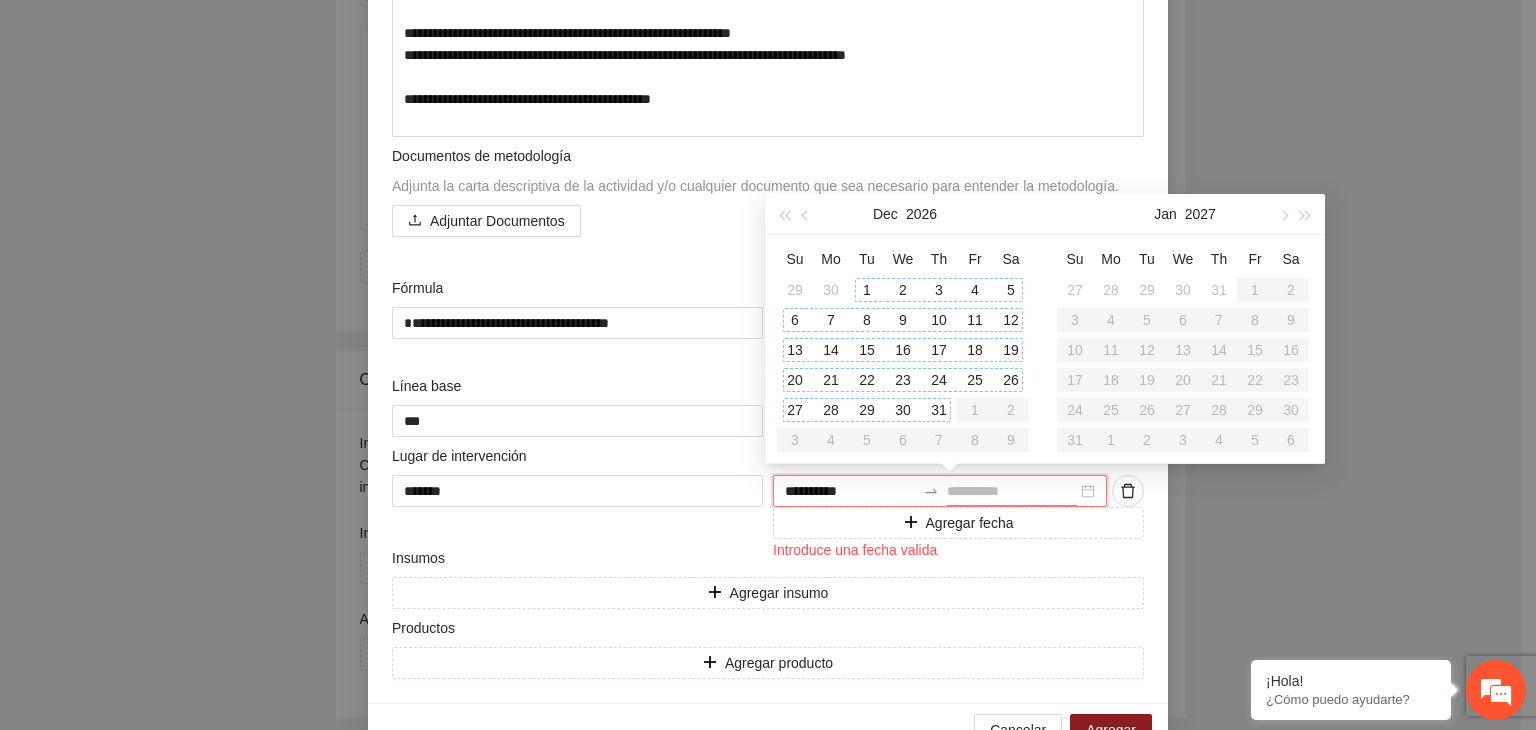 click on "31" at bounding box center [939, 410] 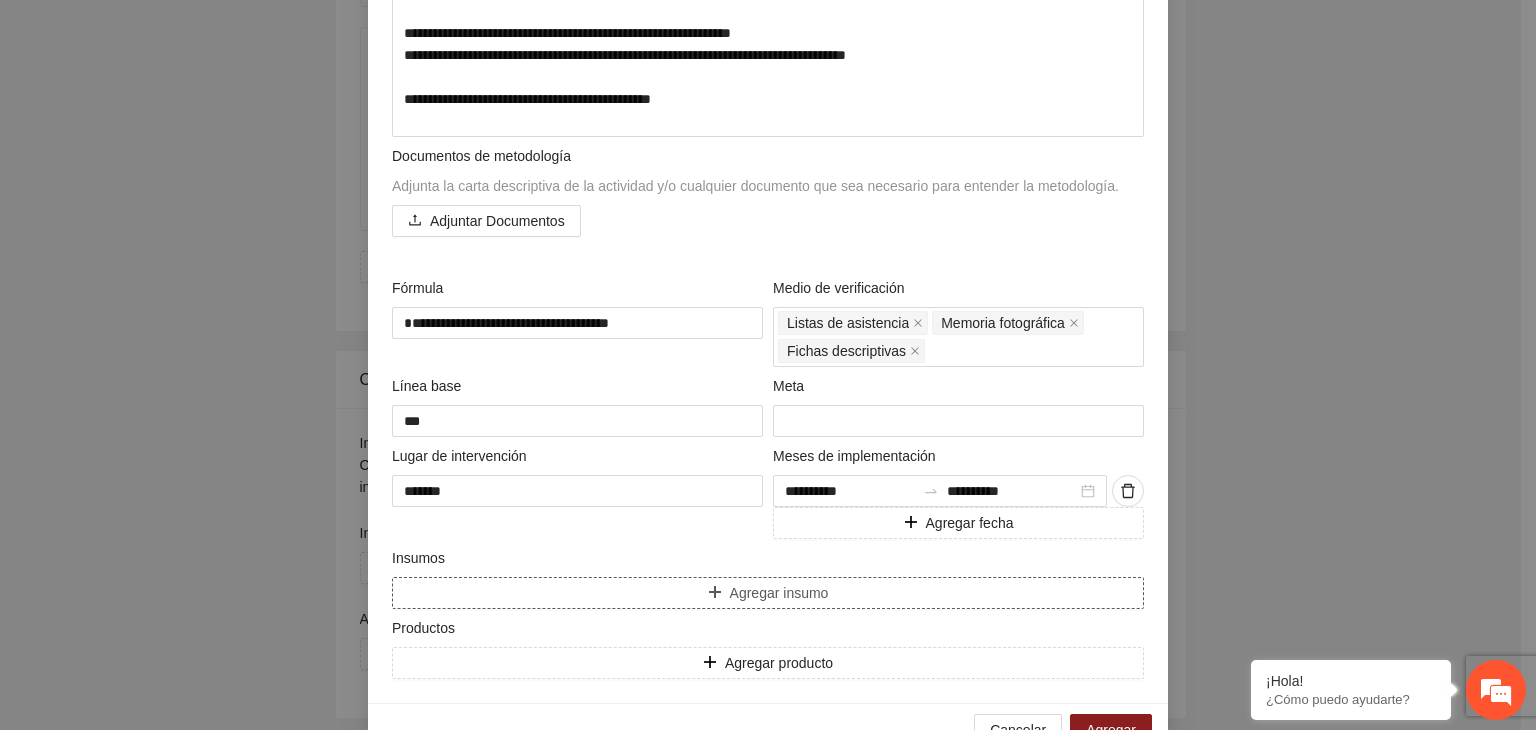 click on "Agregar insumo" at bounding box center [768, 593] 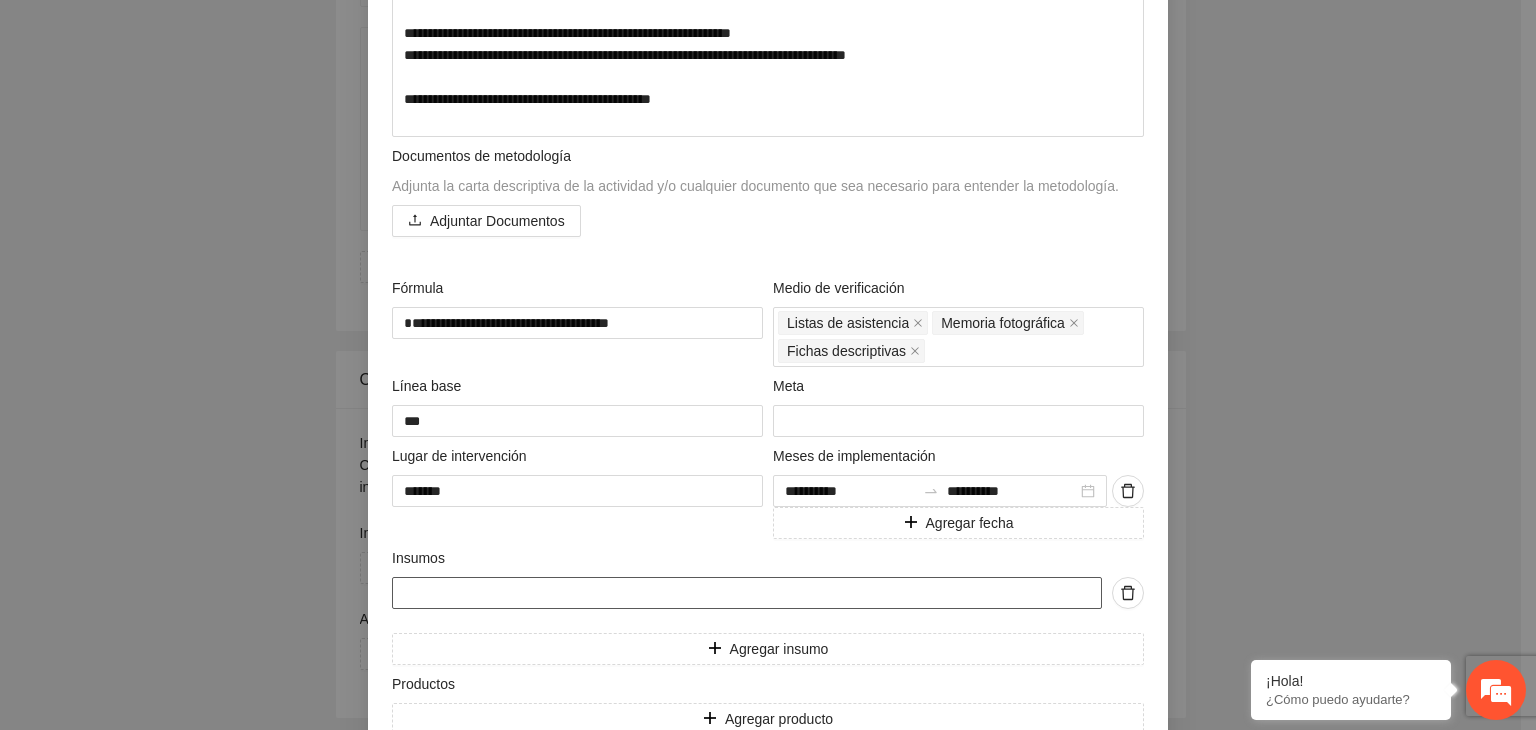 click at bounding box center (747, 593) 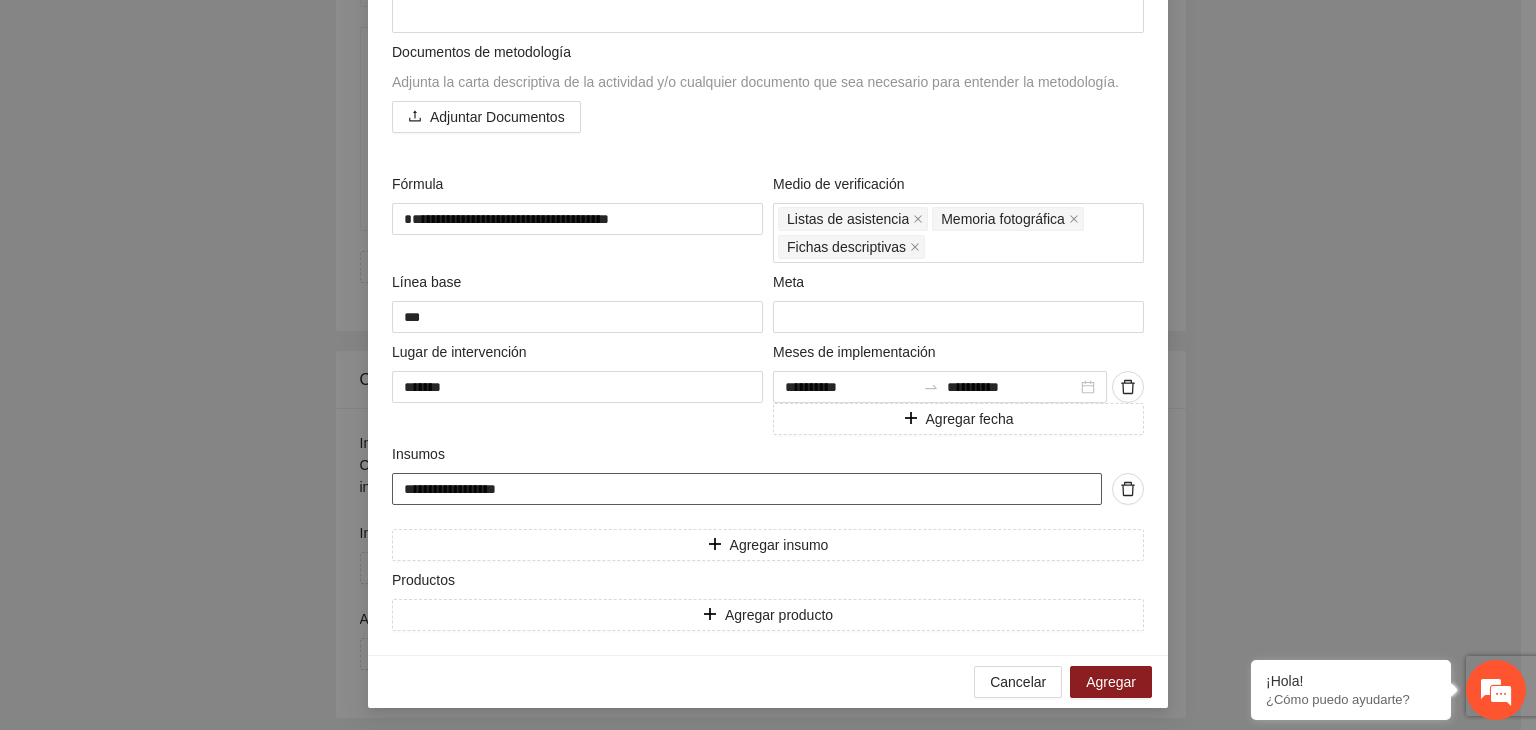 scroll, scrollTop: 727, scrollLeft: 0, axis: vertical 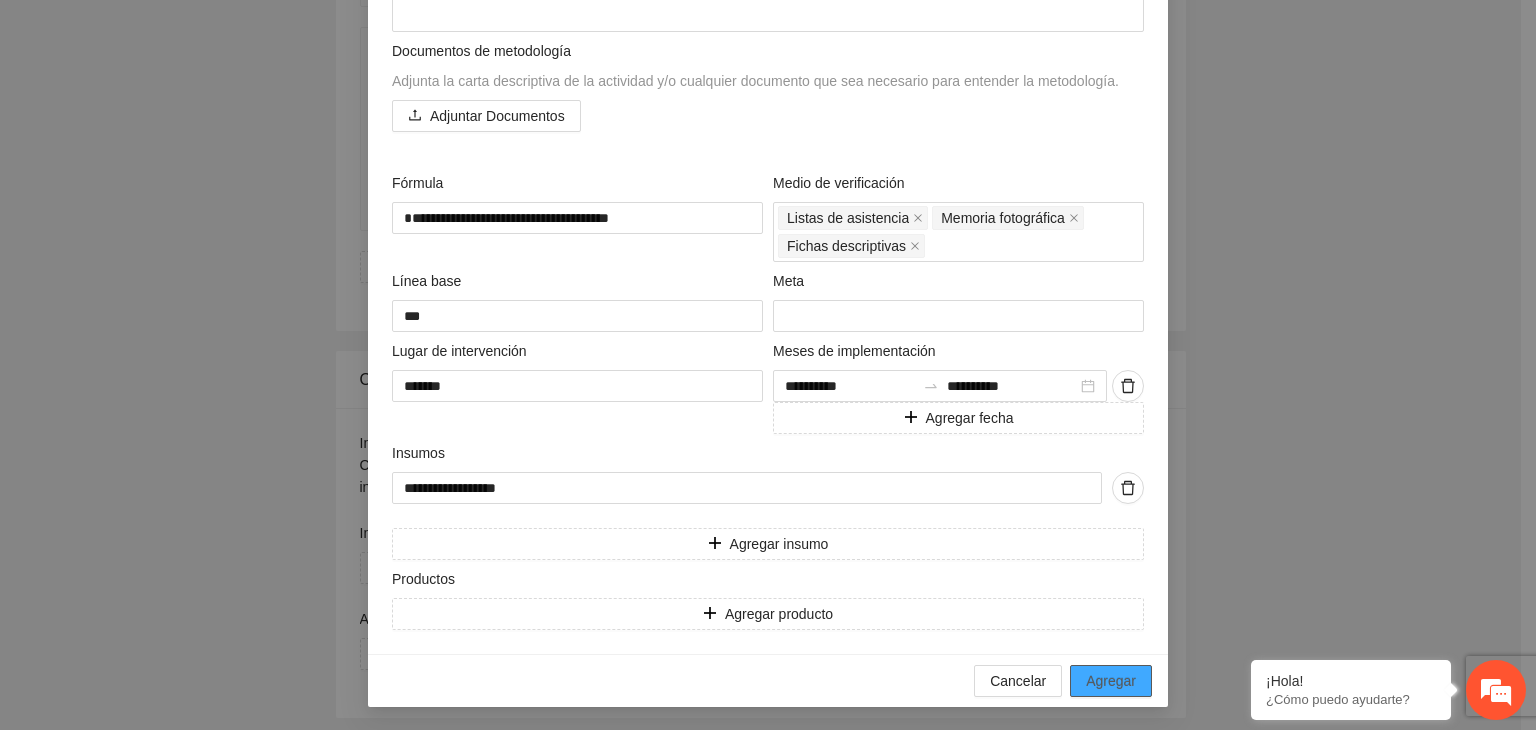 click on "Agregar" at bounding box center (1111, 681) 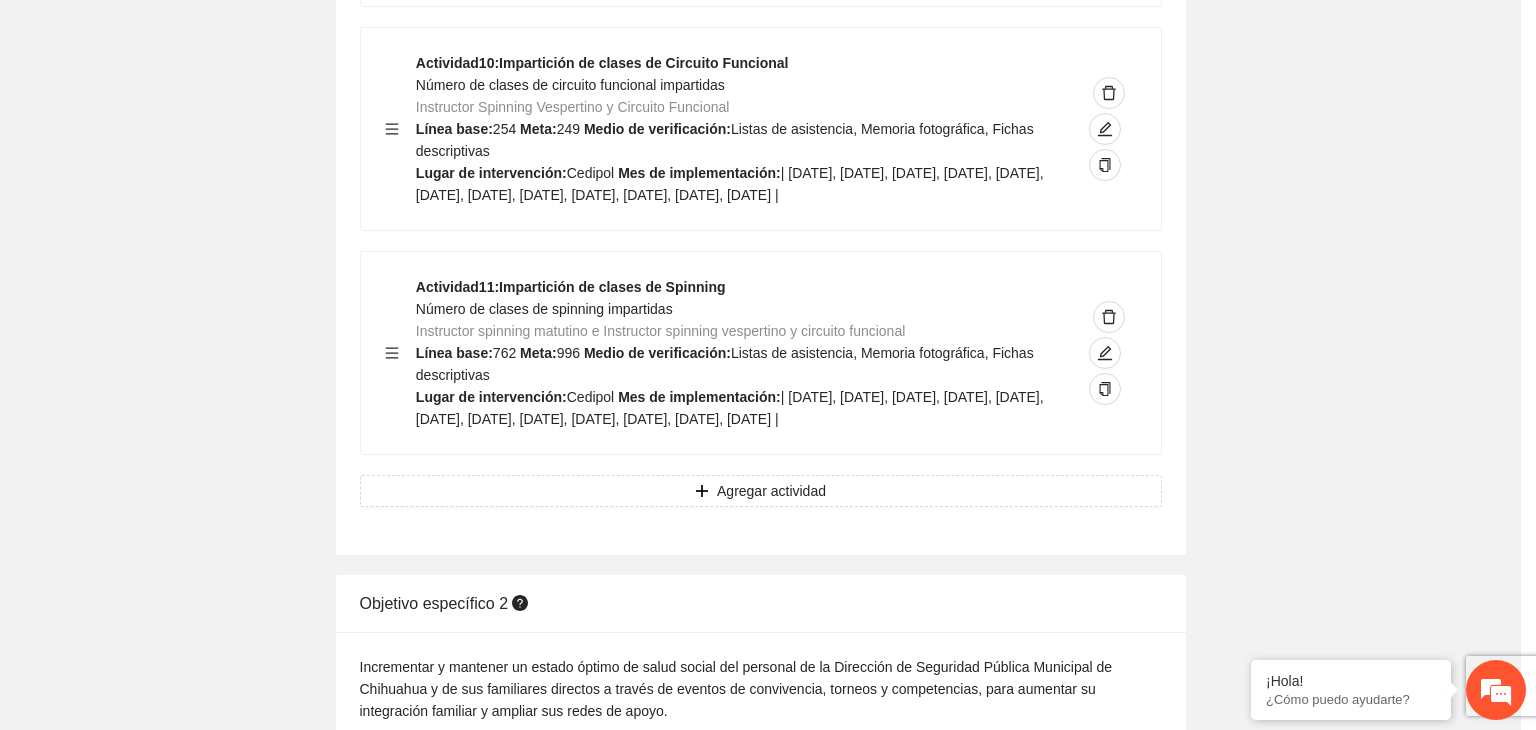 scroll, scrollTop: 5335, scrollLeft: 0, axis: vertical 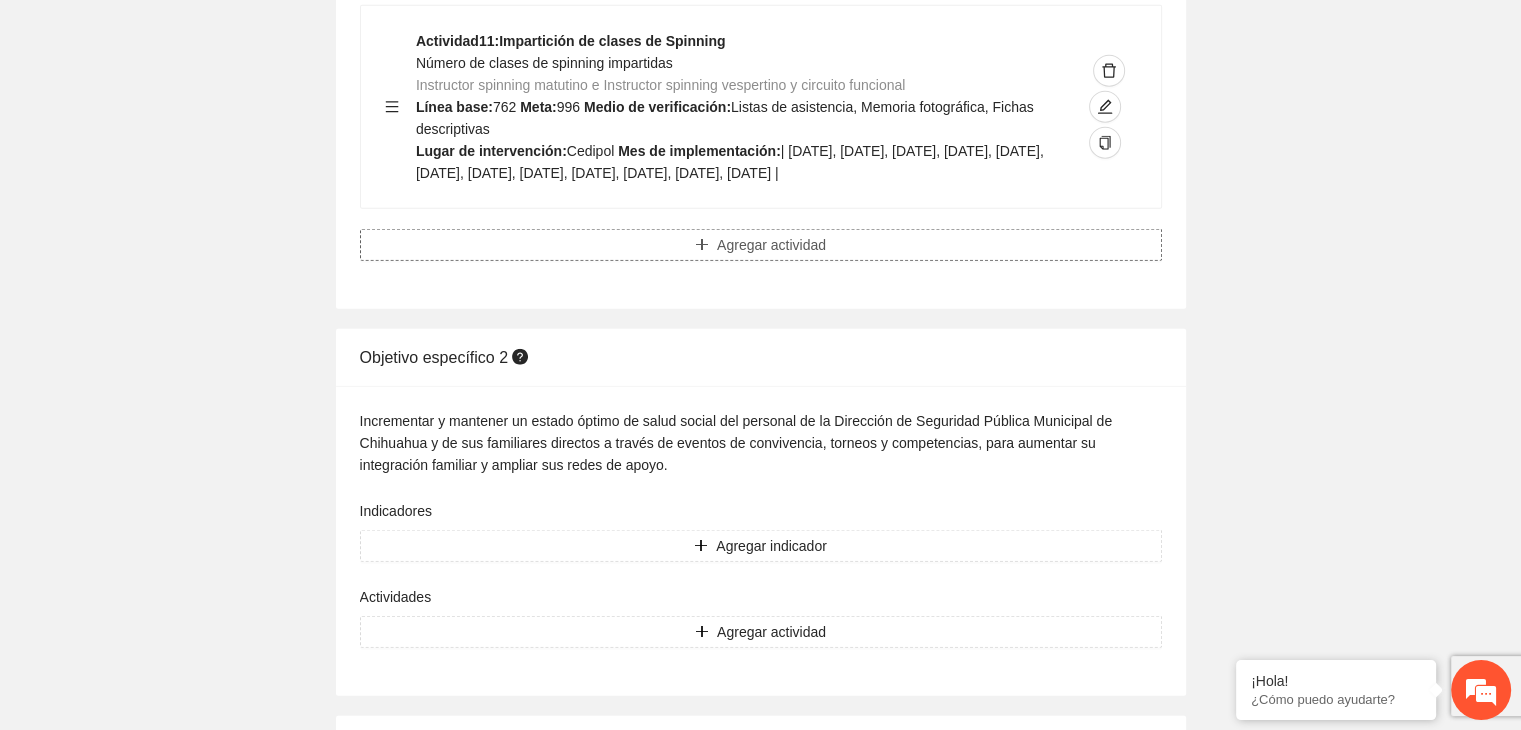 click on "Agregar actividad" at bounding box center [771, 245] 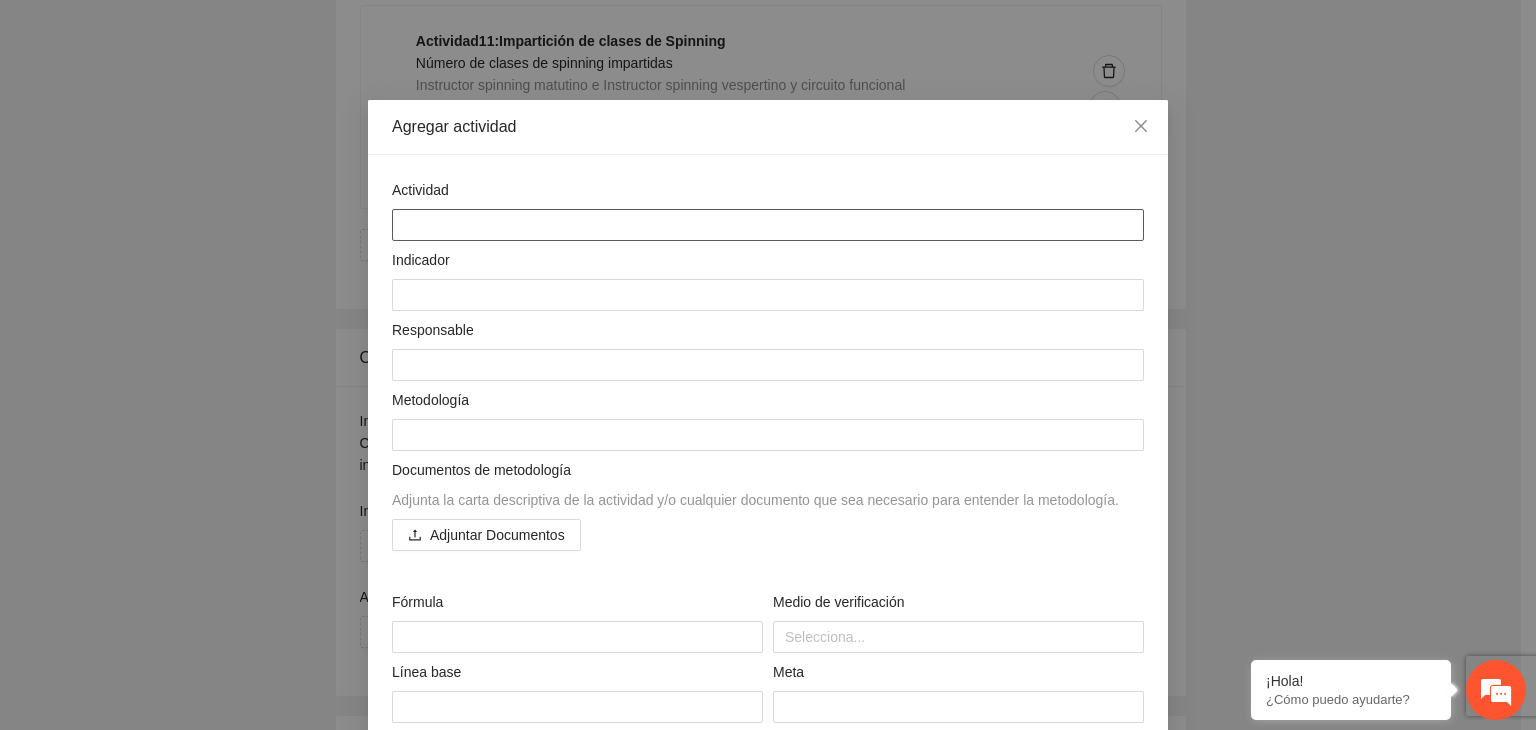 click at bounding box center (768, 225) 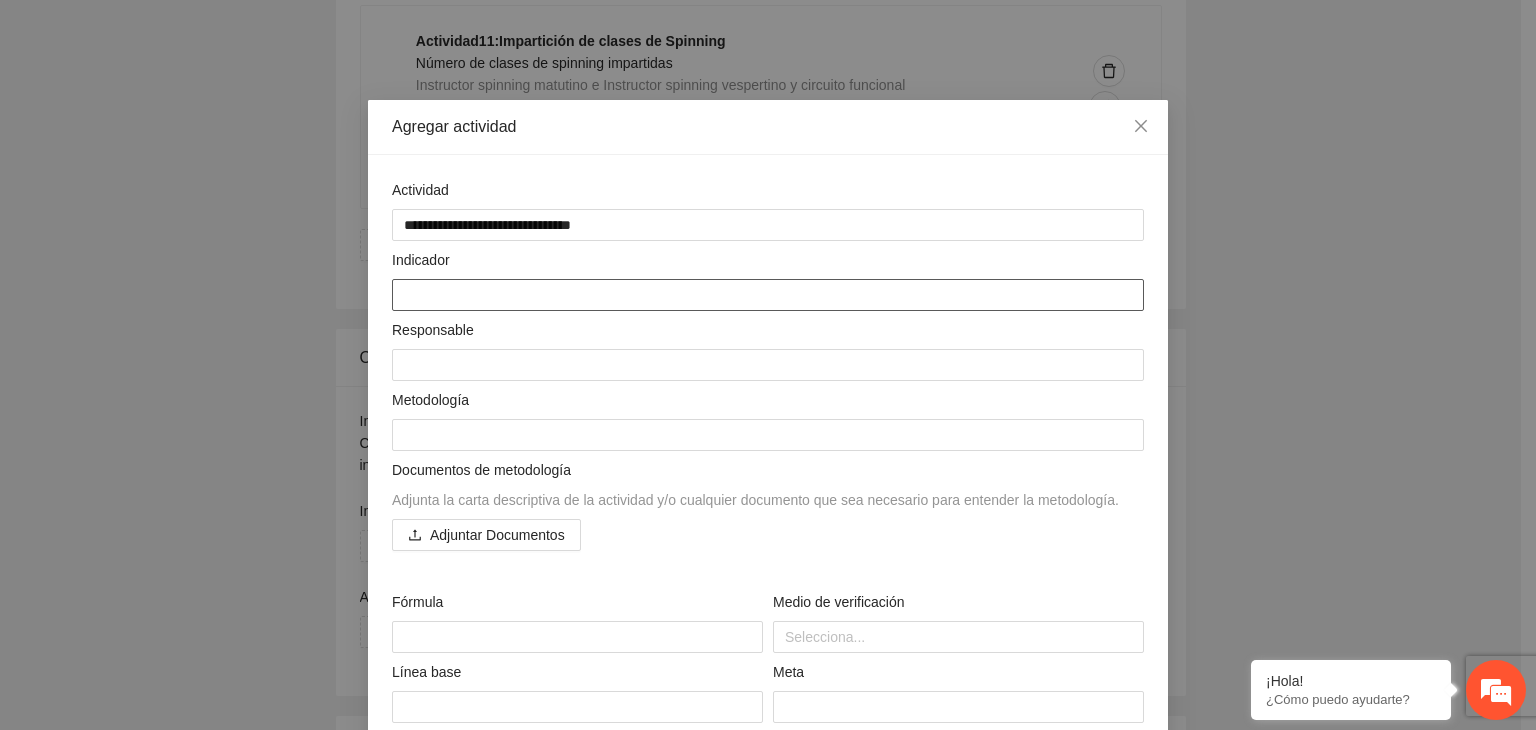 click at bounding box center [768, 295] 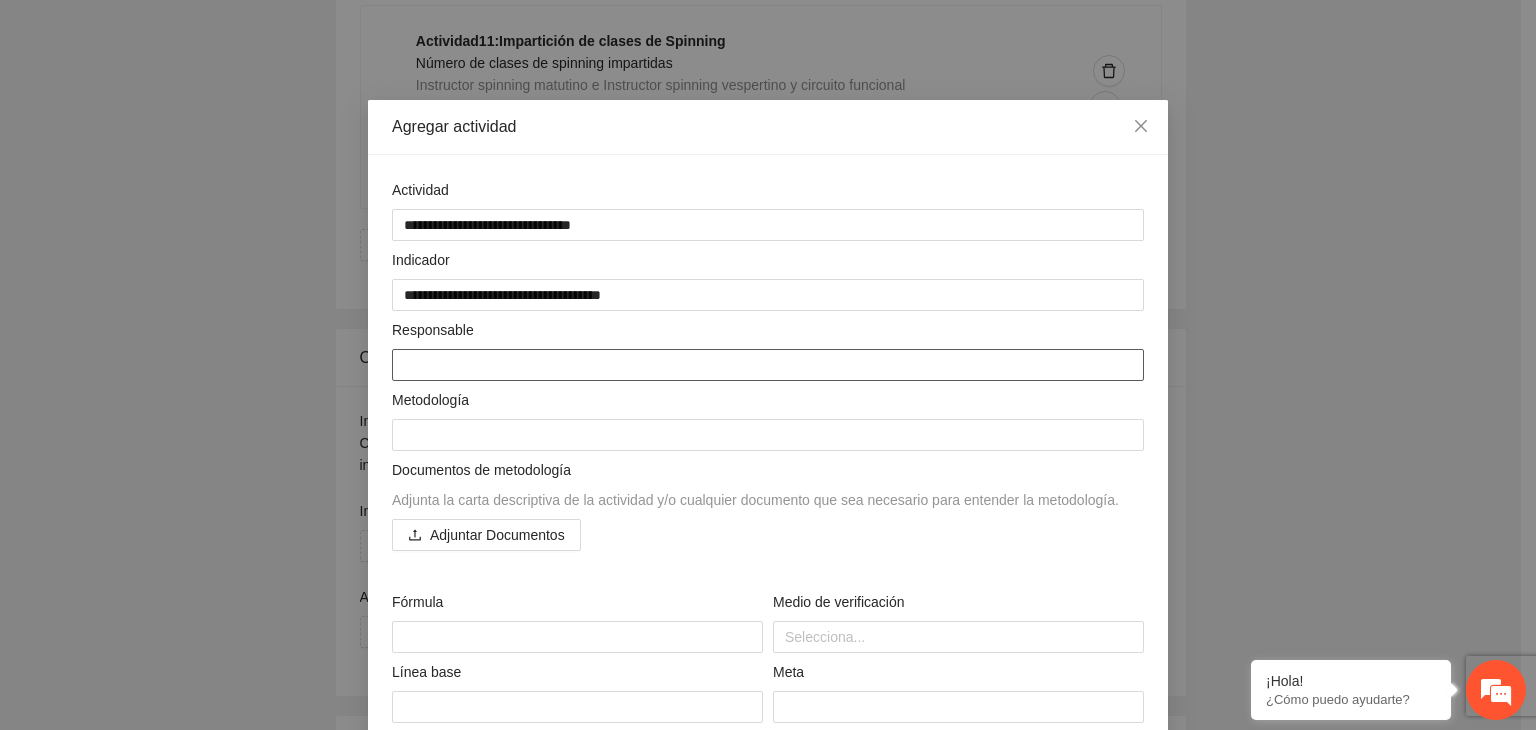 click at bounding box center (768, 365) 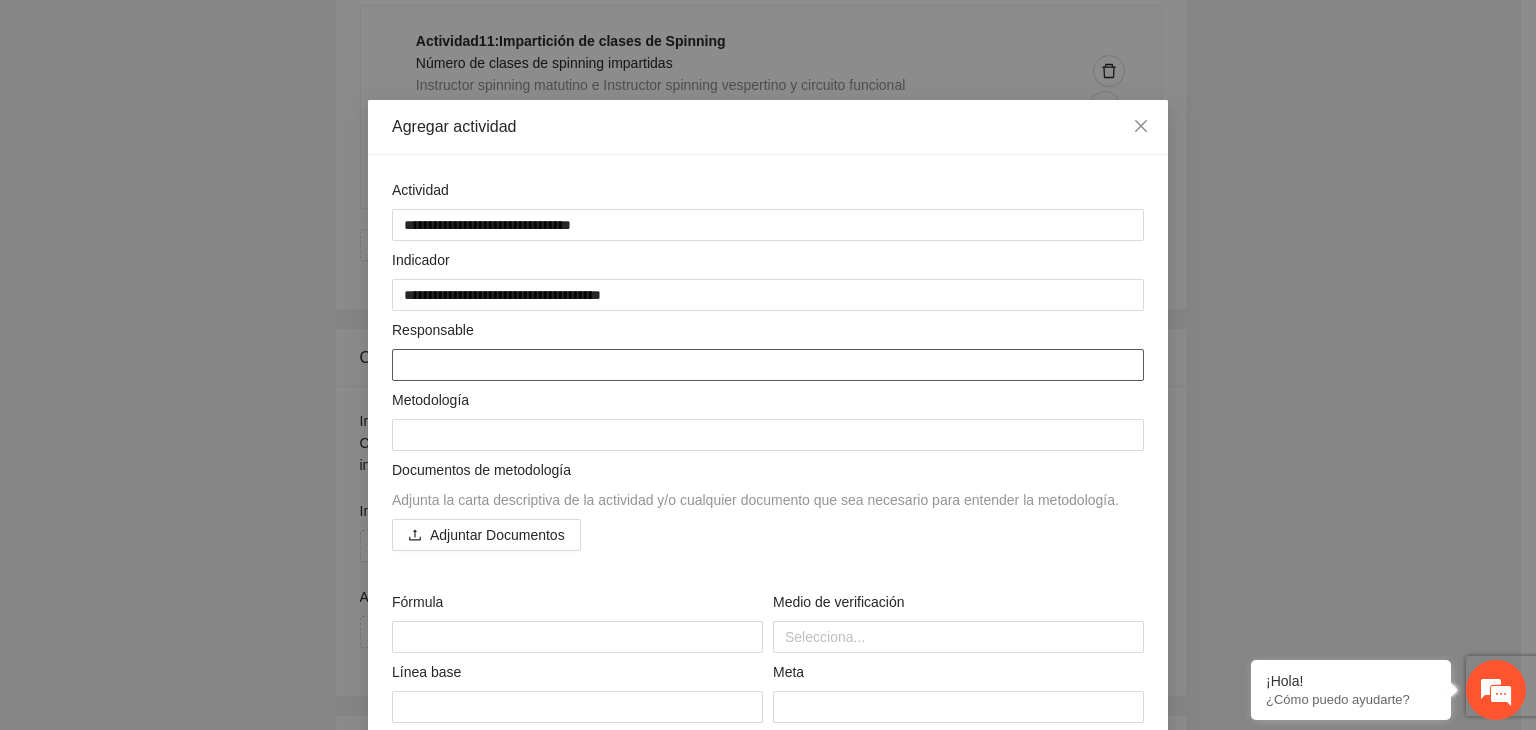 paste on "**********" 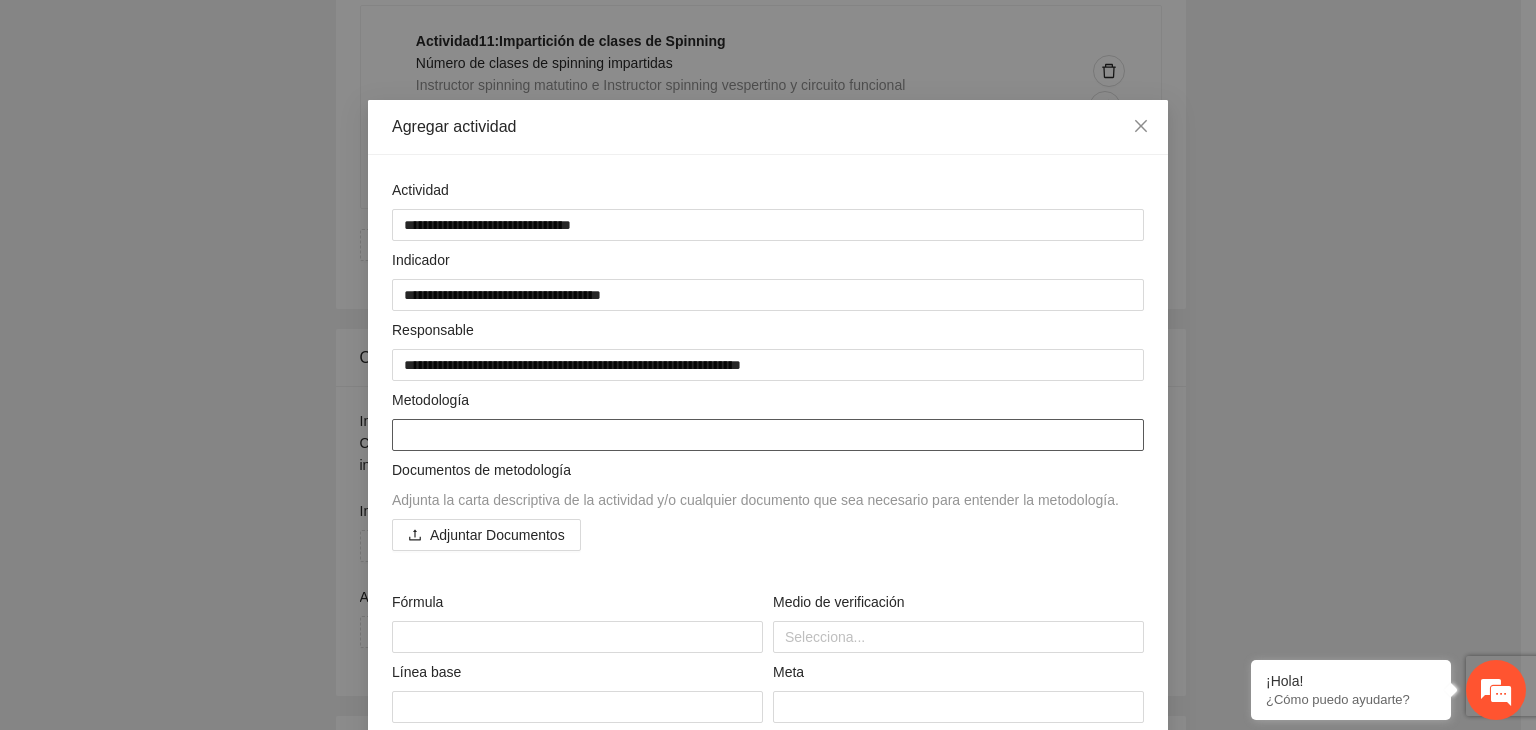 click at bounding box center [768, 435] 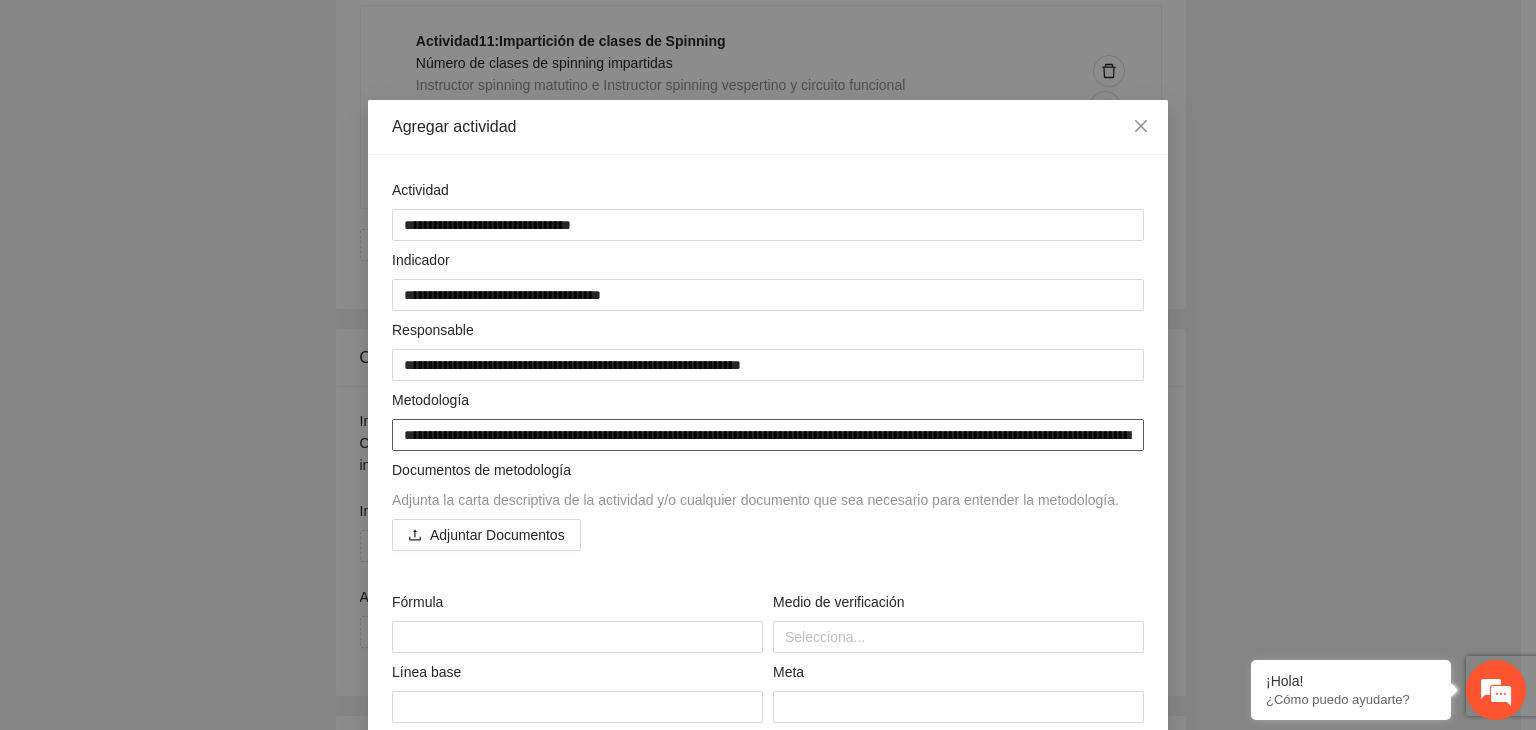 scroll, scrollTop: 0, scrollLeft: 0, axis: both 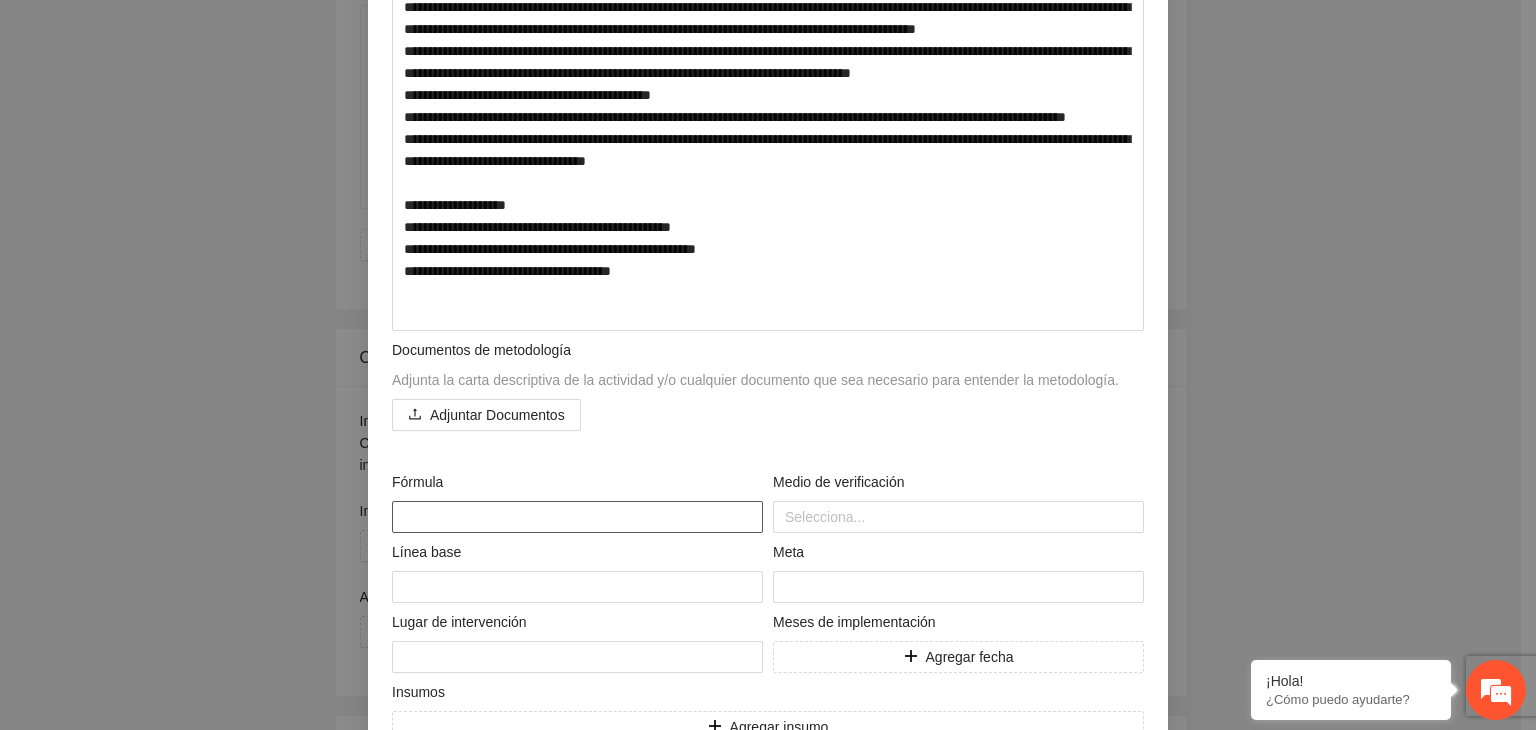click at bounding box center (577, 517) 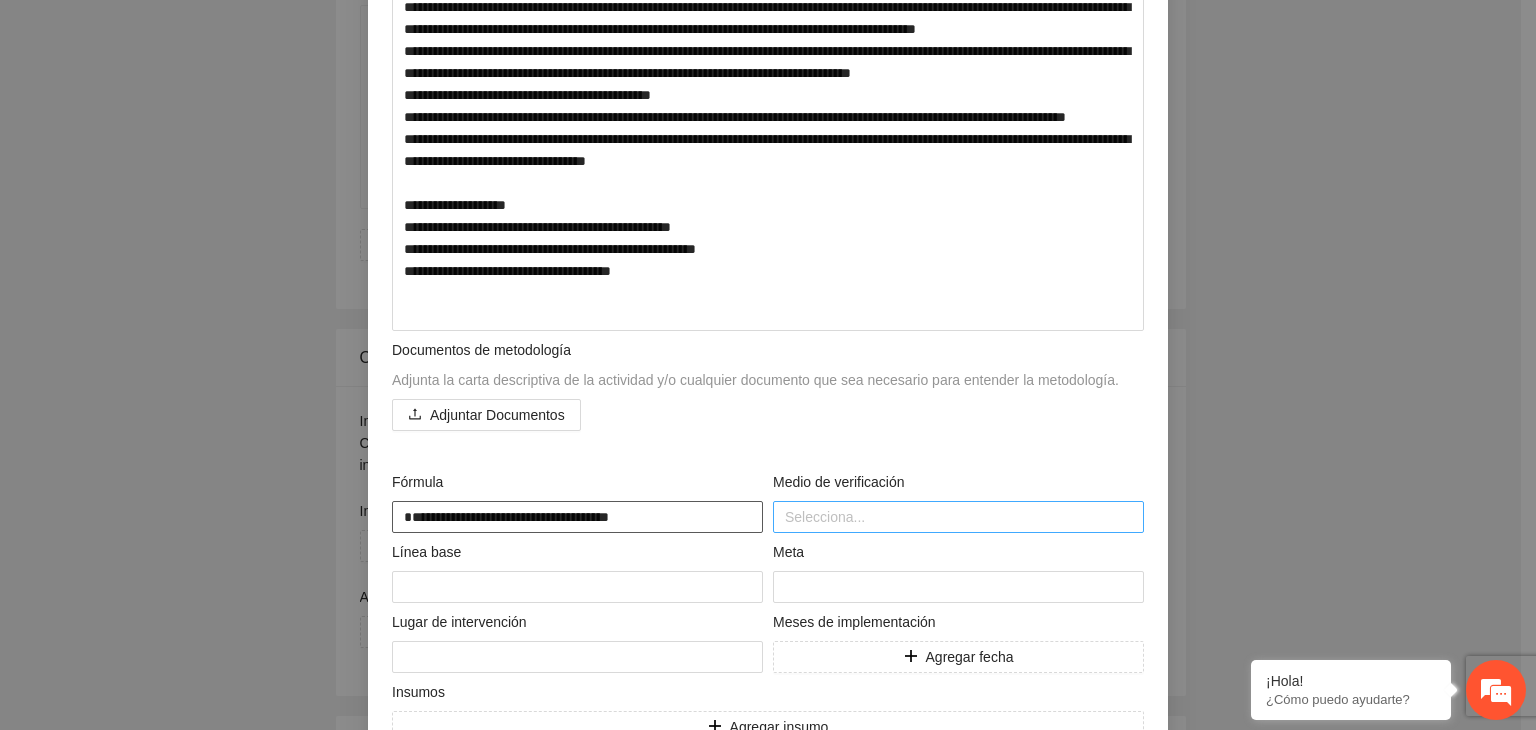 click at bounding box center (958, 517) 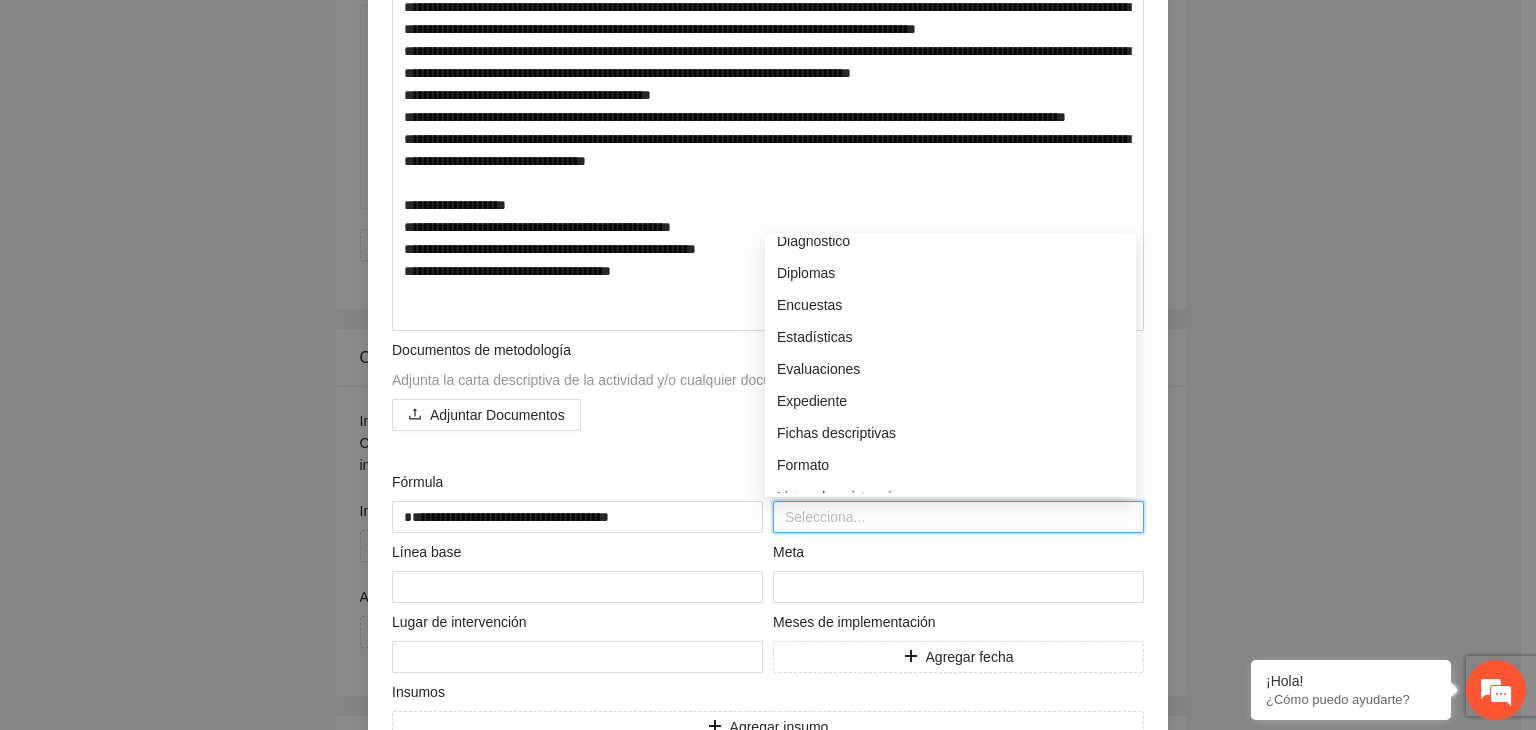scroll, scrollTop: 400, scrollLeft: 0, axis: vertical 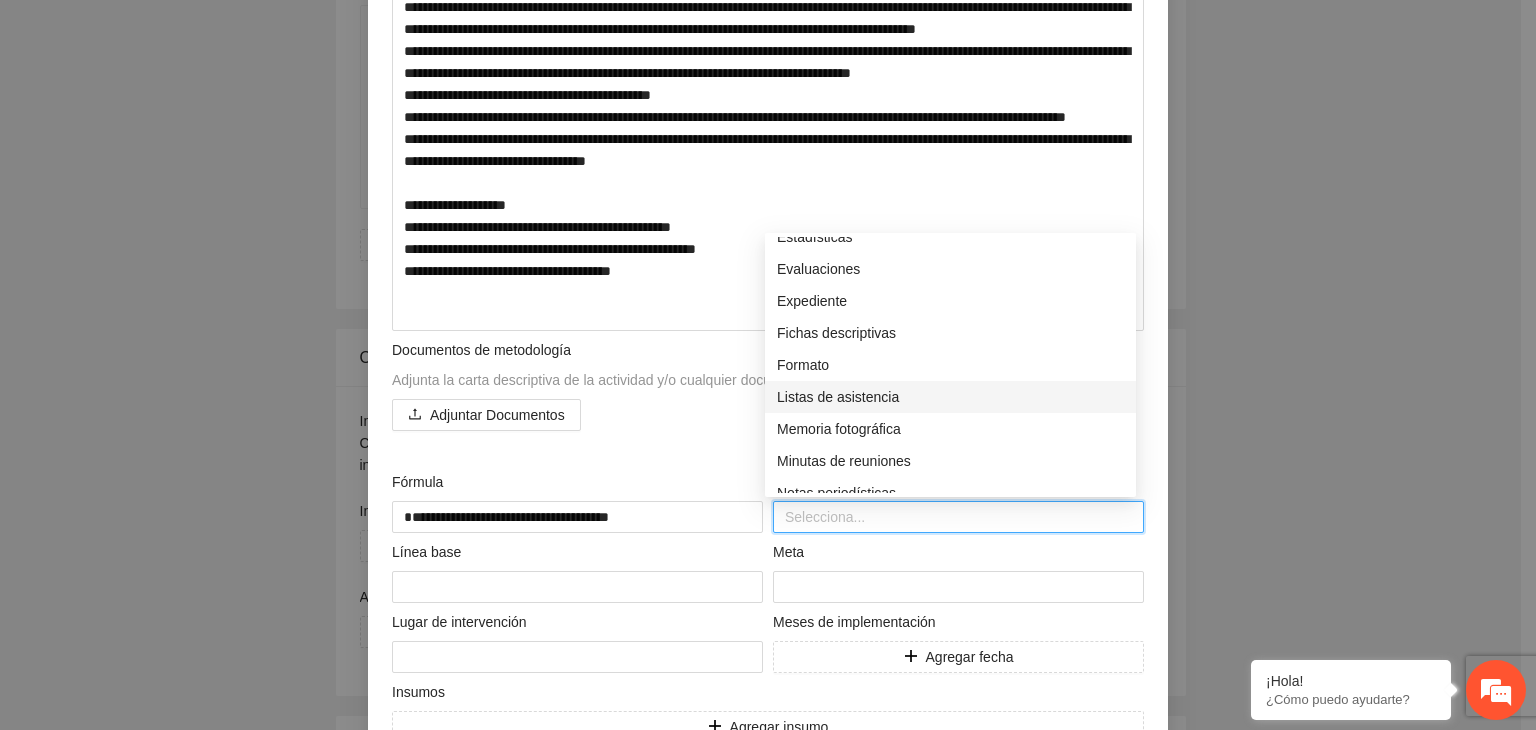 click on "Listas de asistencia" at bounding box center (950, 397) 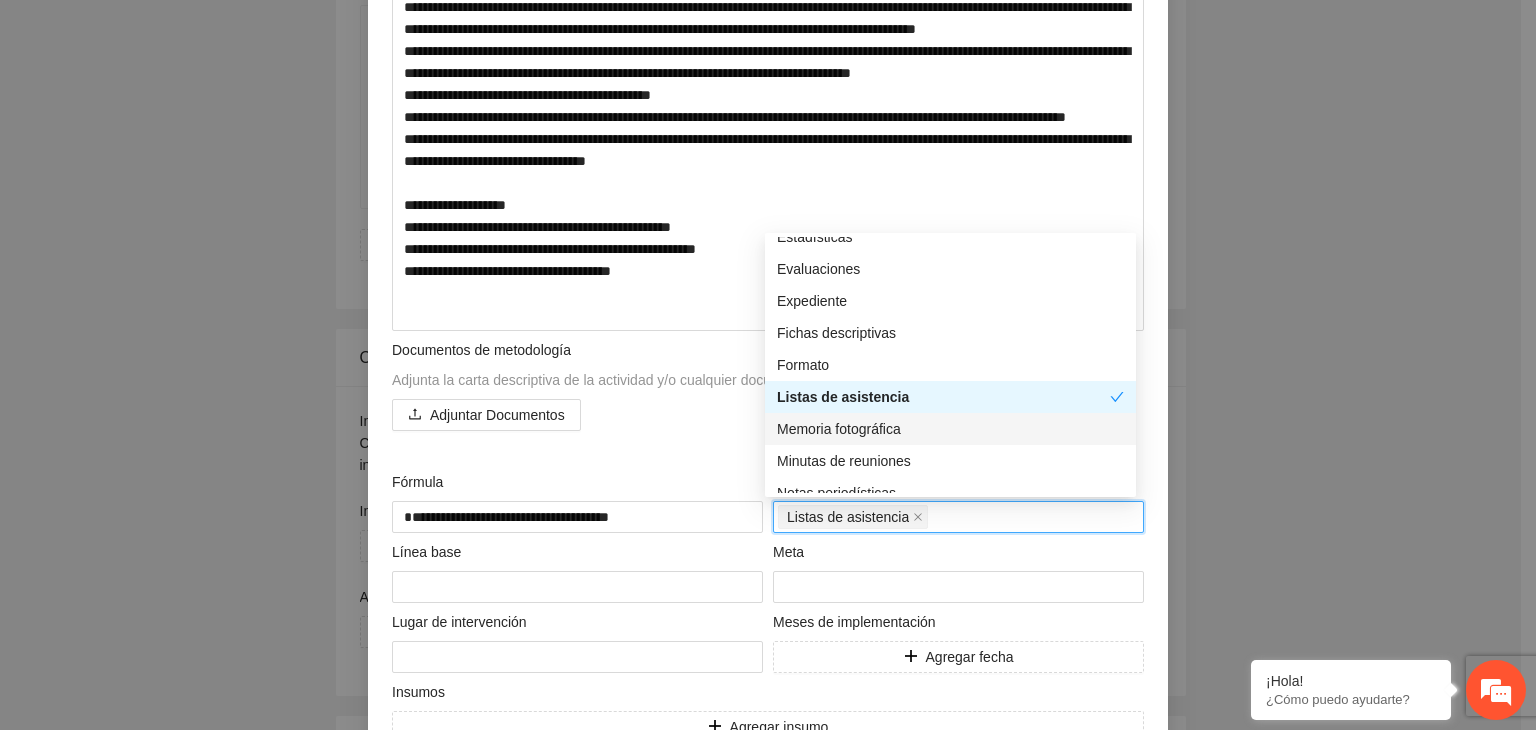 click on "Memoria fotográfica" at bounding box center [950, 429] 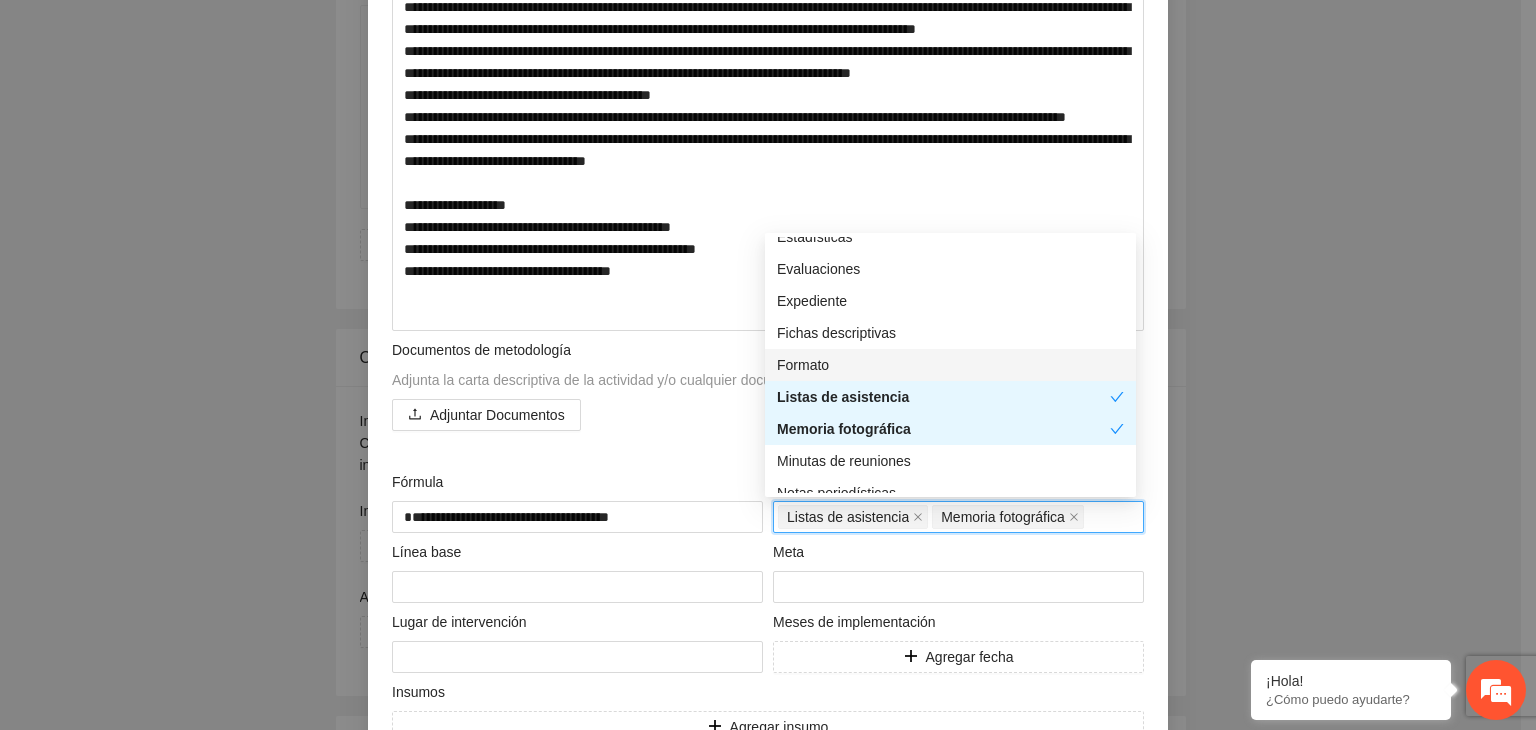 click on "Fichas descriptivas" at bounding box center [950, 333] 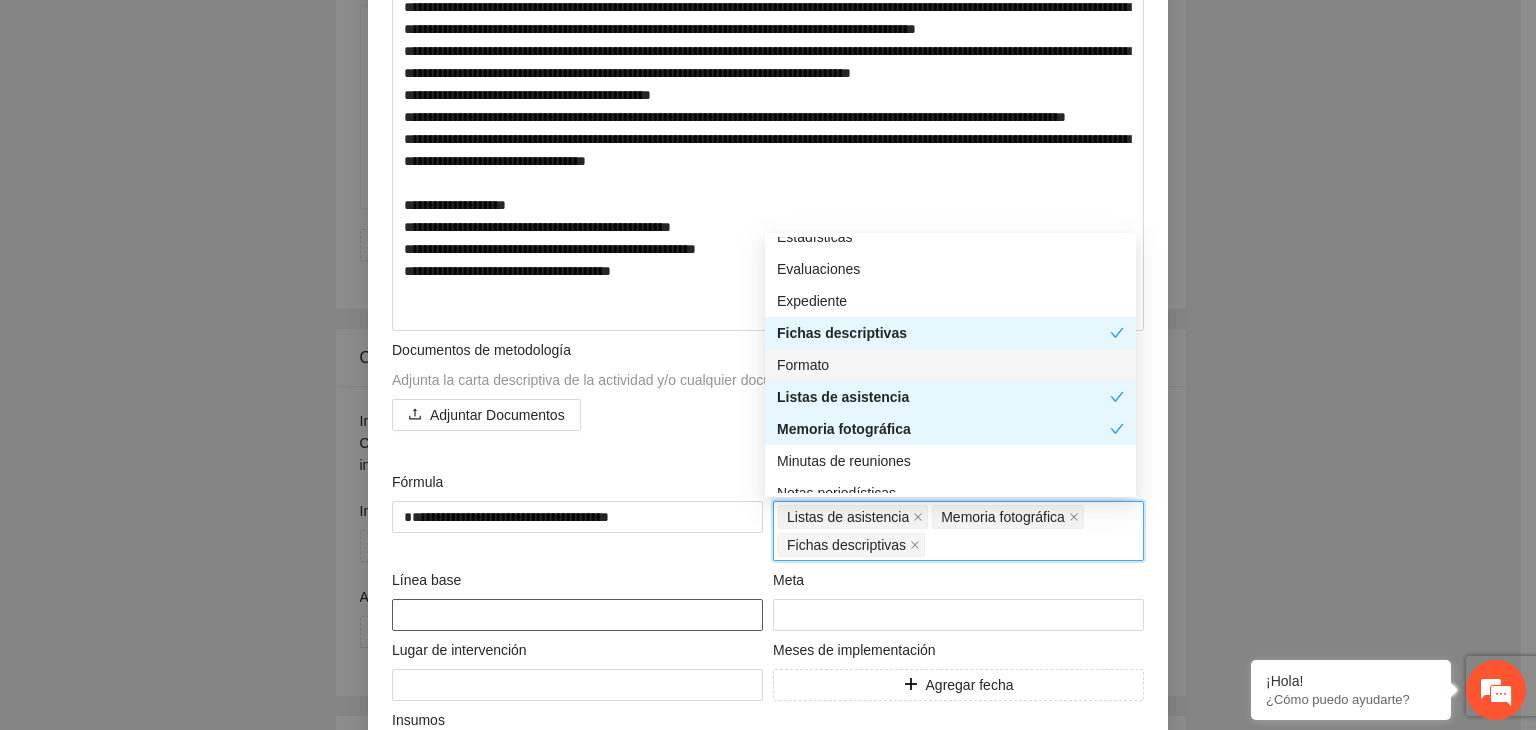 drag, startPoint x: 548, startPoint y: 610, endPoint x: 584, endPoint y: 559, distance: 62.425957 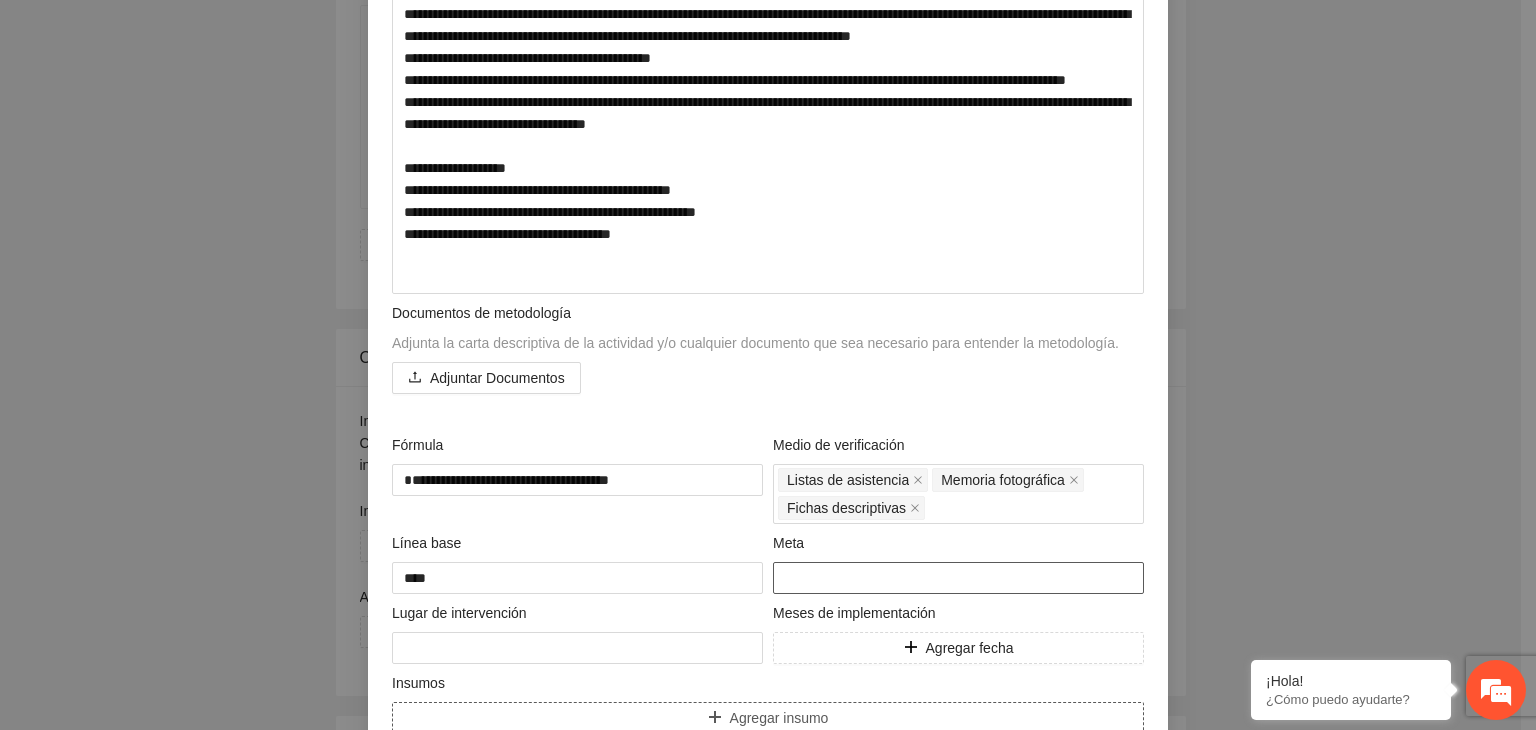 scroll, scrollTop: 528, scrollLeft: 0, axis: vertical 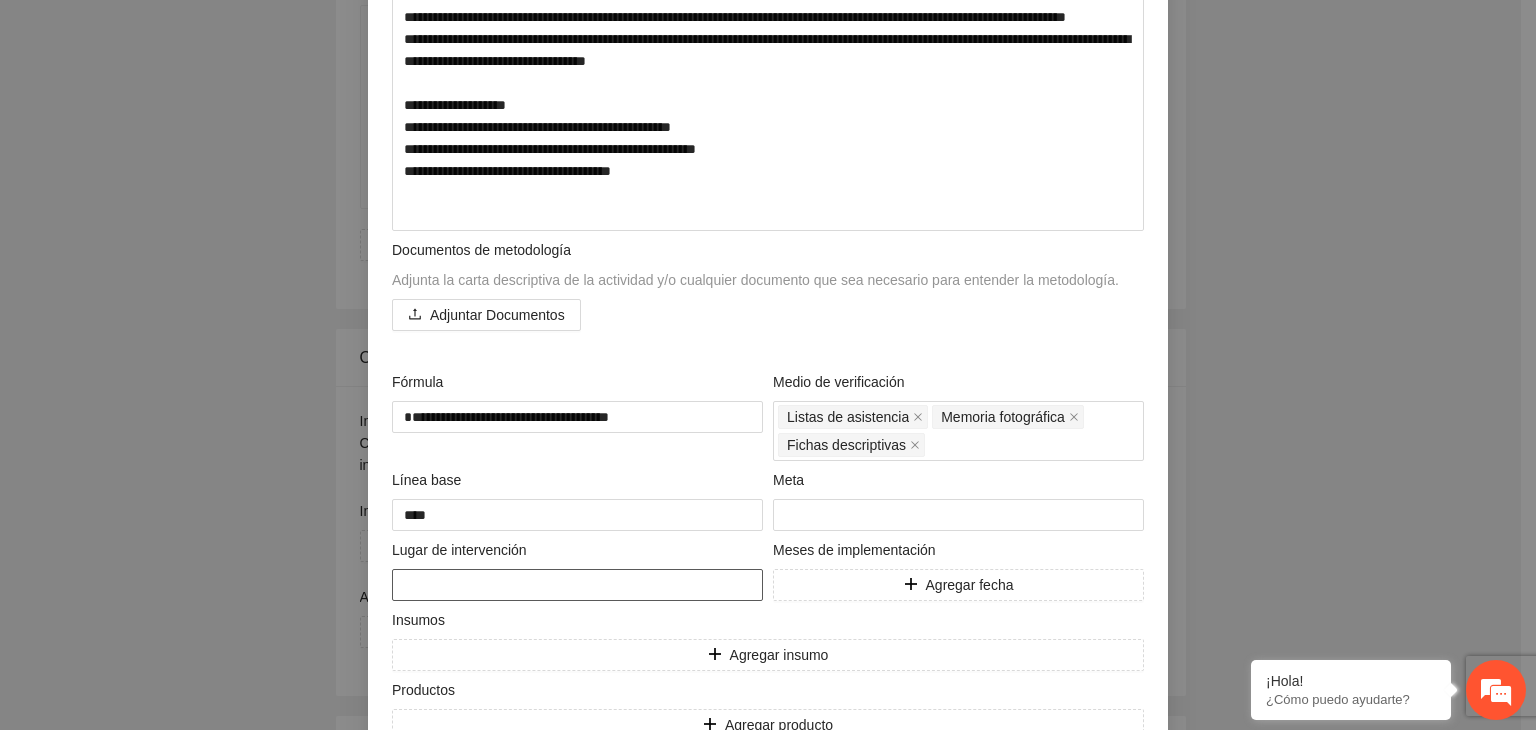 click on "Lugar de intervención" at bounding box center (577, 570) 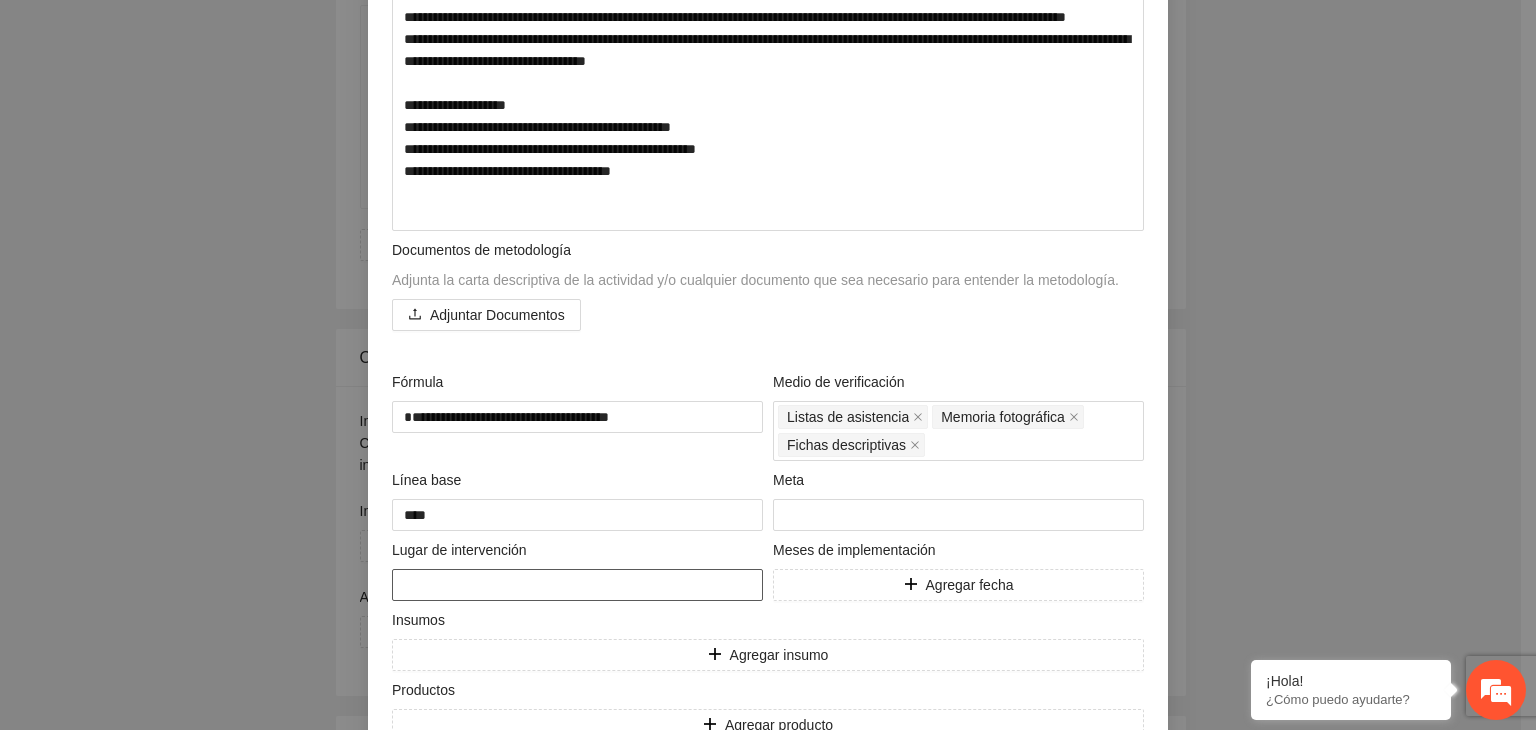 click at bounding box center [577, 585] 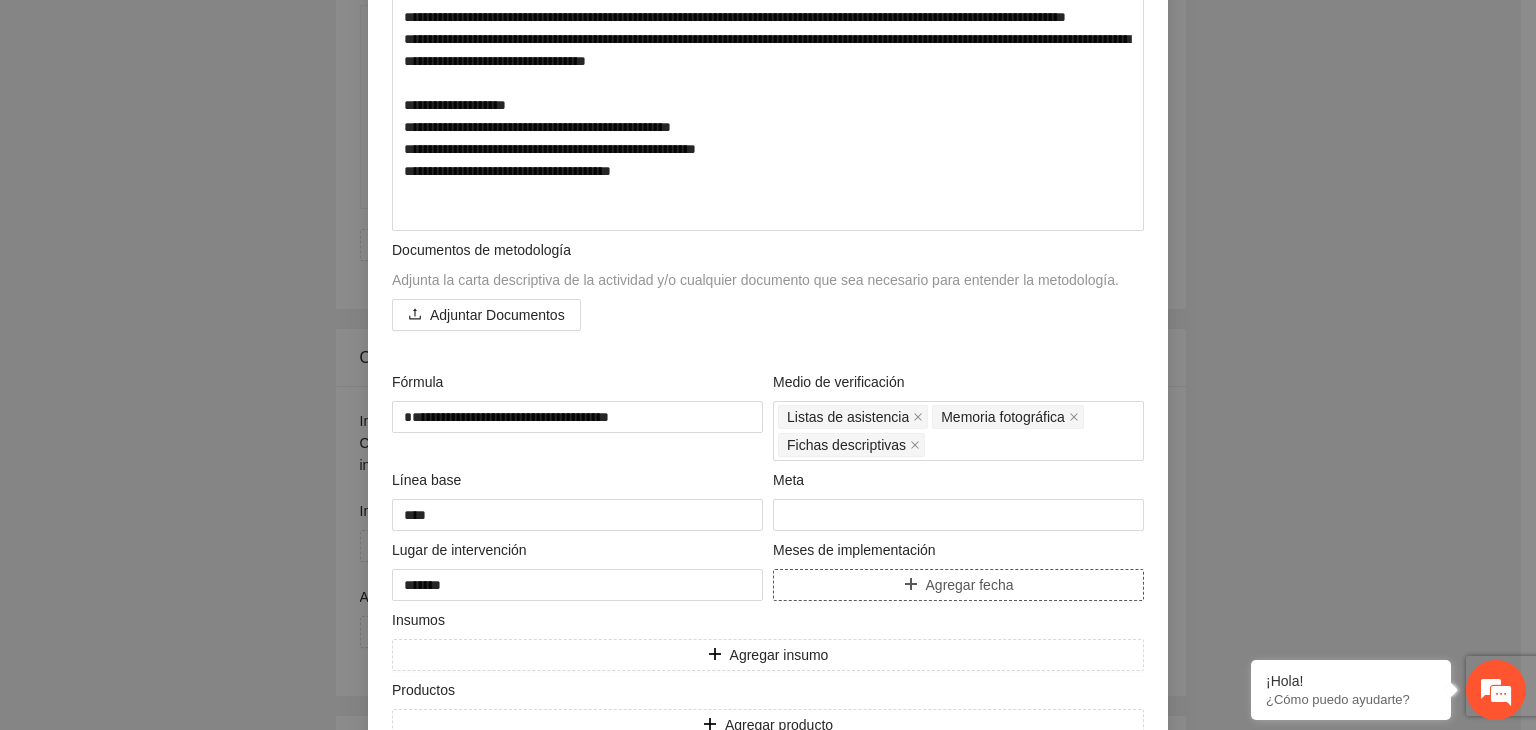 click 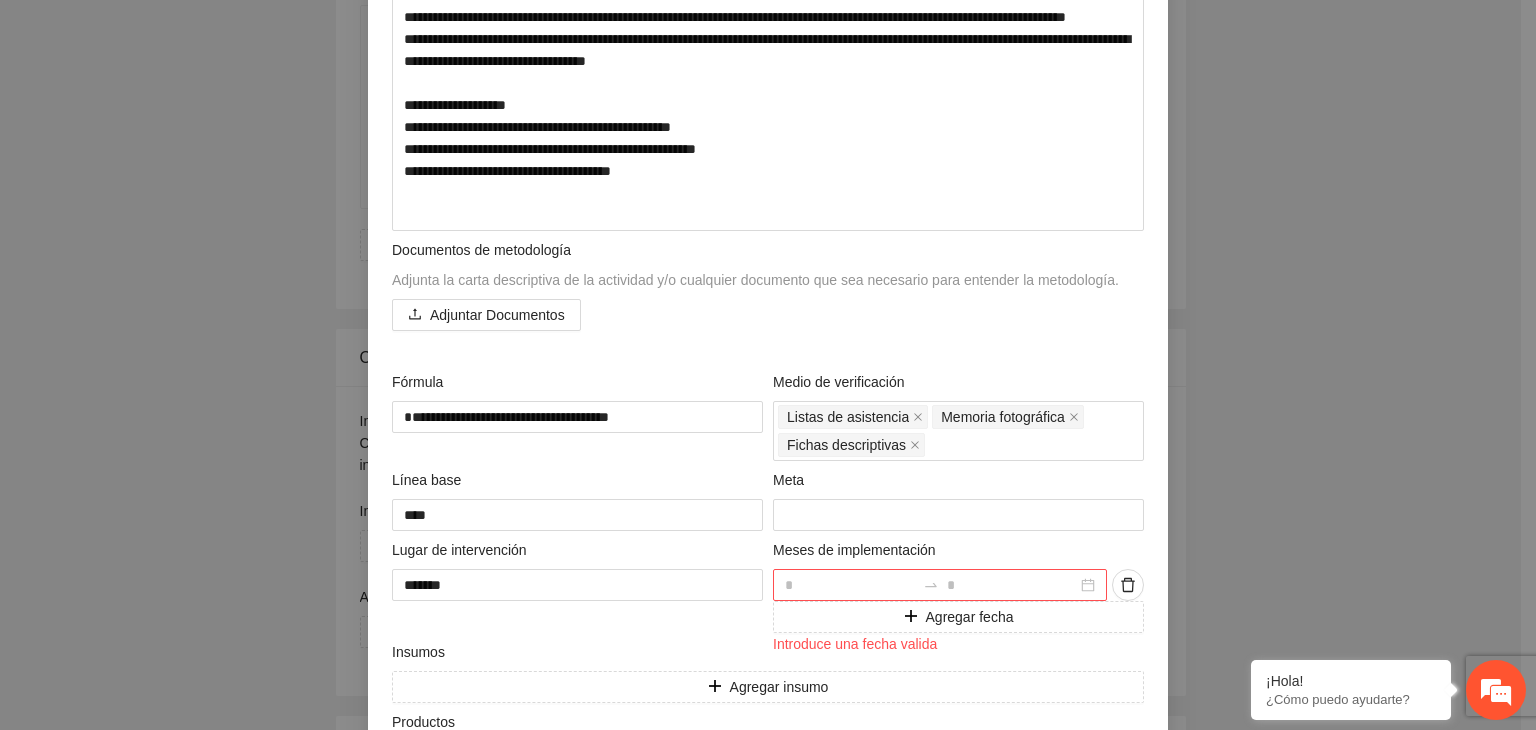click at bounding box center (940, 585) 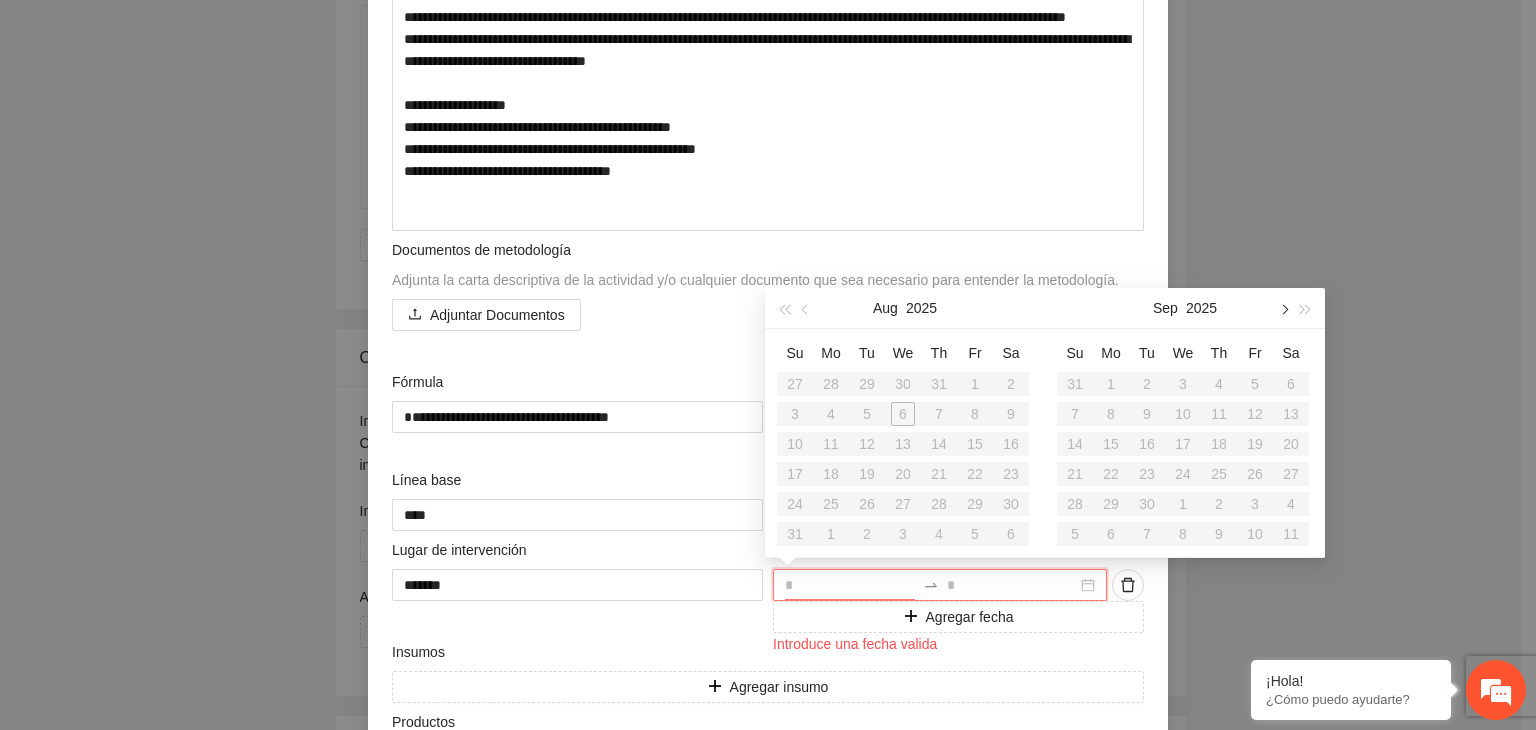 click at bounding box center [1283, 310] 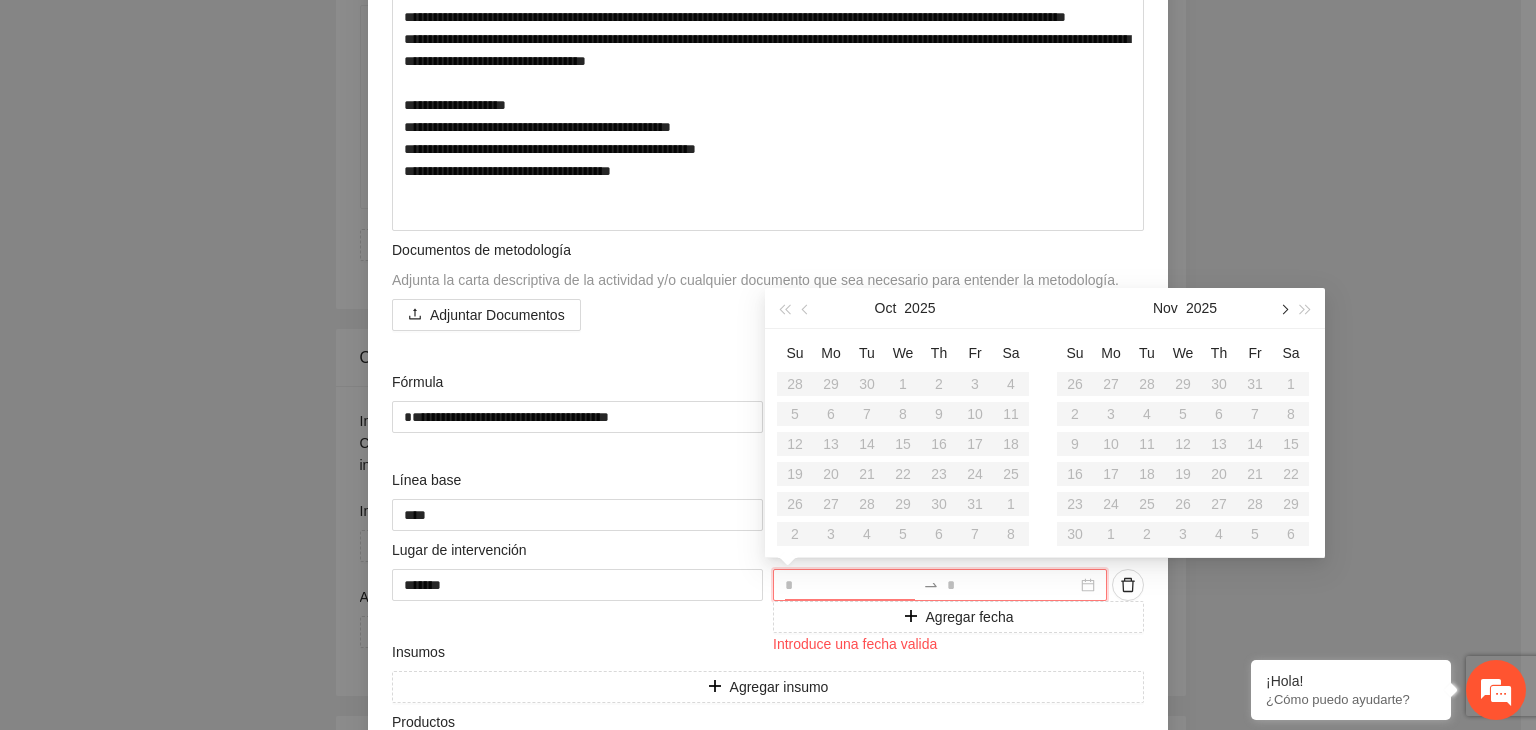 click at bounding box center [1283, 310] 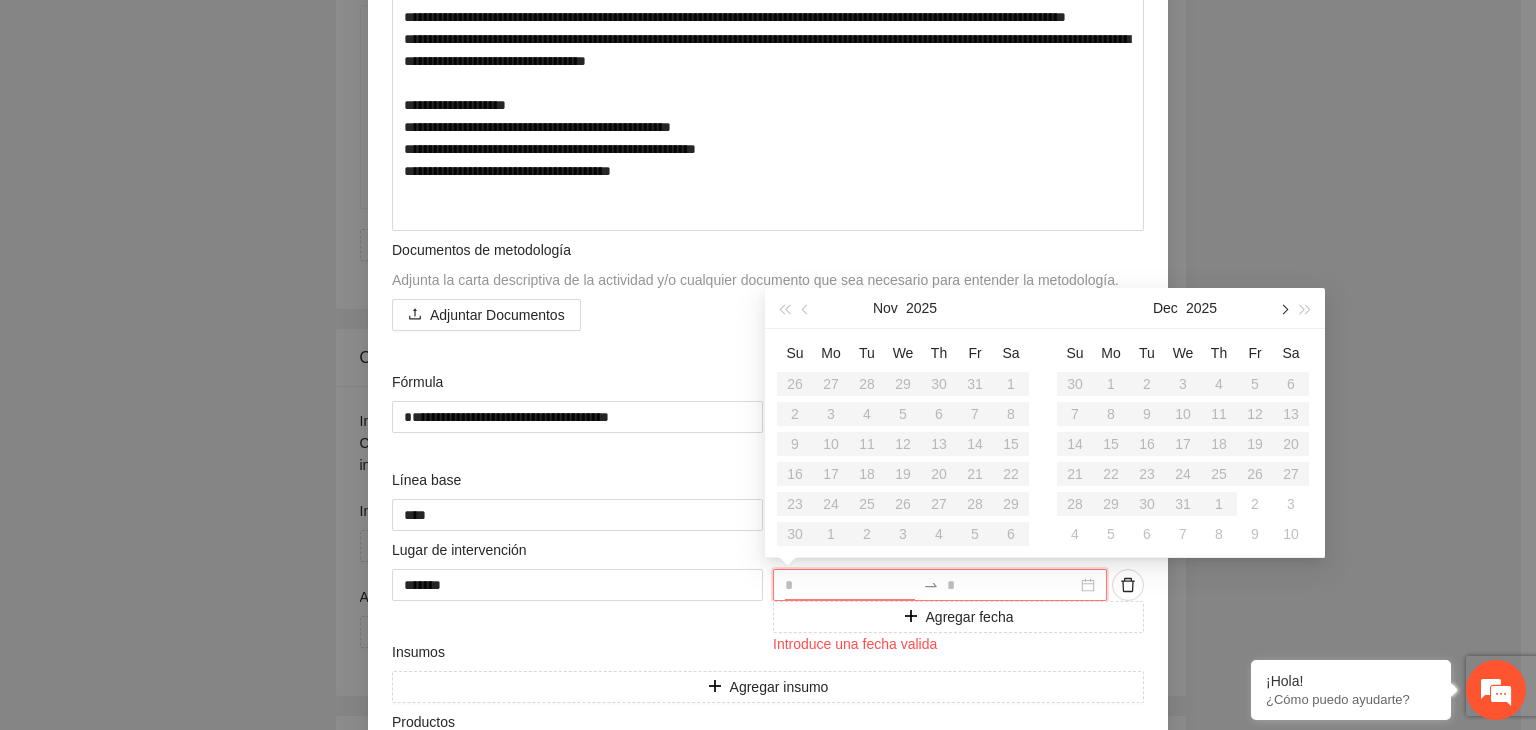 click at bounding box center (1283, 310) 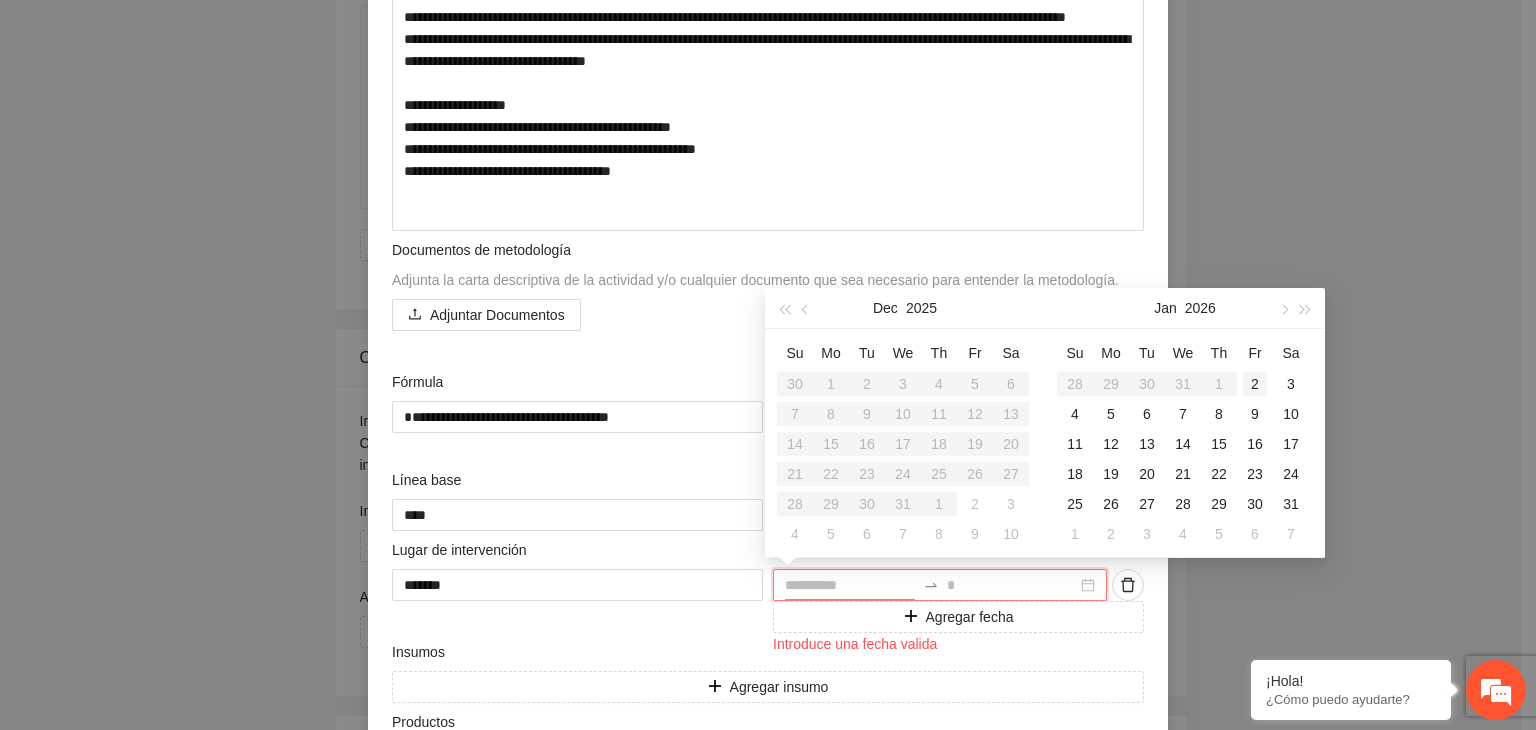 click on "2" at bounding box center [1255, 384] 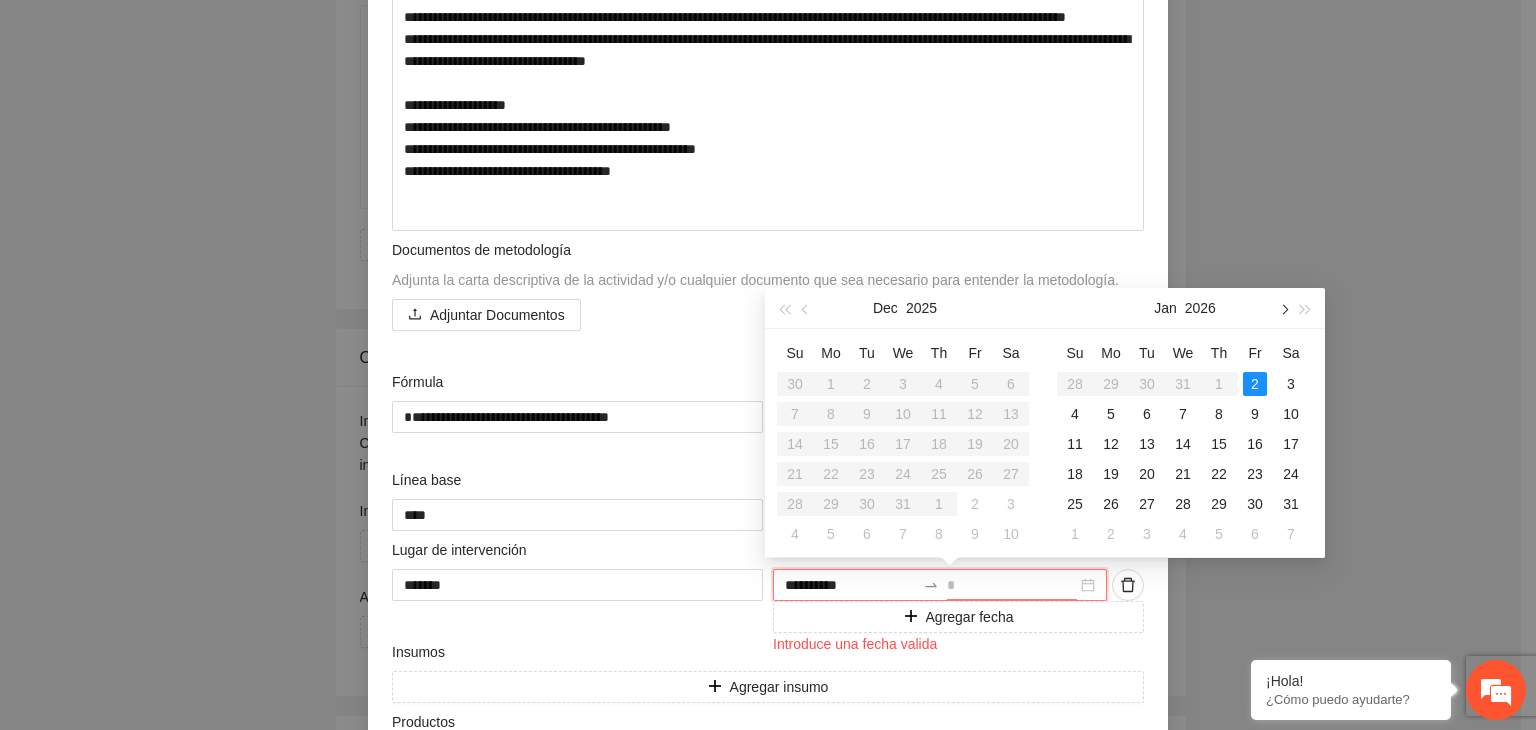 click at bounding box center [1283, 310] 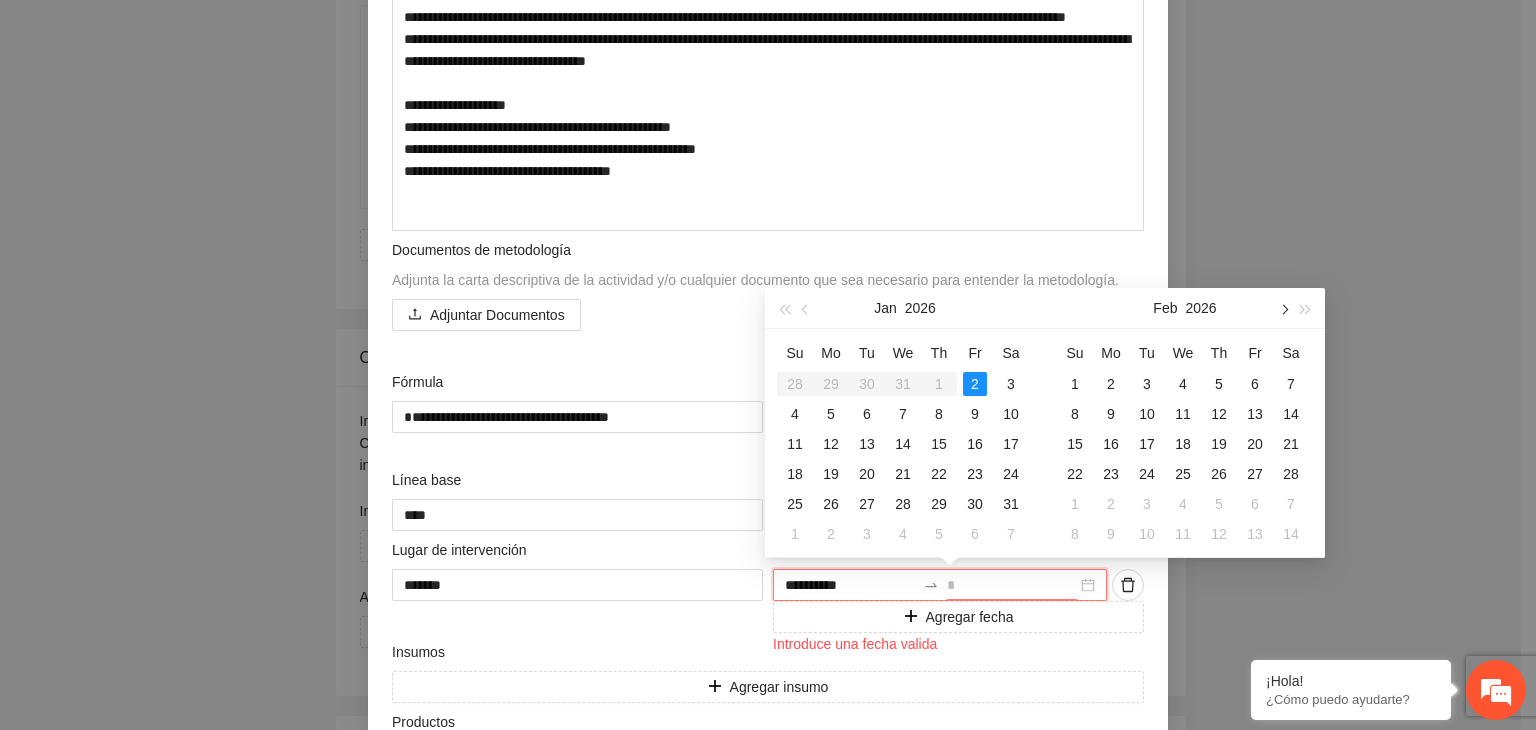 click at bounding box center [1283, 310] 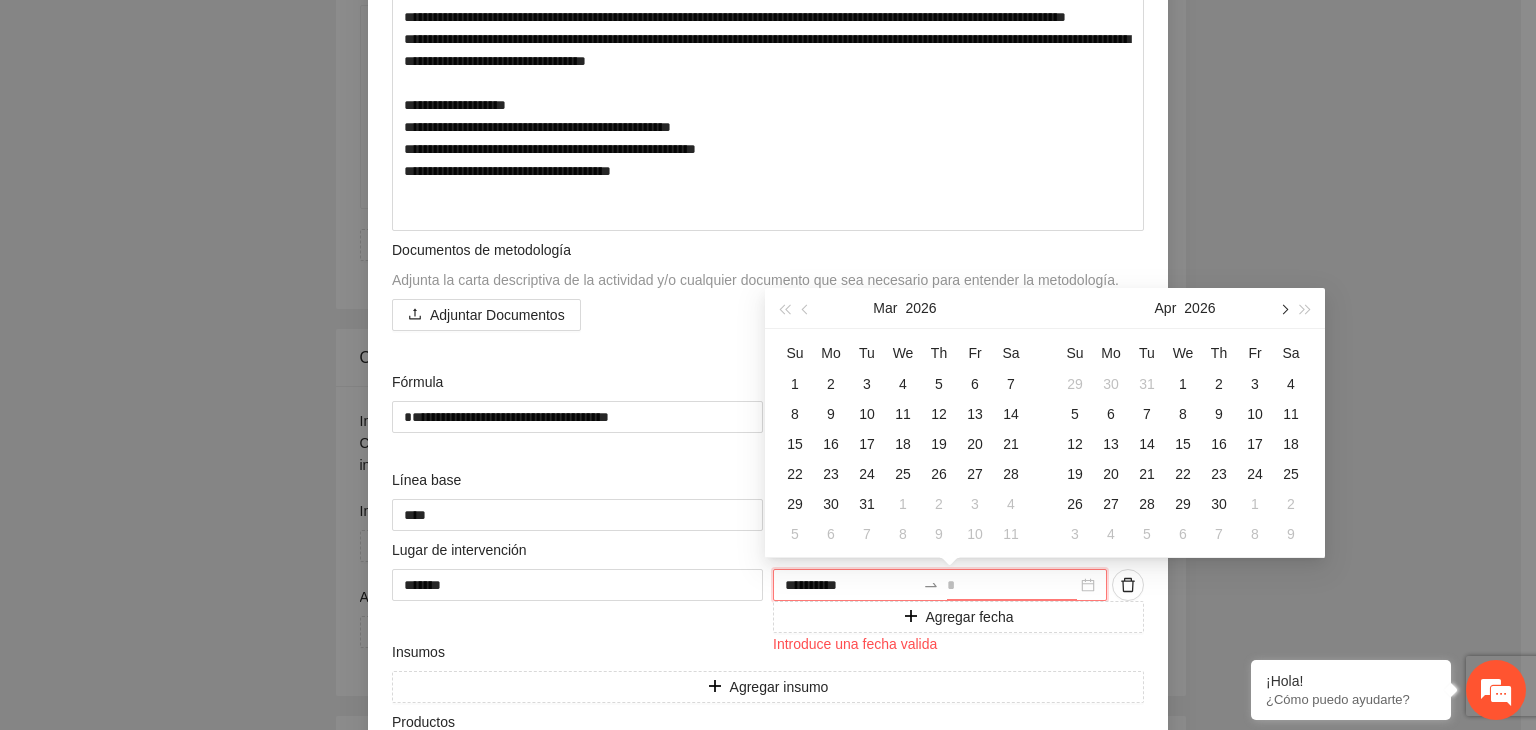 click at bounding box center (1283, 310) 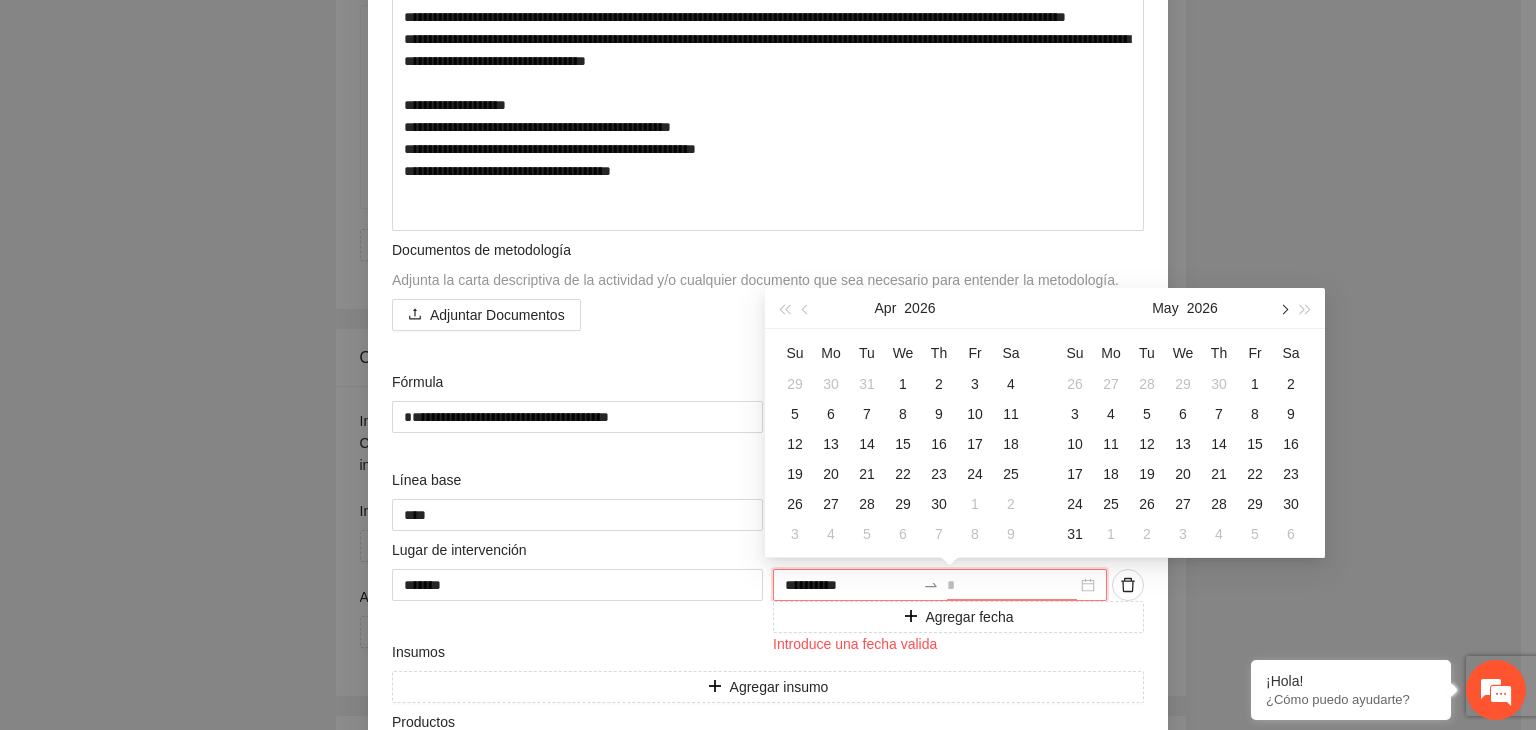 click at bounding box center [1283, 310] 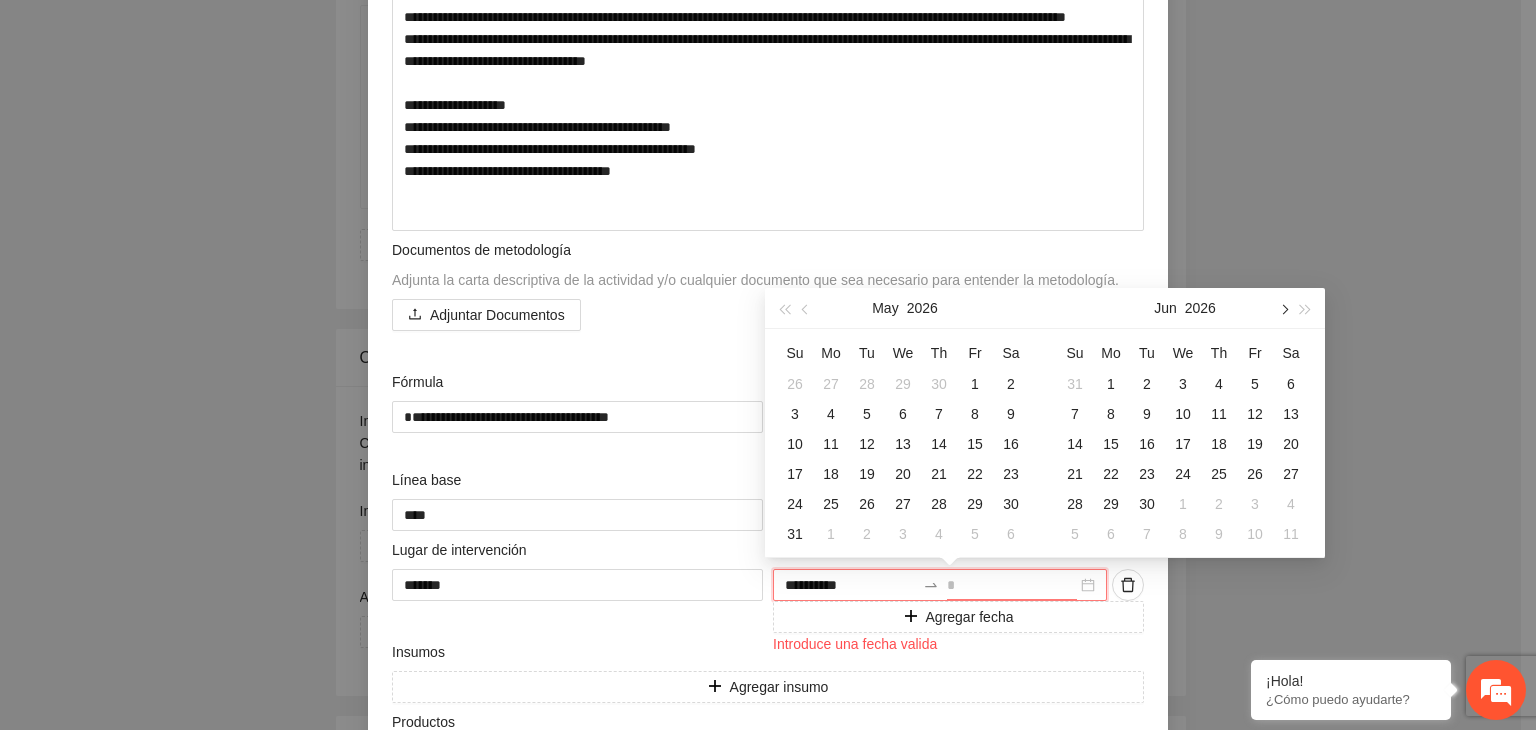 click at bounding box center (1283, 310) 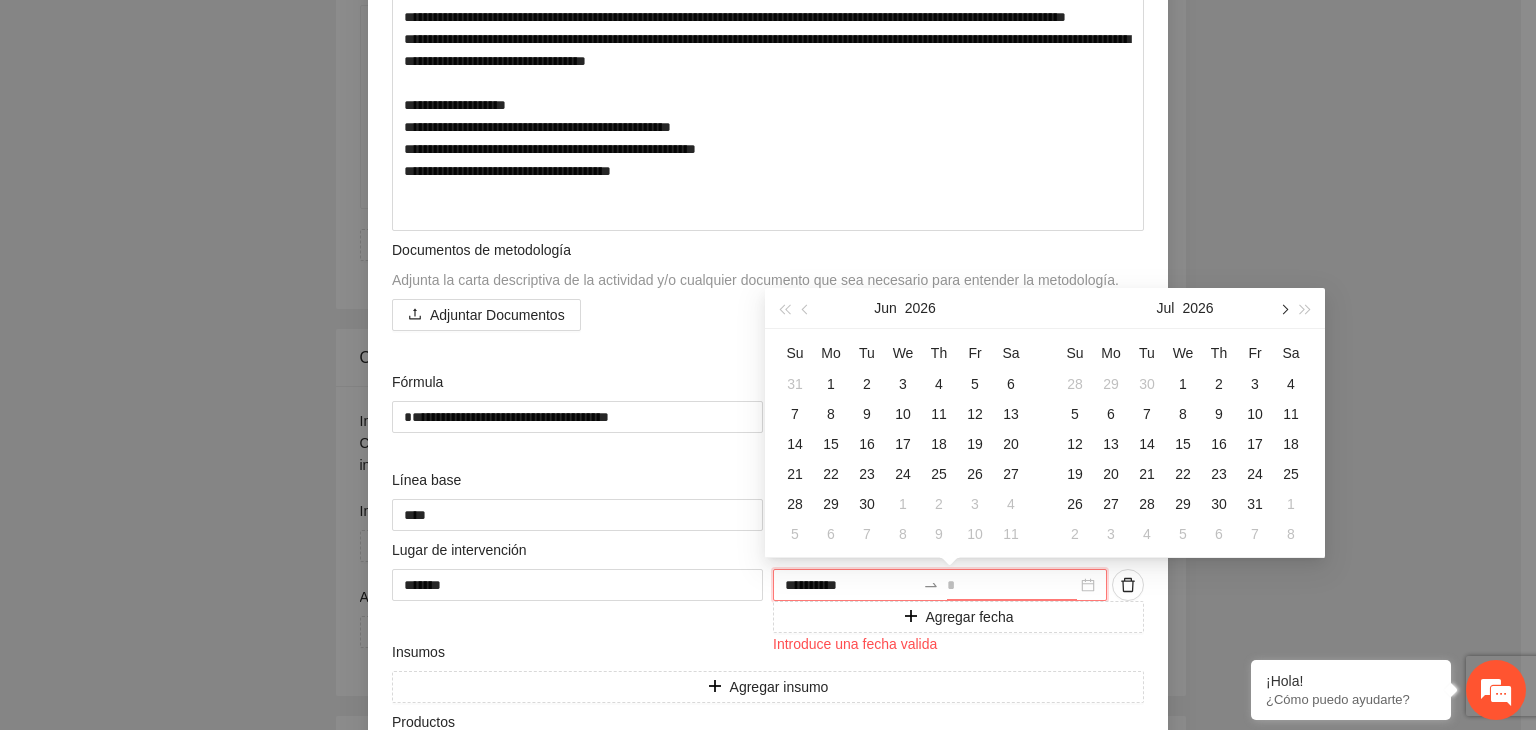 click at bounding box center [1283, 310] 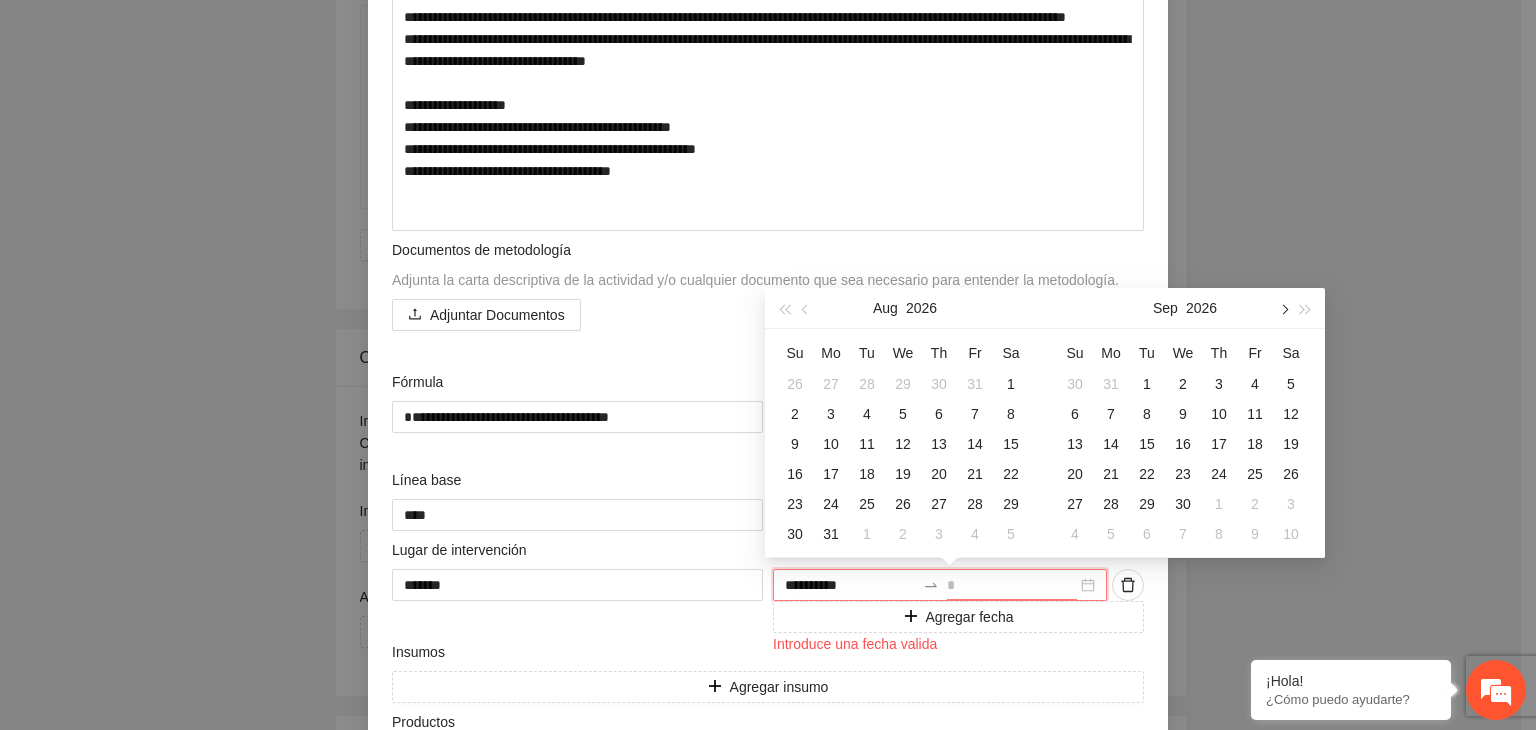 click at bounding box center [1283, 310] 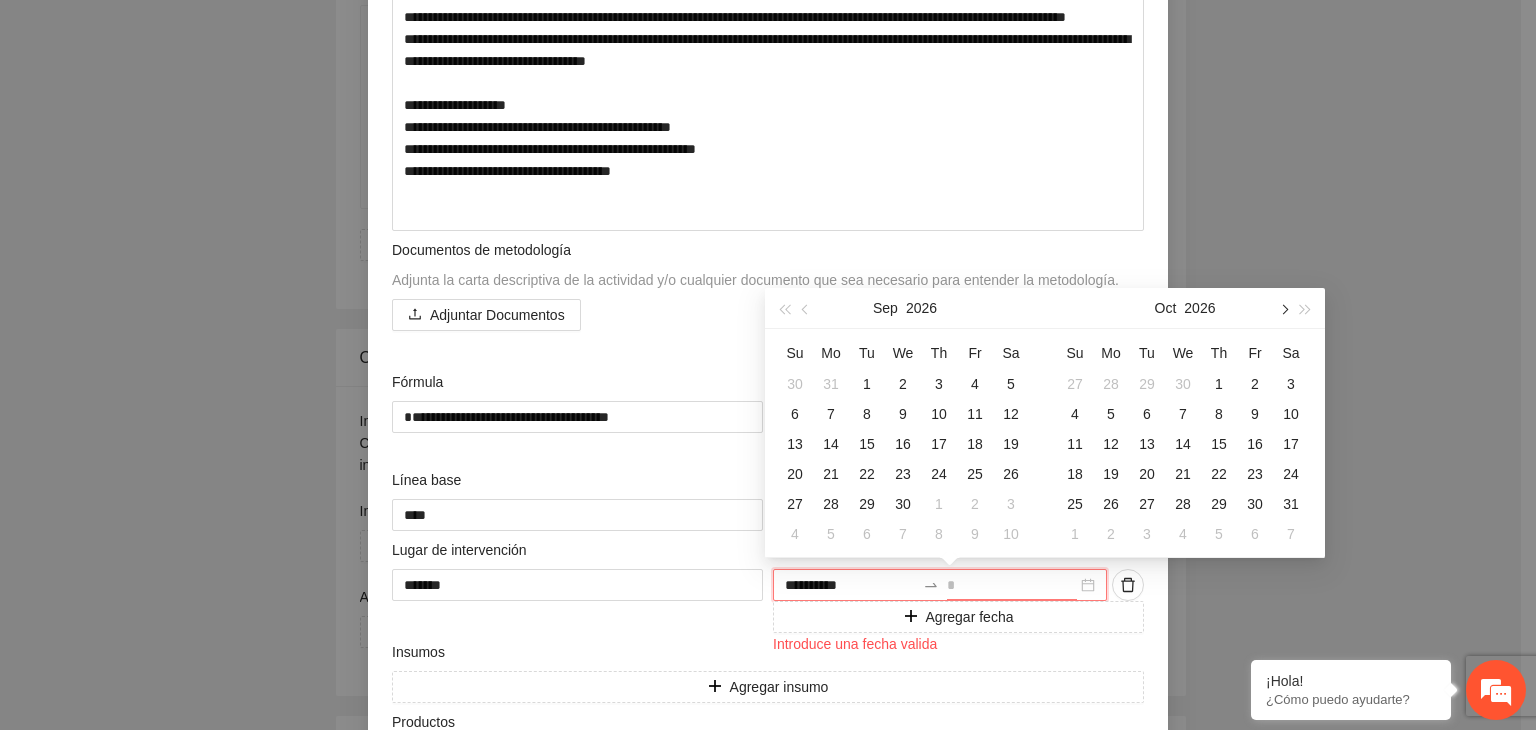 click at bounding box center [1283, 310] 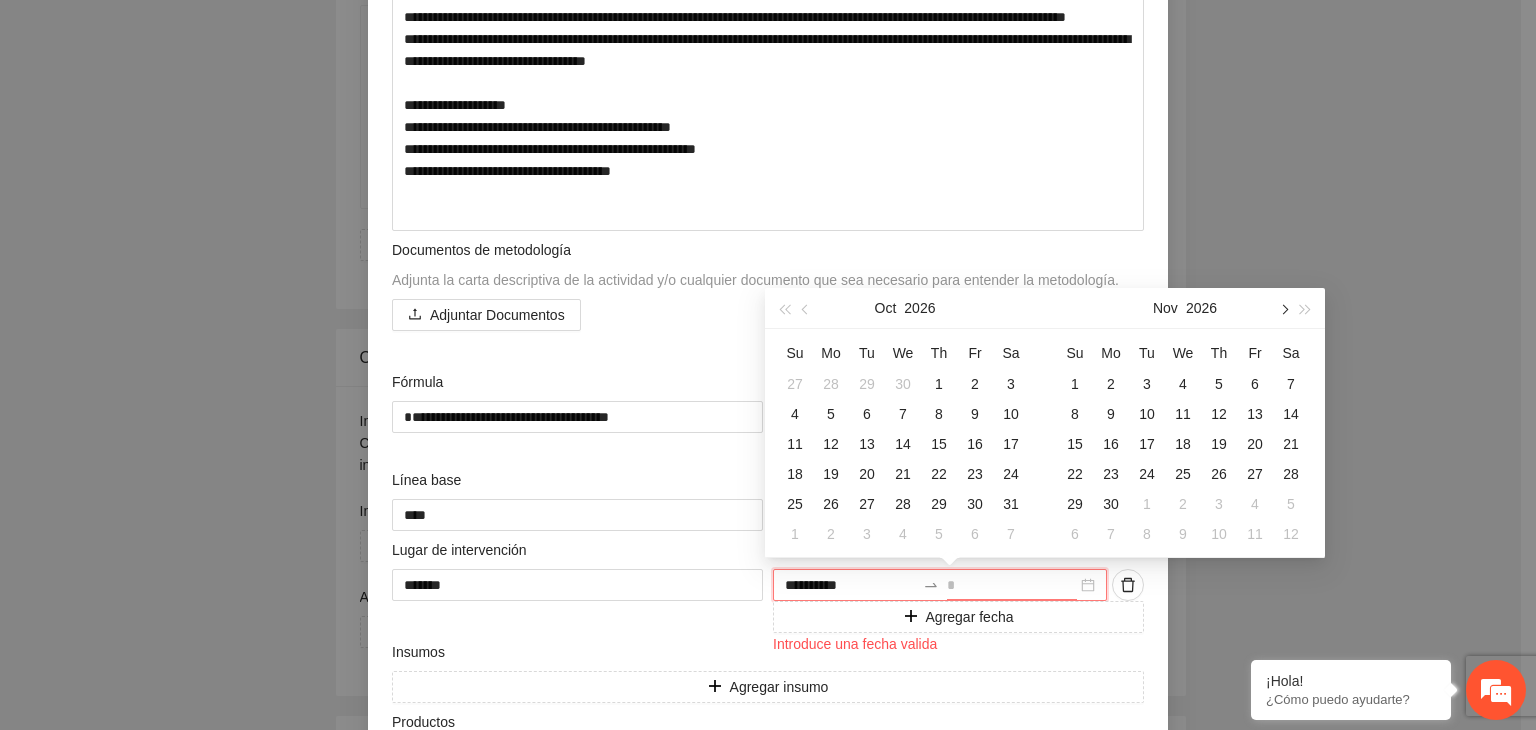 click at bounding box center (1283, 310) 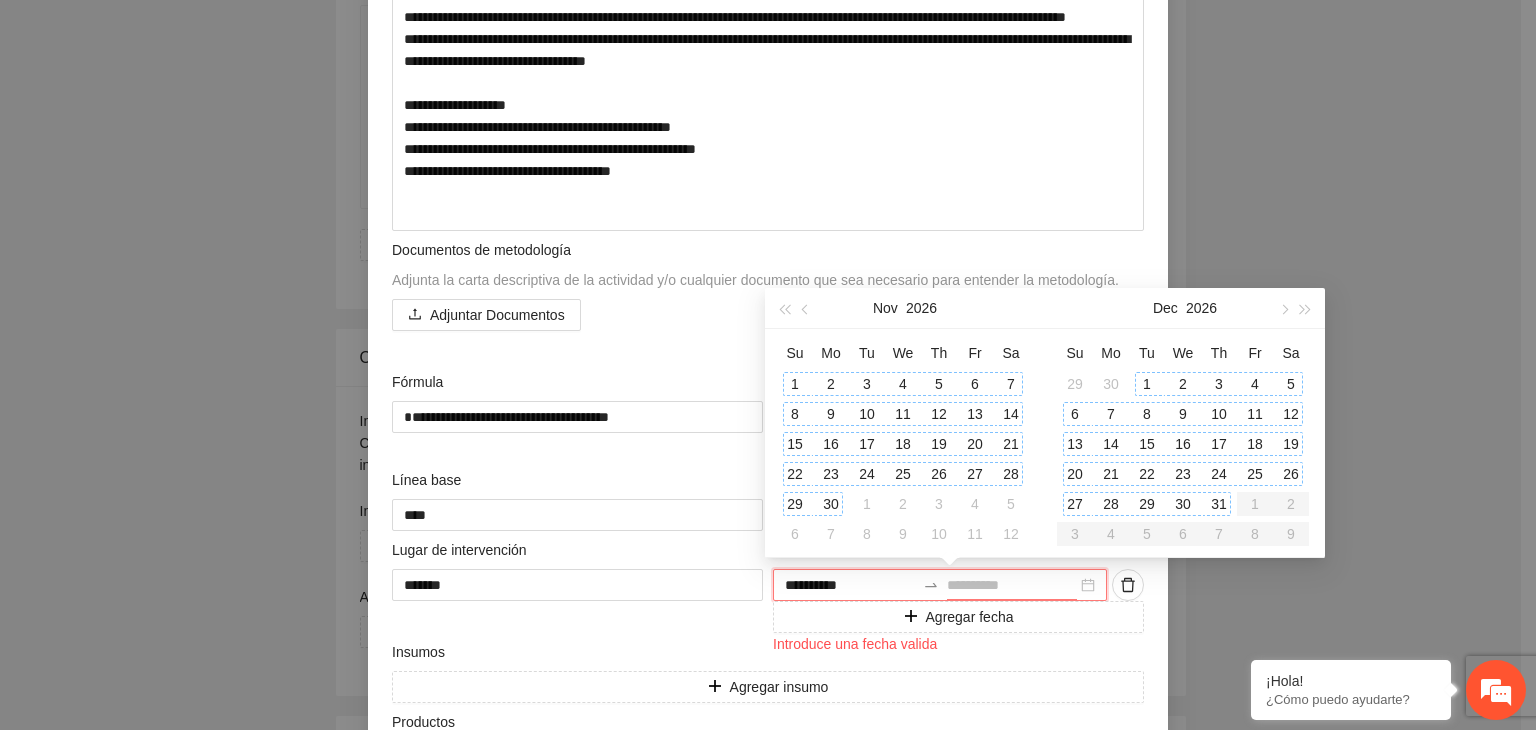 click on "31" at bounding box center (1219, 504) 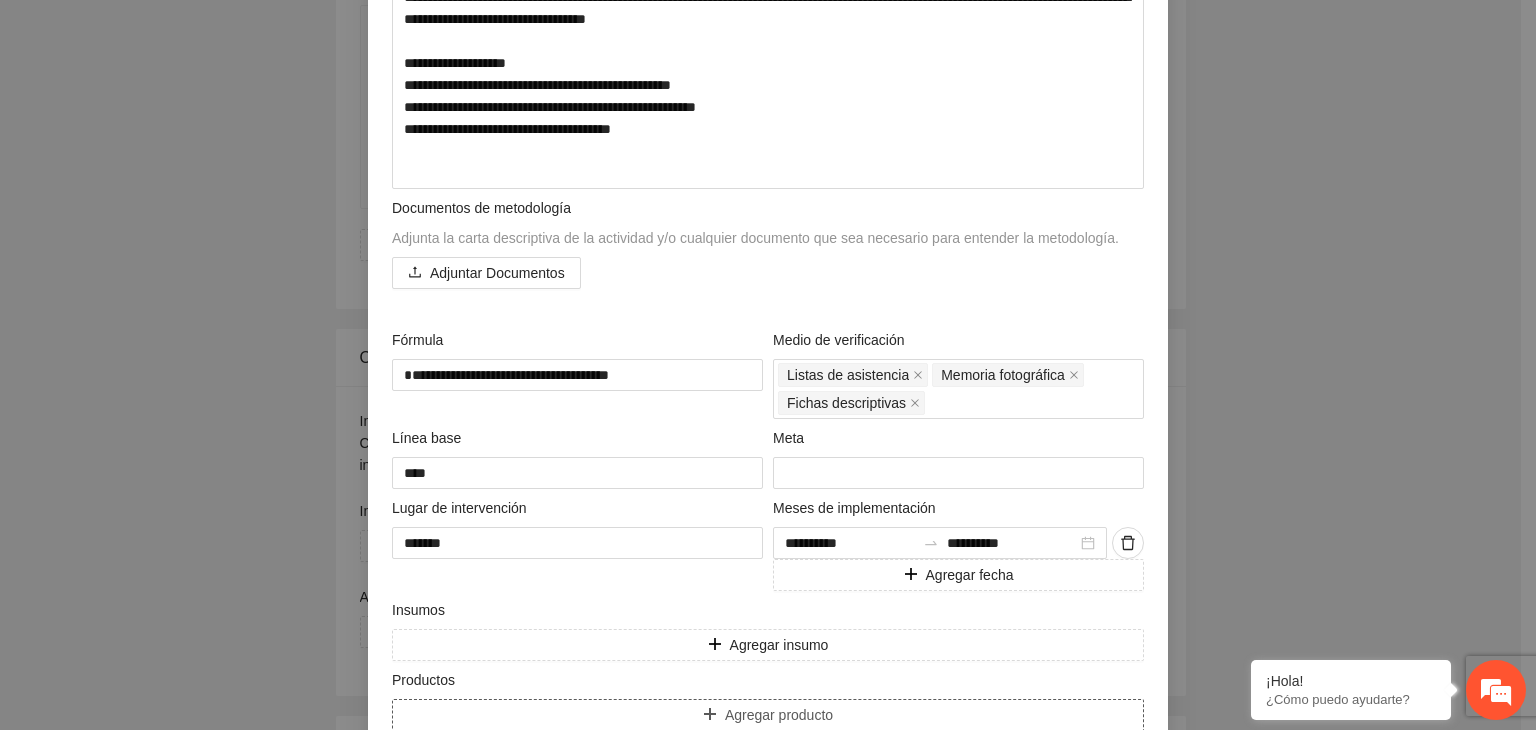 scroll, scrollTop: 671, scrollLeft: 0, axis: vertical 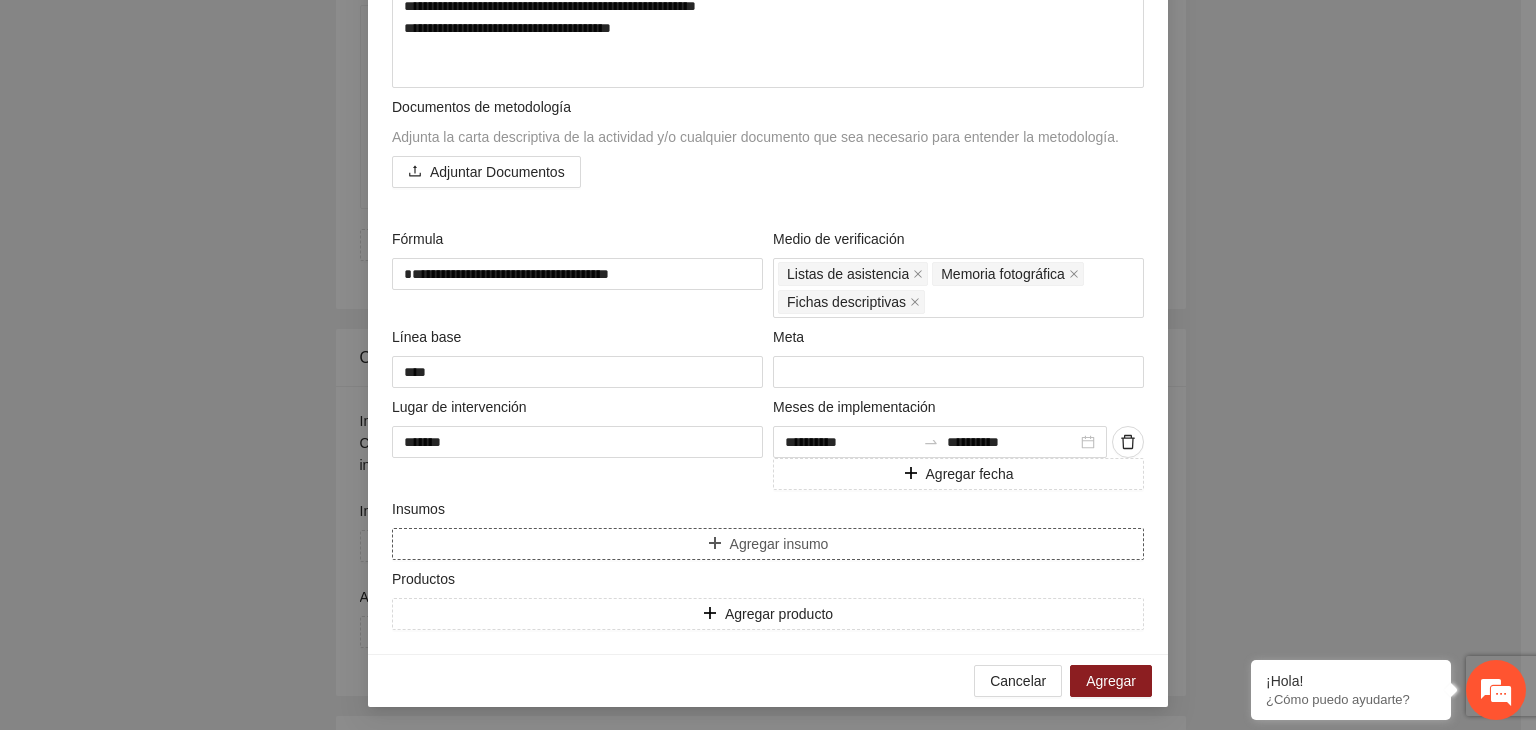 click on "Agregar insumo" at bounding box center (768, 544) 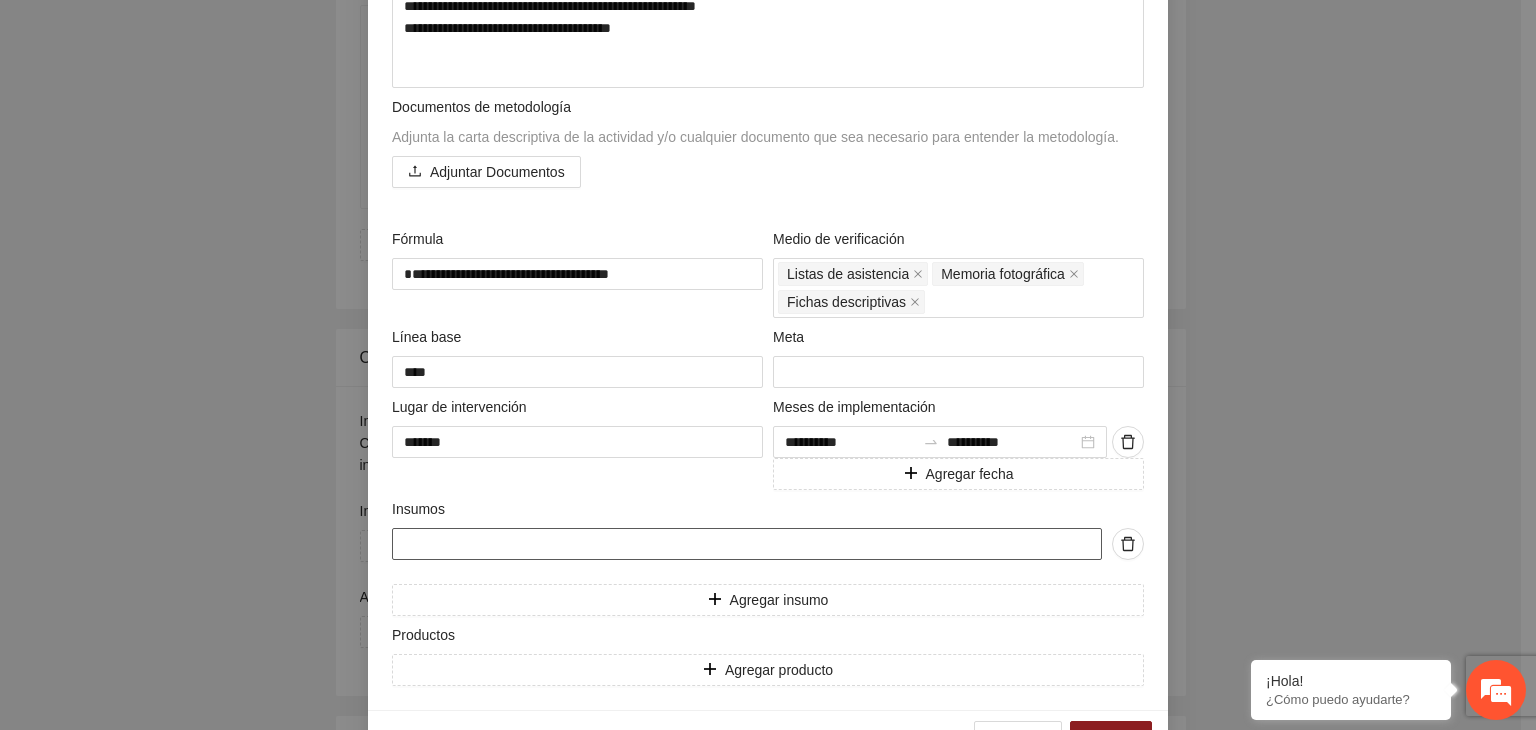 click at bounding box center (747, 544) 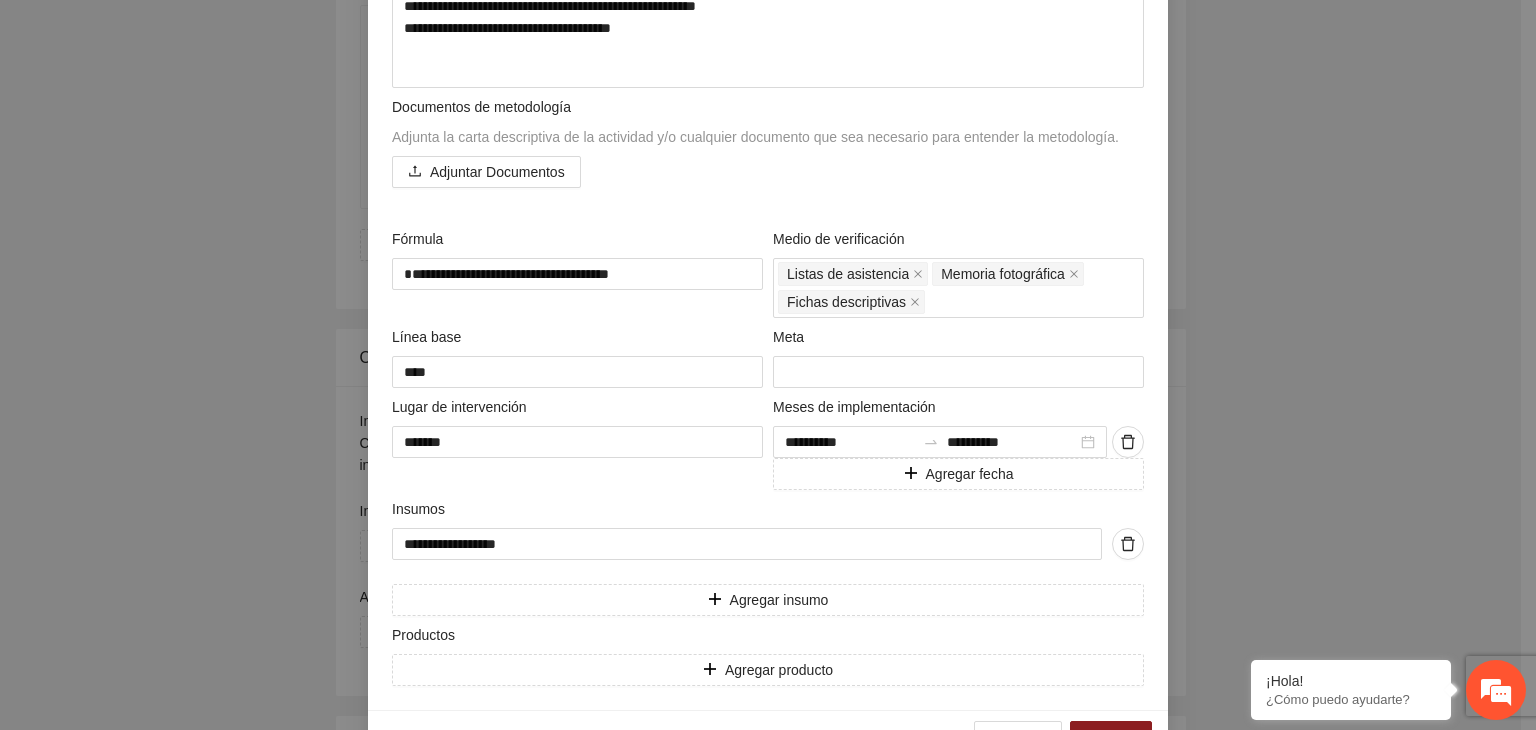 click on "**********" at bounding box center (768, 365) 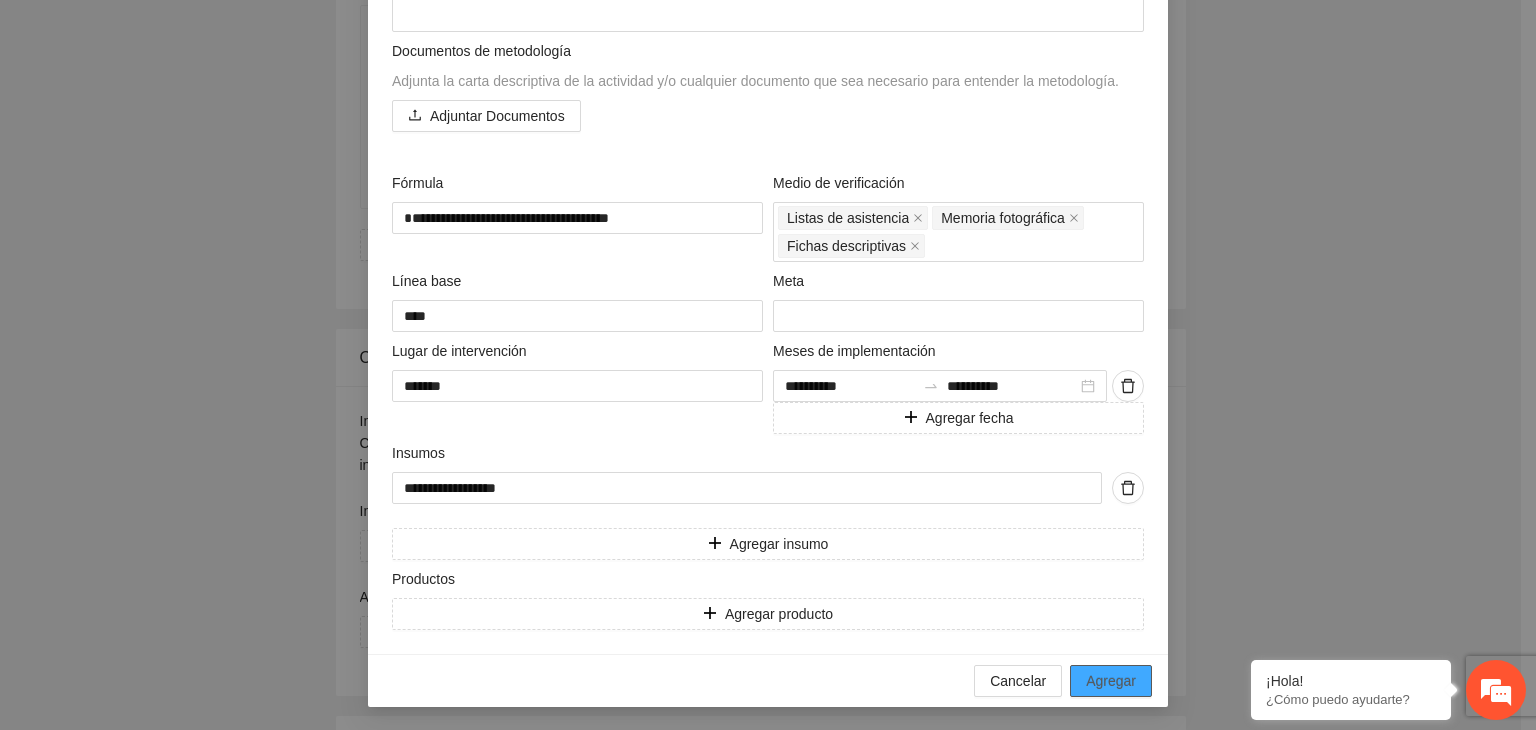 click on "Agregar" at bounding box center (1111, 681) 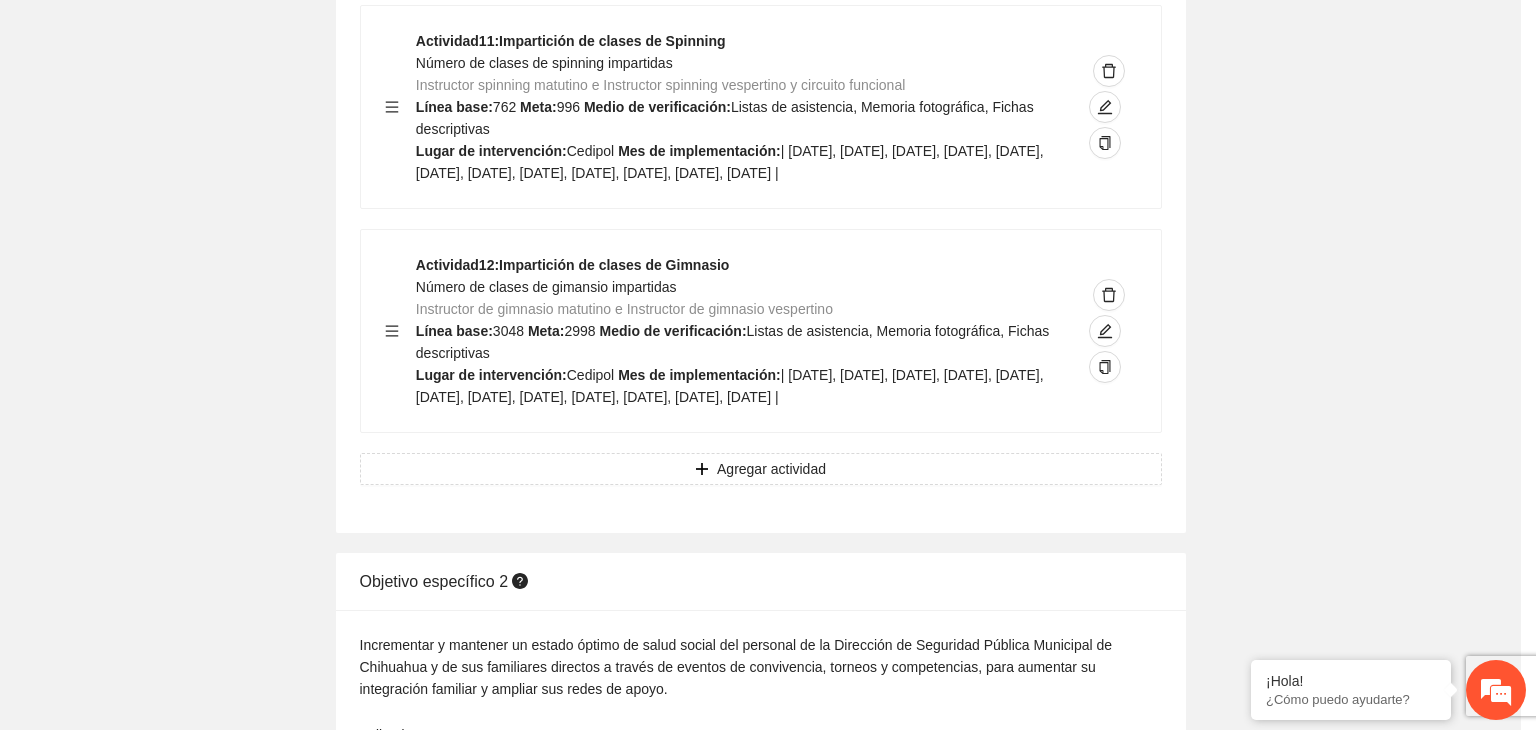 scroll, scrollTop: 304, scrollLeft: 0, axis: vertical 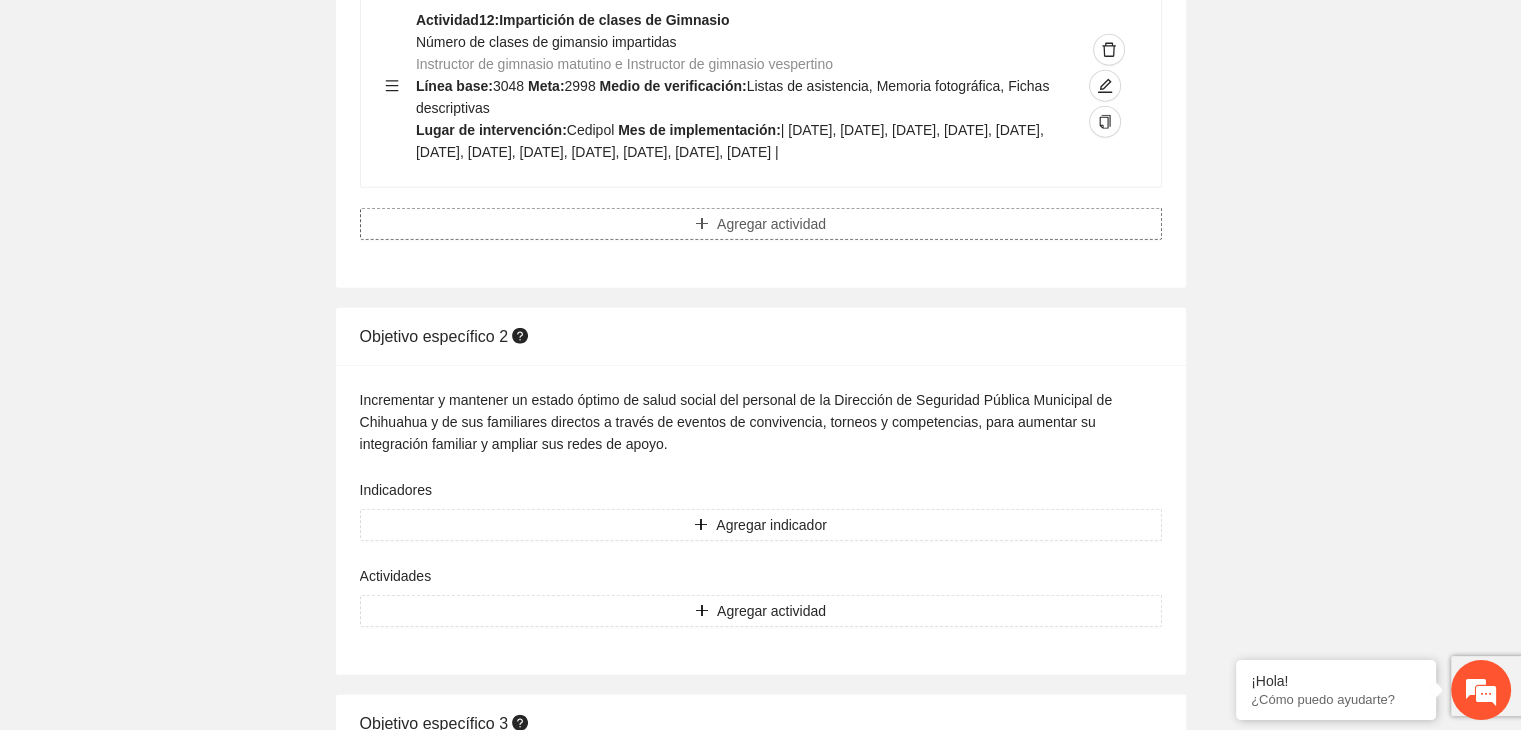 click on "Agregar actividad" at bounding box center [771, 224] 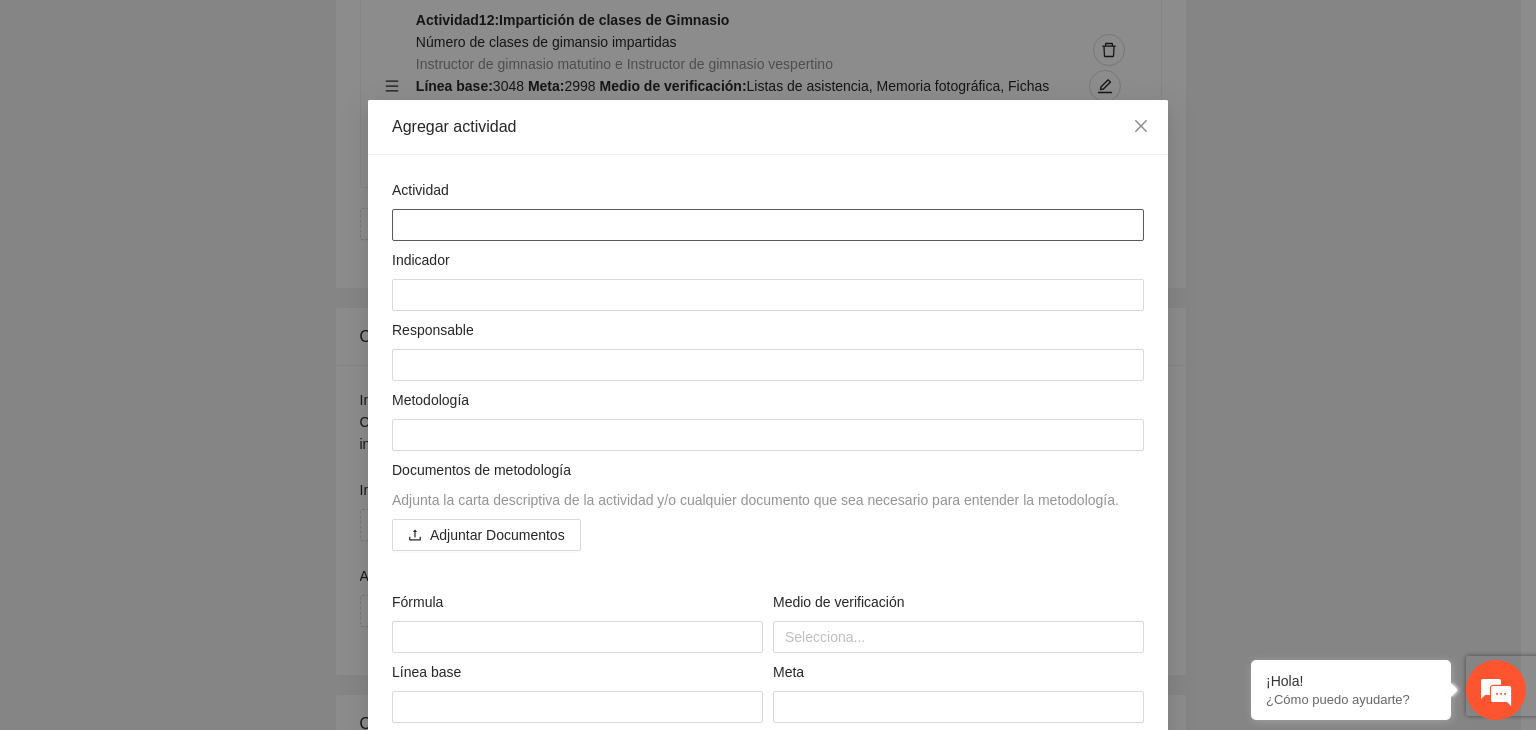click at bounding box center (768, 225) 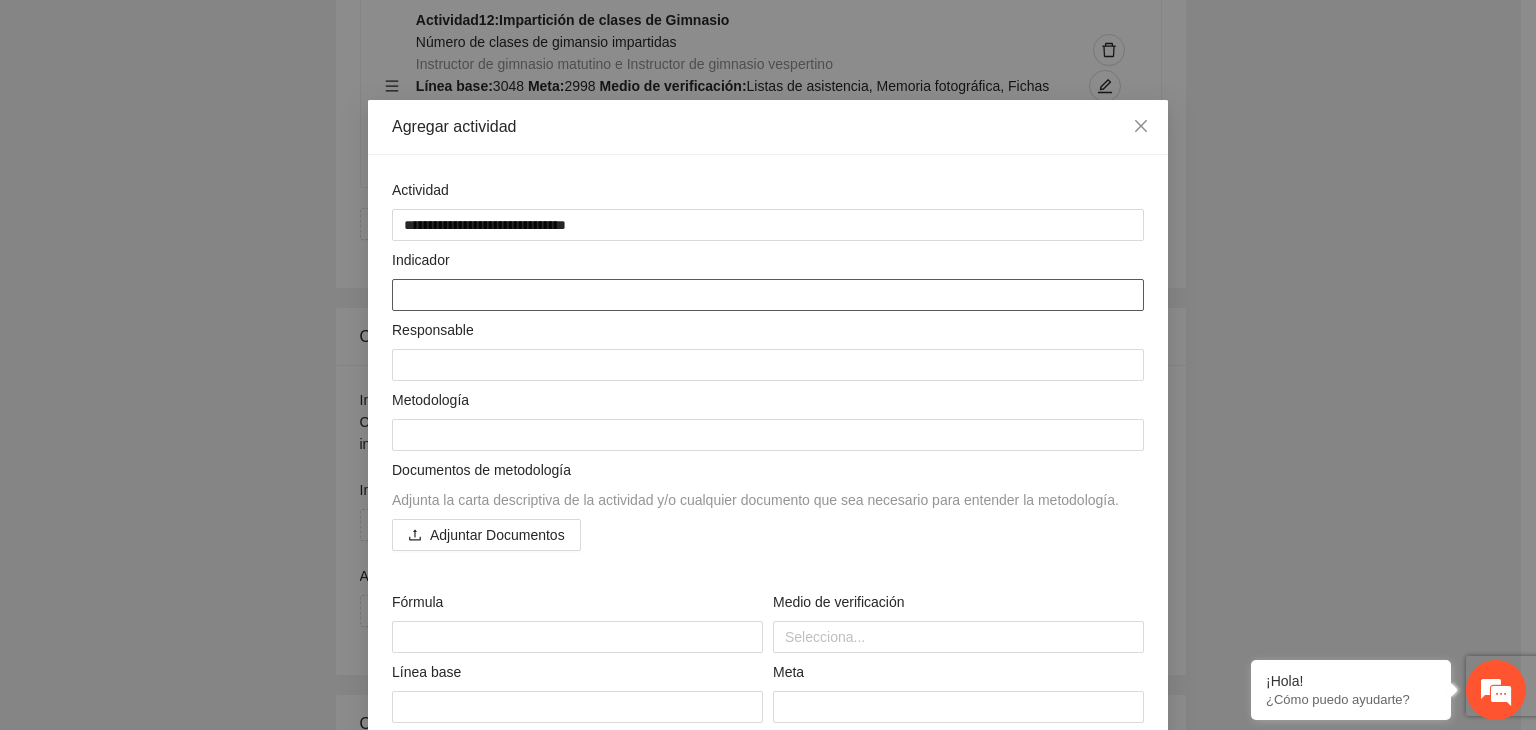 click at bounding box center [768, 295] 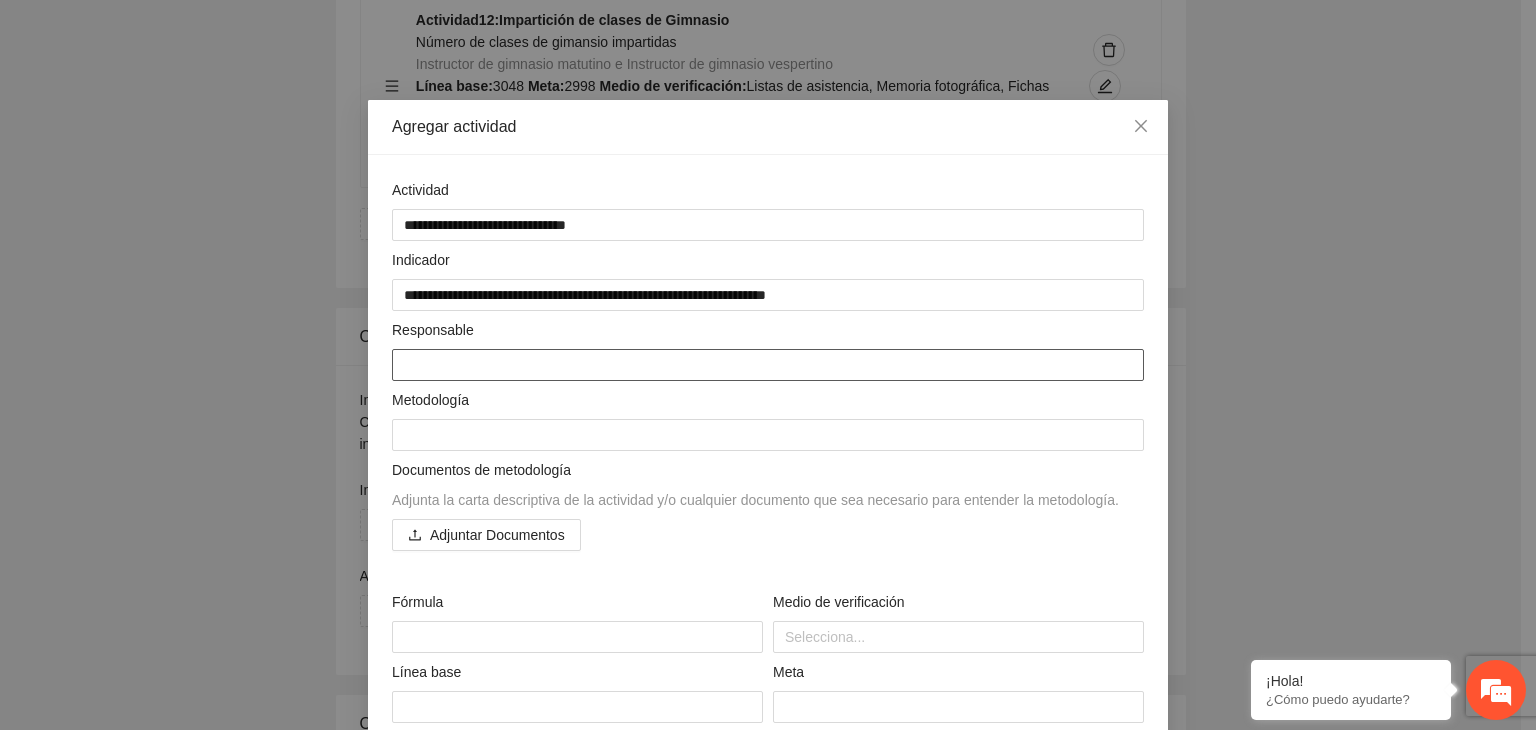 click at bounding box center (768, 365) 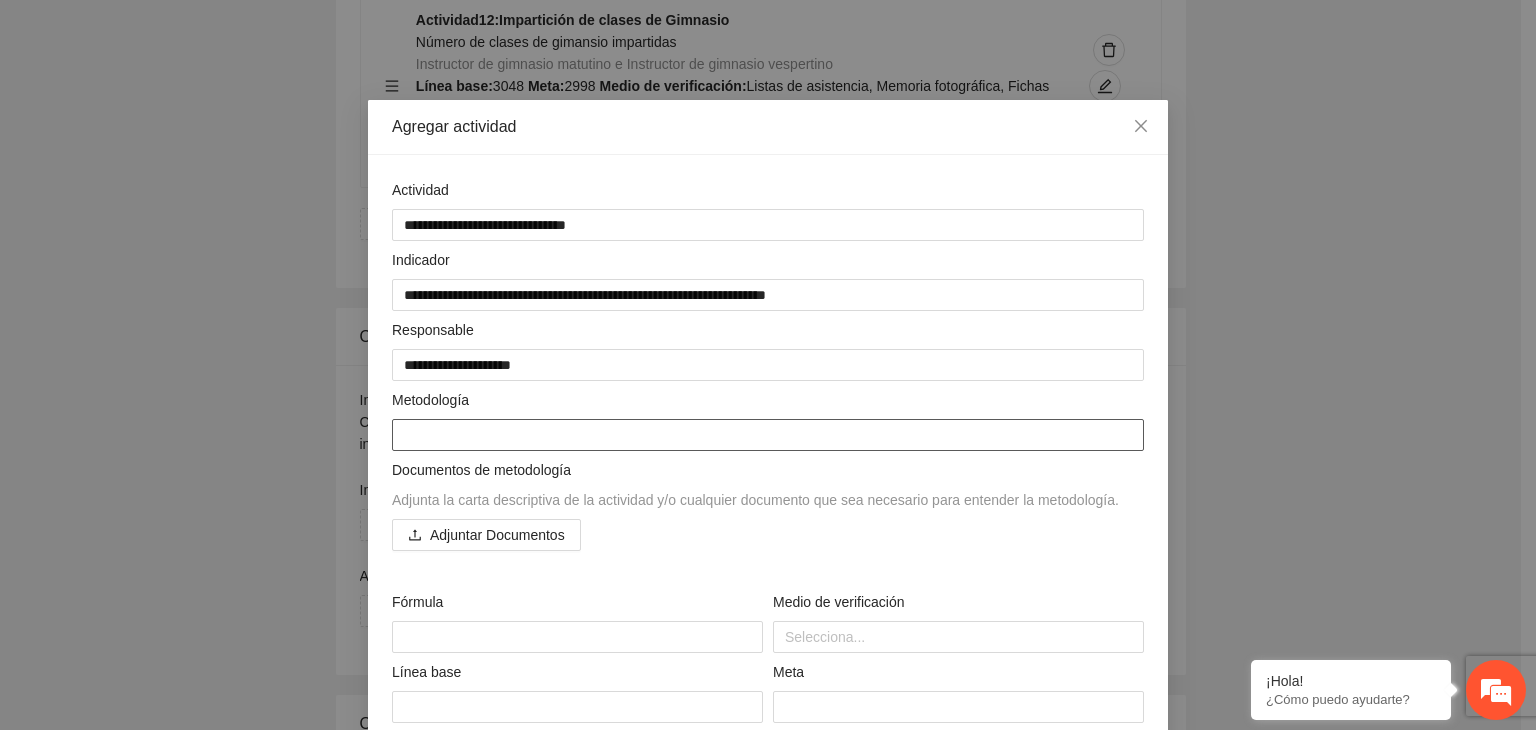 click at bounding box center [768, 435] 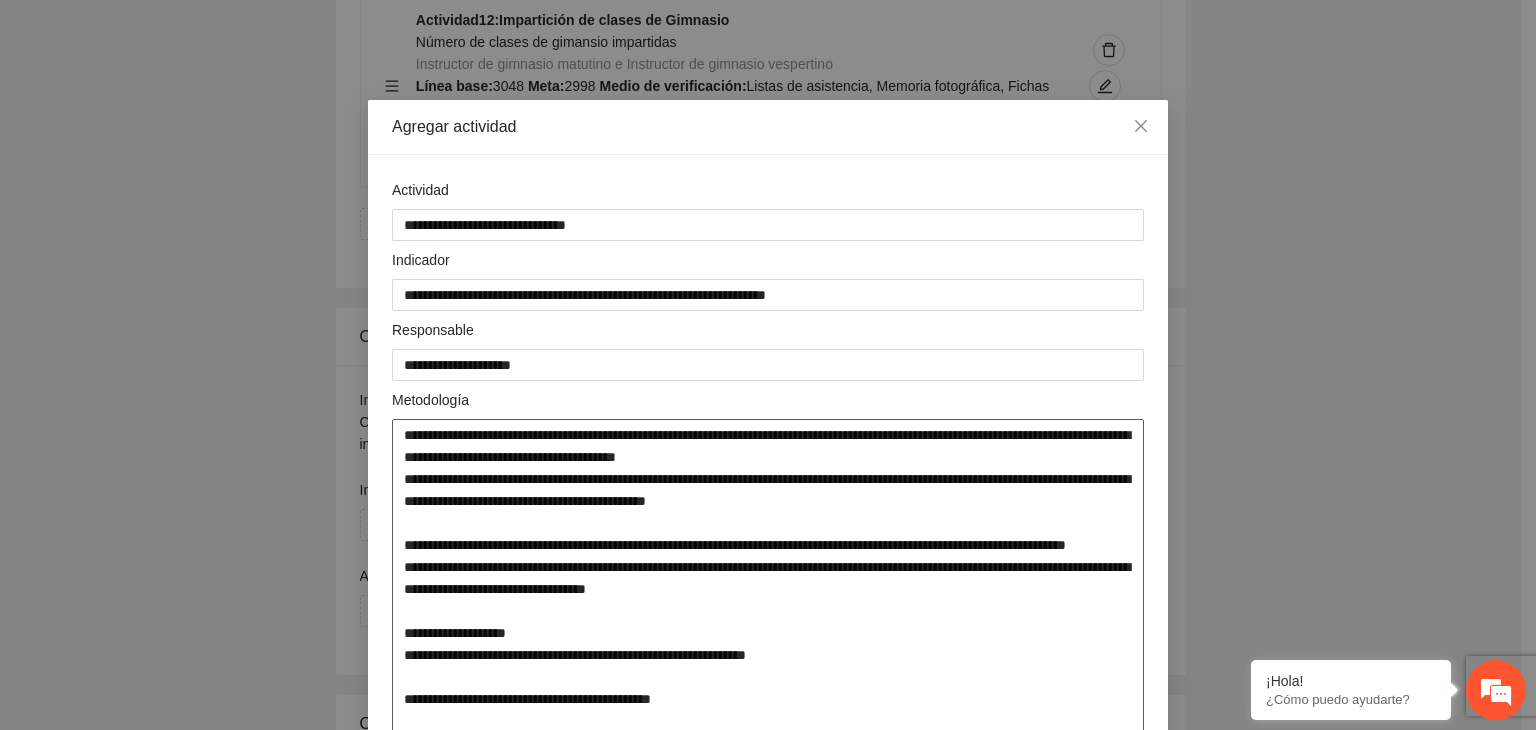 click on "**********" at bounding box center [768, 578] 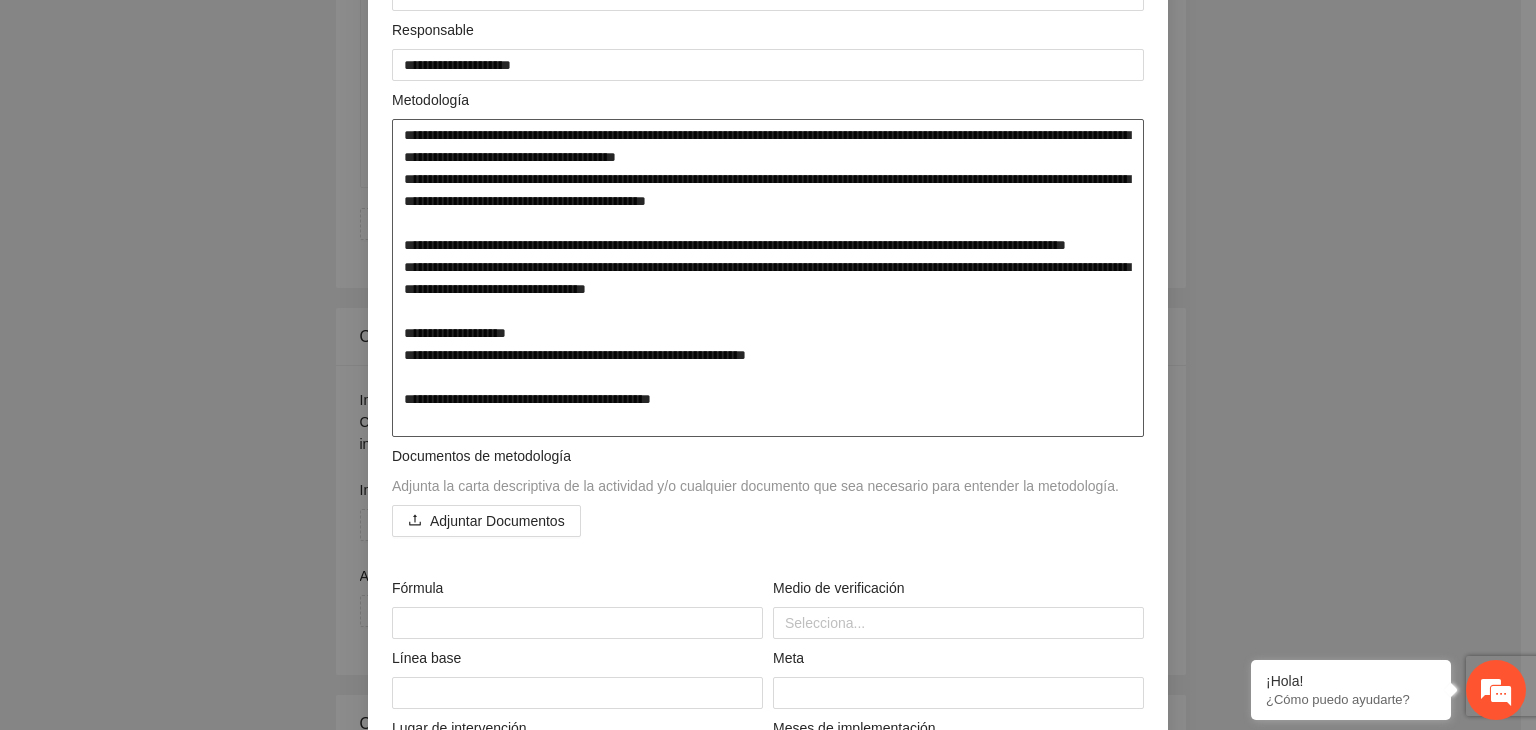 scroll, scrollTop: 589, scrollLeft: 0, axis: vertical 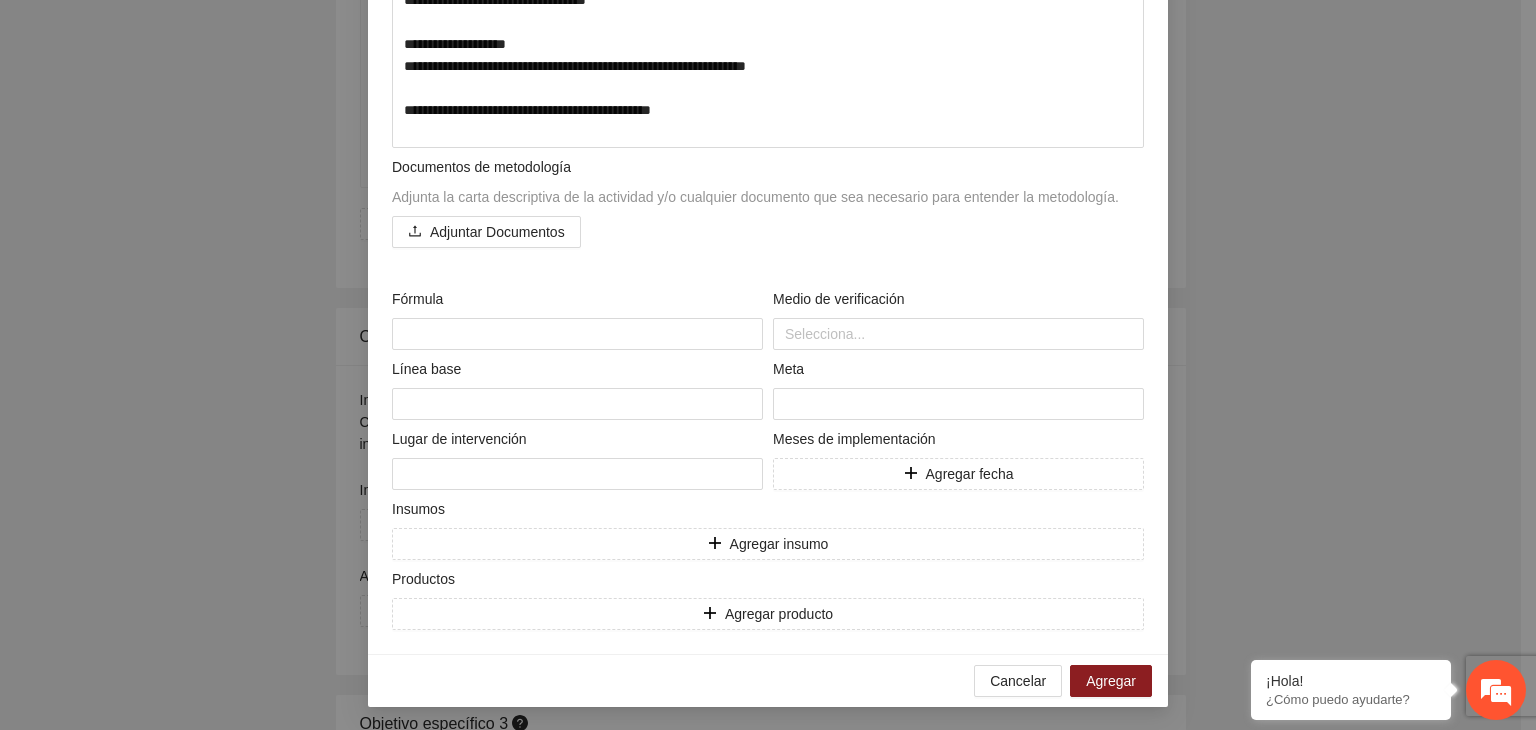 click on "Fórmula" at bounding box center (577, 303) 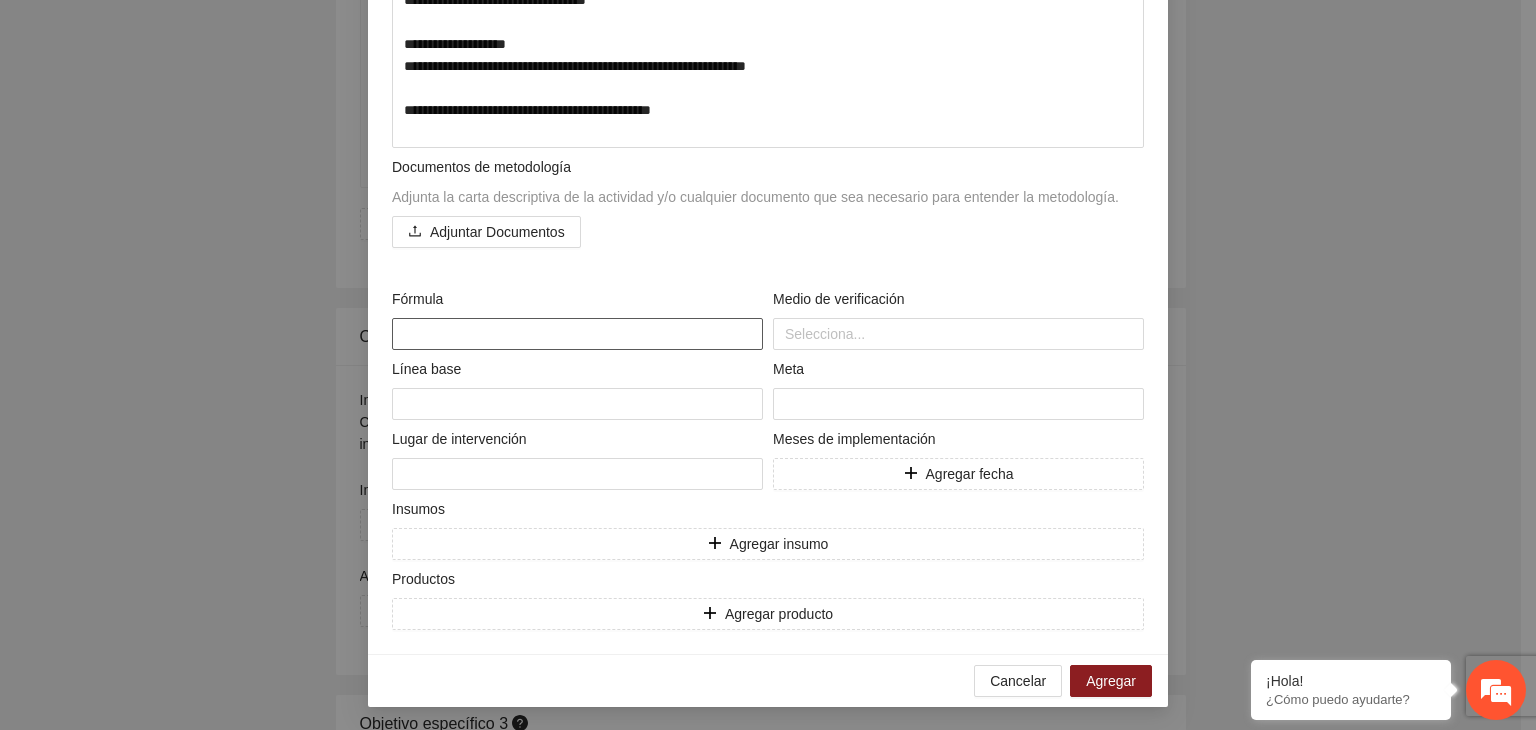 click at bounding box center (577, 334) 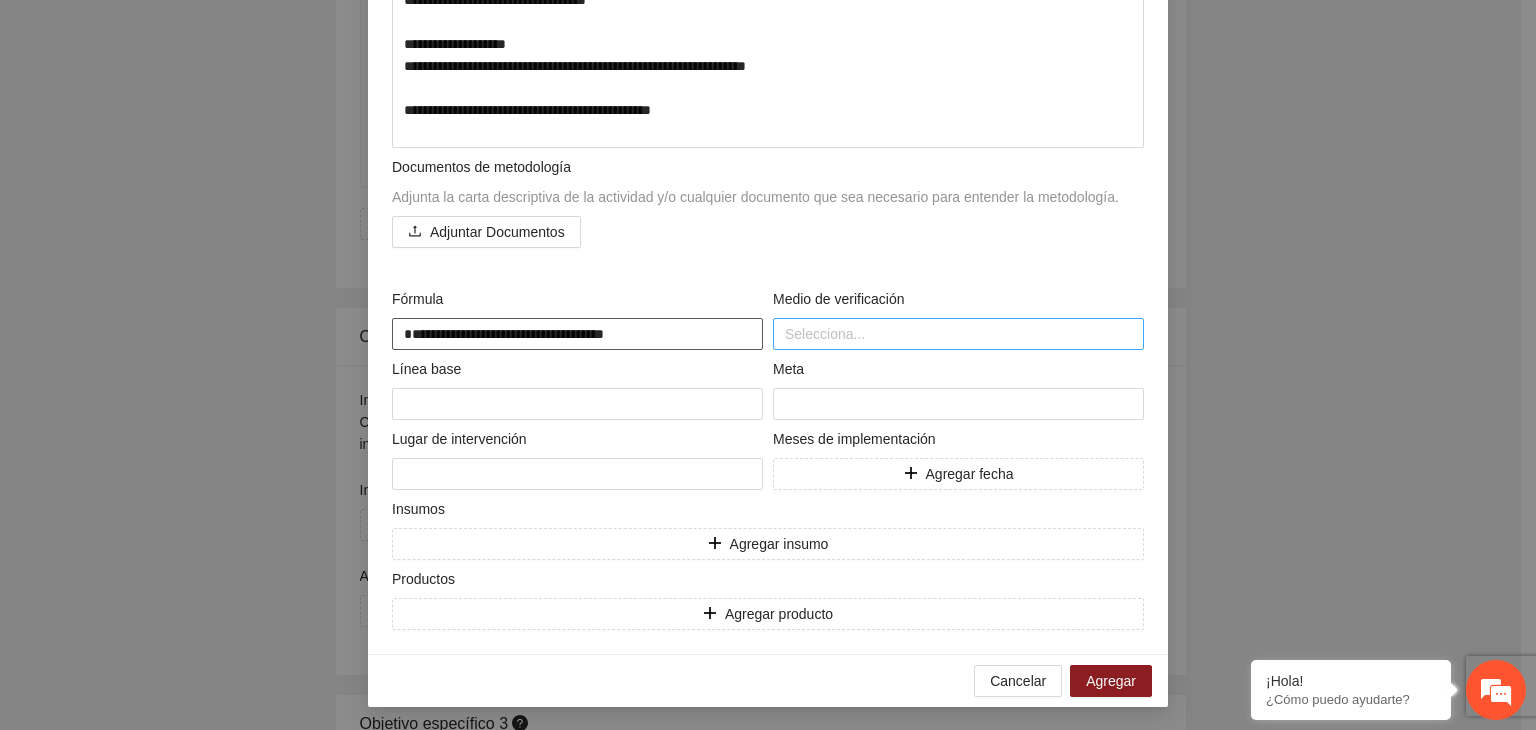 click at bounding box center (958, 334) 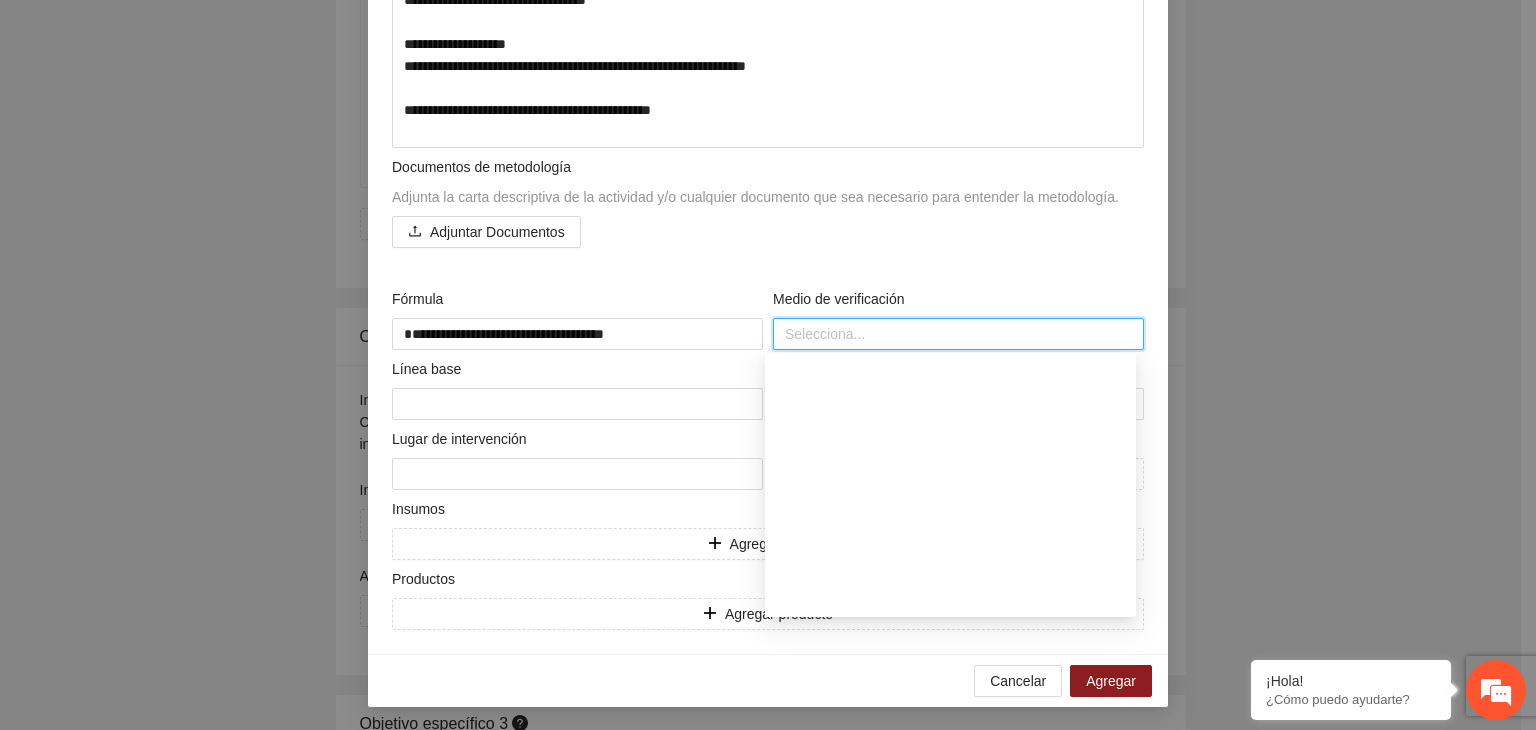 scroll, scrollTop: 500, scrollLeft: 0, axis: vertical 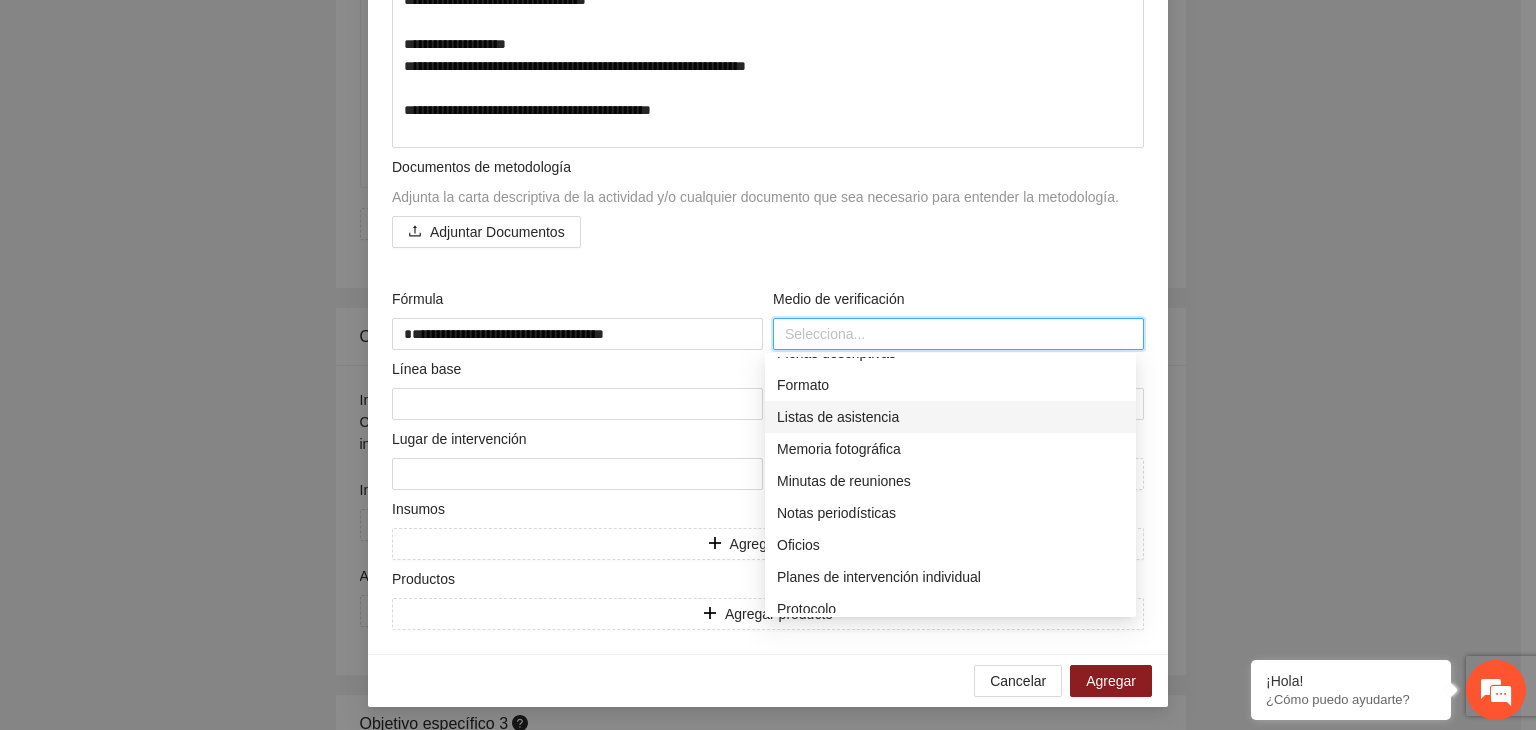 click on "Listas de asistencia" at bounding box center [950, 417] 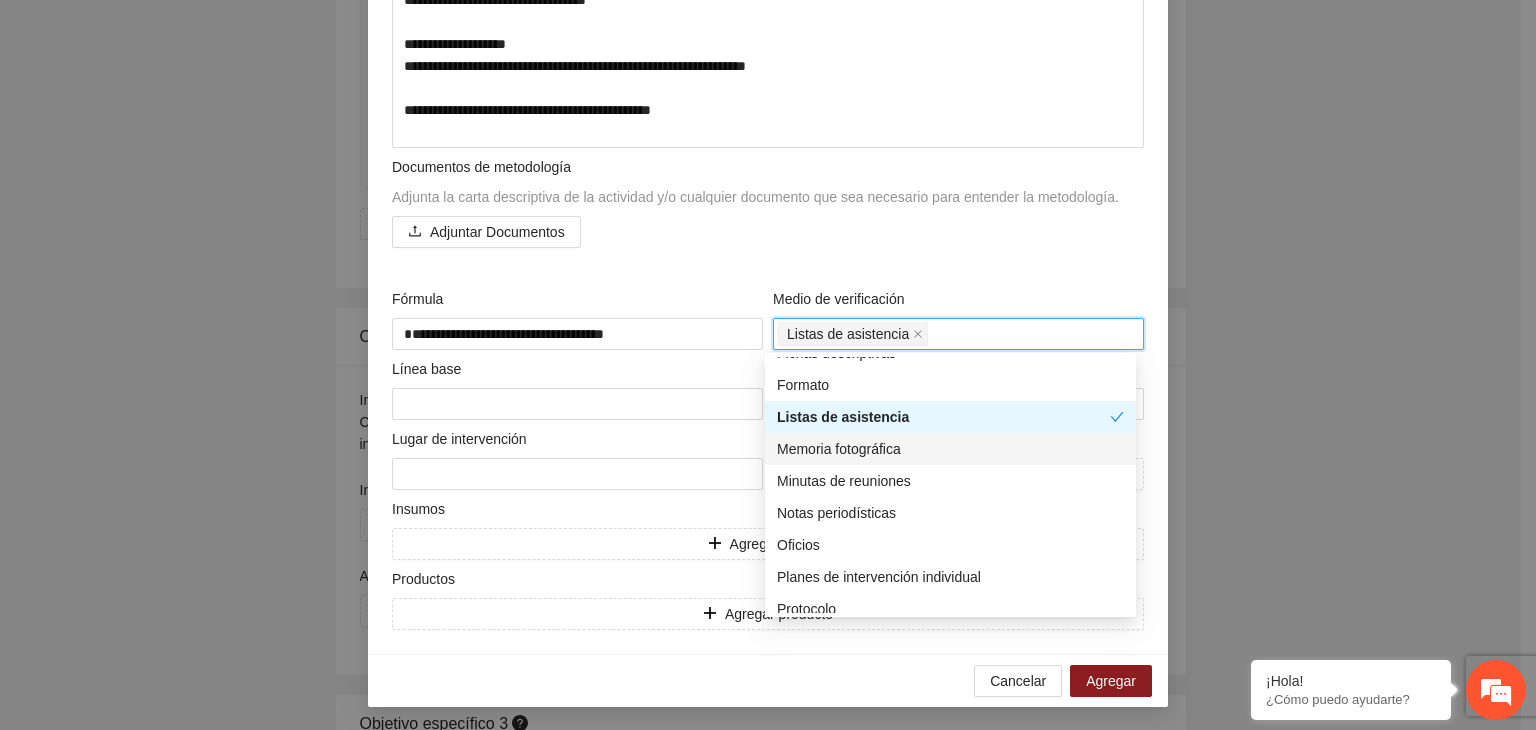 click on "Memoria fotográfica" at bounding box center [950, 449] 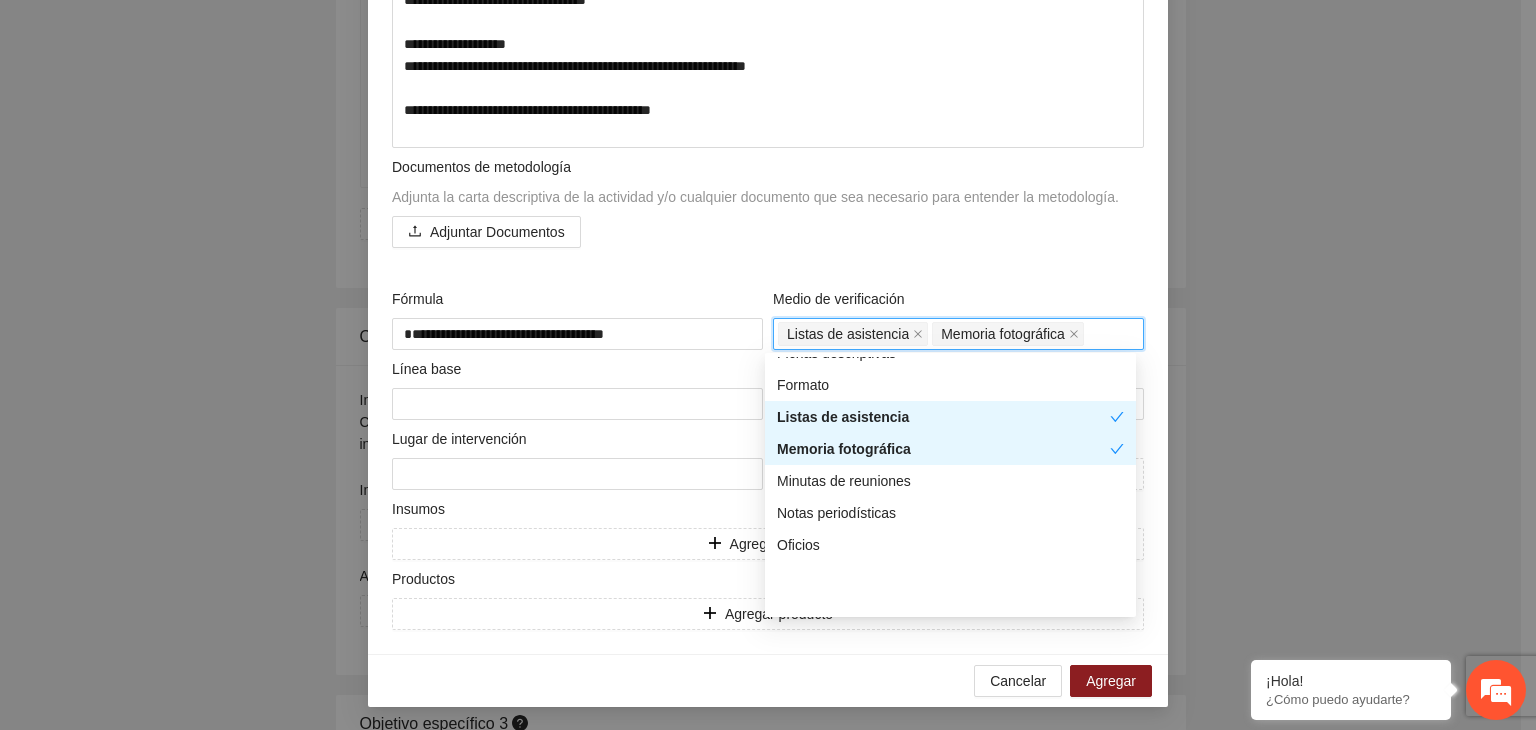 scroll, scrollTop: 400, scrollLeft: 0, axis: vertical 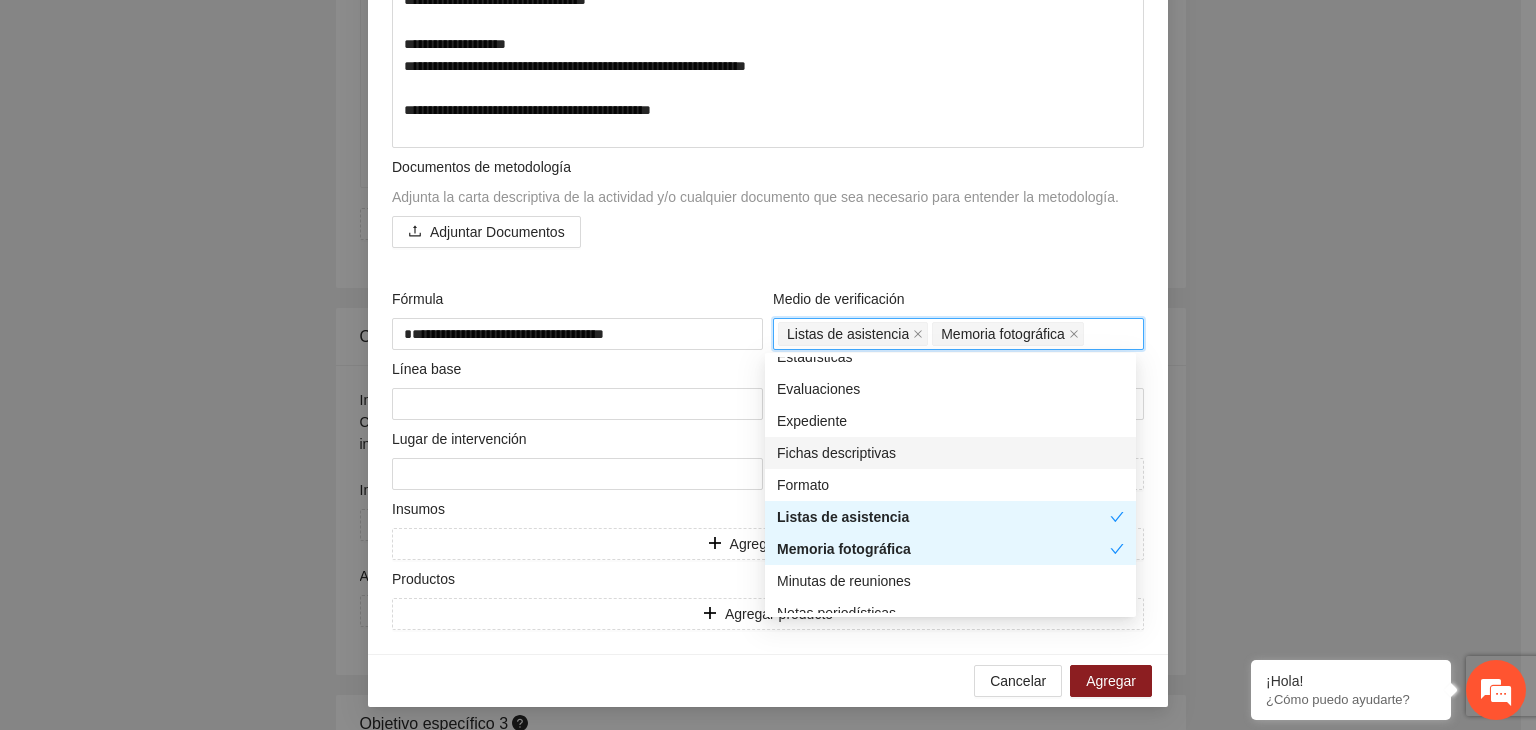 click on "Fichas descriptivas" at bounding box center (950, 453) 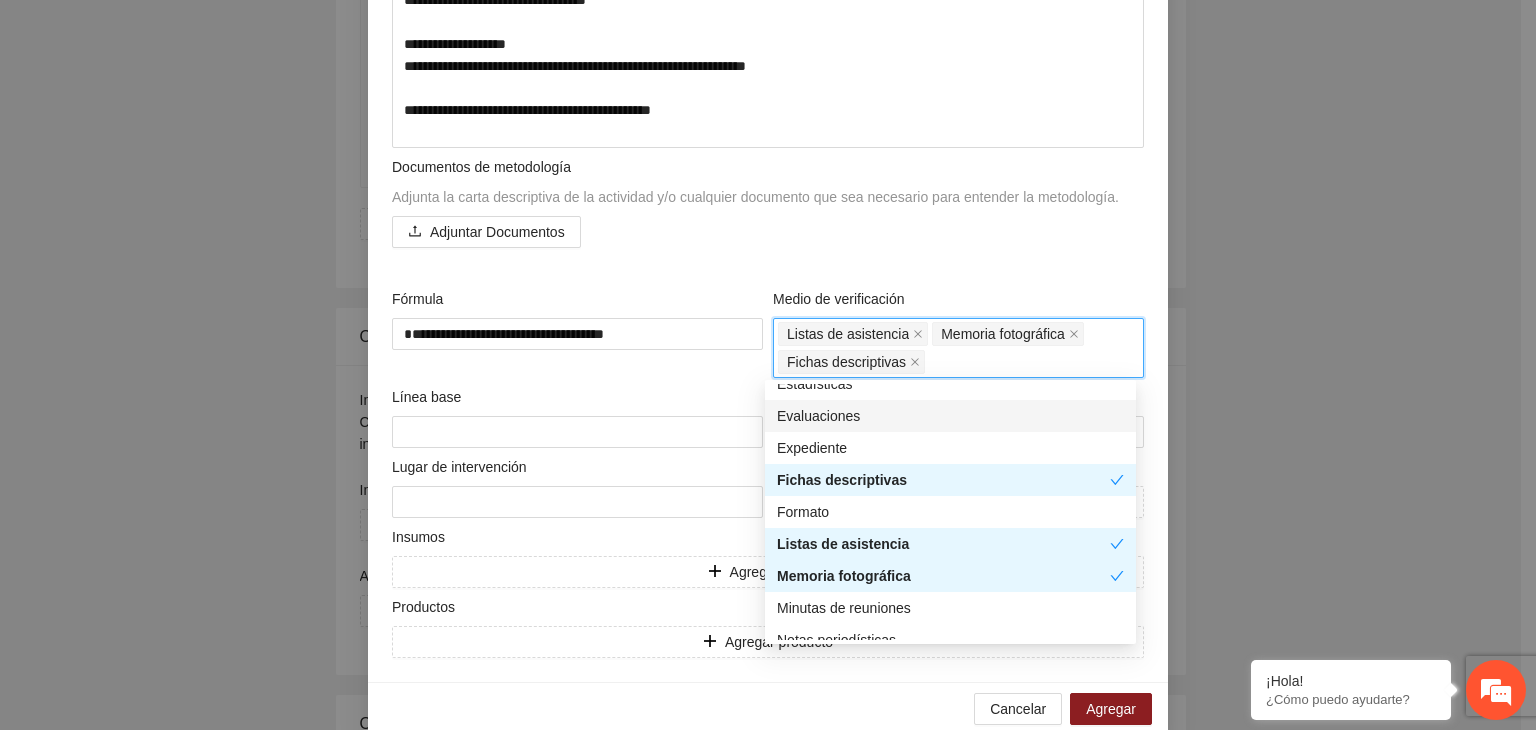 click on "Línea base" at bounding box center (577, 401) 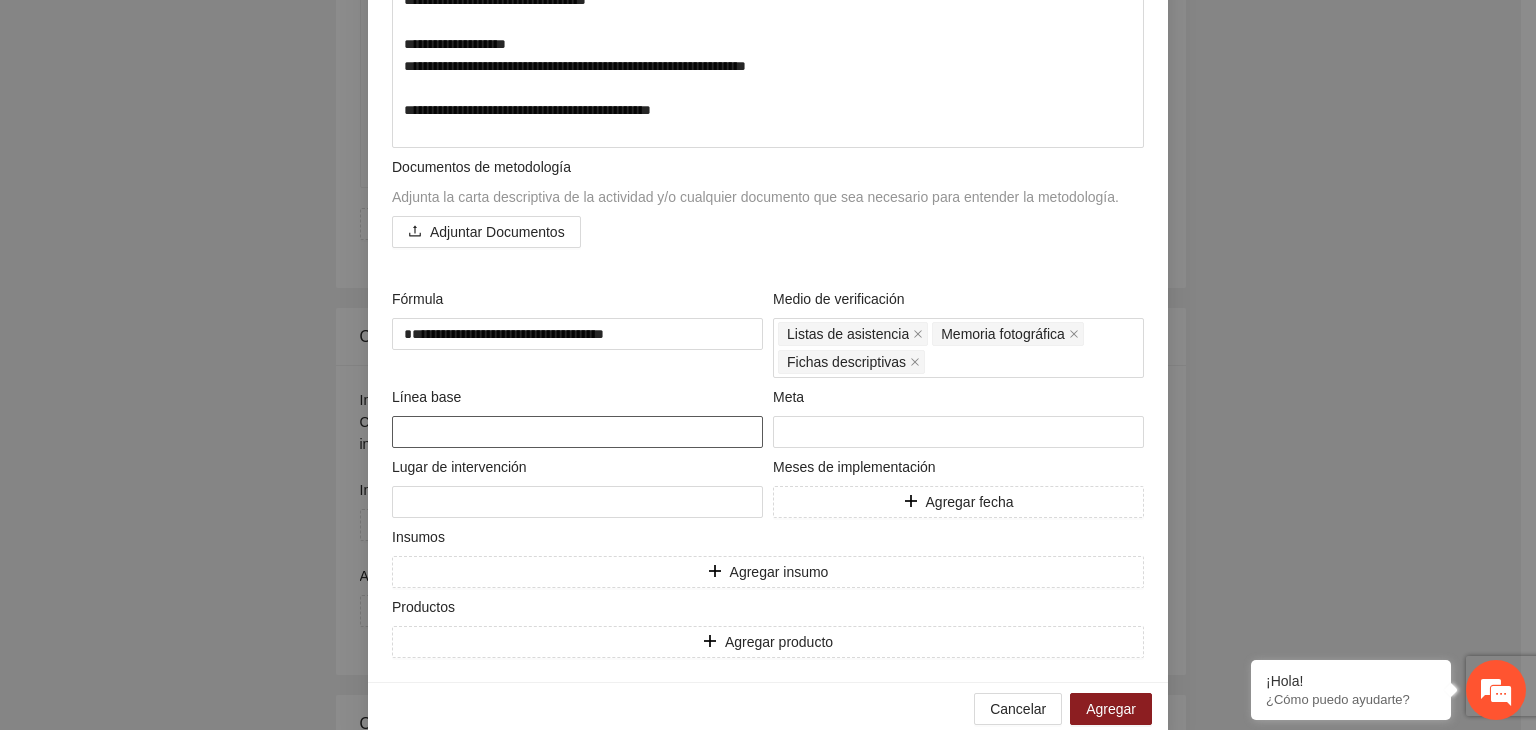 click at bounding box center [577, 432] 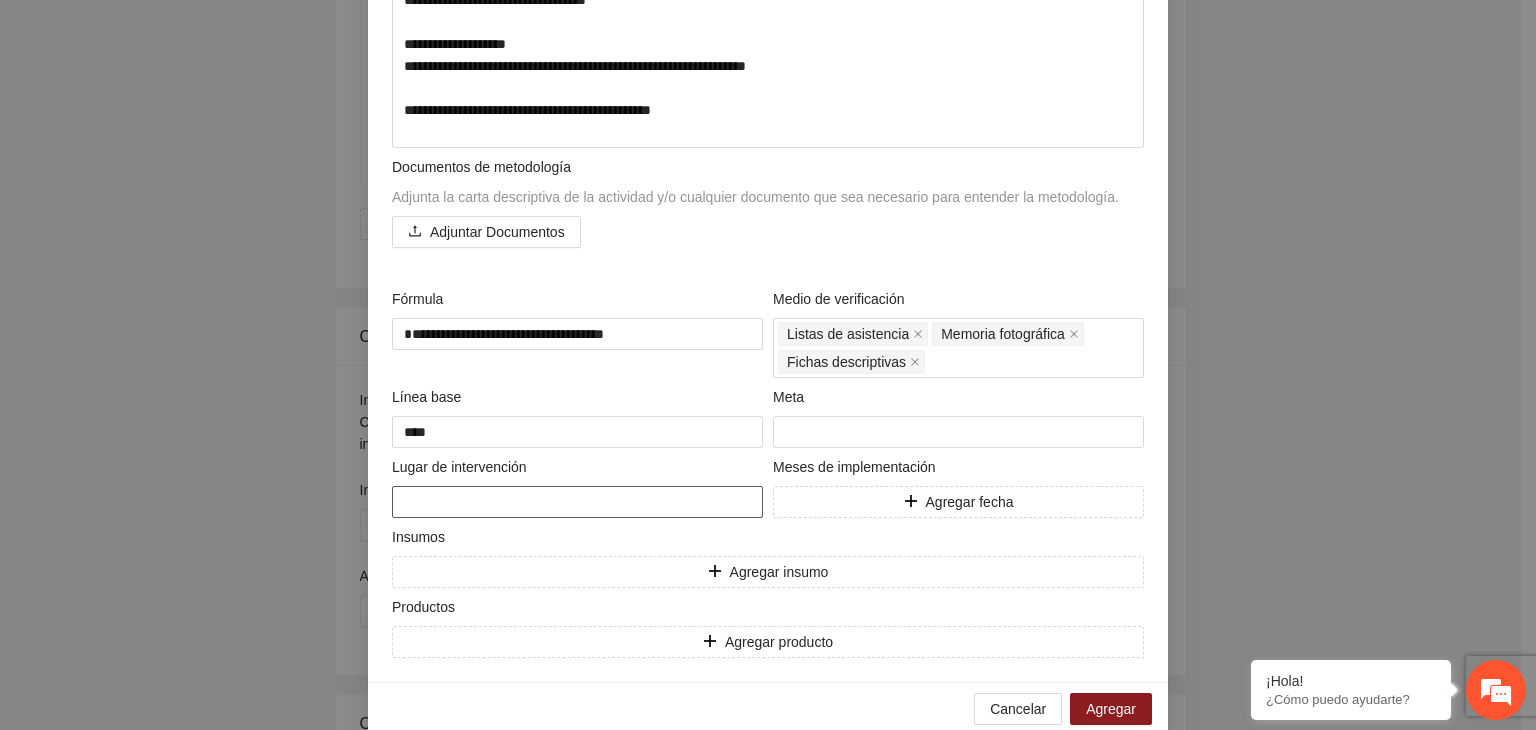 click at bounding box center [577, 502] 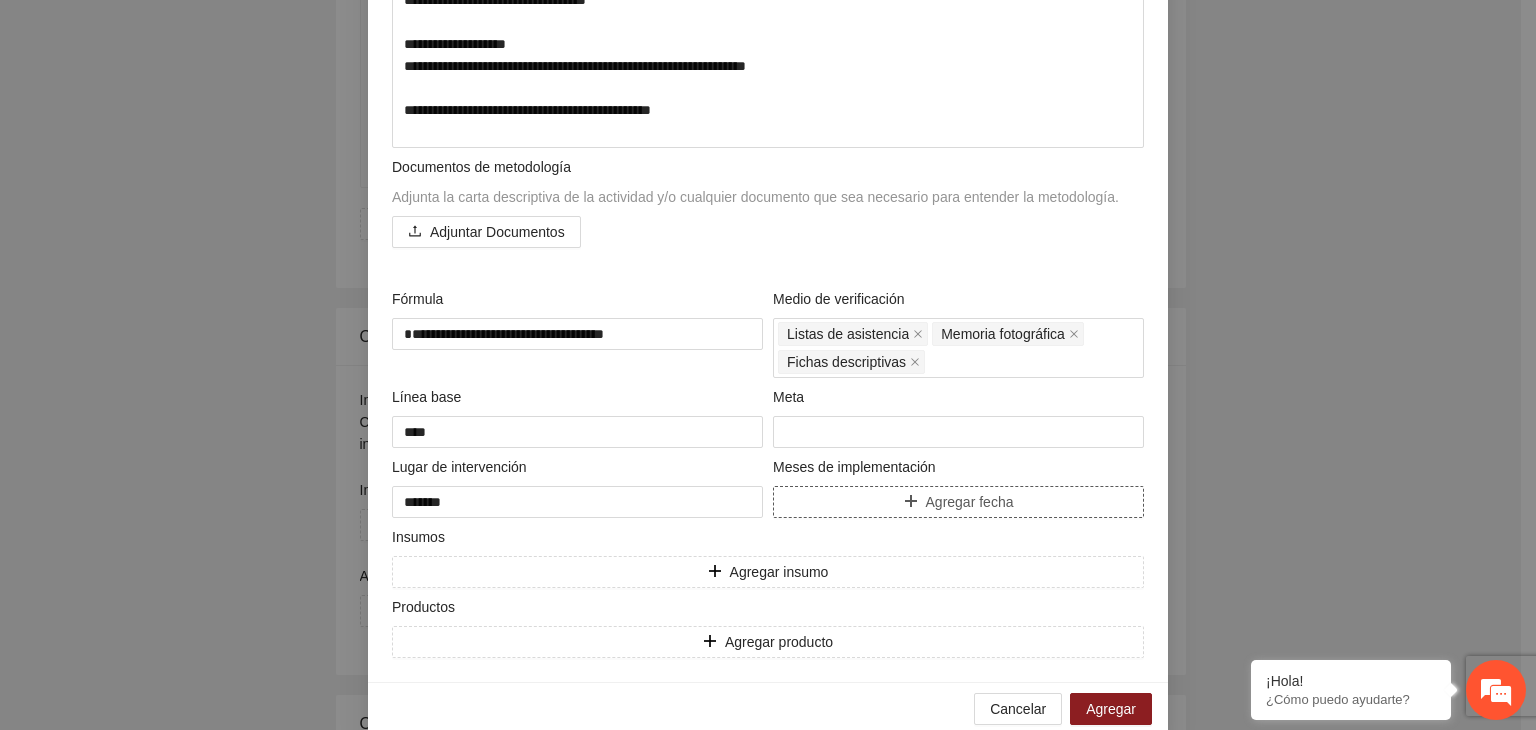 click on "Agregar fecha" at bounding box center [970, 502] 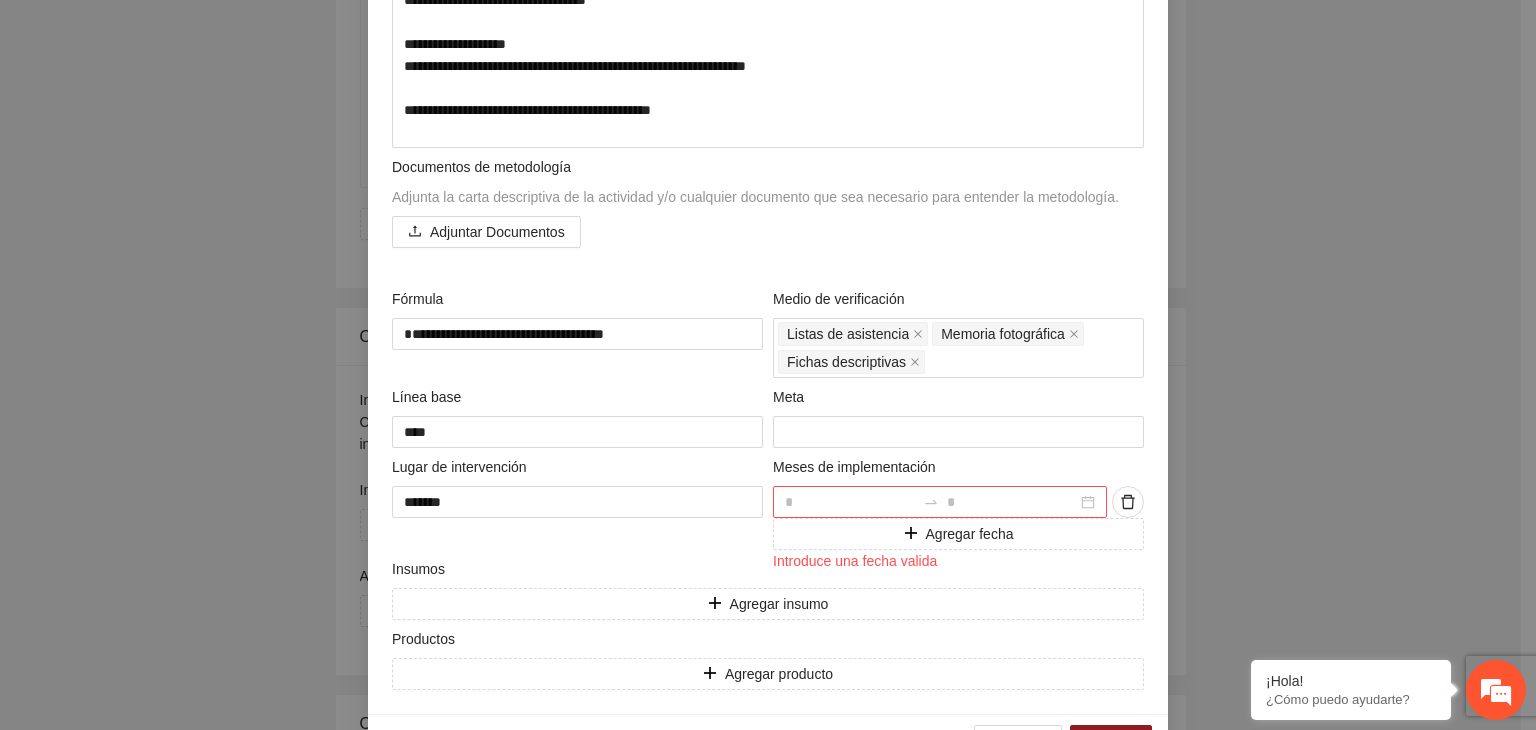 click at bounding box center [940, 502] 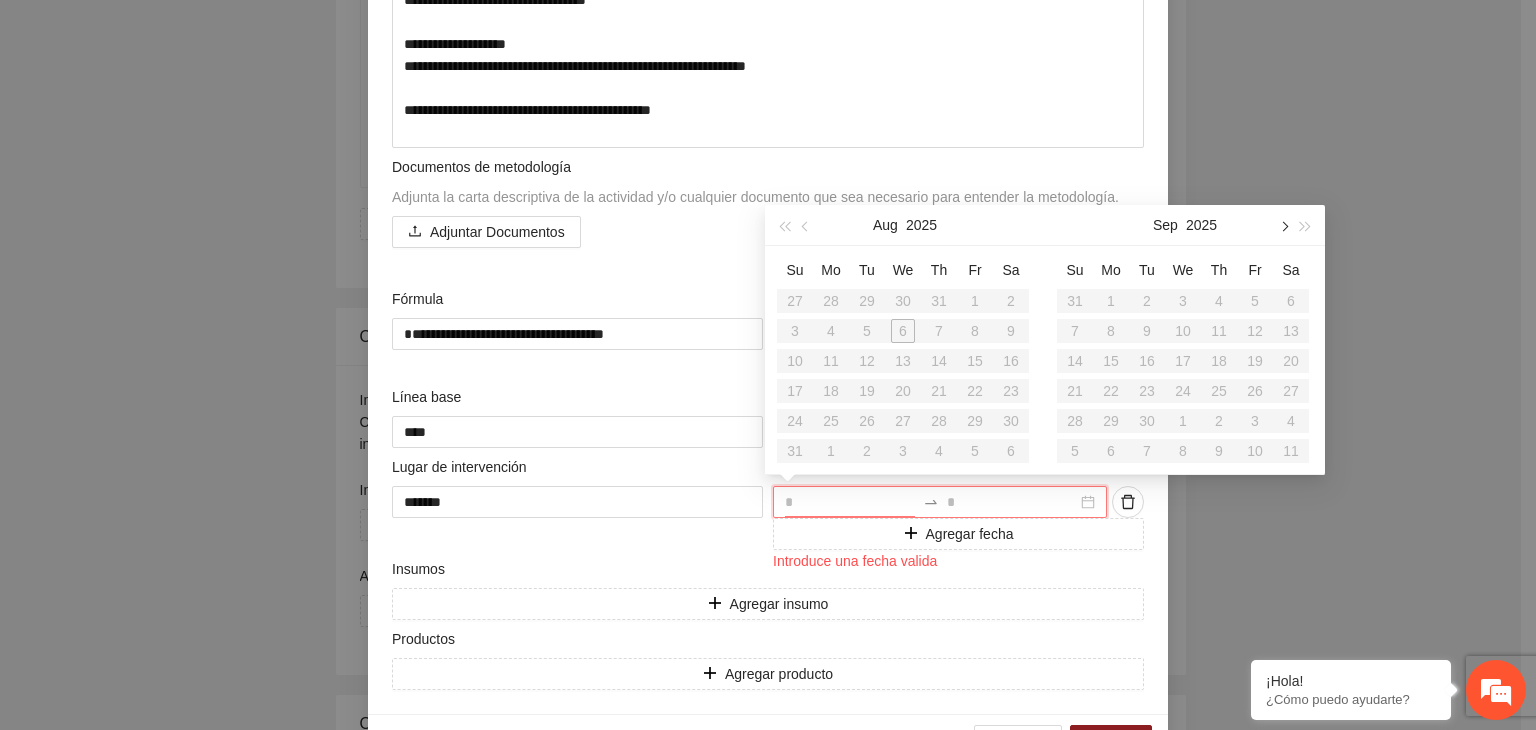 click at bounding box center (1283, 225) 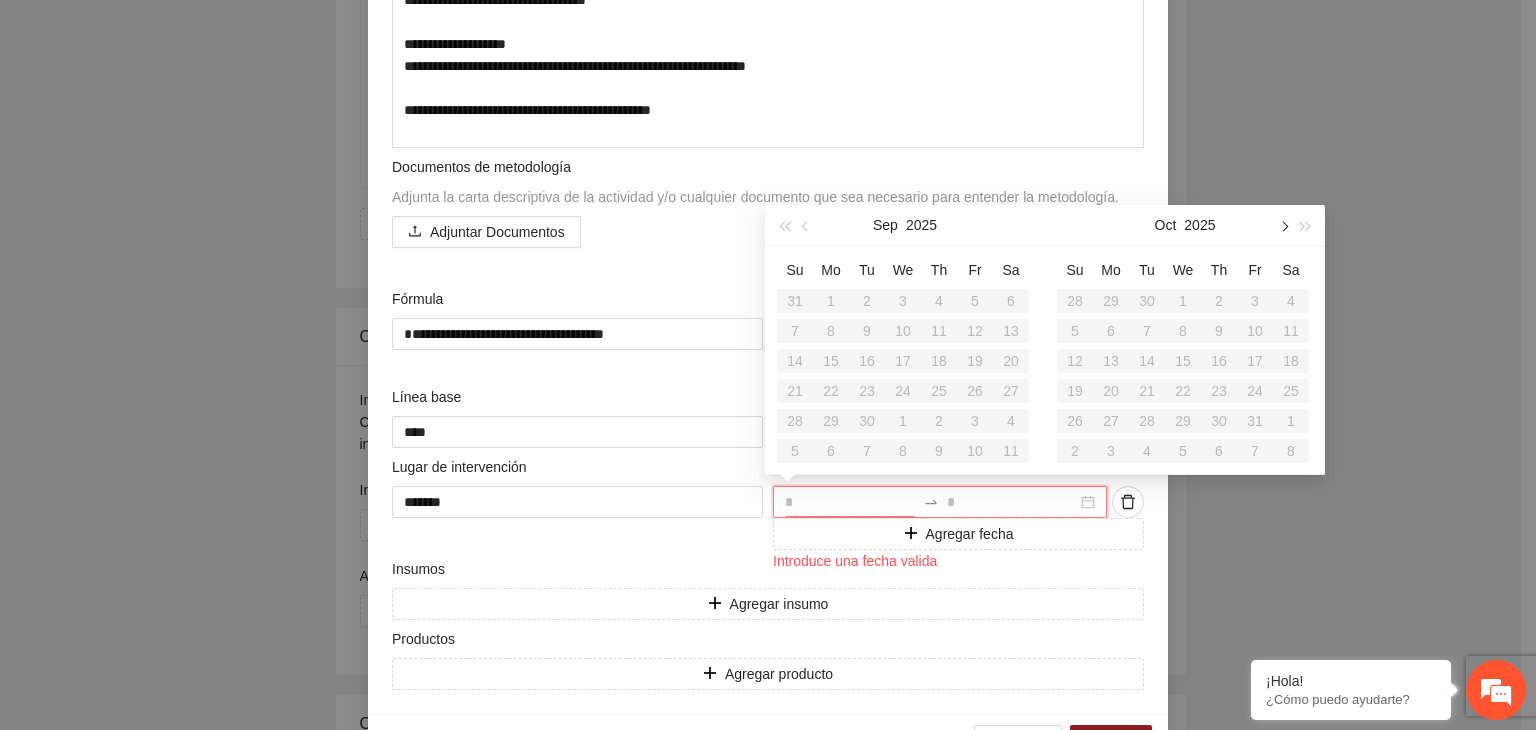 click at bounding box center (1283, 226) 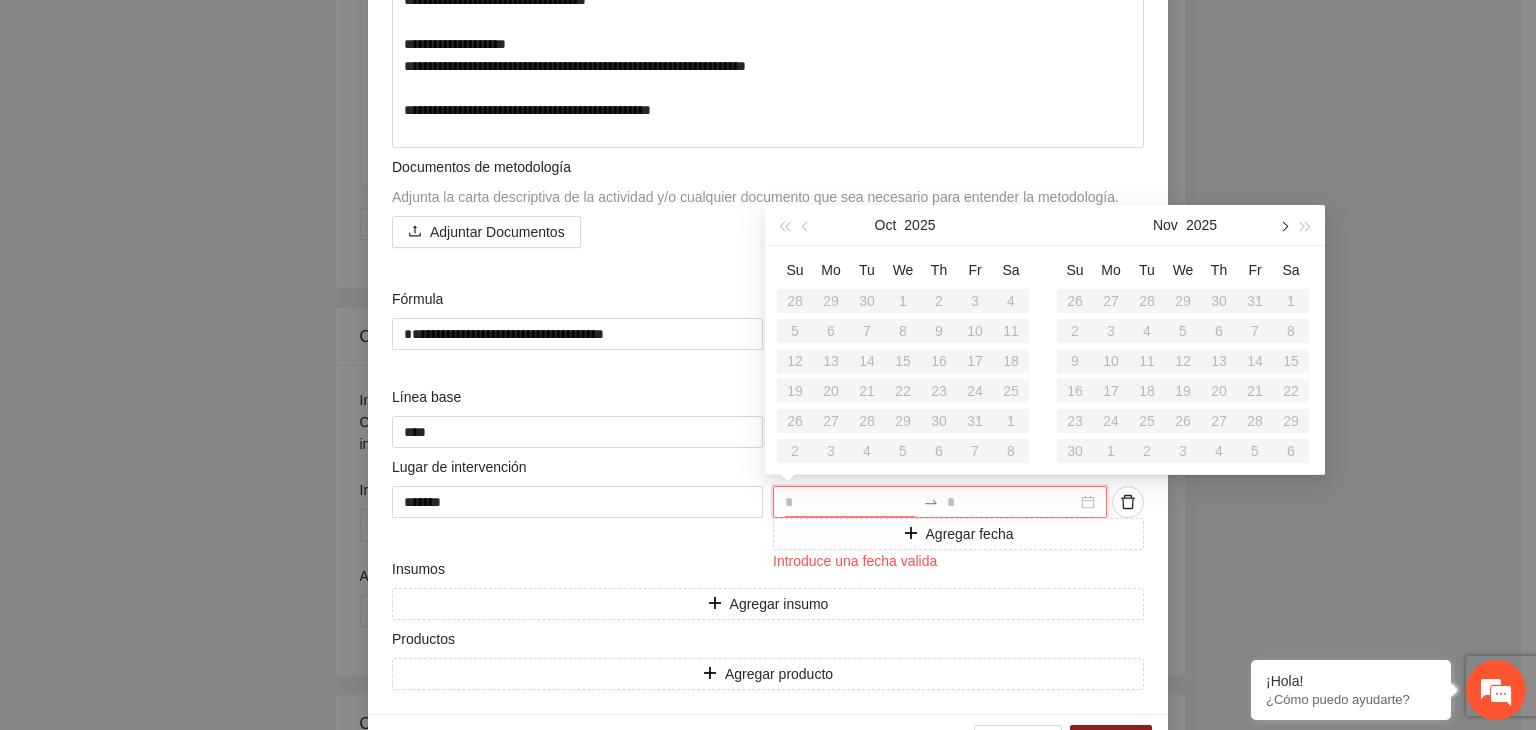 click at bounding box center [1283, 226] 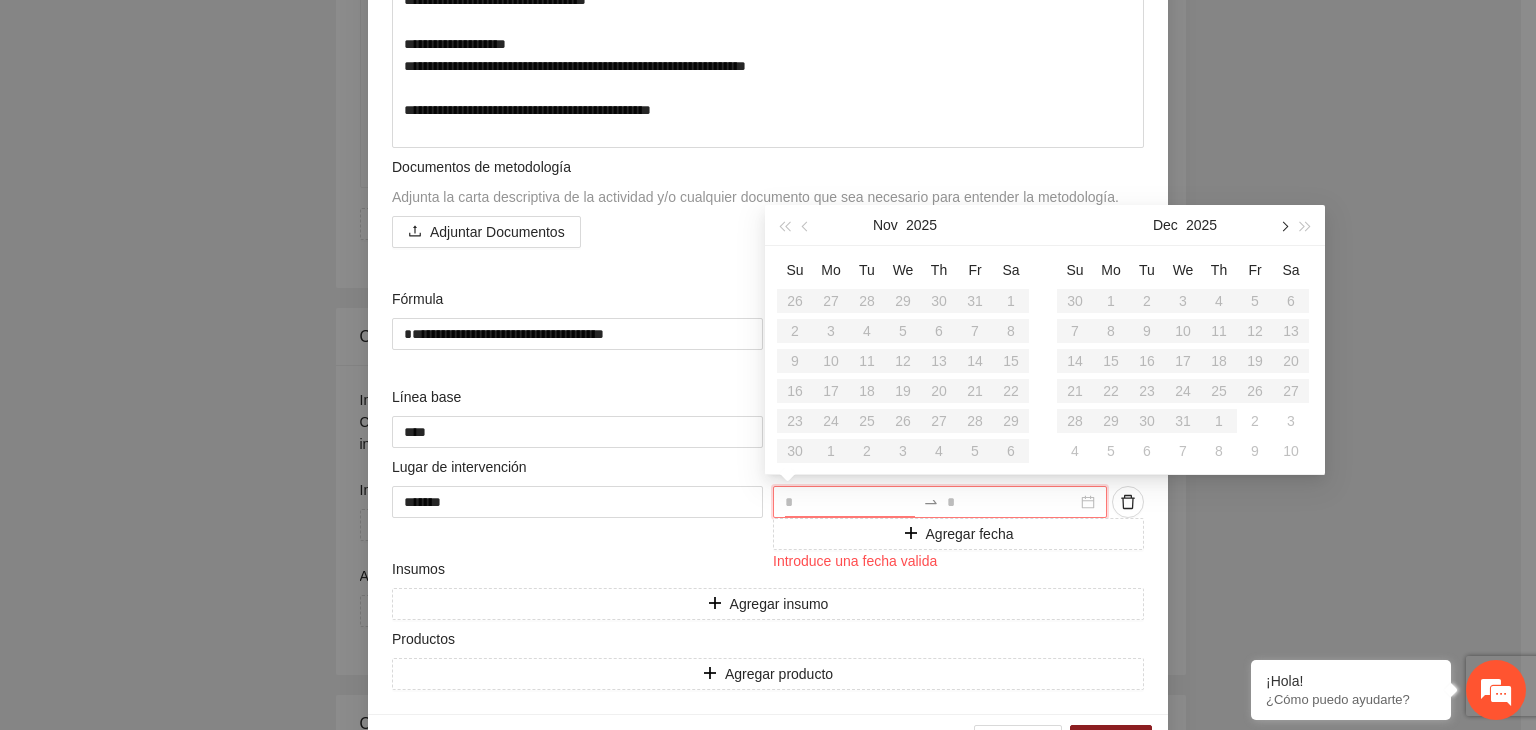 click at bounding box center [1283, 226] 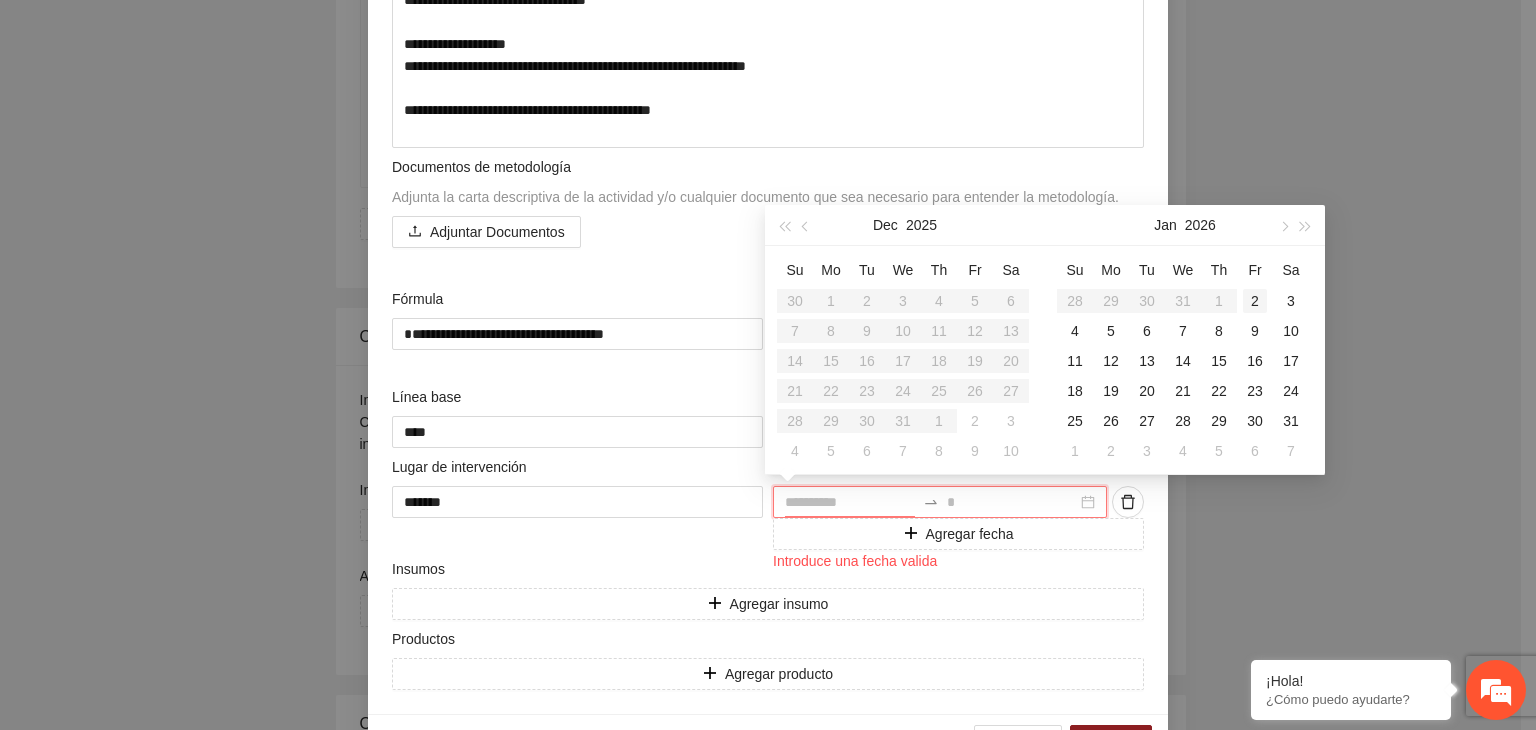 click on "2" at bounding box center (1255, 301) 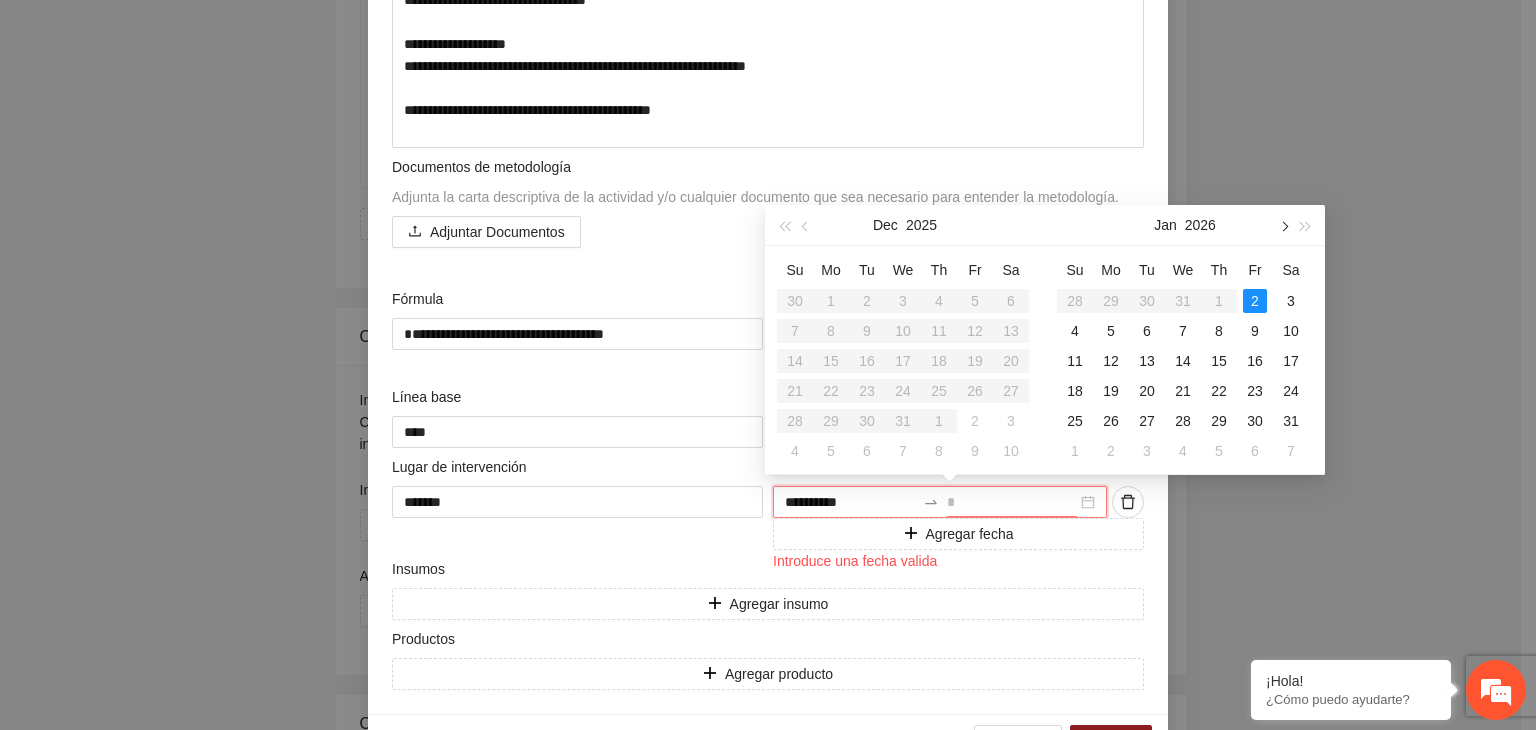 click at bounding box center (1283, 225) 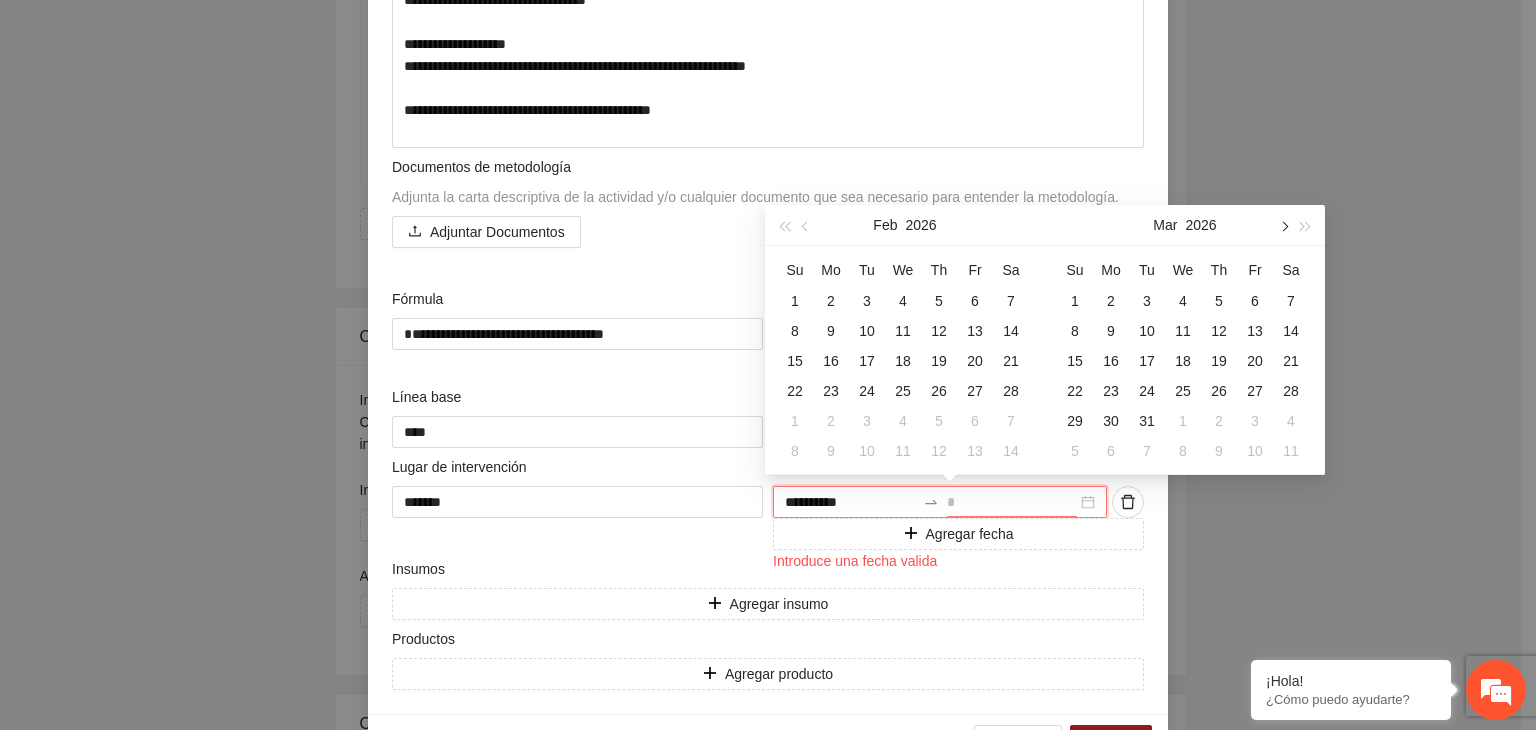 click at bounding box center [1283, 225] 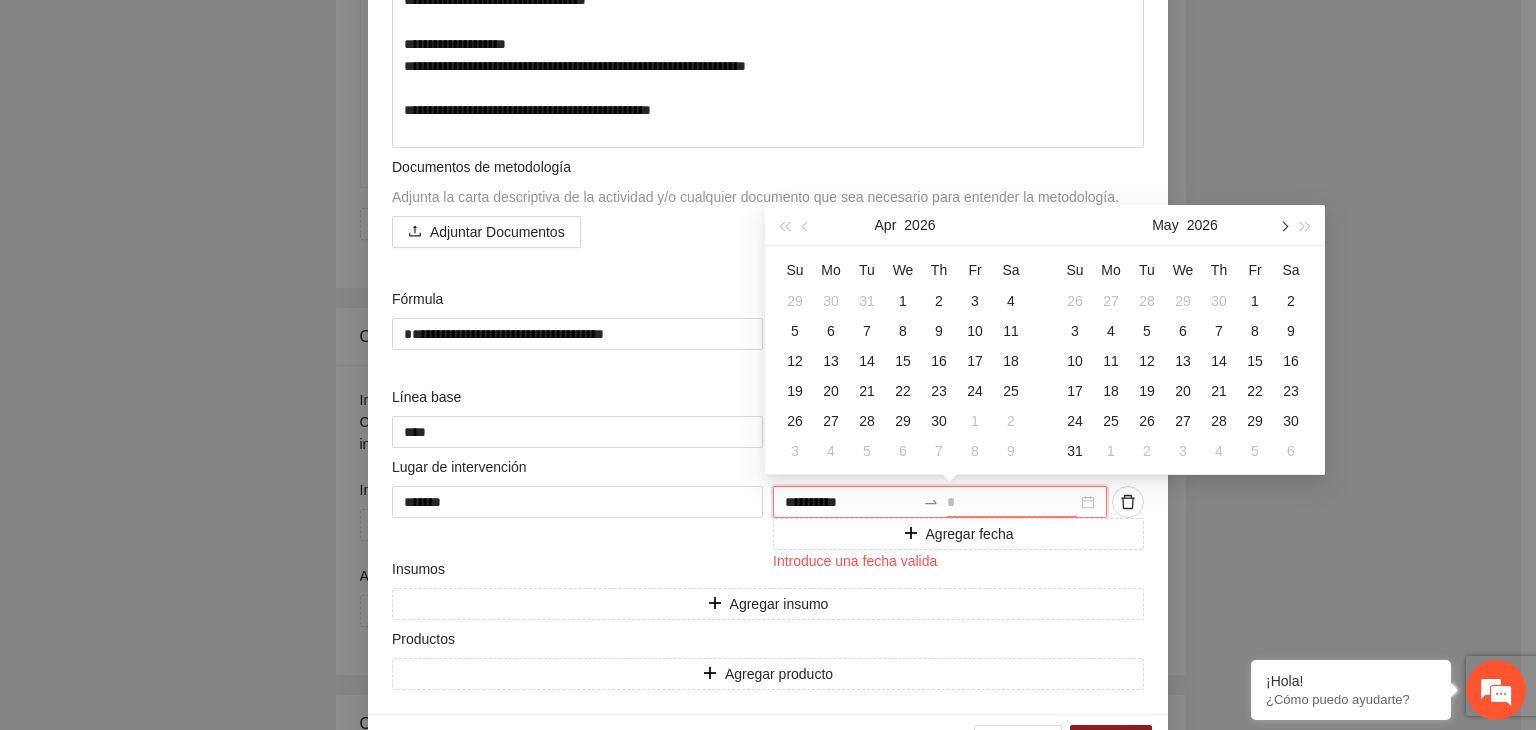 click at bounding box center [1283, 225] 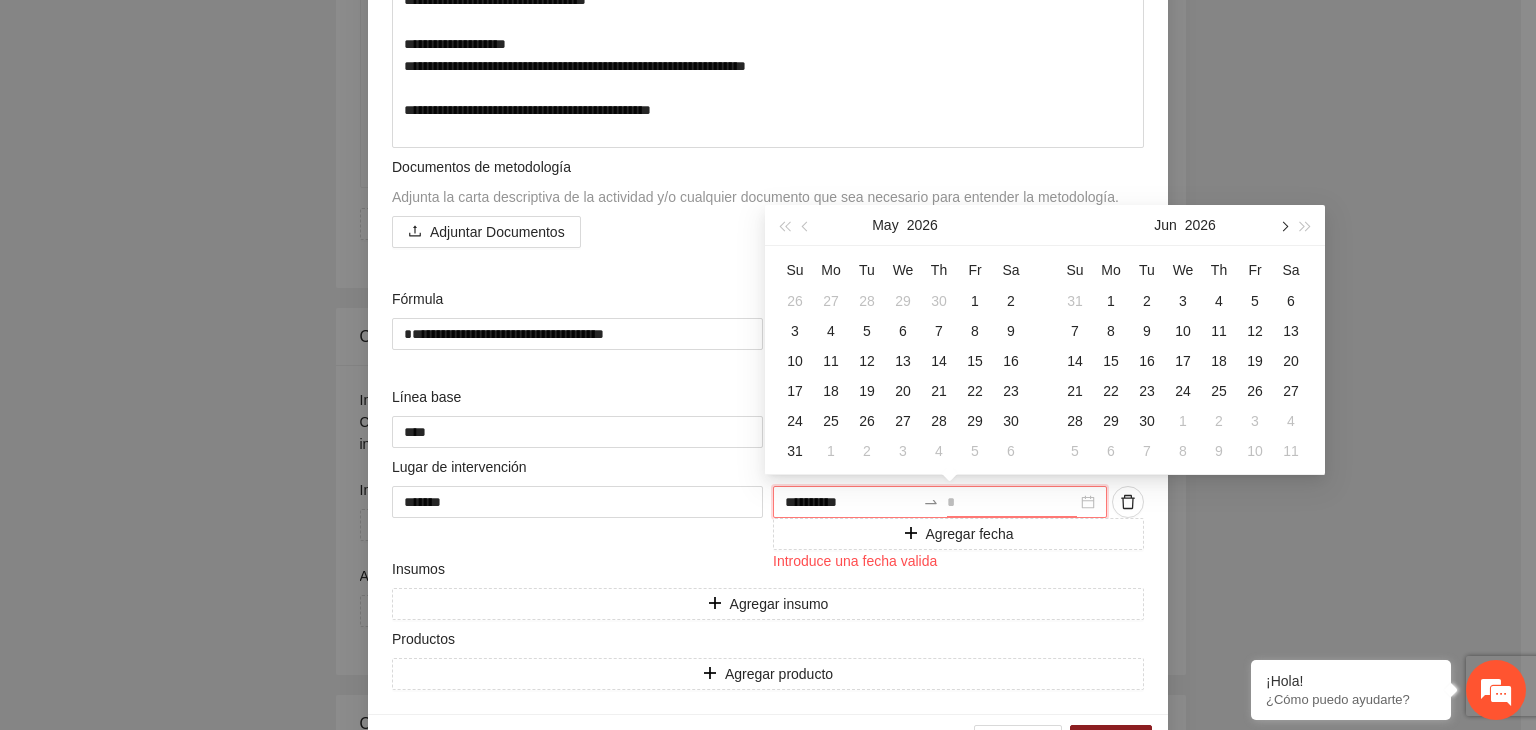 click at bounding box center (1283, 225) 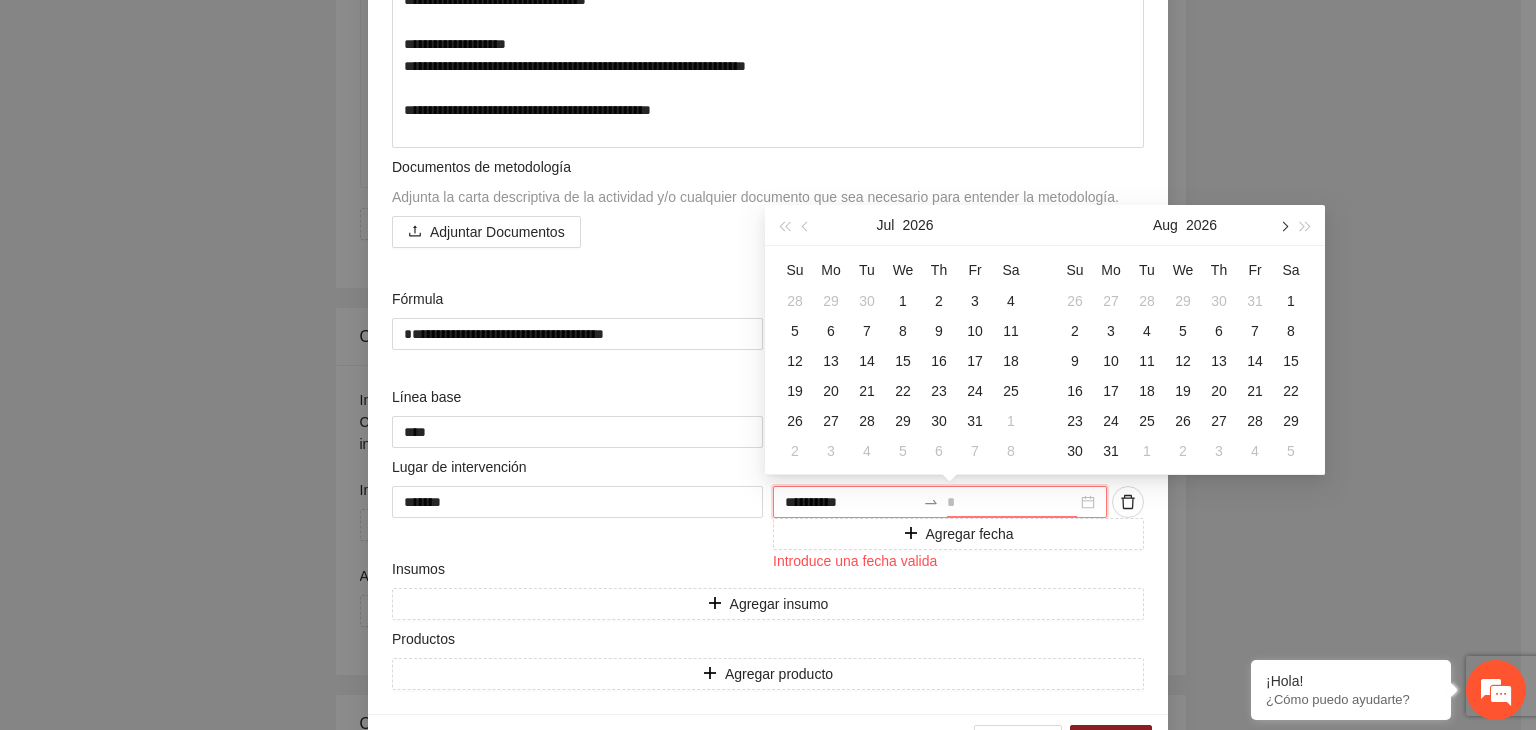 click at bounding box center (1283, 225) 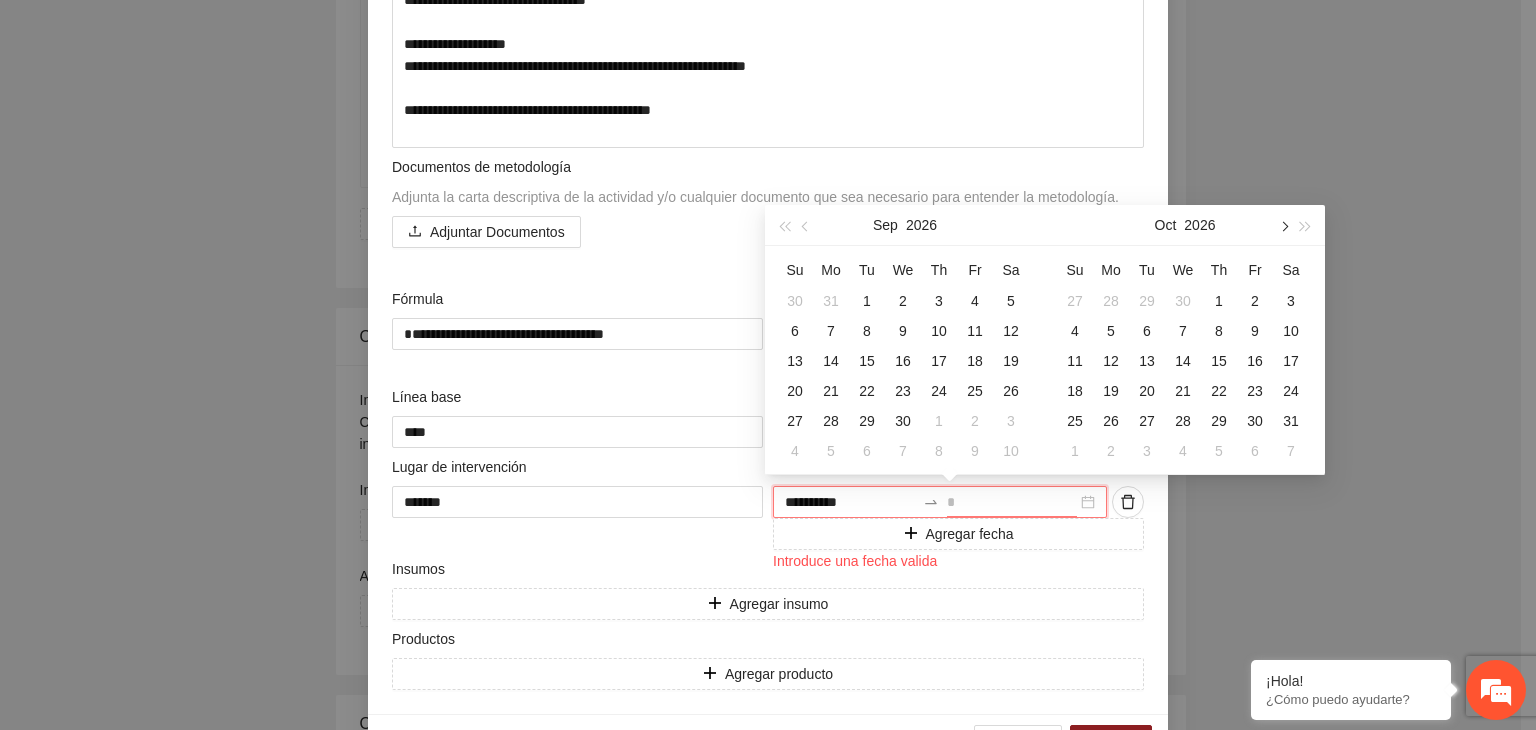 click at bounding box center (1283, 226) 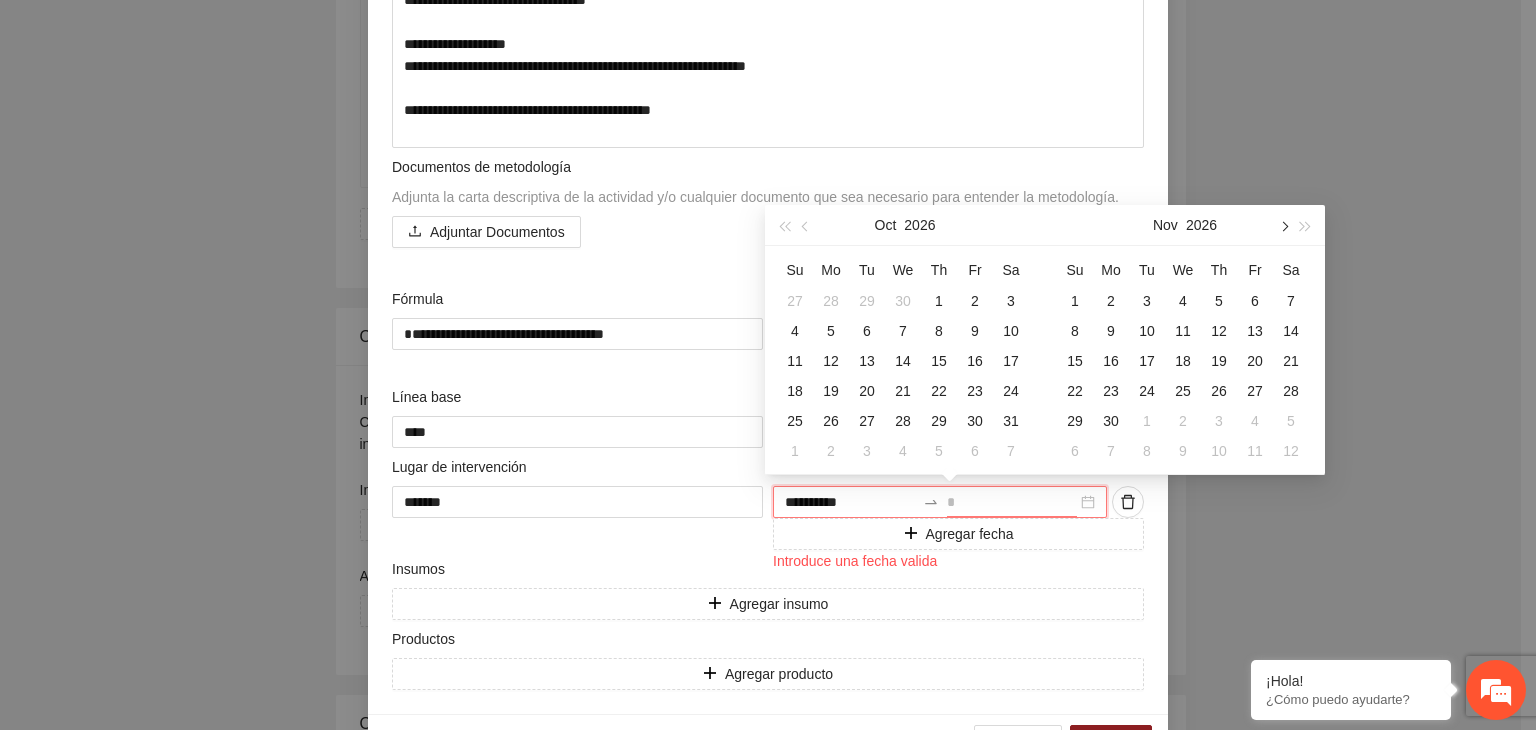 click at bounding box center (1283, 226) 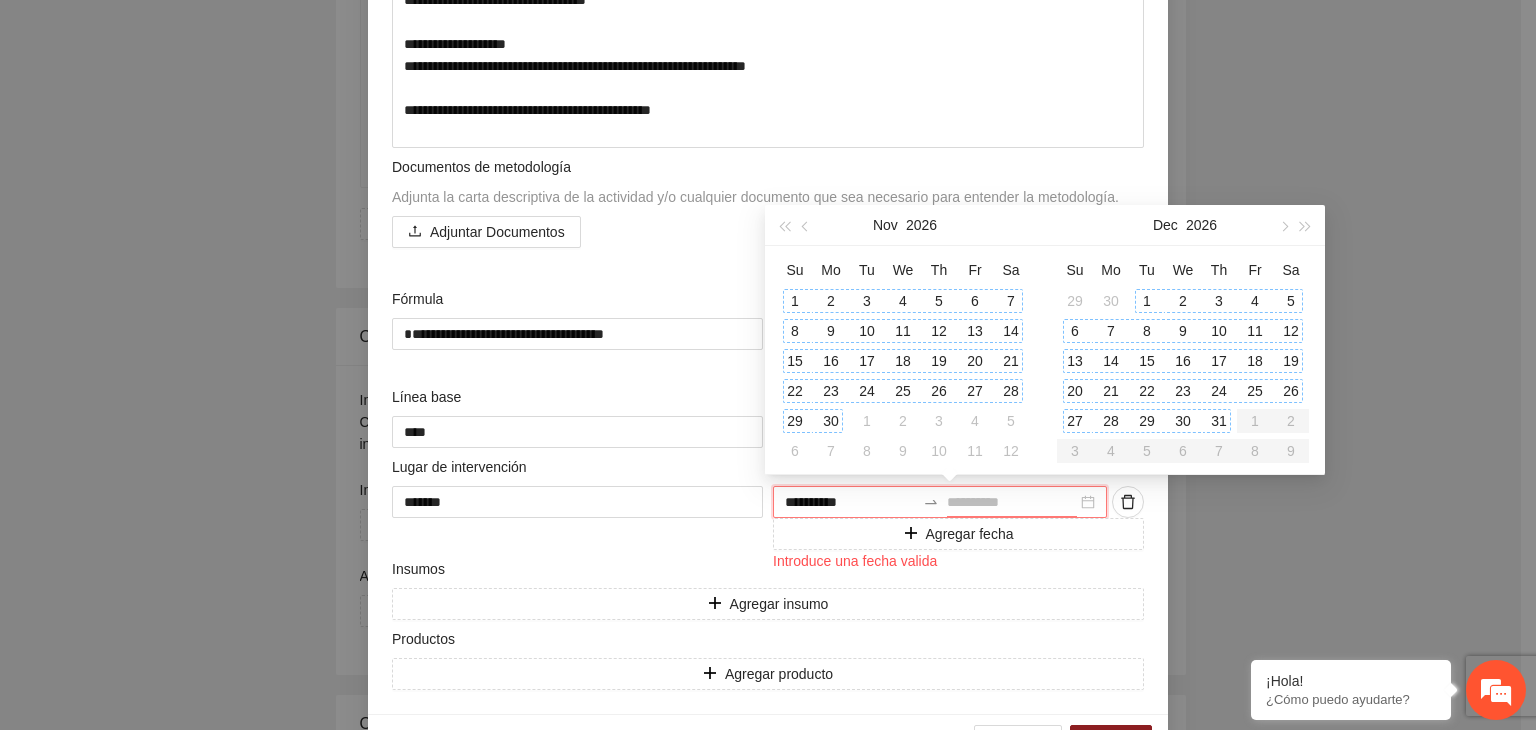click on "31" at bounding box center [1219, 421] 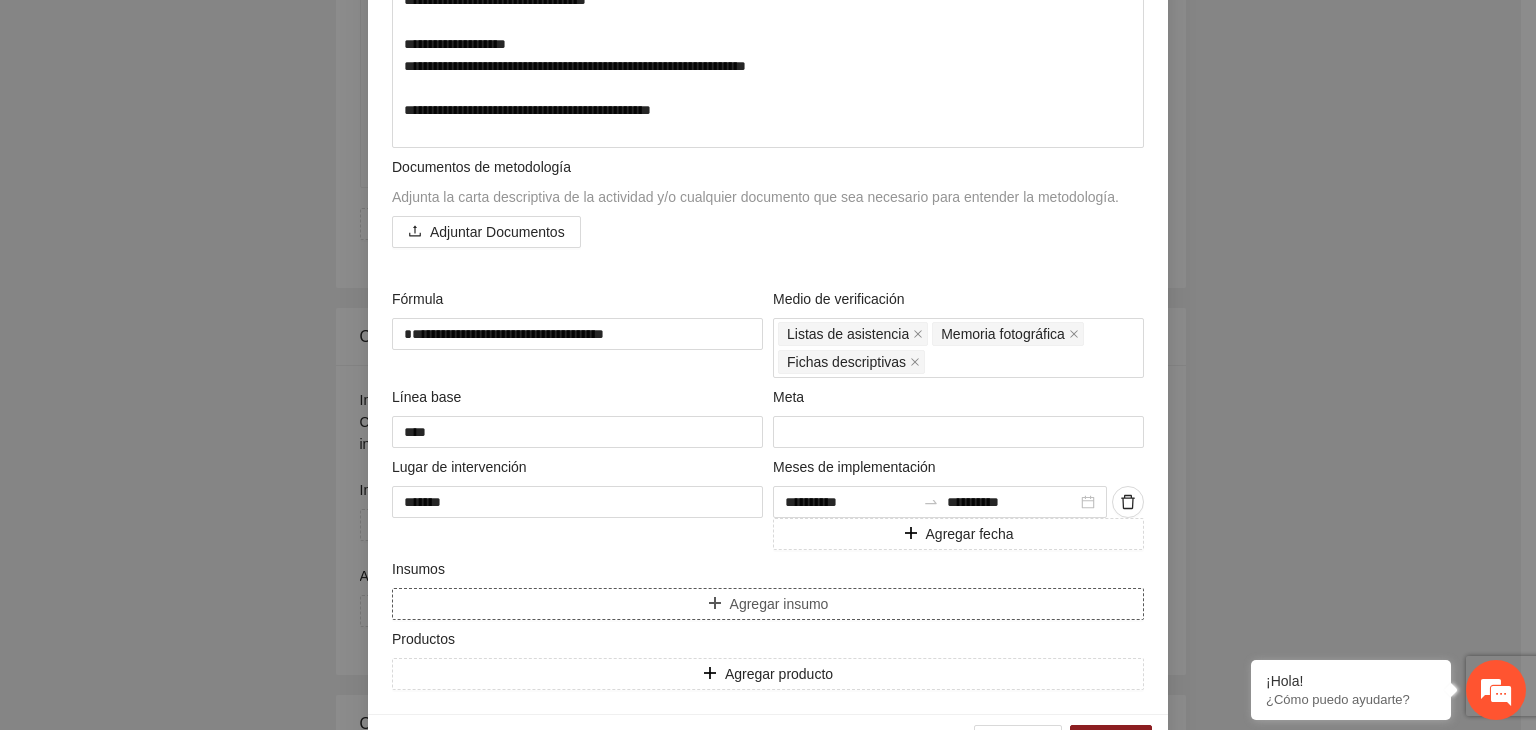 click on "Agregar insumo" at bounding box center (768, 604) 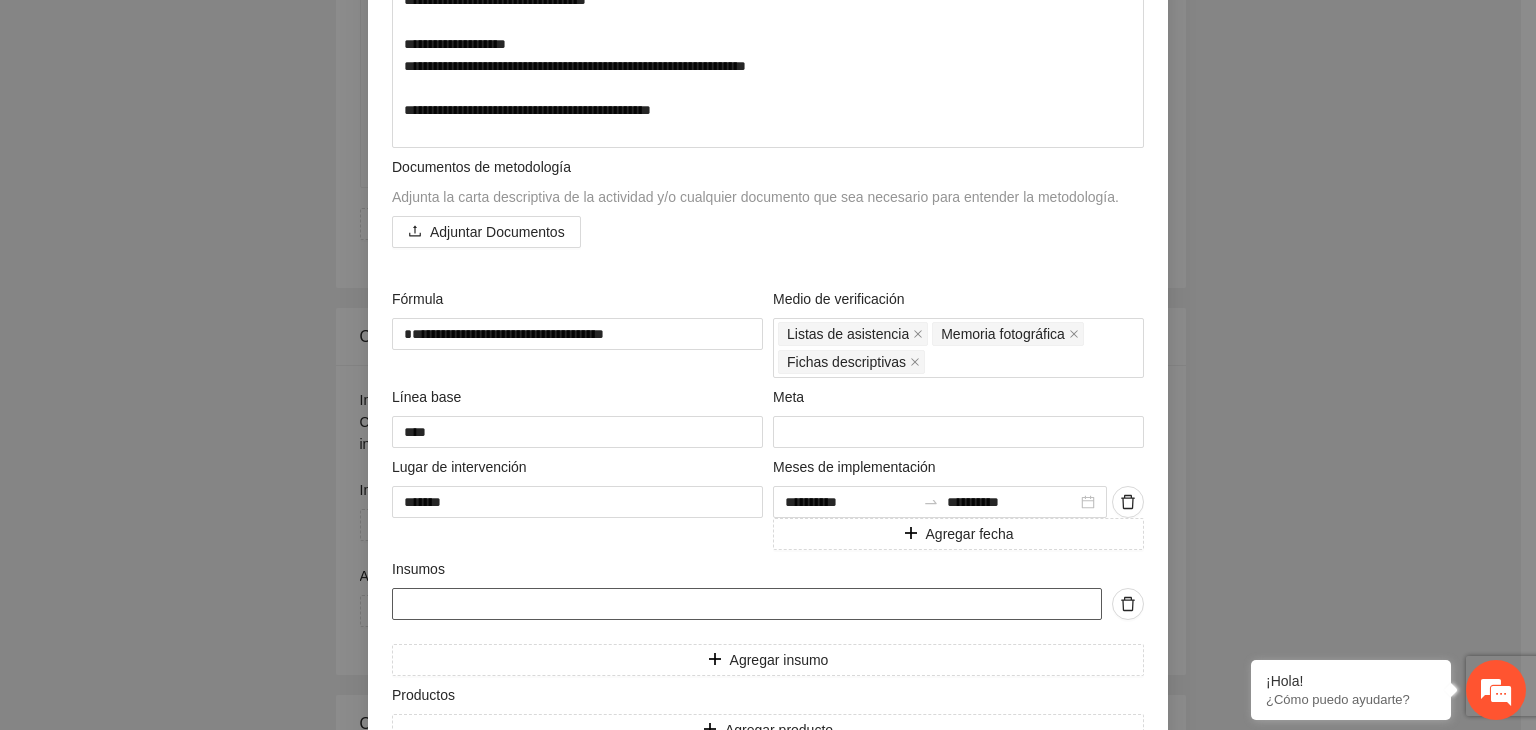 click at bounding box center (747, 604) 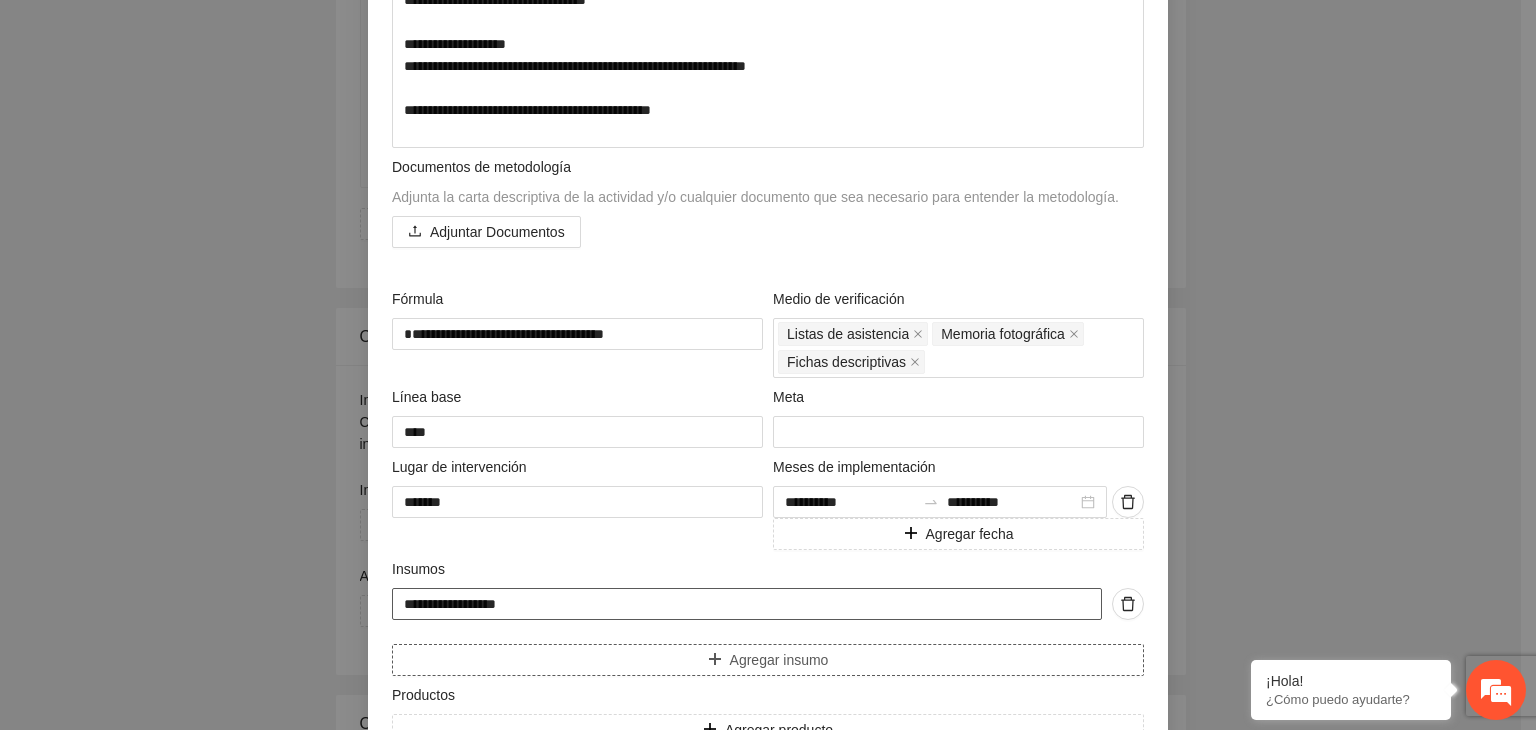 scroll, scrollTop: 705, scrollLeft: 0, axis: vertical 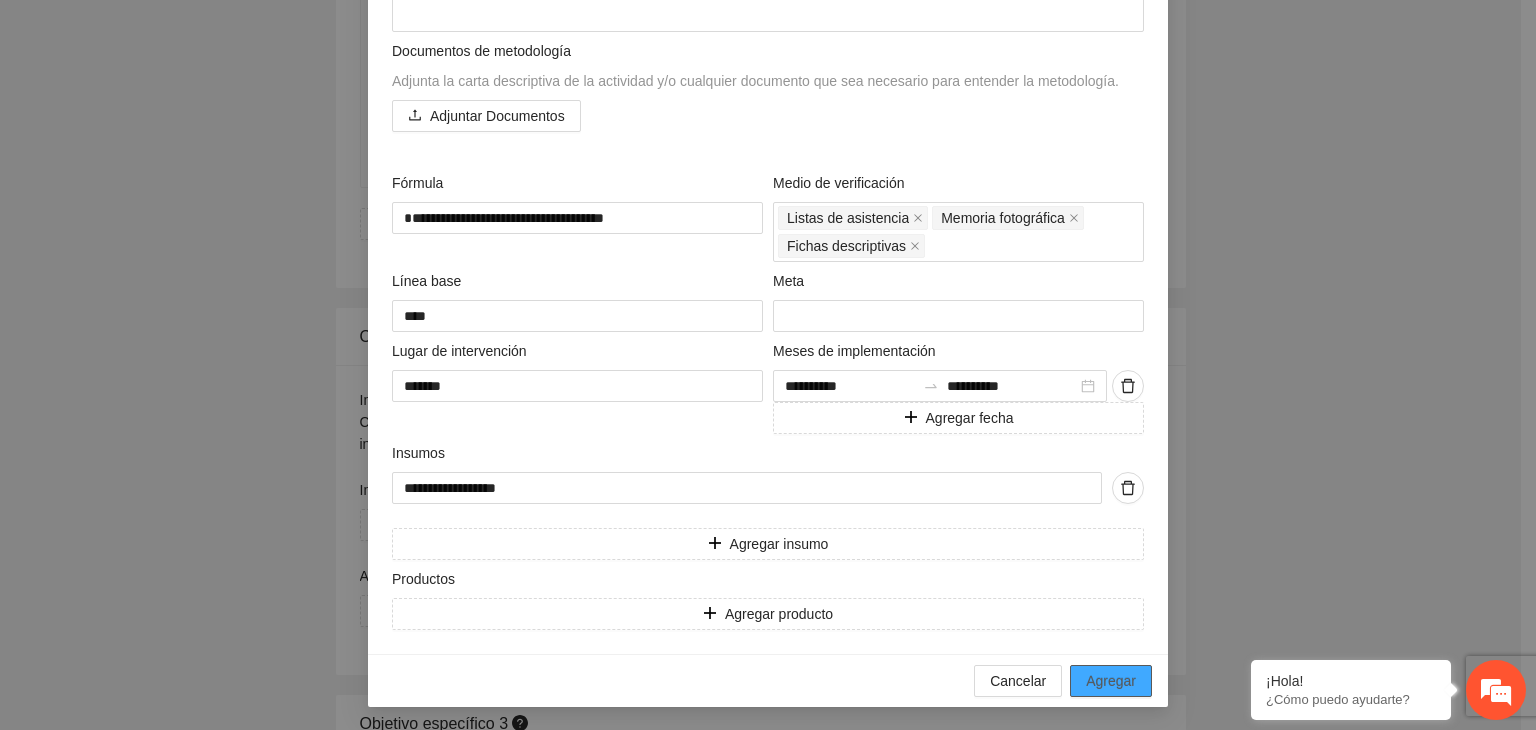 click on "Agregar" at bounding box center (1111, 681) 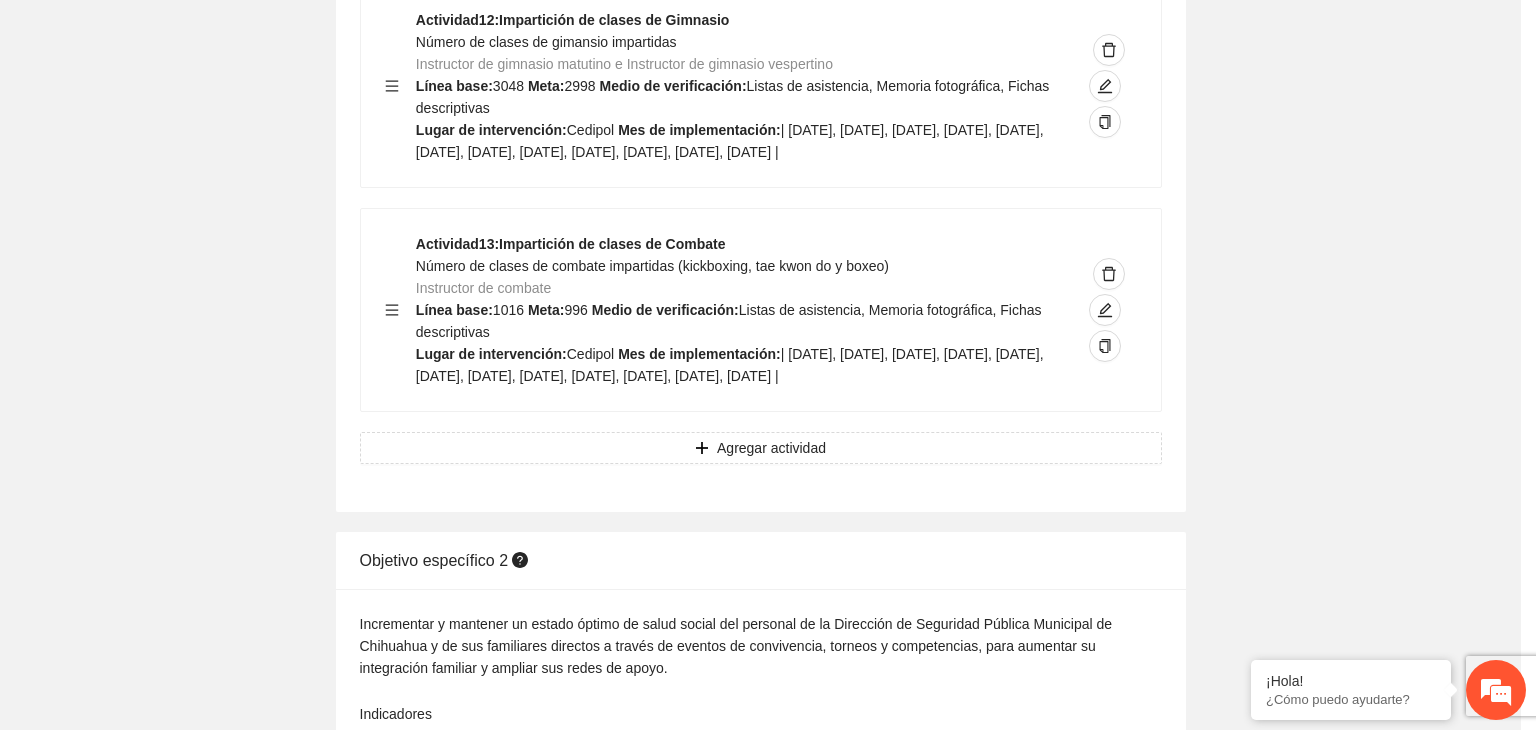 scroll, scrollTop: 5826, scrollLeft: 0, axis: vertical 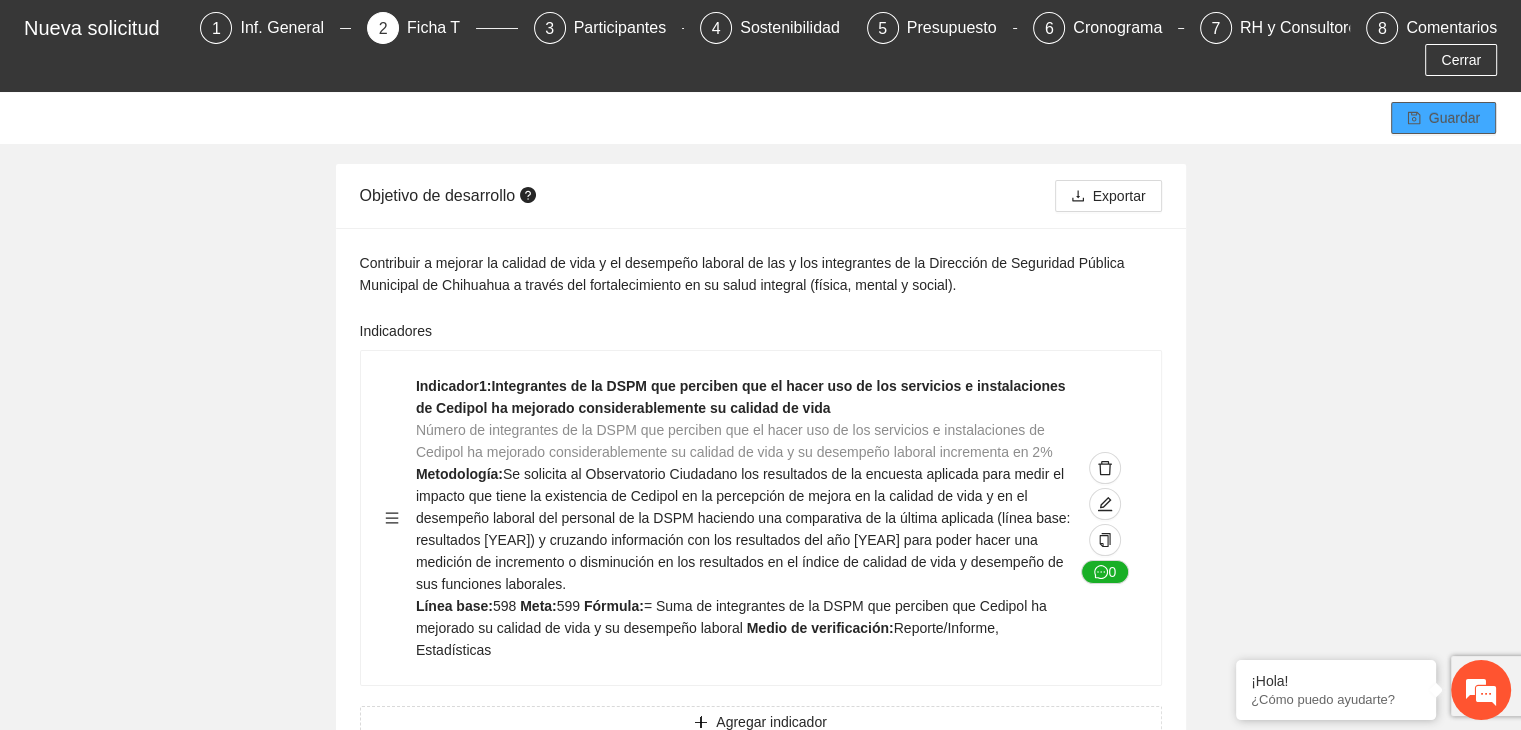 click on "Guardar" at bounding box center [1454, 118] 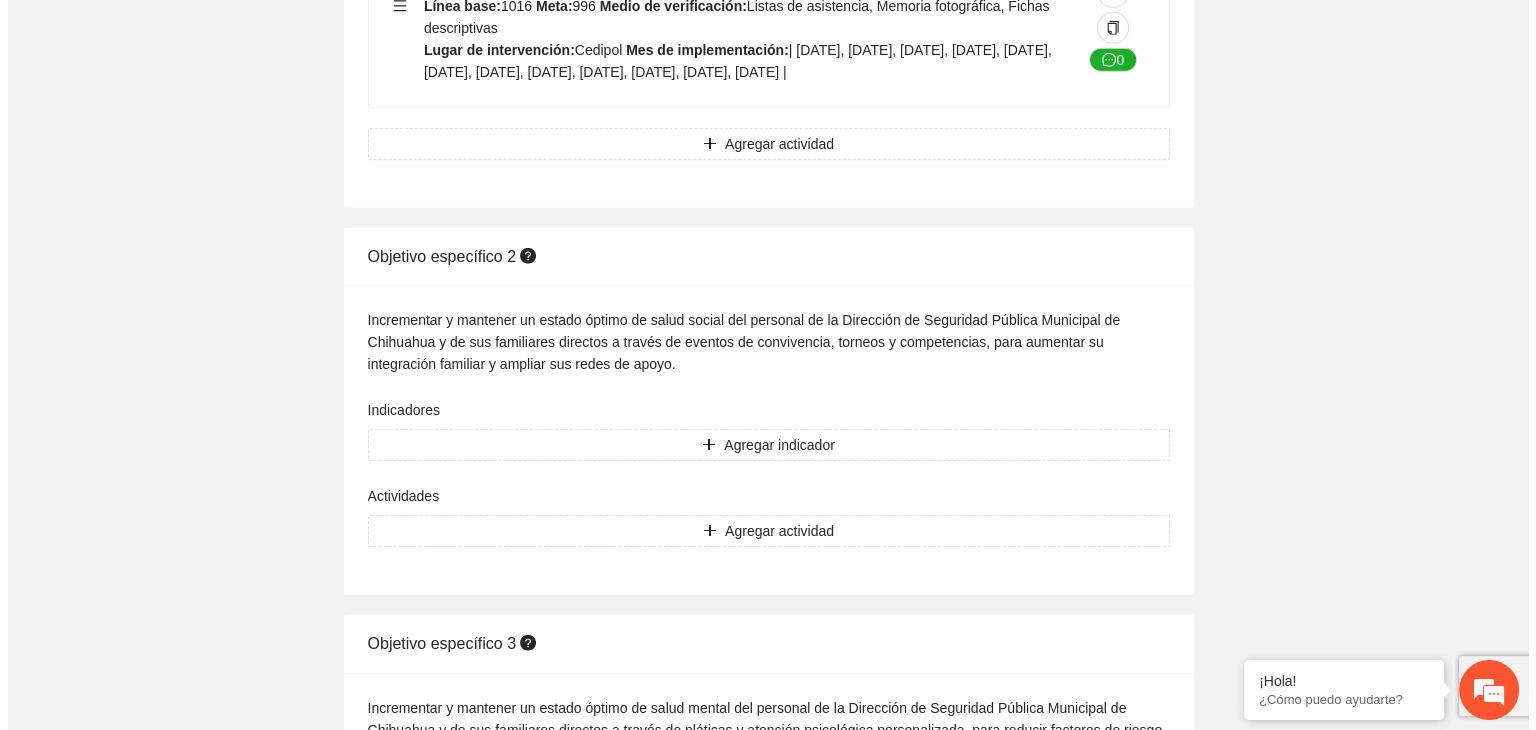 scroll, scrollTop: 5684, scrollLeft: 0, axis: vertical 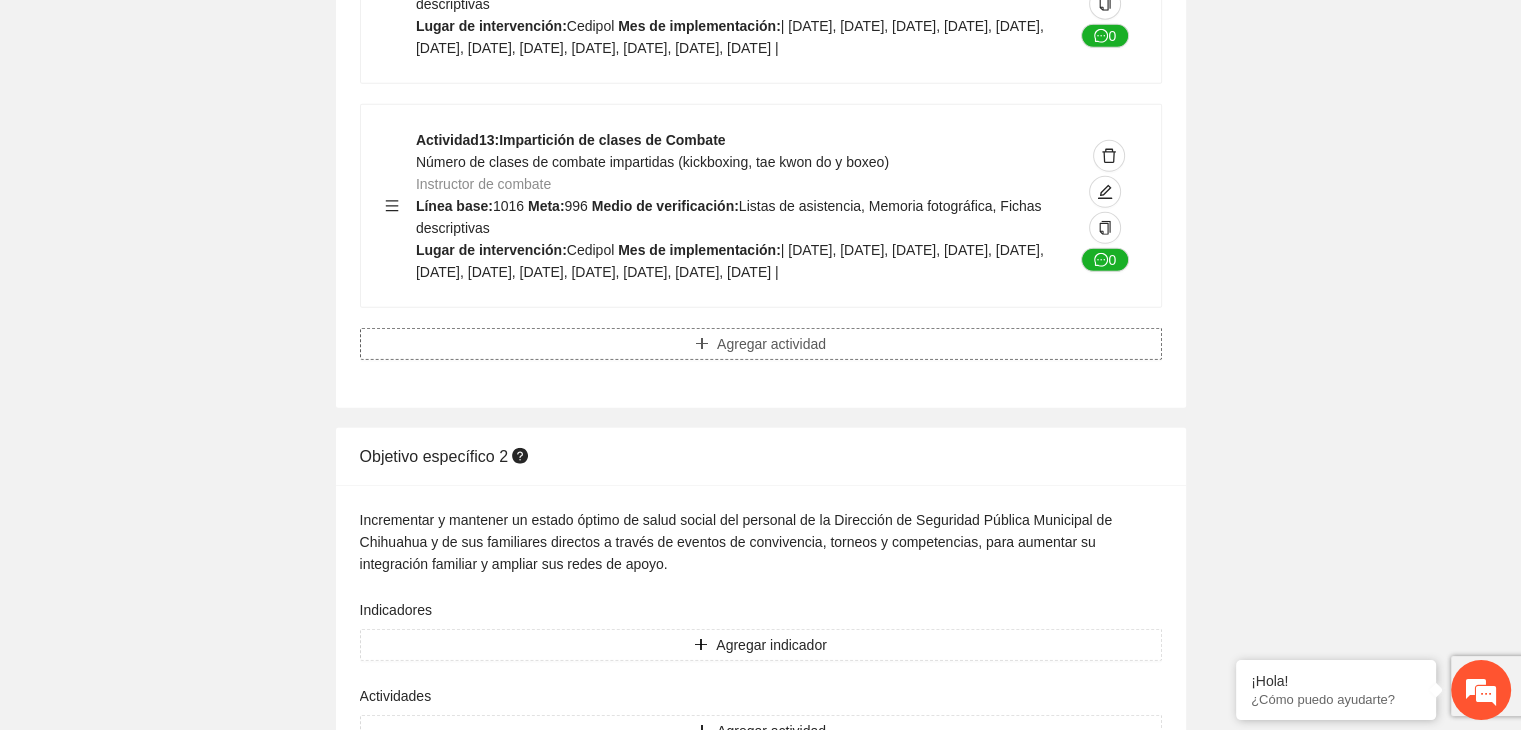 click on "Agregar actividad" at bounding box center (771, 344) 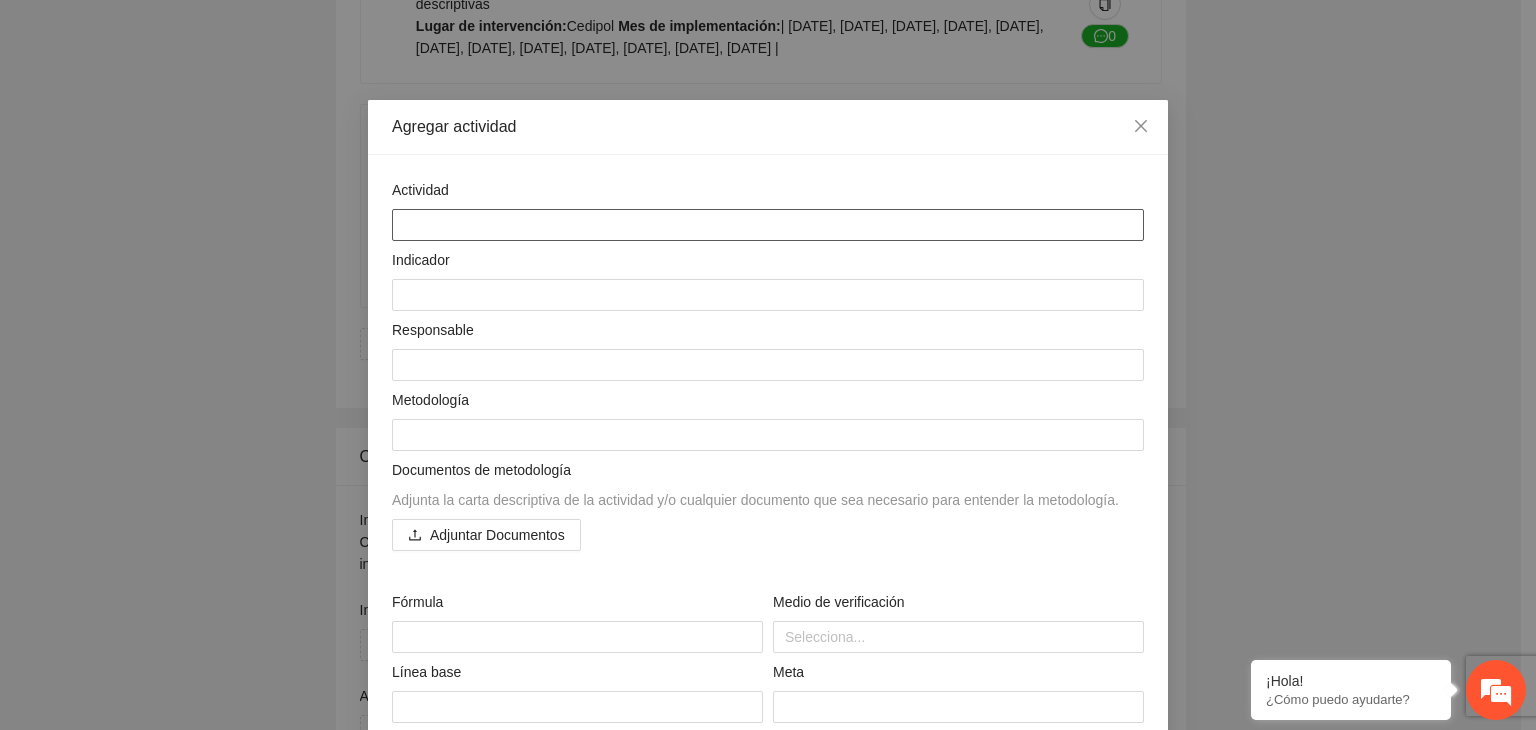 click at bounding box center [768, 225] 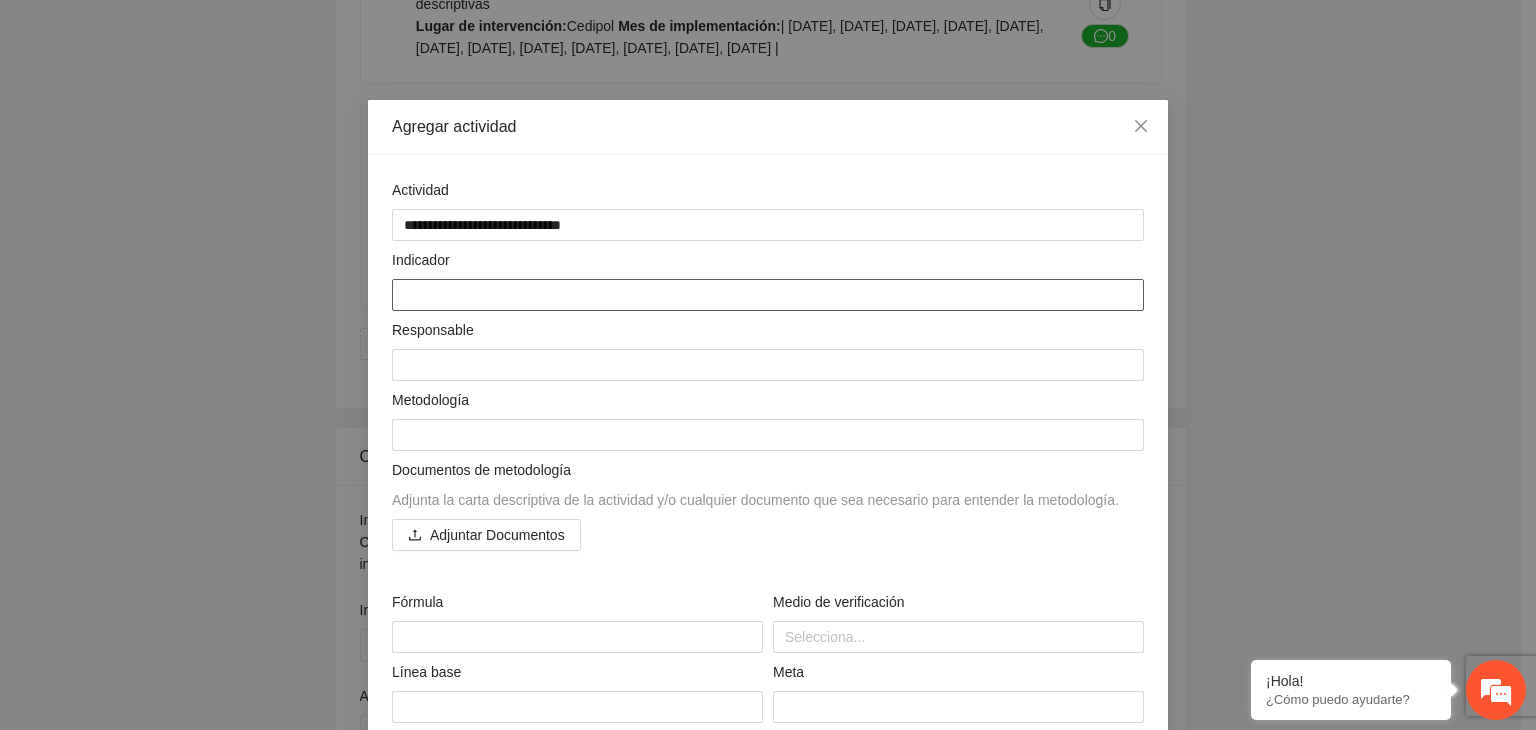 click at bounding box center (768, 295) 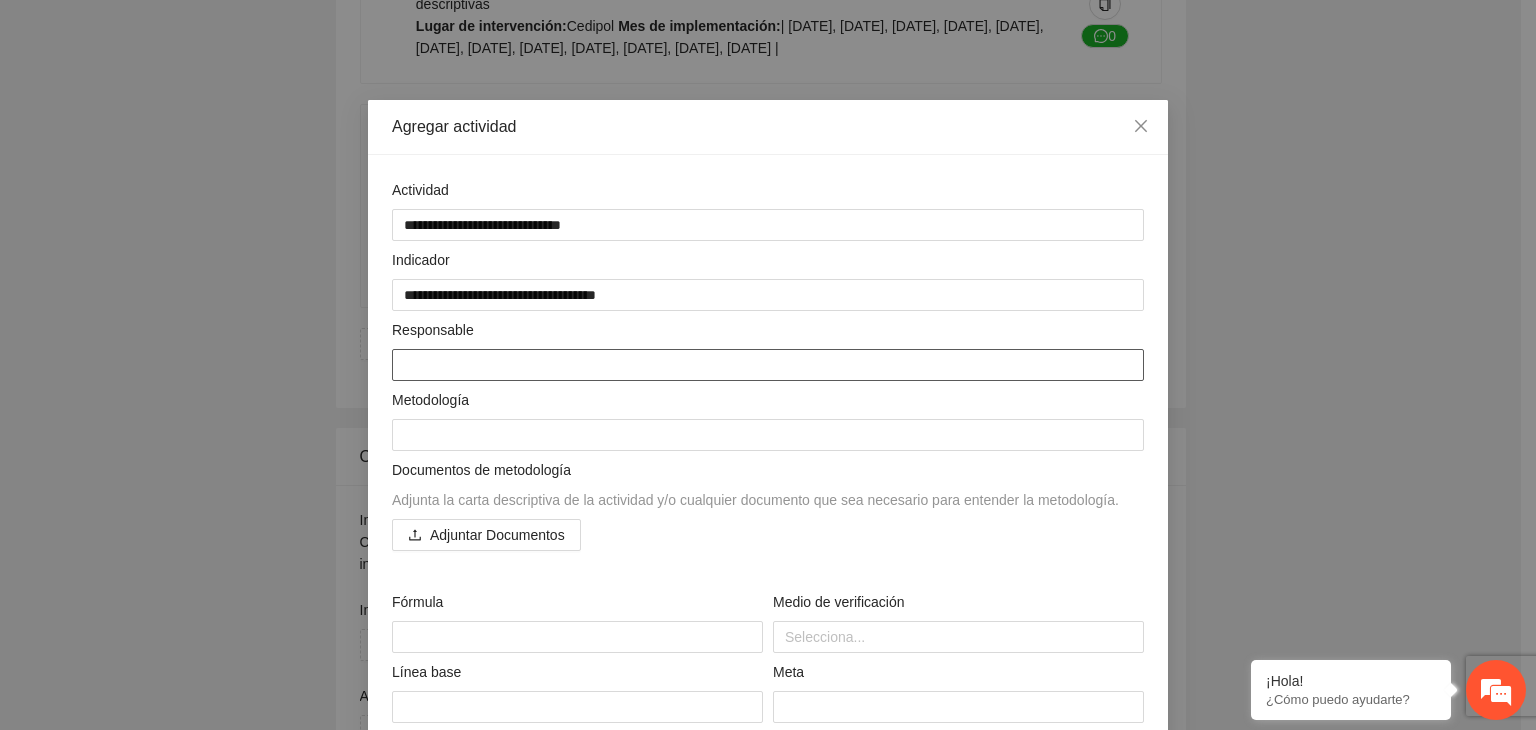 click at bounding box center (768, 365) 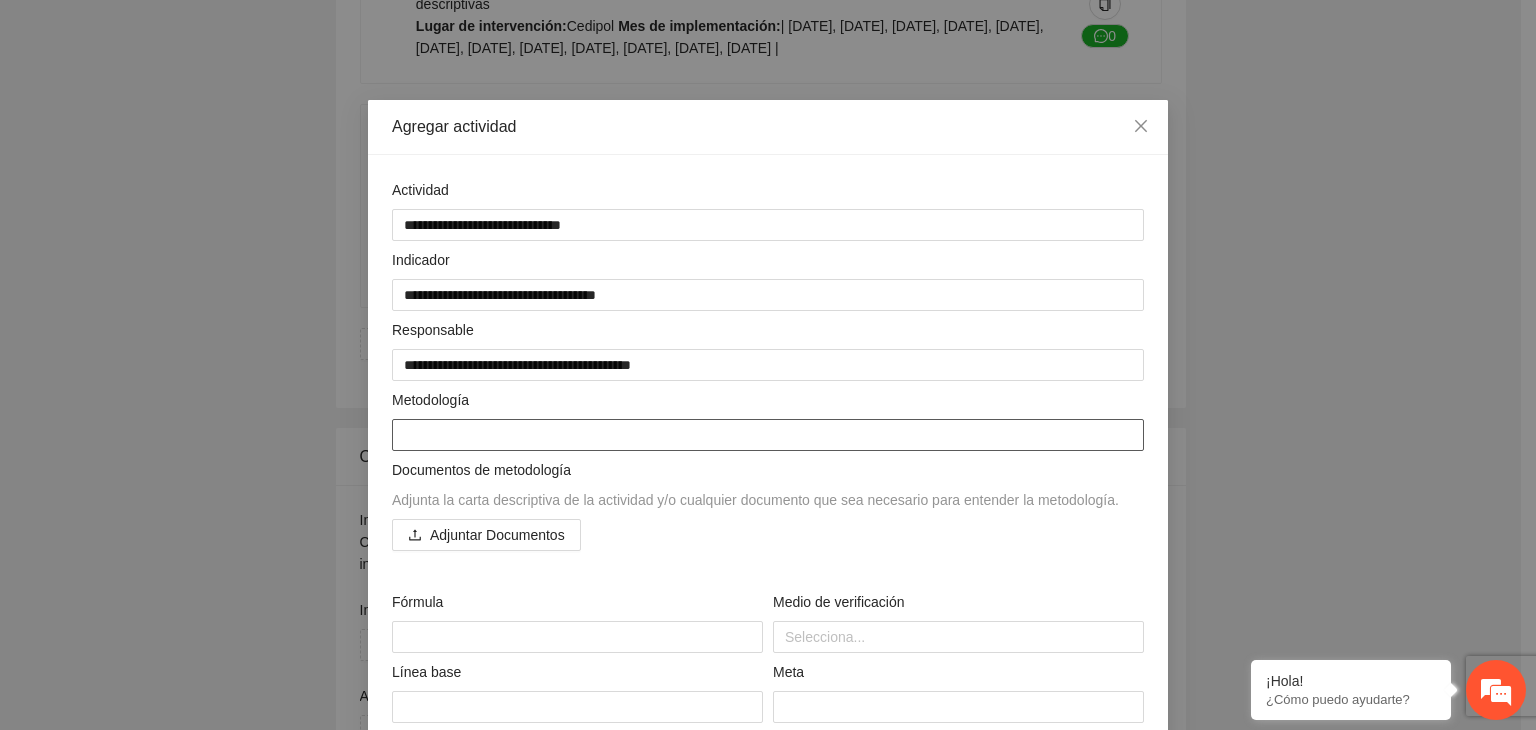 click at bounding box center [768, 435] 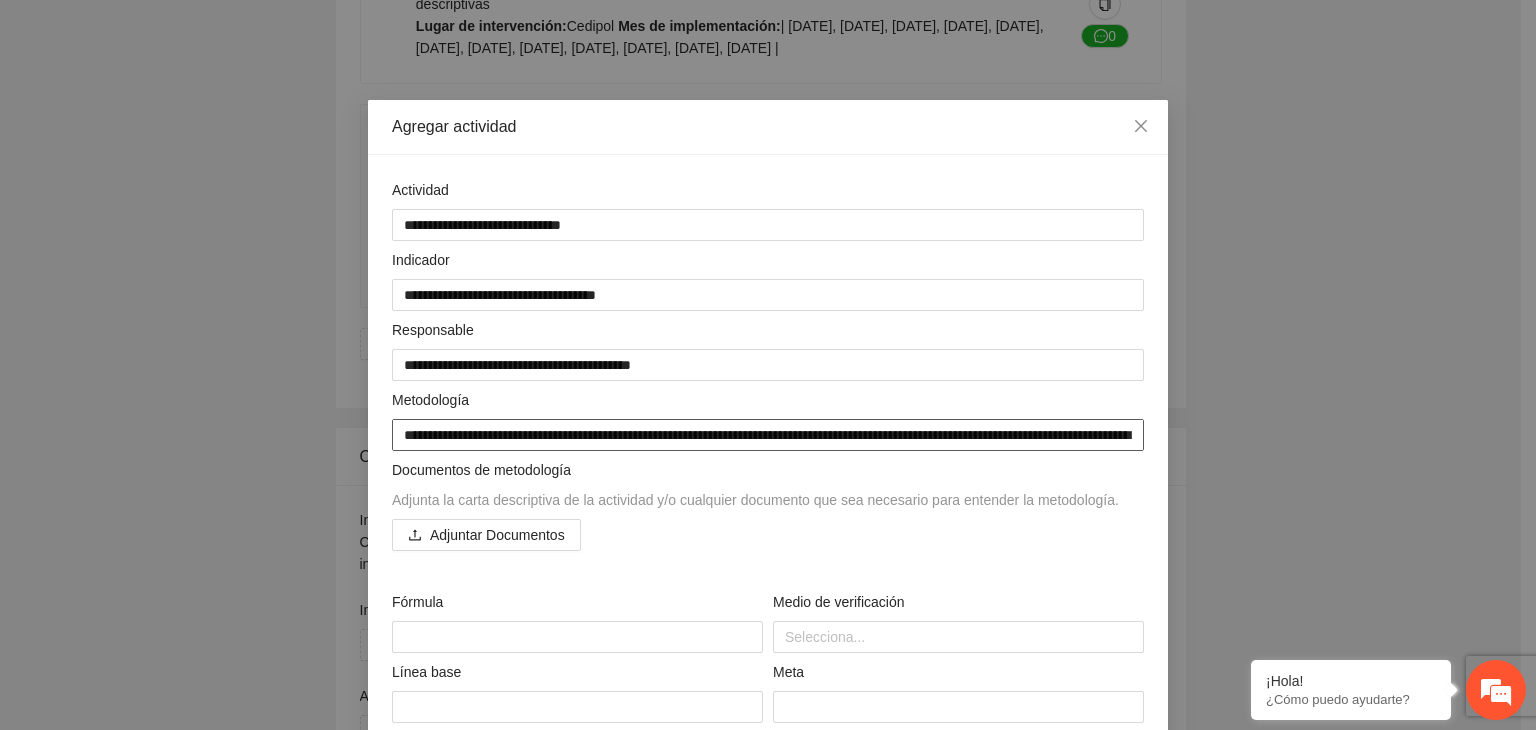 scroll, scrollTop: 22, scrollLeft: 0, axis: vertical 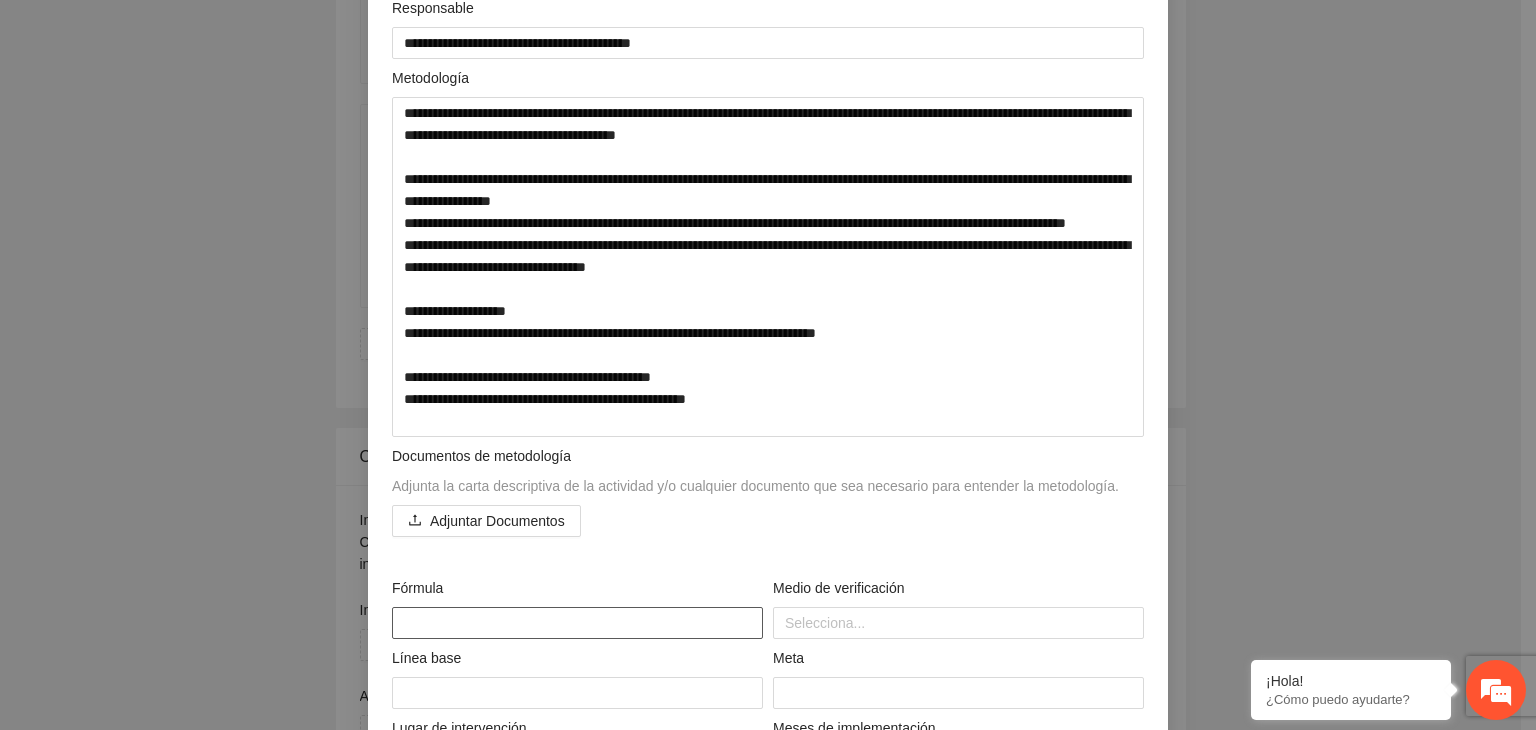 click at bounding box center [577, 623] 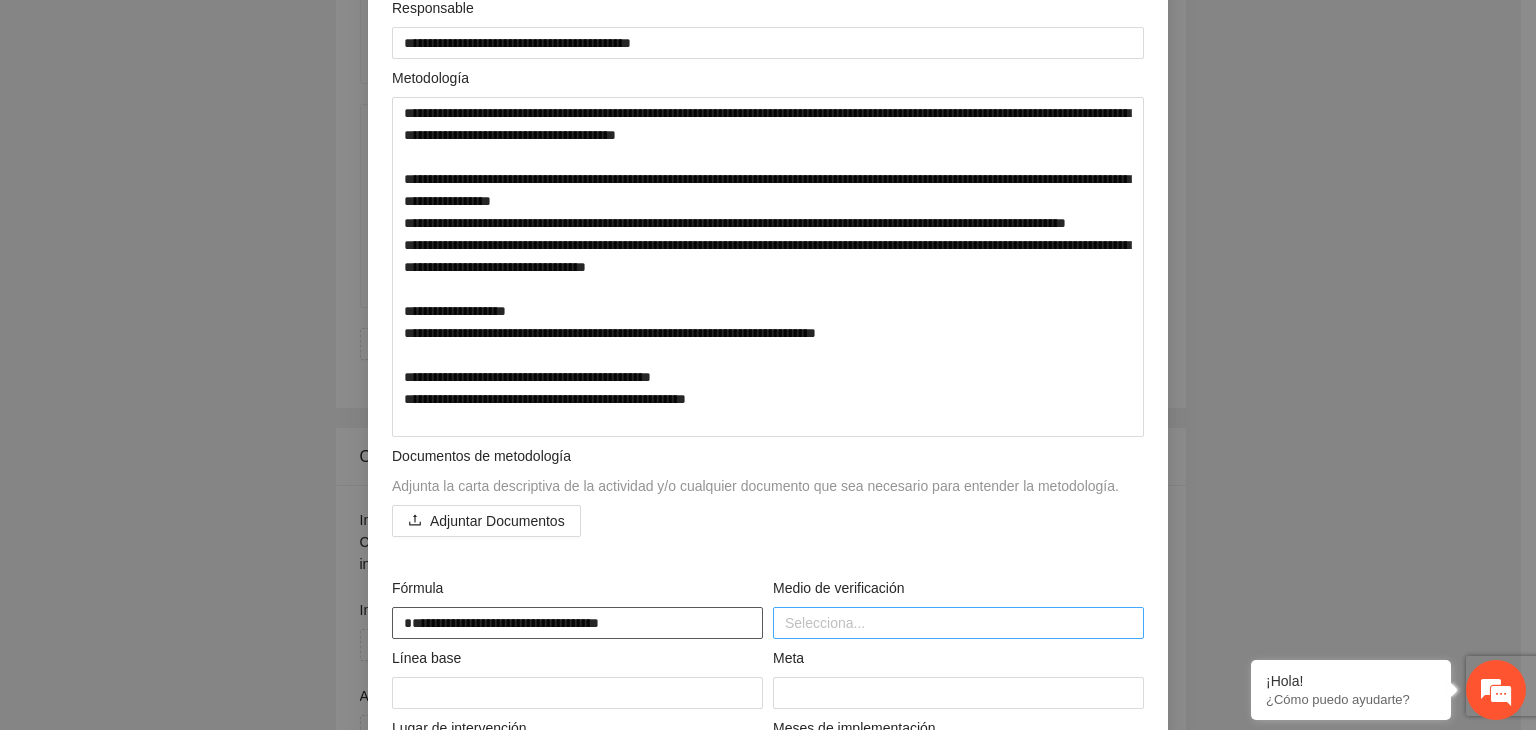 click at bounding box center [958, 623] 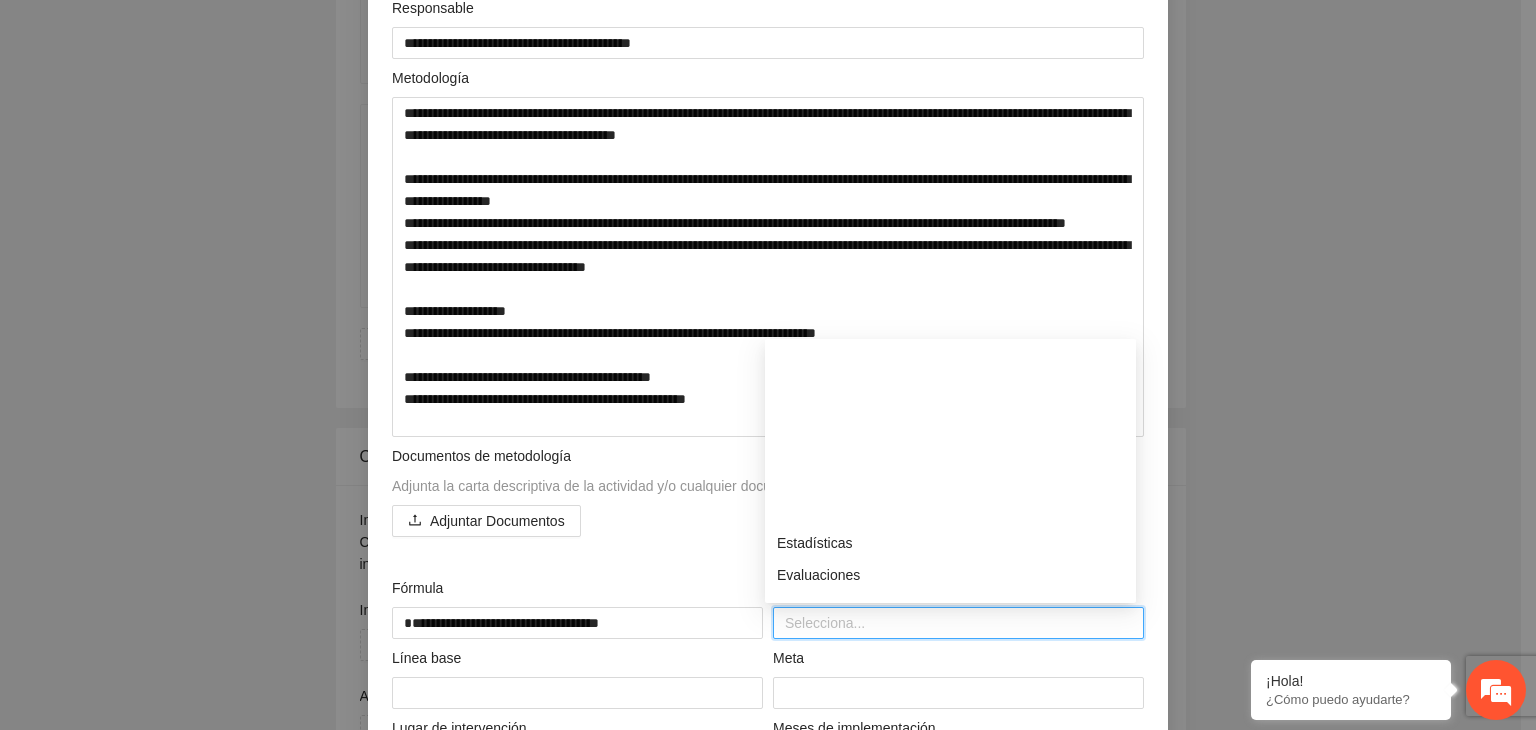 scroll, scrollTop: 400, scrollLeft: 0, axis: vertical 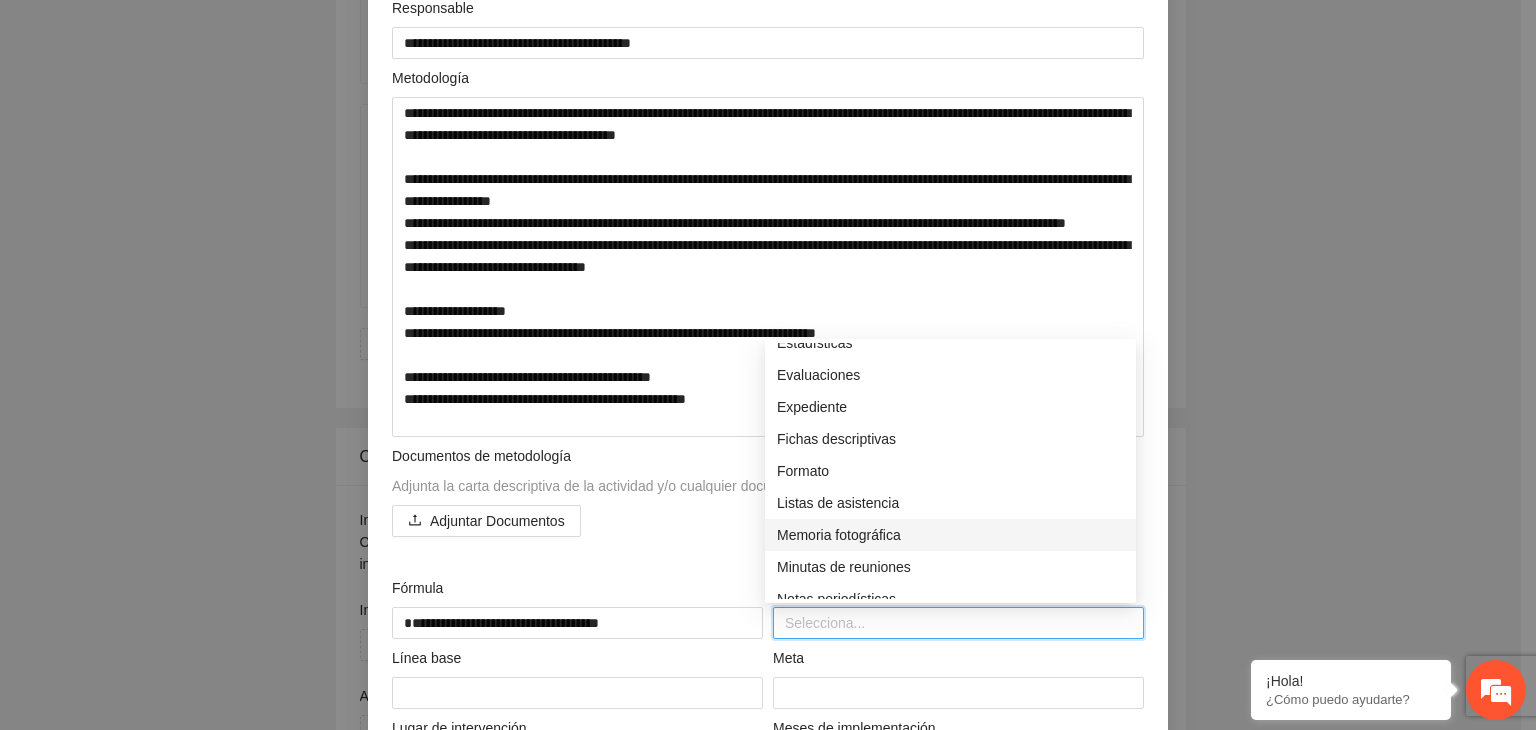 click on "Listas de asistencia" at bounding box center [950, 503] 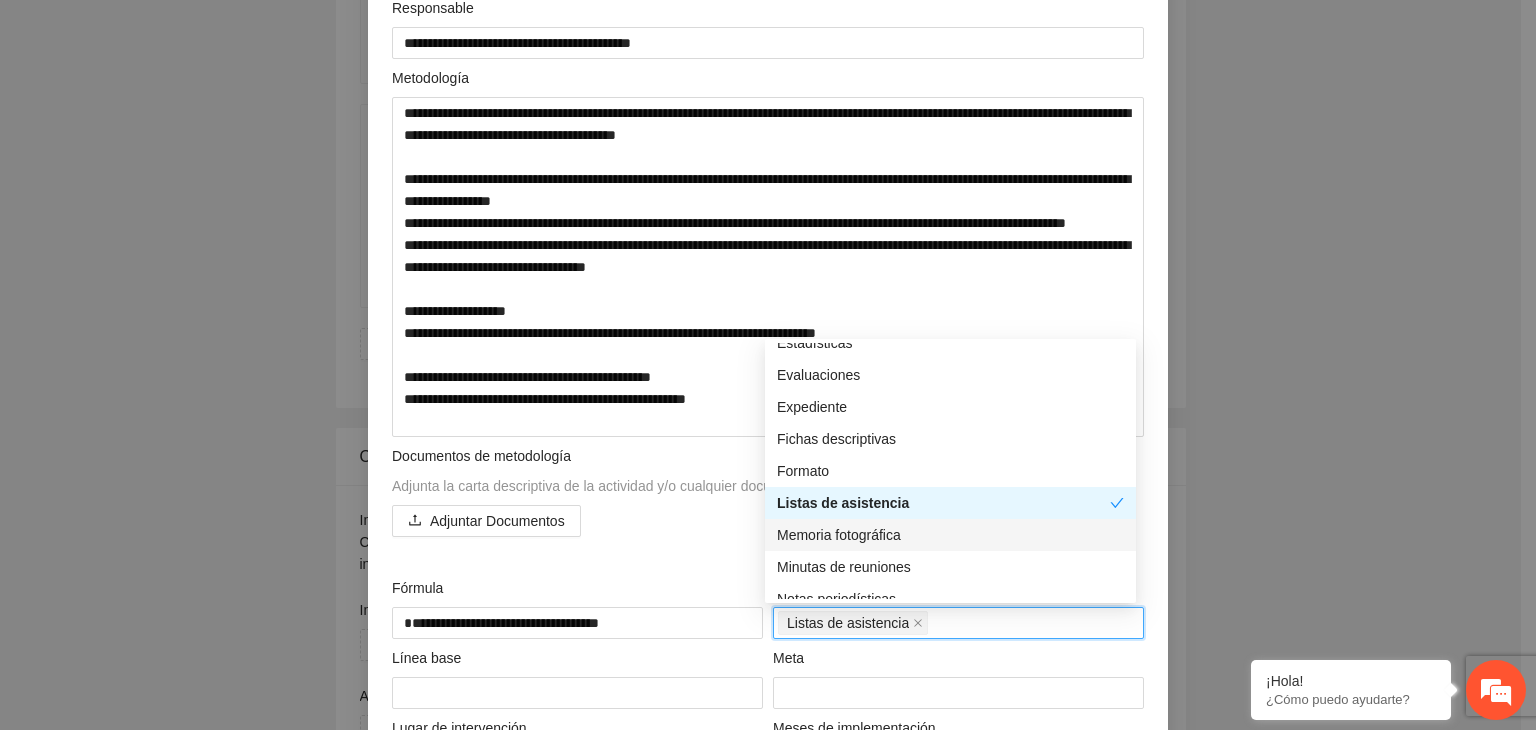click on "Memoria fotográfica" at bounding box center (950, 535) 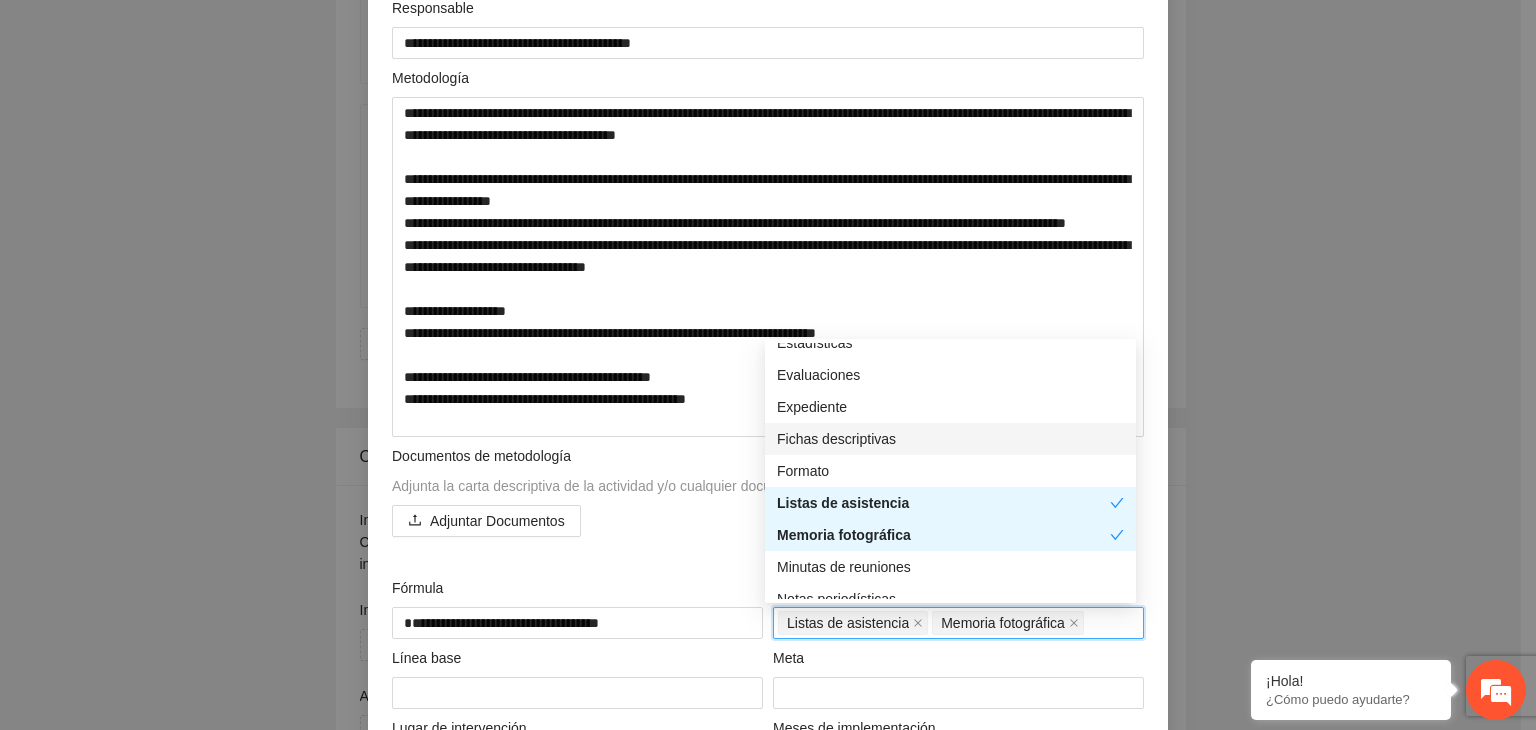 click on "Fichas descriptivas" at bounding box center [950, 439] 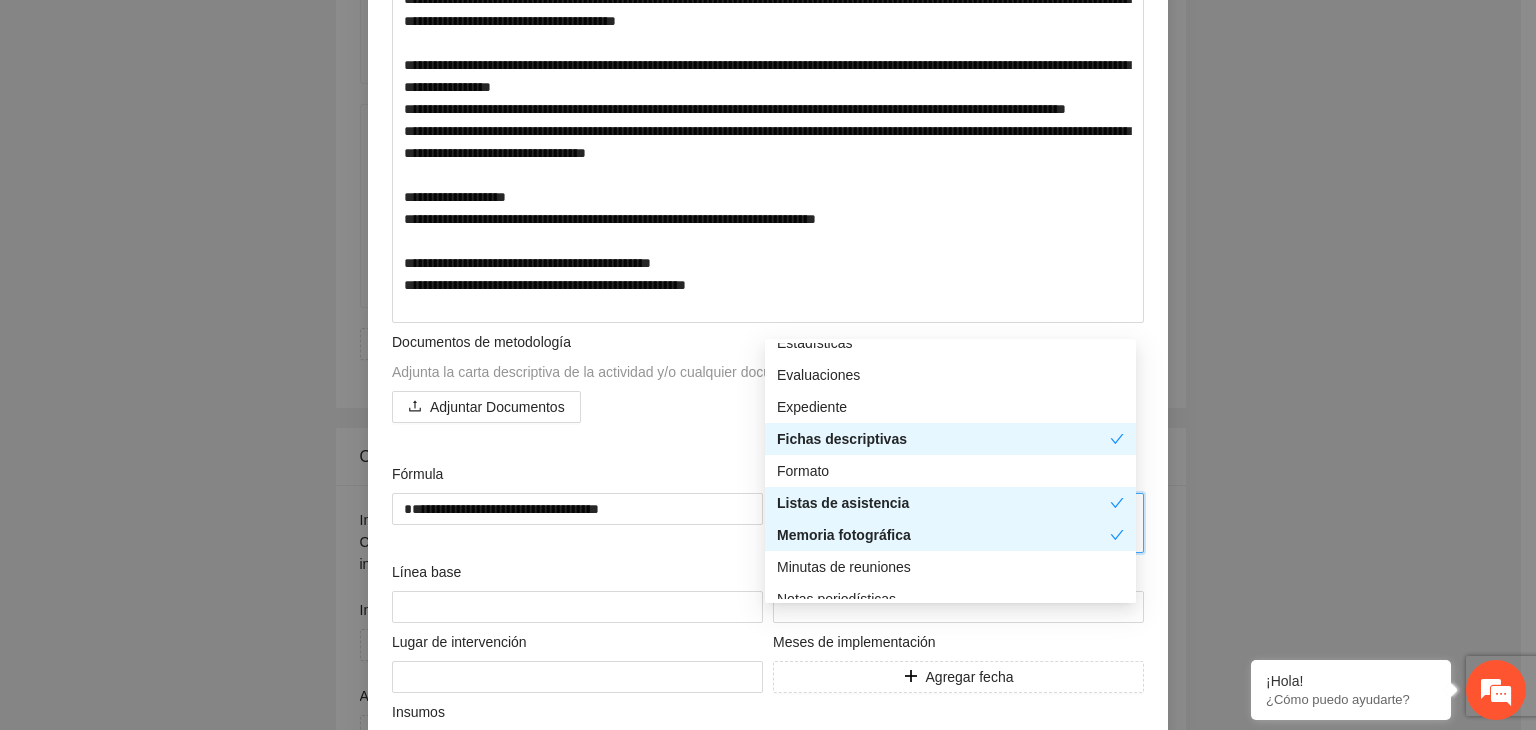 scroll, scrollTop: 522, scrollLeft: 0, axis: vertical 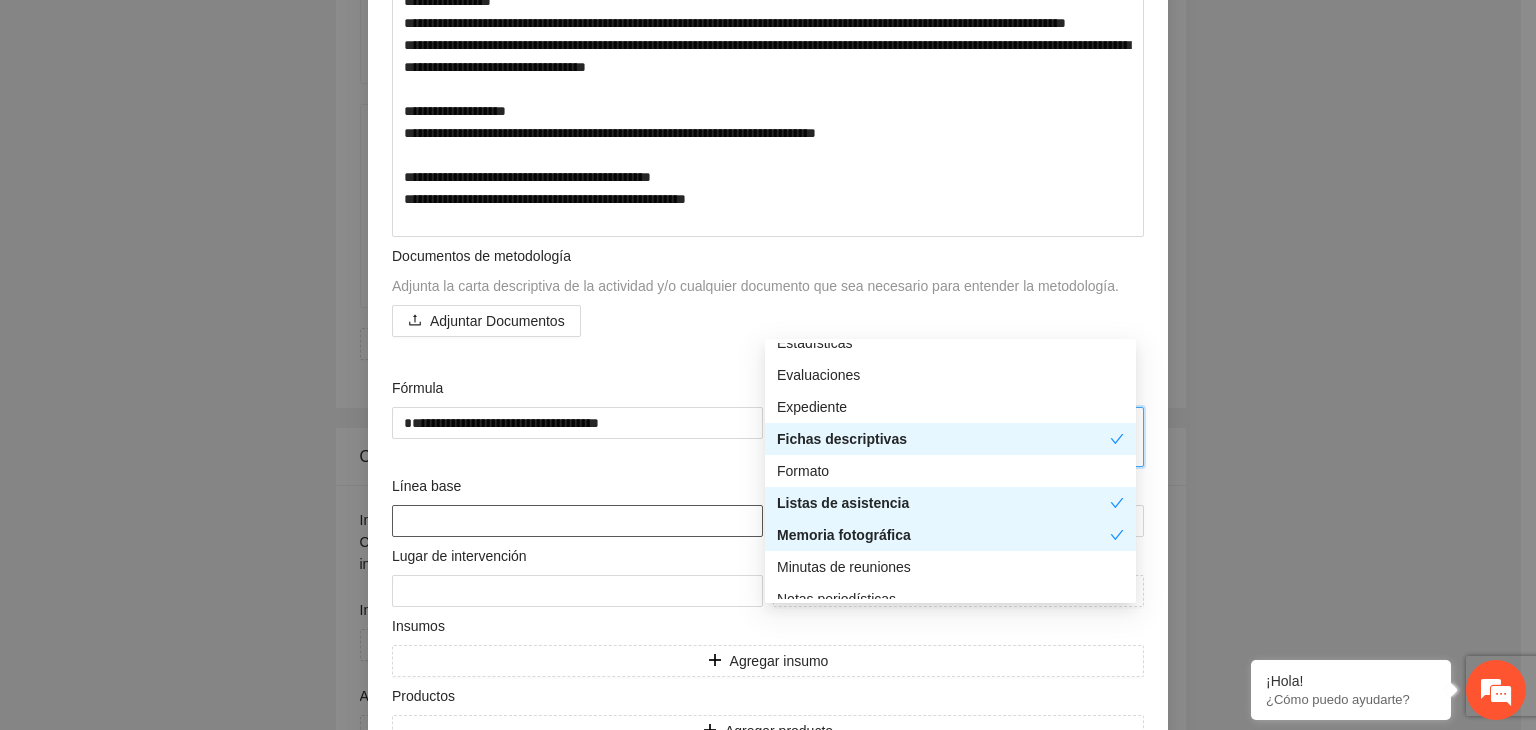 click at bounding box center [577, 521] 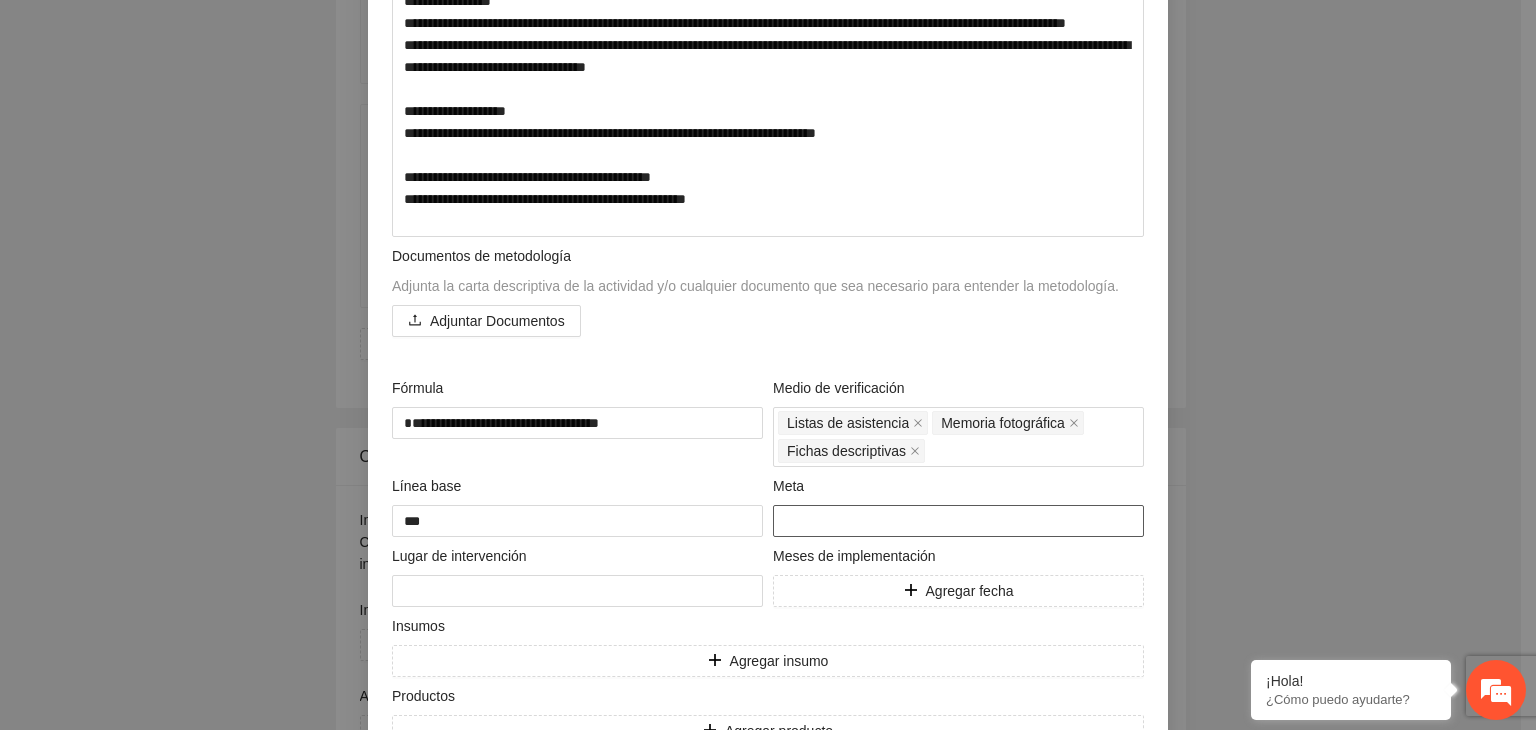 click at bounding box center [958, 521] 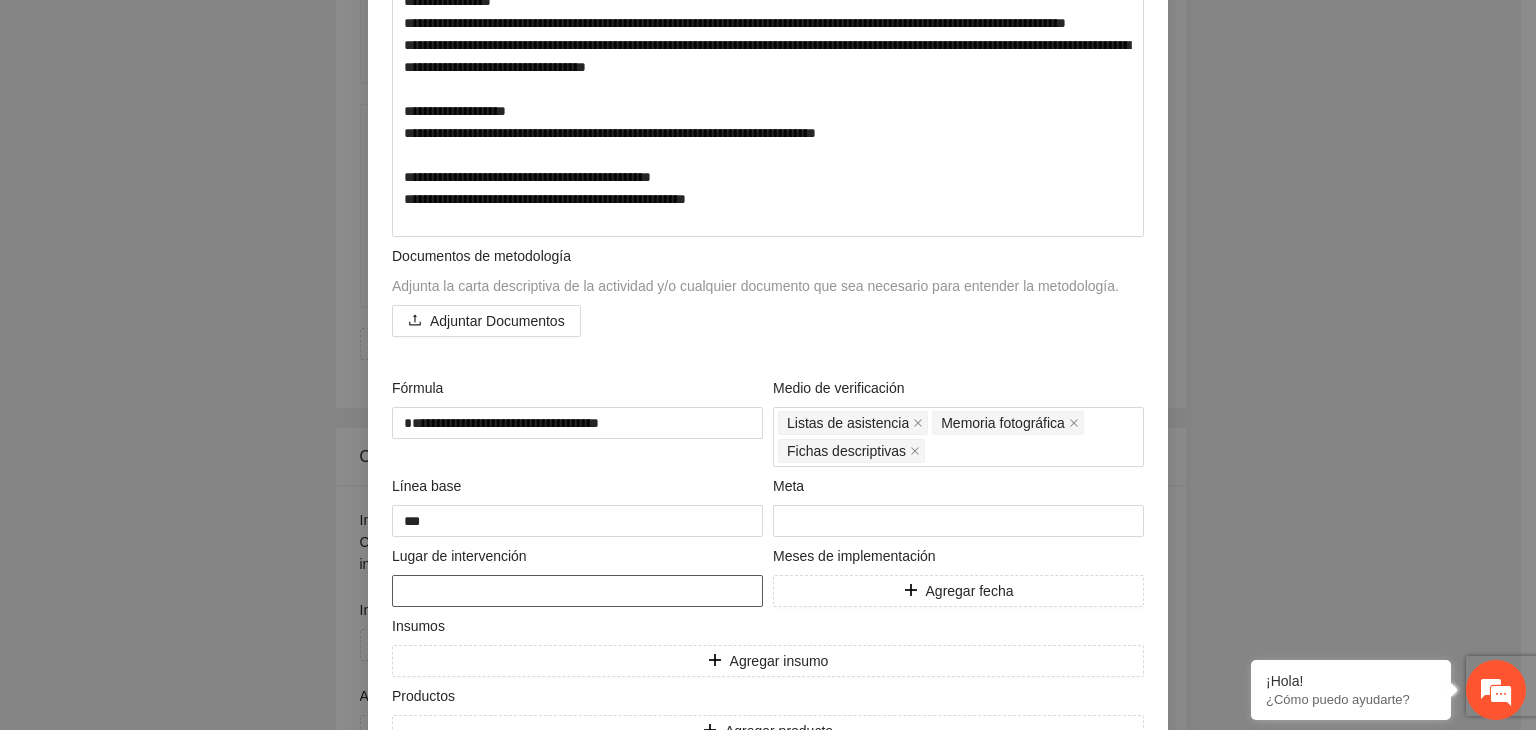 click at bounding box center [577, 591] 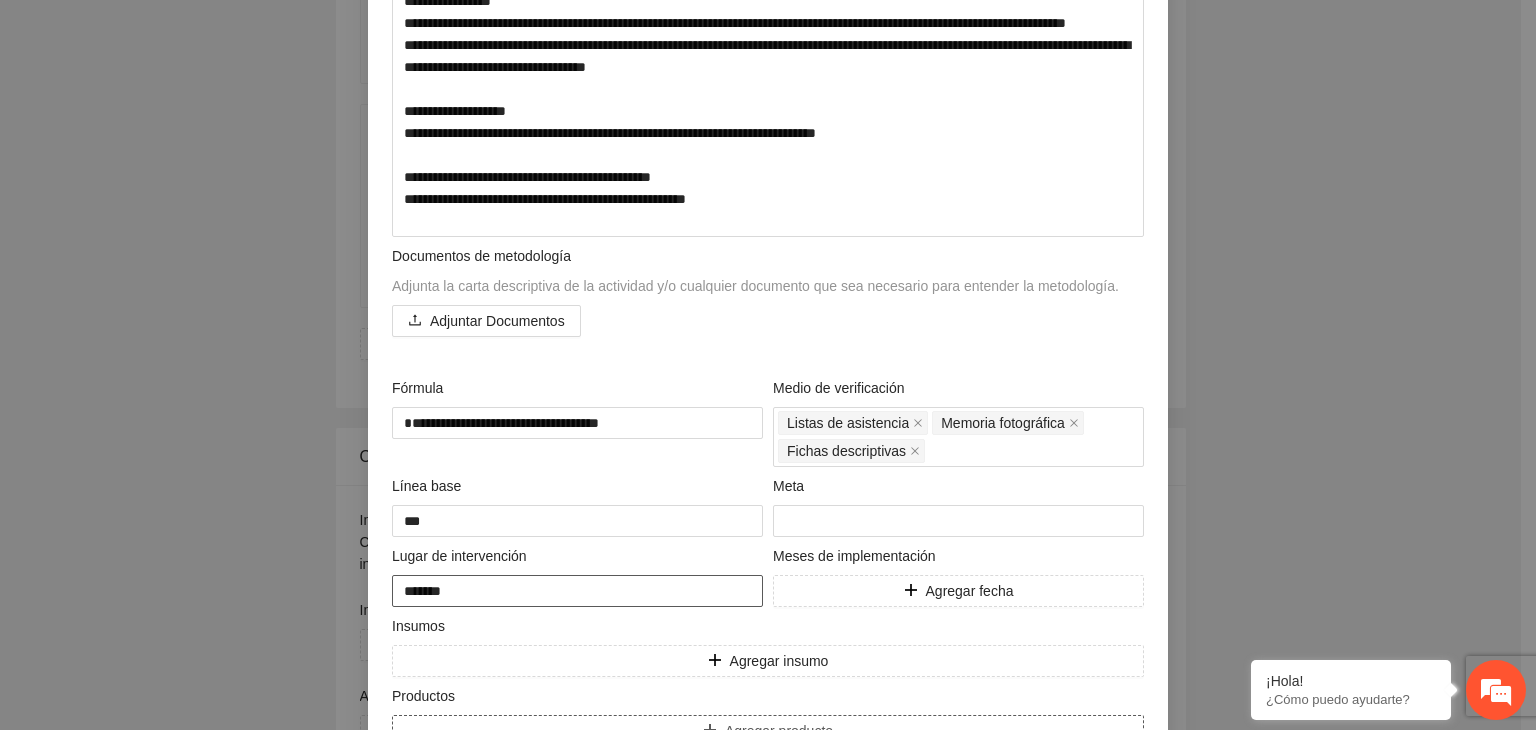 scroll, scrollTop: 622, scrollLeft: 0, axis: vertical 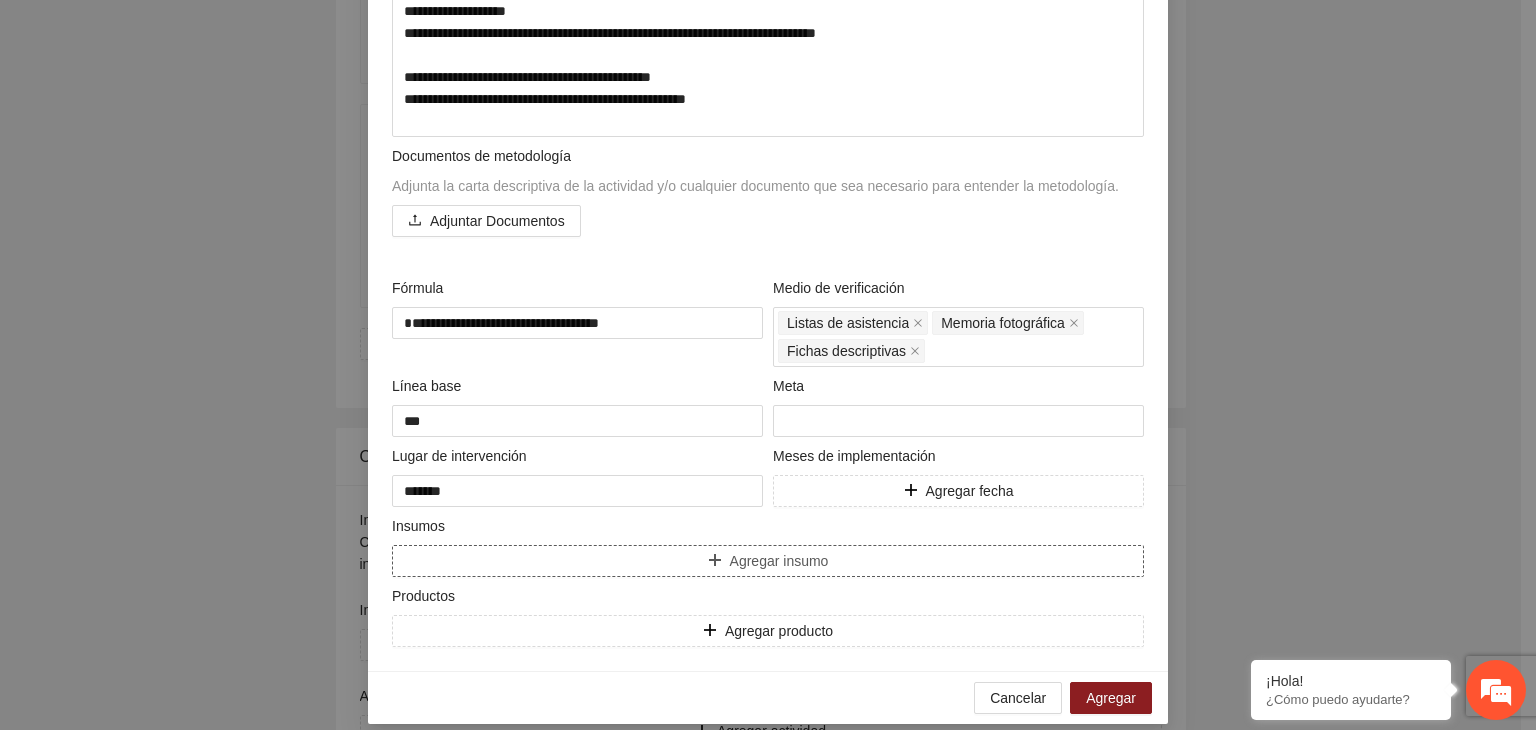 click on "Agregar insumo" at bounding box center [768, 561] 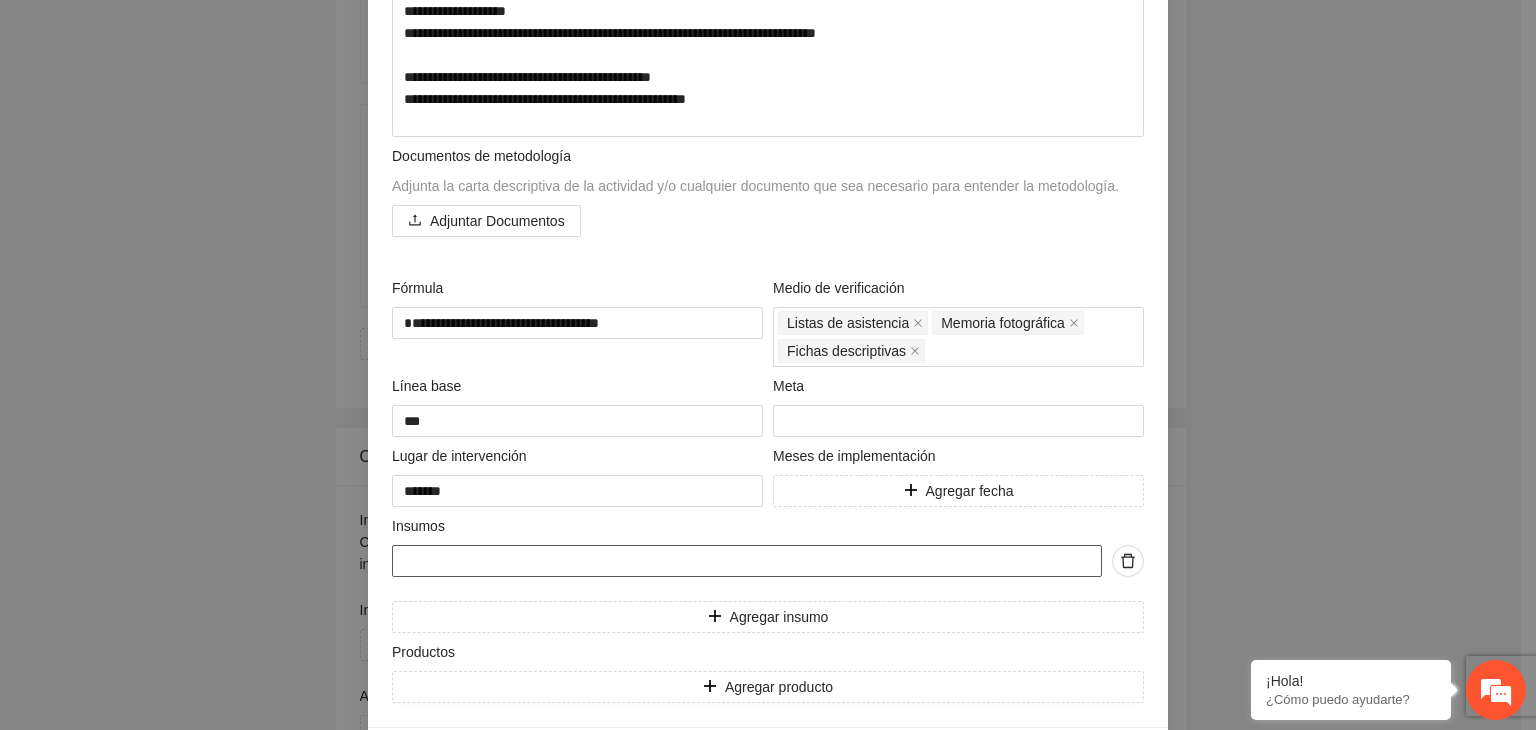 click at bounding box center (747, 561) 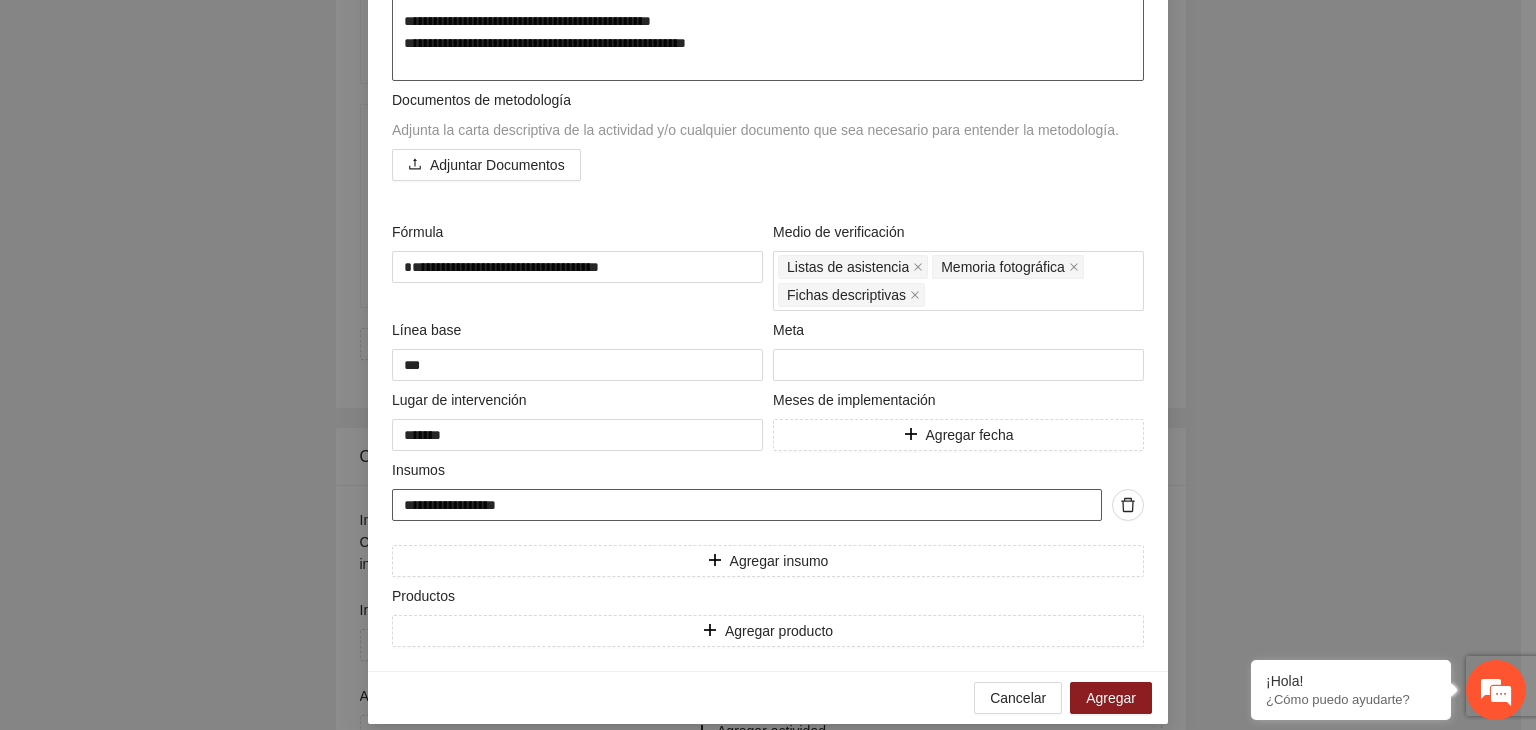 scroll, scrollTop: 695, scrollLeft: 0, axis: vertical 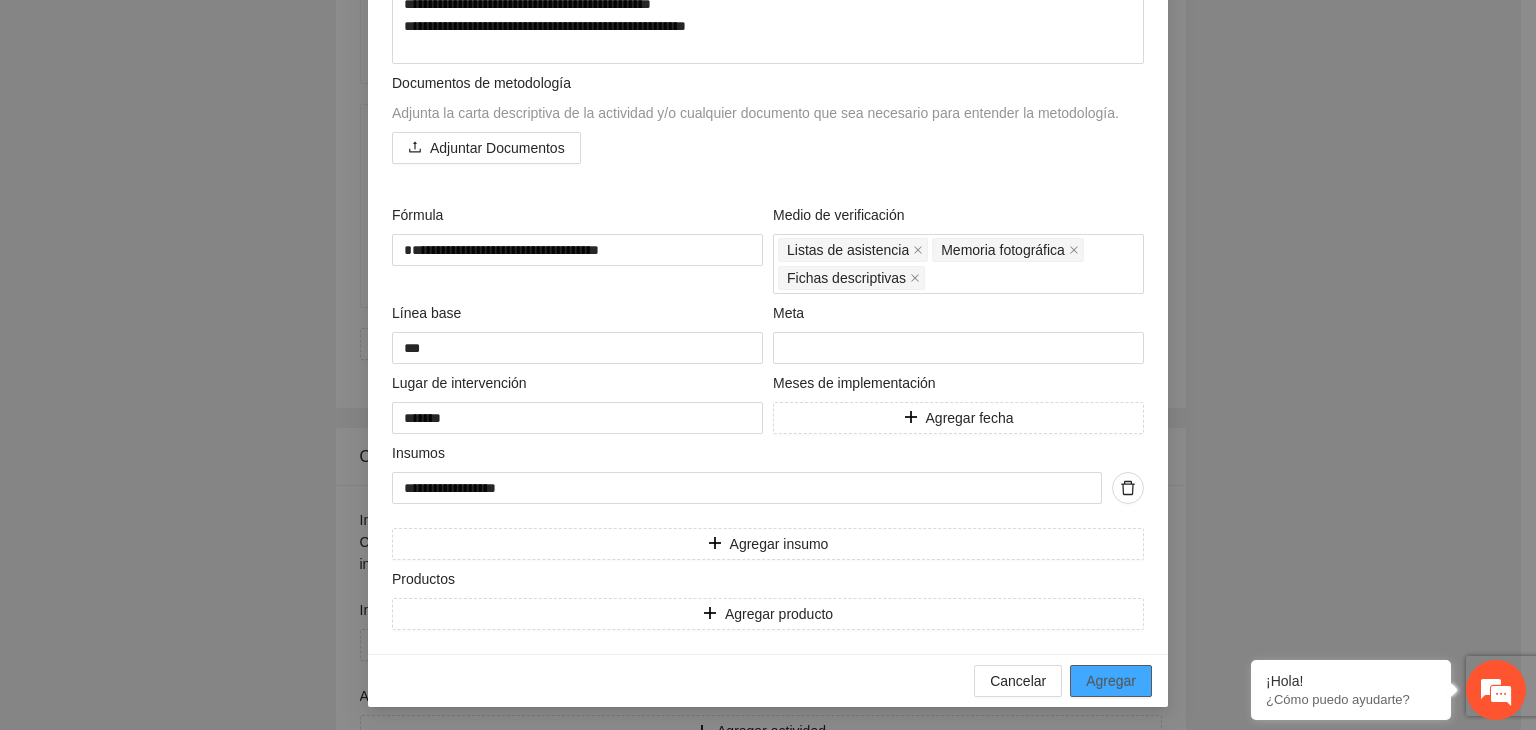 click on "Agregar" at bounding box center [1111, 681] 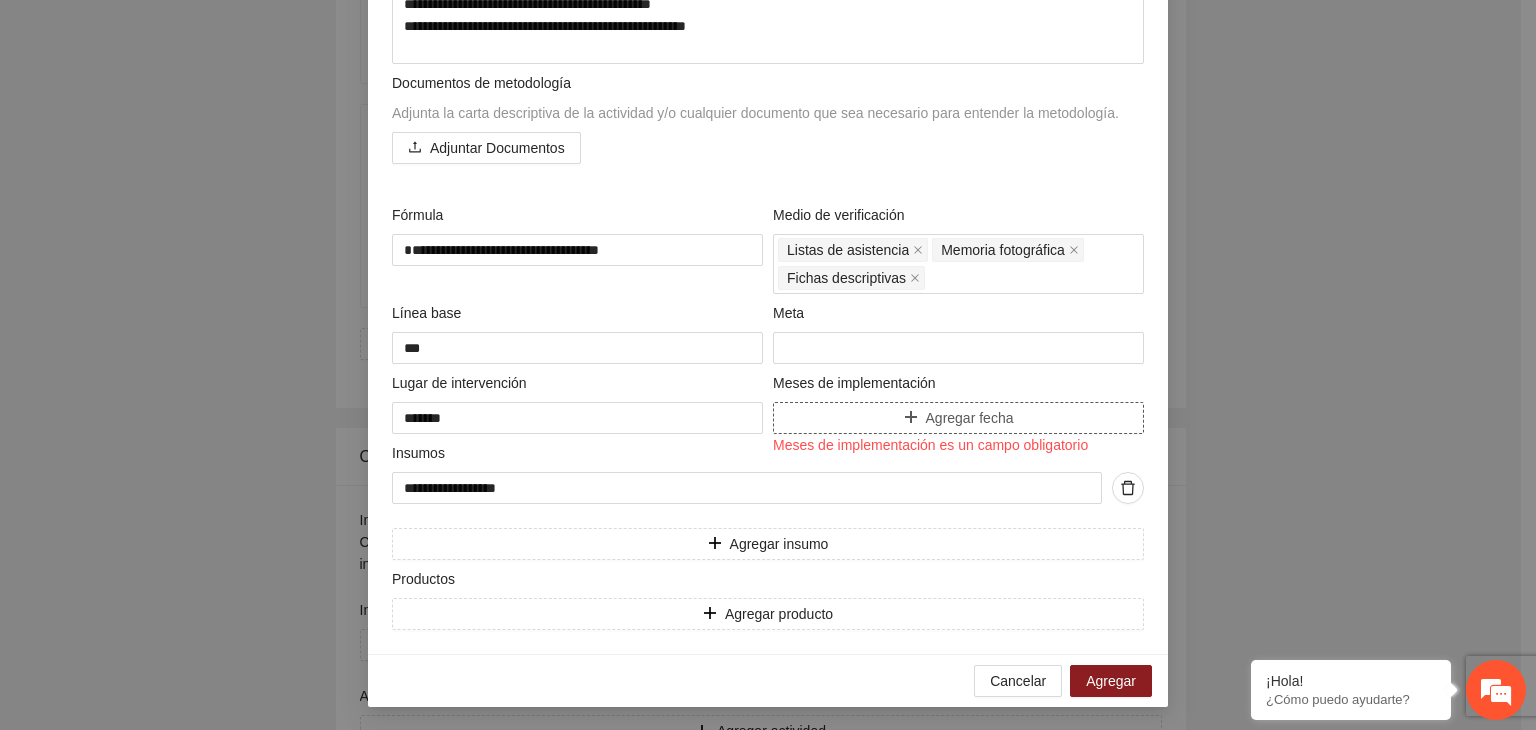click on "Agregar fecha" at bounding box center [958, 418] 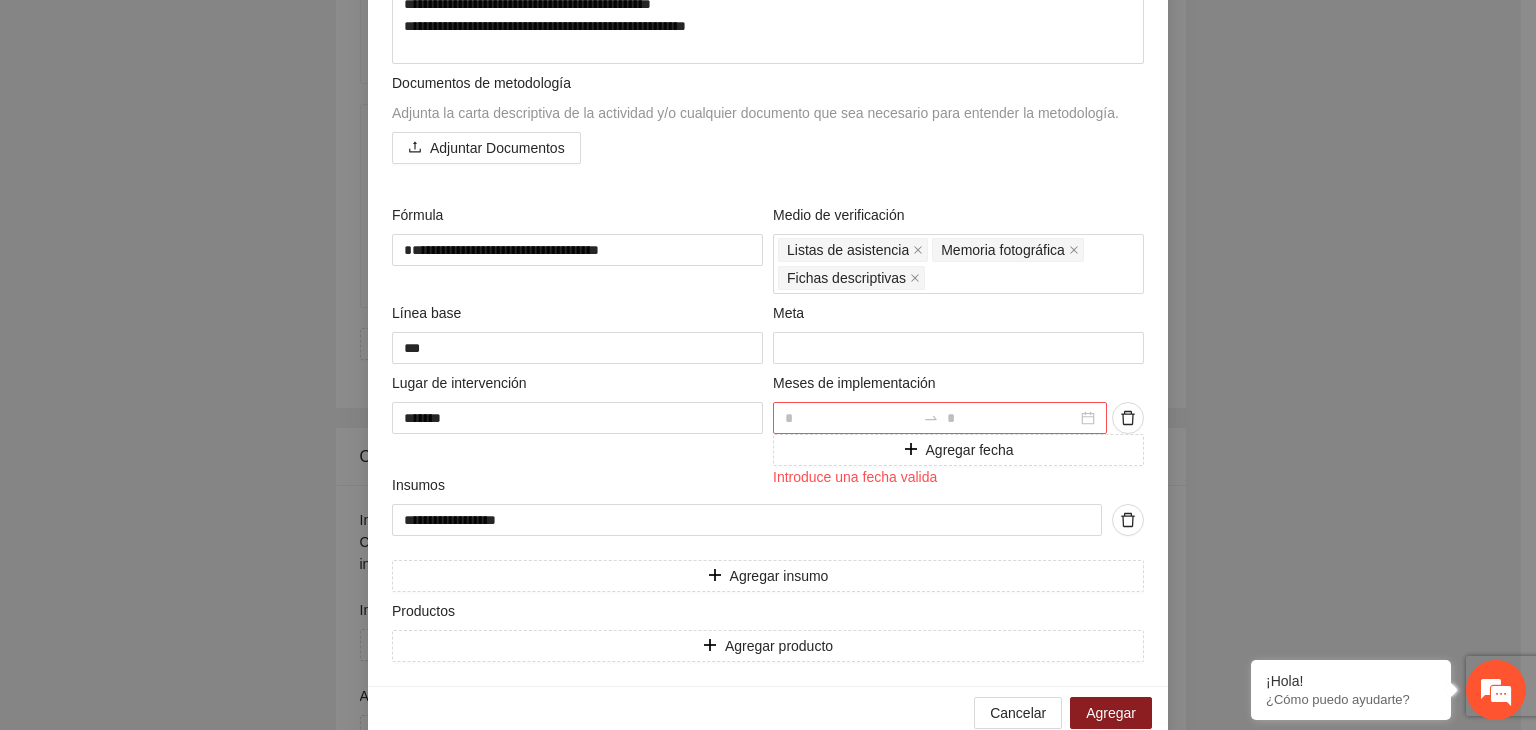 click at bounding box center (940, 418) 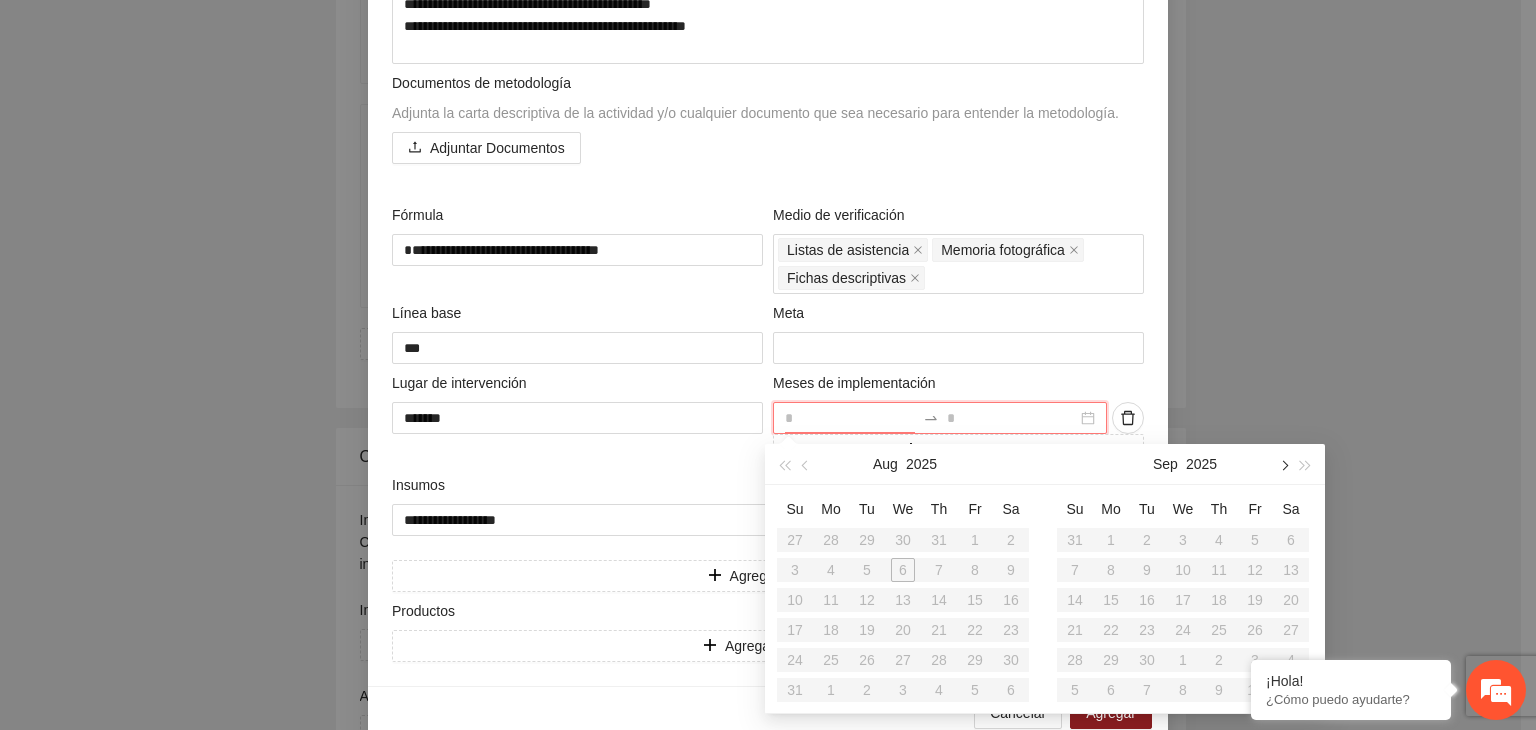 click at bounding box center (1283, 464) 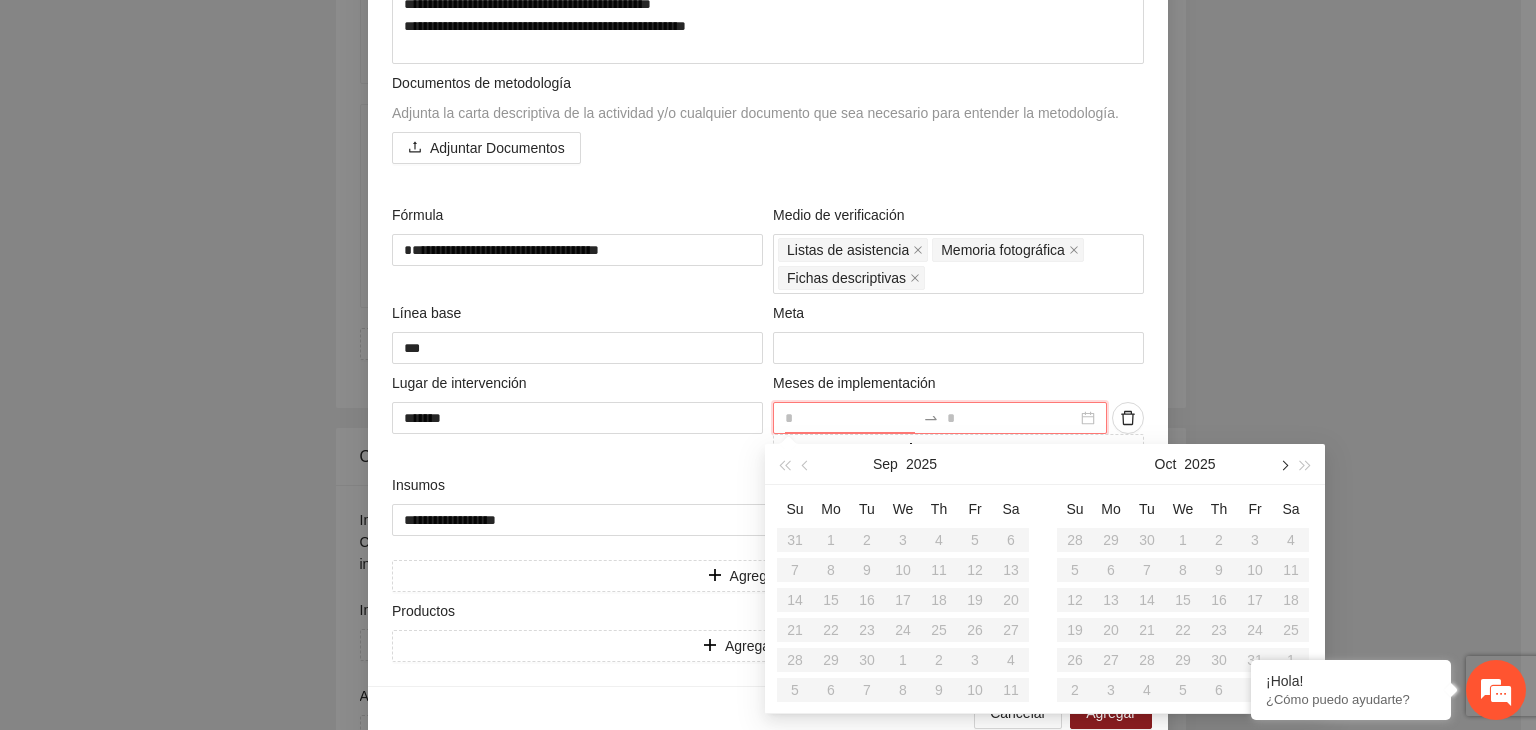 click at bounding box center (1283, 464) 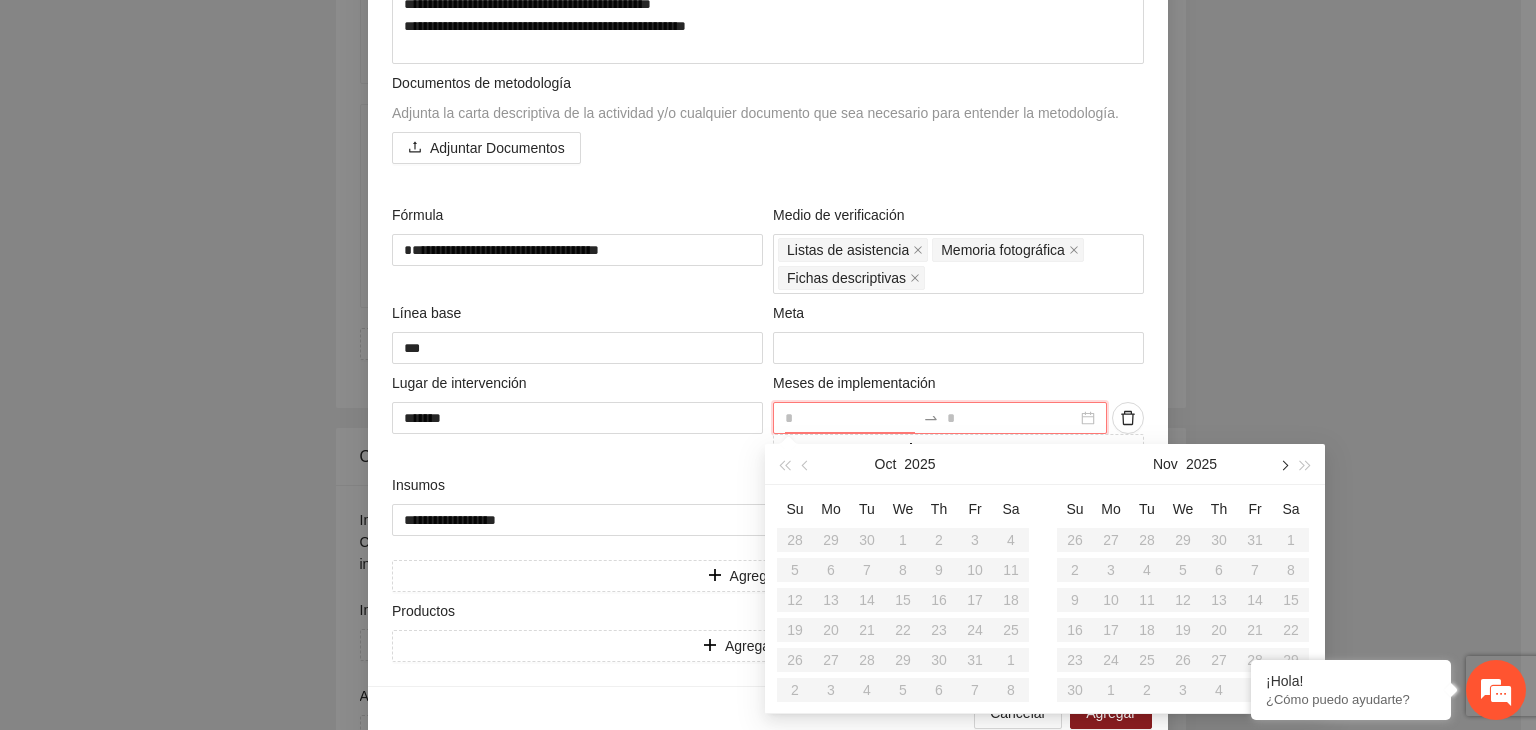 click at bounding box center (1283, 464) 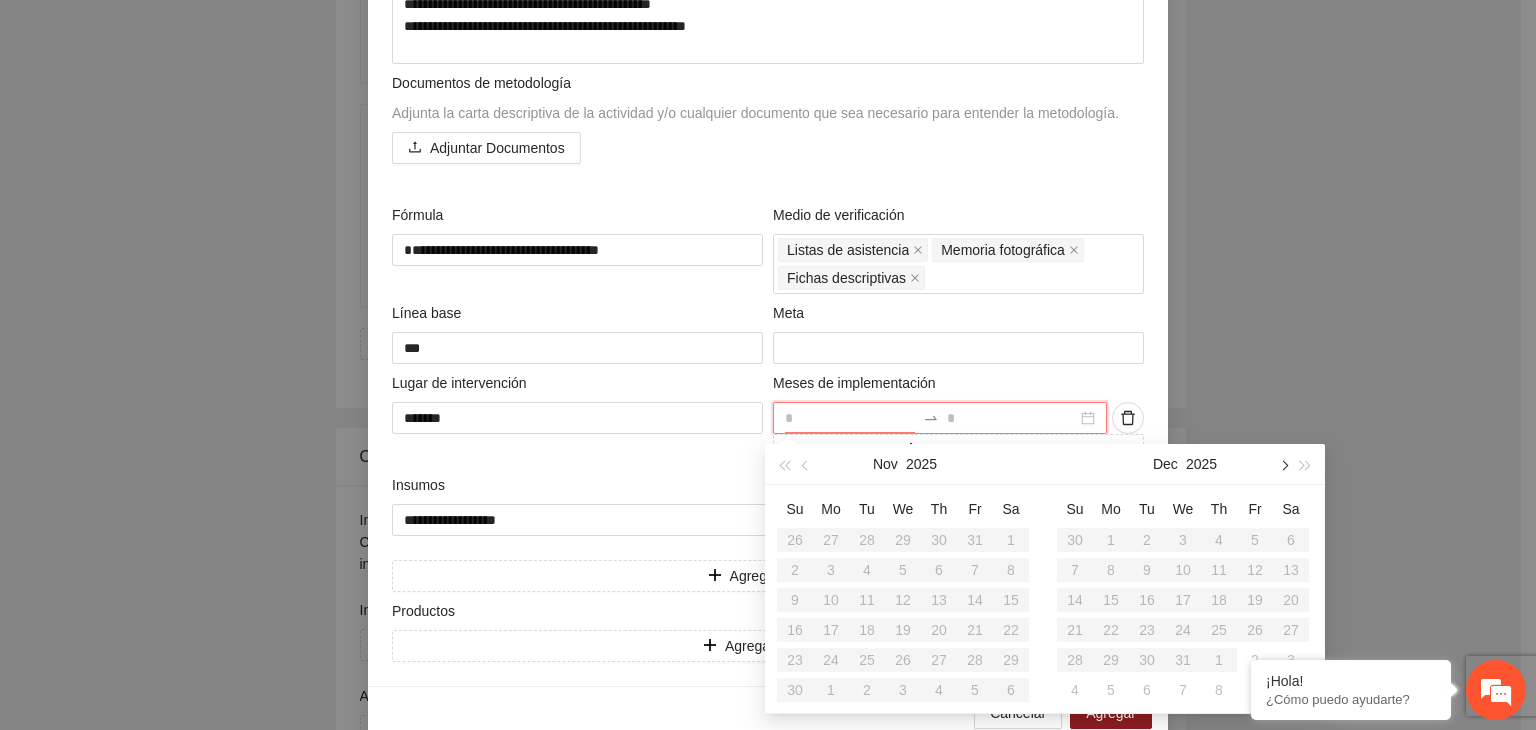 click at bounding box center (1283, 464) 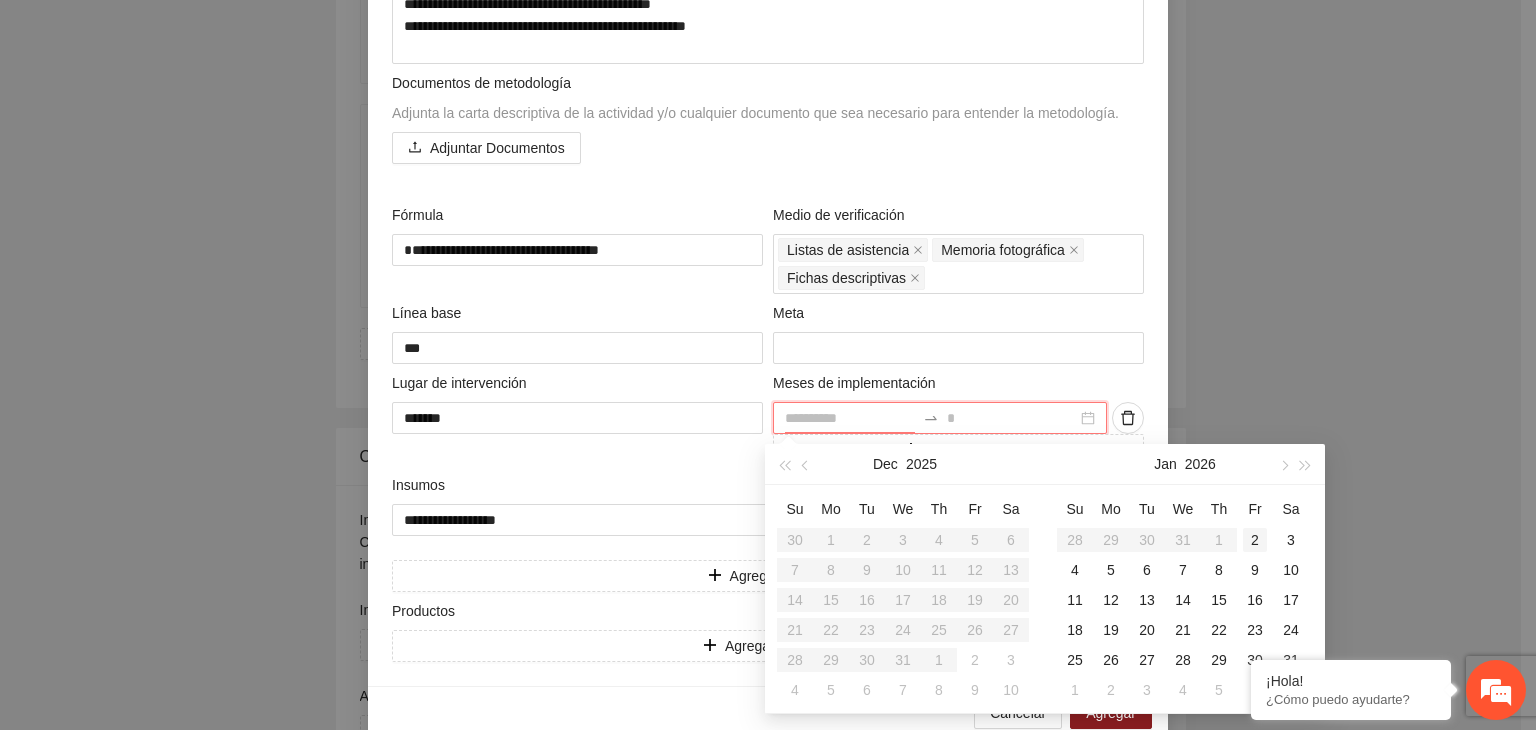 click on "2" at bounding box center [1255, 540] 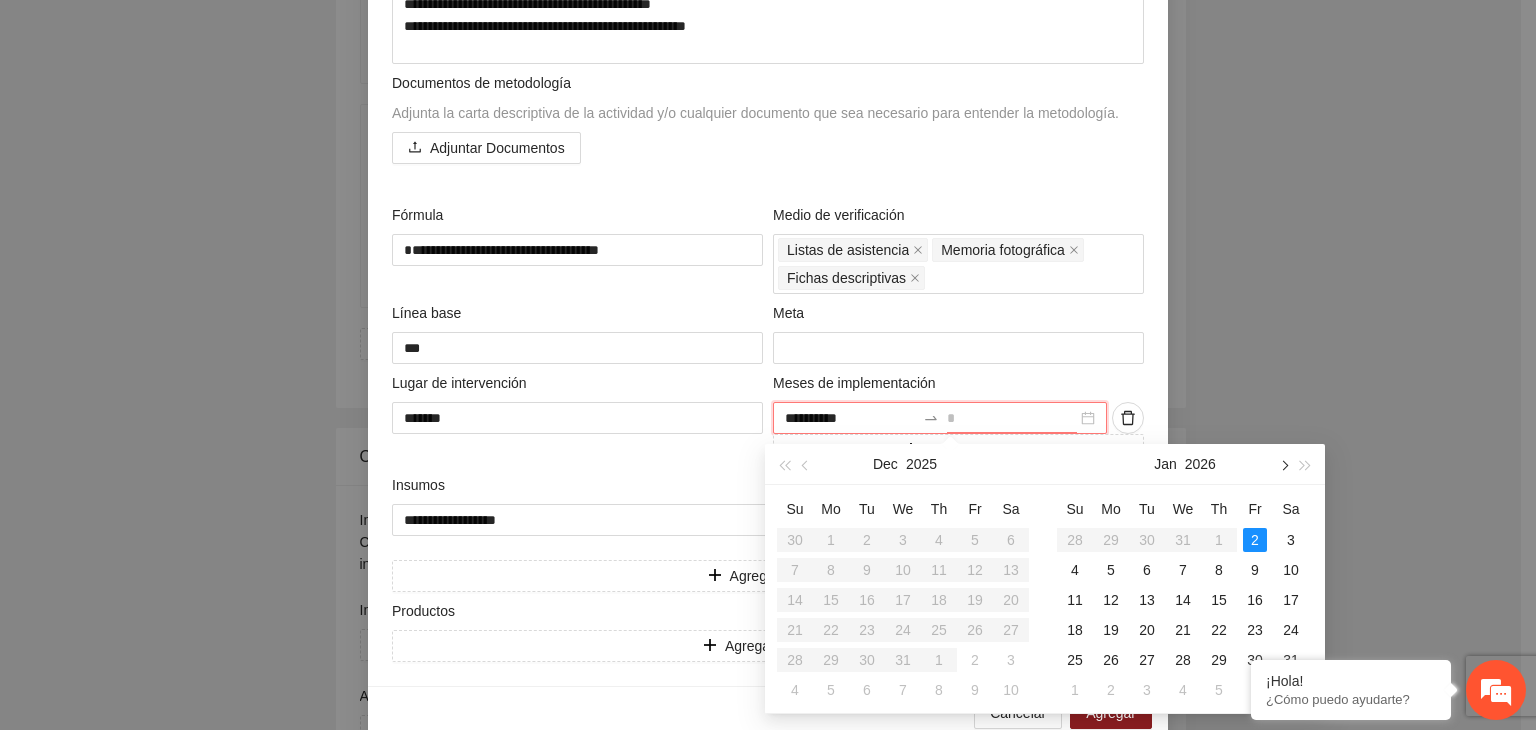 click at bounding box center [1283, 465] 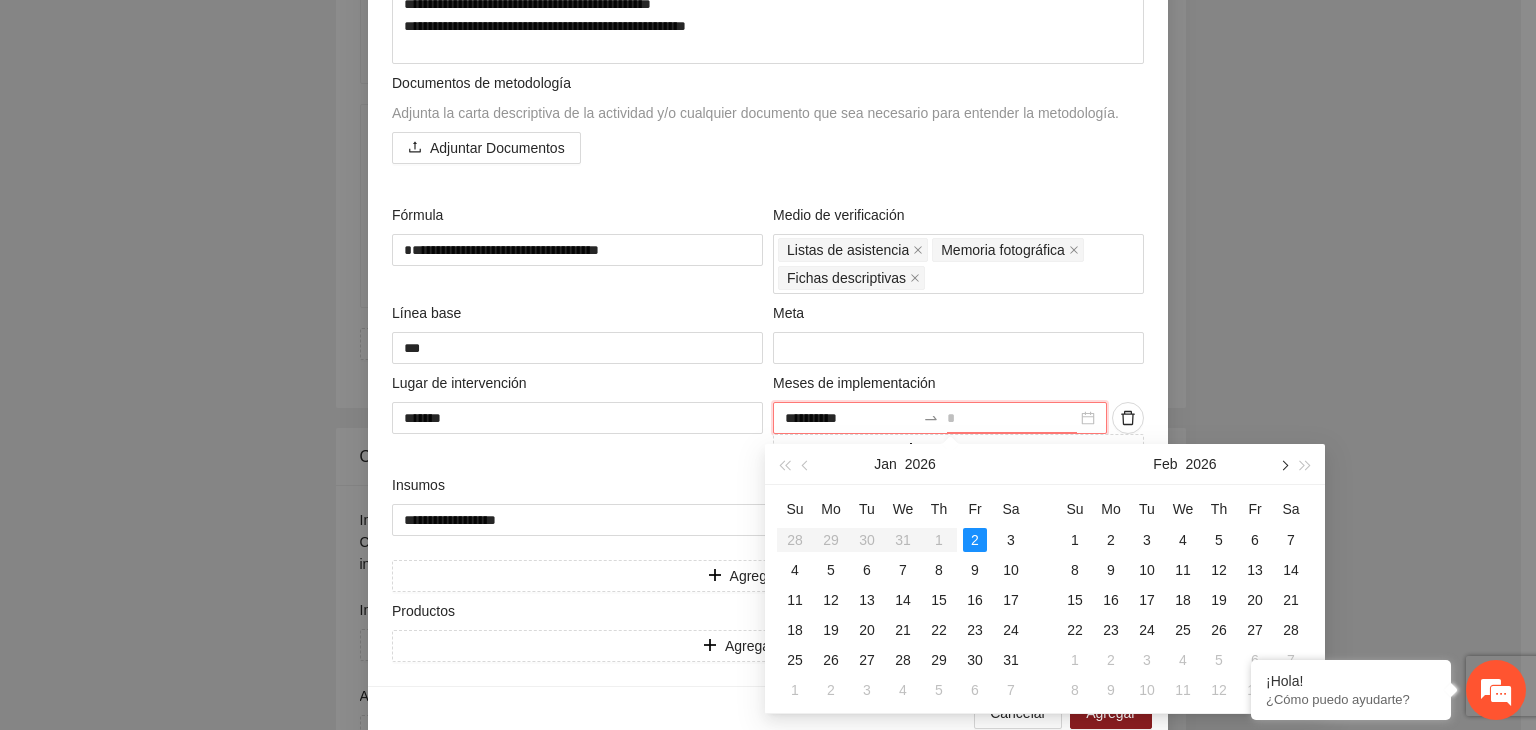 click at bounding box center (1283, 465) 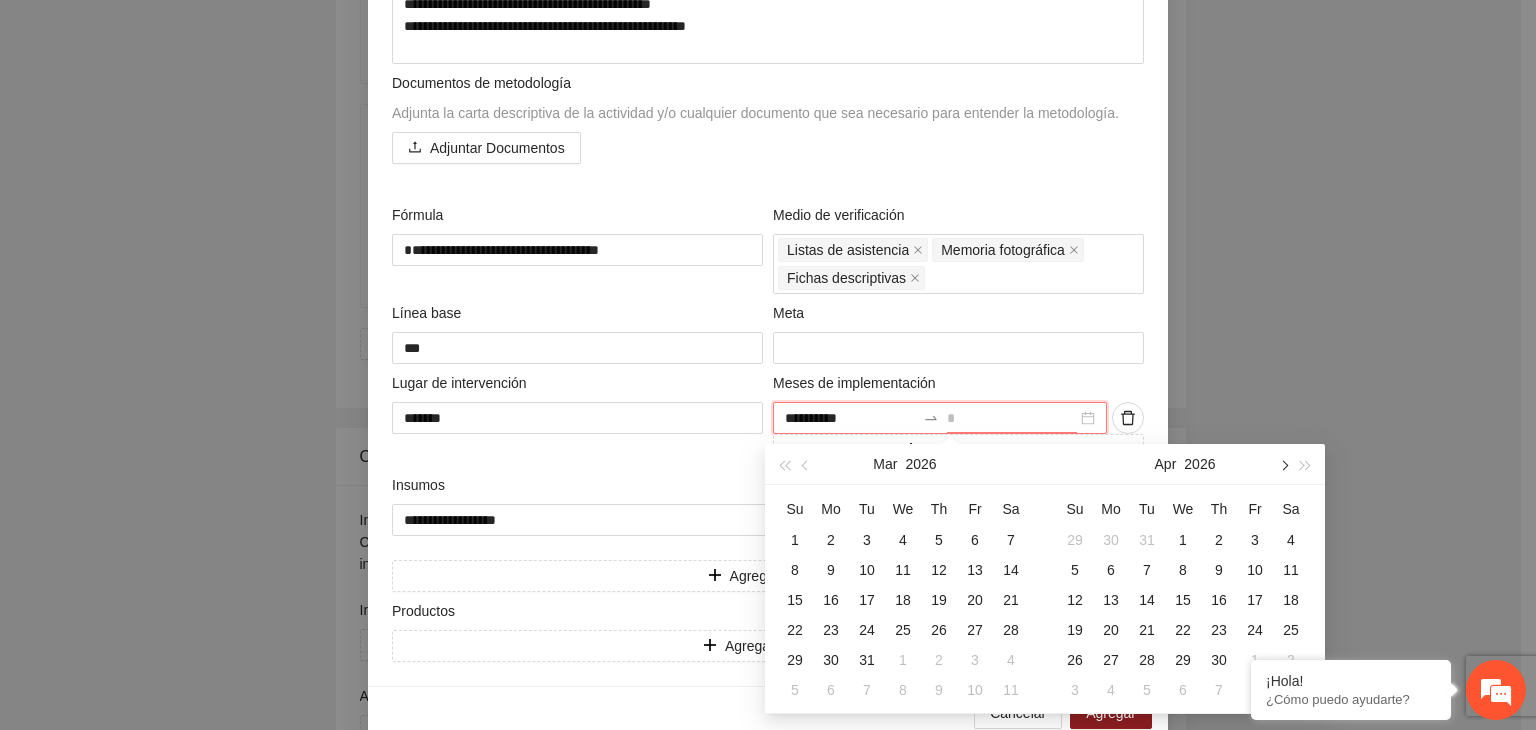 click at bounding box center [1283, 465] 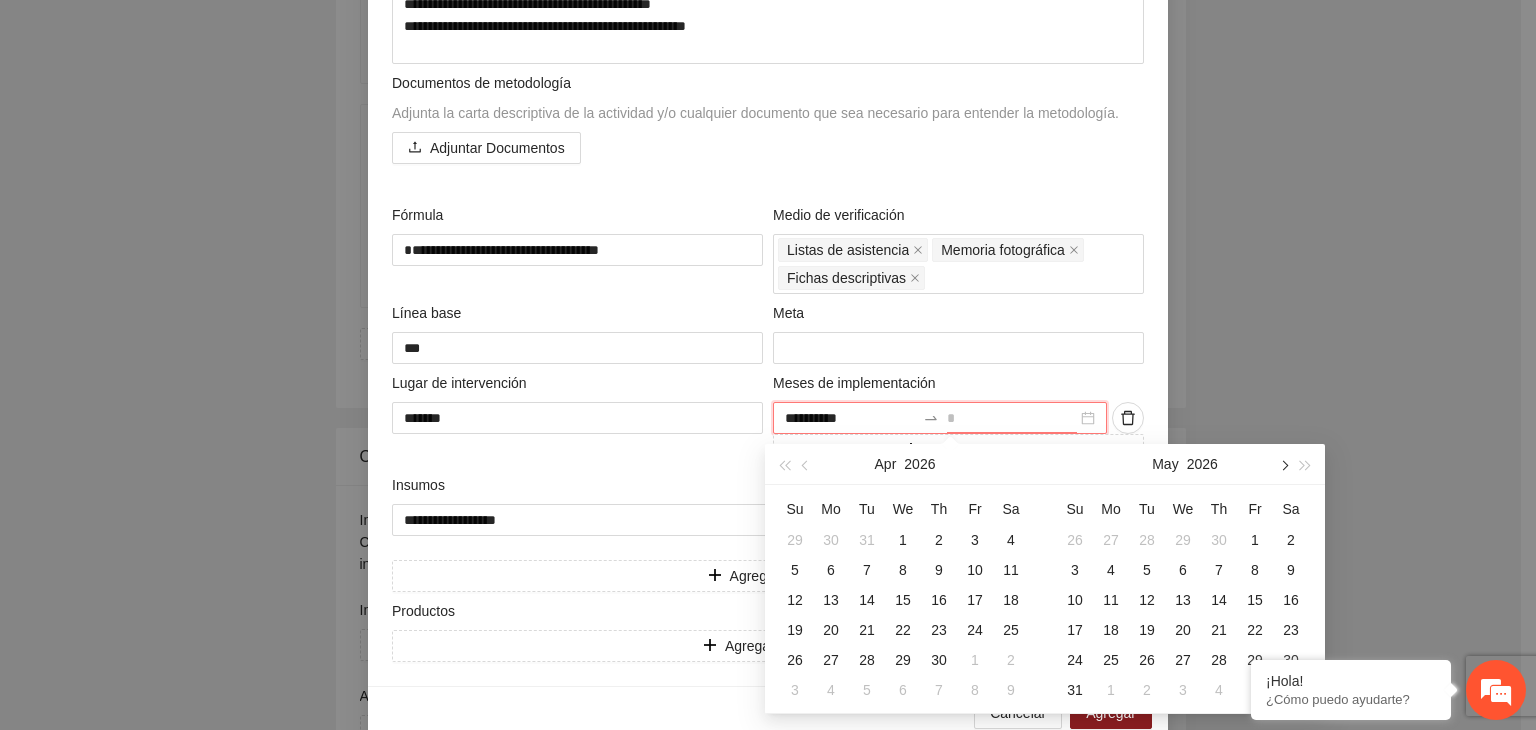 click at bounding box center [1283, 465] 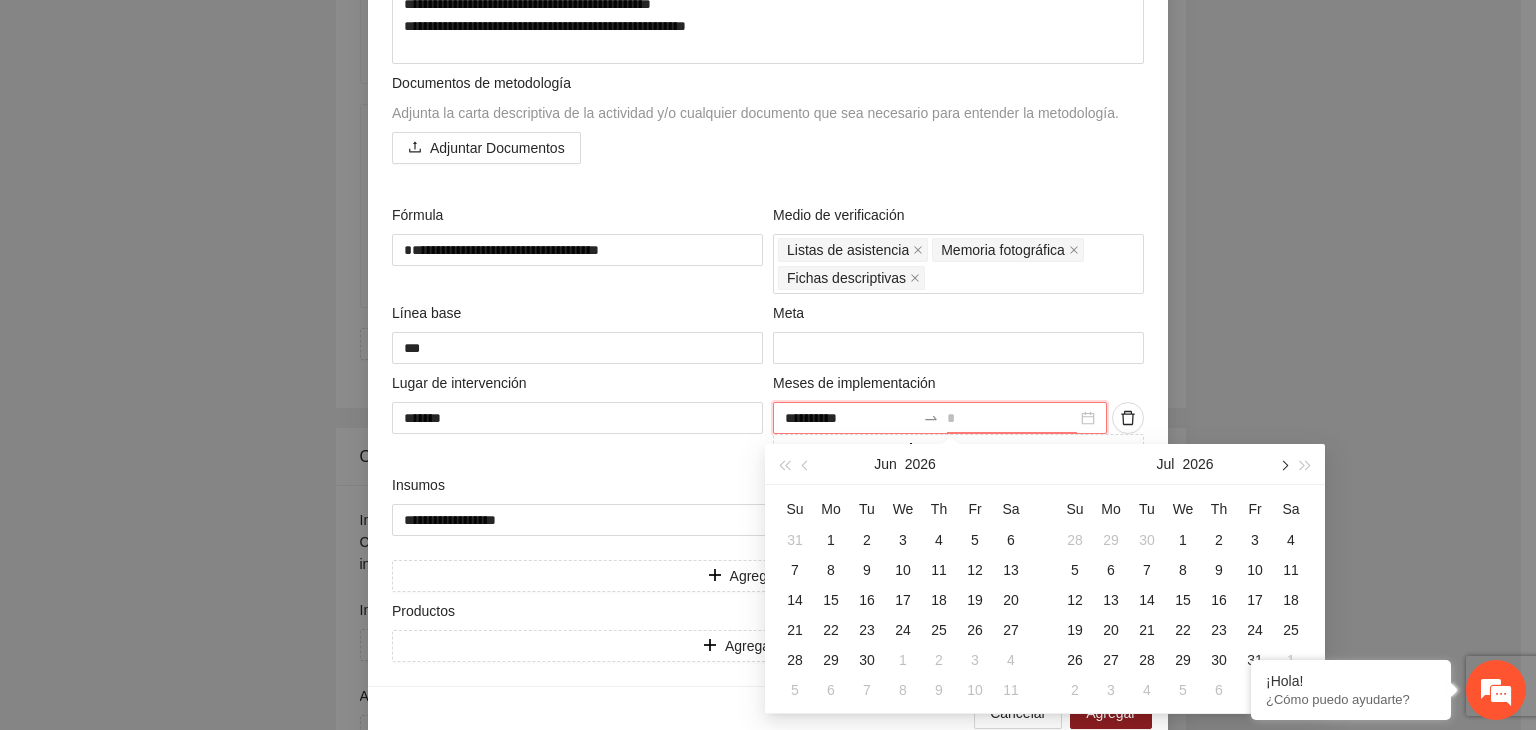 click at bounding box center [1283, 465] 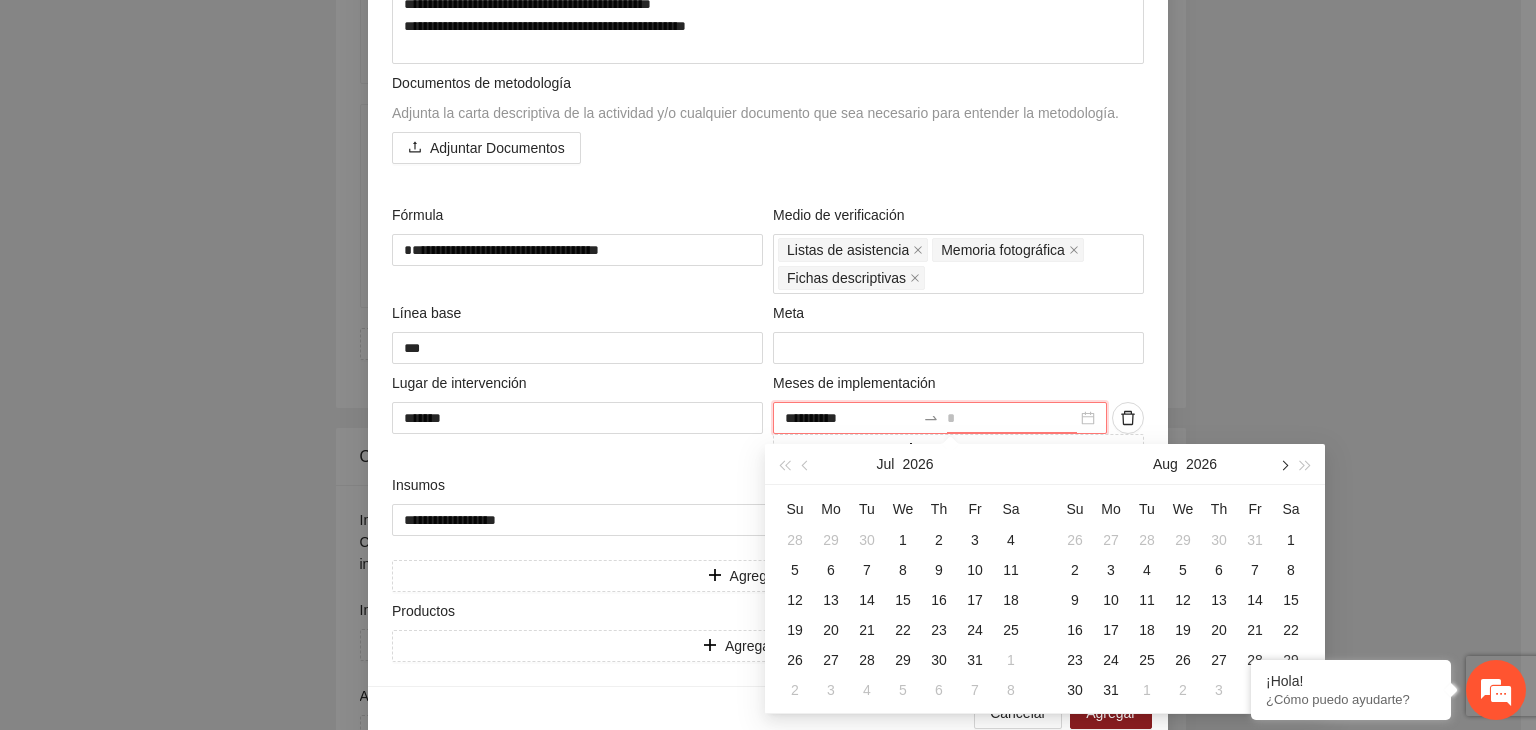 click at bounding box center (1283, 465) 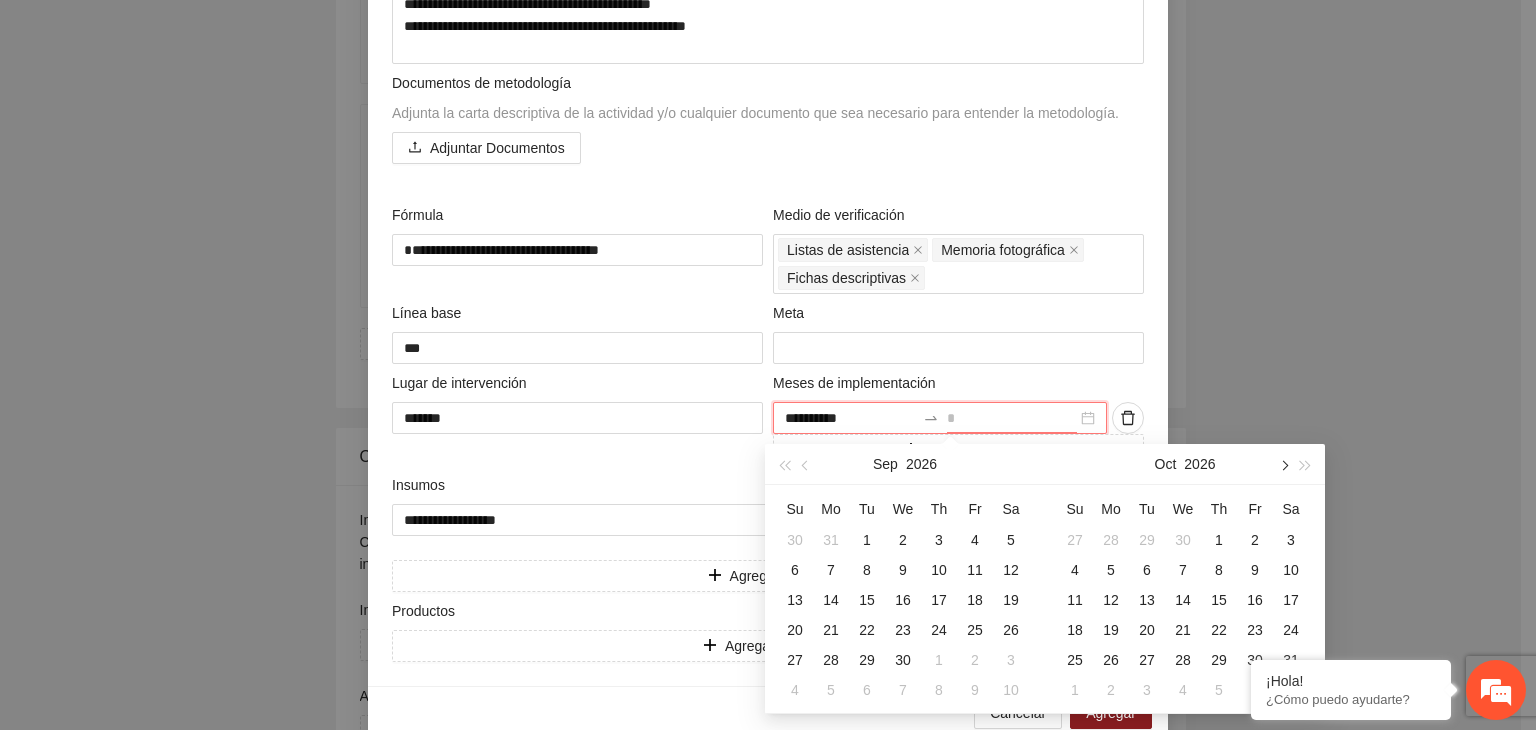 click at bounding box center [1283, 465] 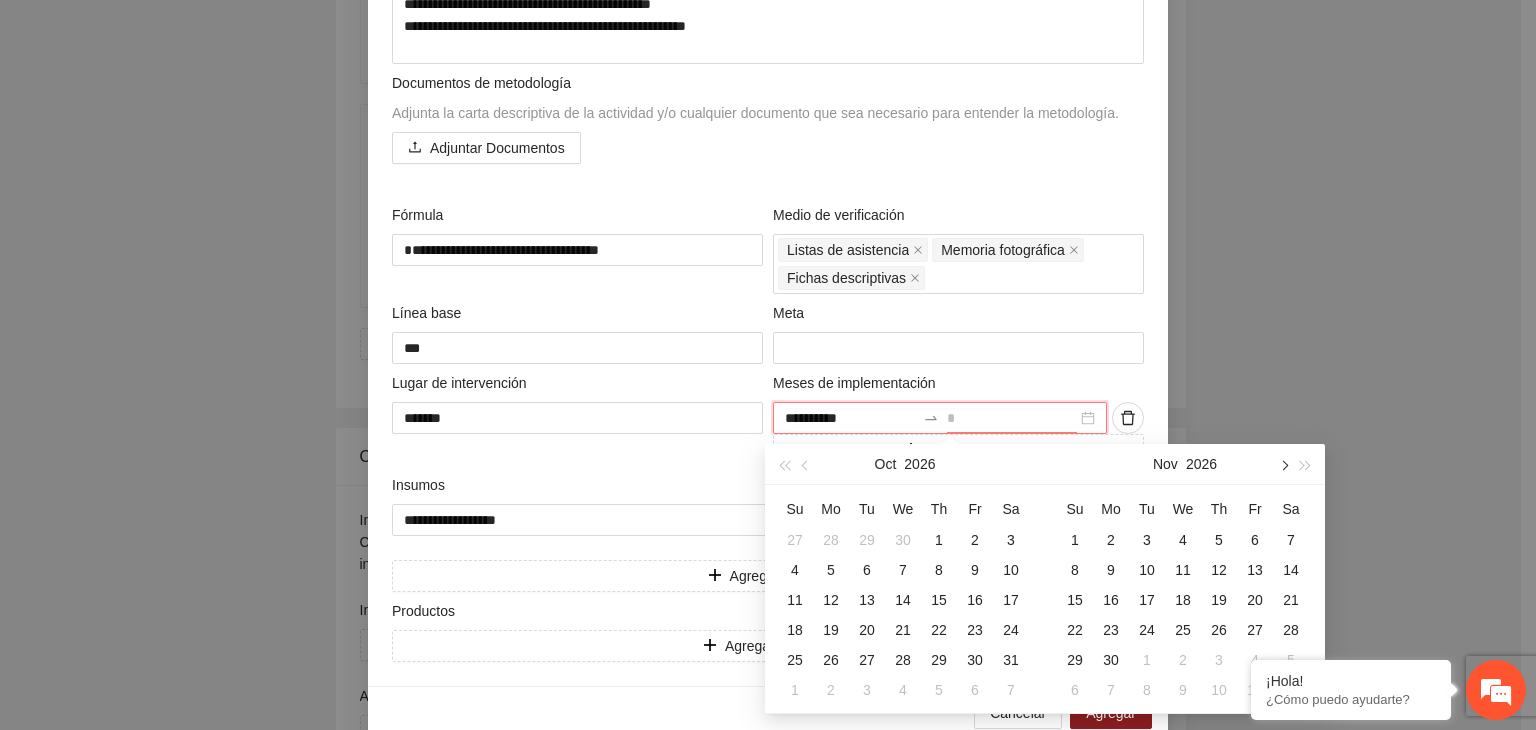 click at bounding box center [1283, 465] 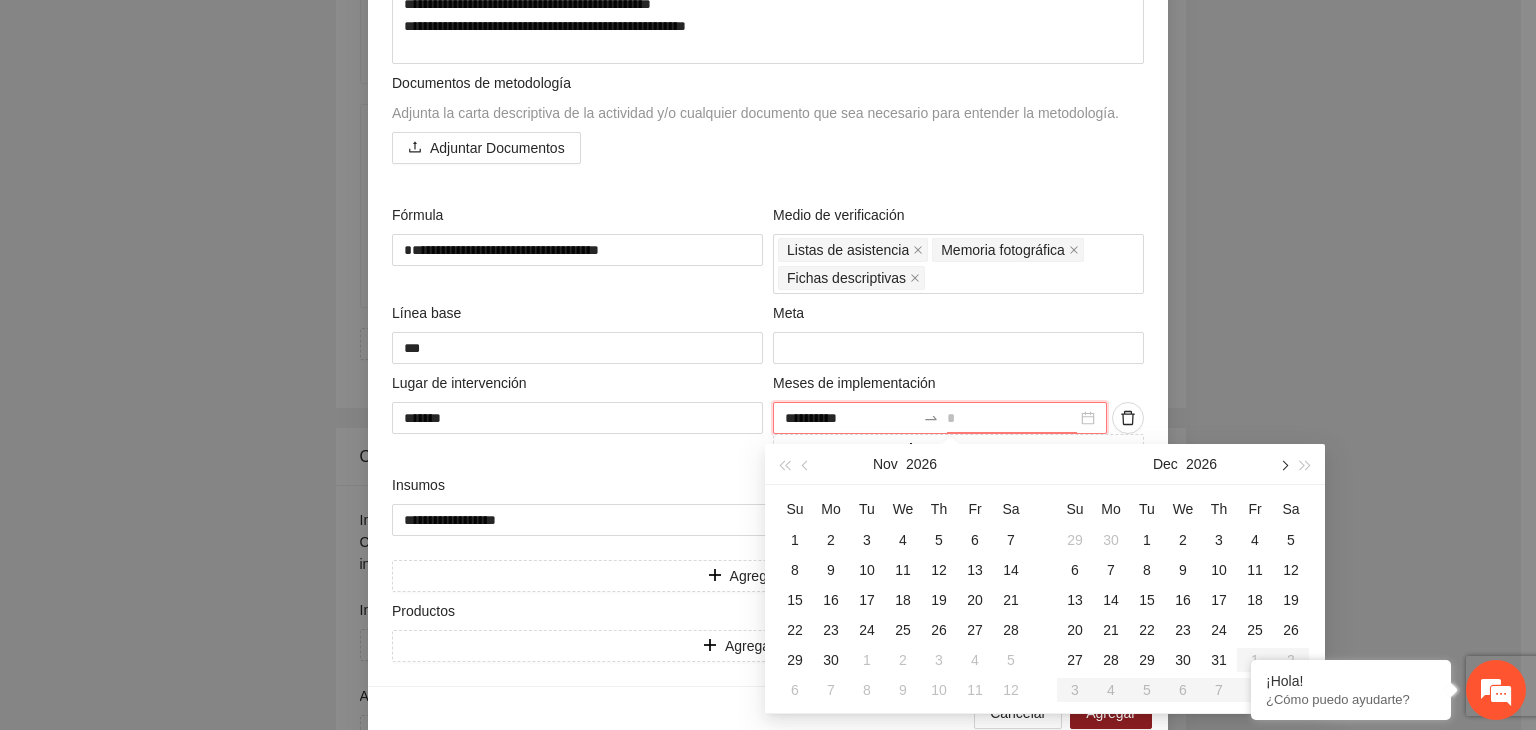 click at bounding box center (1283, 465) 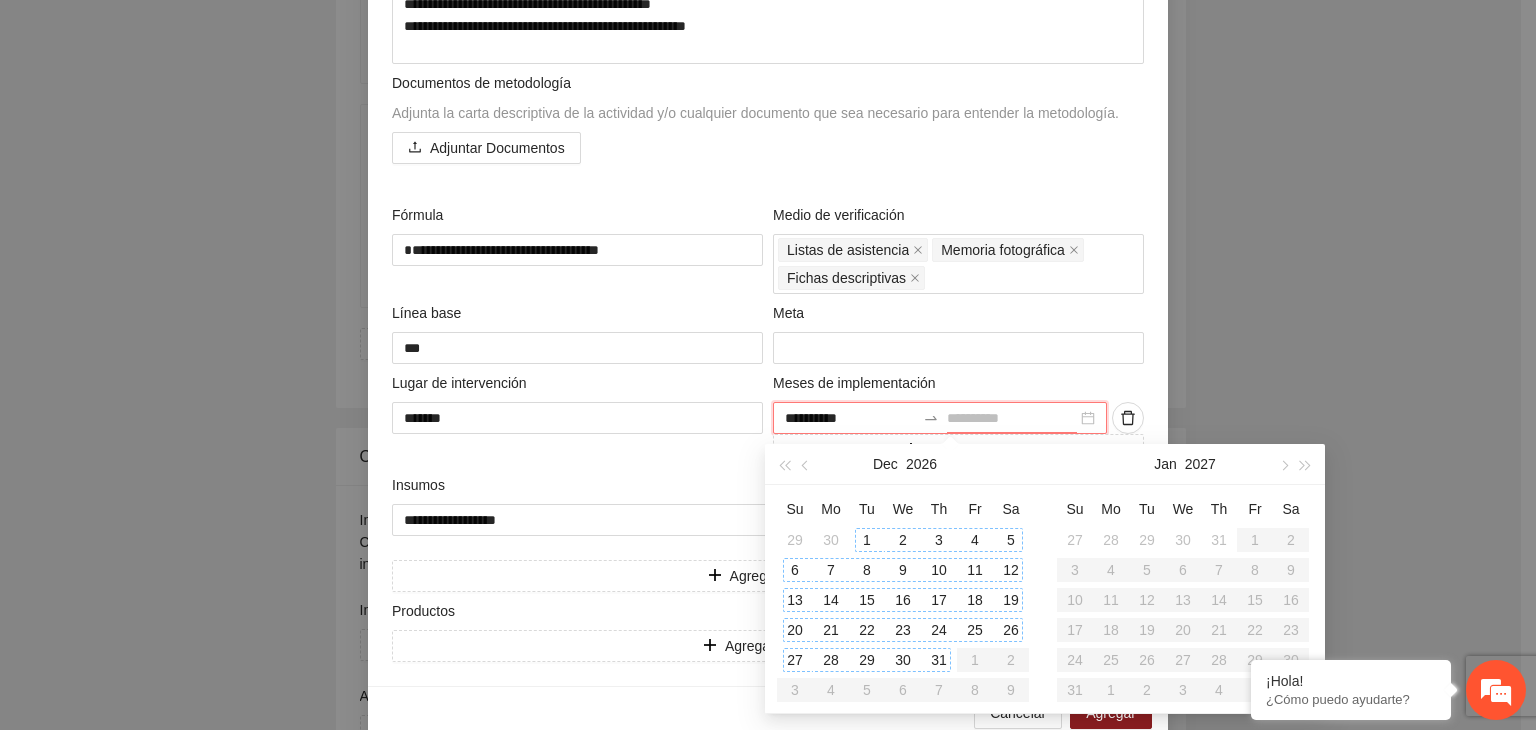 click on "31" at bounding box center [939, 660] 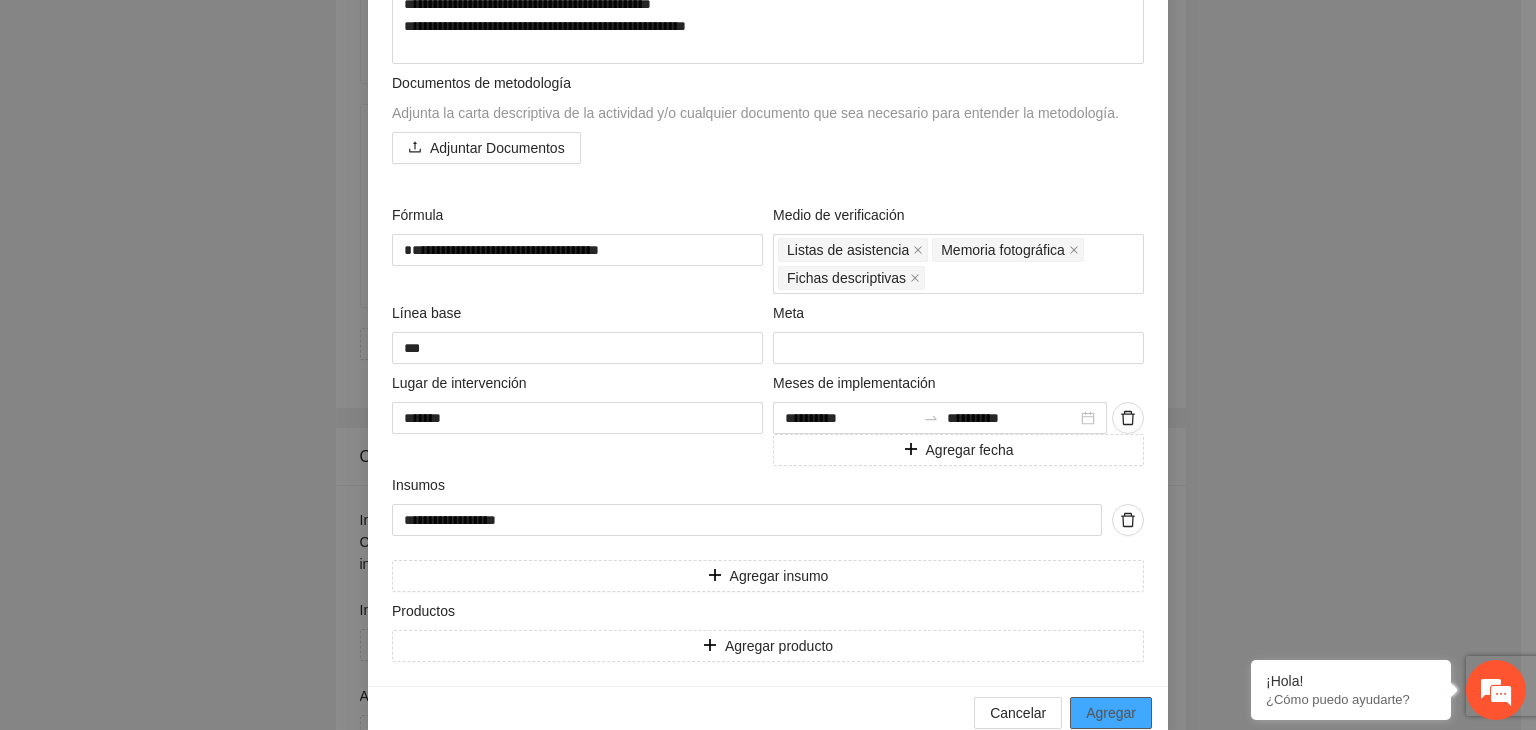 click on "Agregar" at bounding box center [1111, 713] 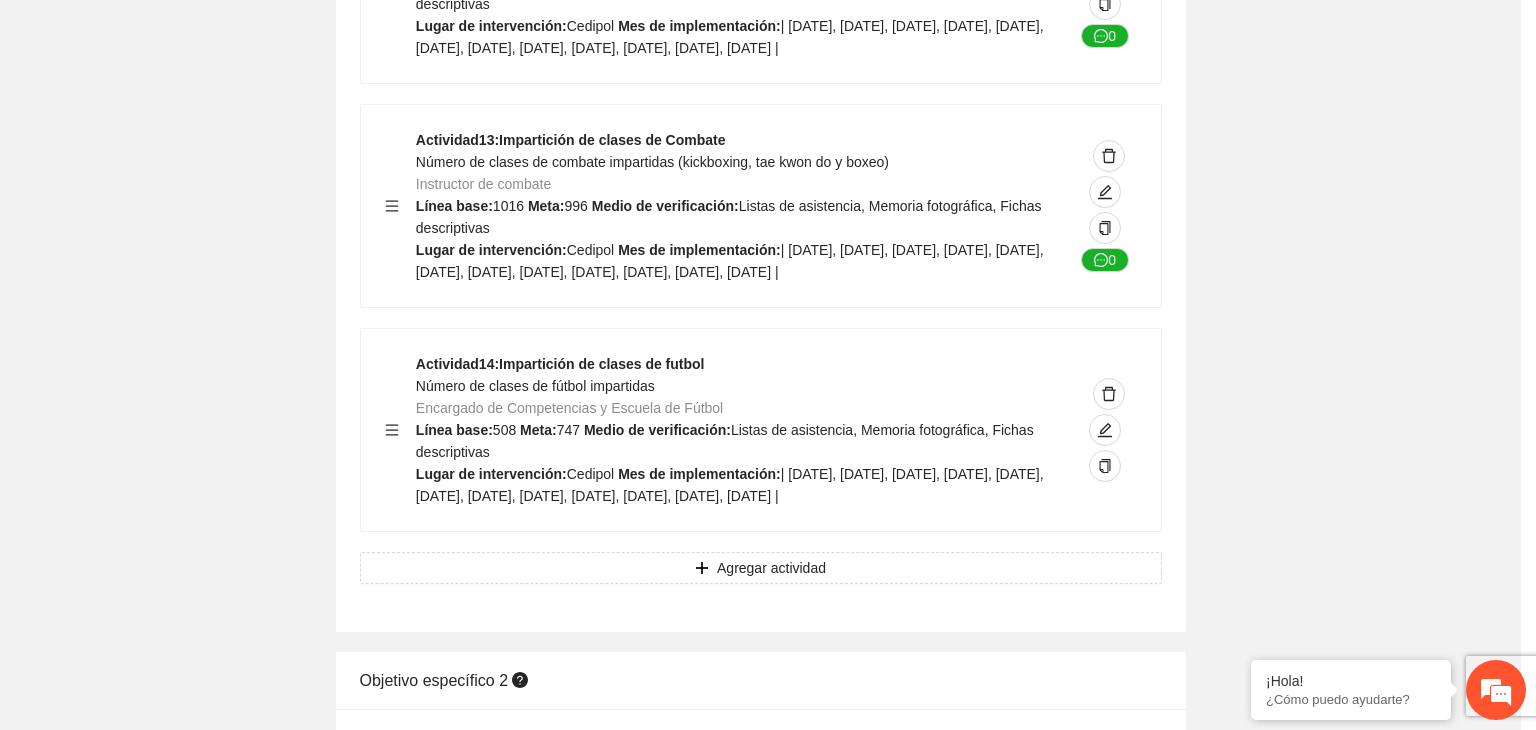 scroll, scrollTop: 5930, scrollLeft: 0, axis: vertical 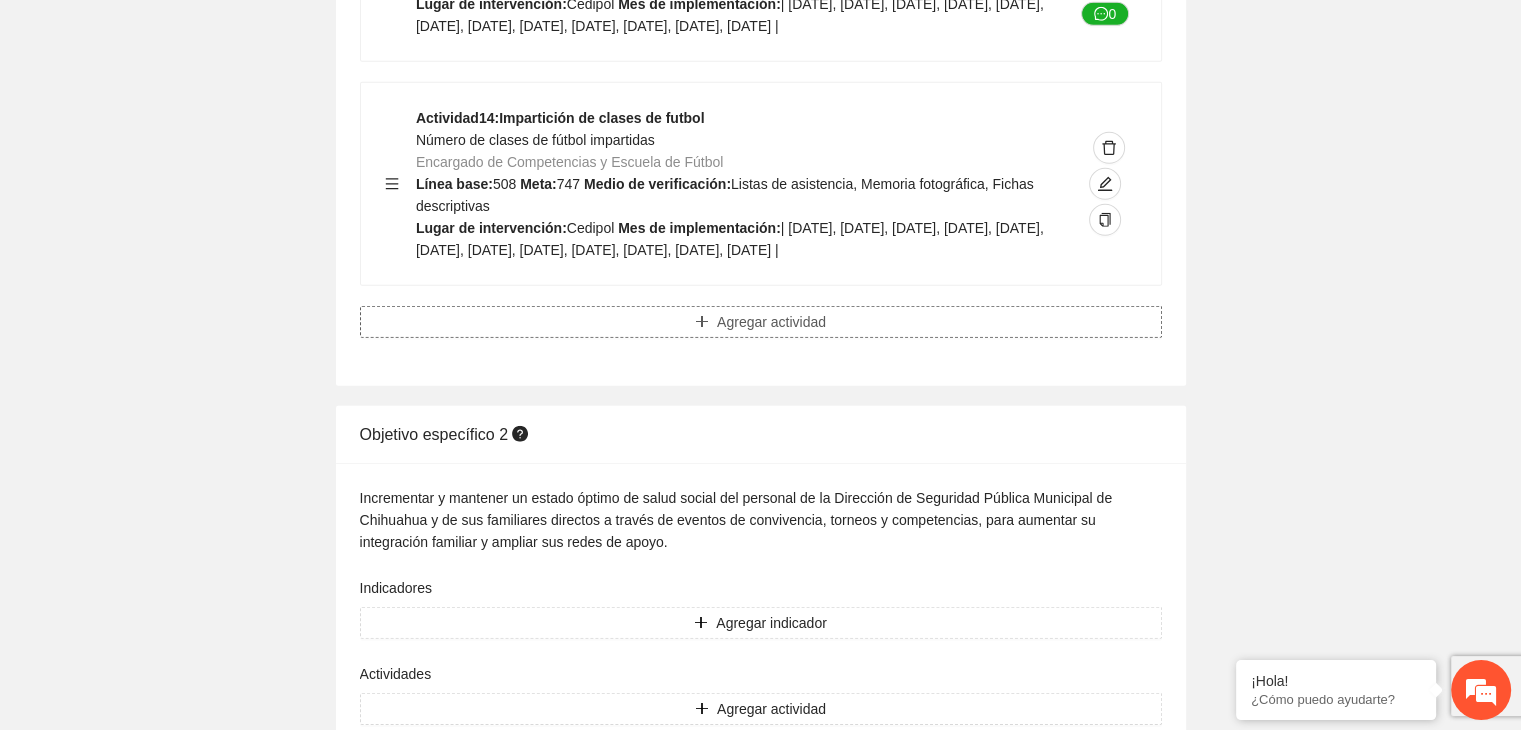 click on "Agregar actividad" at bounding box center (771, 322) 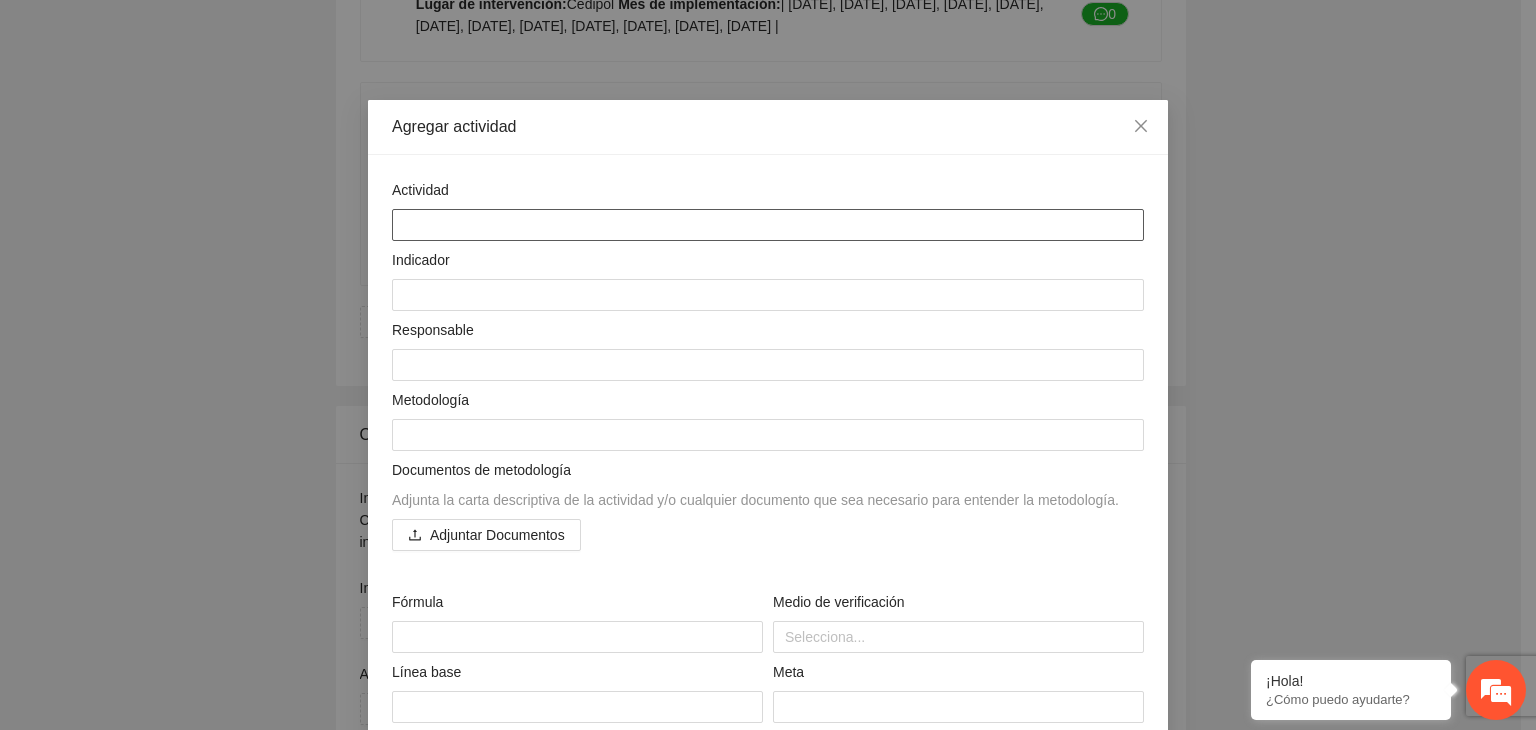 click at bounding box center [768, 225] 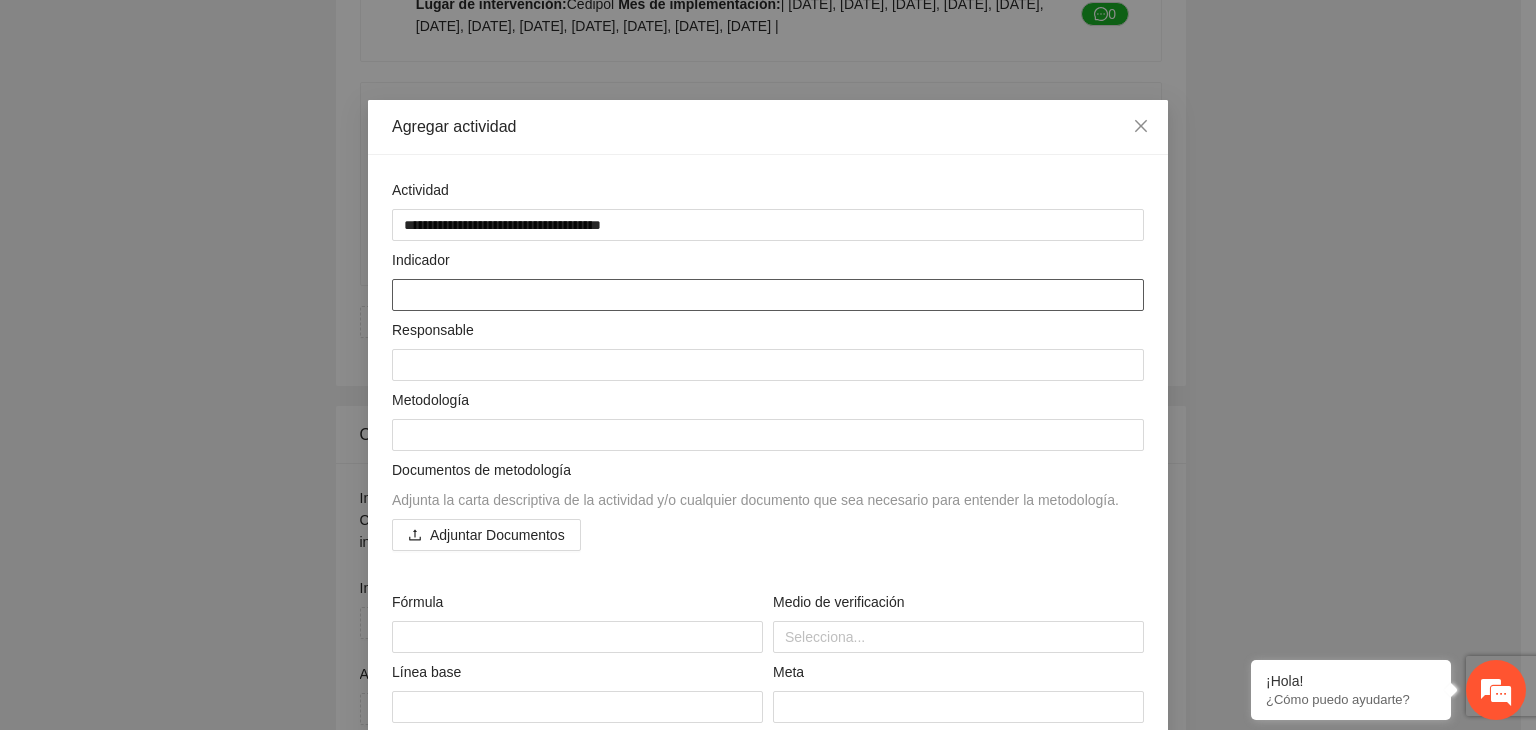 click at bounding box center (768, 295) 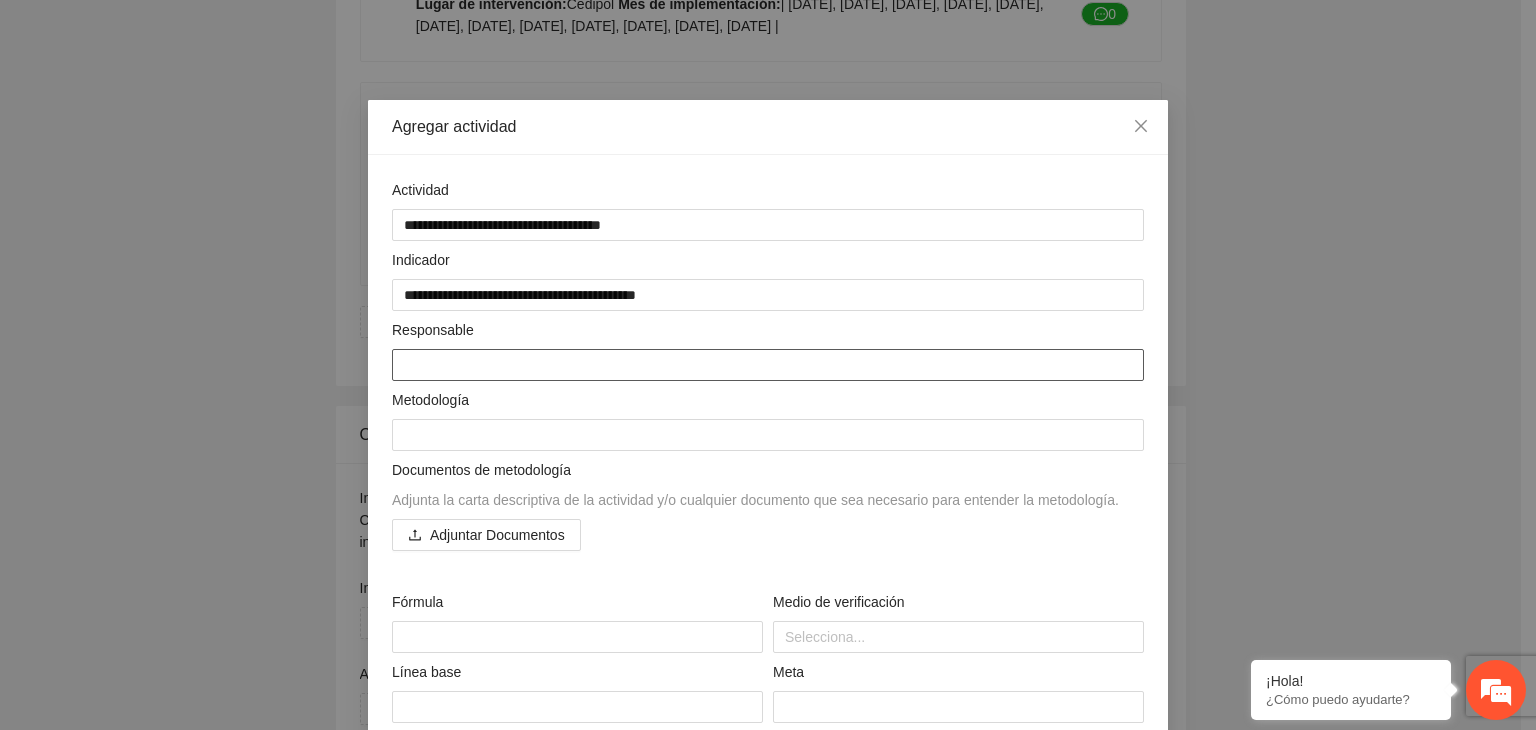 click at bounding box center (768, 365) 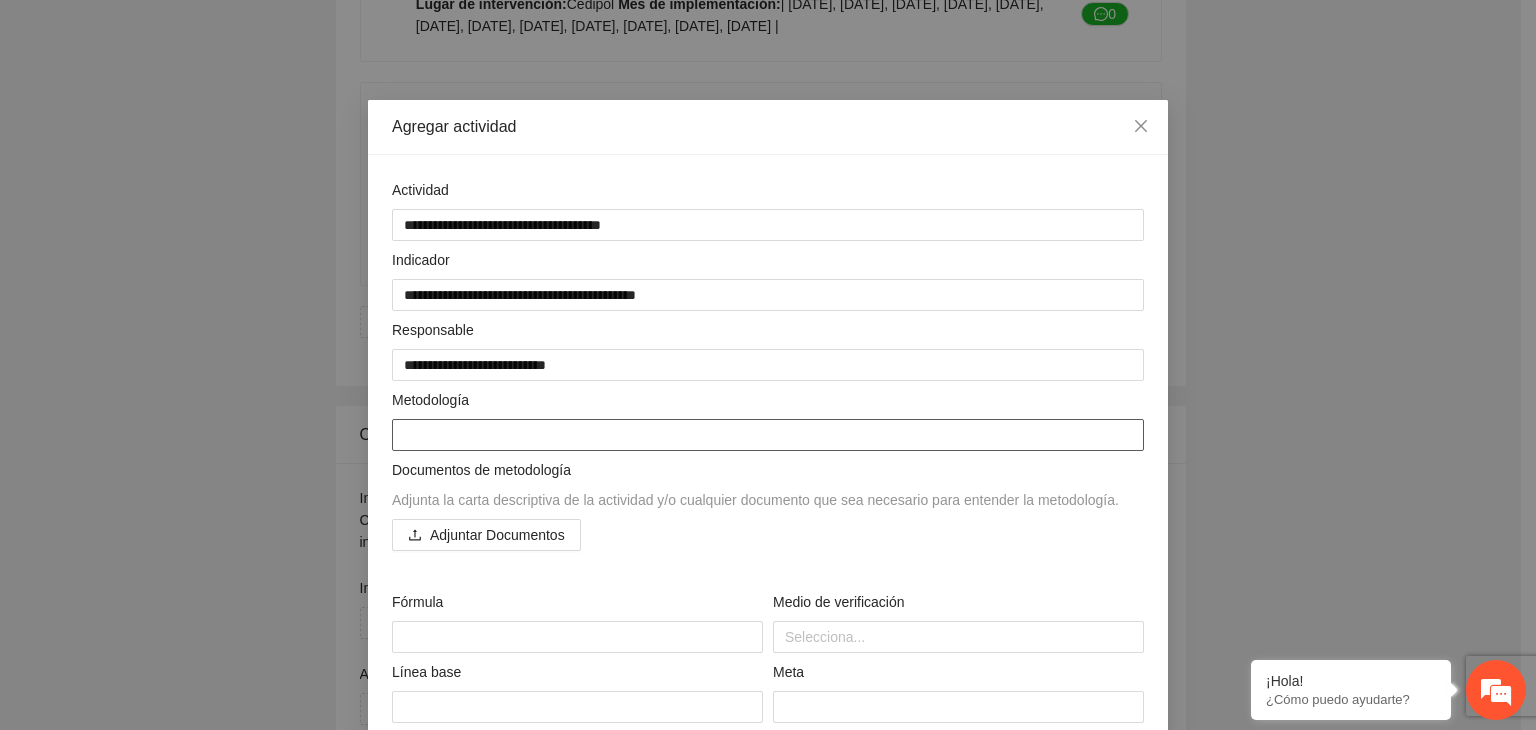 click at bounding box center [768, 435] 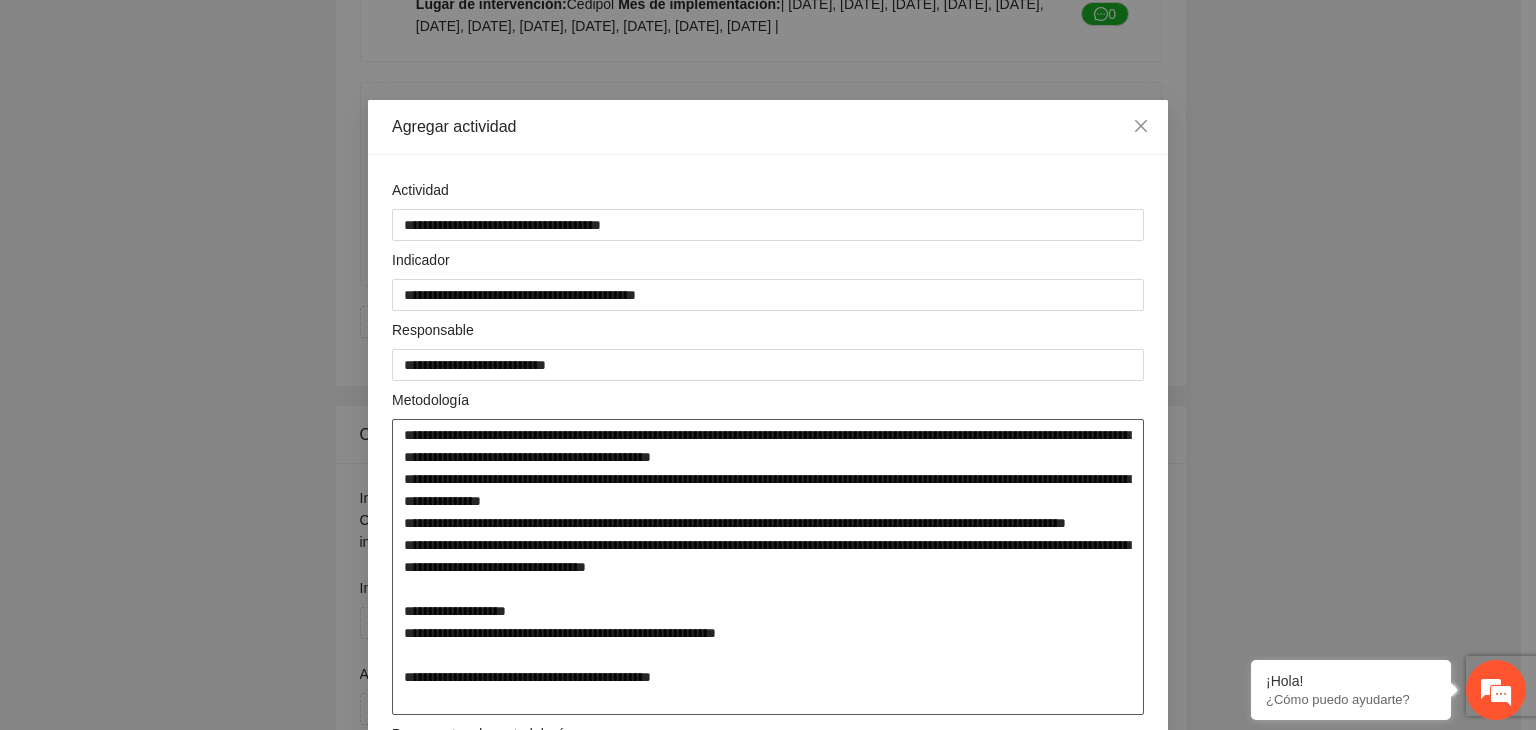 scroll, scrollTop: 300, scrollLeft: 0, axis: vertical 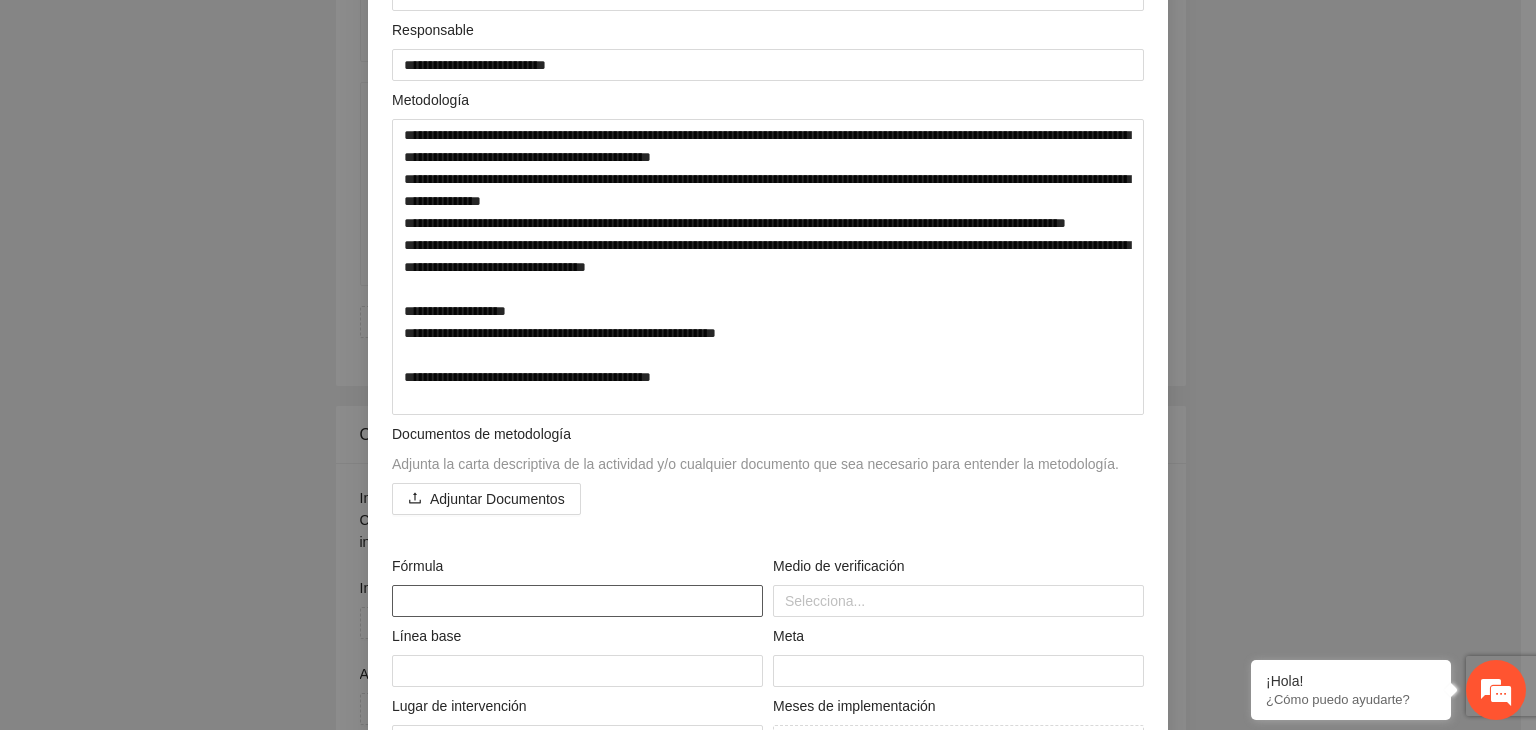 click at bounding box center (577, 601) 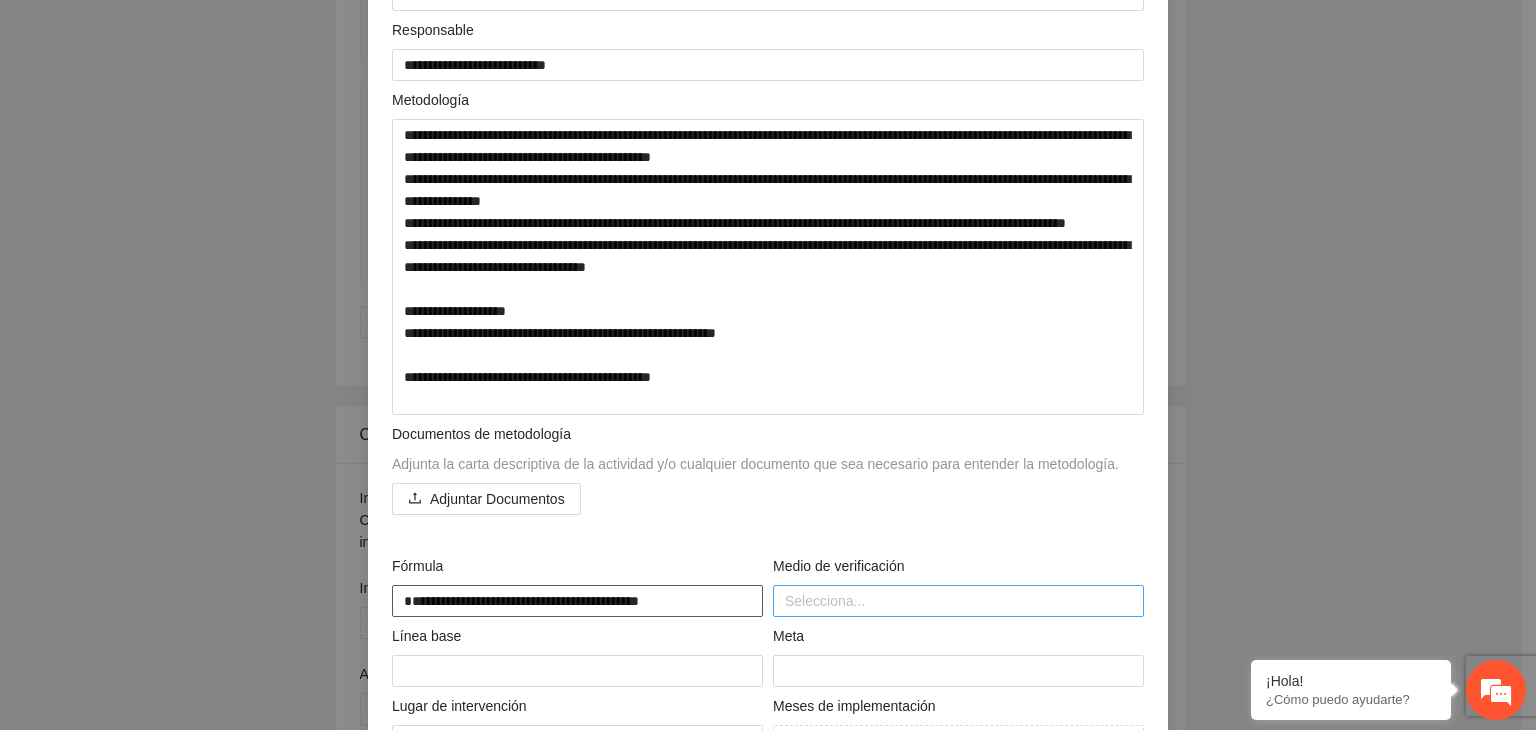 click at bounding box center [958, 601] 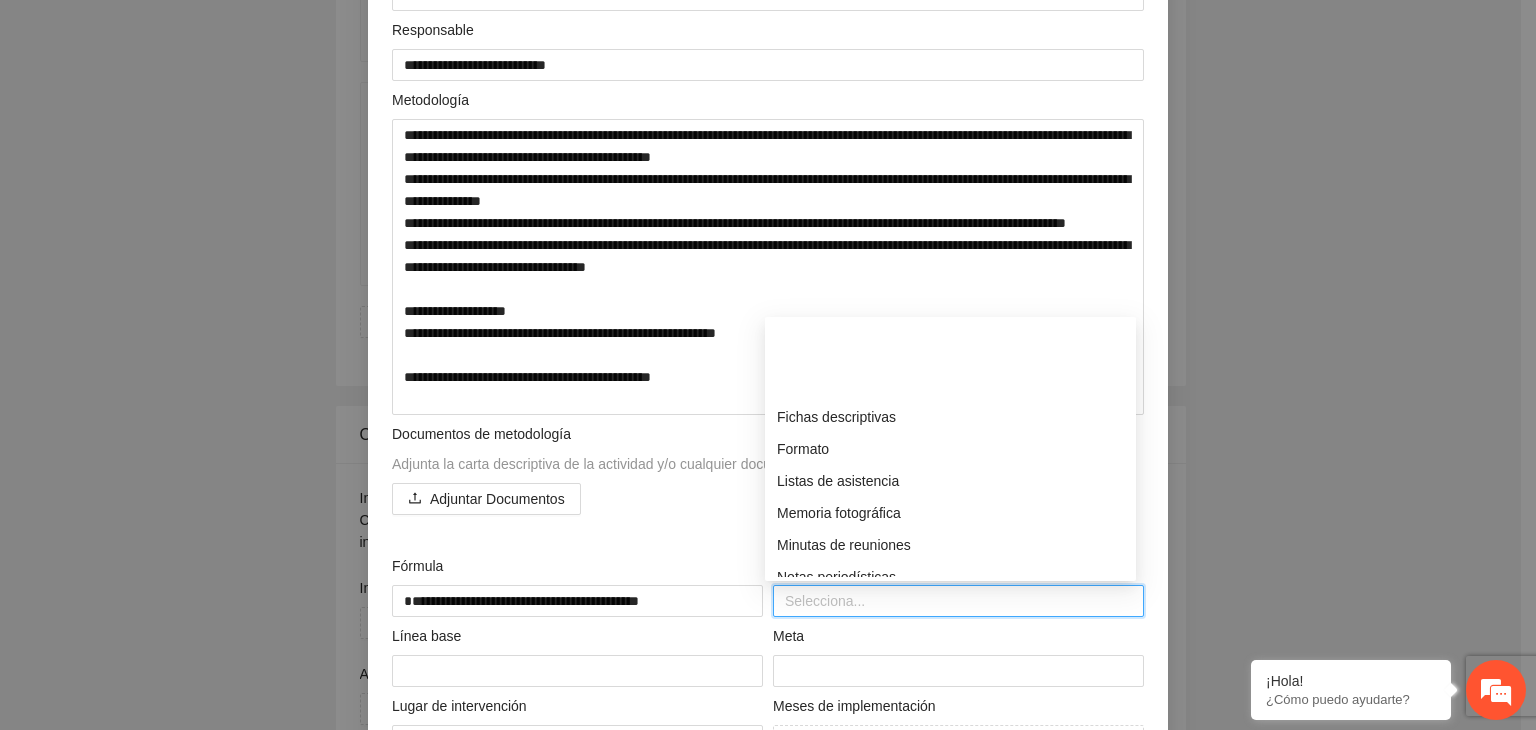 scroll, scrollTop: 500, scrollLeft: 0, axis: vertical 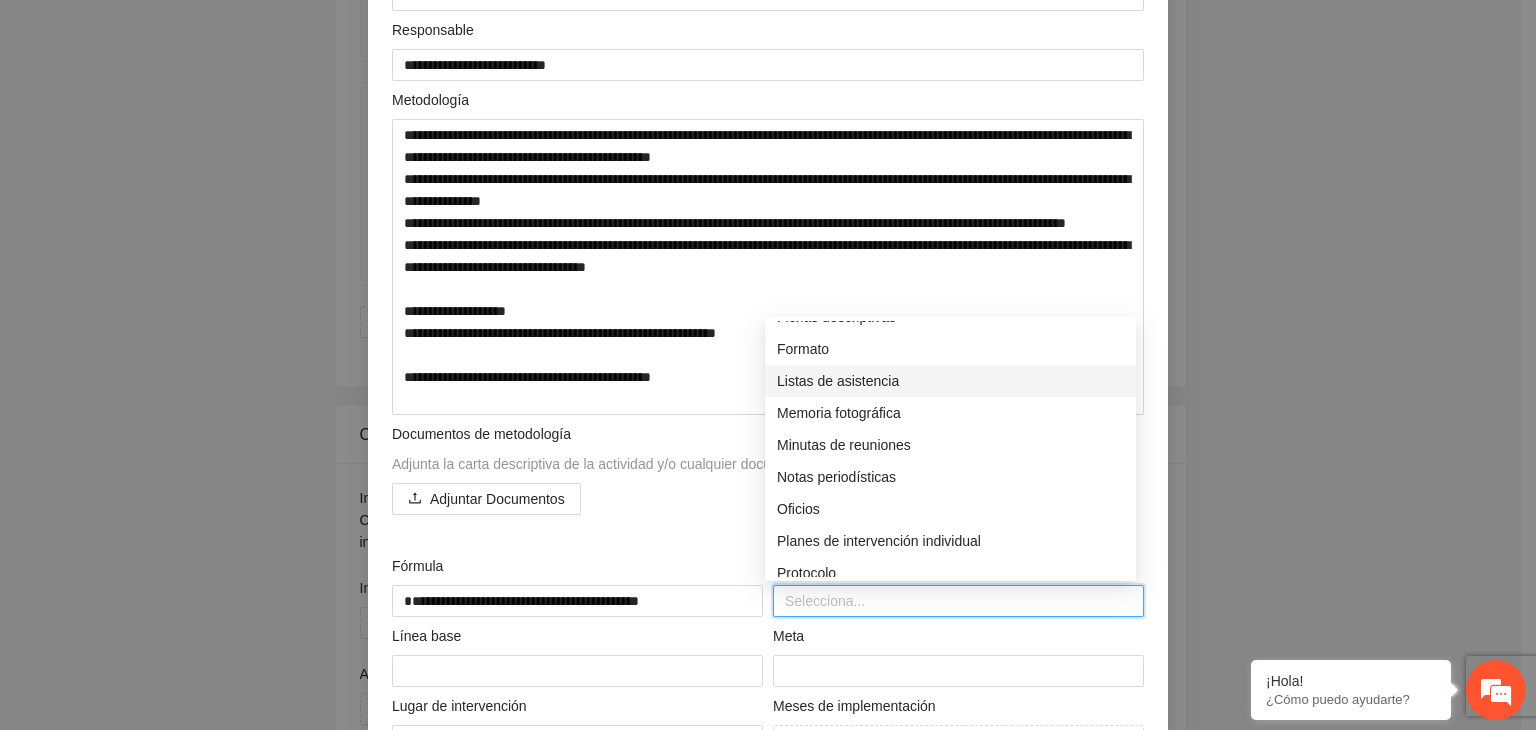 click on "Listas de asistencia" at bounding box center [950, 381] 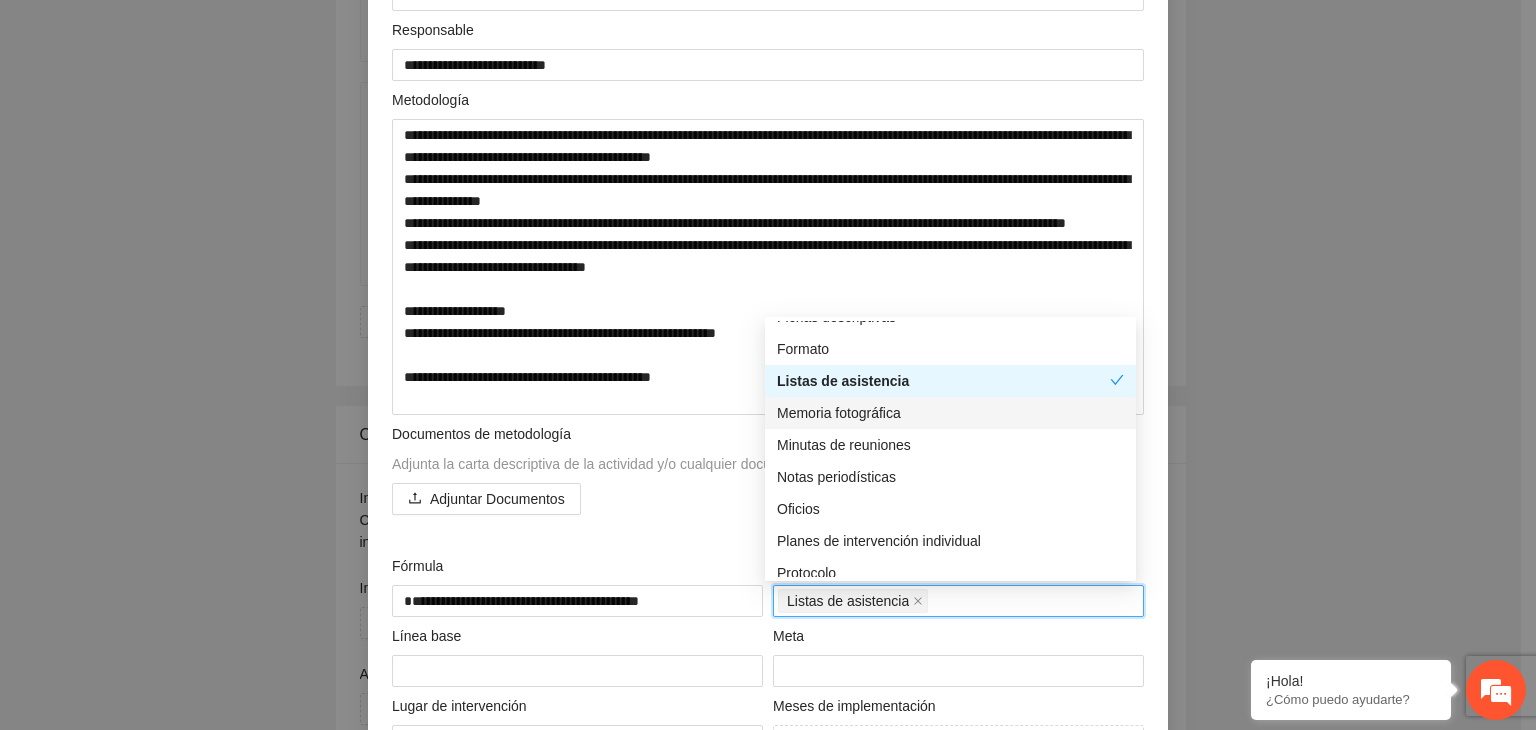 click on "Memoria fotográfica" at bounding box center [950, 413] 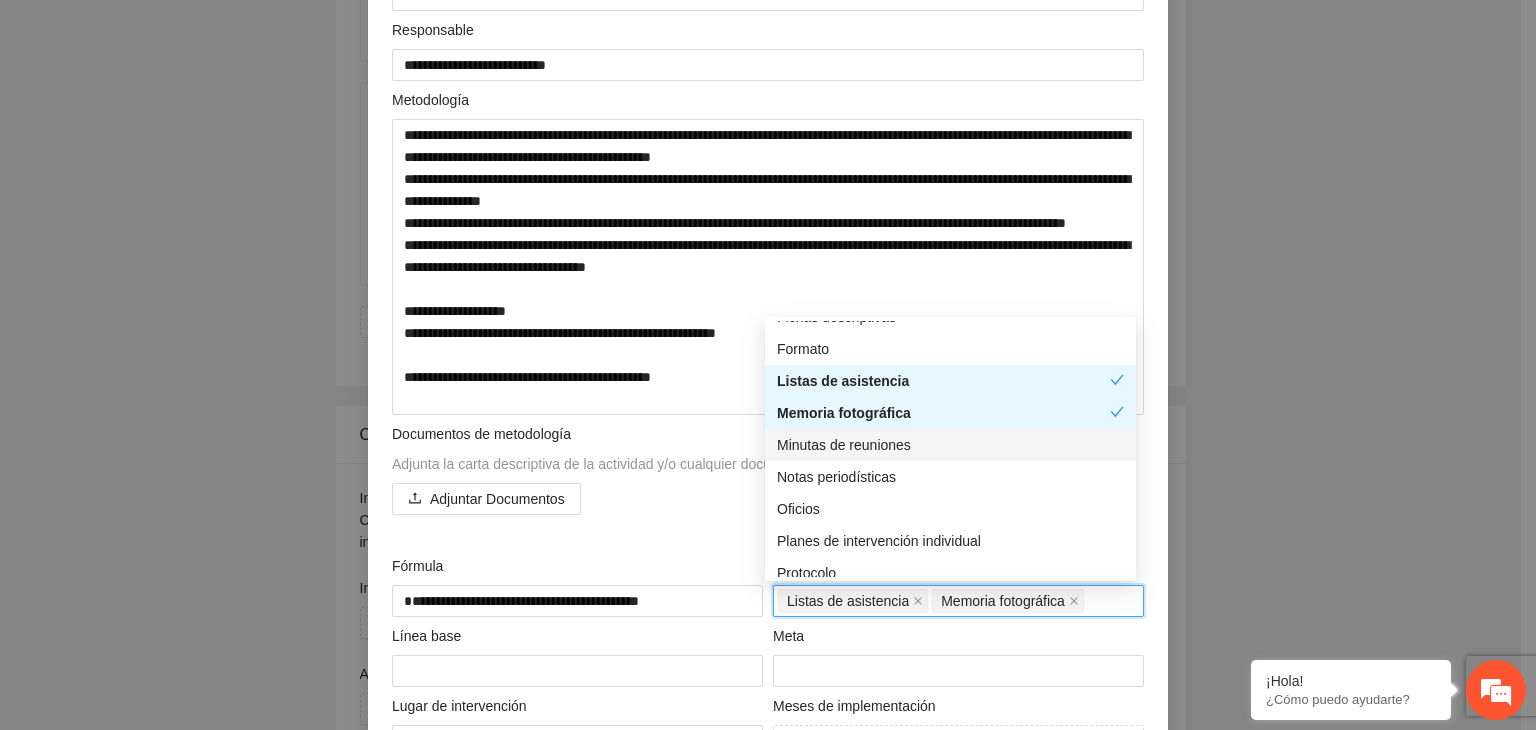 scroll, scrollTop: 400, scrollLeft: 0, axis: vertical 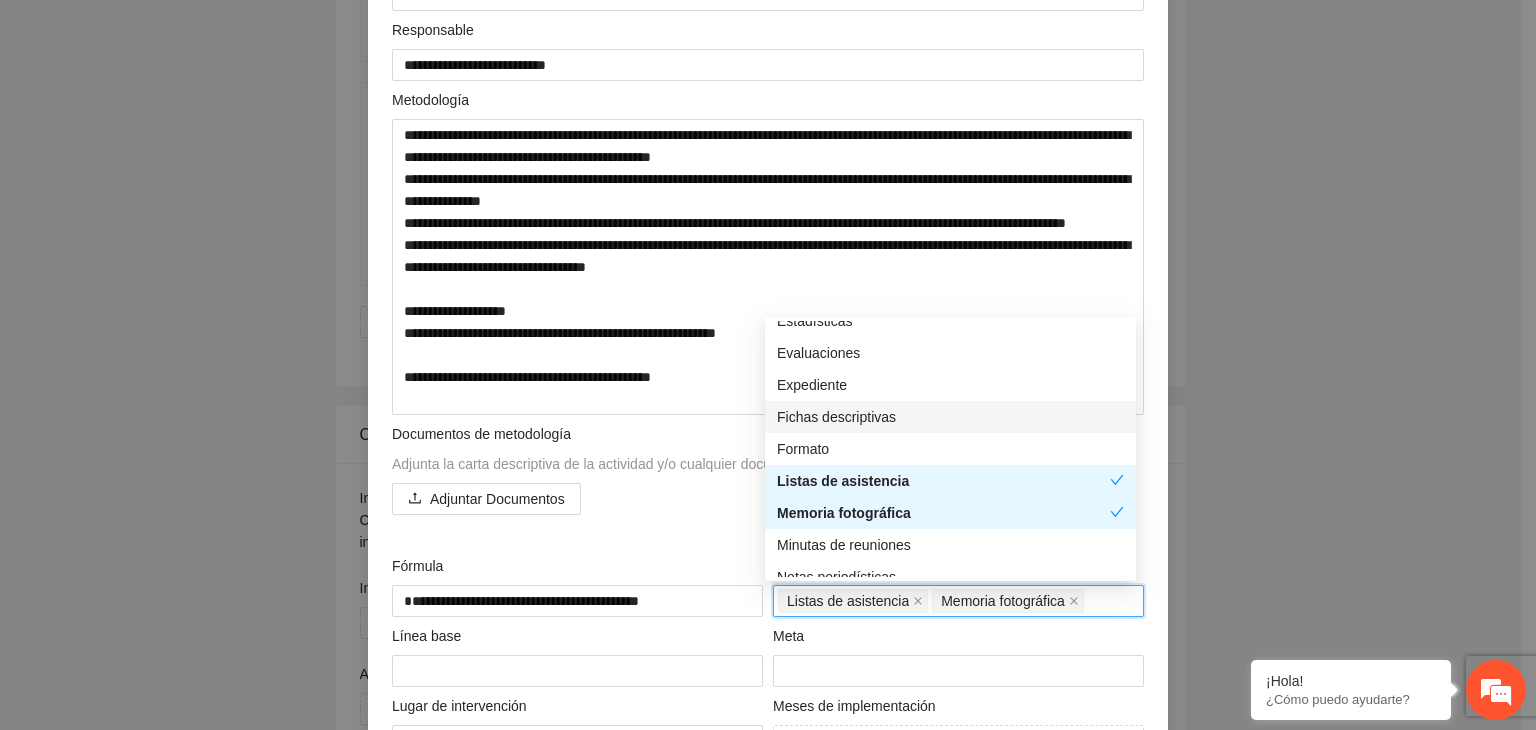 click on "Fichas descriptivas" at bounding box center [950, 417] 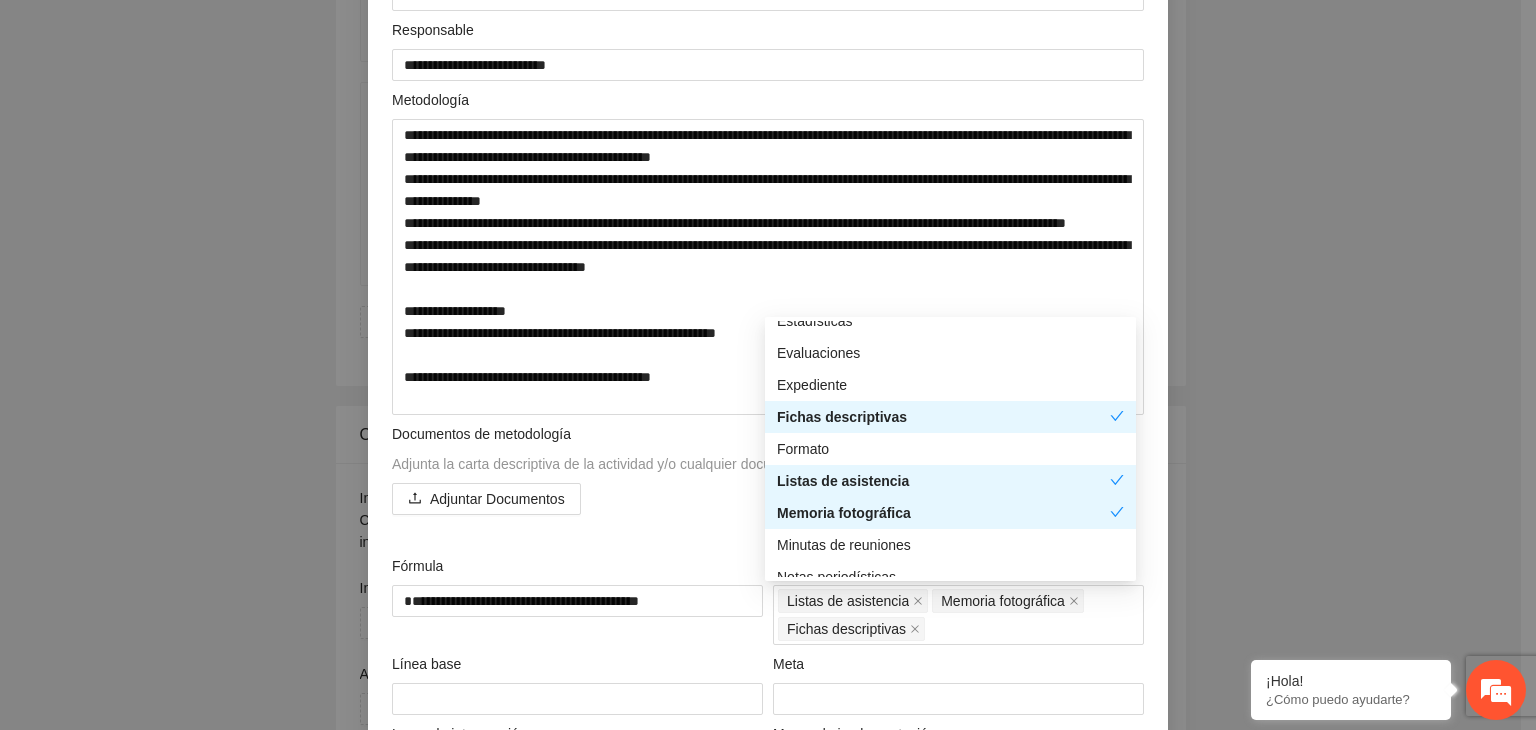 click on "**********" at bounding box center [768, 365] 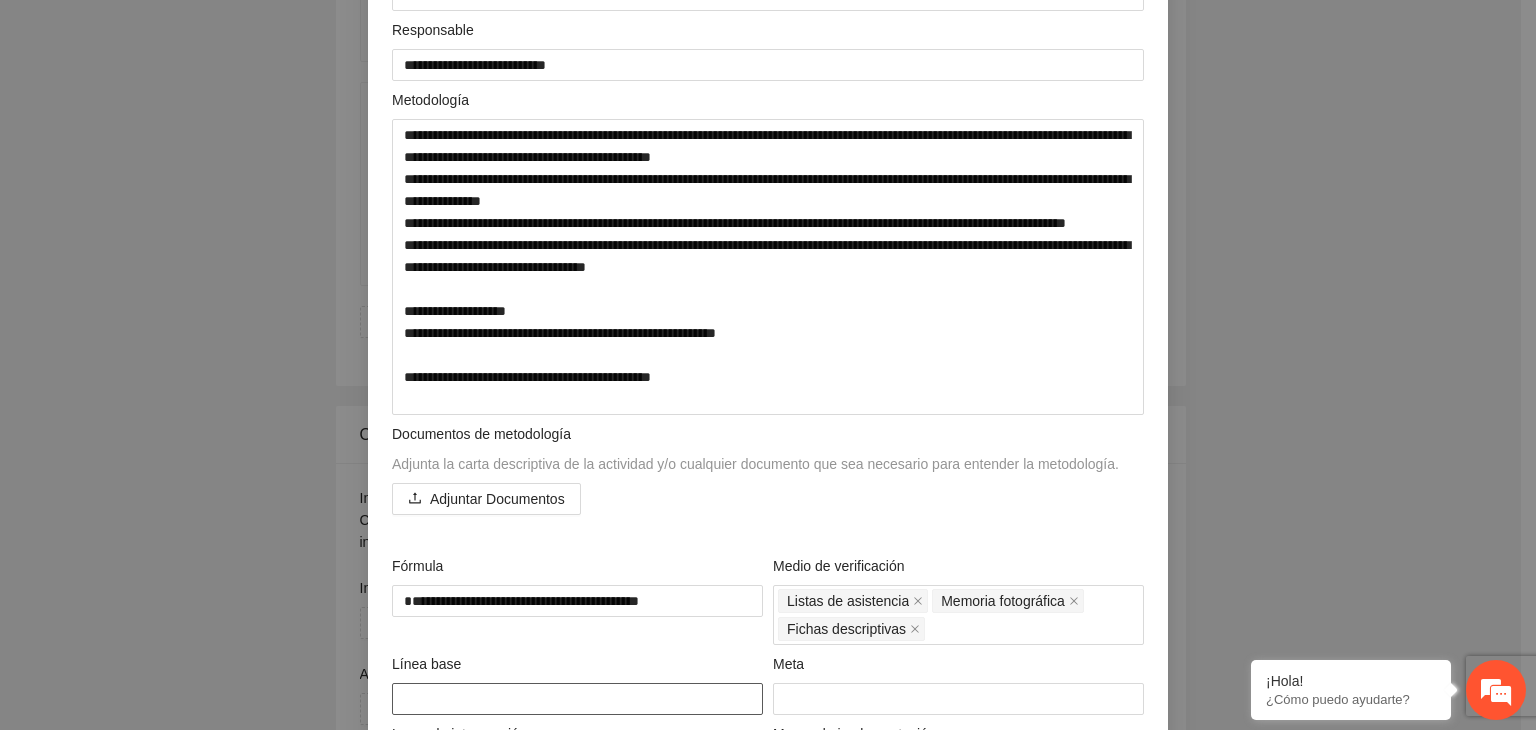 scroll, scrollTop: 400, scrollLeft: 0, axis: vertical 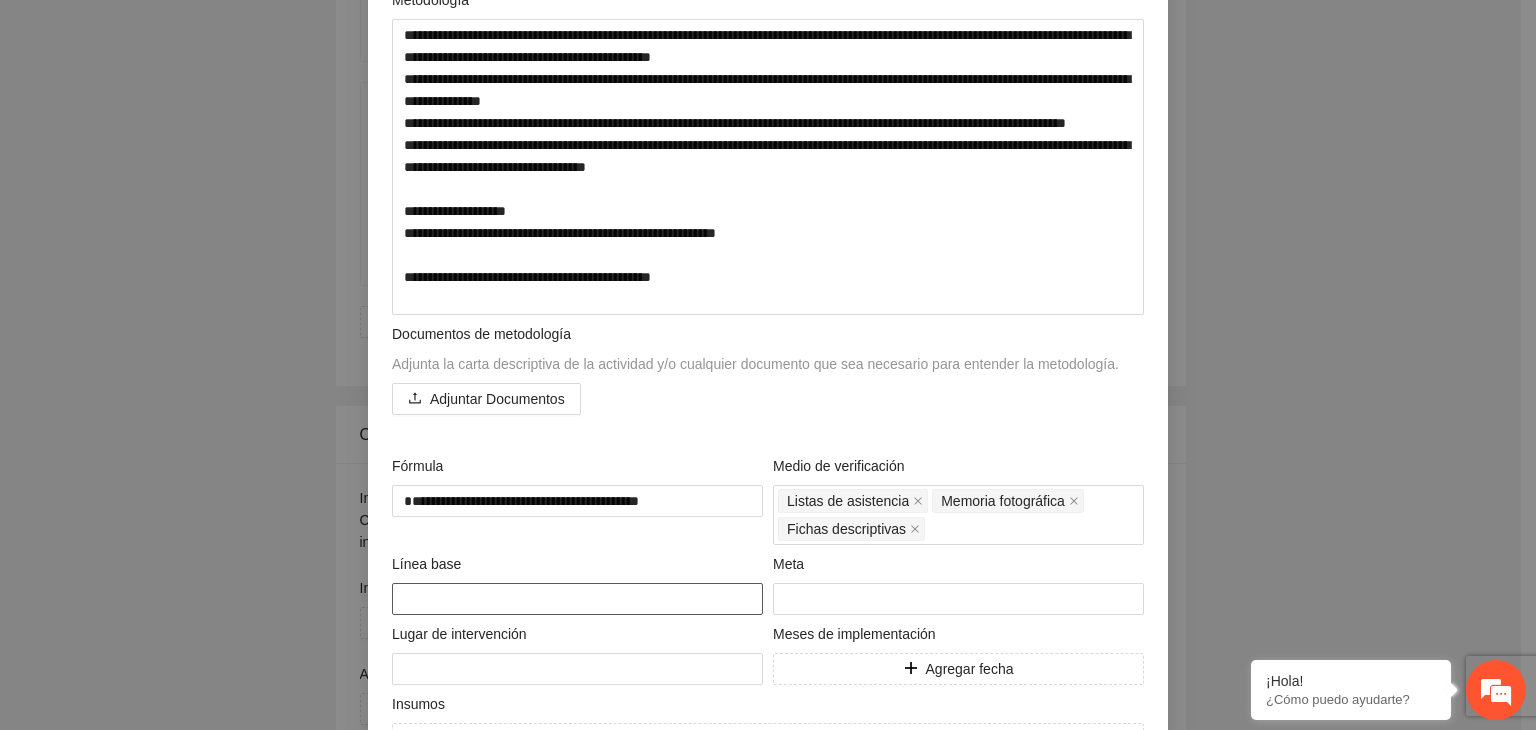 click at bounding box center [577, 599] 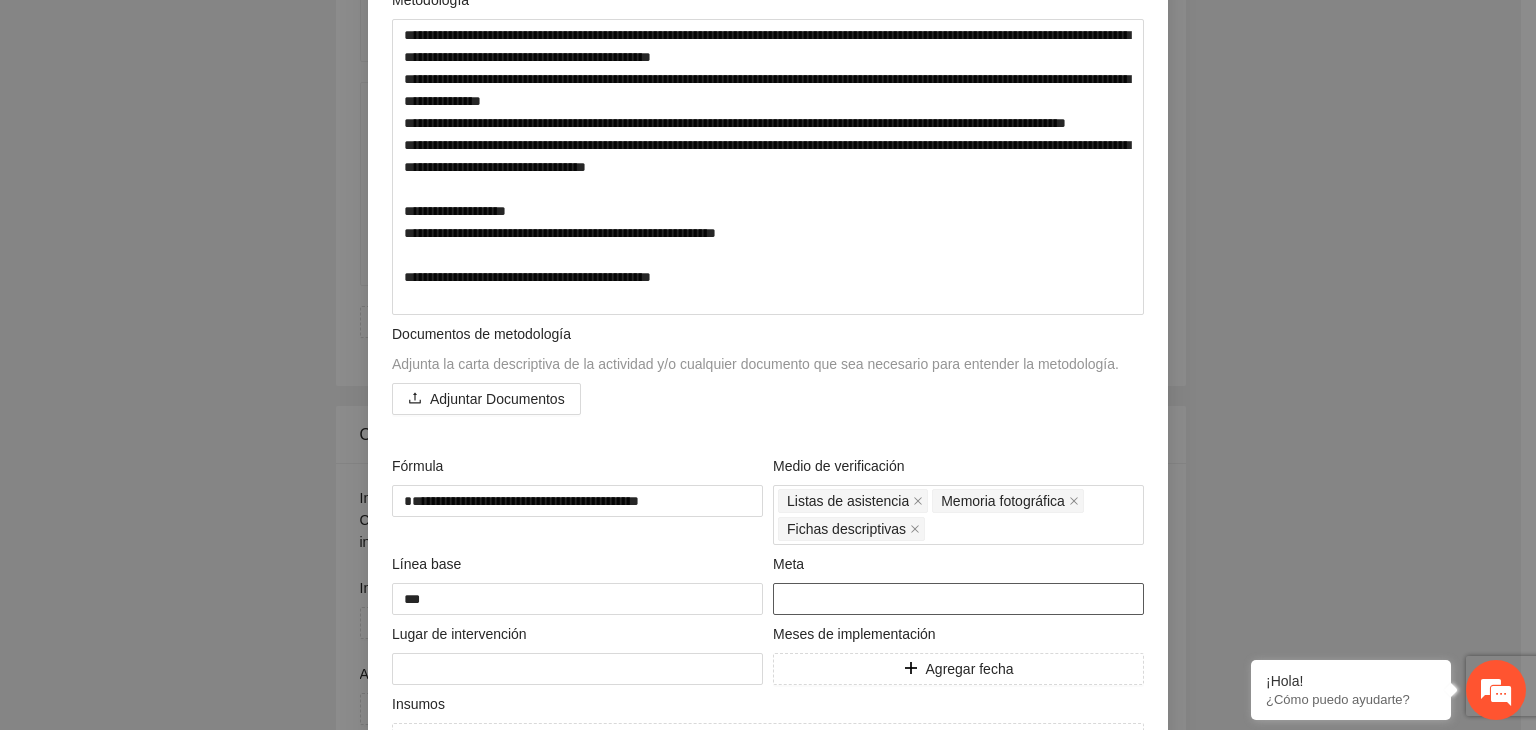 click at bounding box center (958, 599) 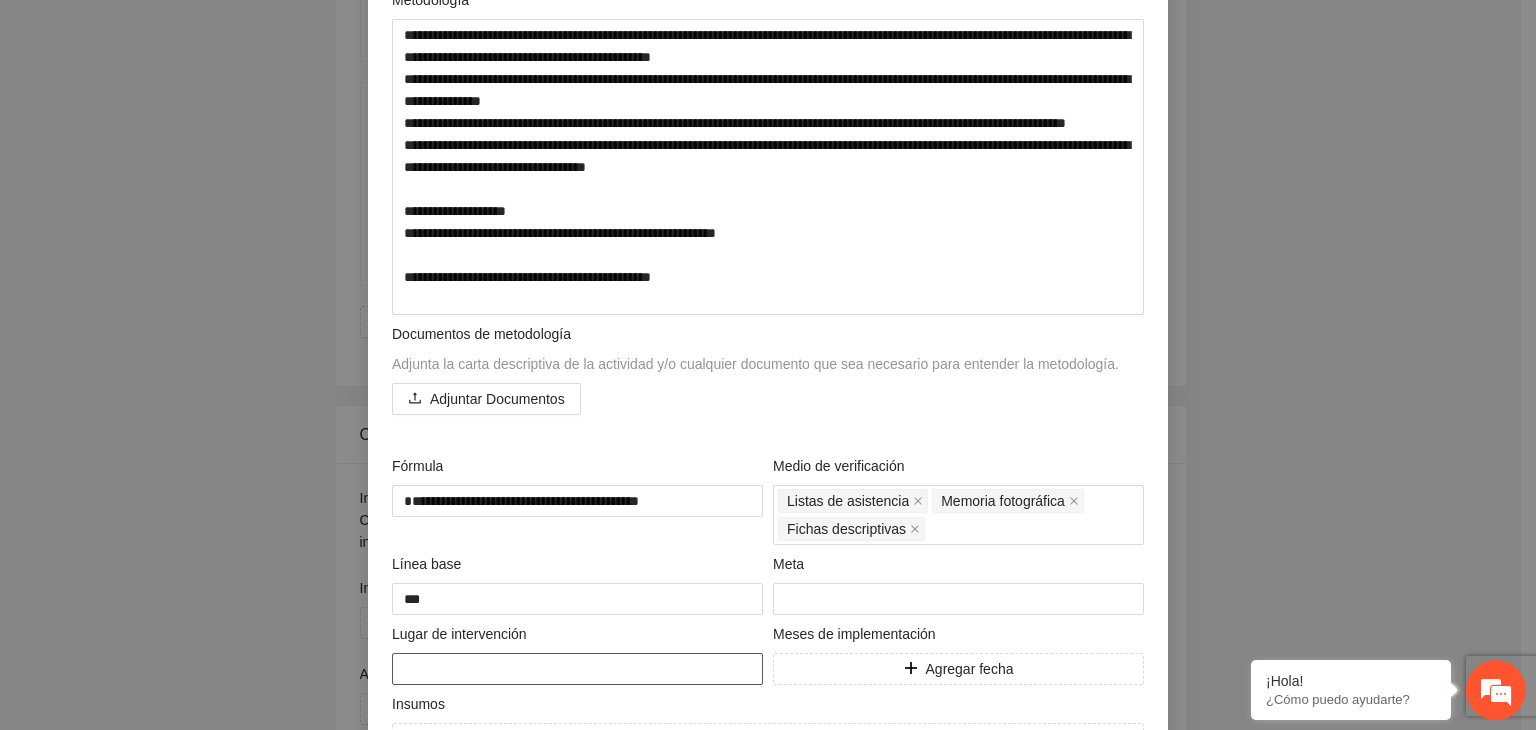 click at bounding box center (577, 669) 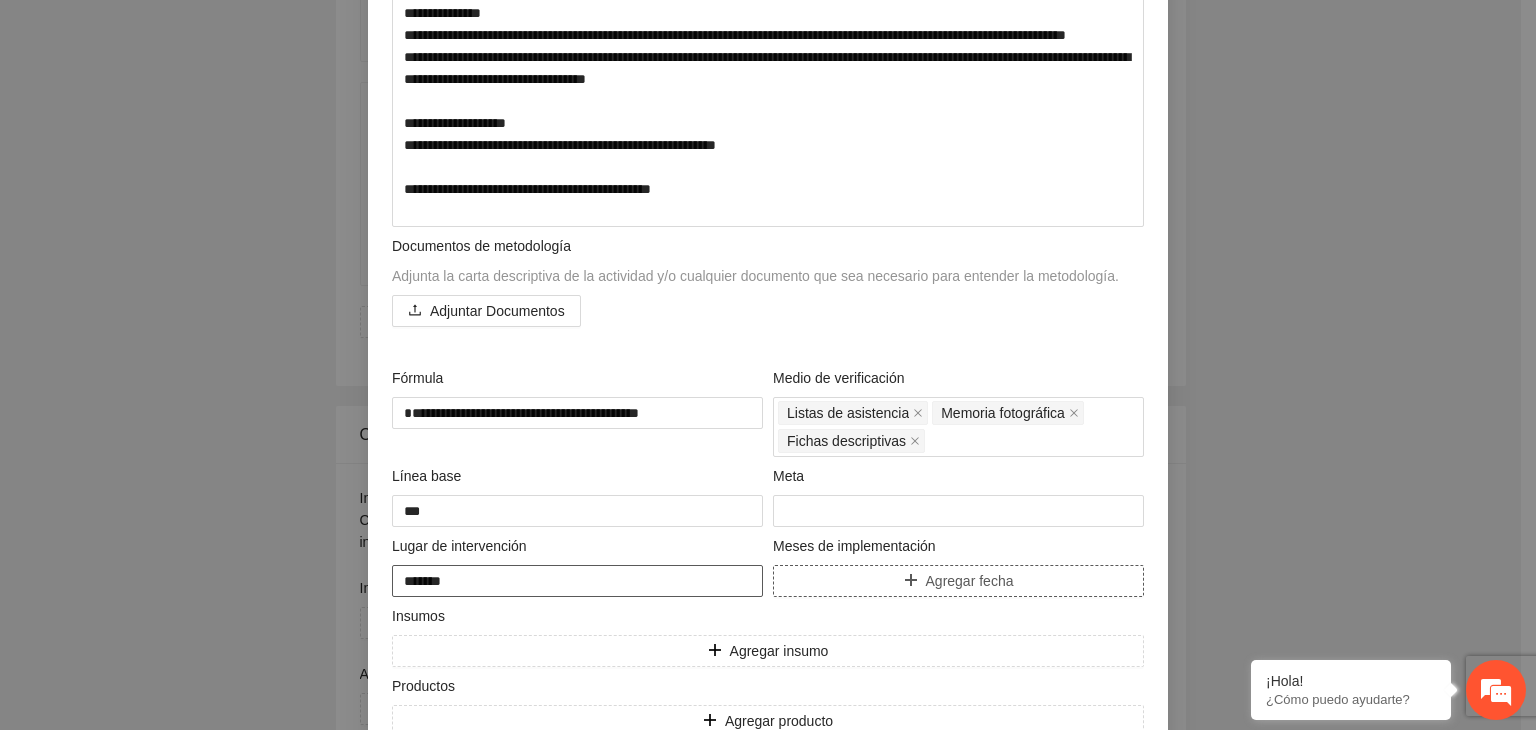 scroll, scrollTop: 595, scrollLeft: 0, axis: vertical 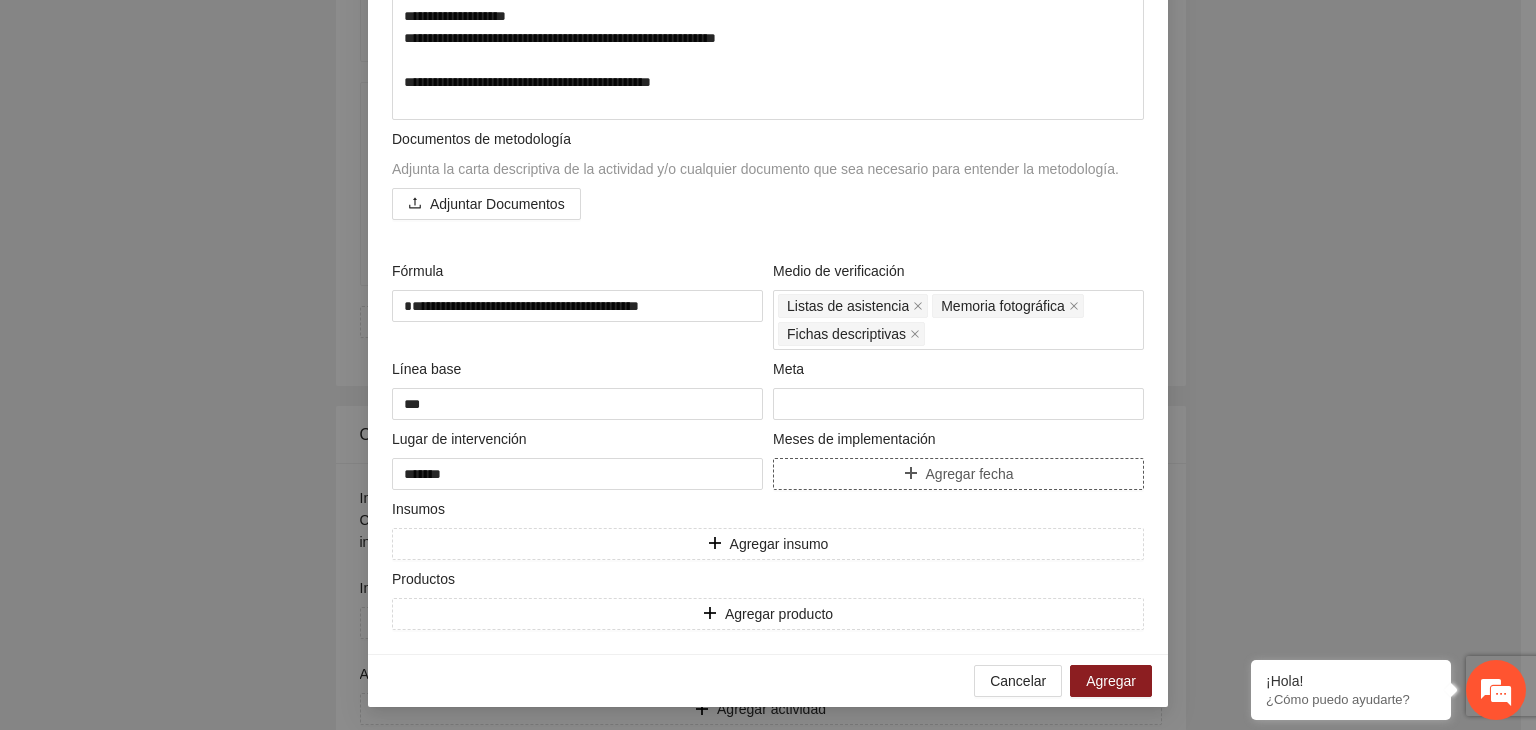 click on "Agregar fecha" at bounding box center (970, 474) 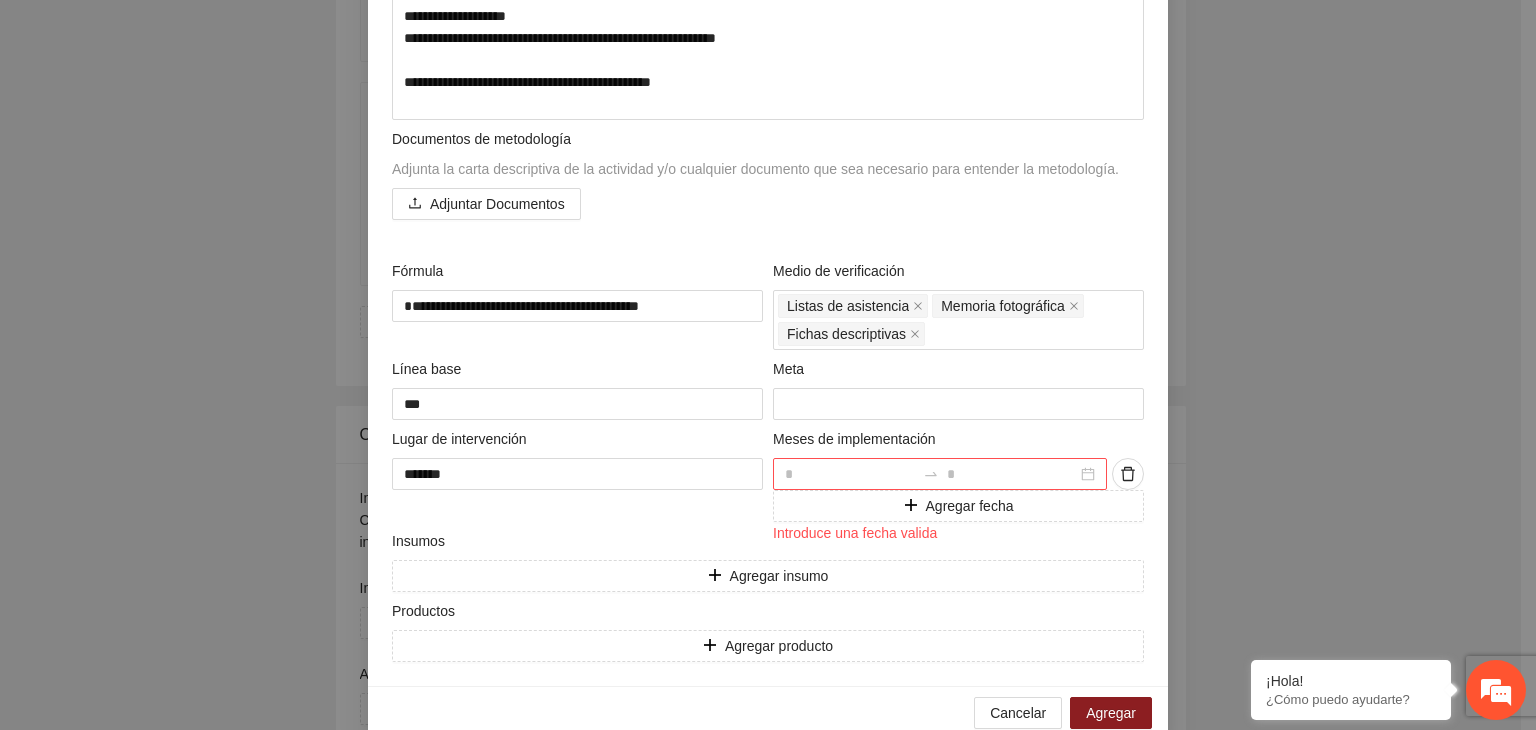 click at bounding box center (940, 474) 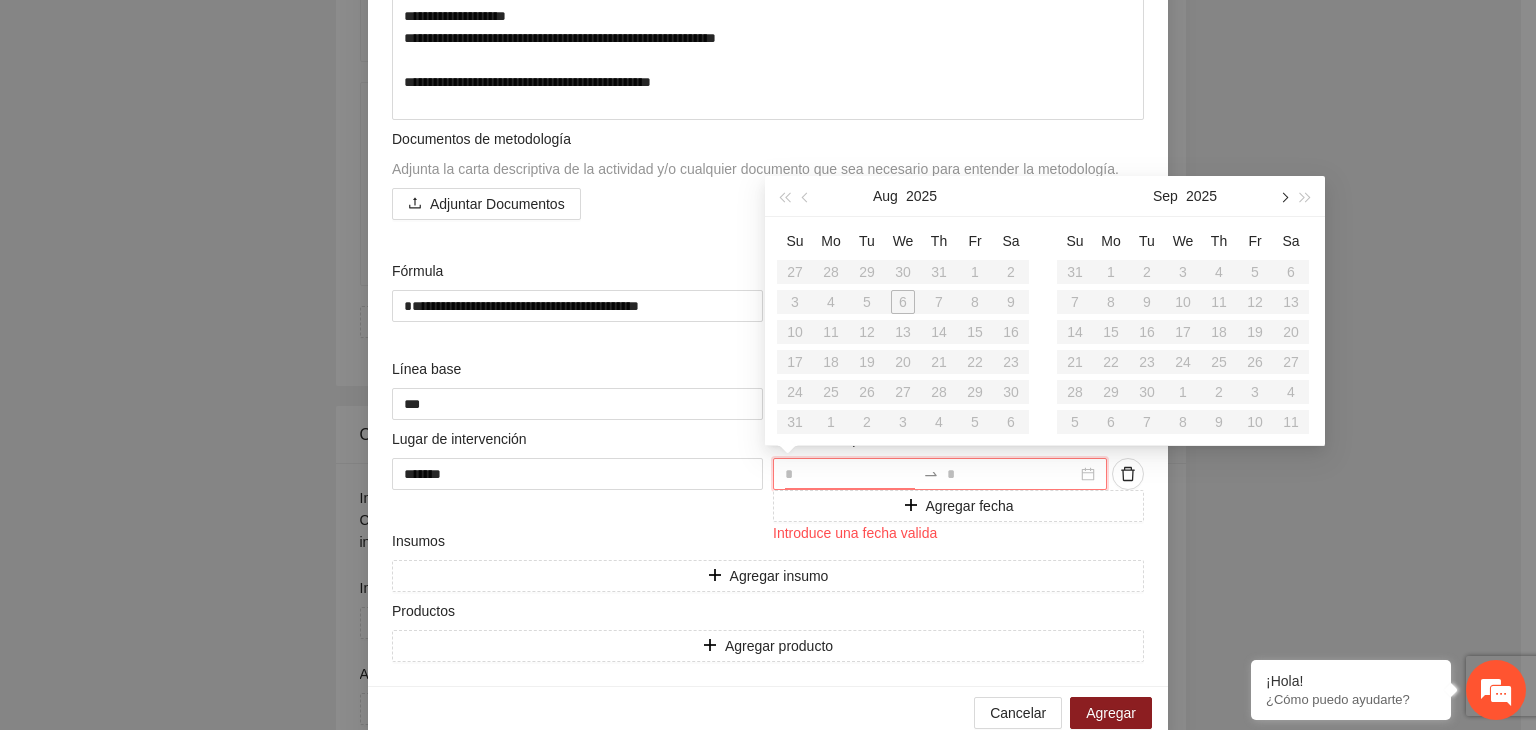click at bounding box center [1283, 198] 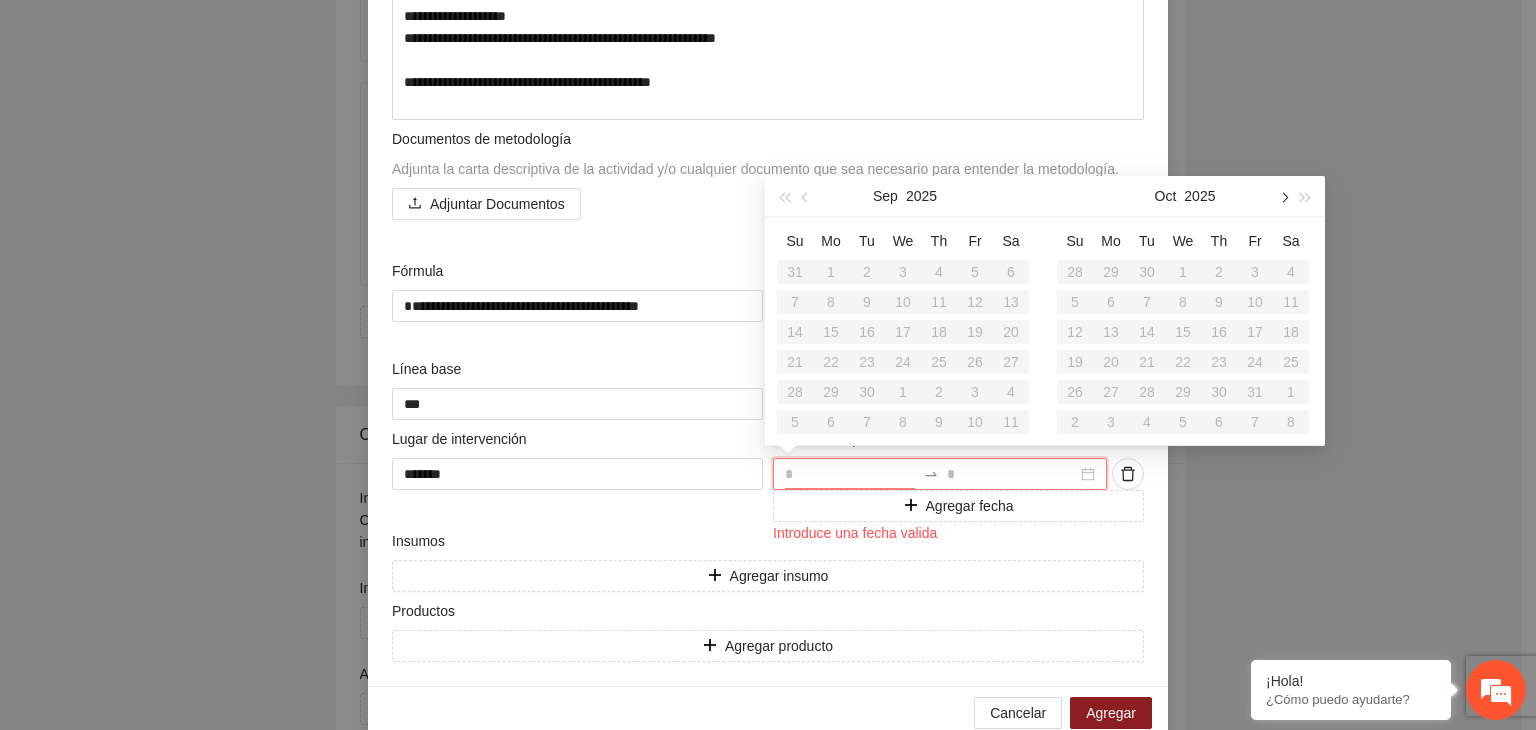 click at bounding box center (1283, 198) 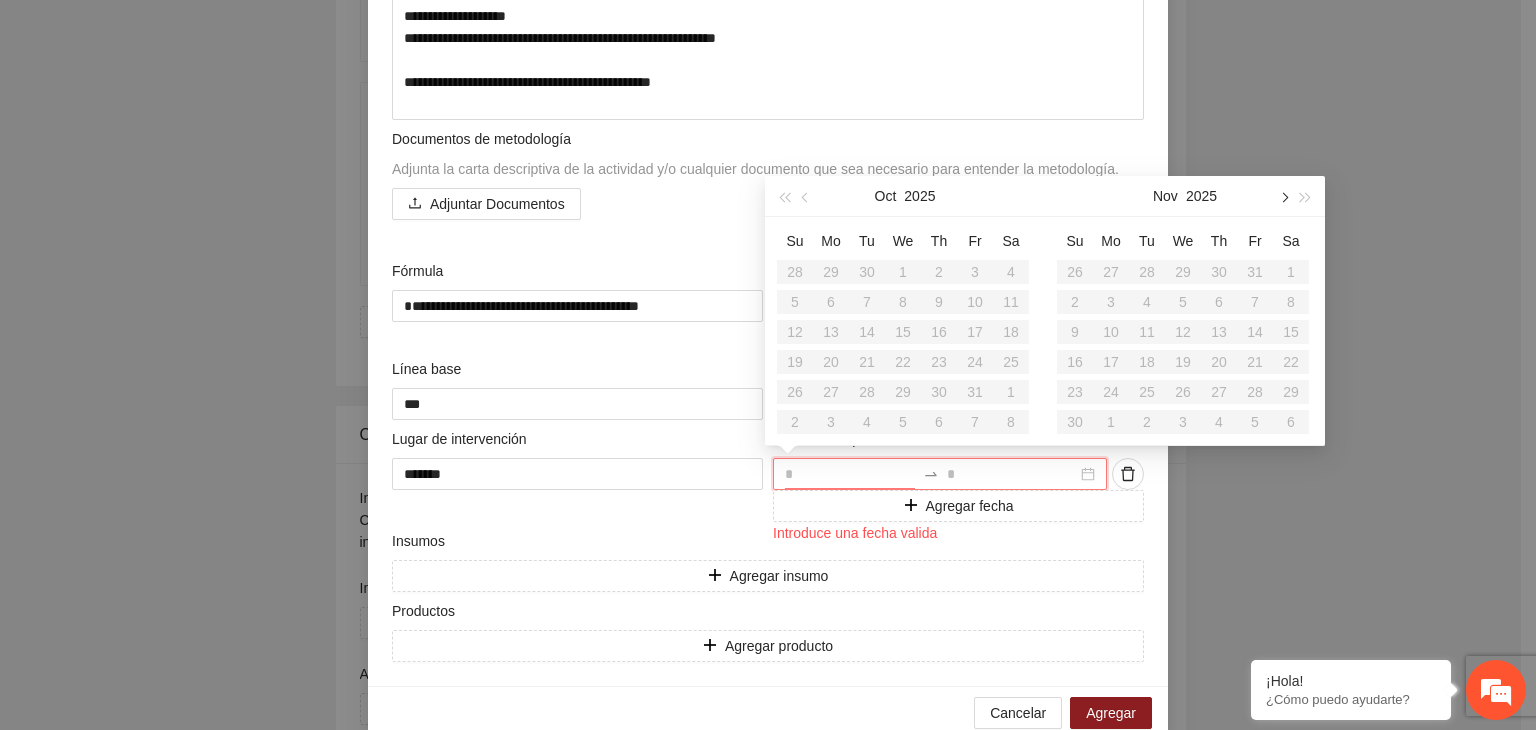 click at bounding box center (1283, 198) 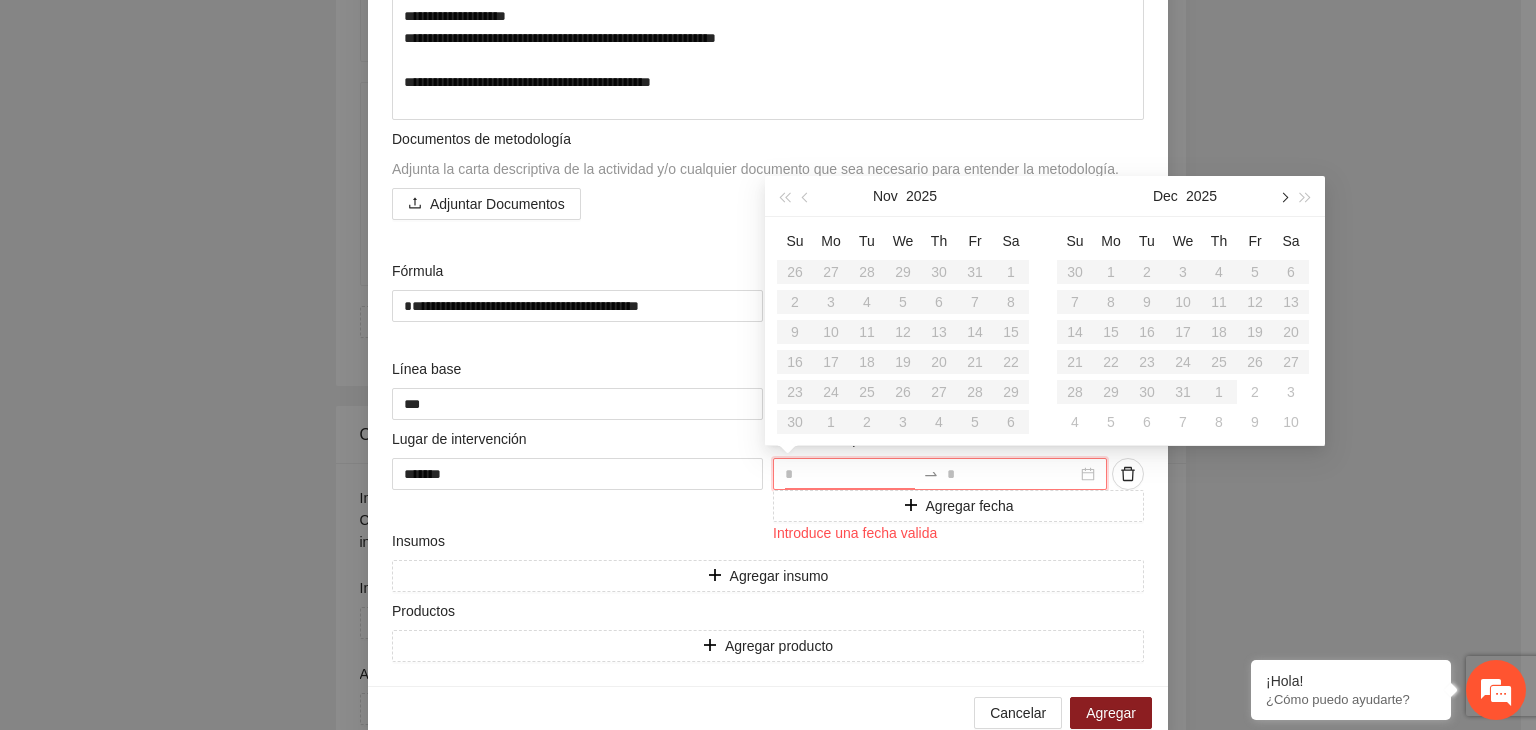 click at bounding box center [1283, 198] 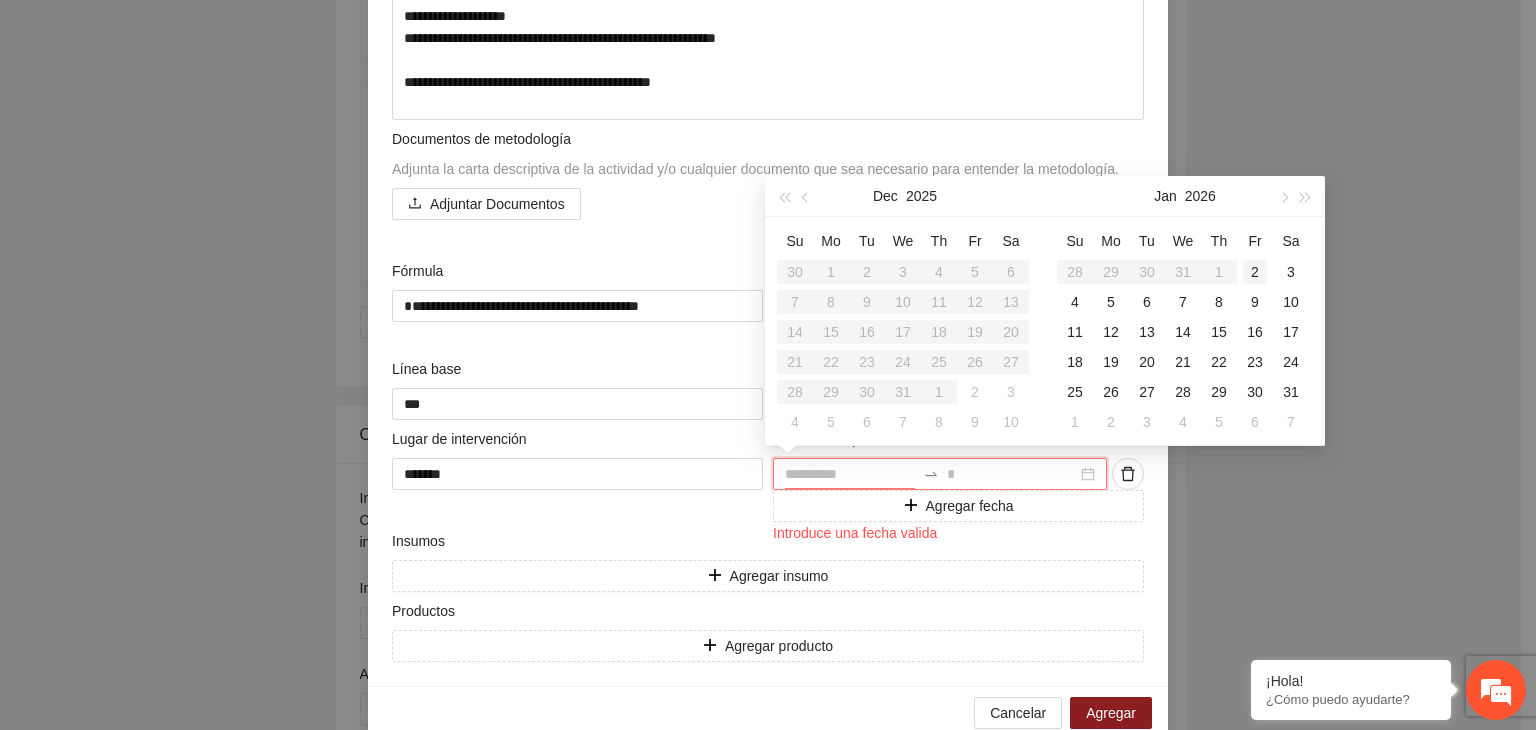 click on "2" at bounding box center (1255, 272) 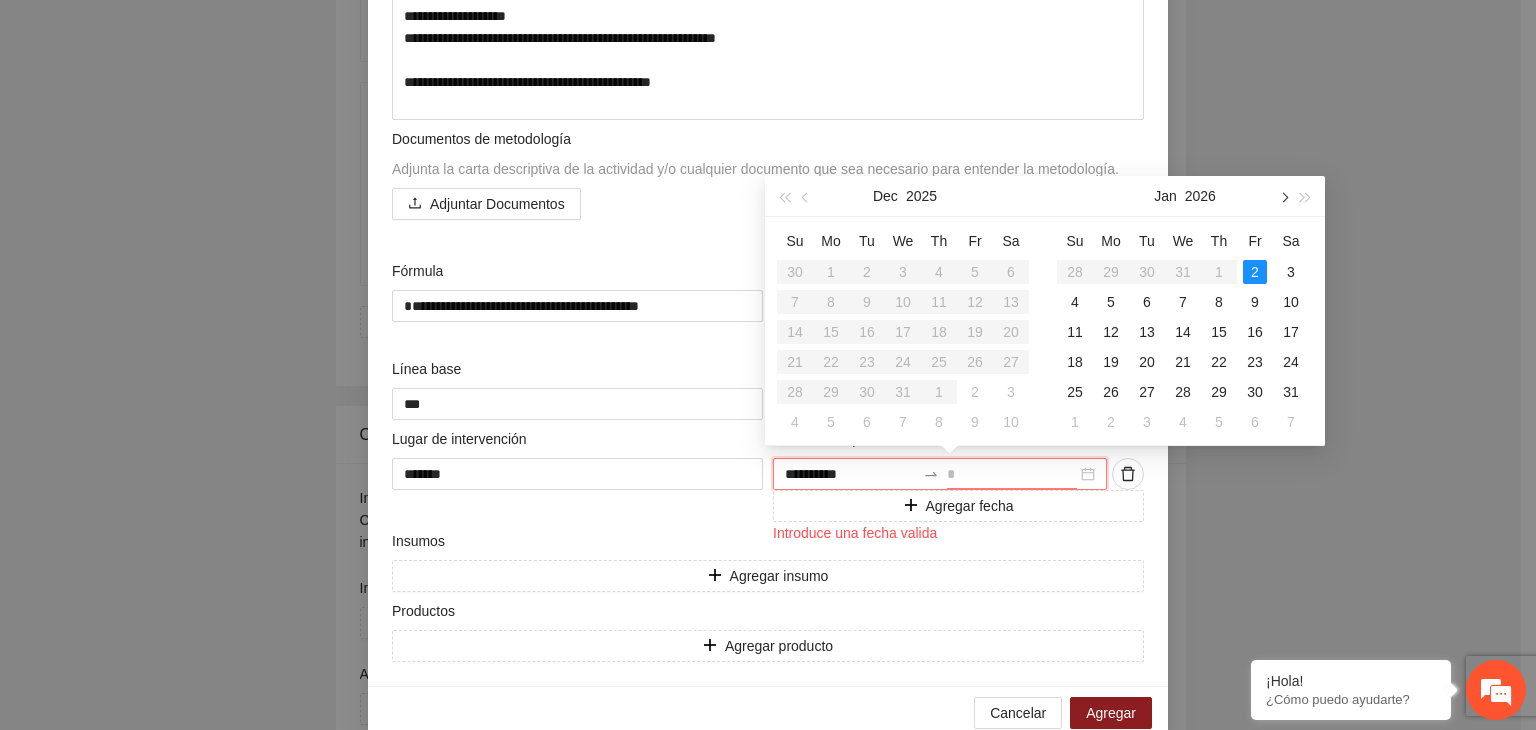 click at bounding box center [1283, 198] 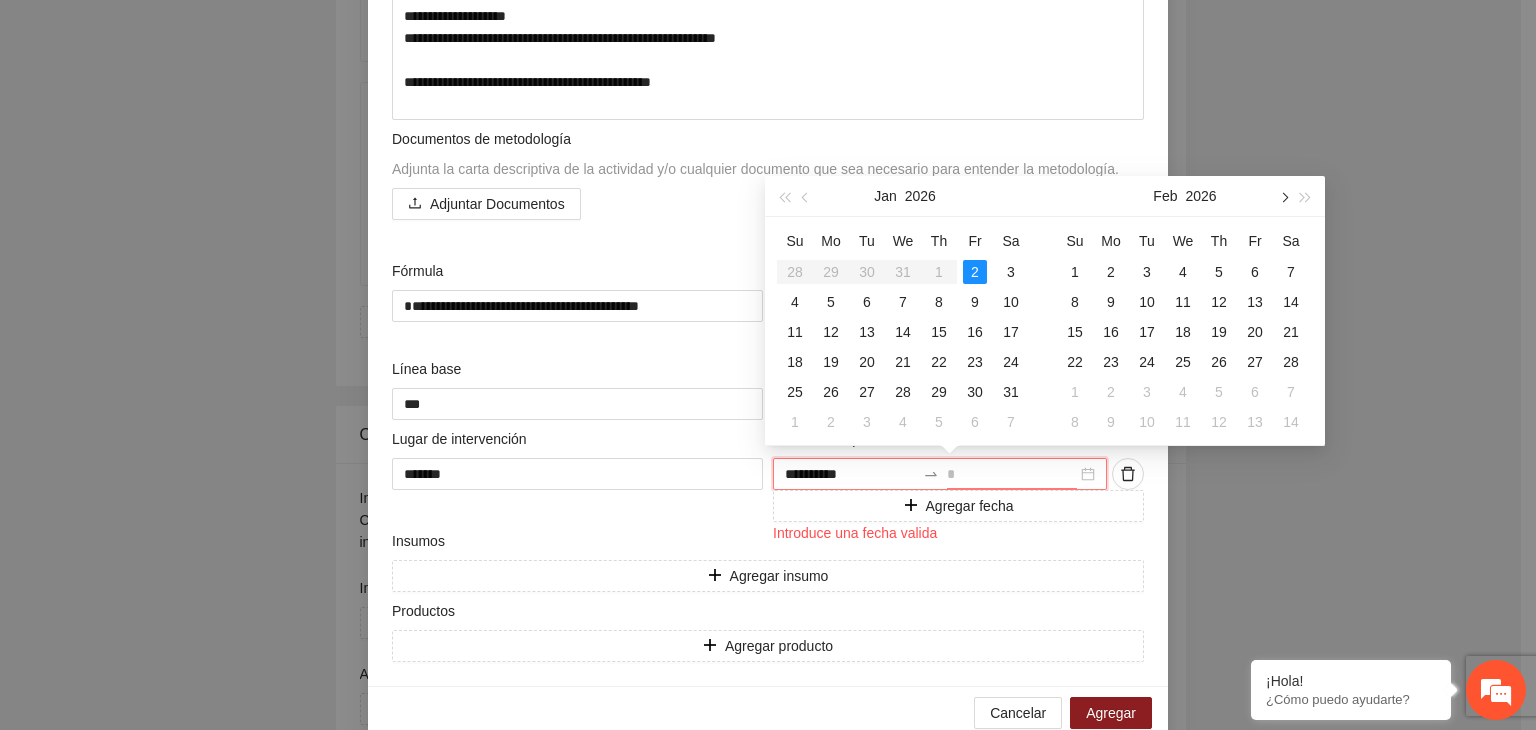 click at bounding box center (1283, 198) 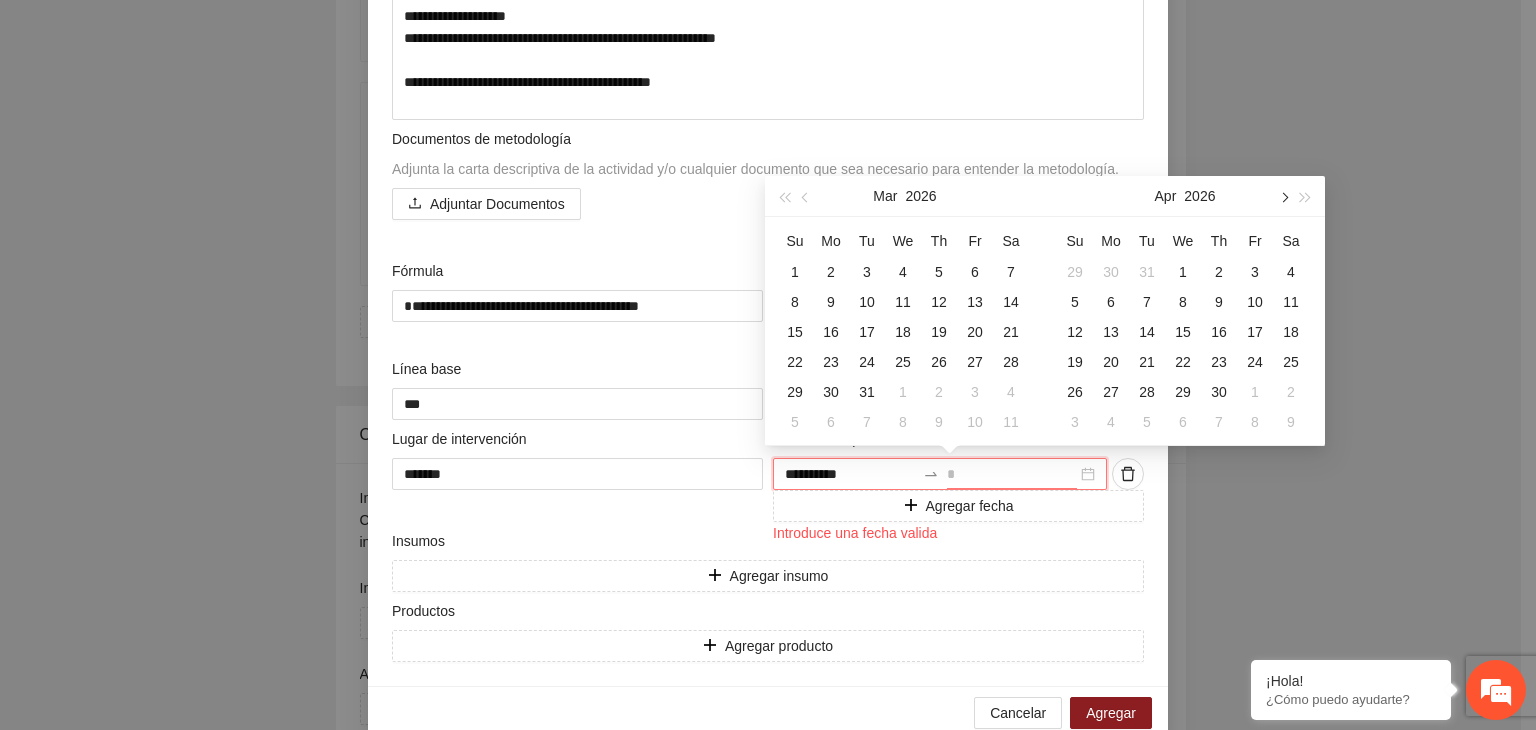 click at bounding box center (1283, 198) 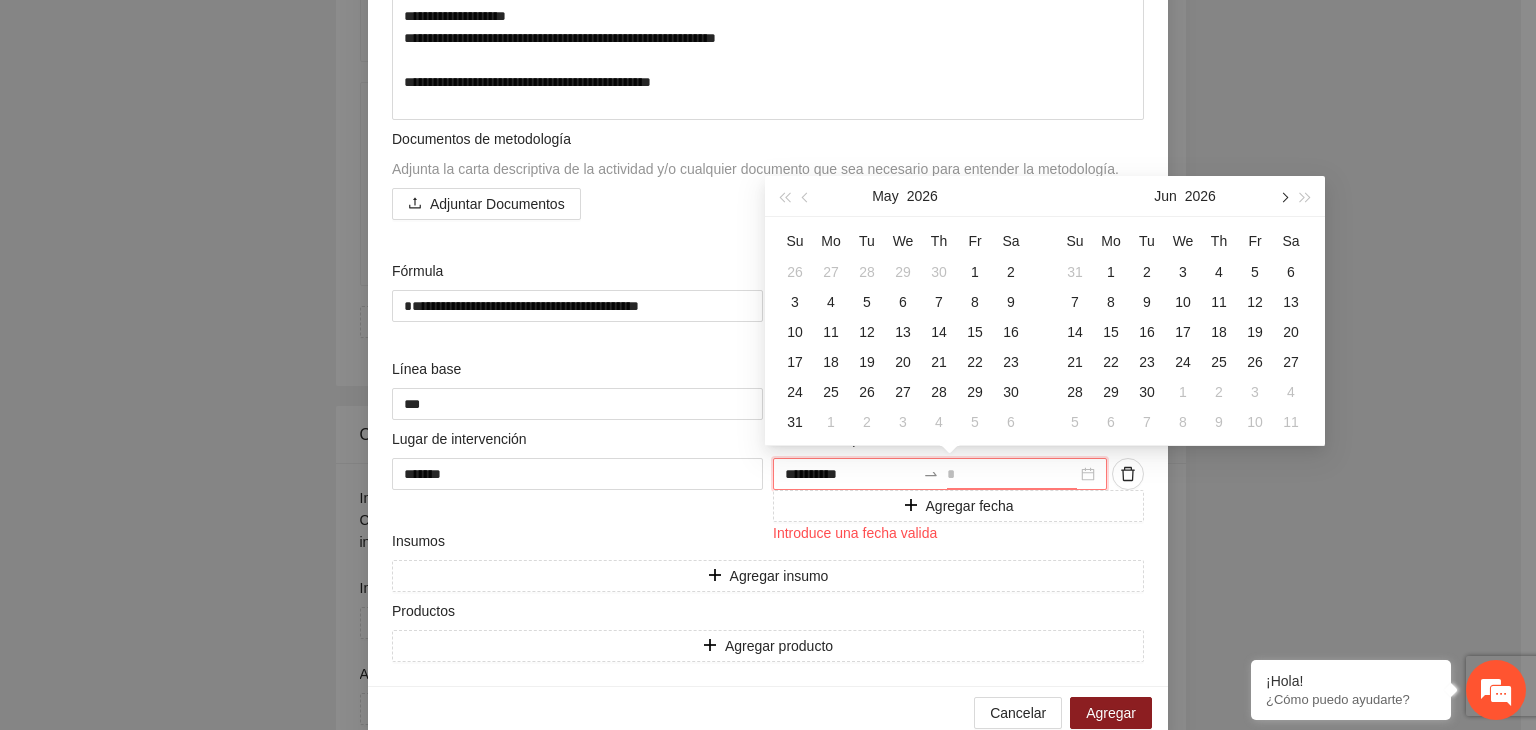 click at bounding box center [1283, 198] 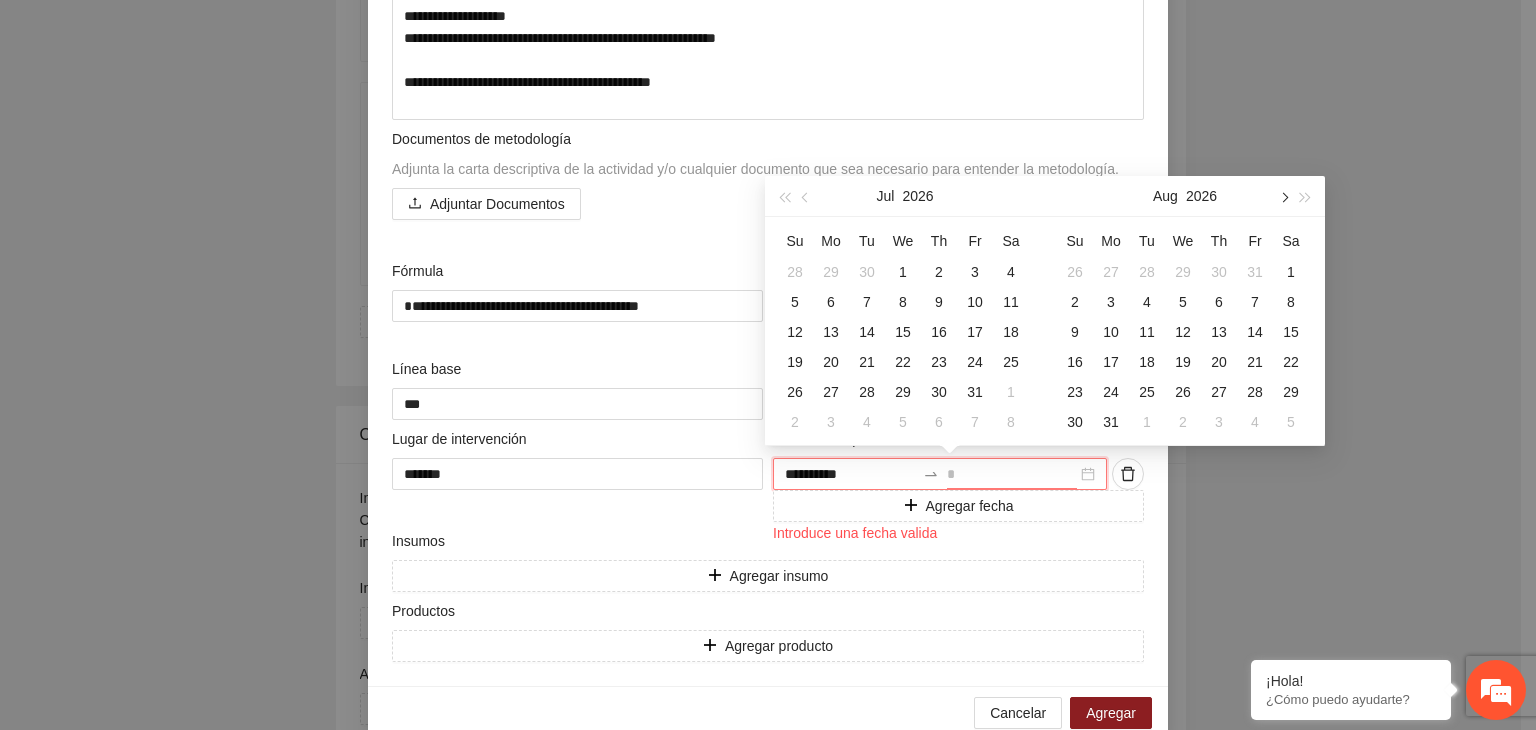 click at bounding box center (1283, 198) 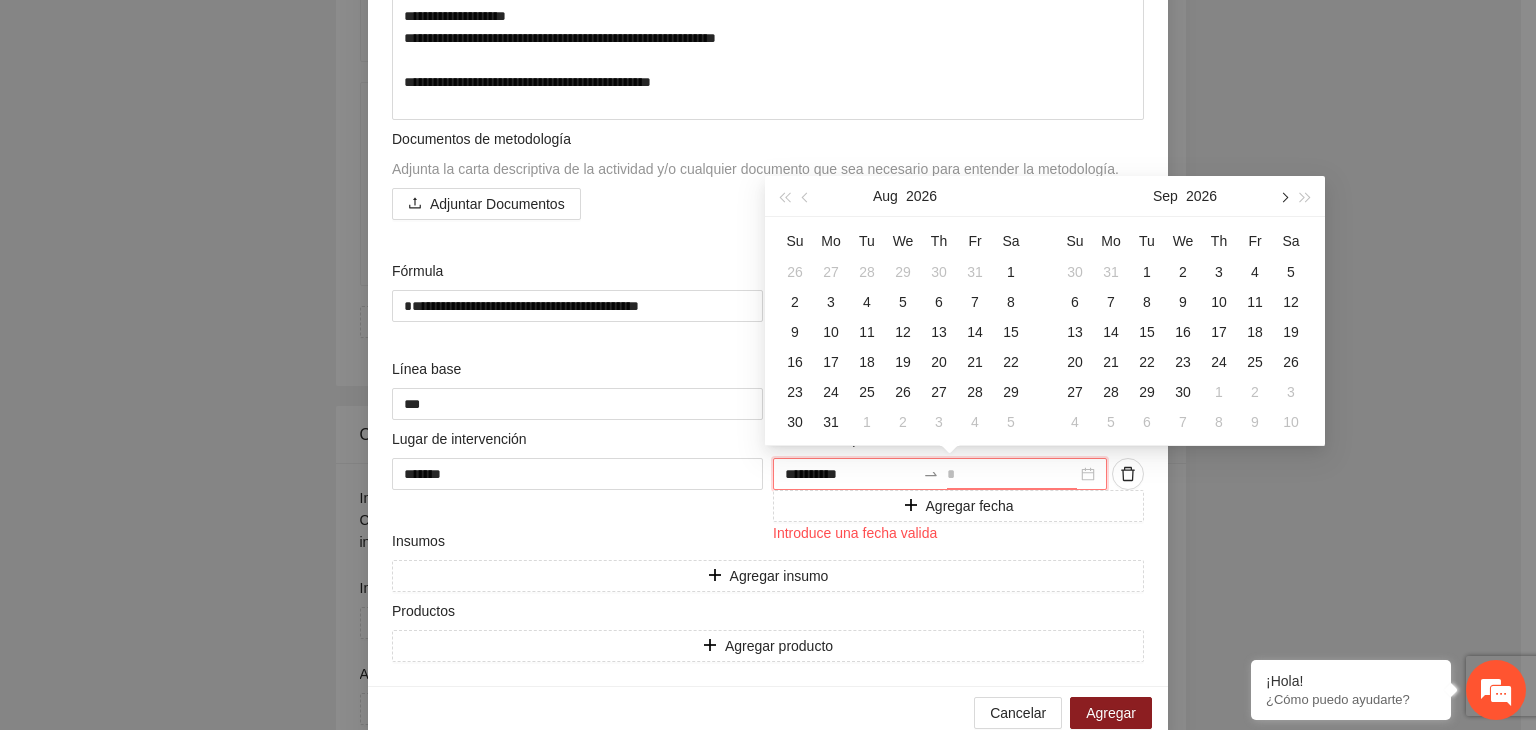 click at bounding box center (1283, 198) 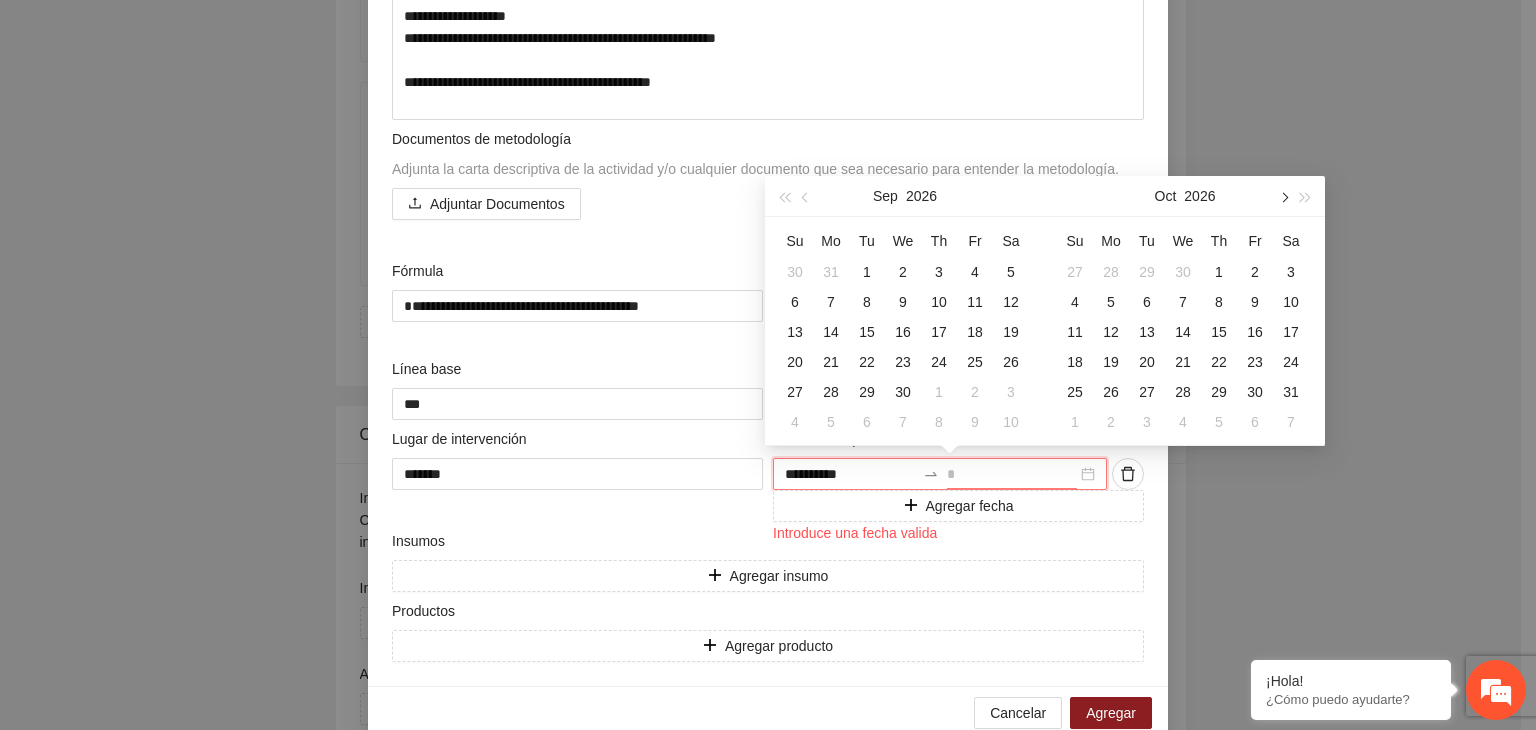 click at bounding box center (1283, 198) 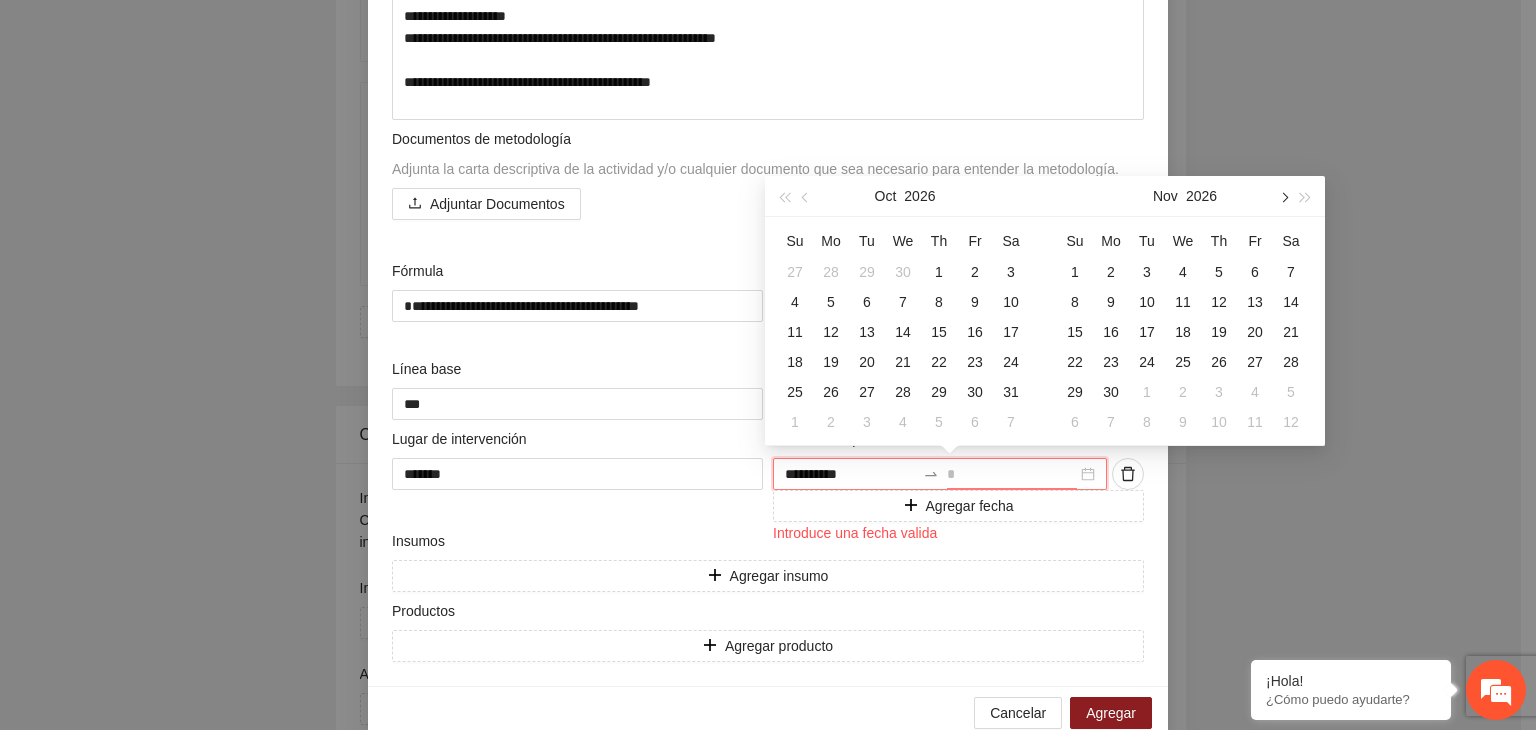 click at bounding box center [1283, 198] 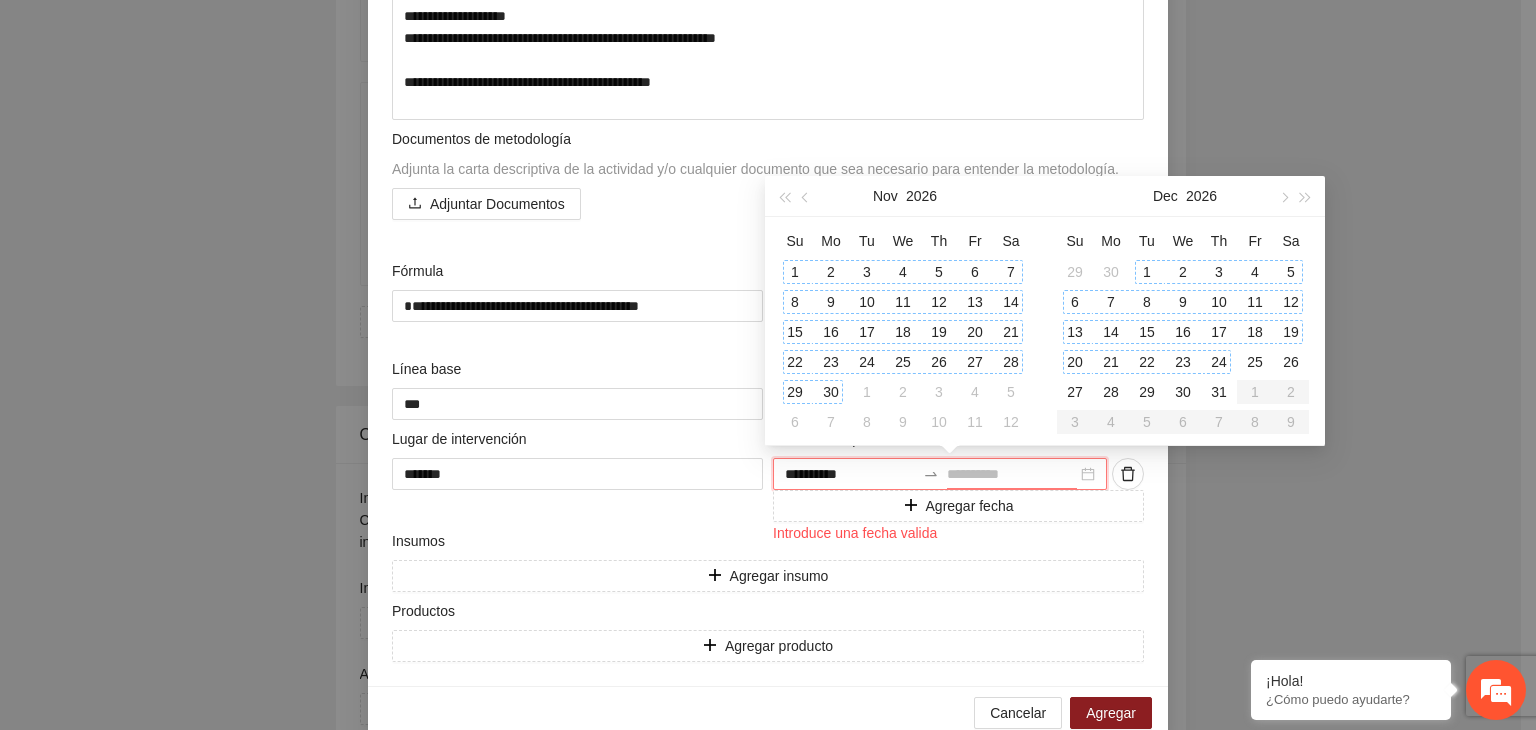 click on "31" at bounding box center (1219, 392) 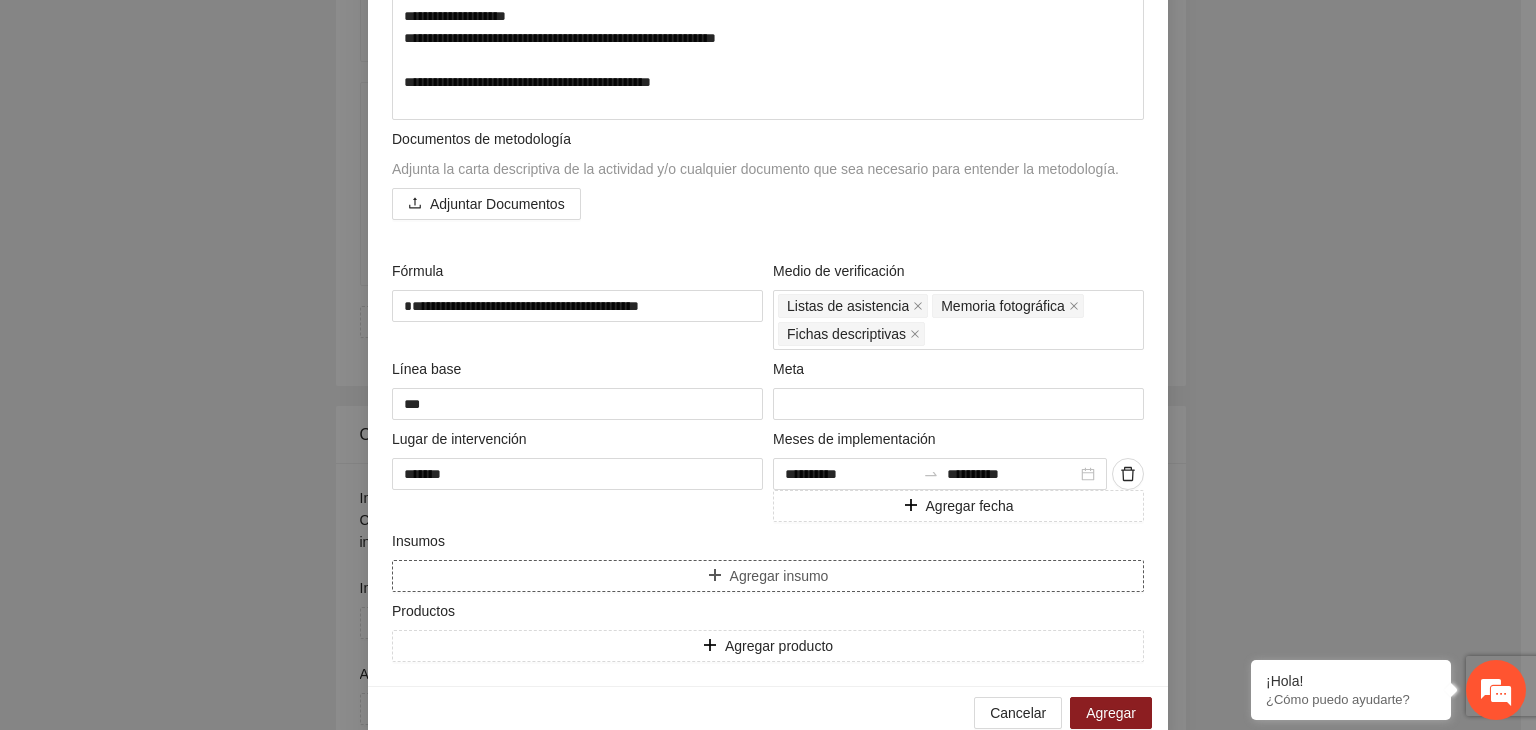 click on "Agregar insumo" at bounding box center (768, 576) 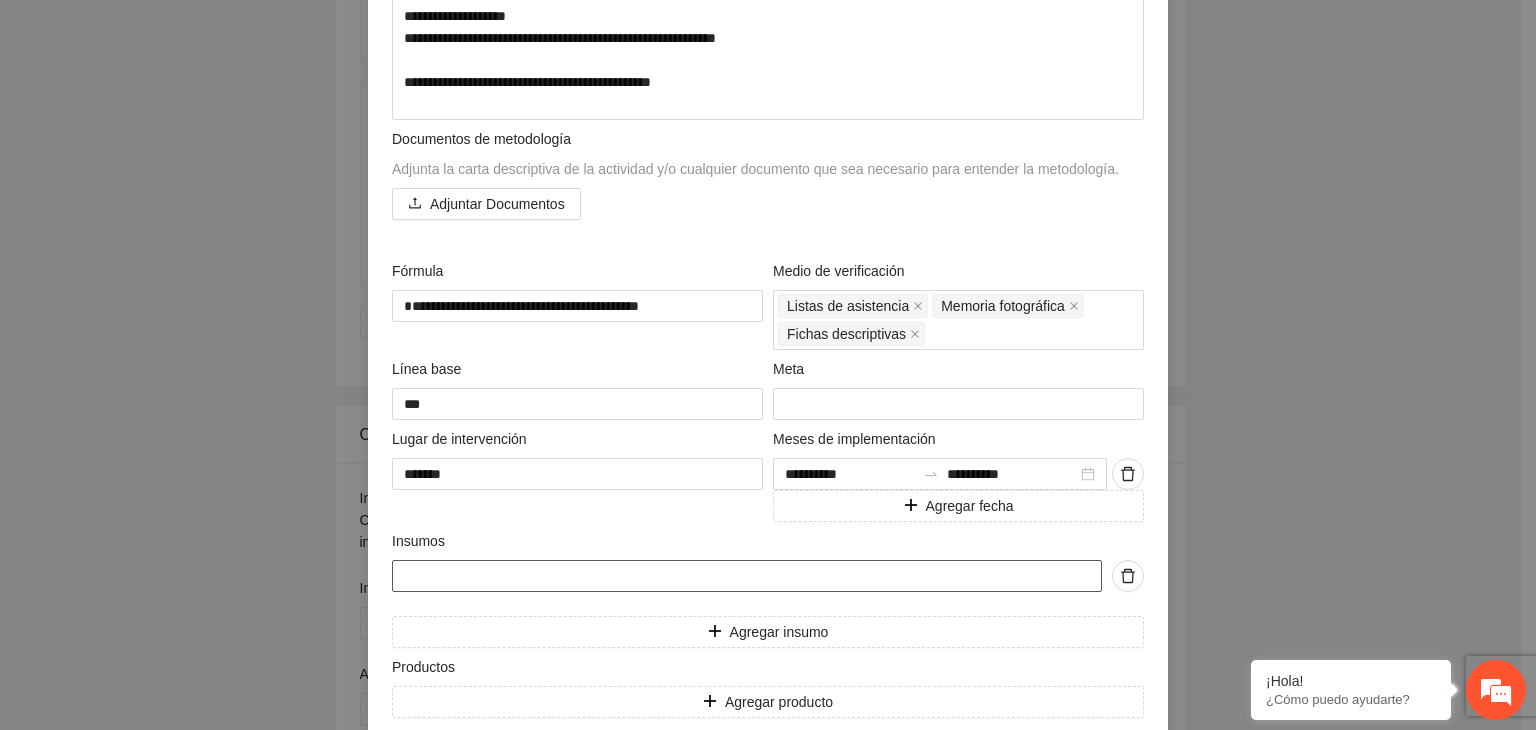 click at bounding box center (747, 576) 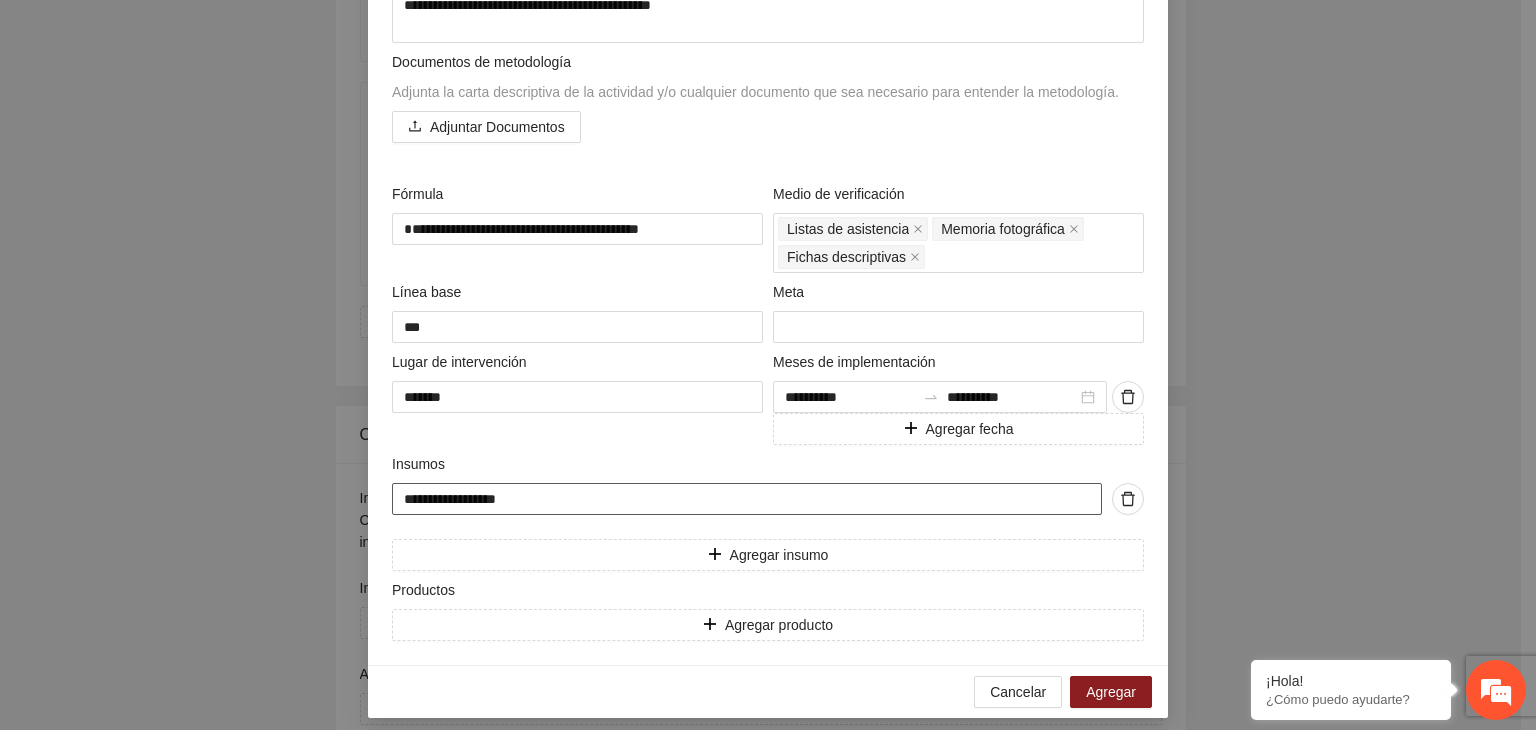 scroll, scrollTop: 683, scrollLeft: 0, axis: vertical 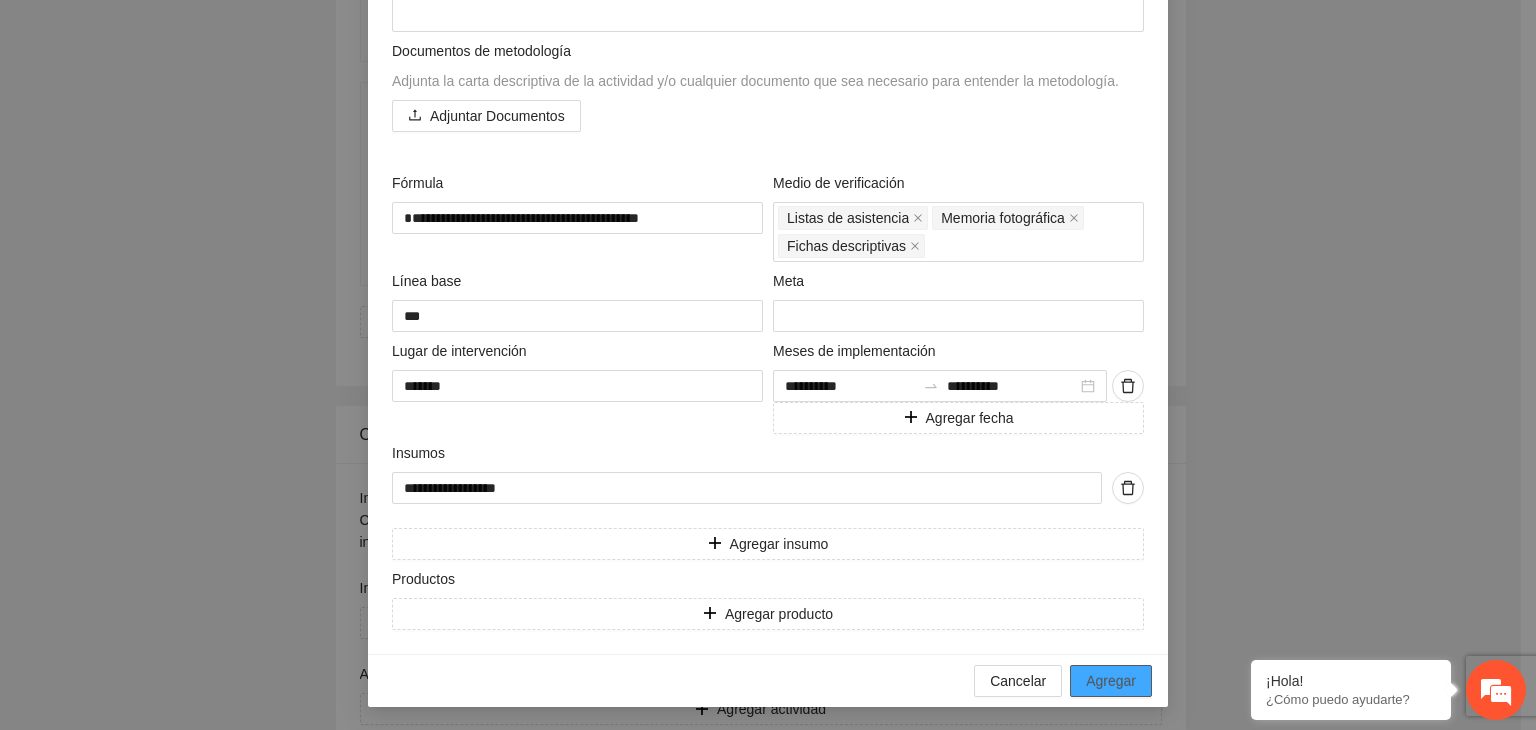 click on "Agregar" at bounding box center [1111, 681] 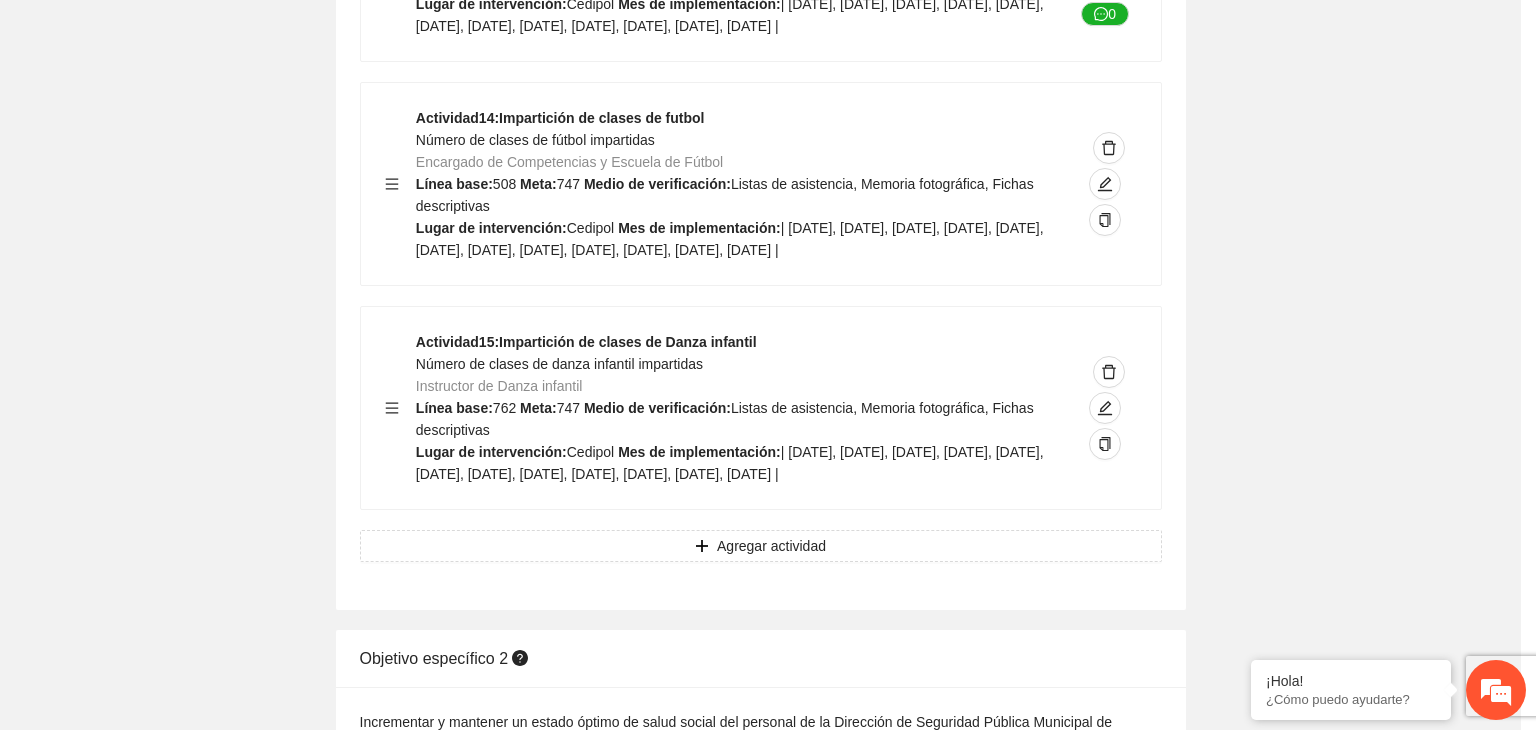scroll, scrollTop: 6176, scrollLeft: 0, axis: vertical 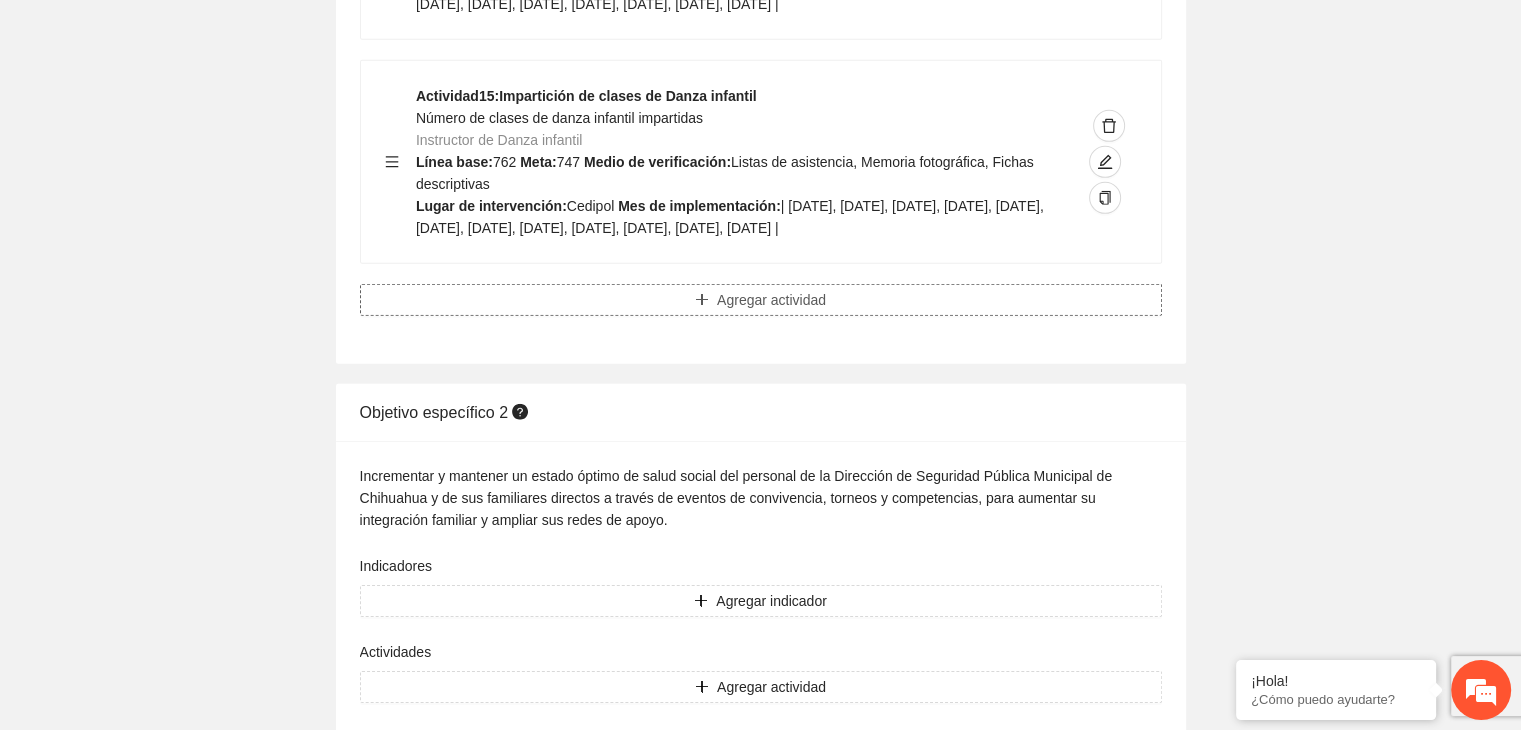 click on "Agregar actividad" at bounding box center (771, 300) 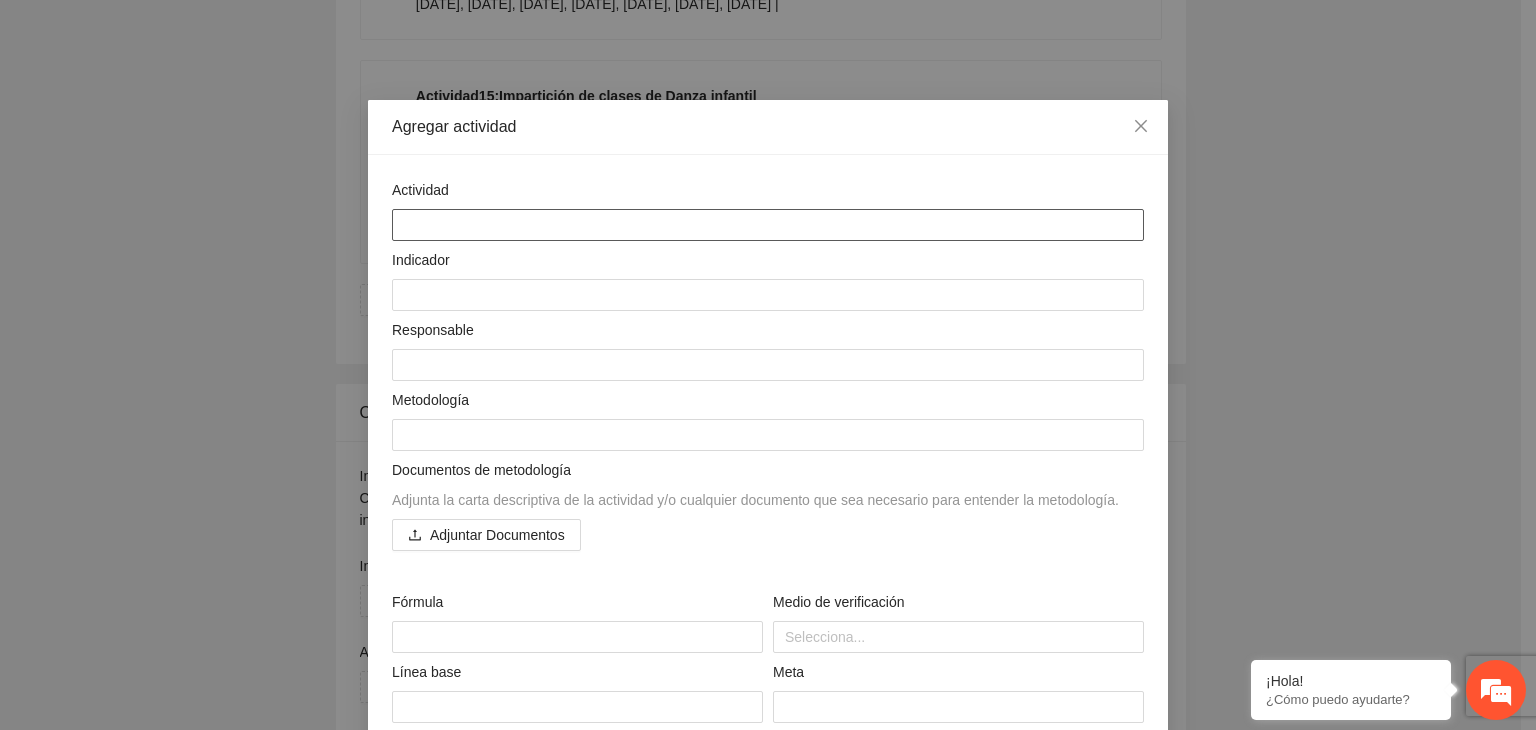 click at bounding box center [768, 225] 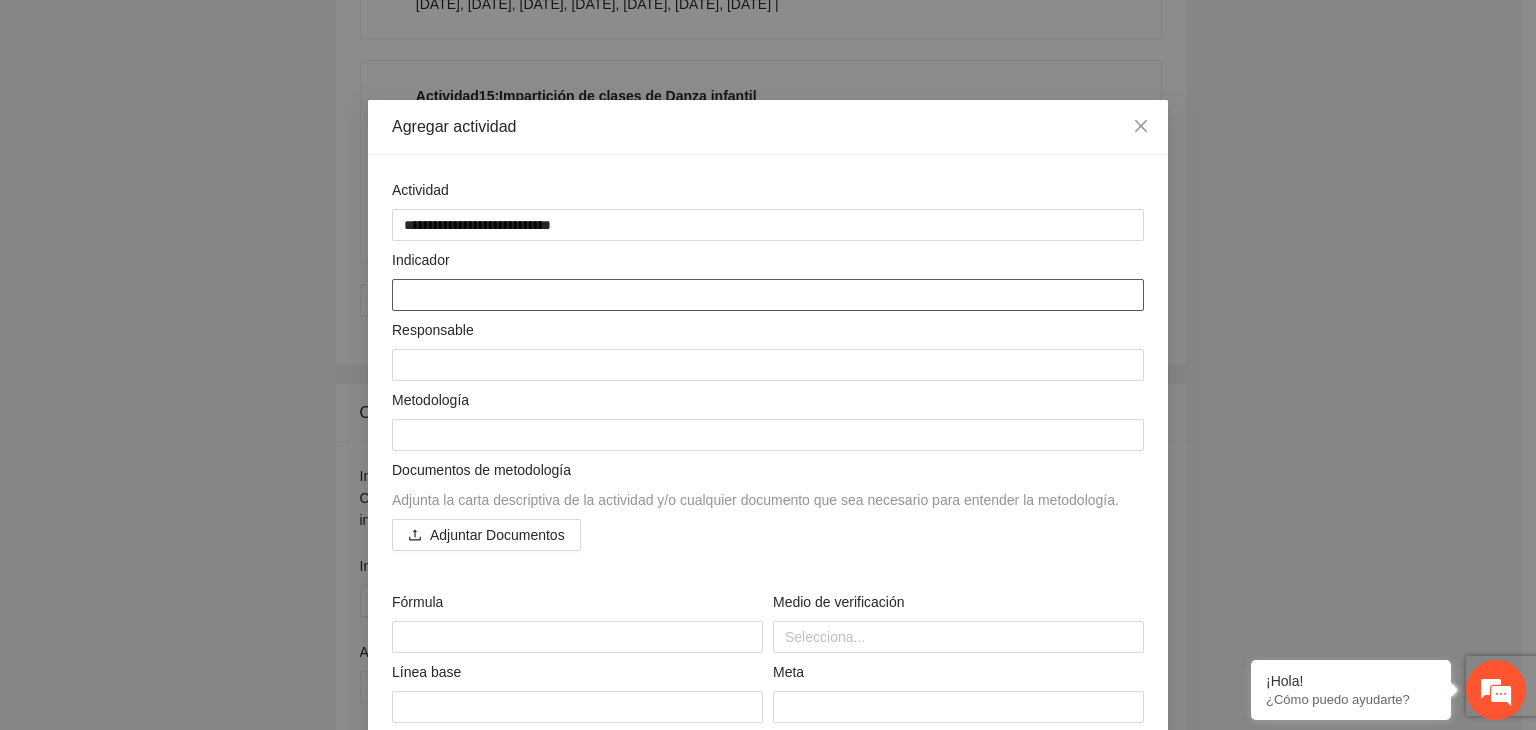 click at bounding box center [768, 295] 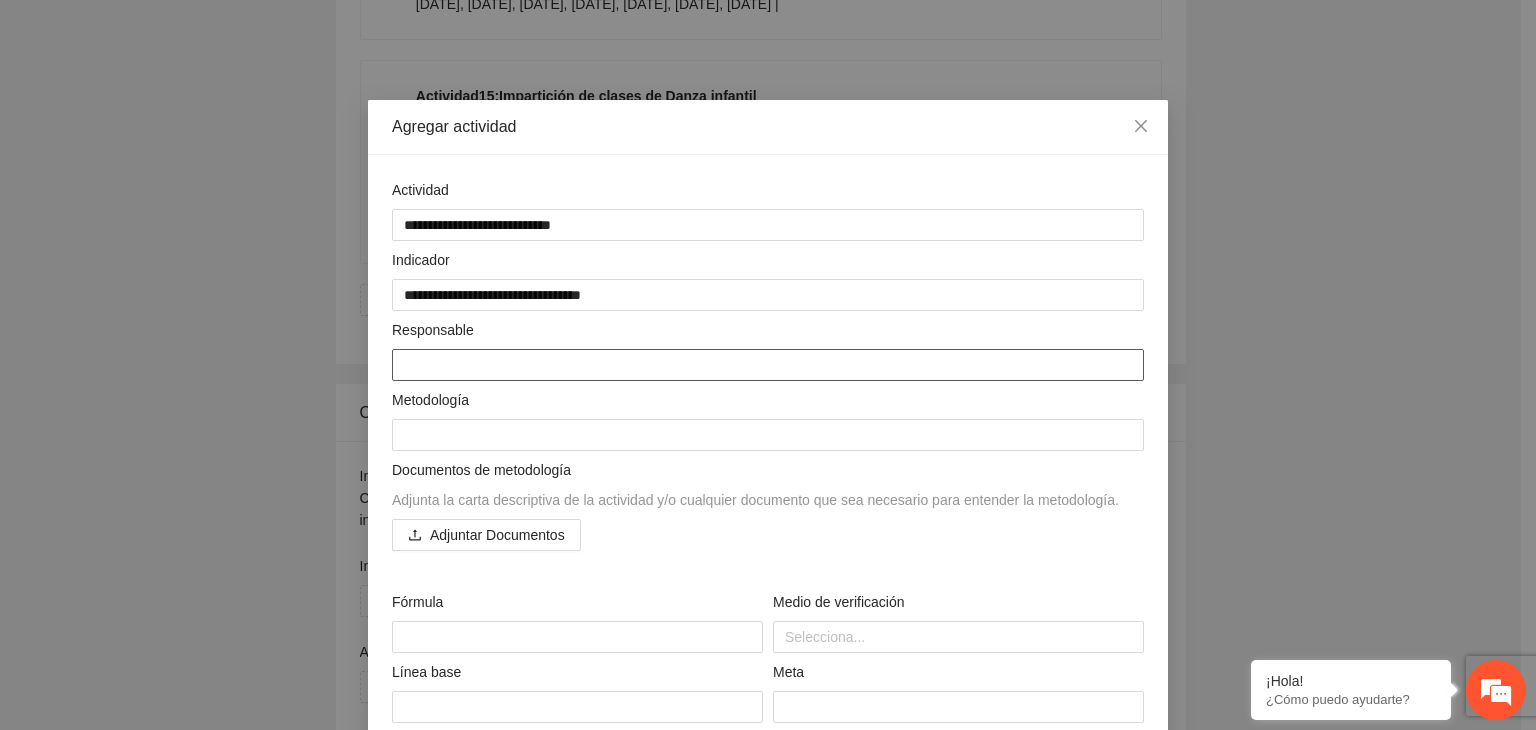 click at bounding box center (768, 365) 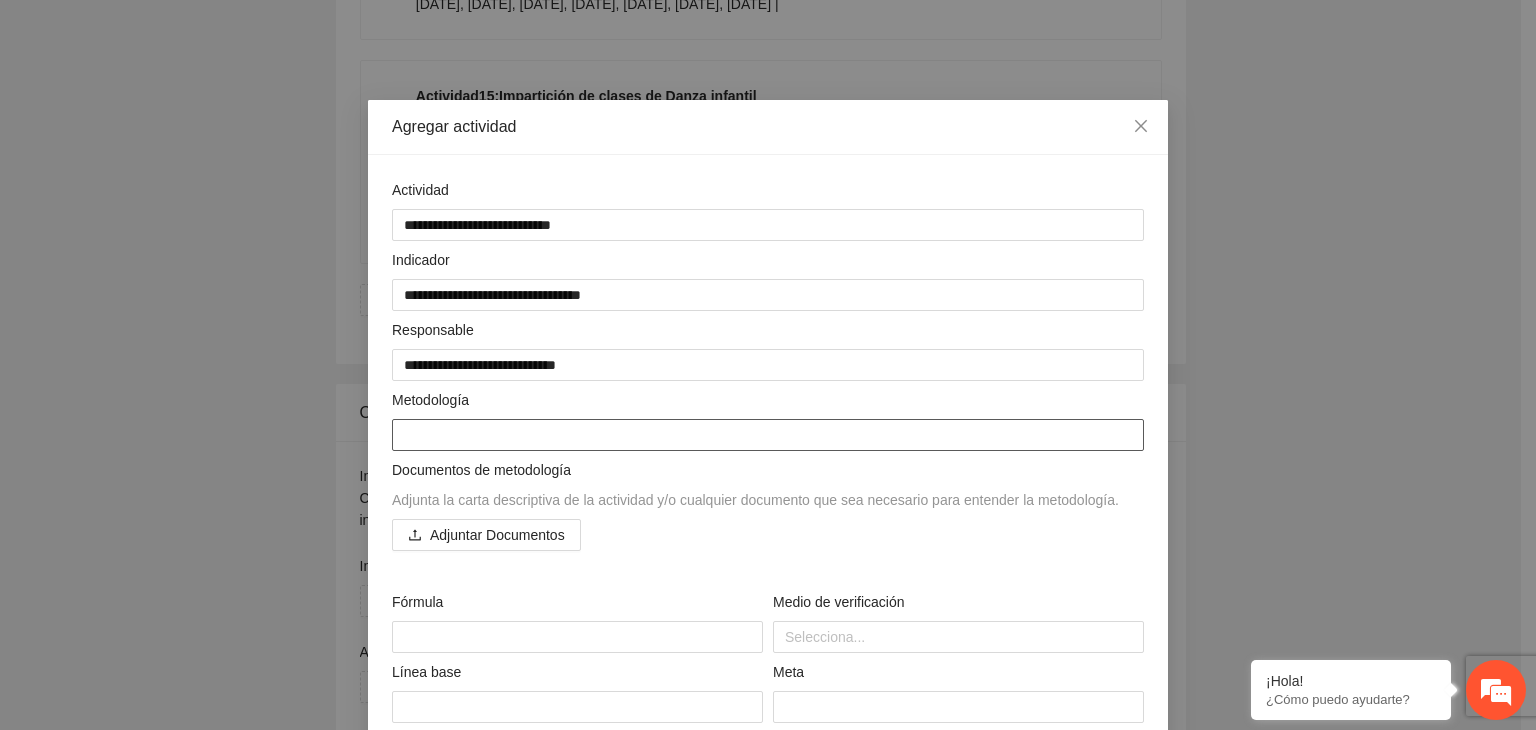 click at bounding box center (768, 435) 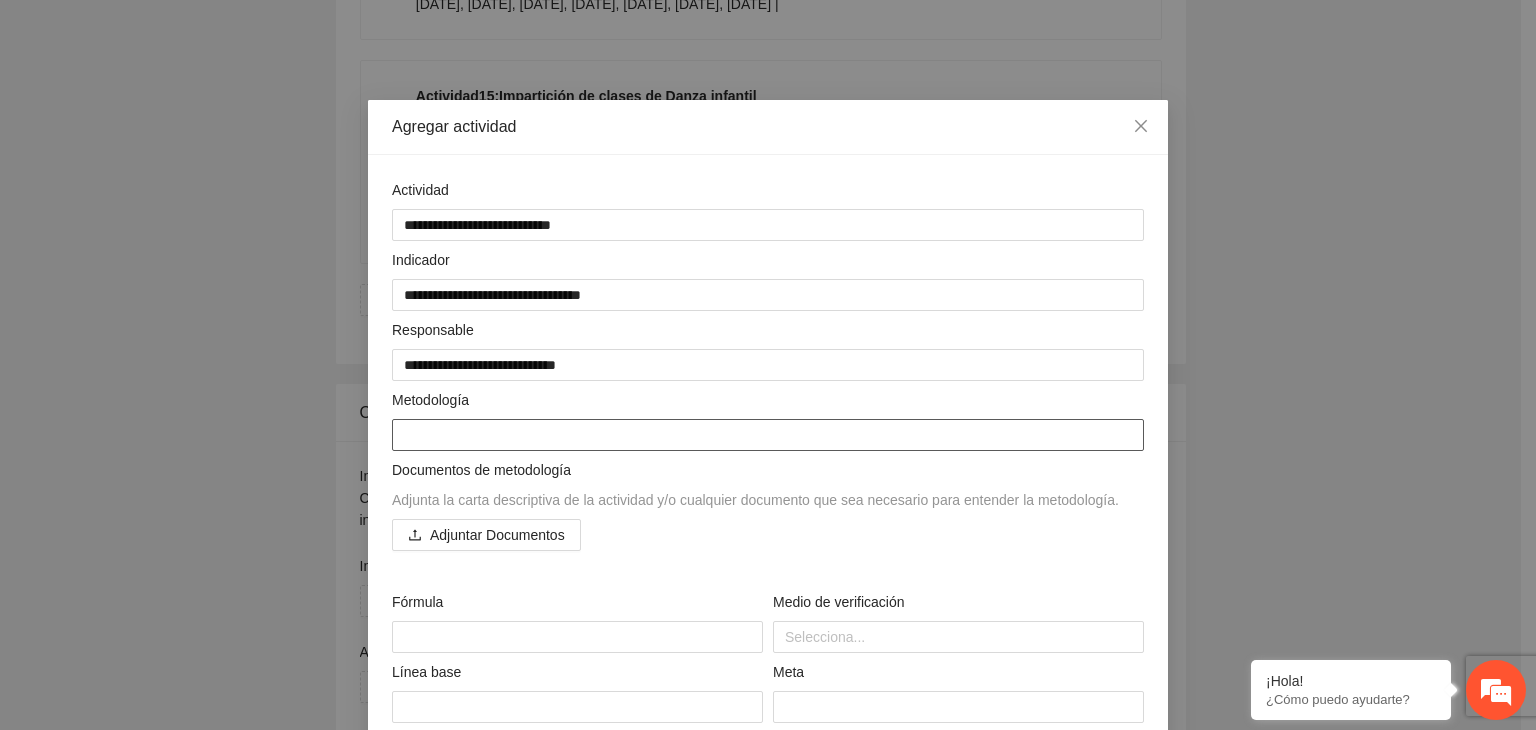 click at bounding box center (768, 435) 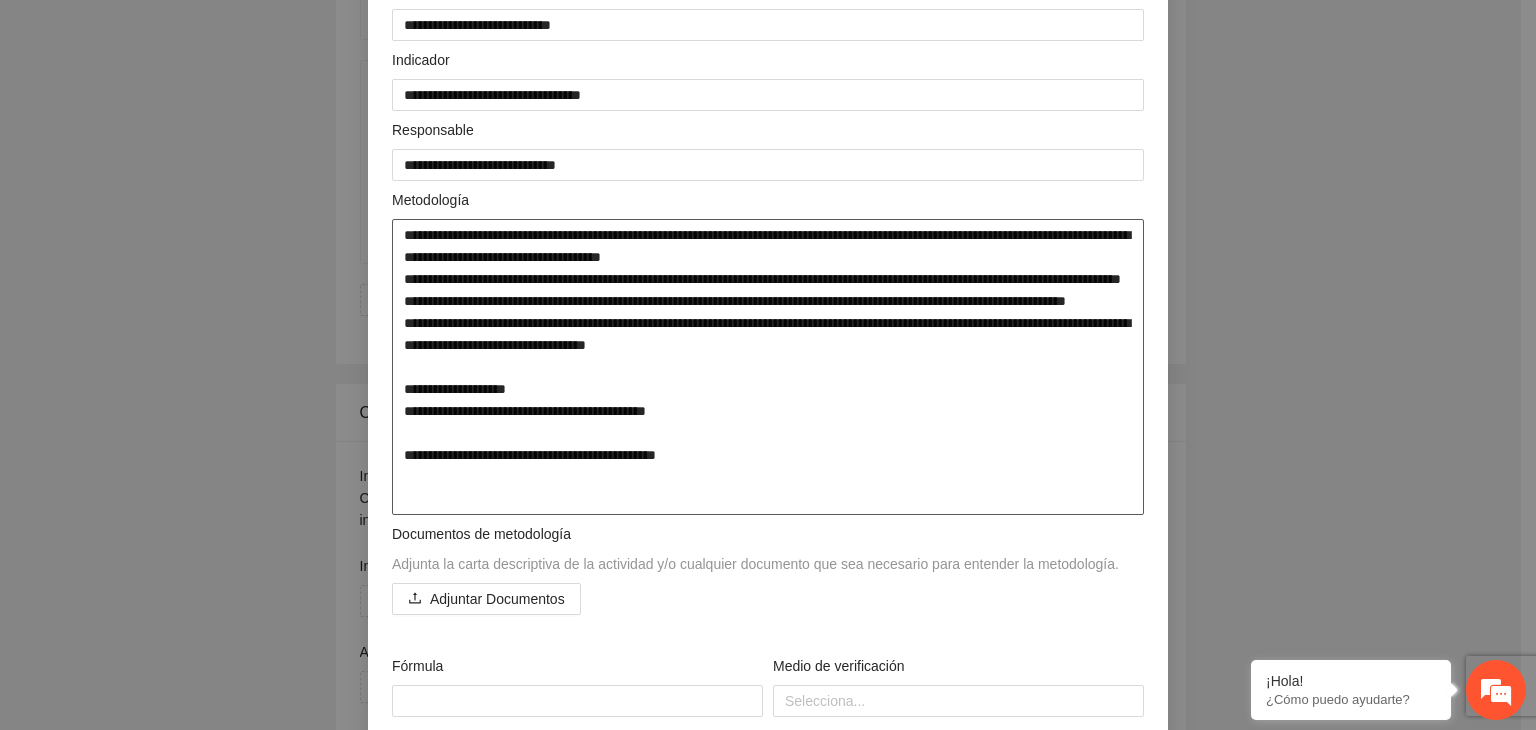 scroll, scrollTop: 568, scrollLeft: 0, axis: vertical 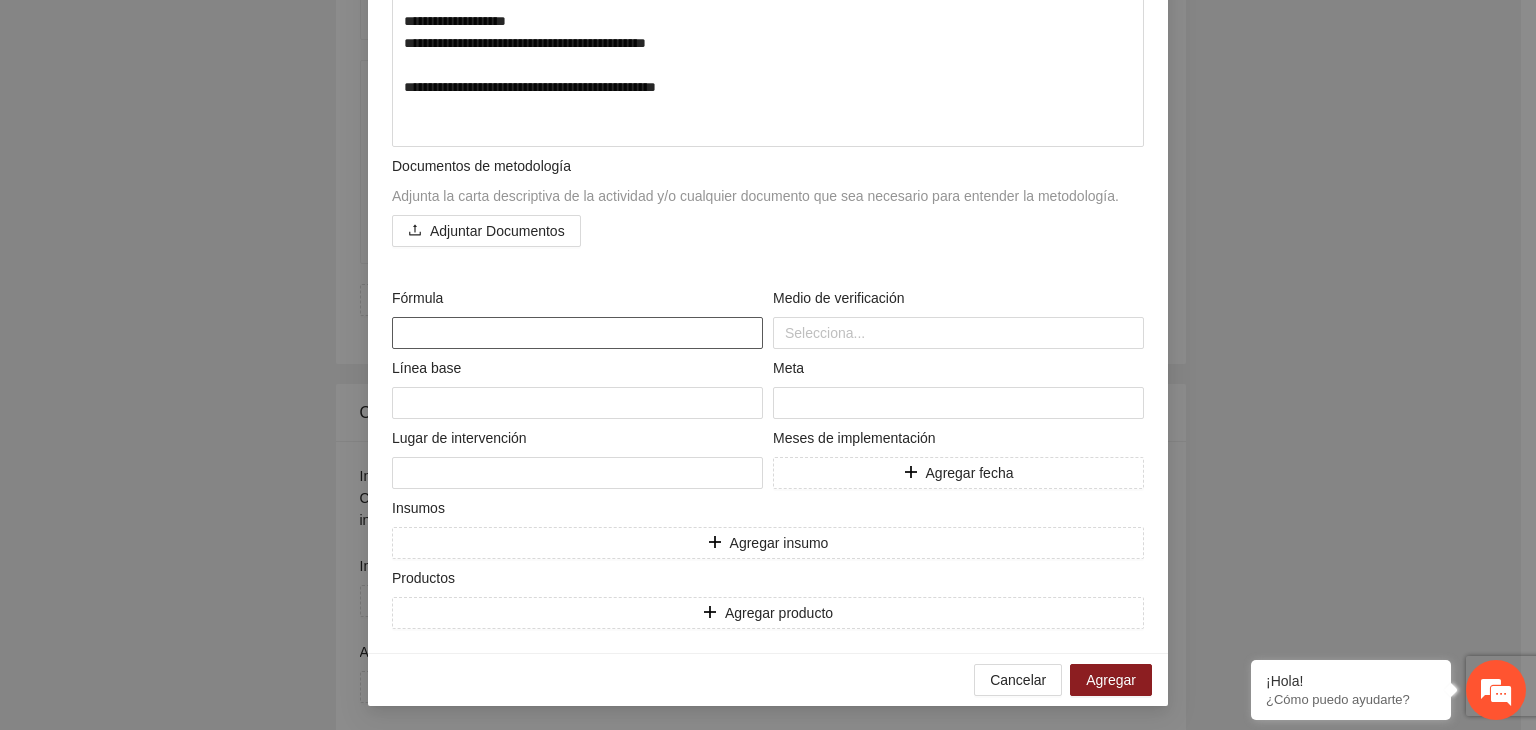 click at bounding box center [577, 333] 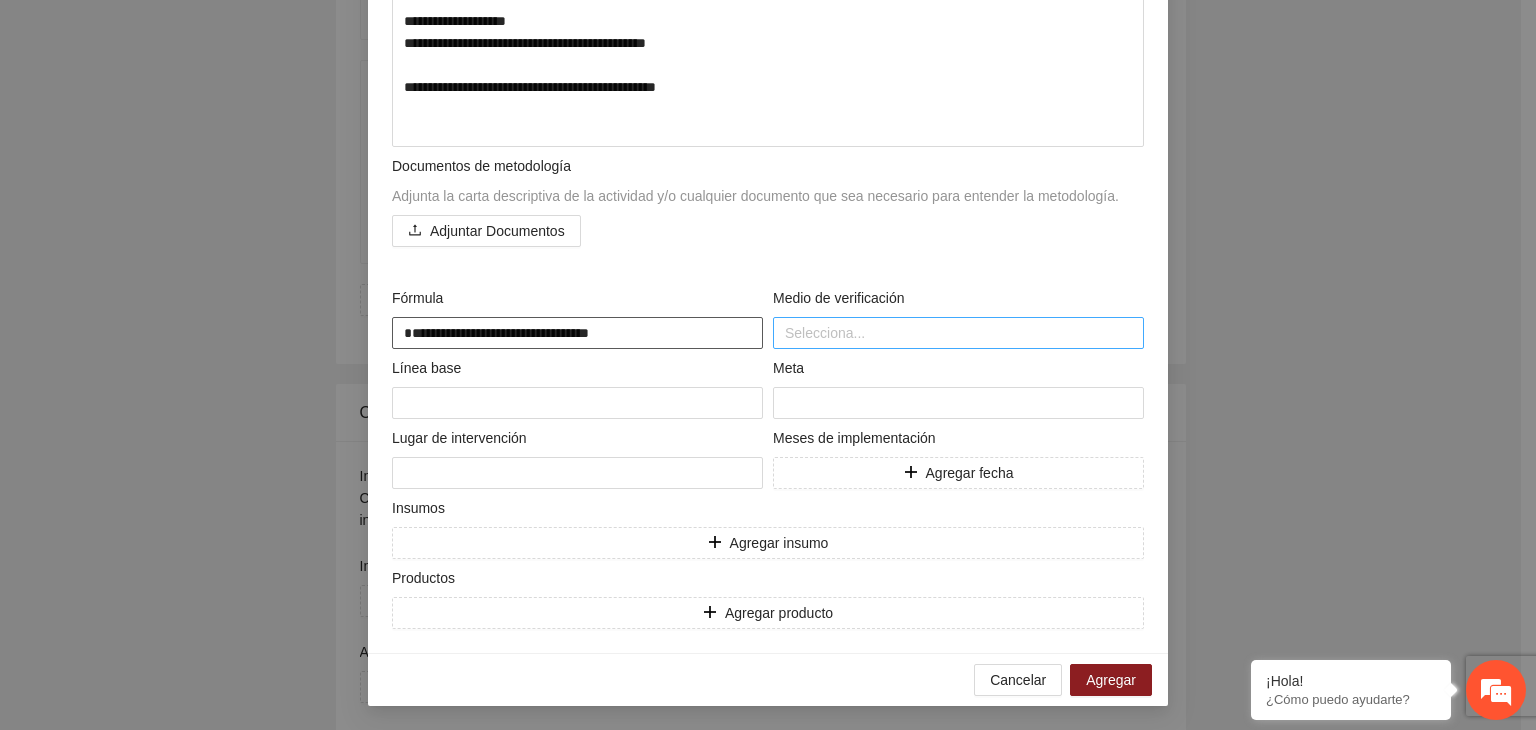 click at bounding box center [958, 333] 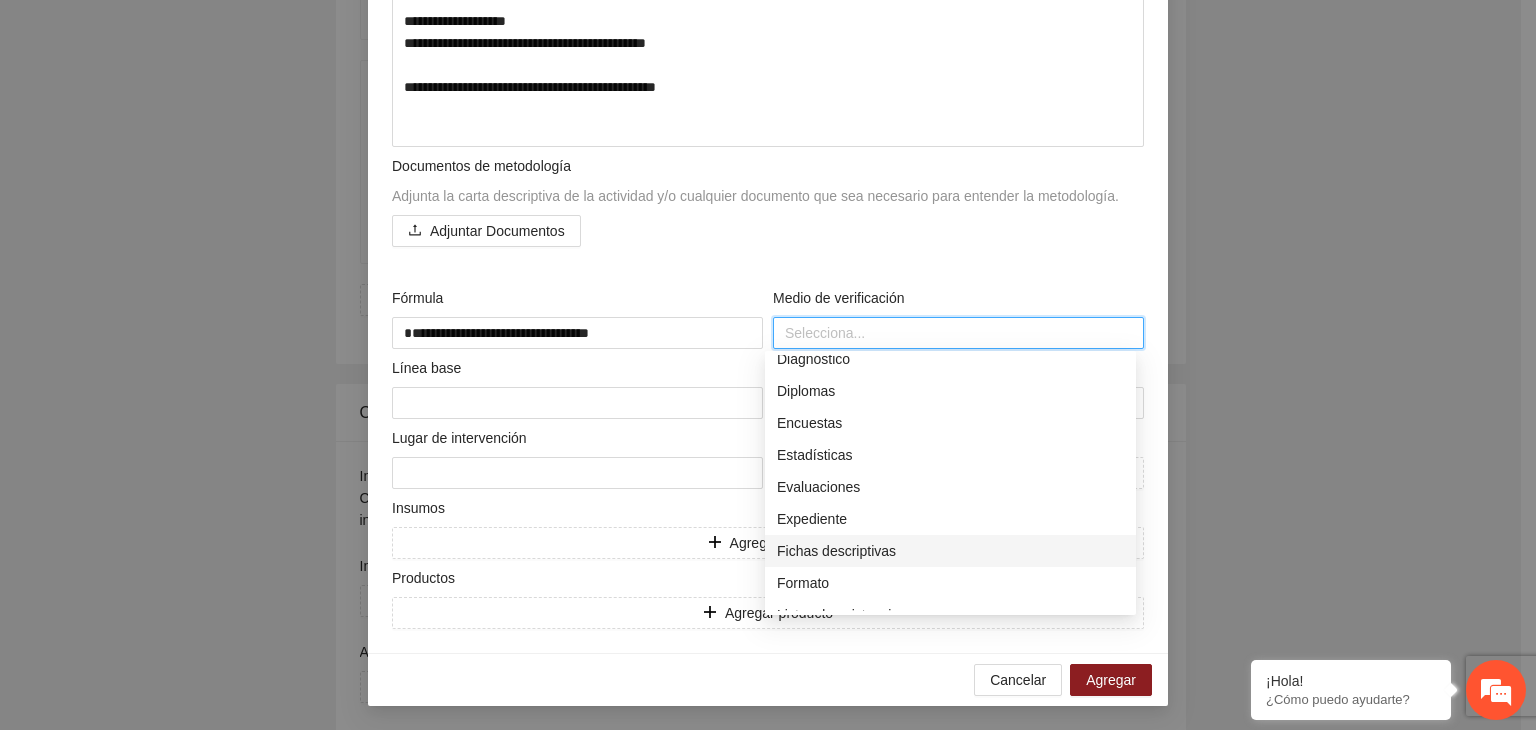 scroll, scrollTop: 400, scrollLeft: 0, axis: vertical 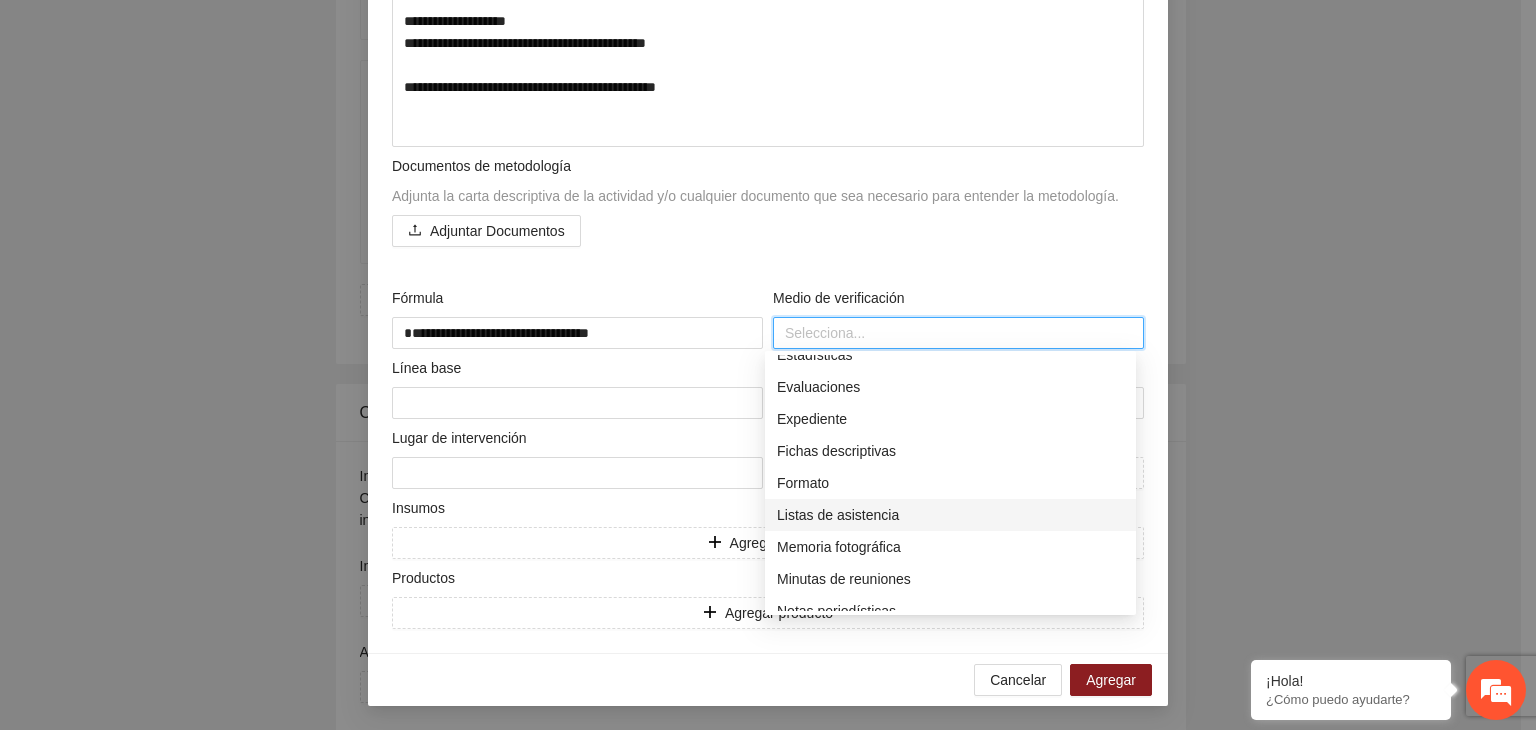 click on "Listas de asistencia" at bounding box center [950, 515] 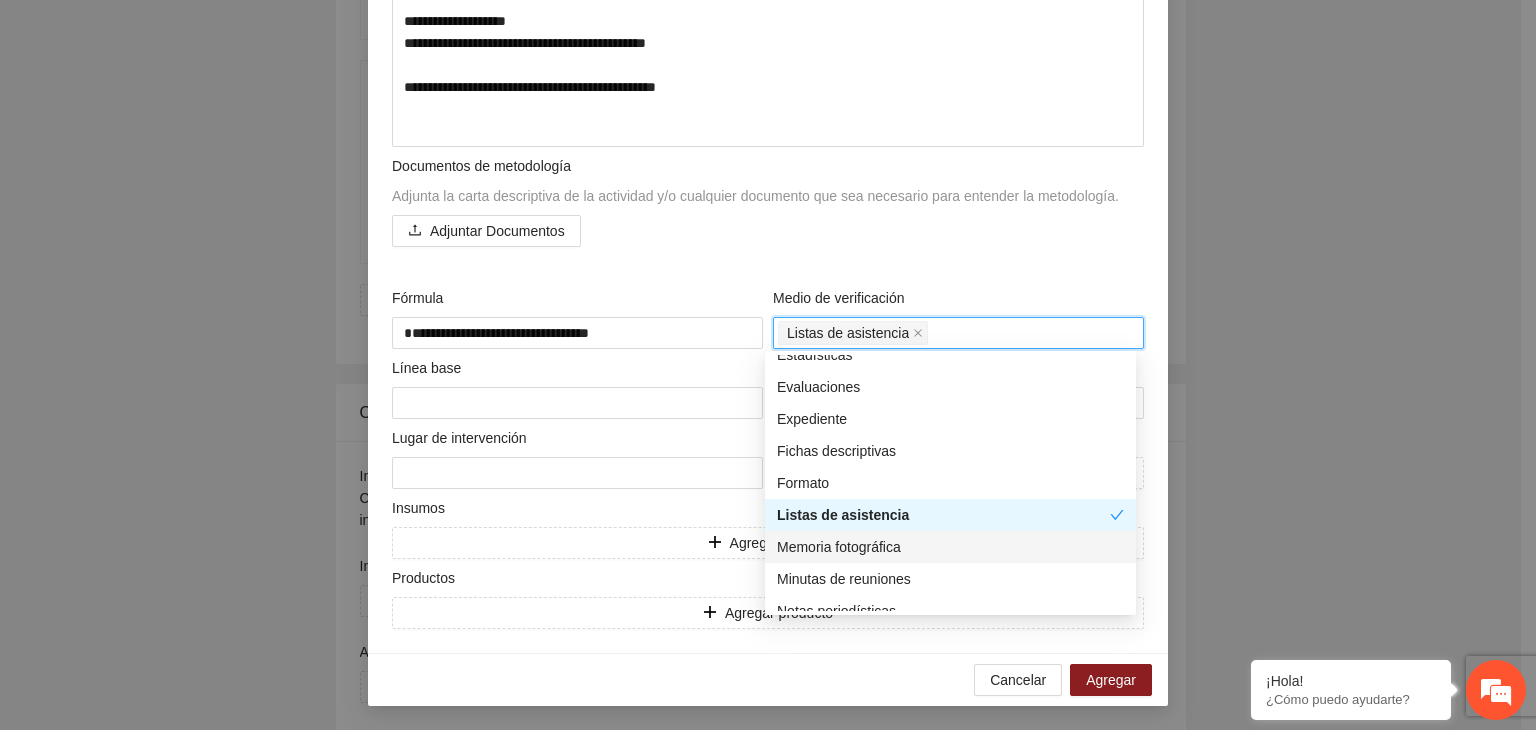 click on "Memoria fotográfica" at bounding box center (950, 547) 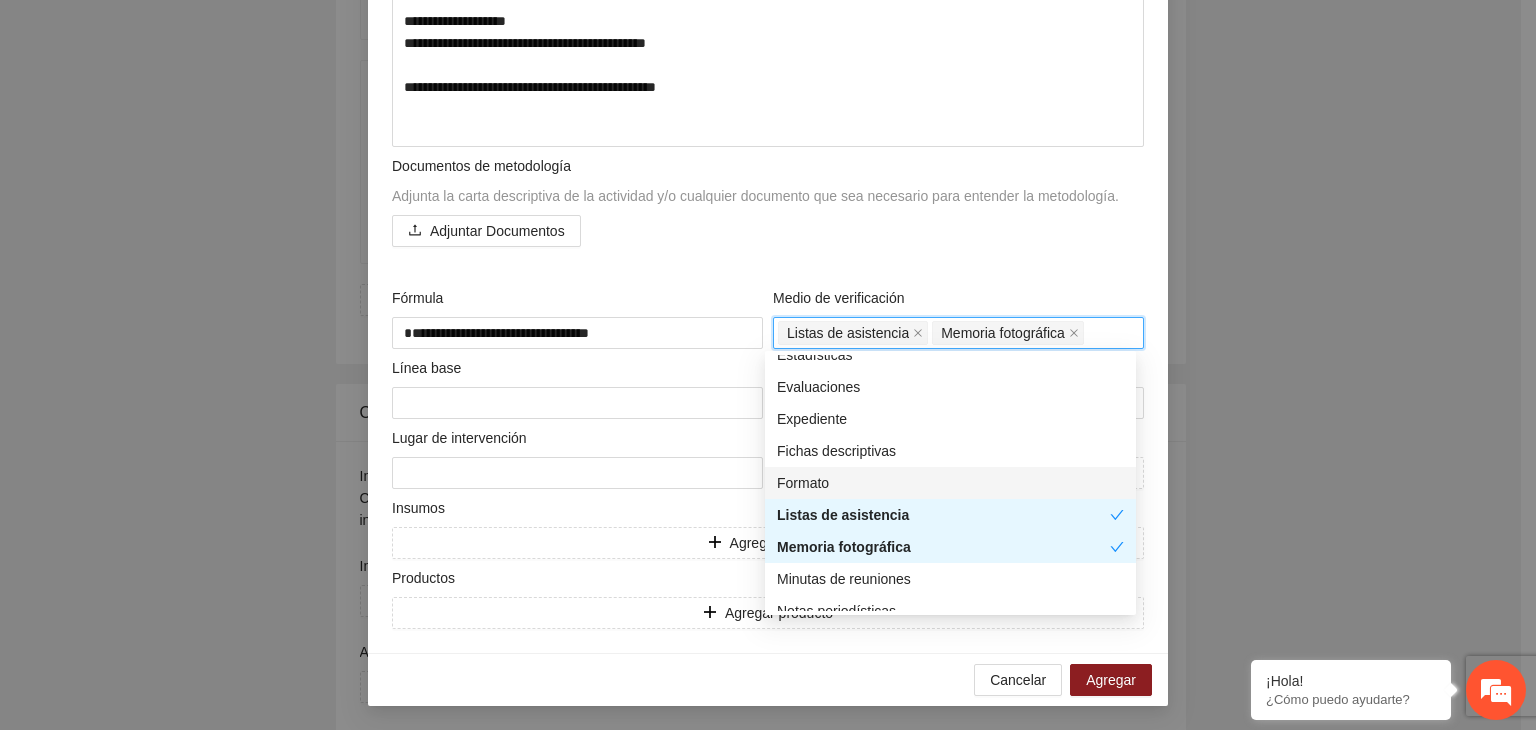 click on "Formato" at bounding box center [950, 483] 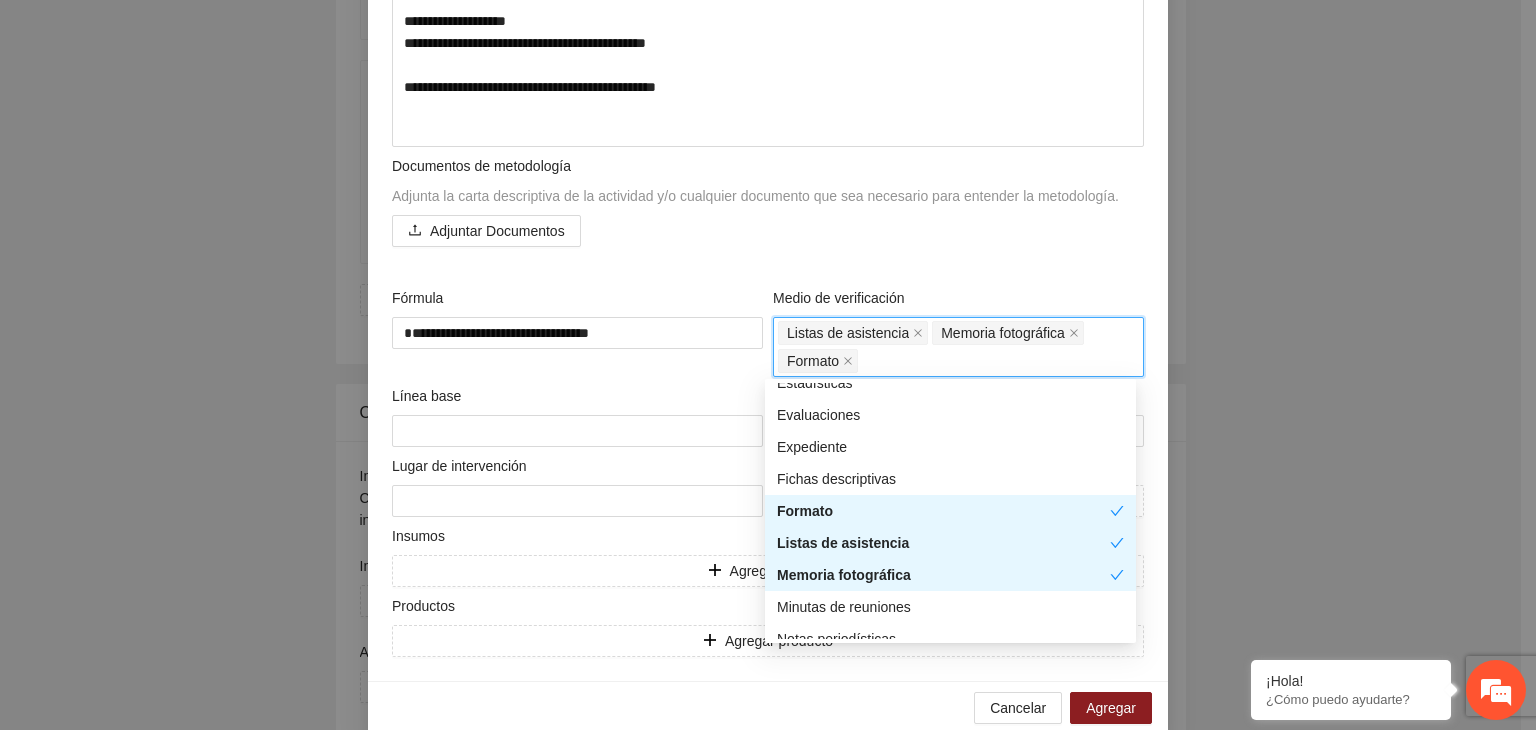 click on "Formato" at bounding box center [943, 511] 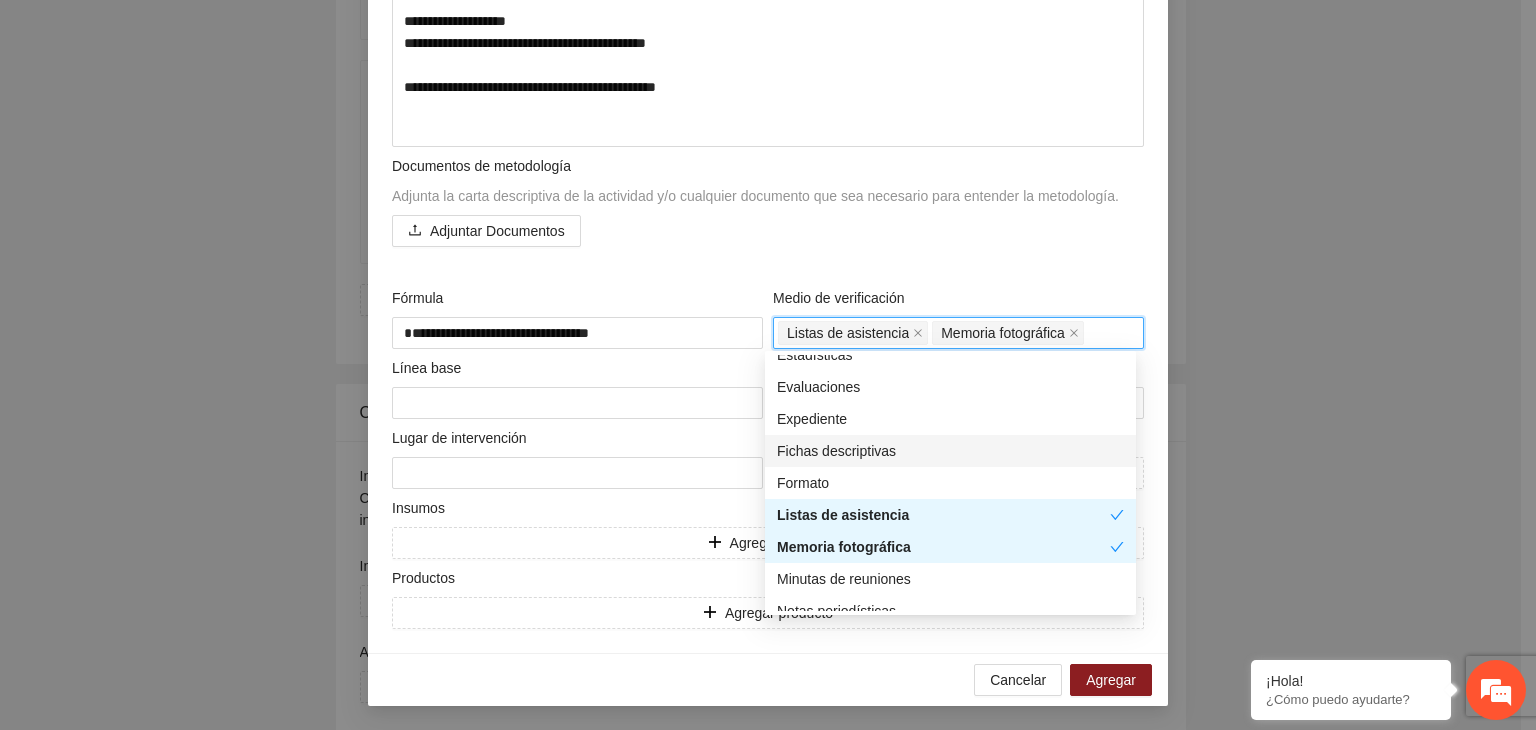 click on "Fichas descriptivas" at bounding box center (950, 451) 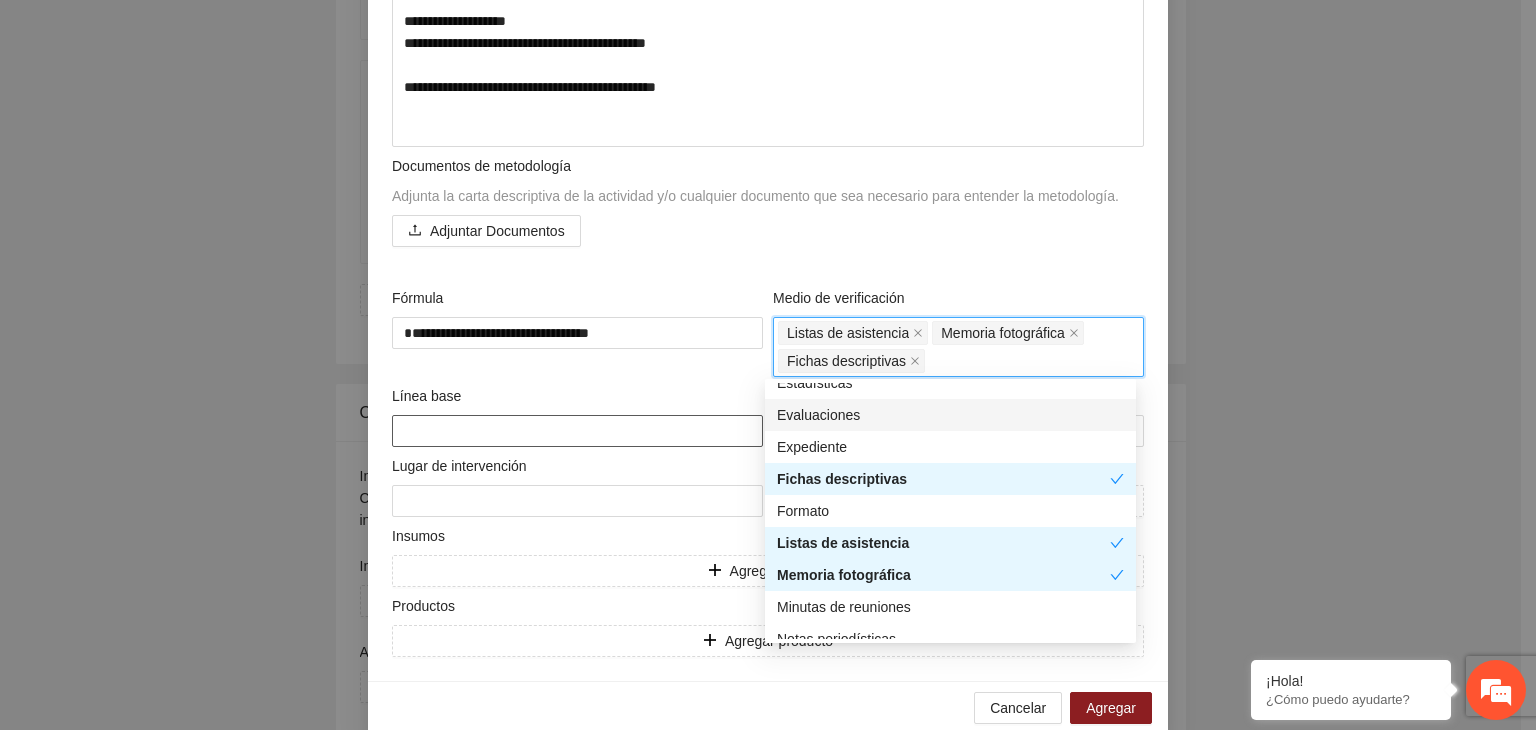 click at bounding box center [577, 431] 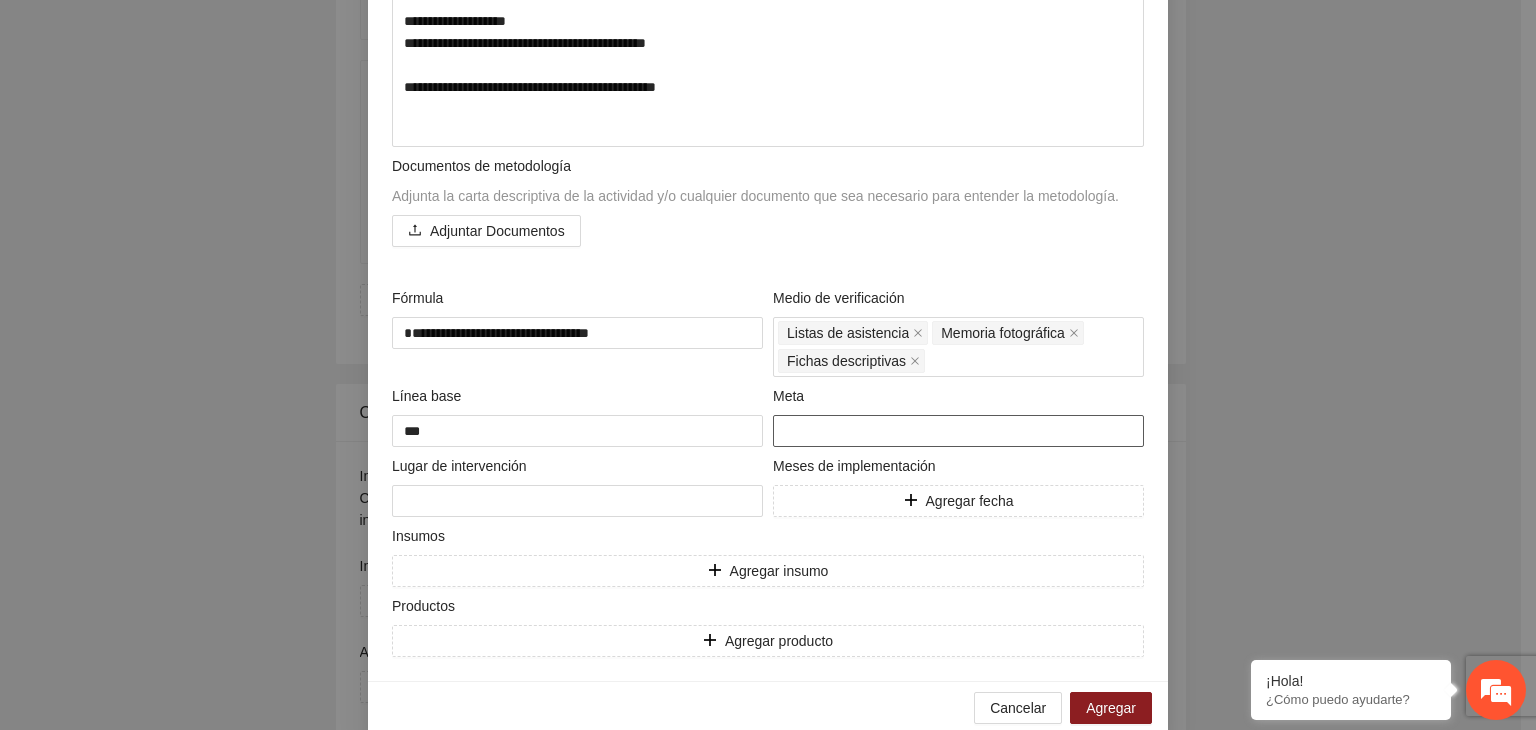 click at bounding box center [958, 431] 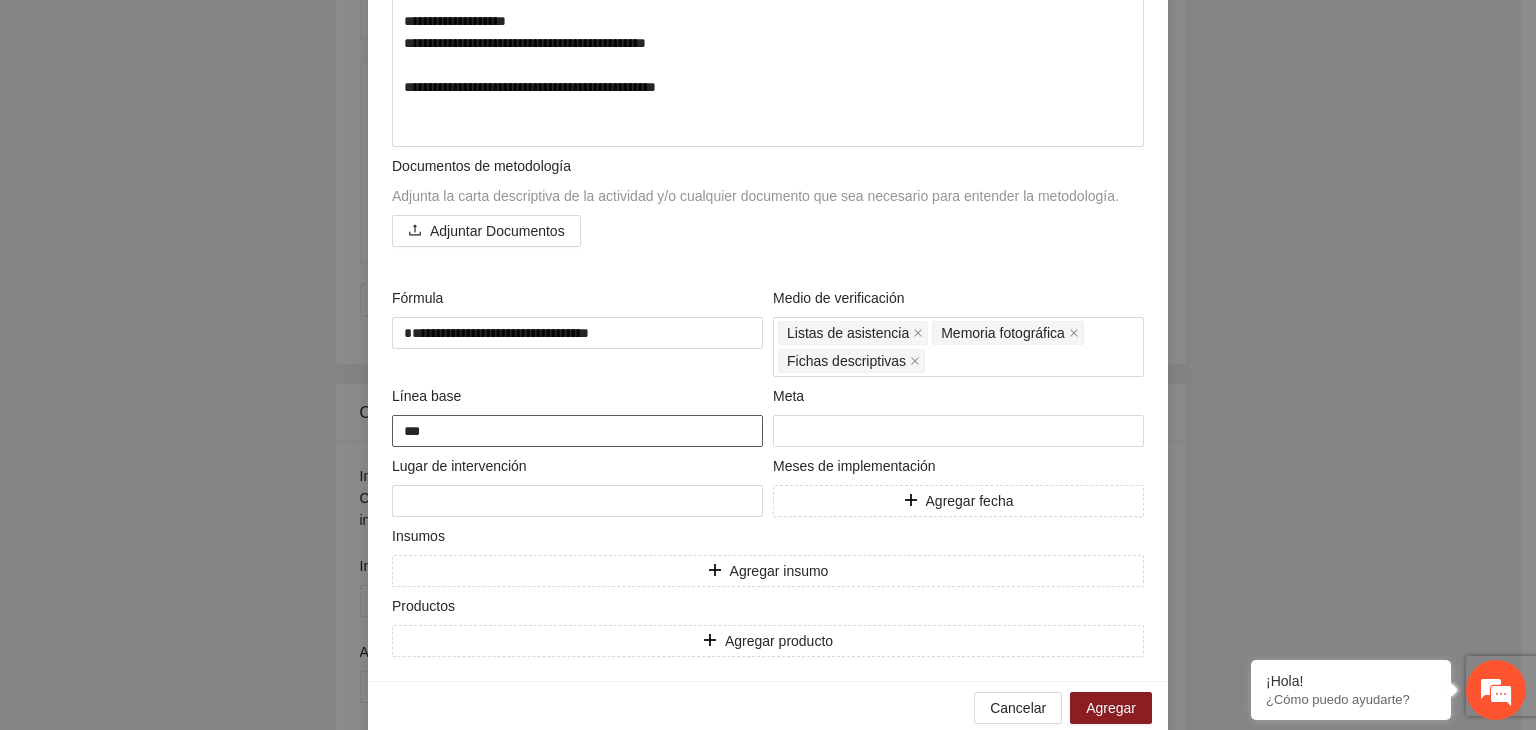 click on "**********" at bounding box center (768, 365) 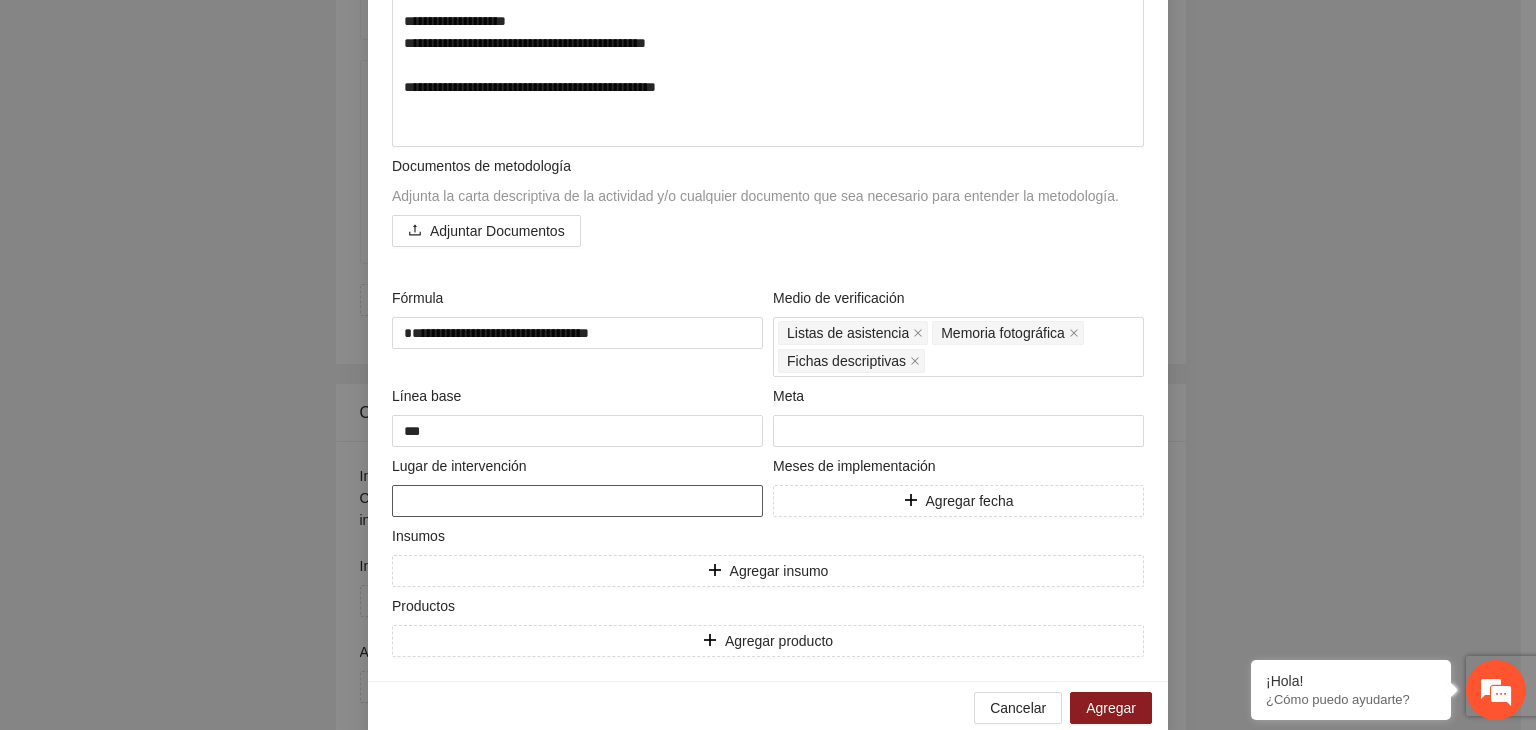 click at bounding box center [577, 501] 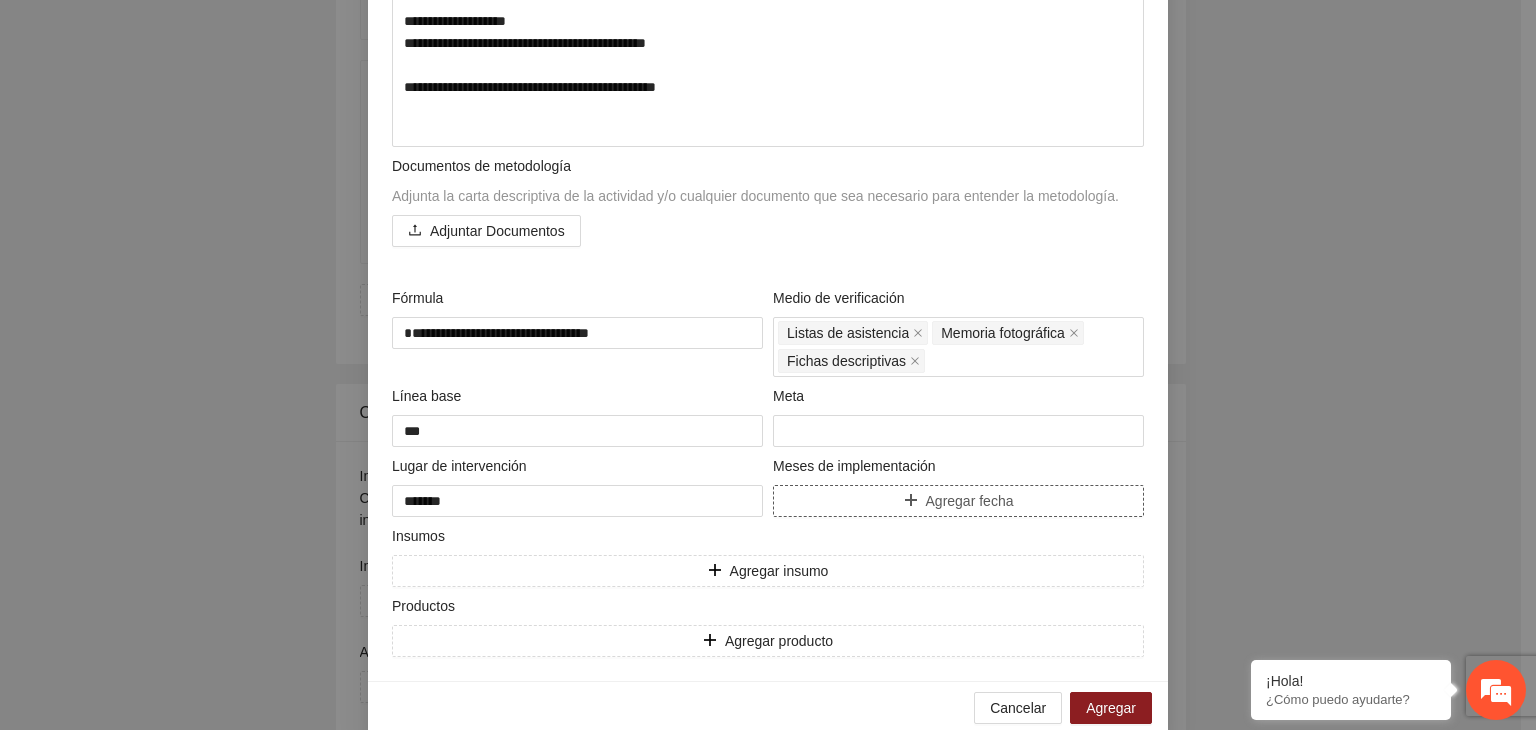 click on "Agregar fecha" at bounding box center (958, 501) 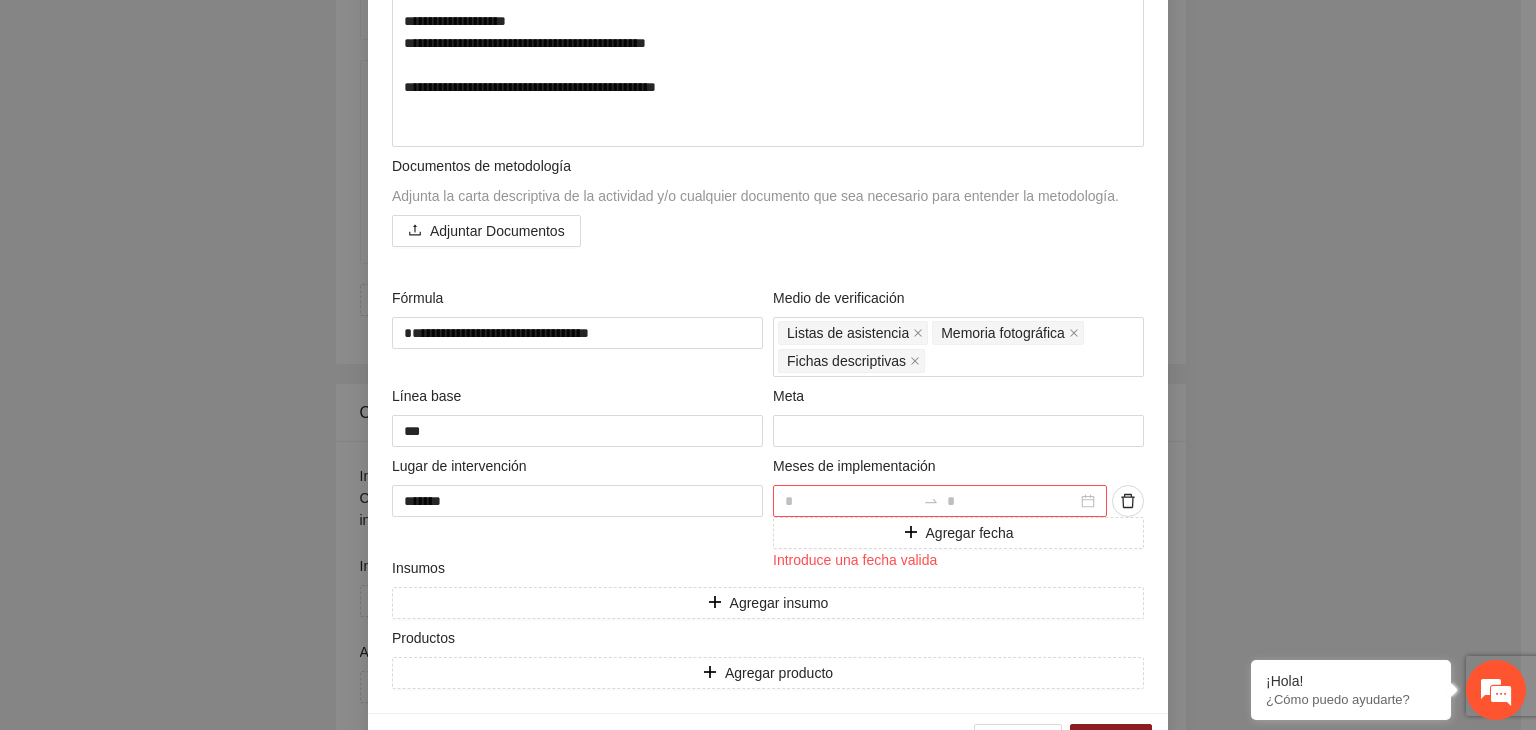 click at bounding box center [940, 501] 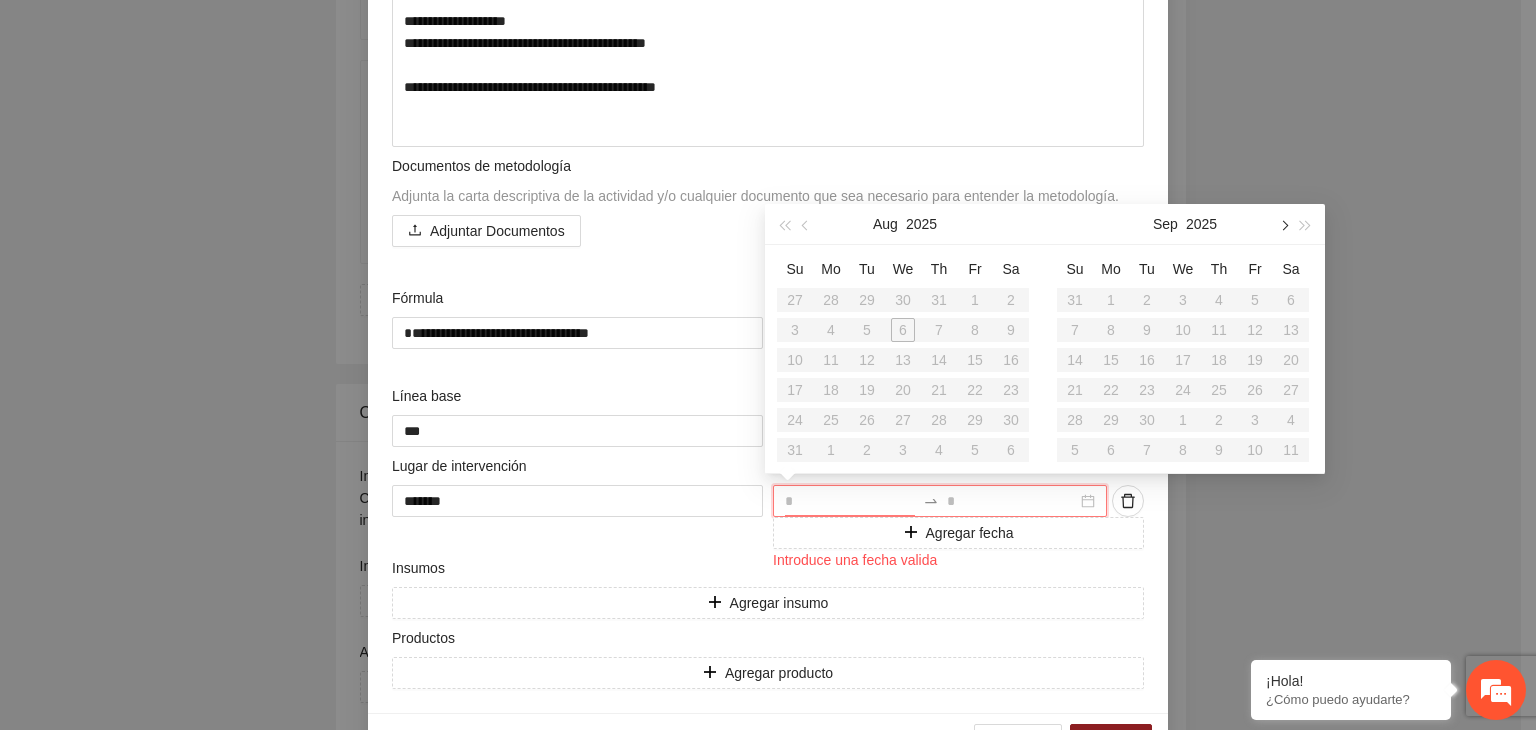 click at bounding box center (1283, 224) 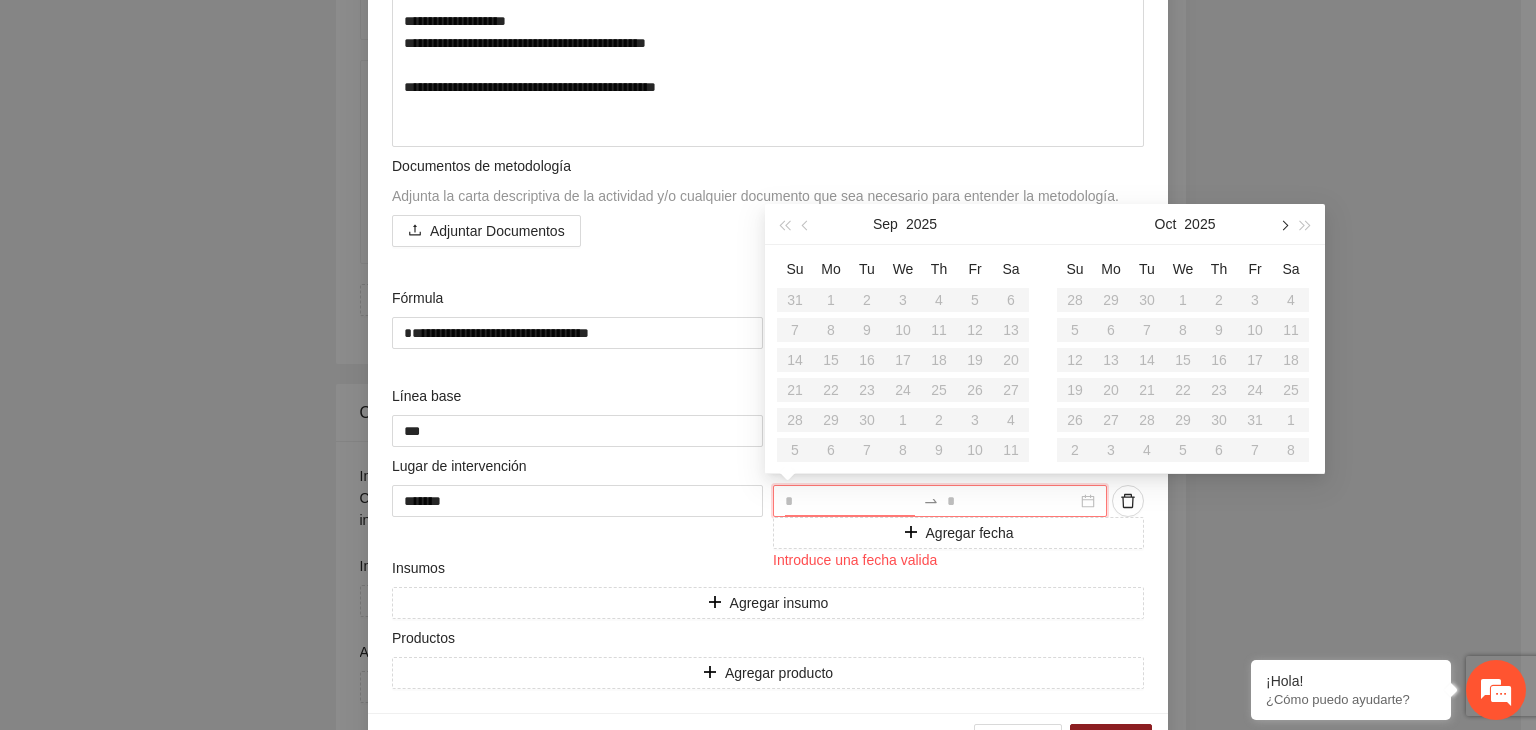 click at bounding box center (1283, 224) 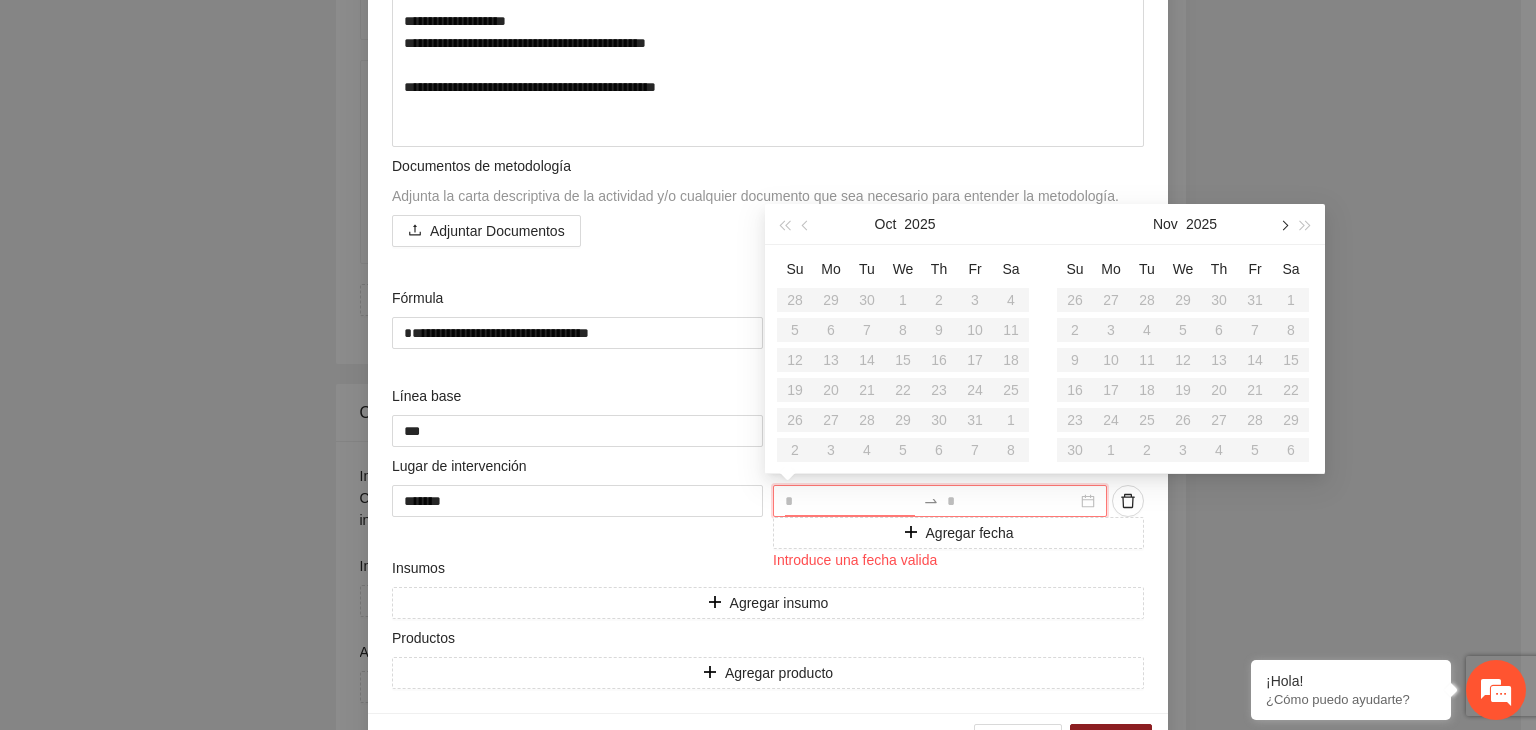 click at bounding box center (1283, 224) 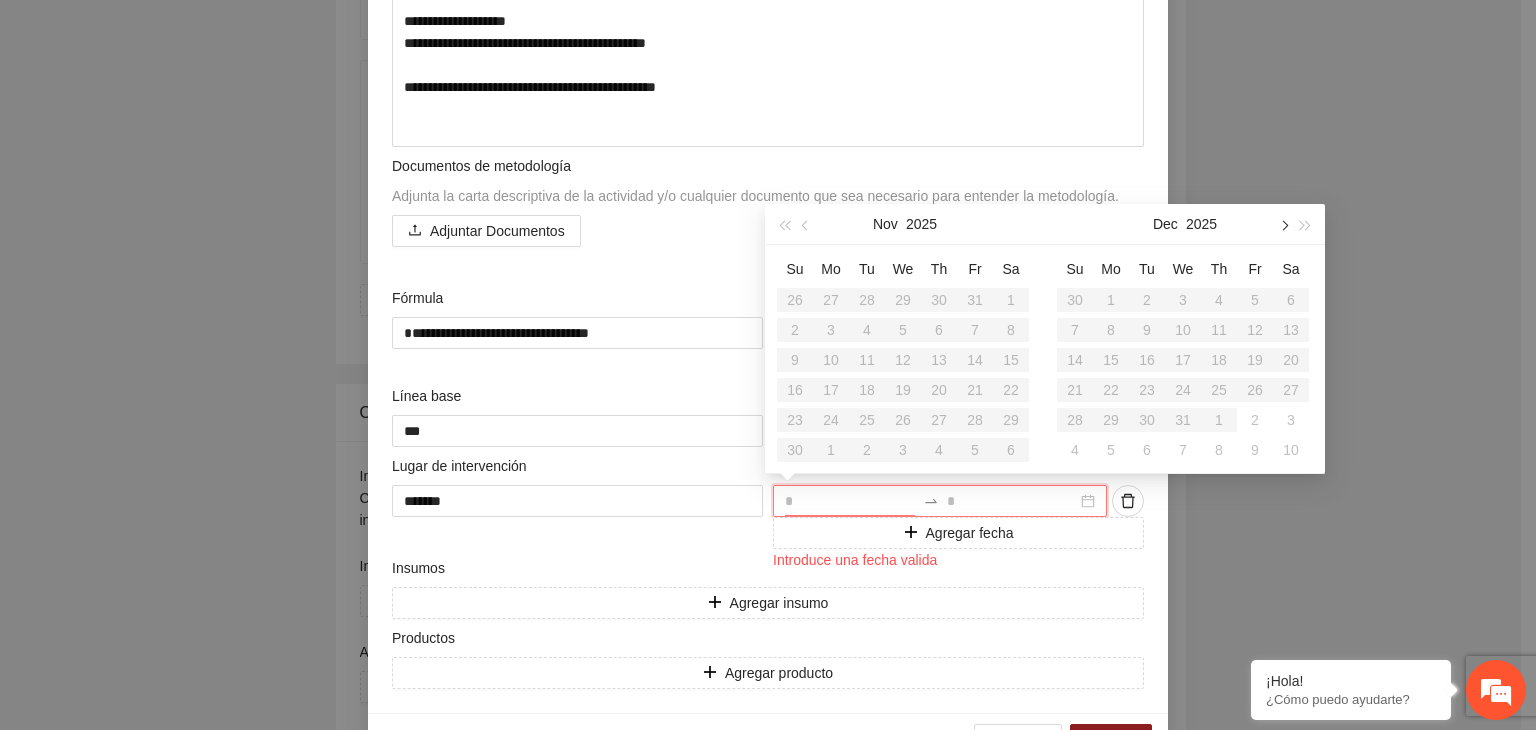 click at bounding box center [1283, 224] 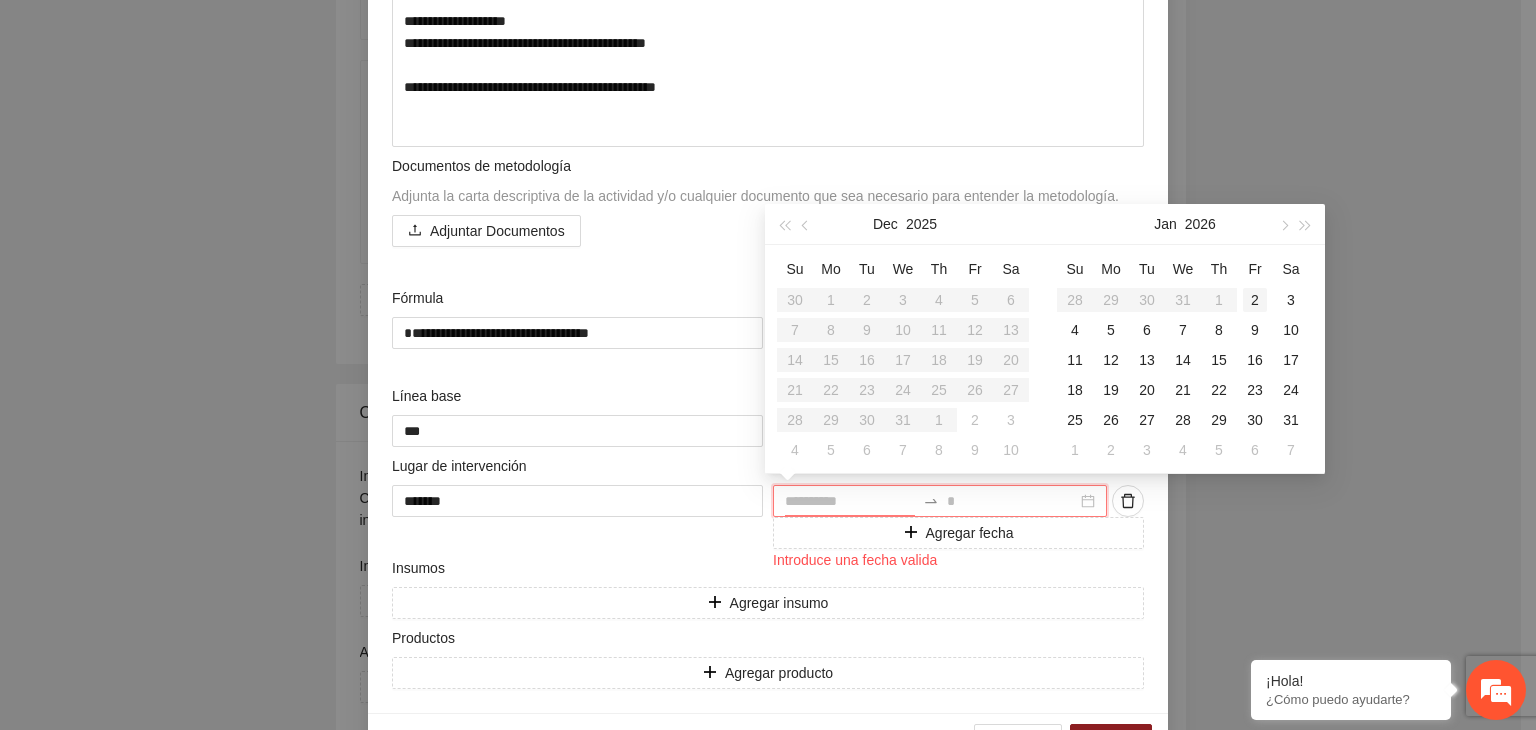 click on "2" at bounding box center [1255, 300] 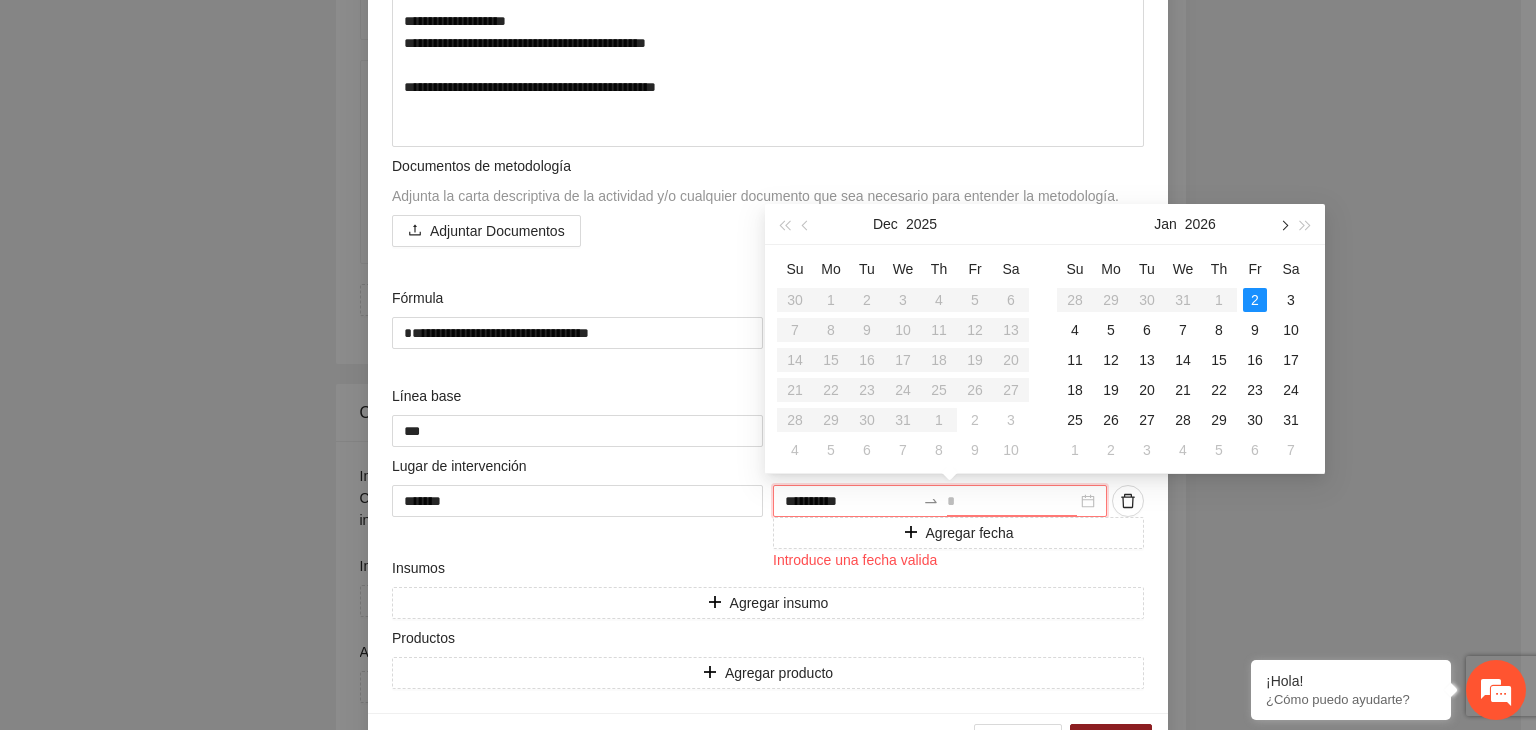 click at bounding box center (1283, 224) 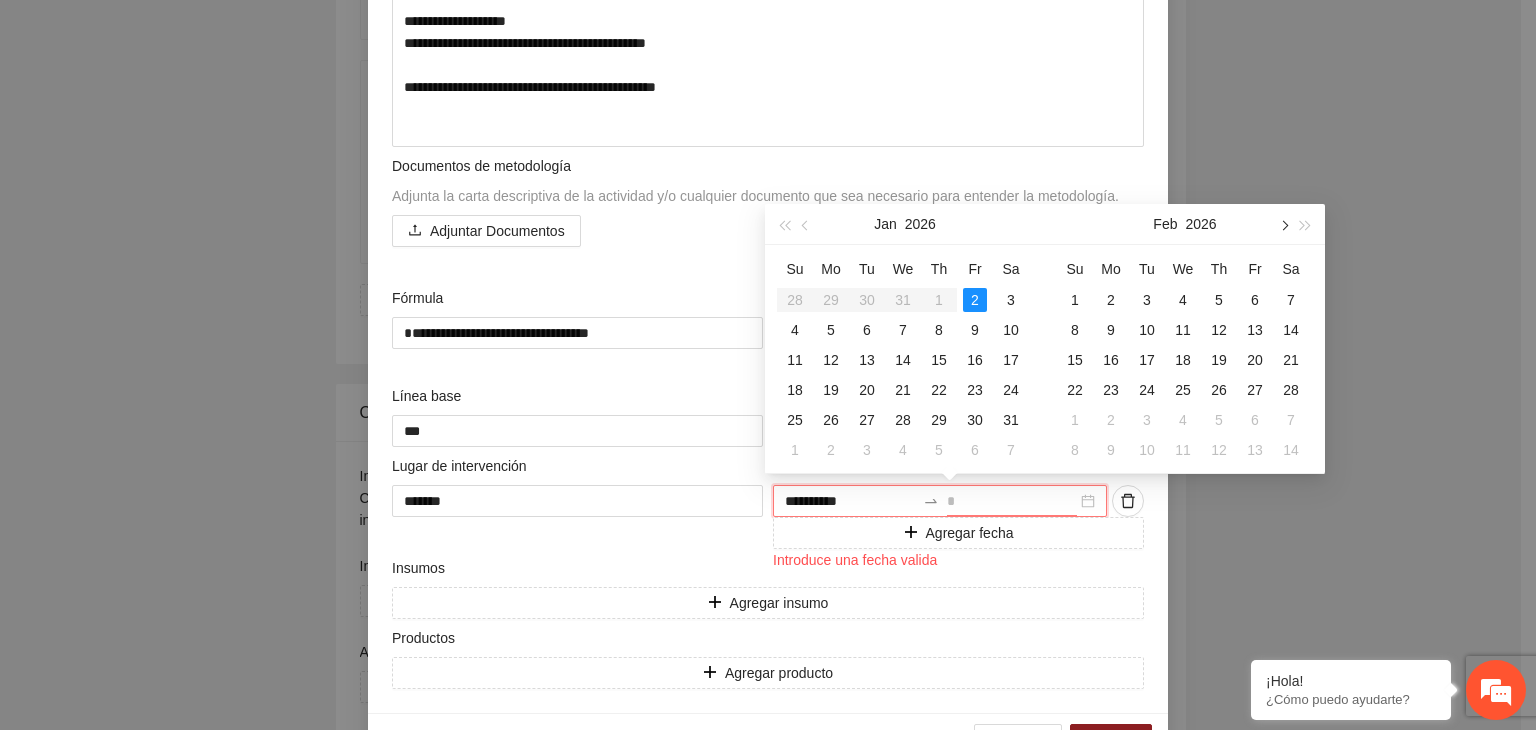 click at bounding box center [1283, 224] 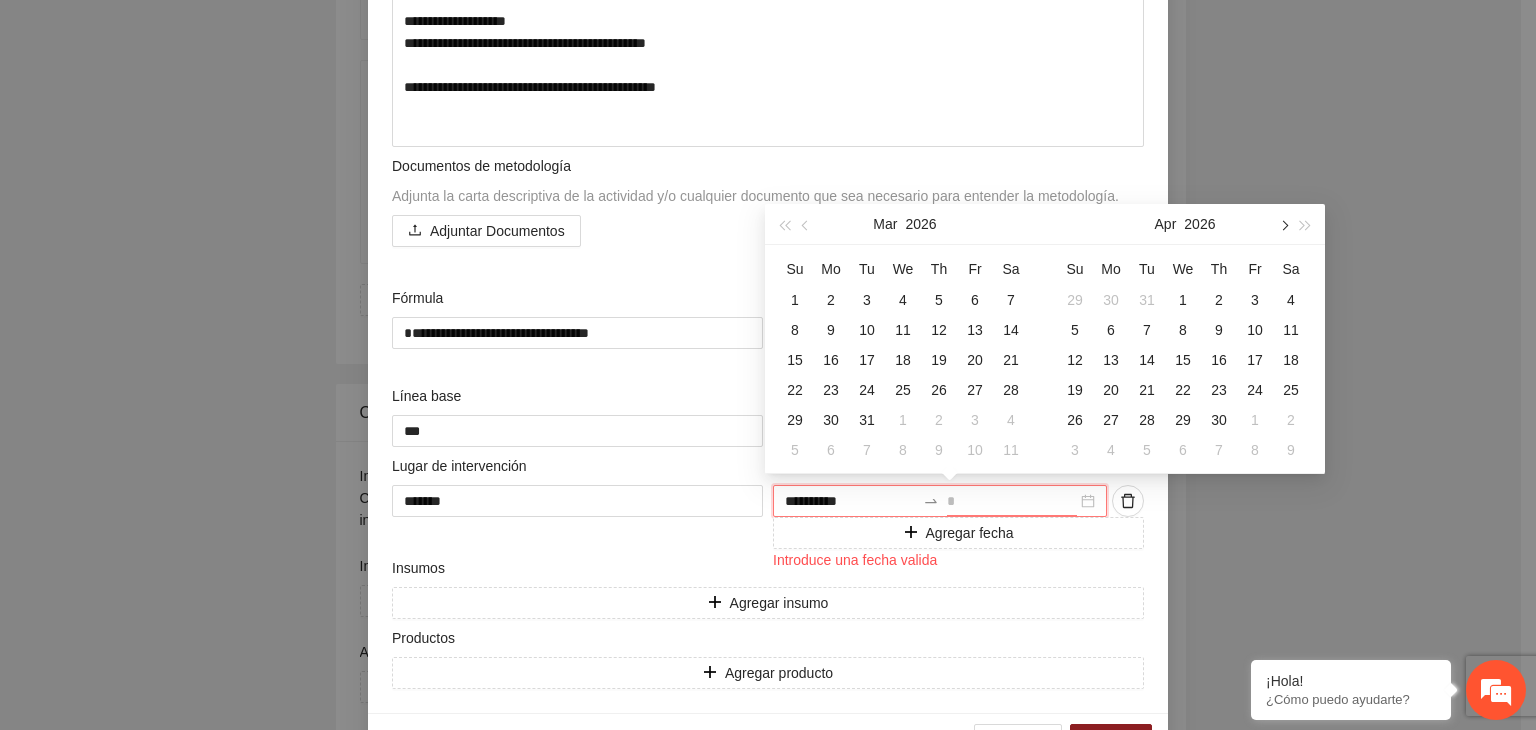 click at bounding box center (1283, 224) 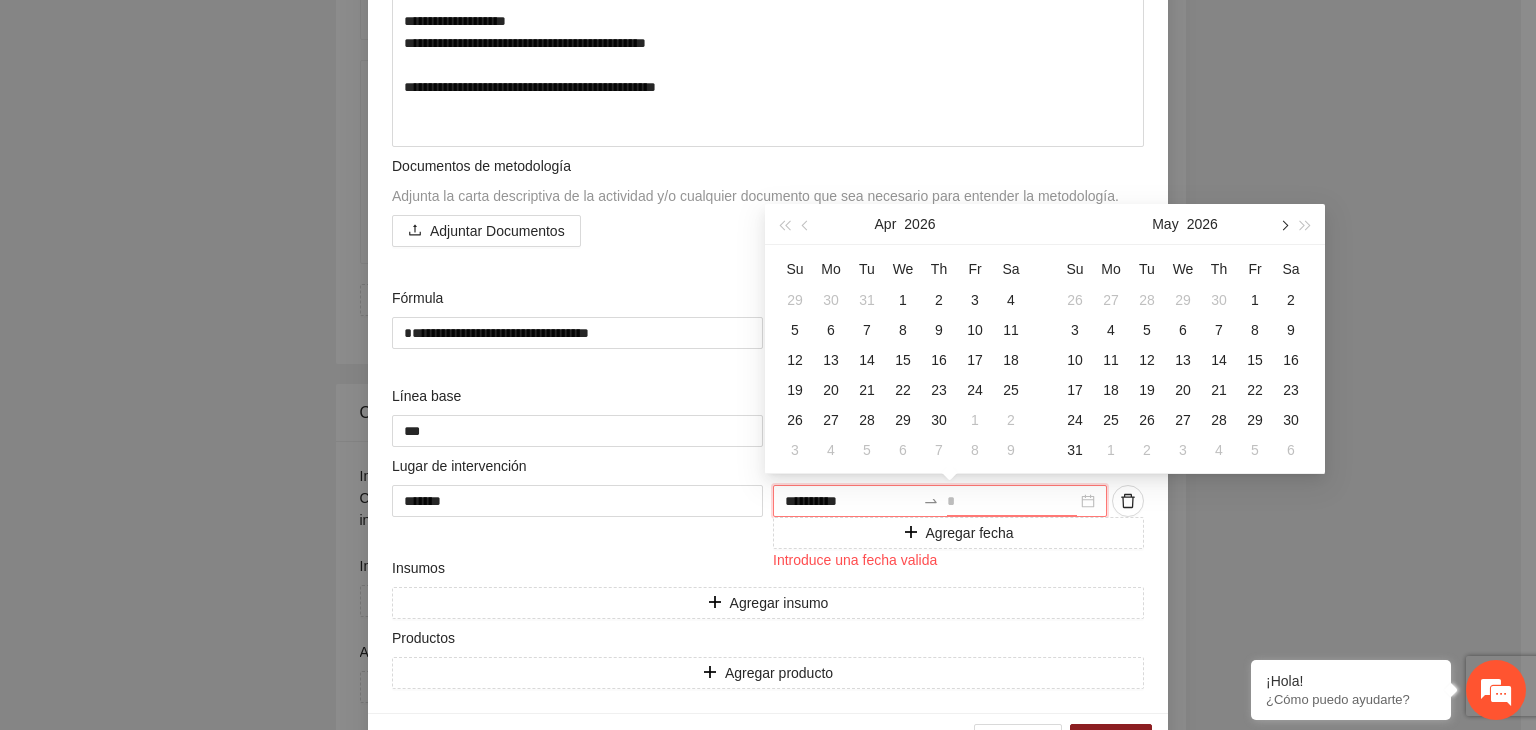 click at bounding box center [1283, 224] 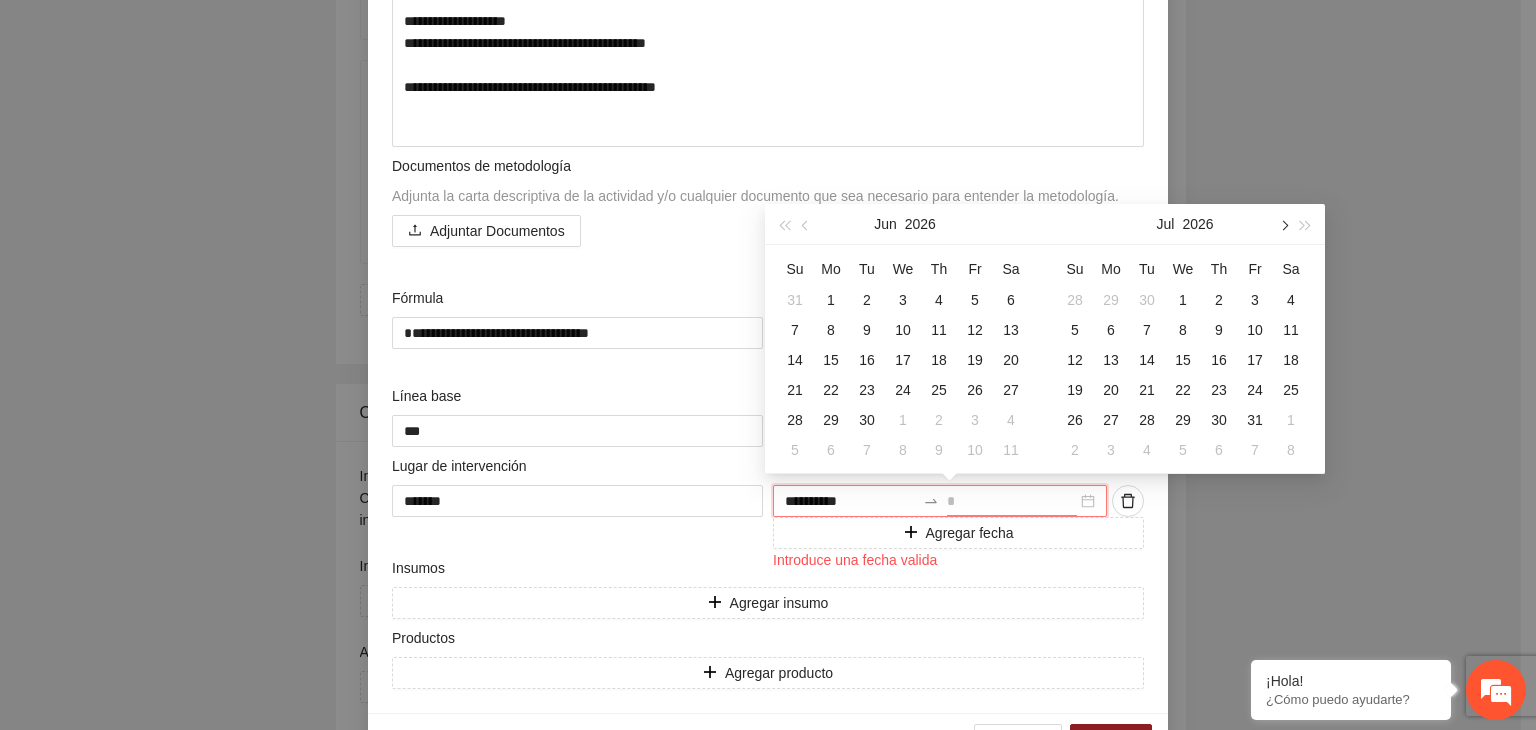 click at bounding box center (1283, 224) 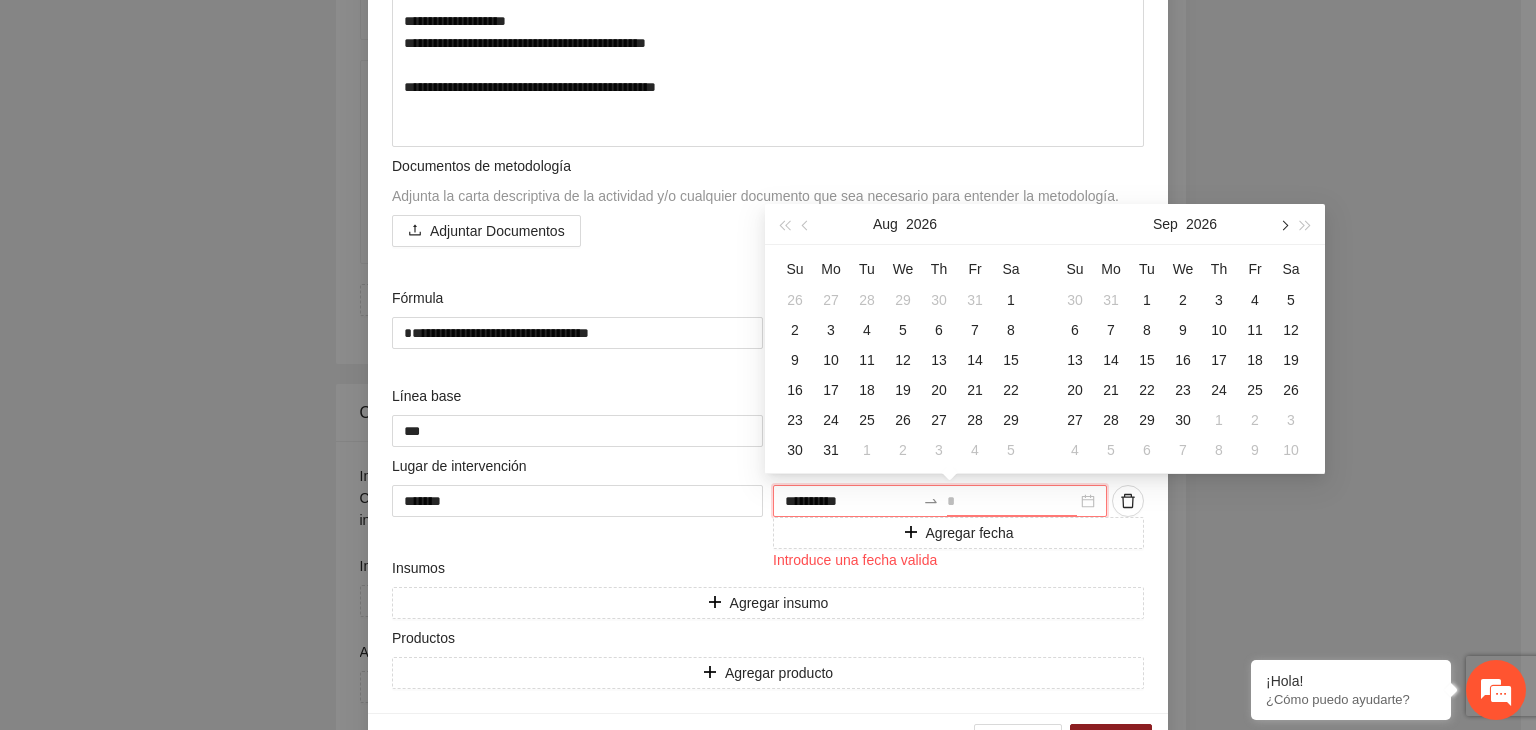 click at bounding box center [1283, 224] 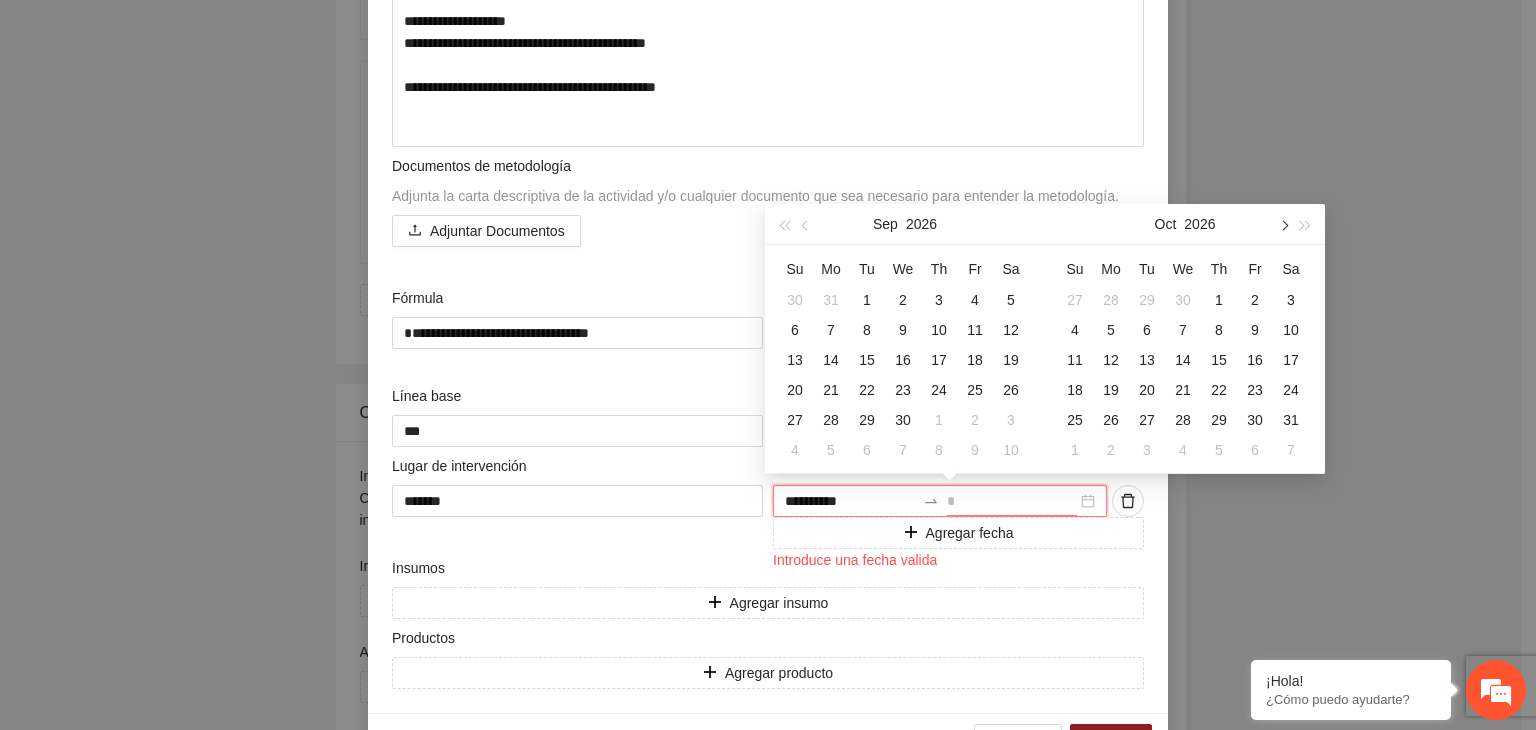 click at bounding box center [1283, 224] 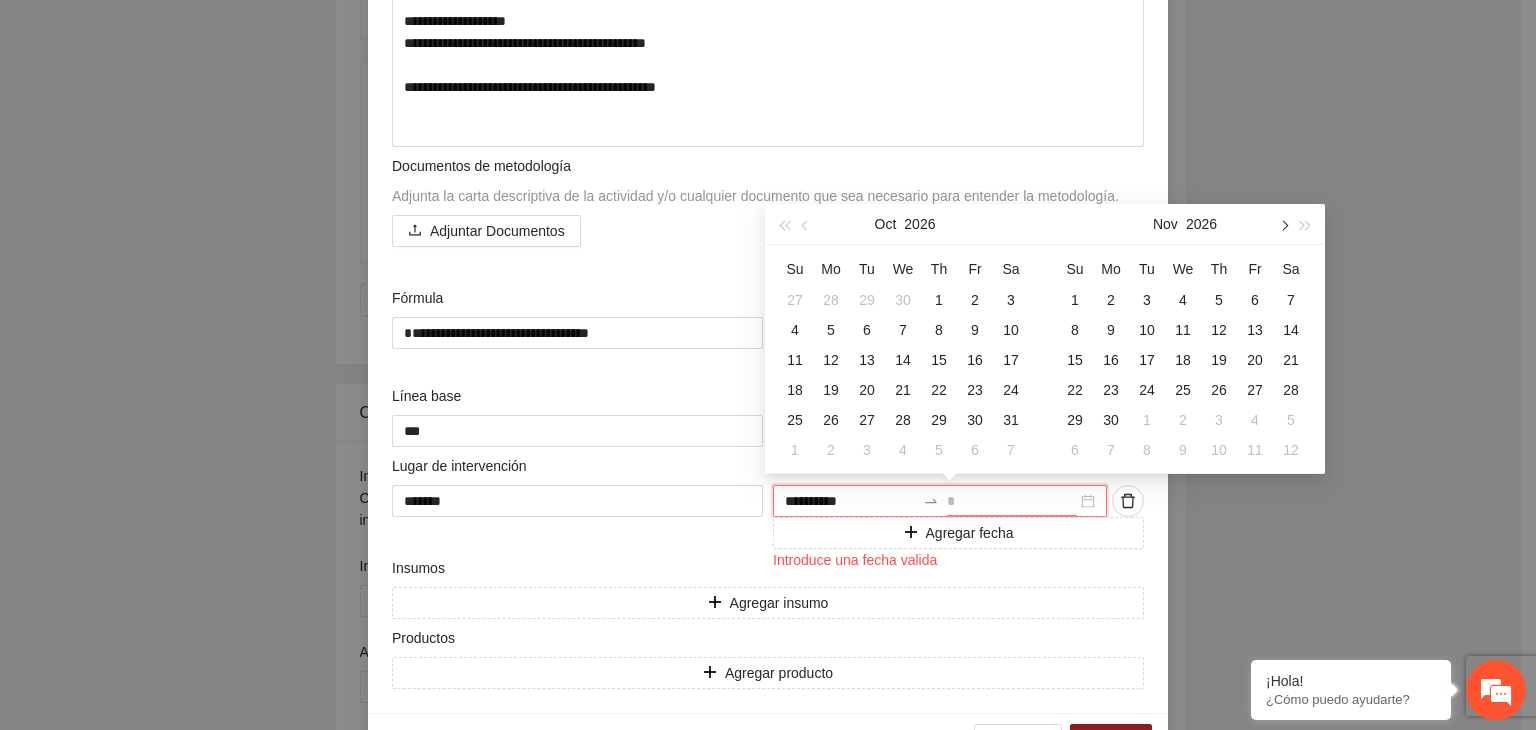 click at bounding box center (1283, 224) 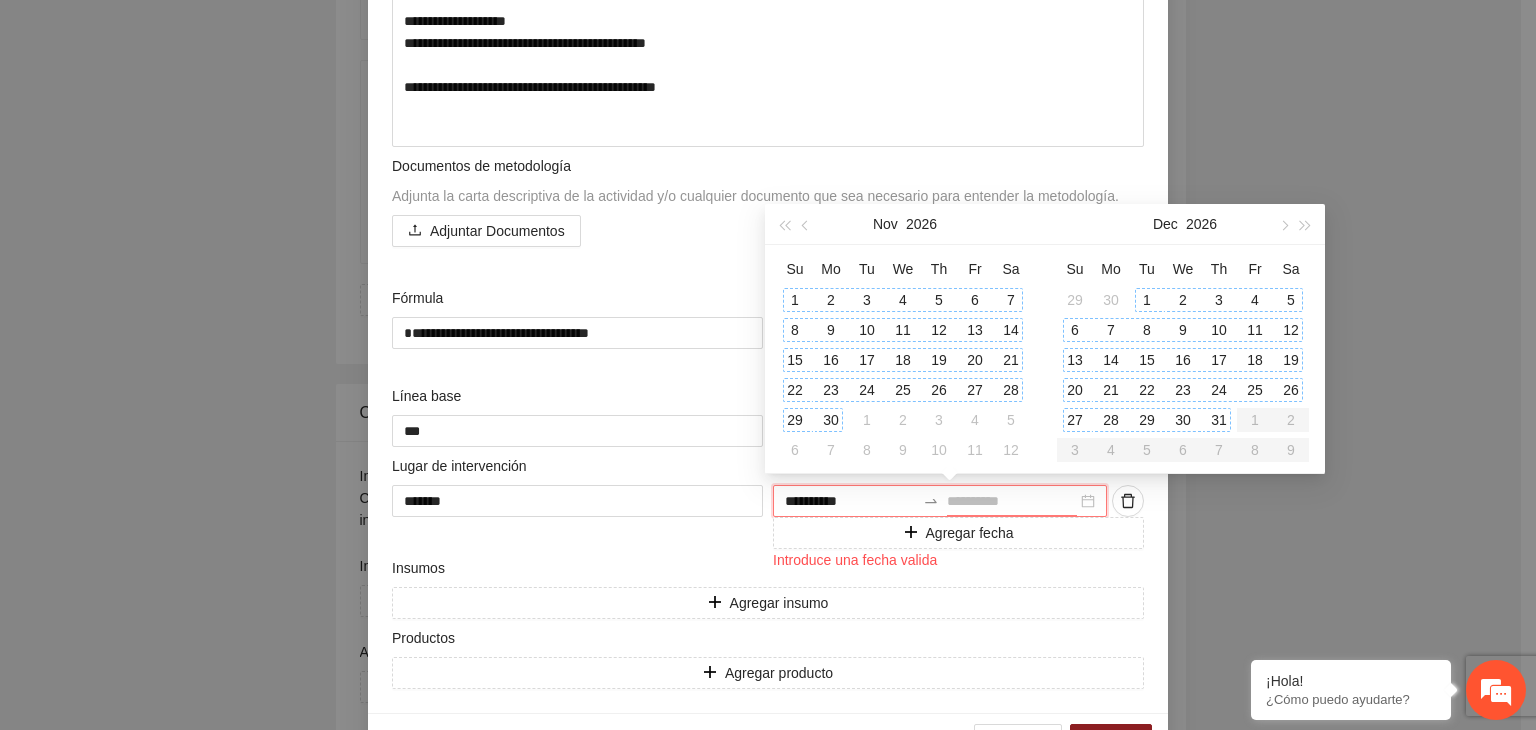 click on "31" at bounding box center (1219, 420) 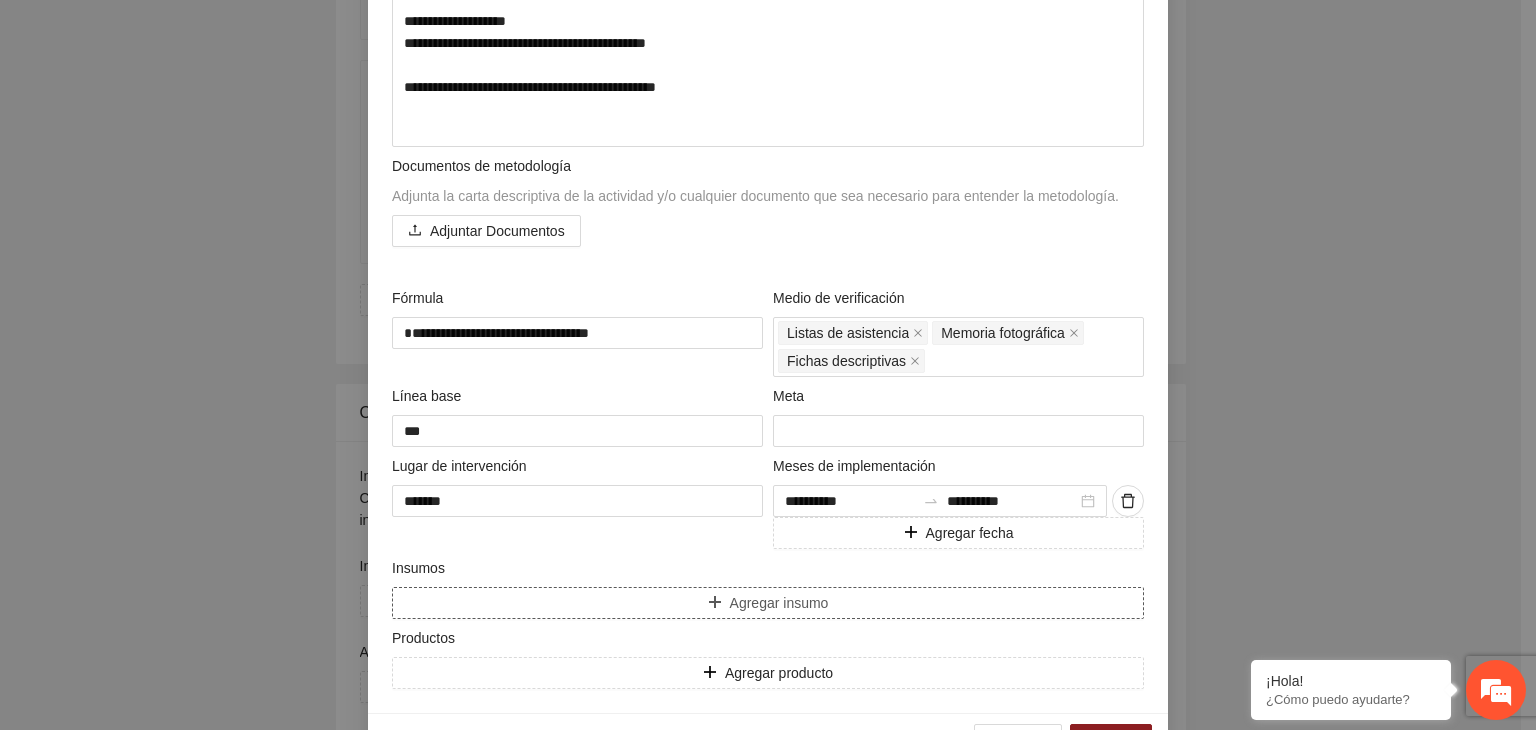 click on "Agregar insumo" at bounding box center (779, 603) 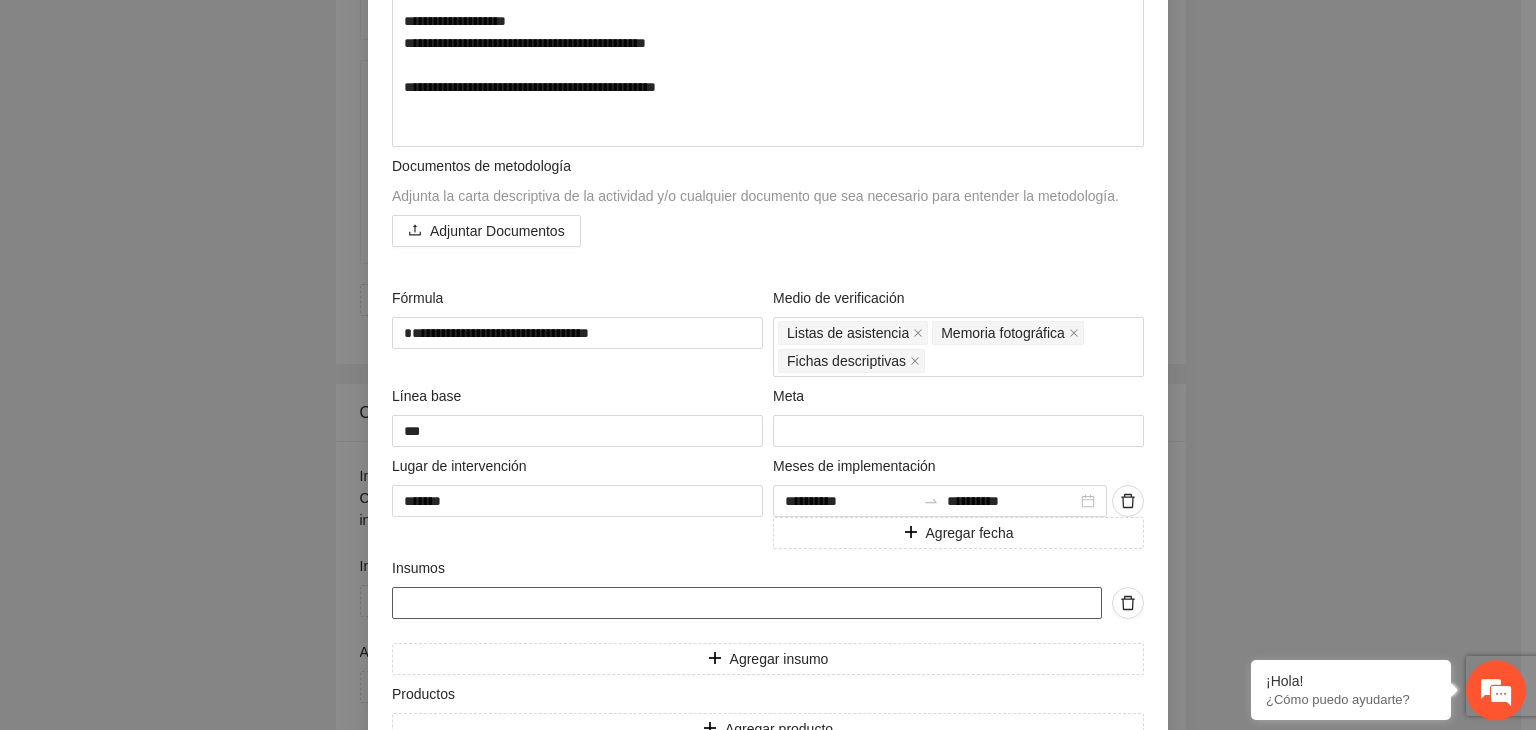 click at bounding box center (747, 603) 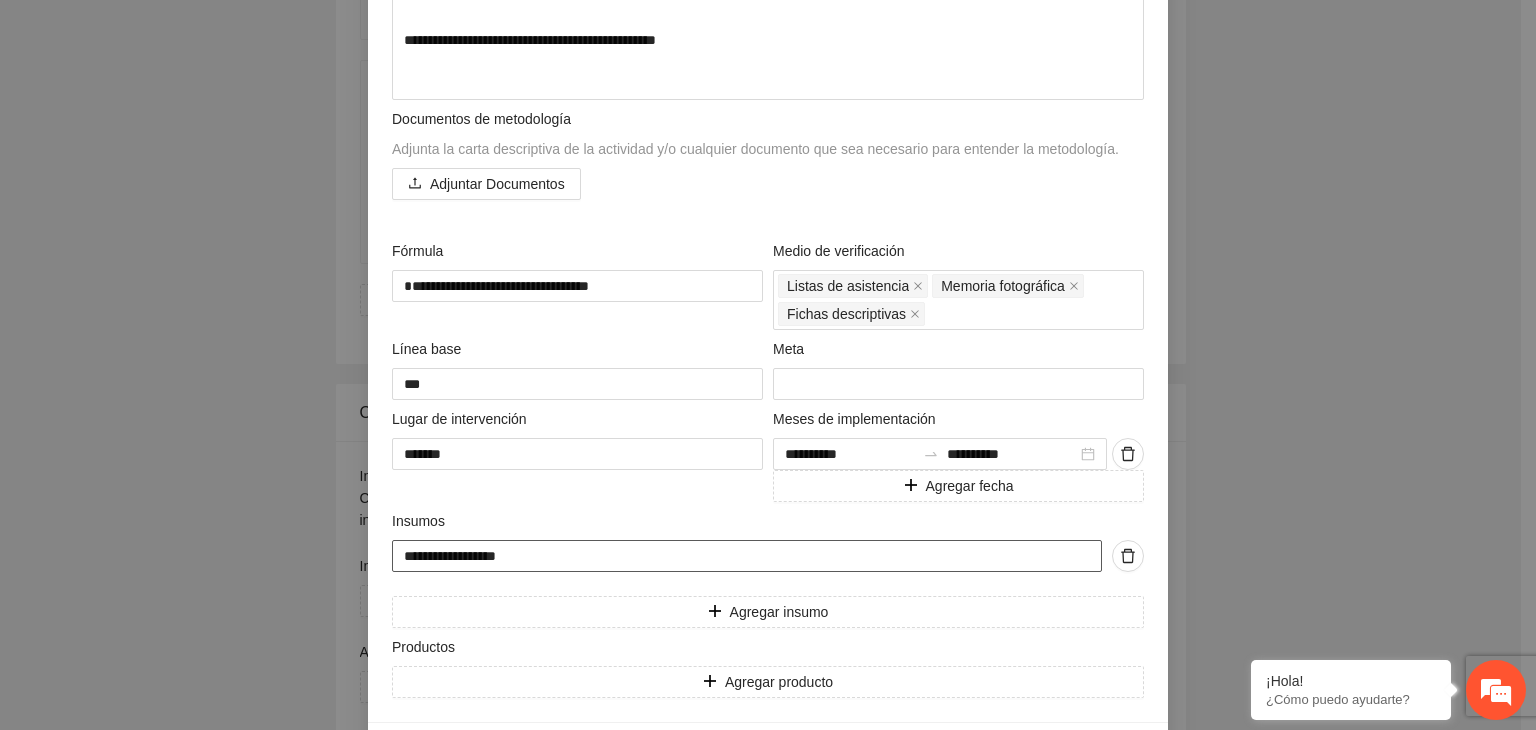 scroll, scrollTop: 683, scrollLeft: 0, axis: vertical 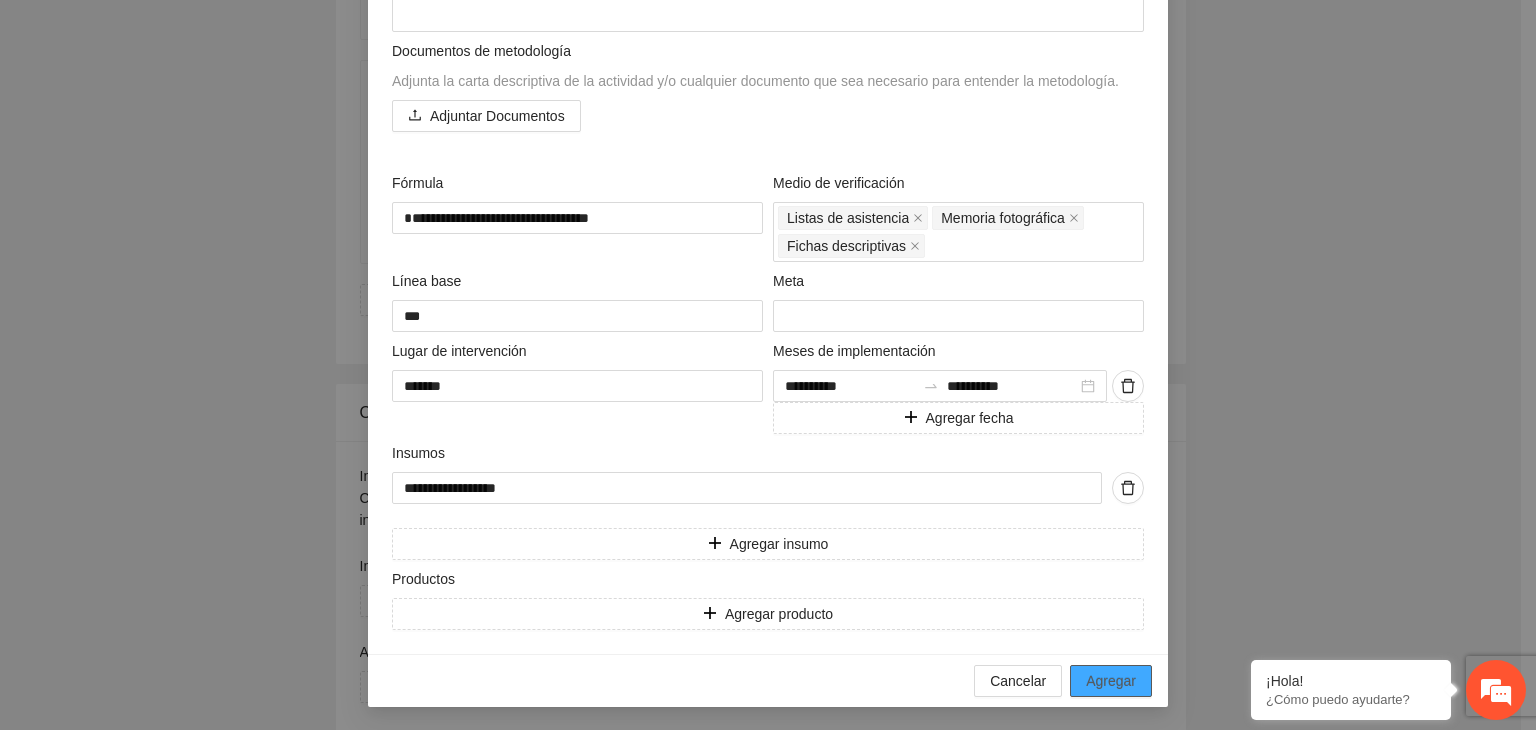 click on "Agregar" at bounding box center (1111, 681) 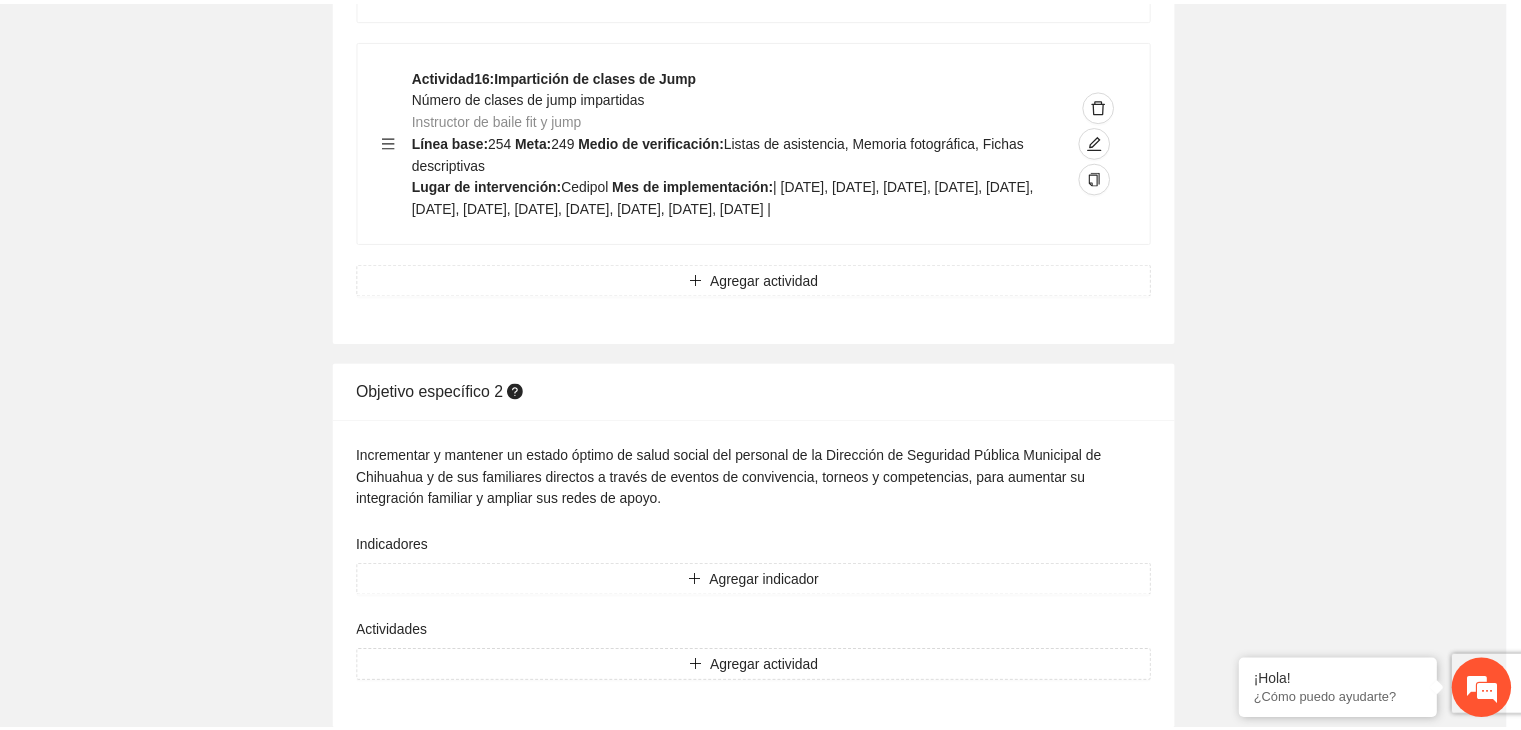 scroll, scrollTop: 204, scrollLeft: 0, axis: vertical 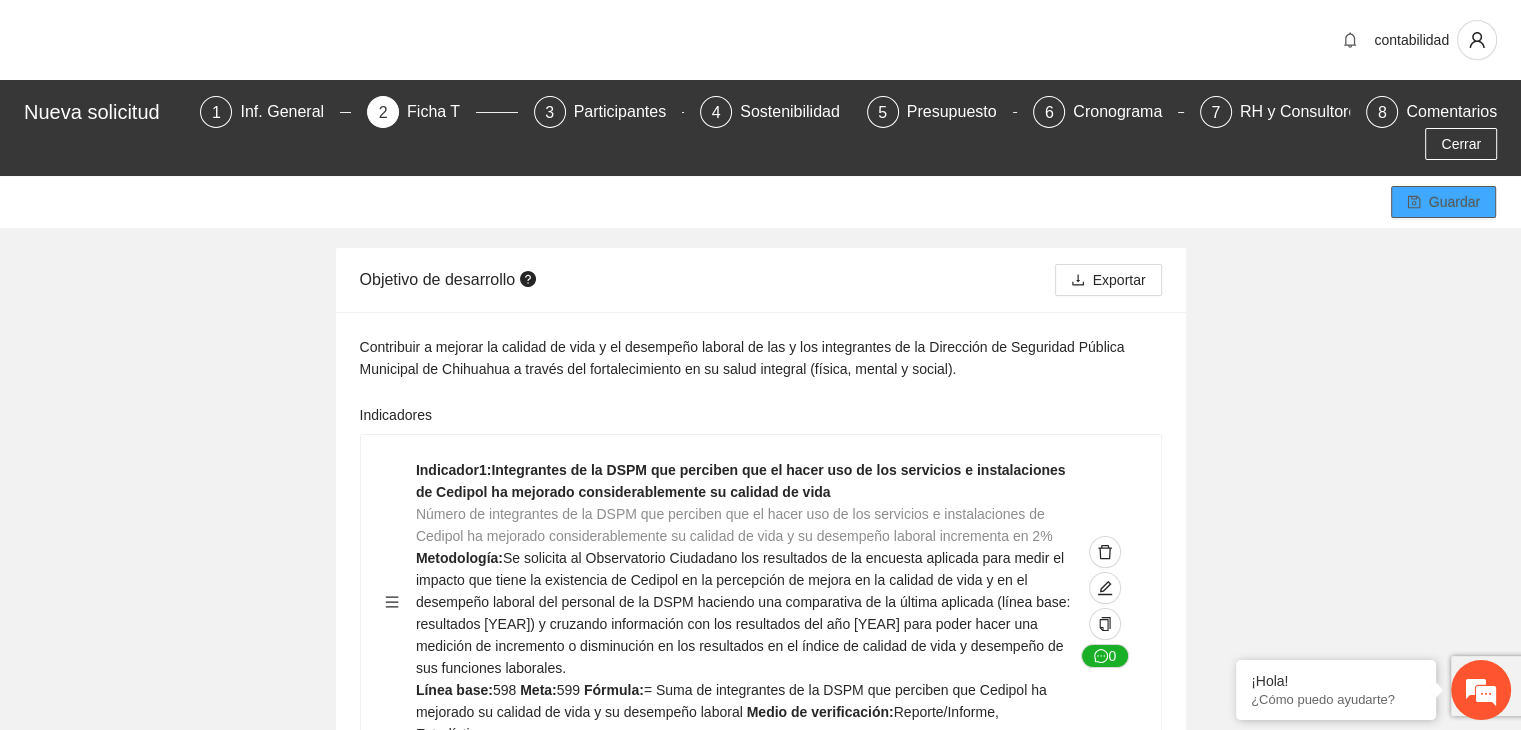 click on "Guardar" at bounding box center [1454, 202] 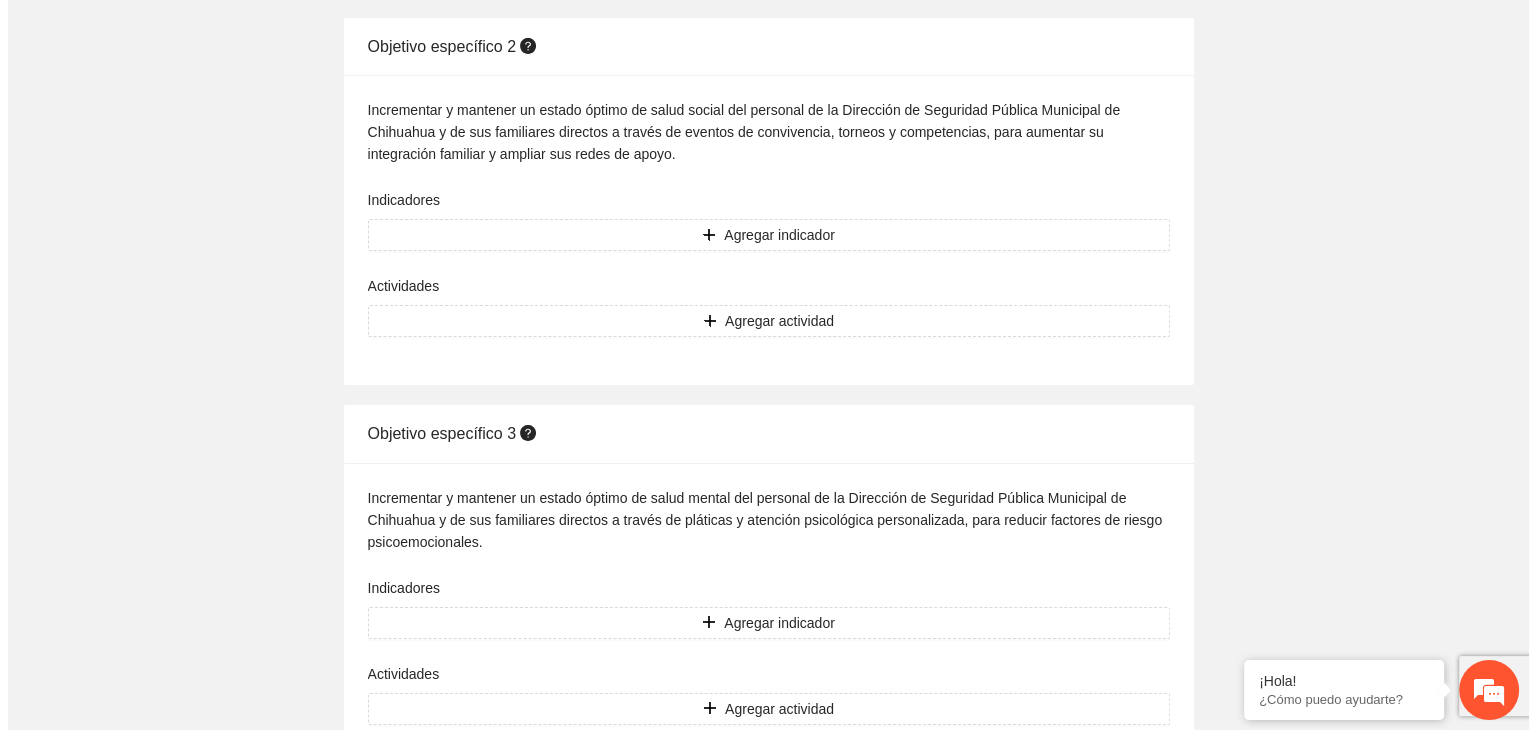 scroll, scrollTop: 6800, scrollLeft: 0, axis: vertical 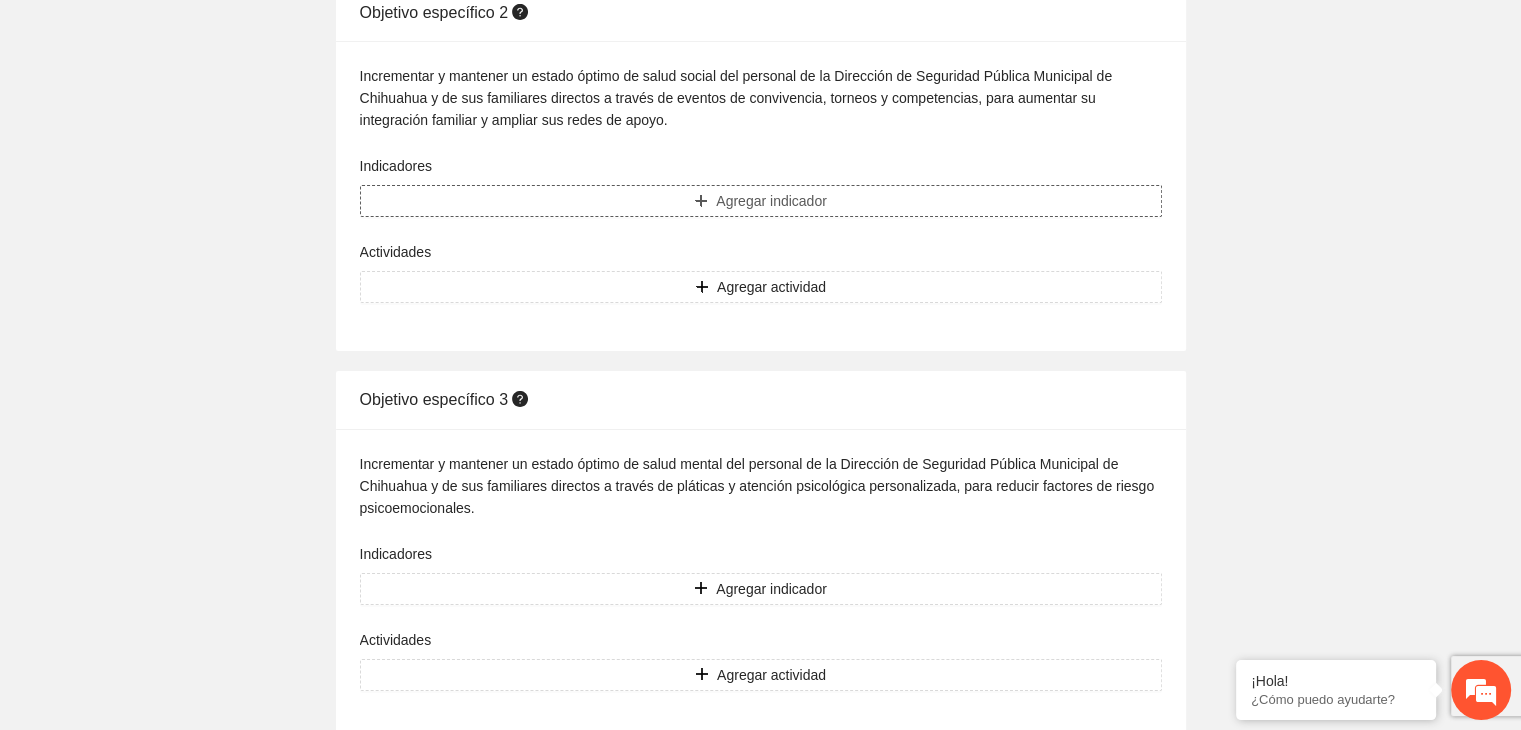 click on "Agregar indicador" at bounding box center [771, -3814] 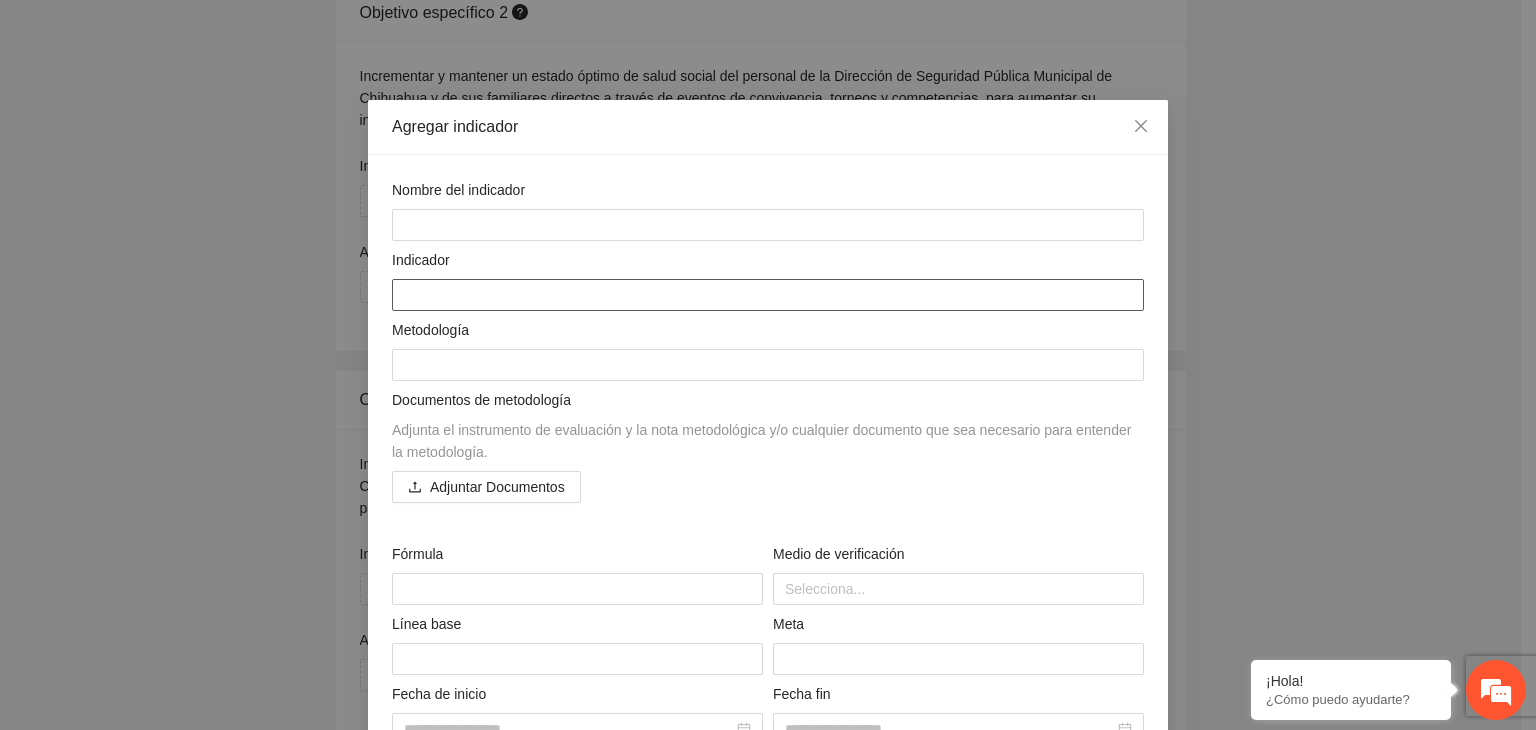 click at bounding box center (768, 295) 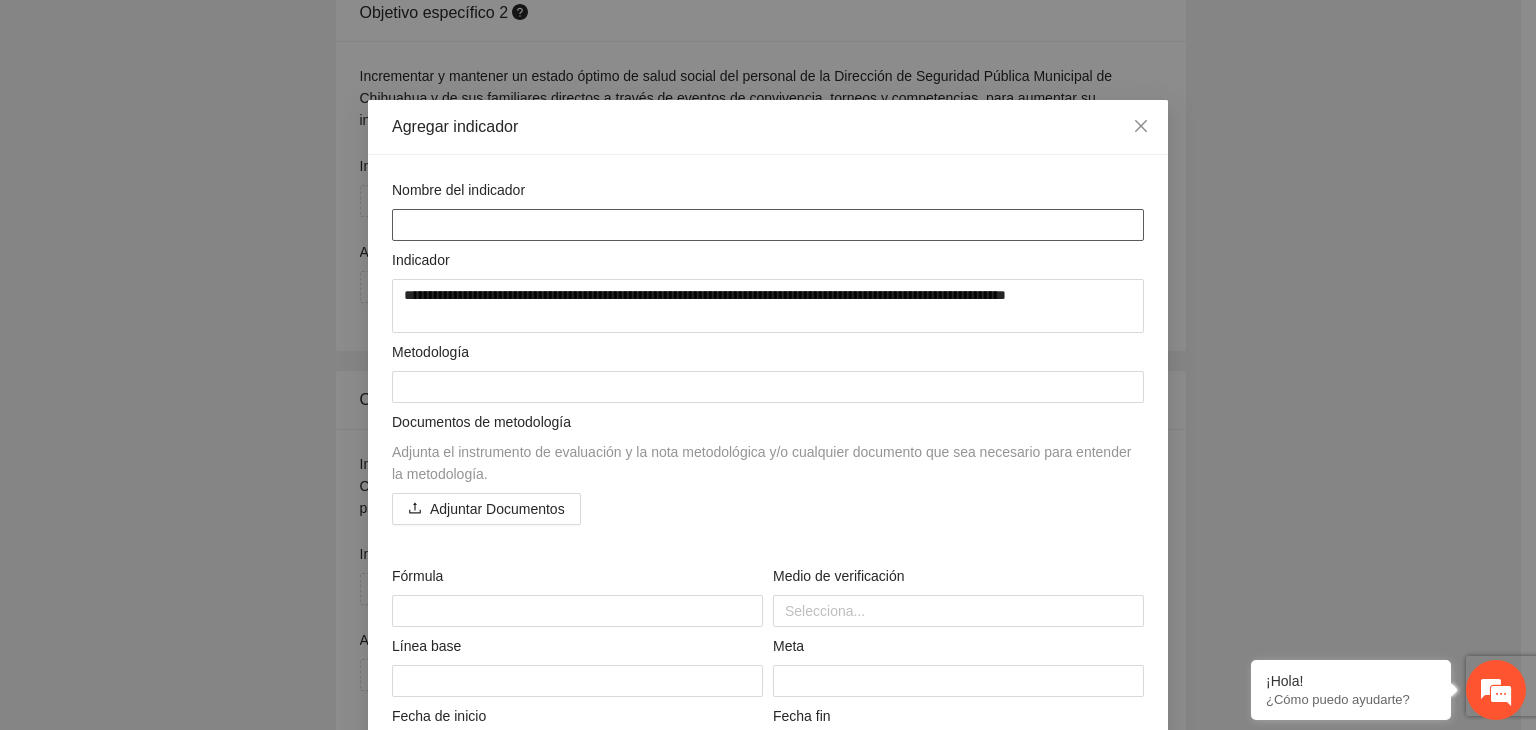 click at bounding box center (768, 225) 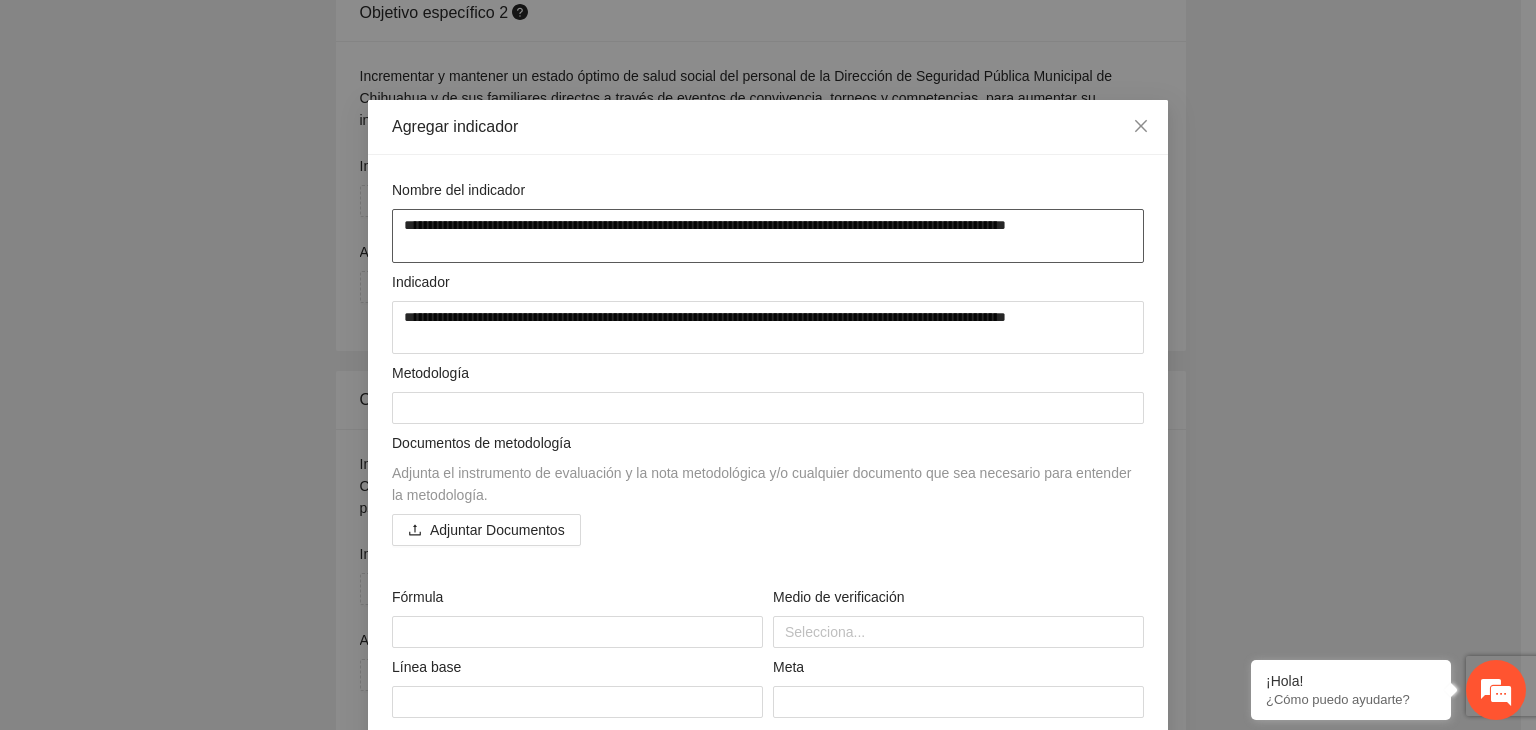 drag, startPoint x: 480, startPoint y: 223, endPoint x: 365, endPoint y: 229, distance: 115.15642 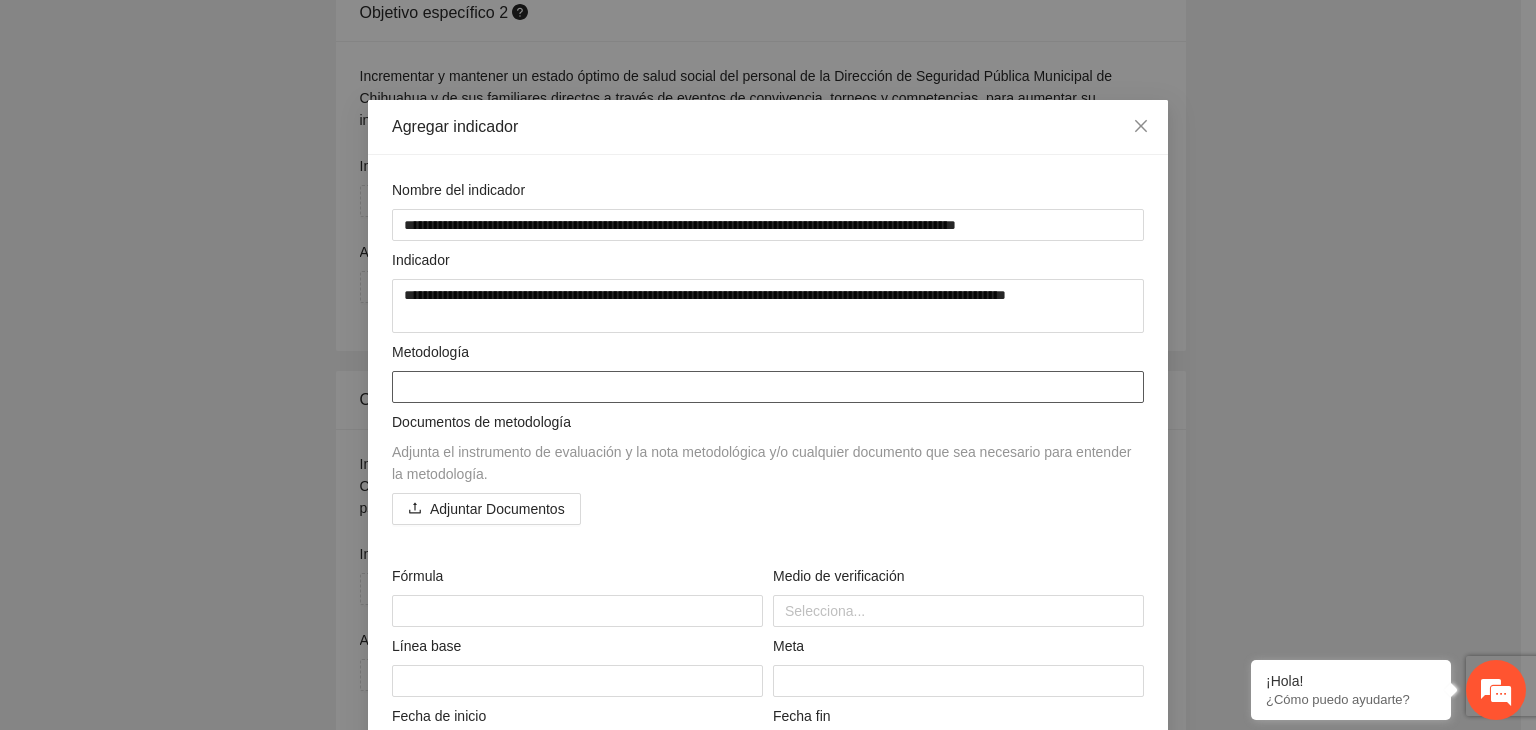 click at bounding box center [768, 387] 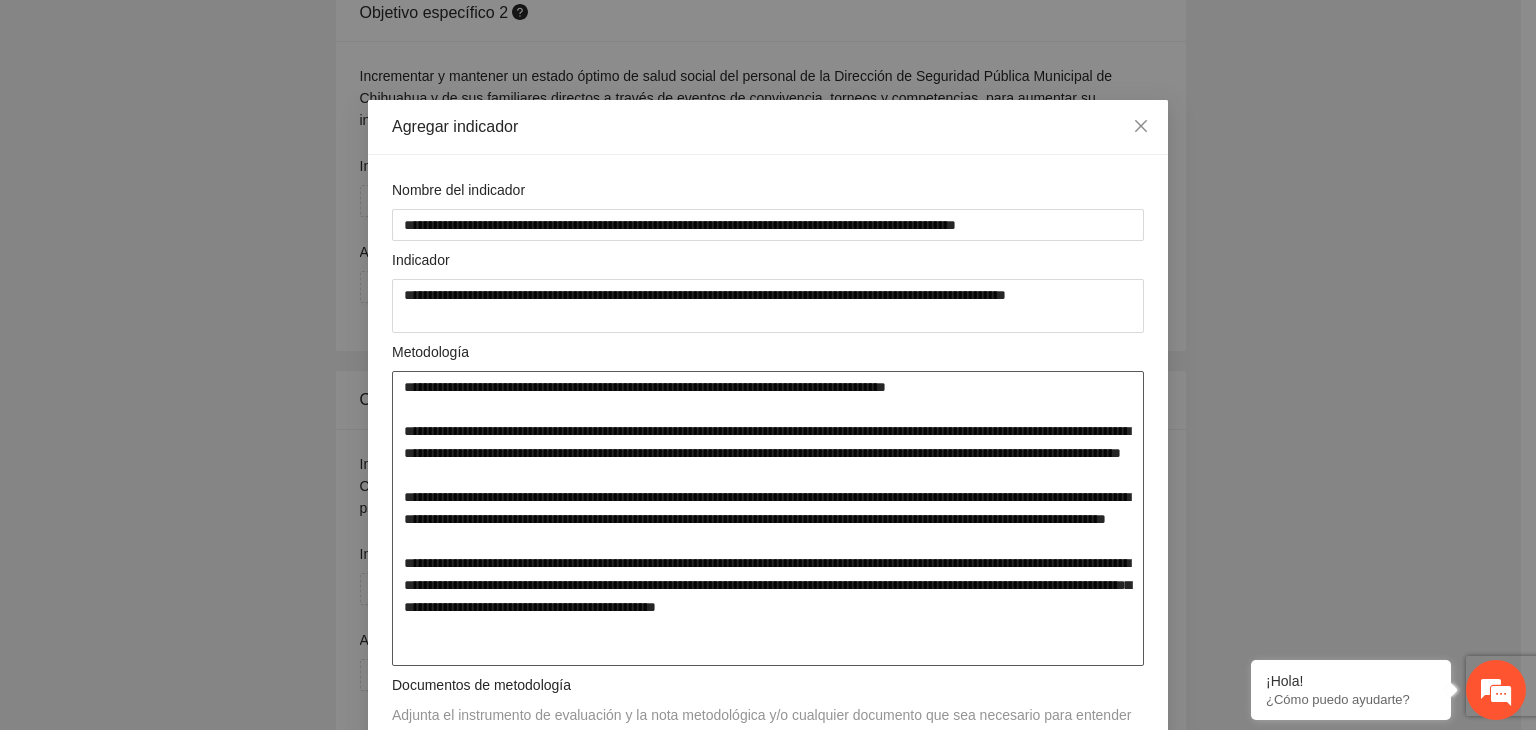 scroll, scrollTop: 0, scrollLeft: 0, axis: both 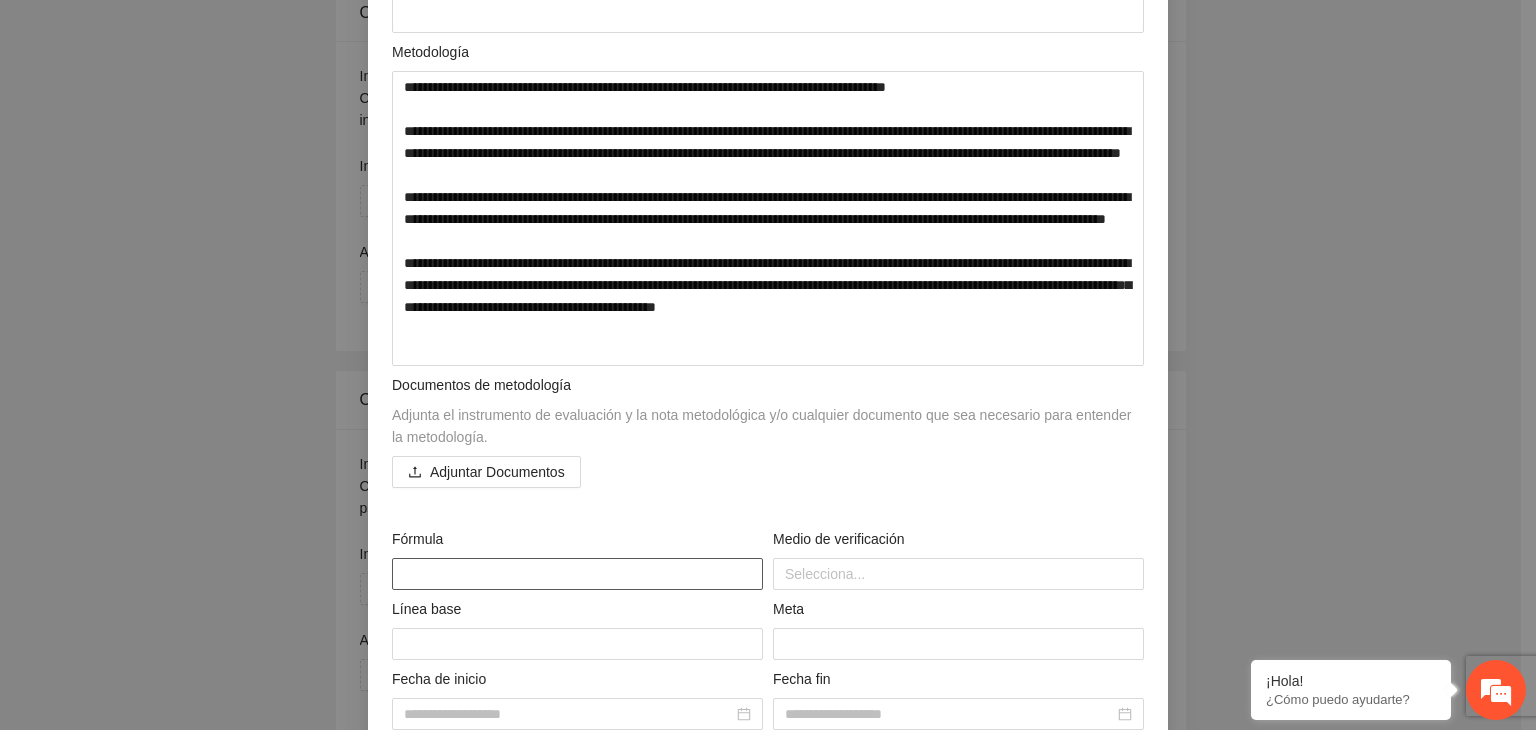 click at bounding box center [577, 574] 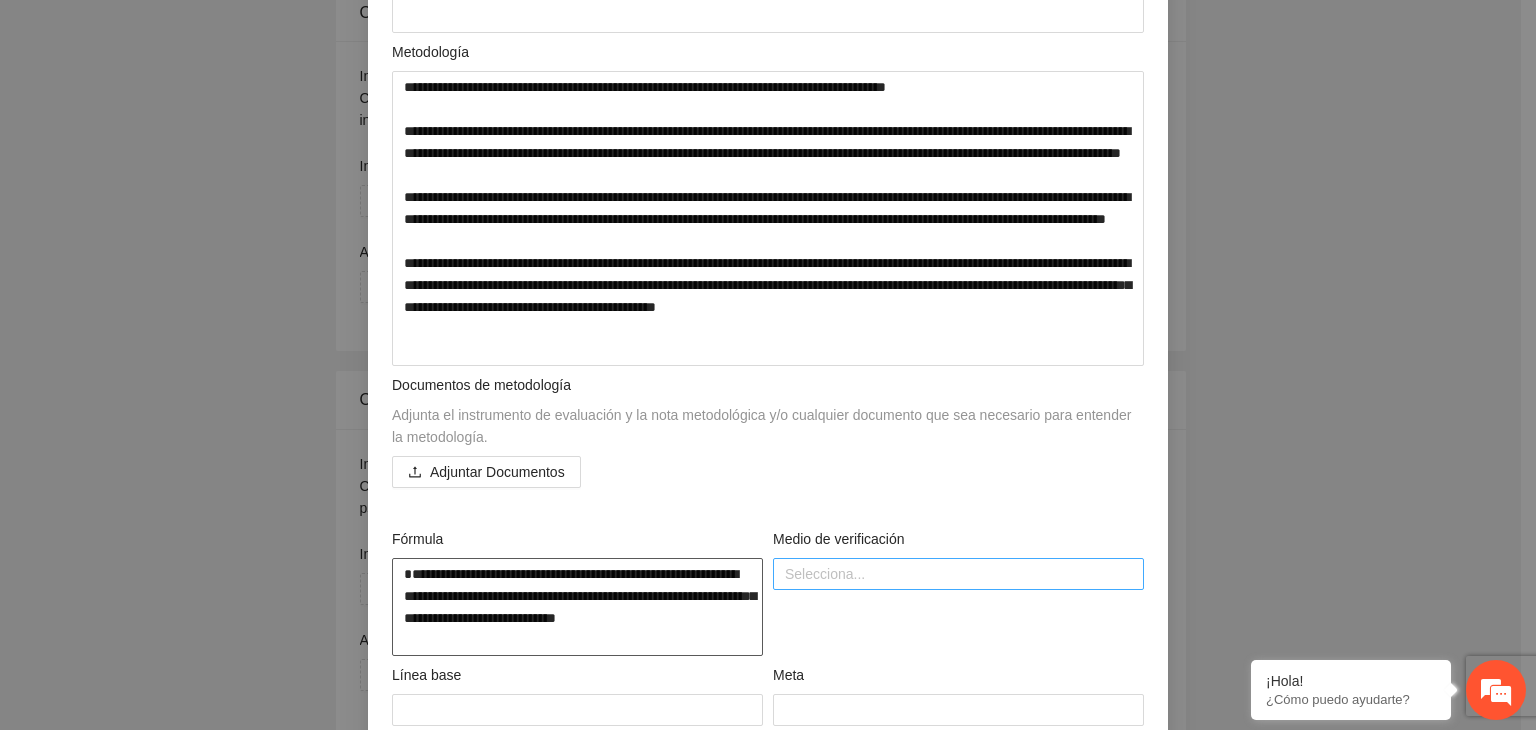 click at bounding box center (958, 574) 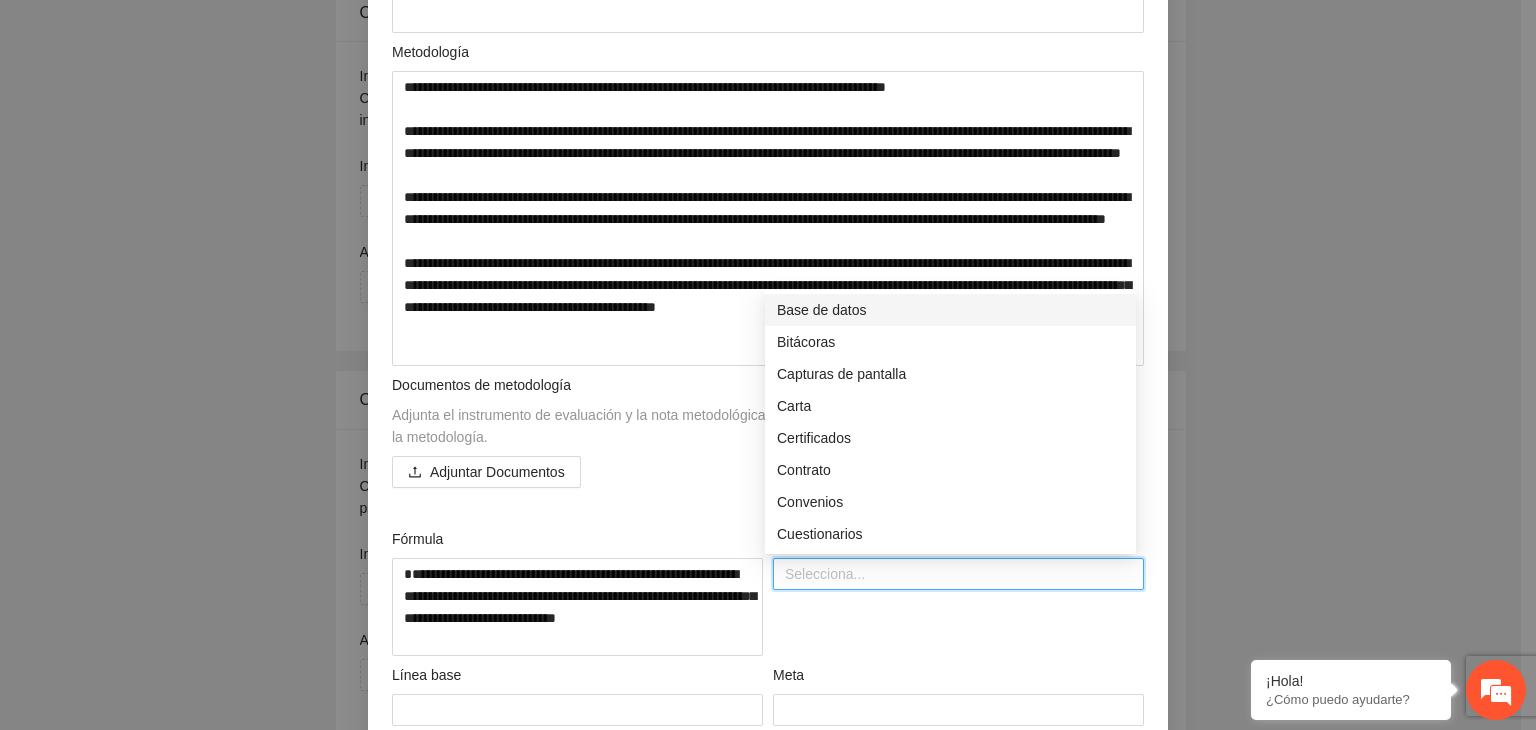 click on "Base de datos" at bounding box center (950, 310) 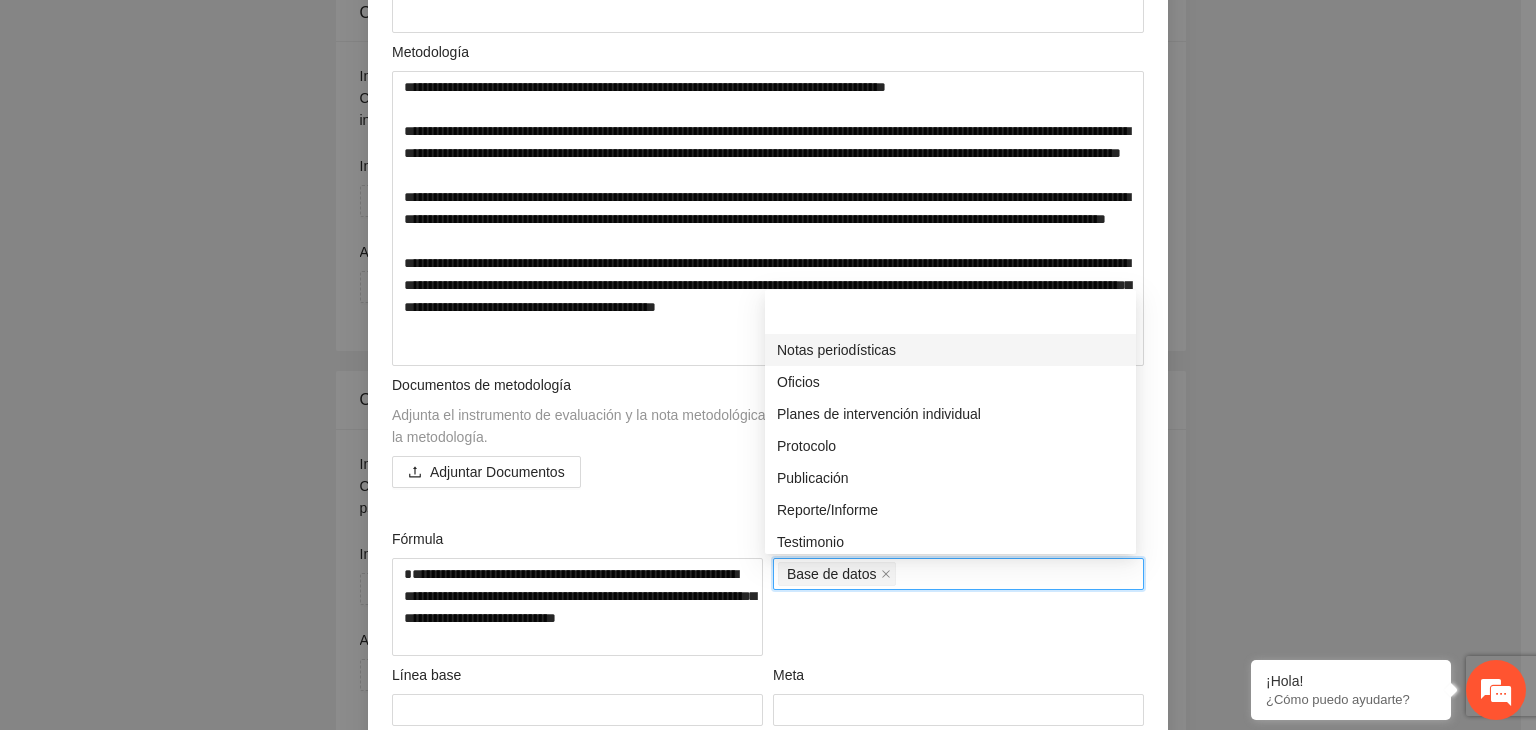 scroll, scrollTop: 572, scrollLeft: 0, axis: vertical 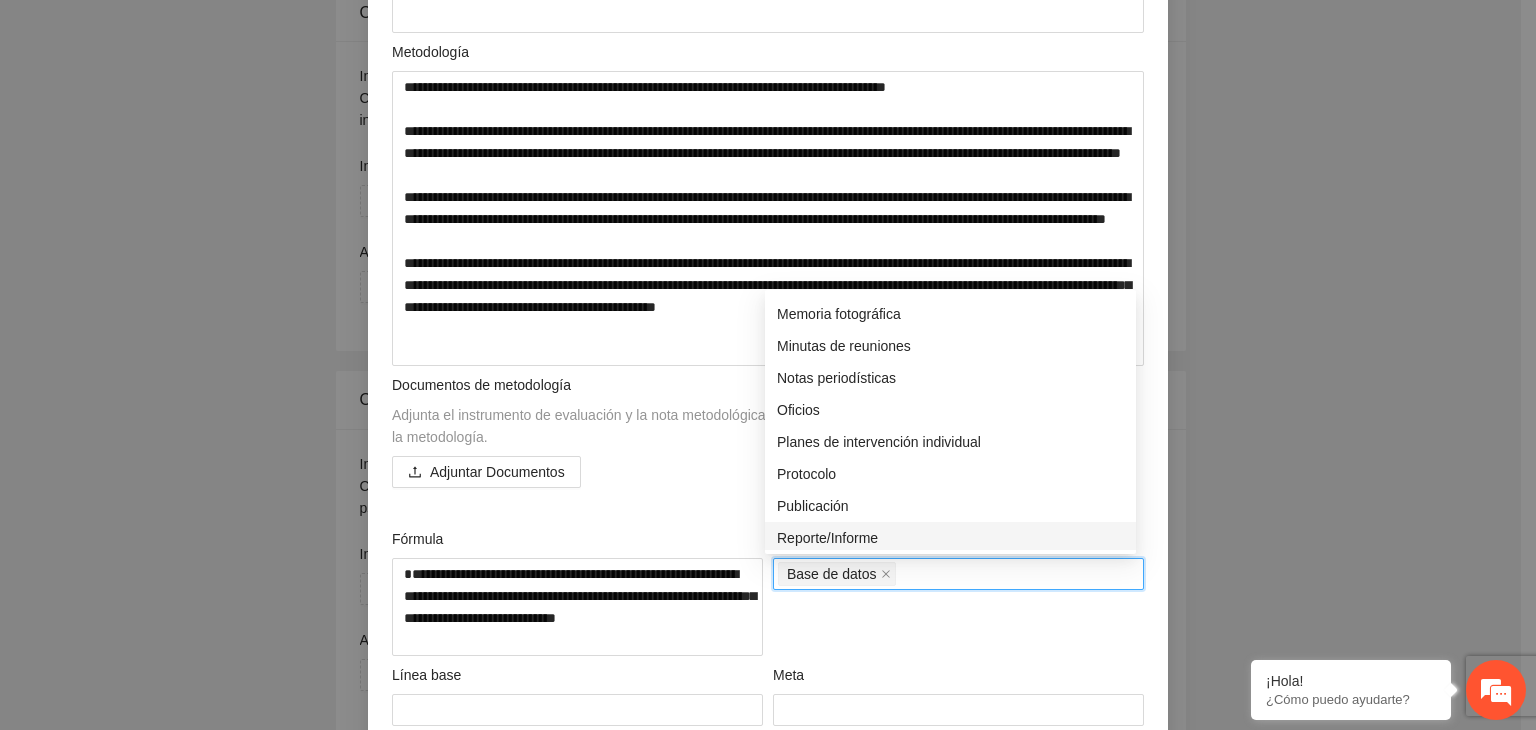click on "Reporte/Informe" at bounding box center [950, 538] 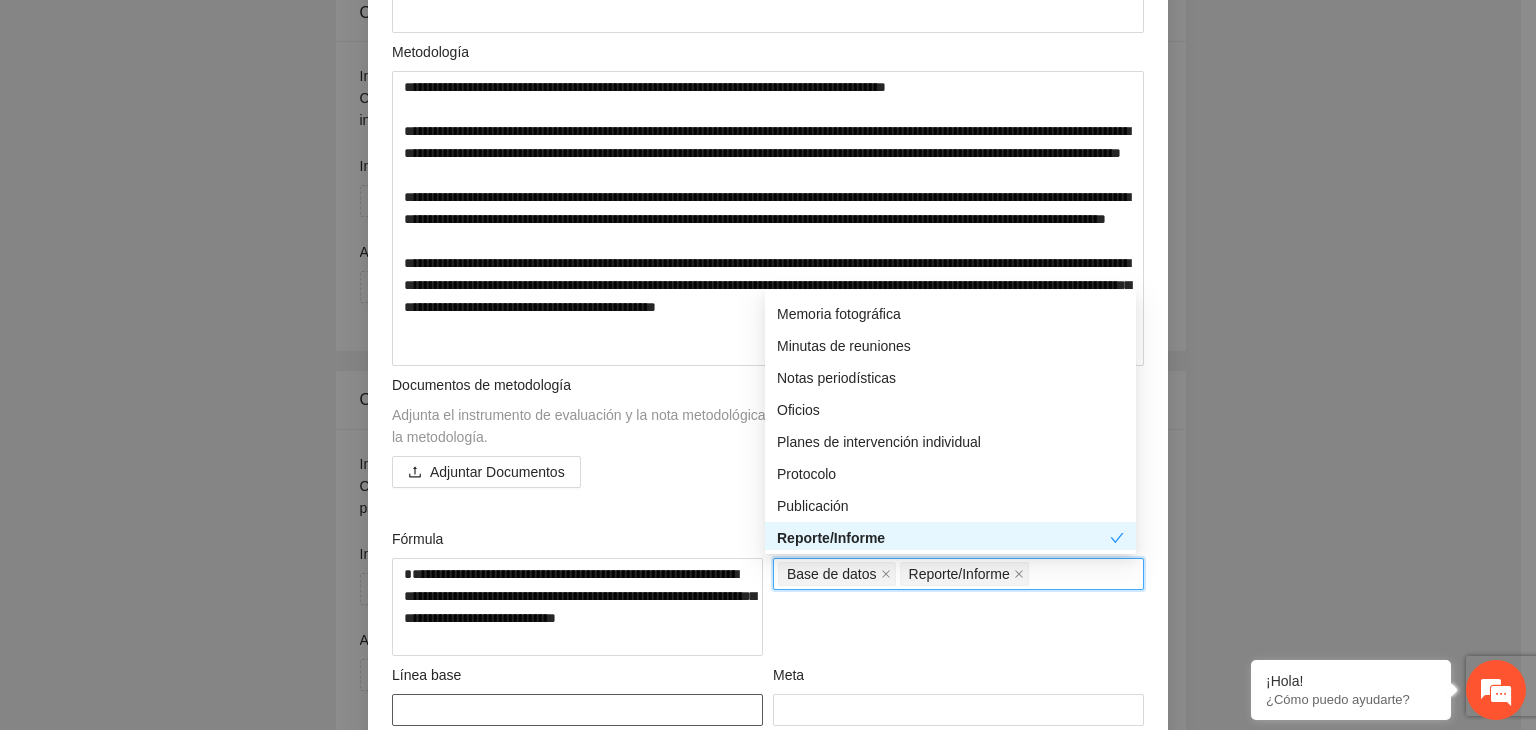 click at bounding box center (577, 710) 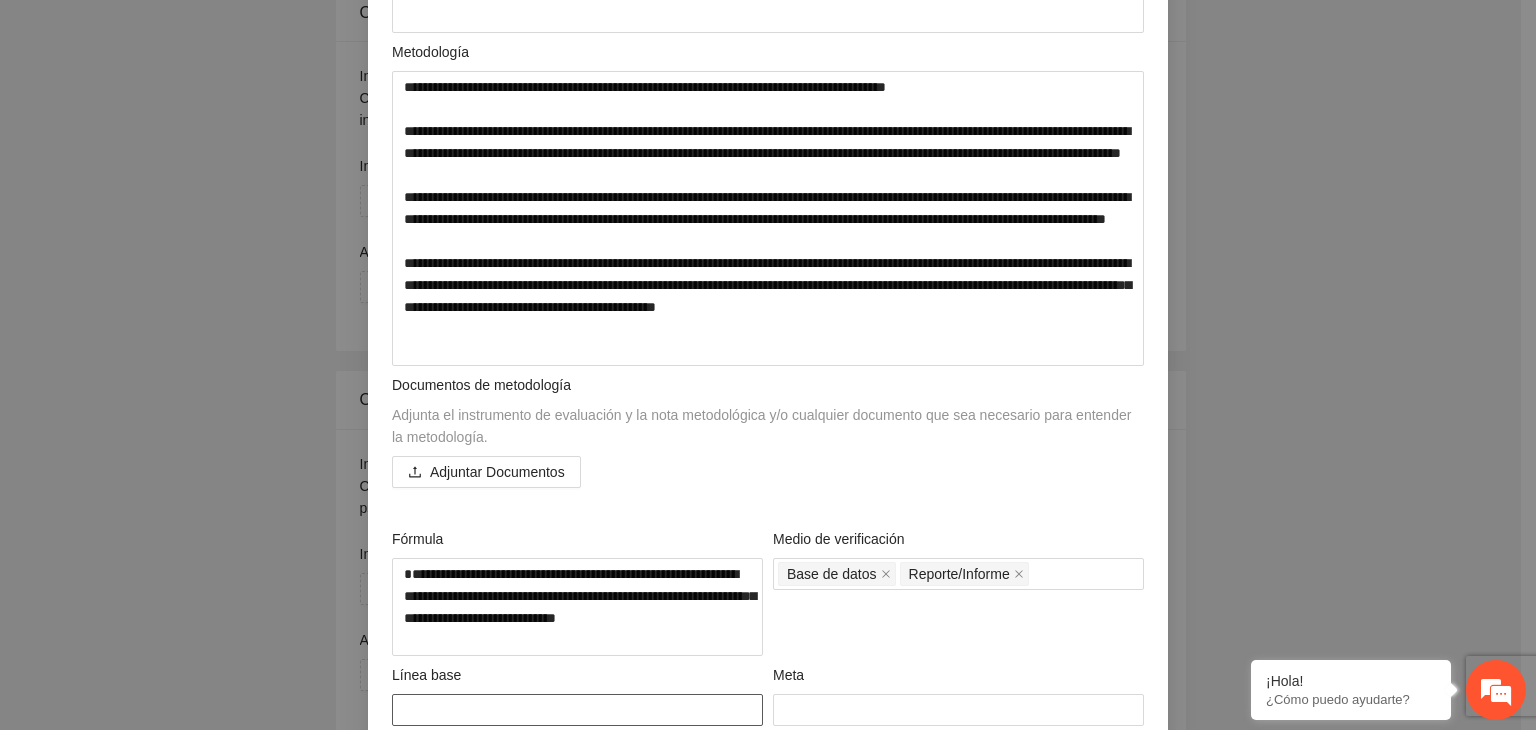 scroll, scrollTop: 600, scrollLeft: 0, axis: vertical 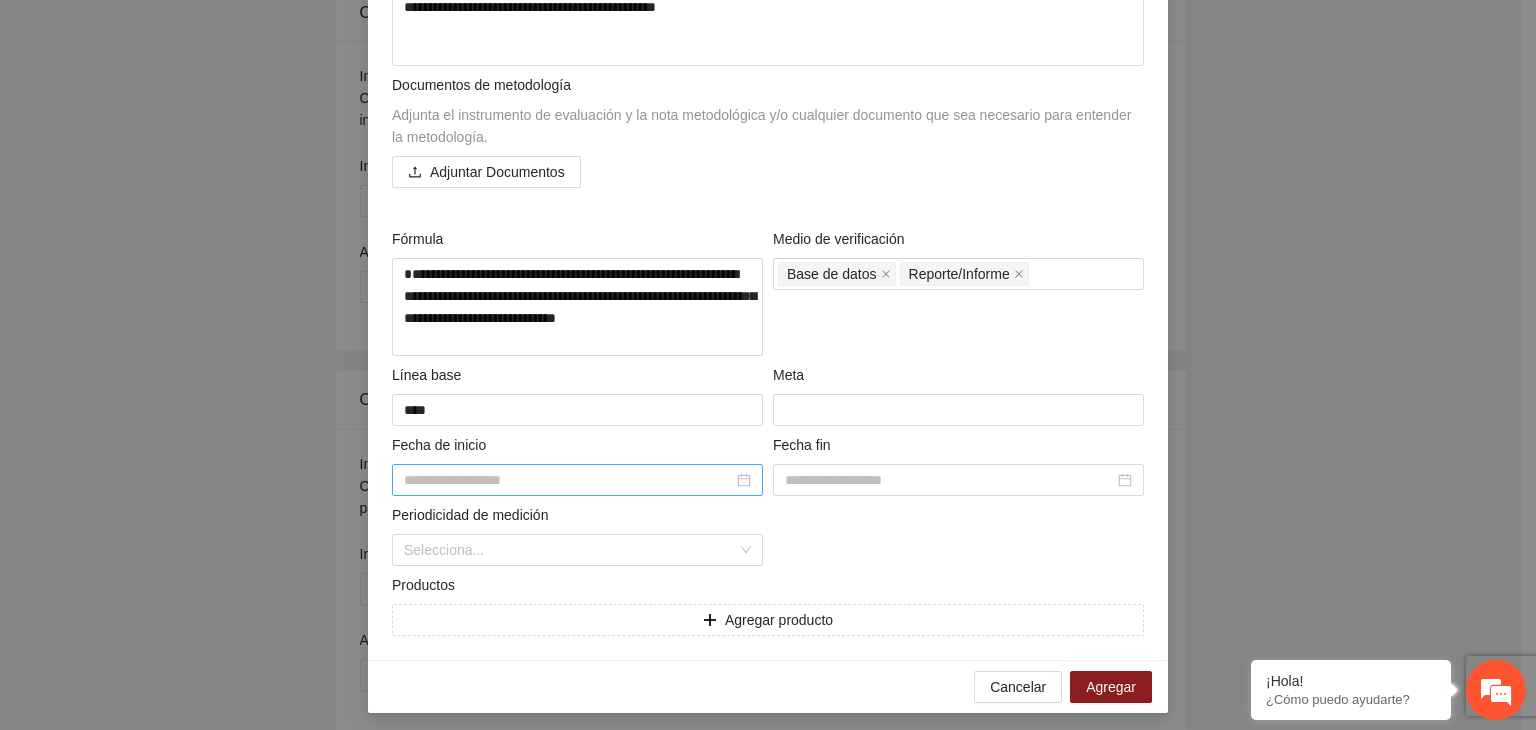 click at bounding box center (577, 480) 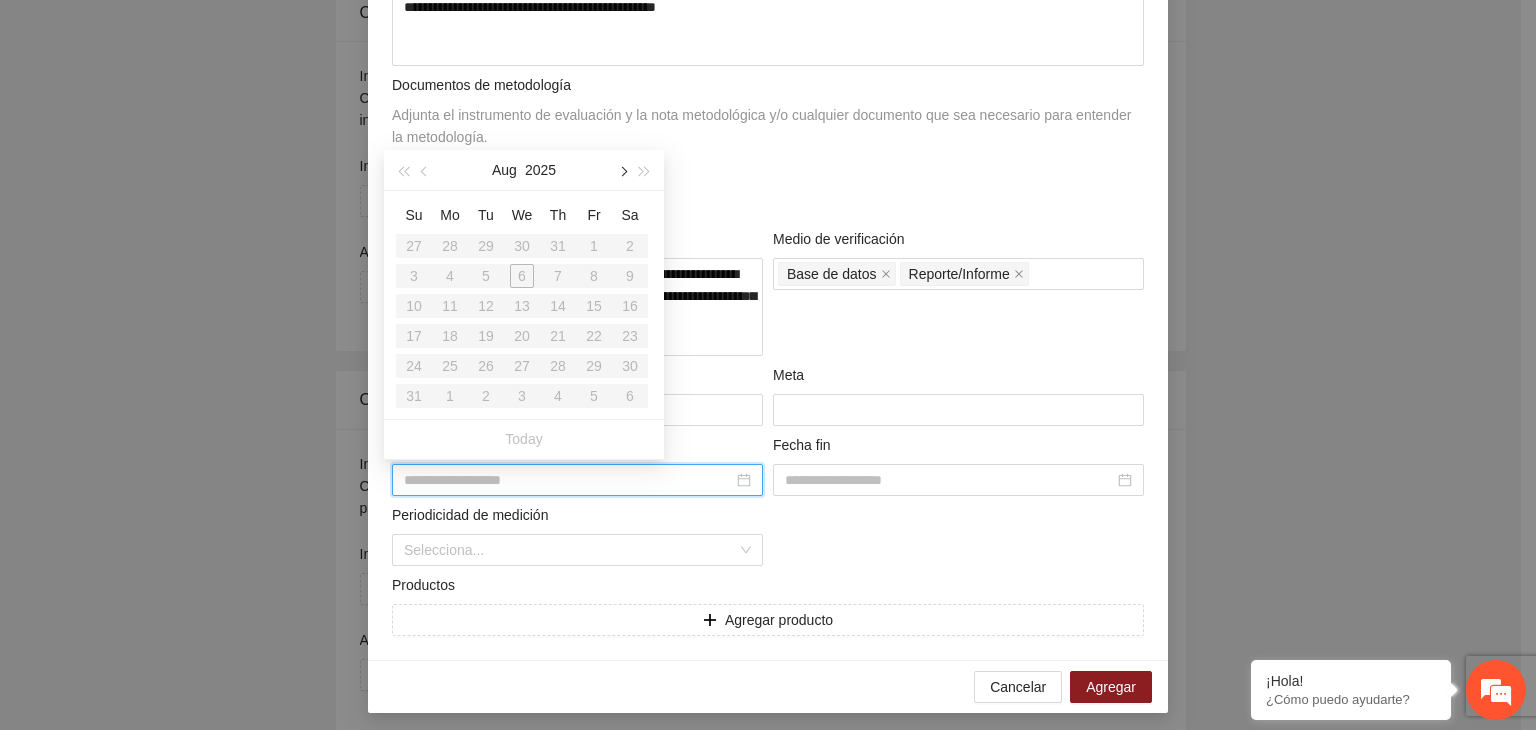 click at bounding box center [622, 170] 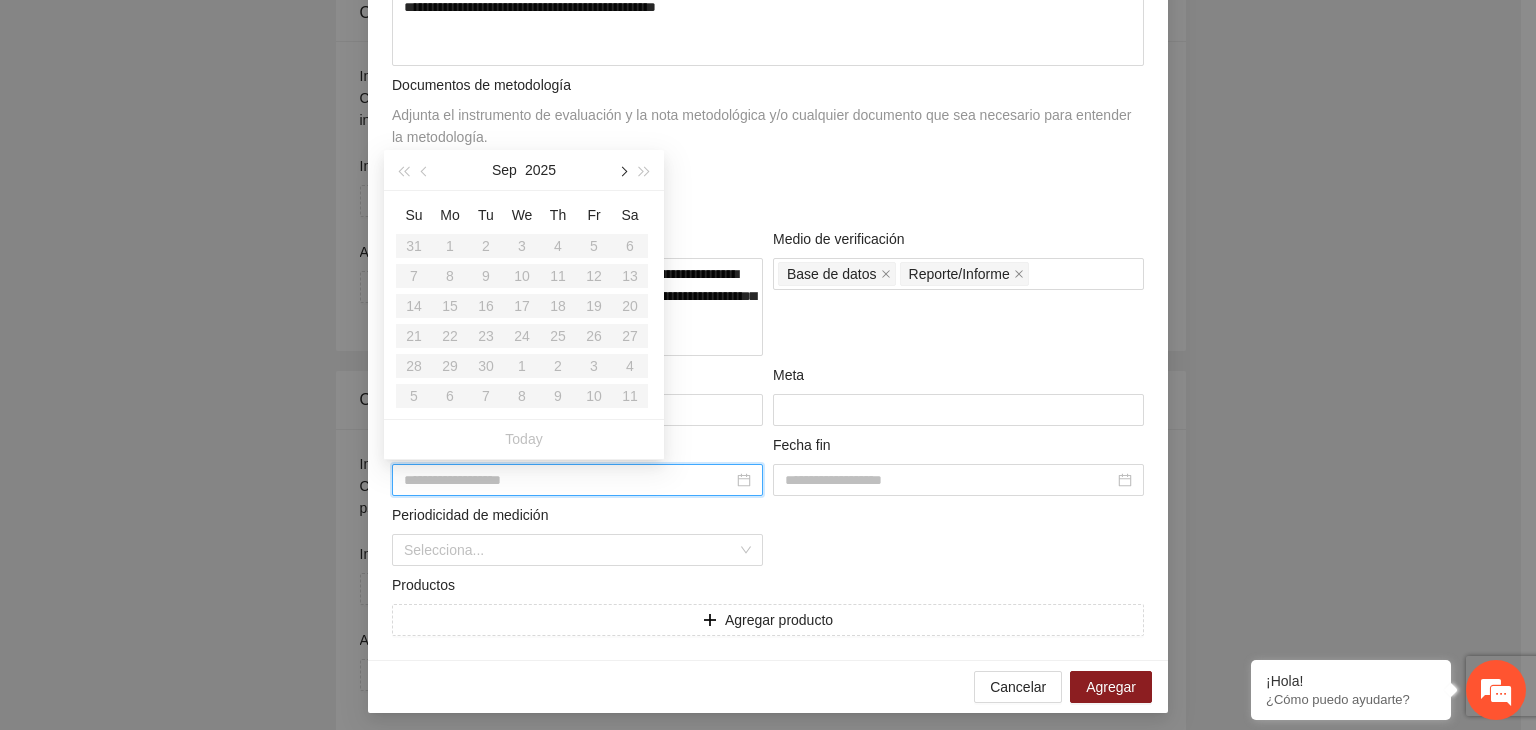 click at bounding box center (622, 170) 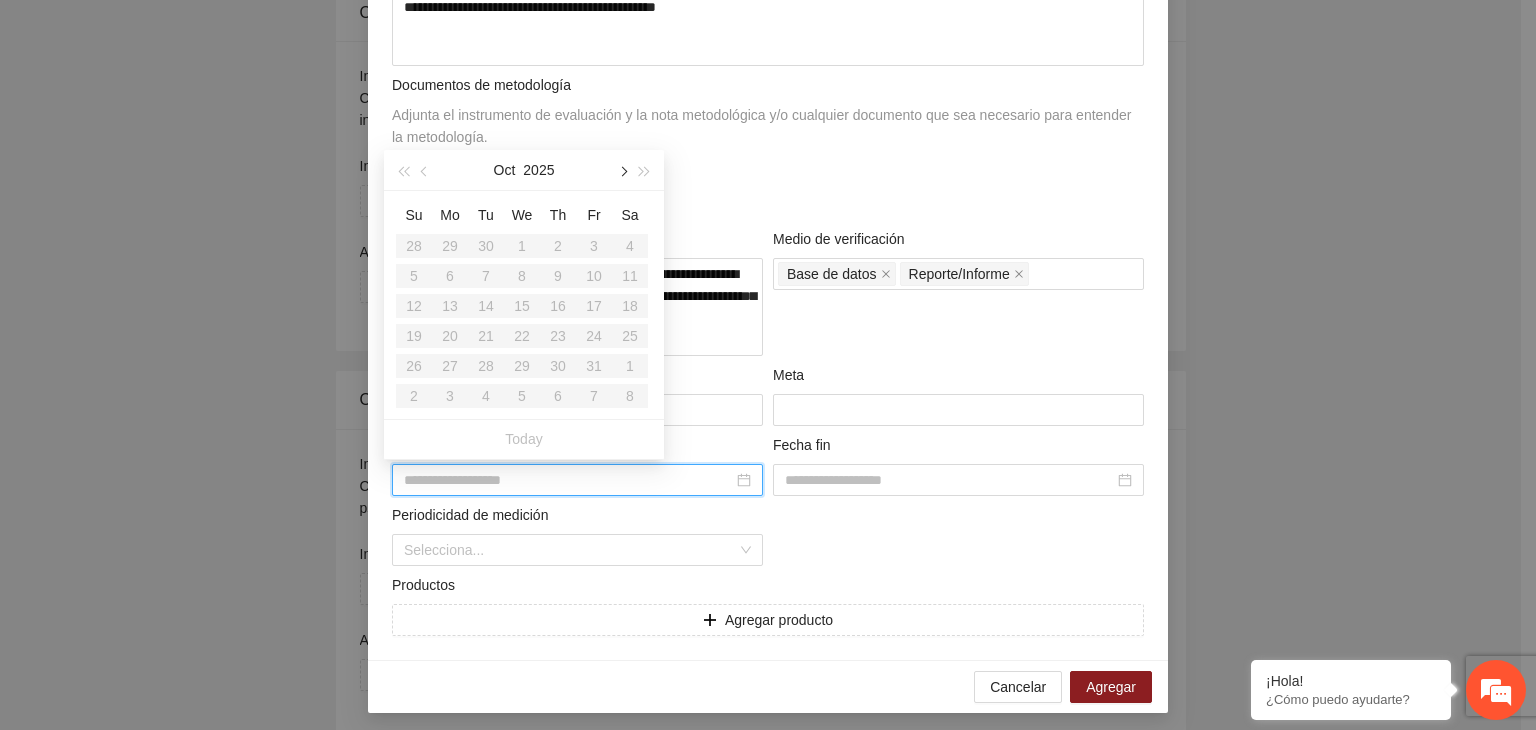 click at bounding box center [622, 170] 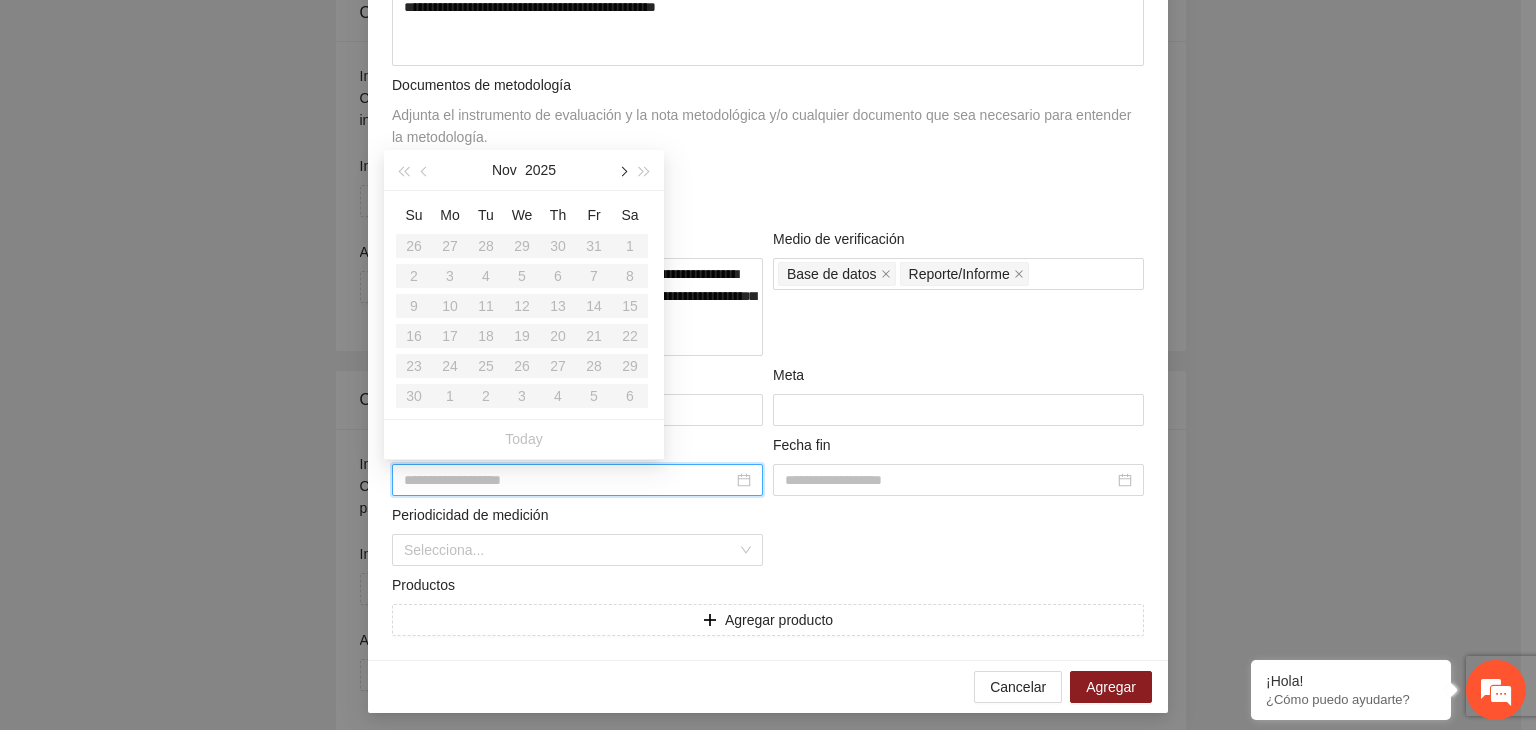 click at bounding box center (622, 170) 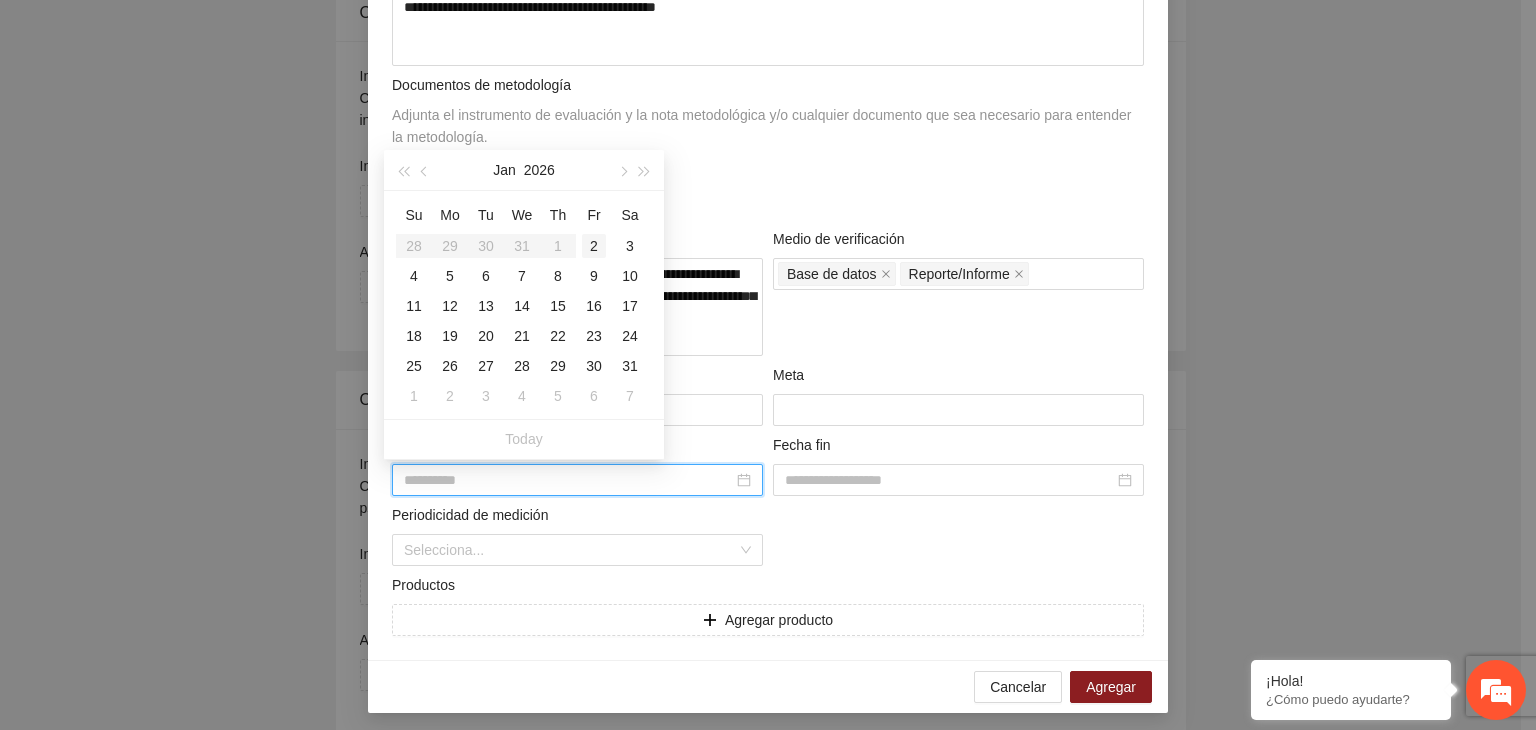 click on "2" at bounding box center (594, 246) 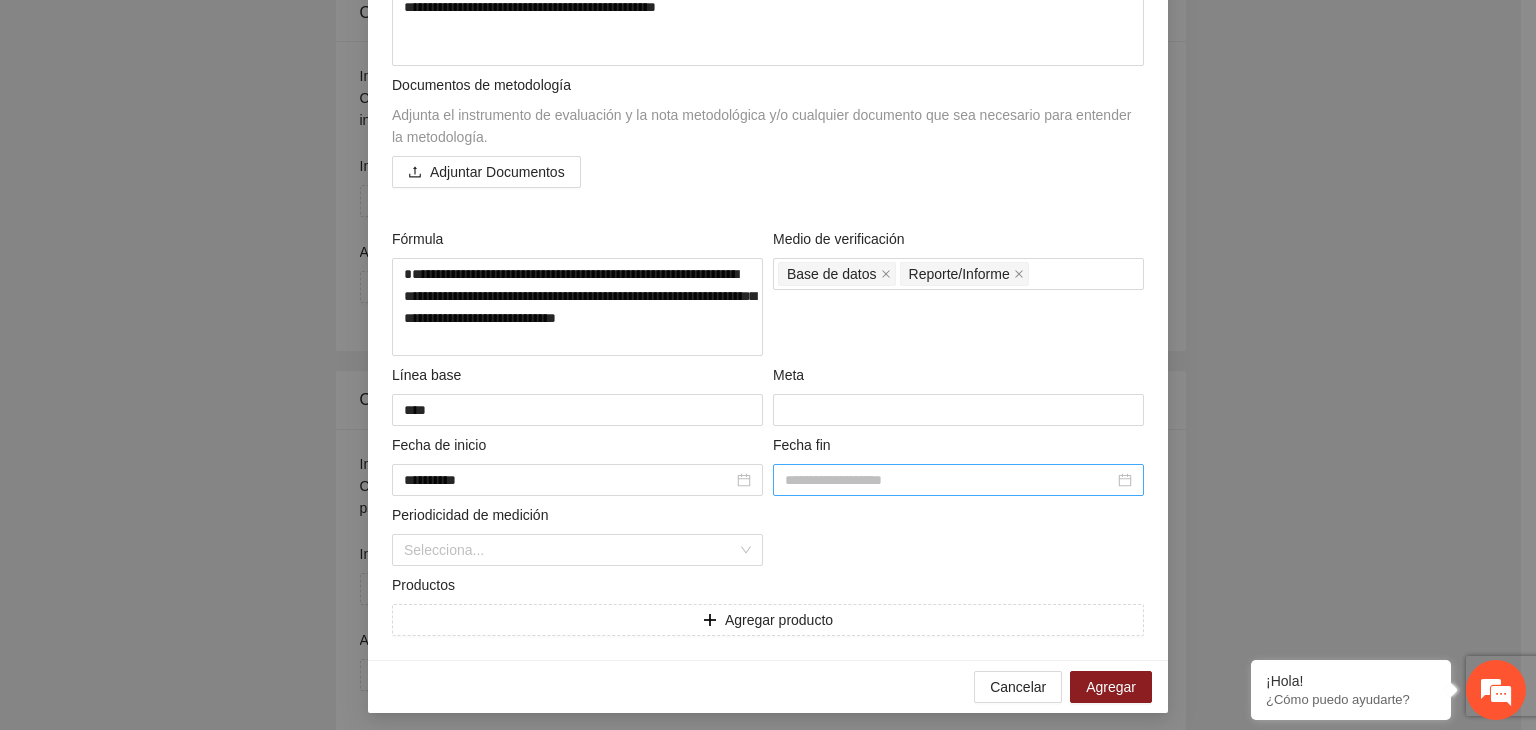 click at bounding box center [958, 480] 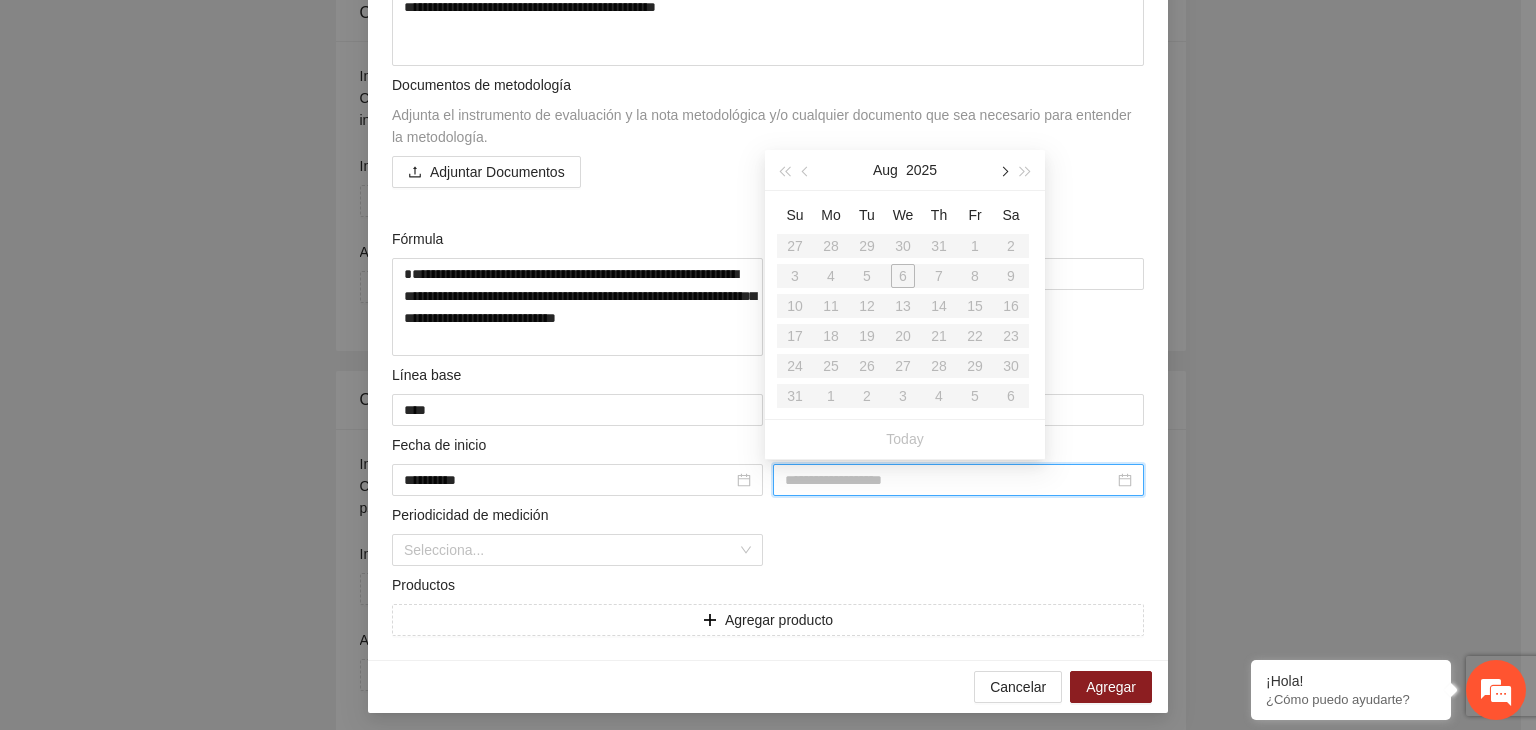 click at bounding box center (1003, 172) 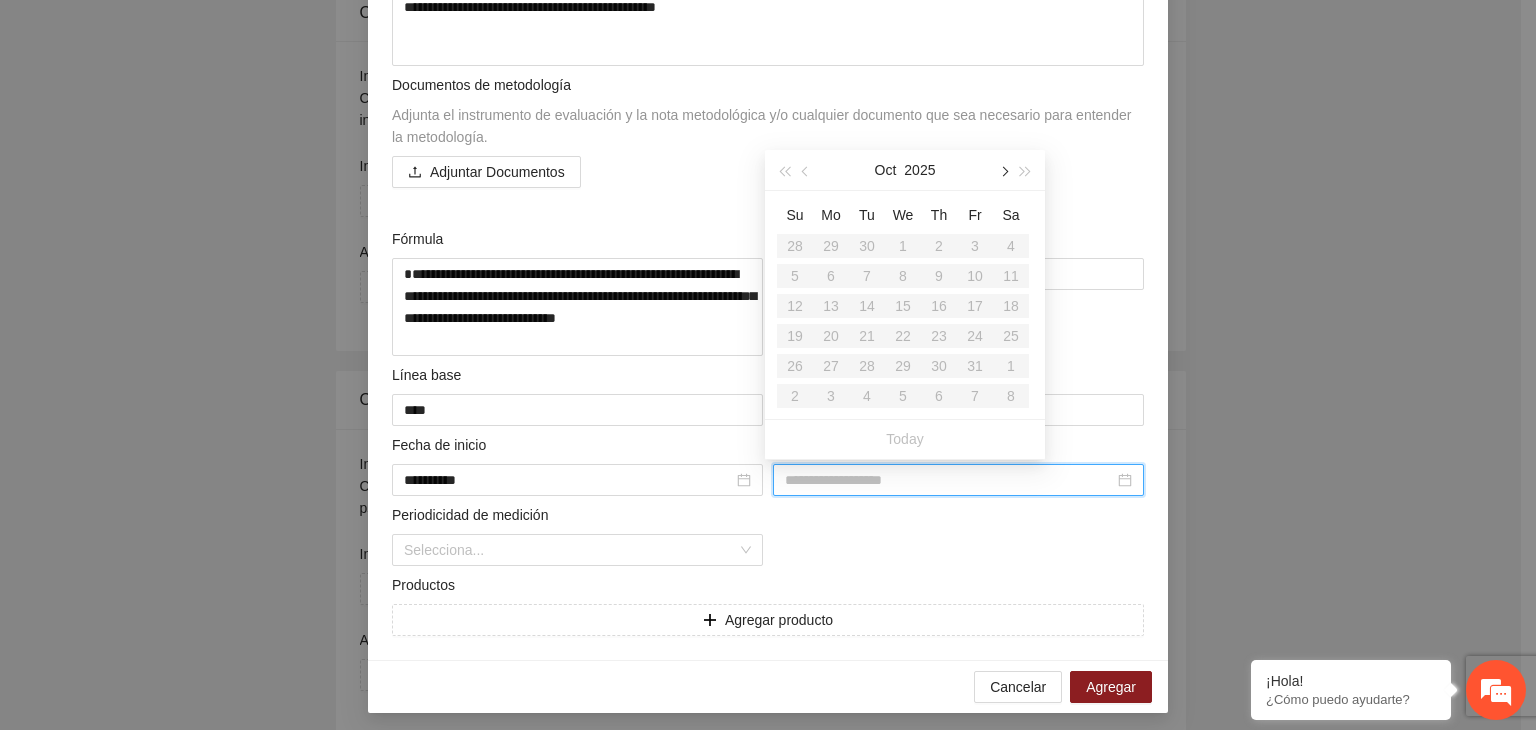 click at bounding box center (1003, 172) 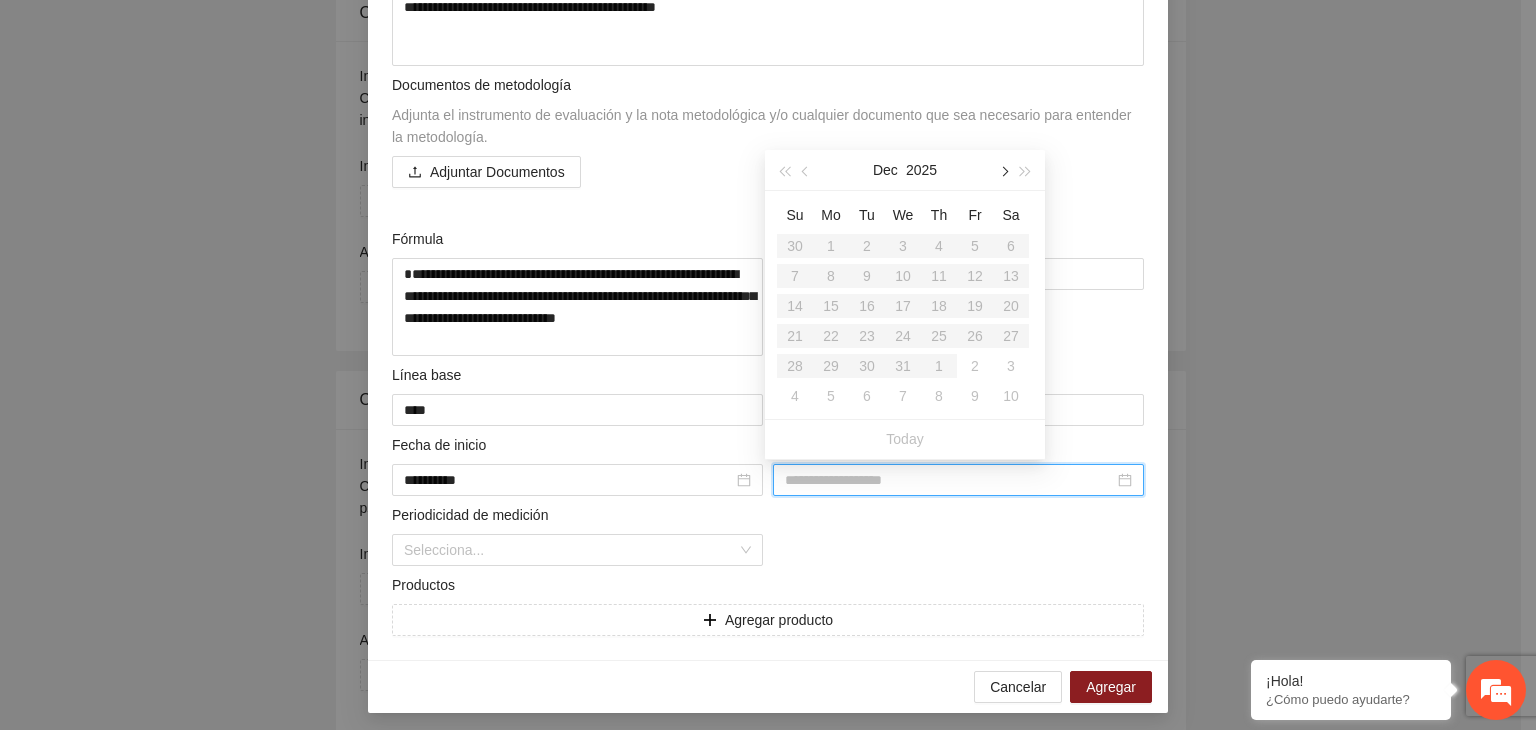click at bounding box center [1003, 172] 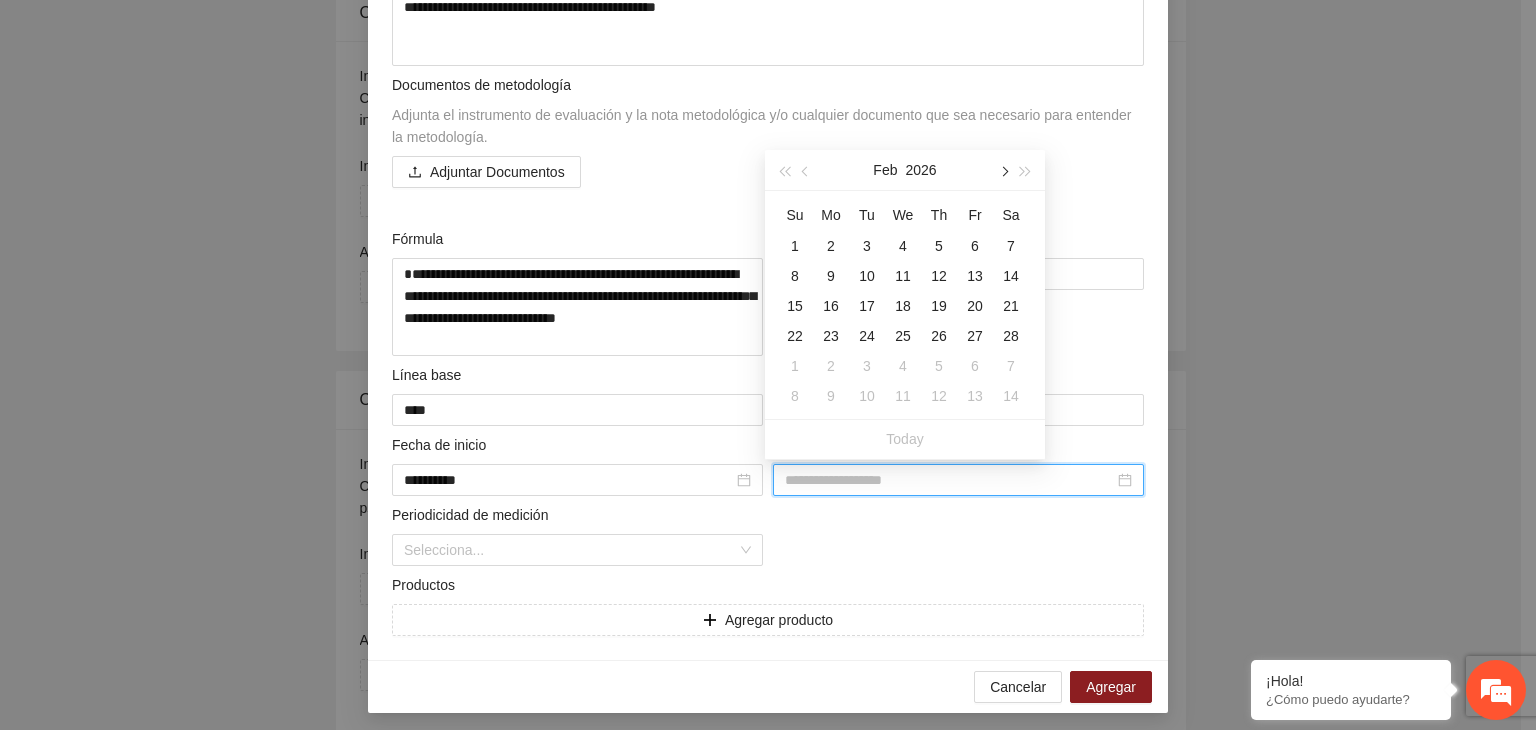 click at bounding box center [1003, 172] 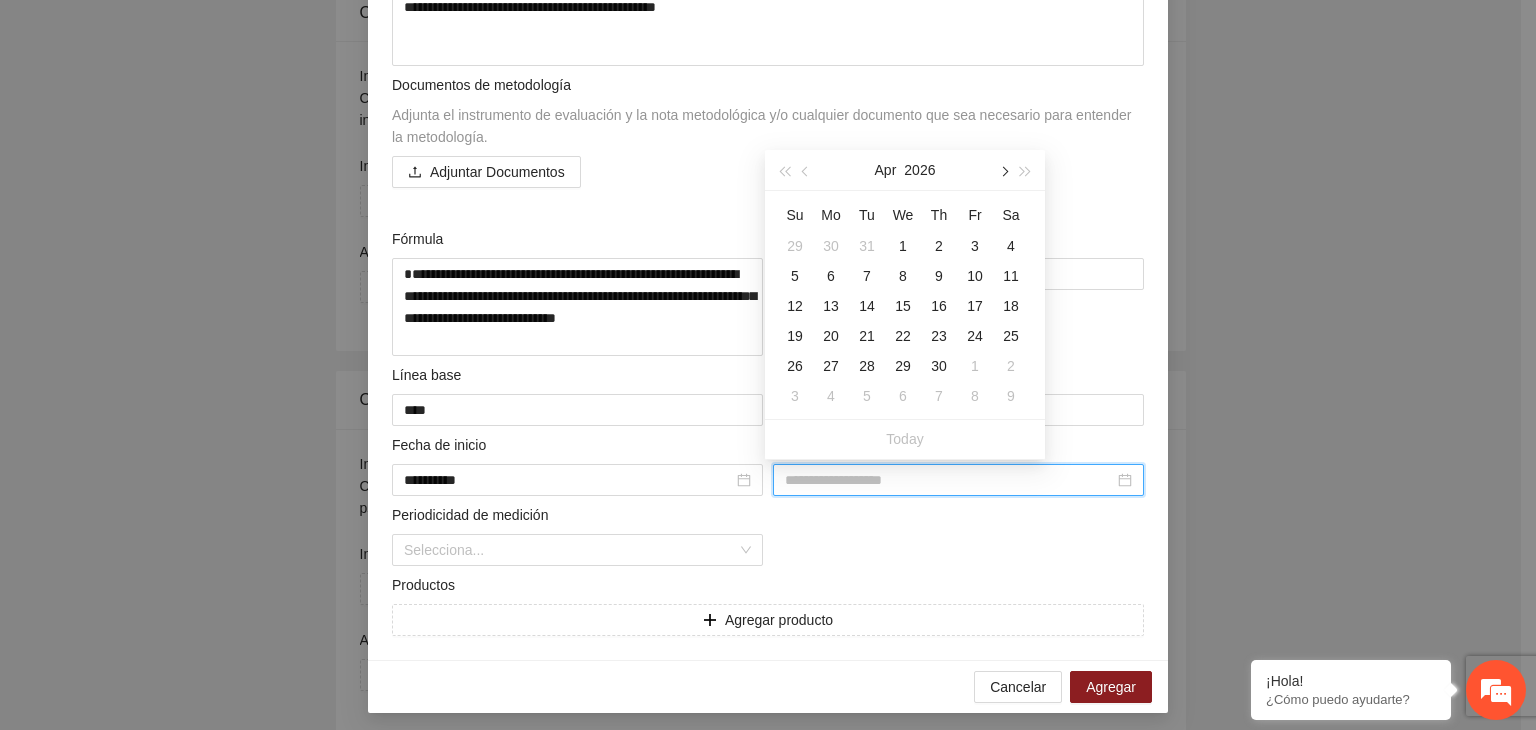 click at bounding box center [1003, 172] 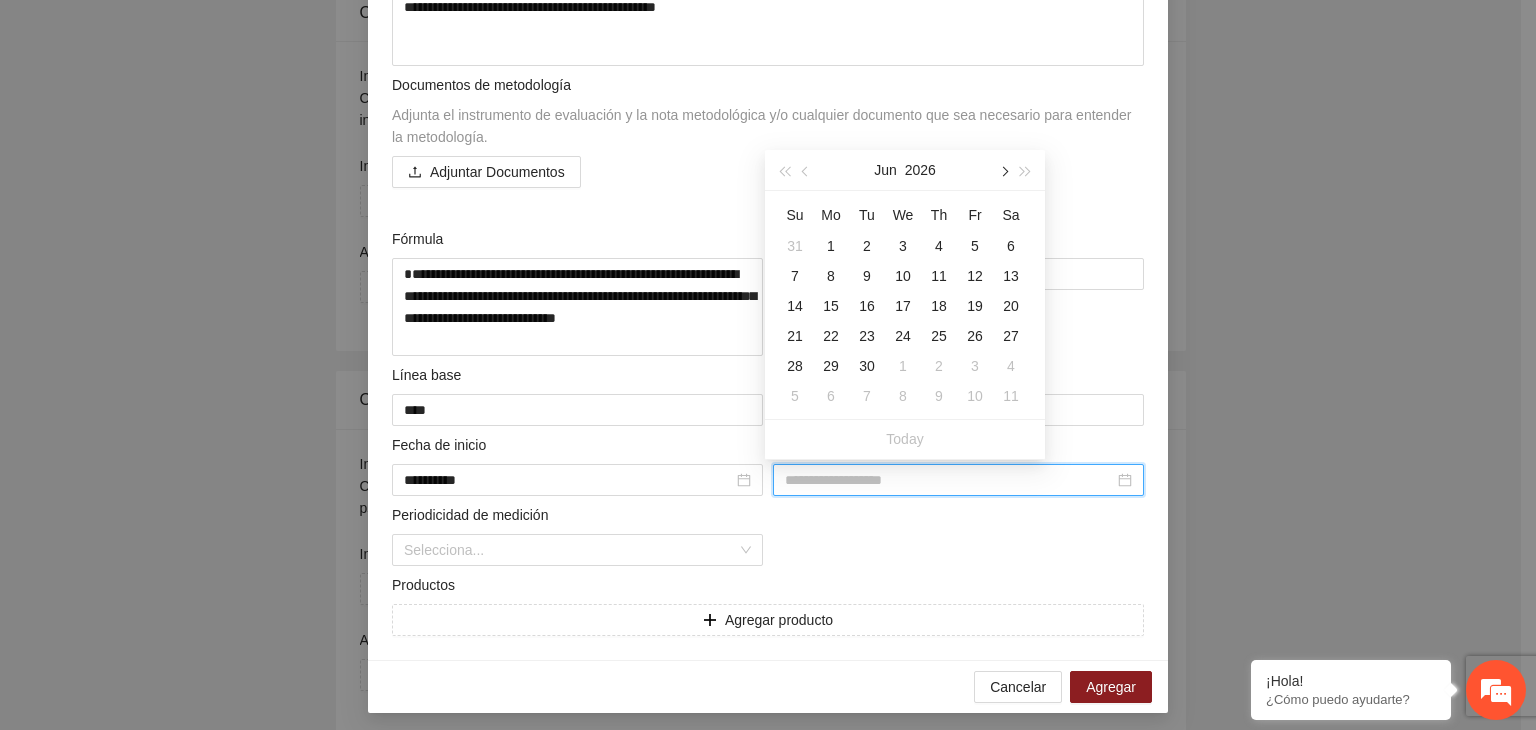 click at bounding box center [1003, 172] 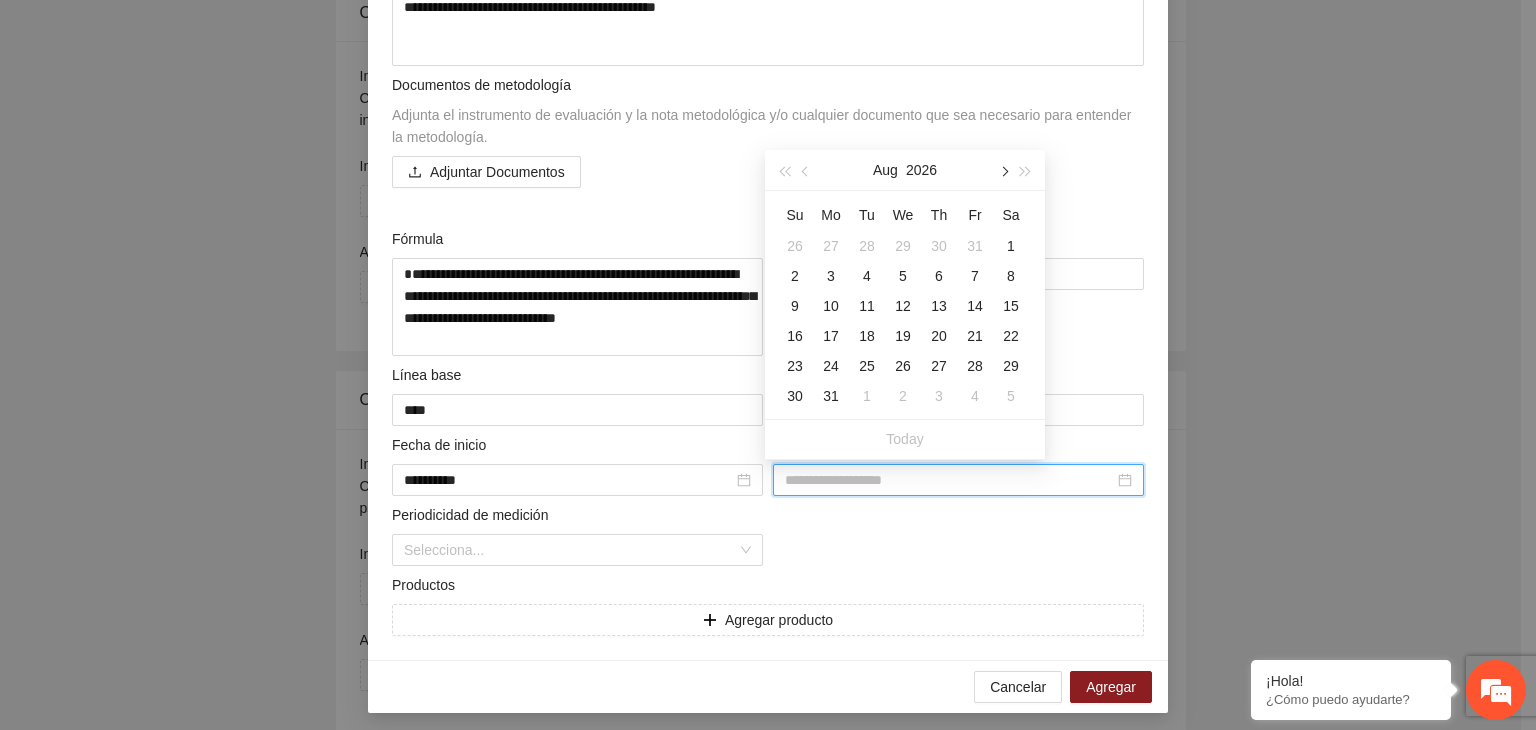 click at bounding box center (1003, 172) 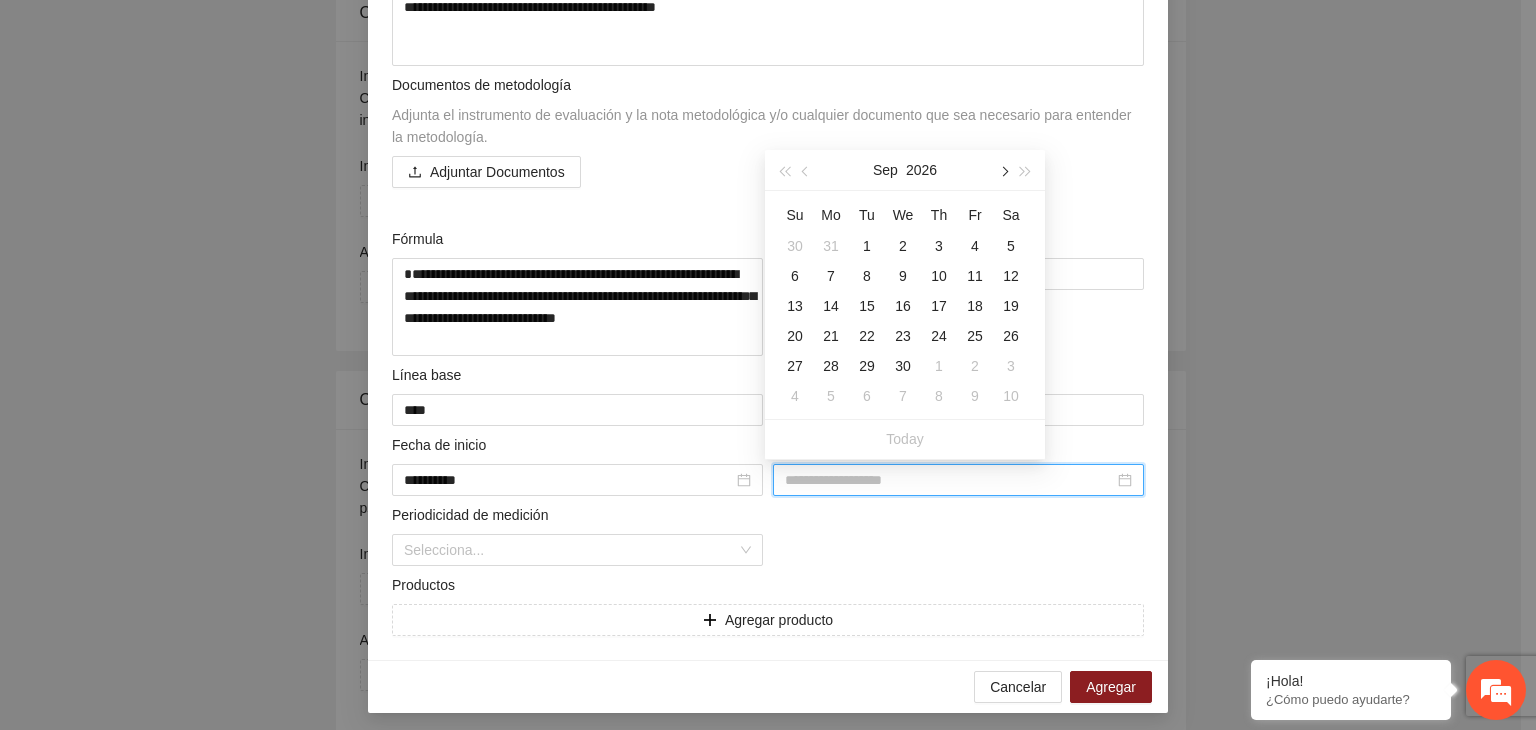 click at bounding box center [1003, 172] 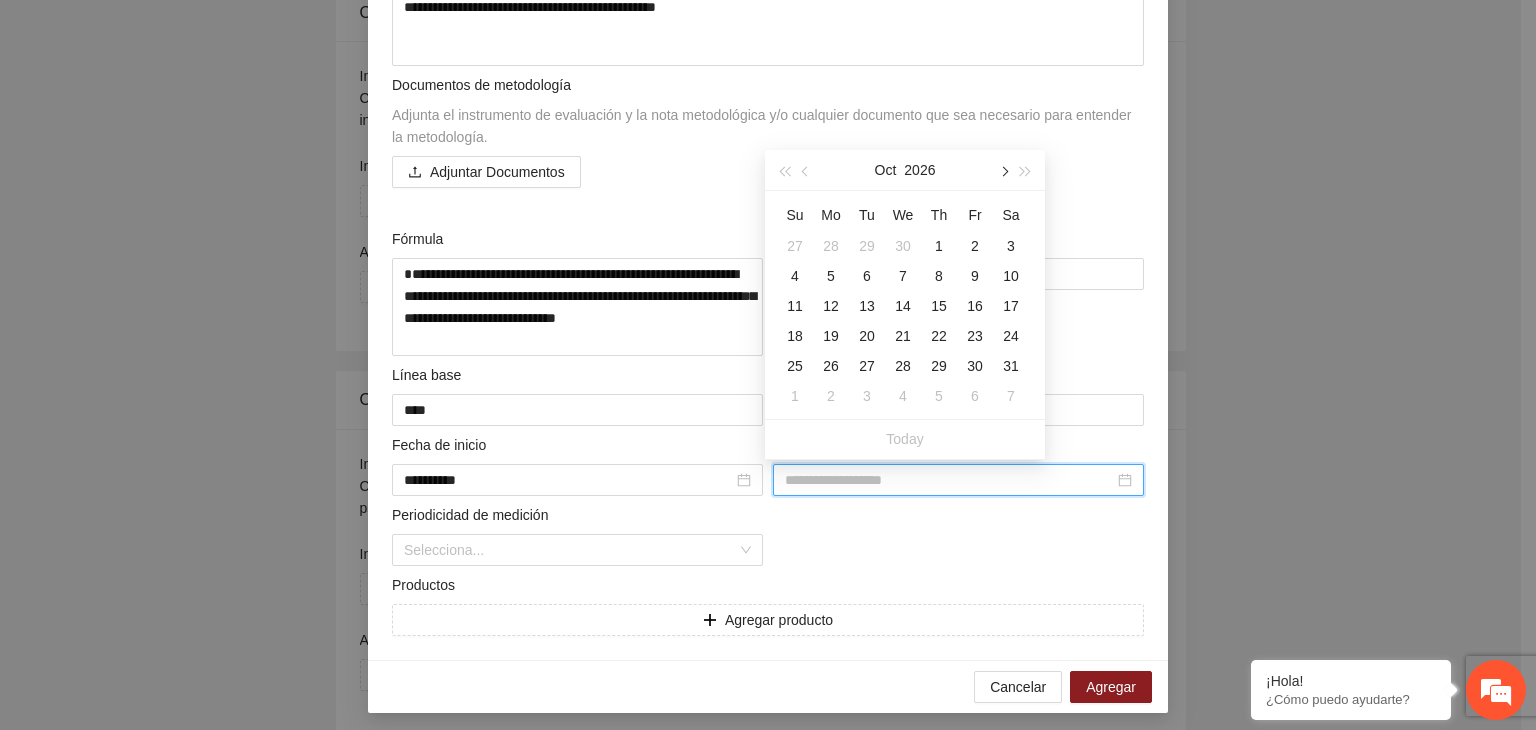 click at bounding box center (1003, 172) 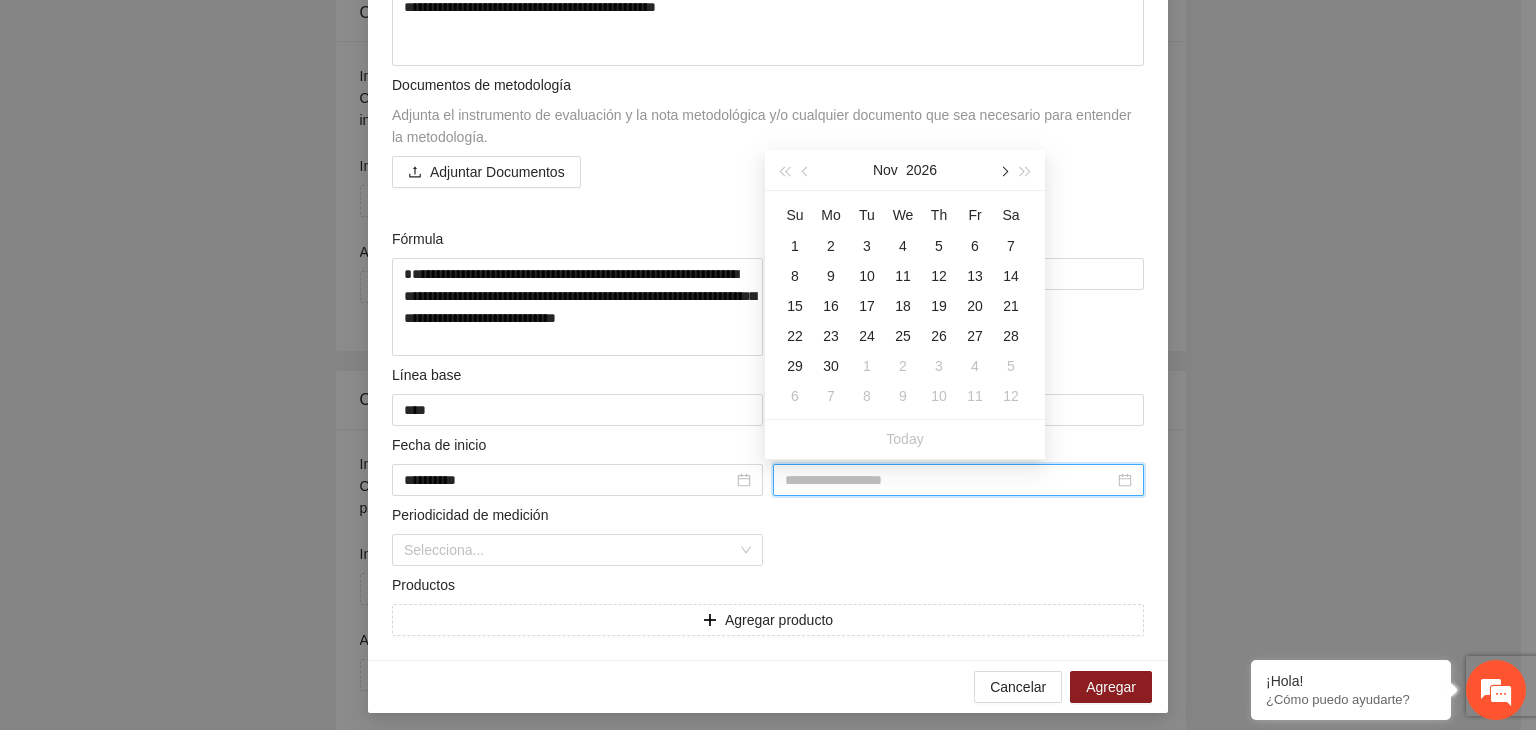 click at bounding box center [1003, 172] 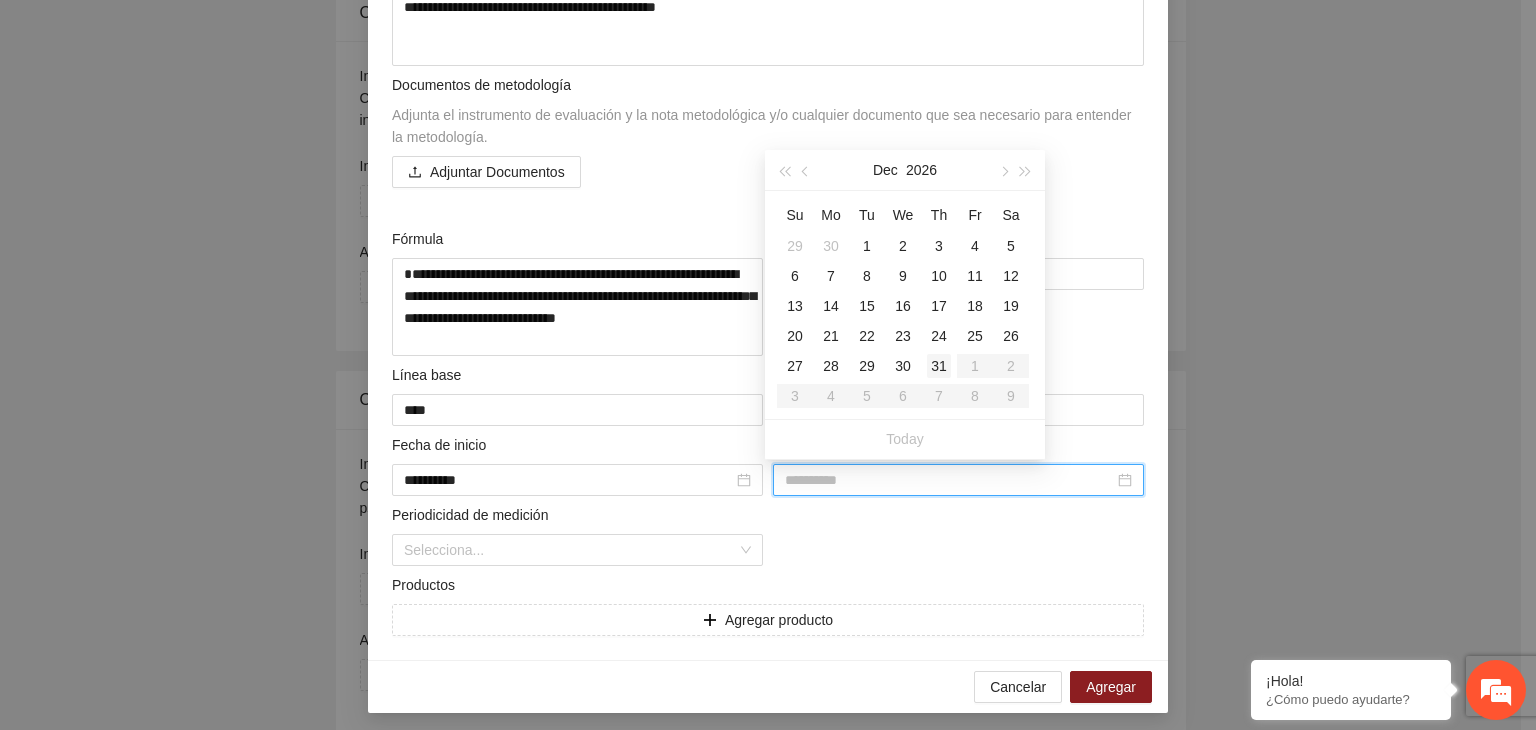 click on "31" at bounding box center (939, 366) 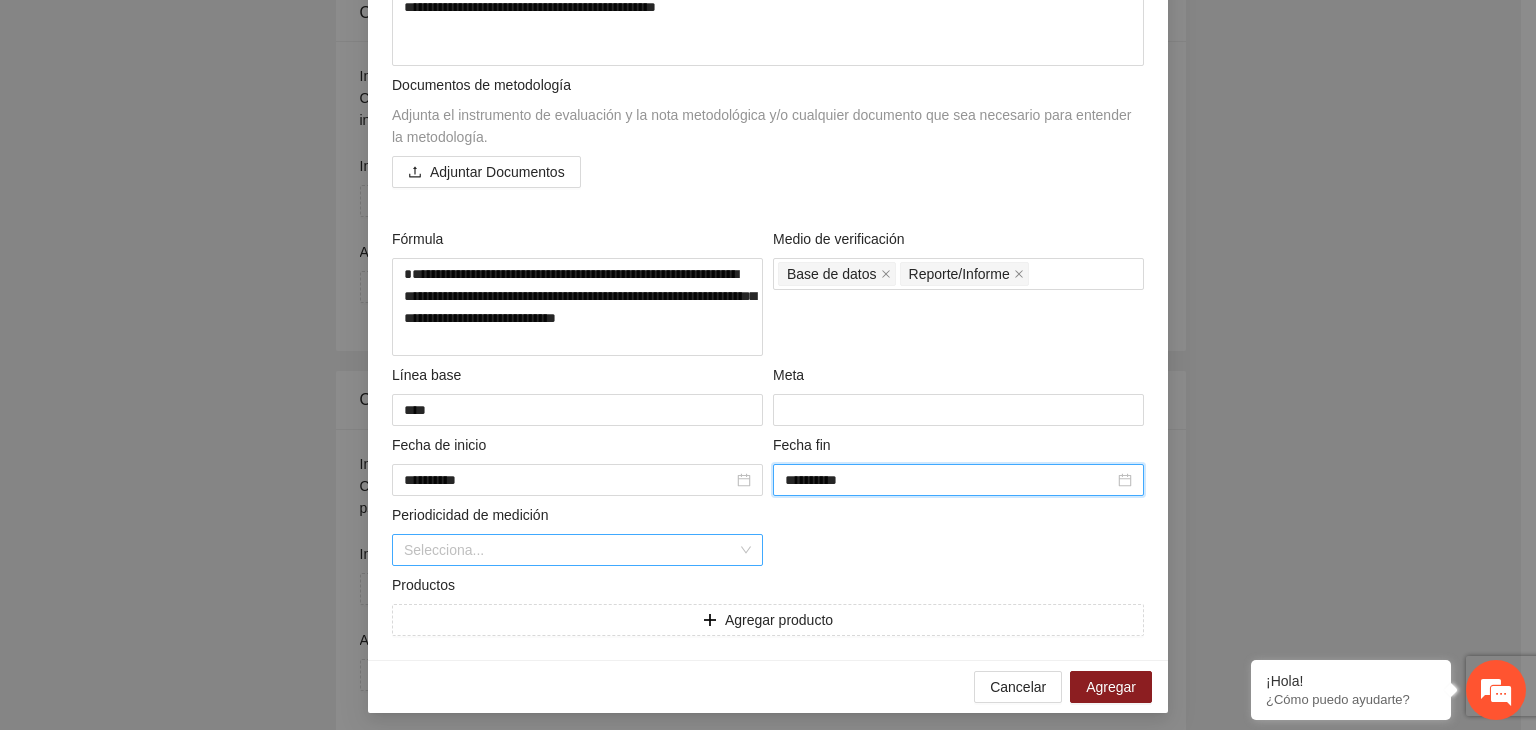 click at bounding box center (570, 550) 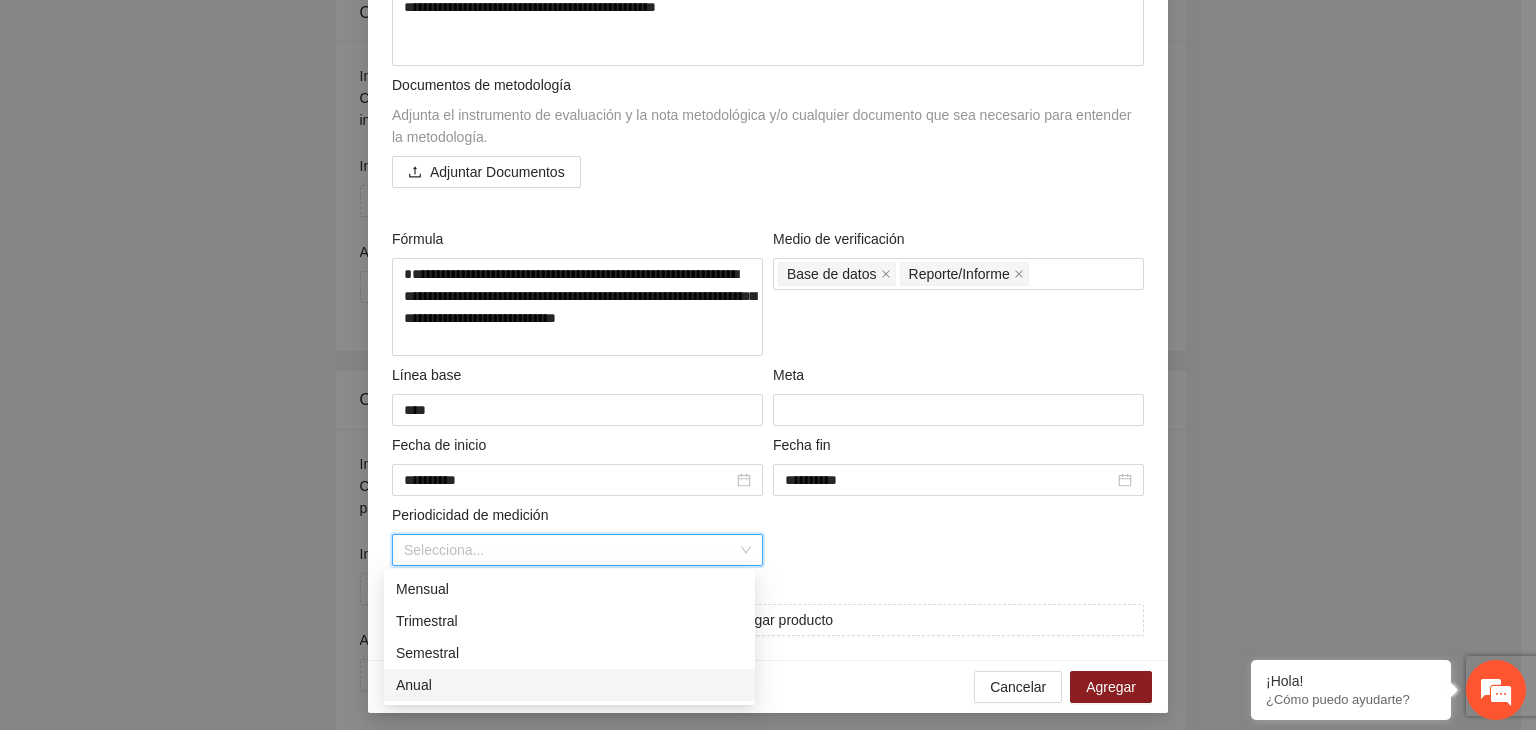 click on "Anual" at bounding box center [569, 685] 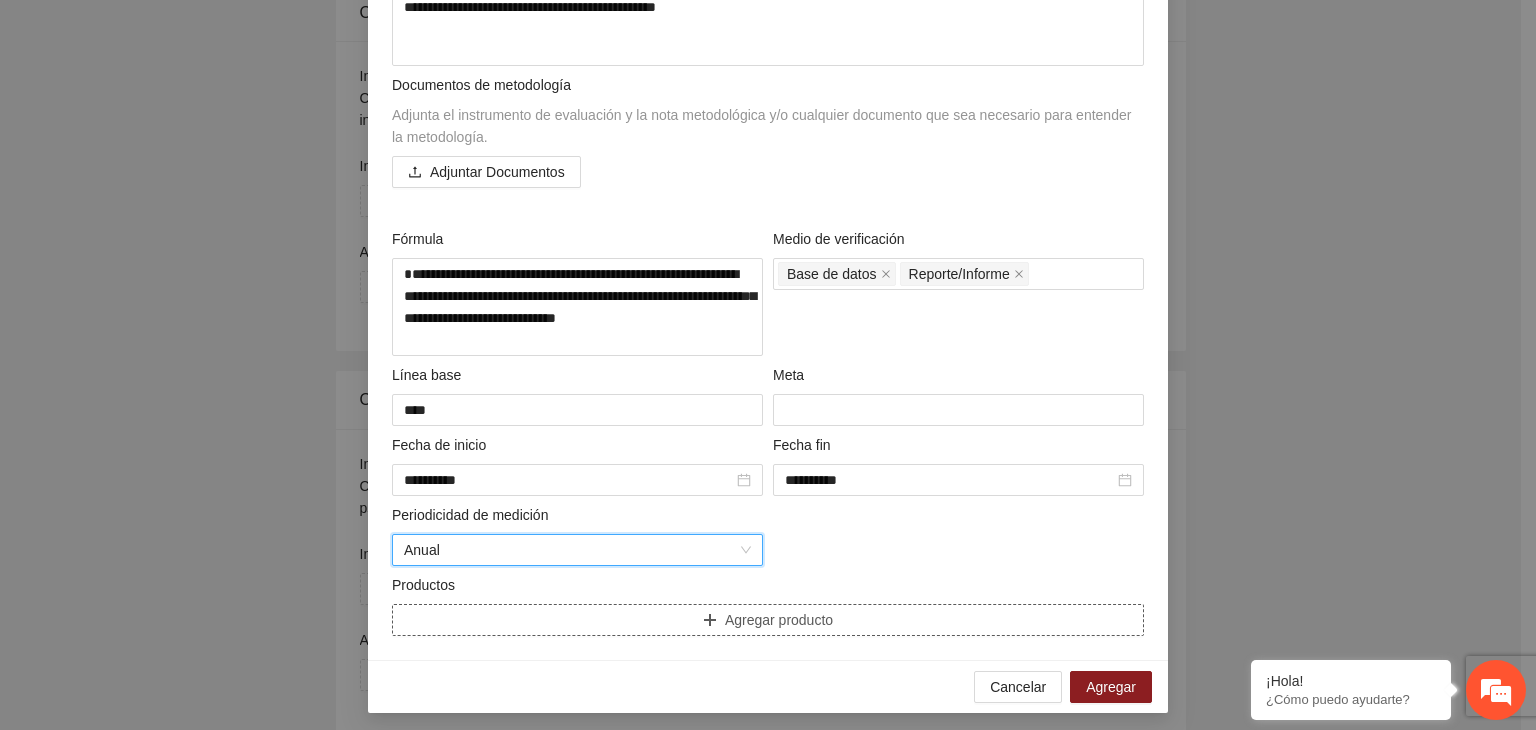 click on "Agregar producto" at bounding box center [768, 620] 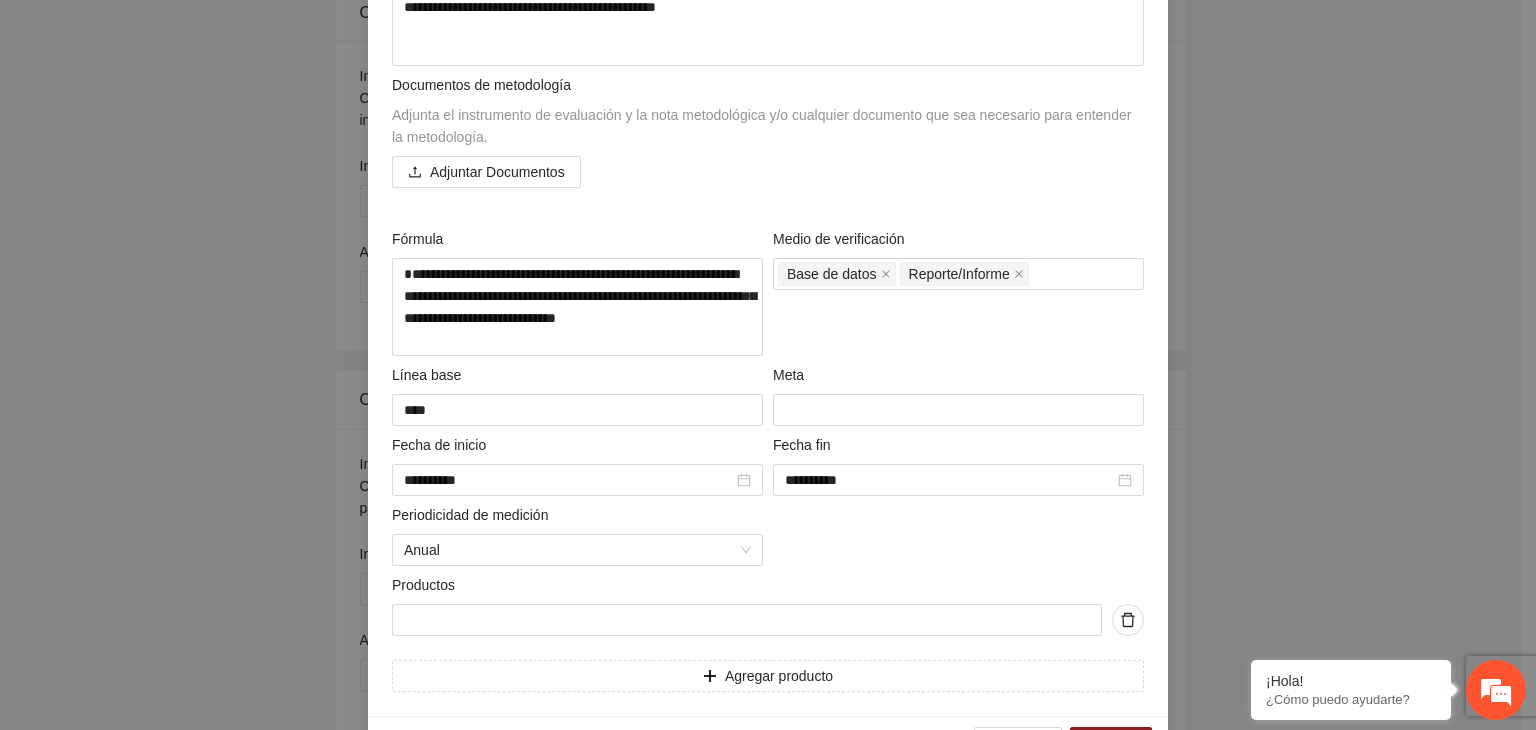 click on "Productos" at bounding box center [768, 589] 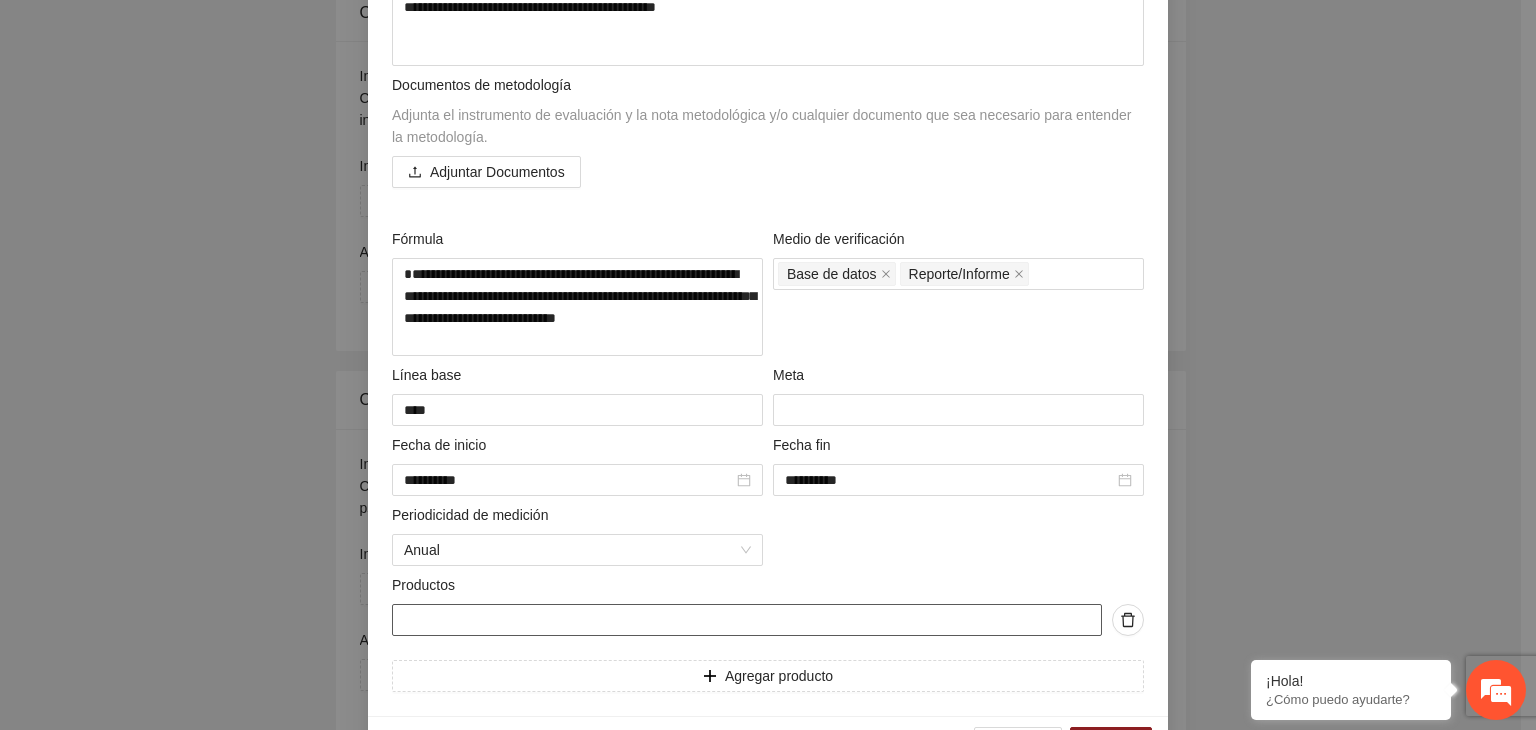 click at bounding box center [747, 620] 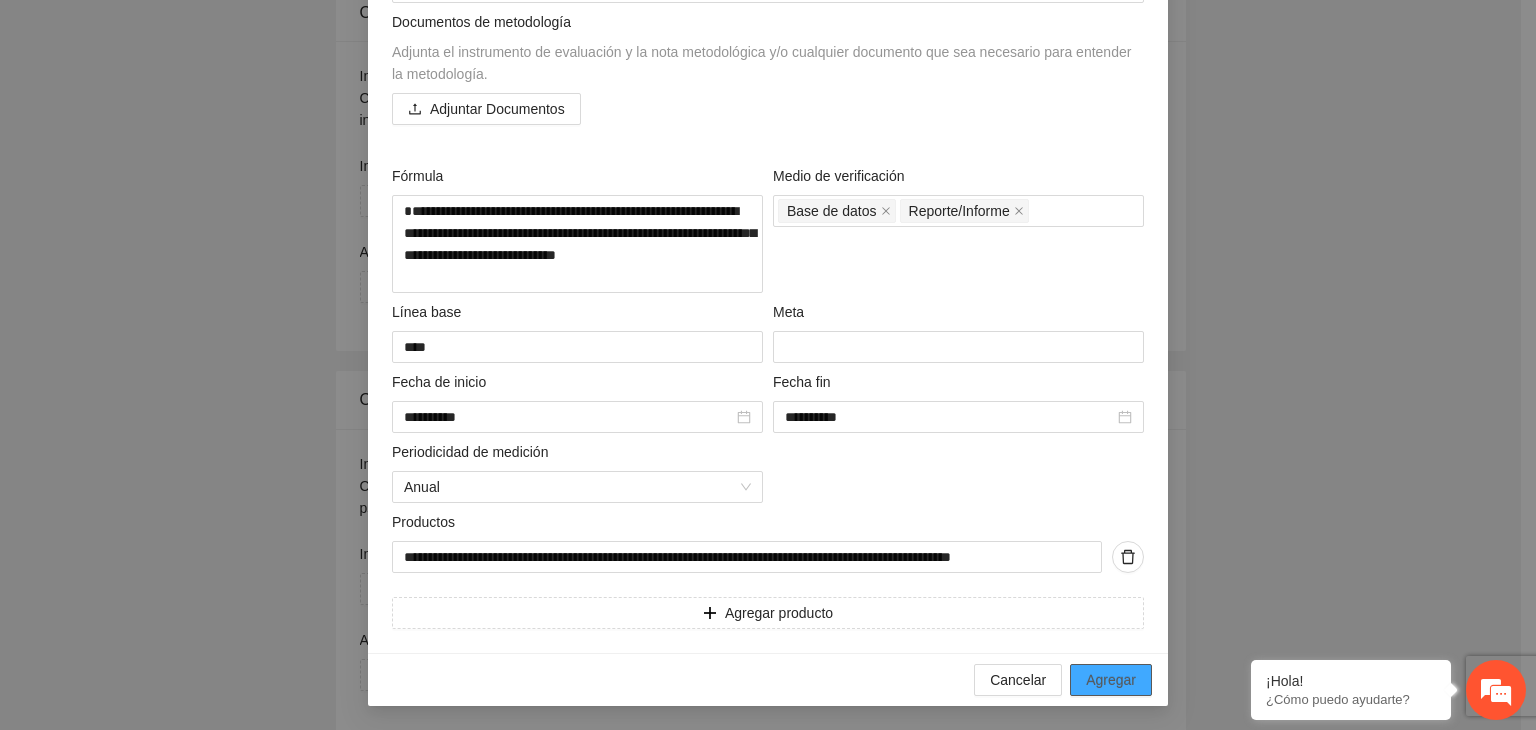 click on "Agregar" at bounding box center (1111, 680) 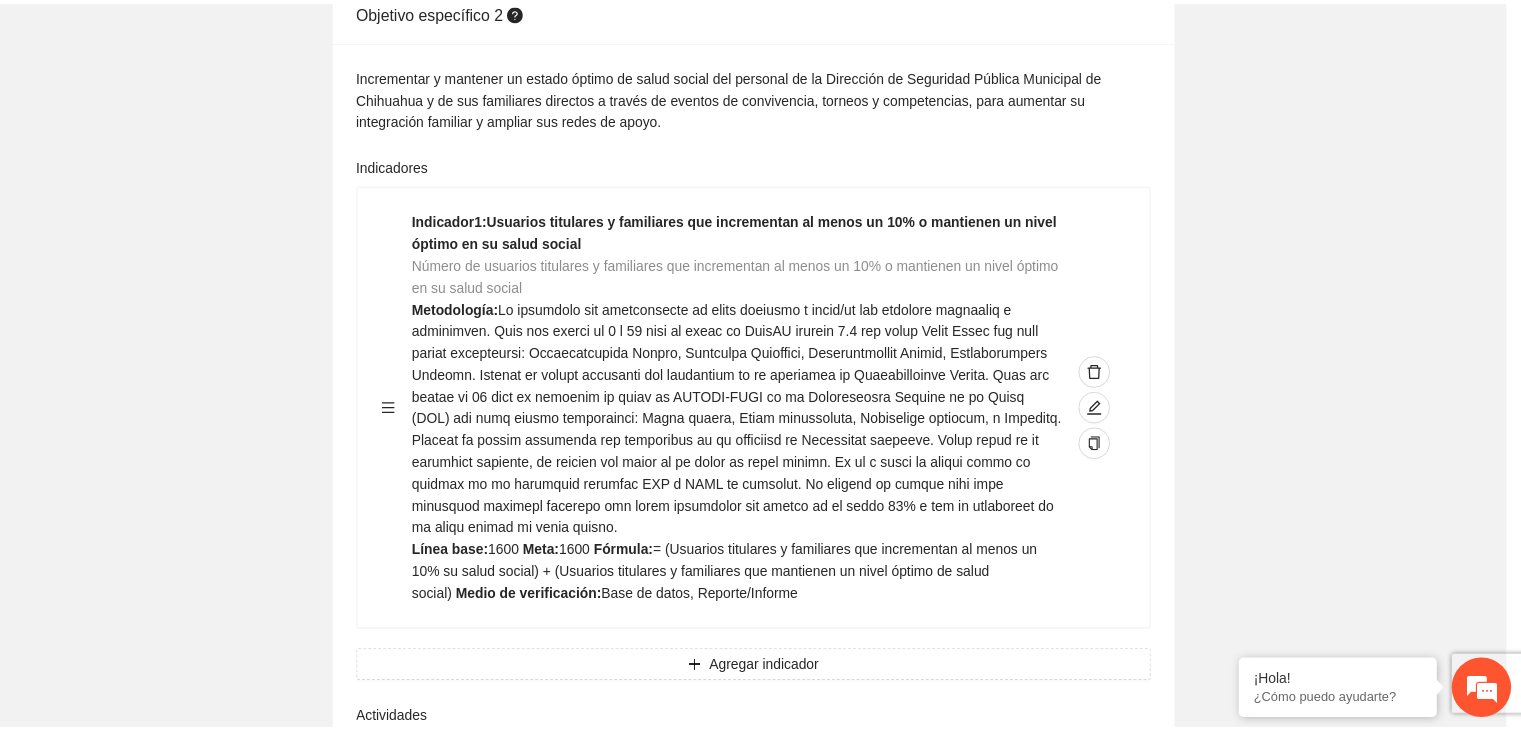 scroll, scrollTop: 156, scrollLeft: 0, axis: vertical 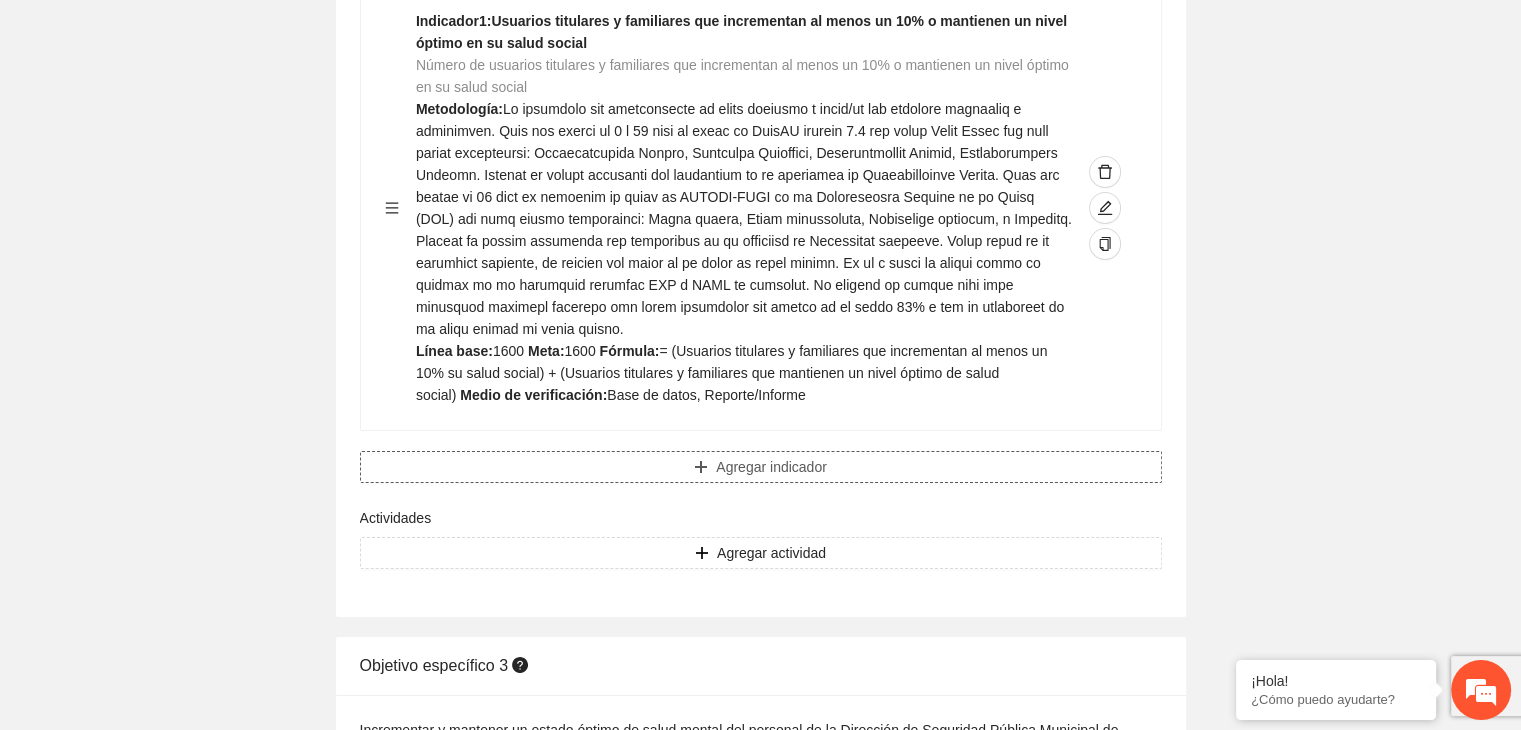 click on "Agregar indicador" at bounding box center (771, -4014) 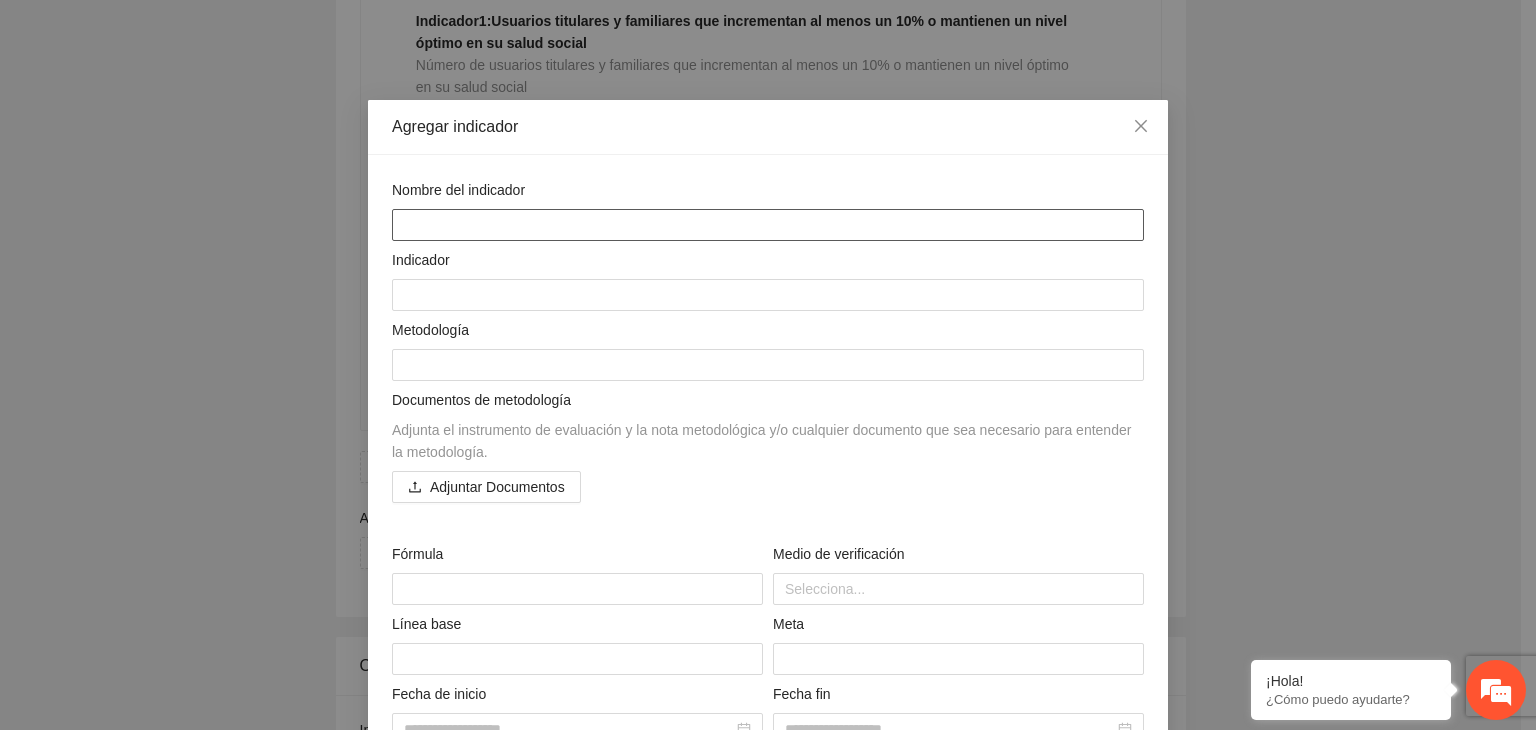 click at bounding box center [768, 225] 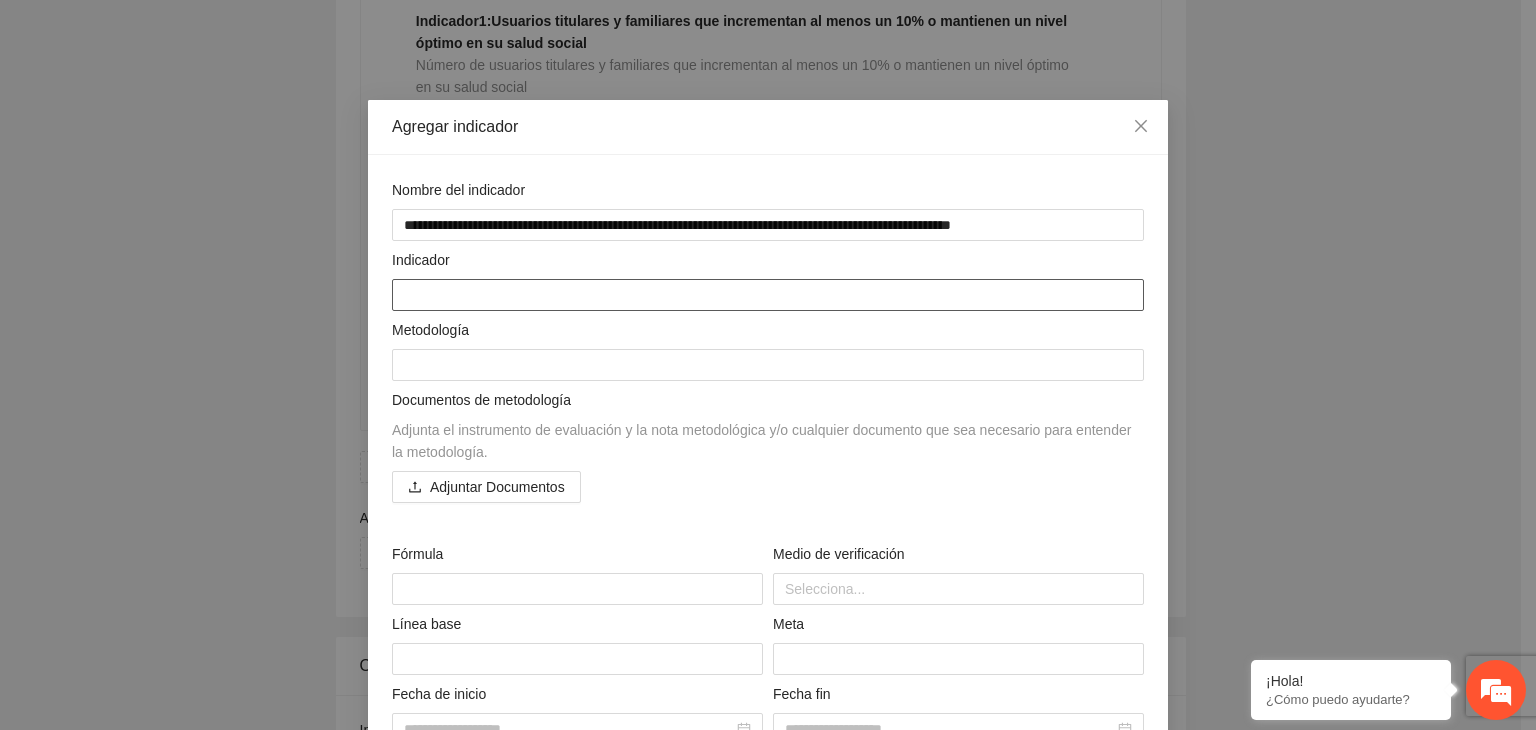 click at bounding box center [768, 295] 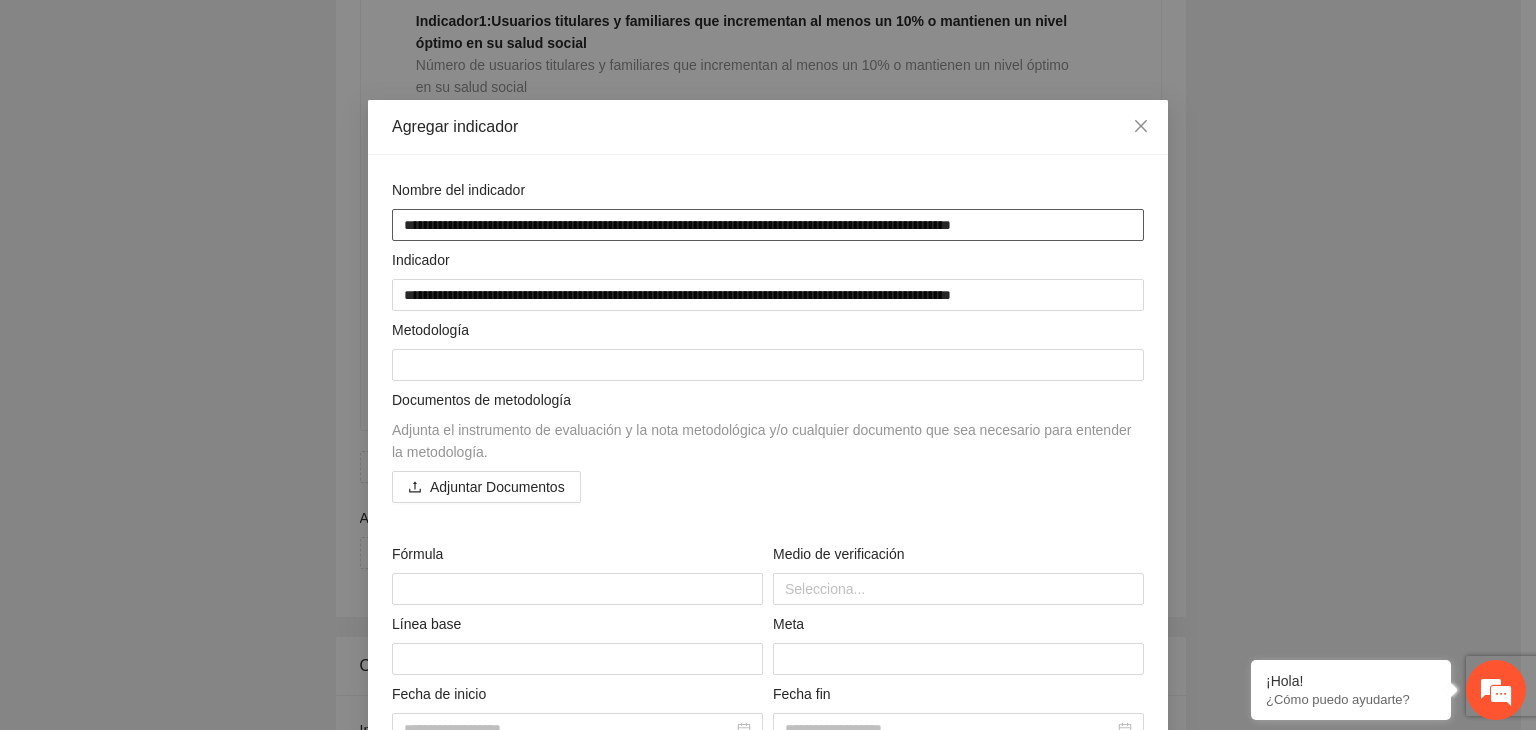drag, startPoint x: 480, startPoint y: 226, endPoint x: 395, endPoint y: 229, distance: 85.052925 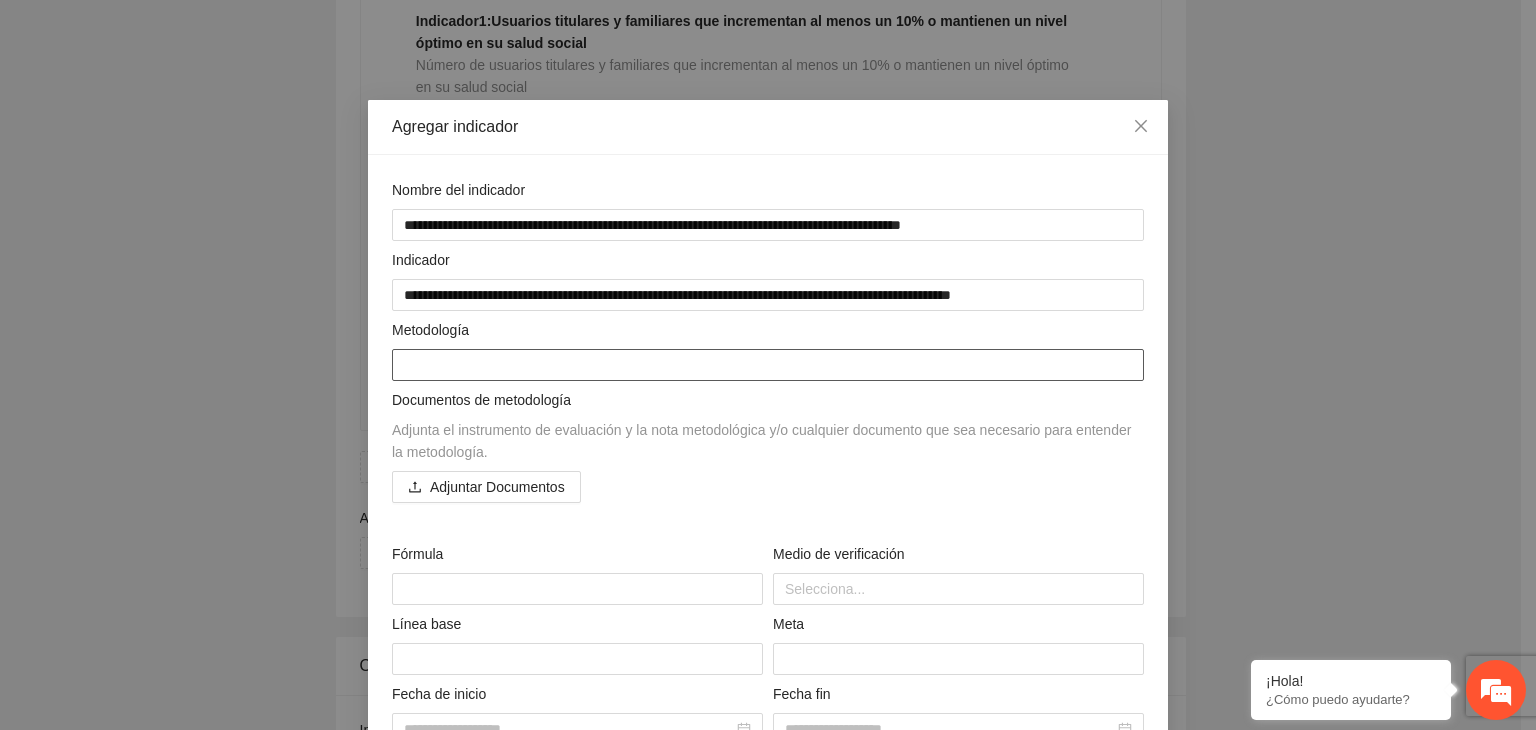 click at bounding box center [768, 365] 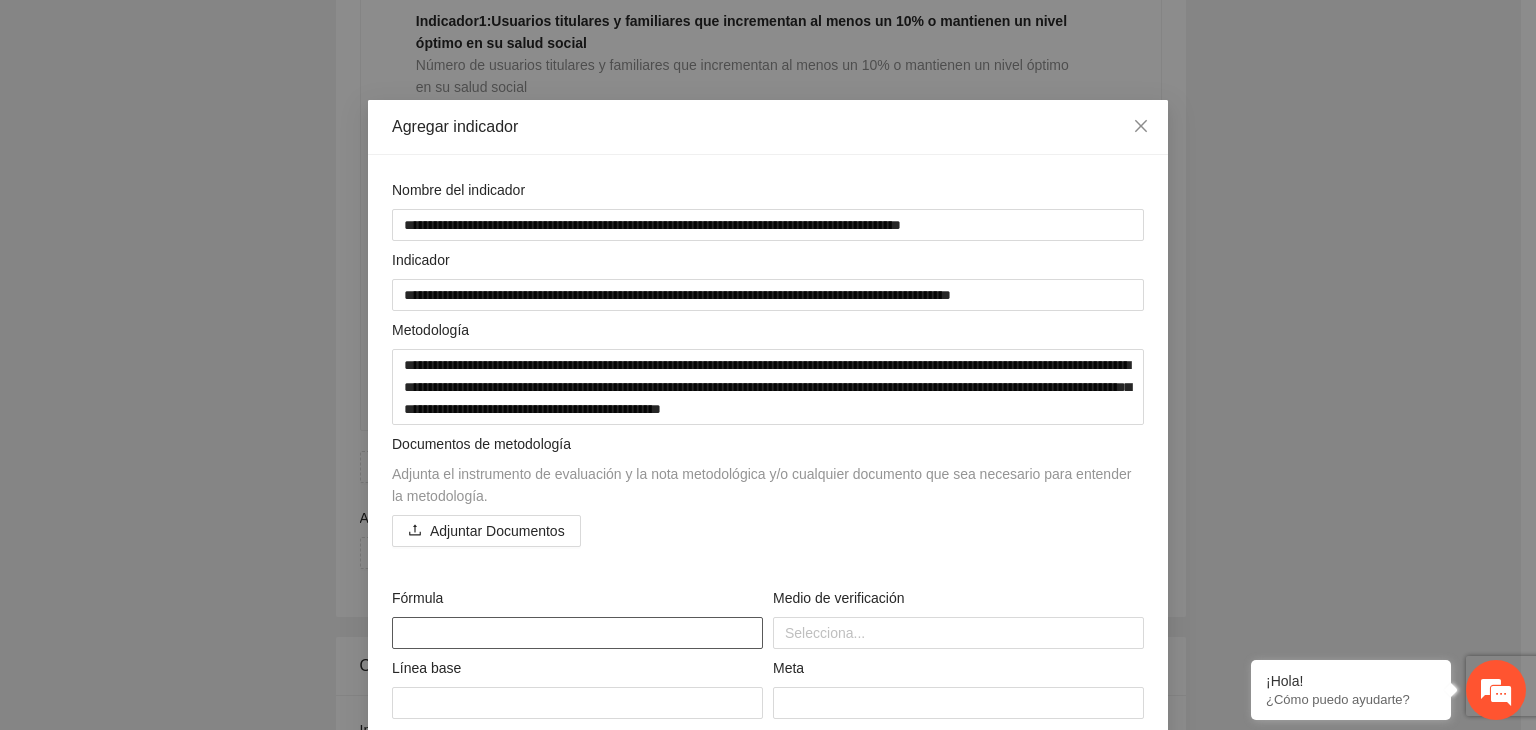 click at bounding box center (577, 633) 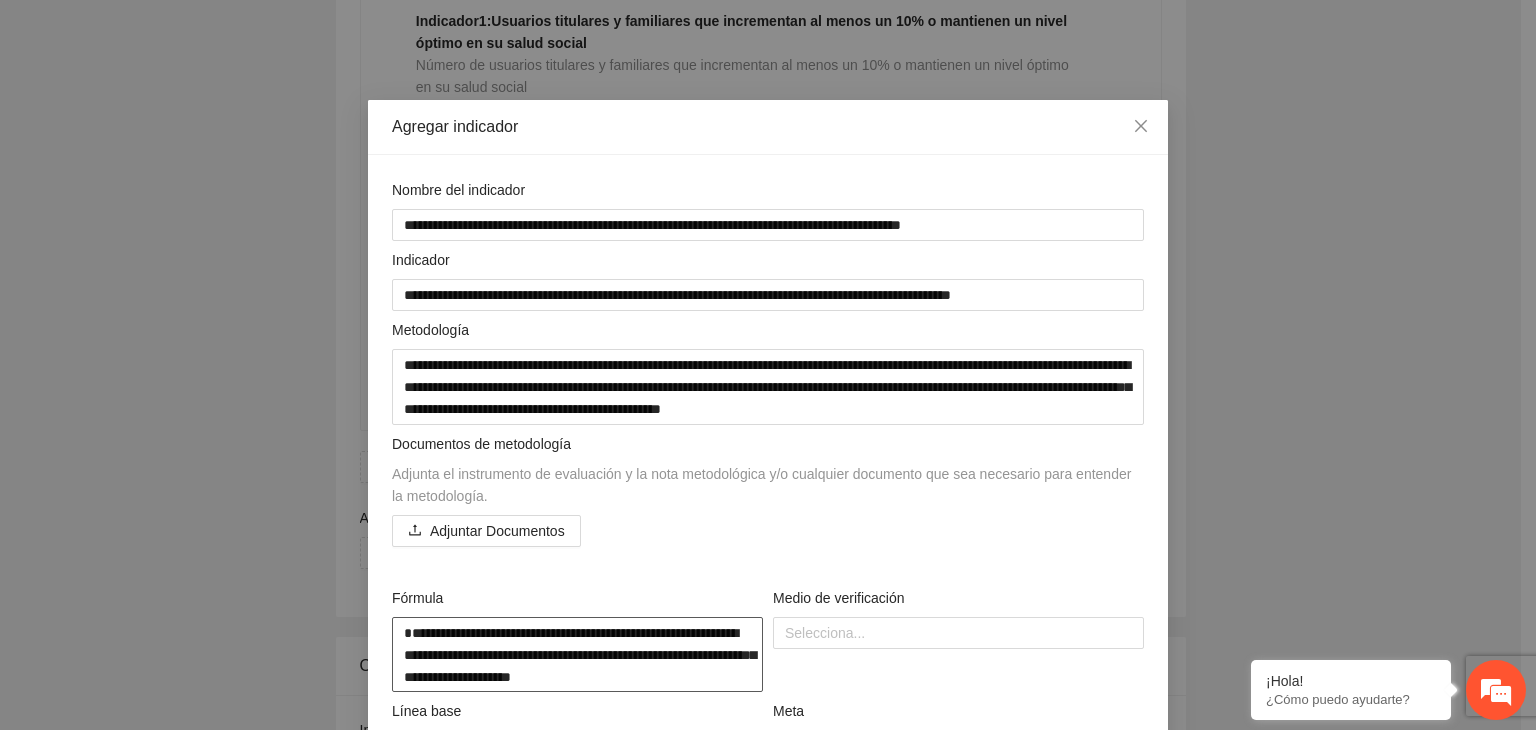 scroll, scrollTop: 0, scrollLeft: 0, axis: both 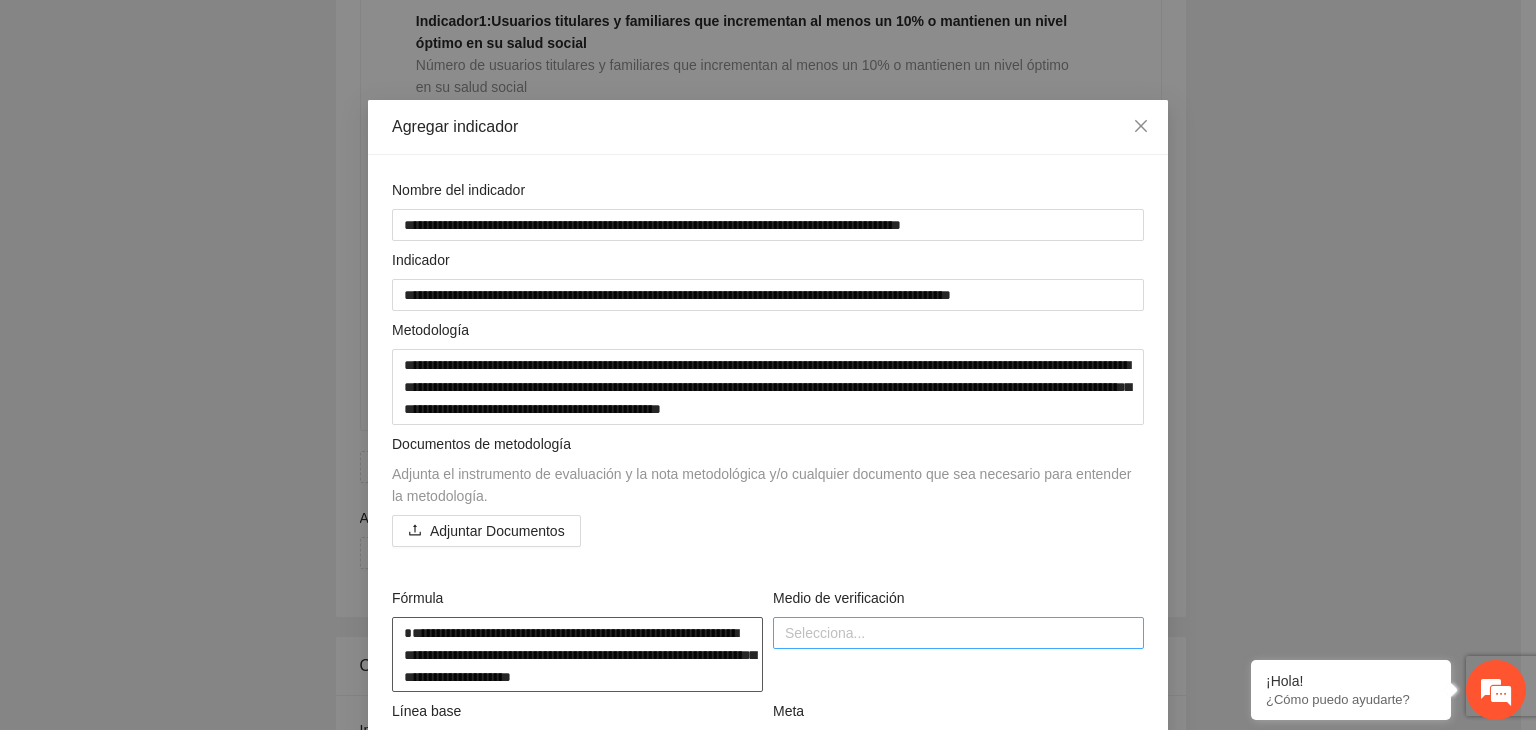 click at bounding box center (958, 633) 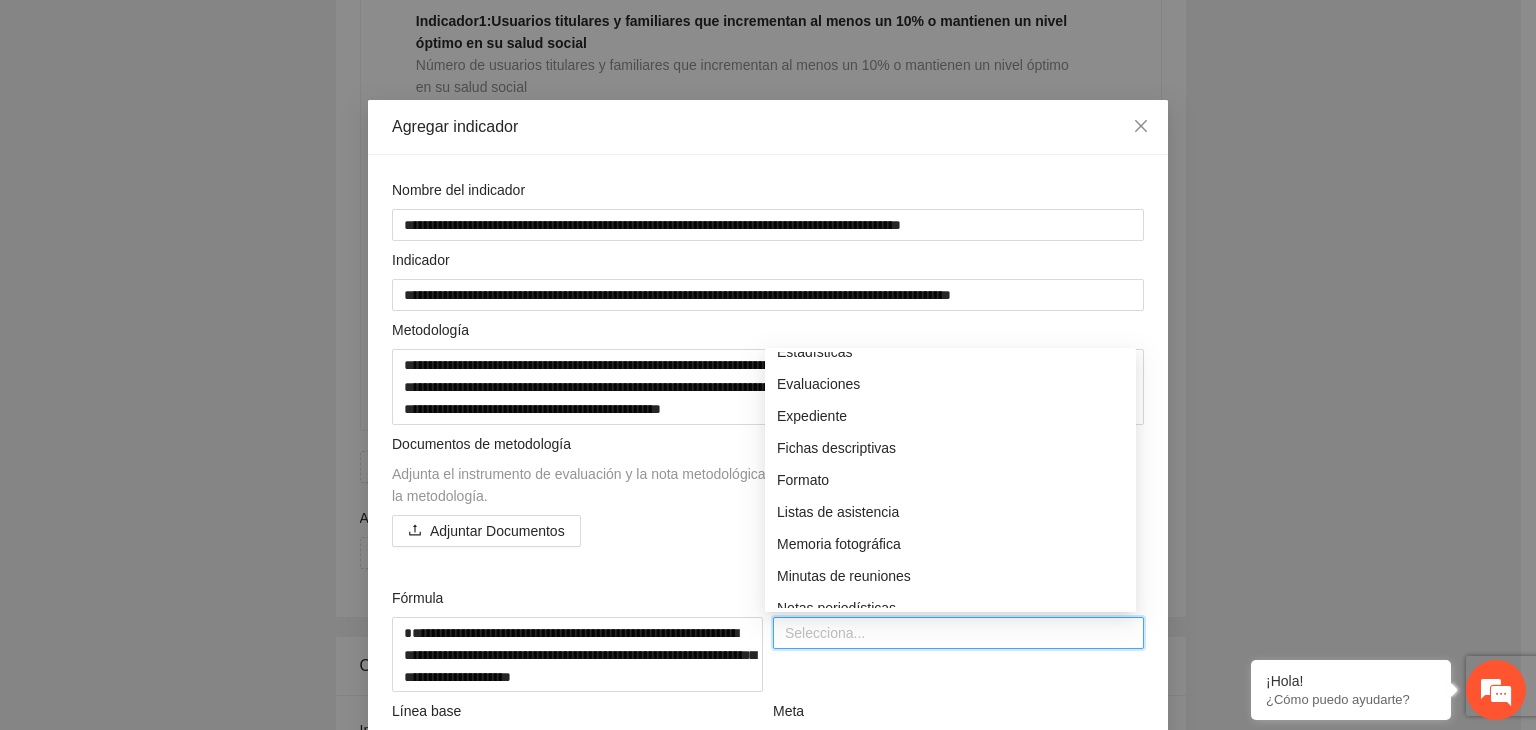 scroll, scrollTop: 500, scrollLeft: 0, axis: vertical 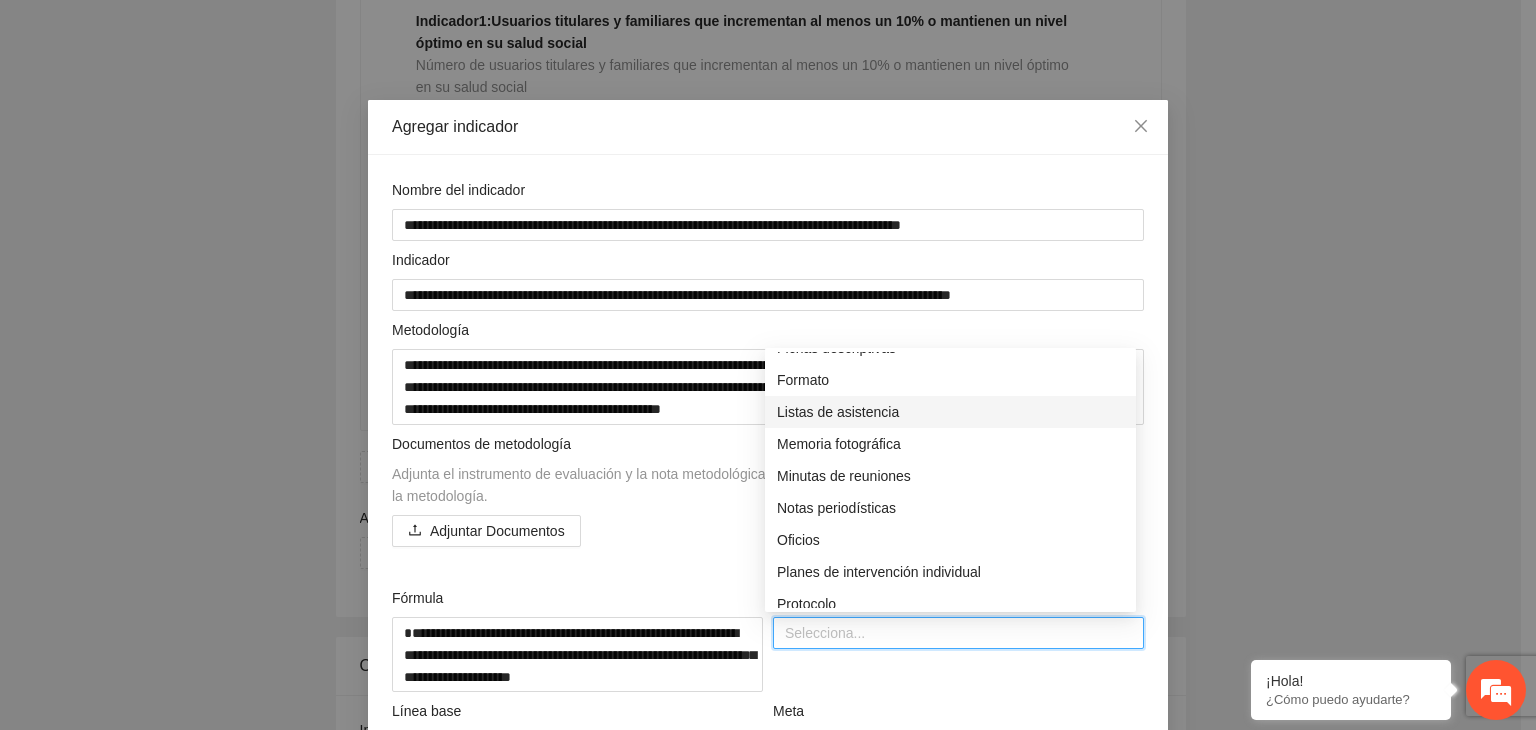 click on "Listas de asistencia" at bounding box center [950, 412] 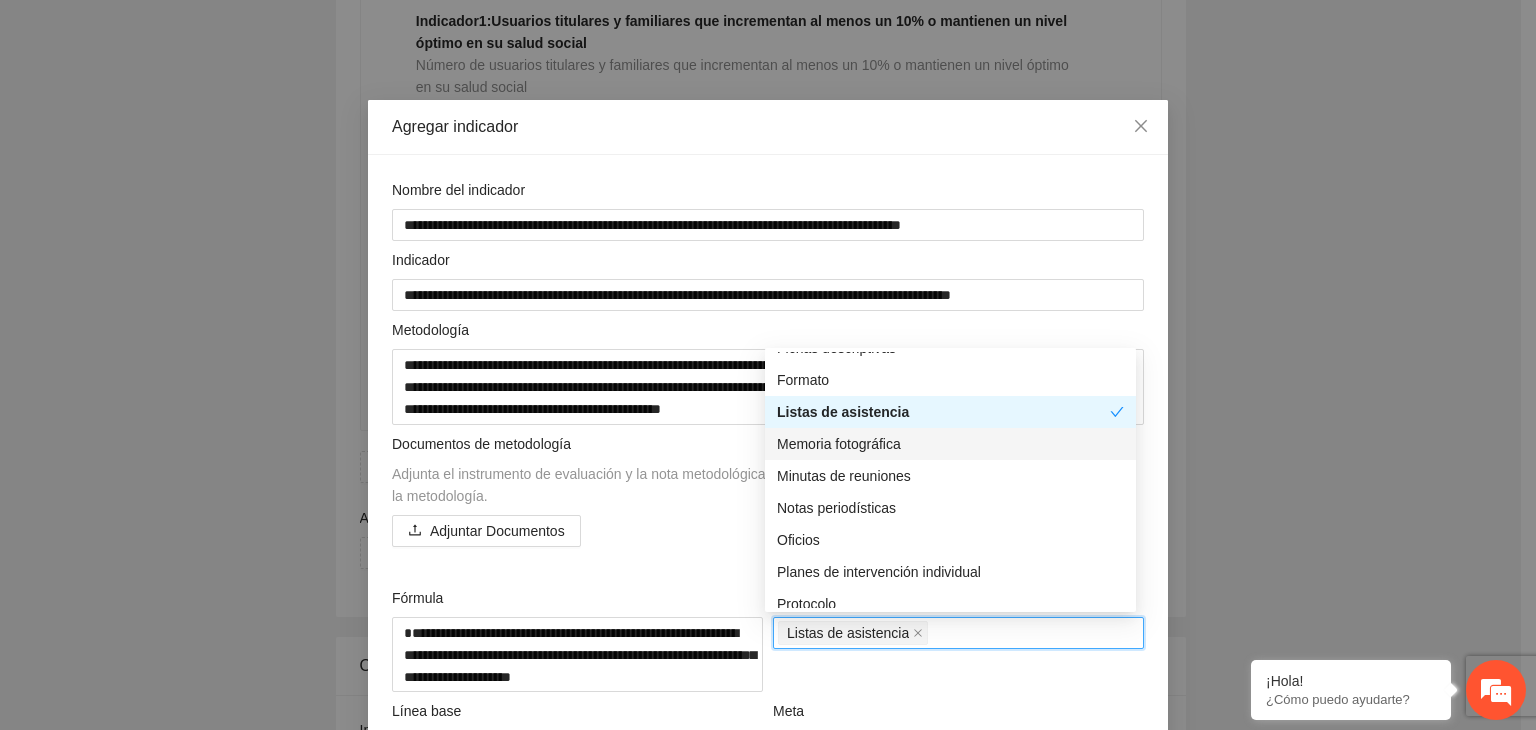 click on "Memoria fotográfica" at bounding box center [950, 444] 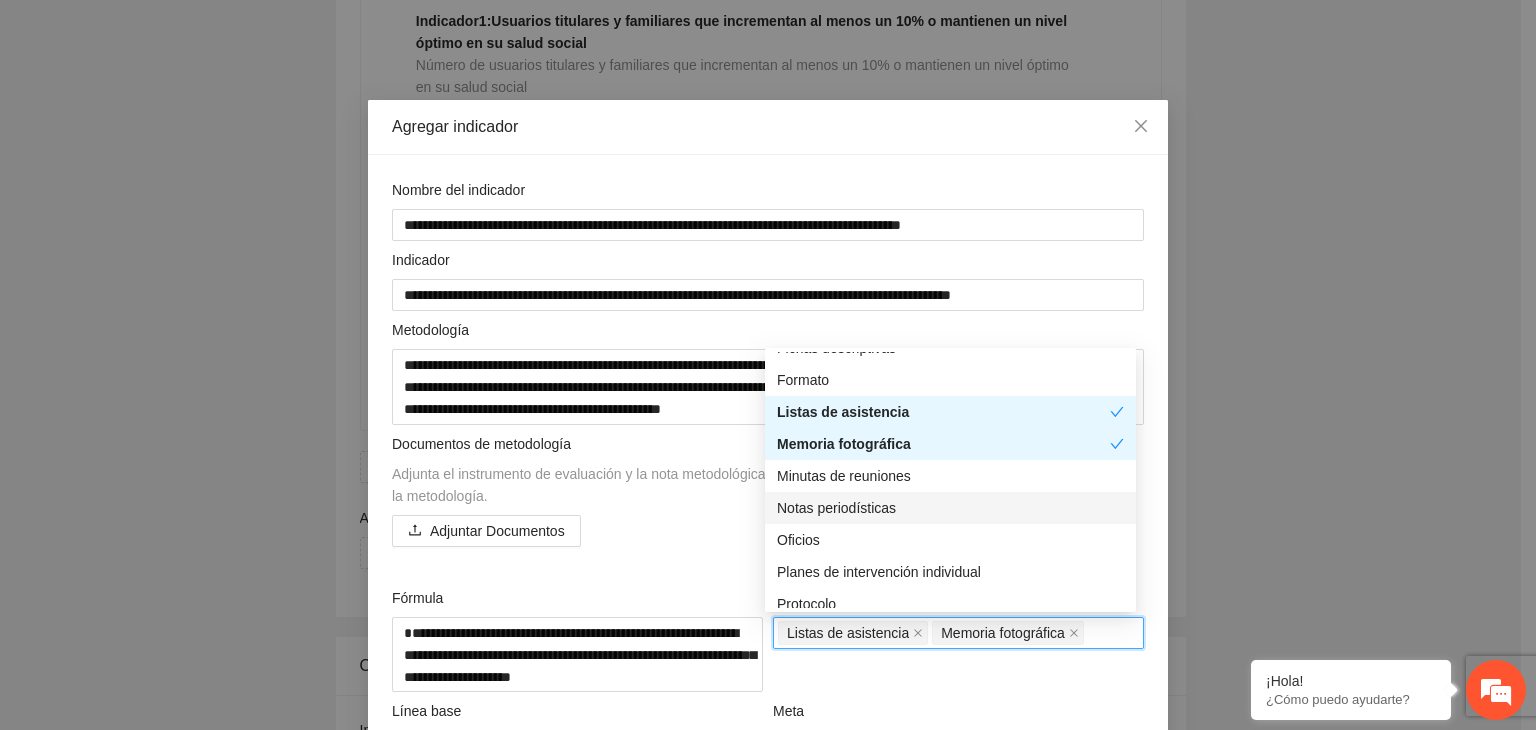 scroll, scrollTop: 640, scrollLeft: 0, axis: vertical 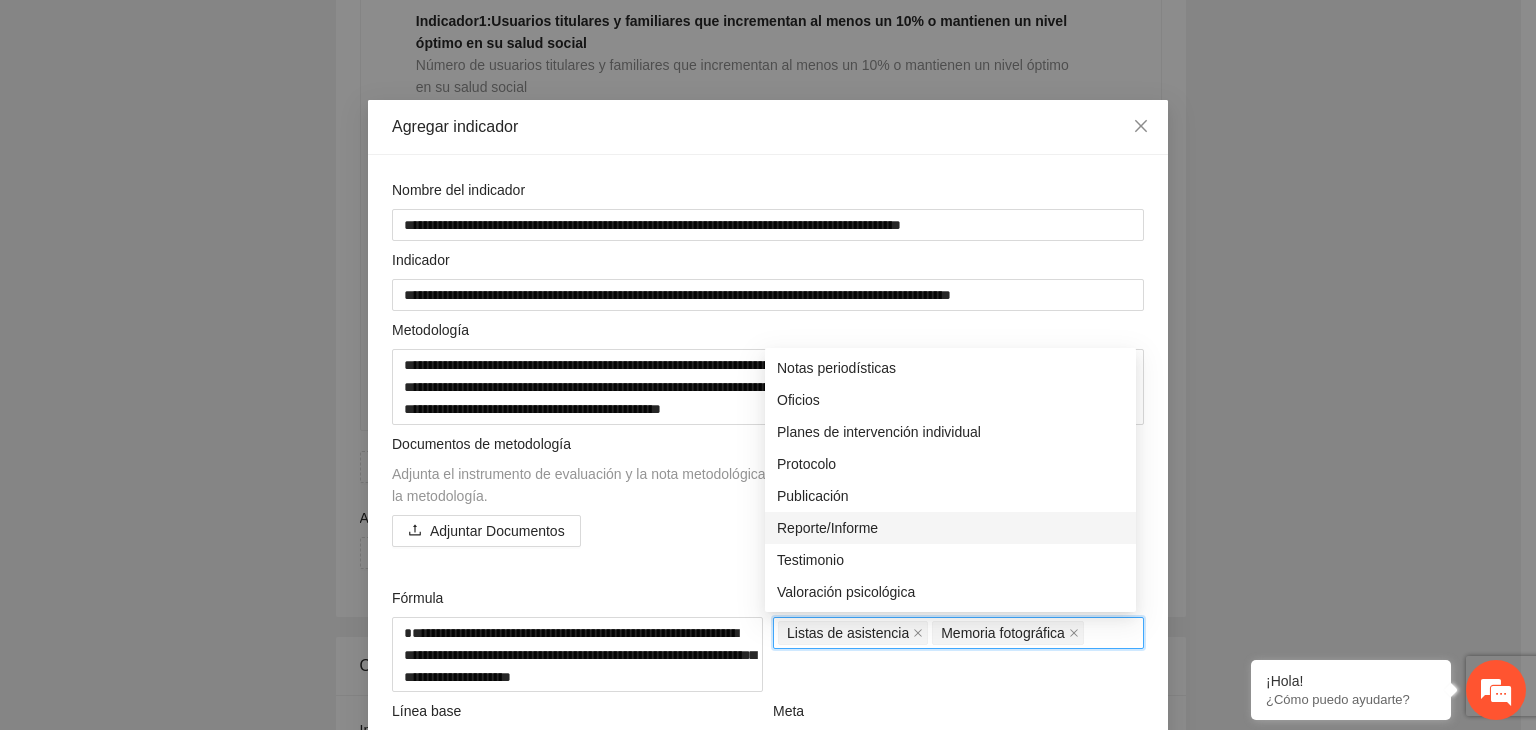drag, startPoint x: 1347, startPoint y: 578, endPoint x: 1257, endPoint y: 595, distance: 91.591484 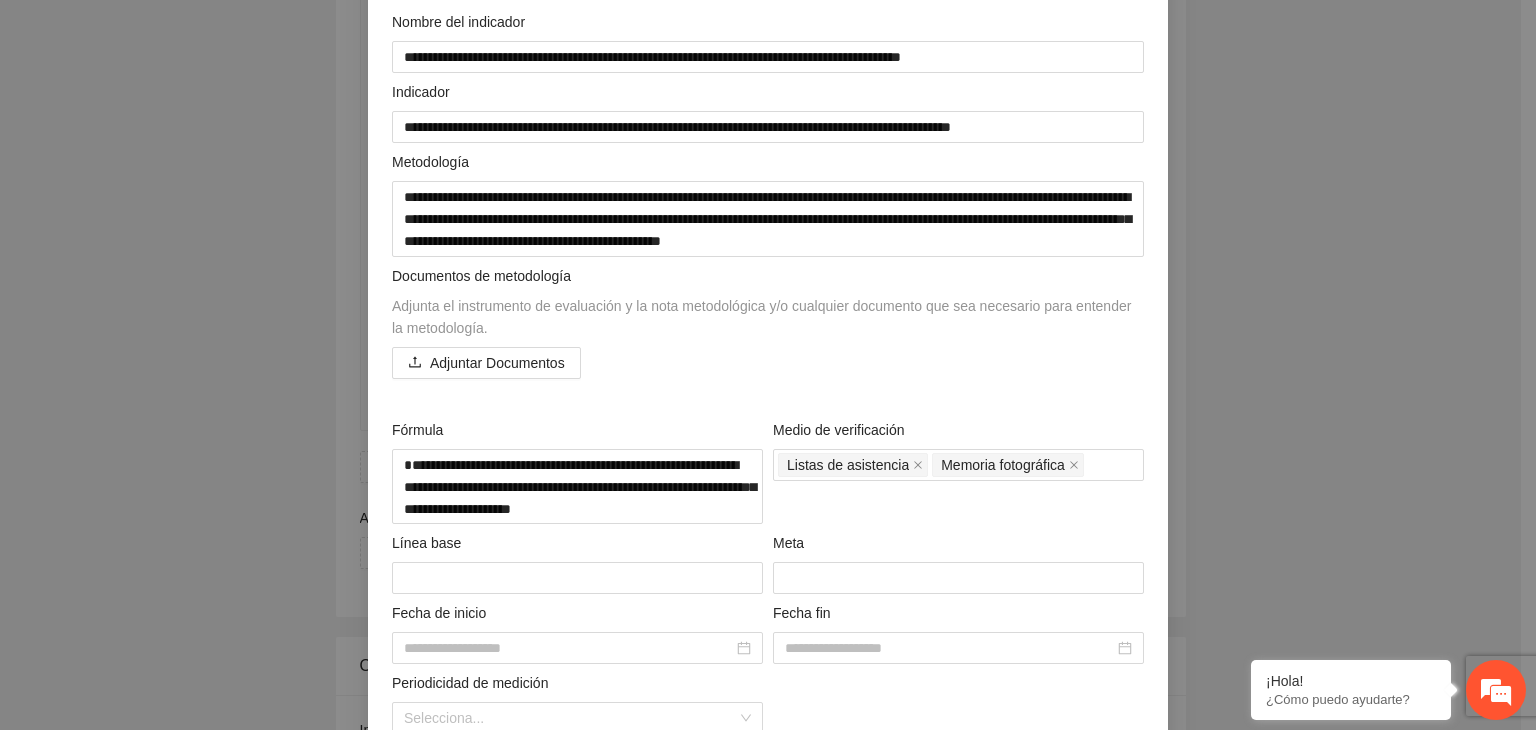 scroll, scrollTop: 200, scrollLeft: 0, axis: vertical 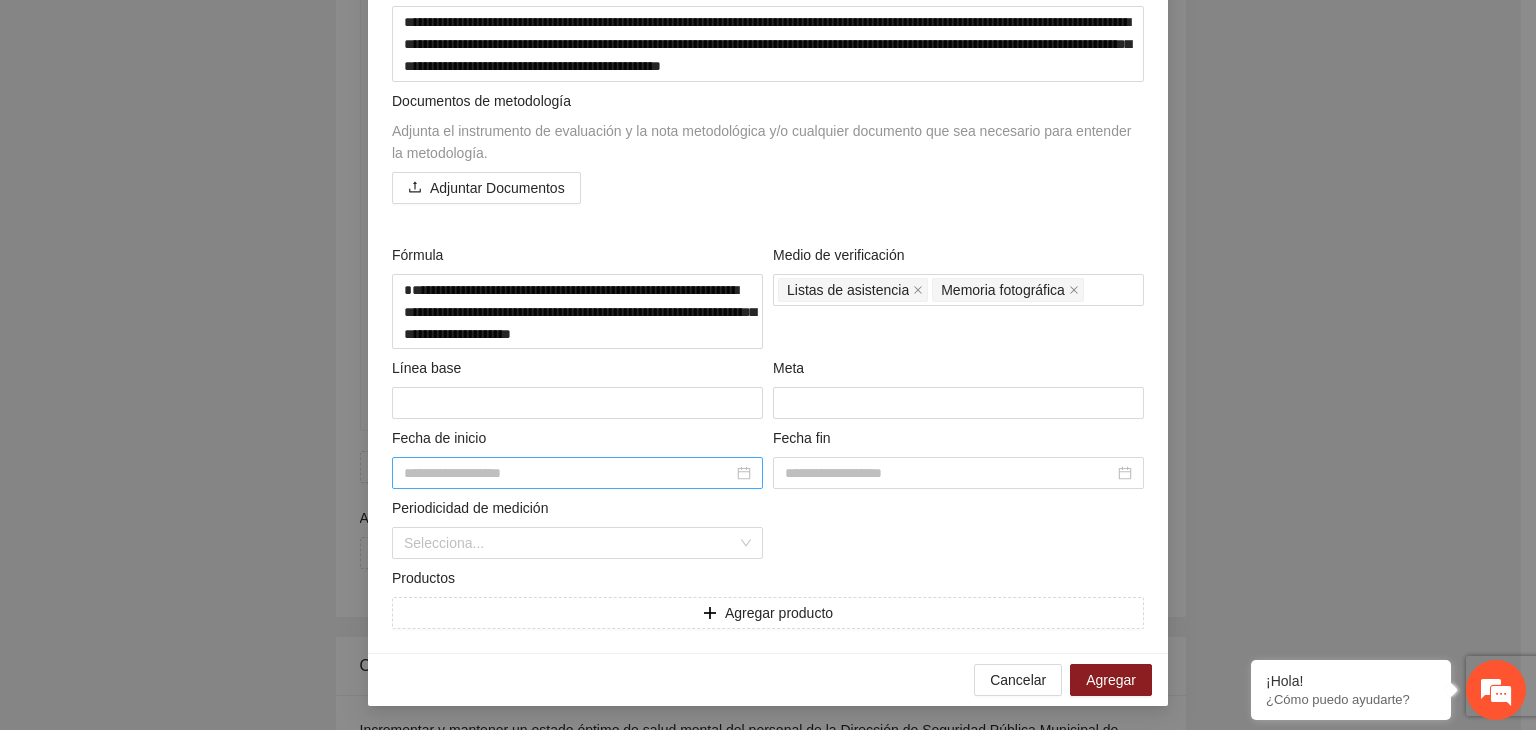 click at bounding box center (577, 473) 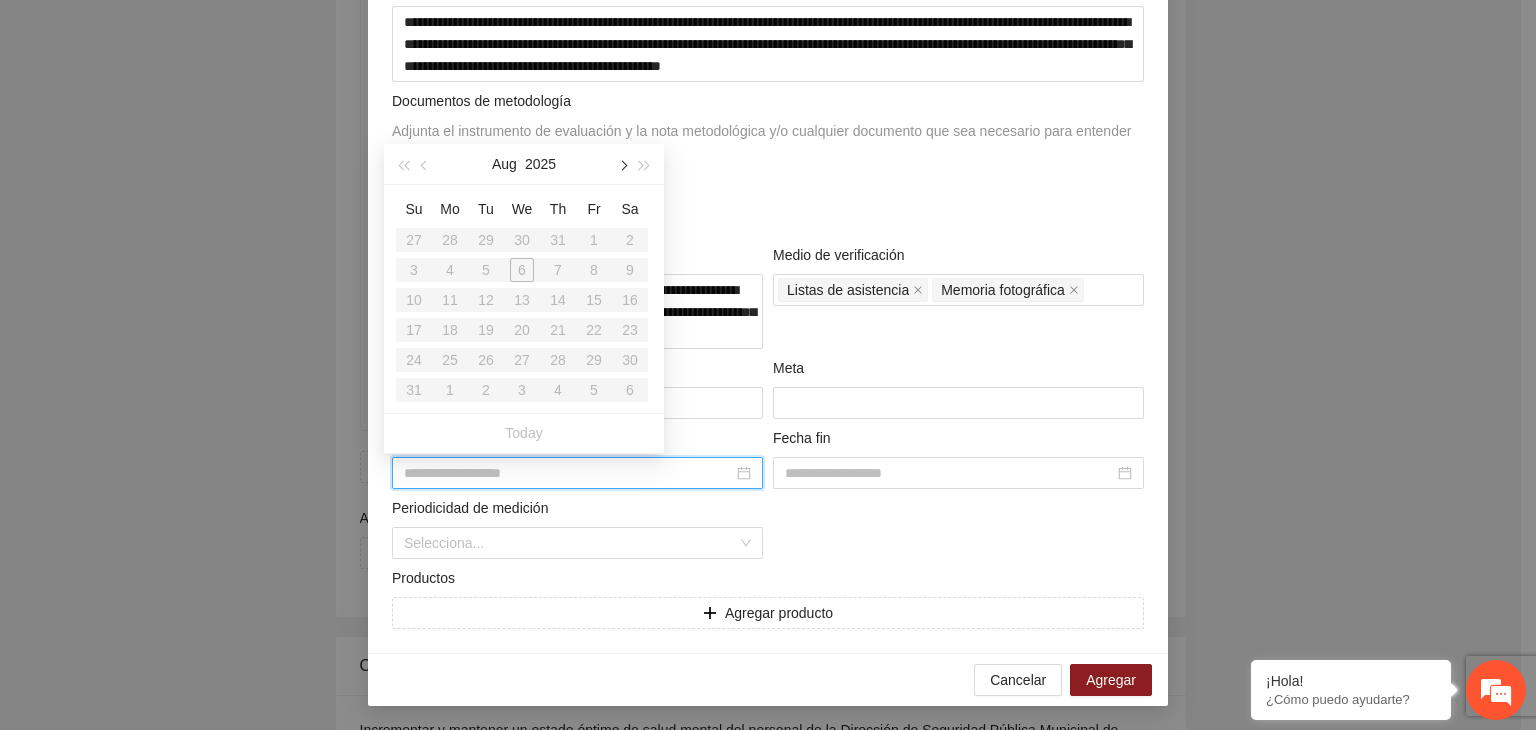 click at bounding box center [622, 166] 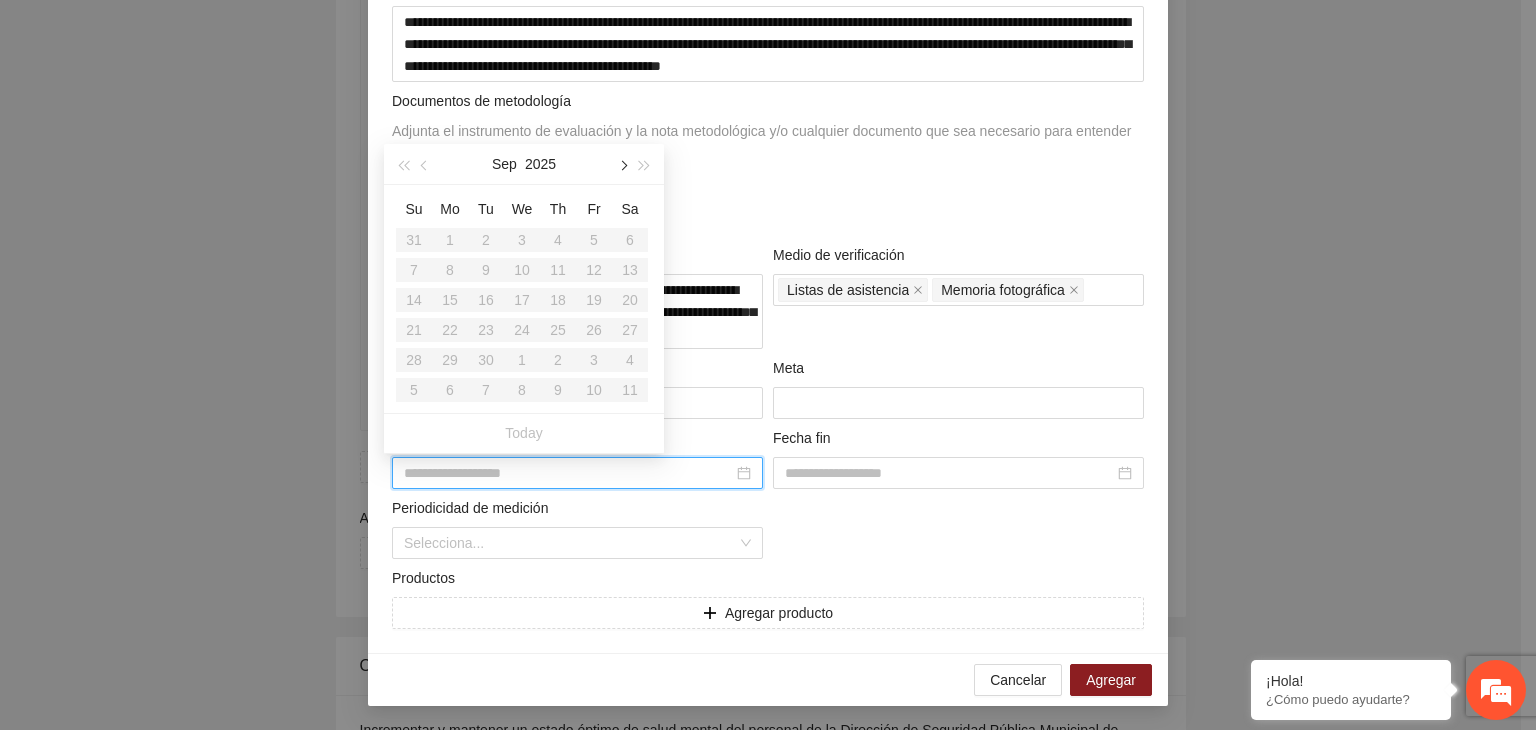 click at bounding box center [622, 166] 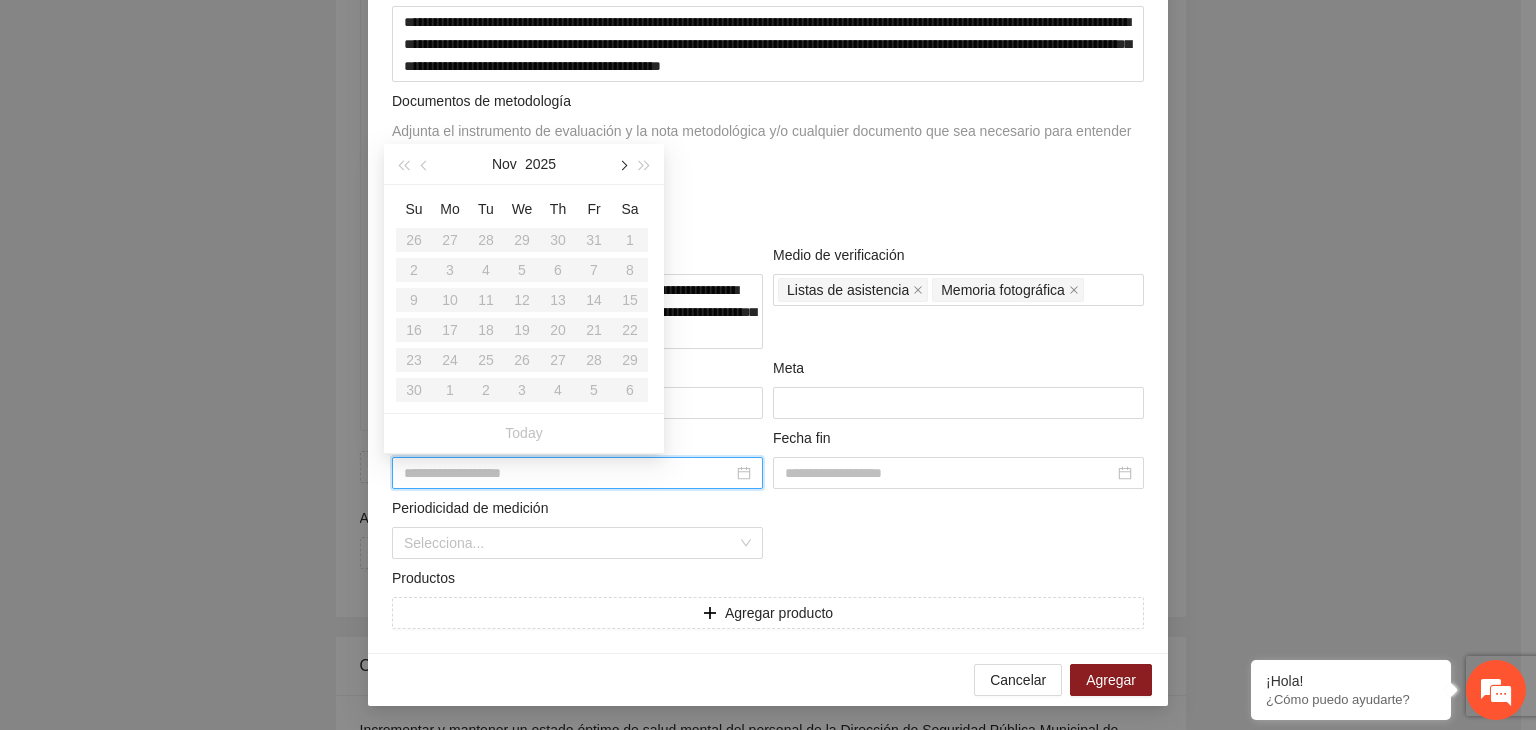 click at bounding box center (622, 164) 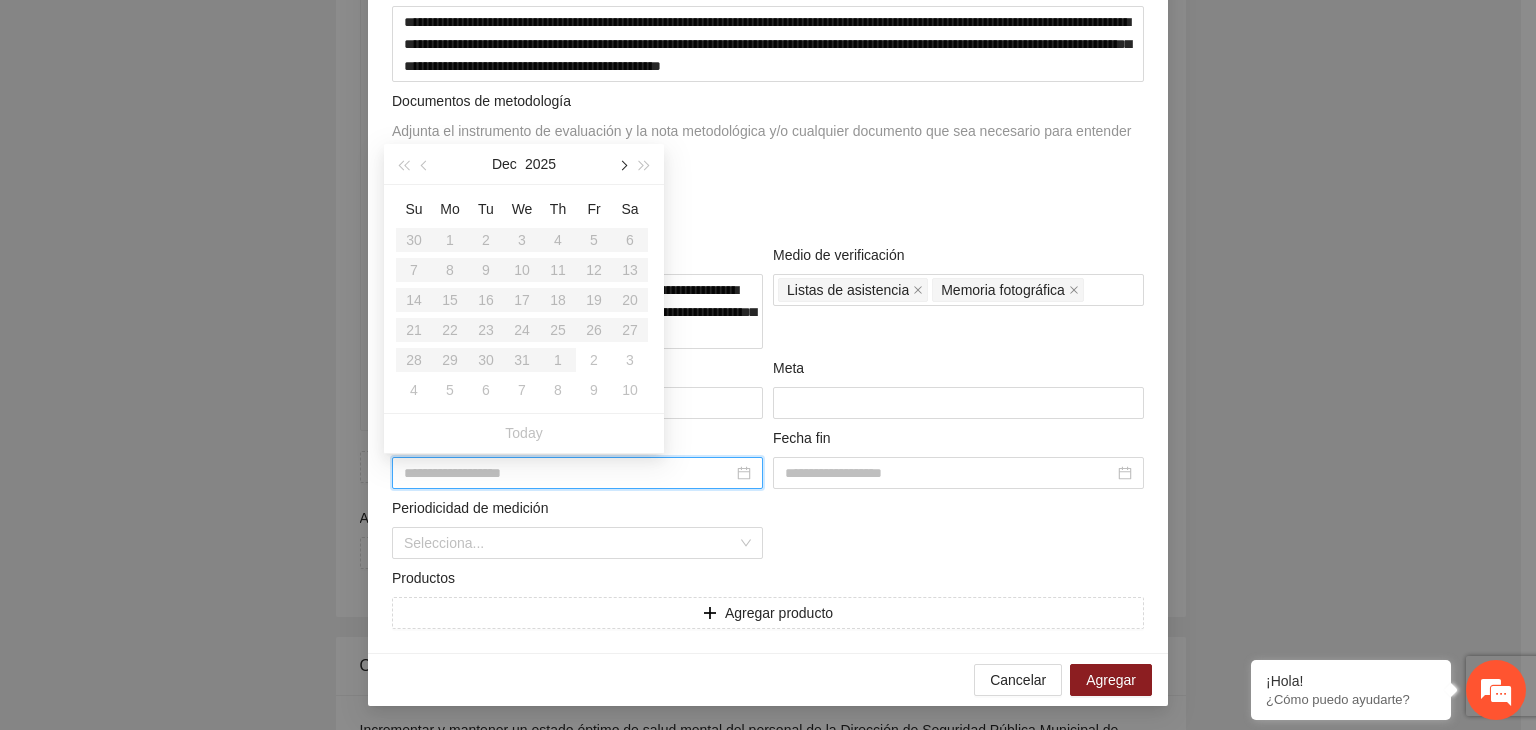 click at bounding box center [622, 164] 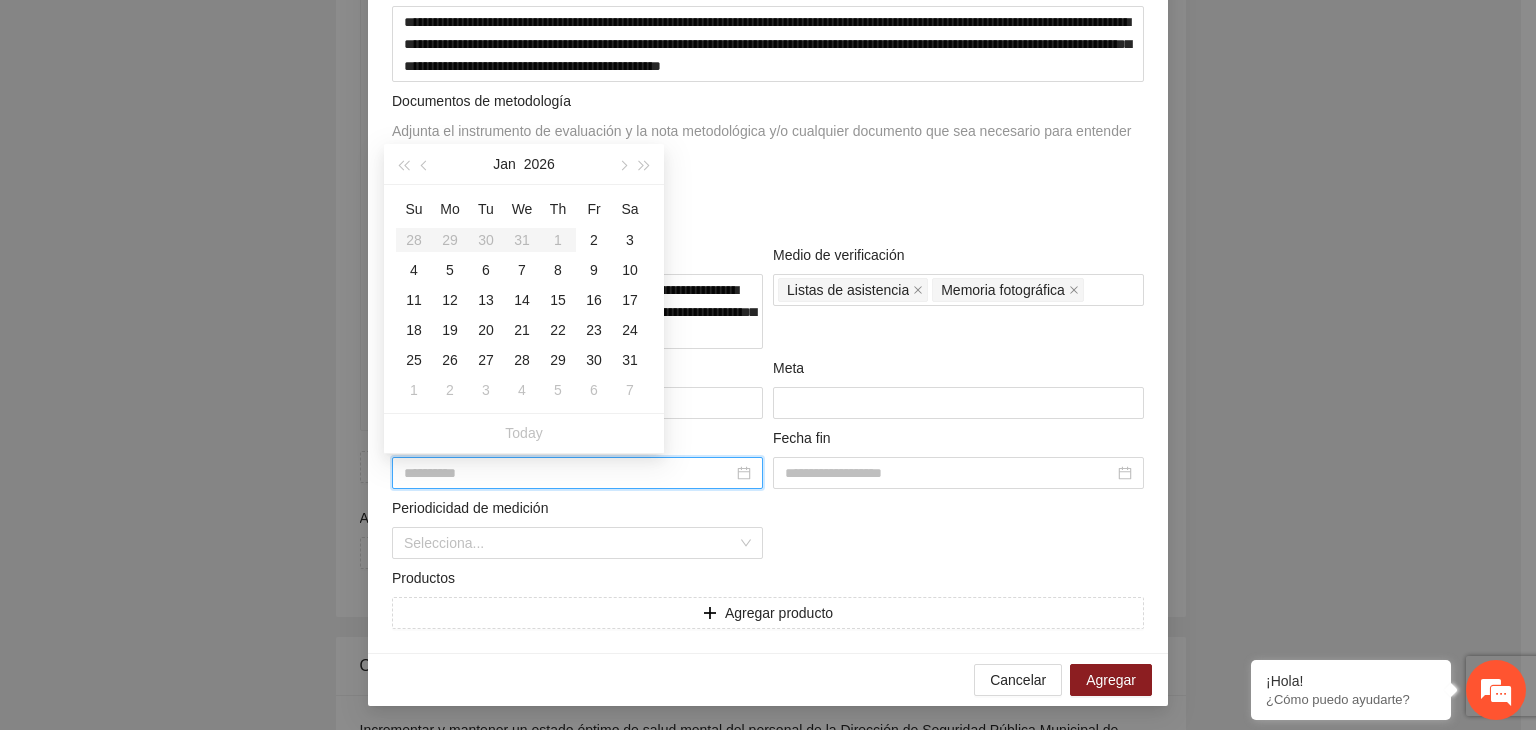 click on "2" at bounding box center [594, 240] 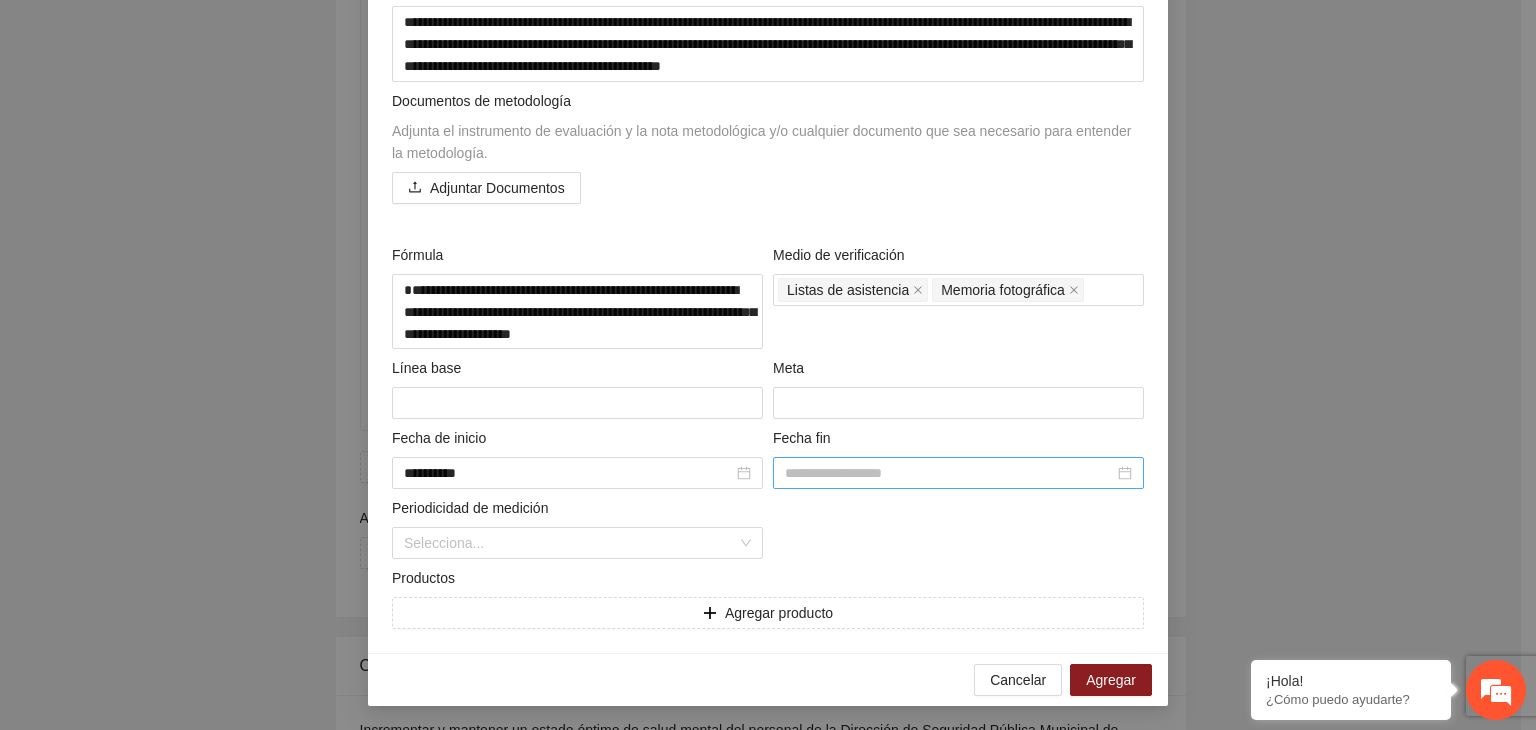 click at bounding box center [958, 473] 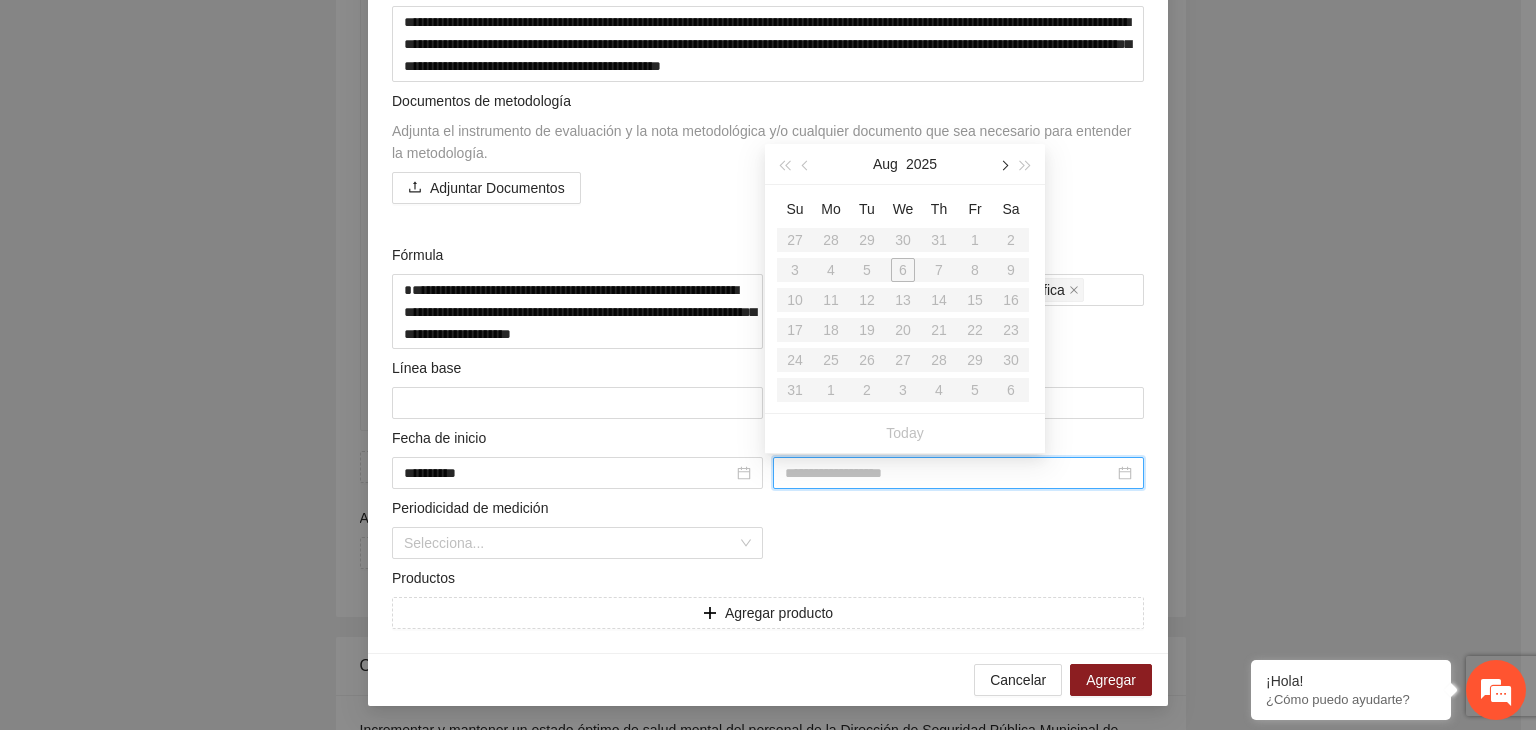 click at bounding box center (1003, 164) 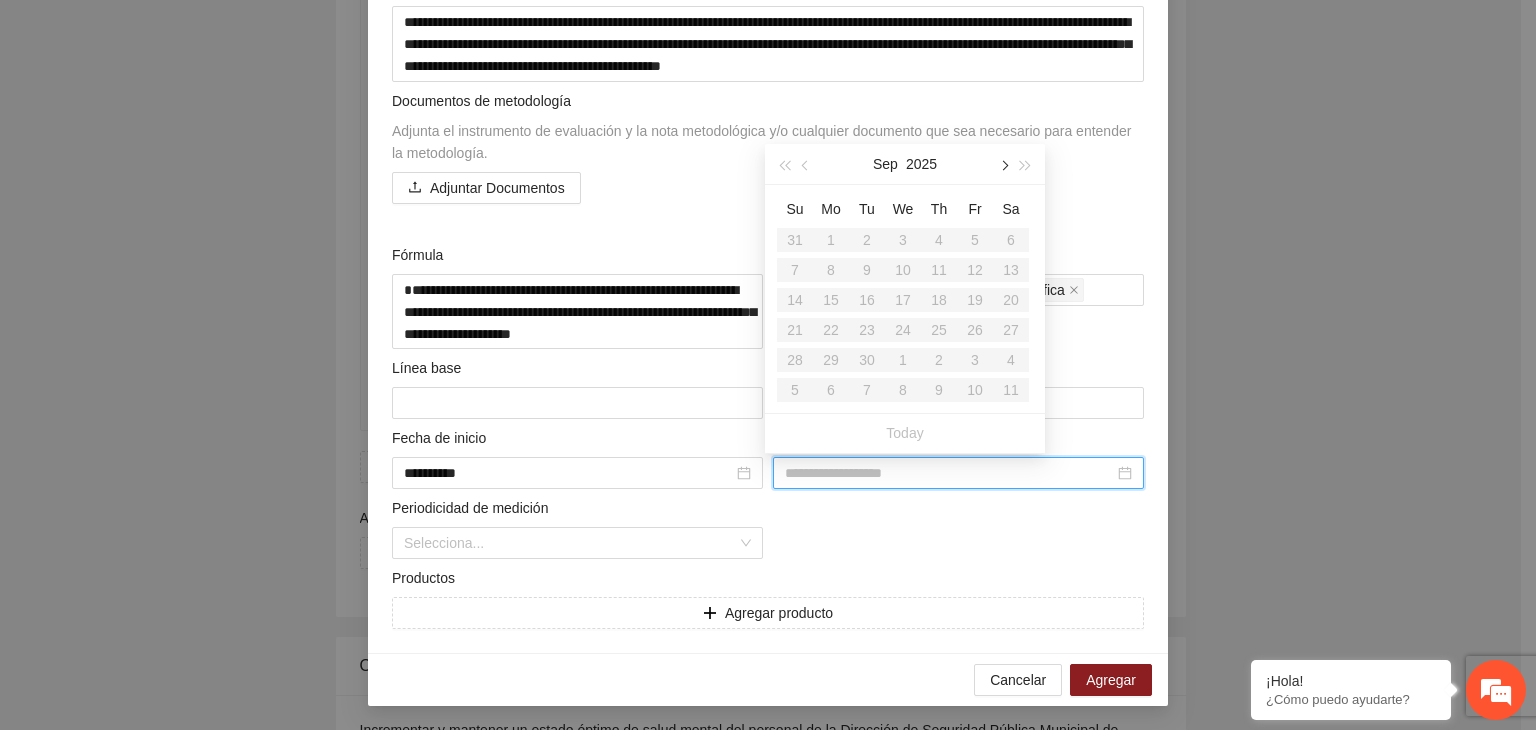 click at bounding box center (1003, 164) 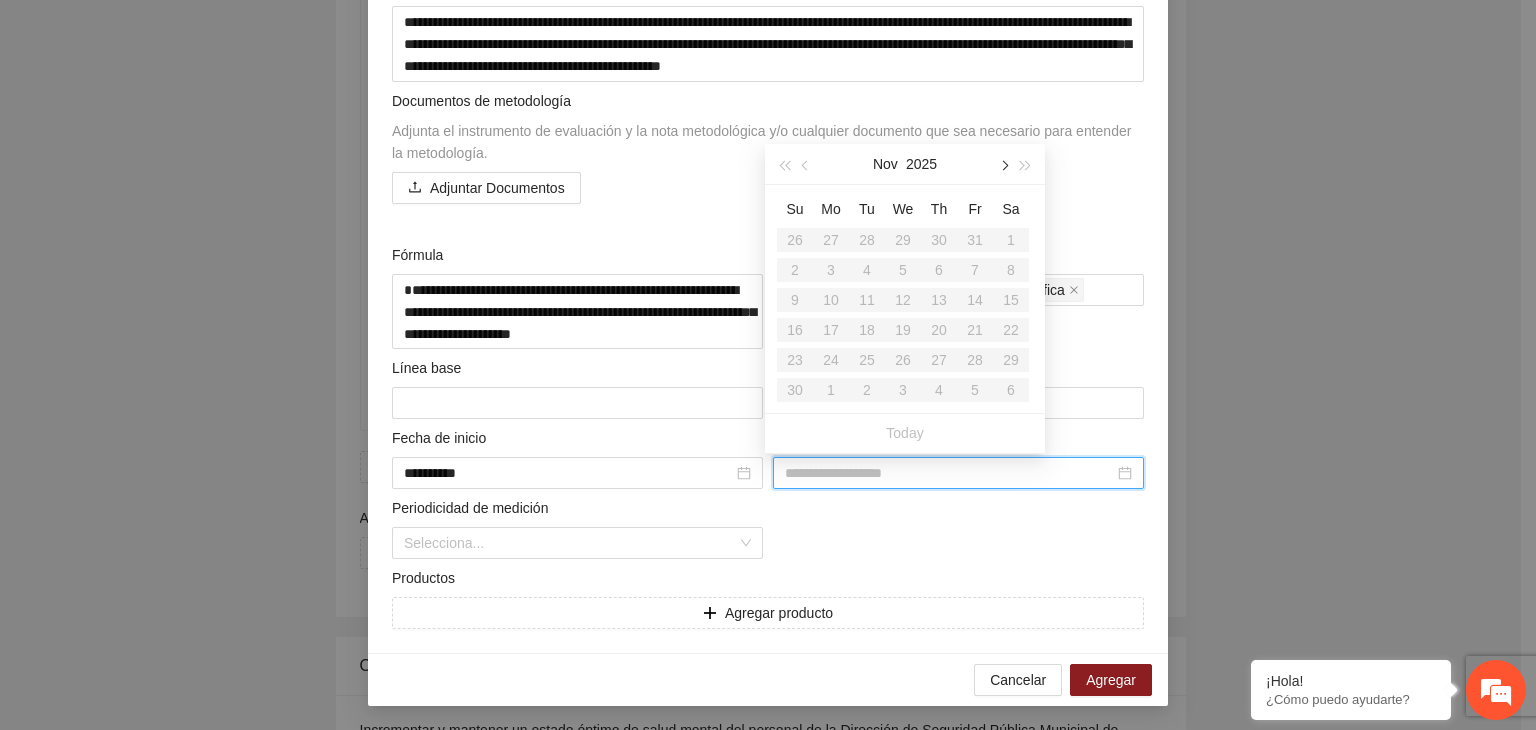 click at bounding box center (1003, 164) 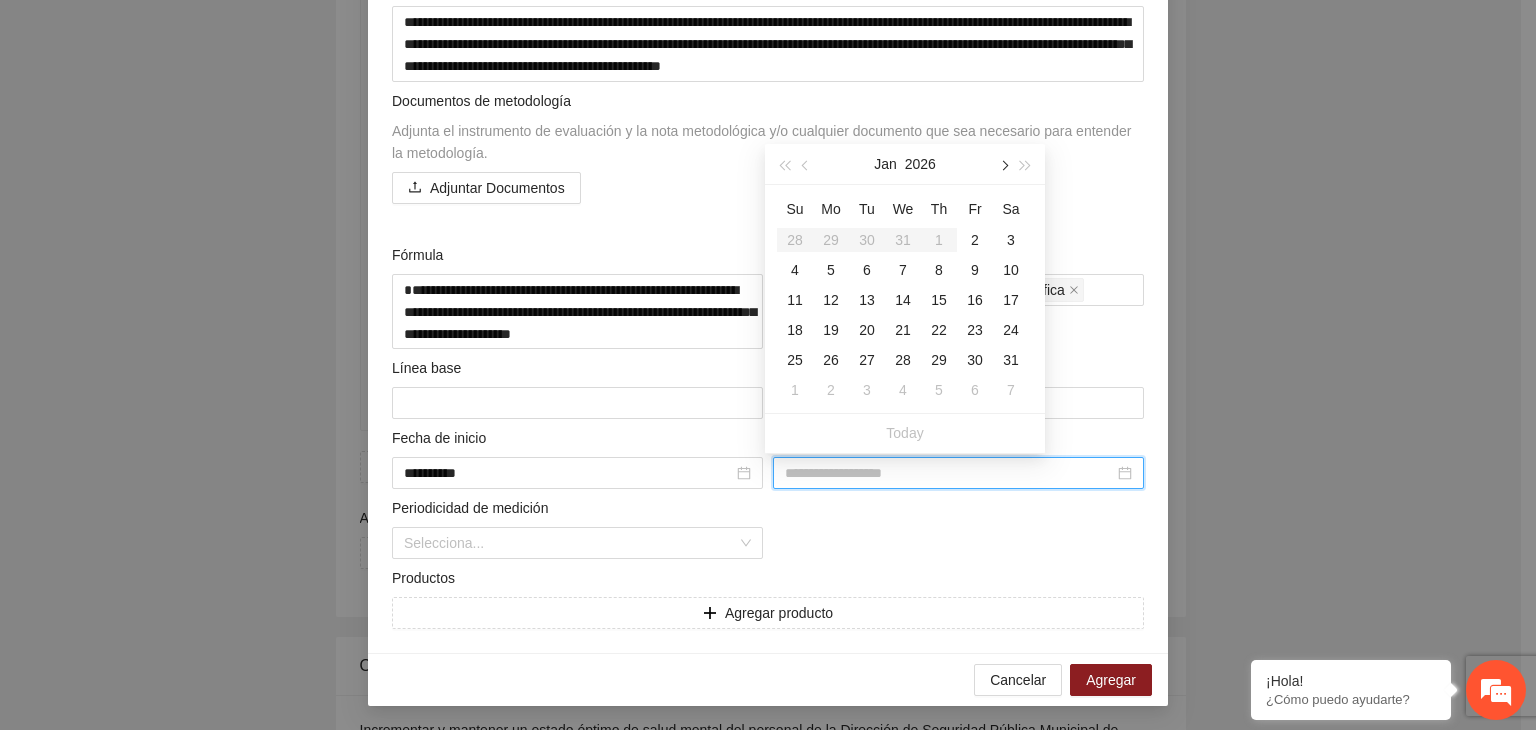 click at bounding box center [1003, 164] 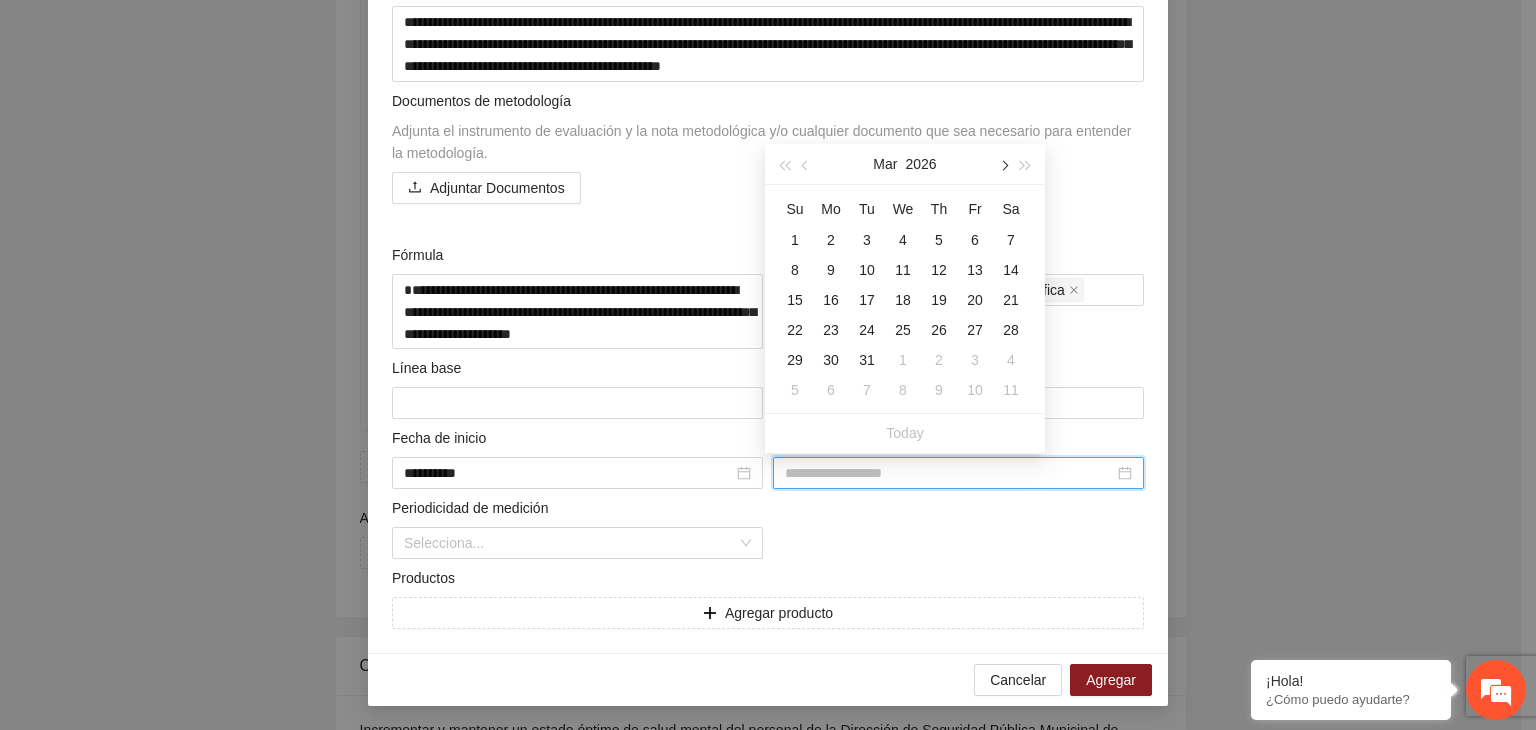 click at bounding box center [1003, 164] 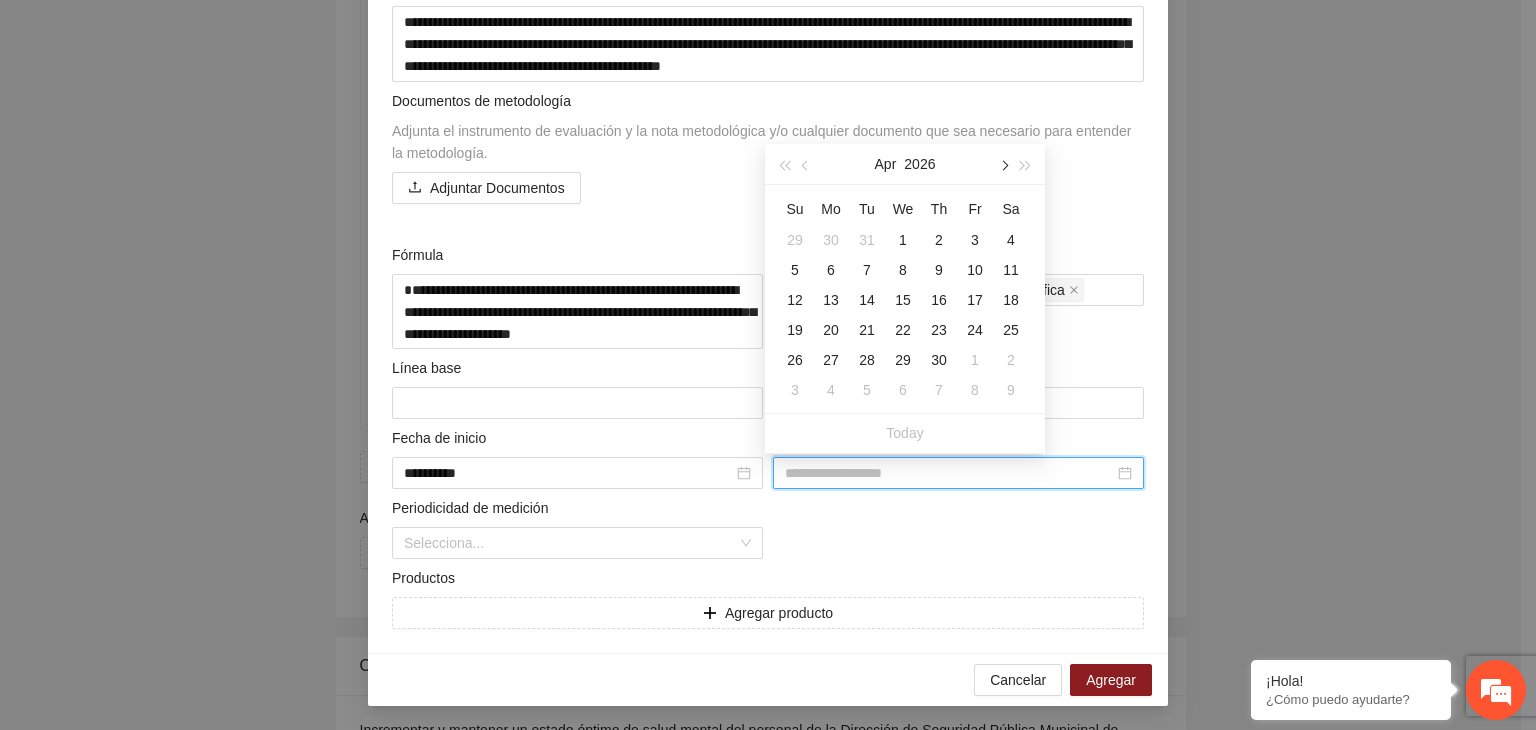 click at bounding box center (1003, 164) 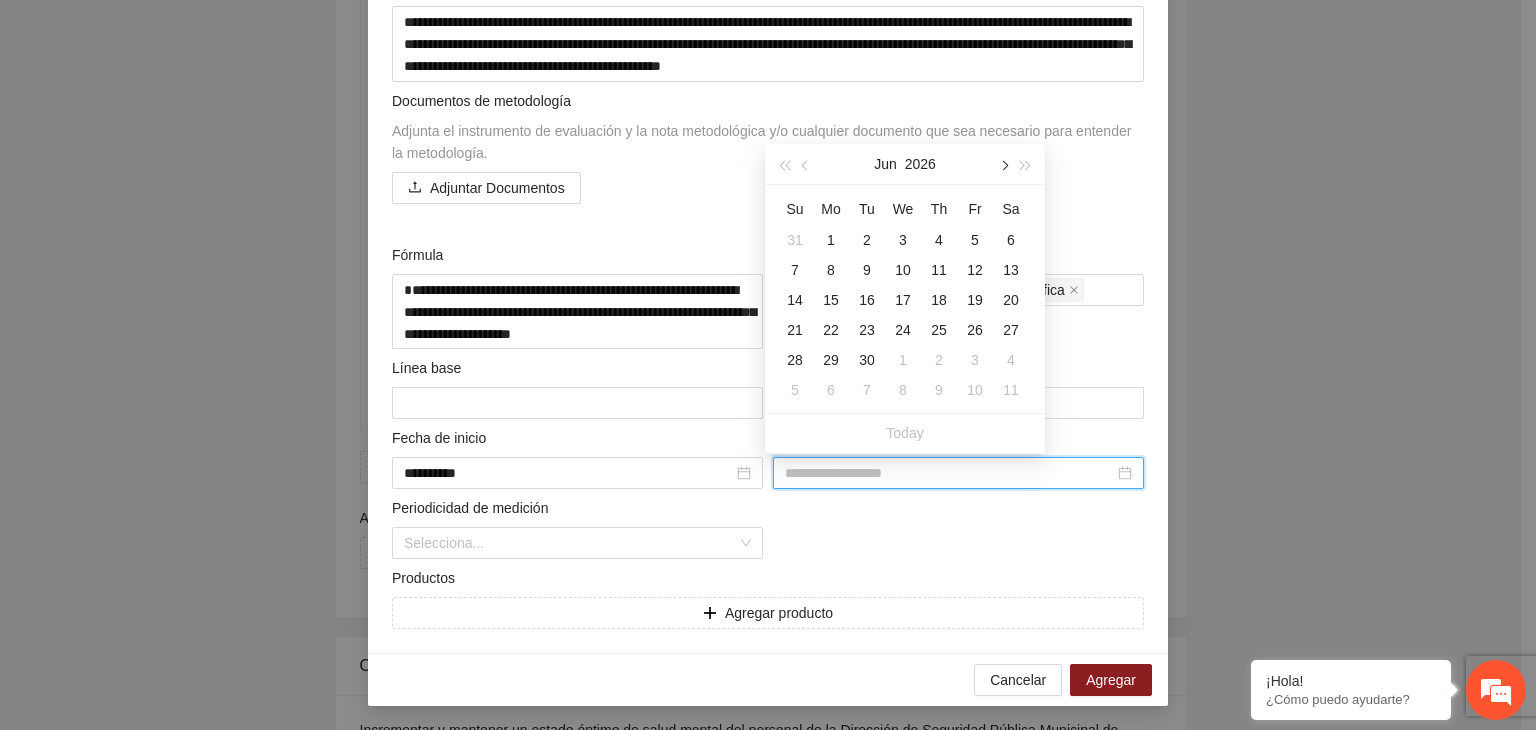 click at bounding box center [1003, 164] 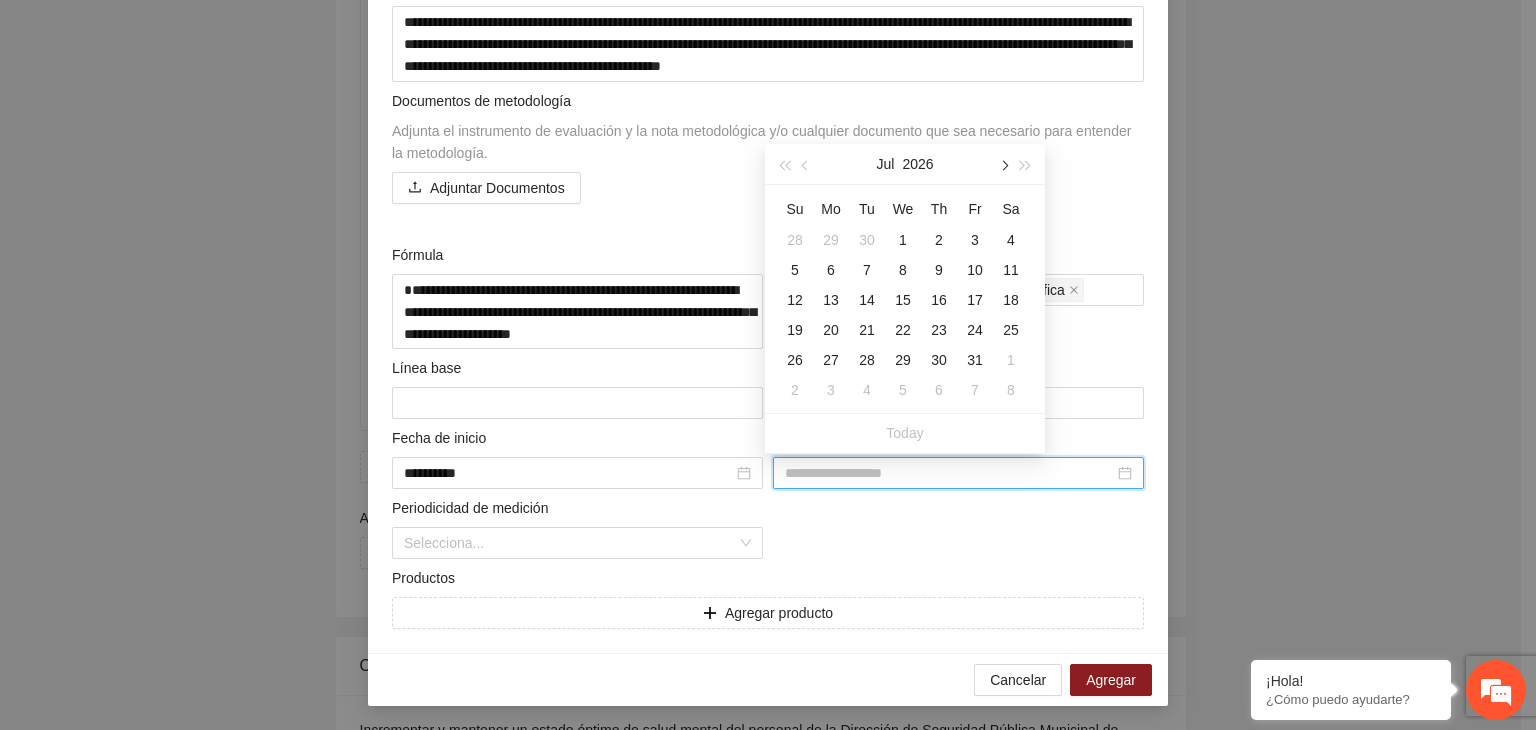 click at bounding box center [1003, 164] 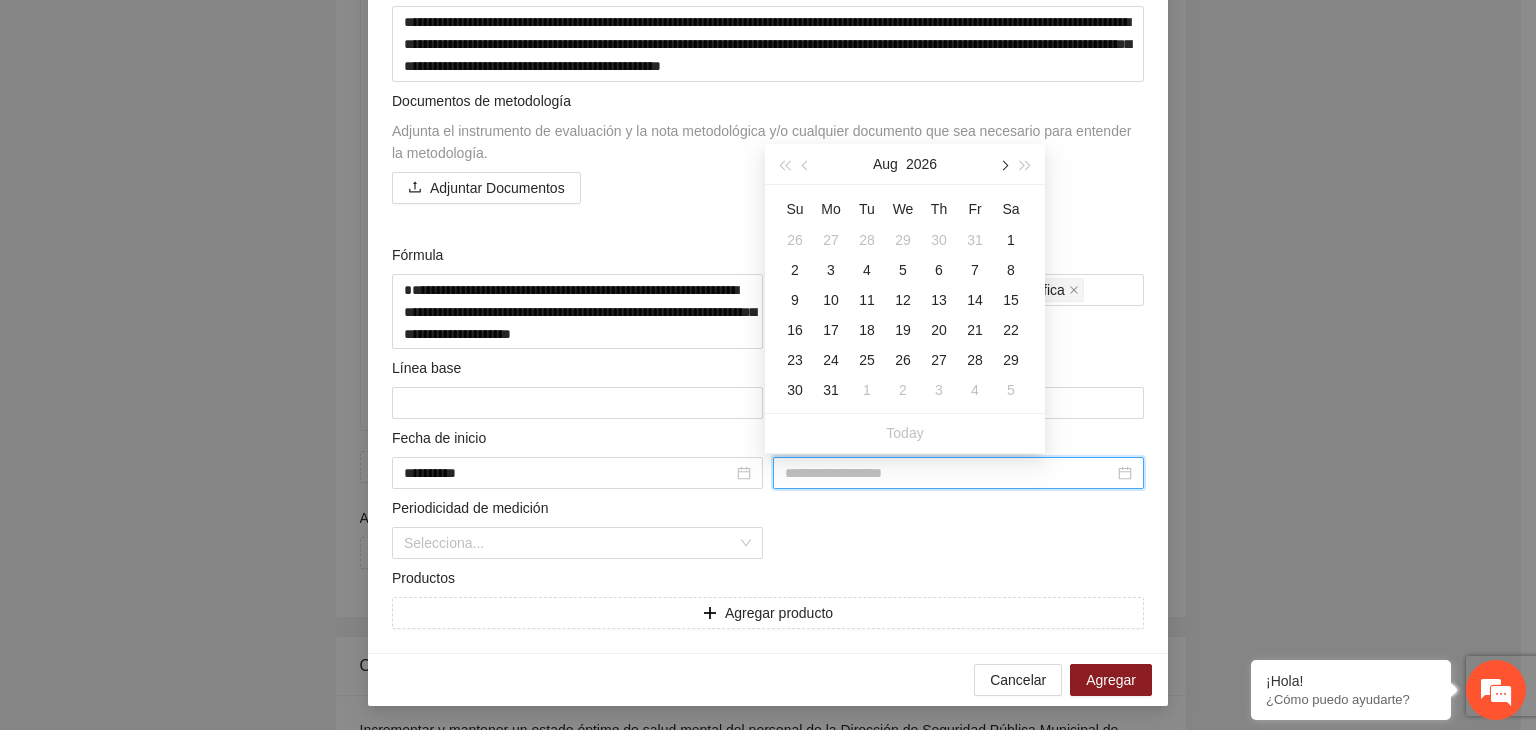 click at bounding box center (1003, 164) 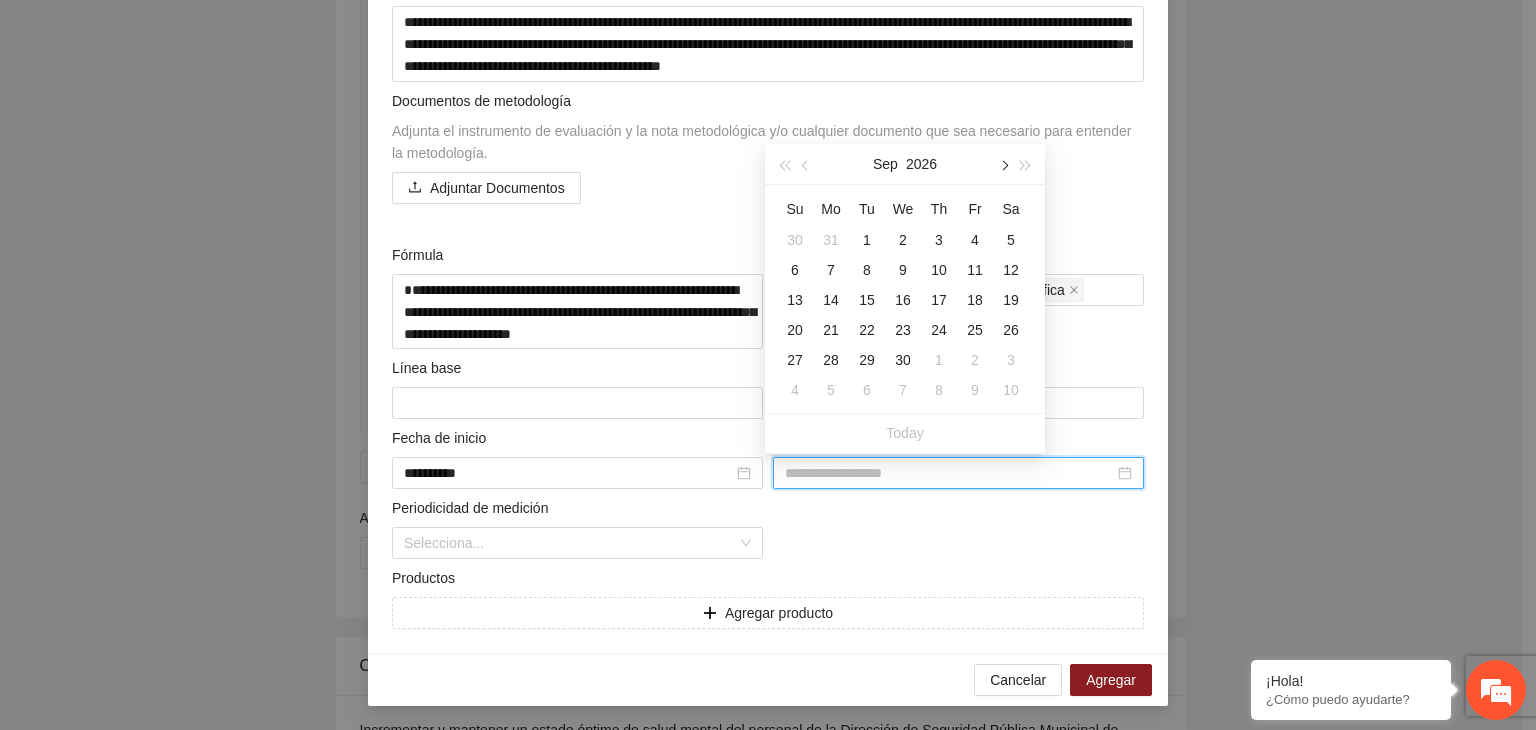 click at bounding box center [1003, 164] 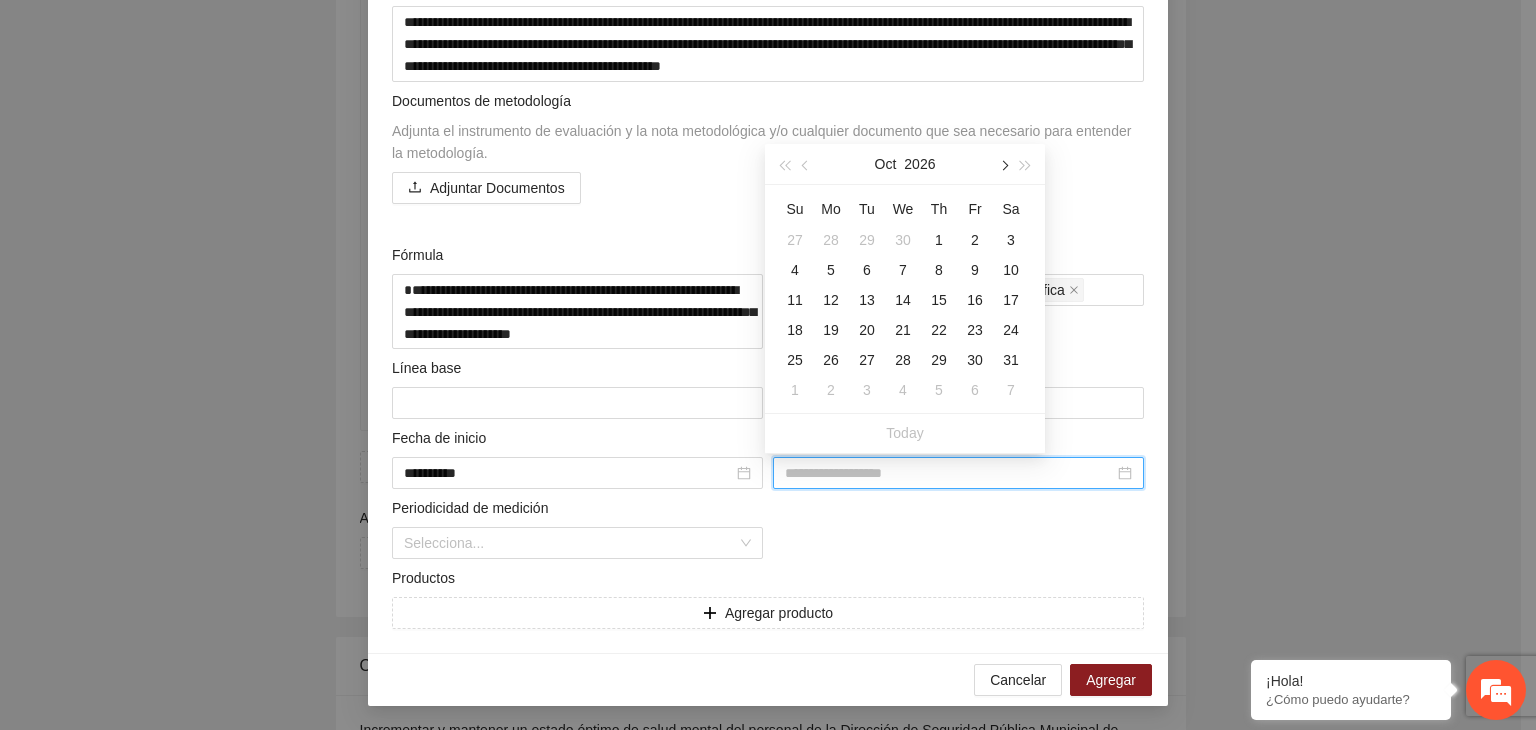 click at bounding box center [1003, 164] 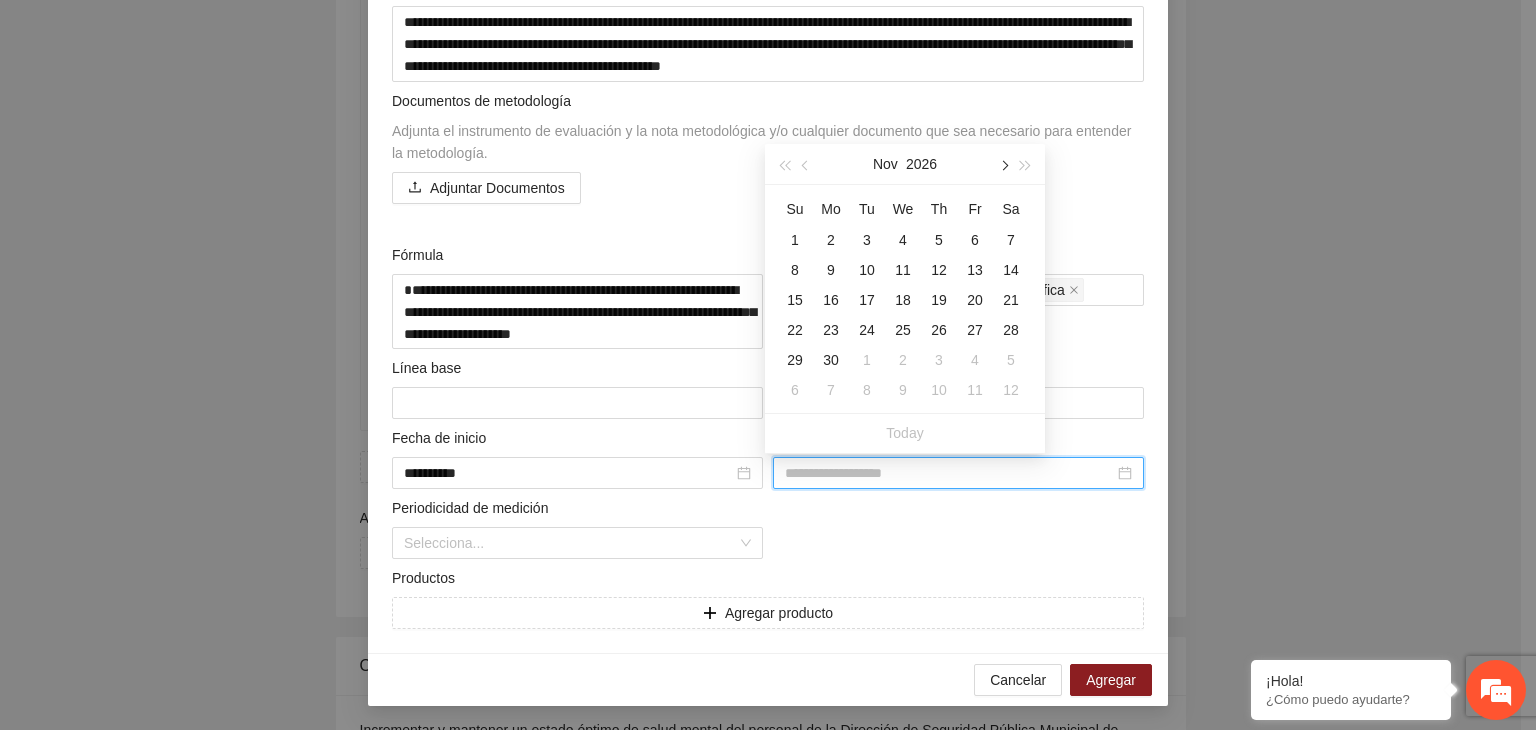 click at bounding box center (1003, 164) 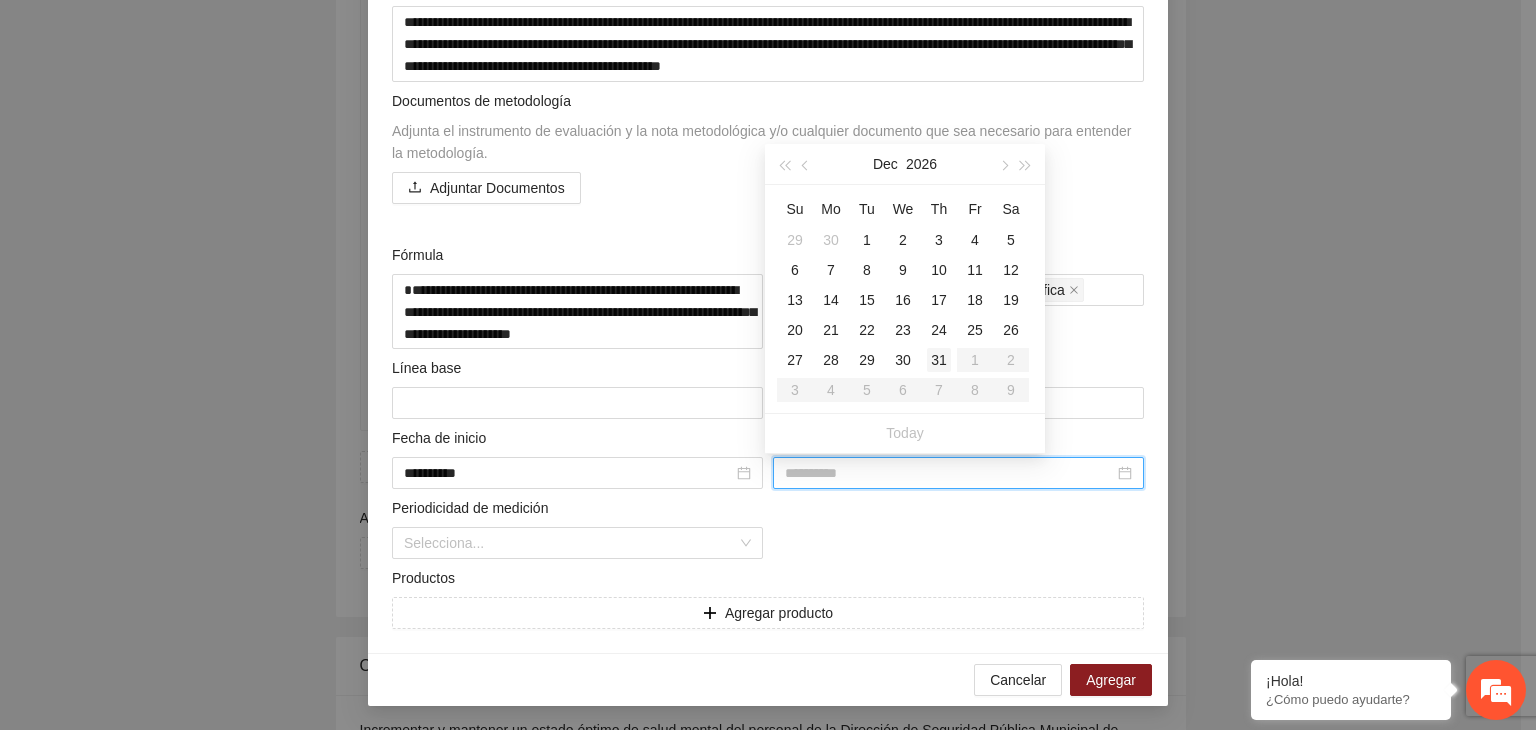 click on "31" at bounding box center [939, 360] 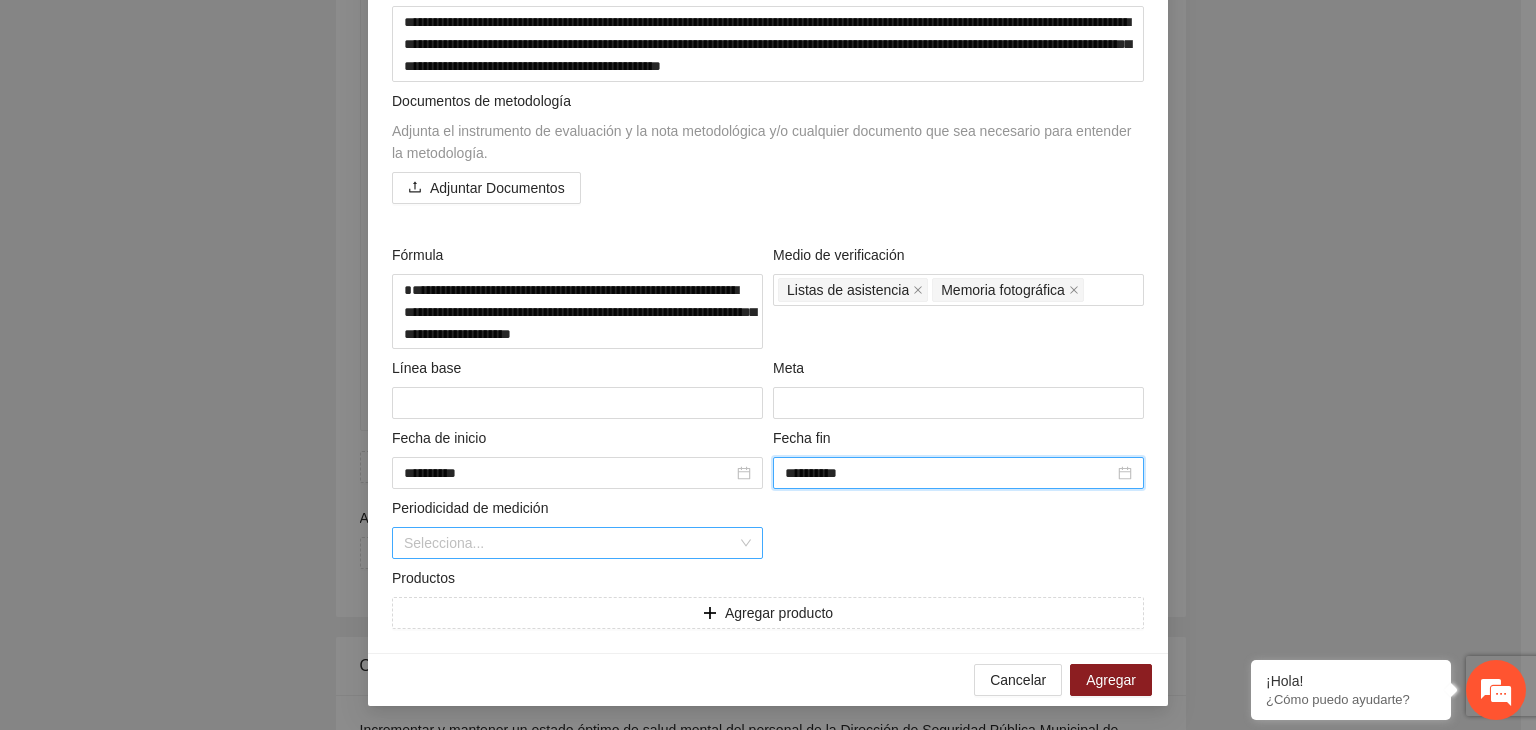 click at bounding box center (570, 543) 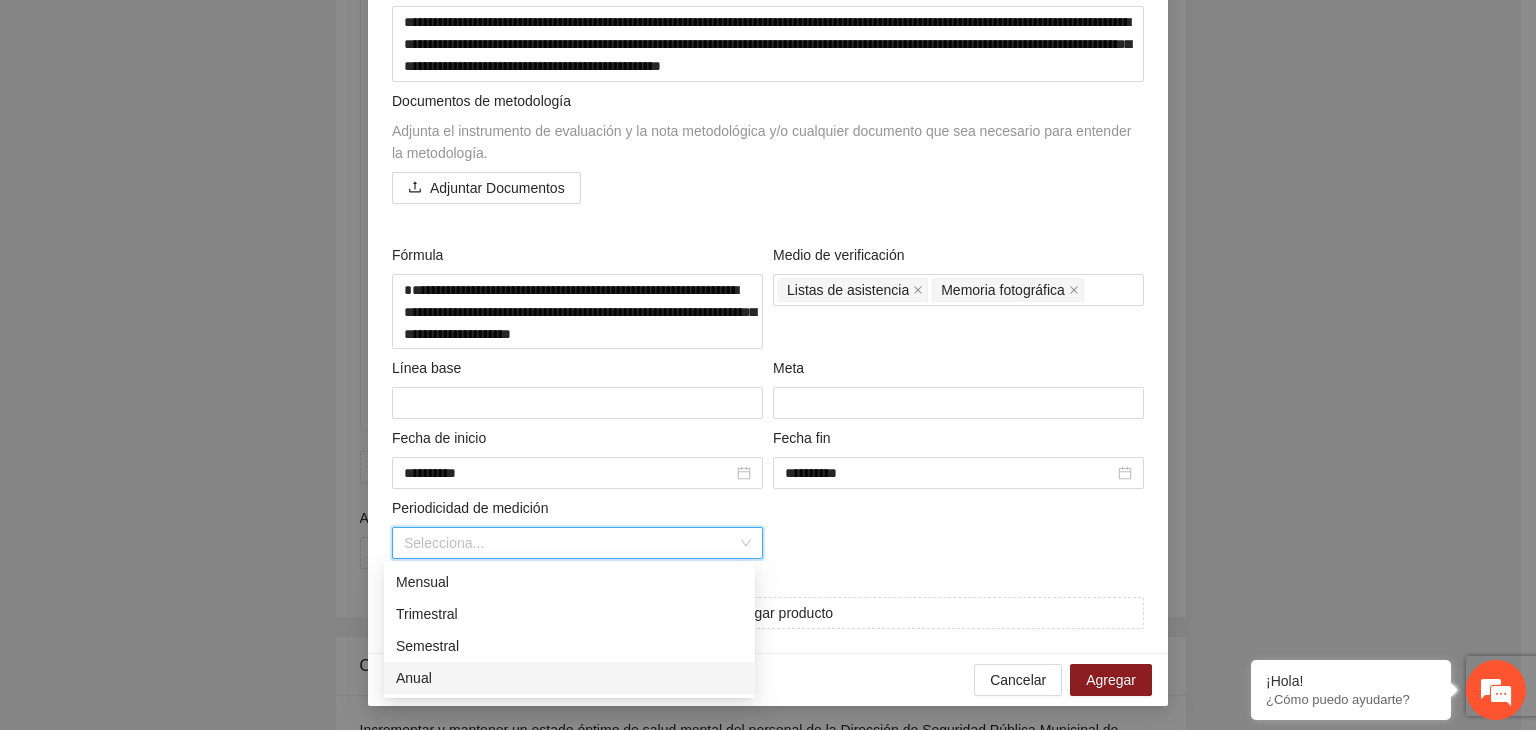 click on "Anual" at bounding box center [569, 678] 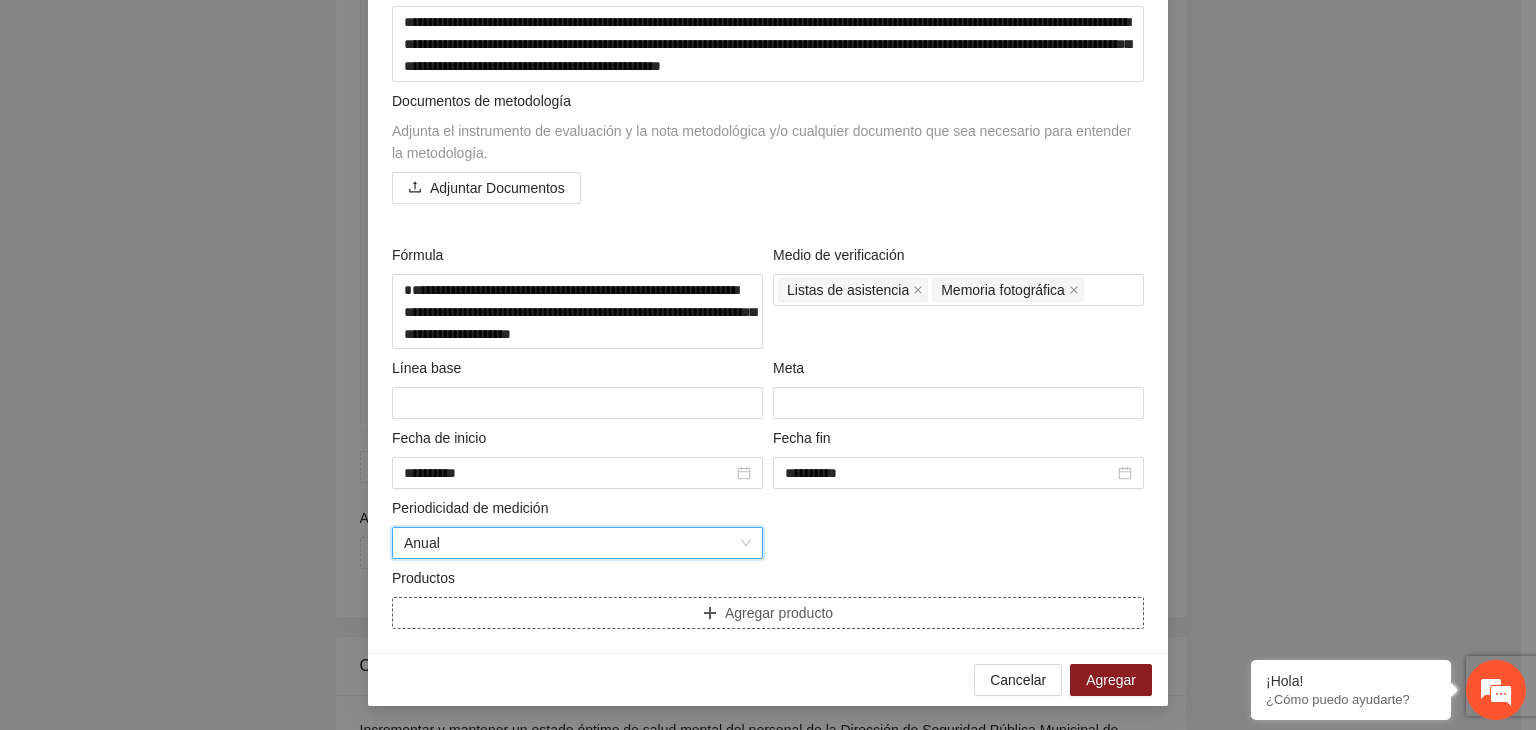 click on "Agregar producto" at bounding box center [768, 613] 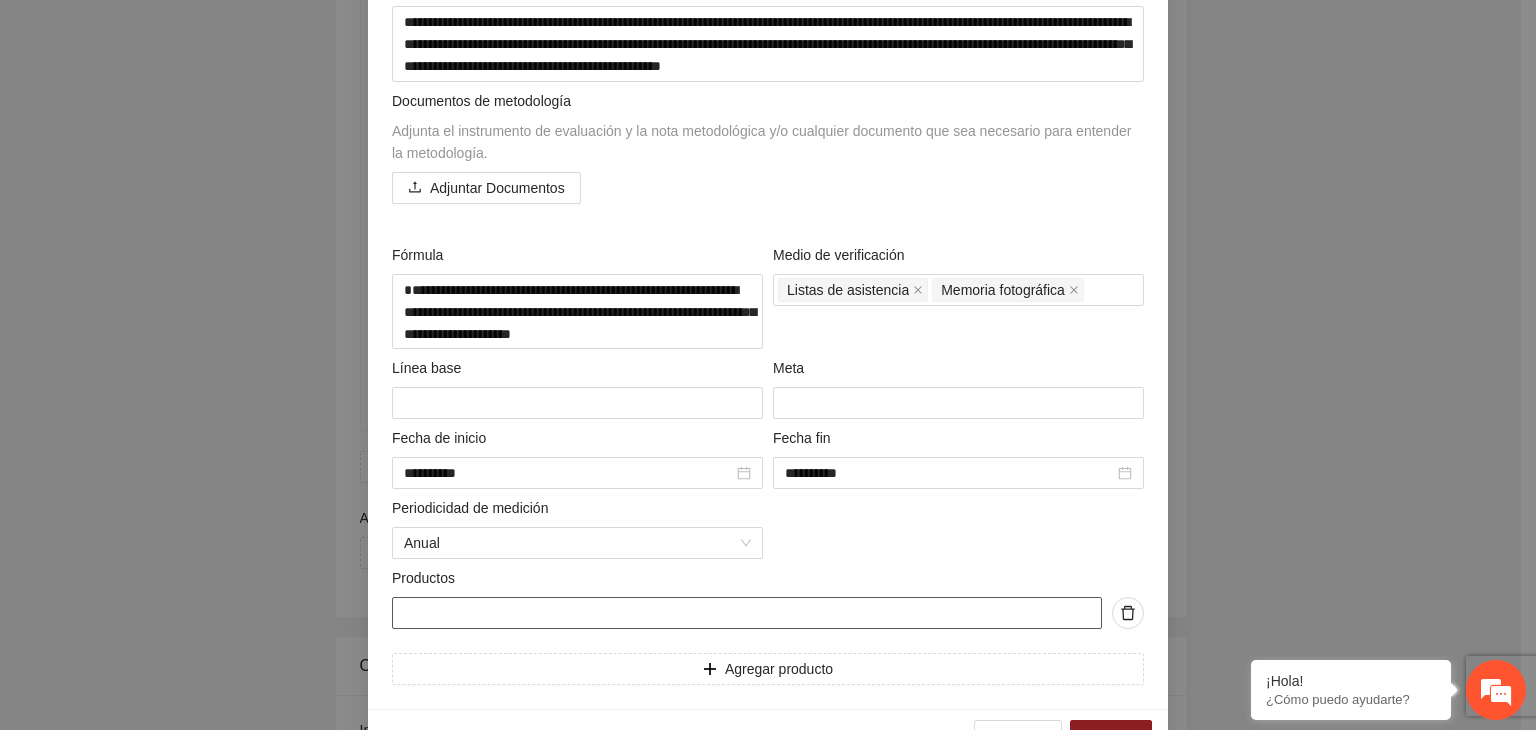drag, startPoint x: 461, startPoint y: 612, endPoint x: 472, endPoint y: 597, distance: 18.601076 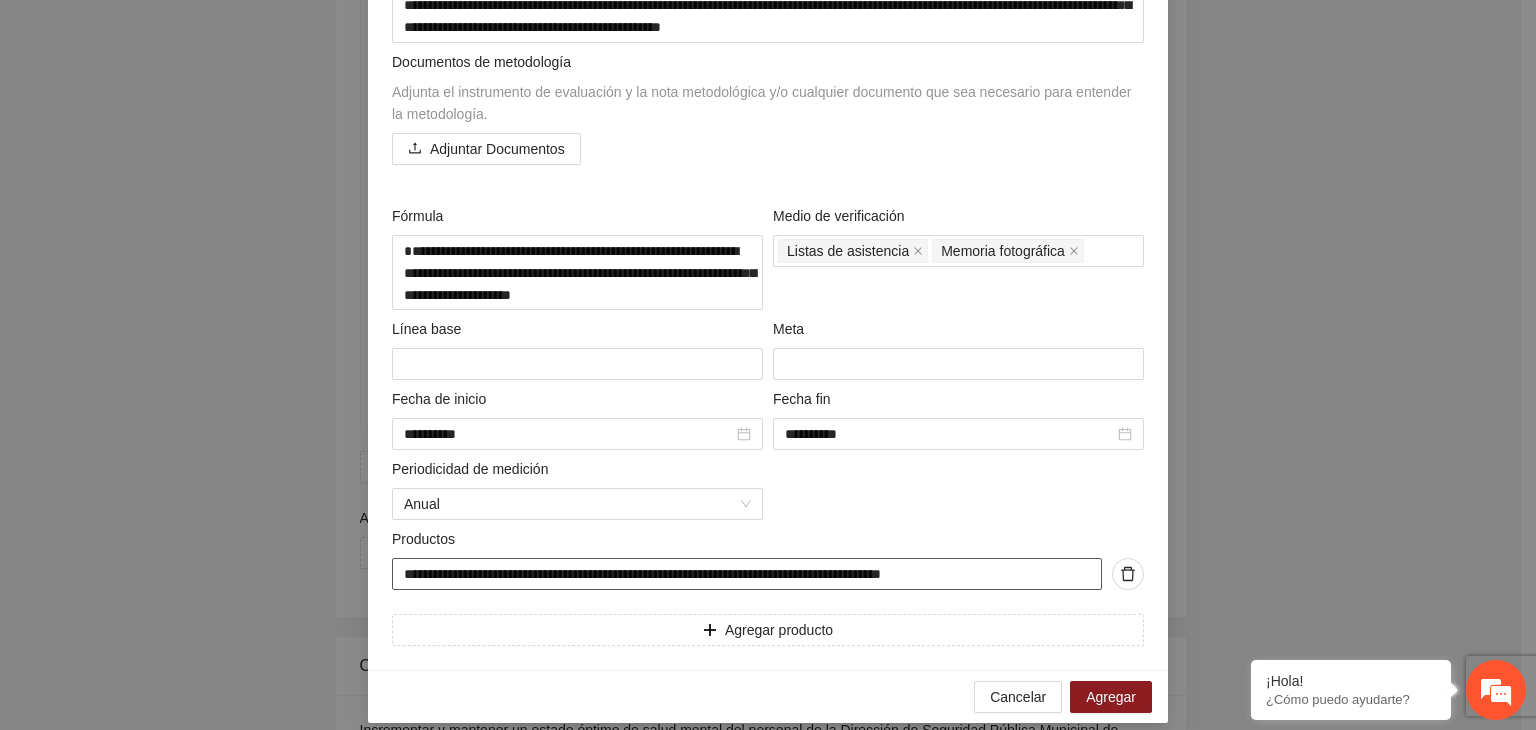 scroll, scrollTop: 399, scrollLeft: 0, axis: vertical 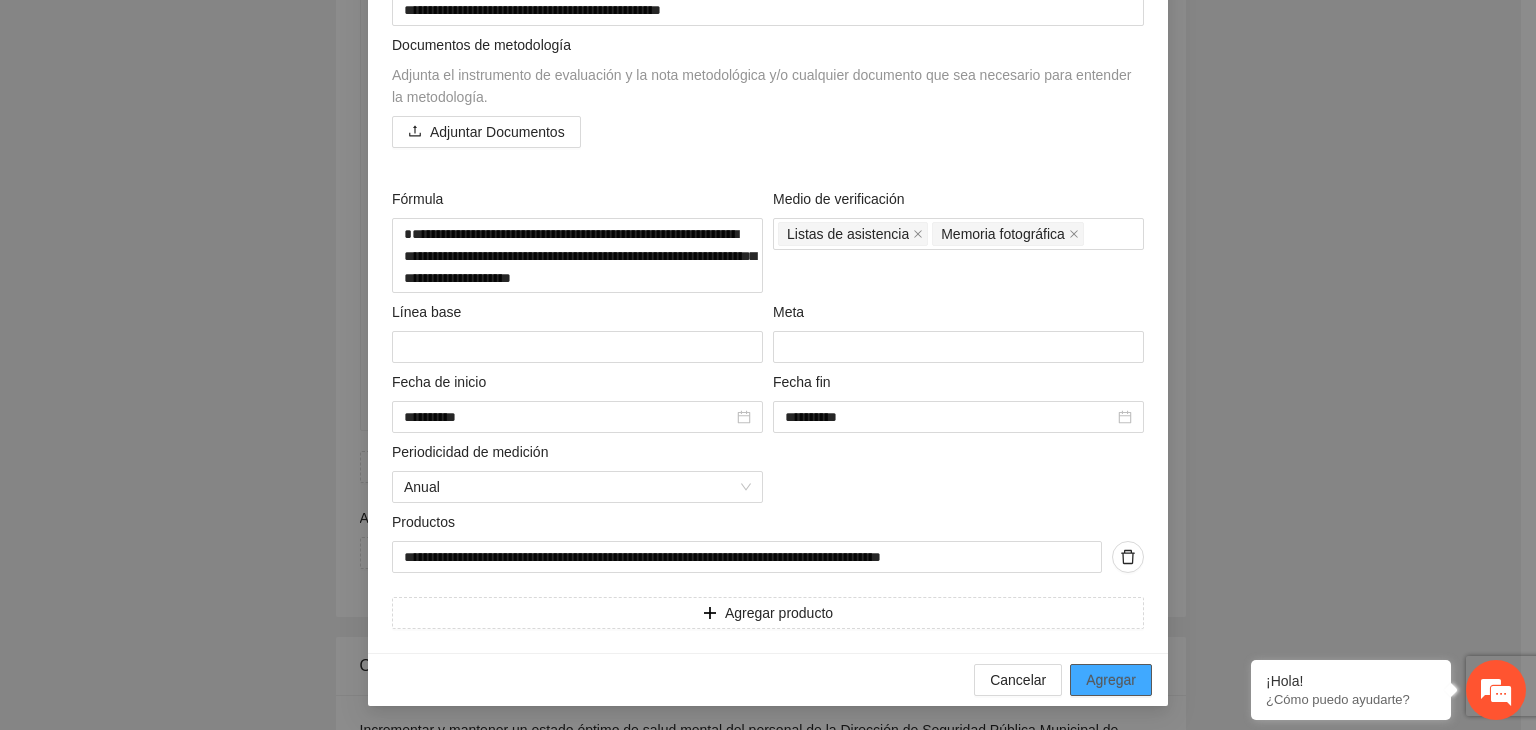 click on "Agregar" at bounding box center [1111, 680] 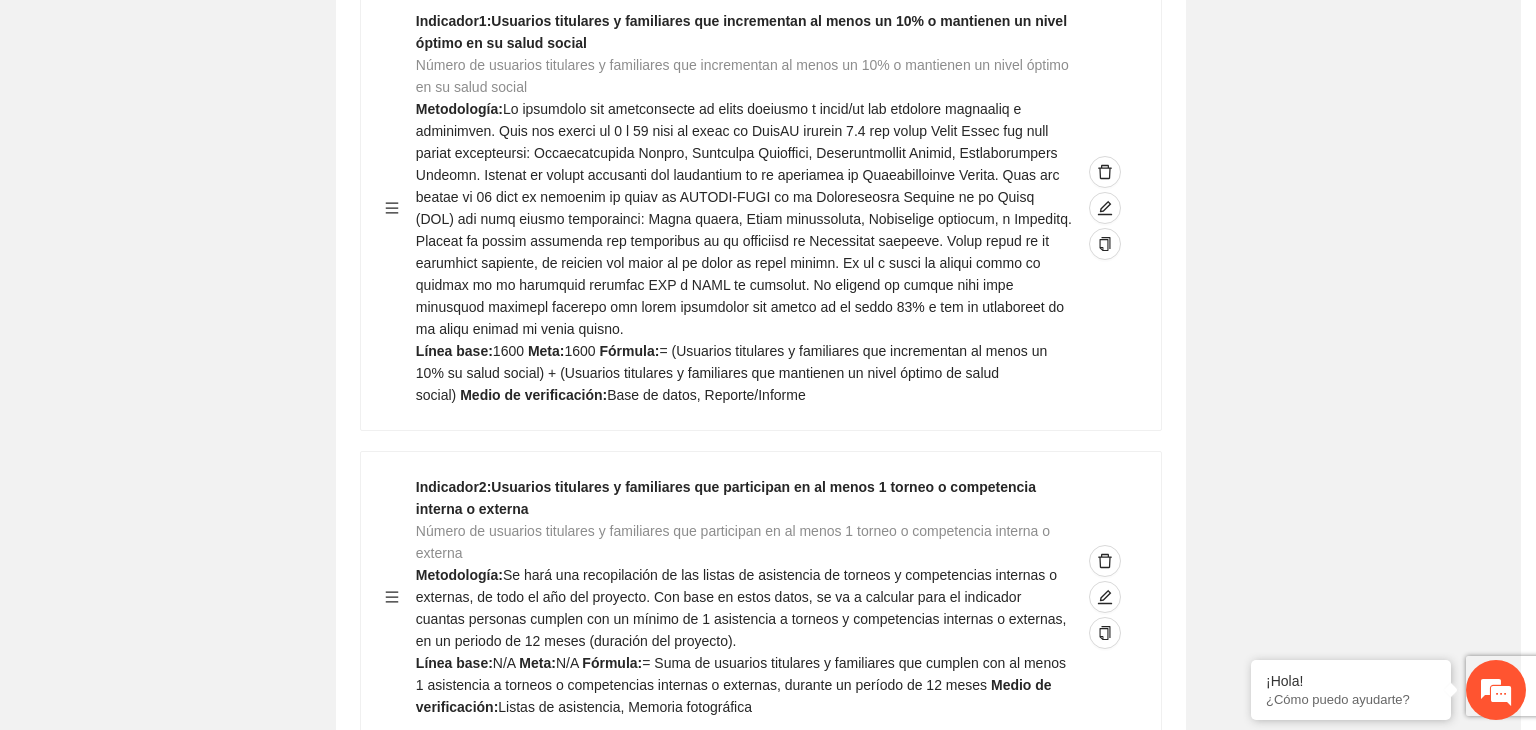 scroll, scrollTop: 156, scrollLeft: 0, axis: vertical 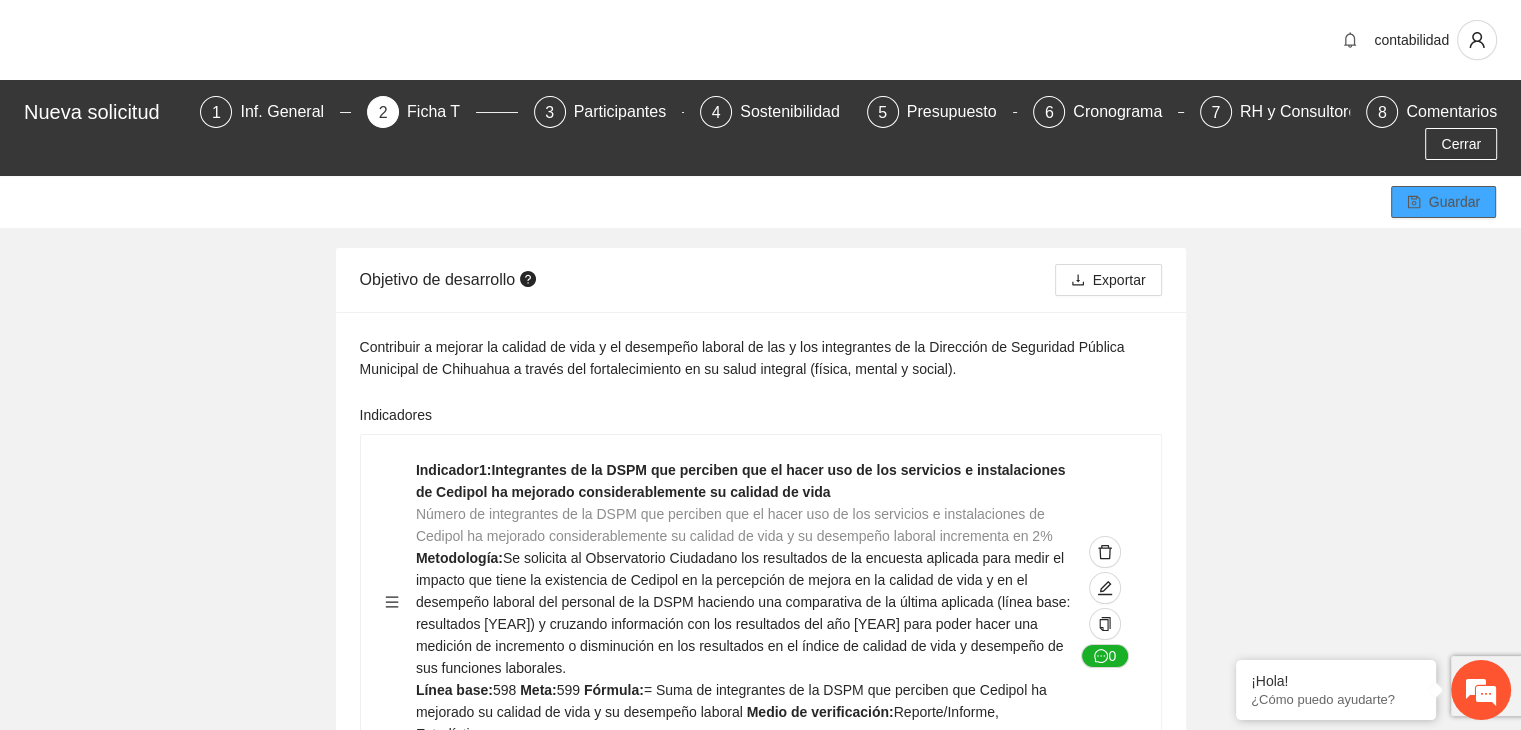 click on "Guardar" at bounding box center (1454, 202) 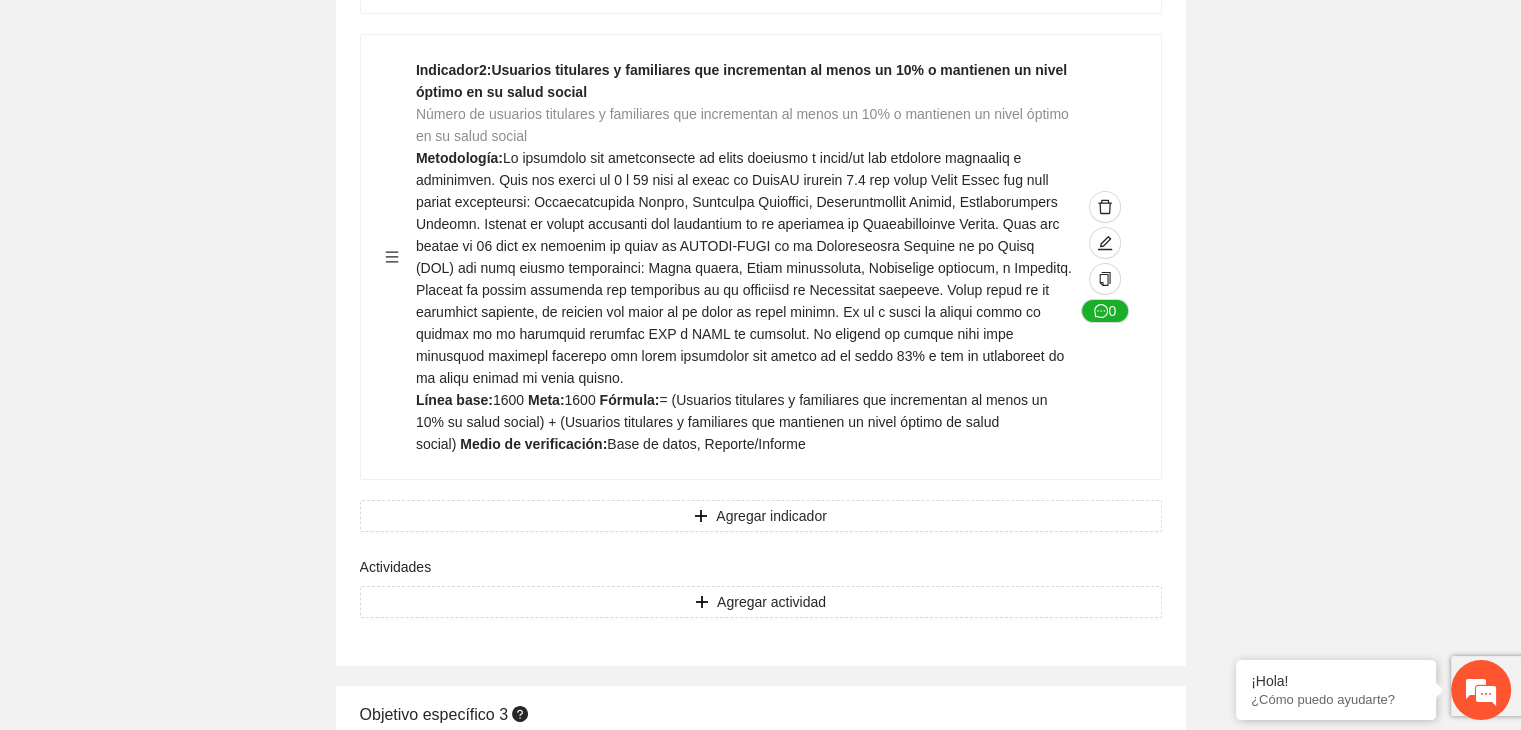 scroll, scrollTop: 7240, scrollLeft: 0, axis: vertical 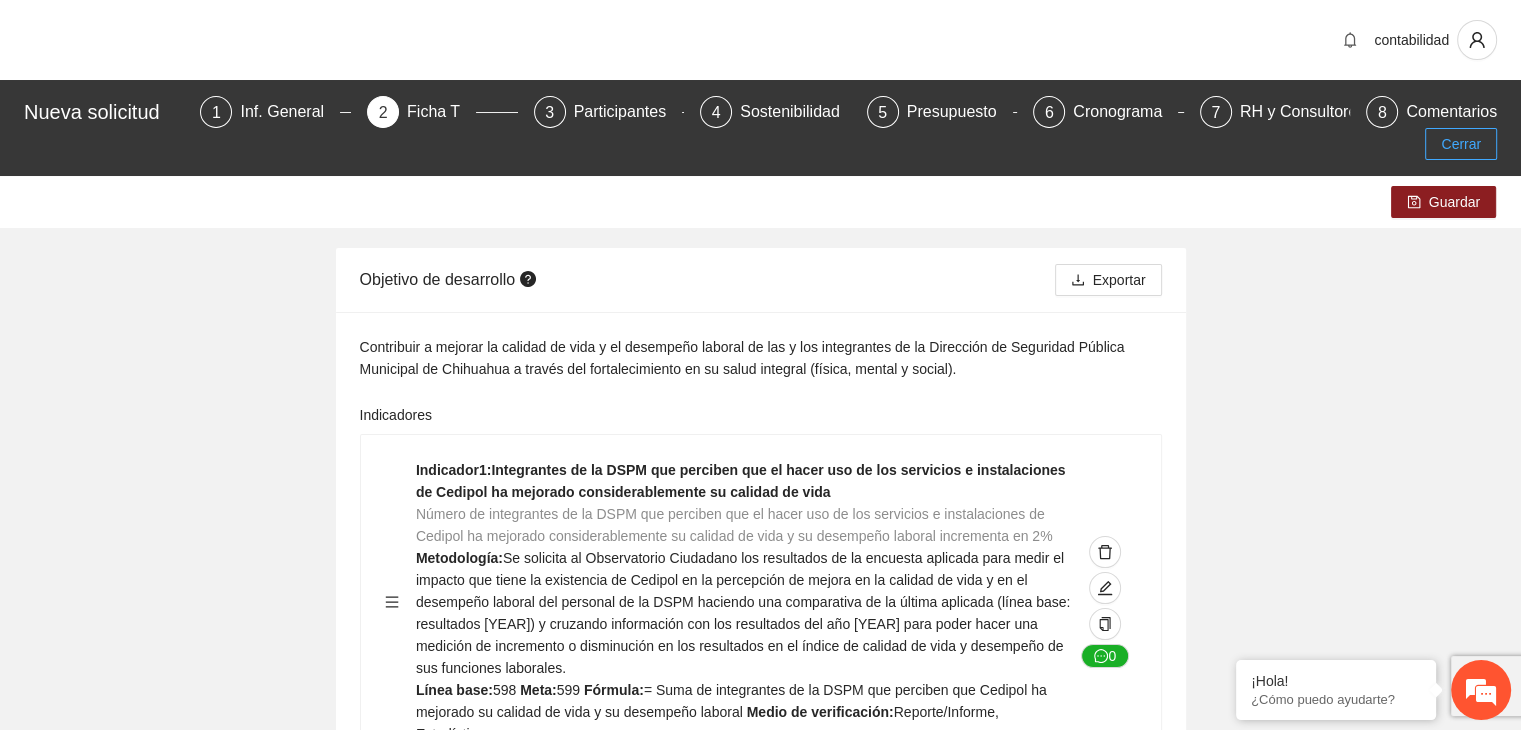 click on "Cerrar" at bounding box center [1461, 144] 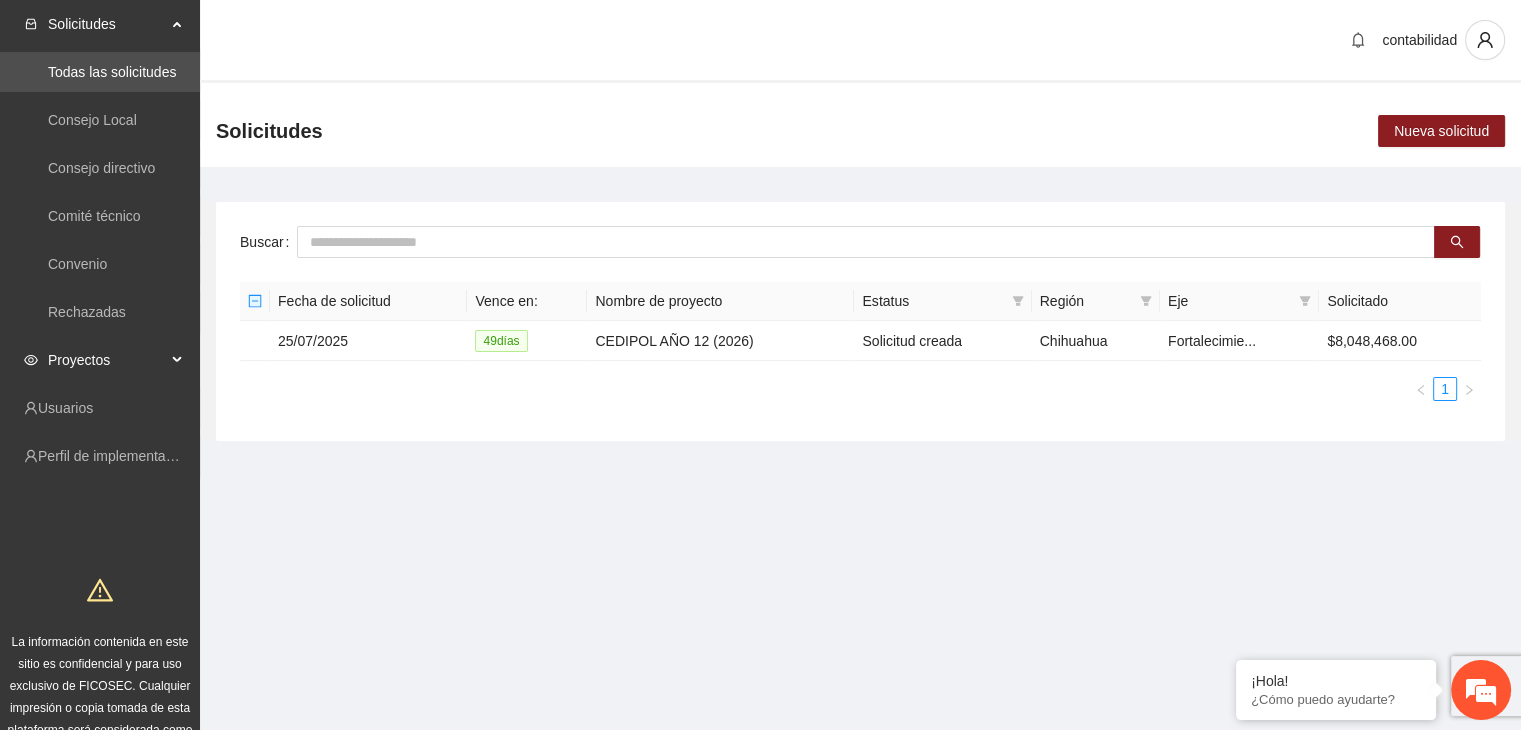 click on "Proyectos" at bounding box center (107, 360) 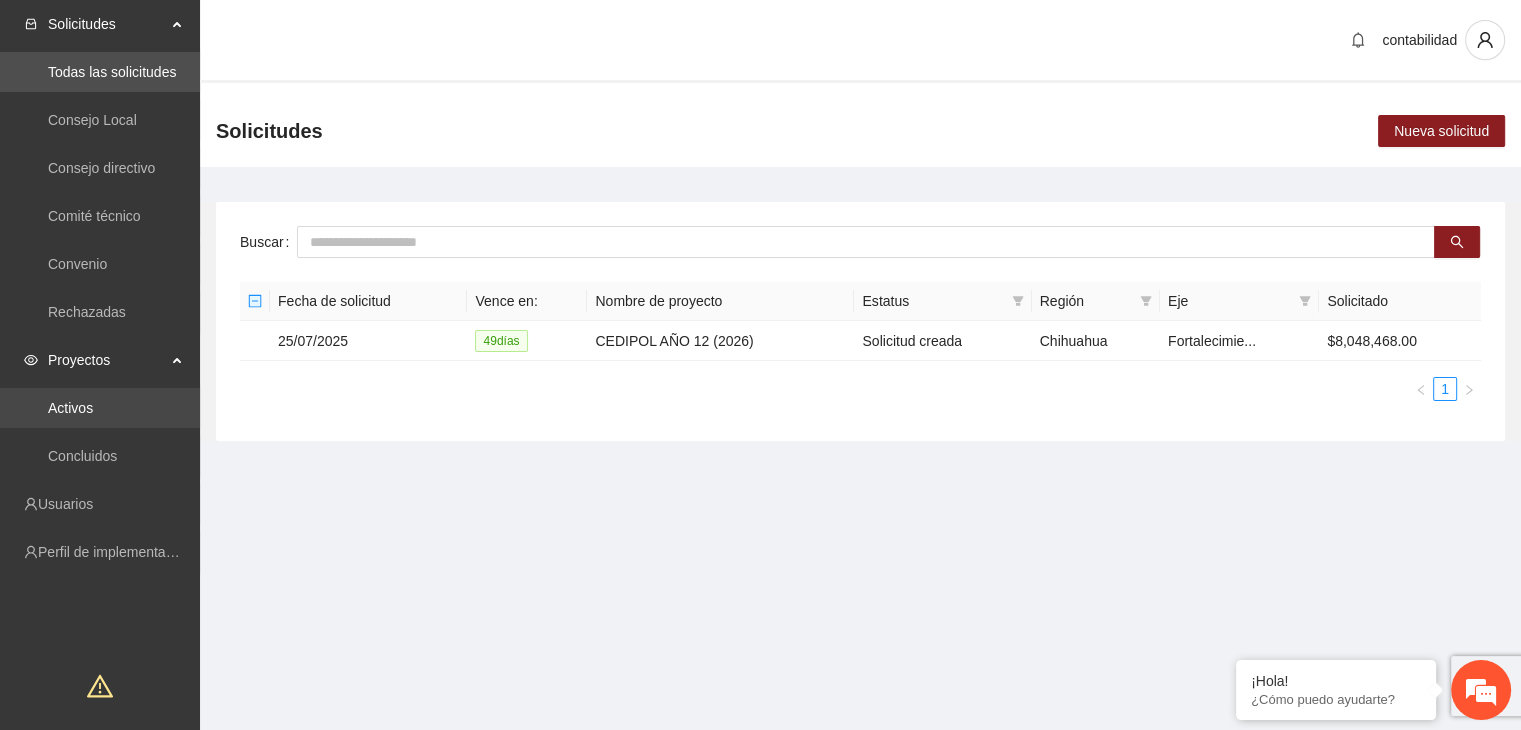 click on "Activos" at bounding box center (70, 408) 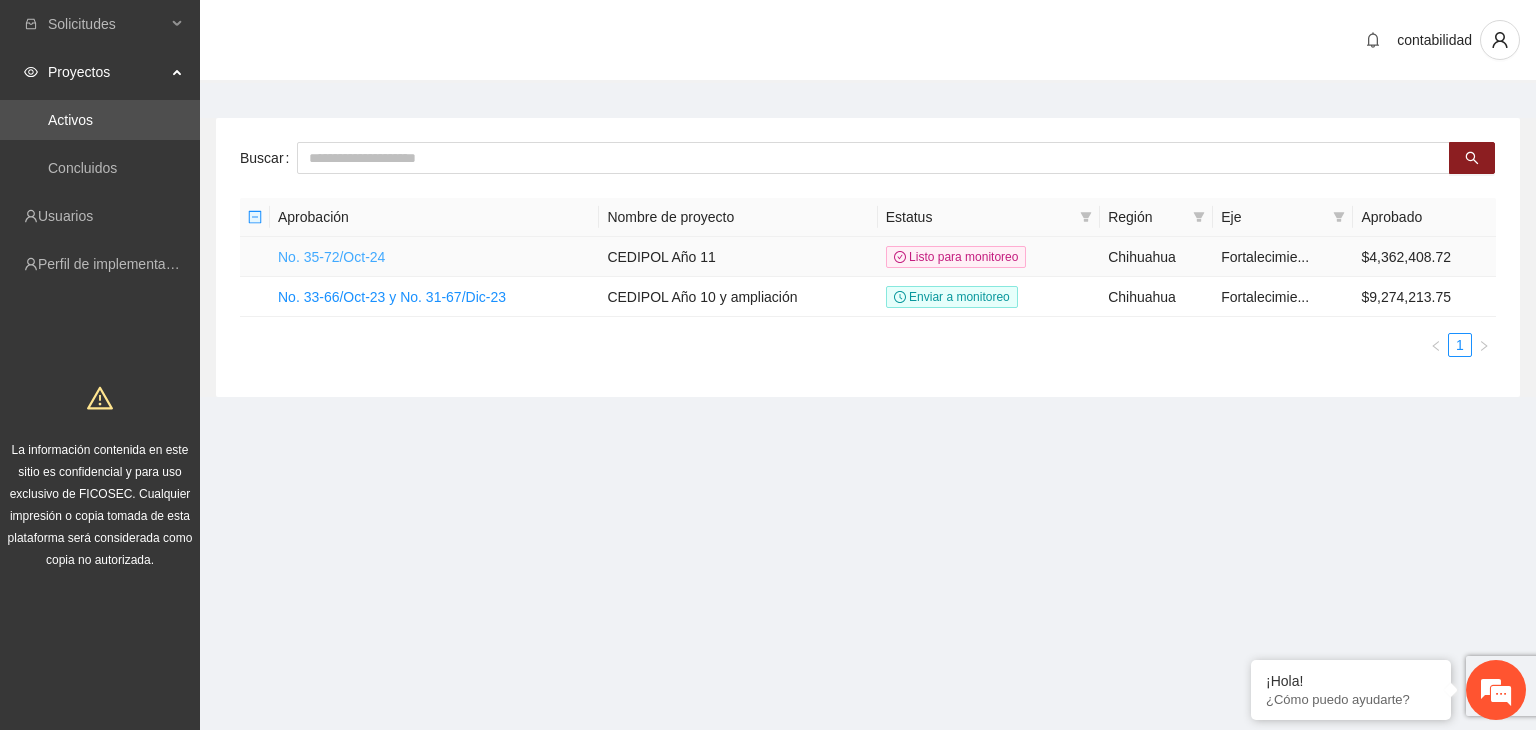 click on "No. 35-72/Oct-24" at bounding box center (331, 257) 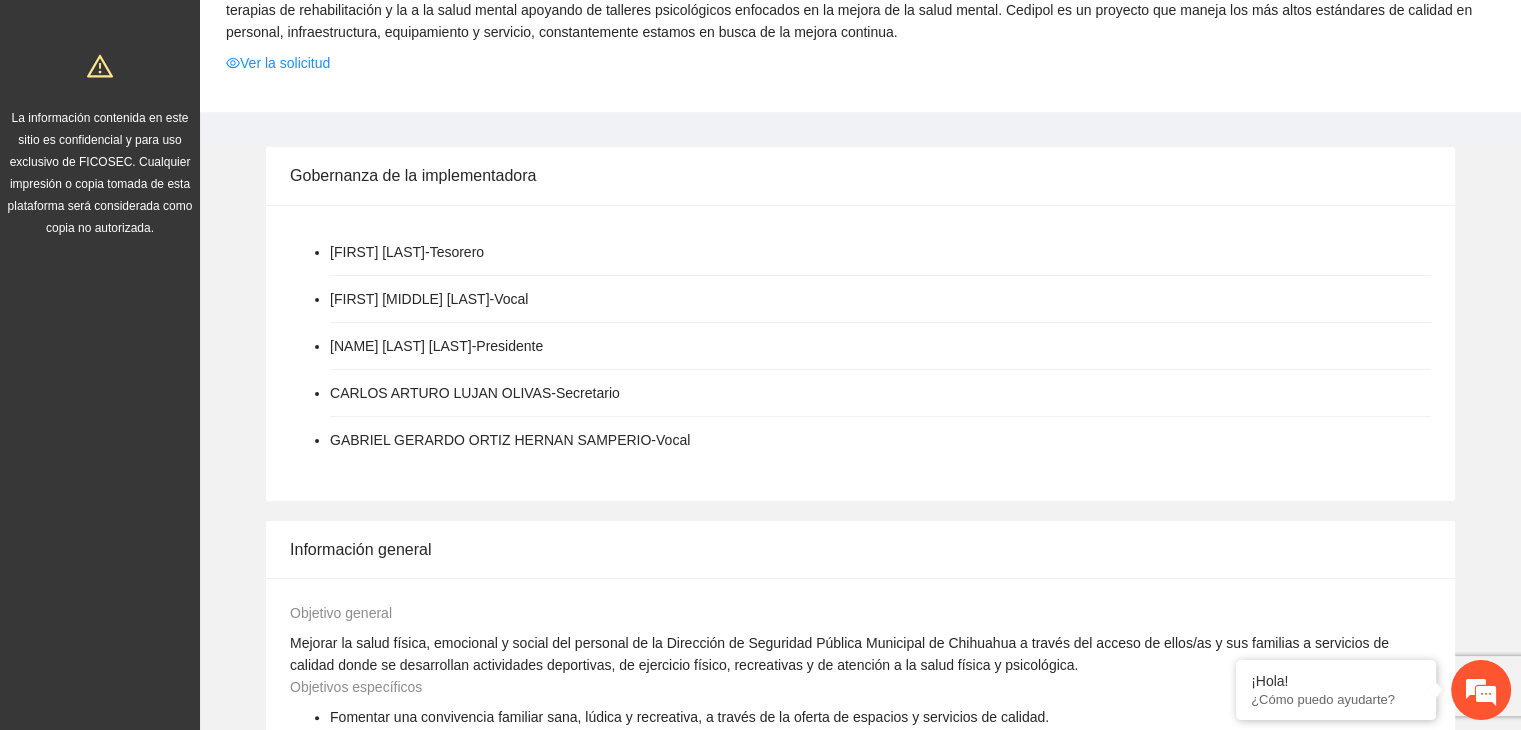 scroll, scrollTop: 200, scrollLeft: 0, axis: vertical 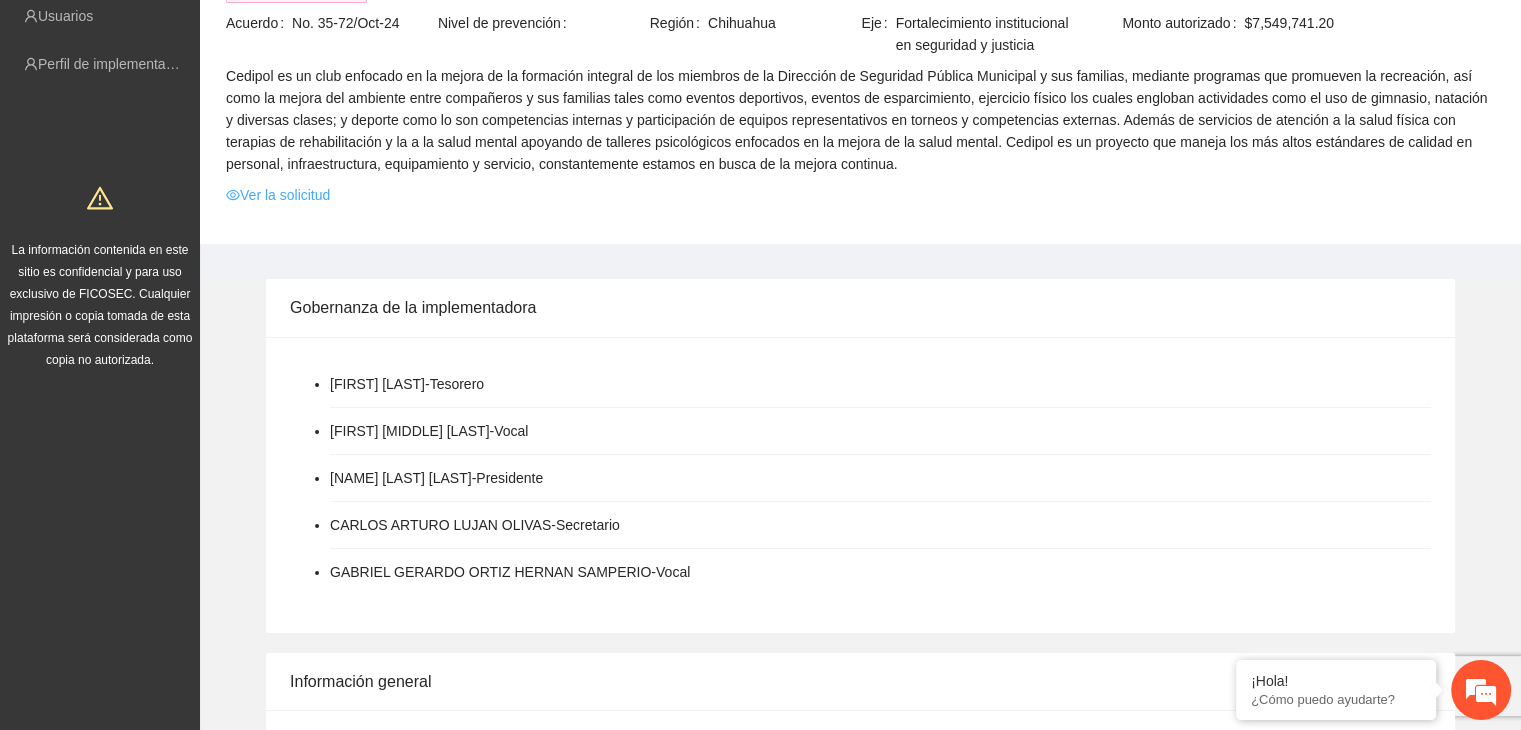 click on "Ver la solicitud" at bounding box center [278, 195] 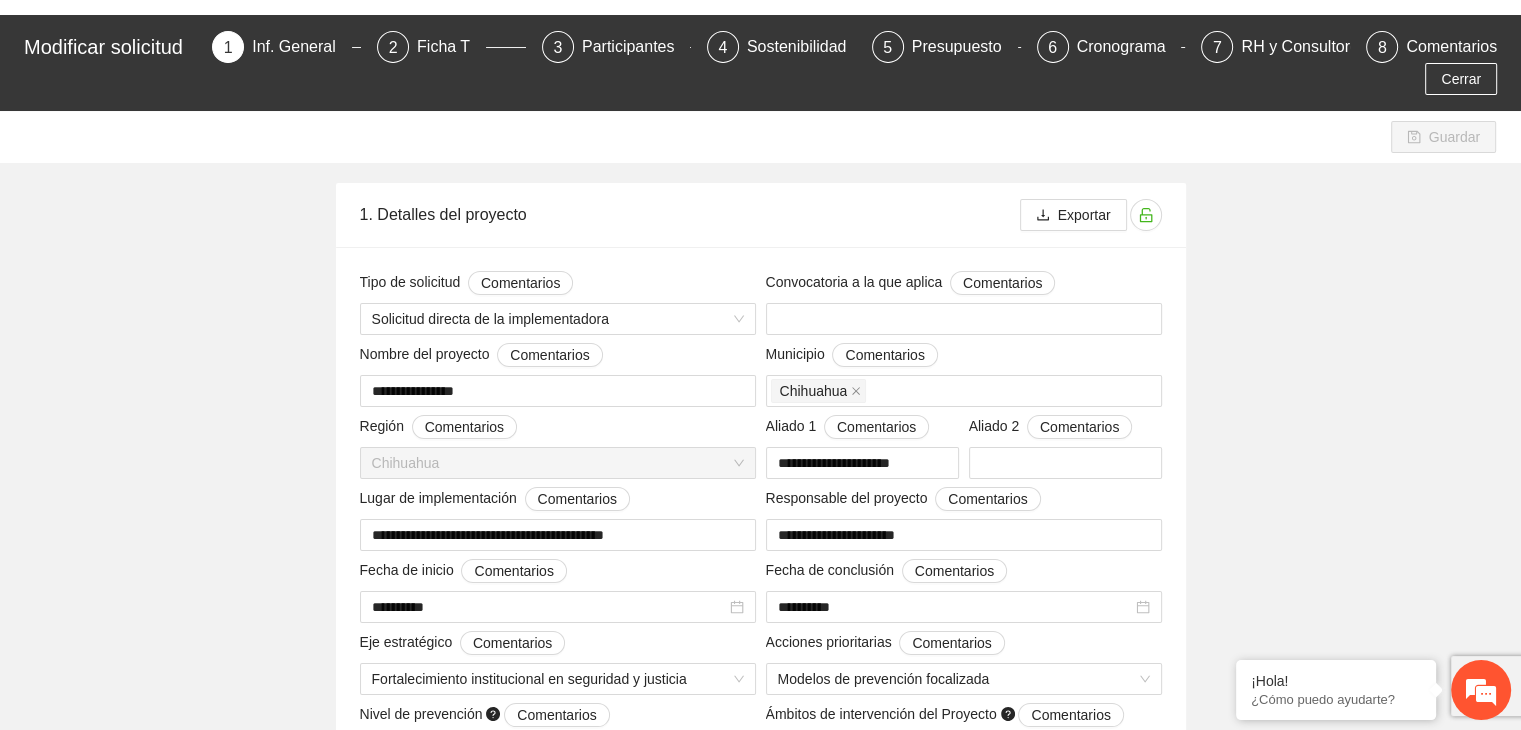scroll, scrollTop: 100, scrollLeft: 0, axis: vertical 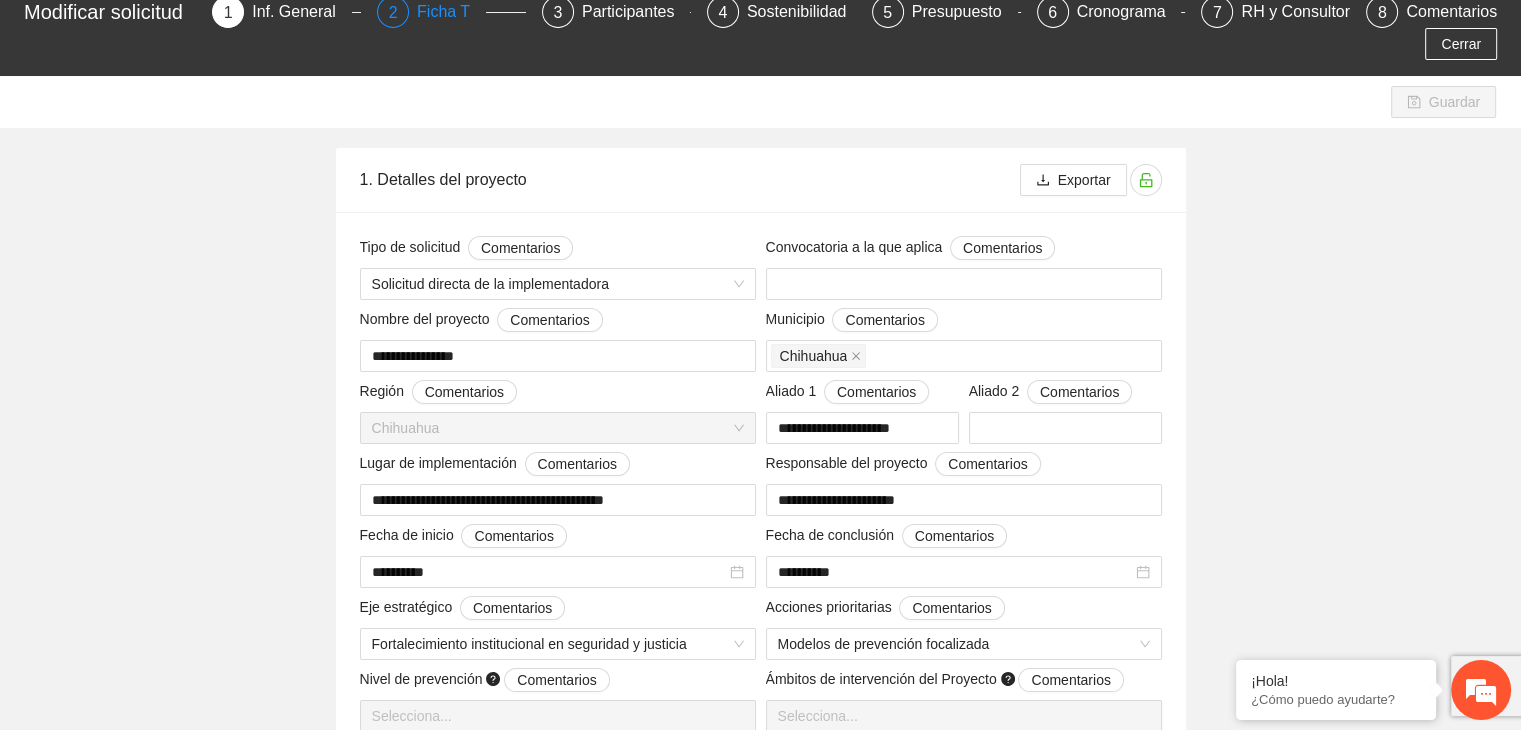 click on "Ficha T" at bounding box center [451, 12] 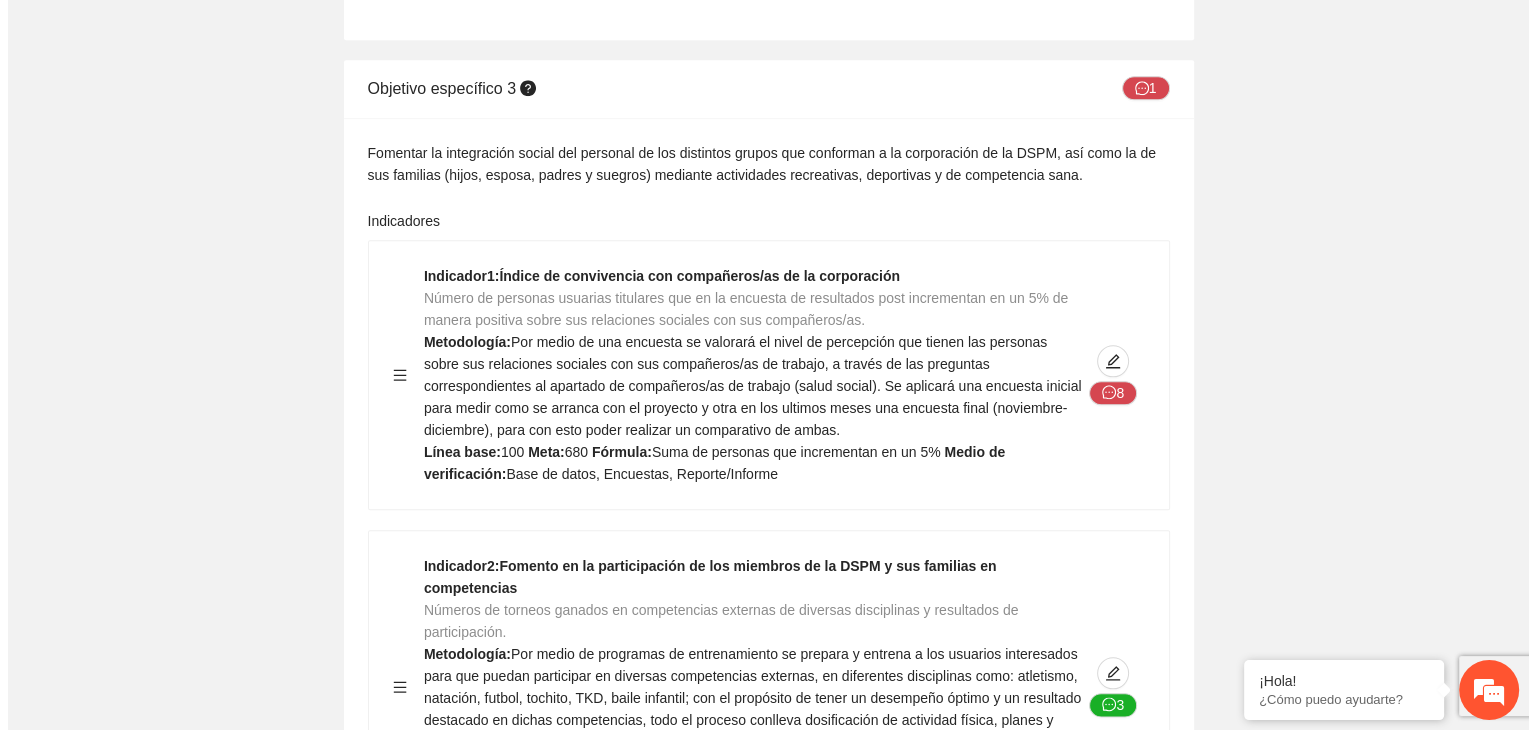 scroll, scrollTop: 9700, scrollLeft: 0, axis: vertical 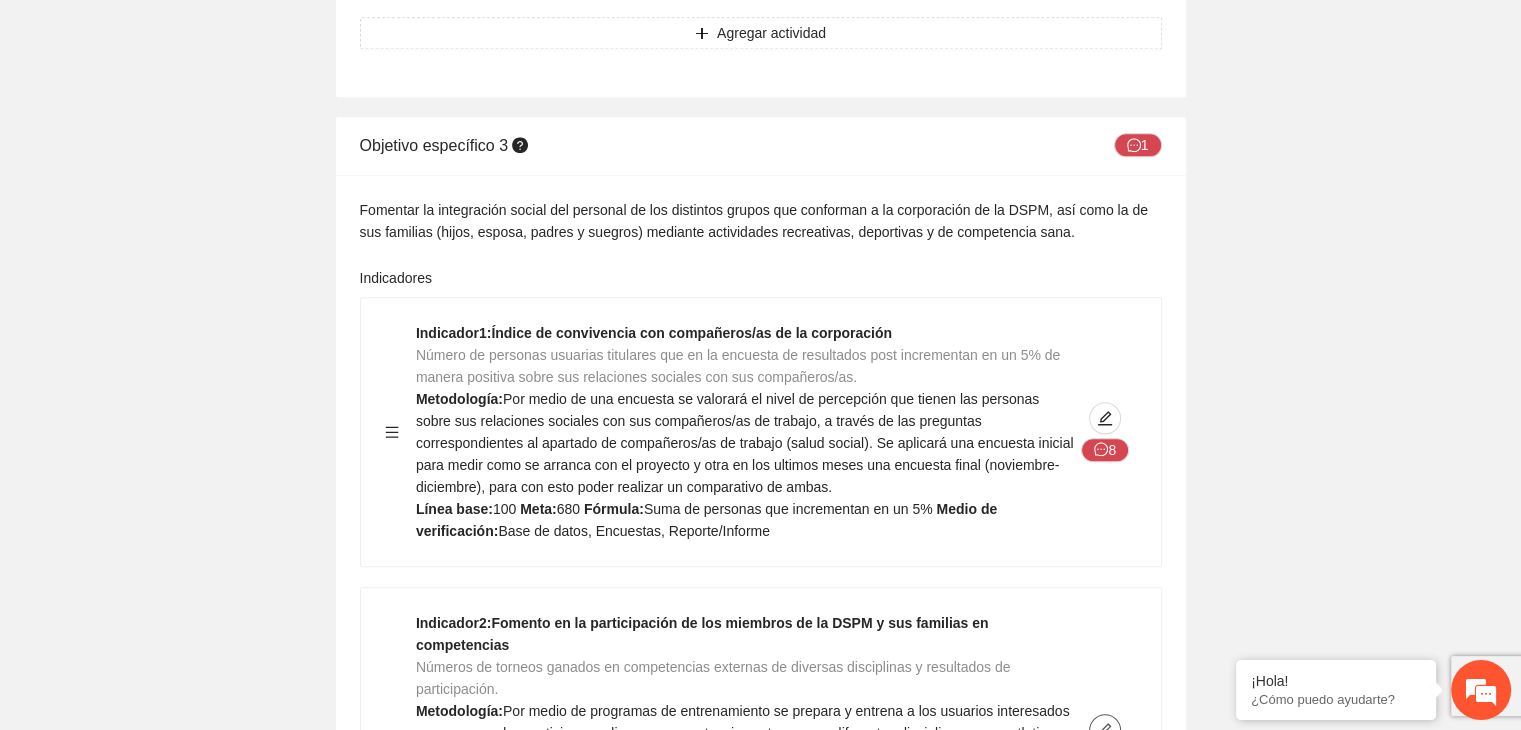 click 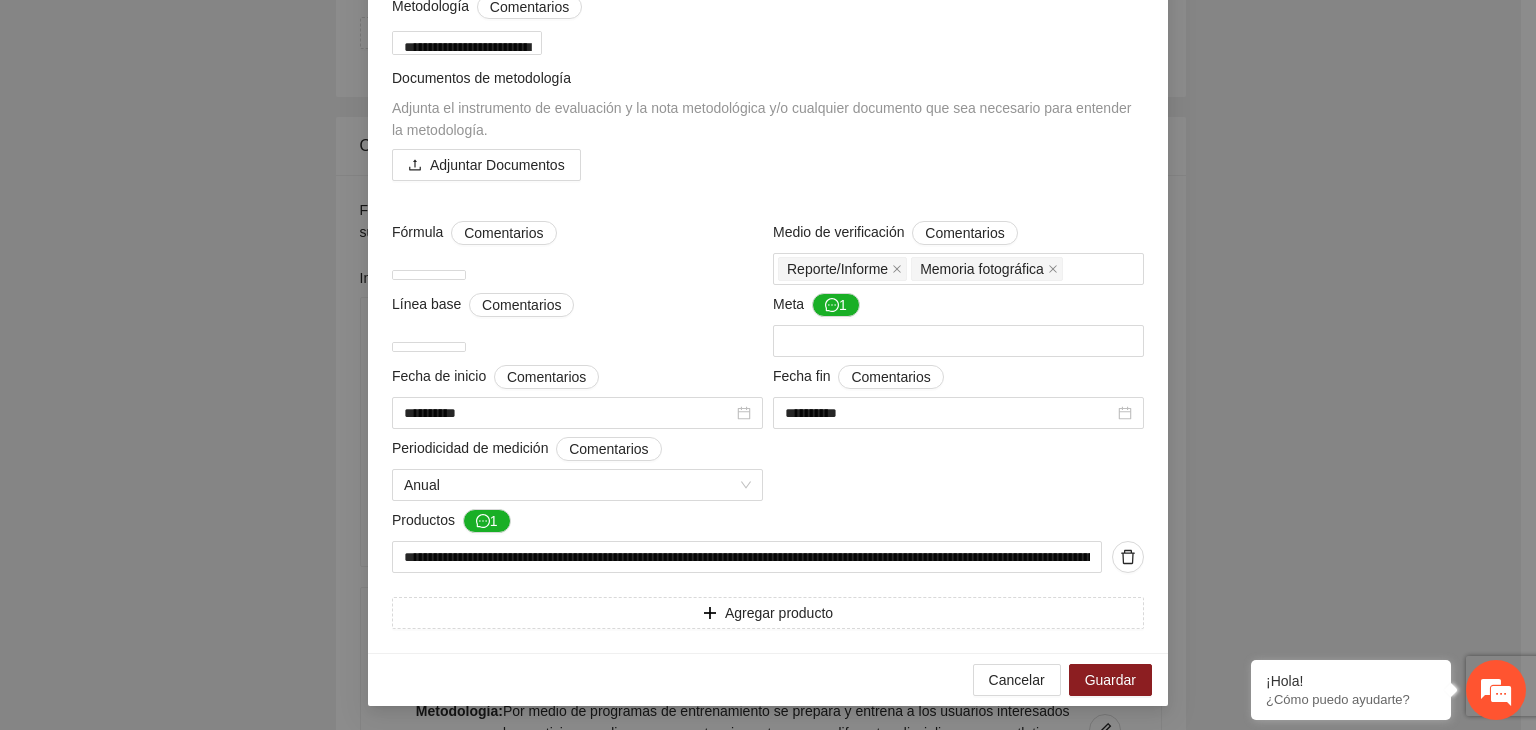 scroll, scrollTop: 416, scrollLeft: 0, axis: vertical 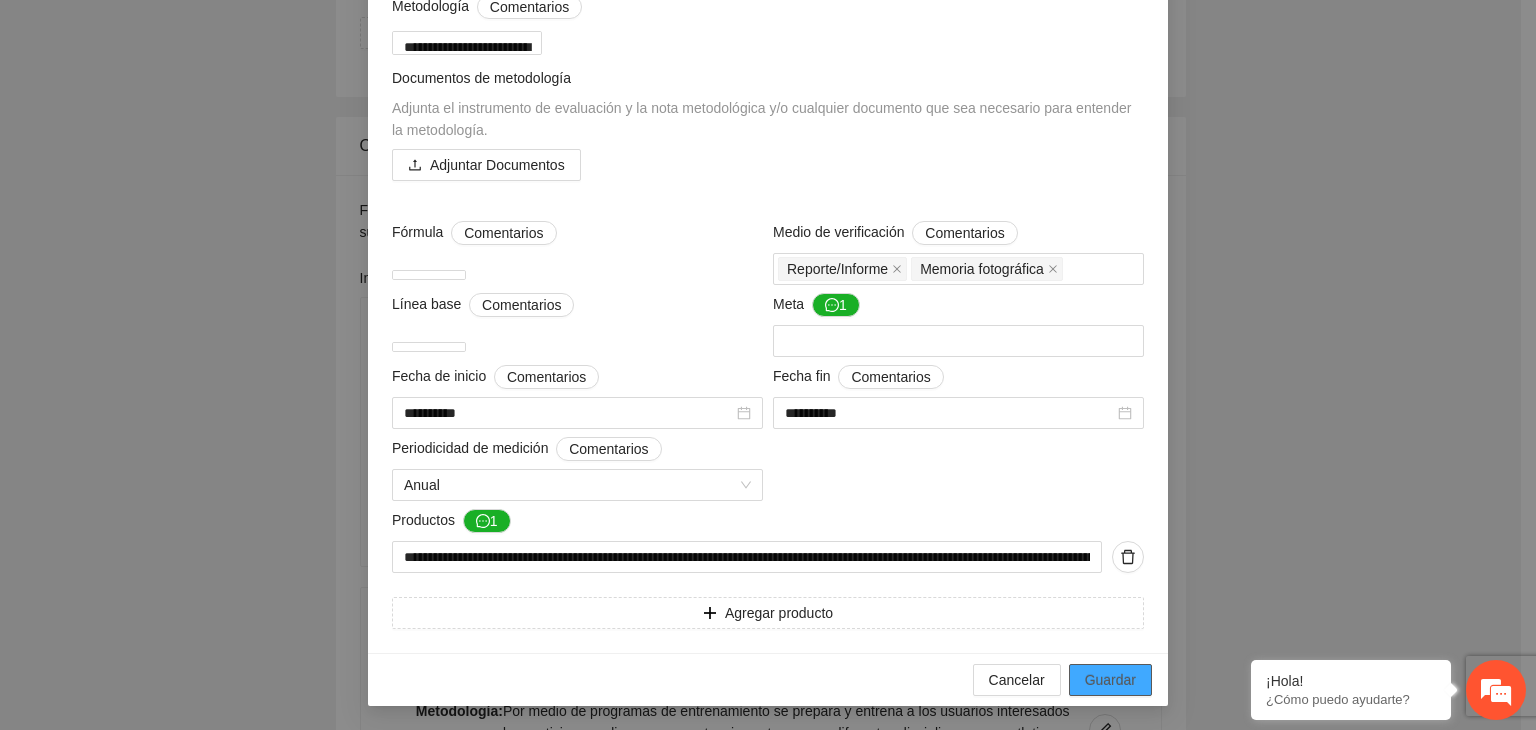 click on "Guardar" at bounding box center [1110, 680] 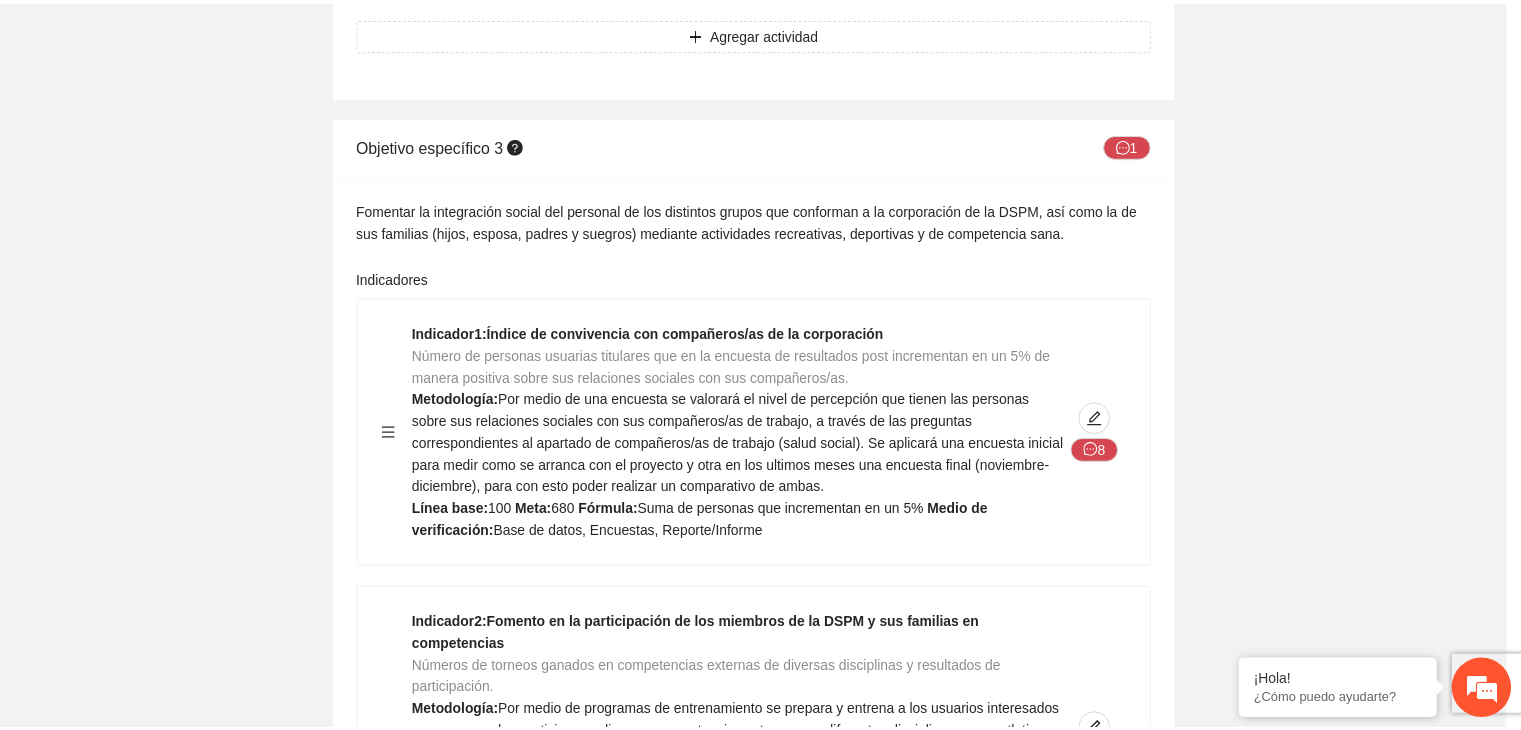 scroll, scrollTop: 172, scrollLeft: 0, axis: vertical 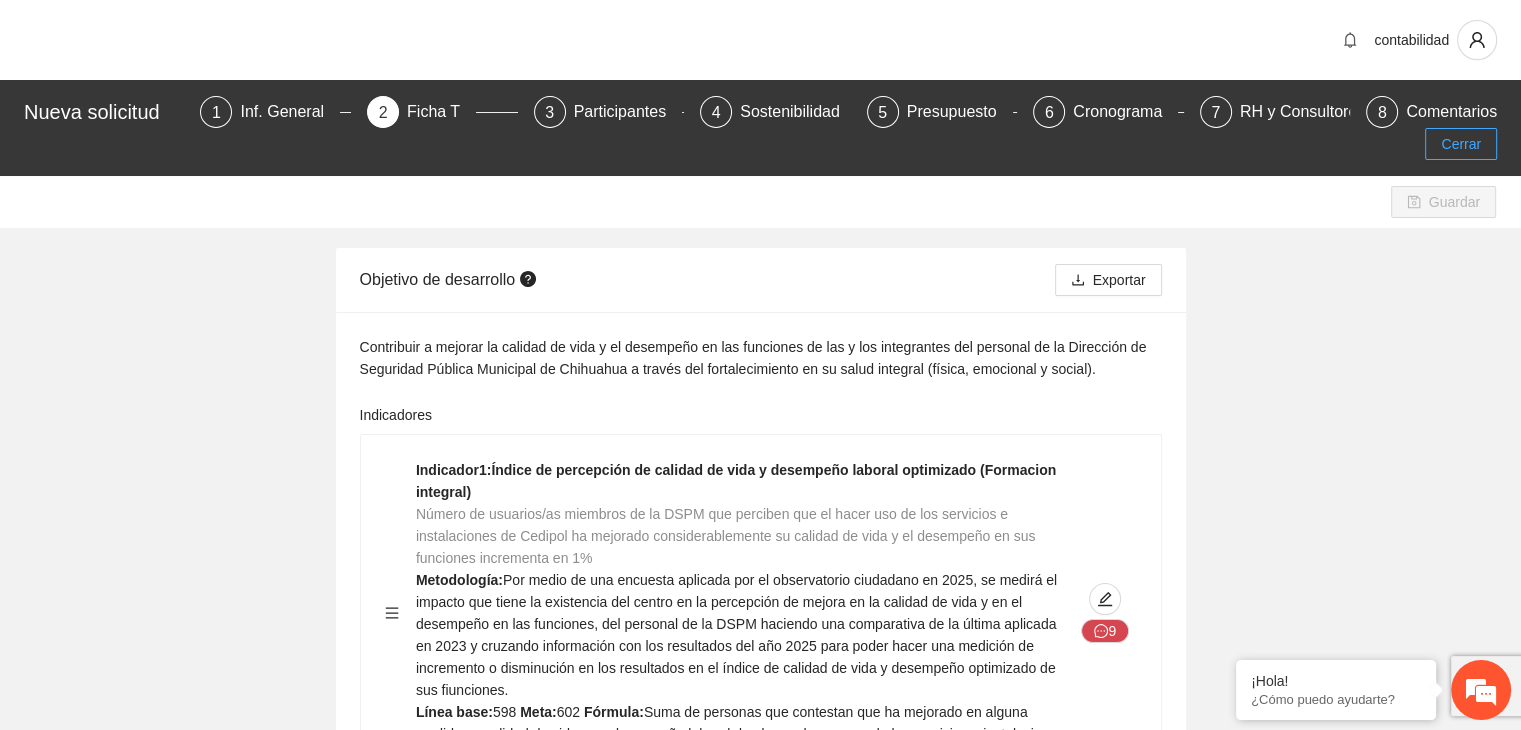 click on "Cerrar" at bounding box center [1461, 144] 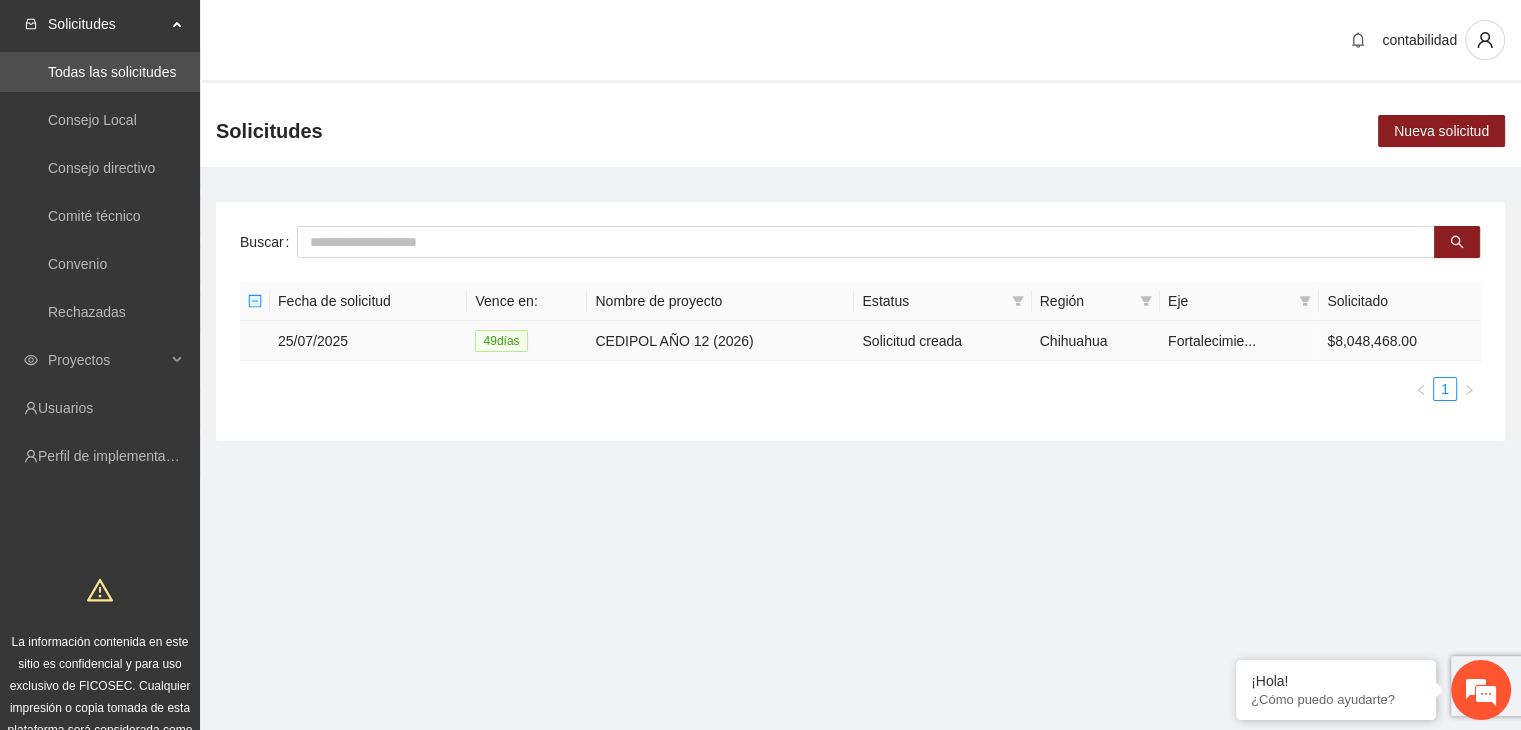 click on "25/07/2025" at bounding box center (368, 341) 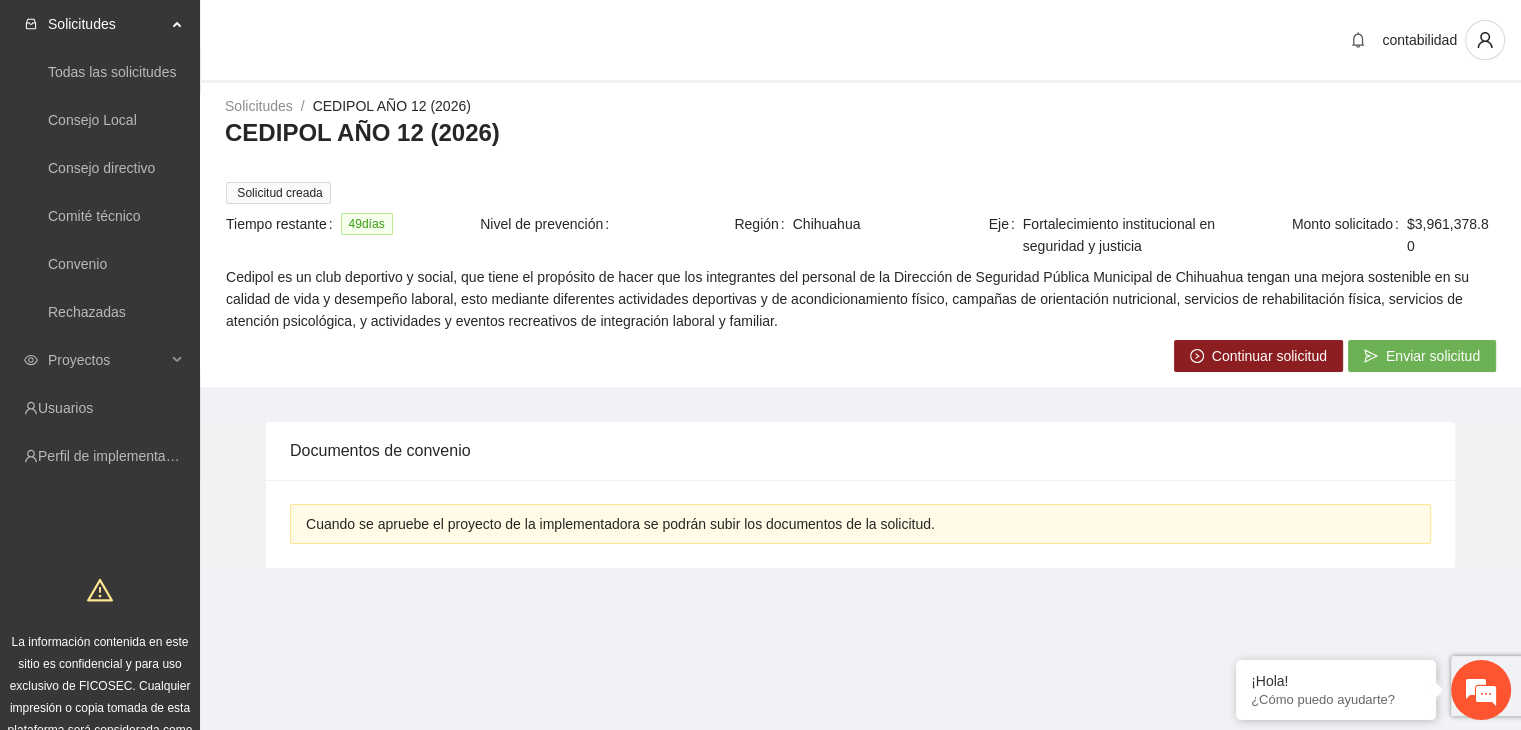 click on "Continuar solicitud" at bounding box center [1269, 356] 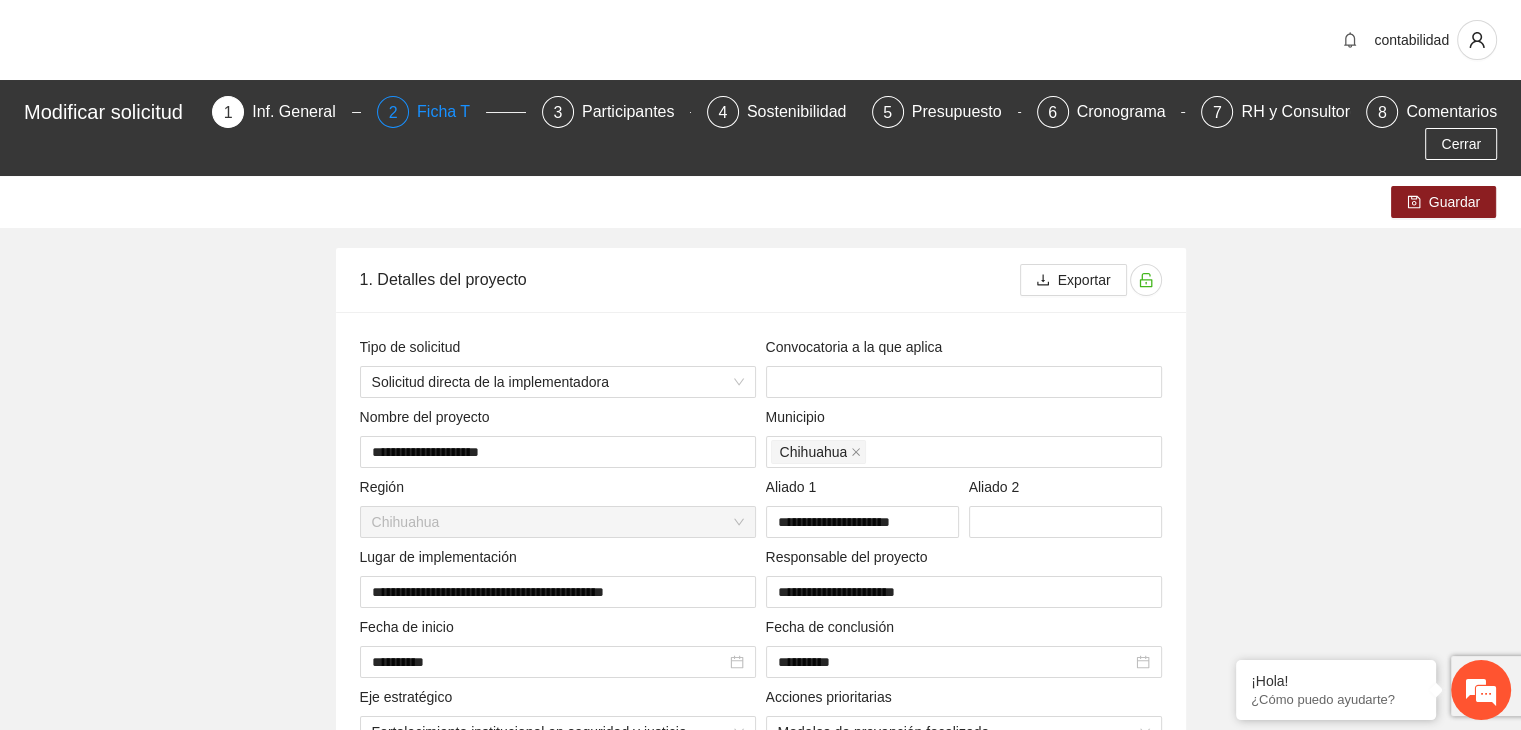 click on "Ficha T" at bounding box center [451, 112] 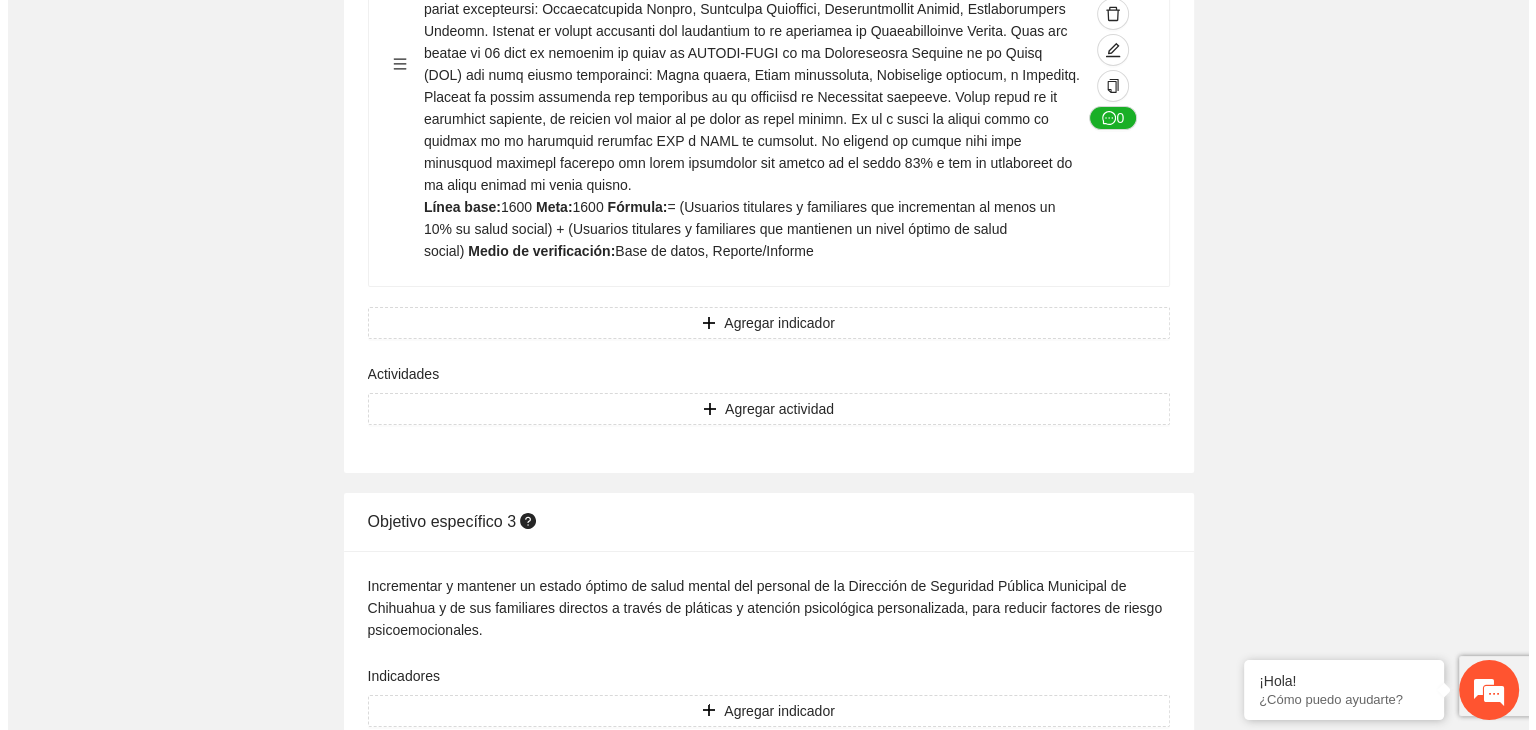scroll, scrollTop: 7540, scrollLeft: 0, axis: vertical 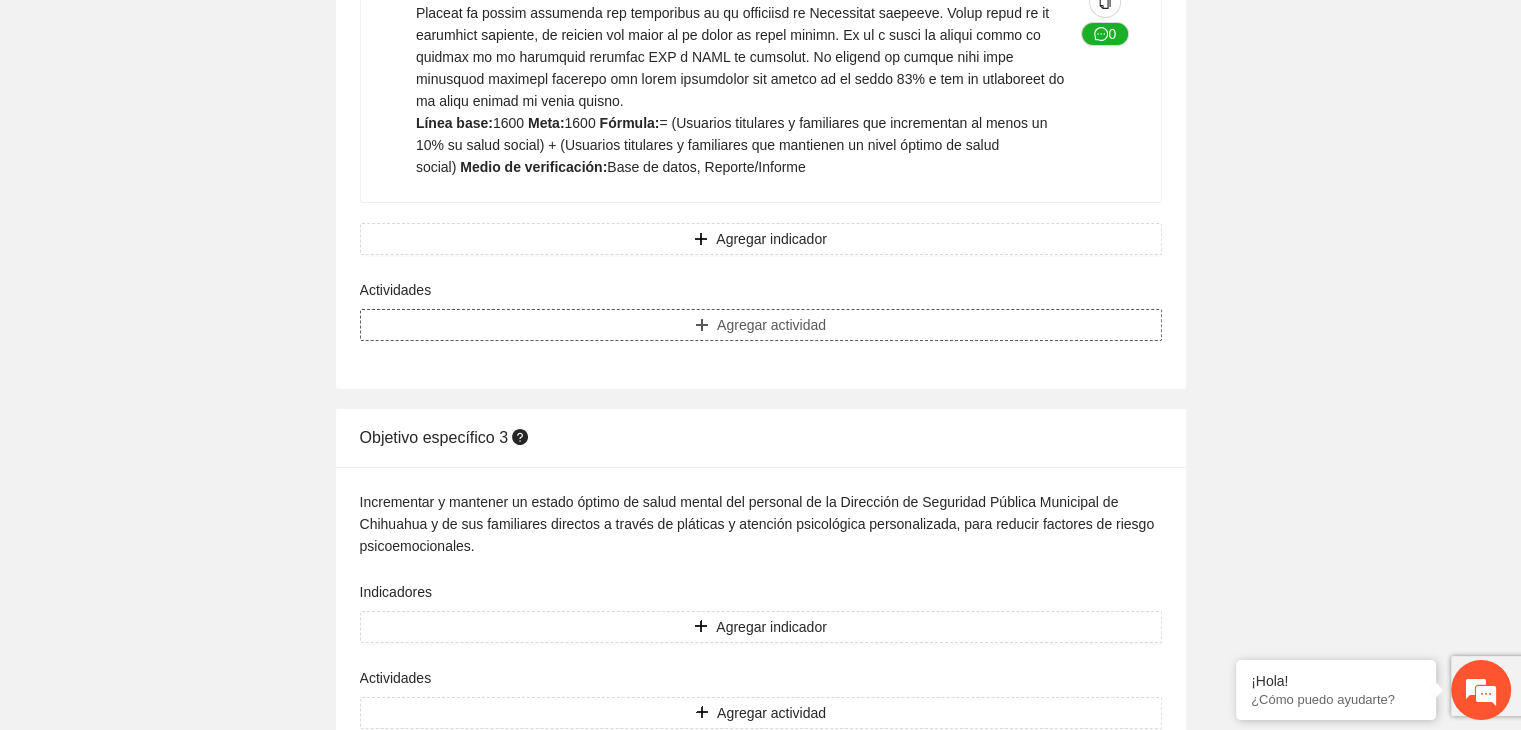 click on "Agregar actividad" at bounding box center (771, -840) 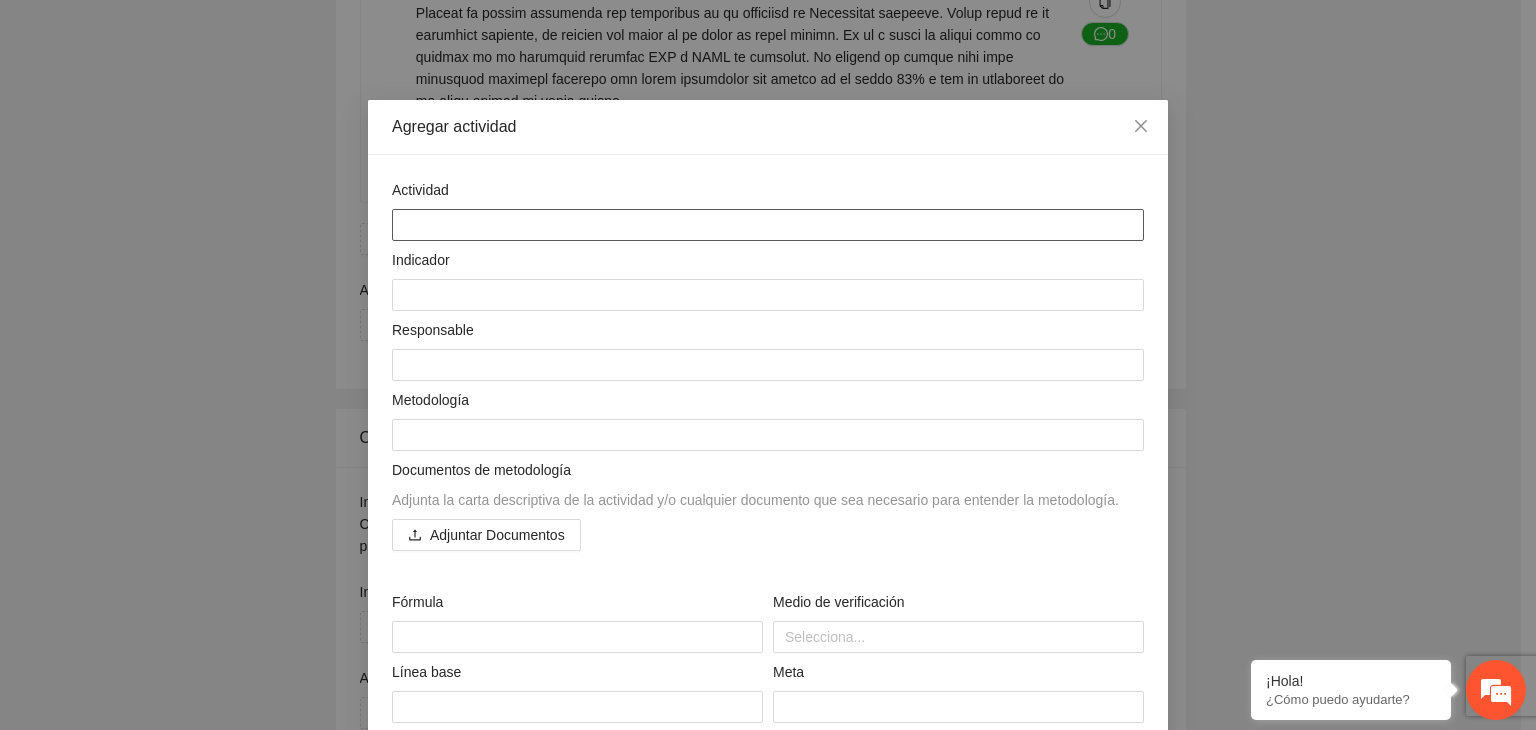 click at bounding box center [768, 225] 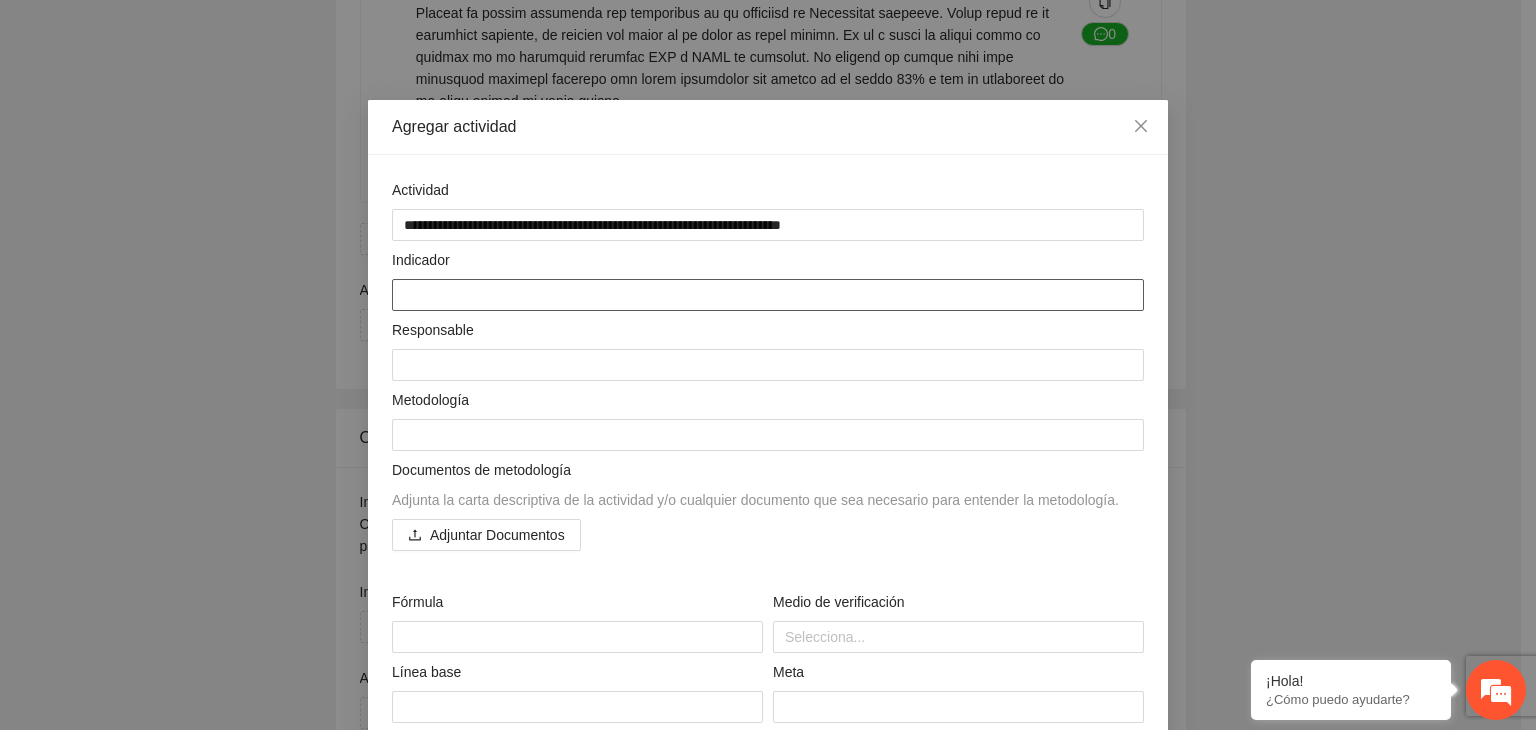 click at bounding box center (768, 295) 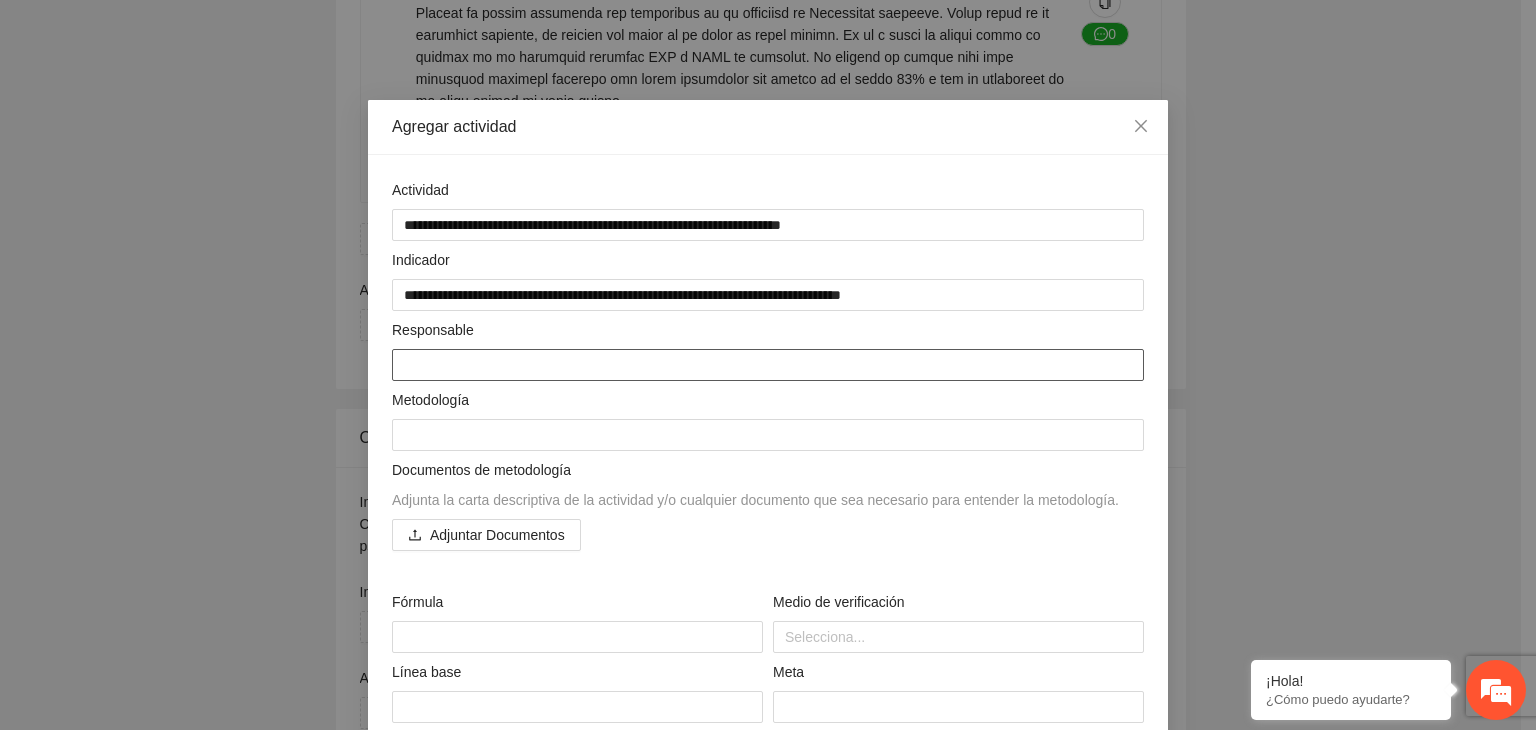 click at bounding box center [768, 365] 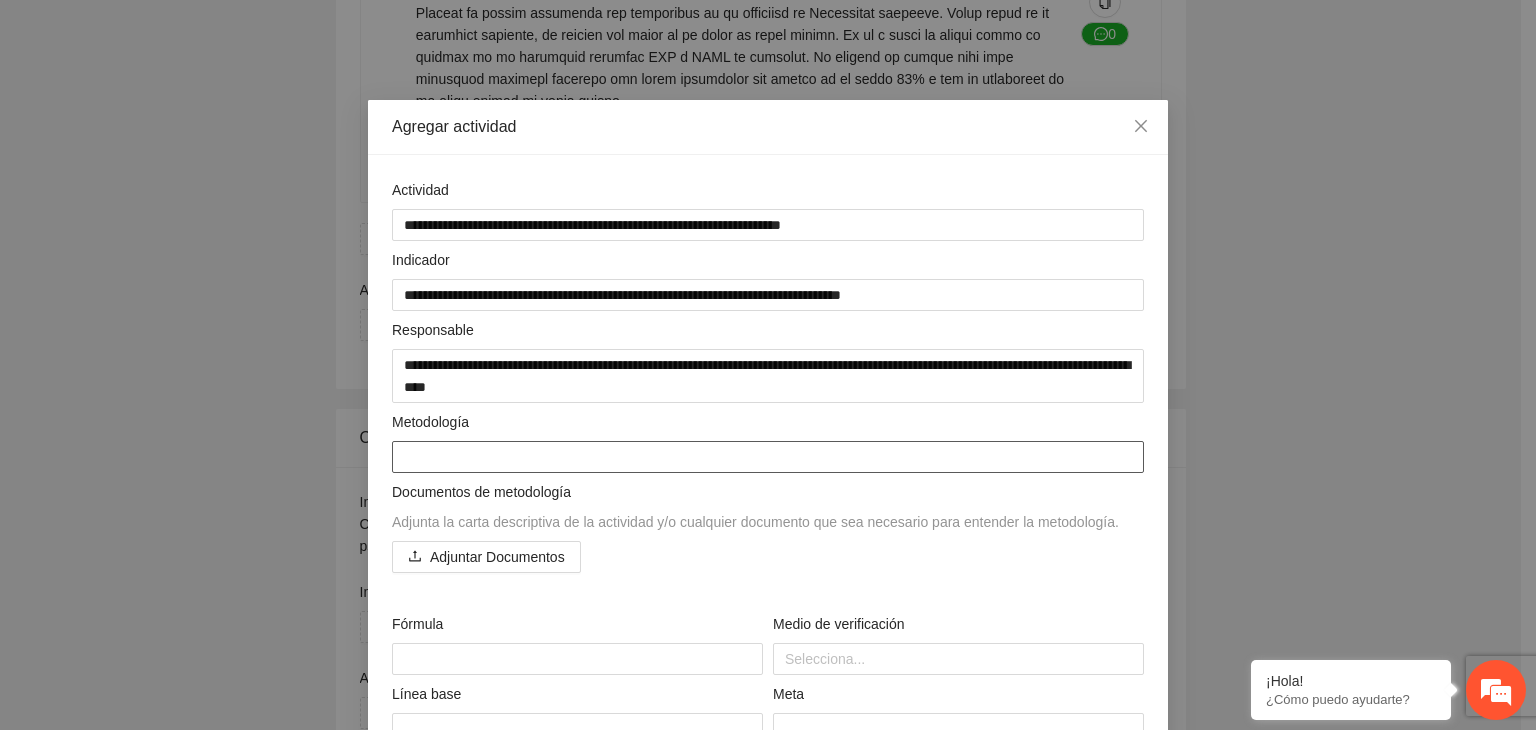 click at bounding box center (768, 457) 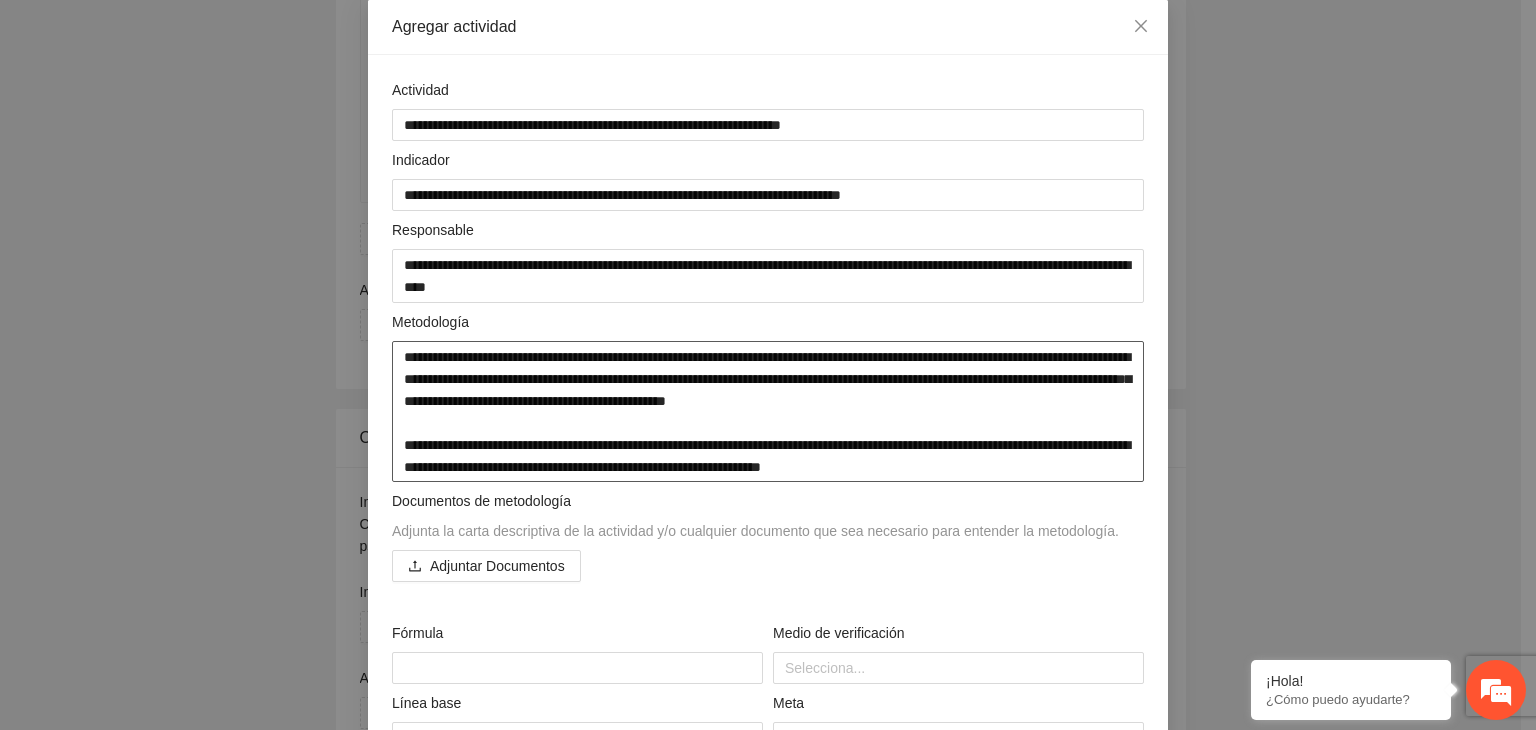 scroll, scrollTop: 300, scrollLeft: 0, axis: vertical 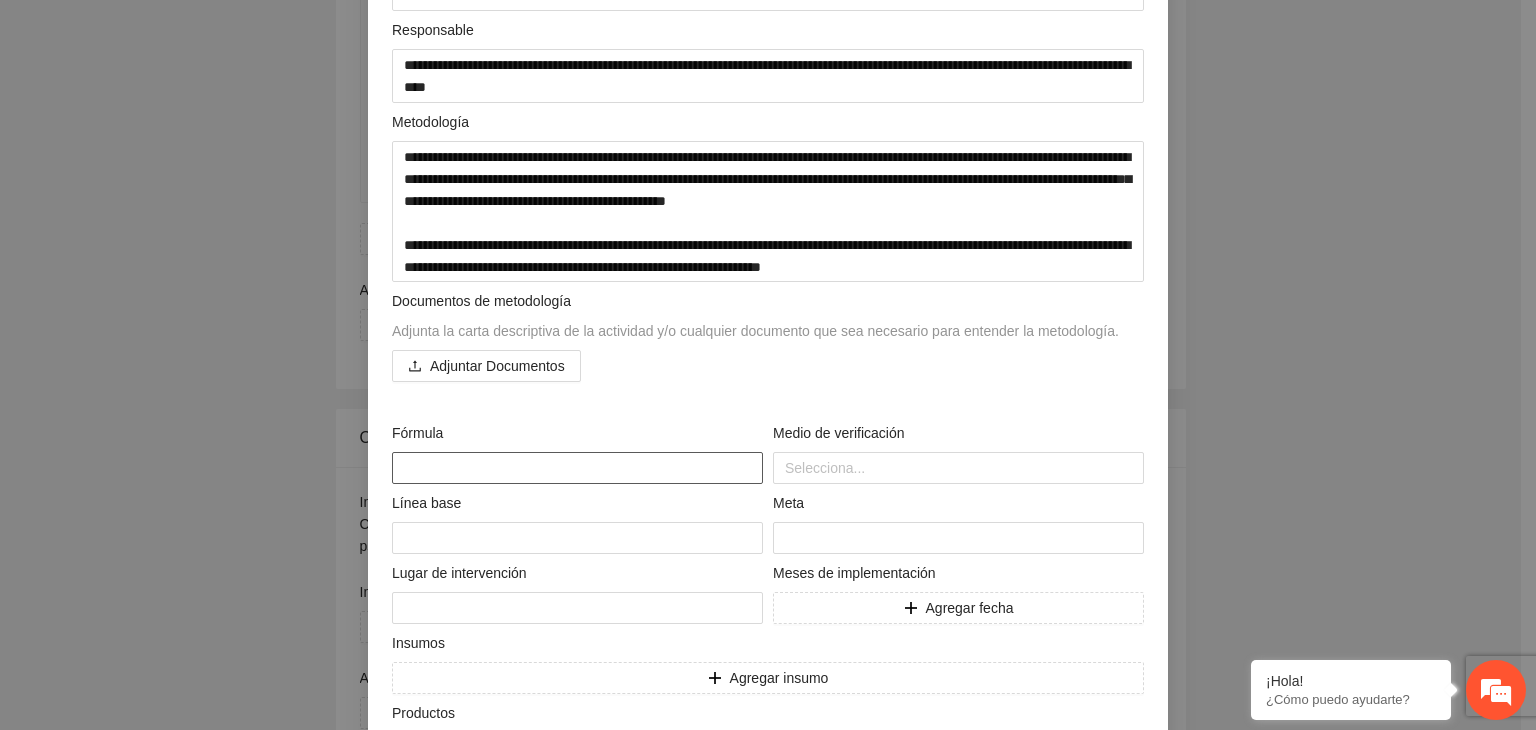 click at bounding box center (577, 468) 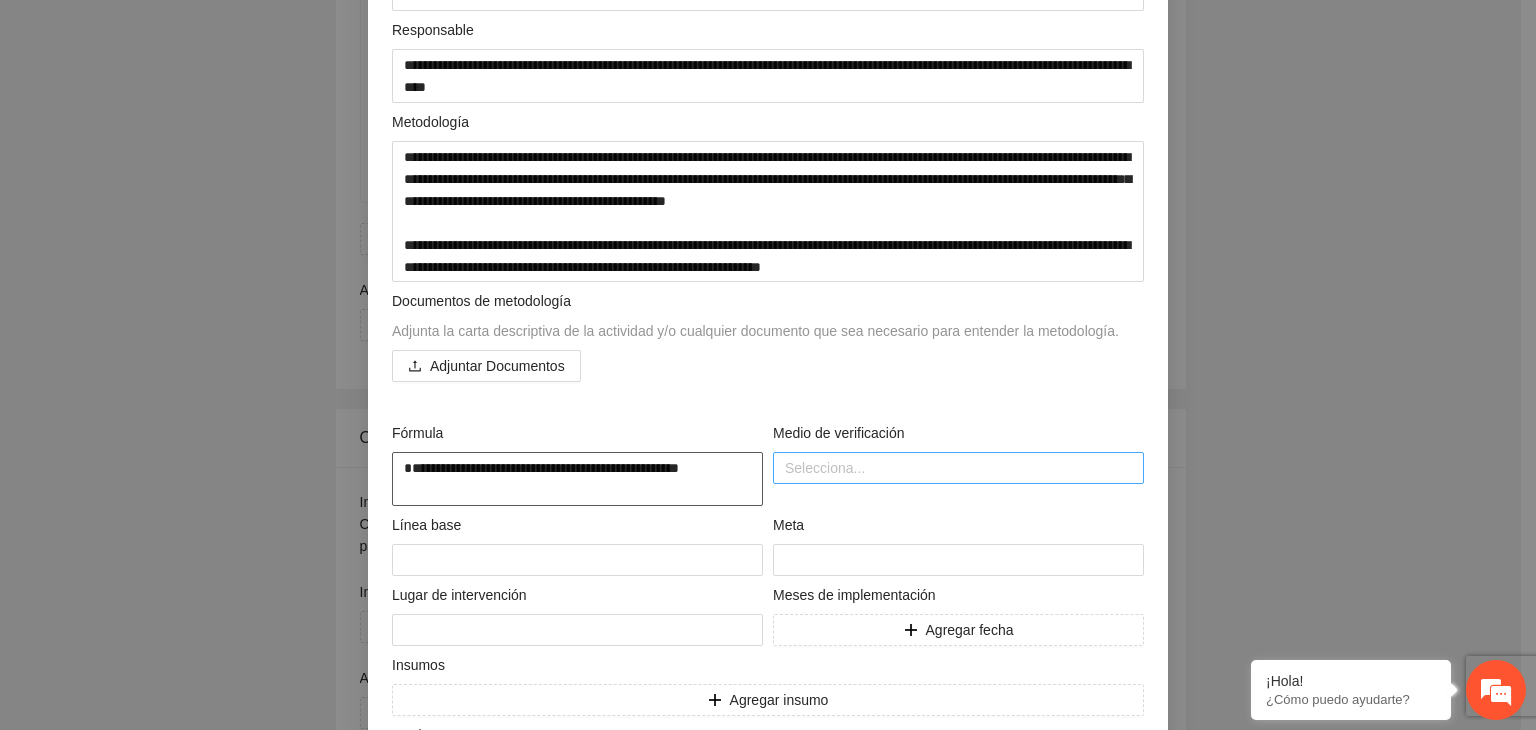 click at bounding box center [958, 468] 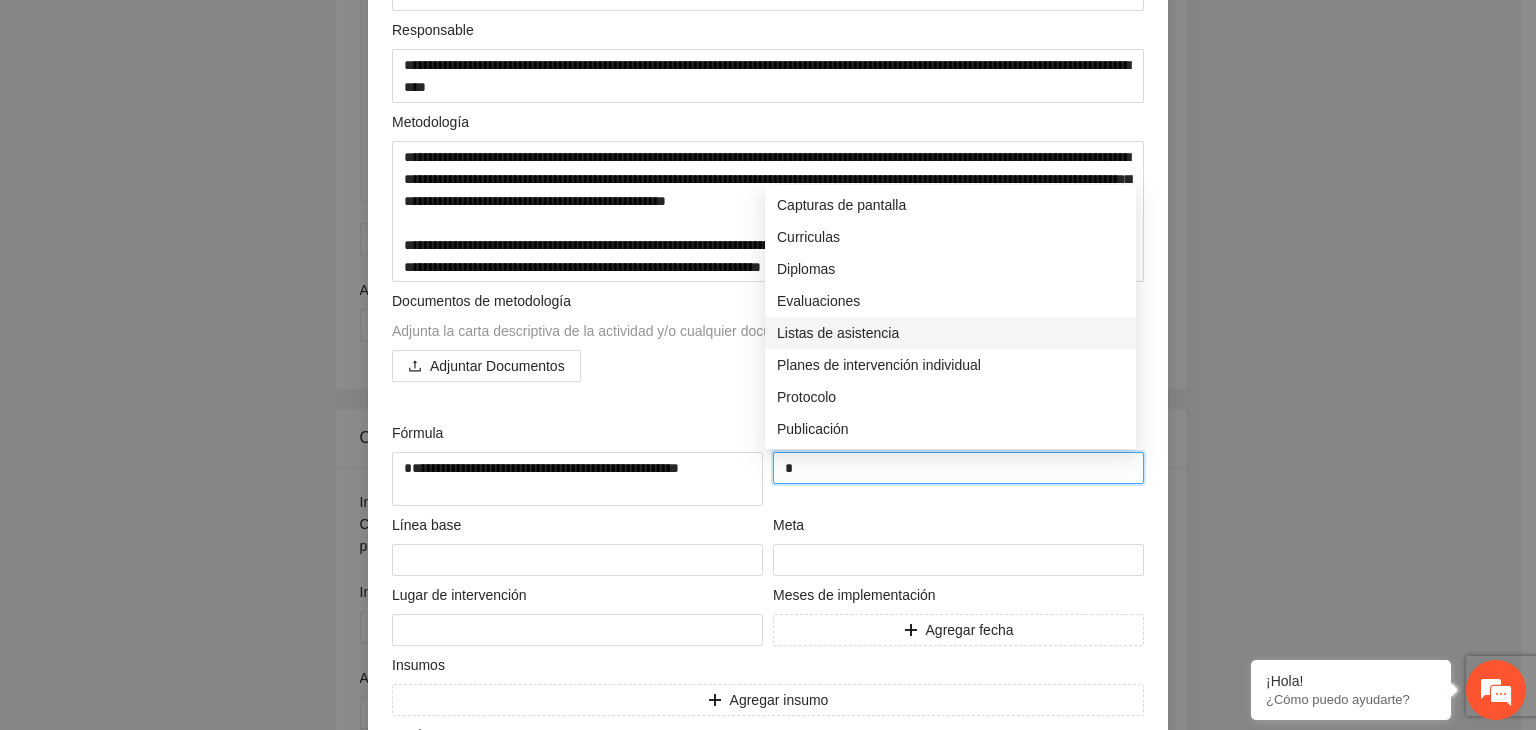 click on "Listas de asistencia" at bounding box center (950, 333) 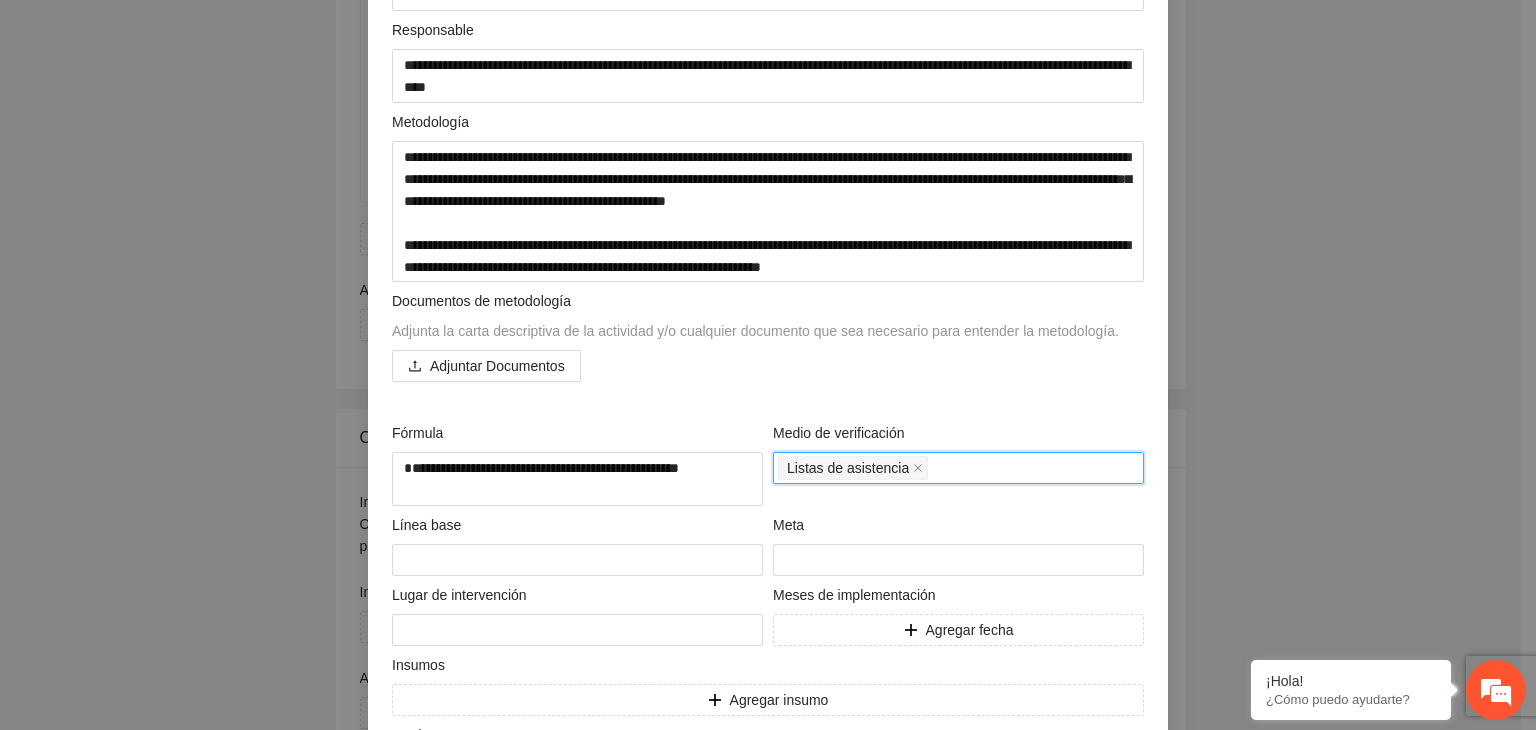 click on "Listas de asistencia" at bounding box center [958, 468] 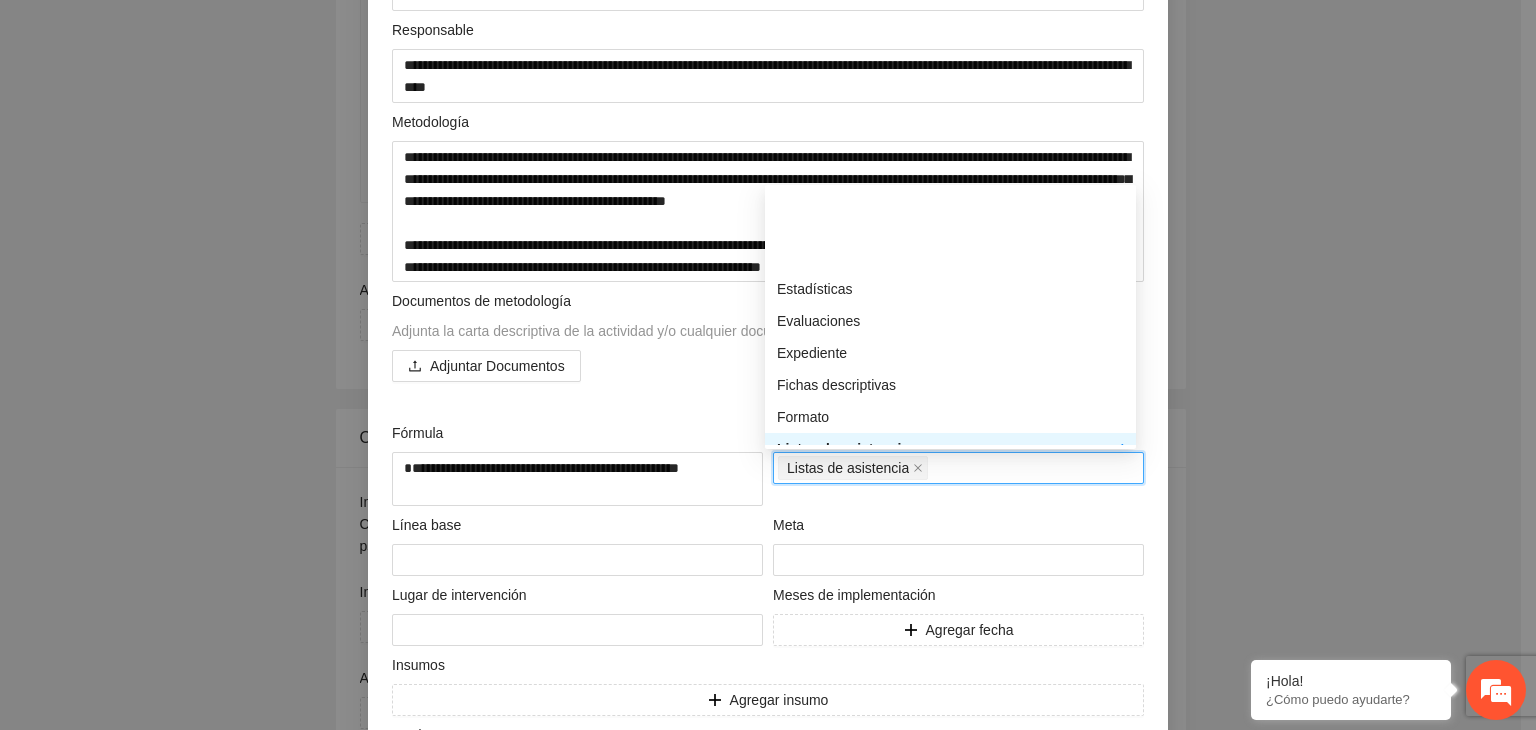 scroll, scrollTop: 400, scrollLeft: 0, axis: vertical 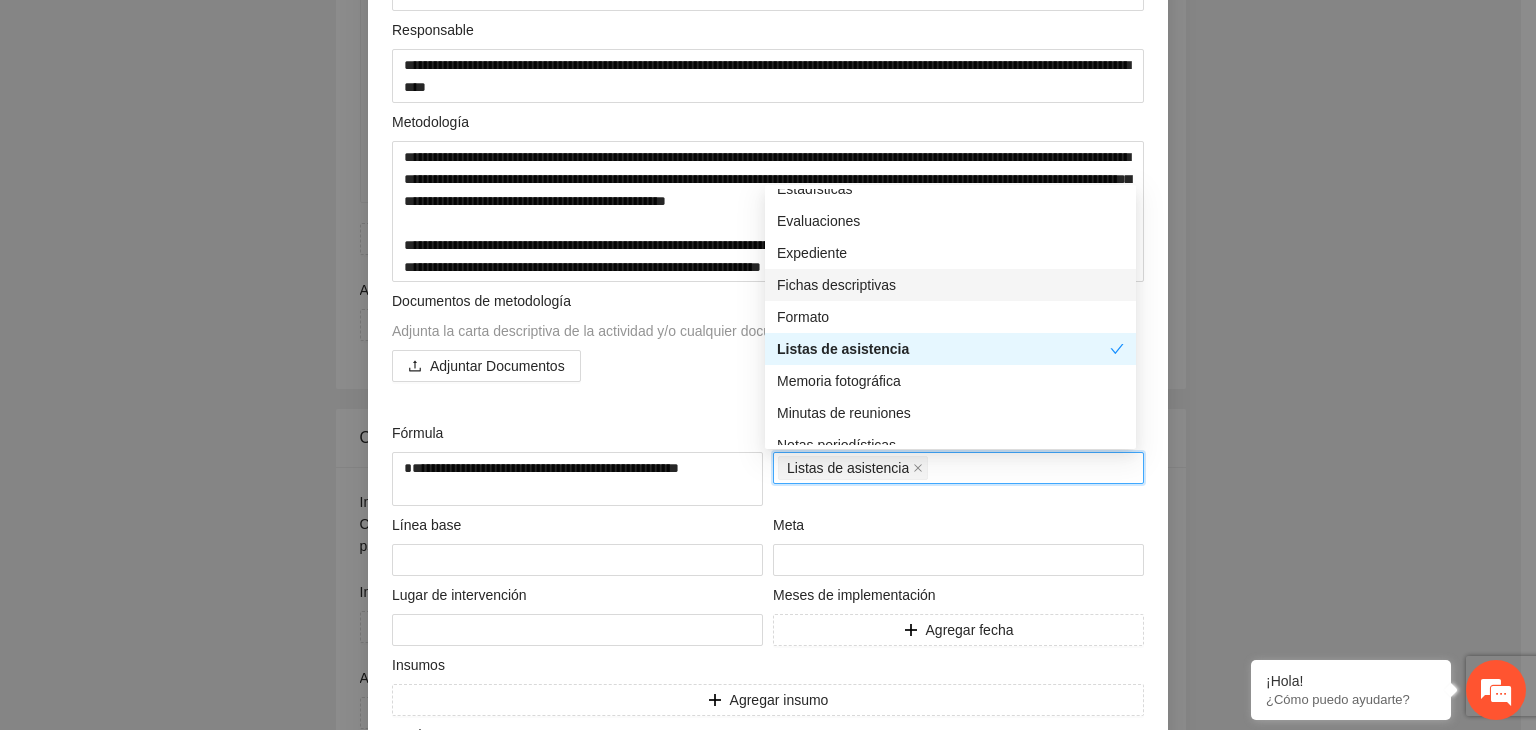 click on "Fichas descriptivas" at bounding box center (950, 285) 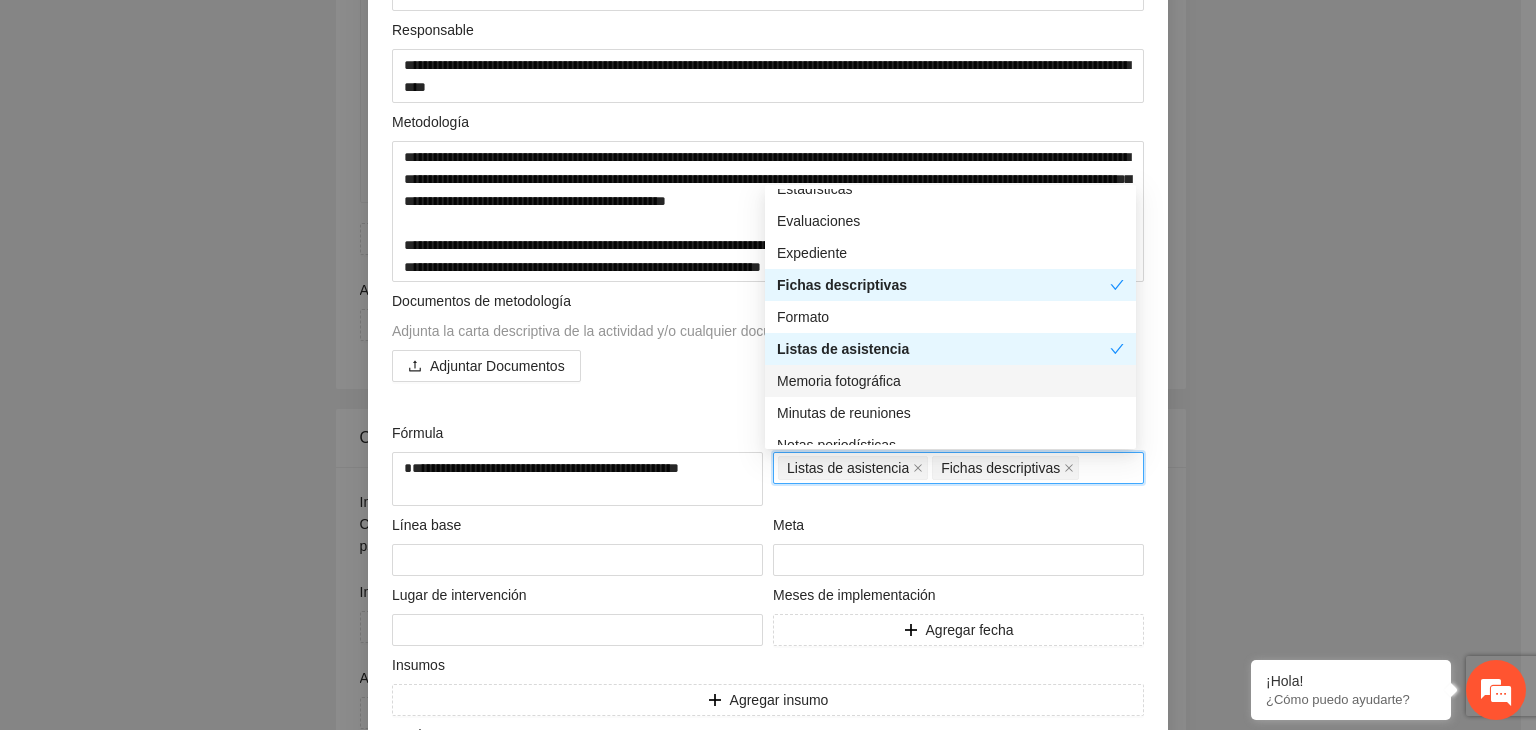 click on "Memoria fotográfica" at bounding box center [950, 381] 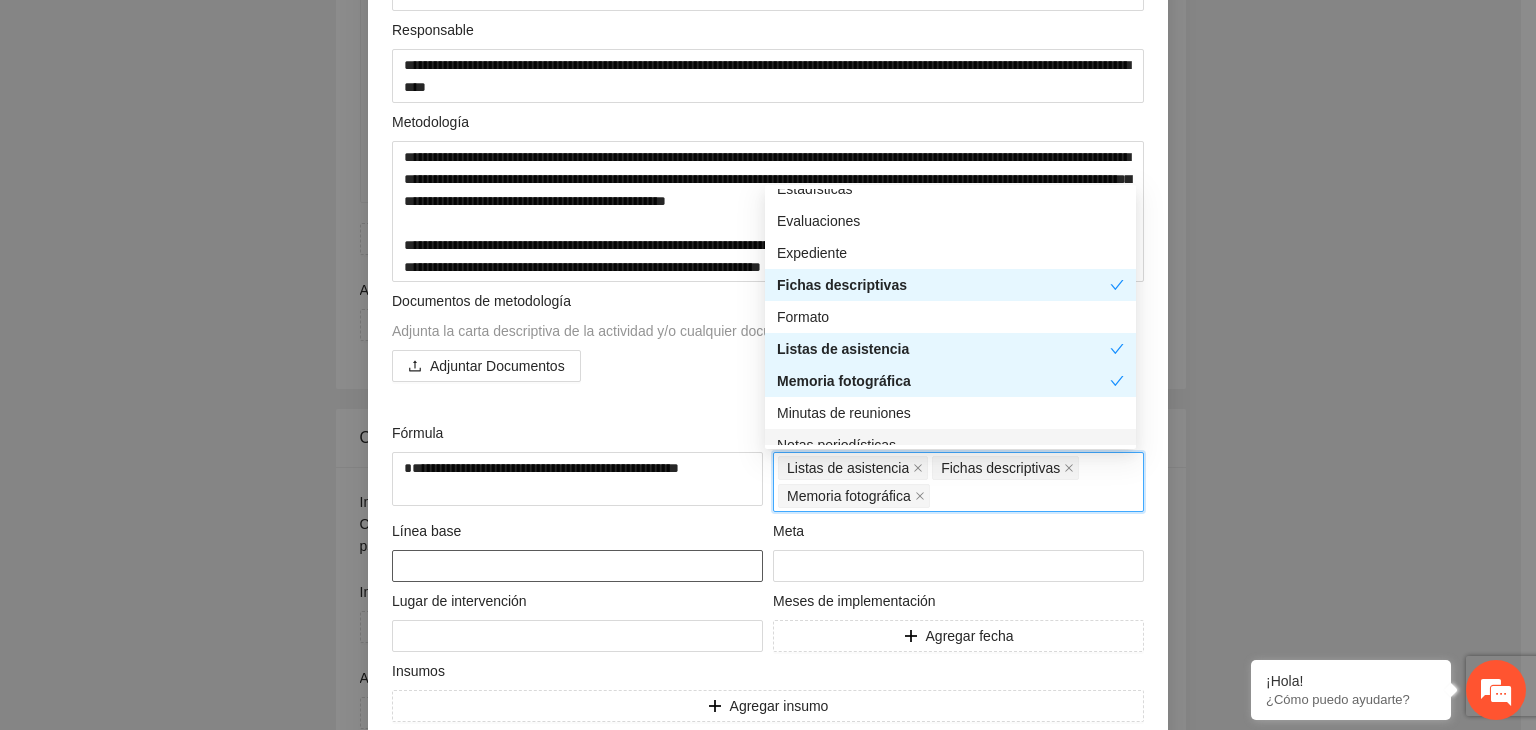 click at bounding box center (577, 566) 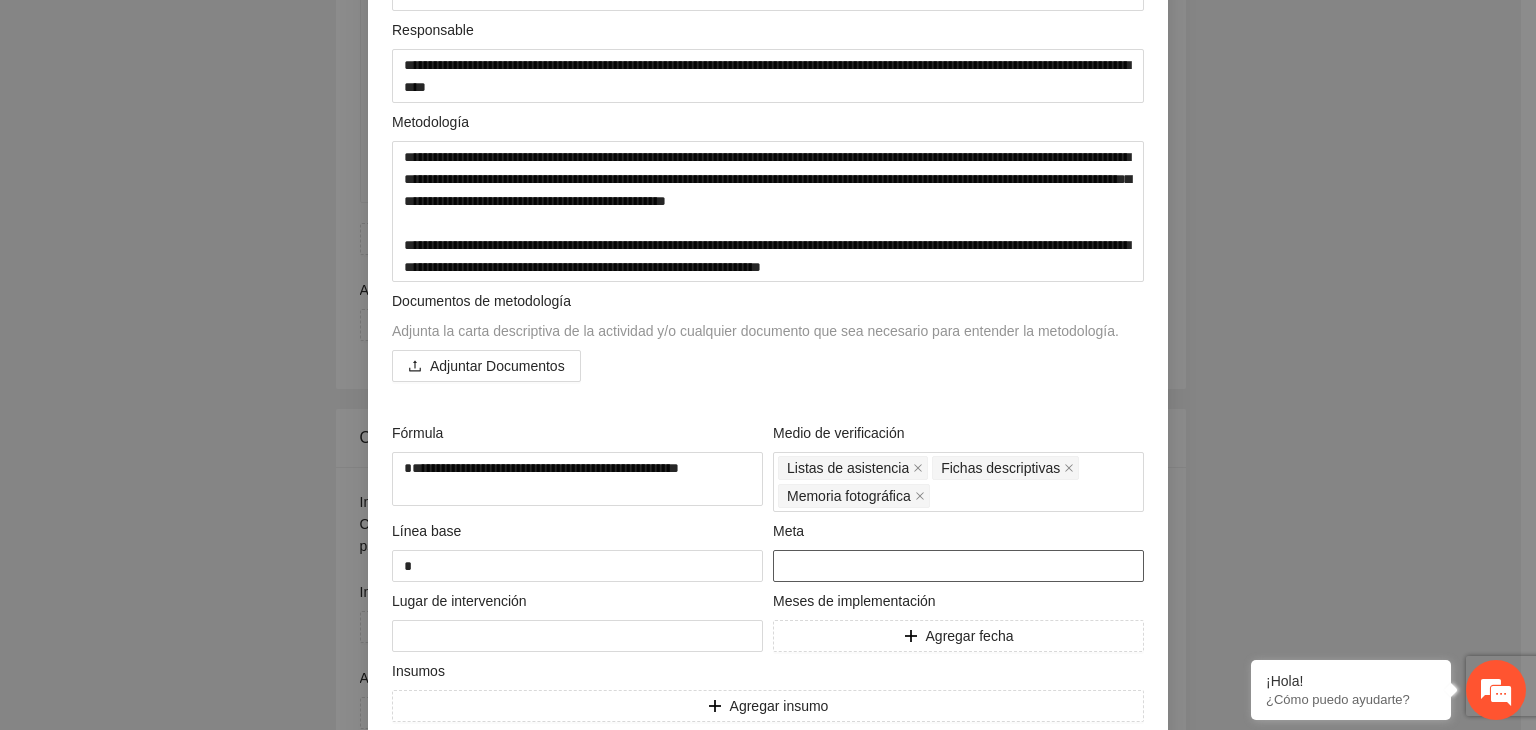 click at bounding box center (958, 566) 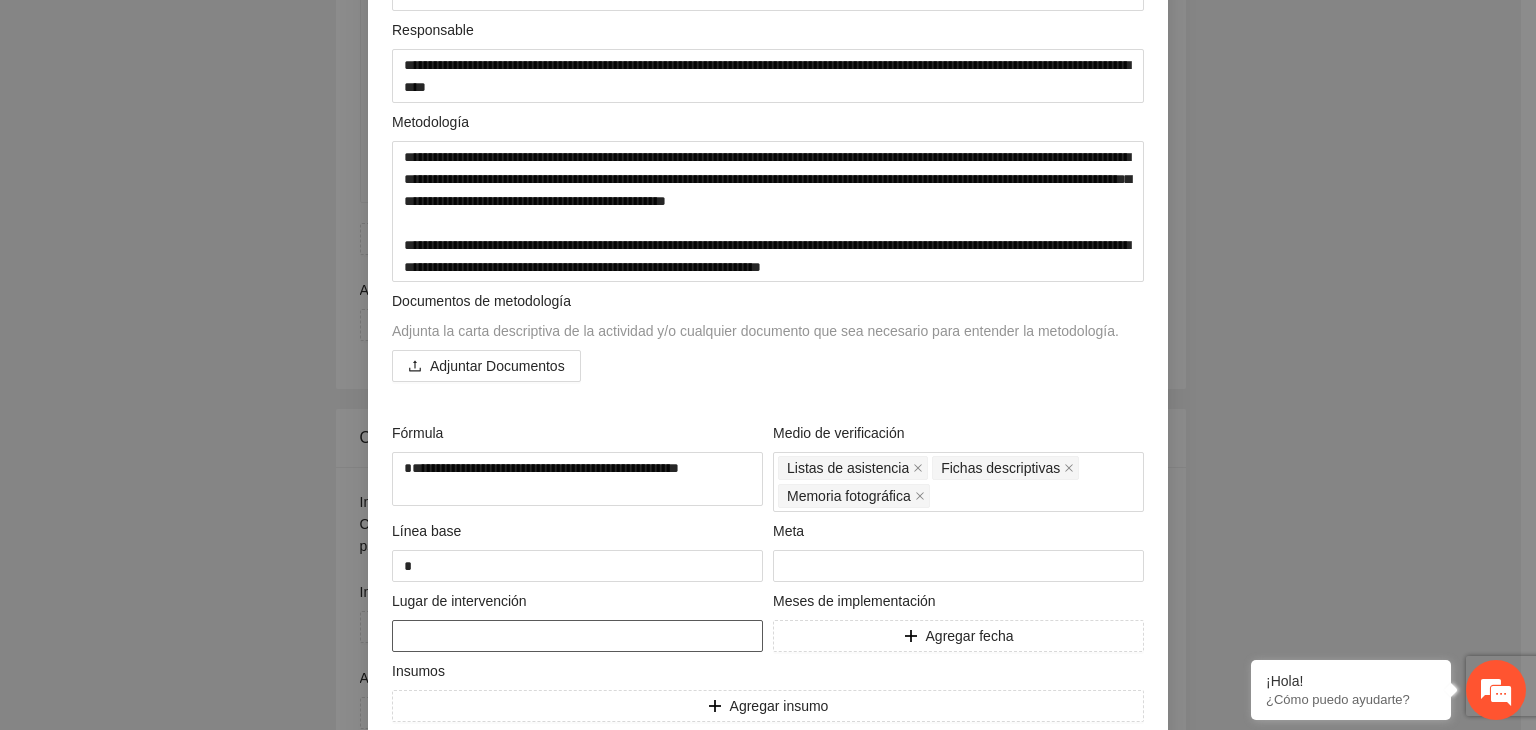 click at bounding box center (577, 636) 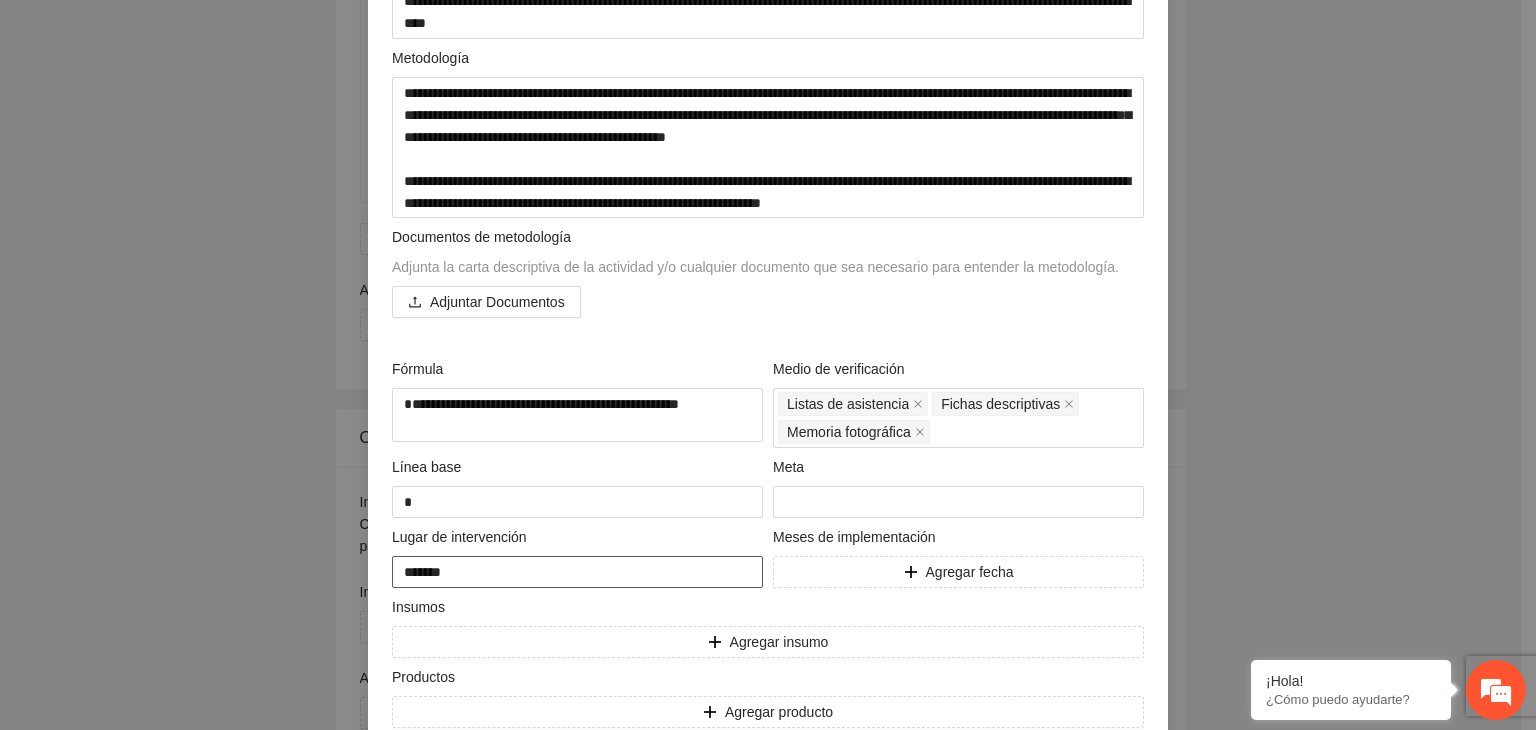 scroll, scrollTop: 400, scrollLeft: 0, axis: vertical 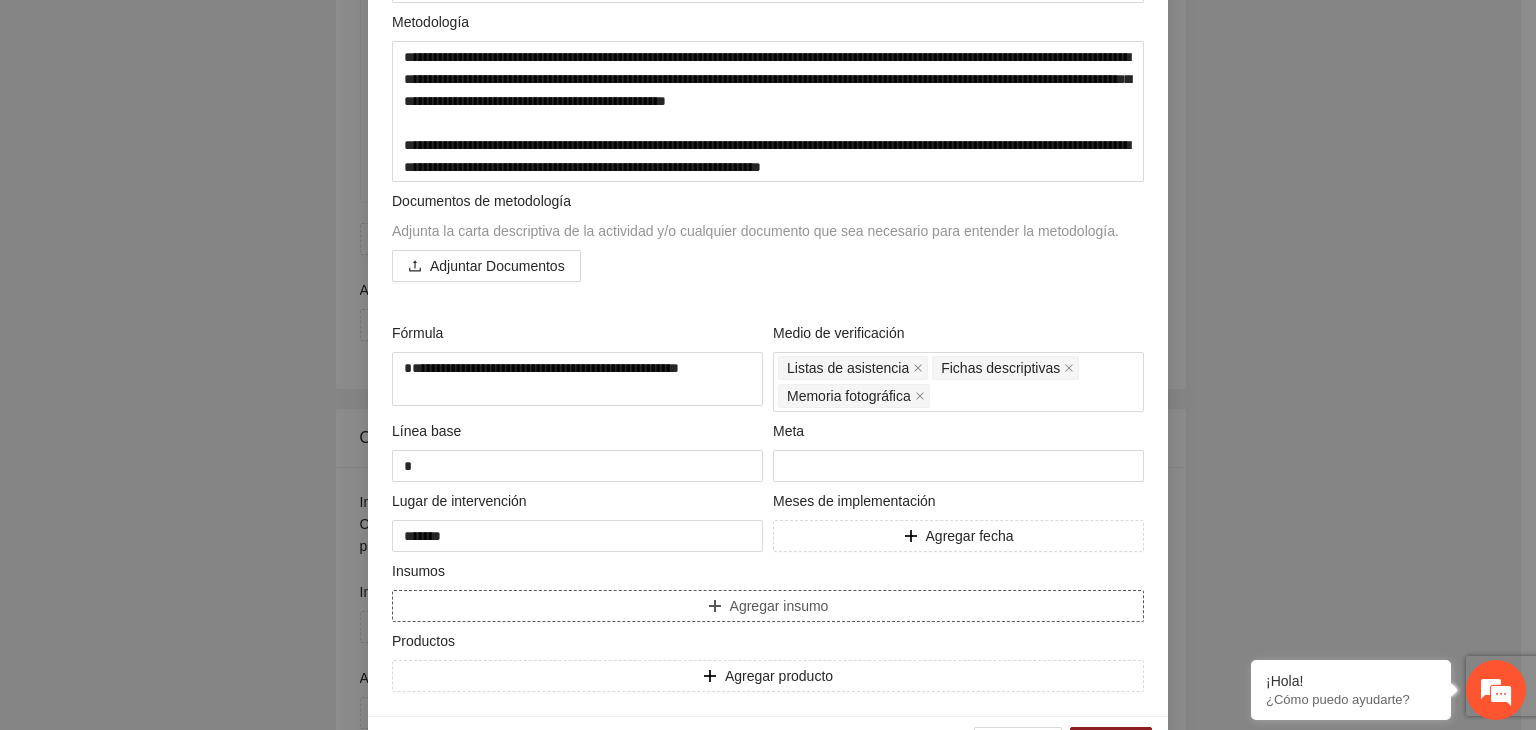 click on "Agregar insumo" at bounding box center (768, 606) 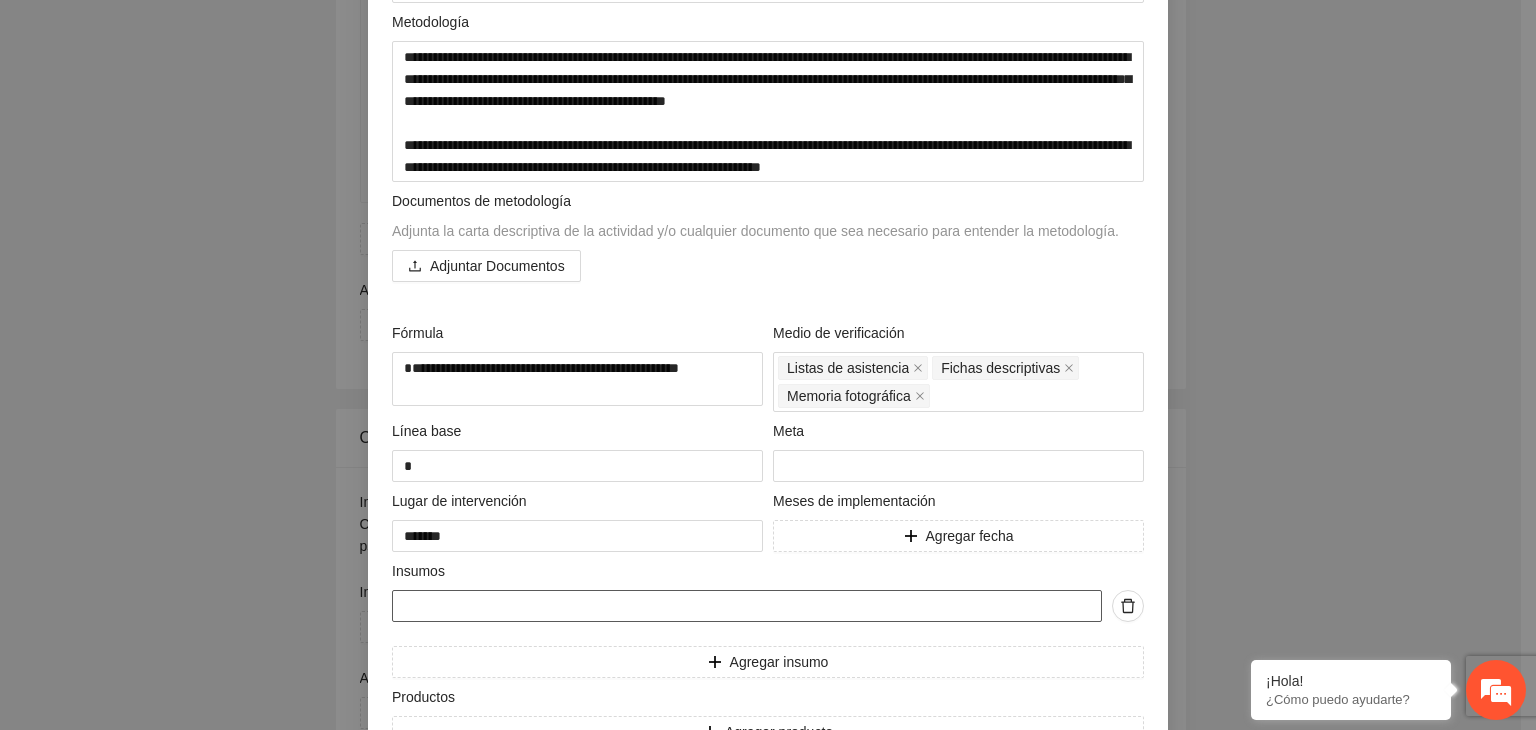 drag, startPoint x: 480, startPoint y: 595, endPoint x: 493, endPoint y: 592, distance: 13.341664 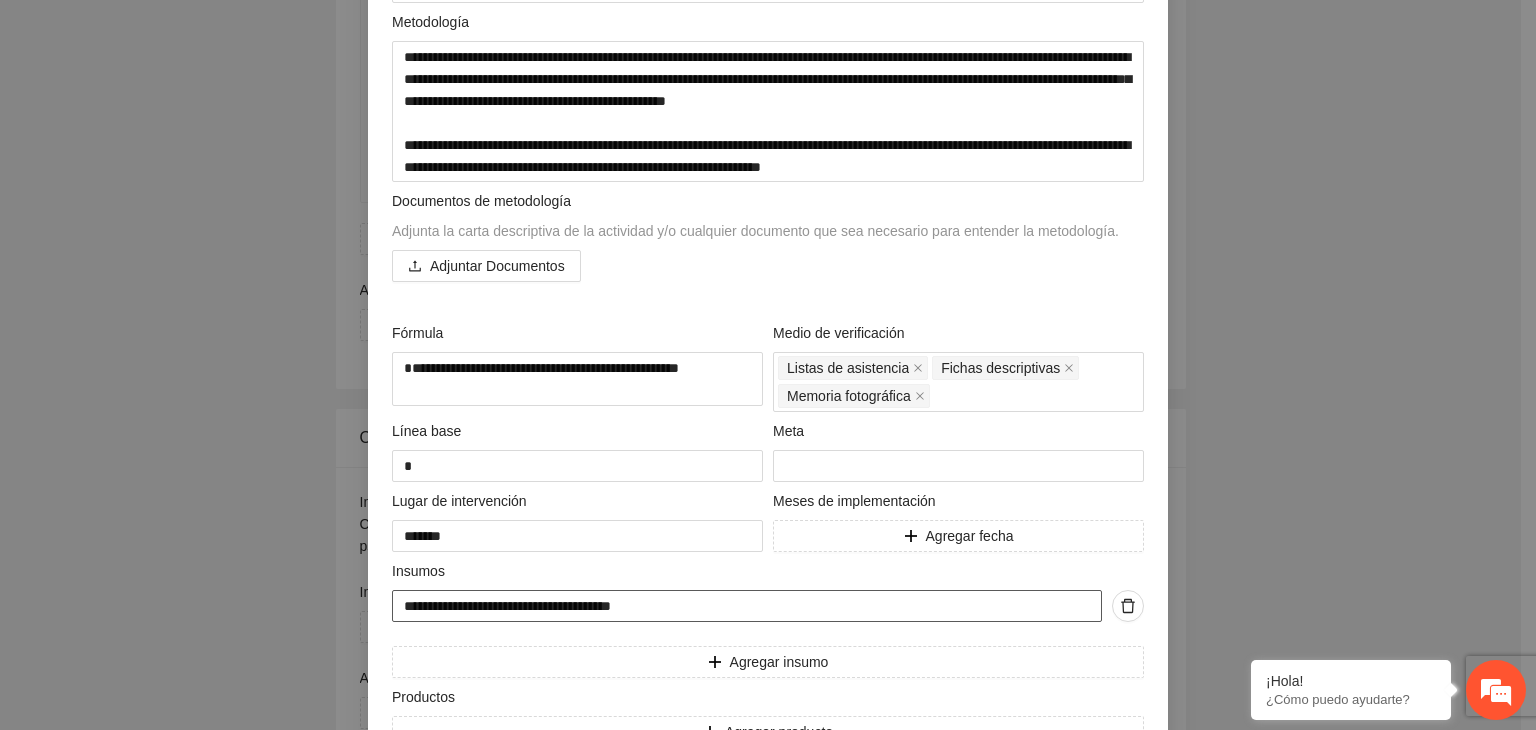 click on "**********" at bounding box center [747, 606] 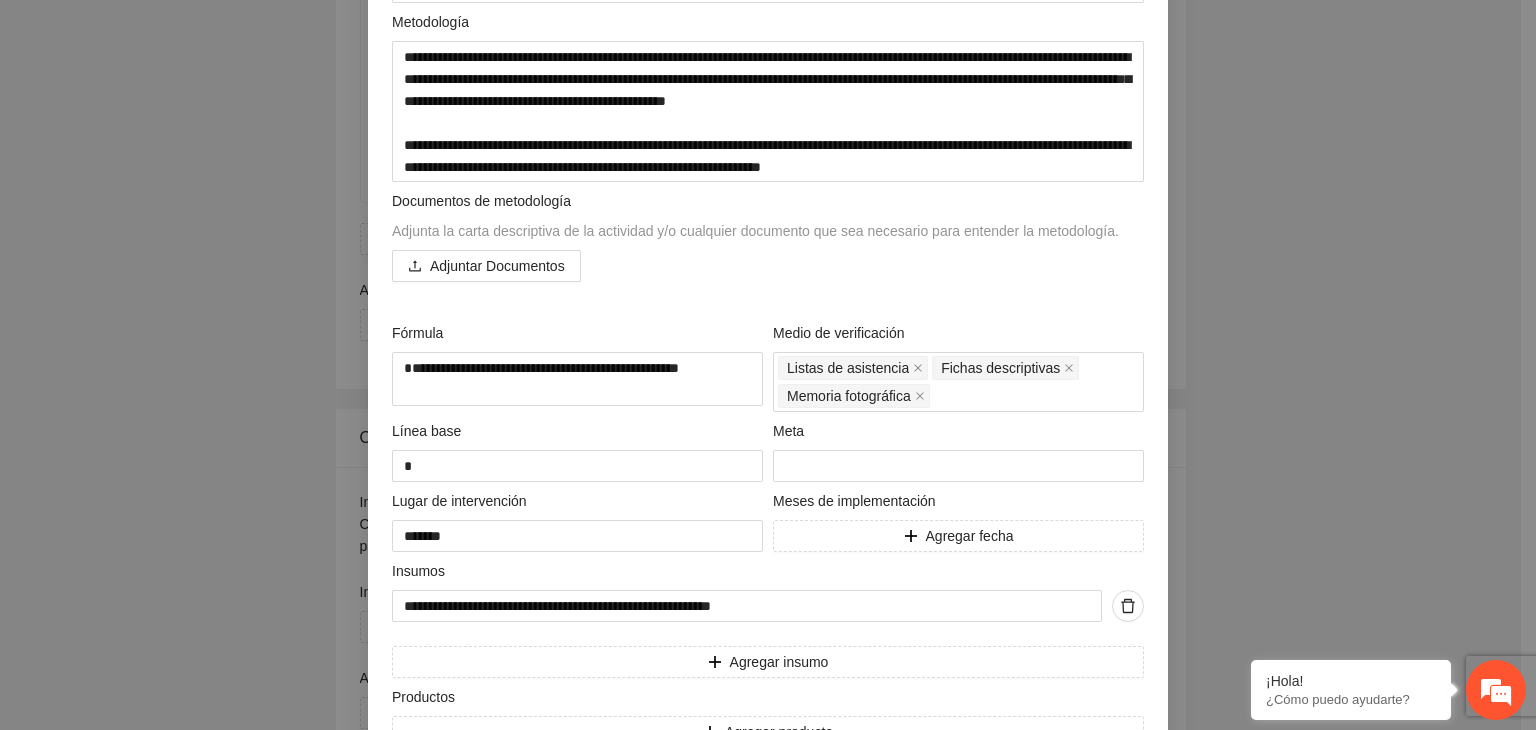 click on "**********" at bounding box center [768, 365] 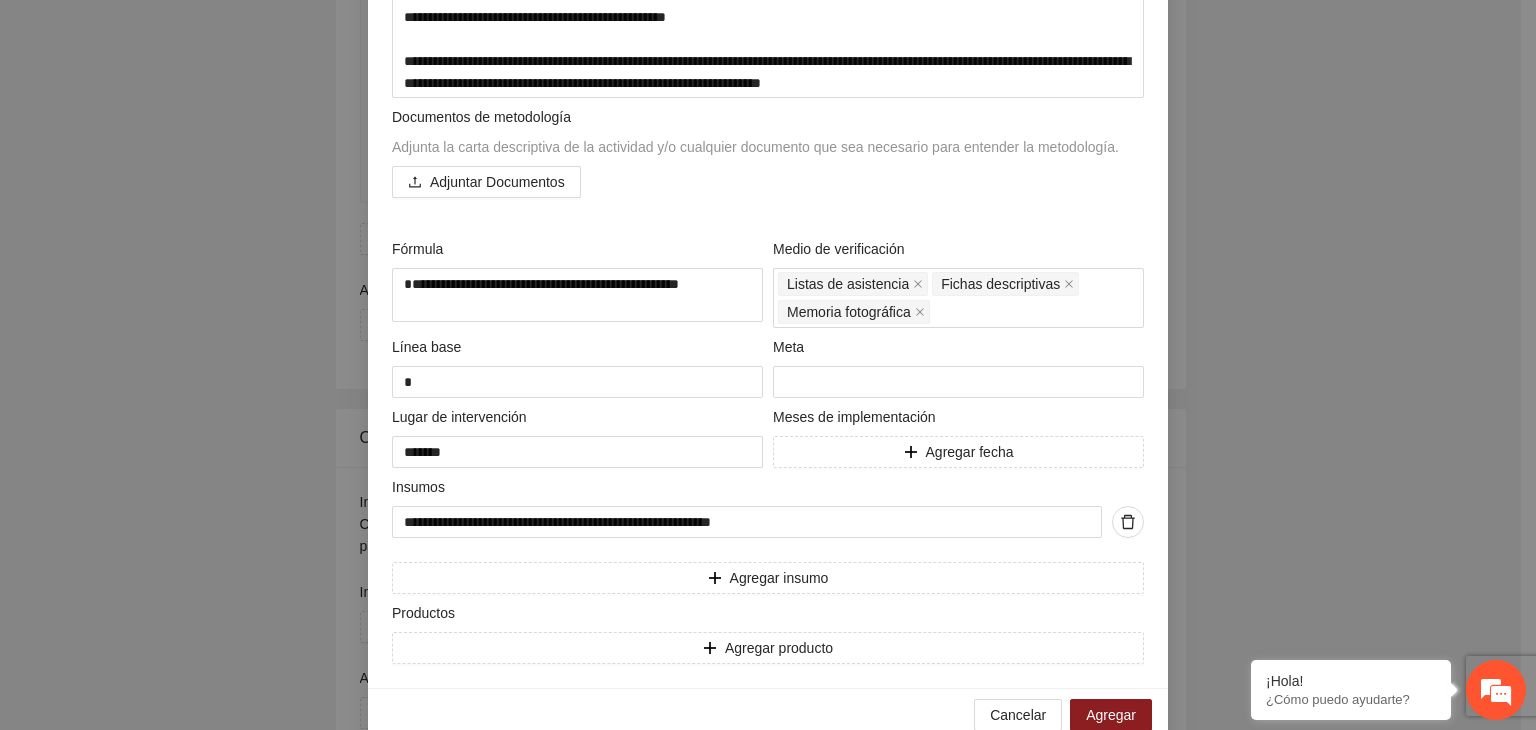 scroll, scrollTop: 519, scrollLeft: 0, axis: vertical 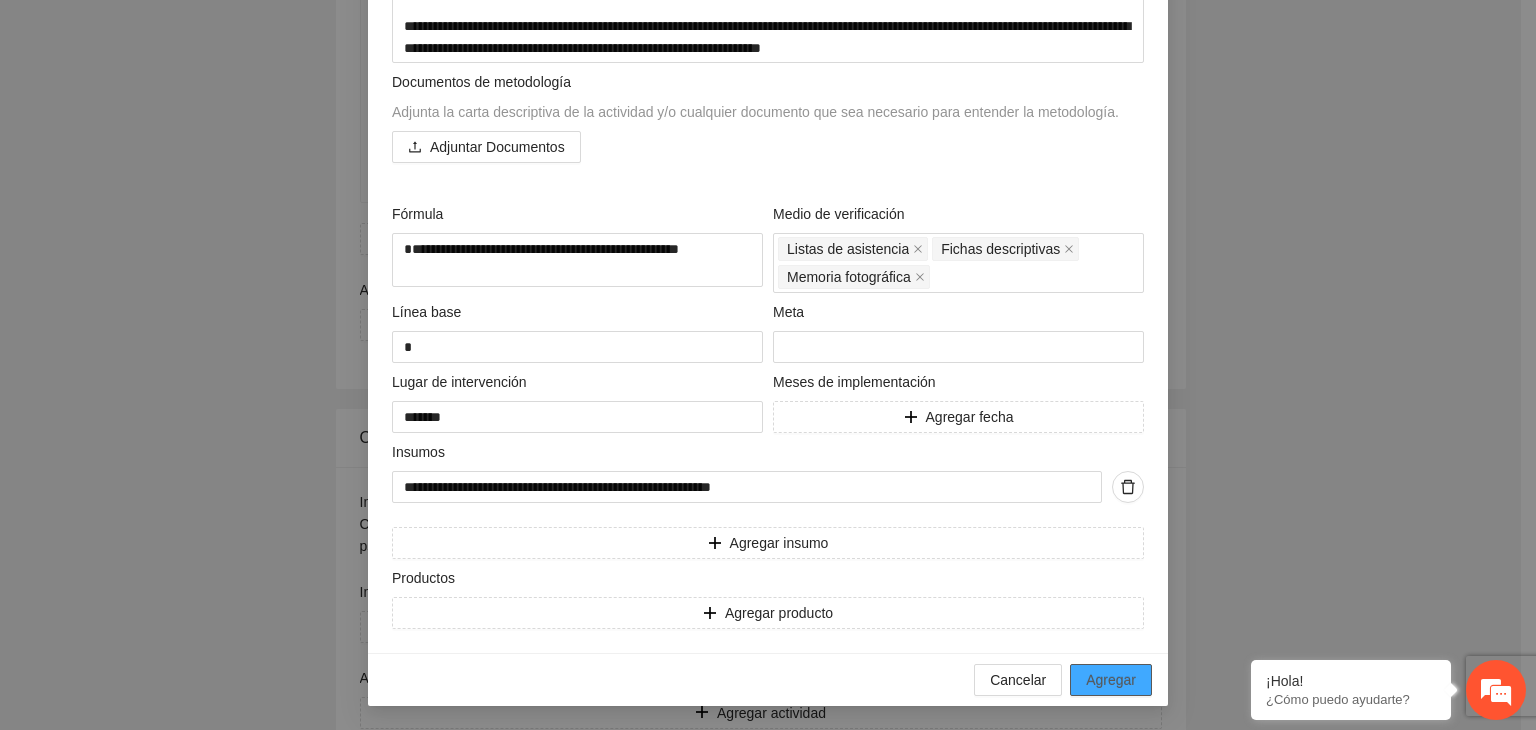 click on "Agregar" at bounding box center [1111, 680] 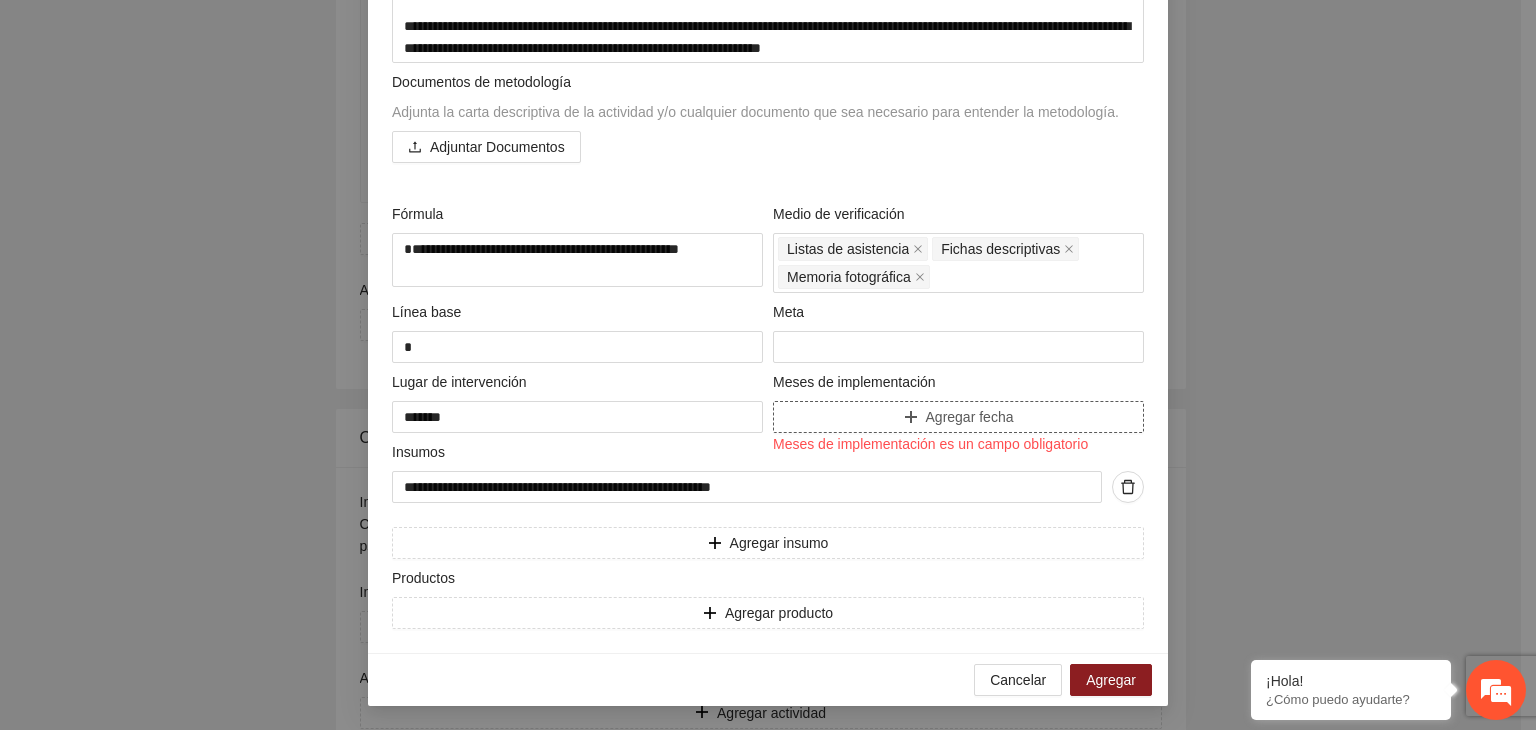 click on "Agregar fecha" at bounding box center [970, 417] 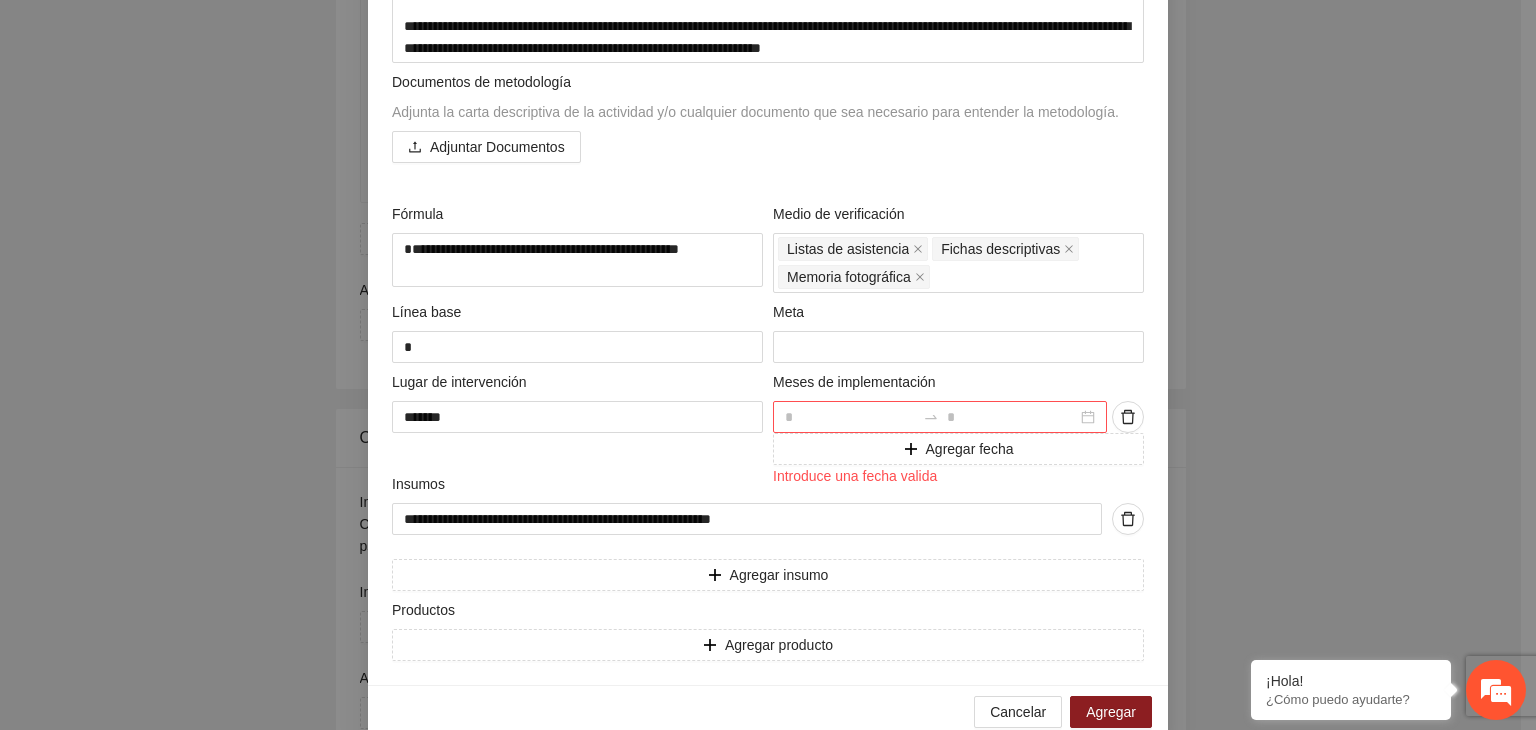 click at bounding box center (940, 417) 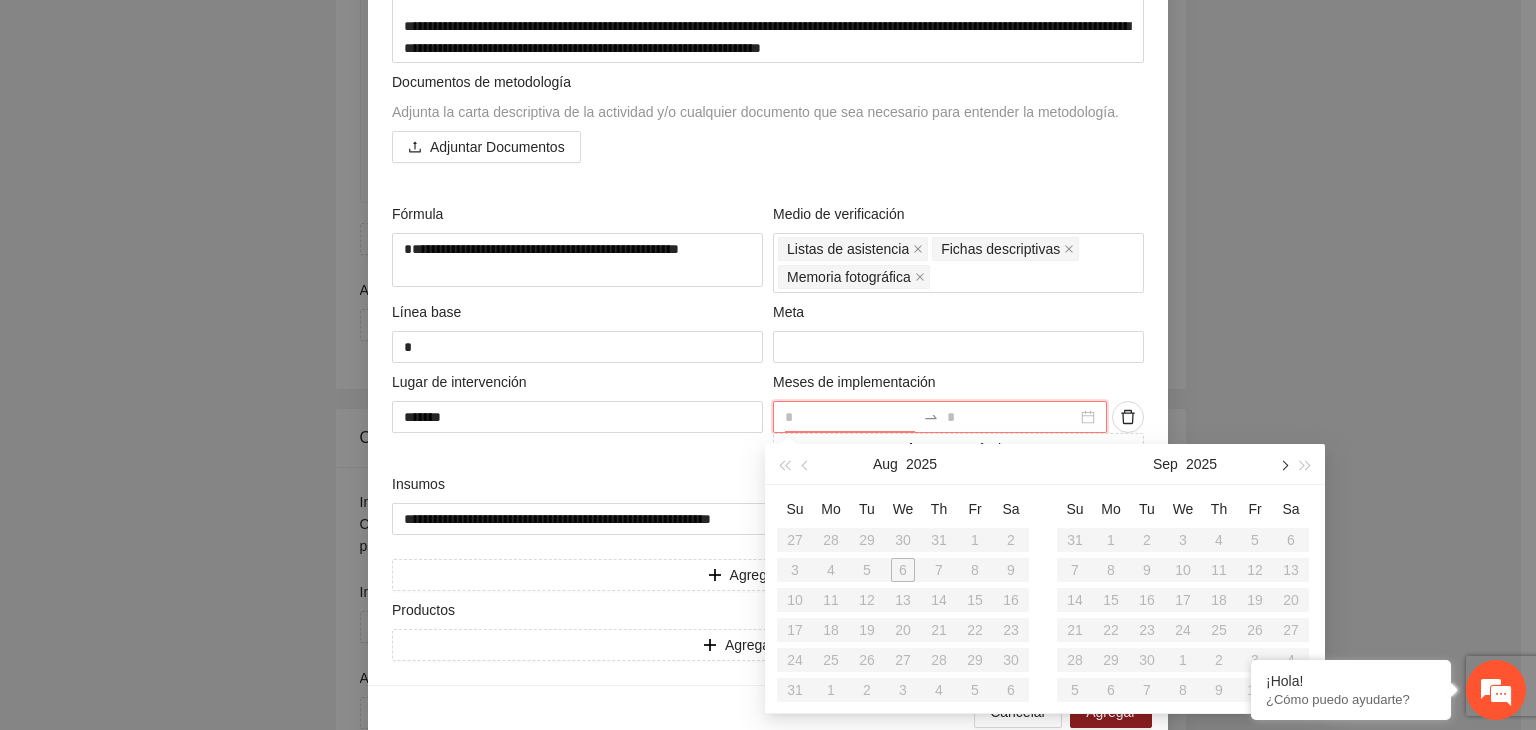 click at bounding box center [1283, 464] 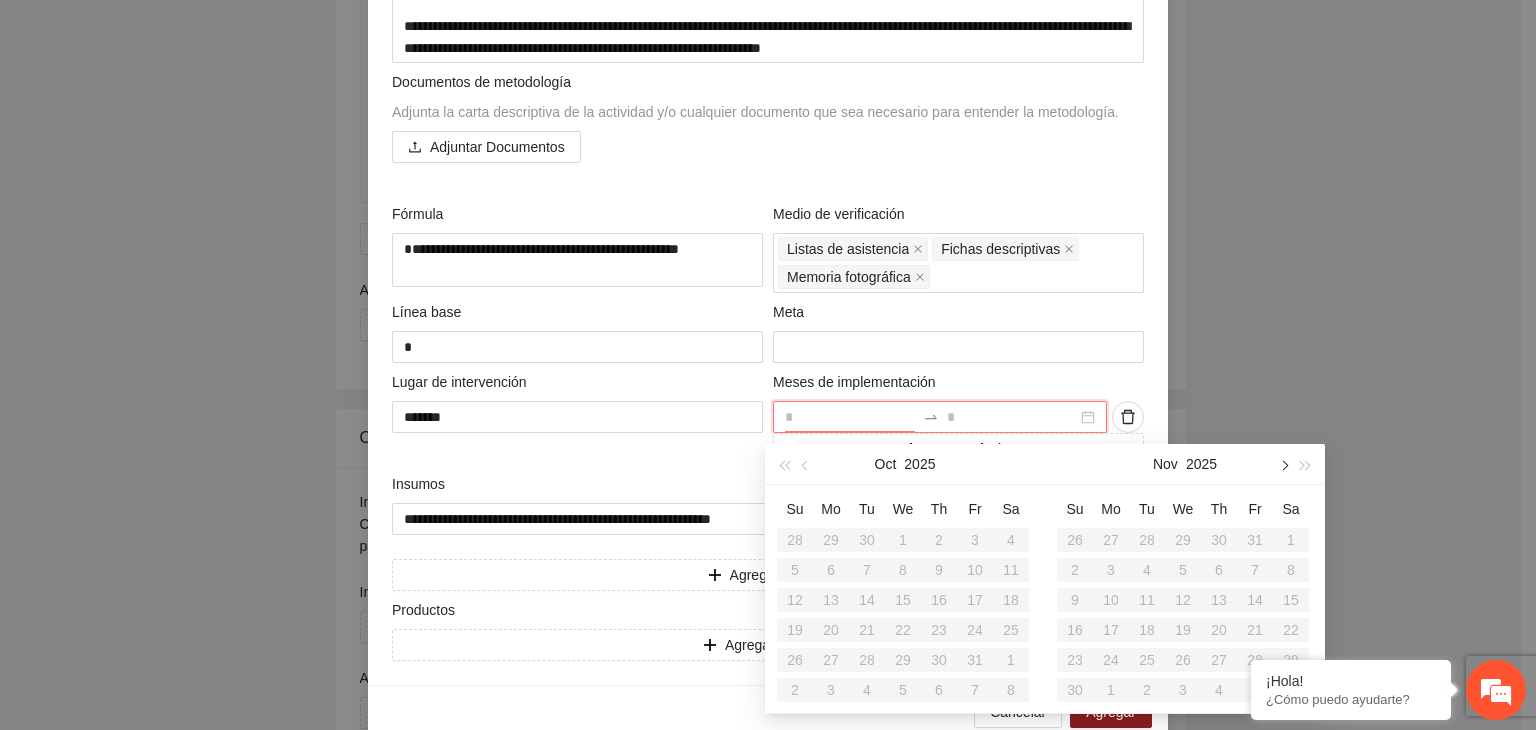 click at bounding box center [1283, 464] 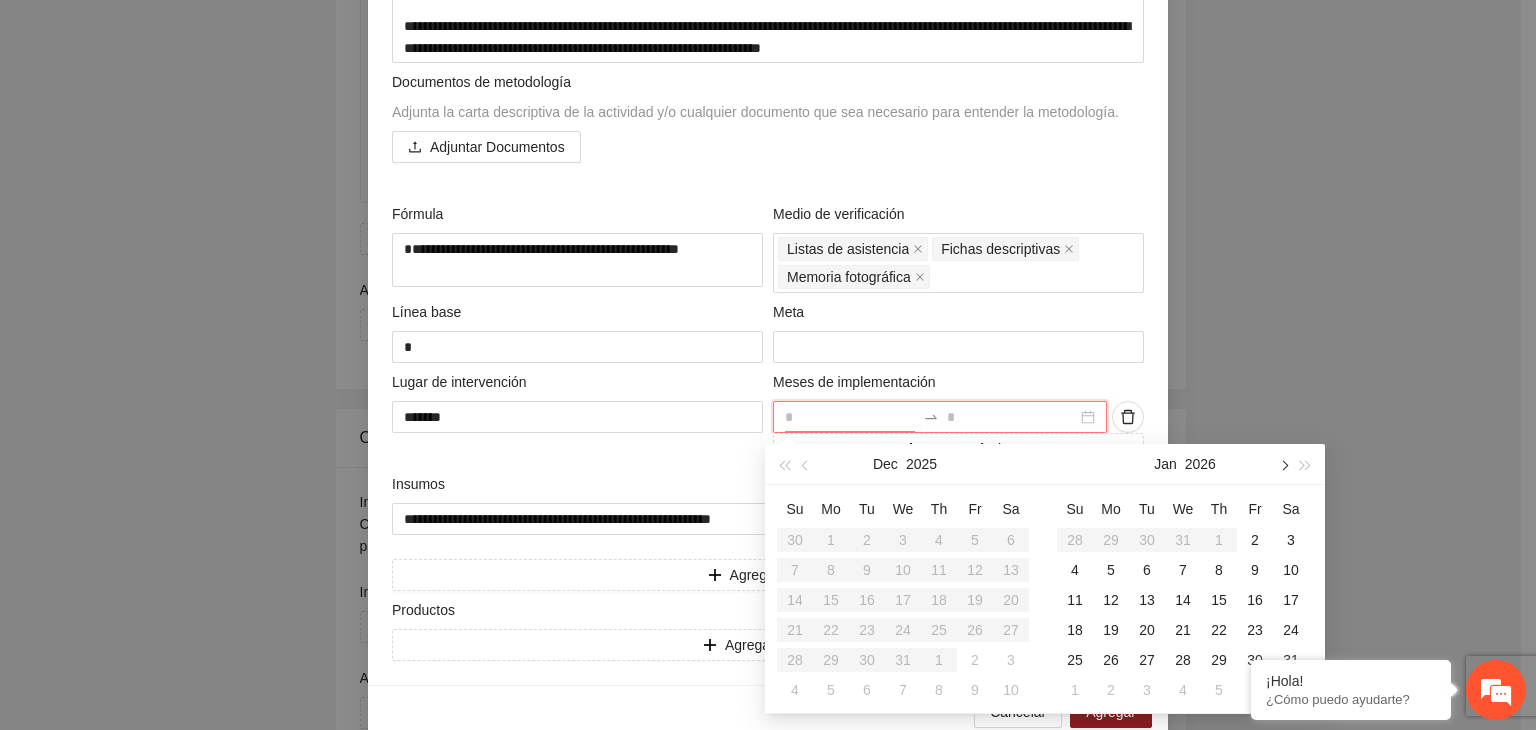 click at bounding box center [1283, 464] 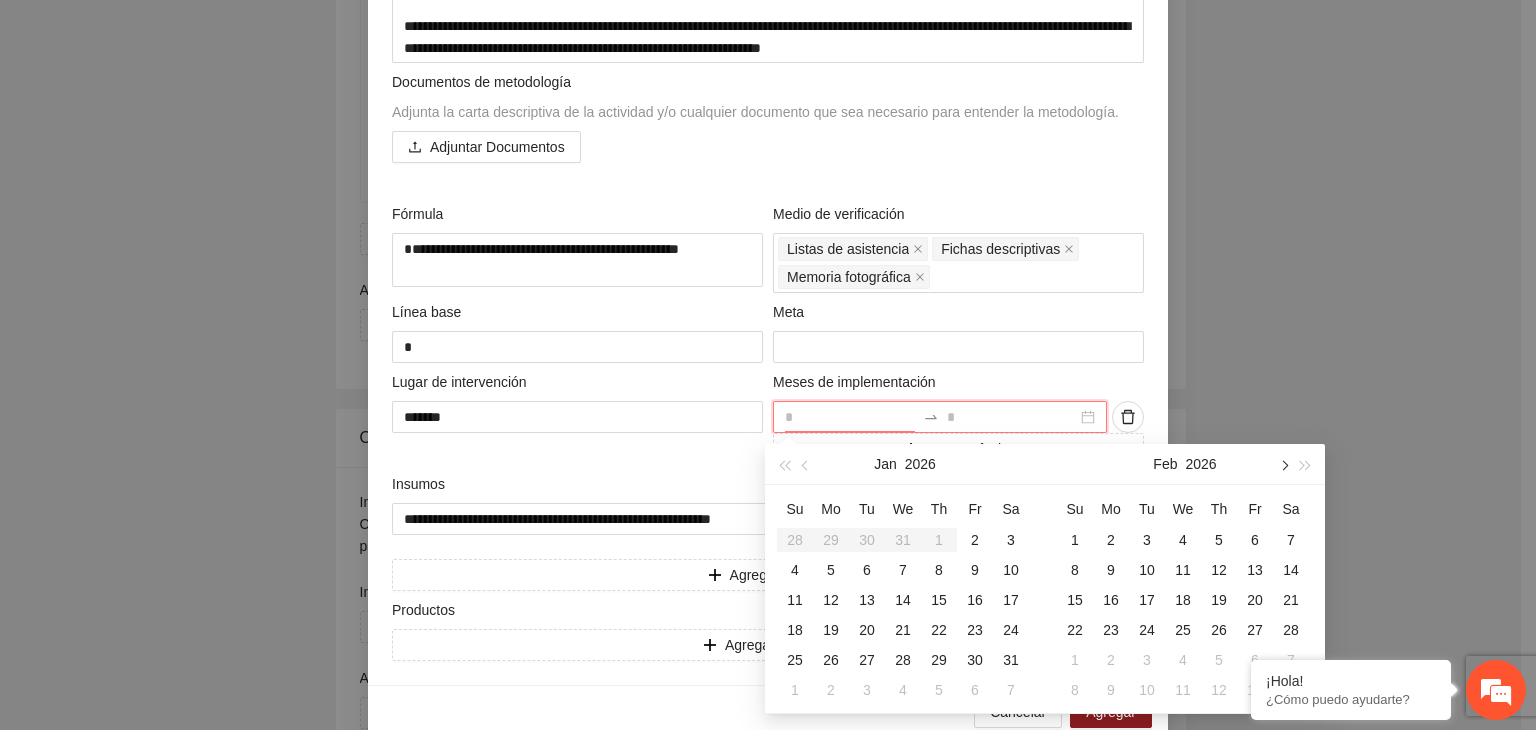 click at bounding box center [1283, 464] 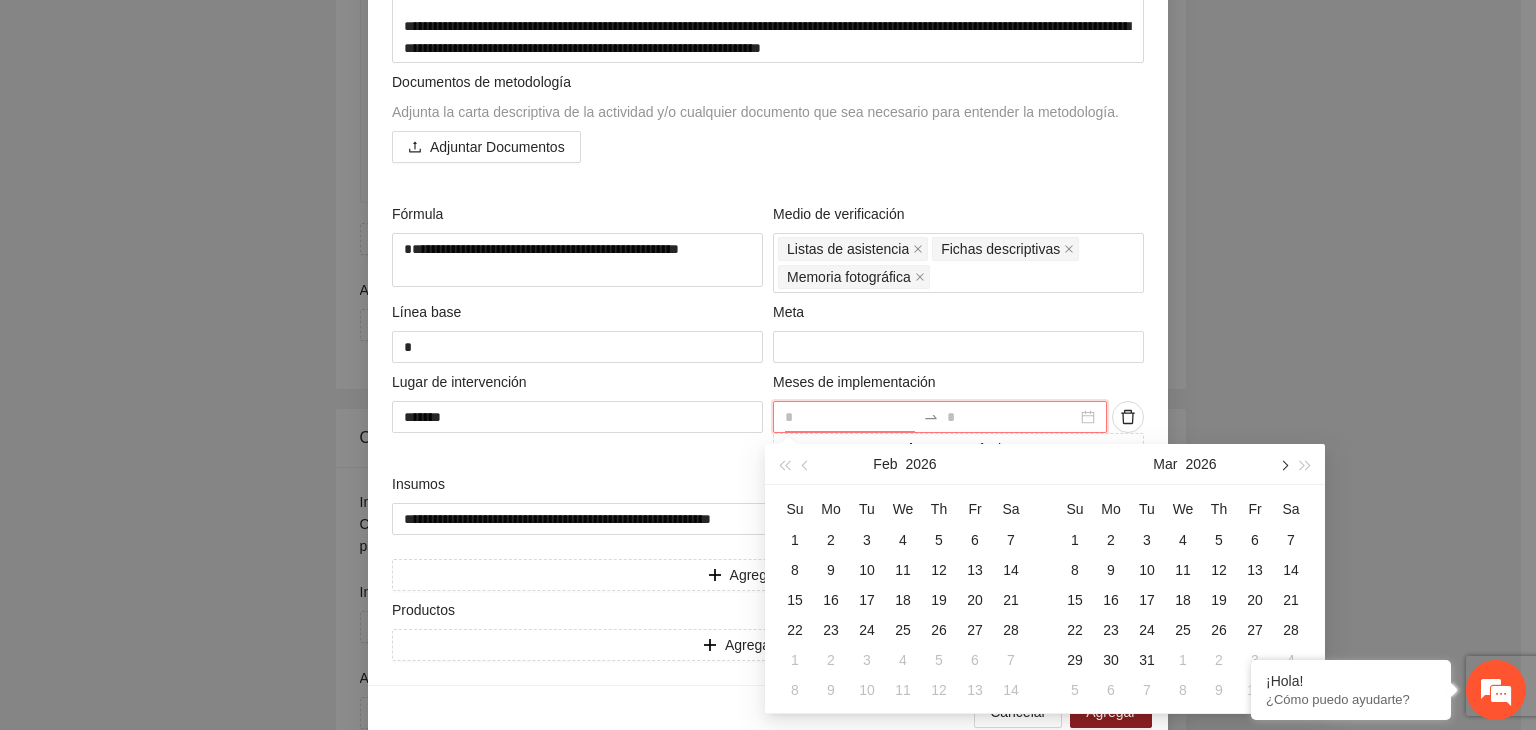 click at bounding box center (1283, 464) 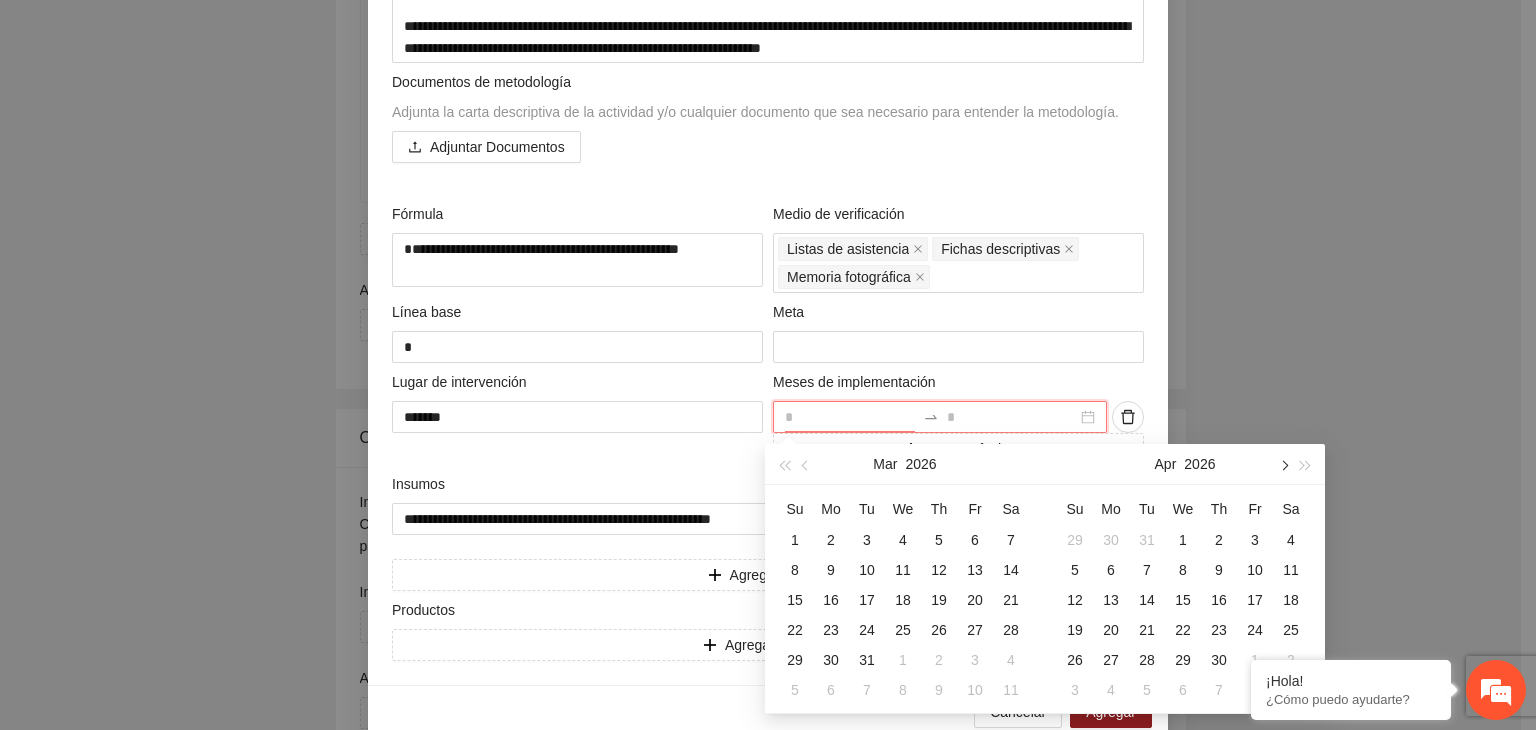 click at bounding box center (1283, 464) 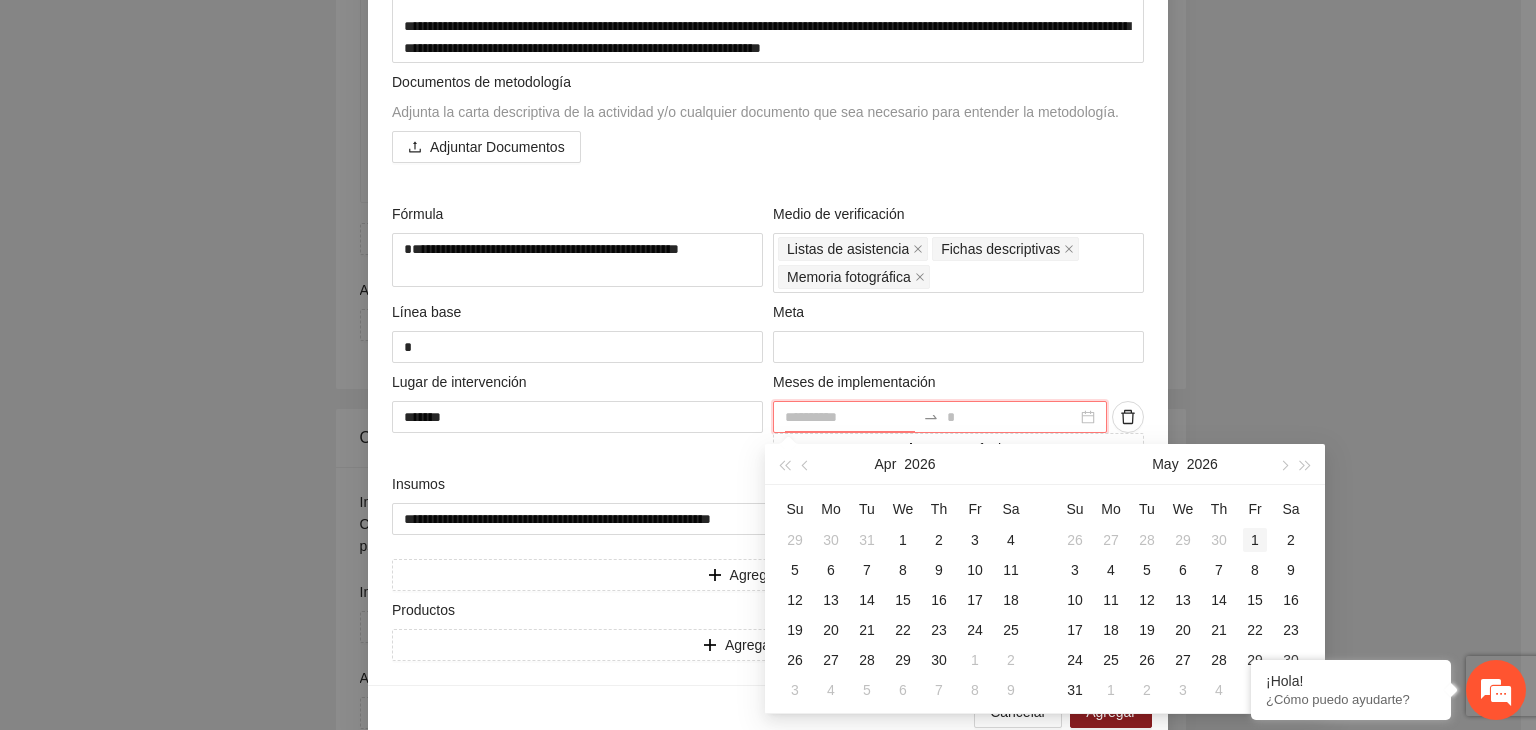 click on "1" at bounding box center (1255, 540) 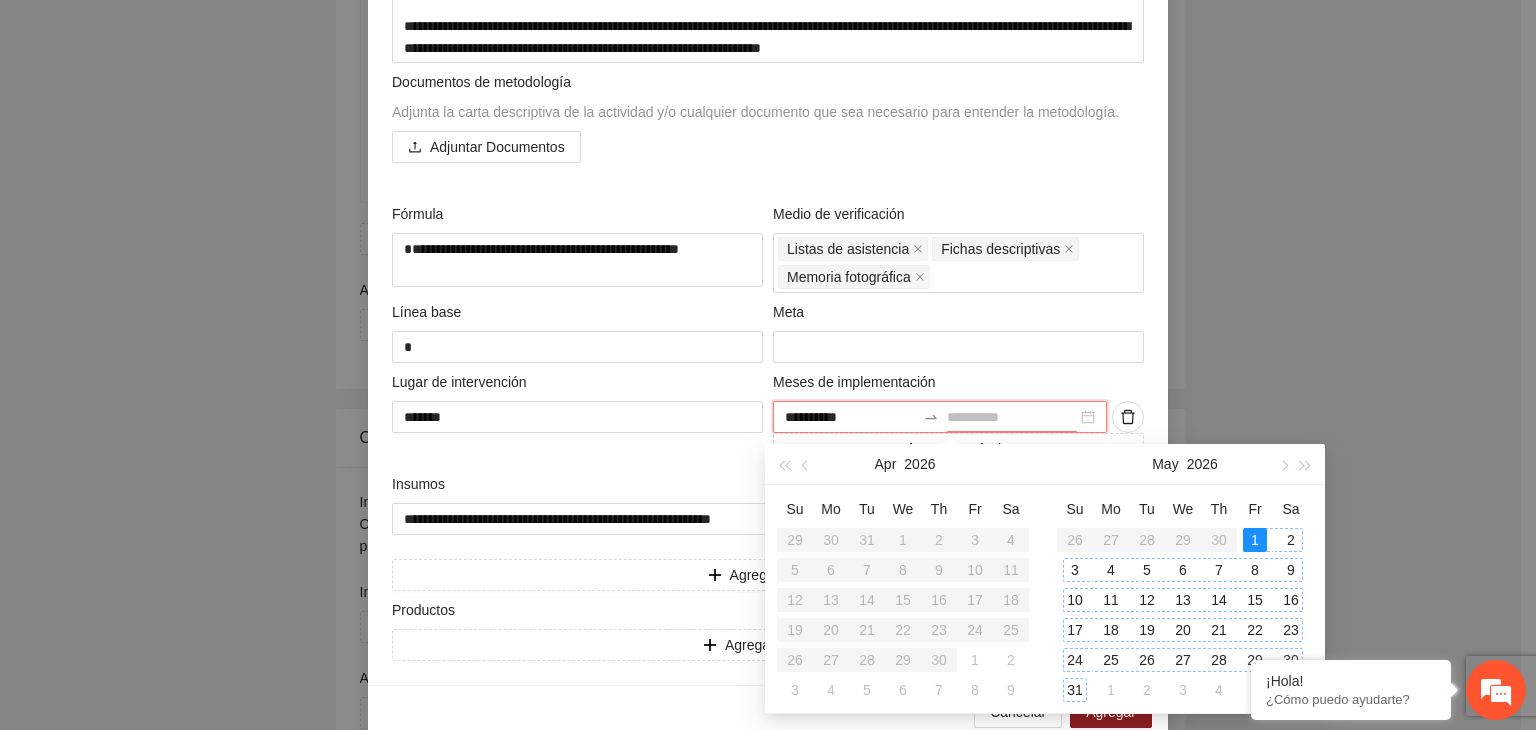 click on "31" at bounding box center (1075, 690) 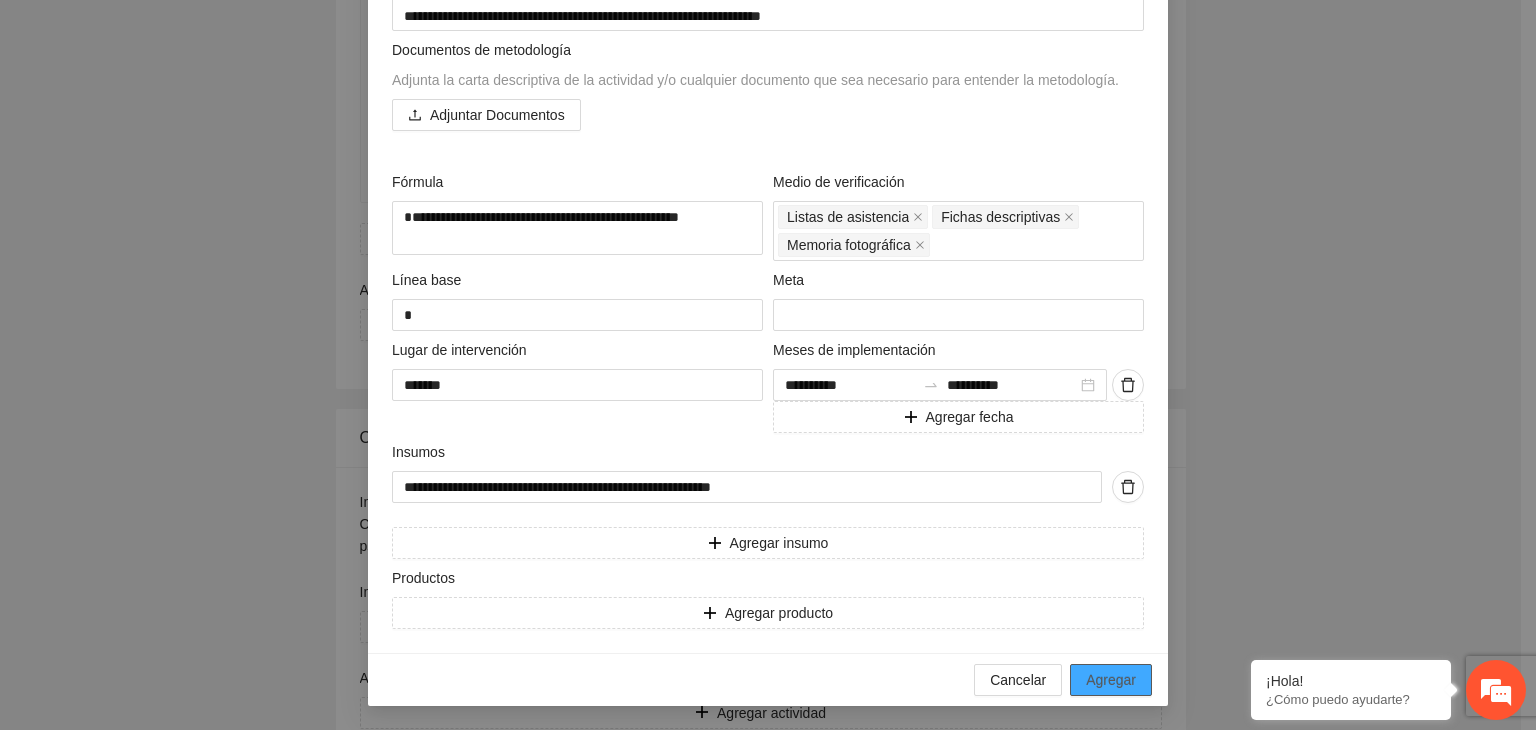 click on "Agregar" at bounding box center [1111, 680] 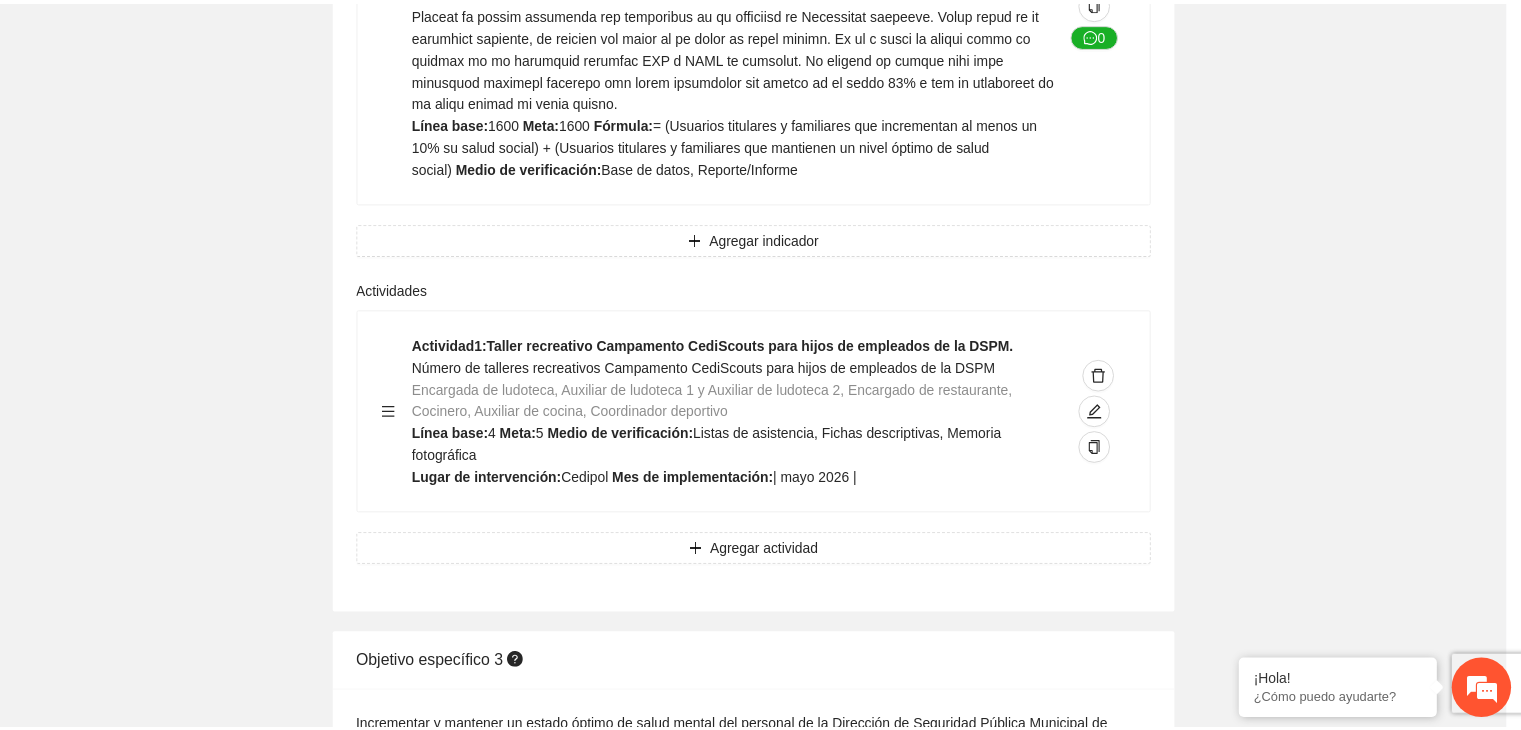 scroll, scrollTop: 204, scrollLeft: 0, axis: vertical 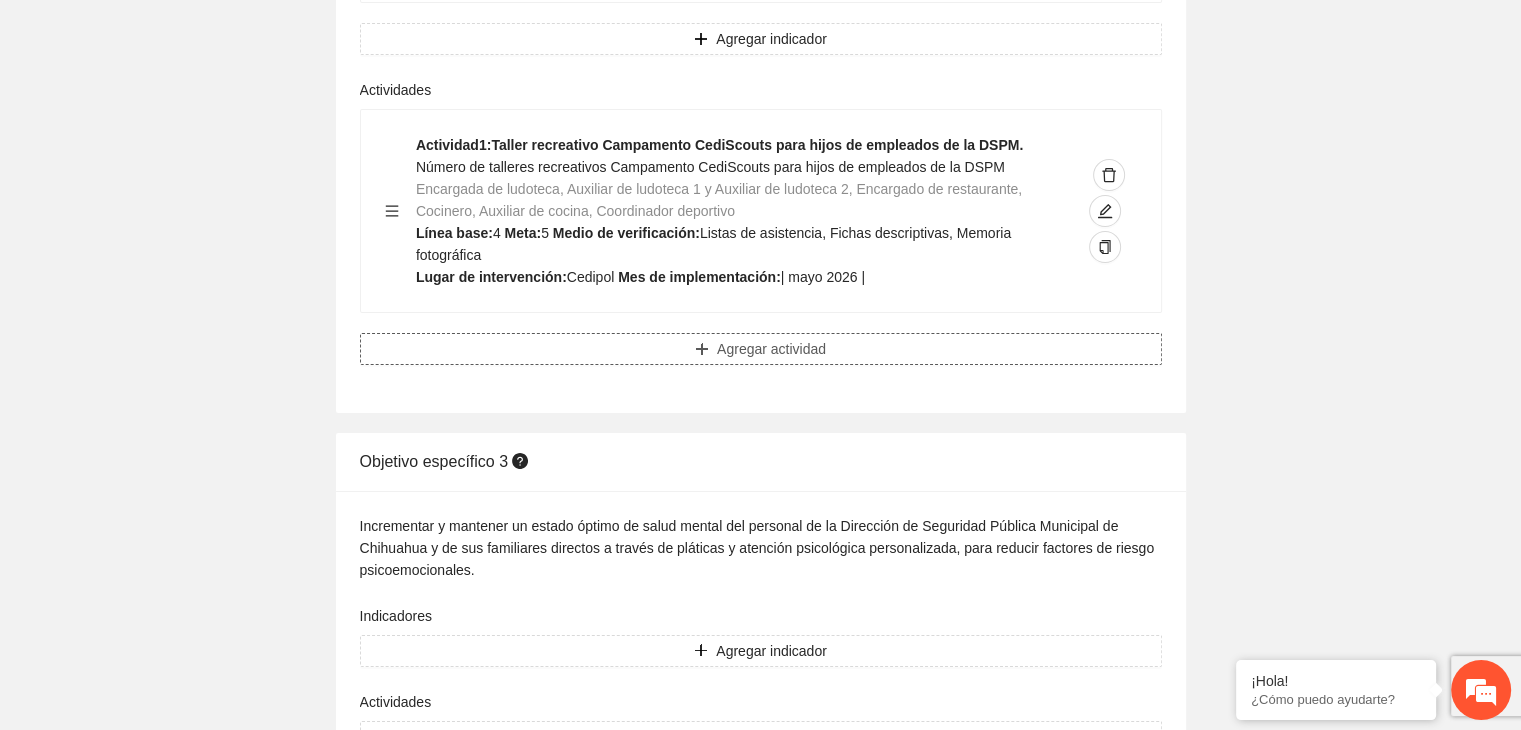 click on "Agregar actividad" at bounding box center (771, -1040) 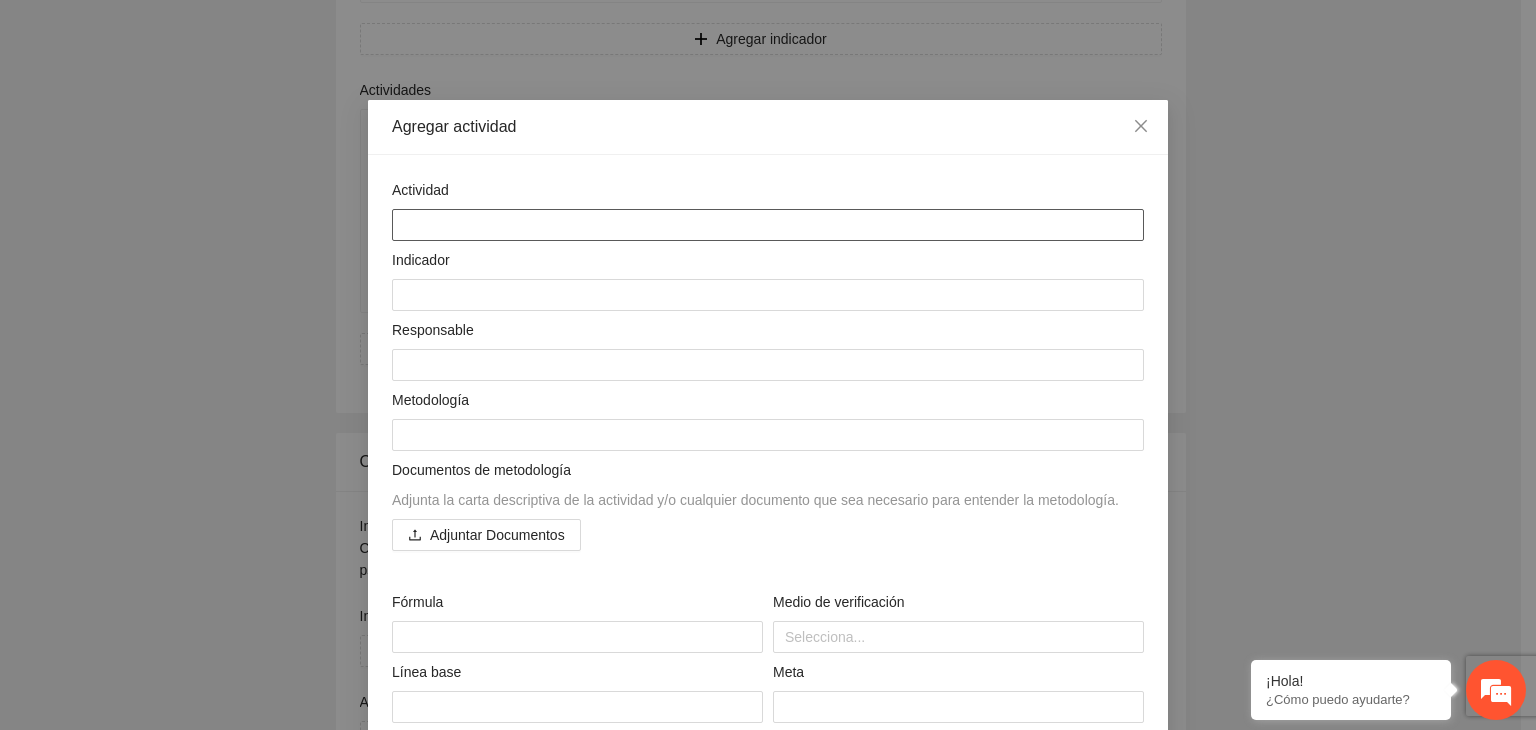 click at bounding box center [768, 225] 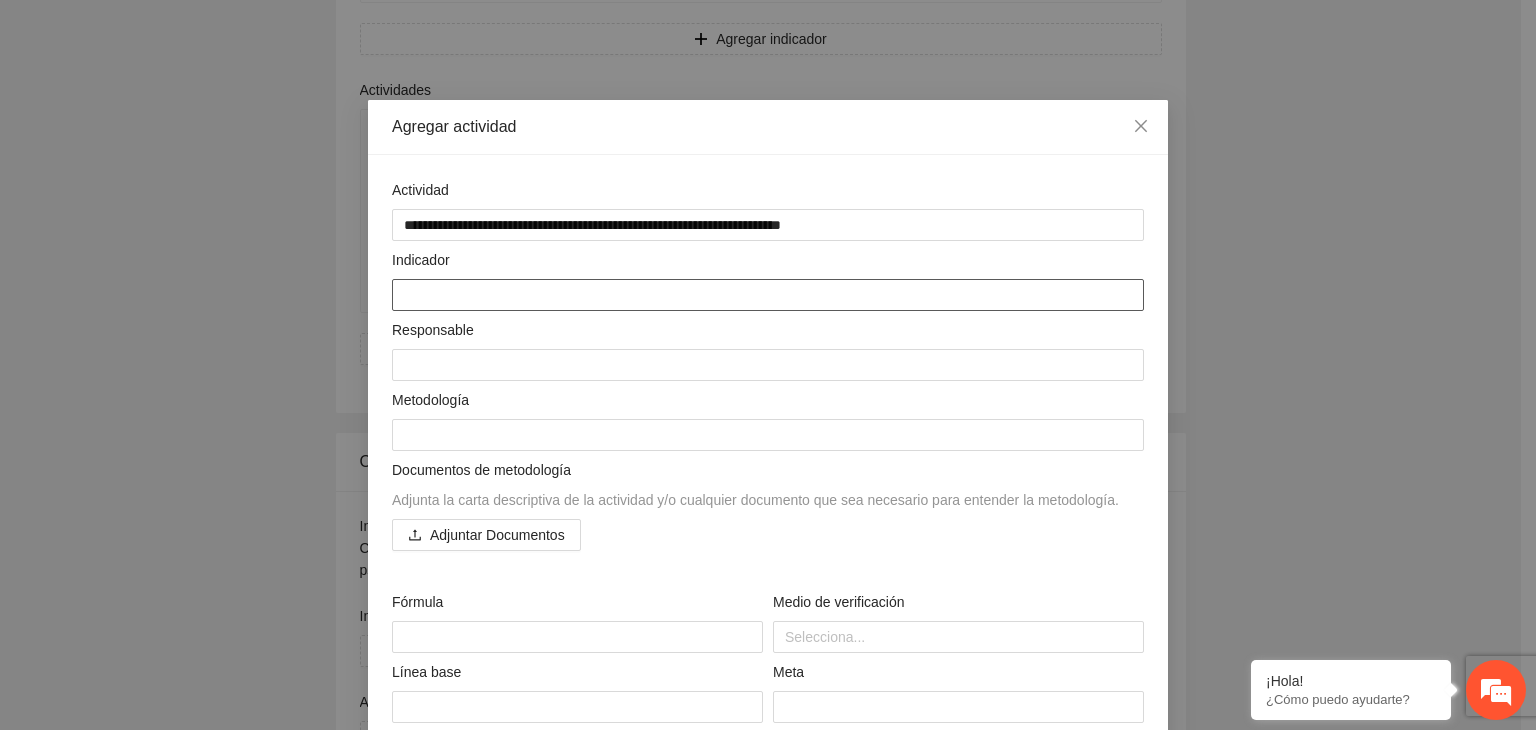 click at bounding box center [768, 295] 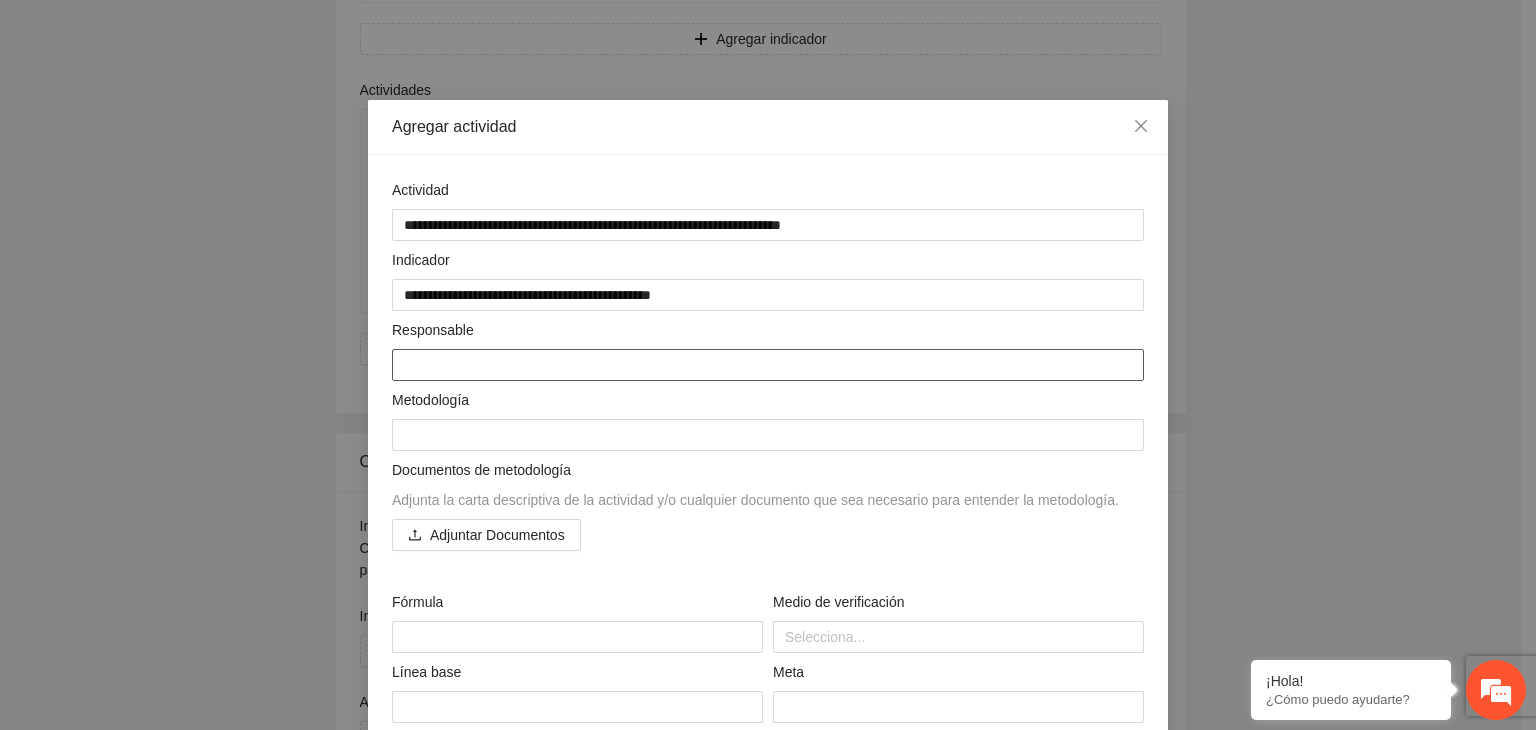 click at bounding box center [768, 365] 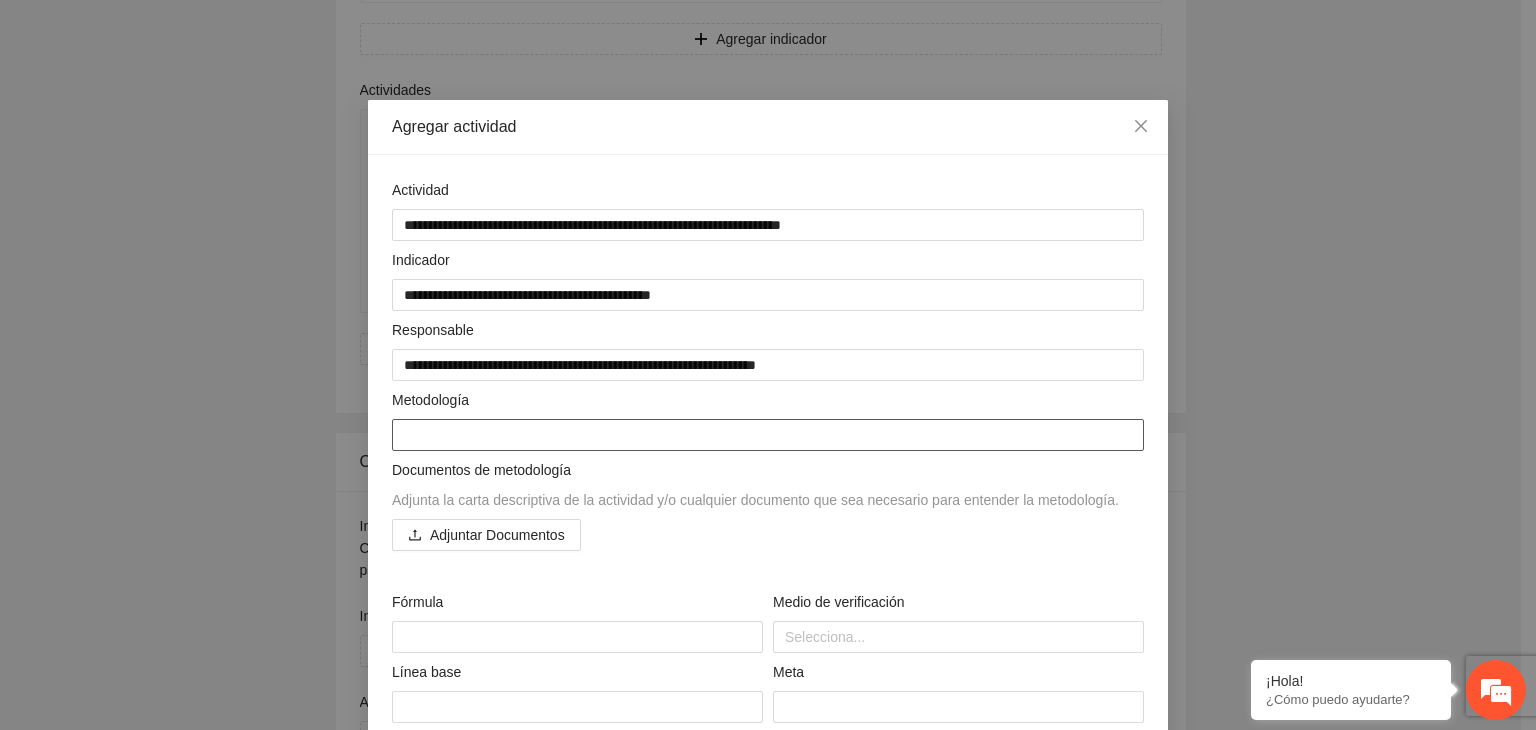 click at bounding box center [768, 435] 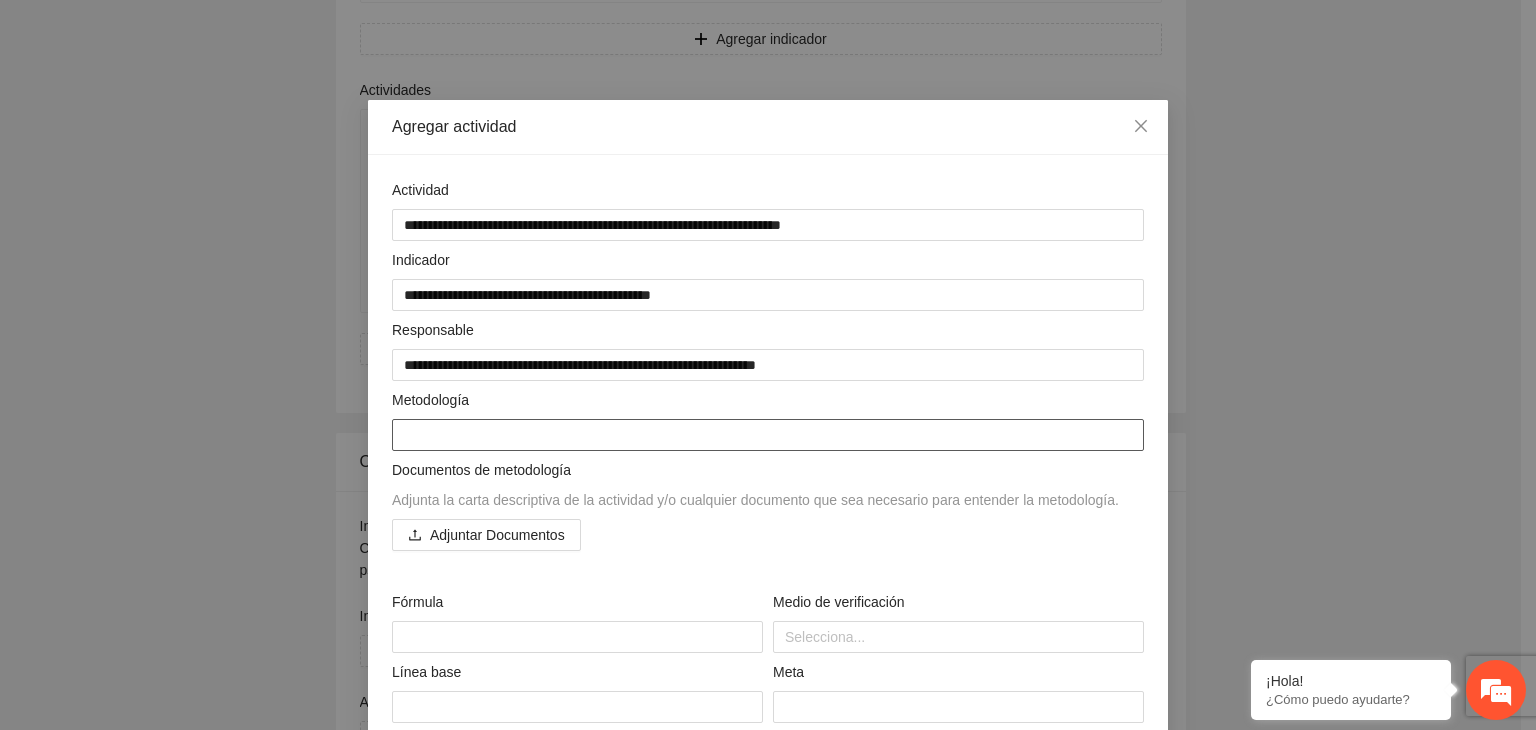 click at bounding box center [768, 435] 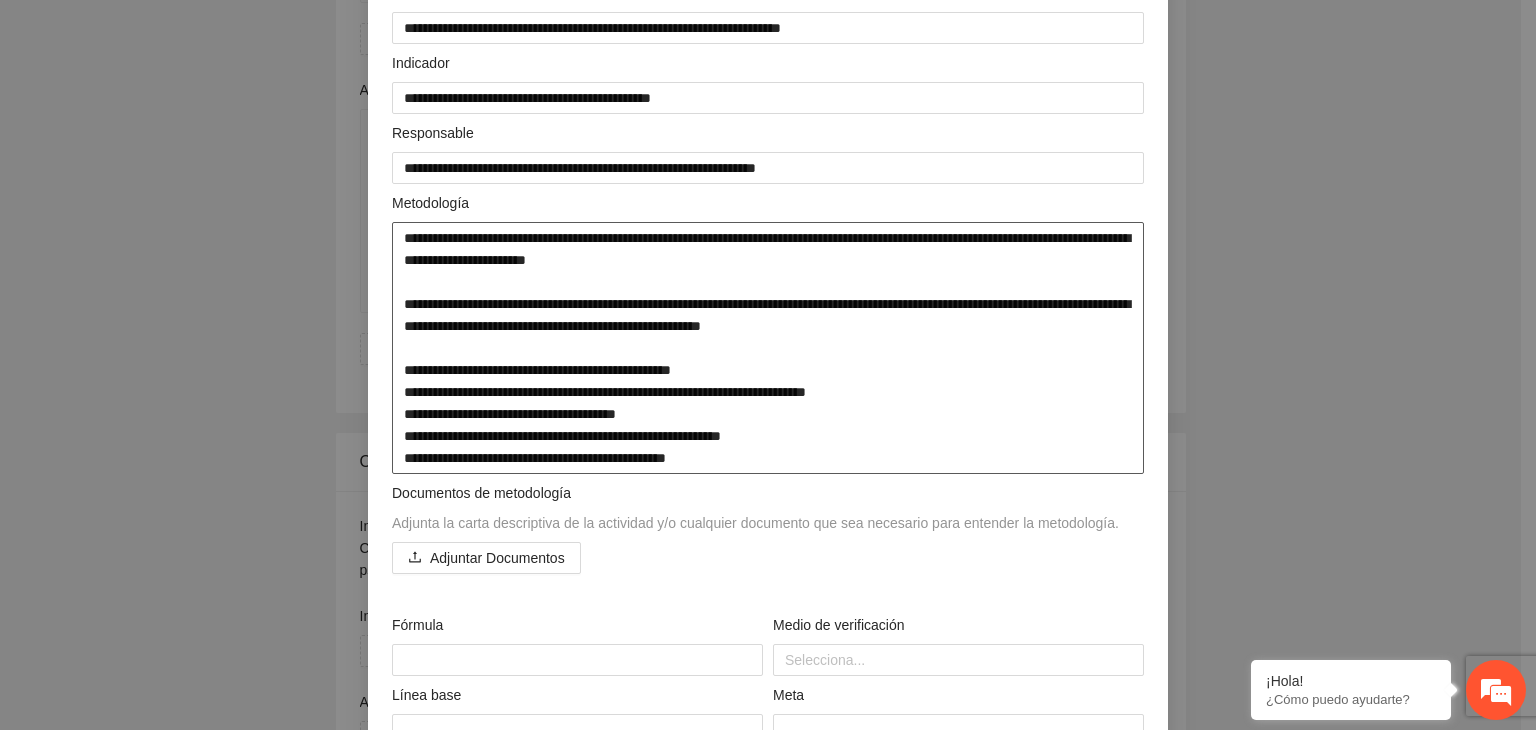 scroll, scrollTop: 300, scrollLeft: 0, axis: vertical 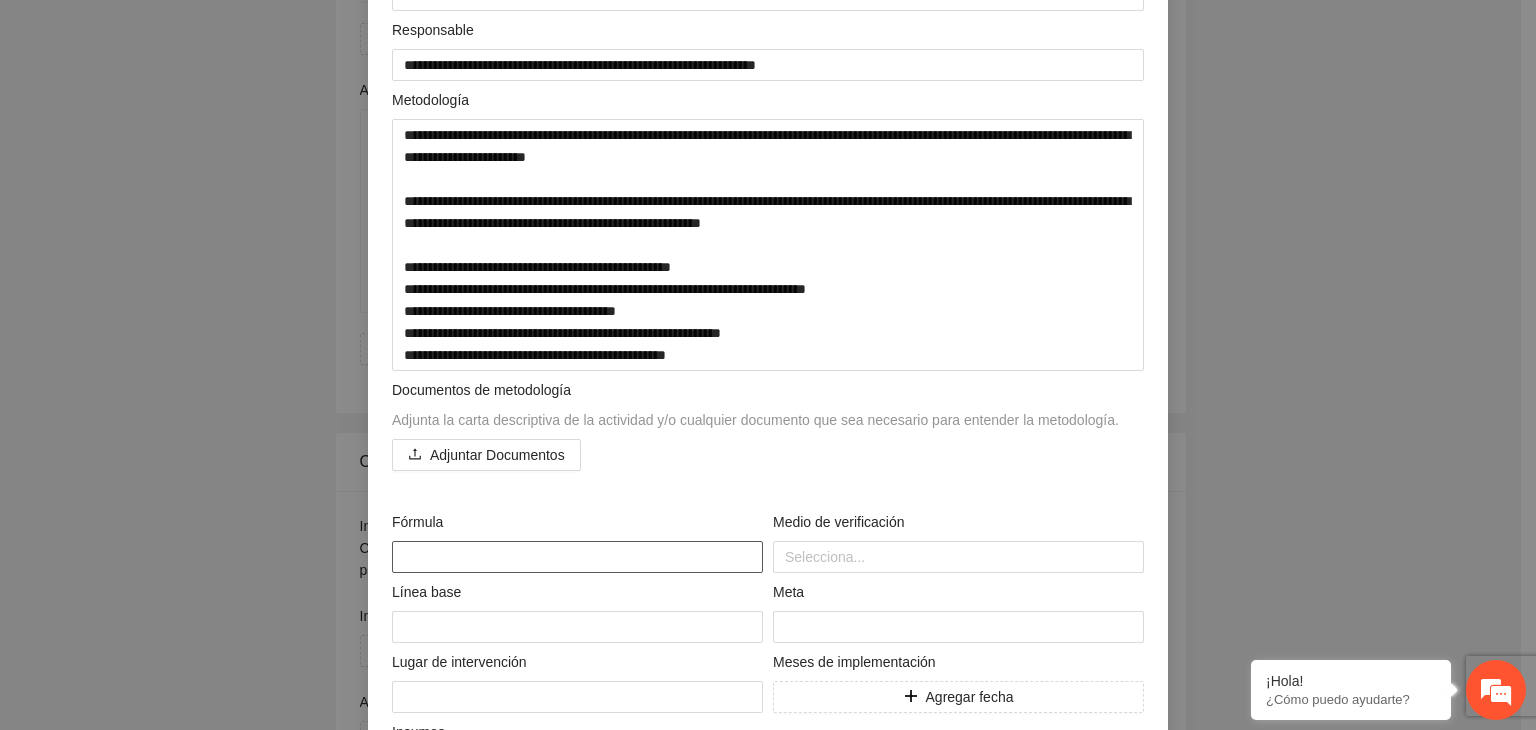 click at bounding box center [577, 557] 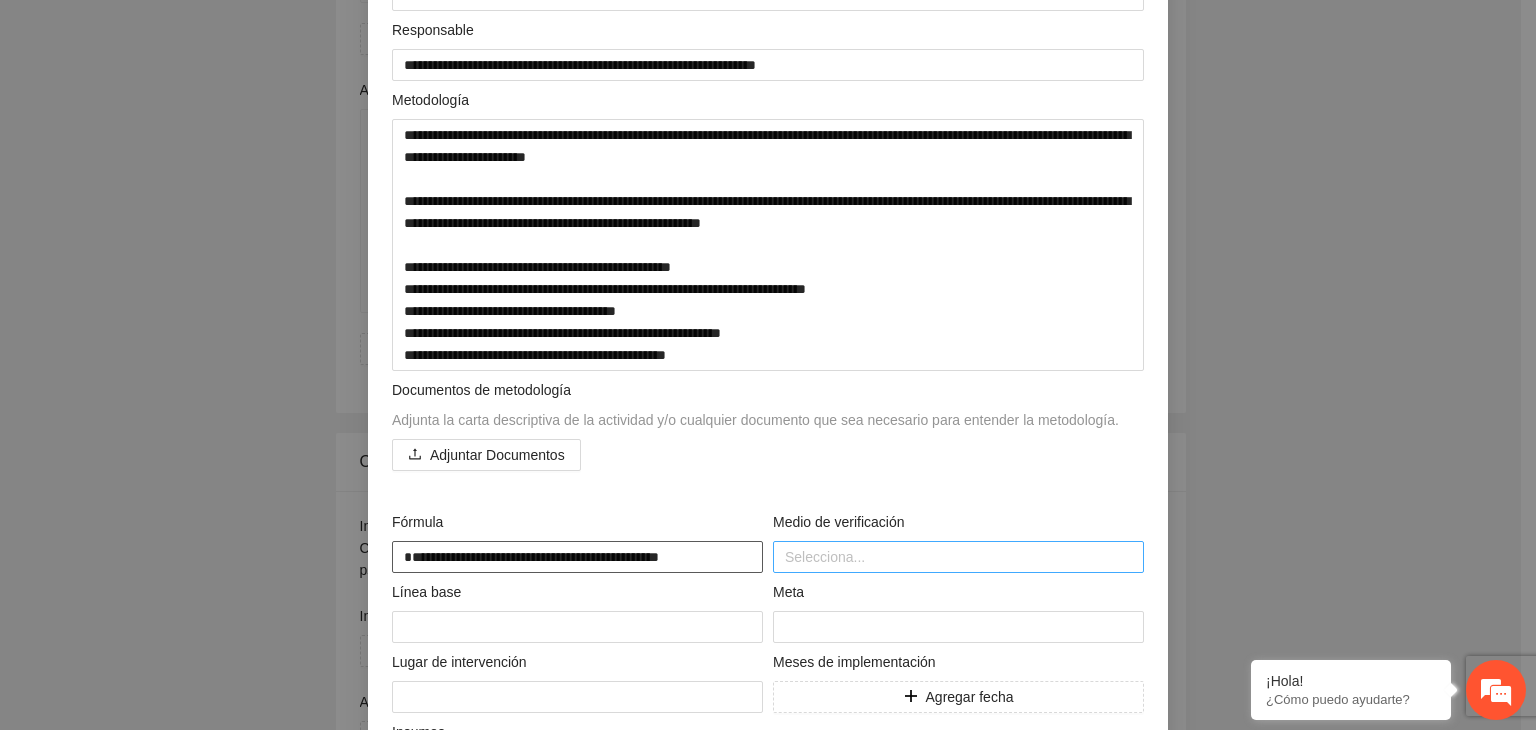 click on "Selecciona..." at bounding box center (958, 557) 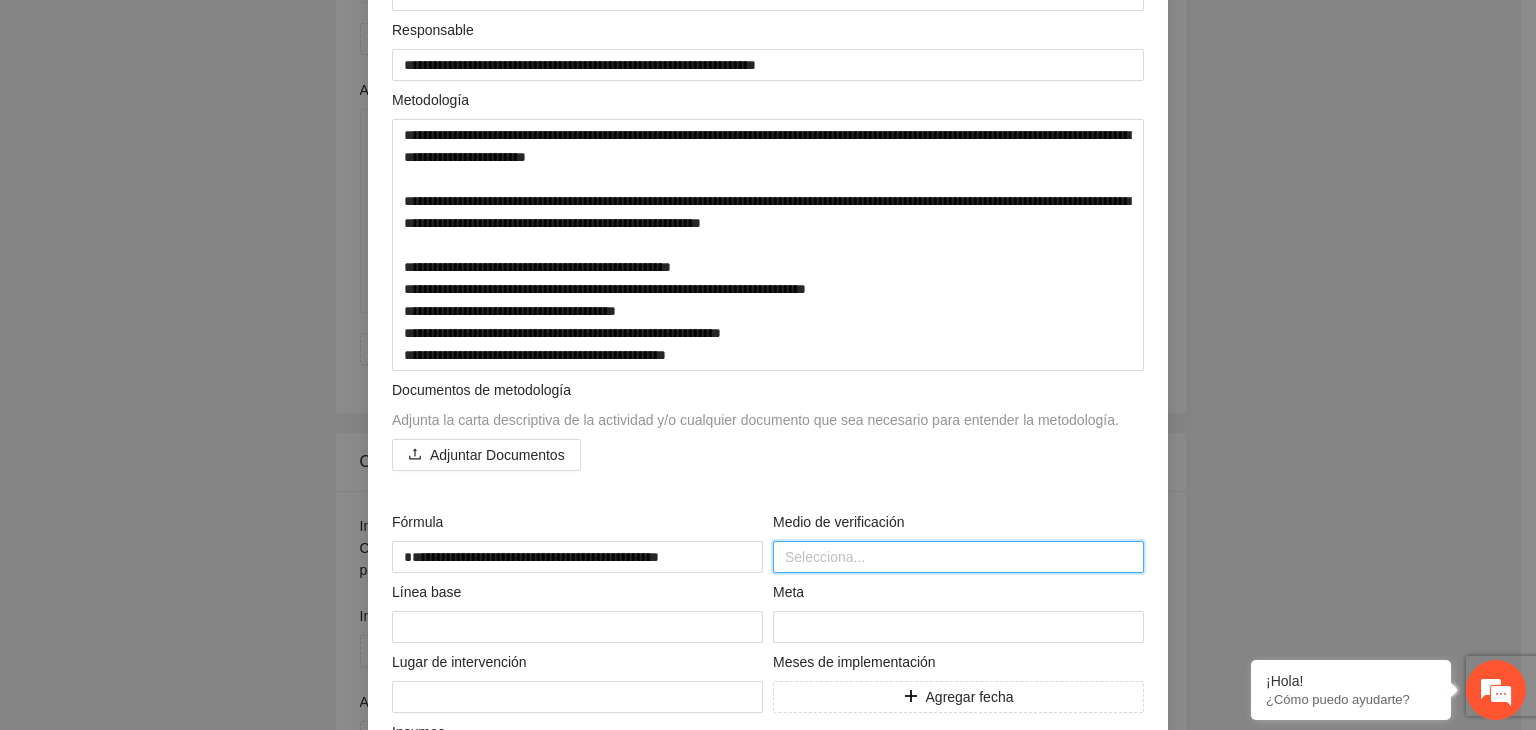 click at bounding box center [958, 557] 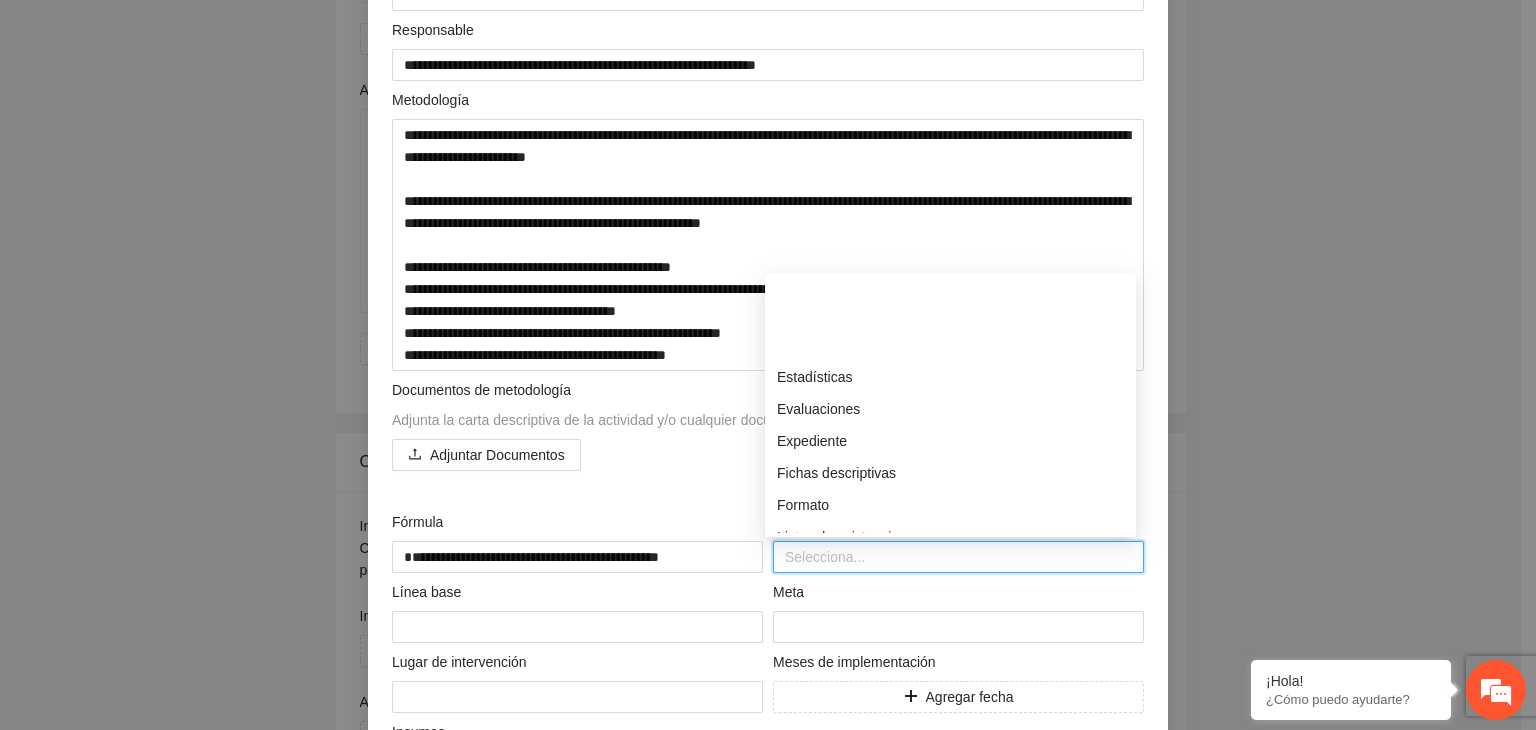 scroll, scrollTop: 400, scrollLeft: 0, axis: vertical 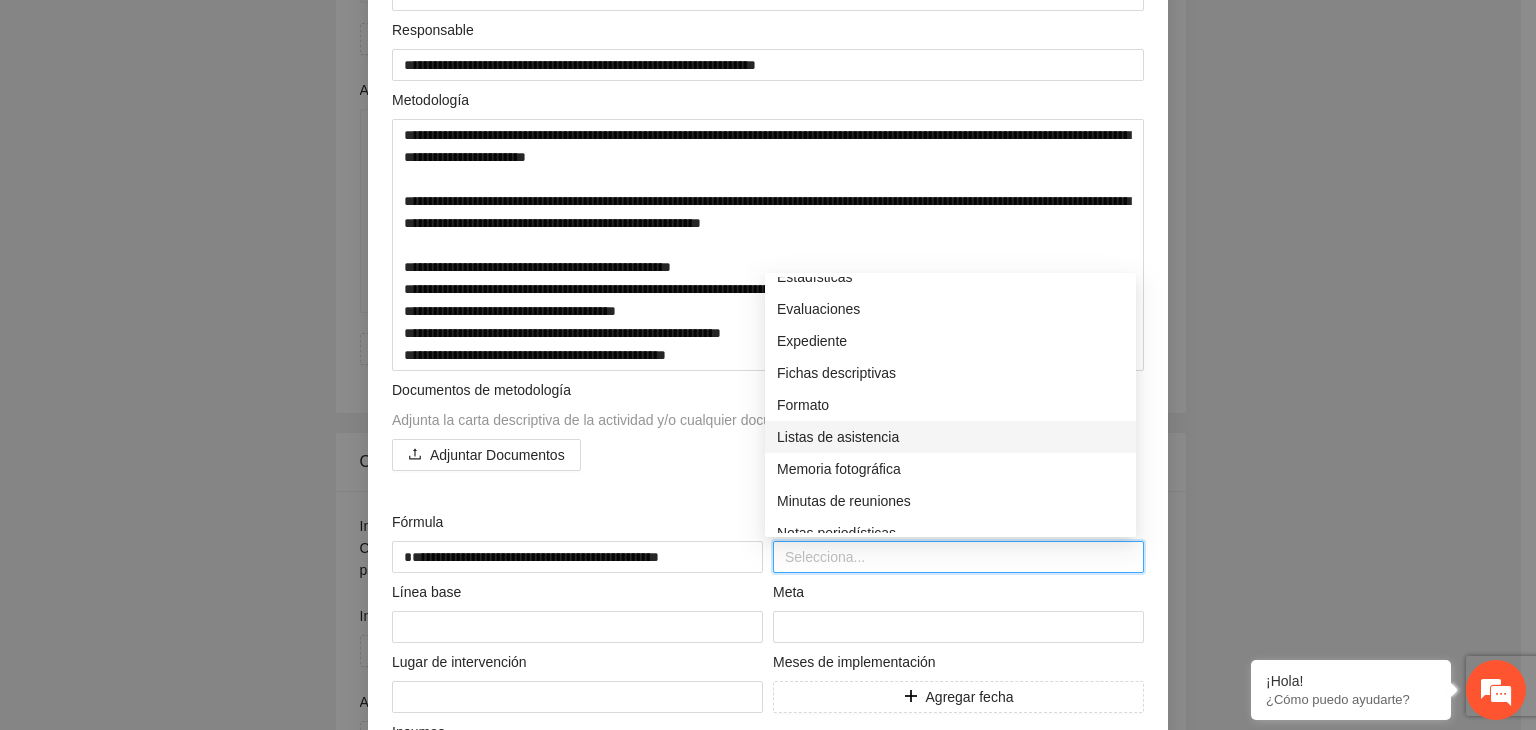 click on "Listas de asistencia" at bounding box center [950, 437] 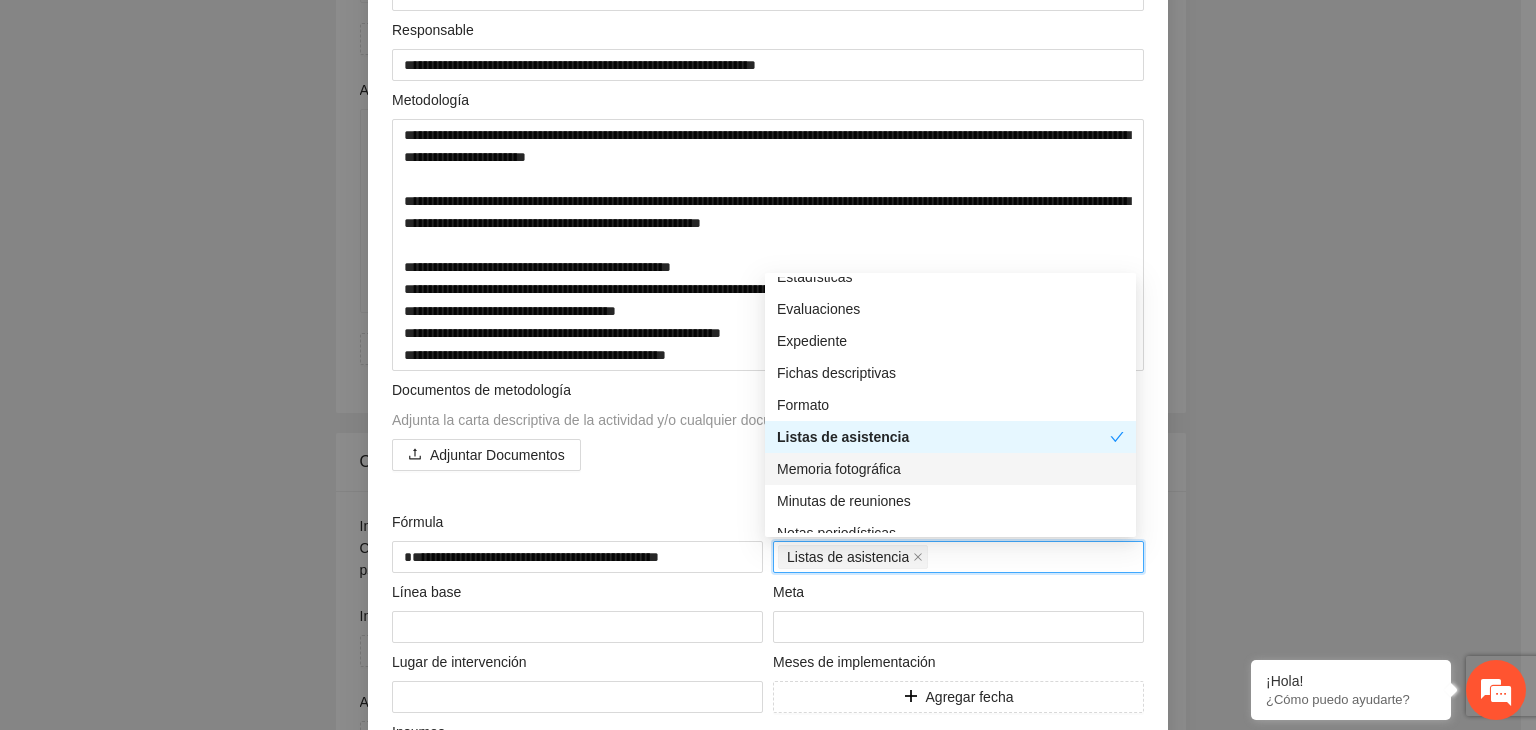 click on "Memoria fotográfica" at bounding box center (950, 469) 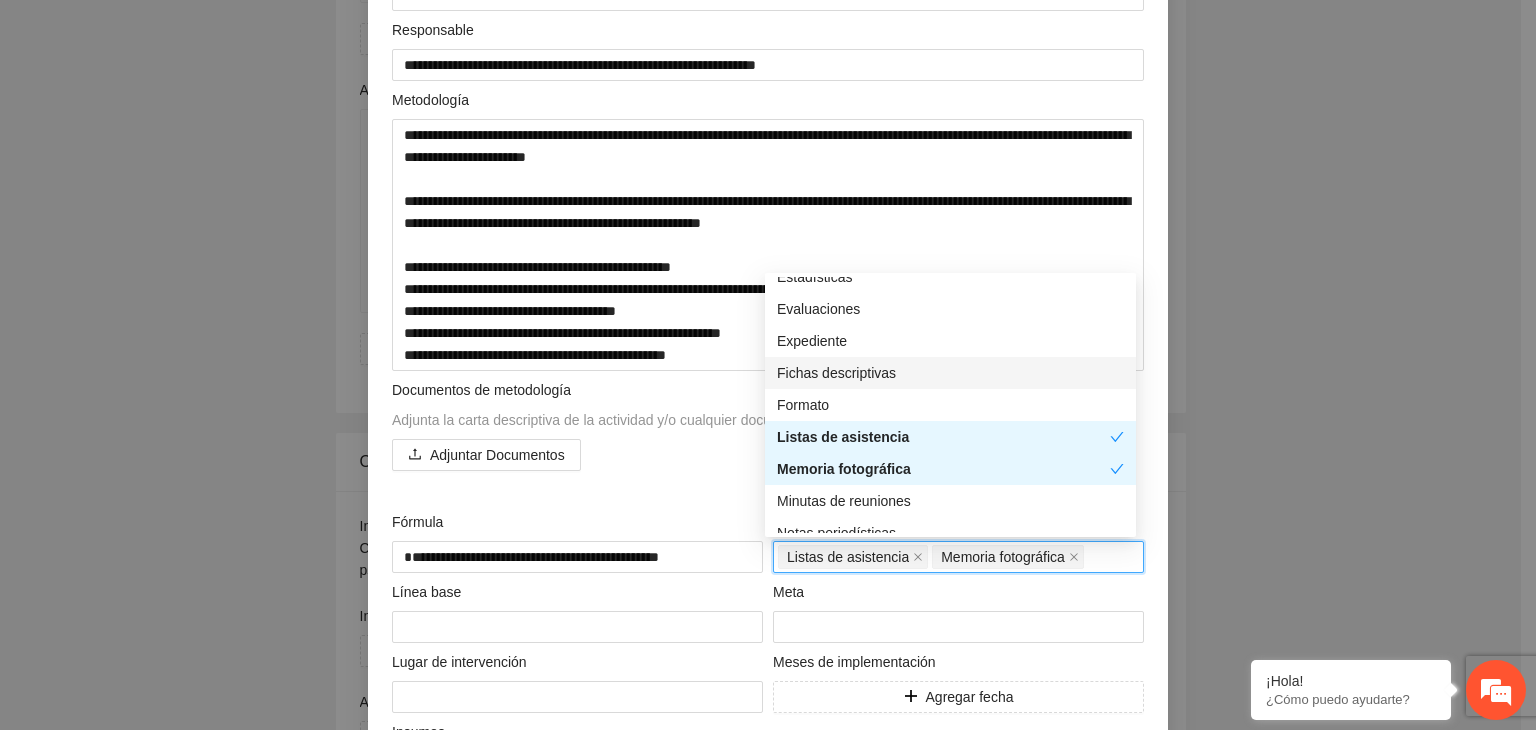 click on "Fichas descriptivas" at bounding box center [950, 373] 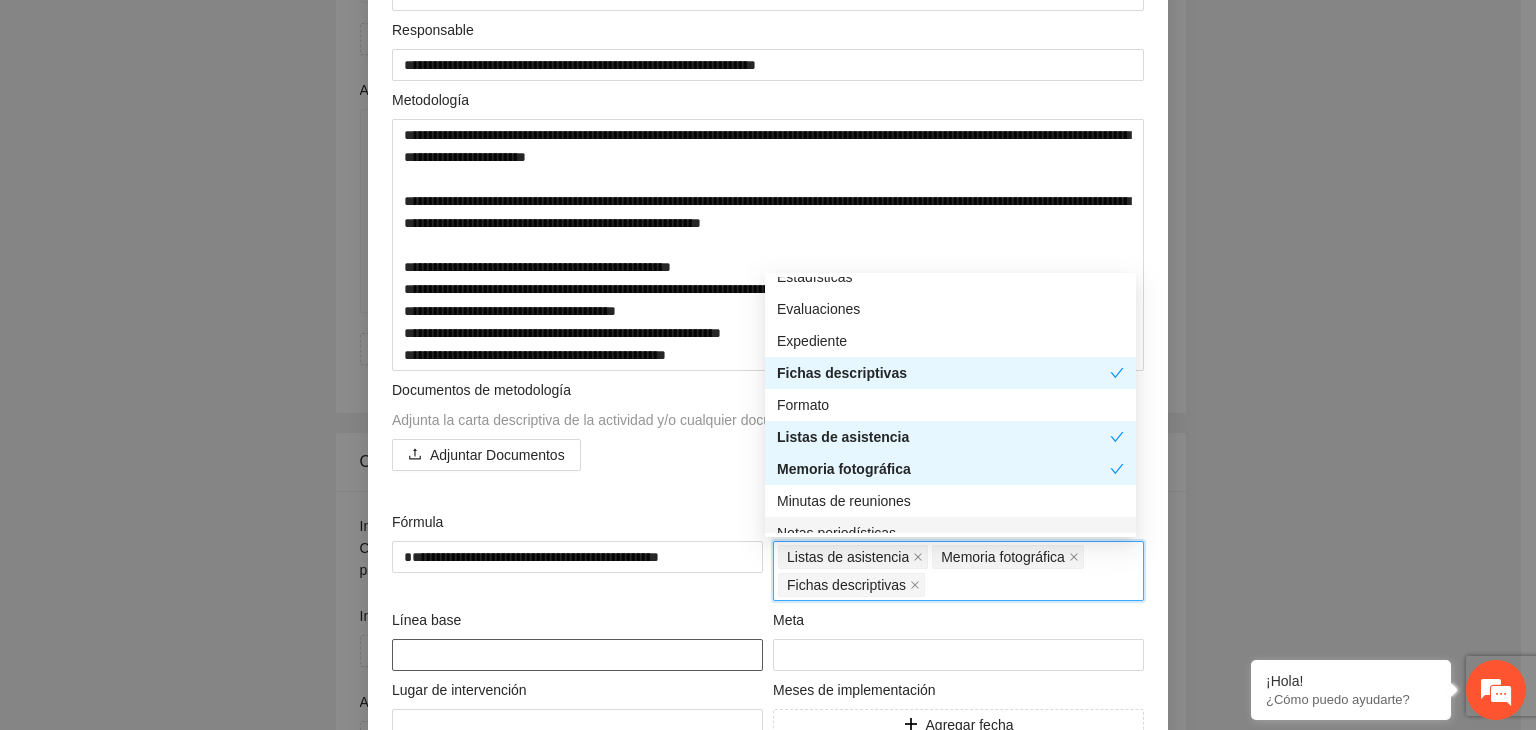 click at bounding box center [577, 655] 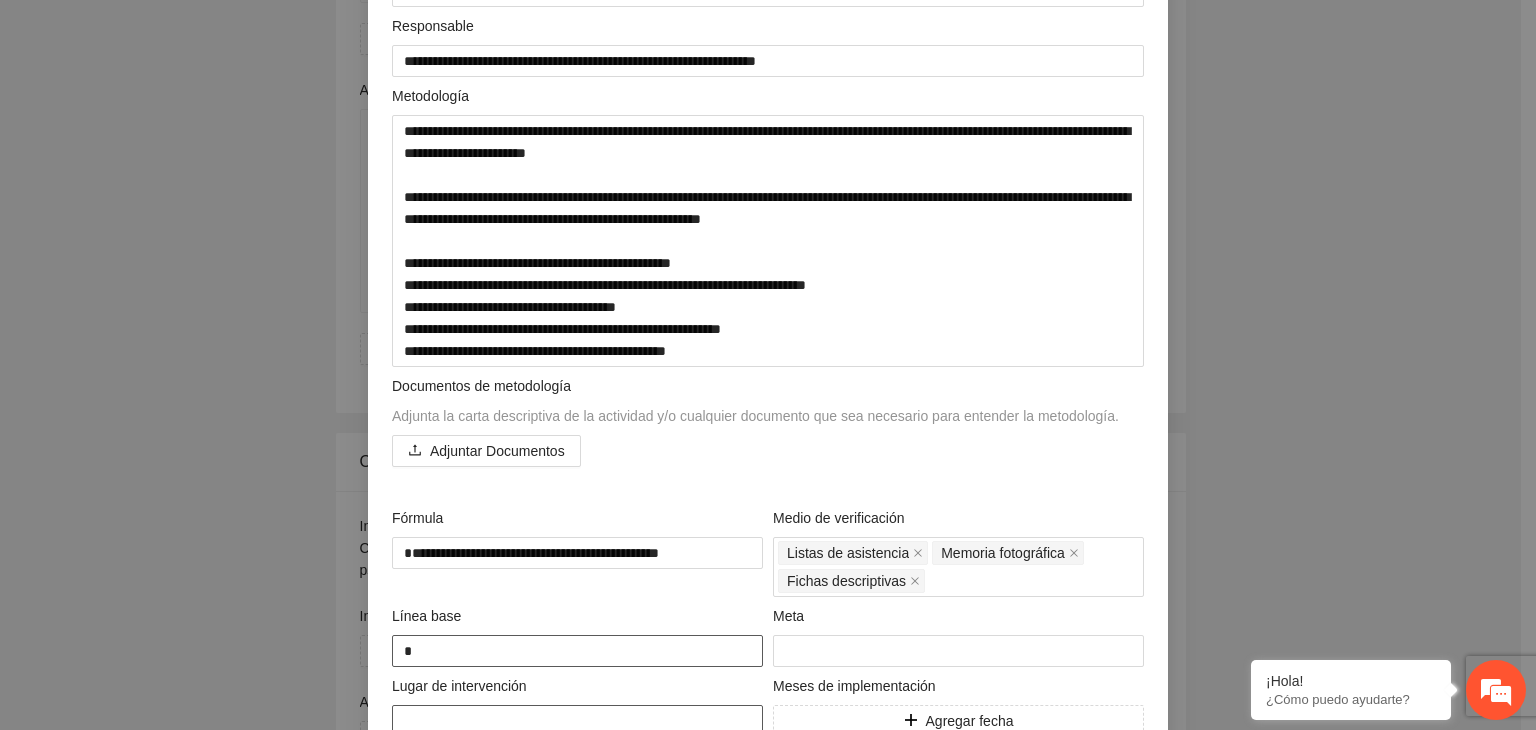 scroll, scrollTop: 404, scrollLeft: 0, axis: vertical 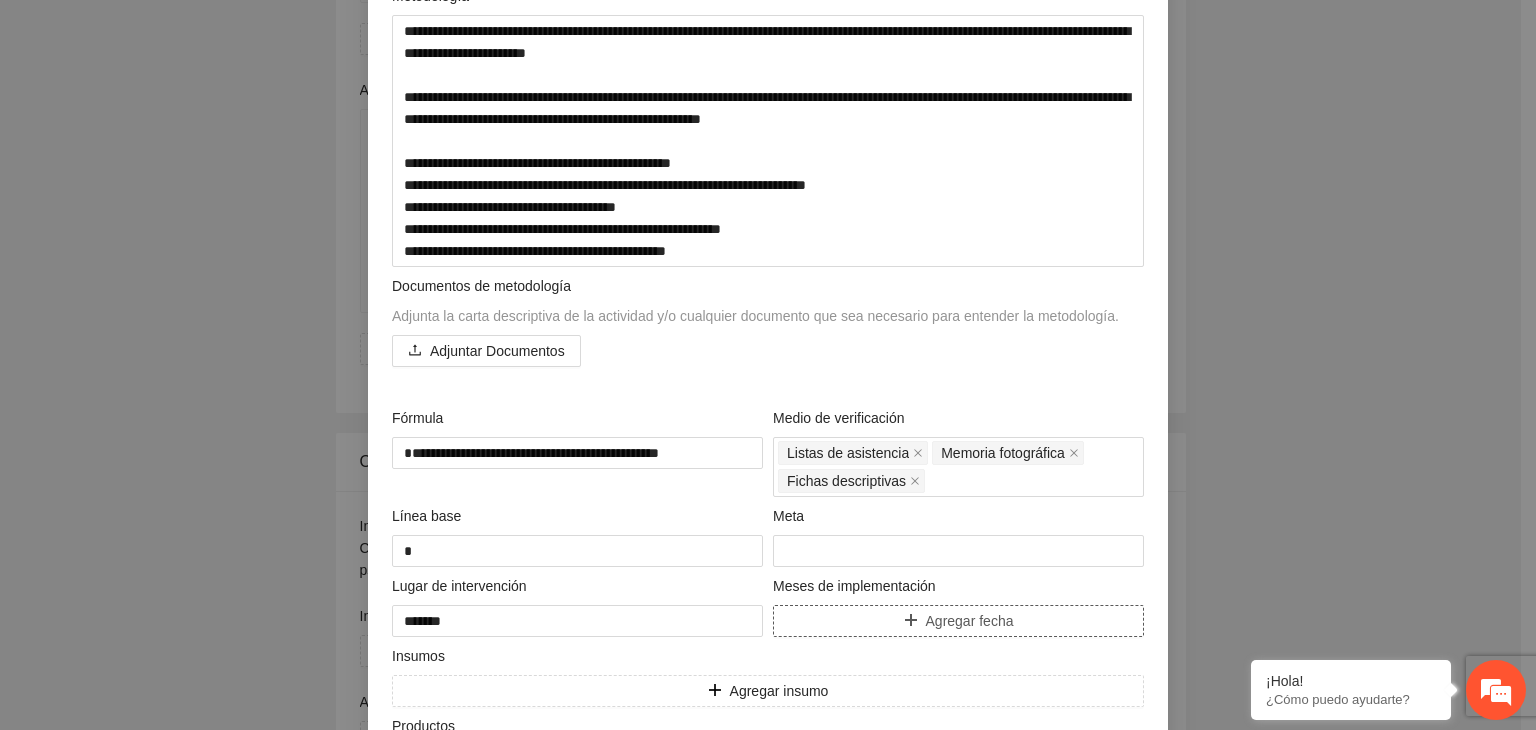 click on "Agregar fecha" at bounding box center (970, 621) 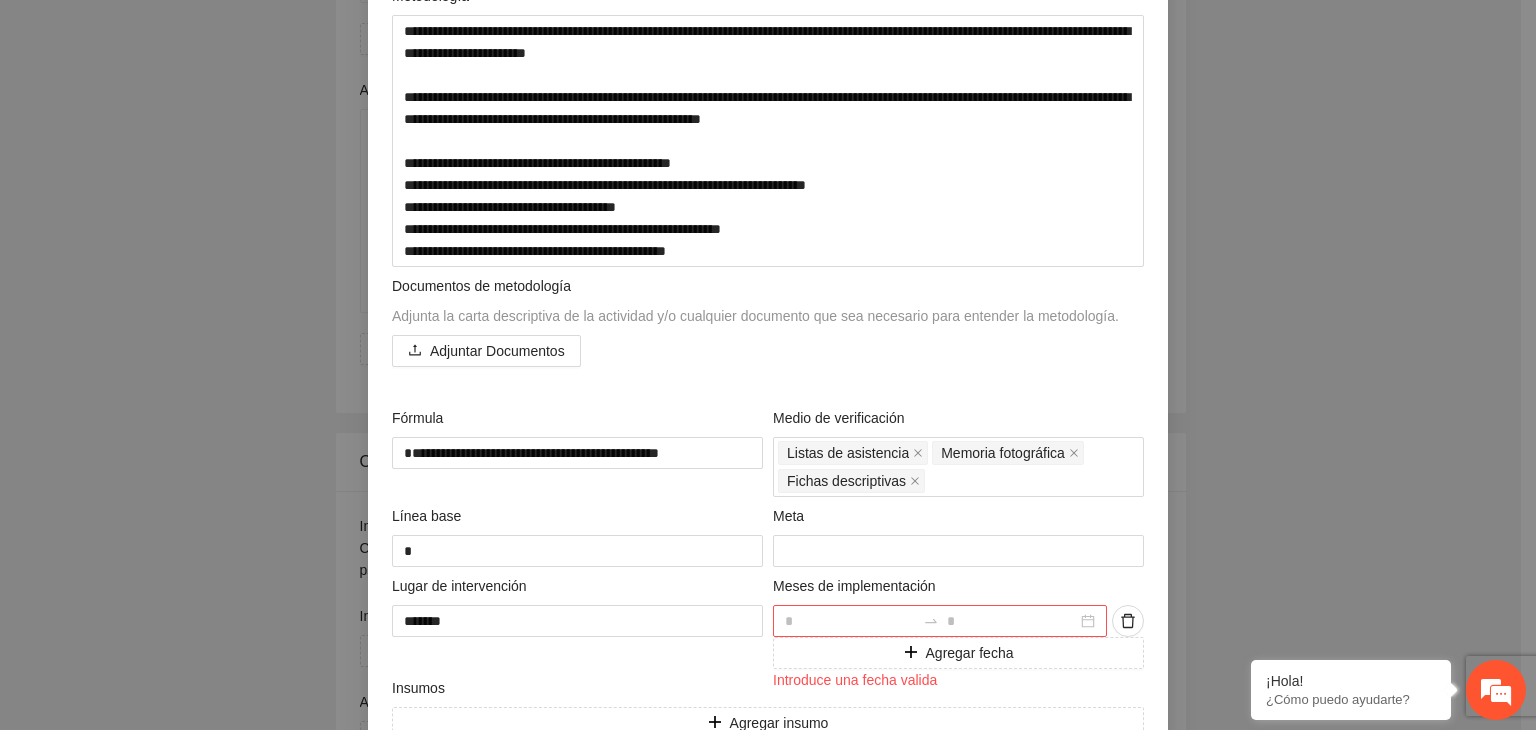 click at bounding box center (940, 621) 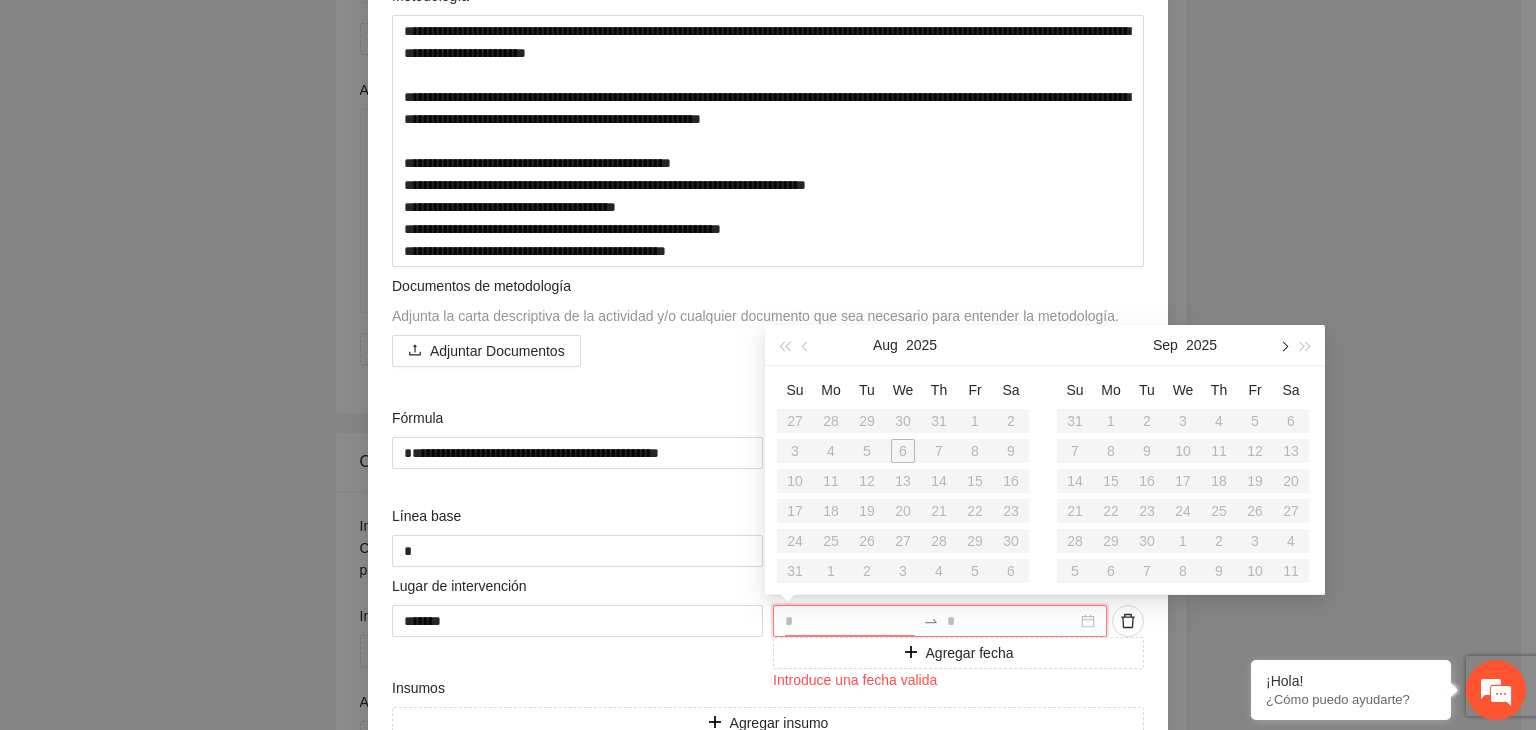 click at bounding box center [1283, 345] 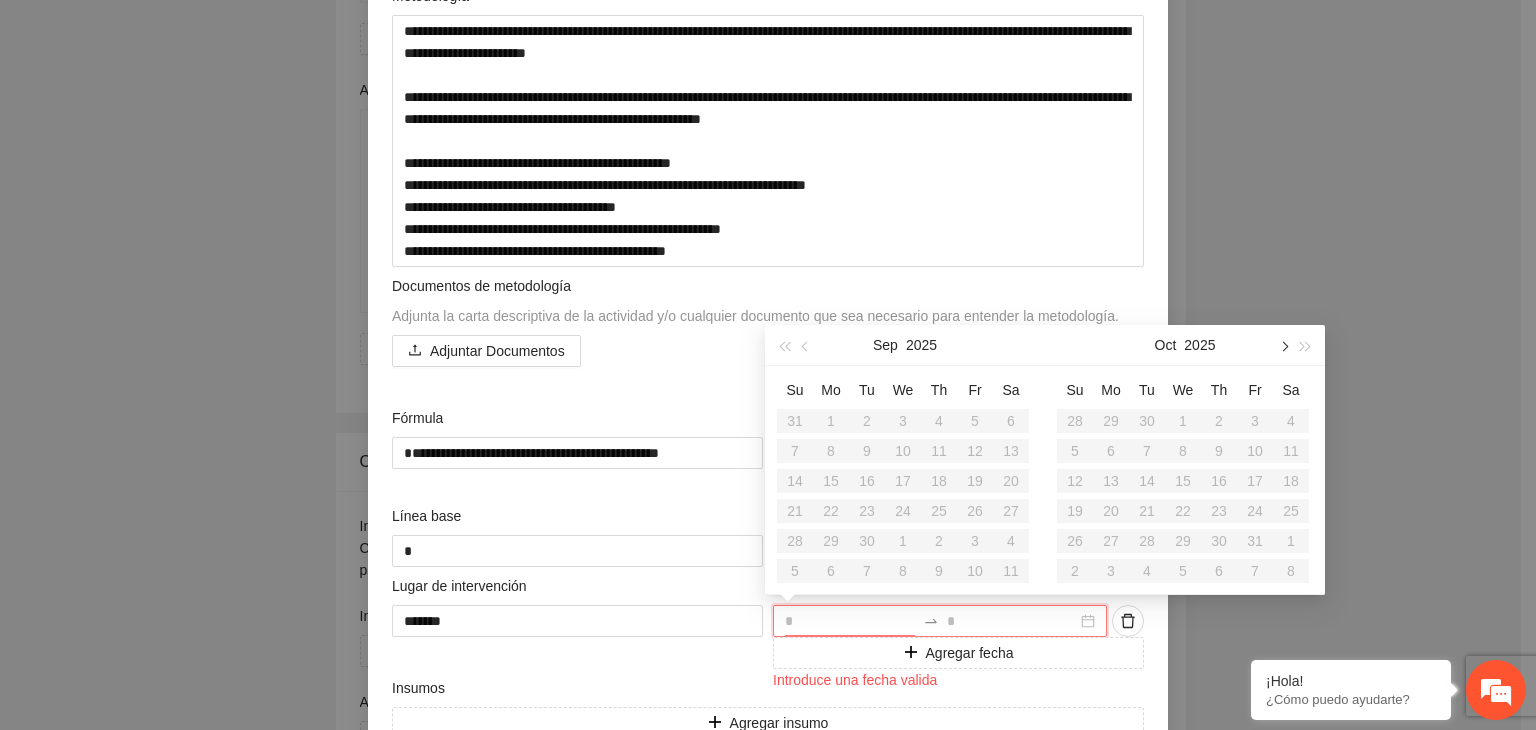 click at bounding box center [1283, 345] 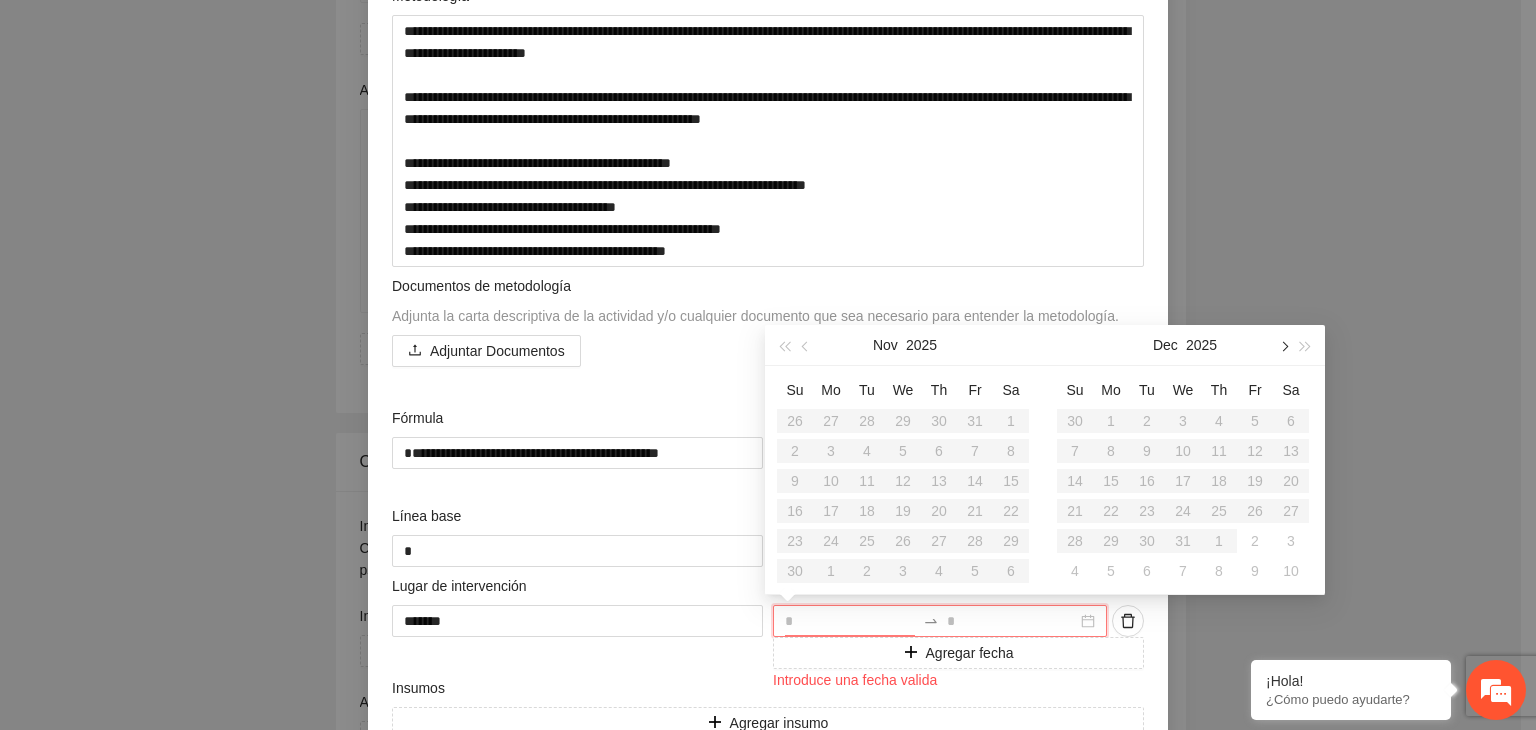 click at bounding box center [1283, 345] 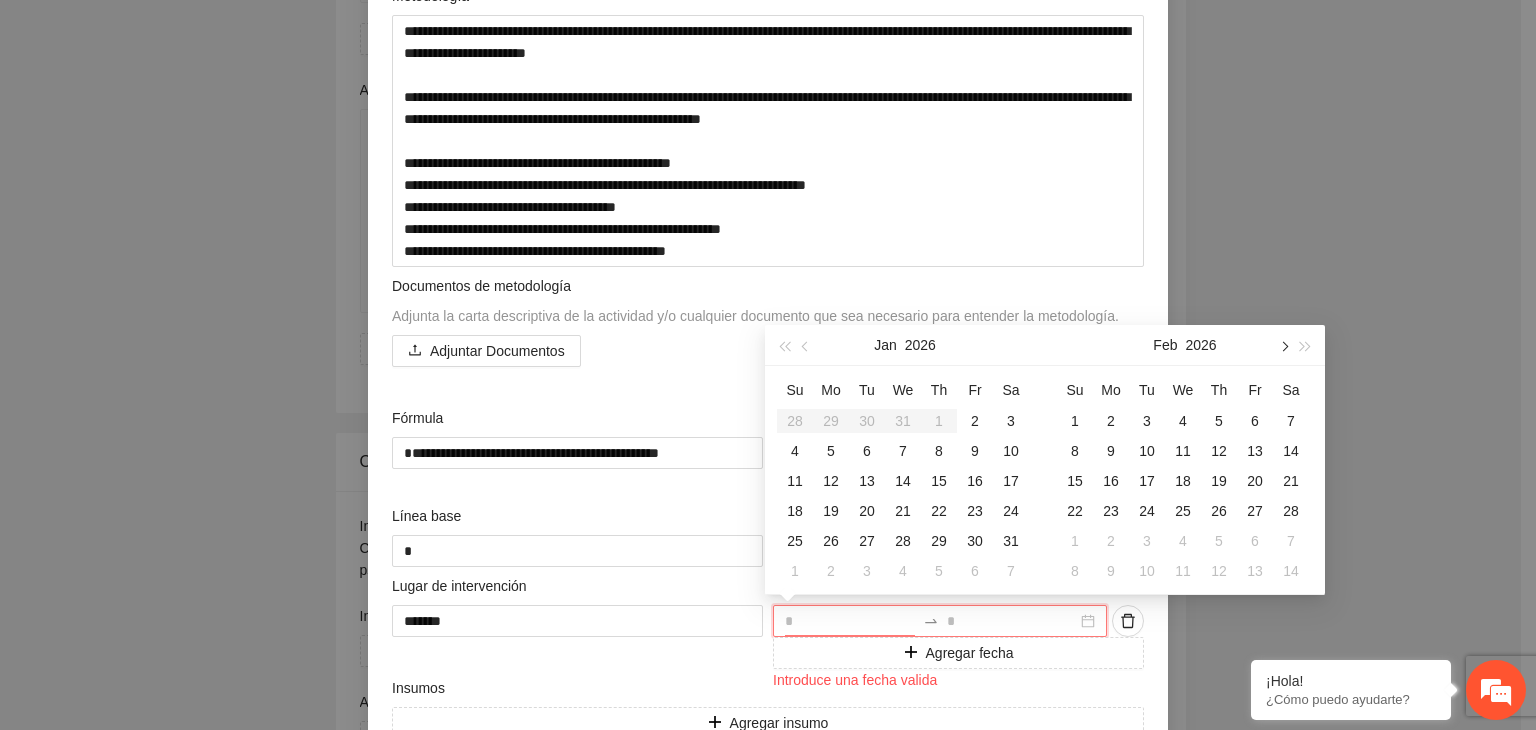 click at bounding box center (1283, 345) 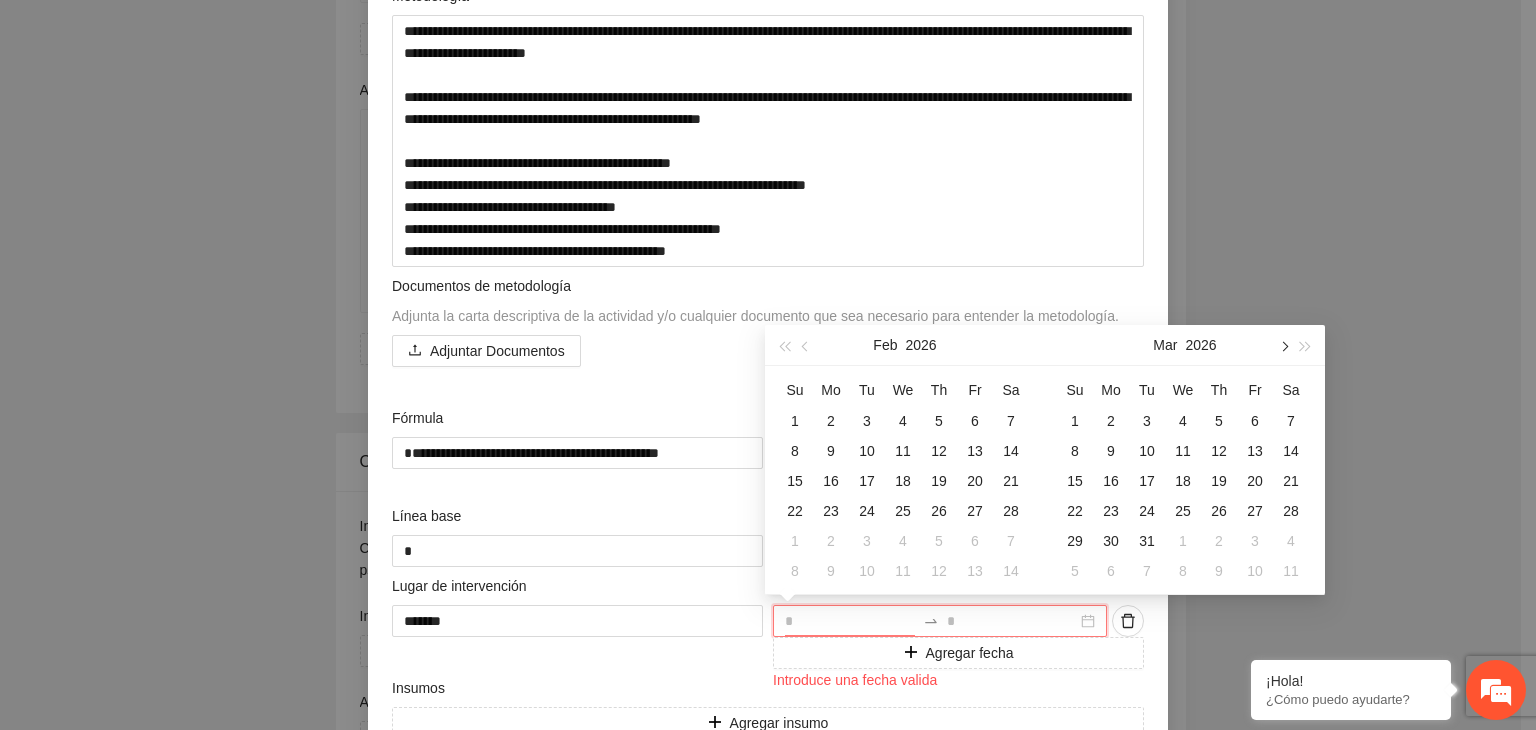 click at bounding box center (1283, 345) 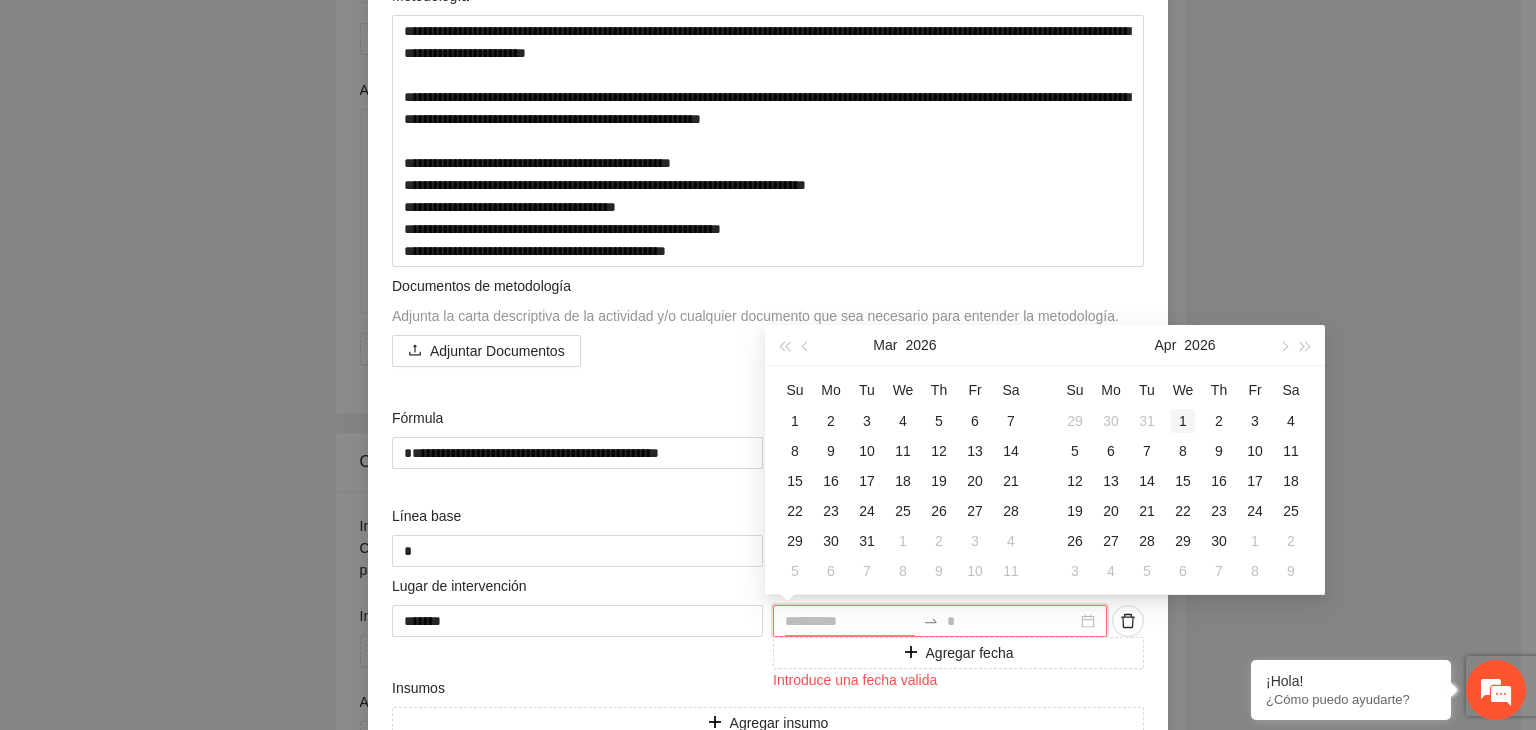 click on "1" at bounding box center [1183, 421] 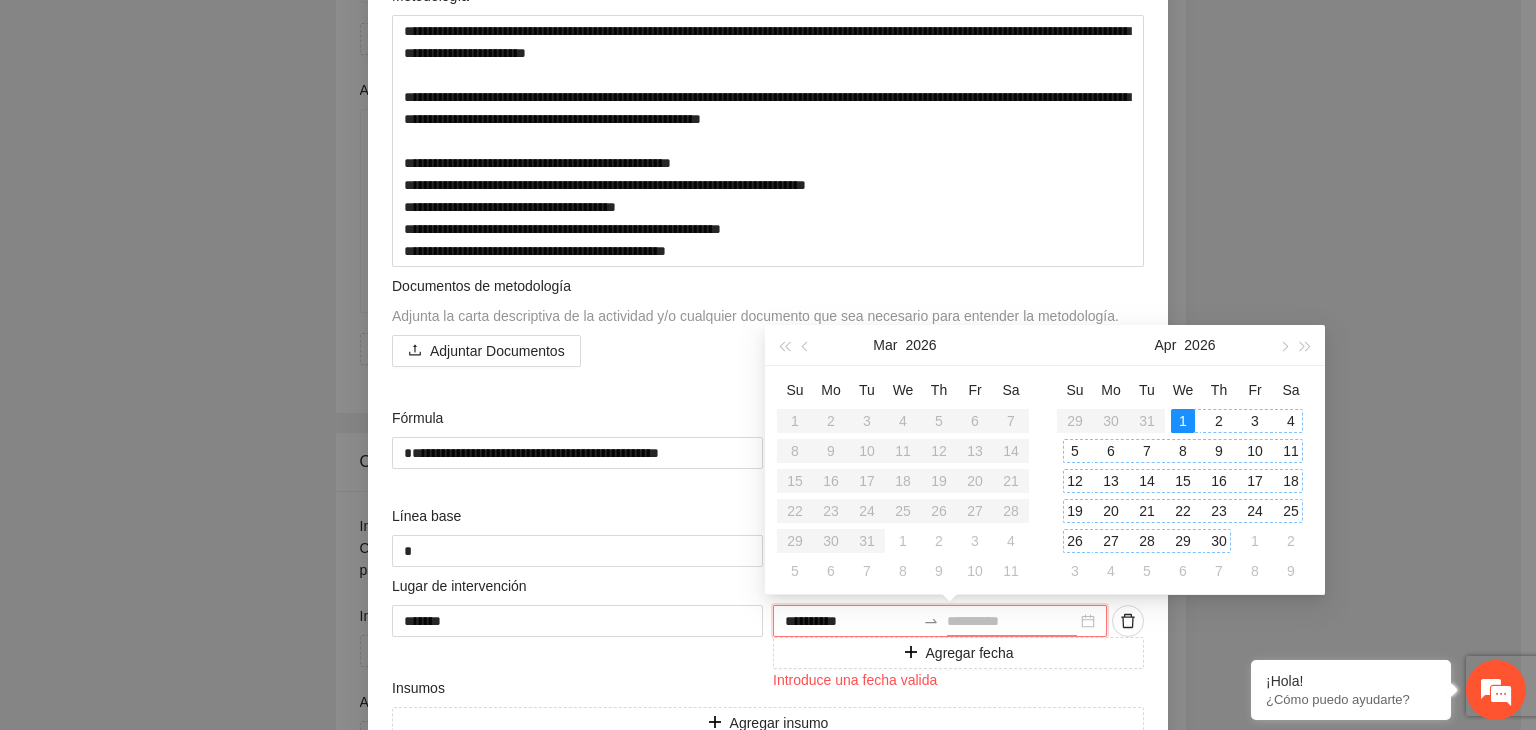 click on "30" at bounding box center (1219, 541) 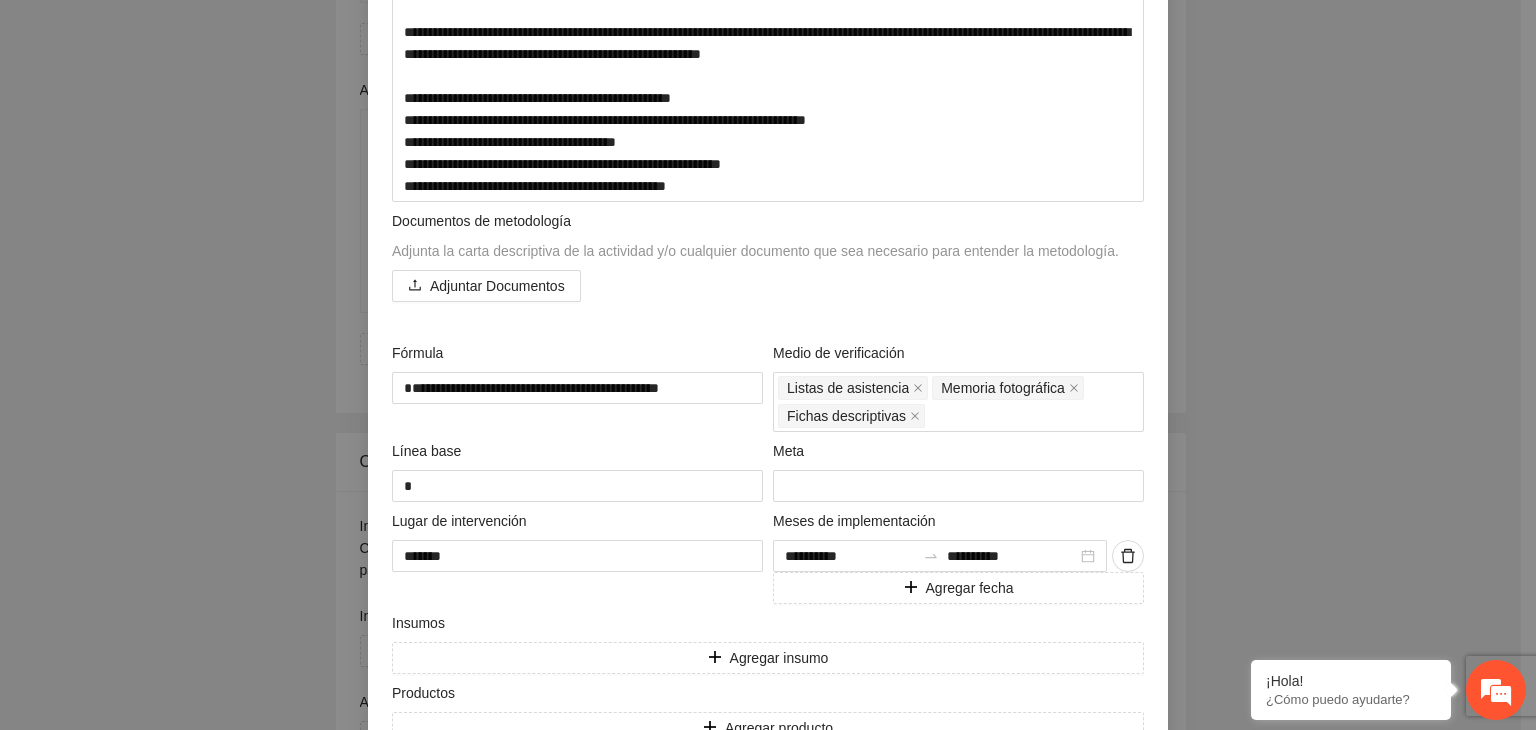 scroll, scrollTop: 504, scrollLeft: 0, axis: vertical 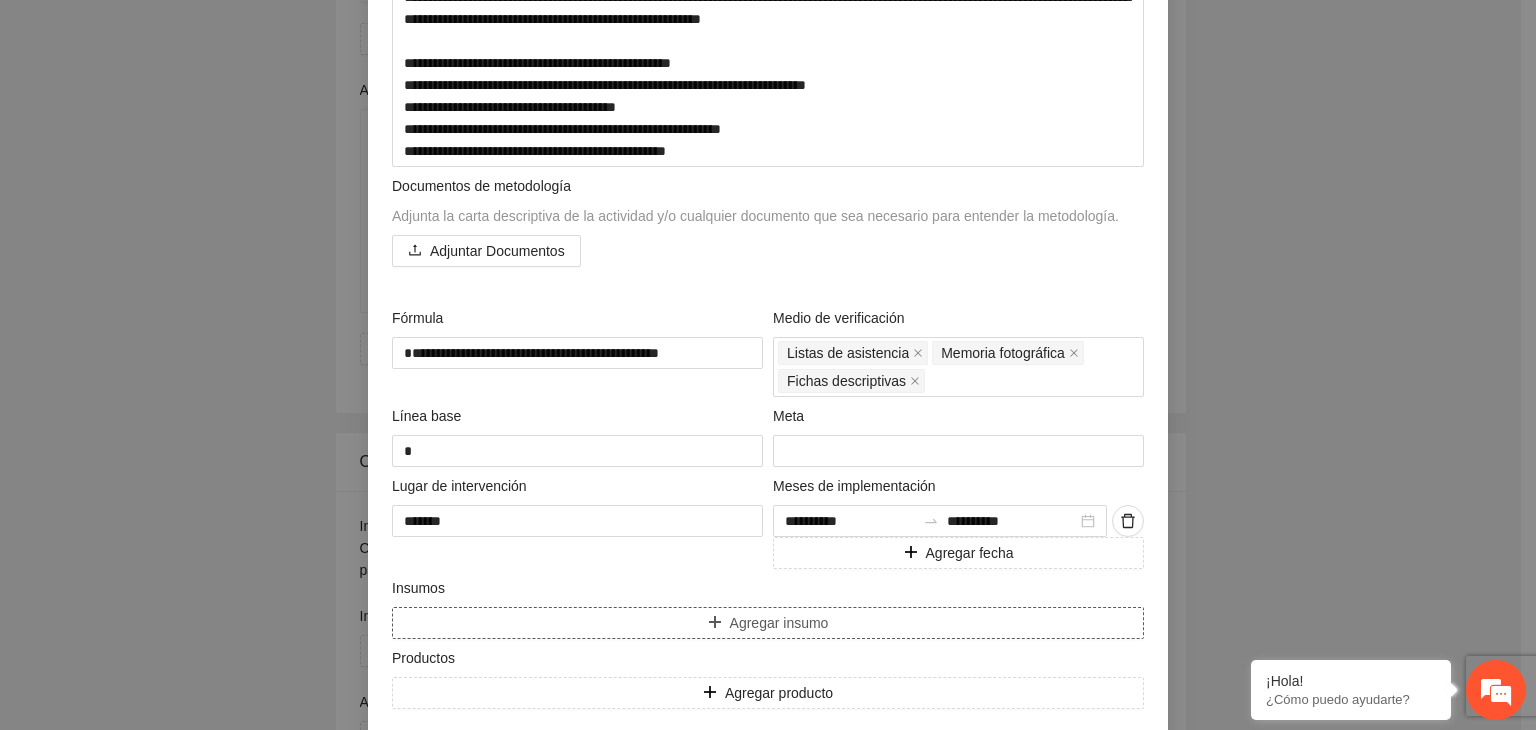 click on "Agregar insumo" at bounding box center [768, 623] 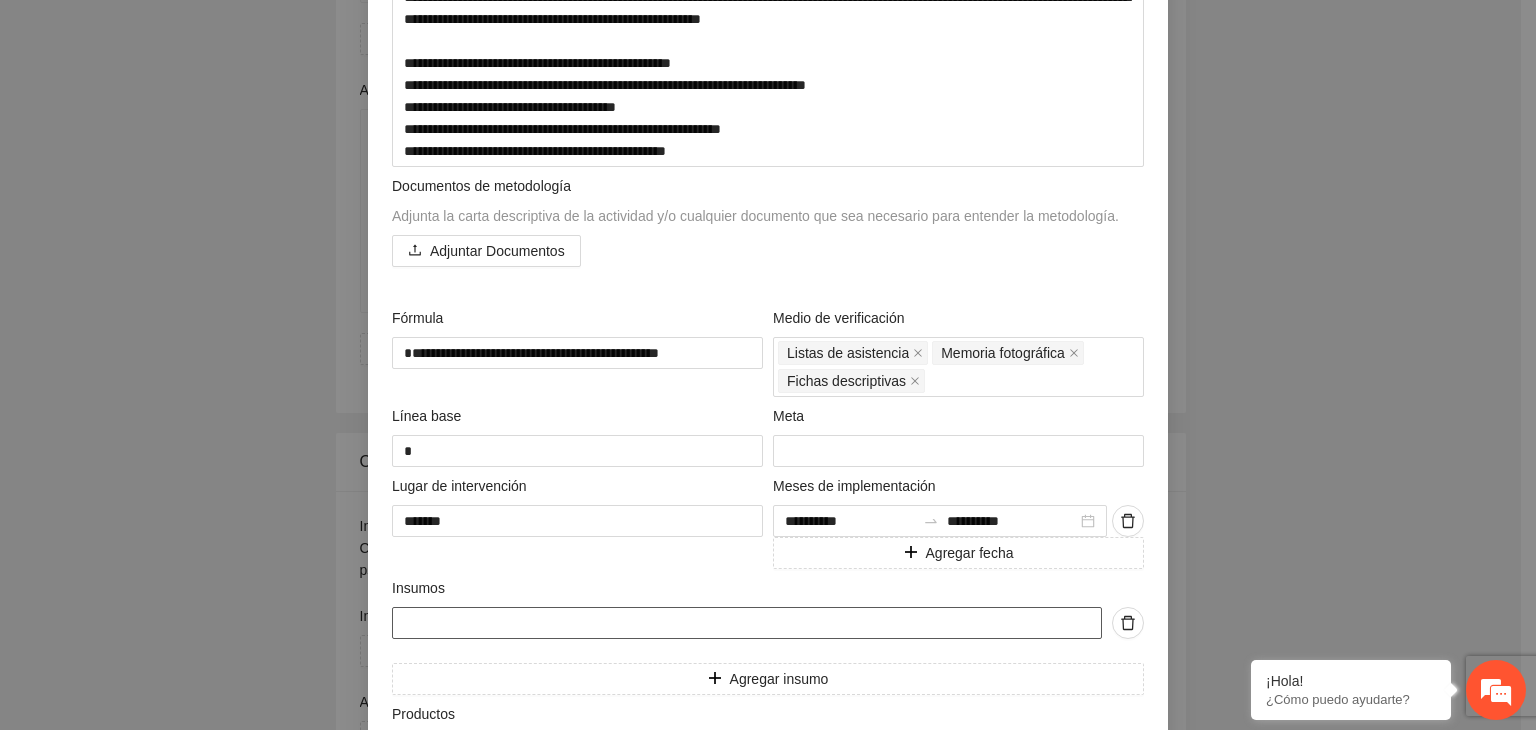 click at bounding box center (747, 623) 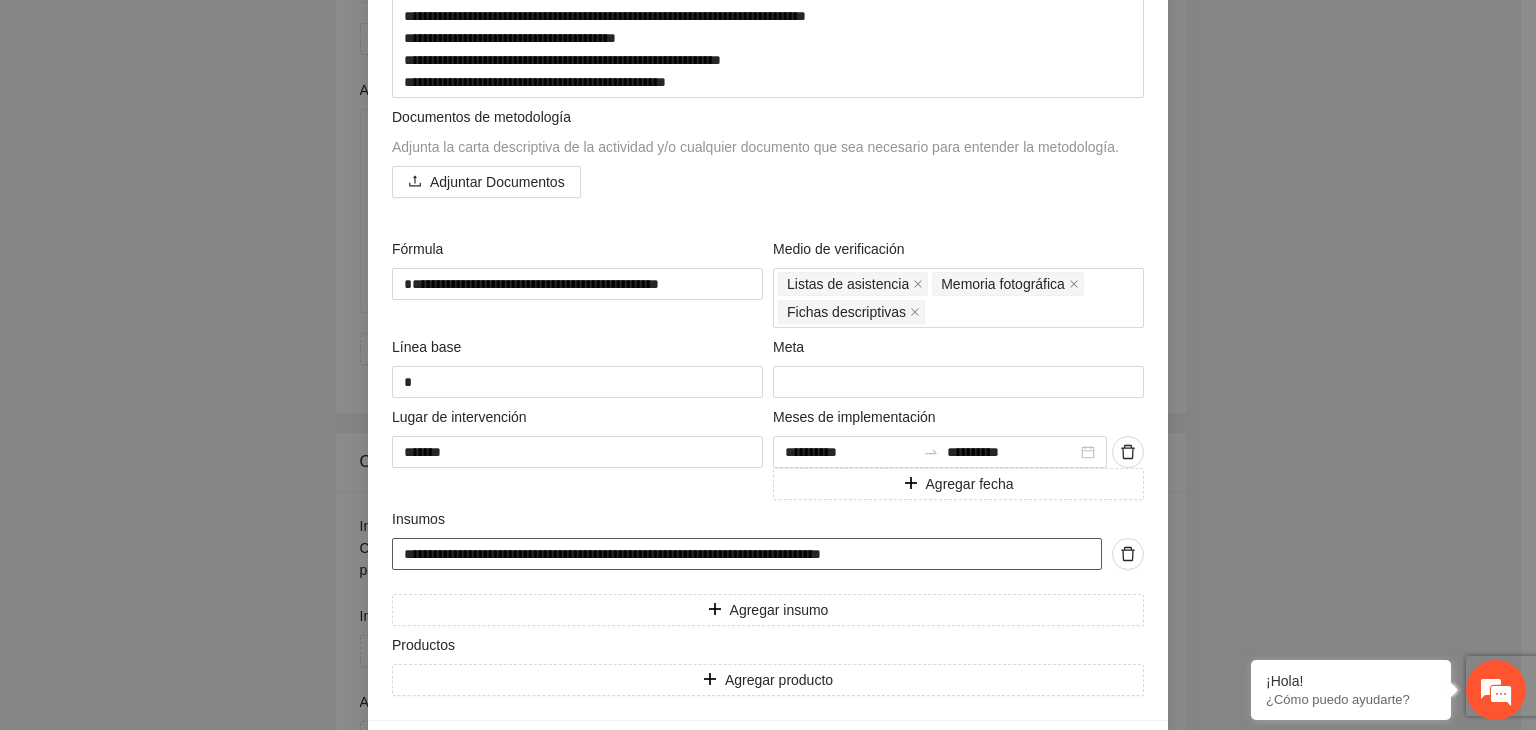scroll, scrollTop: 604, scrollLeft: 0, axis: vertical 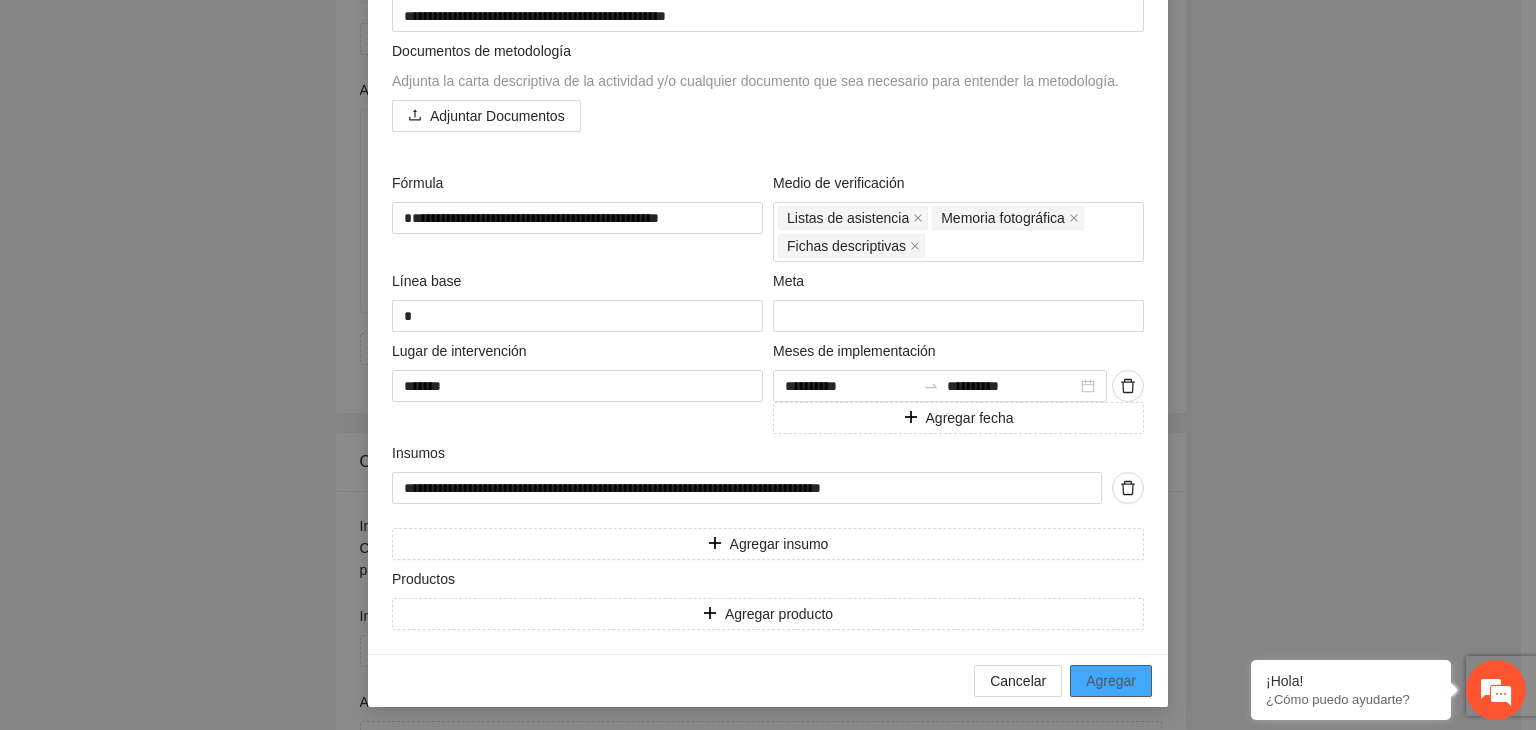 click on "Agregar" at bounding box center [1111, 681] 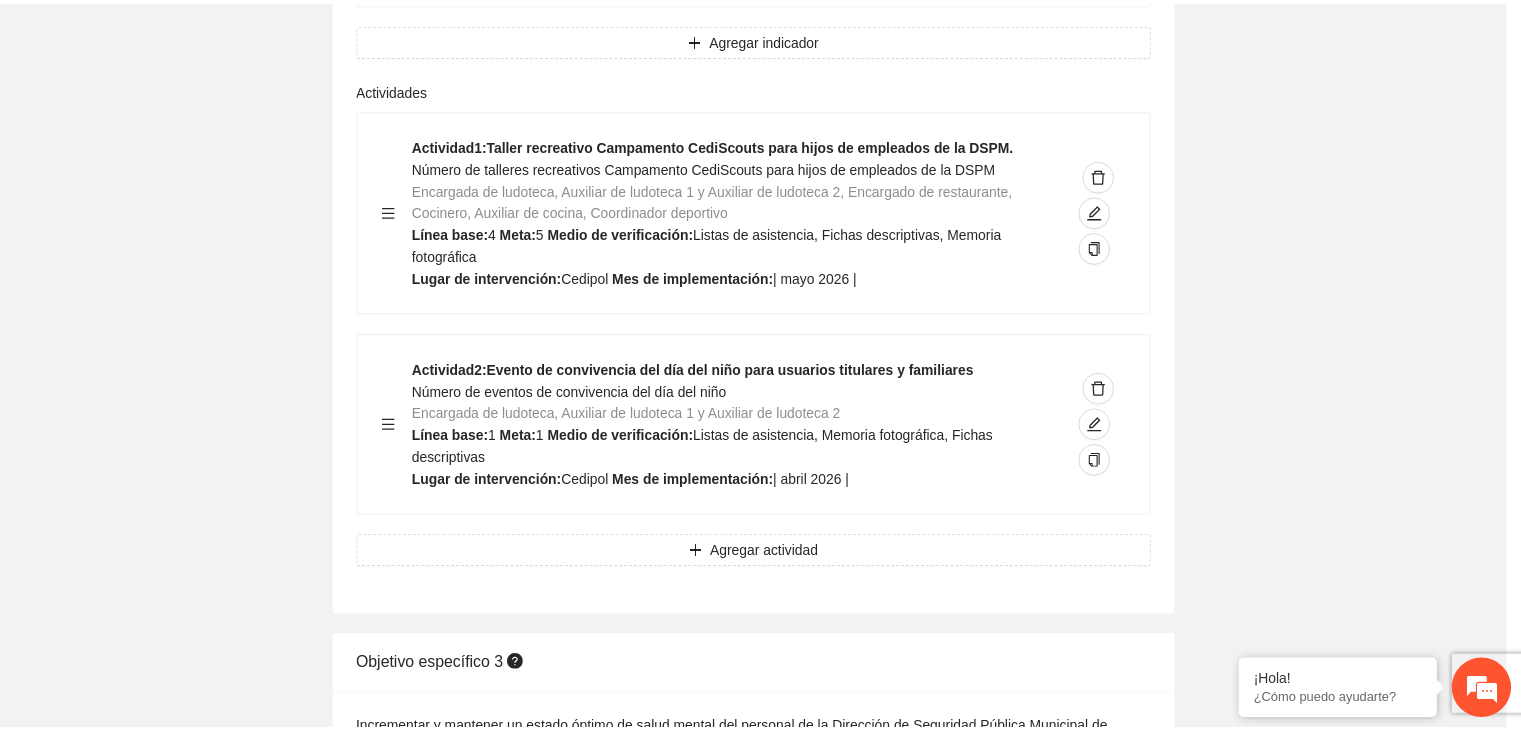 scroll, scrollTop: 204, scrollLeft: 0, axis: vertical 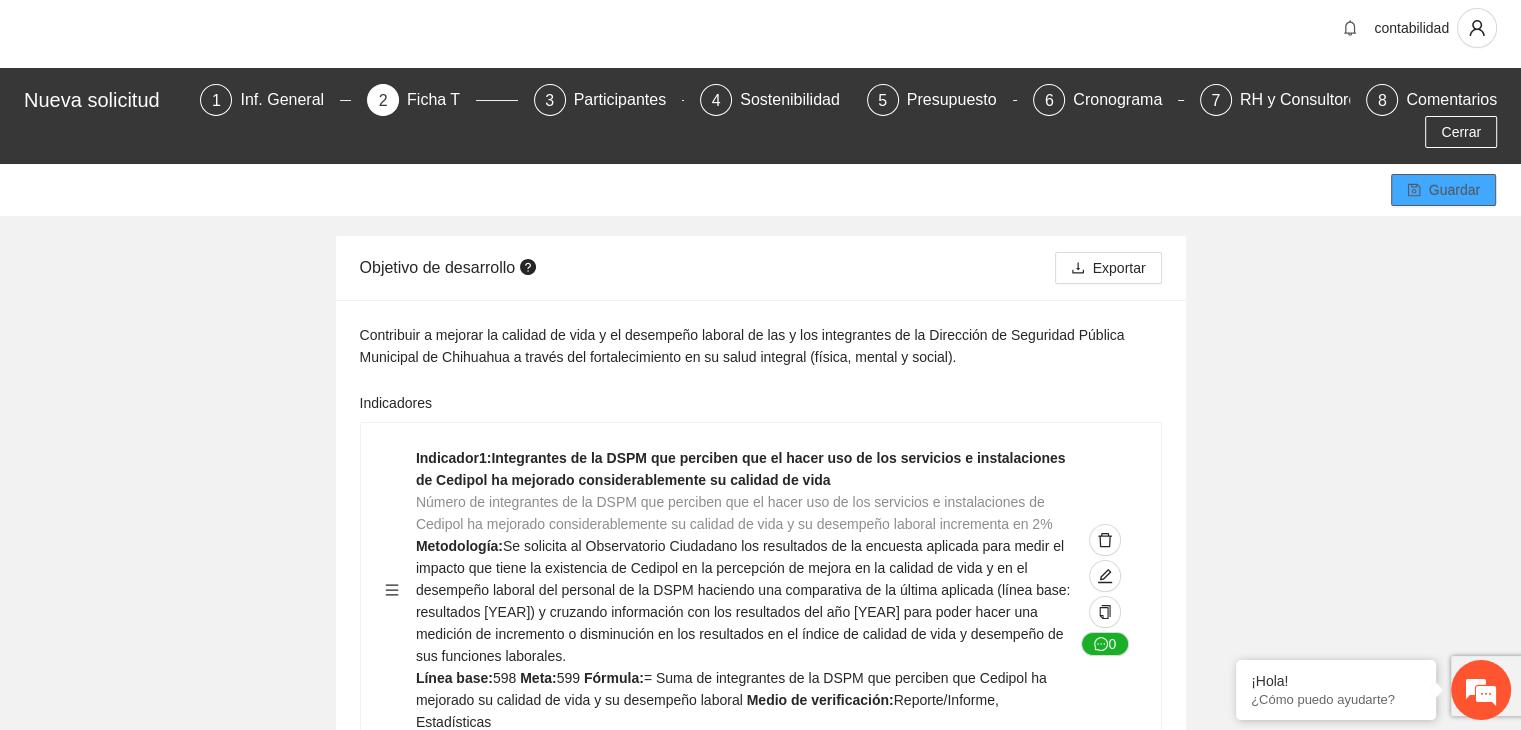 click on "Guardar" at bounding box center (1454, 190) 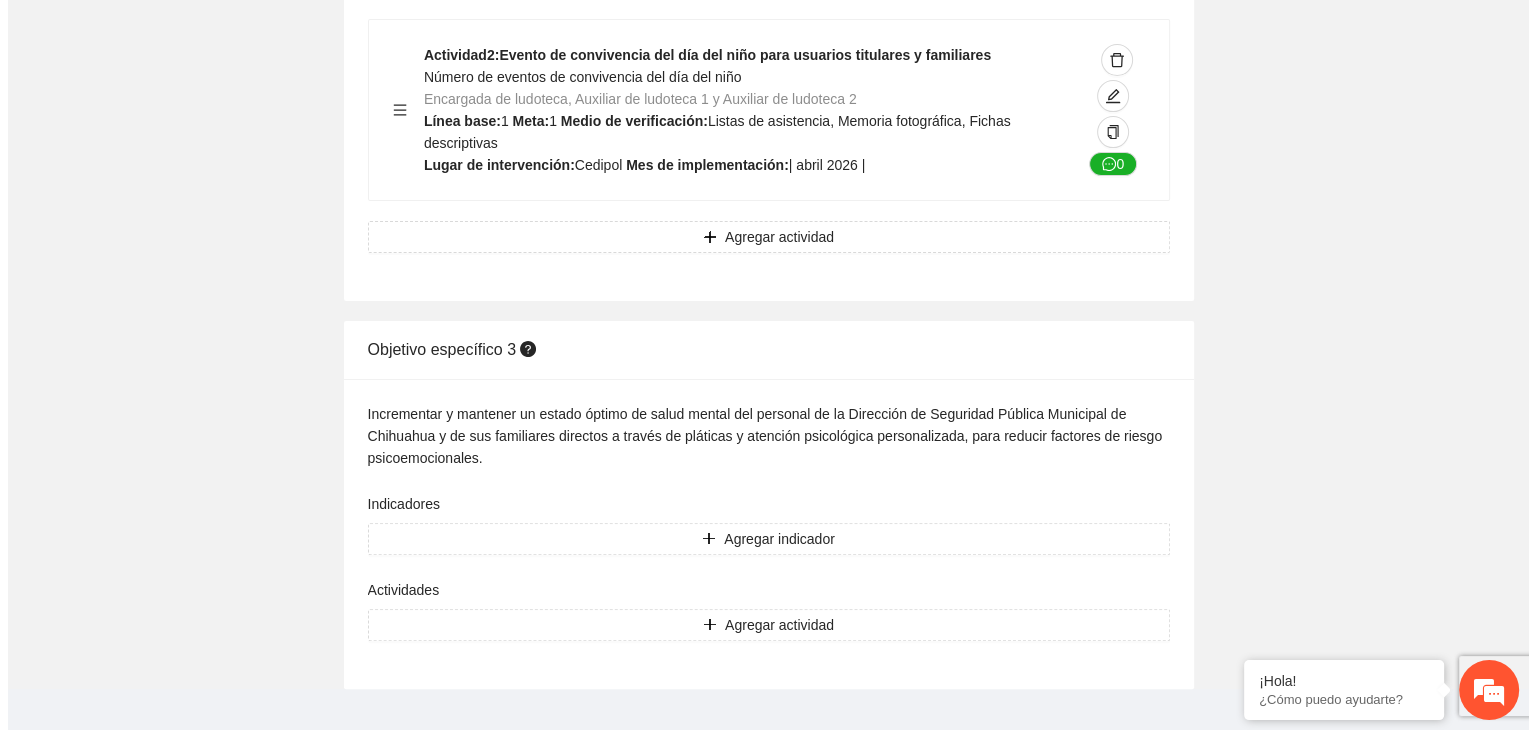 scroll, scrollTop: 7944, scrollLeft: 0, axis: vertical 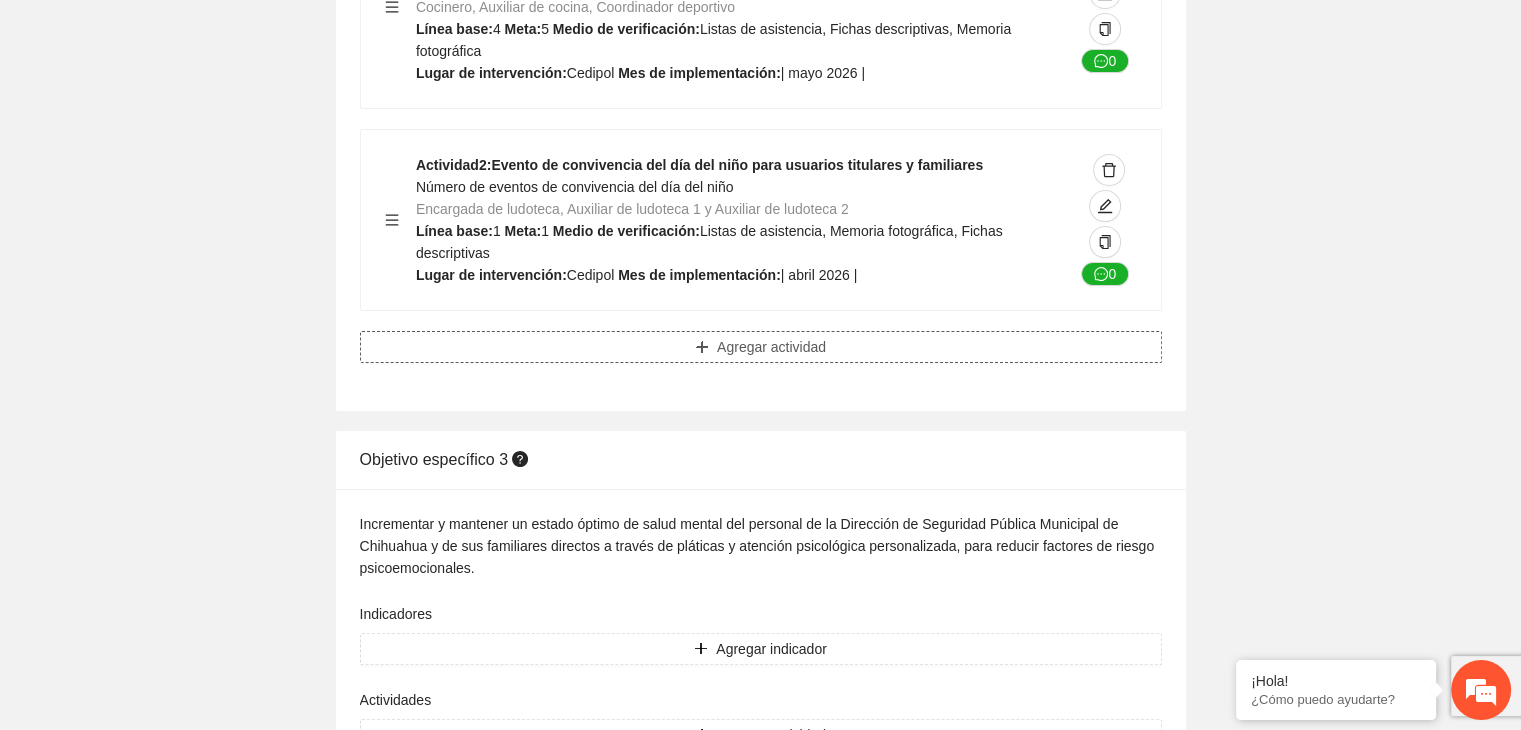 click on "Agregar actividad" at bounding box center (771, -1244) 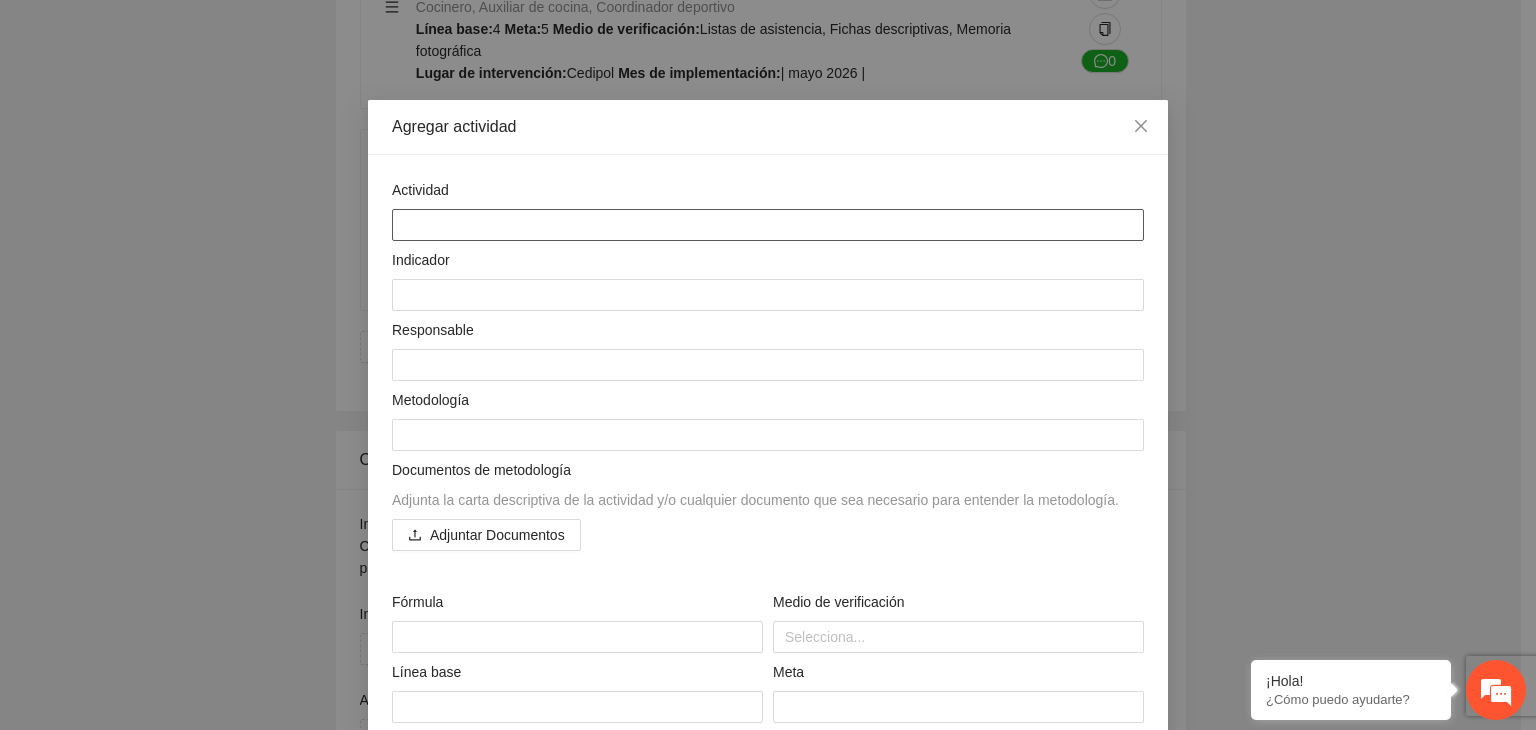 click at bounding box center (768, 225) 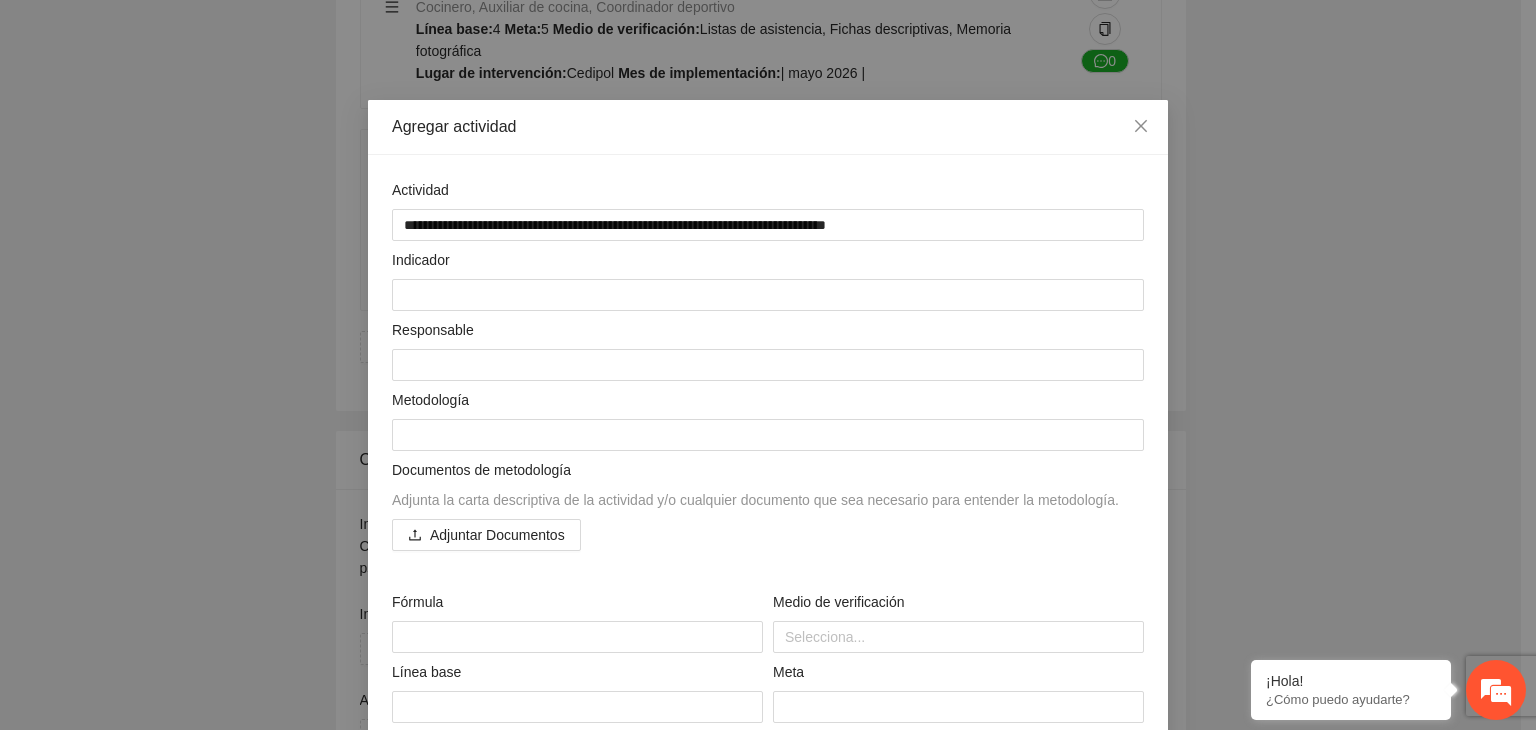click on "**********" at bounding box center (768, 556) 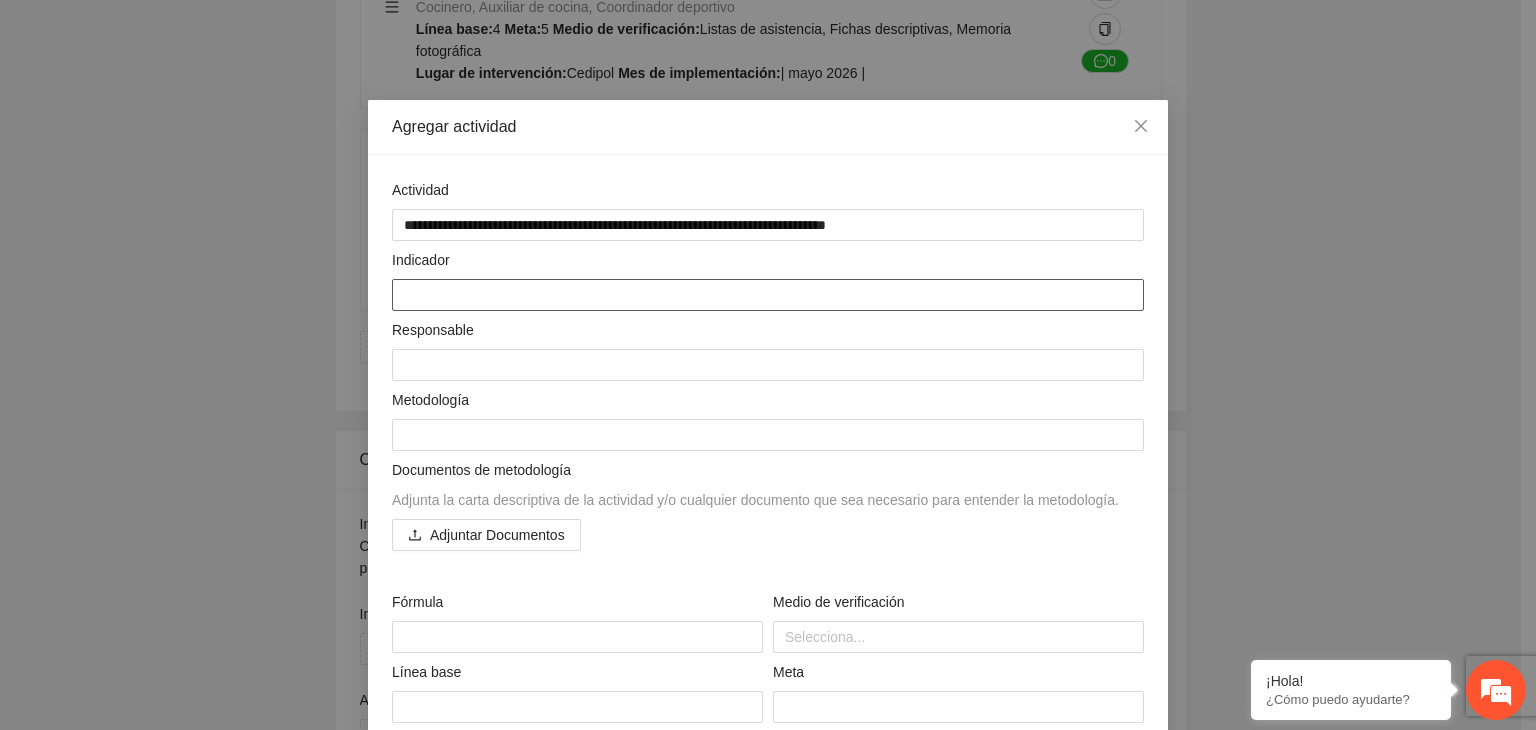 click at bounding box center [768, 295] 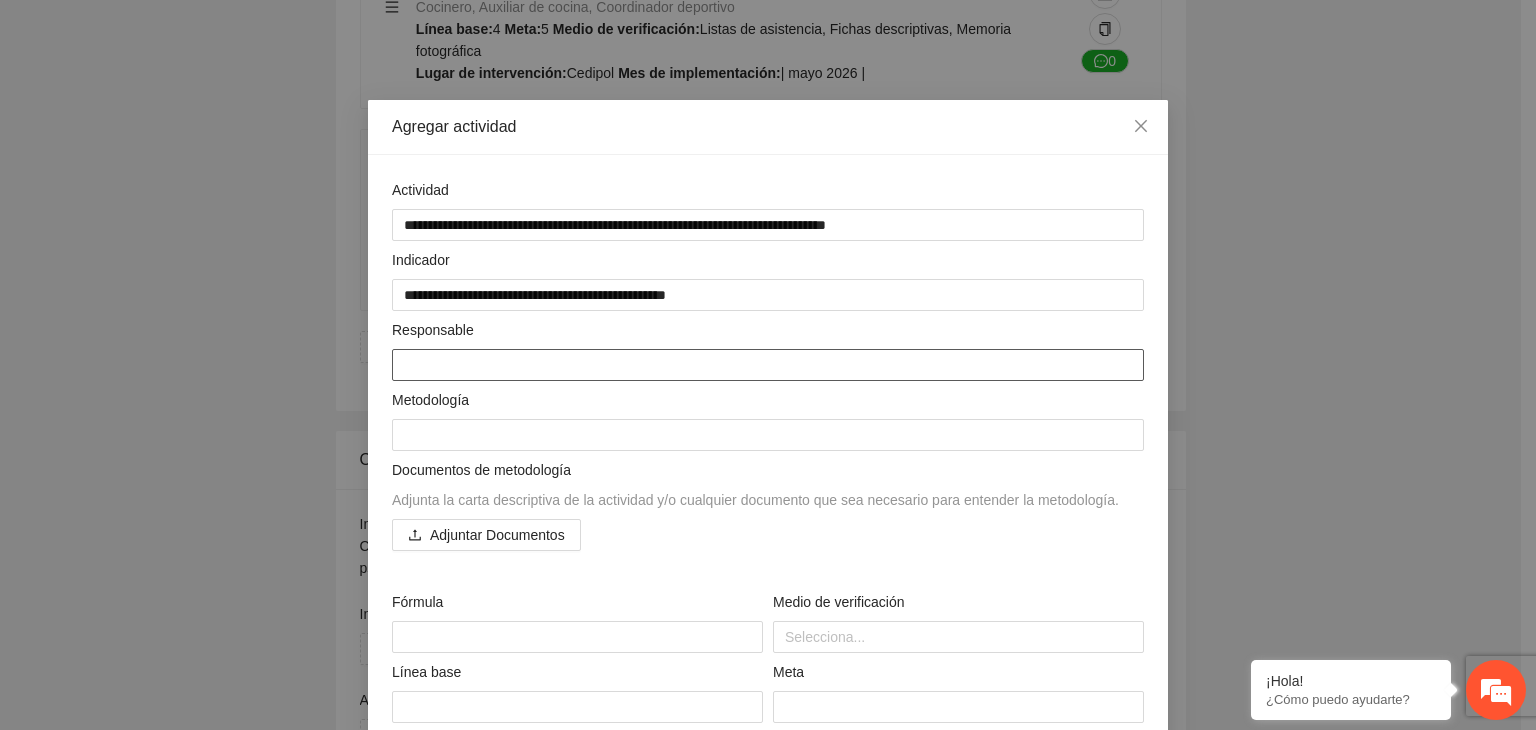 click at bounding box center (768, 365) 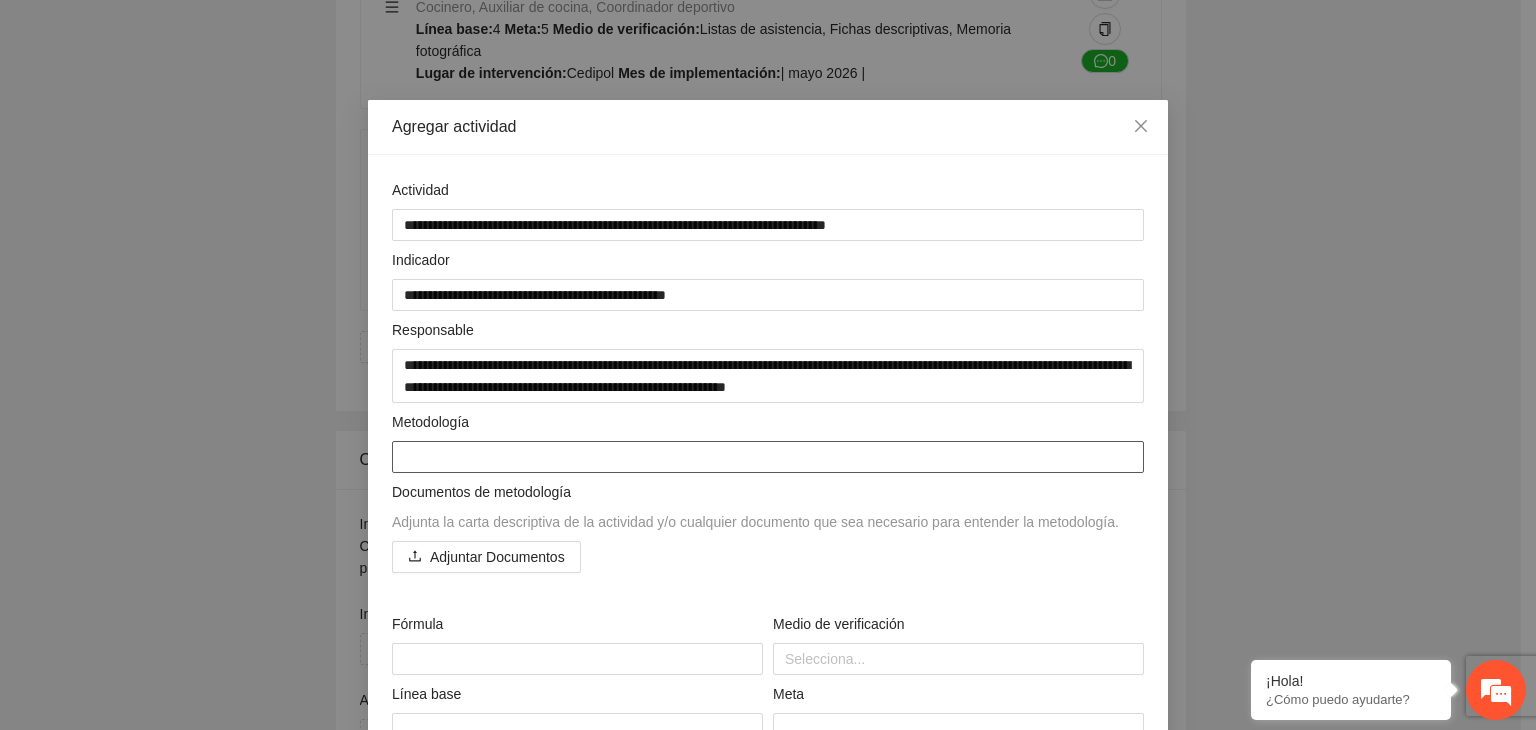 click at bounding box center [768, 457] 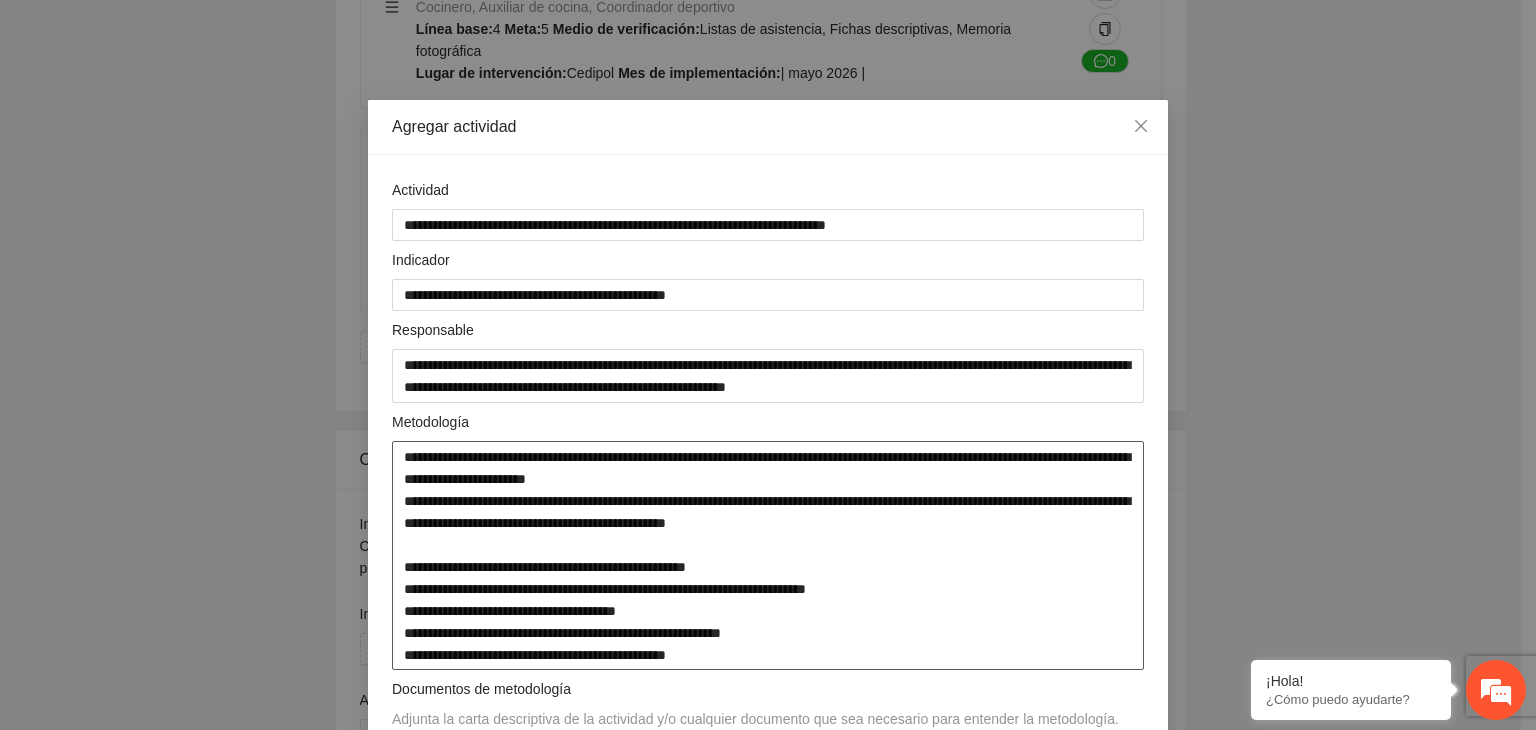 scroll, scrollTop: 400, scrollLeft: 0, axis: vertical 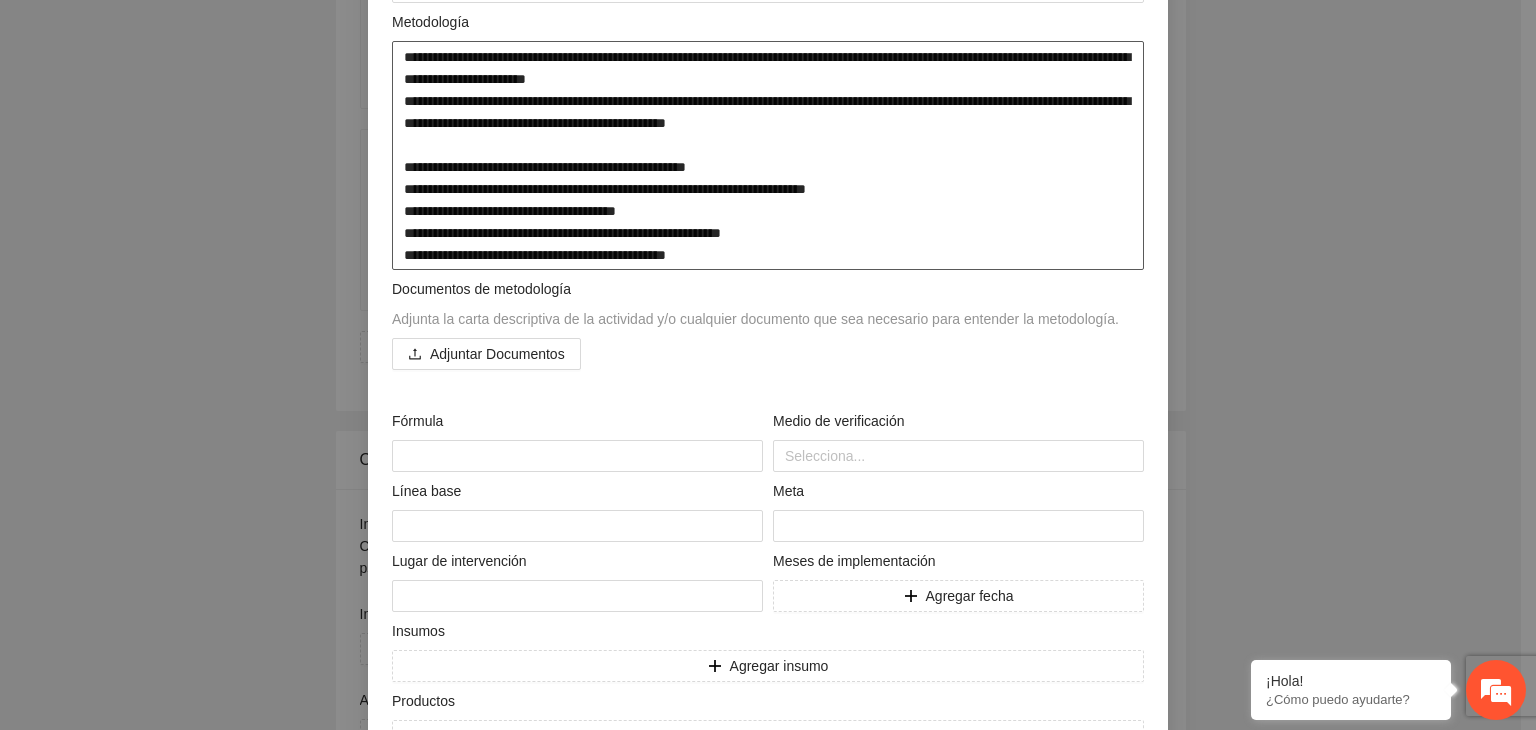 drag, startPoint x: 758, startPoint y: 257, endPoint x: 366, endPoint y: 55, distance: 440.98526 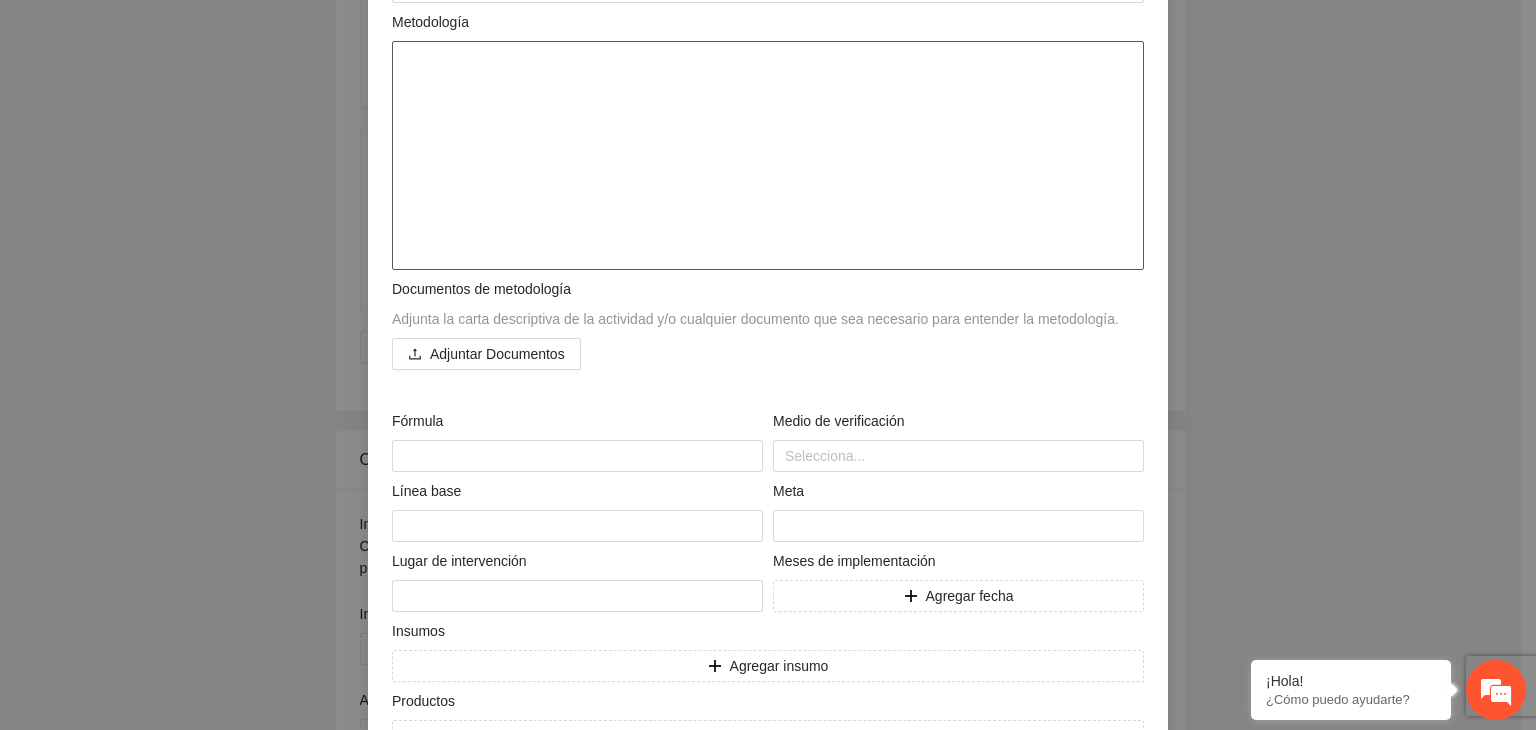 scroll, scrollTop: 325, scrollLeft: 0, axis: vertical 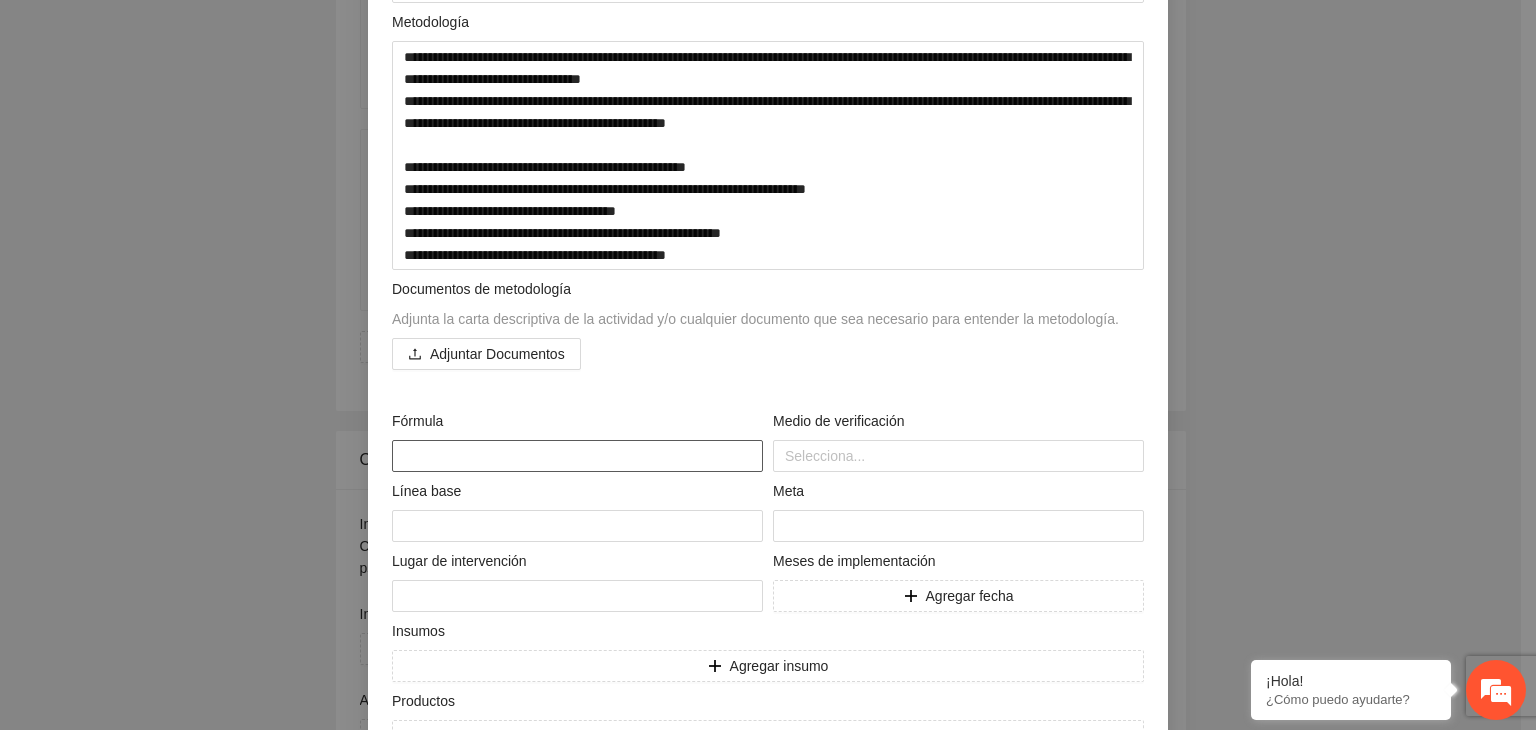 click at bounding box center (577, 456) 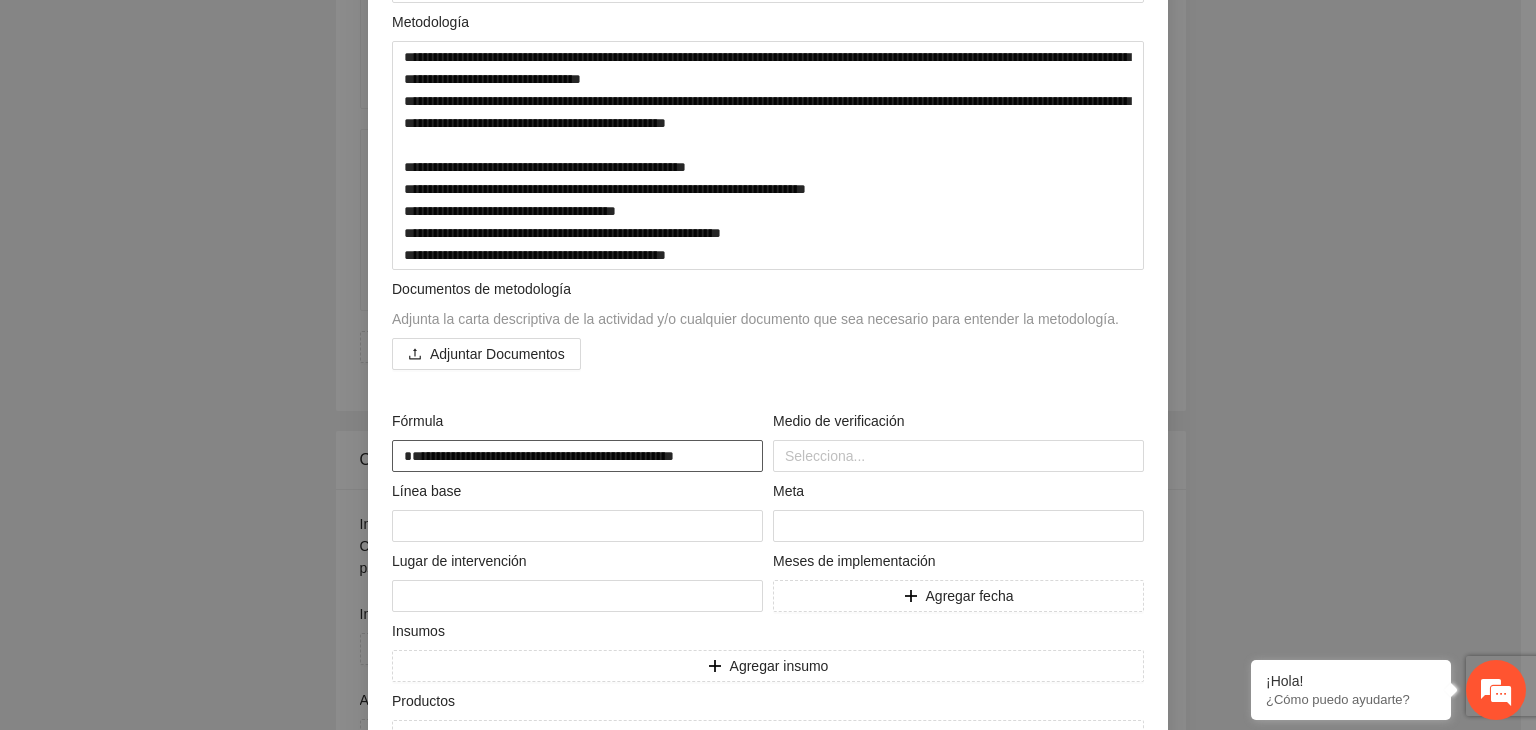 scroll, scrollTop: 16, scrollLeft: 0, axis: vertical 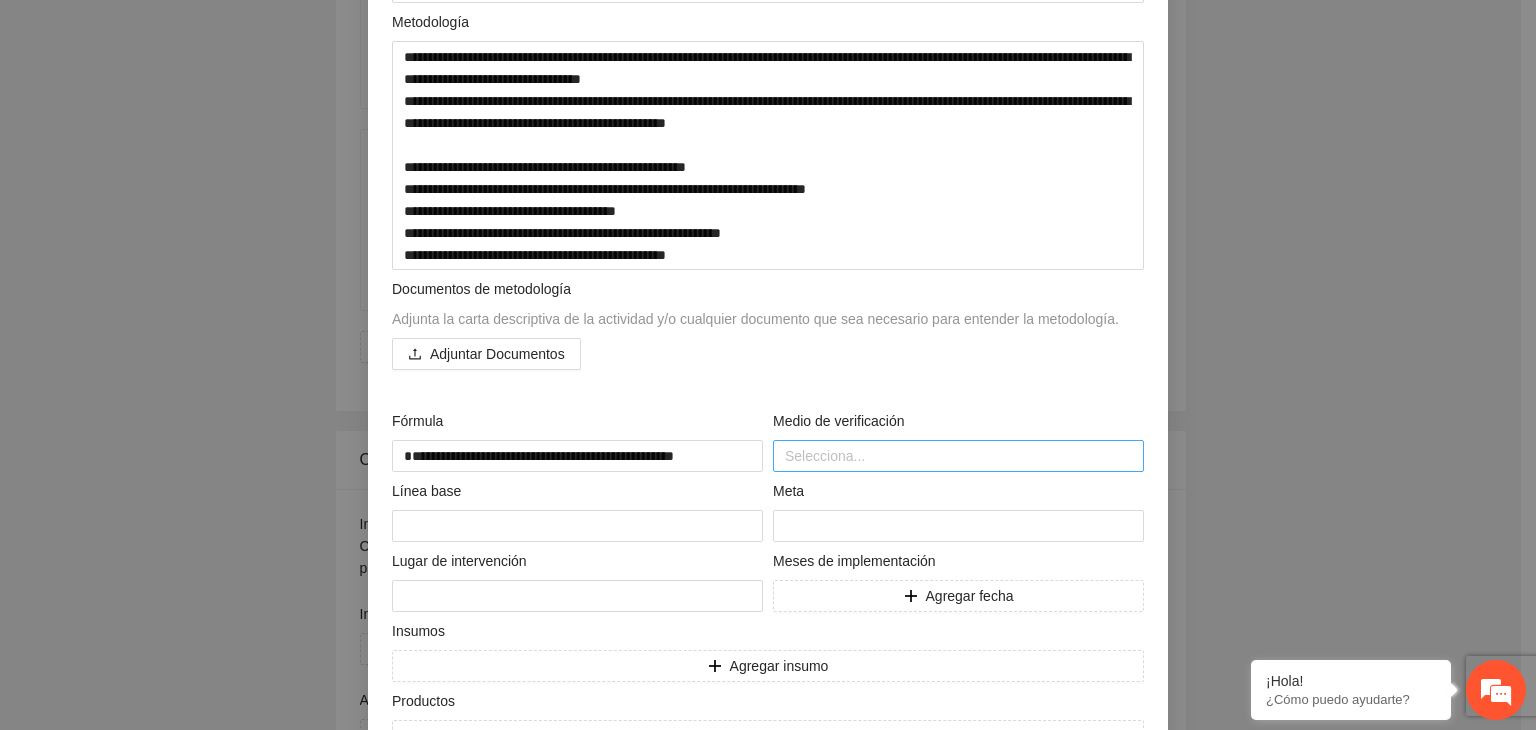 click at bounding box center (958, 456) 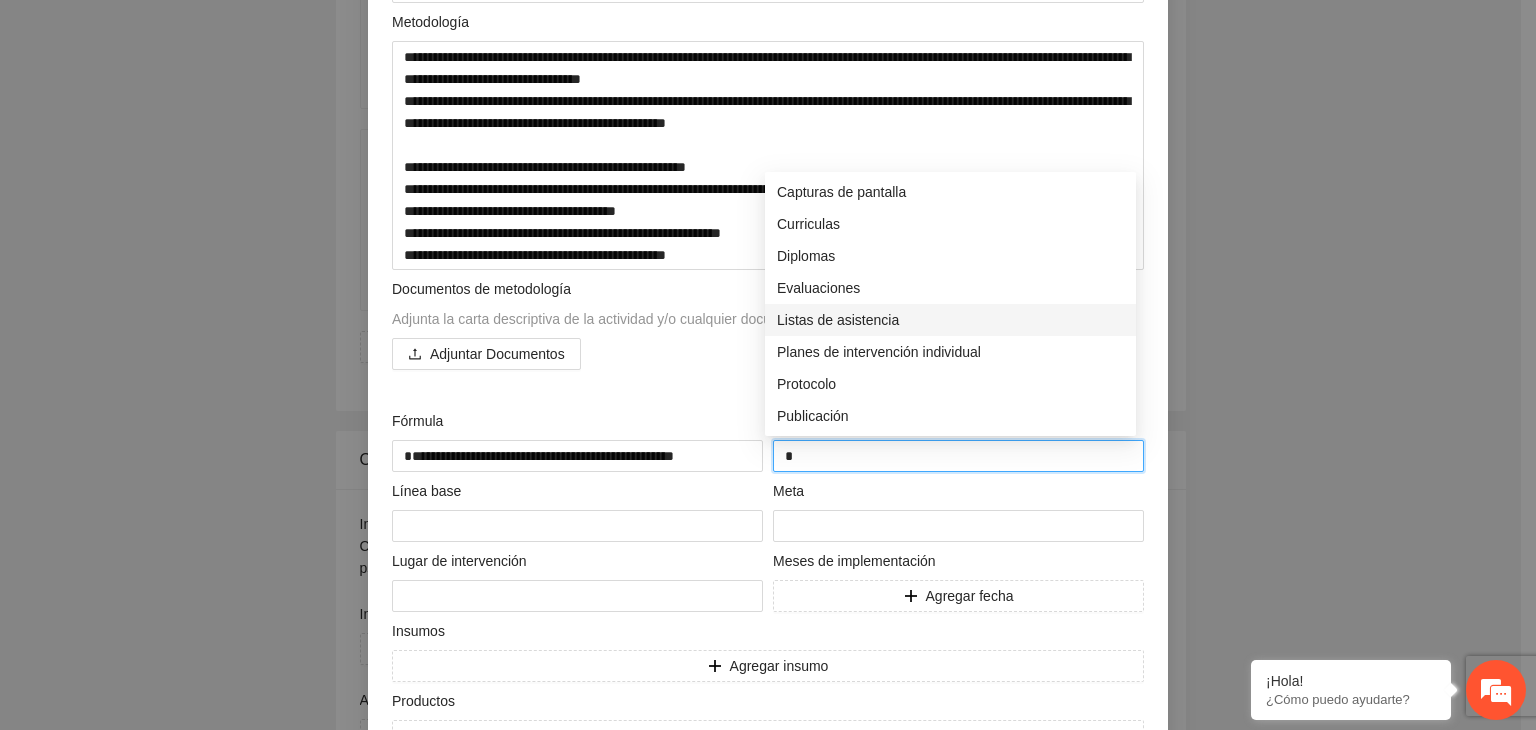 click on "Listas de asistencia" at bounding box center [950, 320] 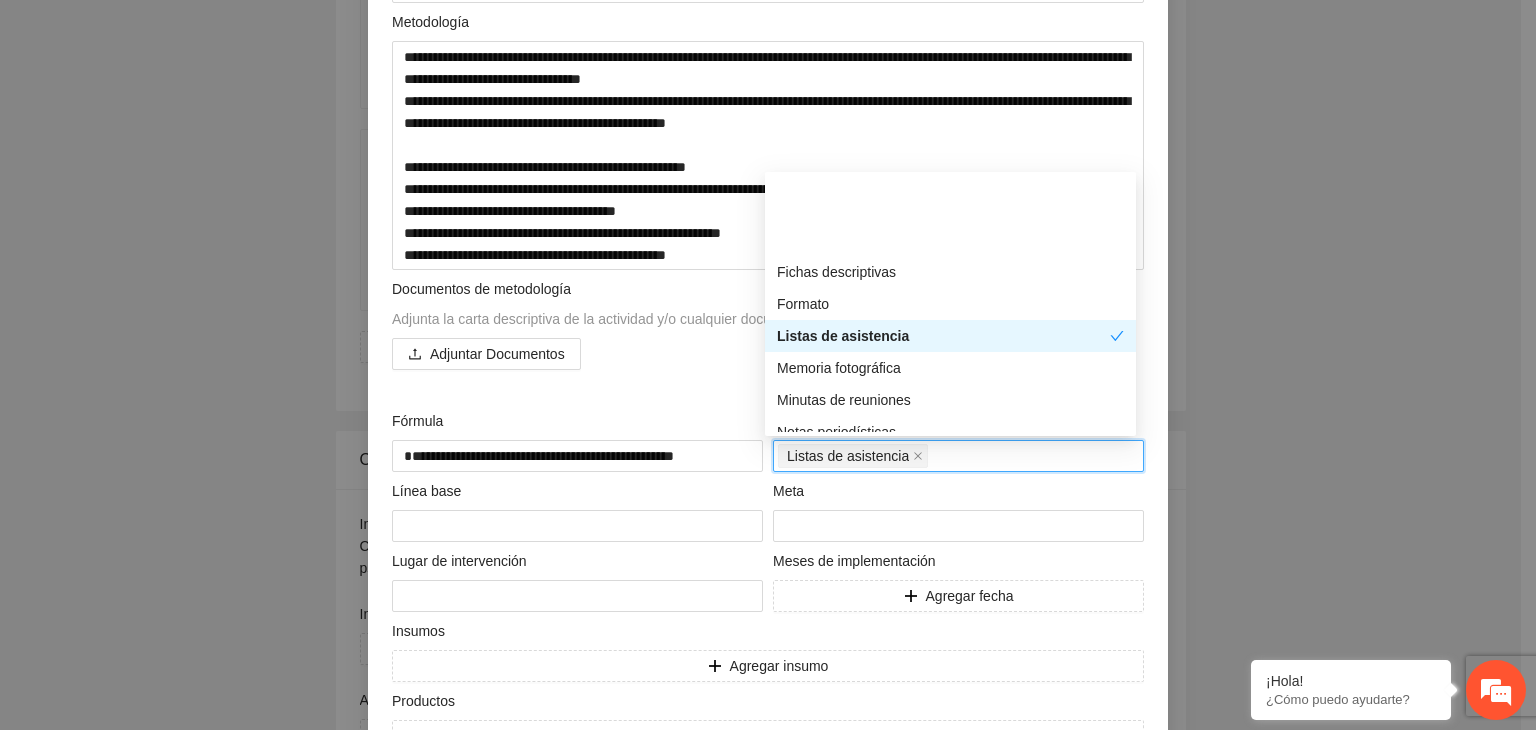 scroll, scrollTop: 500, scrollLeft: 0, axis: vertical 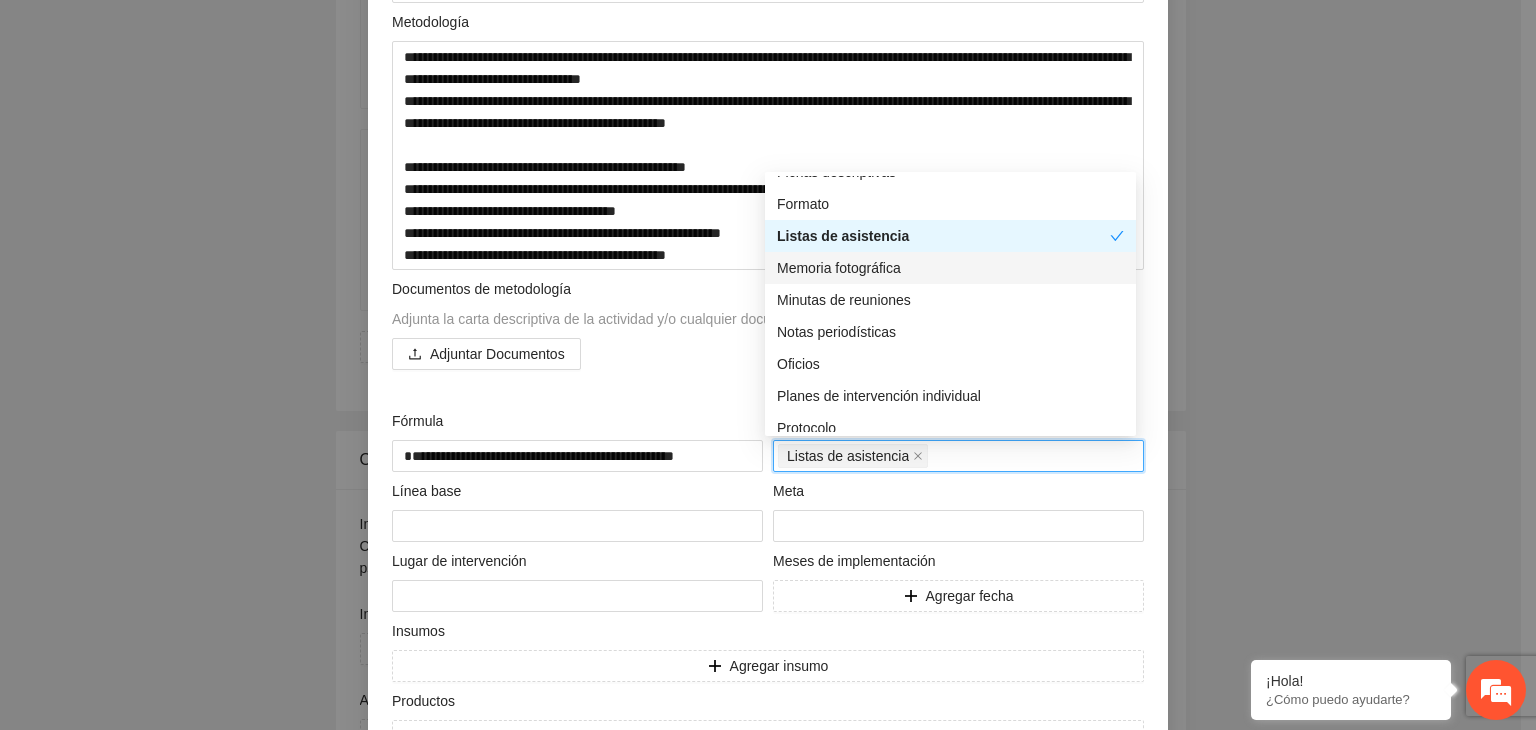 click on "Memoria fotográfica" at bounding box center [950, 268] 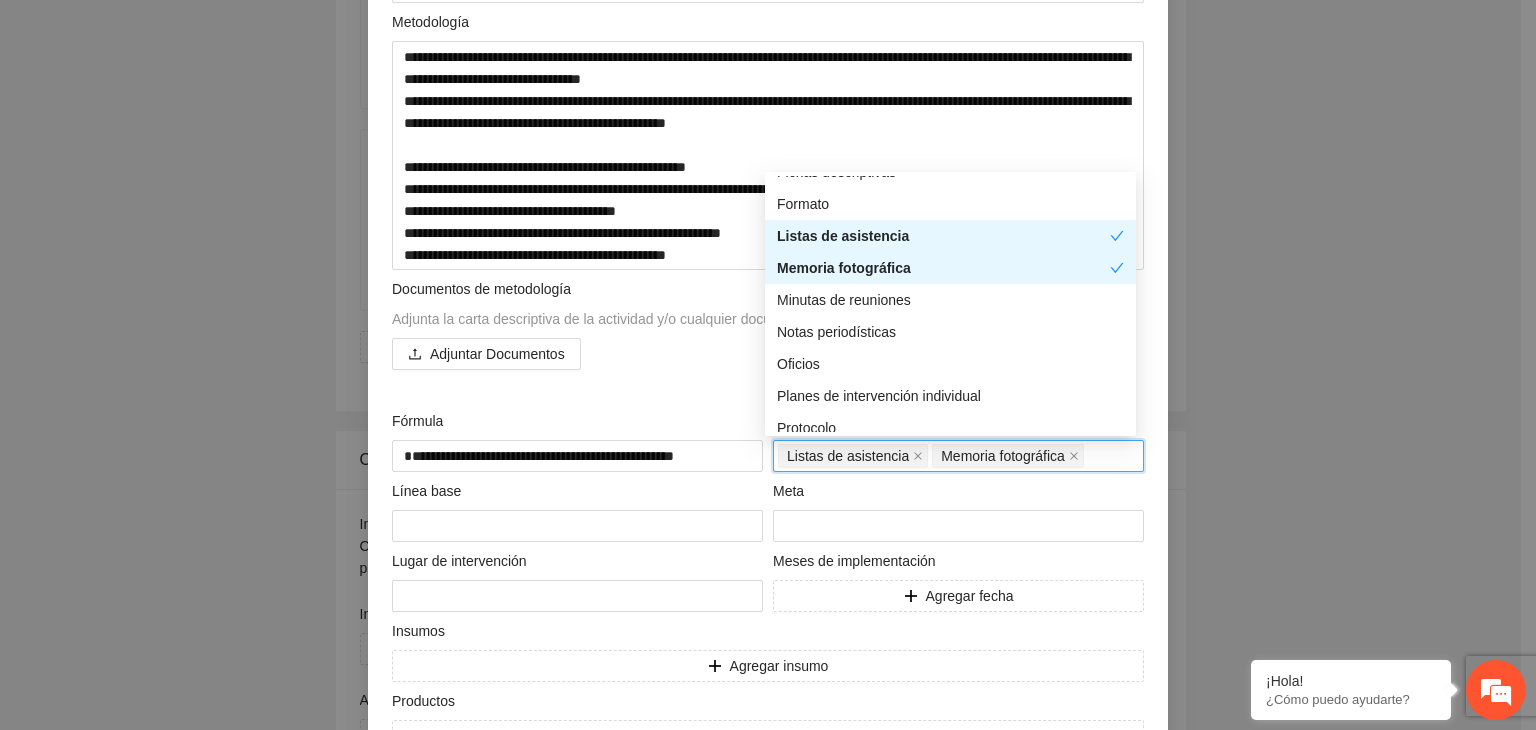 scroll, scrollTop: 400, scrollLeft: 0, axis: vertical 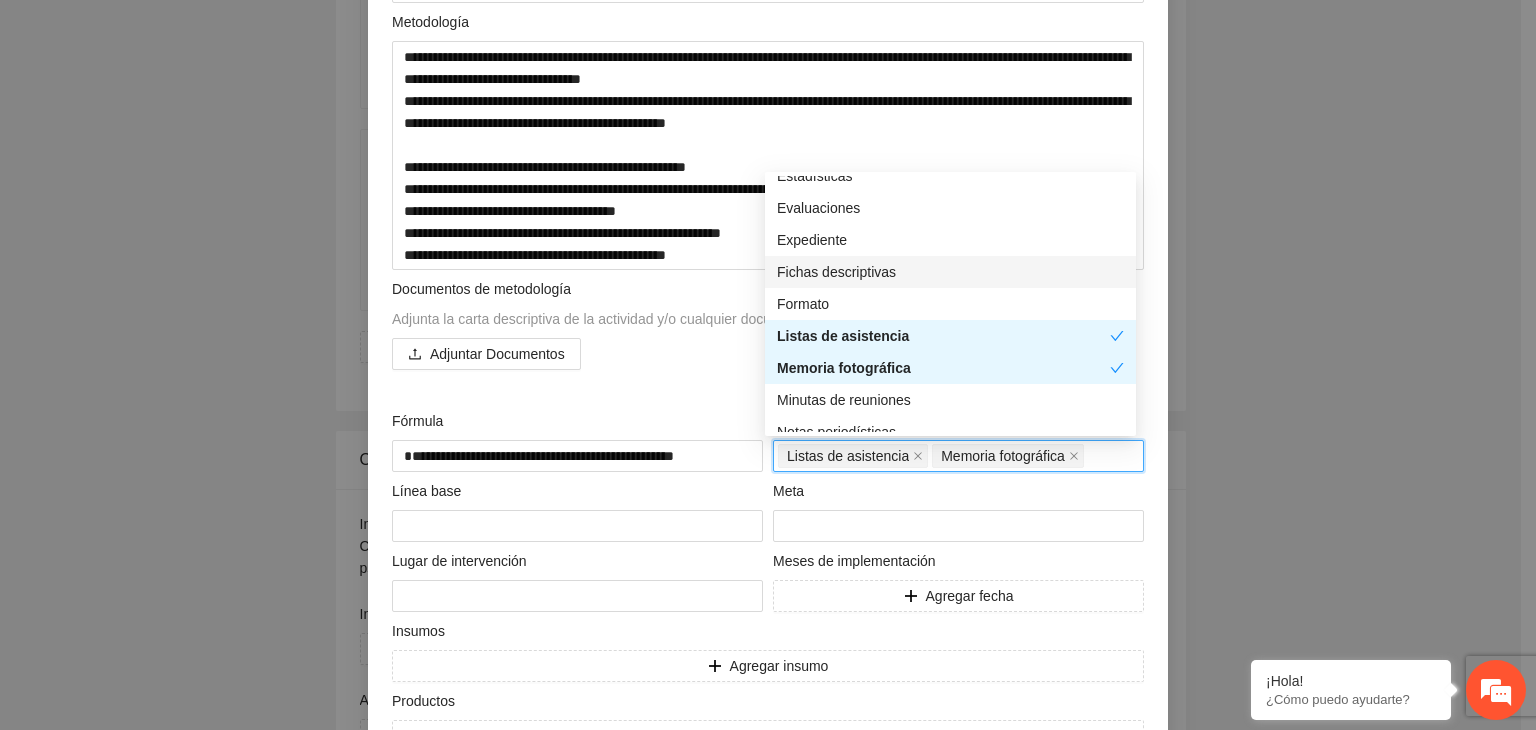 click on "Fichas descriptivas" at bounding box center (950, 272) 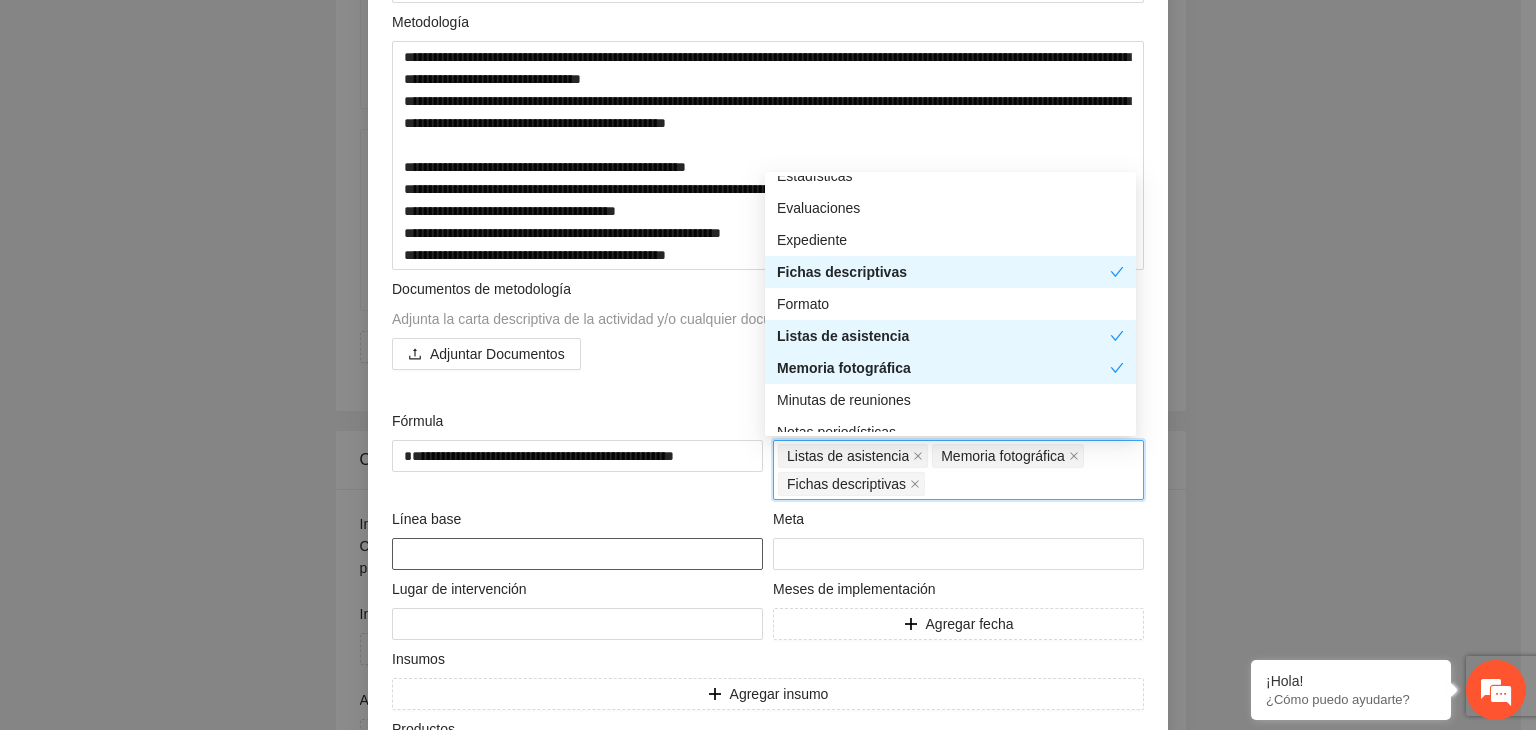 click at bounding box center [577, 554] 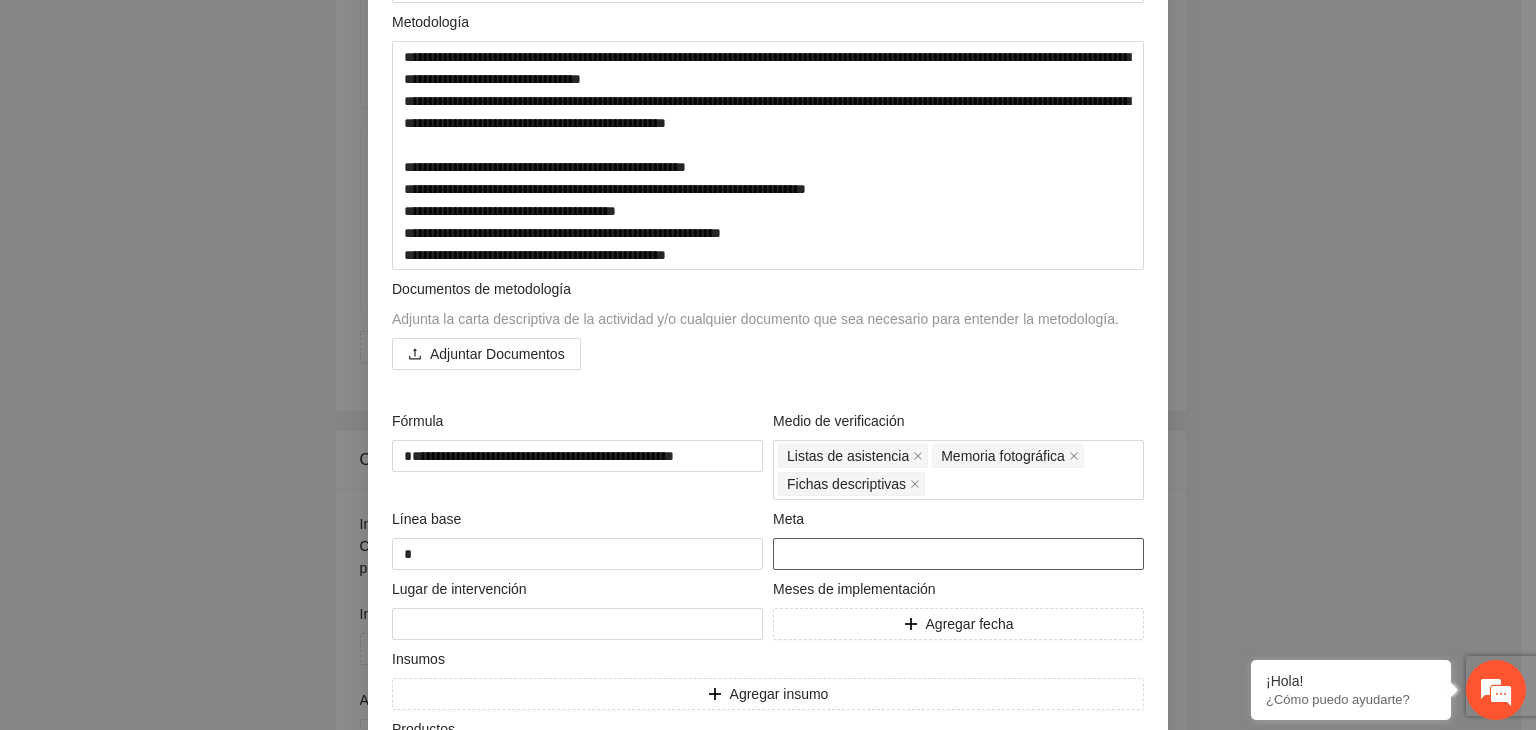 click at bounding box center (958, 554) 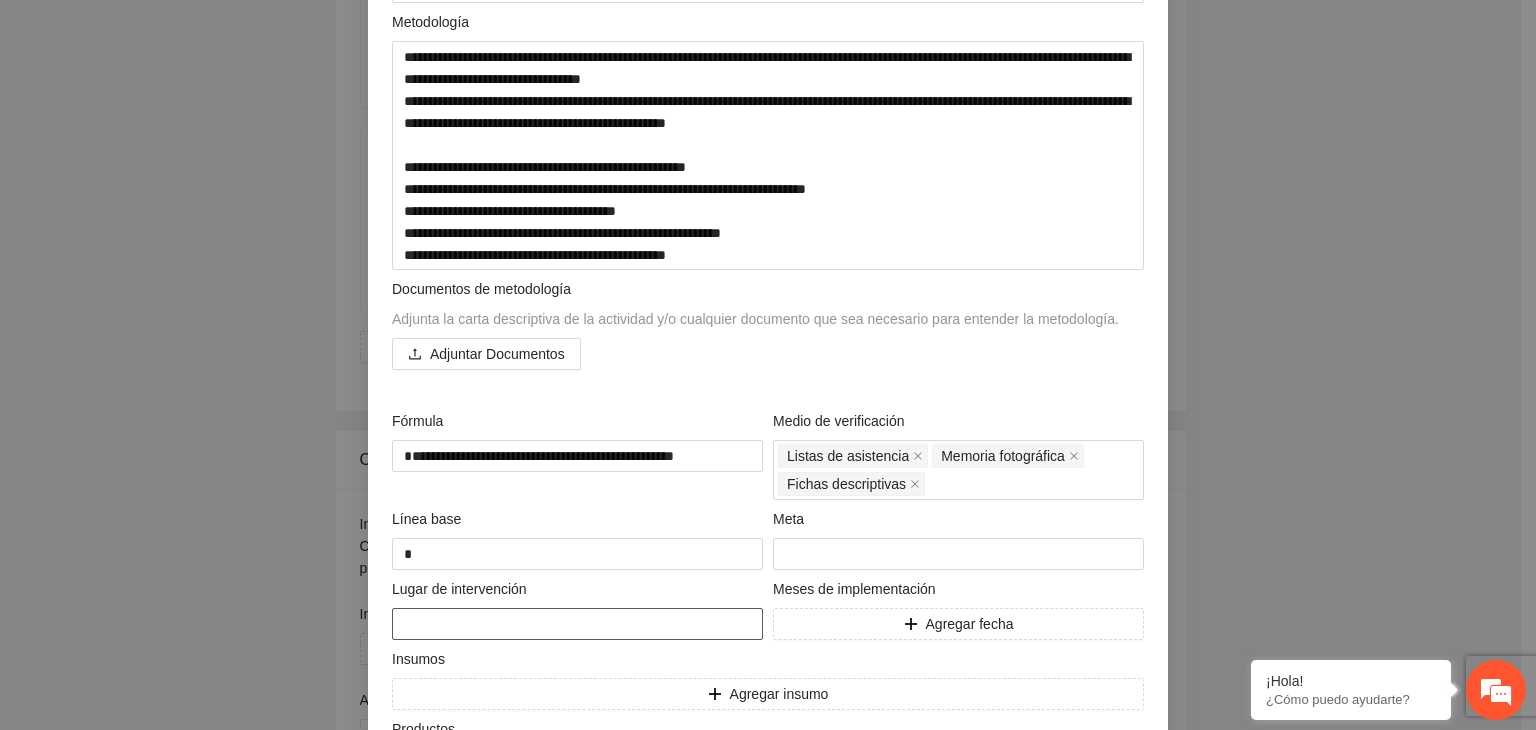 click at bounding box center [577, 624] 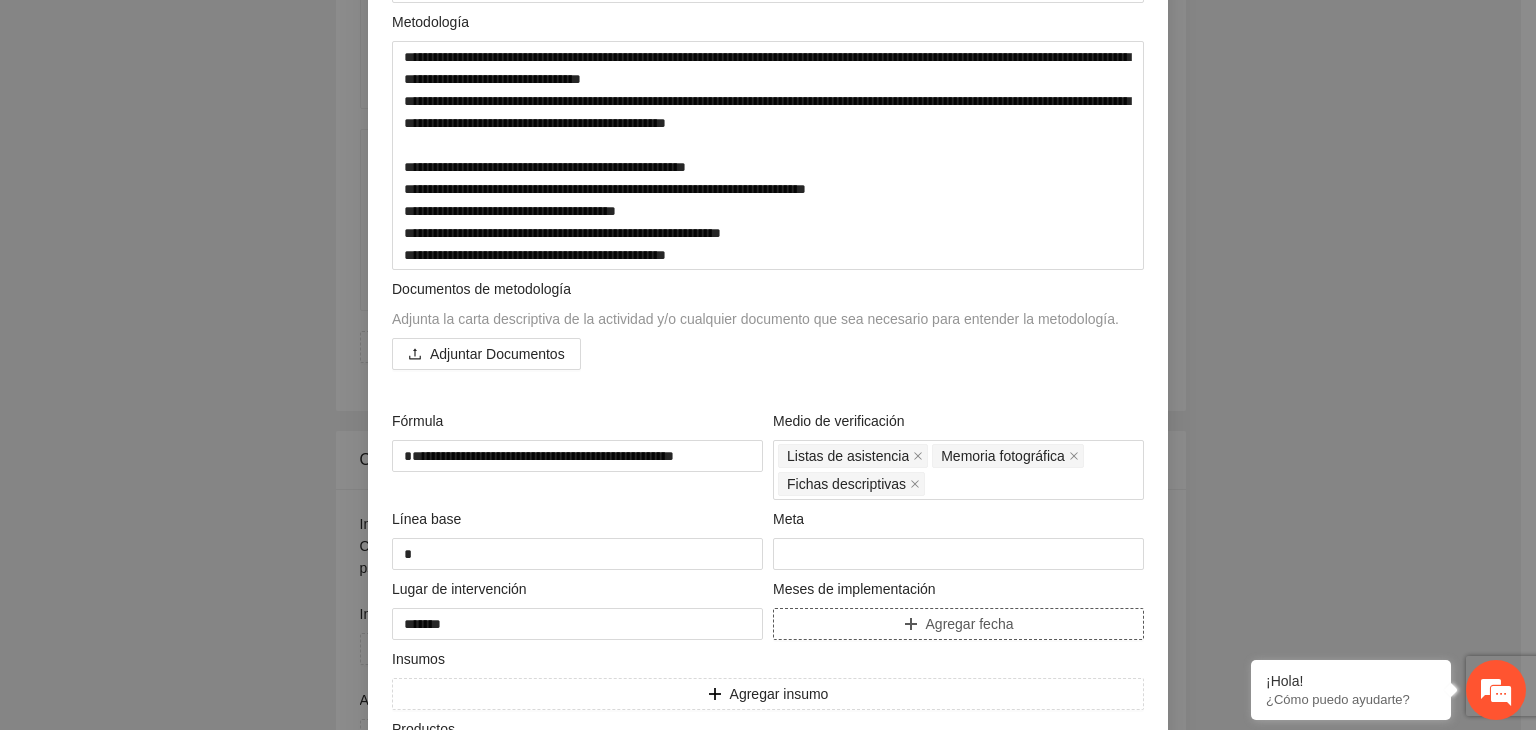 click on "Agregar fecha" at bounding box center [970, 624] 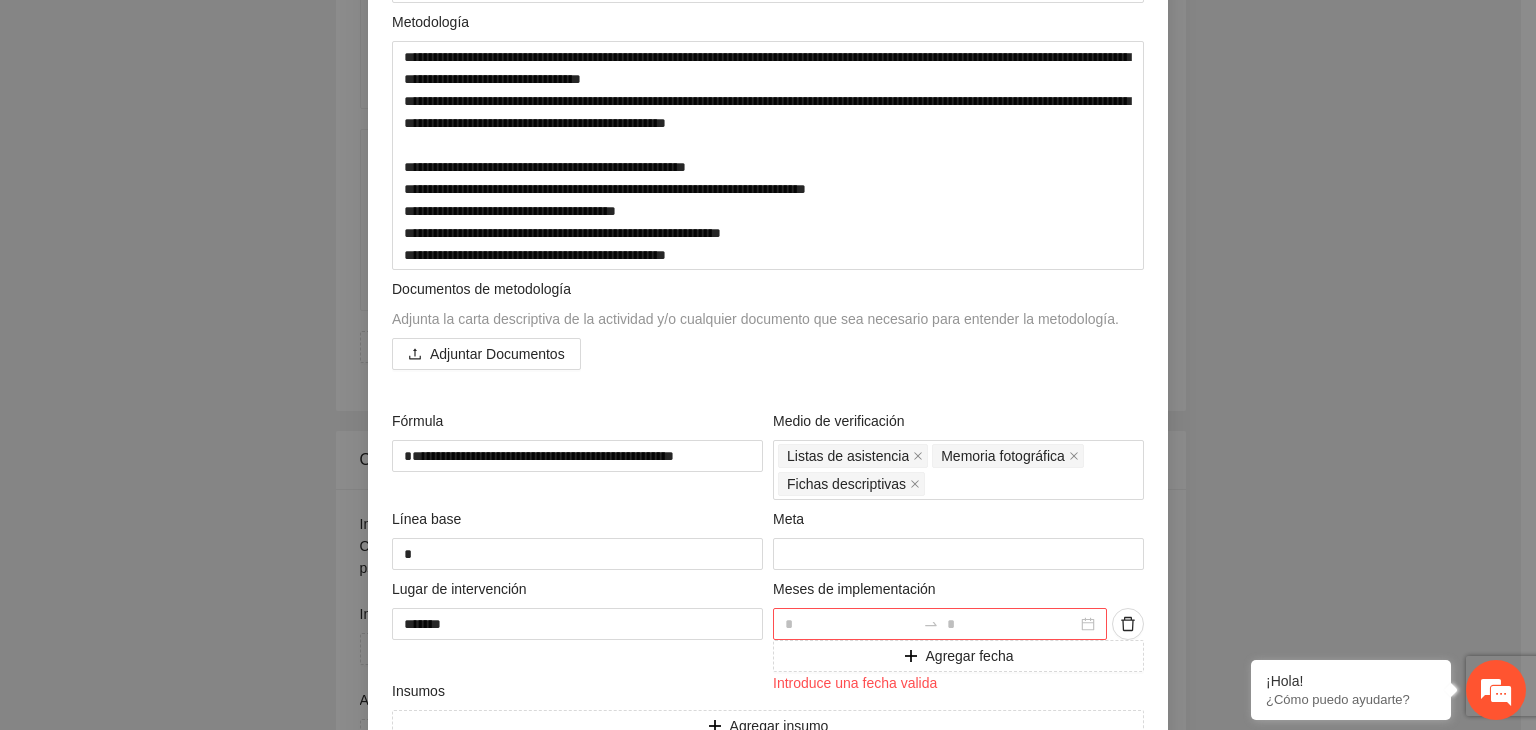 click at bounding box center [940, 624] 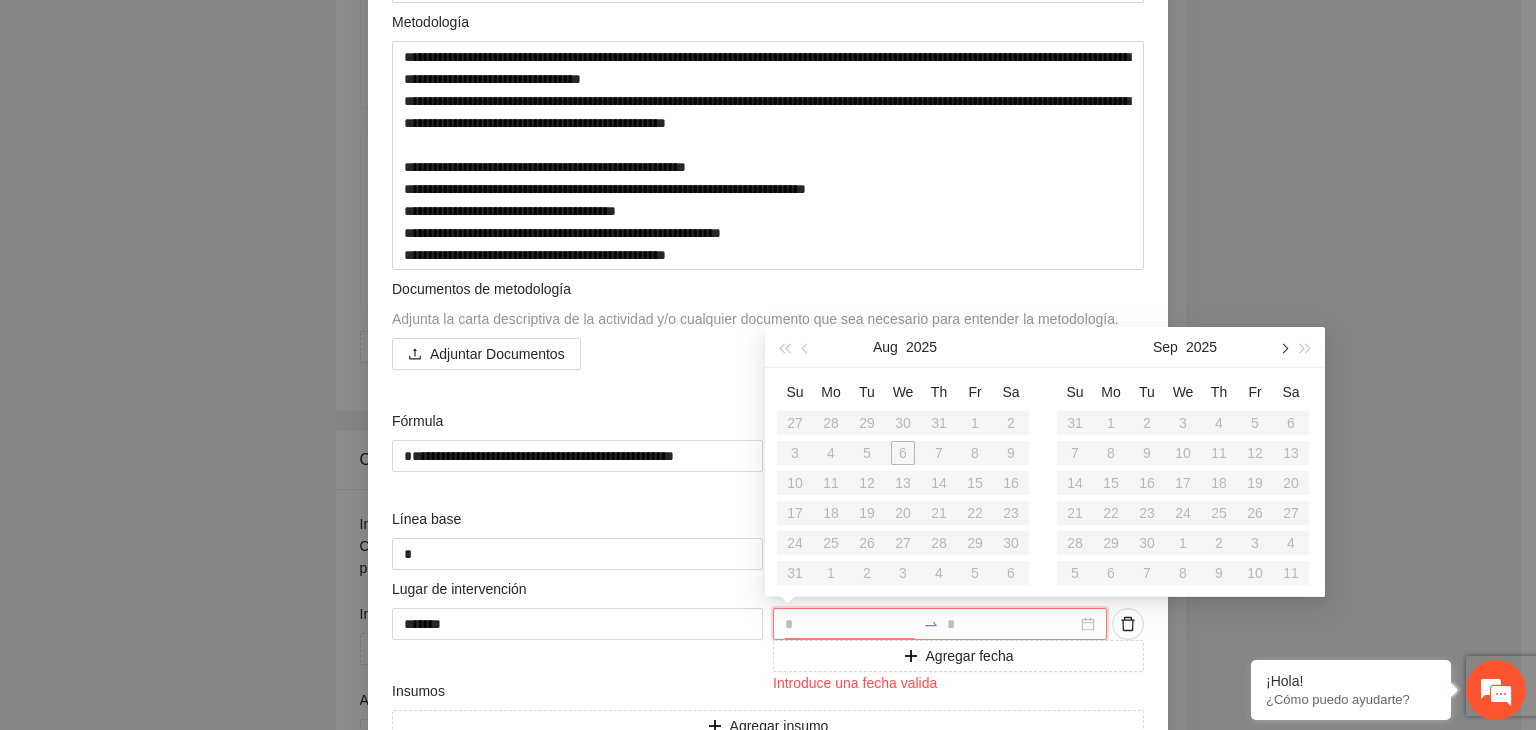 click at bounding box center (1283, 348) 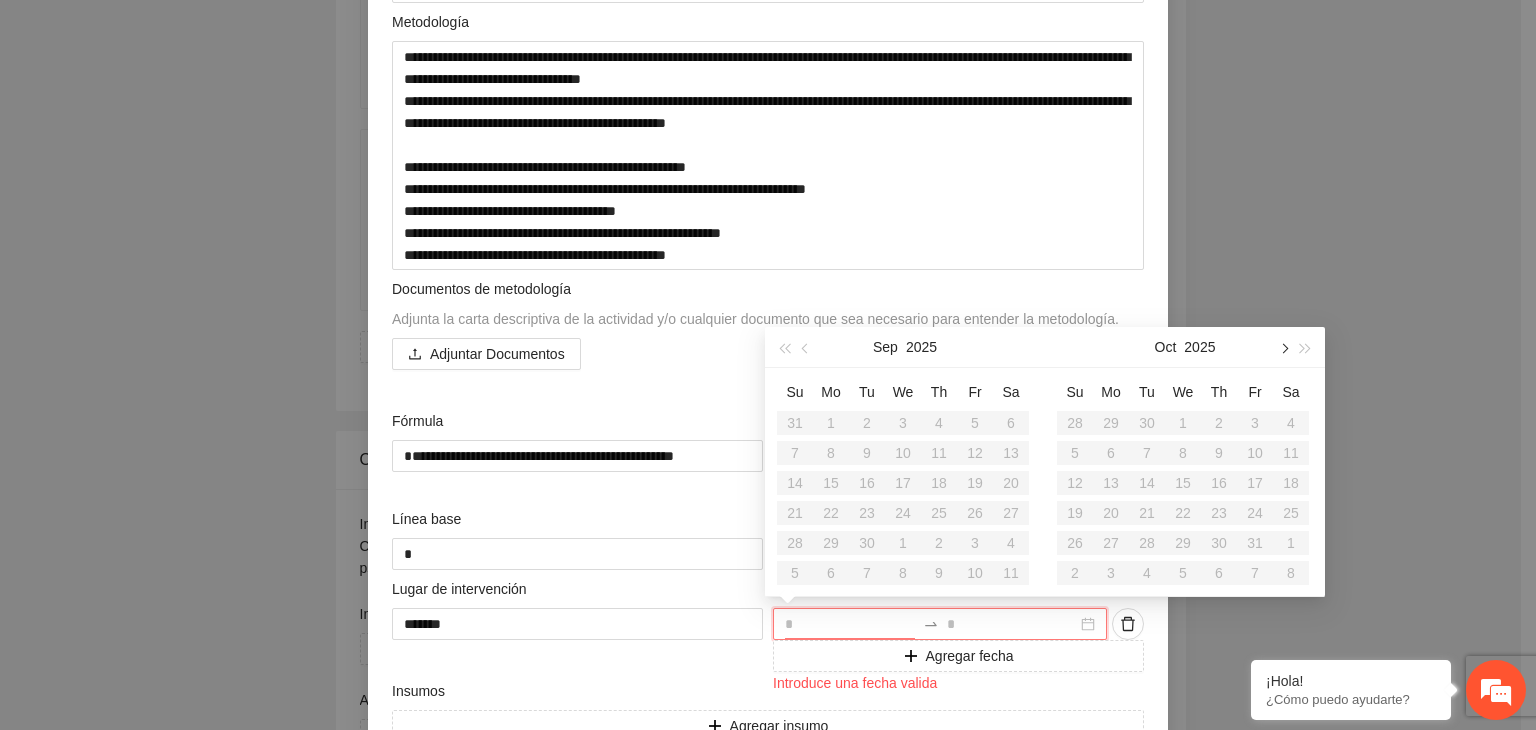 click at bounding box center [1283, 348] 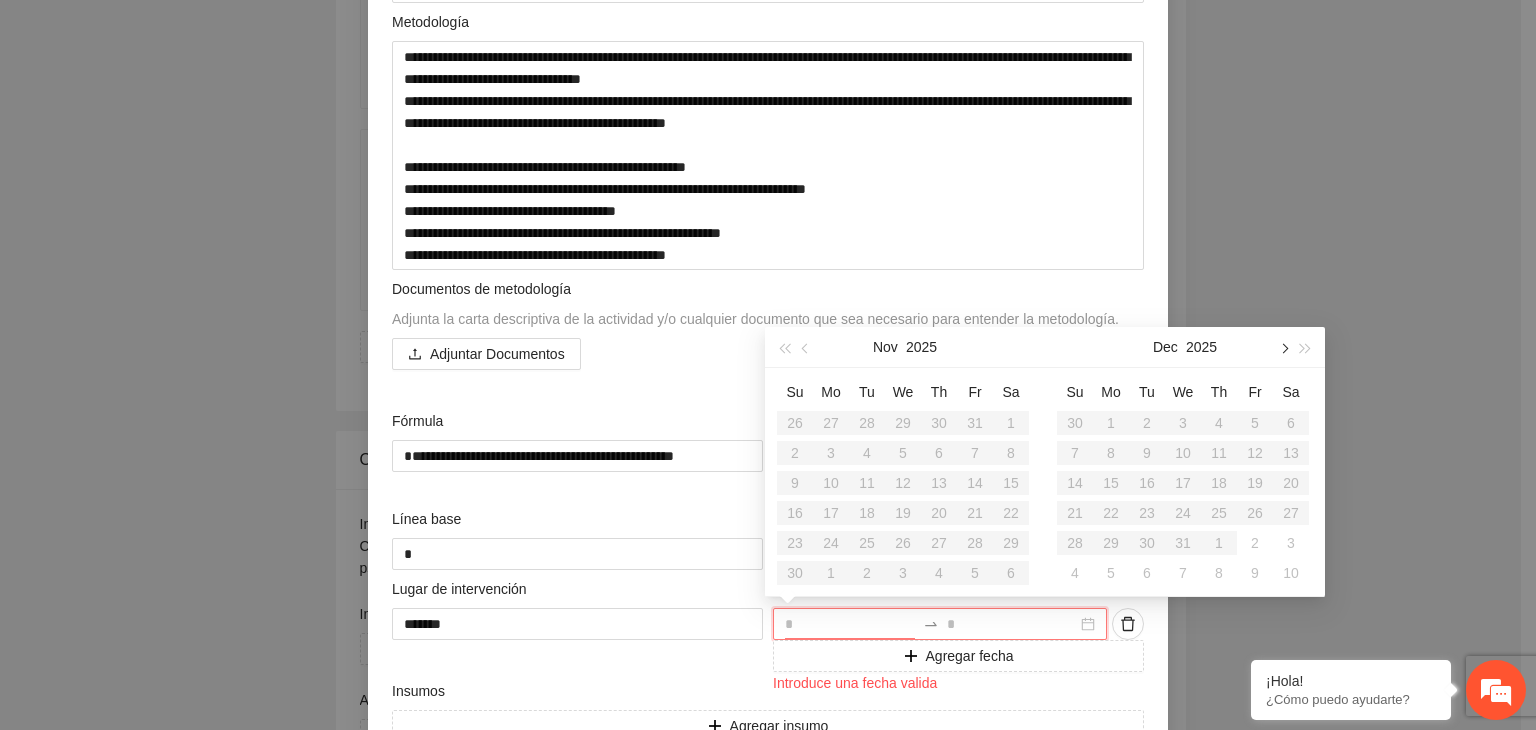 click at bounding box center [1283, 348] 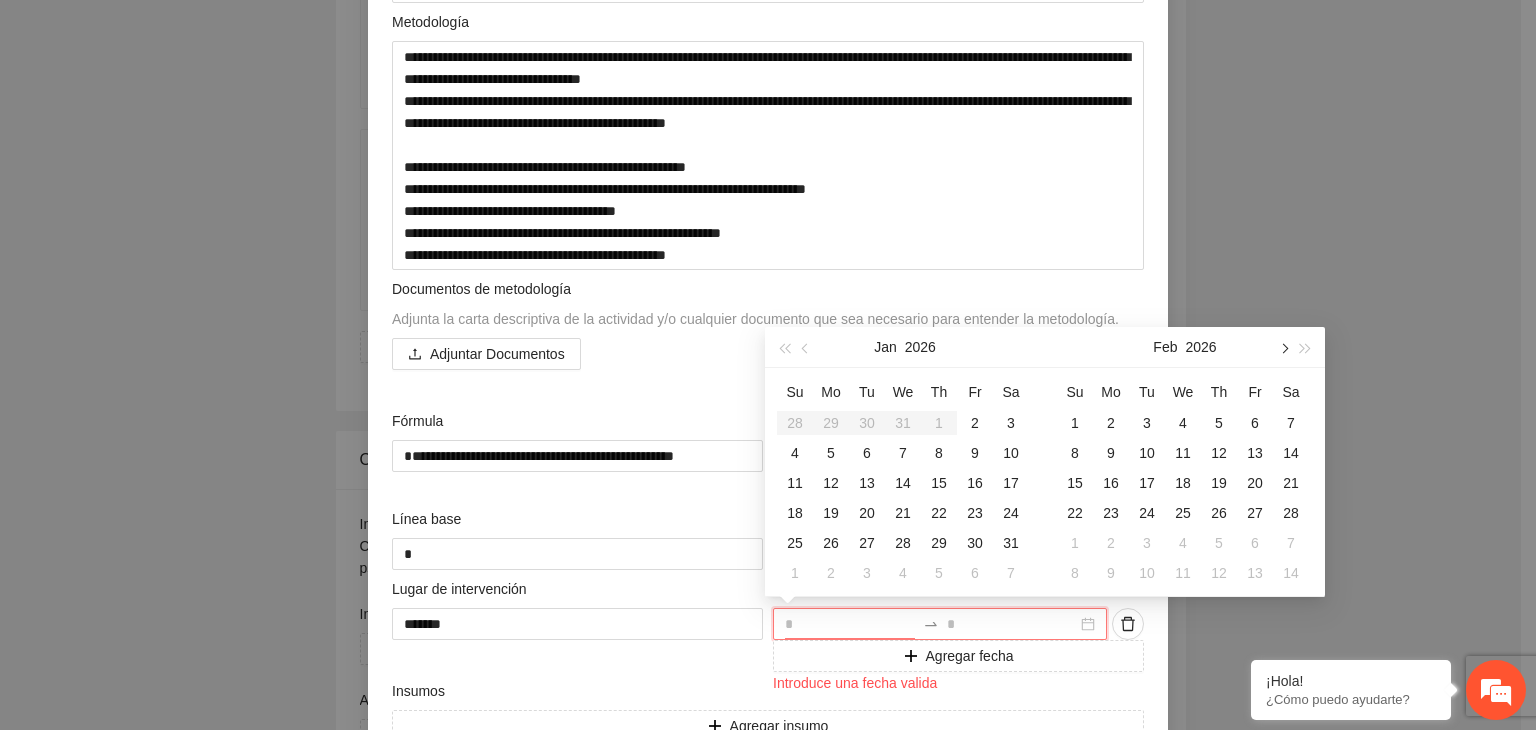 click at bounding box center (1283, 348) 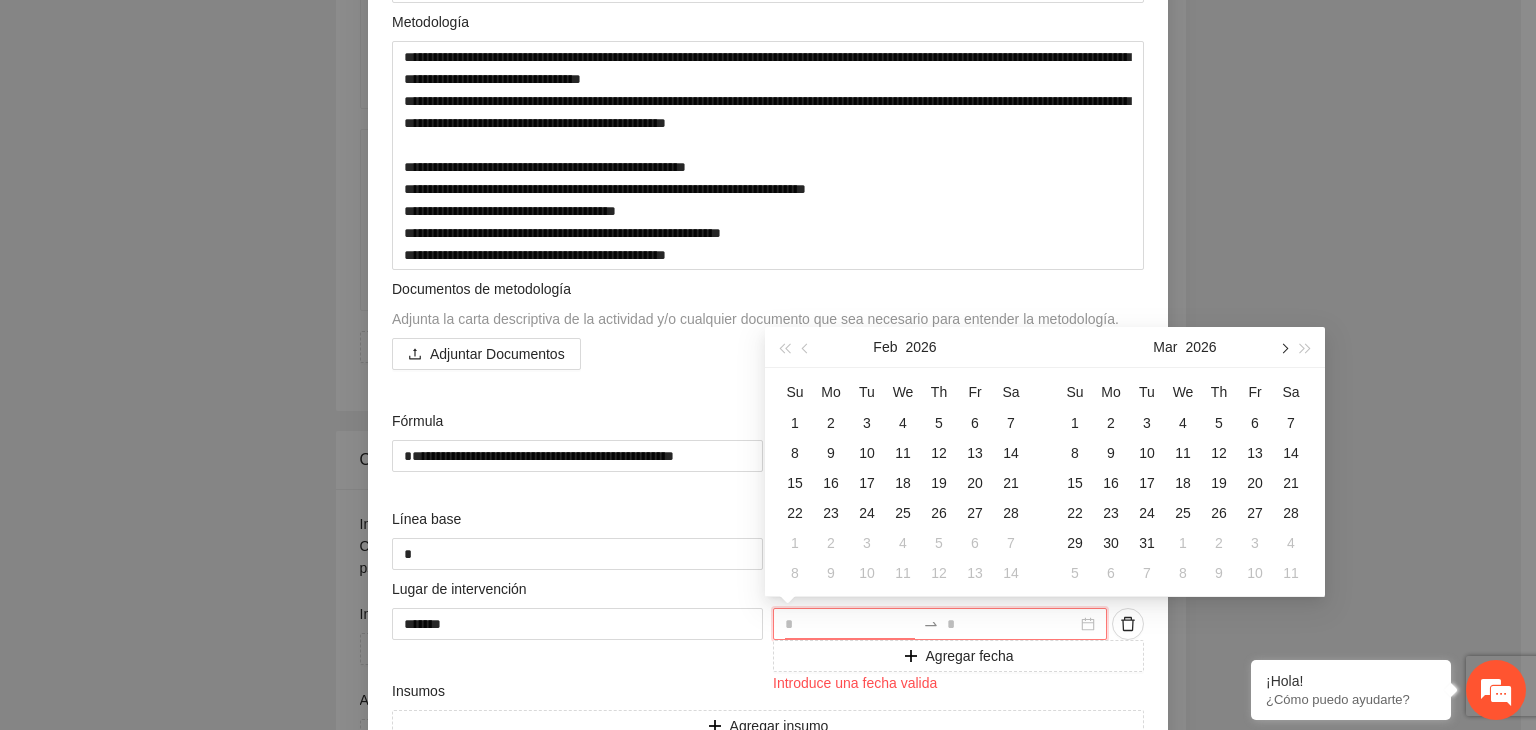 click at bounding box center [1283, 348] 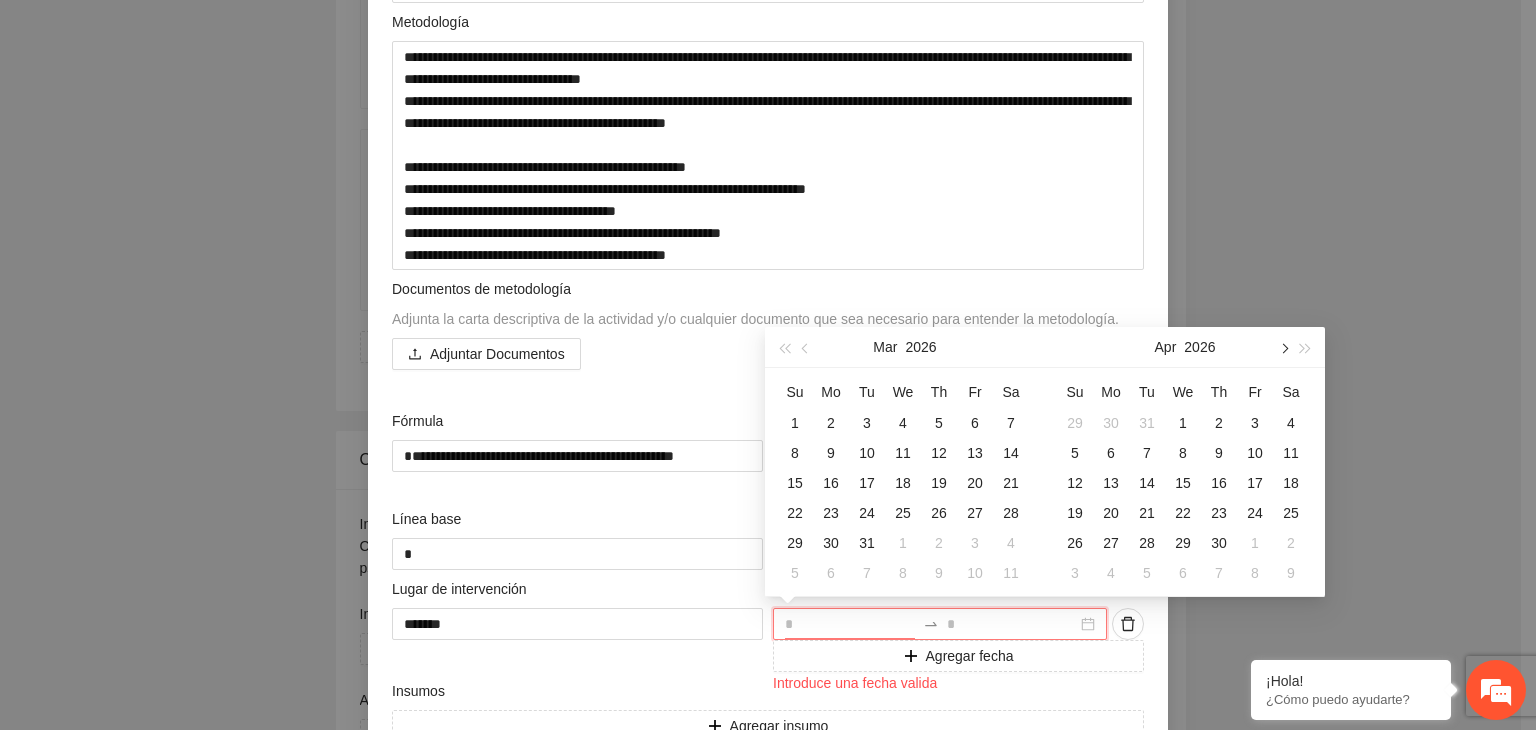 click at bounding box center (1283, 348) 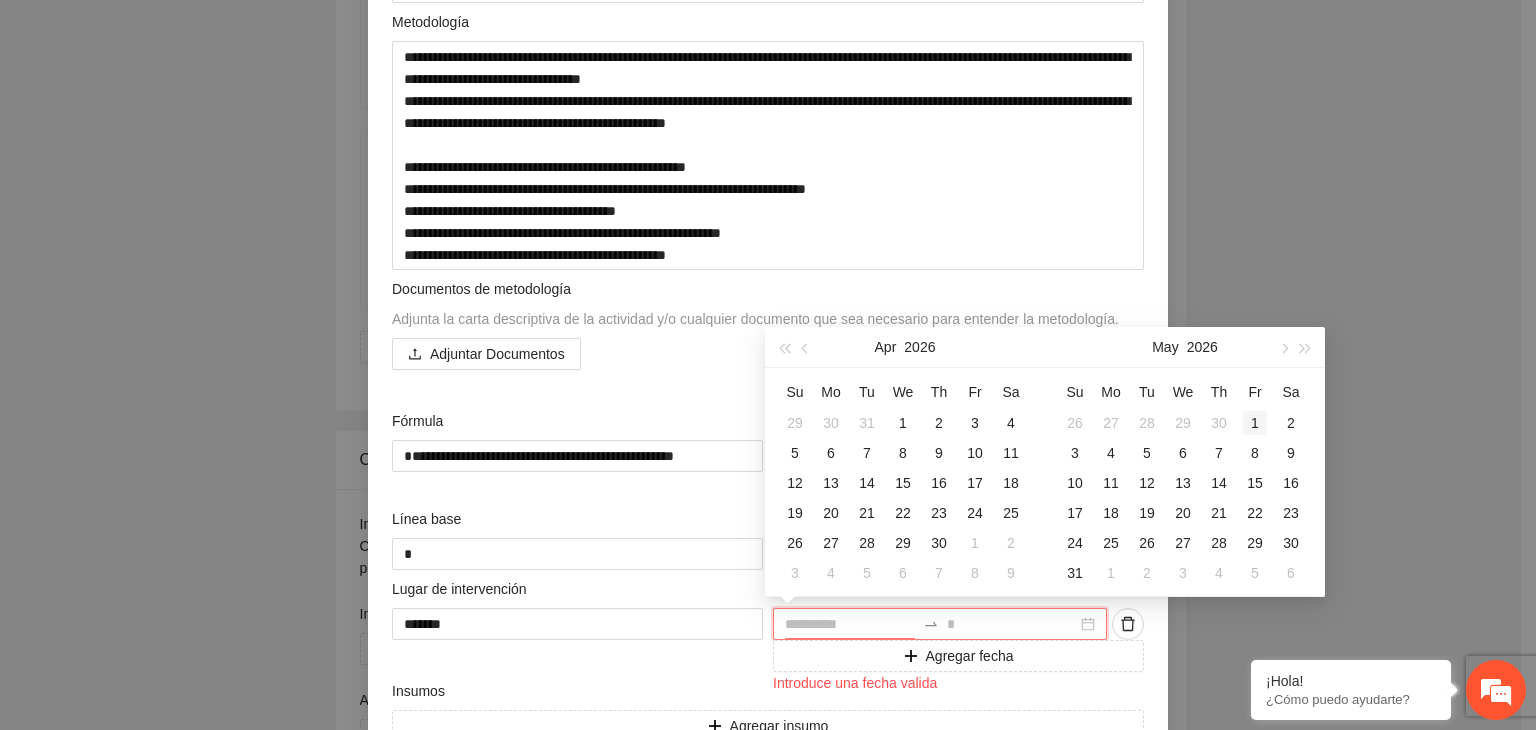 click on "1" at bounding box center (1255, 423) 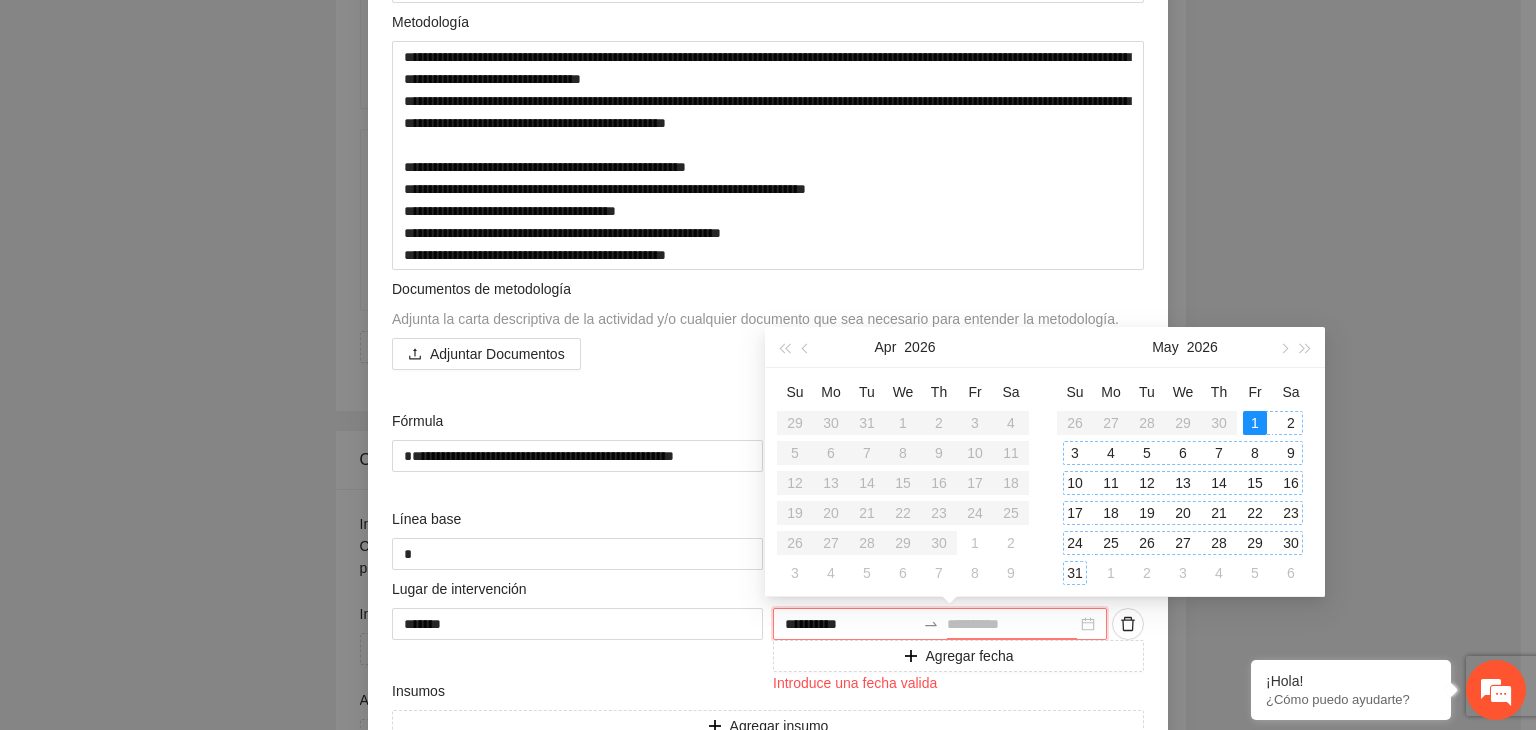 click on "31" at bounding box center [1075, 573] 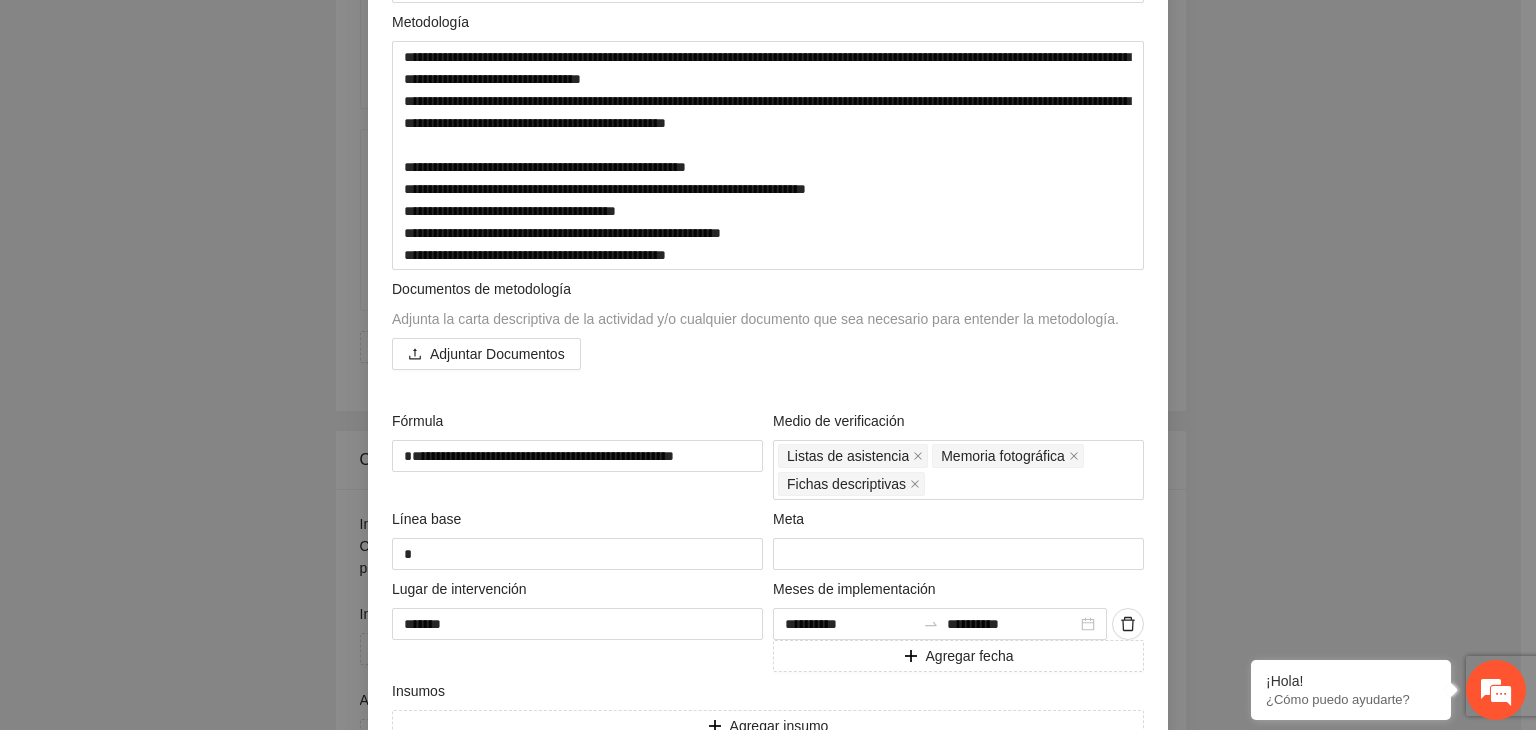 click on "**********" at bounding box center [768, 365] 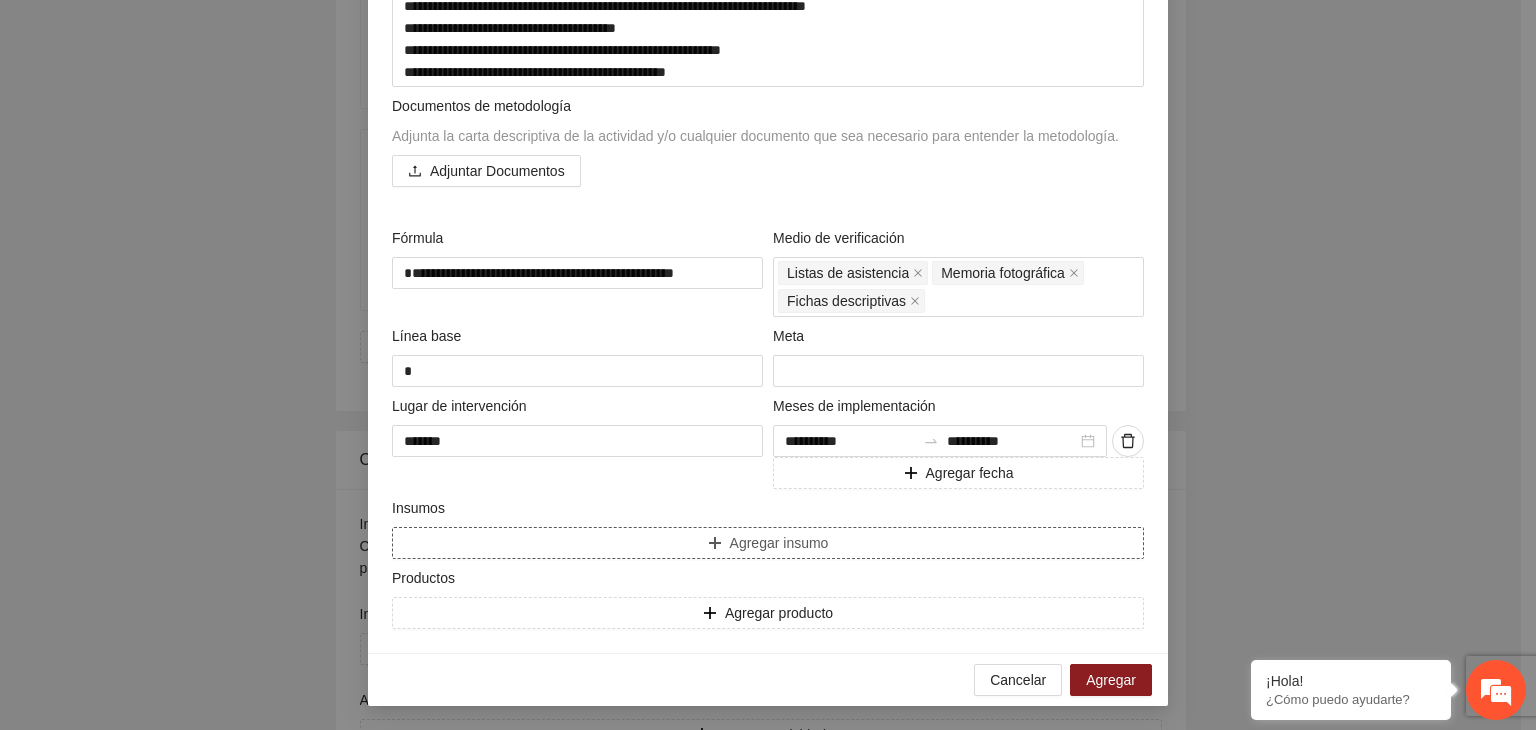 click on "Agregar insumo" at bounding box center [768, 543] 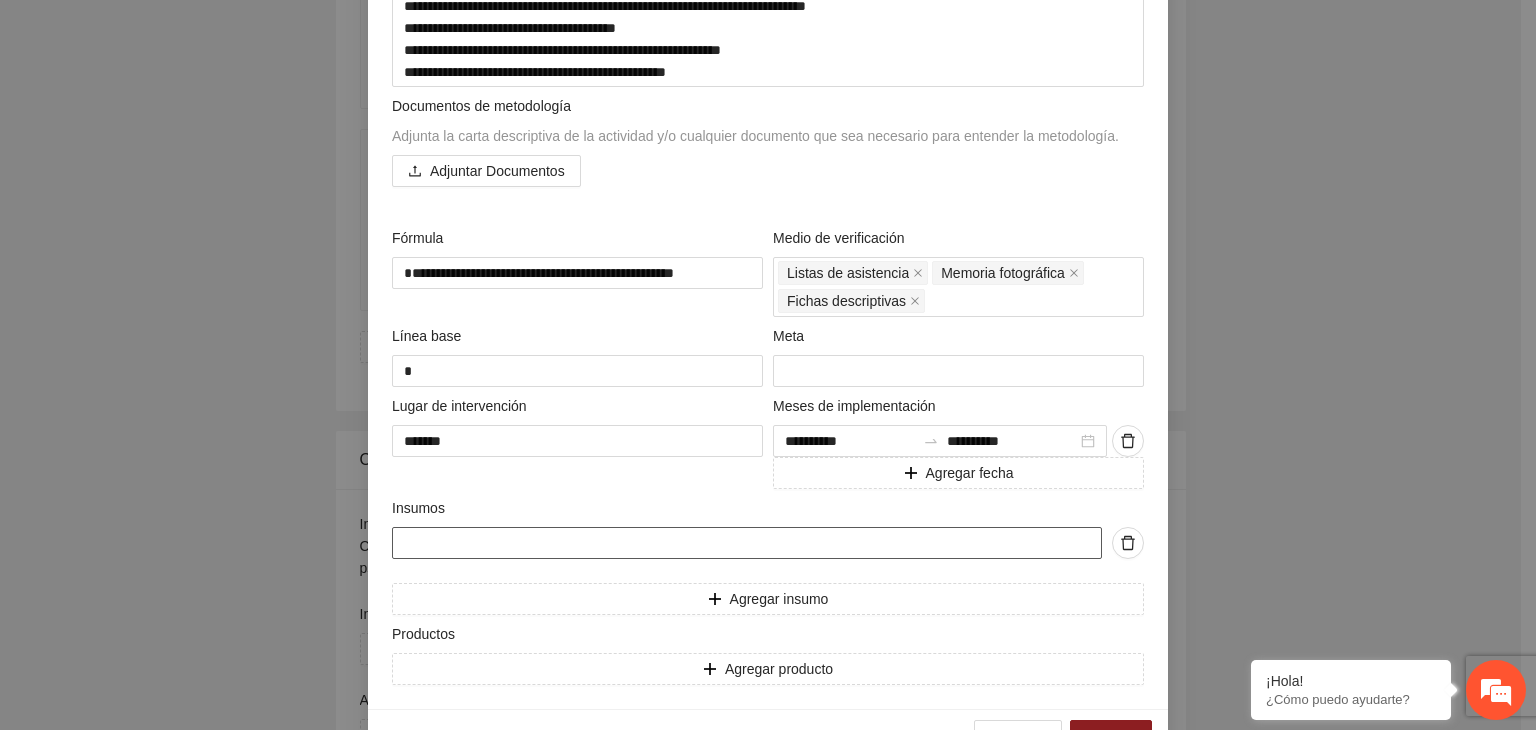 click at bounding box center (747, 543) 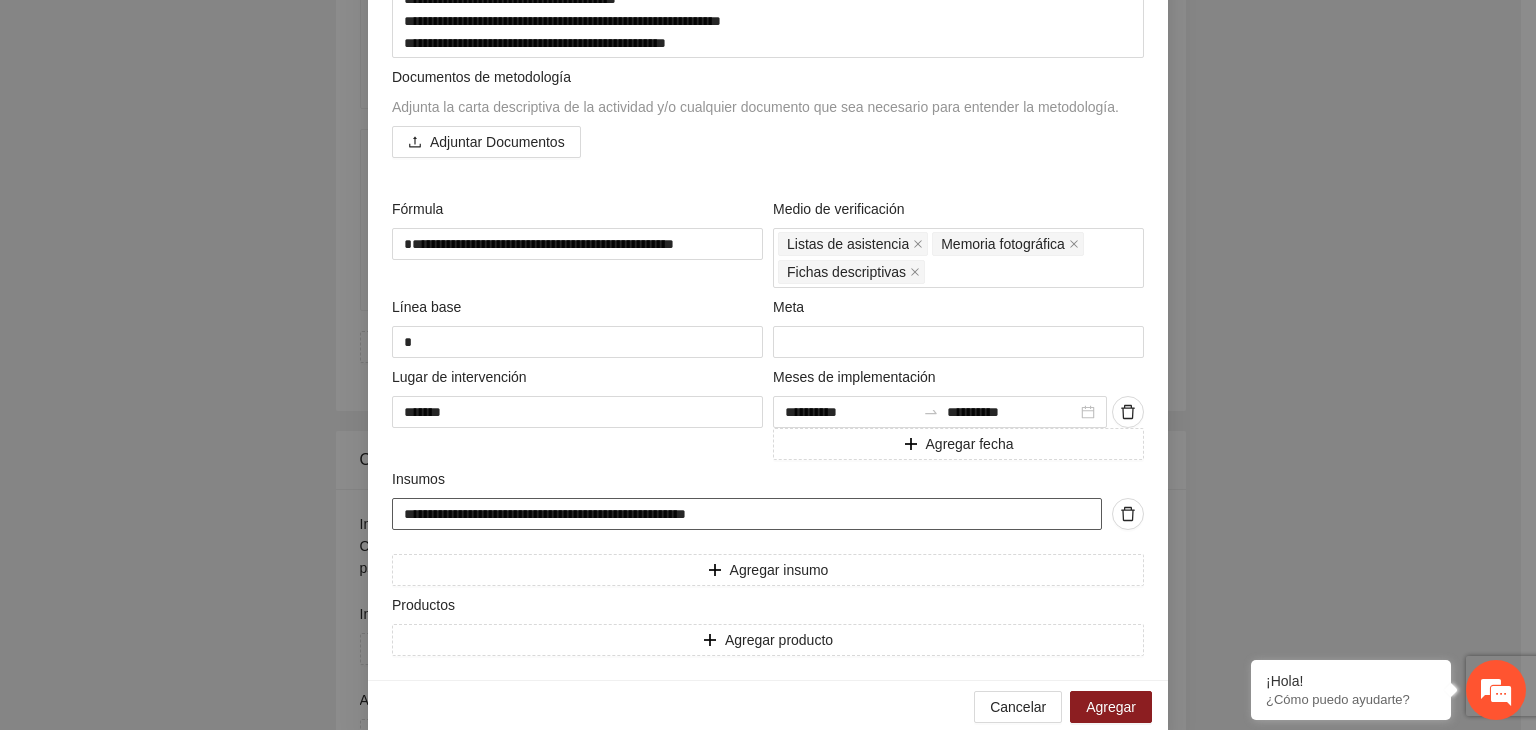scroll, scrollTop: 639, scrollLeft: 0, axis: vertical 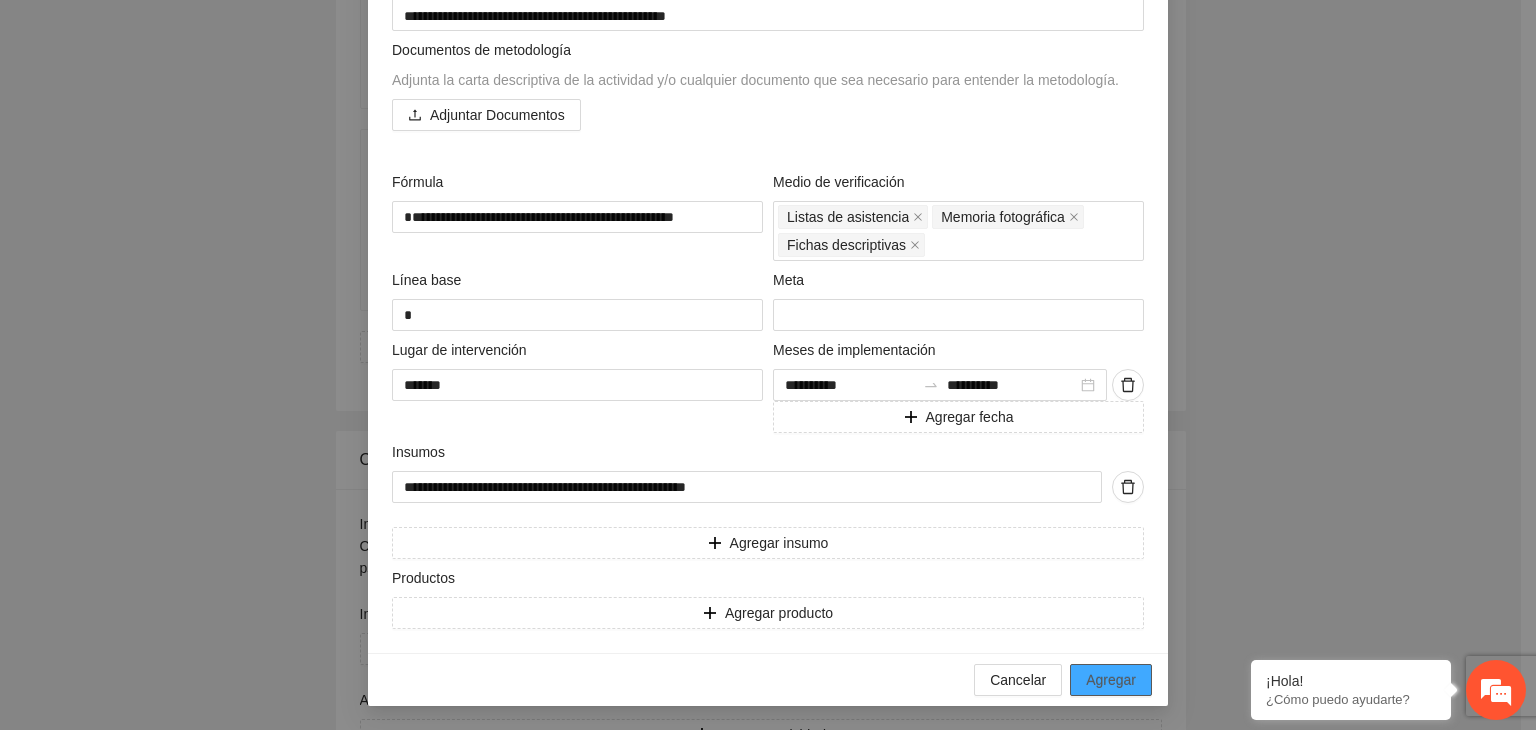 click on "Agregar" at bounding box center (1111, 680) 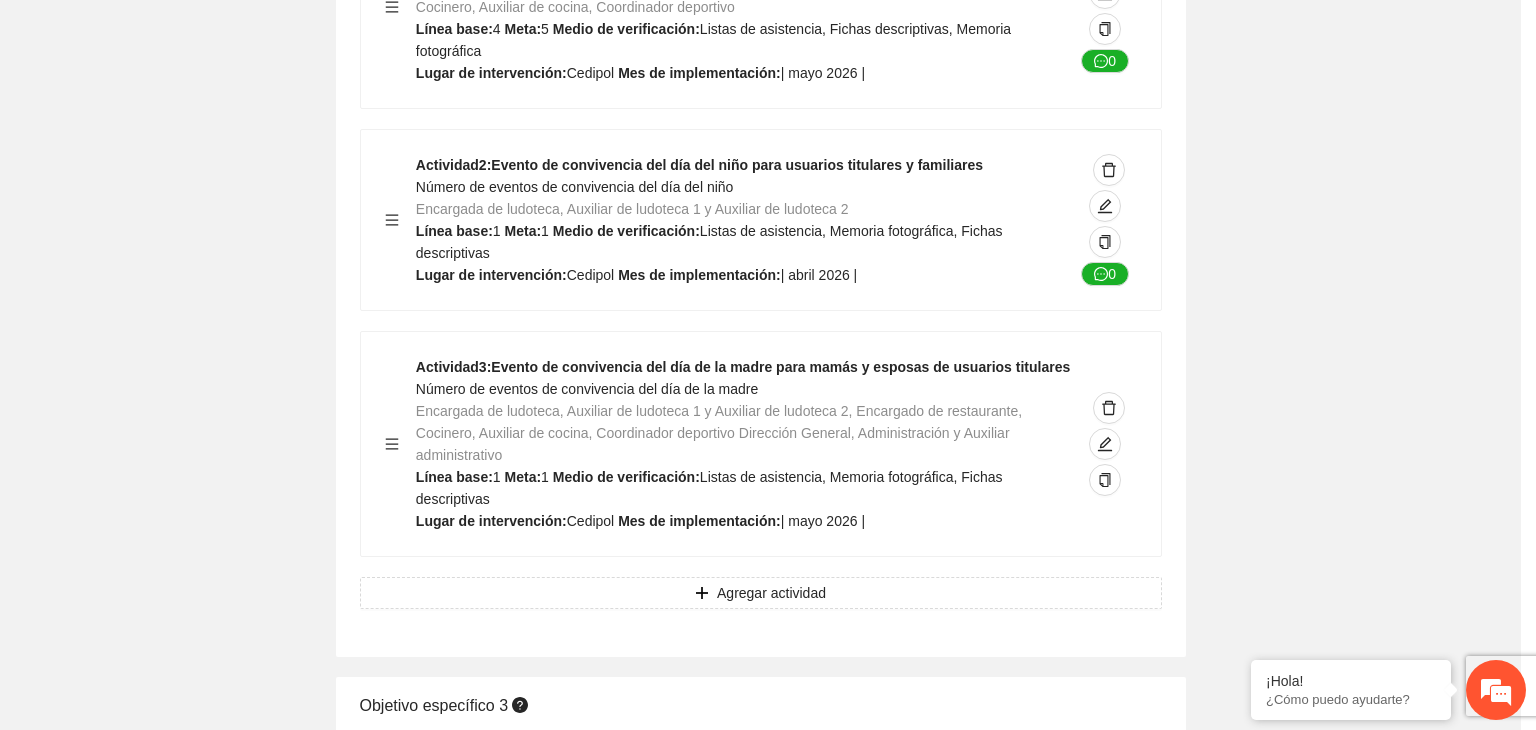 scroll, scrollTop: 204, scrollLeft: 0, axis: vertical 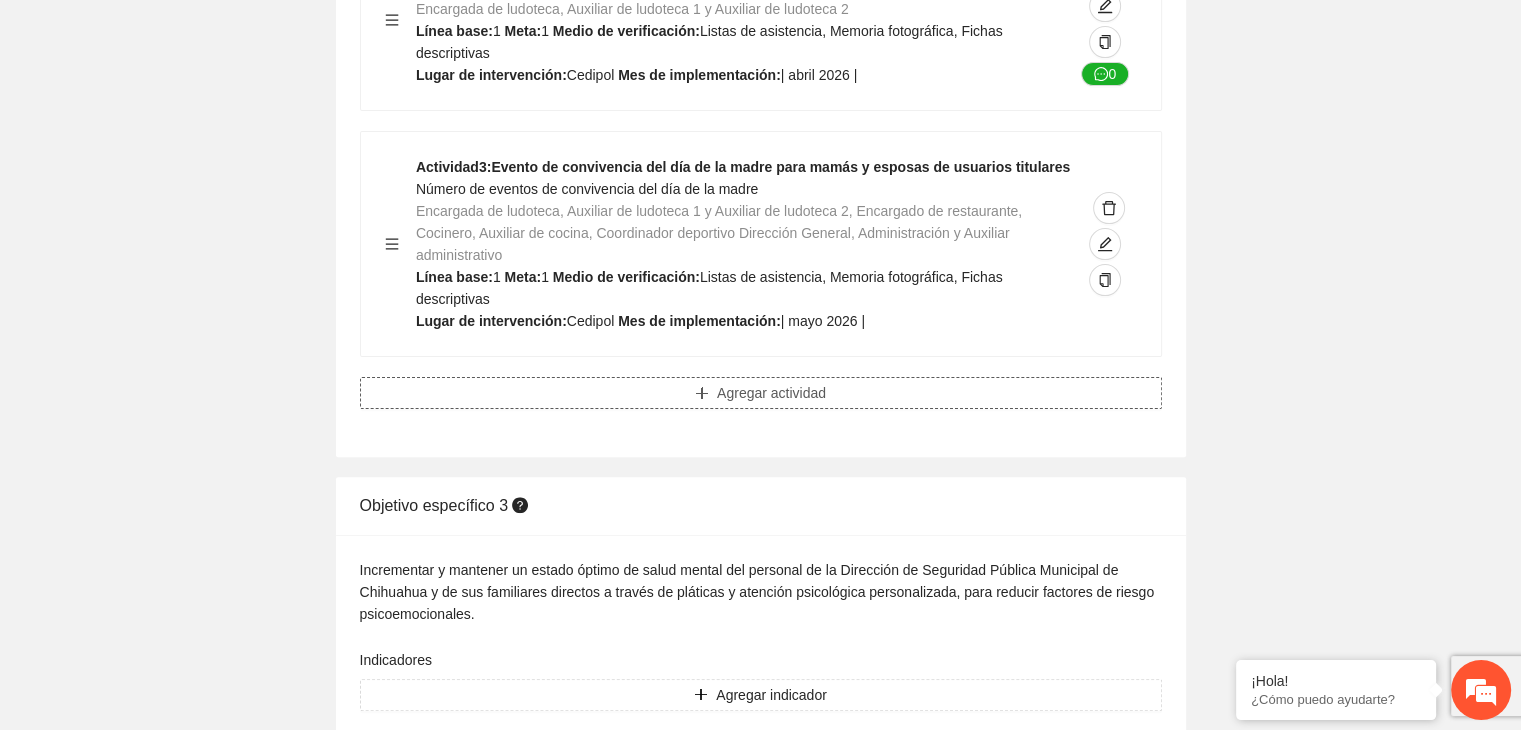 click on "Agregar actividad" at bounding box center [771, -1444] 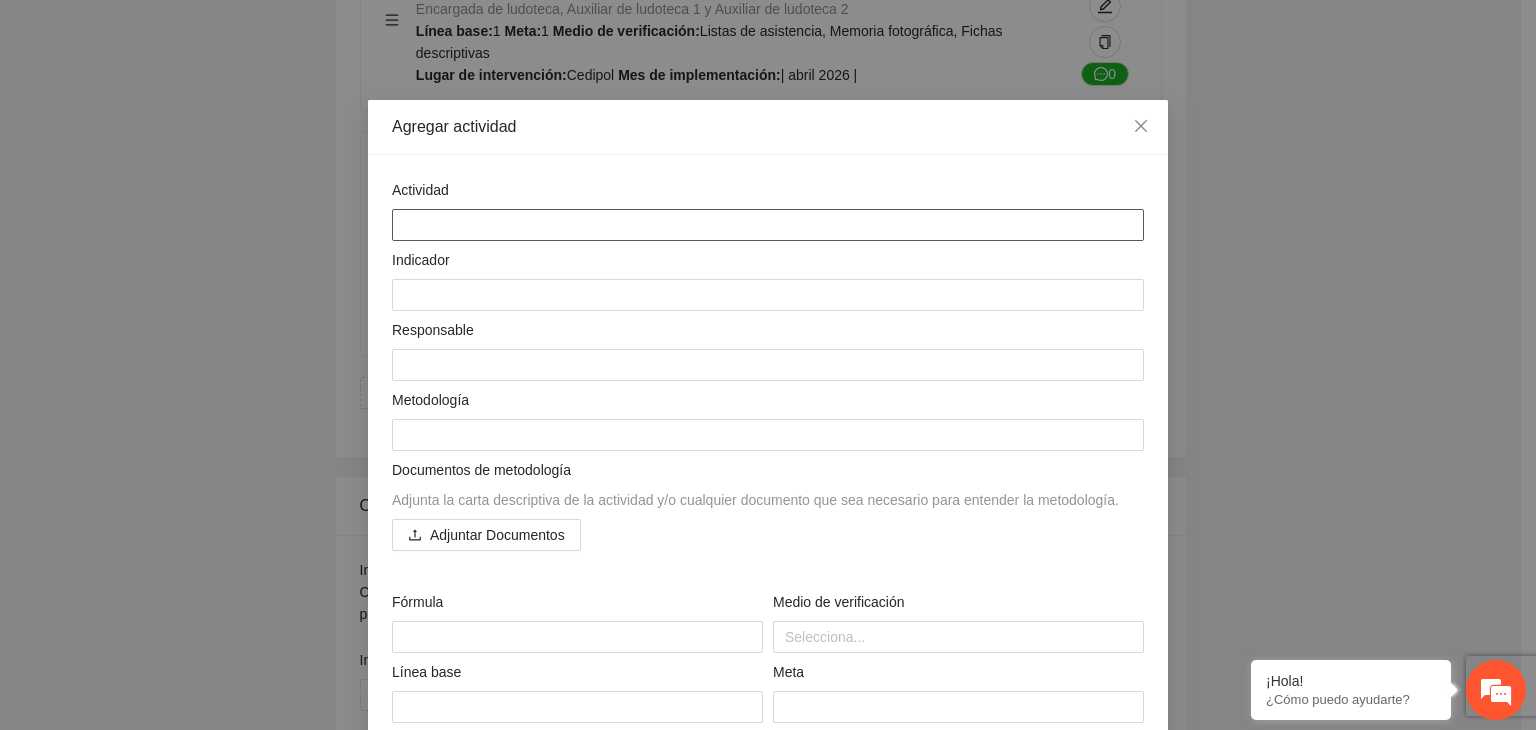 click at bounding box center (768, 225) 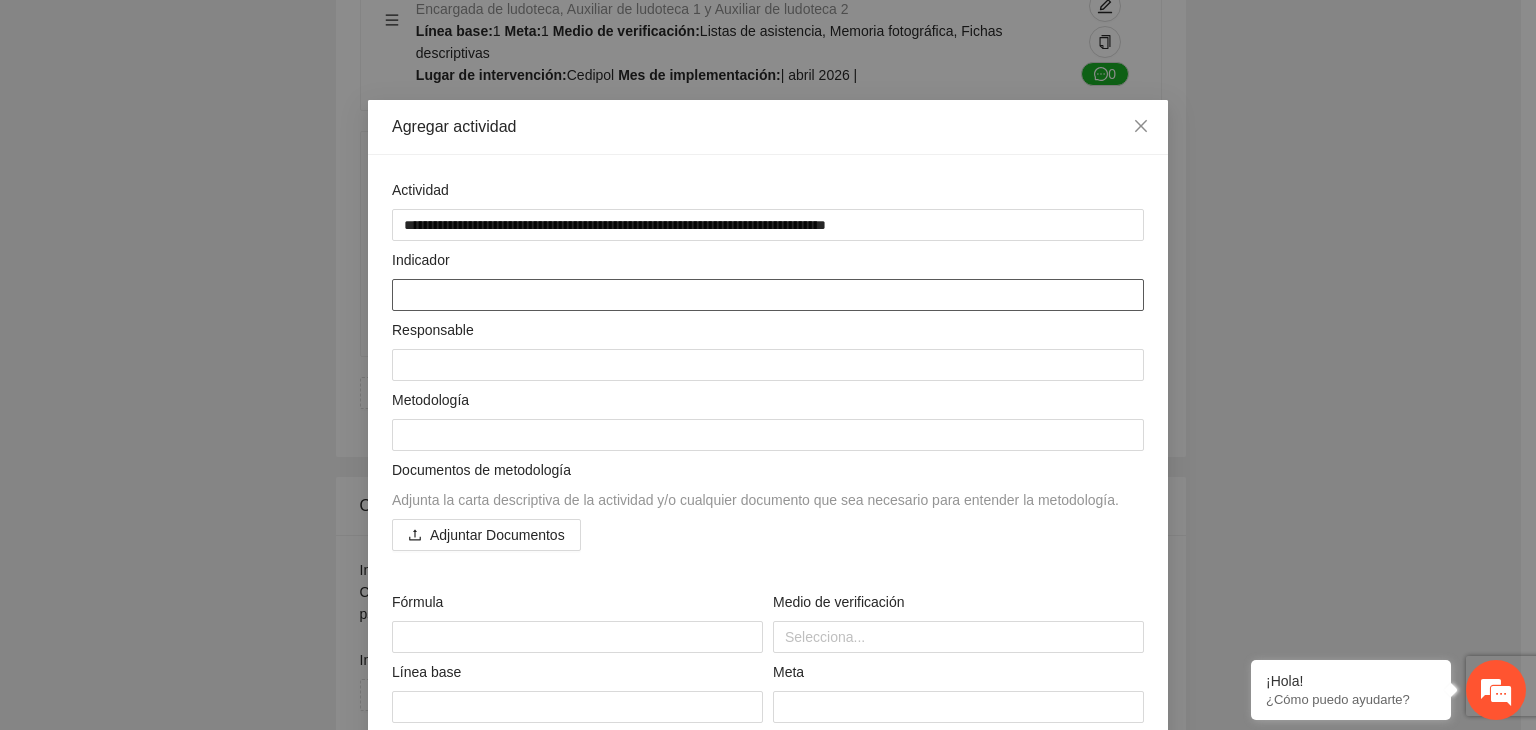 click at bounding box center (768, 295) 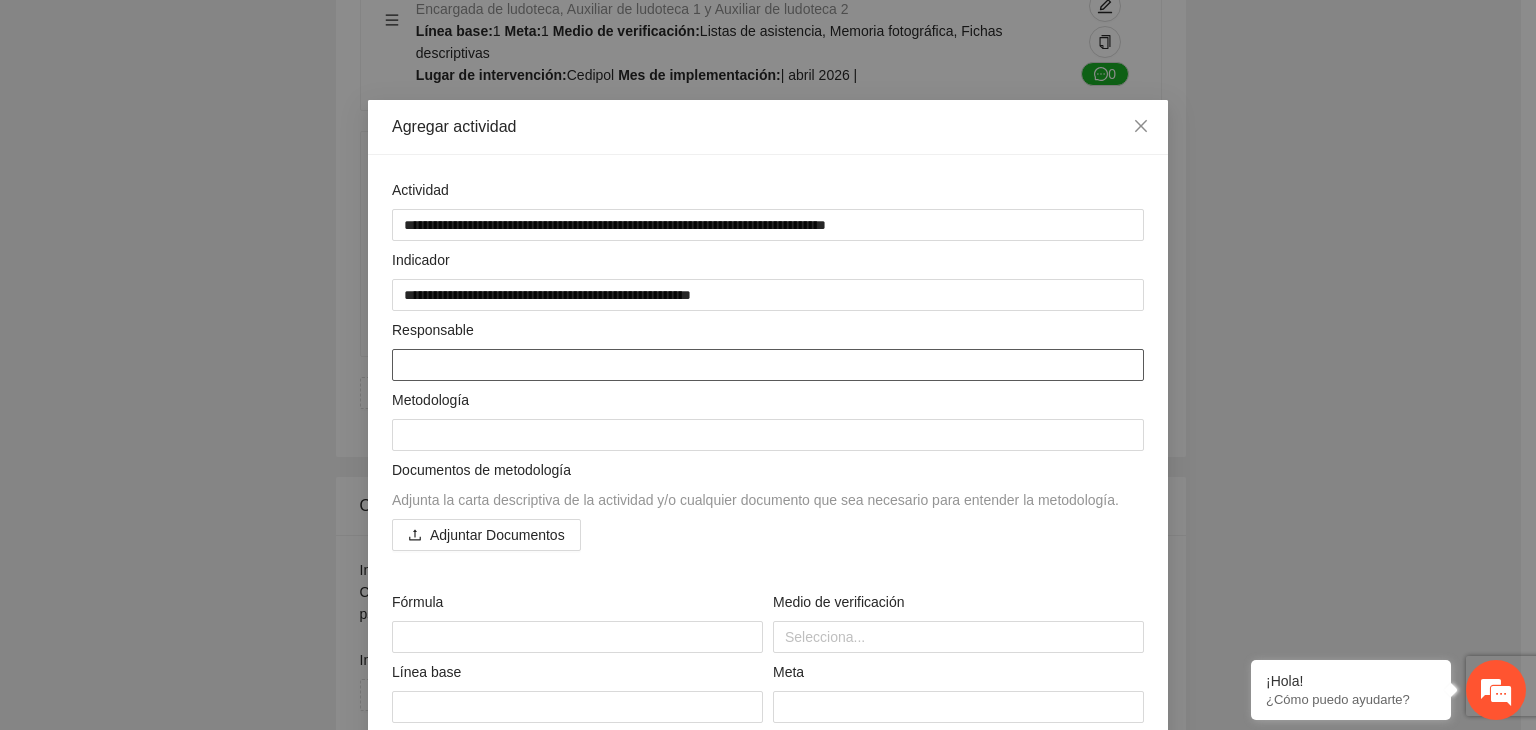 click at bounding box center (768, 365) 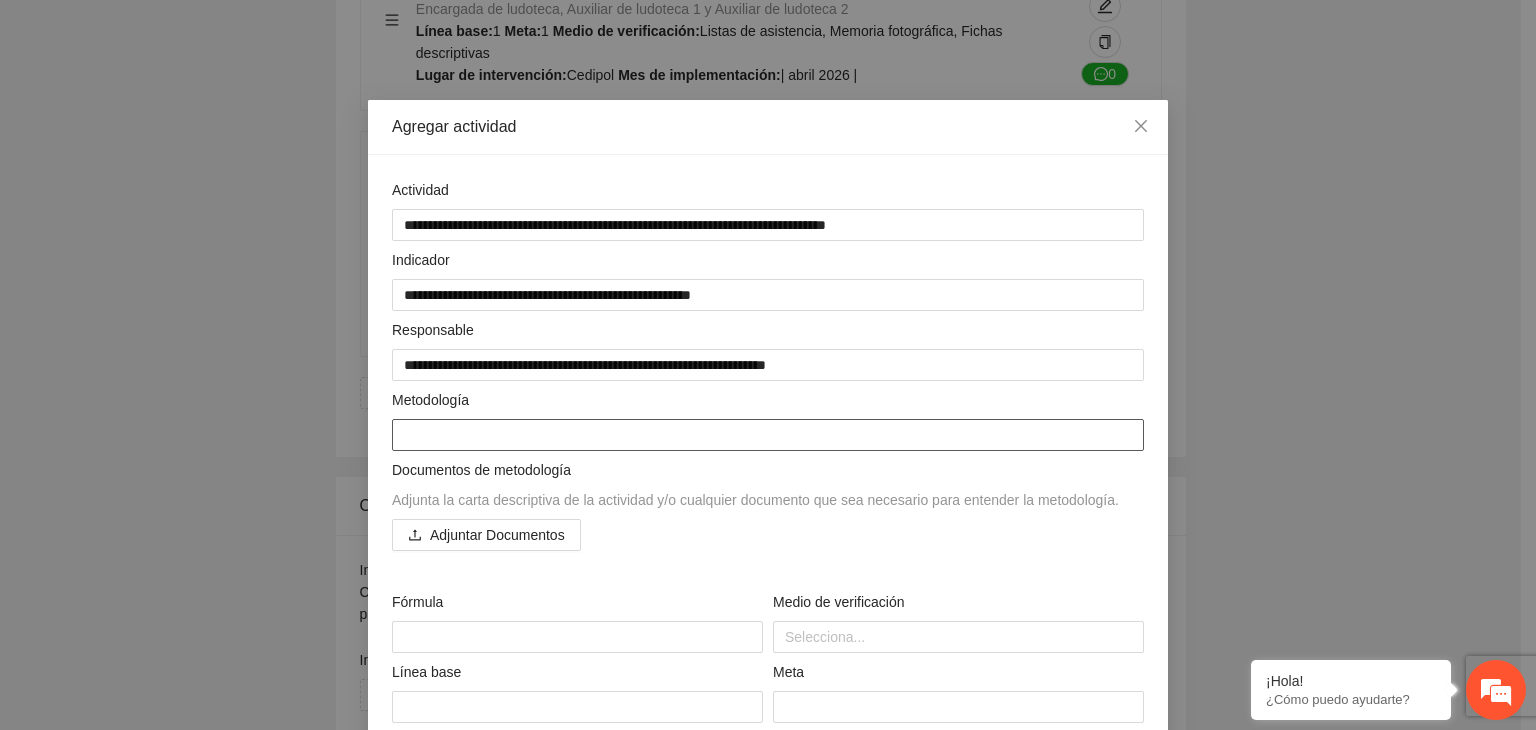 click at bounding box center [768, 435] 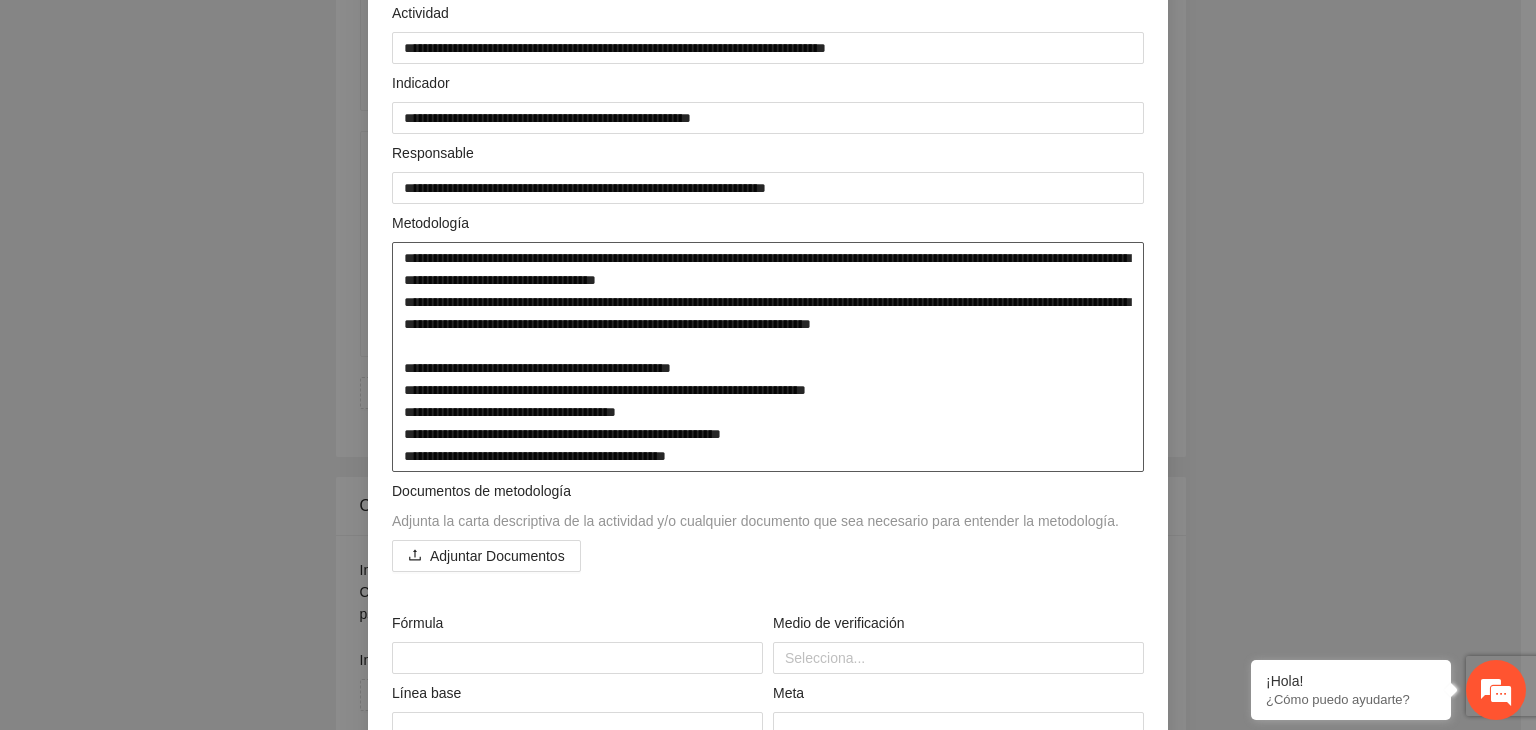 scroll, scrollTop: 200, scrollLeft: 0, axis: vertical 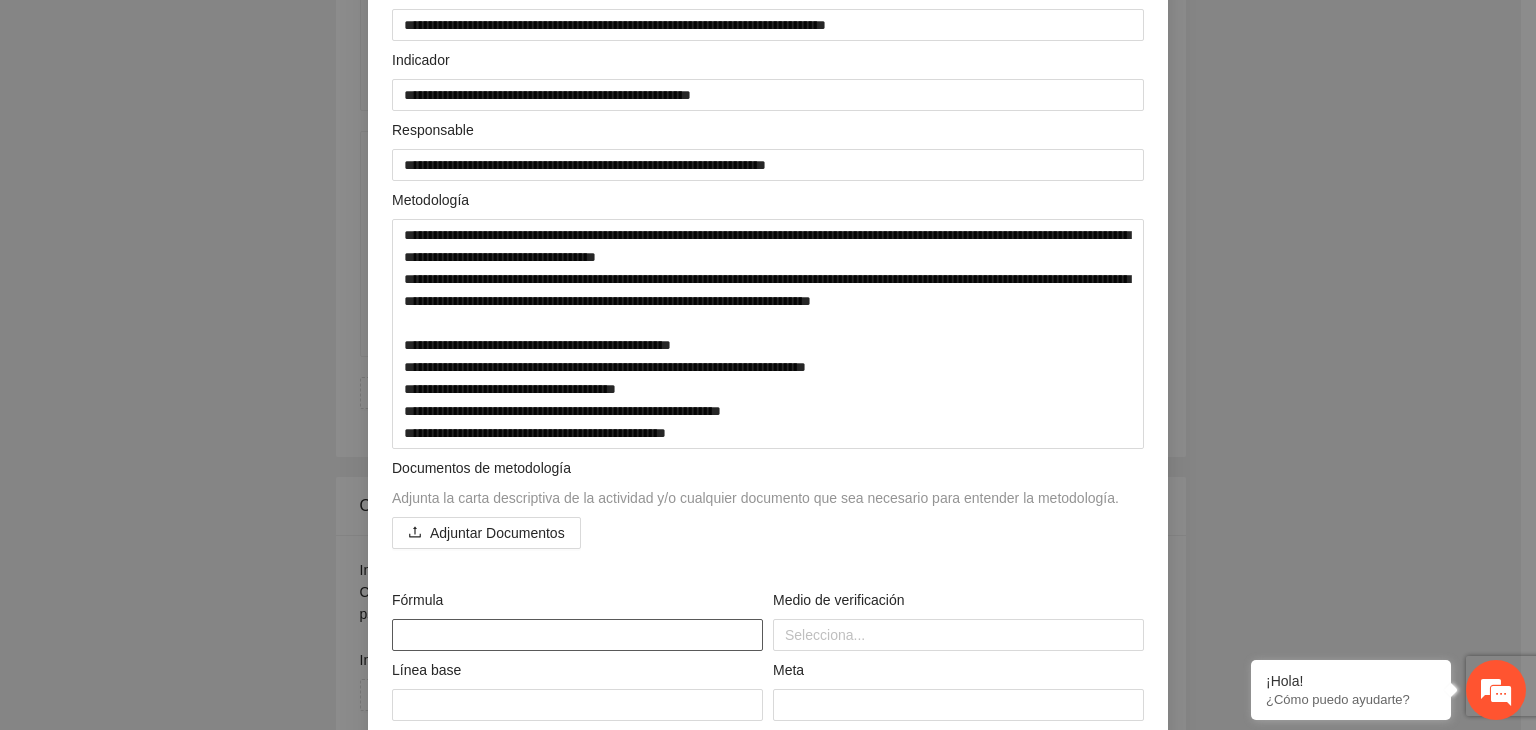 click at bounding box center (577, 635) 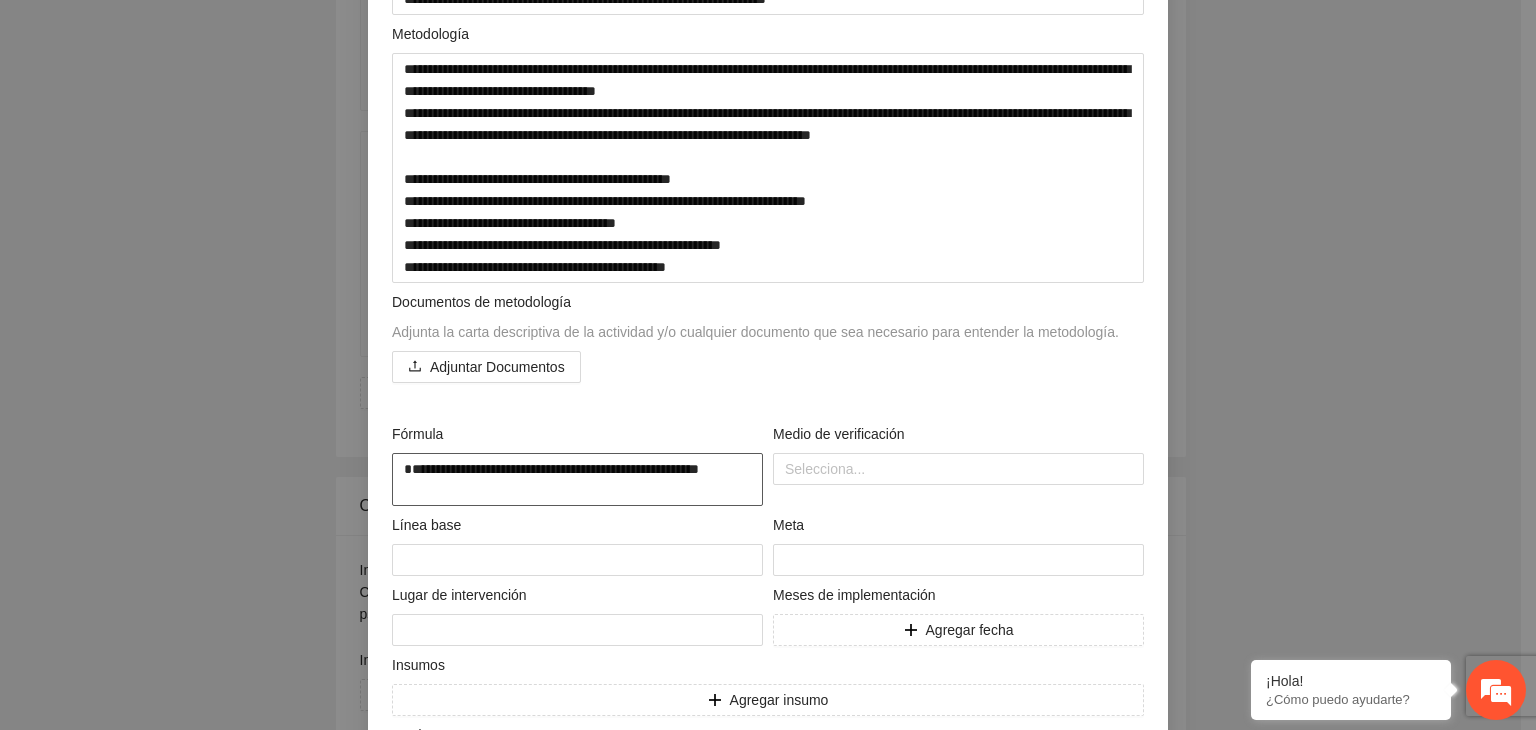 scroll, scrollTop: 400, scrollLeft: 0, axis: vertical 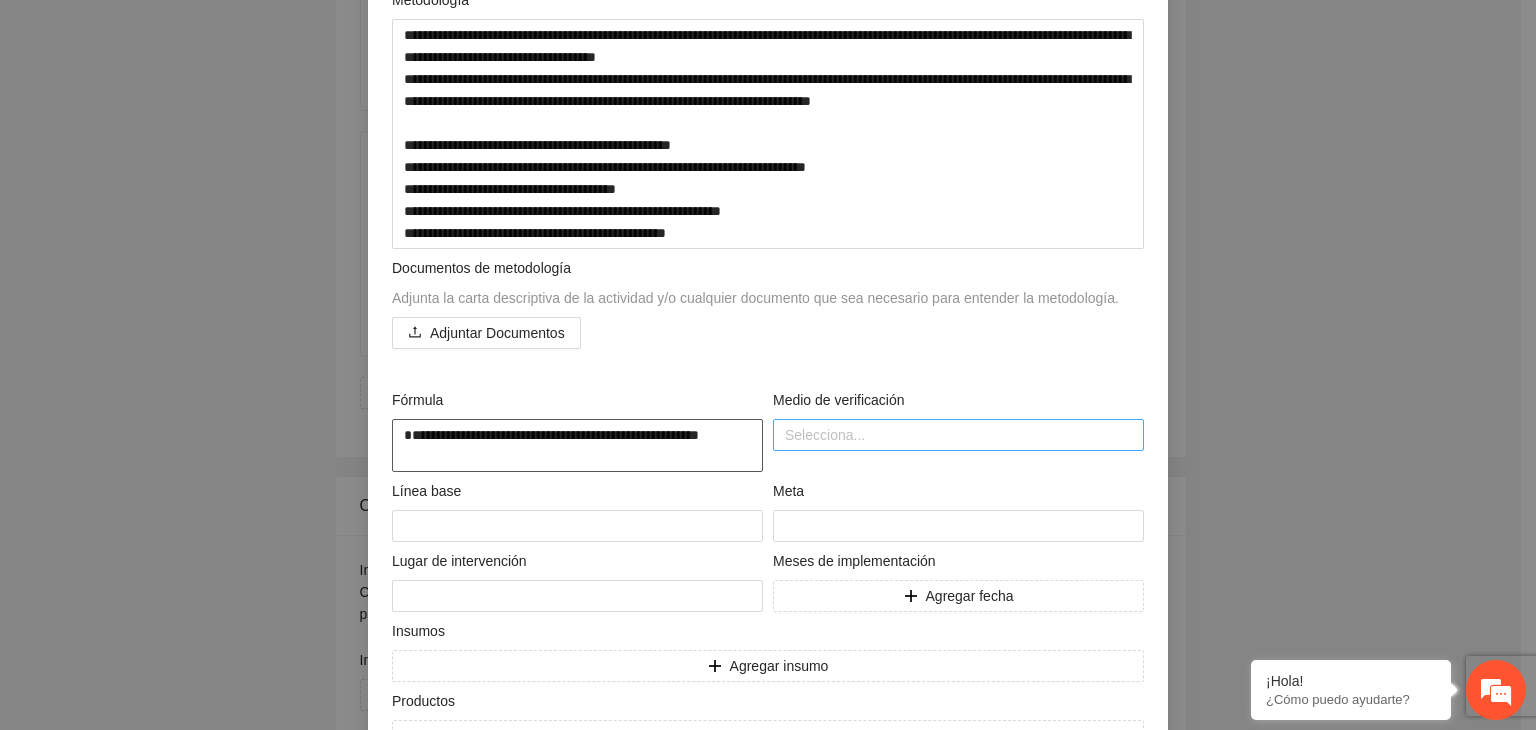 click at bounding box center [958, 435] 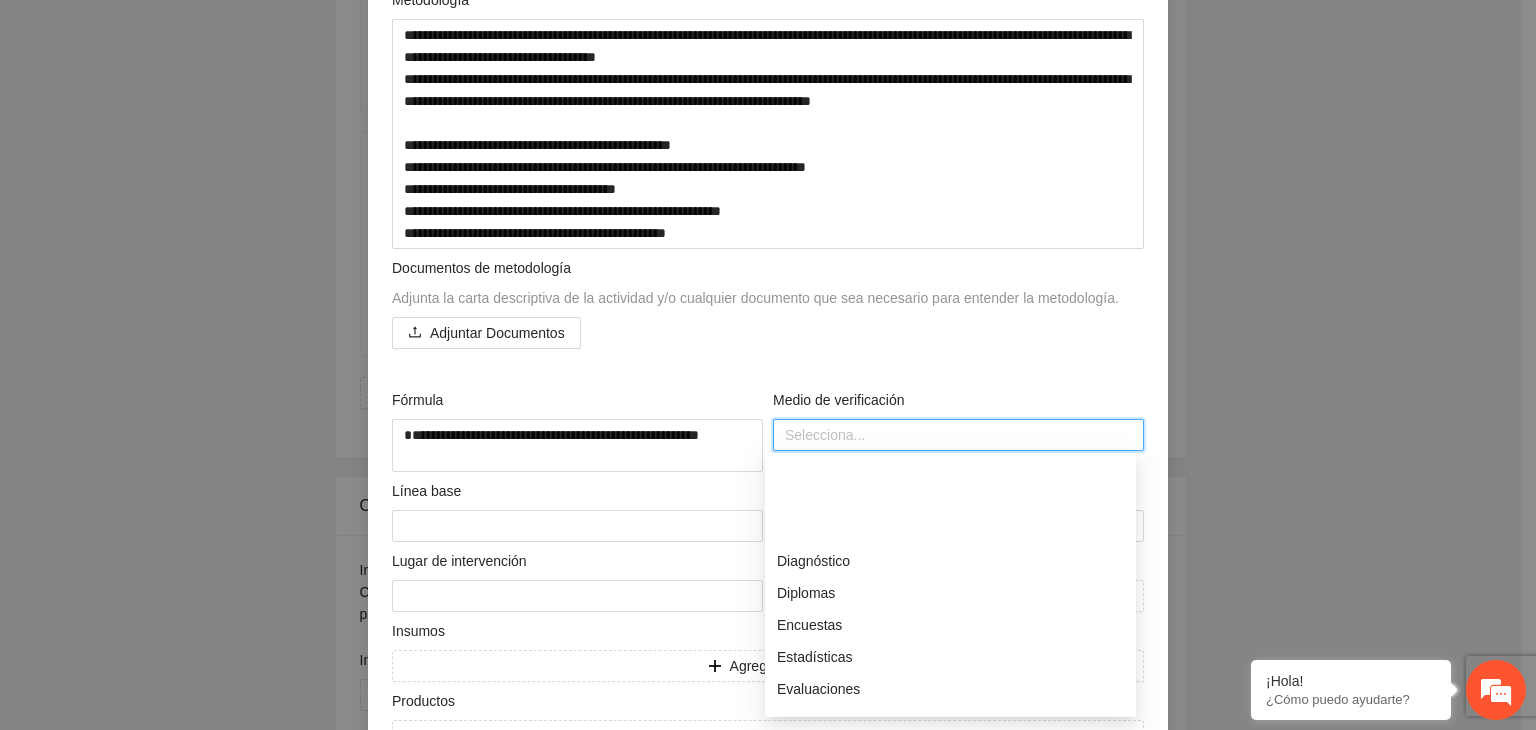 scroll, scrollTop: 400, scrollLeft: 0, axis: vertical 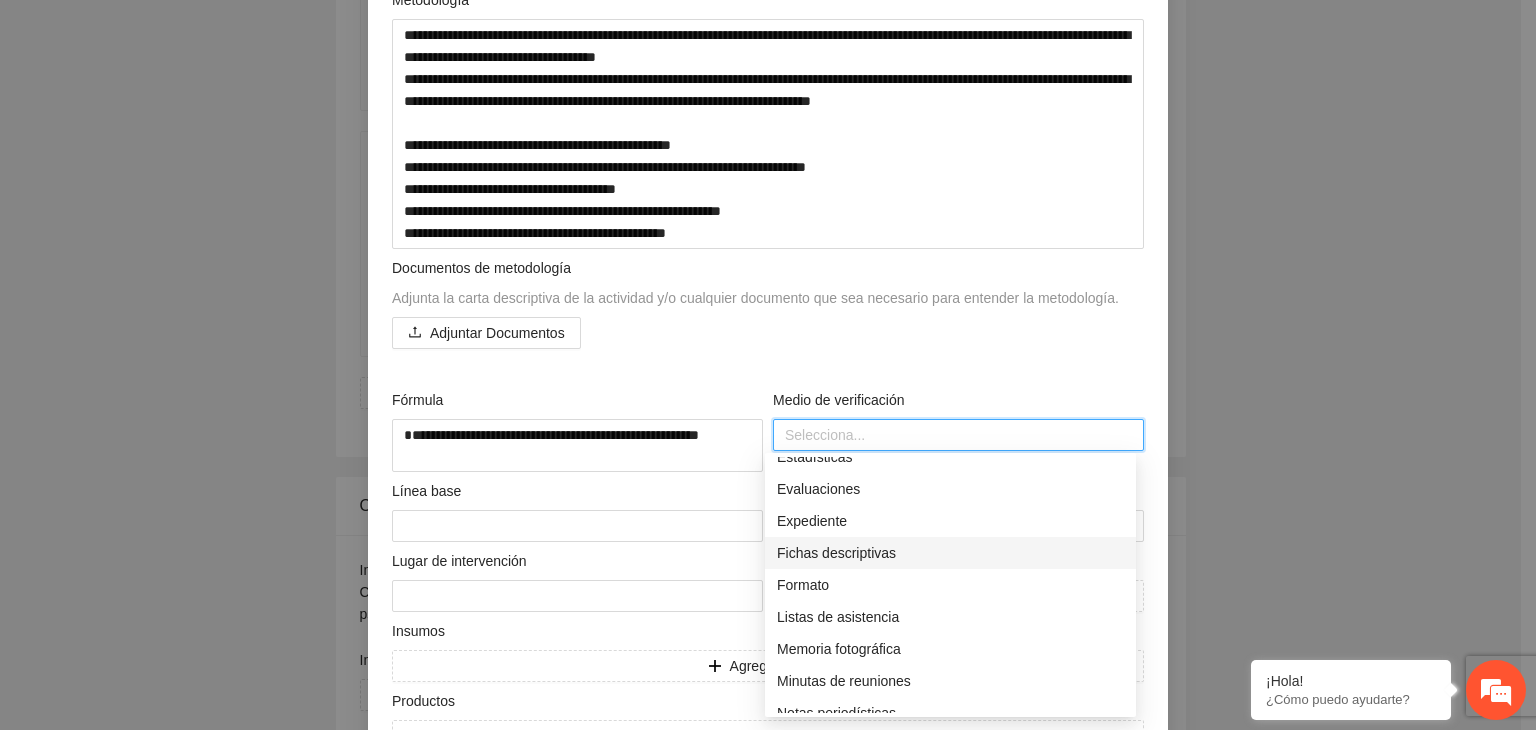 click on "Fichas descriptivas" at bounding box center [950, 553] 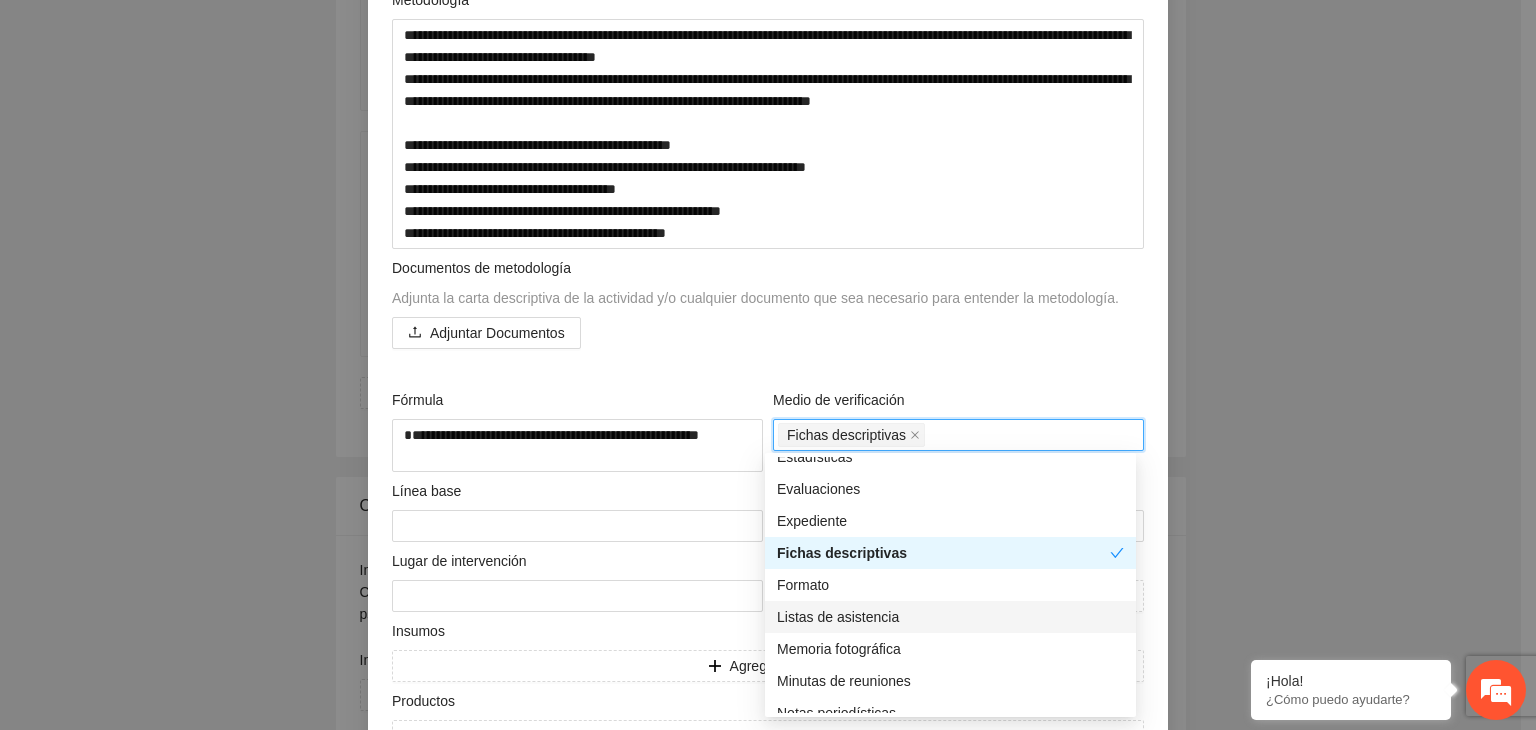 click on "Listas de asistencia" at bounding box center (950, 617) 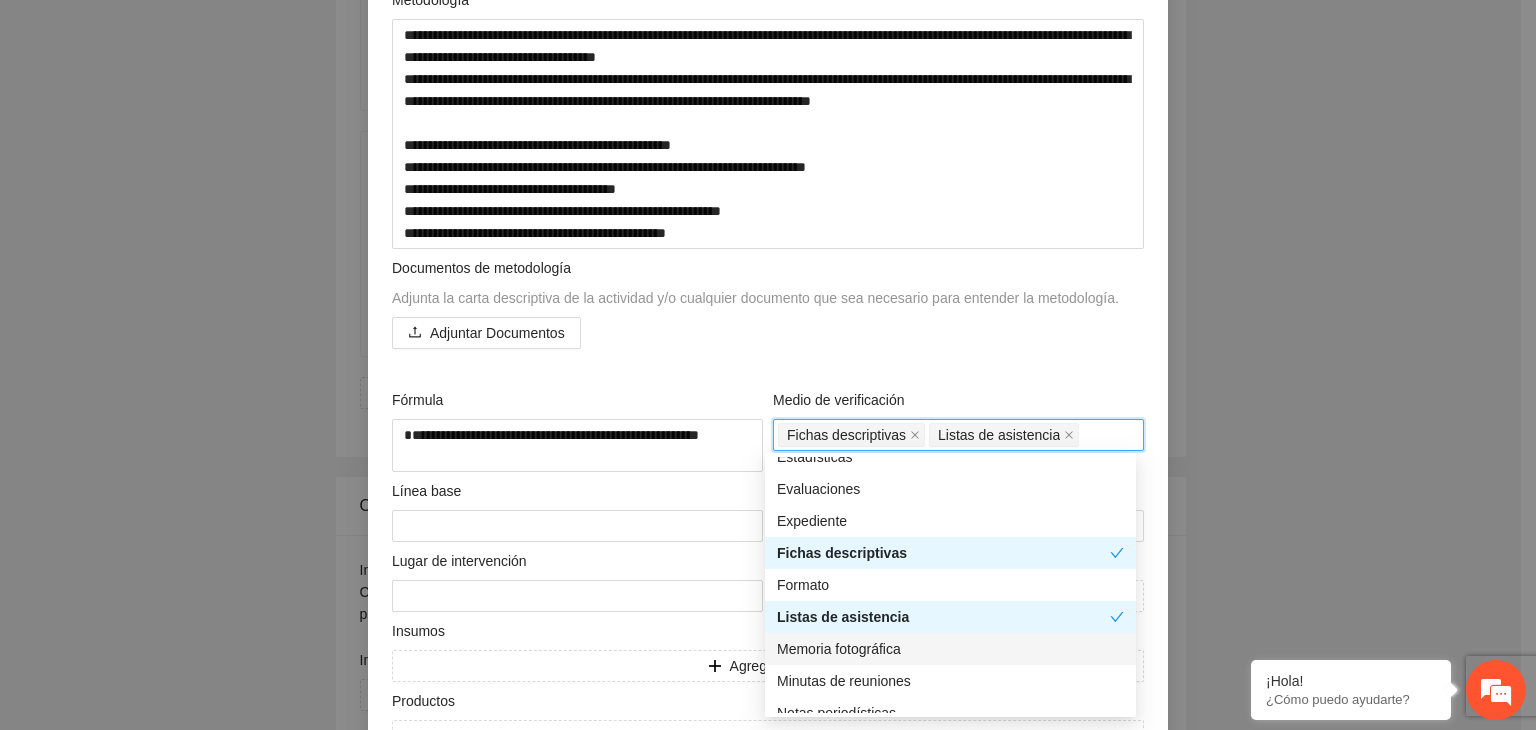 click on "Memoria fotográfica" at bounding box center (950, 649) 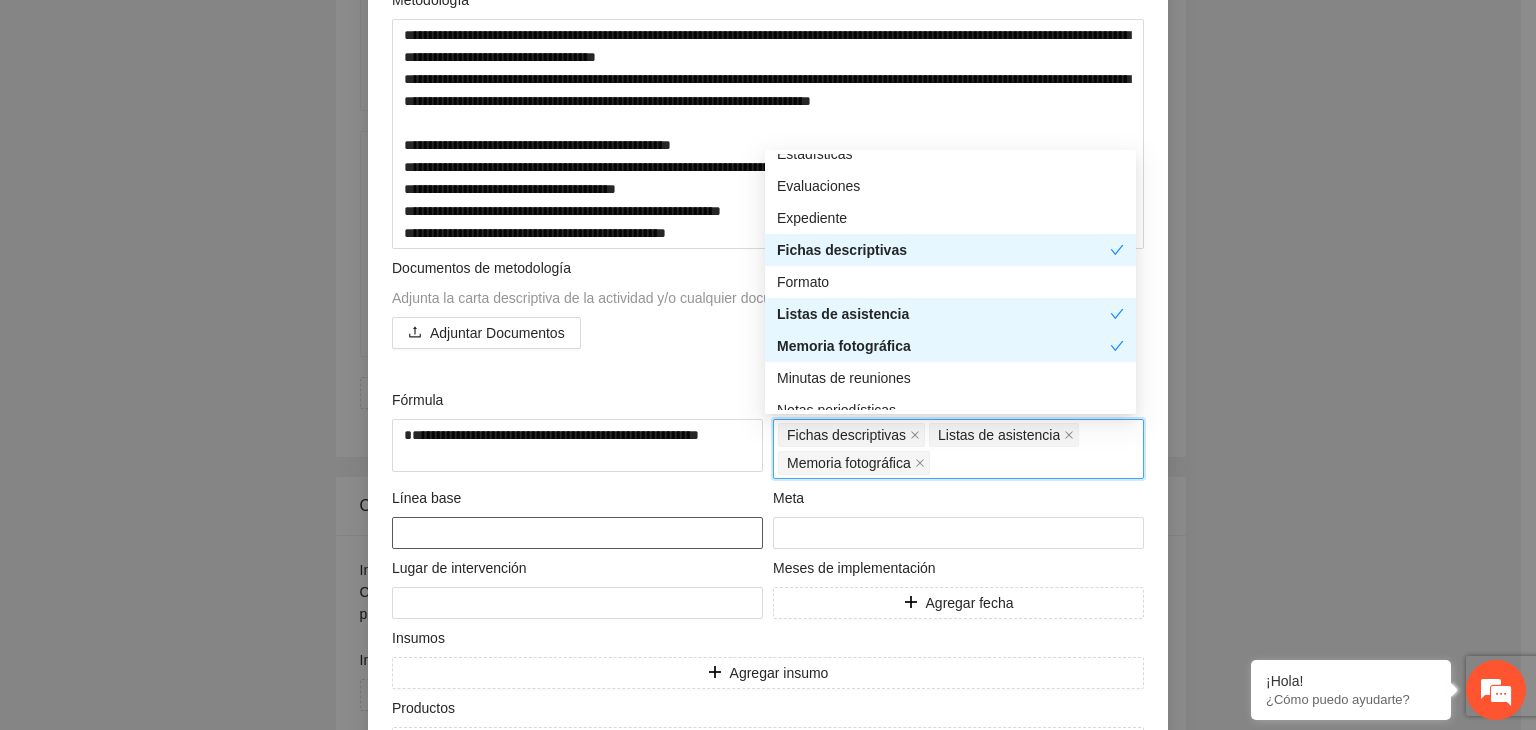 click at bounding box center (577, 533) 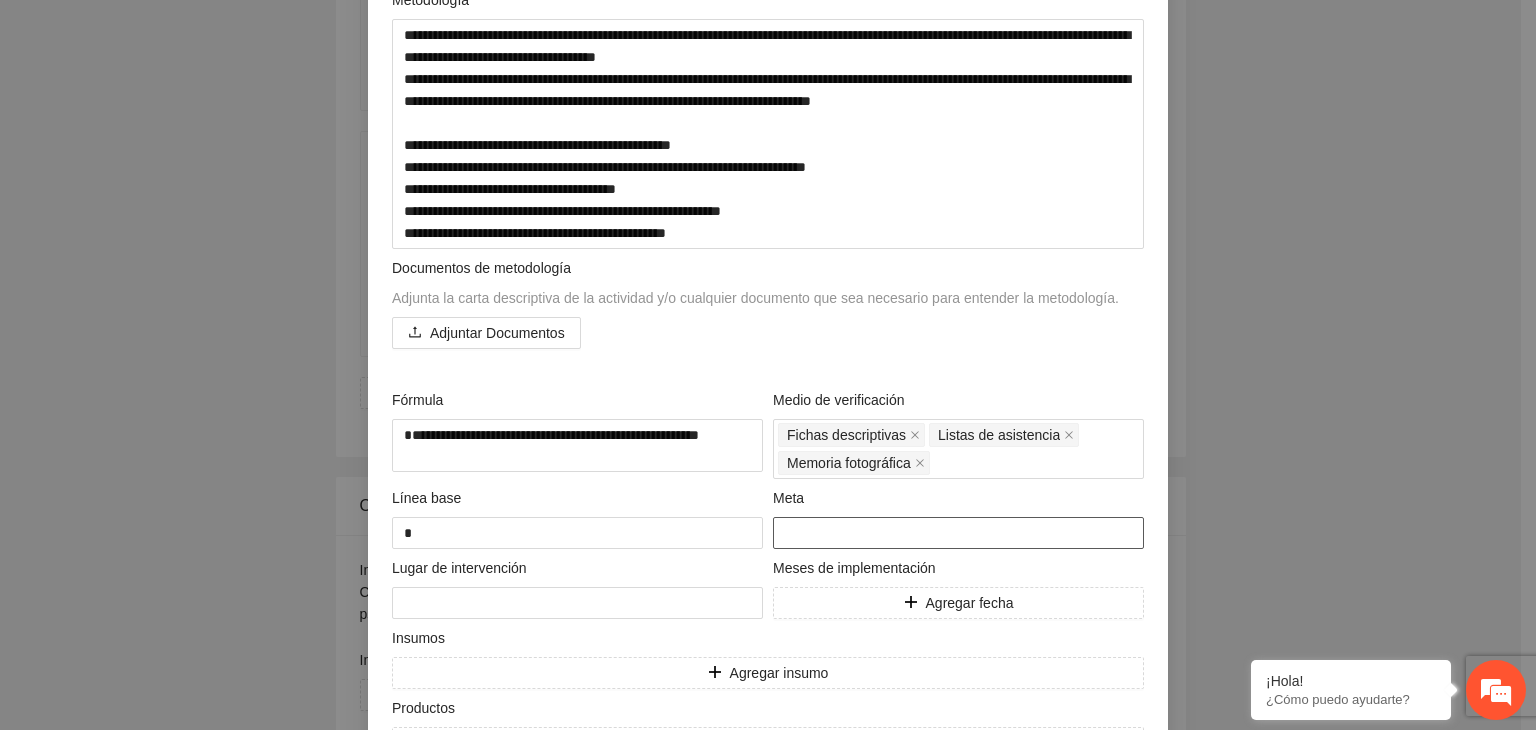 click at bounding box center (958, 533) 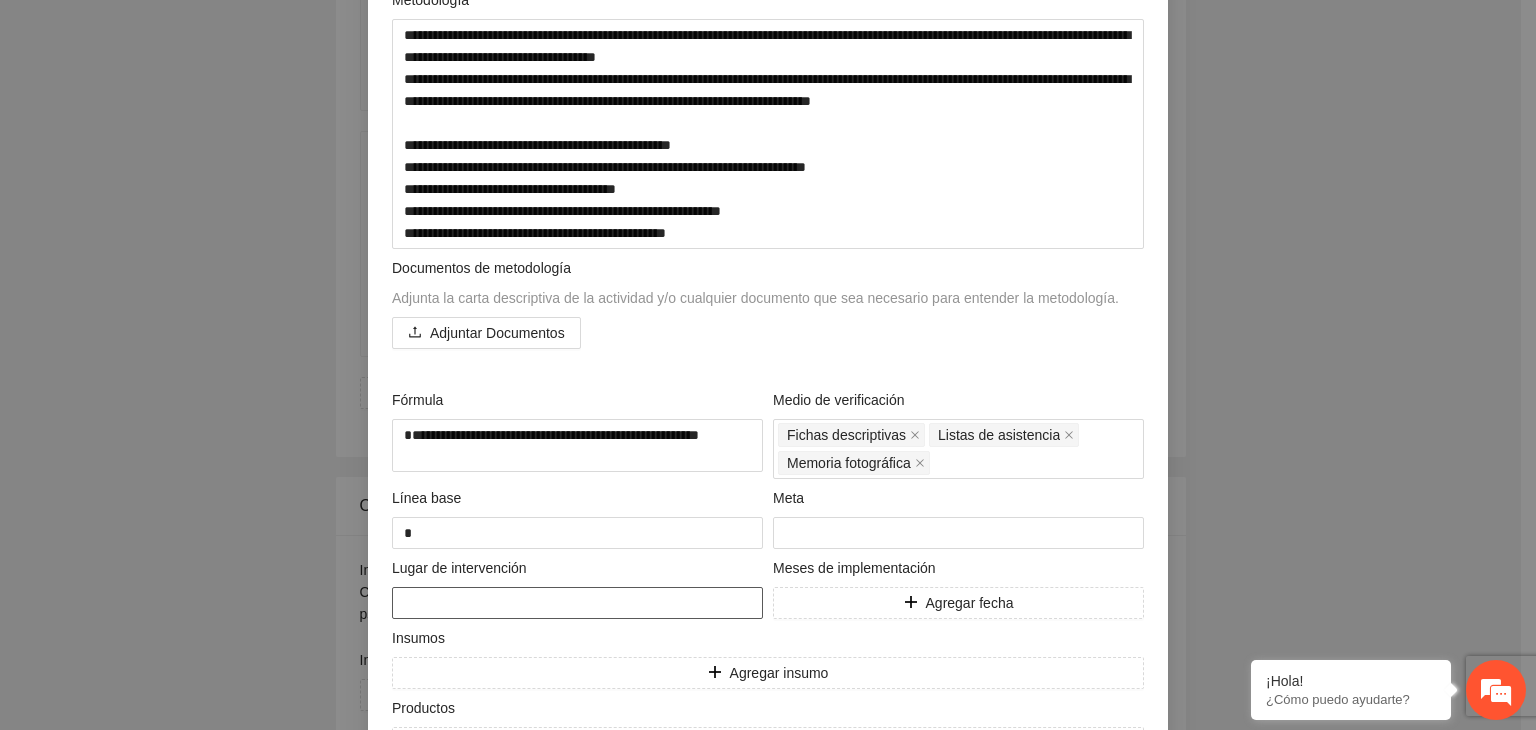 click at bounding box center [577, 603] 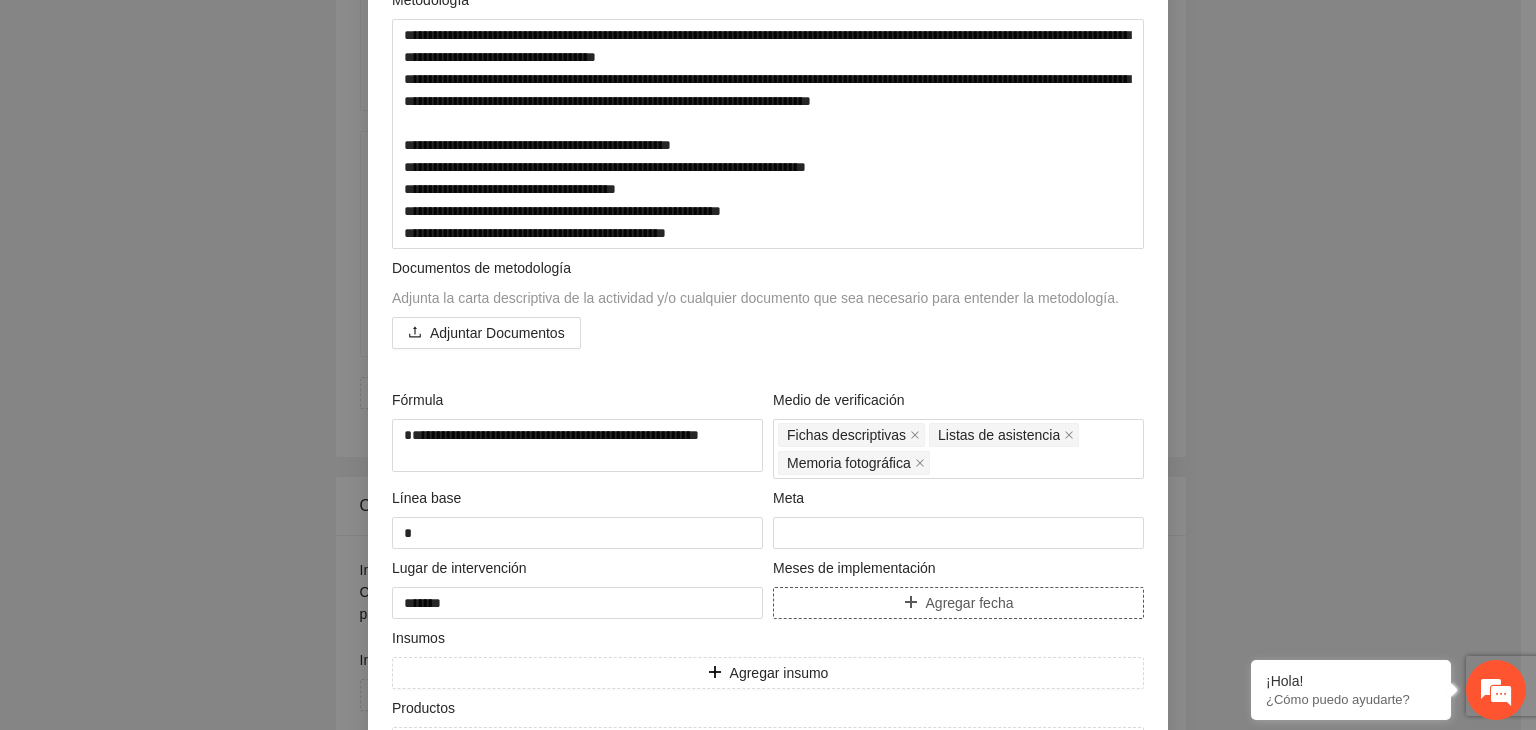 click on "Agregar fecha" at bounding box center [970, 603] 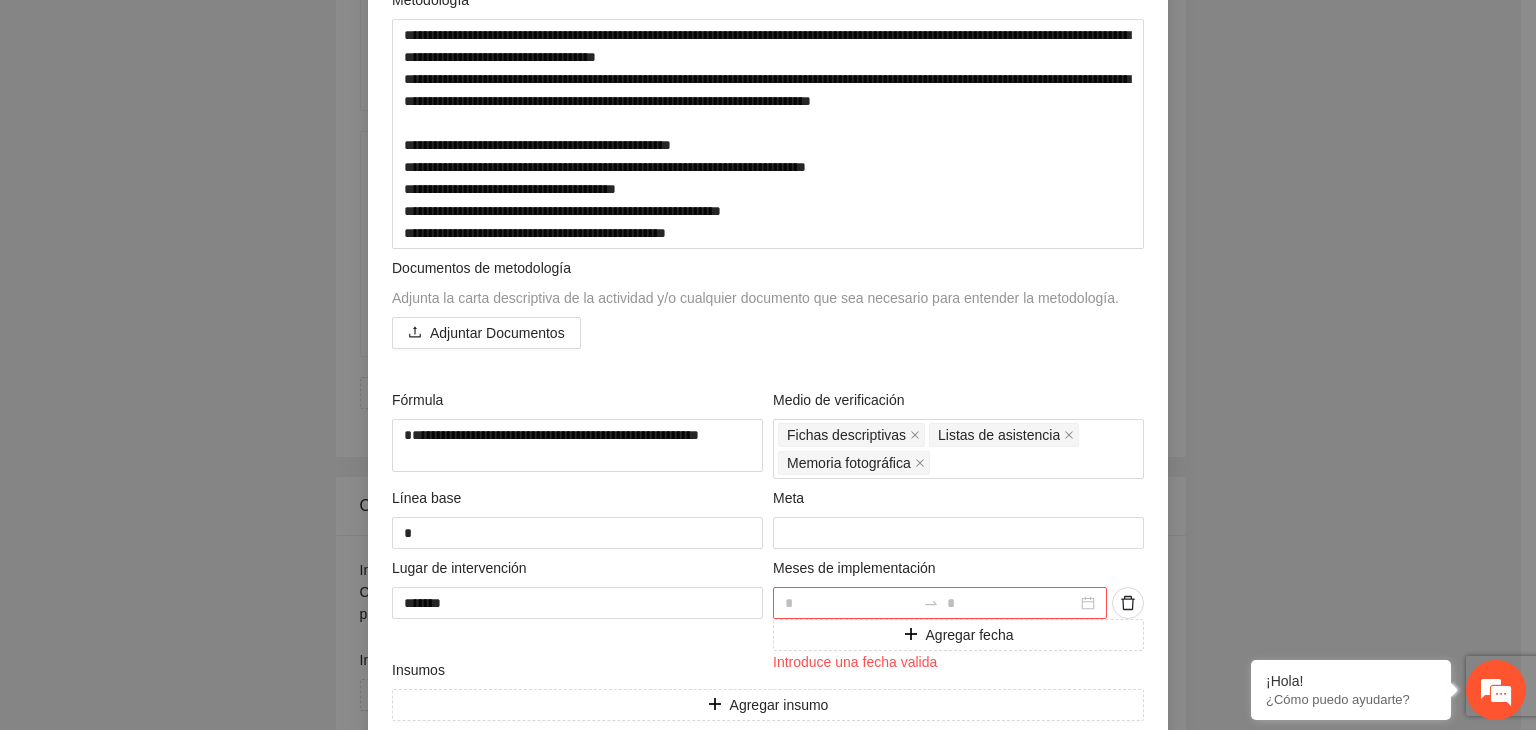 click at bounding box center (940, 603) 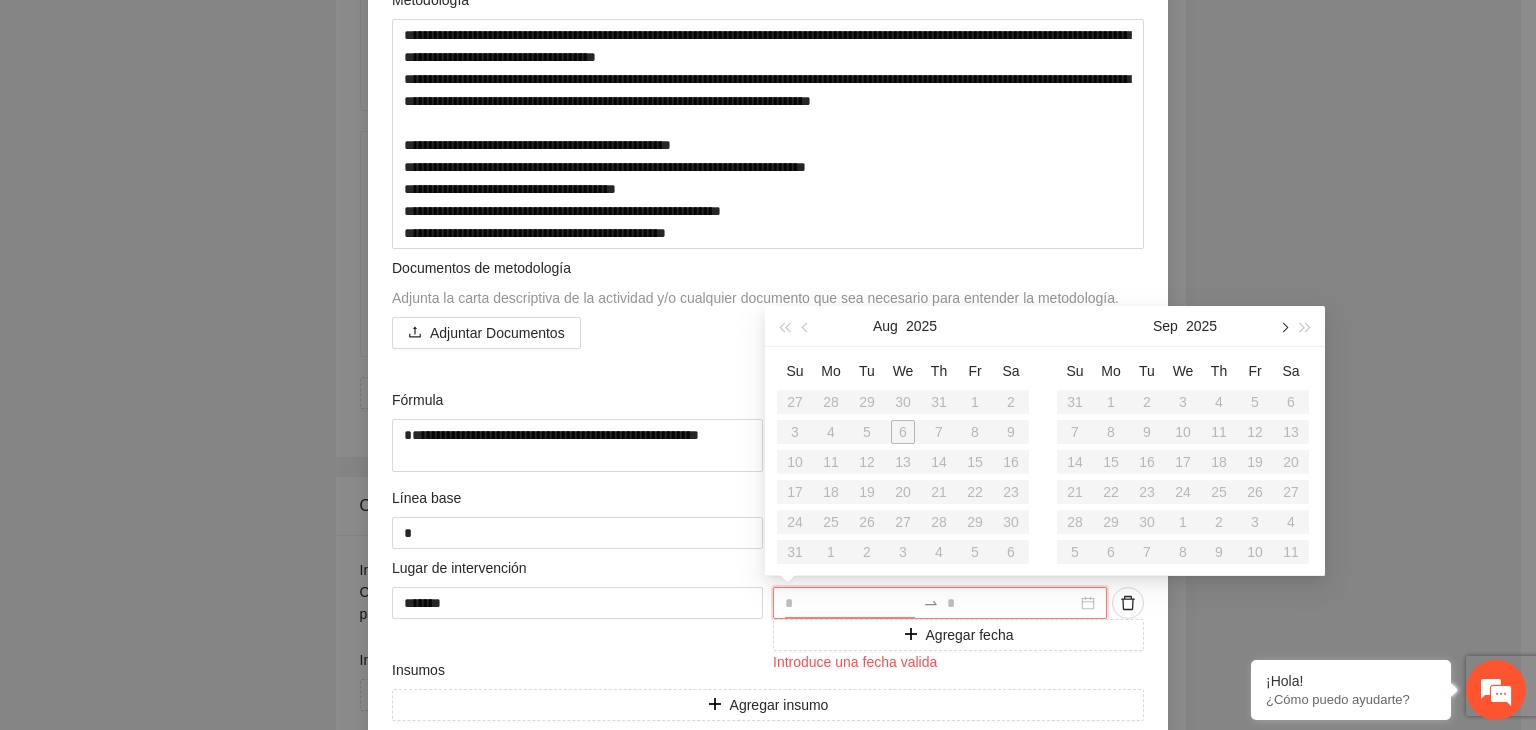 click at bounding box center [1283, 327] 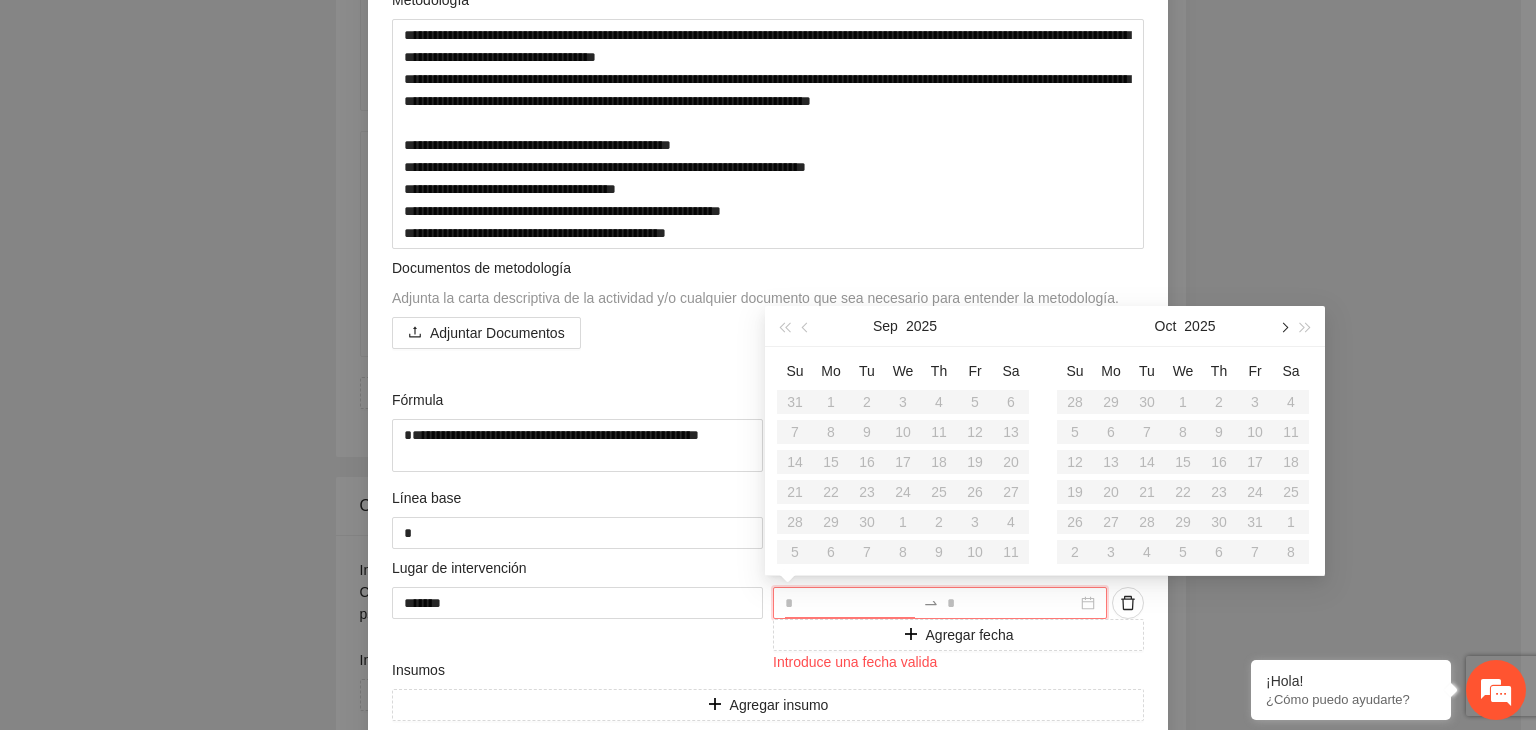 click at bounding box center (1283, 327) 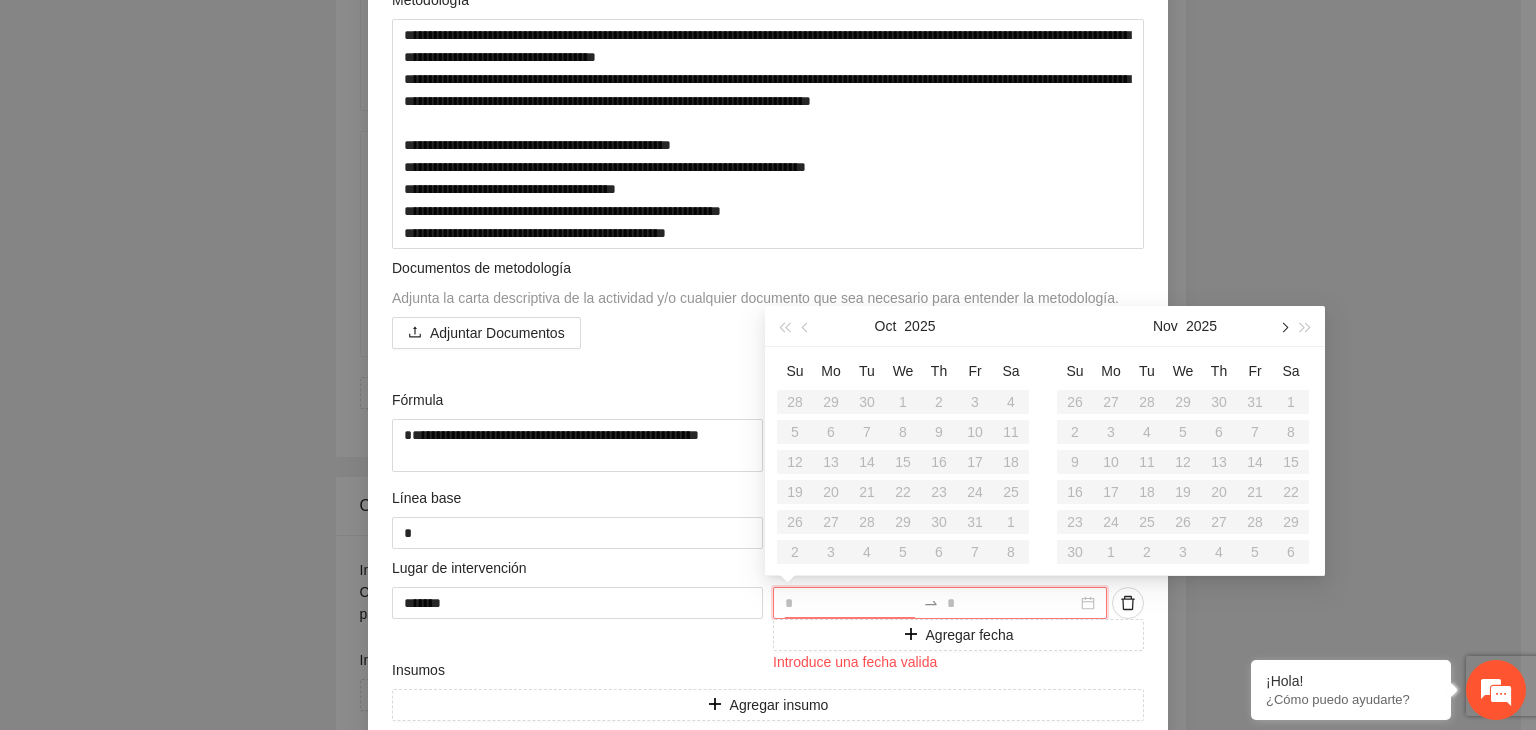 click at bounding box center (1283, 327) 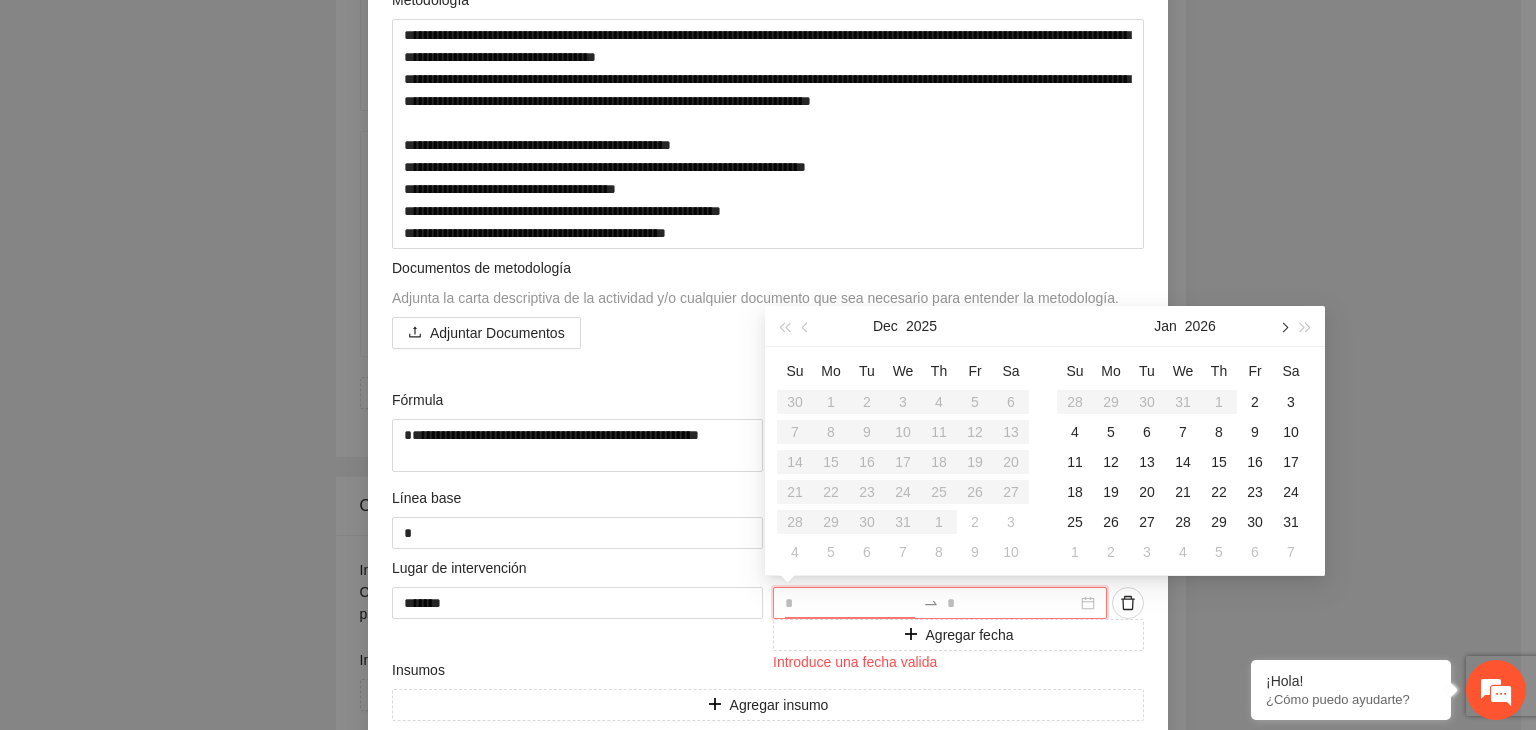 click at bounding box center (1283, 327) 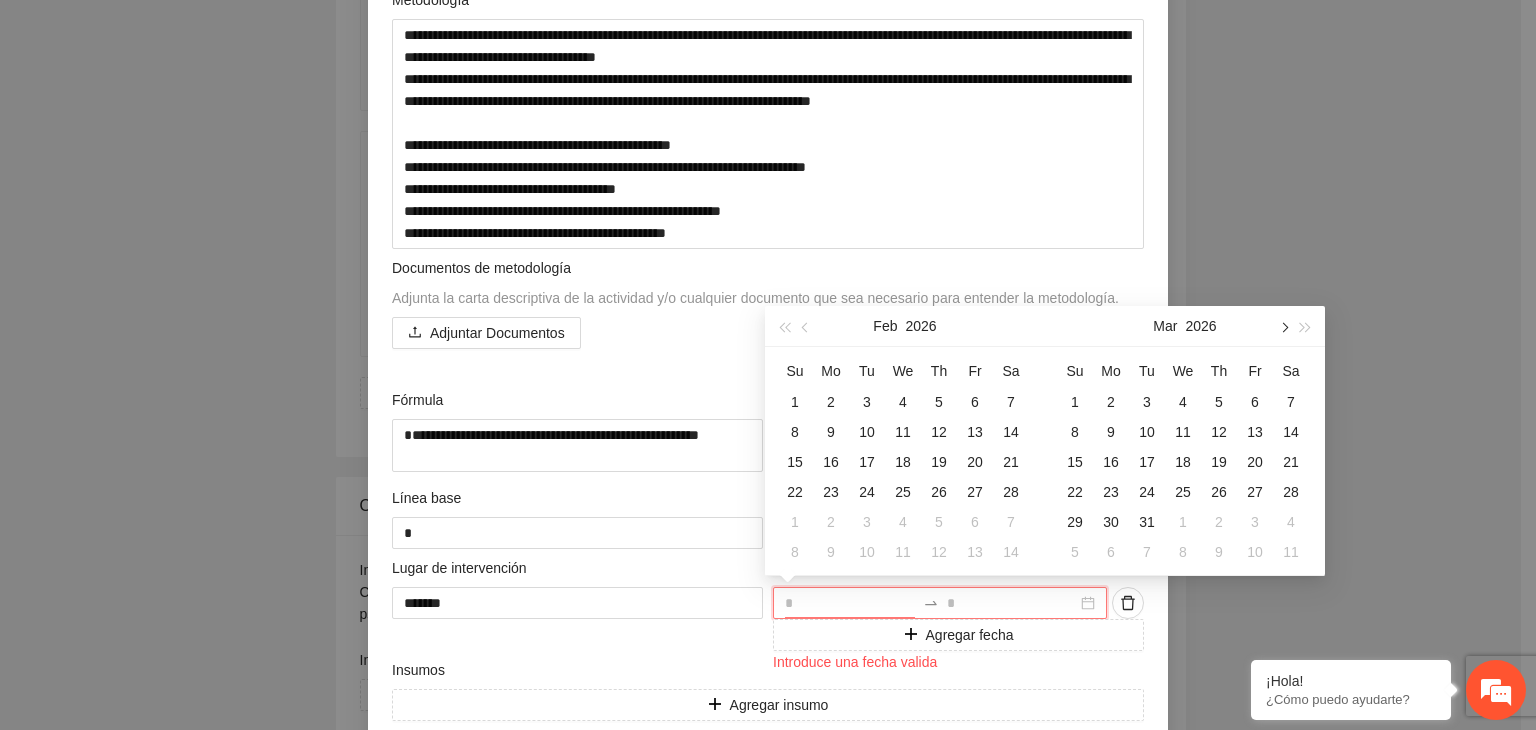 click at bounding box center (1283, 327) 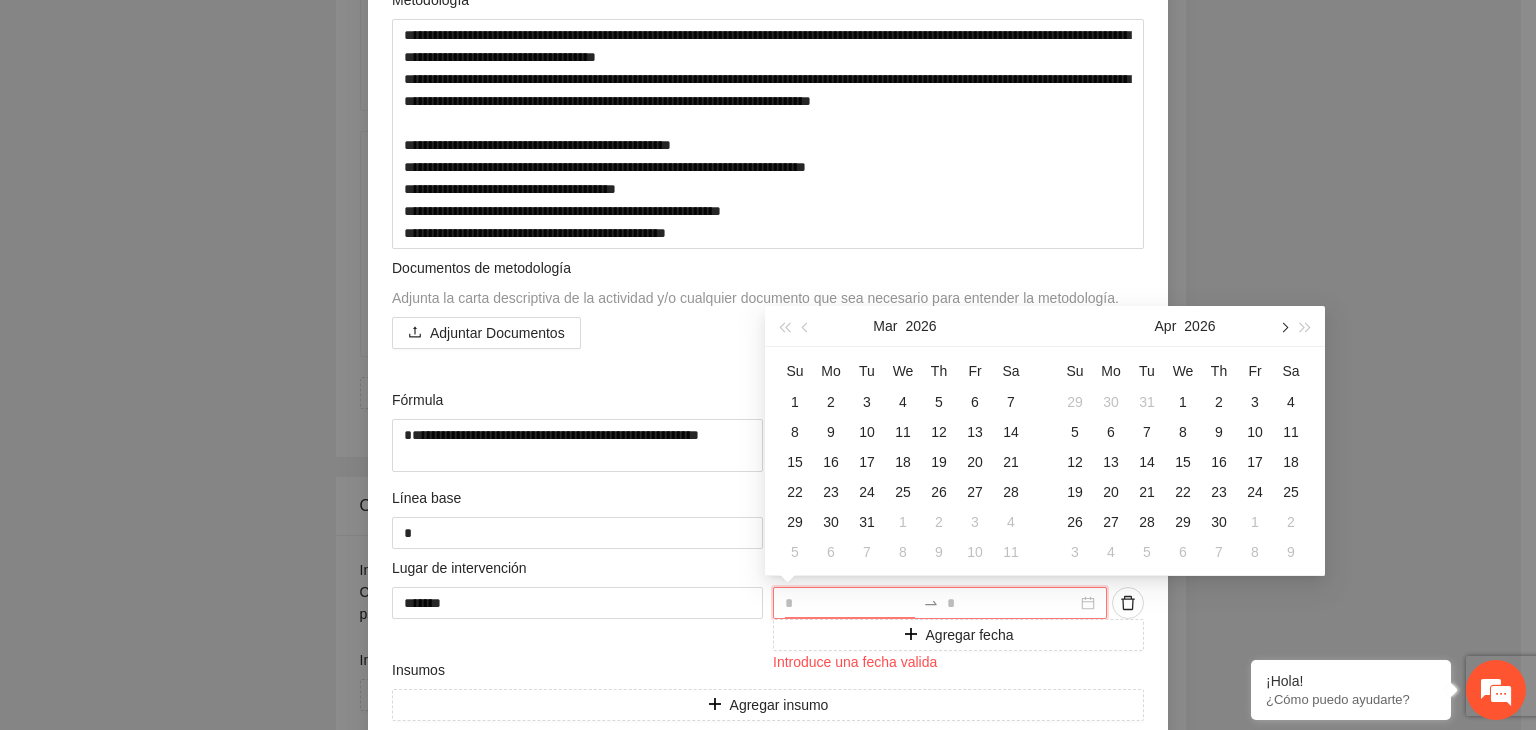click at bounding box center (1283, 327) 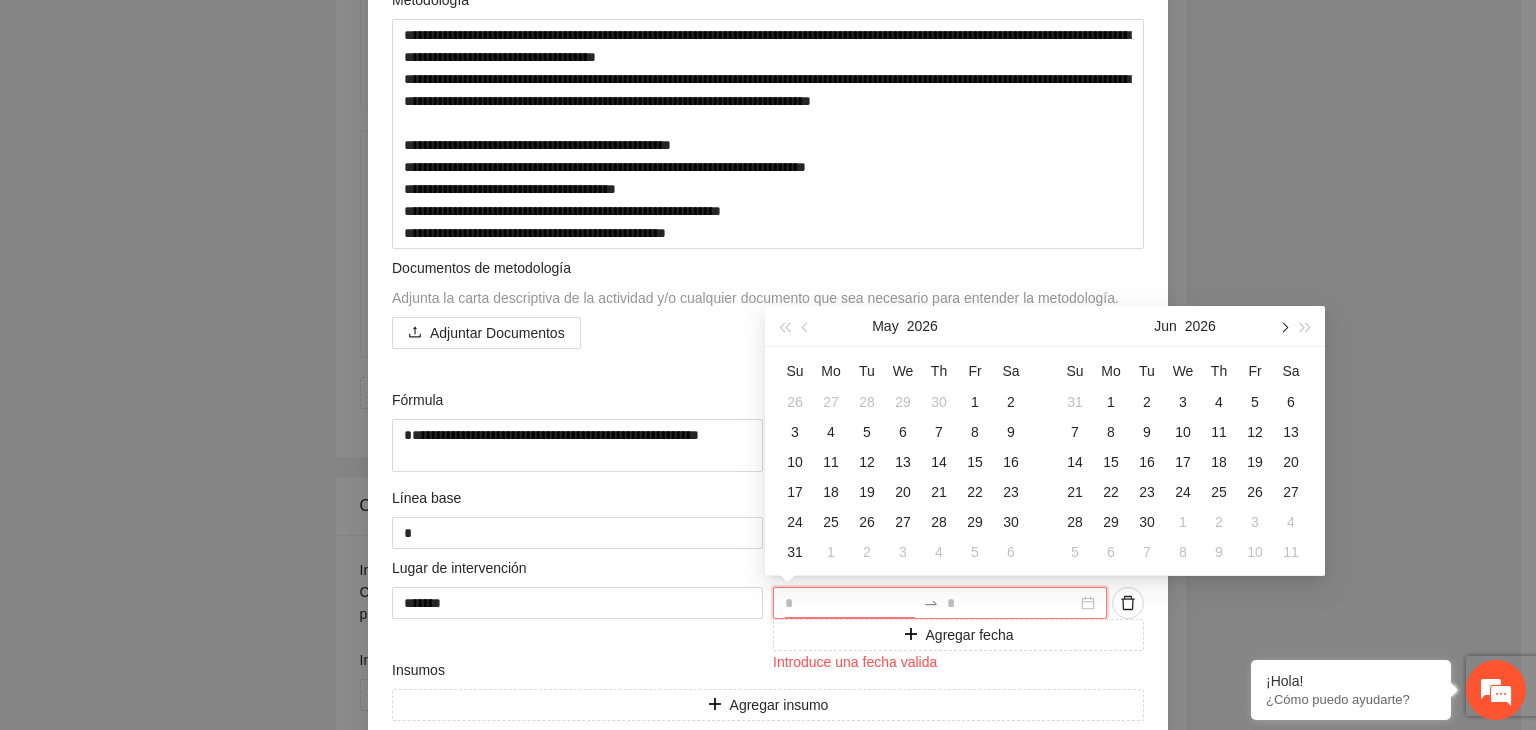 click at bounding box center (1283, 327) 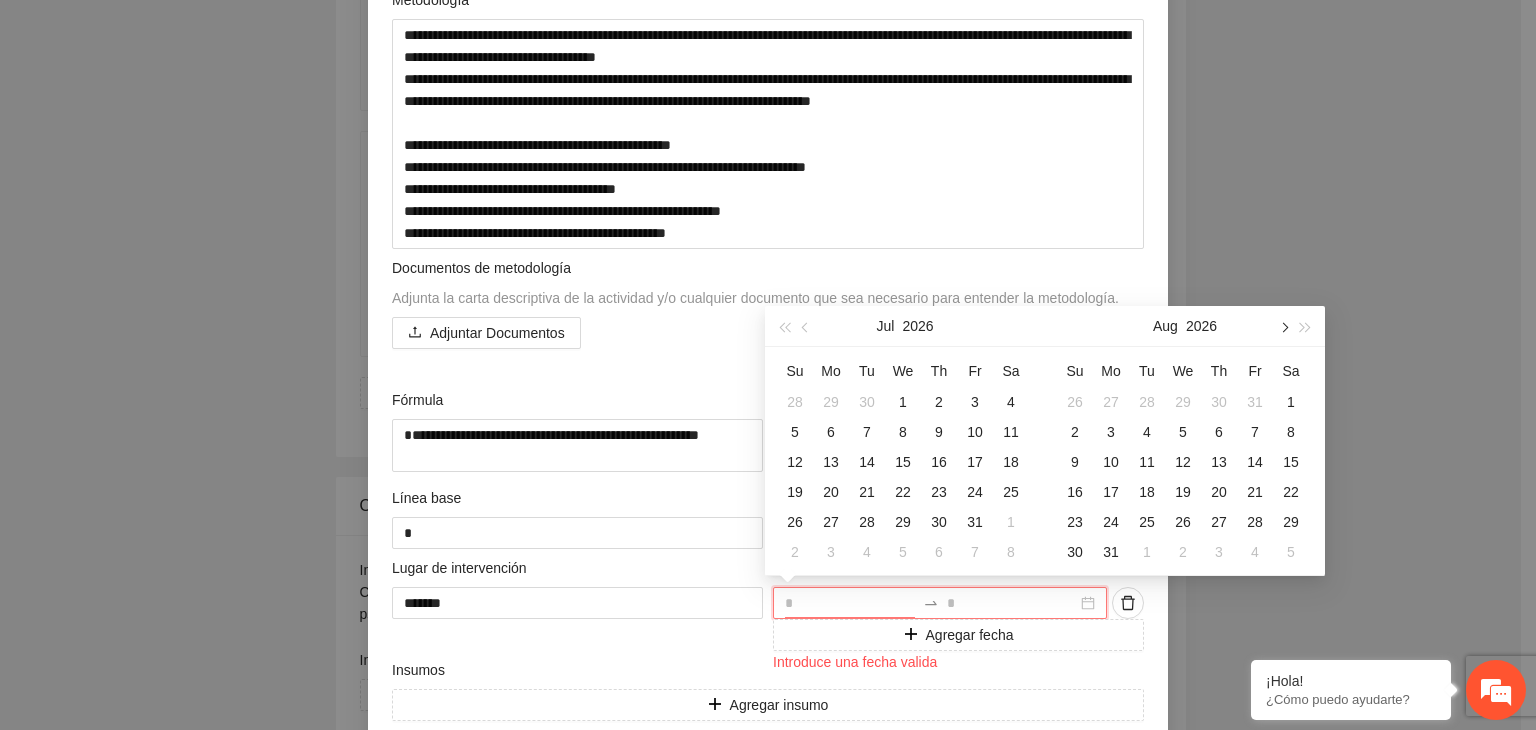 click at bounding box center [1283, 327] 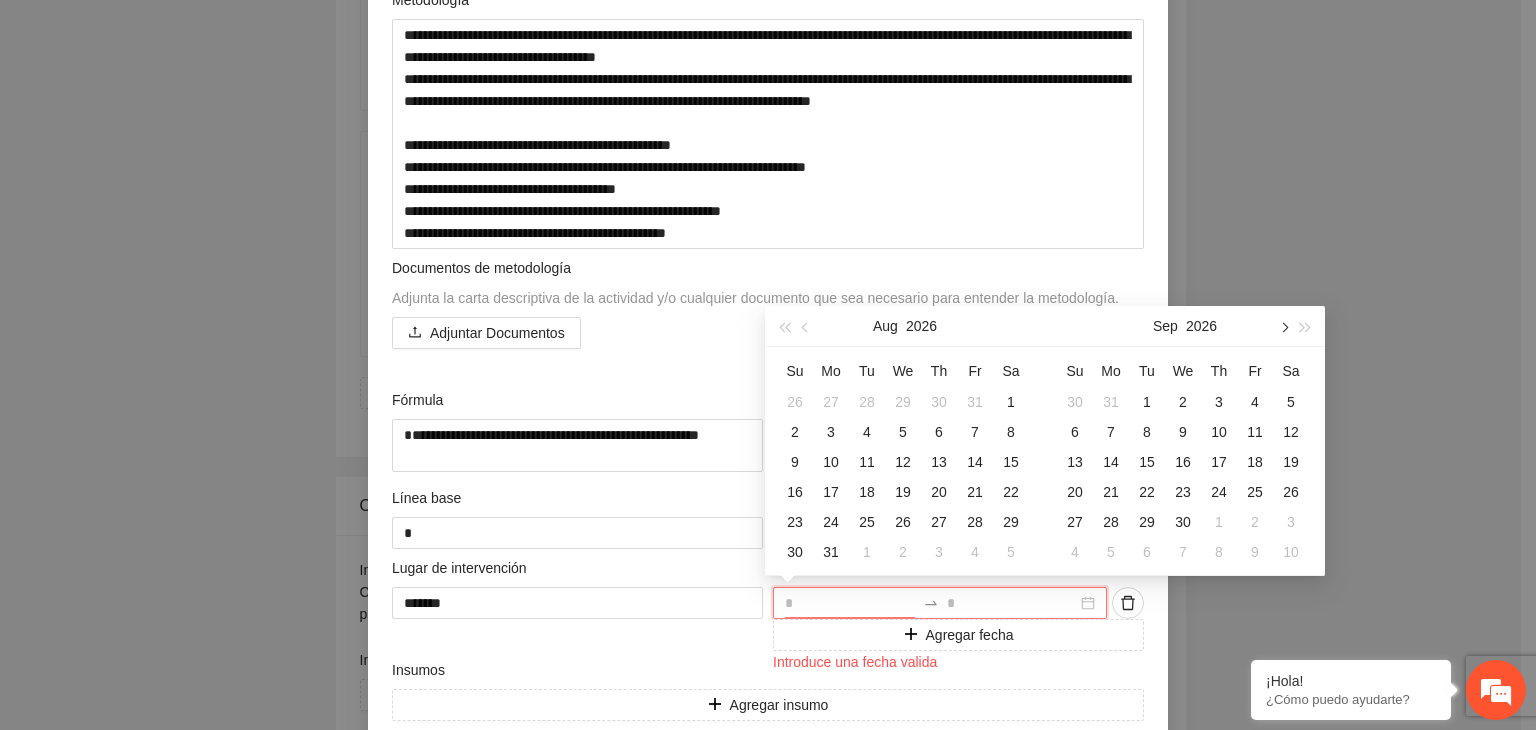 click at bounding box center (1283, 327) 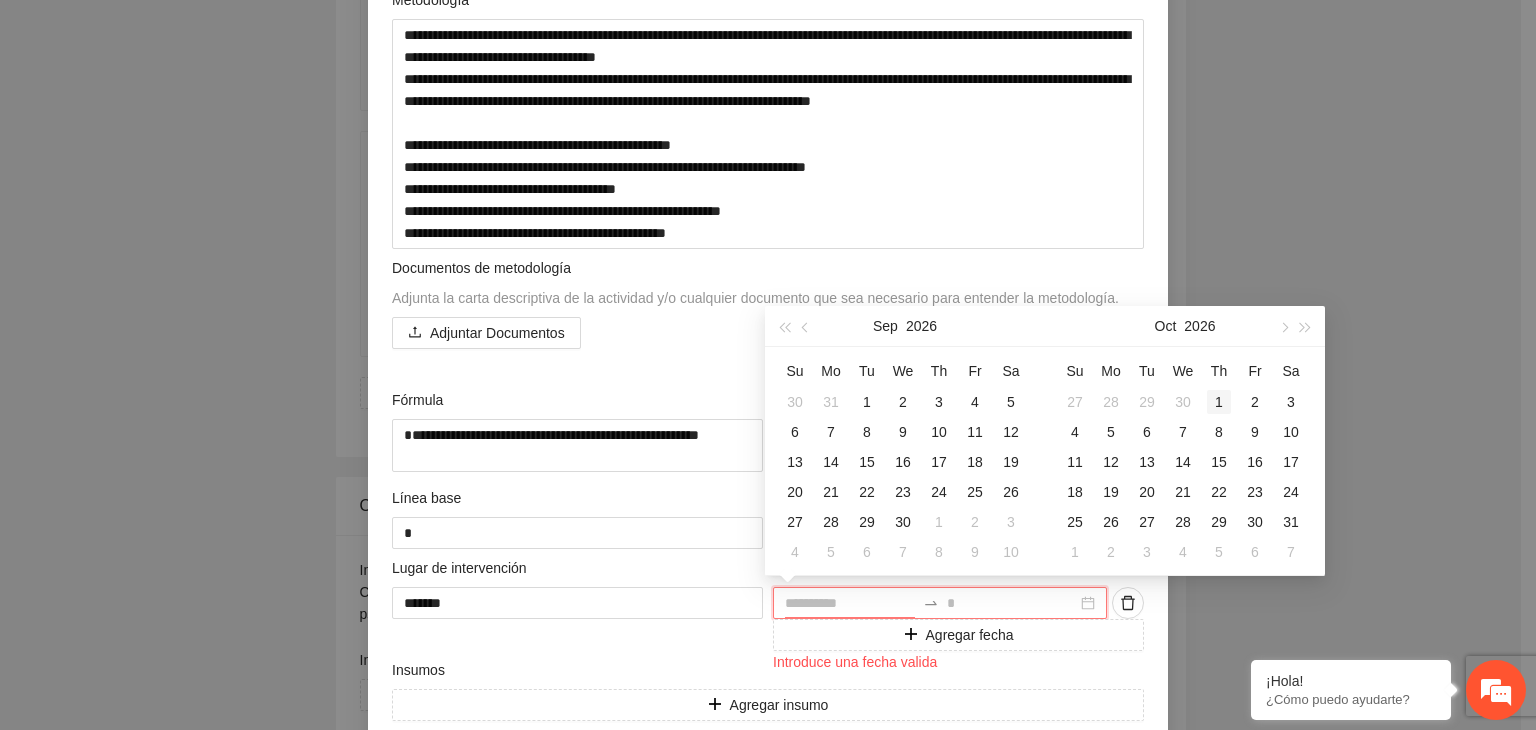 click on "1" at bounding box center (1219, 402) 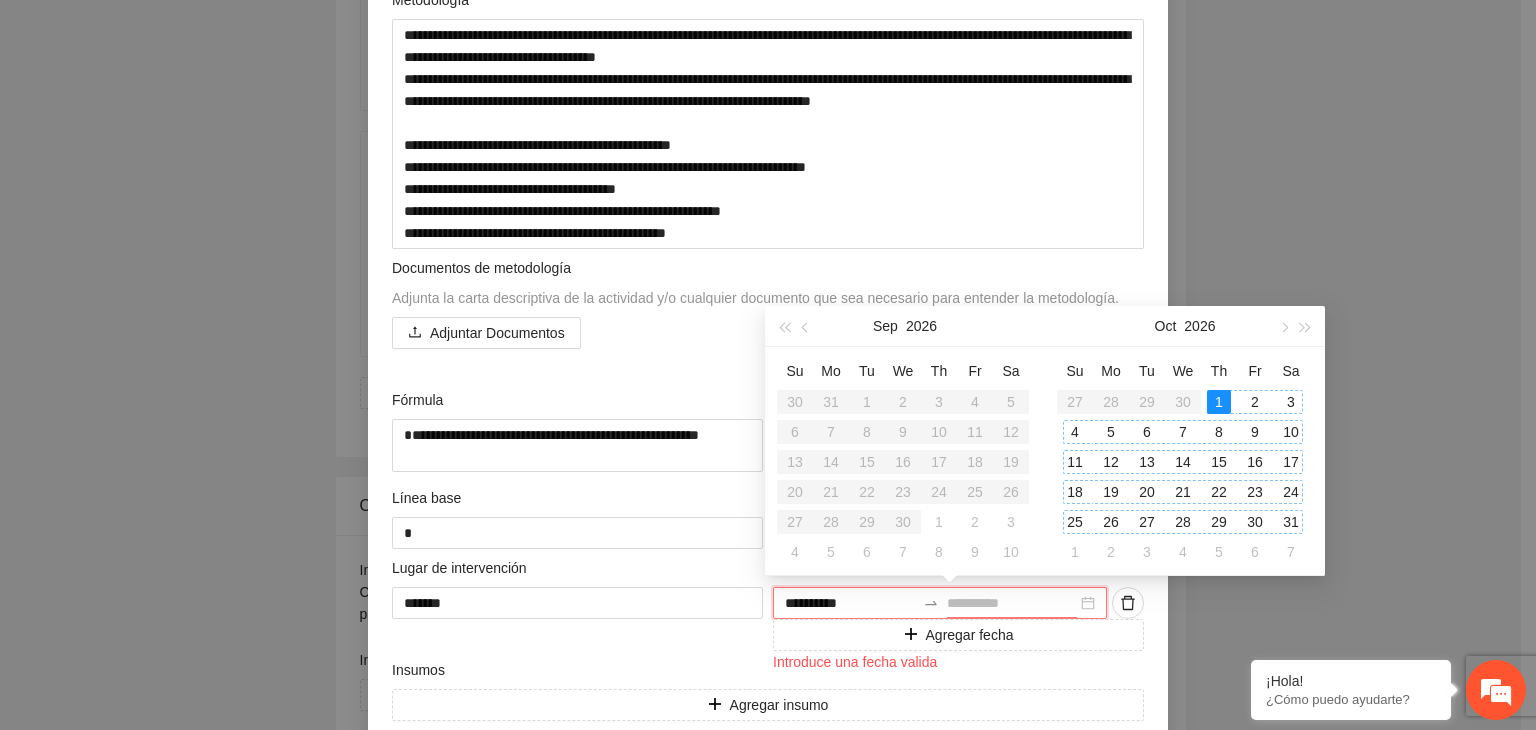 click on "31" at bounding box center [1291, 522] 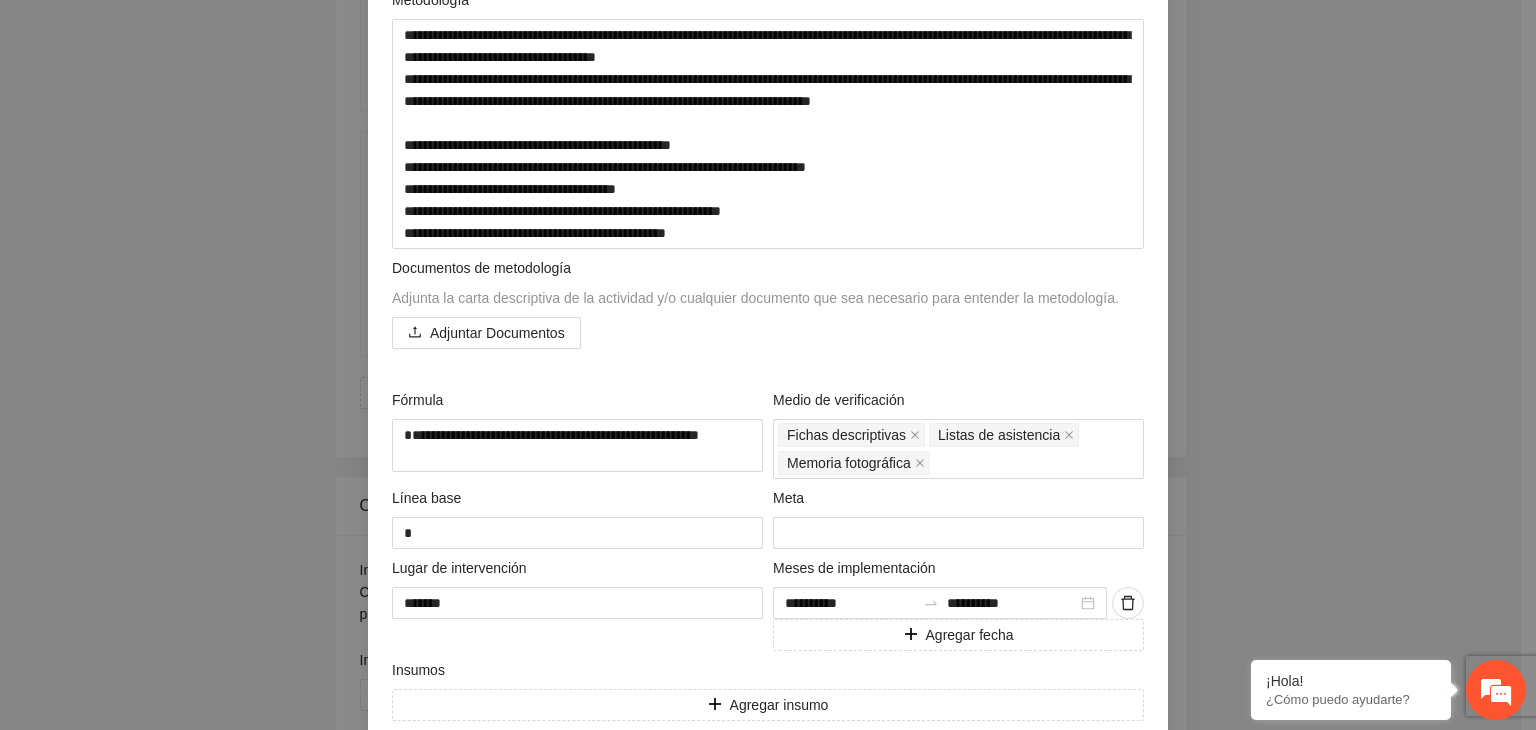 click on "**********" at bounding box center (768, 365) 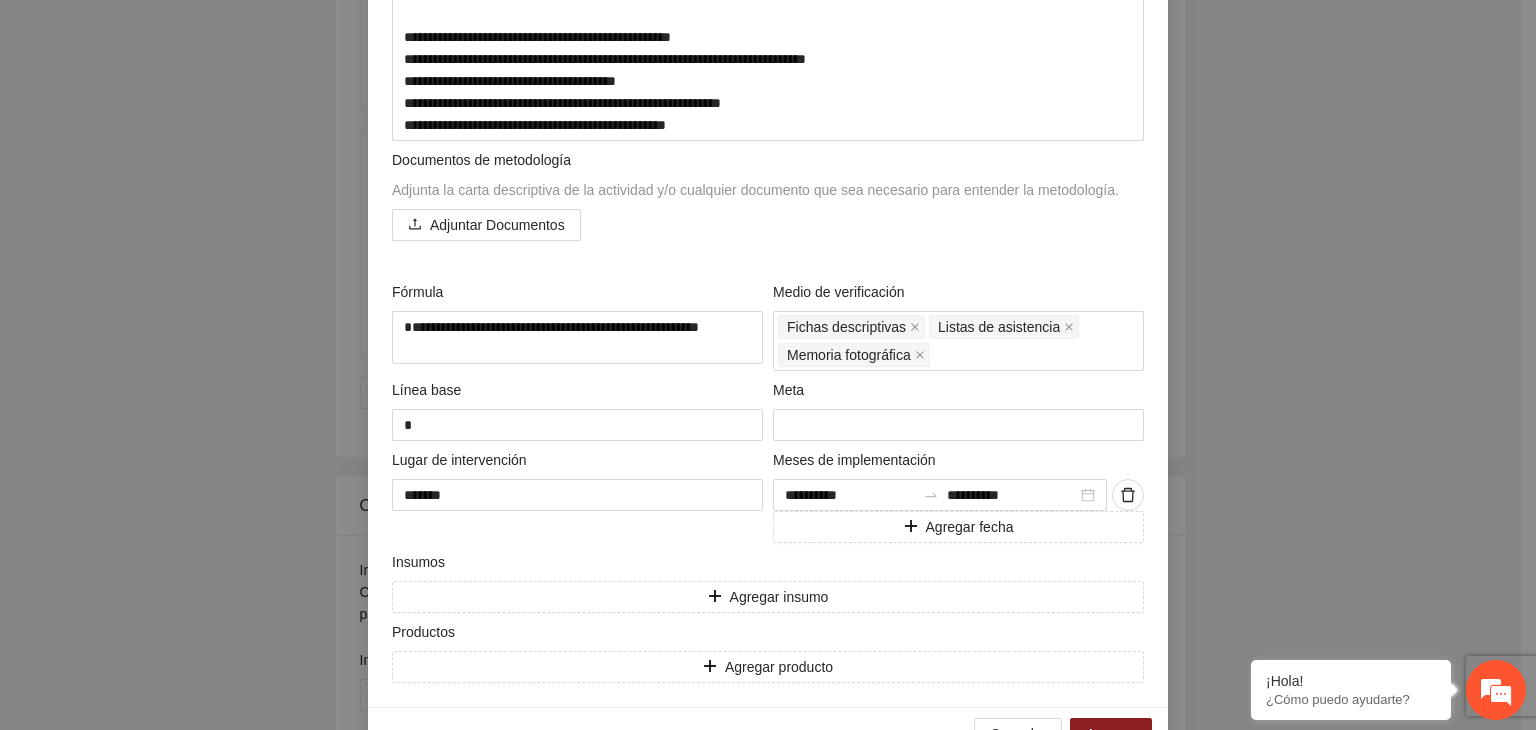 scroll, scrollTop: 561, scrollLeft: 0, axis: vertical 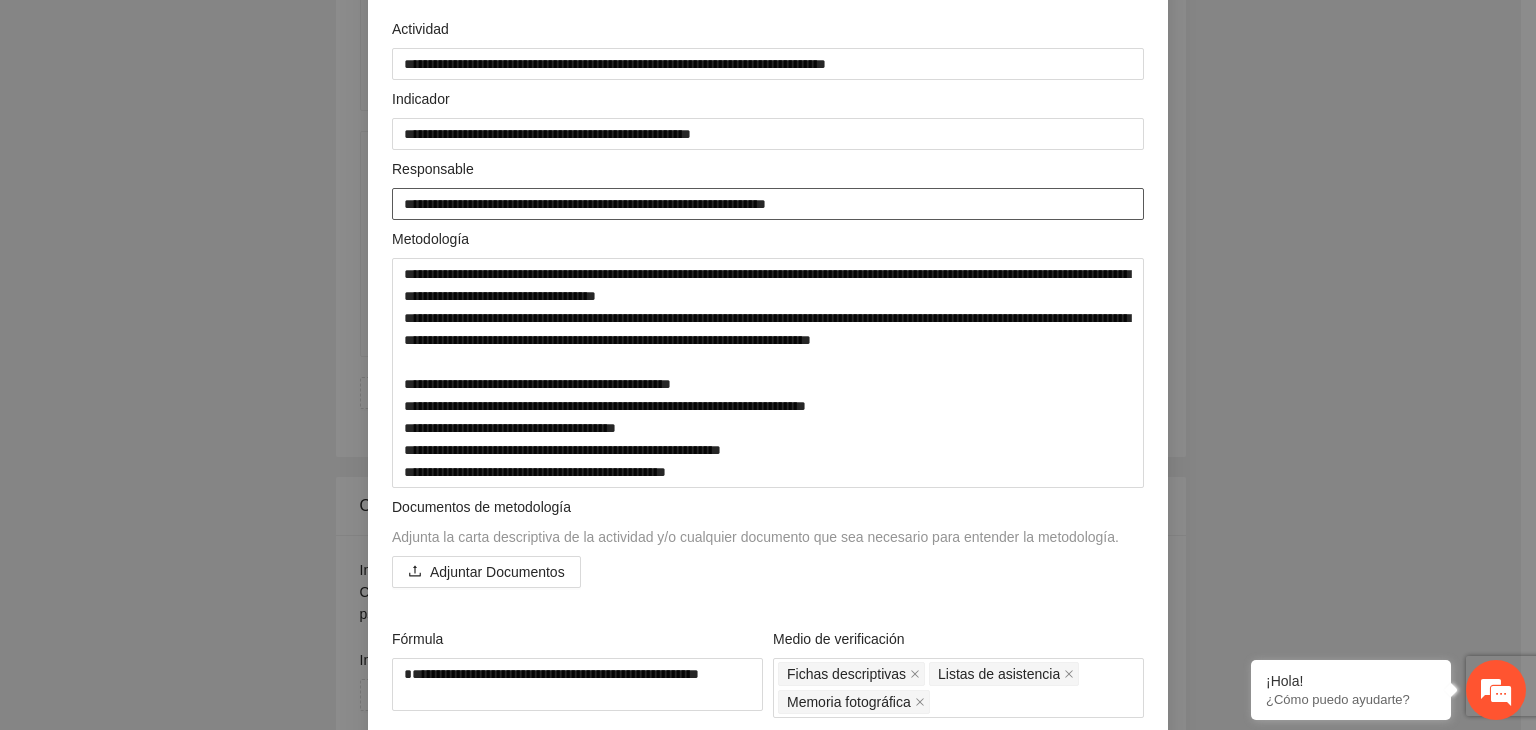 drag, startPoint x: 863, startPoint y: 204, endPoint x: 378, endPoint y: 197, distance: 485.0505 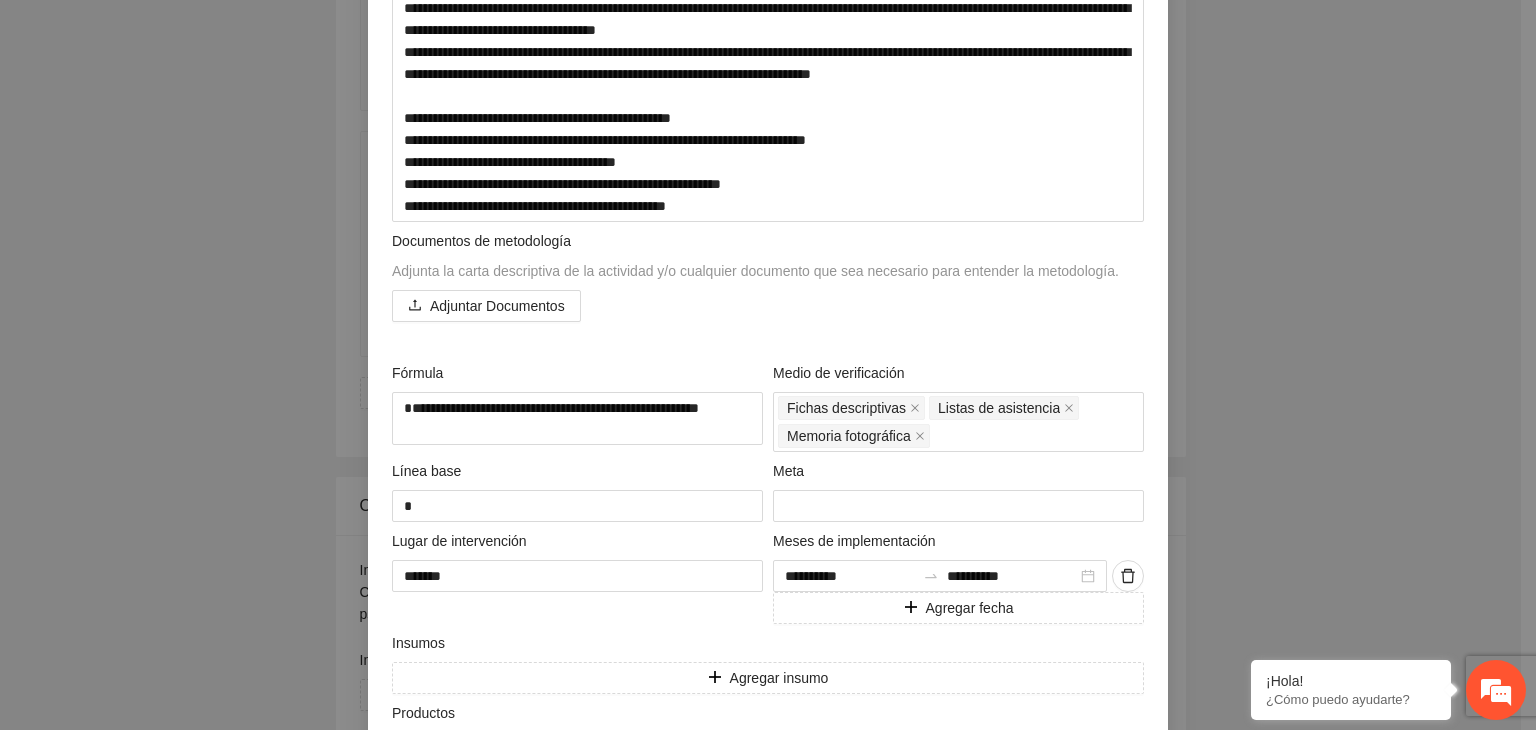 scroll, scrollTop: 461, scrollLeft: 0, axis: vertical 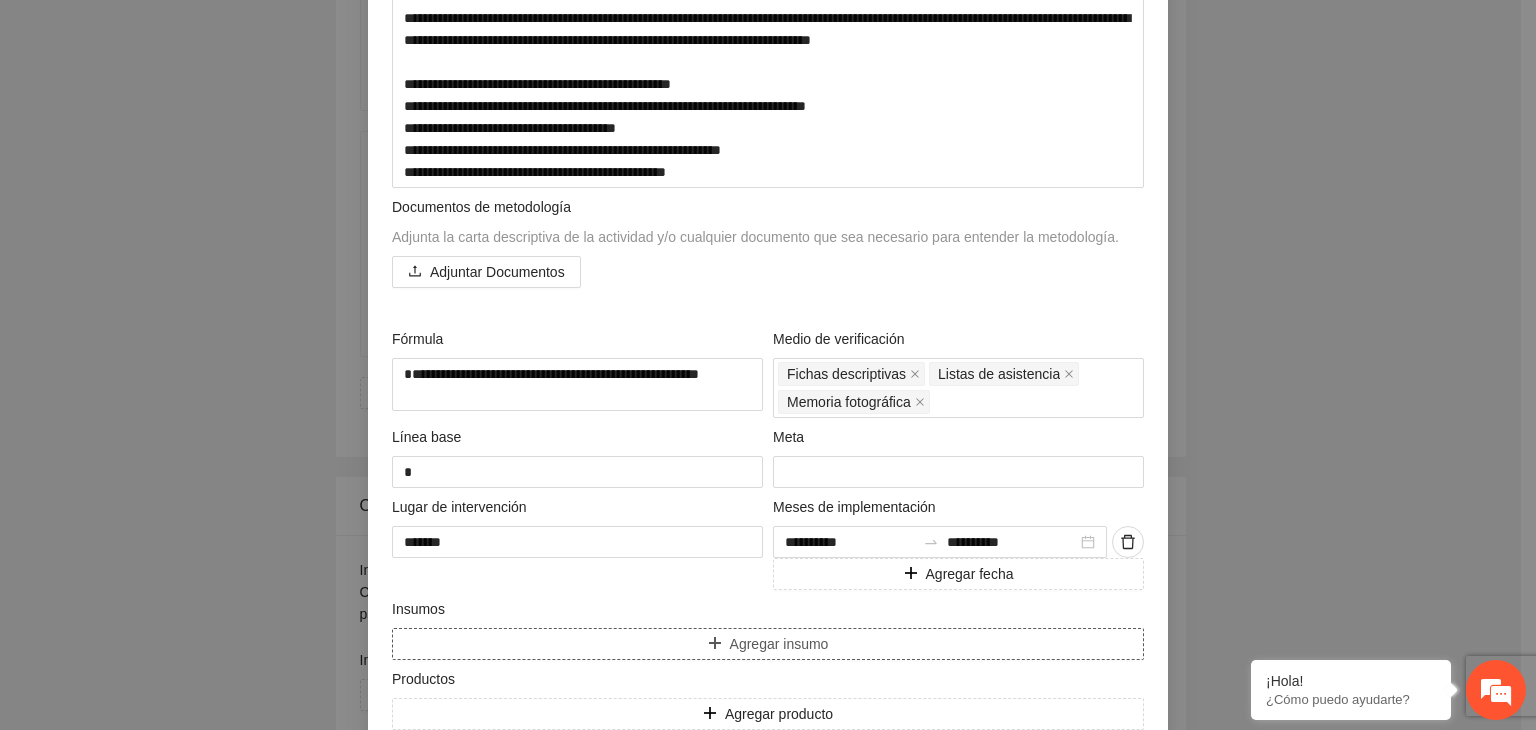 click on "Agregar insumo" at bounding box center [779, 644] 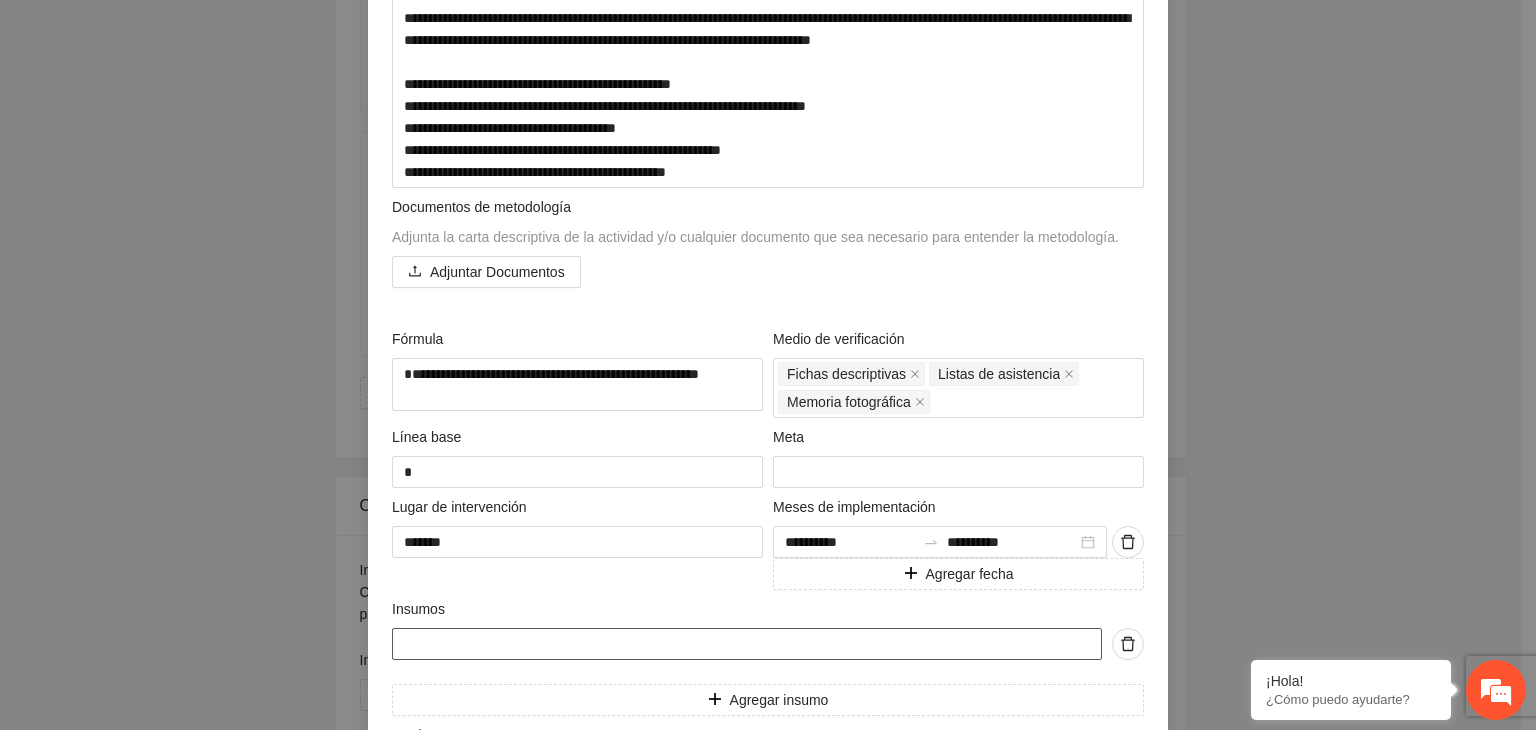click at bounding box center (747, 644) 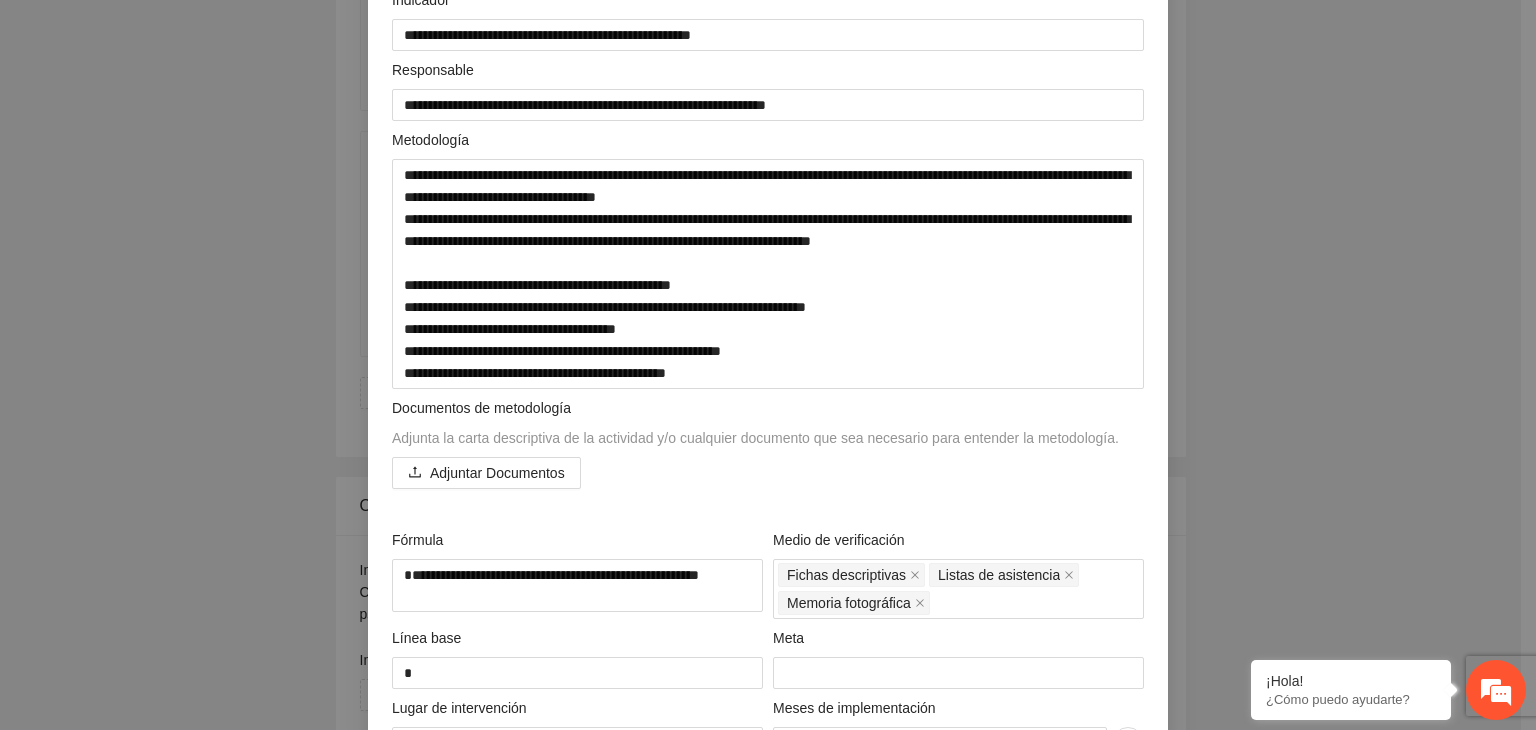 scroll, scrollTop: 61, scrollLeft: 0, axis: vertical 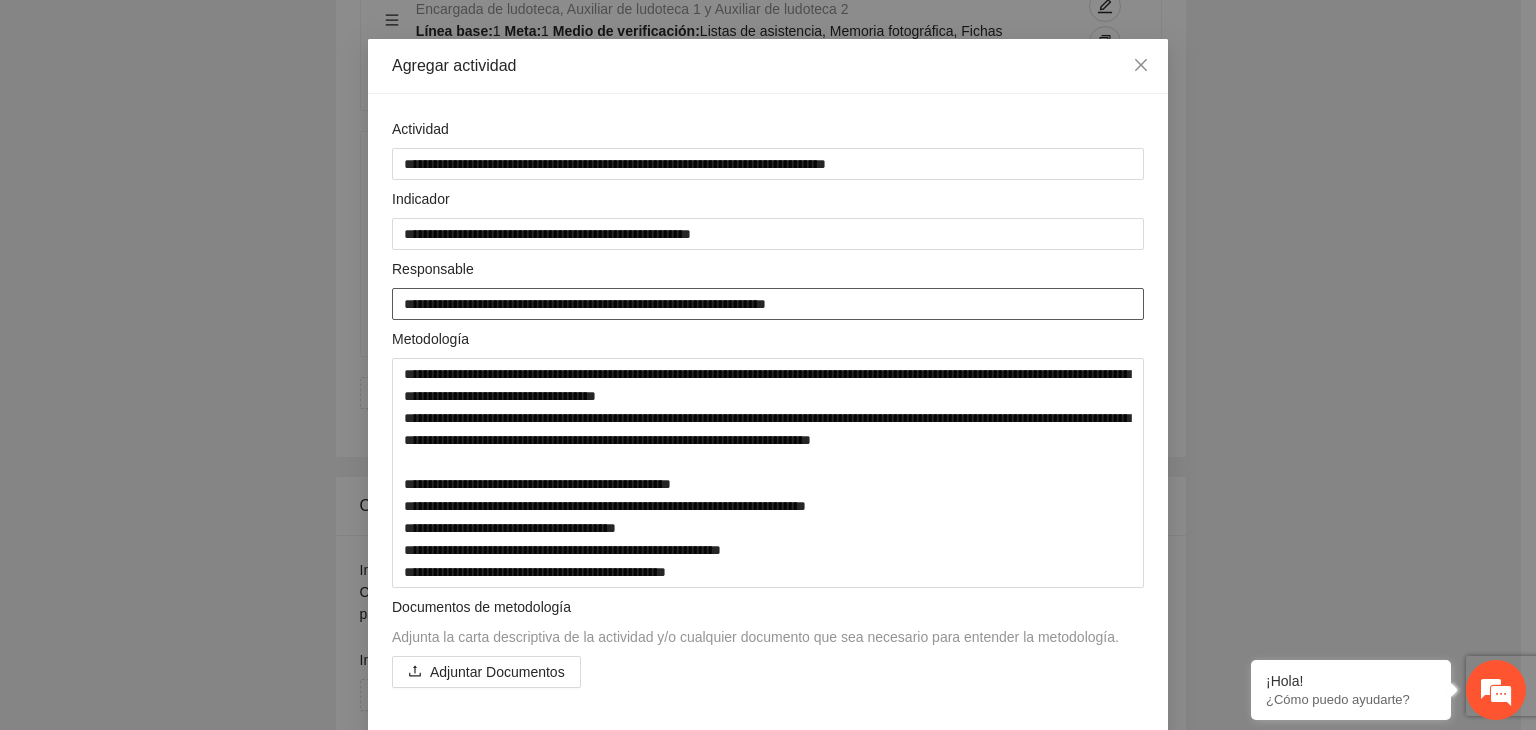 drag, startPoint x: 857, startPoint y: 307, endPoint x: 349, endPoint y: 261, distance: 510.07843 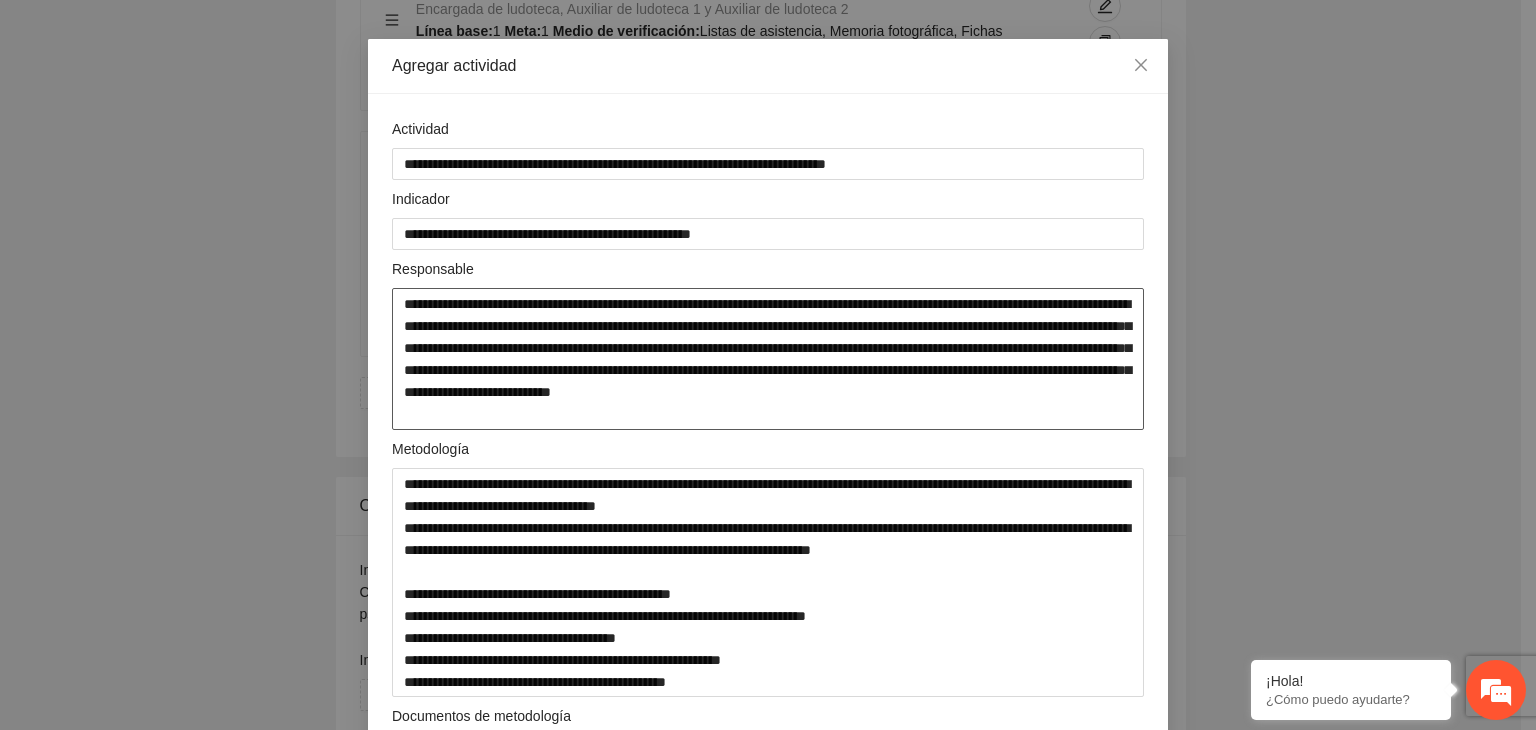 drag, startPoint x: 461, startPoint y: 393, endPoint x: 526, endPoint y: 337, distance: 85.79627 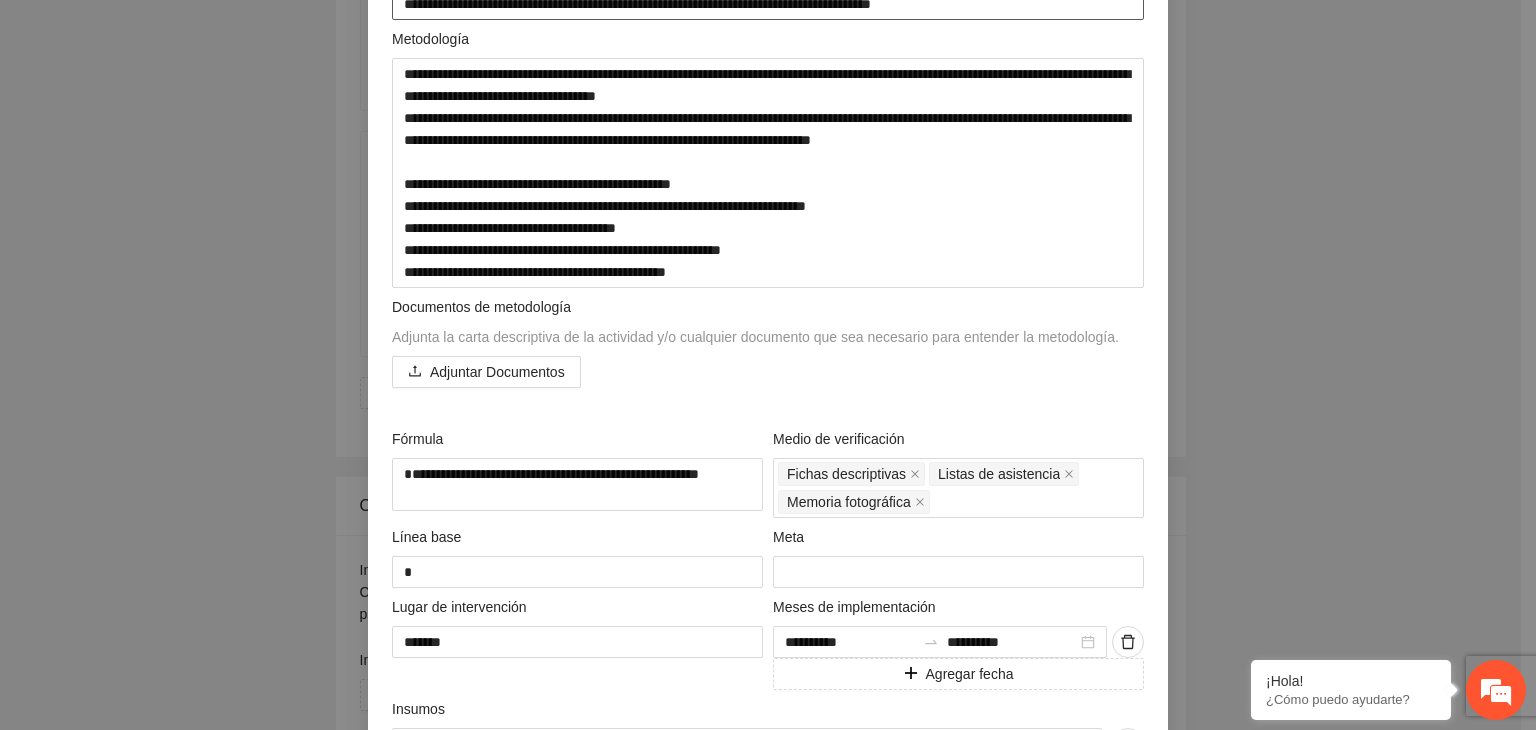 scroll, scrollTop: 617, scrollLeft: 0, axis: vertical 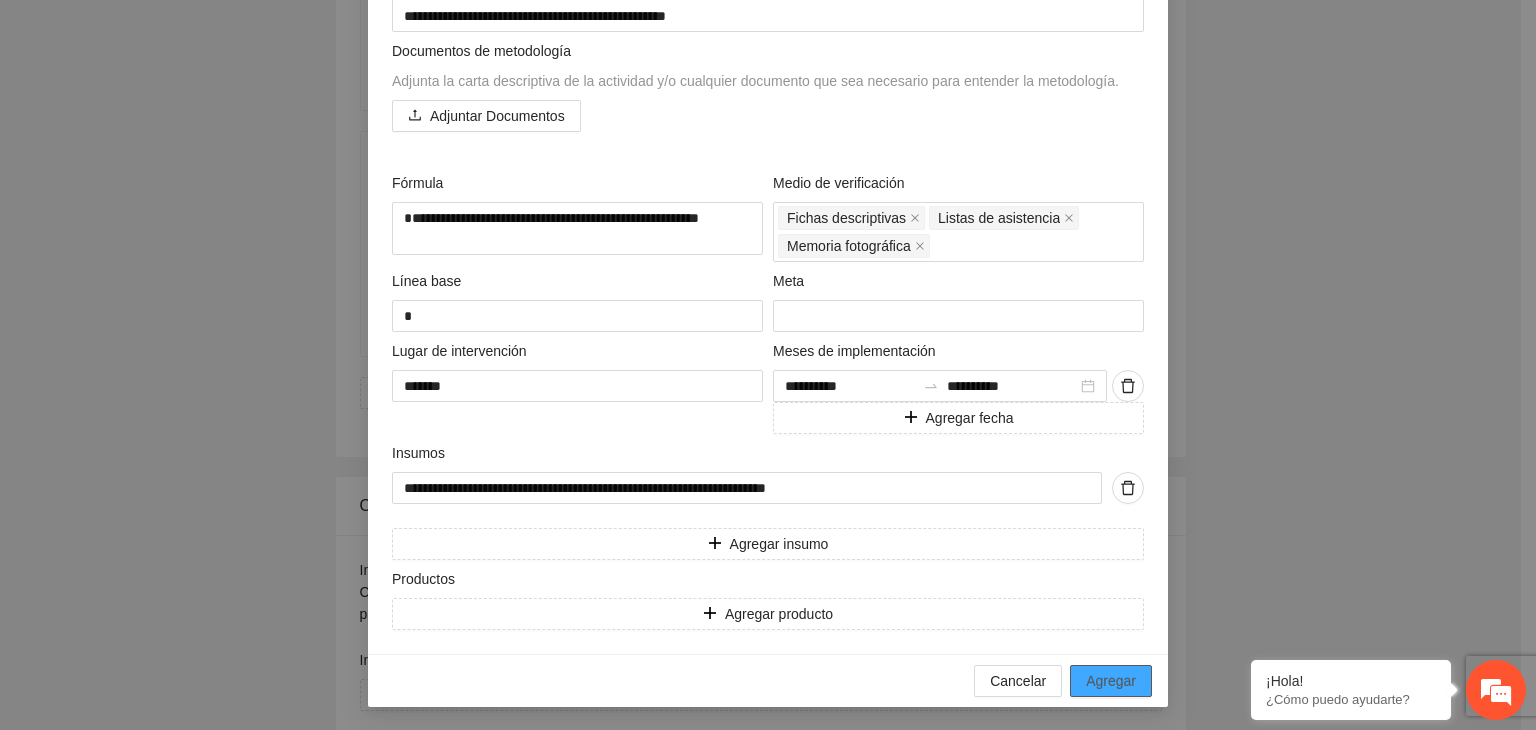 click on "Agregar" at bounding box center (1111, 681) 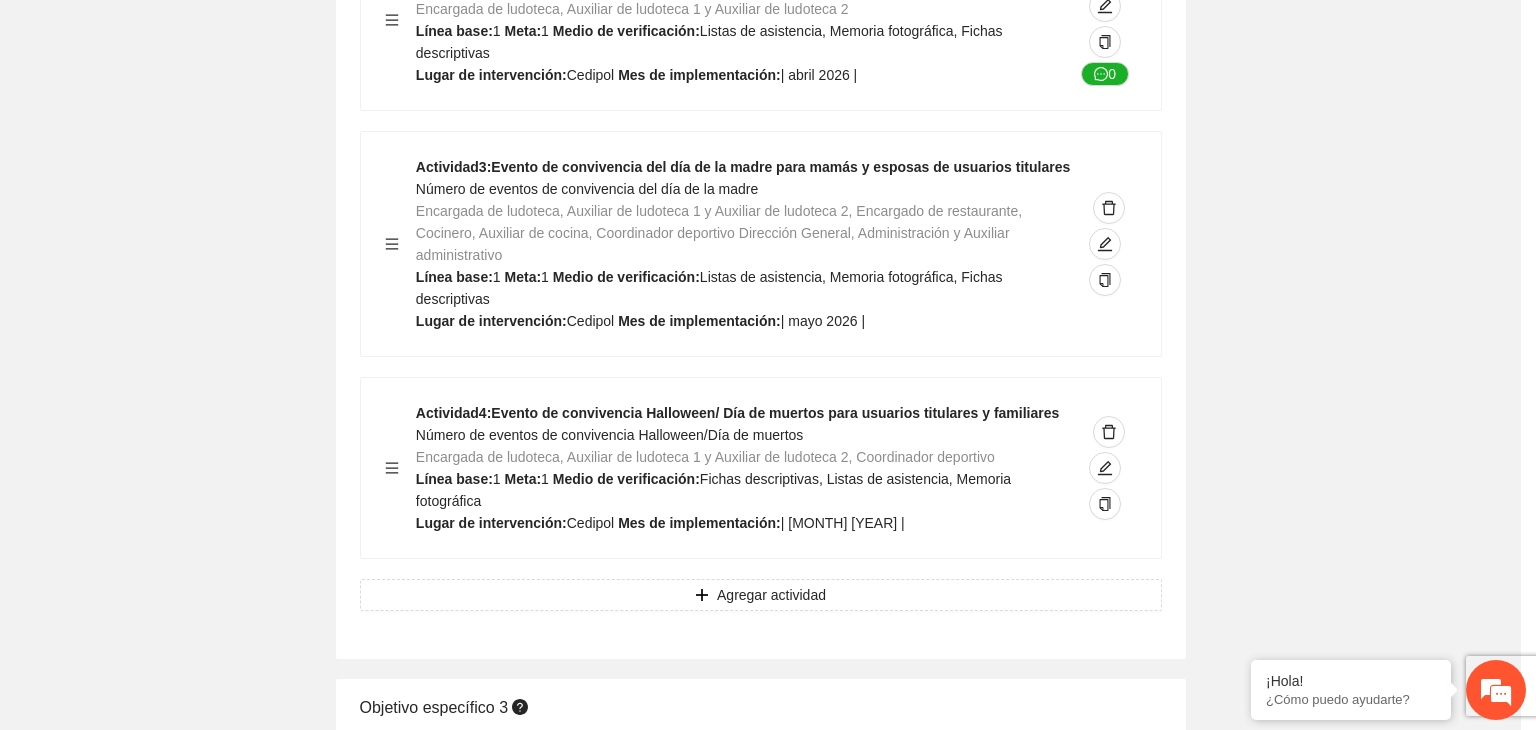 scroll, scrollTop: 8323, scrollLeft: 0, axis: vertical 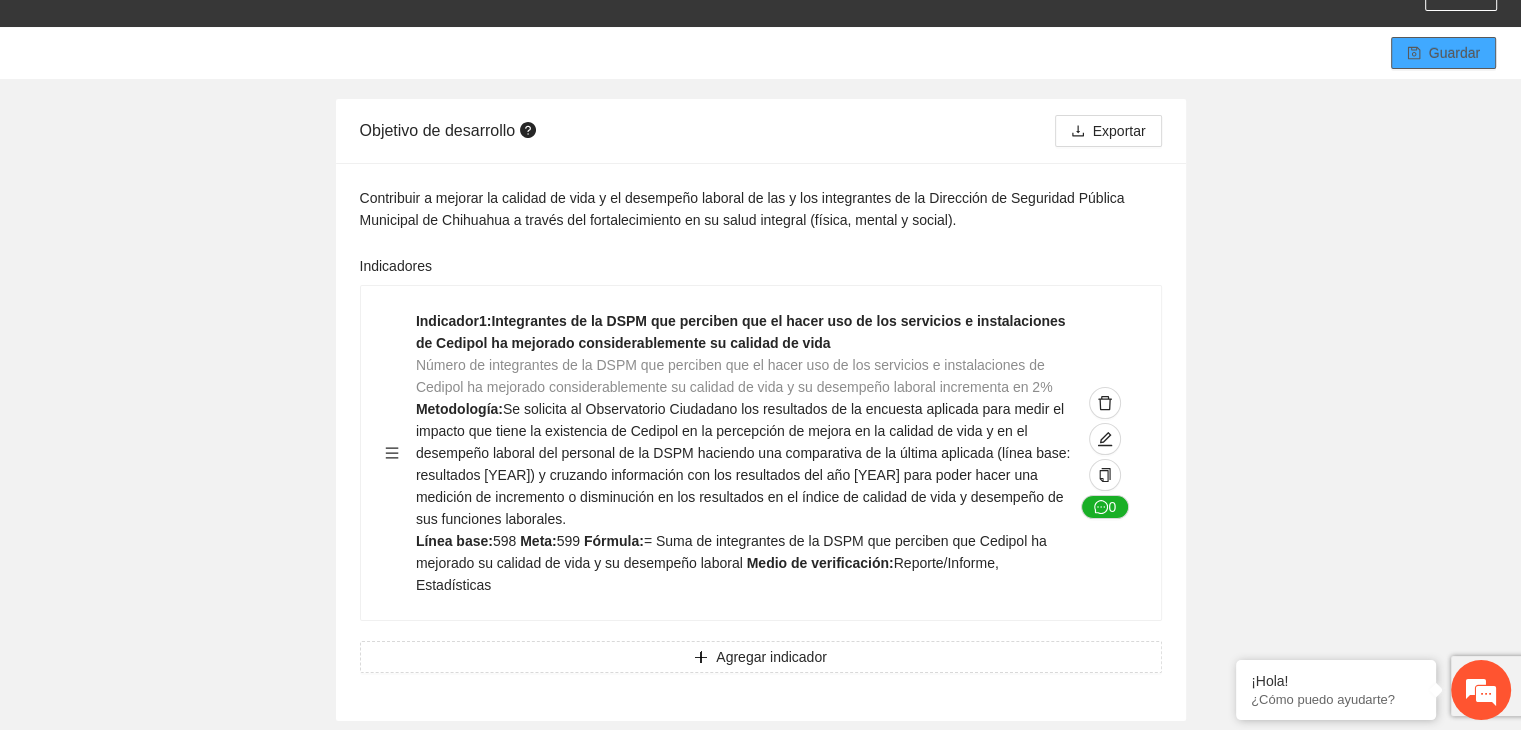 click on "Guardar" at bounding box center [1454, 53] 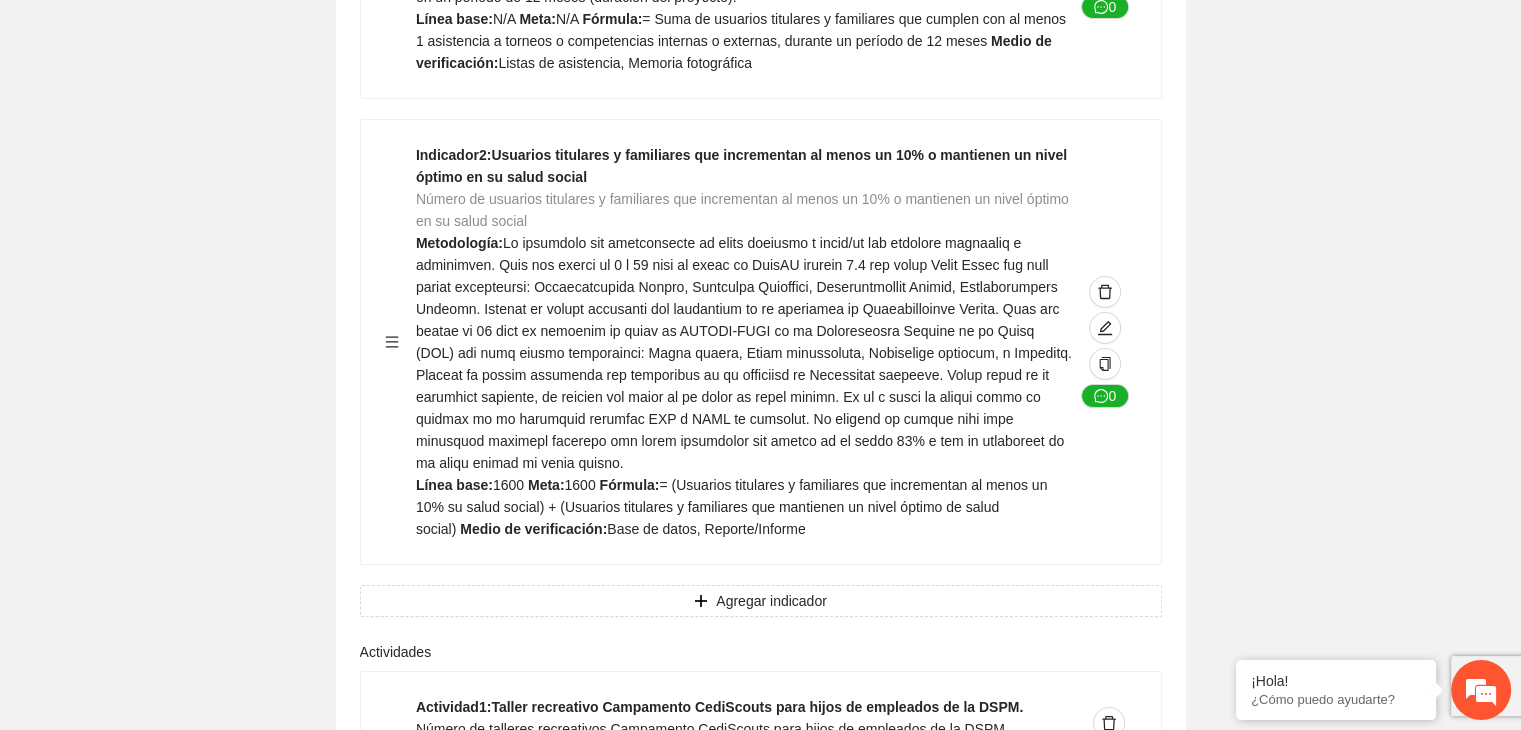 scroll, scrollTop: 7249, scrollLeft: 0, axis: vertical 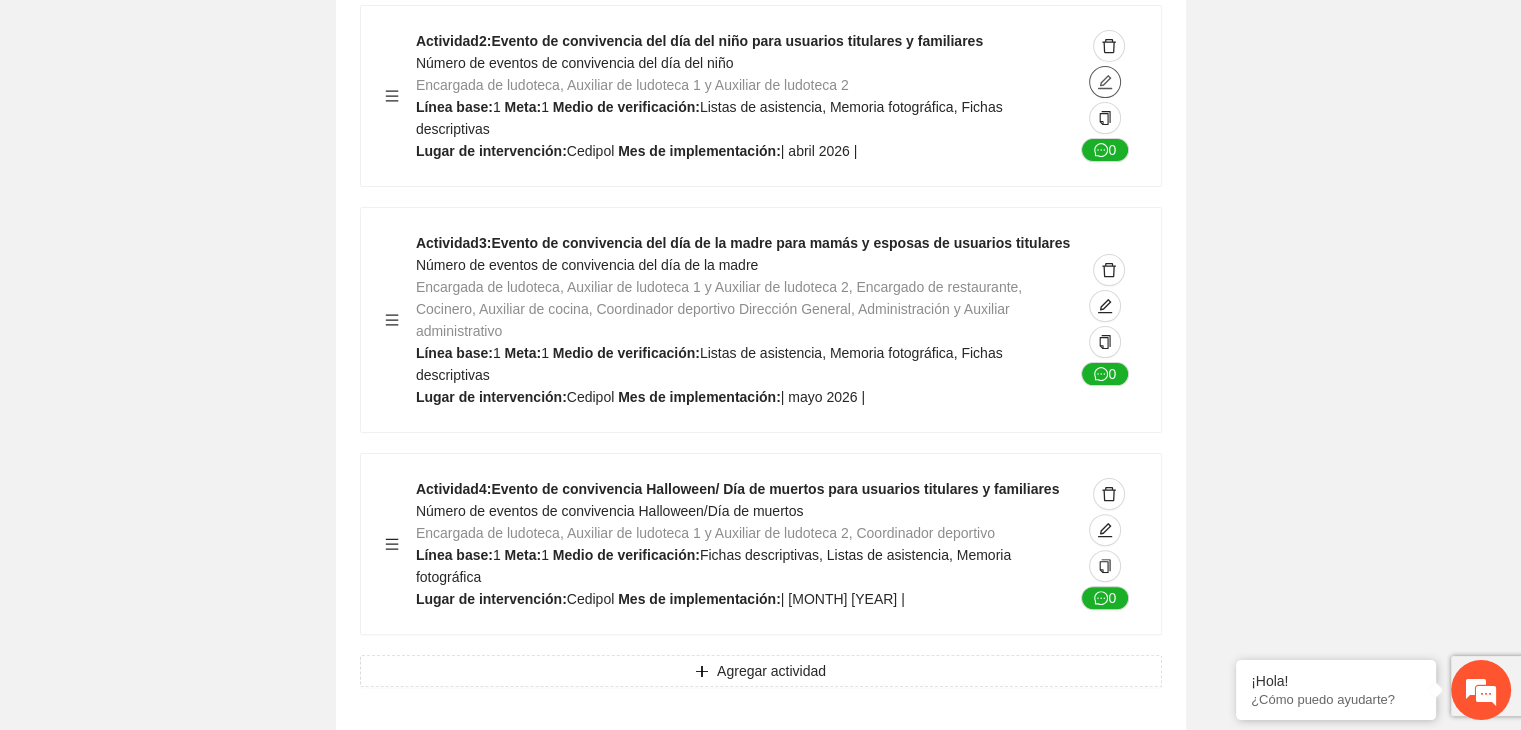 click at bounding box center (1105, -4733) 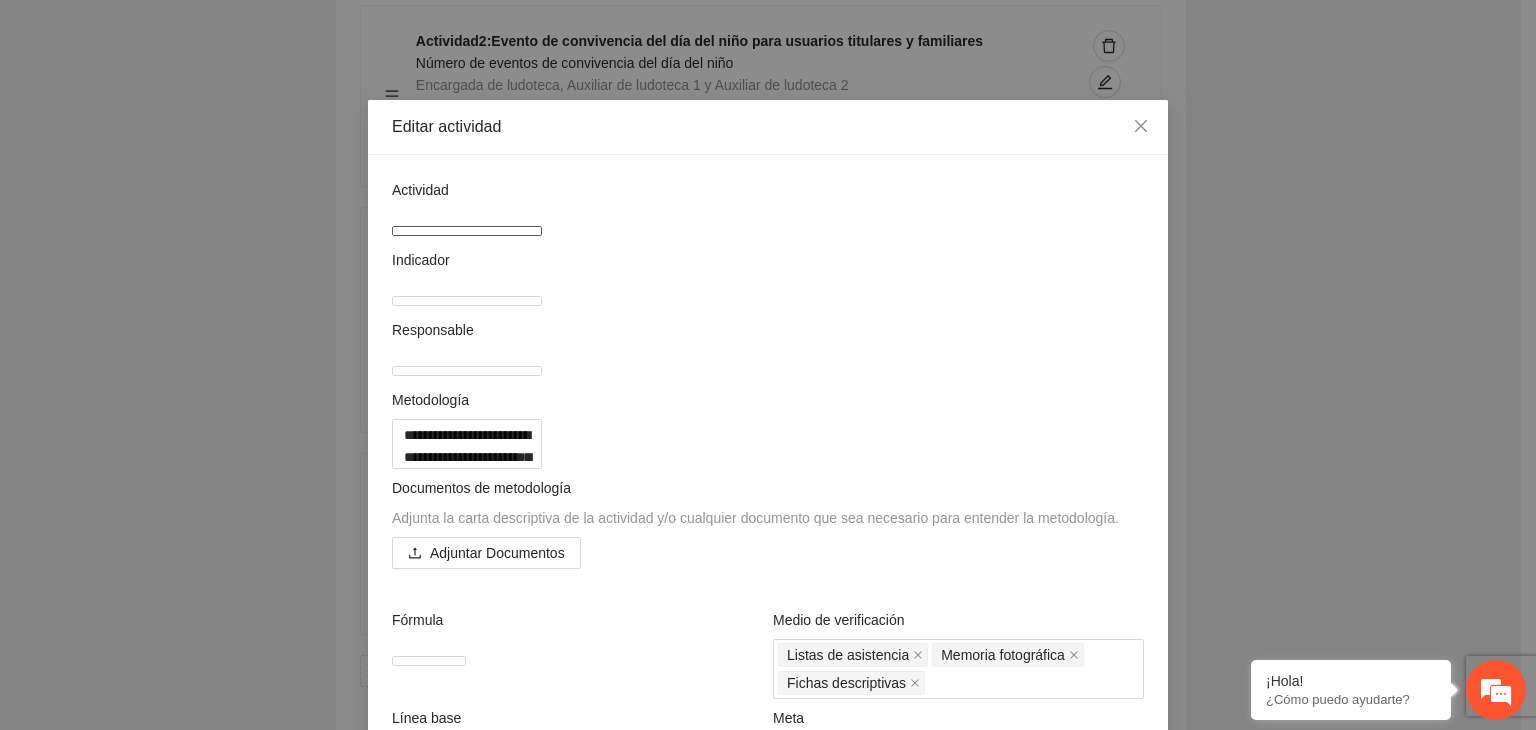 drag, startPoint x: 873, startPoint y: 224, endPoint x: 390, endPoint y: 218, distance: 483.03726 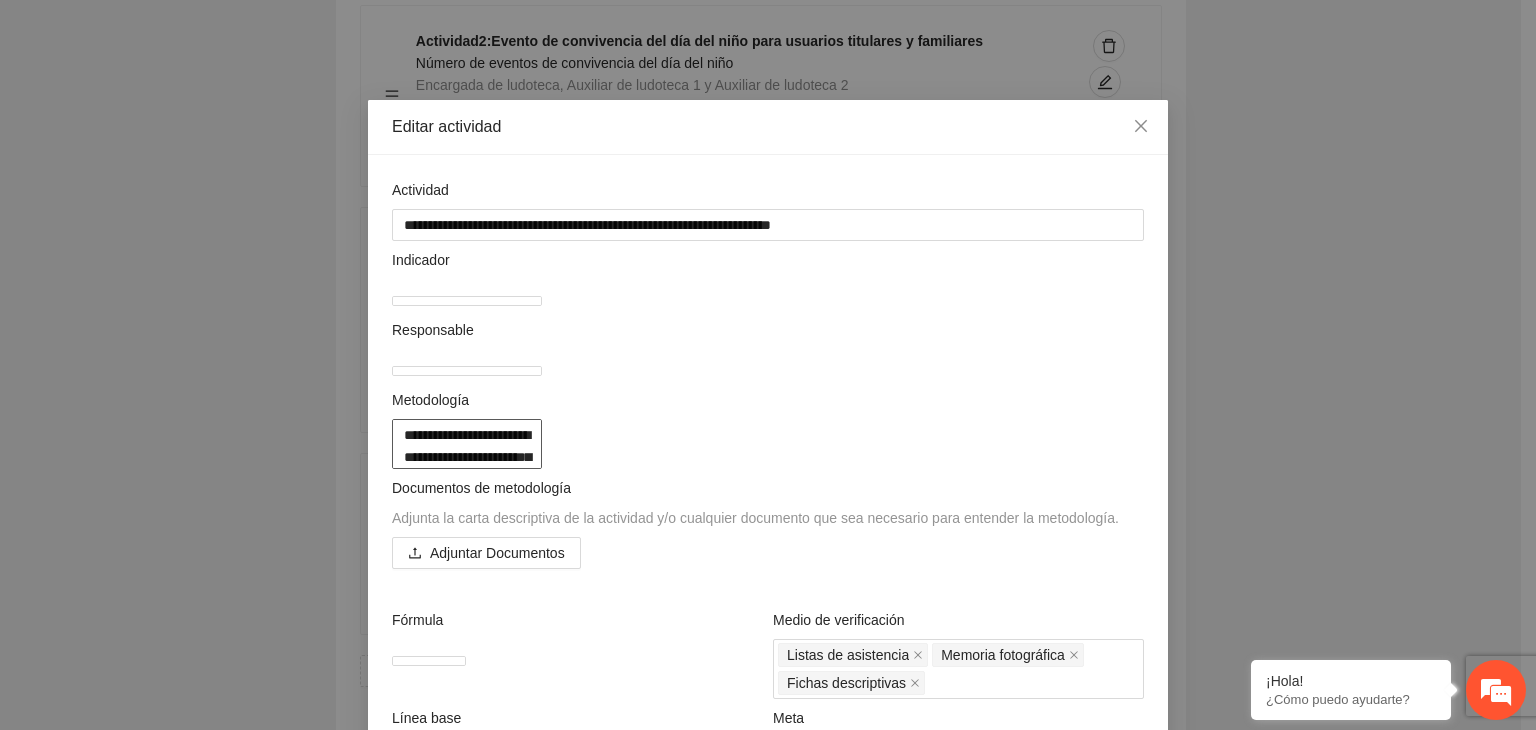 drag, startPoint x: 692, startPoint y: 461, endPoint x: 388, endPoint y: 425, distance: 306.12415 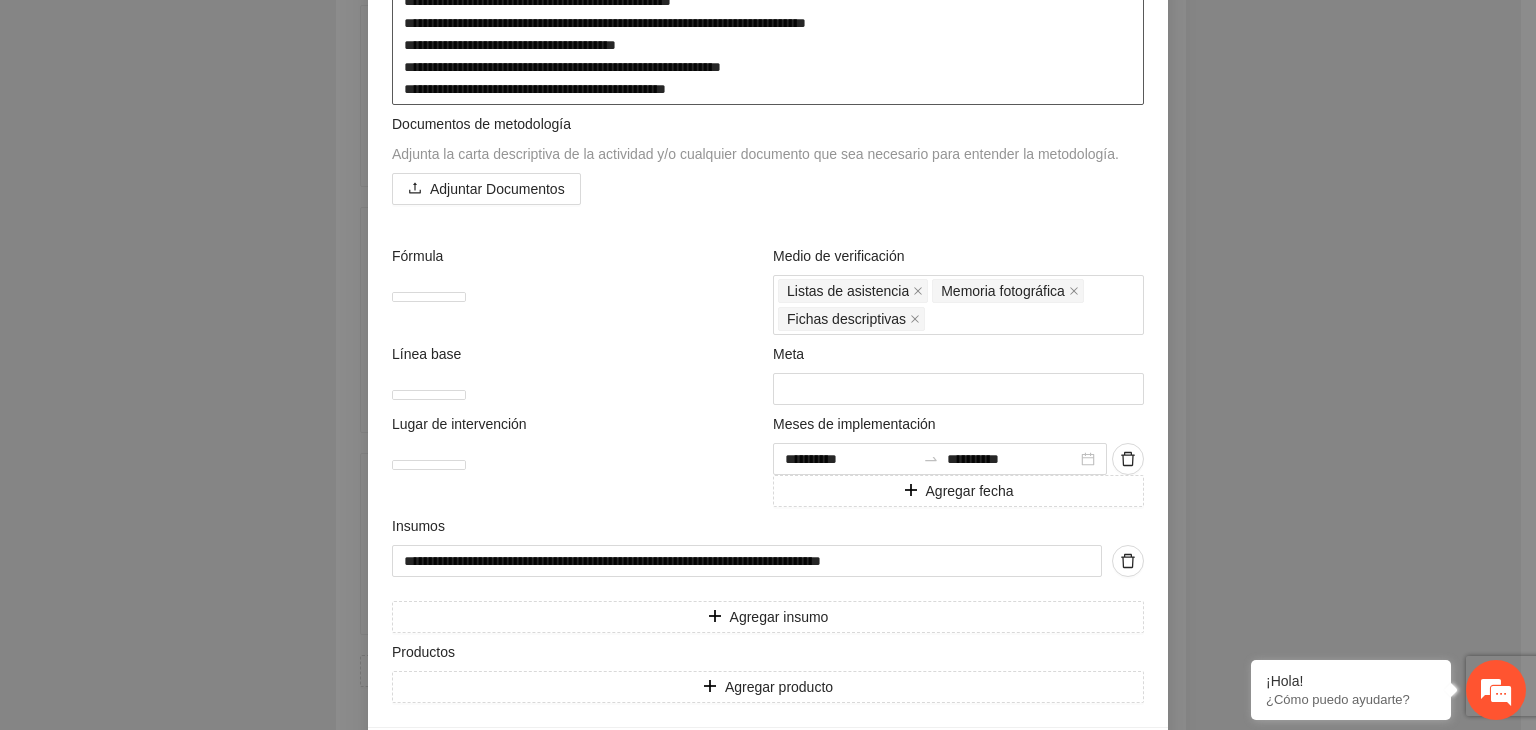 scroll, scrollTop: 600, scrollLeft: 0, axis: vertical 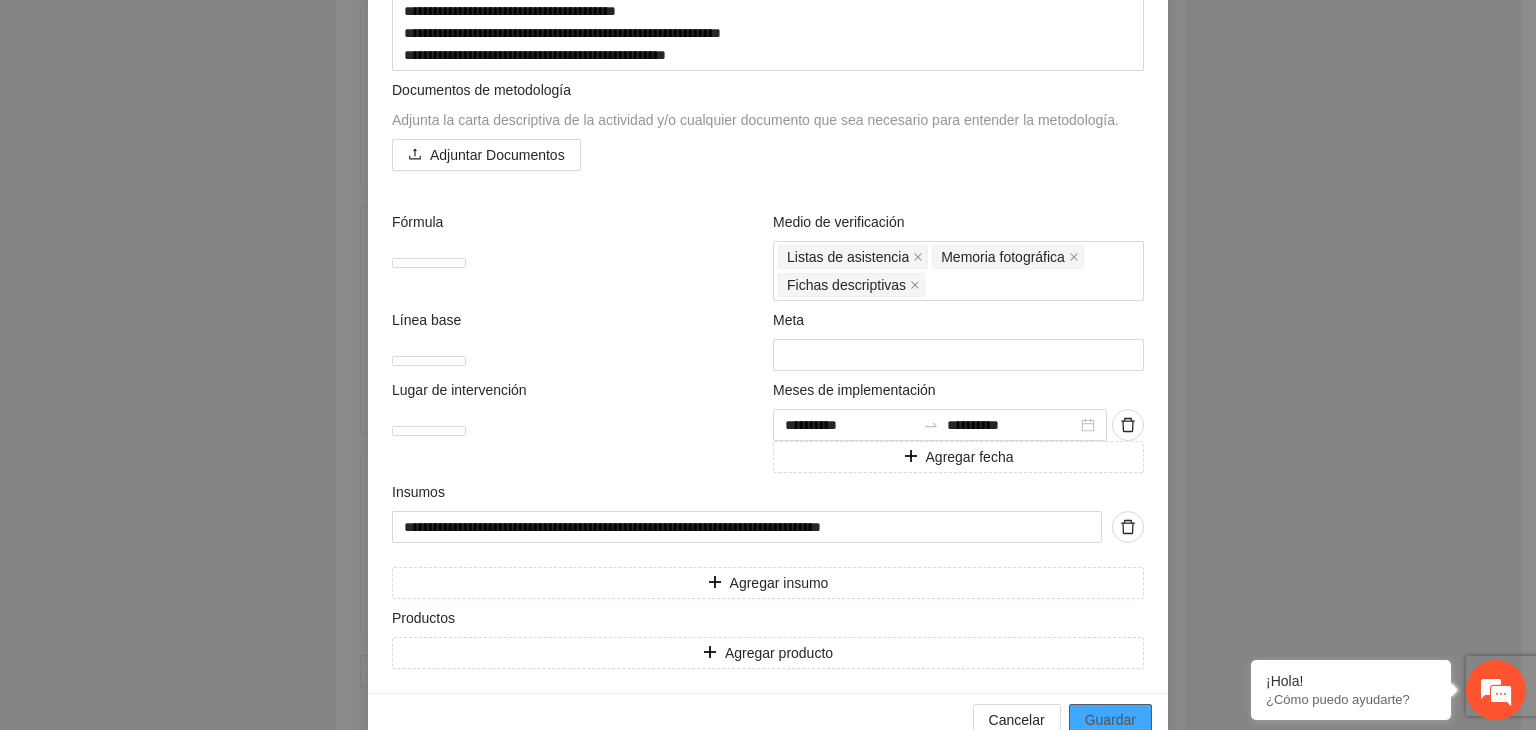 click on "Guardar" at bounding box center (1110, 720) 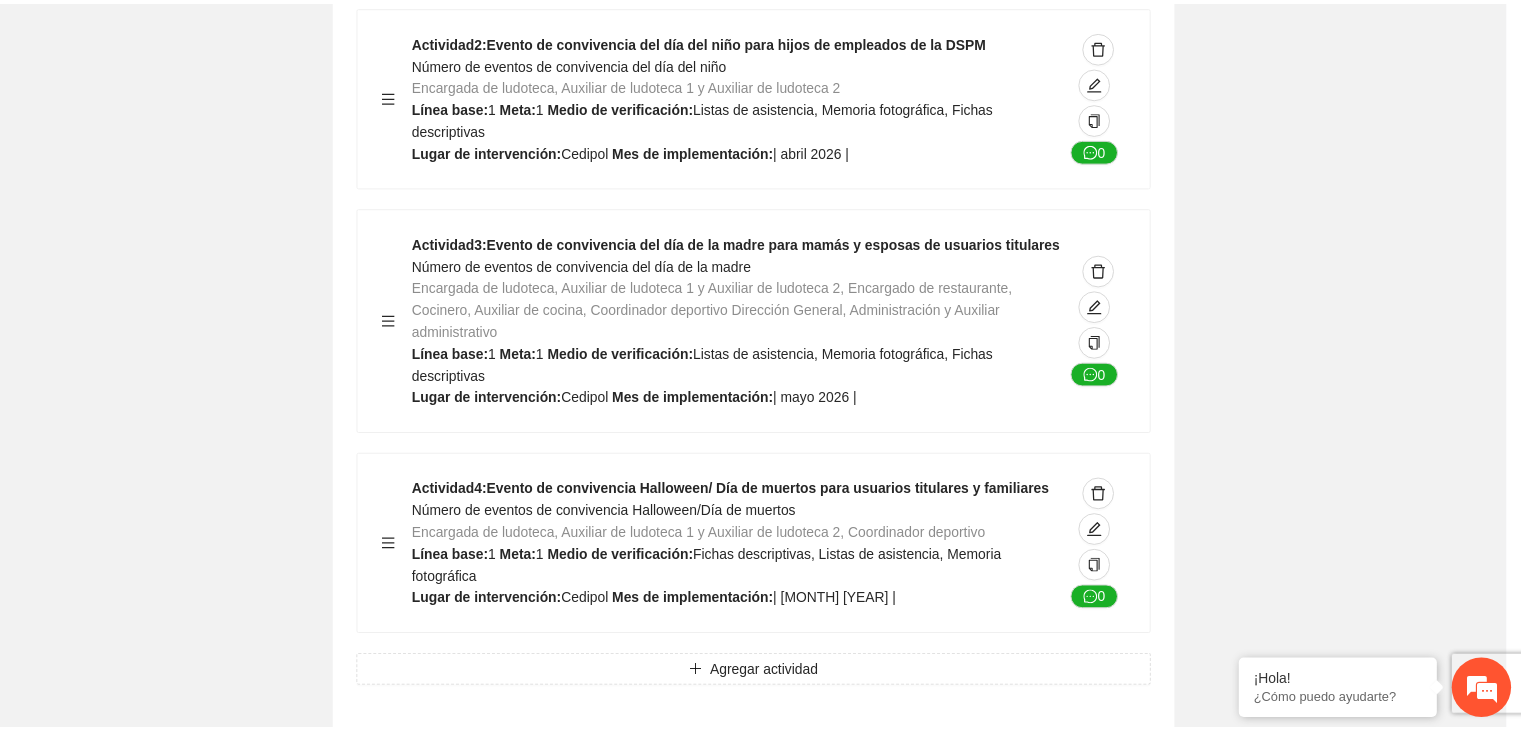 scroll, scrollTop: 204, scrollLeft: 0, axis: vertical 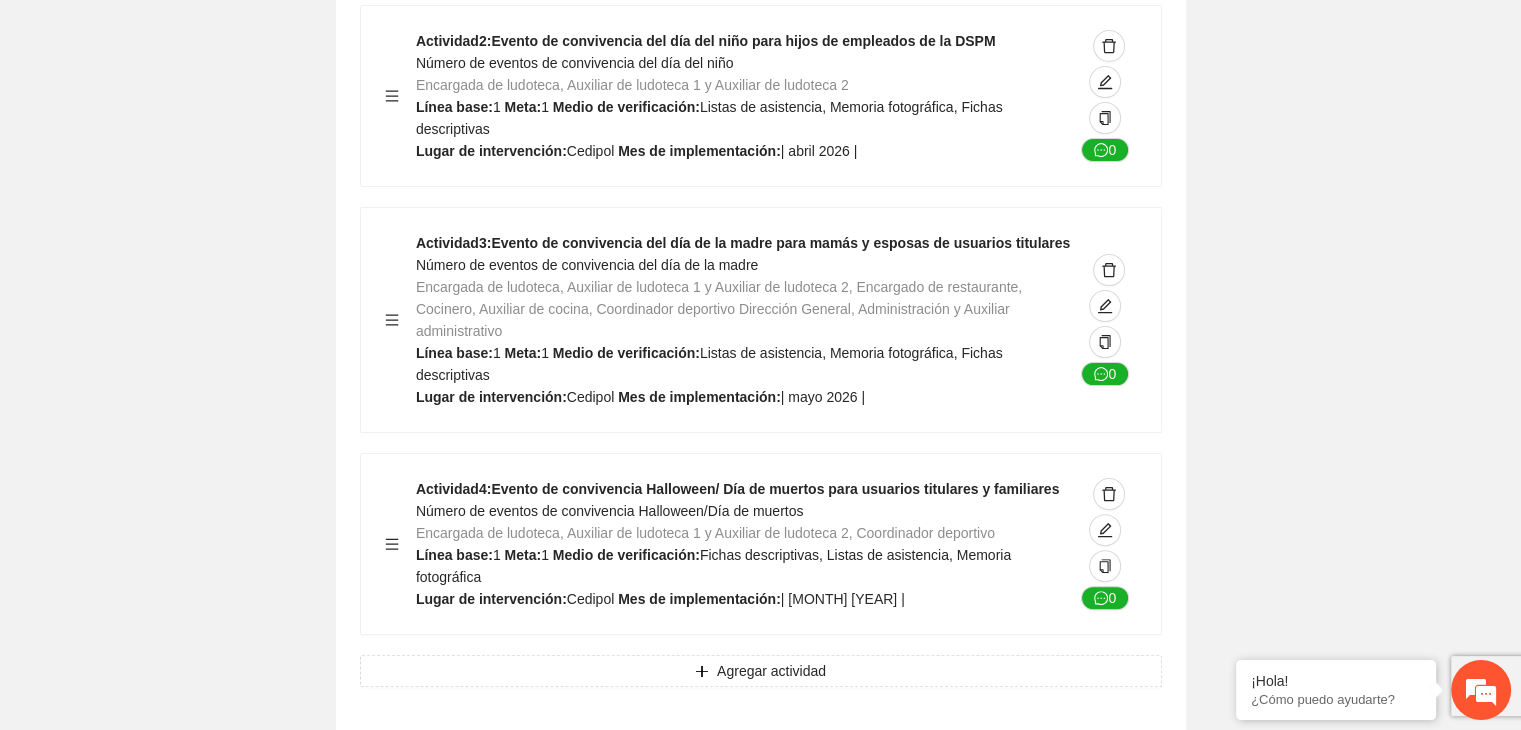 click on "Guardar Objetivo de desarrollo  Exportar Contribuir a mejorar la calidad de vida y el desempeño laboral de las y los integrantes de la Dirección de Seguridad Pública Municipal de Chihuahua a través del fortalecimiento en su salud integral (física, mental y social). Indicadores Indicador  1 :  Integrantes de la DSPM que perciben que el hacer uso de los servicios e instalaciones de Cedipol ha mejorado considerablemente su calidad de vida Número de integrantes de la DSPM que perciben que el hacer uso de los servicios e instalaciones de Cedipol ha mejorado considerablemente su calidad de vida y su desempeño laboral incrementa en 2% Metodología:  Línea base:  598  Meta:  599  Fórmula:   = Suma de integrantes de la DSPM que perciben que Cedipol ha mejorado su calidad de vida y su desempeño laboral  Medio de verificación:  Reporte/Informe, Estadísticas 0 Agregar indicador Objetivo general  Indicadores Indicador  1 :  Metodología:  Línea base:  400  Meta:  399  Fórmula:    N/A 0" at bounding box center (760, -3385) 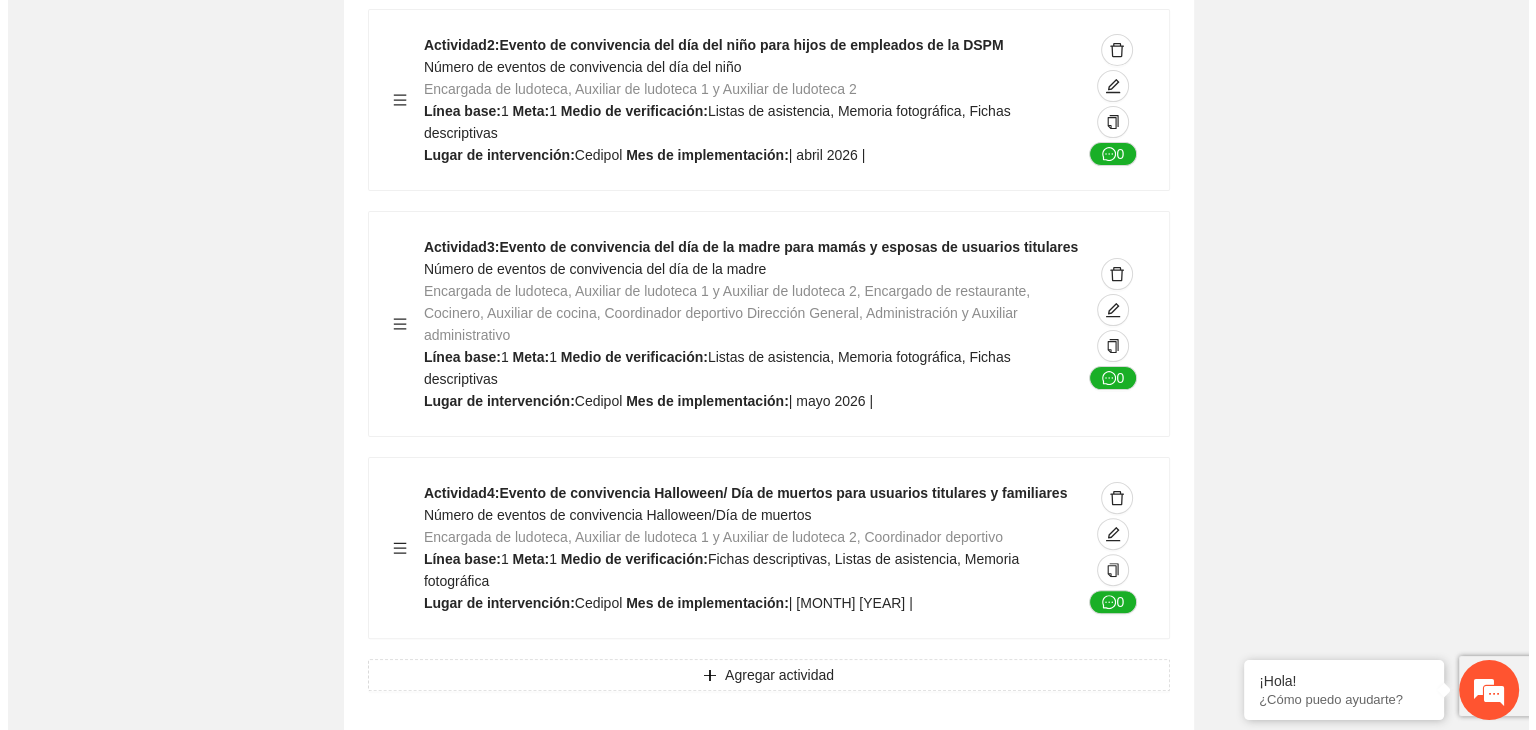 scroll, scrollTop: 8068, scrollLeft: 0, axis: vertical 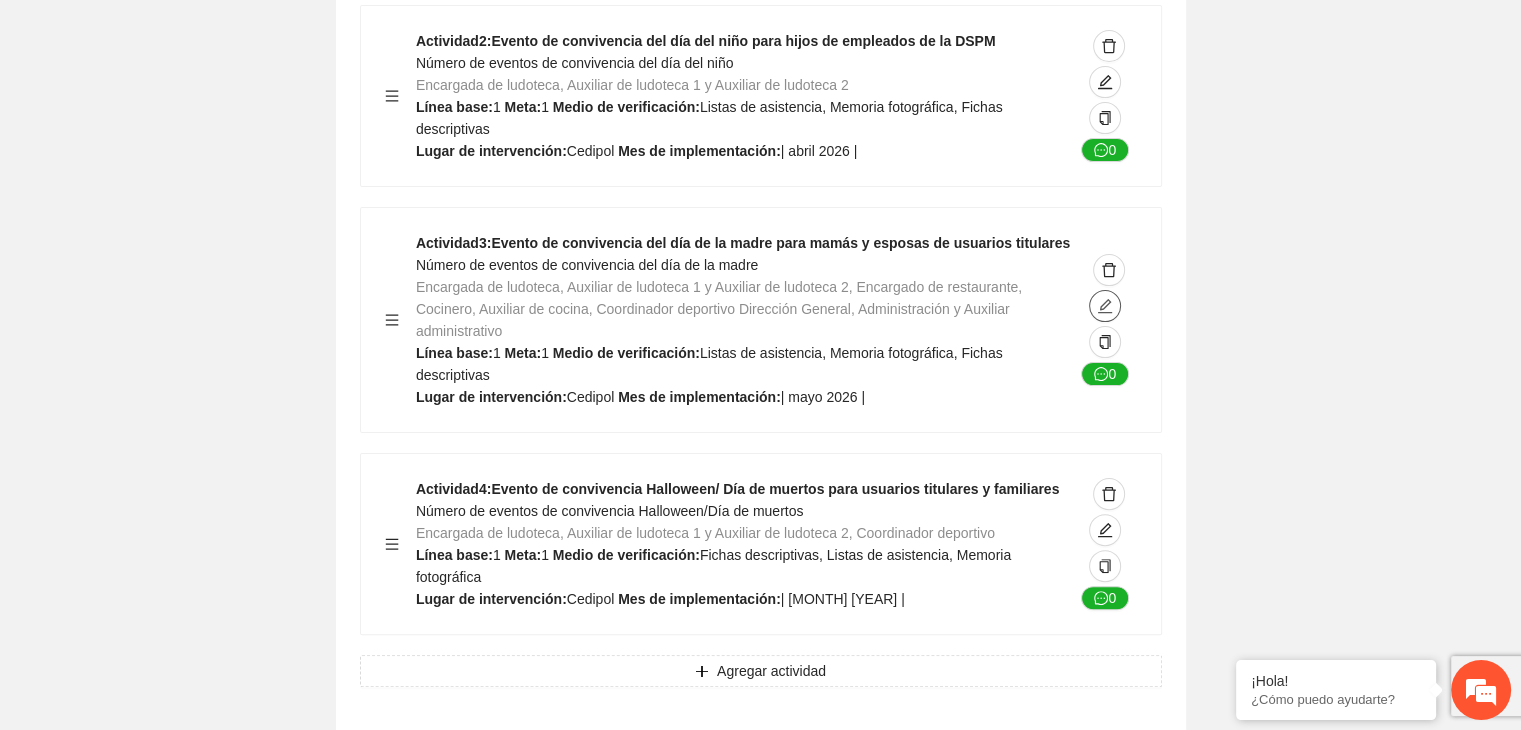 click 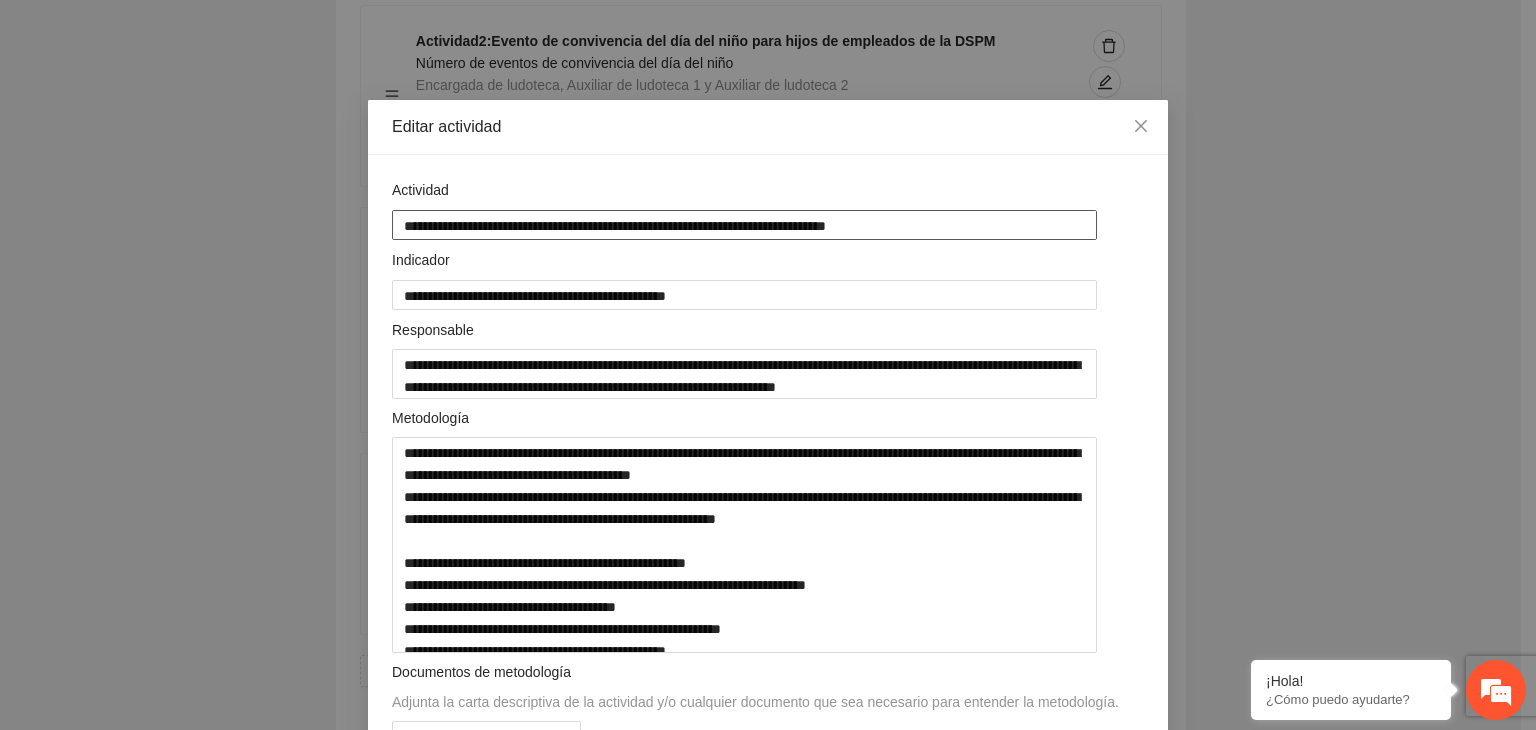 drag, startPoint x: 691, startPoint y: 227, endPoint x: 1036, endPoint y: 274, distance: 348.18674 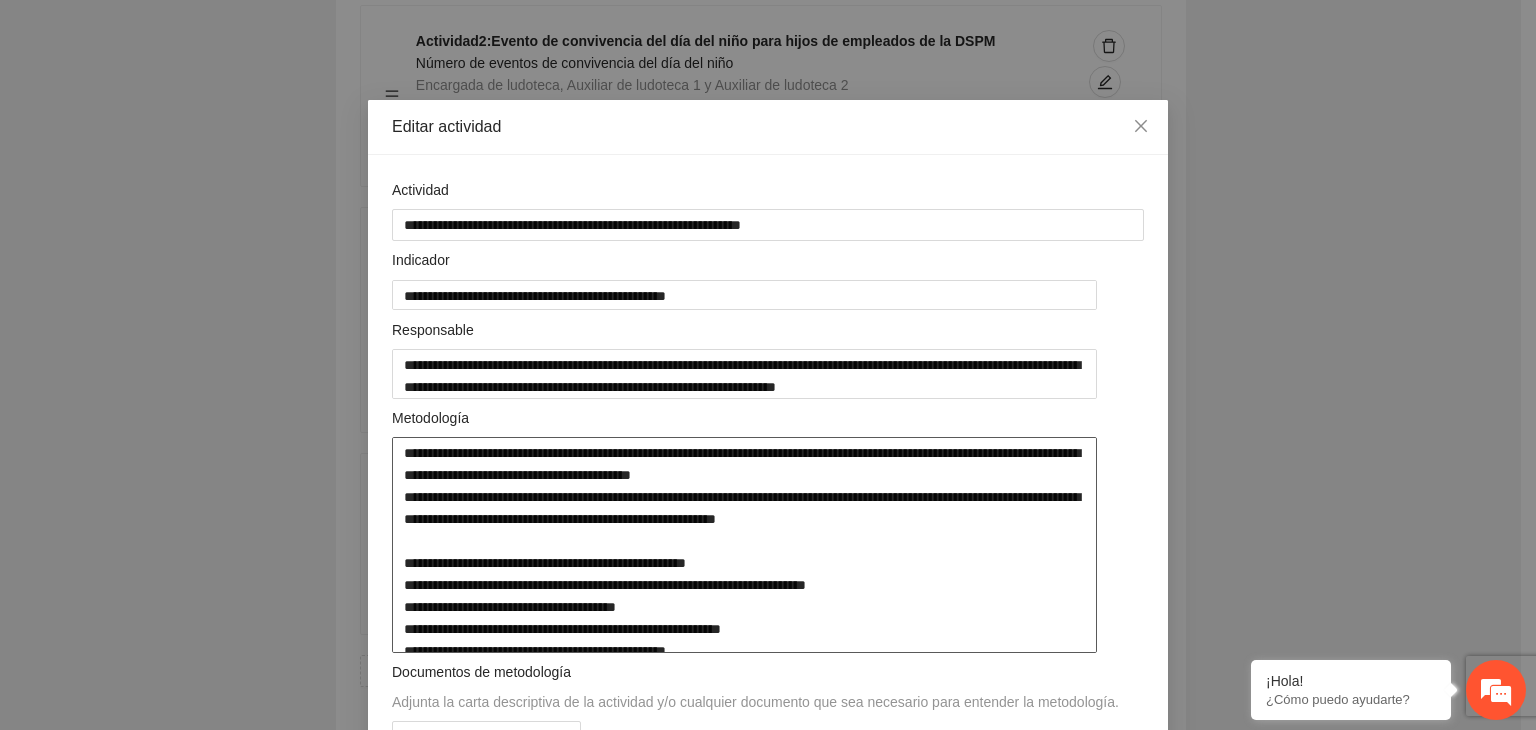drag, startPoint x: 836, startPoint y: 457, endPoint x: 1104, endPoint y: 460, distance: 268.01678 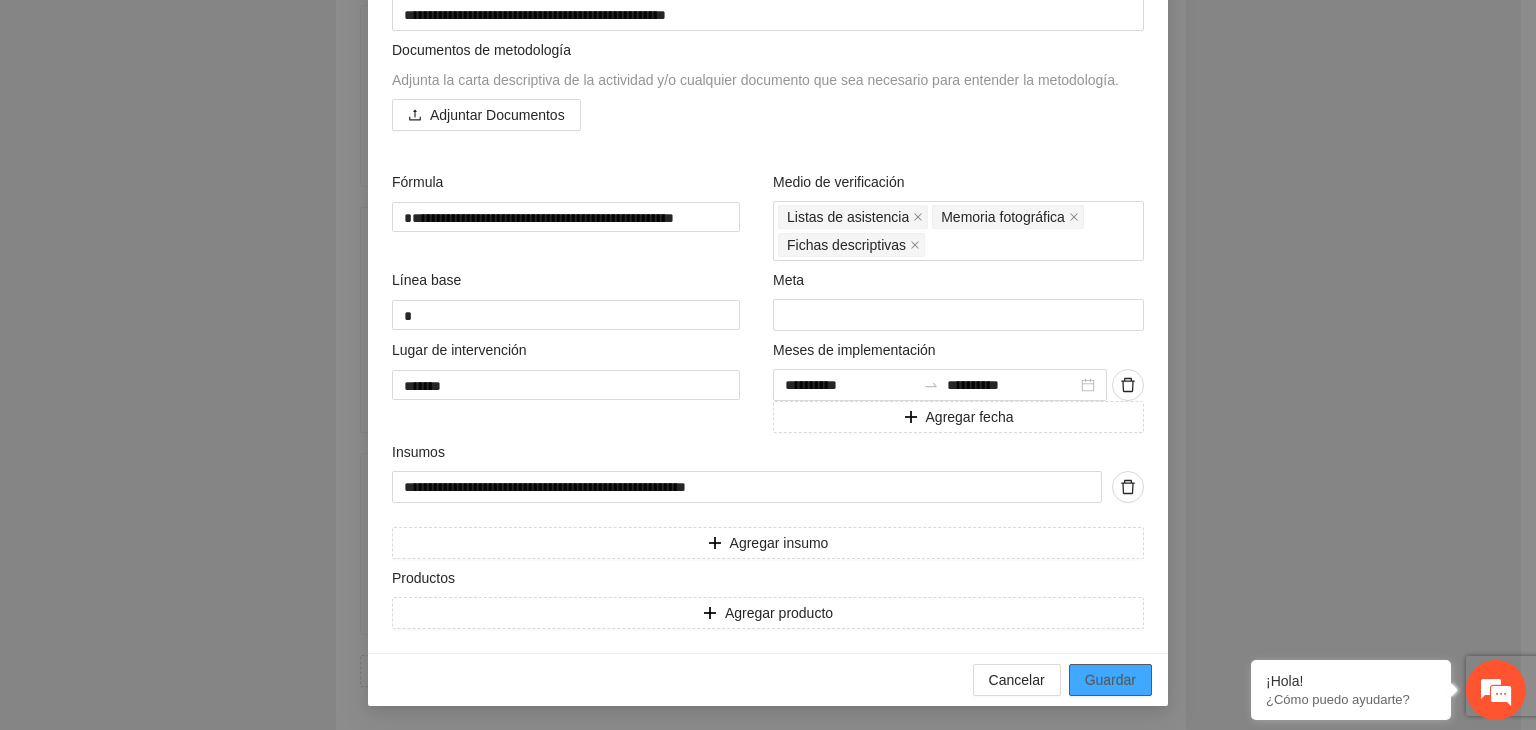 click on "Guardar" at bounding box center (1110, 680) 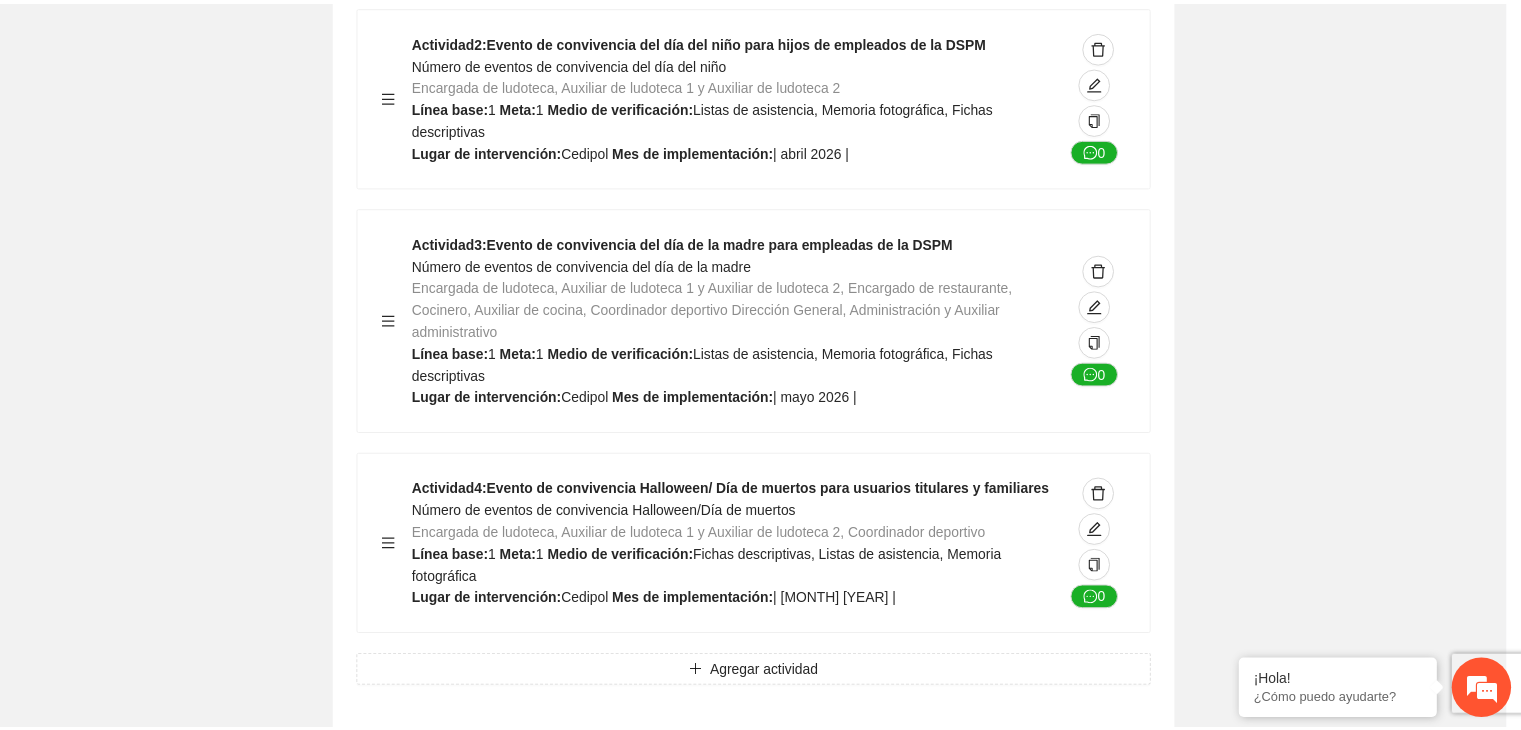 scroll, scrollTop: 204, scrollLeft: 0, axis: vertical 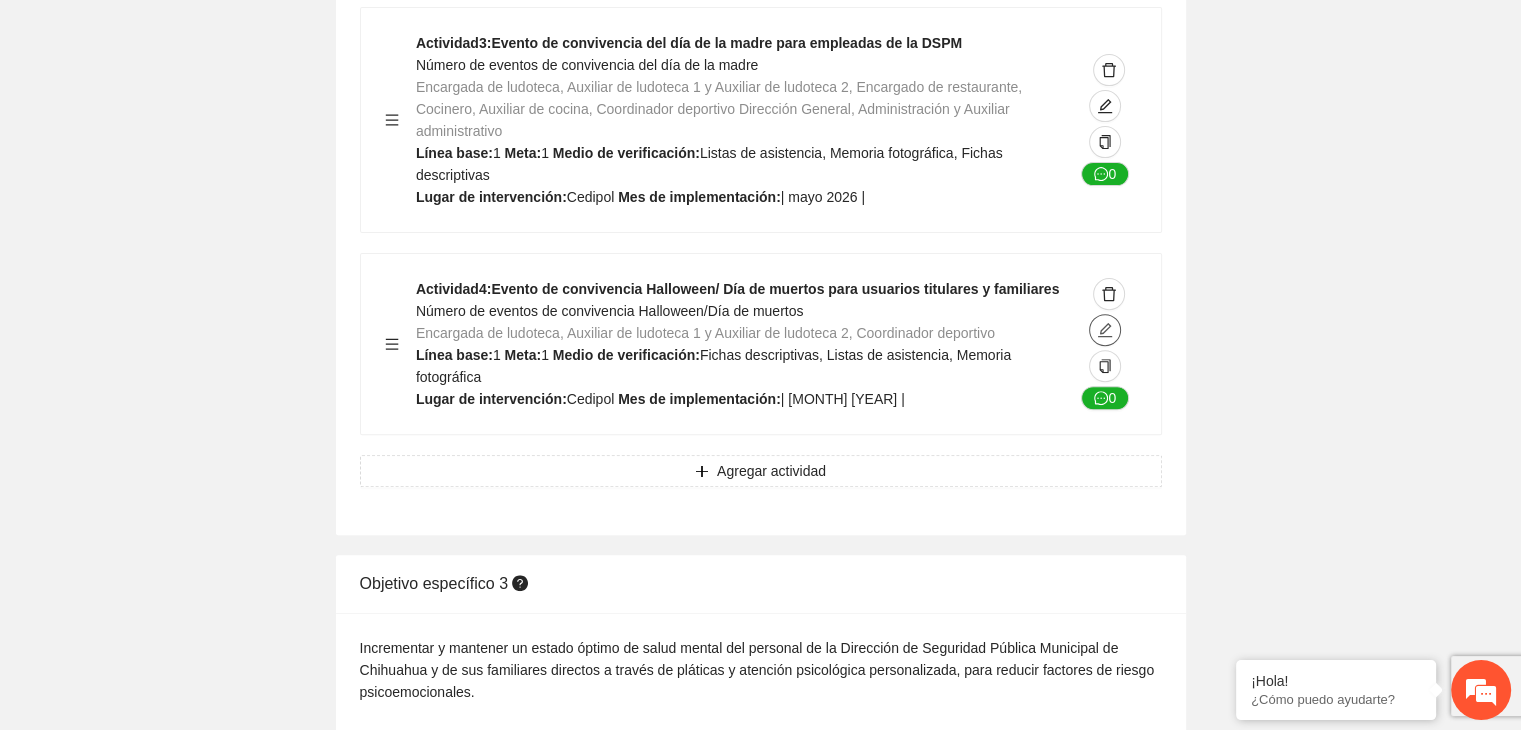 click 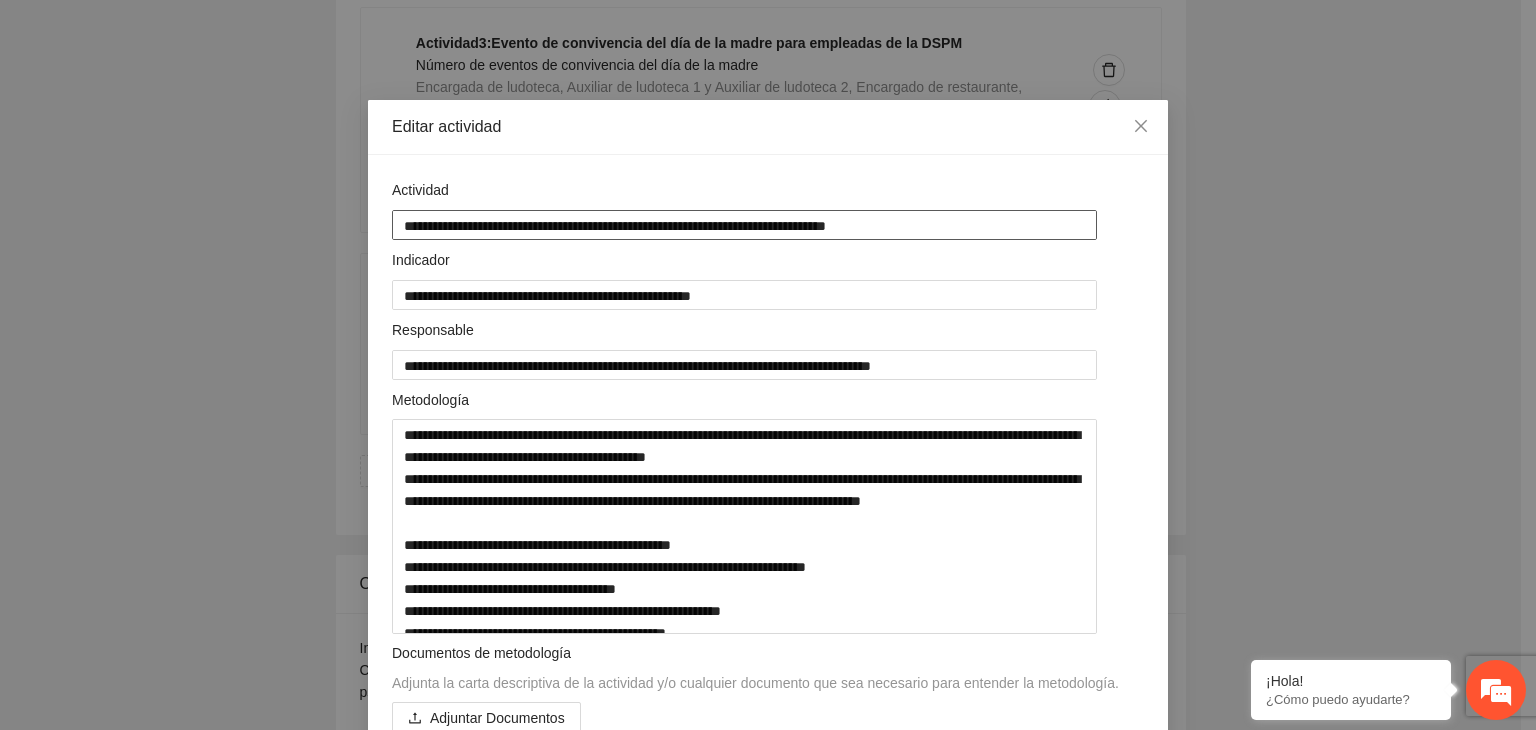 drag, startPoint x: 948, startPoint y: 216, endPoint x: 992, endPoint y: 217, distance: 44.011364 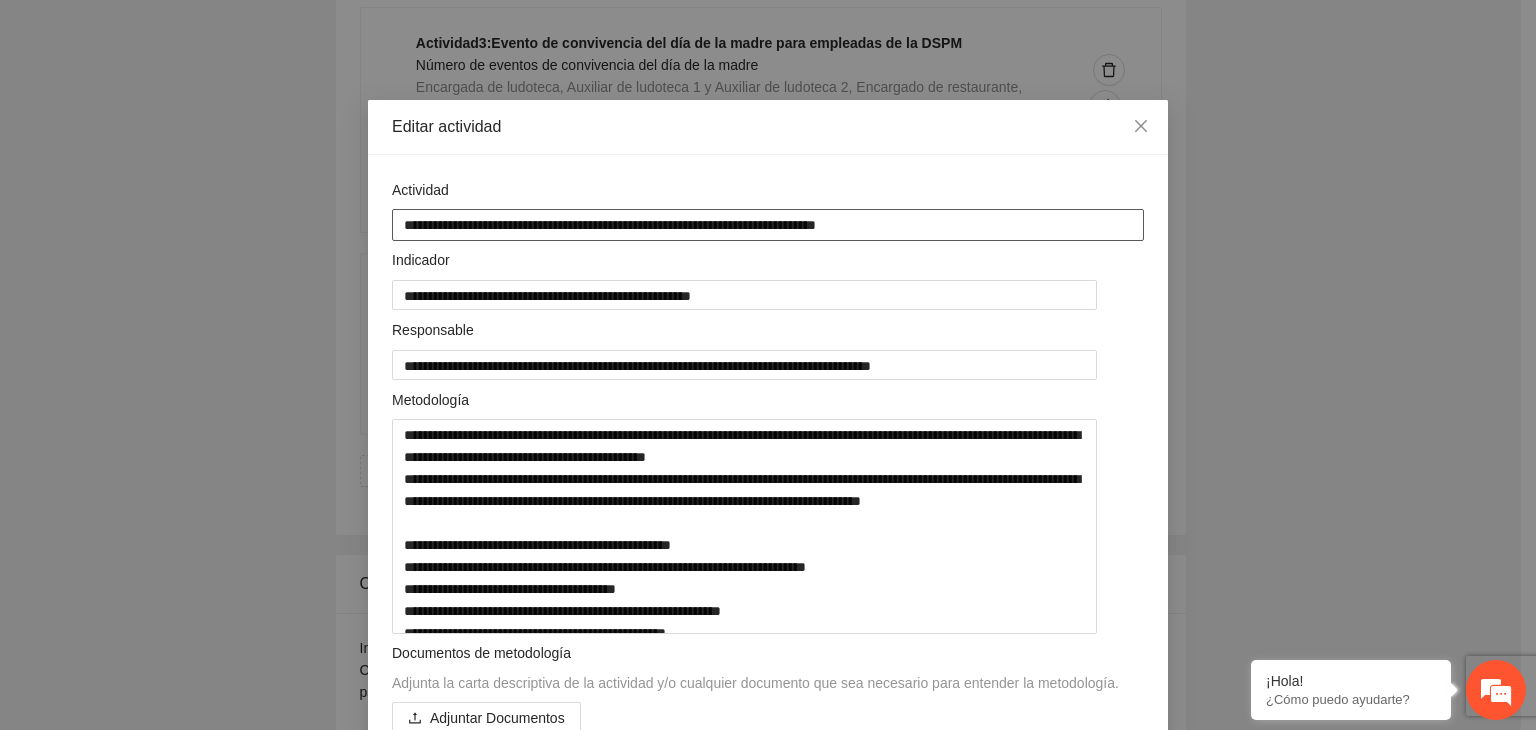 drag, startPoint x: 737, startPoint y: 225, endPoint x: 964, endPoint y: 259, distance: 229.53214 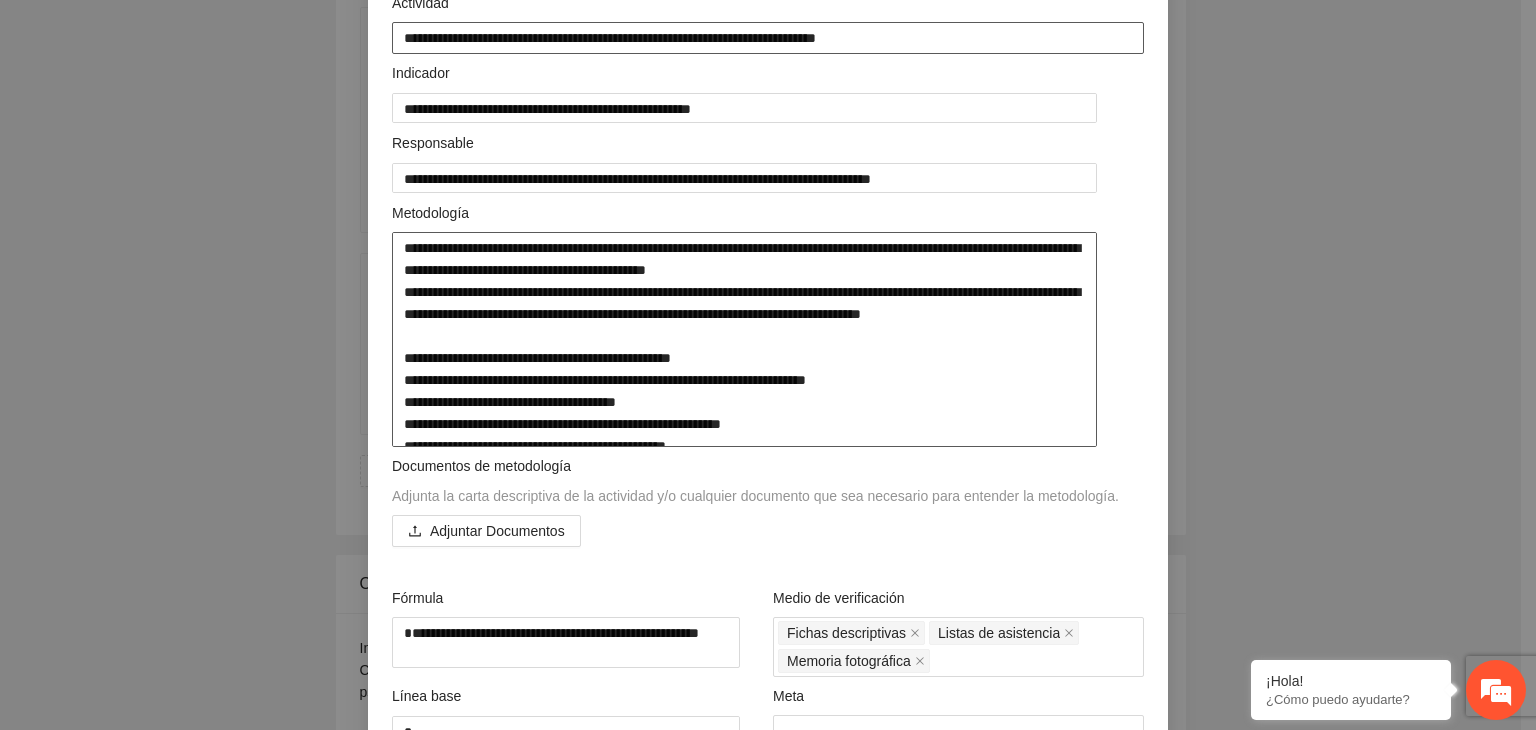 scroll, scrollTop: 200, scrollLeft: 0, axis: vertical 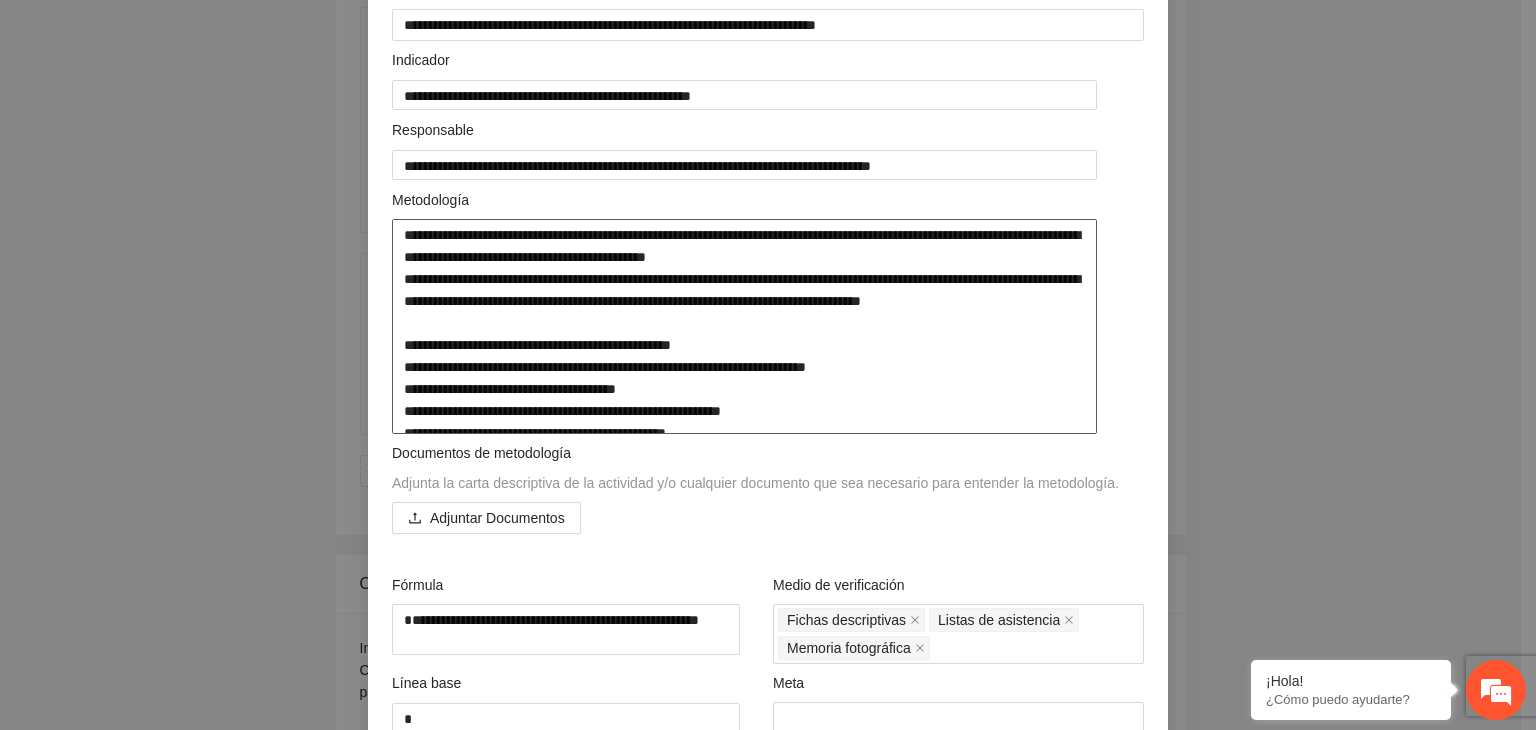 drag, startPoint x: 995, startPoint y: 234, endPoint x: 1116, endPoint y: 236, distance: 121.016525 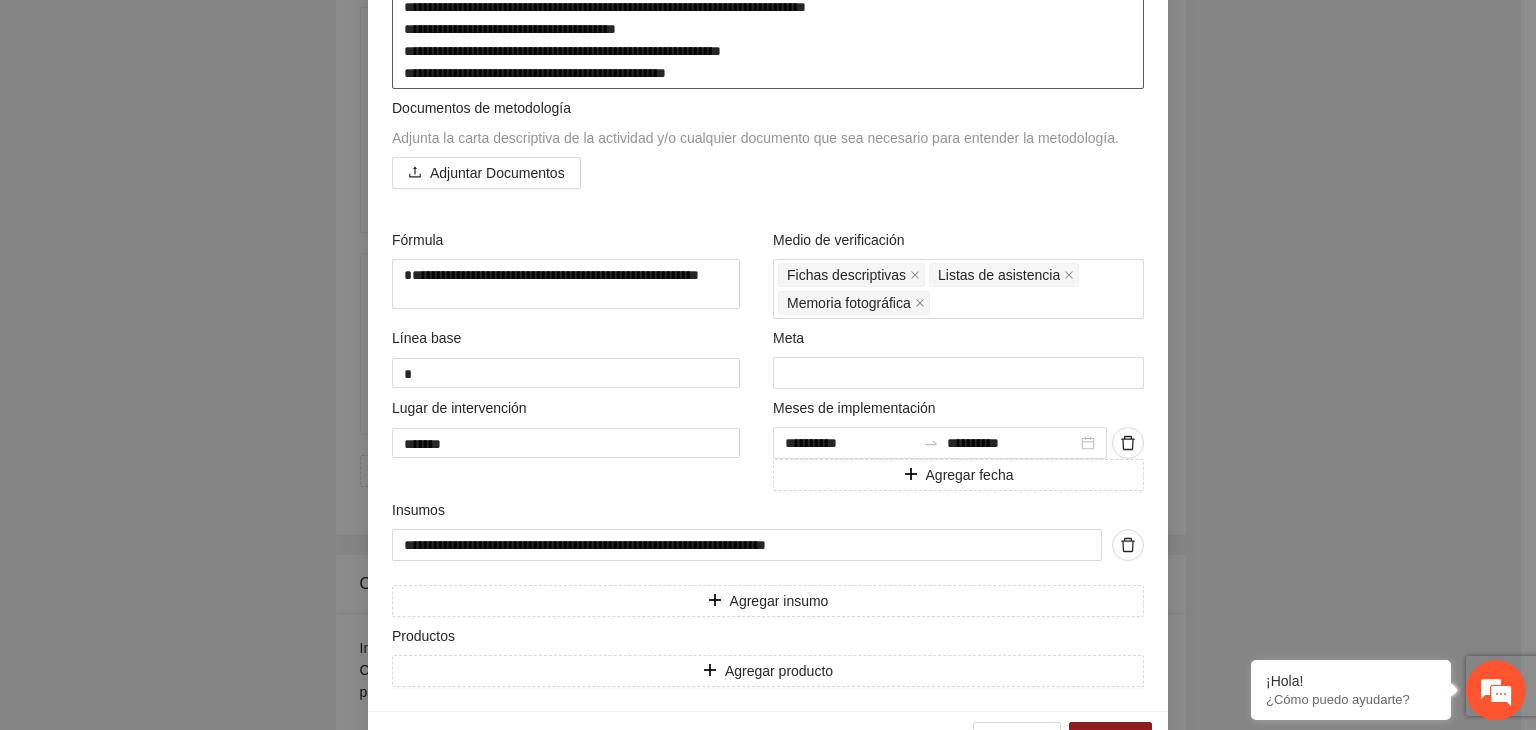scroll, scrollTop: 617, scrollLeft: 0, axis: vertical 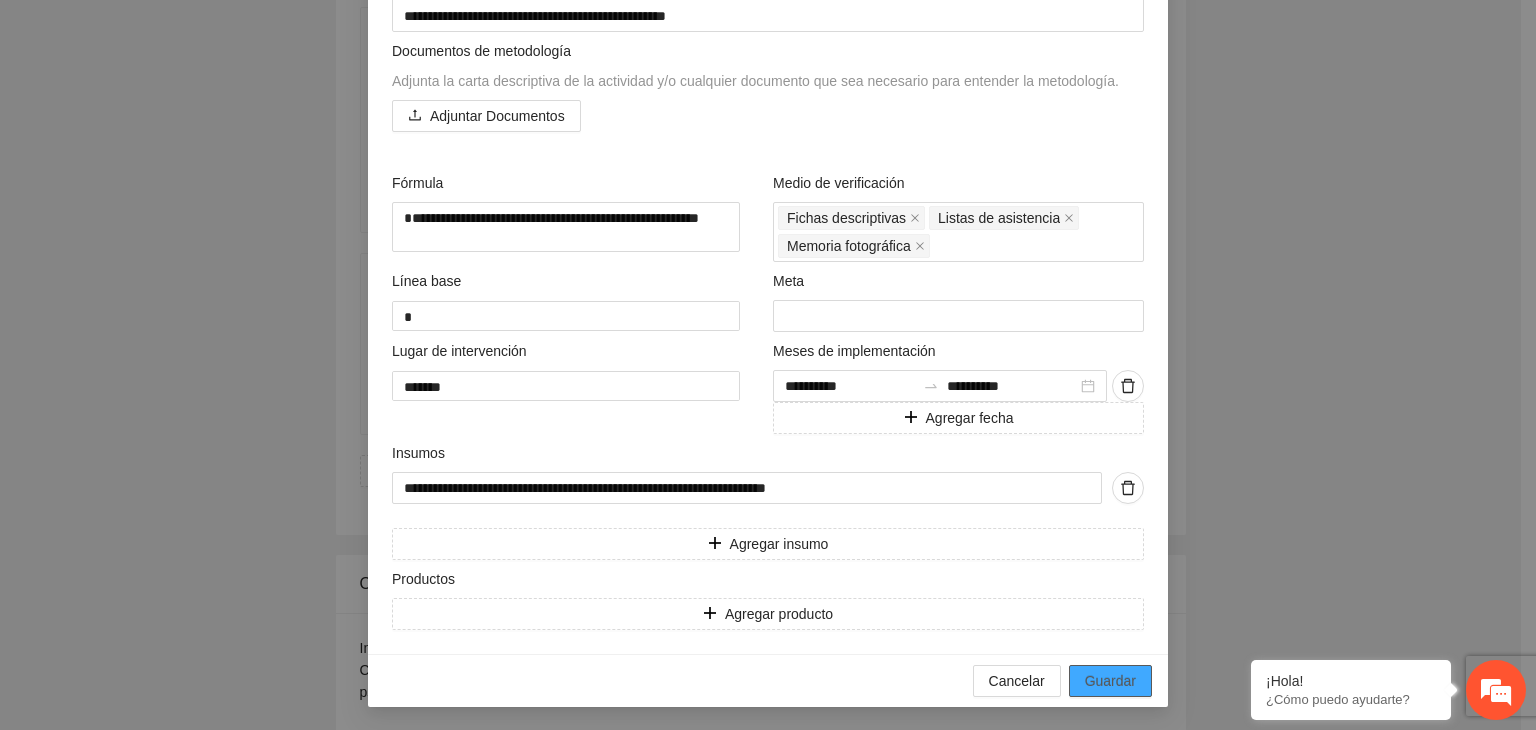 click on "Guardar" at bounding box center [1110, 681] 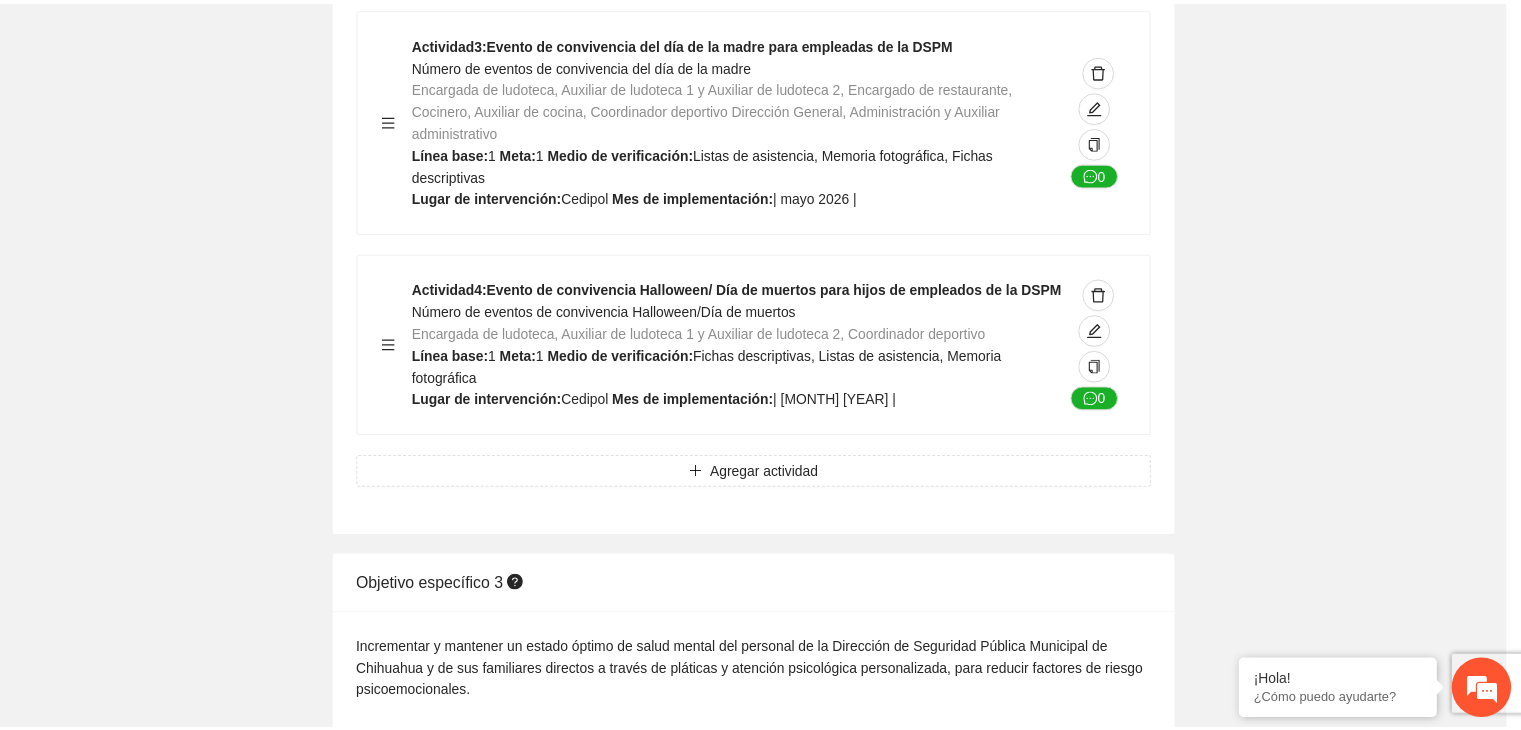 scroll, scrollTop: 204, scrollLeft: 0, axis: vertical 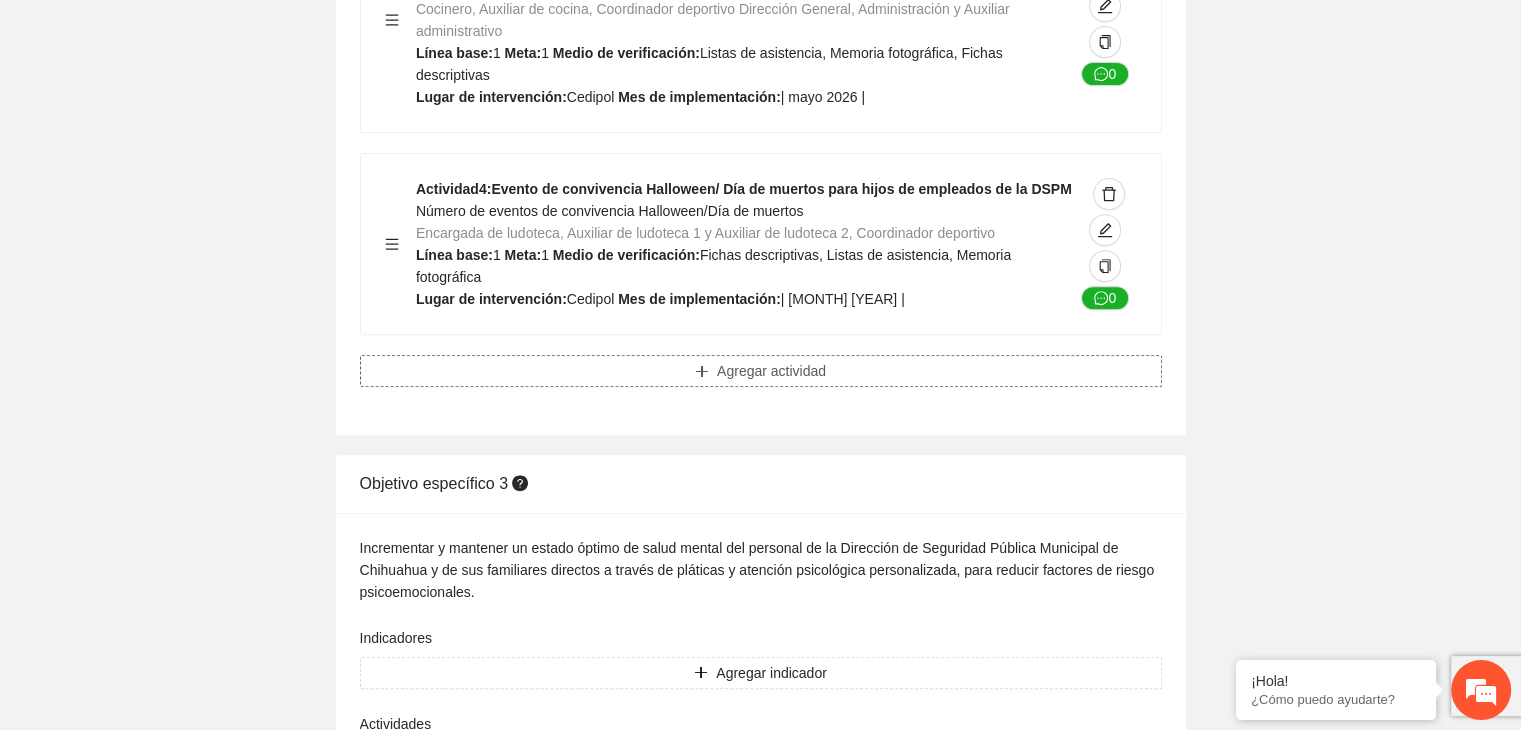 click on "Agregar actividad" at bounding box center [771, -1668] 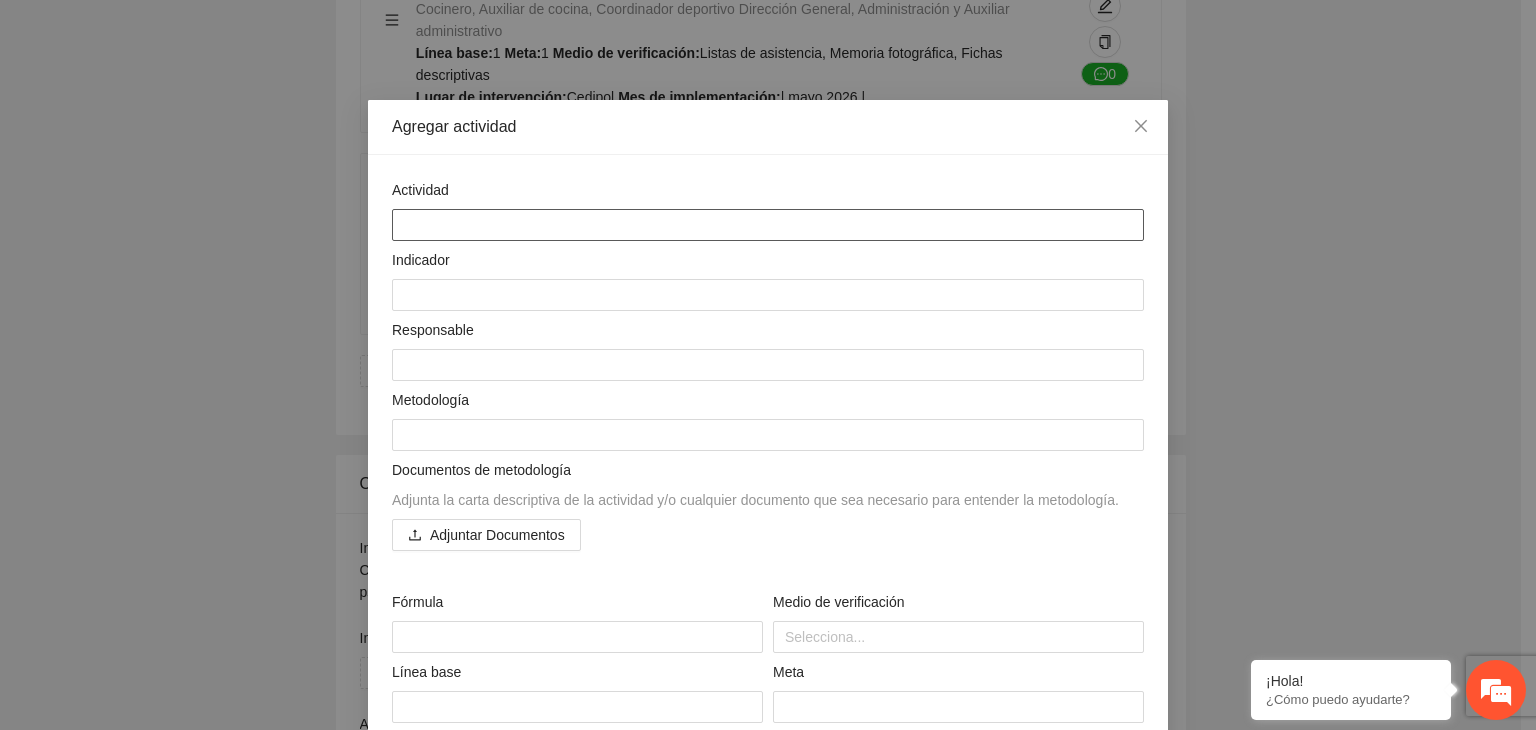 click at bounding box center [768, 225] 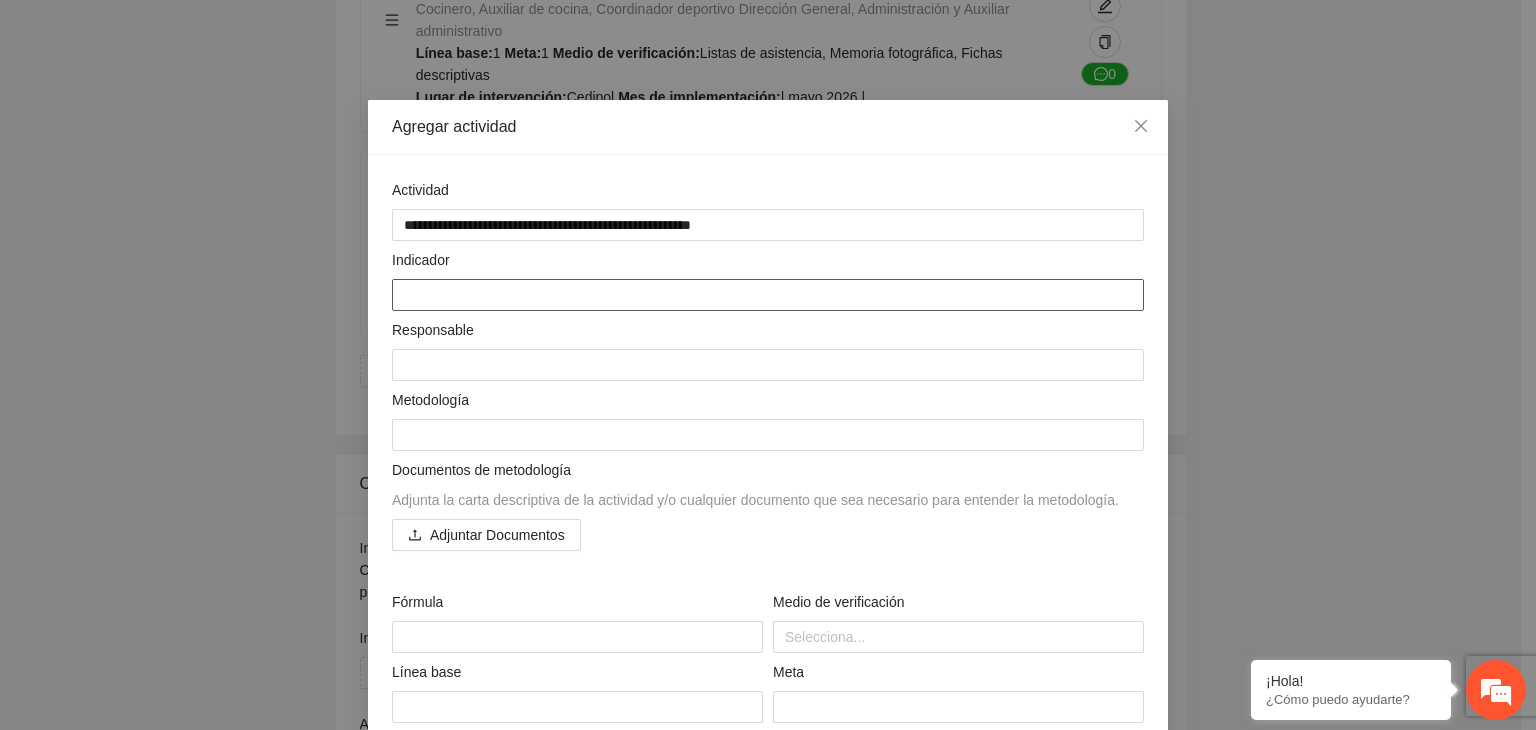 click at bounding box center (768, 295) 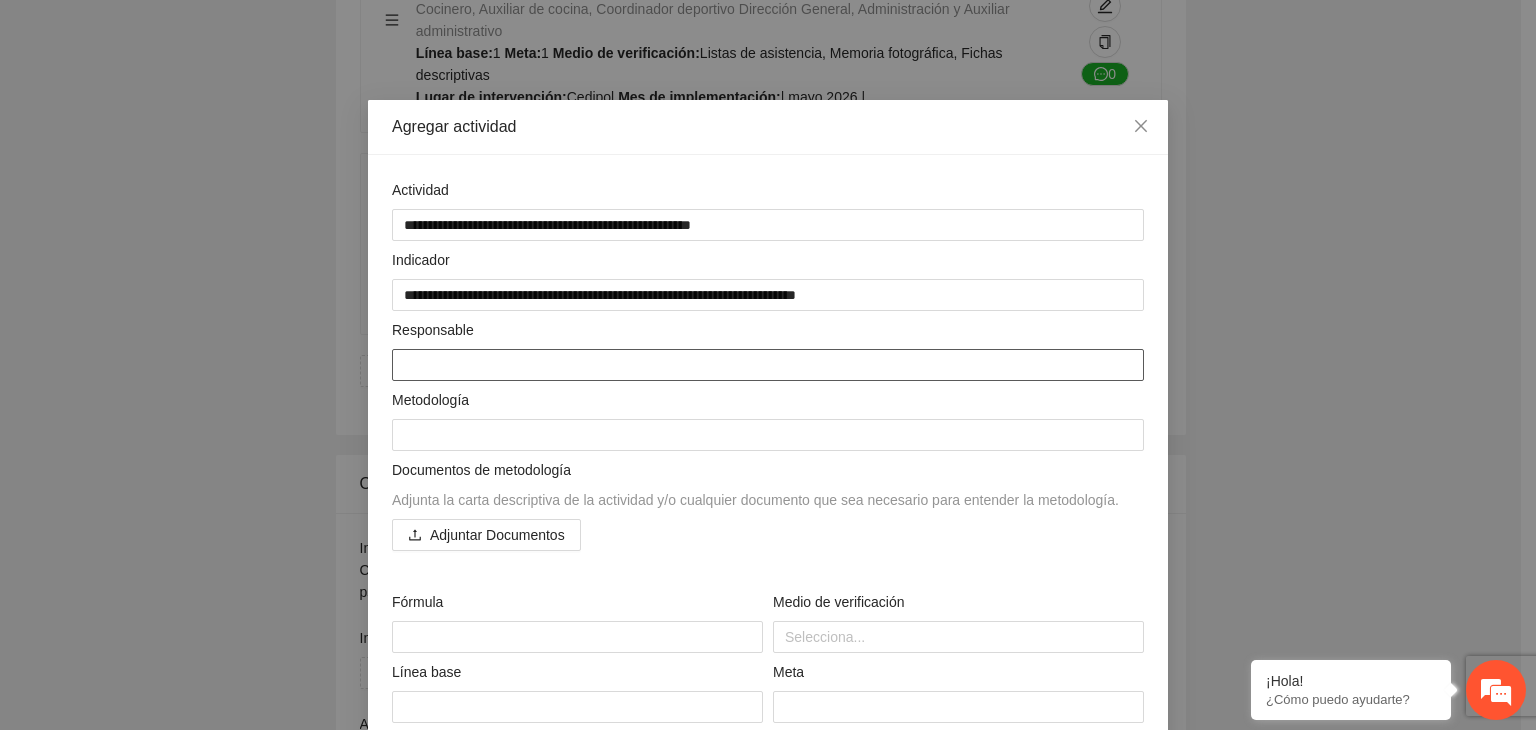 click at bounding box center [768, 365] 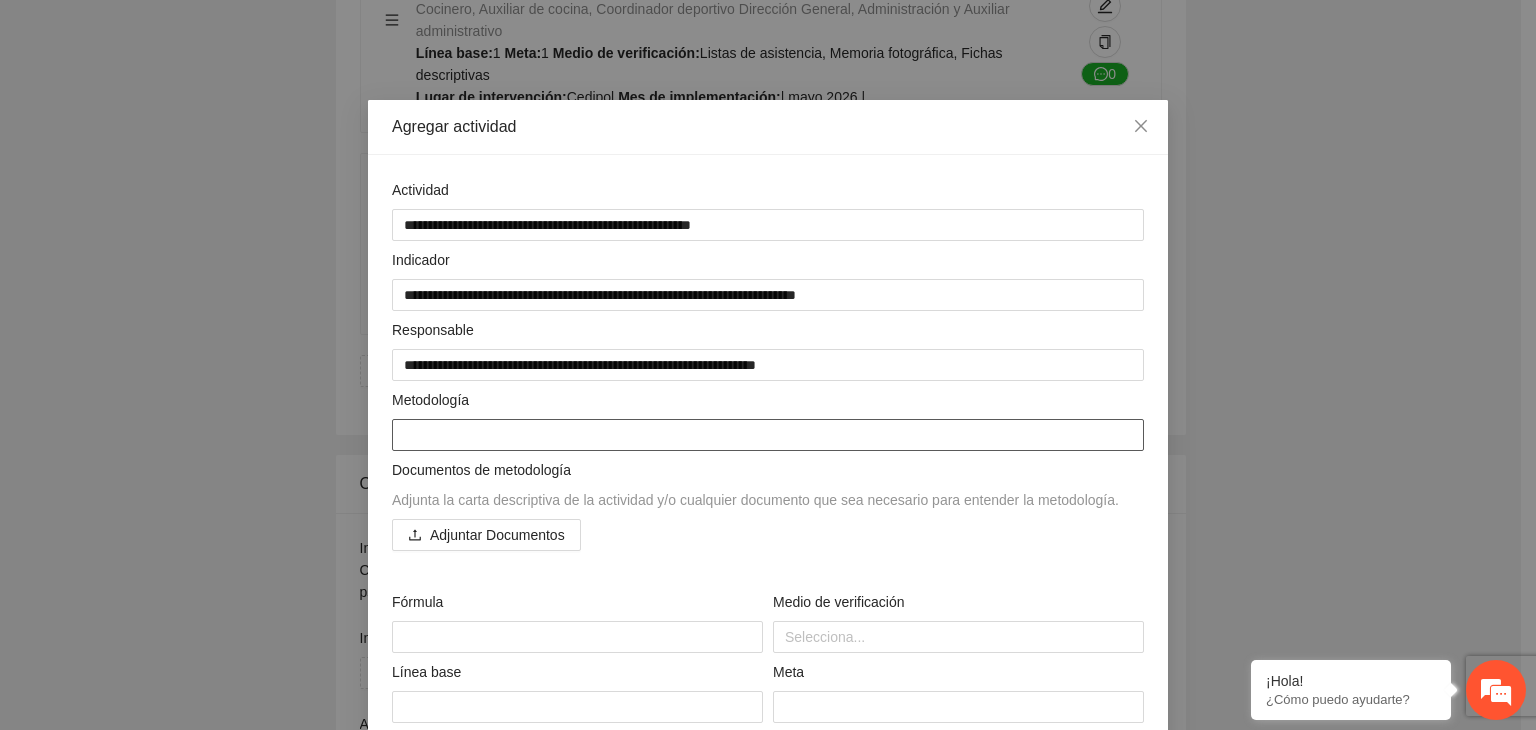 click at bounding box center (768, 435) 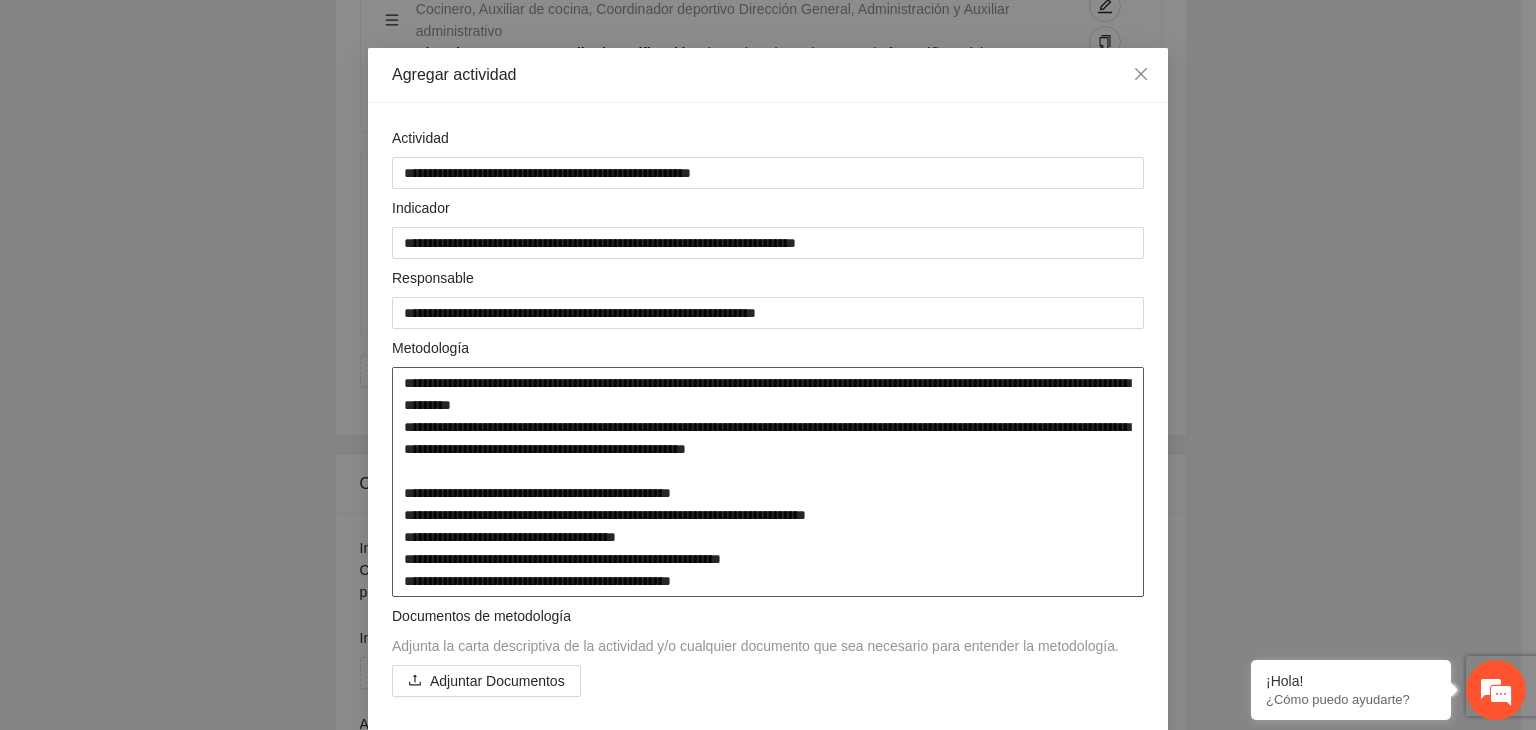 scroll, scrollTop: 100, scrollLeft: 0, axis: vertical 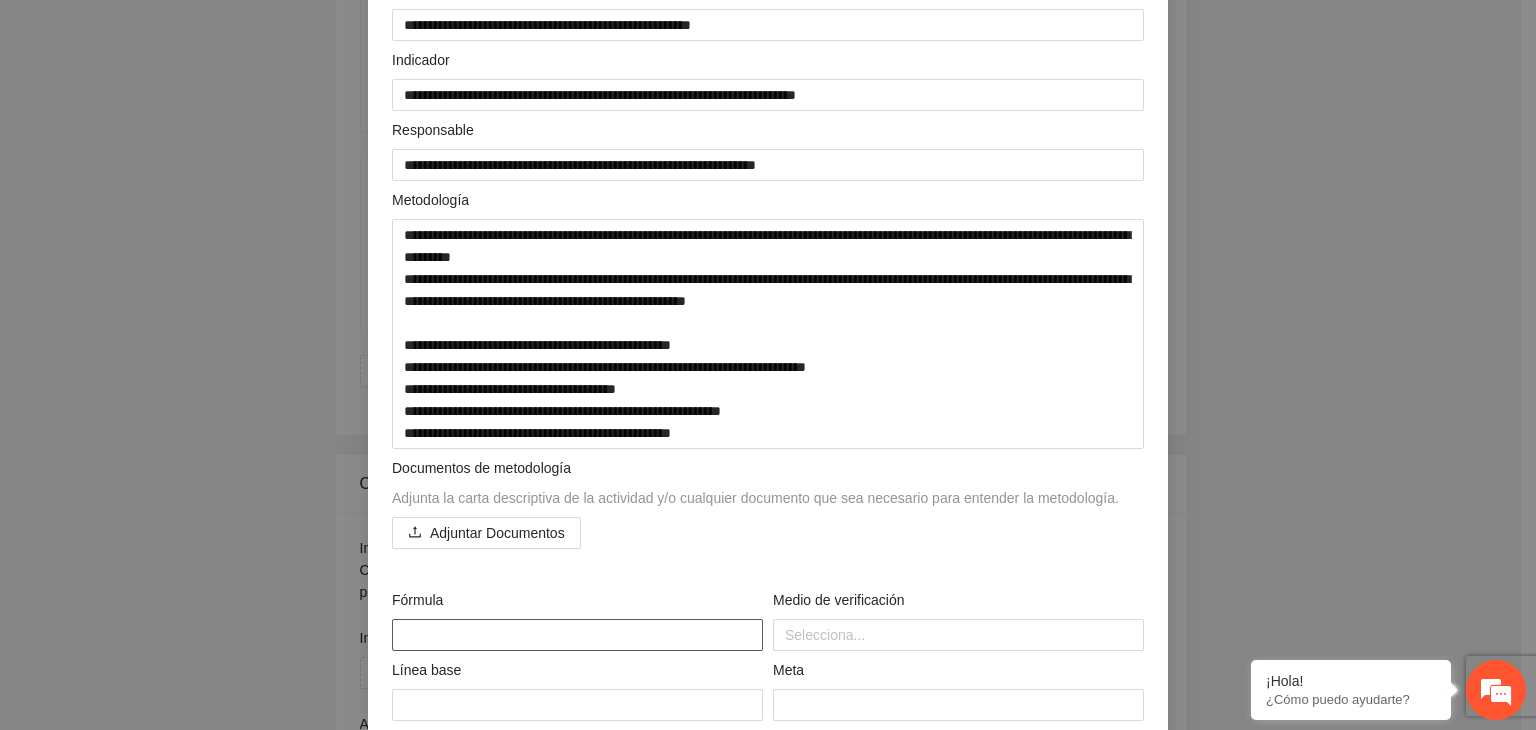 click at bounding box center [577, 635] 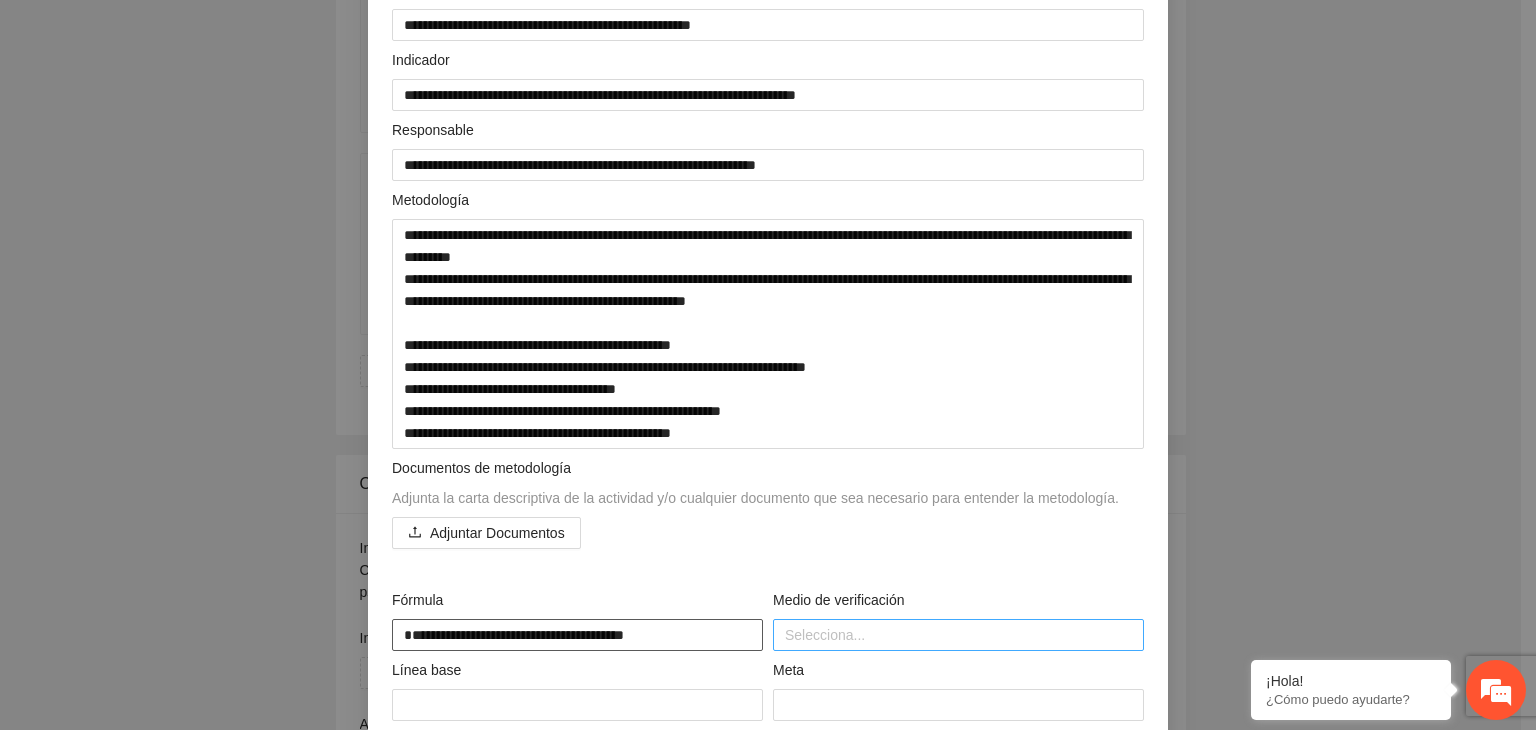 click at bounding box center (958, 635) 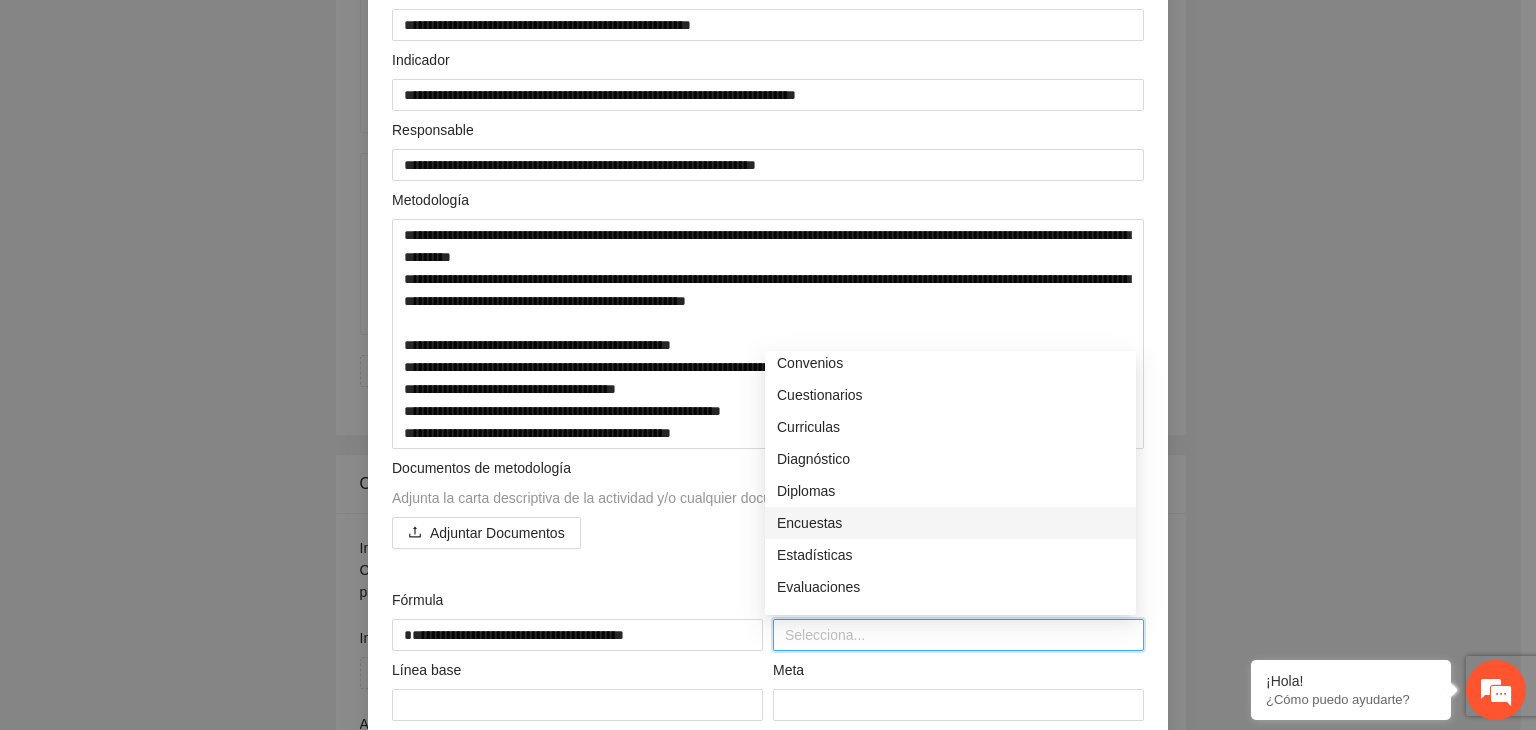 scroll, scrollTop: 400, scrollLeft: 0, axis: vertical 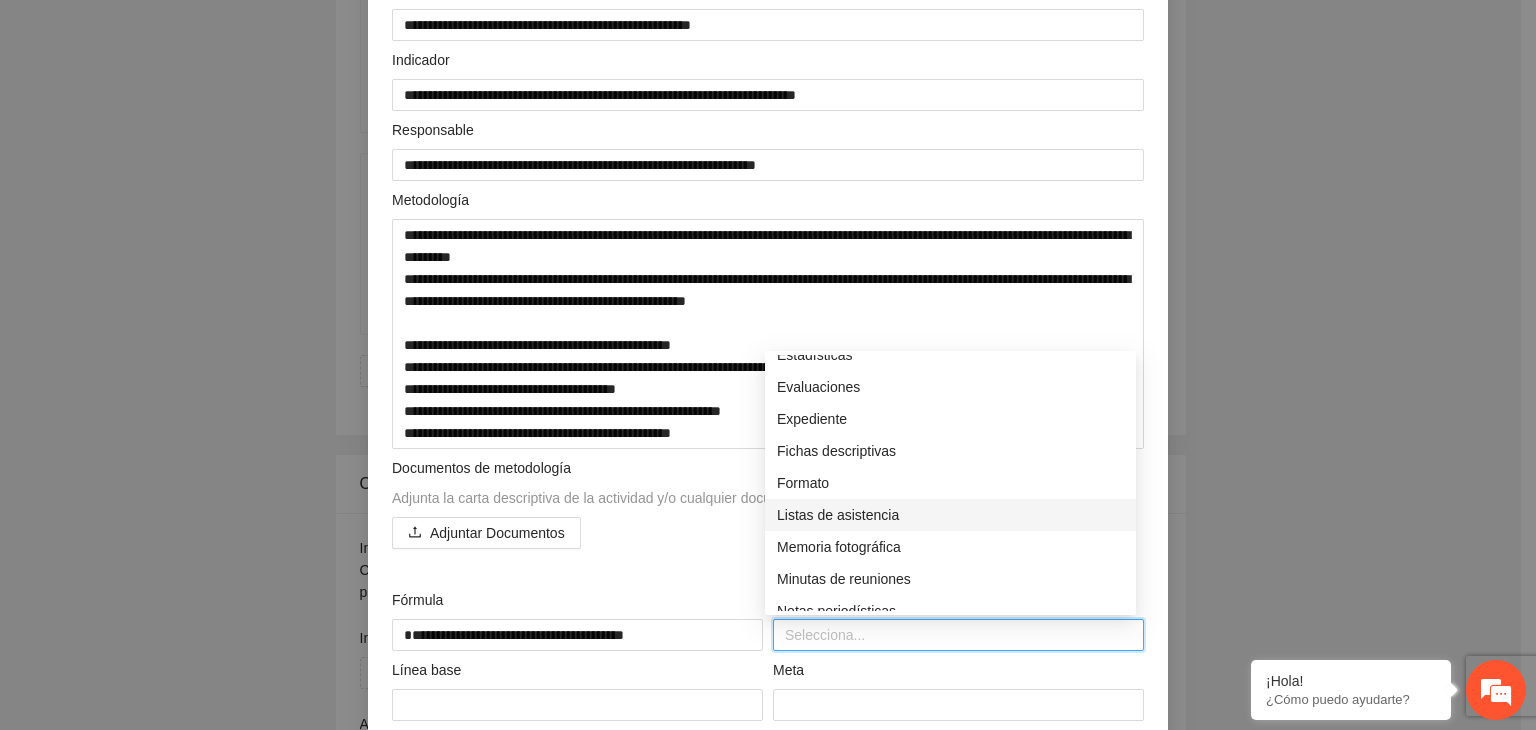 click on "Listas de asistencia" at bounding box center [950, 515] 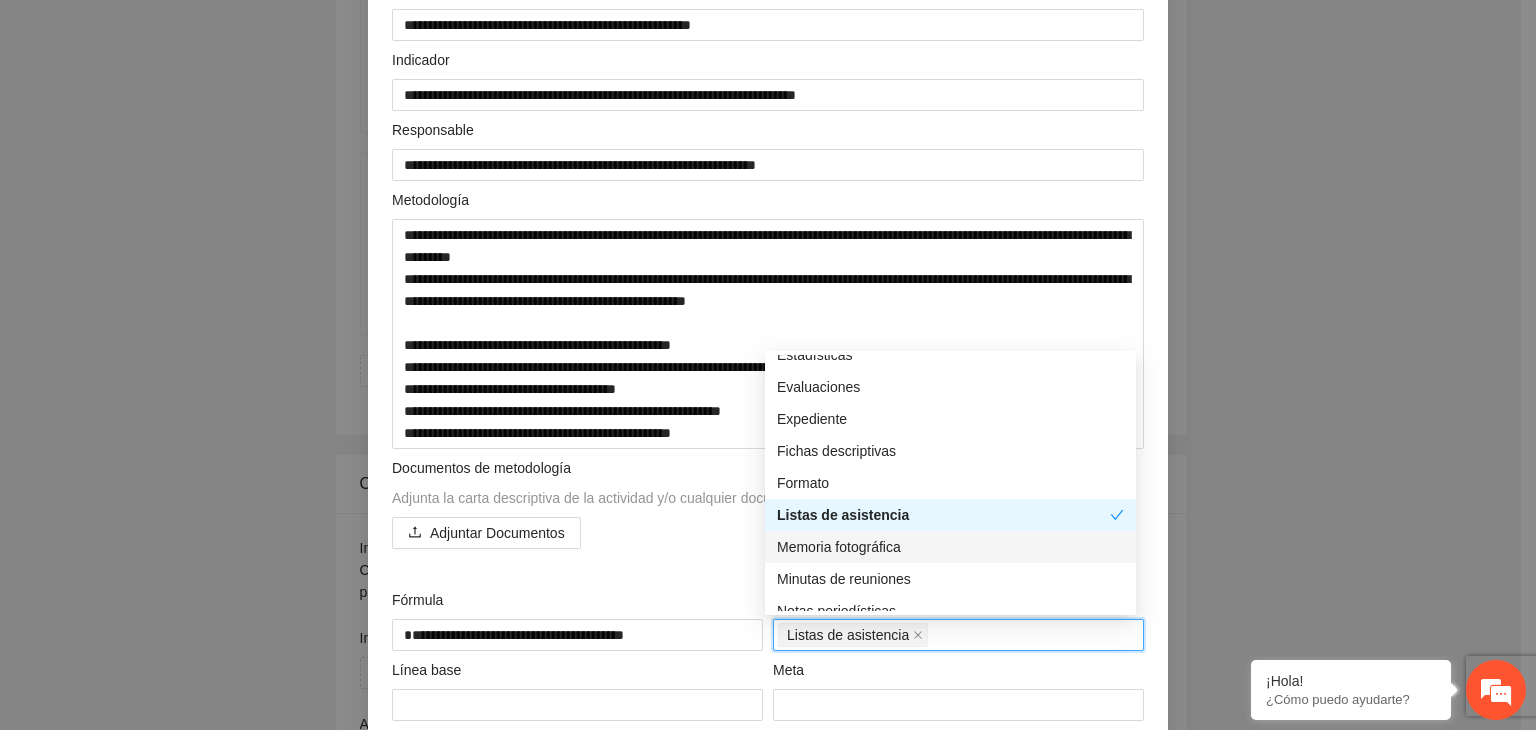 click on "Memoria fotográfica" at bounding box center [950, 547] 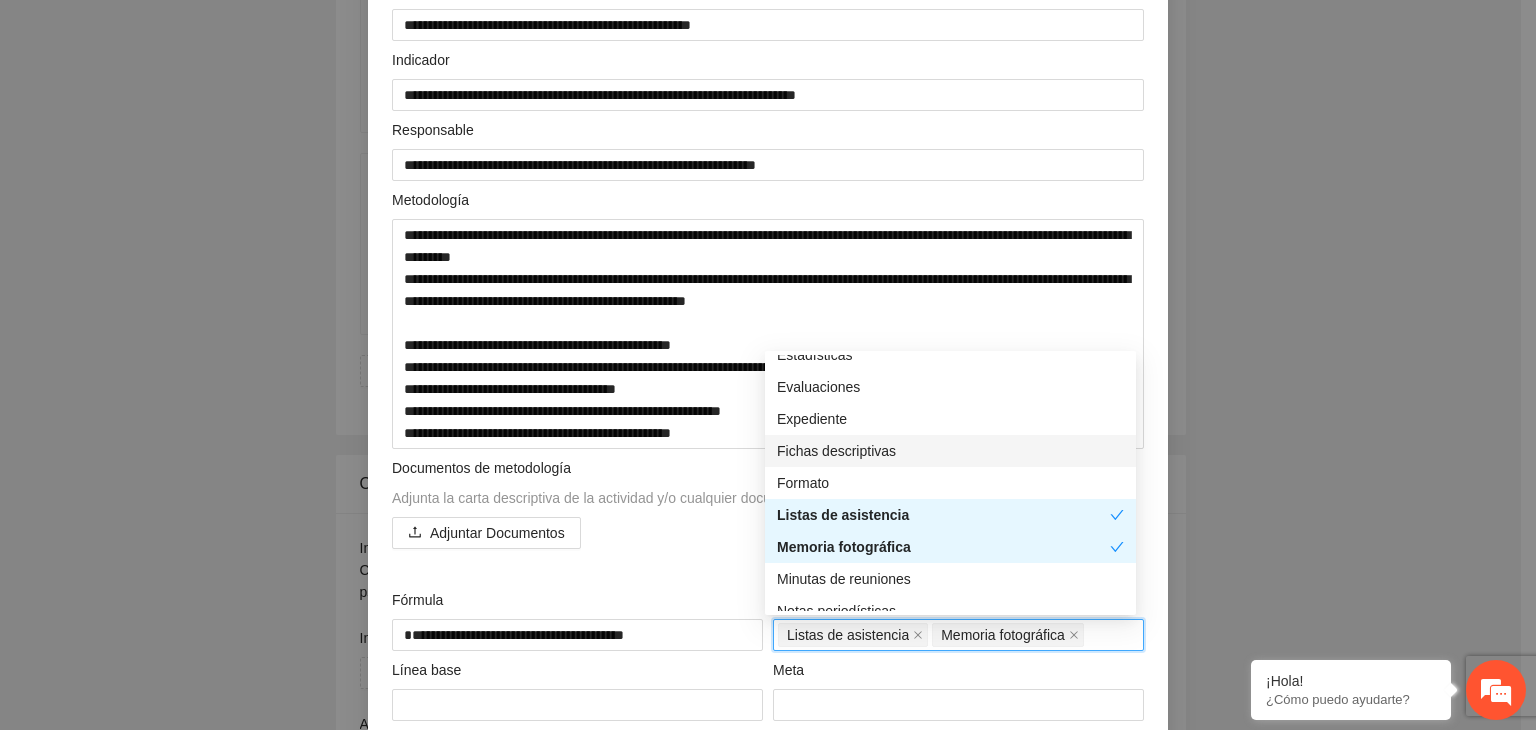 click on "Fichas descriptivas" at bounding box center (950, 451) 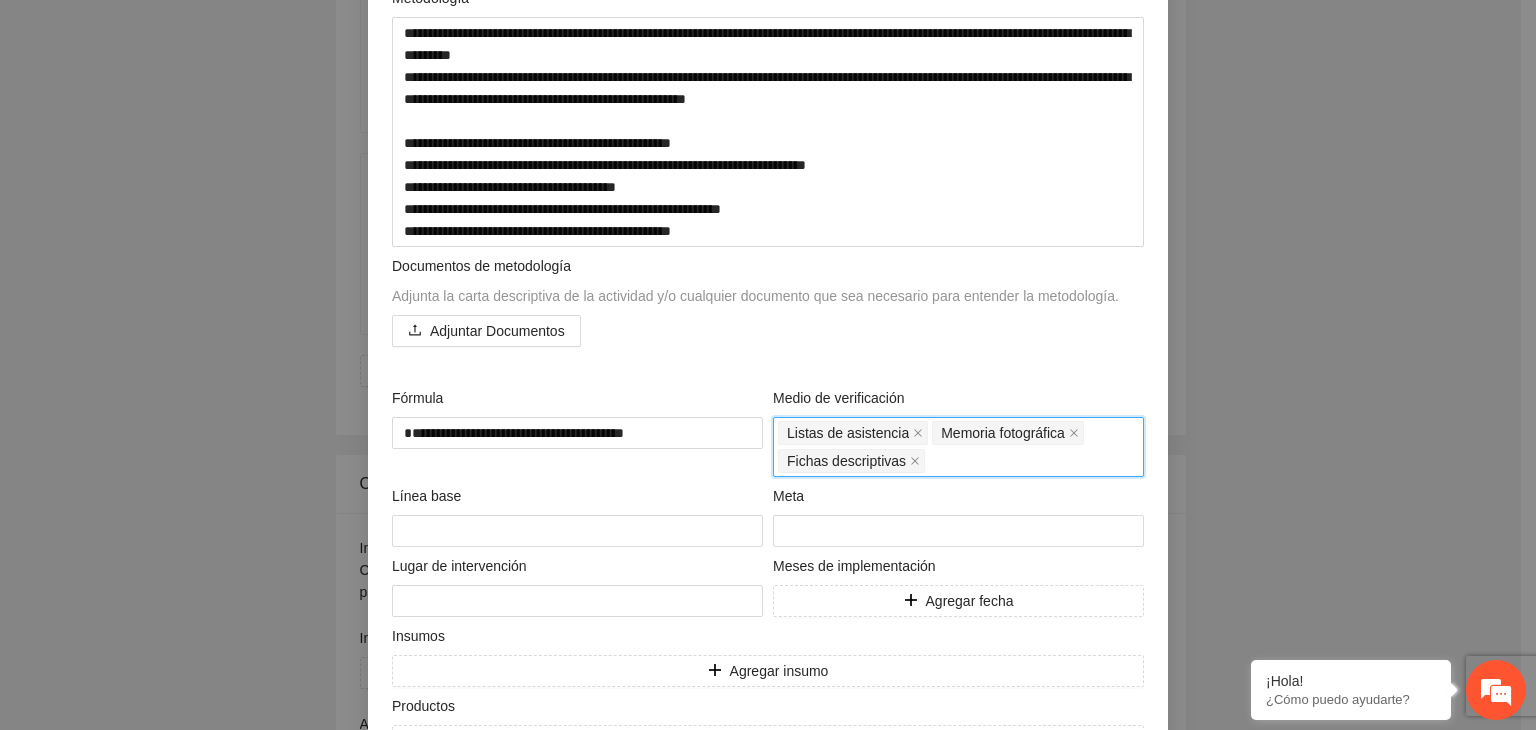 scroll, scrollTop: 500, scrollLeft: 0, axis: vertical 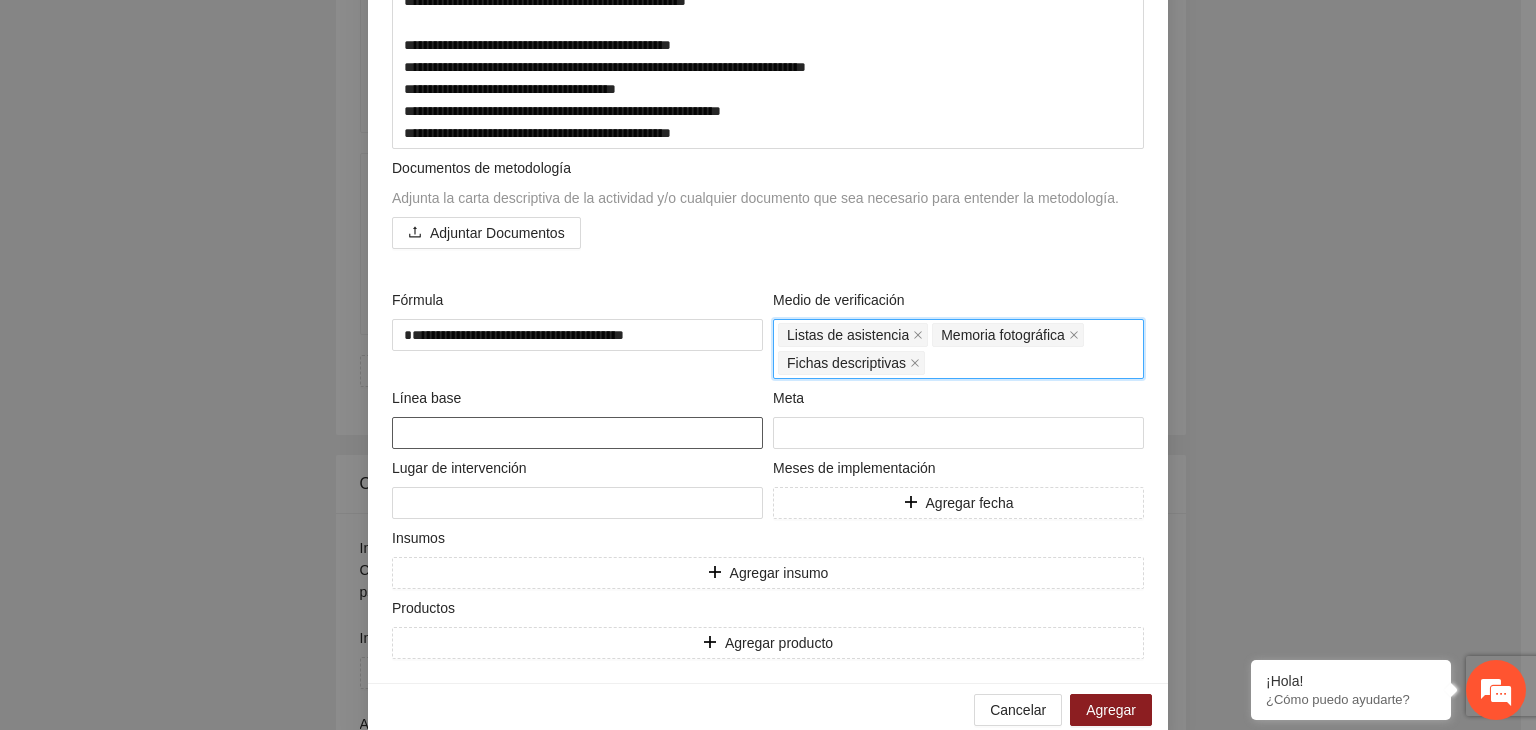 click at bounding box center [577, 433] 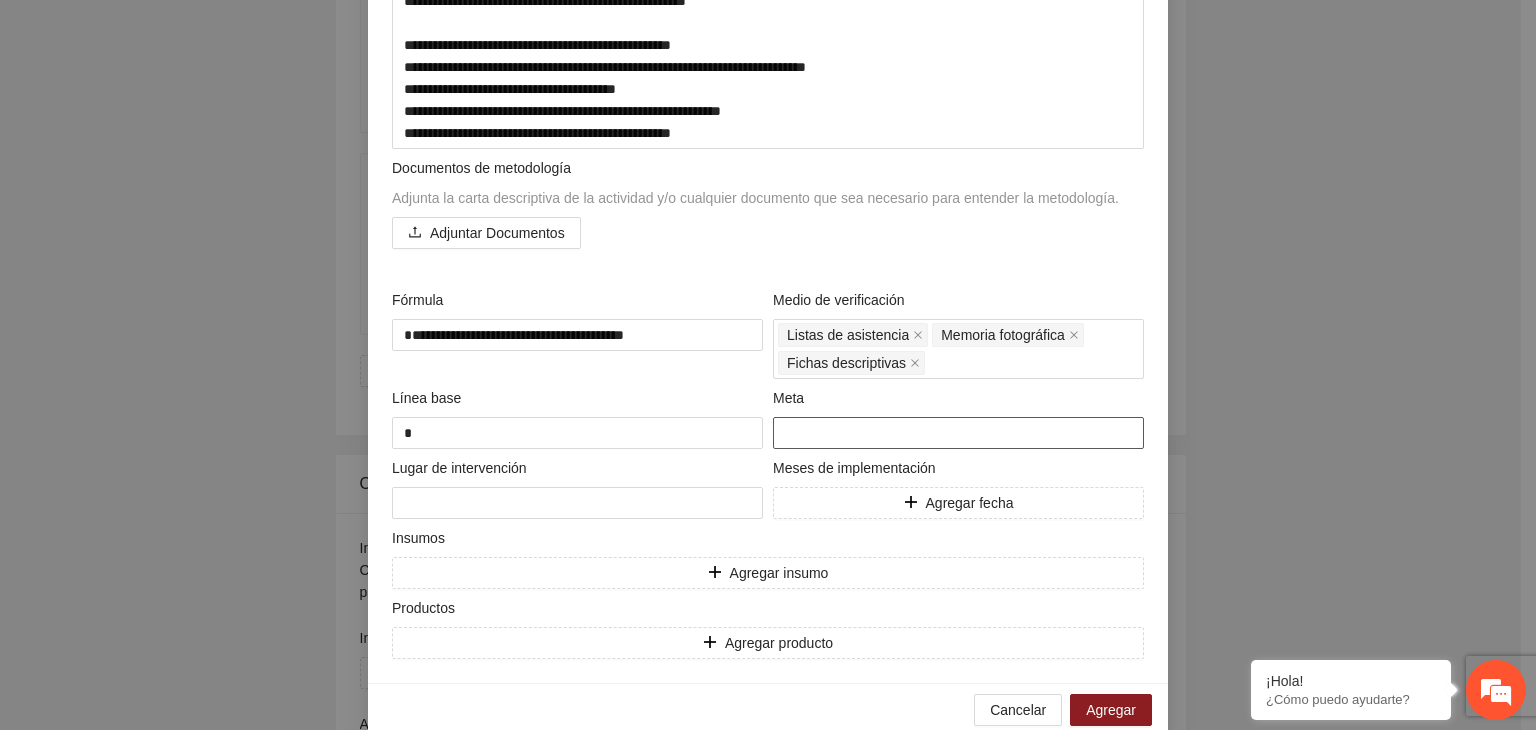 click at bounding box center (958, 433) 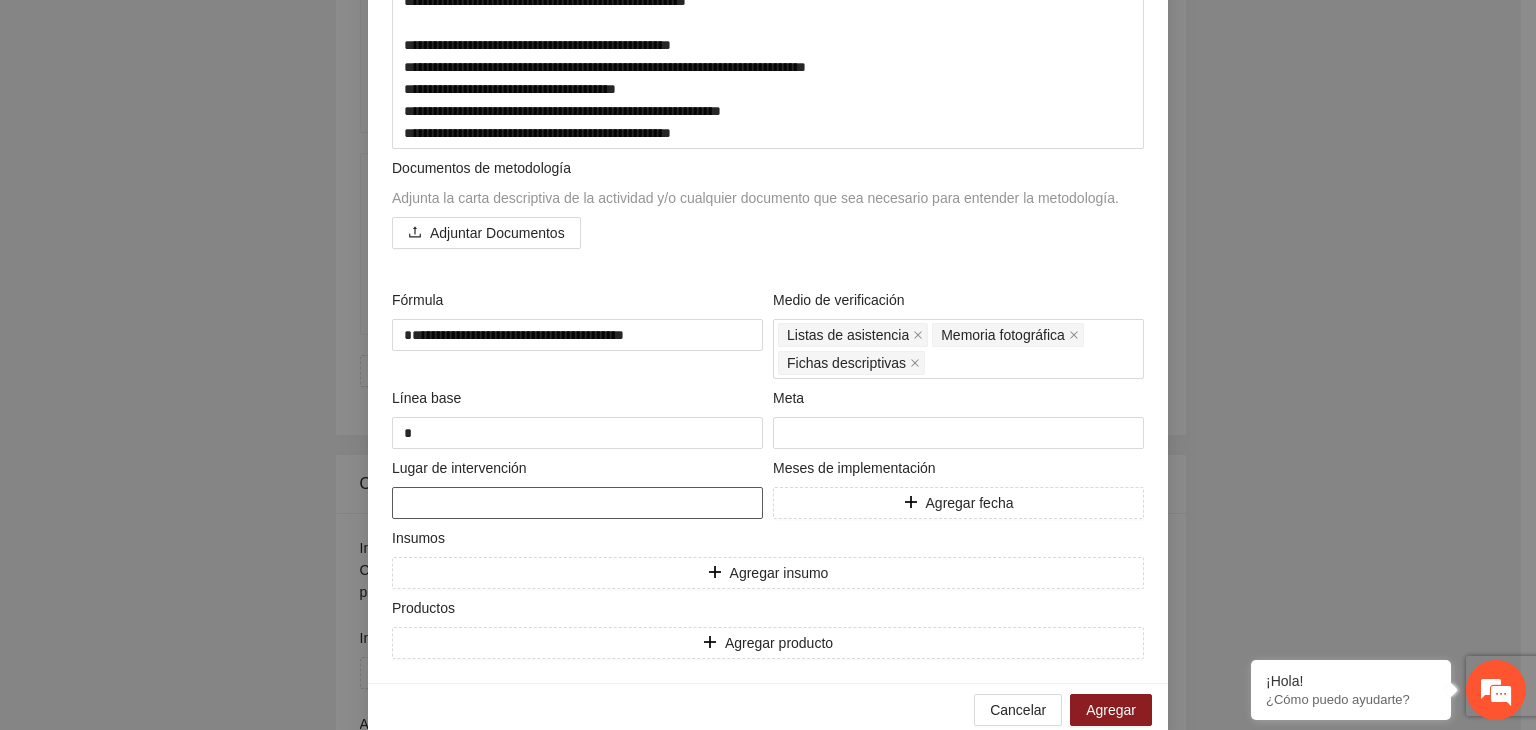 click at bounding box center (577, 503) 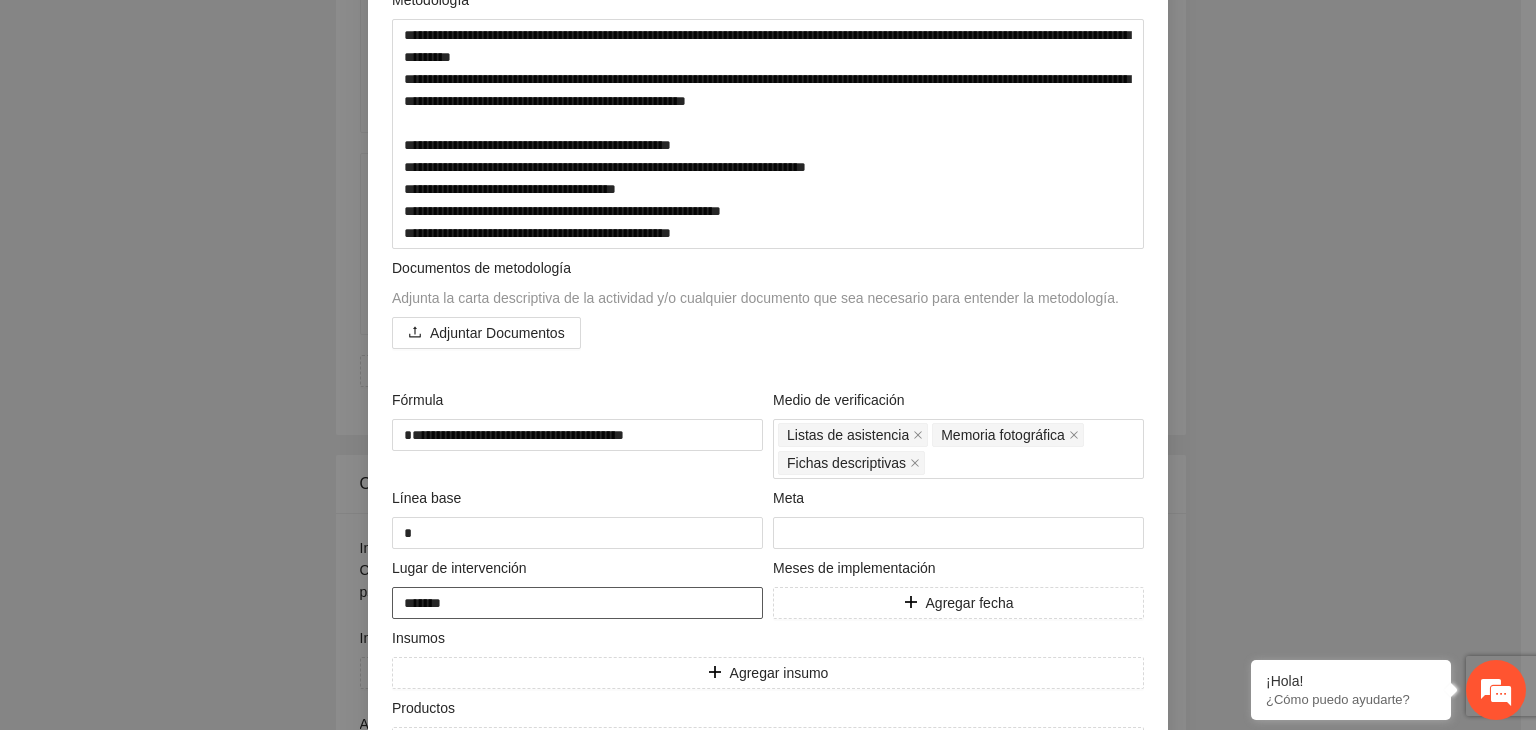 scroll, scrollTop: 529, scrollLeft: 0, axis: vertical 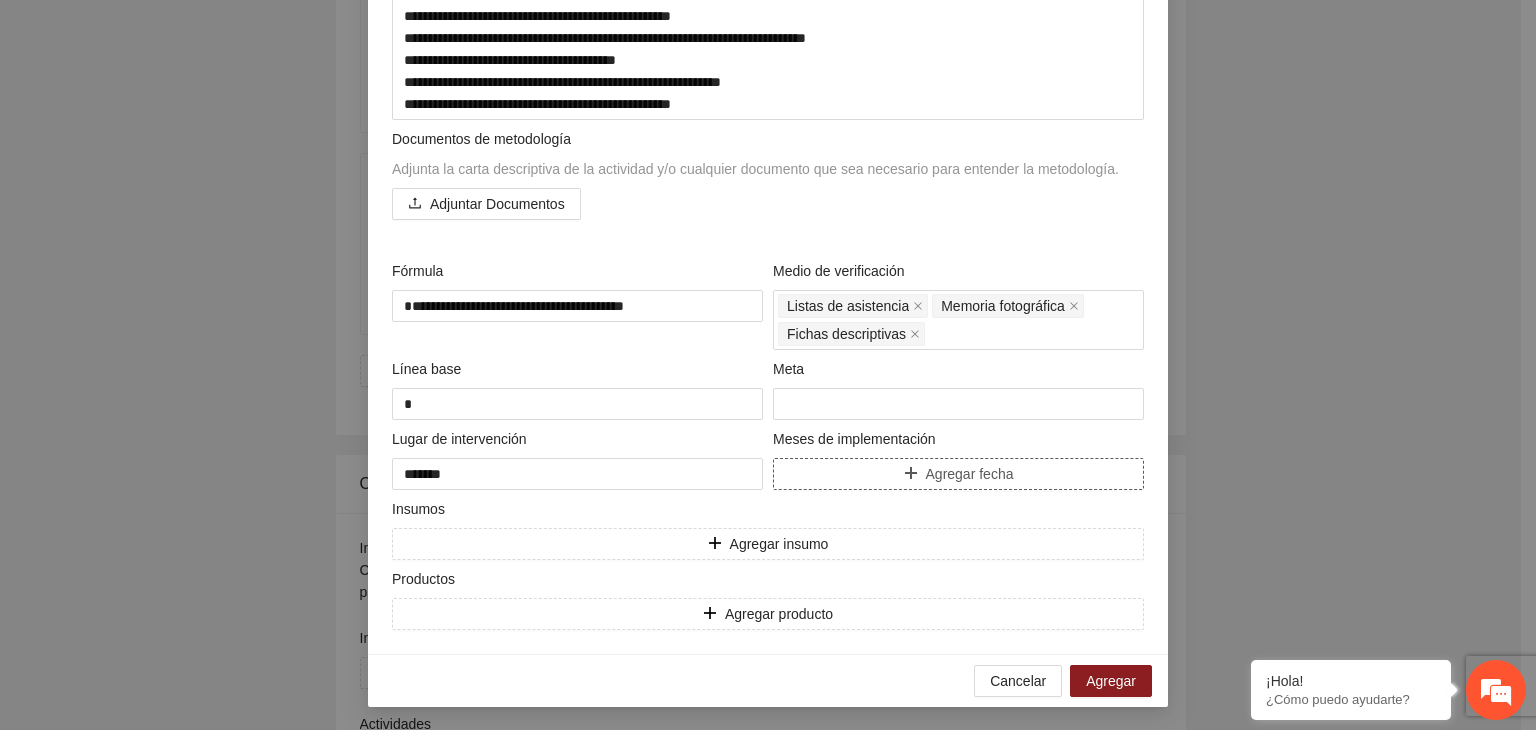 click on "Agregar fecha" at bounding box center [970, 474] 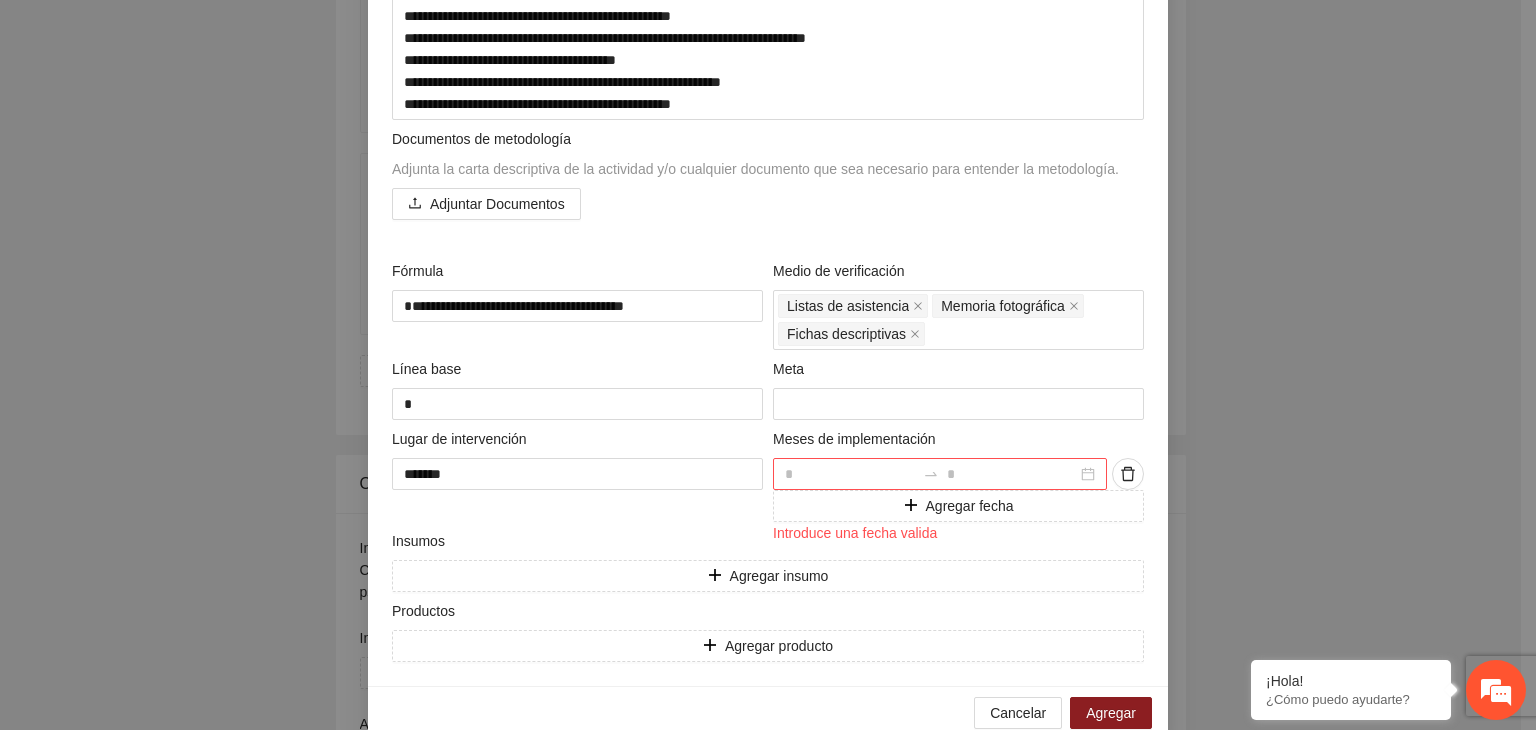 click at bounding box center [940, 474] 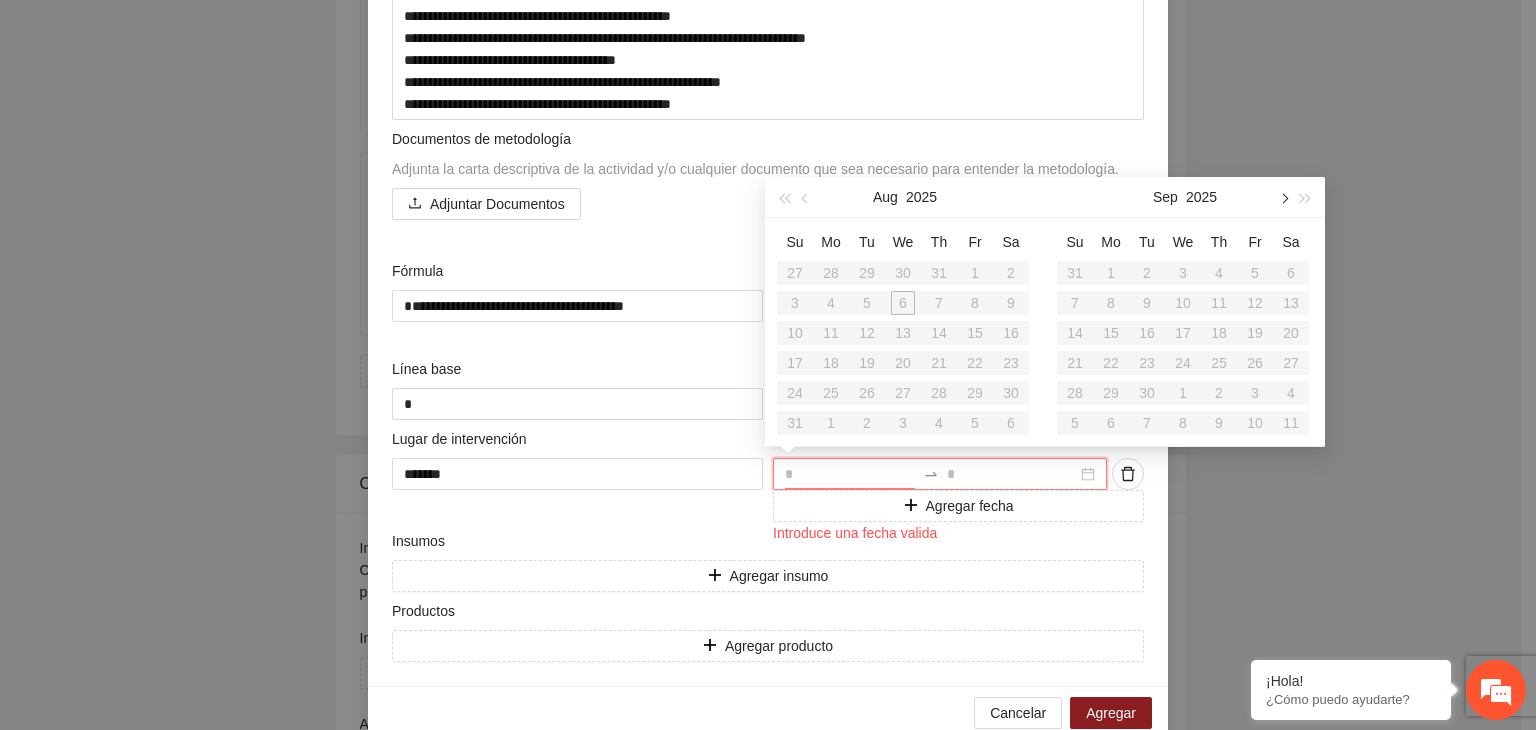 click at bounding box center [1283, 197] 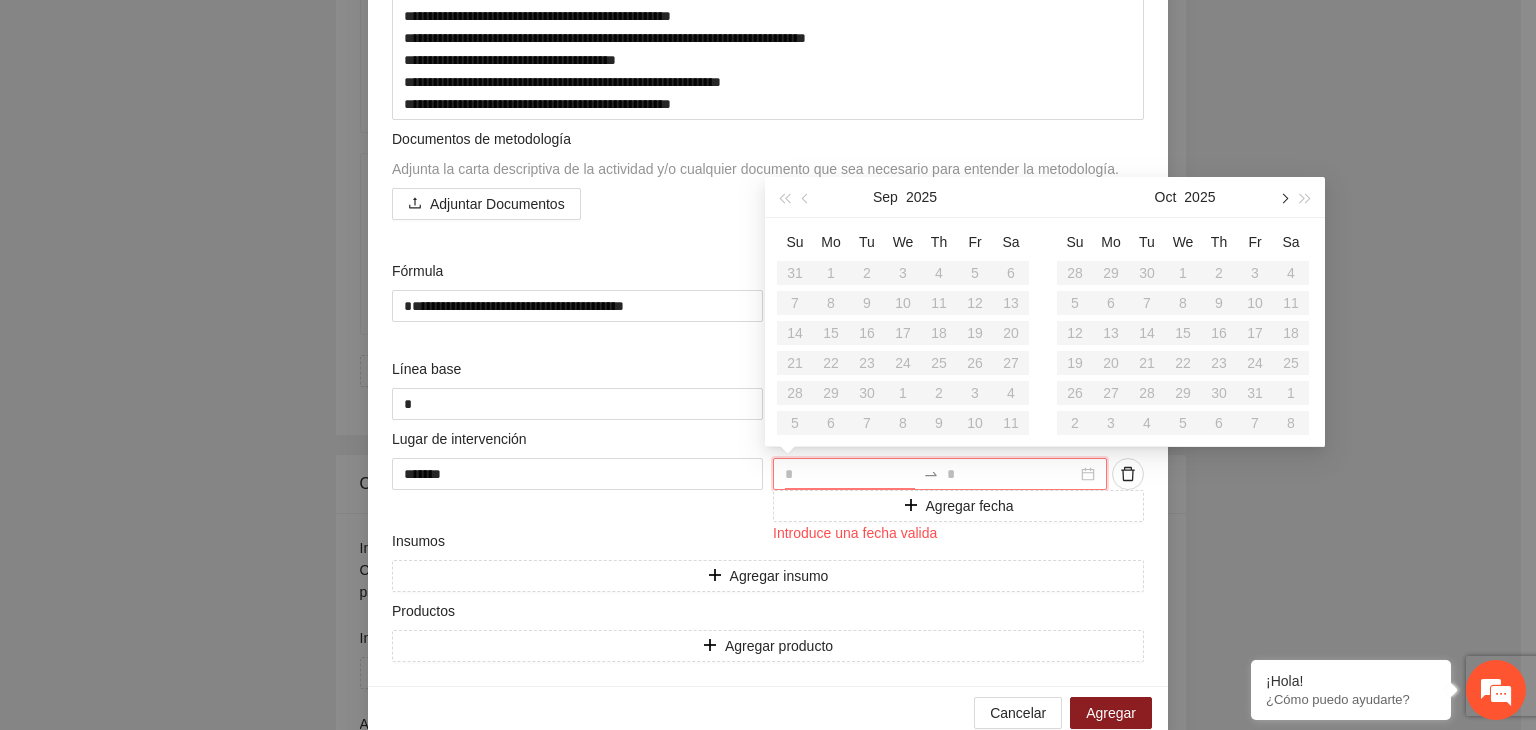click at bounding box center (1283, 197) 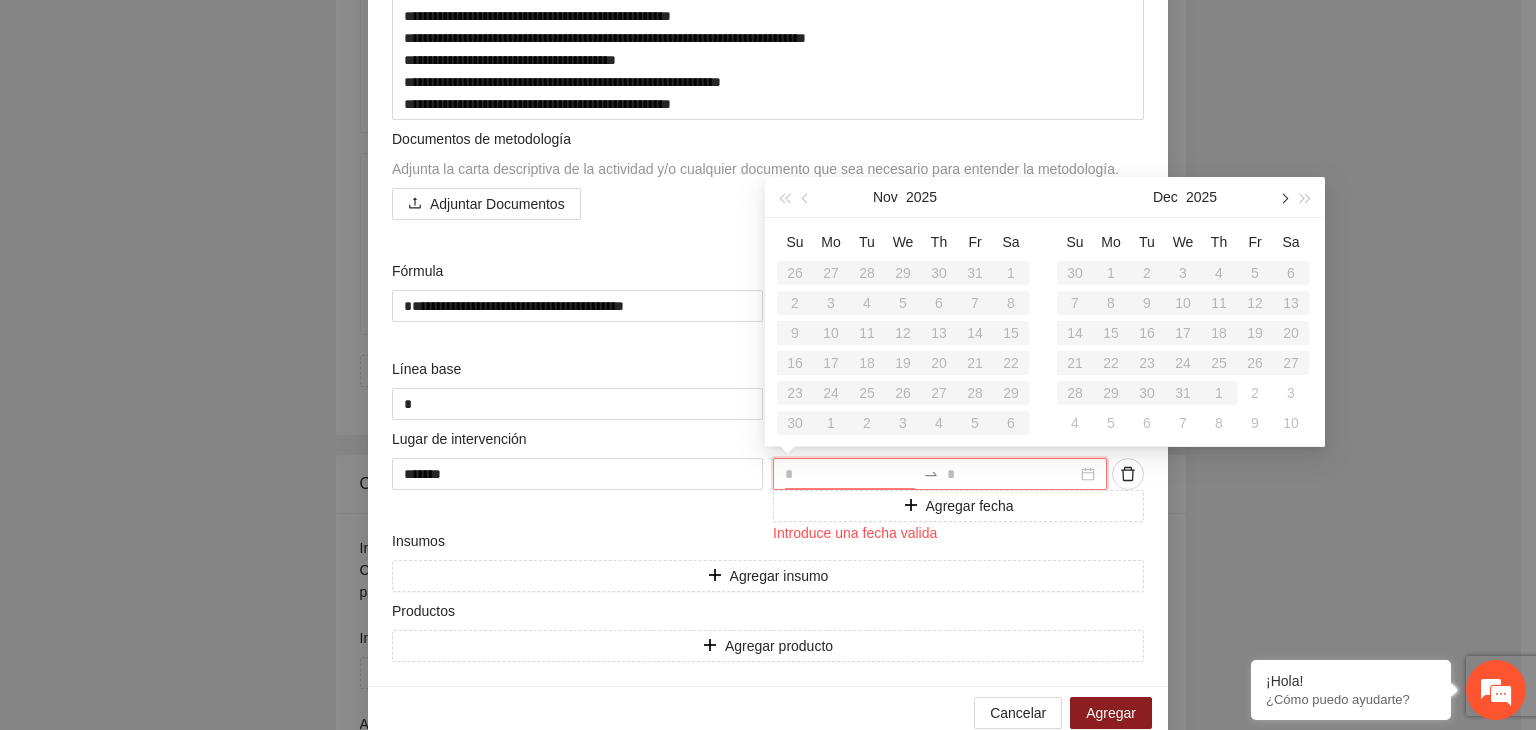 click at bounding box center [1283, 198] 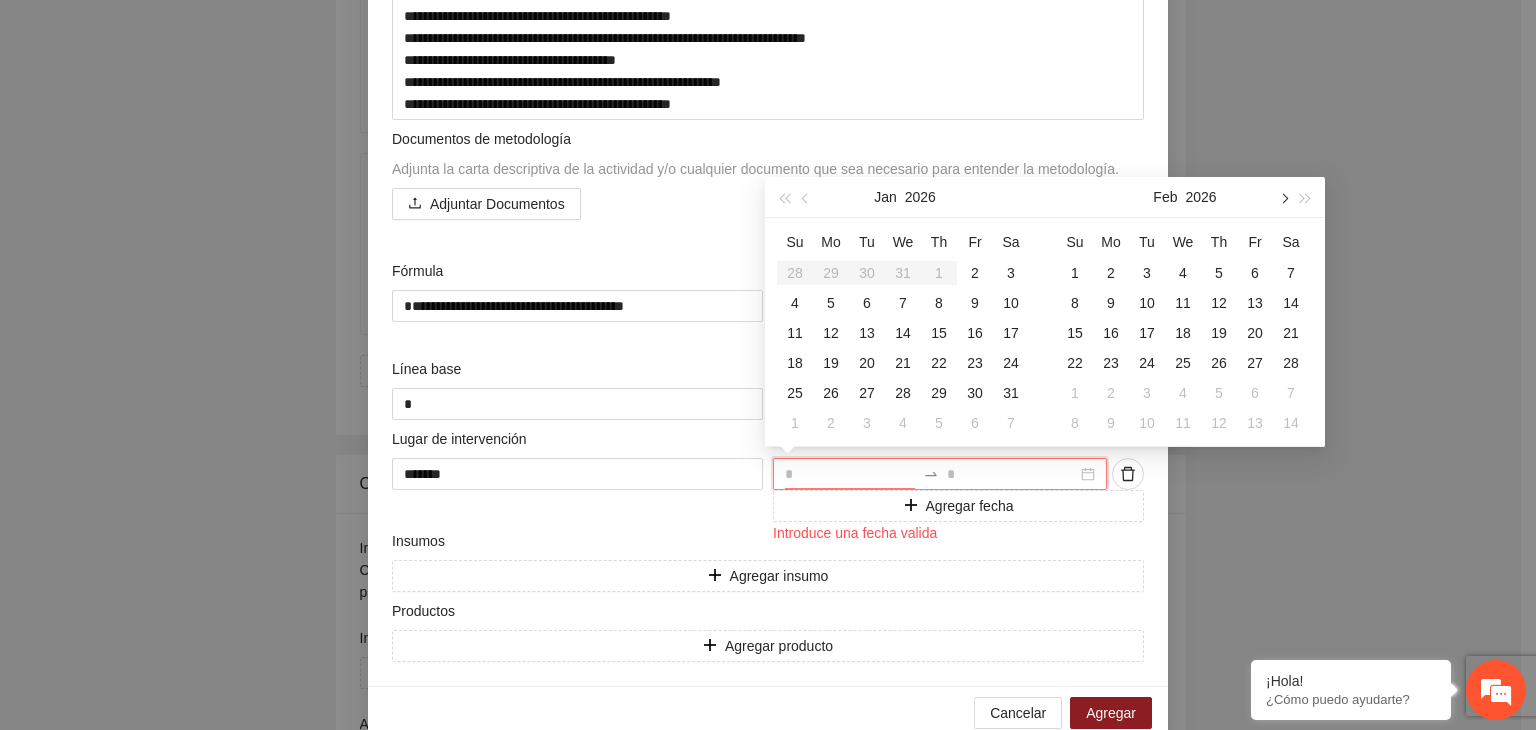 click at bounding box center [1283, 198] 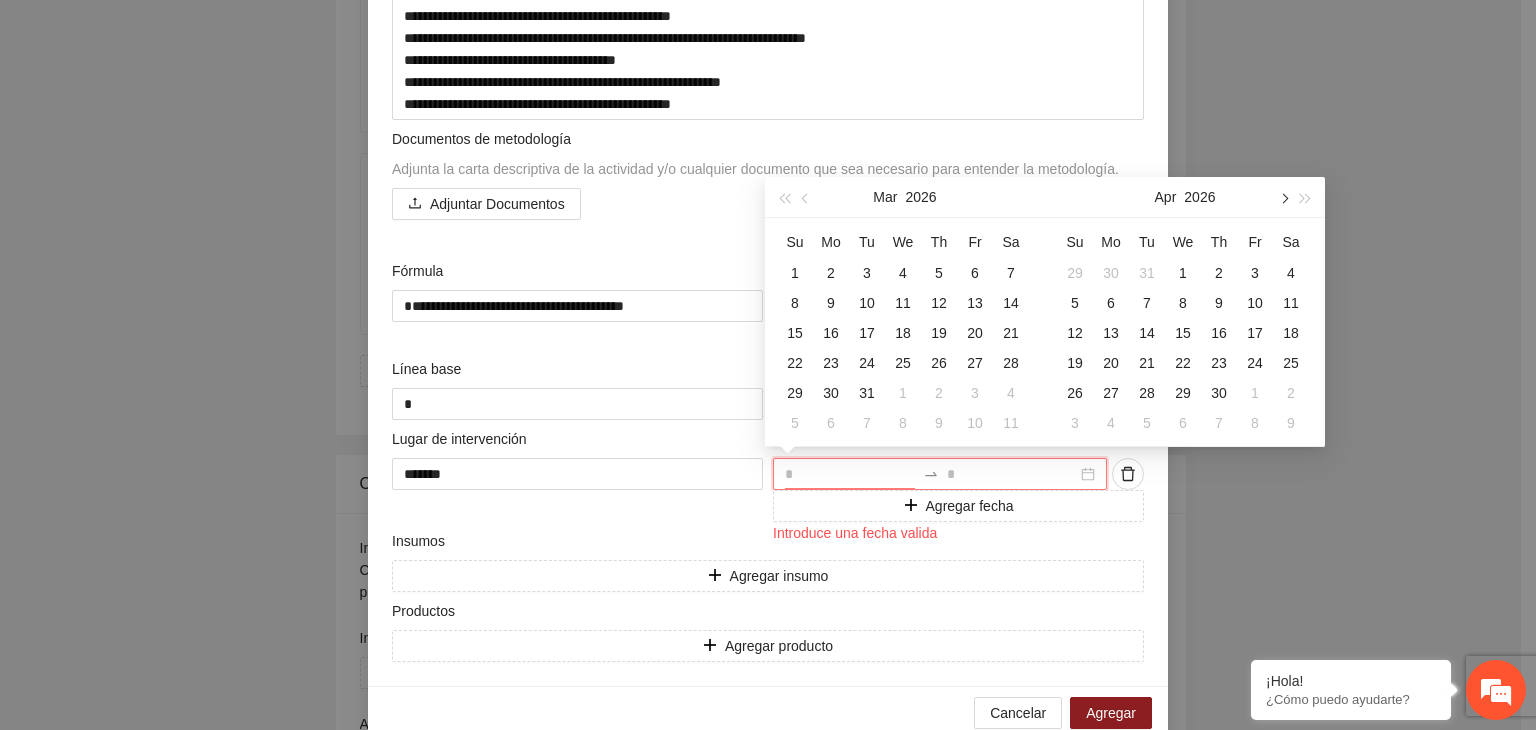 click at bounding box center [1283, 198] 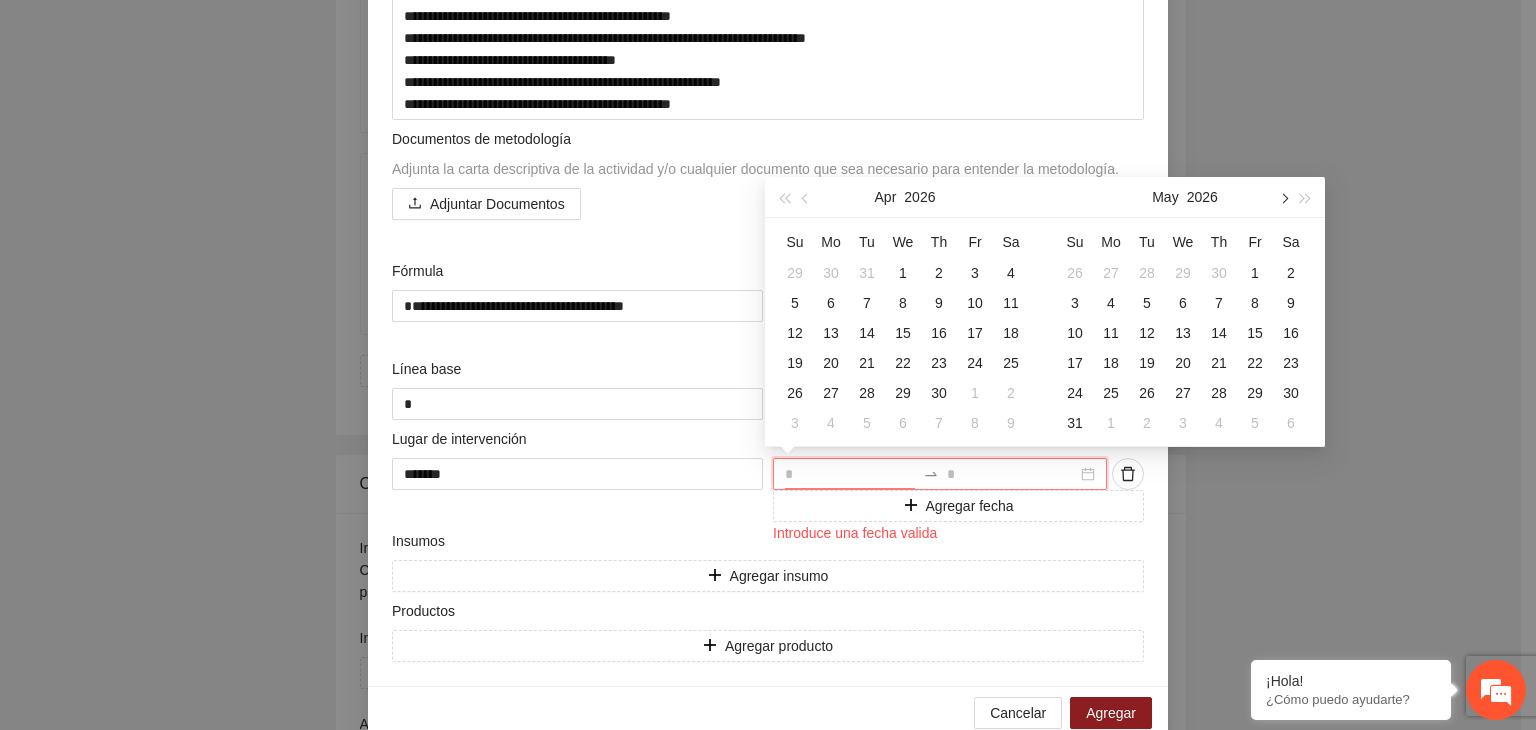 click at bounding box center [1283, 198] 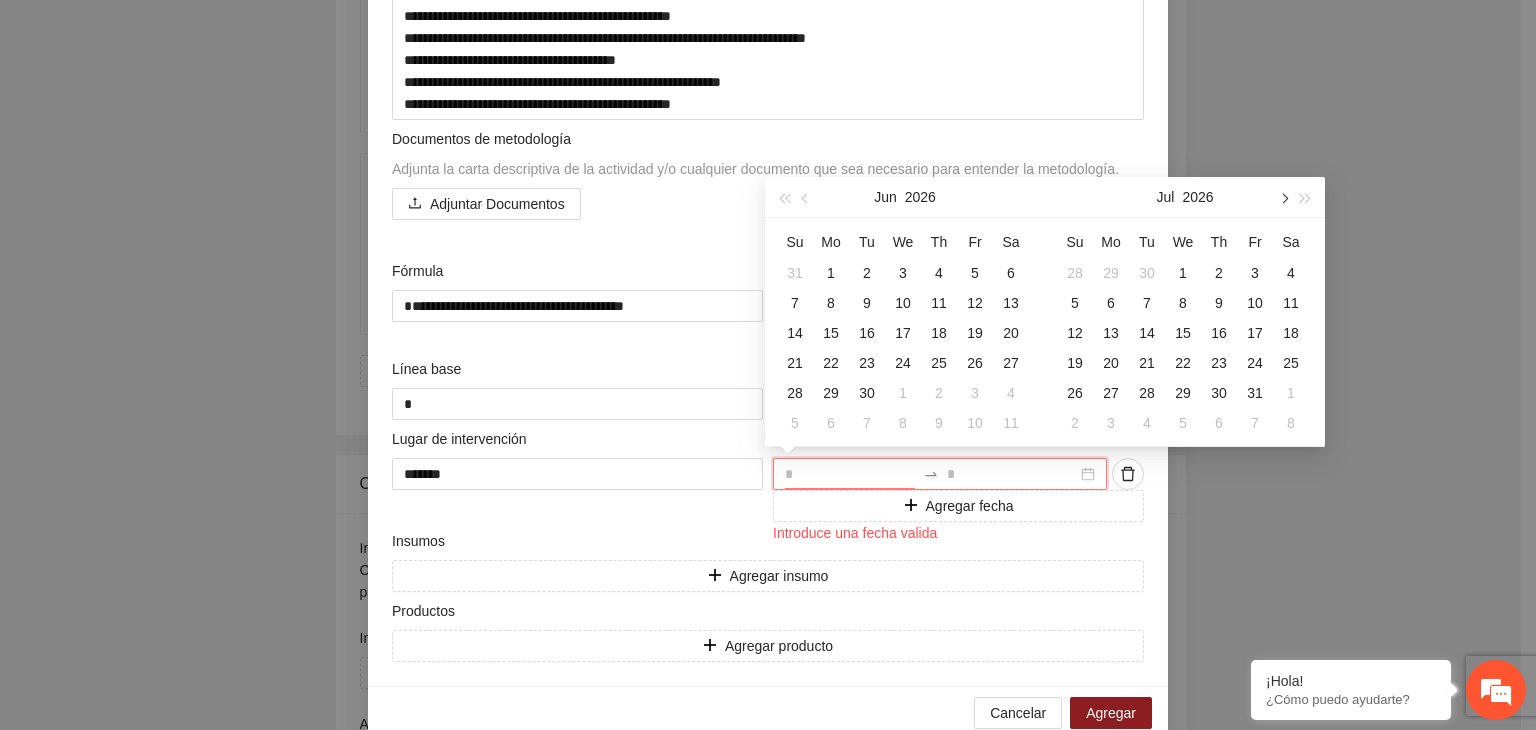 click at bounding box center (1283, 198) 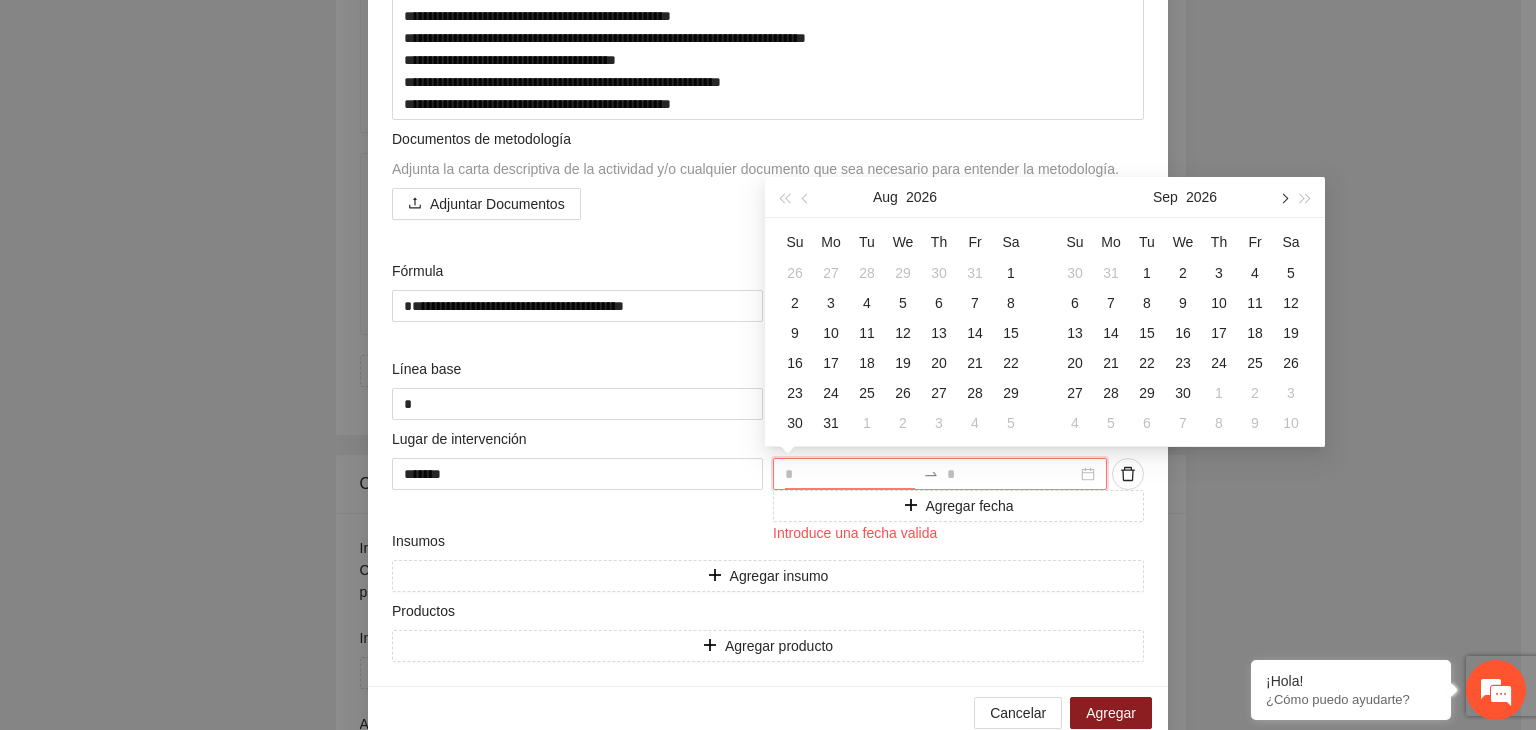 click at bounding box center (1283, 198) 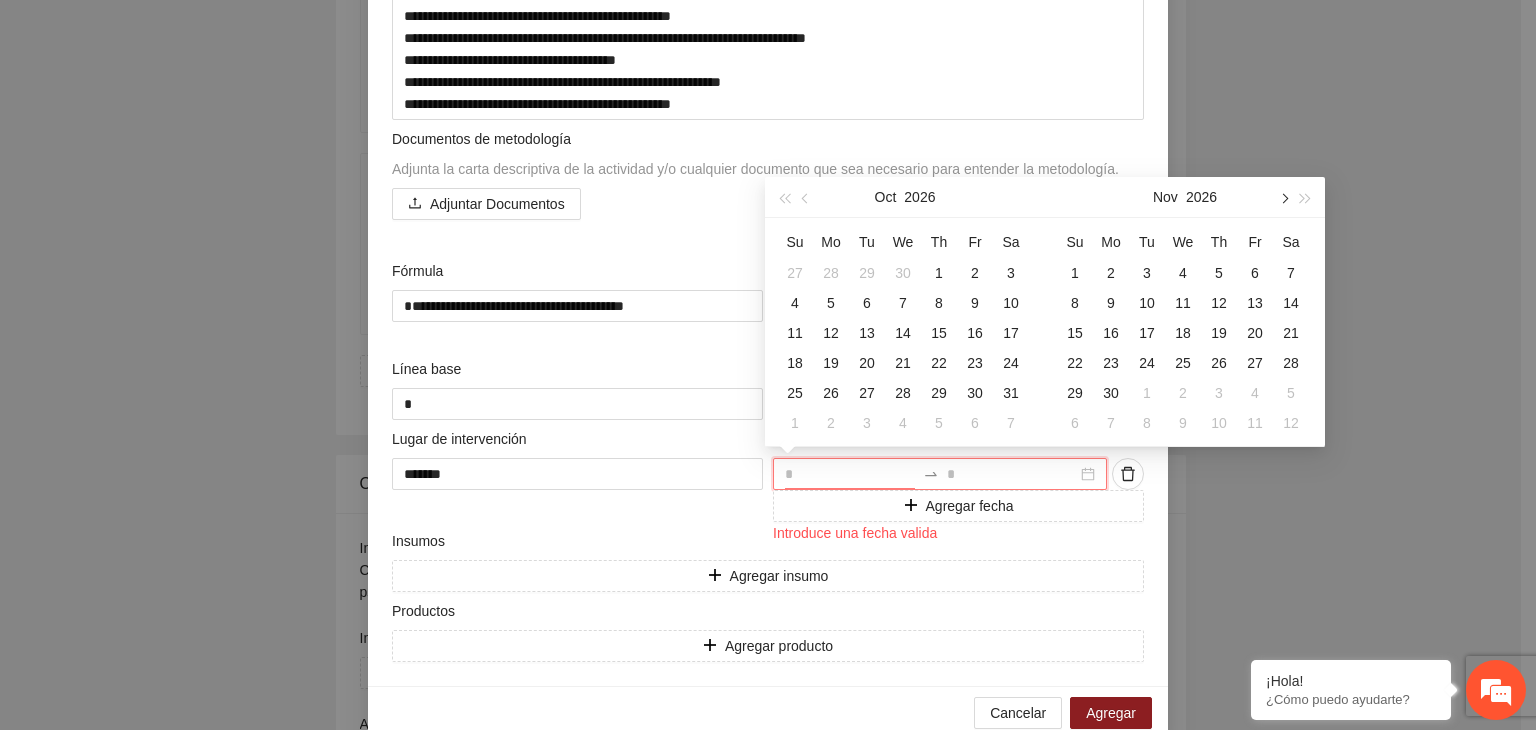 click at bounding box center (1283, 198) 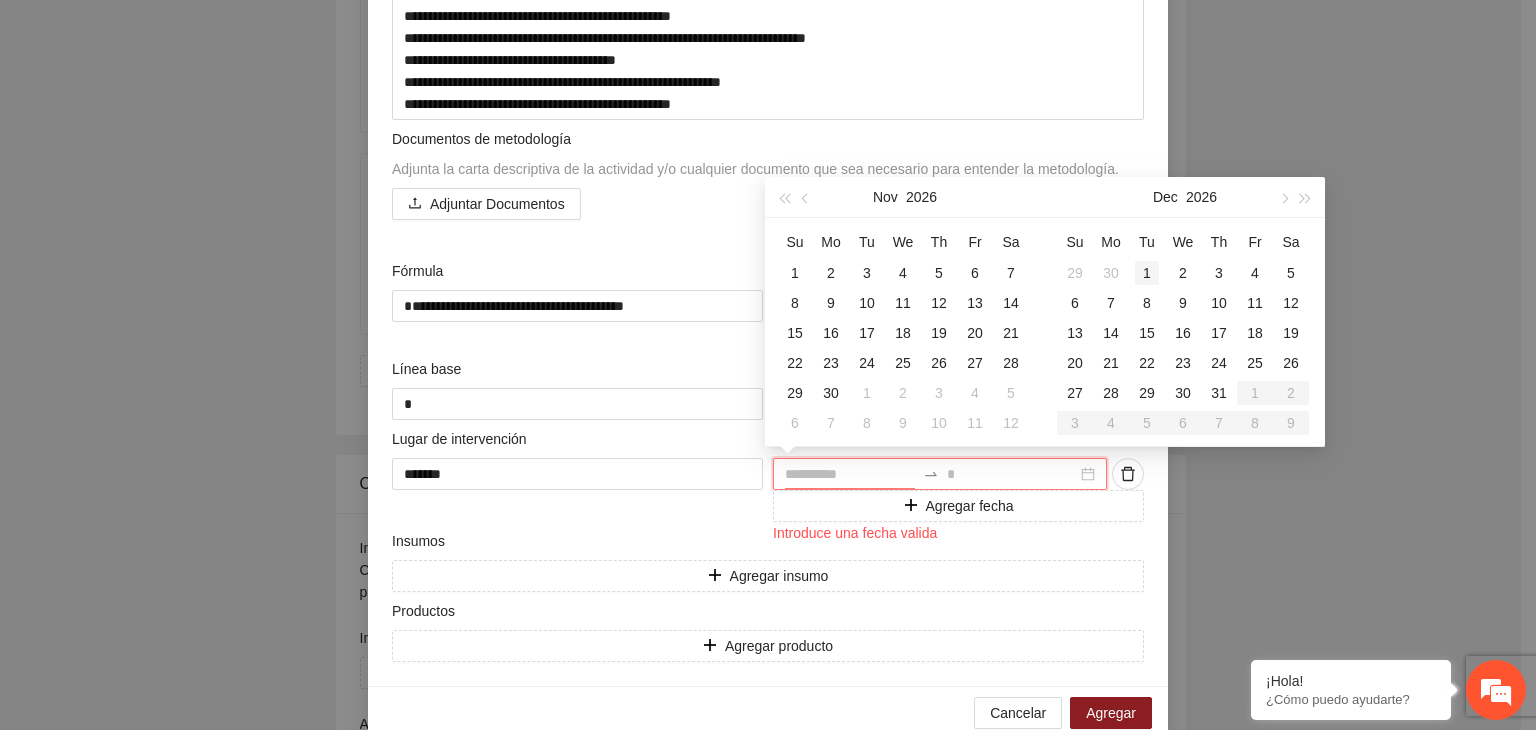 click on "1" at bounding box center (1147, 273) 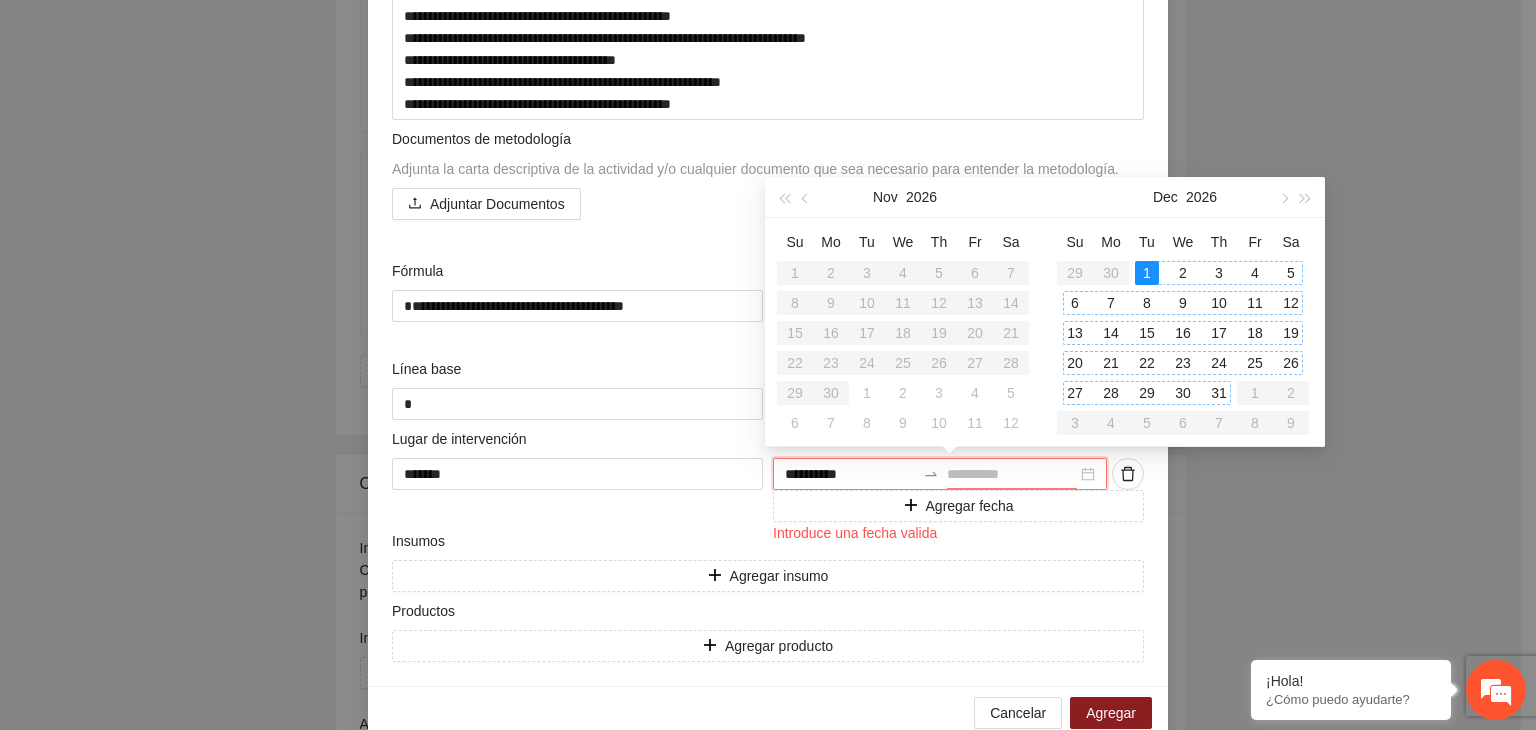 click on "31" at bounding box center (1219, 393) 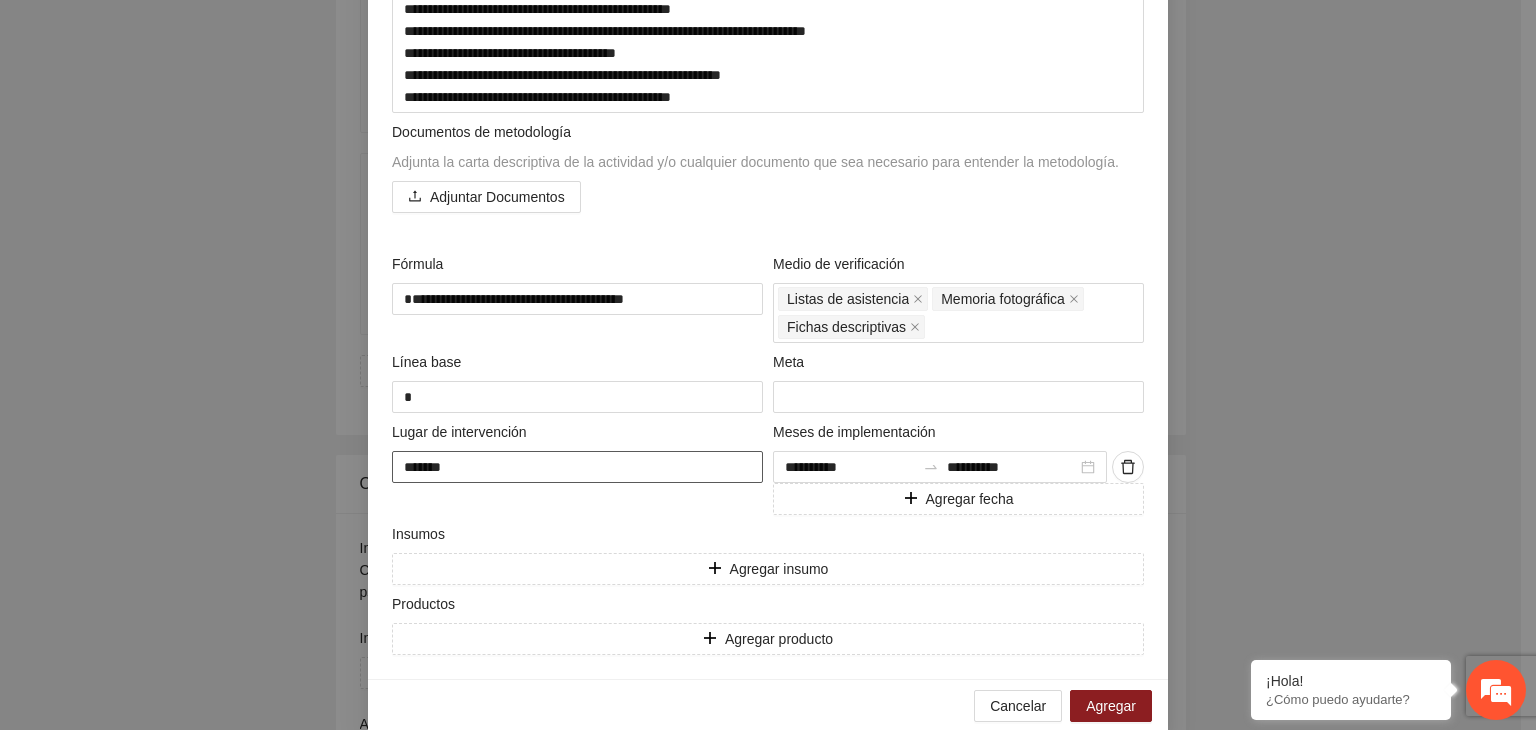 scroll, scrollTop: 561, scrollLeft: 0, axis: vertical 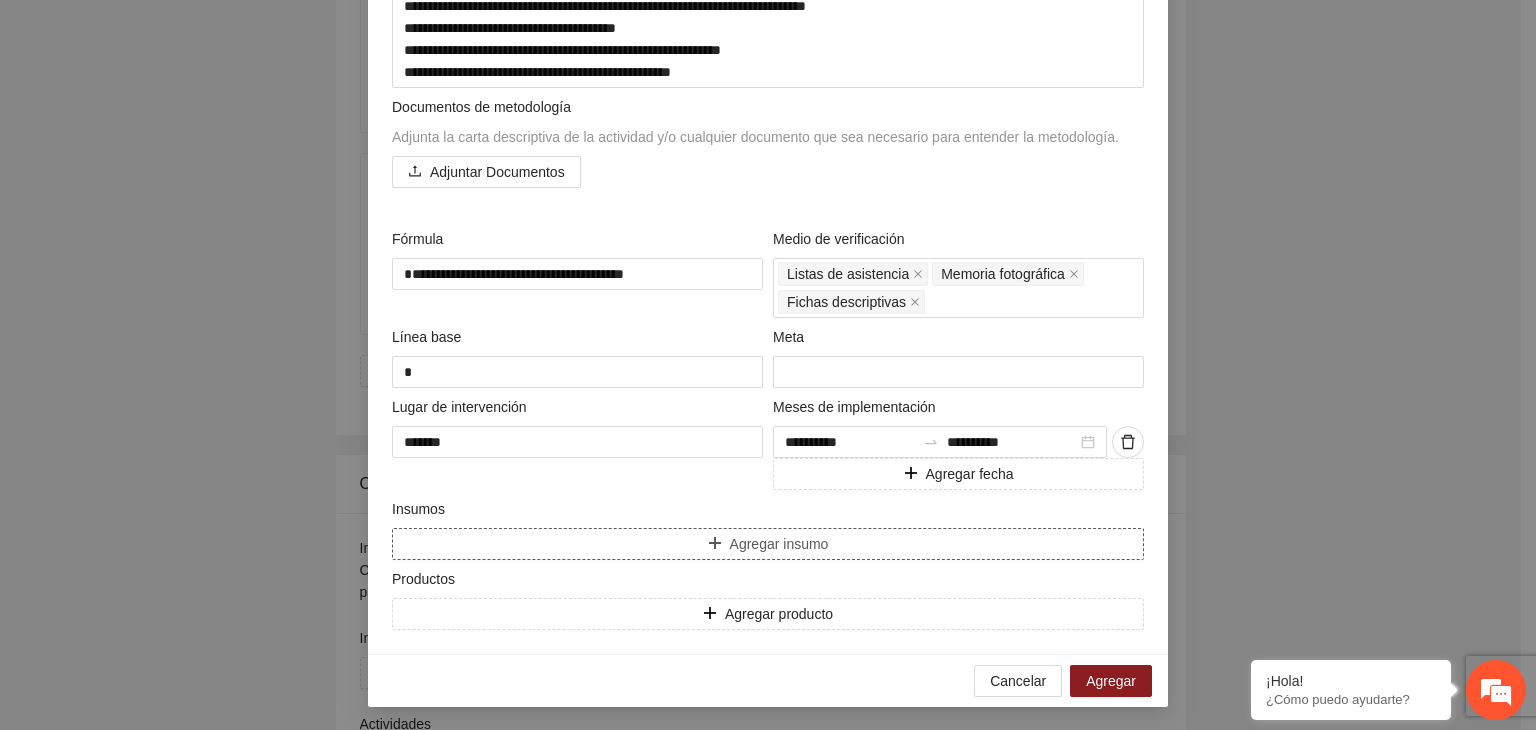 click on "Agregar insumo" at bounding box center (768, 544) 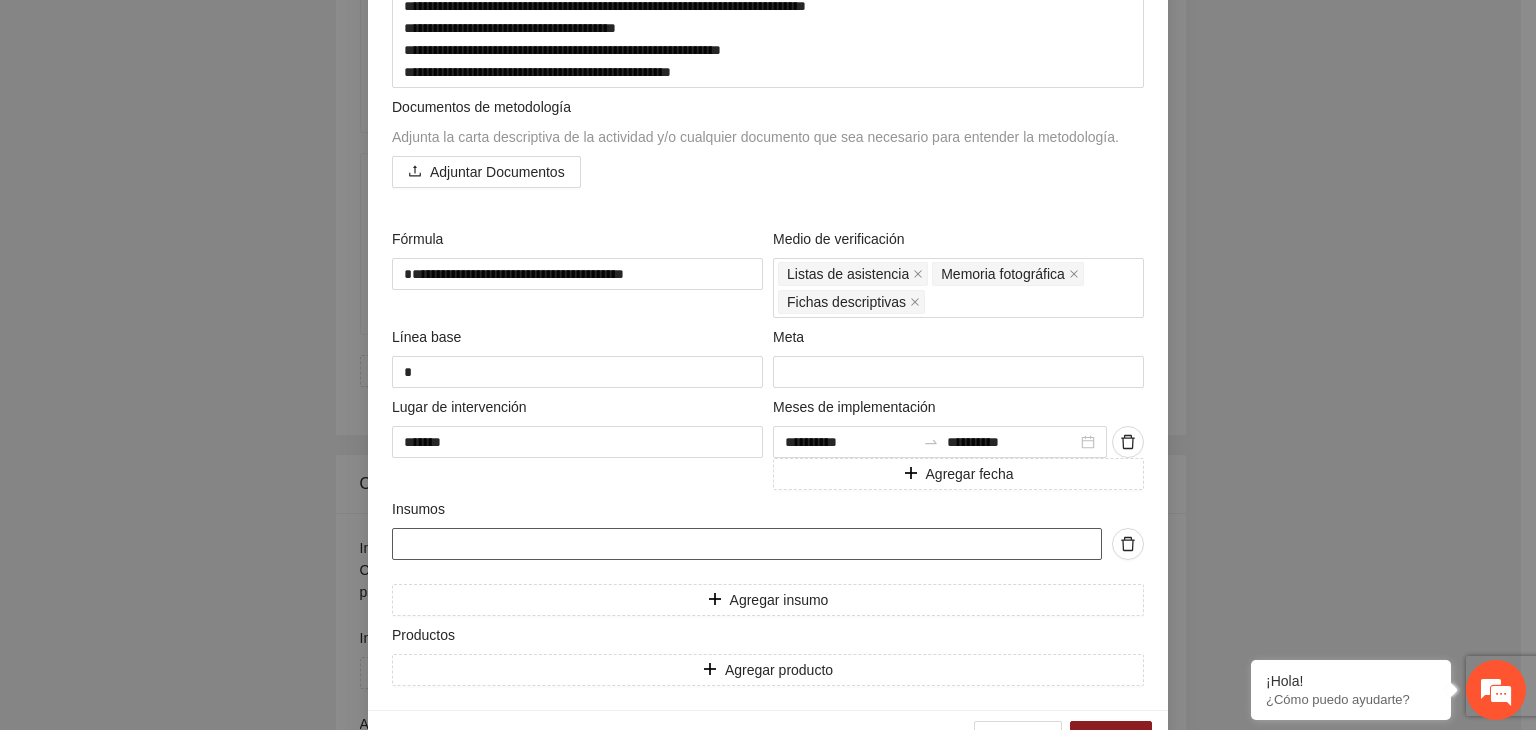 click at bounding box center (747, 544) 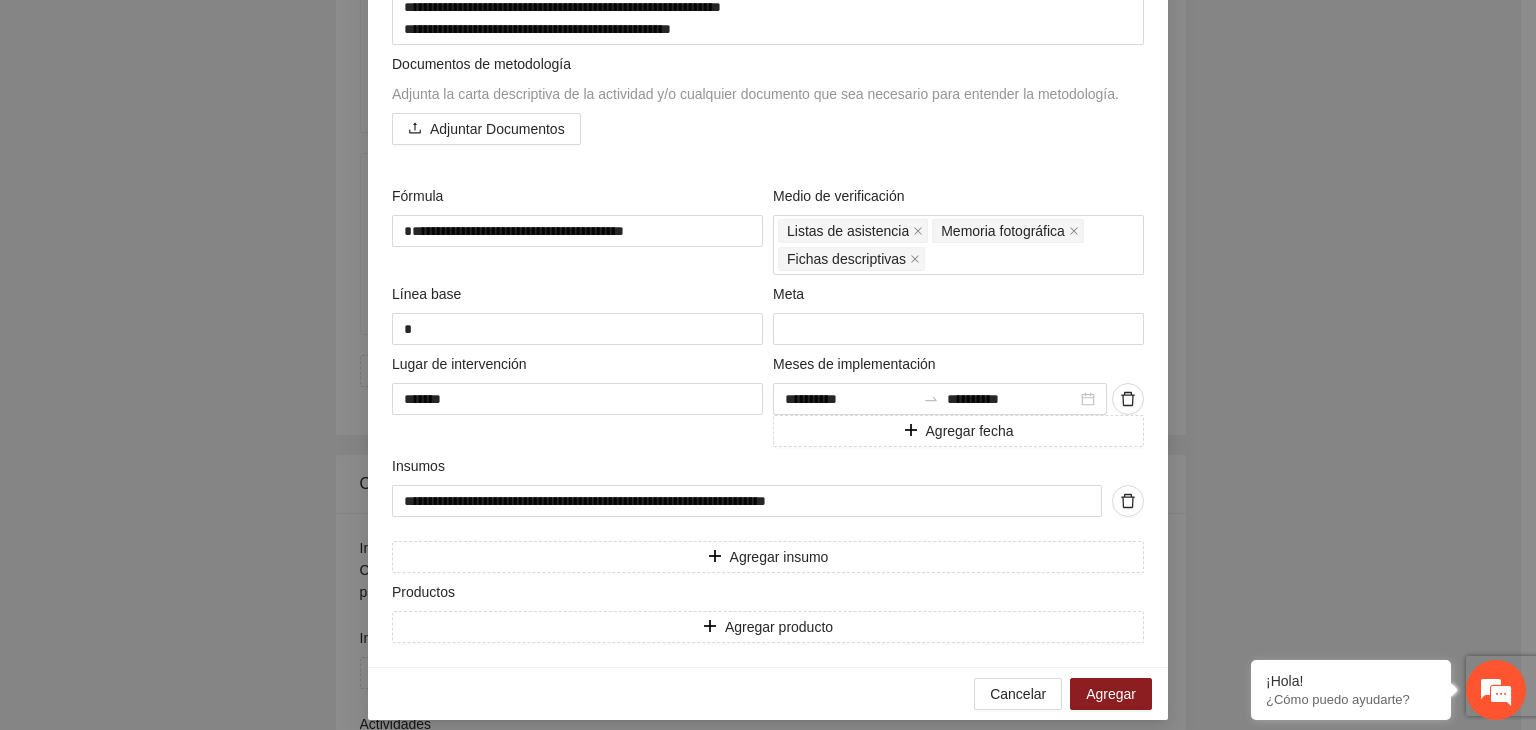 scroll, scrollTop: 617, scrollLeft: 0, axis: vertical 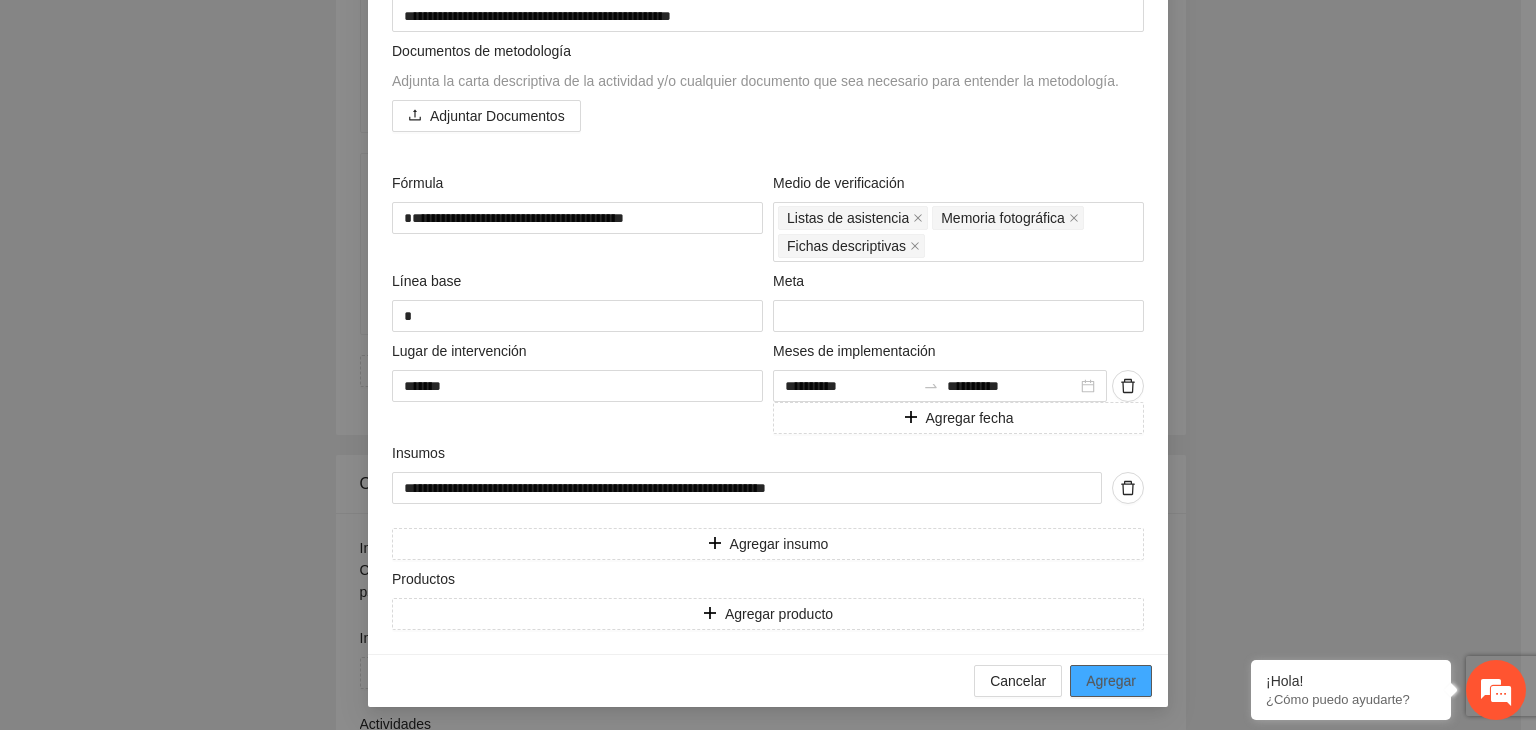 click on "Agregar" at bounding box center (1111, 681) 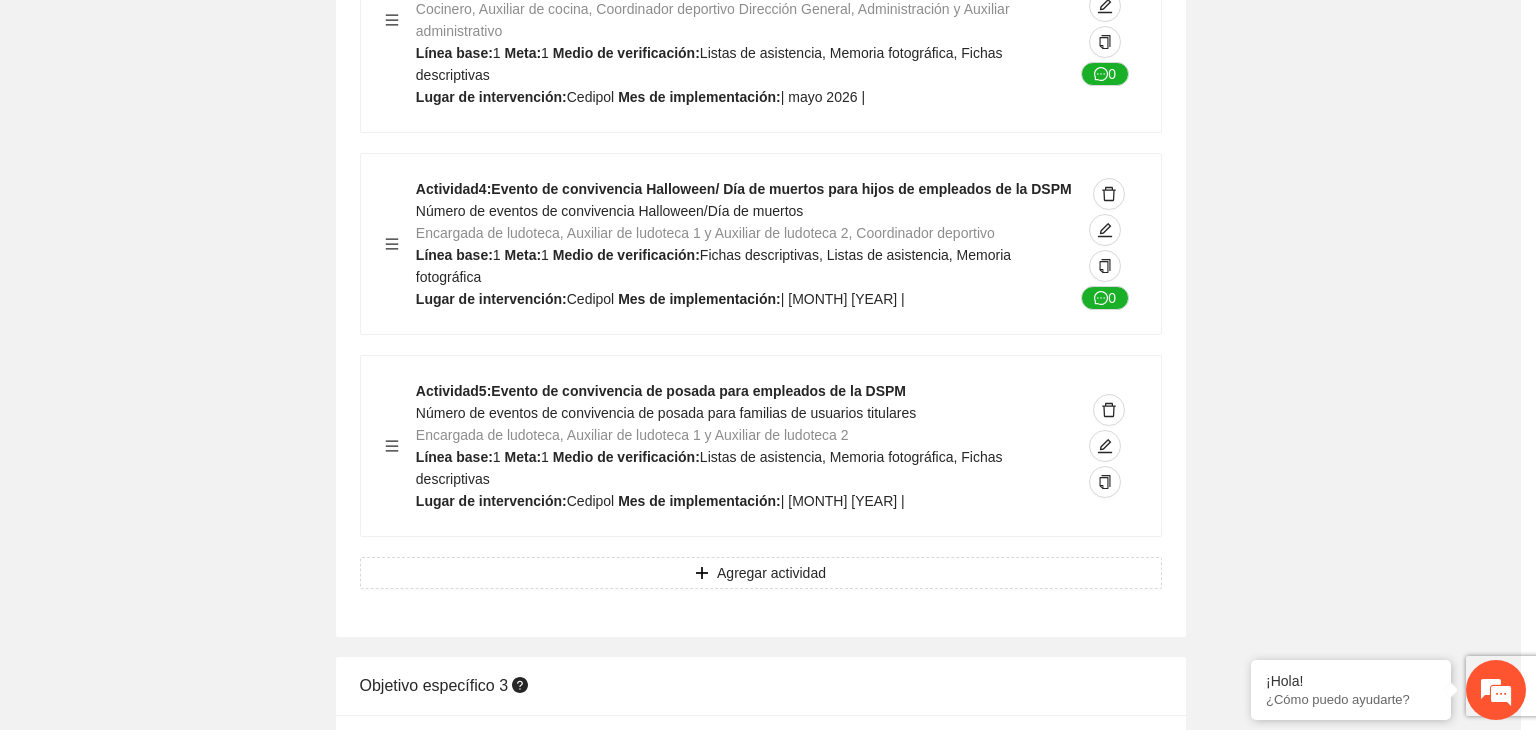 scroll, scrollTop: 8548, scrollLeft: 0, axis: vertical 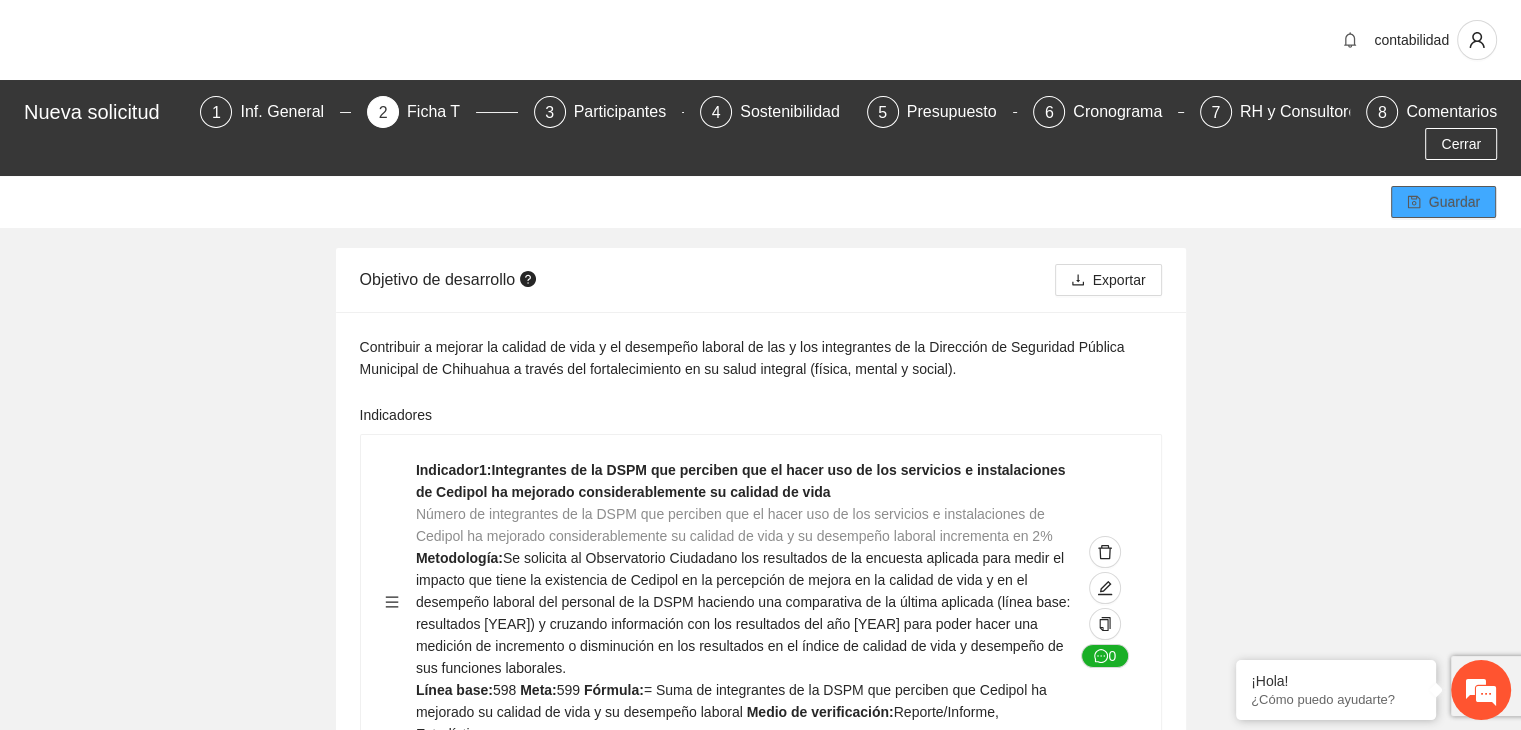 click on "Guardar" at bounding box center (1454, 202) 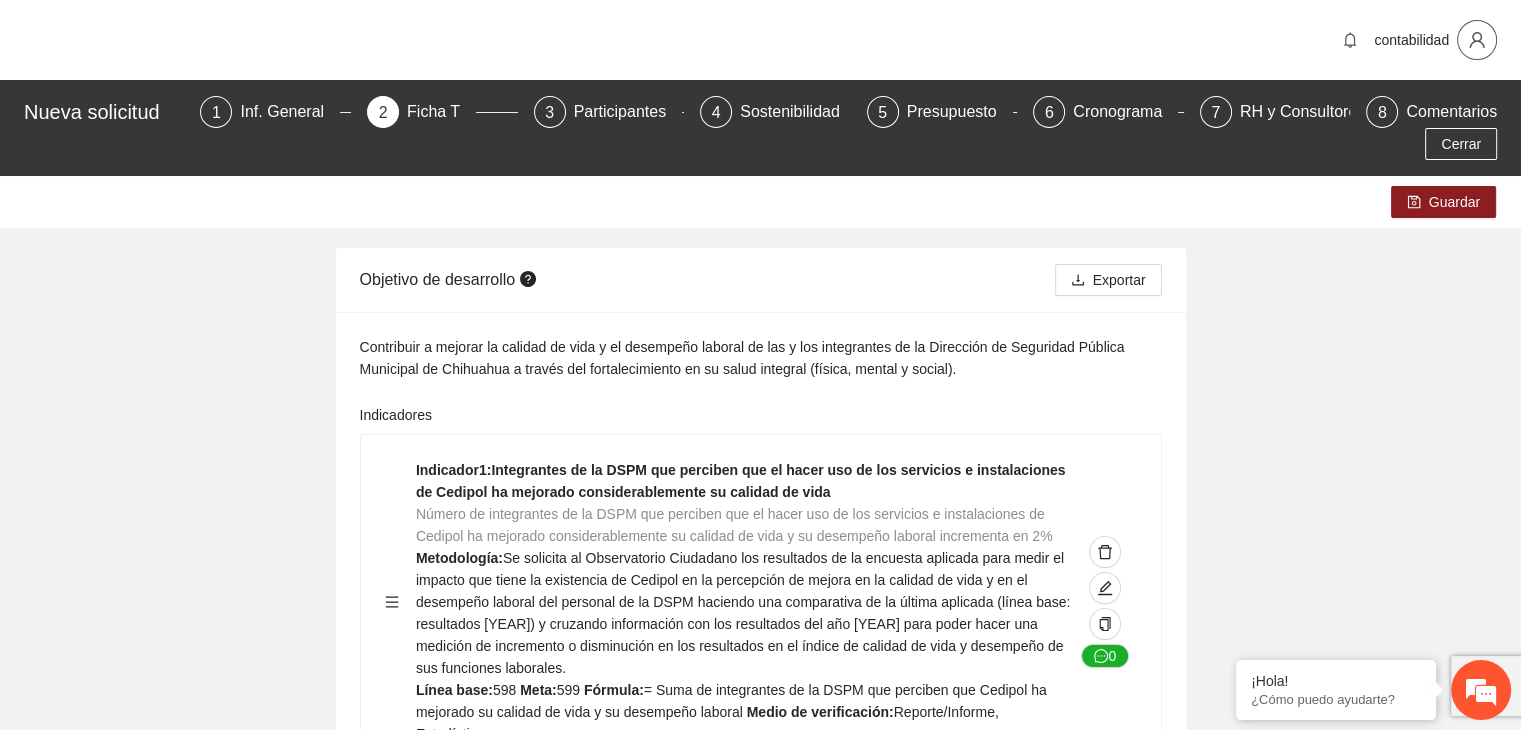 click at bounding box center (1477, 40) 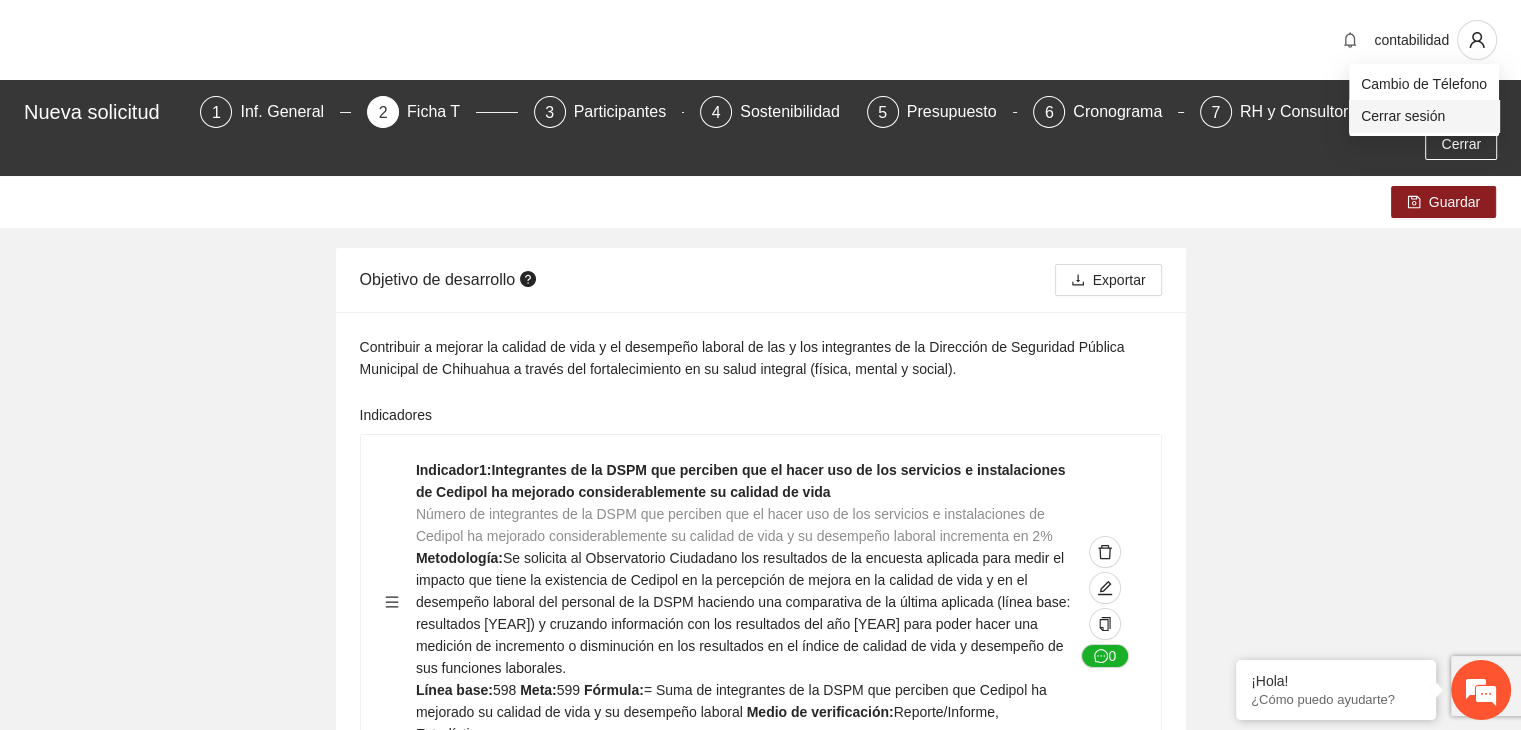 click on "Cerrar sesión" at bounding box center (1424, 116) 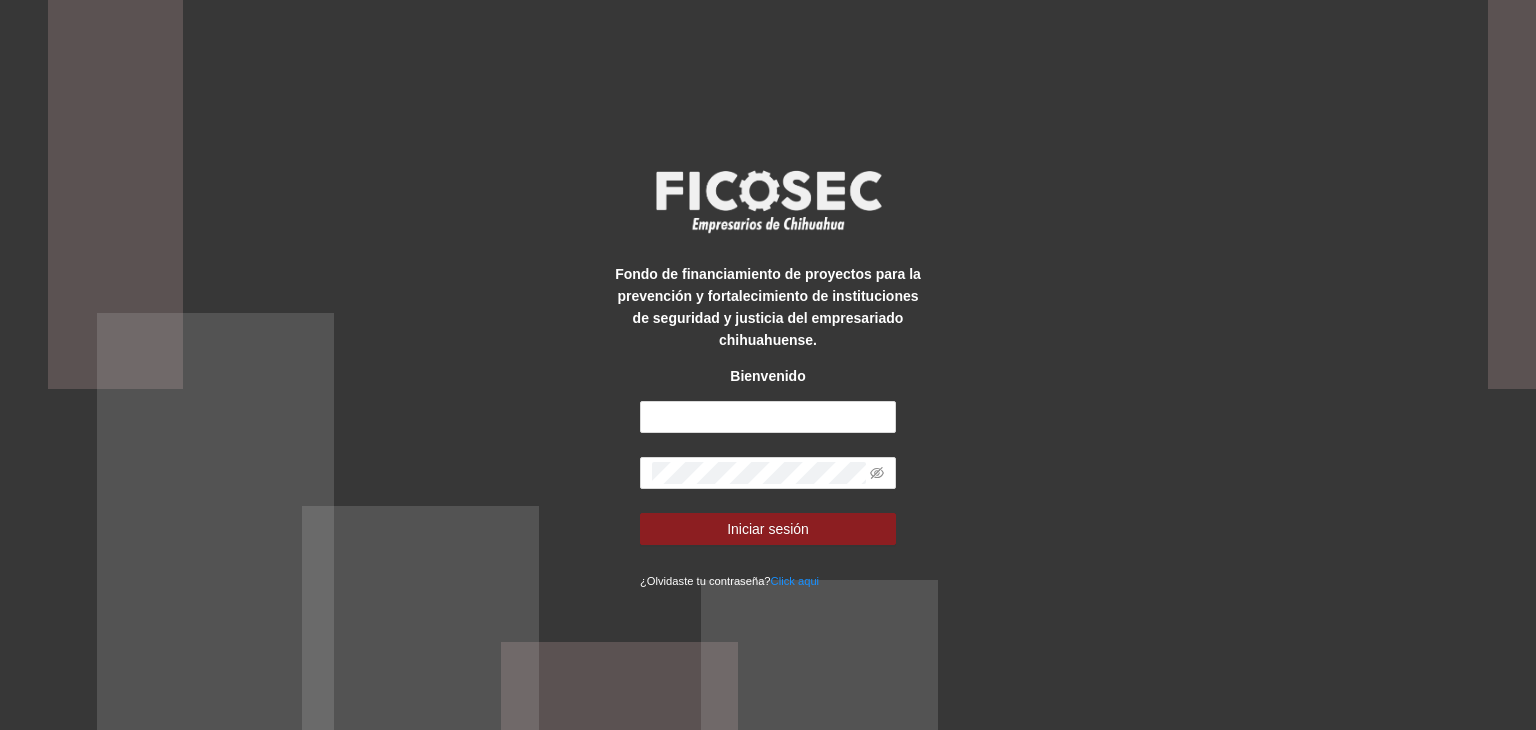 scroll, scrollTop: 0, scrollLeft: 0, axis: both 